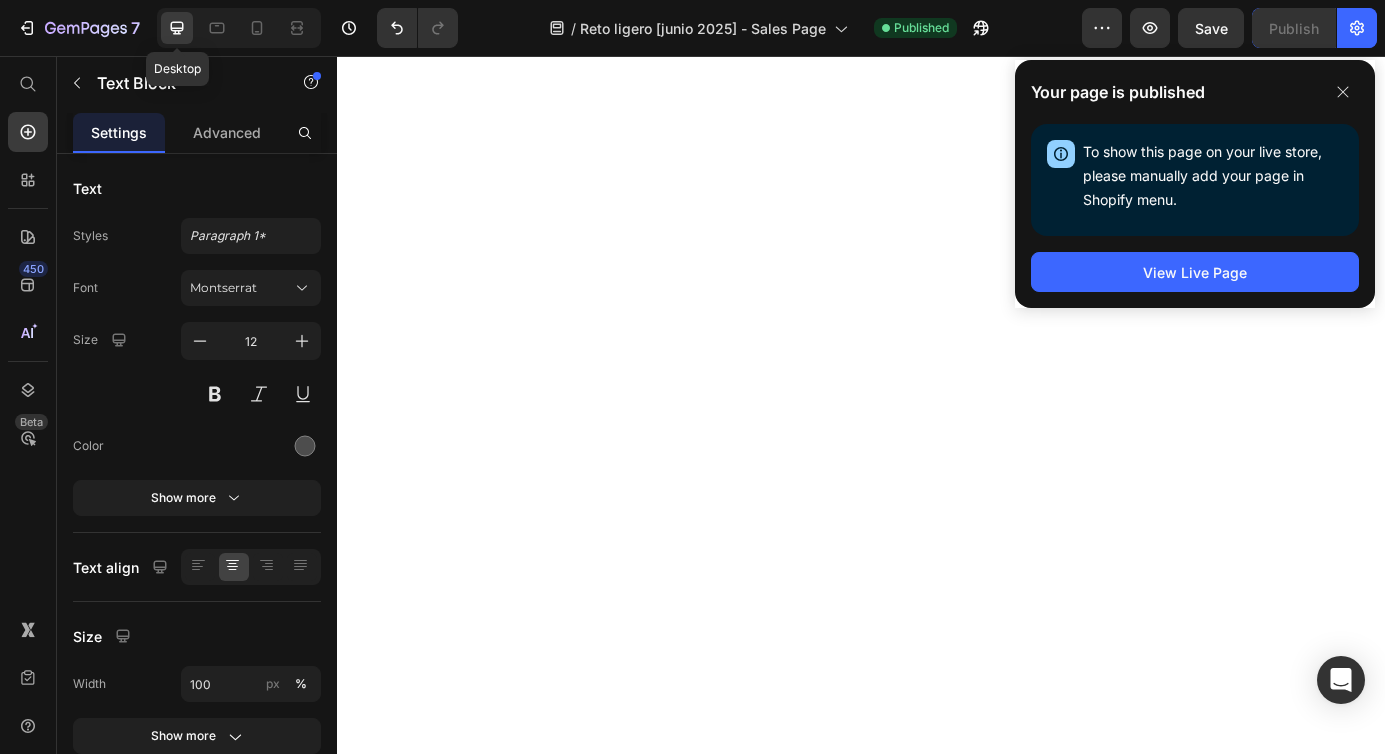 scroll, scrollTop: 0, scrollLeft: 0, axis: both 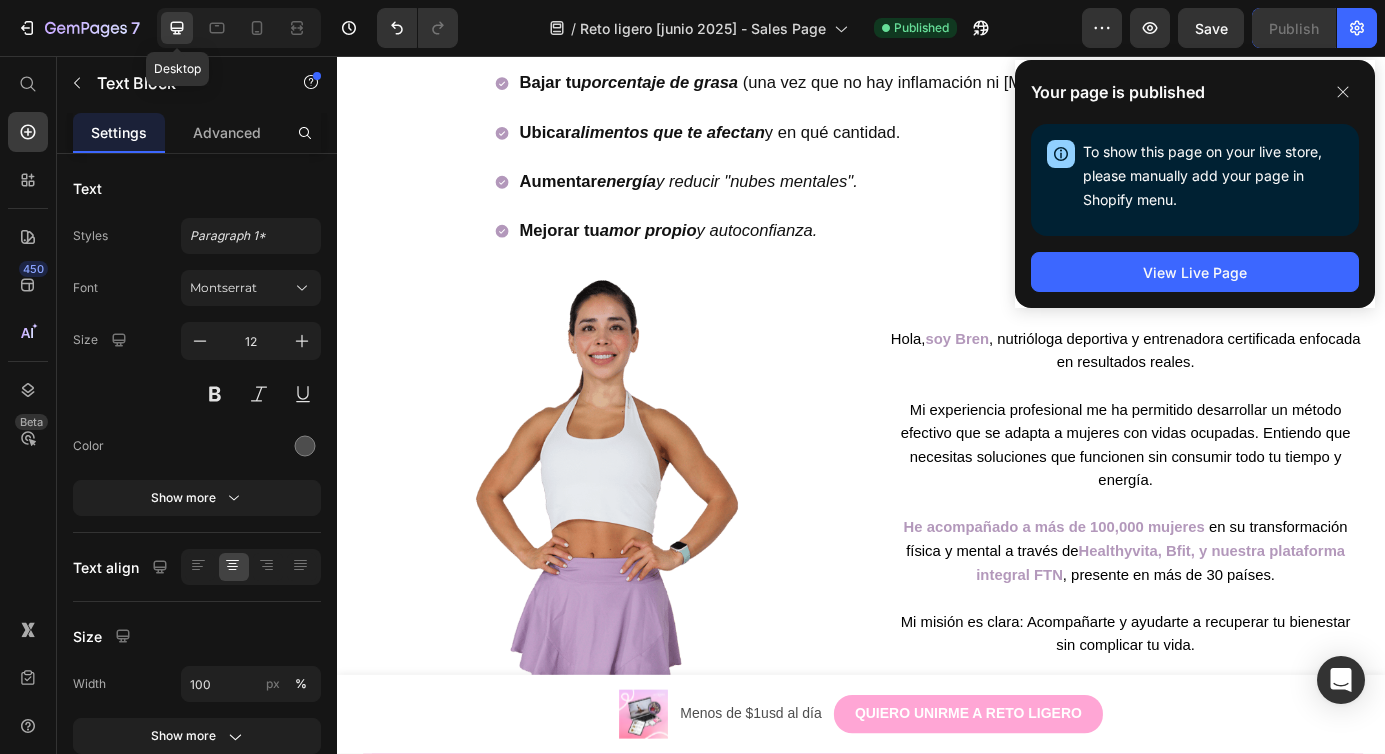 click 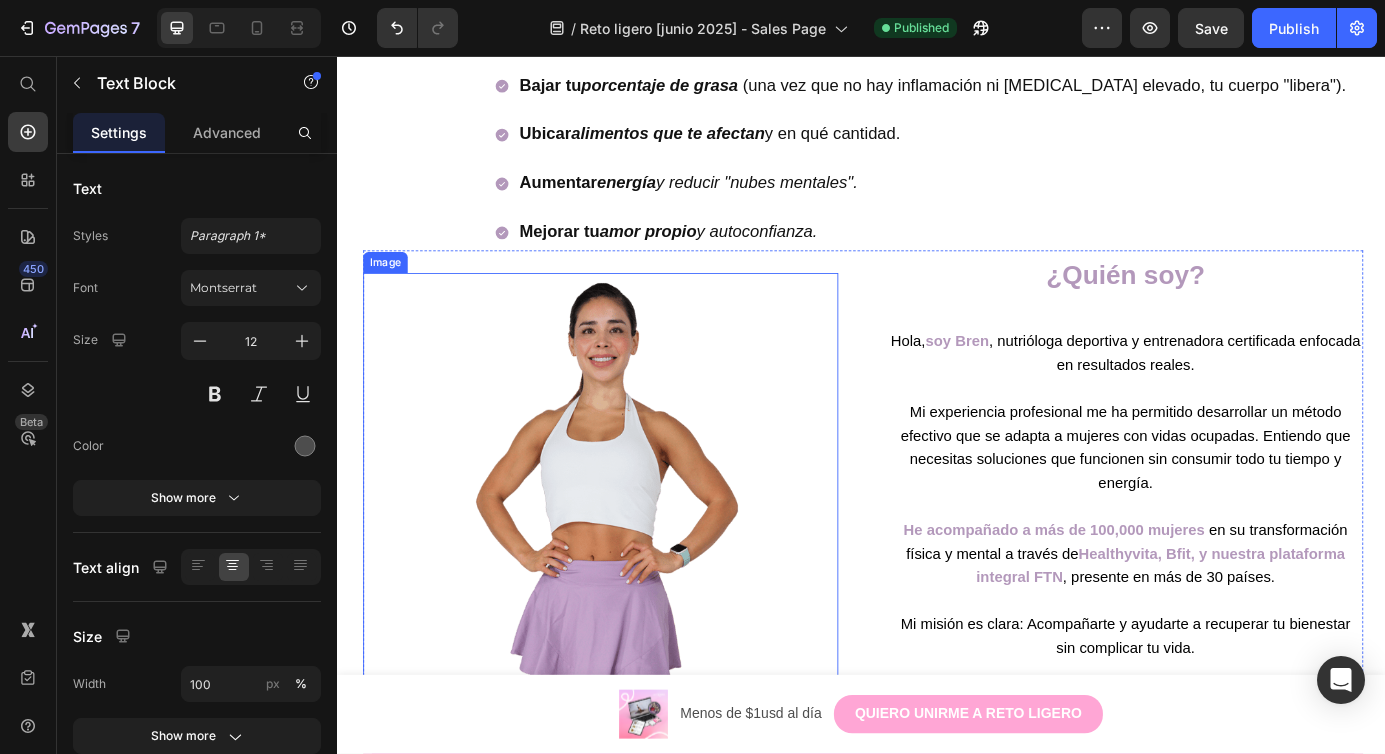 scroll, scrollTop: 0, scrollLeft: 0, axis: both 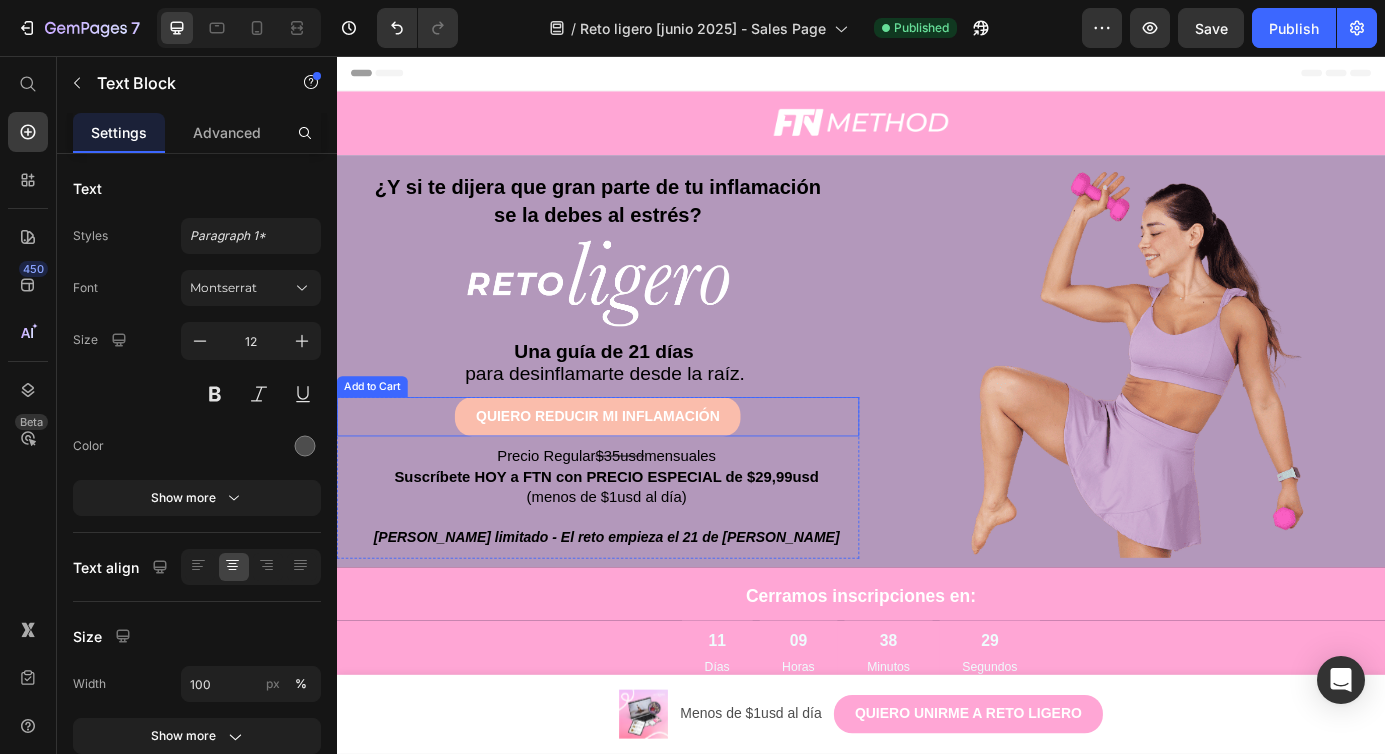 click on "QUIERO REDUCIR MI INFLAMACIÓN" at bounding box center (635, 469) 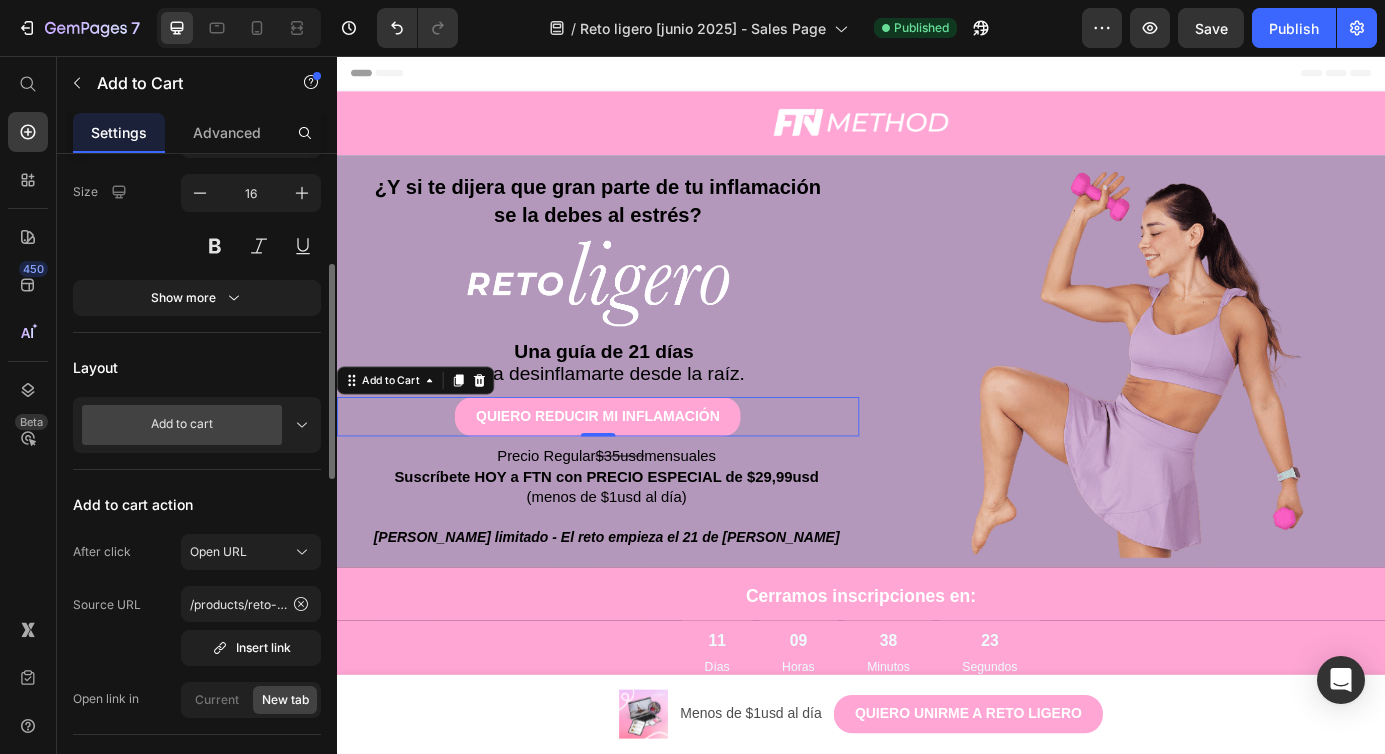 scroll, scrollTop: 377, scrollLeft: 0, axis: vertical 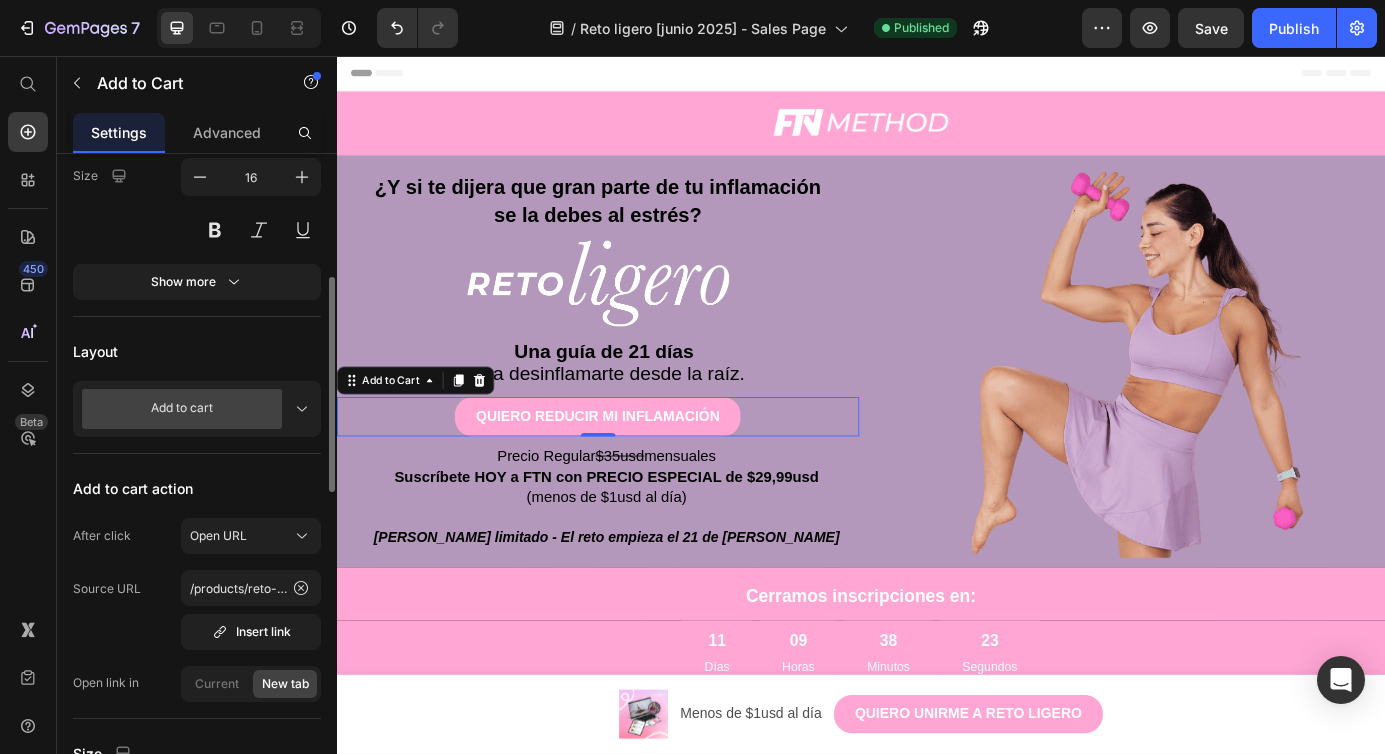 click on "Add to cart" at bounding box center (197, 409) 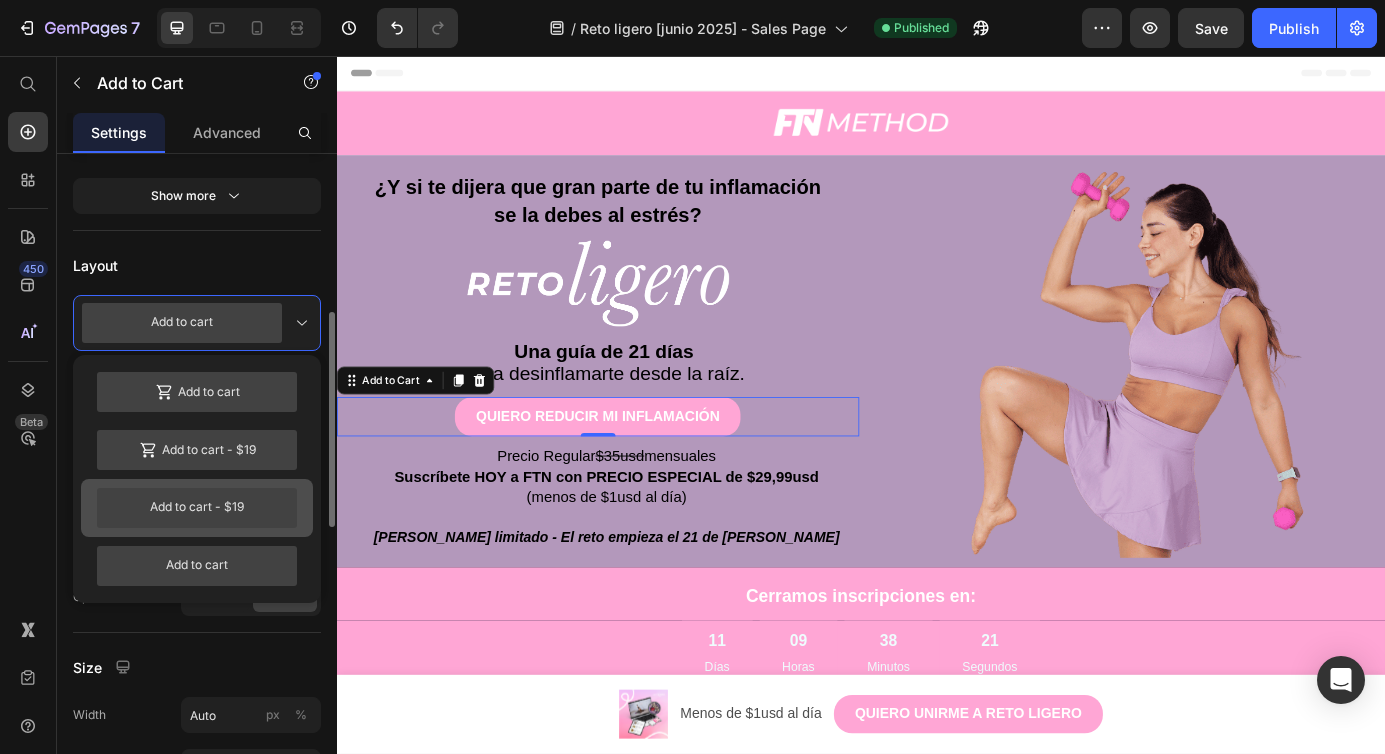 scroll, scrollTop: 470, scrollLeft: 0, axis: vertical 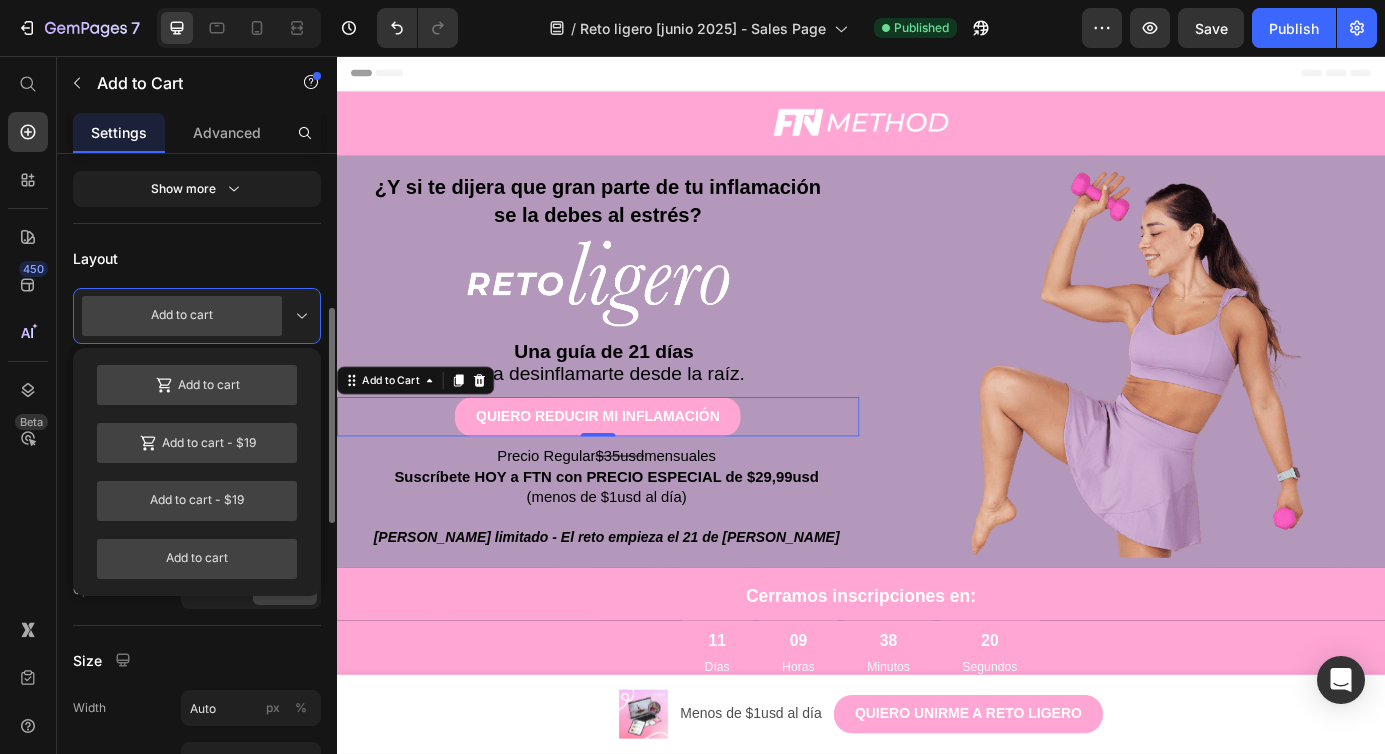 click on "Layout" at bounding box center [197, 258] 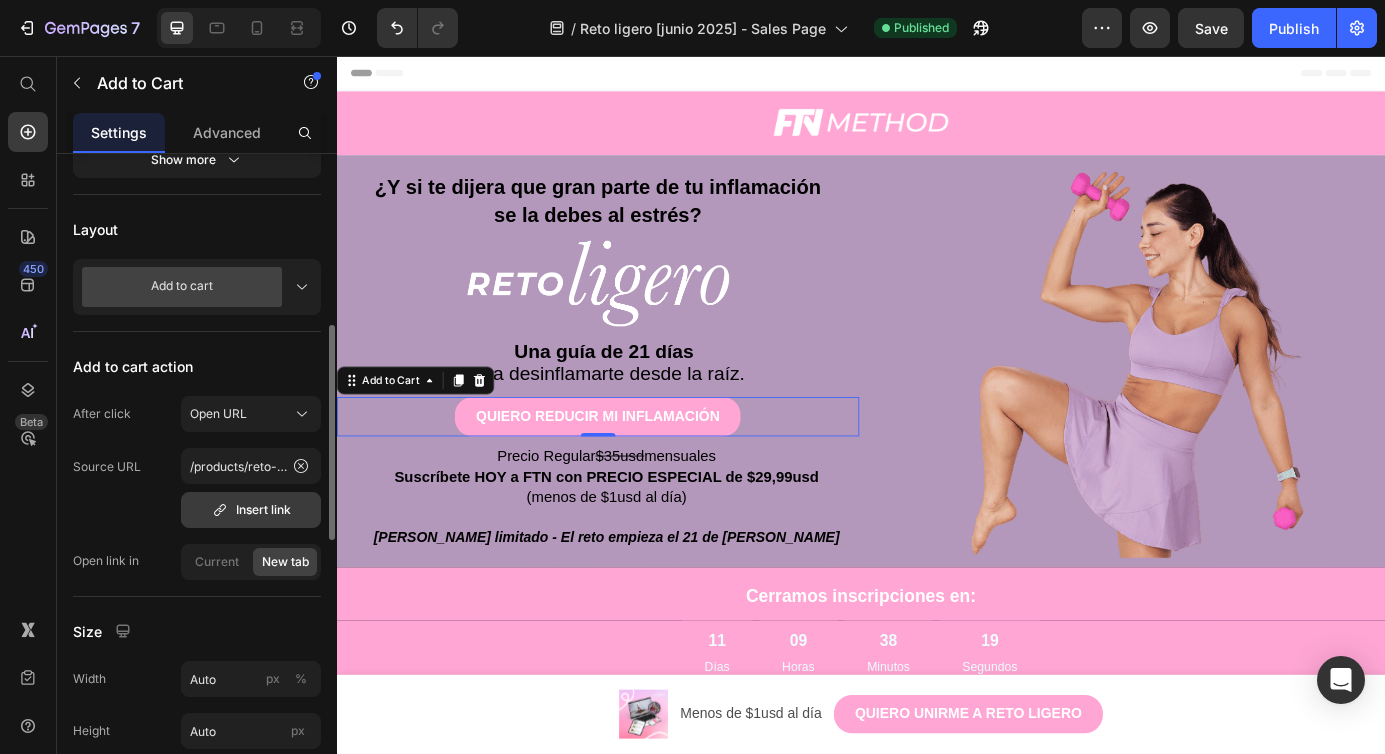 scroll, scrollTop: 505, scrollLeft: 0, axis: vertical 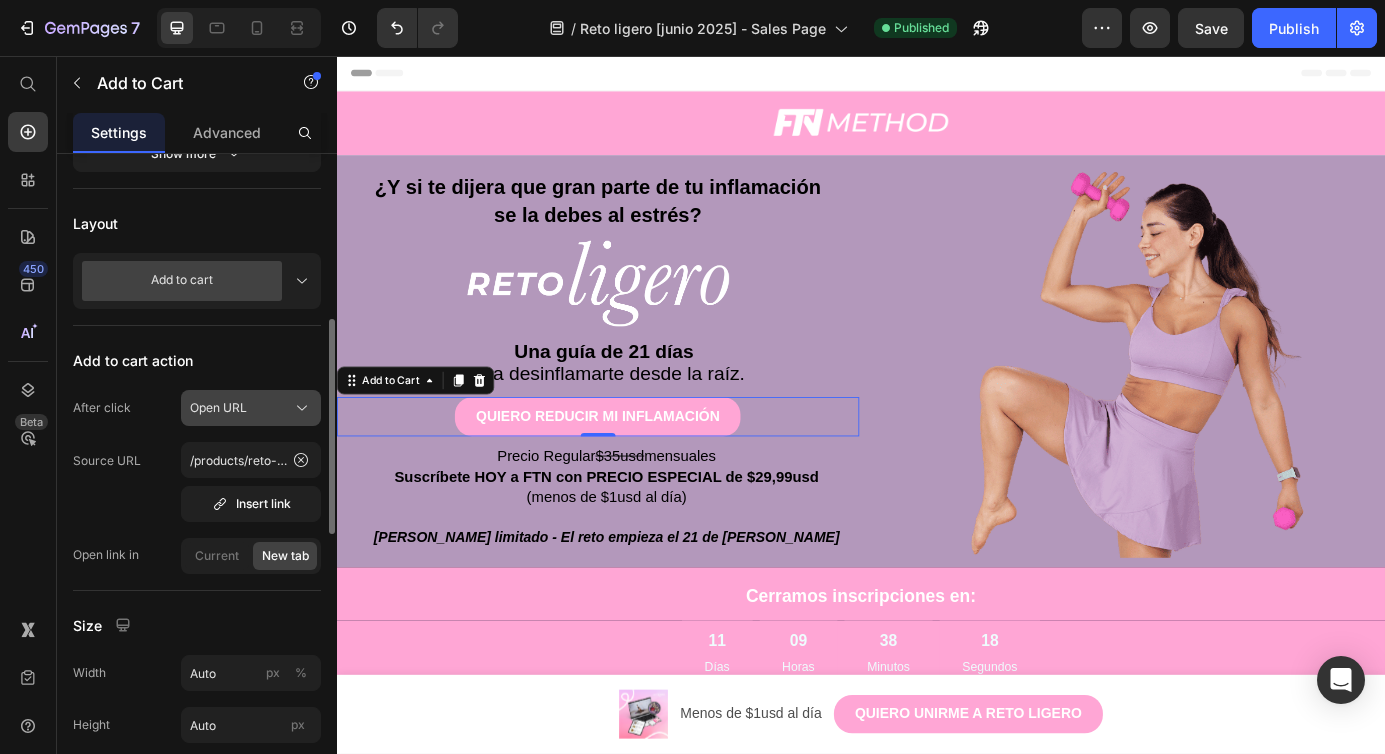 click on "Open URL" at bounding box center (251, 408) 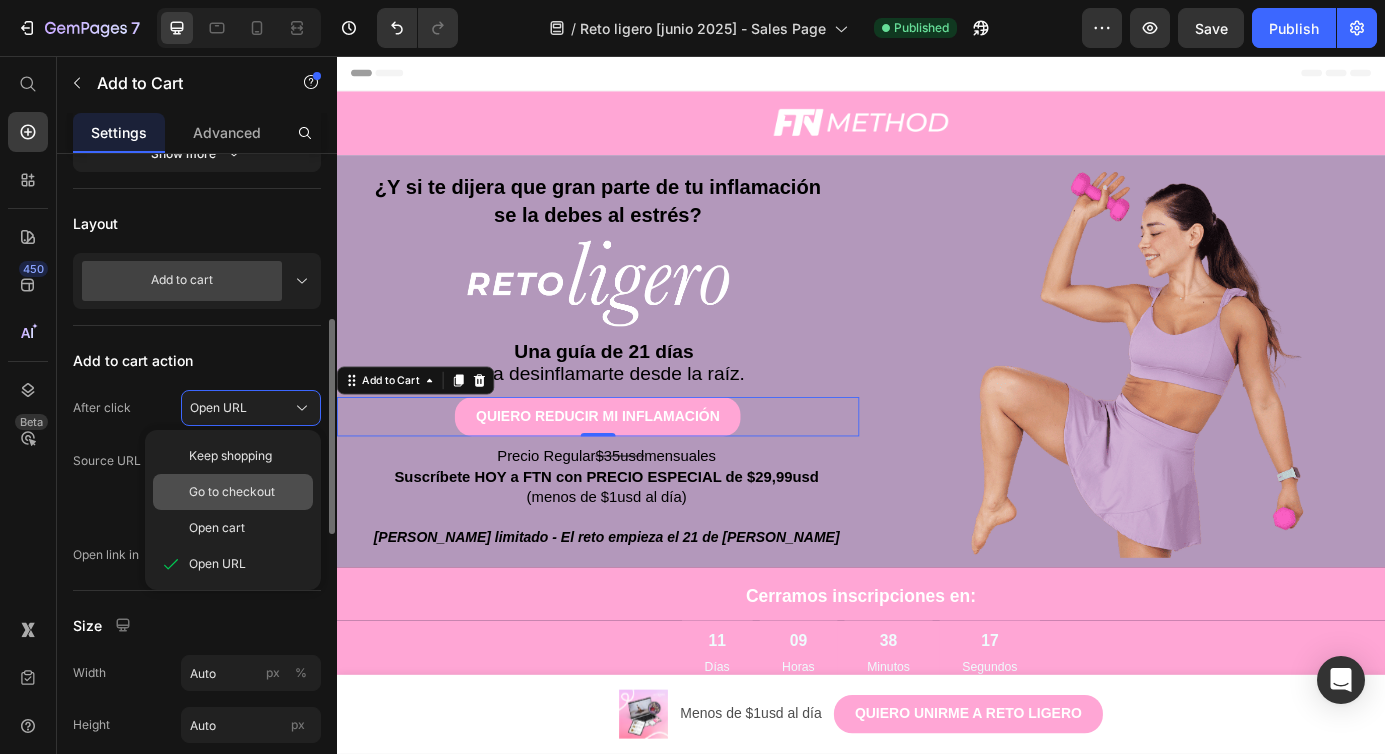 click on "Go to checkout" at bounding box center (232, 492) 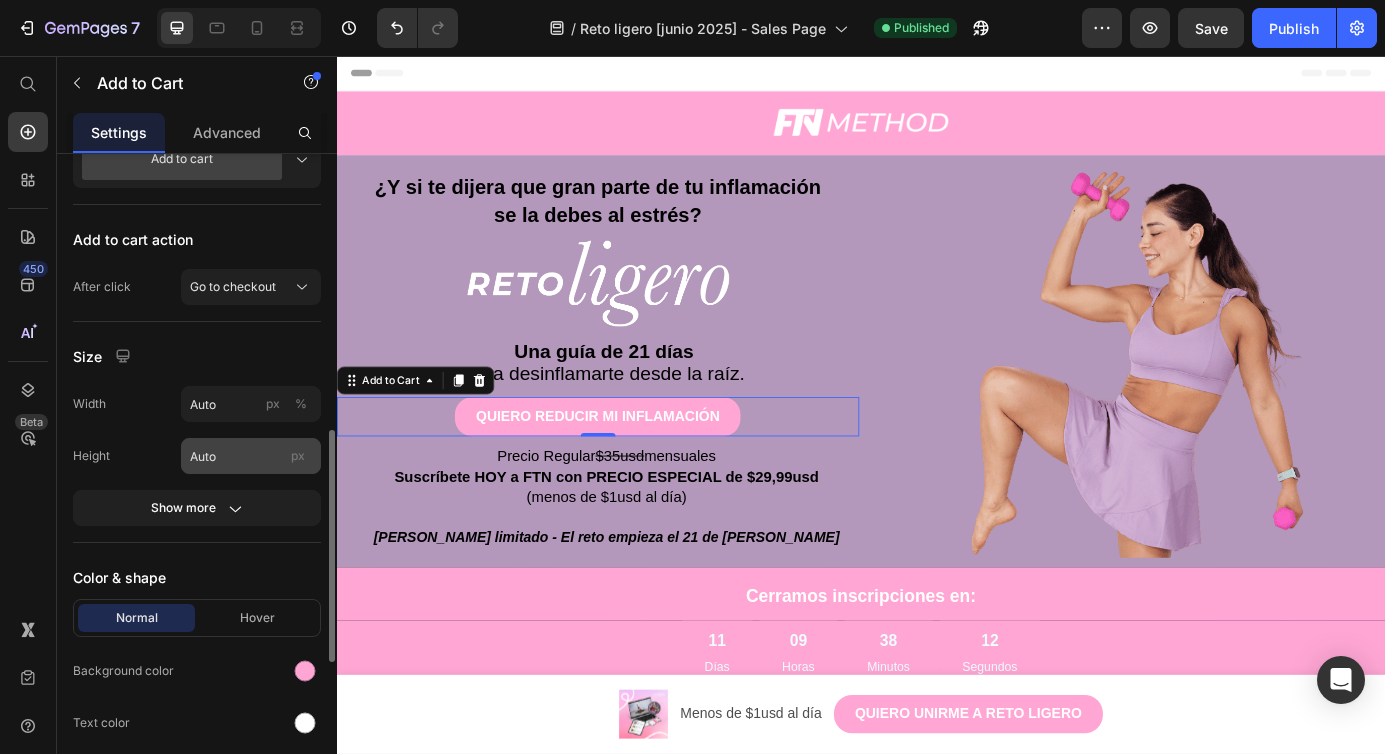 scroll, scrollTop: 683, scrollLeft: 0, axis: vertical 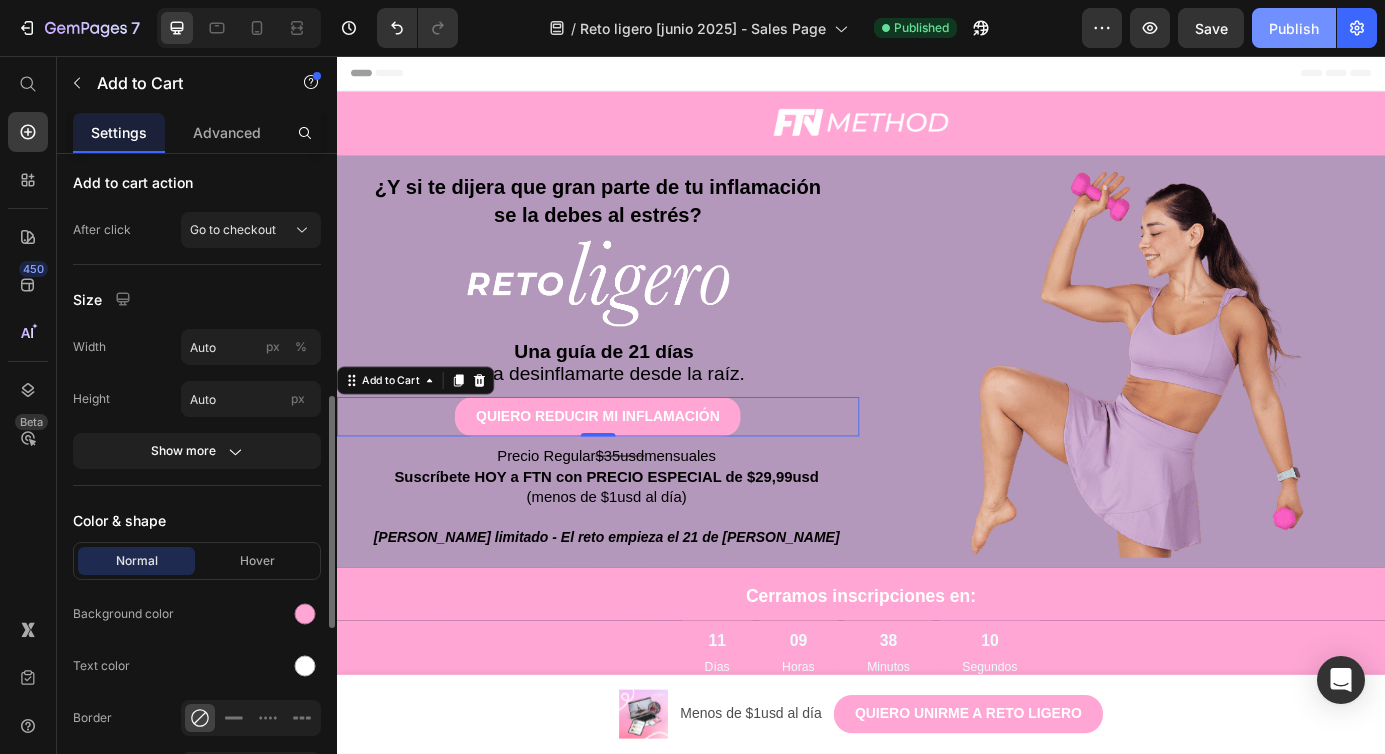 click on "Publish" at bounding box center [1294, 28] 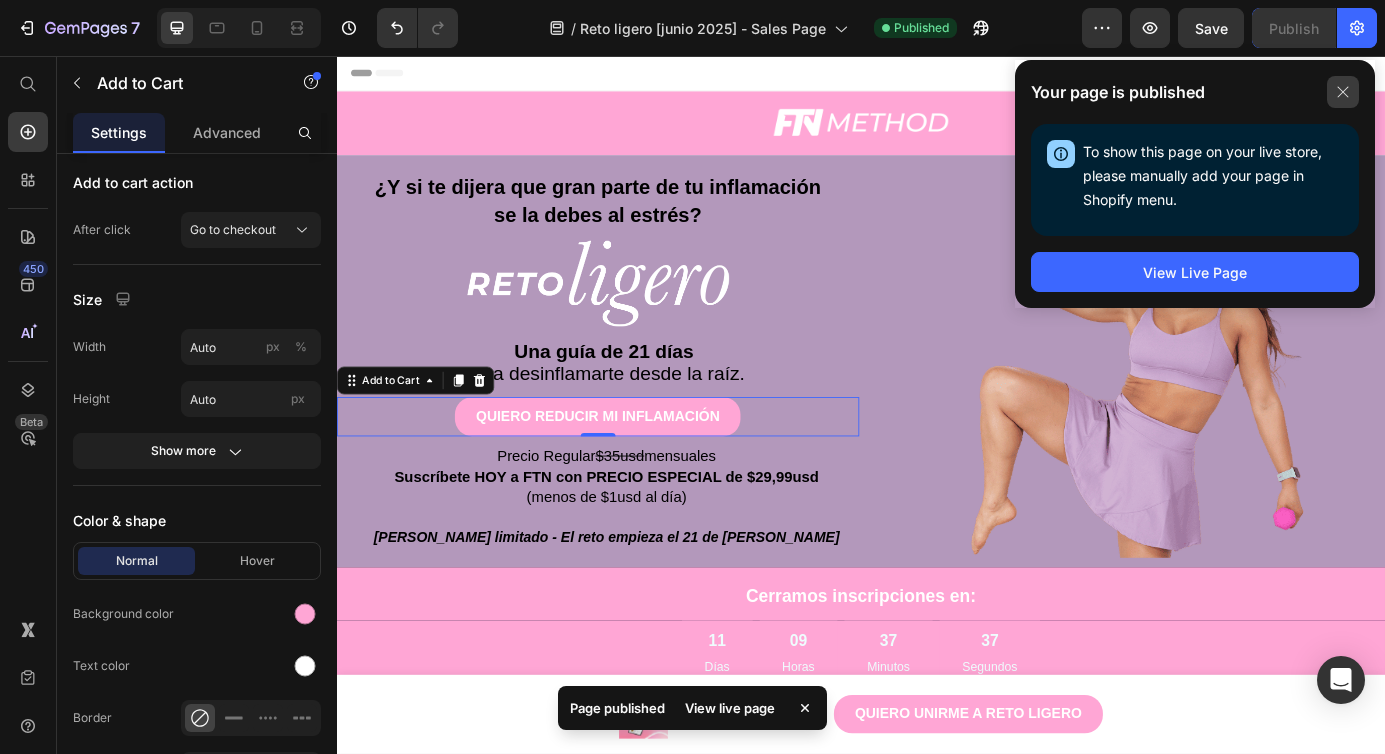 click 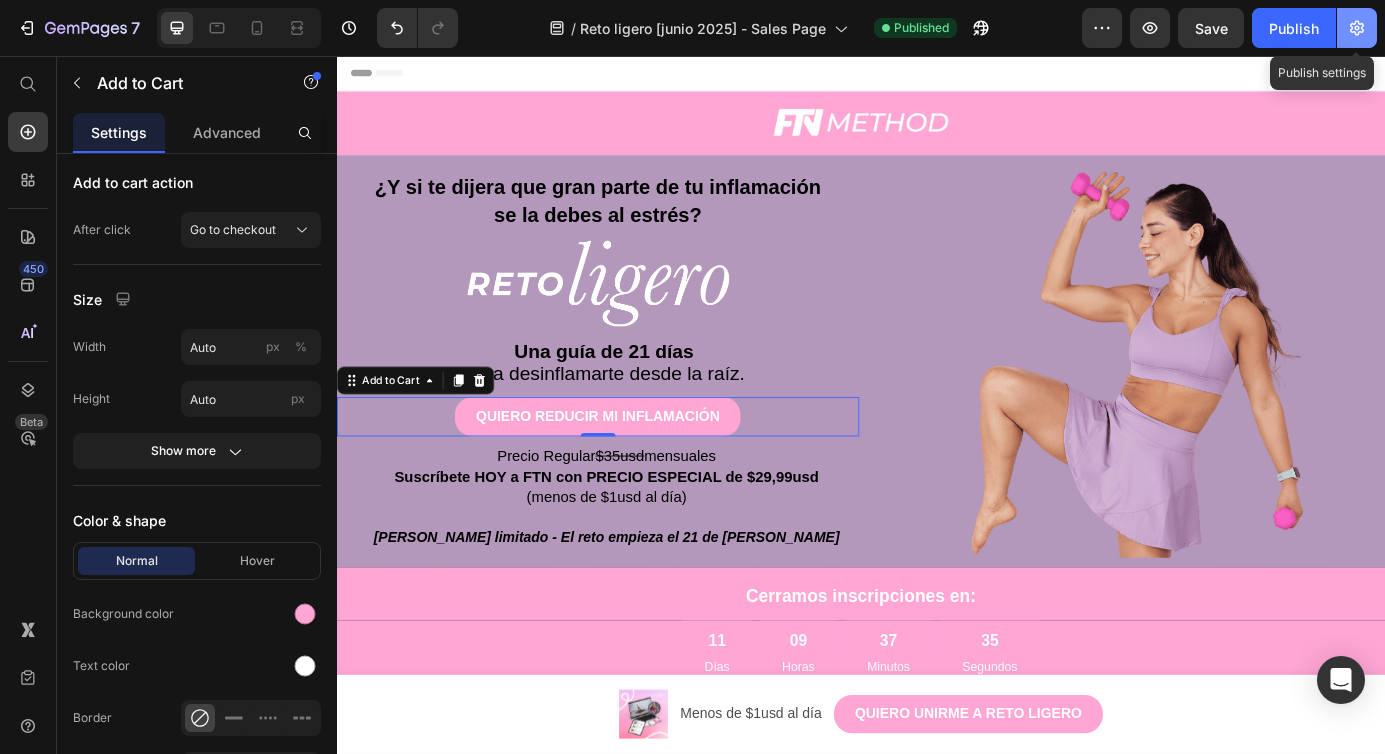 click 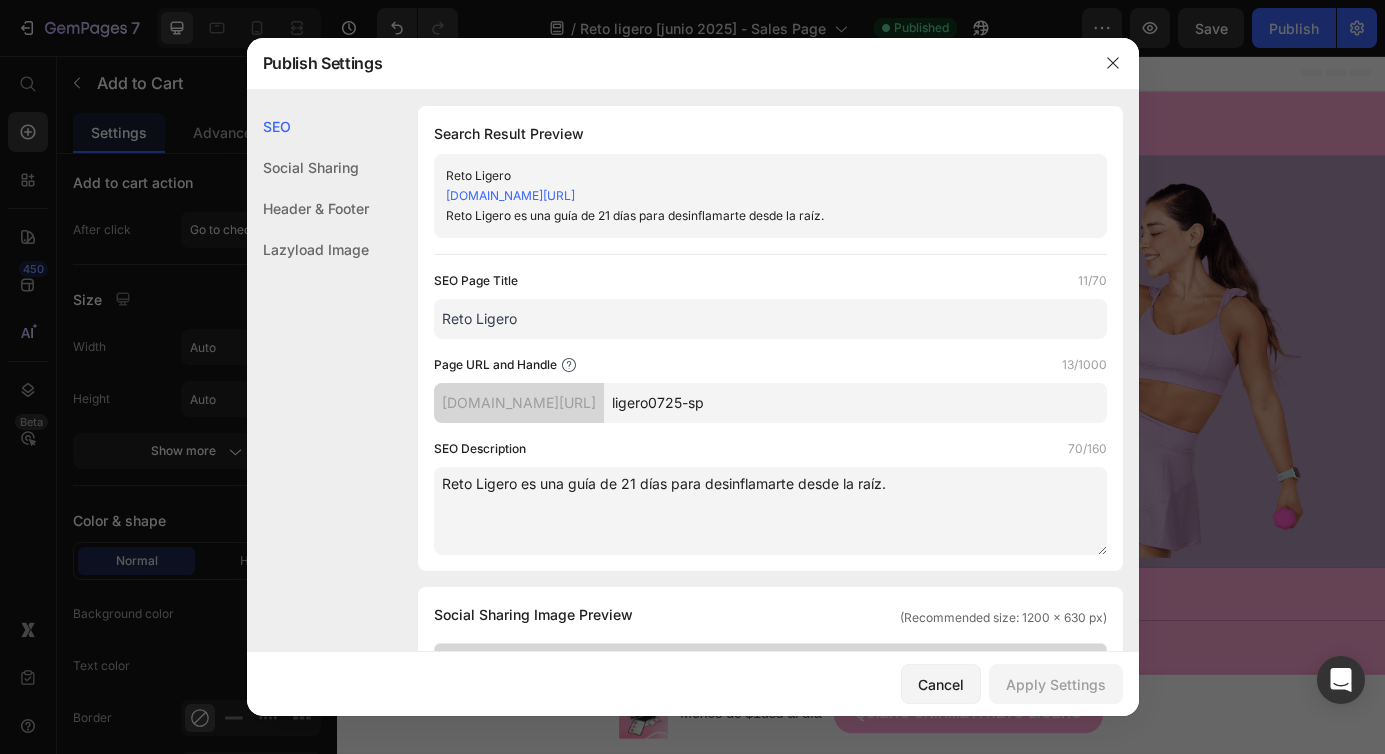 click on "ftn-mx.myshopify.com/pages/ligero0725-sp" at bounding box center [510, 195] 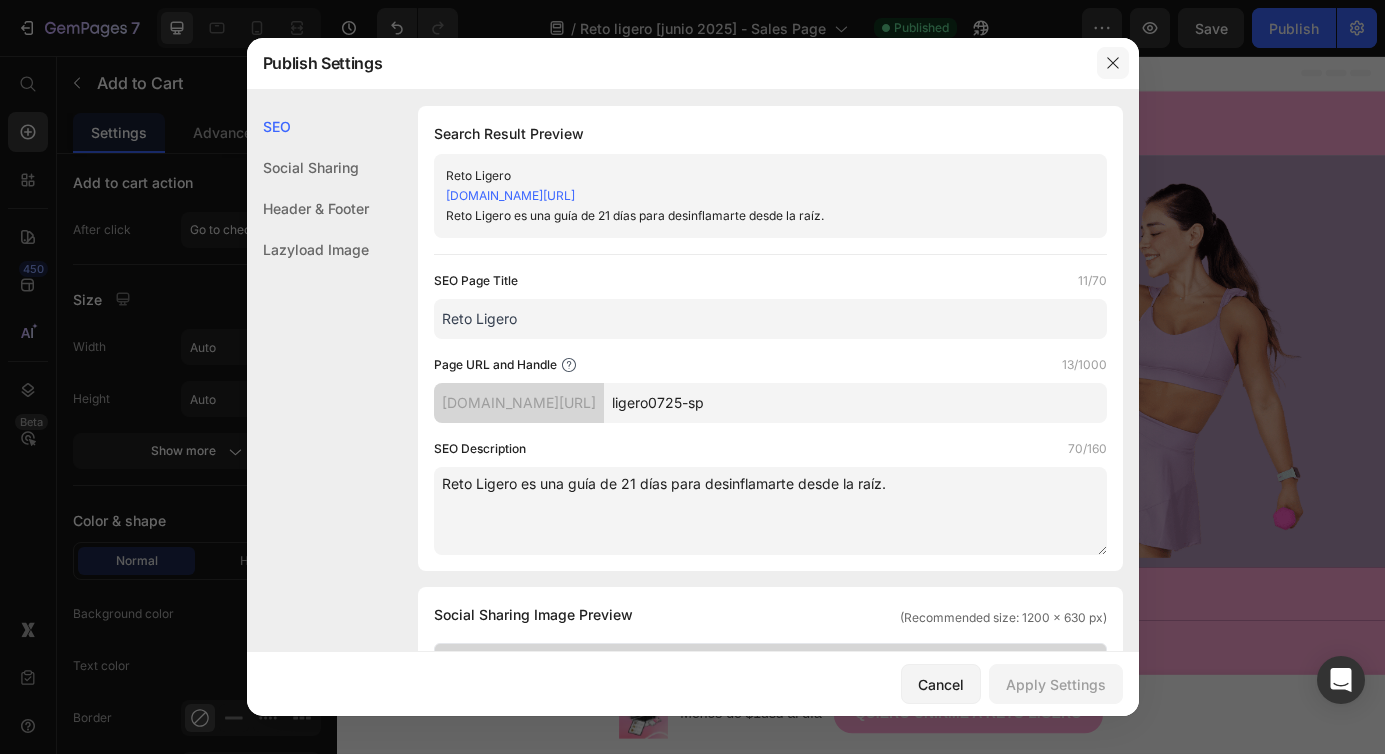 click 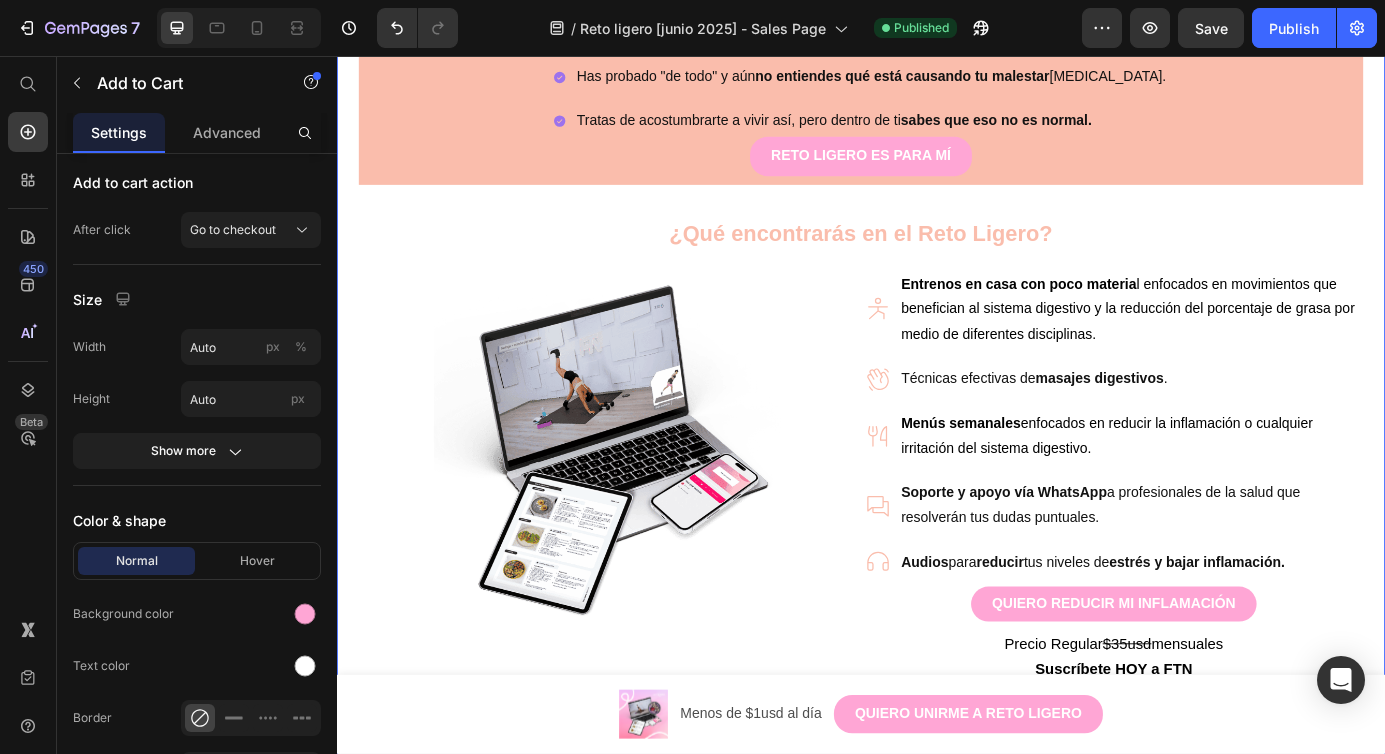 scroll, scrollTop: 1571, scrollLeft: 0, axis: vertical 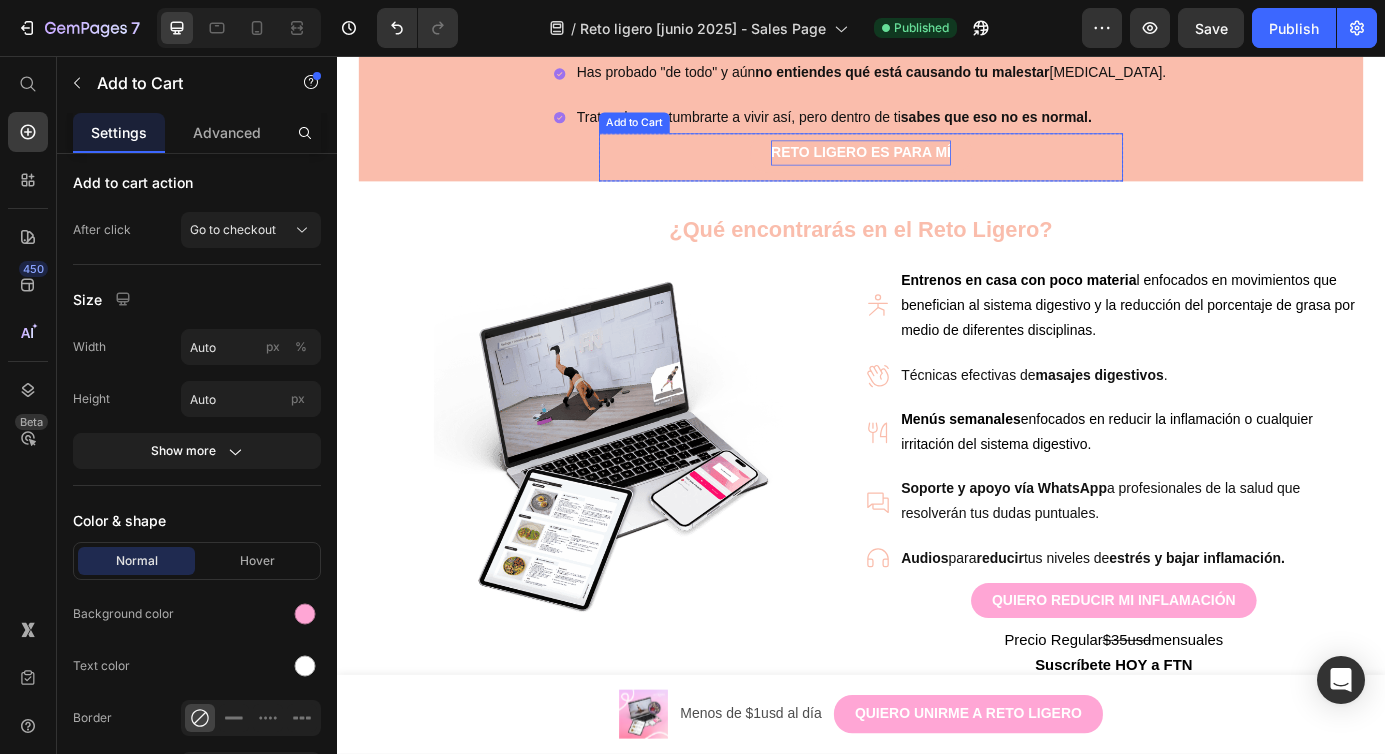 click on "RETO LIGERO ES PARA MÍ" at bounding box center (937, 167) 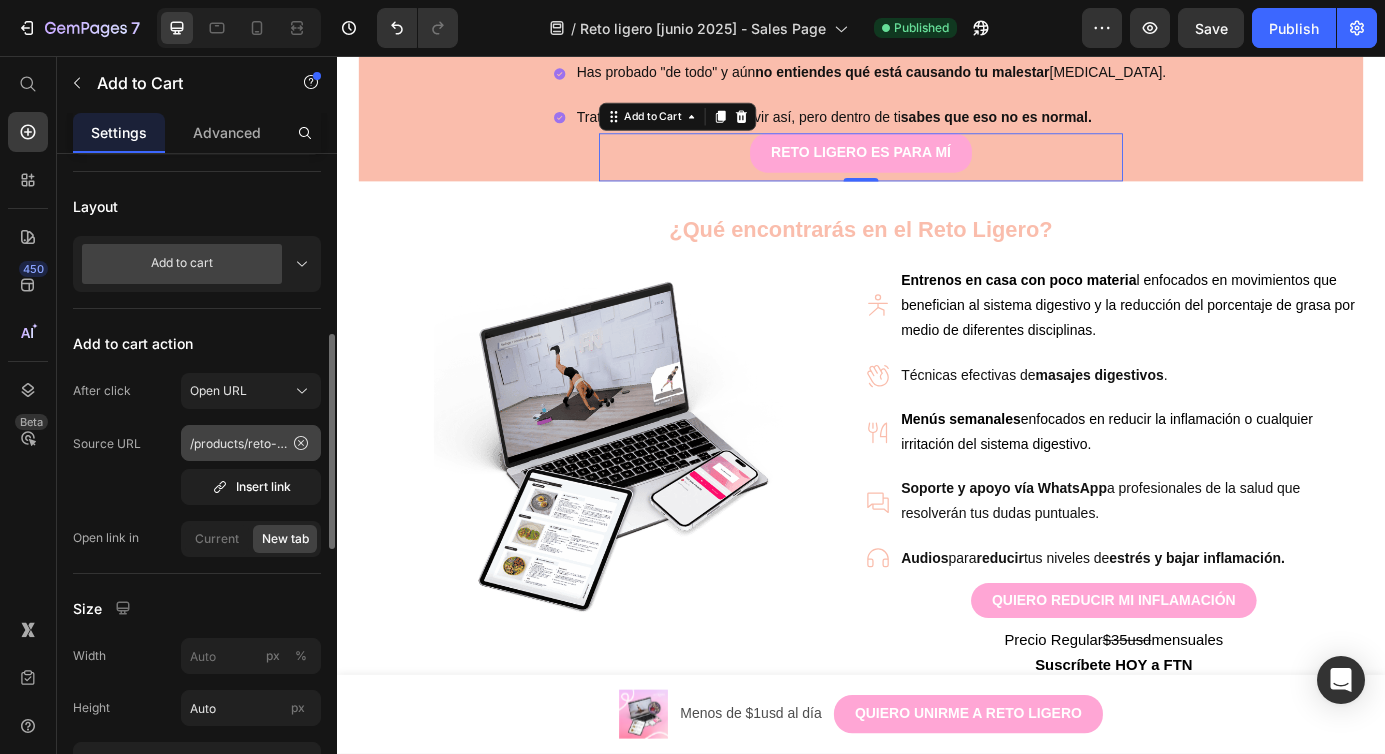 scroll, scrollTop: 521, scrollLeft: 0, axis: vertical 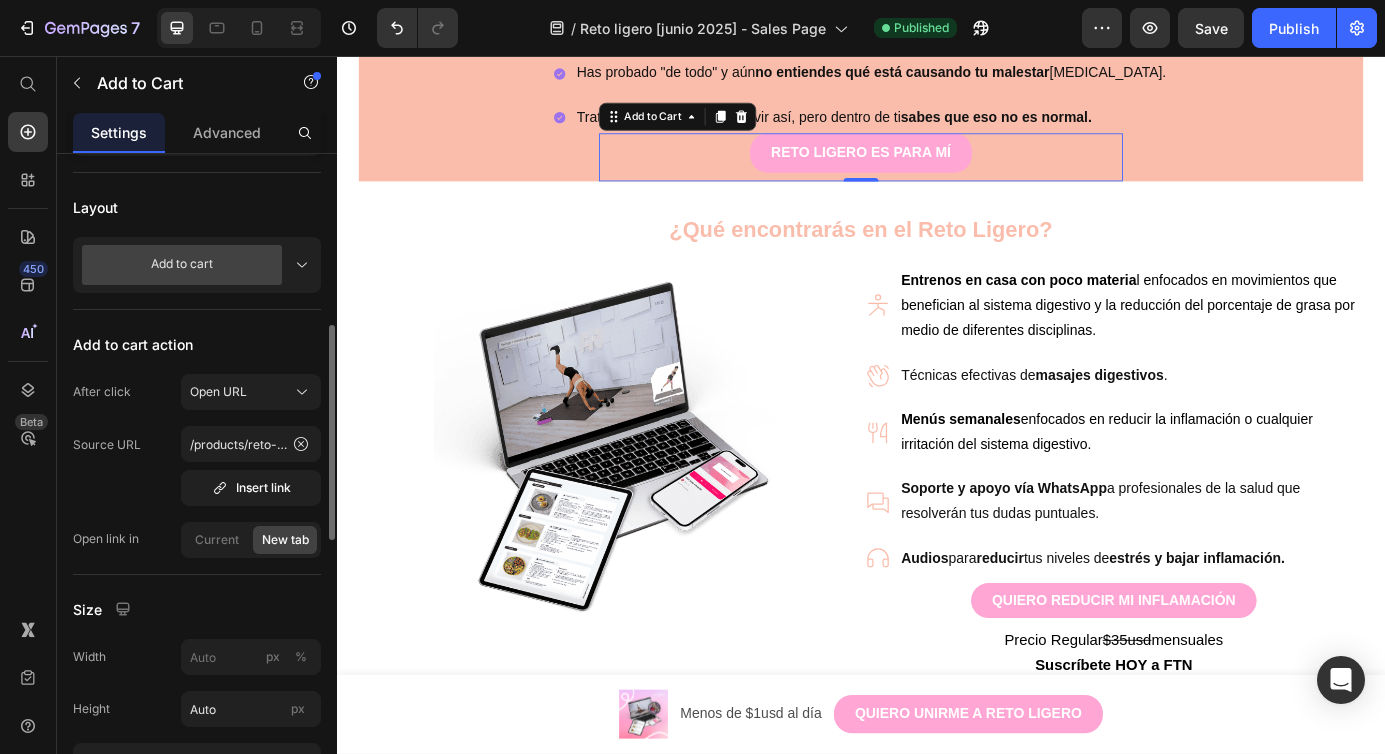 click 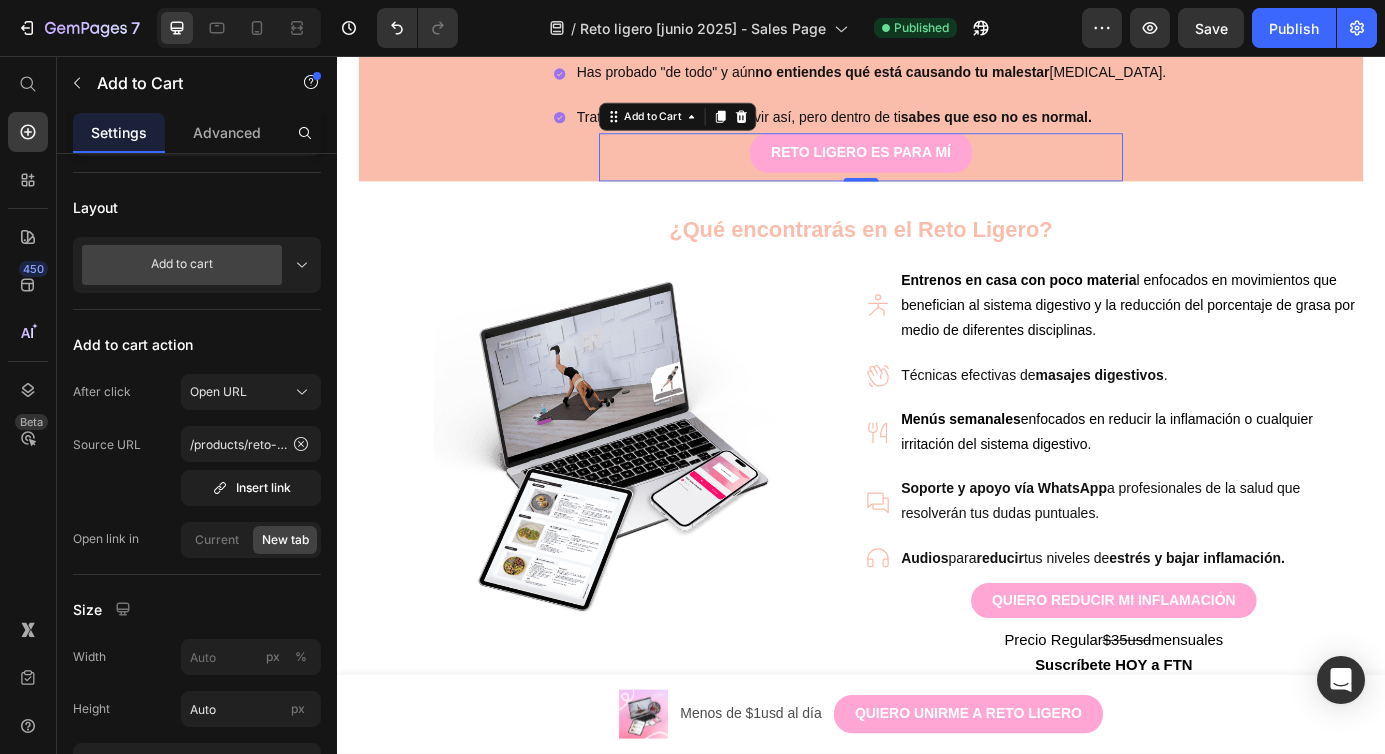 click on "Layout" at bounding box center (197, 207) 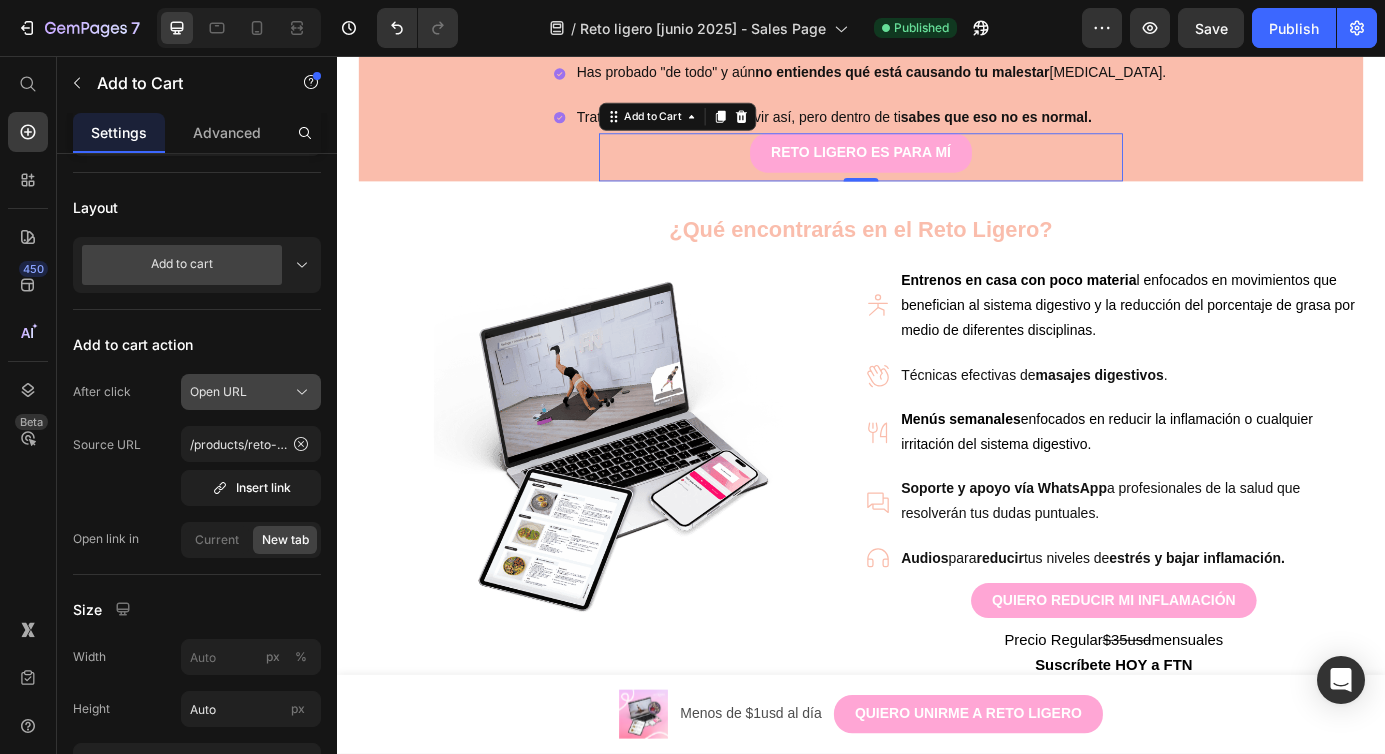 click on "Open URL" 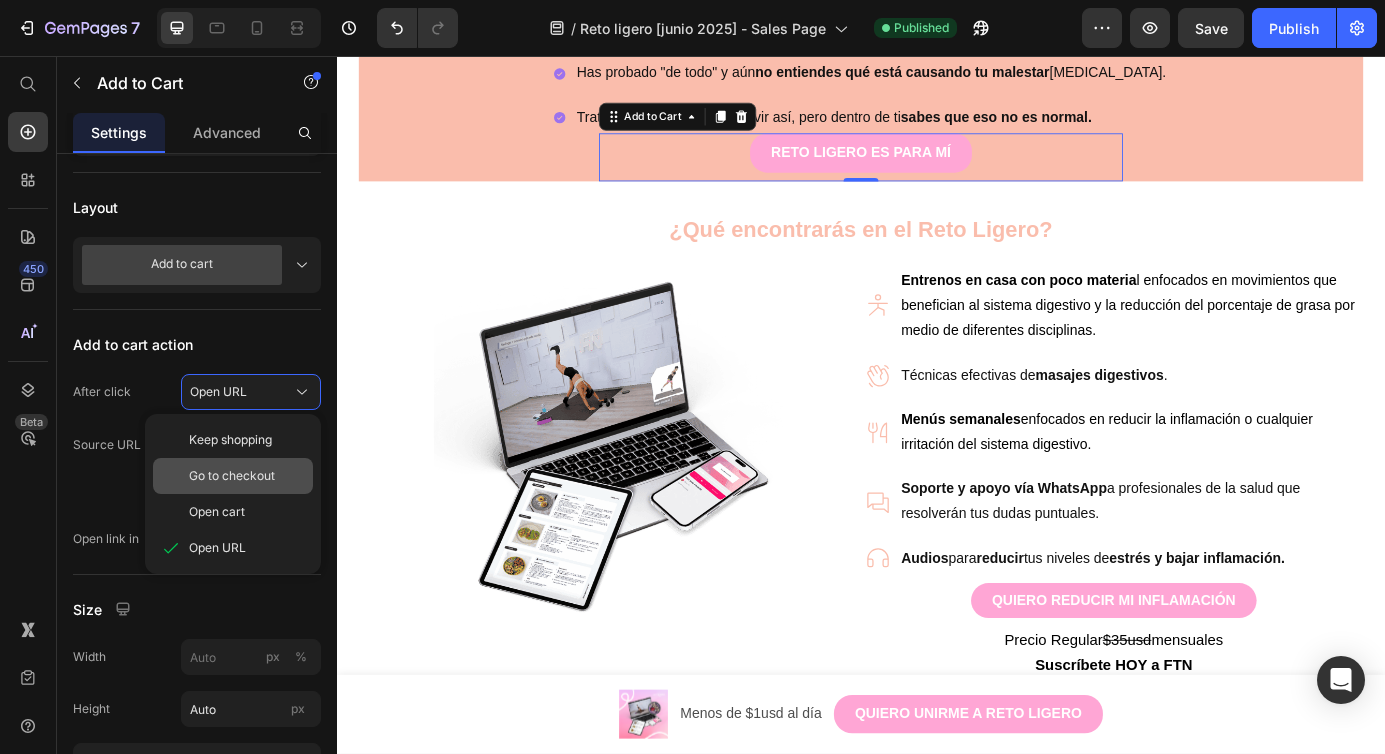 click on "Go to checkout" at bounding box center [247, 476] 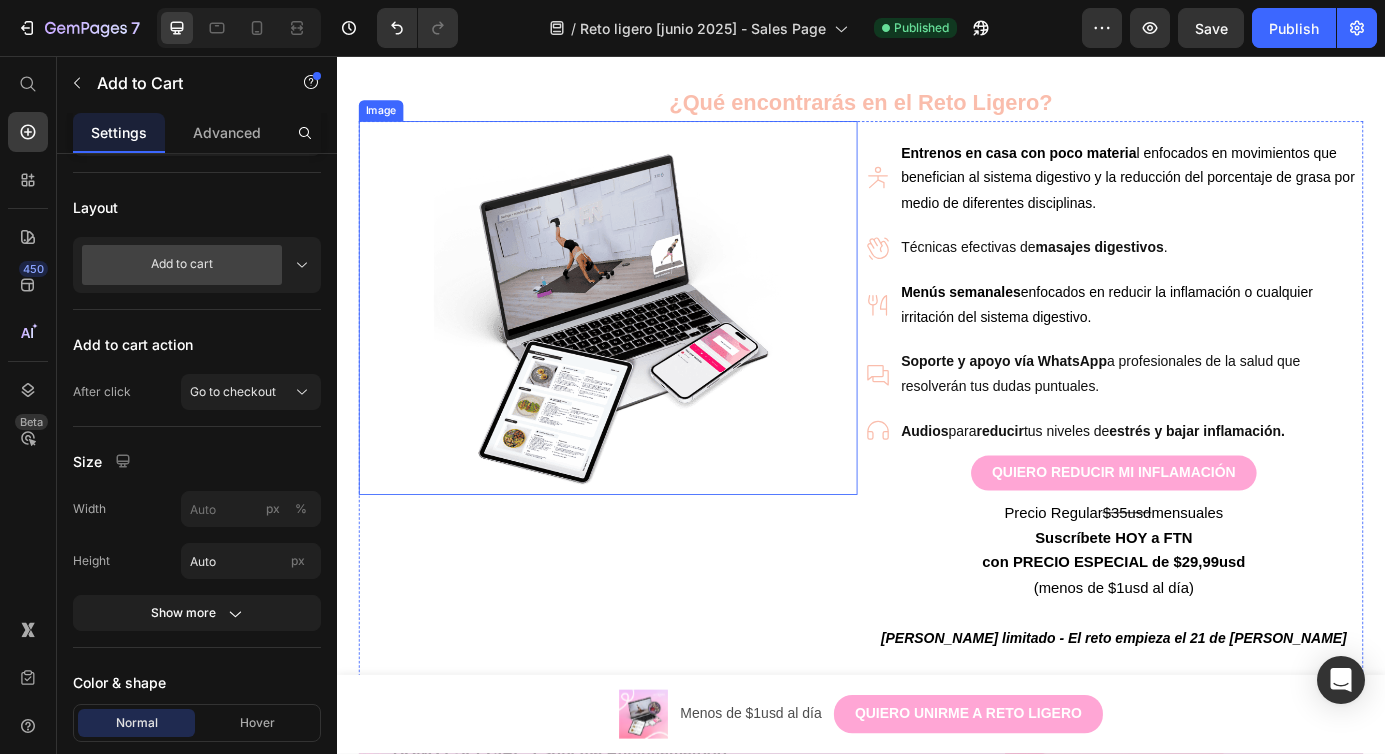 scroll, scrollTop: 1717, scrollLeft: 0, axis: vertical 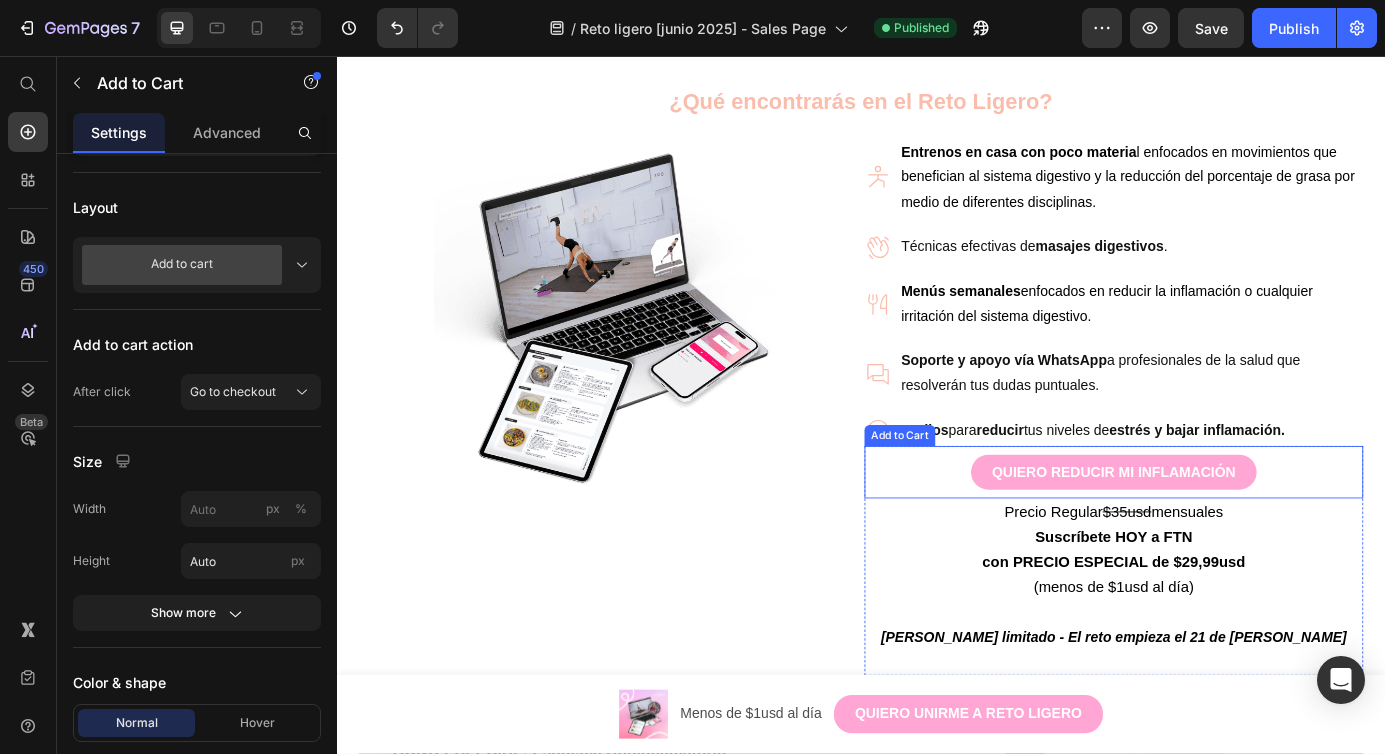 click on "QUIERO REDUCIR MI INFLAMACIÓN Add to Cart" at bounding box center (1226, 533) 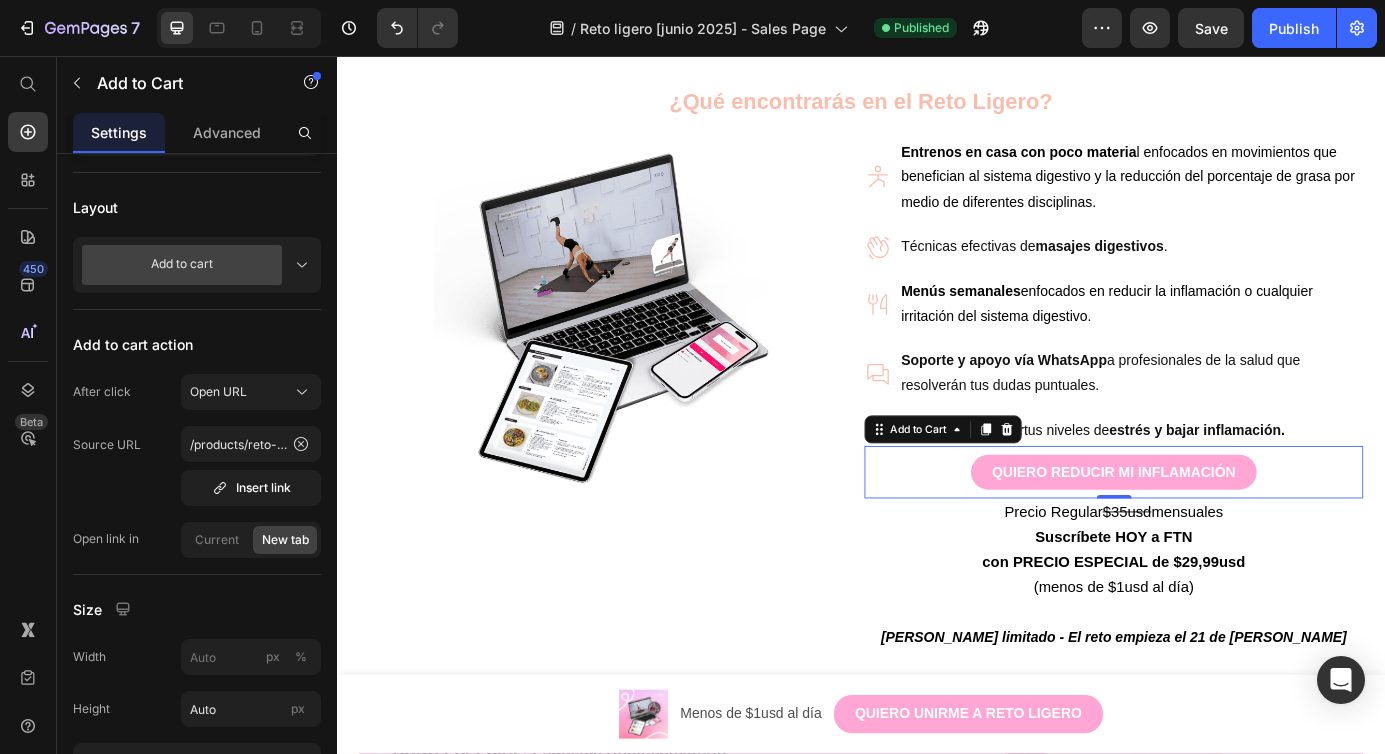 scroll, scrollTop: 1749, scrollLeft: 0, axis: vertical 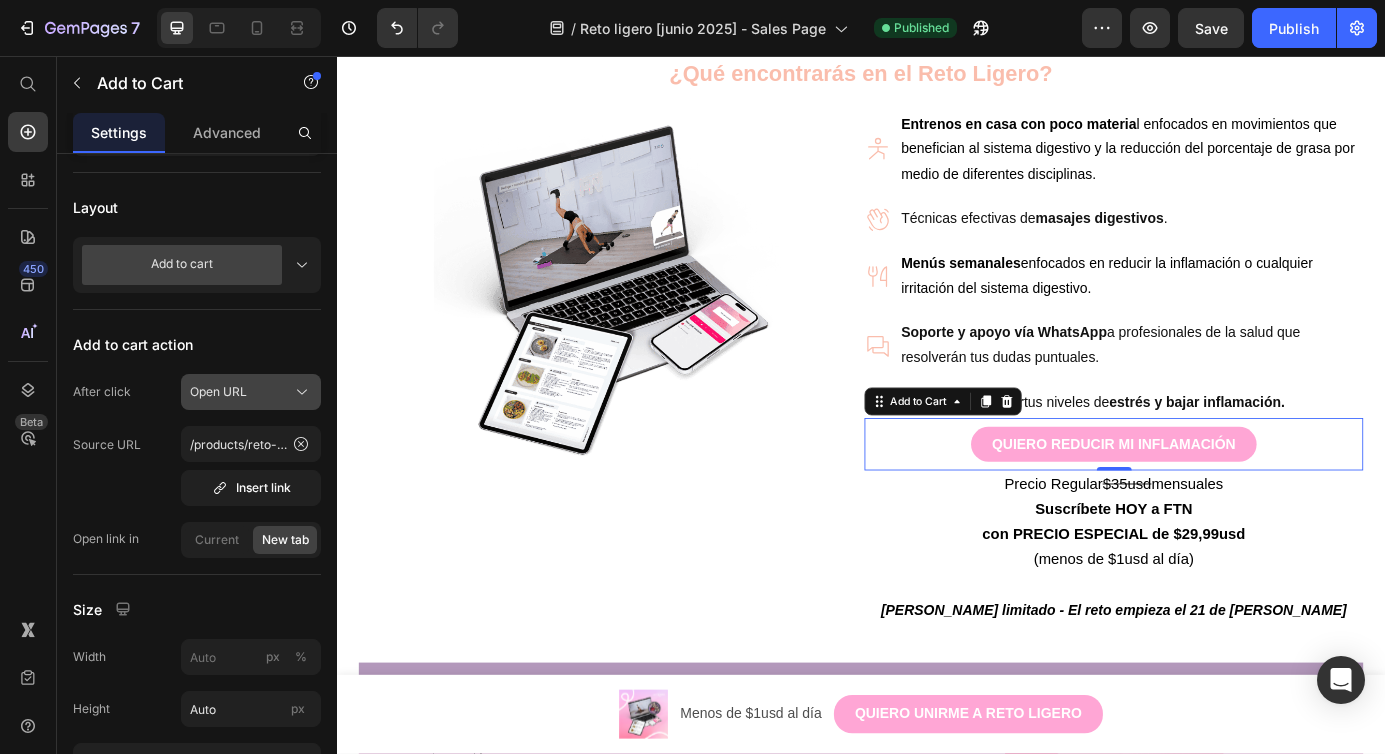 click 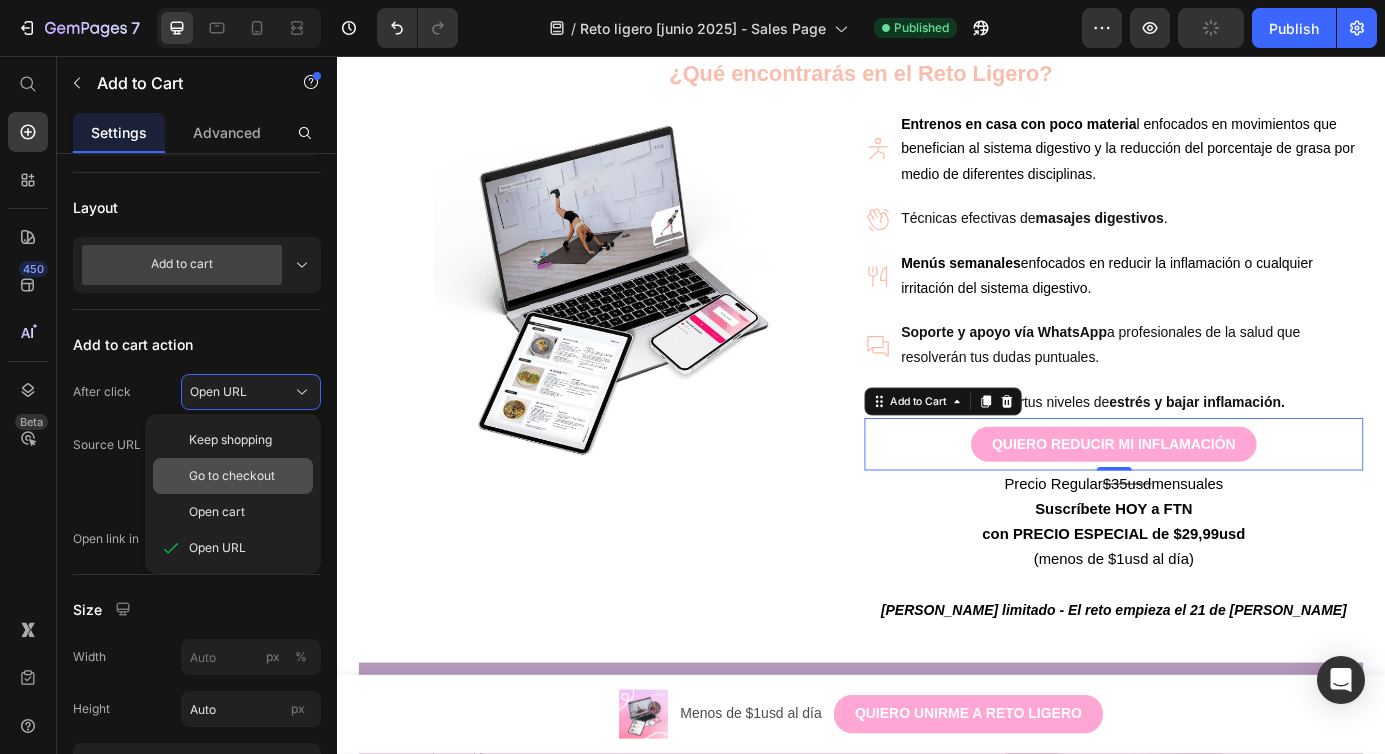 click on "Go to checkout" at bounding box center [247, 476] 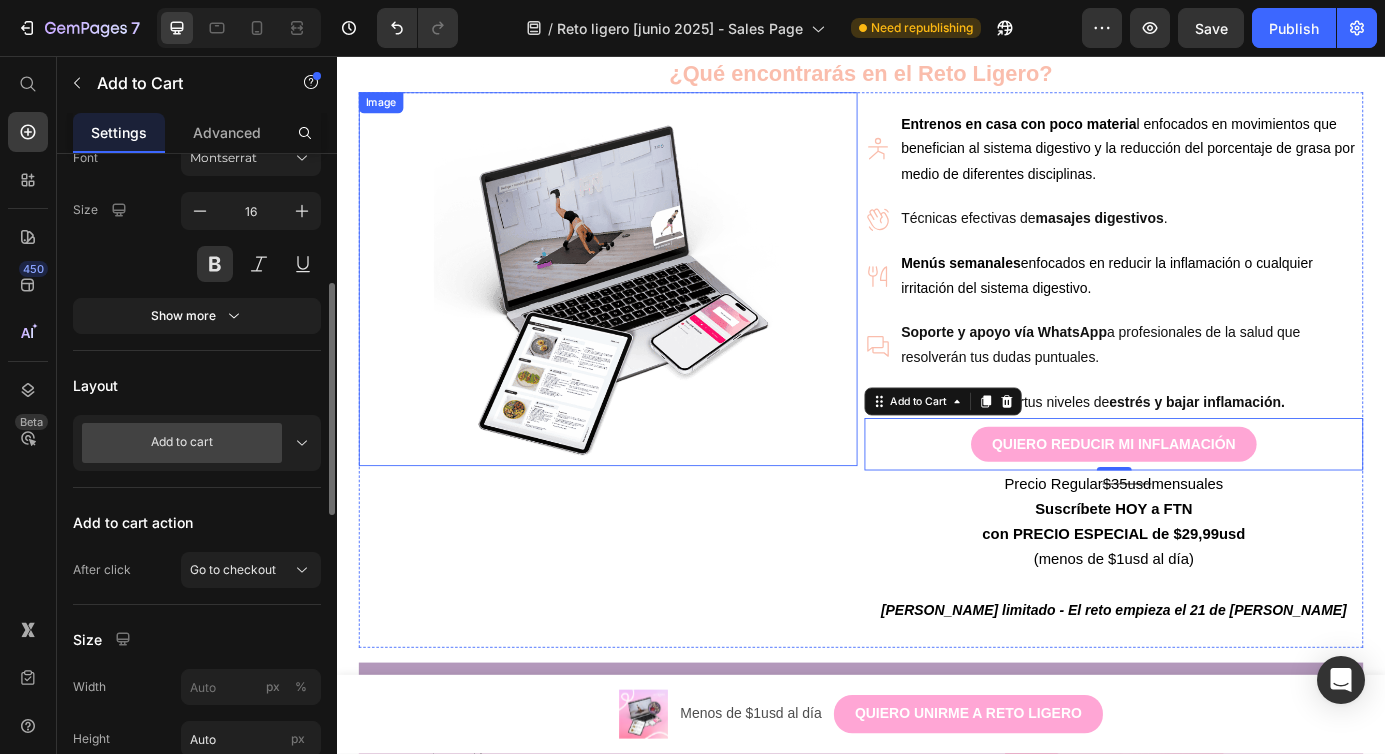 scroll, scrollTop: 342, scrollLeft: 0, axis: vertical 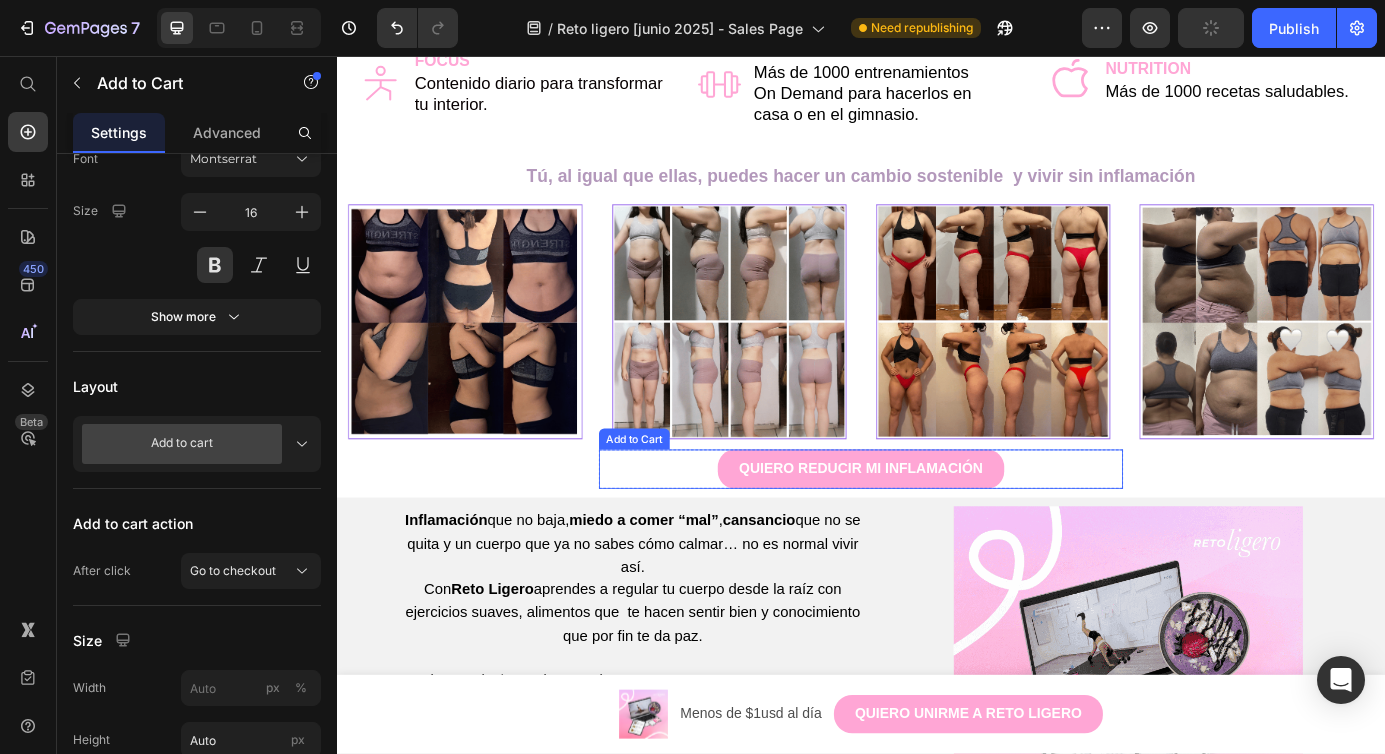 click on "QUIERO REDUCIR MI INFLAMACIÓN Add to Cart" at bounding box center [937, 529] 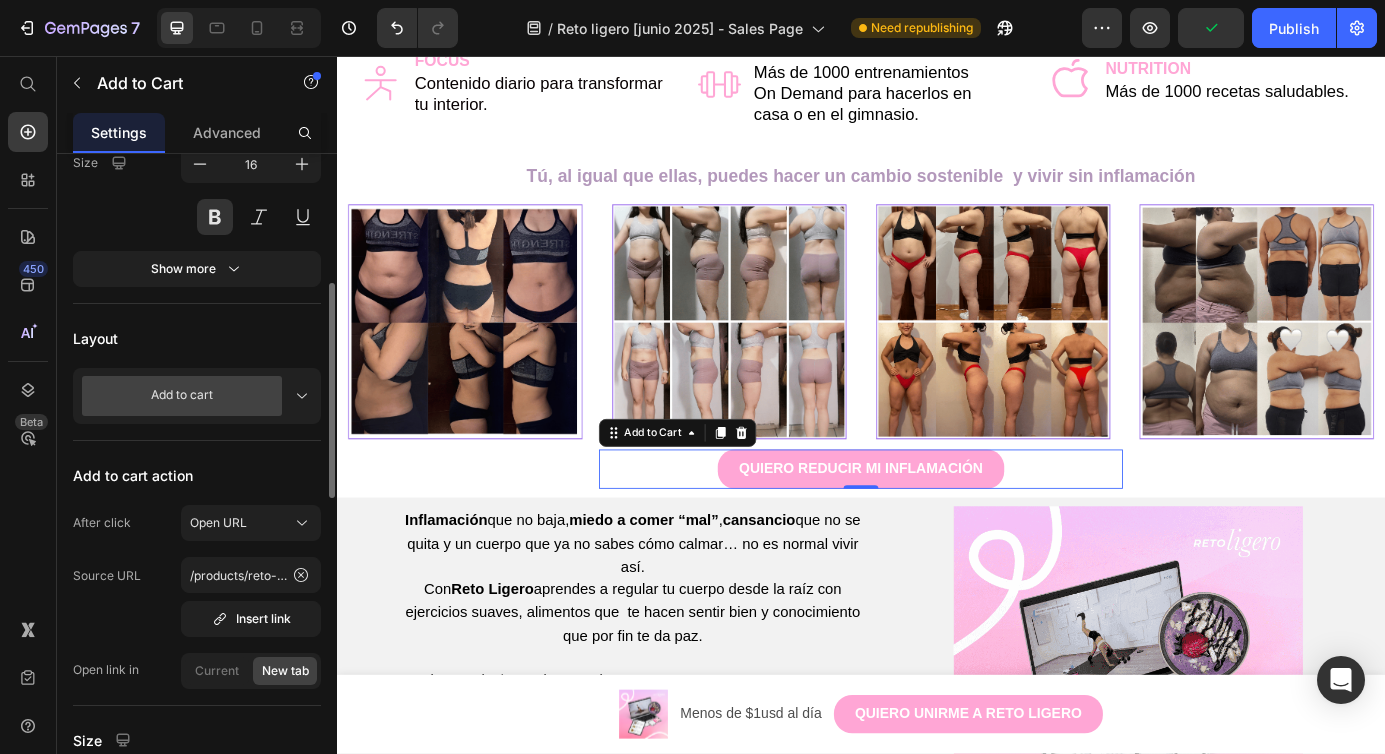 scroll, scrollTop: 391, scrollLeft: 0, axis: vertical 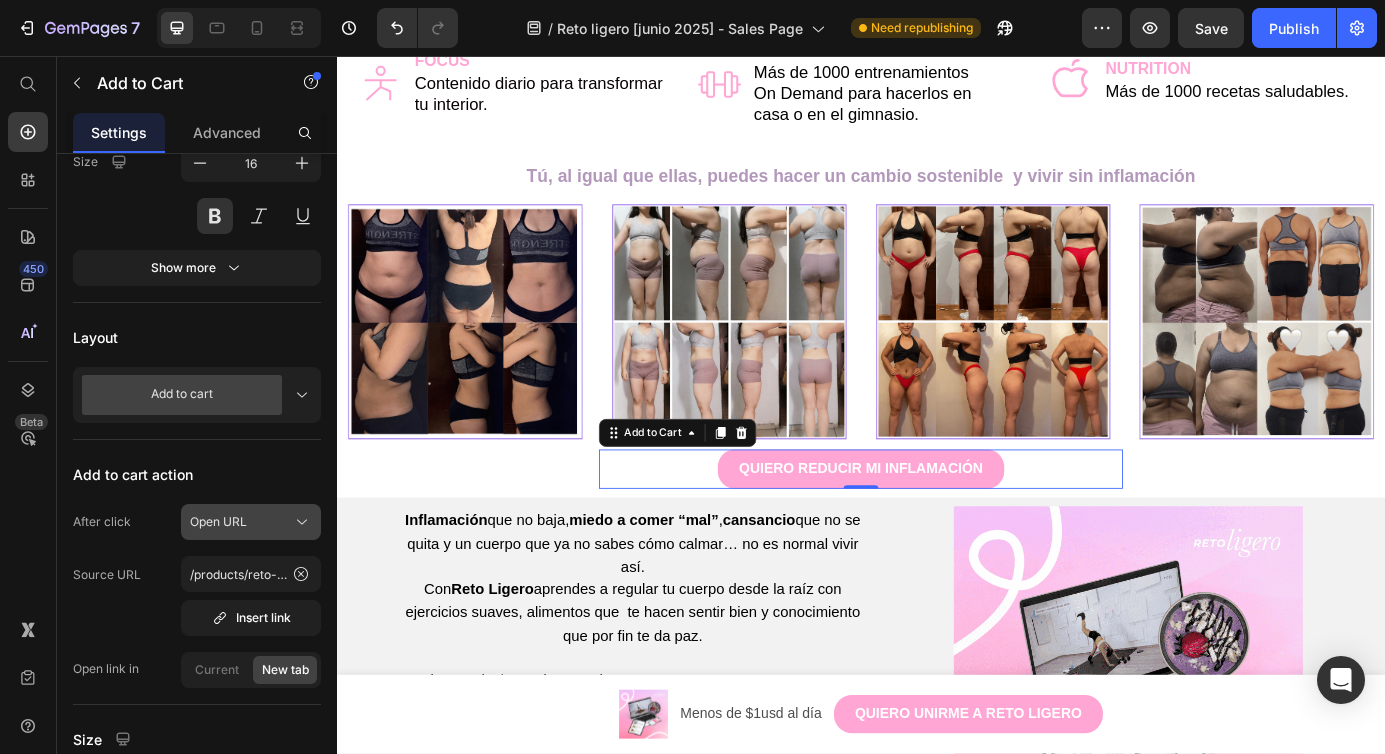 click on "Open URL" at bounding box center (218, 522) 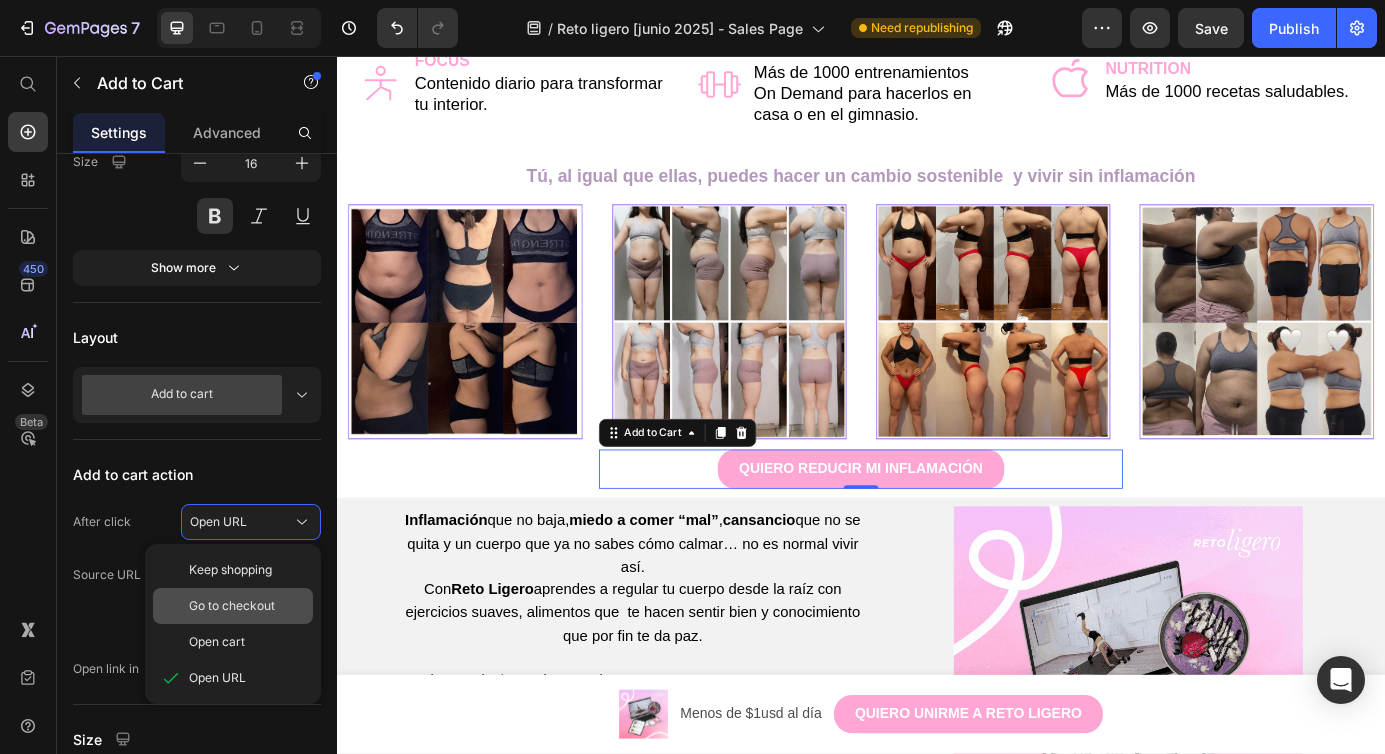 click on "Go to checkout" at bounding box center (232, 606) 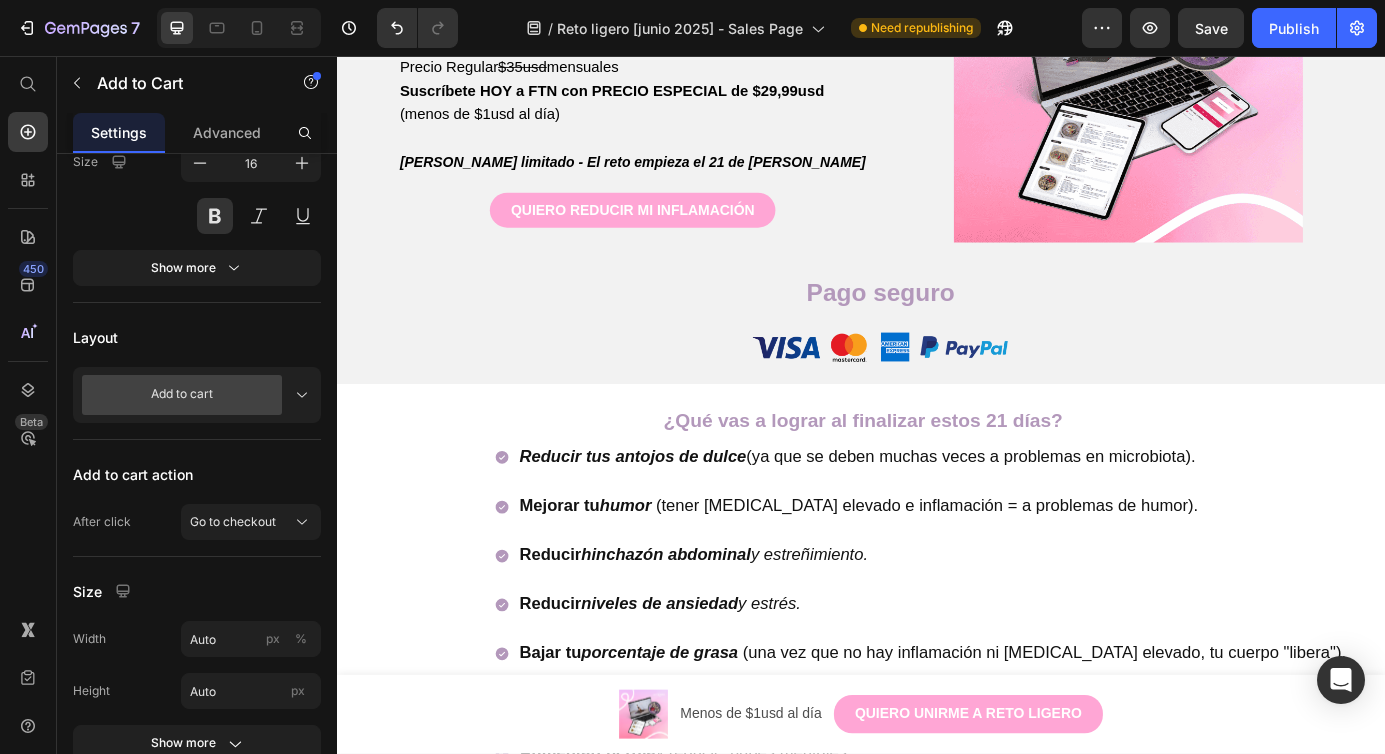scroll, scrollTop: 4023, scrollLeft: 0, axis: vertical 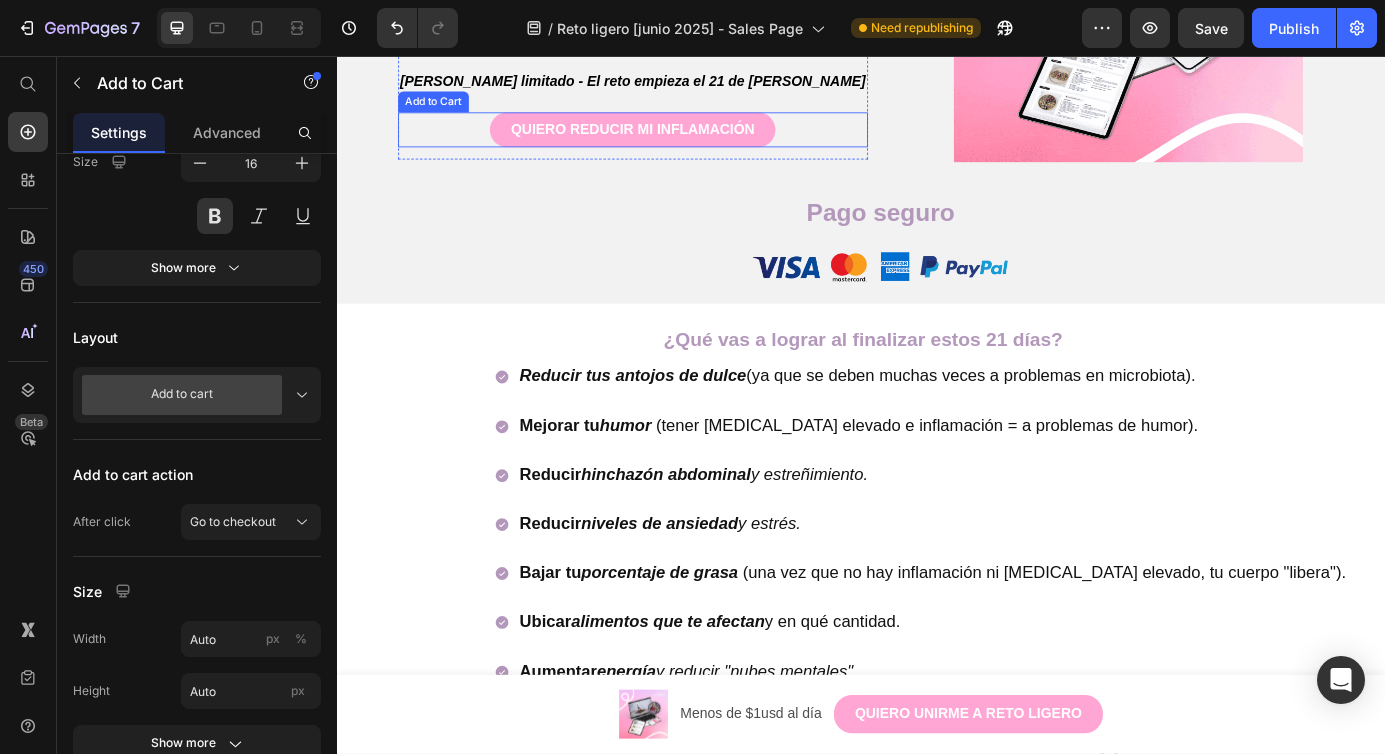 click on "QUIERO REDUCIR MI INFLAMACIÓN Add to Cart" at bounding box center [676, 141] 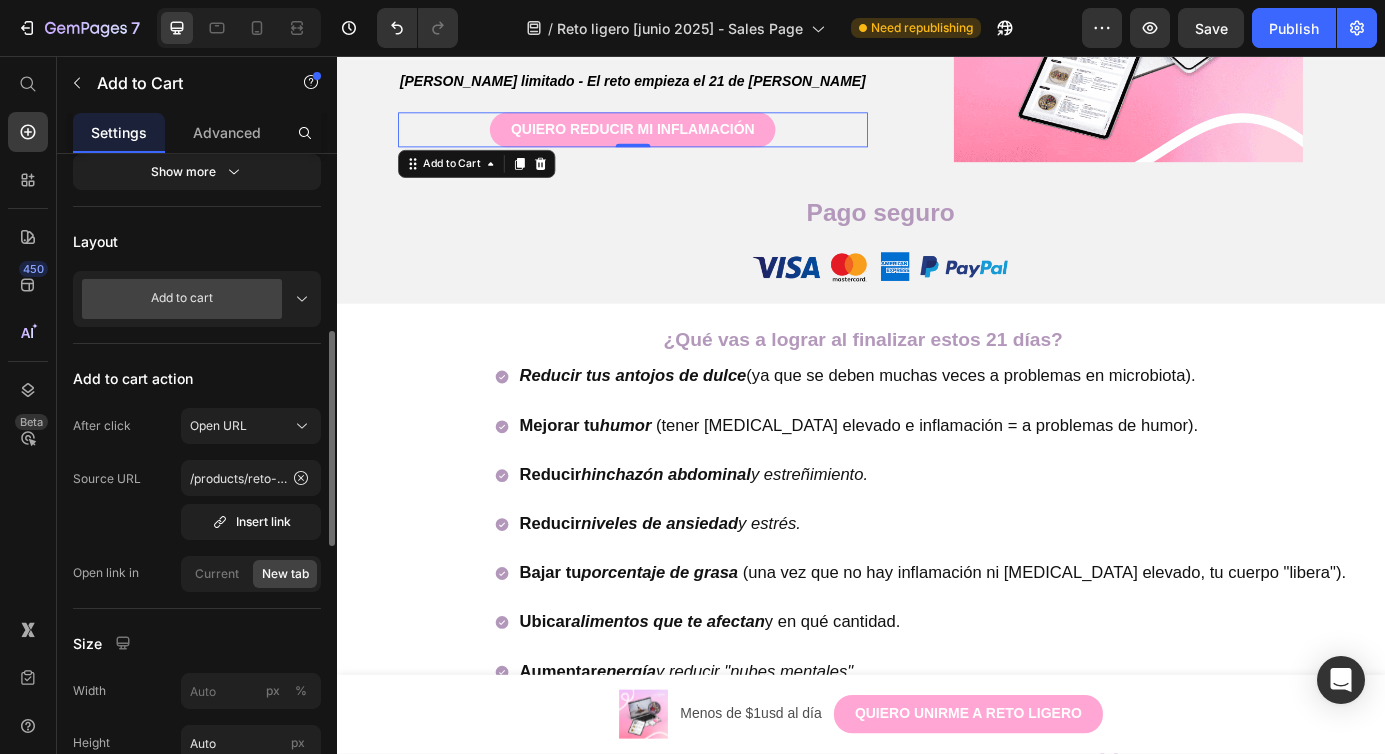 scroll, scrollTop: 505, scrollLeft: 0, axis: vertical 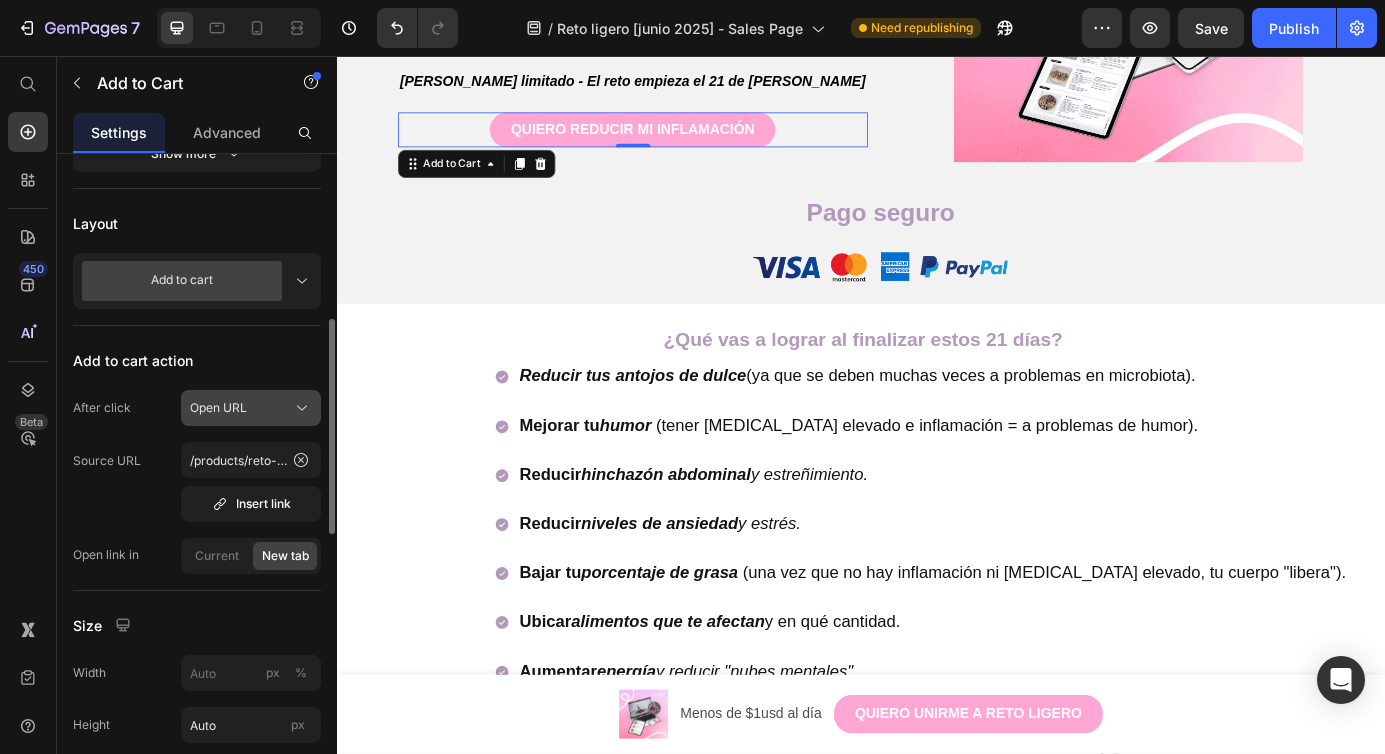 click 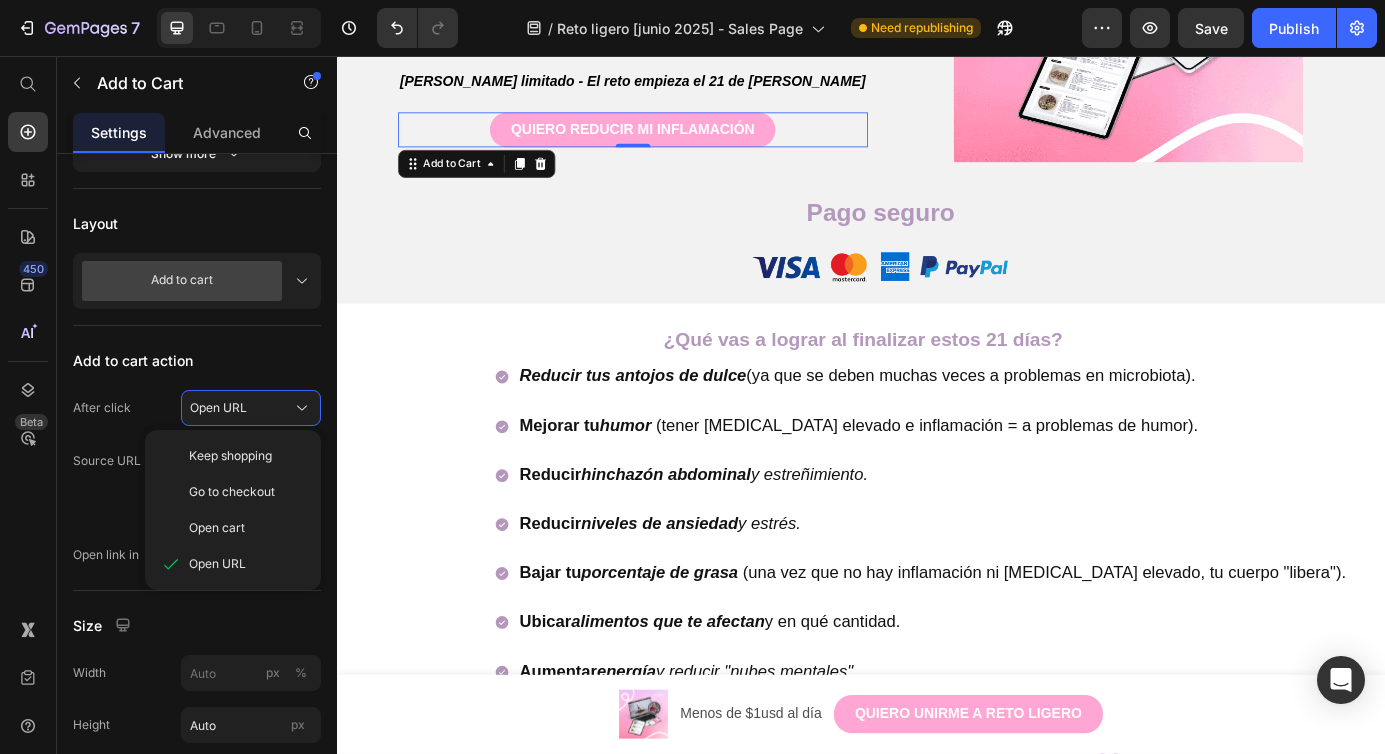 drag, startPoint x: 269, startPoint y: 478, endPoint x: 301, endPoint y: 470, distance: 32.984844 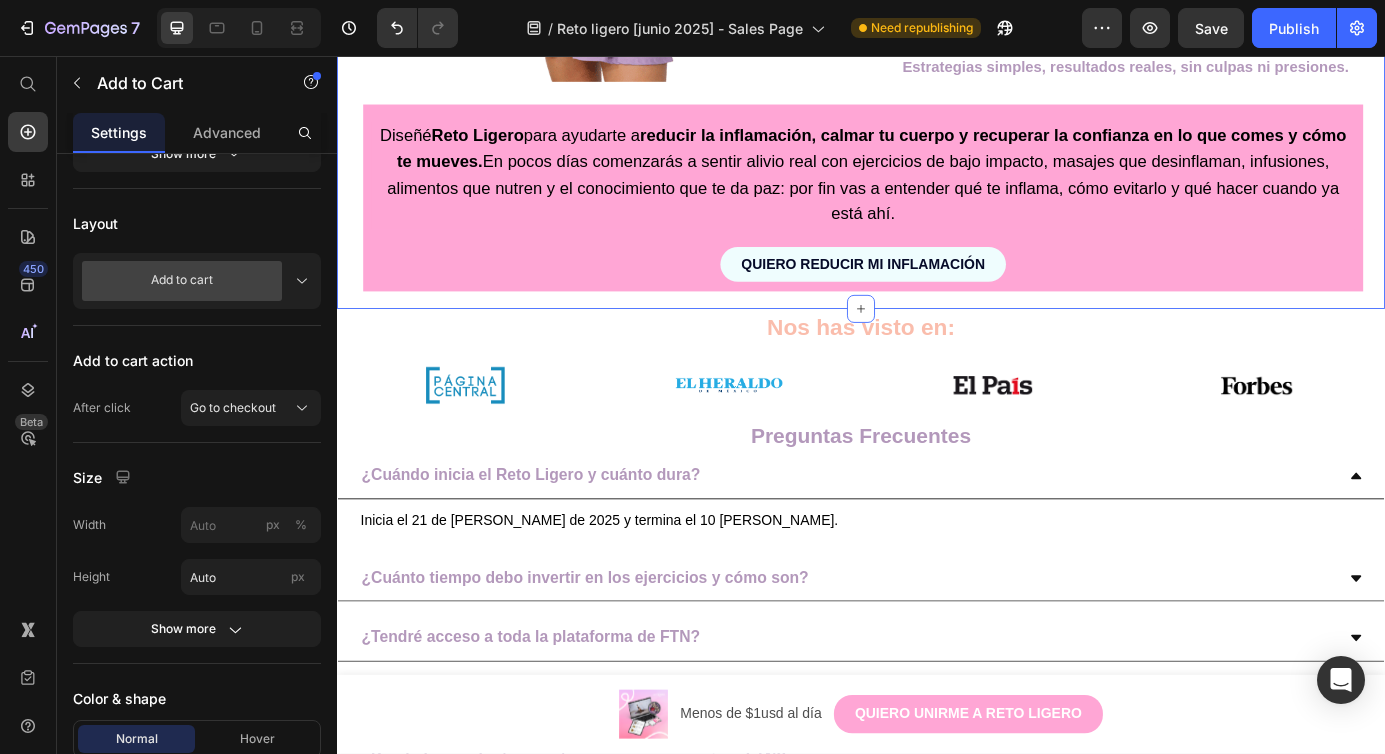 scroll, scrollTop: 5302, scrollLeft: 0, axis: vertical 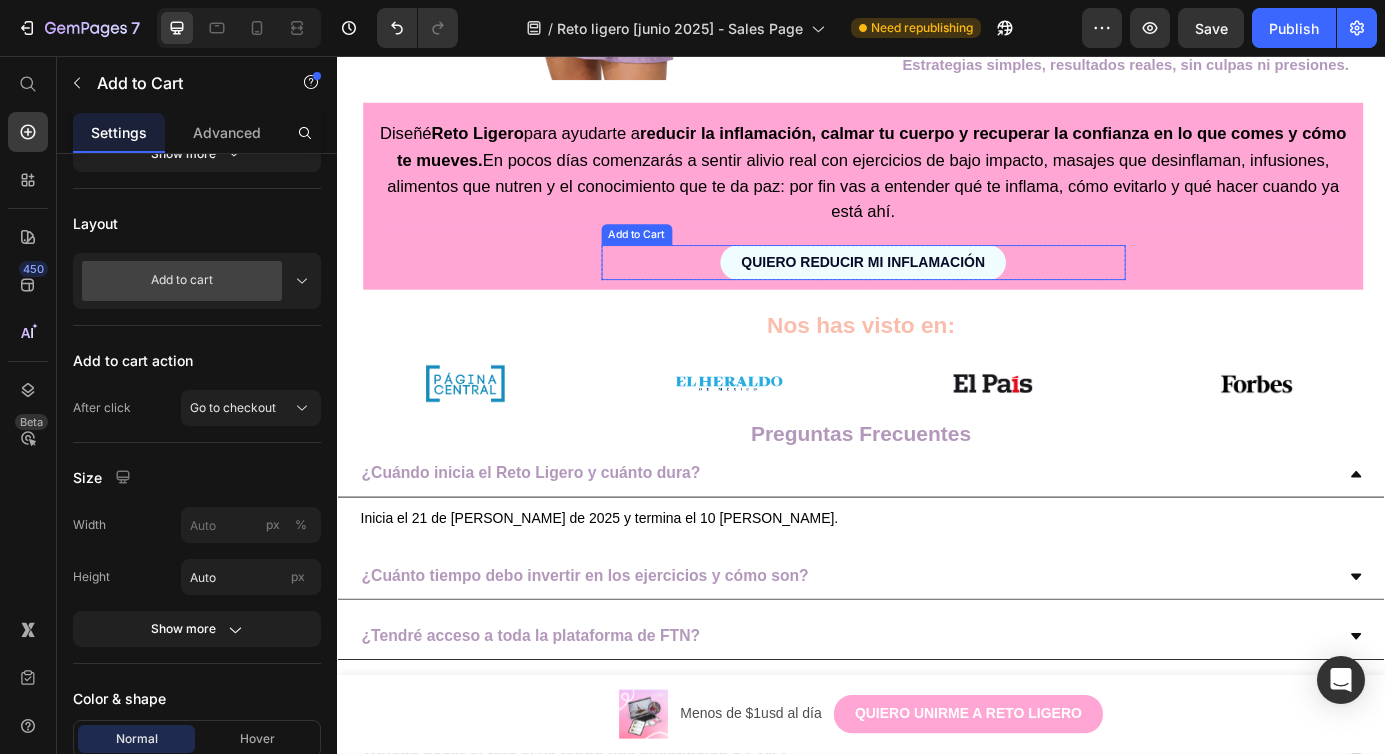 click on "QUIERO REDUCIR MI INFLAMACIÓN Add to Cart" at bounding box center (940, 293) 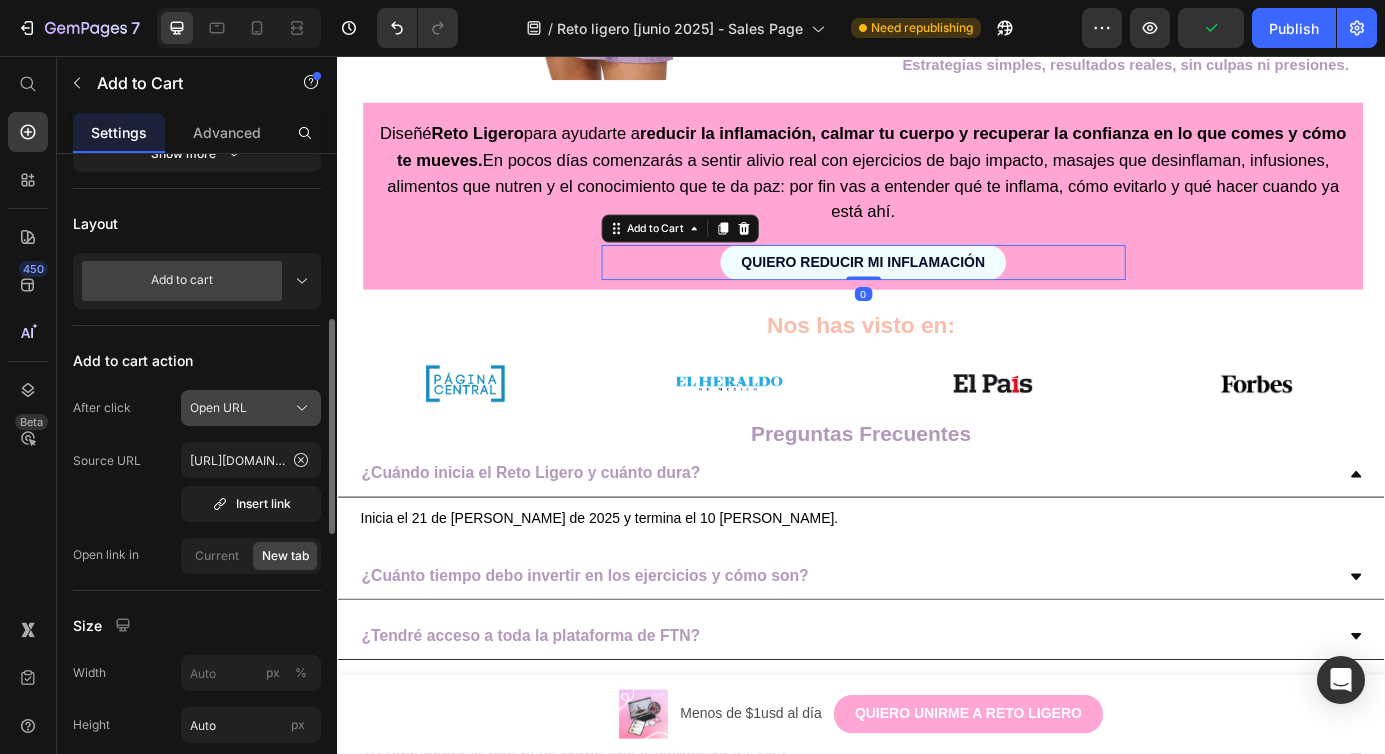 click 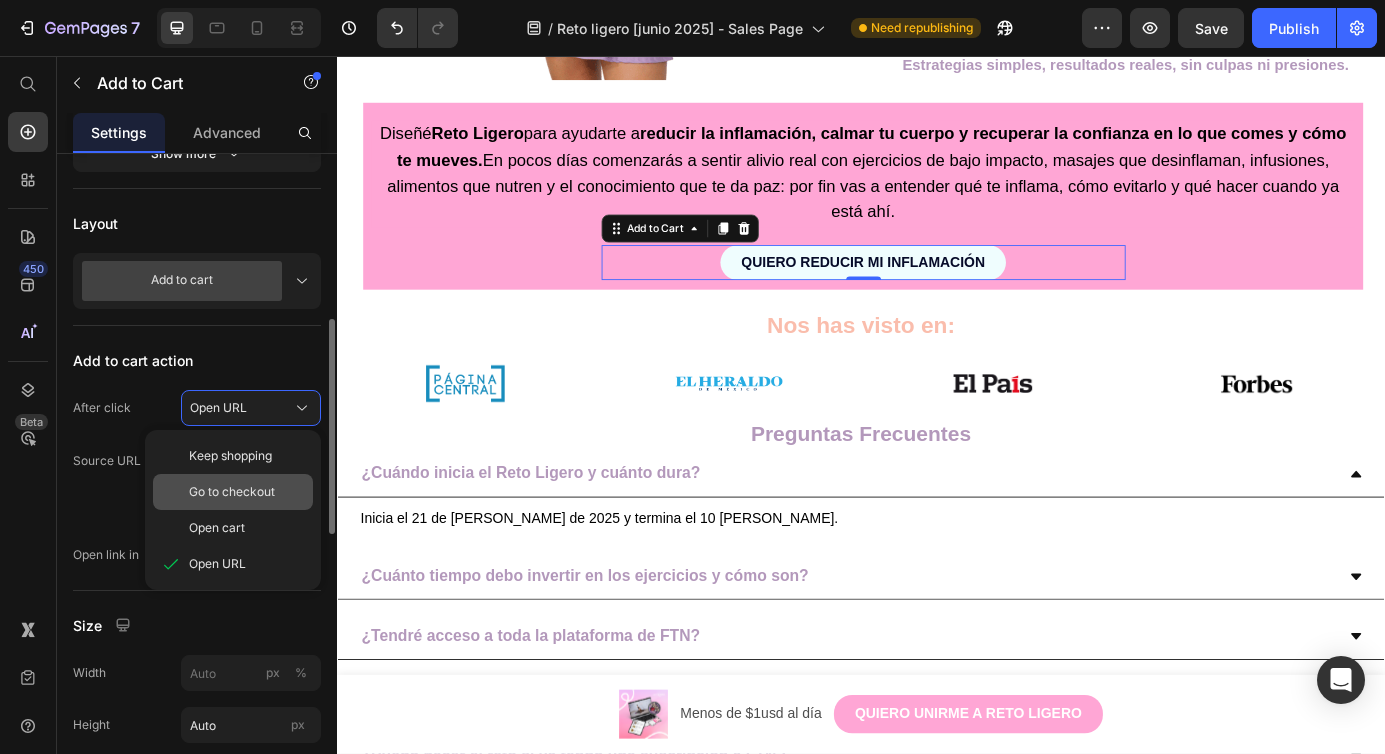 drag, startPoint x: 258, startPoint y: 493, endPoint x: 20, endPoint y: 472, distance: 238.92467 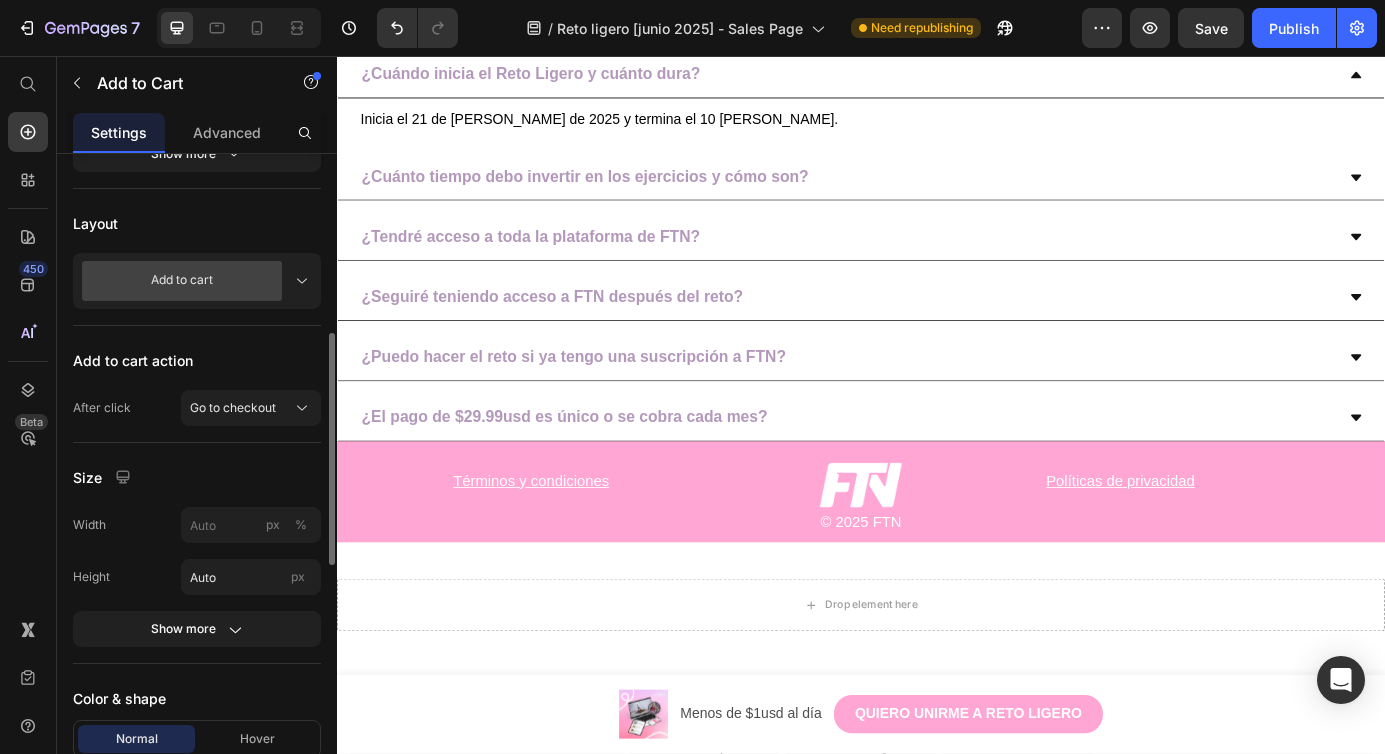 scroll, scrollTop: 5938, scrollLeft: 0, axis: vertical 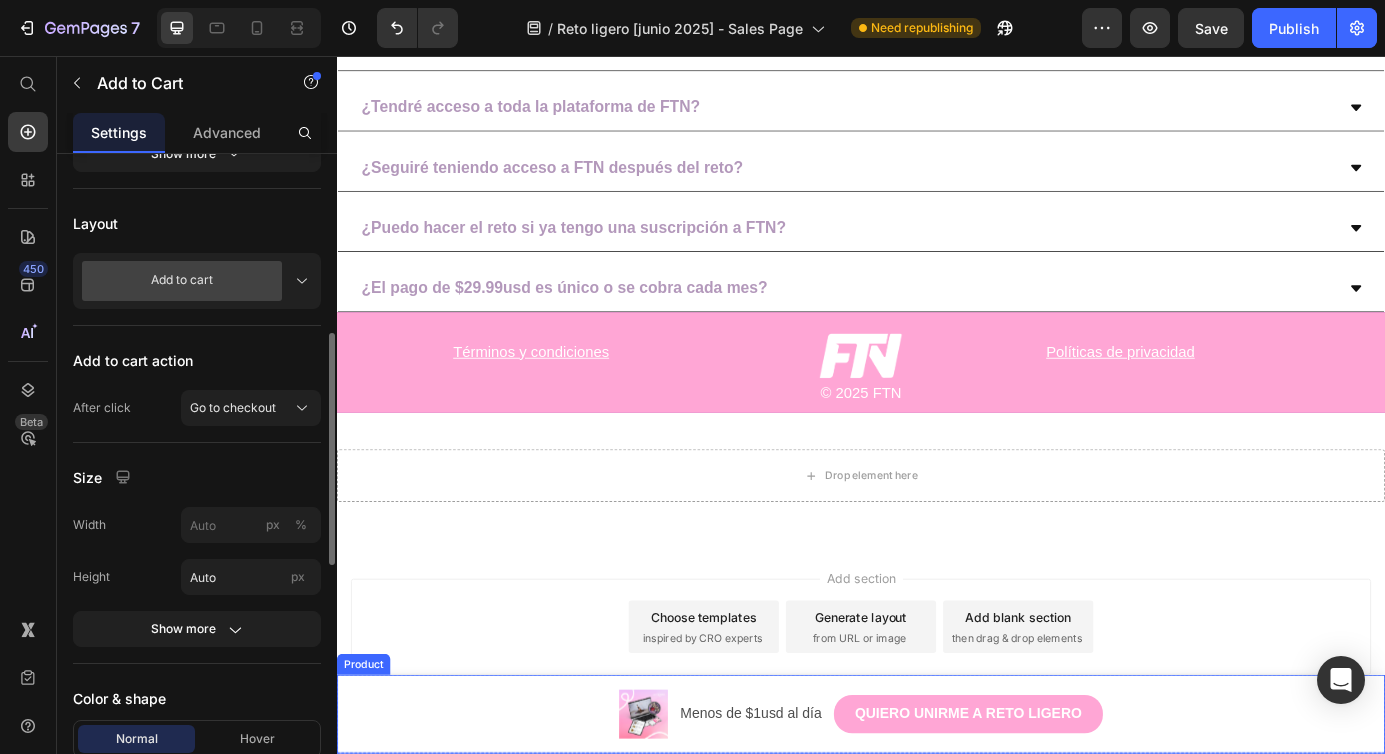 click on "Product Images Menos de $1usd al día Text Block Row QUIERO UNIRME A RETO LIGERO Button Row Product" at bounding box center [937, 810] 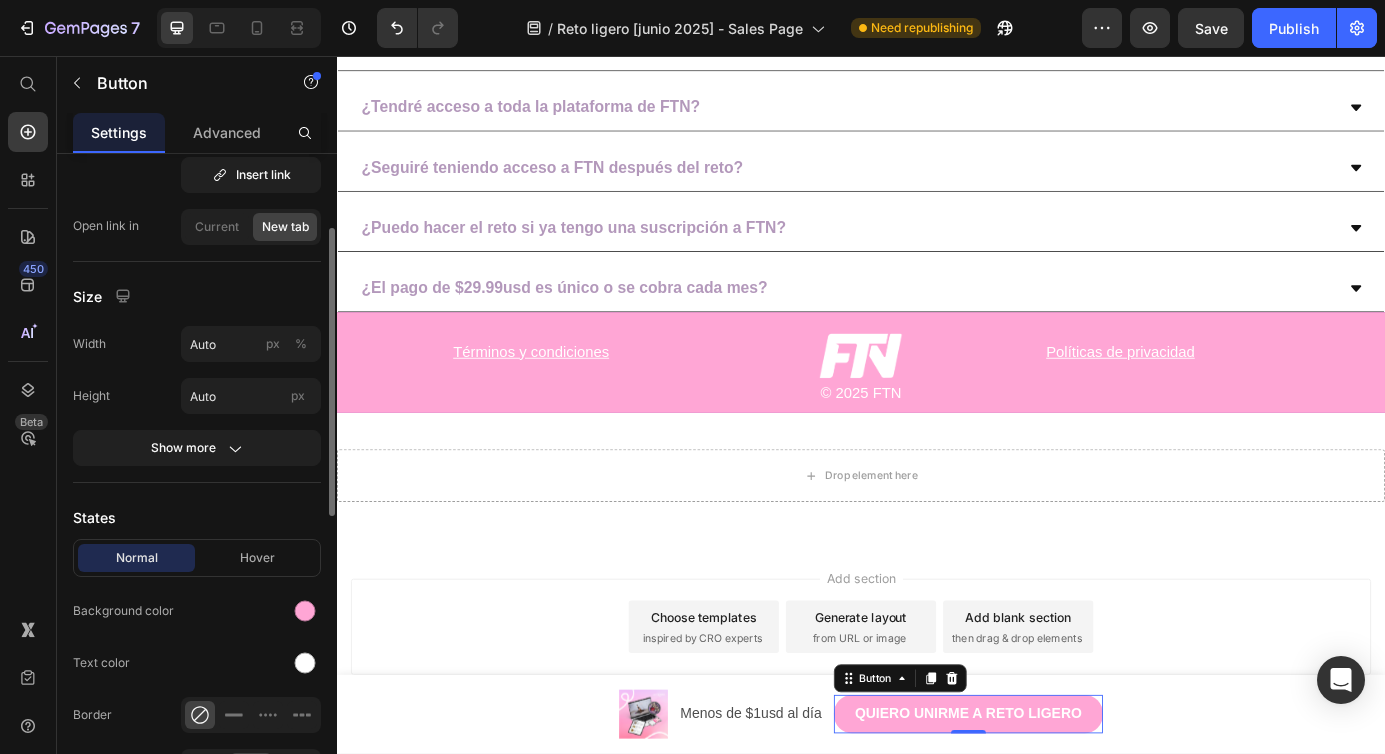 scroll, scrollTop: 0, scrollLeft: 0, axis: both 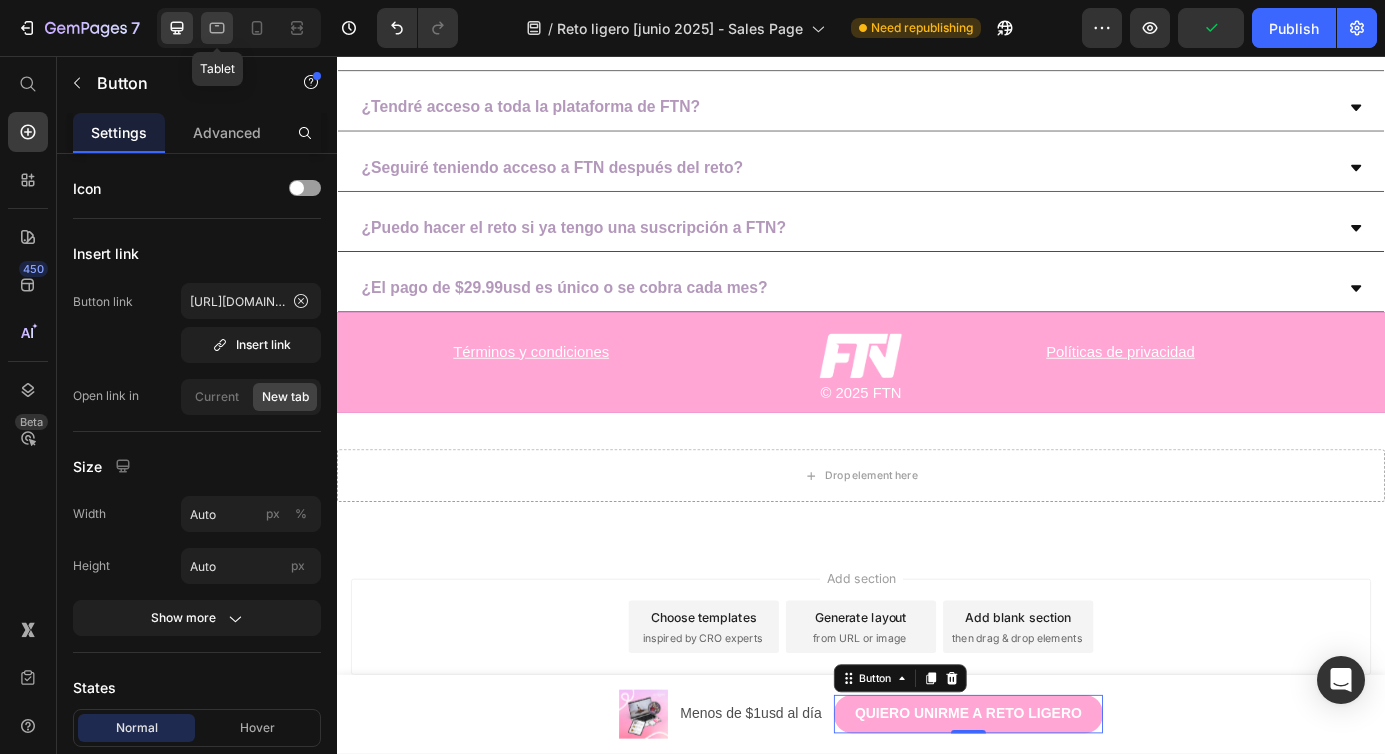click 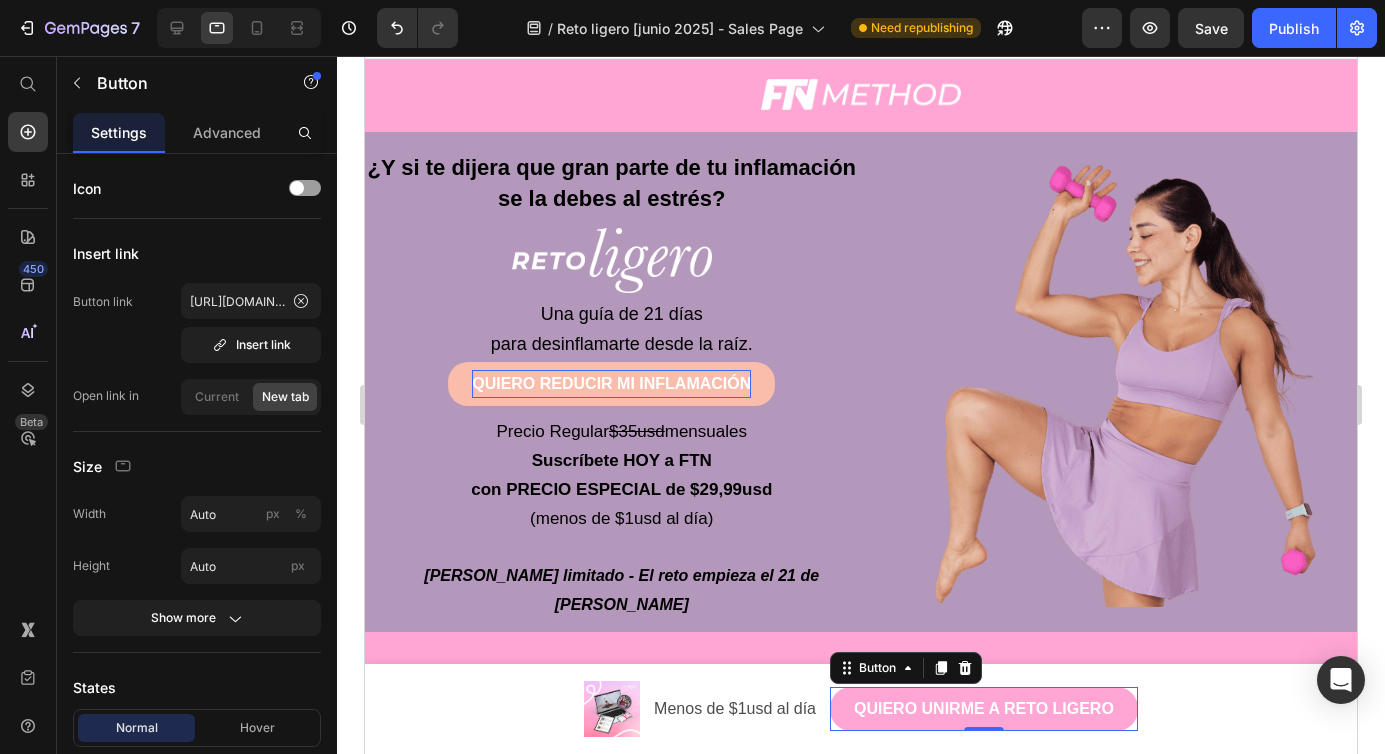 scroll, scrollTop: 40, scrollLeft: 0, axis: vertical 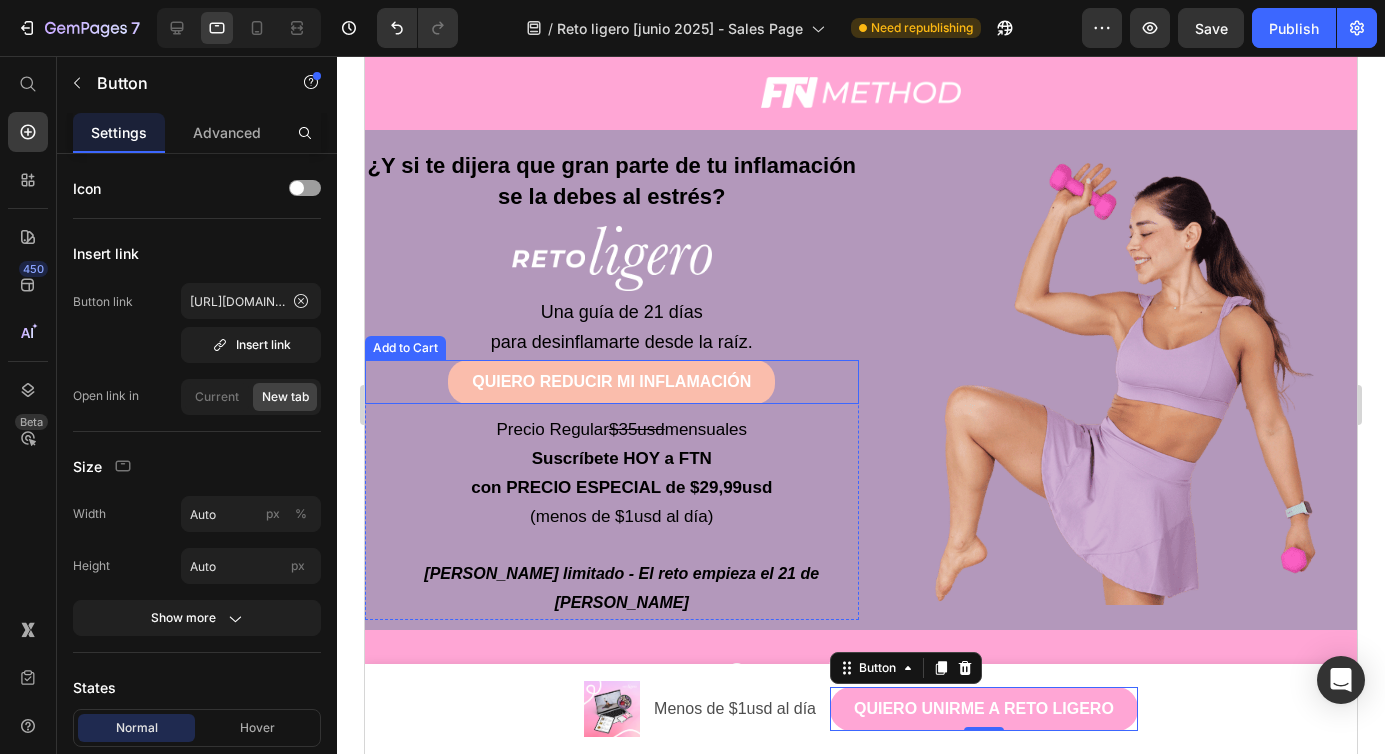 click on "QUIERO REDUCIR MI INFLAMACIÓN" at bounding box center (611, 382) 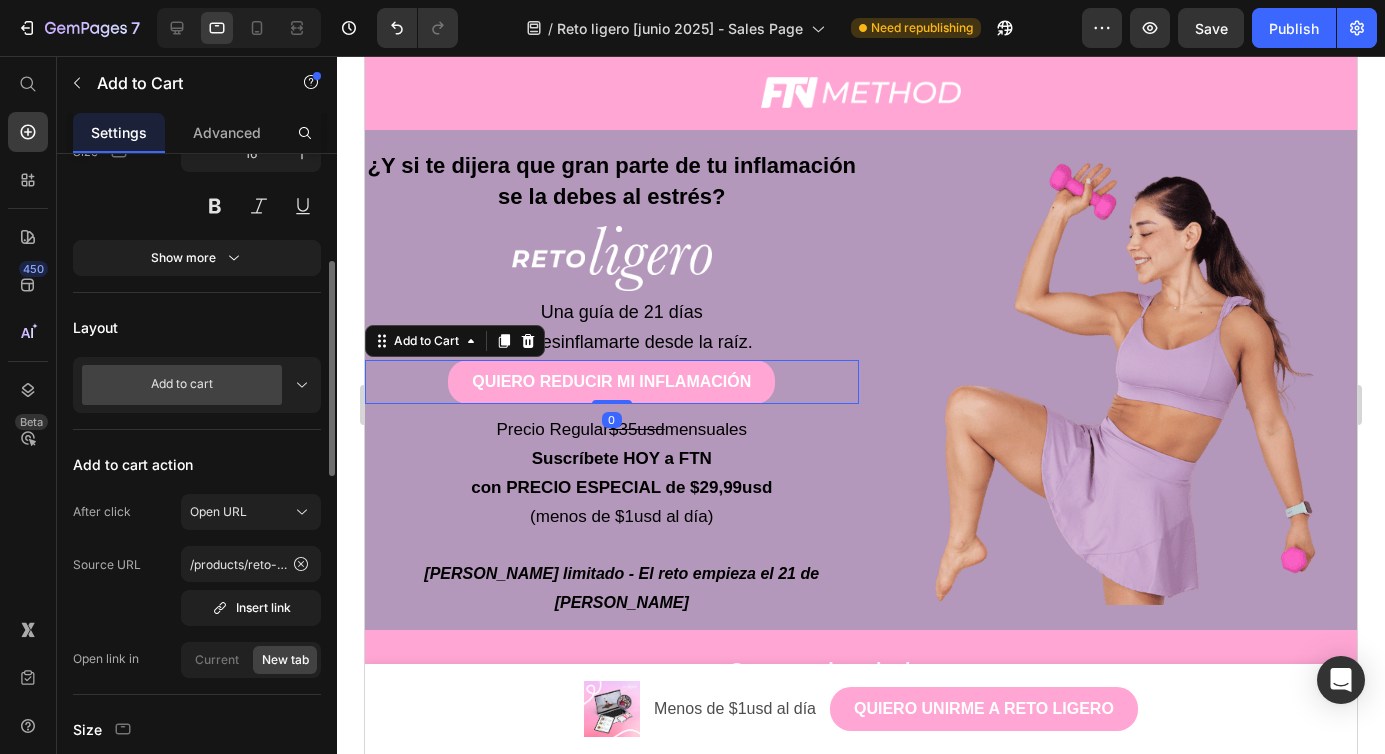 scroll, scrollTop: 524, scrollLeft: 0, axis: vertical 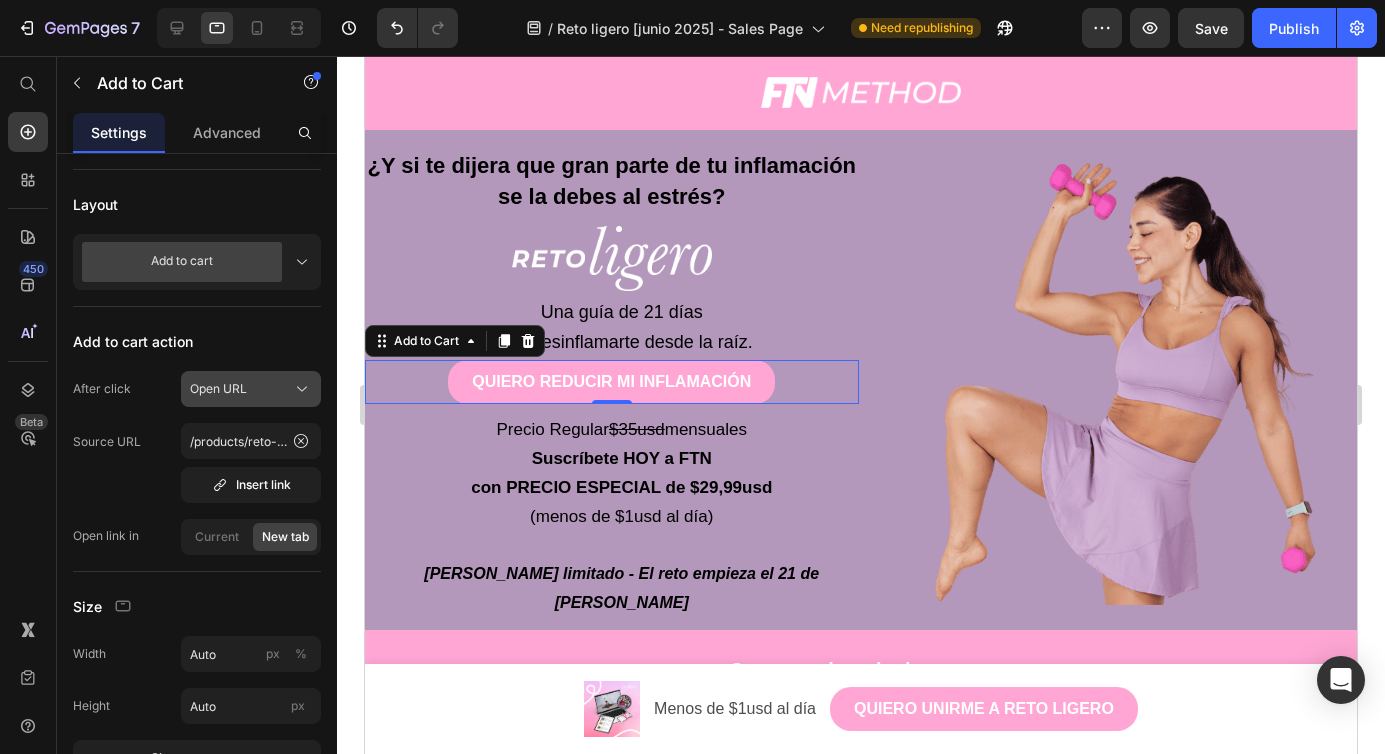 click 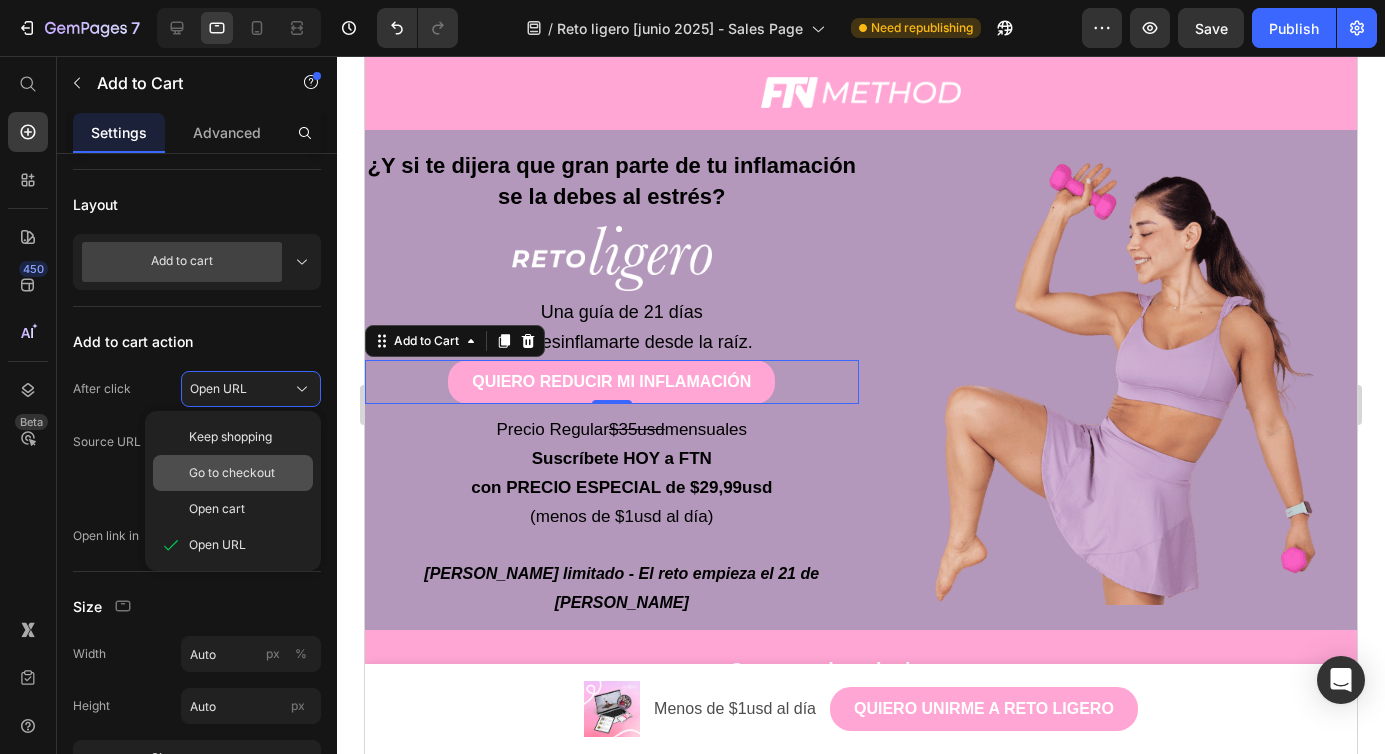 click on "Go to checkout" at bounding box center (232, 473) 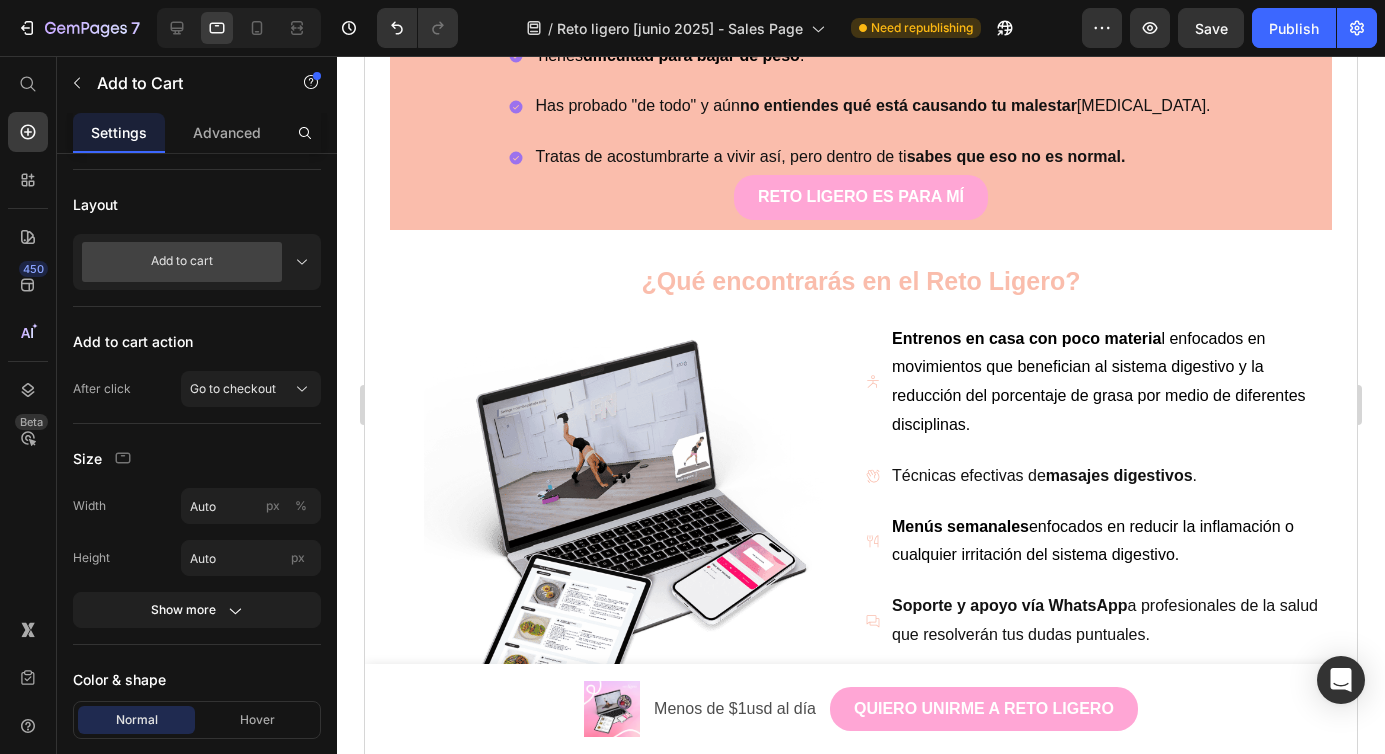 scroll, scrollTop: 1592, scrollLeft: 0, axis: vertical 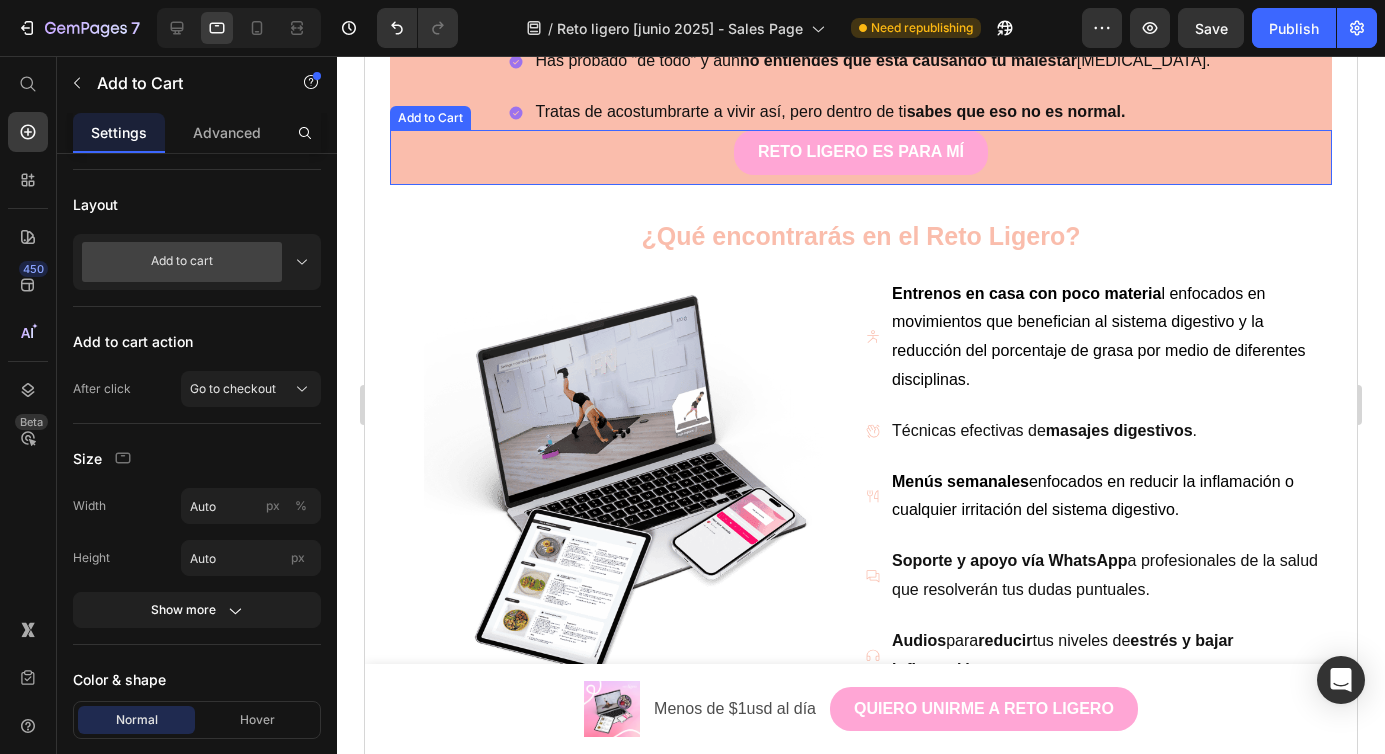 click on "RETO LIGERO ES PARA MÍ Add to Cart" at bounding box center [861, 157] 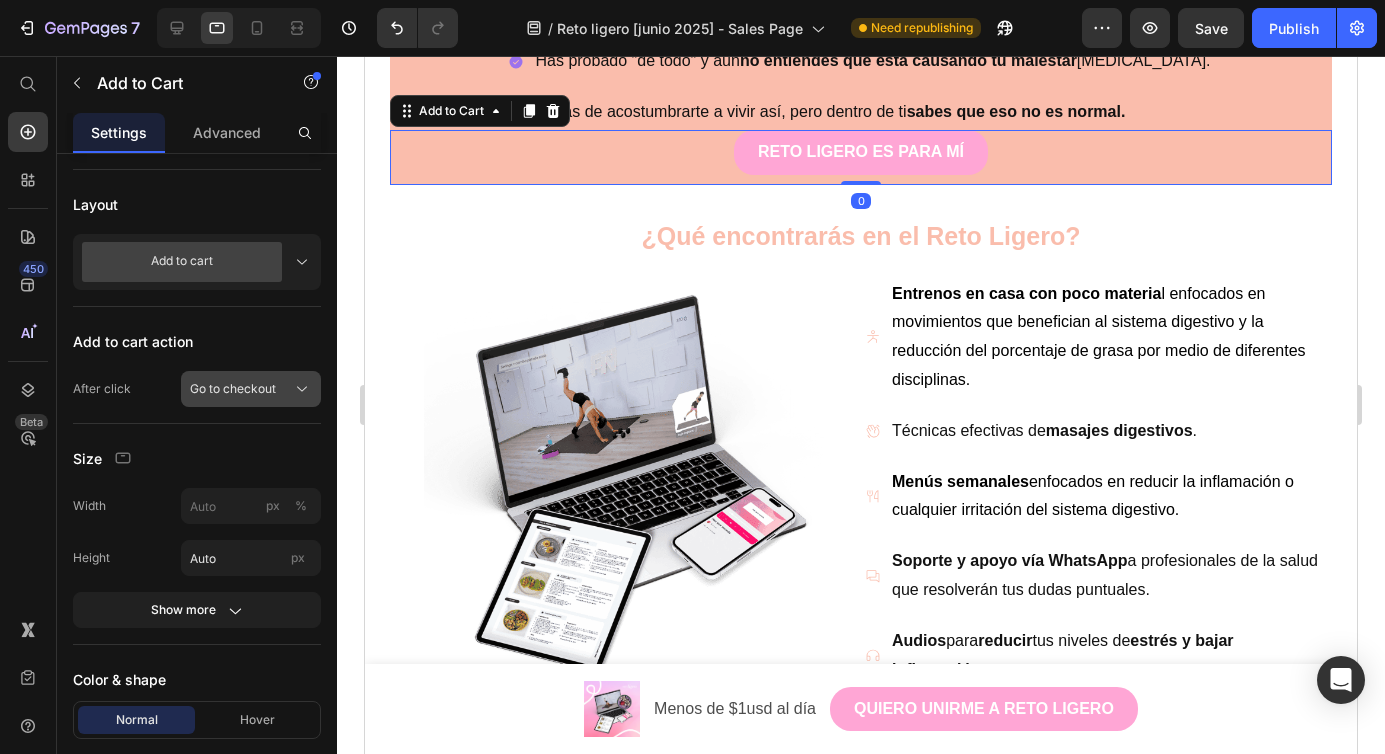 click on "Go to checkout" at bounding box center (233, 389) 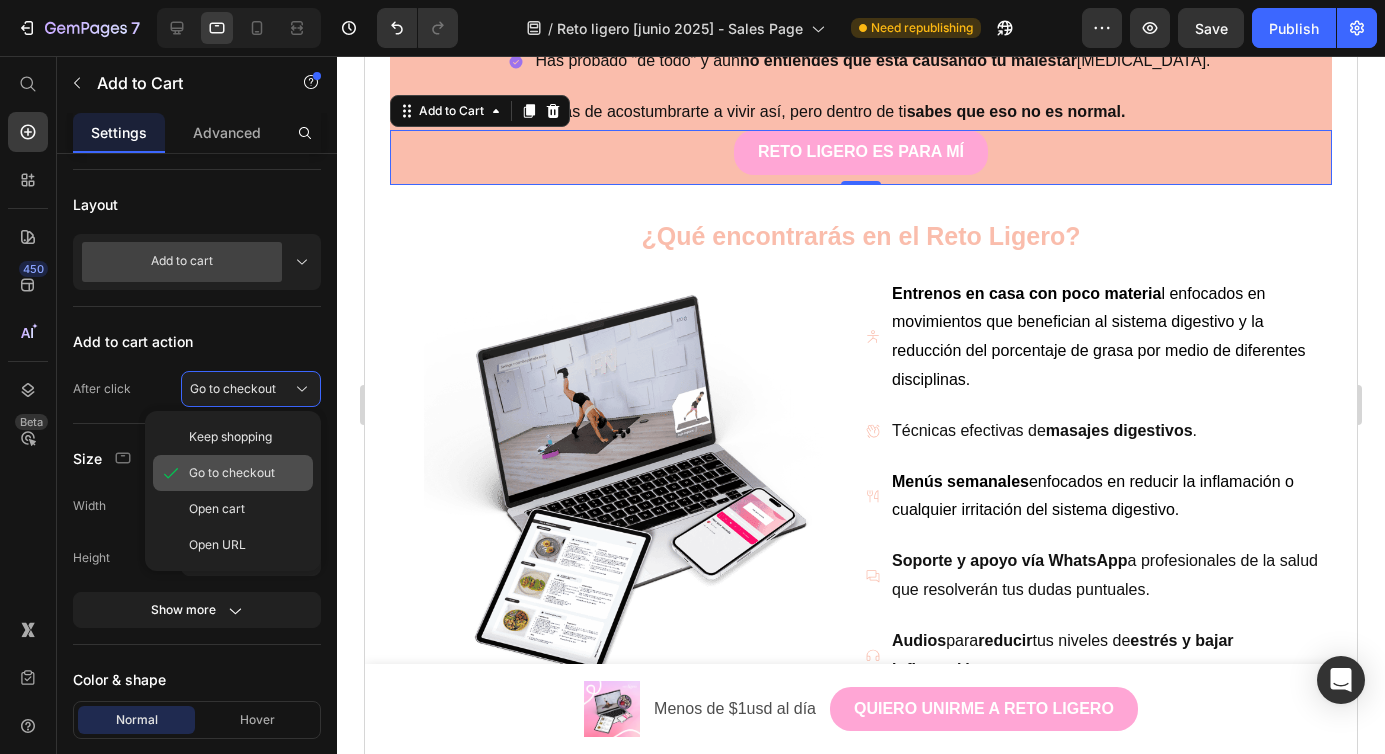 click on "Go to checkout" at bounding box center (232, 473) 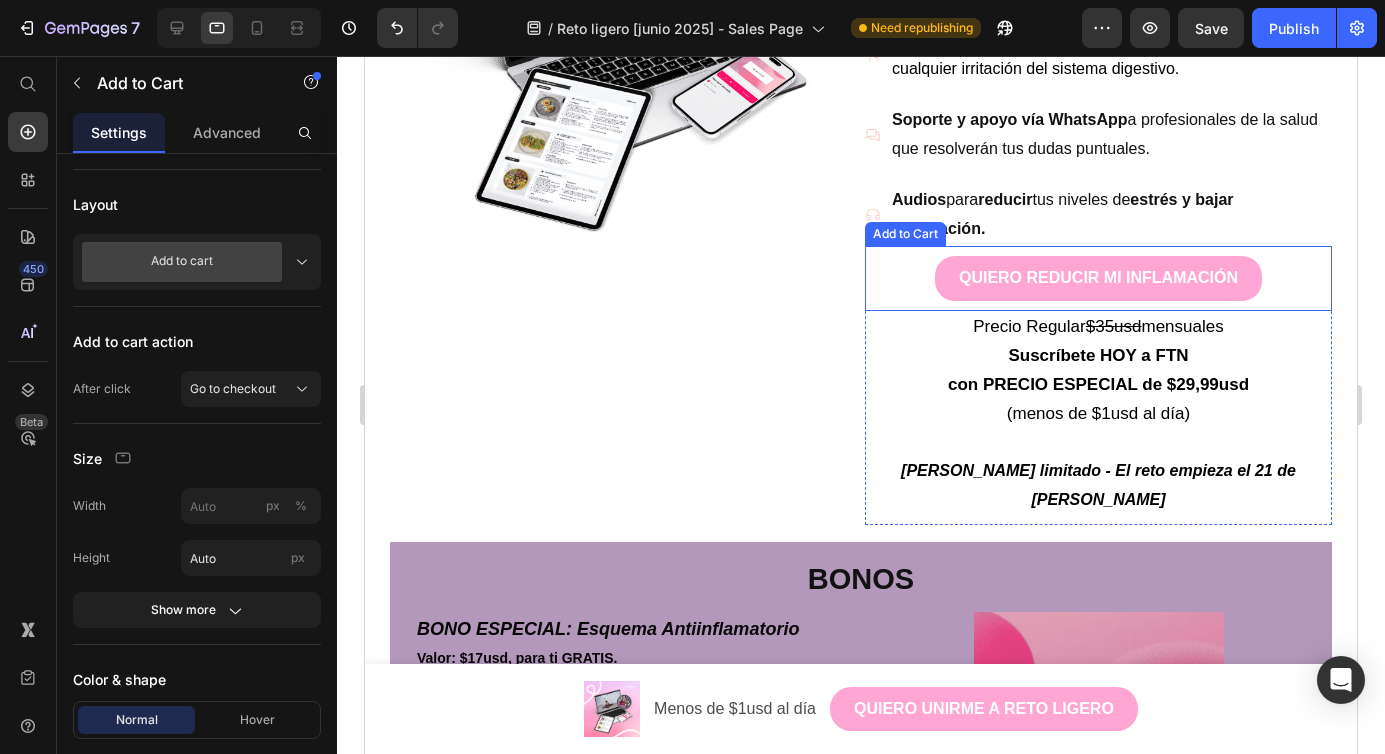 click on "QUIERO REDUCIR MI INFLAMACIÓN Add to Cart" at bounding box center (1098, 278) 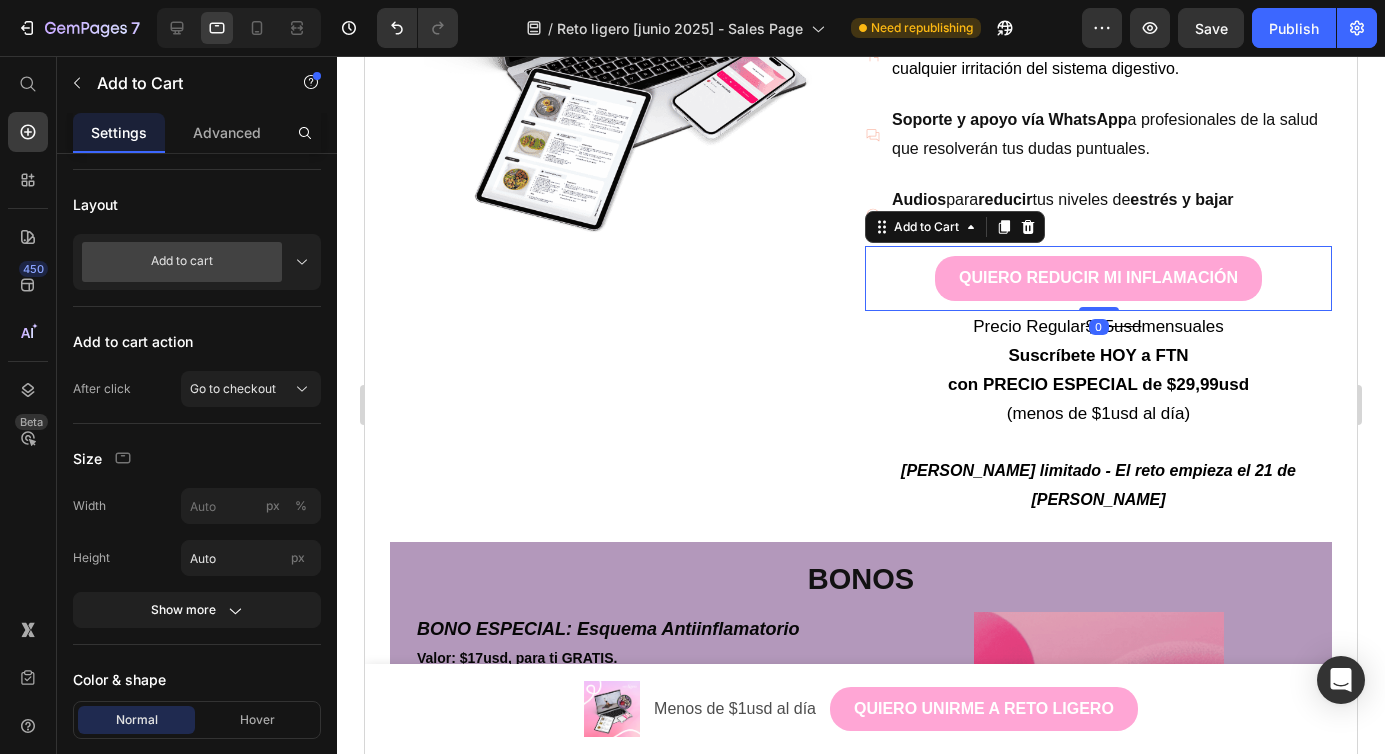 scroll, scrollTop: 2026, scrollLeft: 0, axis: vertical 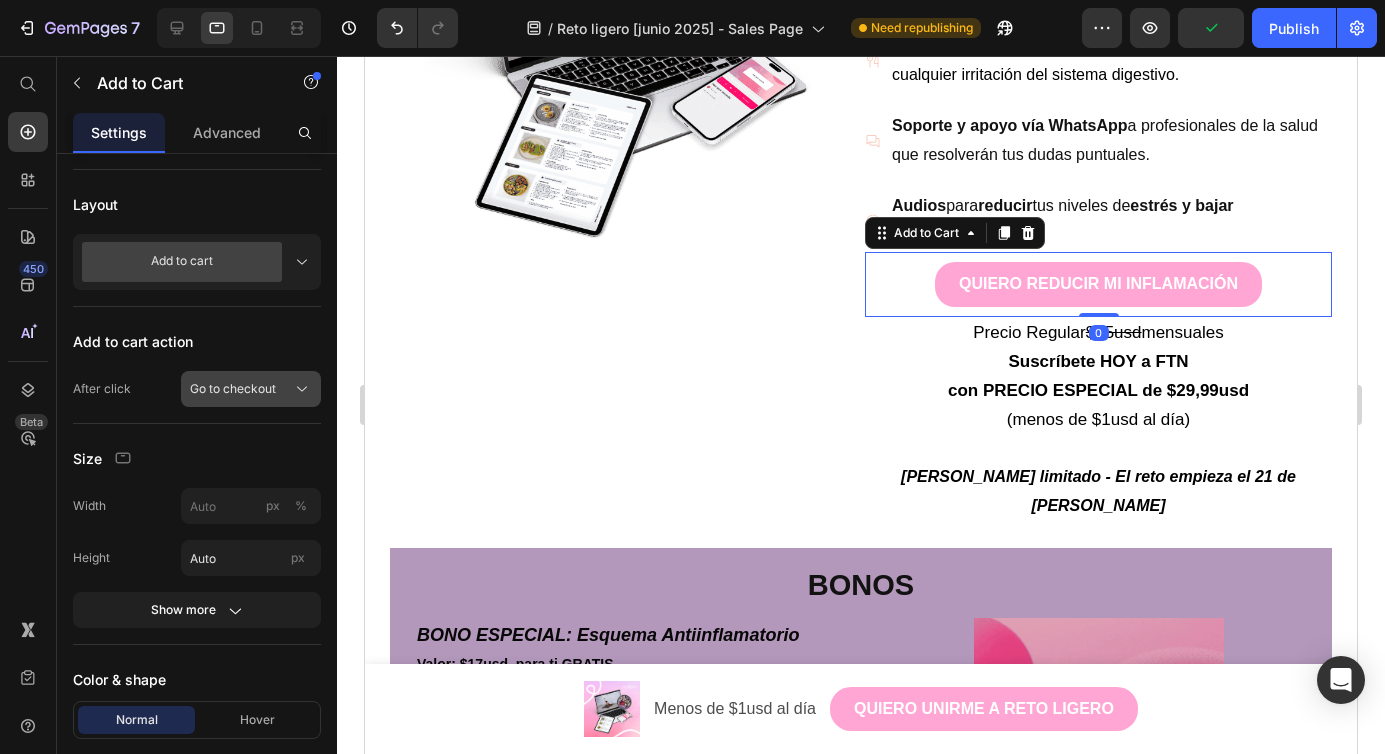 click on "Go to checkout" 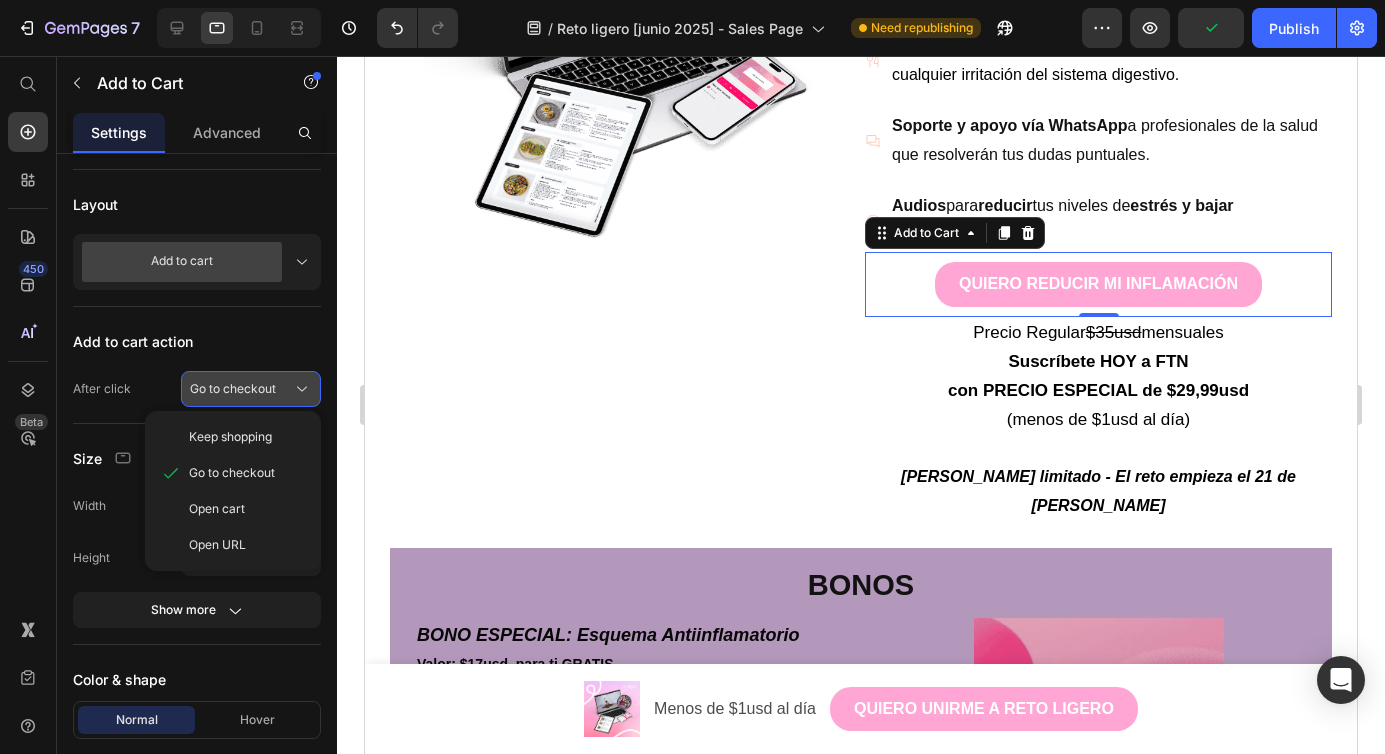 click on "Go to checkout" 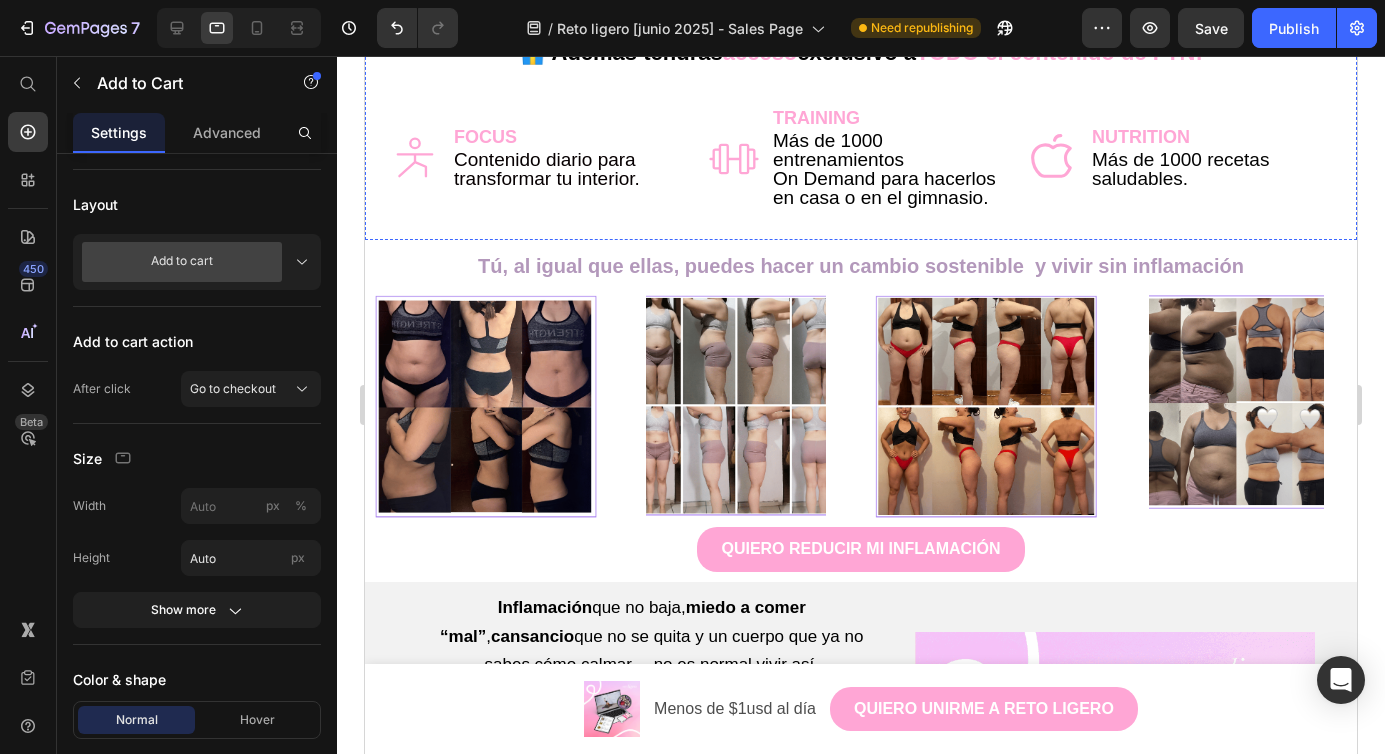 scroll, scrollTop: 3632, scrollLeft: 0, axis: vertical 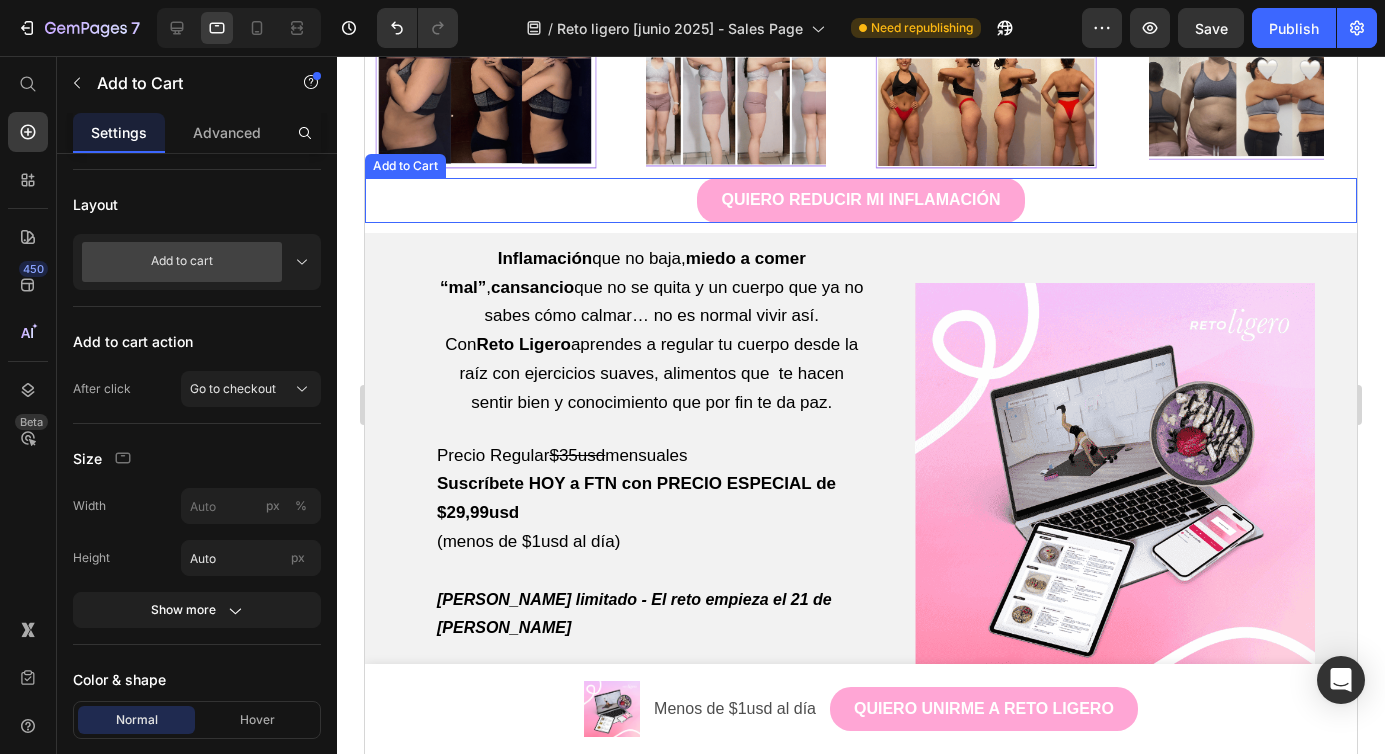 click on "QUIERO REDUCIR MI INFLAMACIÓN Add to Cart" at bounding box center (861, 200) 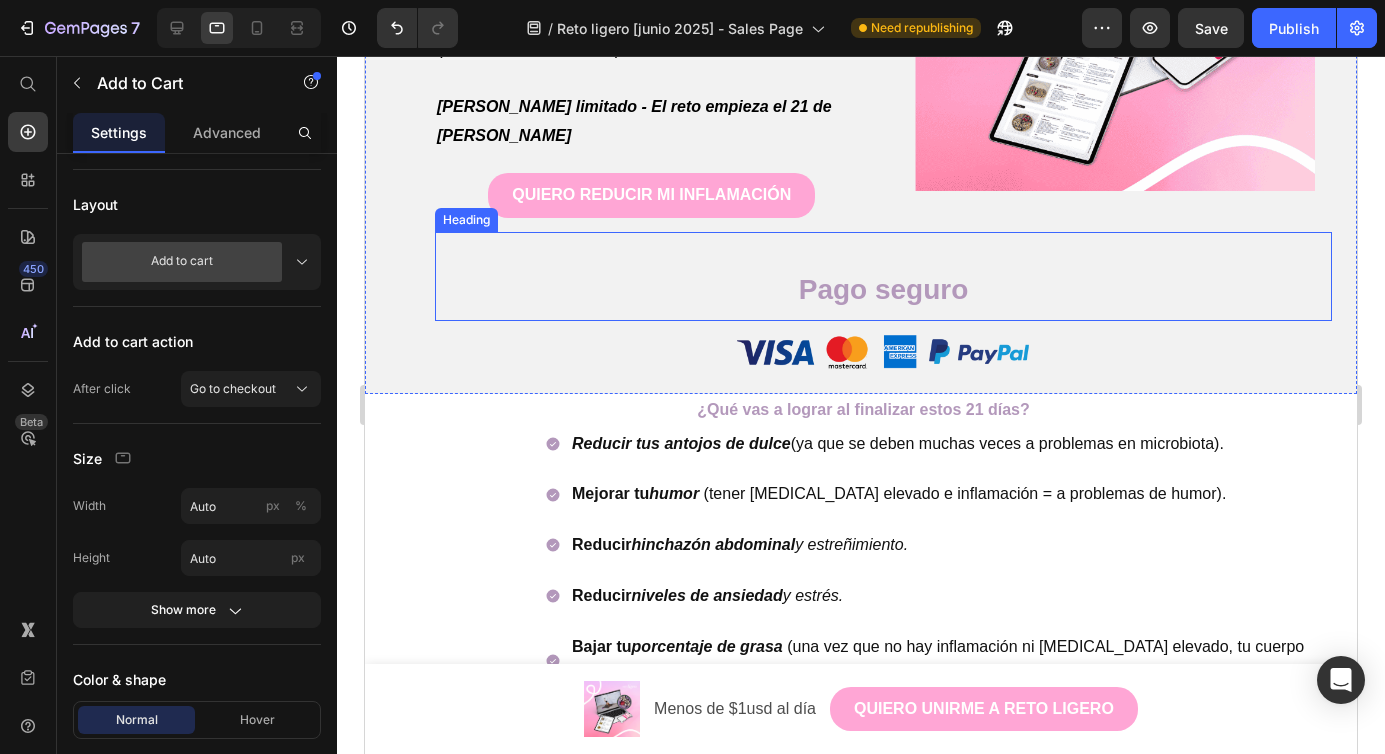 scroll, scrollTop: 4144, scrollLeft: 0, axis: vertical 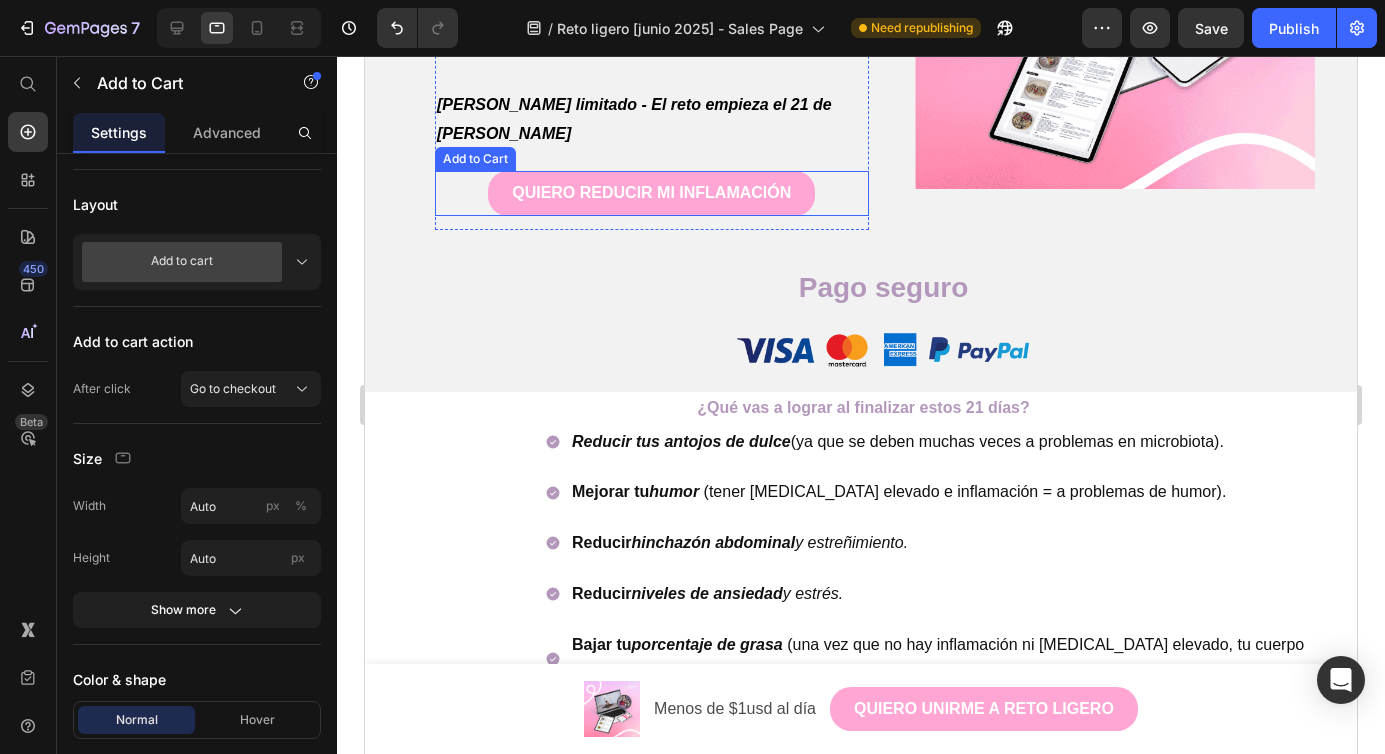 click on "QUIERO REDUCIR MI INFLAMACIÓN Add to Cart" at bounding box center (652, 193) 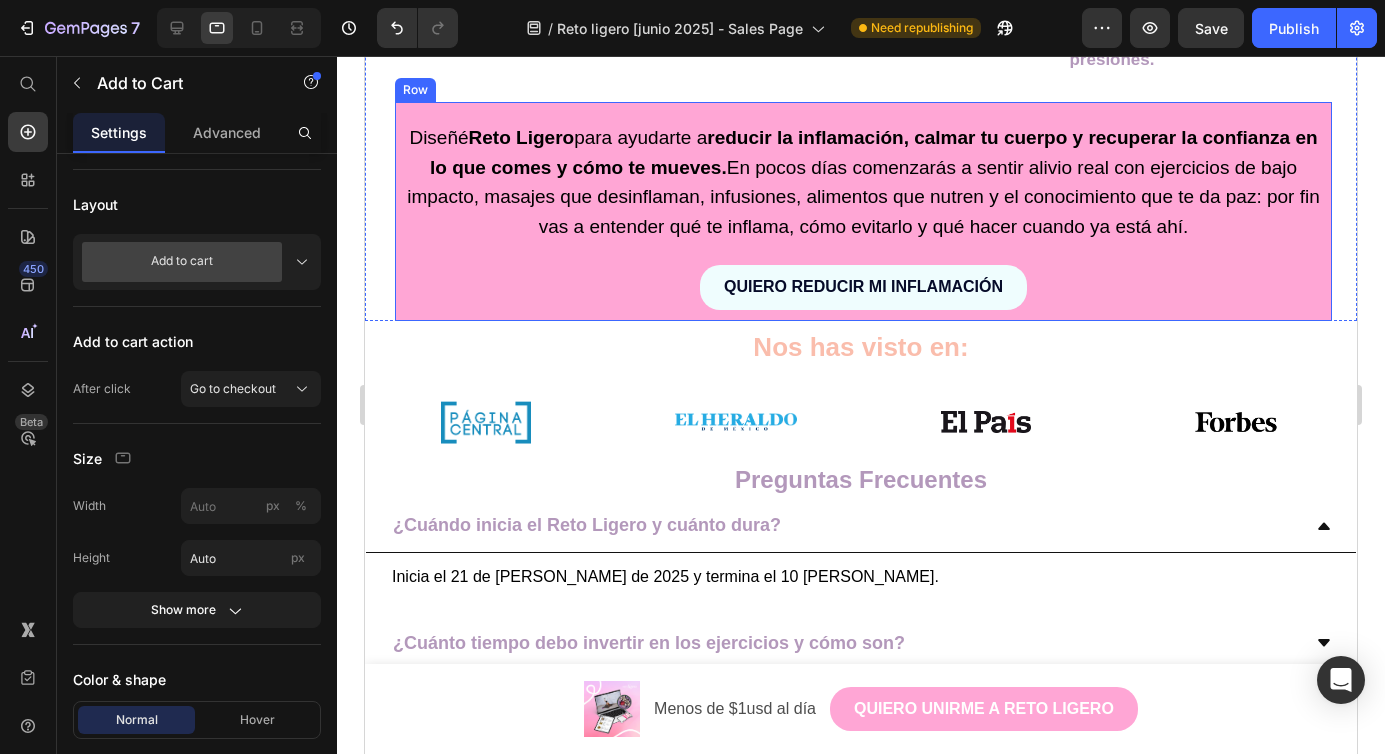 scroll, scrollTop: 5483, scrollLeft: 0, axis: vertical 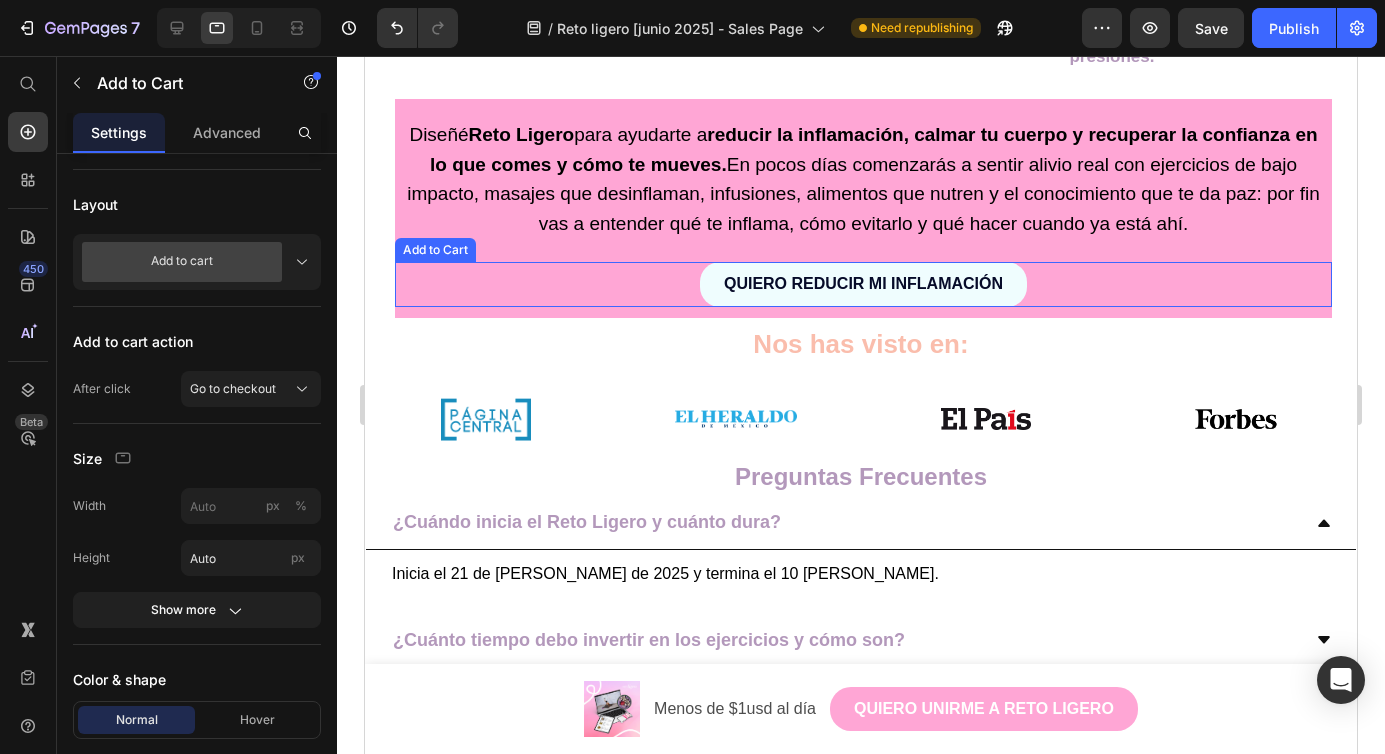 click on "QUIERO REDUCIR MI INFLAMACIÓN Add to Cart" at bounding box center (863, 284) 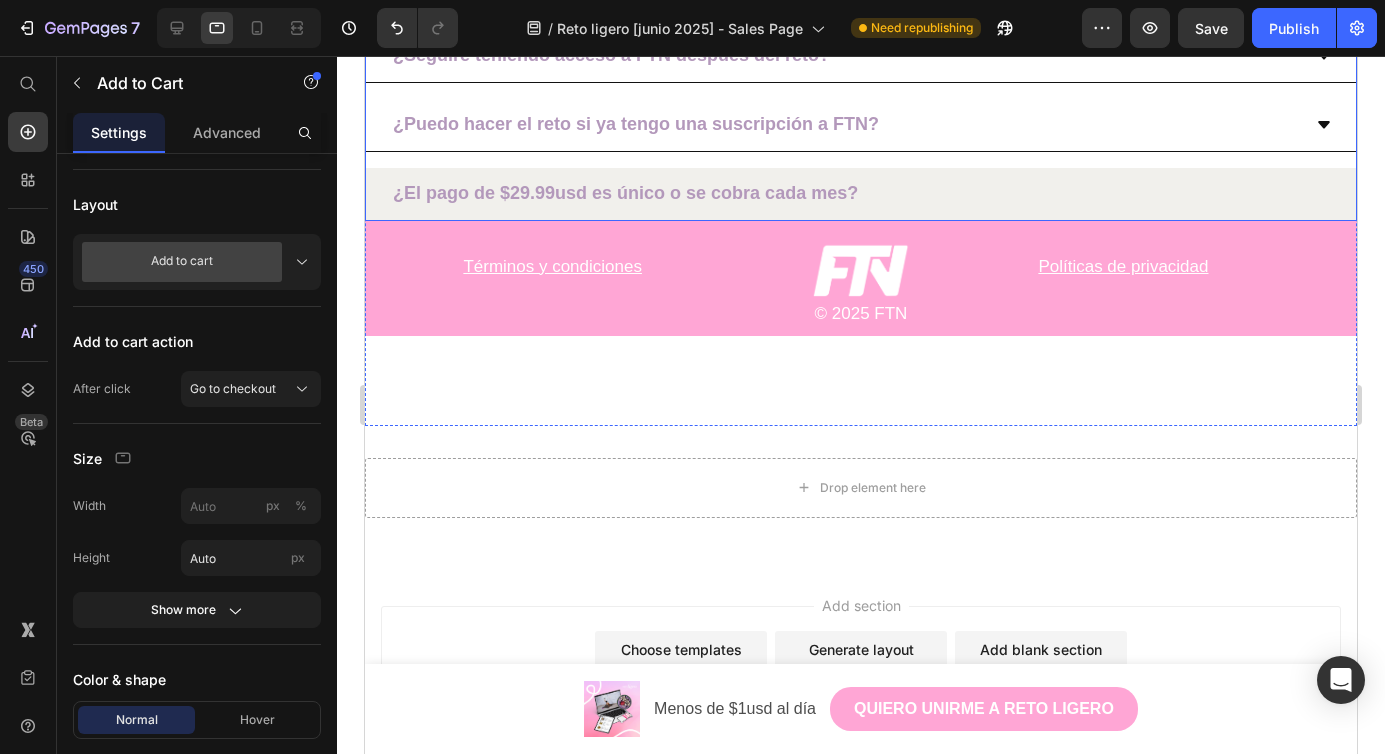 scroll, scrollTop: 6318, scrollLeft: 0, axis: vertical 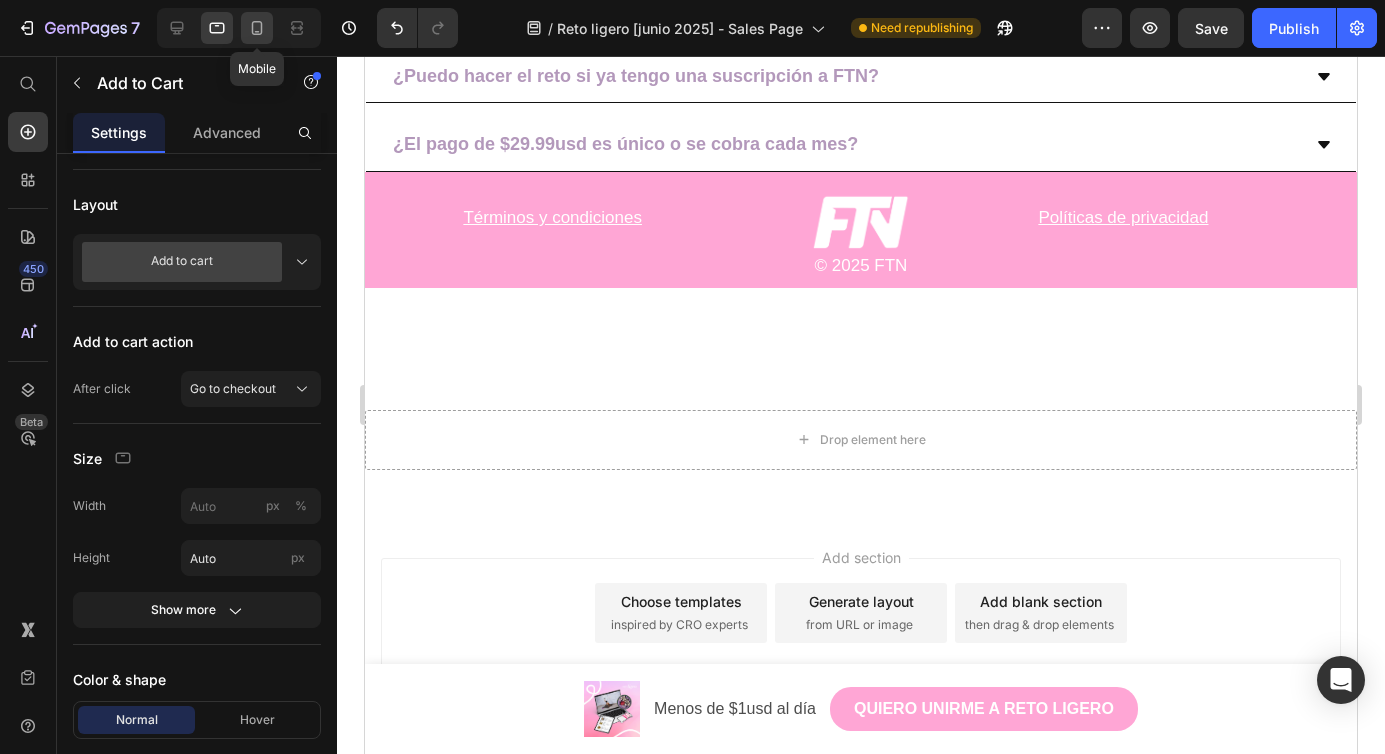 click 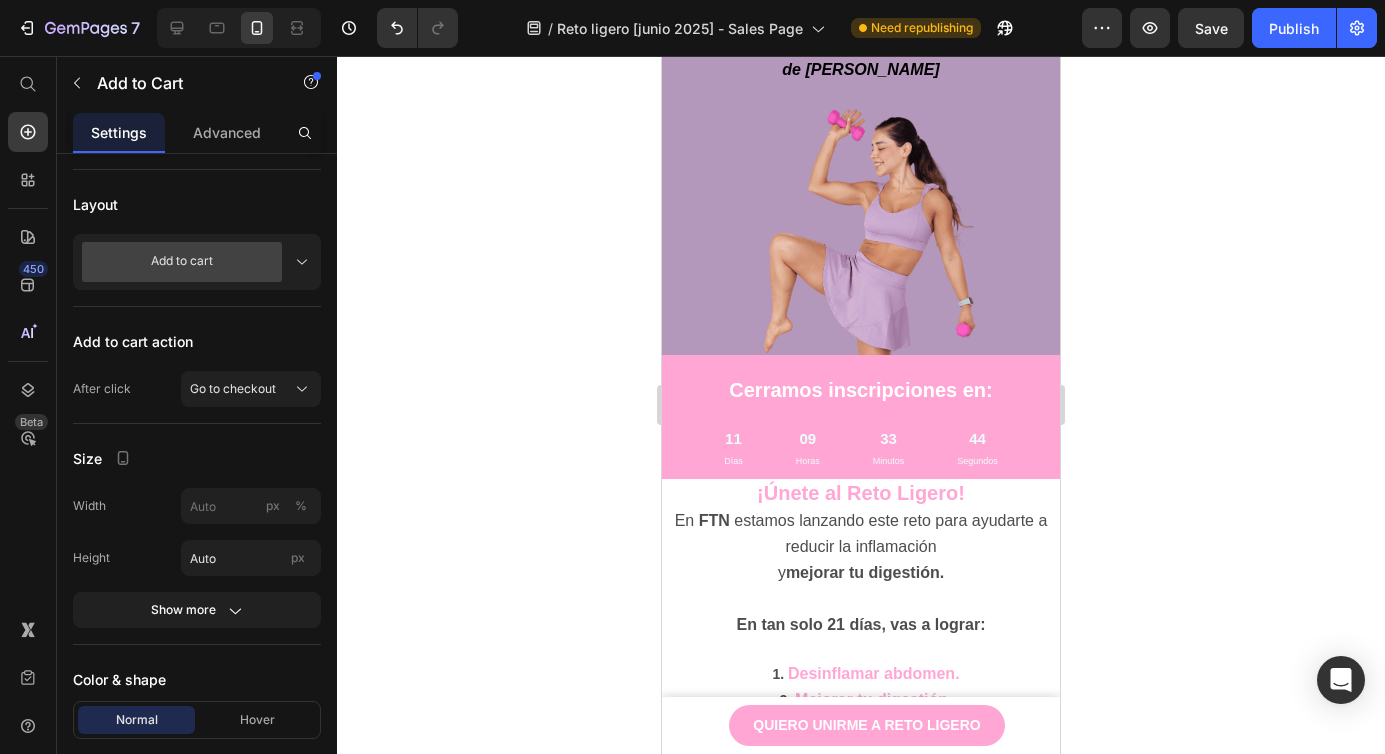 scroll, scrollTop: 0, scrollLeft: 0, axis: both 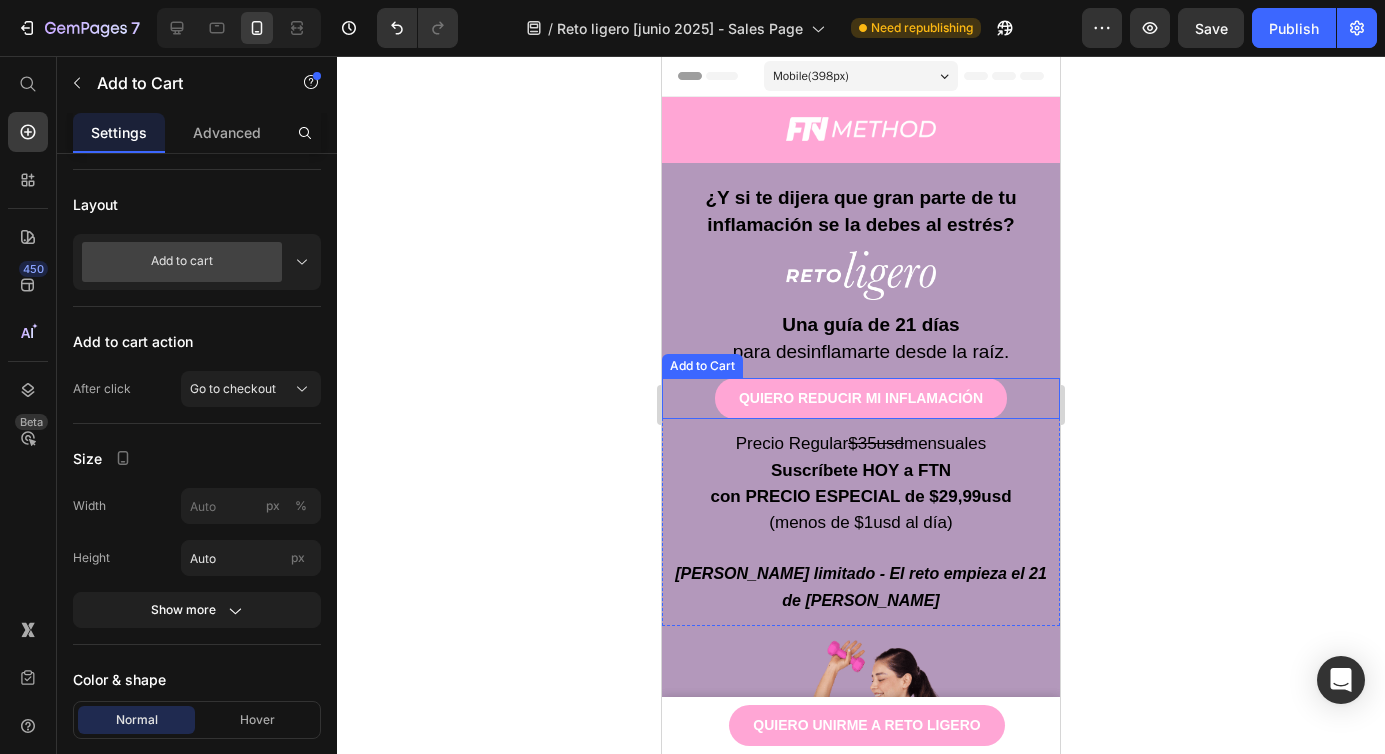click on "QUIERO REDUCIR MI INFLAMACIÓN Add to Cart" at bounding box center (861, 398) 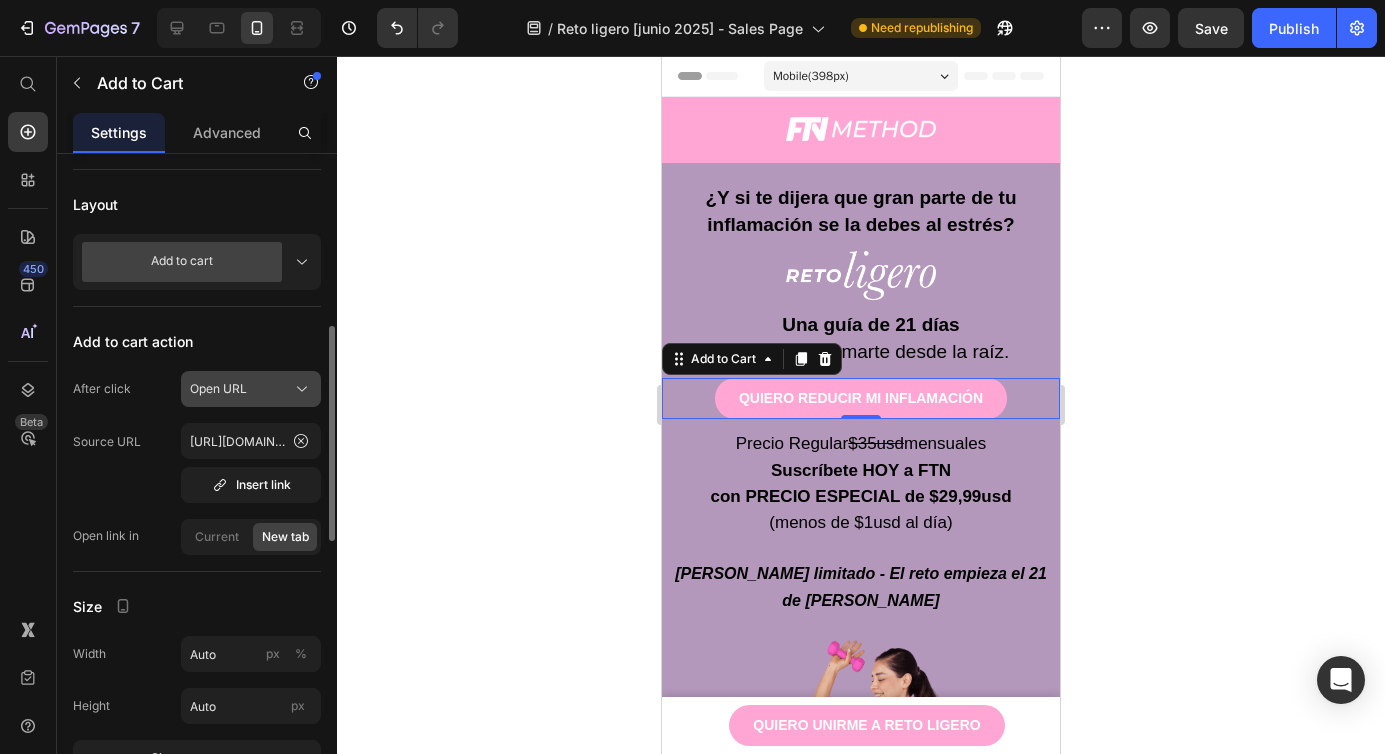 click on "Open URL" 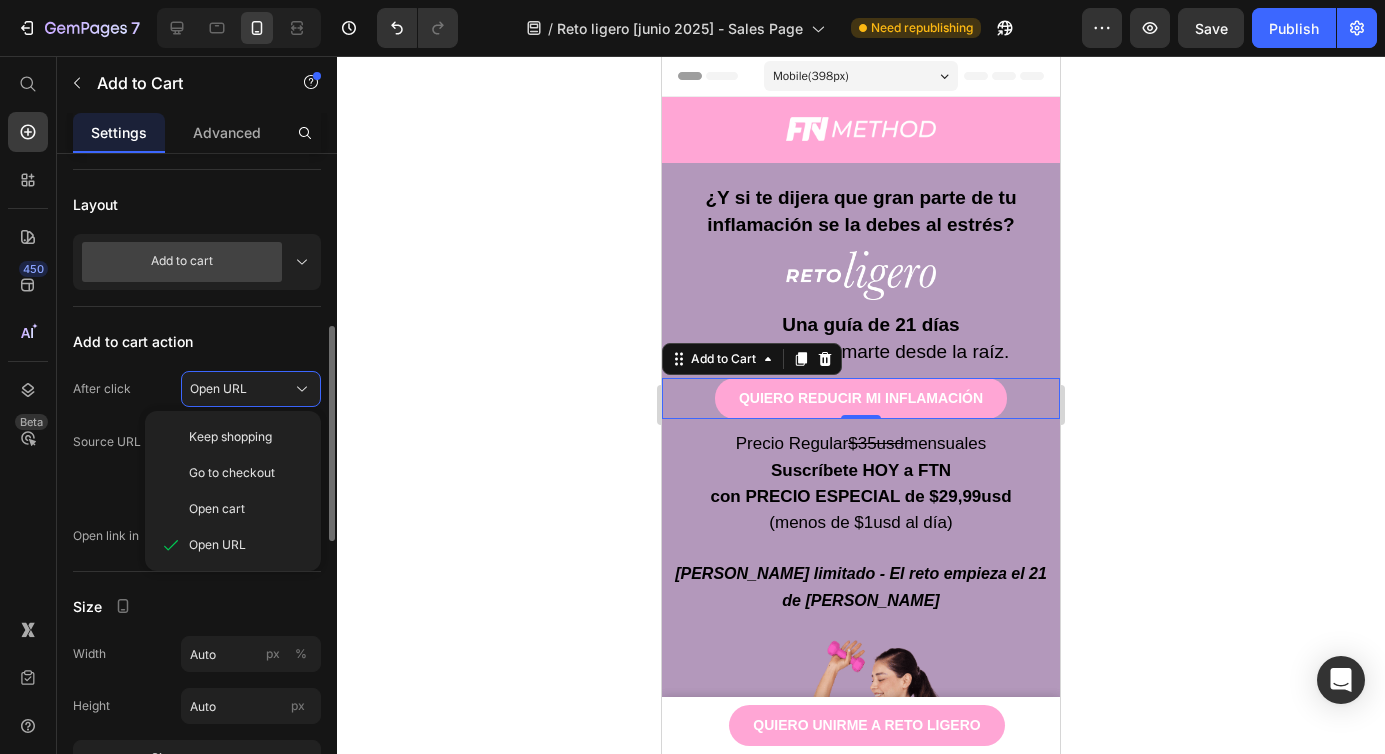 click on "Go to checkout" at bounding box center [232, 473] 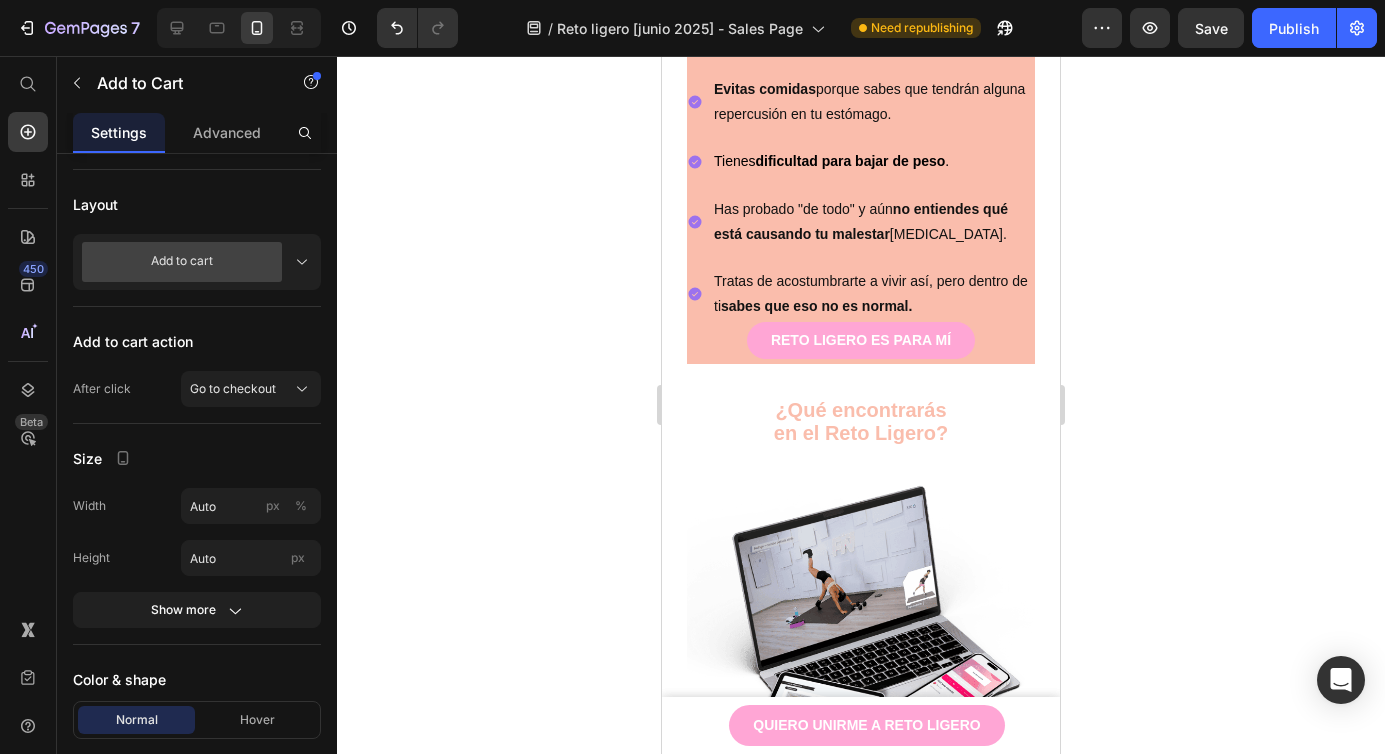 scroll, scrollTop: 1665, scrollLeft: 0, axis: vertical 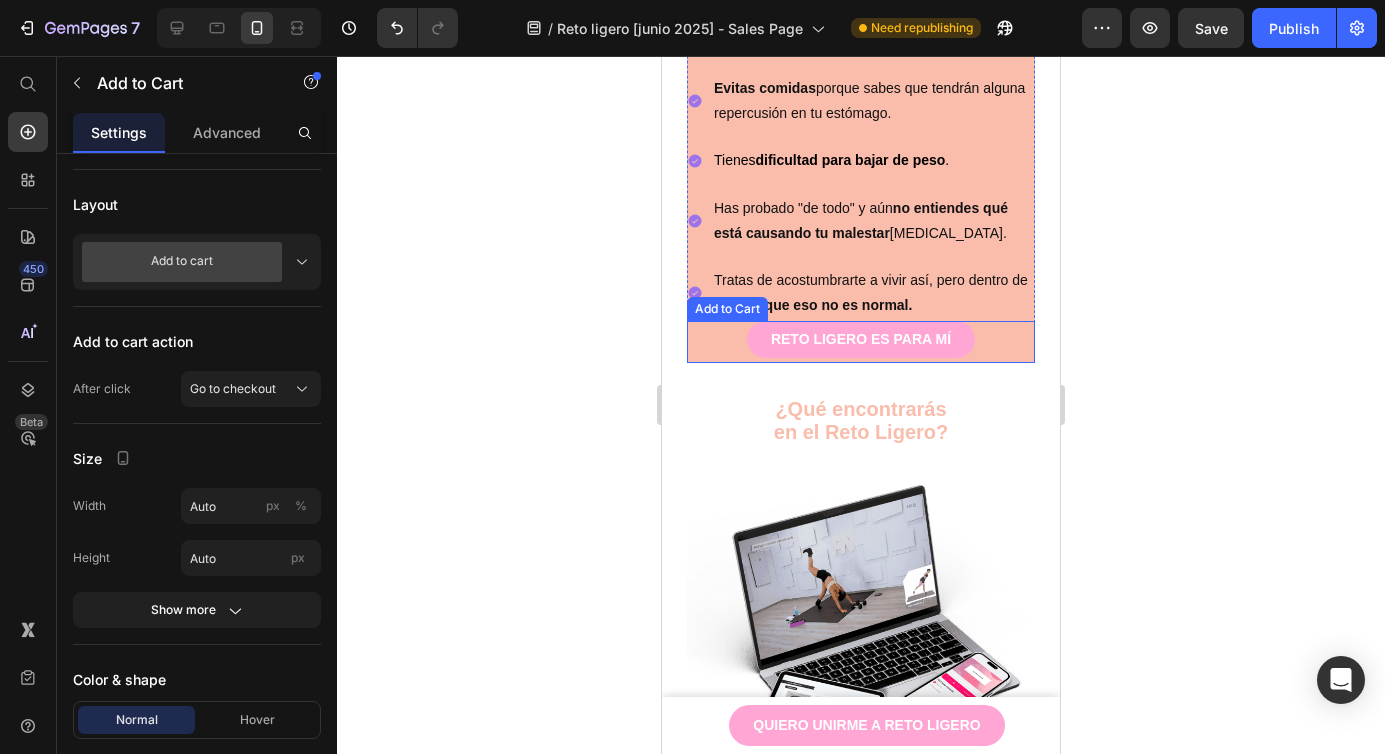 click on "RETO LIGERO ES PARA MÍ Add to Cart" at bounding box center [861, 342] 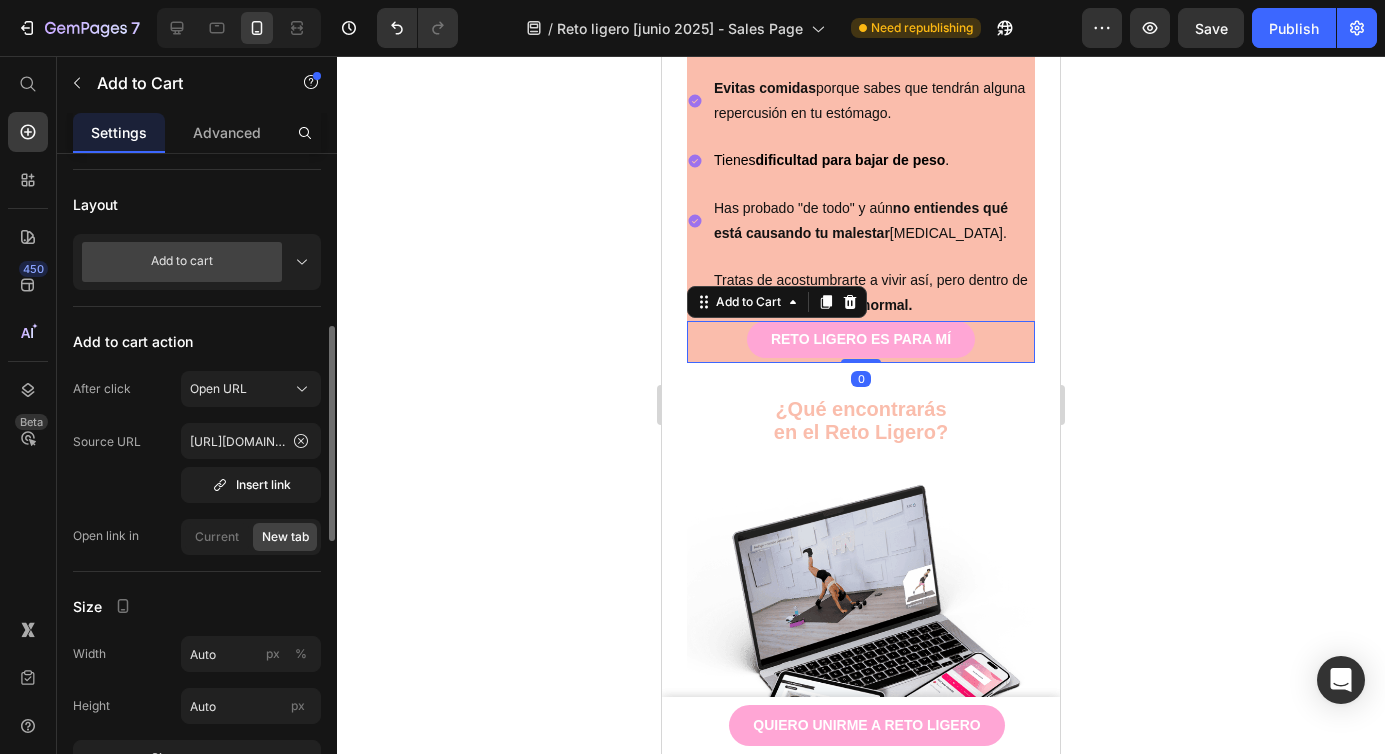 click 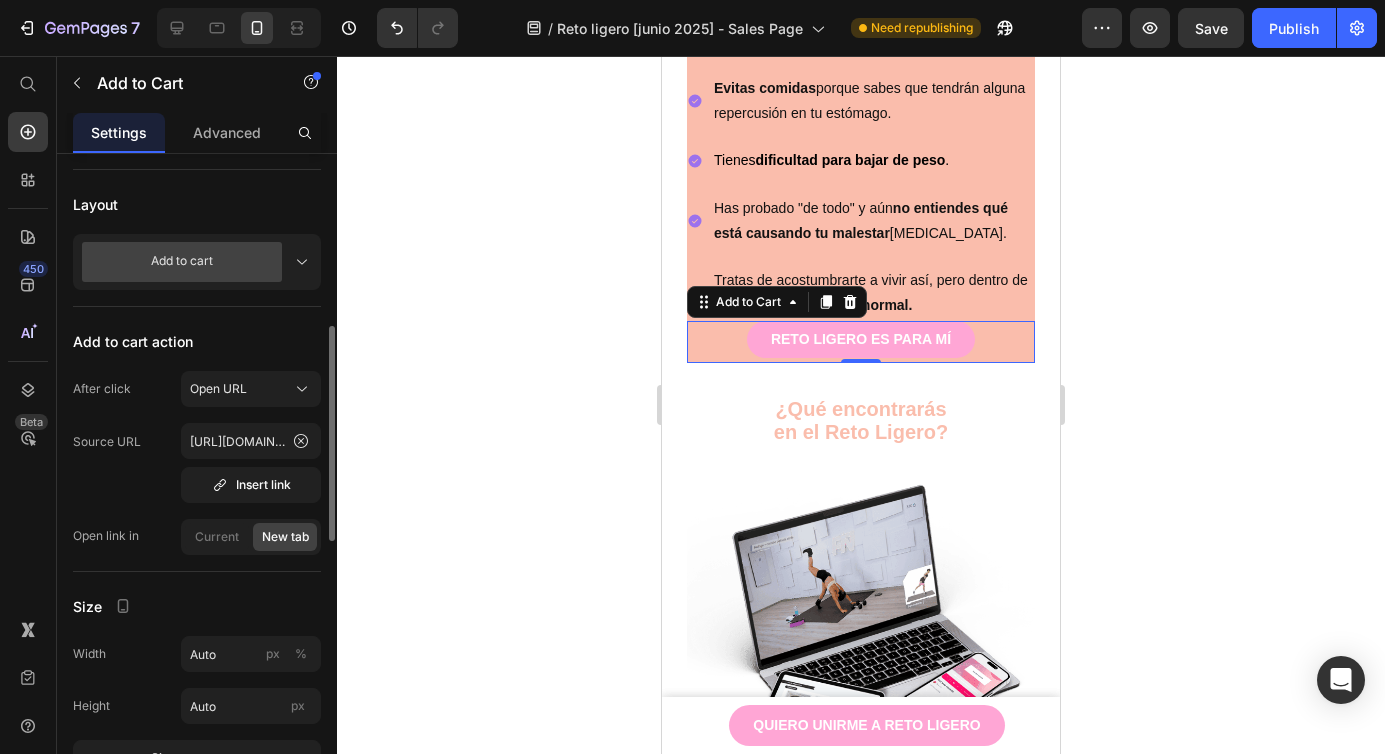 click on "Layout" at bounding box center (197, 204) 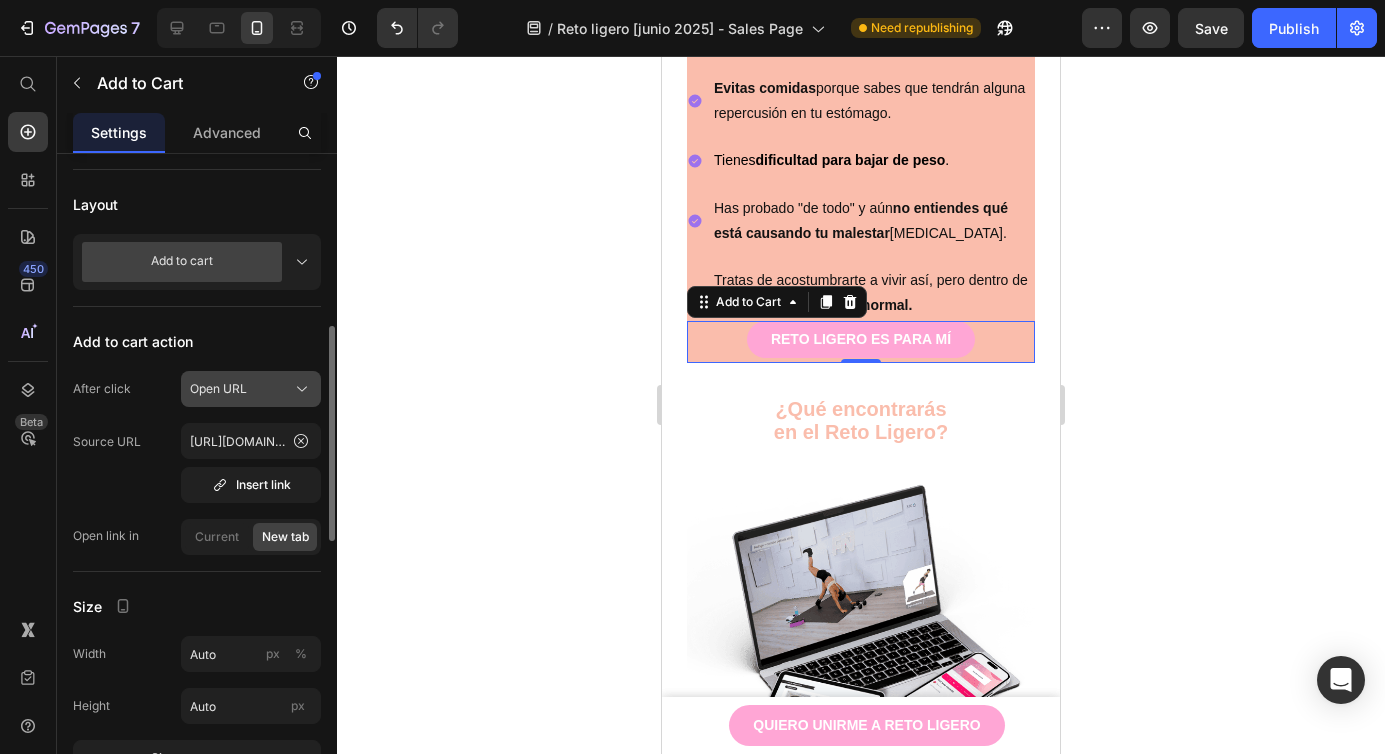 click 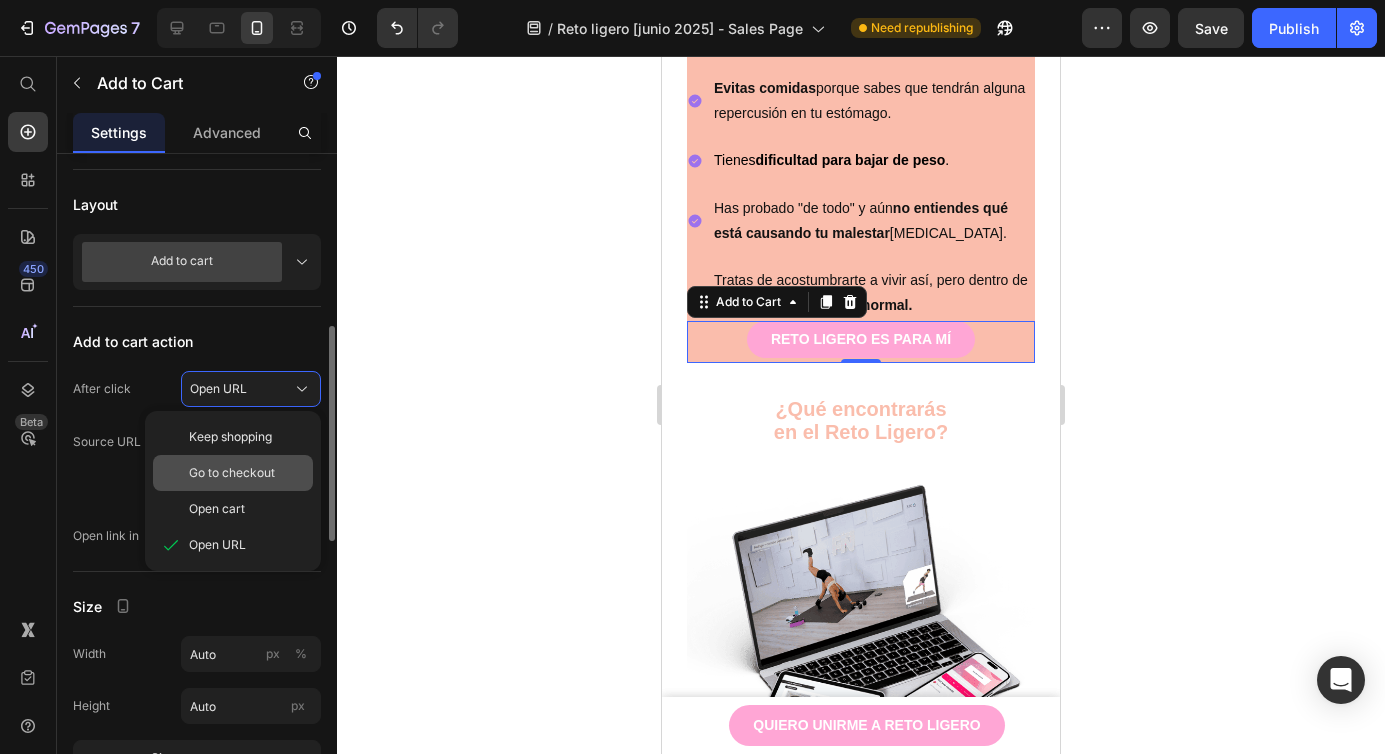 click on "Go to checkout" at bounding box center (232, 473) 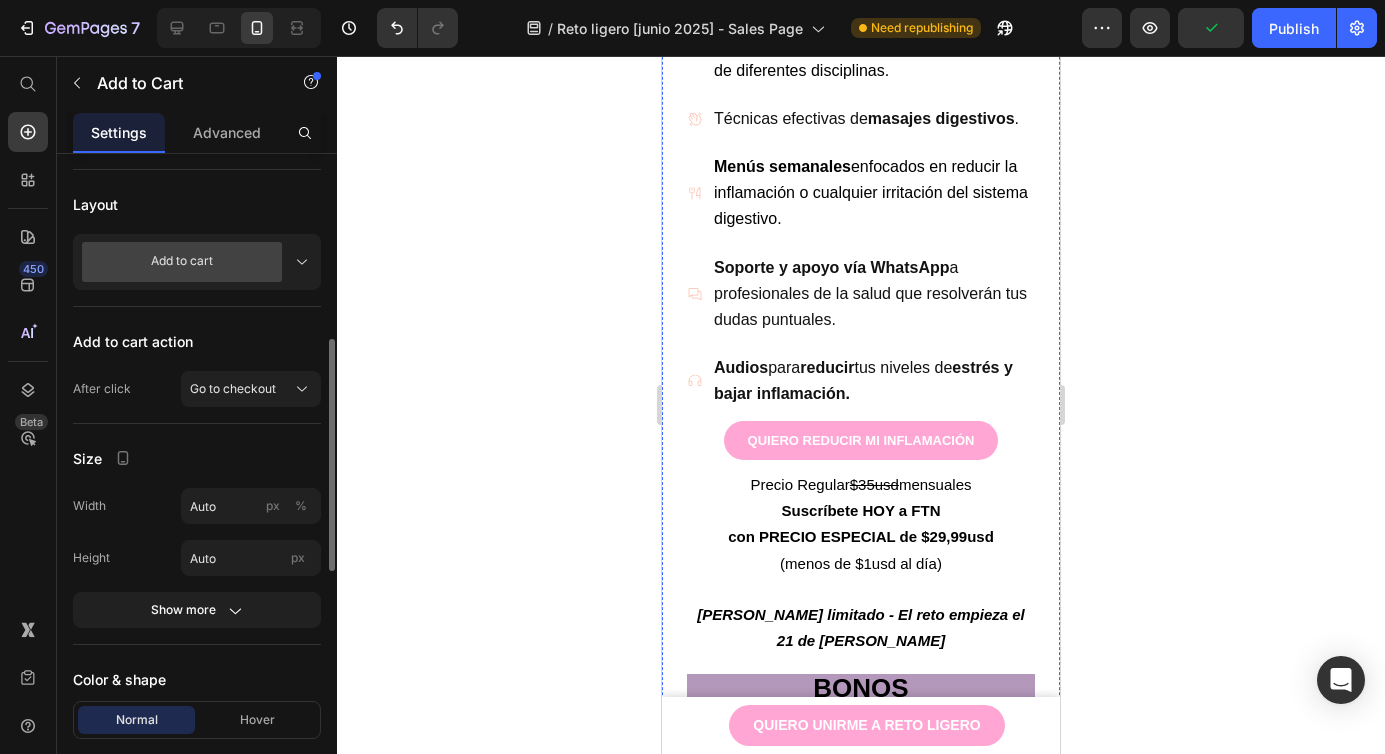 scroll, scrollTop: 2591, scrollLeft: 0, axis: vertical 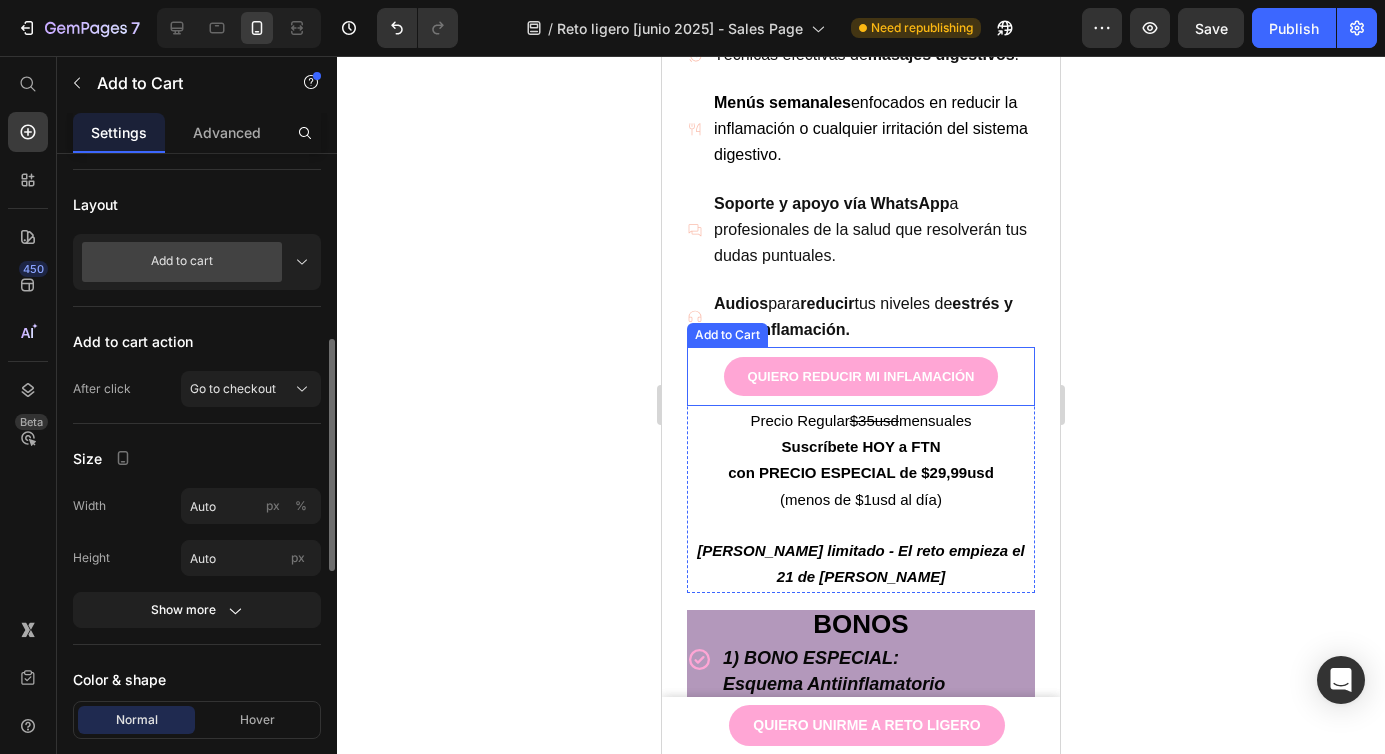 click on "QUIERO REDUCIR MI INFLAMACIÓN Add to Cart" at bounding box center (861, 376) 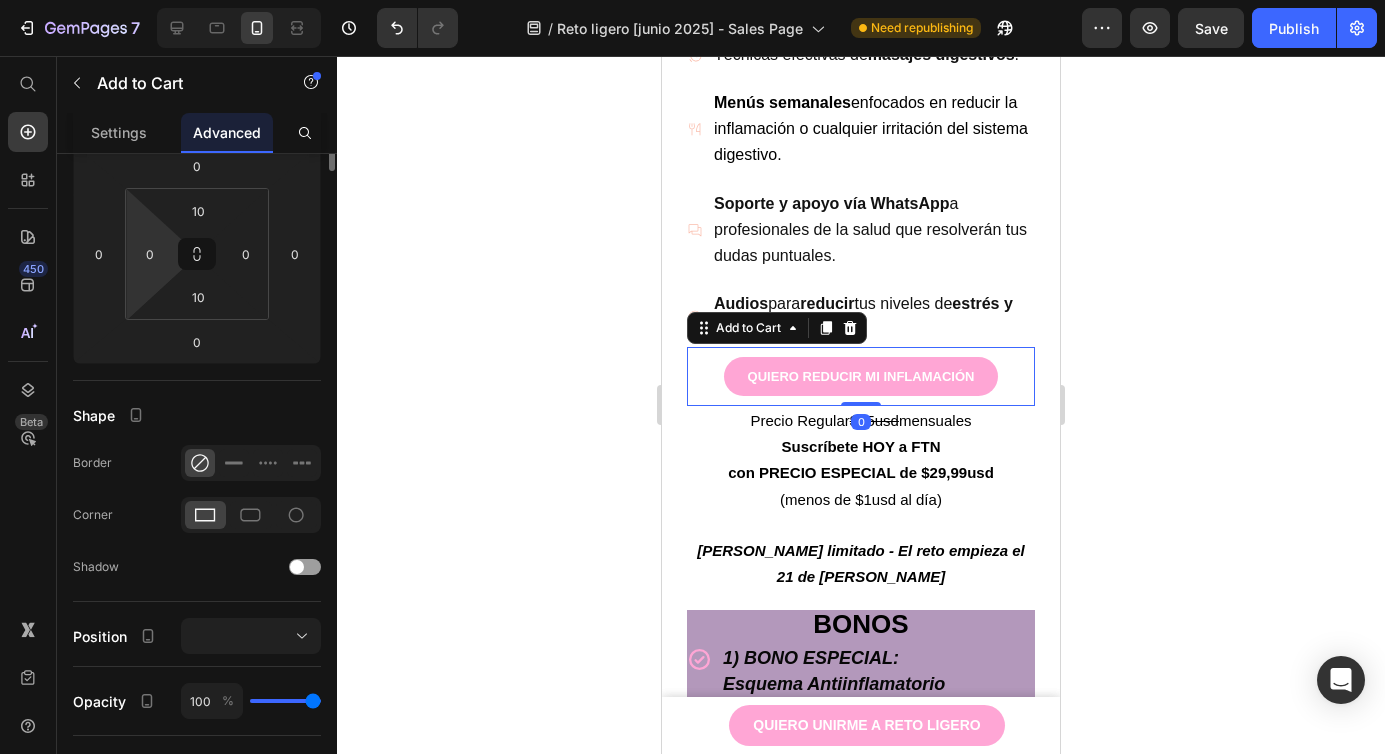 scroll, scrollTop: 0, scrollLeft: 0, axis: both 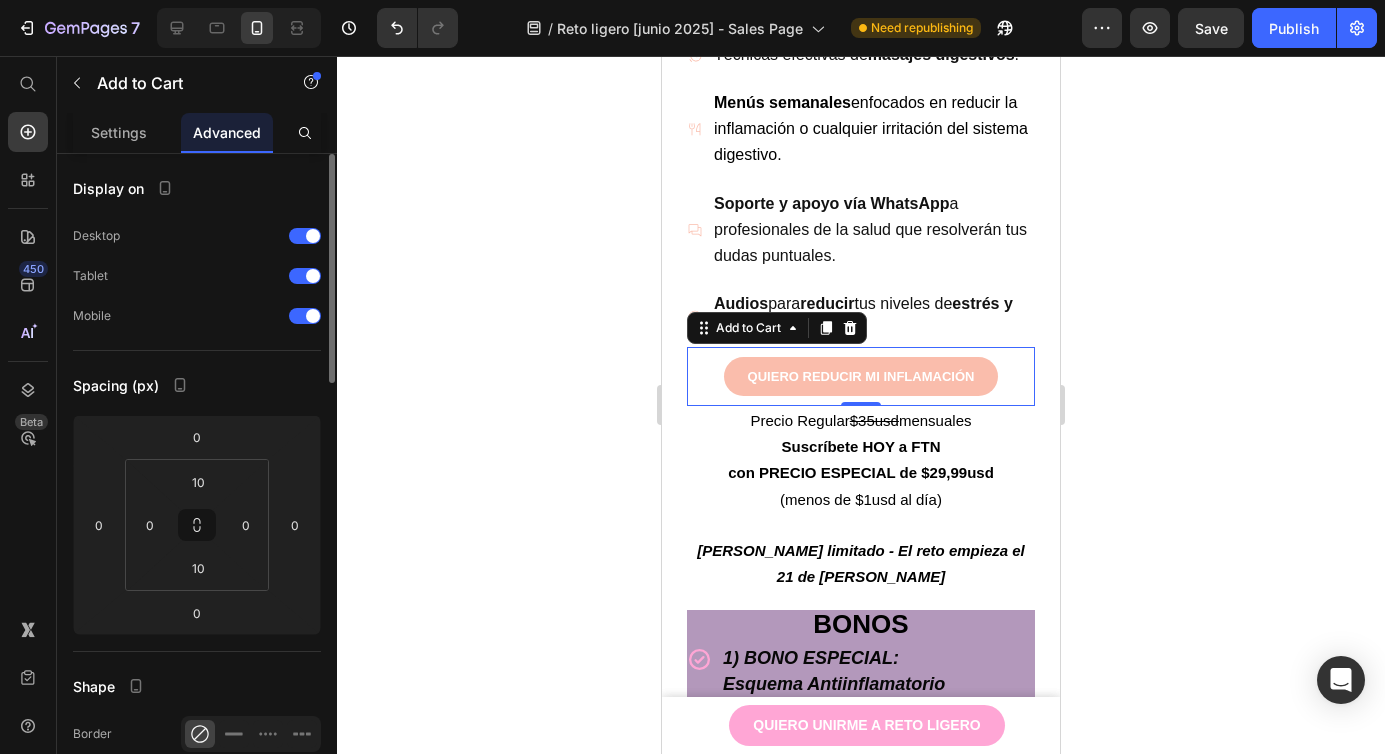 click on "QUIERO REDUCIR MI INFLAMACIÓN" at bounding box center (861, 376) 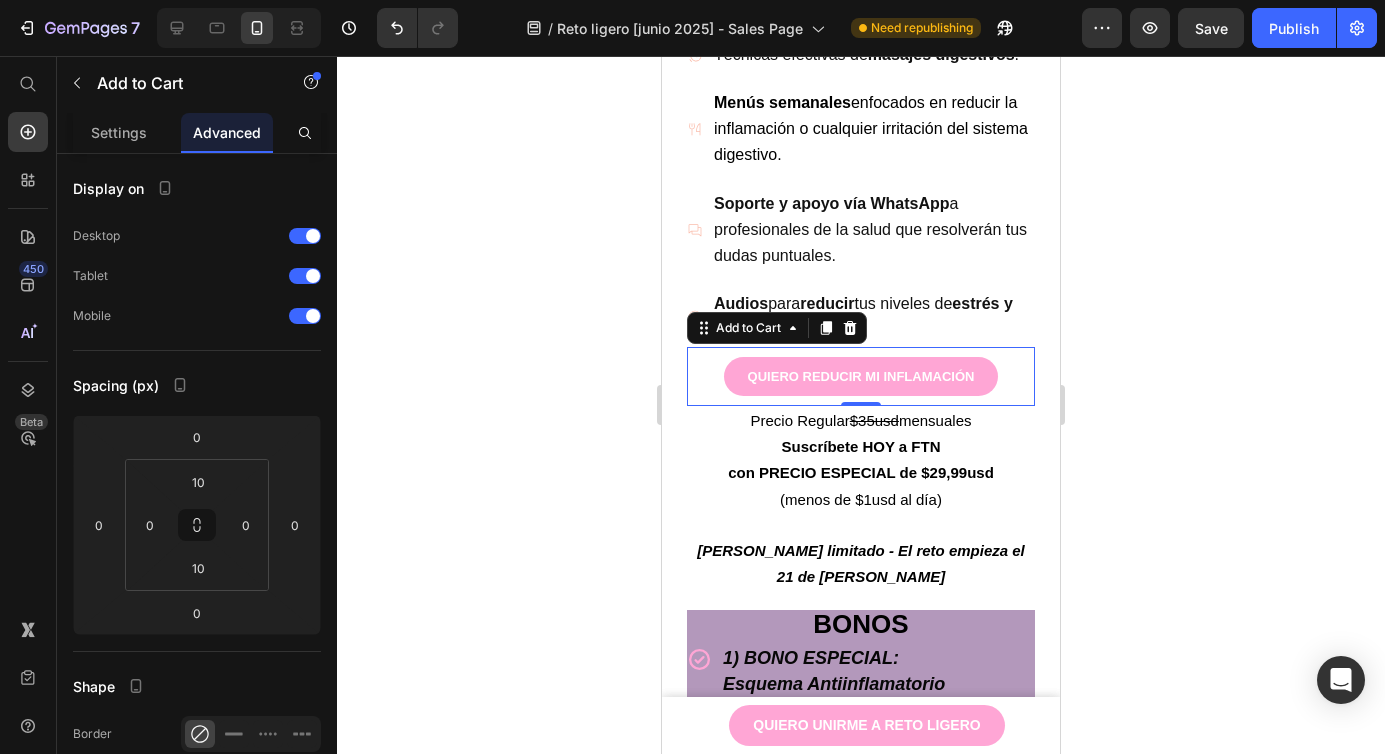 click on "QUIERO REDUCIR MI INFLAMACIÓN Add to Cart   0" at bounding box center [861, 376] 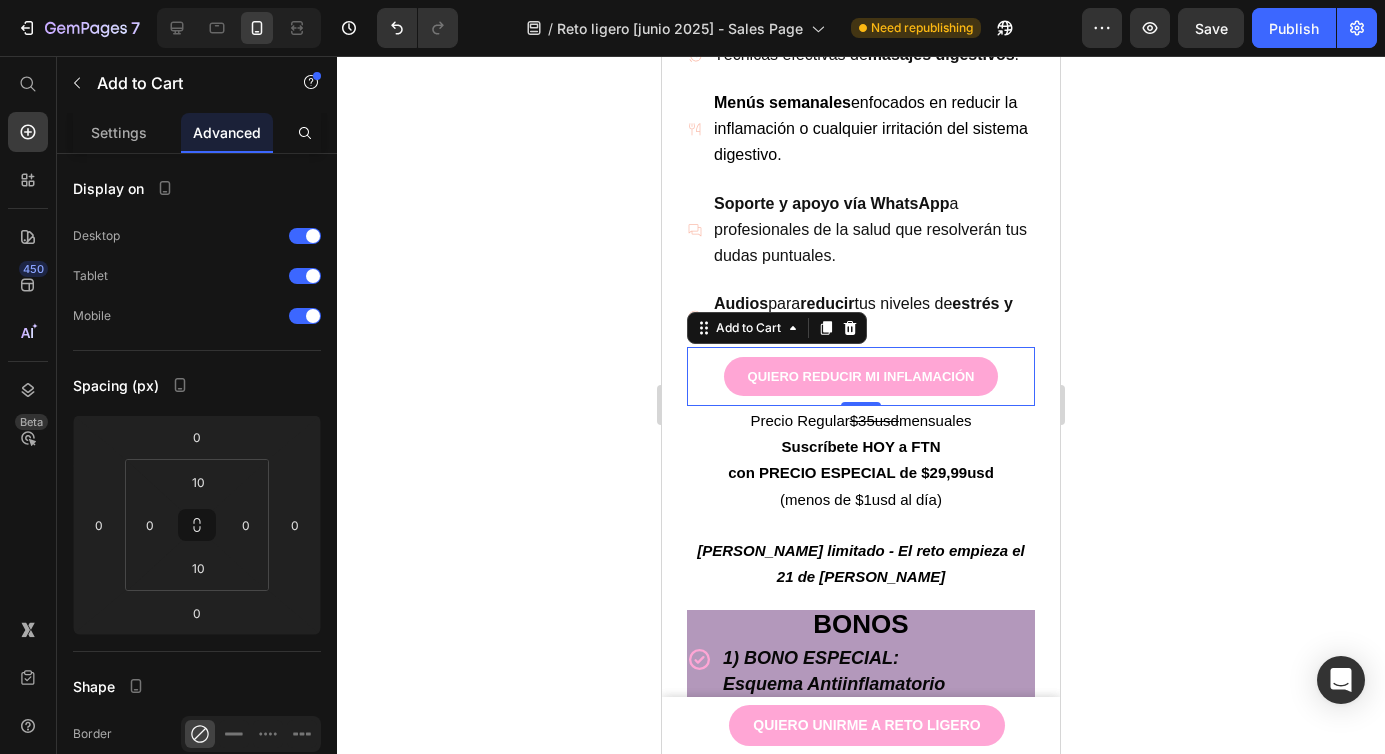 drag, startPoint x: 1164, startPoint y: 457, endPoint x: 1101, endPoint y: 458, distance: 63.007935 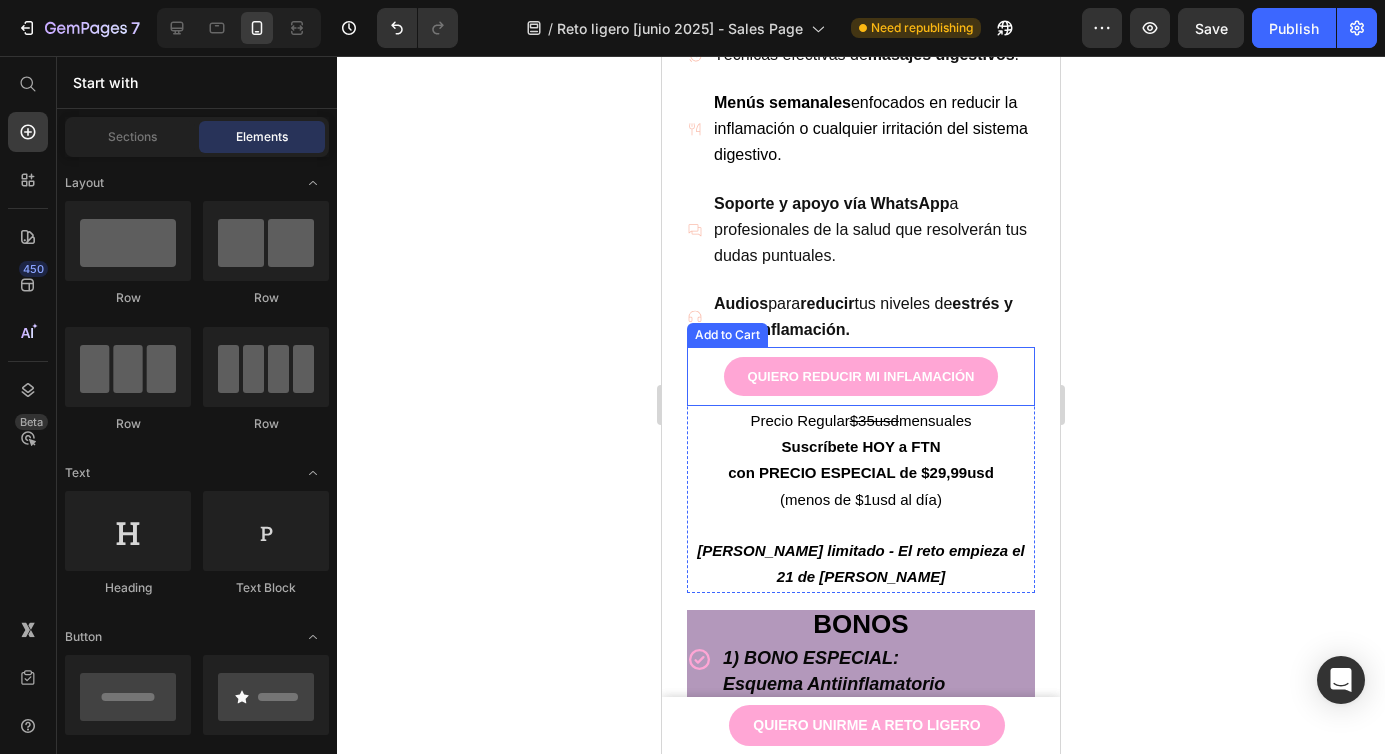 click on "QUIERO REDUCIR MI INFLAMACIÓN Add to Cart" at bounding box center [861, 376] 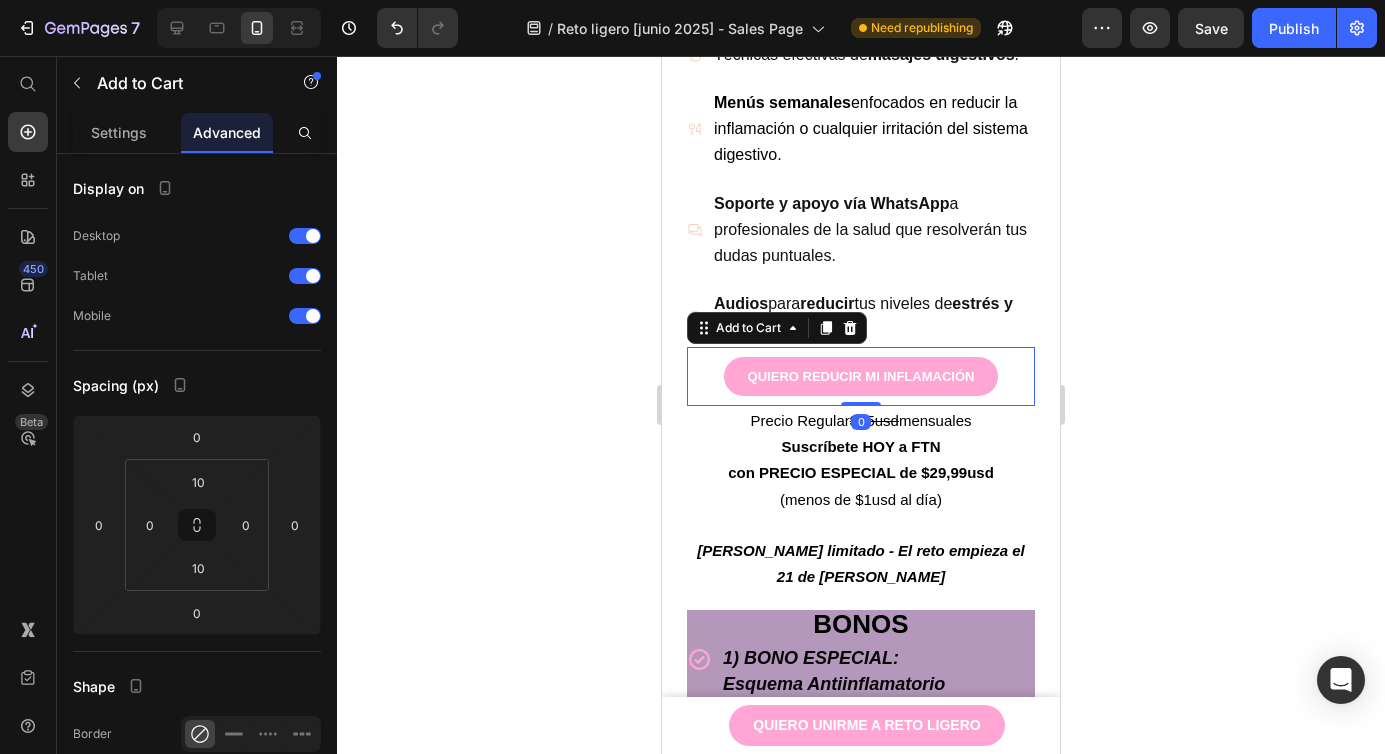 drag, startPoint x: 1017, startPoint y: 456, endPoint x: 1184, endPoint y: 367, distance: 189.2353 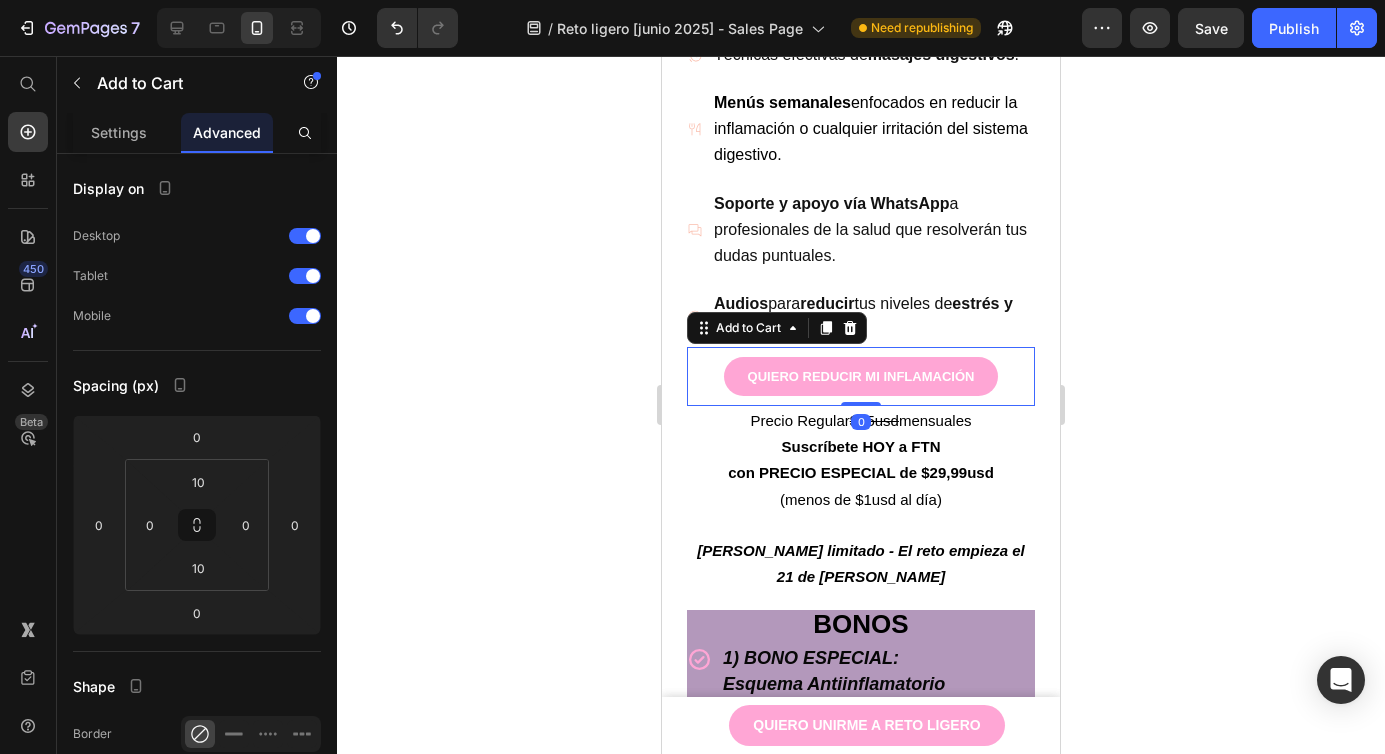 click on "QUIERO REDUCIR MI INFLAMACIÓN Add to Cart   0" at bounding box center (861, 376) 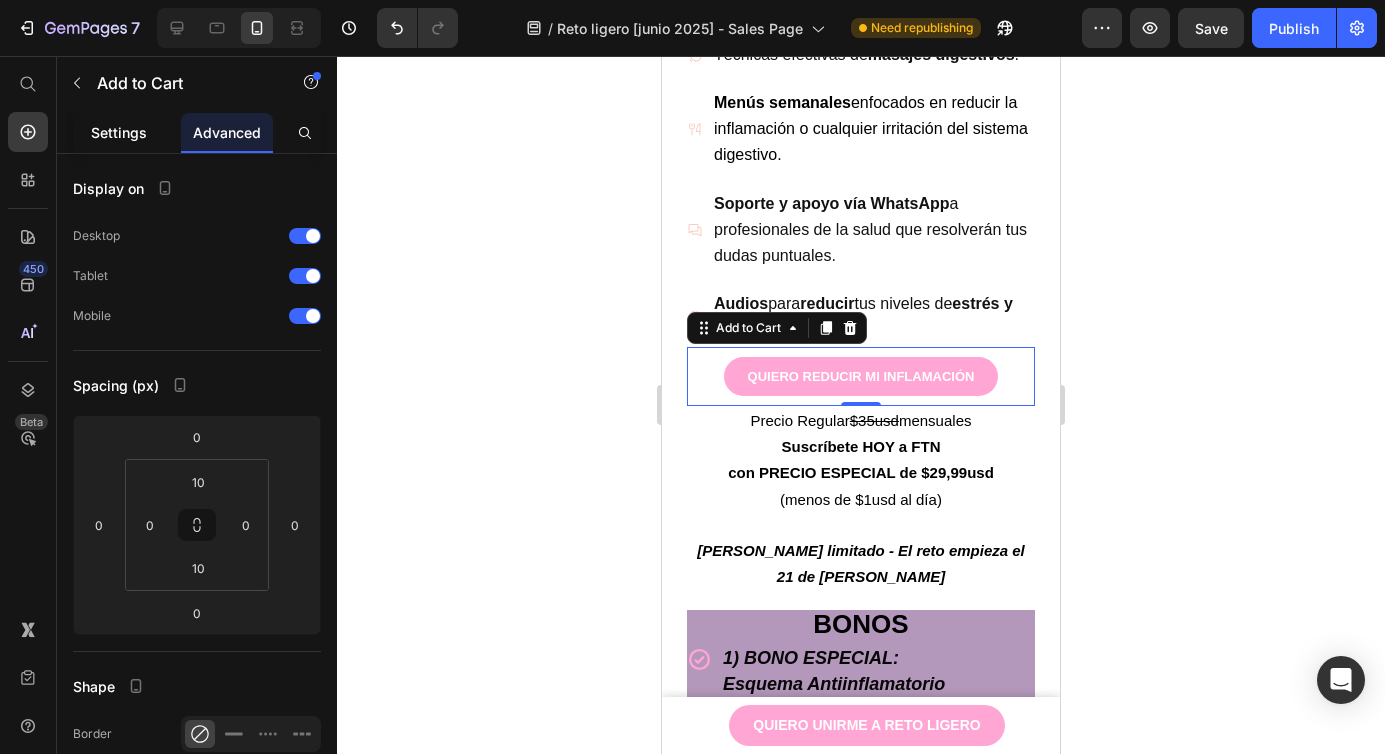 click on "Settings" at bounding box center (119, 132) 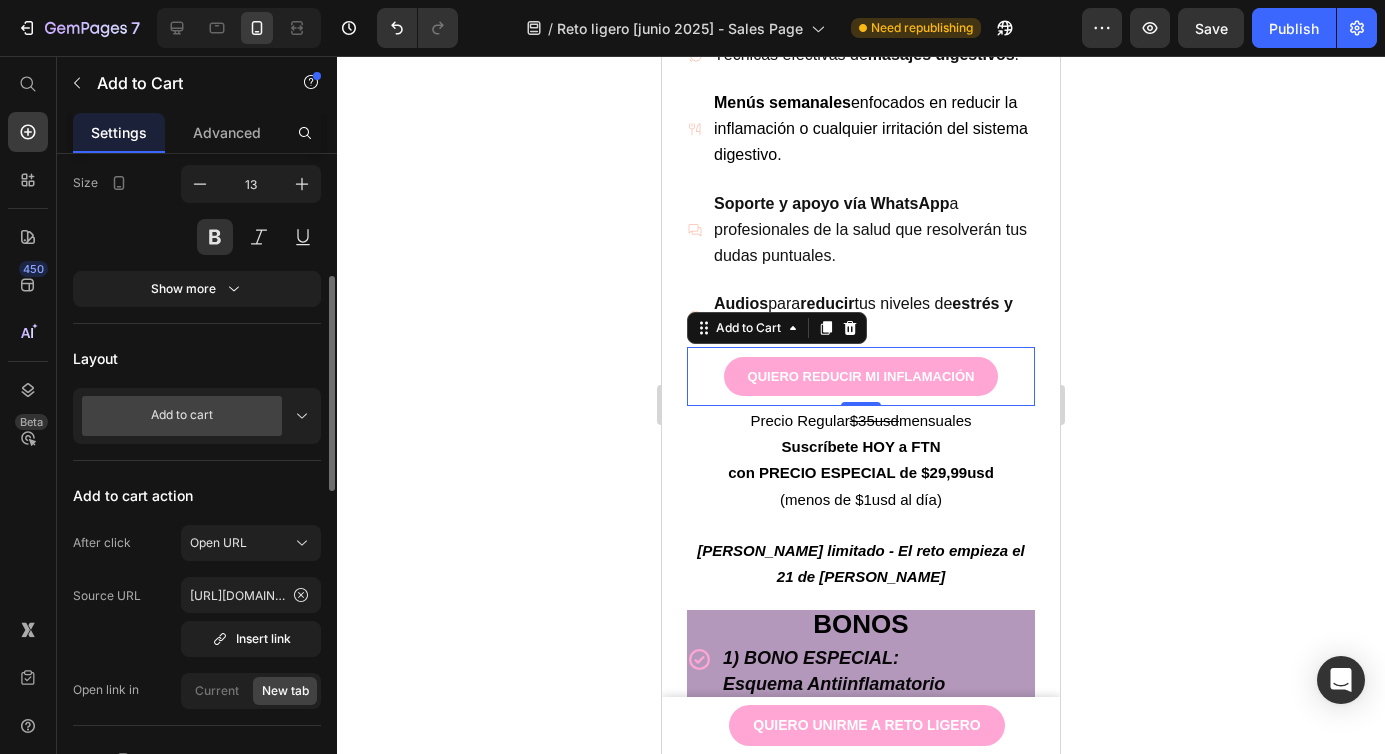 scroll, scrollTop: 377, scrollLeft: 0, axis: vertical 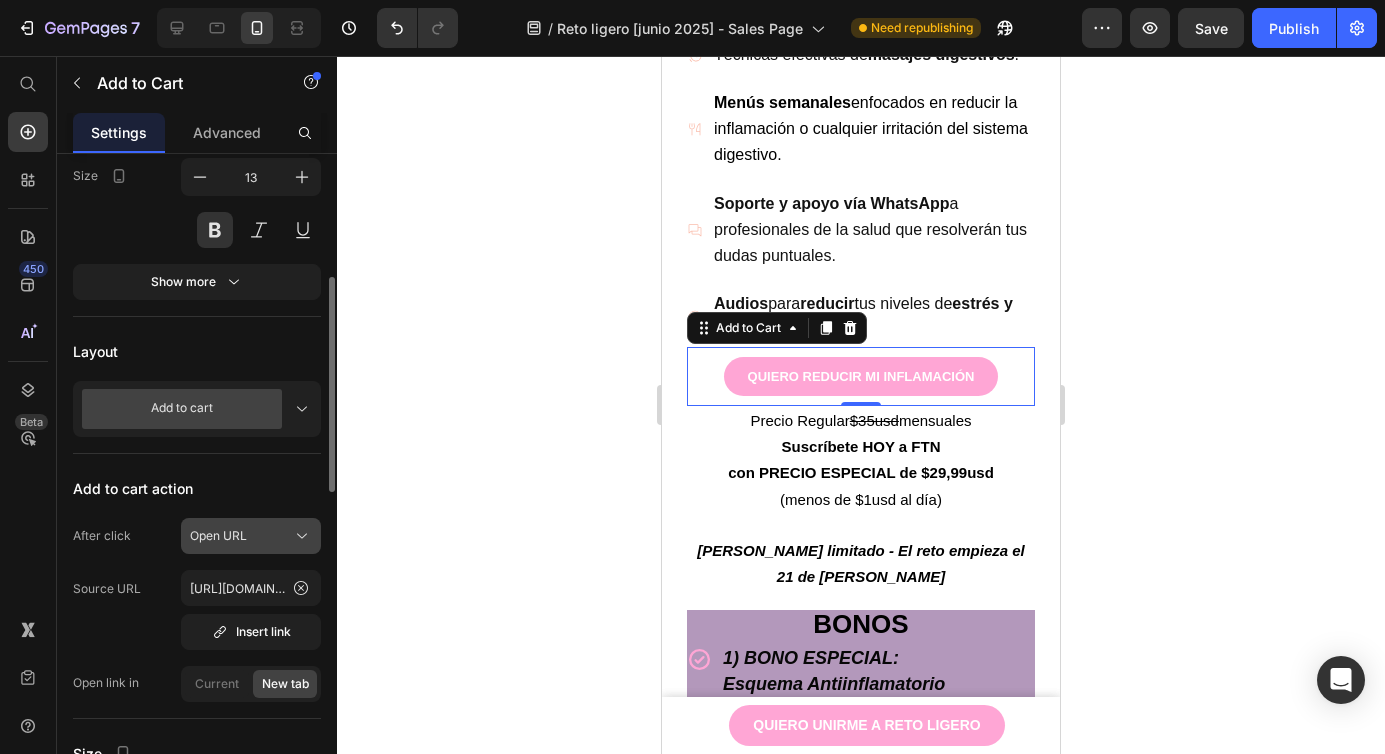 click on "Open URL" 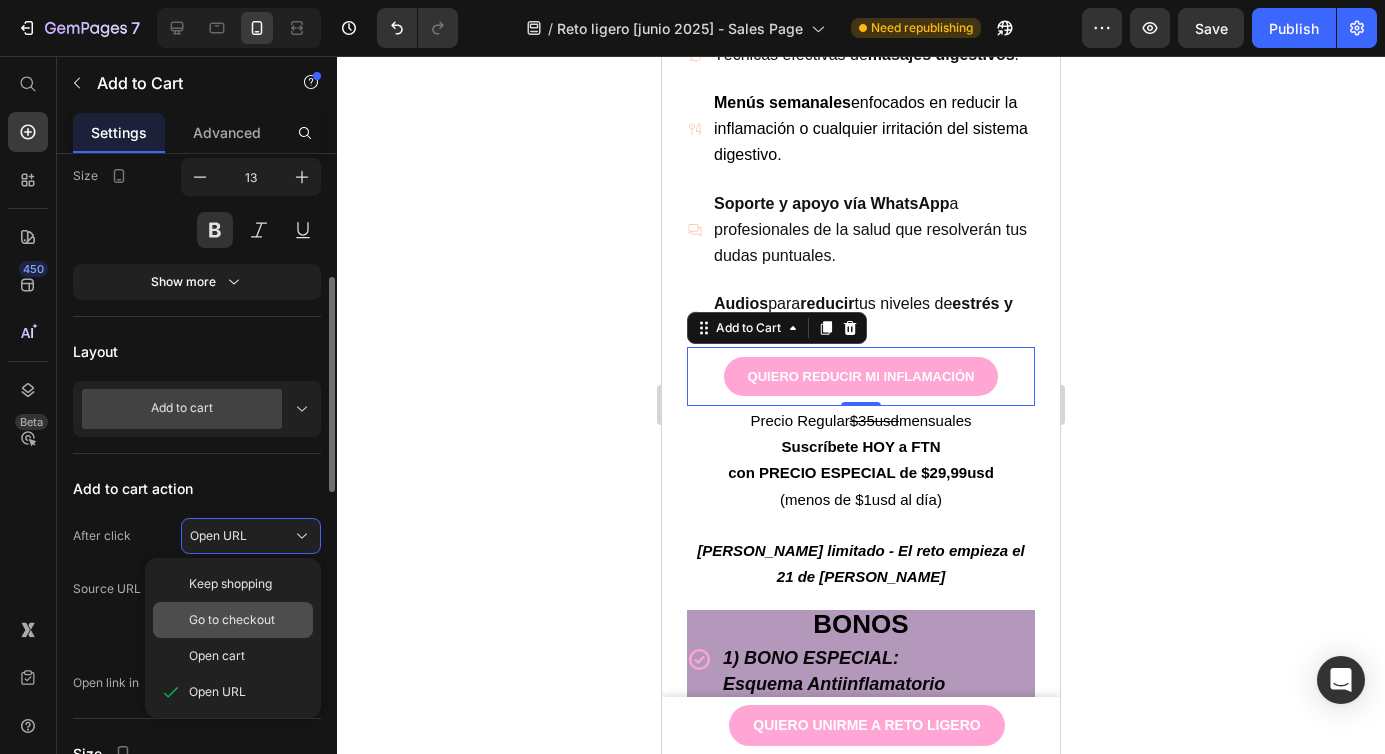 click on "Go to checkout" at bounding box center [232, 620] 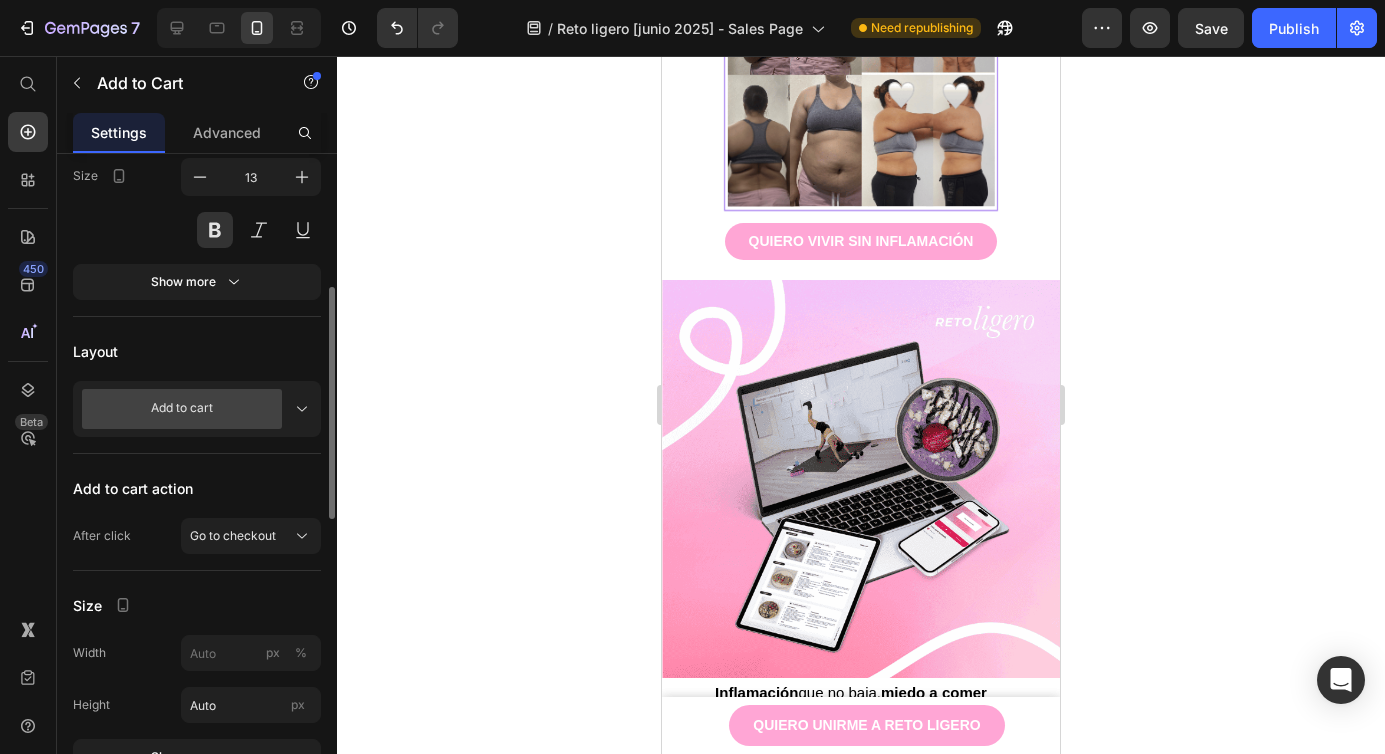 scroll, scrollTop: 5914, scrollLeft: 0, axis: vertical 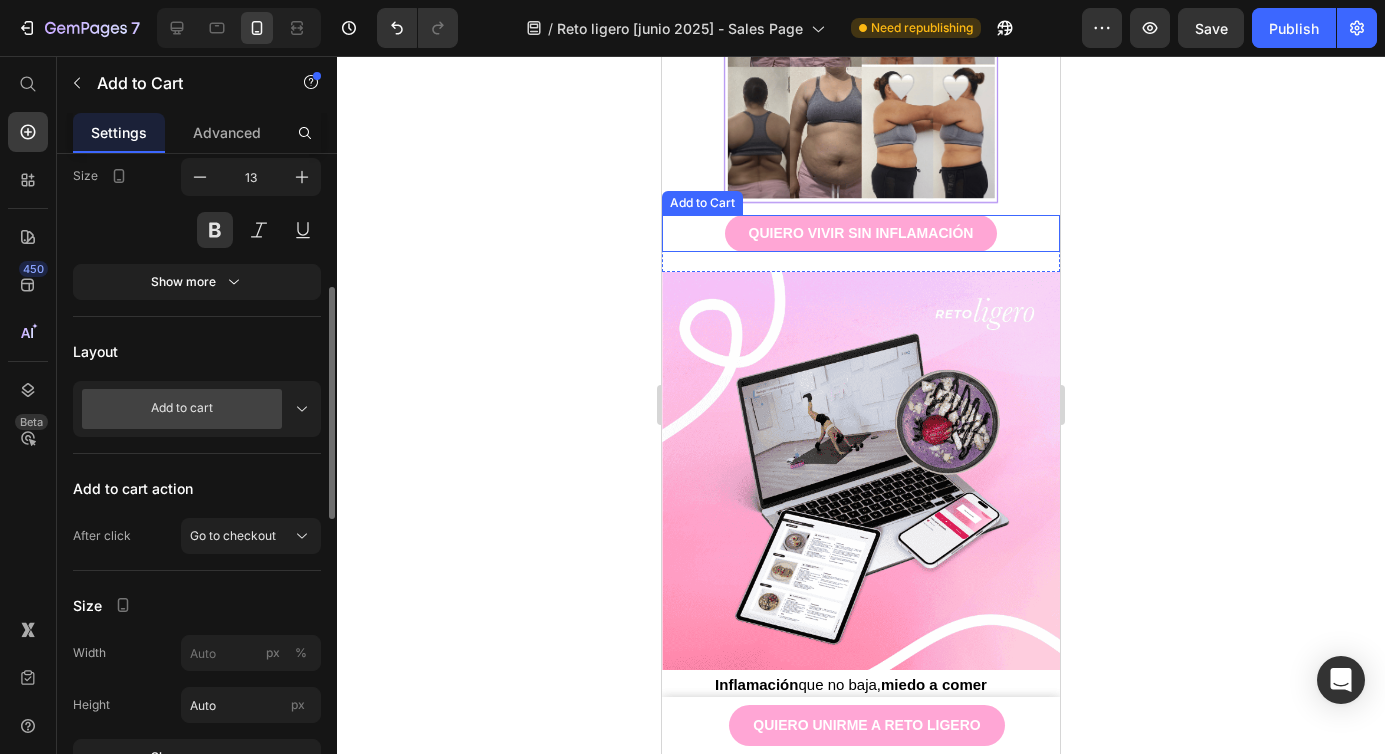 click on "QUIERO vivir sin inflamación Add to Cart" at bounding box center [861, 233] 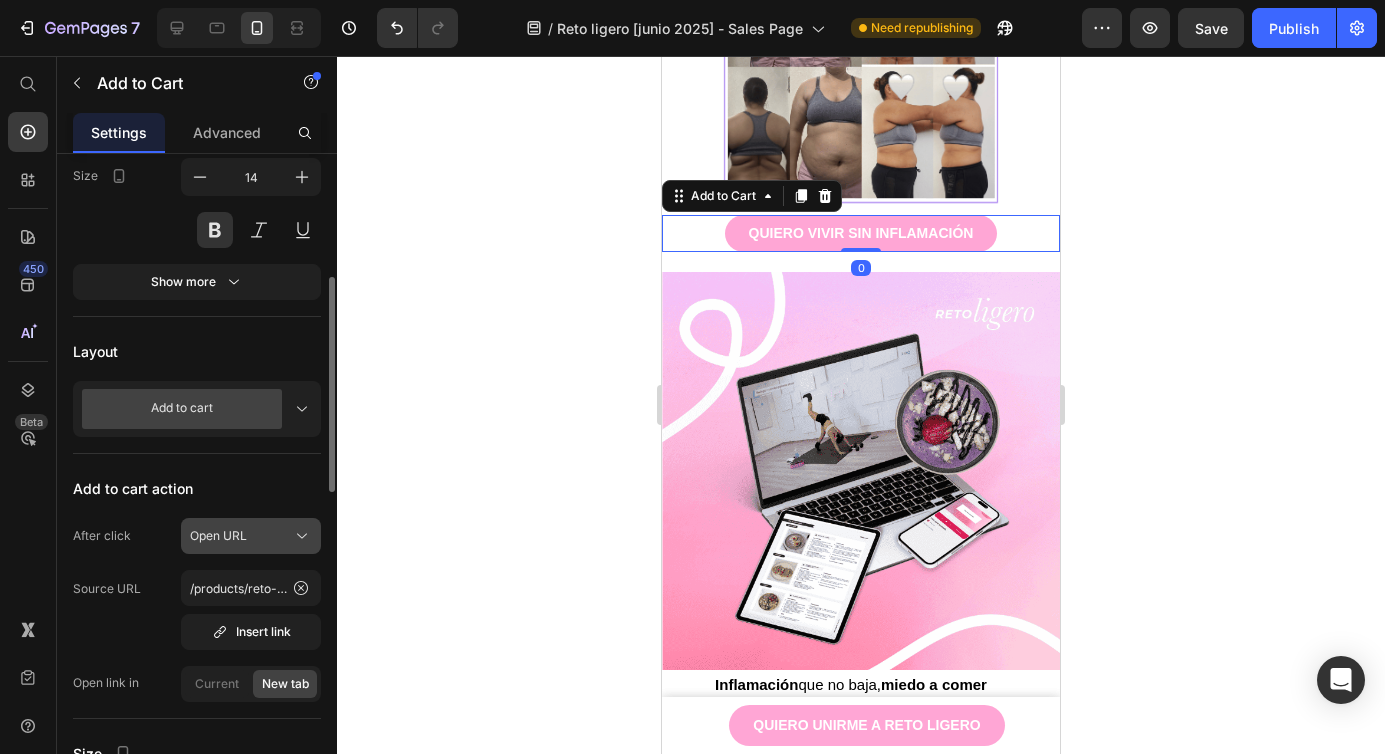 click on "Open URL" at bounding box center [251, 536] 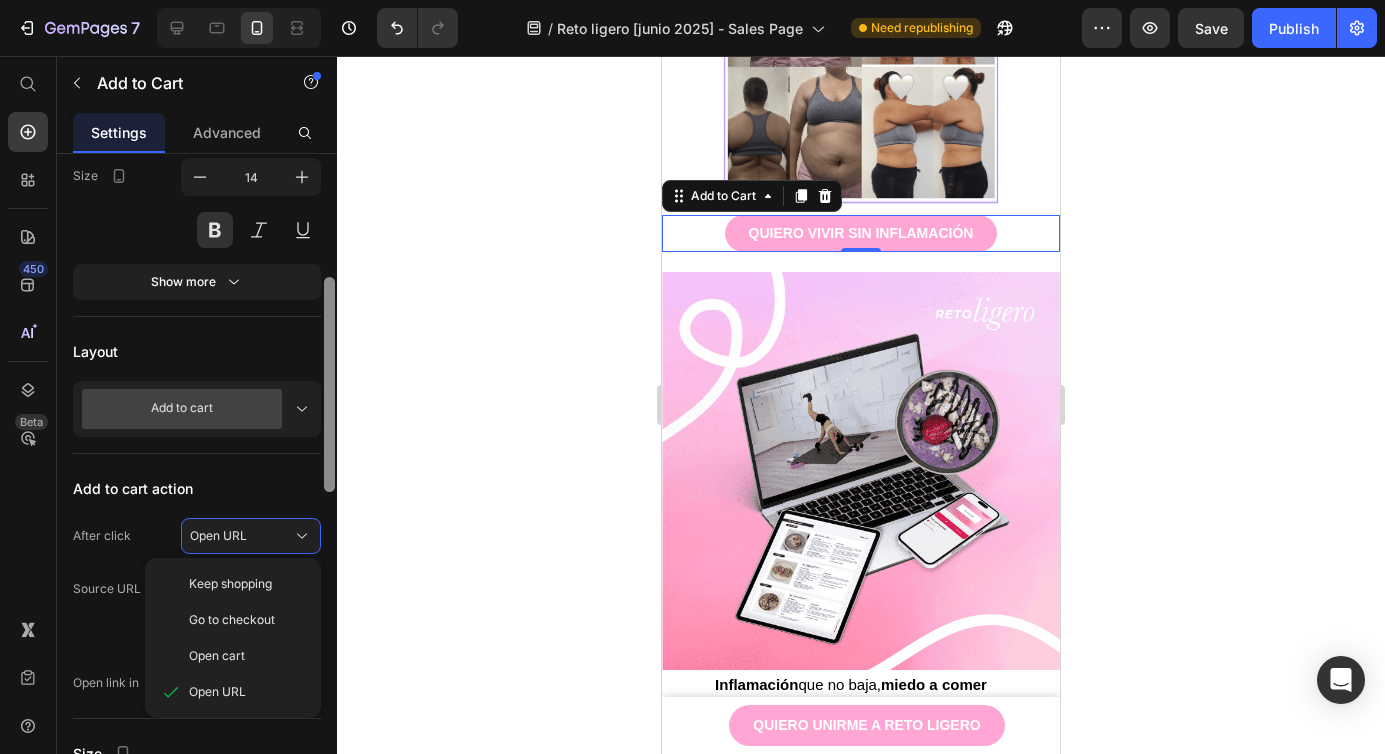 drag, startPoint x: 245, startPoint y: 607, endPoint x: 327, endPoint y: 592, distance: 83.360664 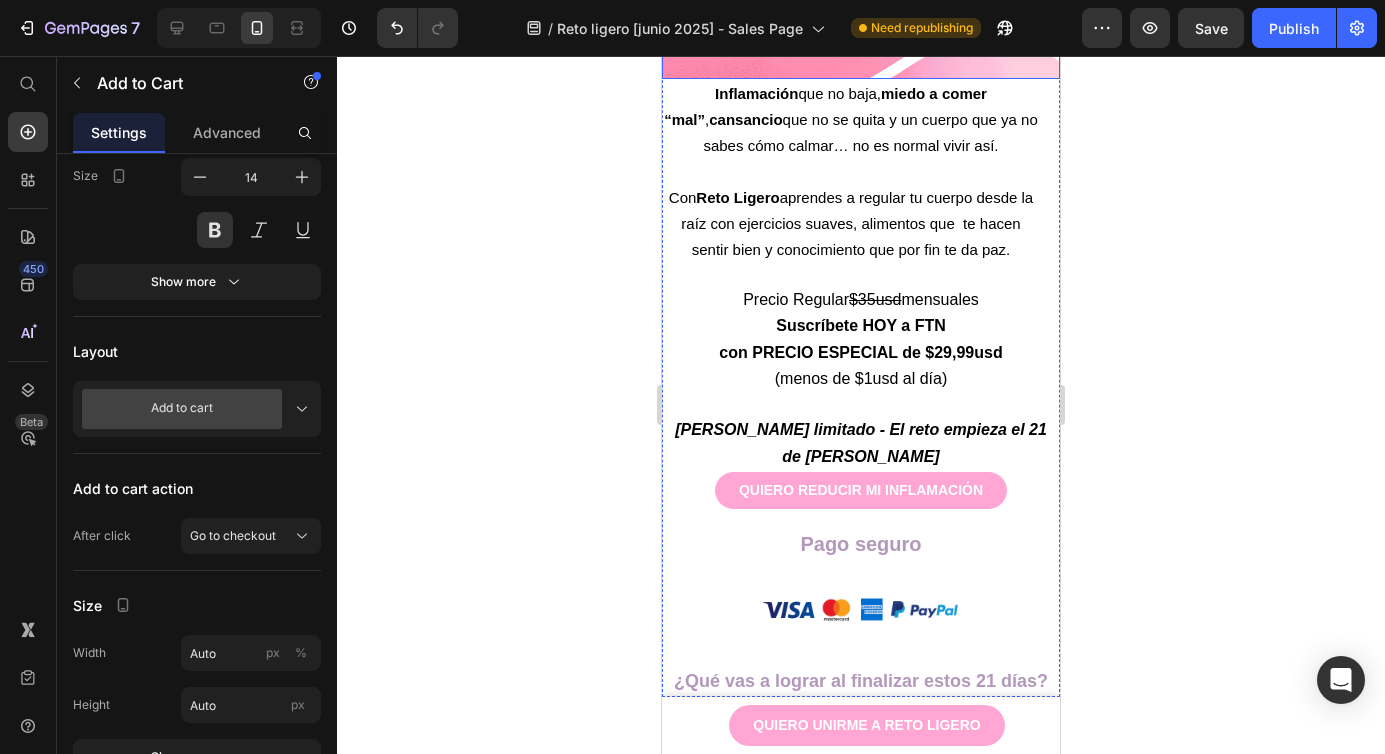 scroll, scrollTop: 6507, scrollLeft: 0, axis: vertical 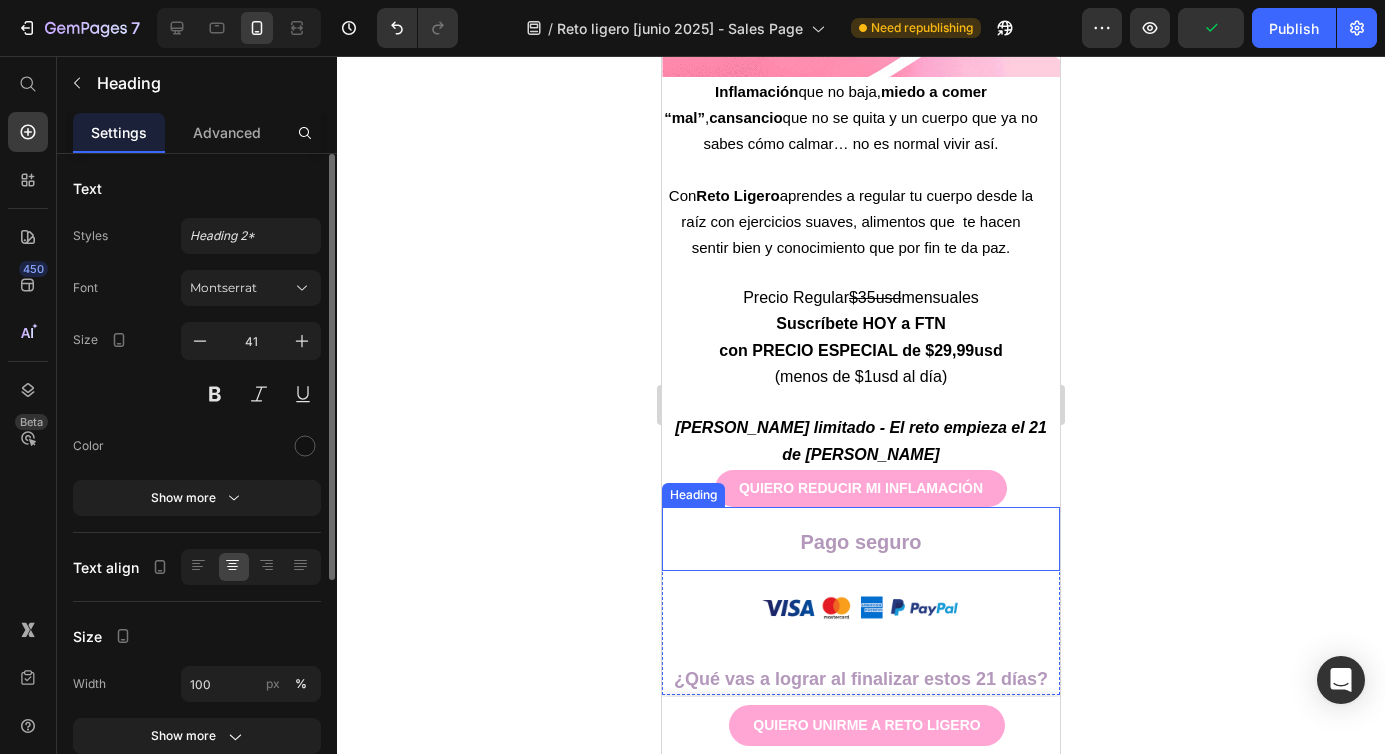 click on "Heading" at bounding box center (693, 495) 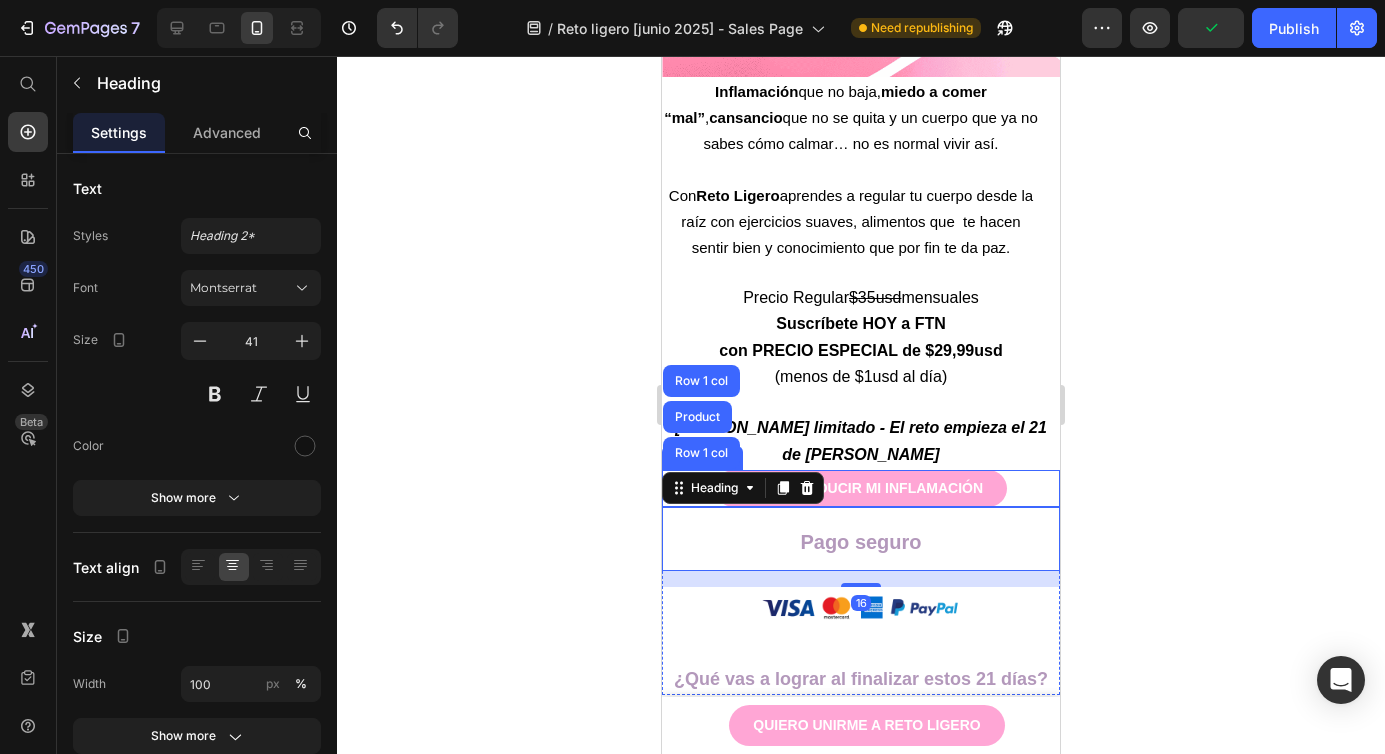 click on "QUIERO REDUCIR MI INFLAMACIÓN Add to Cart" at bounding box center [861, 488] 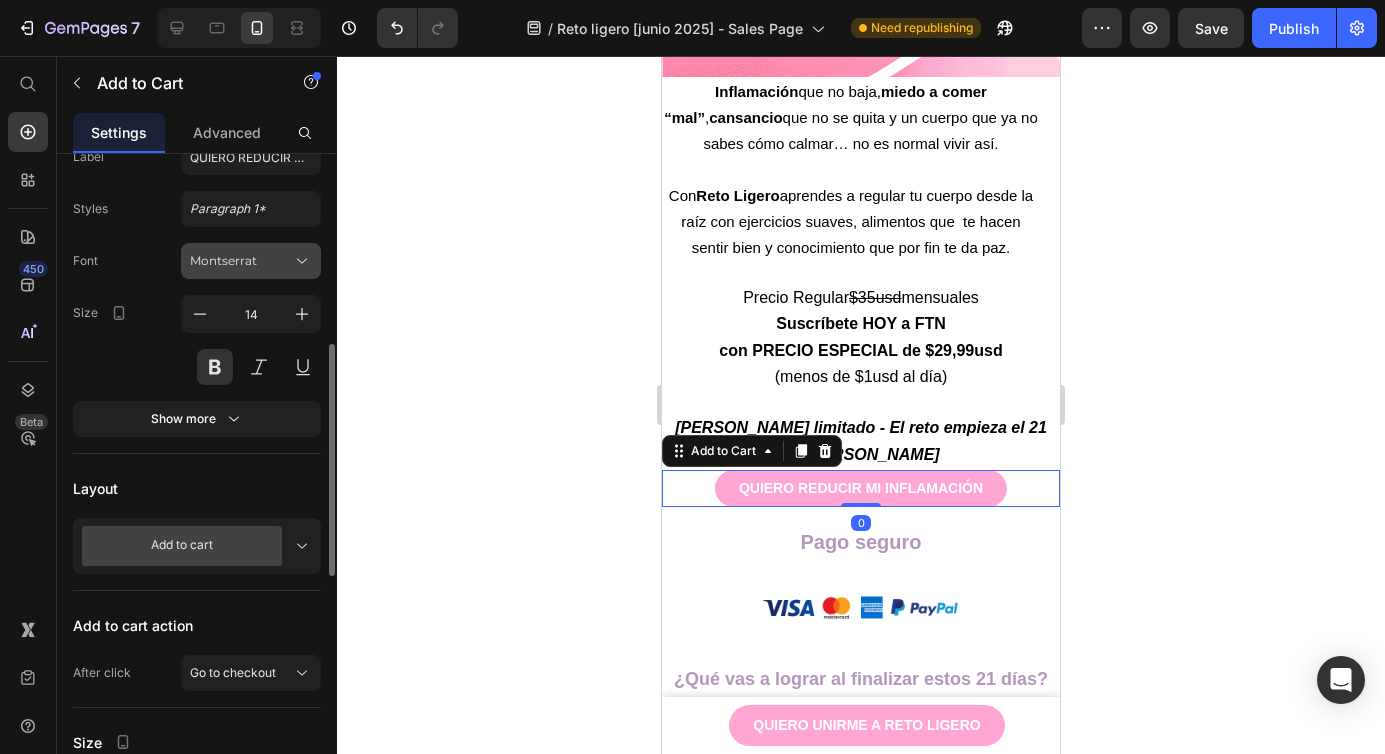 scroll, scrollTop: 318, scrollLeft: 0, axis: vertical 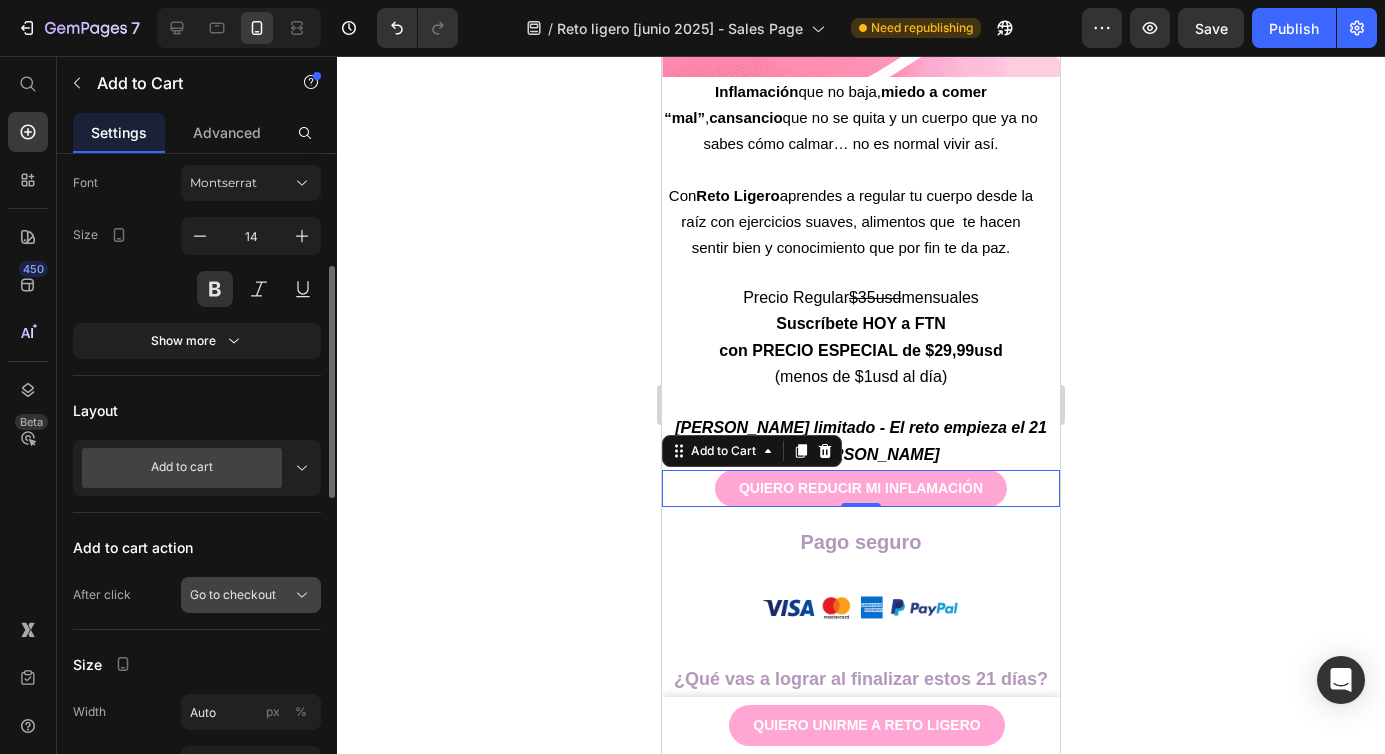 click on "Go to checkout" at bounding box center [251, 595] 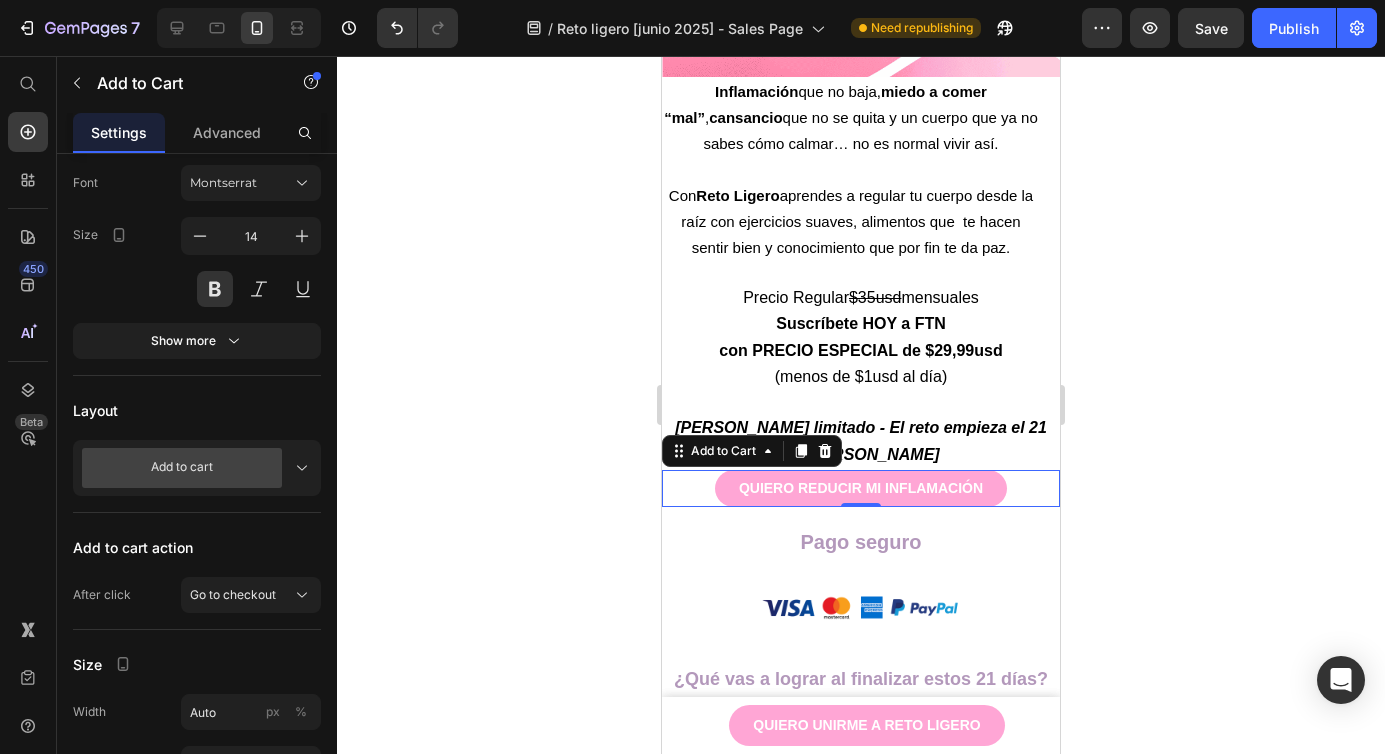 click 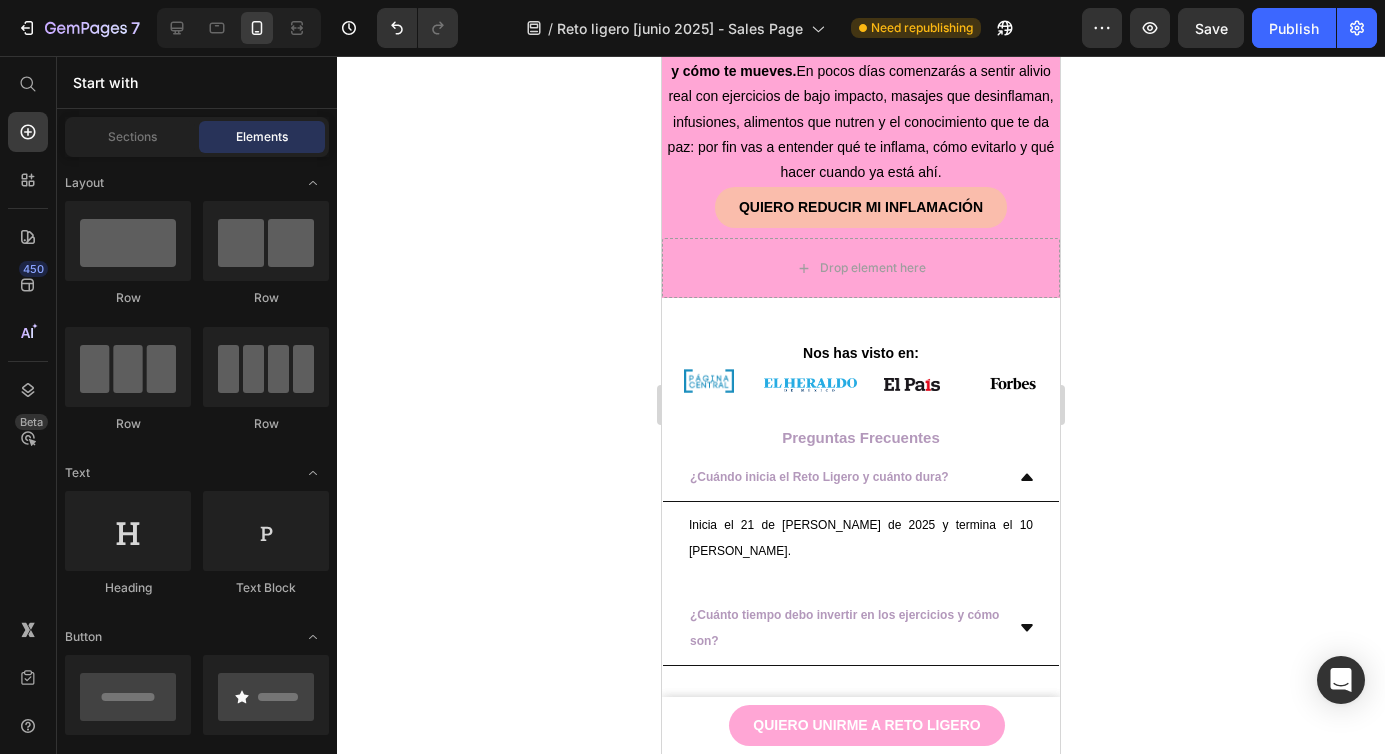 scroll, scrollTop: 8424, scrollLeft: 0, axis: vertical 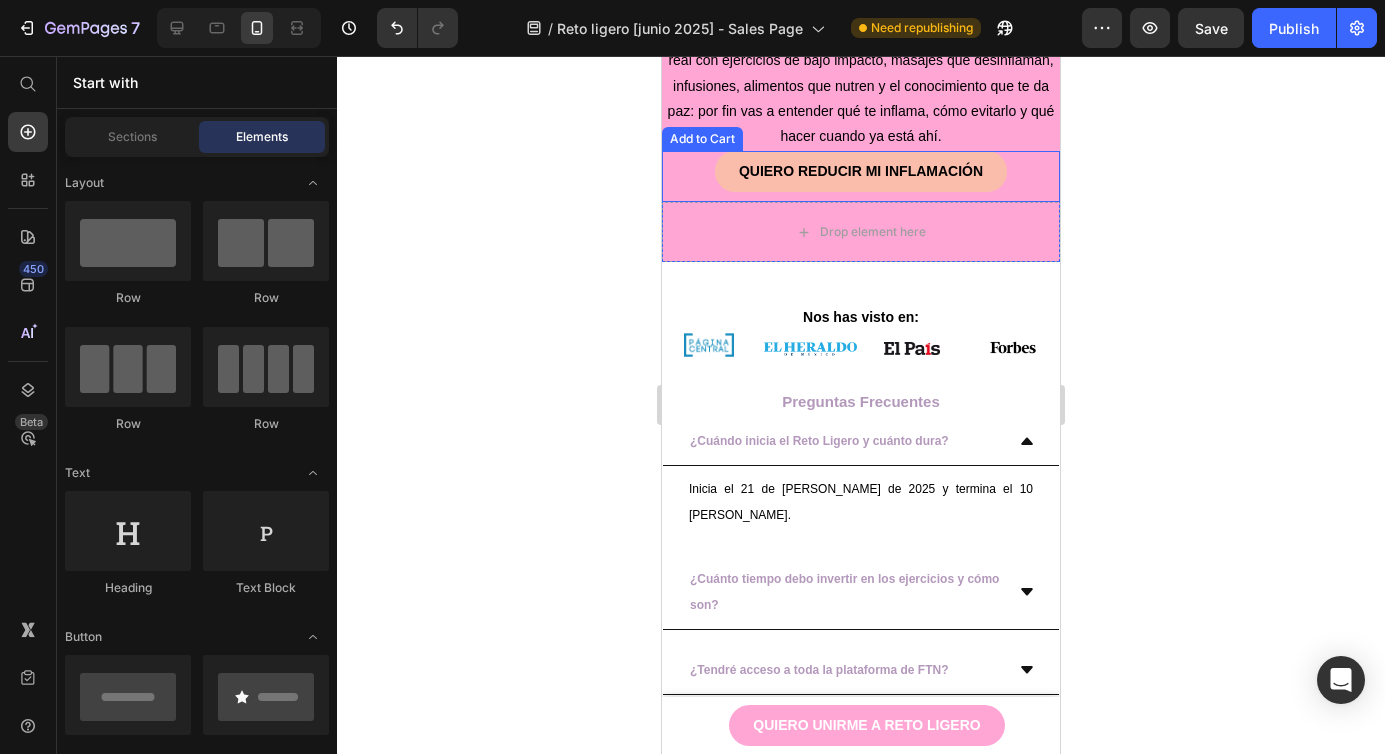 click on "QUIERO REDUCIR MI INFLAMACIÓN Add to Cart" at bounding box center (861, 176) 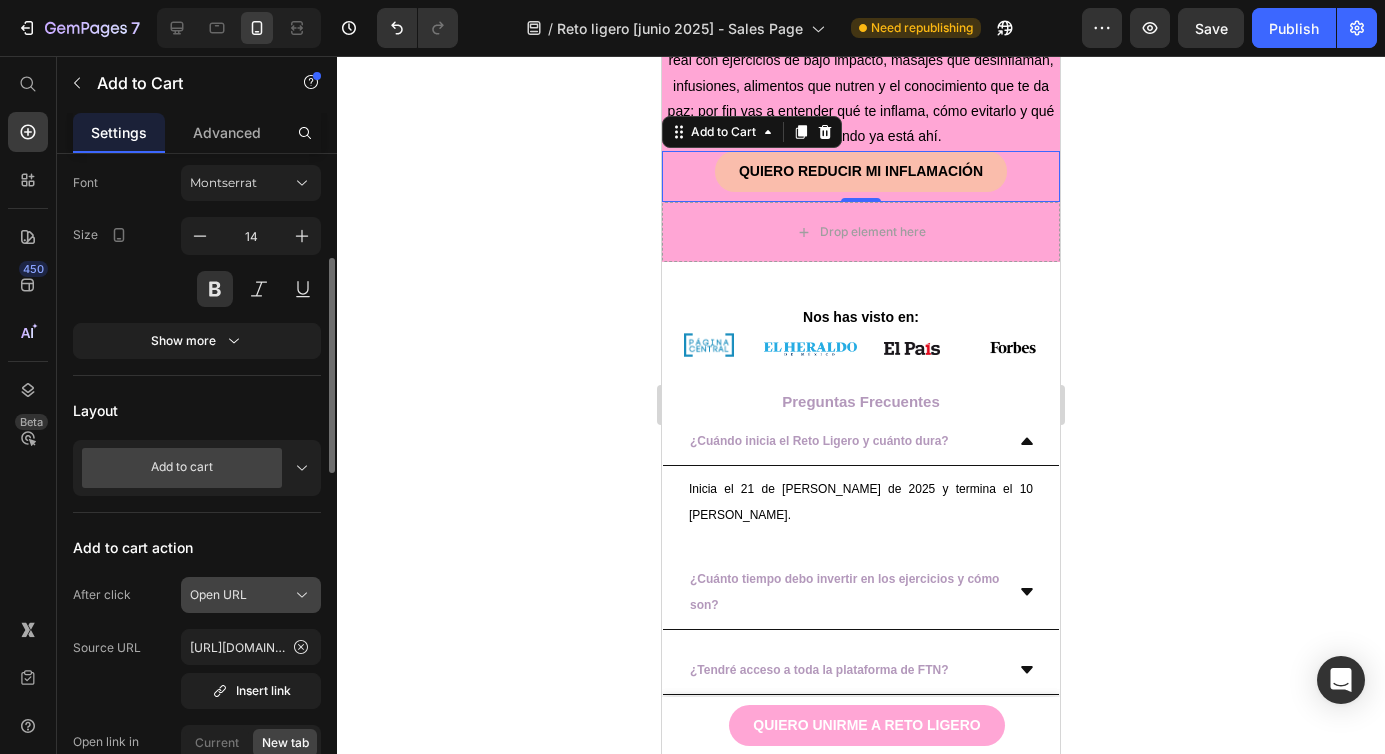 click on "Open URL" 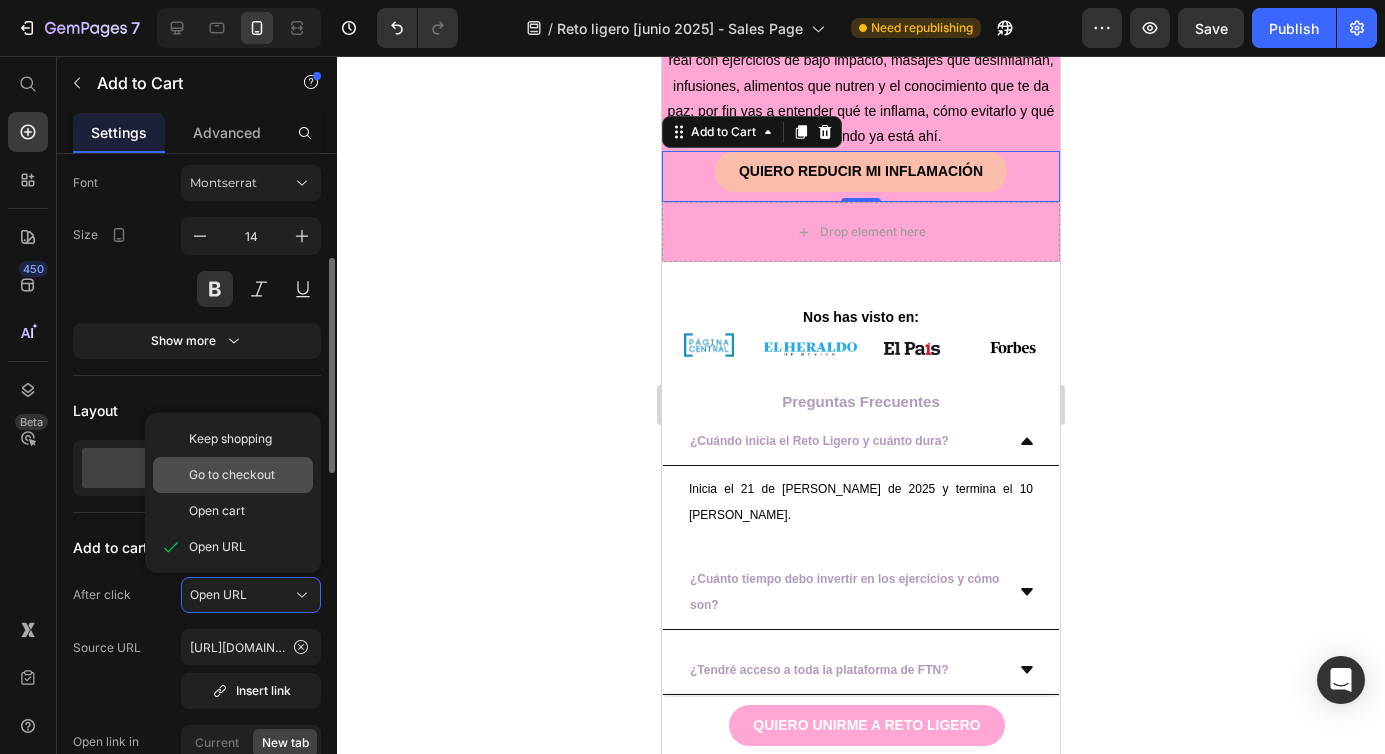 click on "Go to checkout" 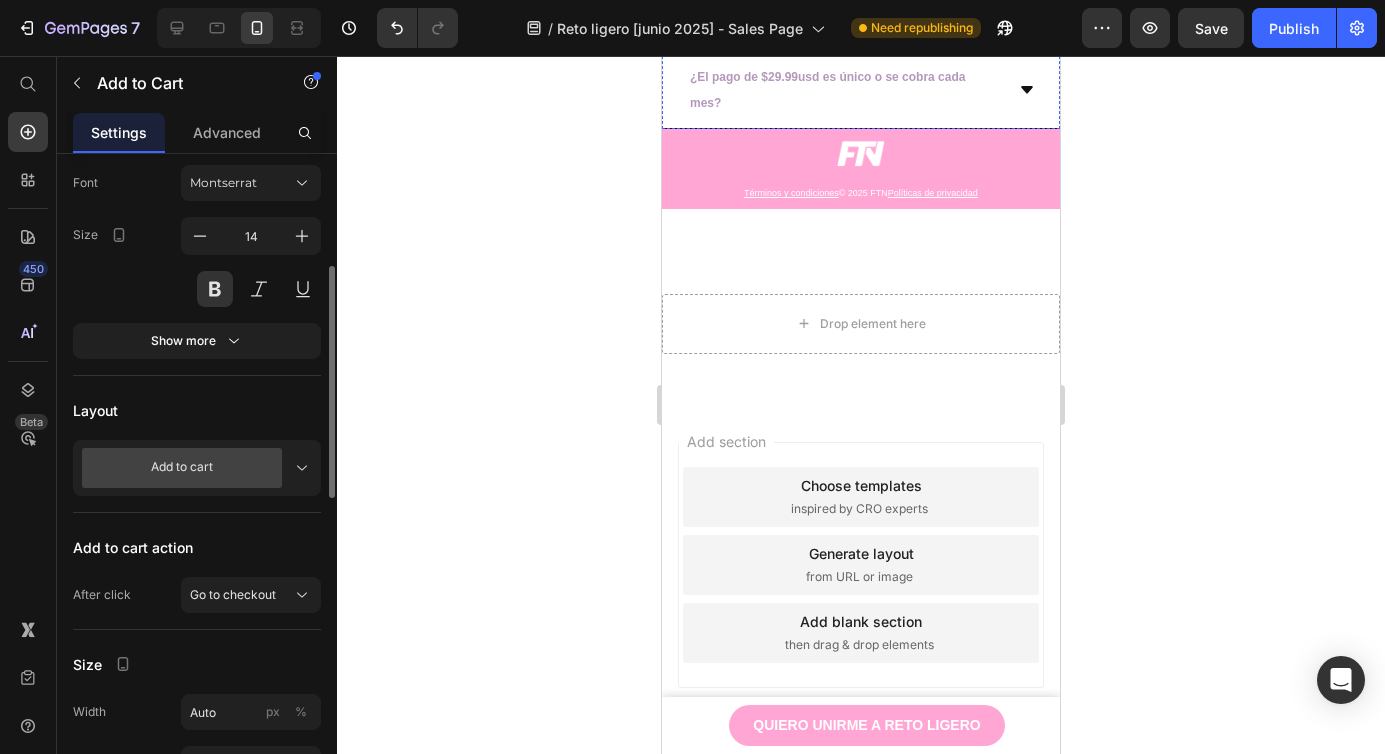 scroll, scrollTop: 9298, scrollLeft: 0, axis: vertical 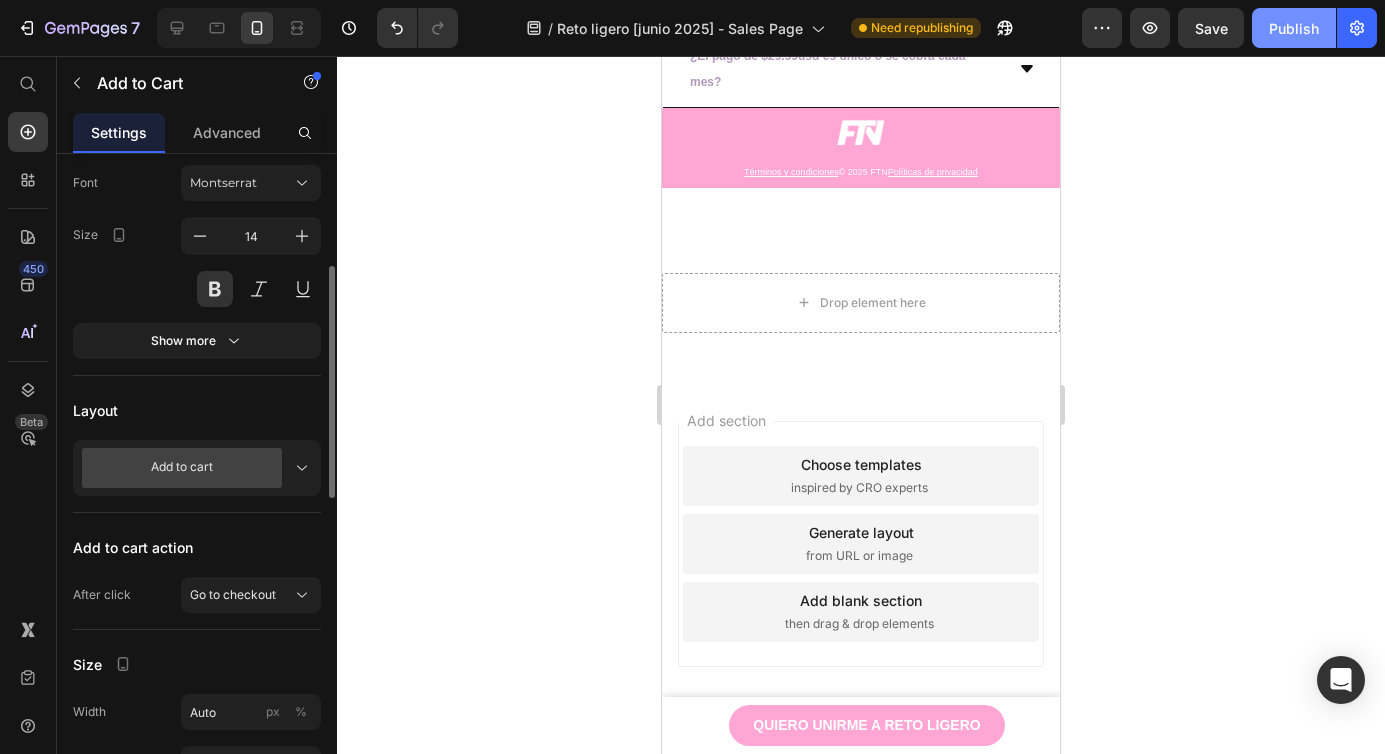 click on "Publish" at bounding box center [1294, 28] 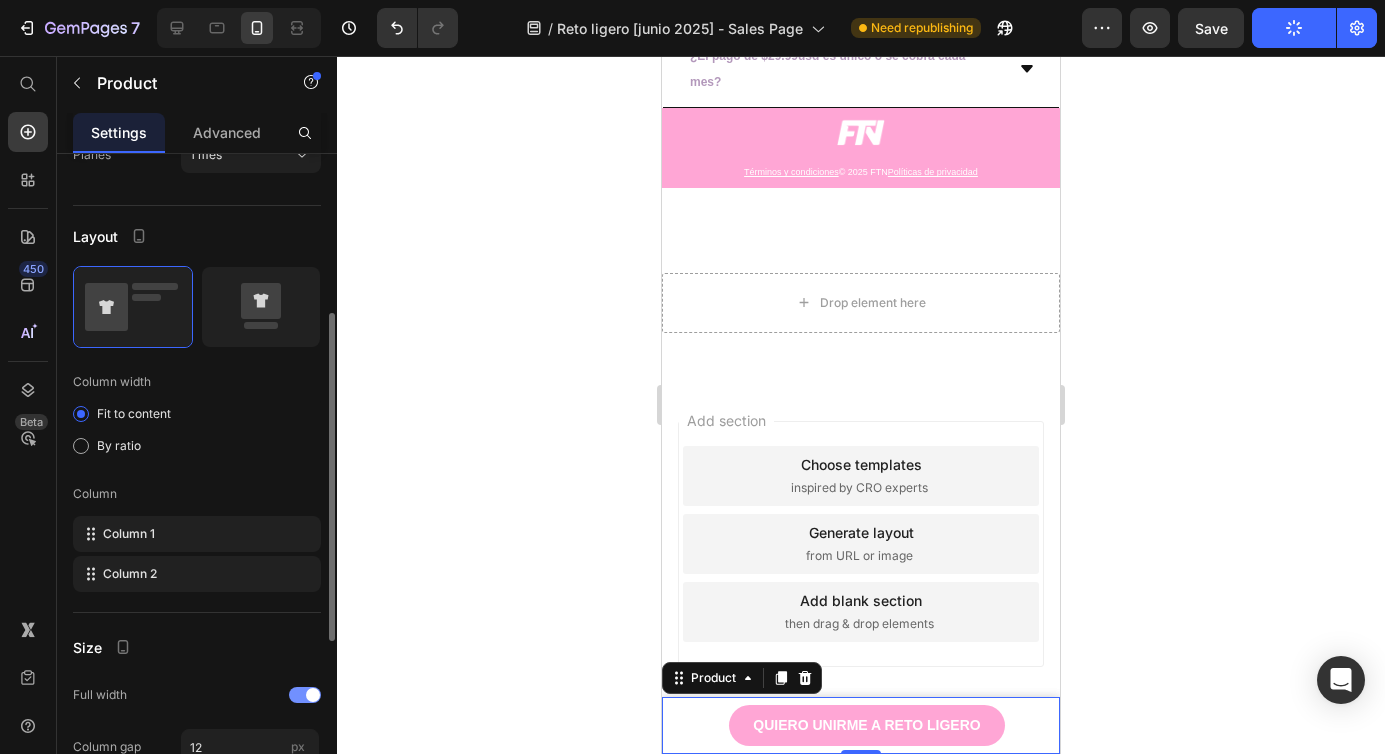click on "Product Images Menos de $1usd al día Text Block Row QUIERO UNIRME A RETO LIGERO Button Row Product   0" at bounding box center (861, 725) 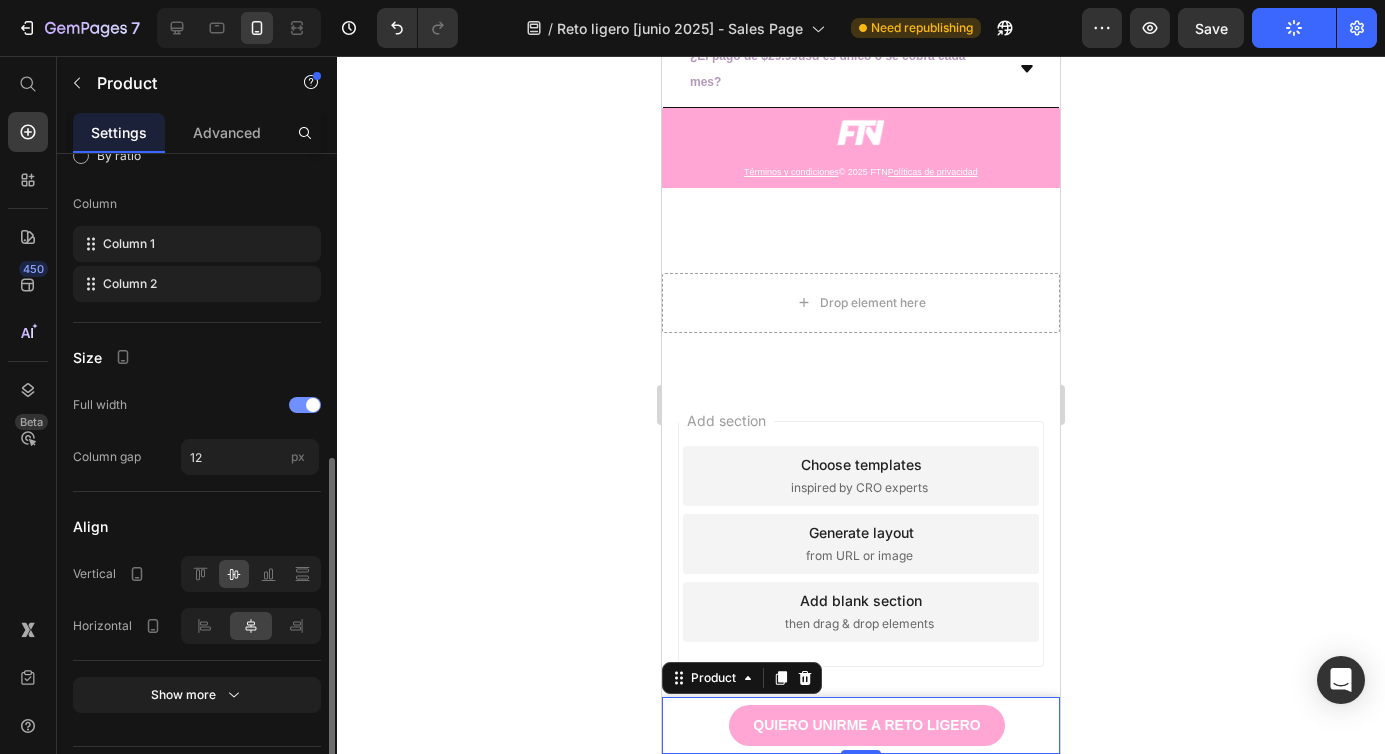 scroll, scrollTop: 658, scrollLeft: 0, axis: vertical 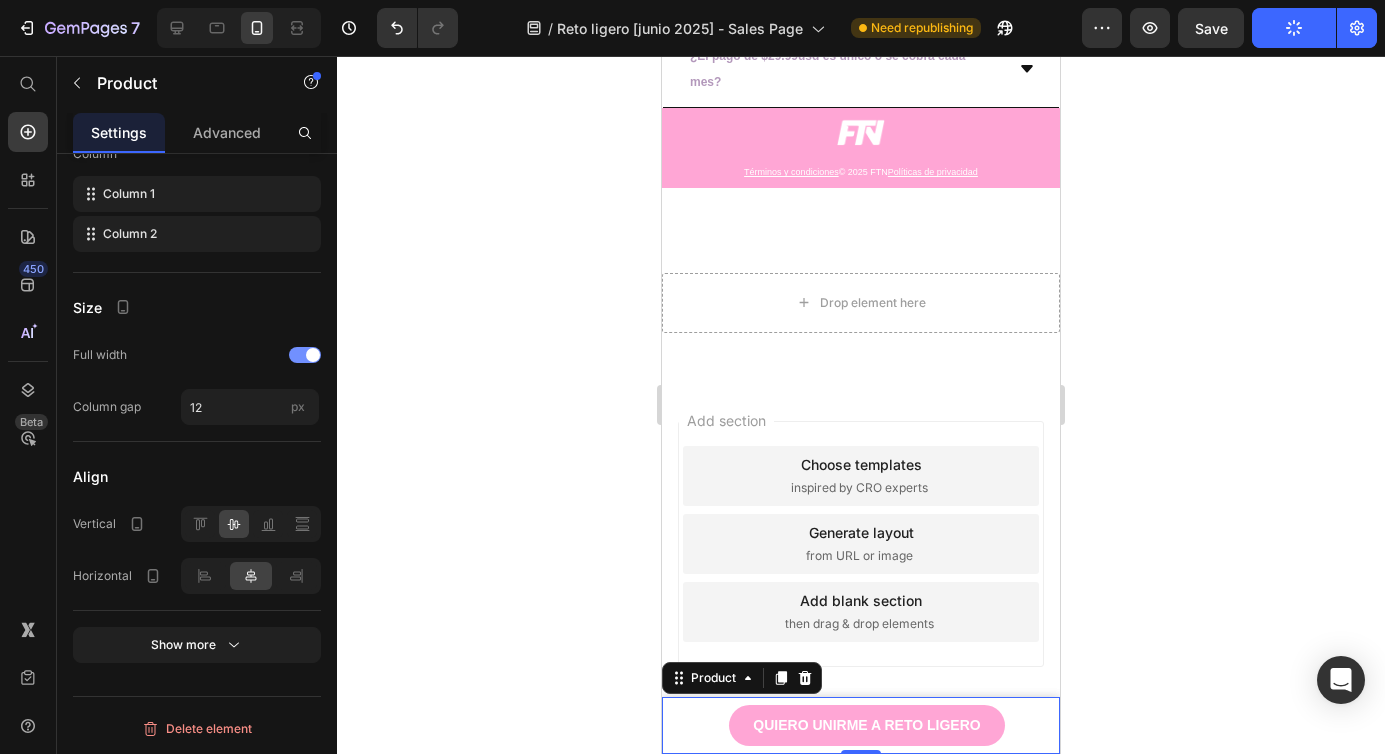 click on "Product Images Menos de $1usd al día Text Block Row QUIERO UNIRME A RETO LIGERO Button Row Product   0" at bounding box center [861, 725] 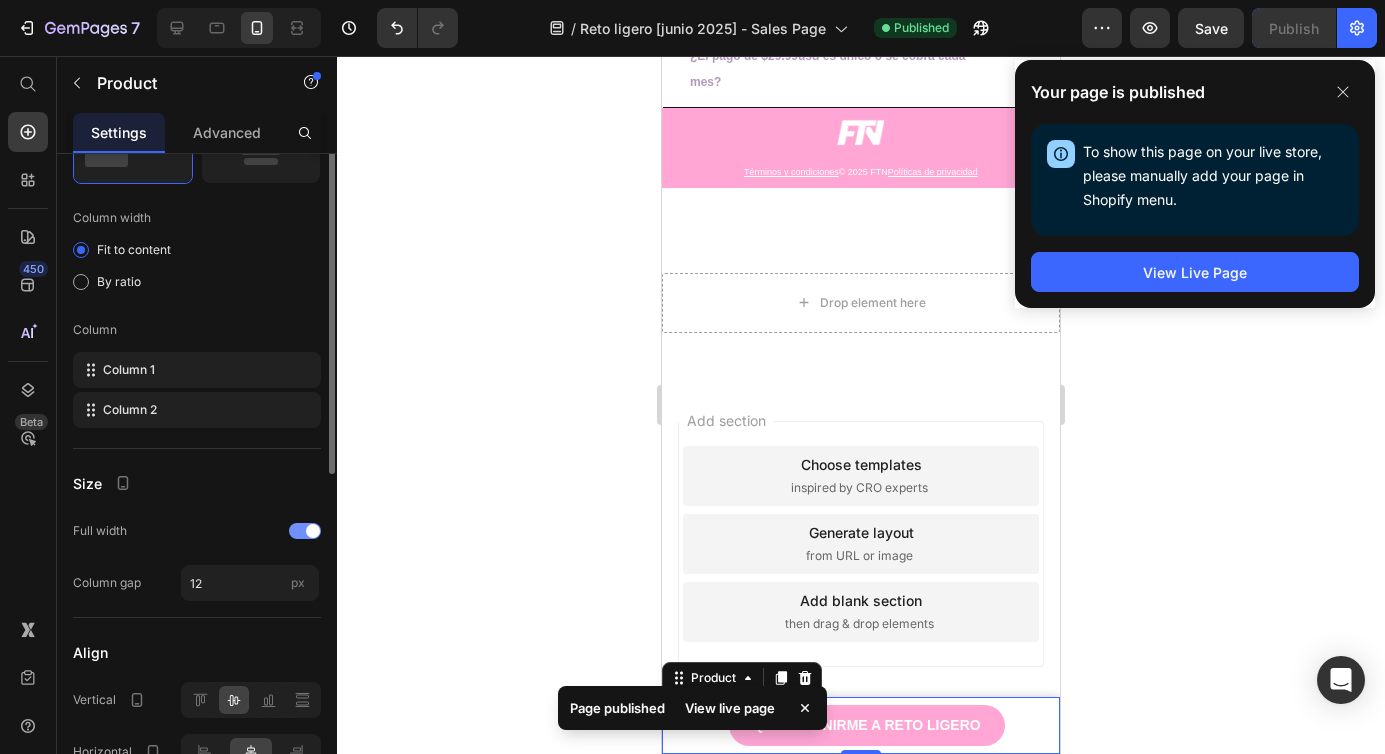 scroll, scrollTop: 587, scrollLeft: 0, axis: vertical 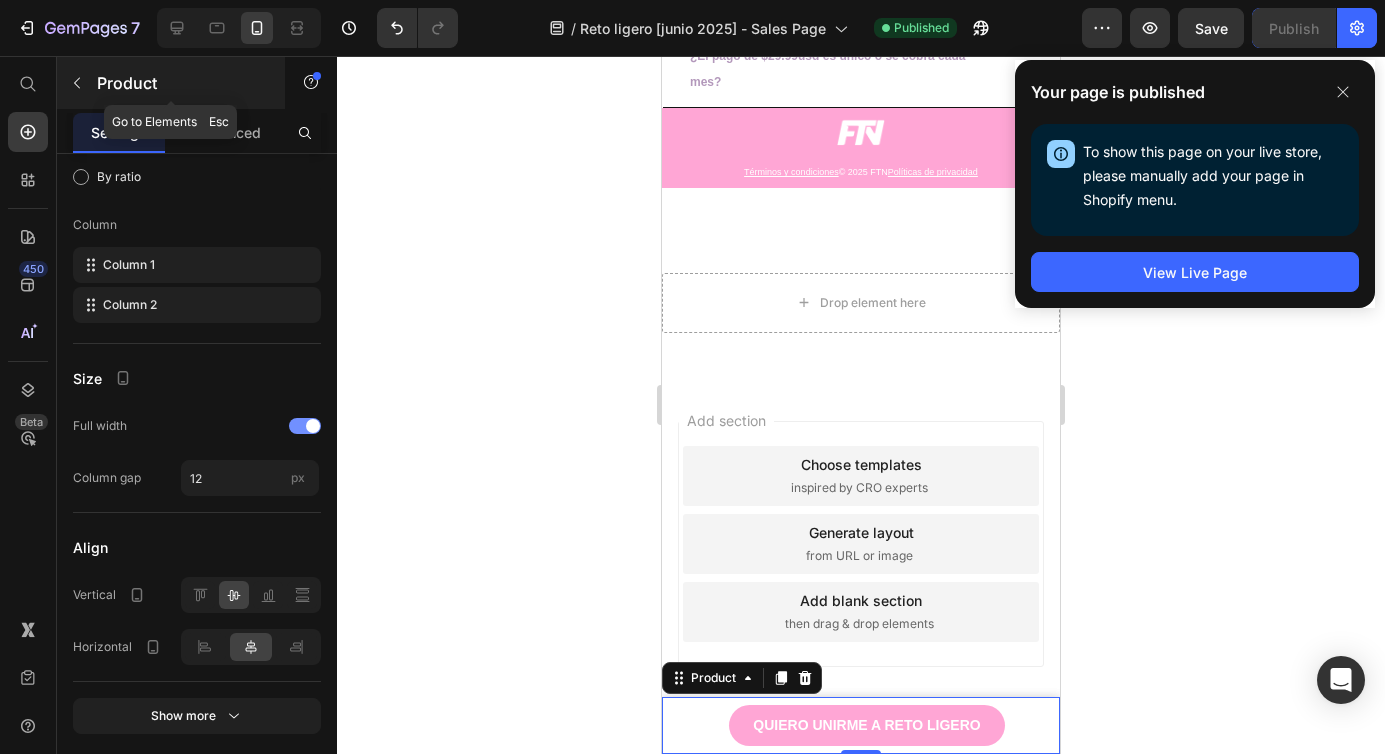 click on "Product" at bounding box center [182, 83] 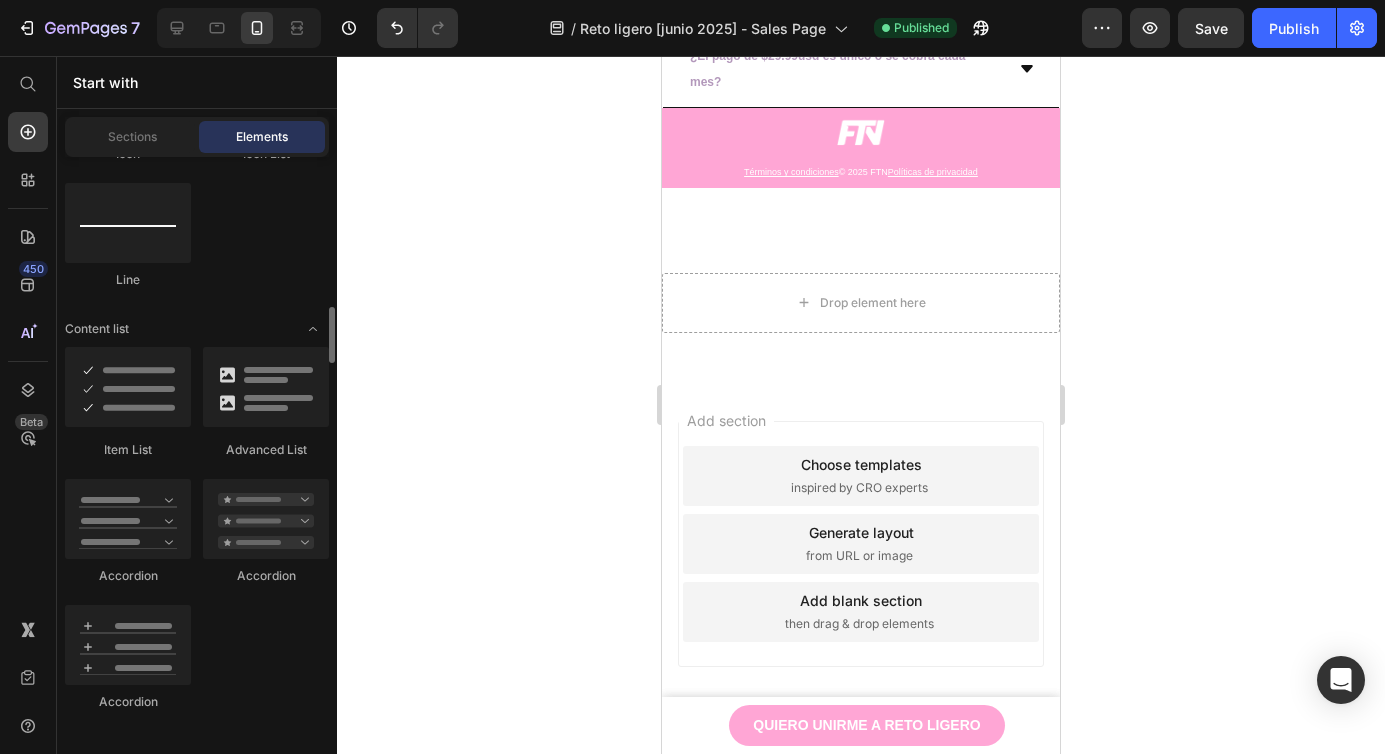 scroll, scrollTop: 1558, scrollLeft: 0, axis: vertical 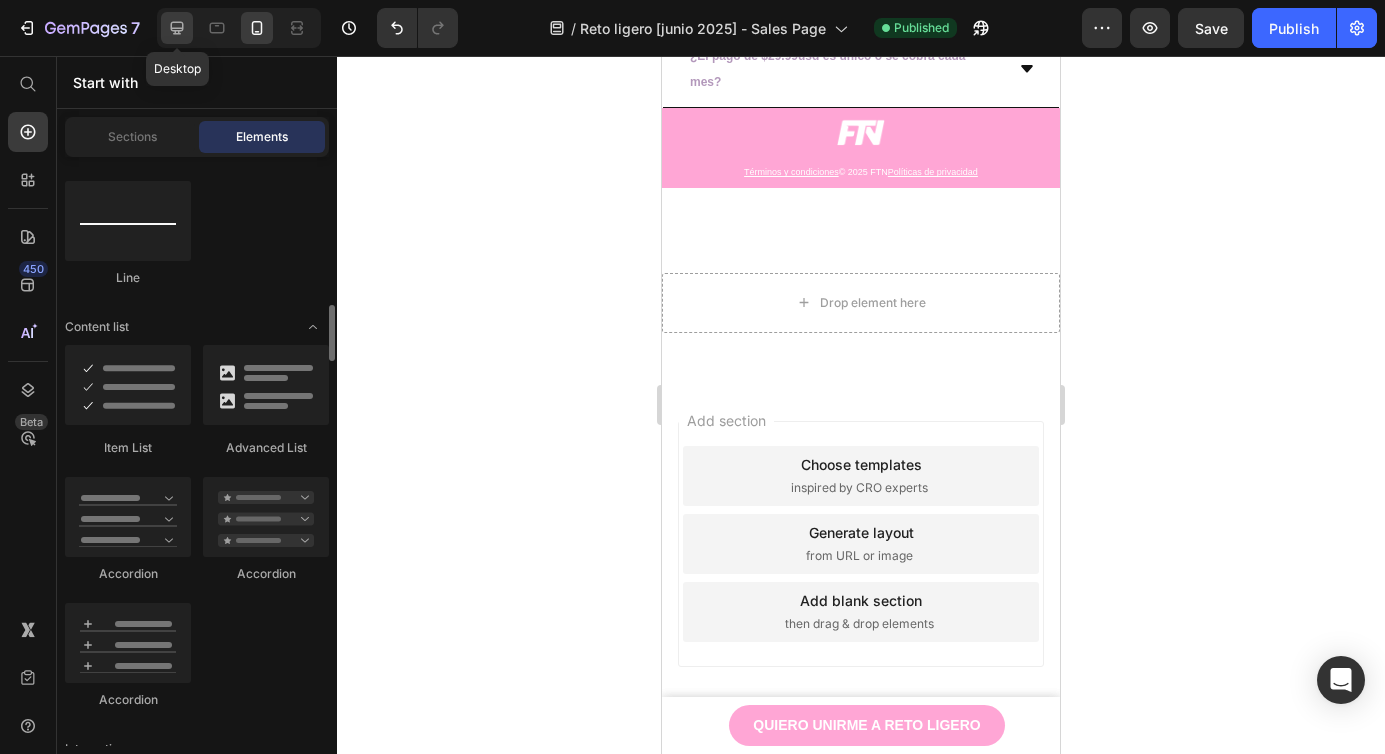click 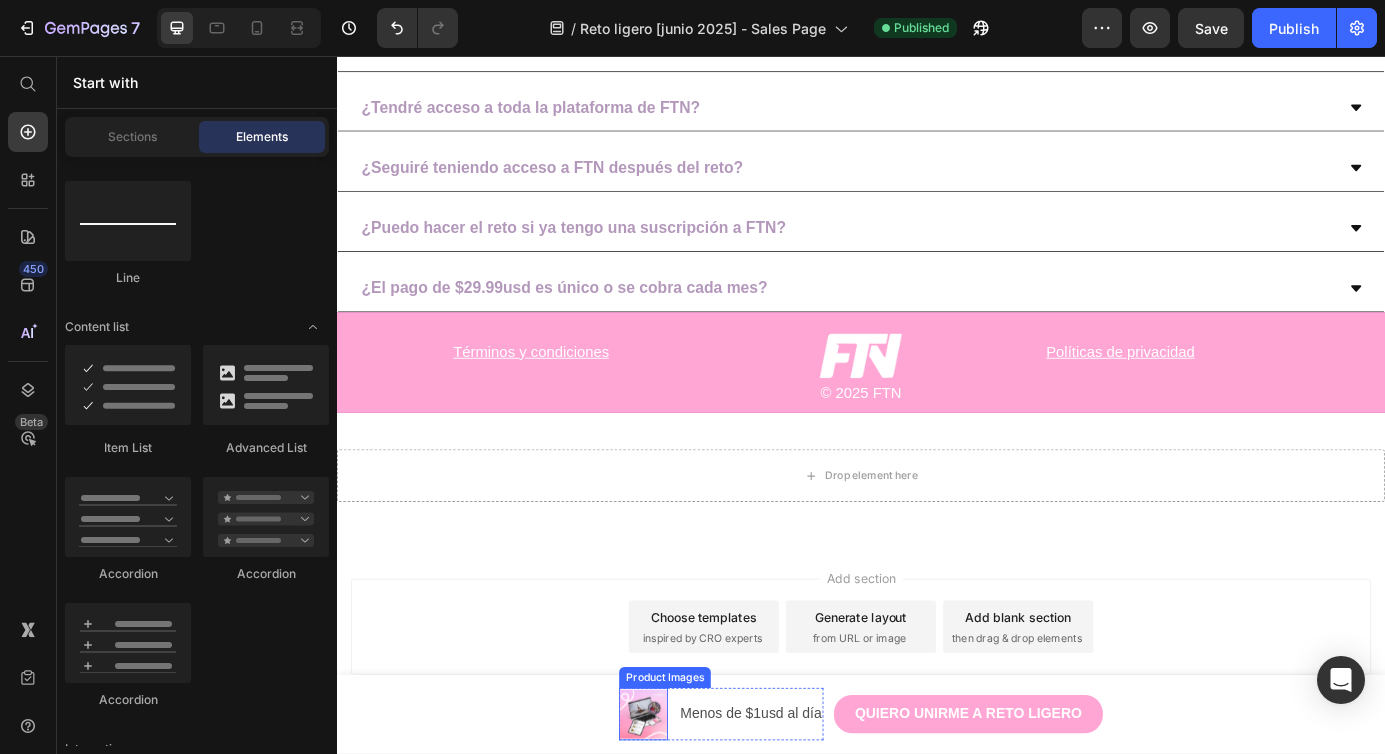 scroll, scrollTop: 7828, scrollLeft: 0, axis: vertical 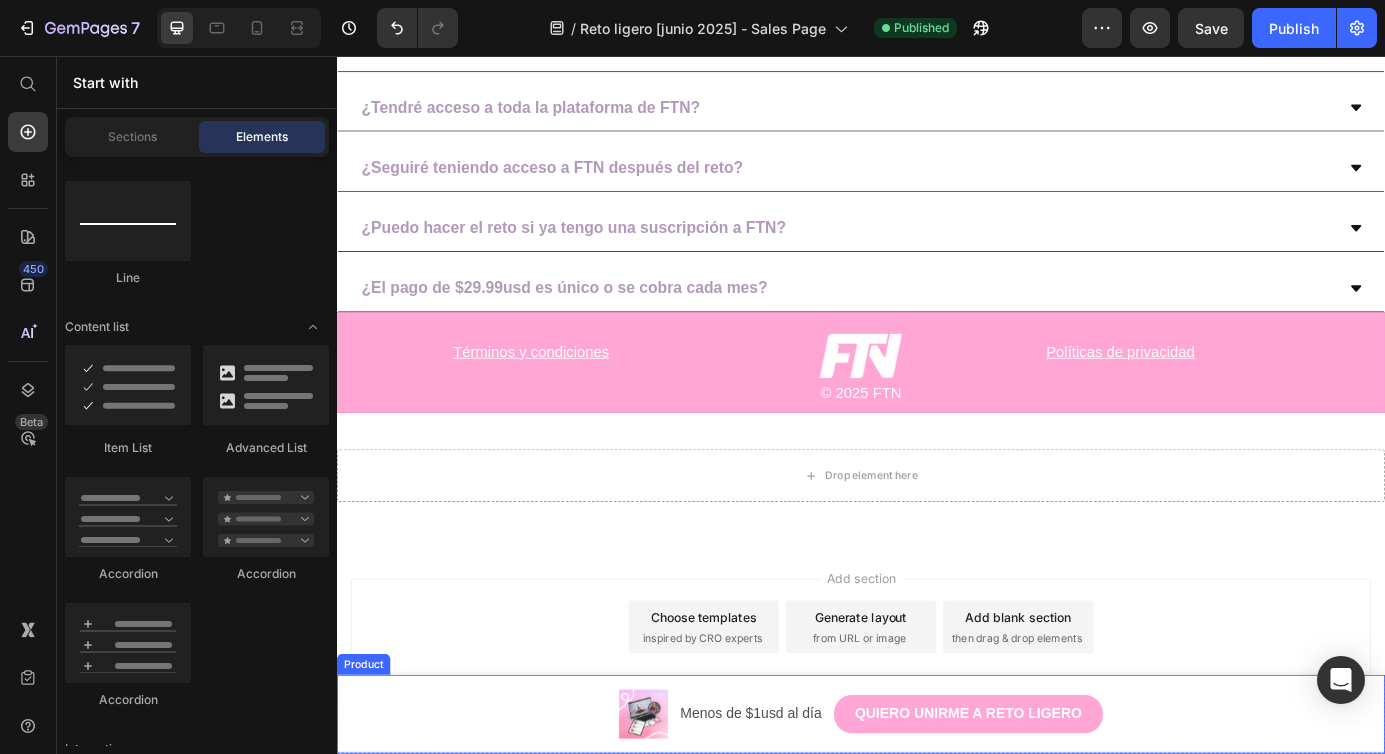 click on "Product Images Menos de $1usd al día Text Block Row QUIERO UNIRME A RETO LIGERO Button Row Product" at bounding box center (937, 810) 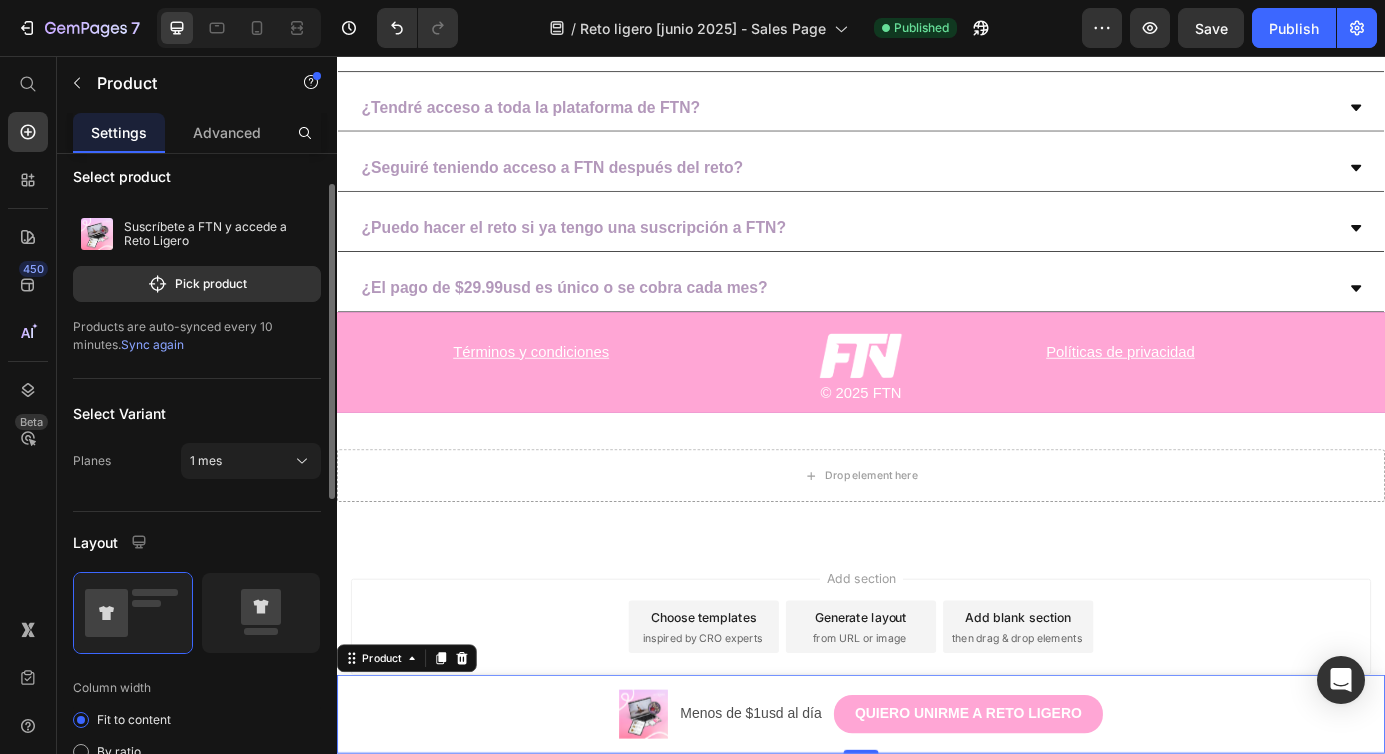 scroll, scrollTop: 0, scrollLeft: 0, axis: both 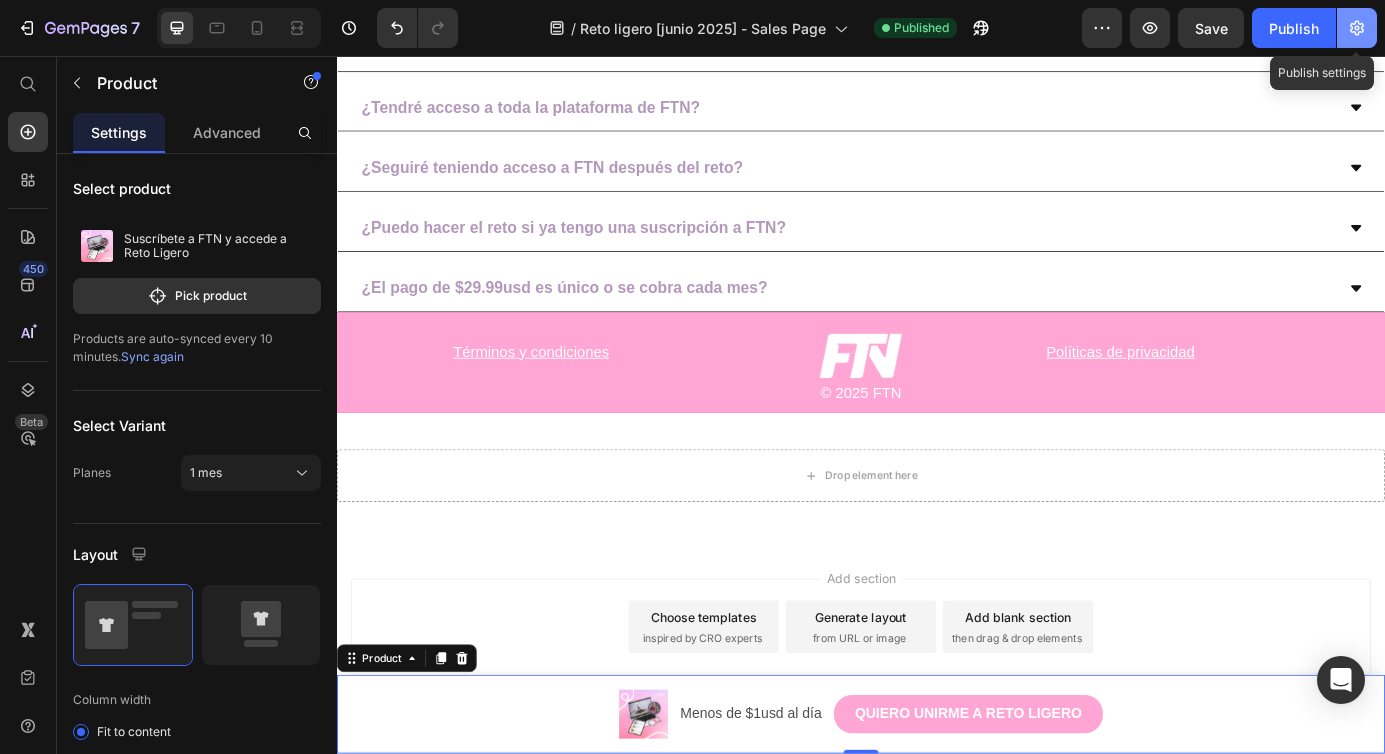 click 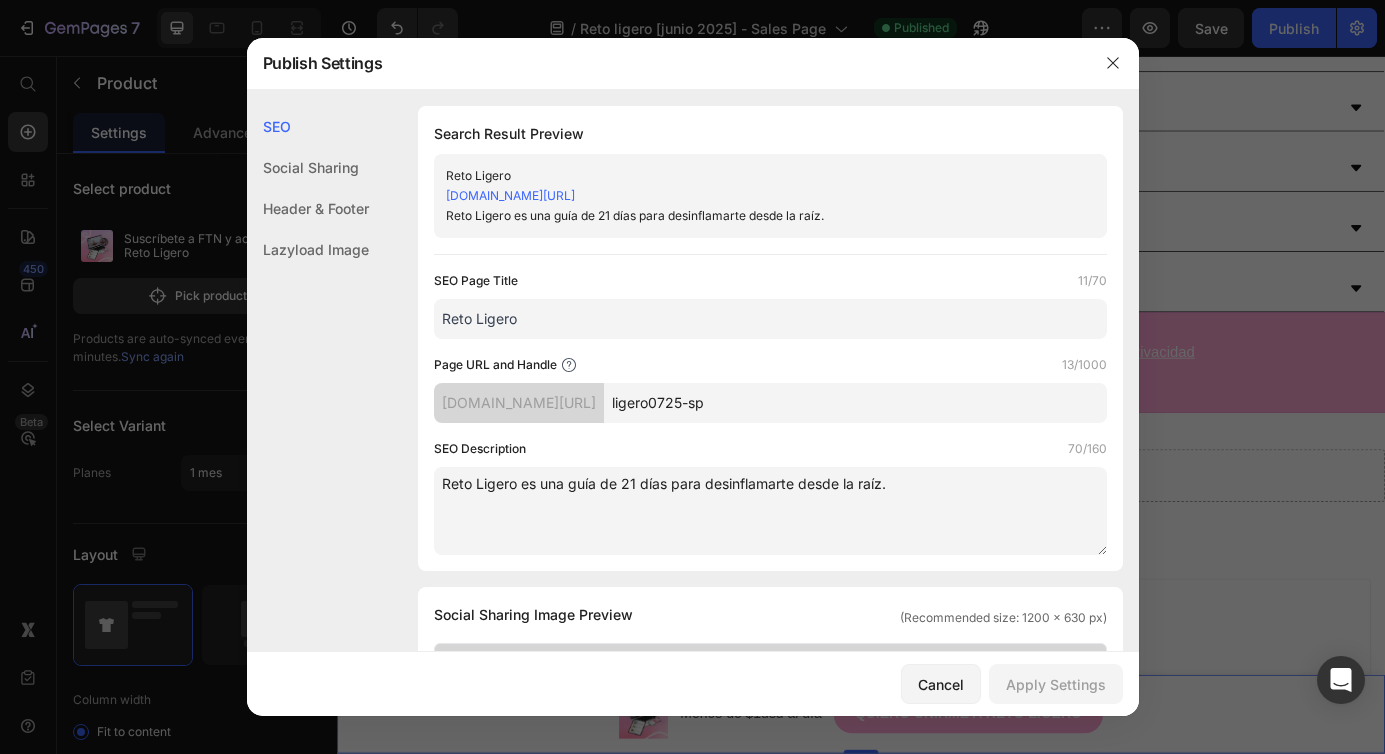 click on "ftn-mx.myshopify.com/pages/ligero0725-sp" at bounding box center (510, 195) 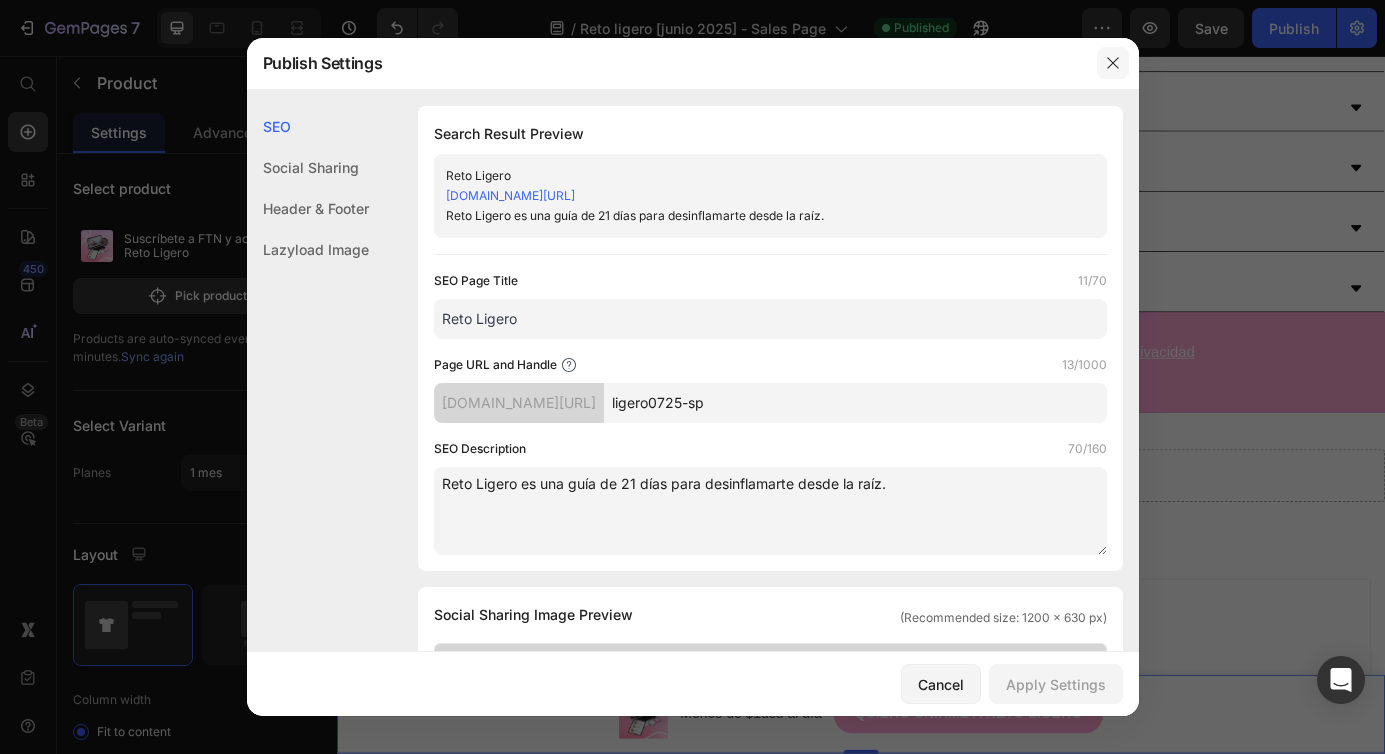 click 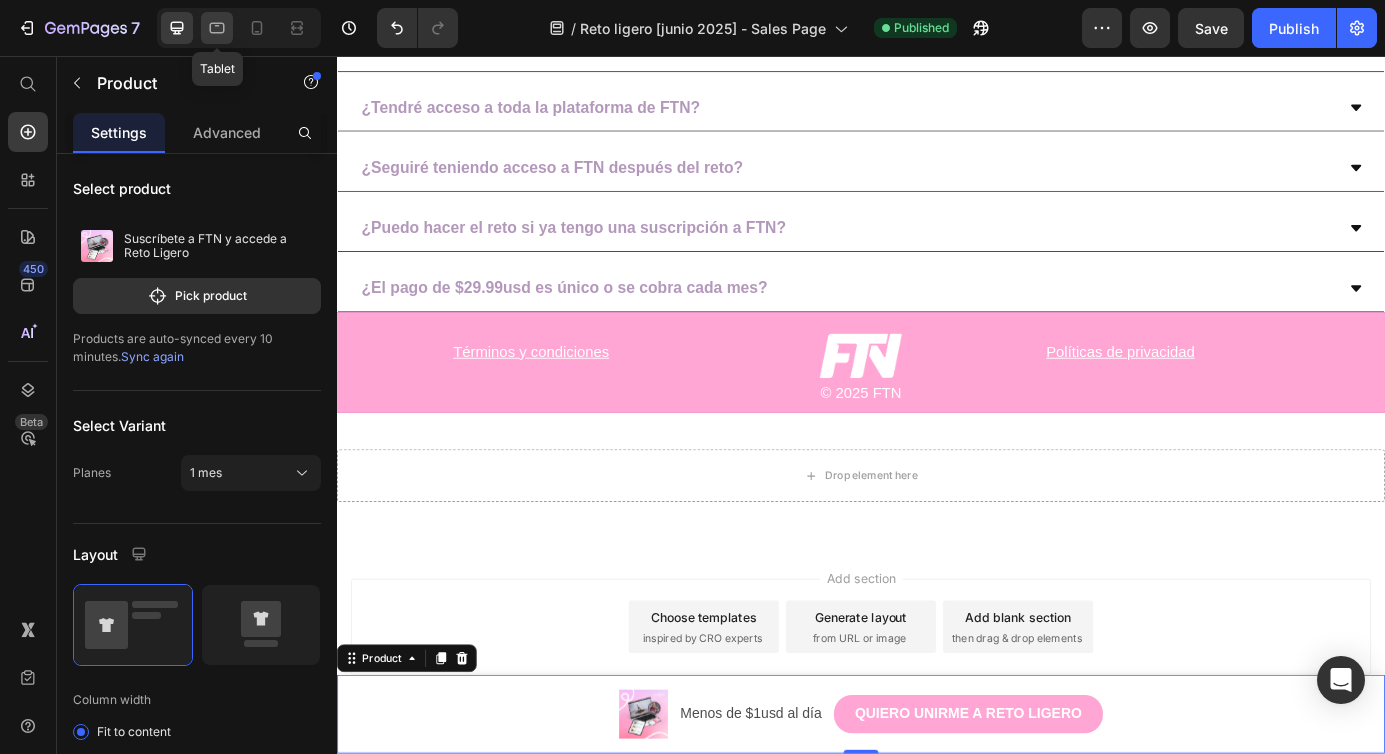 click 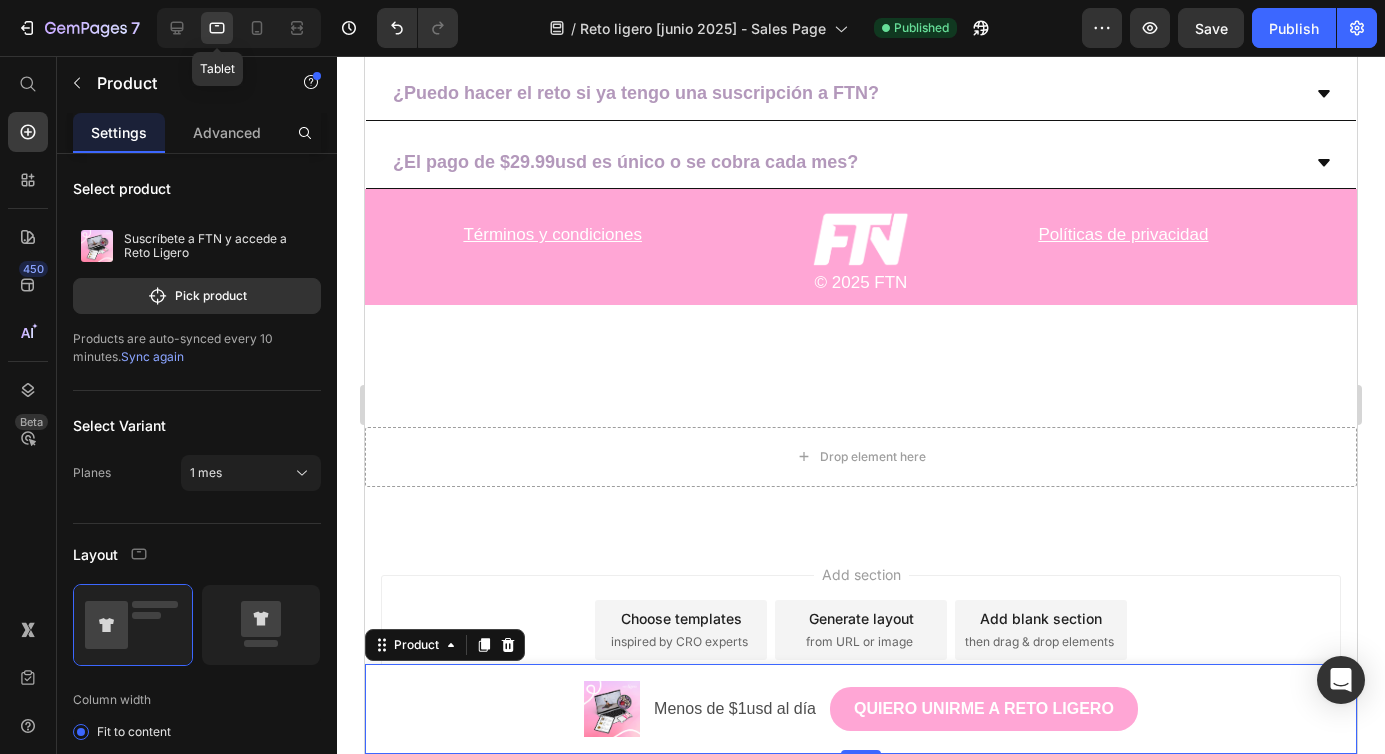 scroll, scrollTop: 8042, scrollLeft: 0, axis: vertical 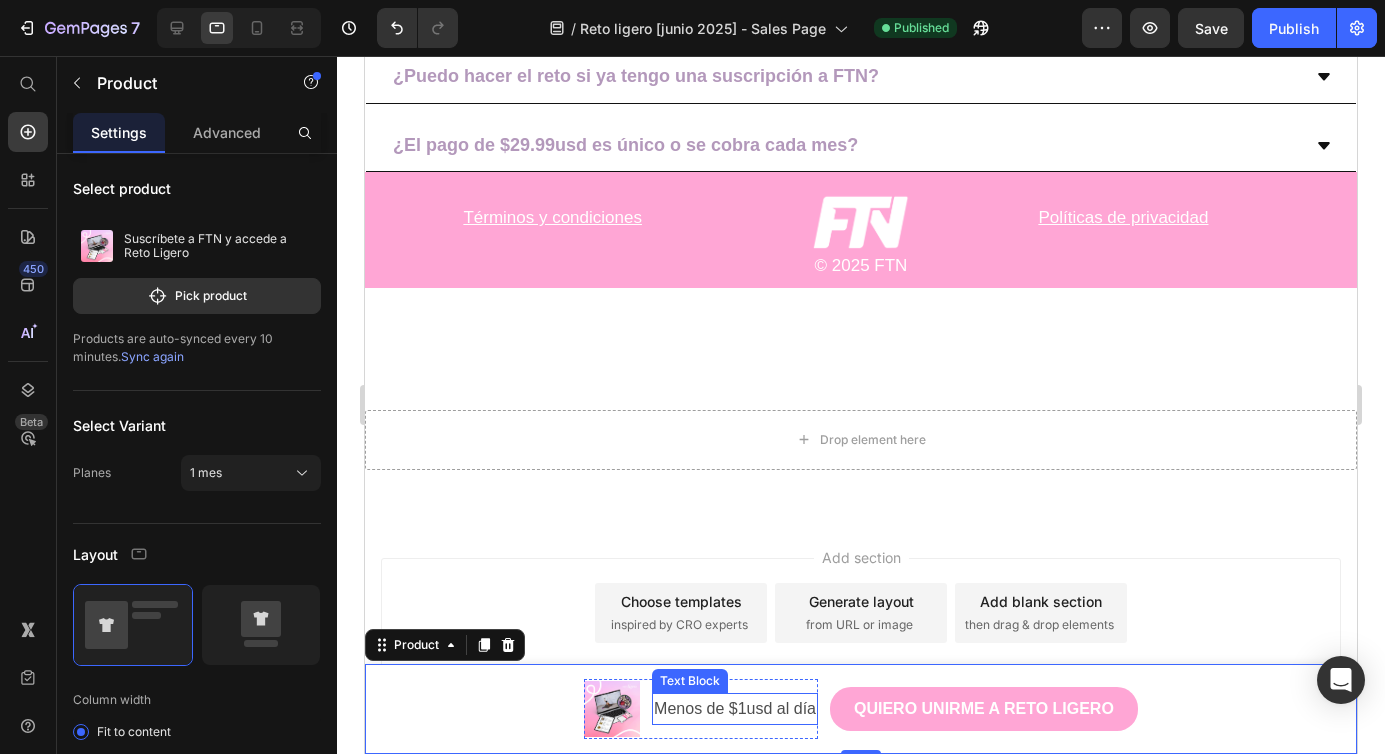 click on "Menos de $1usd al día" at bounding box center [735, 709] 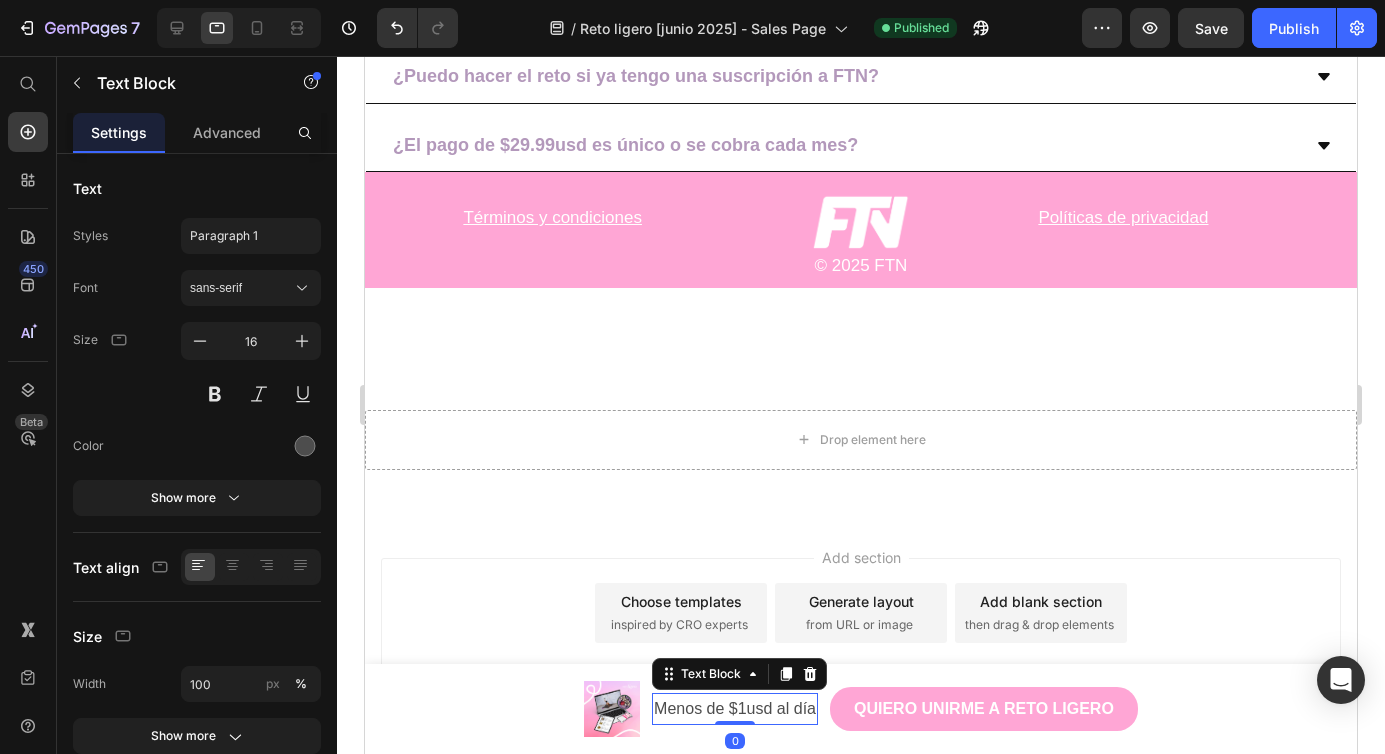 click on "Menos de $1usd al día" at bounding box center (735, 709) 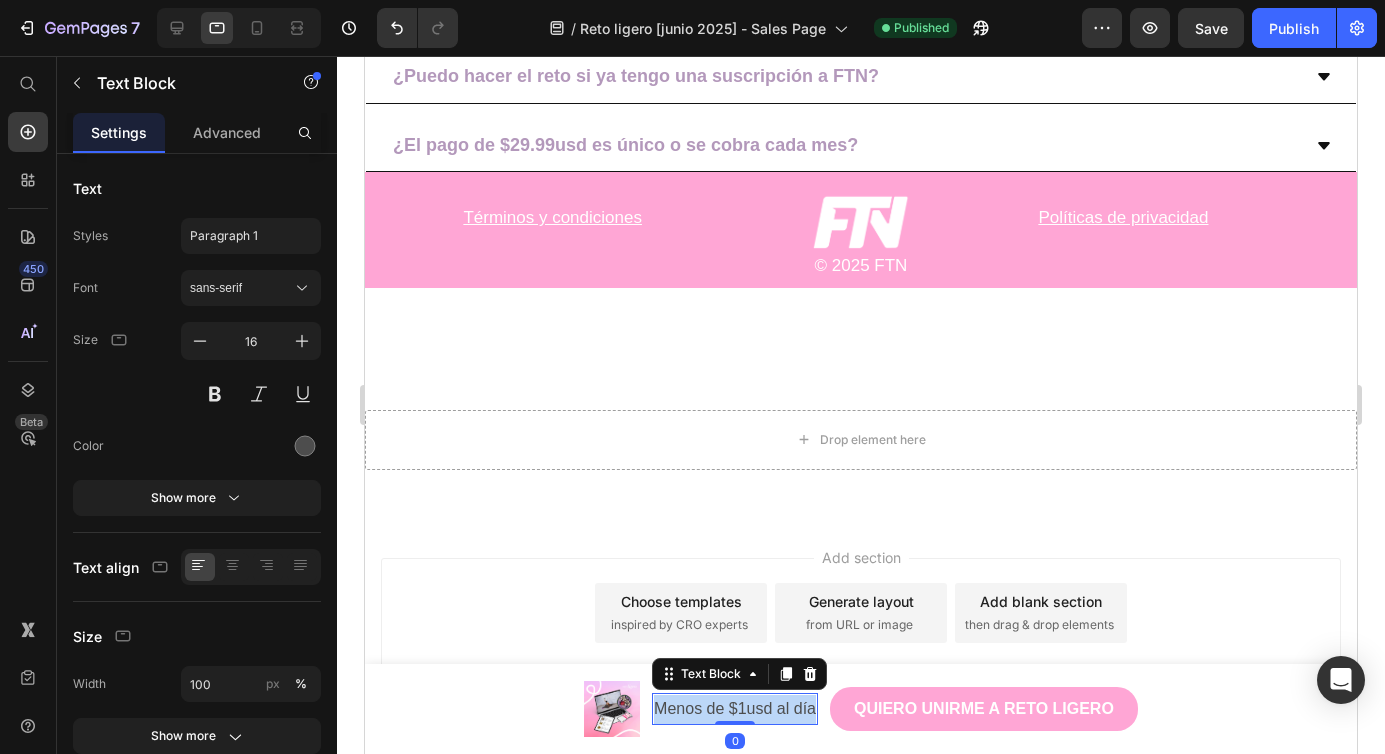 click on "Menos de $1usd al día" at bounding box center [735, 709] 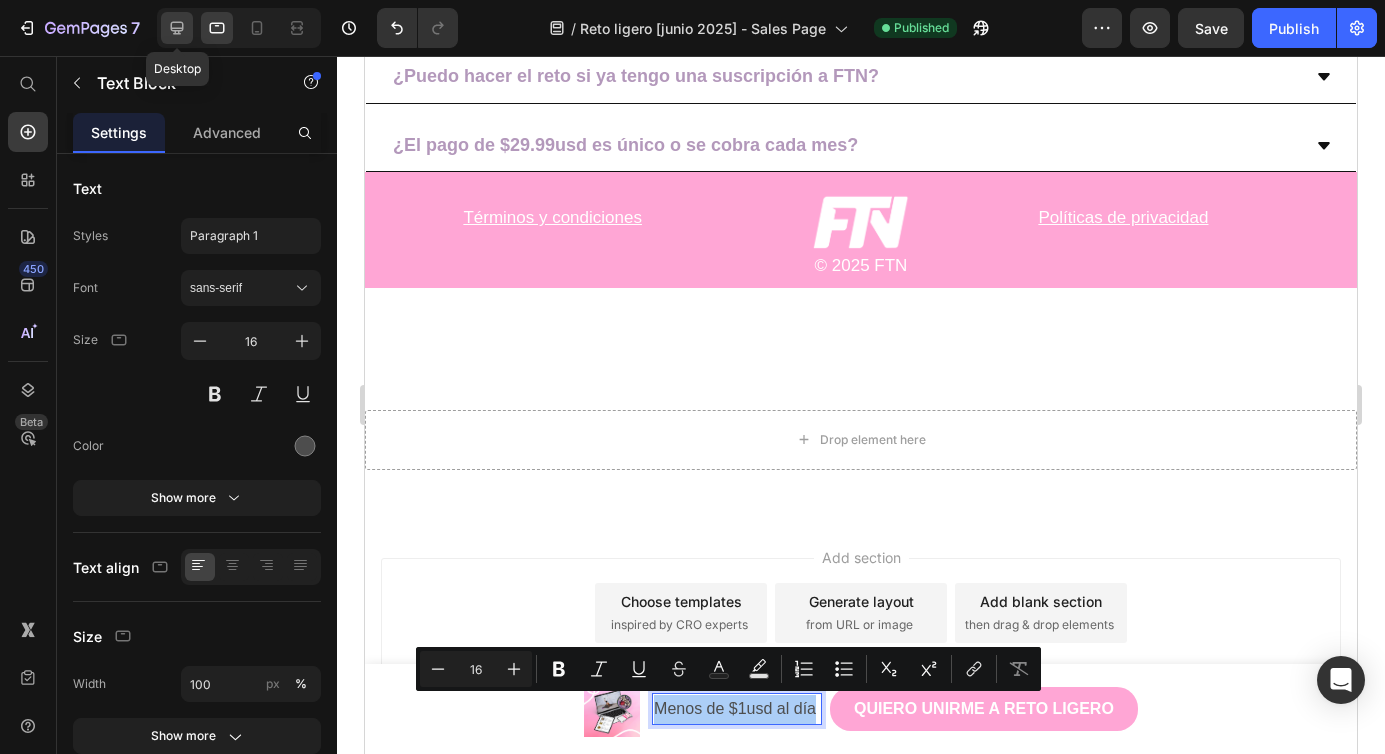 drag, startPoint x: 173, startPoint y: 25, endPoint x: 217, endPoint y: 391, distance: 368.6353 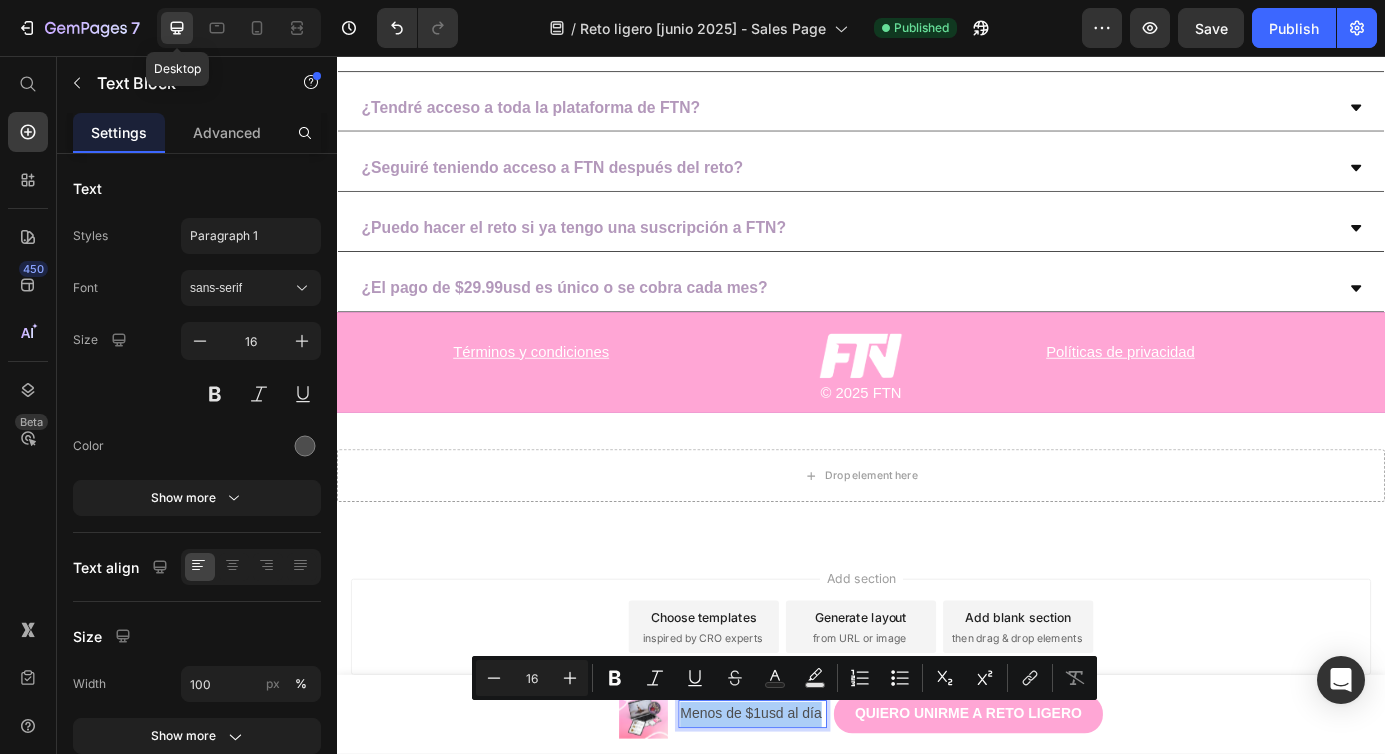 scroll, scrollTop: 7835, scrollLeft: 0, axis: vertical 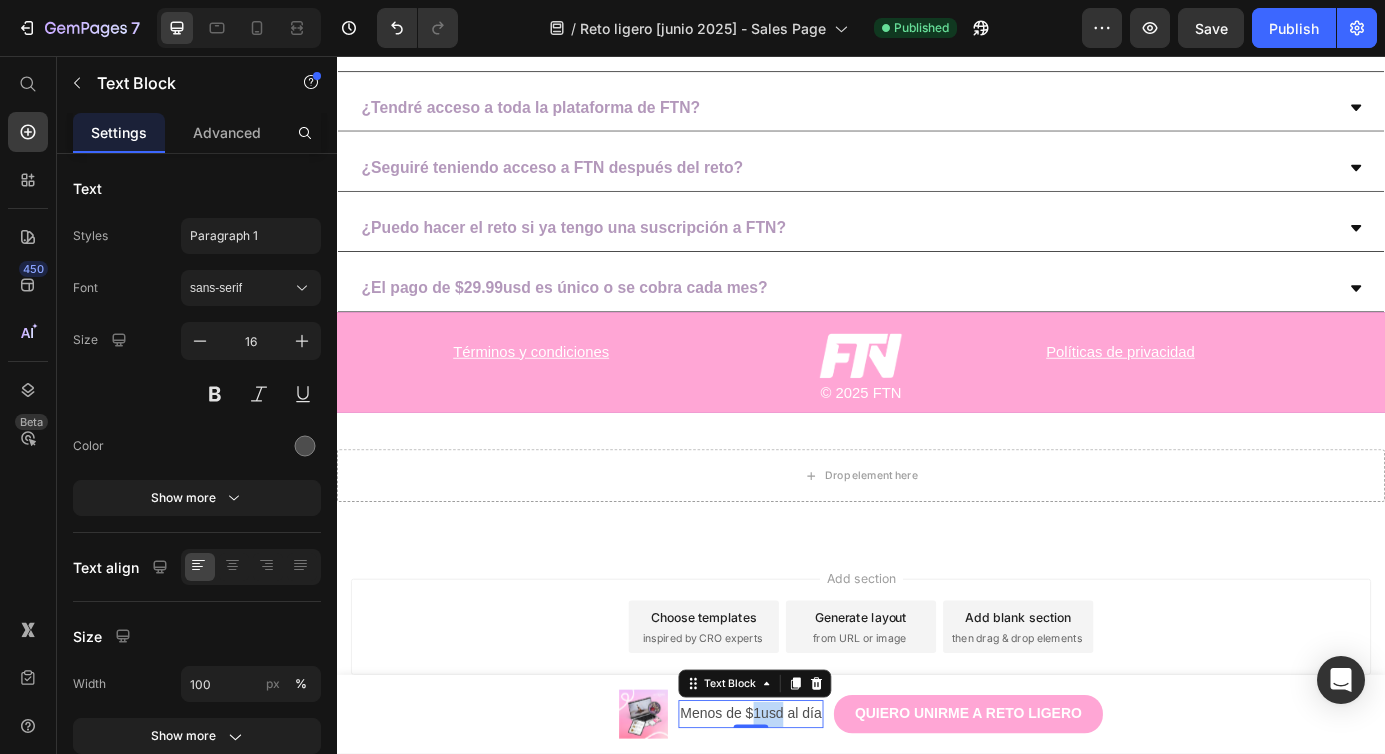 click on "Menos de $1usd al día" at bounding box center [811, 810] 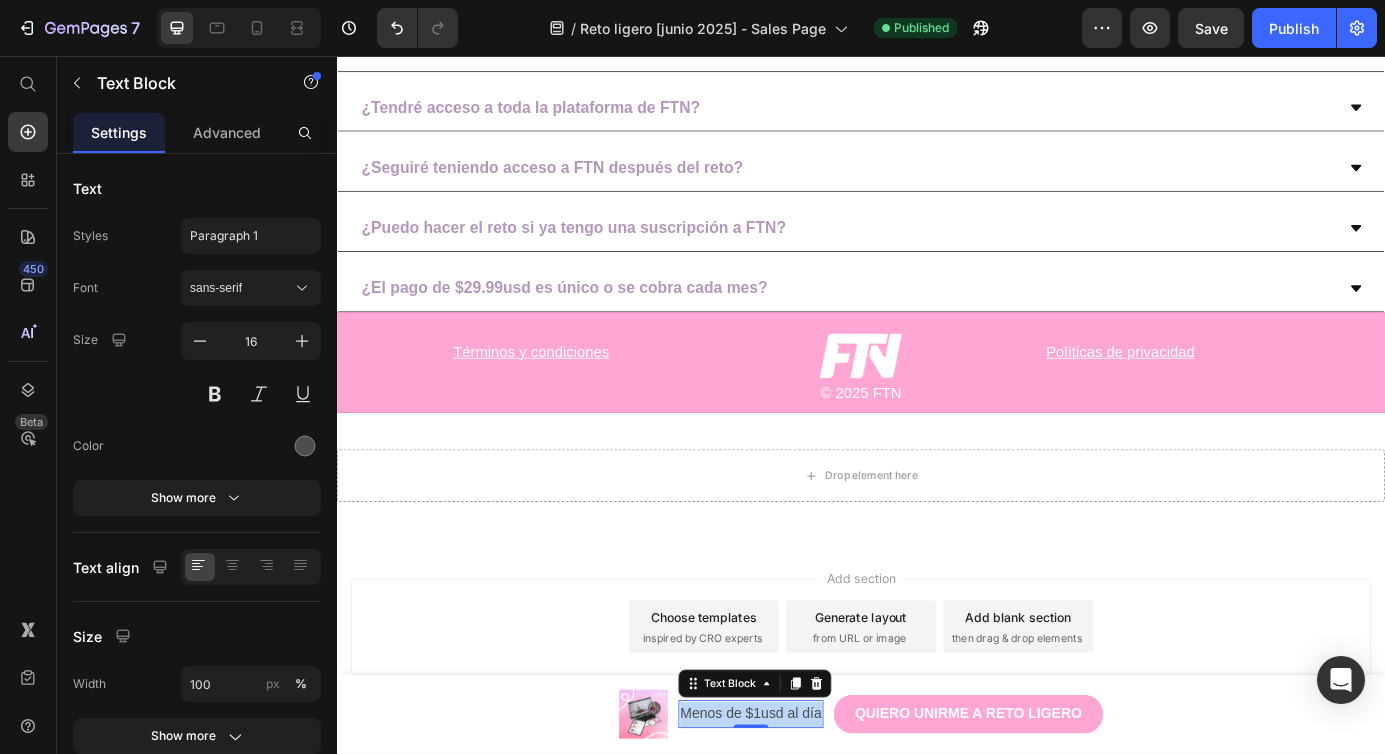 click on "Menos de $1usd al día" at bounding box center (811, 810) 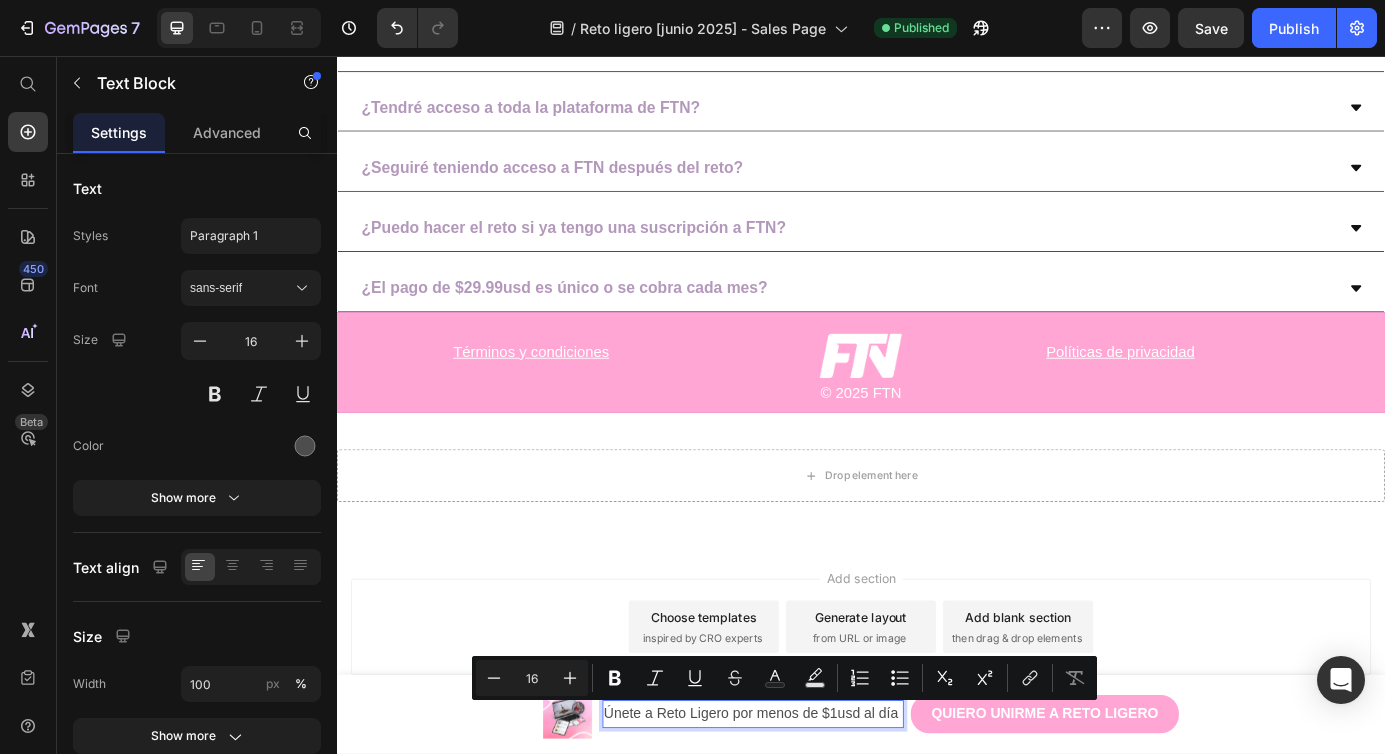 scroll, scrollTop: 24, scrollLeft: 0, axis: vertical 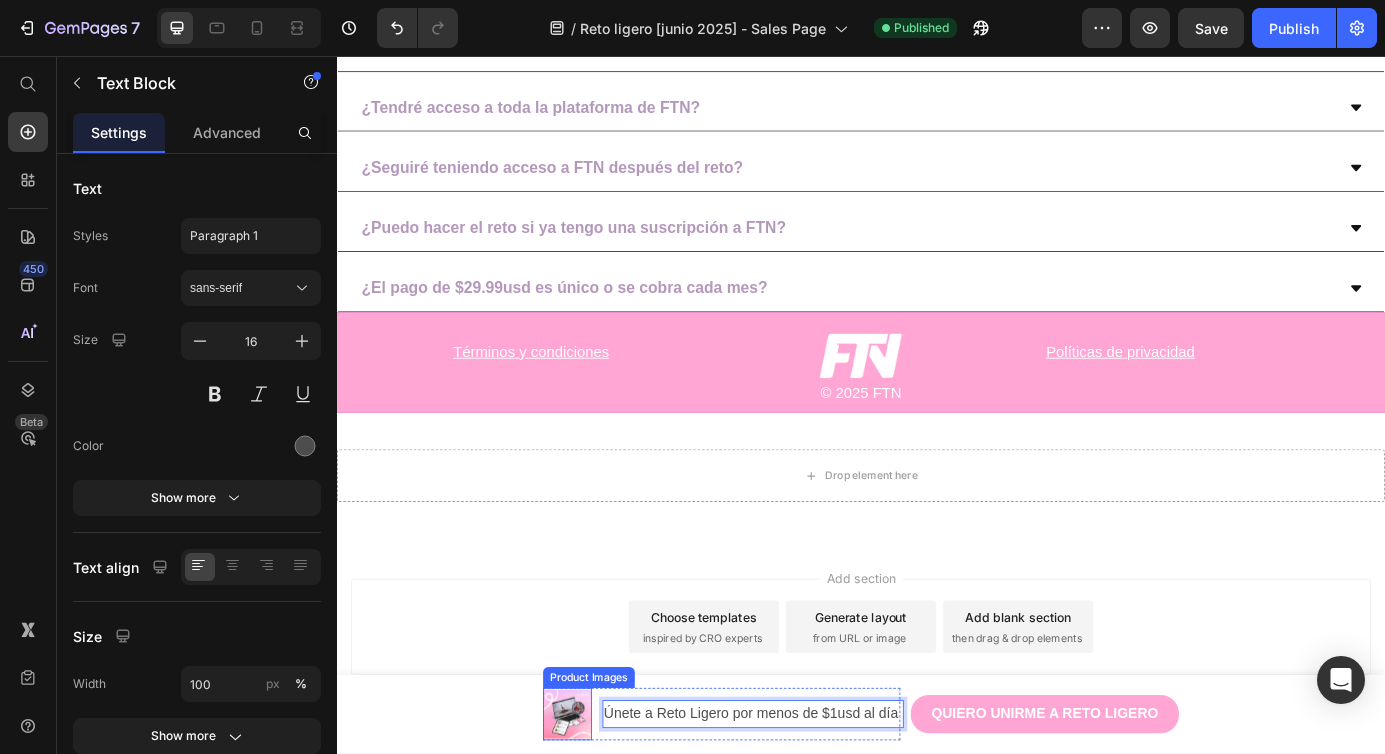 click at bounding box center (601, 810) 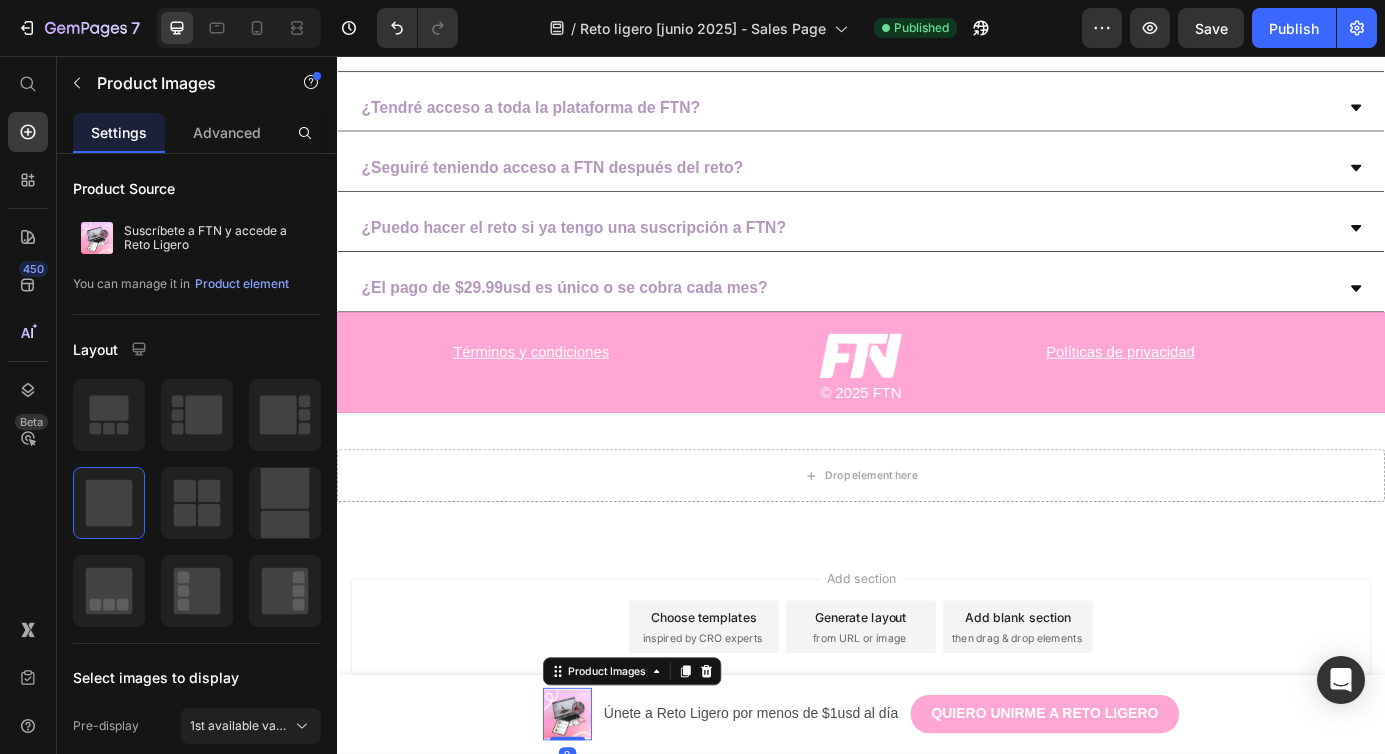 scroll, scrollTop: 0, scrollLeft: 0, axis: both 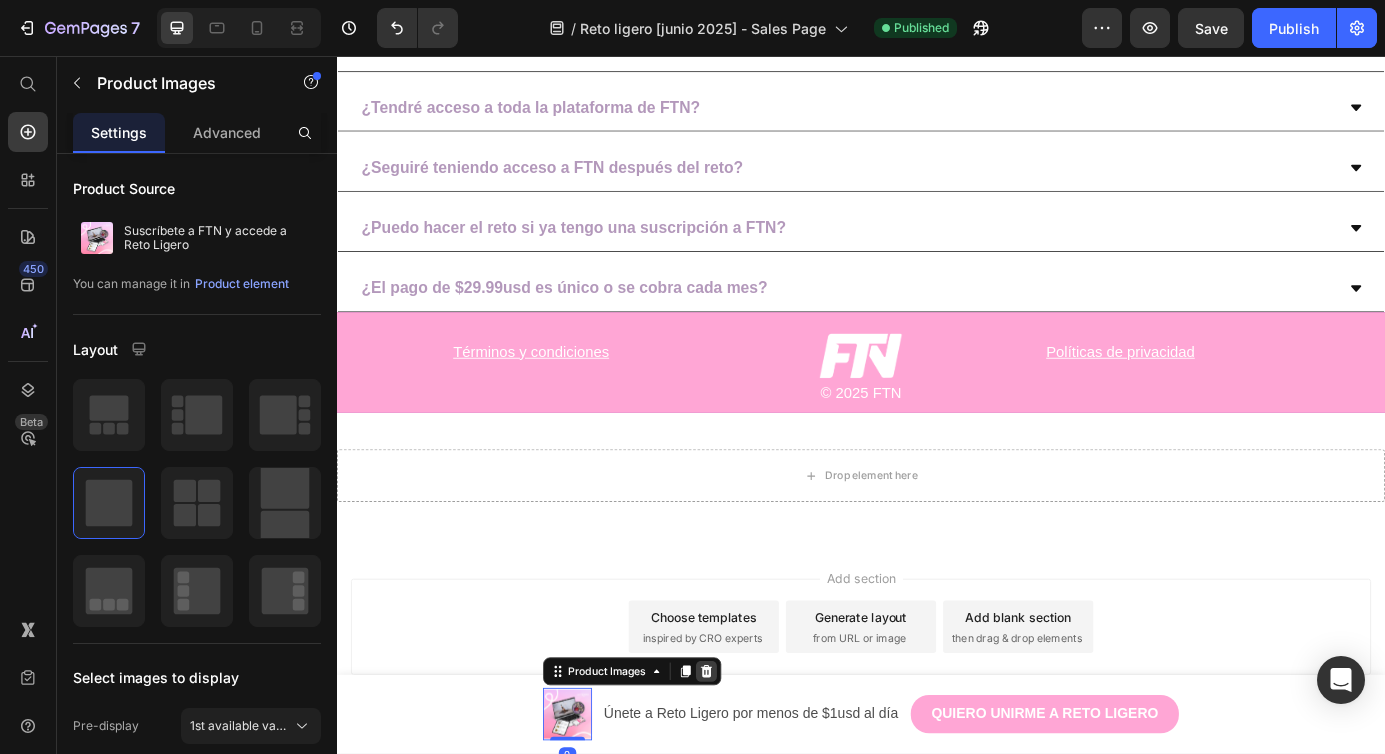 click 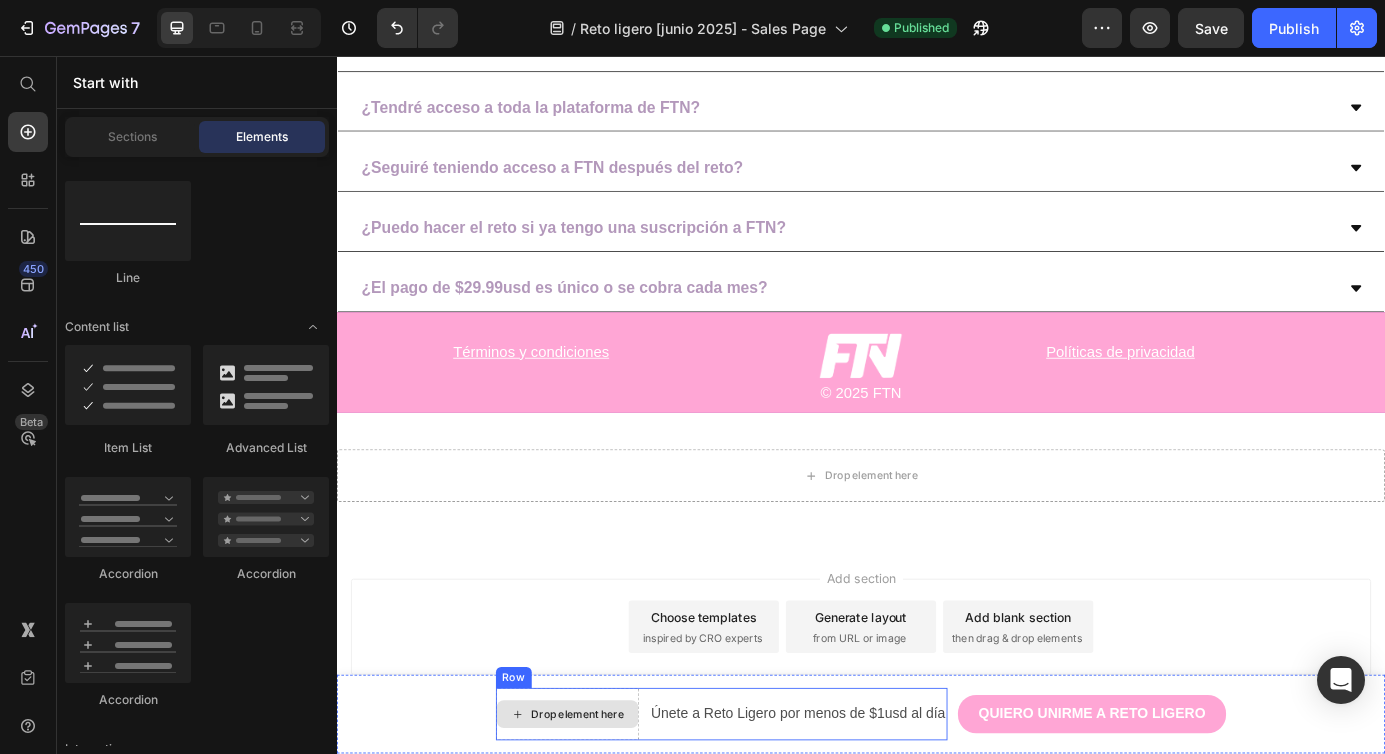click on "Drop element here" at bounding box center (613, 810) 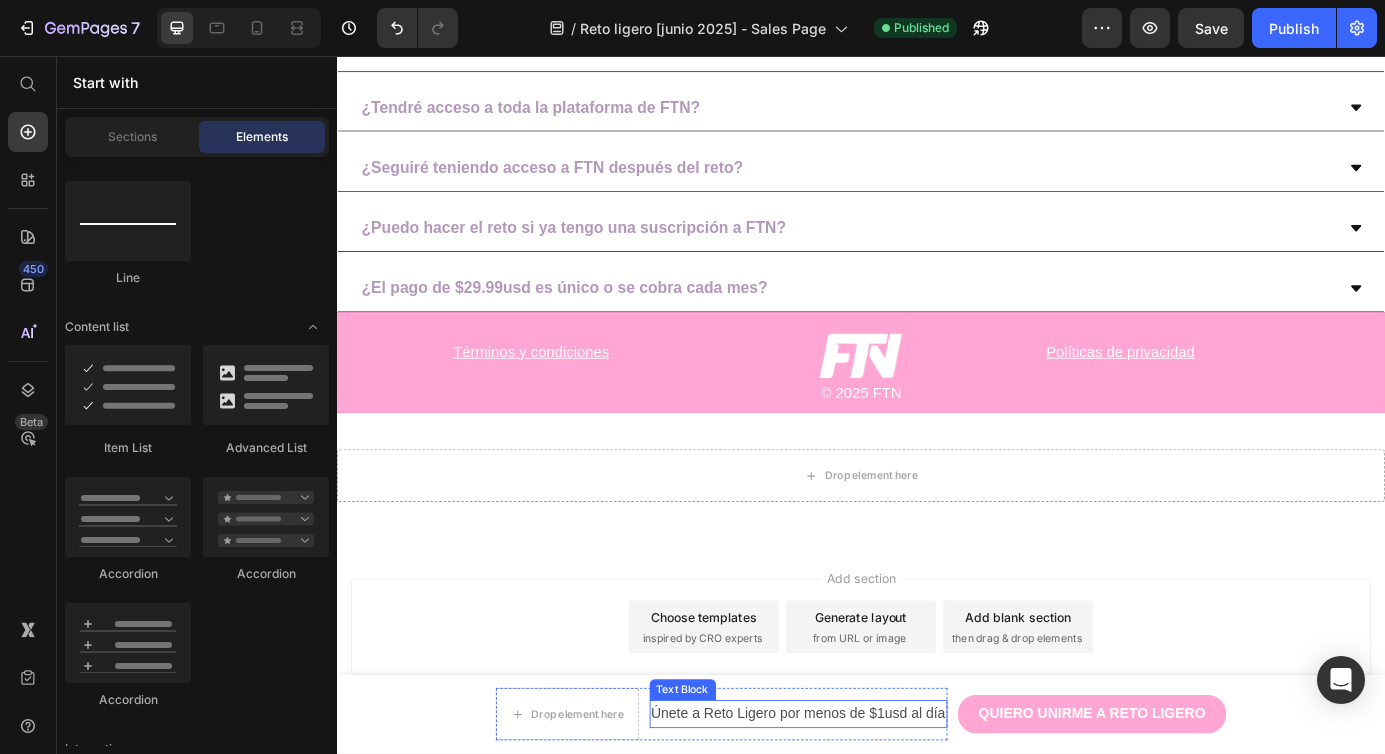 click on "Únete a Reto Ligero por menos de $1usd al día" at bounding box center [865, 810] 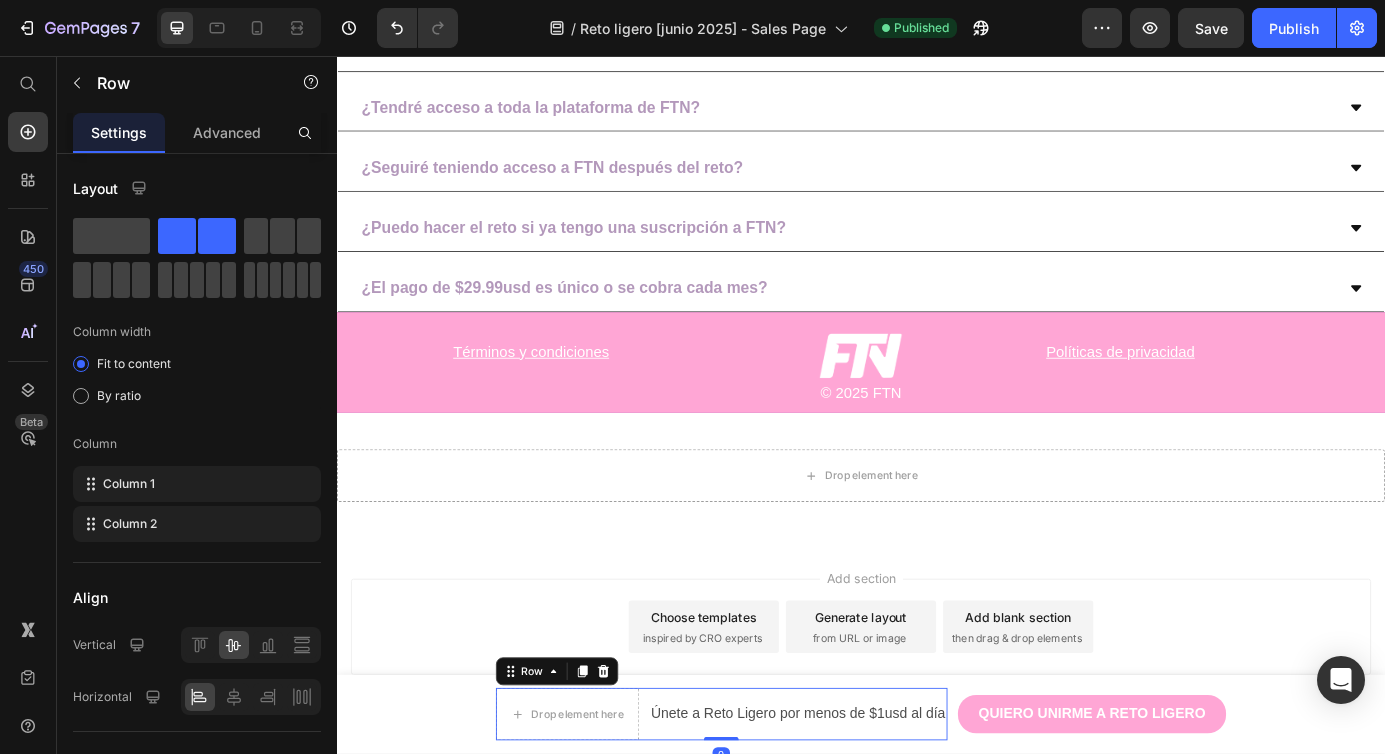 click on "Drop element here Únete a Reto Ligero por menos de $1usd al día Text Block Row   0" at bounding box center (777, 810) 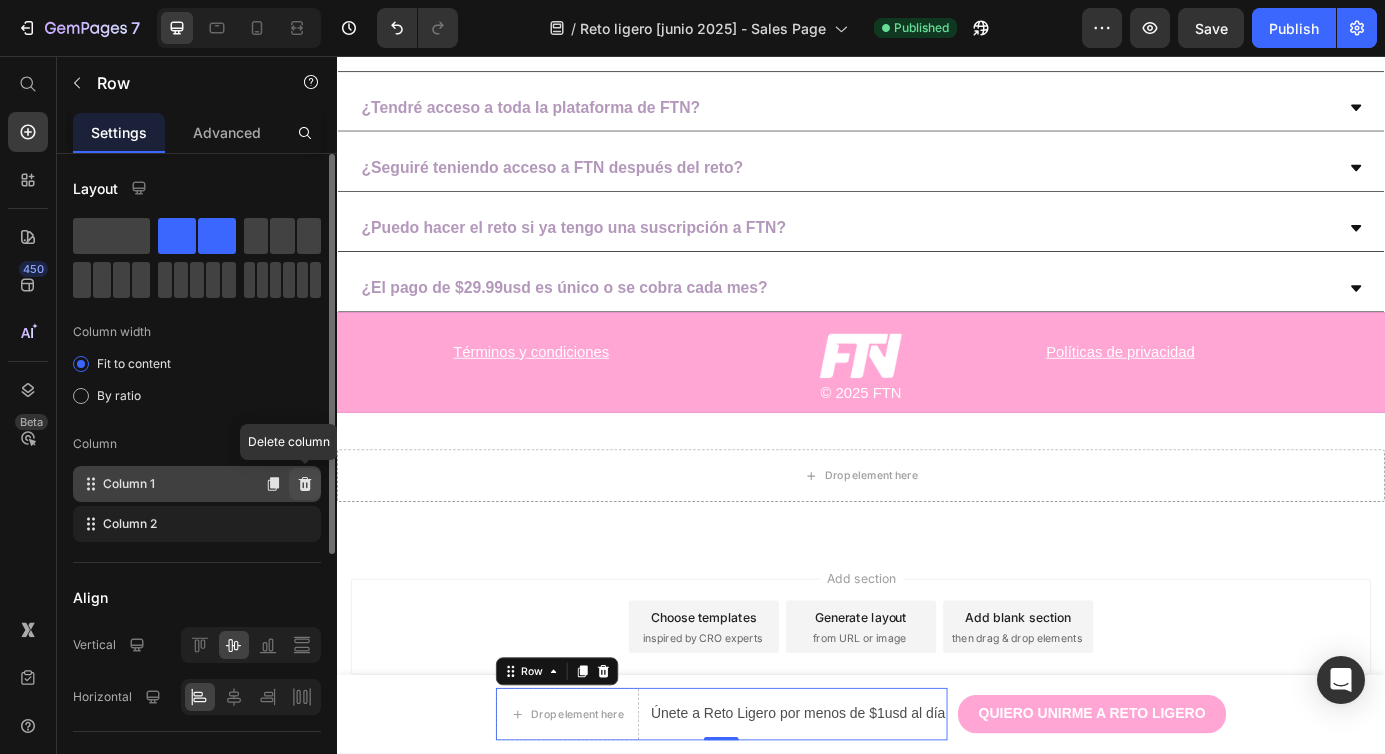 click 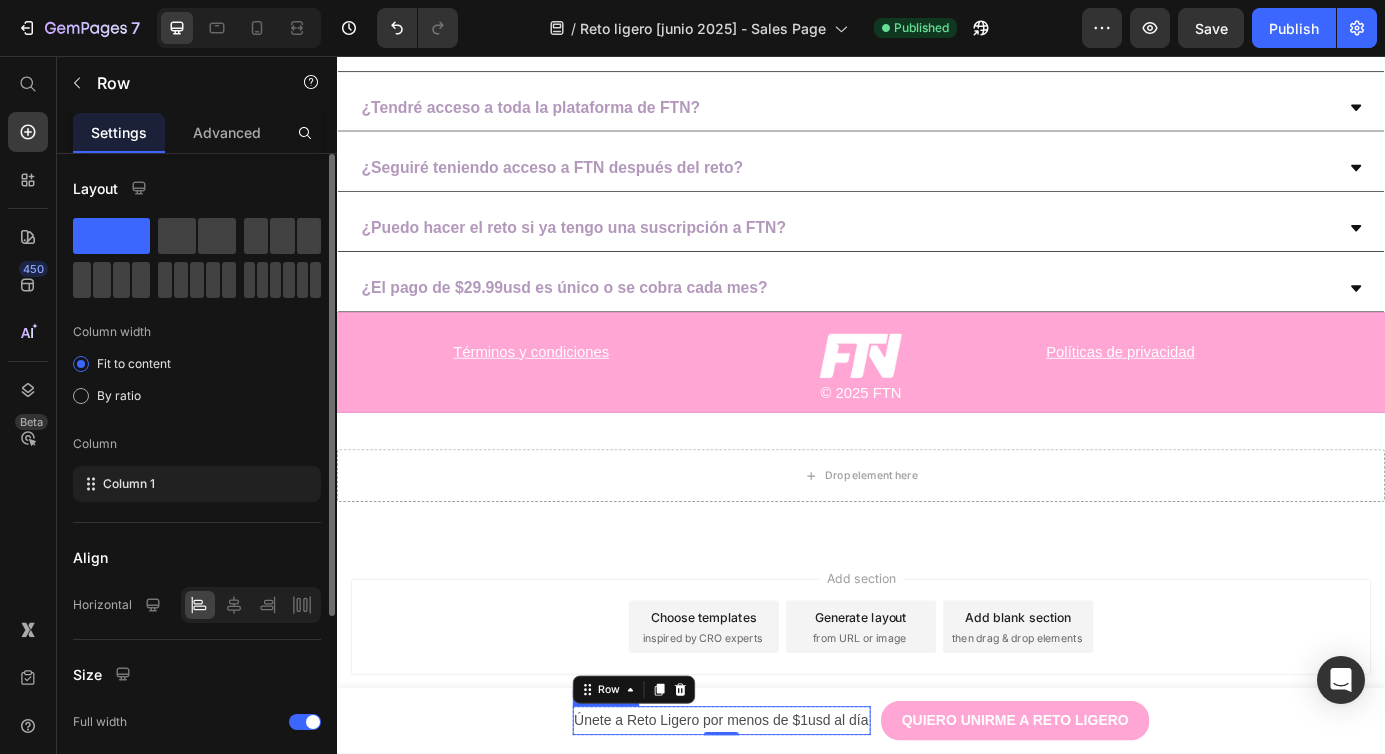 click on "Únete a Reto Ligero por menos de $1usd al día" at bounding box center [777, 817] 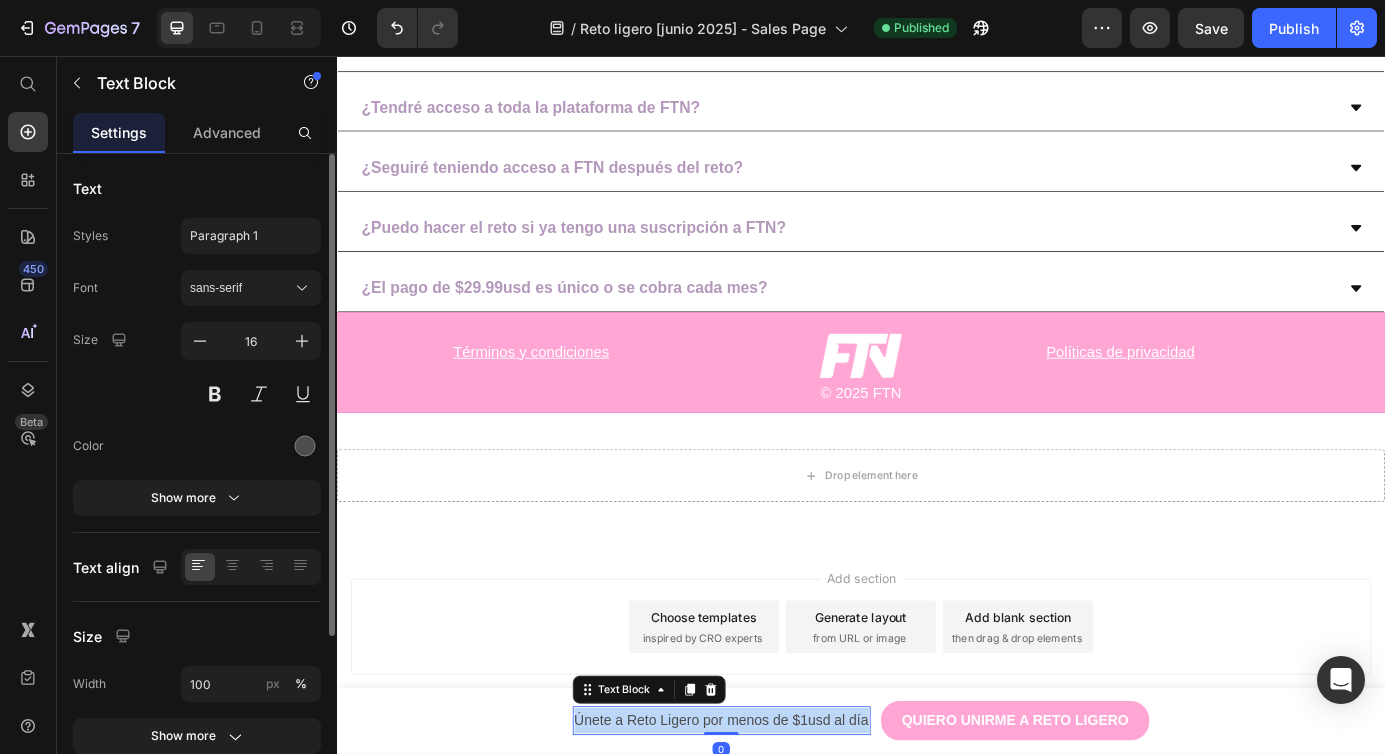 click on "Únete a Reto Ligero por menos de $1usd al día" at bounding box center (777, 817) 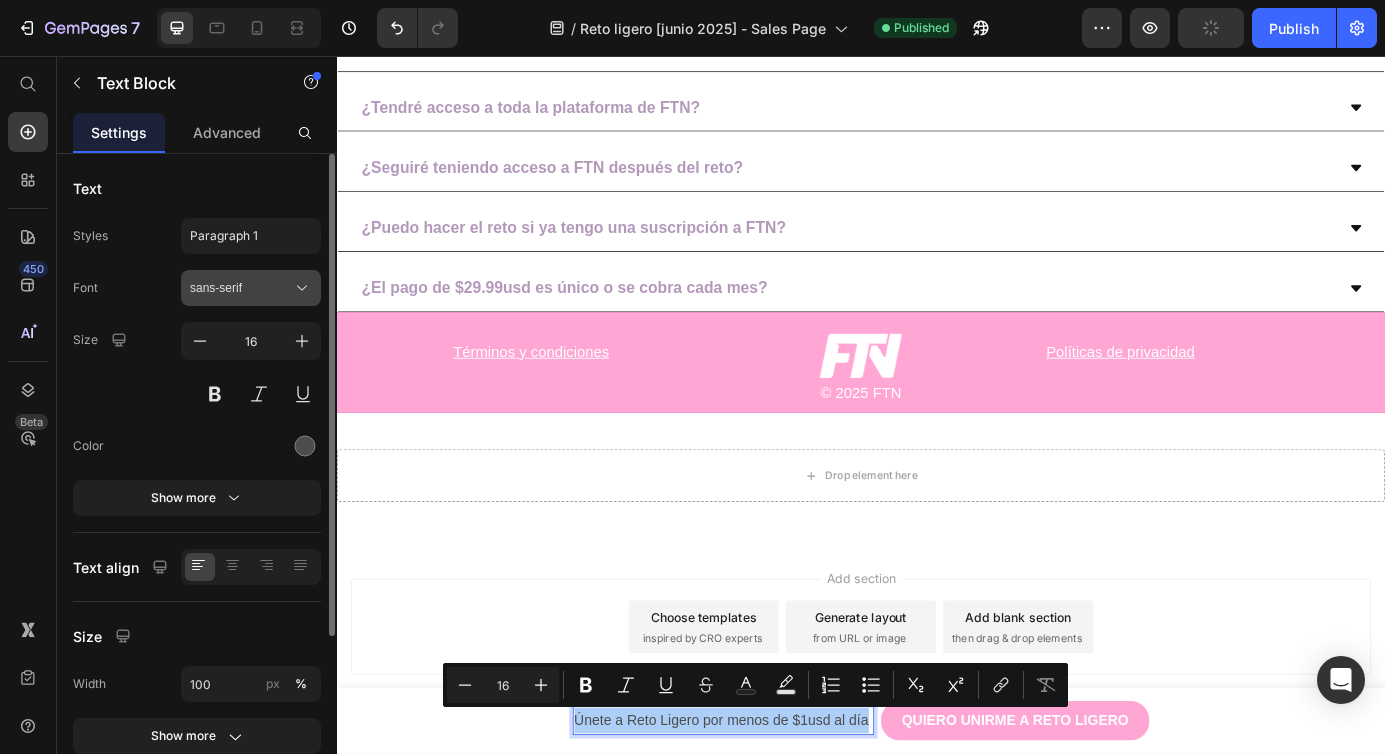 click on "sans-serif" at bounding box center (241, 288) 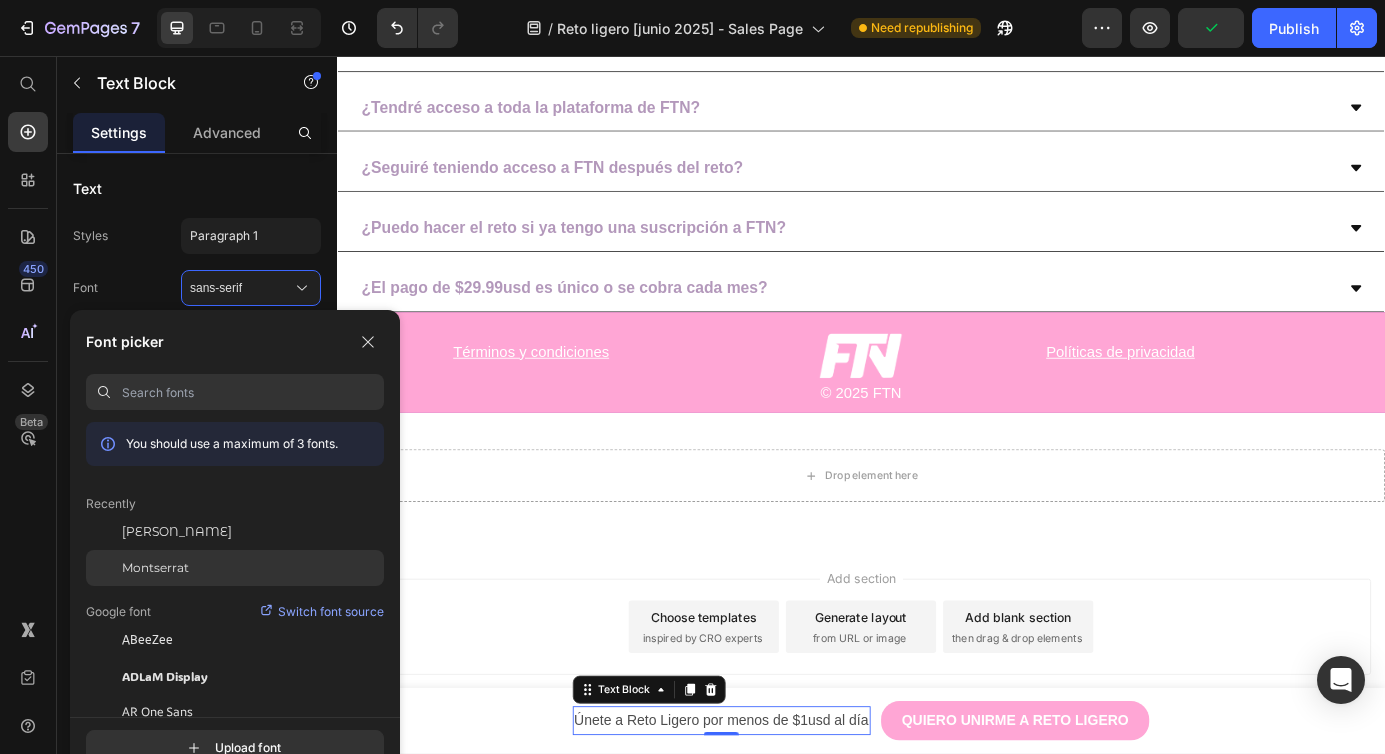 click on "Montserrat" 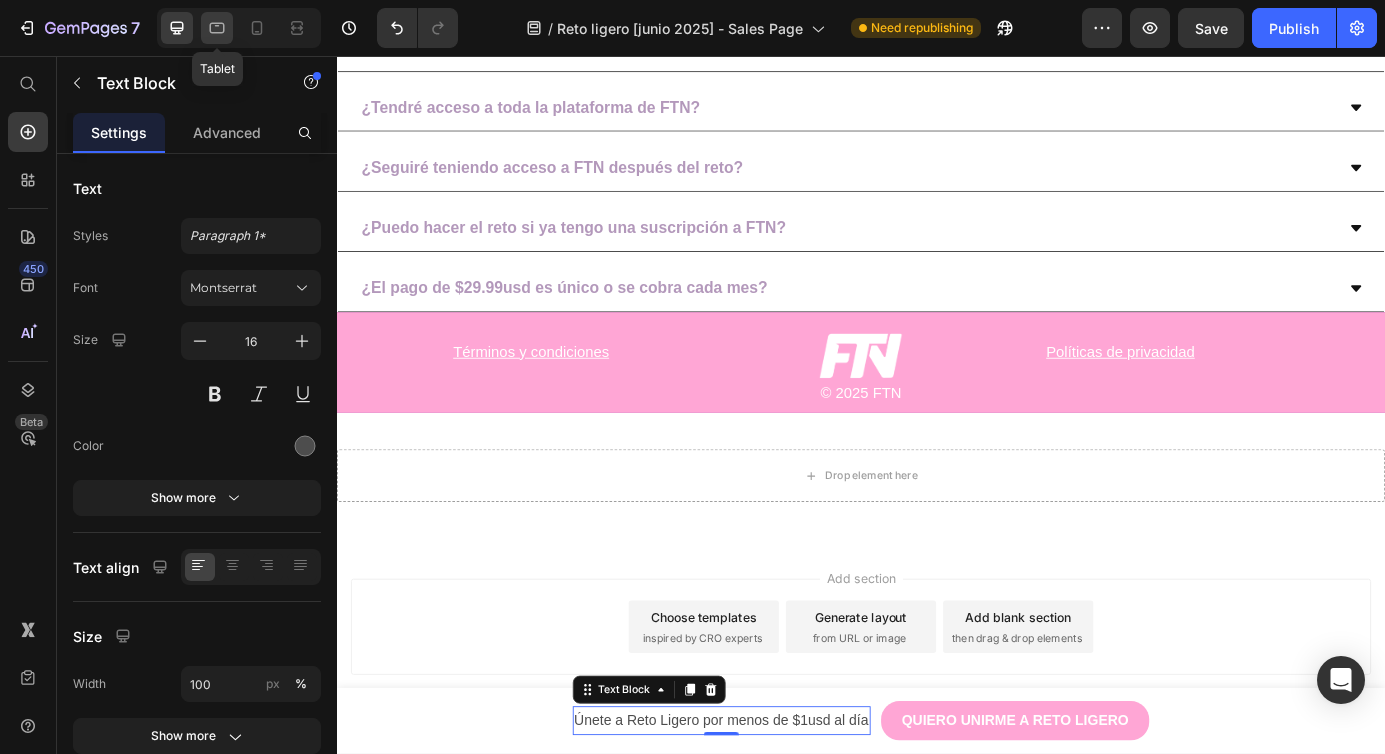 click 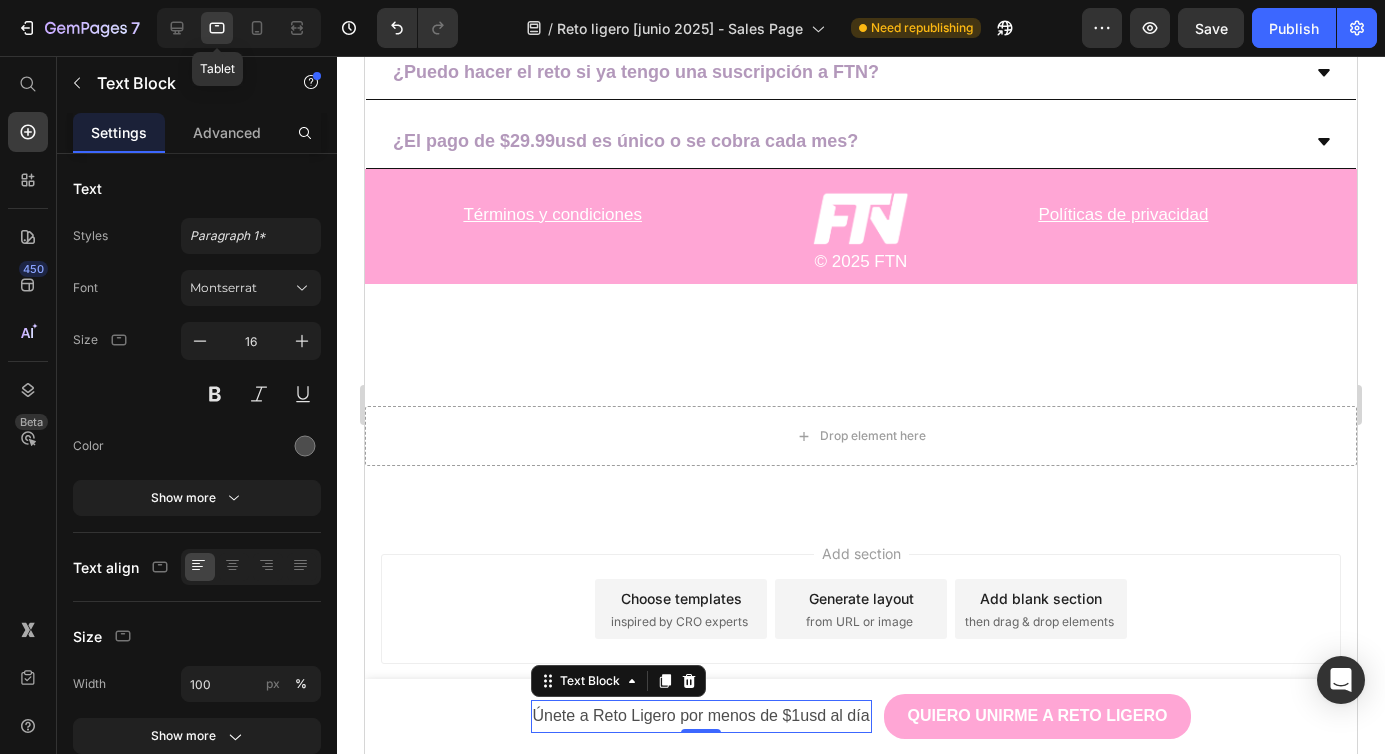 scroll, scrollTop: 8042, scrollLeft: 0, axis: vertical 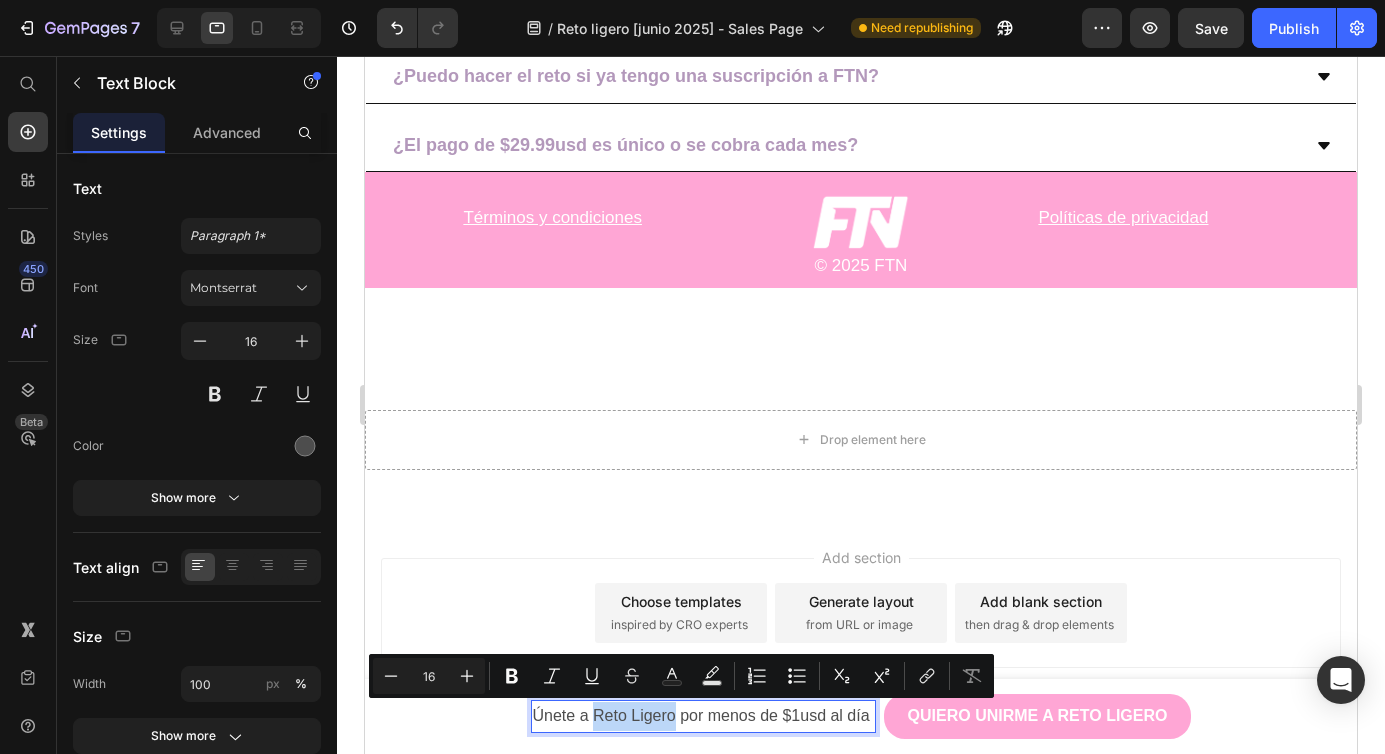 drag, startPoint x: 666, startPoint y: 719, endPoint x: 578, endPoint y: 720, distance: 88.005684 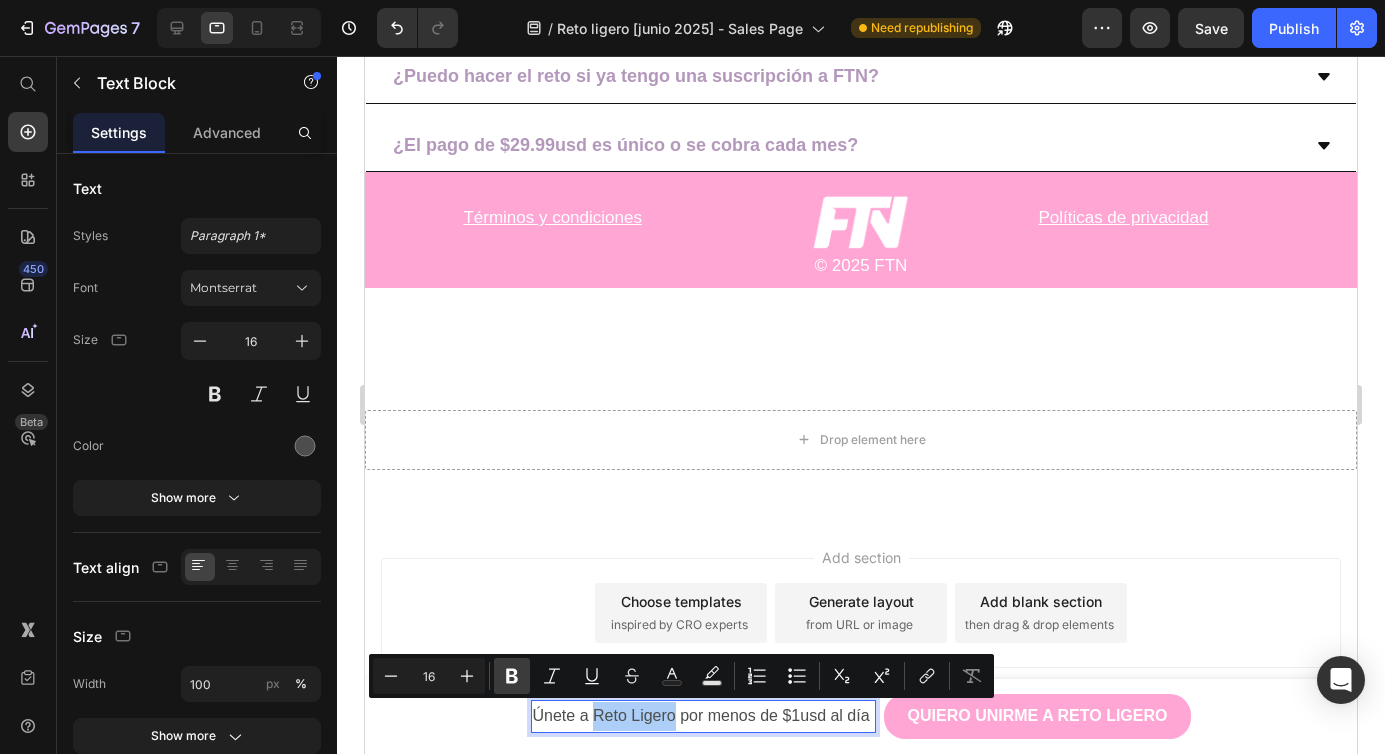 click 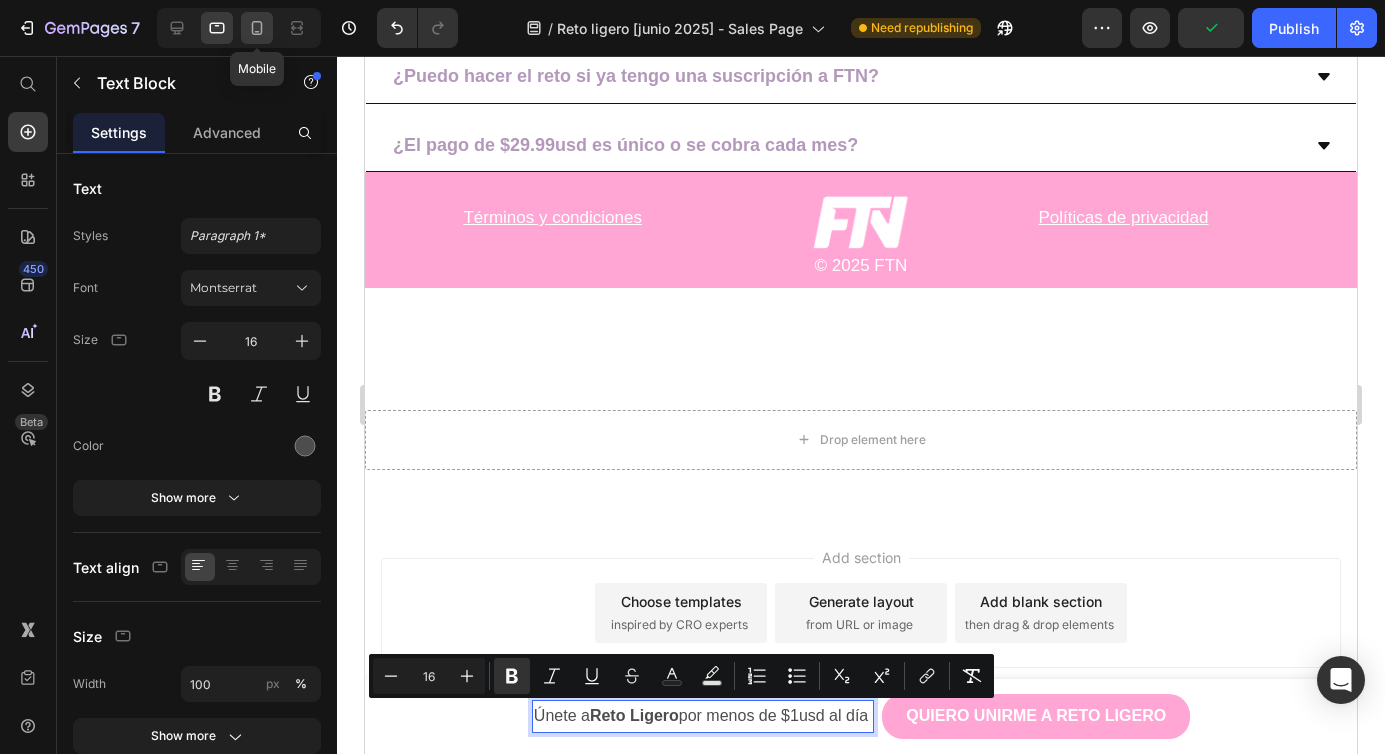 click 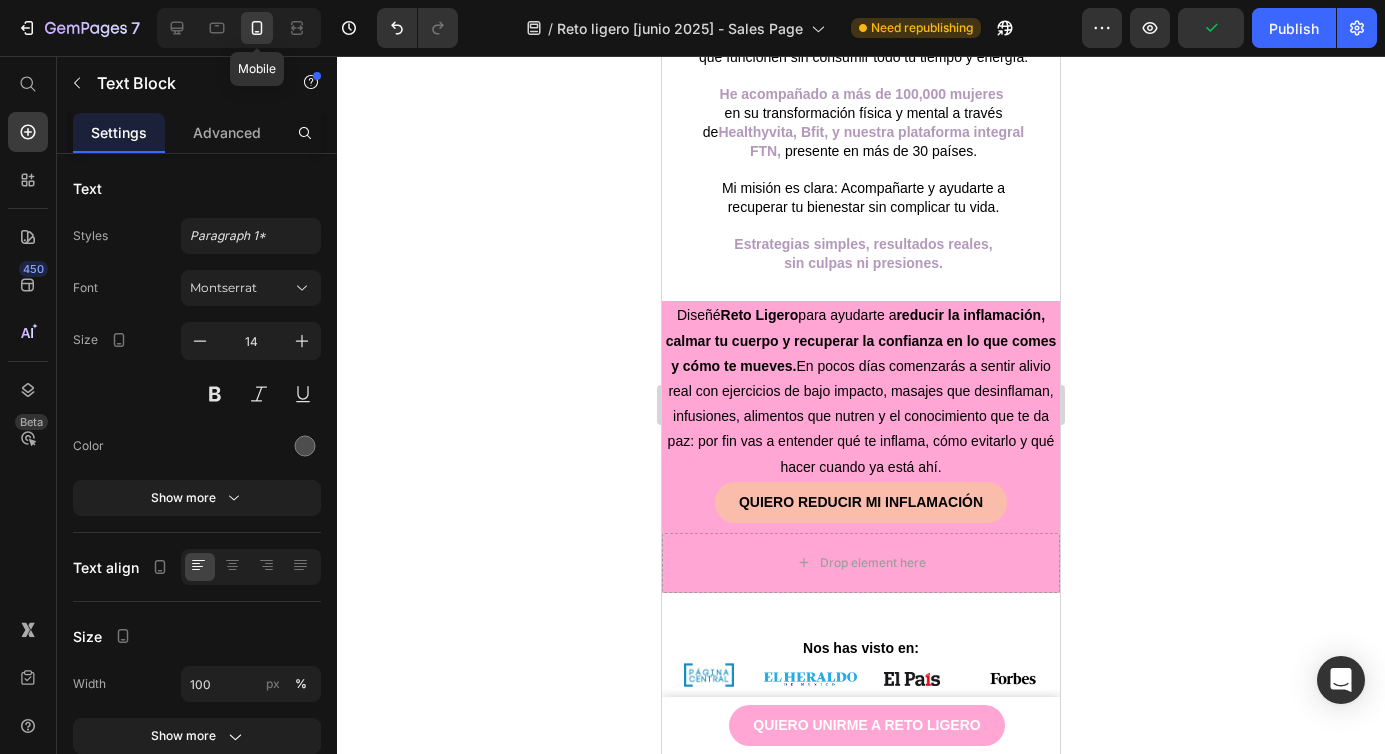 click on "Choose templates inspired by CRO experts" at bounding box center [861, 1642] 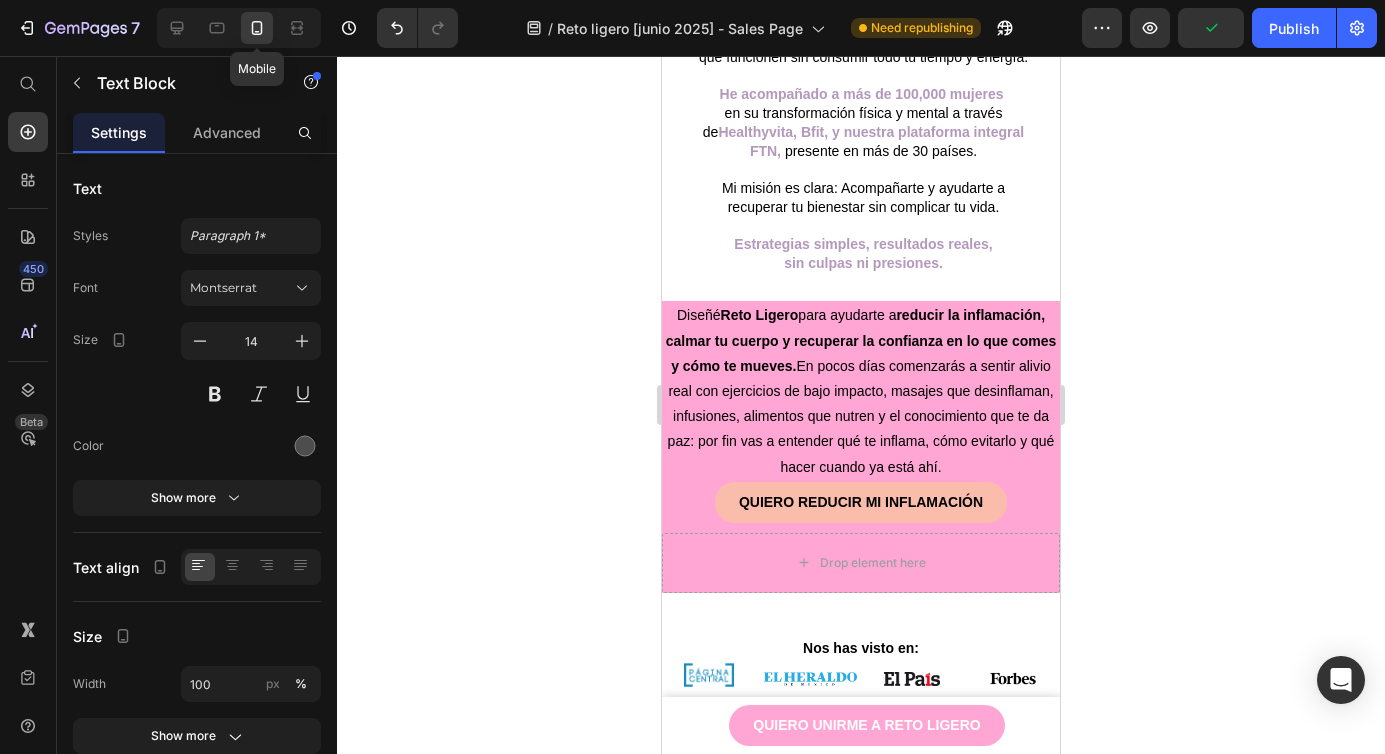 scroll, scrollTop: 9110, scrollLeft: 0, axis: vertical 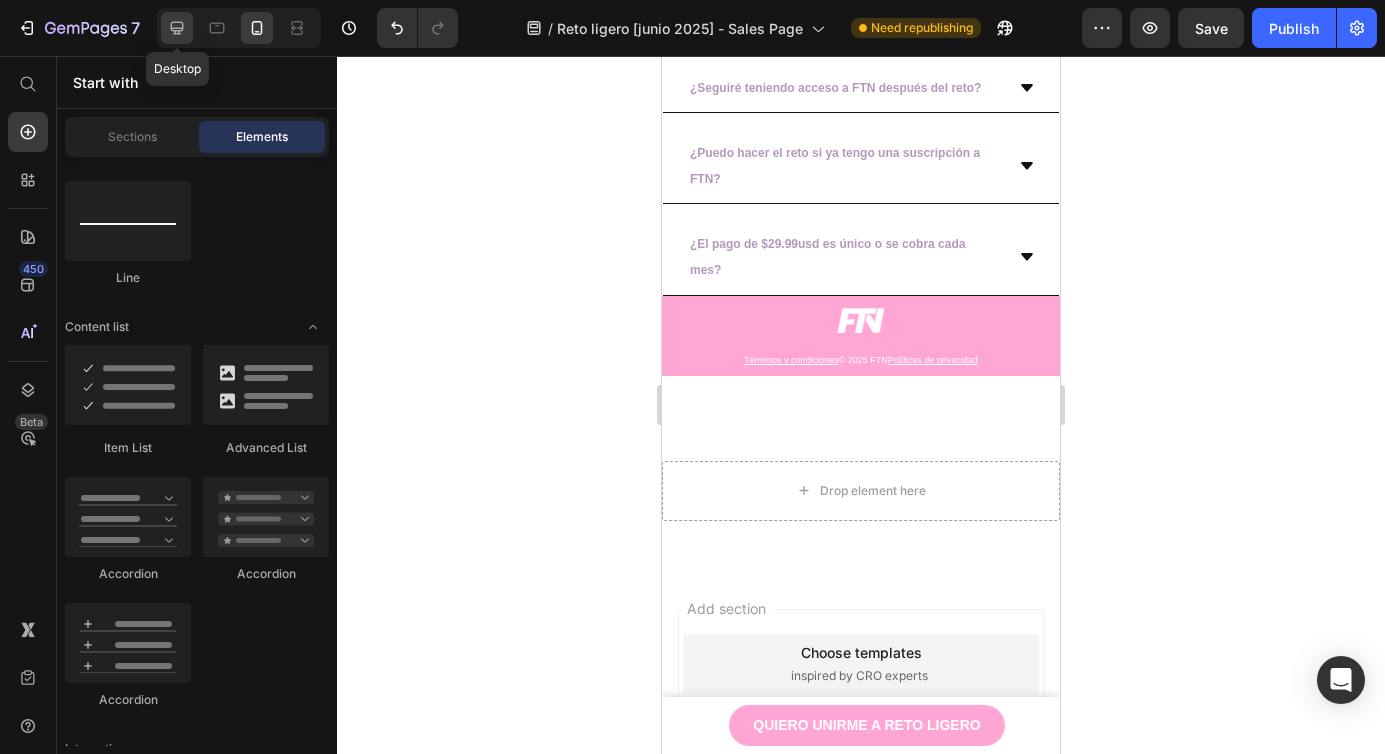 click 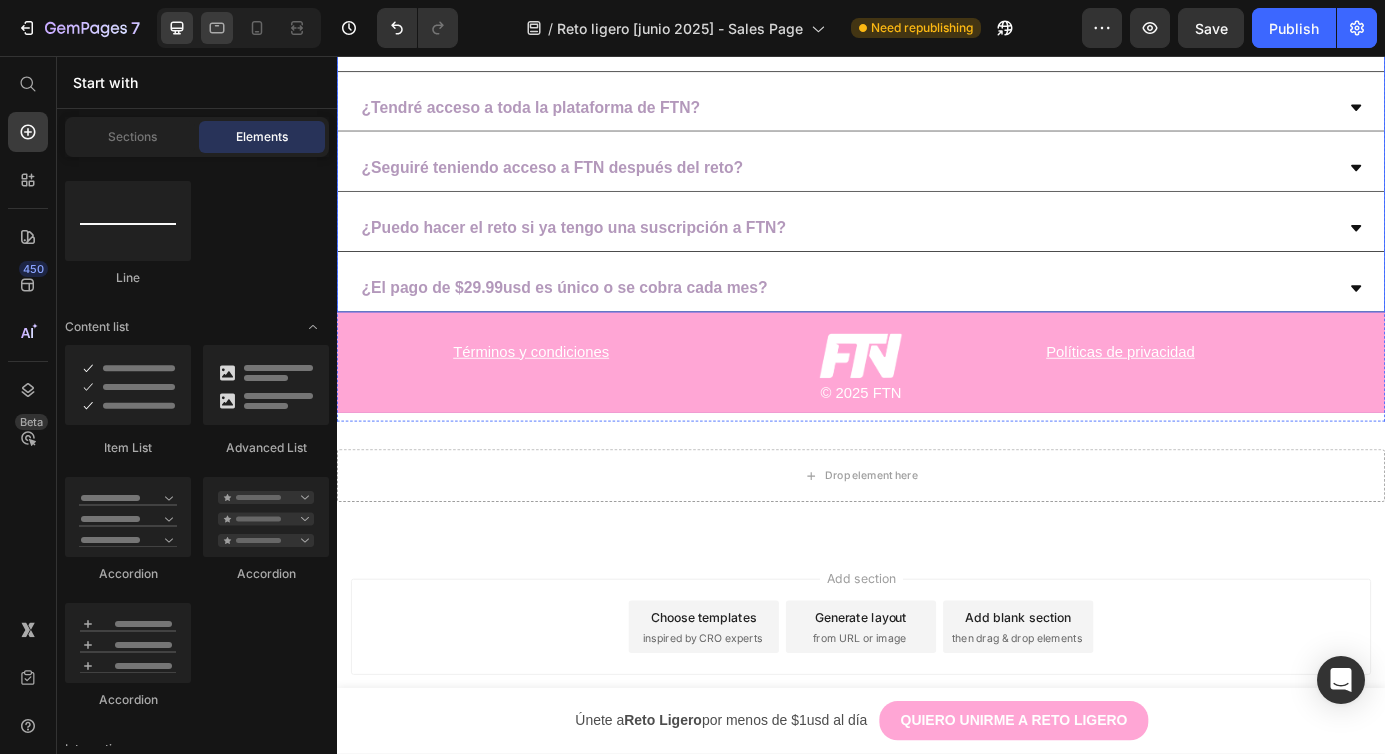 scroll, scrollTop: 7835, scrollLeft: 0, axis: vertical 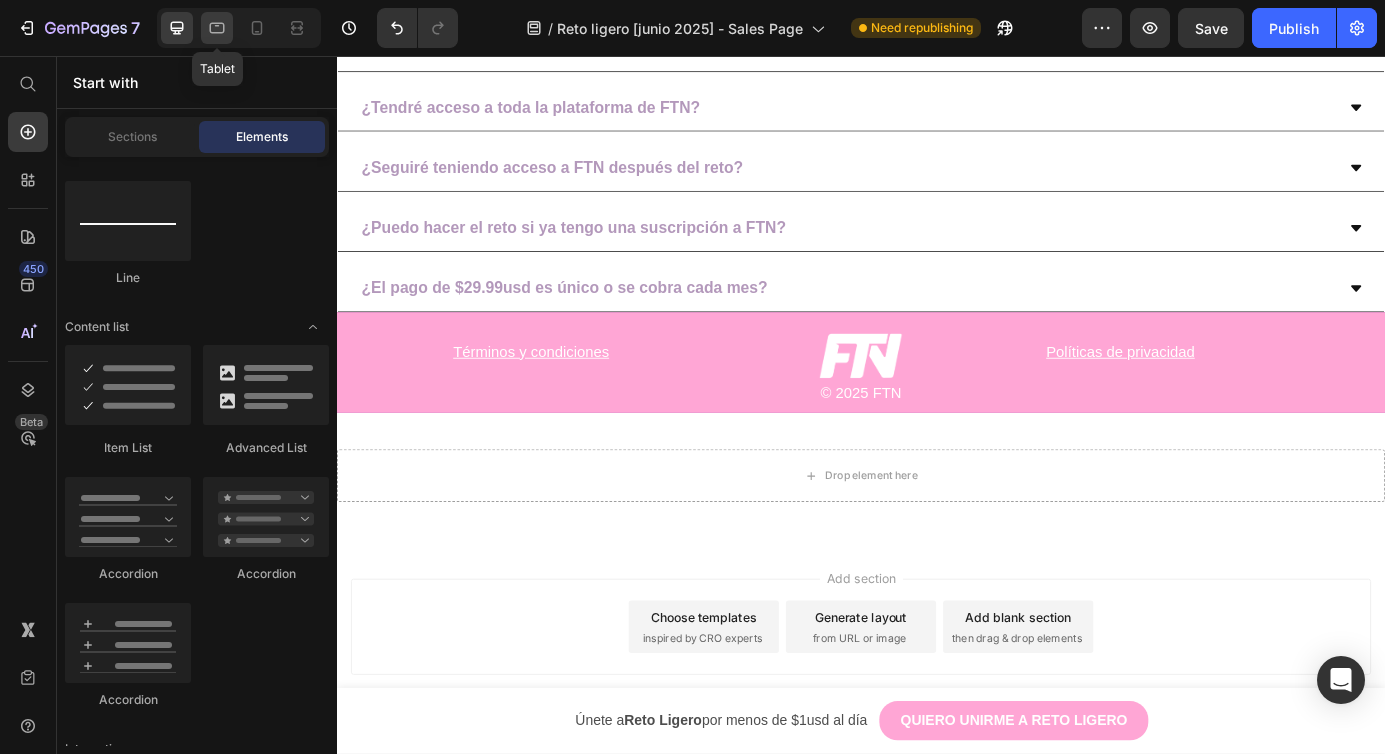 click 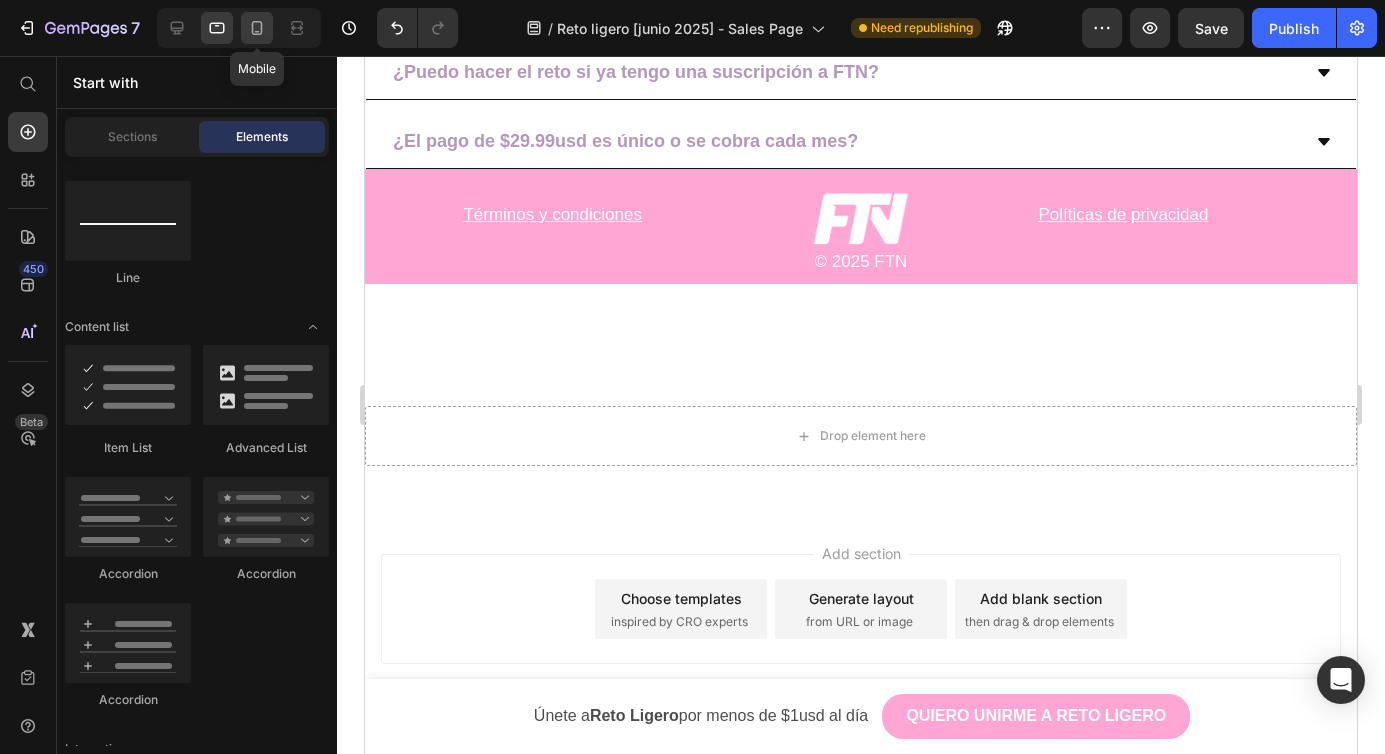 click 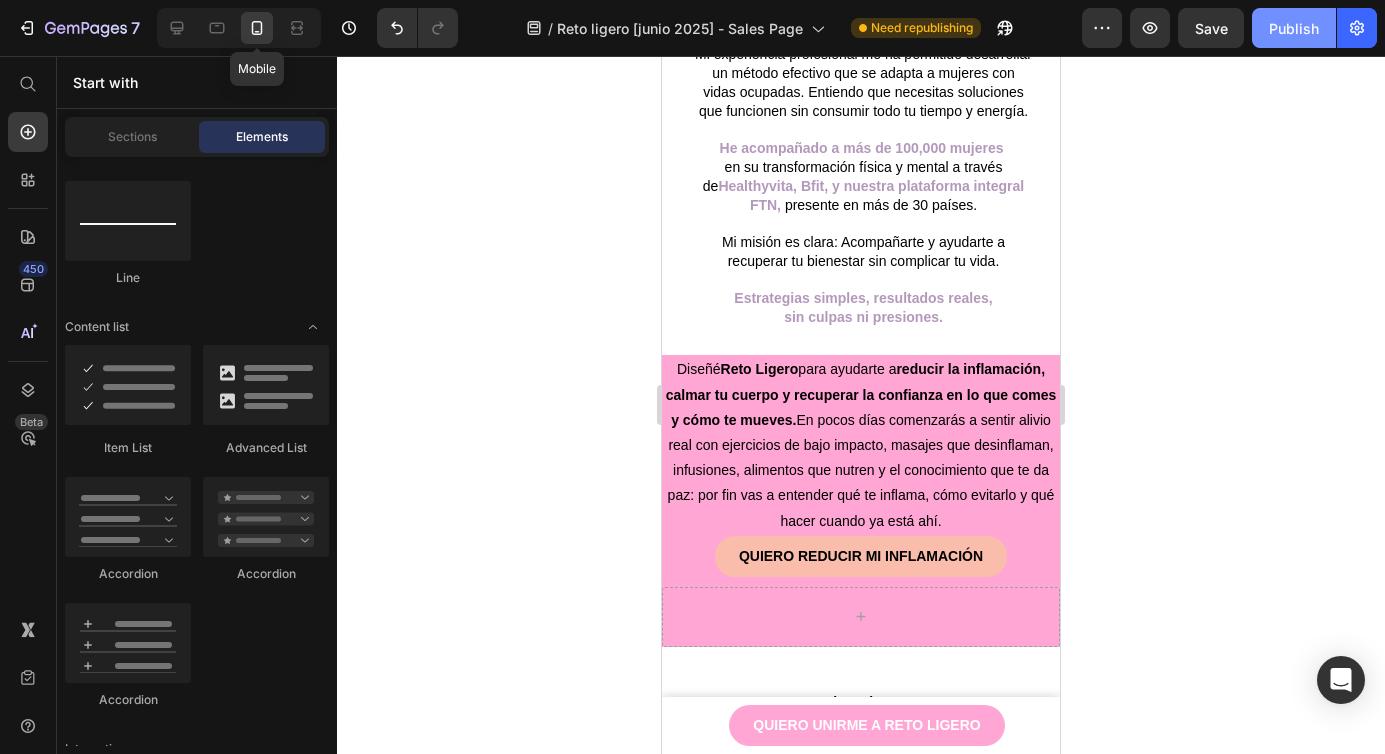 click 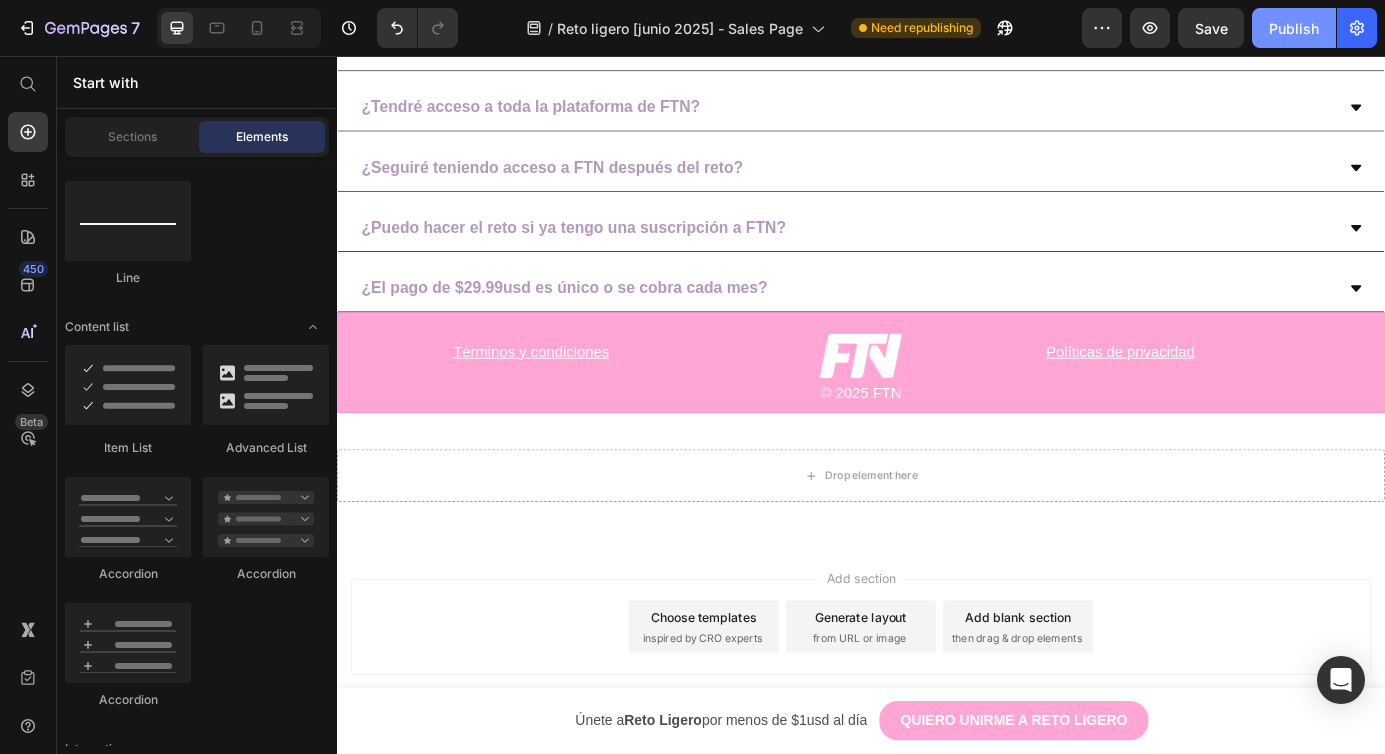 click on "Publish" at bounding box center [1294, 28] 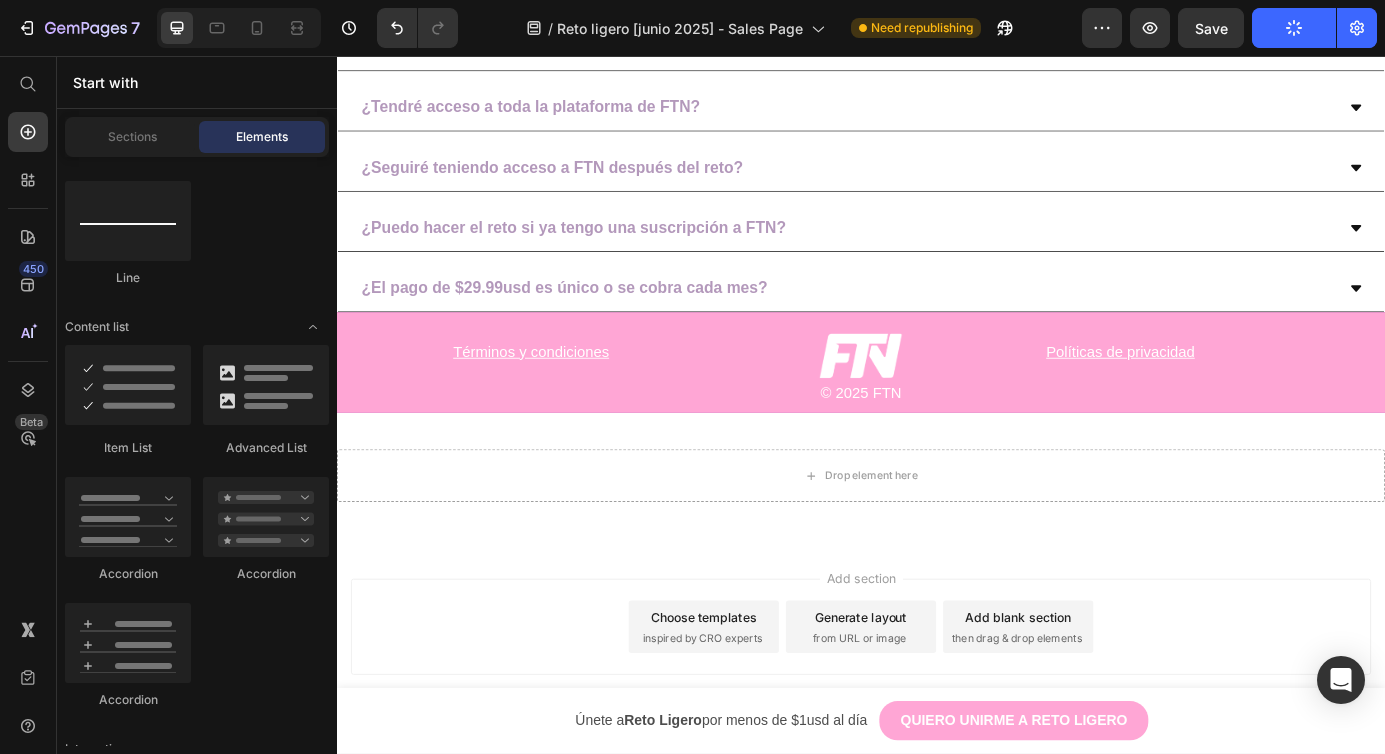 scroll, scrollTop: 7835, scrollLeft: 0, axis: vertical 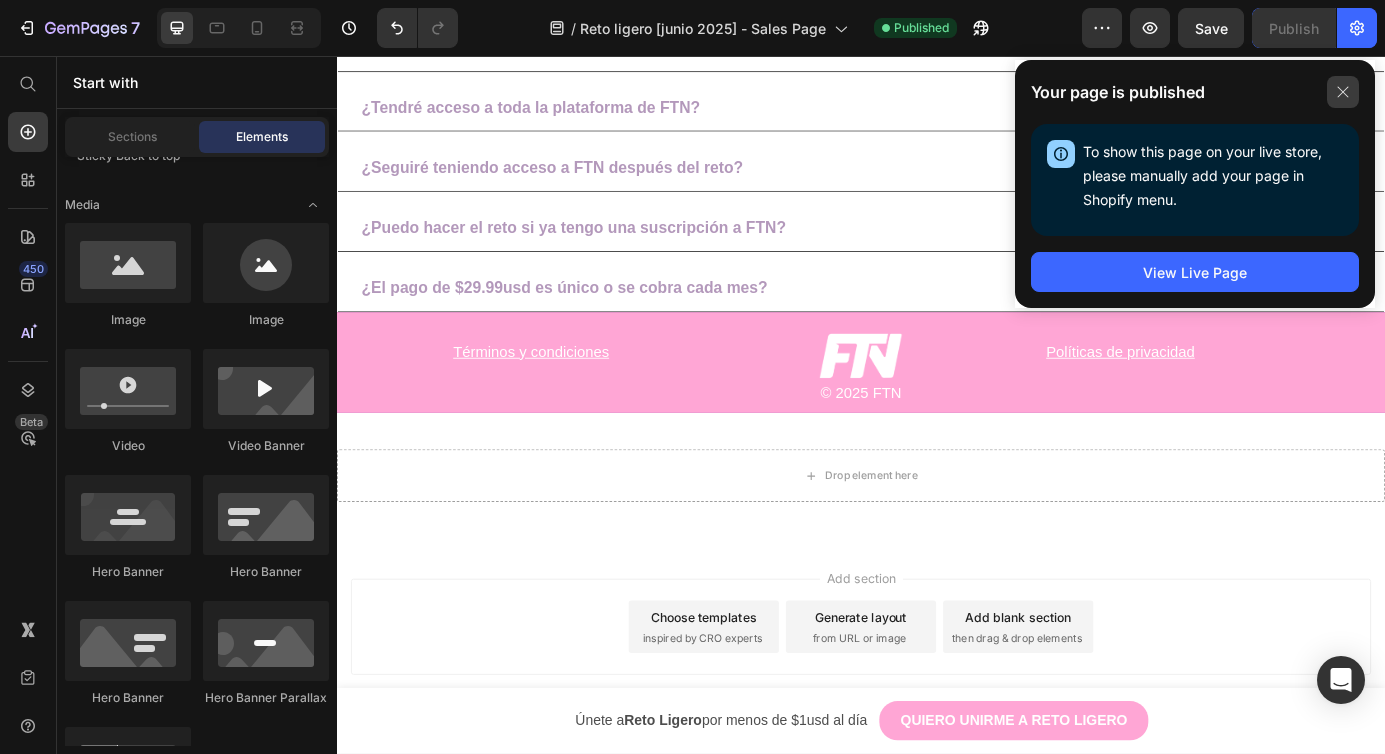 click 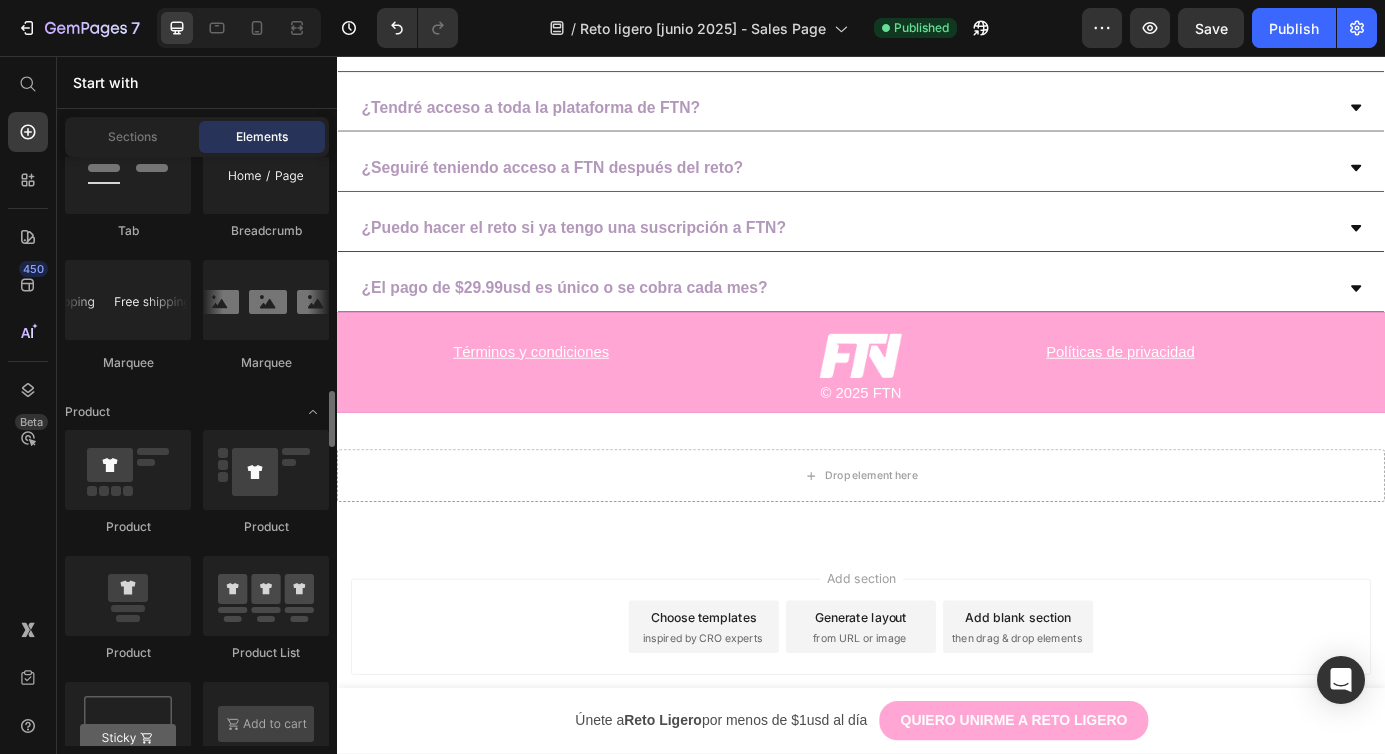 scroll, scrollTop: 2444, scrollLeft: 0, axis: vertical 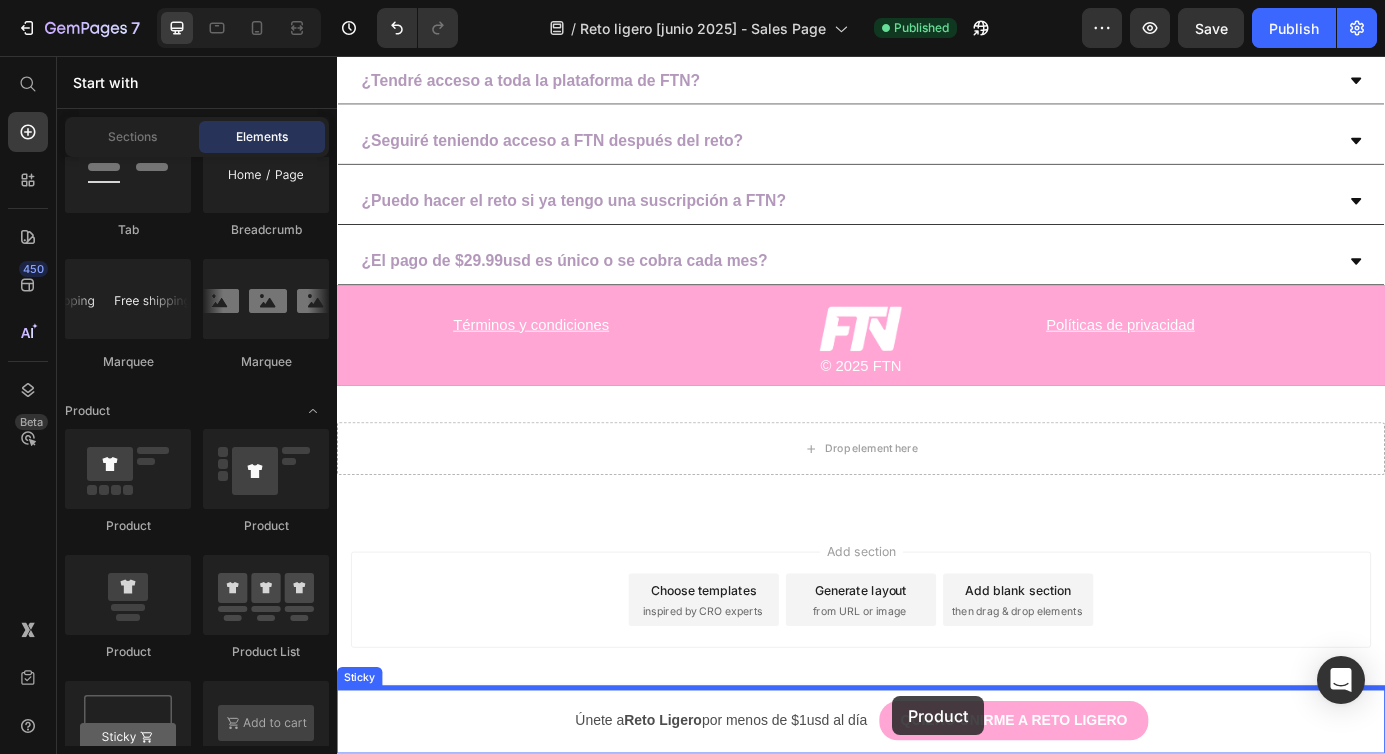 drag, startPoint x: 456, startPoint y: 523, endPoint x: 973, endPoint y: 789, distance: 581.4164 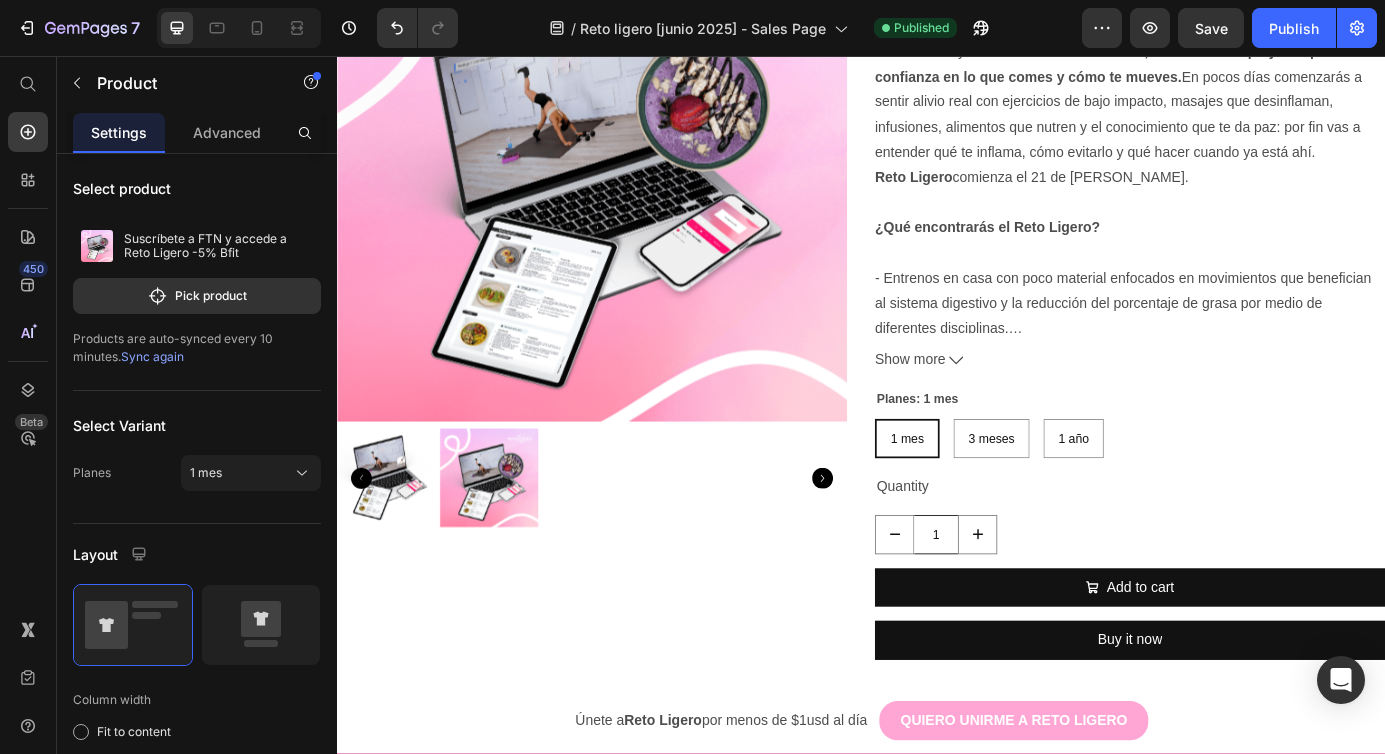 scroll, scrollTop: 7214, scrollLeft: 0, axis: vertical 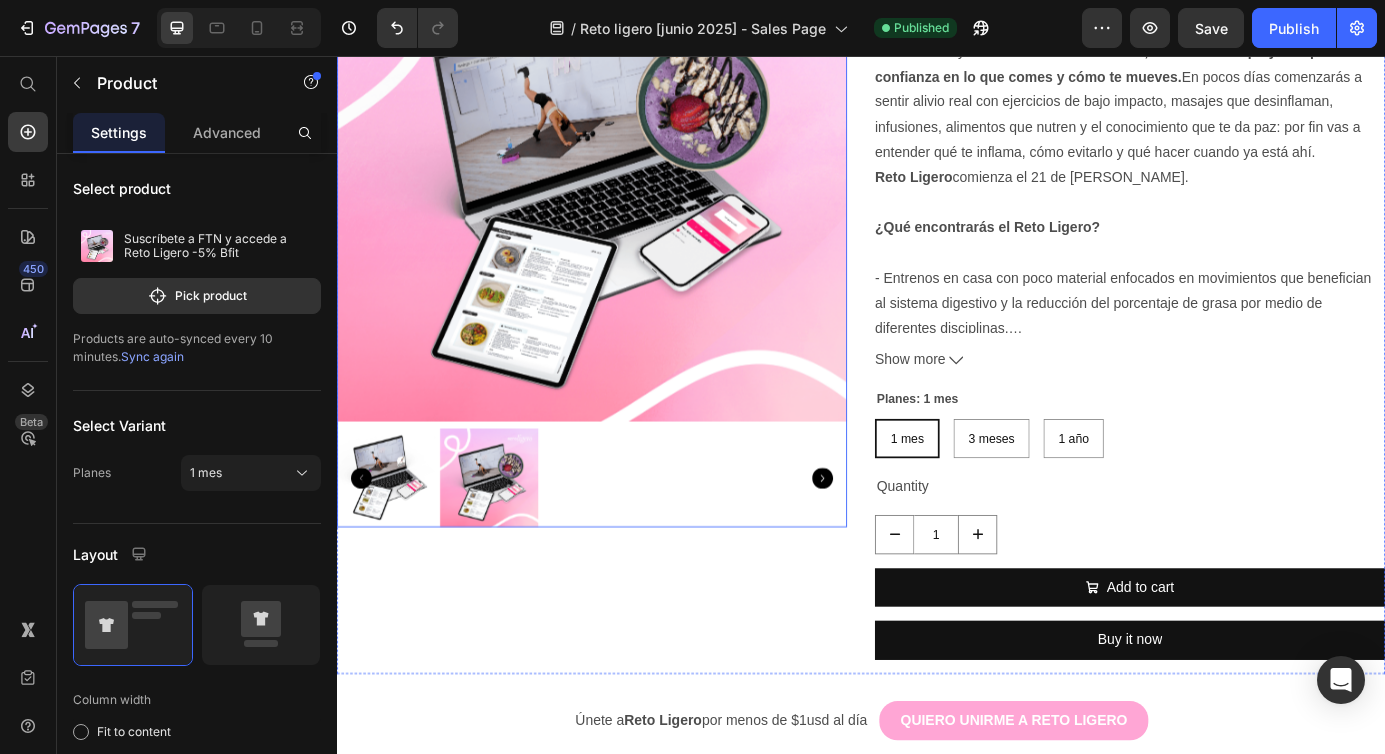 click at bounding box center (629, 183) 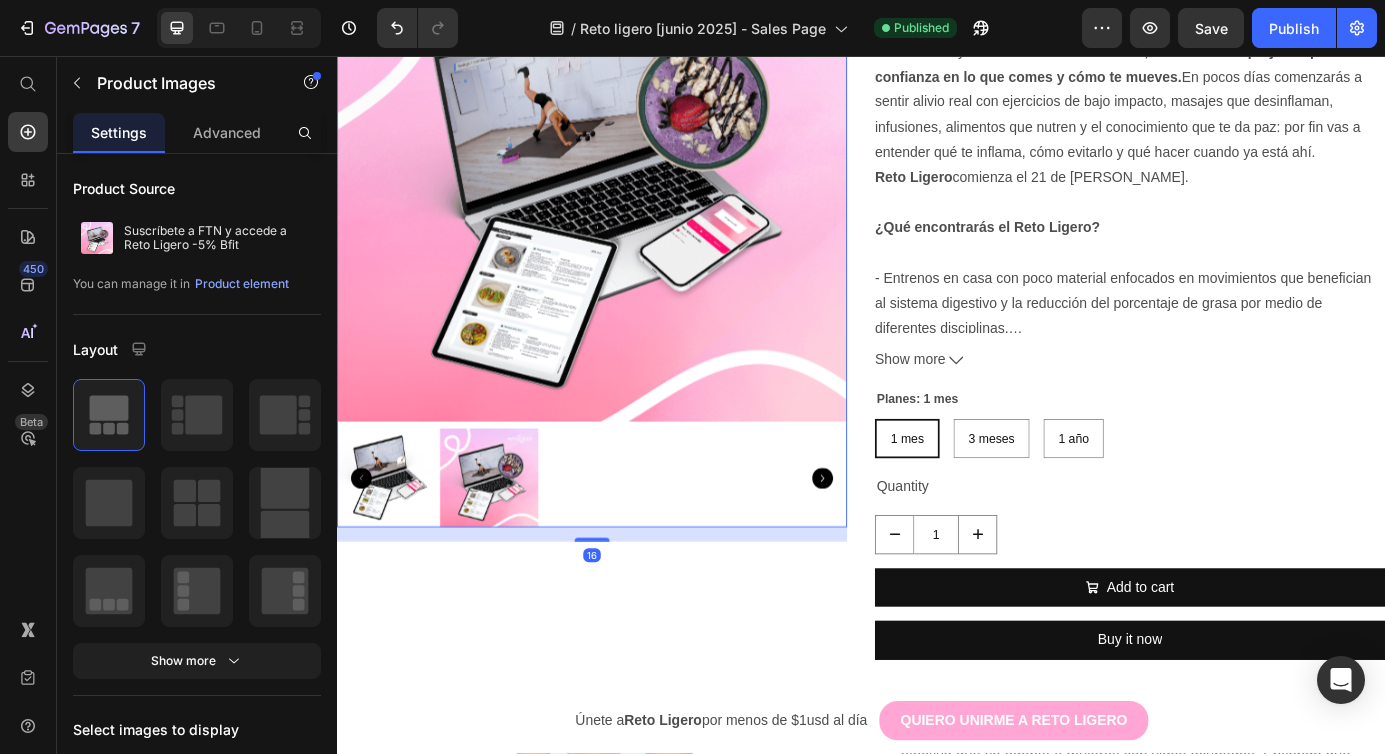 click on "- Entrenos en casa con poco material enfocados en movimientos que benefician al sistema digestivo y la reducción del porcentaje de grasa por medio de diferentes disciplinas. - Técnicas efectivas de masajes digestivos. - Menús semanales enfocados en reducir la inflamación o cualquier irritación del sistema digestivo. - Soporte y apoyo vía WhatsApp a profesionales de la salud que resolverán tus dudas puntuales." at bounding box center (1237, 454) 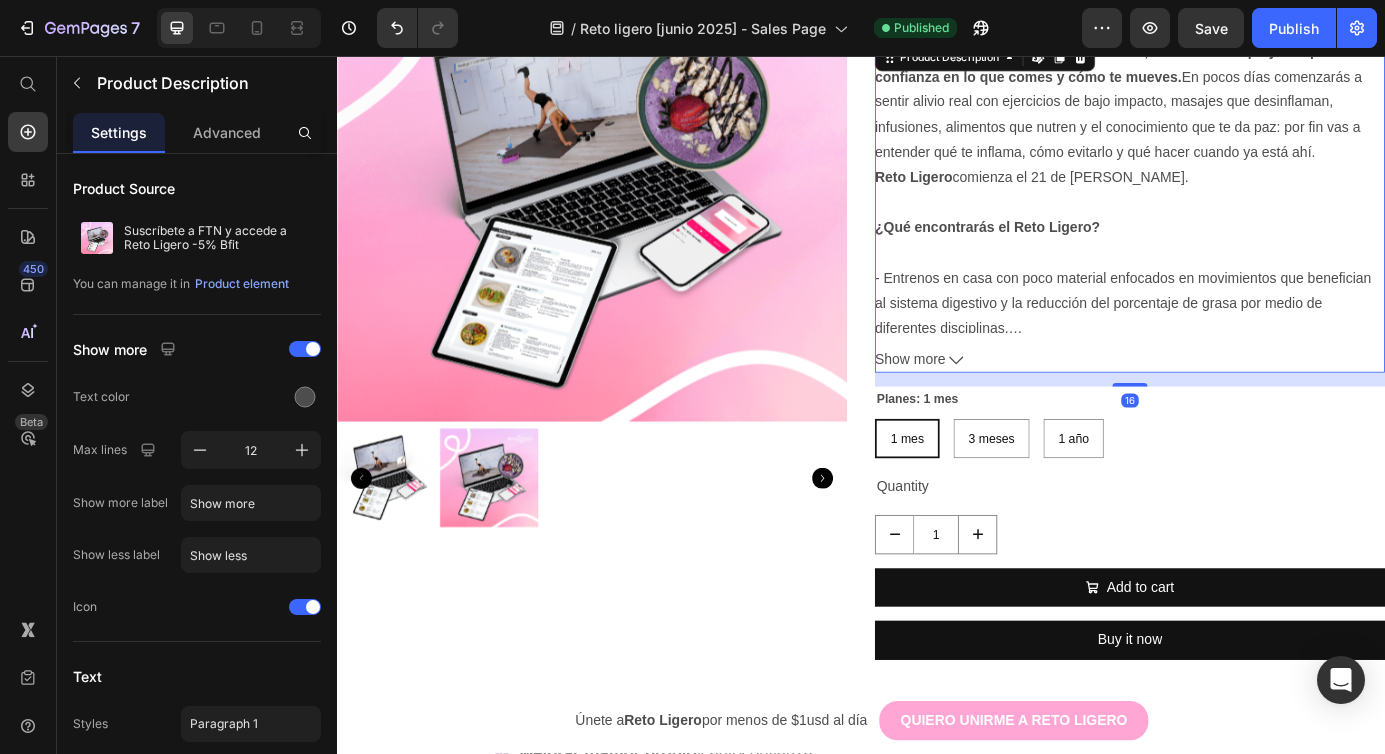 scroll, scrollTop: 3803, scrollLeft: 0, axis: vertical 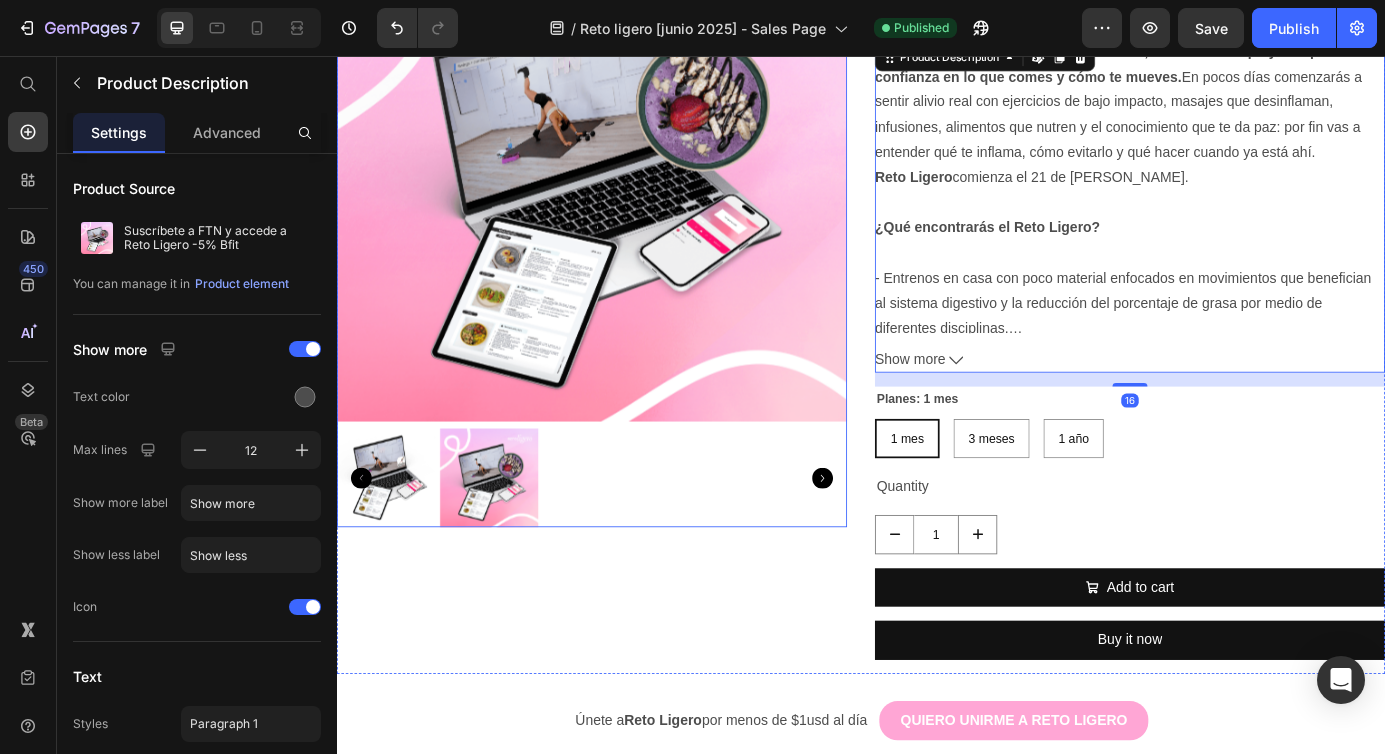 click at bounding box center [629, 183] 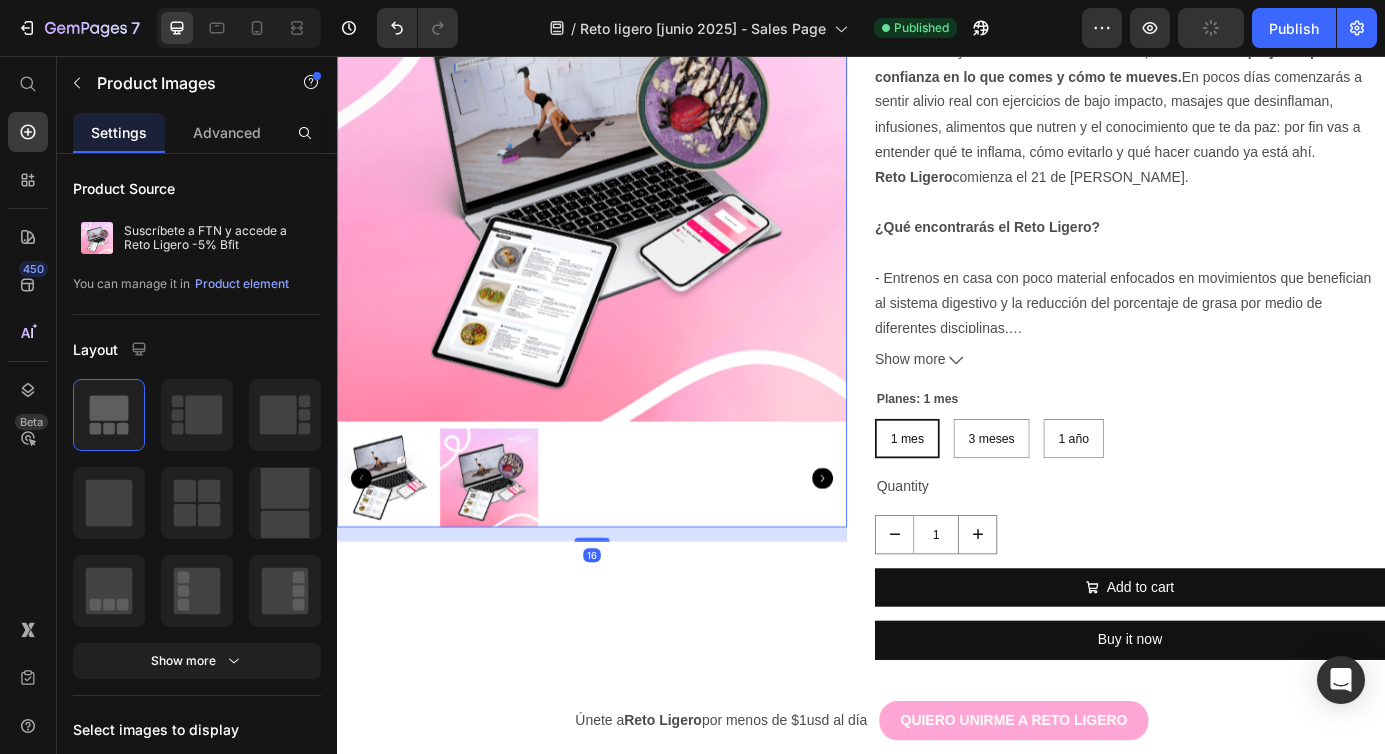 click at bounding box center (629, 183) 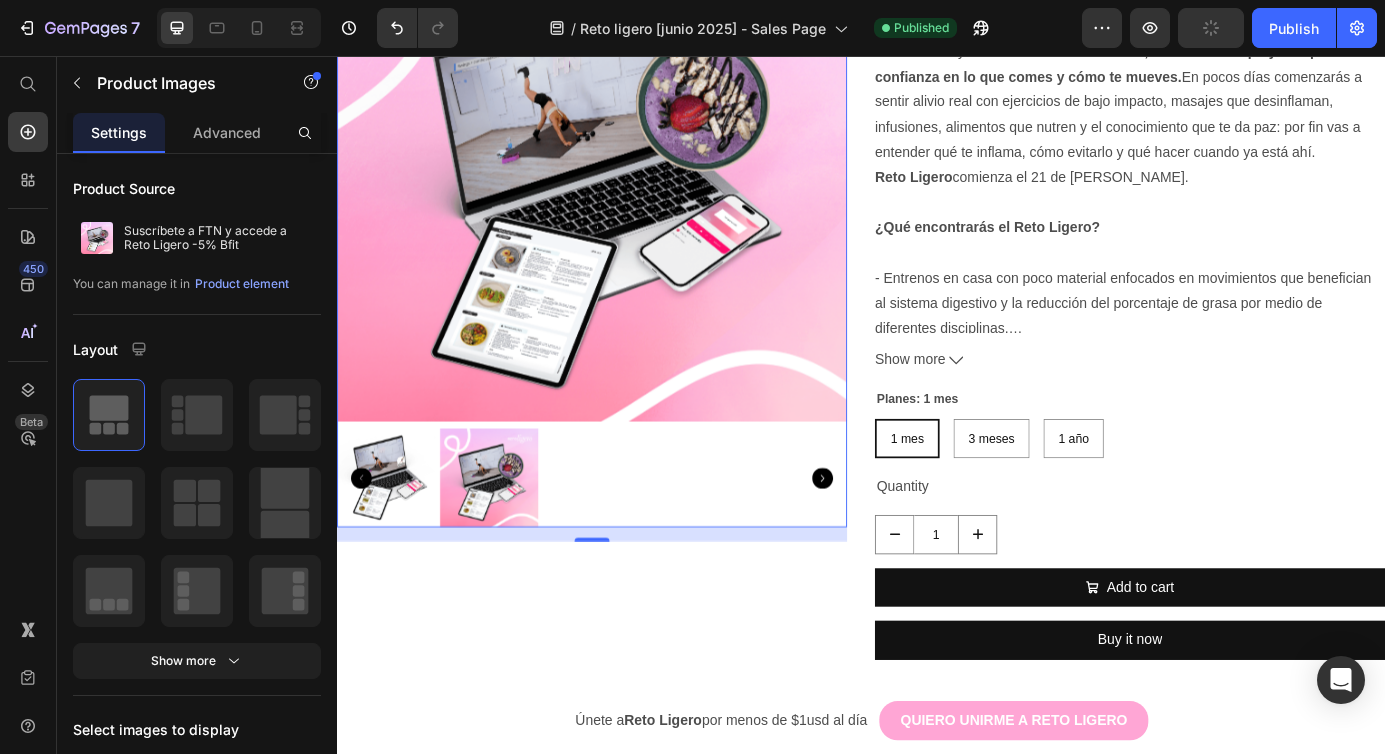 scroll, scrollTop: 0, scrollLeft: 0, axis: both 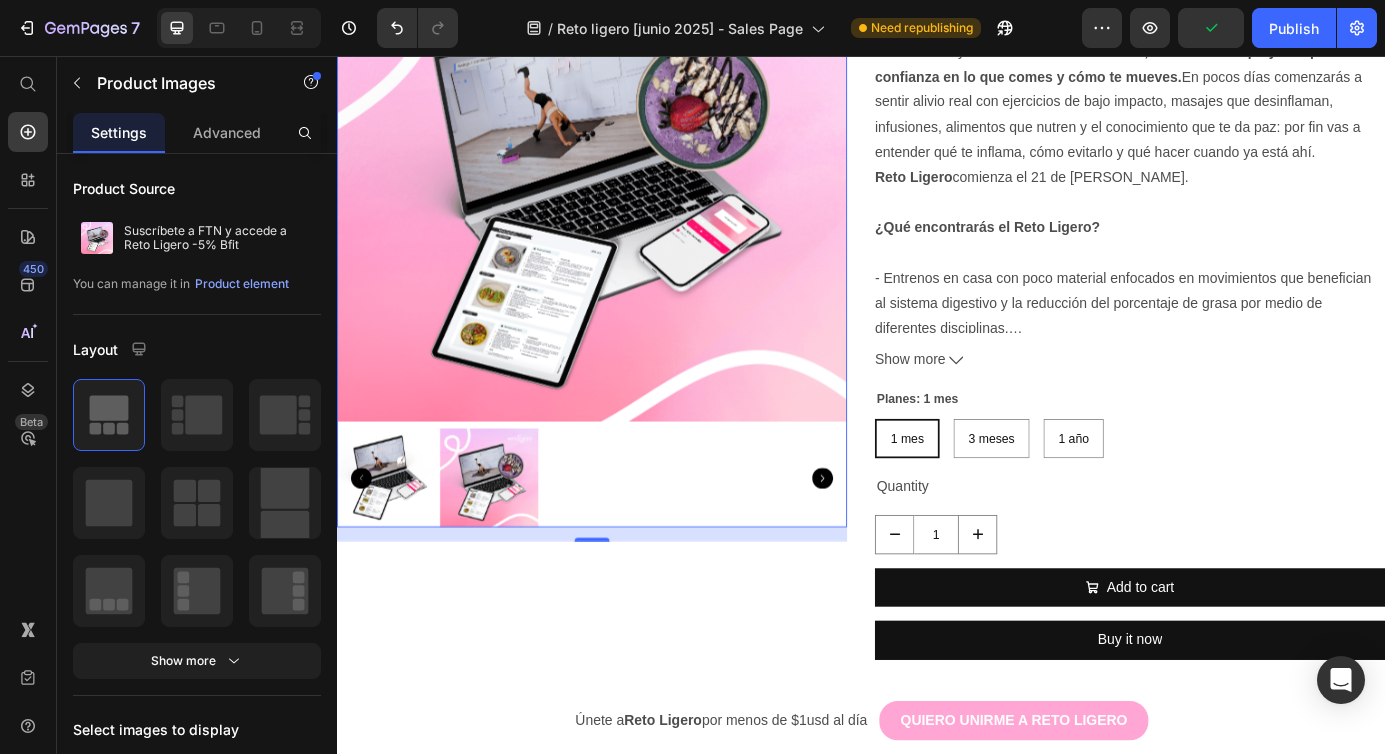 click at bounding box center [629, 183] 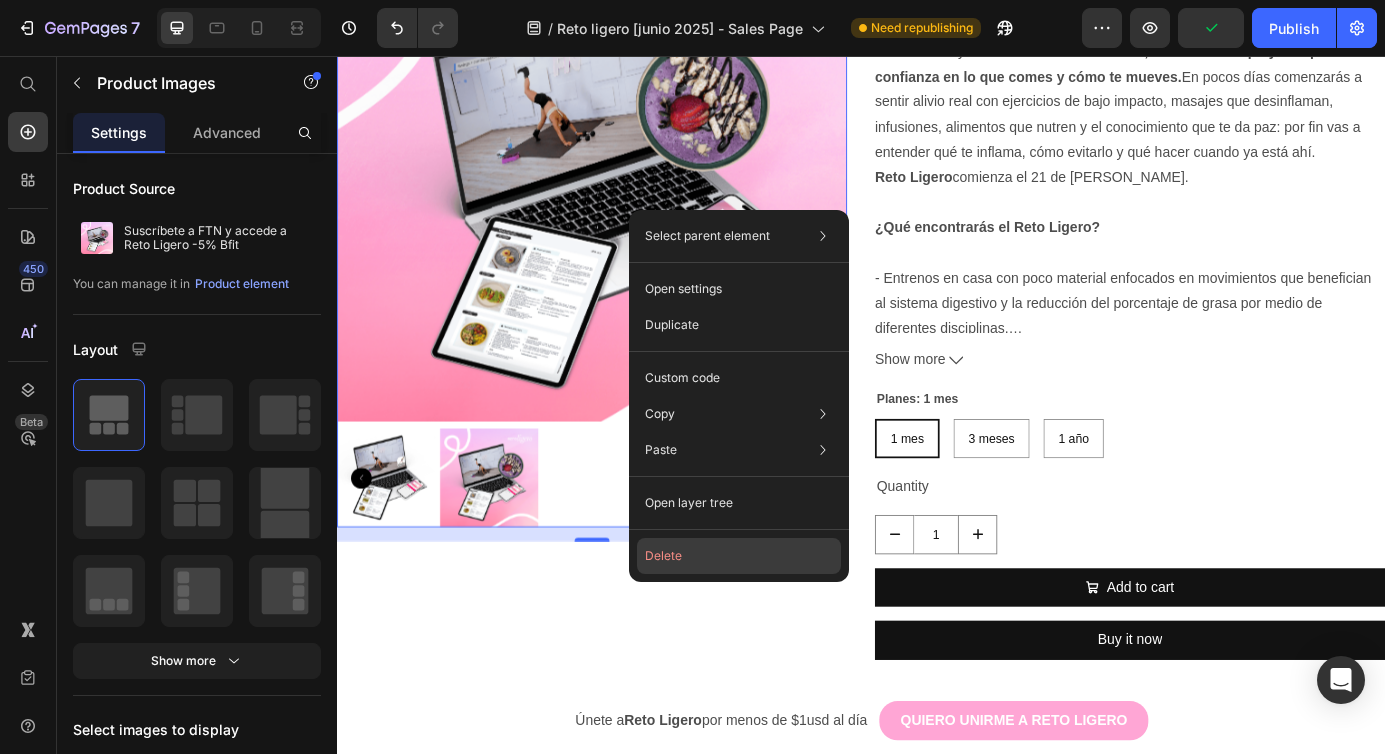 click on "Delete" 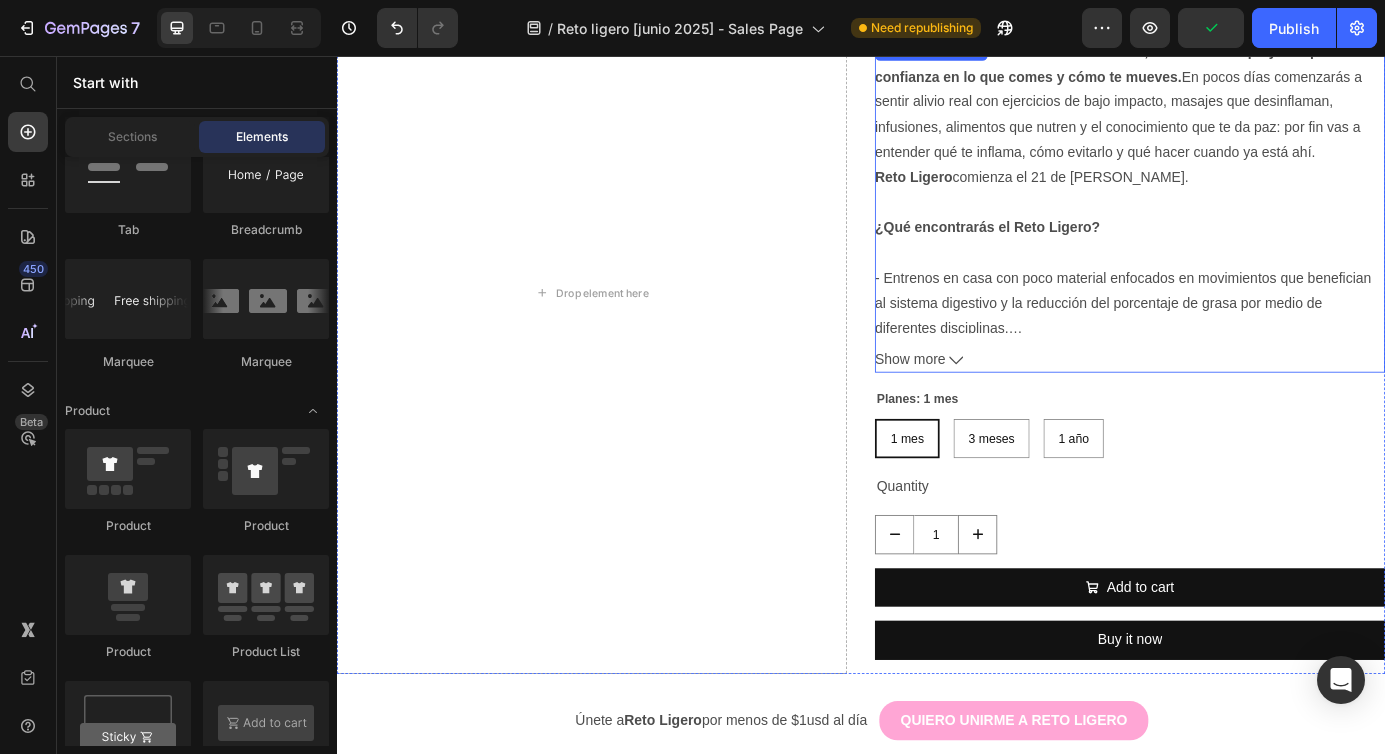 click on "Reto Ligero  comienza el 21 de julio." at bounding box center [1132, 195] 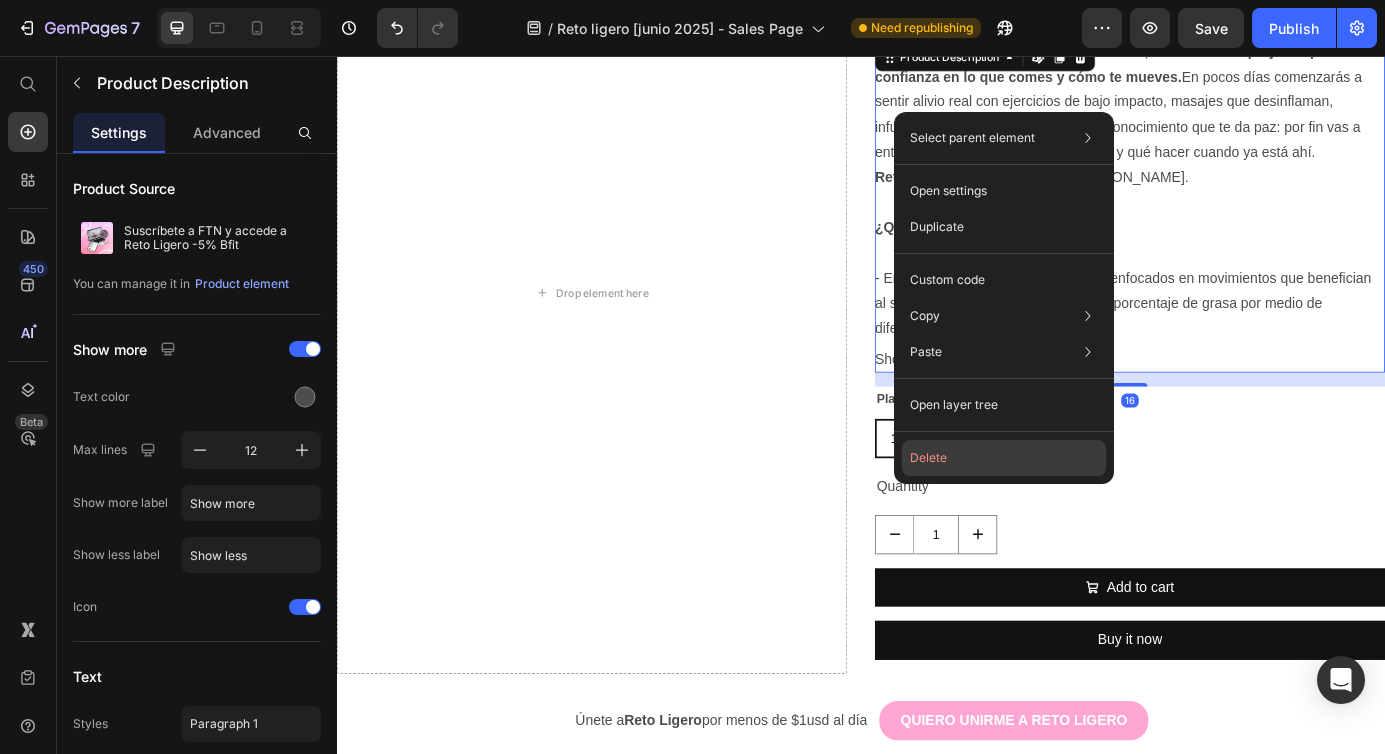 click on "Delete" 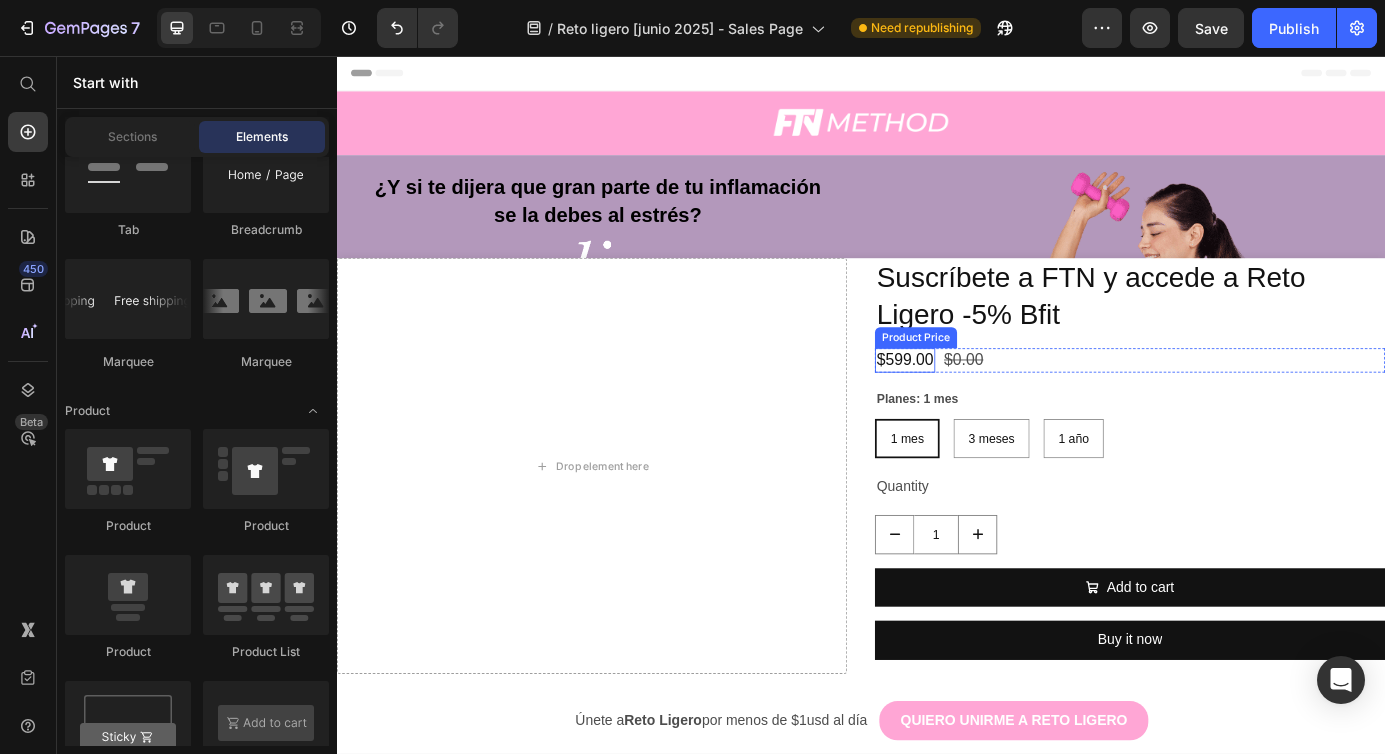 click on "$599.00" at bounding box center (987, 404) 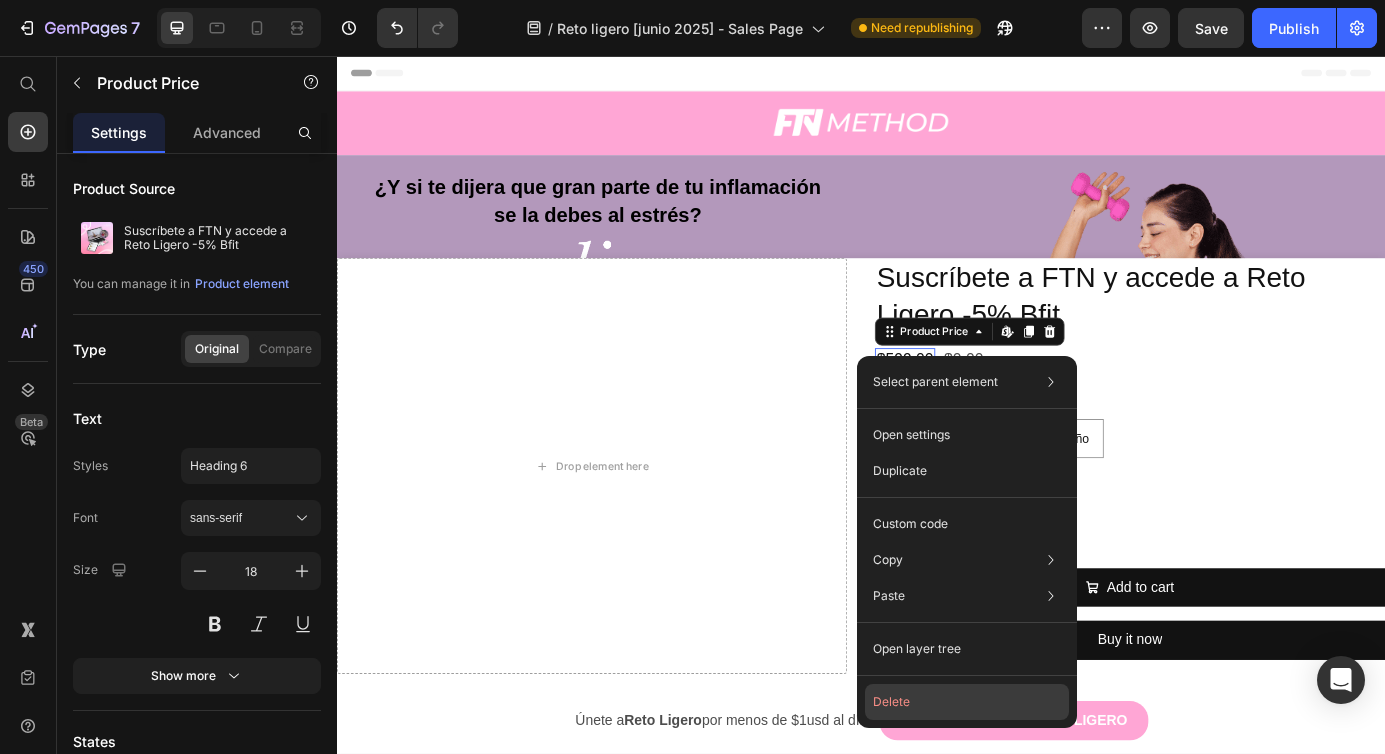 click on "Delete" 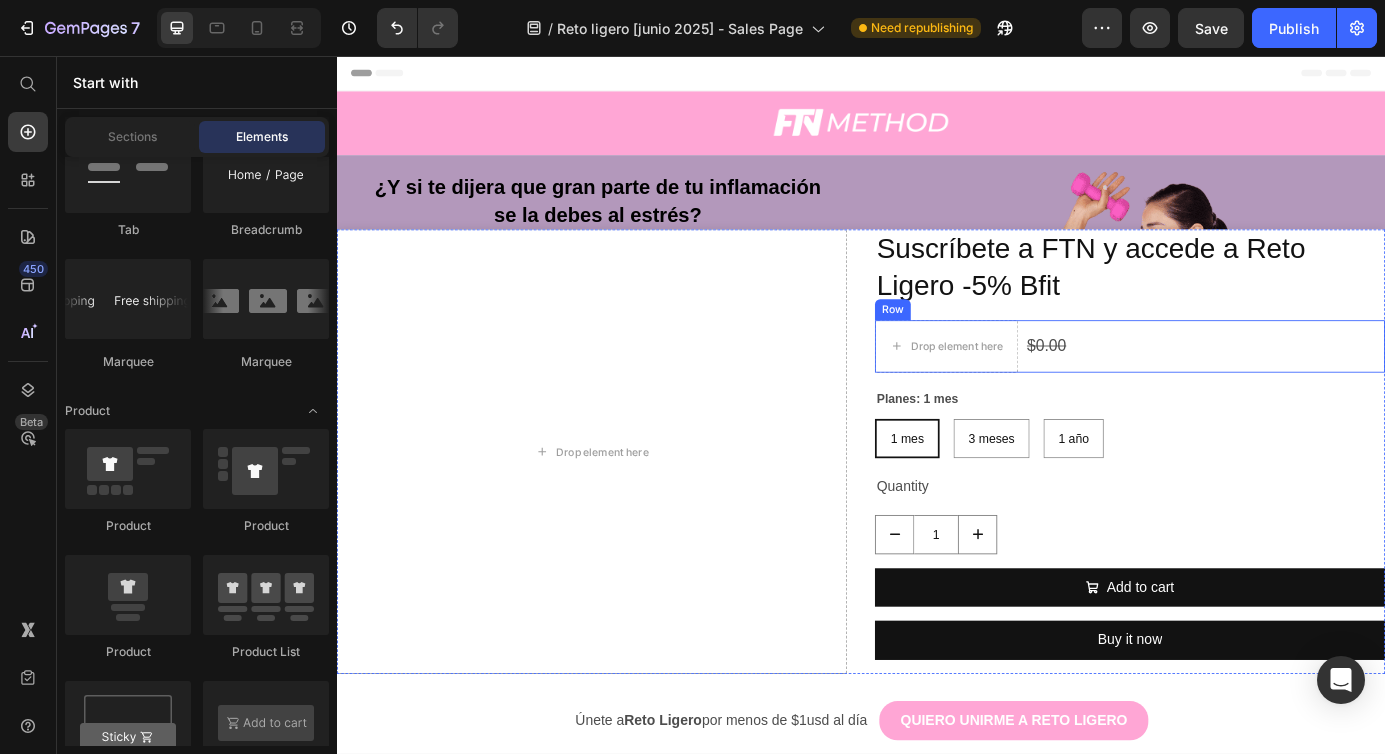 click on "Drop element here $0.00 Product Price Row" at bounding box center [1245, 389] 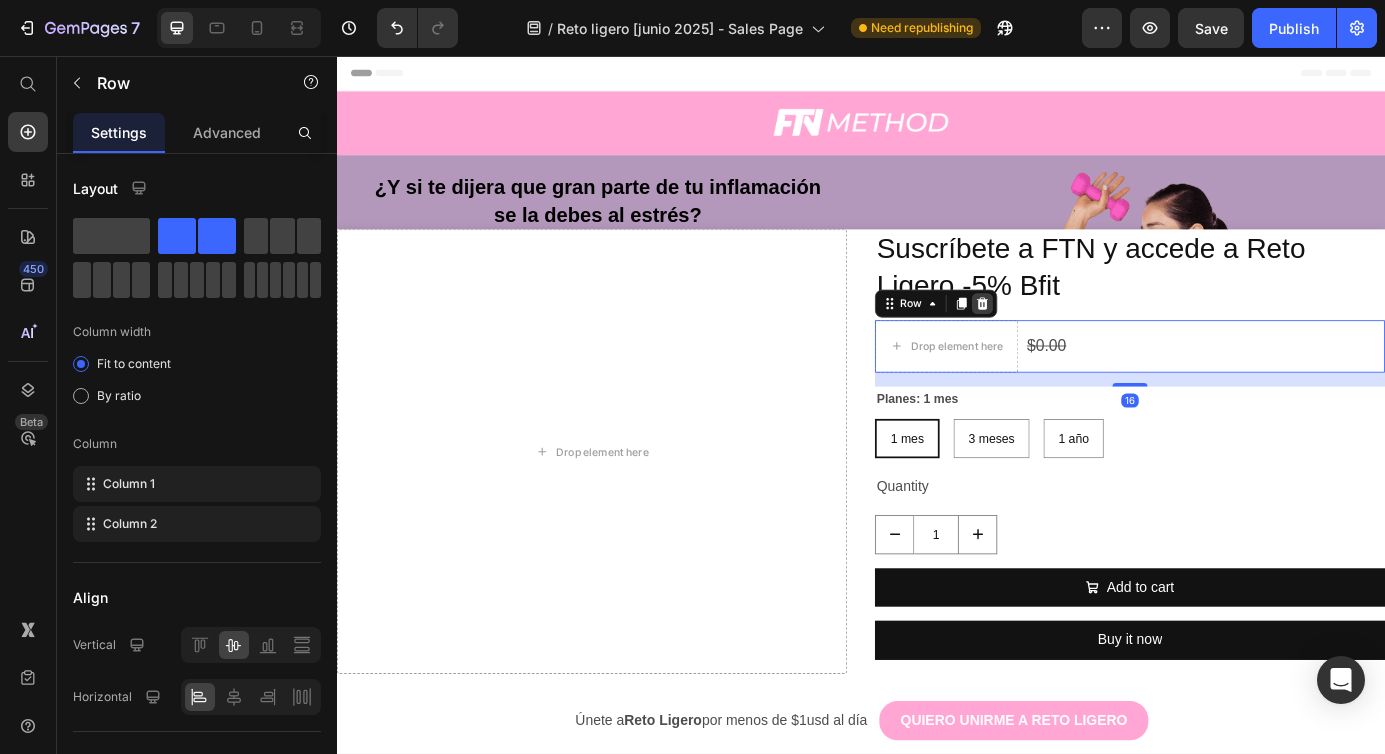 click 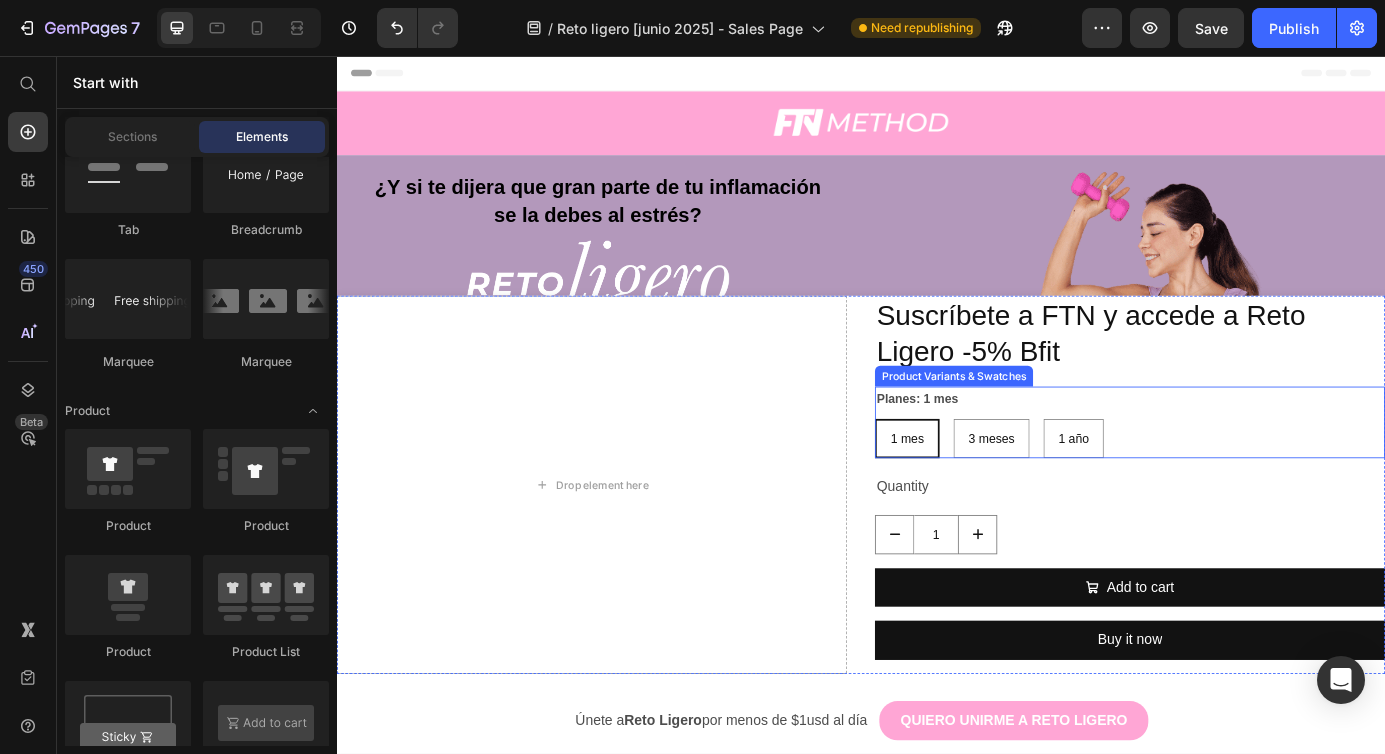 click on "Planes: 1 mes 1 mes 1 mes 1 mes 3 meses 3 meses 3 meses 1 año 1 año 1 año" at bounding box center (1245, 476) 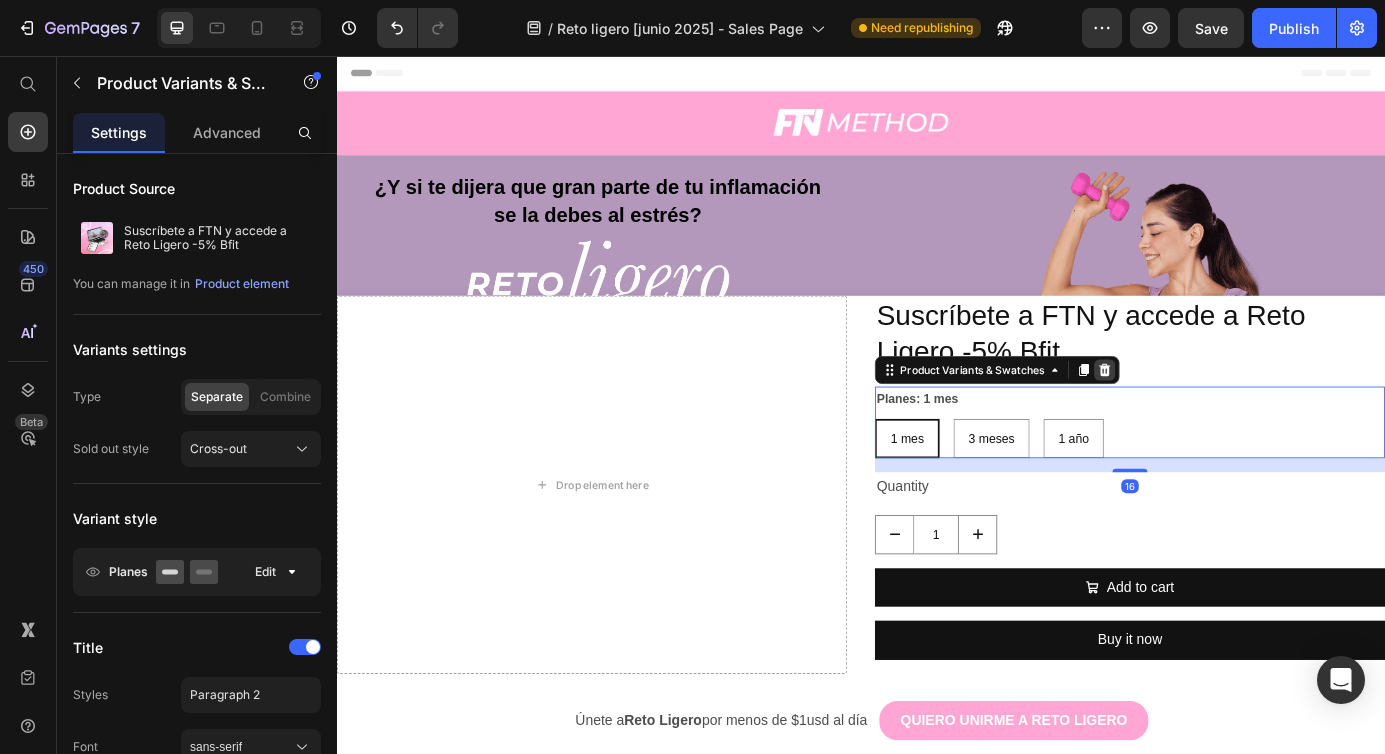 click 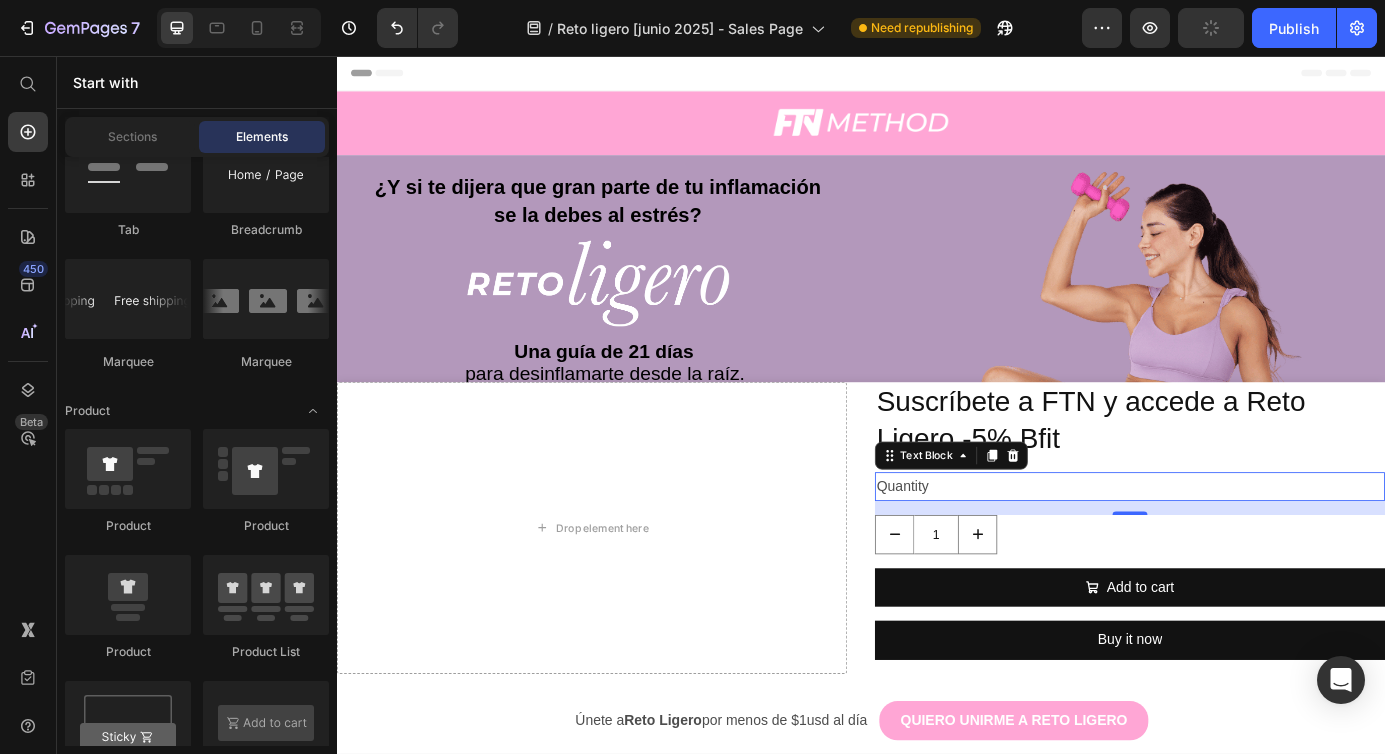 click on "Quantity" at bounding box center [1245, 549] 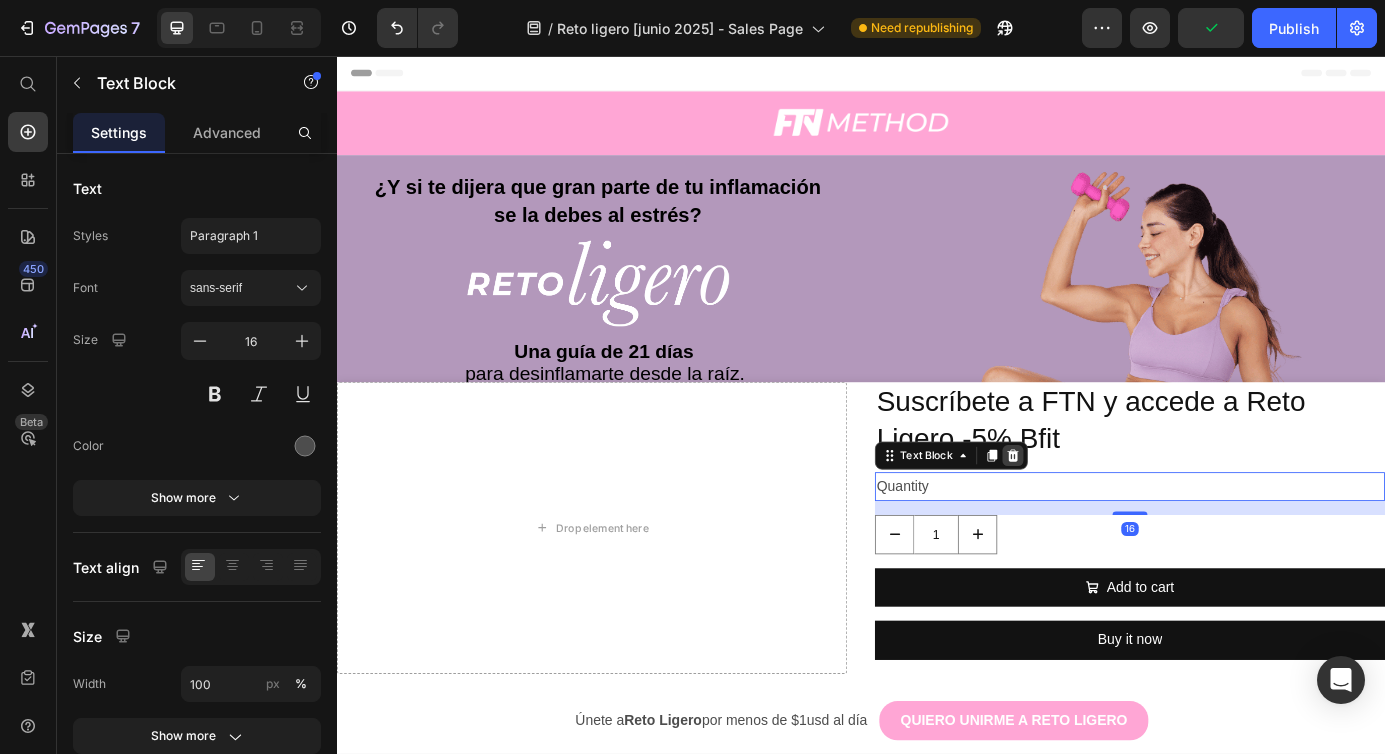 click at bounding box center [1111, 514] 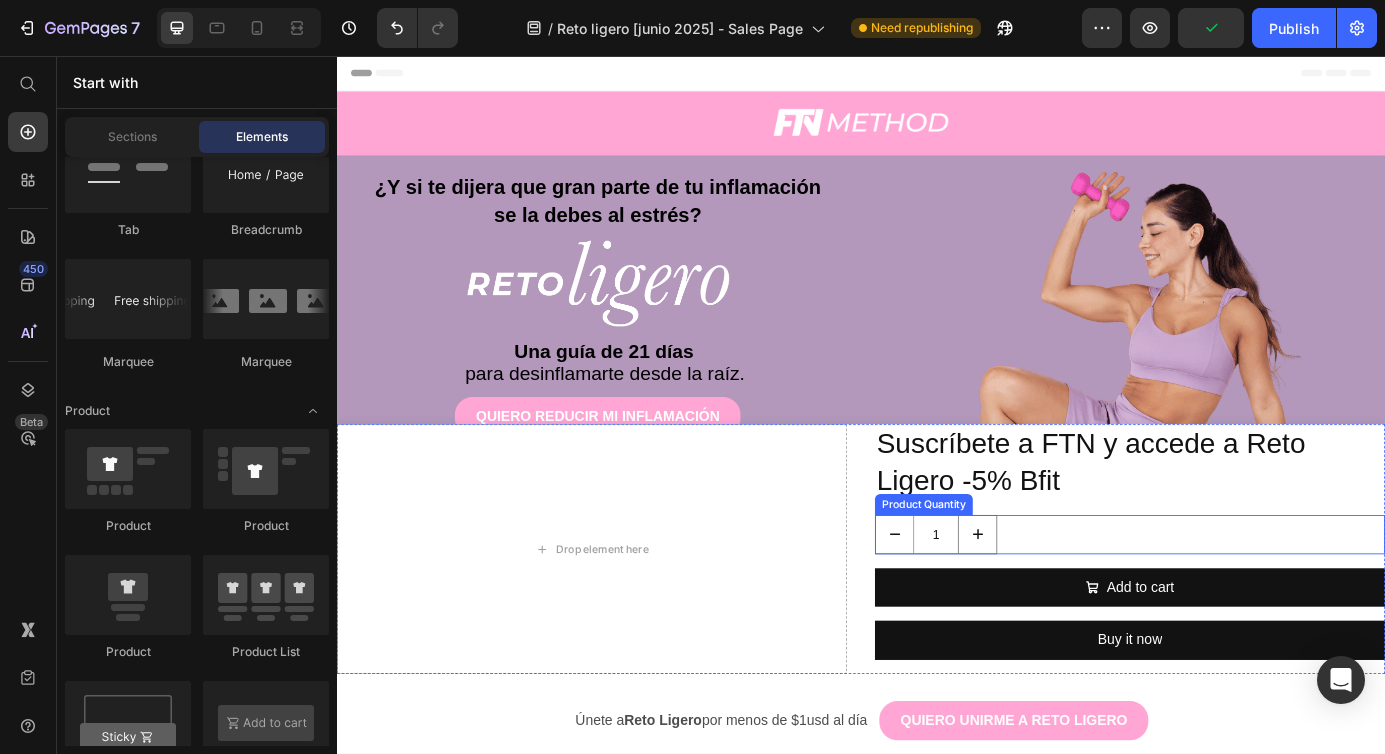 click on "1" at bounding box center [1245, 604] 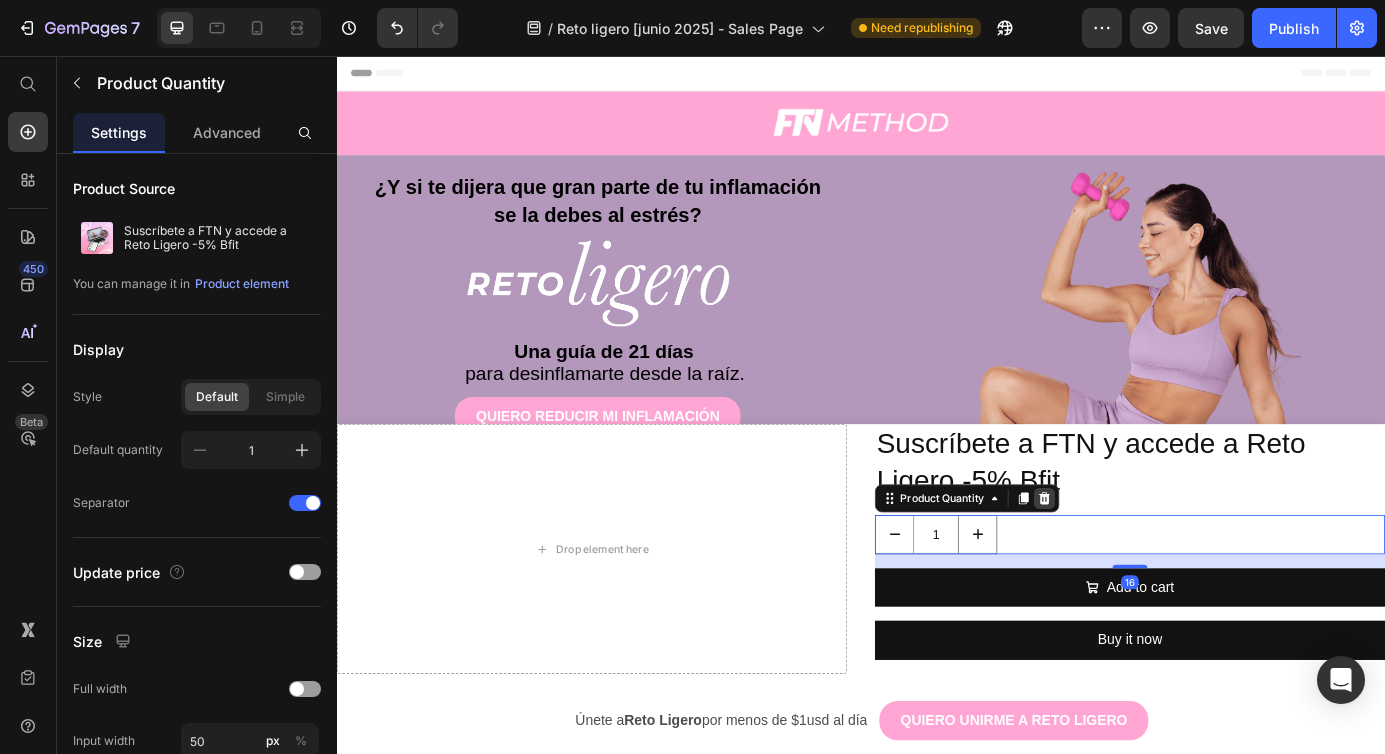 click 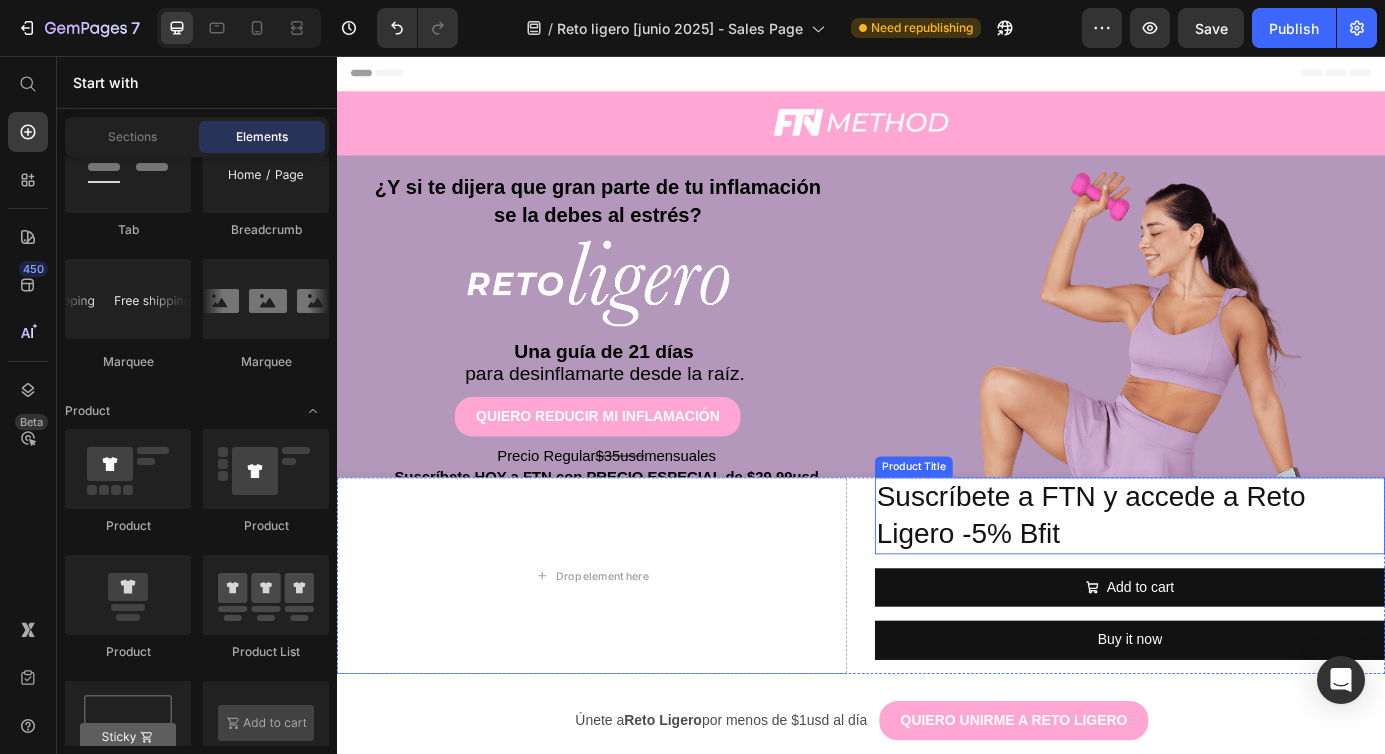 click on "Suscríbete a FTN y accede a Reto Ligero -5% Bfit" at bounding box center [1245, 582] 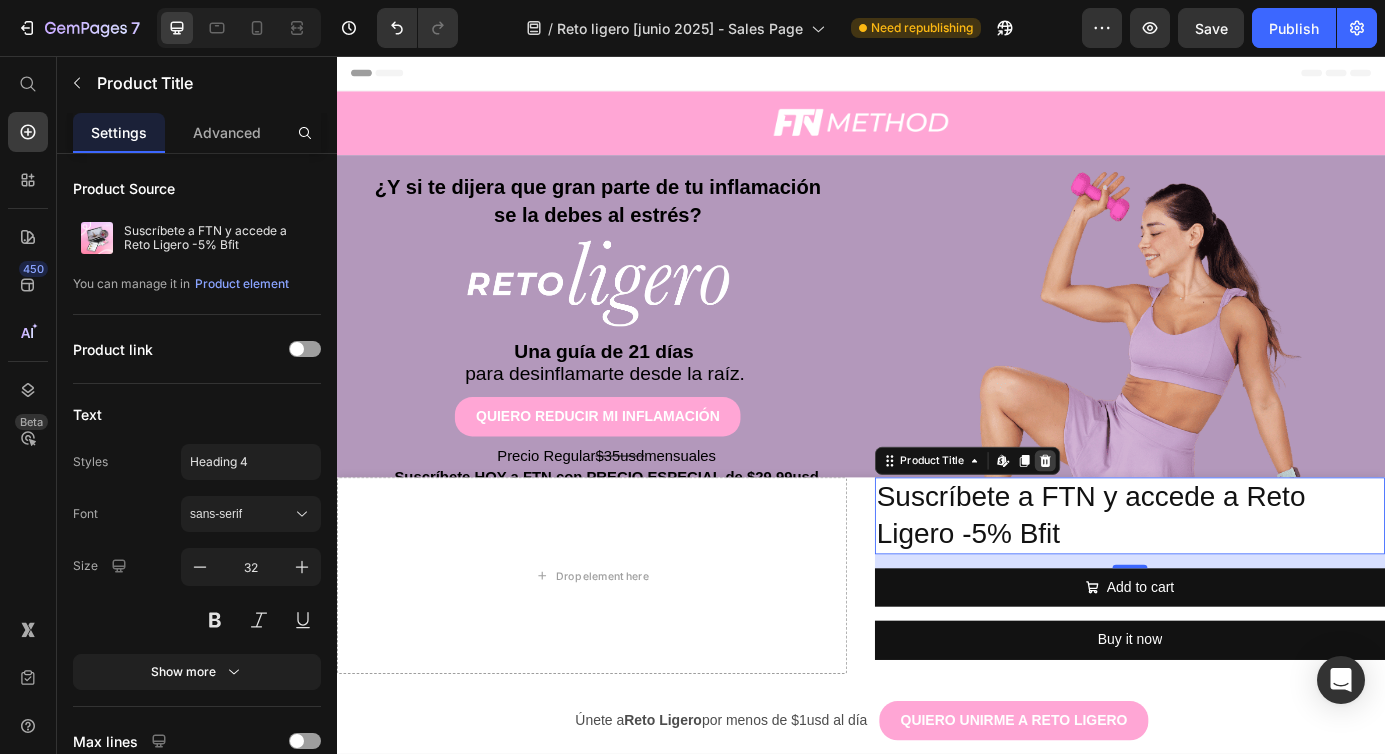 click 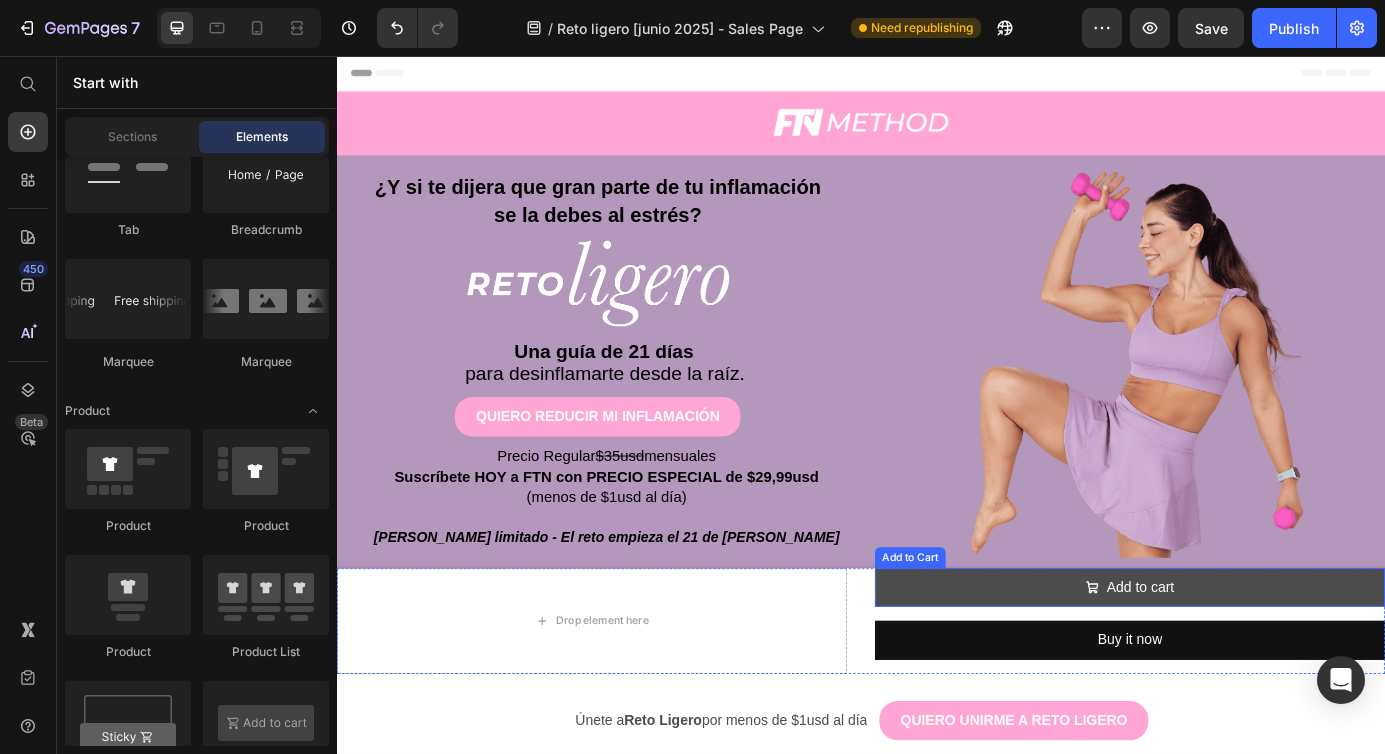 click on "Add to cart" at bounding box center [1245, 665] 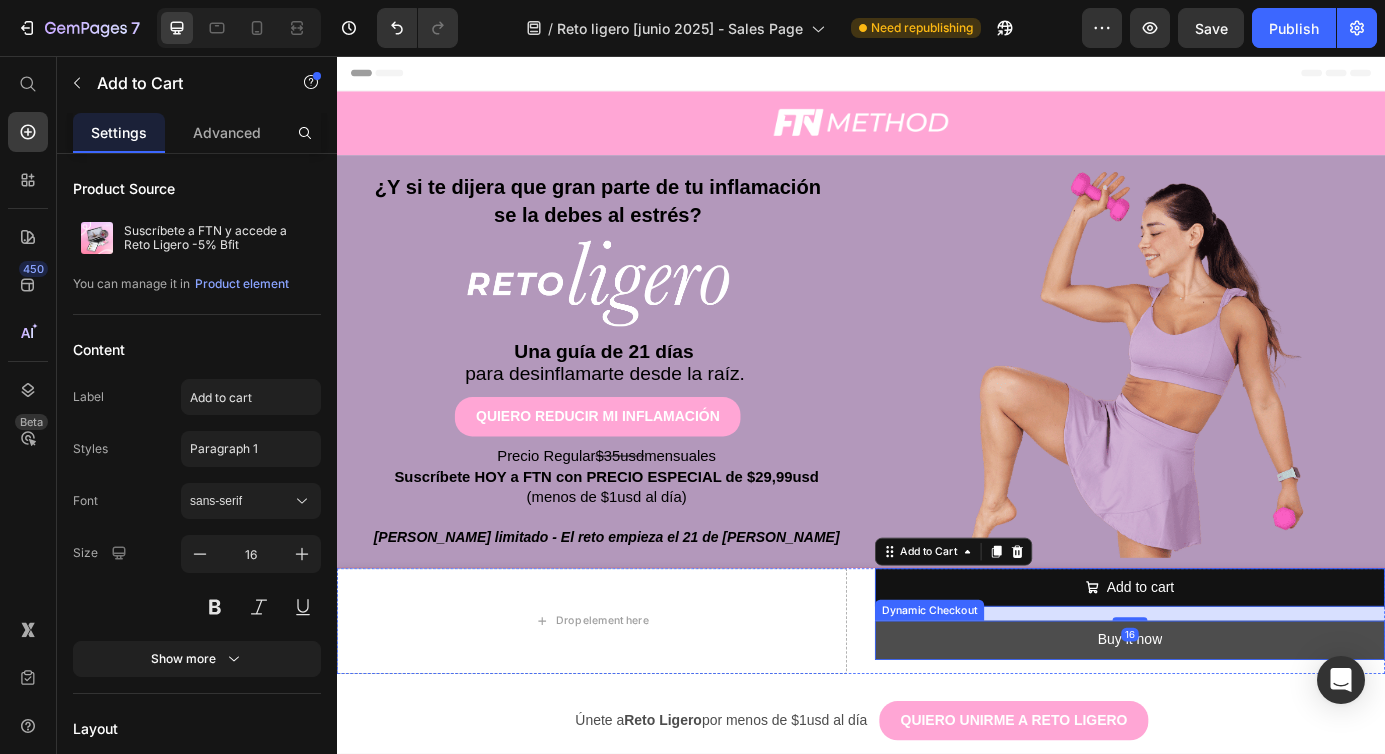 click on "Buy it now" at bounding box center (1245, 725) 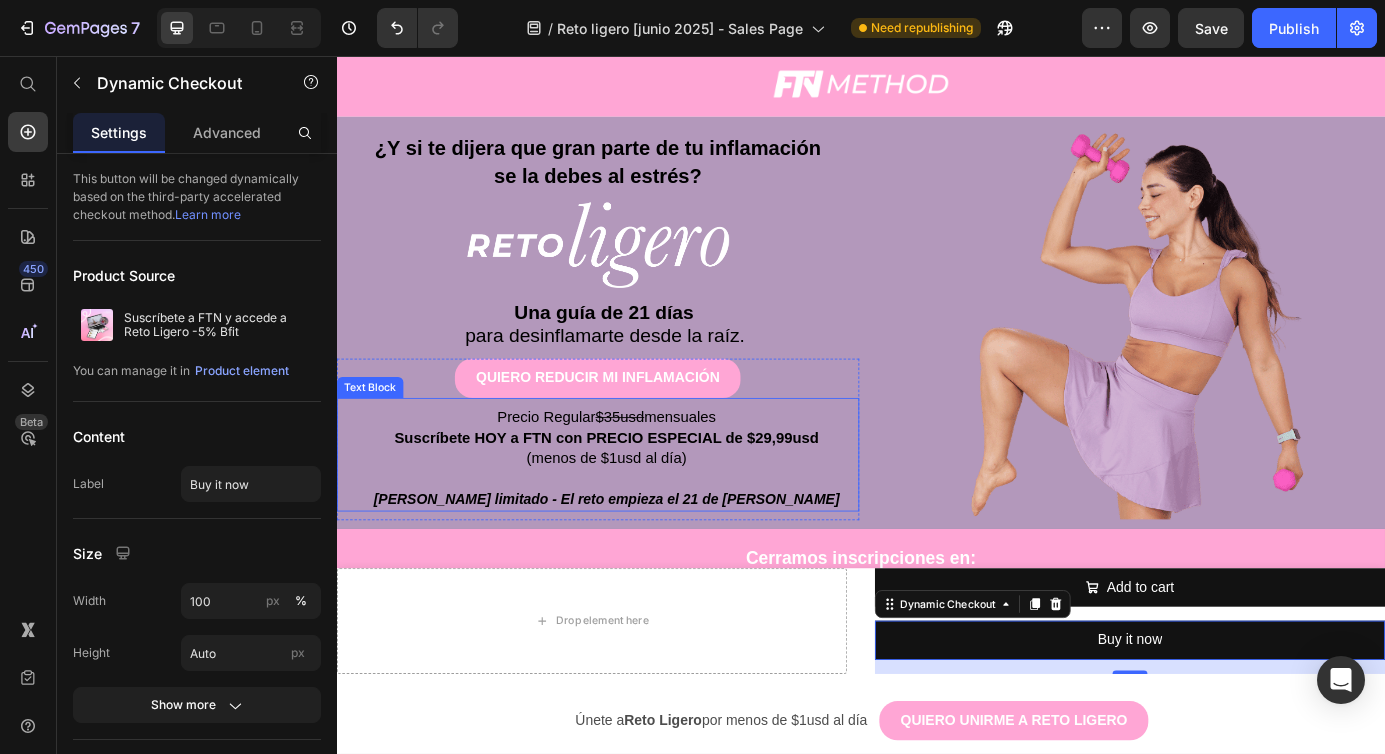 scroll, scrollTop: 54, scrollLeft: 0, axis: vertical 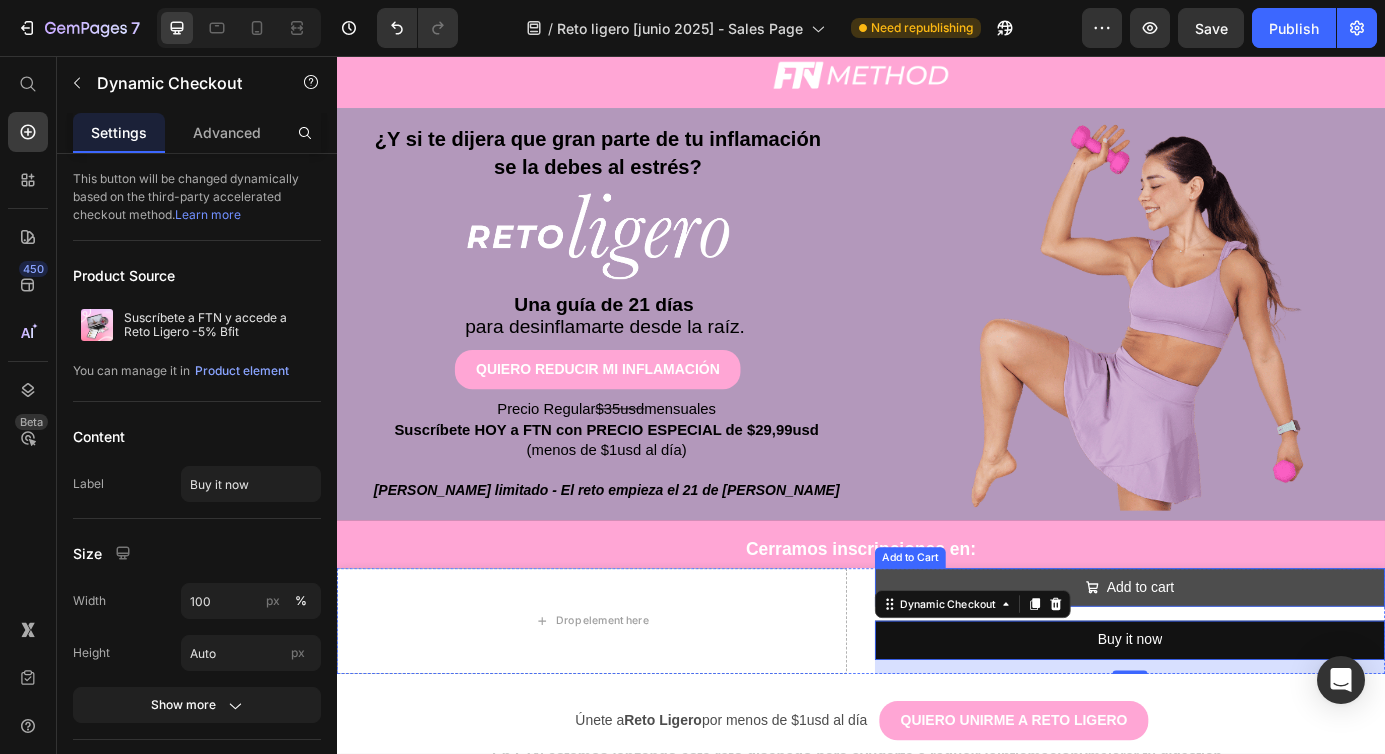 click on "Add to cart" at bounding box center (1245, 665) 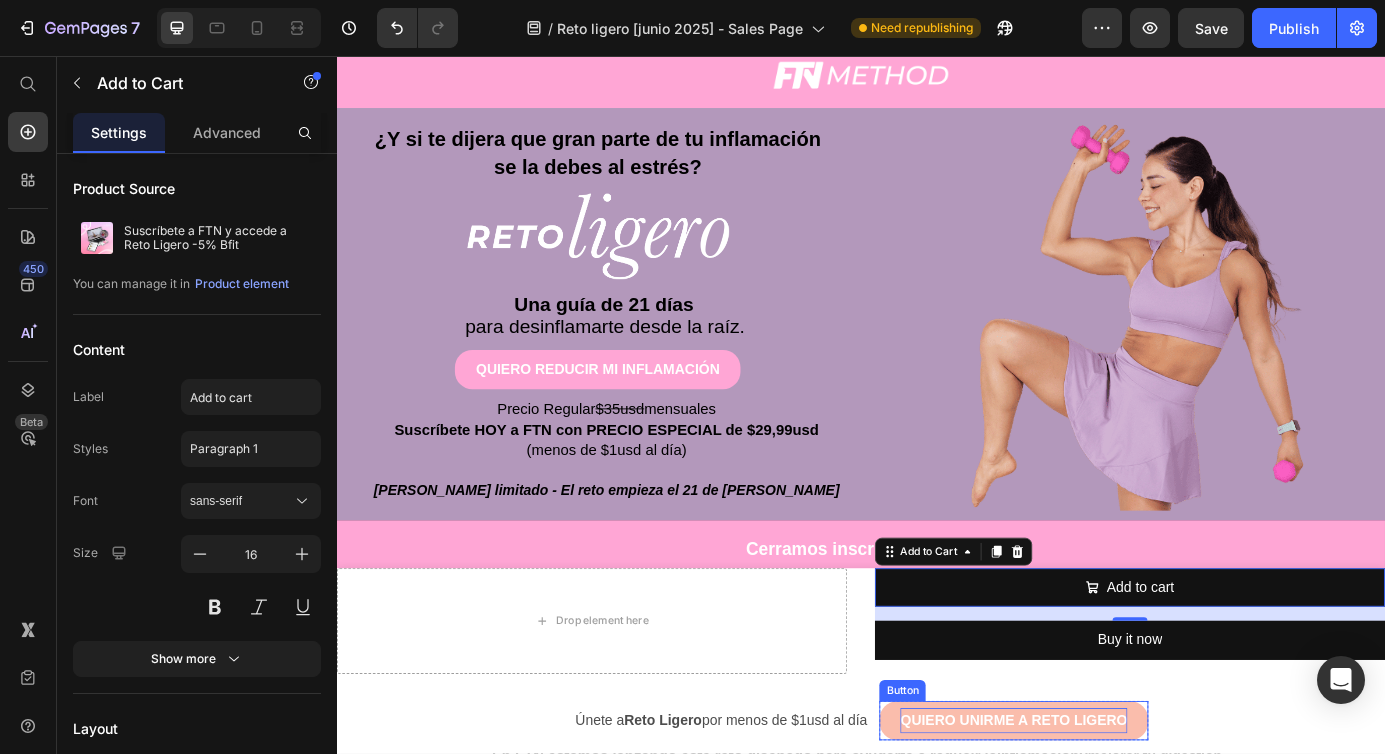 click on "QUIERO UNIRME A RETO LIGERO" at bounding box center [1112, 816] 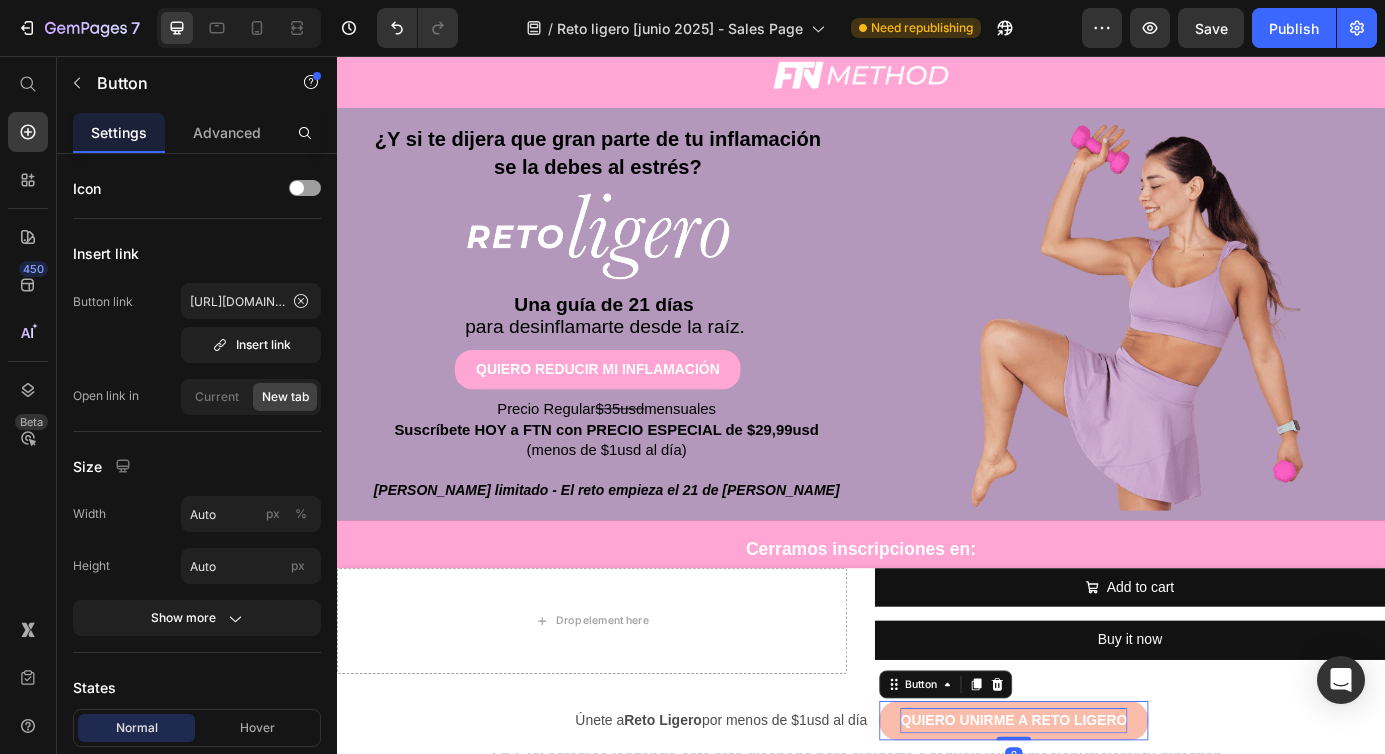 click on "QUIERO UNIRME A RETO LIGERO" at bounding box center [1112, 816] 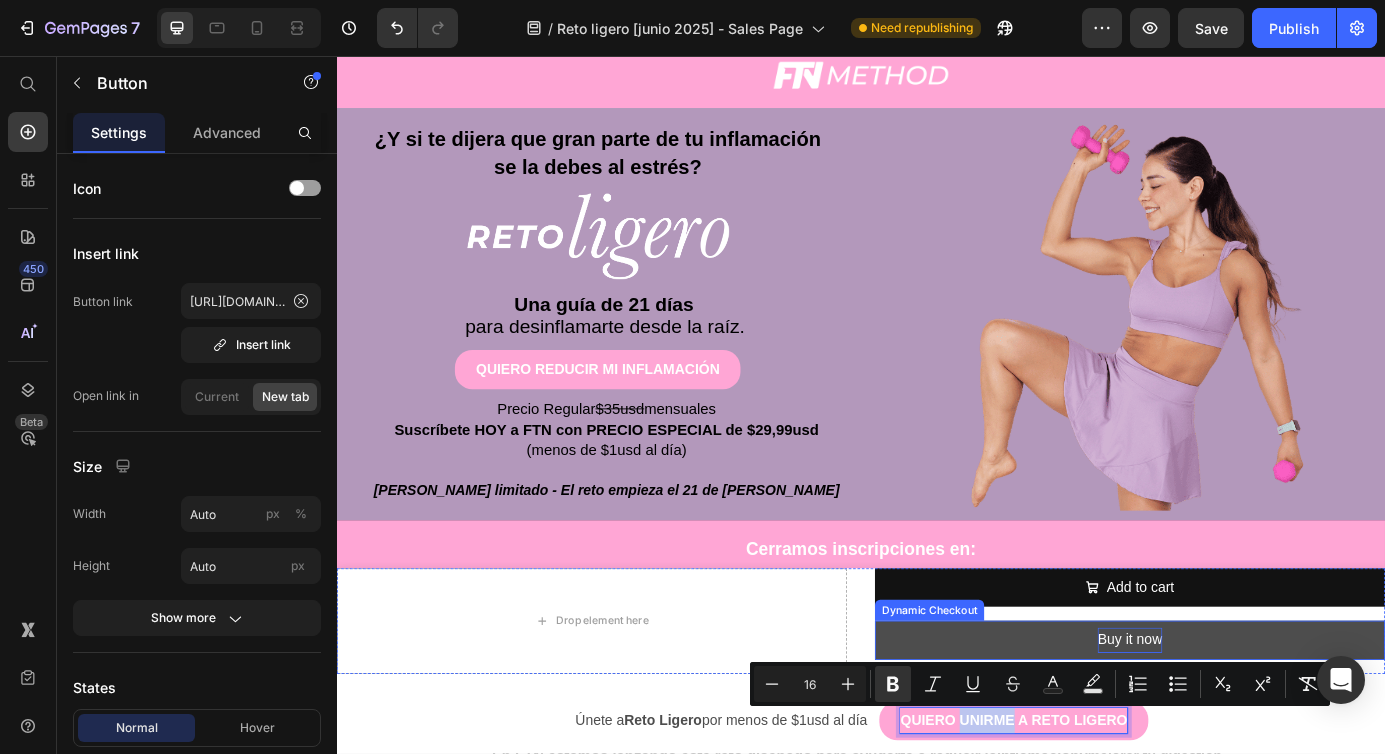click on "Buy it now" at bounding box center [1245, 725] 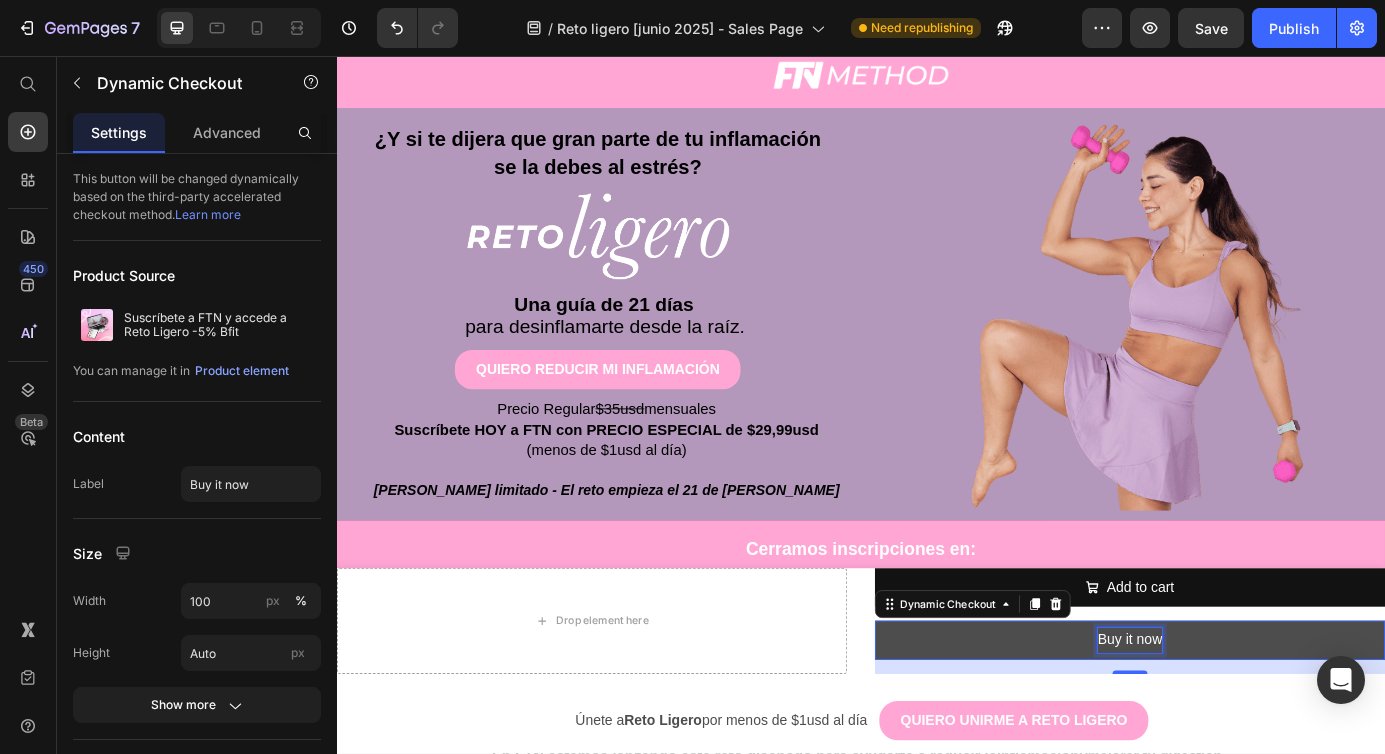 click on "Buy it now" at bounding box center (1245, 725) 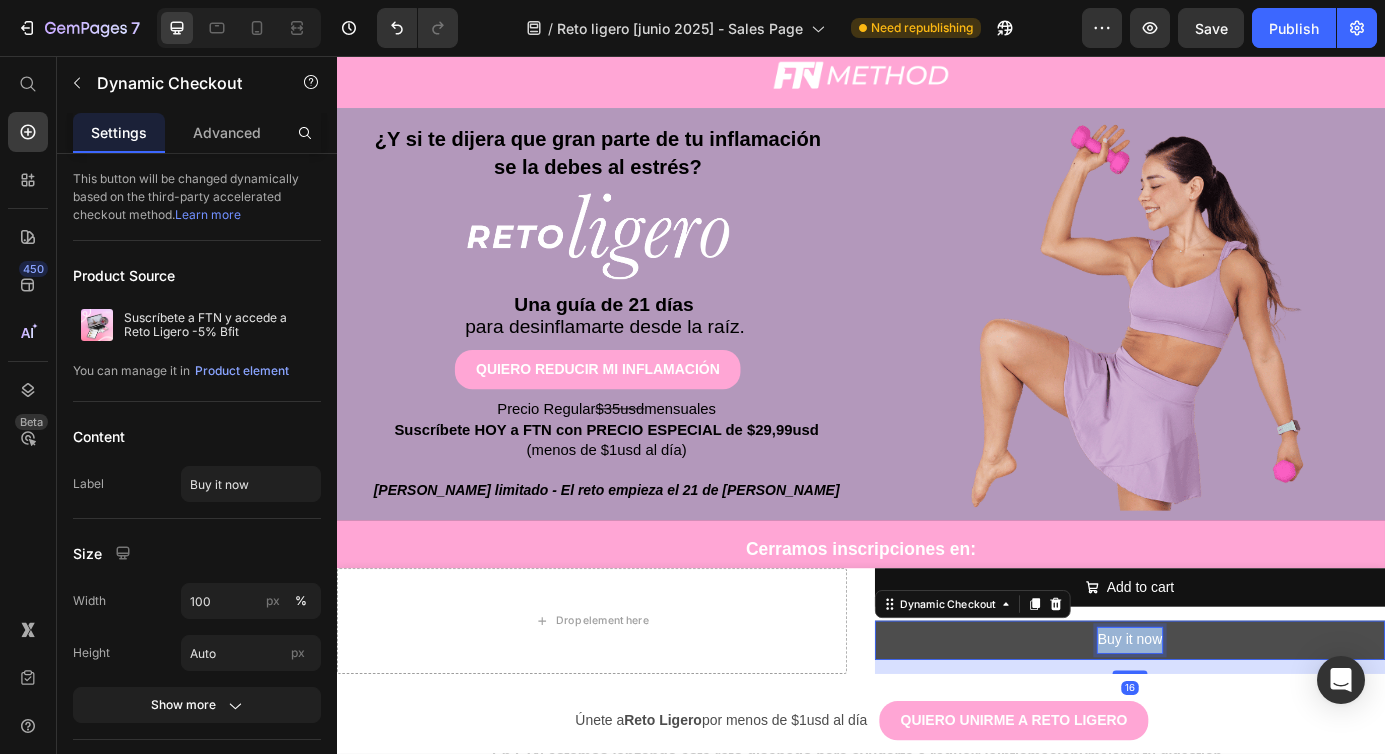 click on "Buy it now" at bounding box center (1245, 725) 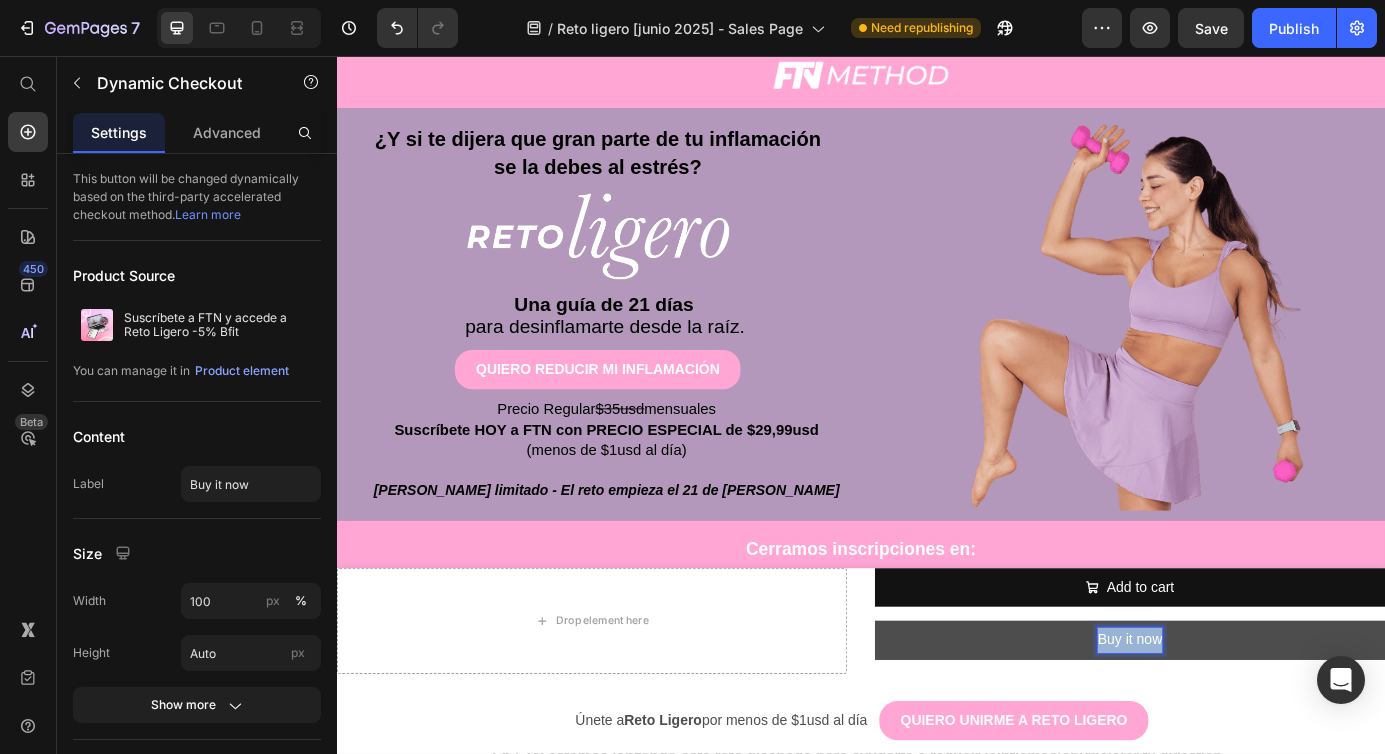 scroll, scrollTop: 1, scrollLeft: 0, axis: vertical 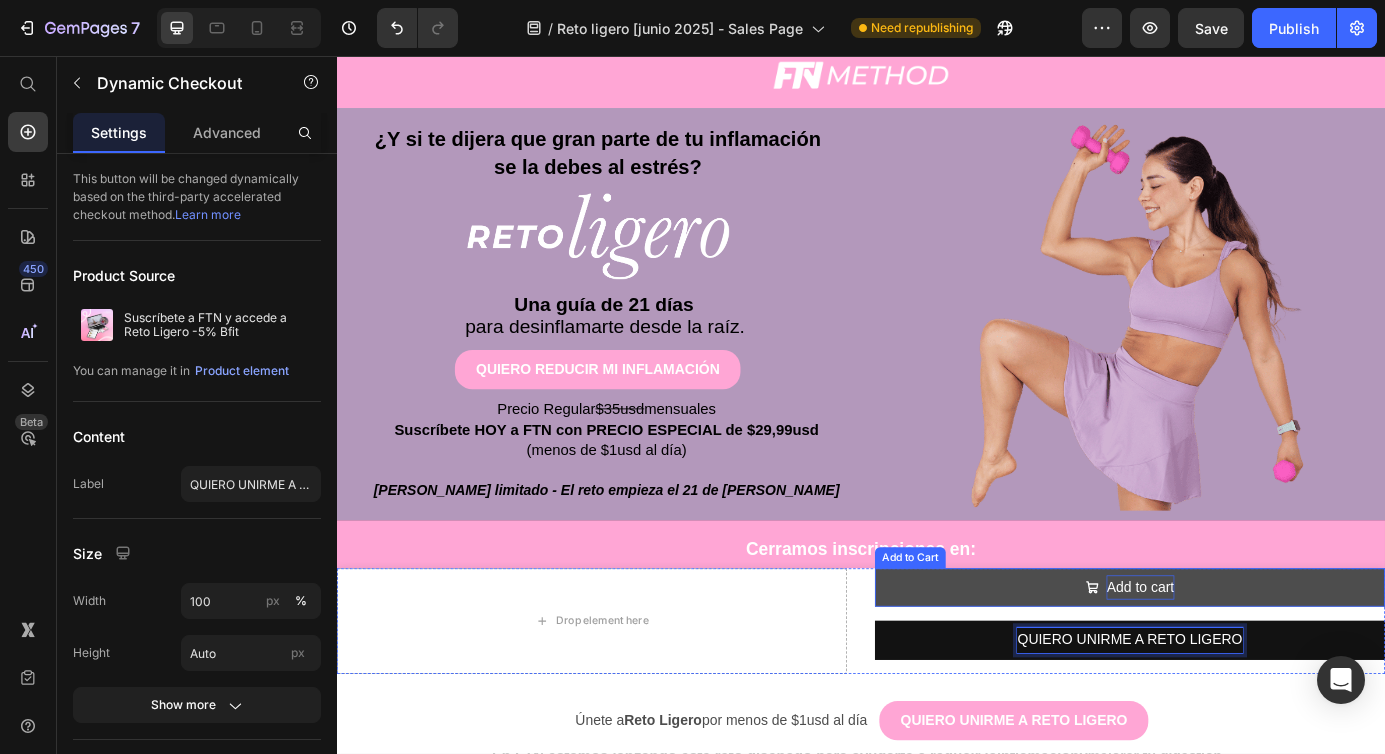 click on "Add to cart" at bounding box center [1256, 665] 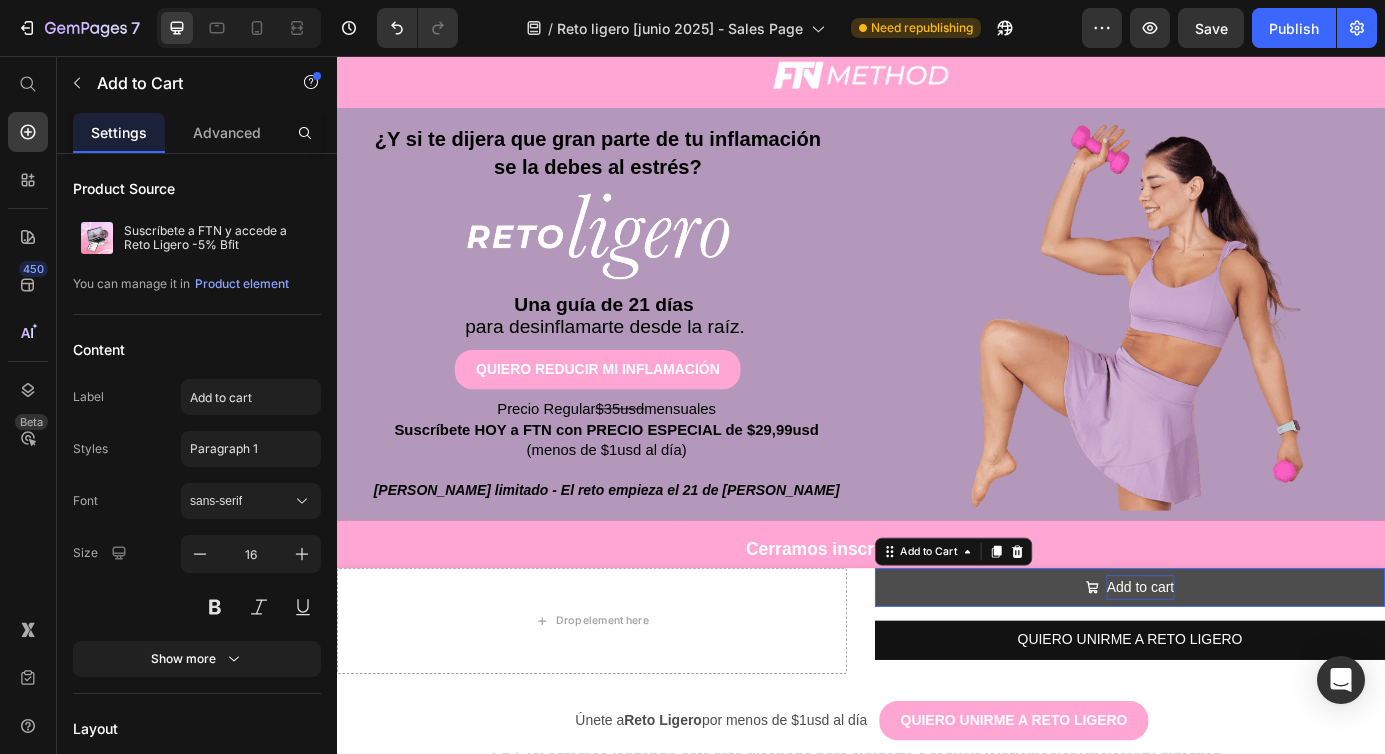 click on "Add to cart" at bounding box center [1256, 665] 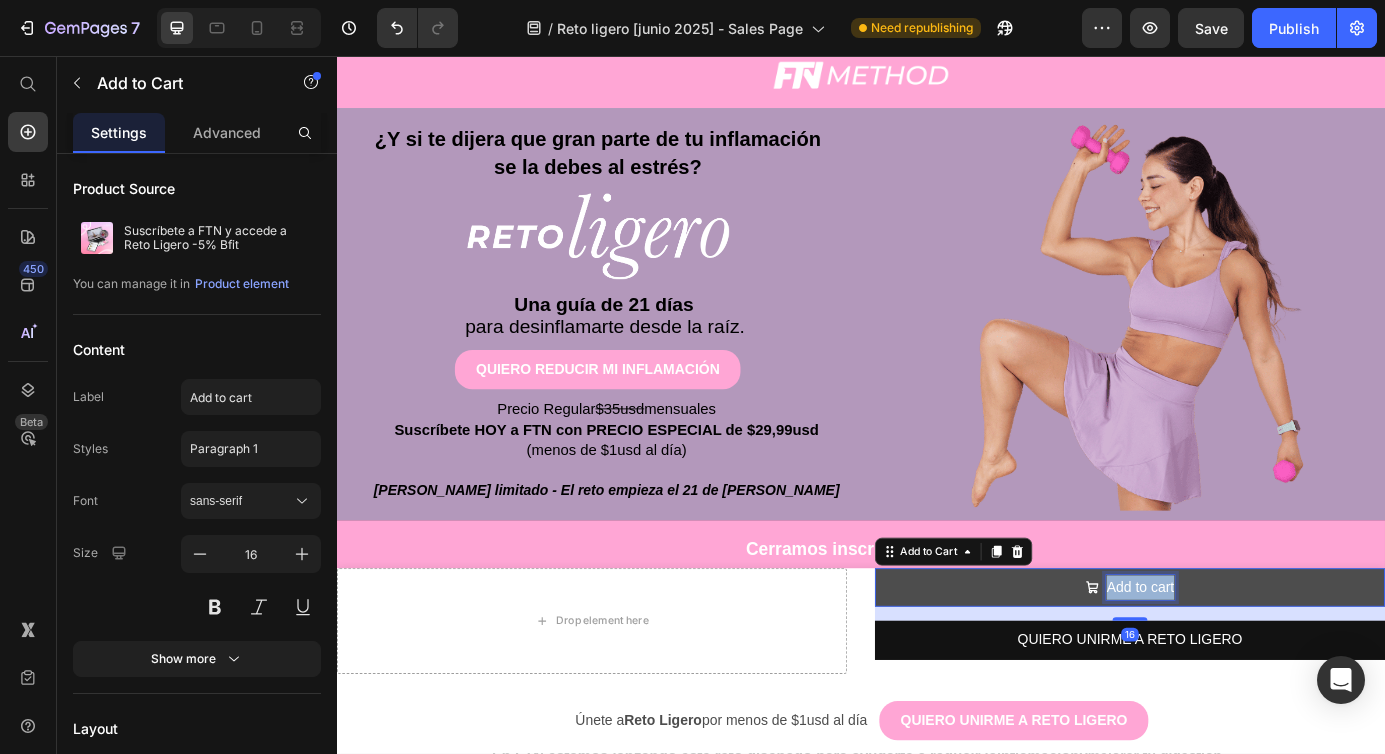 click on "Add to cart" at bounding box center [1256, 665] 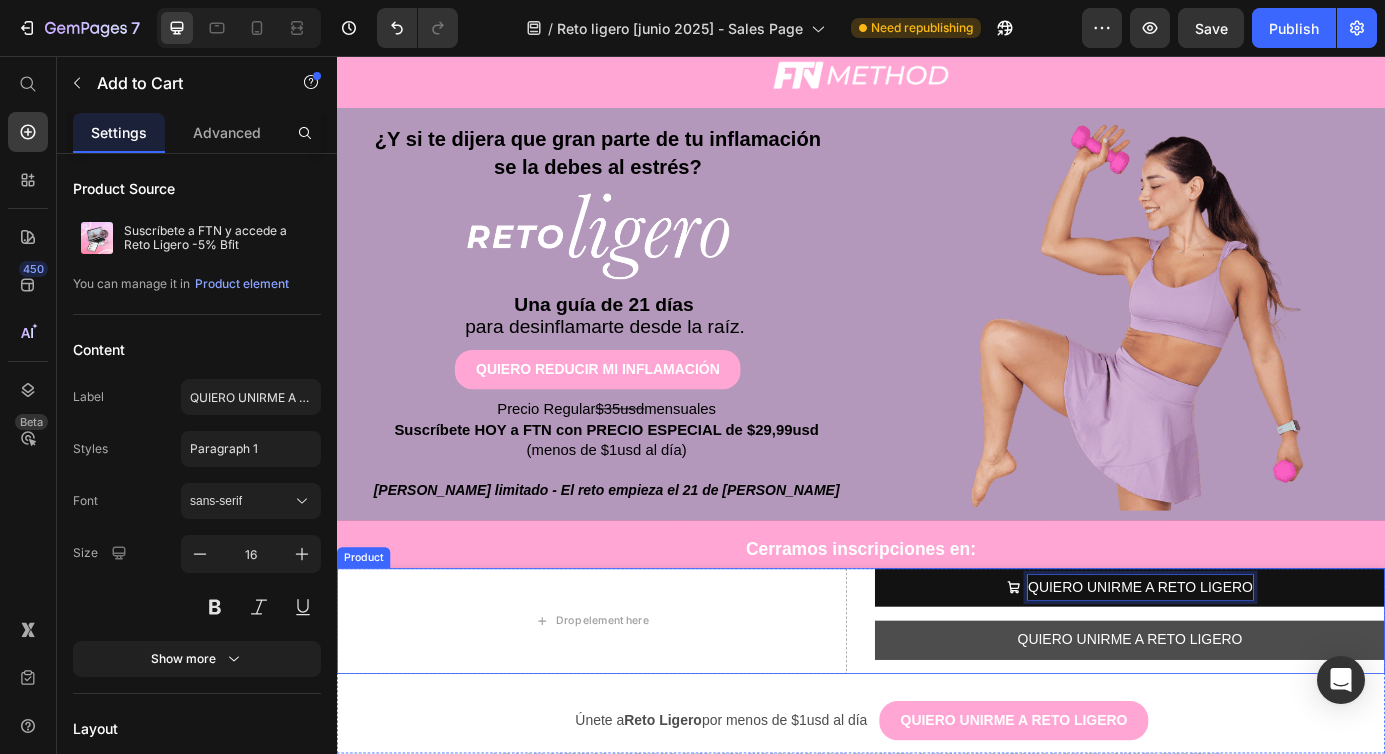 click on "QUIERO UNIRME A RETO LIGERO" at bounding box center [1245, 725] 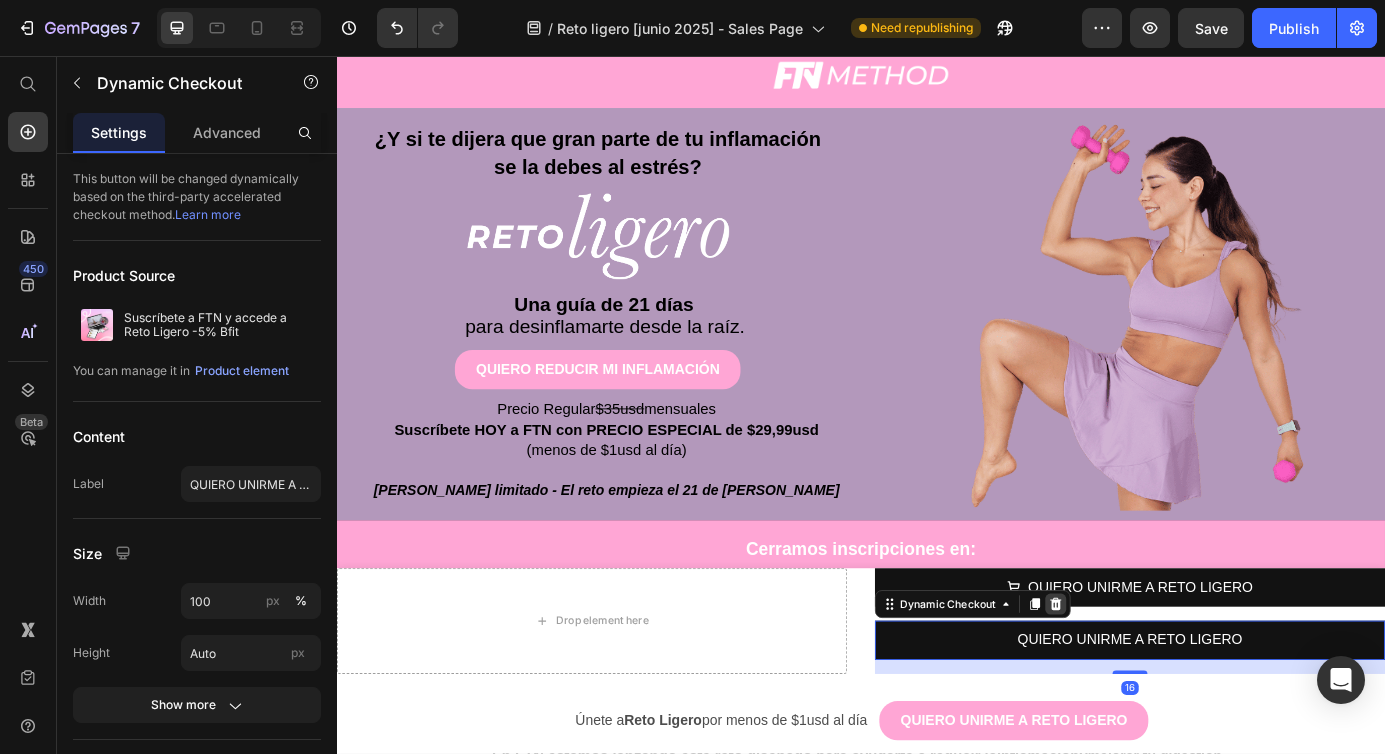 click at bounding box center [1160, 684] 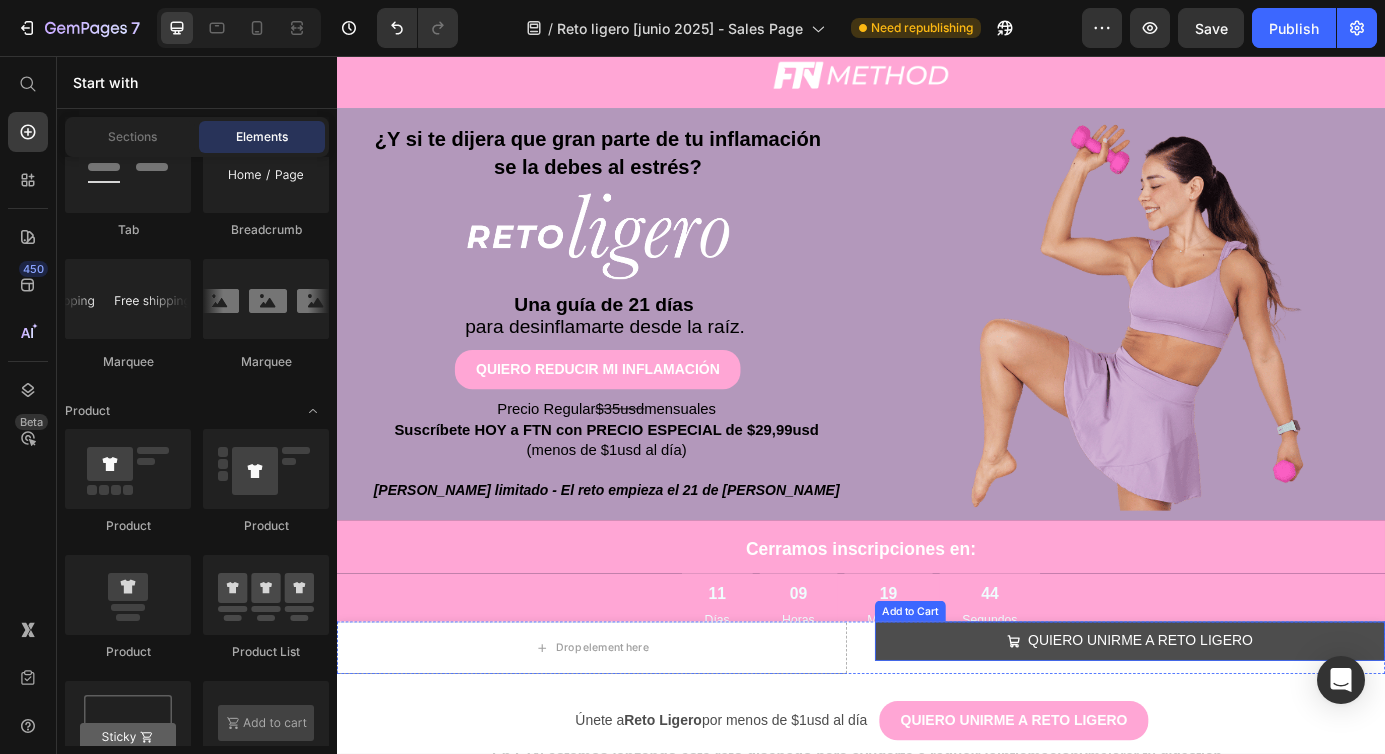 click on "QUIERO UNIRME A RETO LIGERO" at bounding box center [1245, 726] 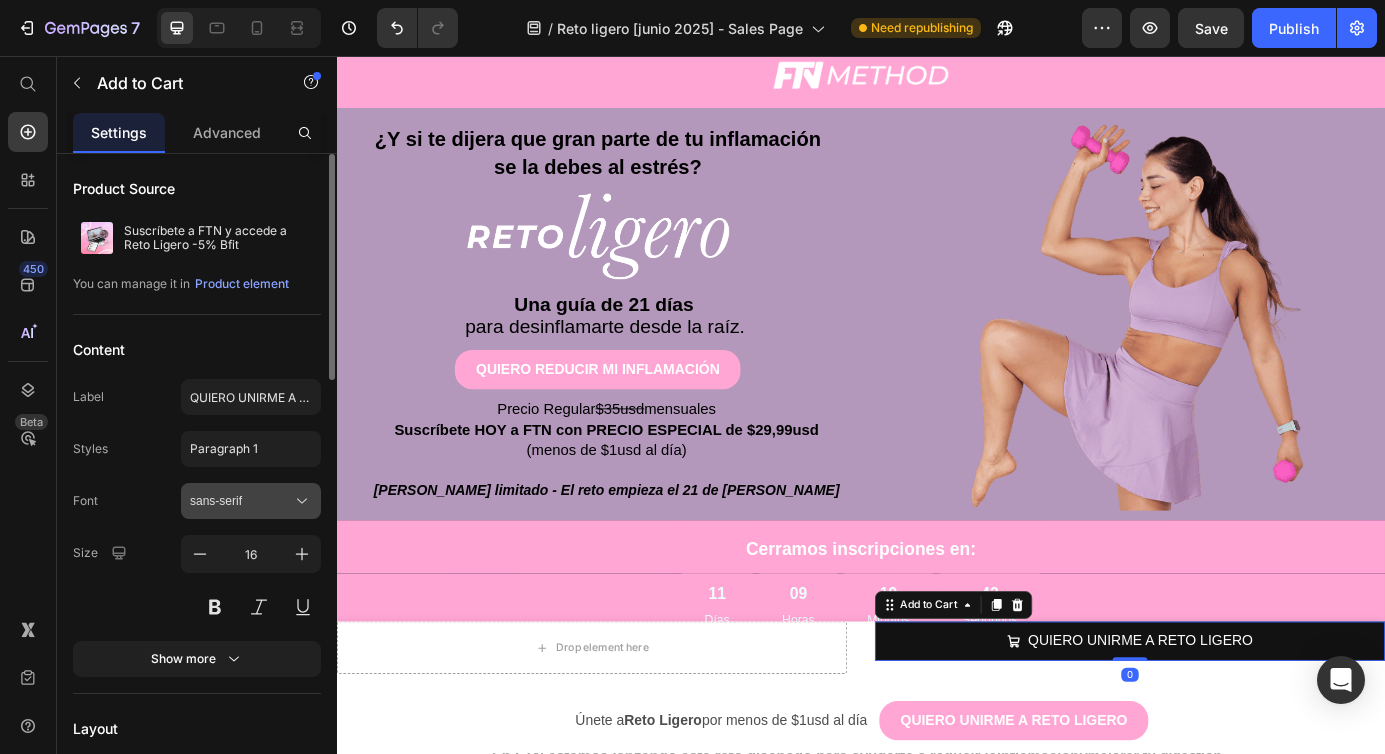 click on "sans-serif" at bounding box center [241, 501] 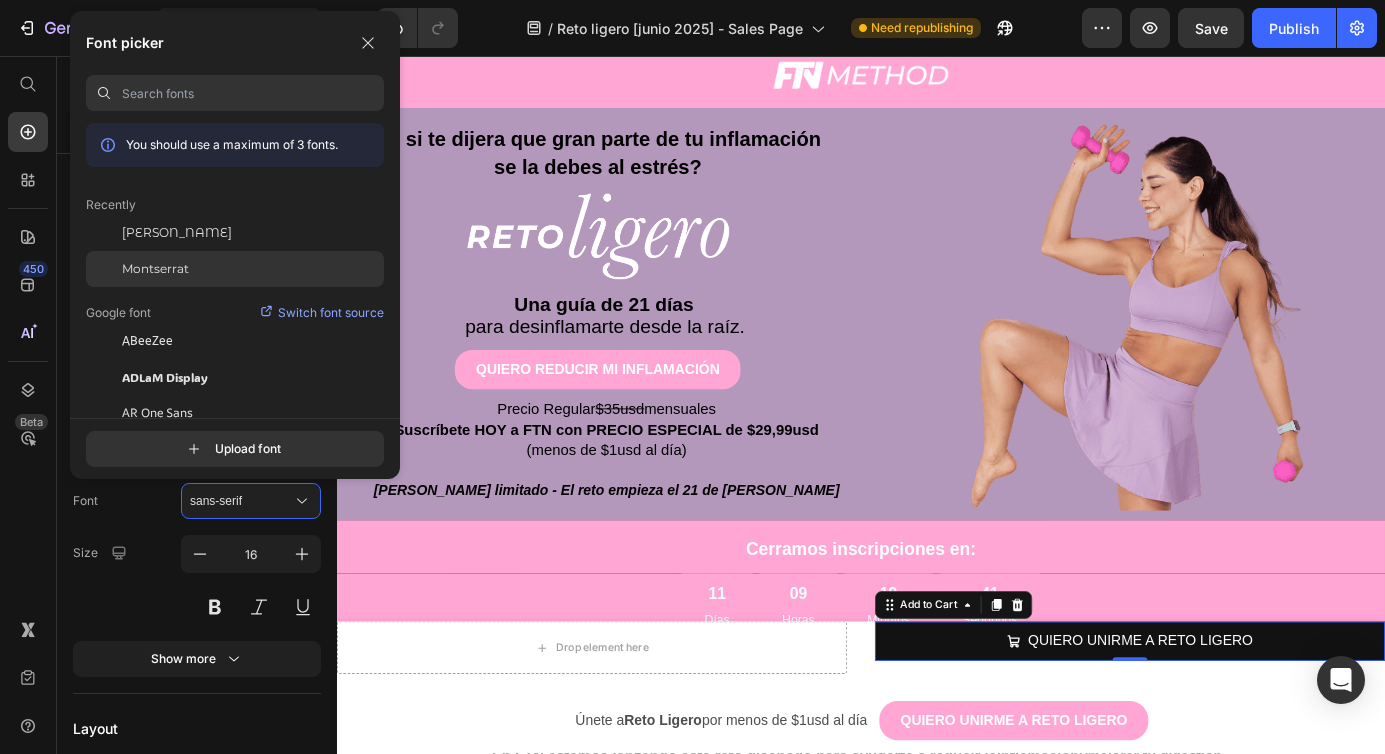 click on "Montserrat" 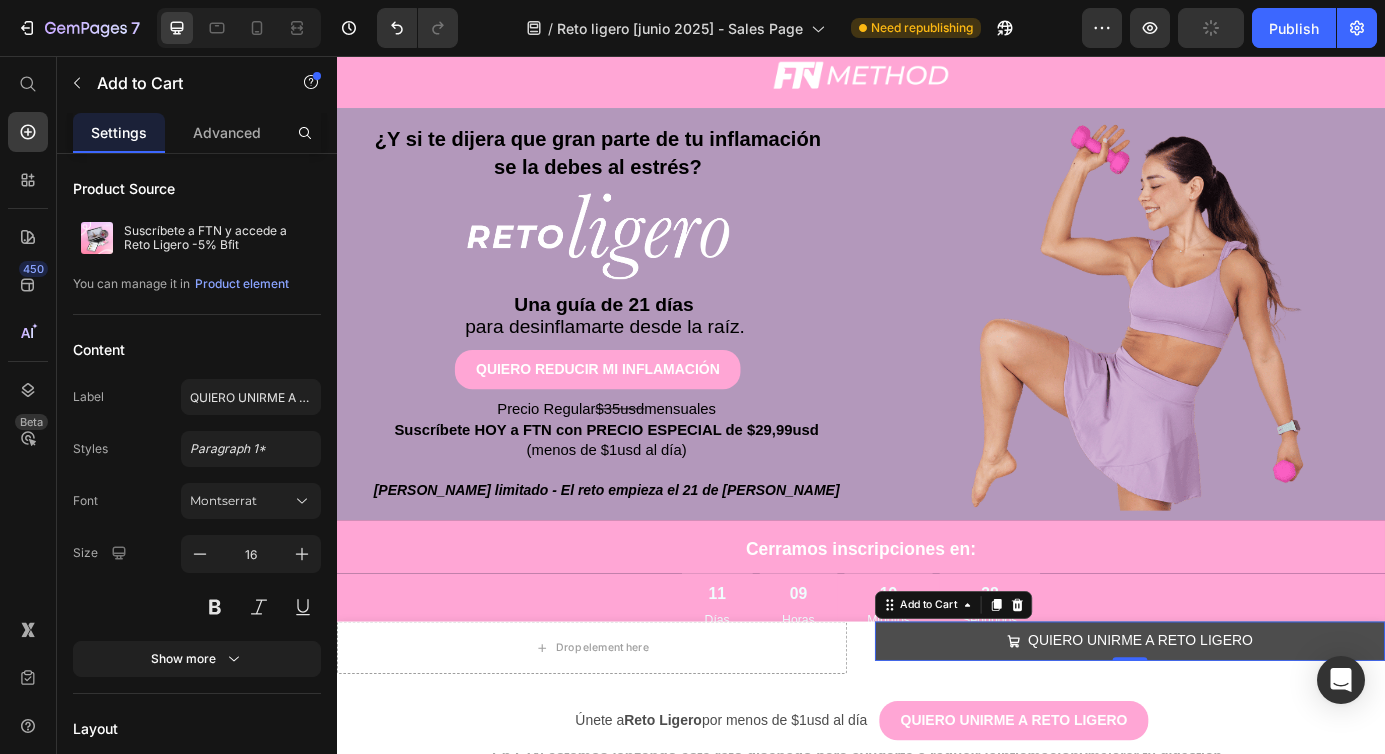 click on "QUIERO UNIRME A RETO LIGERO" at bounding box center (1245, 726) 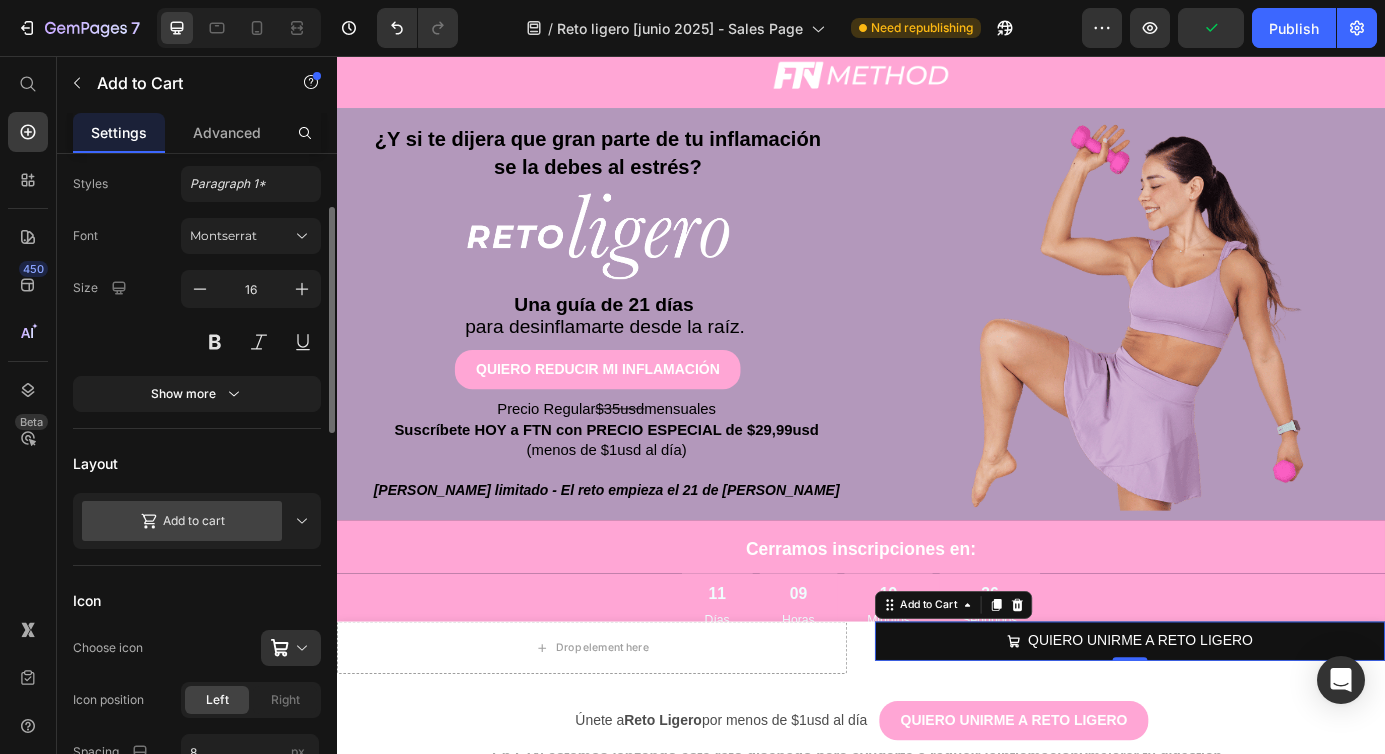 scroll, scrollTop: 270, scrollLeft: 0, axis: vertical 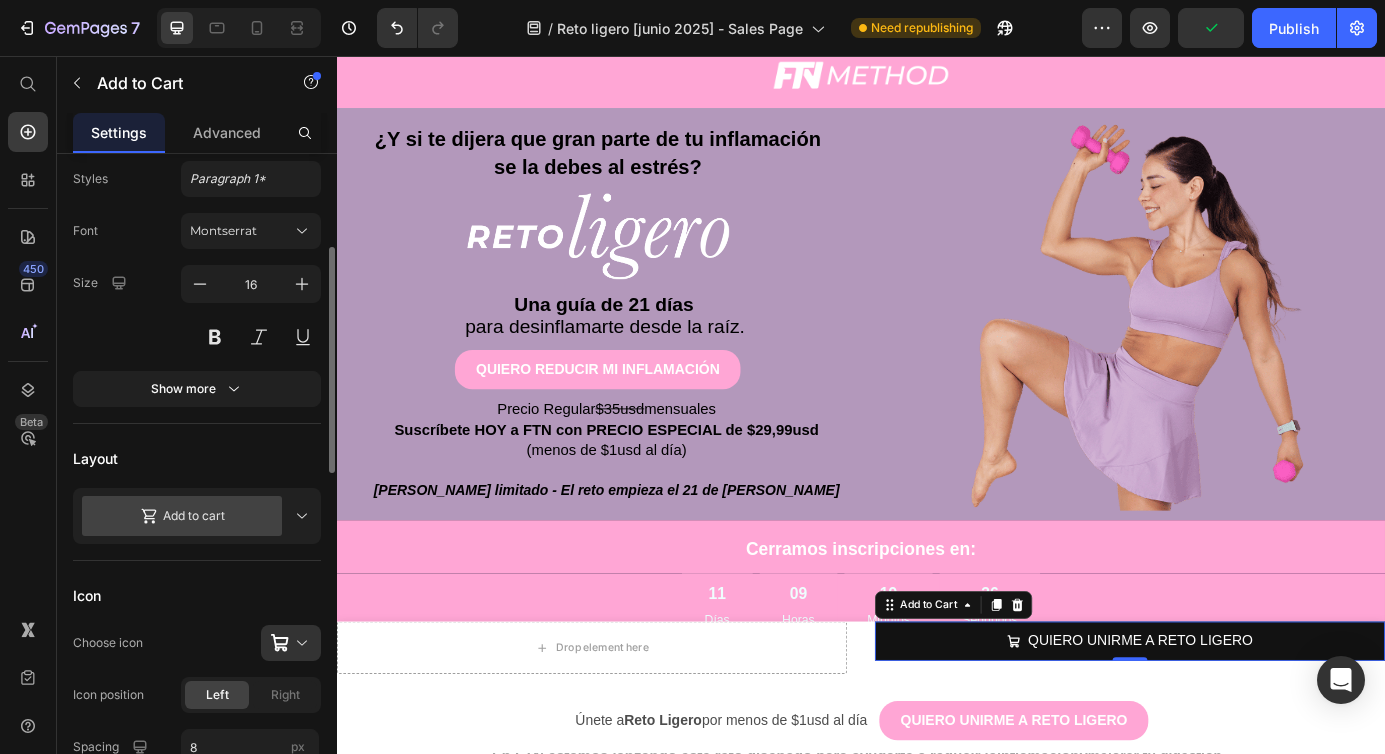 click 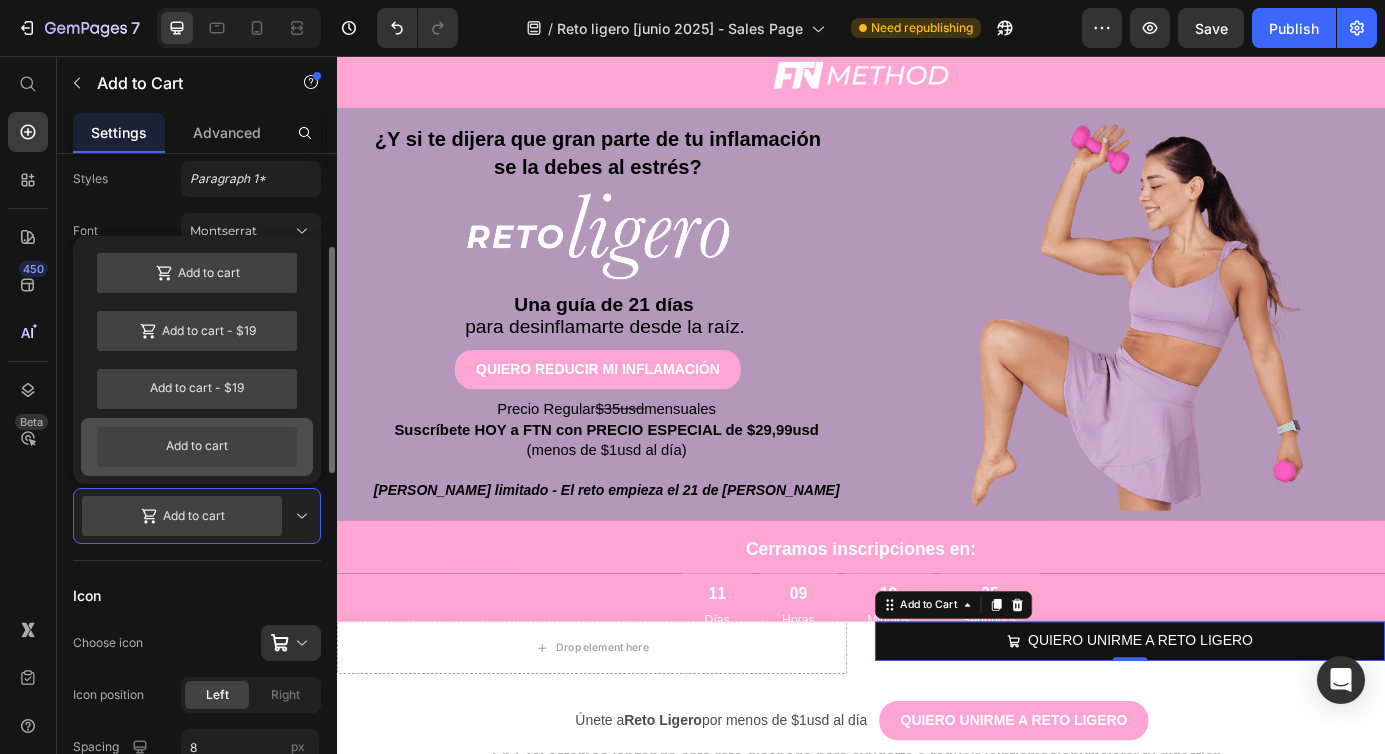 click on "Add to cart" at bounding box center [197, 447] 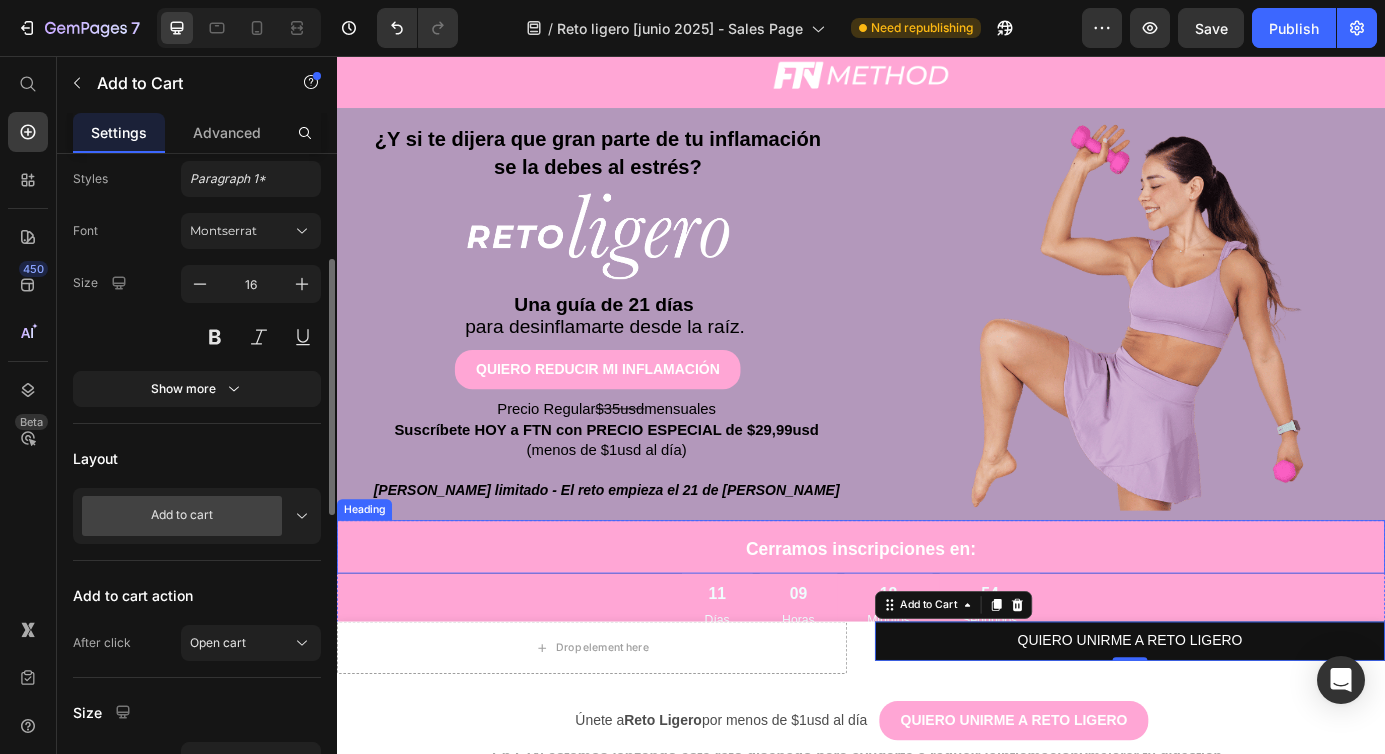 scroll, scrollTop: 90, scrollLeft: 0, axis: vertical 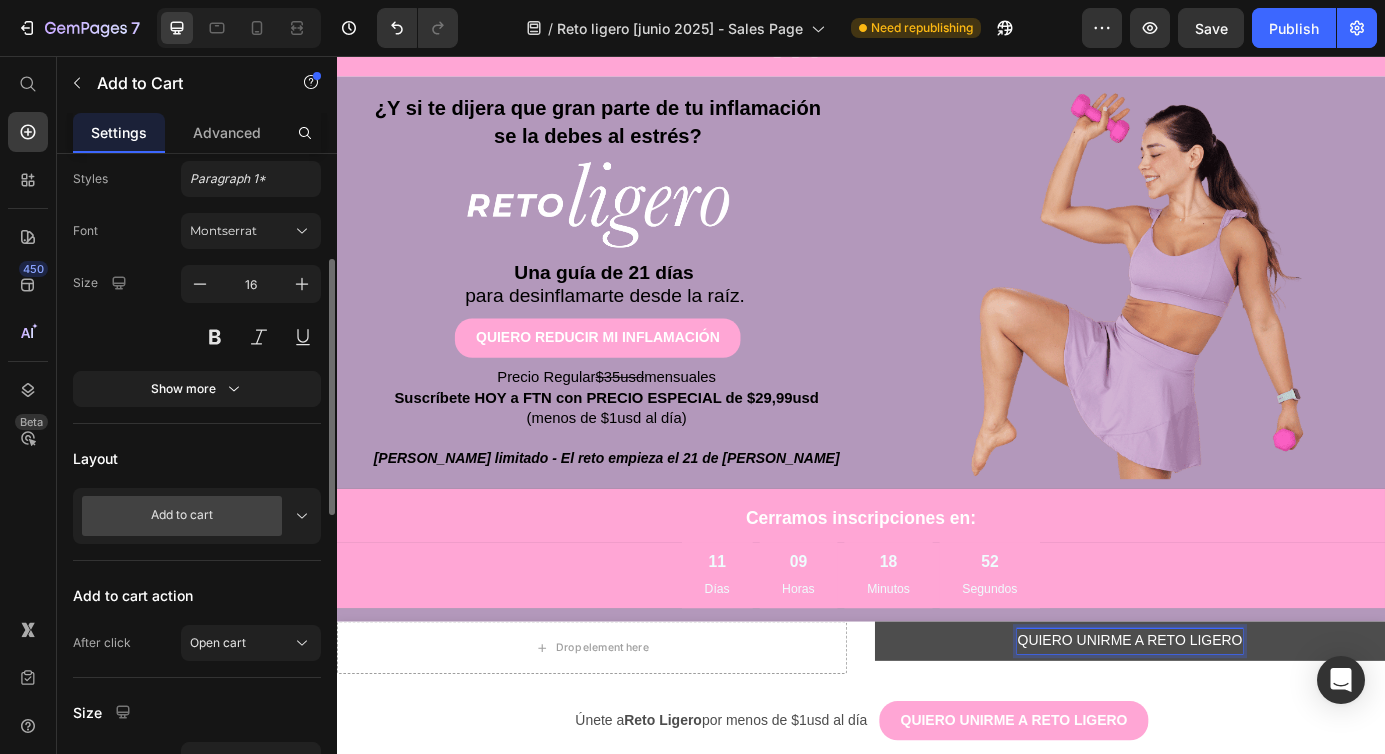 click on "QUIERO UNIRME A RETO LIGERO" at bounding box center (1245, 726) 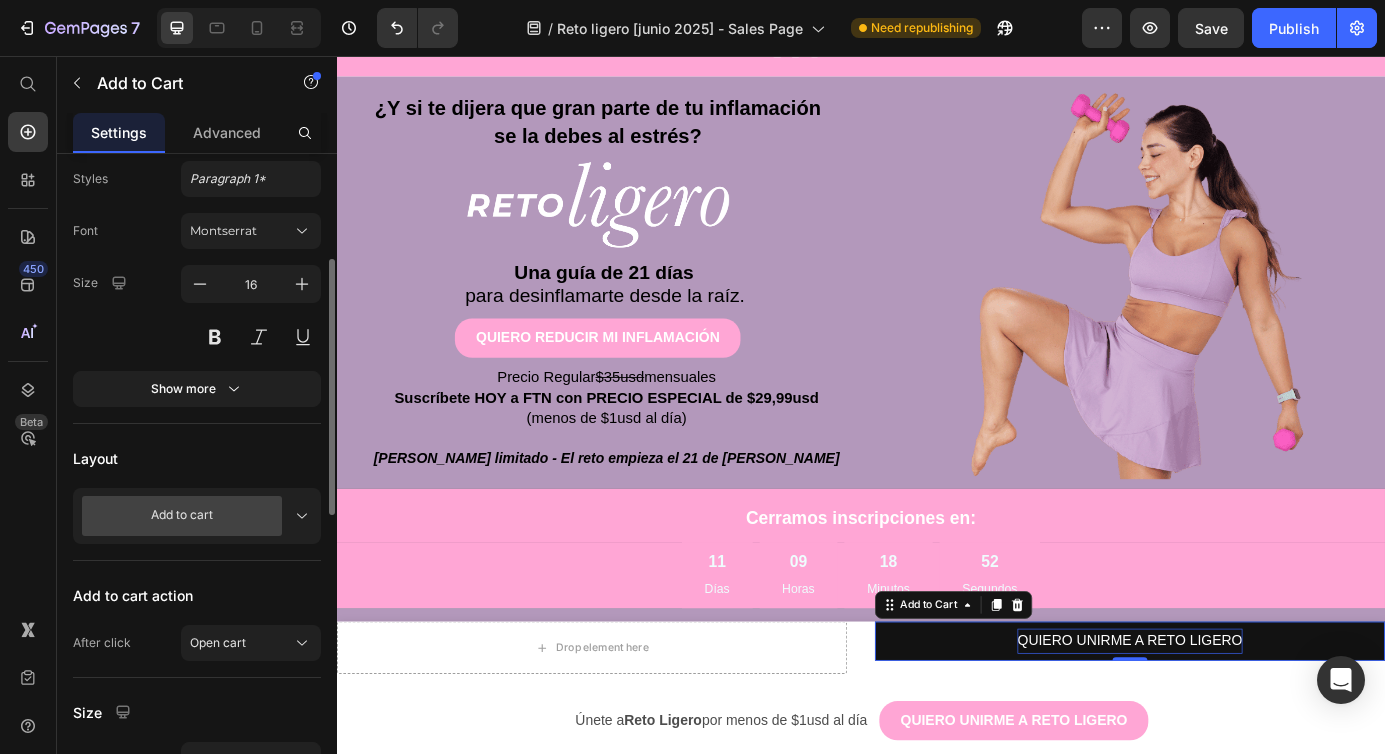 click on "QUIERO UNIRME A RETO LIGERO Add to Cart   0" at bounding box center (1245, 734) 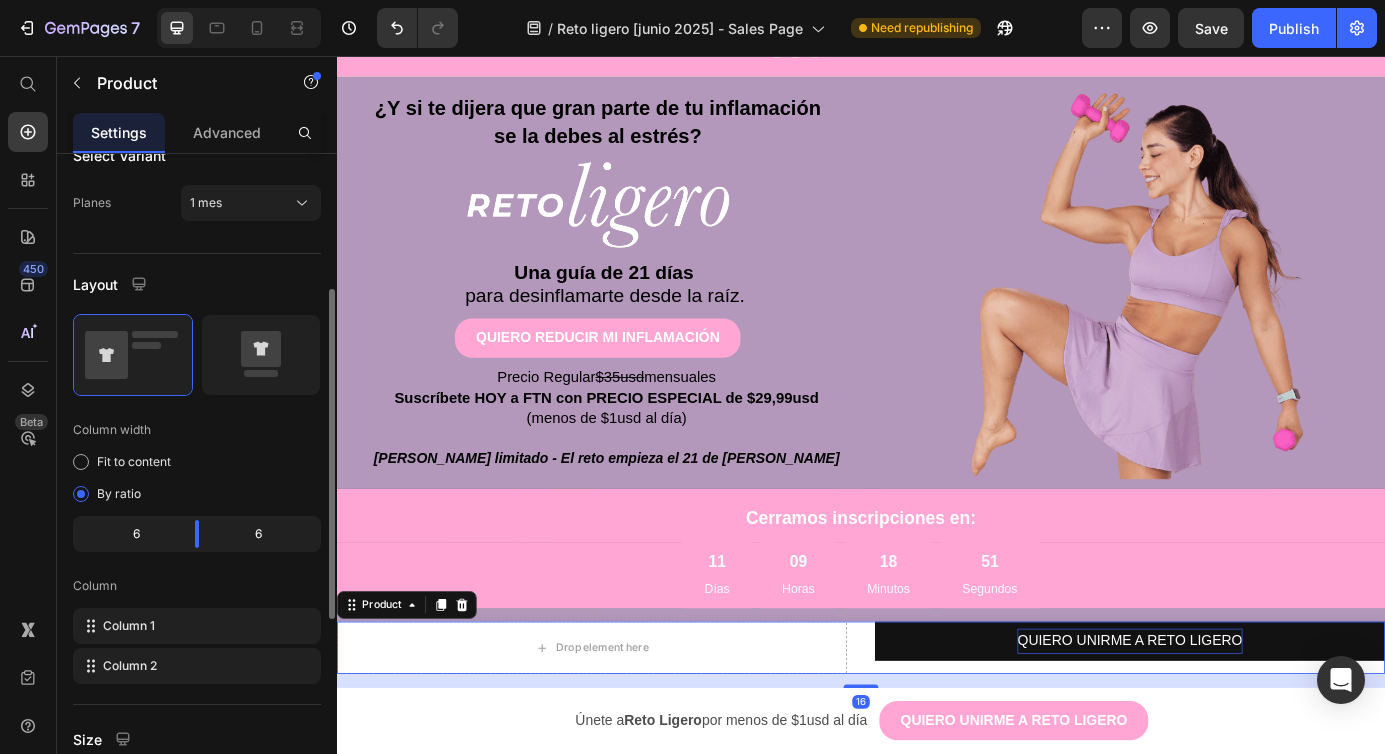 scroll, scrollTop: 0, scrollLeft: 0, axis: both 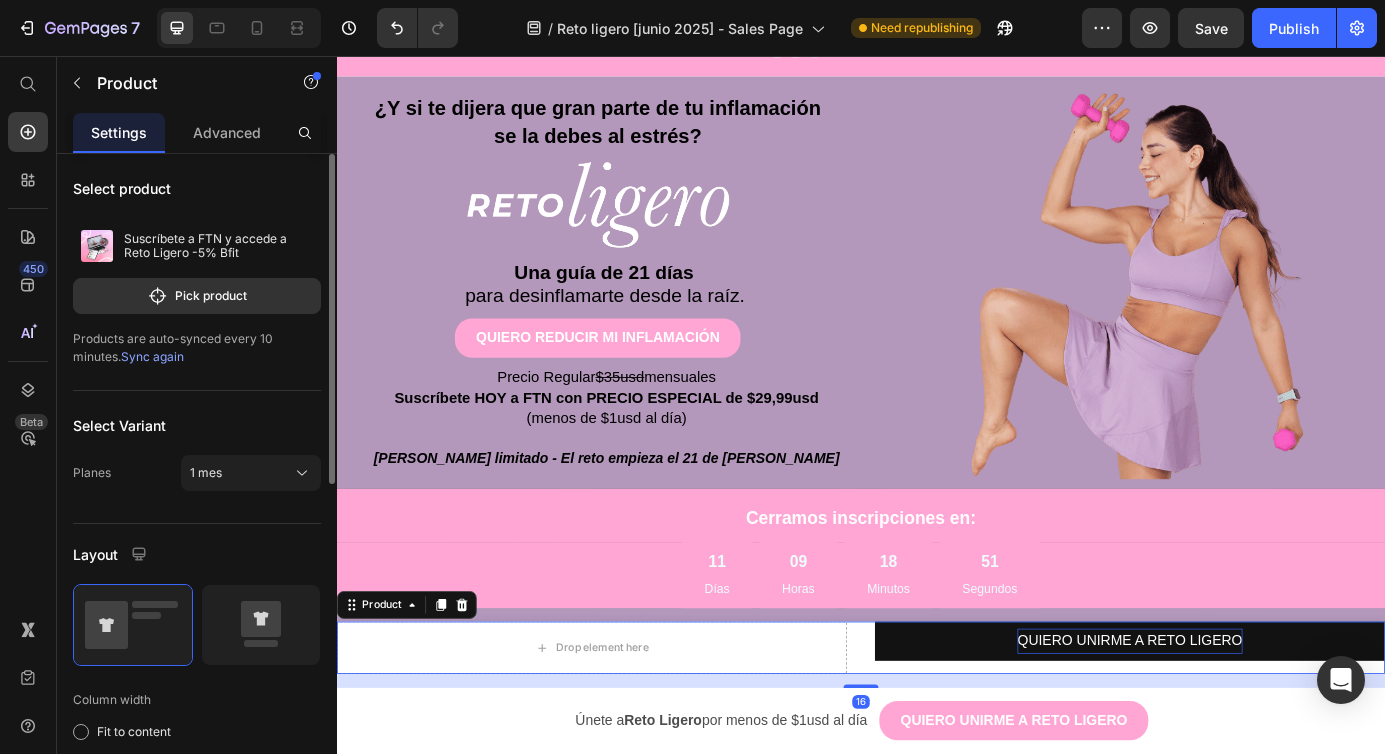click on "Drop element here QUIERO UNIRME A RETO LIGERO Add to Cart Product   16" at bounding box center [937, 734] 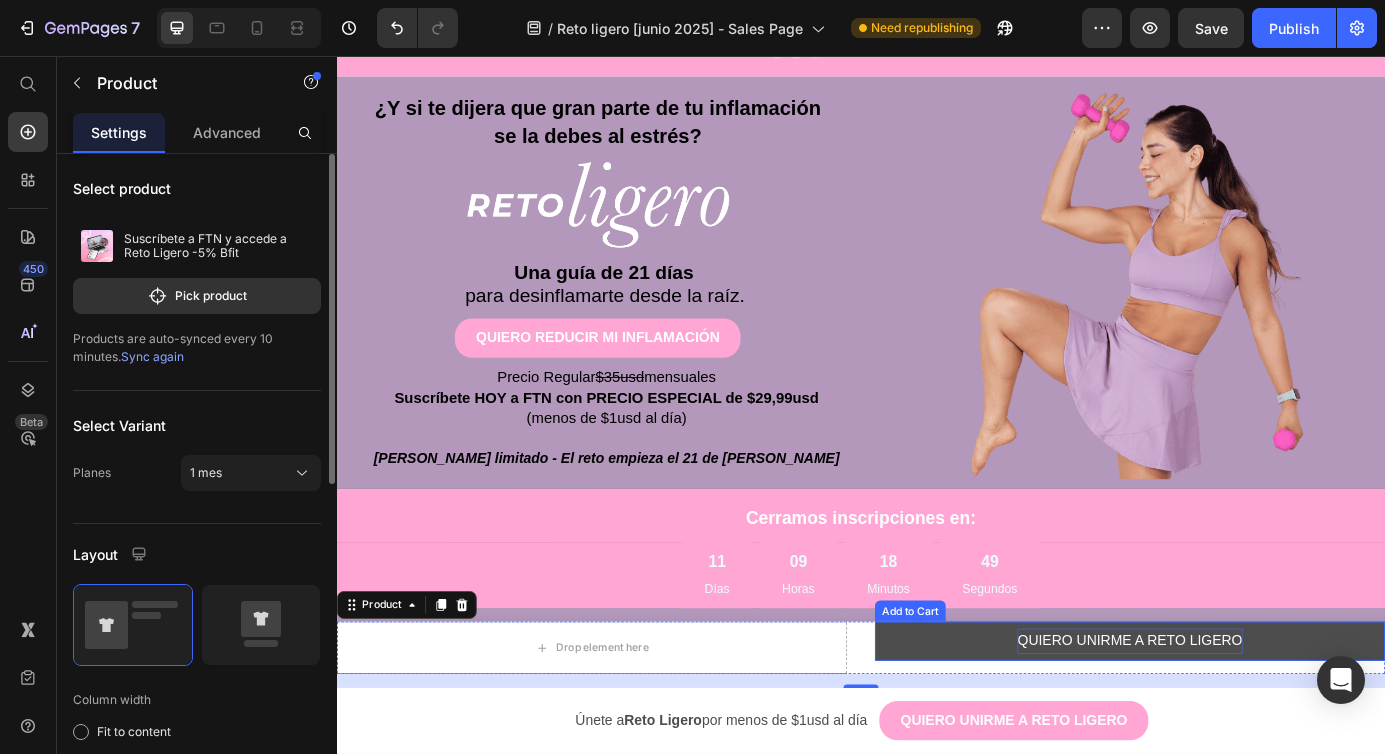 click on "QUIERO UNIRME A RETO LIGERO" at bounding box center (1245, 726) 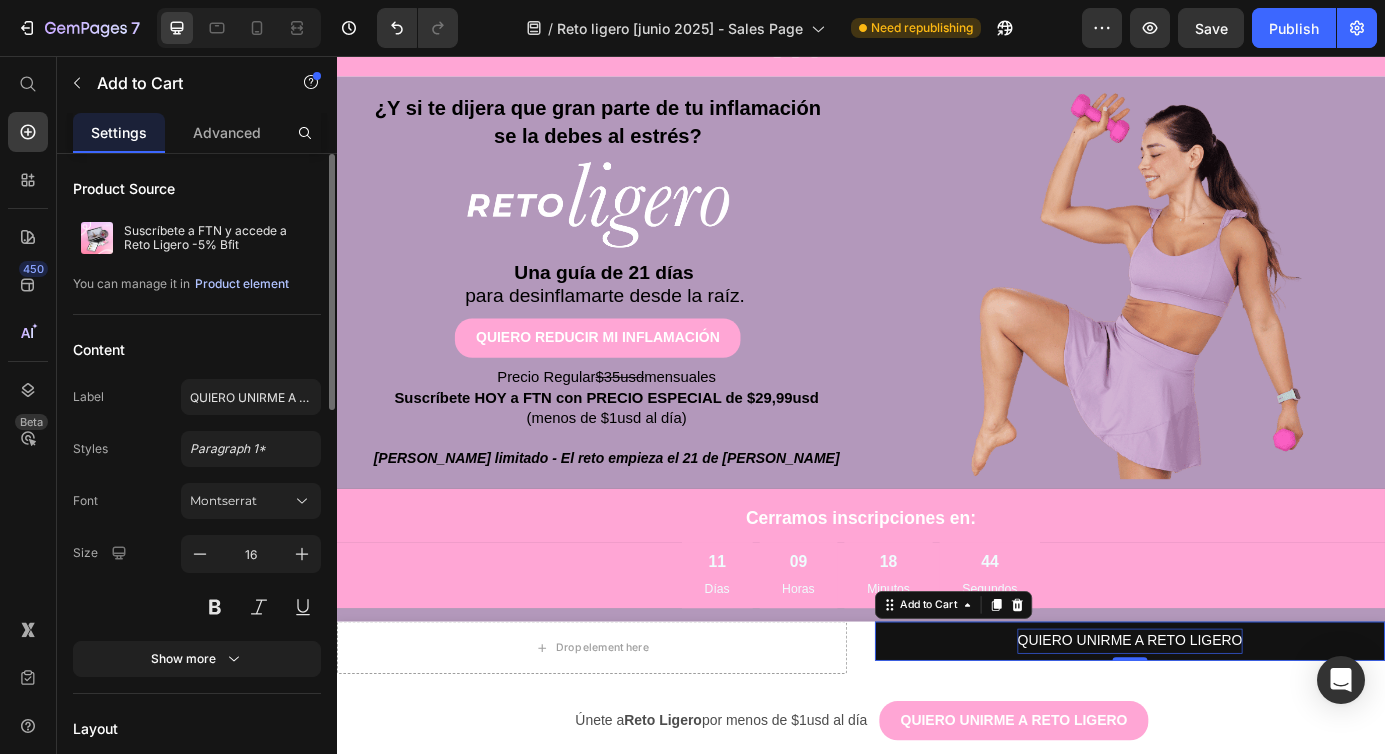 click on "Product element" at bounding box center (242, 284) 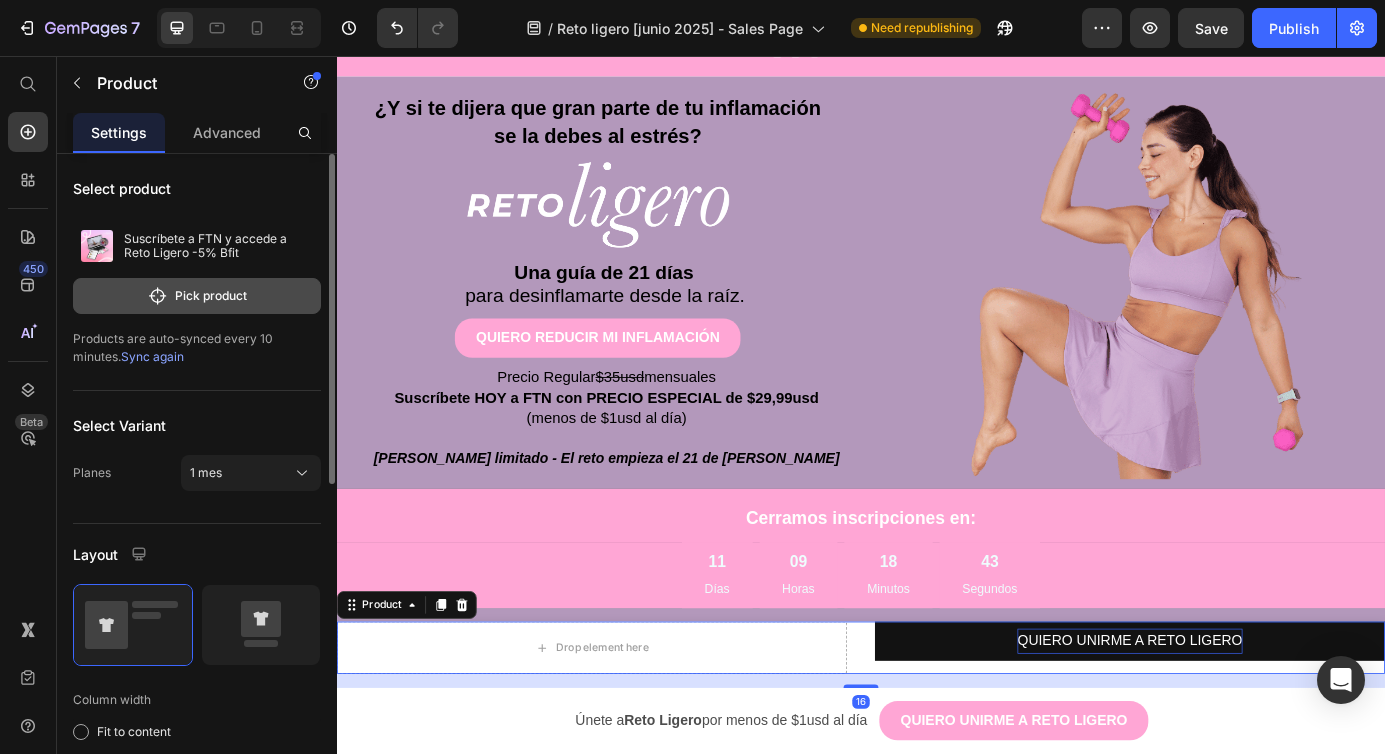 click on "Pick product" at bounding box center (197, 296) 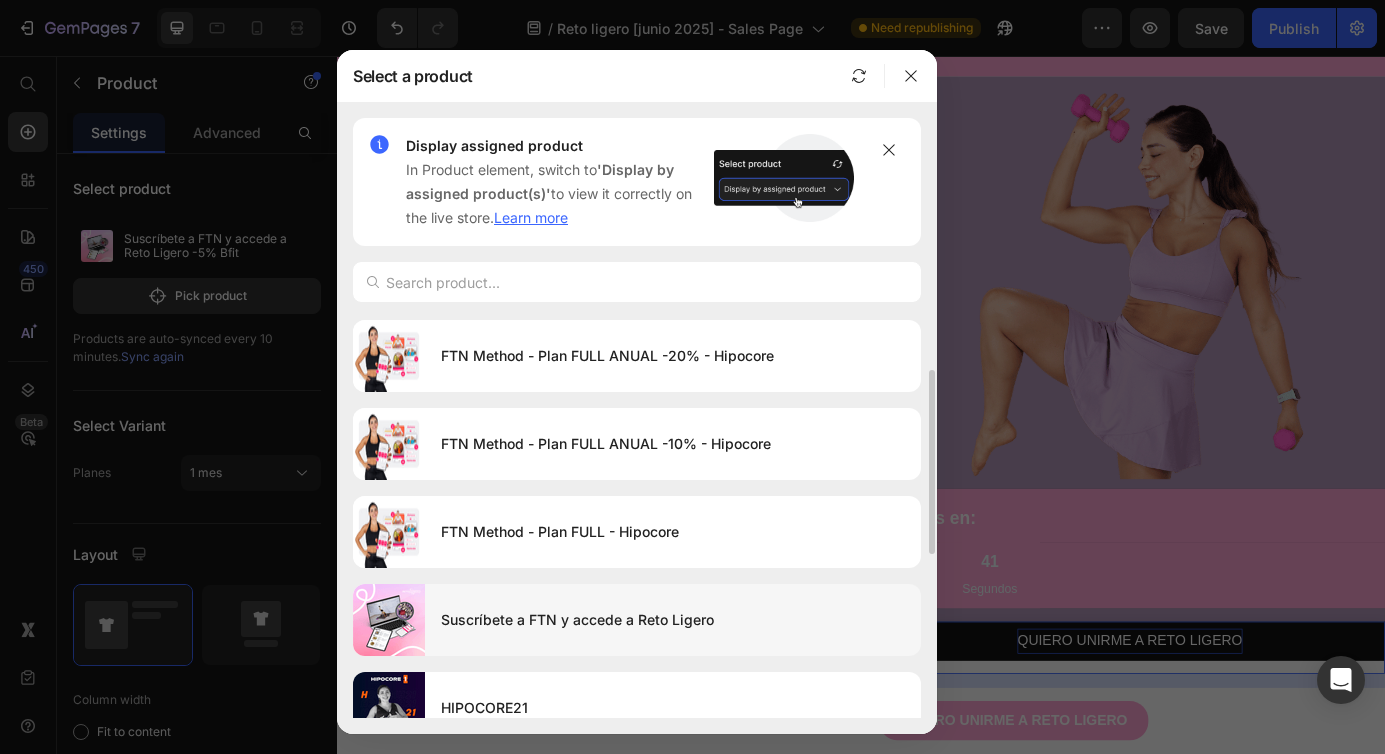 scroll, scrollTop: 96, scrollLeft: 0, axis: vertical 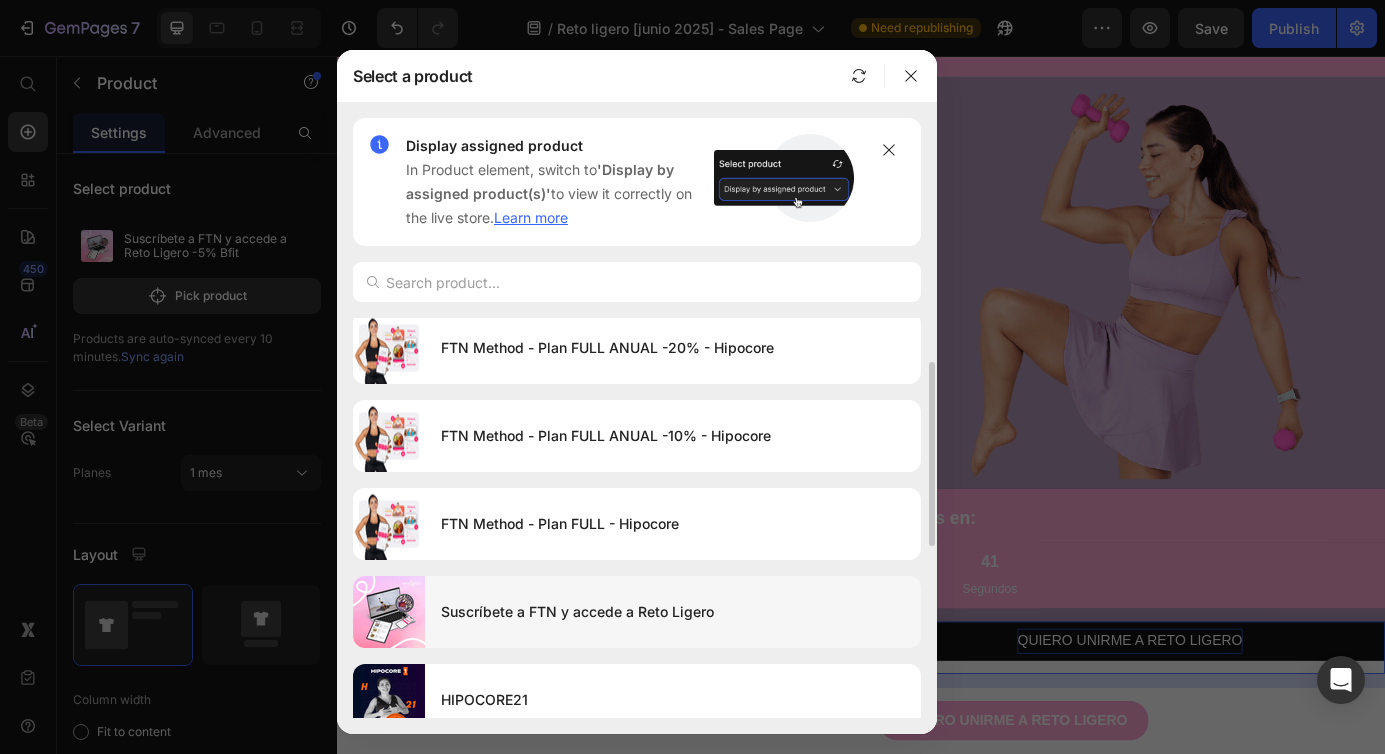 click on "Suscríbete a FTN y accede a Reto Ligero" at bounding box center (673, 612) 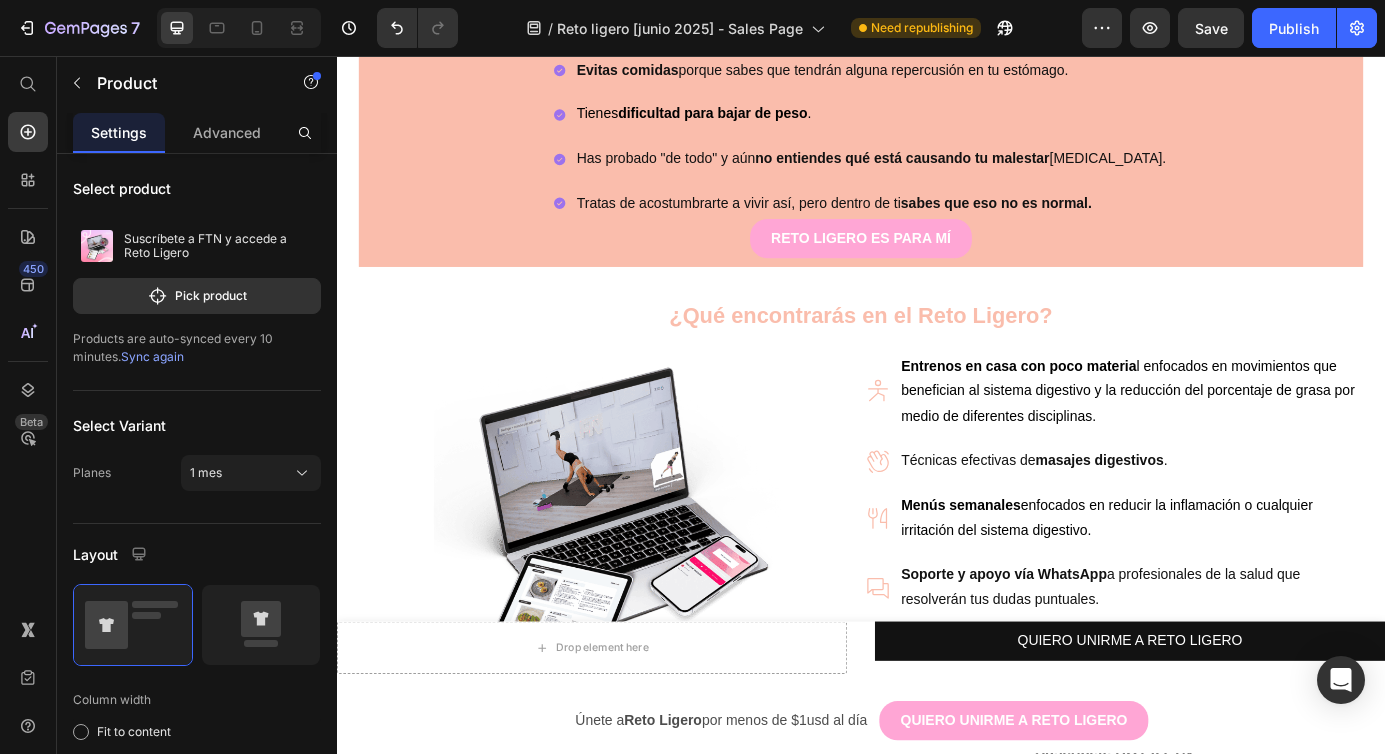 scroll, scrollTop: 1496, scrollLeft: 0, axis: vertical 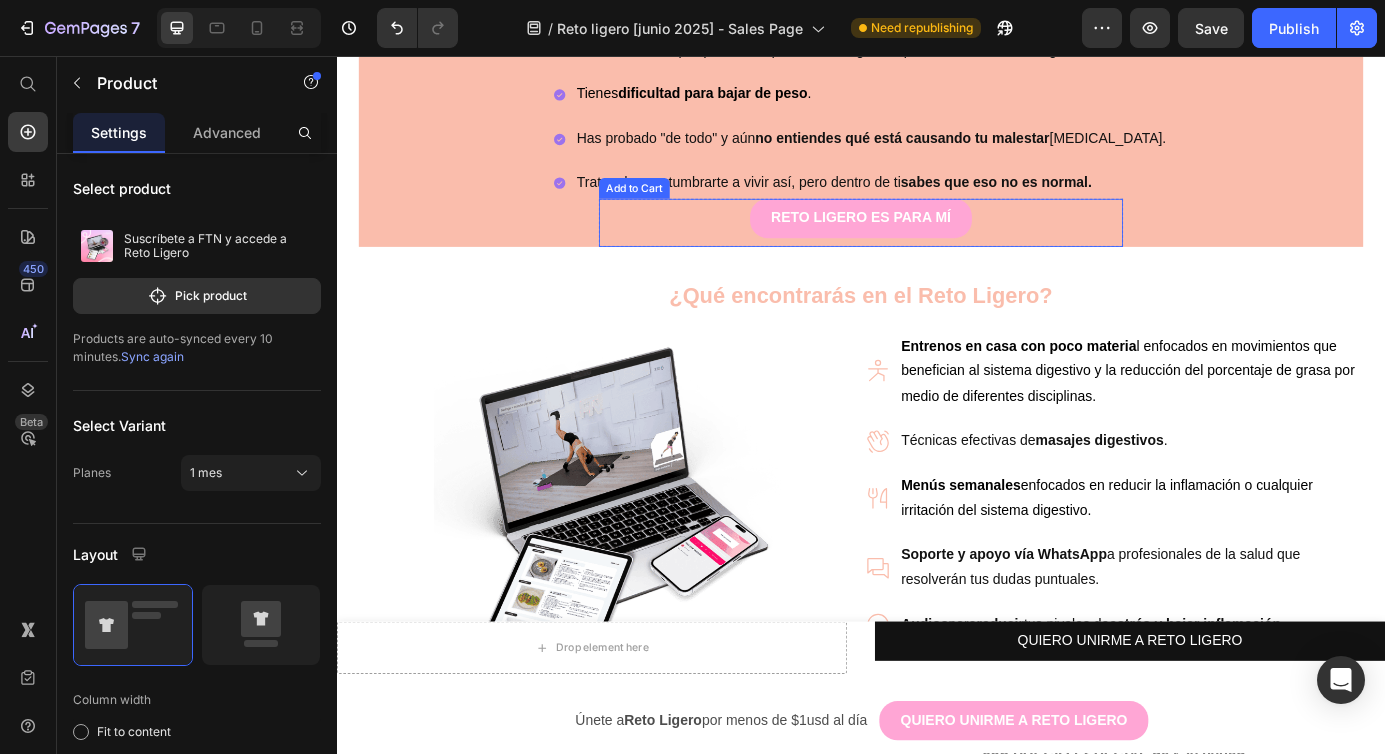 click on "RETO LIGERO ES PARA MÍ Add to Cart" at bounding box center [937, 247] 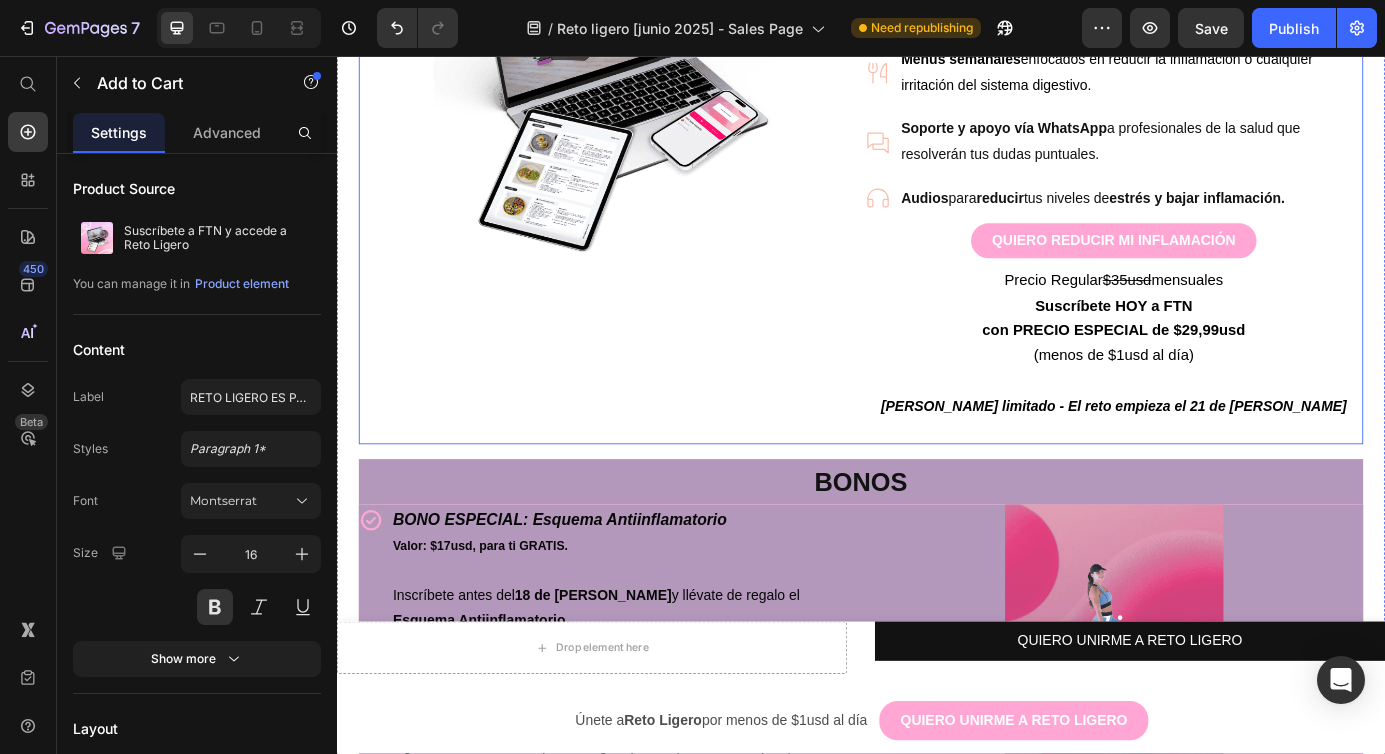 scroll, scrollTop: 2108, scrollLeft: 0, axis: vertical 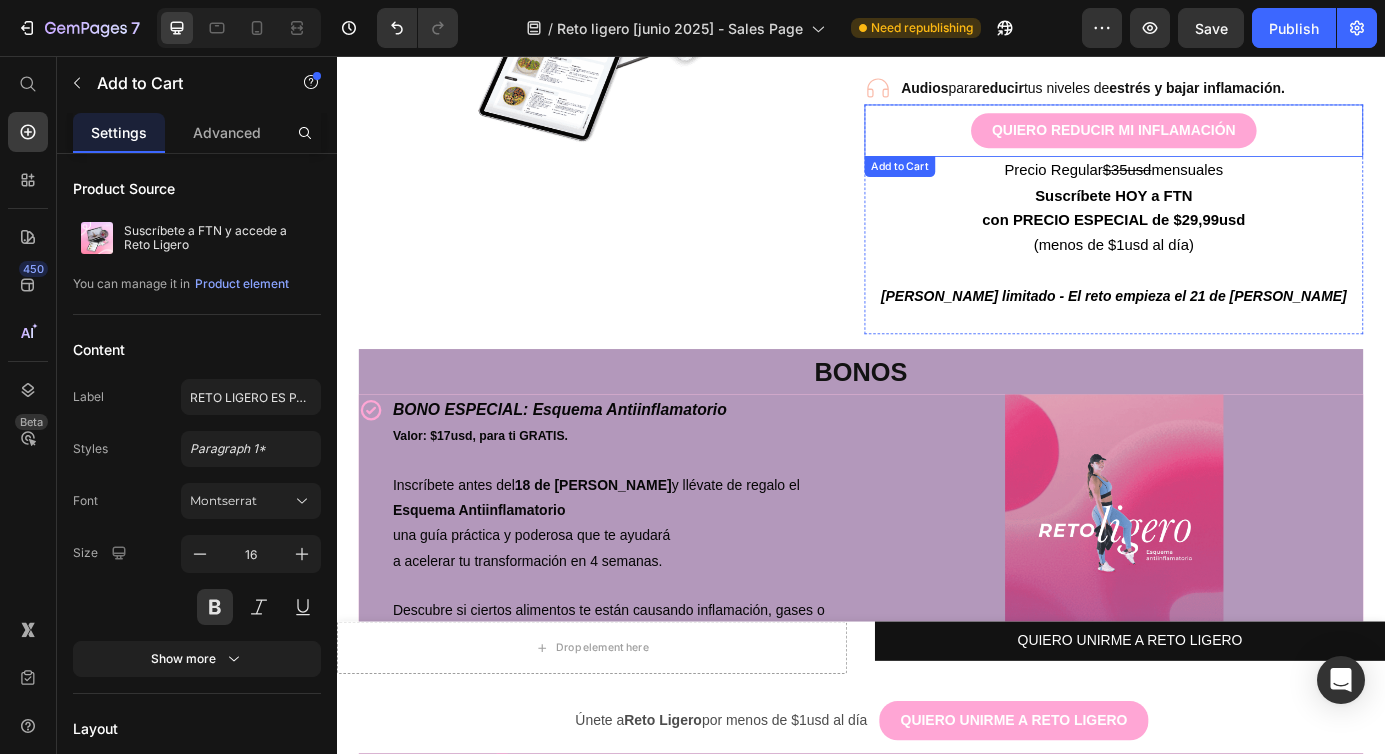 click on "QUIERO REDUCIR MI INFLAMACIÓN Add to Cart" at bounding box center [1226, 142] 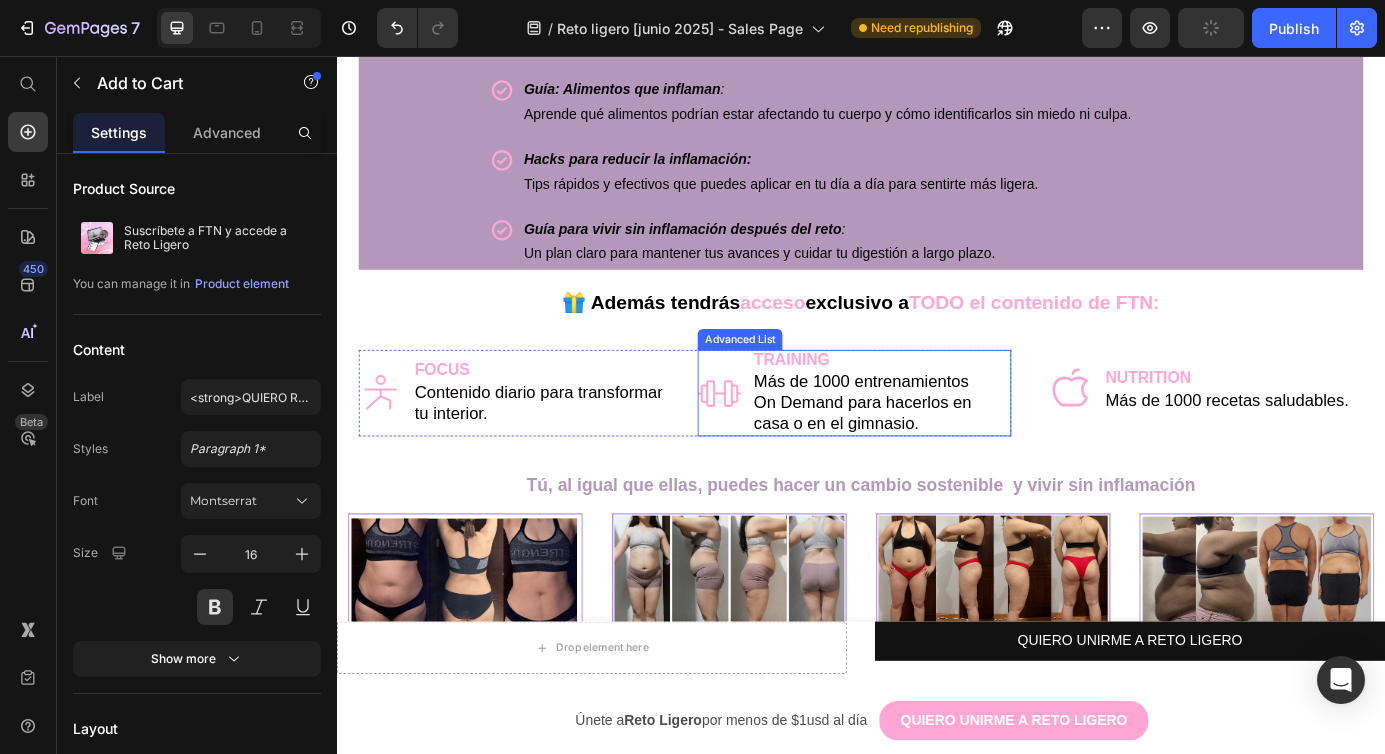 scroll, scrollTop: 3487, scrollLeft: 0, axis: vertical 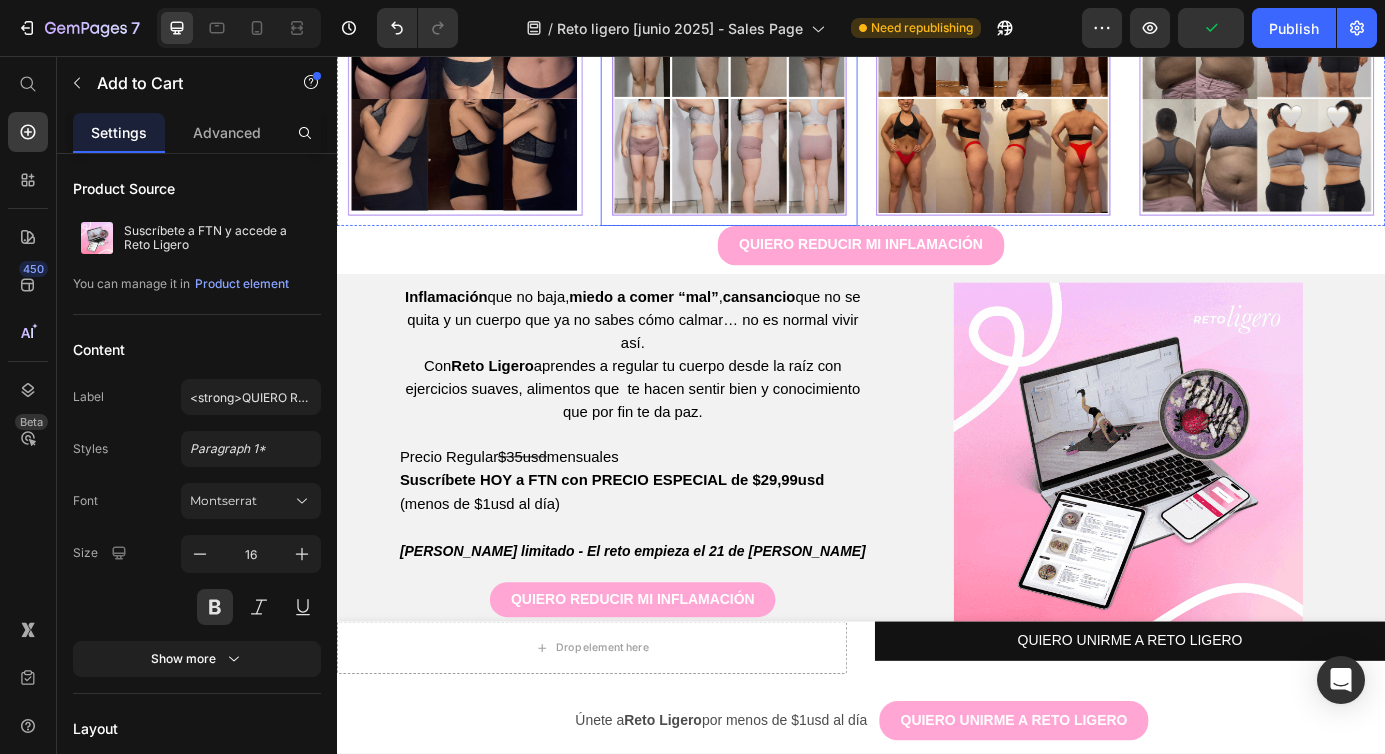 click at bounding box center [786, 104] 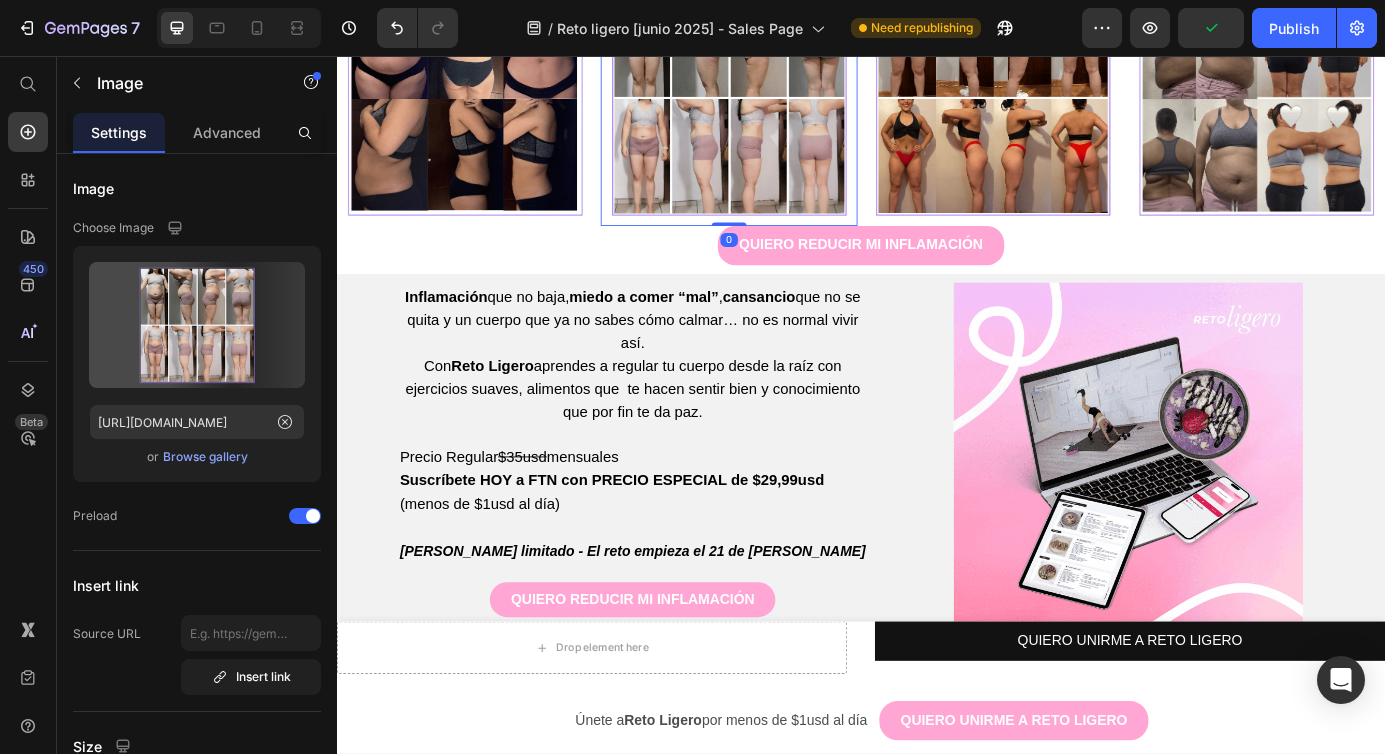 click on "QUIERO REDUCIR MI INFLAMACIÓN Add to Cart" at bounding box center (937, 273) 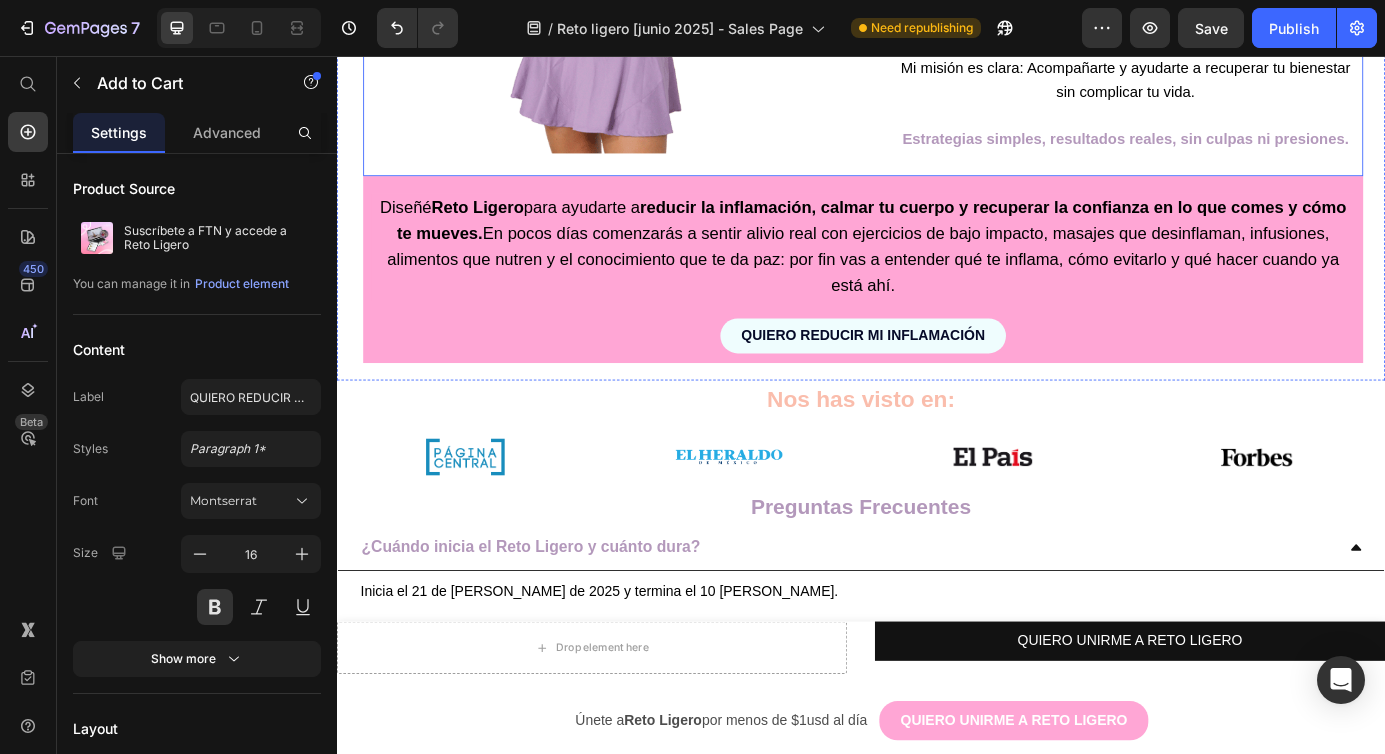 scroll, scrollTop: 5227, scrollLeft: 0, axis: vertical 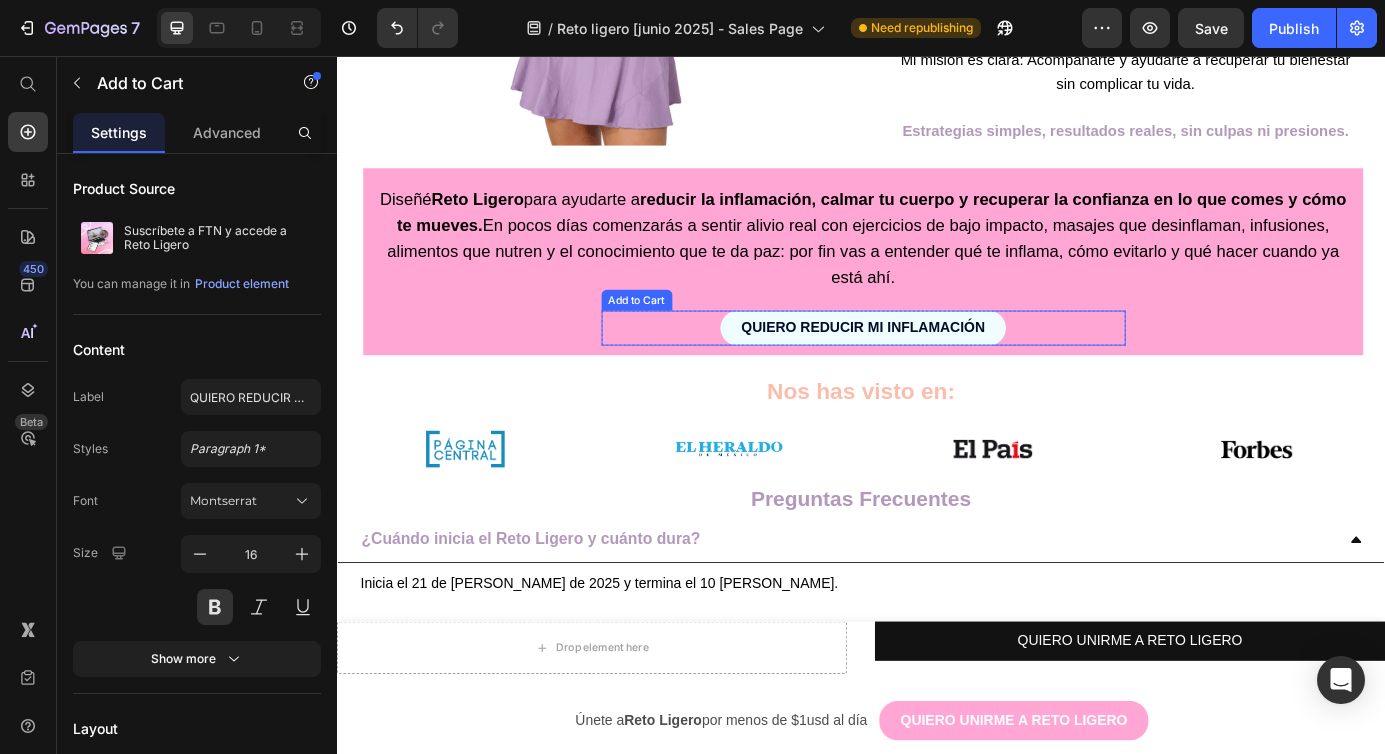 click on "QUIERO REDUCIR MI INFLAMACIÓN Add to Cart" at bounding box center (940, 368) 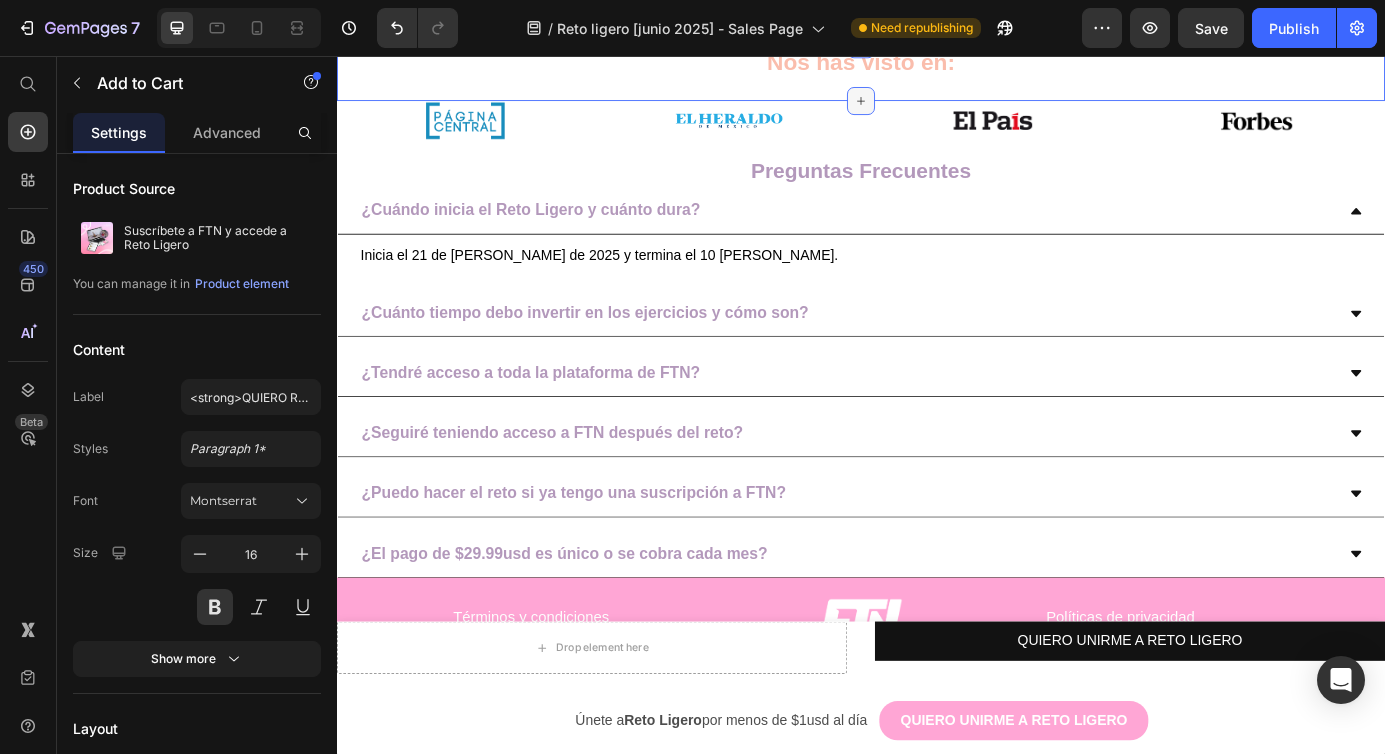 scroll, scrollTop: 5604, scrollLeft: 0, axis: vertical 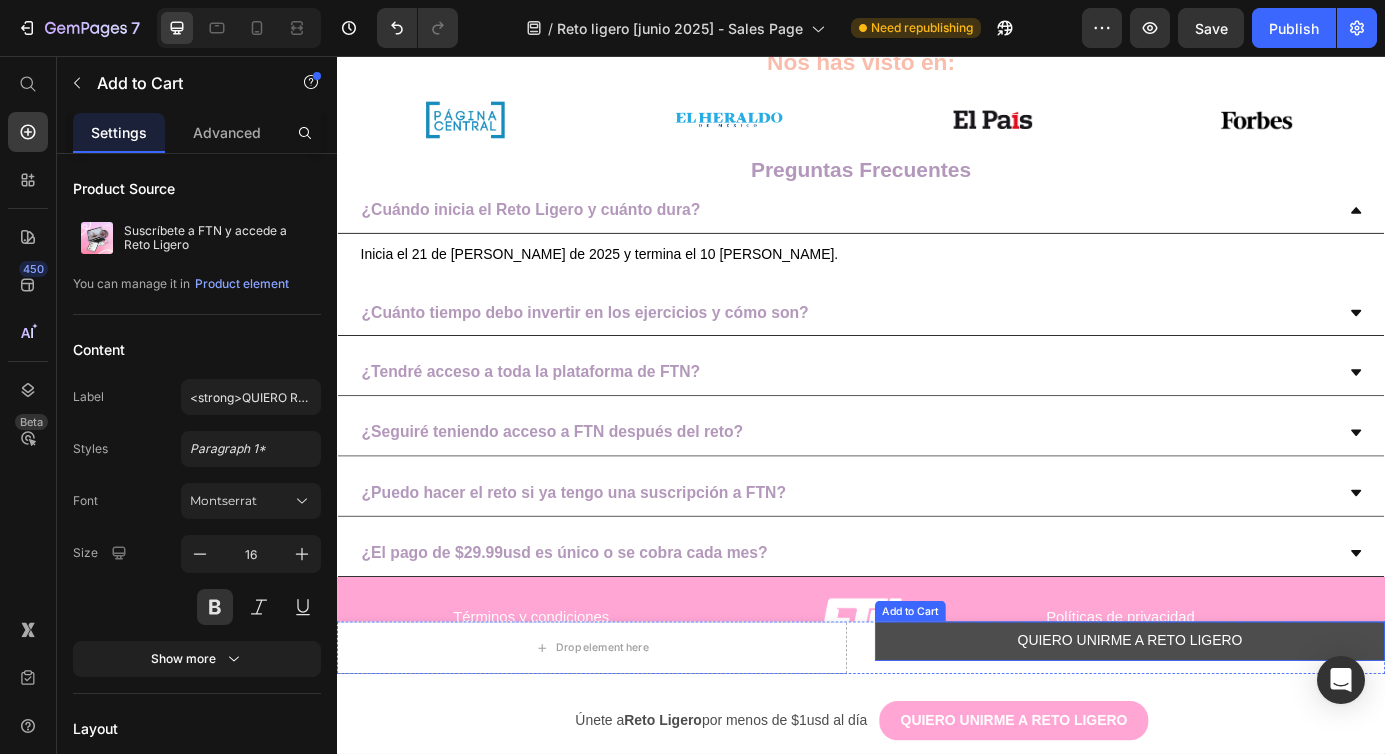 click on "QUIERO UNIRME A RETO LIGERO" at bounding box center [1245, 726] 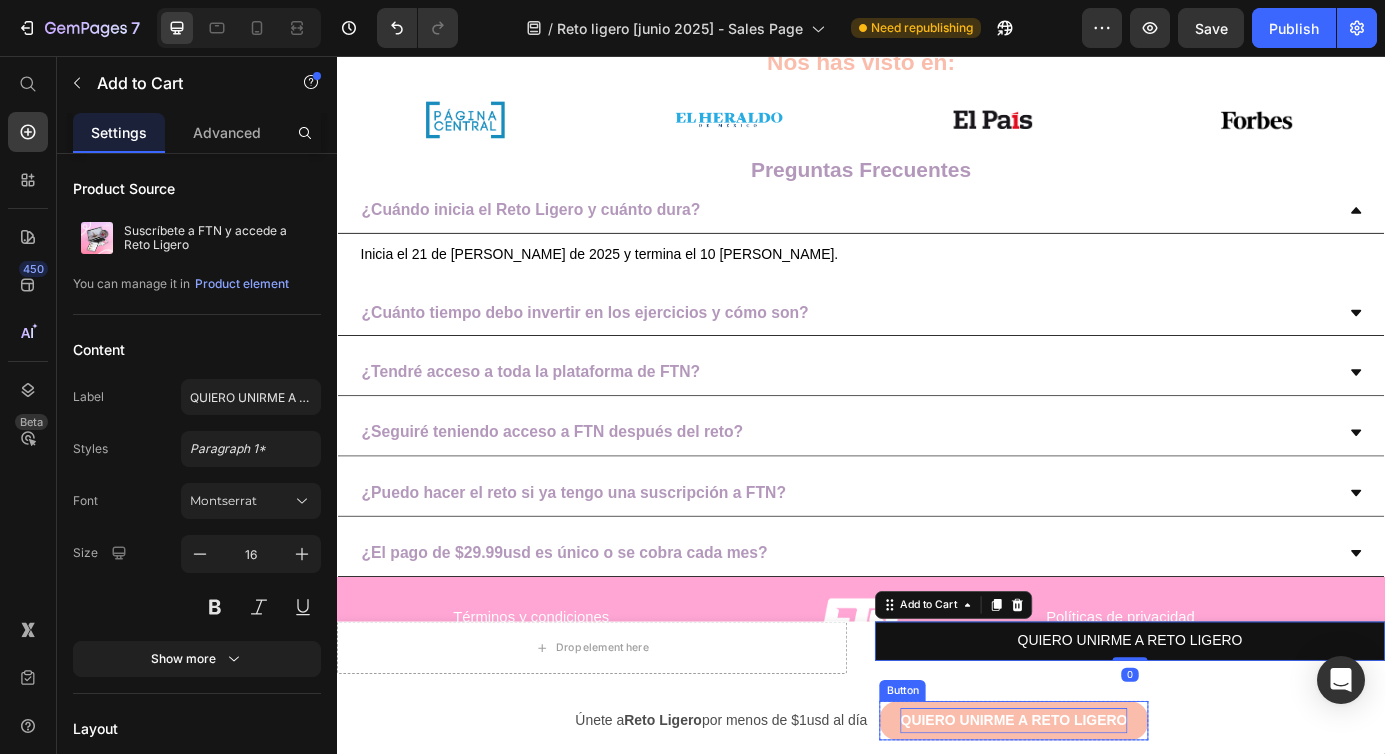 click on "QUIERO UNIRME A RETO LIGERO" at bounding box center [1112, 816] 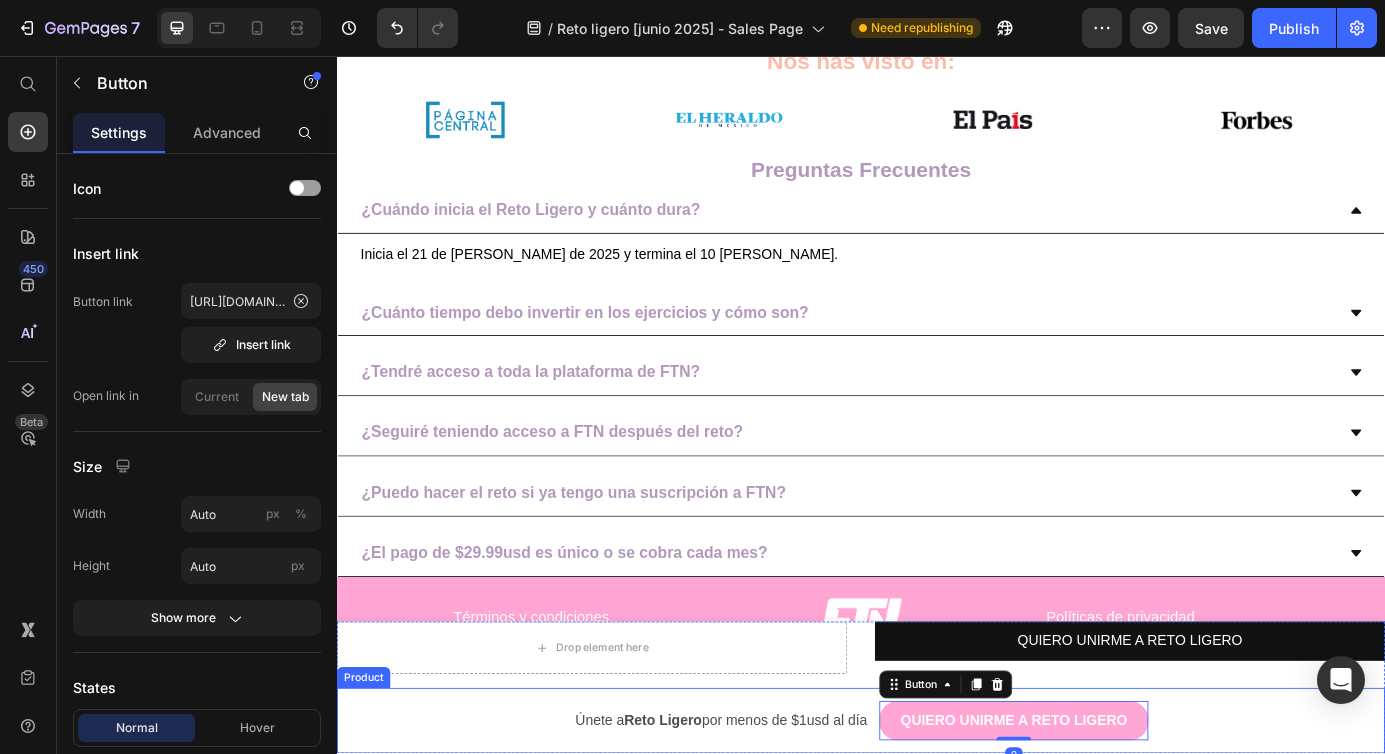 click on "Únete a  Reto Ligero  por menos de $1usd al día Text Block Row QUIERO UNIRME A RETO LIGERO Button   0 Row Product" at bounding box center [937, 817] 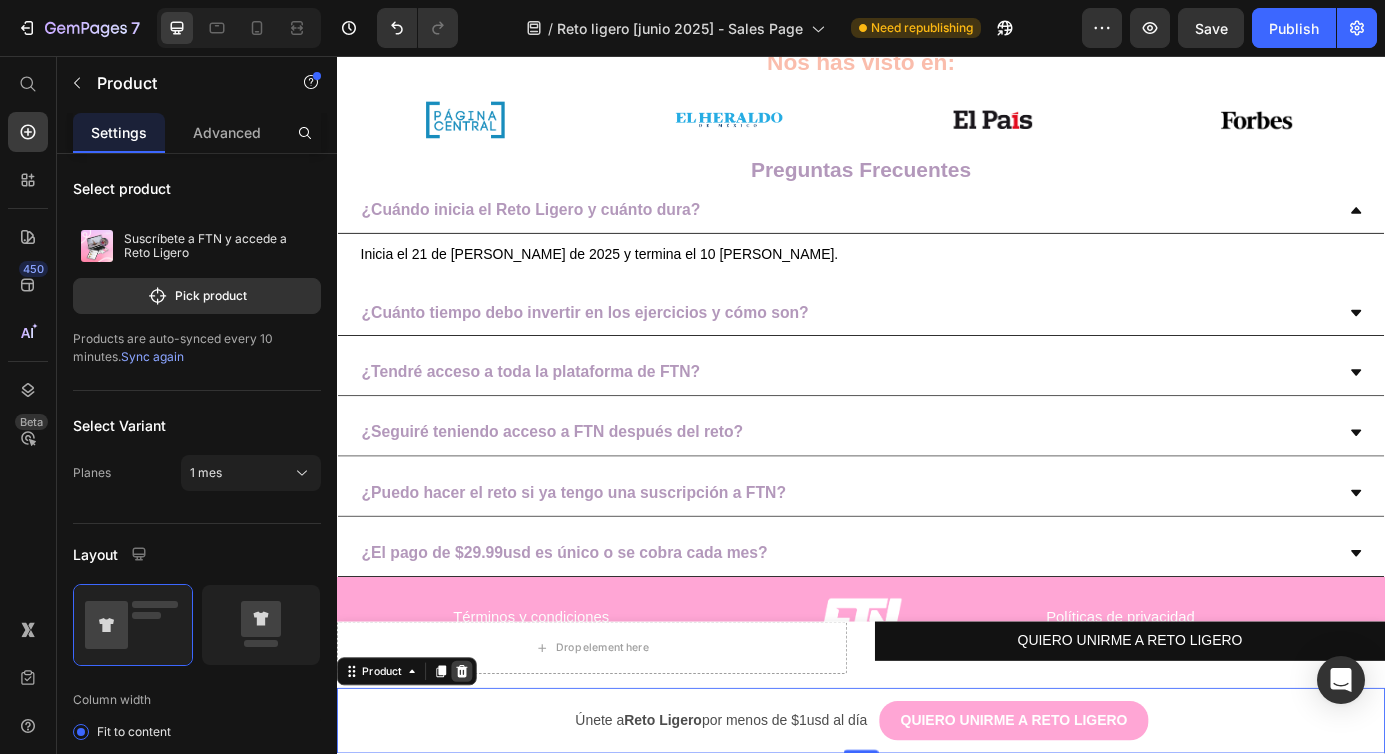 click 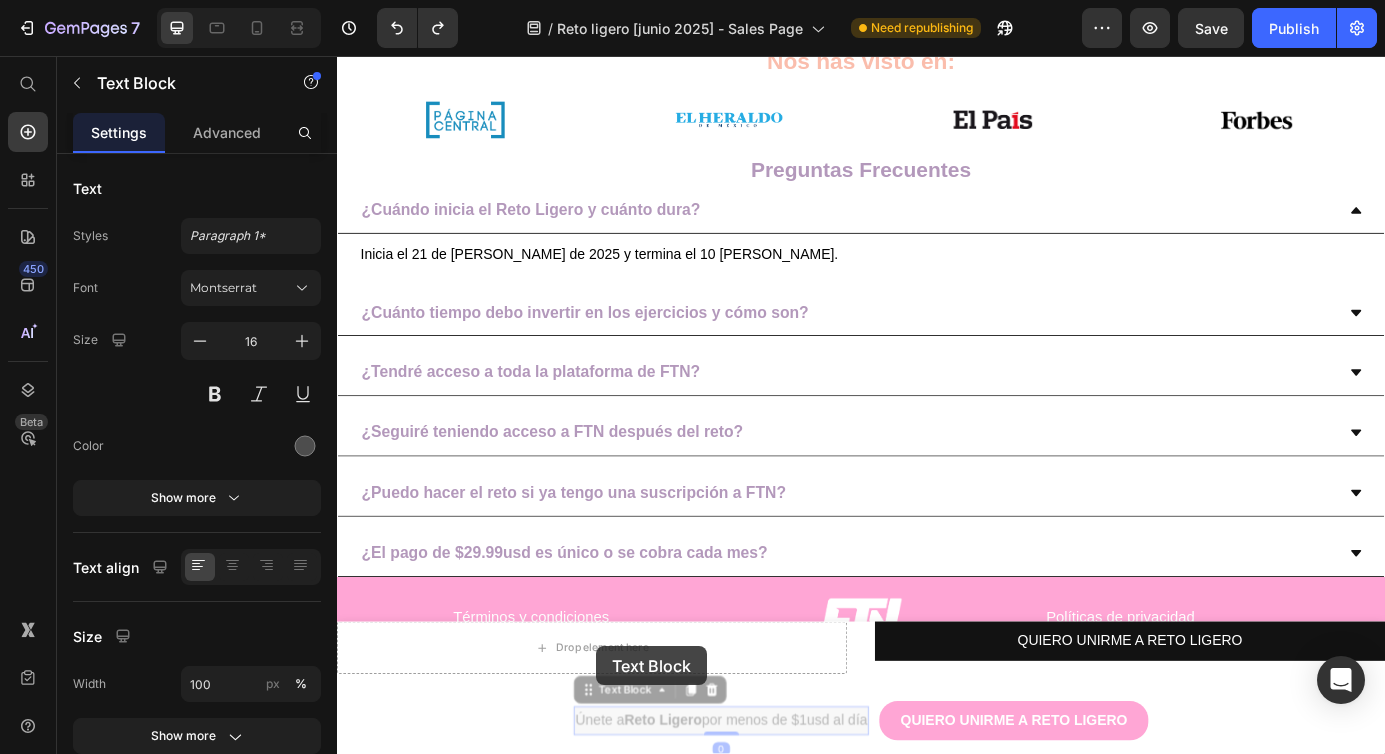 drag, startPoint x: 753, startPoint y: 818, endPoint x: 633, endPoint y: 732, distance: 147.63469 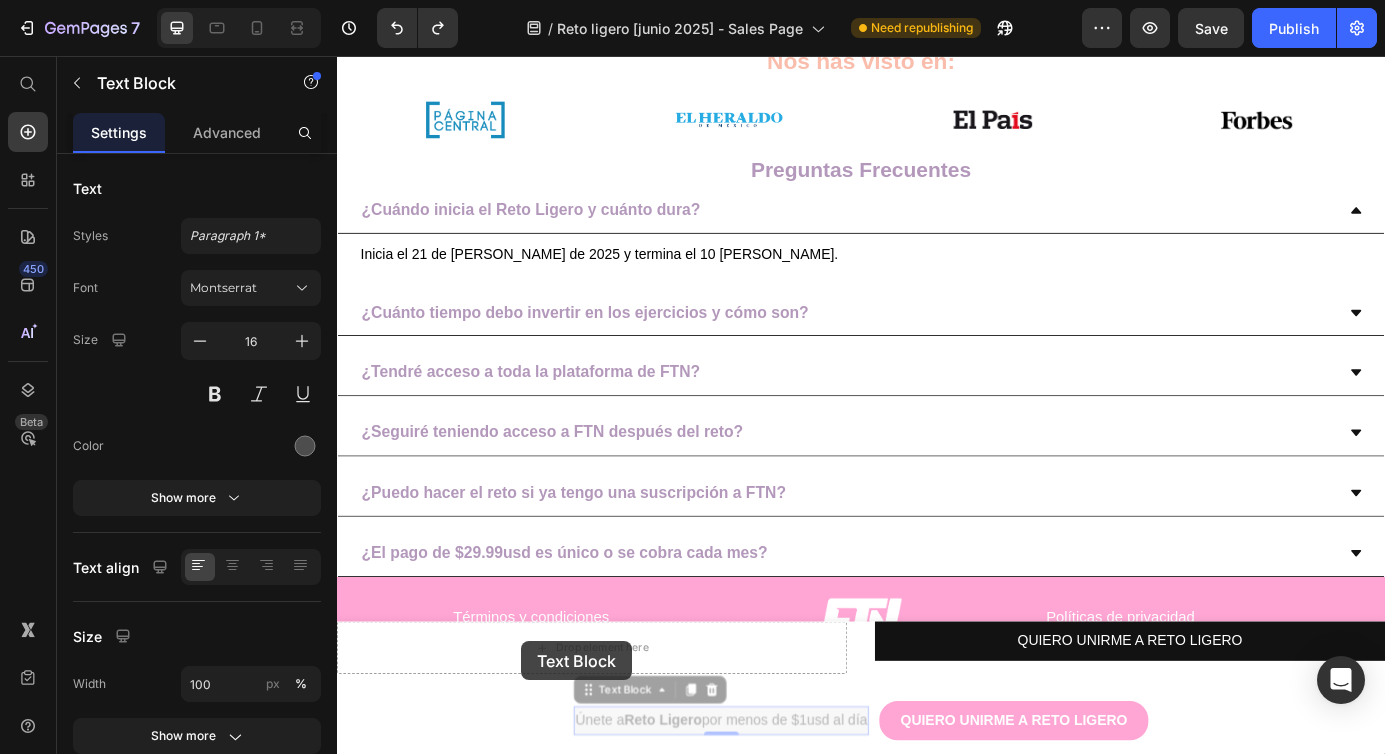 drag, startPoint x: 594, startPoint y: 785, endPoint x: 547, endPoint y: 726, distance: 75.43209 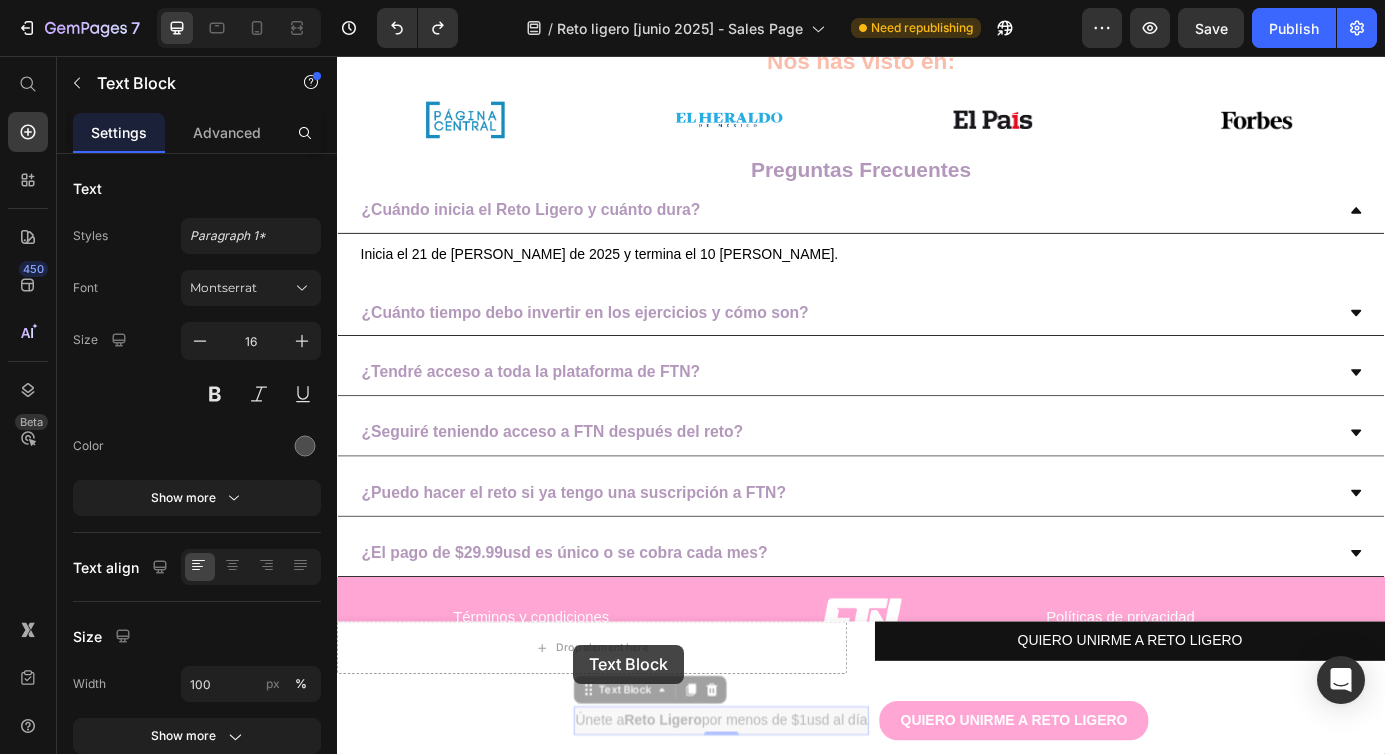 drag, startPoint x: 599, startPoint y: 778, endPoint x: 610, endPoint y: 732, distance: 47.296936 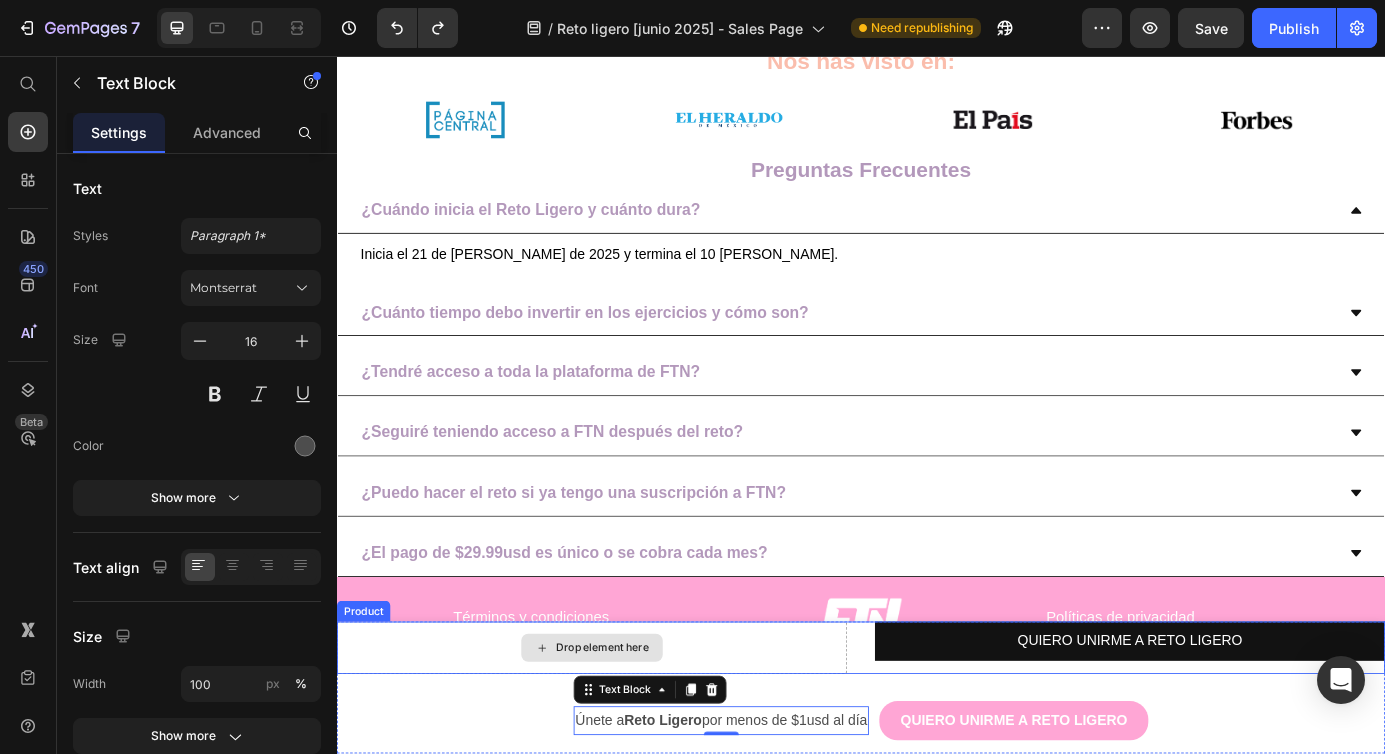 click on "Drop element here" at bounding box center [641, 734] 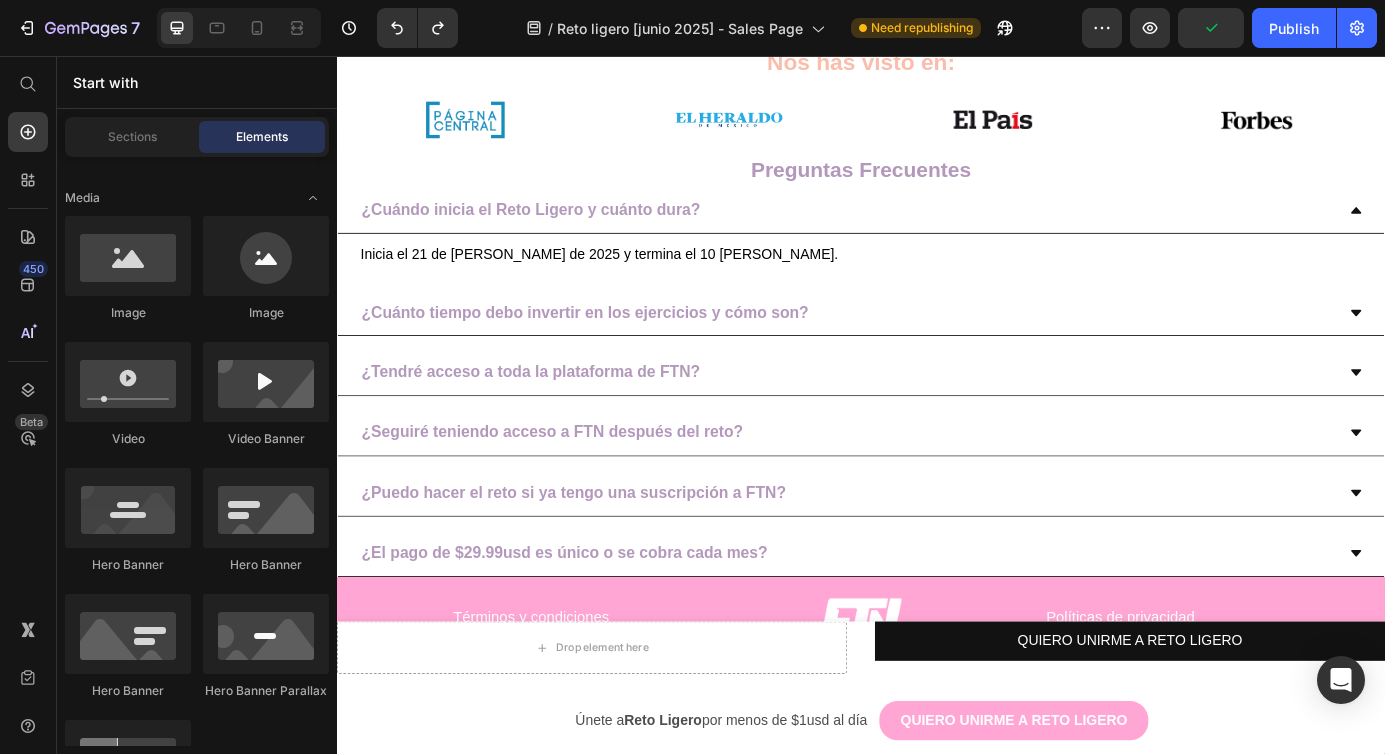 scroll, scrollTop: 0, scrollLeft: 0, axis: both 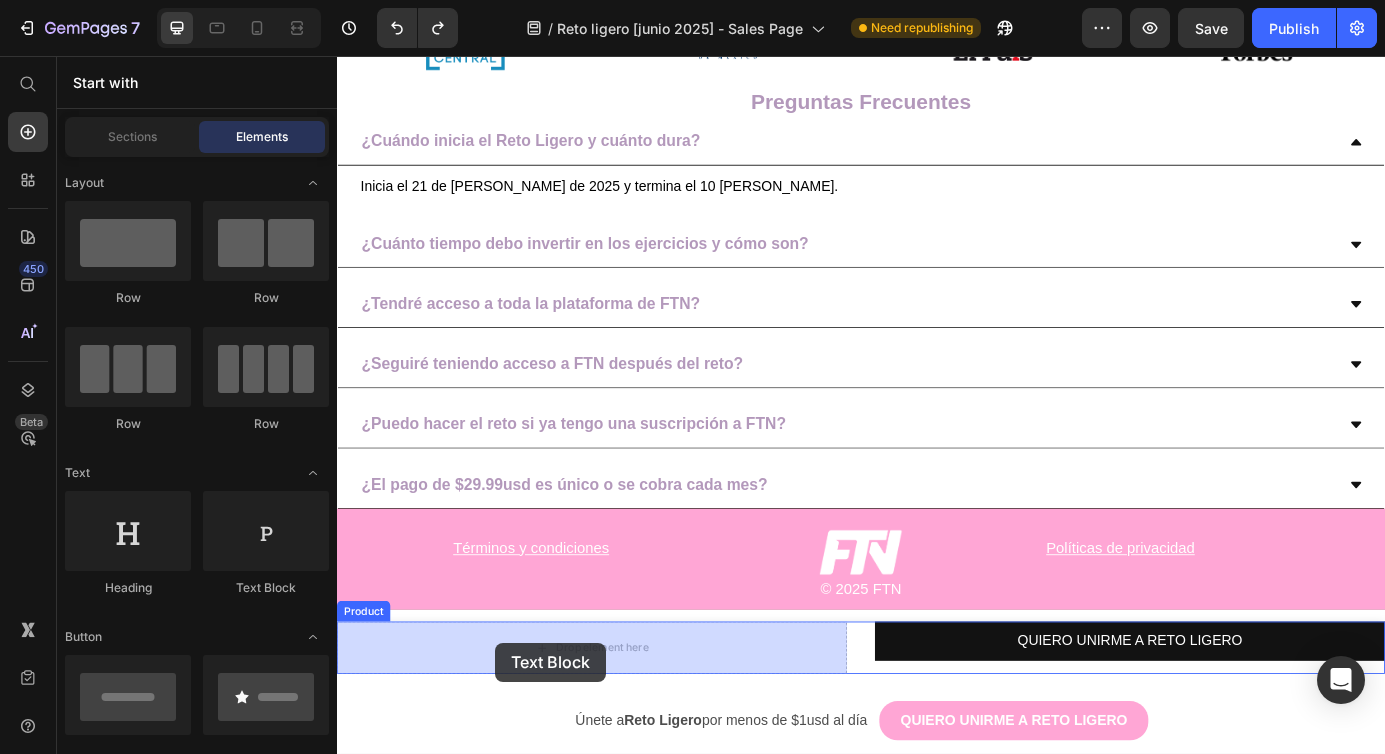 drag, startPoint x: 598, startPoint y: 574, endPoint x: 527, endPoint y: 733, distance: 174.13214 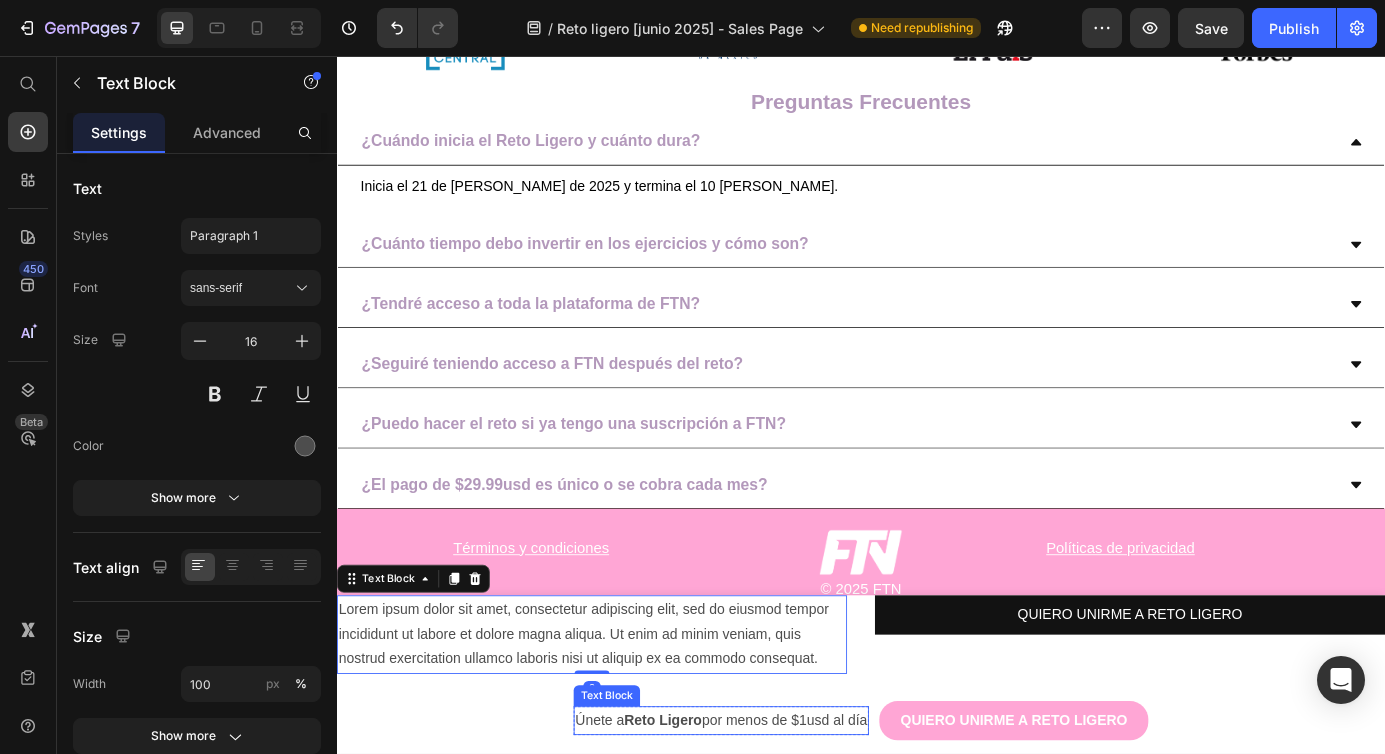 click on "Únete a  Reto Ligero  por menos de $1usd al día" at bounding box center (777, 817) 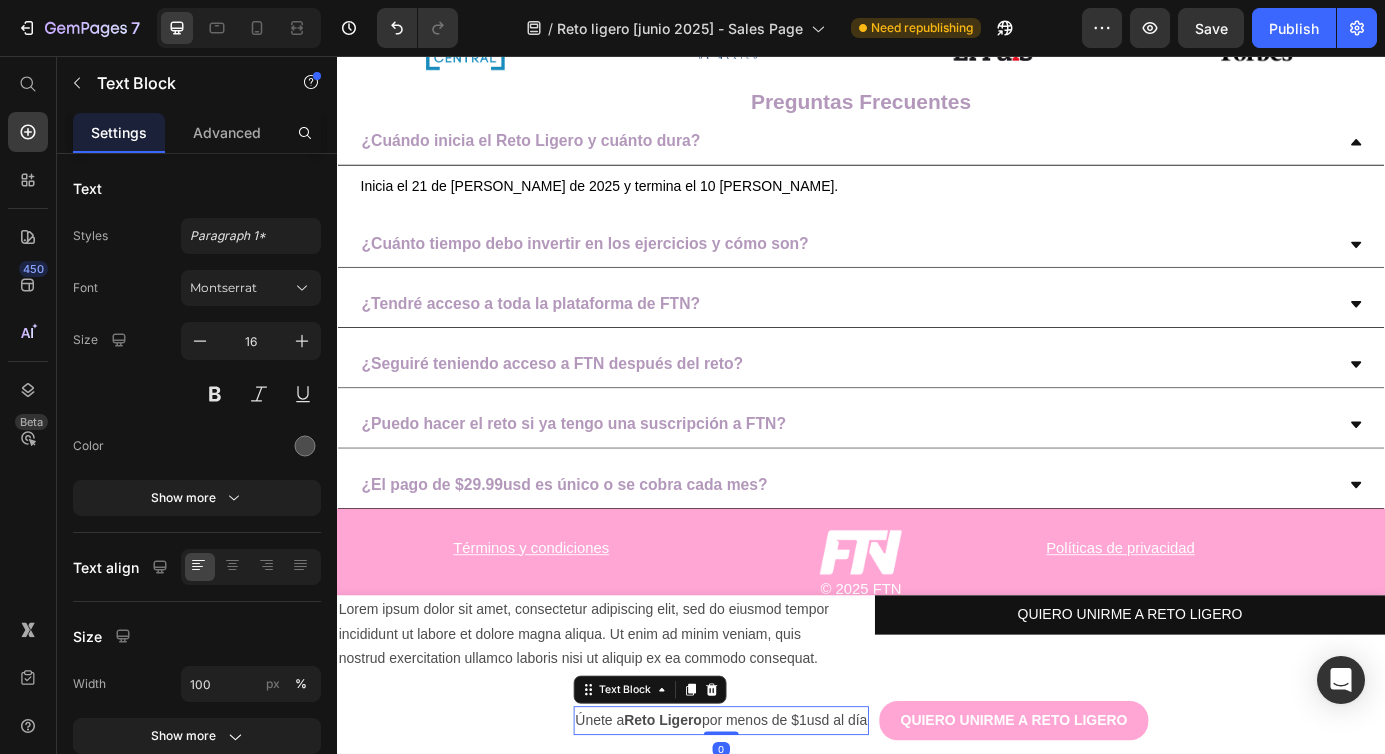 click on "Únete a  Reto Ligero  por menos de $1usd al día" at bounding box center (777, 817) 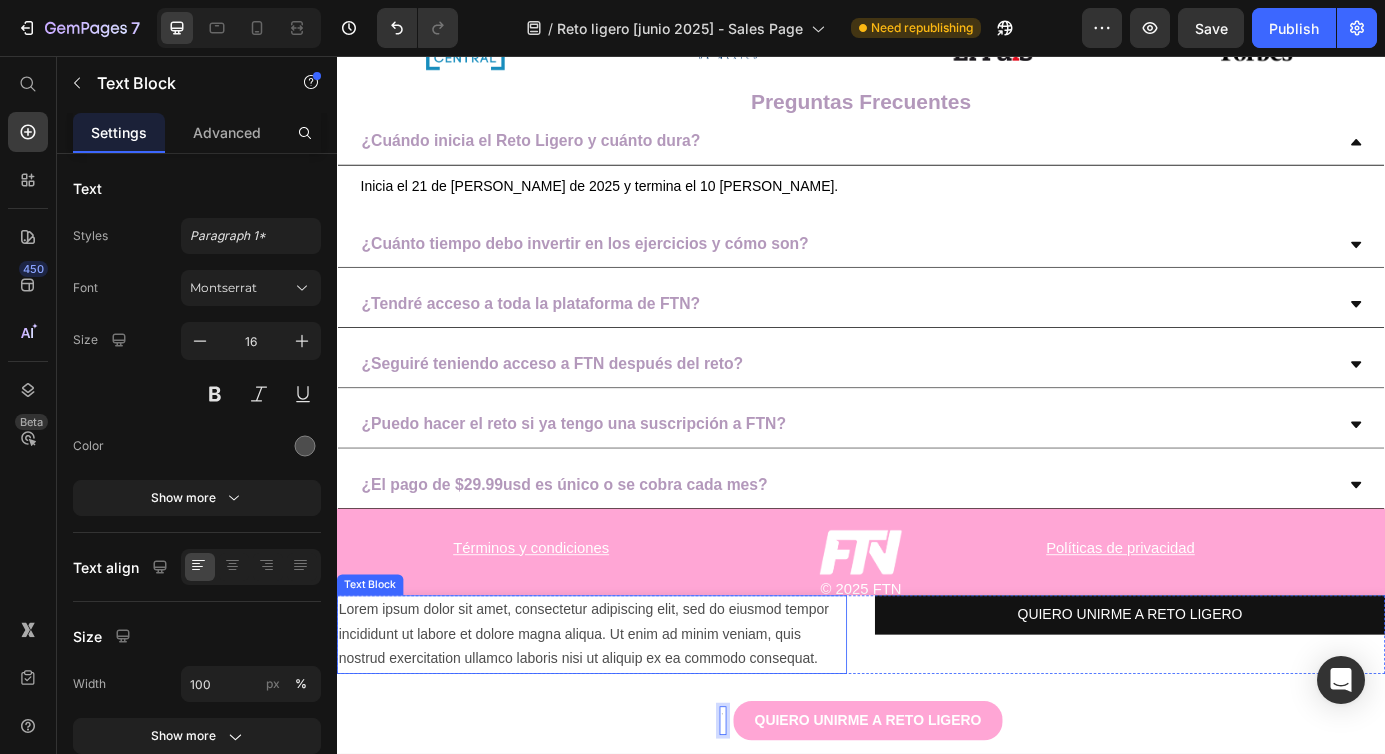 click on "Lorem ipsum dolor sit amet, consectetur adipiscing elit, sed do eiusmod tempor incididunt ut labore et dolore magna aliqua. Ut enim ad minim veniam, quis nostrud exercitation ullamco laboris nisi ut aliquip ex ea commodo consequat." at bounding box center [629, 719] 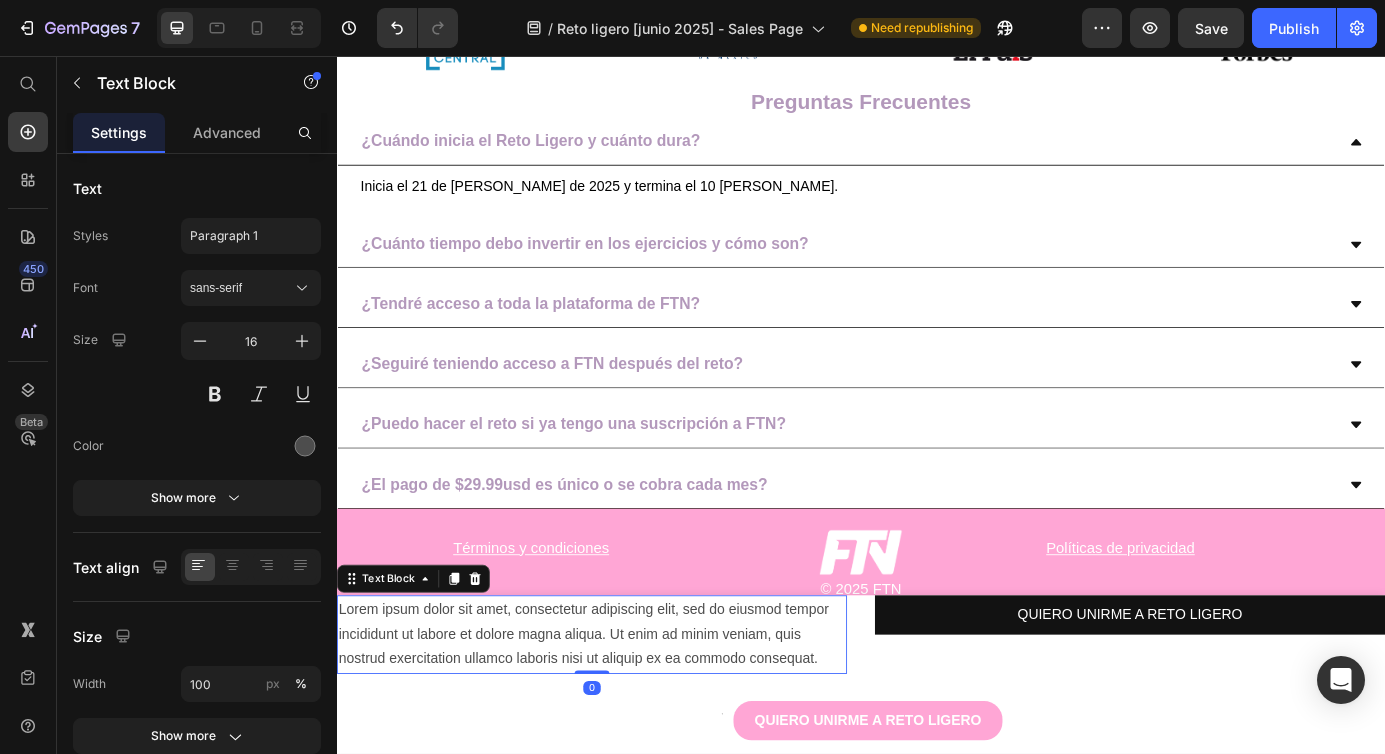click on "Lorem ipsum dolor sit amet, consectetur adipiscing elit, sed do eiusmod tempor incididunt ut labore et dolore magna aliqua. Ut enim ad minim veniam, quis nostrud exercitation ullamco laboris nisi ut aliquip ex ea commodo consequat." at bounding box center (629, 719) 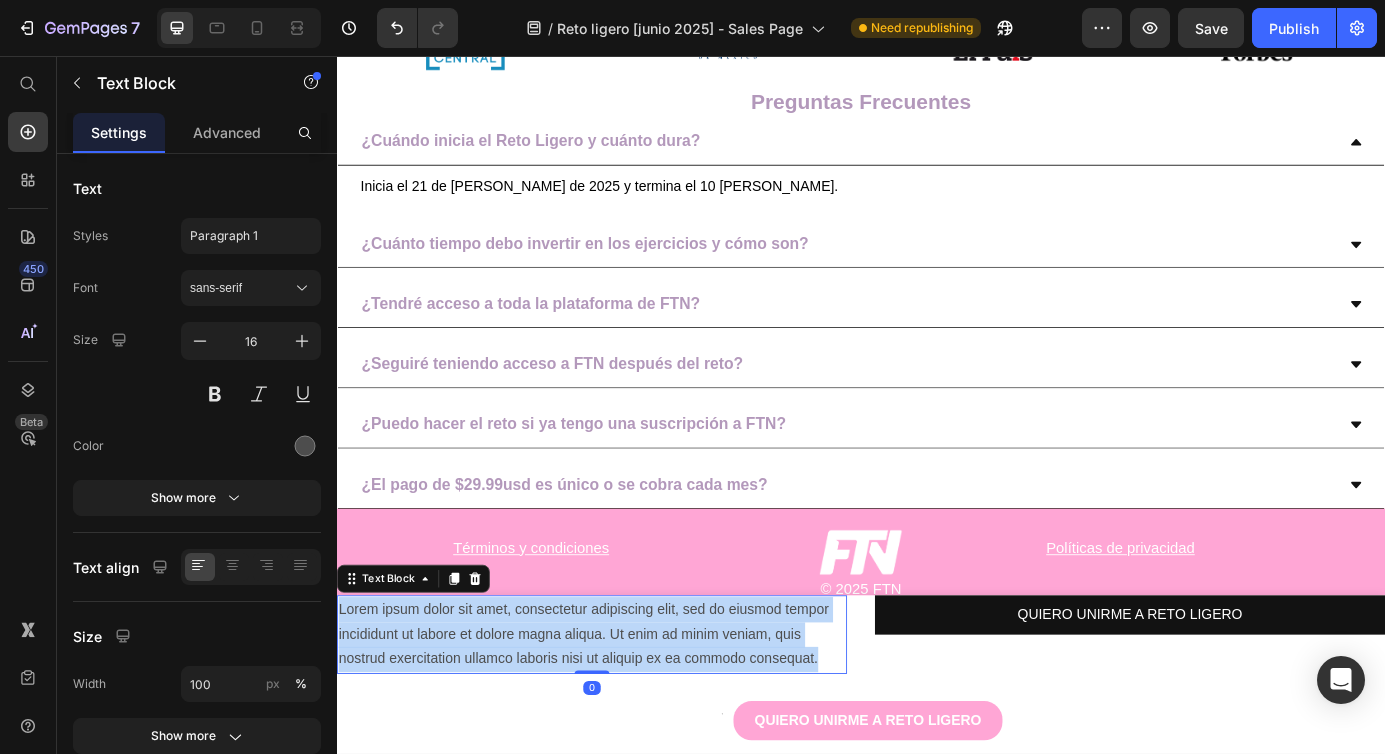 click on "Lorem ipsum dolor sit amet, consectetur adipiscing elit, sed do eiusmod tempor incididunt ut labore et dolore magna aliqua. Ut enim ad minim veniam, quis nostrud exercitation ullamco laboris nisi ut aliquip ex ea commodo consequat." at bounding box center [629, 719] 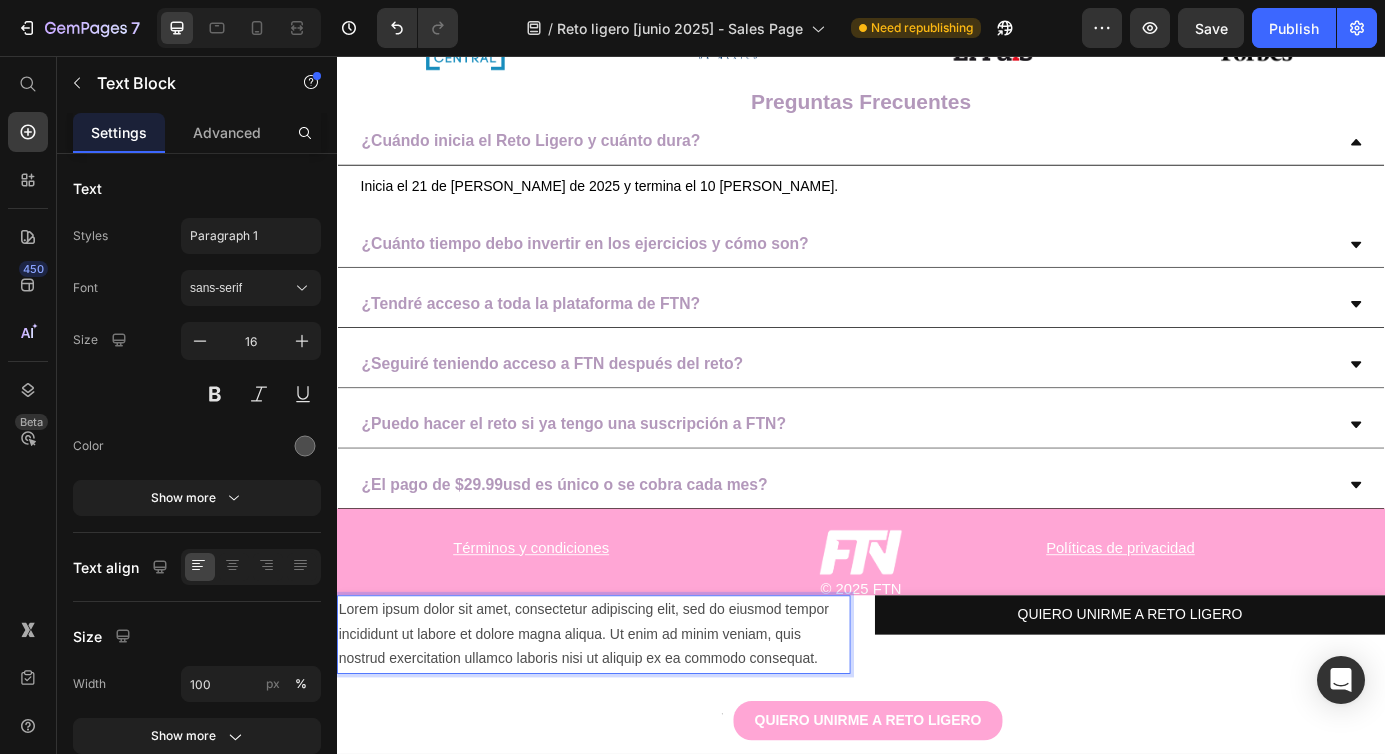 scroll, scrollTop: 11, scrollLeft: 0, axis: vertical 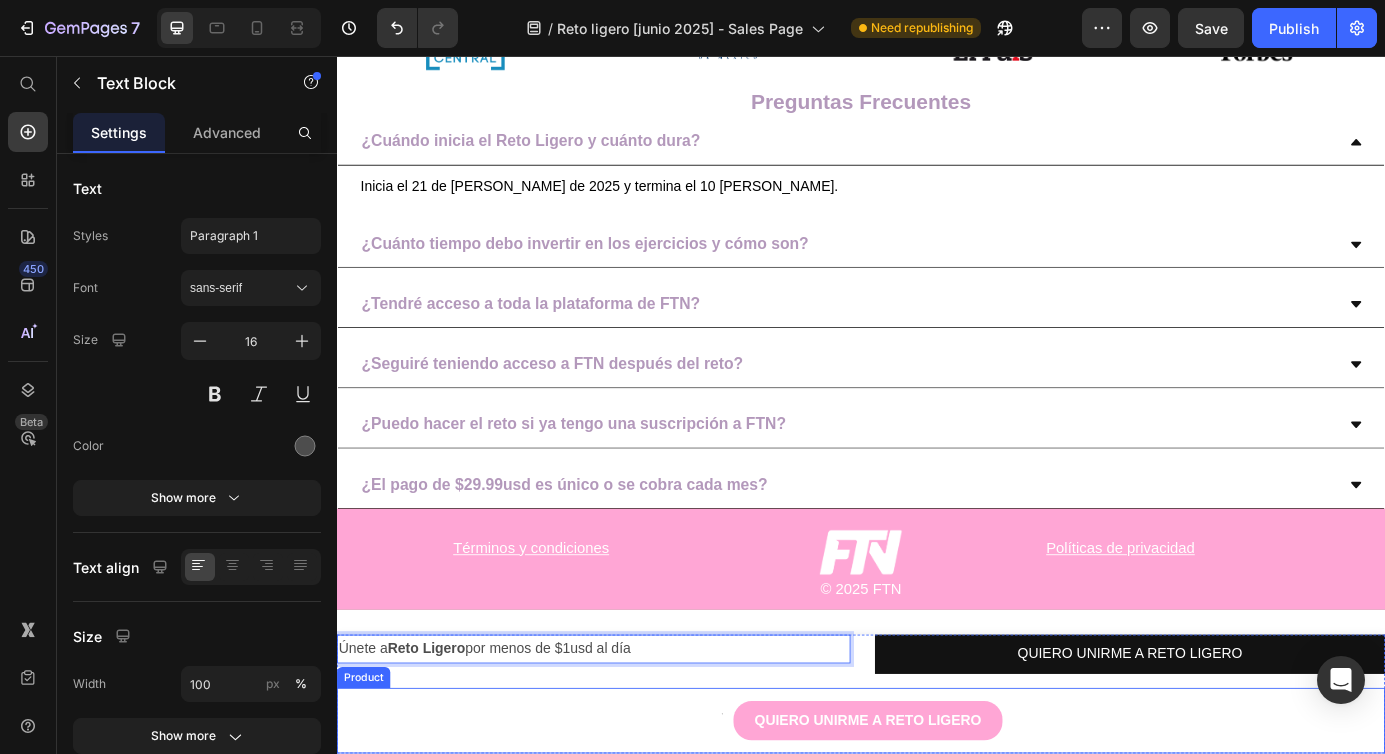 click on "Text Block Row QUIERO UNIRME A RETO LIGERO Button Row Product" at bounding box center [937, 817] 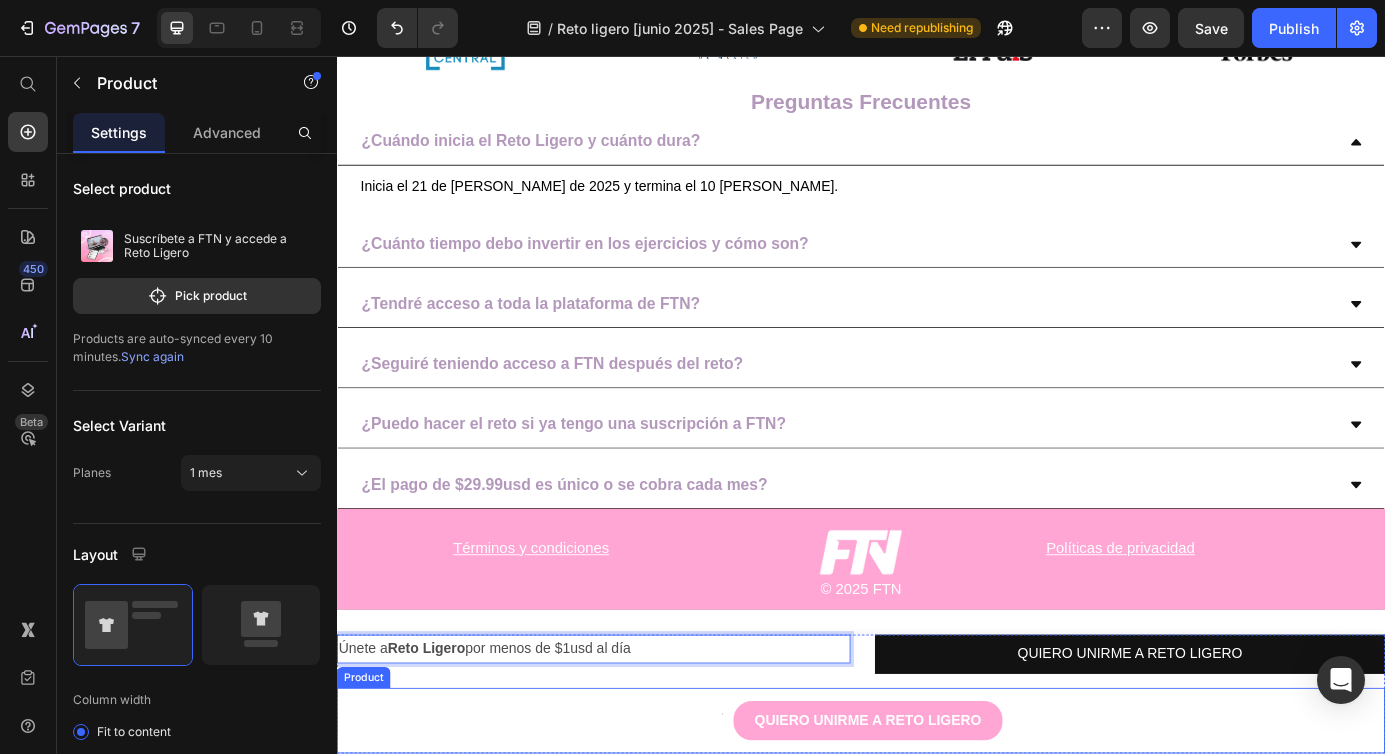 scroll, scrollTop: 0, scrollLeft: 0, axis: both 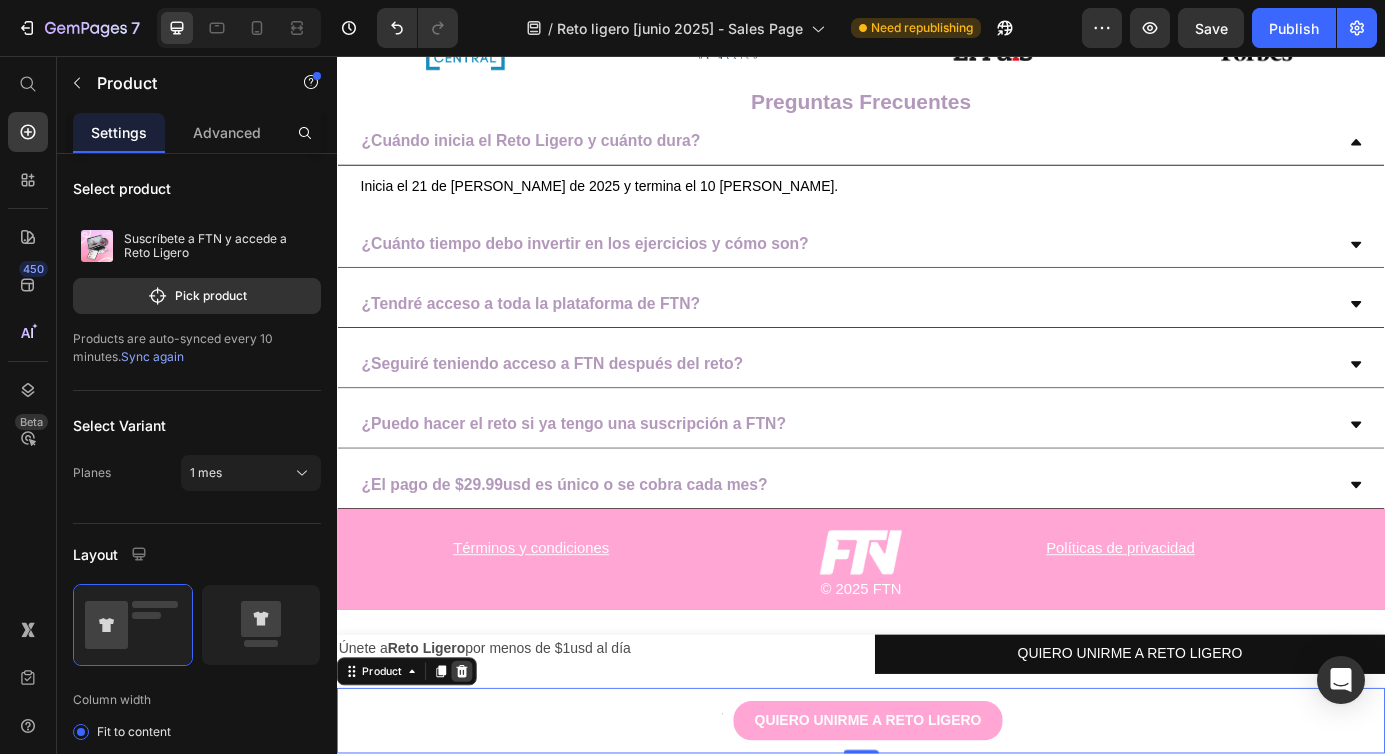 click 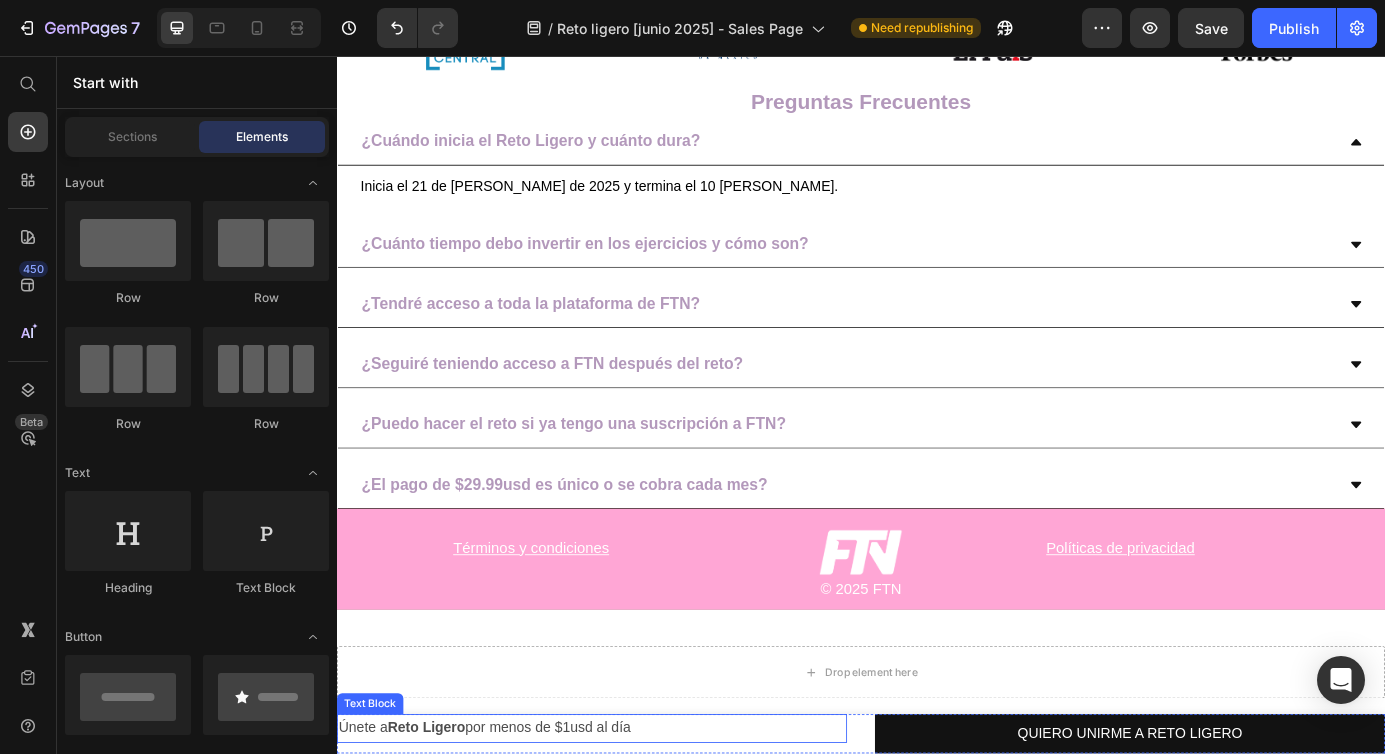 click on "Únete a  Reto Ligero  por menos de $1usd al día" at bounding box center [629, 826] 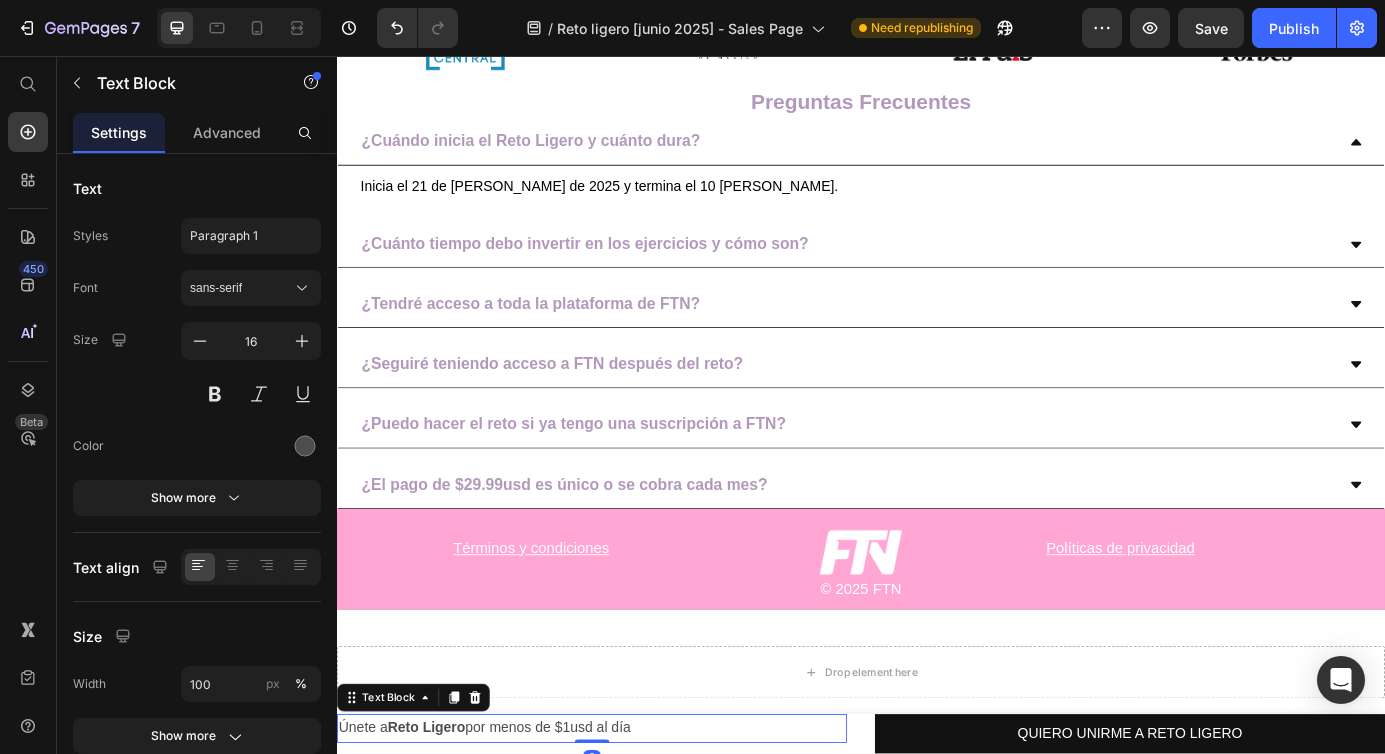click on "Únete a  Reto Ligero  por menos de $1usd al día" at bounding box center [629, 826] 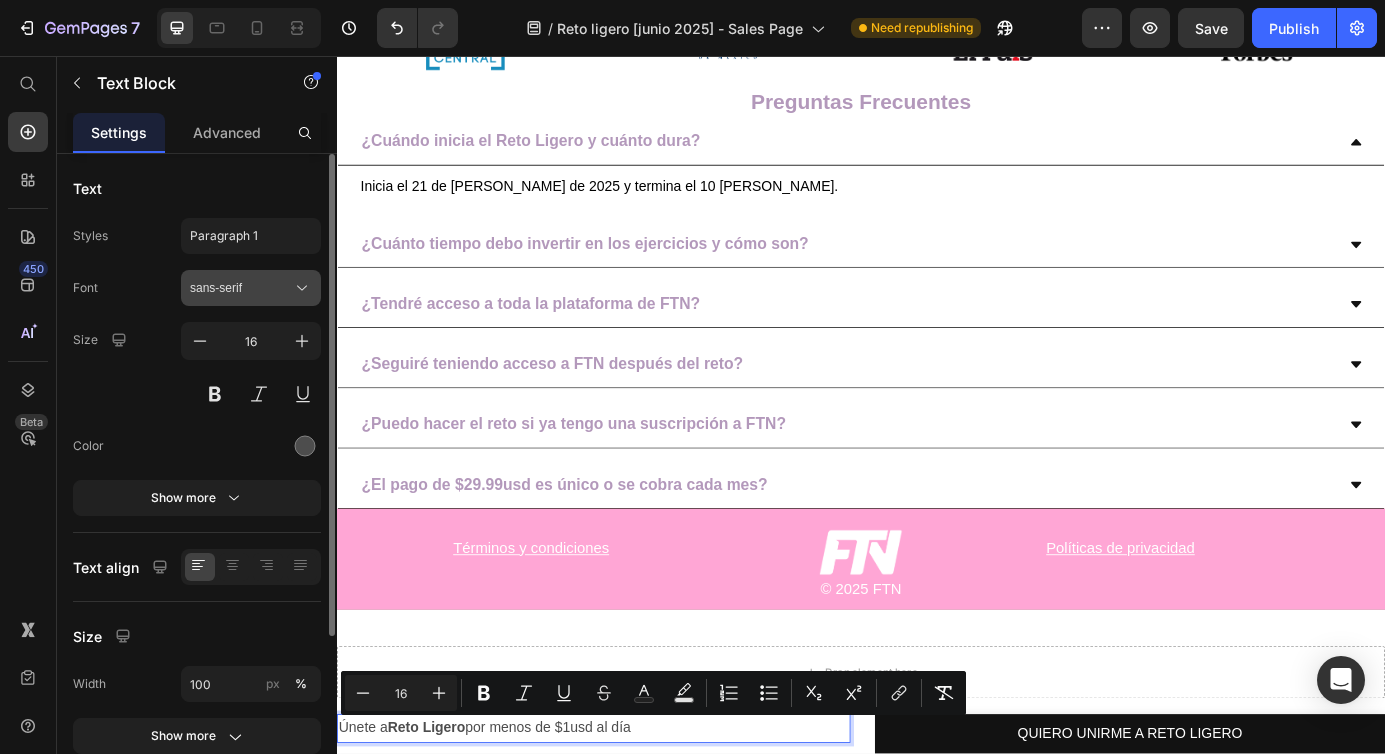 click on "sans-serif" at bounding box center (241, 288) 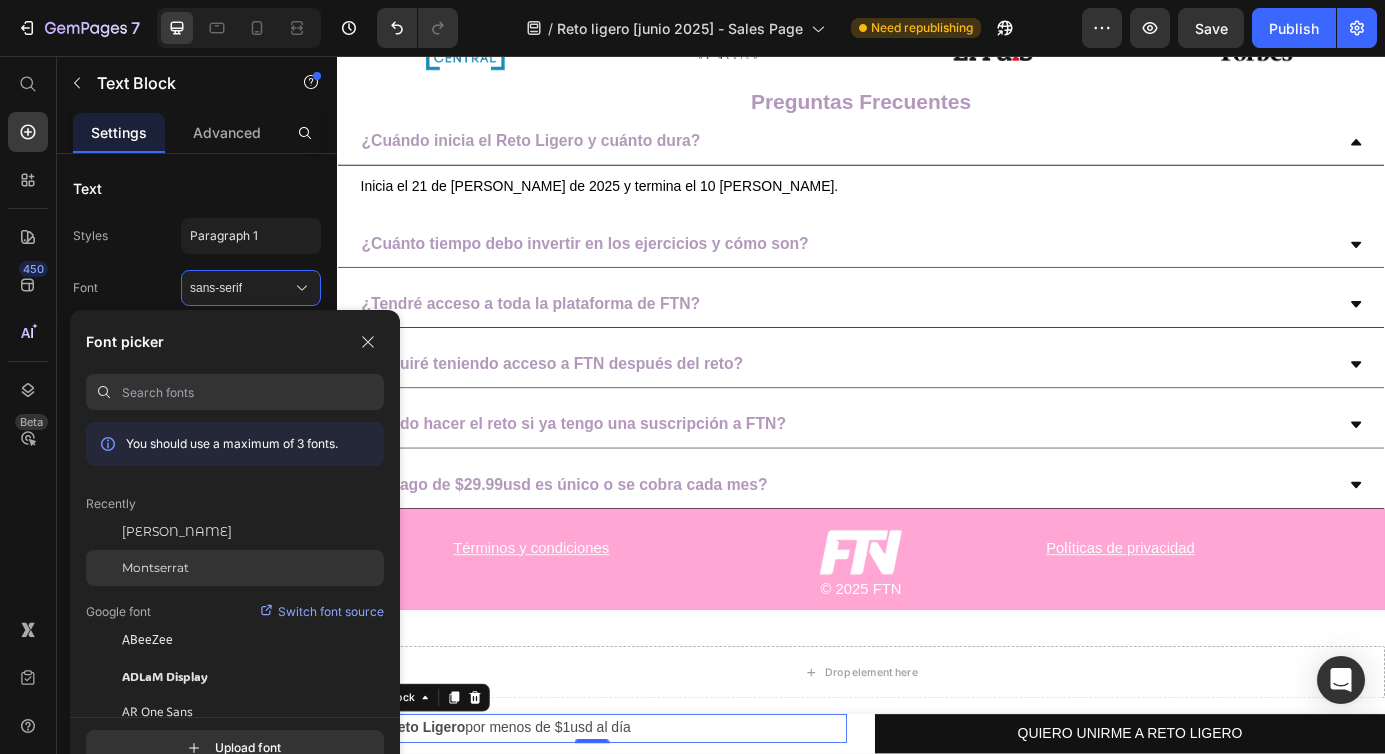 click on "Montserrat" 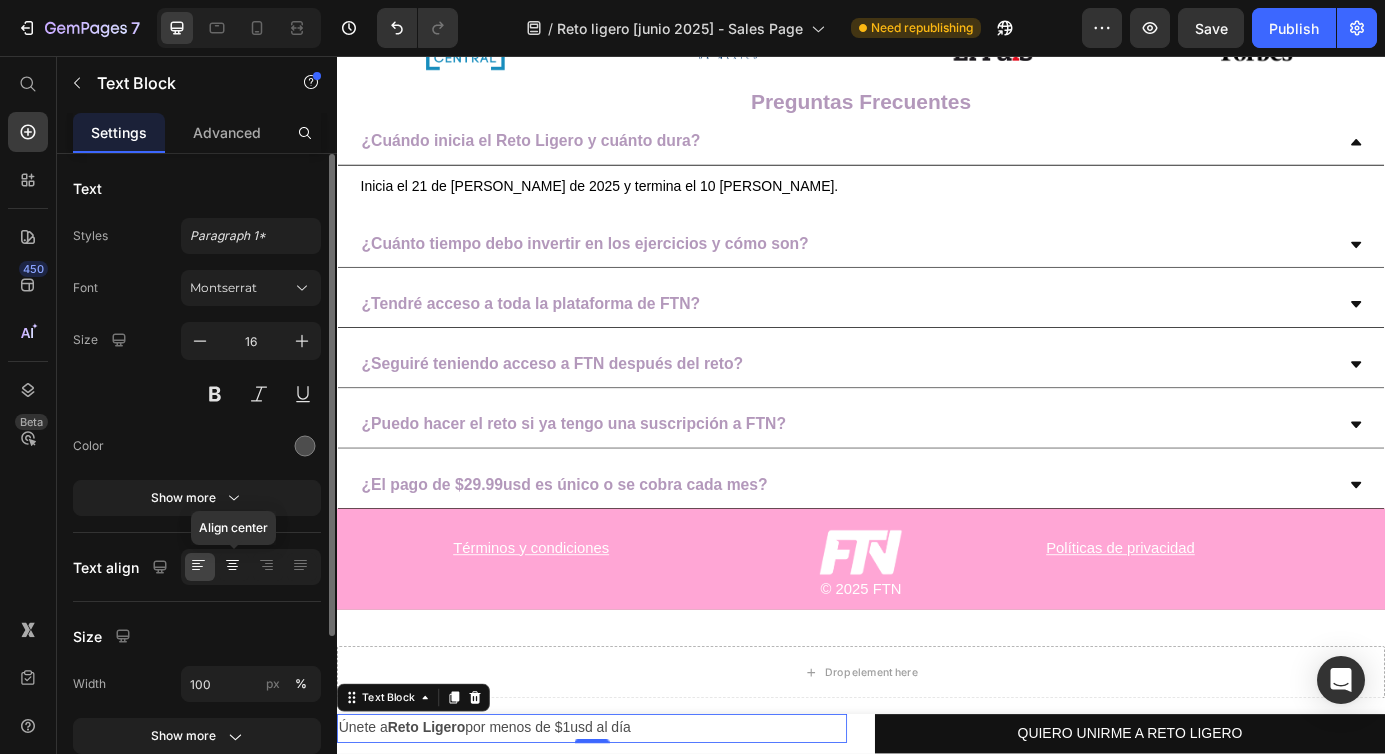 click 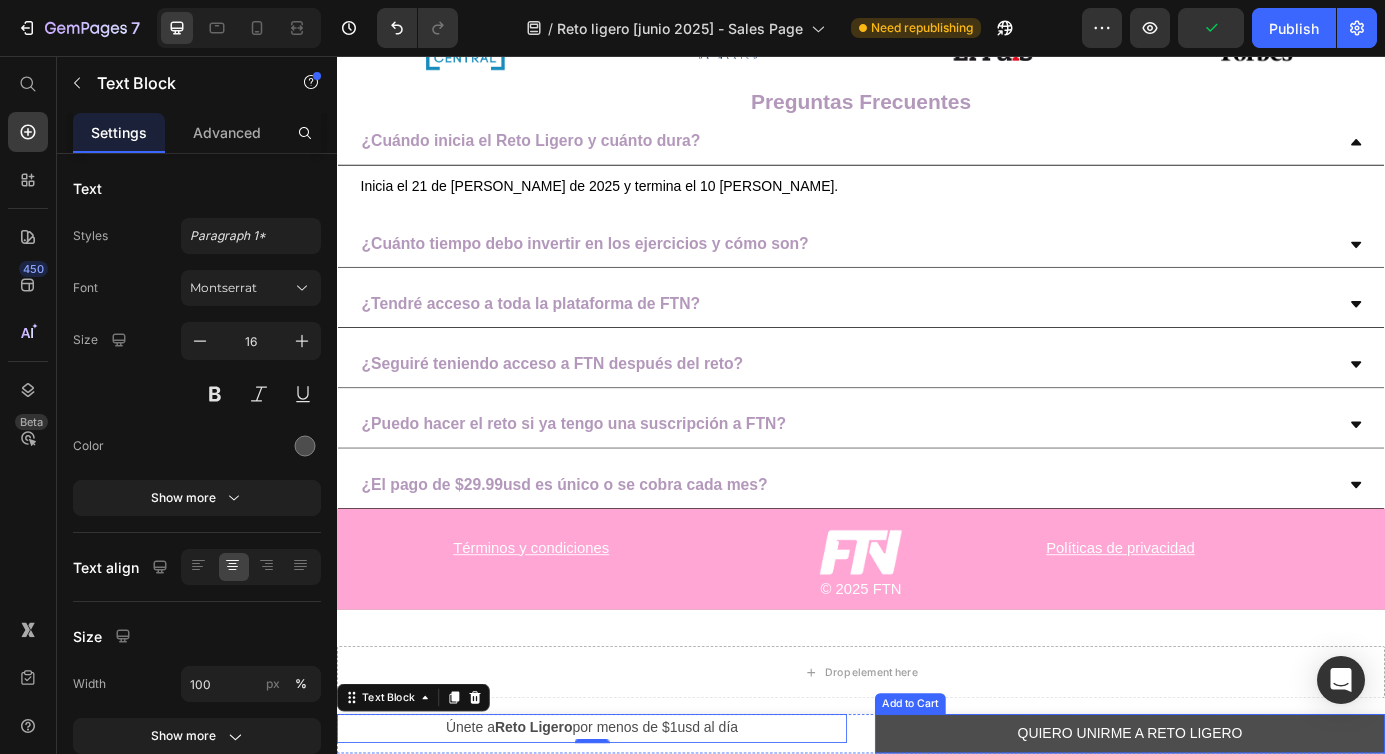 click on "QUIERO UNIRME A RETO LIGERO" at bounding box center [1245, 832] 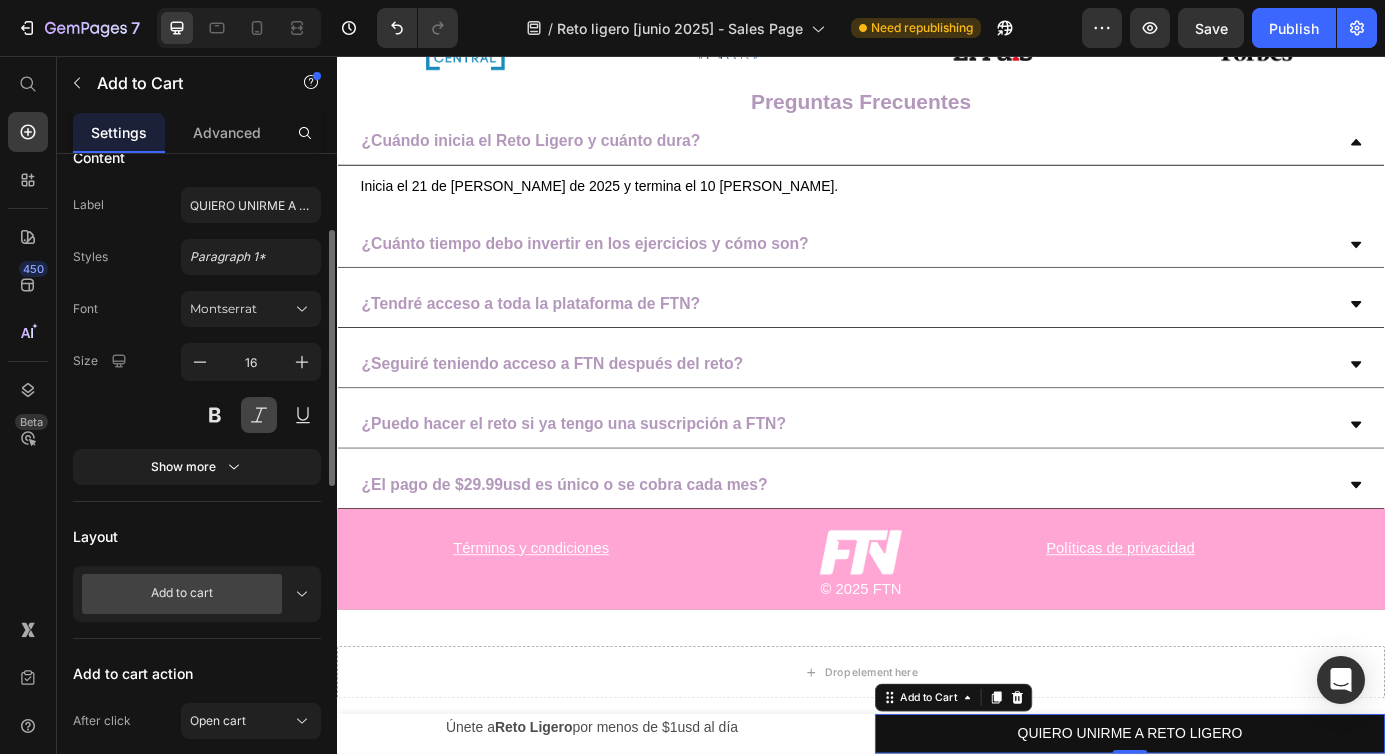 scroll, scrollTop: 193, scrollLeft: 0, axis: vertical 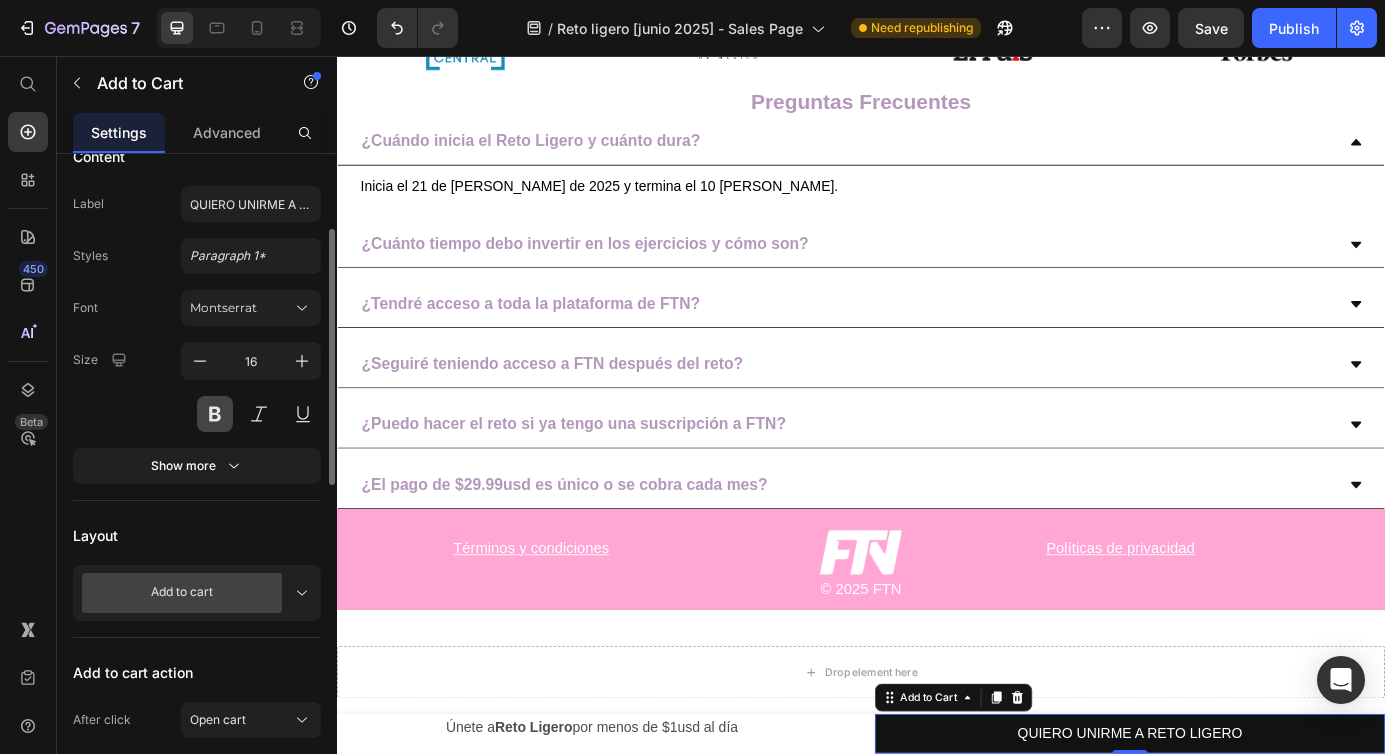 click at bounding box center [215, 414] 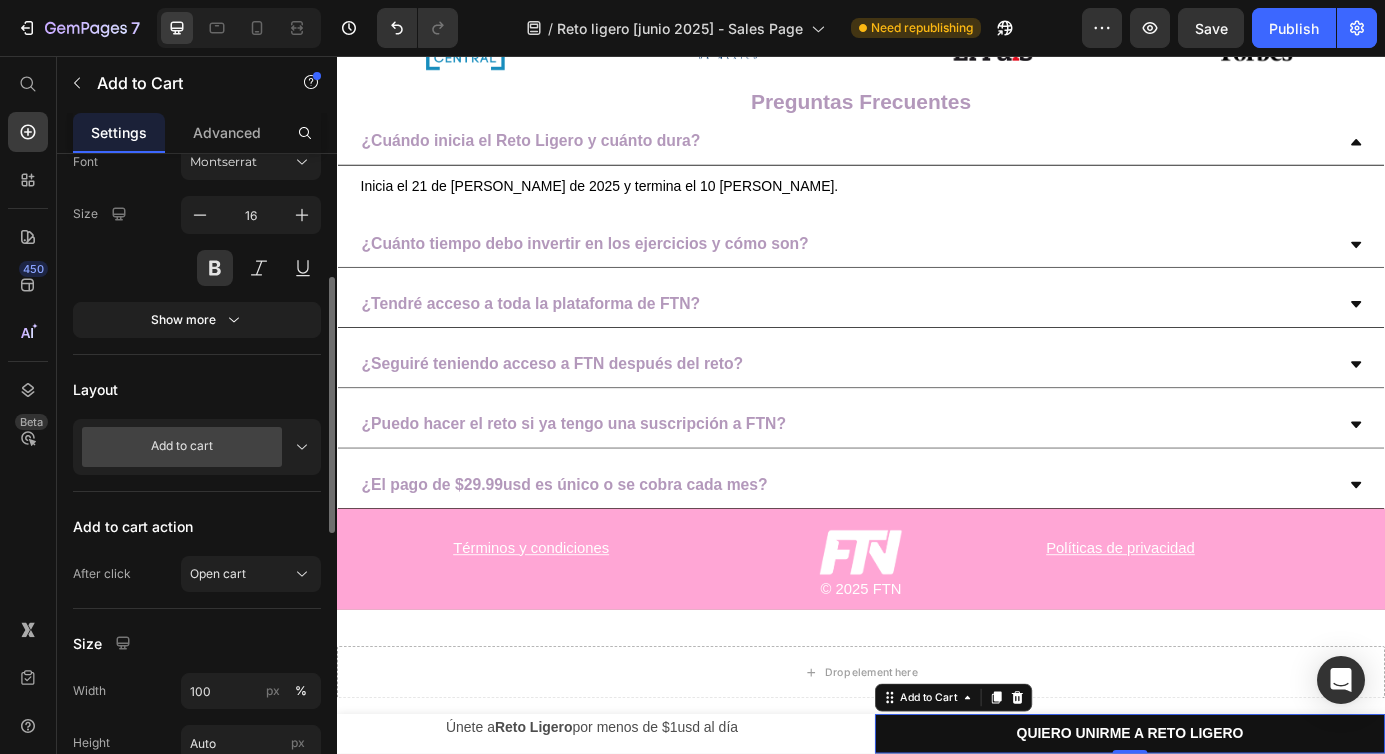 scroll, scrollTop: 349, scrollLeft: 0, axis: vertical 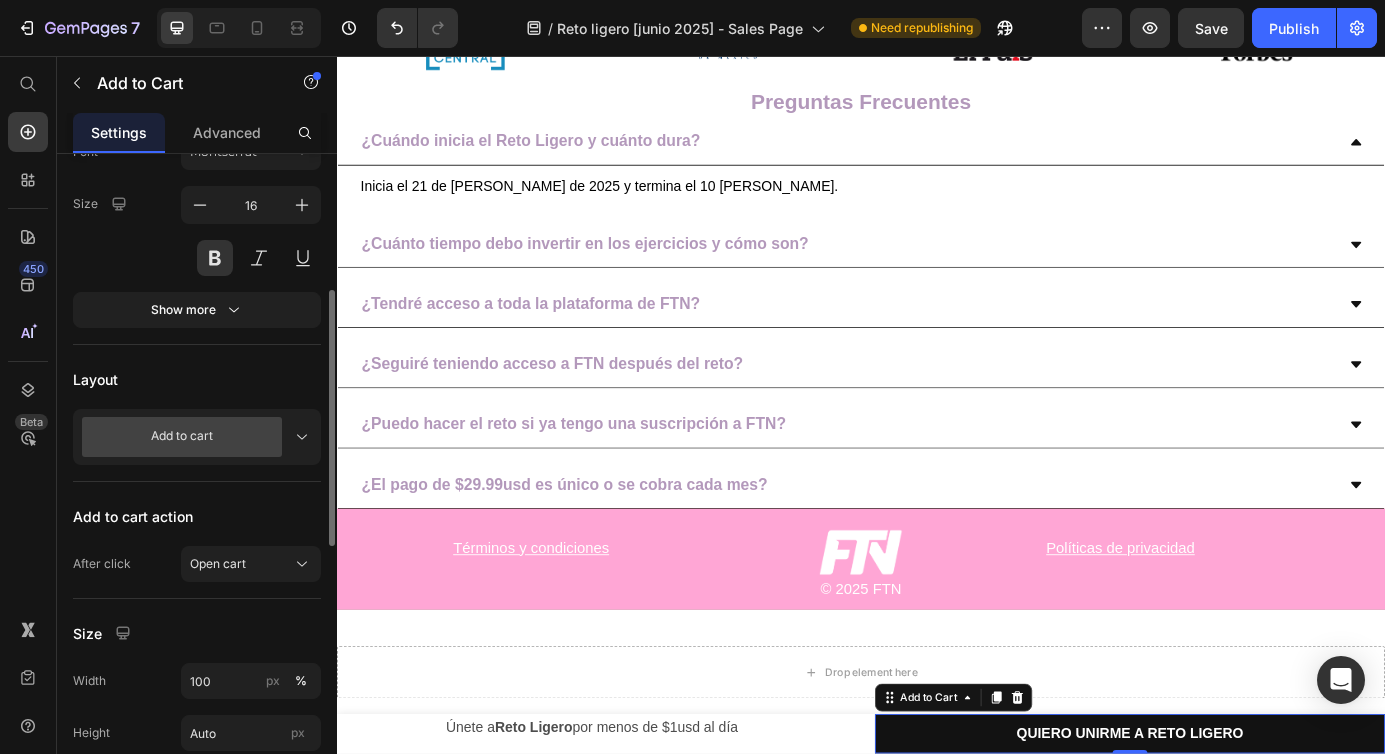 click 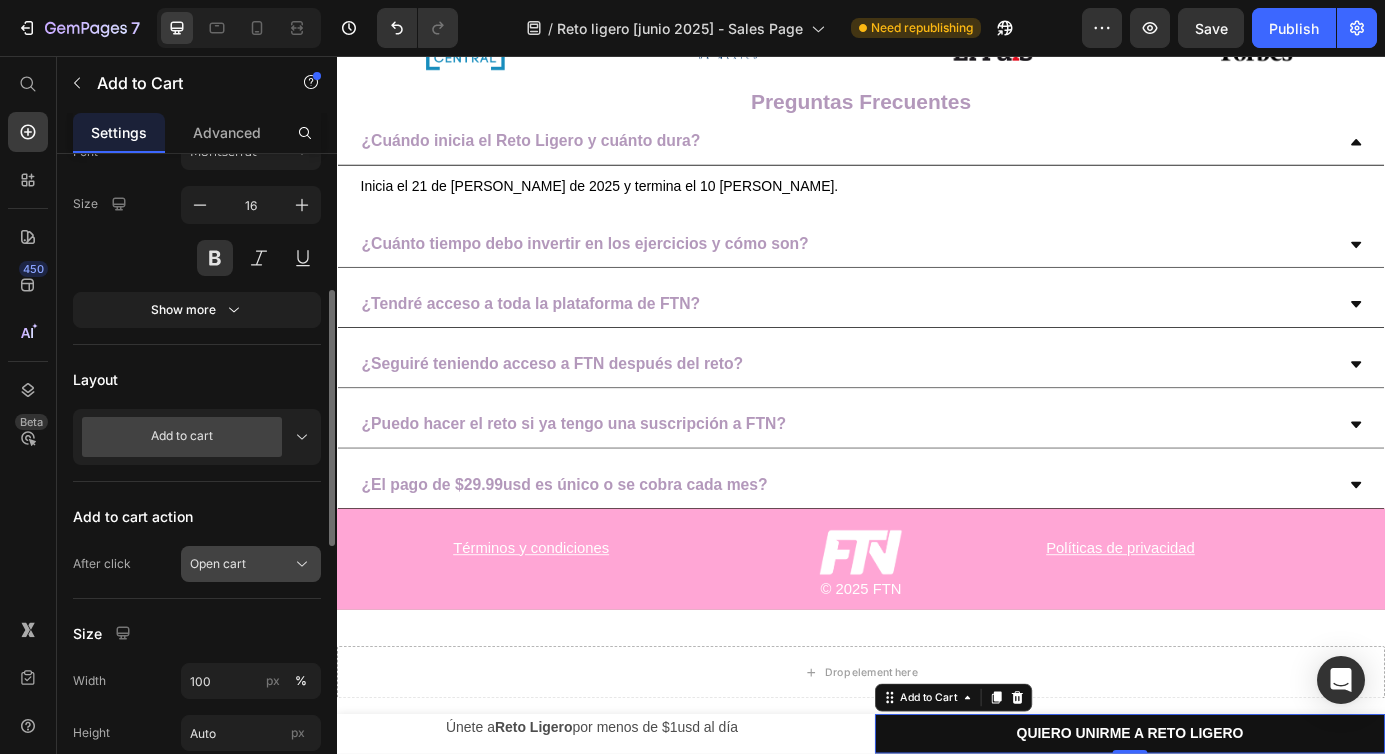 click on "Open cart" 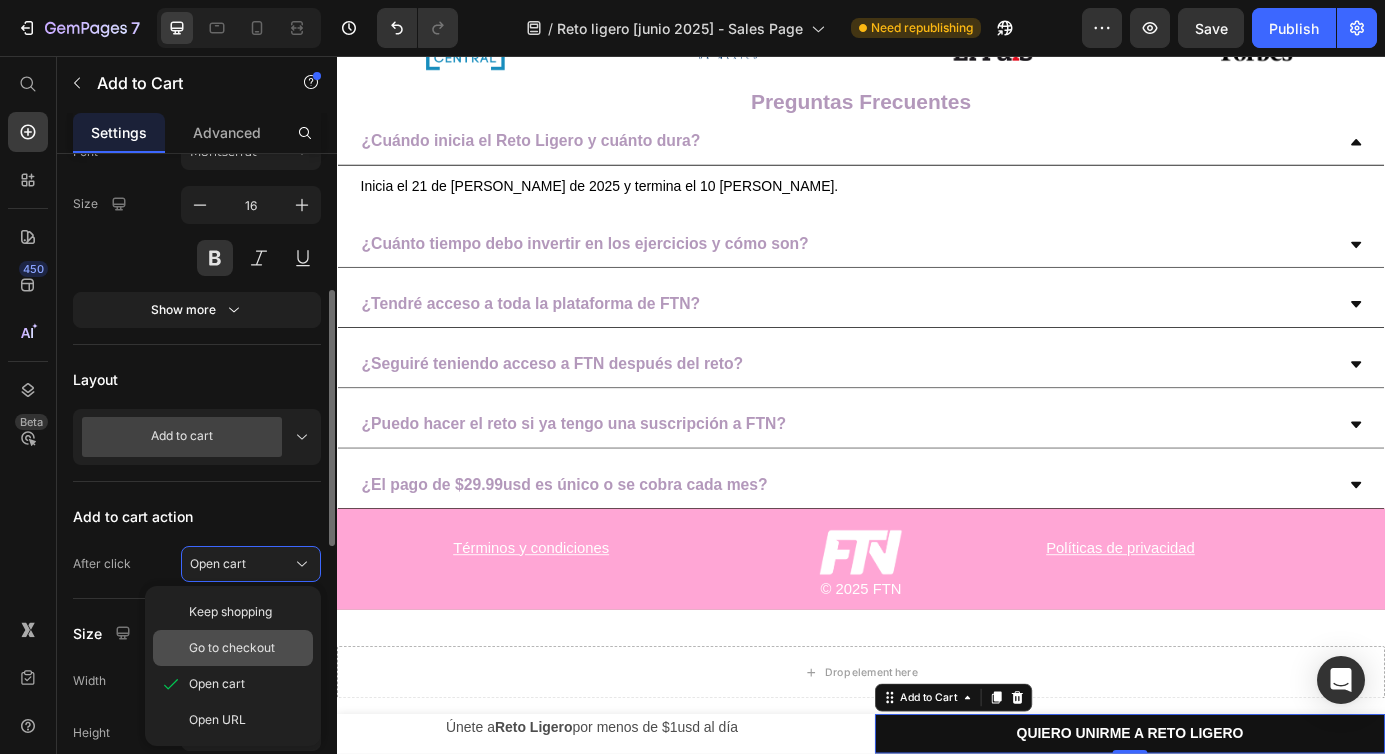 click on "Go to checkout" 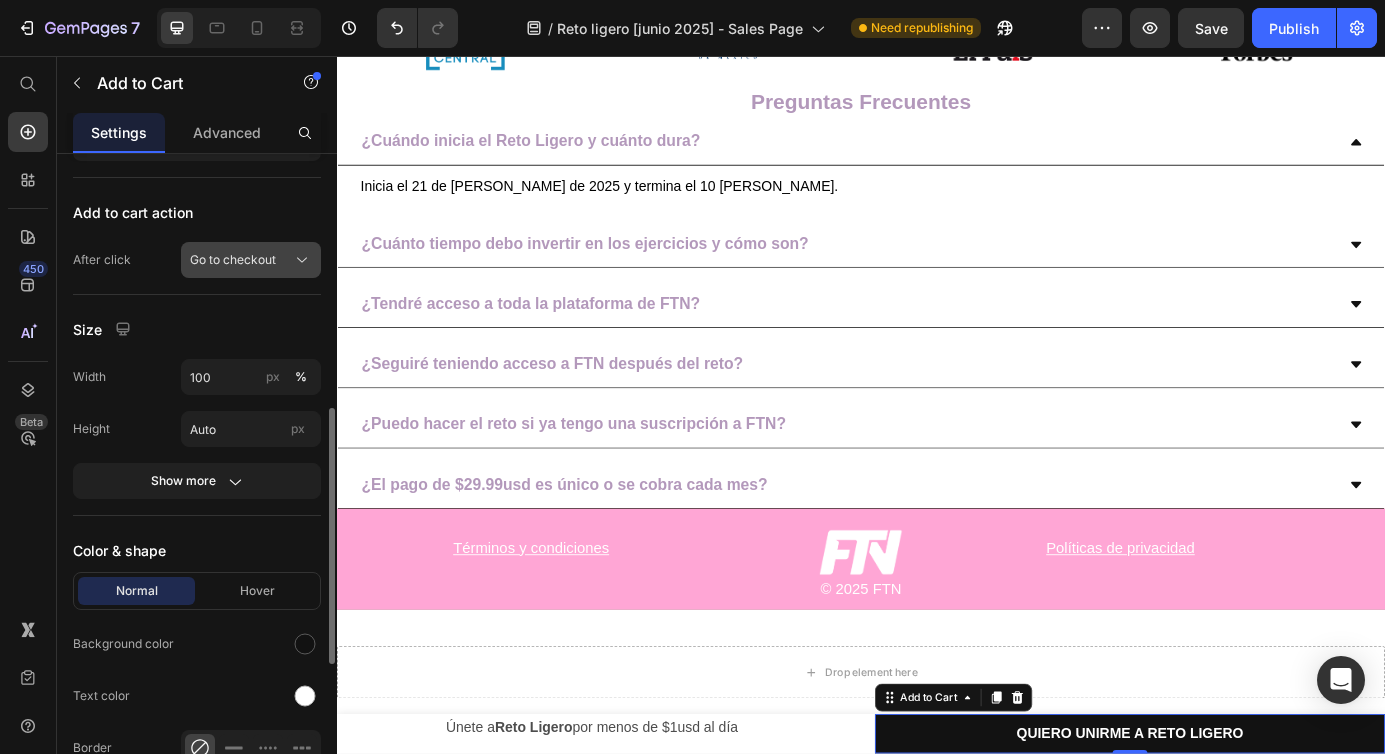 scroll, scrollTop: 654, scrollLeft: 0, axis: vertical 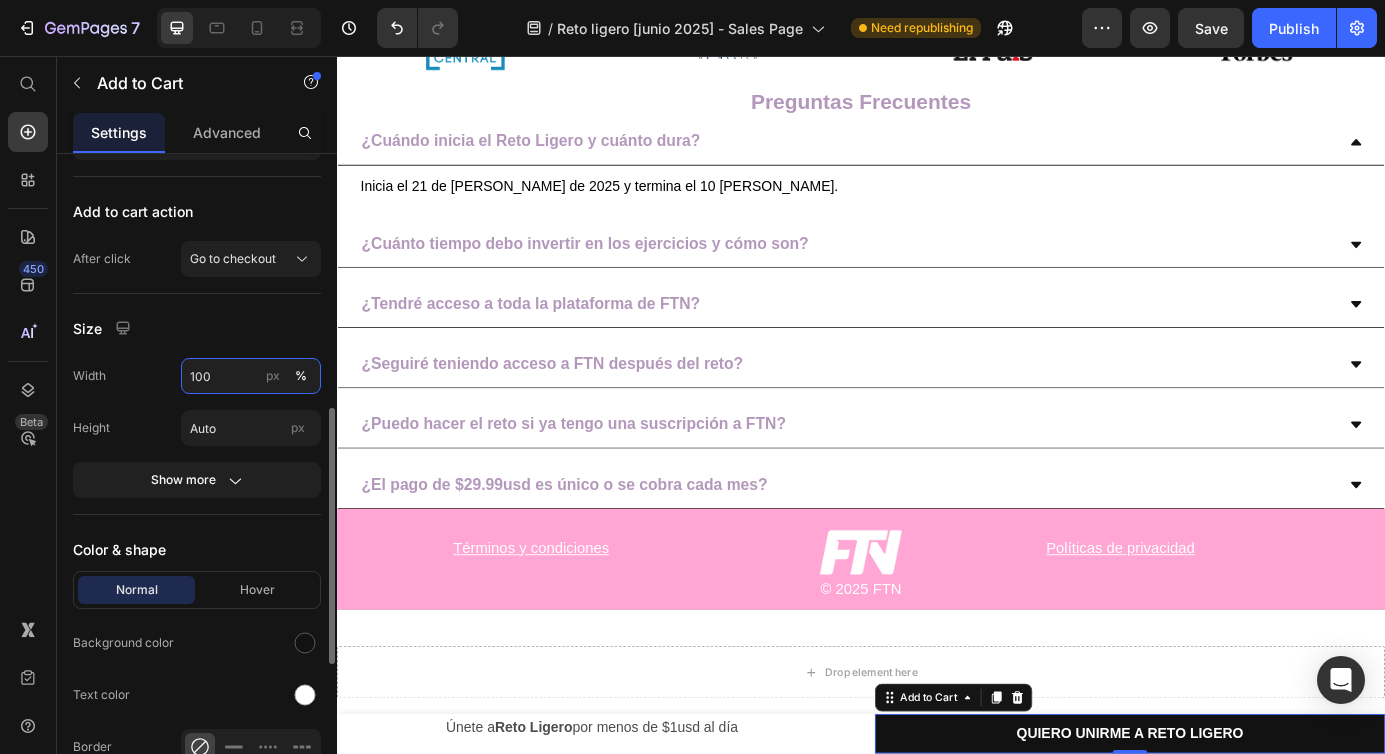 click on "100" at bounding box center (251, 376) 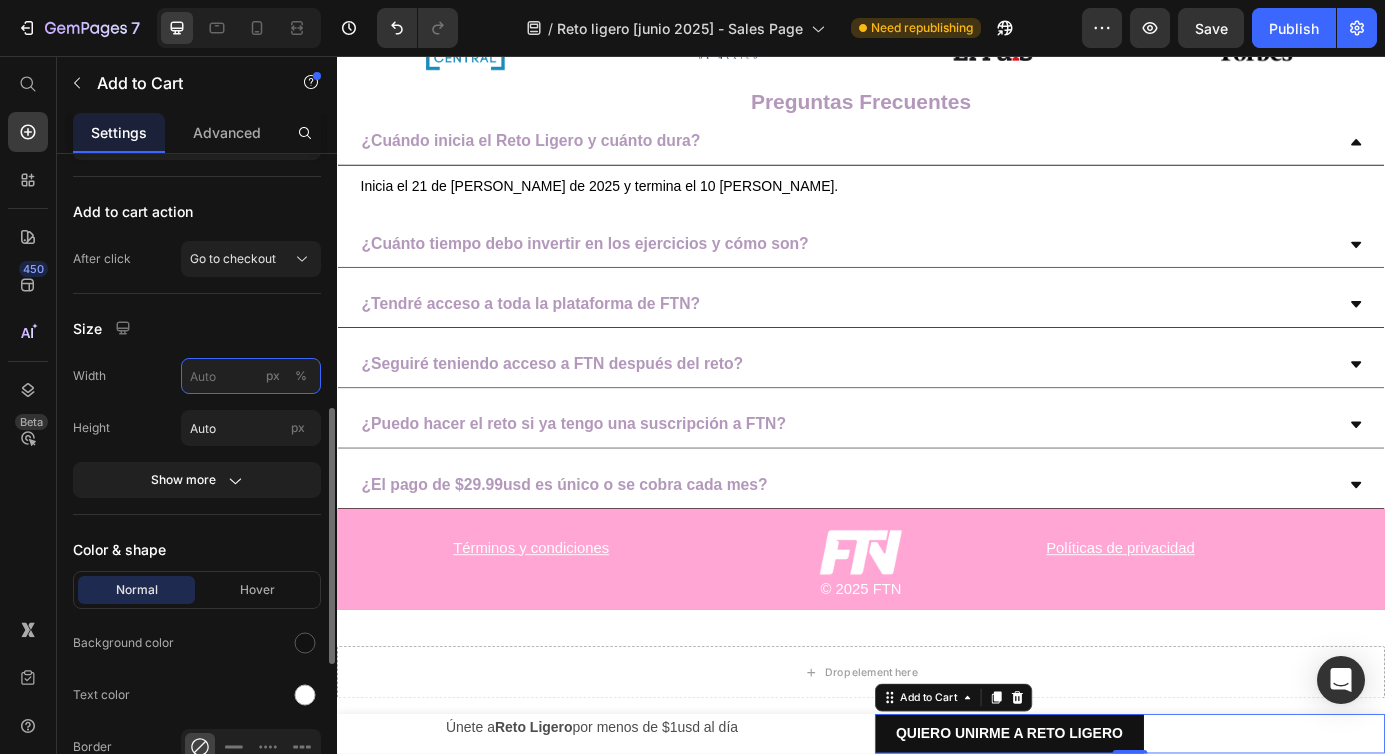 type 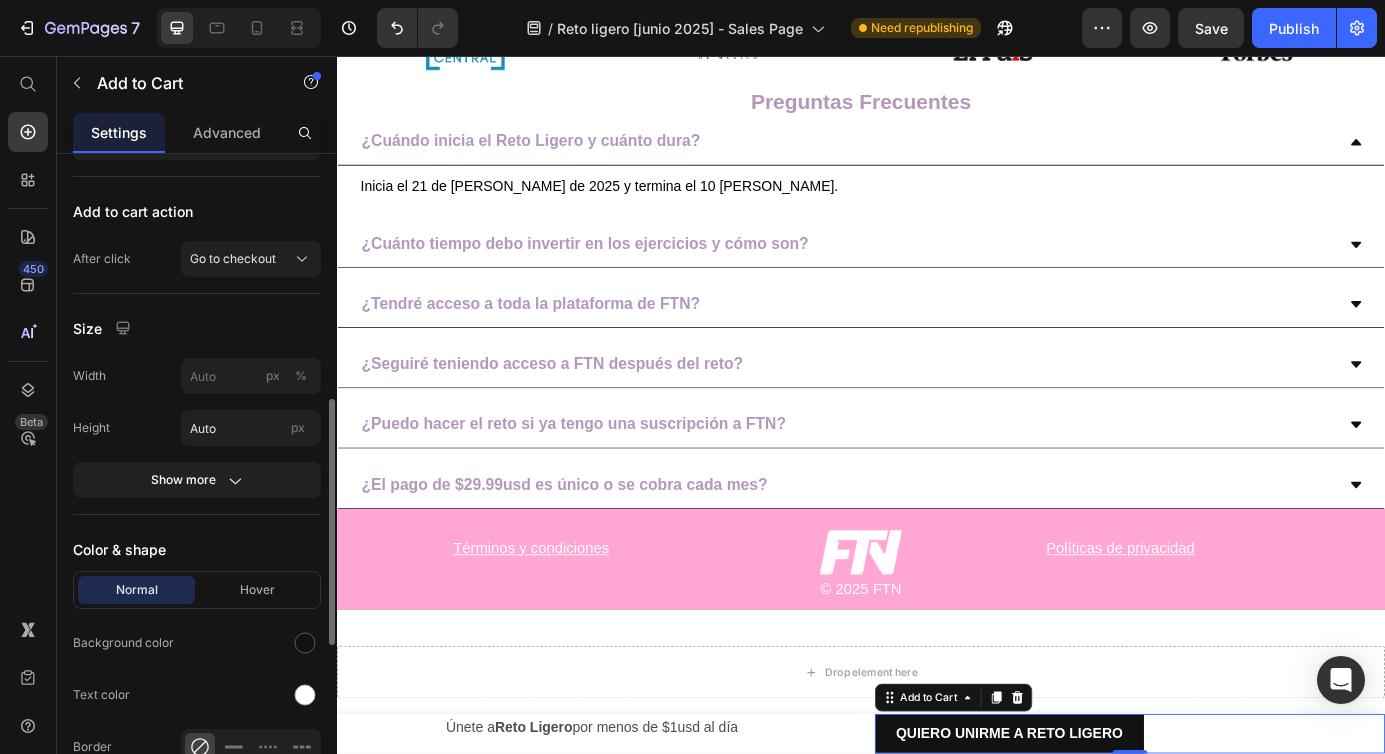 click on "Size" at bounding box center (197, 328) 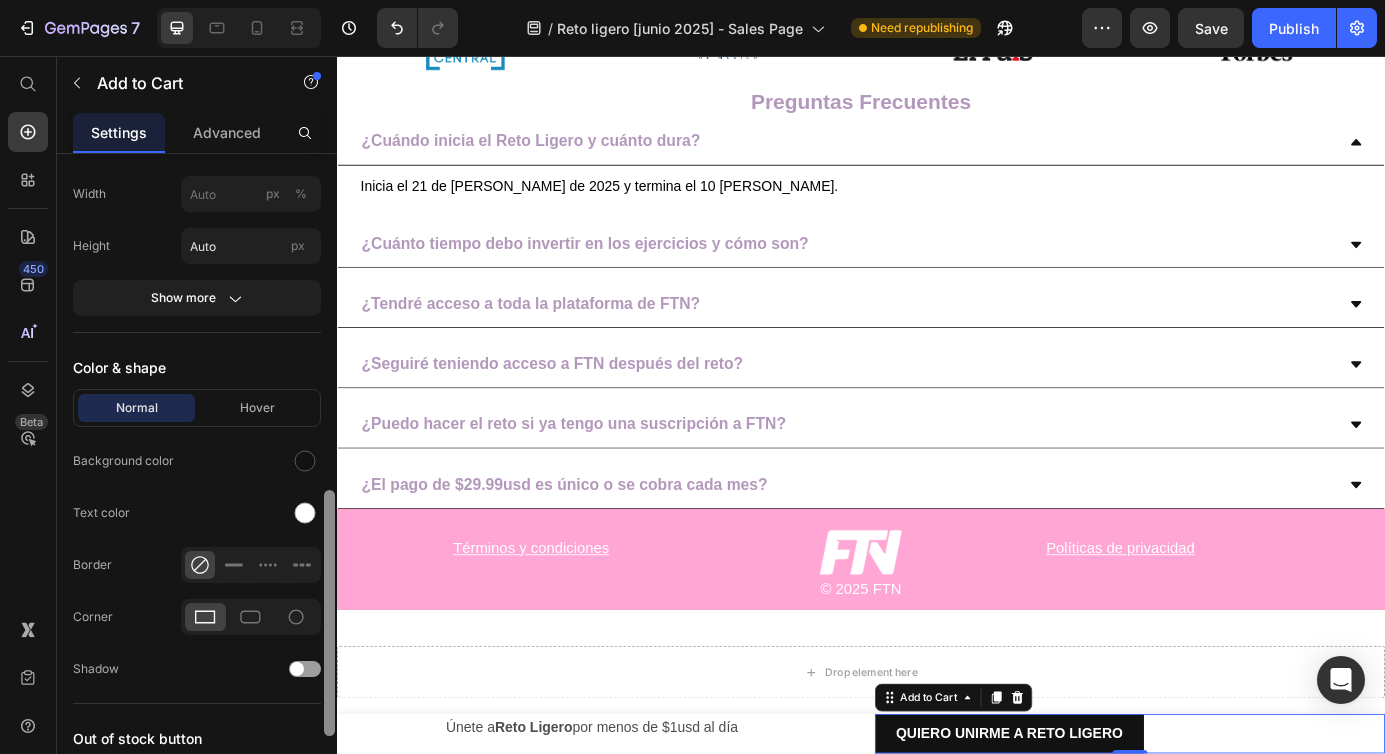 scroll, scrollTop: 852, scrollLeft: 0, axis: vertical 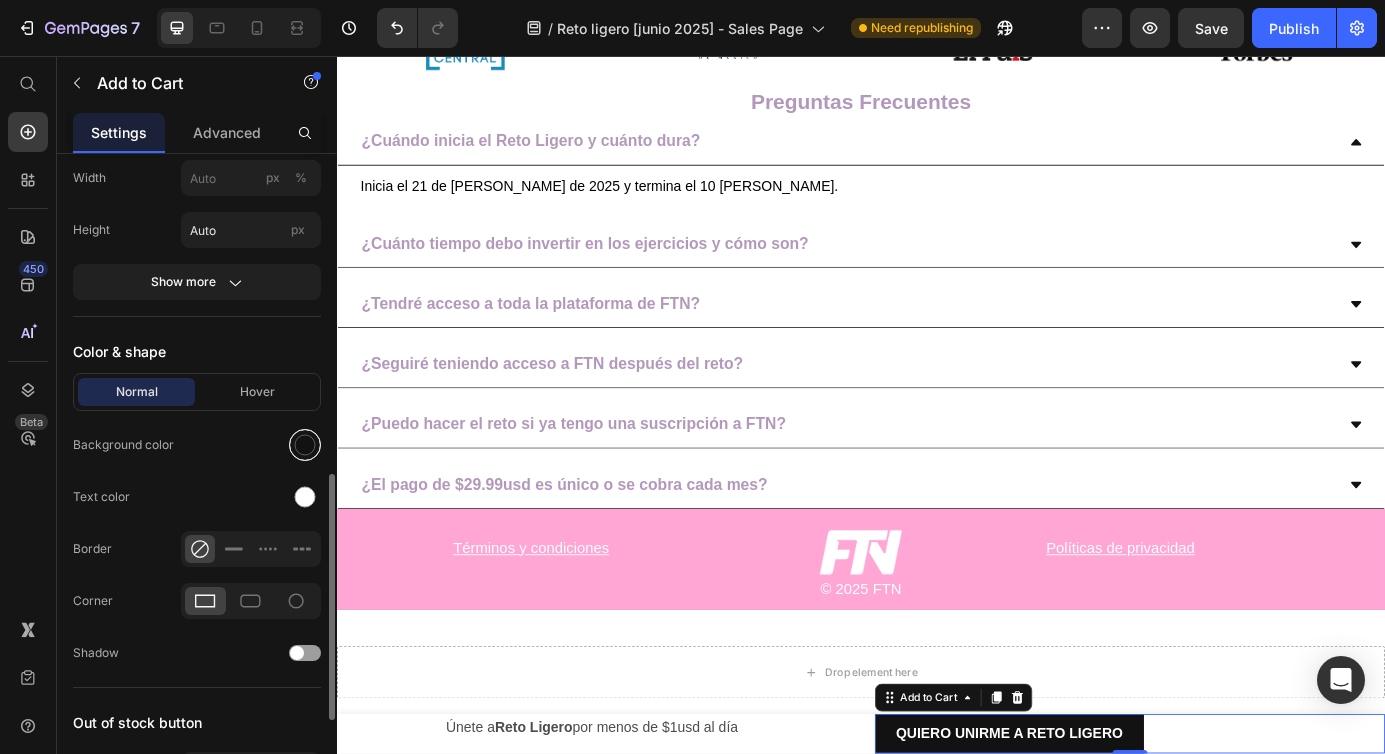 click at bounding box center (305, 445) 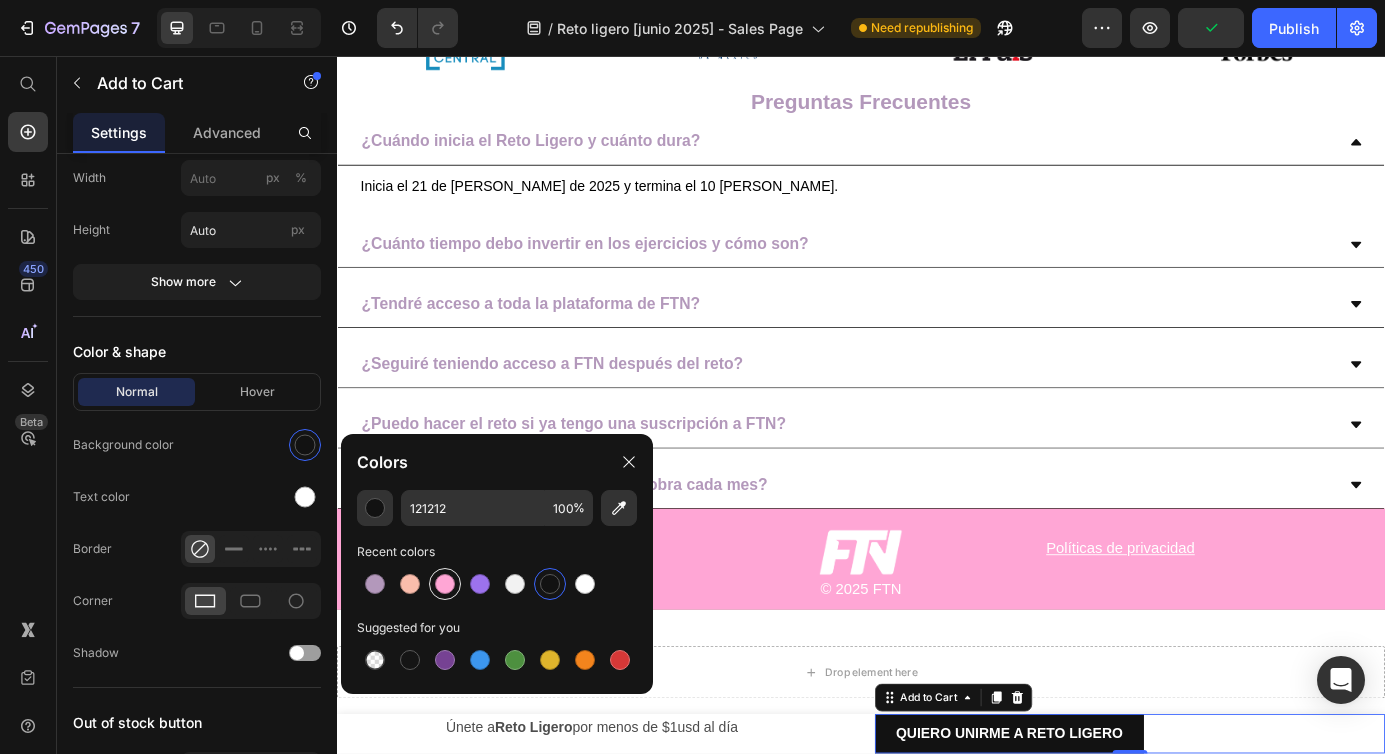 click at bounding box center [445, 584] 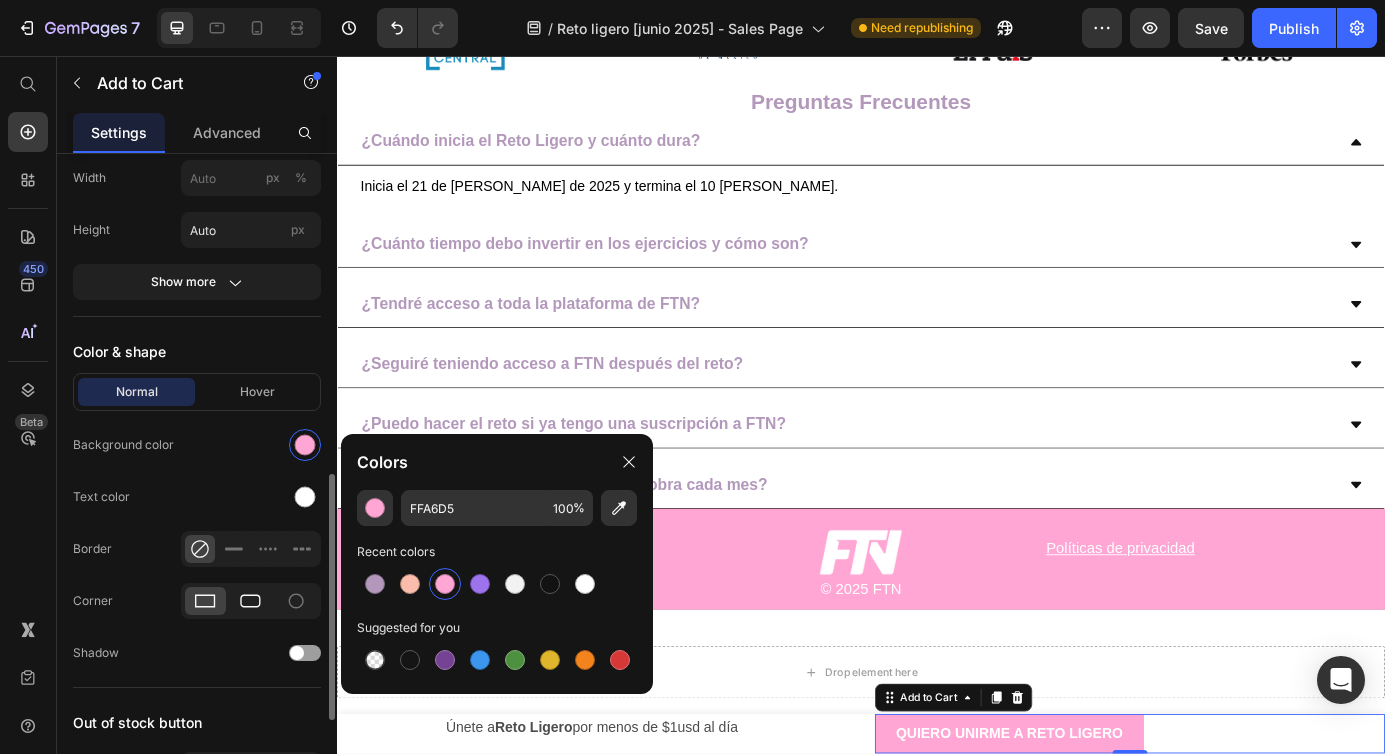 click 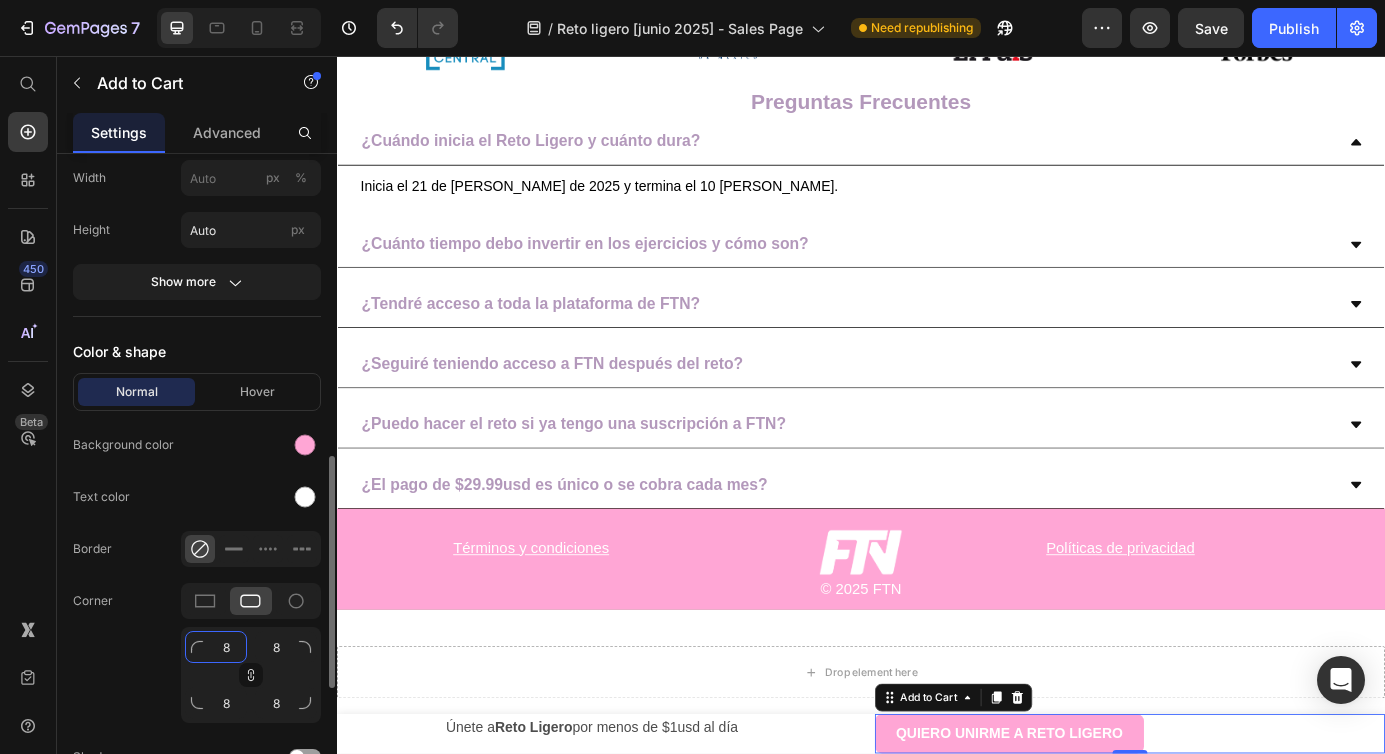 click on "8" 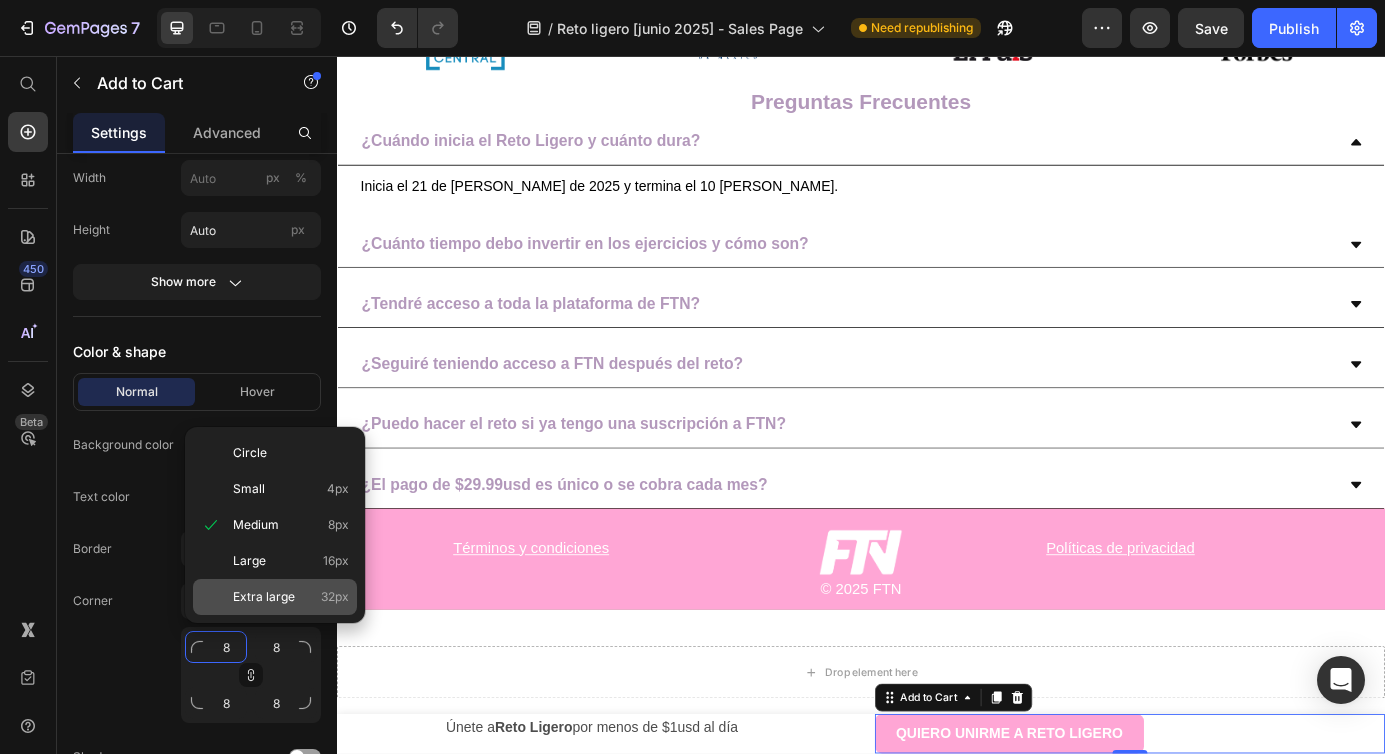 type on "2" 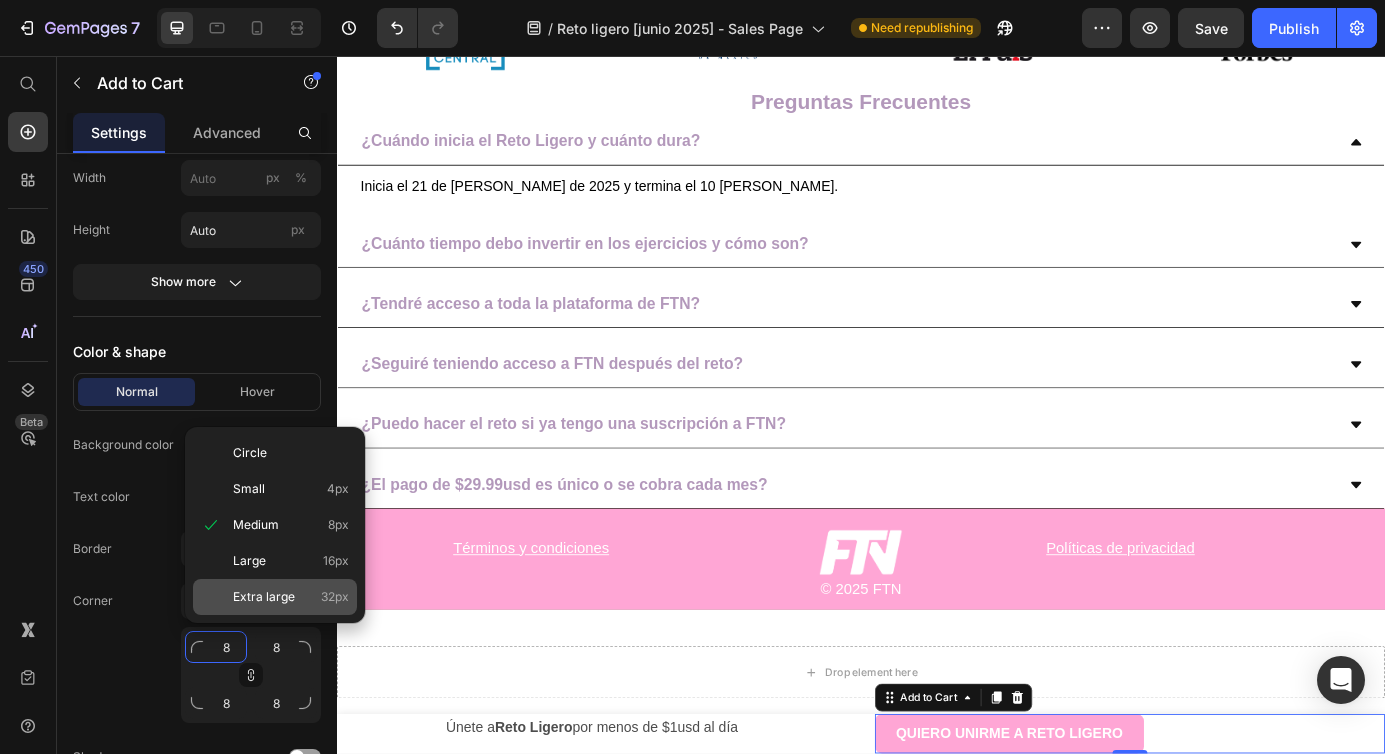 type on "2" 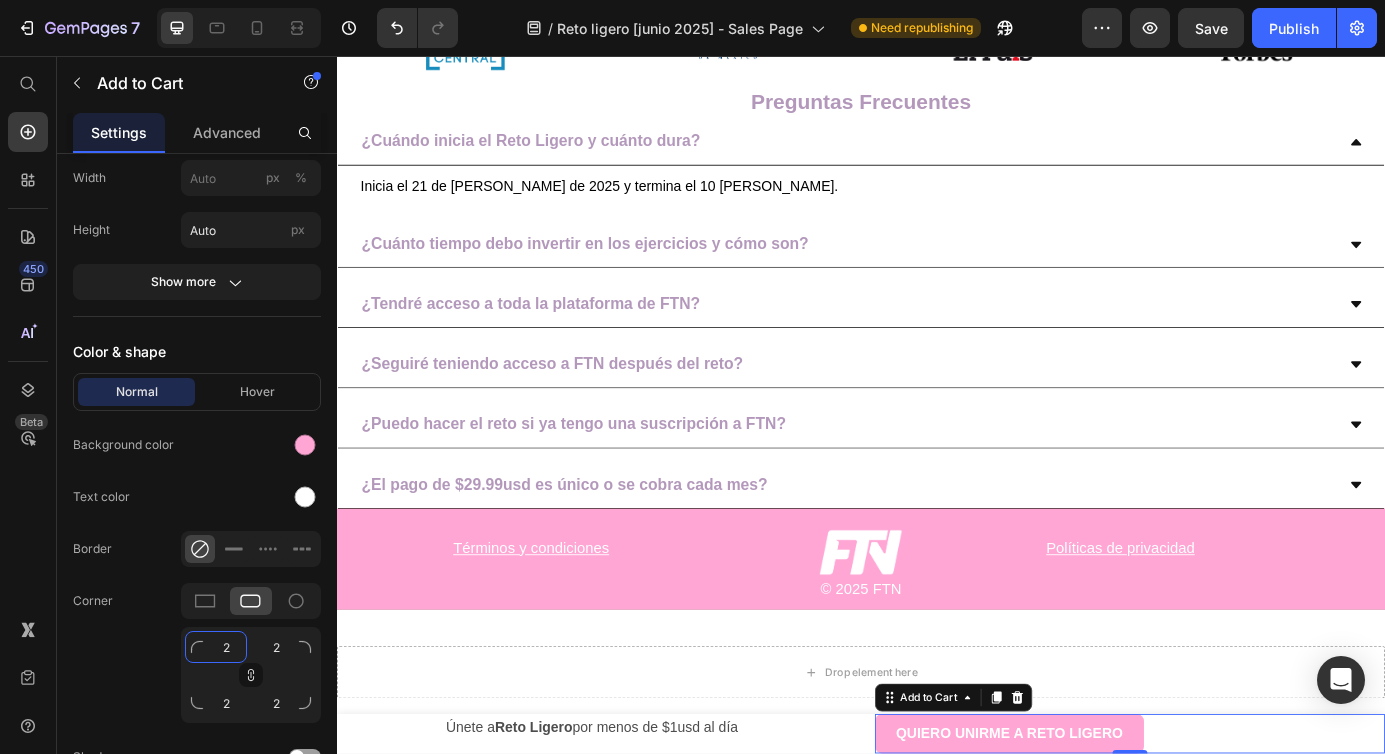 type on "20" 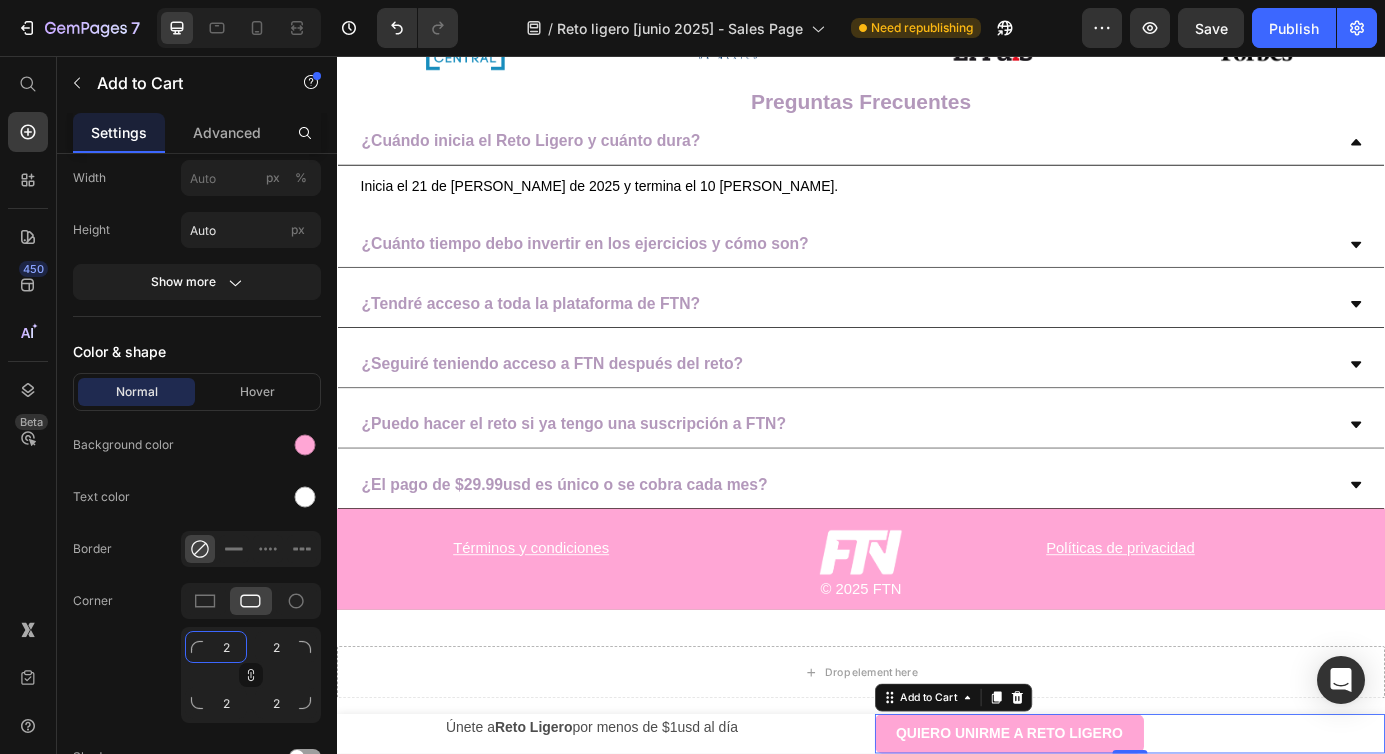 type on "20" 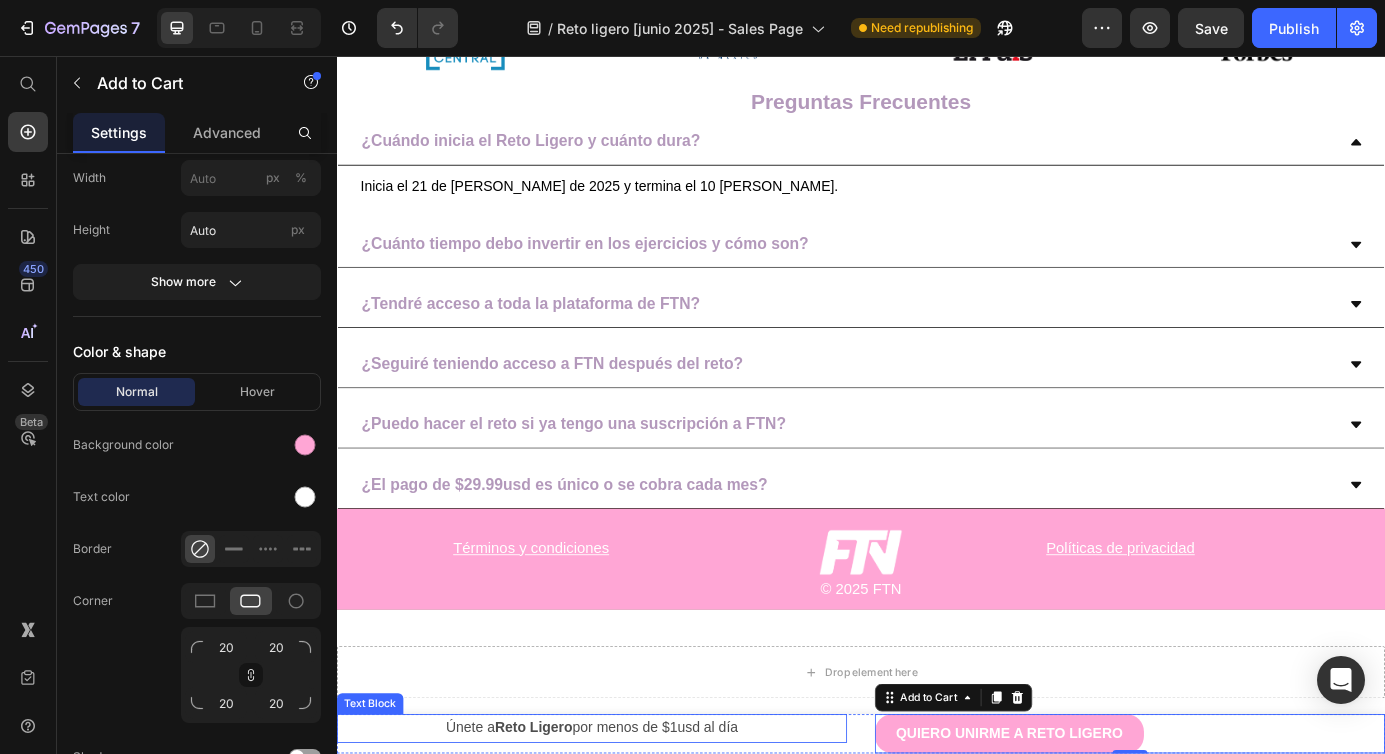 click on "Únete a  Reto Ligero  por menos de $1usd al día" at bounding box center (629, 826) 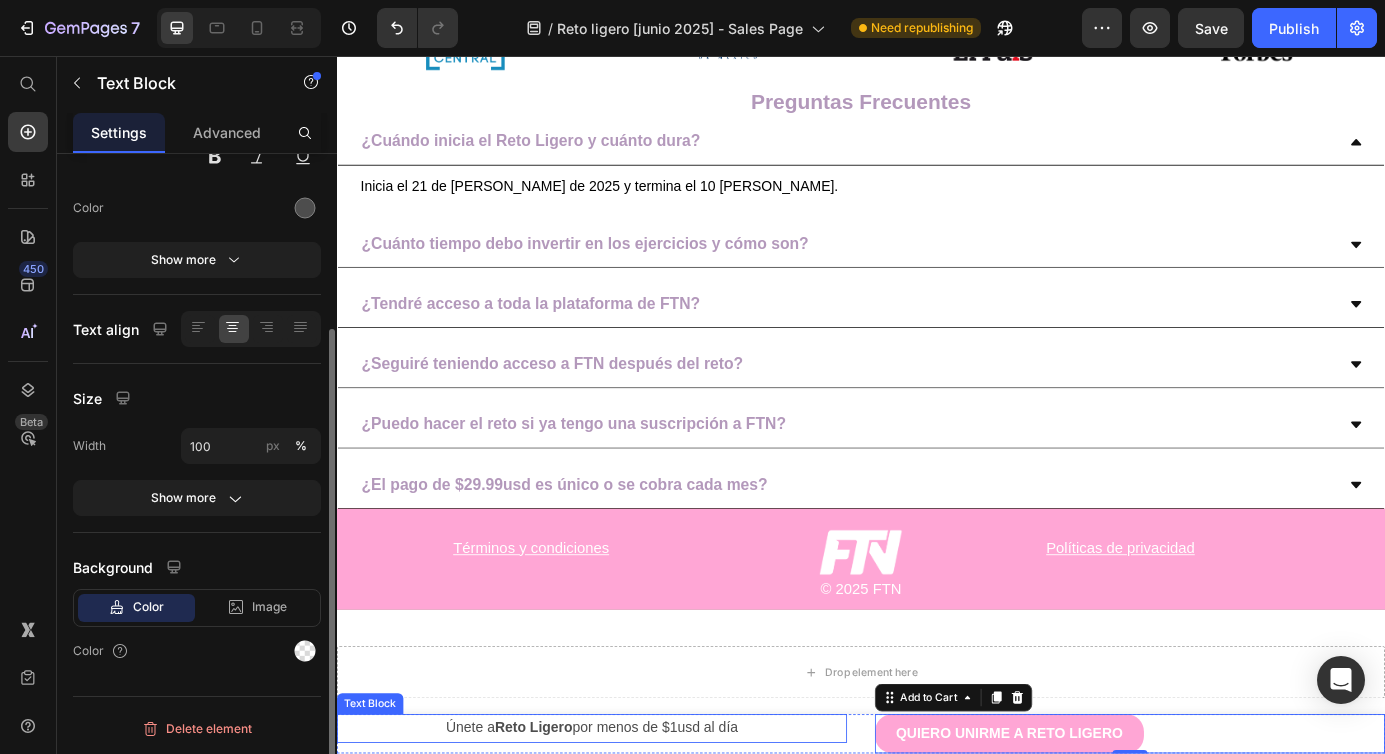scroll, scrollTop: 0, scrollLeft: 0, axis: both 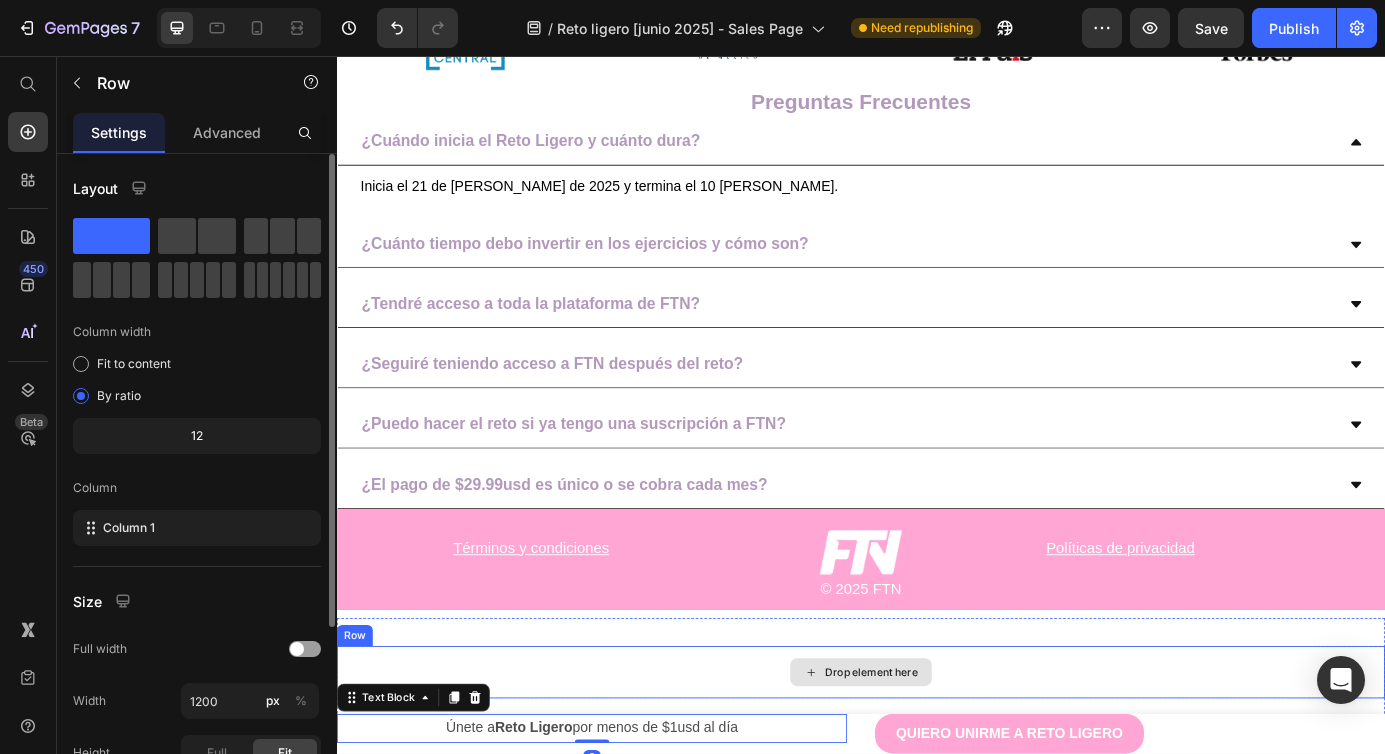 click on "Drop element here" at bounding box center (937, 762) 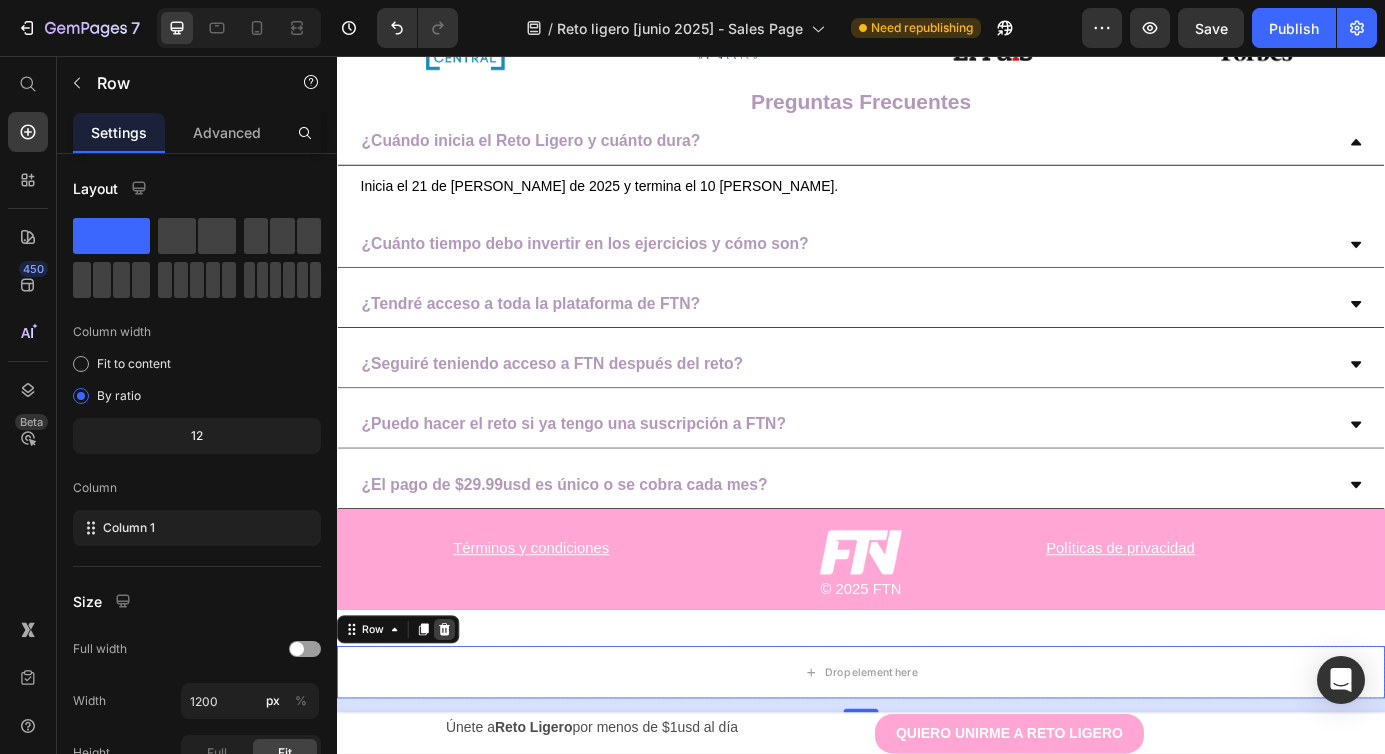 click 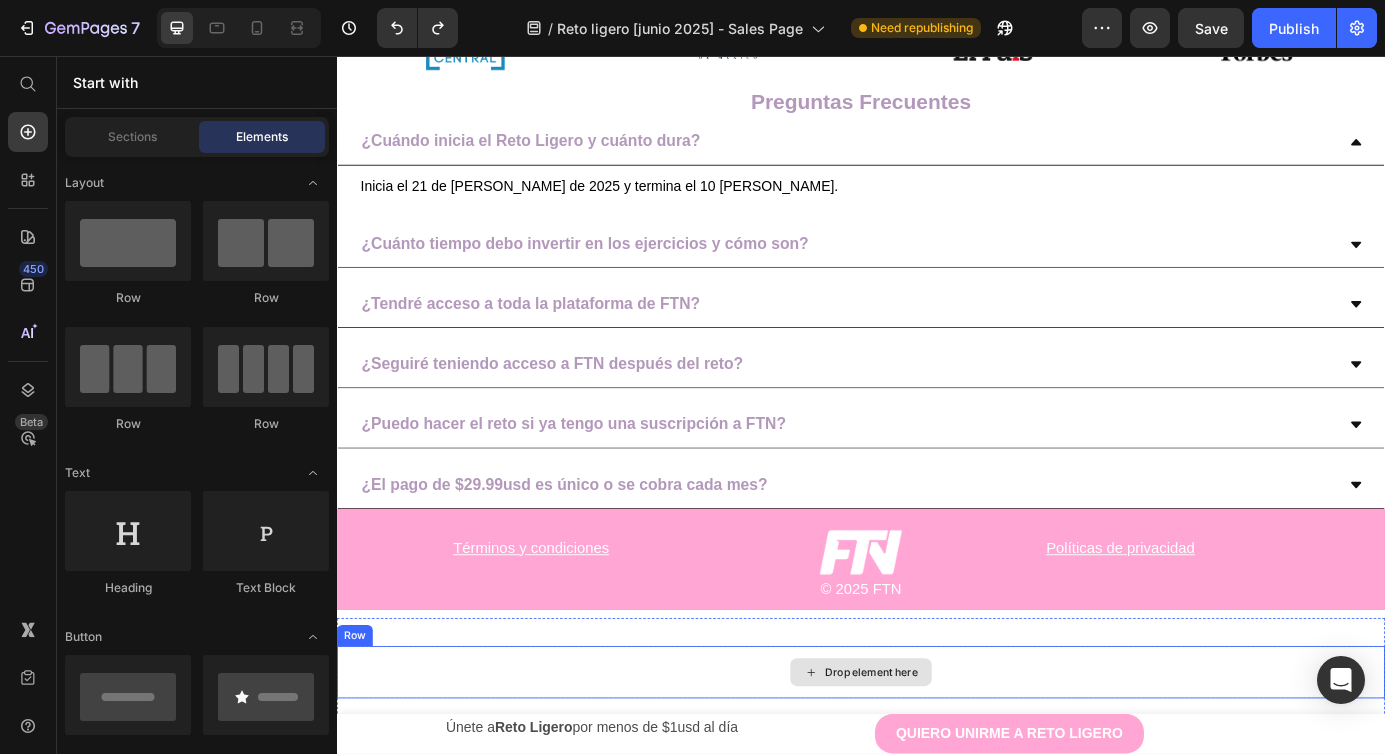 click on "Drop element here" at bounding box center [937, 762] 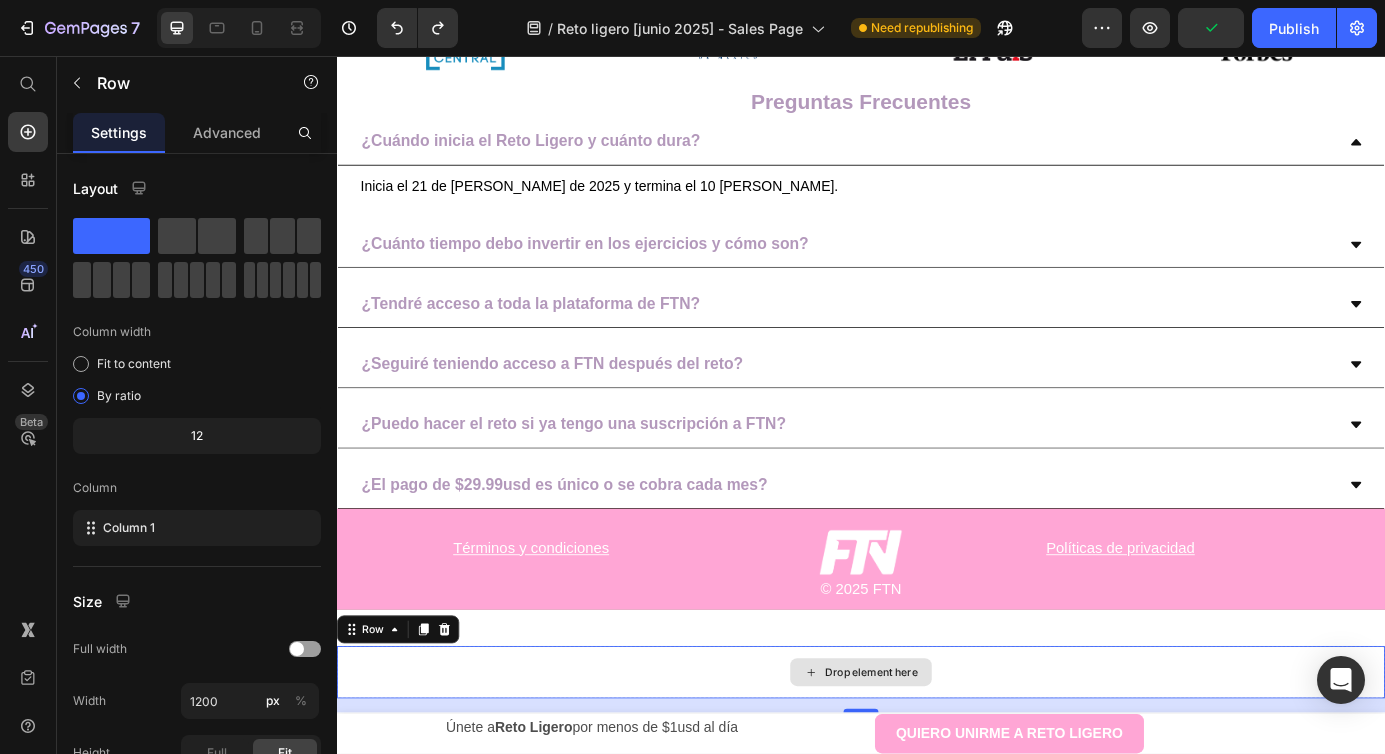 click on "Drop element here" at bounding box center (937, 762) 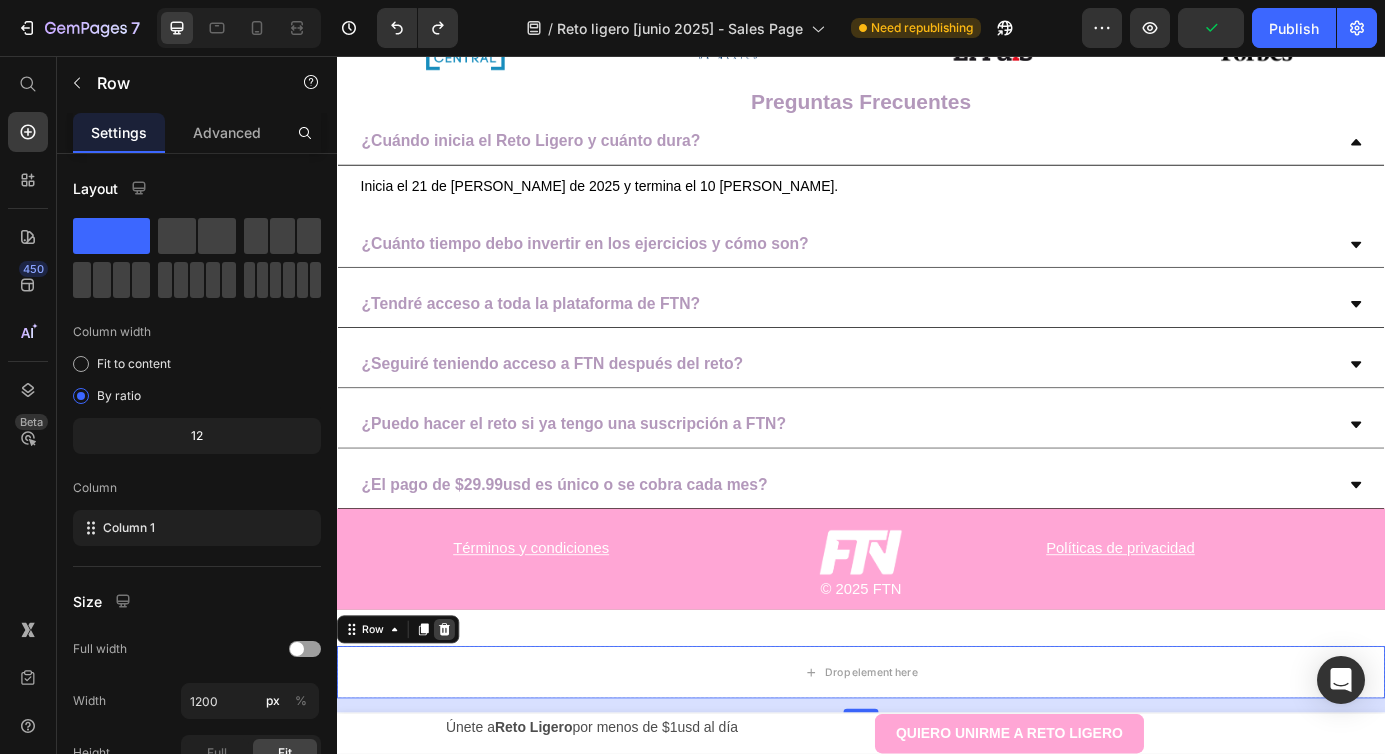 click 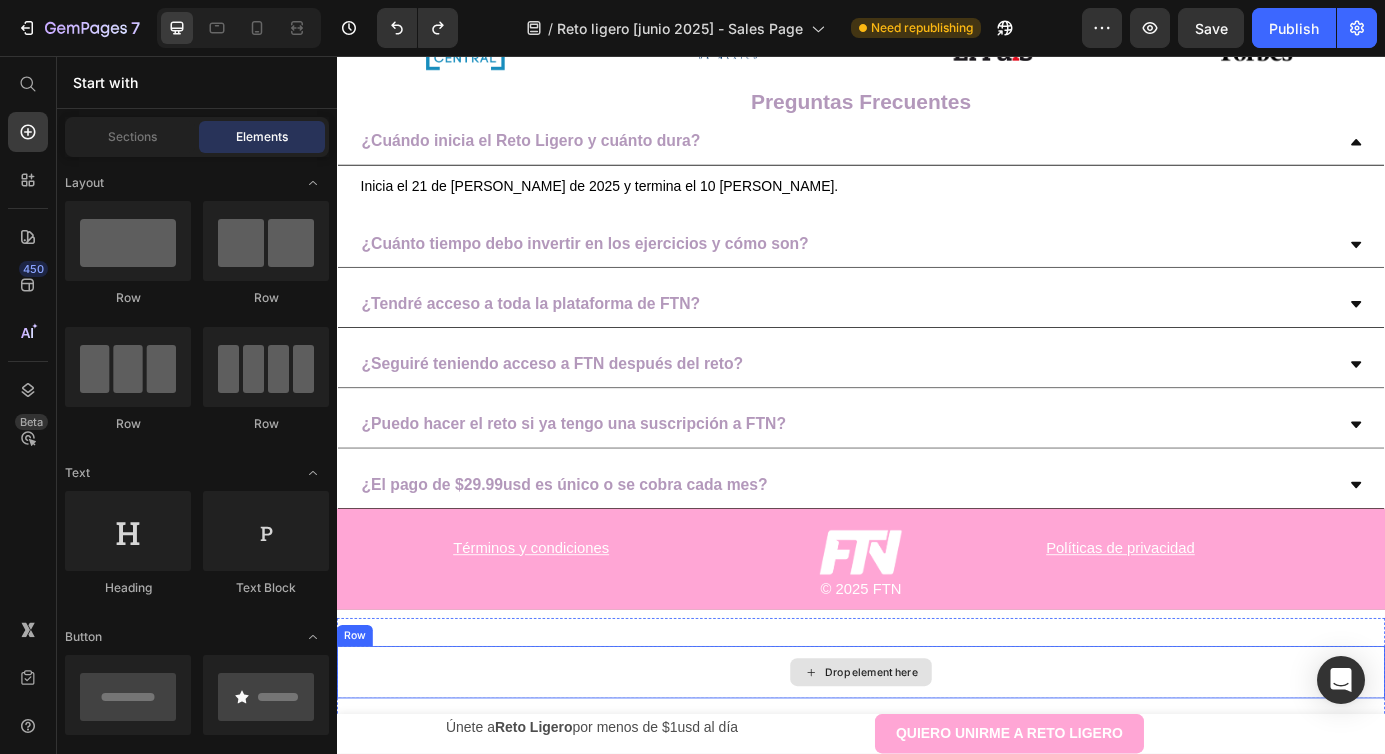 click 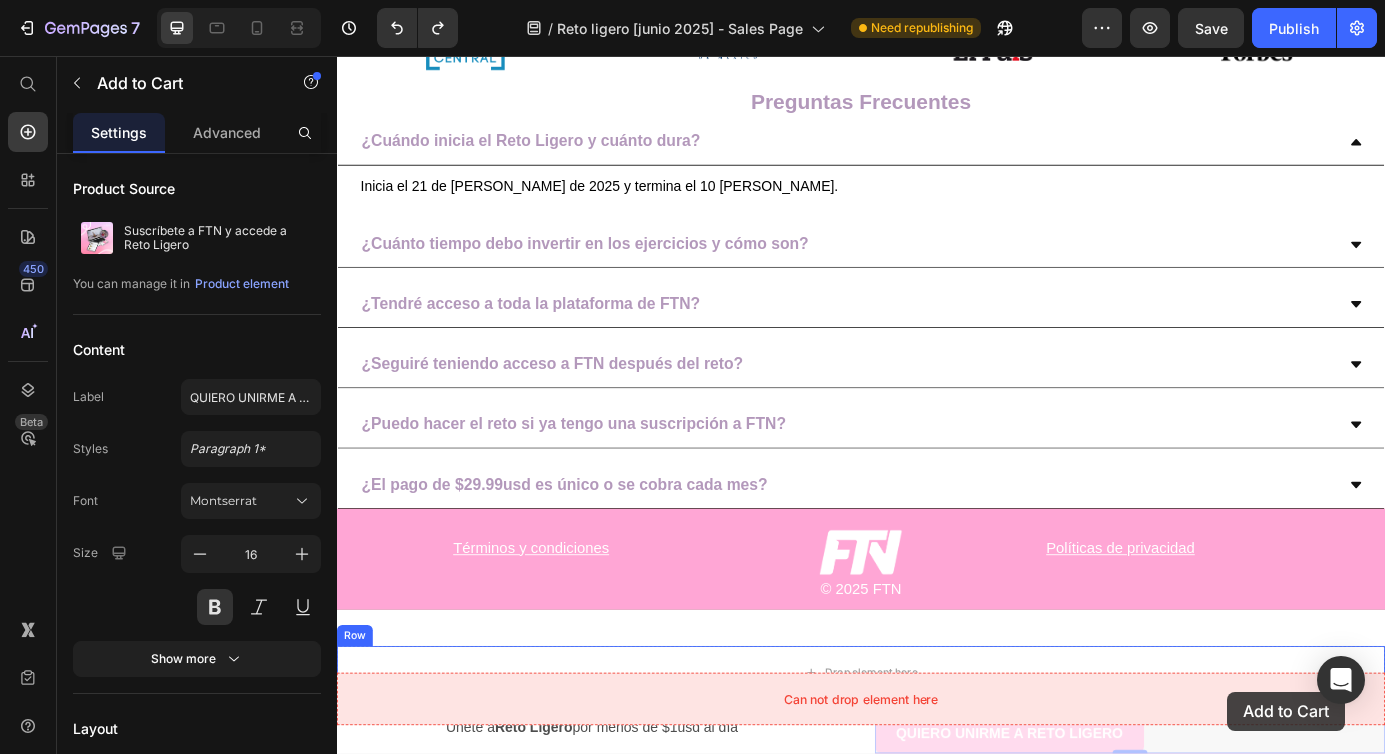 drag, startPoint x: 1367, startPoint y: 842, endPoint x: 1356, endPoint y: 784, distance: 59.03389 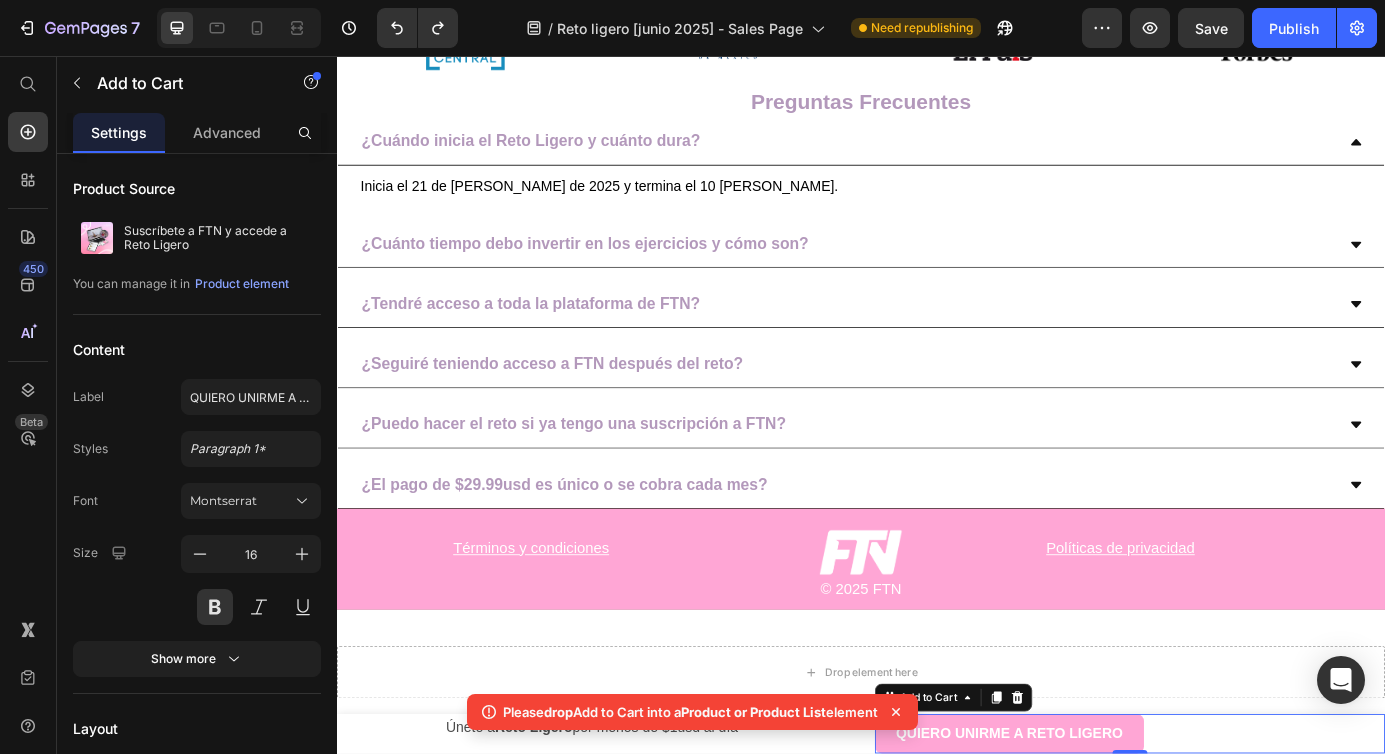 click 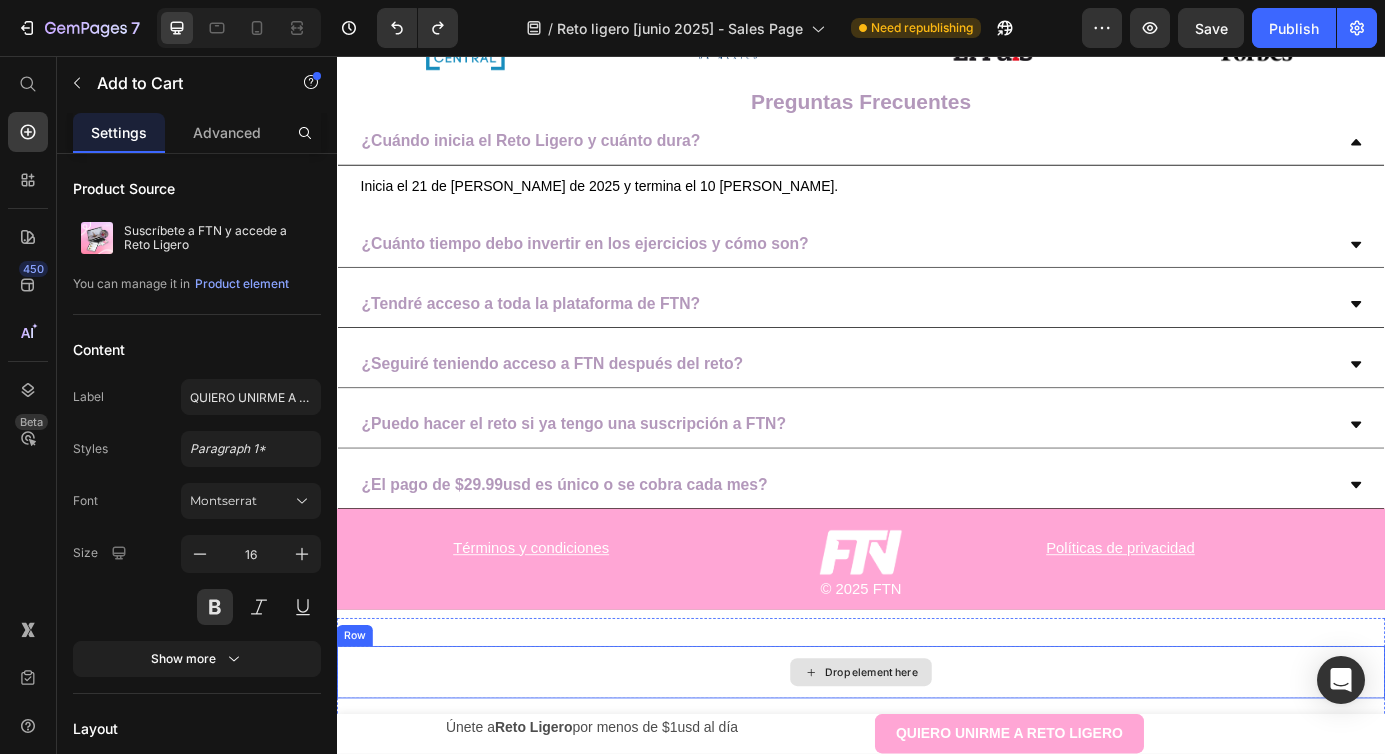 click on "Drop element here" at bounding box center (949, 762) 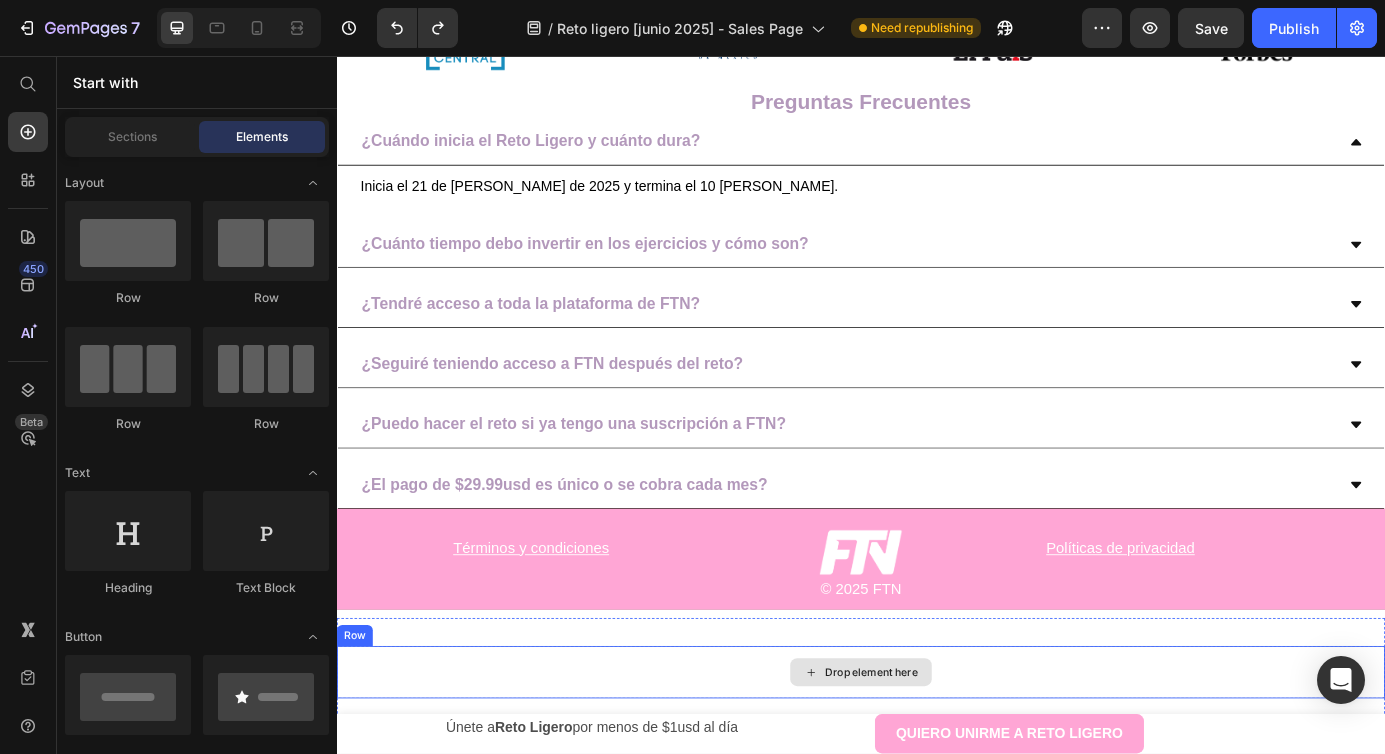 click on "Drop element here" at bounding box center [937, 762] 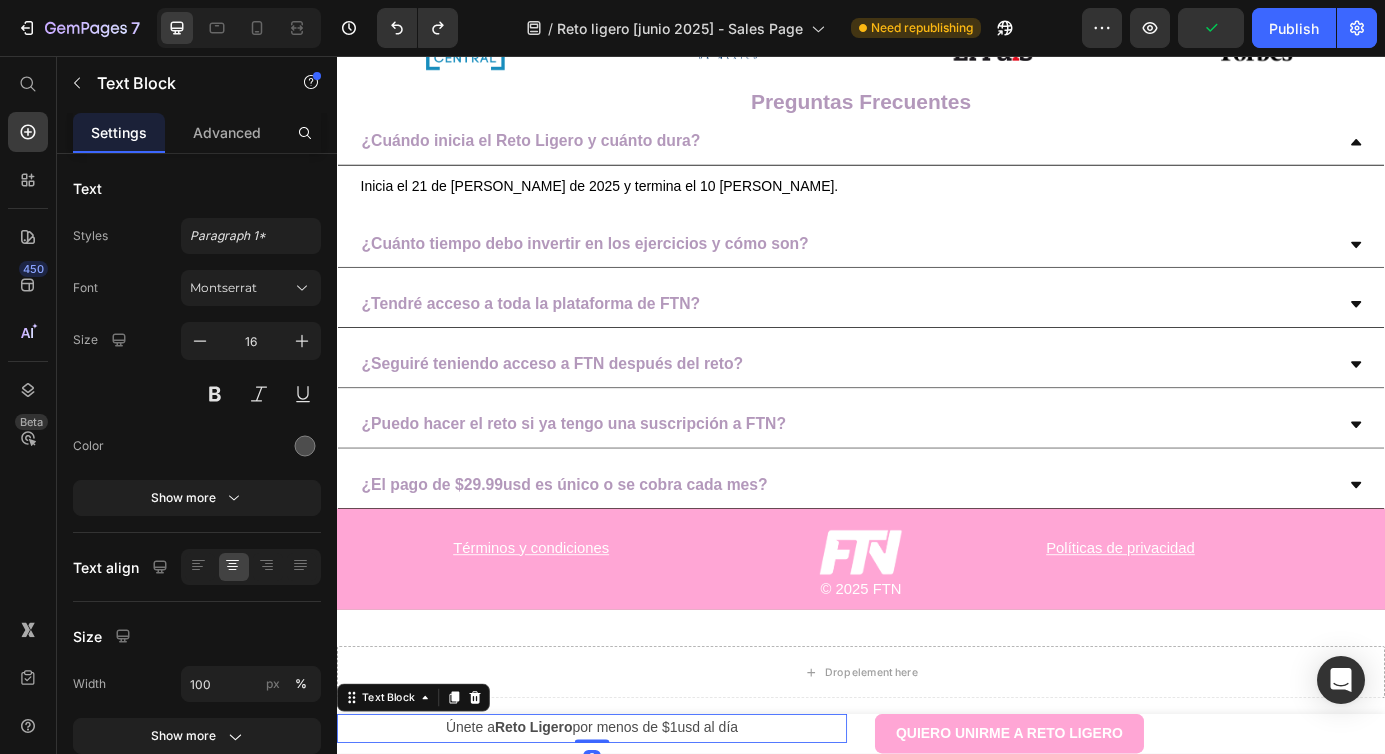 click on "Únete a  Reto Ligero  por menos de $1usd al día" at bounding box center (629, 826) 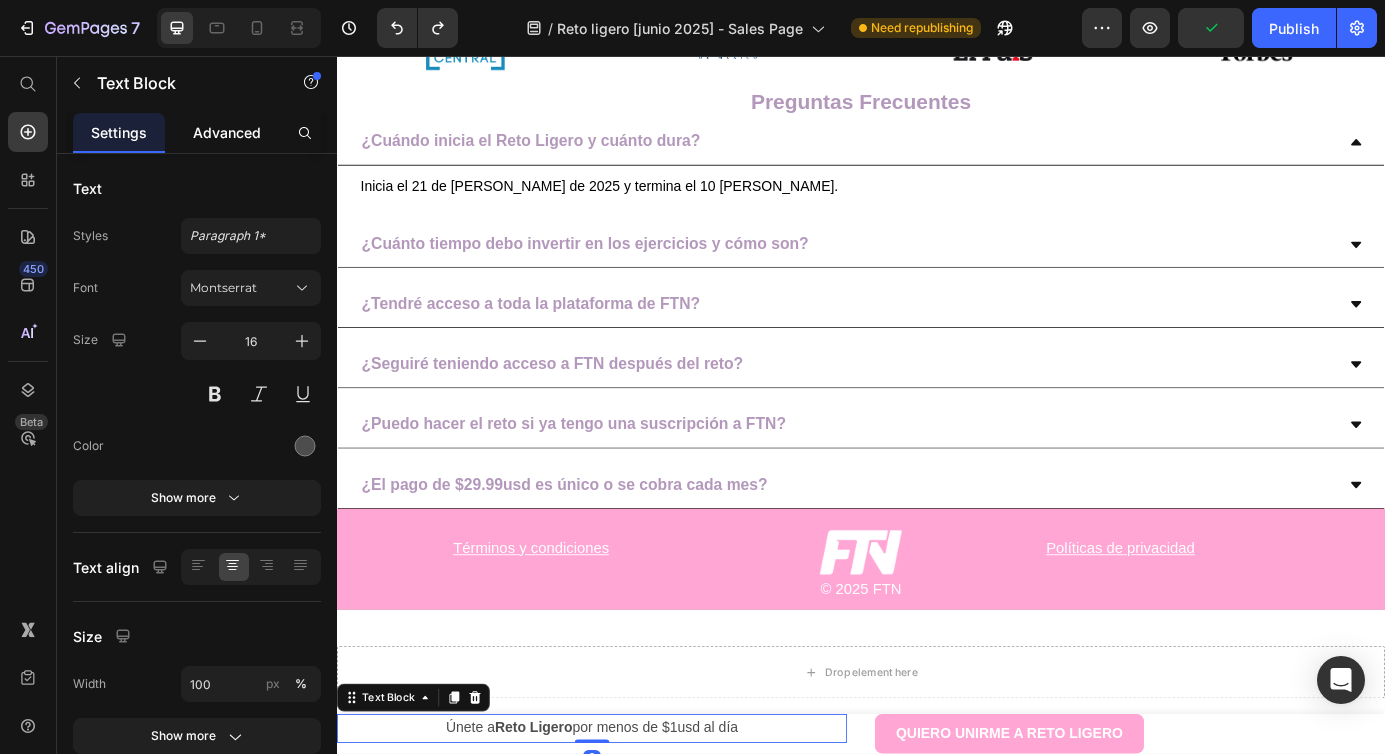 click on "Advanced" at bounding box center (227, 132) 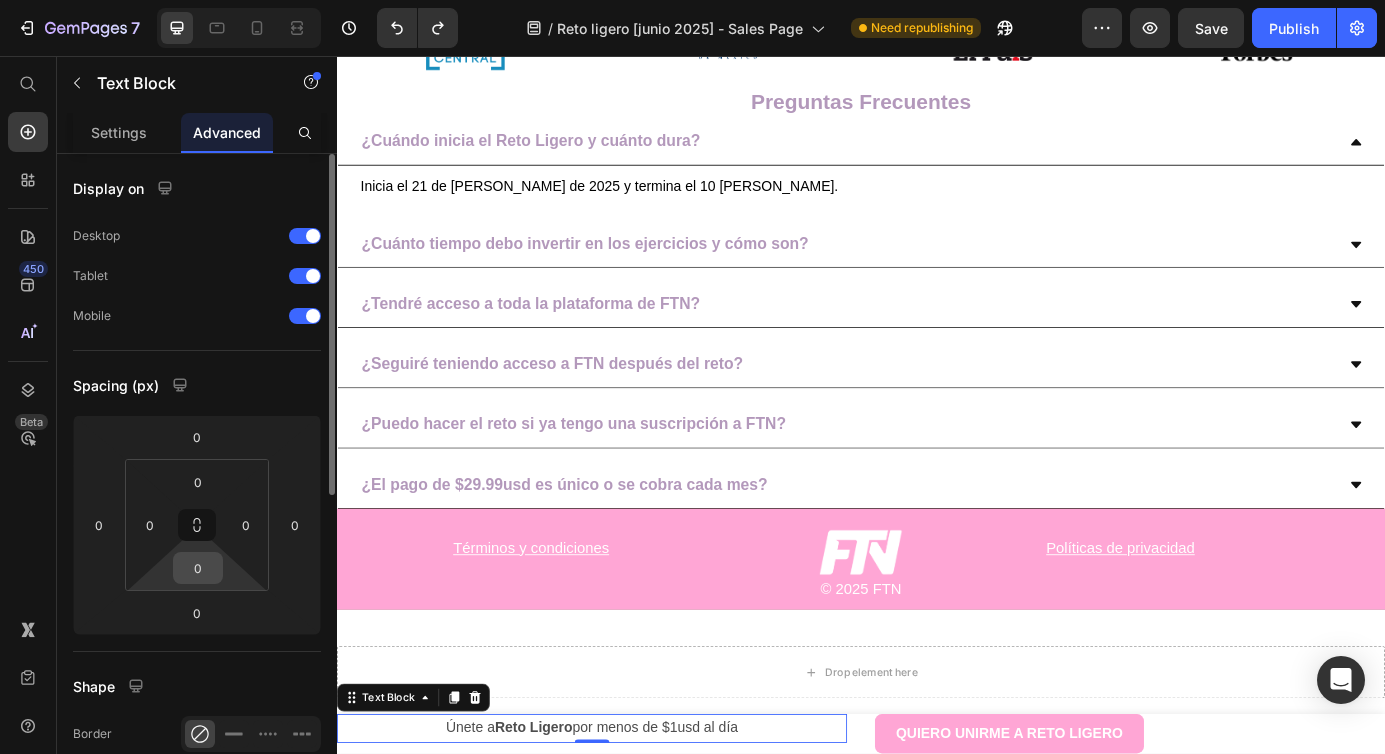 click on "0" at bounding box center [198, 568] 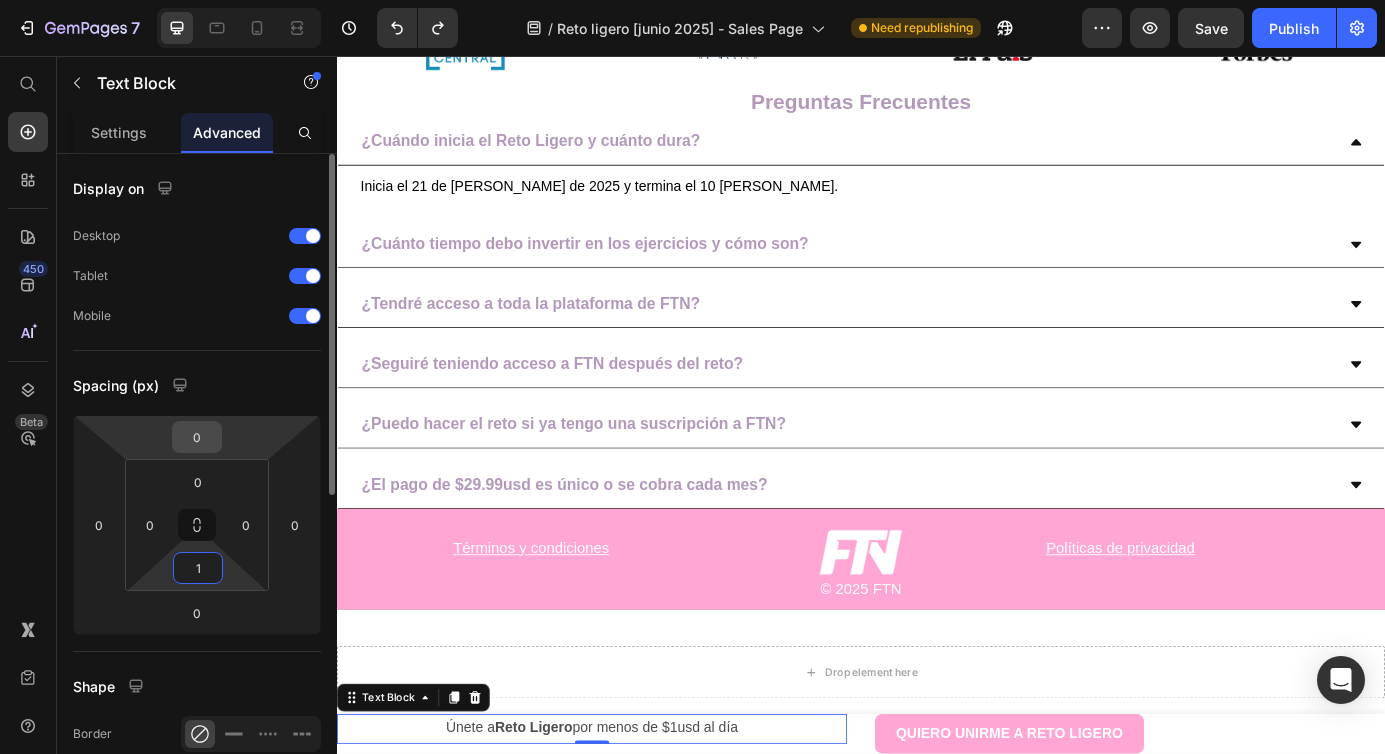 type on "1" 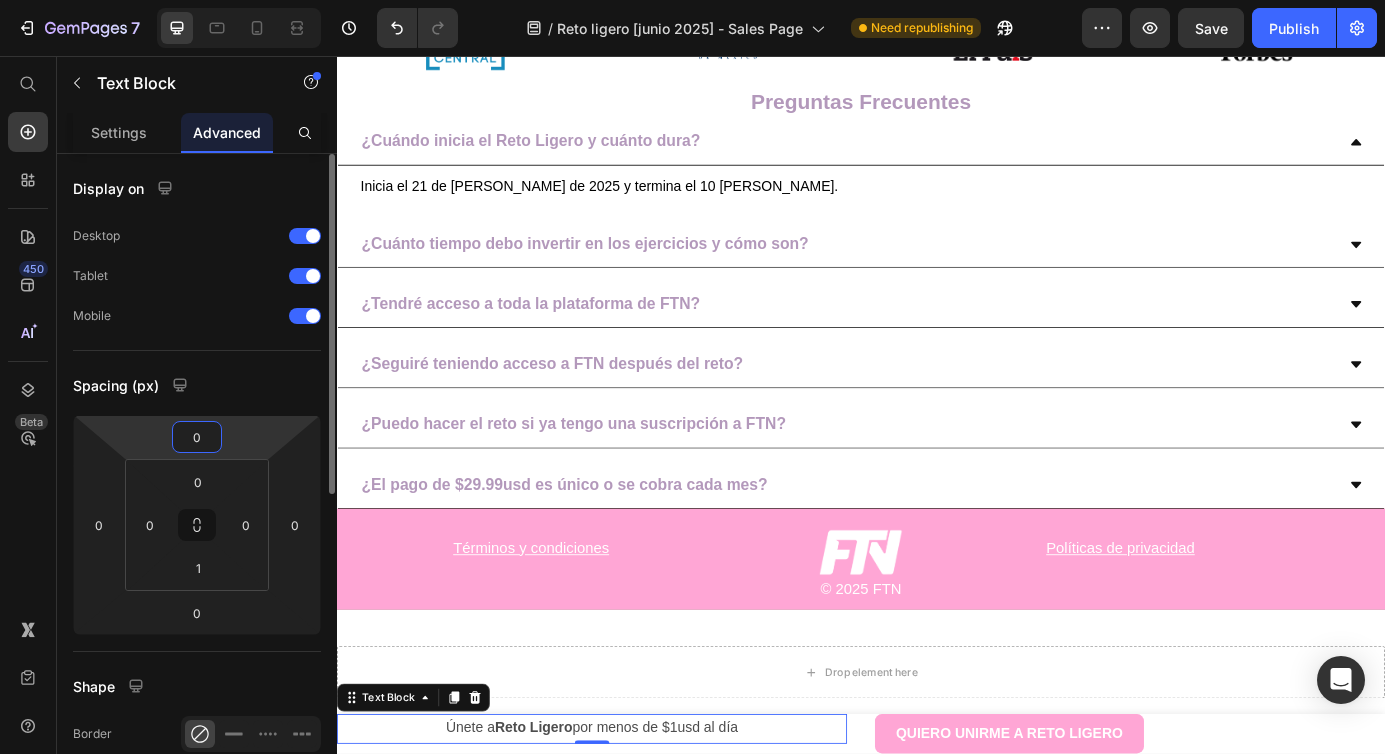 click on "0" at bounding box center (197, 437) 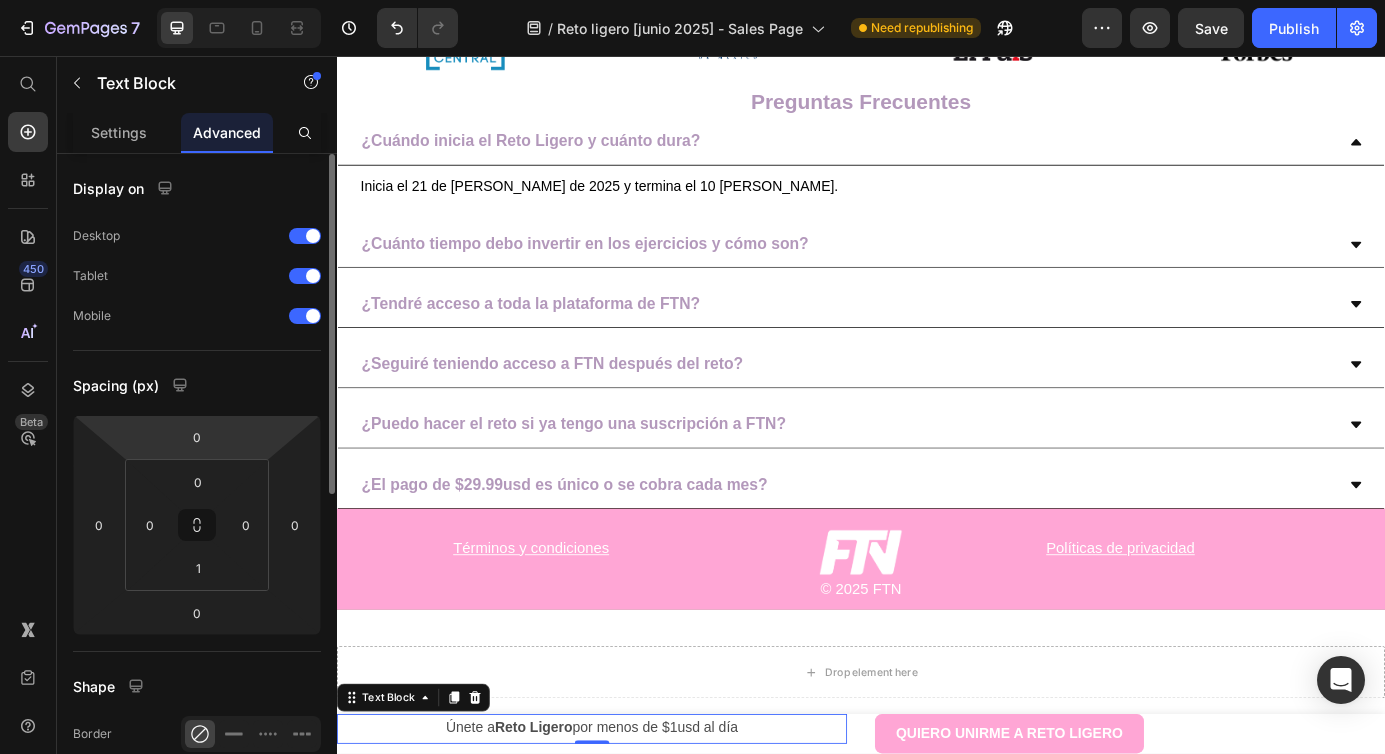 click on "7  Version history  /  Reto ligero [junio 2025] - Sales Page Need republishing Preview  Save   Publish  450 Beta Start with Sections Elements Hero Section Product Detail Brands Trusted Badges Guarantee Product Breakdown How to use Testimonials Compare Bundle FAQs Social Proof Brand Story Product List Collection Blog List Contact Sticky Add to Cart Custom Footer Browse Library 450 Layout
Row
Row
Row
Row Text
Heading
Text Block Button
Button
Button
Sticky Back to top Media" at bounding box center (692, 0) 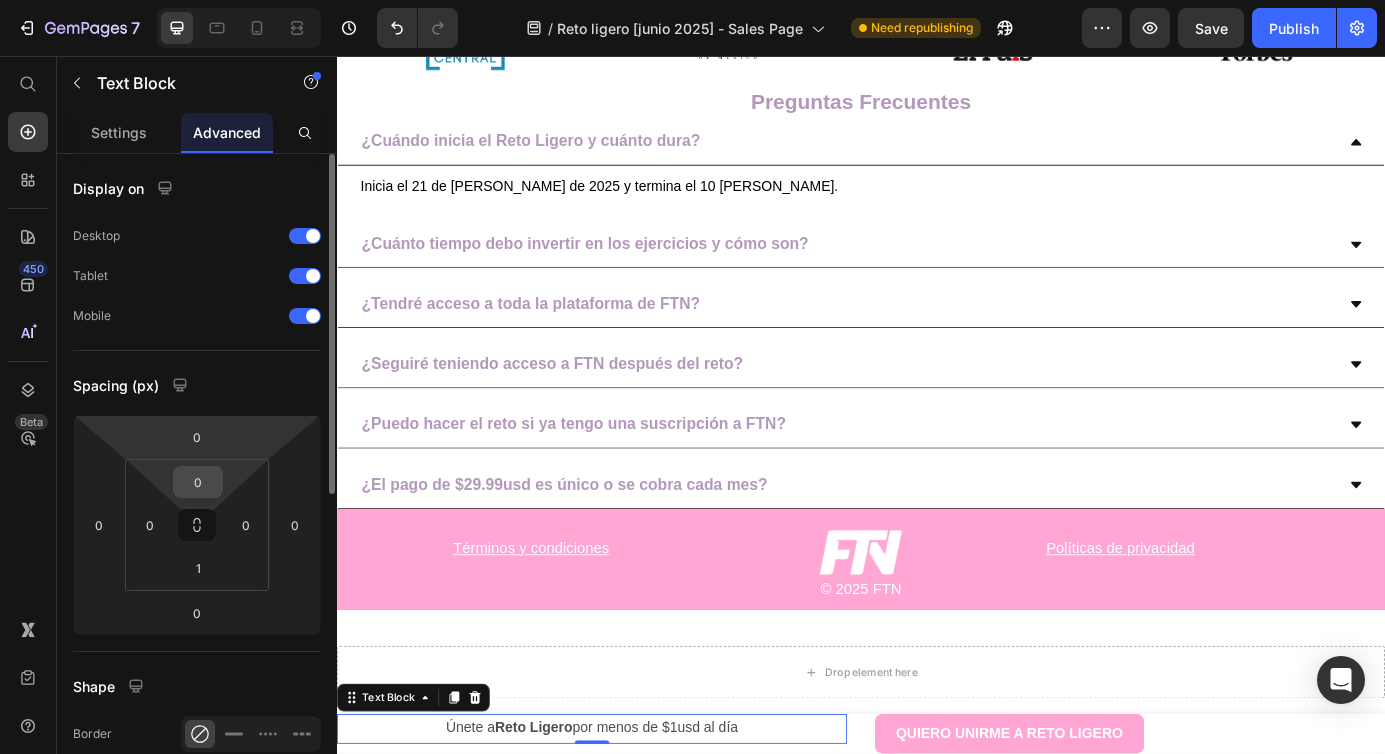 click on "0" at bounding box center (198, 482) 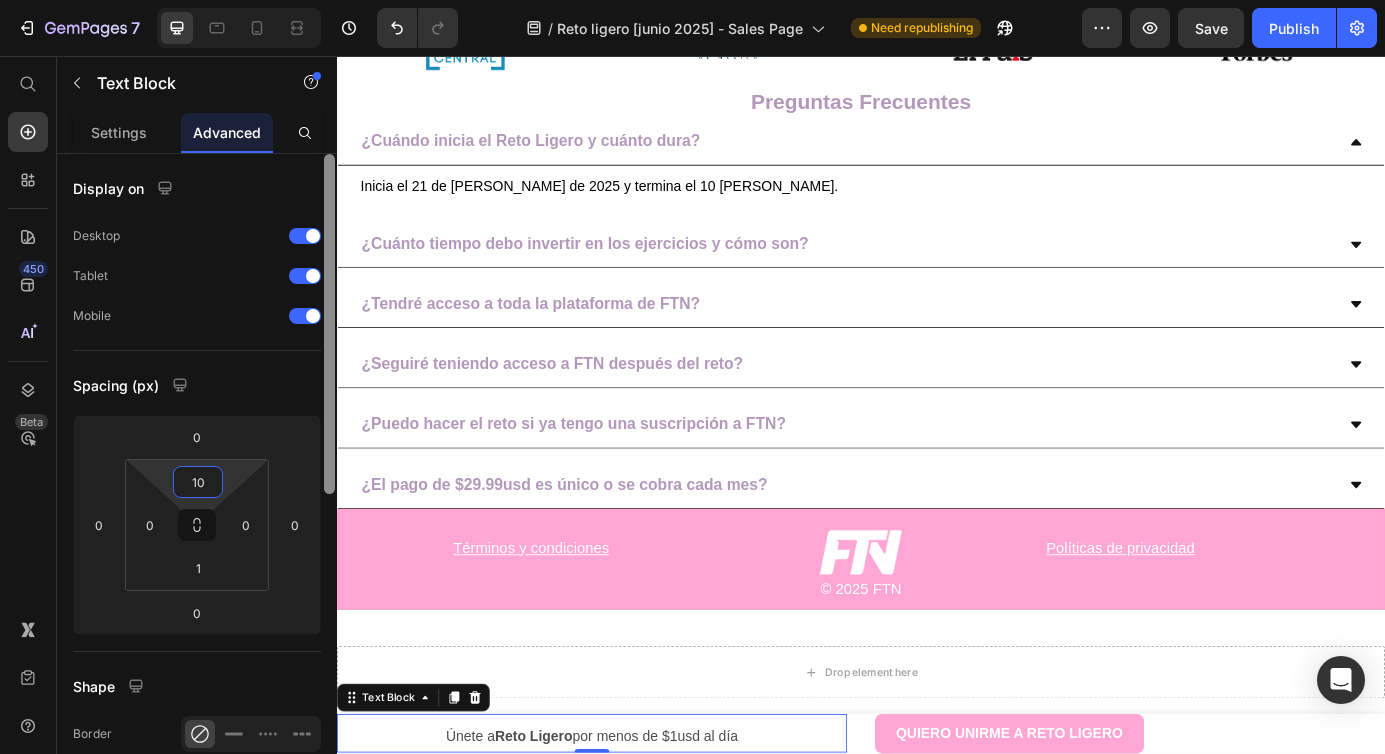 type on "0" 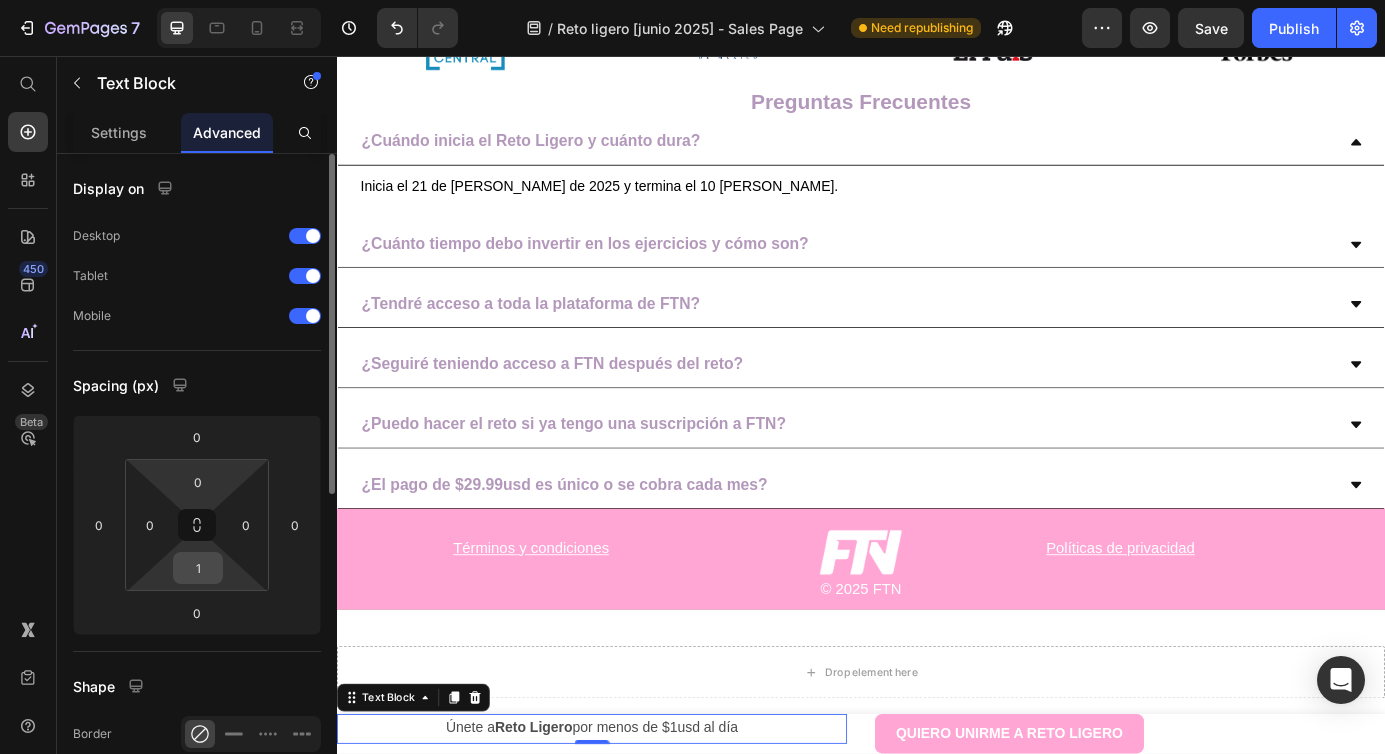 click on "1" at bounding box center (198, 568) 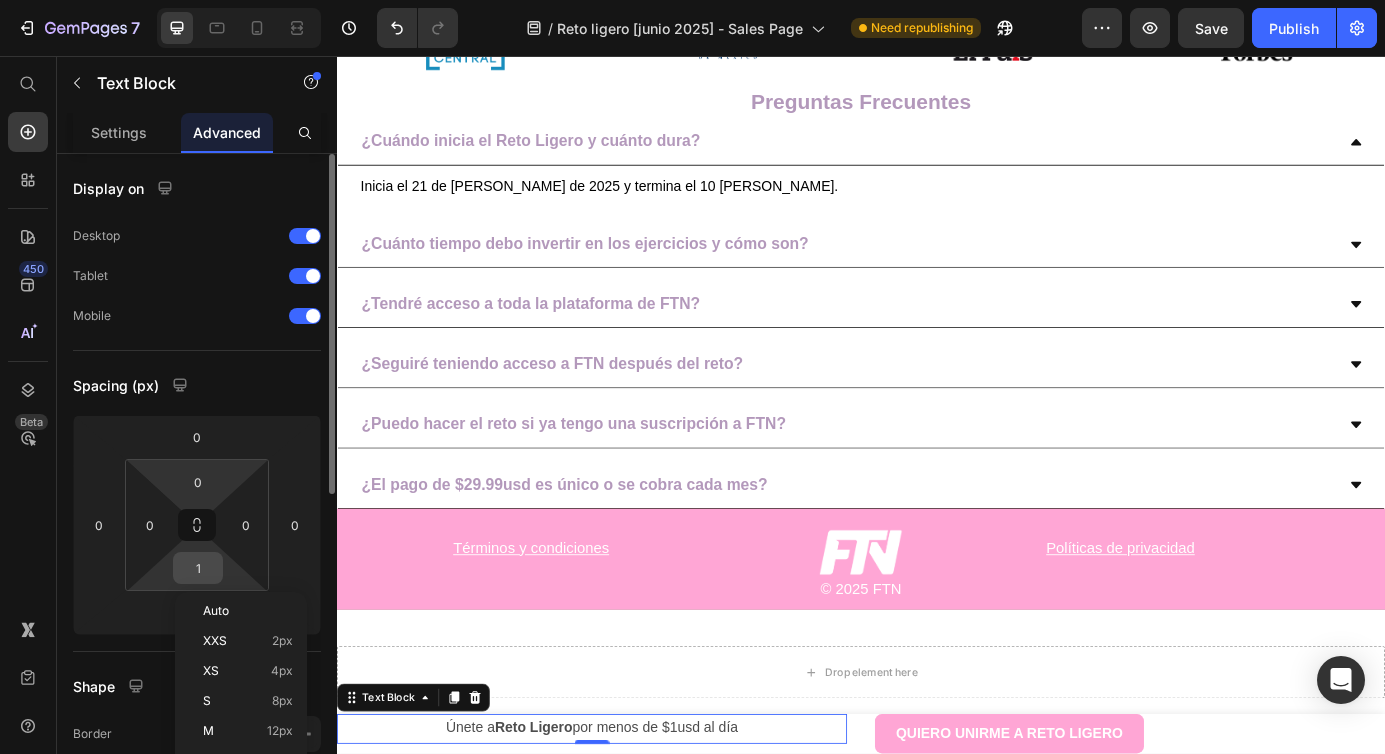 click on "1" at bounding box center (198, 568) 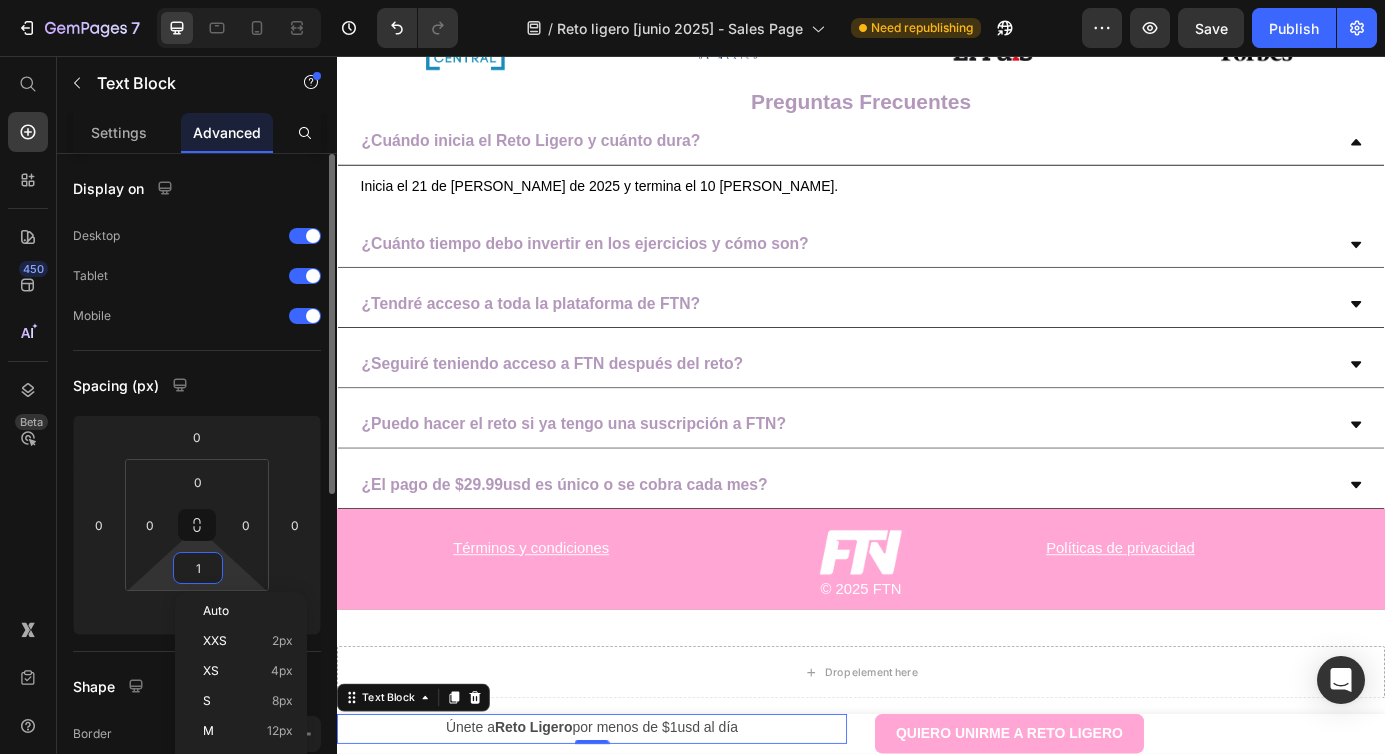 type 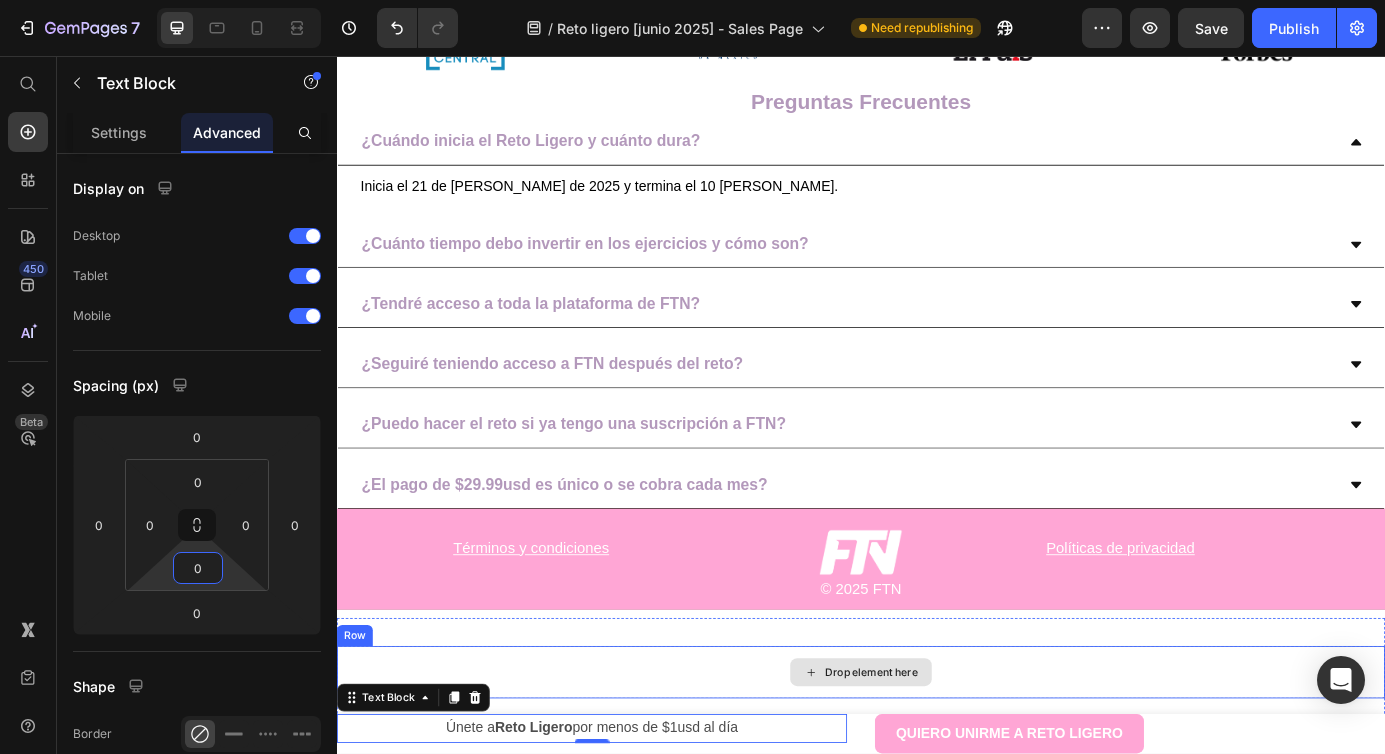 click on "Drop element here" at bounding box center (937, 762) 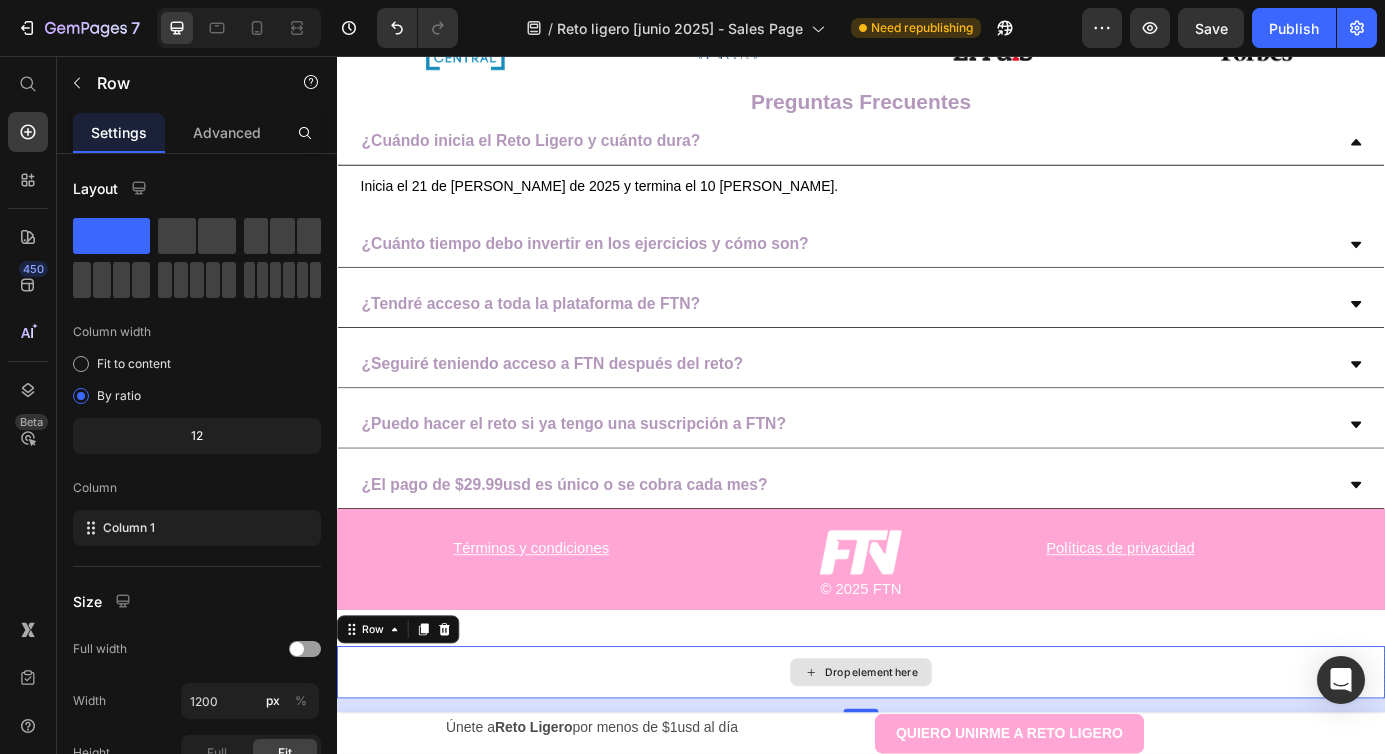 click on "Drop element here" at bounding box center (937, 762) 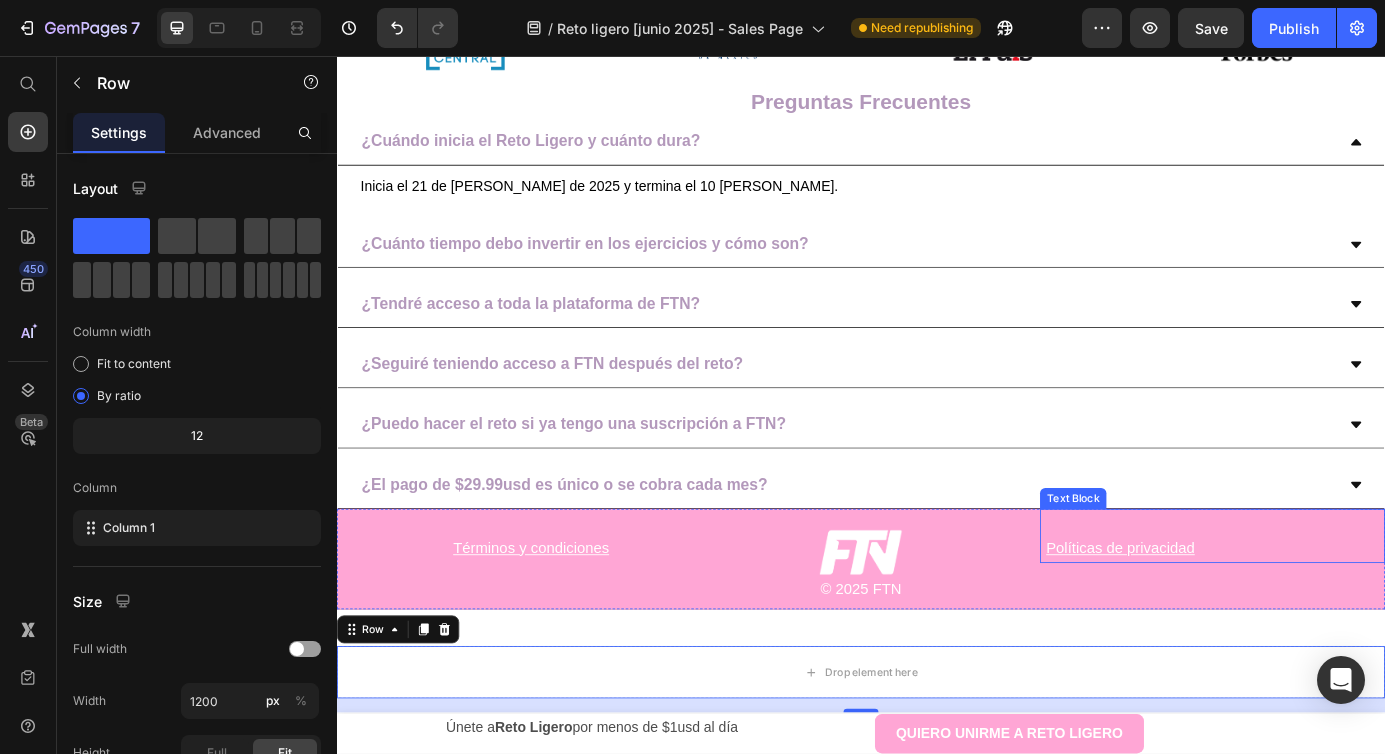 scroll, scrollTop: 5938, scrollLeft: 0, axis: vertical 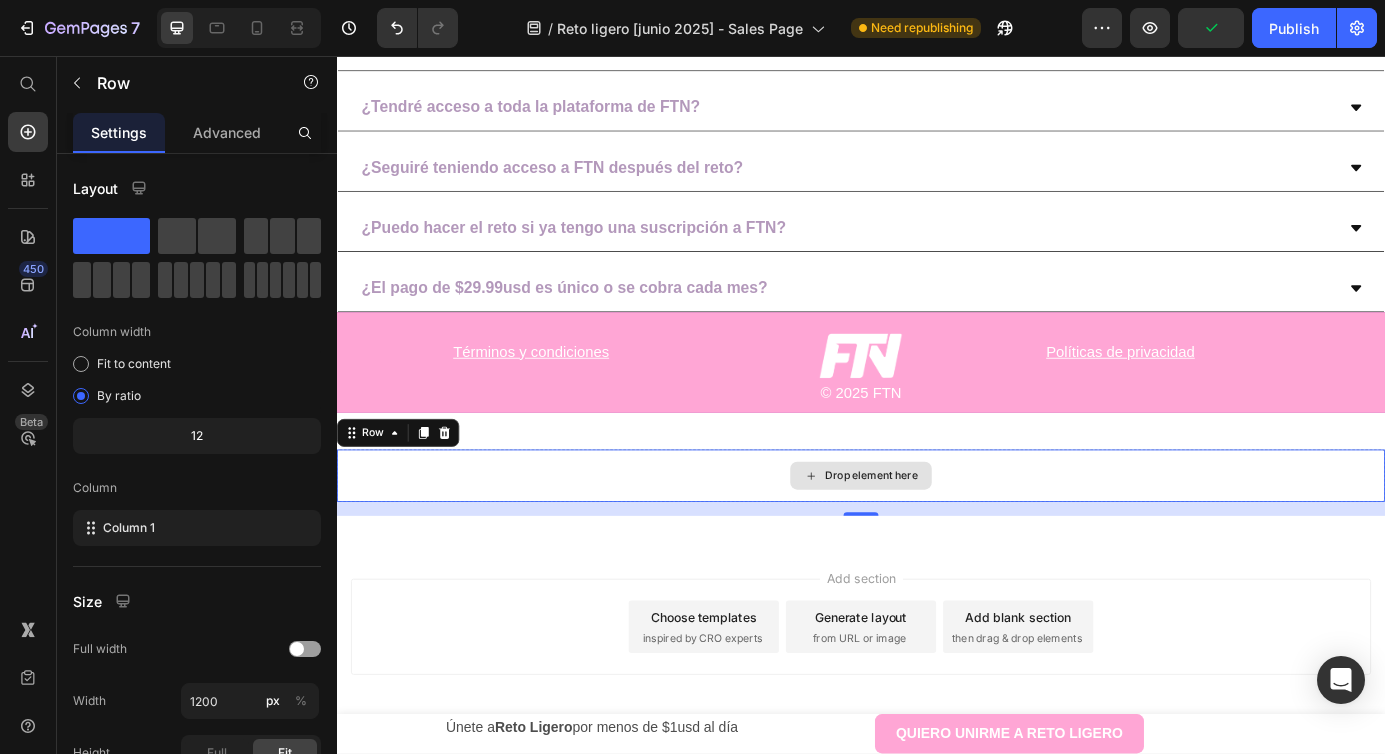 click on "Drop element here" at bounding box center [949, 537] 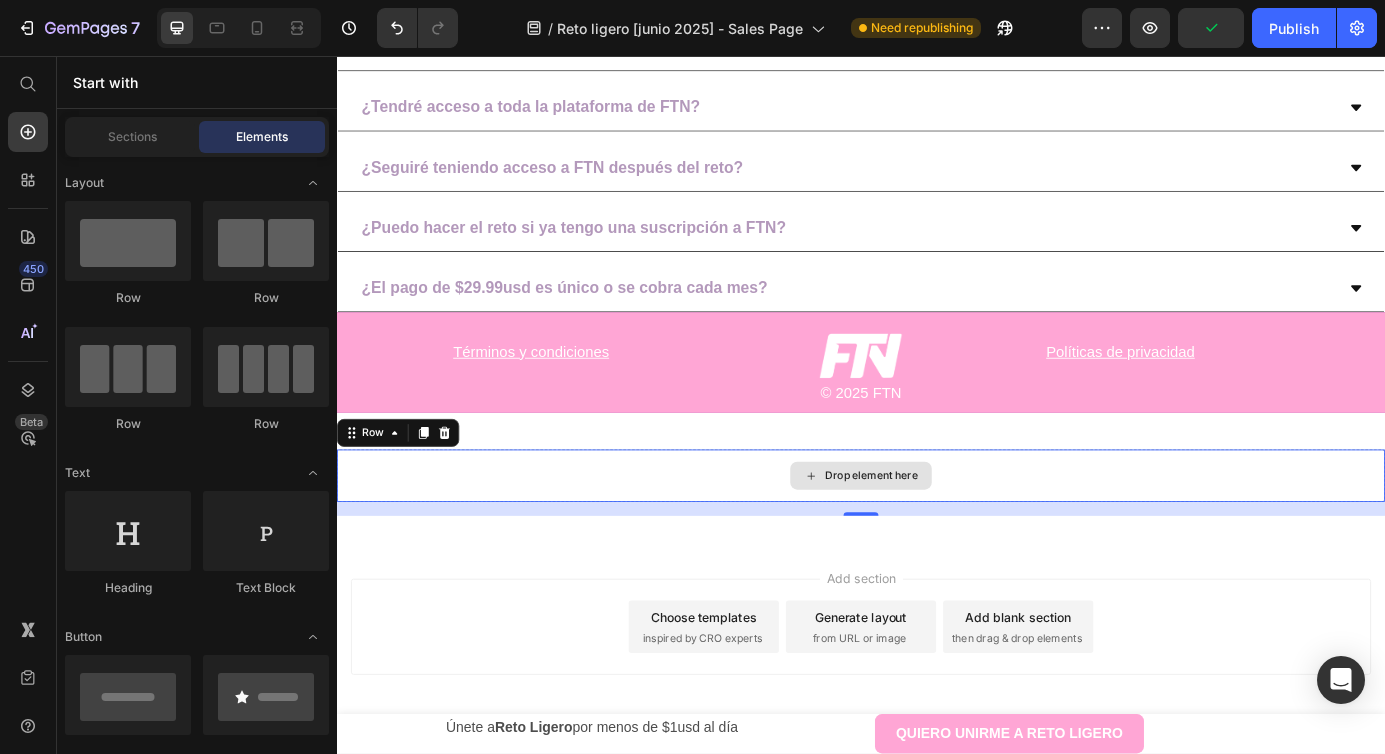 click on "Drop element here" at bounding box center (937, 537) 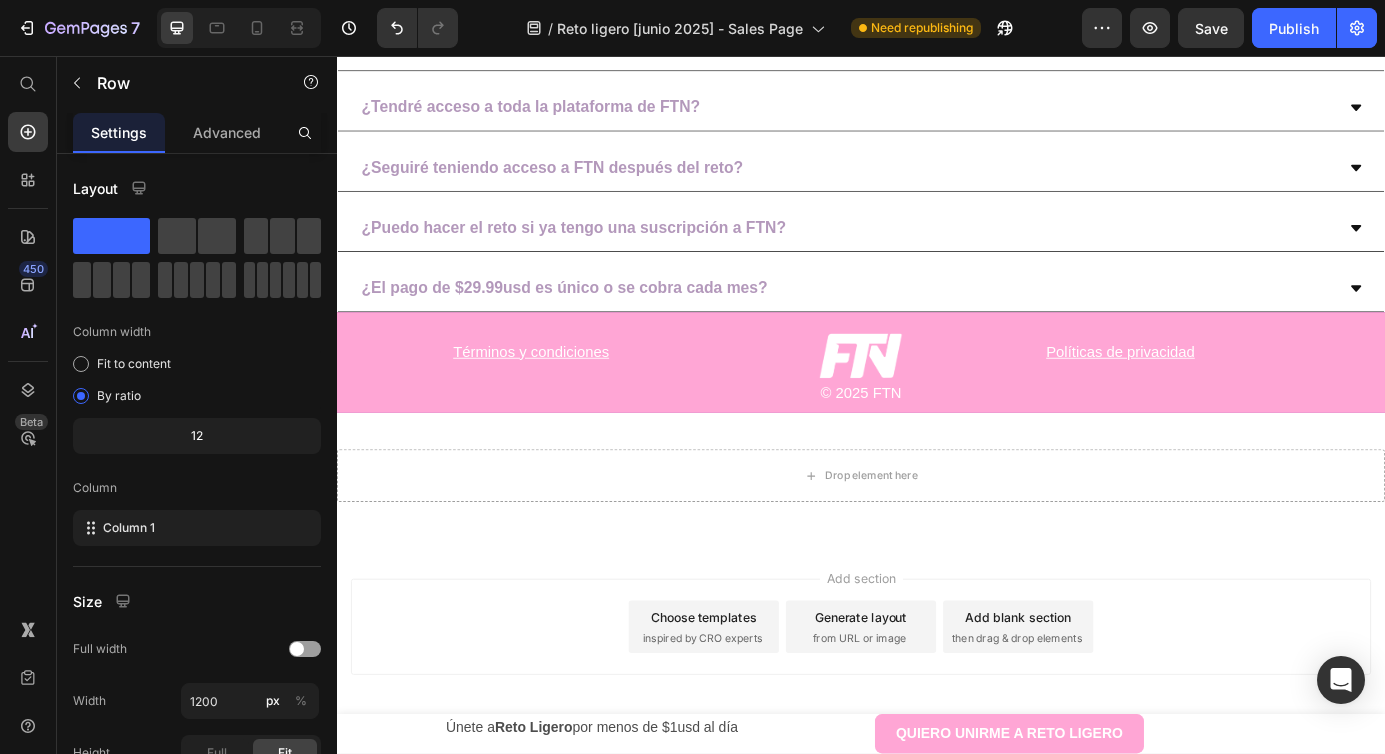 click on "Add section Choose templates inspired by CRO experts Generate layout from URL or image Add blank section then drag & drop elements" at bounding box center [937, 714] 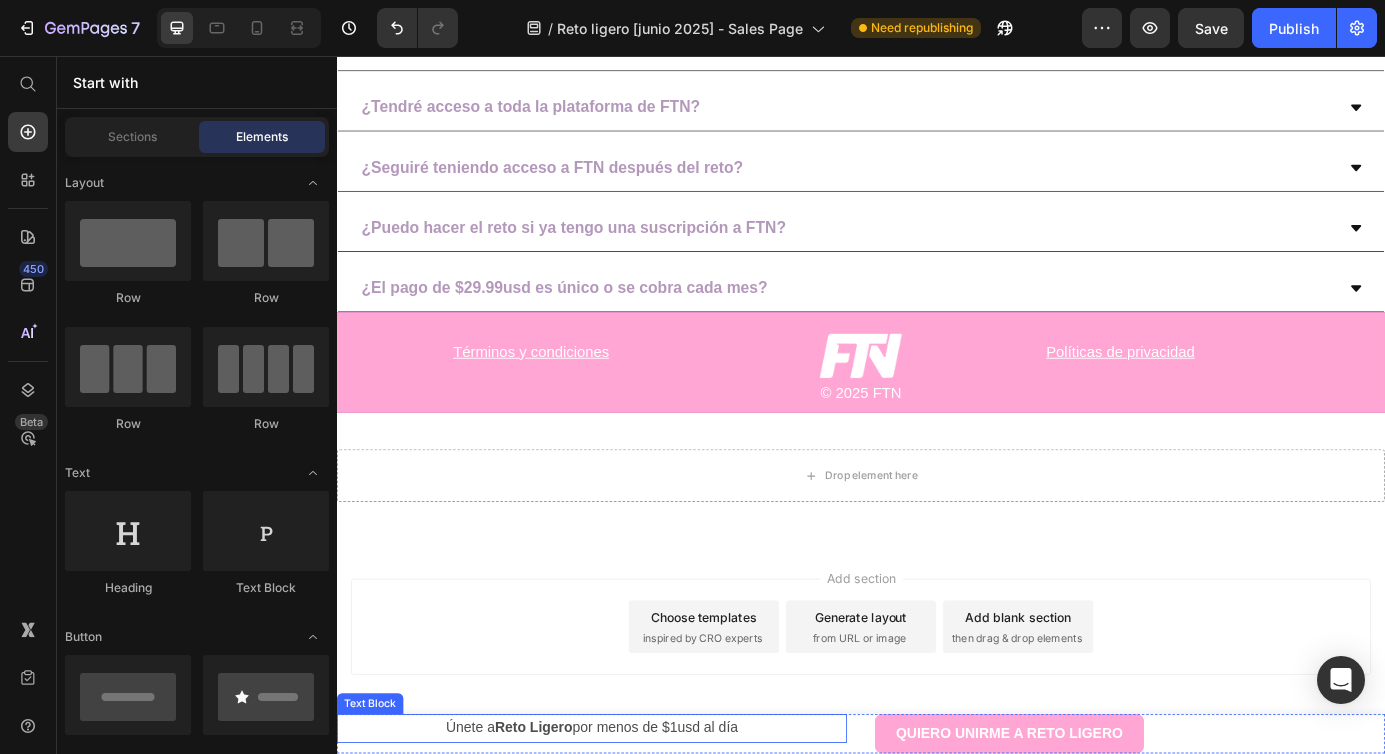 click on "Únete a  Reto Ligero  por menos de $1usd al día" at bounding box center (629, 826) 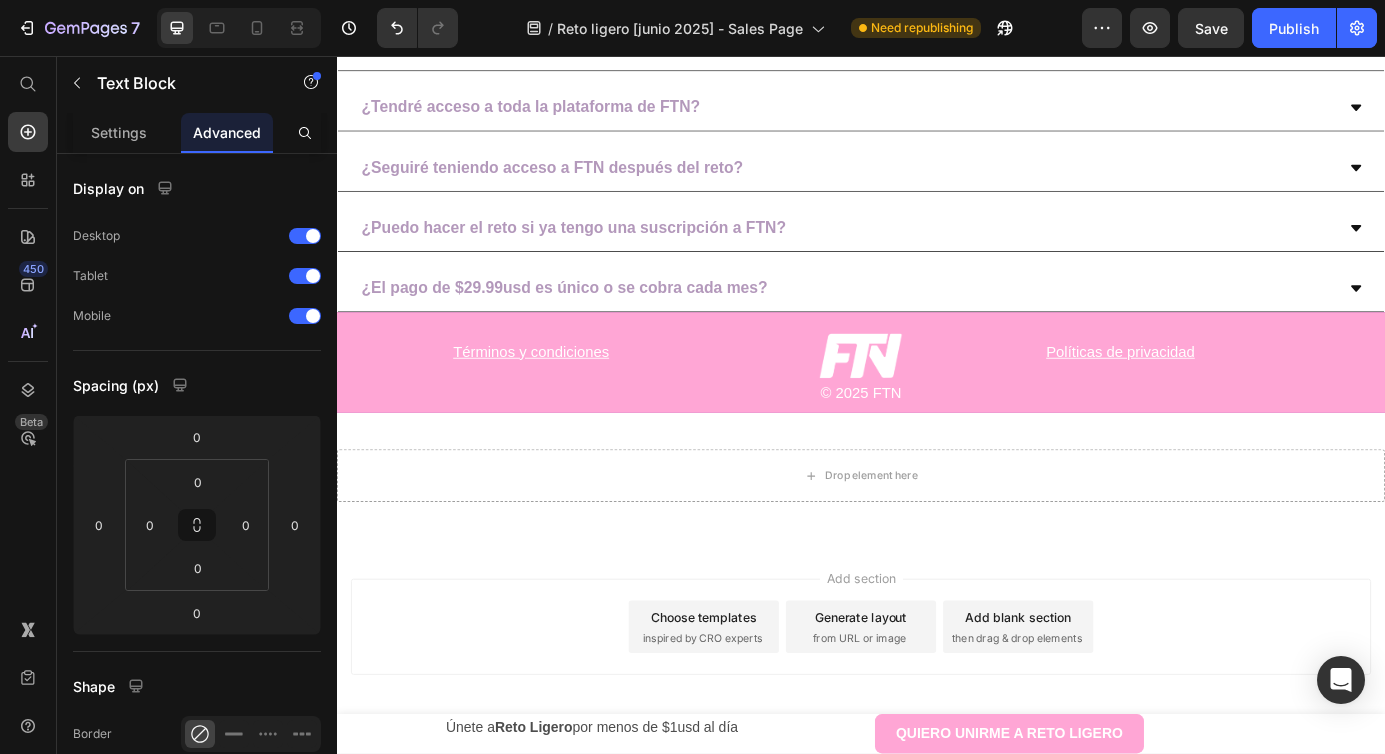 click on "Add section Choose templates inspired by CRO experts Generate layout from URL or image Add blank section then drag & drop elements" at bounding box center [937, 714] 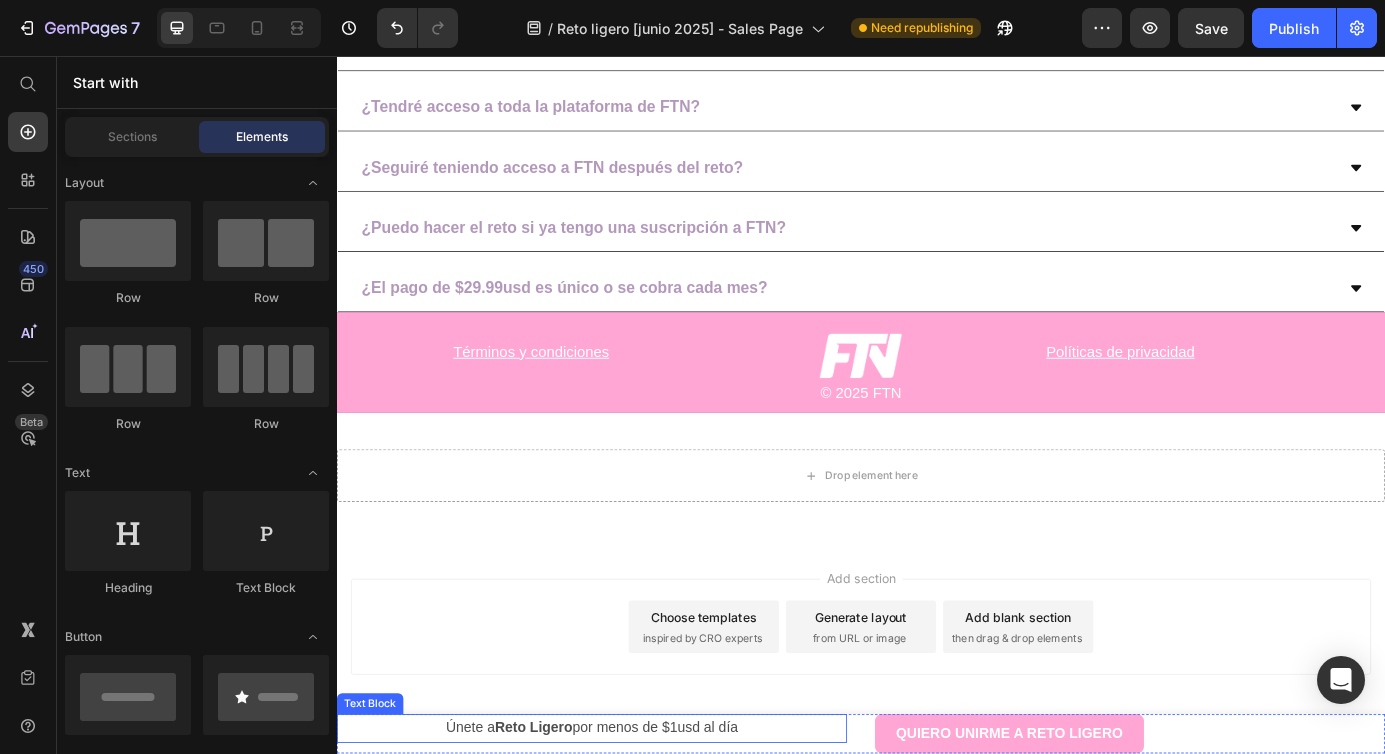 click on "Únete a  Reto Ligero  por menos de $1usd al día" at bounding box center (629, 826) 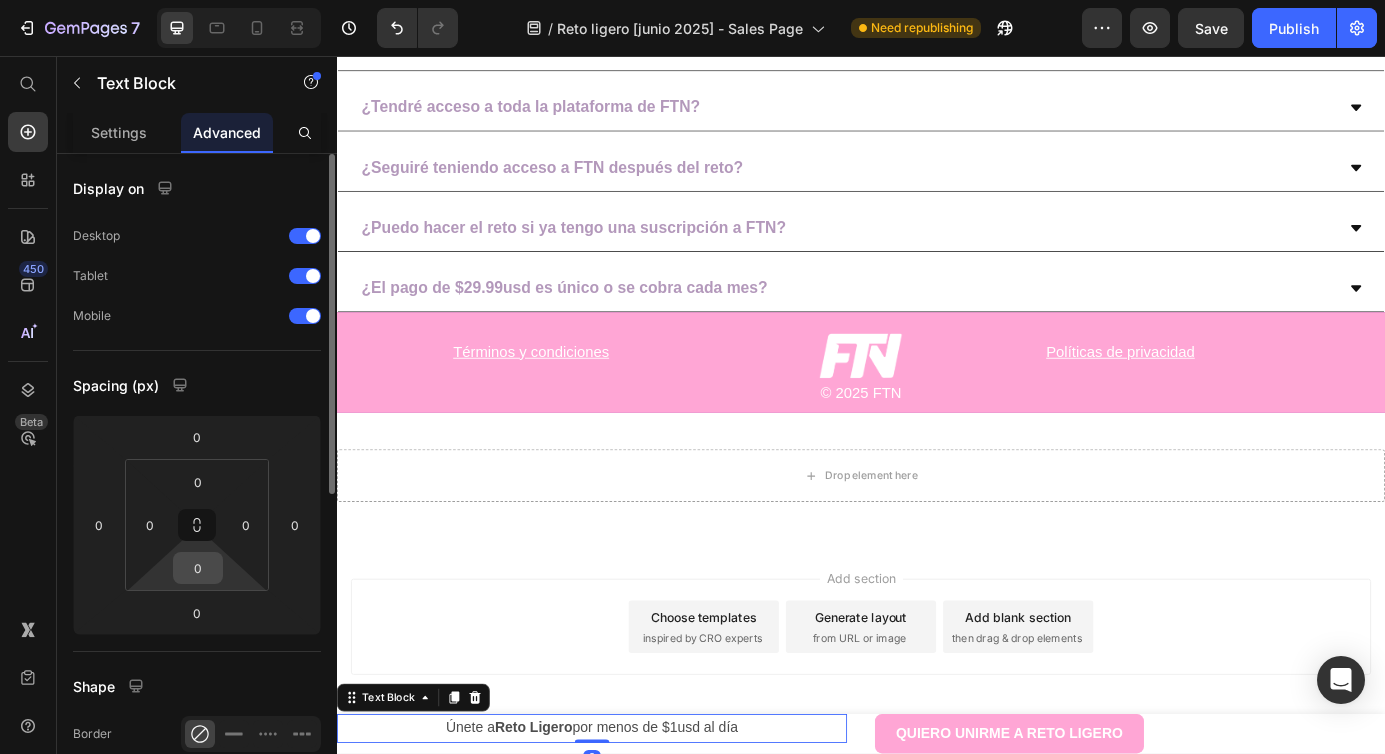 click on "0" at bounding box center [198, 568] 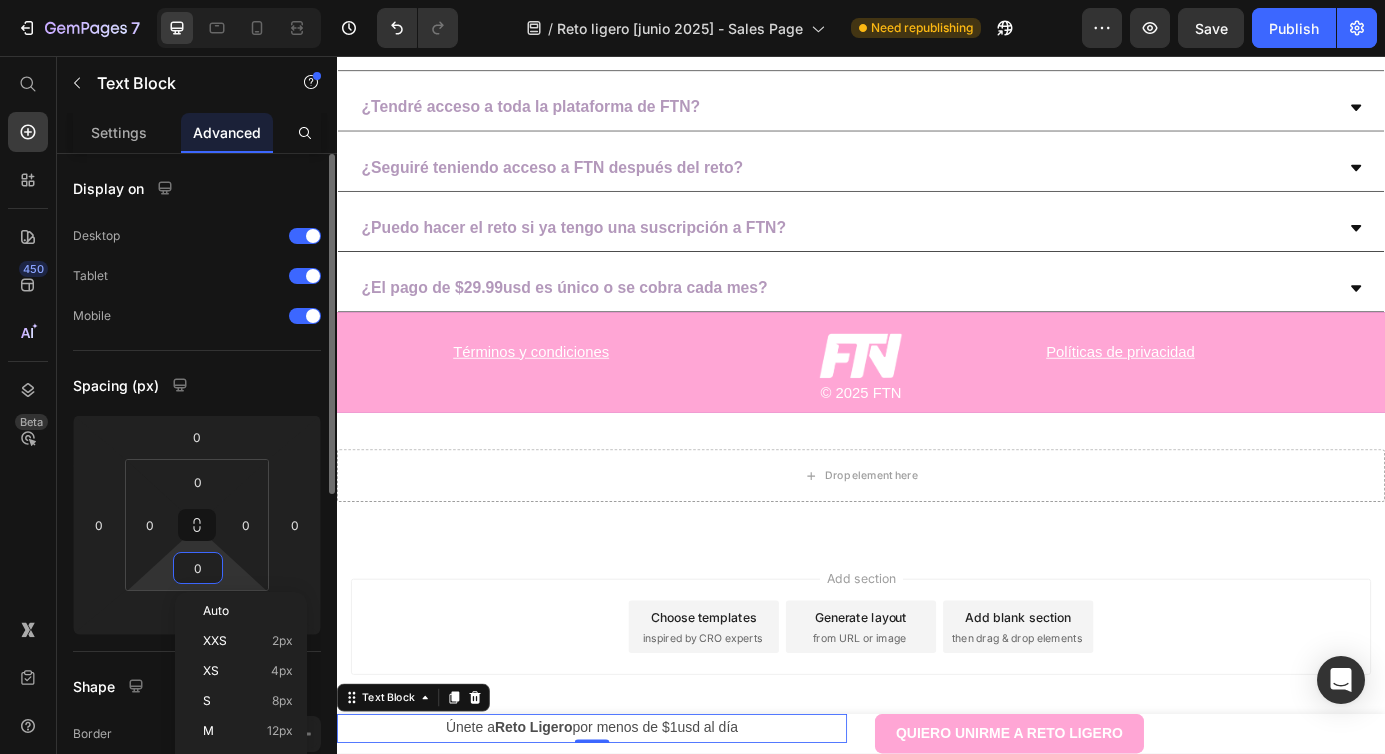 type on "1" 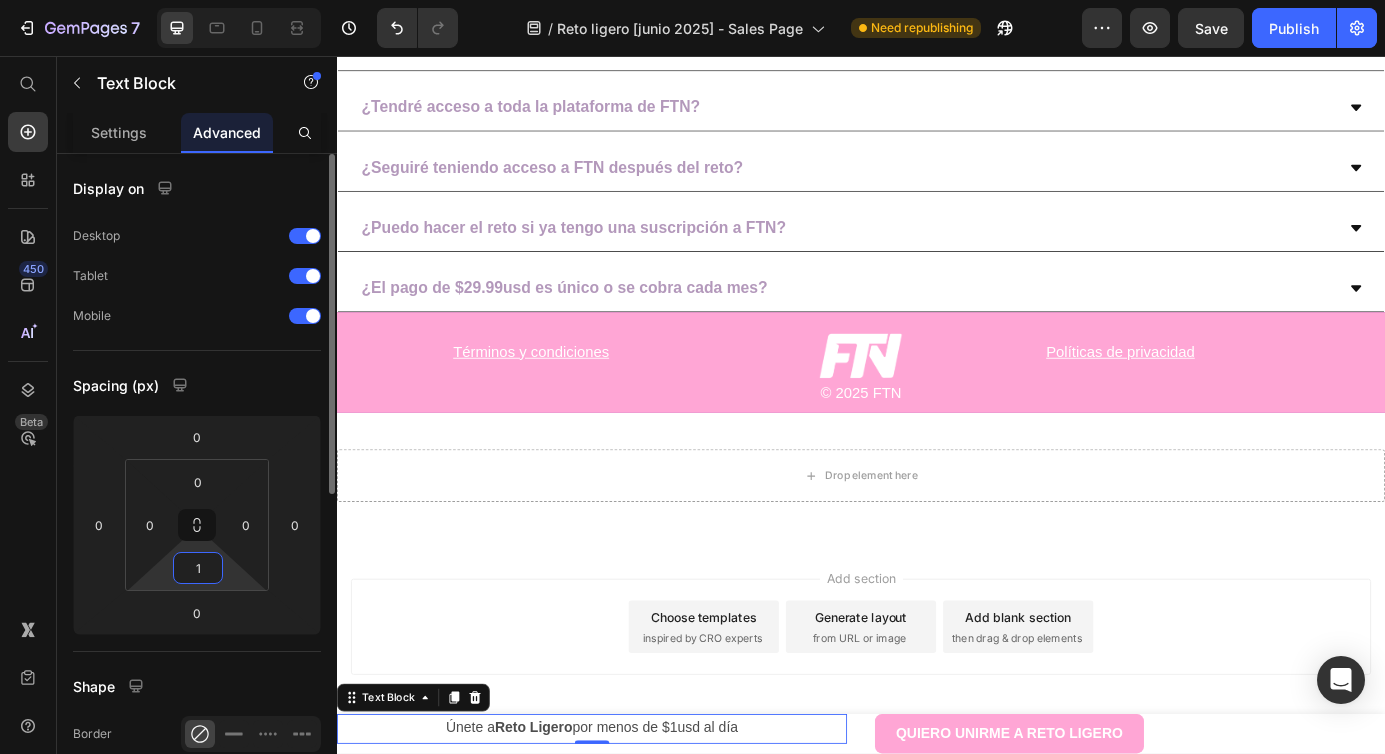 type on "10" 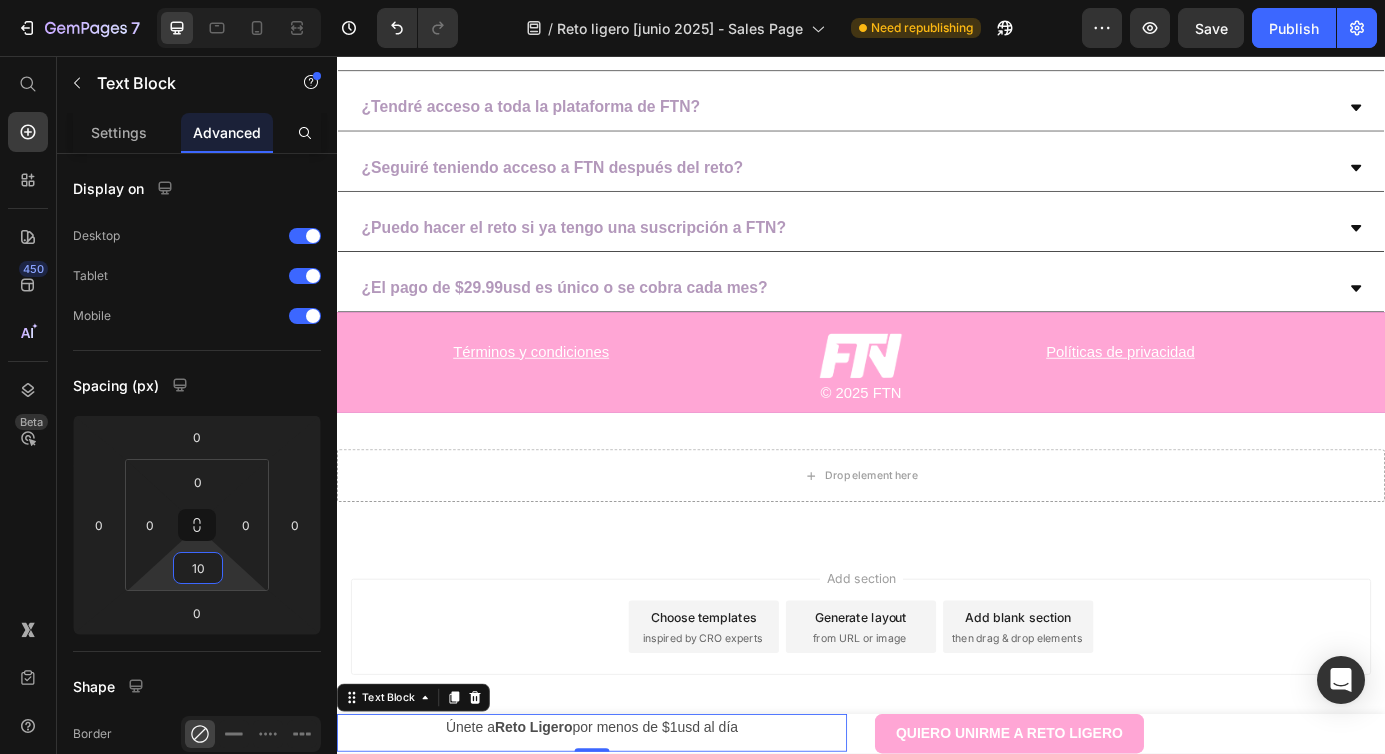 click on "Add section Choose templates inspired by CRO experts Generate layout from URL or image Add blank section then drag & drop elements" at bounding box center [937, 714] 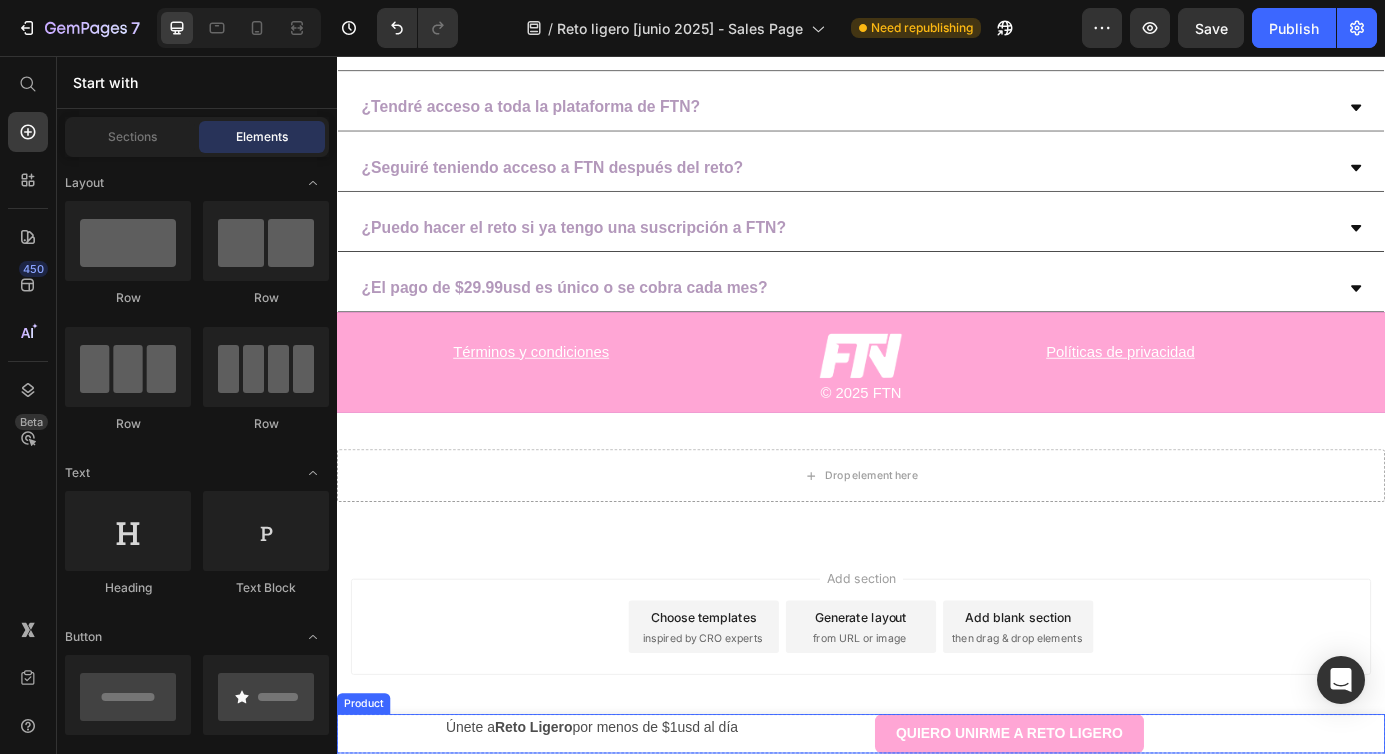 click on "Únete a  Reto Ligero  por menos de $1usd al día Text Block QUIERO UNIRME A RETO LIGERO Add to Cart Product" at bounding box center [937, 832] 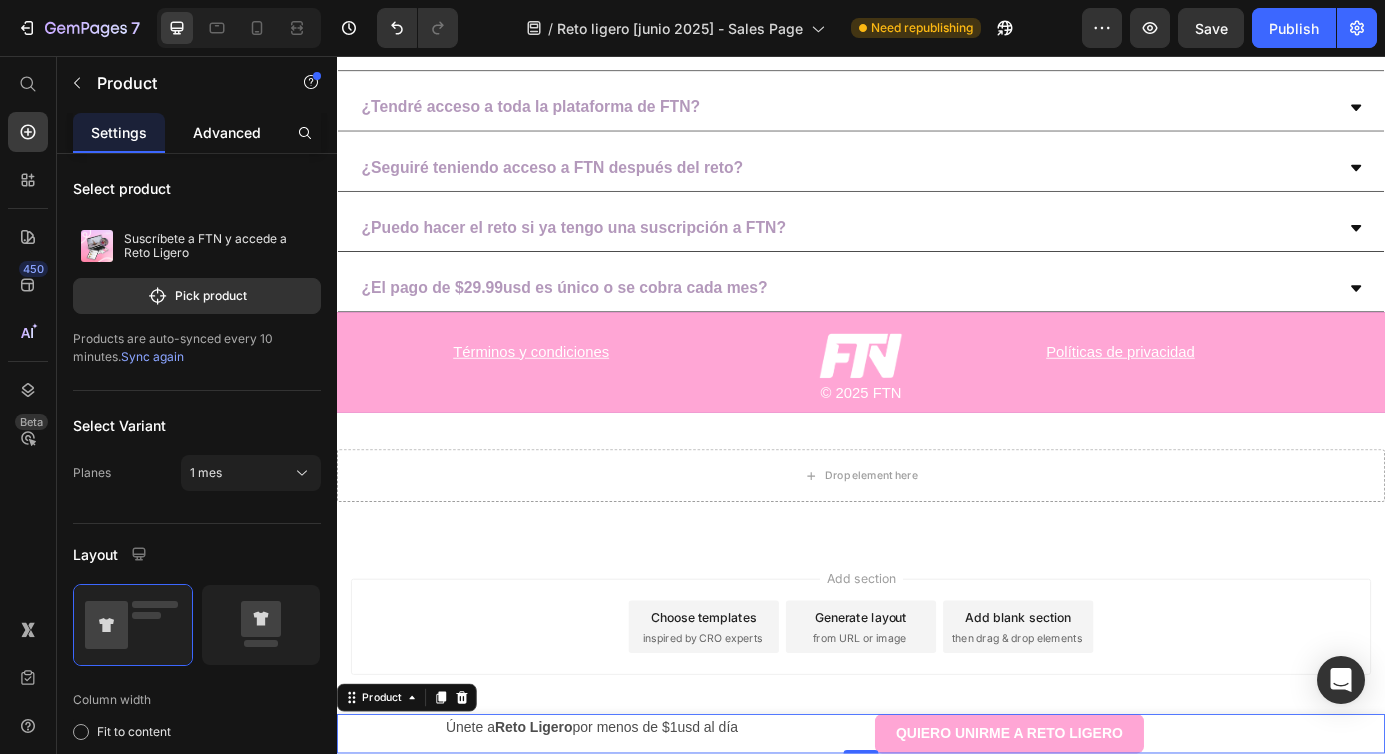 click on "Advanced" at bounding box center (227, 132) 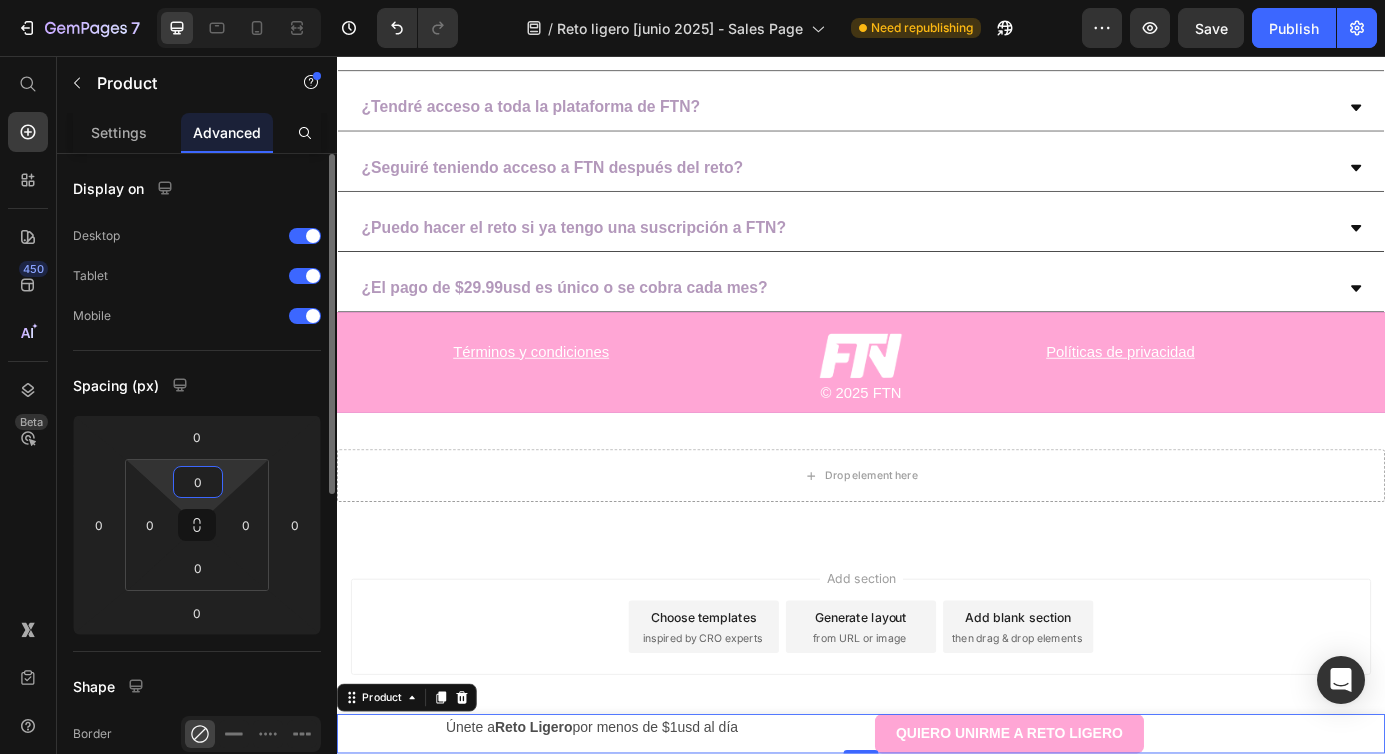 click on "0" at bounding box center (198, 482) 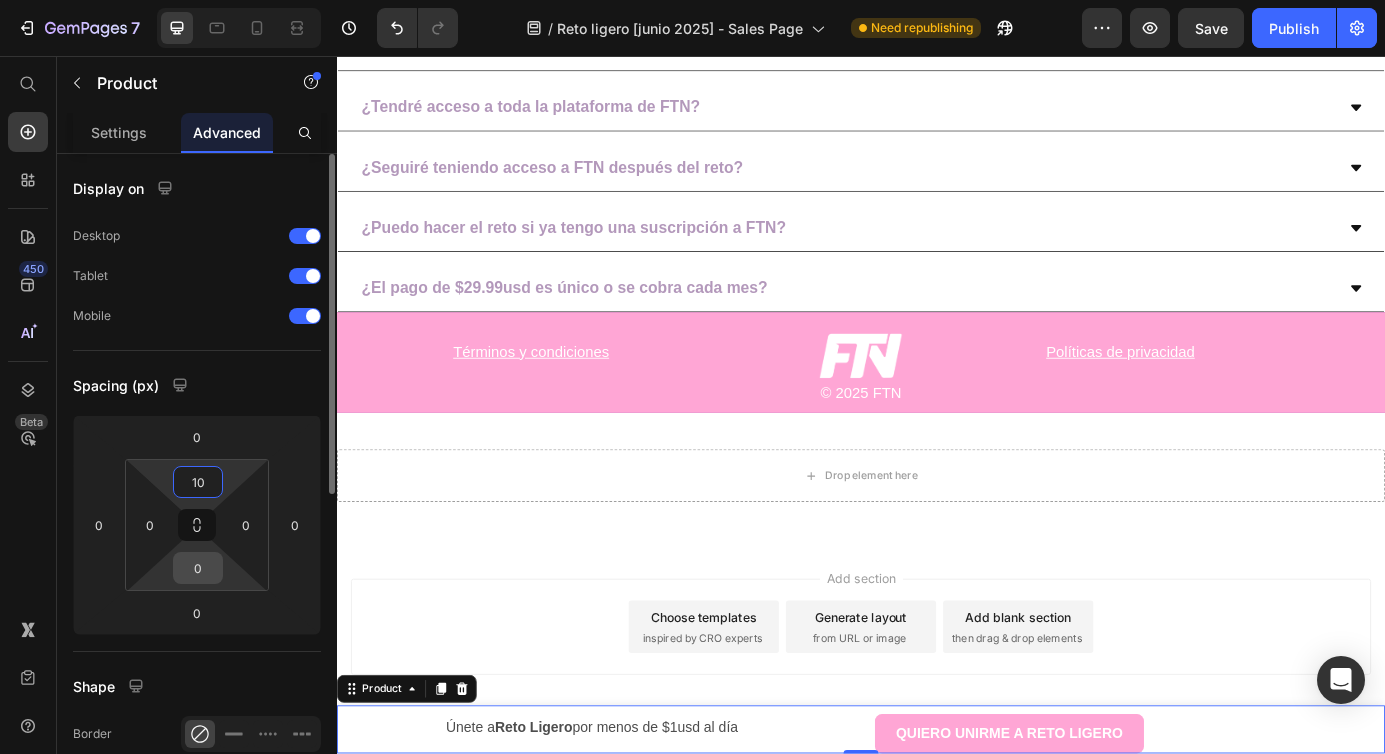 type on "10" 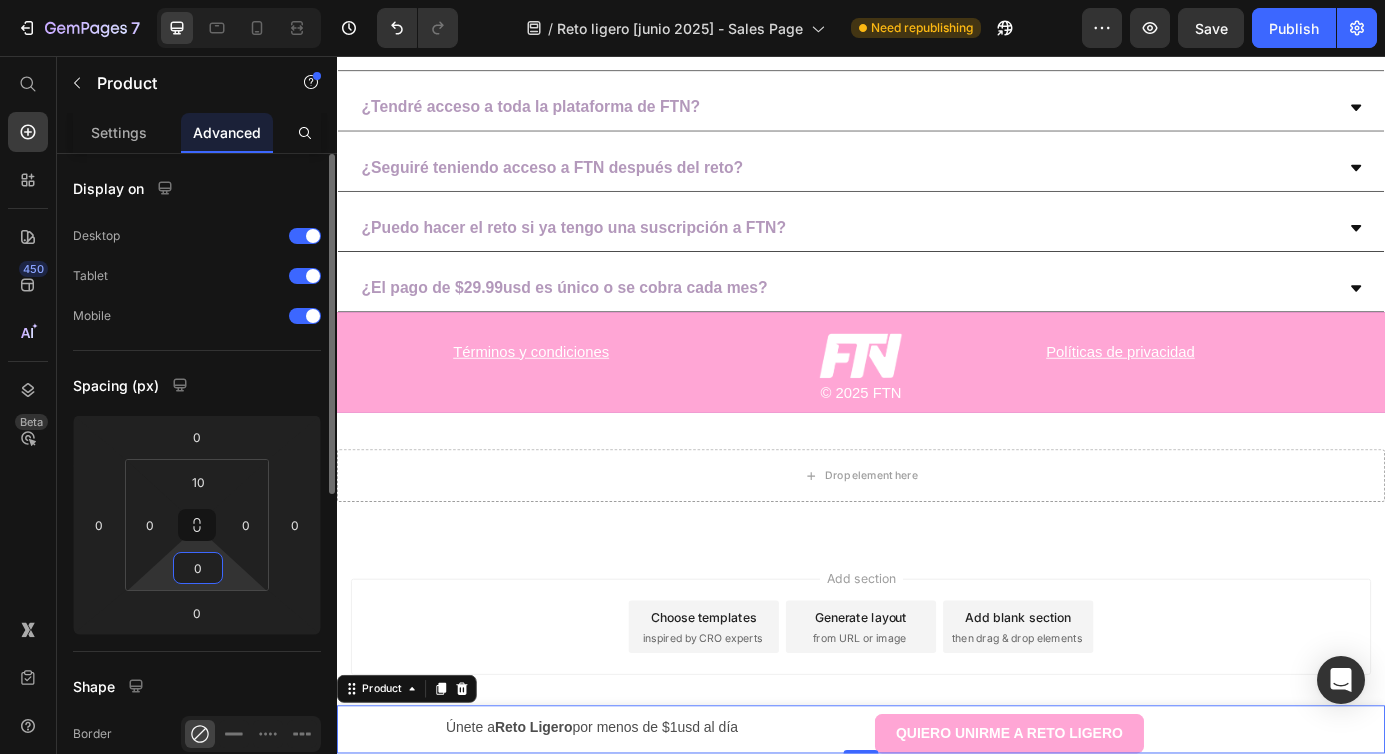 click on "0" at bounding box center (198, 568) 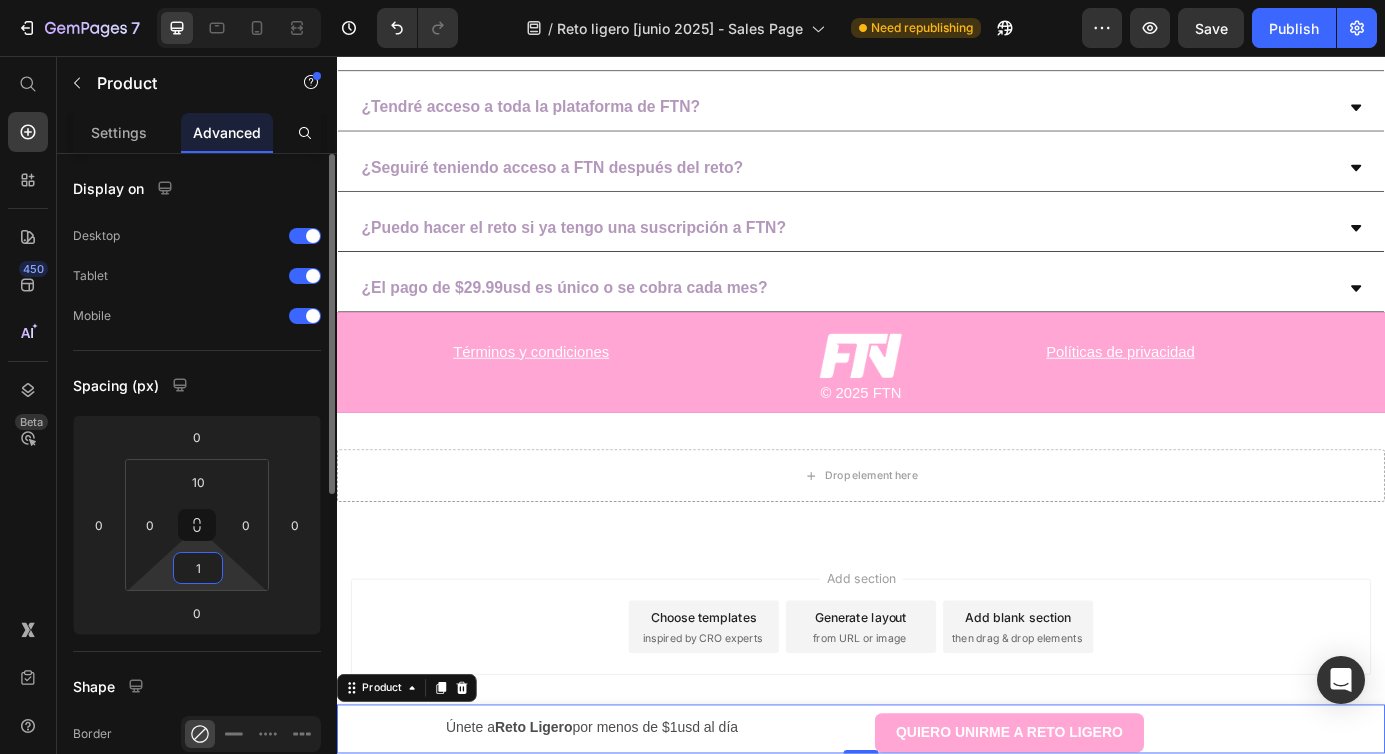 type on "10" 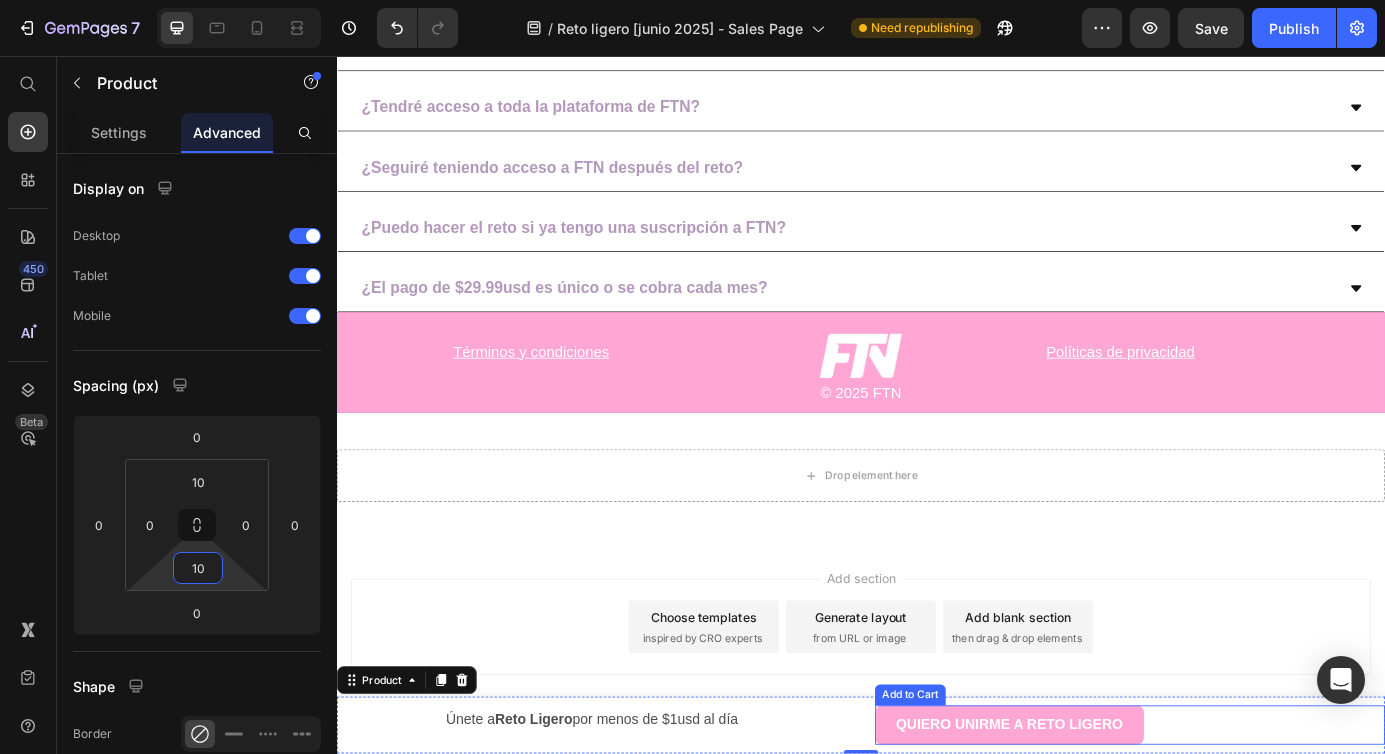 click on "QUIERO UNIRME A RETO LIGERO Add to Cart" at bounding box center (1245, 822) 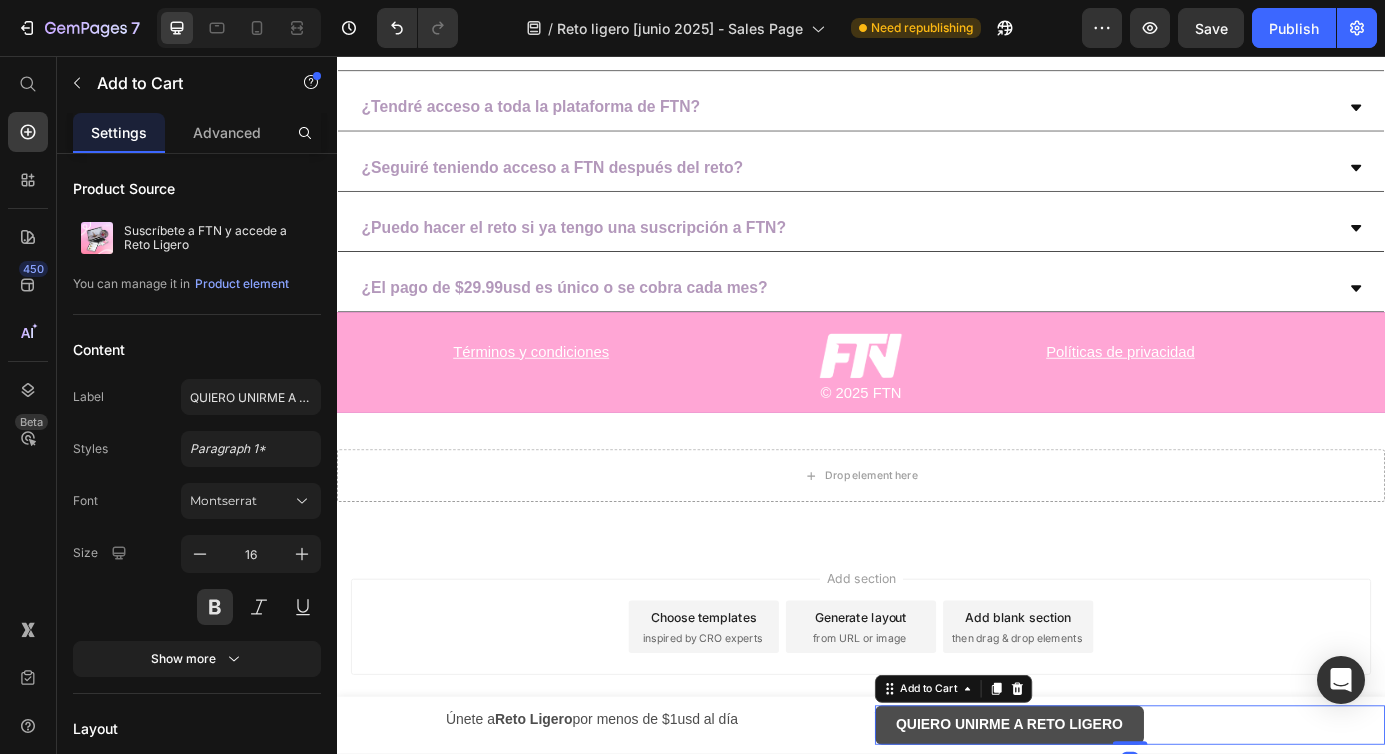click on "QUIERO UNIRME A RETO LIGERO" at bounding box center [1107, 822] 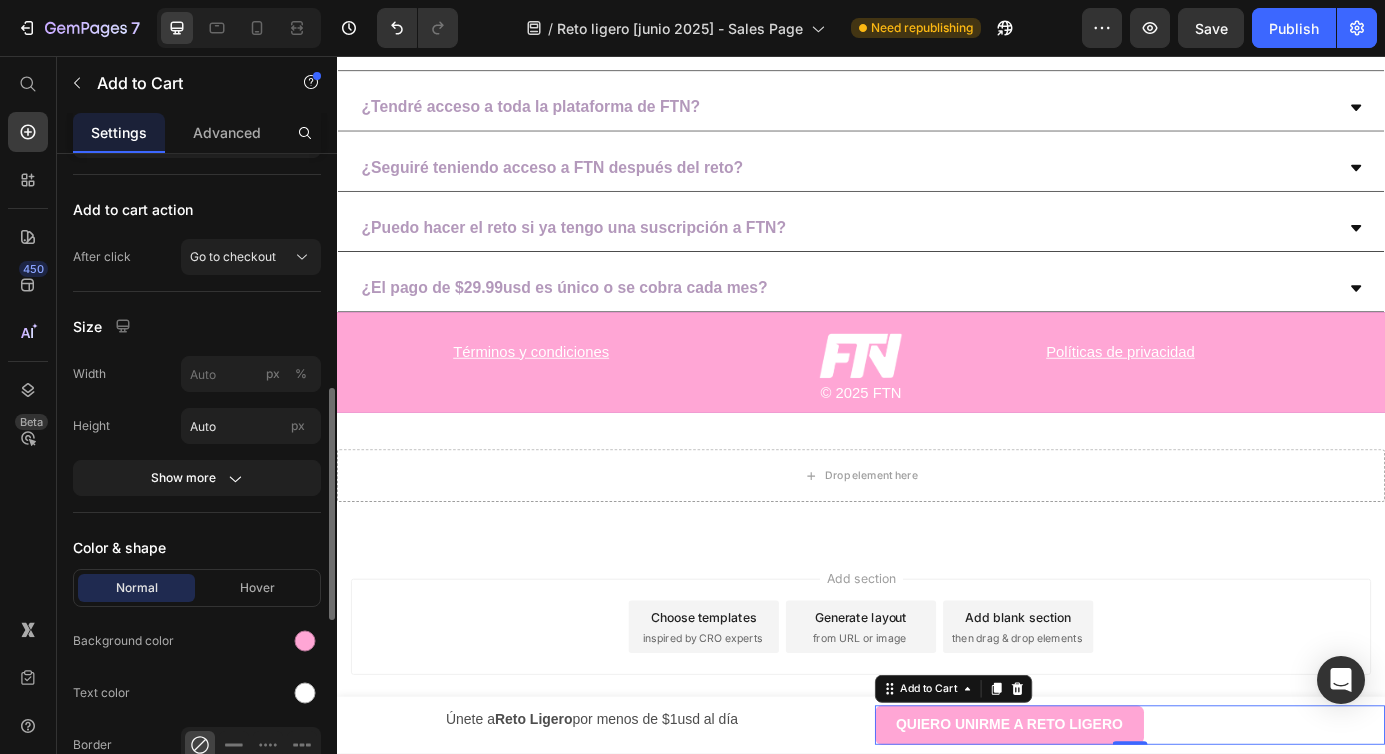 scroll, scrollTop: 664, scrollLeft: 0, axis: vertical 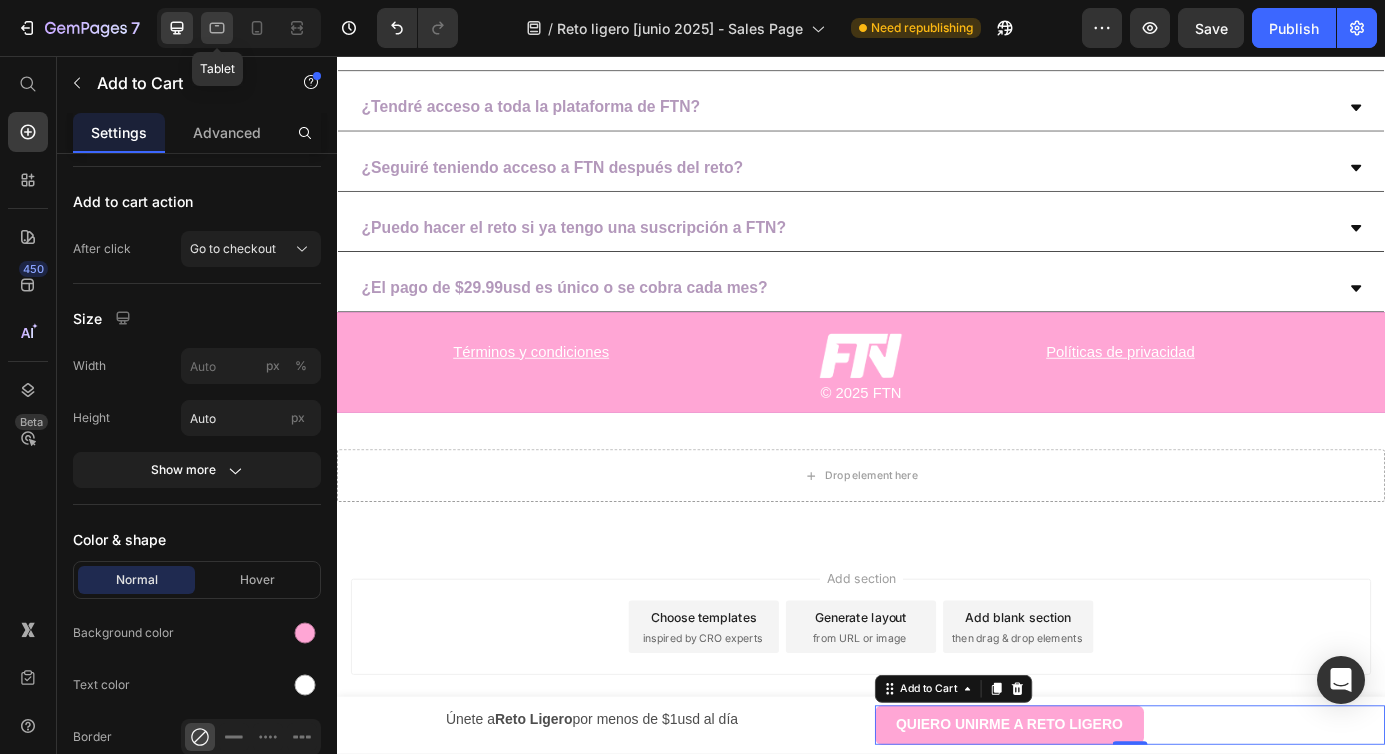 click 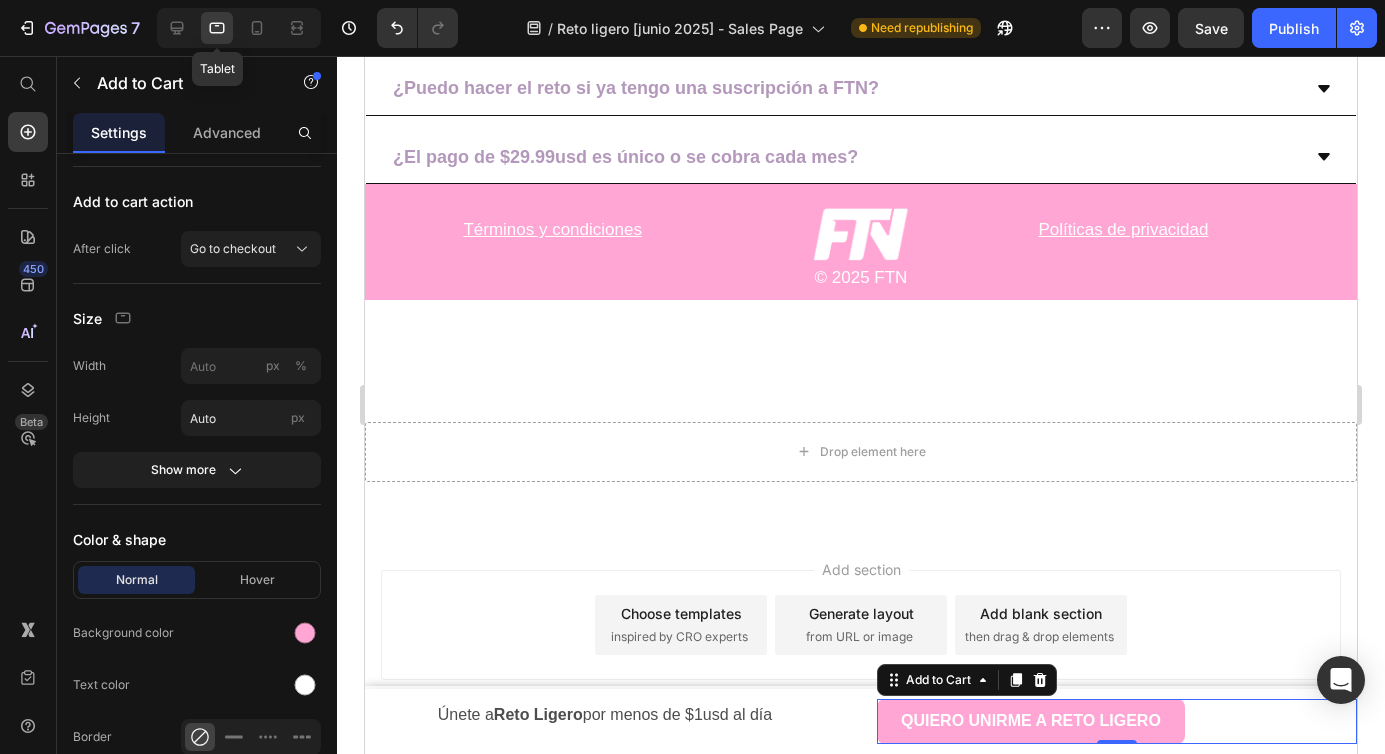 scroll, scrollTop: 6145, scrollLeft: 0, axis: vertical 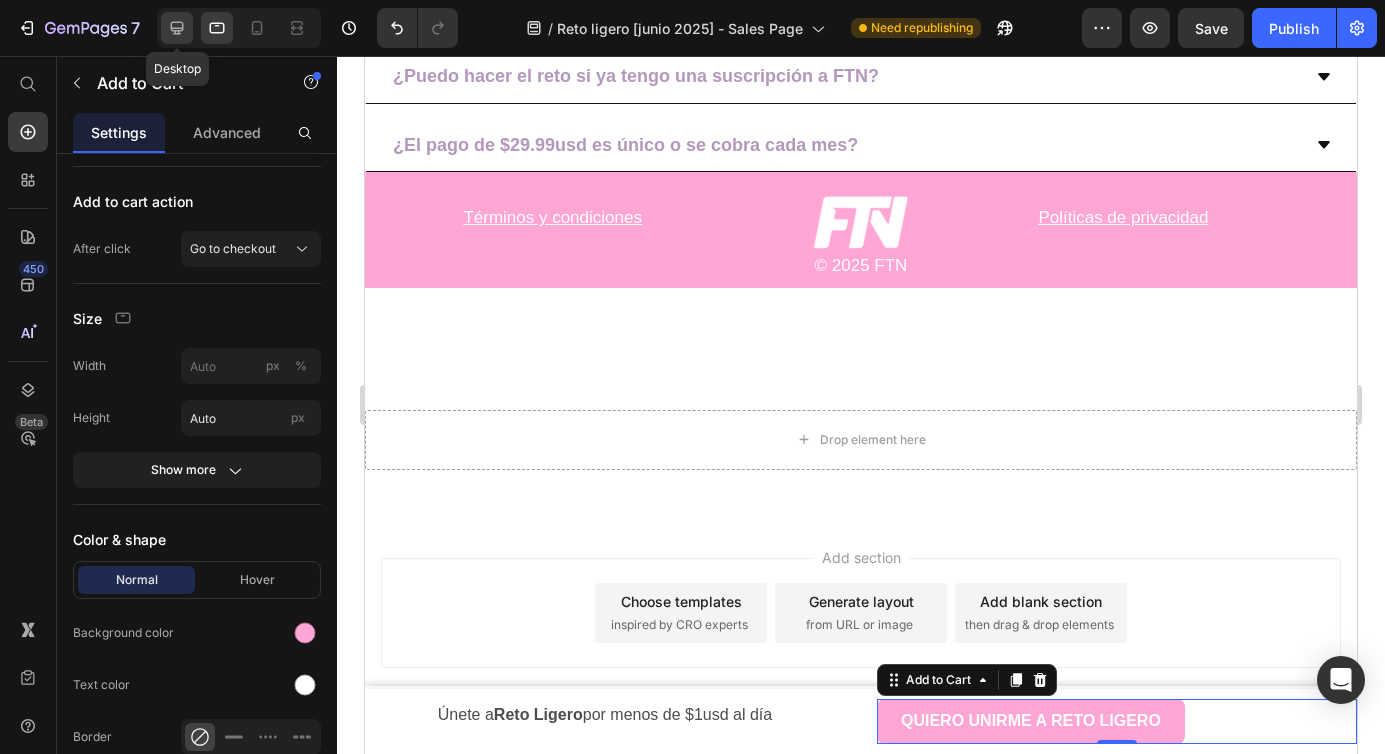 drag, startPoint x: 174, startPoint y: 22, endPoint x: 72, endPoint y: 626, distance: 612.55206 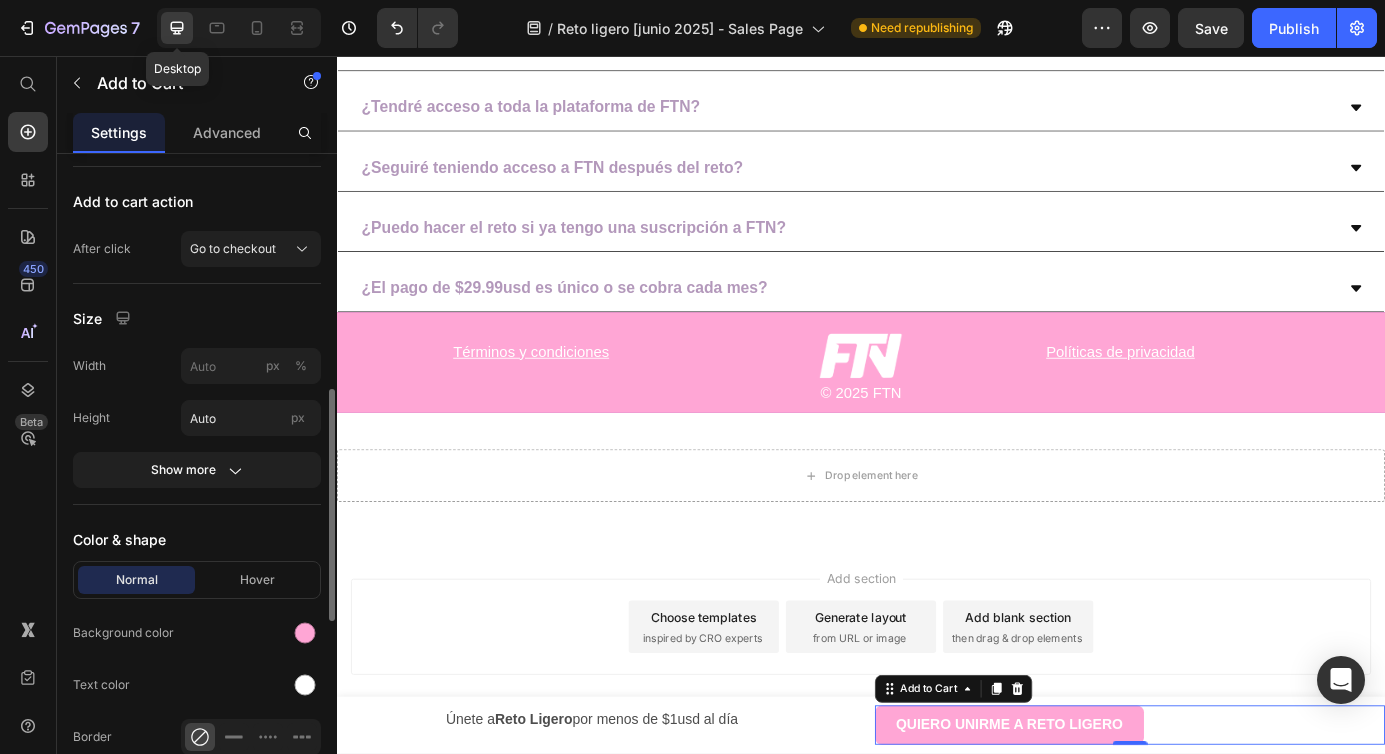 scroll, scrollTop: 5938, scrollLeft: 0, axis: vertical 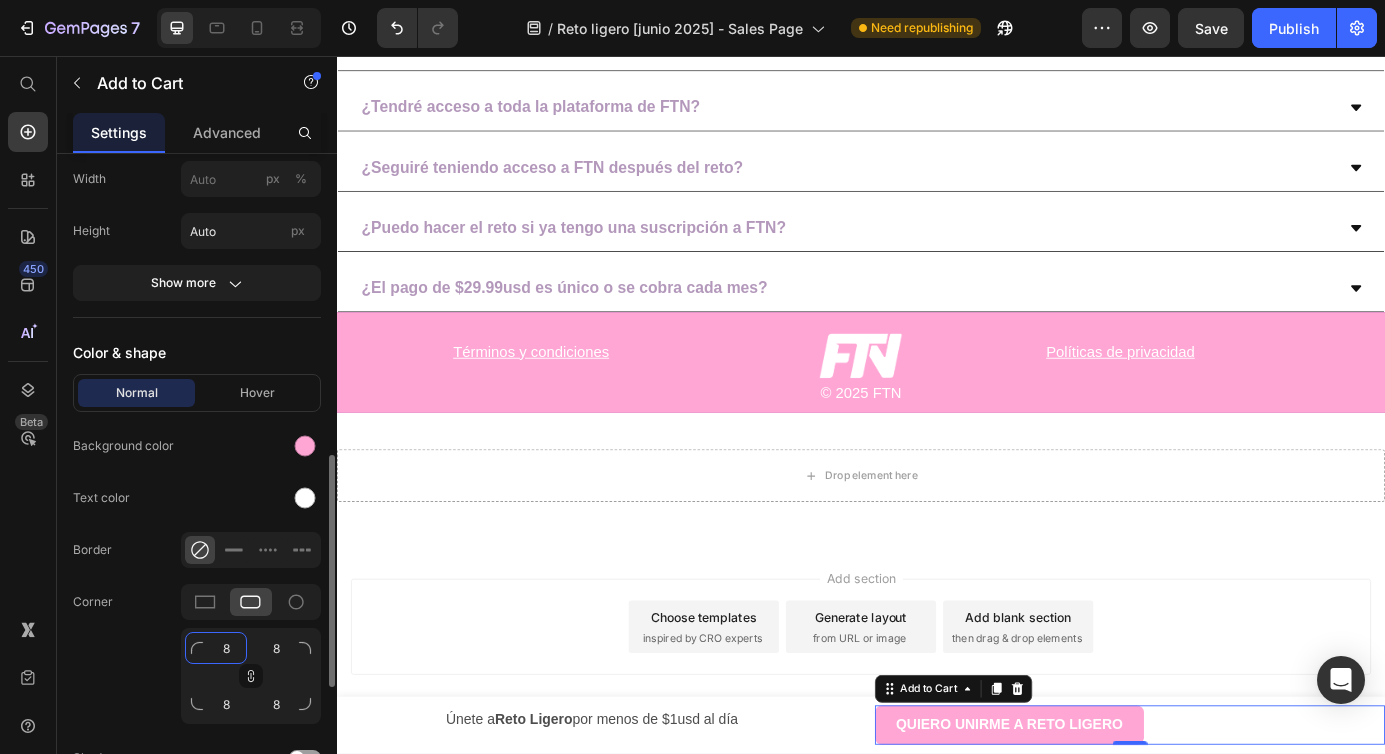 click on "8" 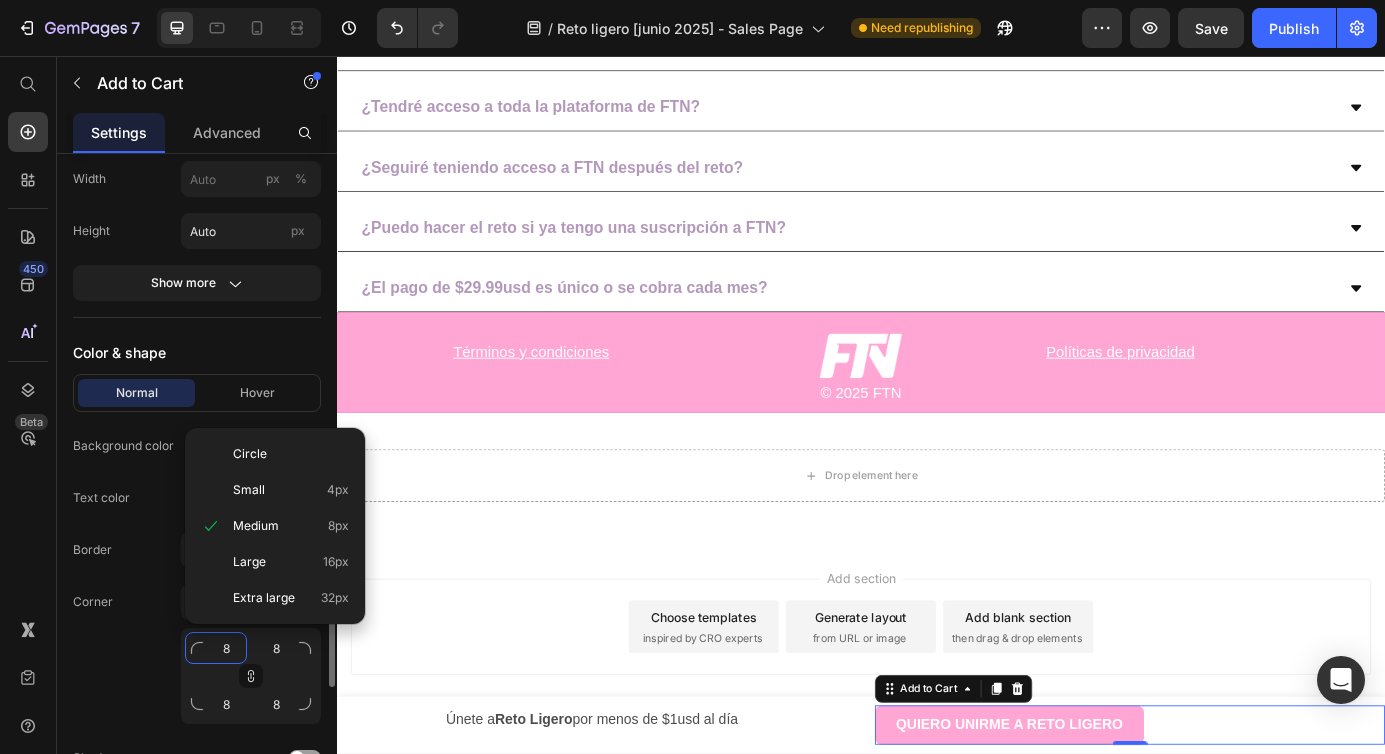 type on "2" 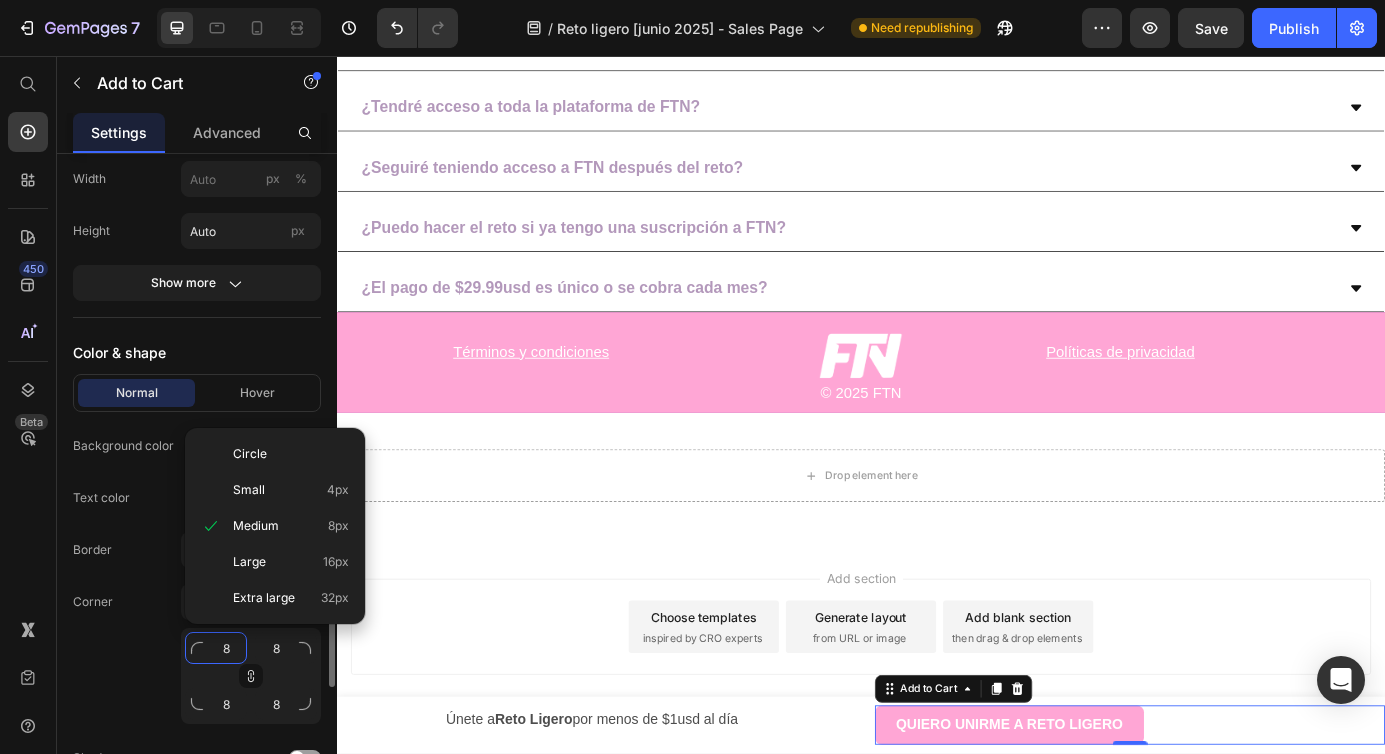 type on "2" 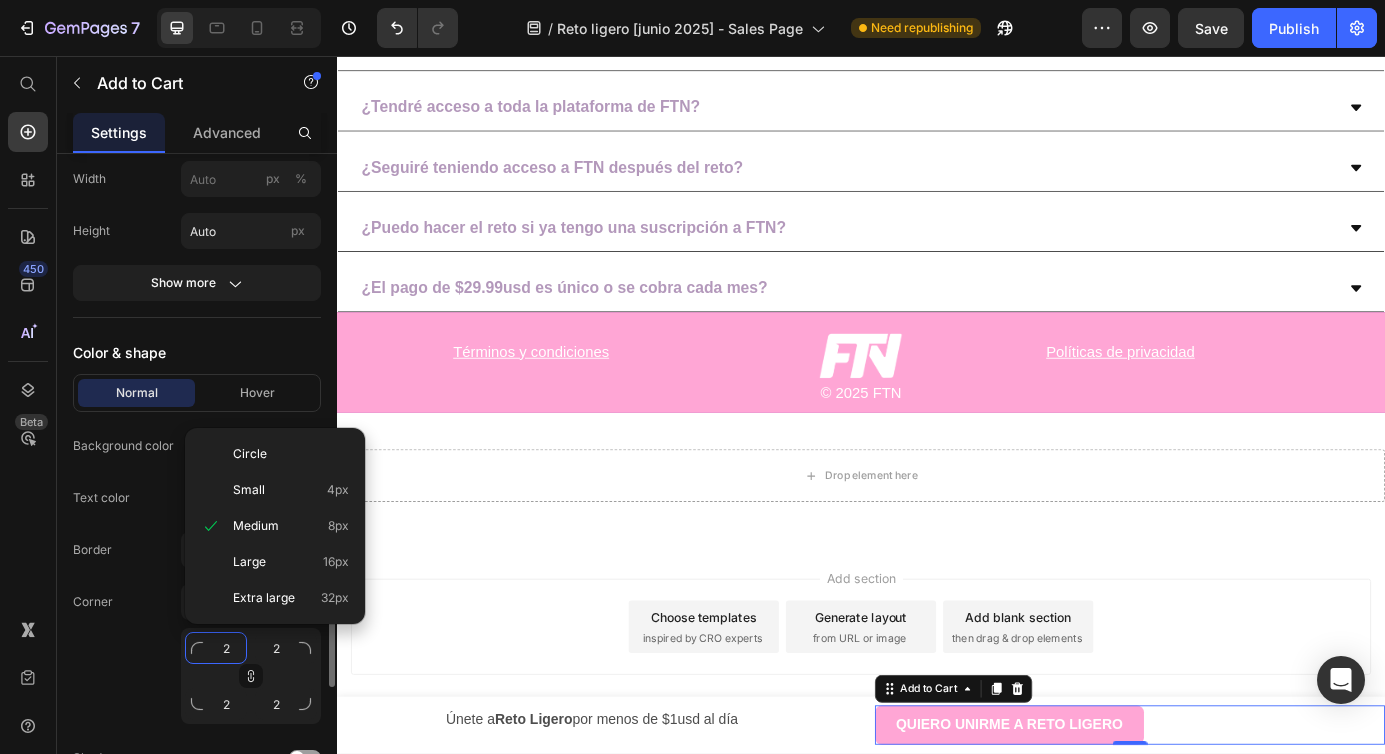 type on "20" 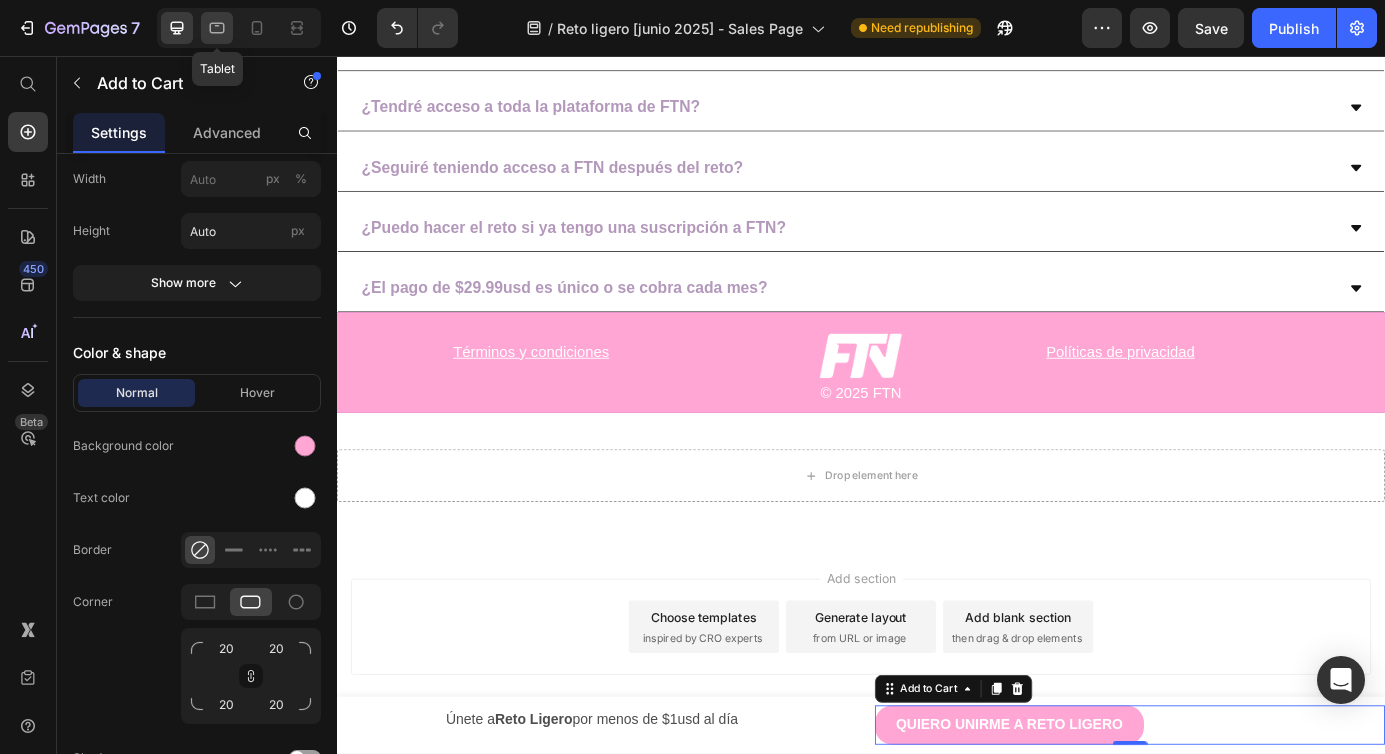 click 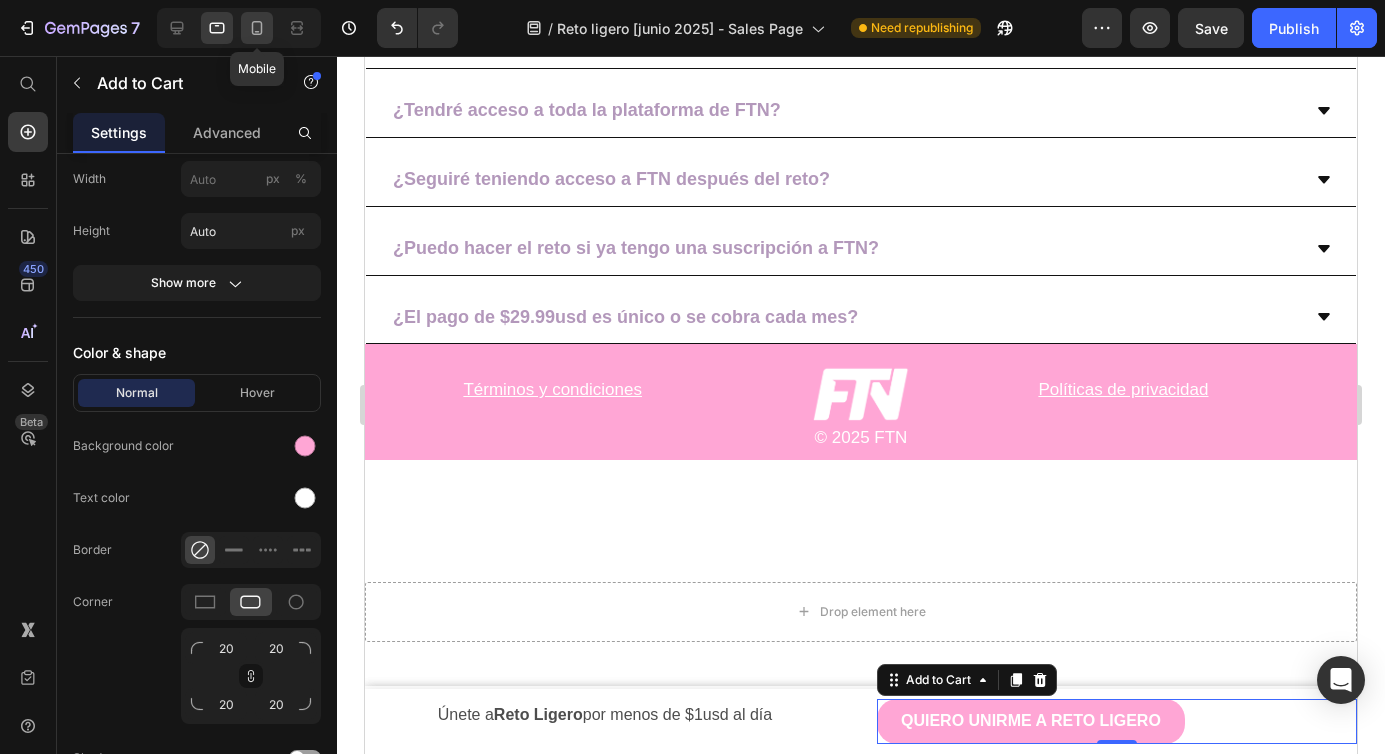 scroll, scrollTop: 6034, scrollLeft: 0, axis: vertical 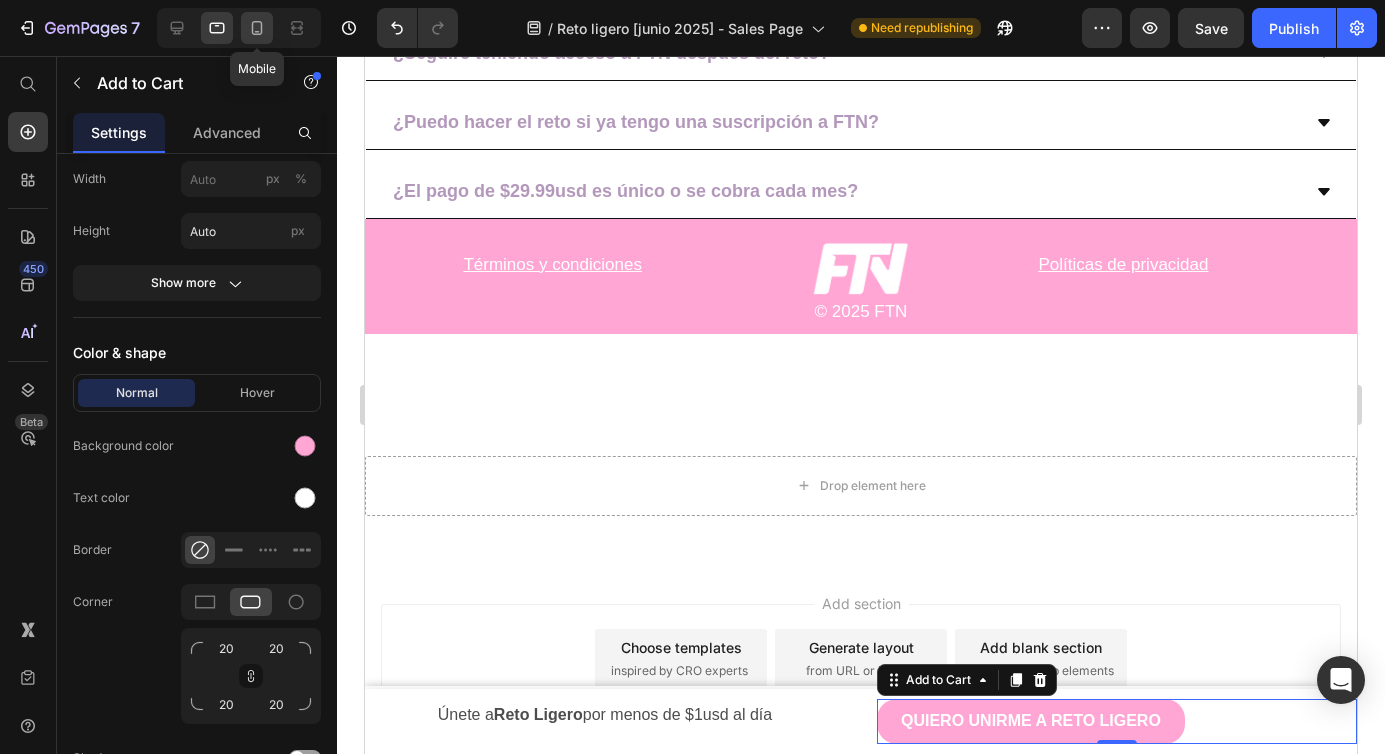 click 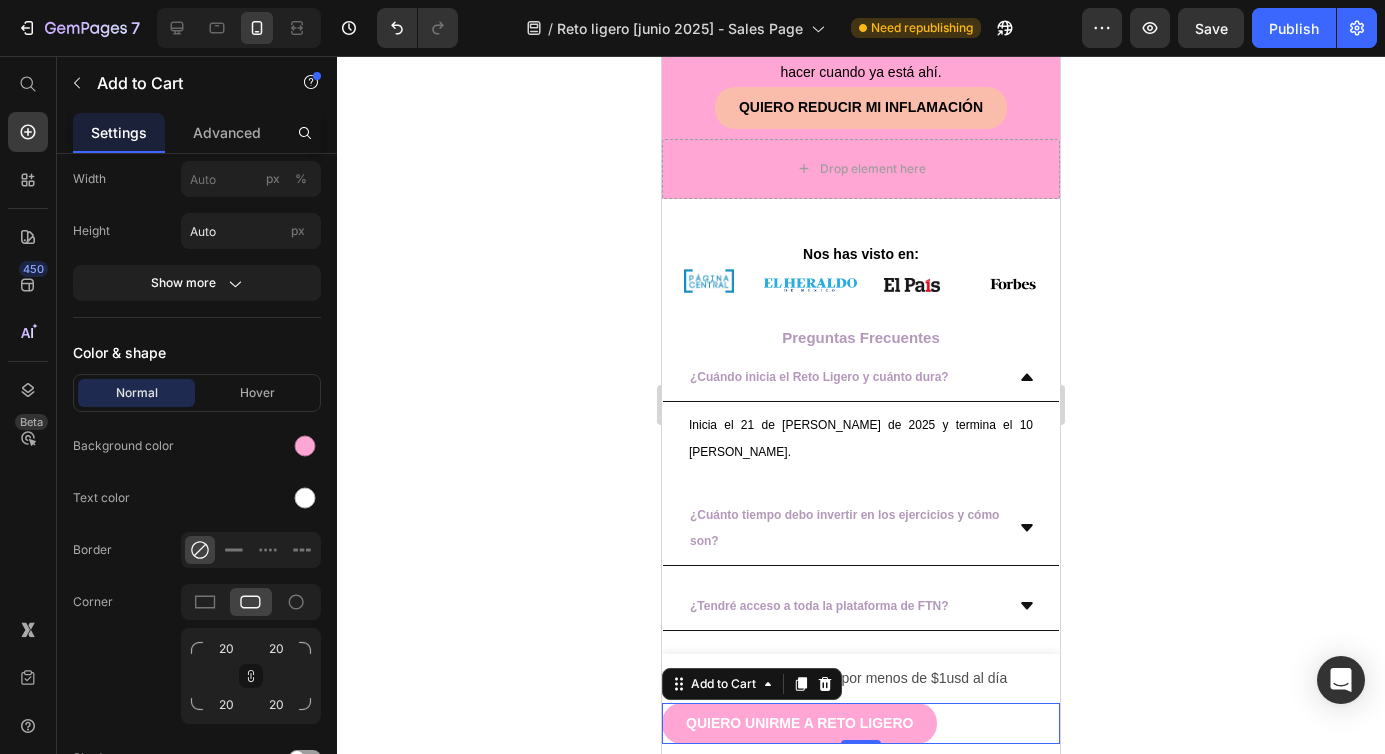 click on "QUIERO UNIRME A RETO LIGERO Add to Cart   0" at bounding box center (861, 723) 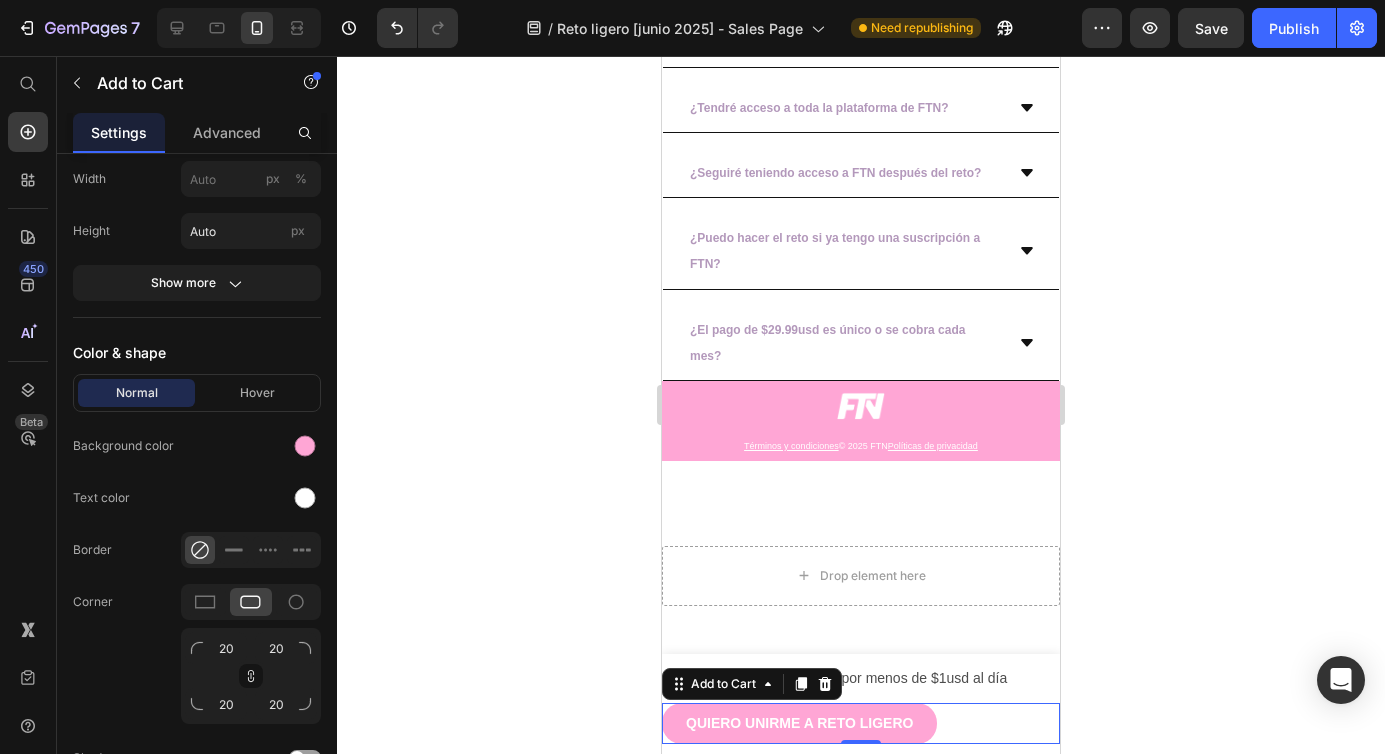 scroll, scrollTop: 7112, scrollLeft: 0, axis: vertical 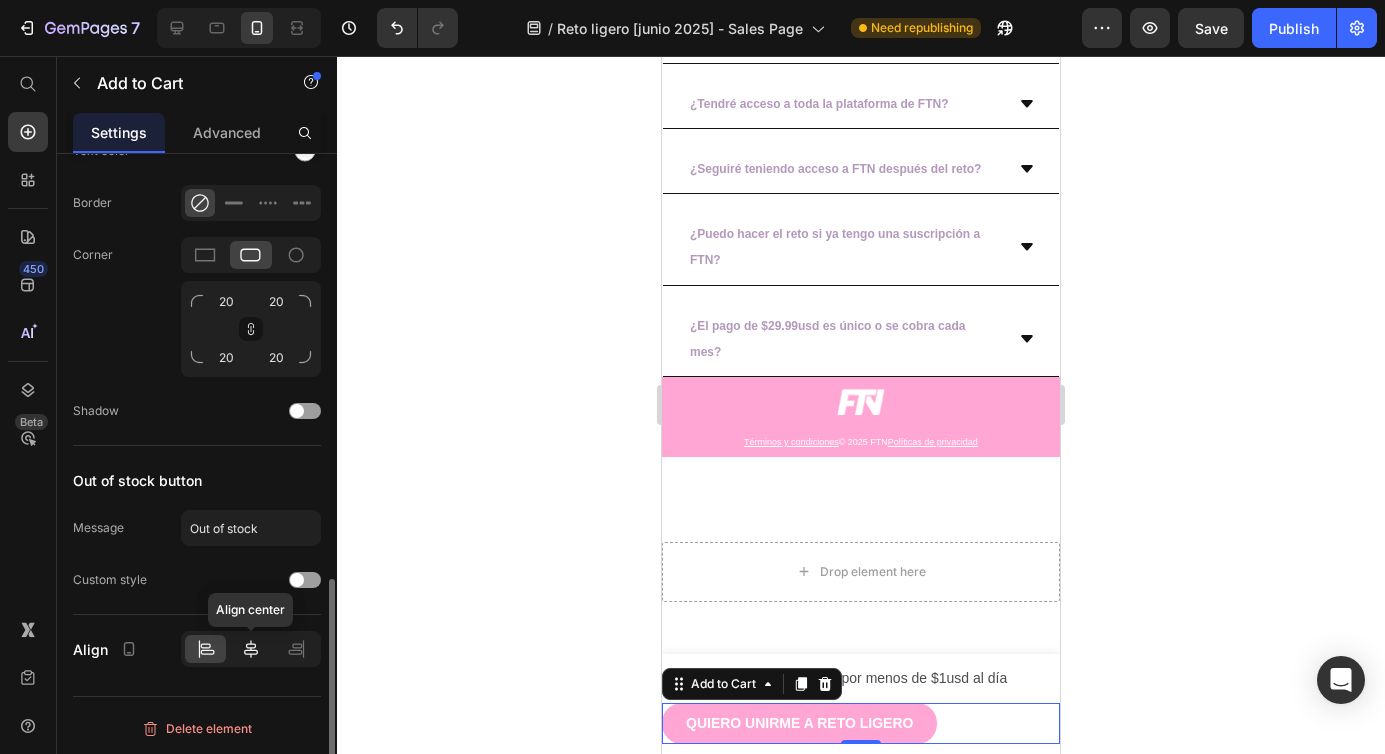 click 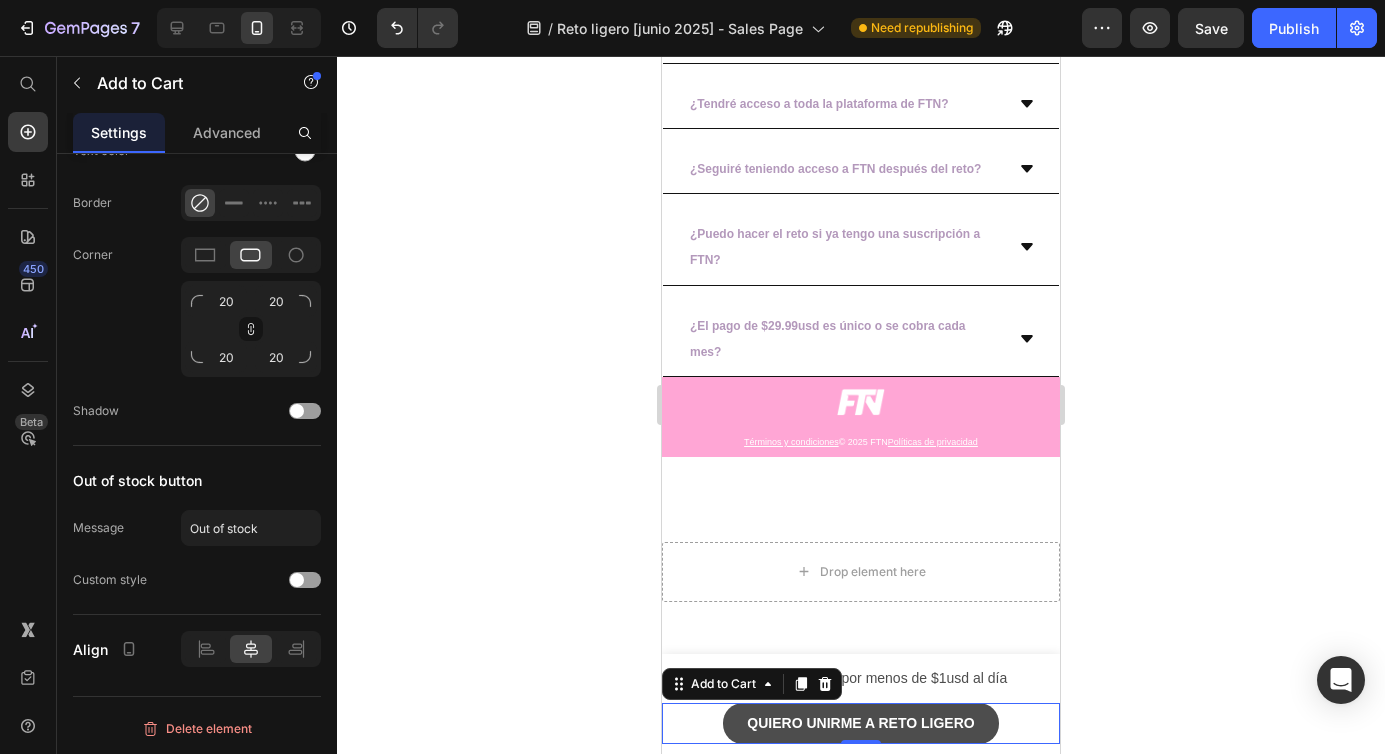 click on "QUIERO UNIRME A RETO LIGERO" at bounding box center (860, 723) 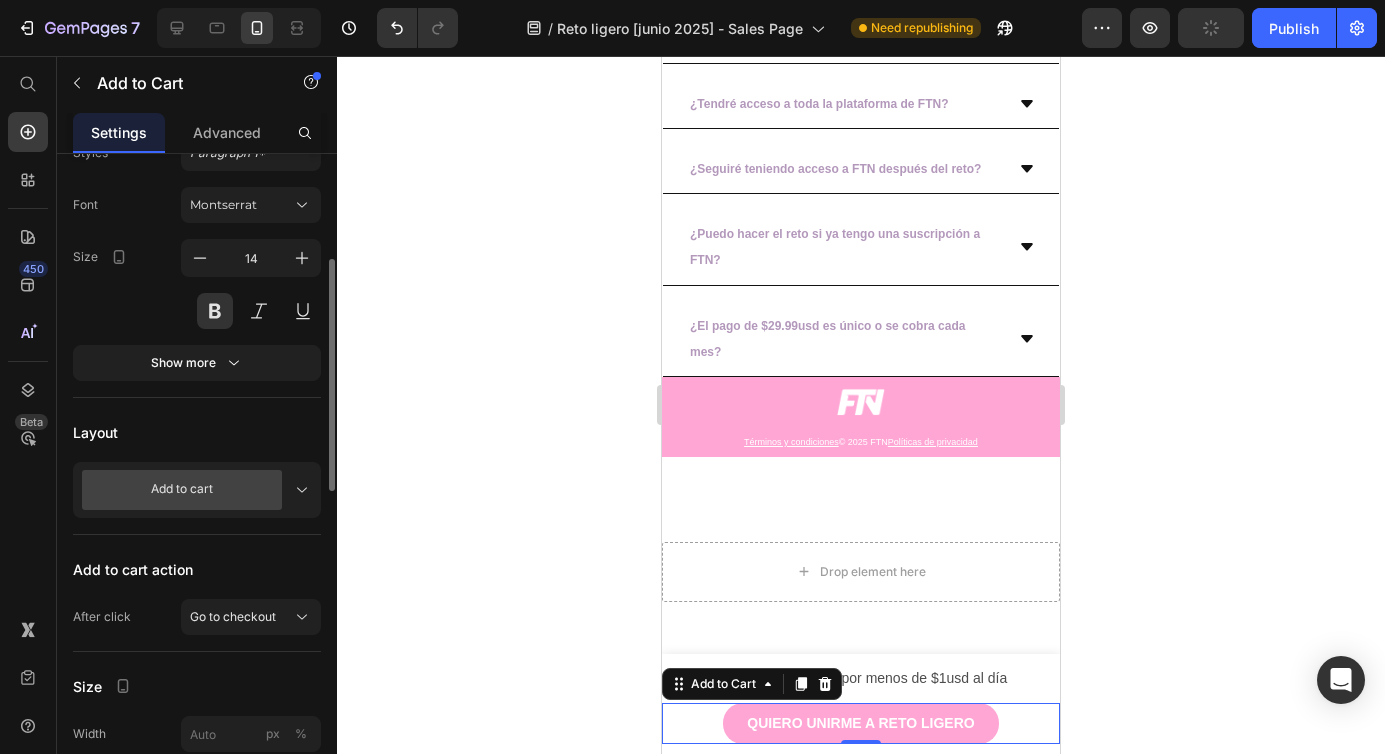 scroll, scrollTop: 301, scrollLeft: 0, axis: vertical 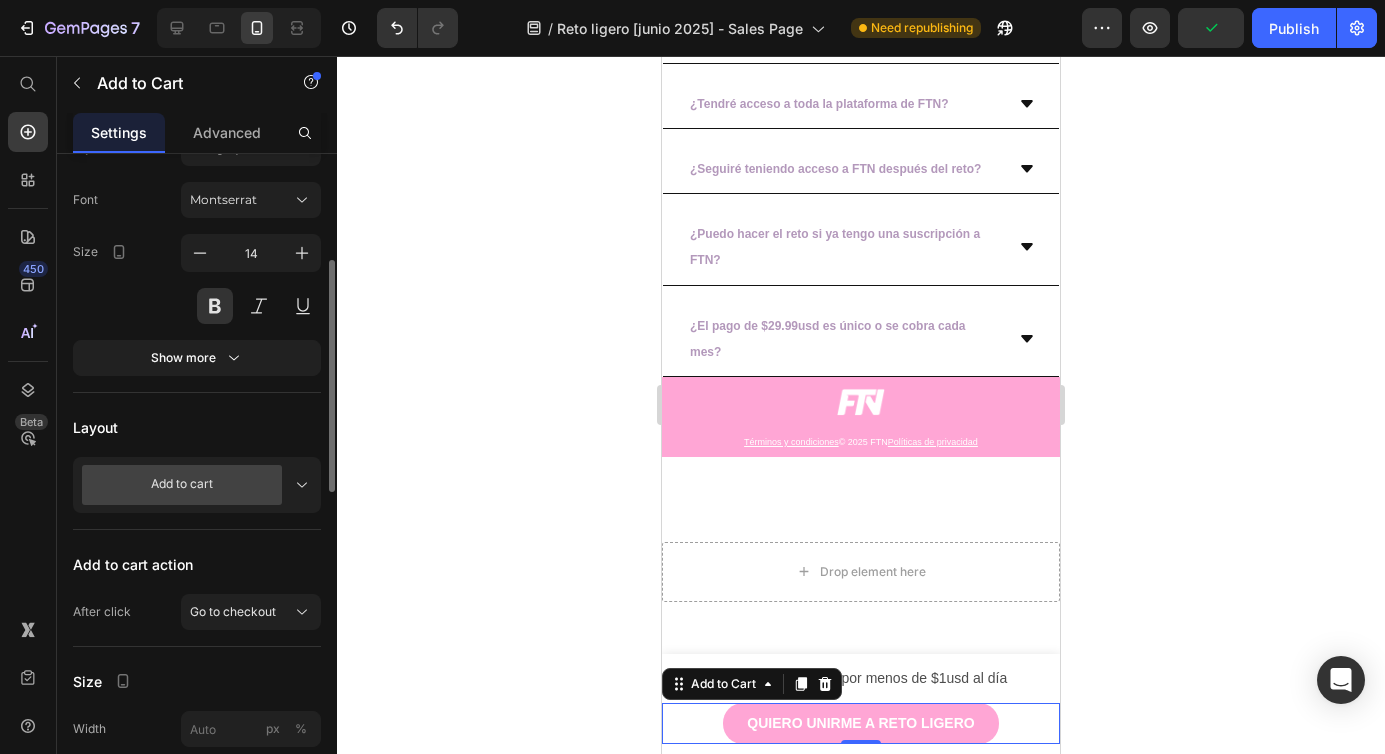 click 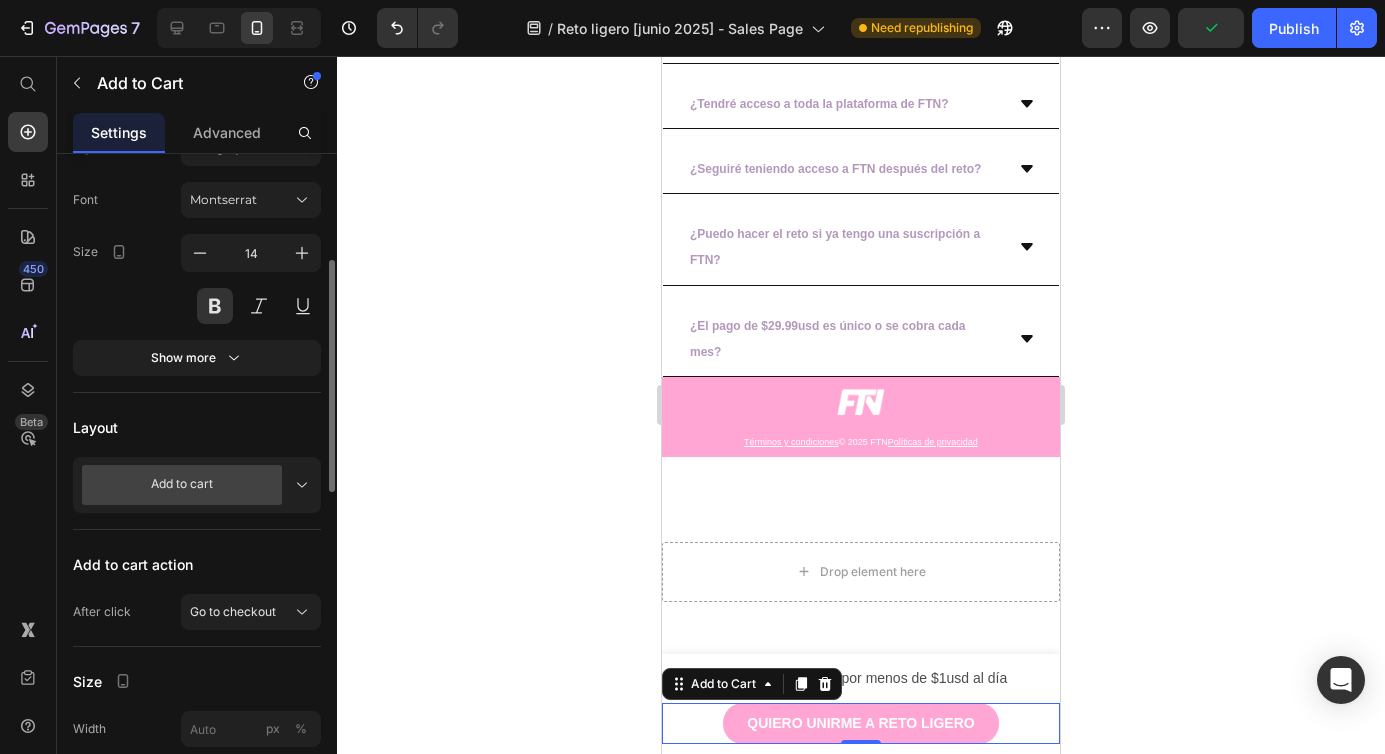 click on "Add to cart action" at bounding box center [197, 564] 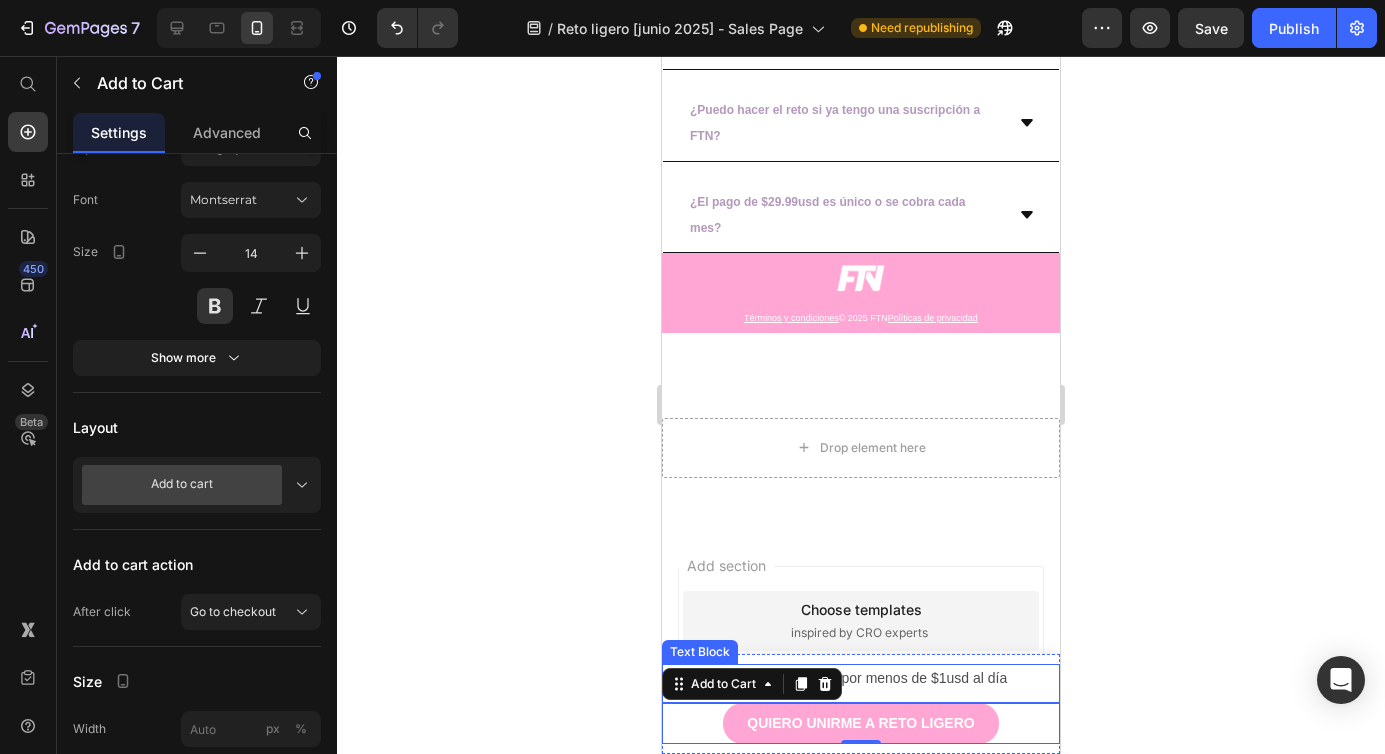 scroll, scrollTop: 7238, scrollLeft: 0, axis: vertical 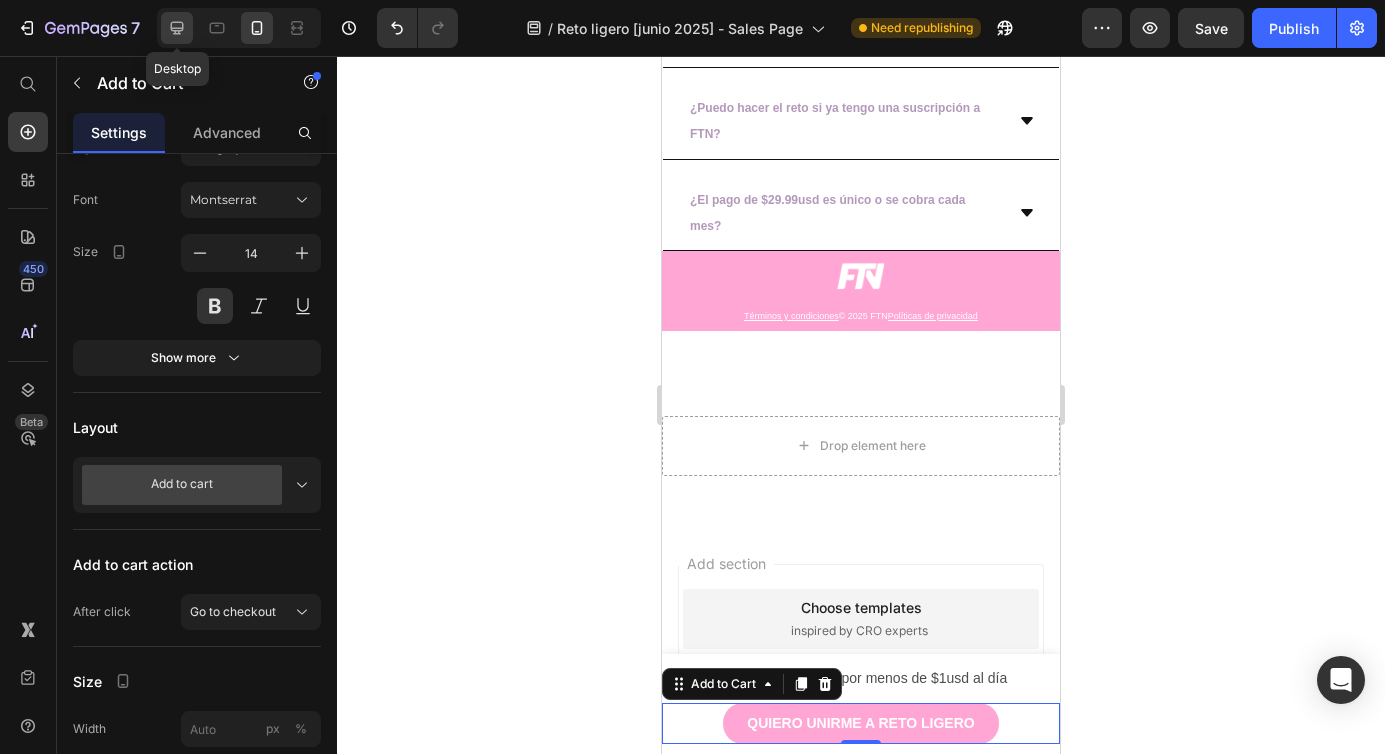 click 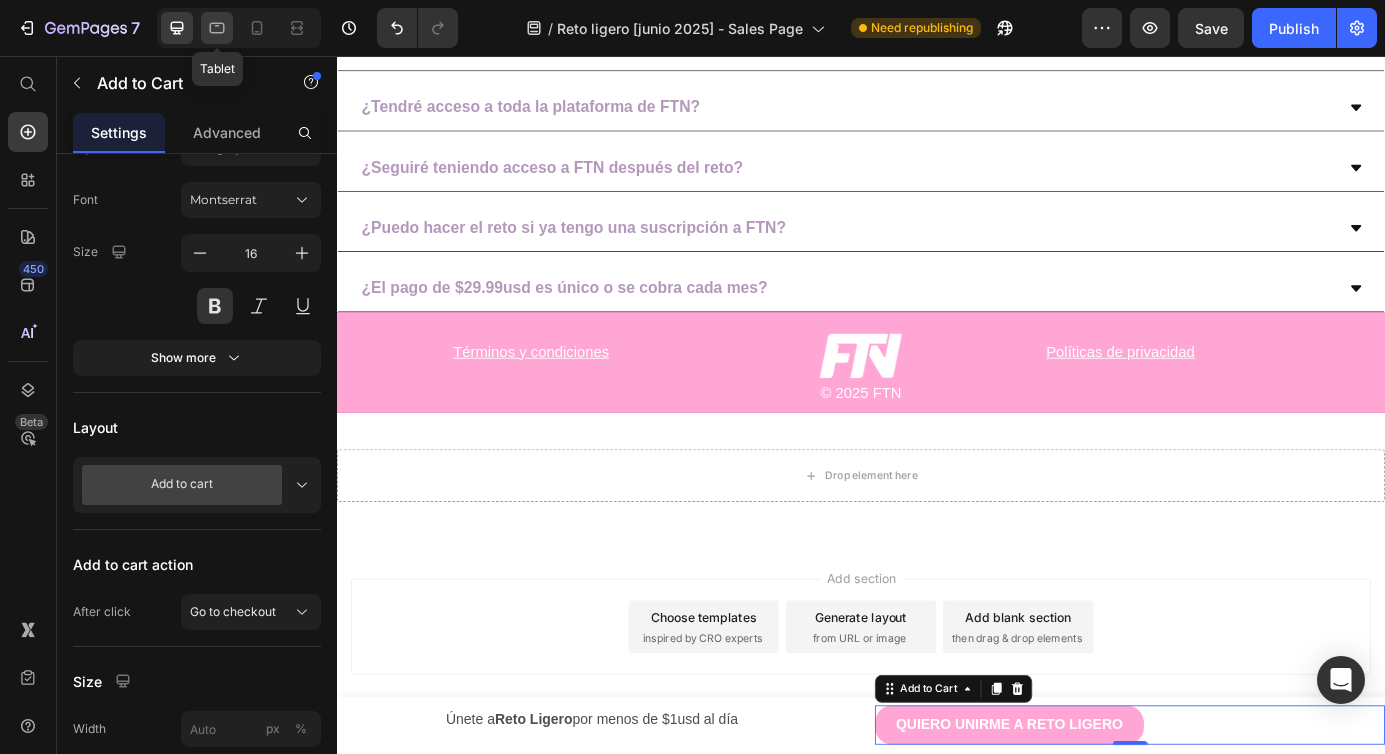 click 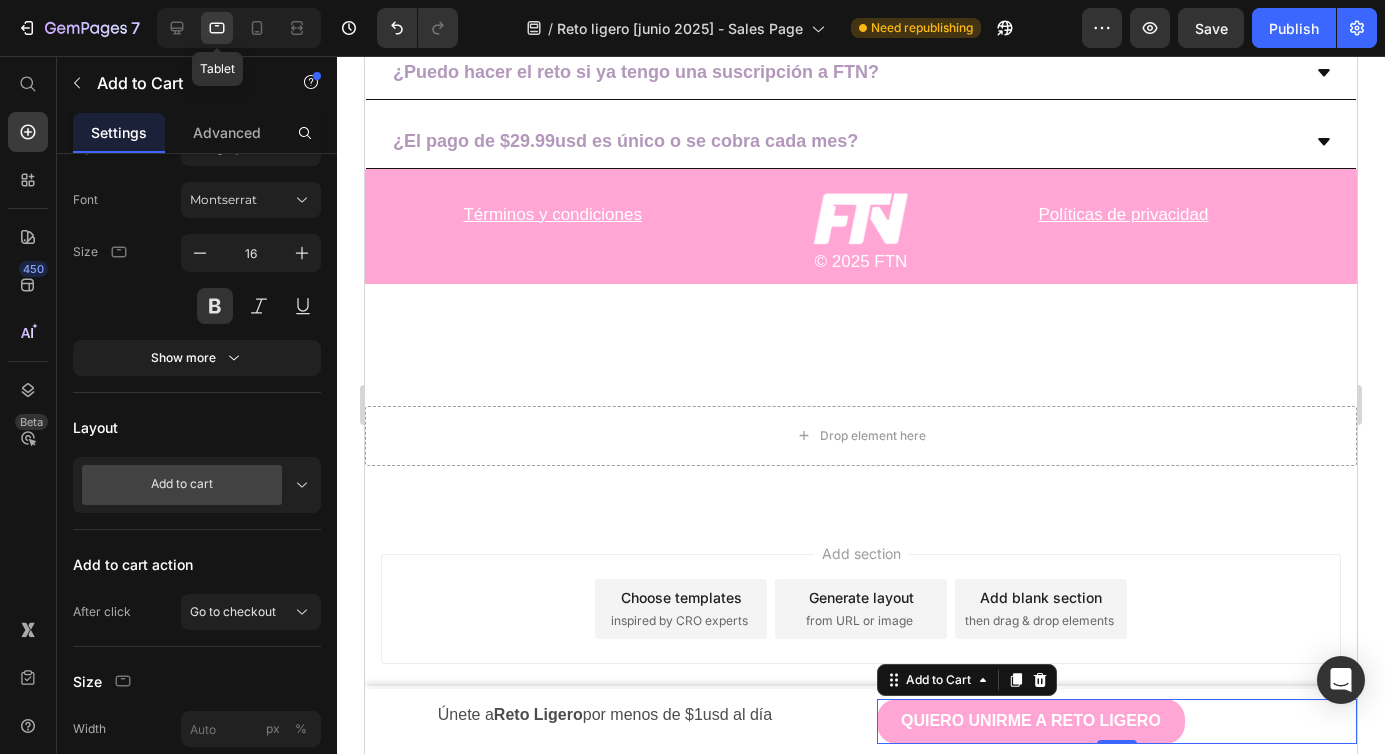 scroll, scrollTop: 6145, scrollLeft: 0, axis: vertical 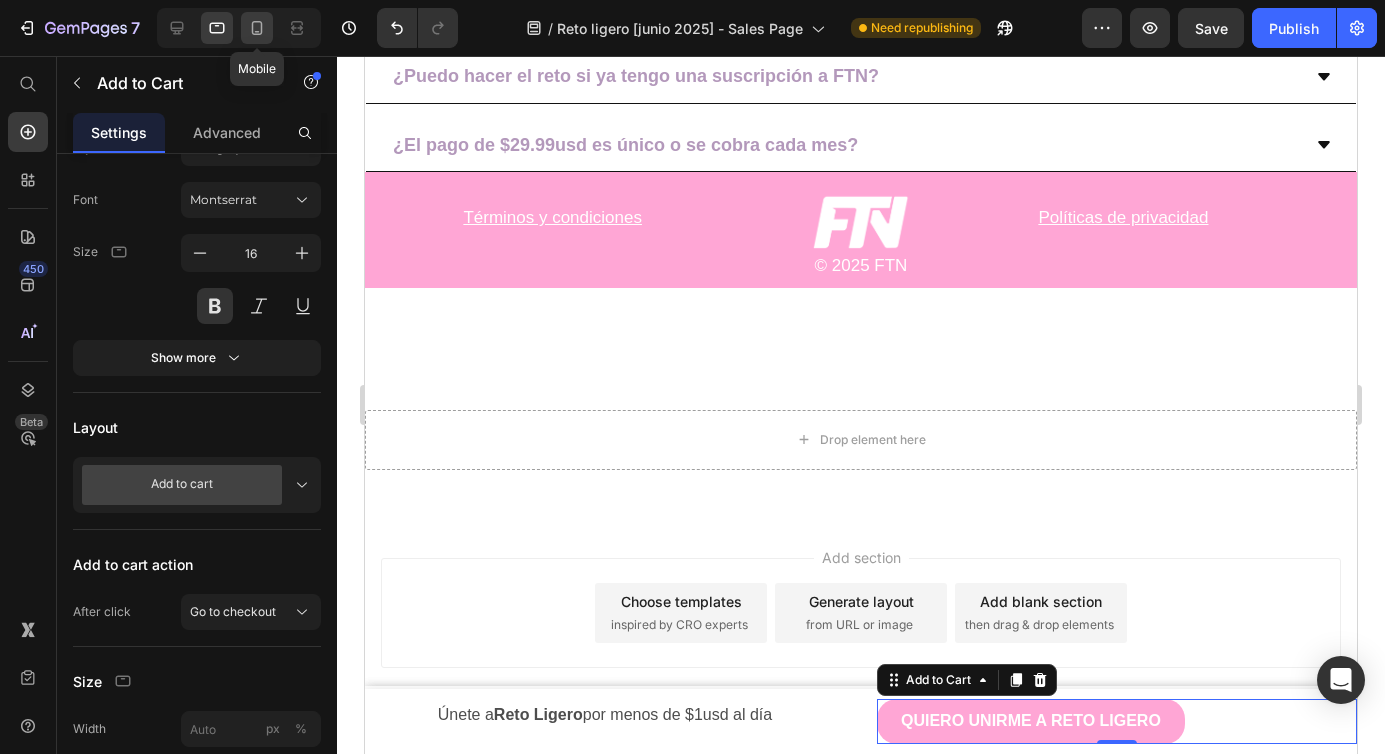 click 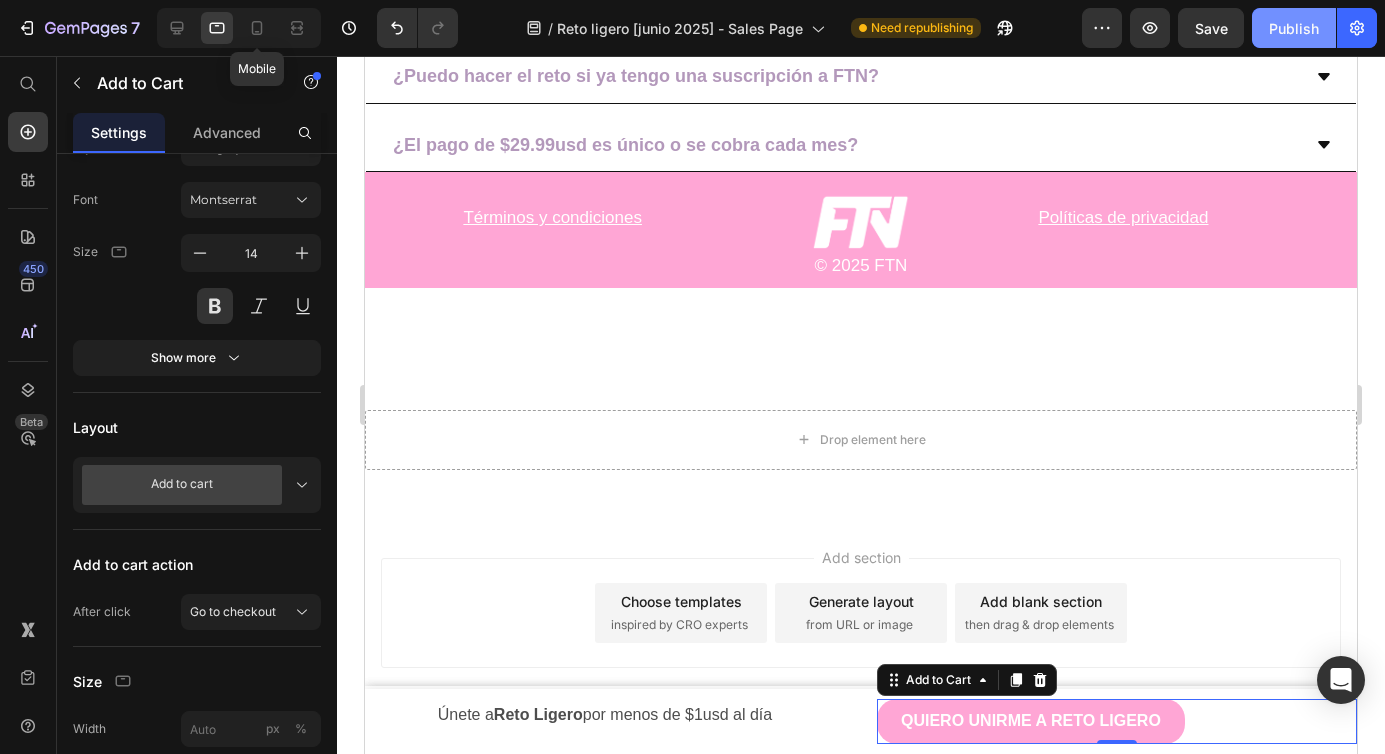 click on "Publish" at bounding box center (1294, 28) 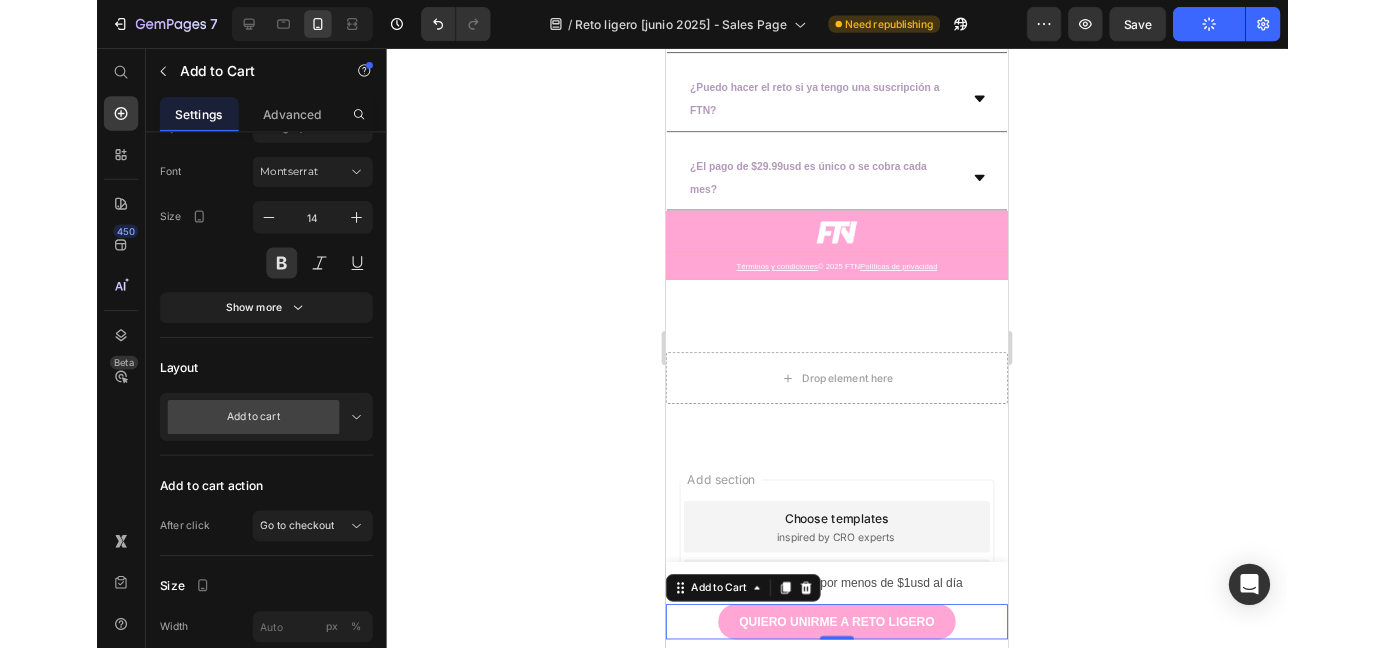 scroll, scrollTop: 7185, scrollLeft: 0, axis: vertical 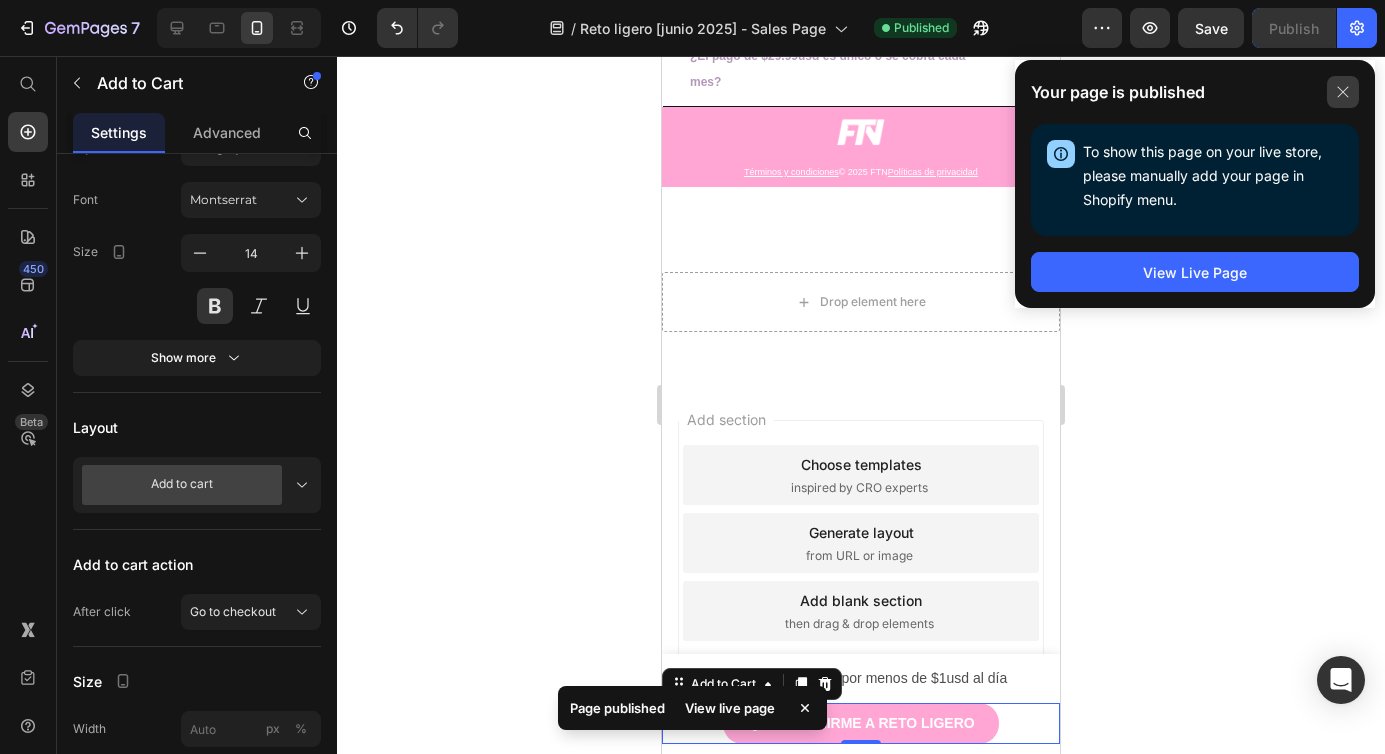 click 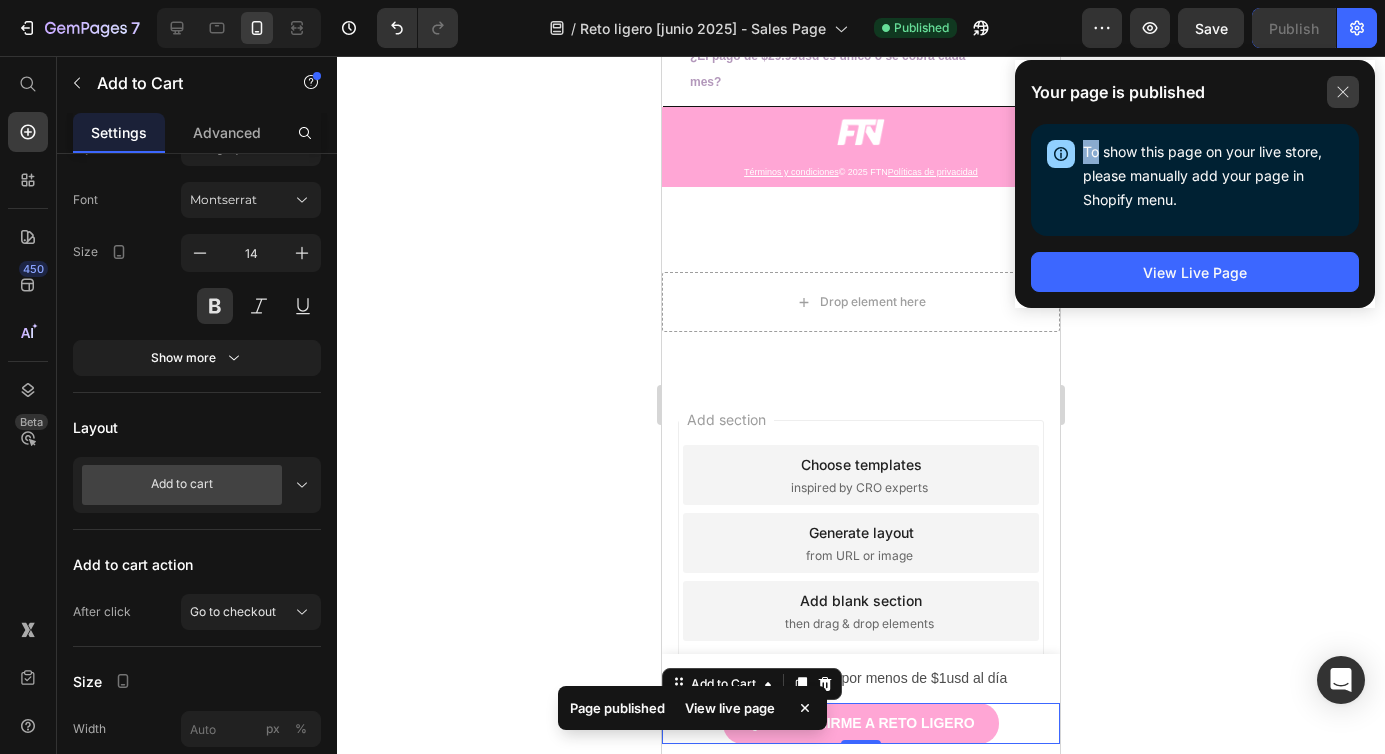 click 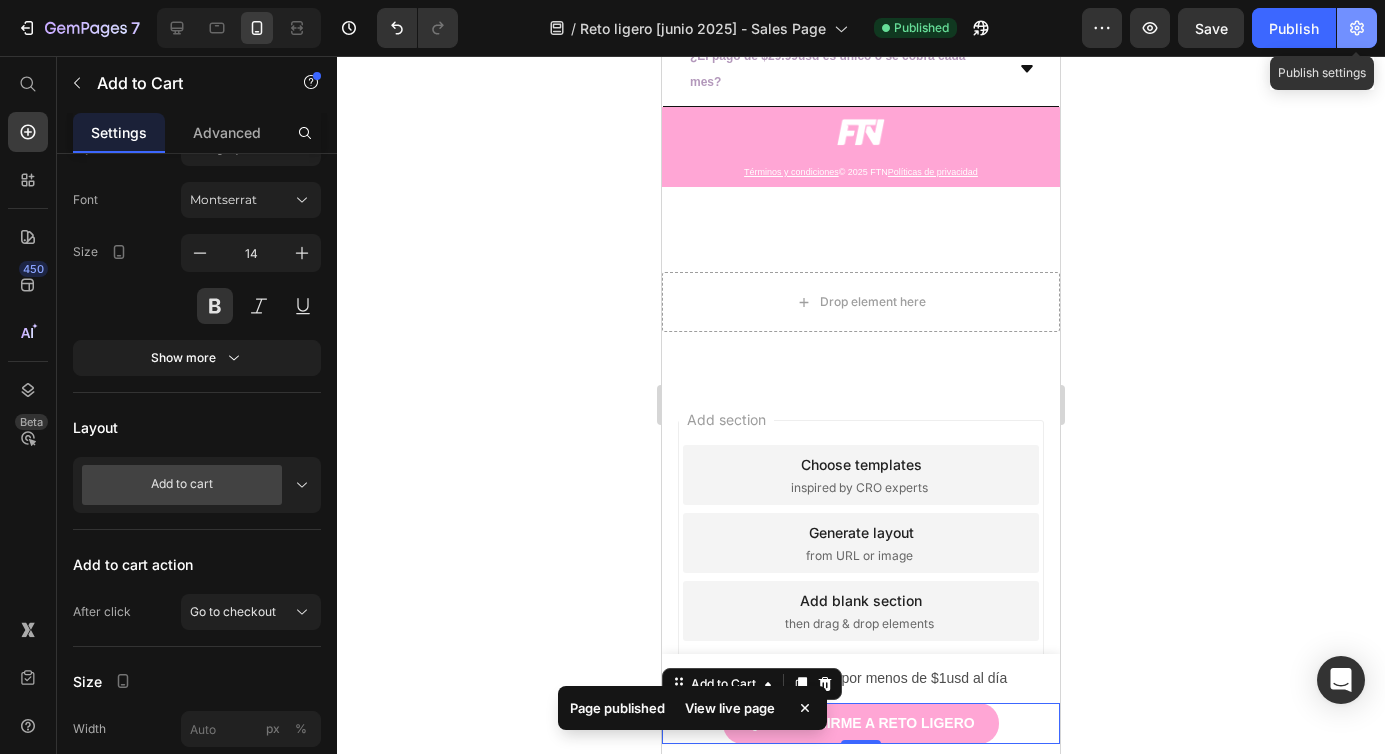 click 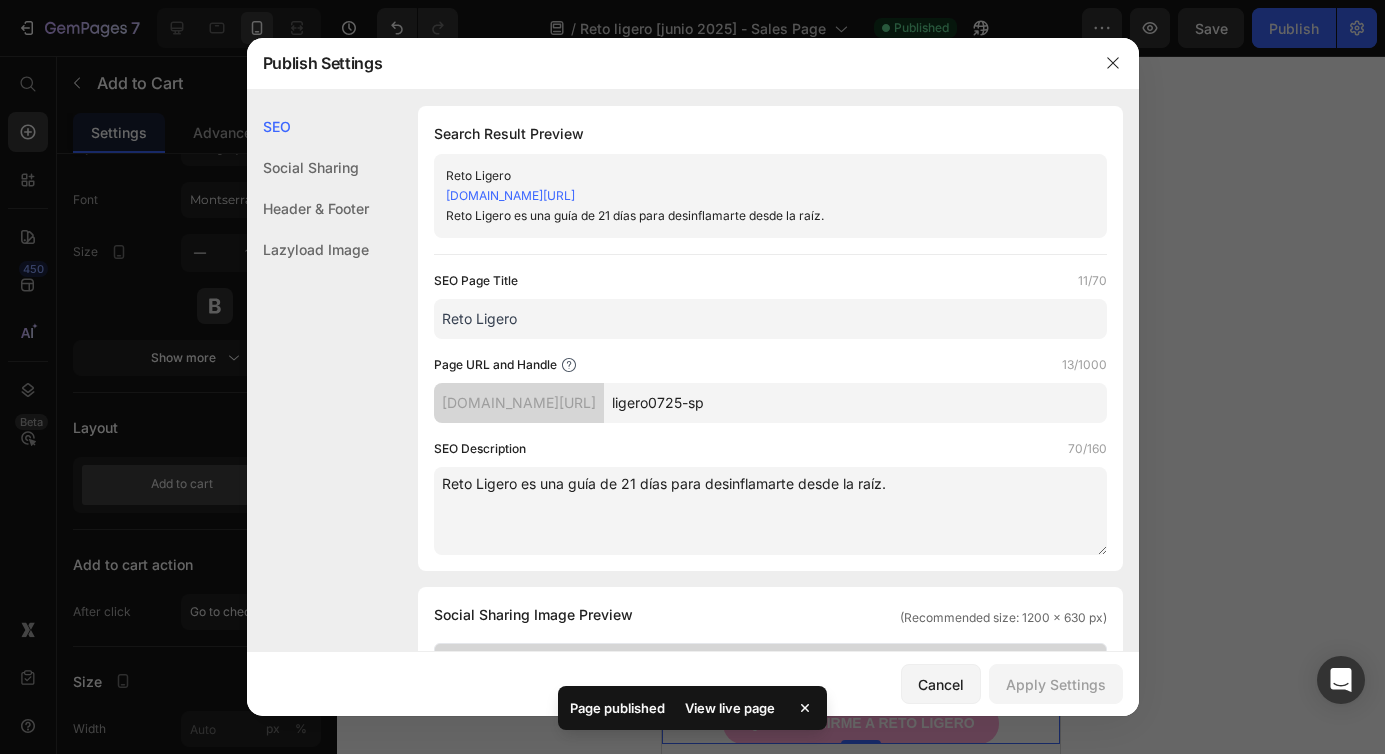 click on "ftn-mx.myshopify.com/pages/ligero0725-sp" at bounding box center (510, 195) 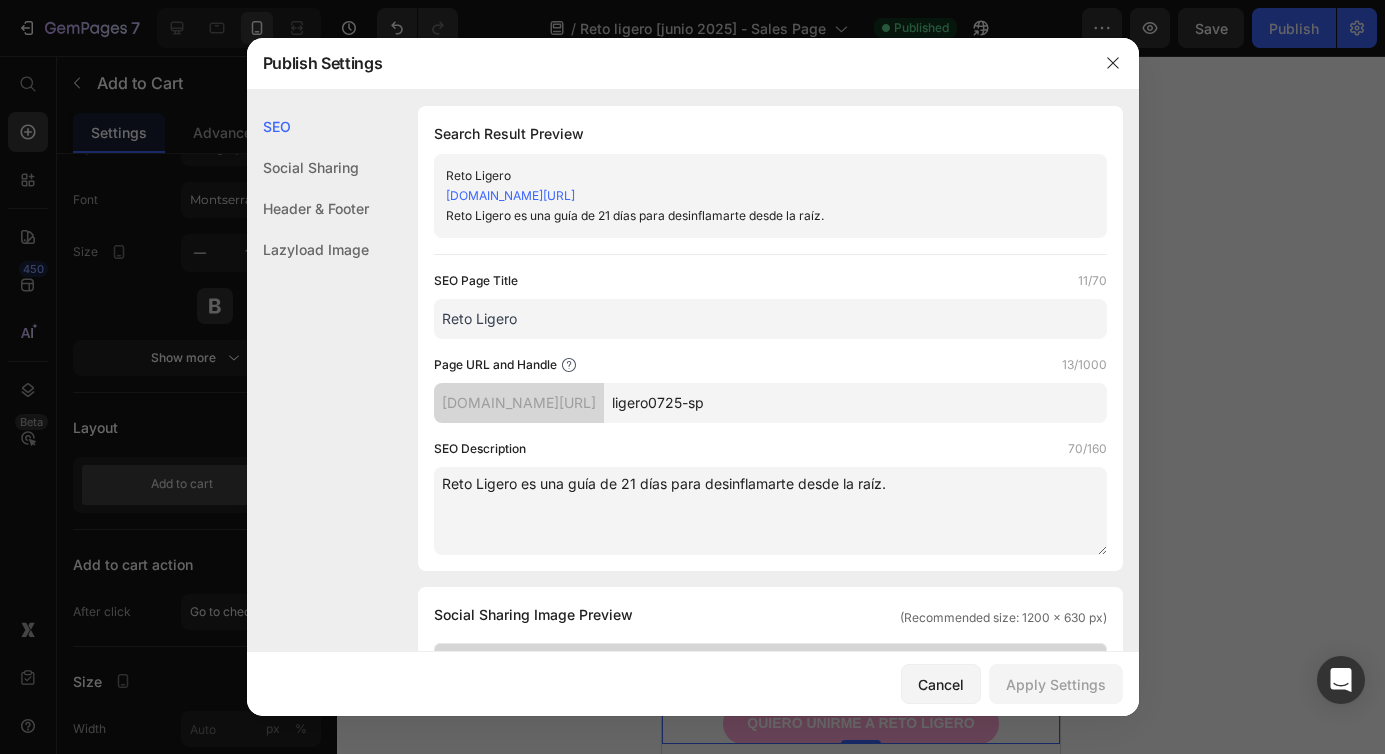 click on "ftn-mx.myshopify.com/pages/ligero0725-sp" at bounding box center [510, 195] 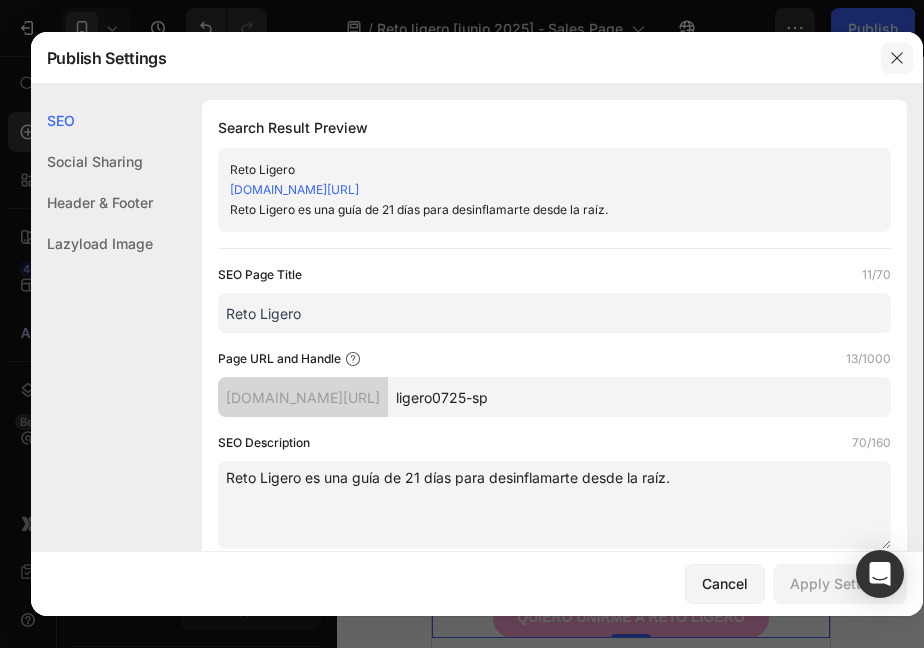 click 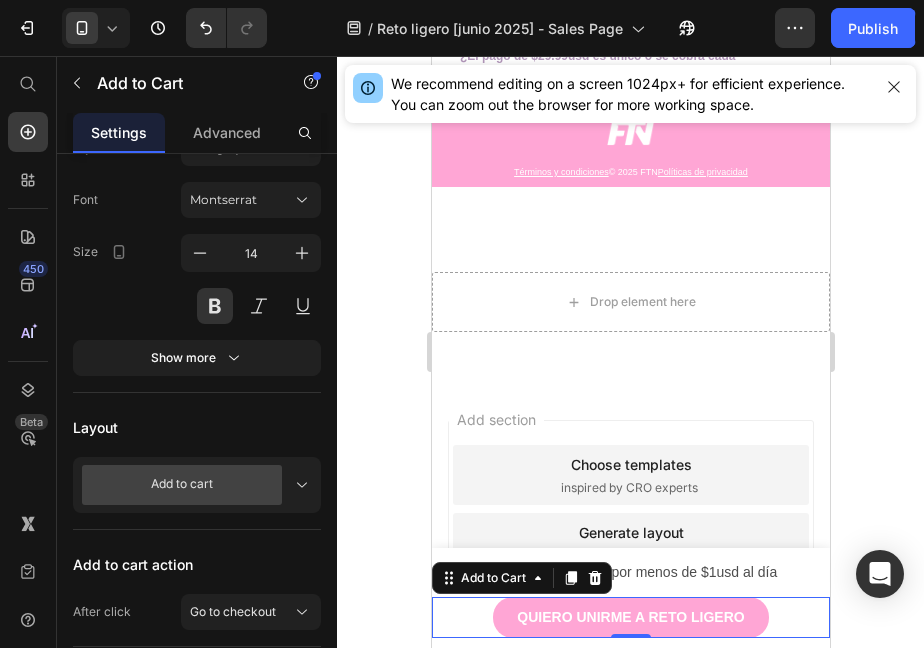click 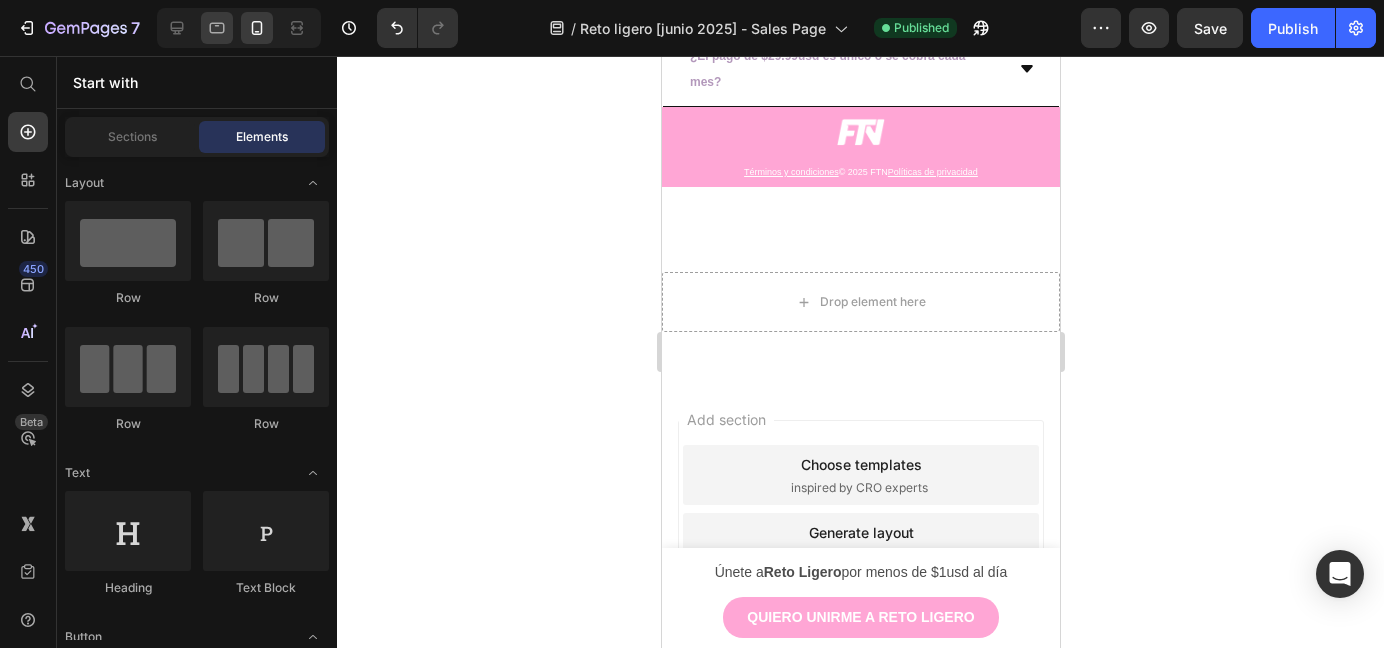 click 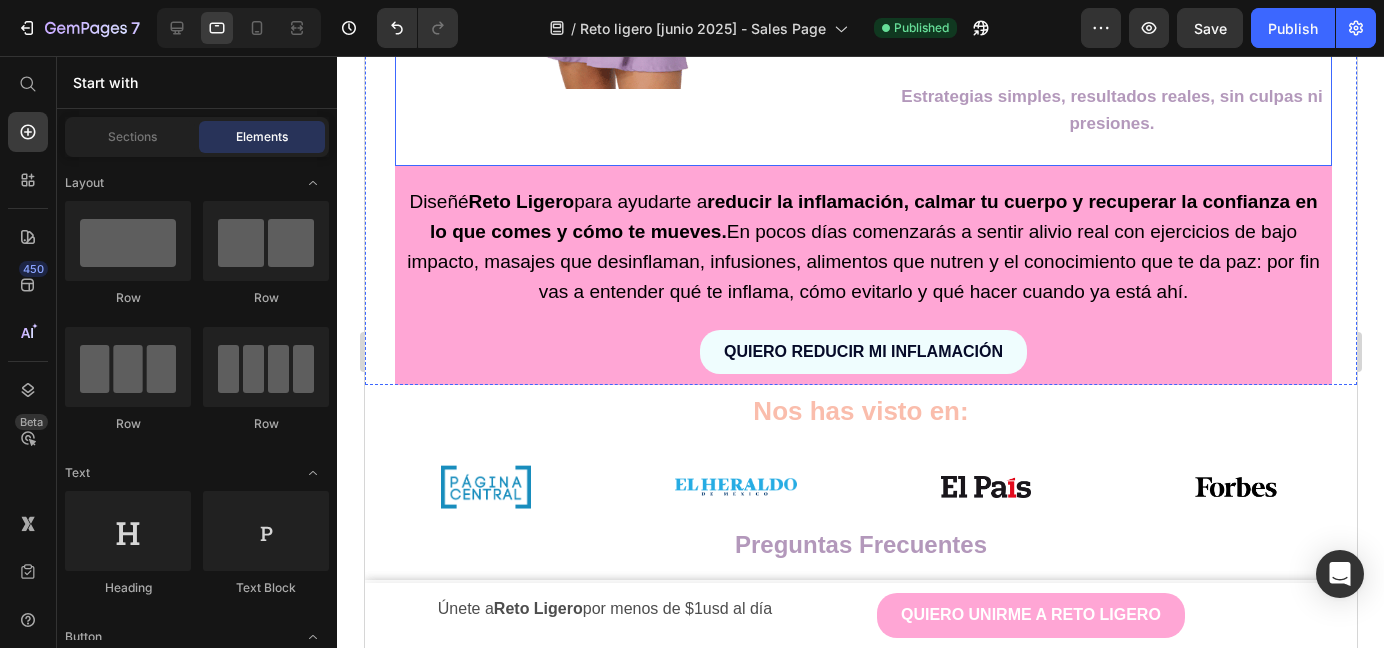 scroll, scrollTop: 5500, scrollLeft: 0, axis: vertical 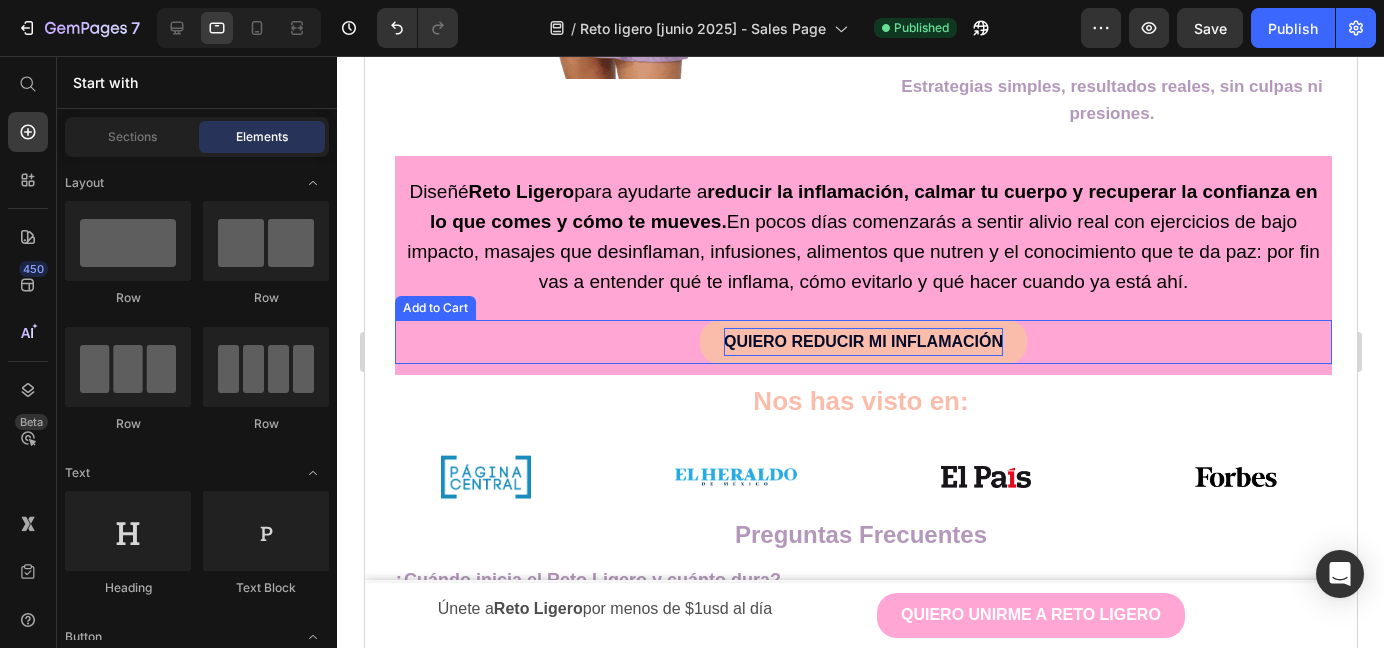 click on "QUIERO REDUCIR MI INFLAMACIÓN" at bounding box center [862, 342] 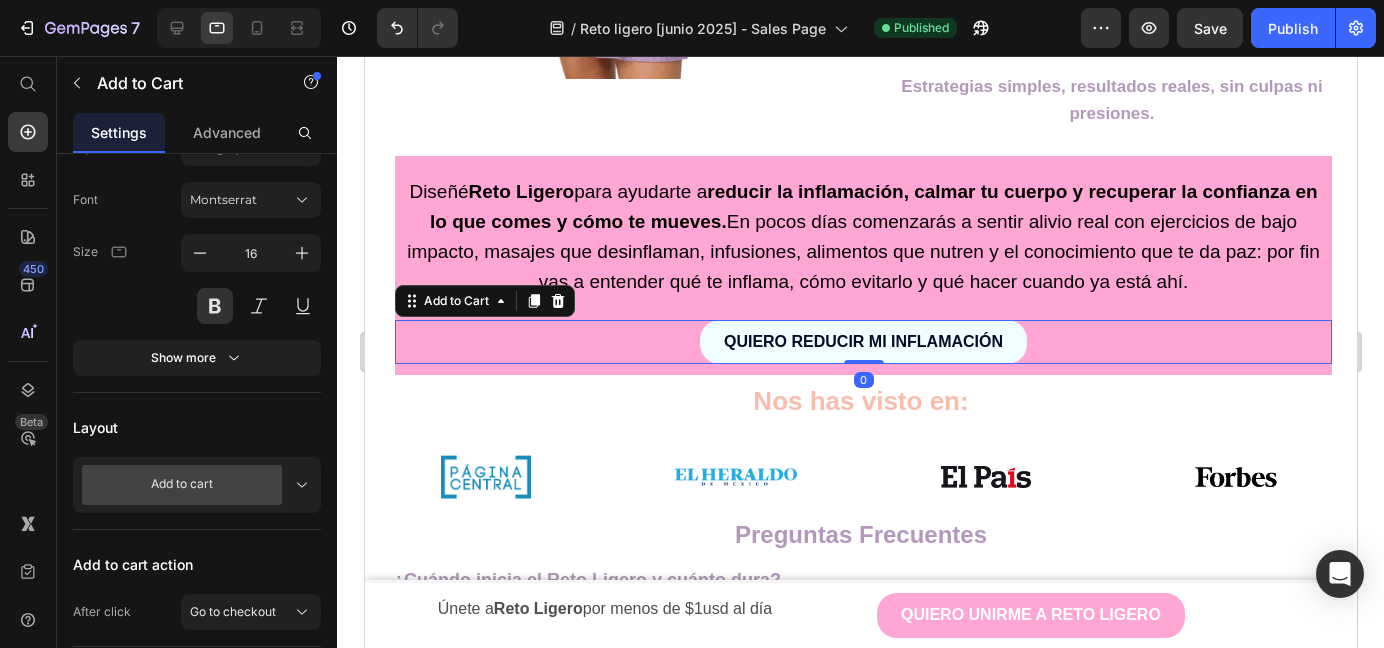 click on "QUIERO REDUCIR MI INFLAMACIÓN Add to Cart   0" at bounding box center [862, 342] 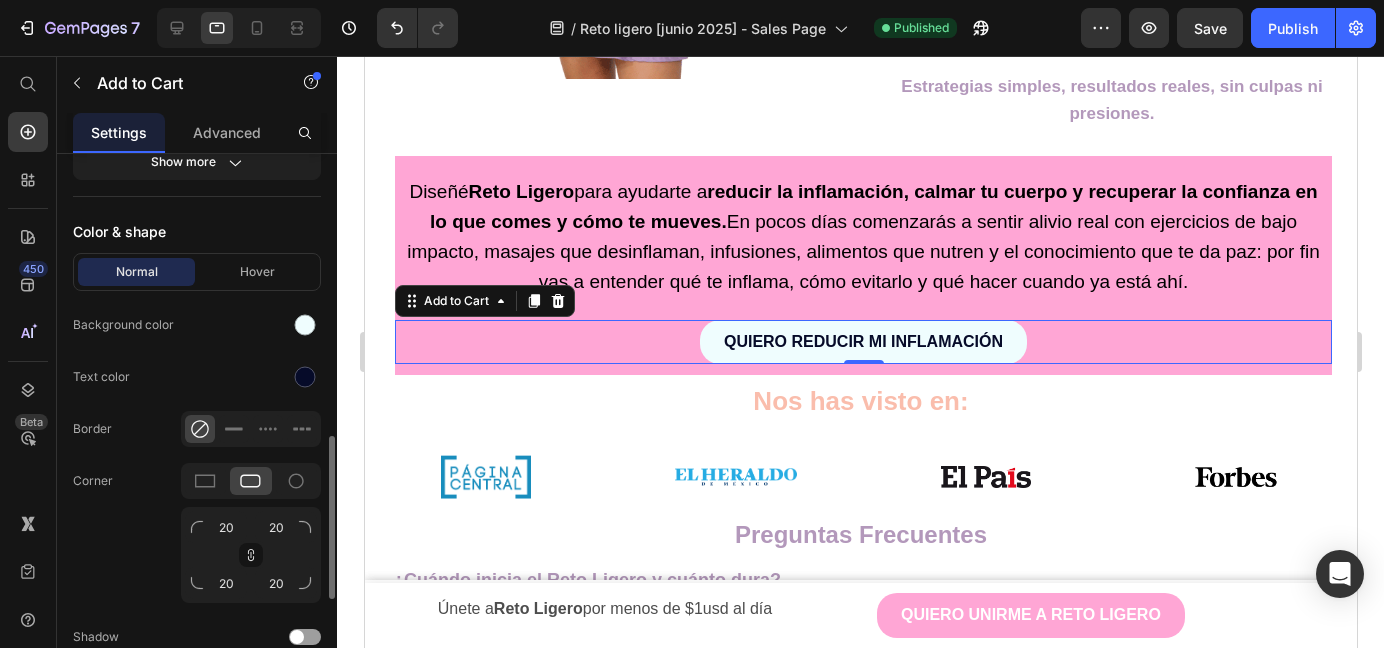 scroll, scrollTop: 978, scrollLeft: 0, axis: vertical 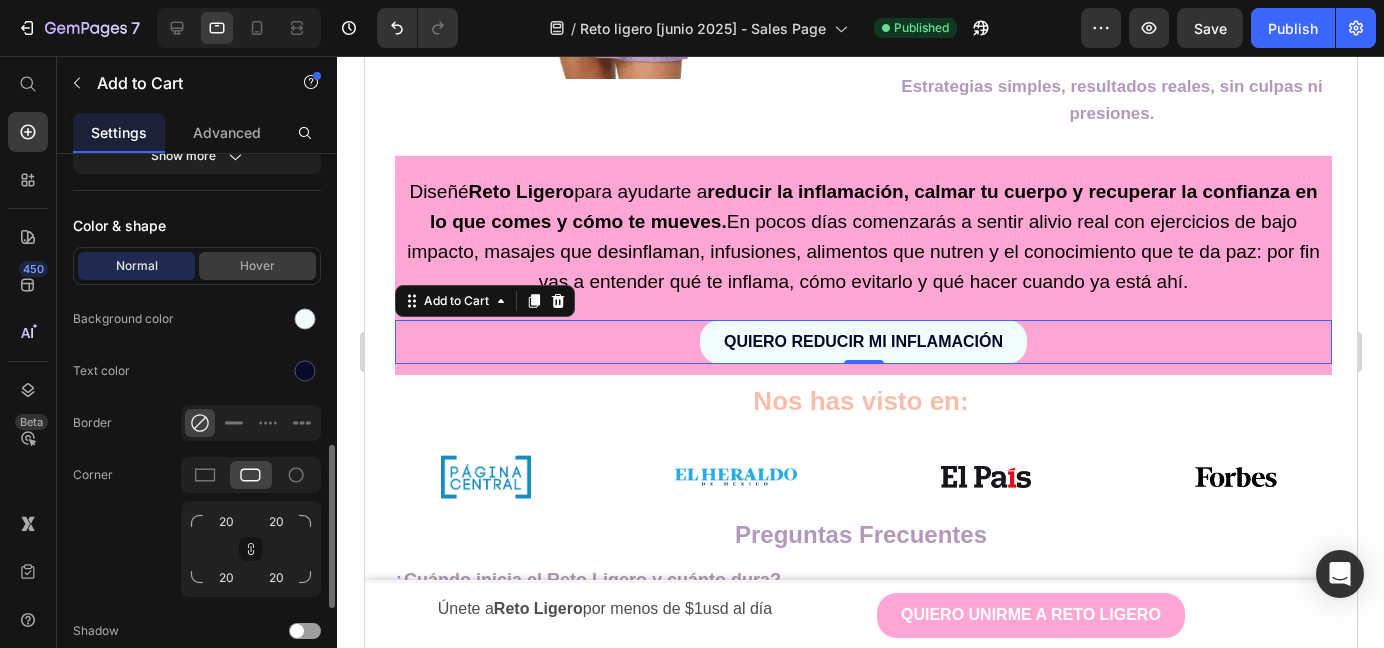 click on "Hover" at bounding box center [257, 266] 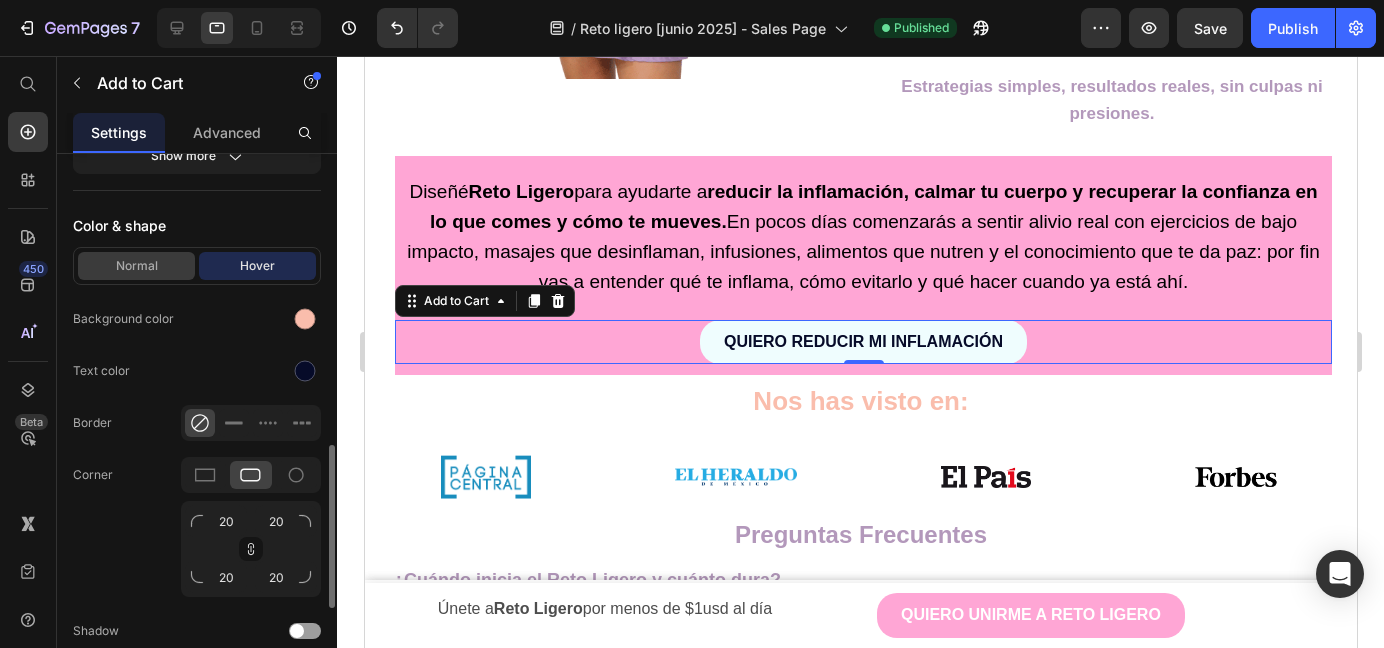 click on "Normal" at bounding box center [136, 266] 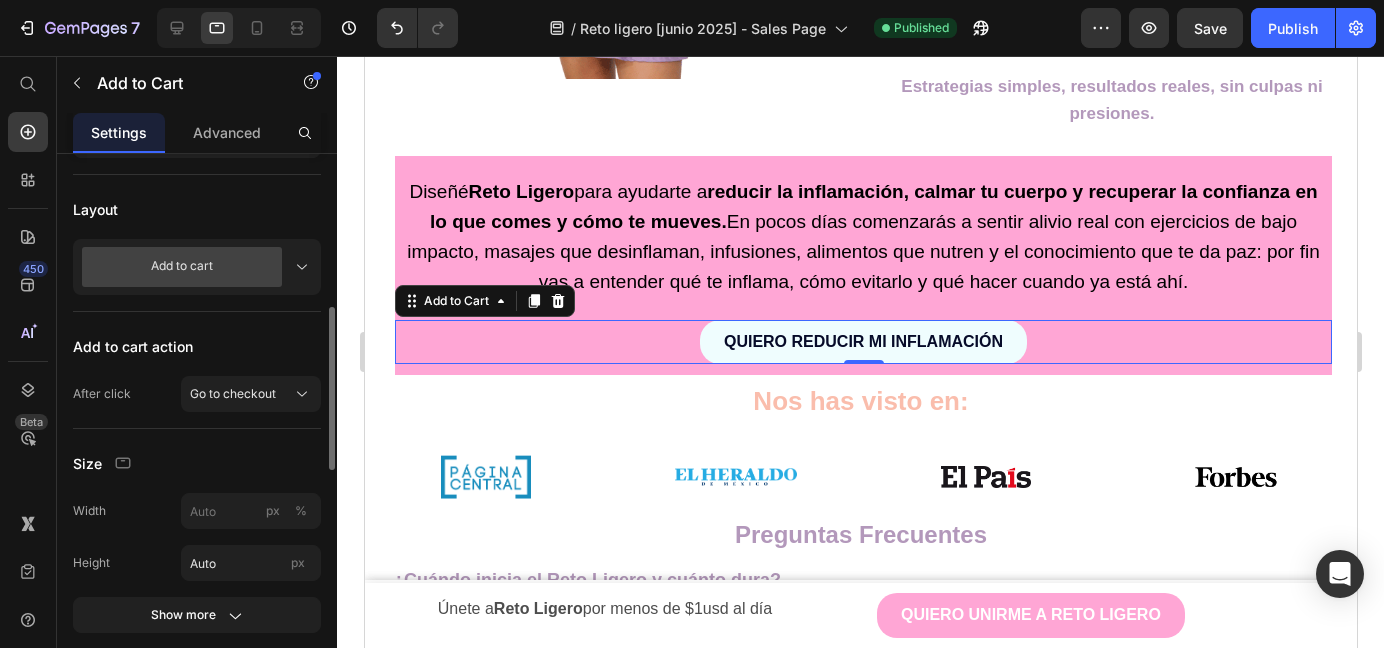 scroll, scrollTop: 518, scrollLeft: 0, axis: vertical 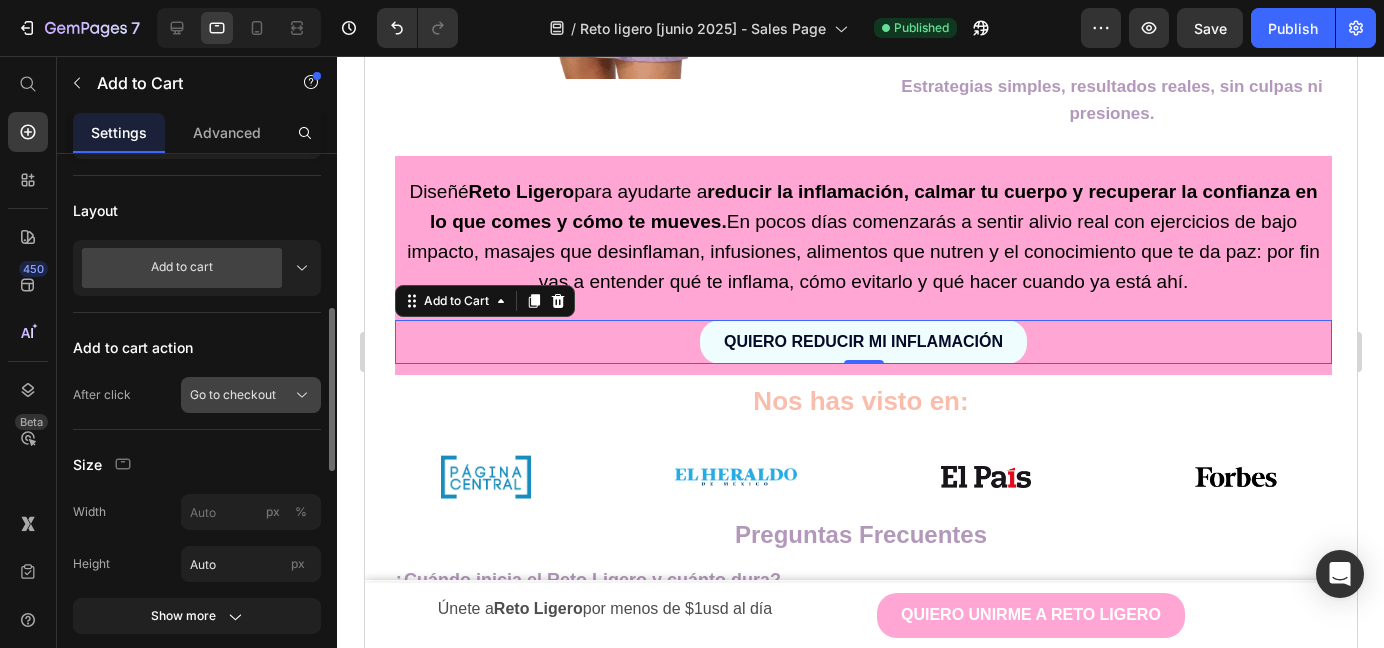 click on "Go to checkout" at bounding box center (251, 395) 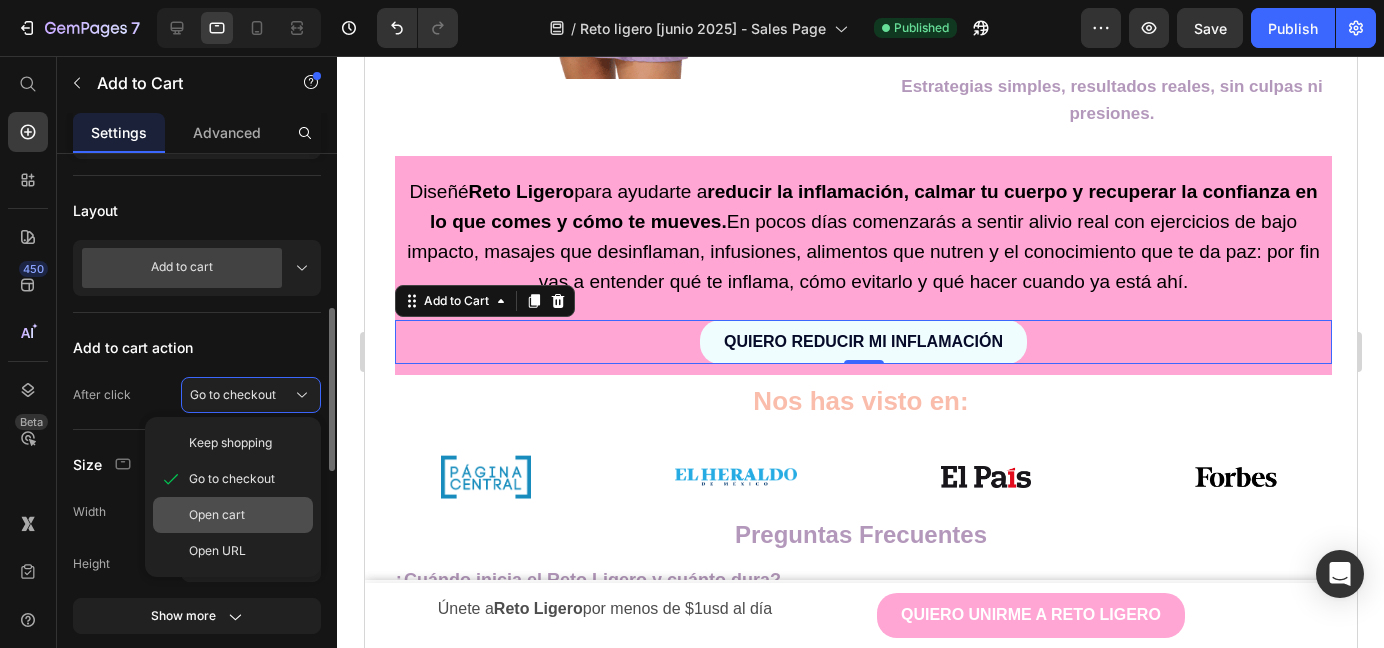 click on "Open cart" at bounding box center (247, 515) 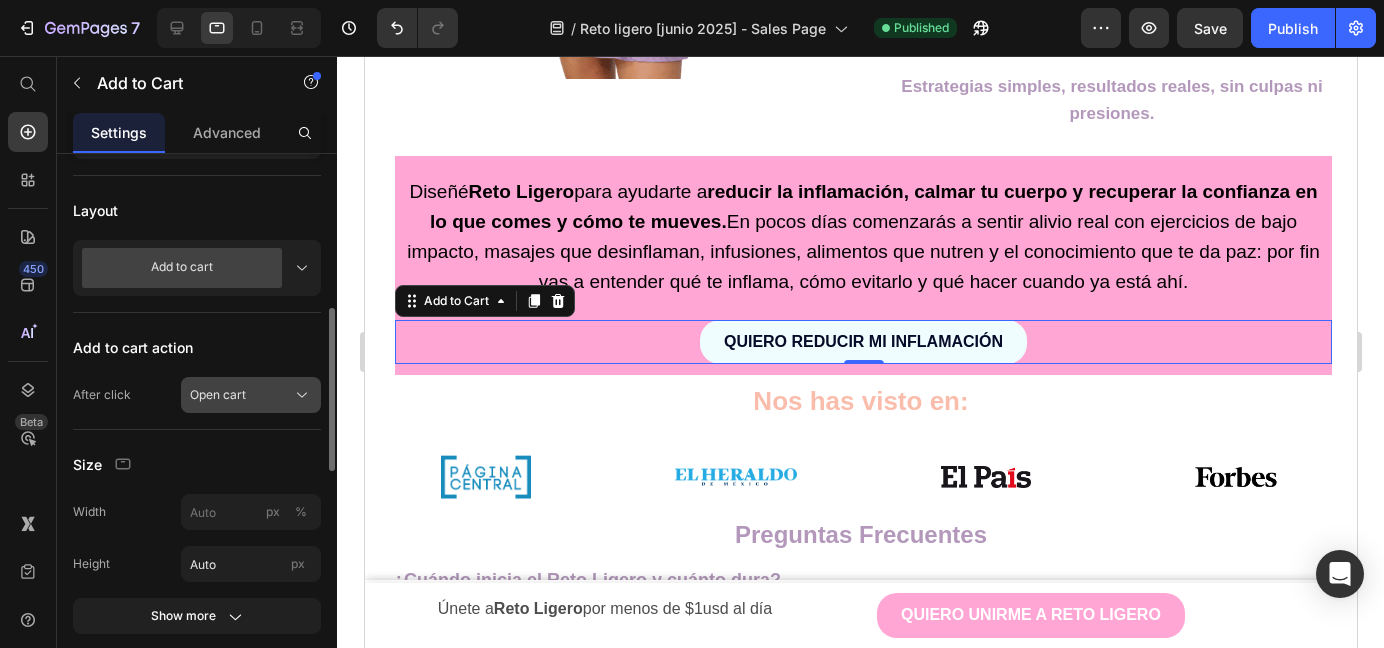 click on "Open cart" at bounding box center [251, 395] 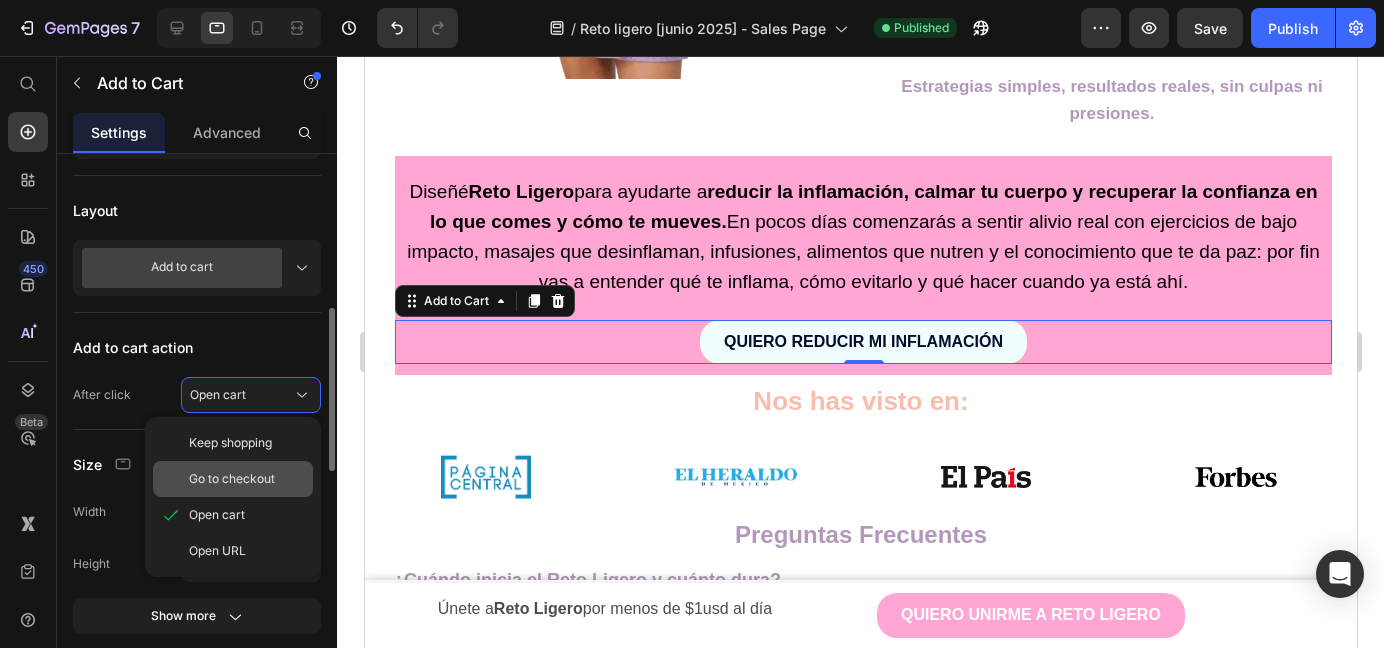 click on "Go to checkout" at bounding box center [232, 479] 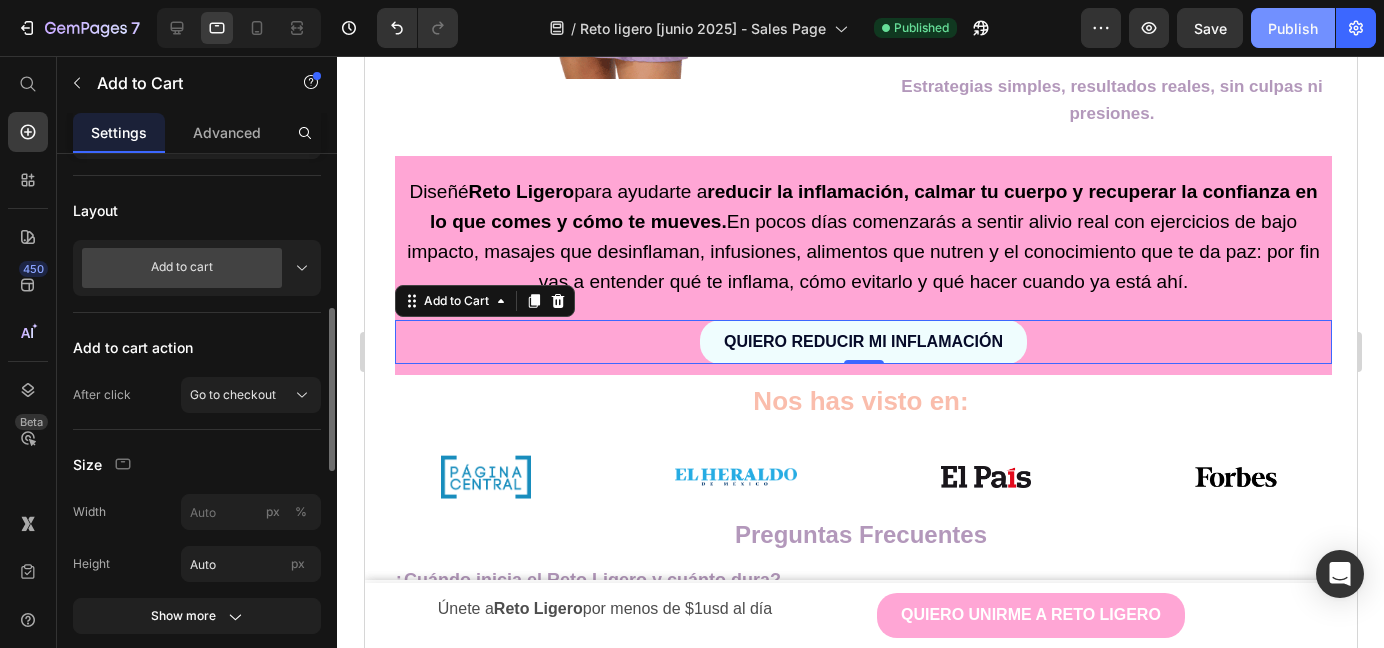 click on "Publish" at bounding box center [1293, 28] 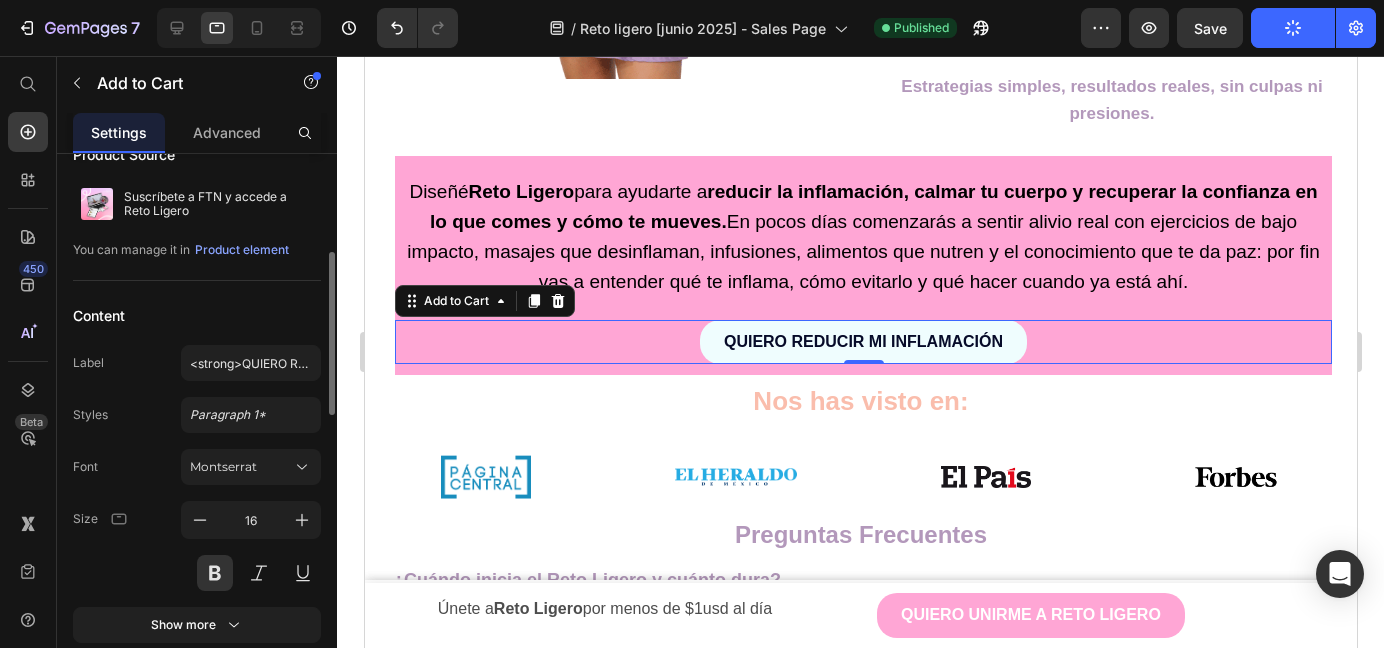 scroll, scrollTop: 0, scrollLeft: 0, axis: both 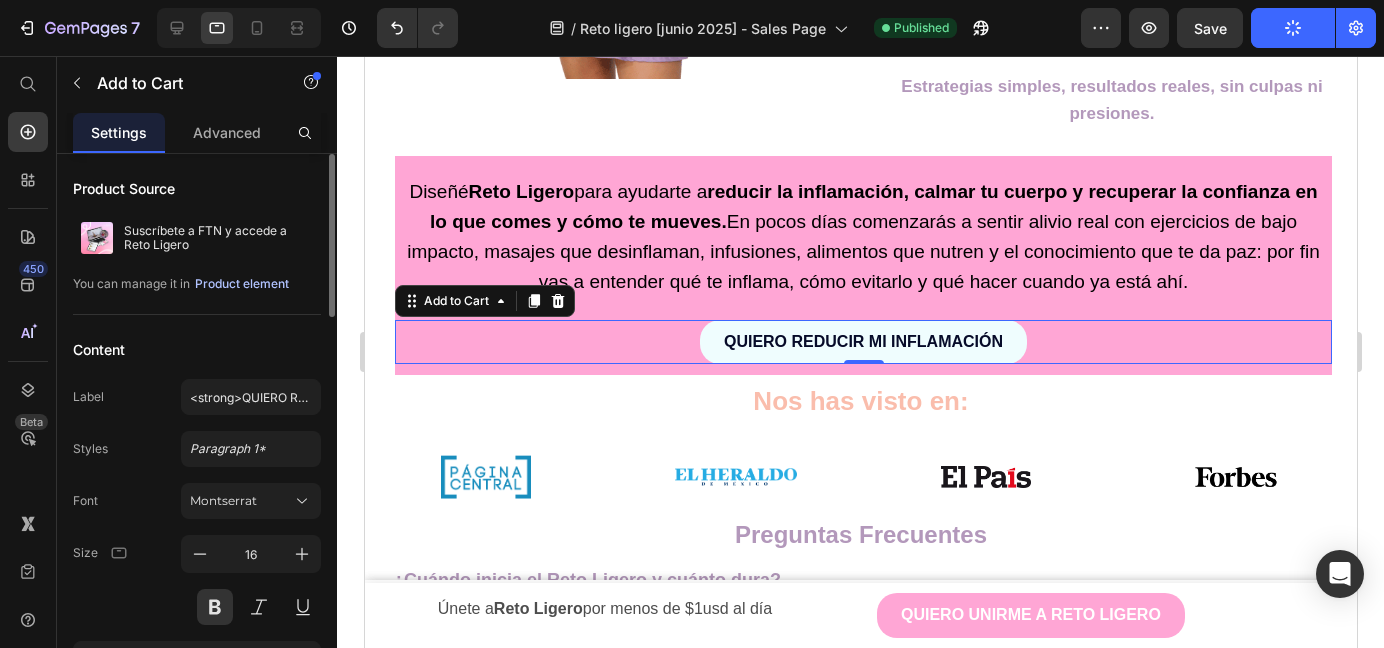 click on "Product element" at bounding box center (242, 284) 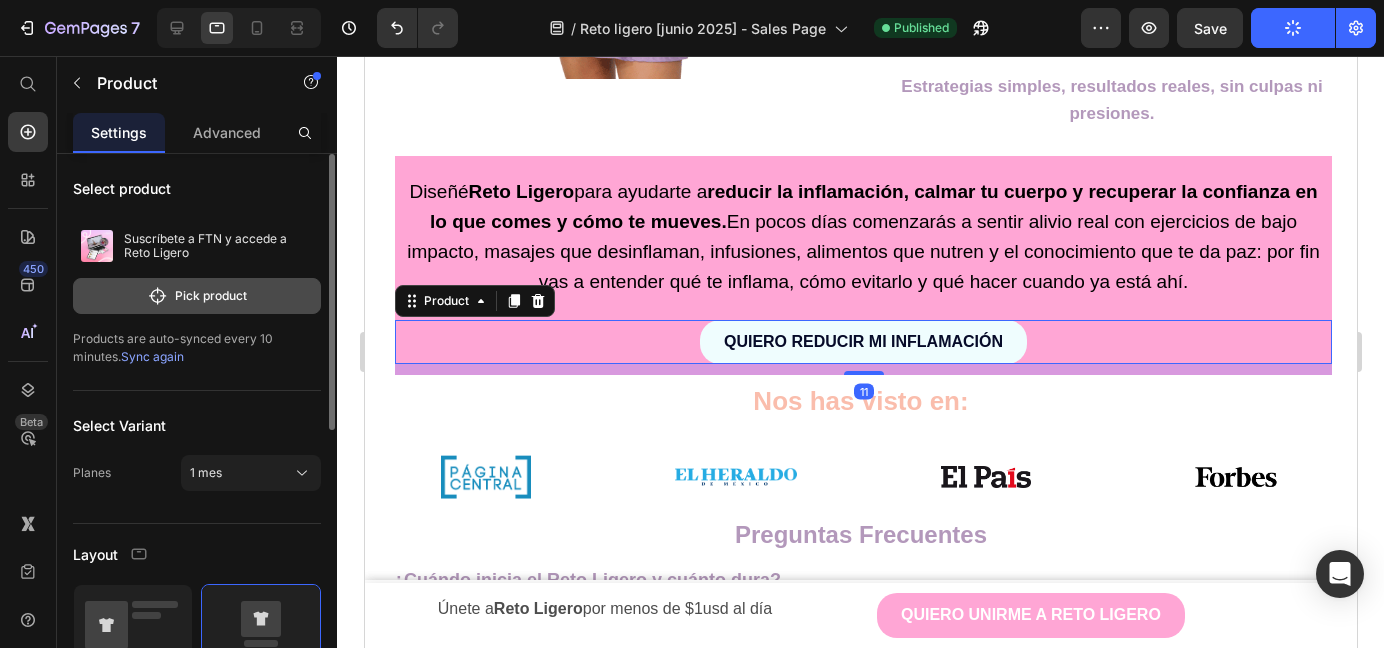 click on "Pick product" at bounding box center (197, 296) 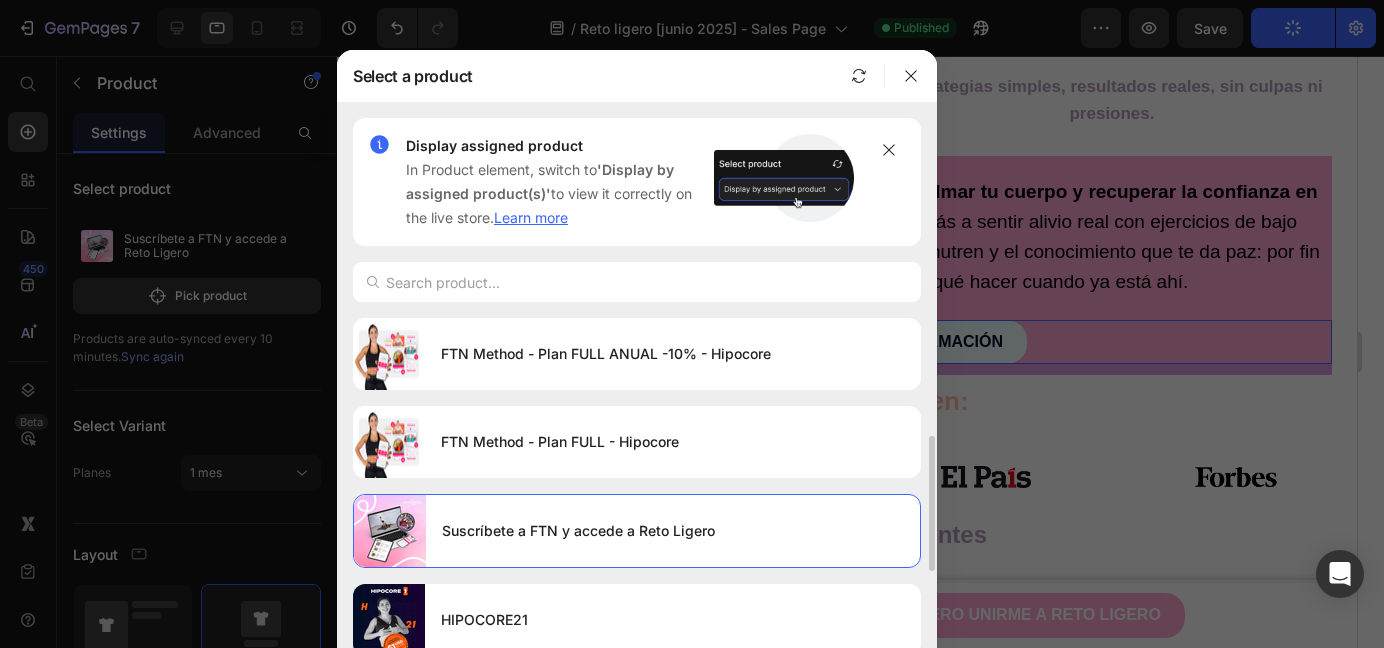 scroll, scrollTop: 233, scrollLeft: 0, axis: vertical 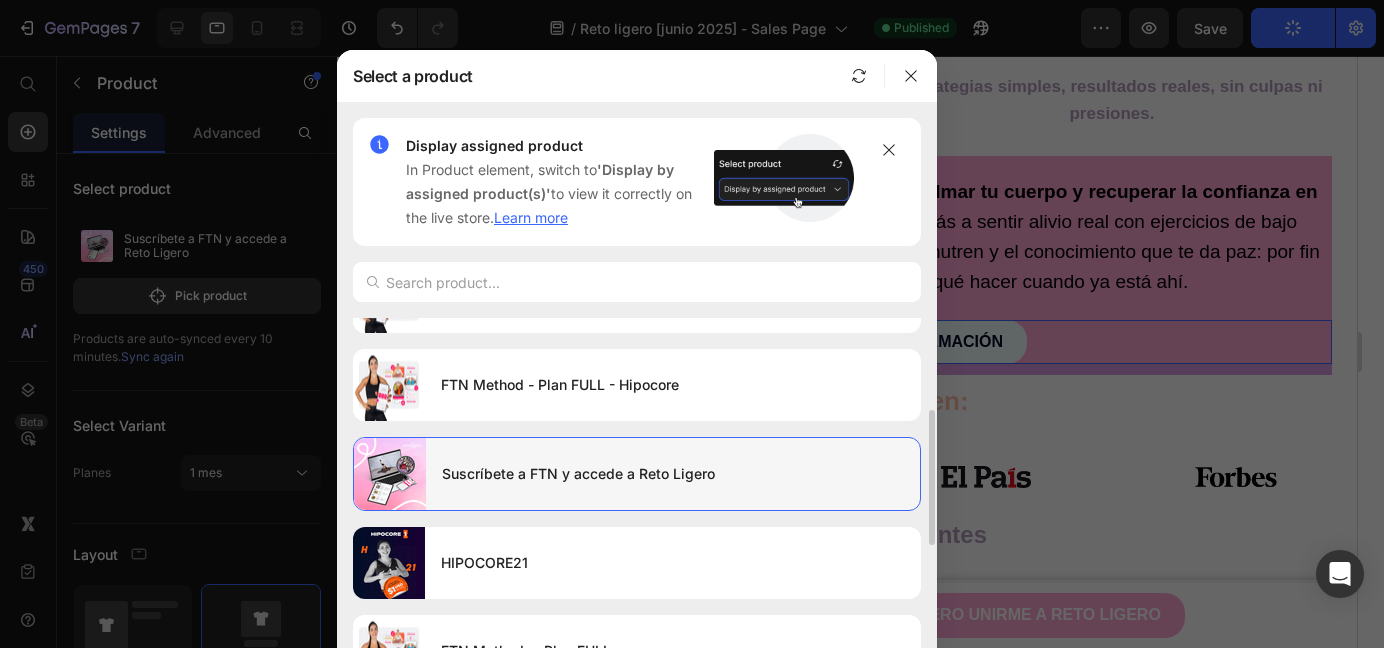 click on "Suscríbete a FTN y accede a Reto Ligero" at bounding box center (673, 474) 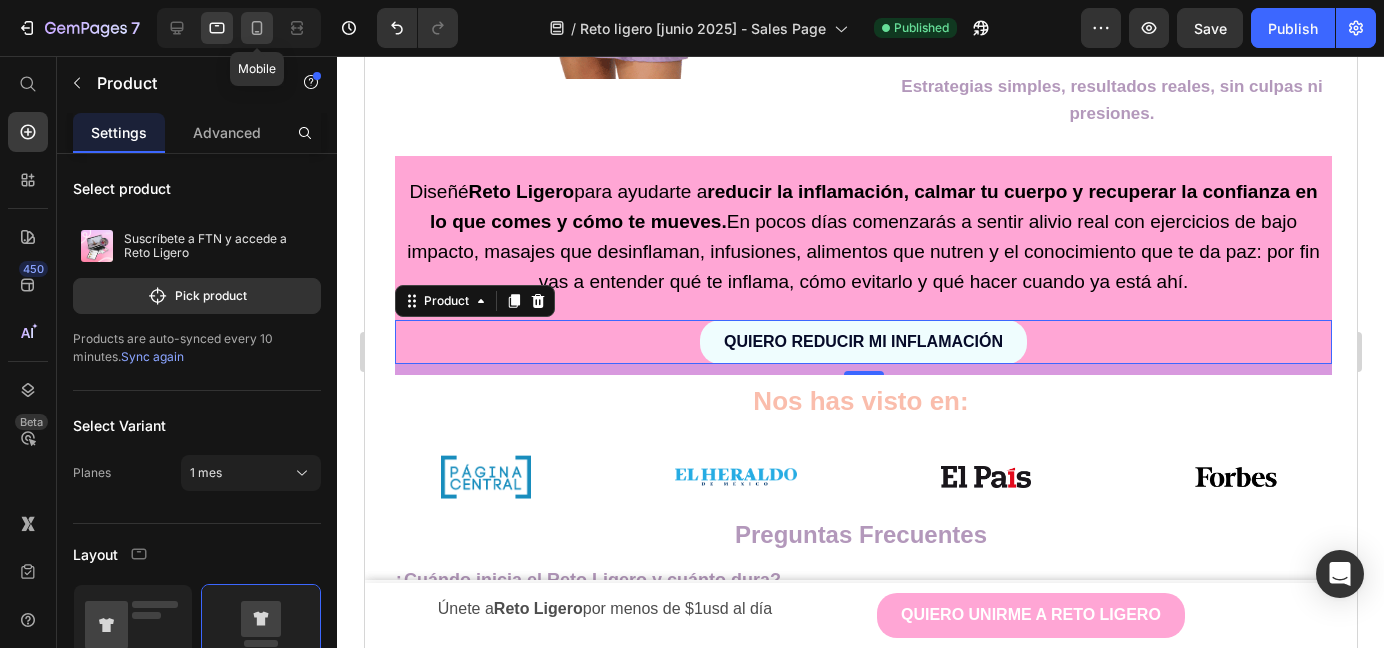 click 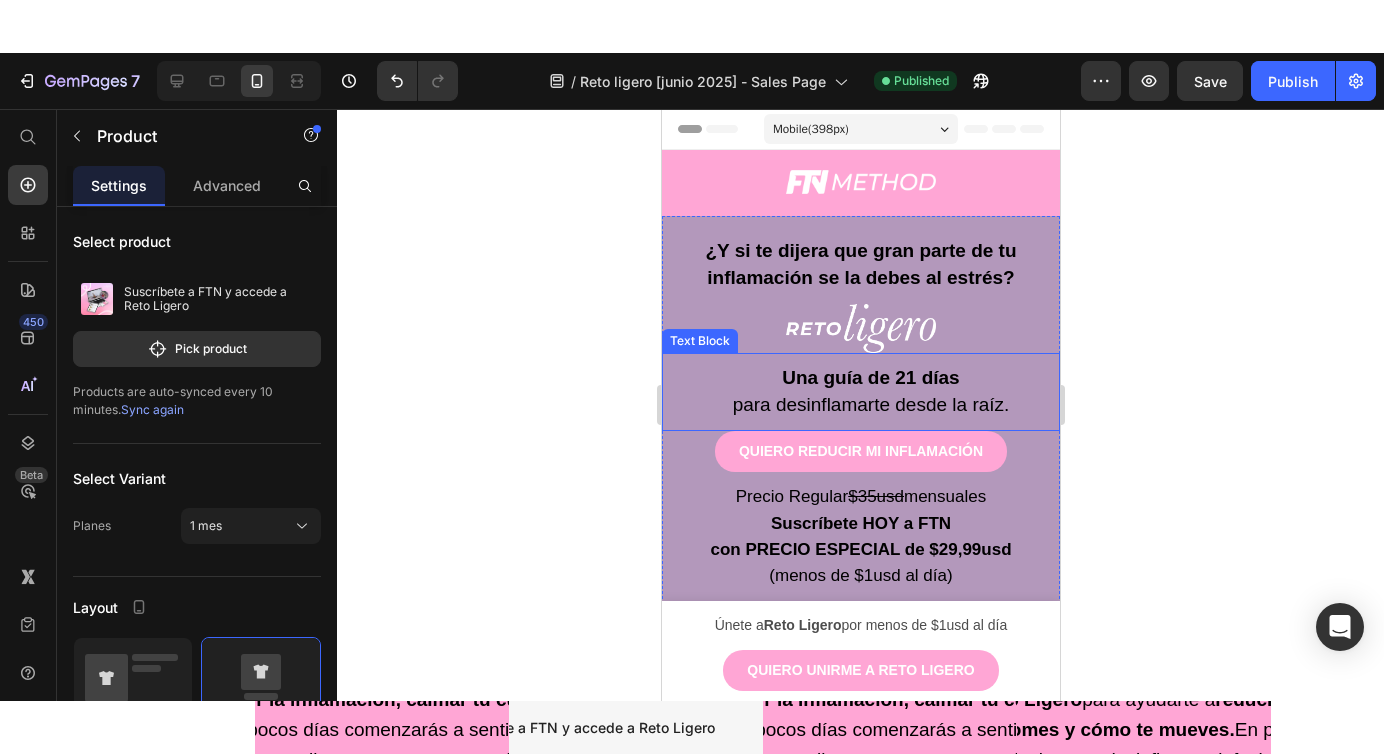 scroll, scrollTop: 78, scrollLeft: 0, axis: vertical 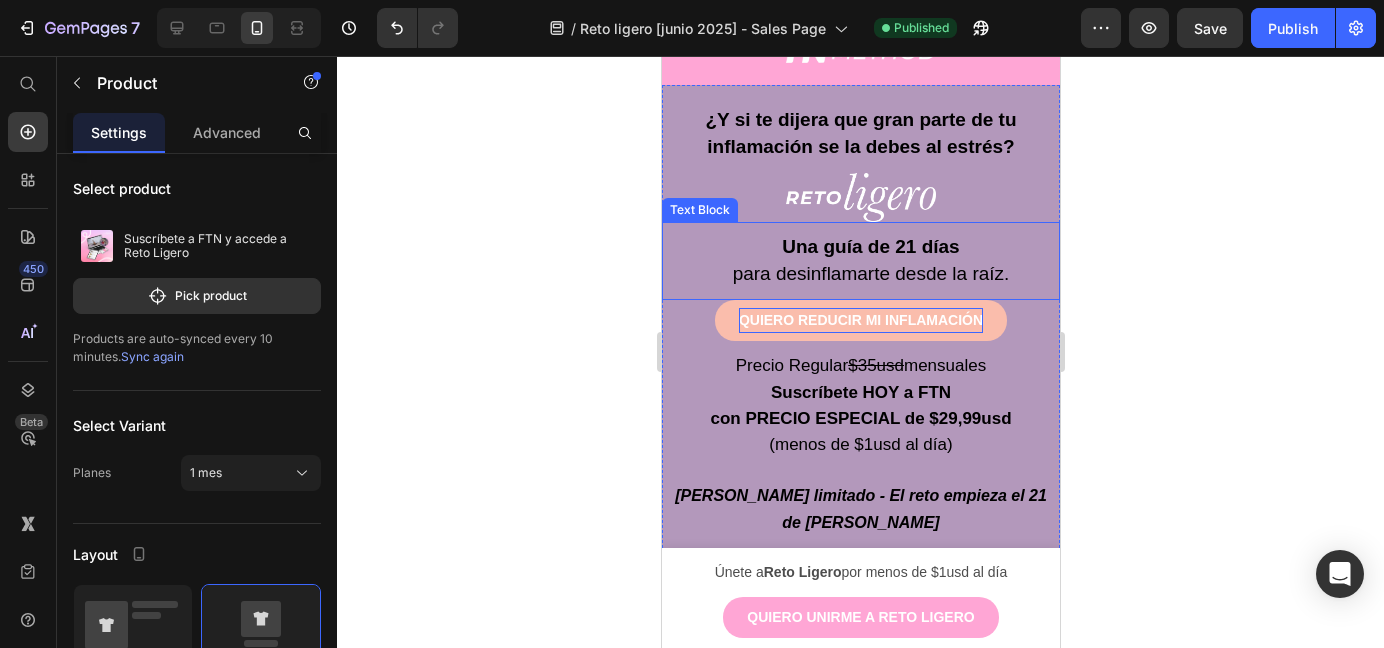 click on "QUIERO REDUCIR MI INFLAMACIÓN" at bounding box center (860, 320) 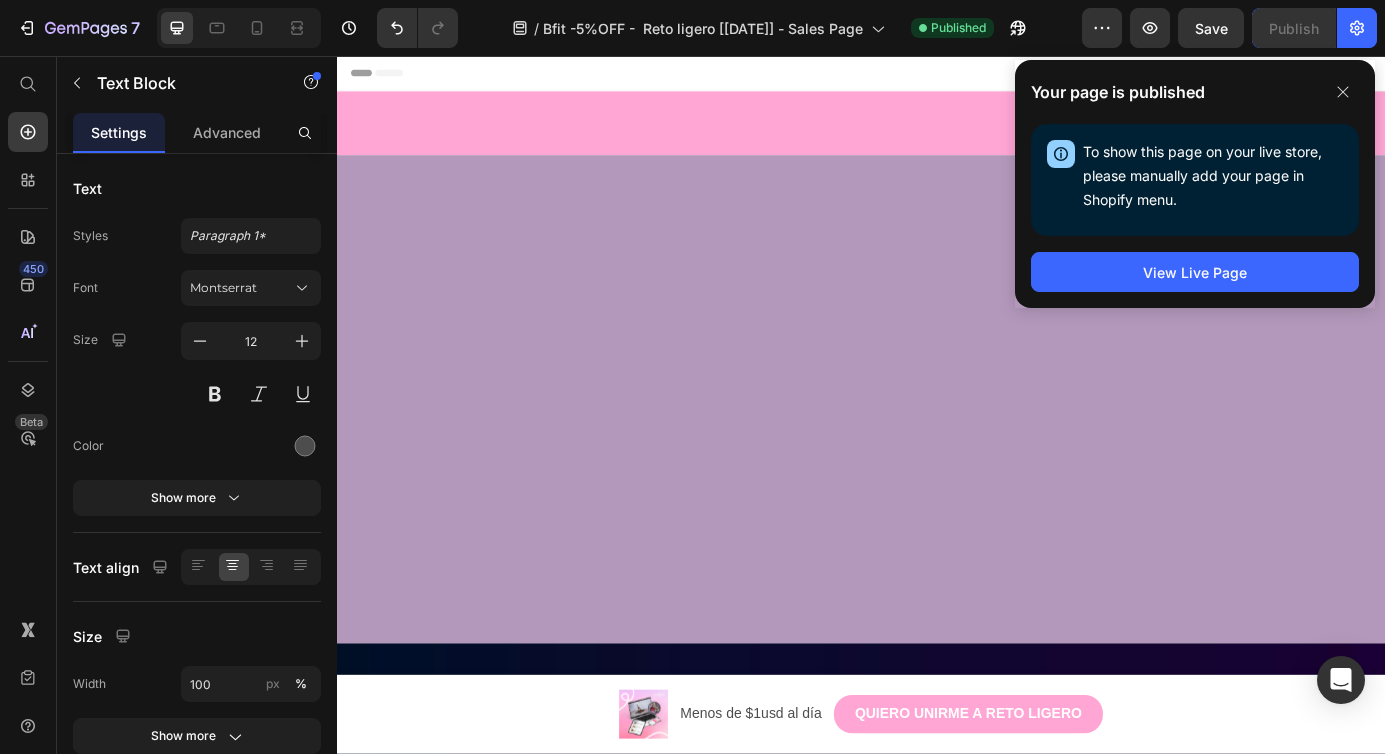 scroll, scrollTop: 3981, scrollLeft: 0, axis: vertical 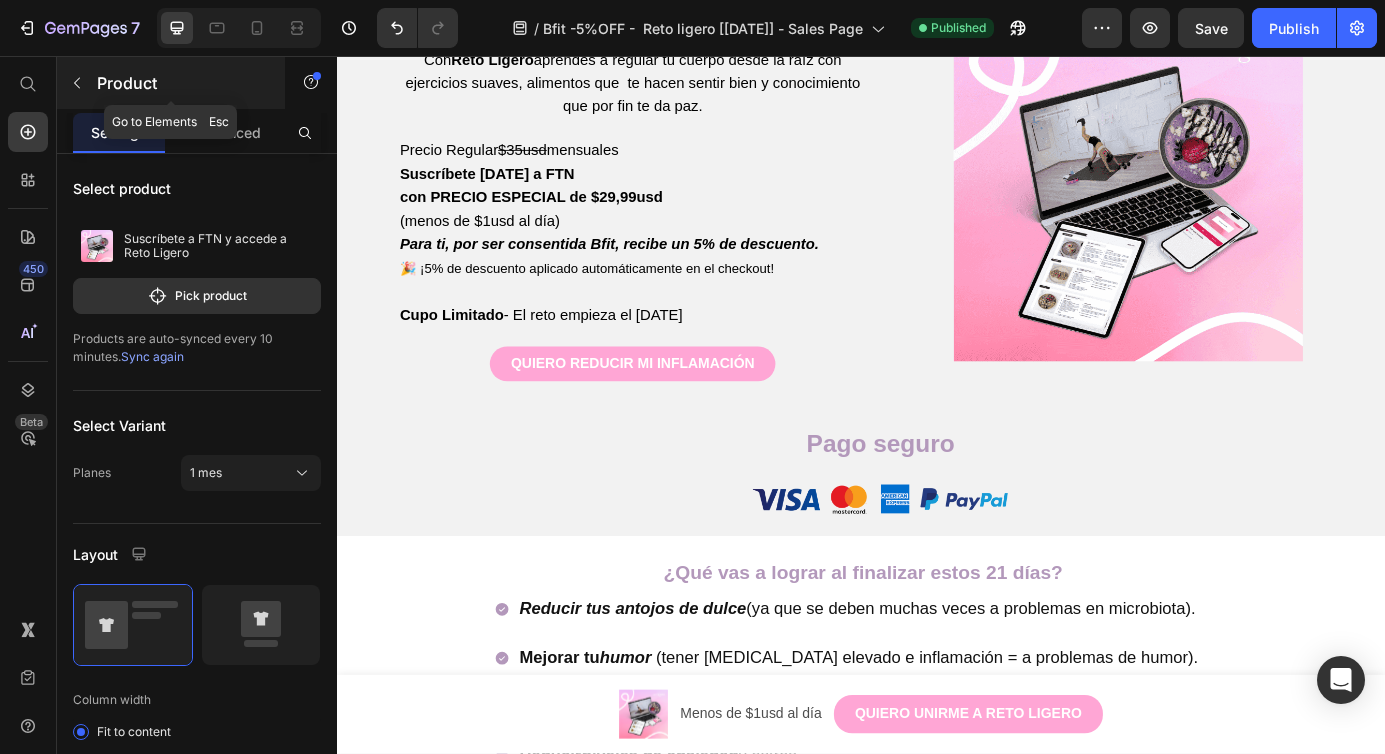 click 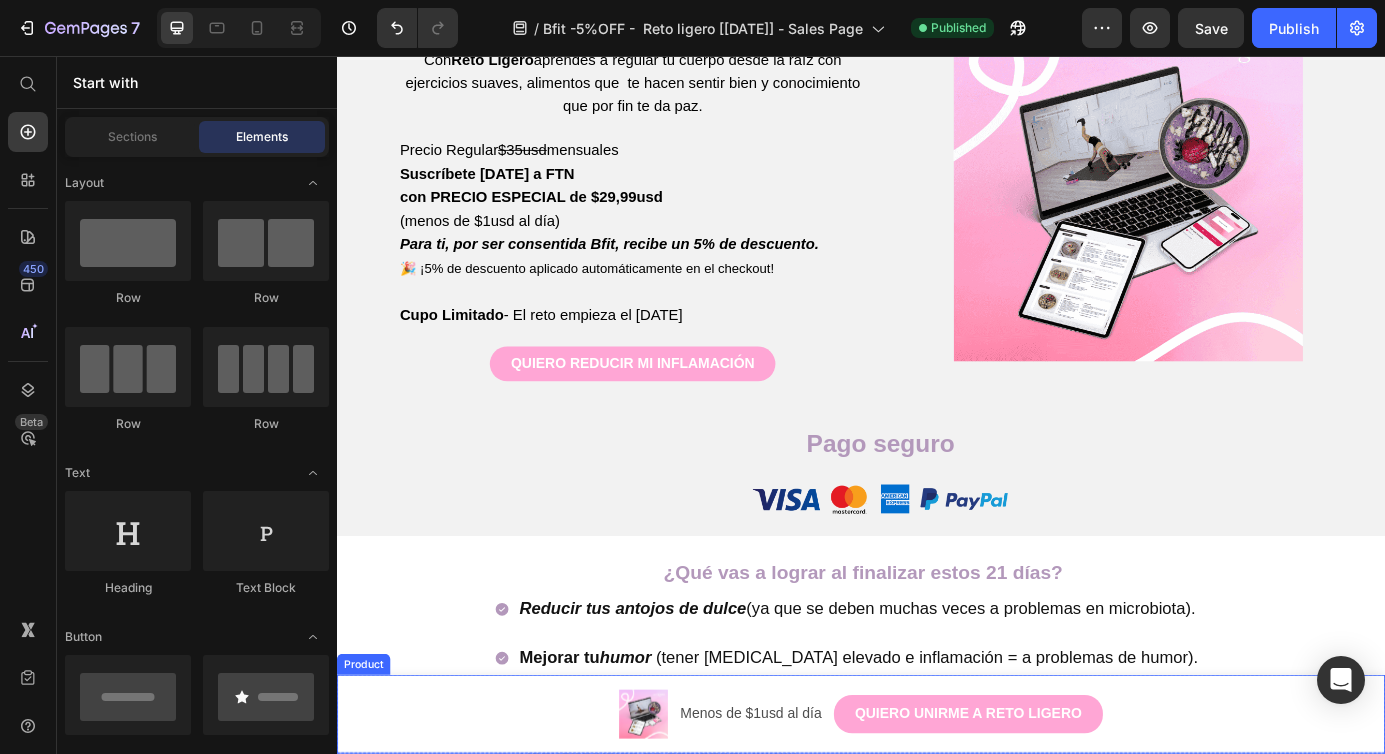 click on "Product Images Menos de $1usd al día Text Block Row QUIERO UNIRME A RETO LIGERO Button Row Product" at bounding box center (937, 810) 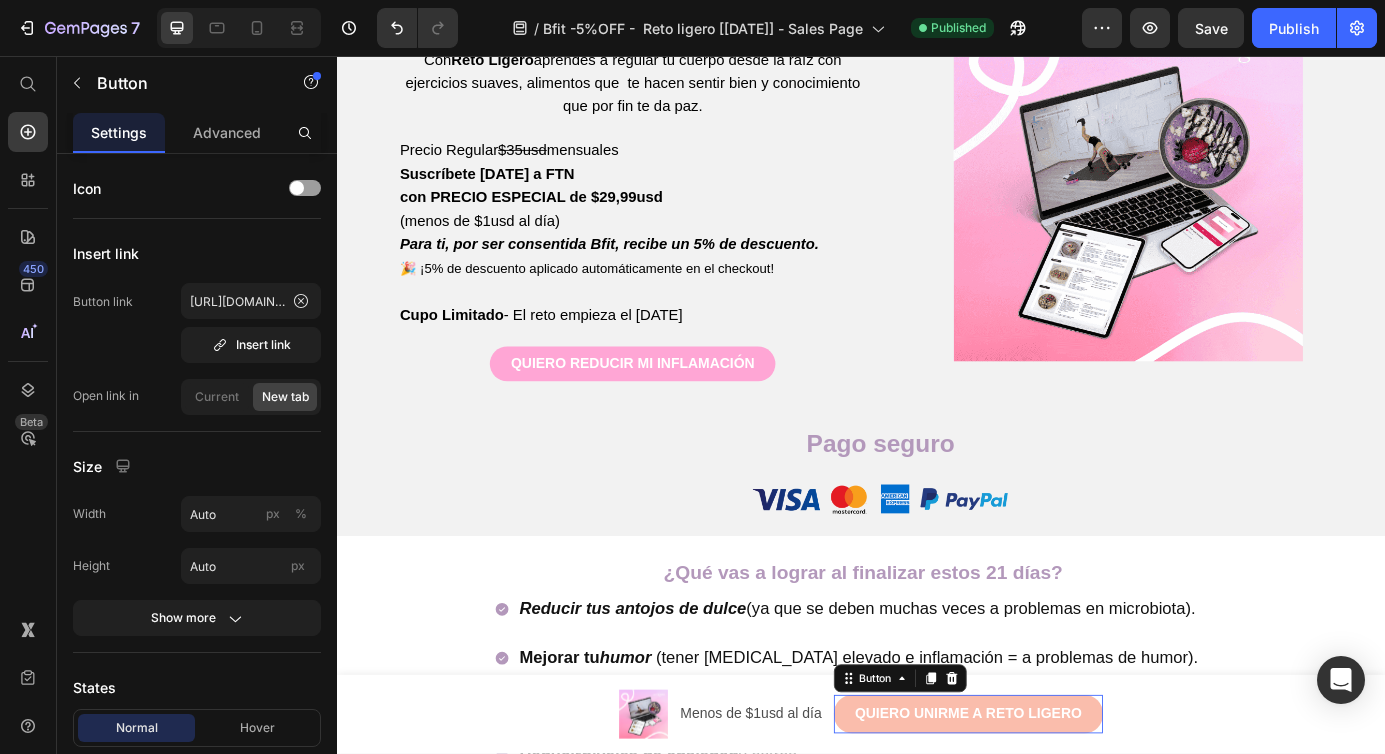 click on "QUIERO UNIRME A RETO LIGERO" at bounding box center [1060, 810] 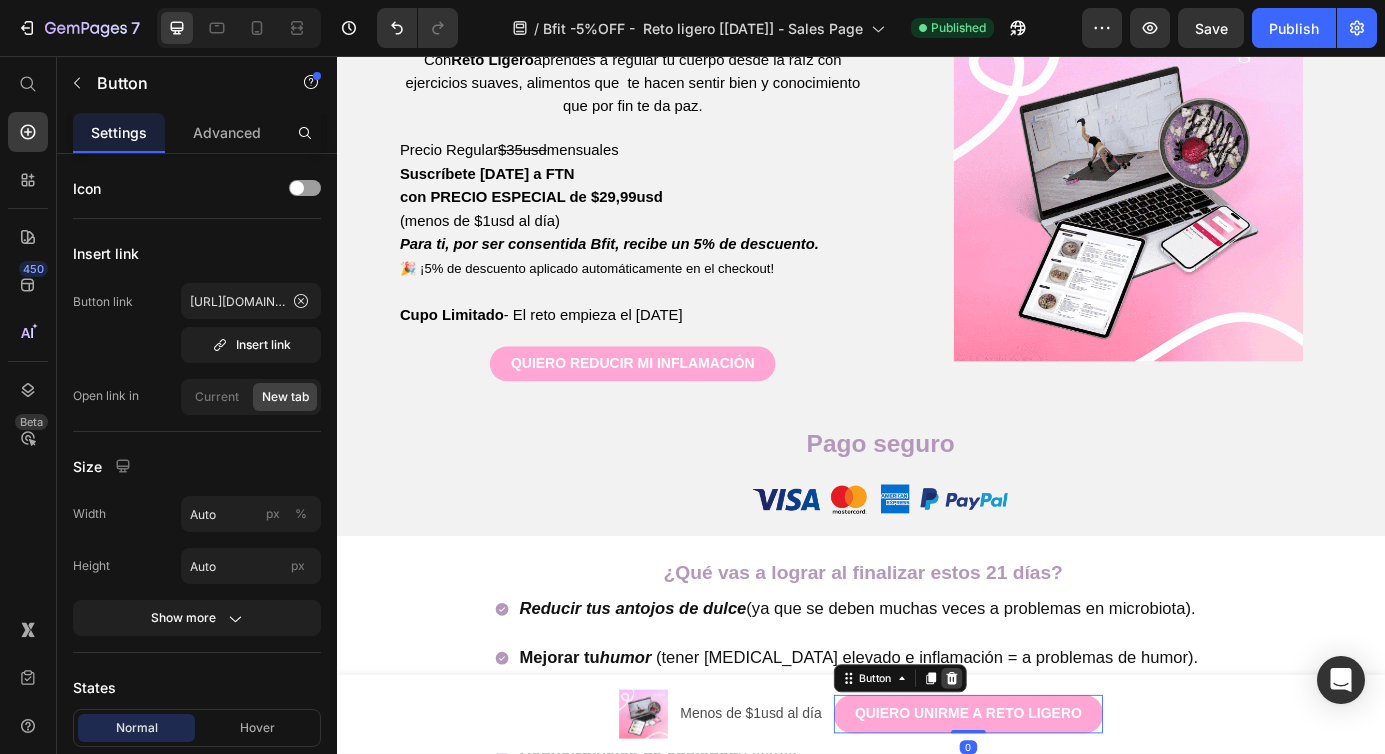 click 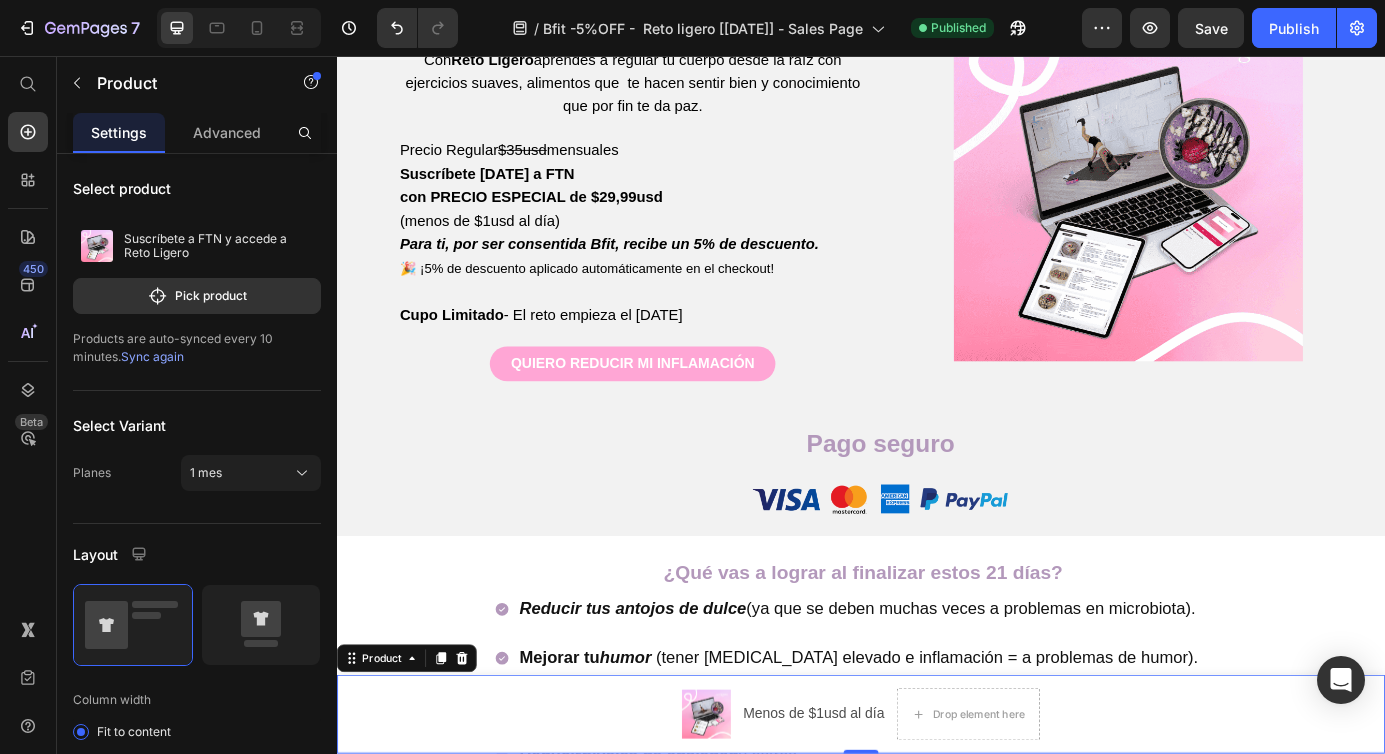 click on "Product Images Menos de $1usd al día Text Block Row
Drop element here Row Product   0" at bounding box center [937, 810] 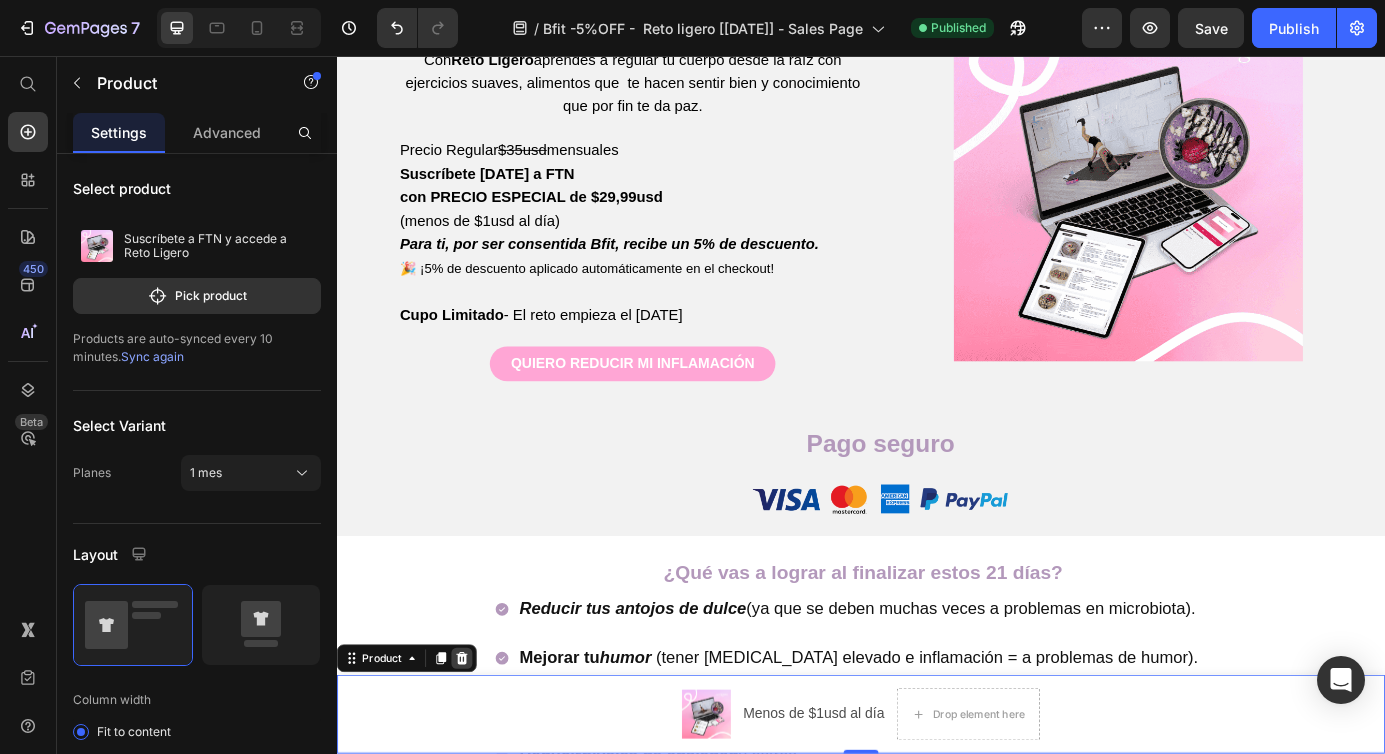 click 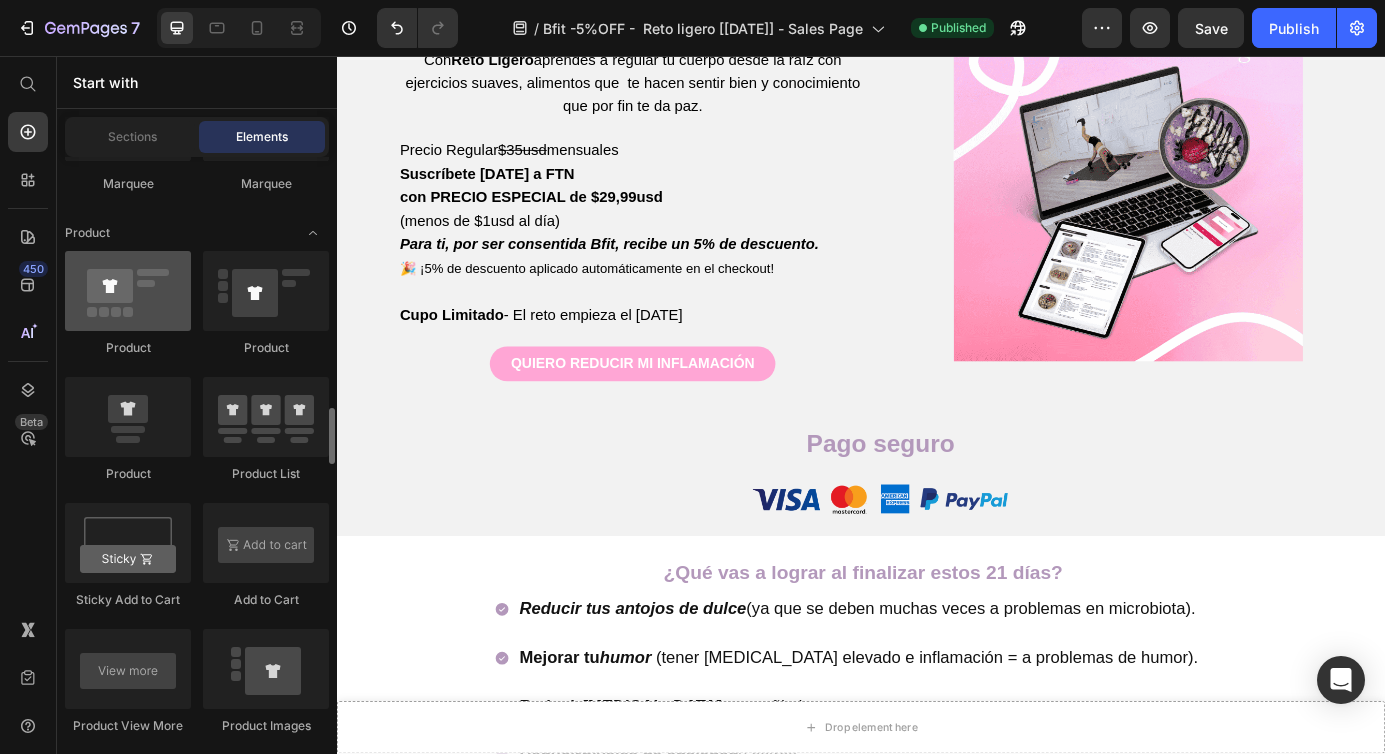 scroll, scrollTop: 2623, scrollLeft: 0, axis: vertical 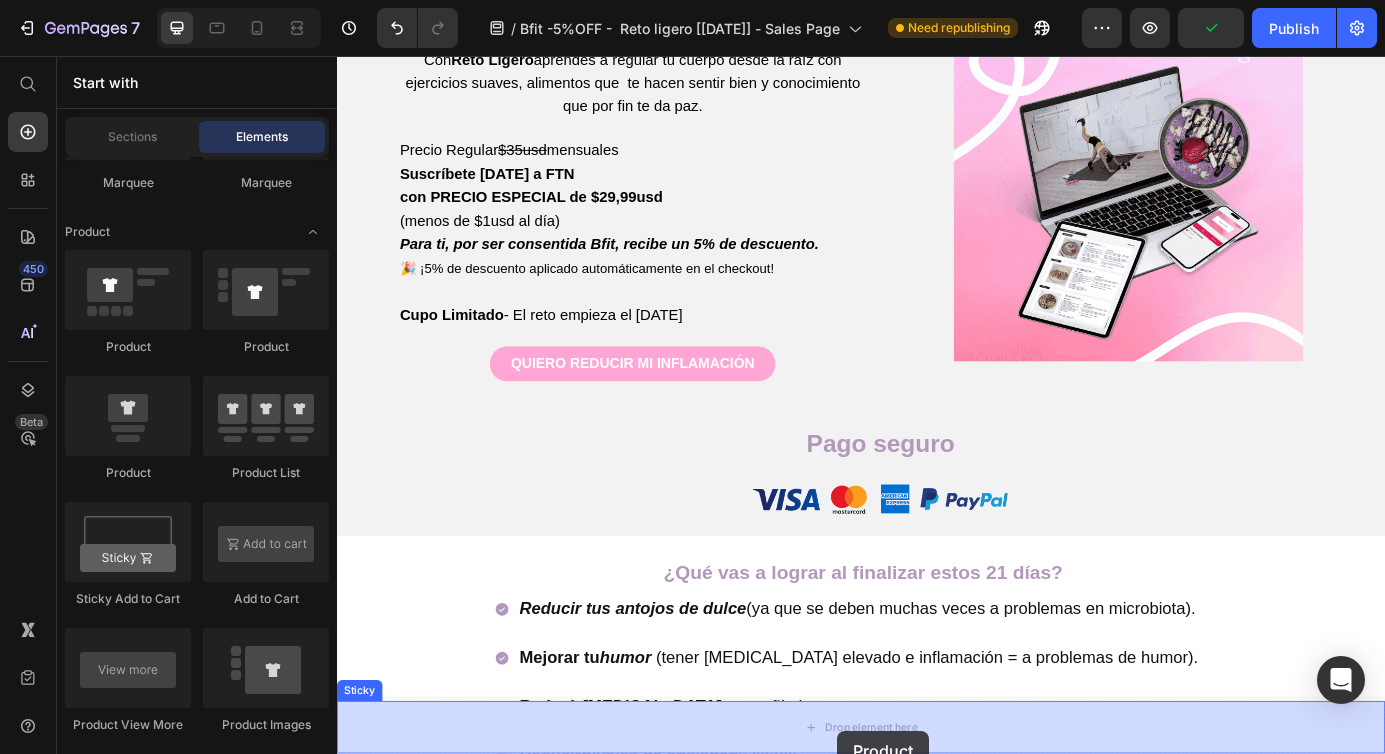 drag, startPoint x: 450, startPoint y: 361, endPoint x: 909, endPoint y: 829, distance: 655.51886 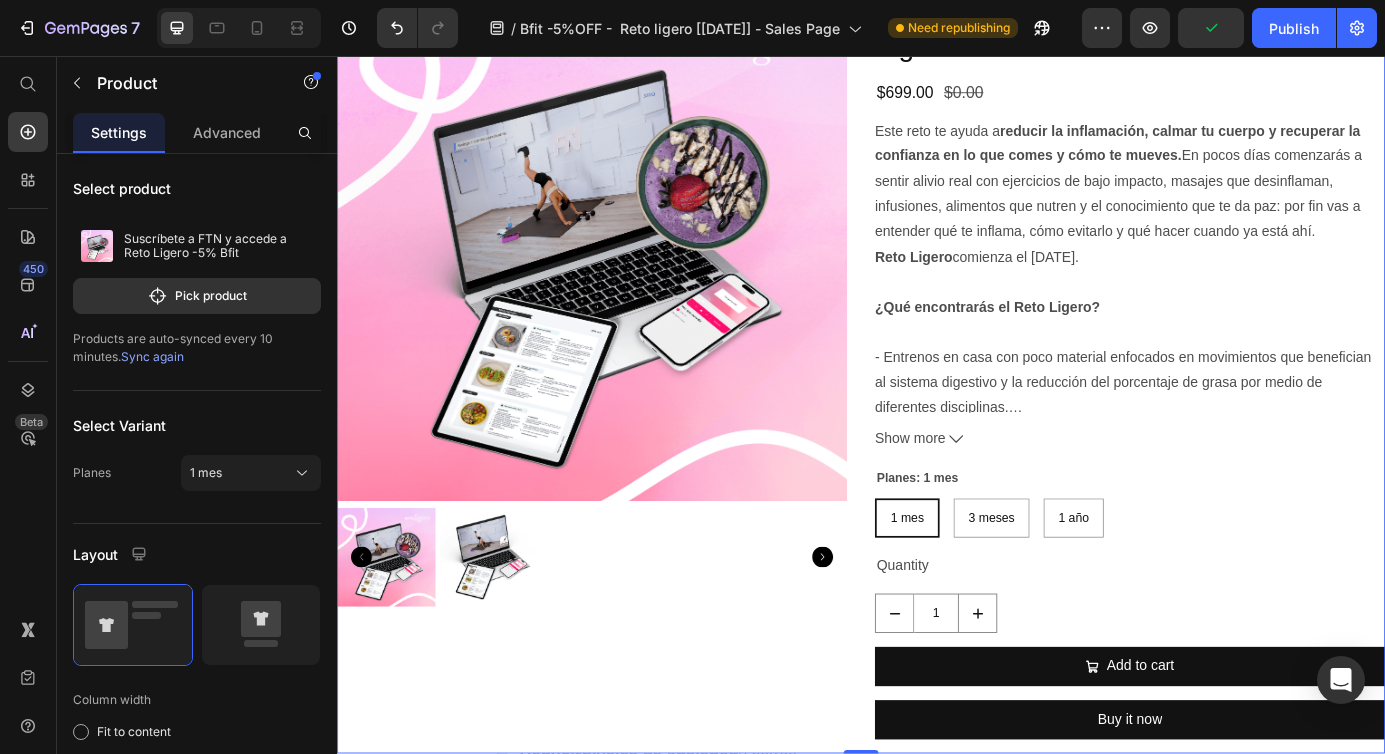 scroll, scrollTop: 3982, scrollLeft: 0, axis: vertical 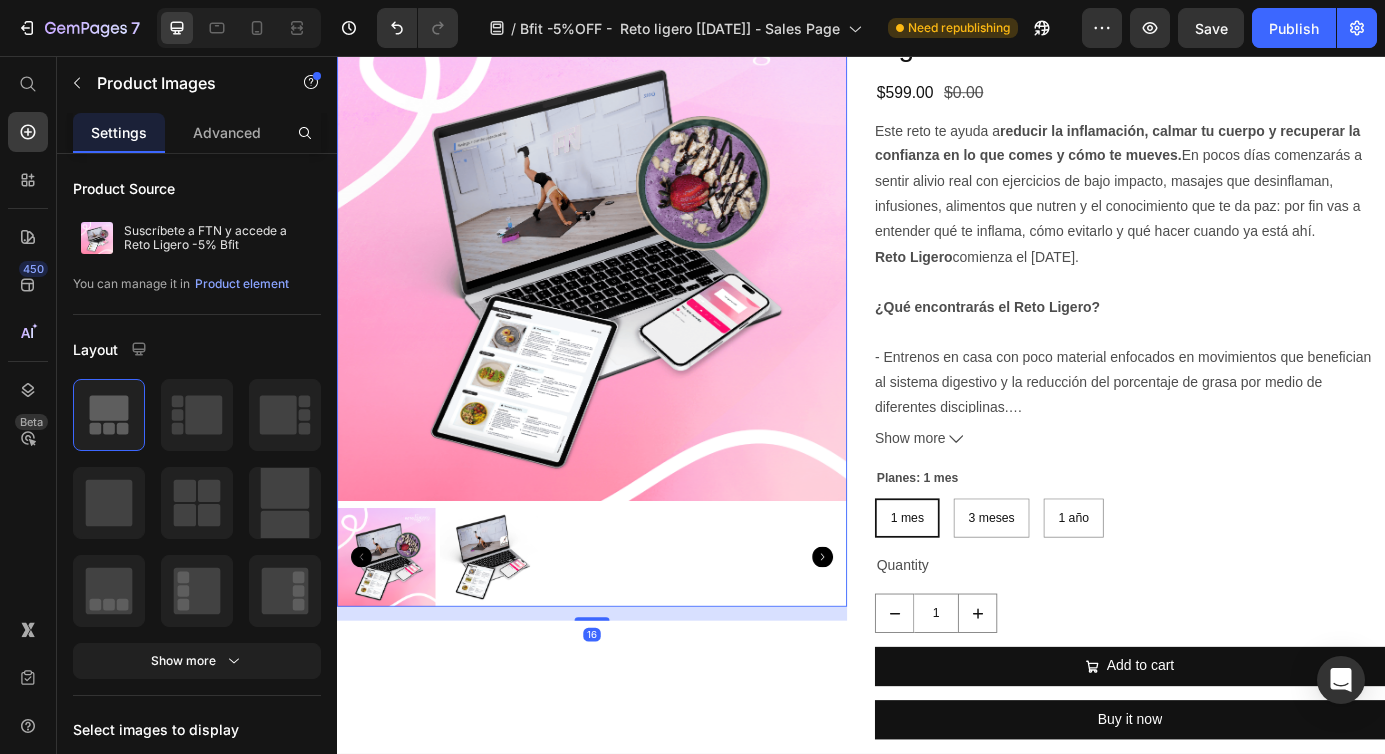 click at bounding box center [629, 274] 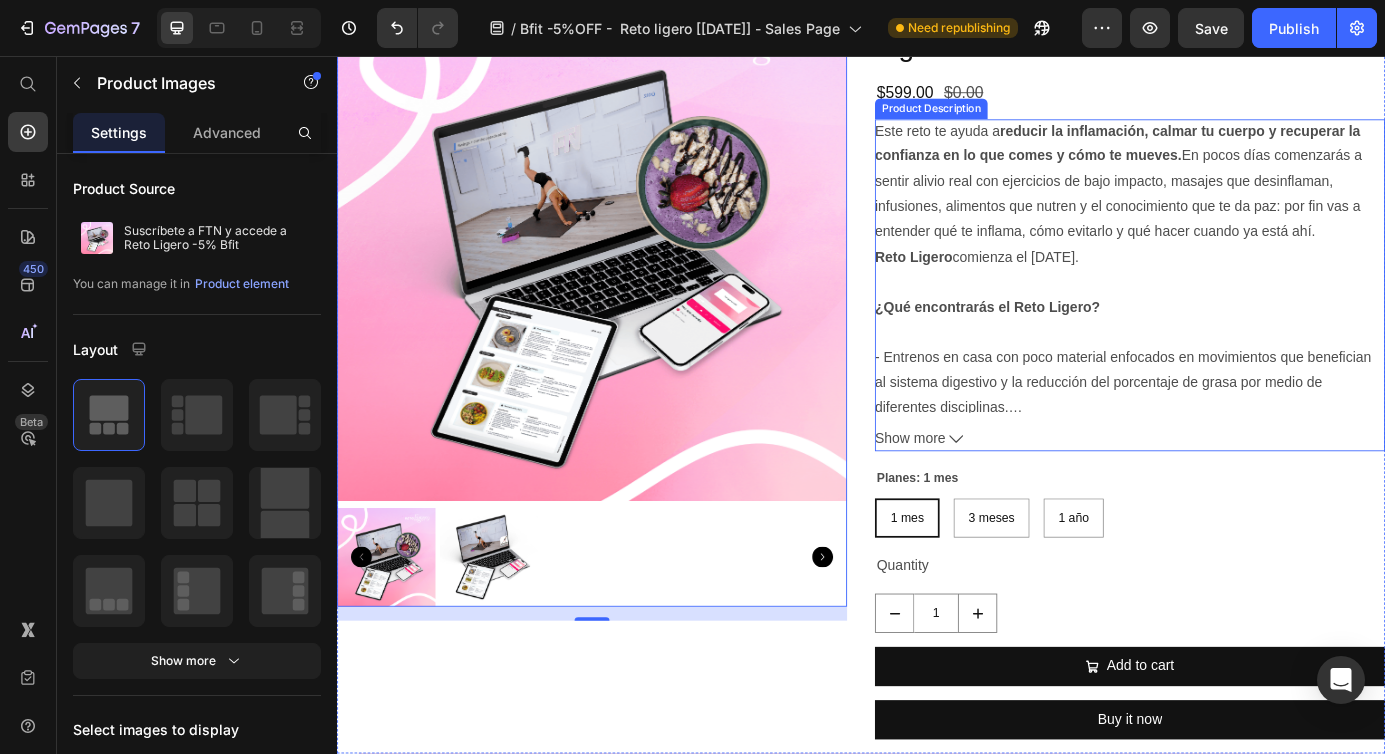 scroll, scrollTop: 2289, scrollLeft: 0, axis: vertical 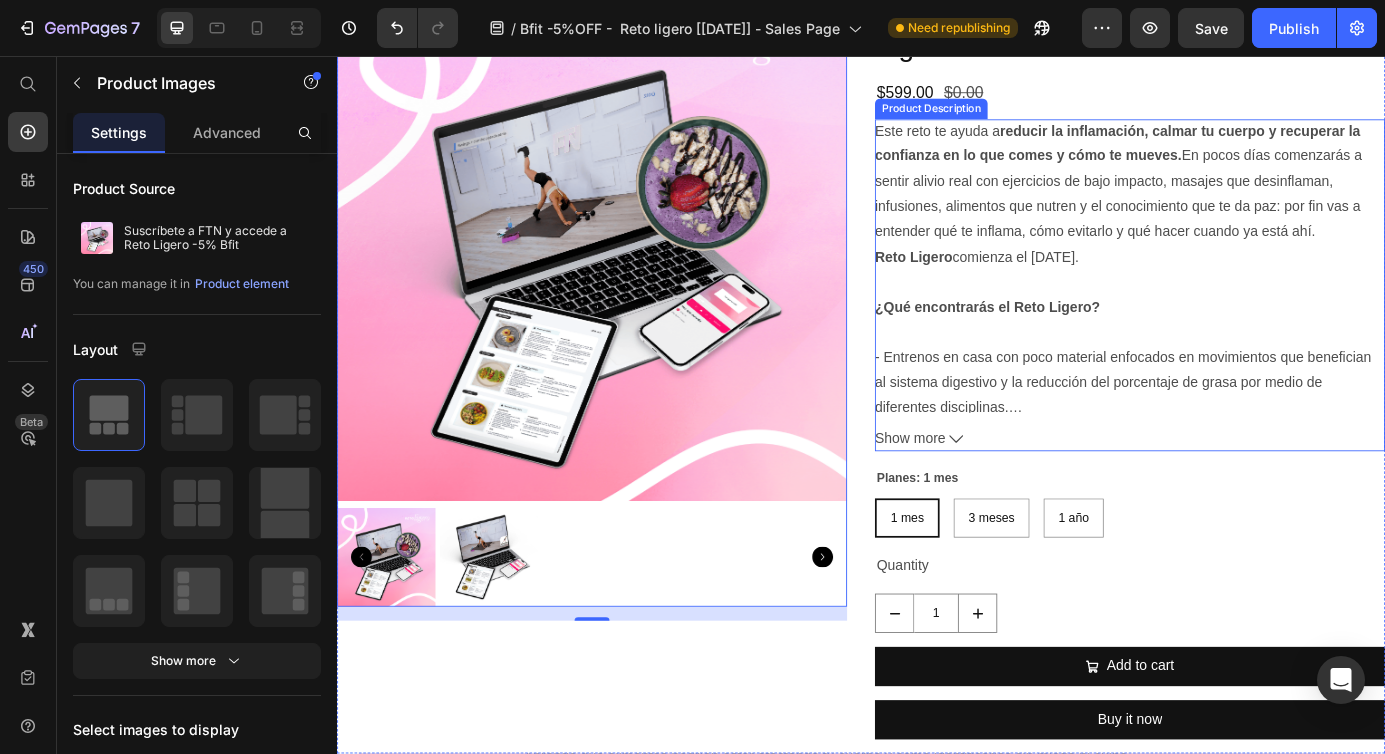 click on "Este reto te ayuda a  reducir la inflamación, calmar tu cuerpo y recuperar la confianza en lo que comes y cómo te mueves.  En pocos días comenzarás a sentir alivio real con ejercicios de bajo impacto, masajes que desinflaman, infusiones, alimentos que nutren y el conocimiento que te da paz: por fin vas a entender qué te inflama, cómo evitarlo y qué hacer cuando ya está ahí.
[PERSON_NAME]  comienza el [DATE]. ¿Qué encontrarás el Reto Ligero? - Entrenos en casa con poco material enfocados en movimientos que benefician al sistema digestivo y la reducción del porcentaje de grasa por medio de diferentes disciplinas. - Técnicas efectivas de masajes digestivos. - Menús semanales enfocados en reducir la inflamación o cualquier irritación del sistema digestivo. - Soporte y apoyo vía WhatsApp a profesionales de la salud que resolverán tus dudas puntuales.
- Acceso a la plataforma FTN (navegador y app): contenido, acompañamiento y motivación.
¿Qué incluye tu suscripción FTN?" at bounding box center [1245, 297] 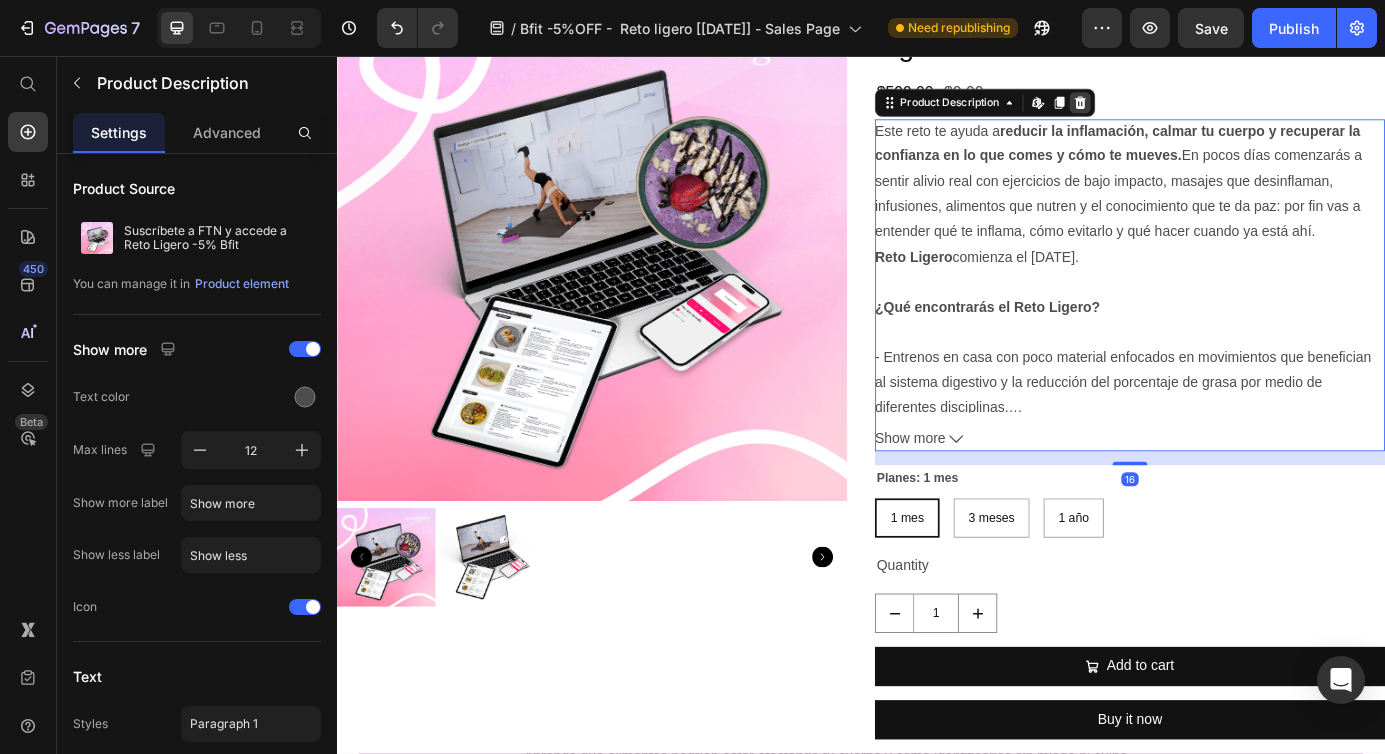 click 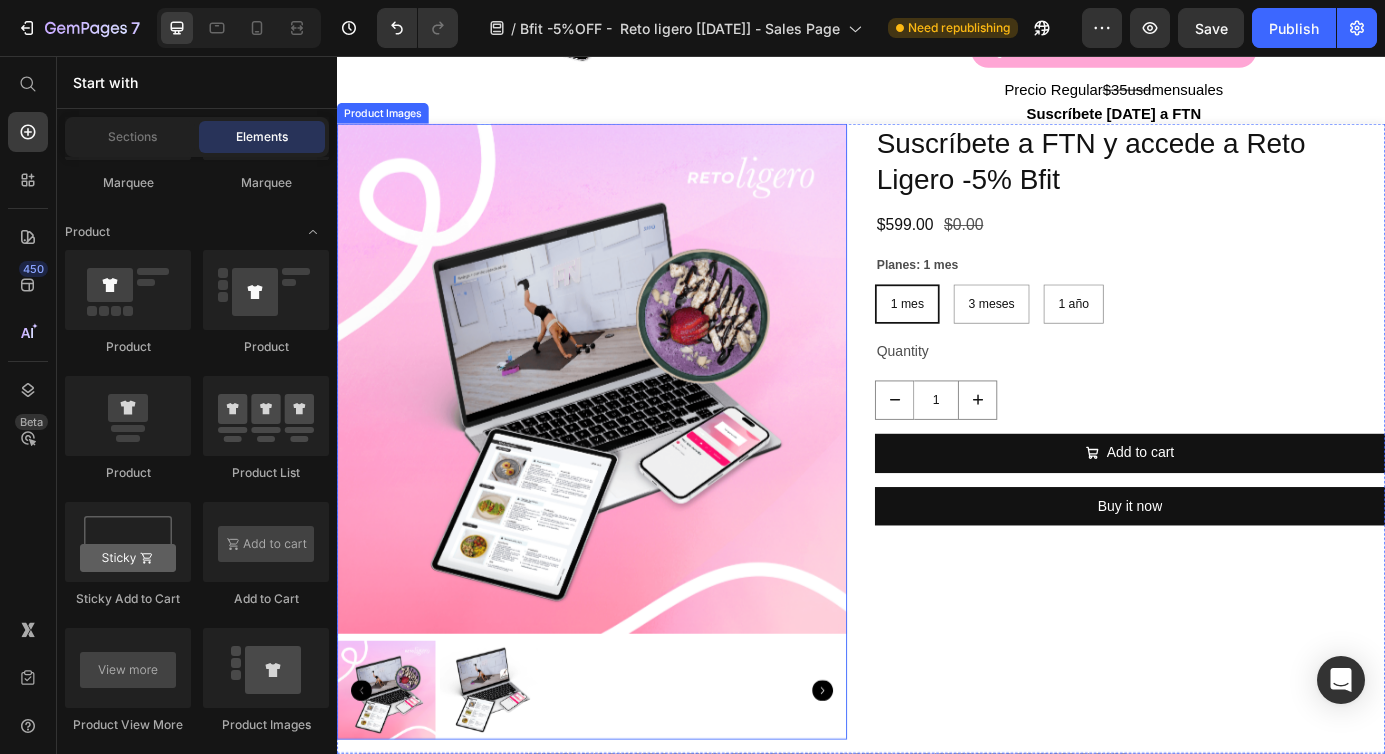 click at bounding box center [629, 426] 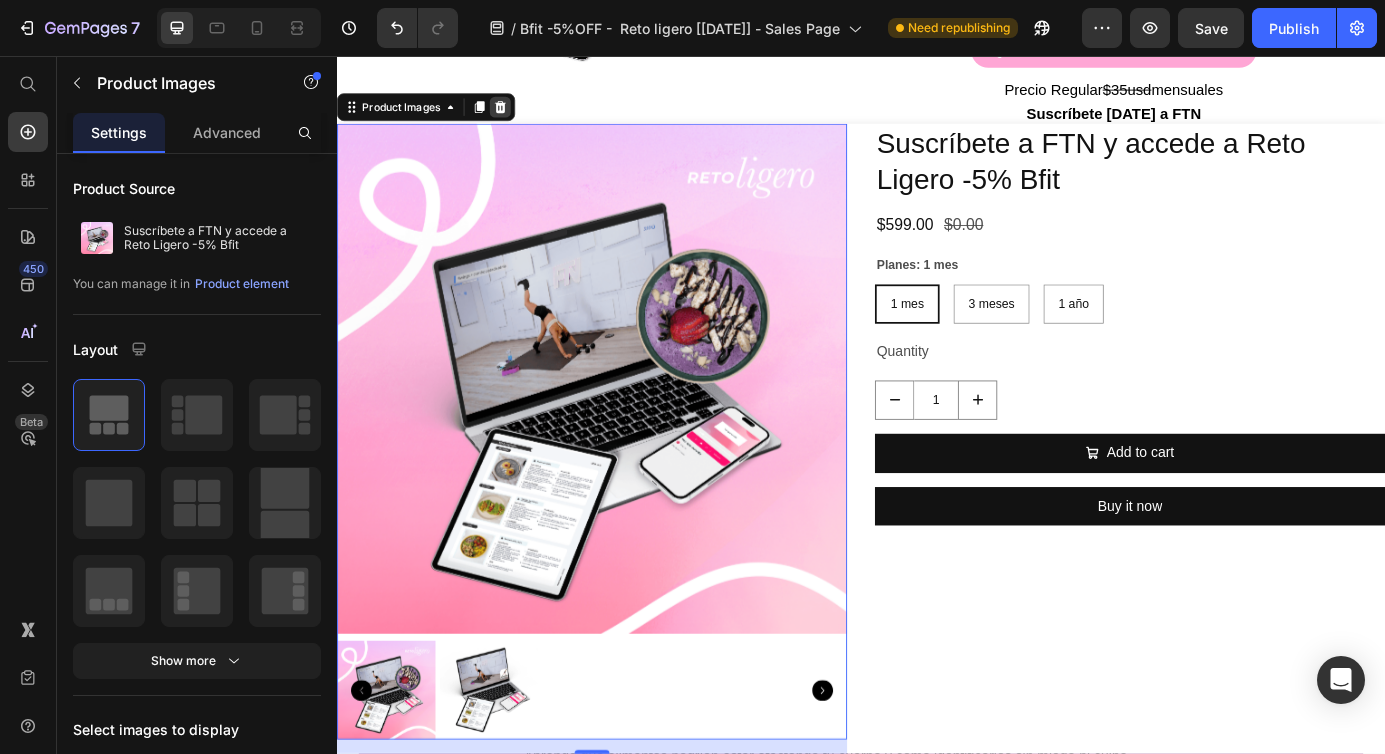 click at bounding box center (524, 115) 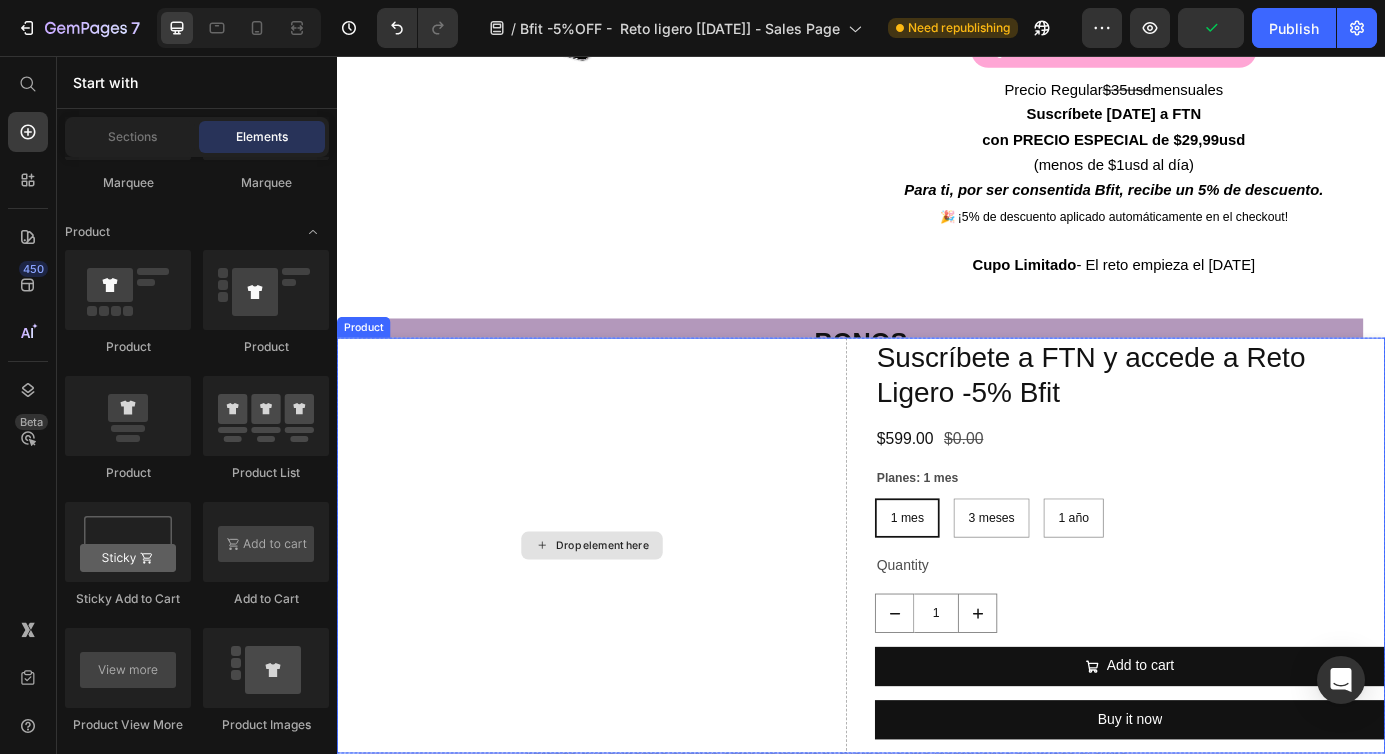 click on "Drop element here" at bounding box center (629, 617) 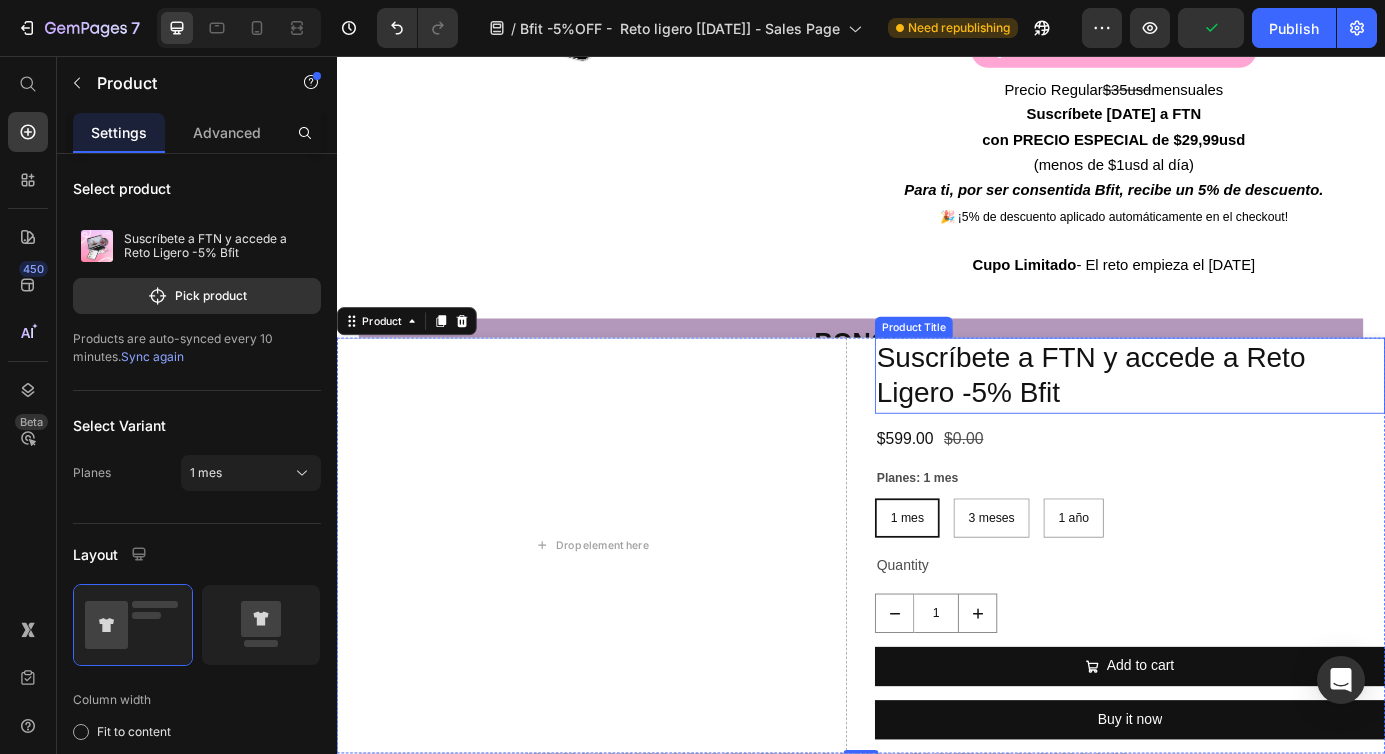 click on "Suscríbete a FTN y accede a Reto Ligero -5% Bfit" at bounding box center (1245, 422) 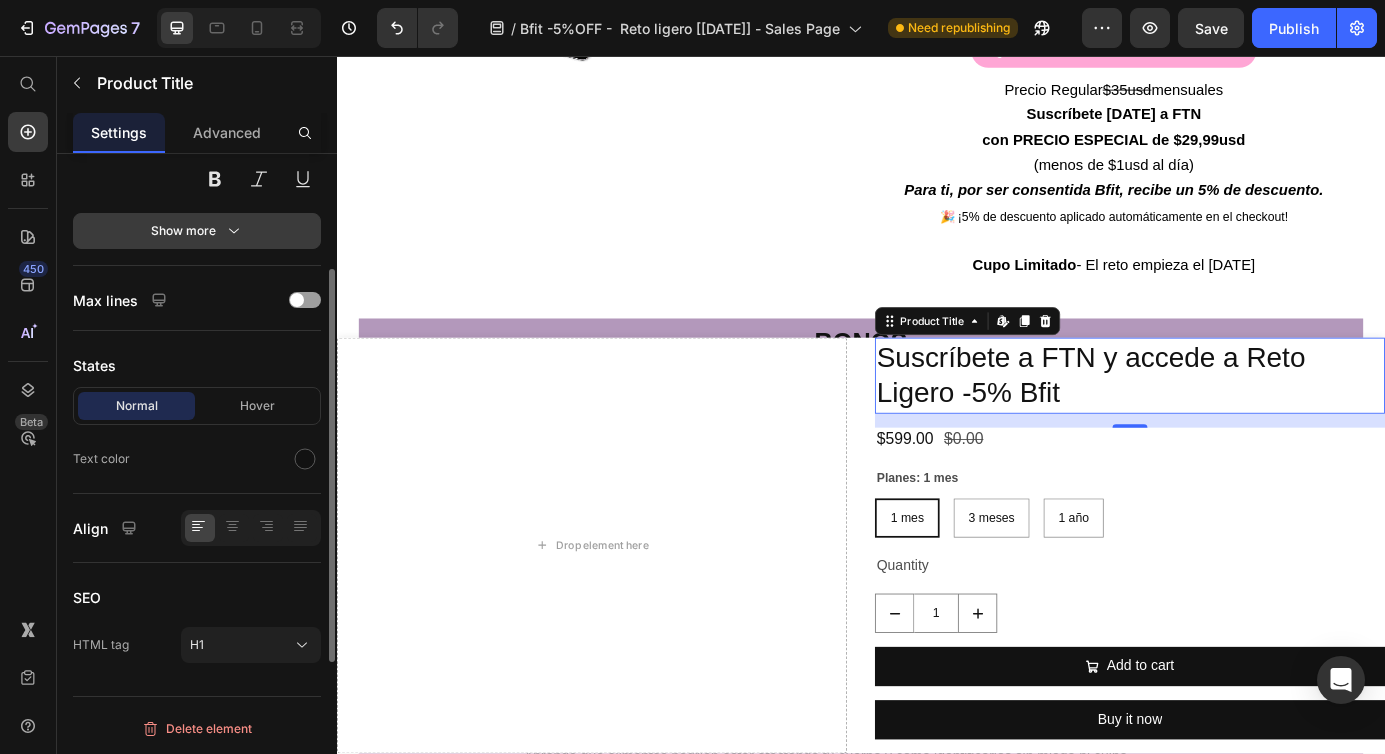 scroll, scrollTop: 0, scrollLeft: 0, axis: both 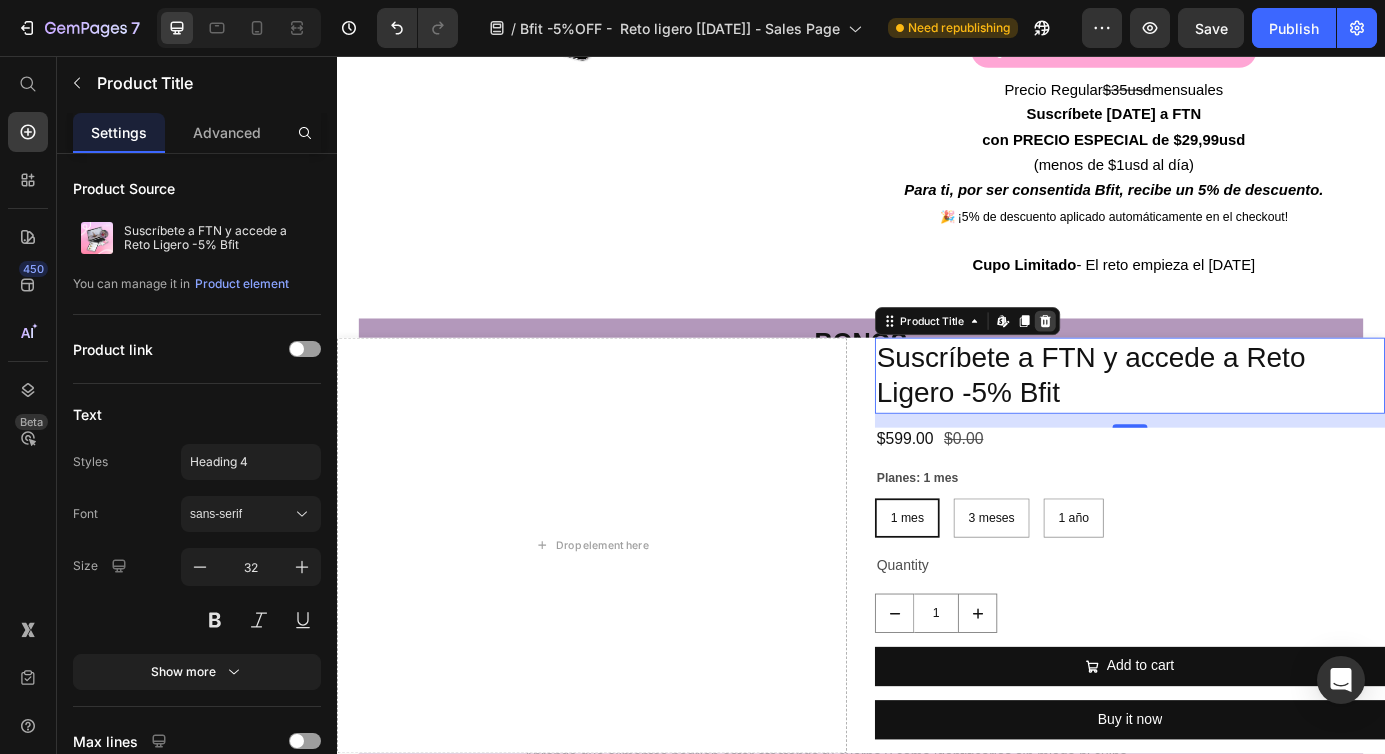 click 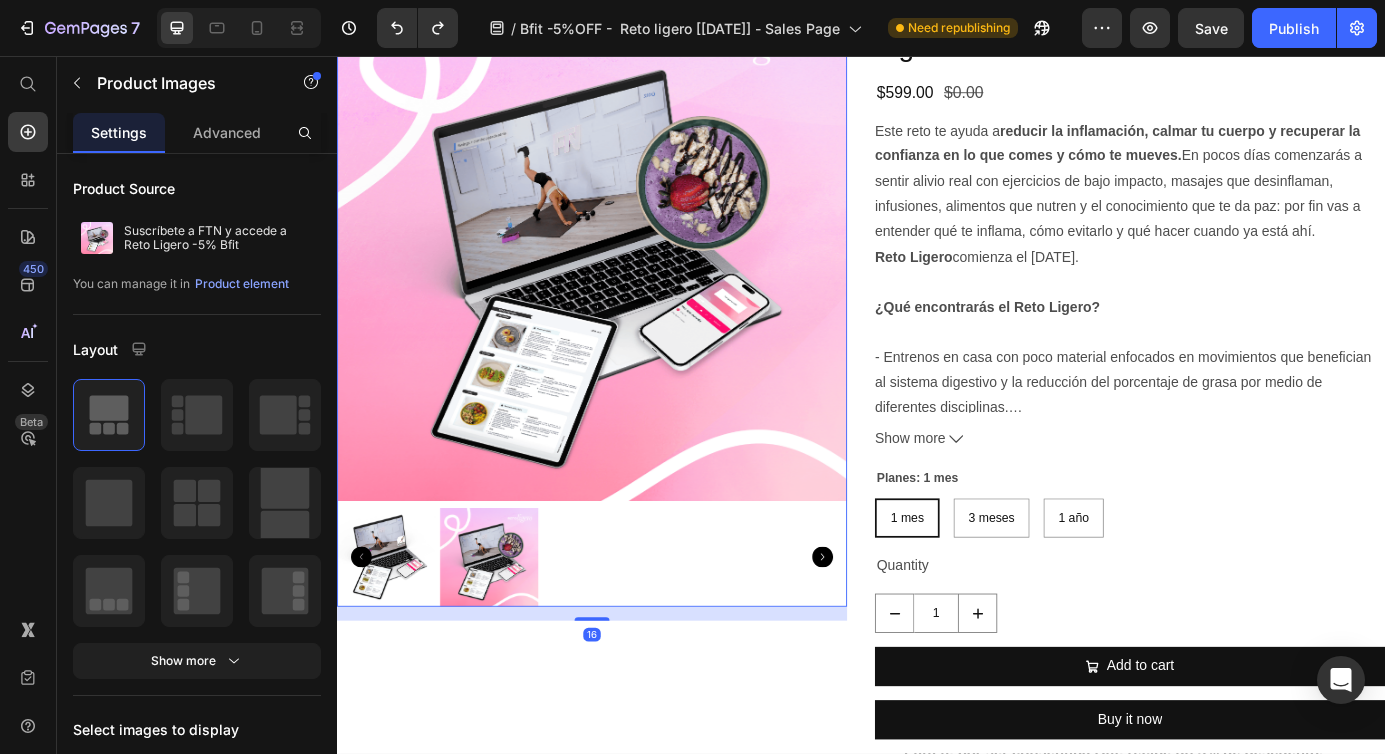click at bounding box center (629, 274) 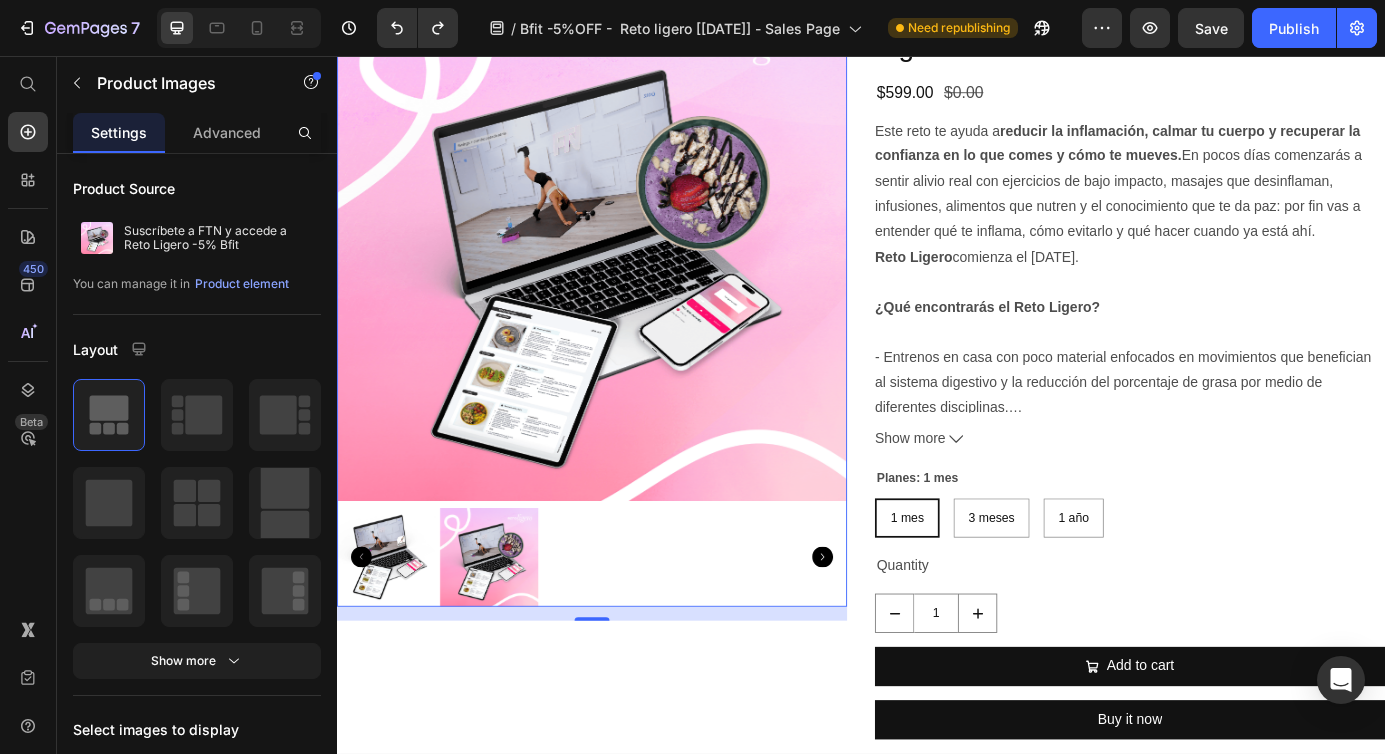 scroll, scrollTop: 0, scrollLeft: 0, axis: both 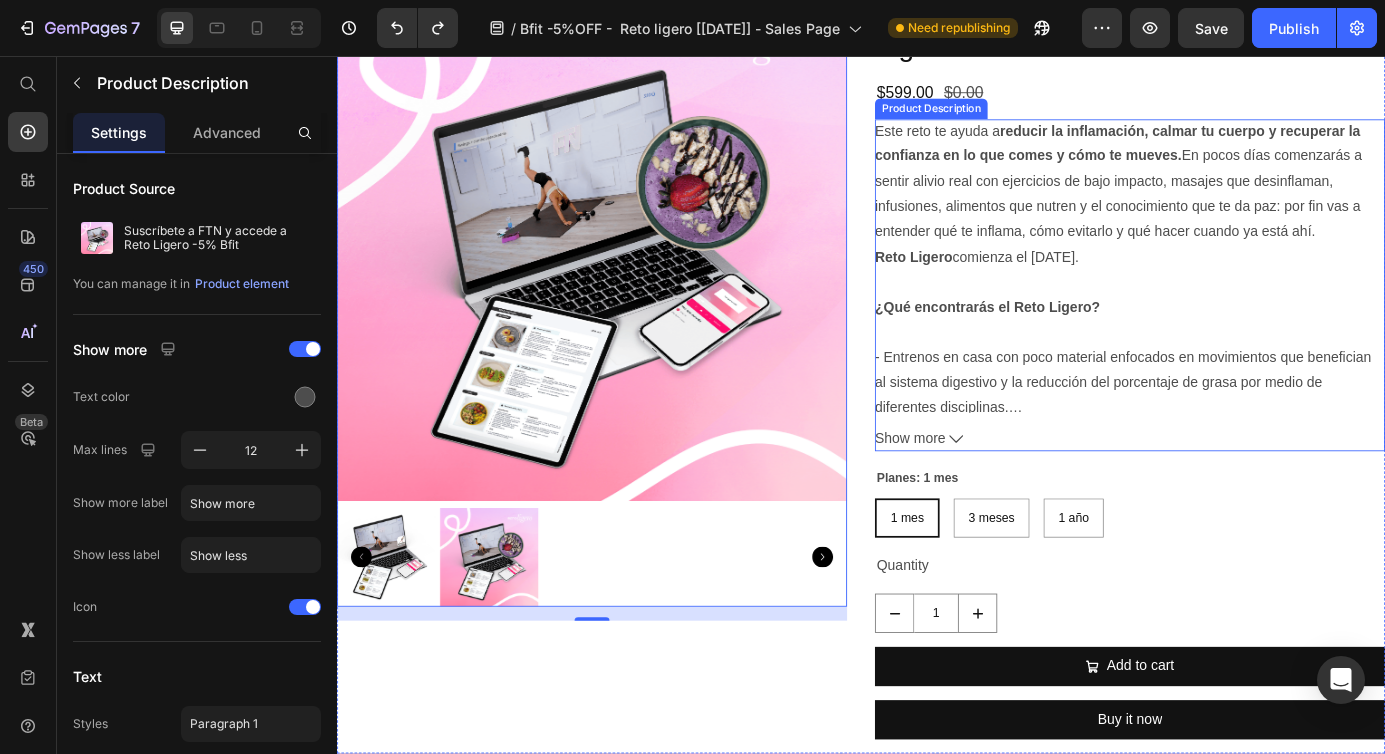 click on "[PERSON_NAME]  comienza el [DATE]." at bounding box center (1070, 286) 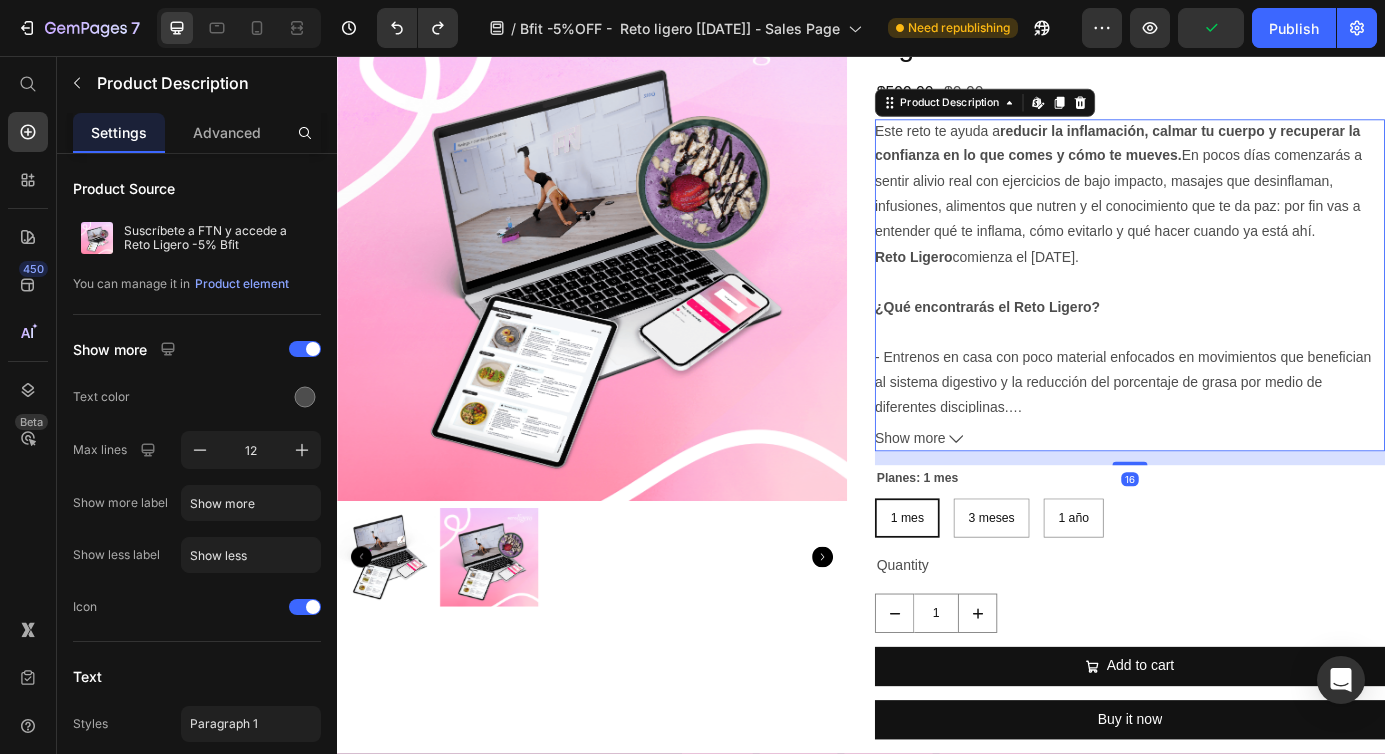 click 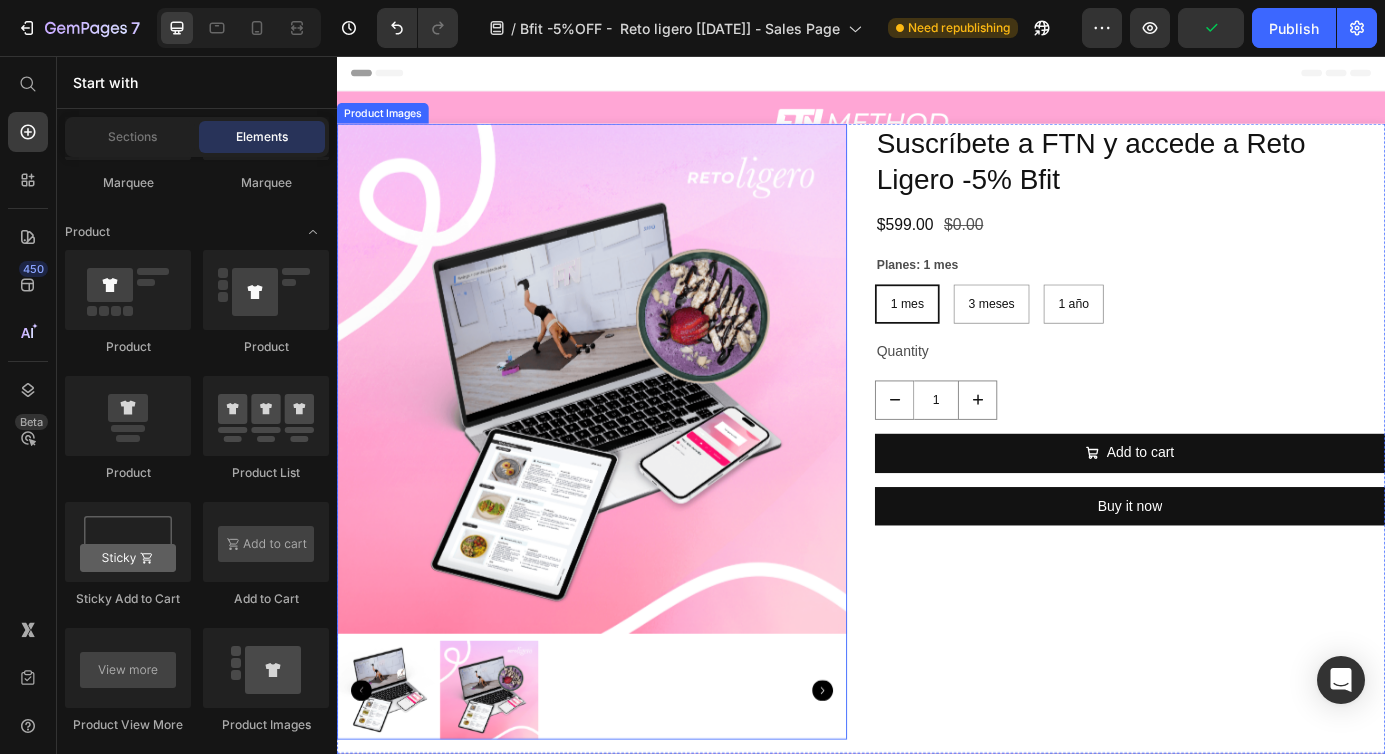 click at bounding box center (629, 426) 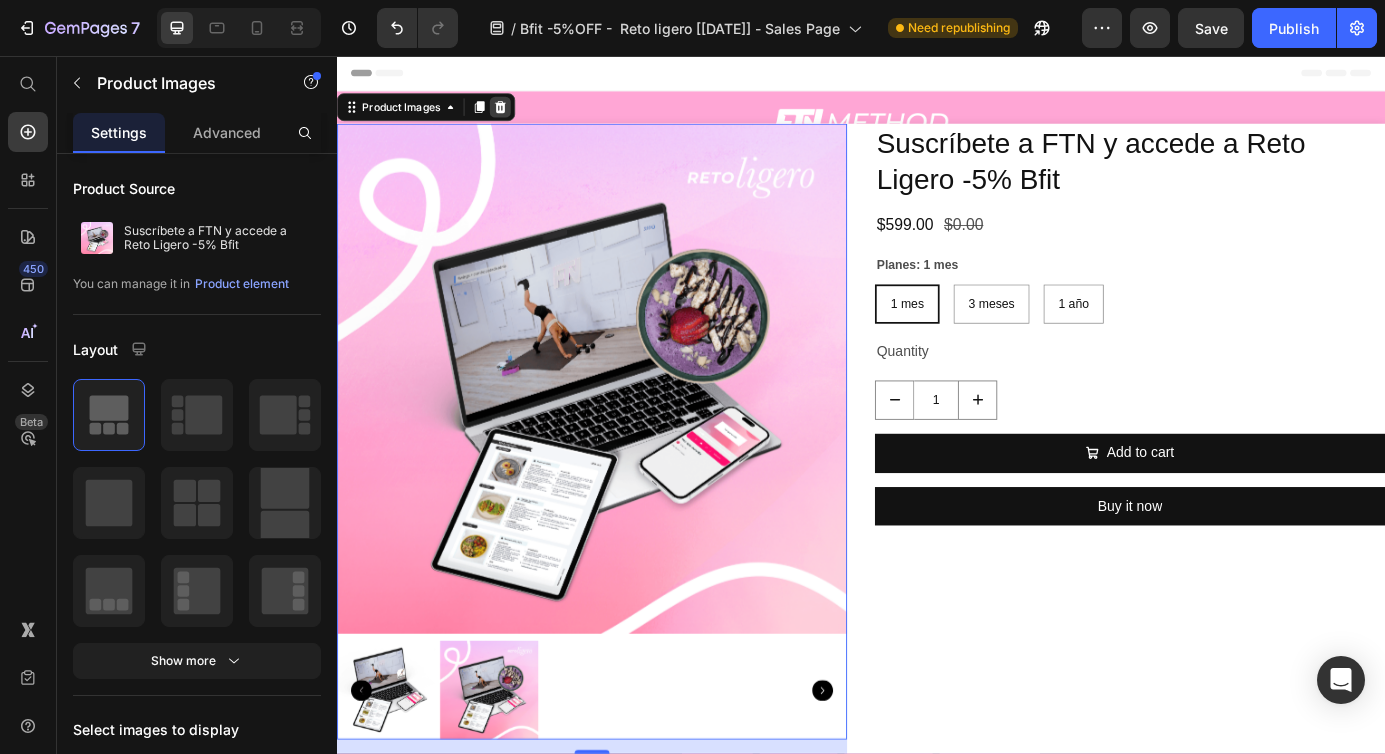 click 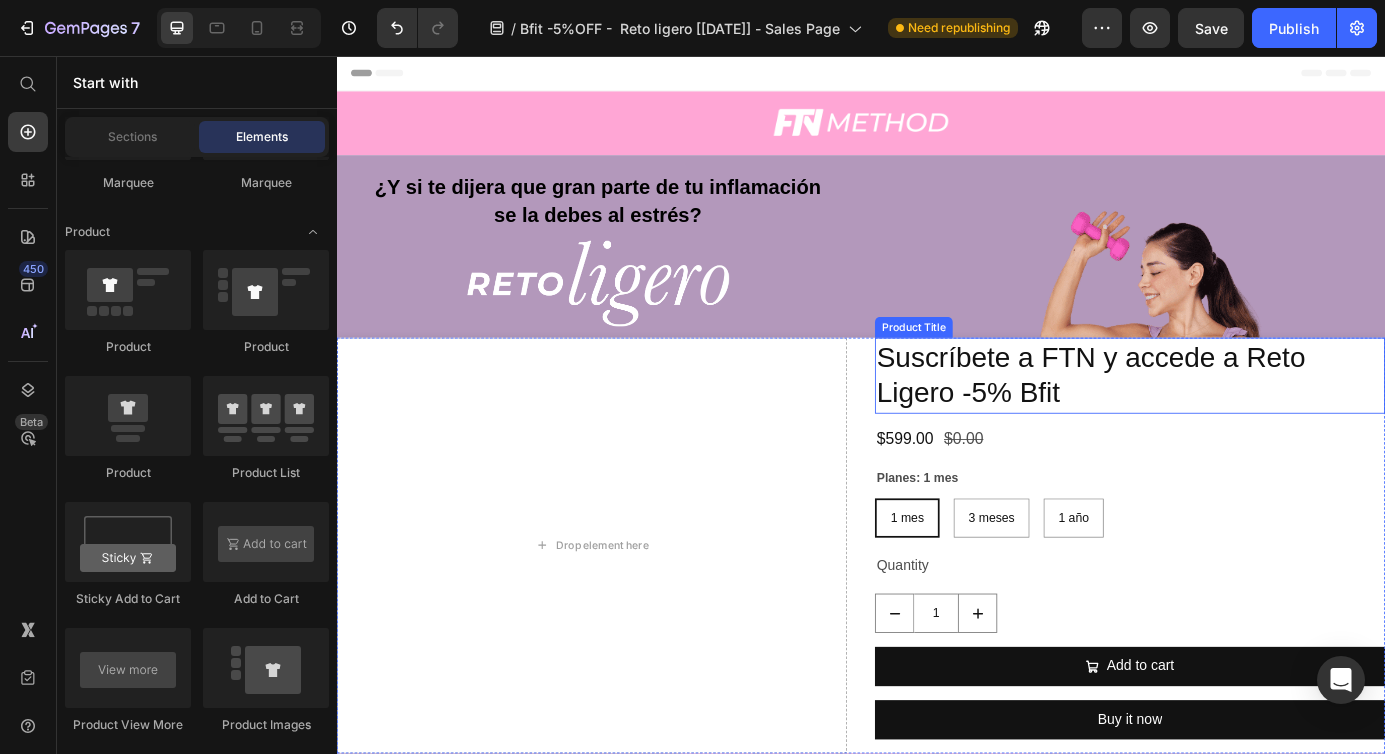 scroll, scrollTop: 3, scrollLeft: 0, axis: vertical 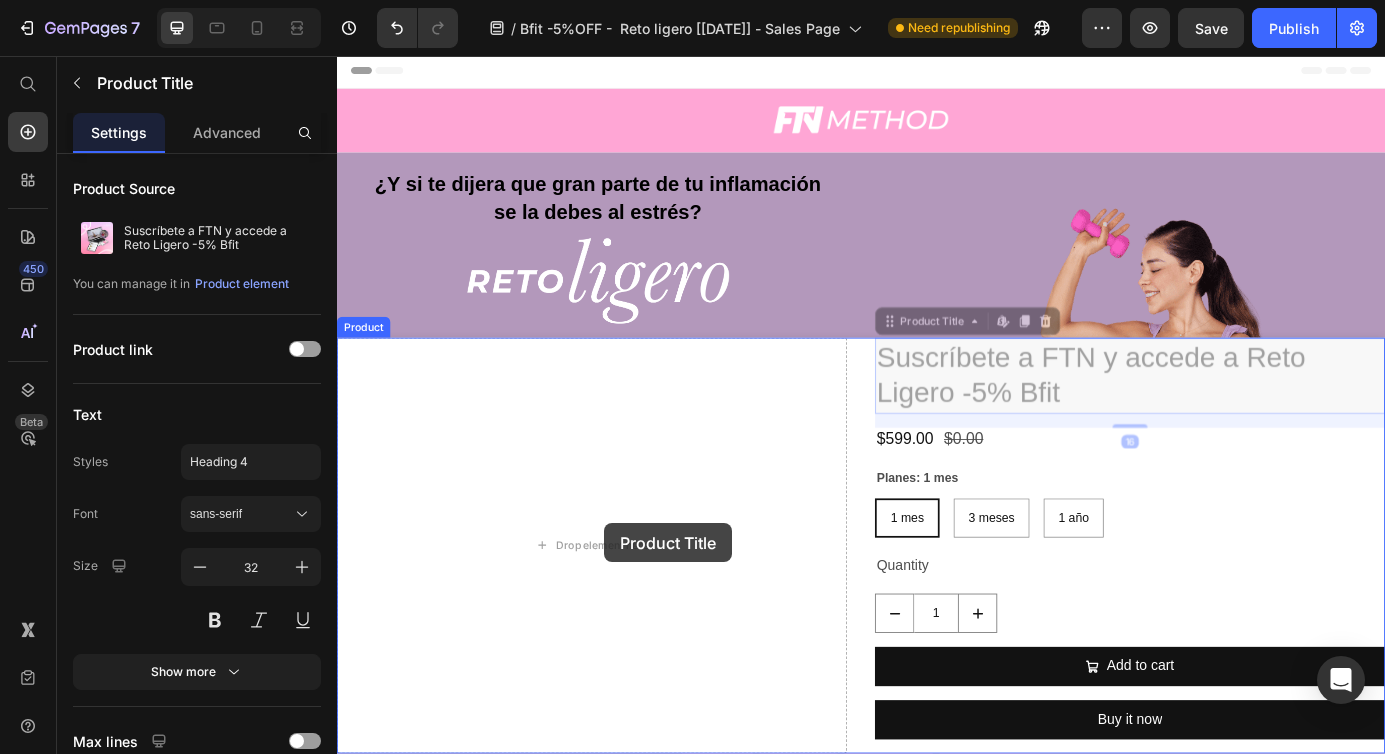 drag, startPoint x: 1090, startPoint y: 406, endPoint x: 643, endPoint y: 591, distance: 483.7706 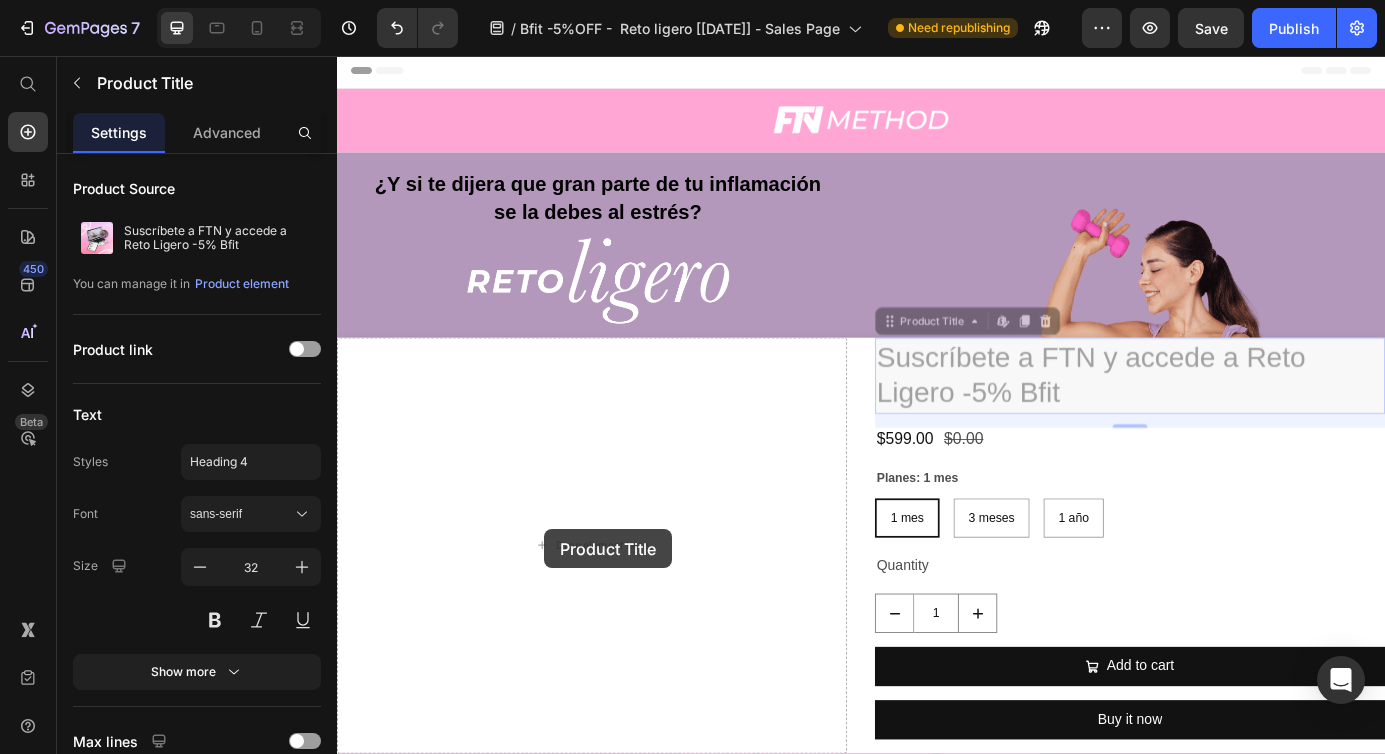 drag, startPoint x: 971, startPoint y: 362, endPoint x: 574, endPoint y: 598, distance: 461.84955 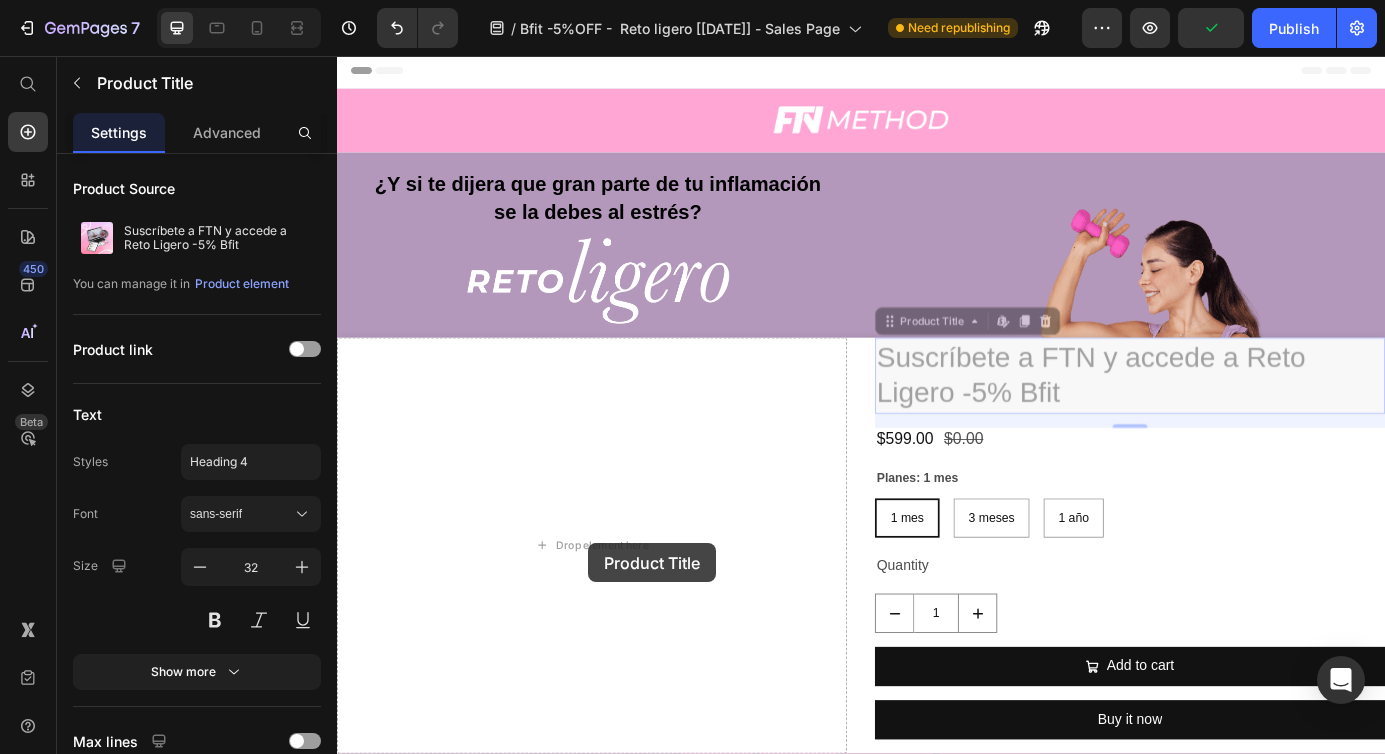 drag, startPoint x: 970, startPoint y: 359, endPoint x: 624, endPoint y: 614, distance: 429.81506 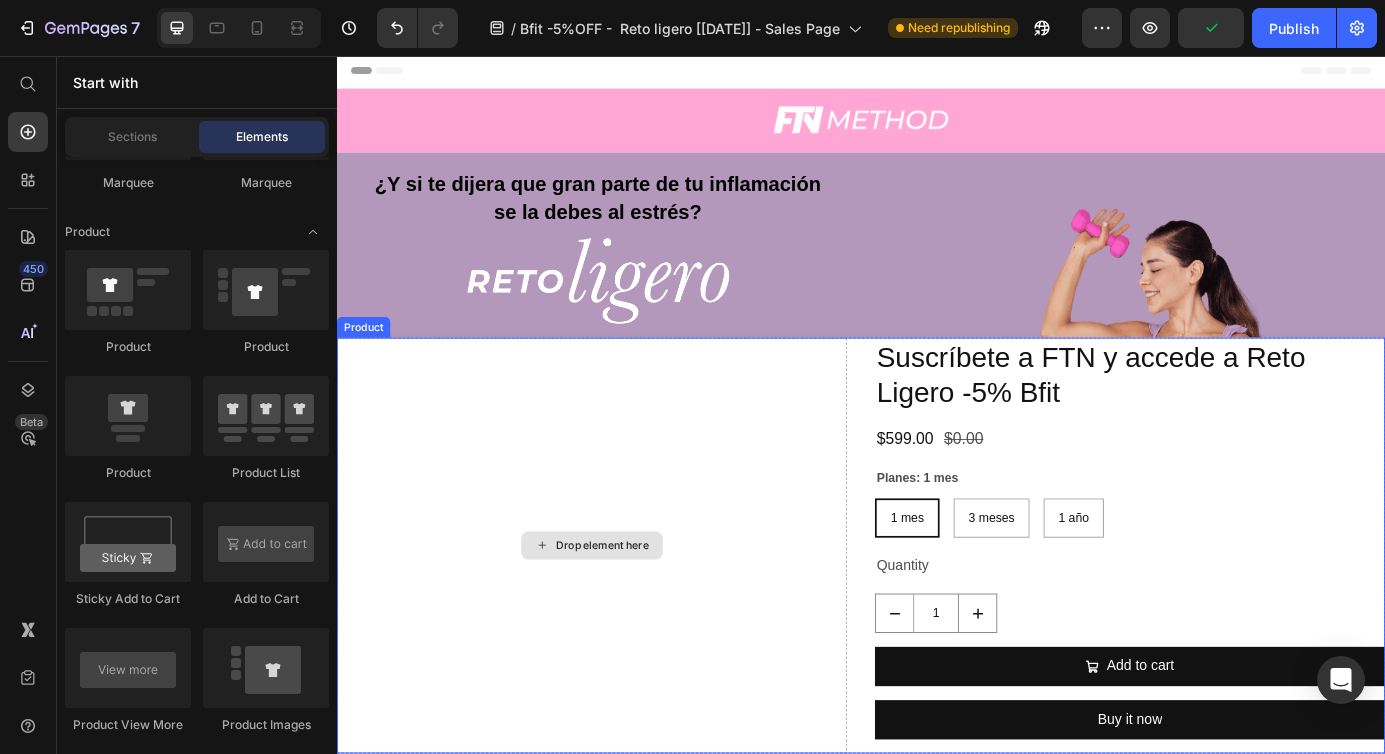 click on "Drop element here" at bounding box center (641, 617) 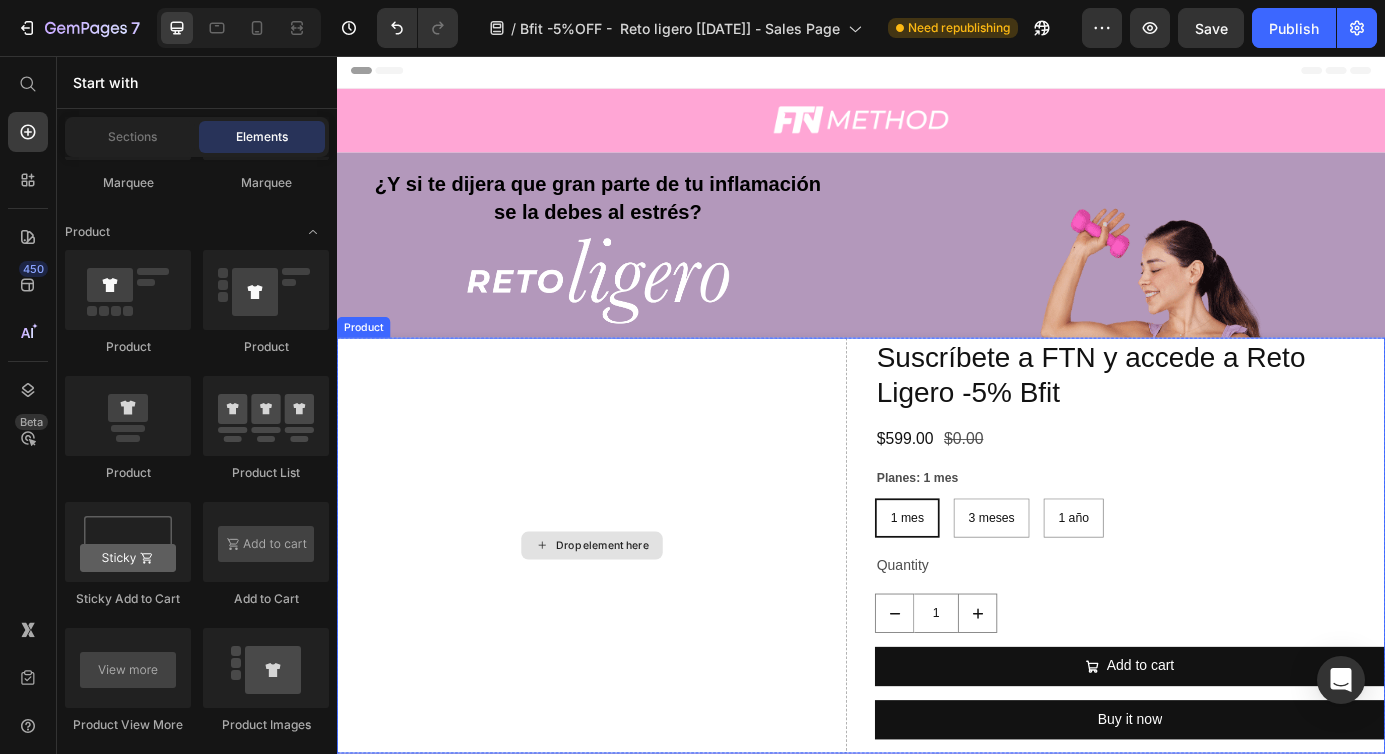 click on "Drop element here" at bounding box center [641, 617] 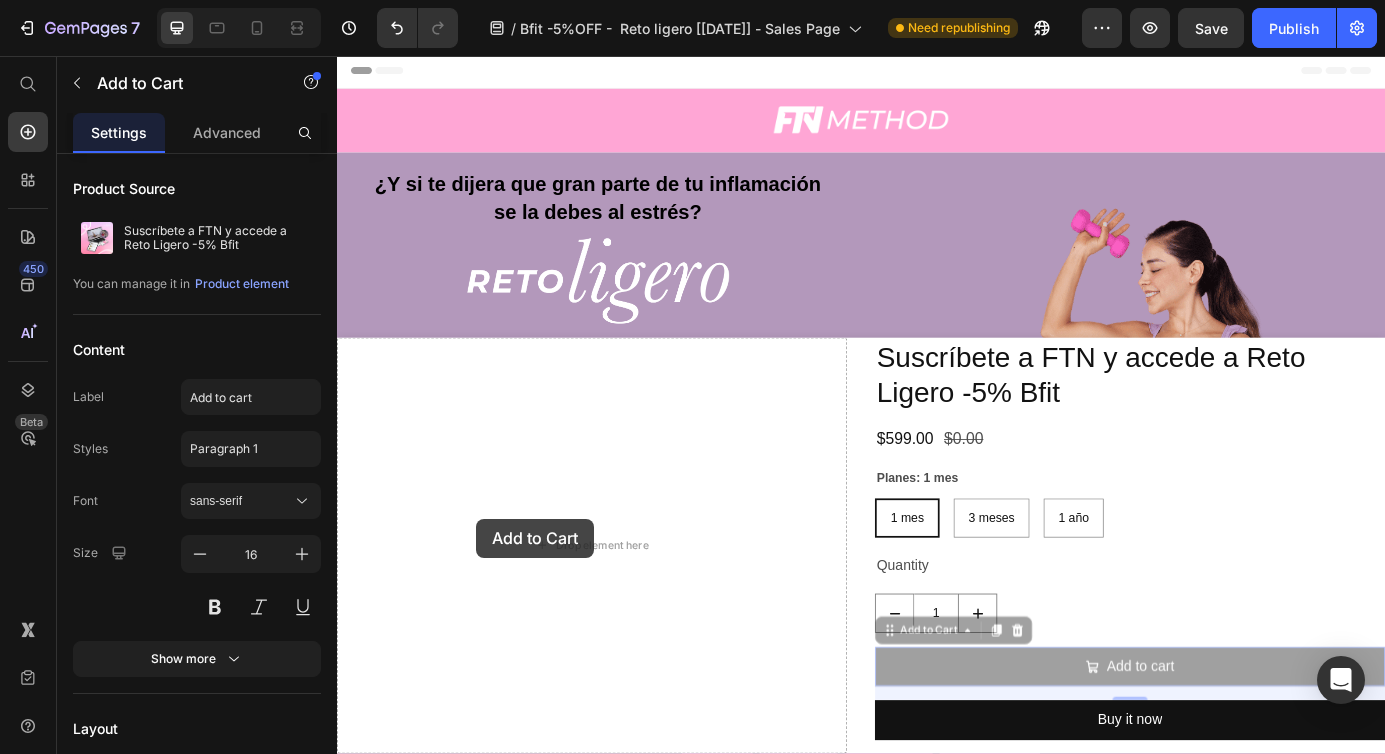 drag, startPoint x: 1073, startPoint y: 753, endPoint x: 496, endPoint y: 586, distance: 600.6813 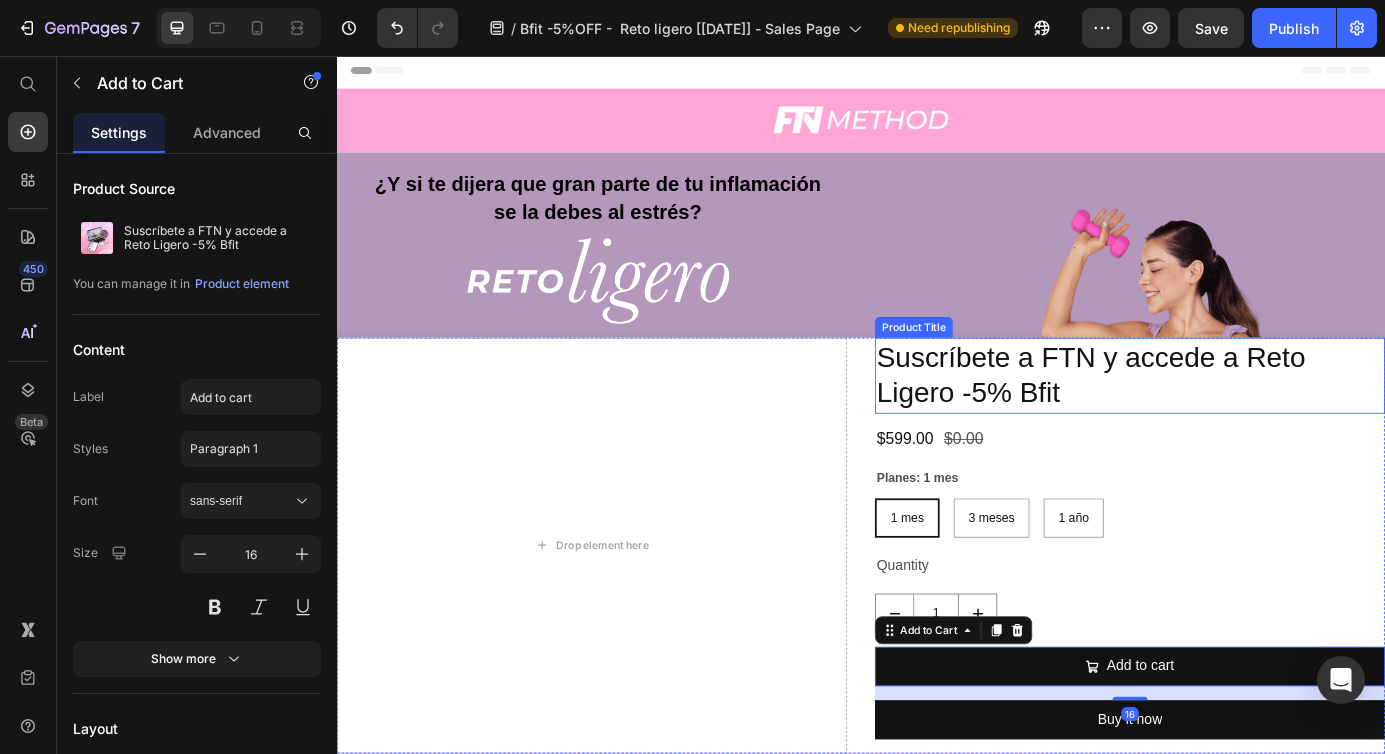 click on "Suscríbete a FTN y accede a Reto Ligero -5% Bfit" at bounding box center (1245, 422) 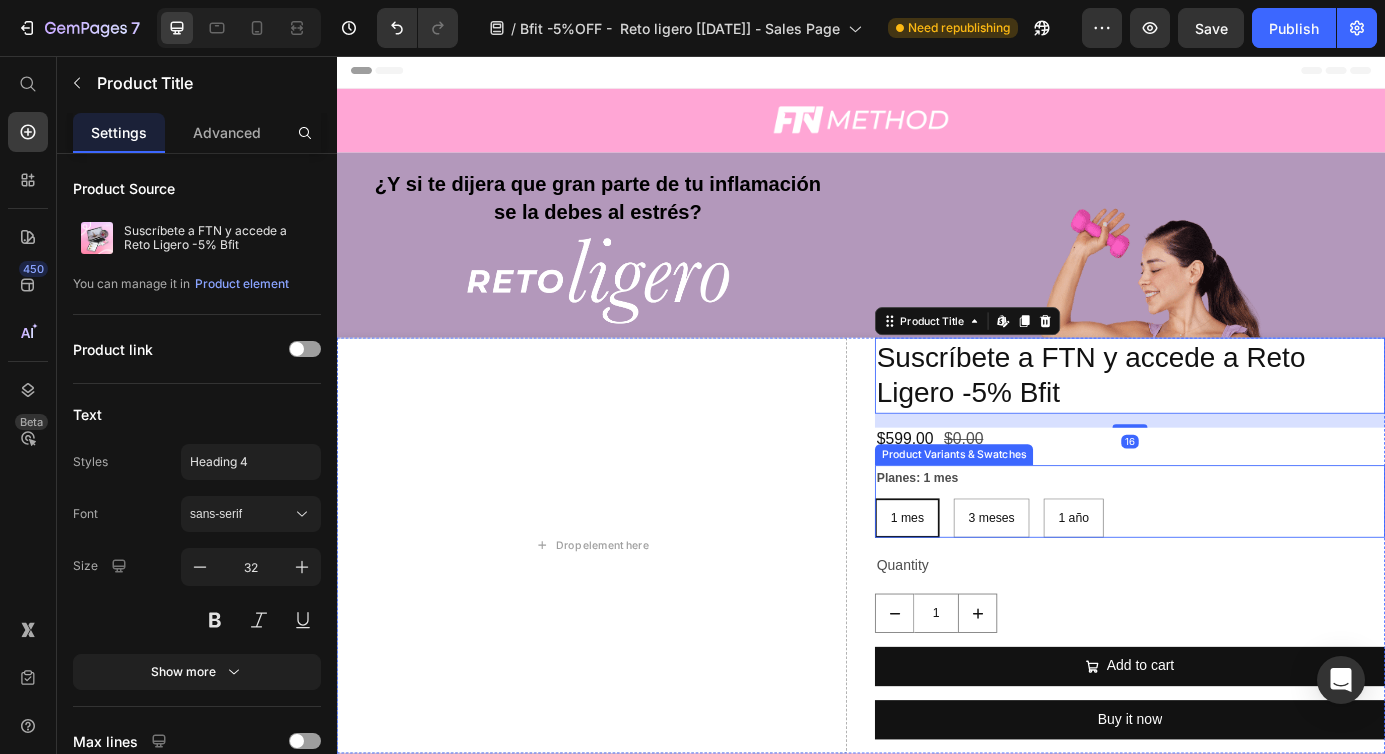 click on "Planes: 1 mes 1 mes 1 mes 1 mes 3 meses 3 meses 3 meses 1 año 1 año 1 año Product Variants & Swatches" at bounding box center [1245, 566] 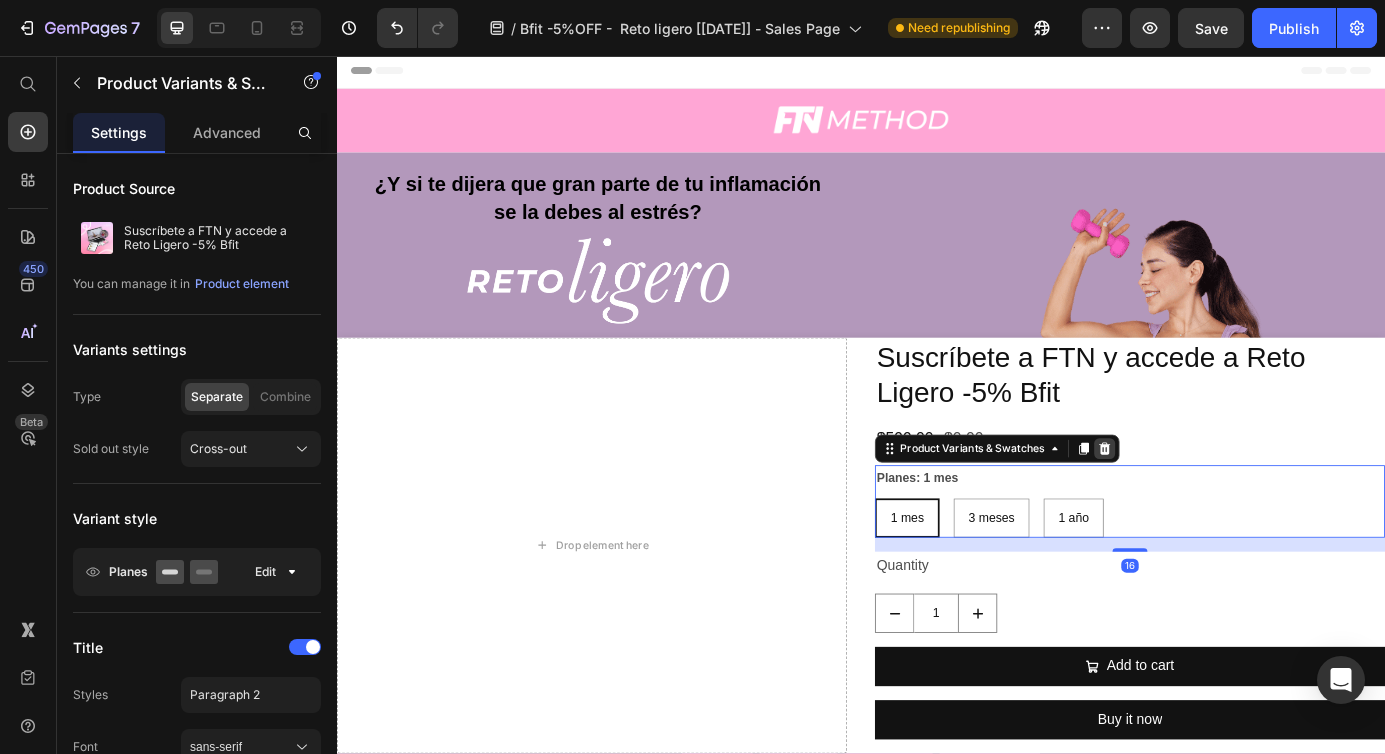 click 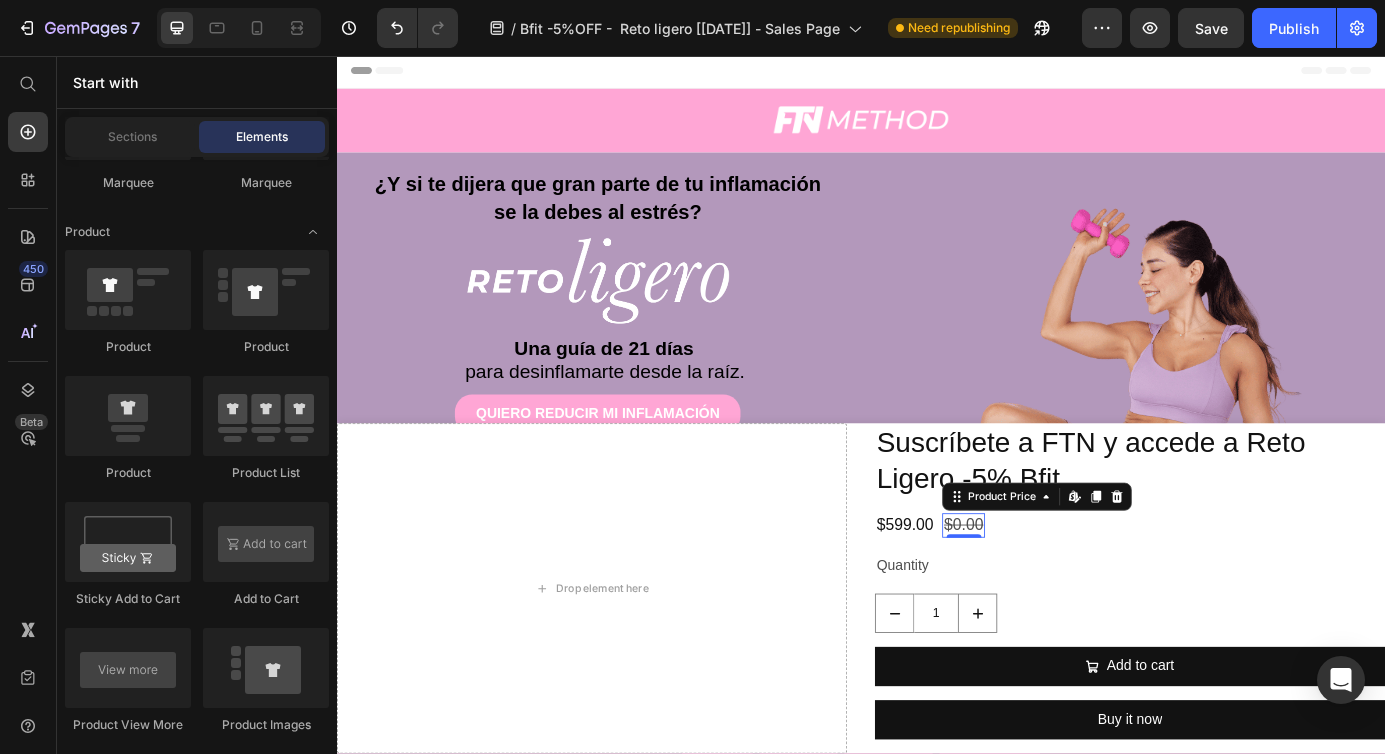 click on "$0.00" at bounding box center [1054, 593] 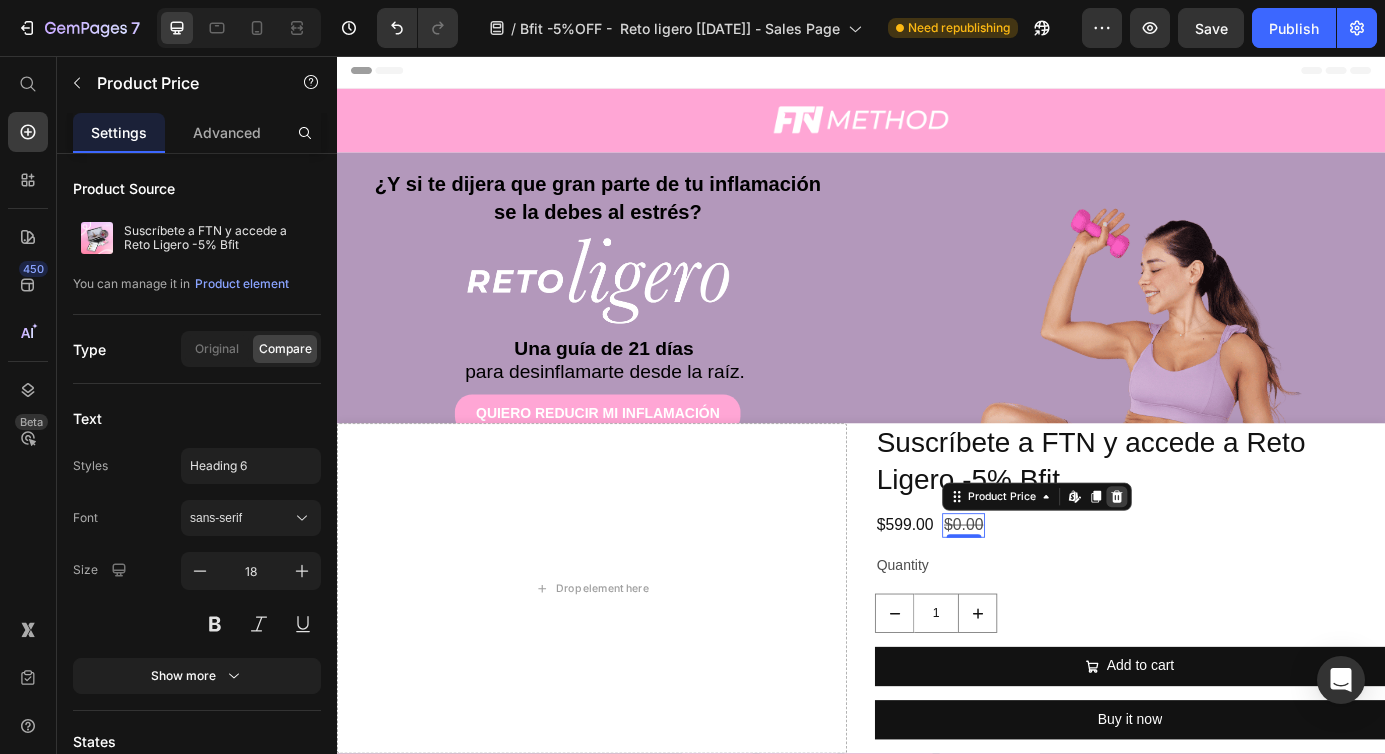 click 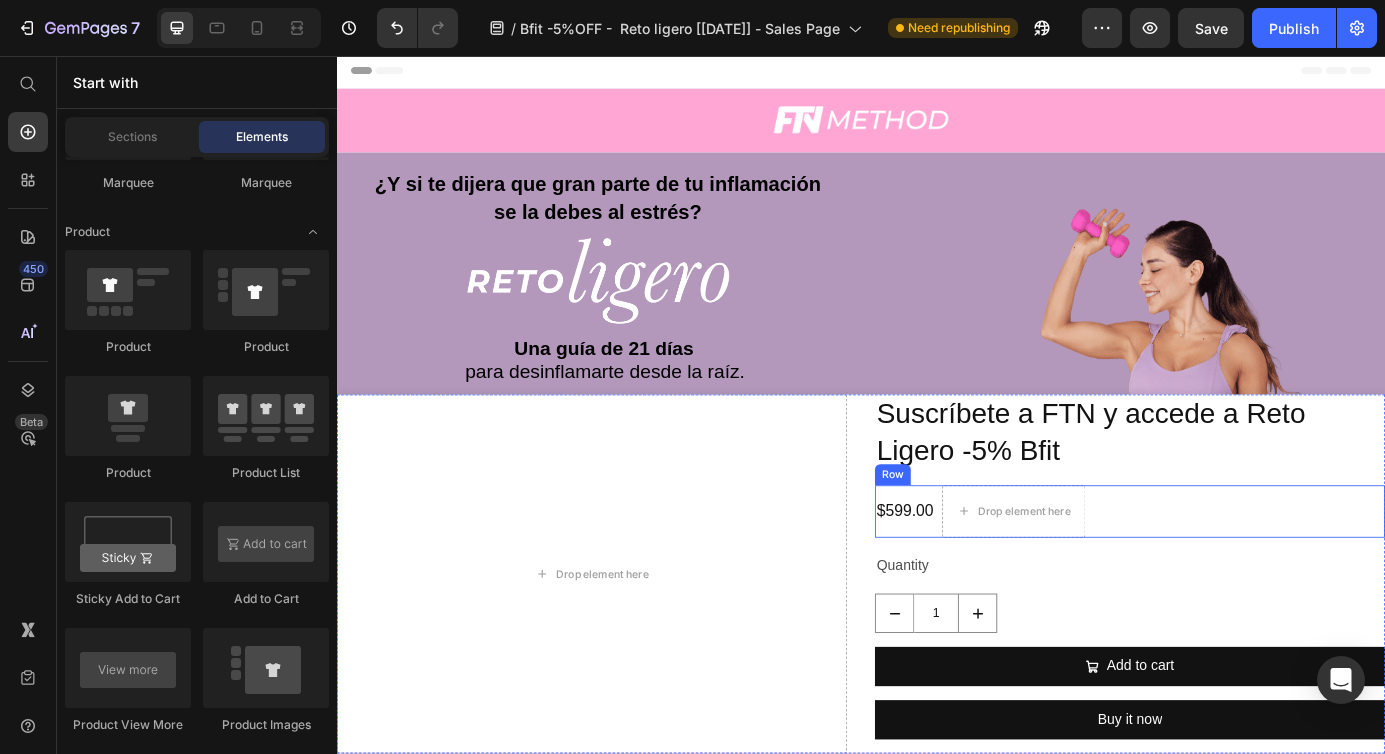 click on "$599.00 Product Price
Drop element here Row" at bounding box center [1245, 578] 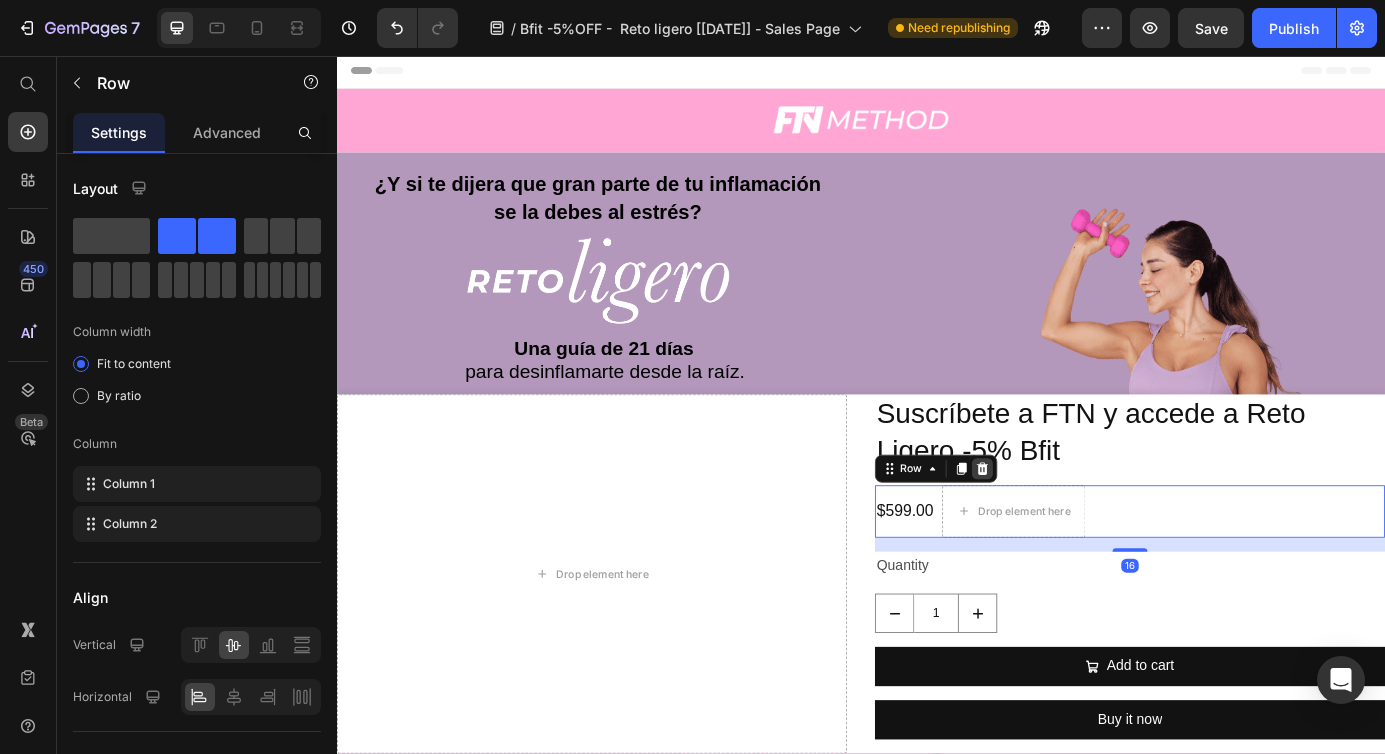 click 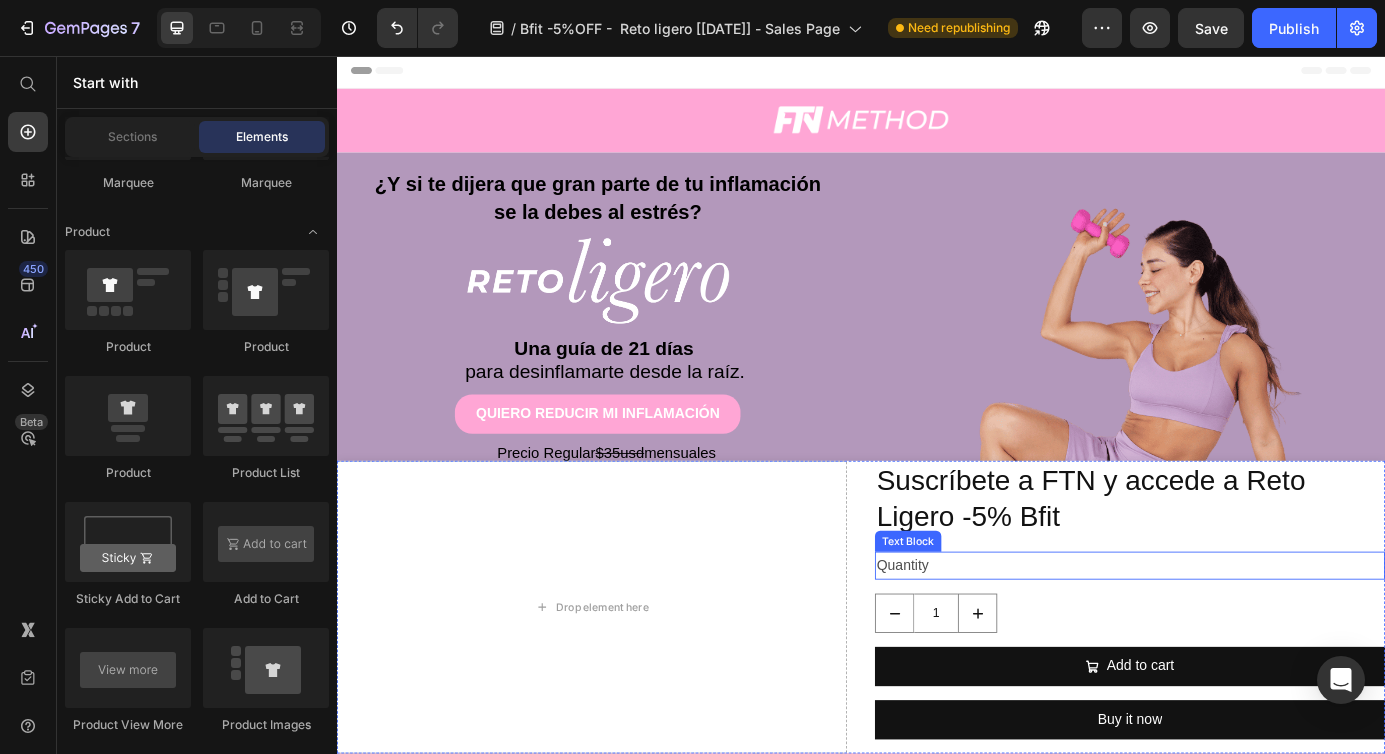 click on "Quantity" at bounding box center [1245, 640] 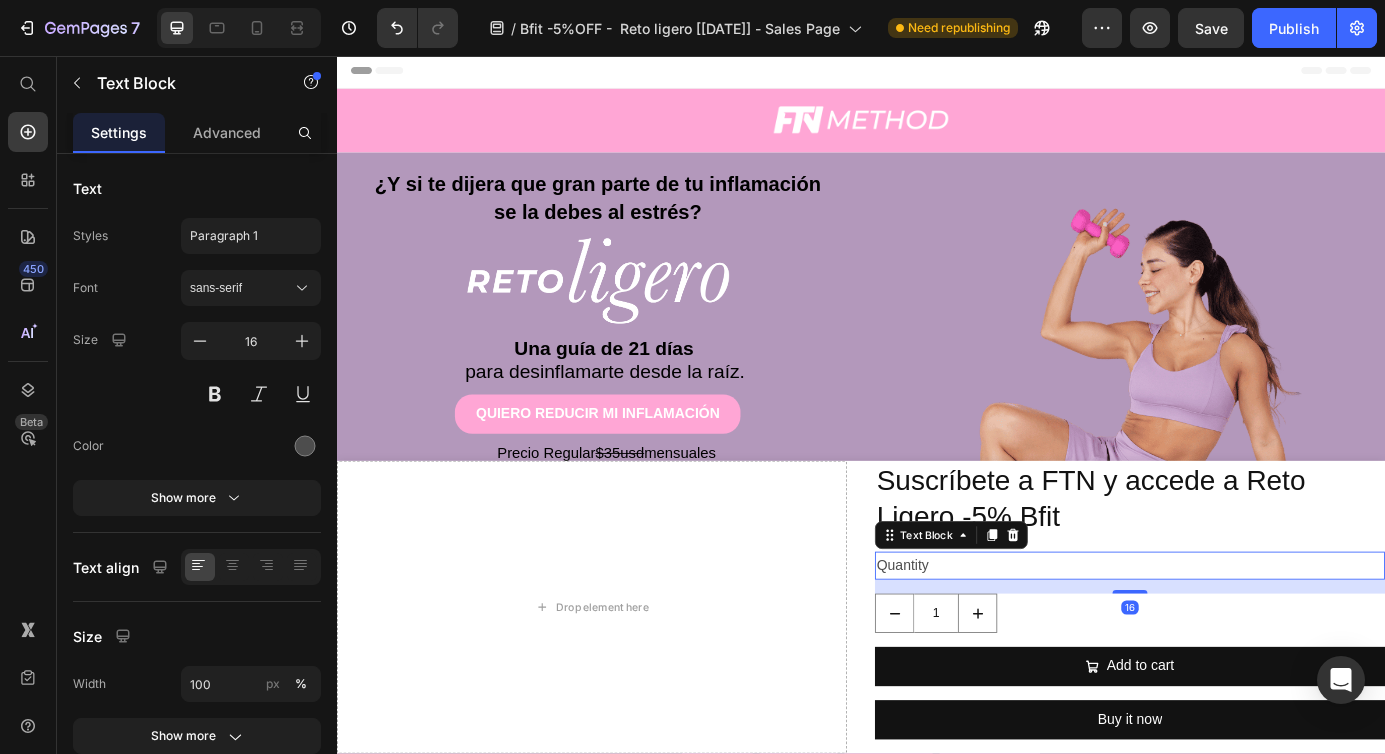 drag, startPoint x: 1105, startPoint y: 605, endPoint x: 1104, endPoint y: 620, distance: 15.033297 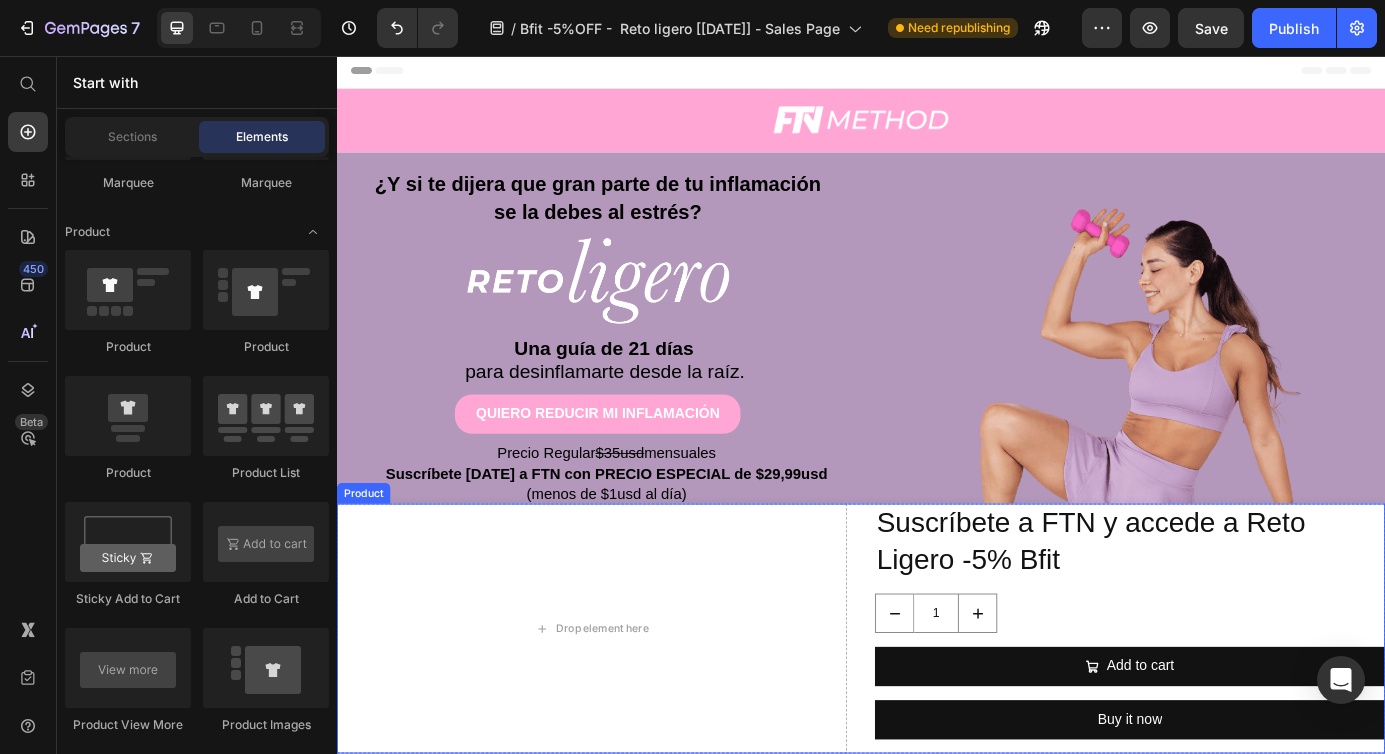 click on "1" at bounding box center (1245, 694) 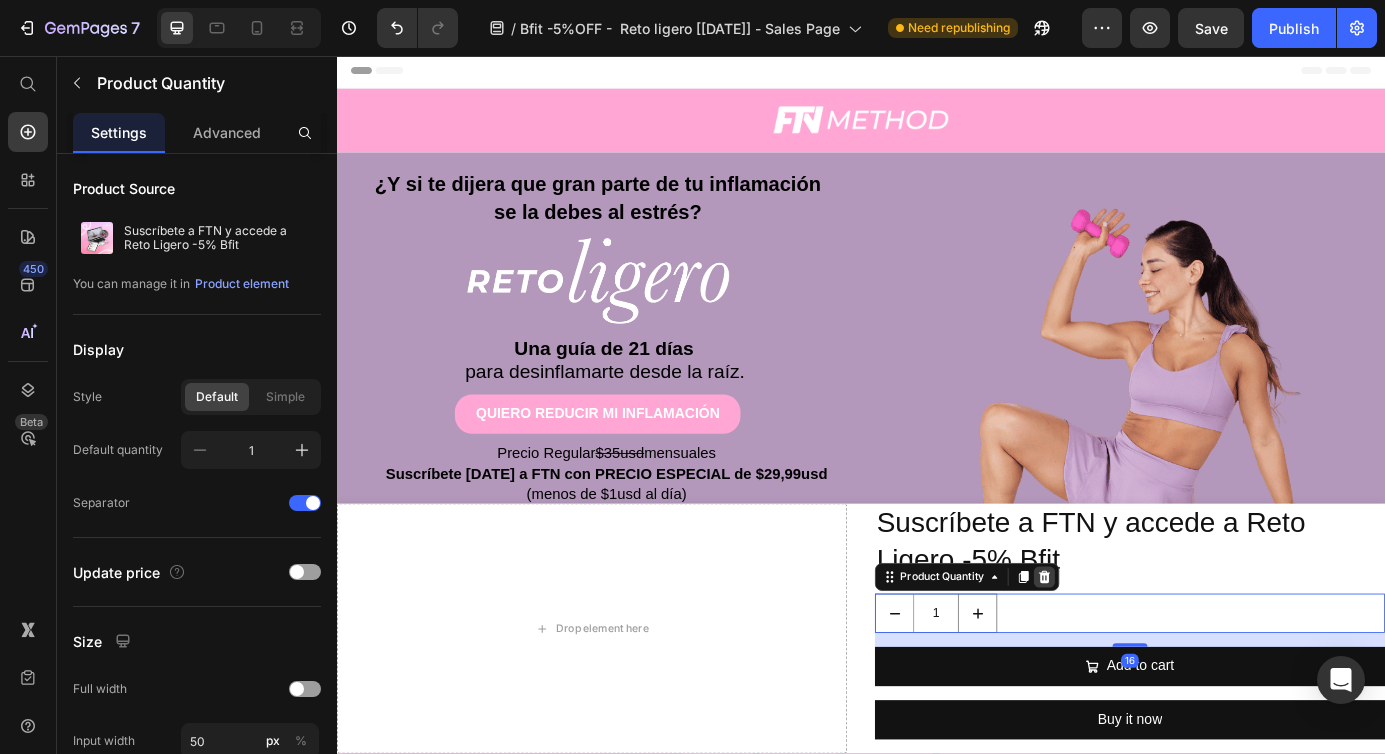 click 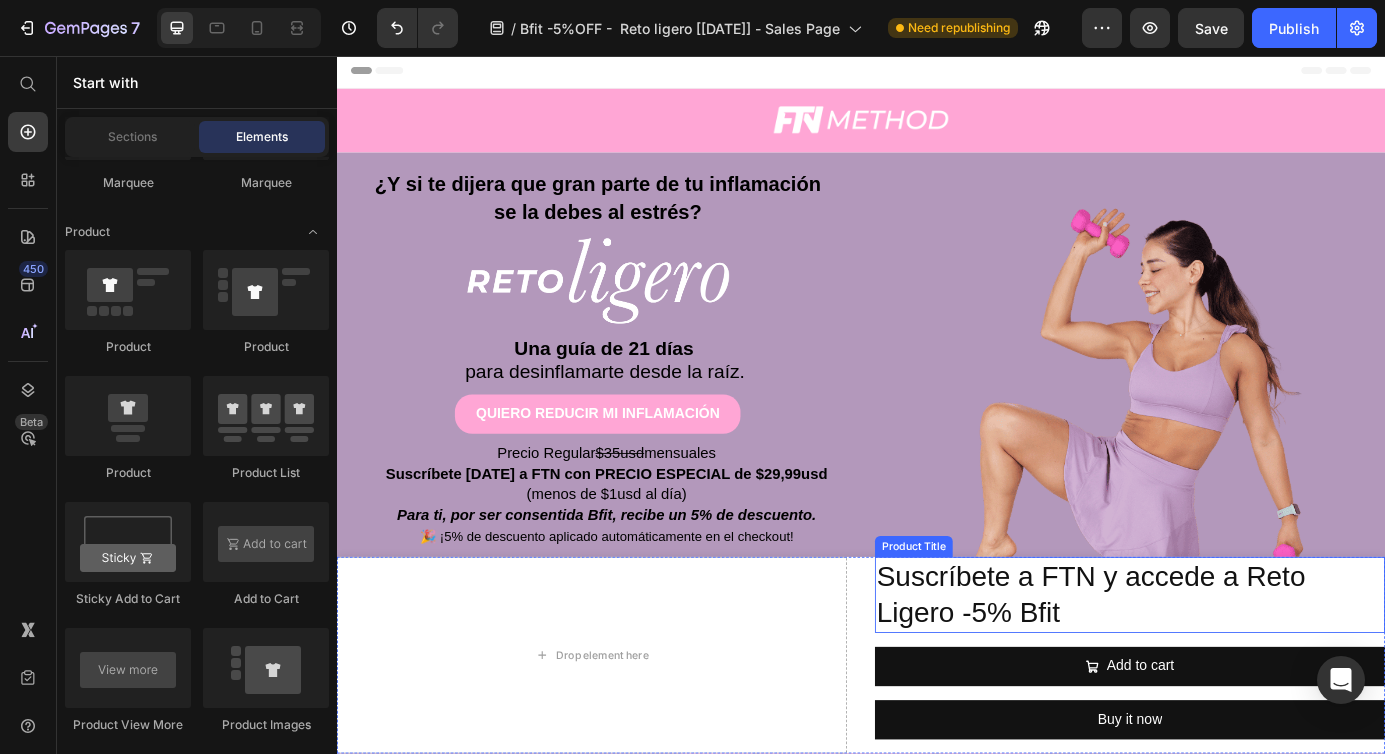 click on "Suscríbete a FTN y accede a Reto Ligero -5% Bfit" at bounding box center [1245, 673] 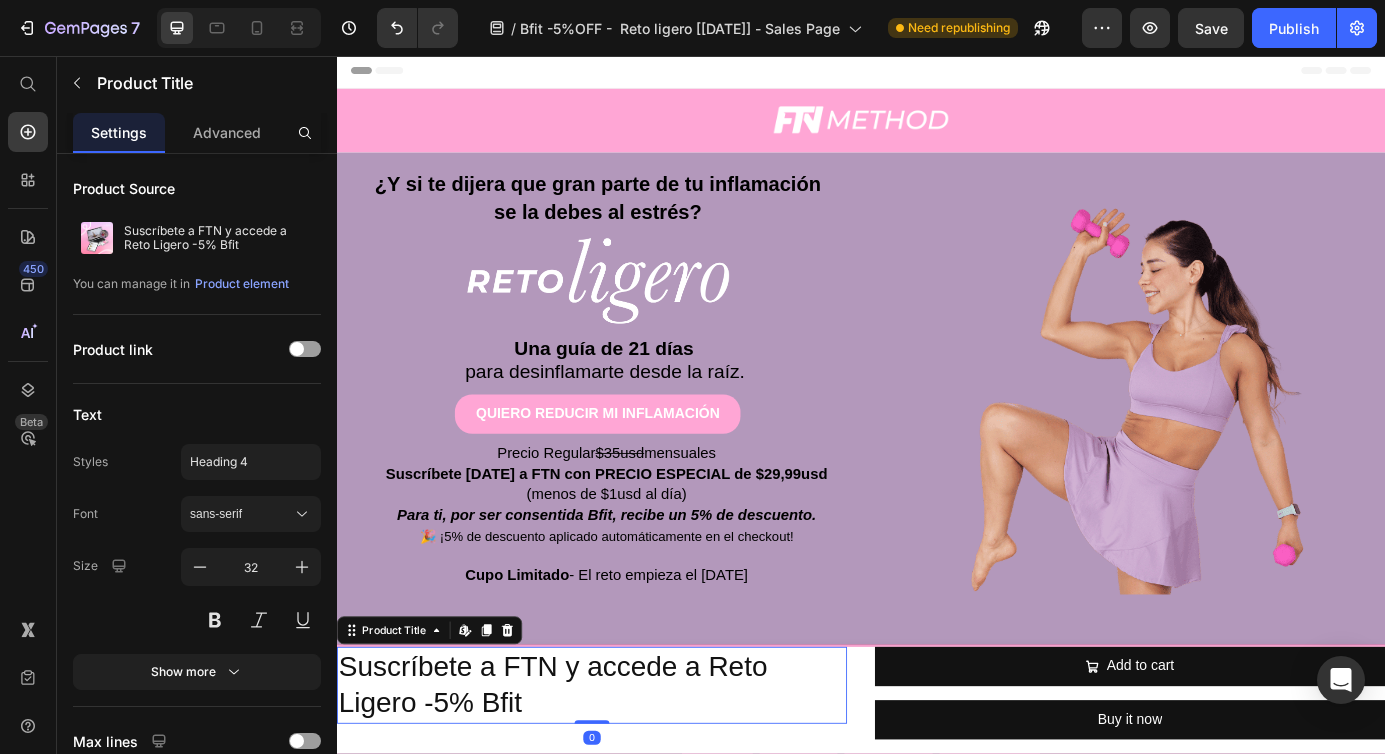 scroll, scrollTop: 4, scrollLeft: 0, axis: vertical 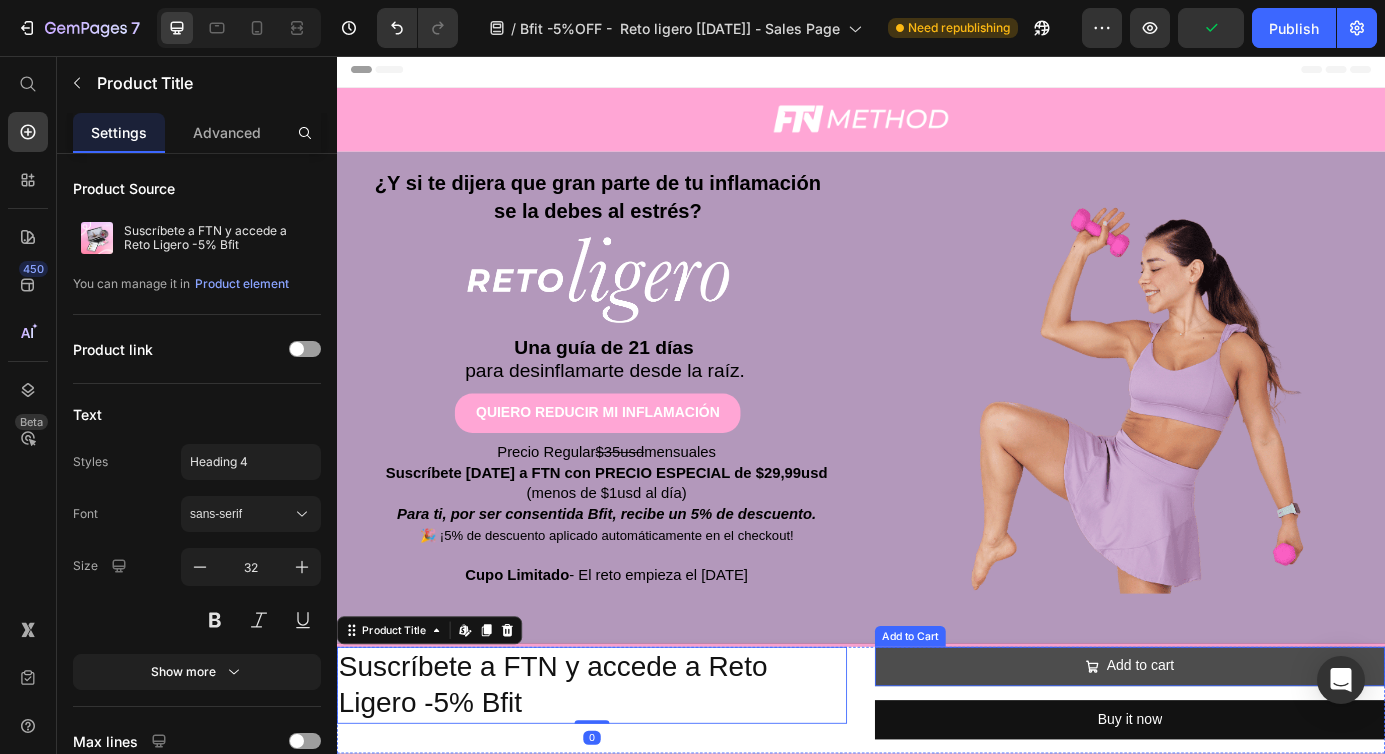 click on "Add to cart" at bounding box center [1245, 755] 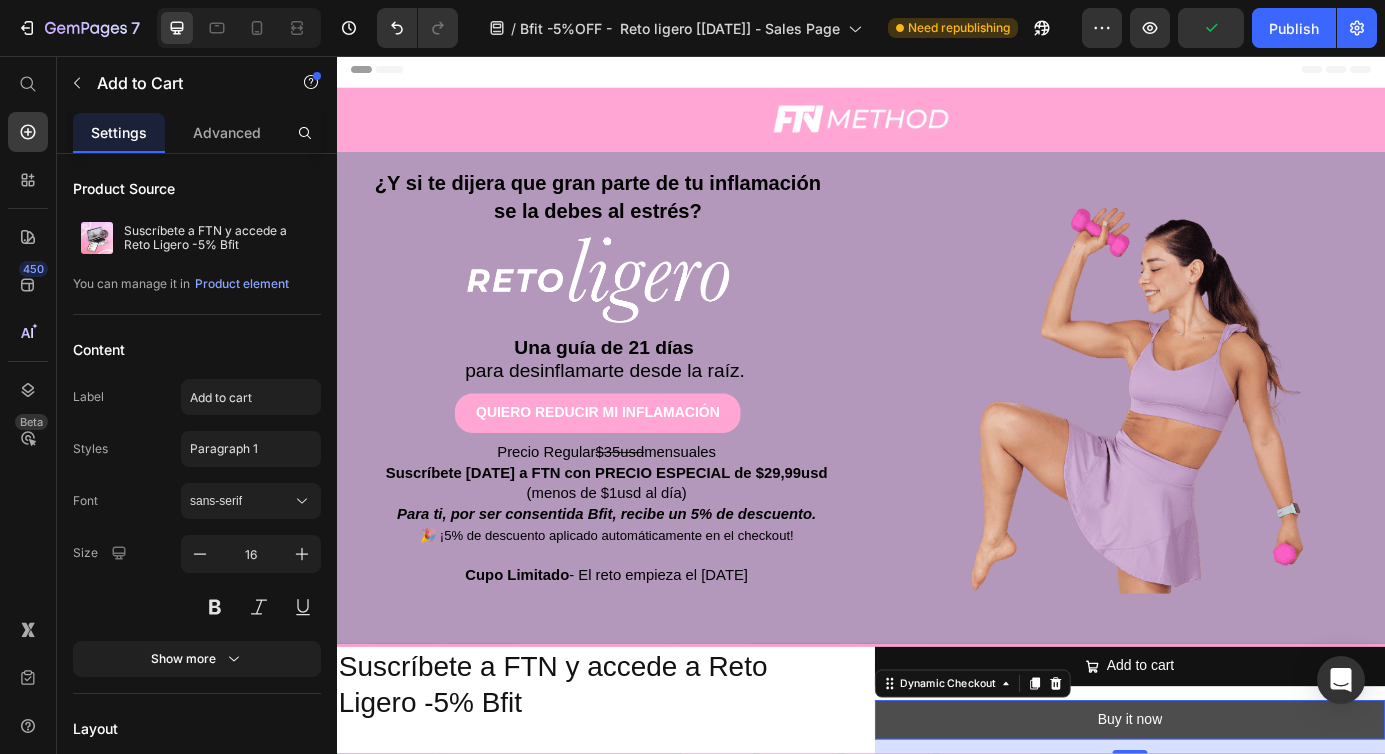 drag, startPoint x: 1053, startPoint y: 815, endPoint x: 995, endPoint y: 809, distance: 58.30952 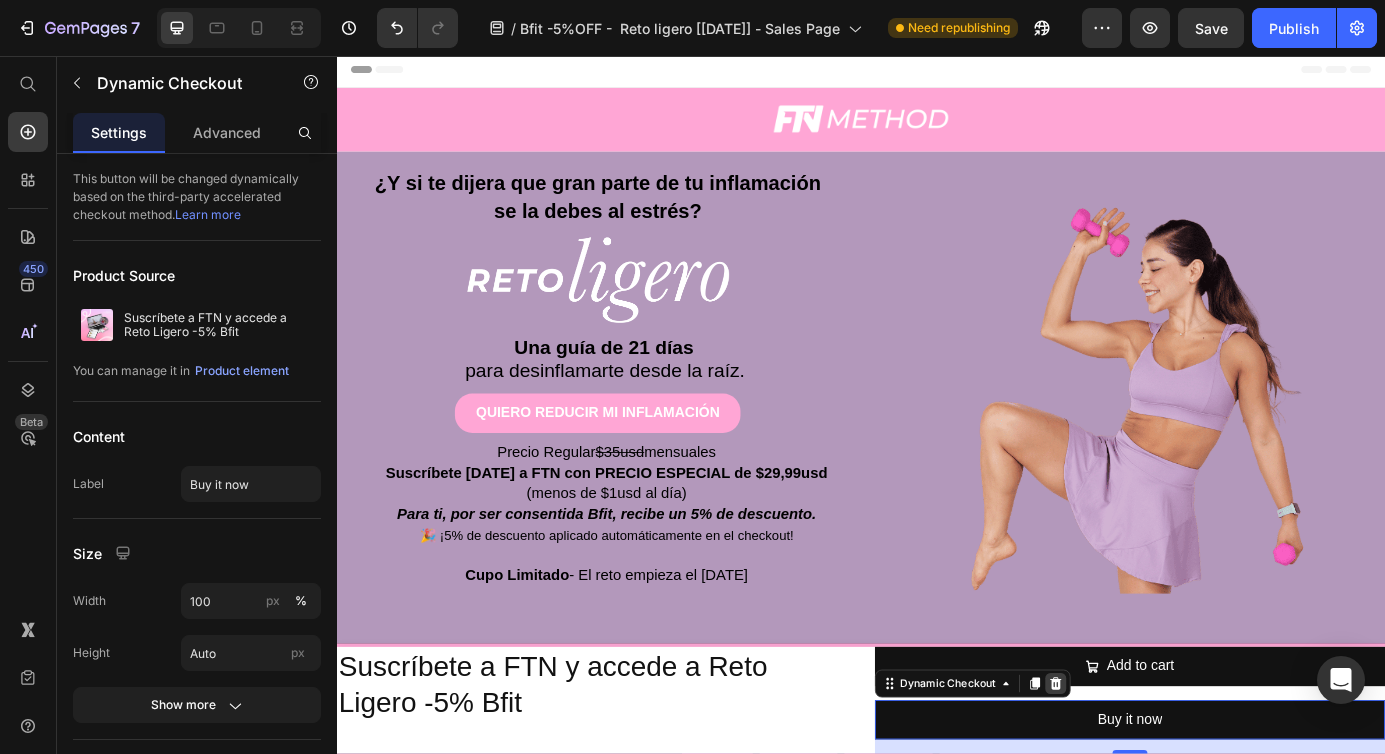 click 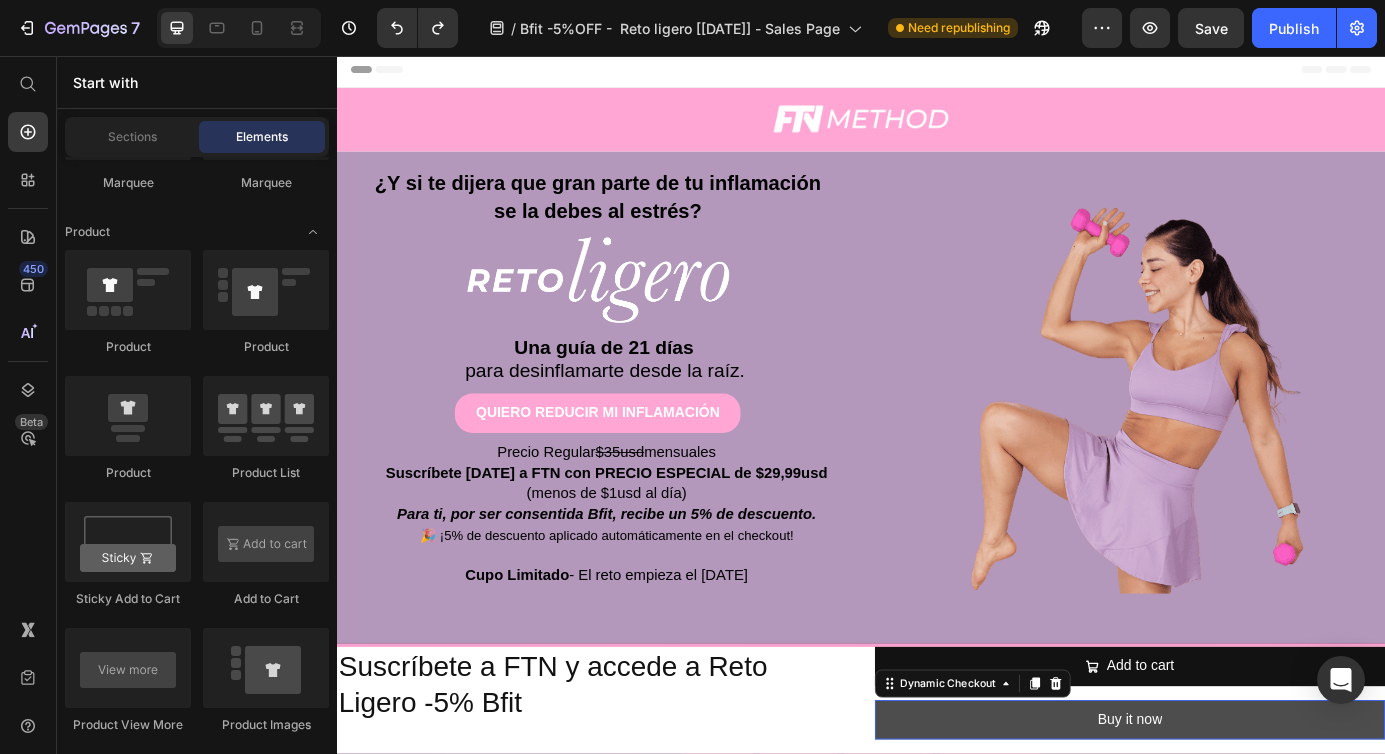 click on "Buy it now" at bounding box center (1245, 816) 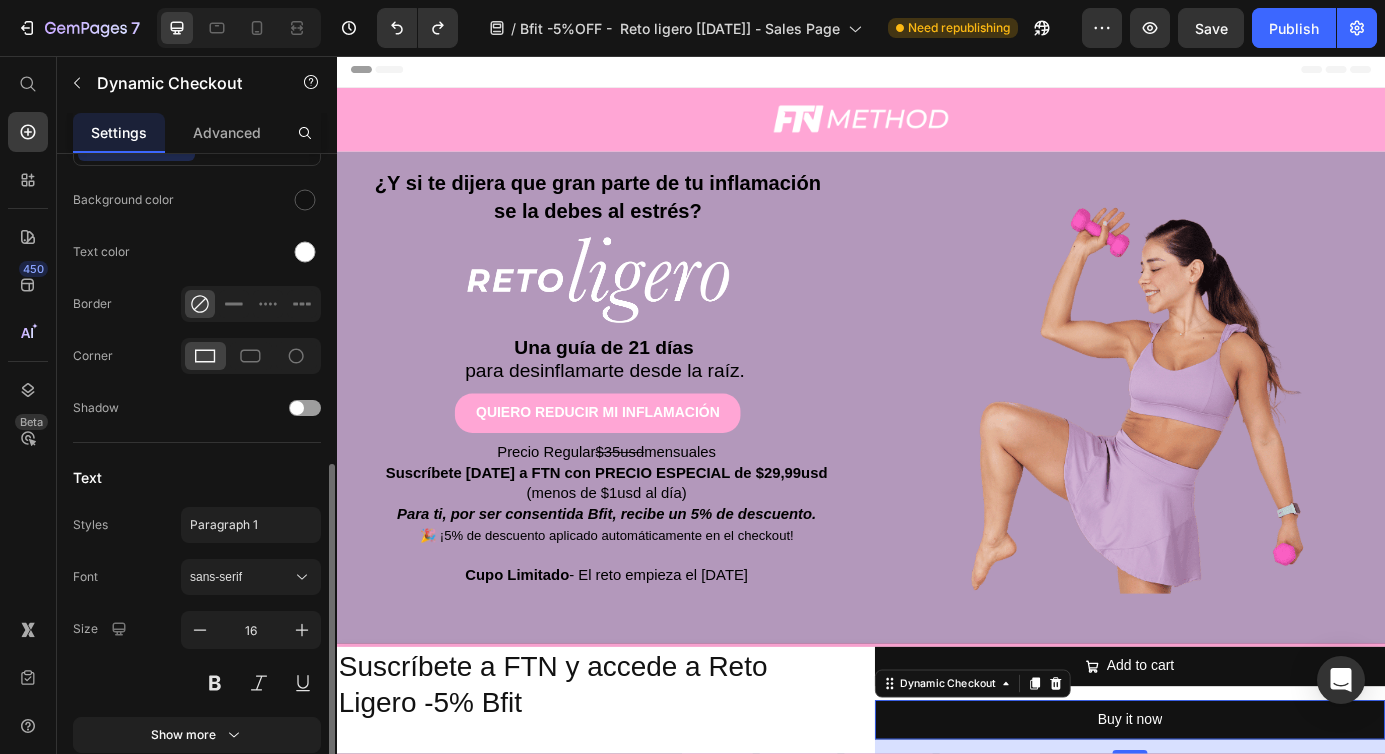 scroll, scrollTop: 758, scrollLeft: 0, axis: vertical 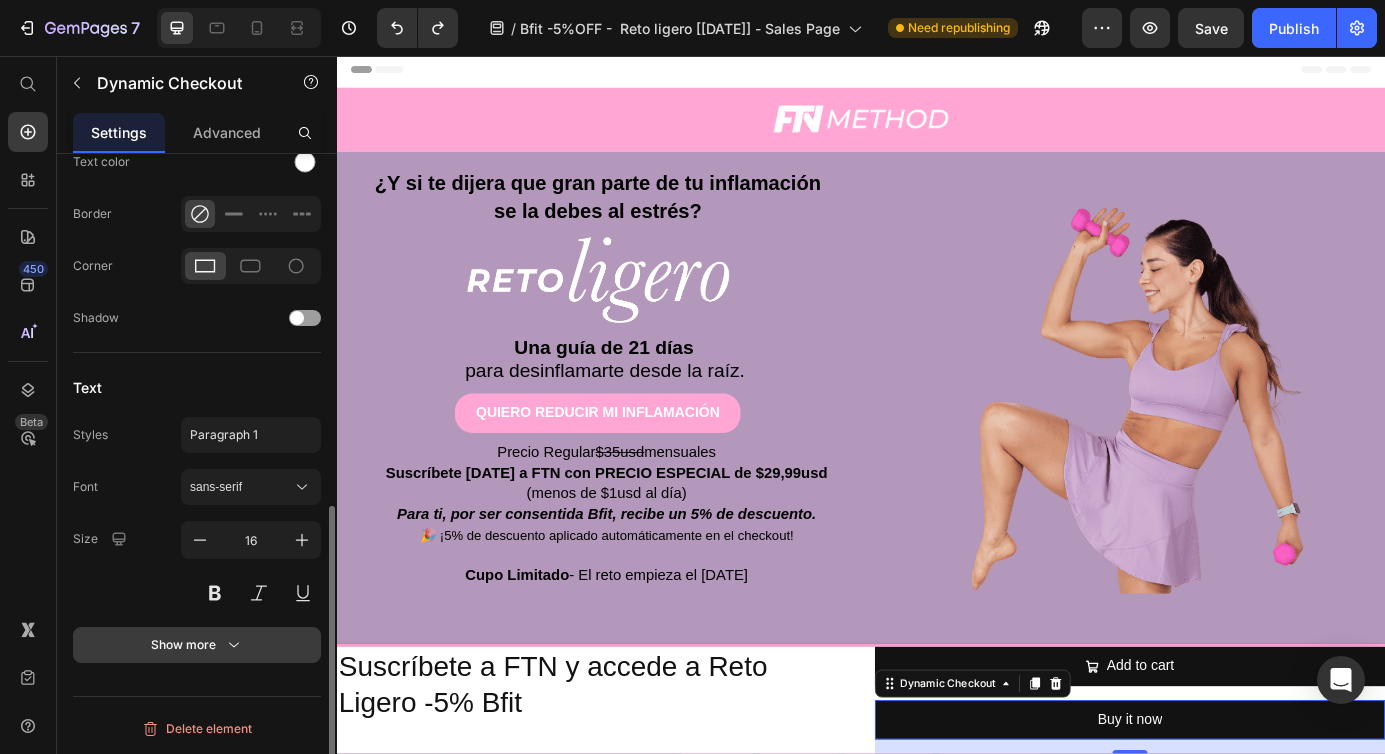 click on "Show more" at bounding box center [197, 645] 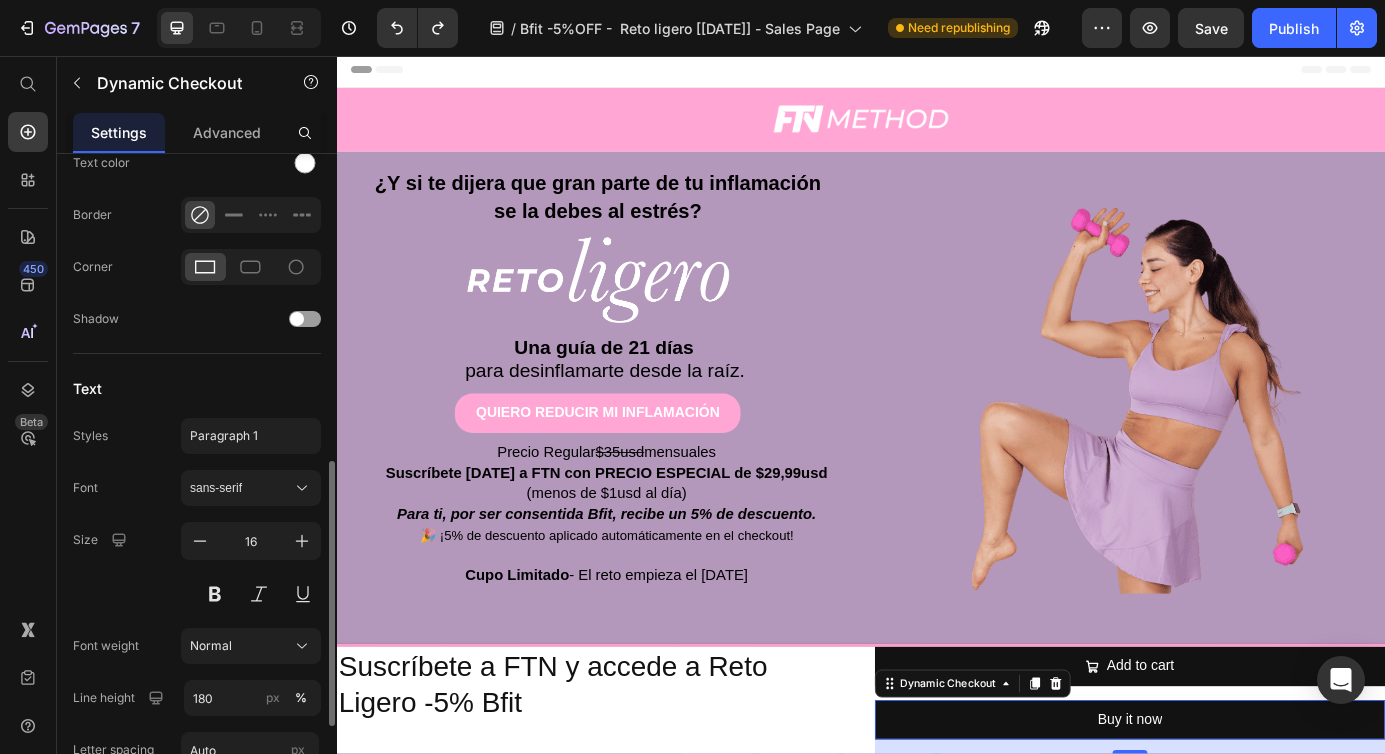 scroll, scrollTop: 966, scrollLeft: 0, axis: vertical 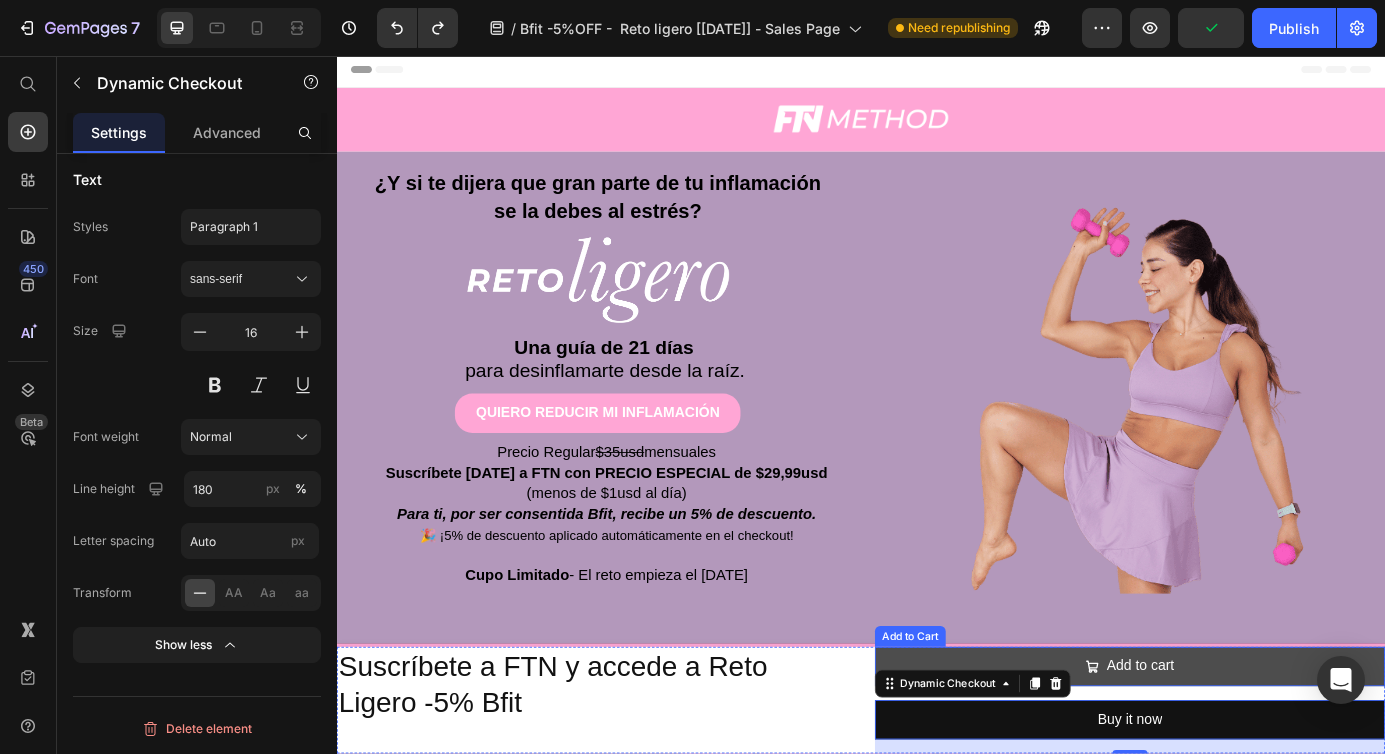 click on "Add to cart" at bounding box center (1245, 755) 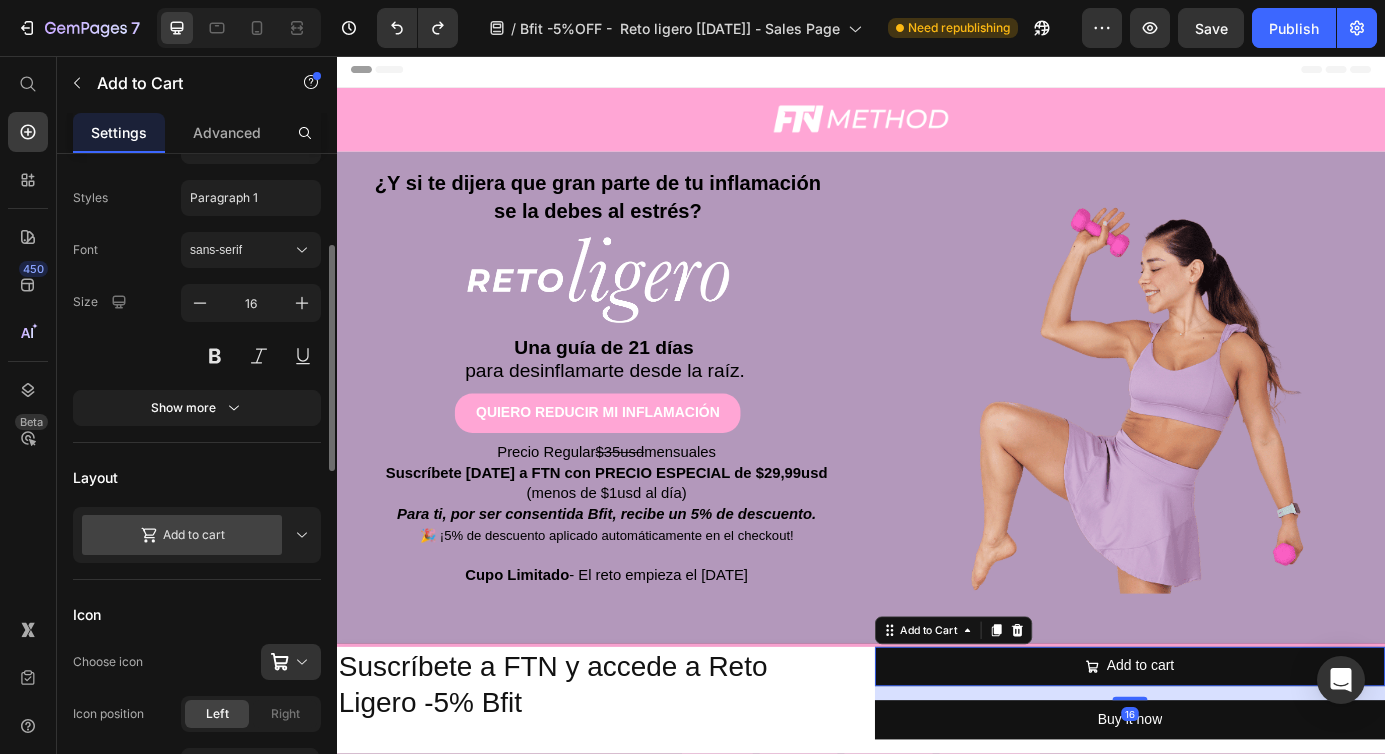 scroll, scrollTop: 255, scrollLeft: 0, axis: vertical 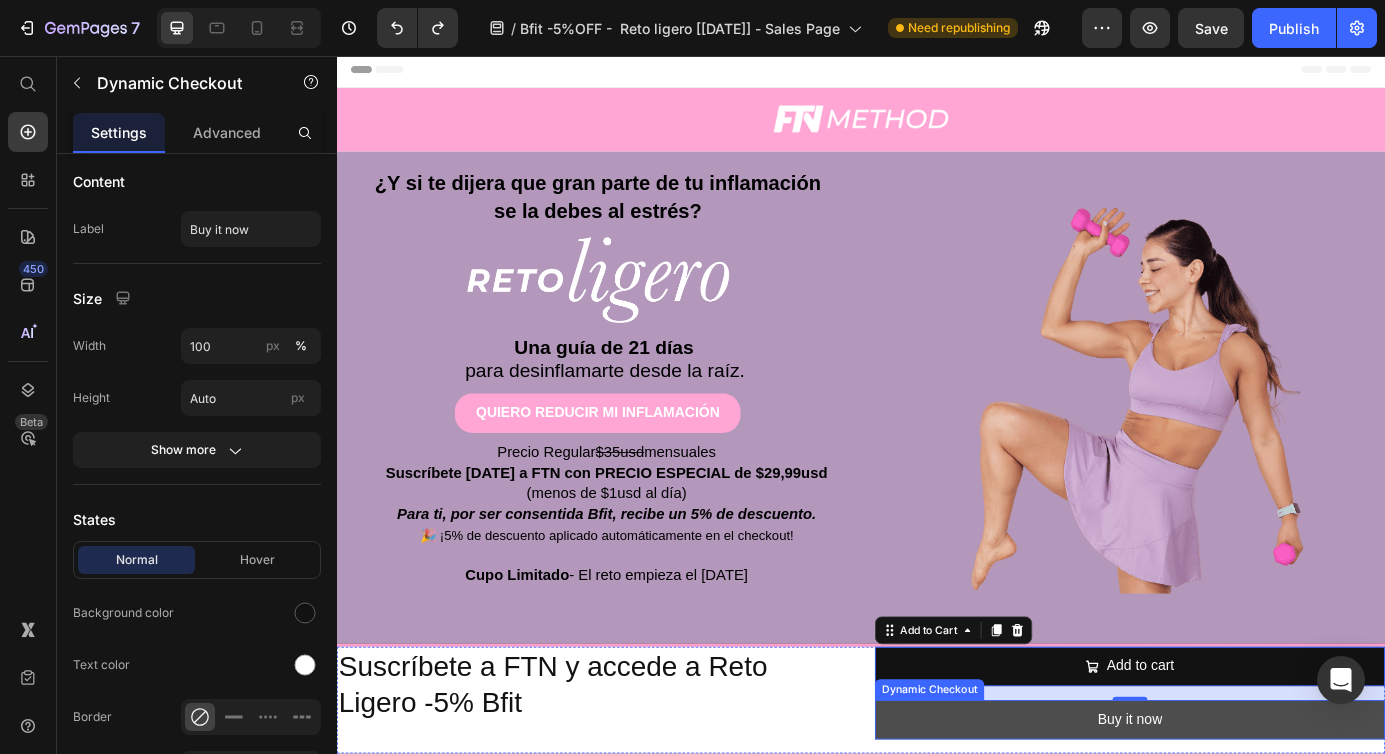 click on "Buy it now" at bounding box center (1245, 816) 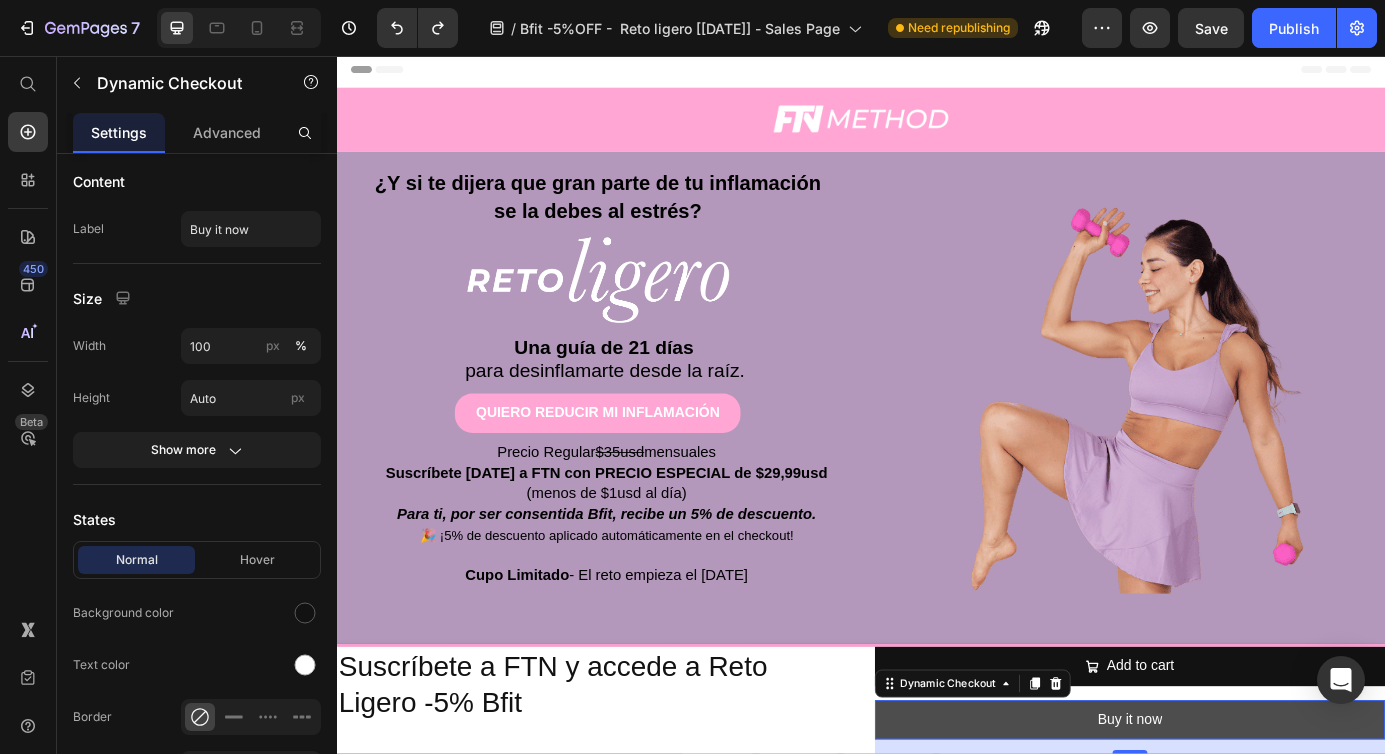 scroll, scrollTop: 0, scrollLeft: 0, axis: both 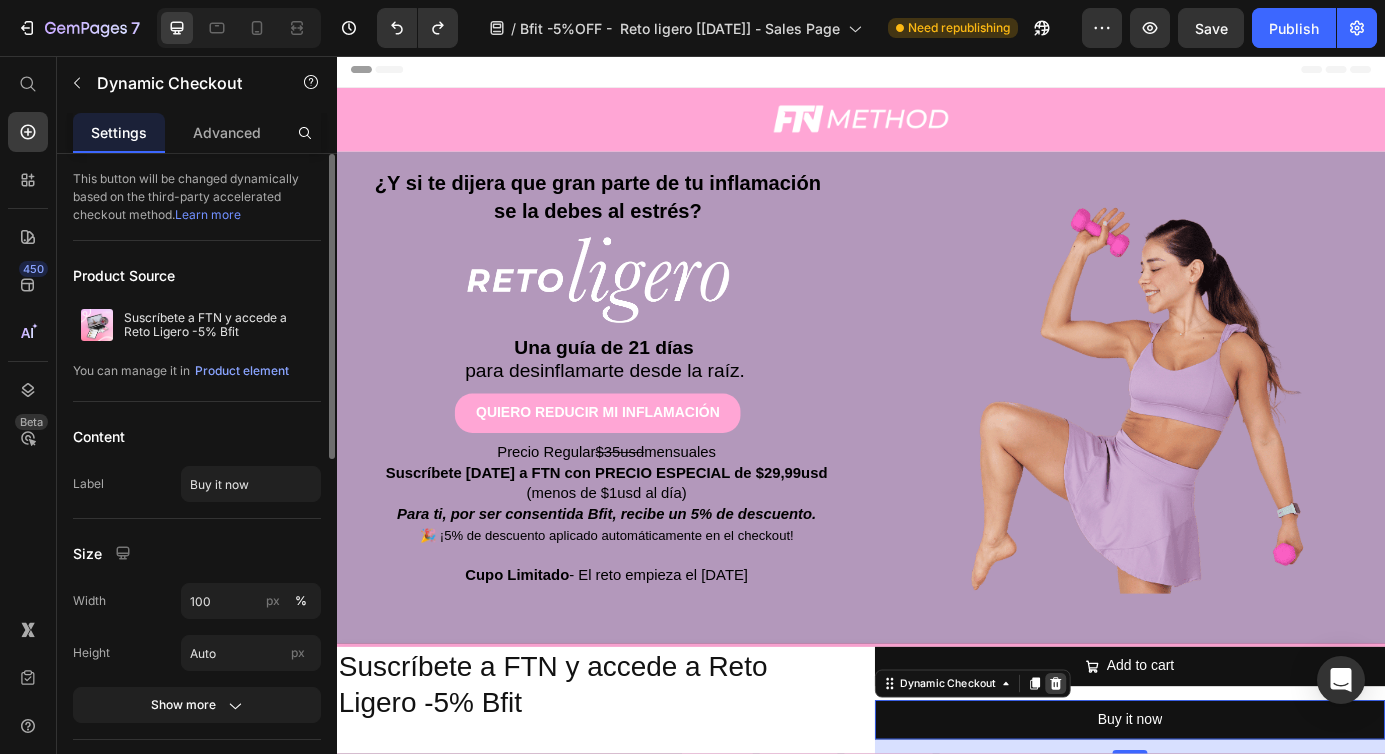 click 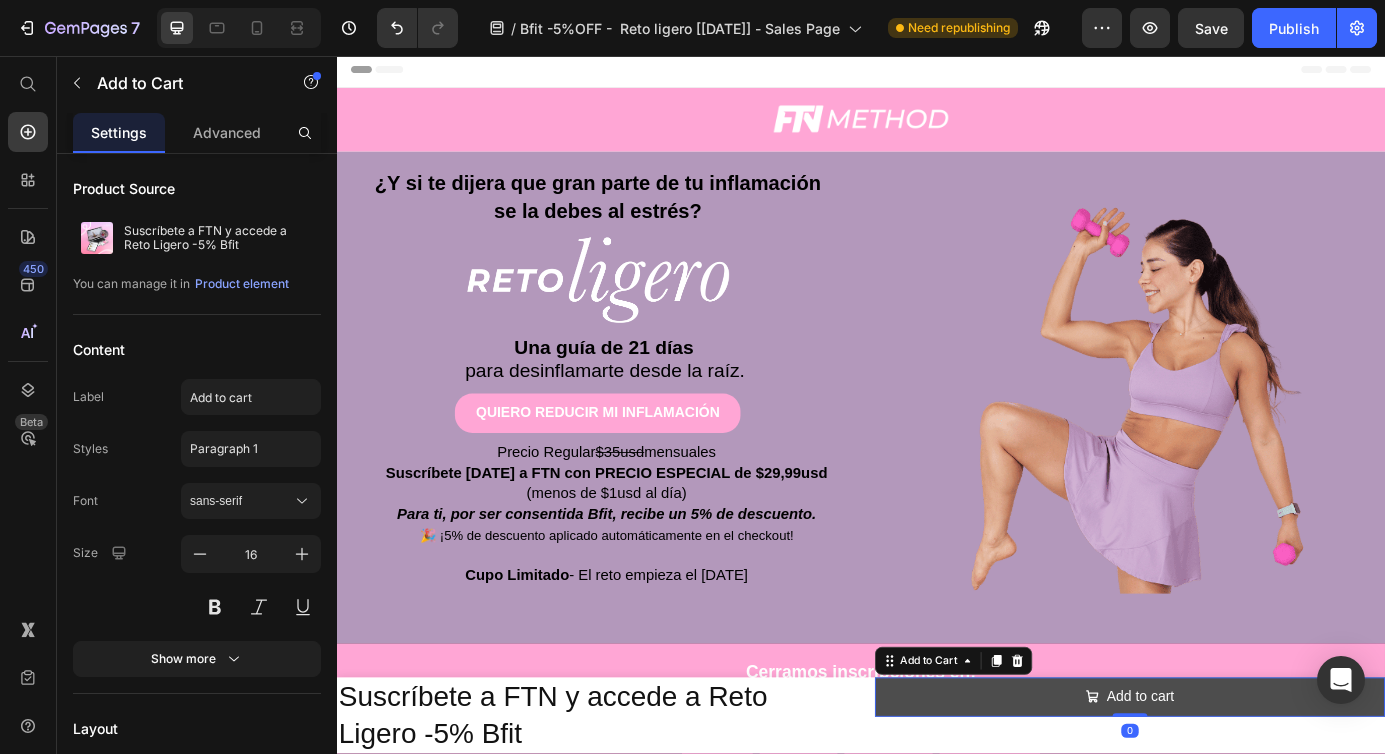 click on "Add to cart" at bounding box center (1245, 790) 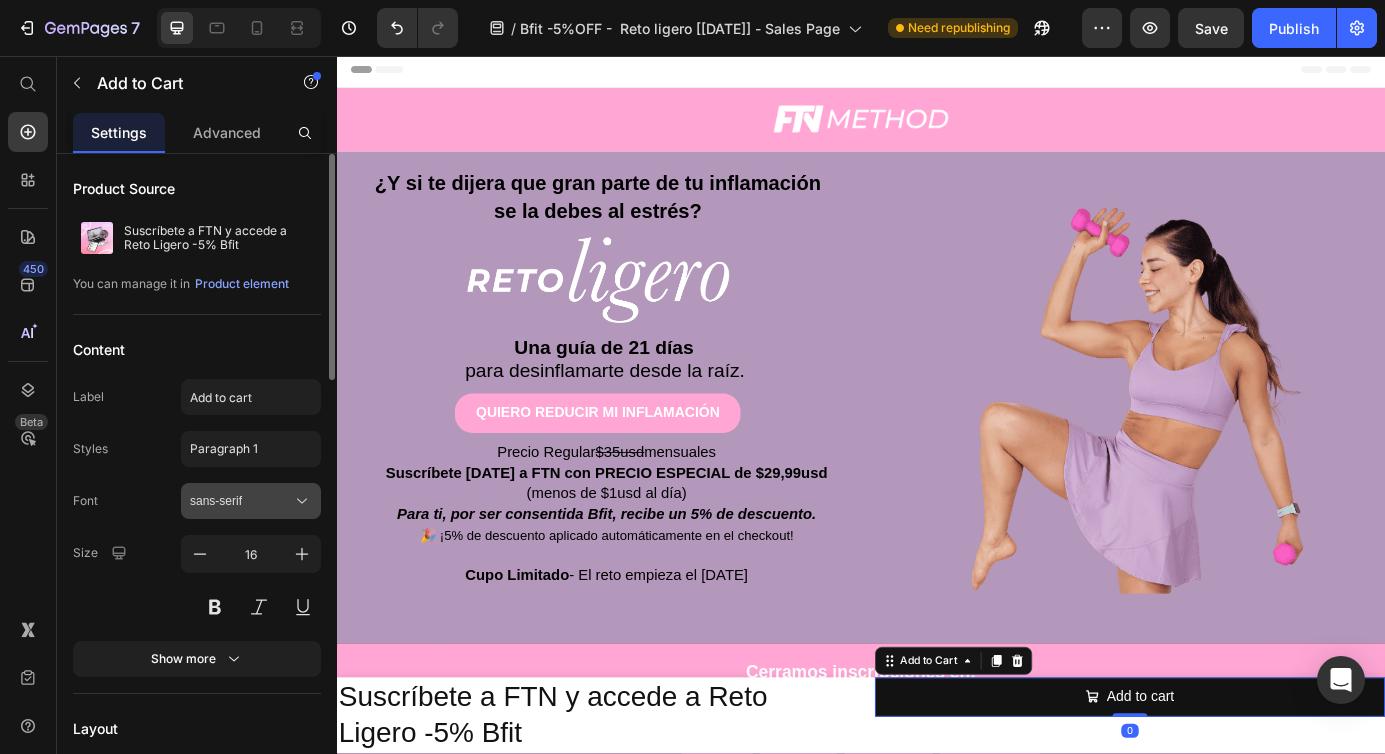 click on "sans-serif" at bounding box center [251, 501] 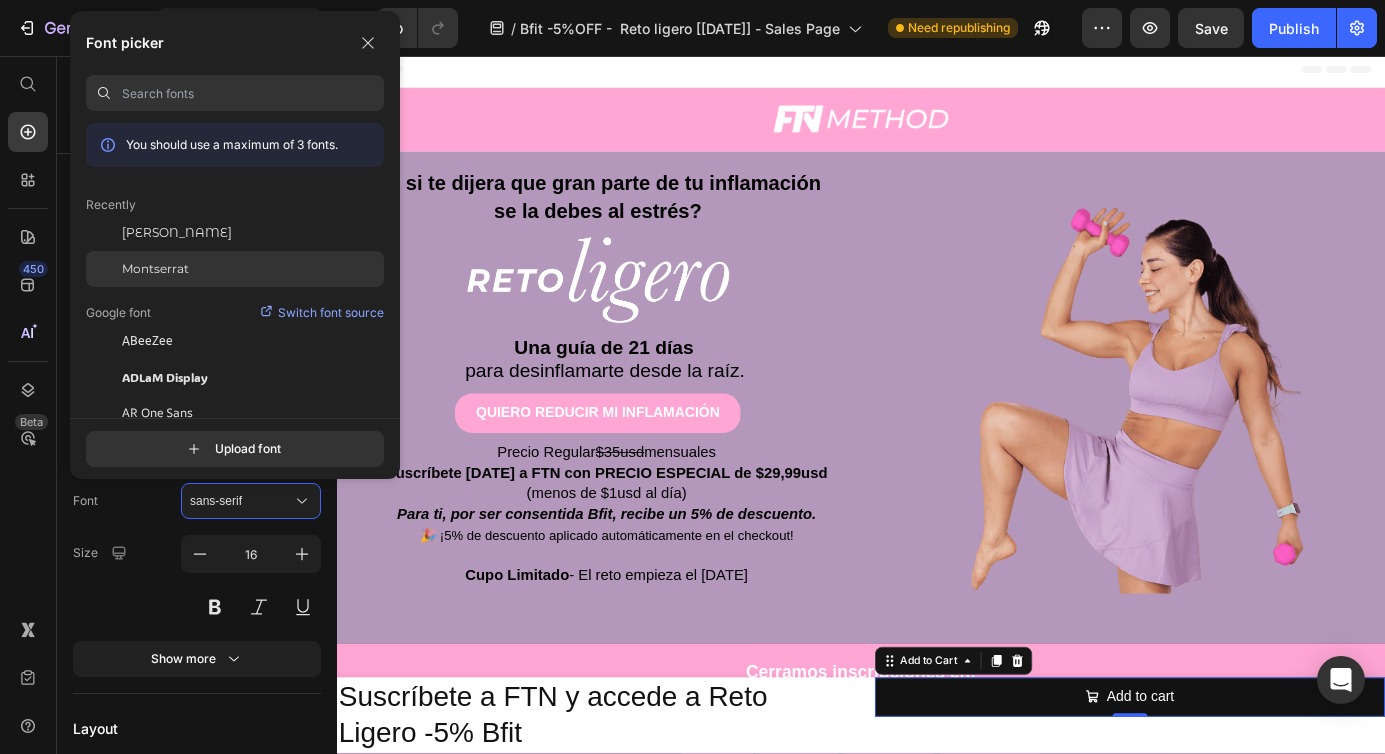 click on "Montserrat" 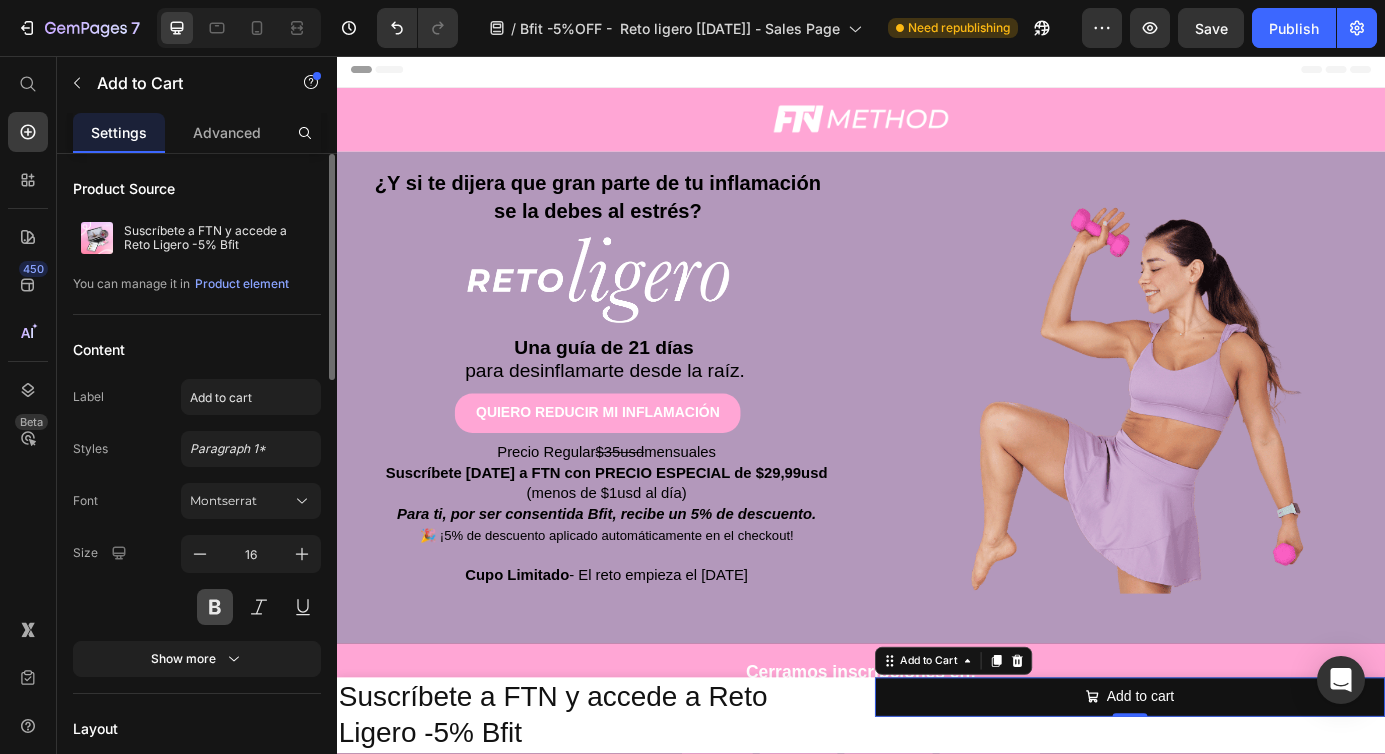 click at bounding box center [215, 607] 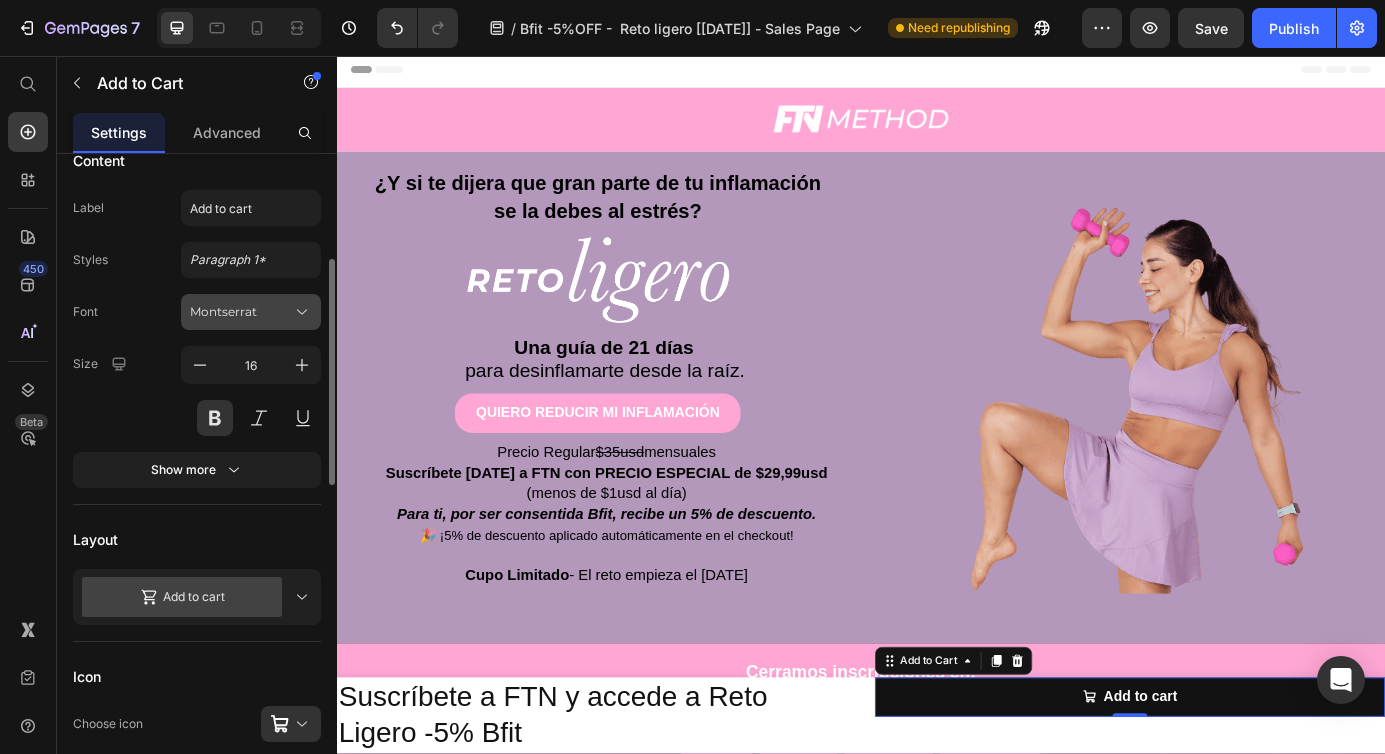 scroll, scrollTop: 223, scrollLeft: 0, axis: vertical 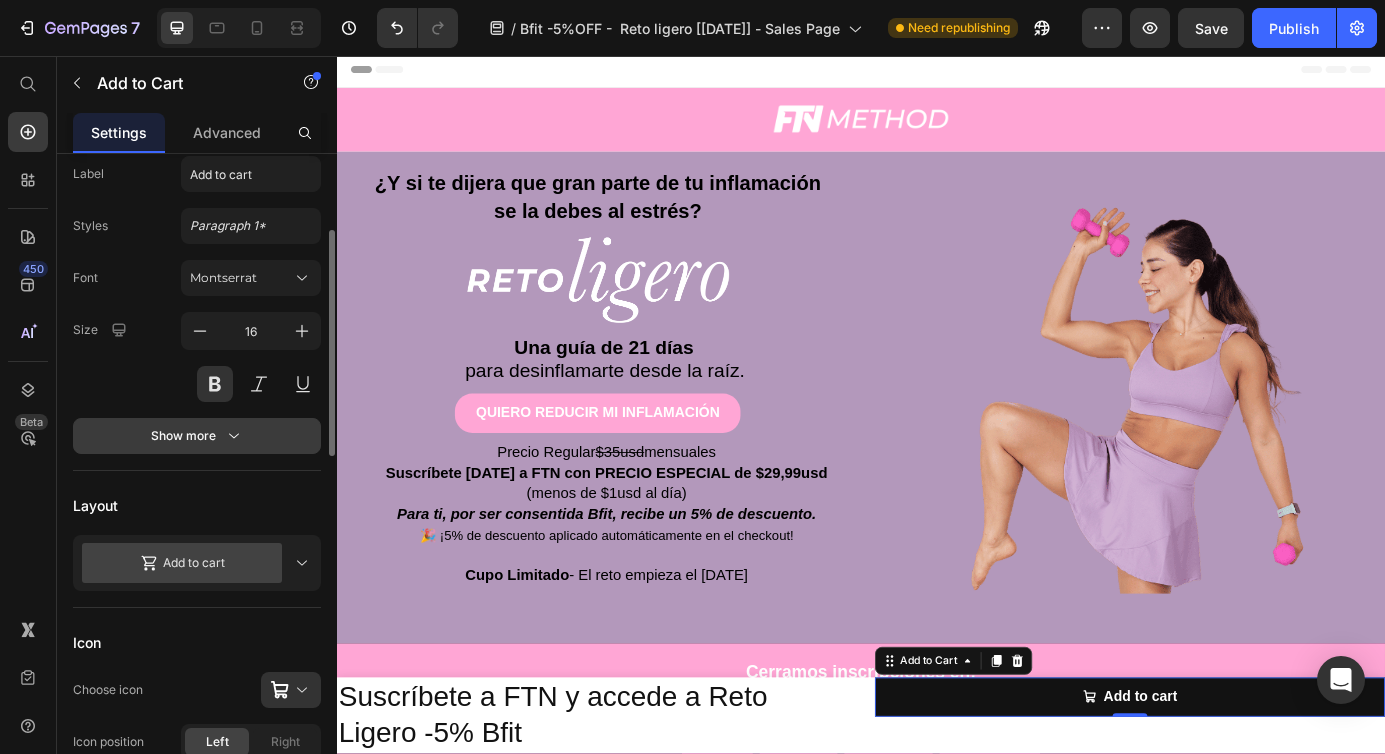 click 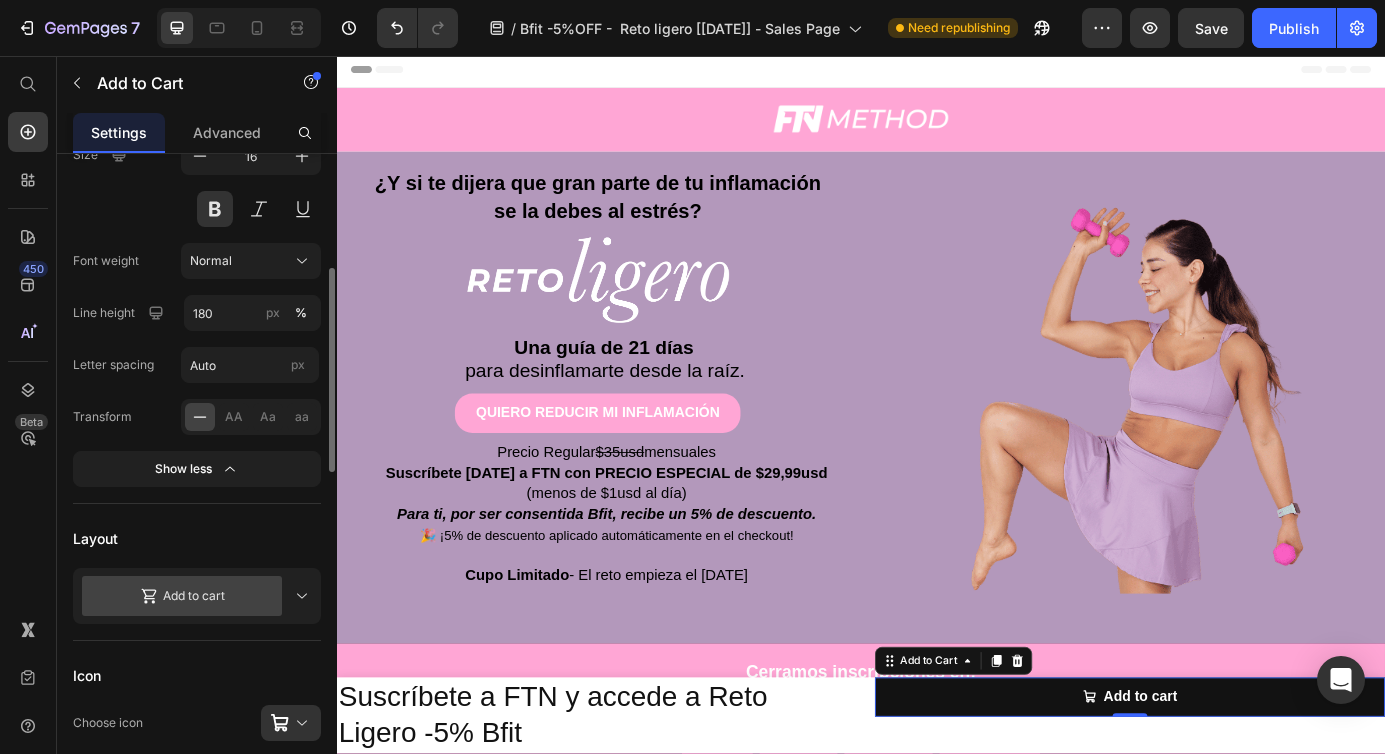 scroll, scrollTop: 399, scrollLeft: 0, axis: vertical 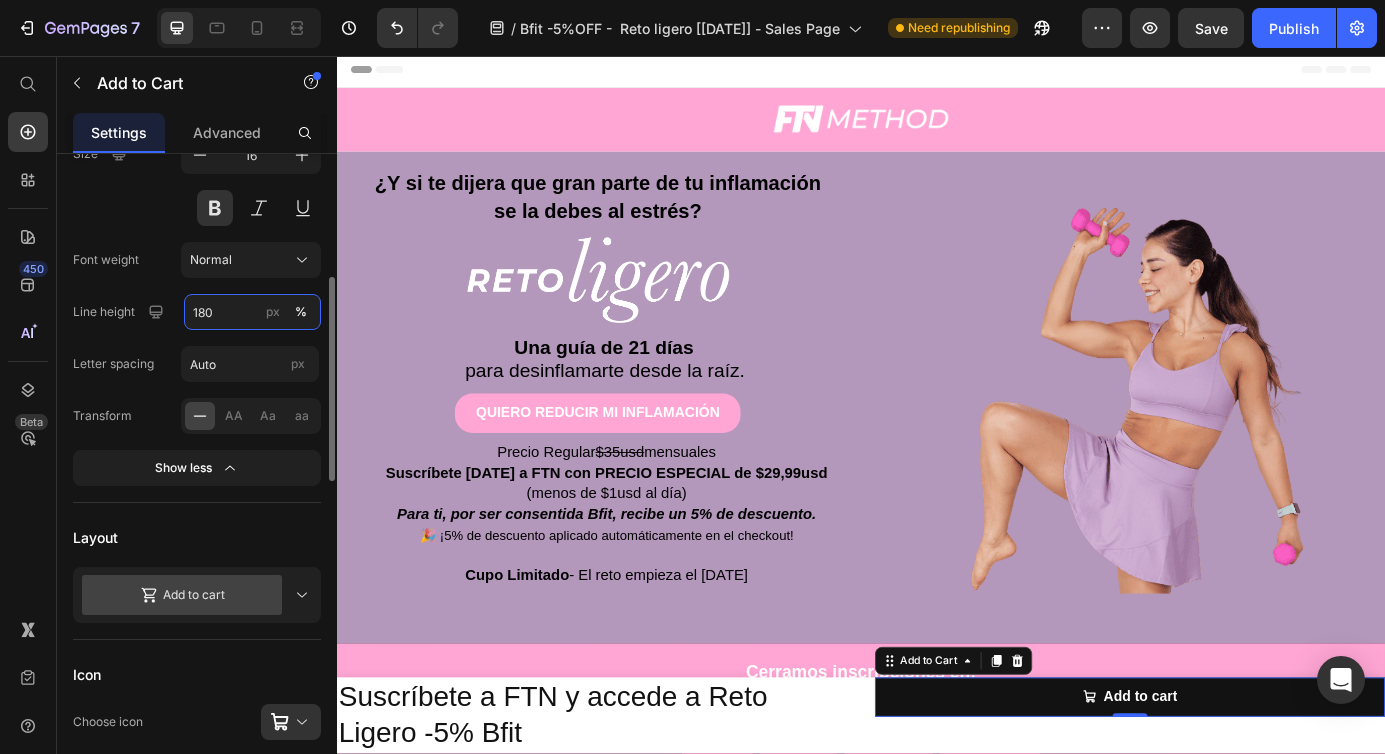 click on "180" at bounding box center [252, 312] 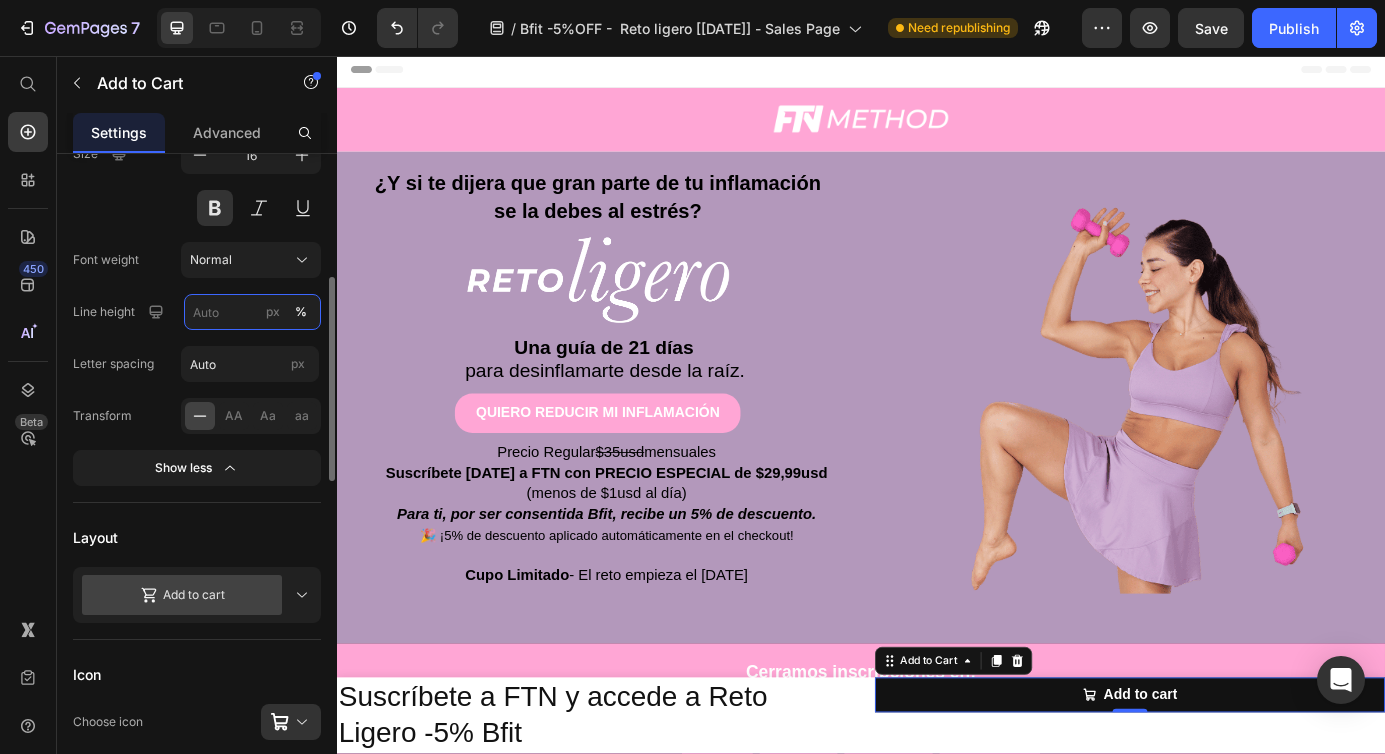 scroll, scrollTop: 382, scrollLeft: 0, axis: vertical 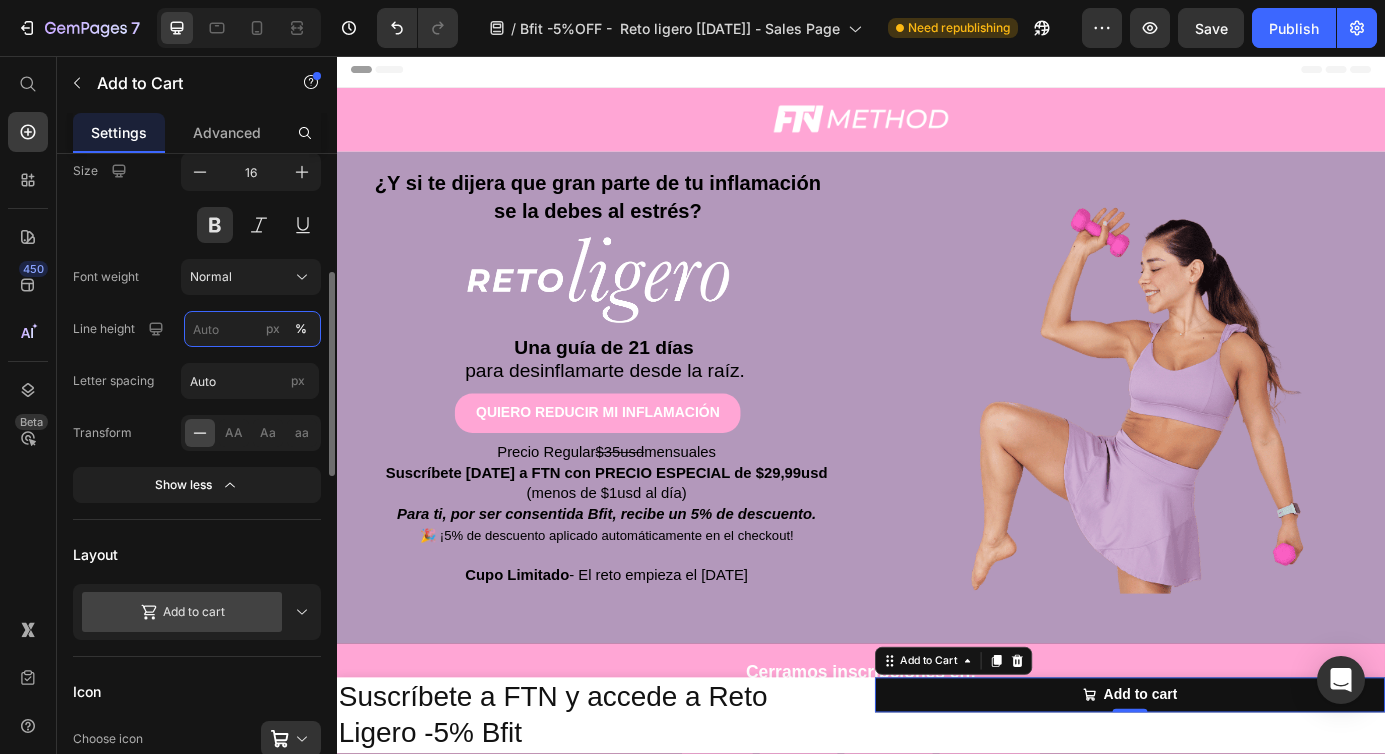 type 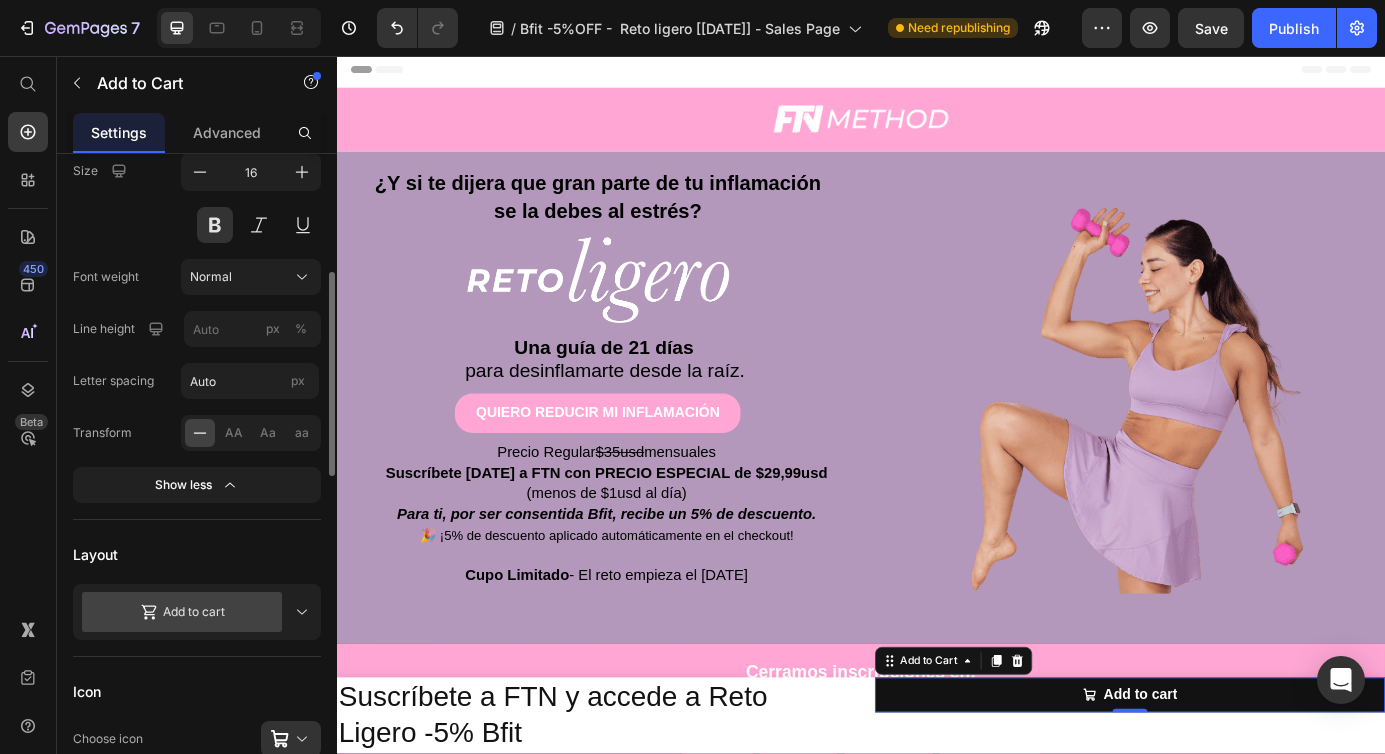 click on "Layout" at bounding box center [197, 554] 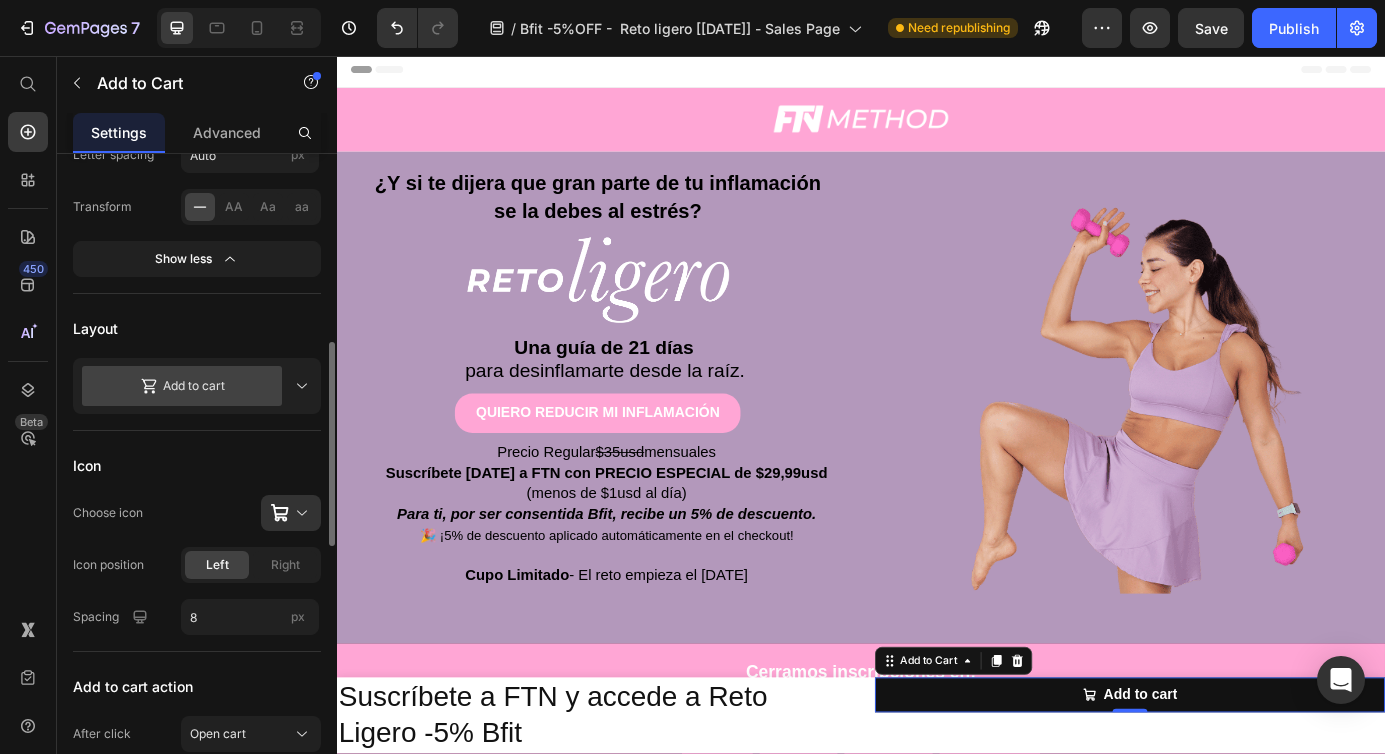 click 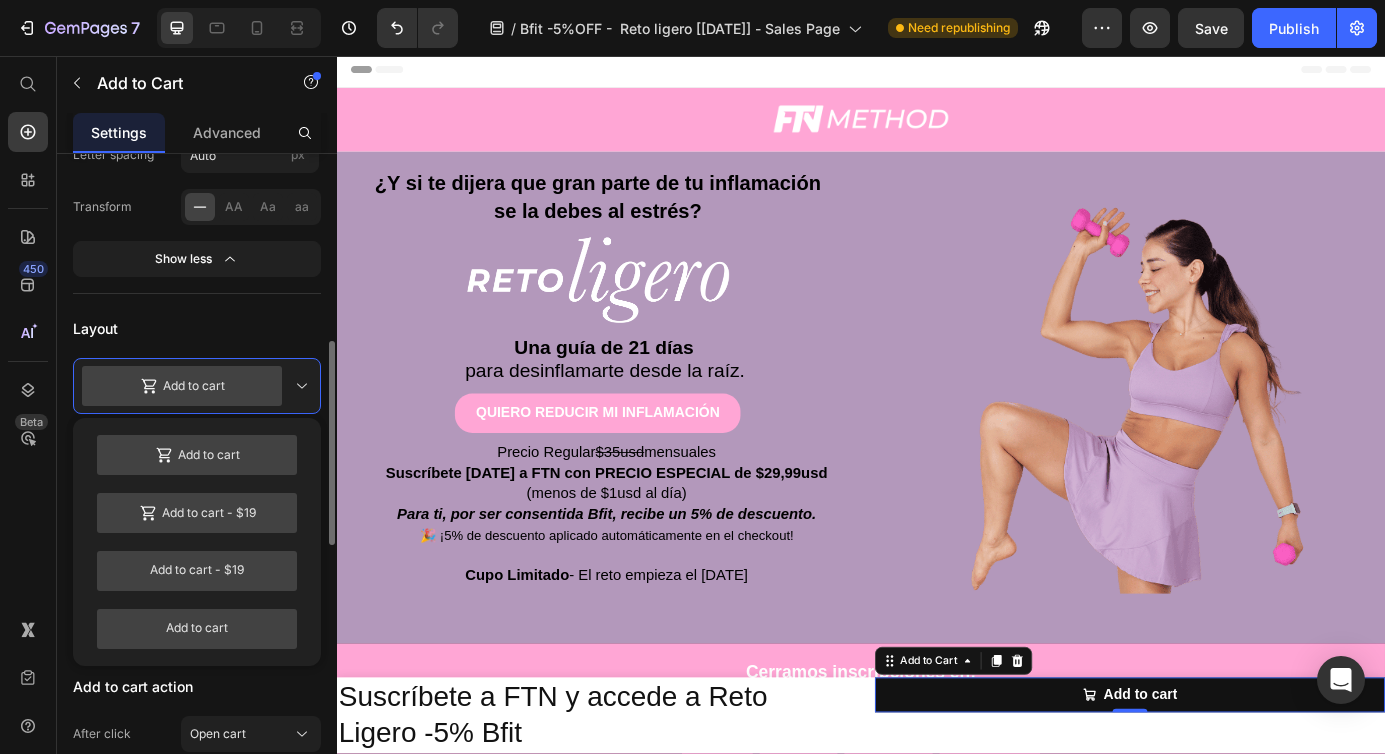scroll, scrollTop: 607, scrollLeft: 0, axis: vertical 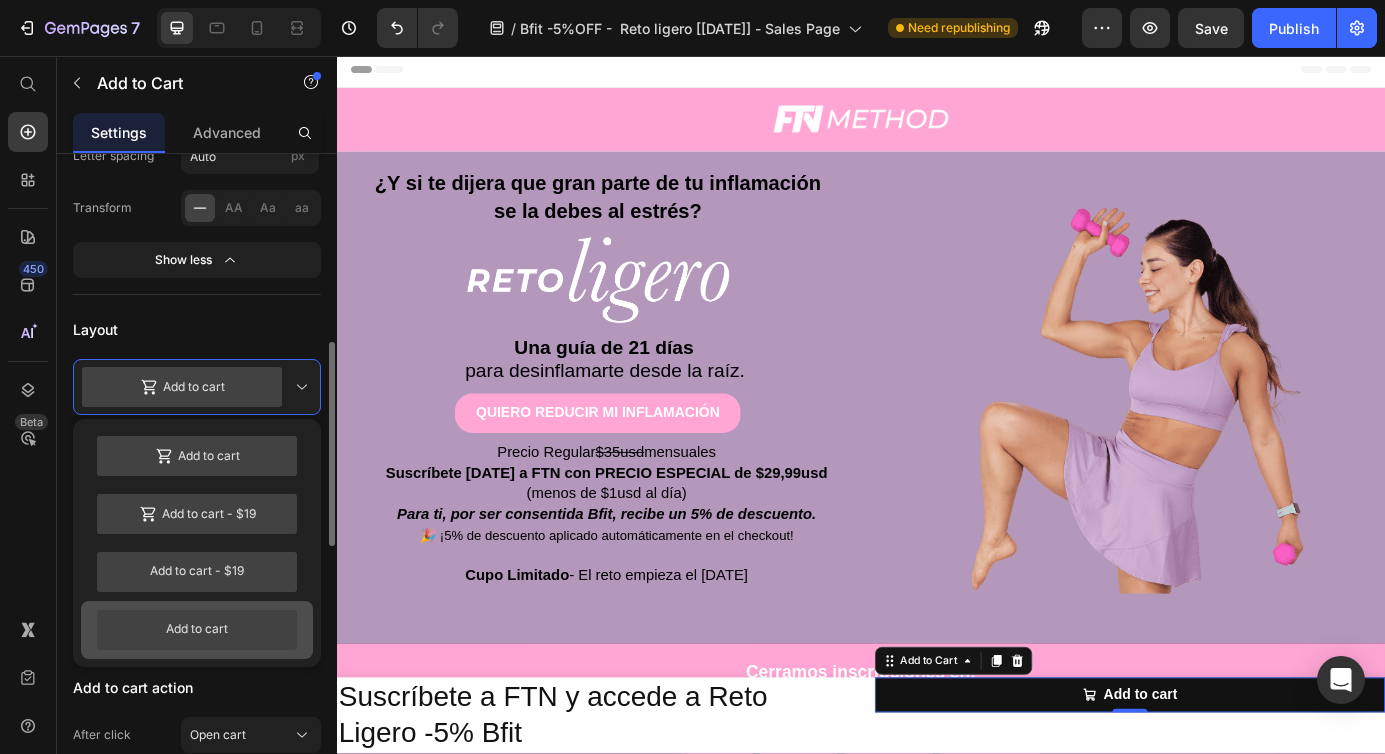 click on "Add to cart" at bounding box center [197, 630] 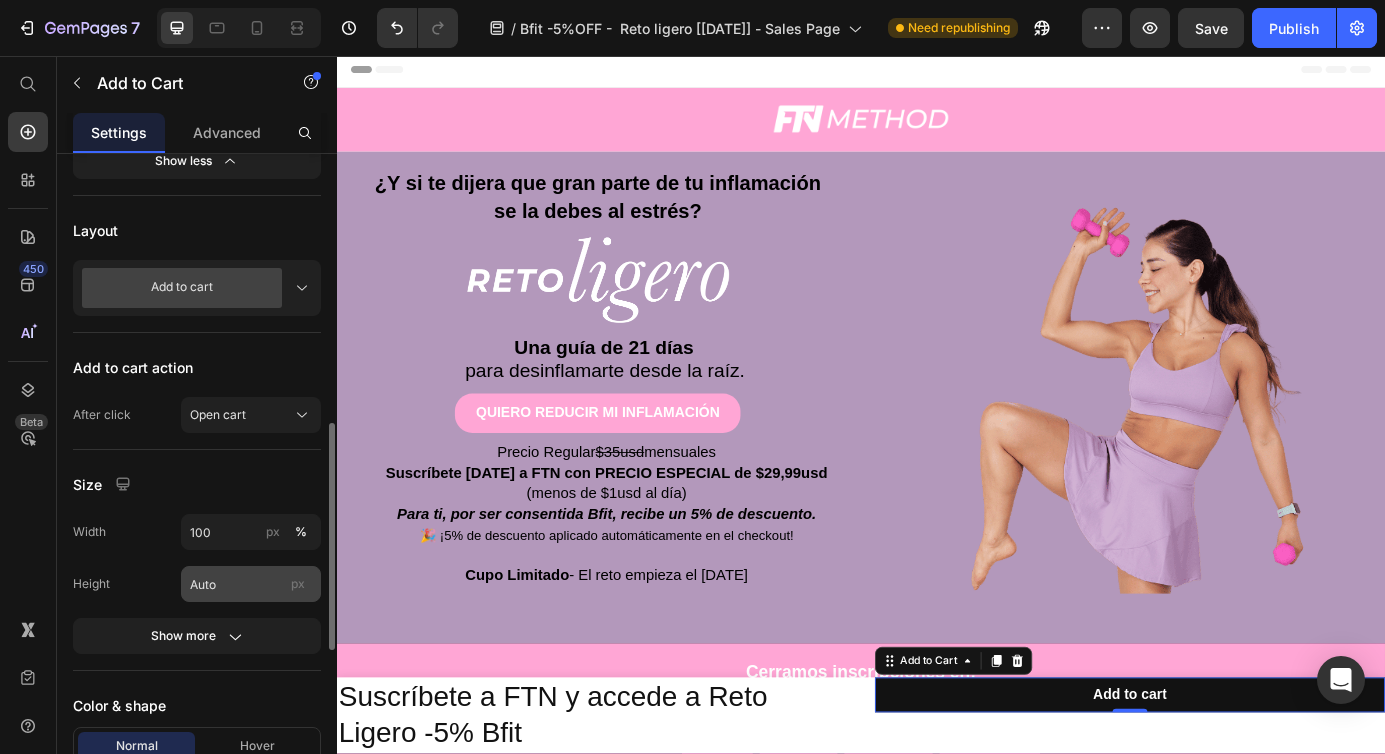 scroll, scrollTop: 742, scrollLeft: 0, axis: vertical 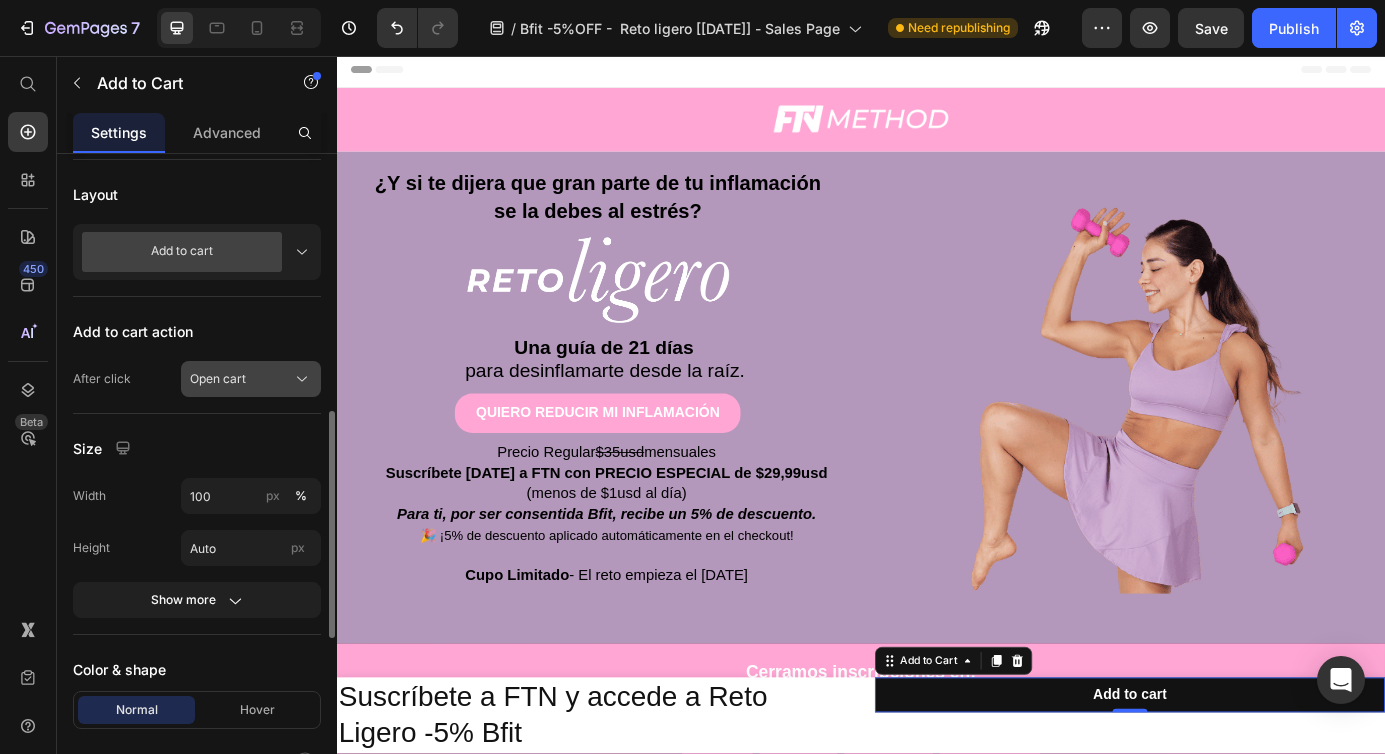 click on "Open cart" 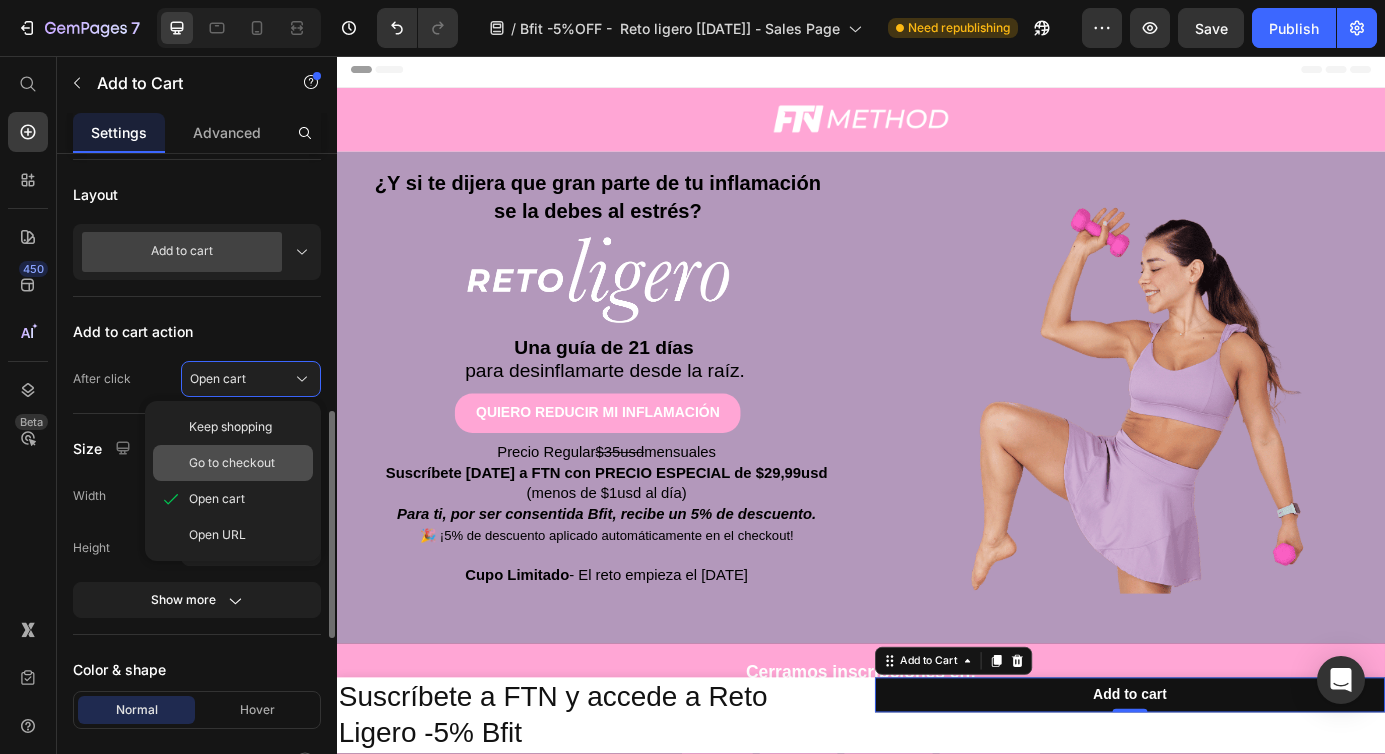 click on "Go to checkout" 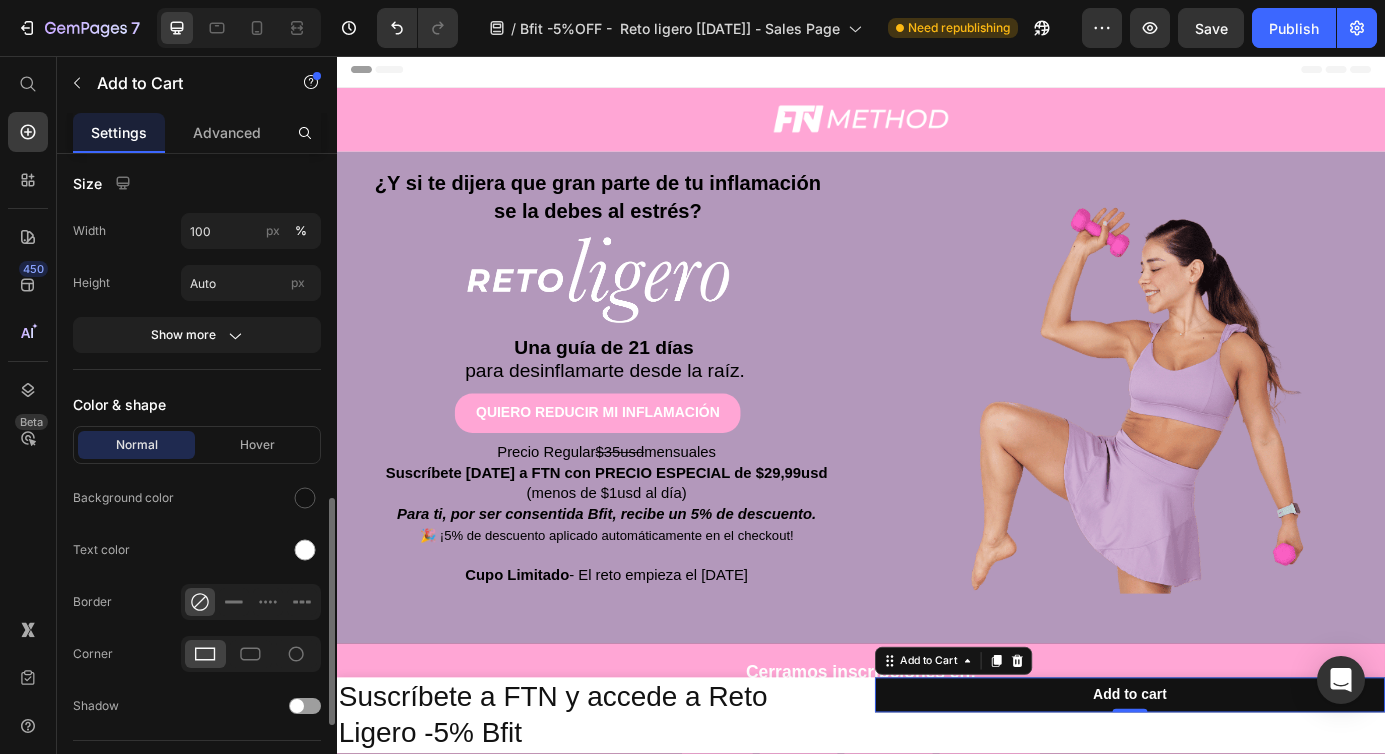 scroll, scrollTop: 1026, scrollLeft: 0, axis: vertical 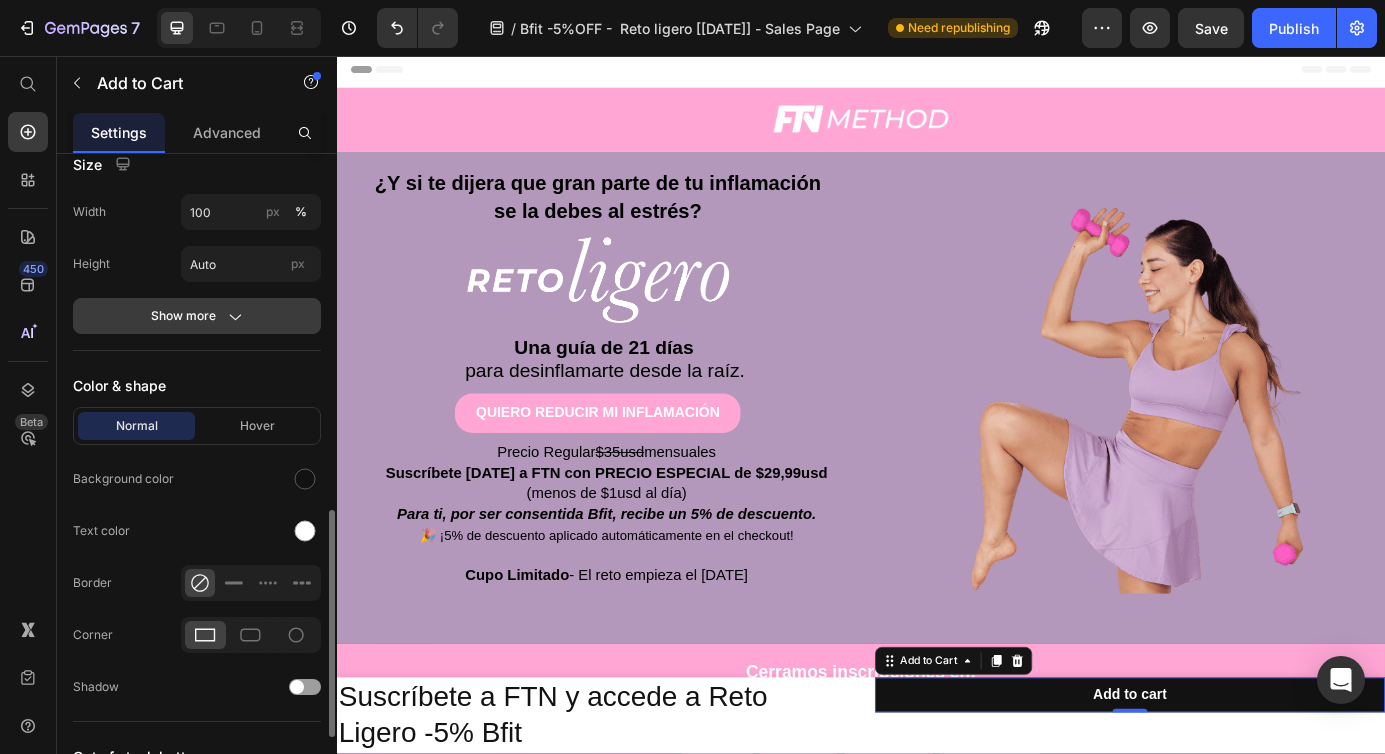 click on "Show more" 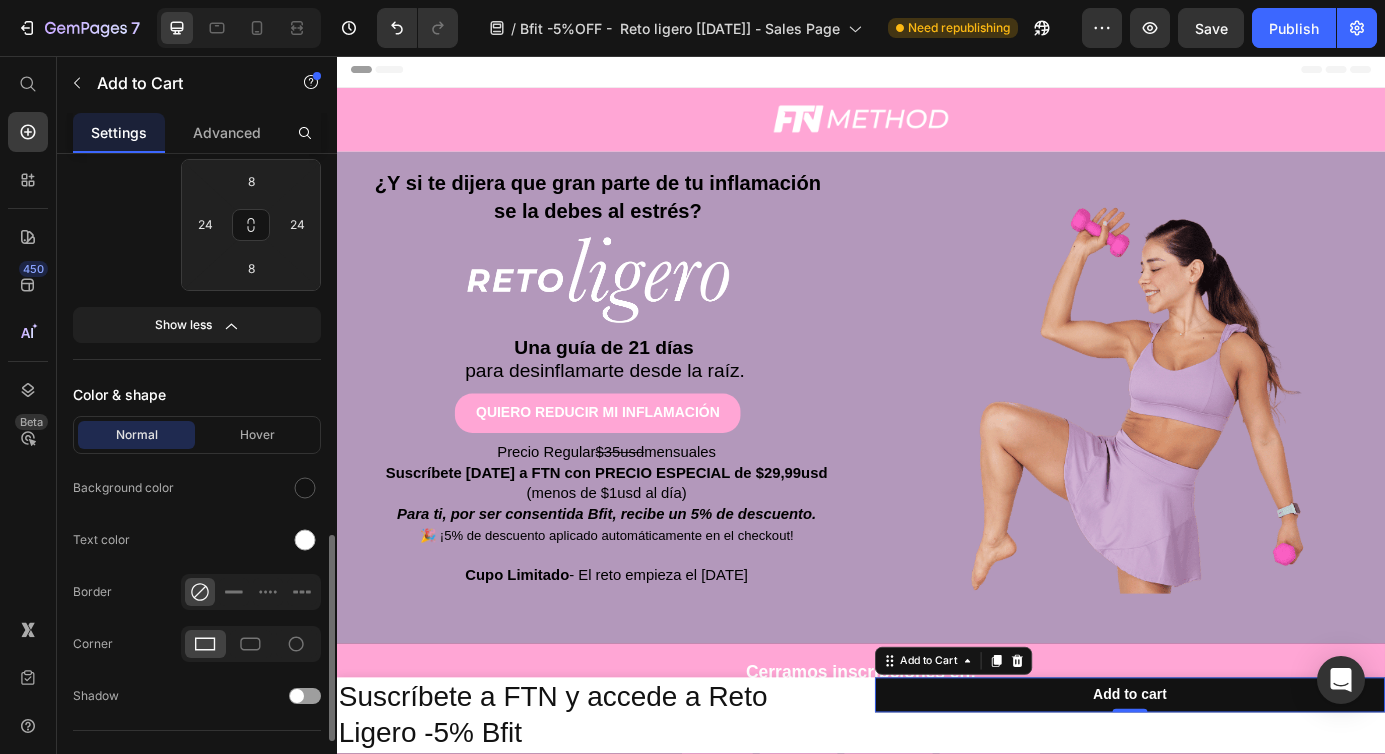 scroll, scrollTop: 1222, scrollLeft: 0, axis: vertical 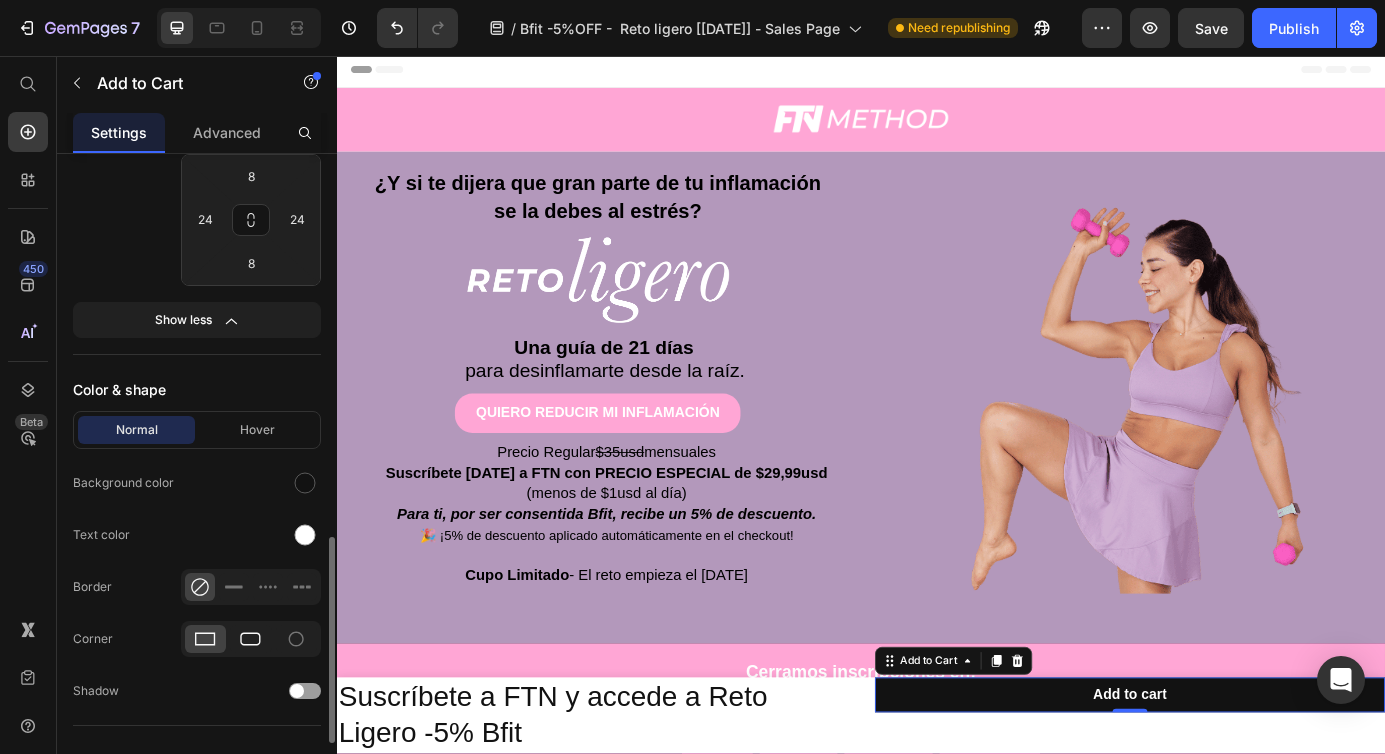 click 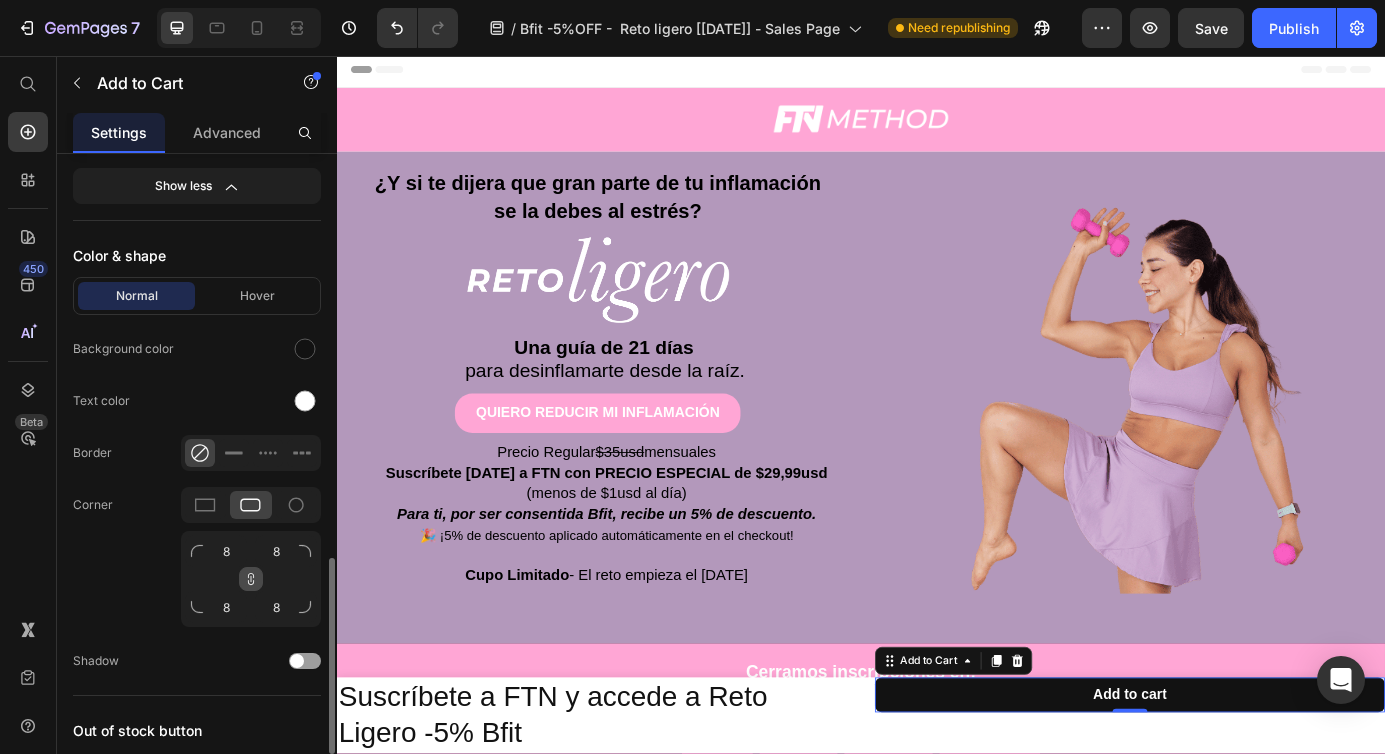 scroll, scrollTop: 1364, scrollLeft: 0, axis: vertical 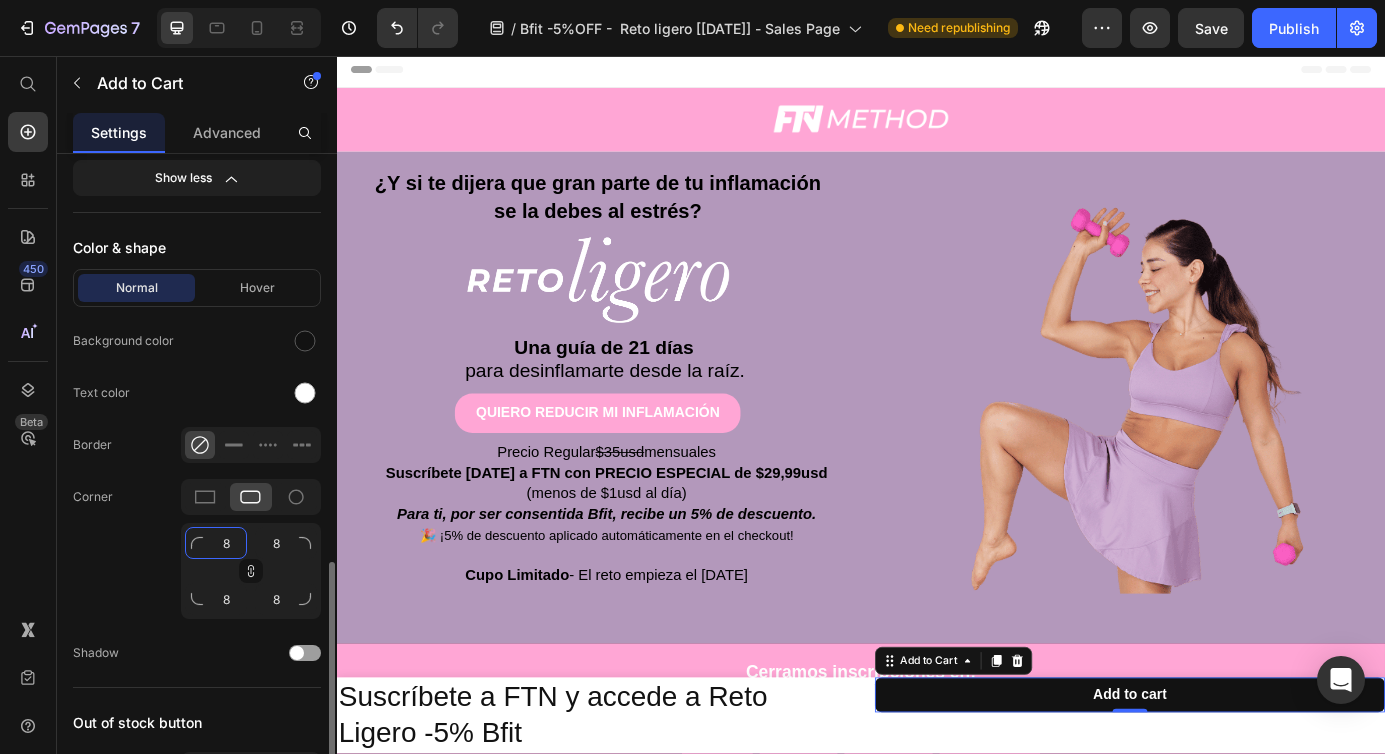 click on "8" 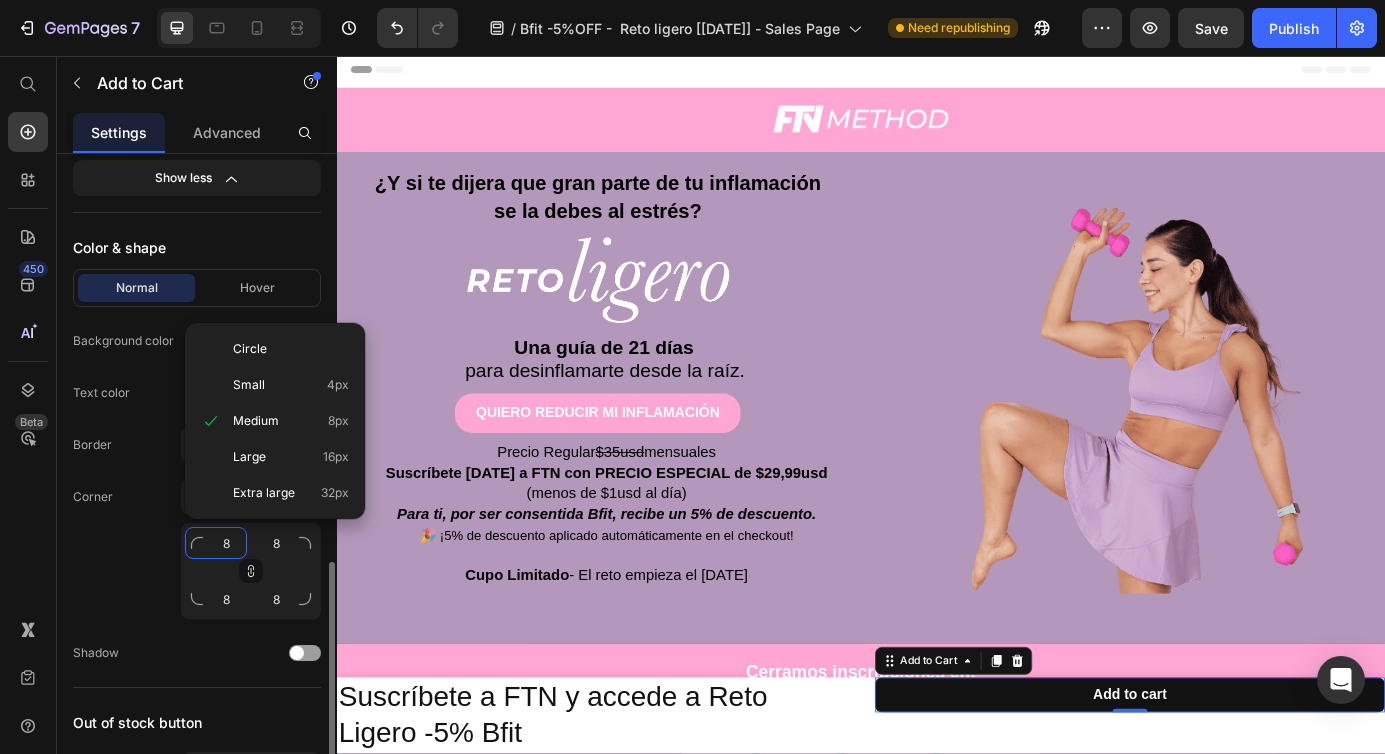 type on "1" 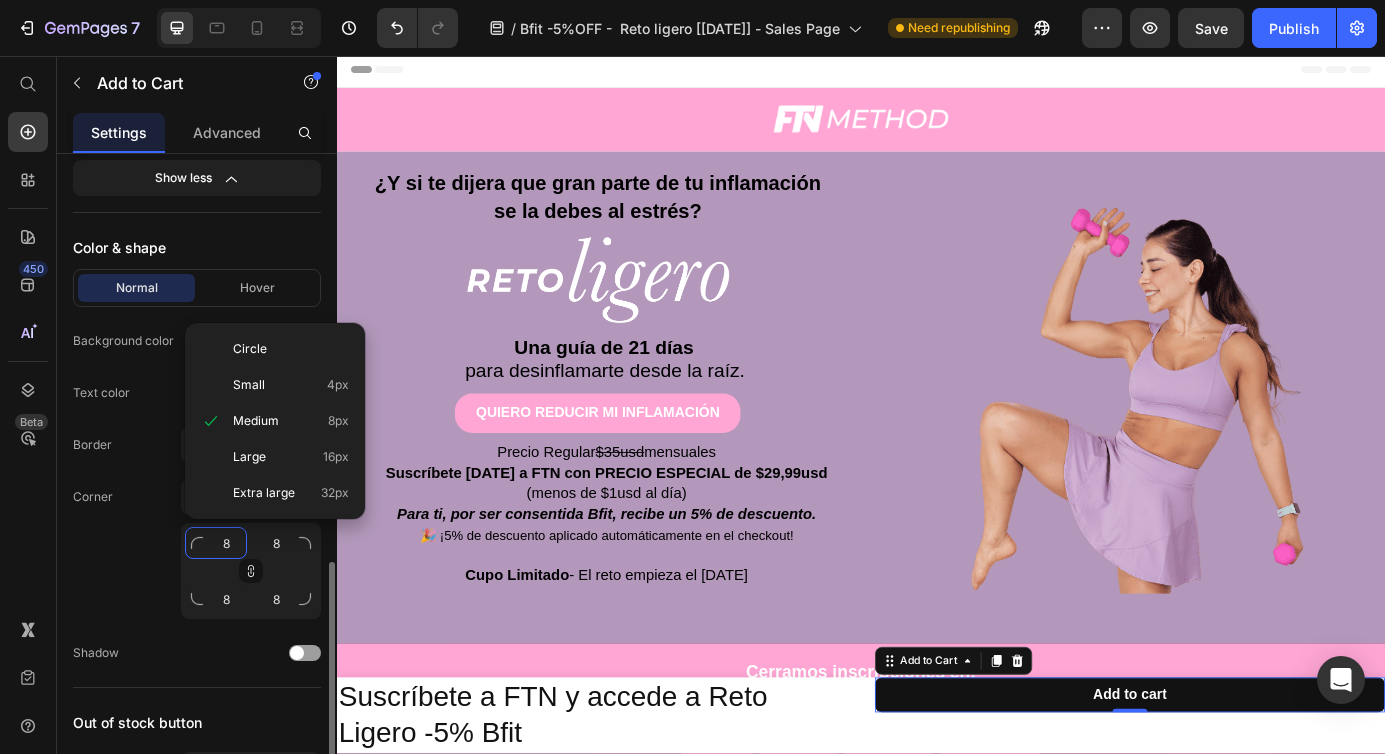type on "1" 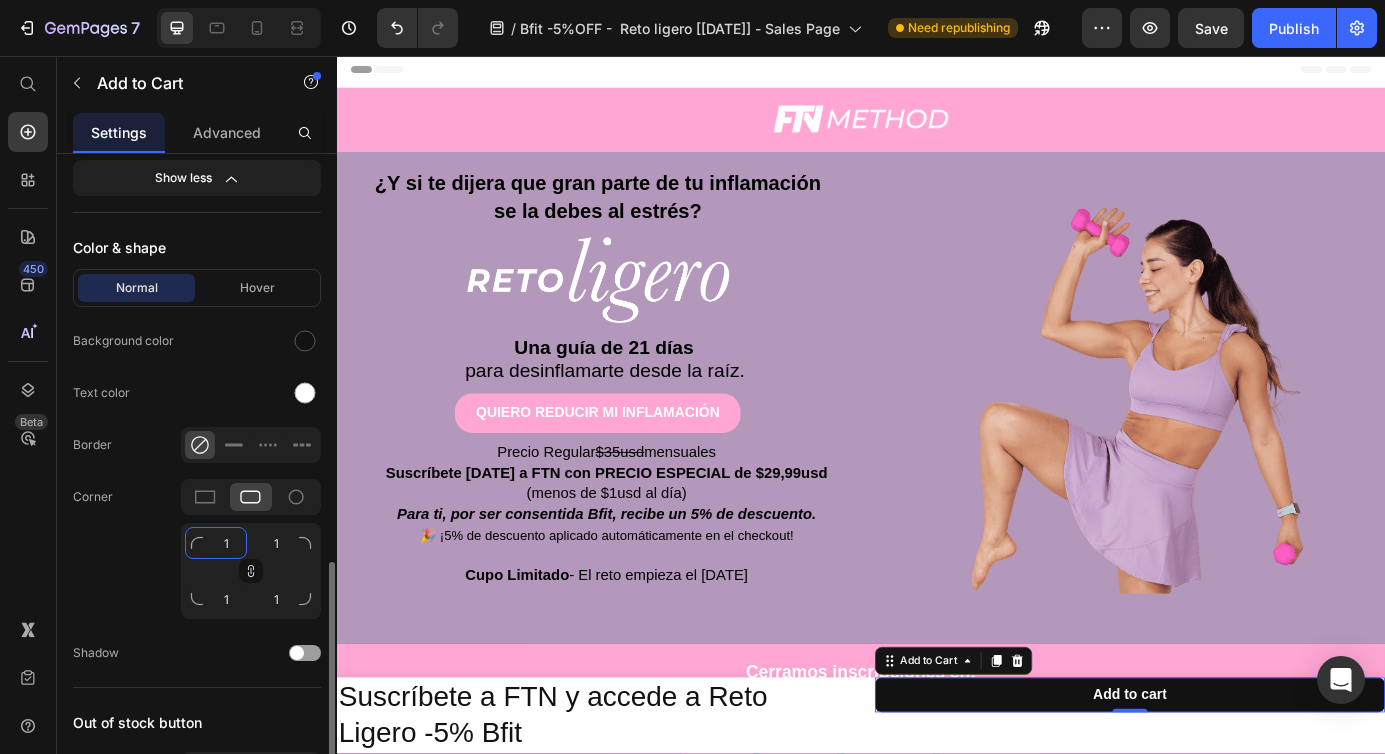 type on "10" 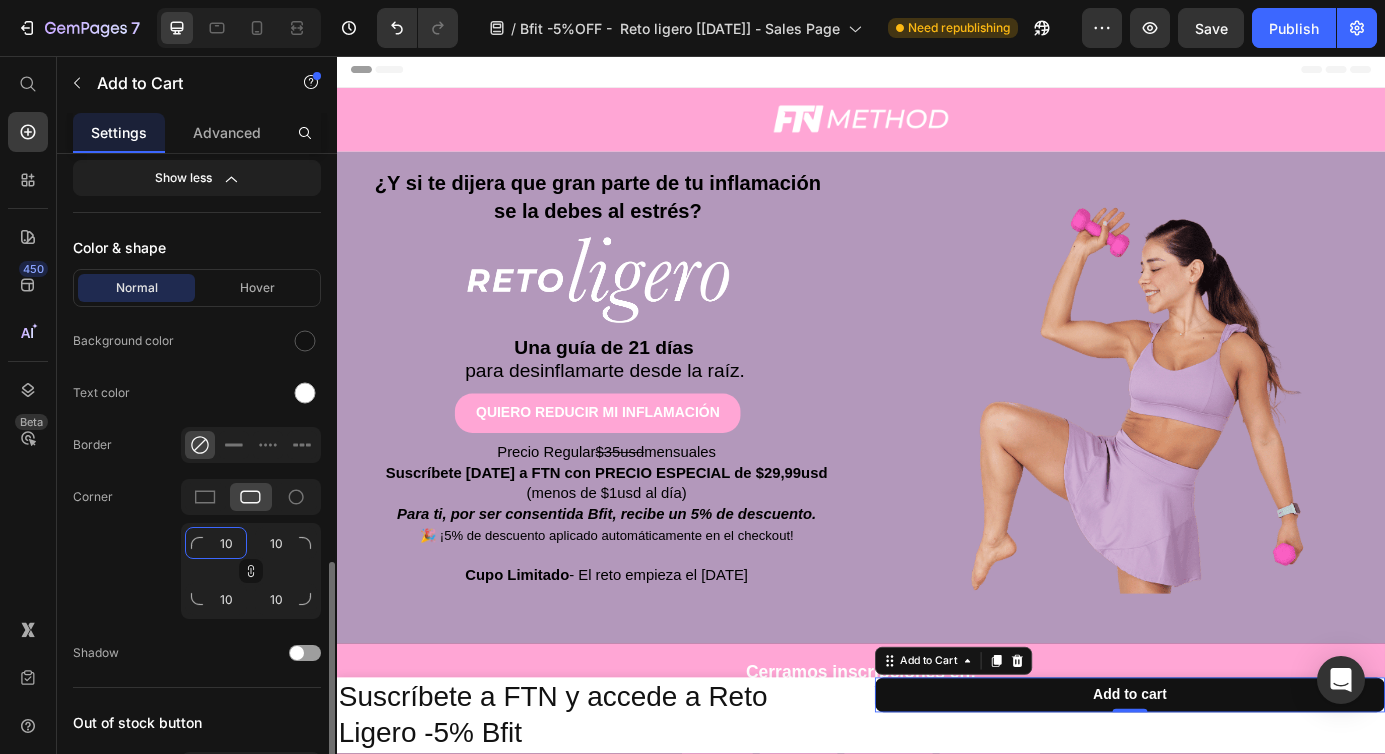 type on "1" 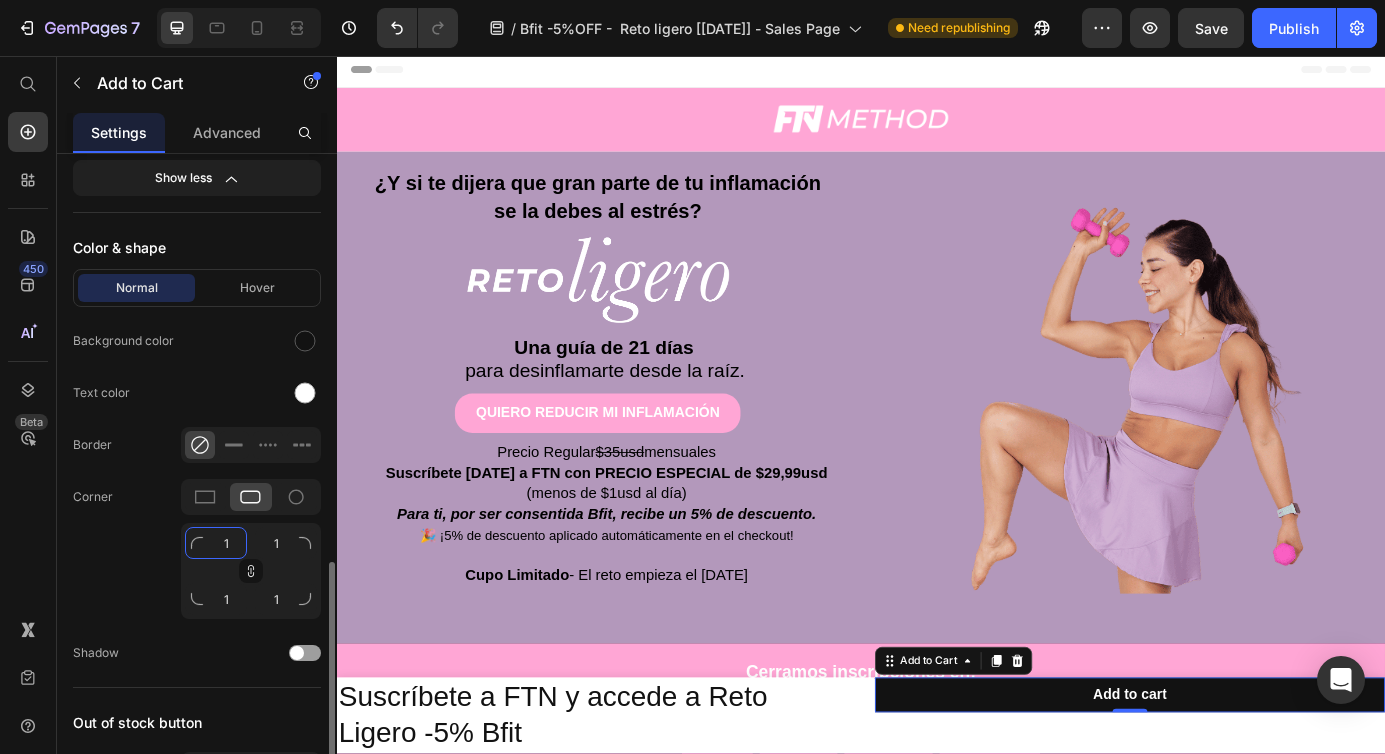 type 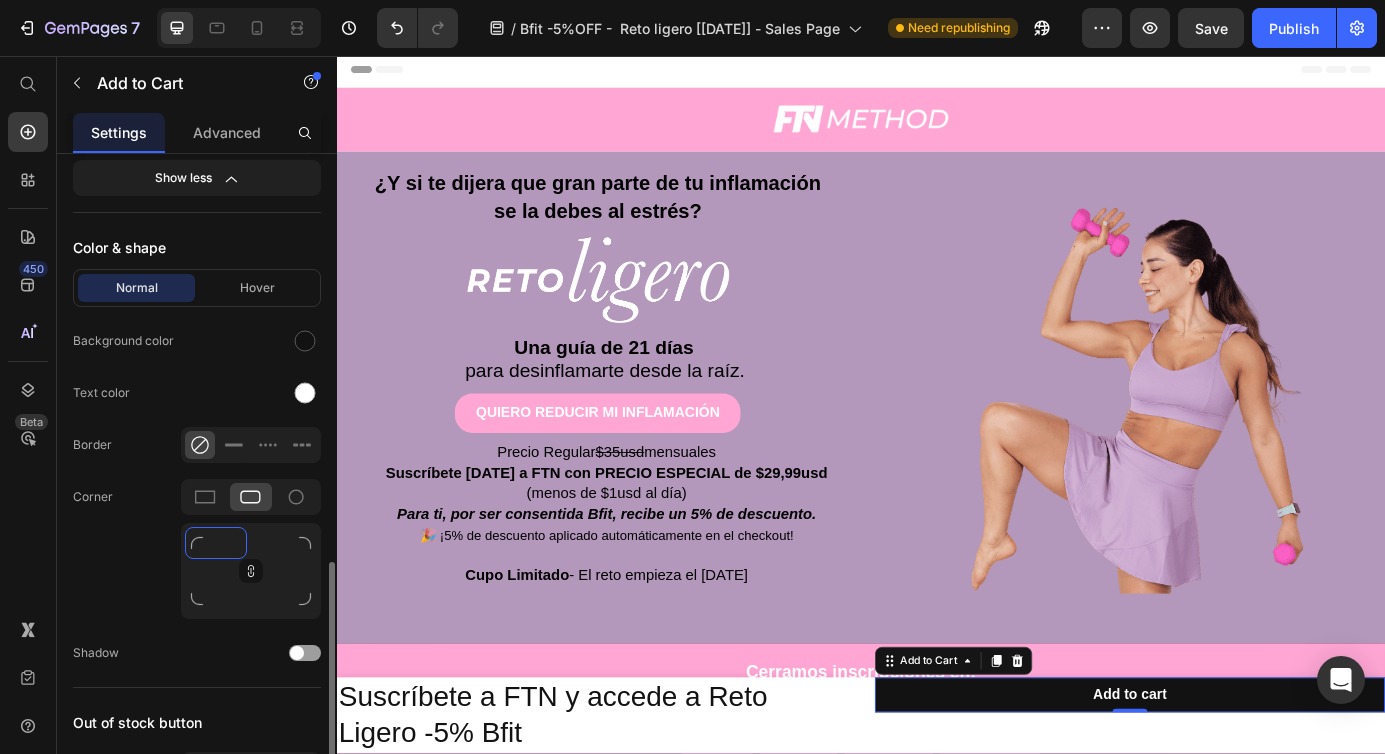 type on "2" 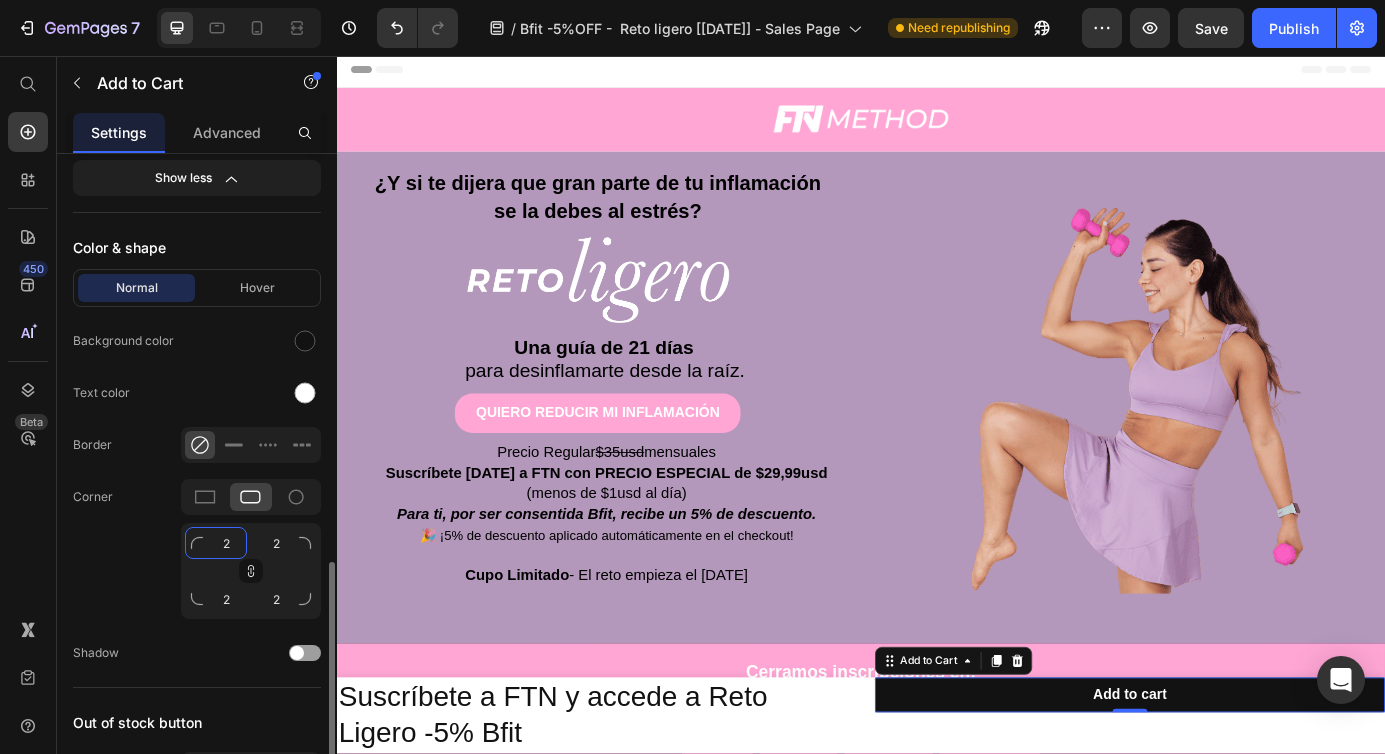 type on "20" 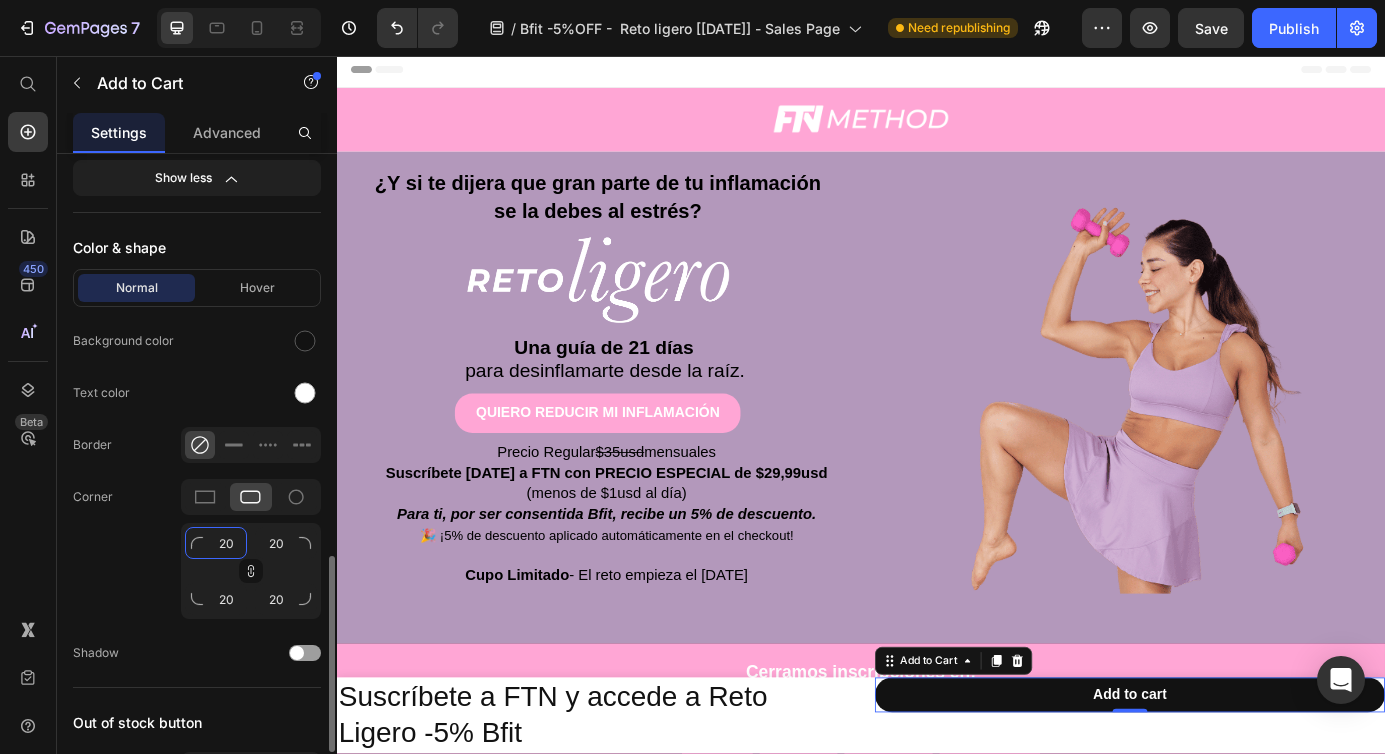 scroll, scrollTop: 1360, scrollLeft: 0, axis: vertical 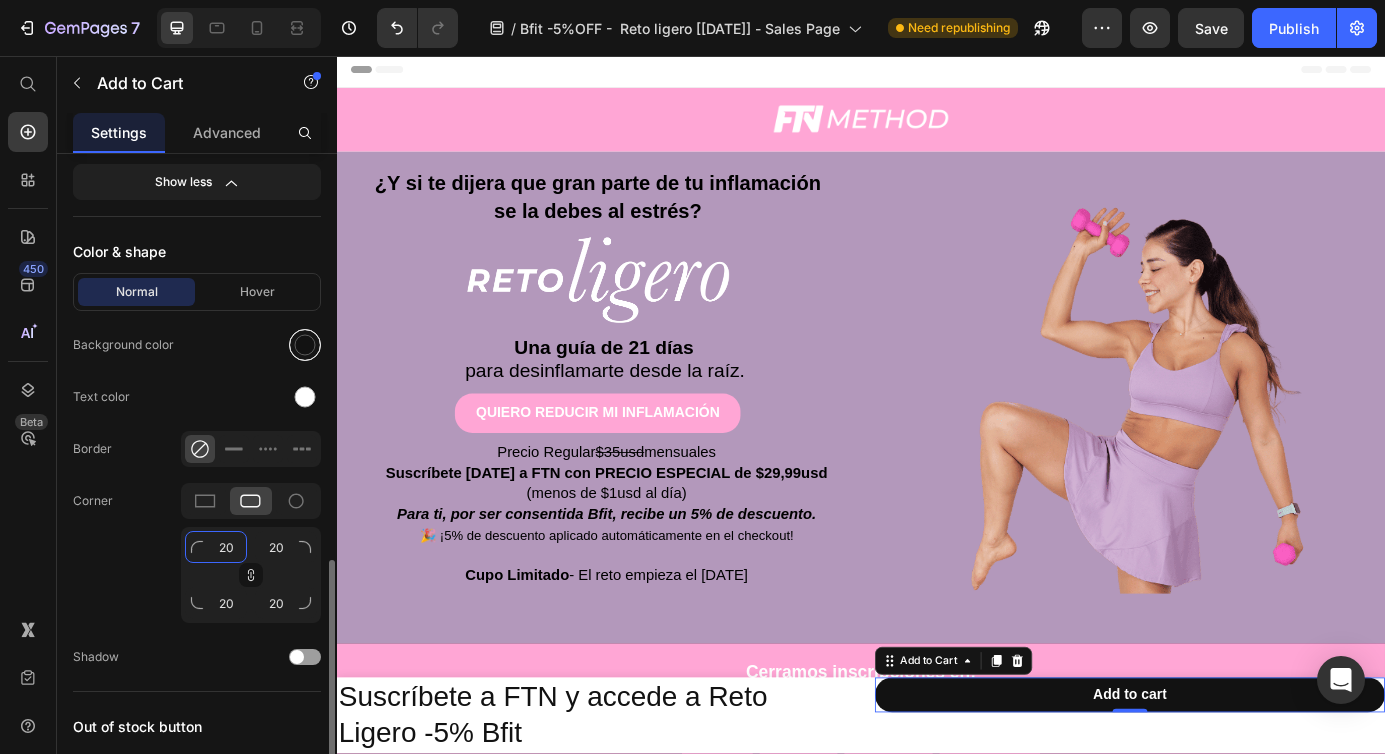 type on "20" 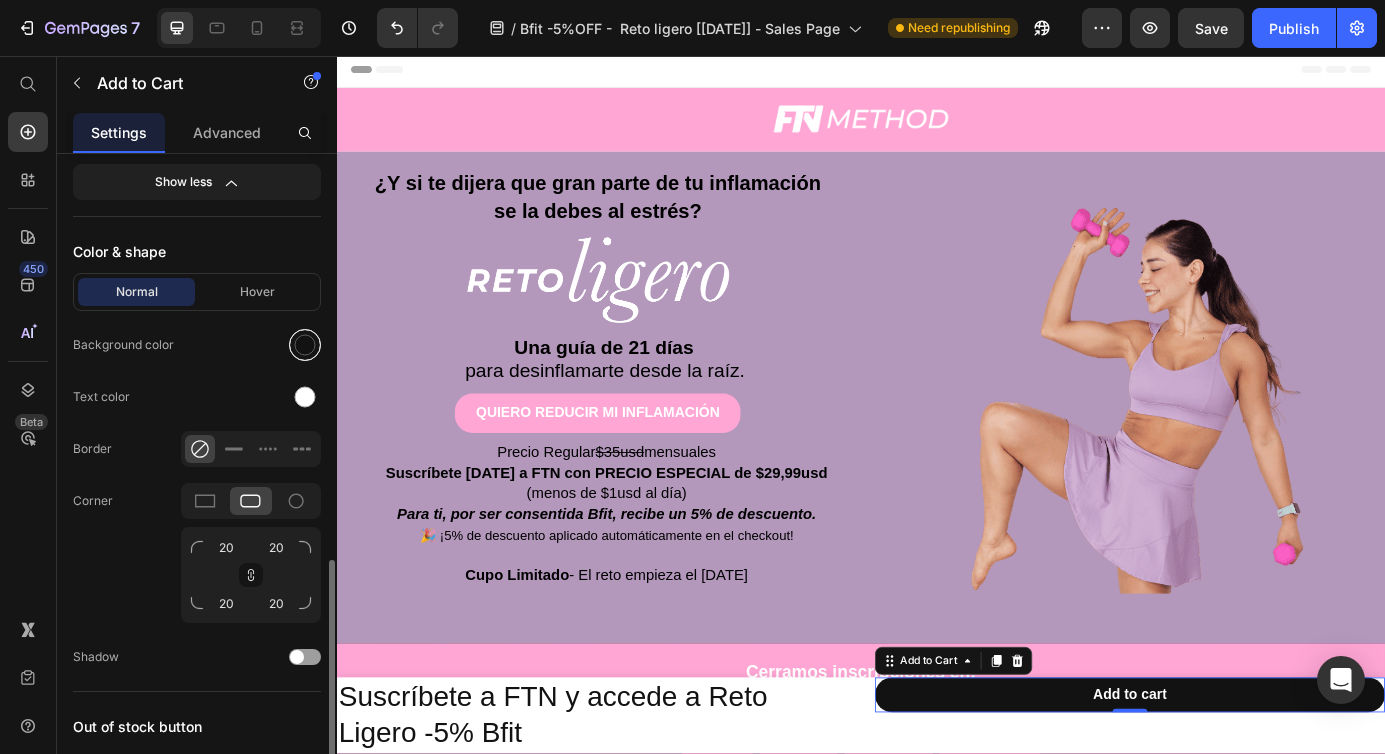 click at bounding box center (305, 345) 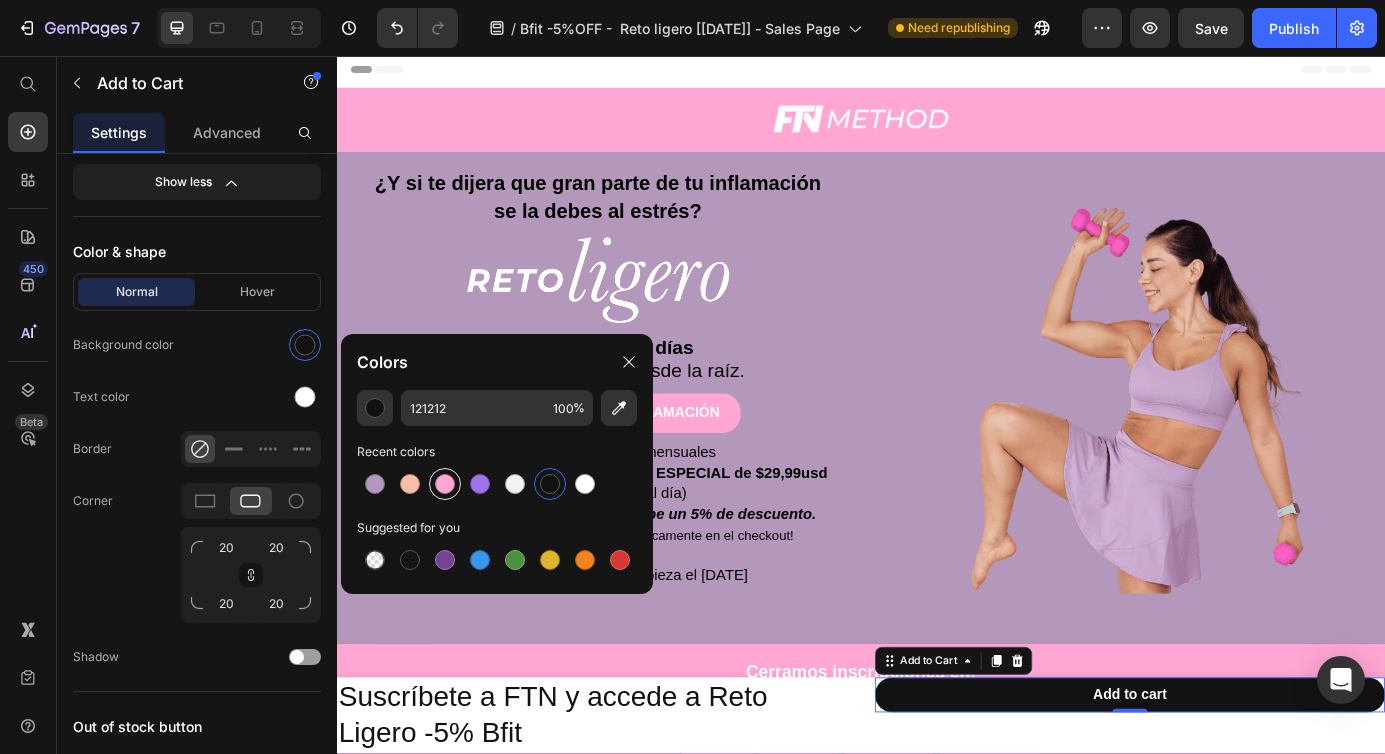 click at bounding box center (445, 484) 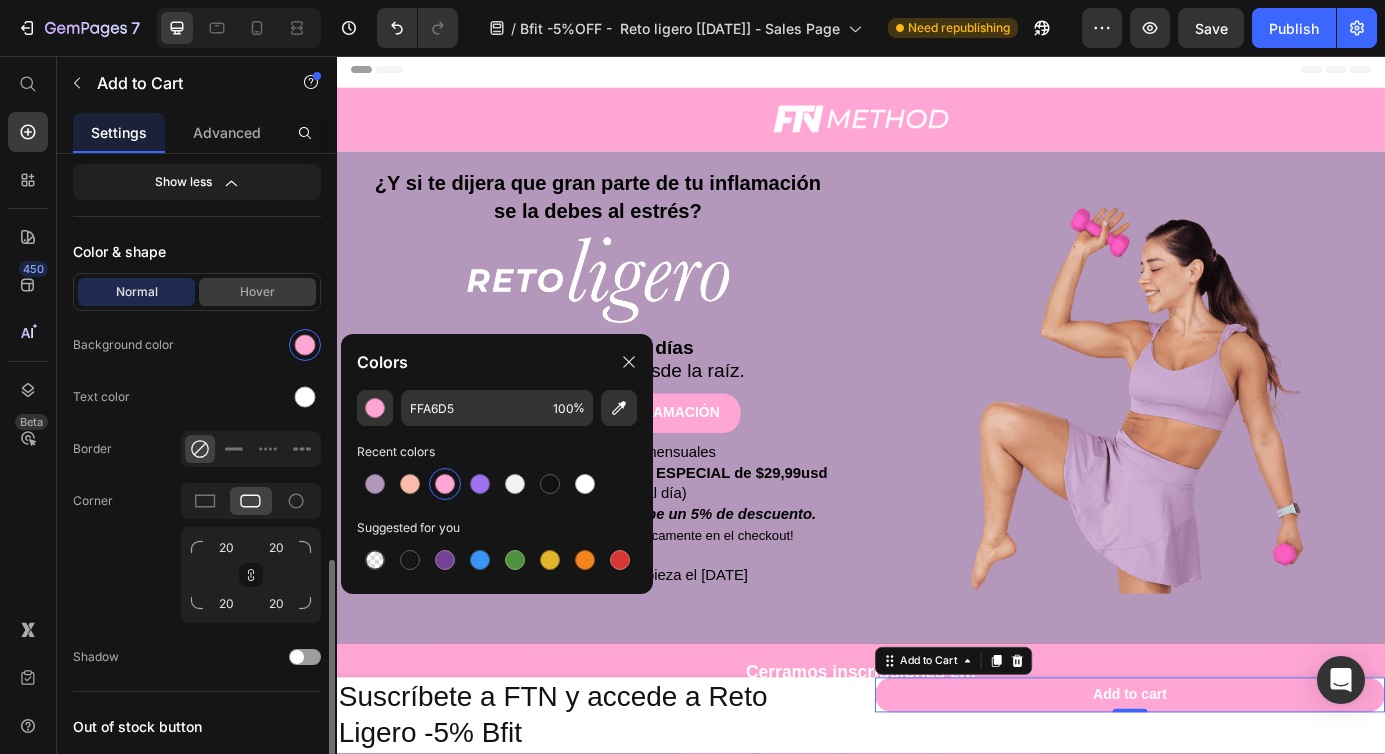 click on "Hover" at bounding box center [257, 292] 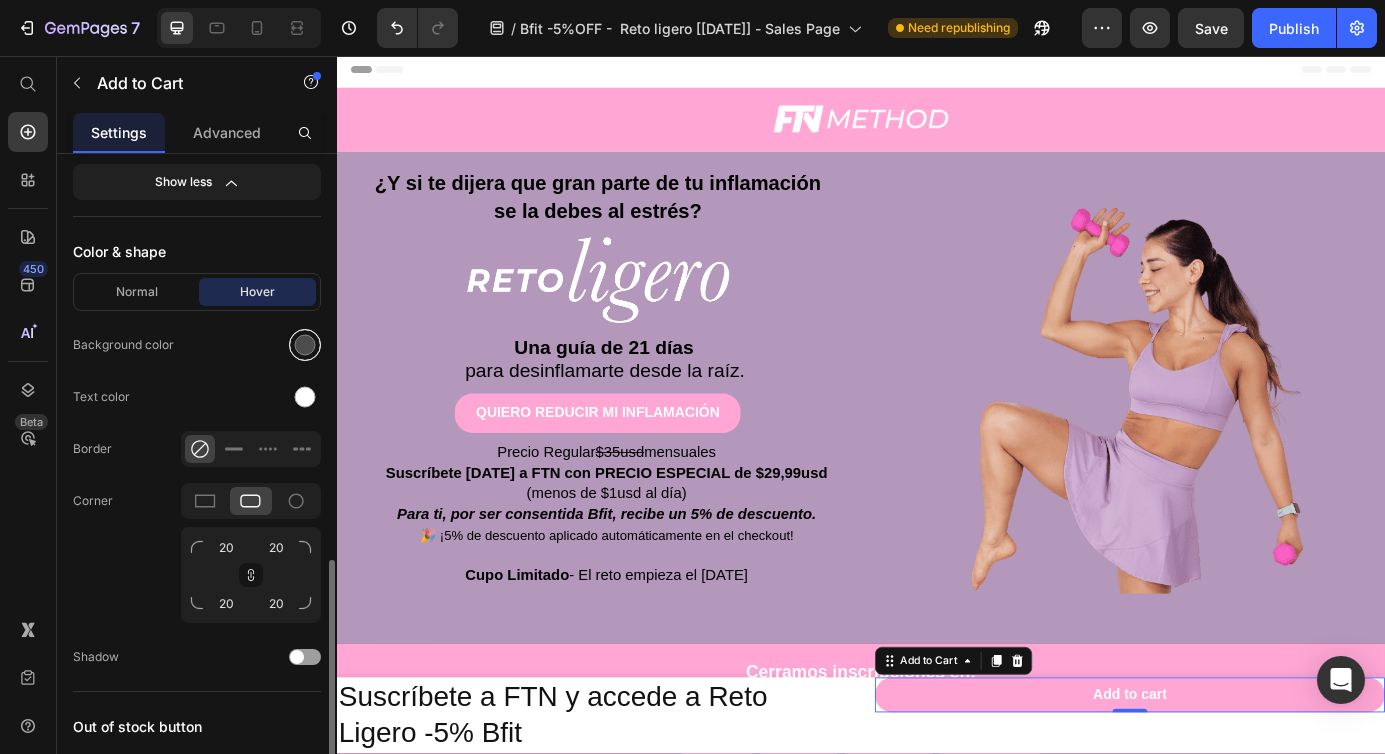 click at bounding box center (305, 345) 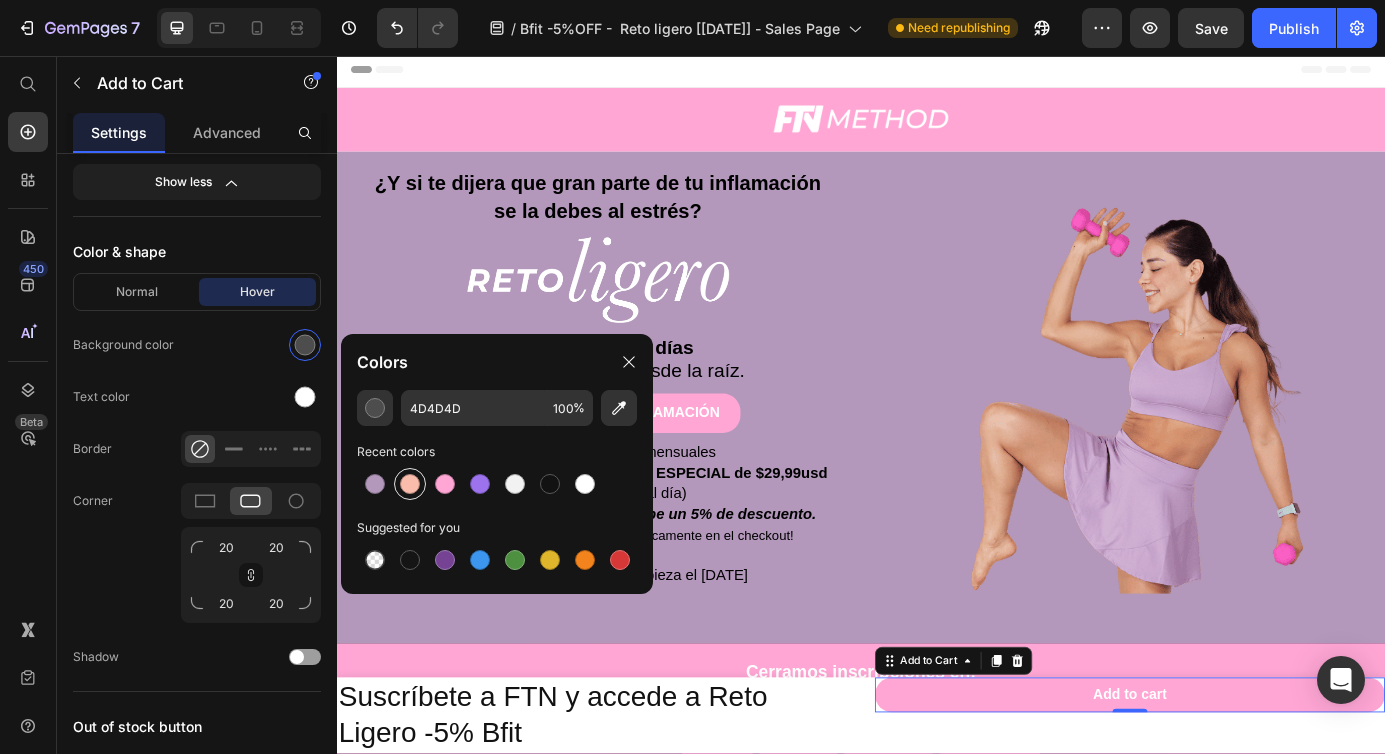 click at bounding box center (410, 484) 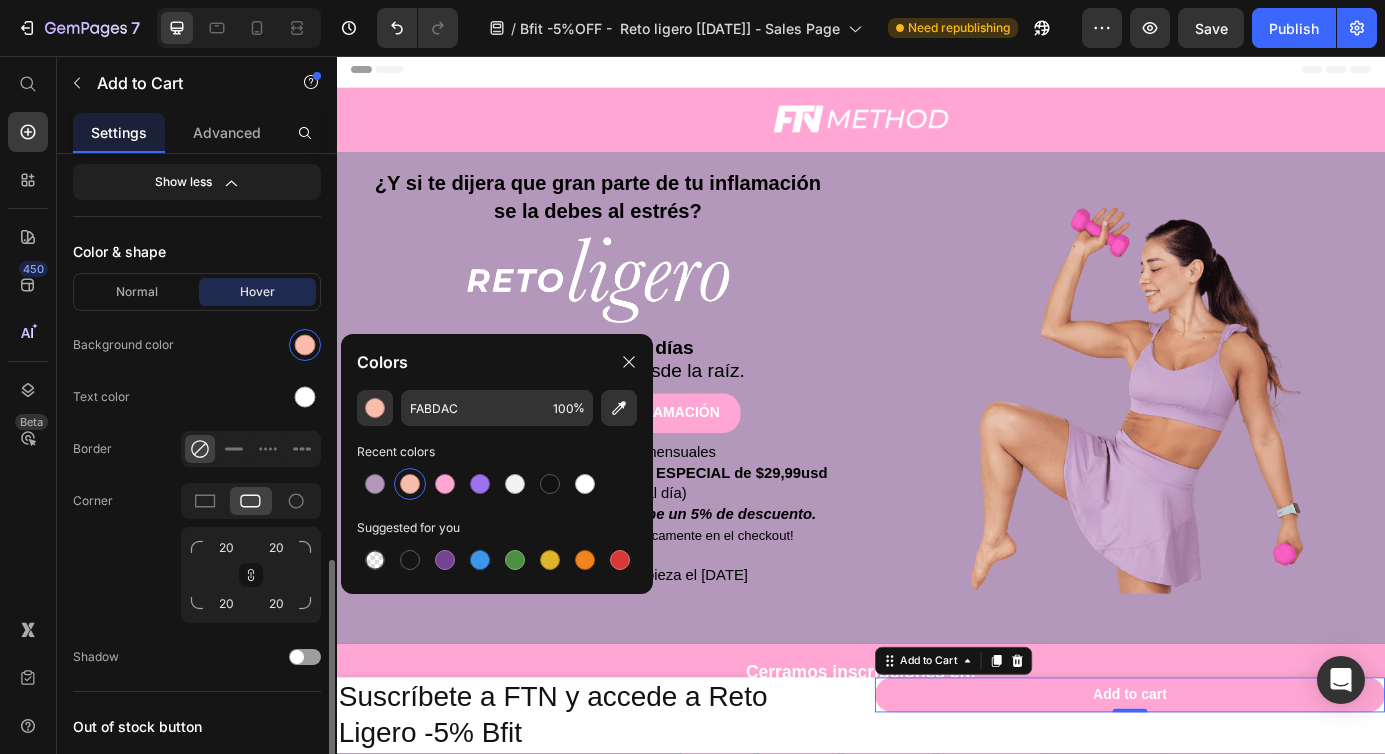click on "Corner 20 20 20 20" 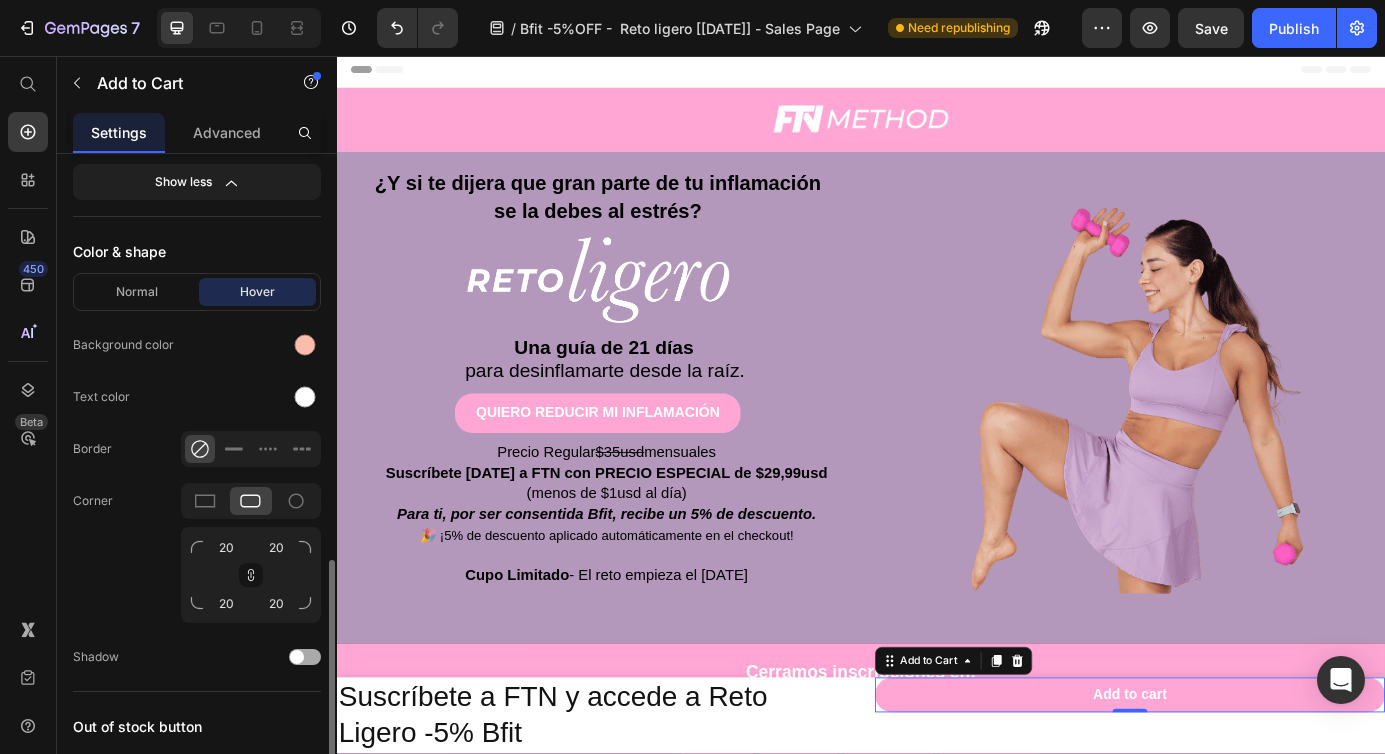 click at bounding box center (305, 657) 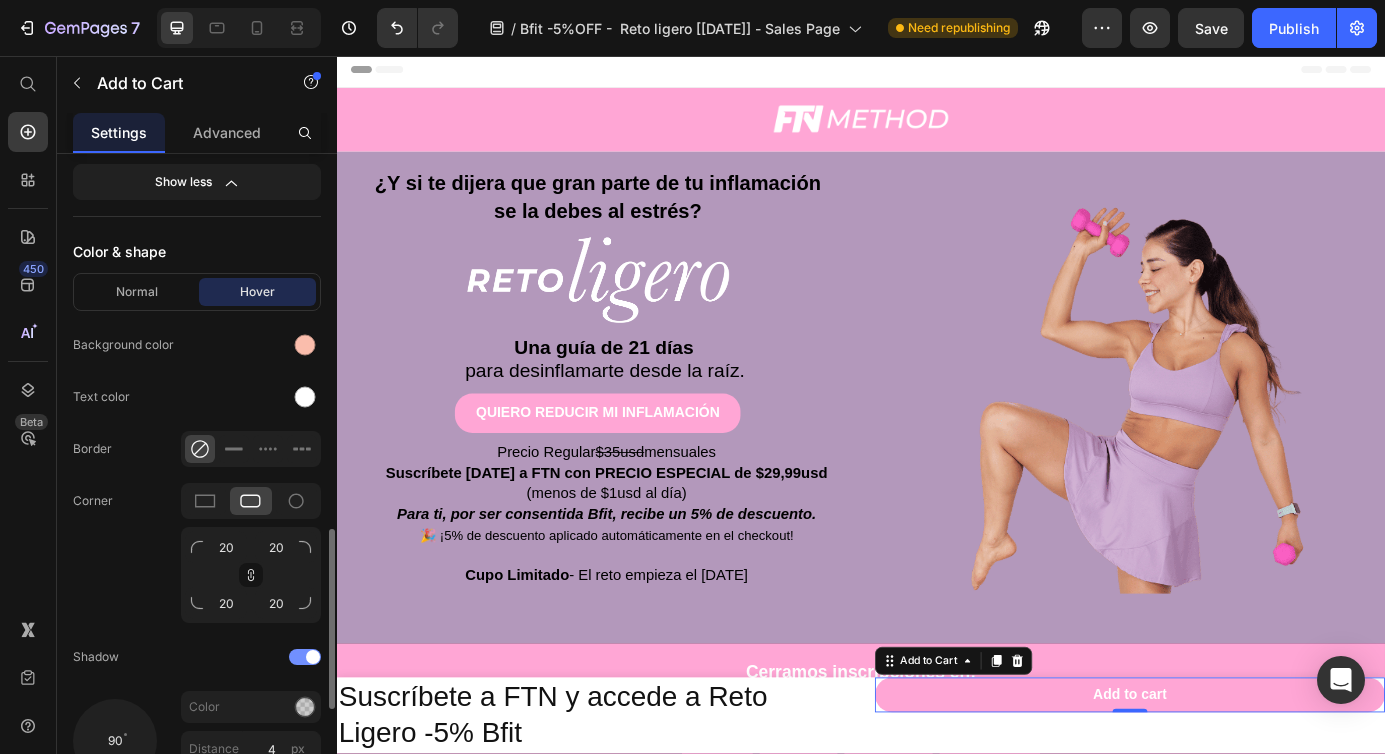 click at bounding box center [305, 657] 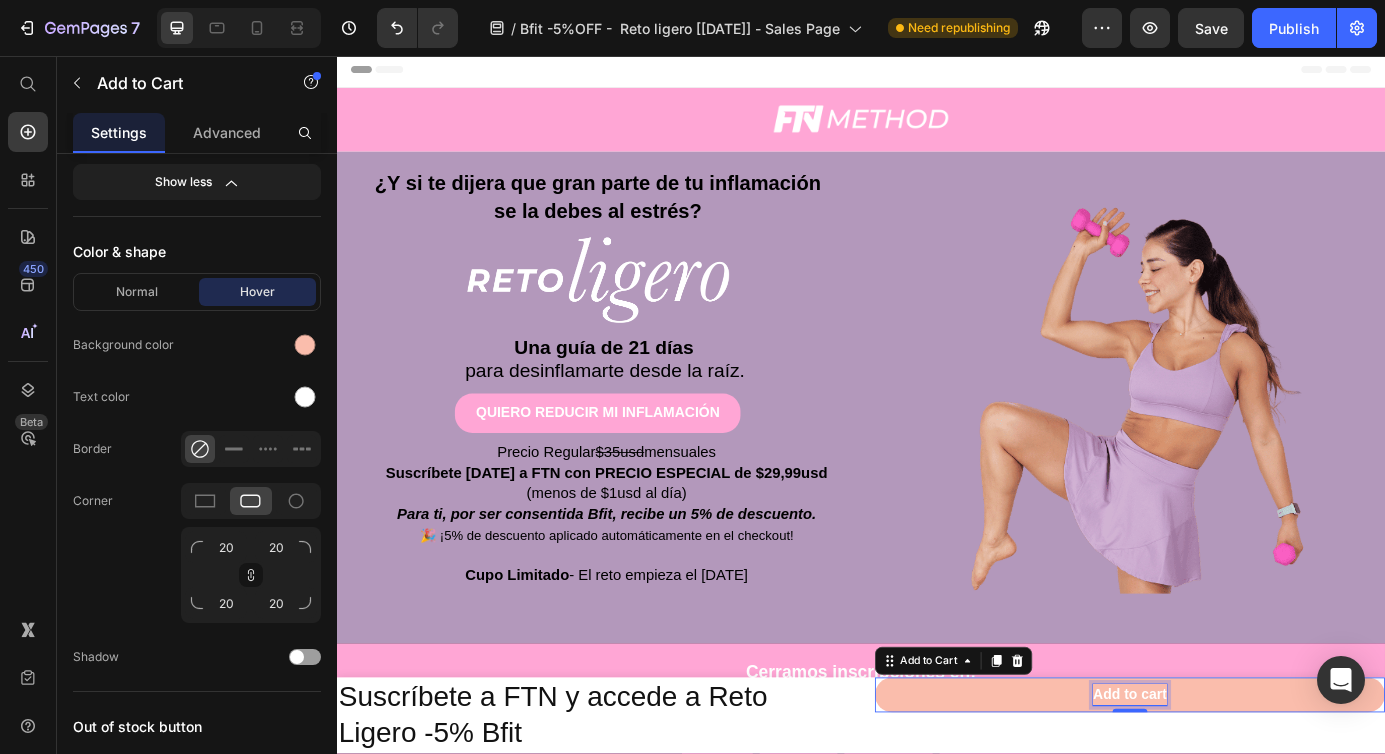 click on "Add to cart" at bounding box center [1245, 788] 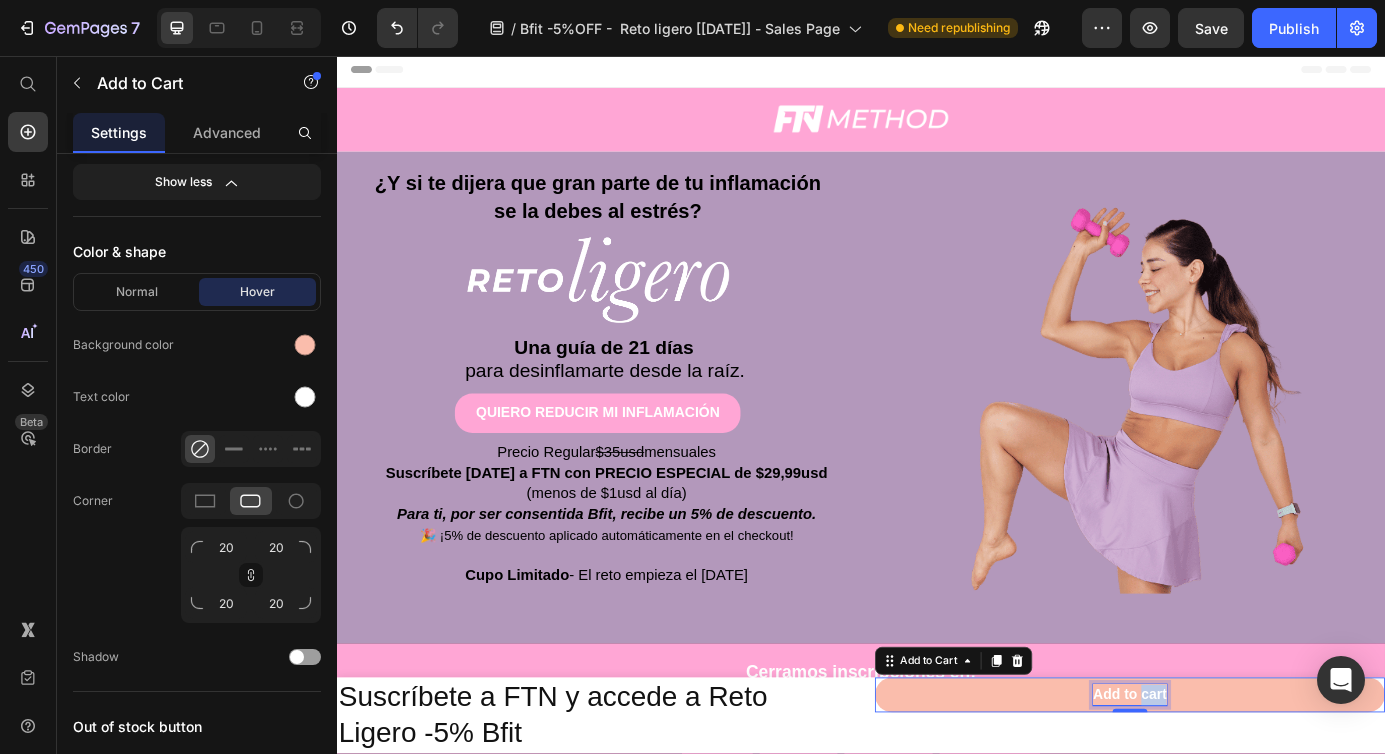 click on "Add to cart" at bounding box center (1245, 788) 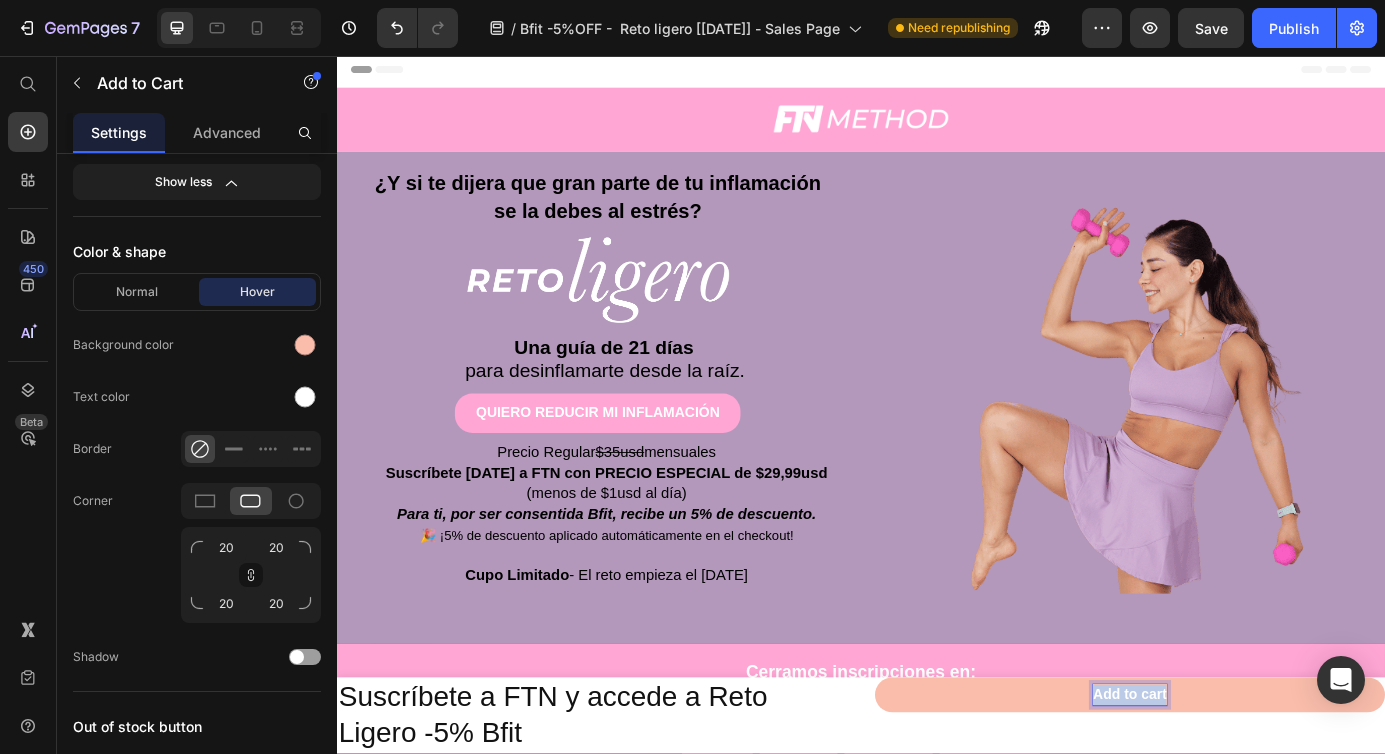 click on "Add to cart" at bounding box center (1245, 788) 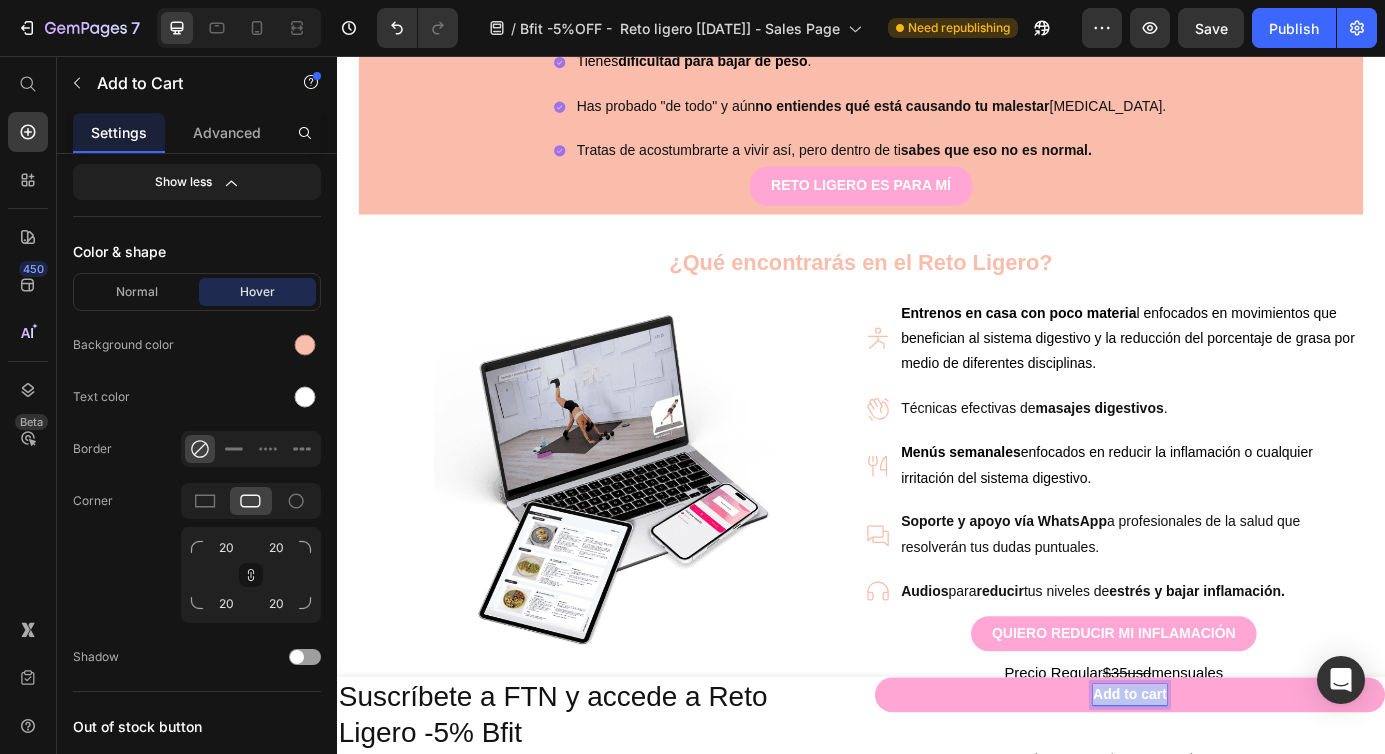 scroll, scrollTop: 1623, scrollLeft: 0, axis: vertical 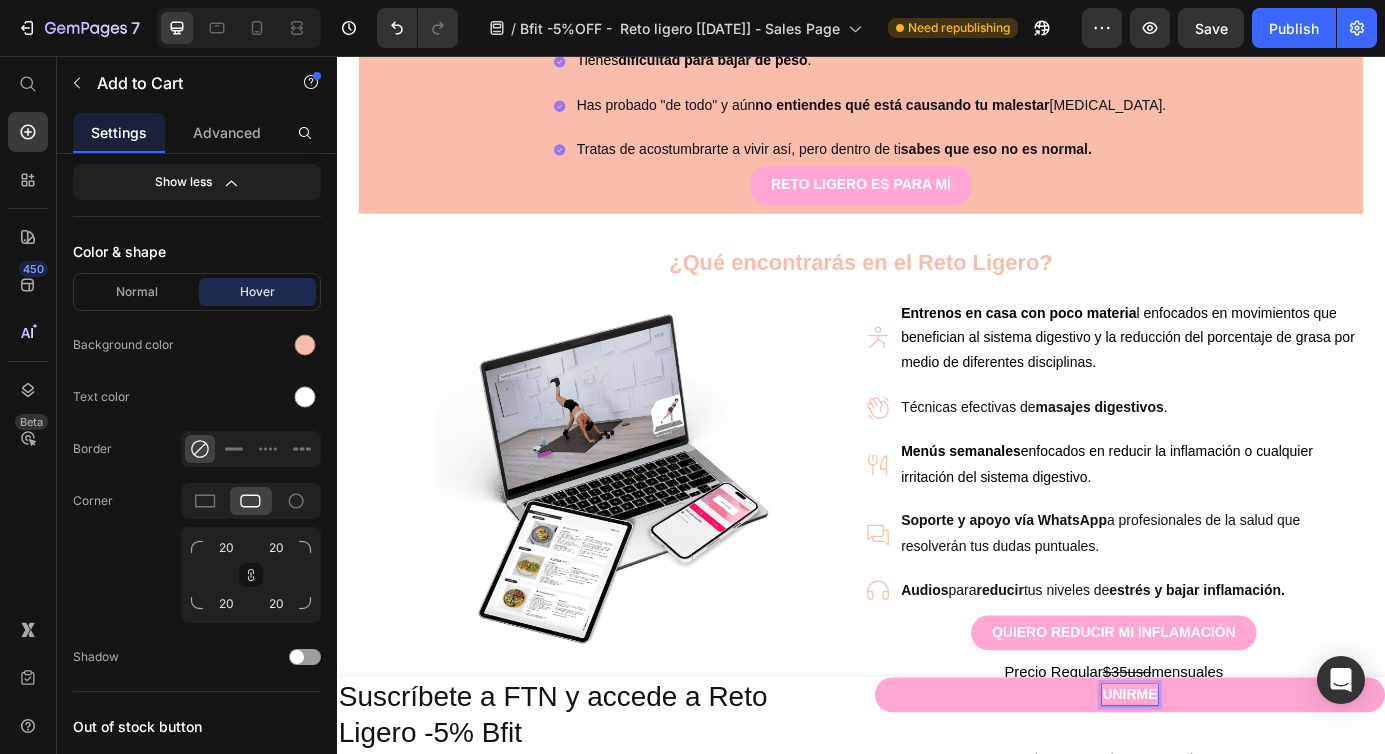 click on "UNIRME" at bounding box center [1245, 788] 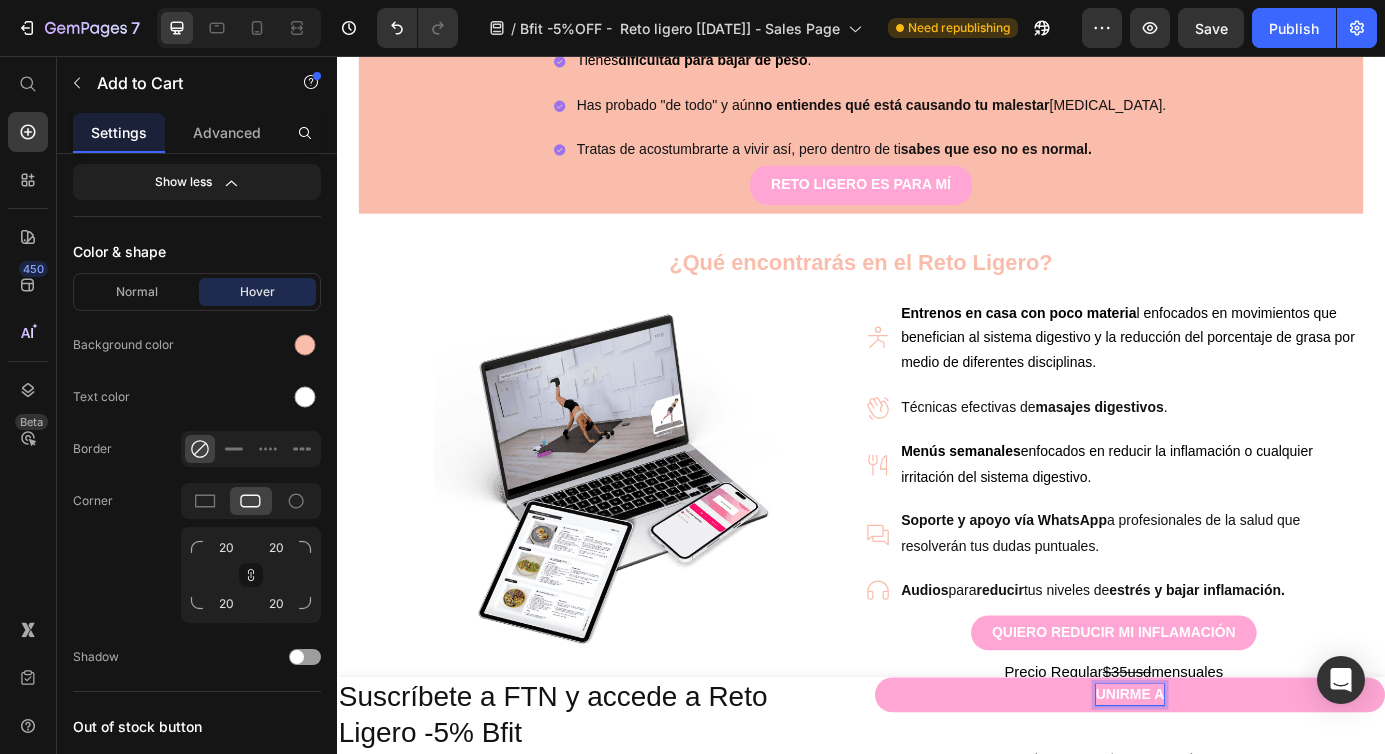 click on "UNIRME A" at bounding box center [1245, 788] 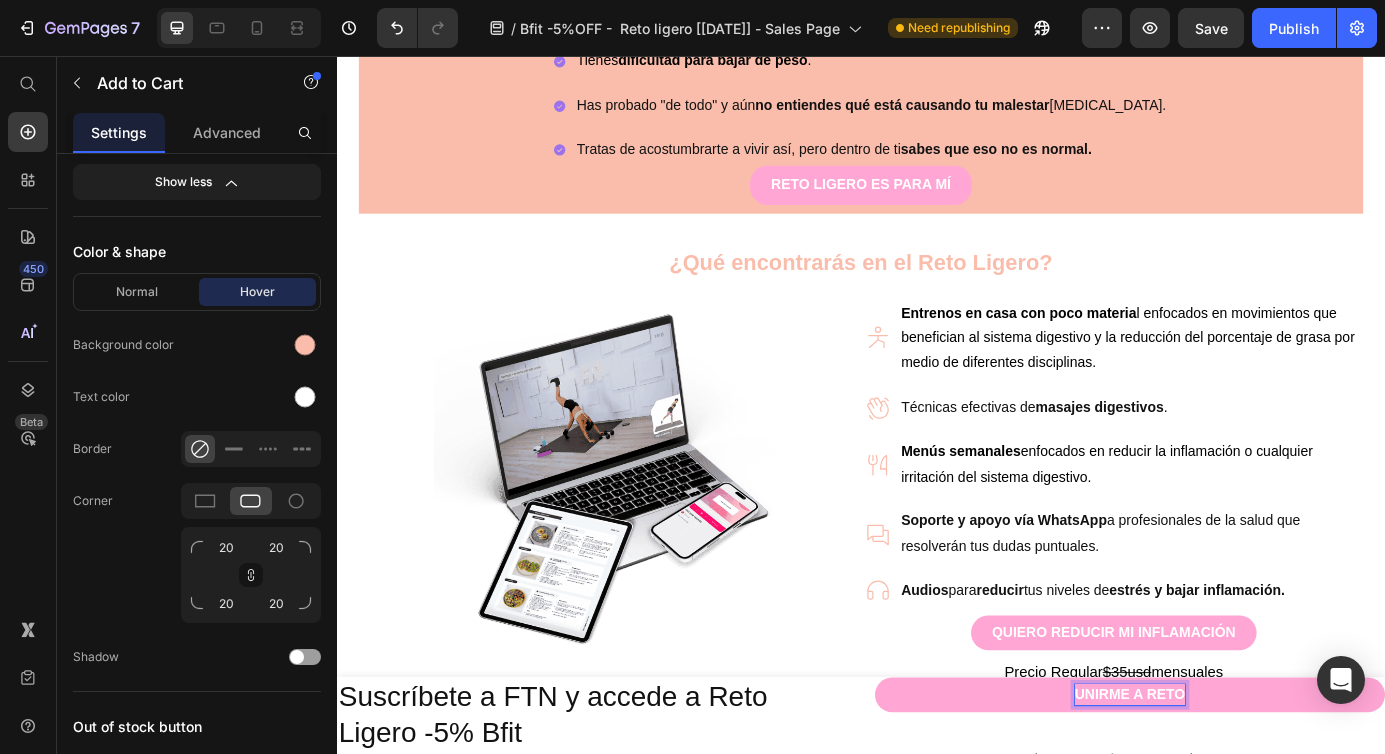 click on "UNIRME A RETO" at bounding box center (1245, 788) 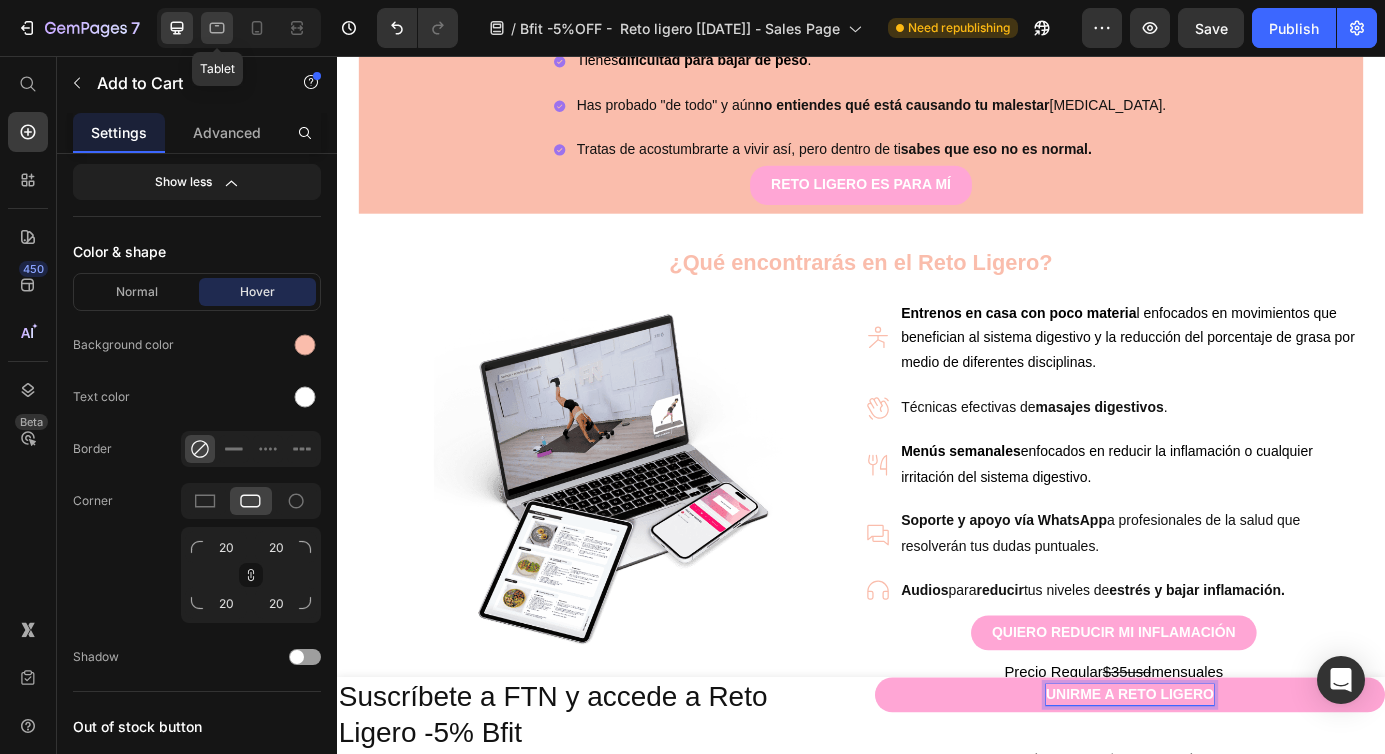 click 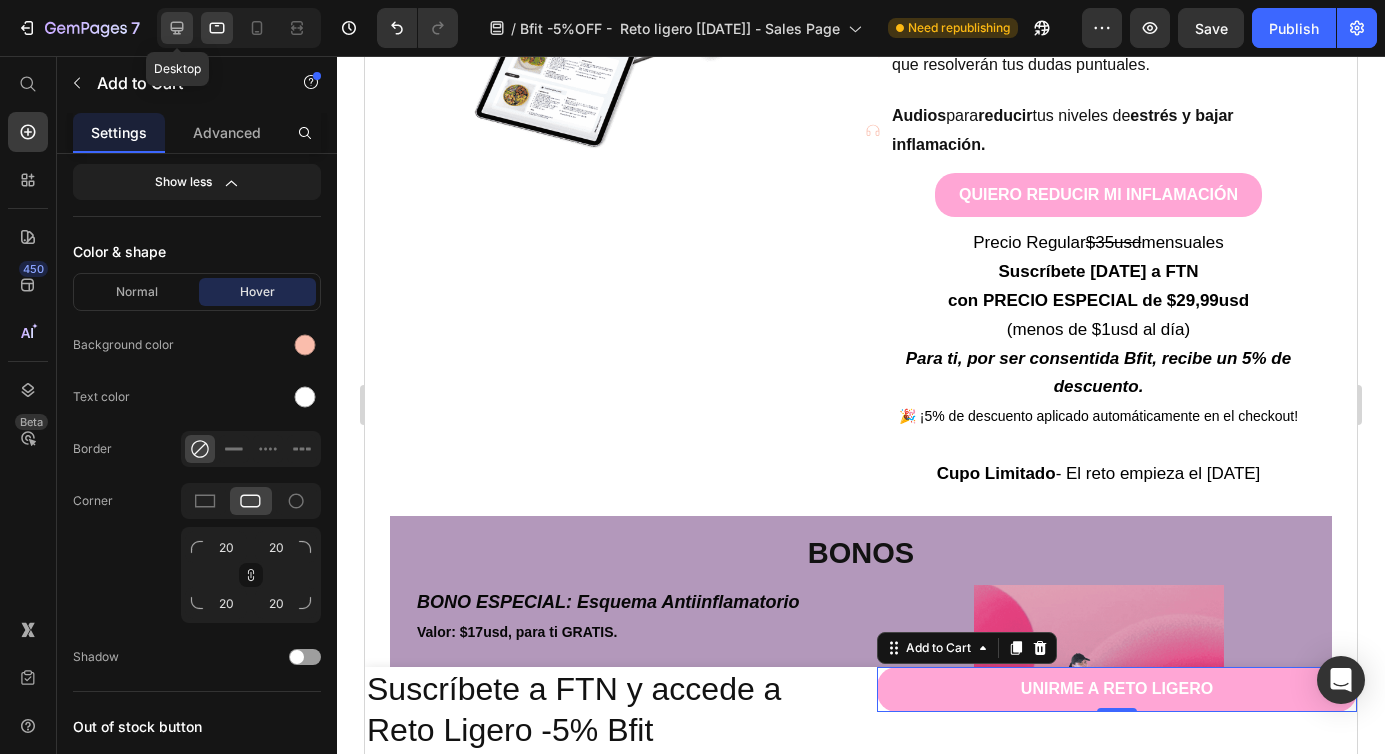 scroll, scrollTop: 2164, scrollLeft: 0, axis: vertical 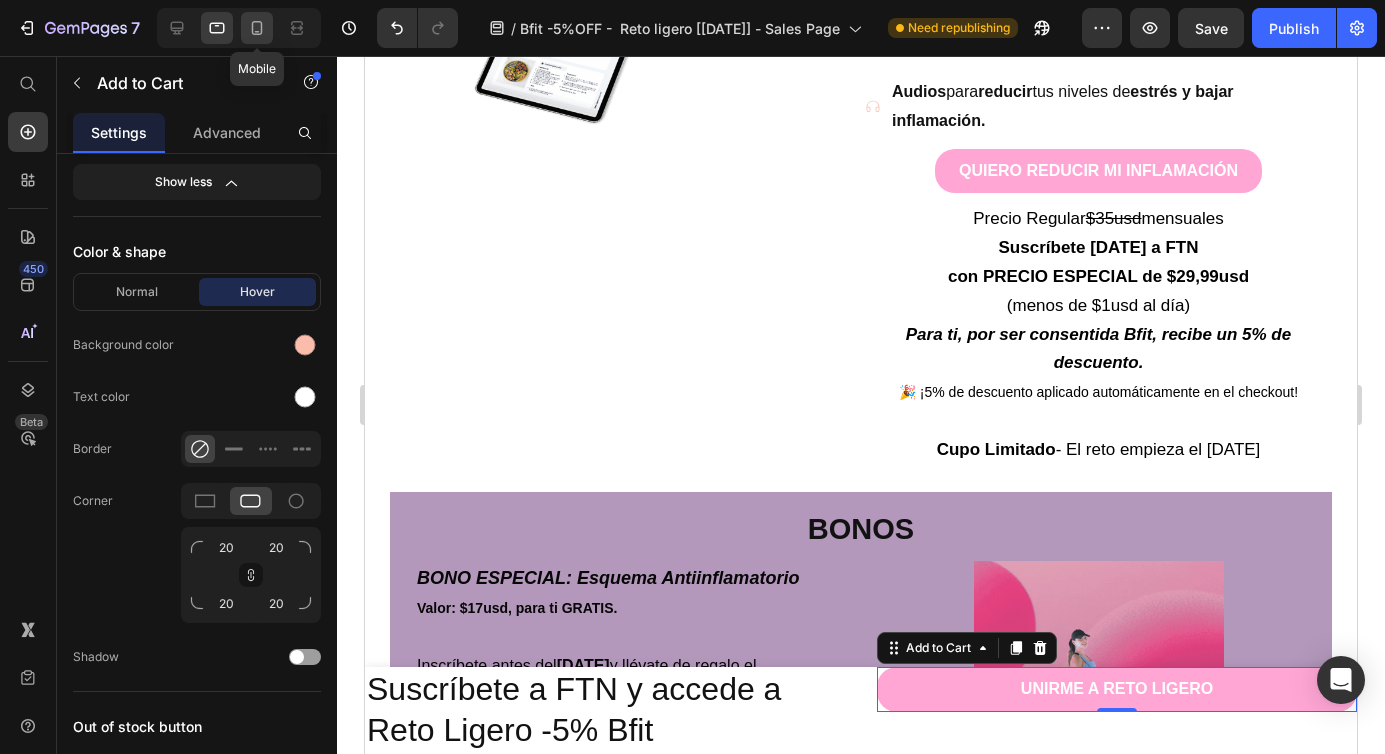 click 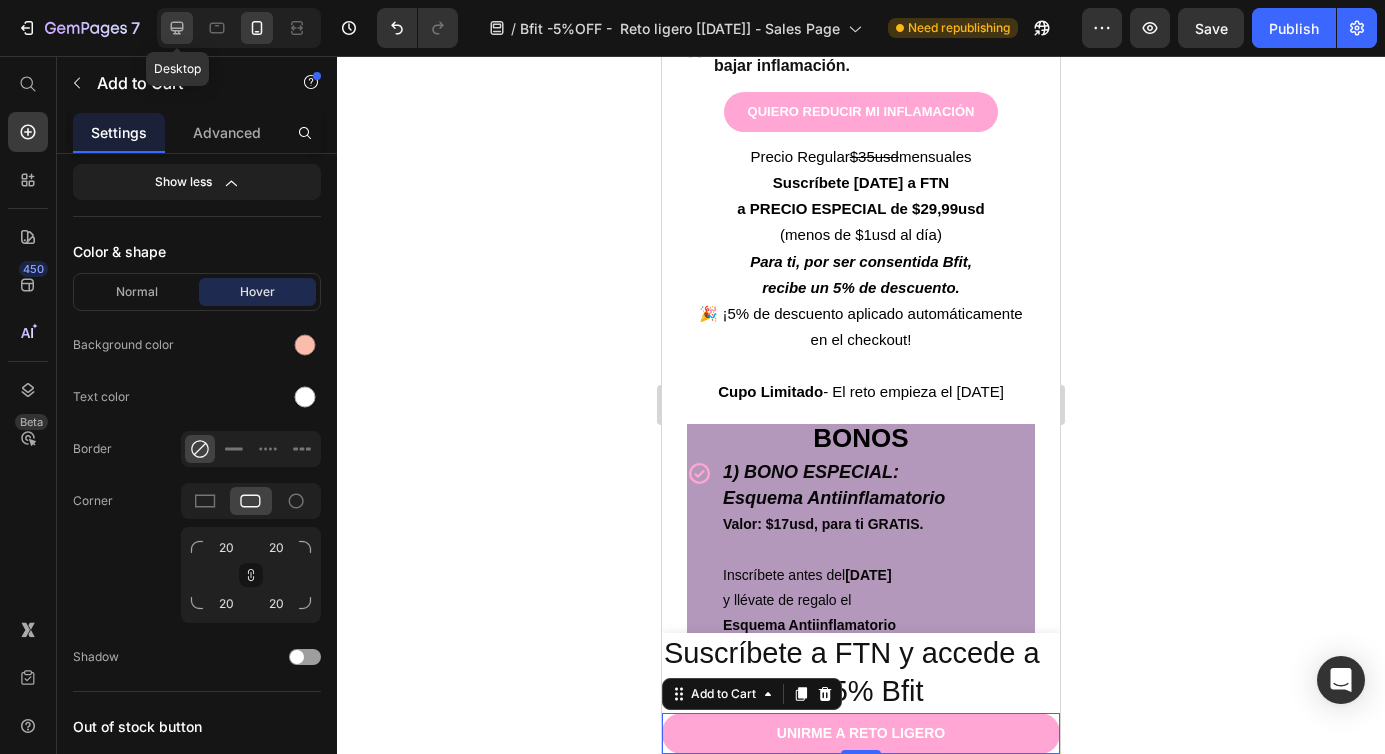 click 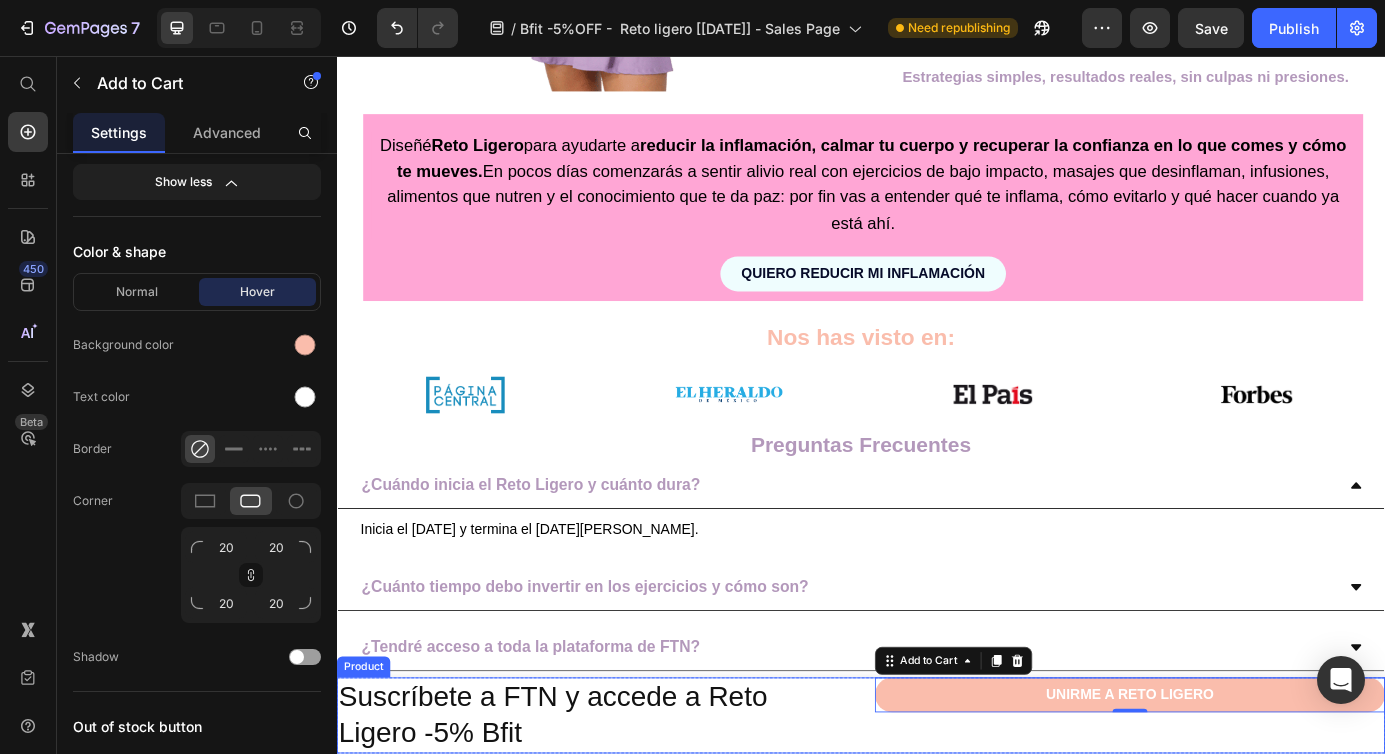 scroll, scrollTop: 5663, scrollLeft: 0, axis: vertical 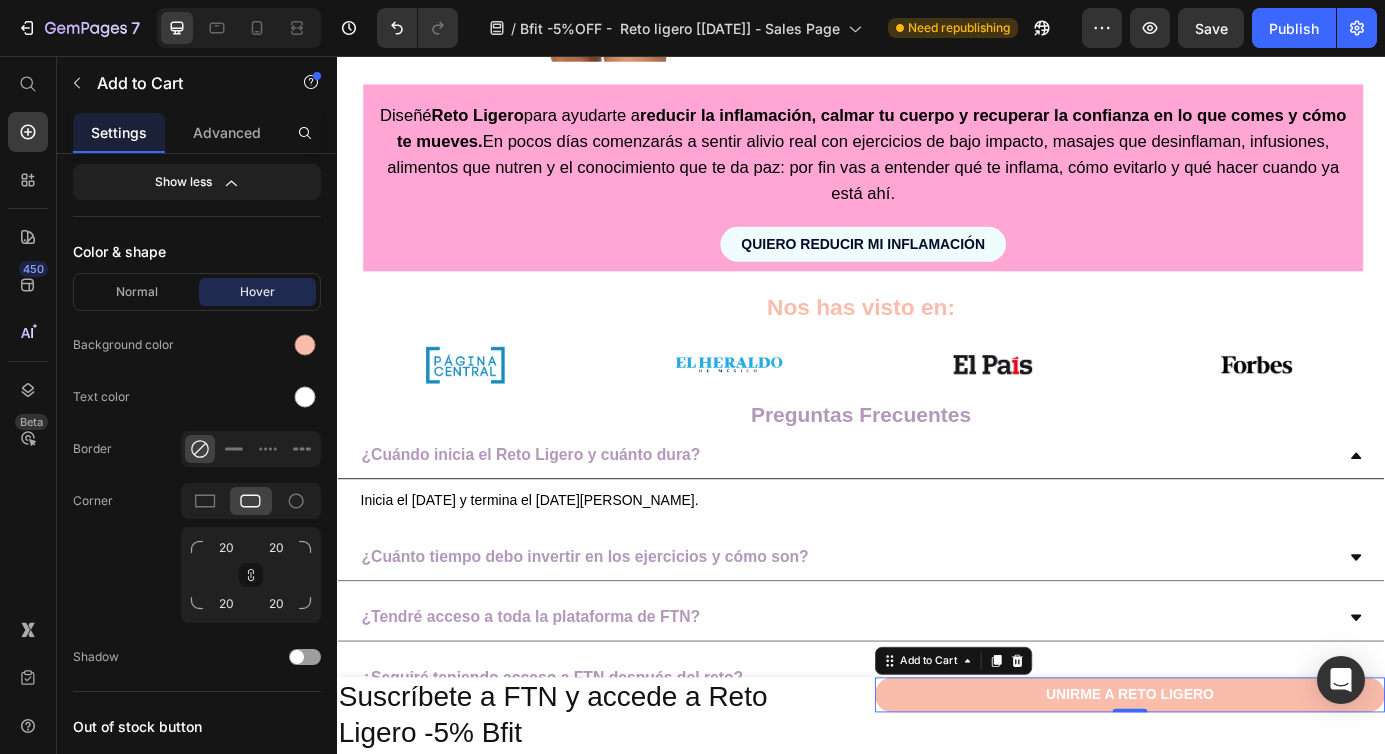click on "UNIRME A RETO LIGERO" at bounding box center (1245, 788) 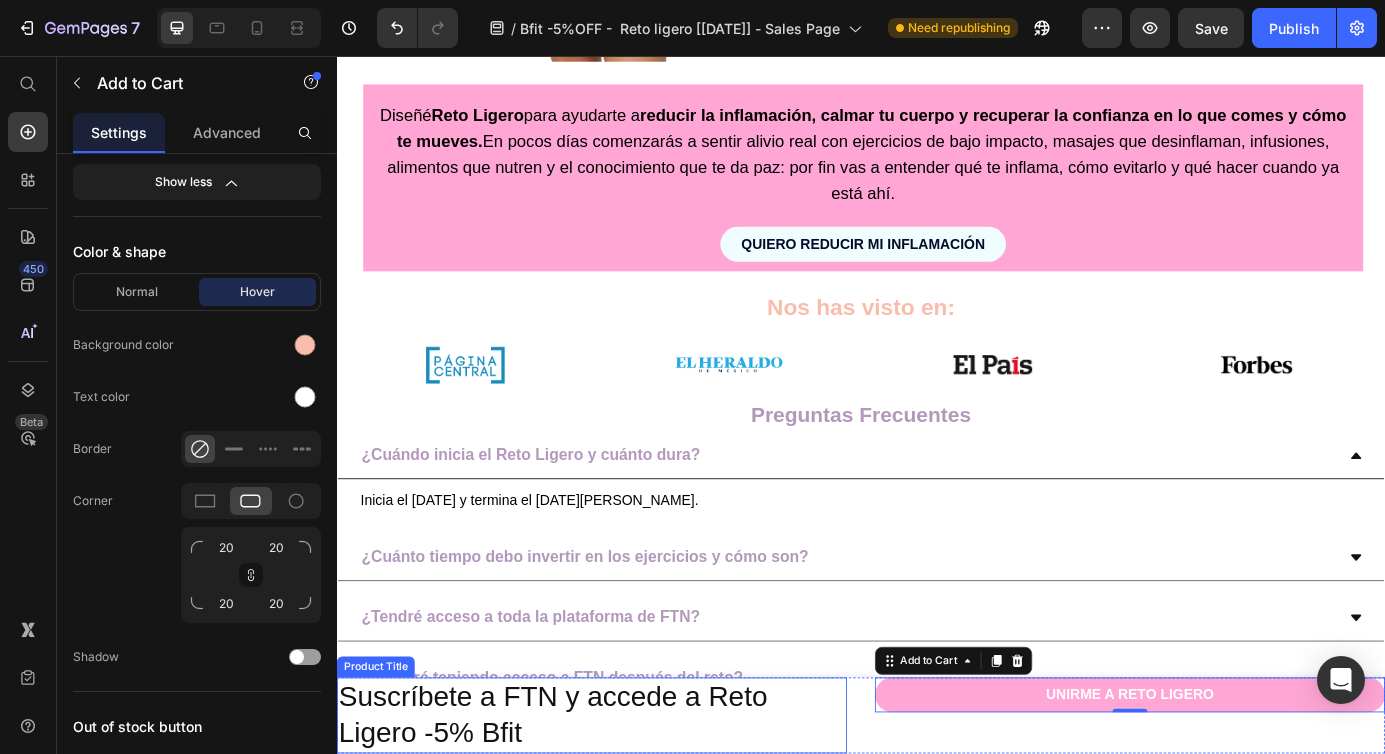 click on "Suscríbete a FTN y accede a Reto Ligero -5% Bfit" at bounding box center [629, 811] 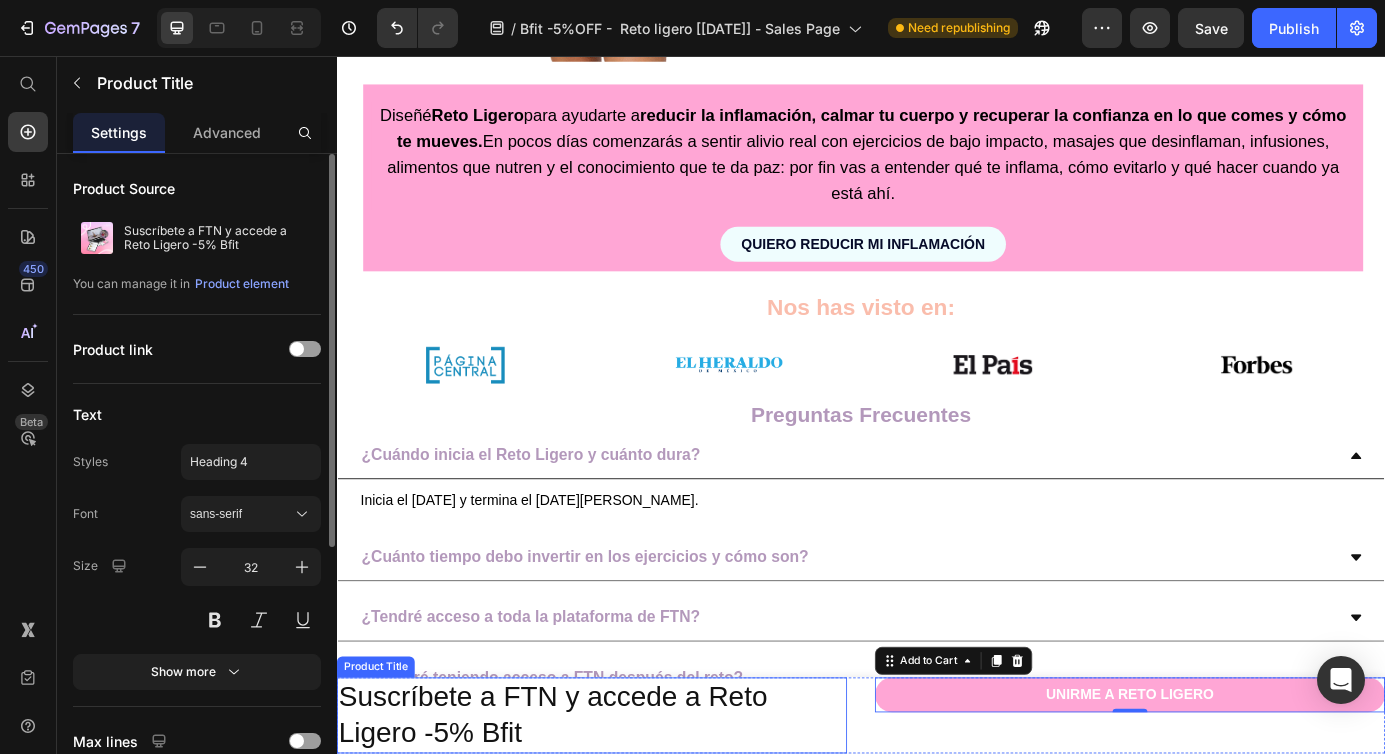 click on "Suscríbete a FTN y accede a Reto Ligero -5% Bfit" at bounding box center (629, 811) 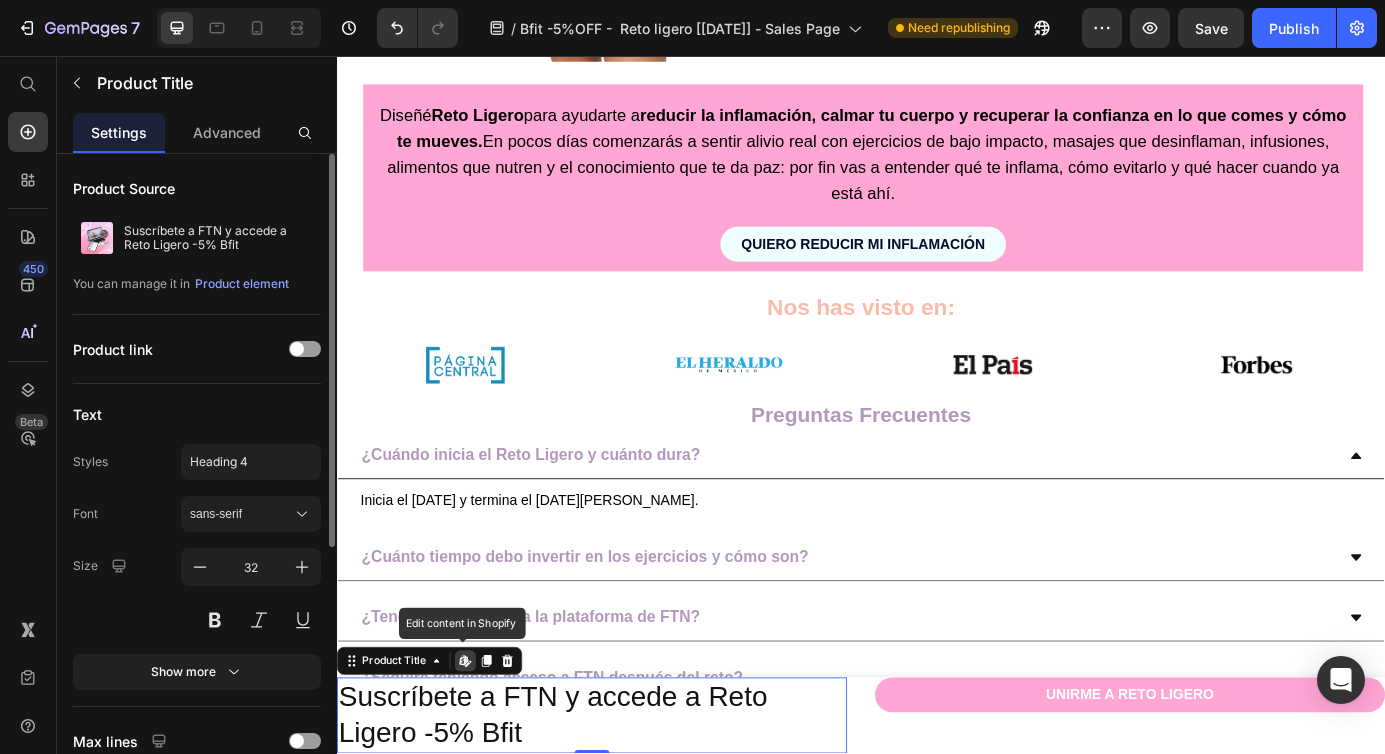 click on "Suscríbete a FTN y accede a Reto Ligero -5% Bfit" at bounding box center (629, 811) 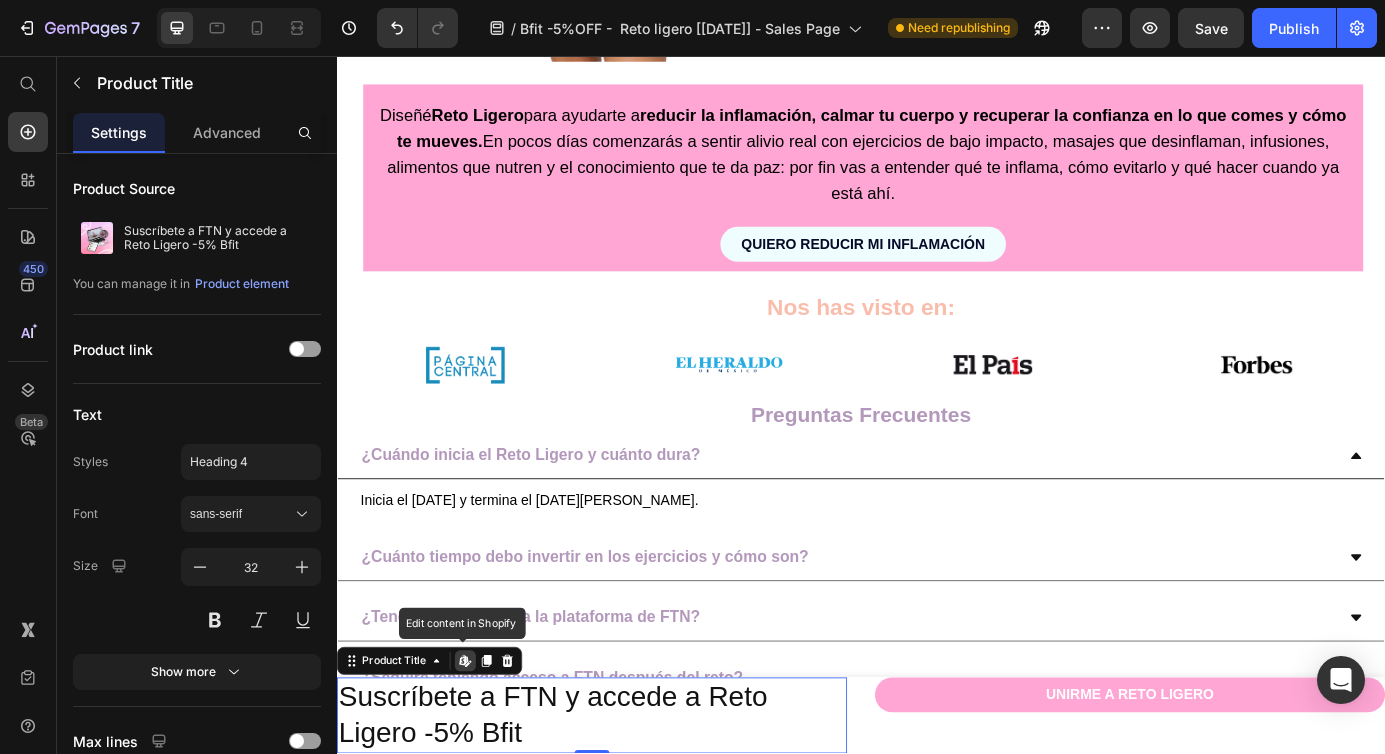 click on "Suscríbete a FTN y accede a Reto Ligero -5% Bfit" at bounding box center (629, 811) 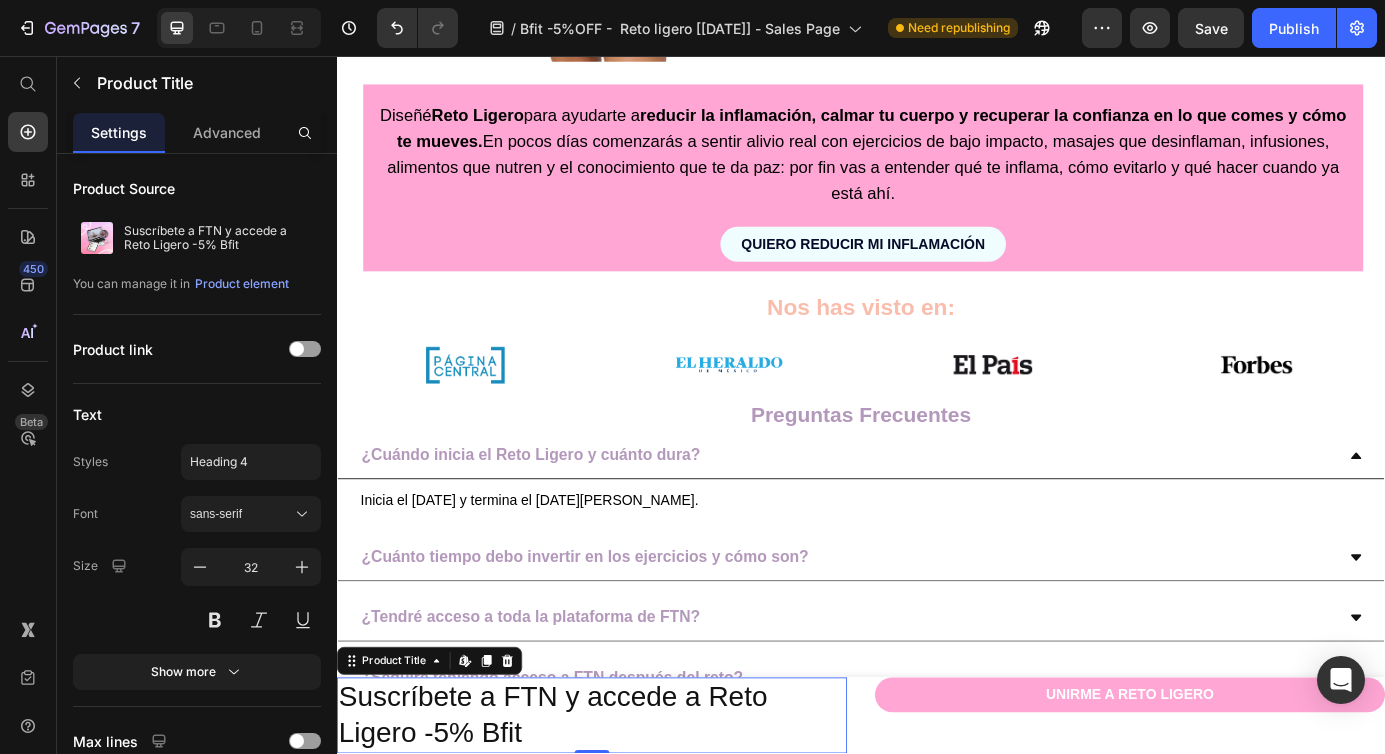 click on "Suscríbete a FTN y accede a Reto Ligero -5% Bfit" at bounding box center (629, 811) 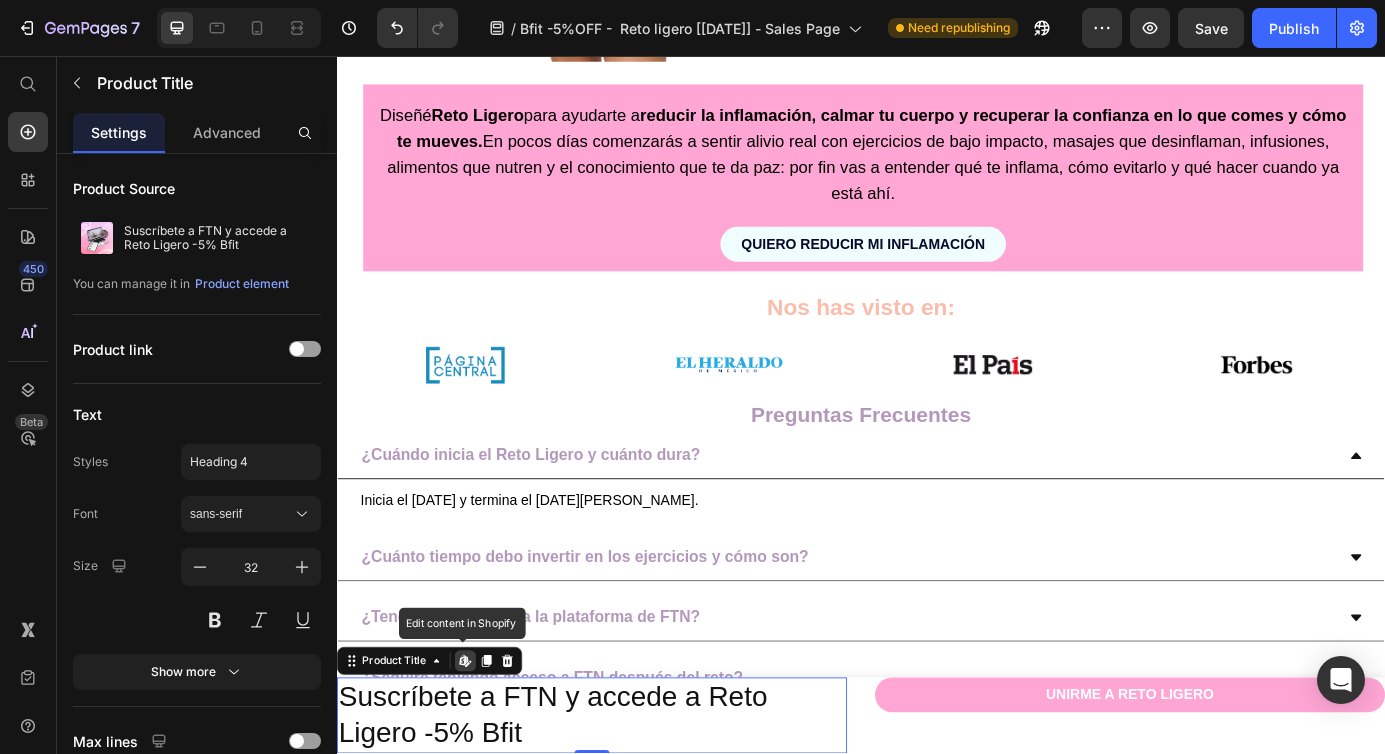 click on "Suscríbete a FTN y accede a Reto Ligero -5% Bfit" at bounding box center [629, 811] 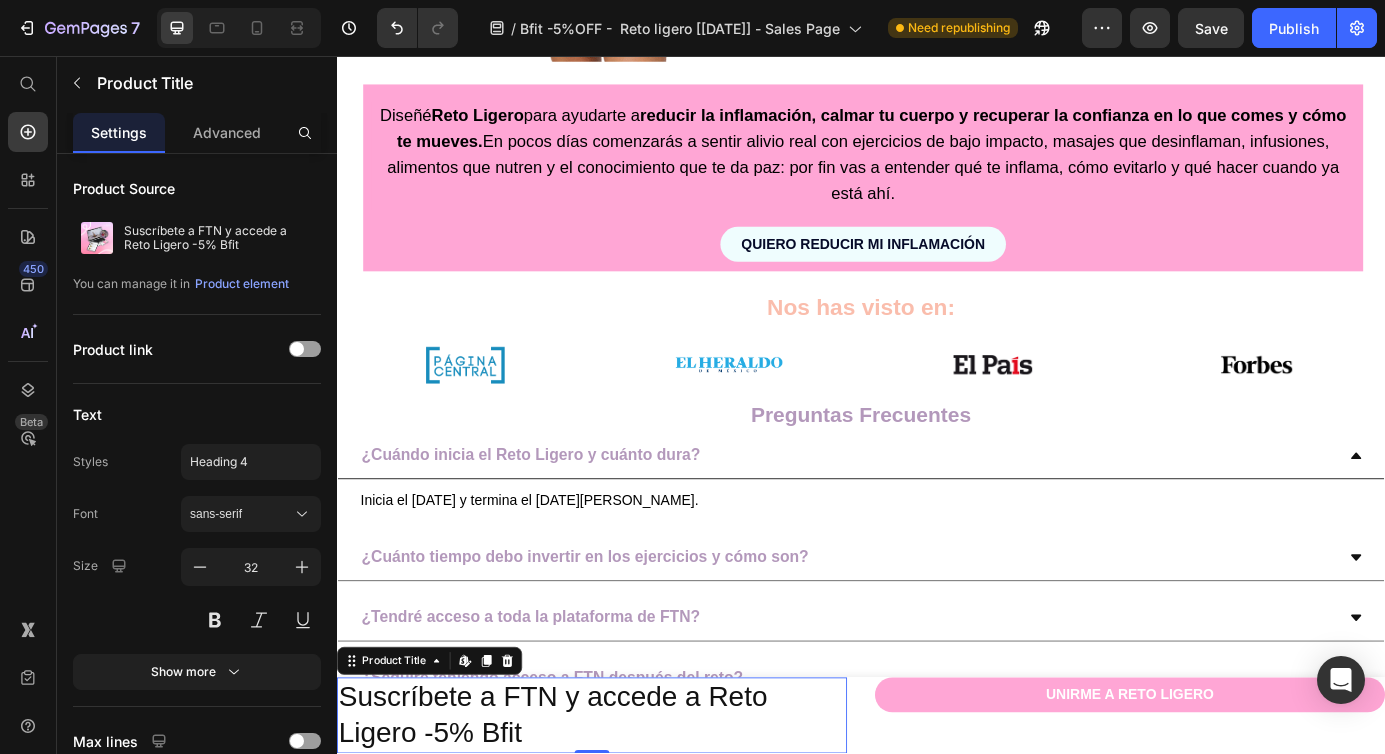 click on "Suscríbete a FTN y accede a Reto Ligero -5% Bfit" at bounding box center (629, 811) 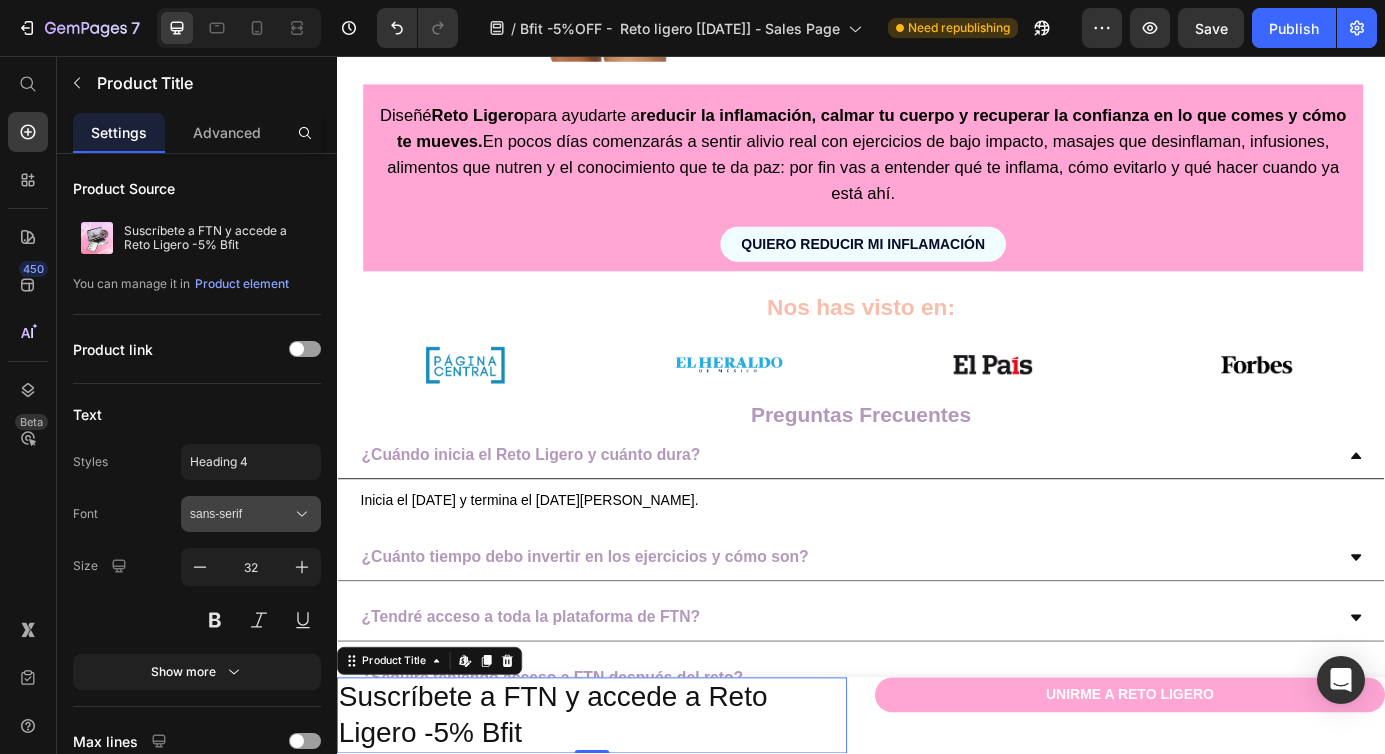 click on "sans-serif" at bounding box center (241, 514) 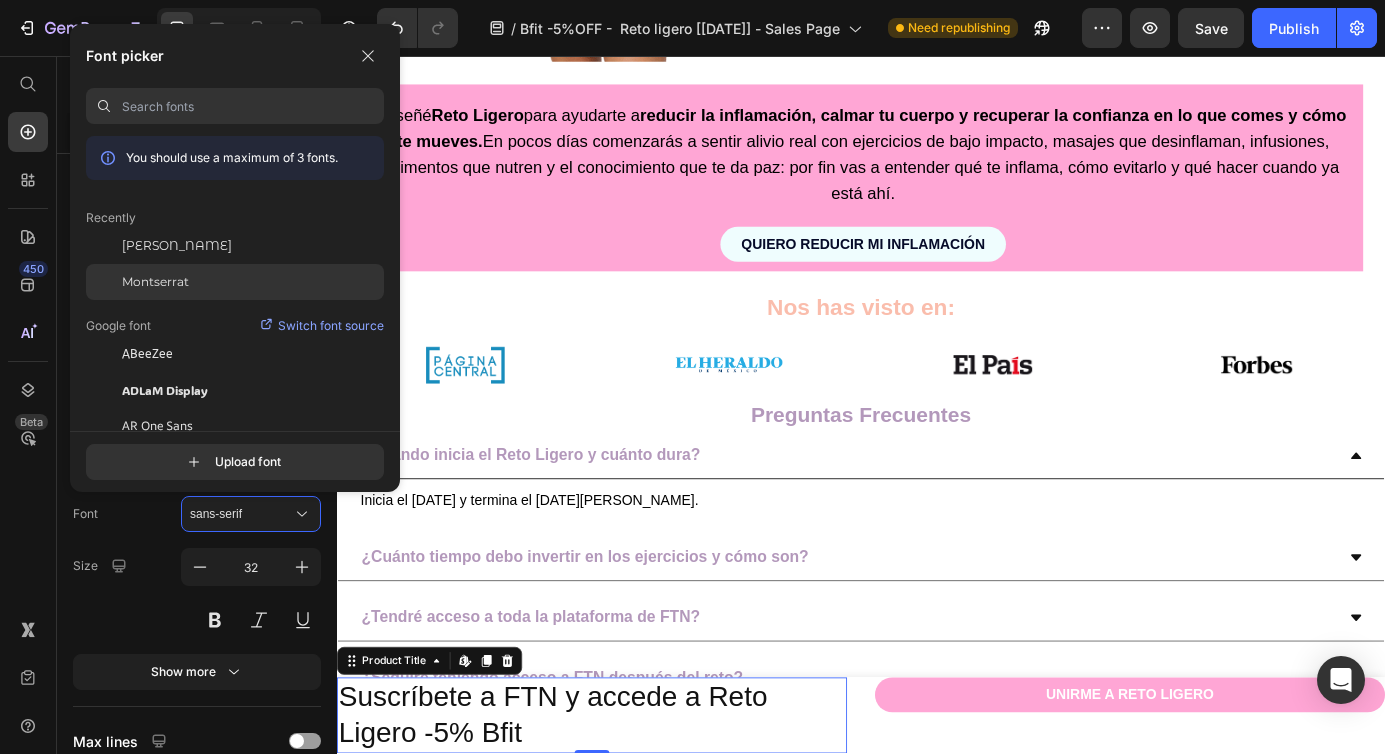 click on "Montserrat" 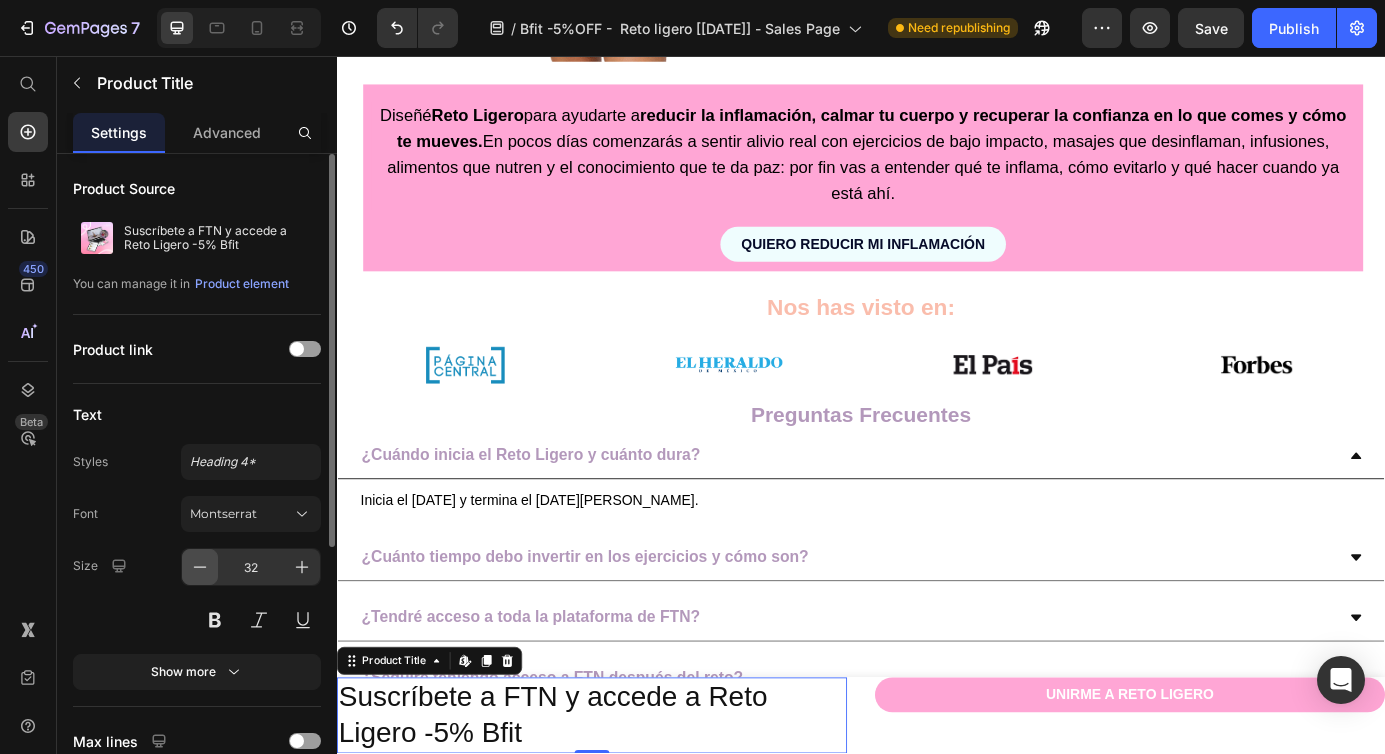 click 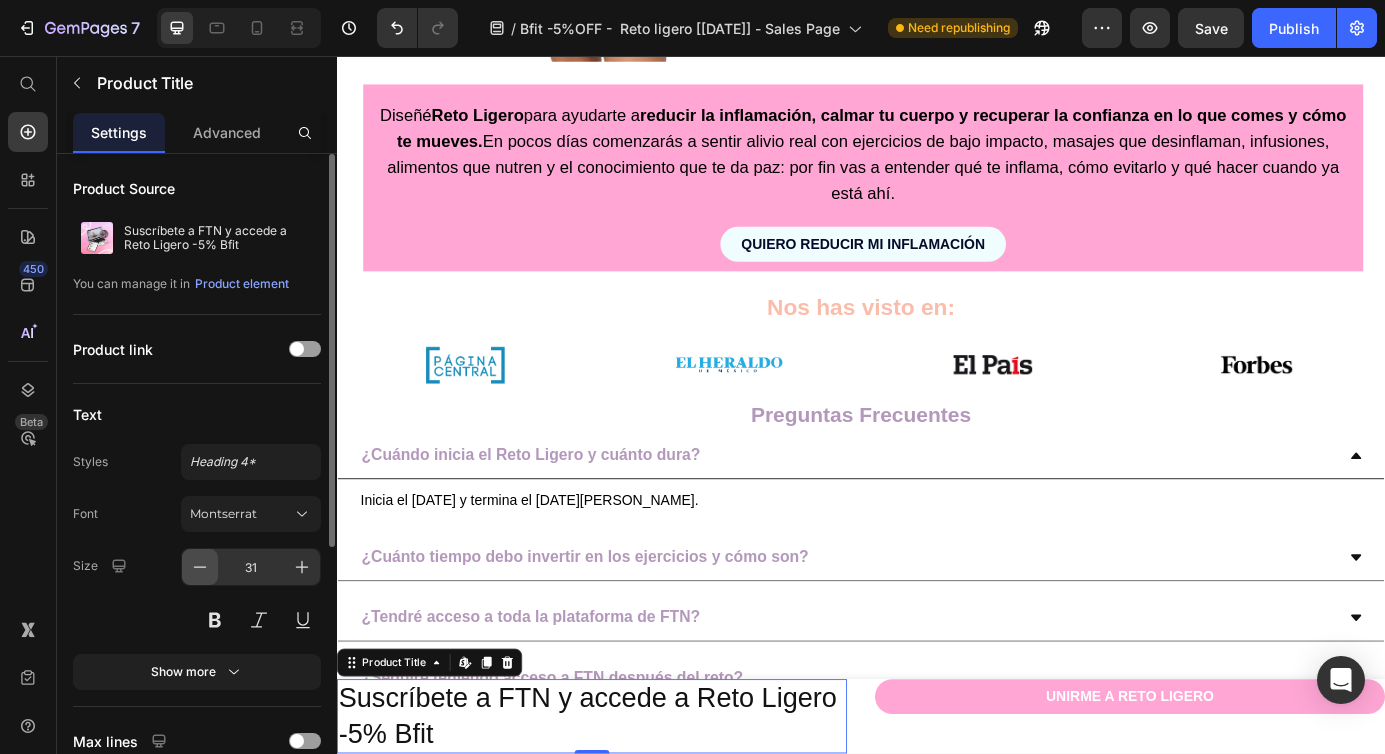 click 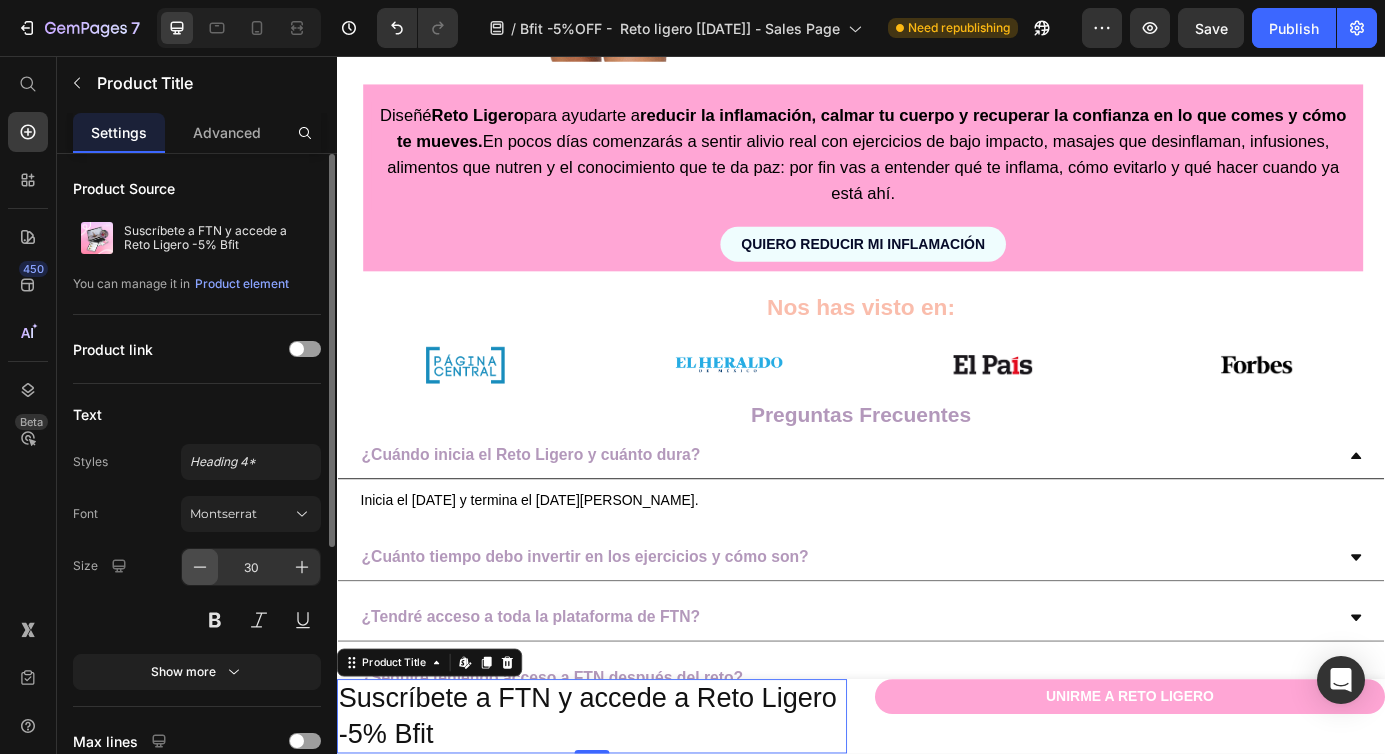 click 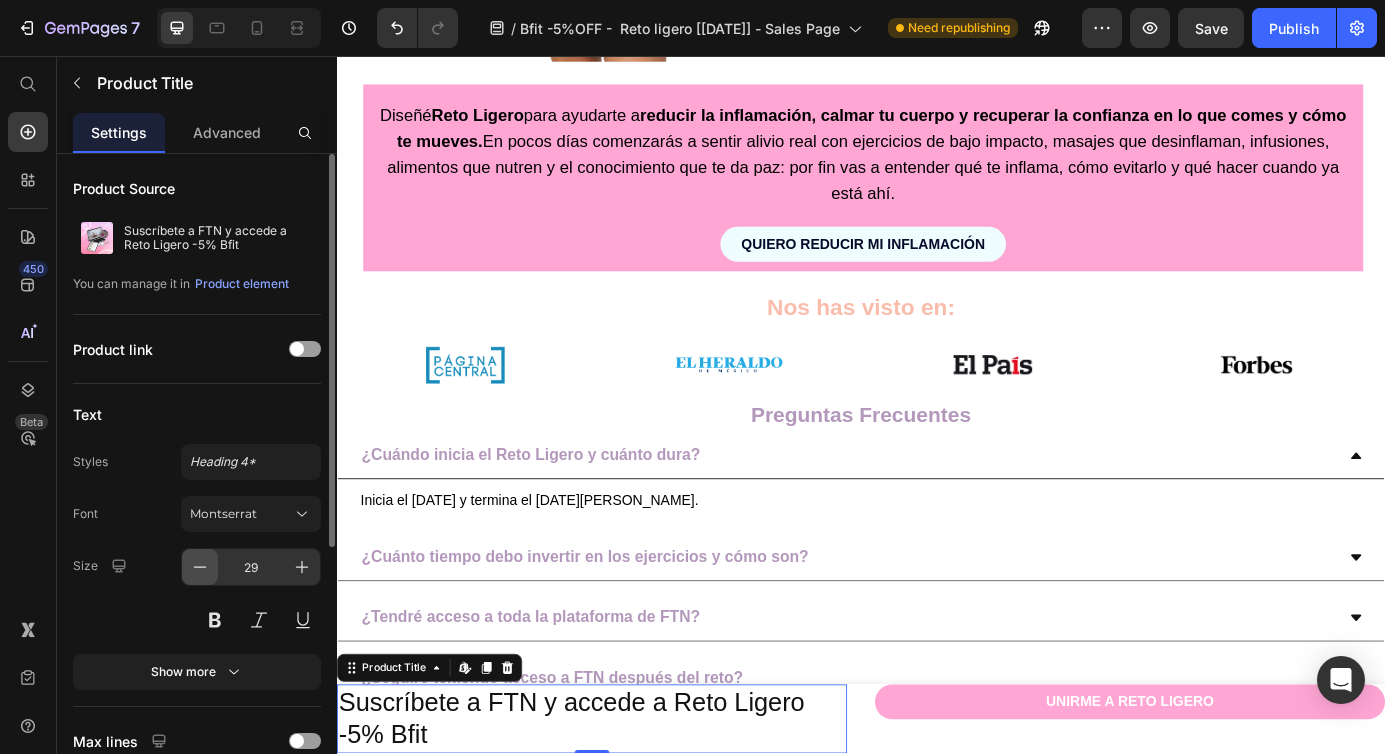 click 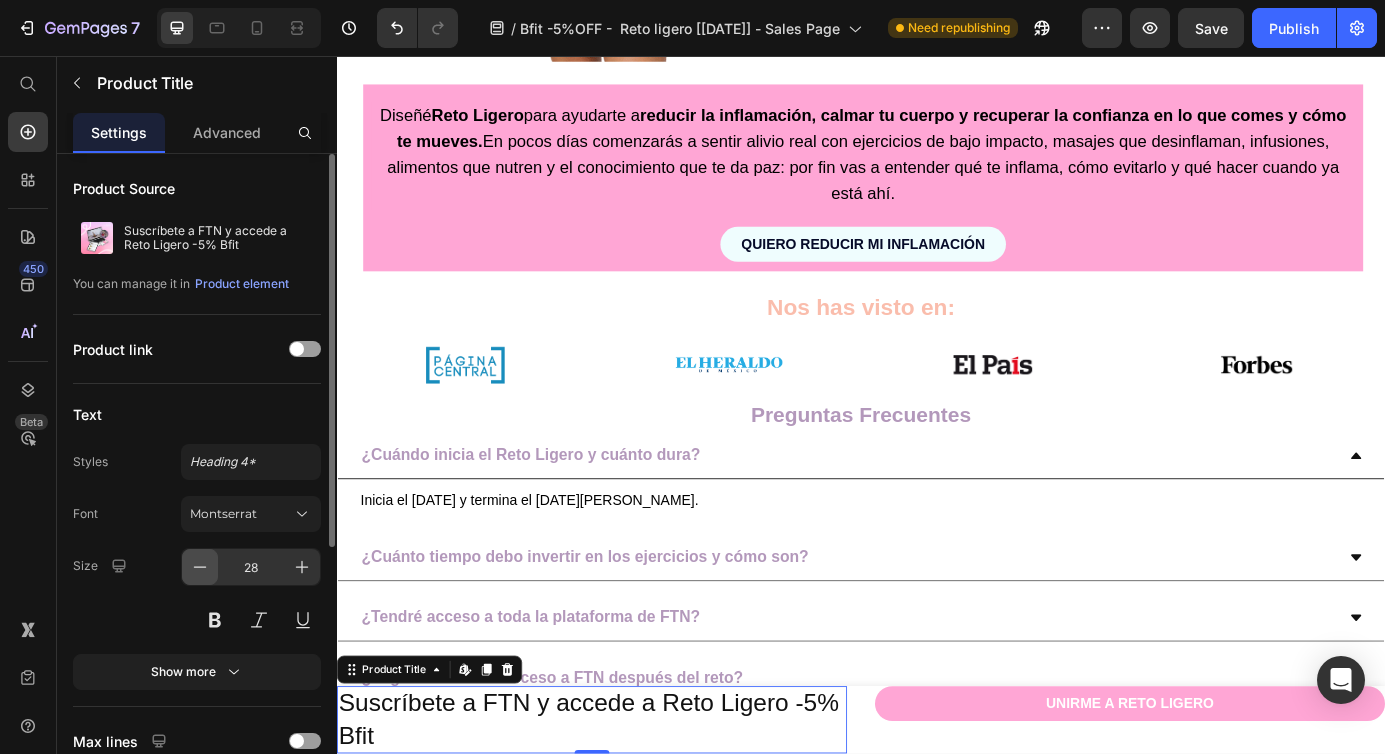 click 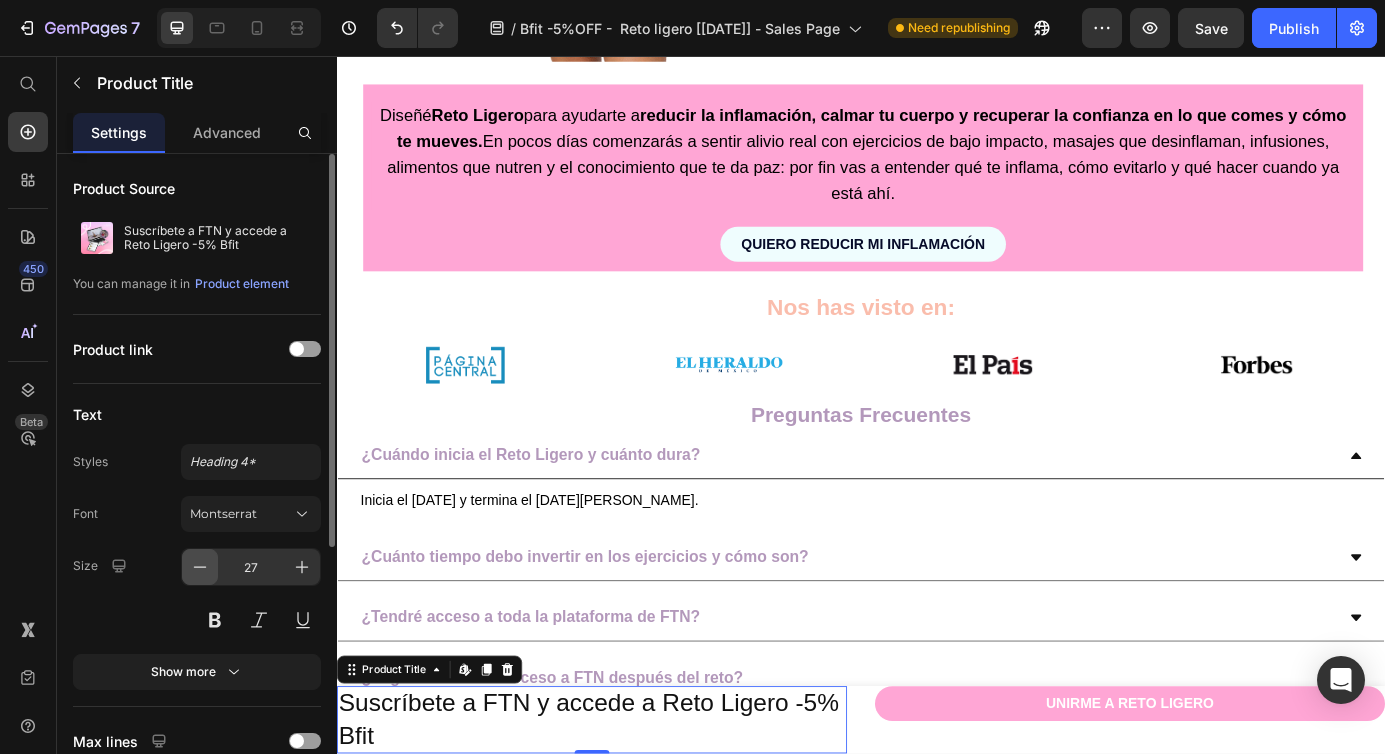 click 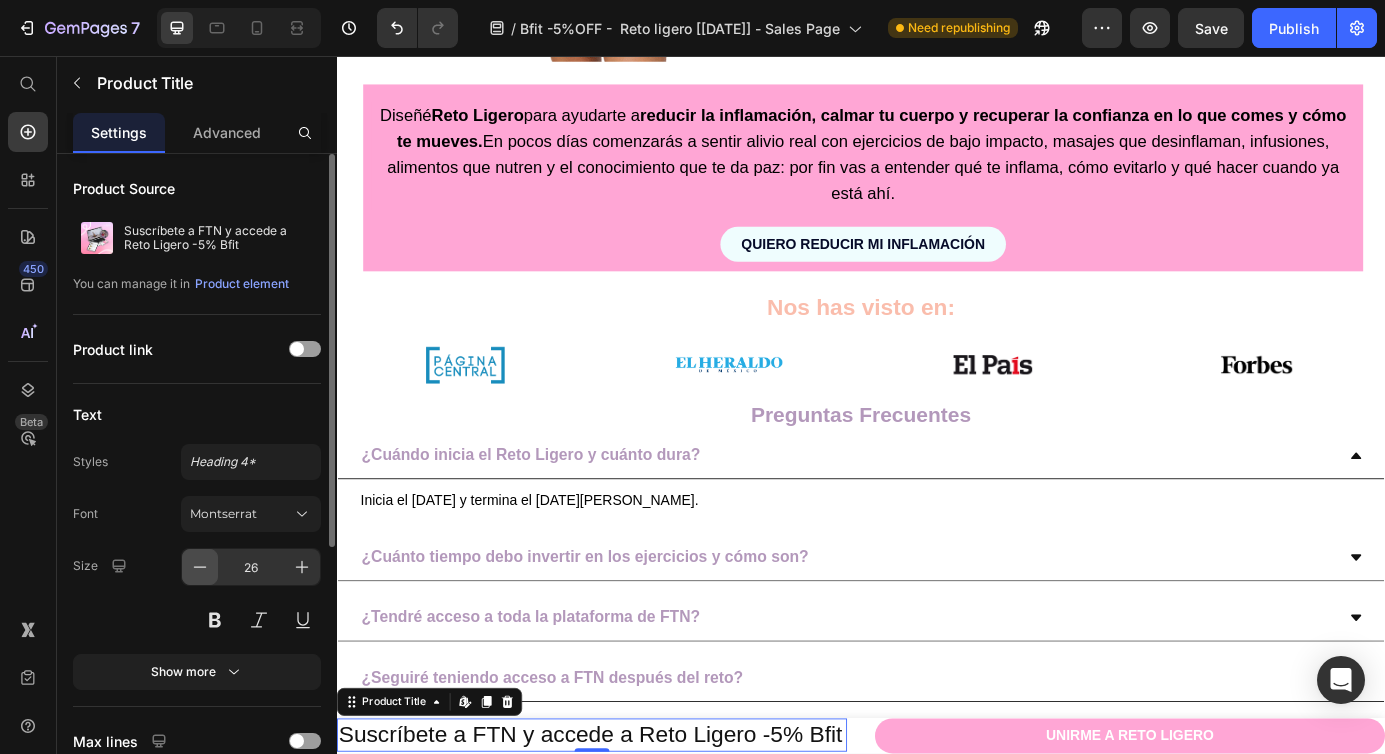 click 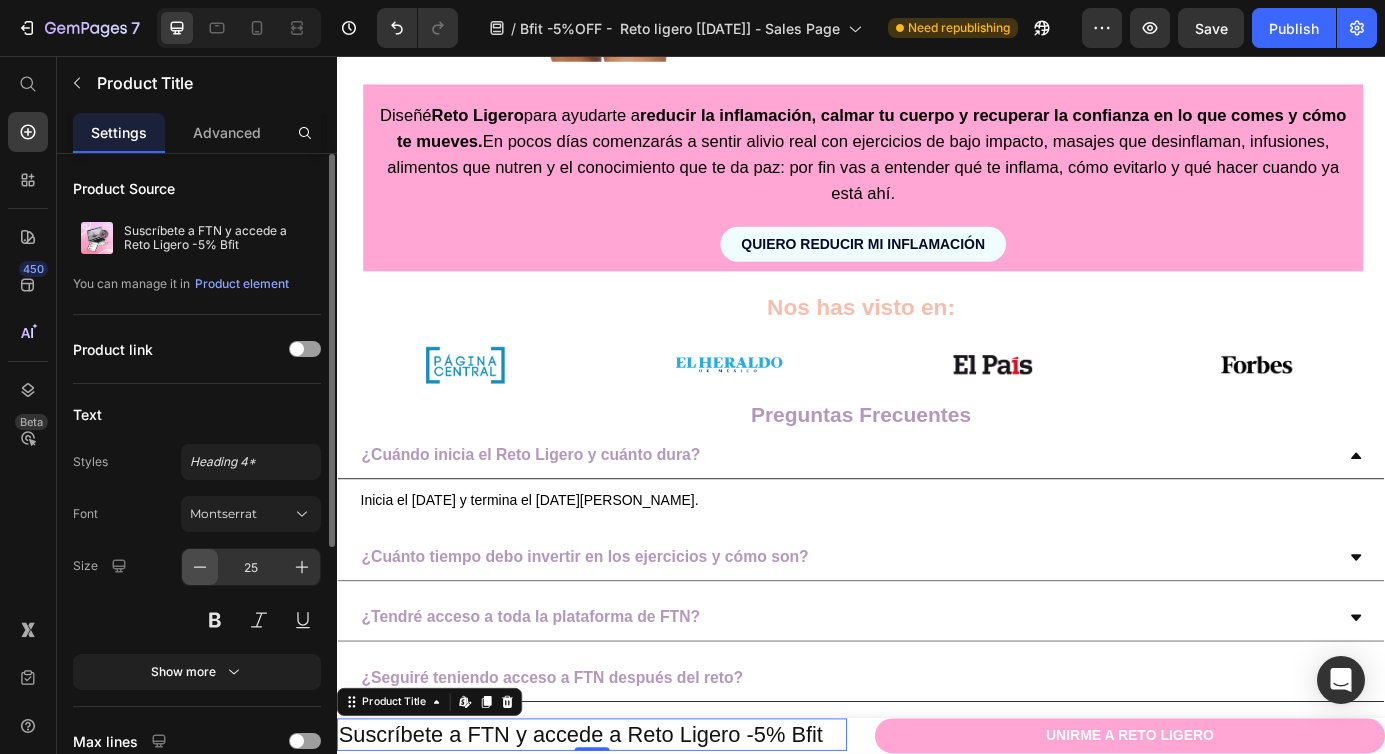 click 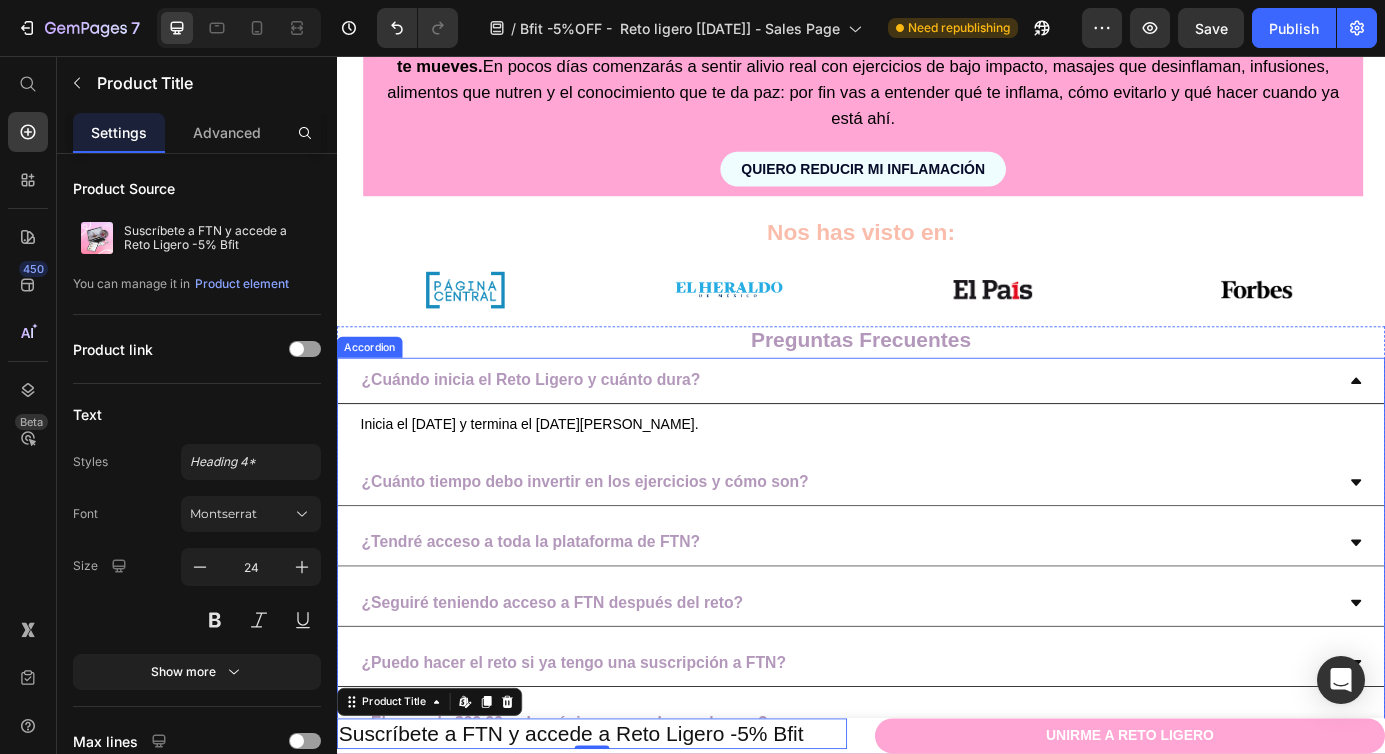 scroll, scrollTop: 5750, scrollLeft: 0, axis: vertical 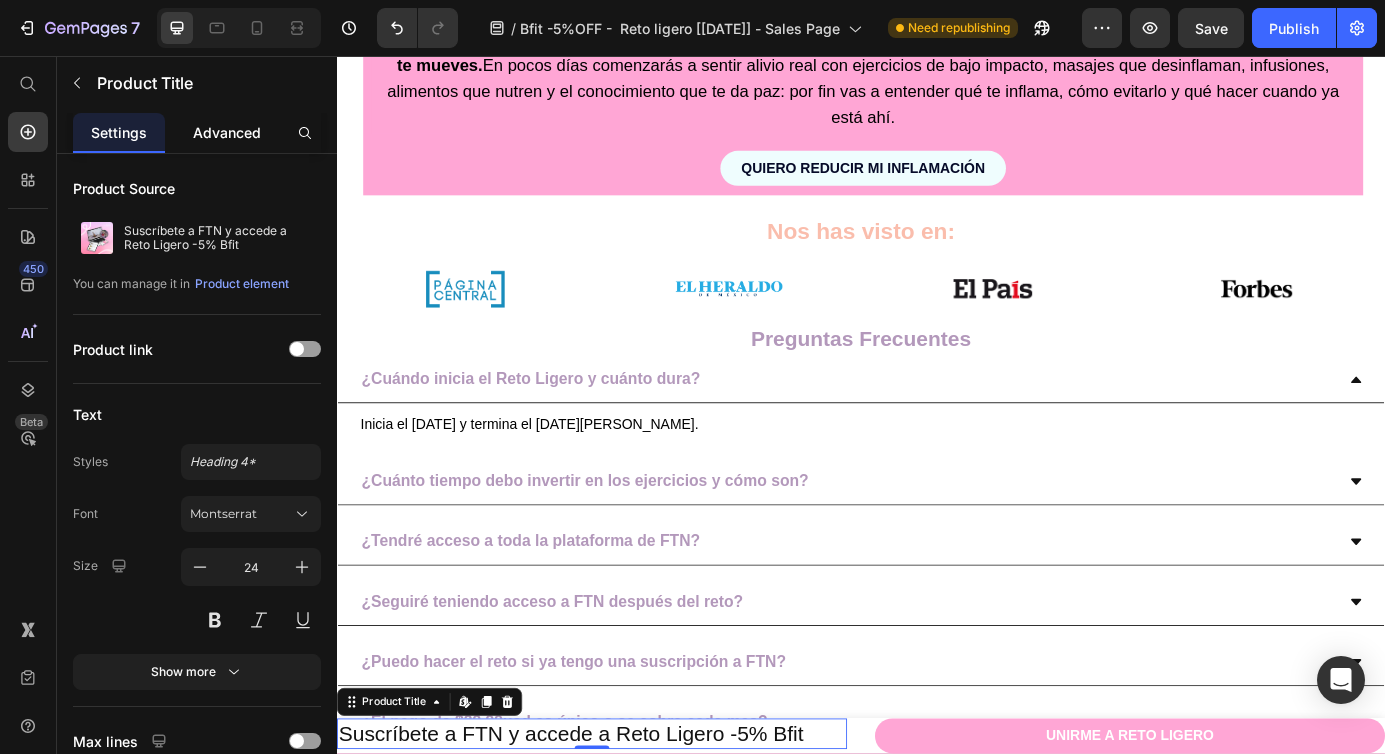 click on "Advanced" at bounding box center [227, 132] 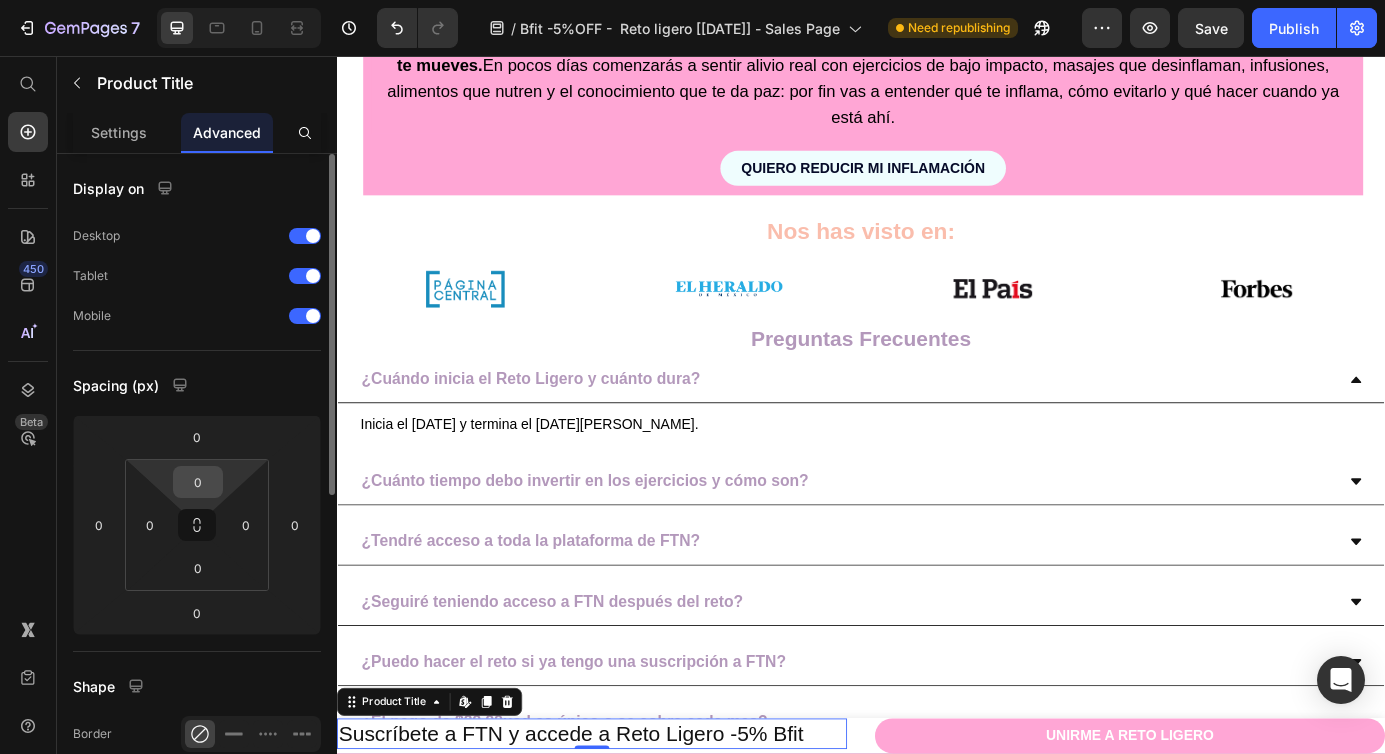 click on "0" at bounding box center (198, 482) 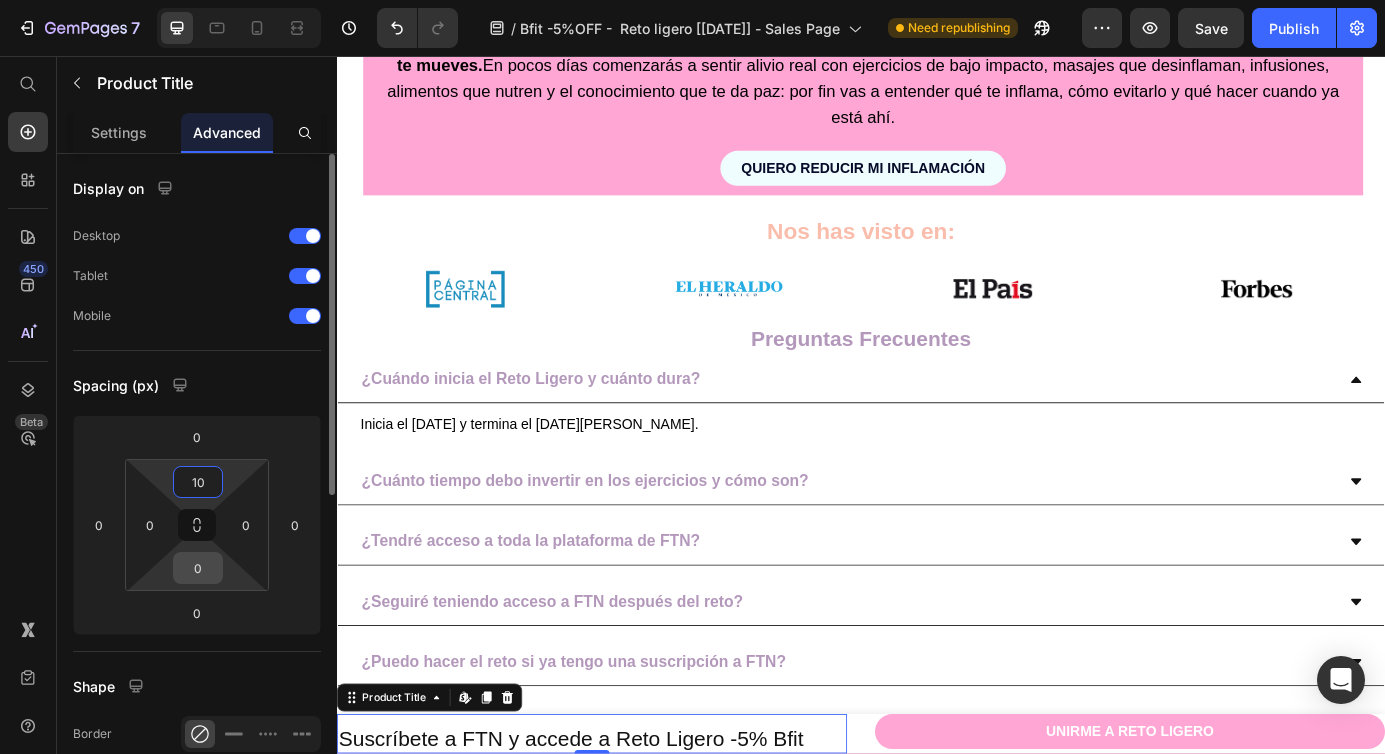 type on "10" 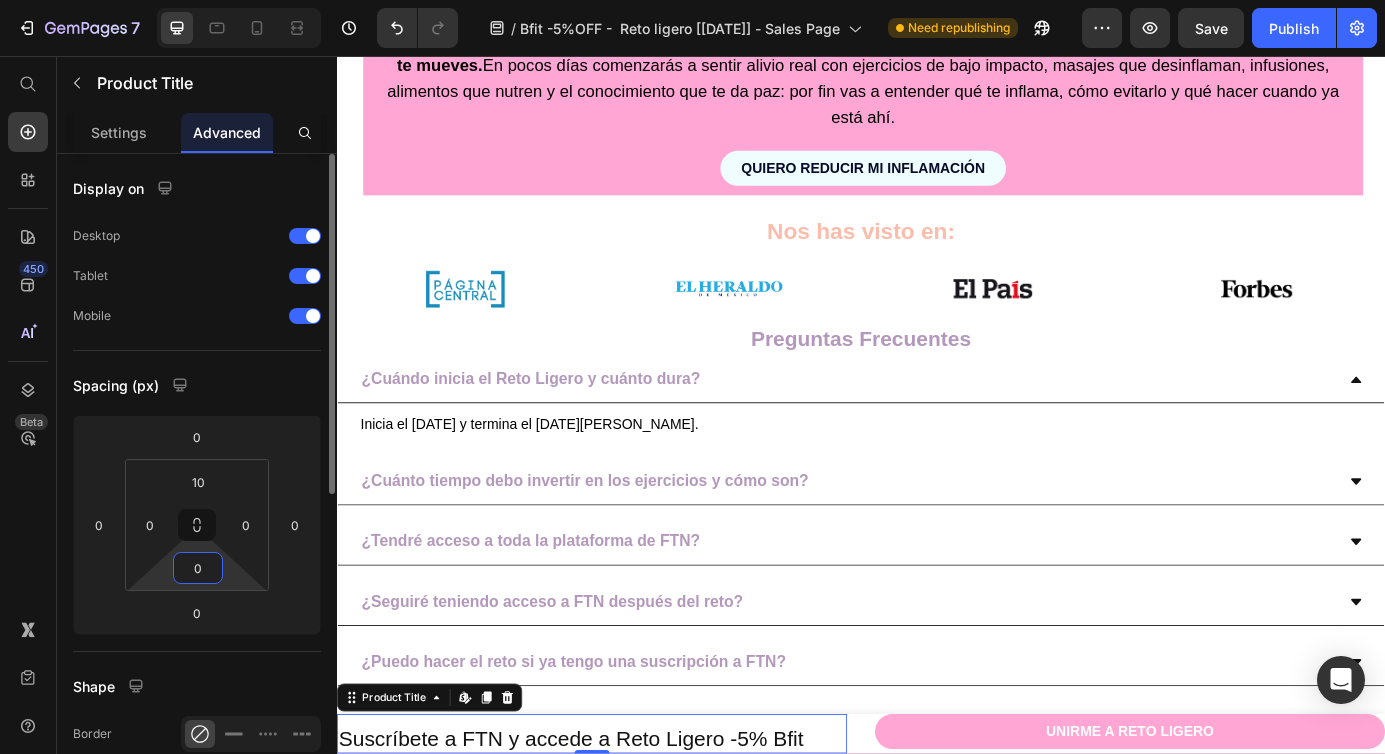 click on "0" at bounding box center (198, 568) 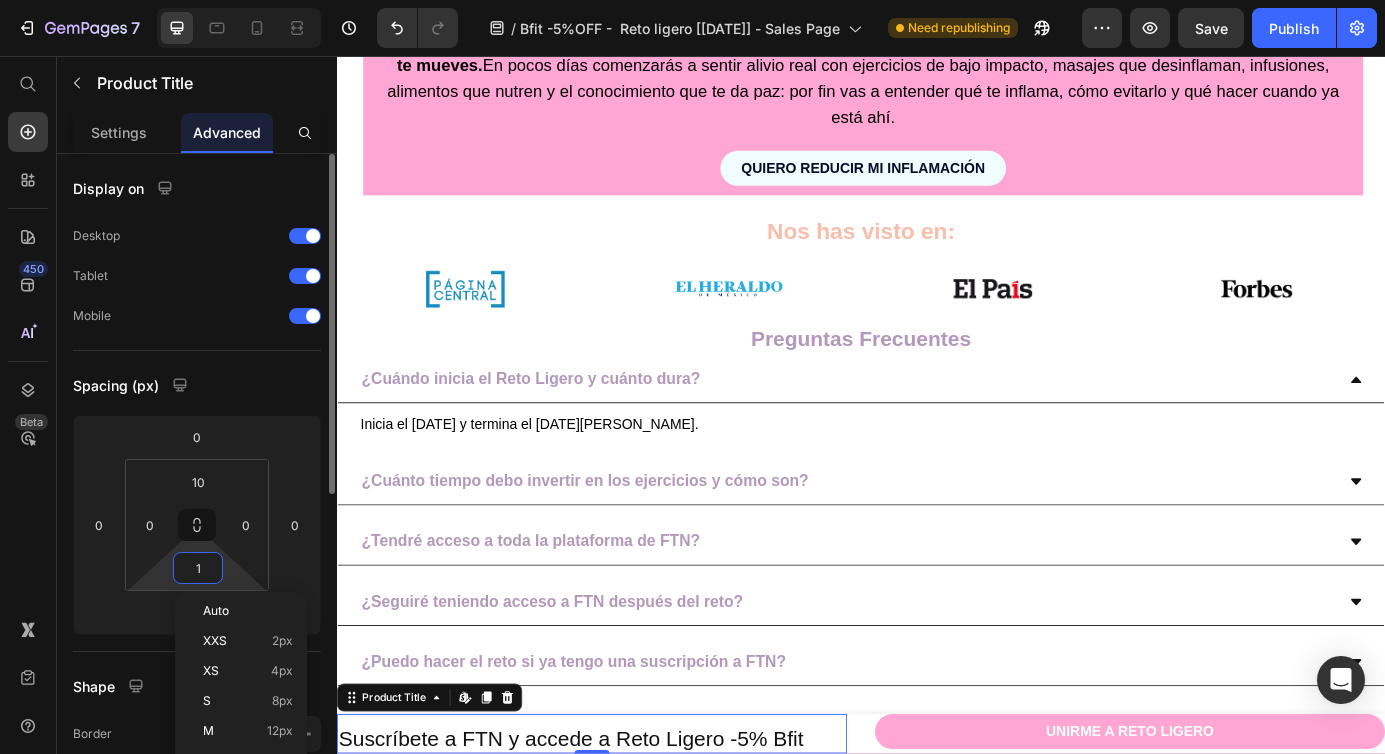 type on "10" 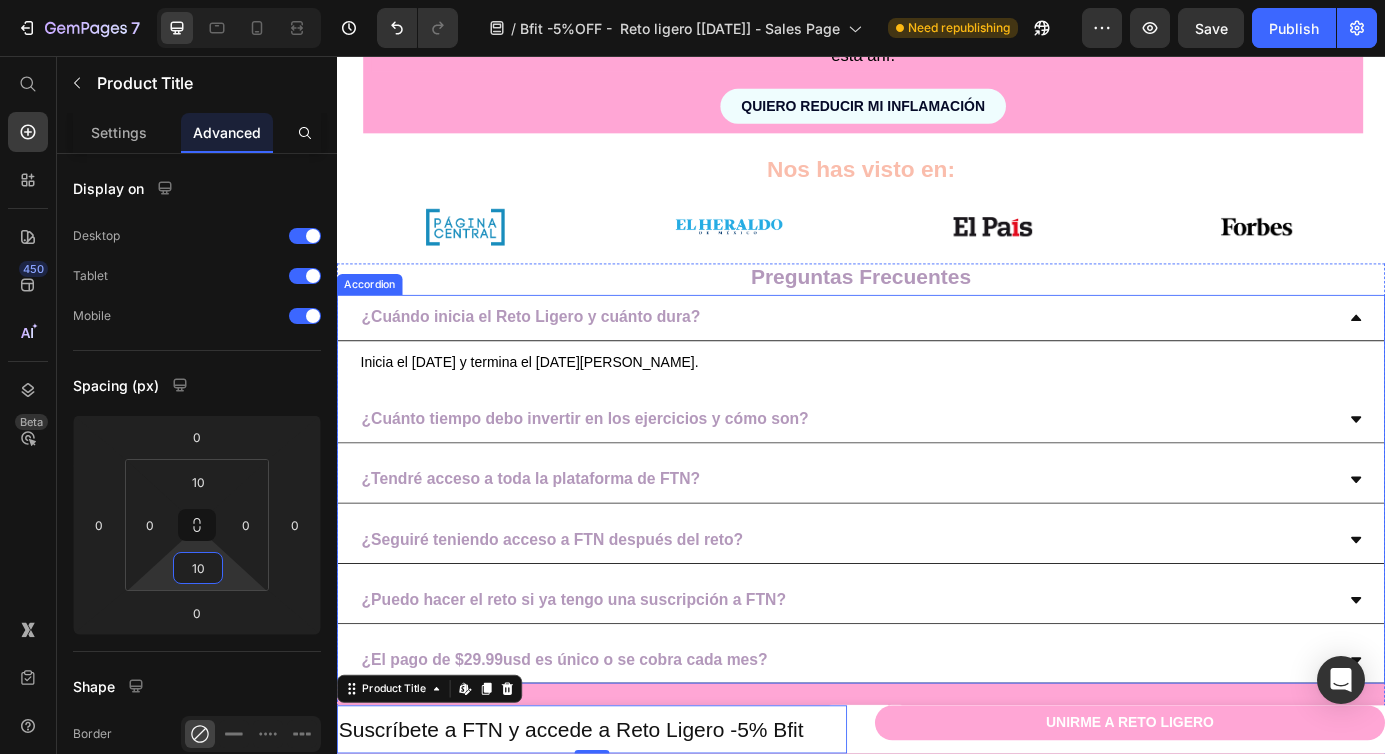 scroll, scrollTop: 5825, scrollLeft: 0, axis: vertical 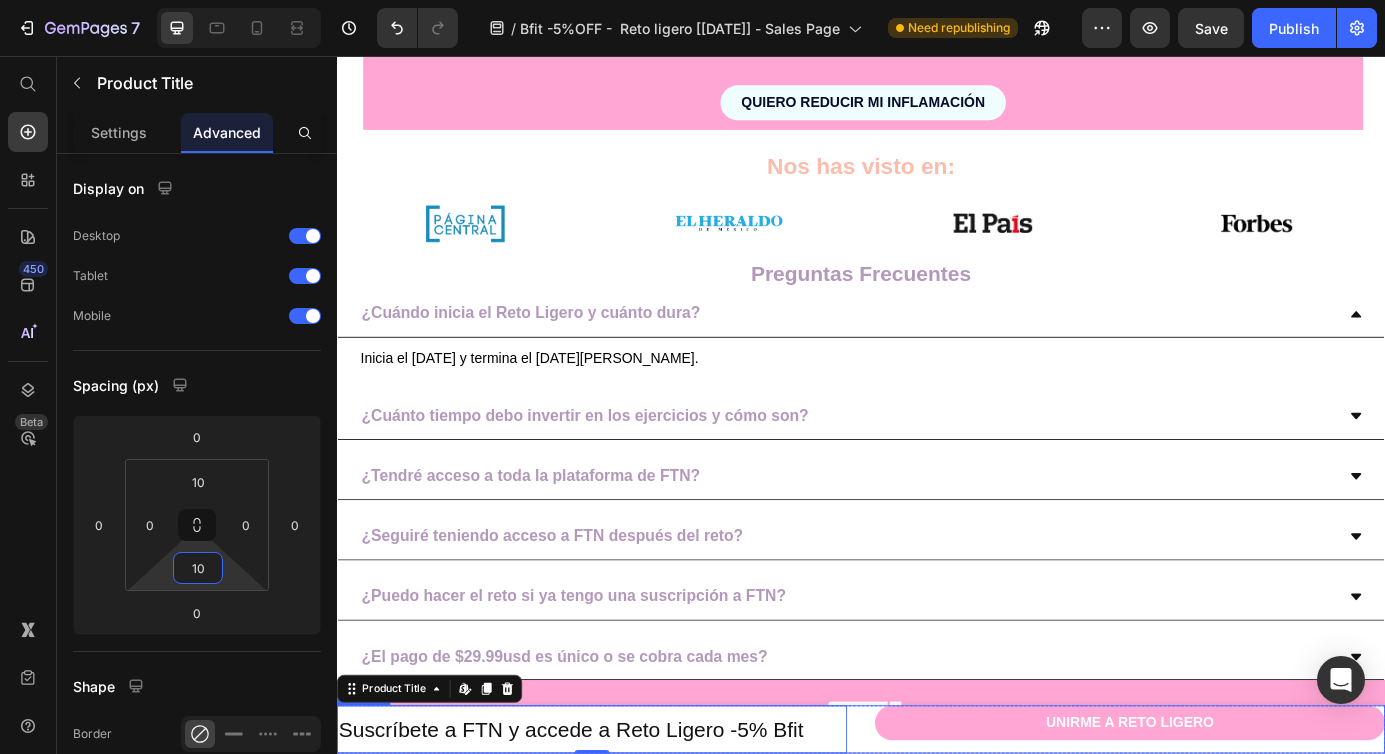 click on "Suscríbete a FTN y accede a Reto Ligero -5% Bfit Product Title   Edit content in Shopify 0 UNIRME A RETO LIGERO Add to Cart Product" at bounding box center [937, 827] 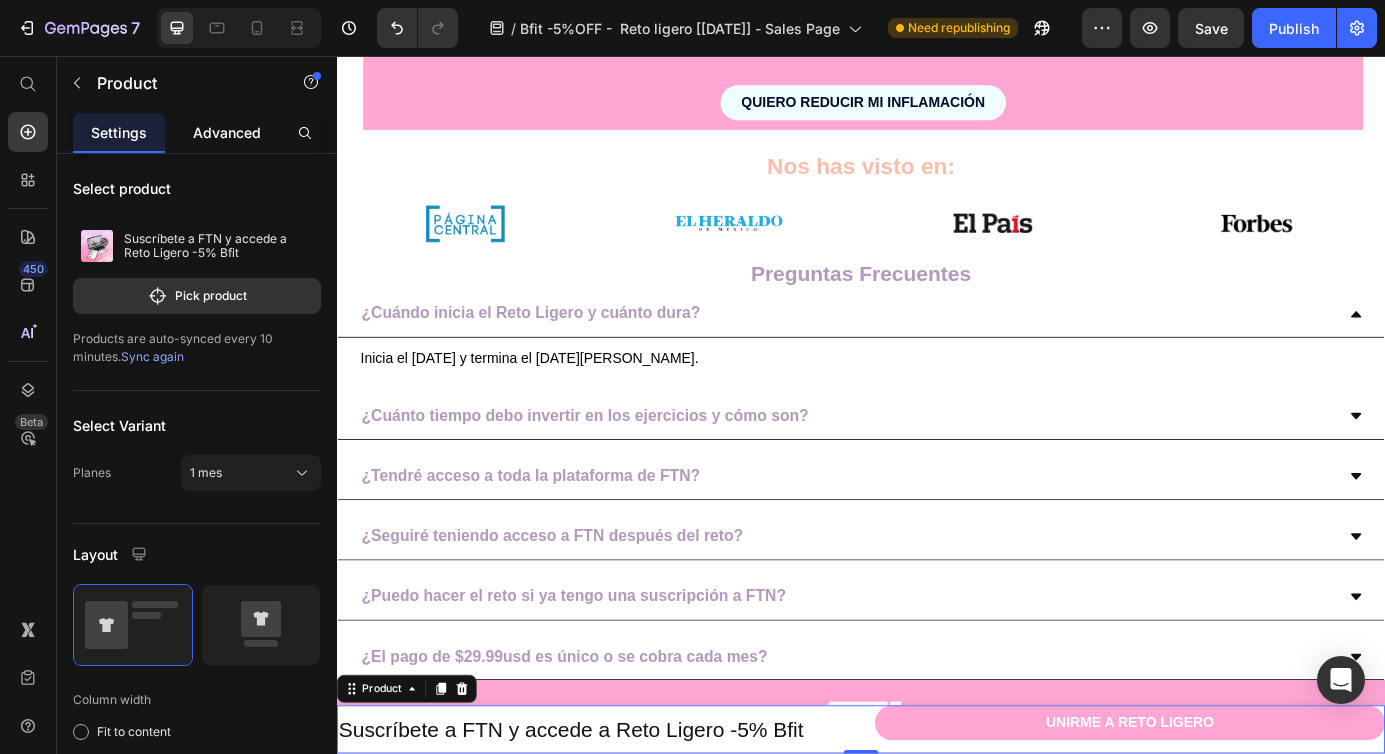click on "Advanced" at bounding box center [227, 132] 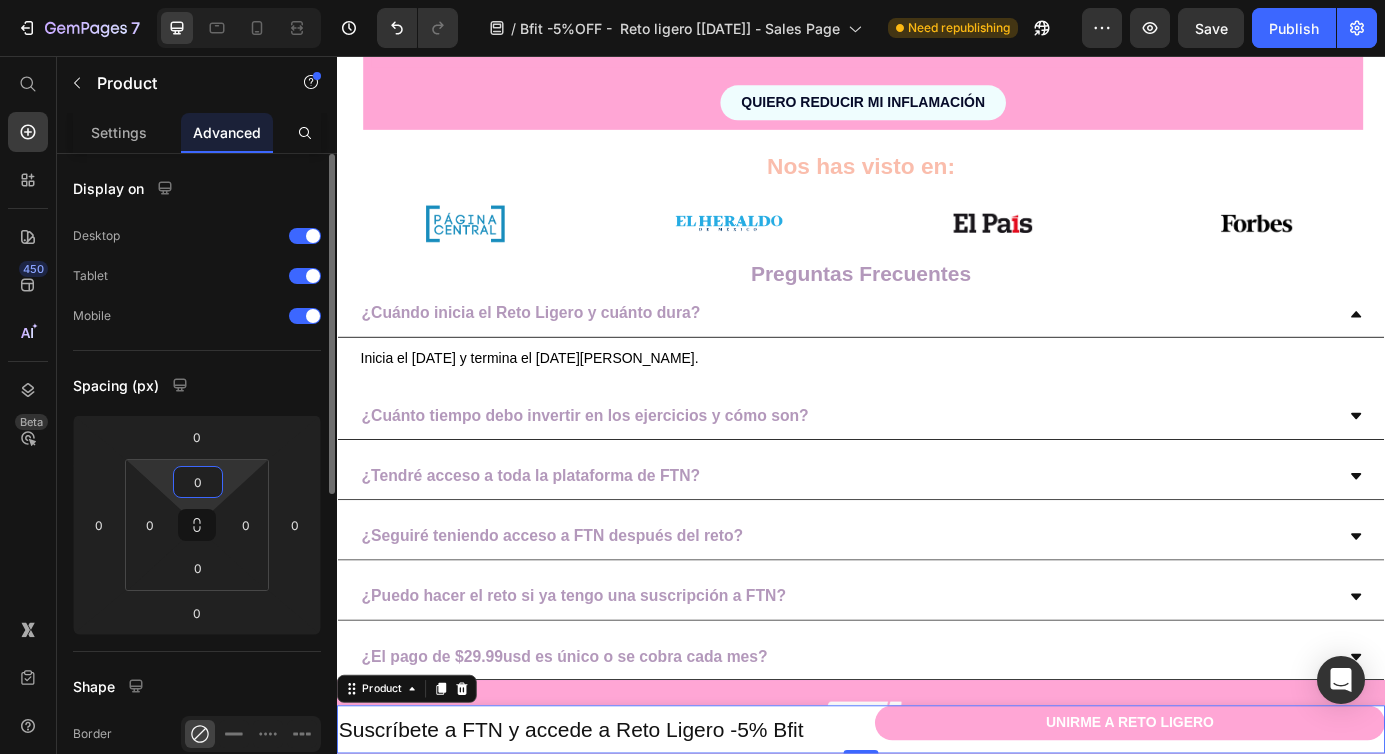 click on "0" at bounding box center (198, 482) 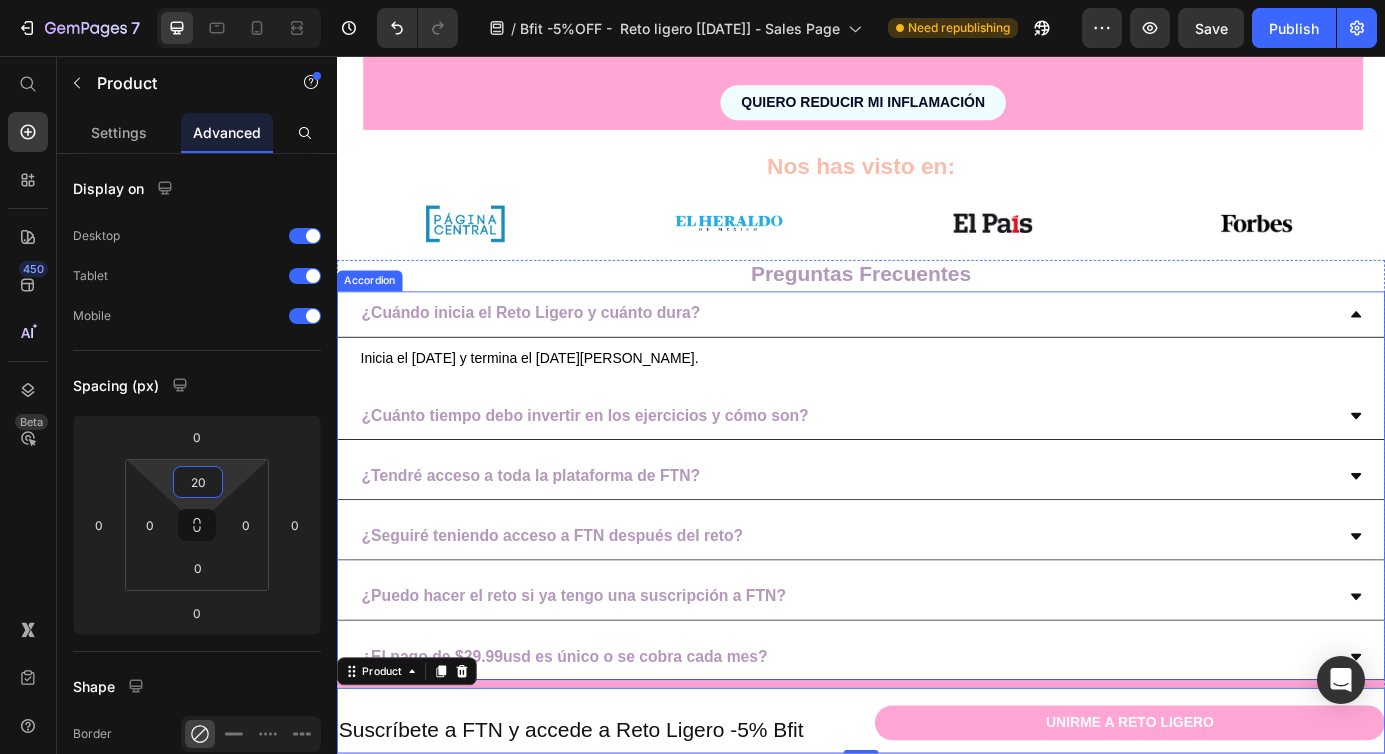 type on "2" 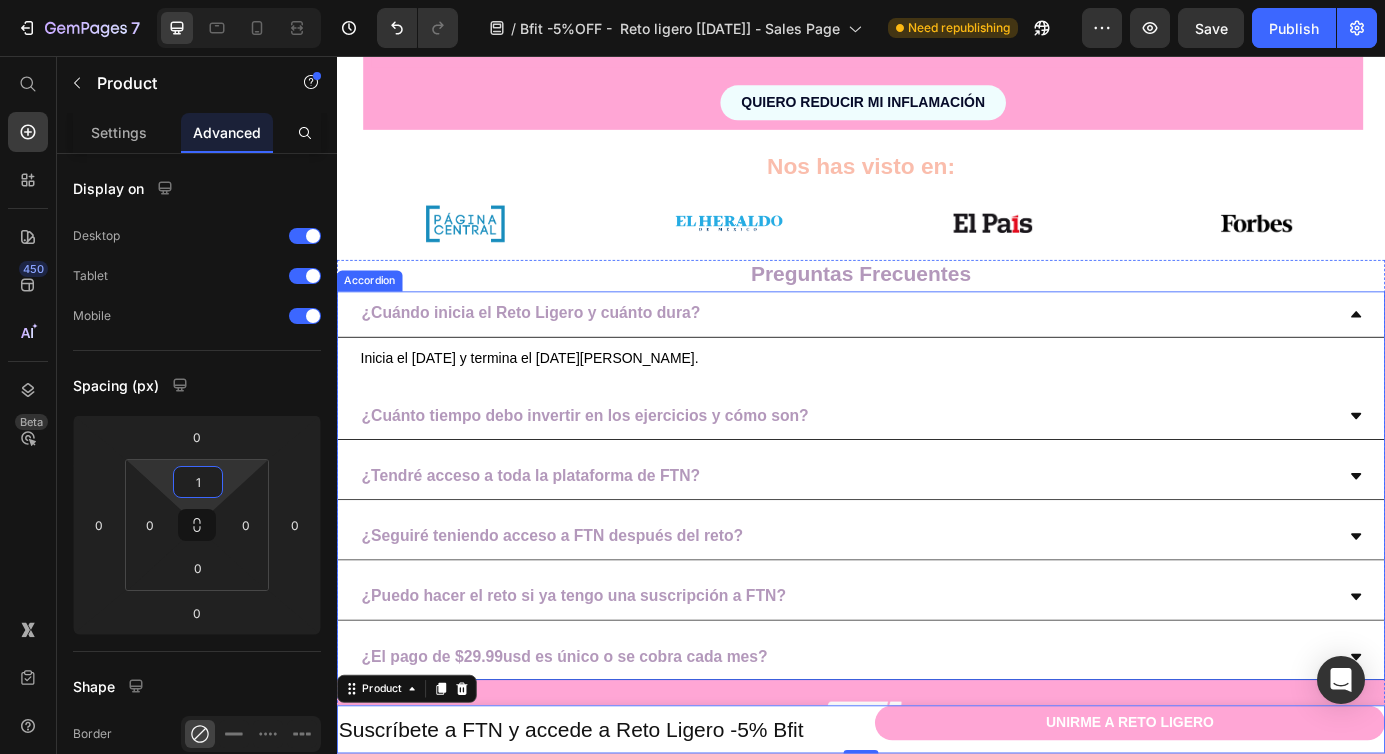 type on "10" 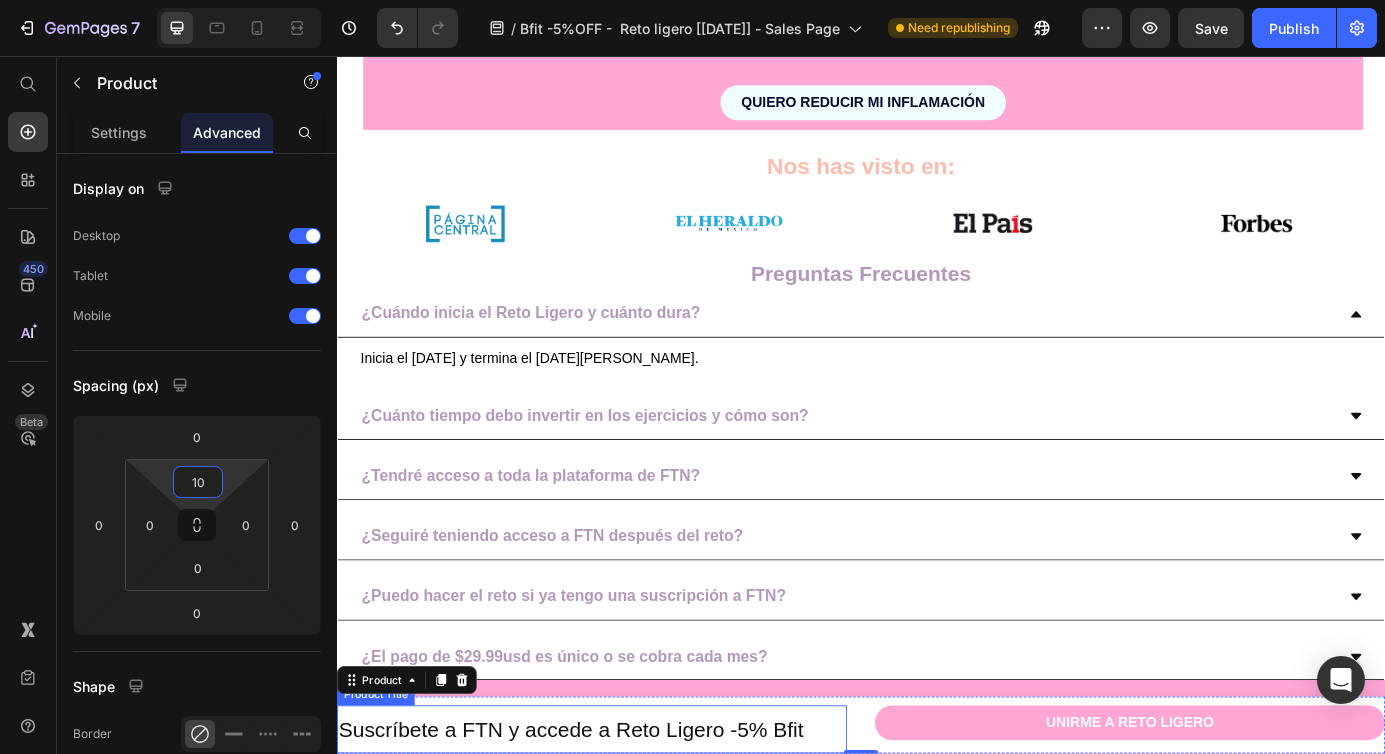 click on "Suscríbete a FTN y accede a Reto Ligero -5% Bfit" at bounding box center (629, 827) 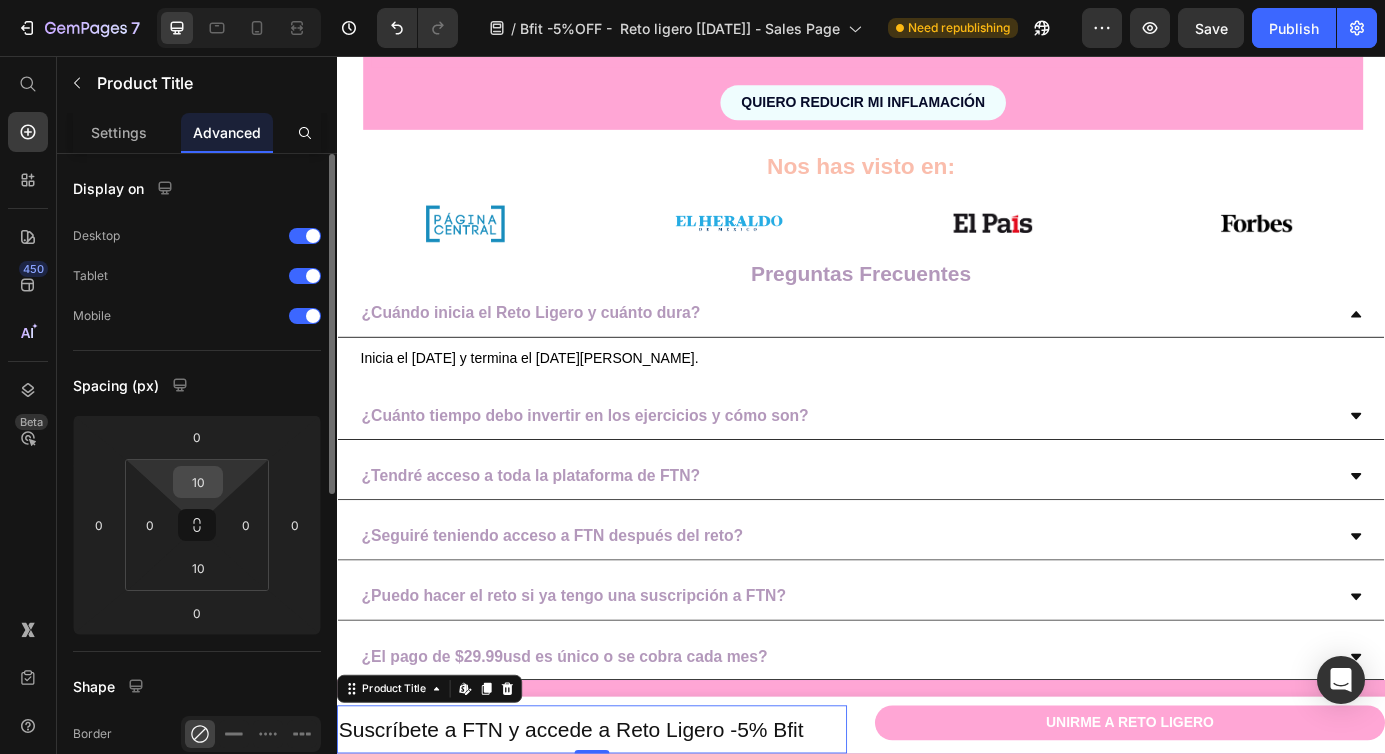 click on "10" at bounding box center [198, 482] 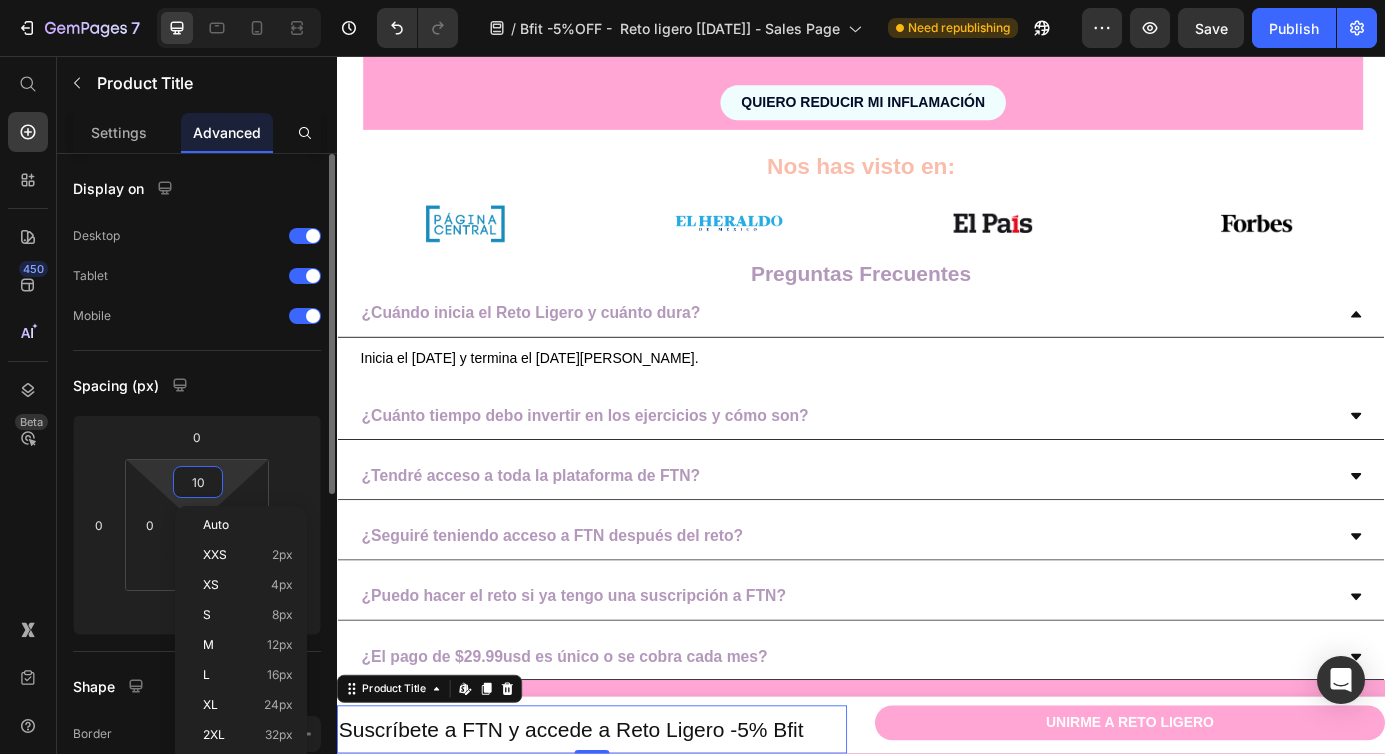 type 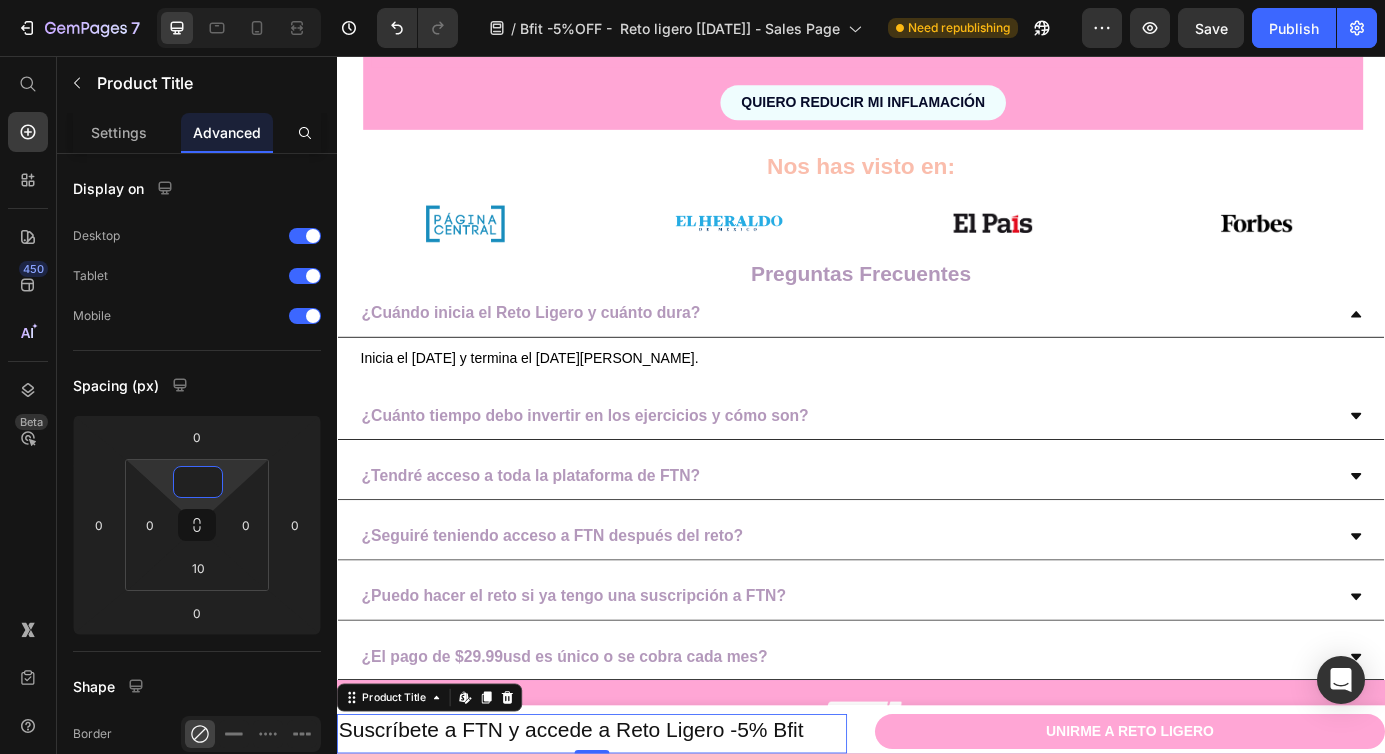 click on "Suscríbete a FTN y accede a Reto Ligero -5% Bfit Product Title   Edit content in Shopify 0 UNIRME A RETO LIGERO Add to Cart Product" at bounding box center (937, 827) 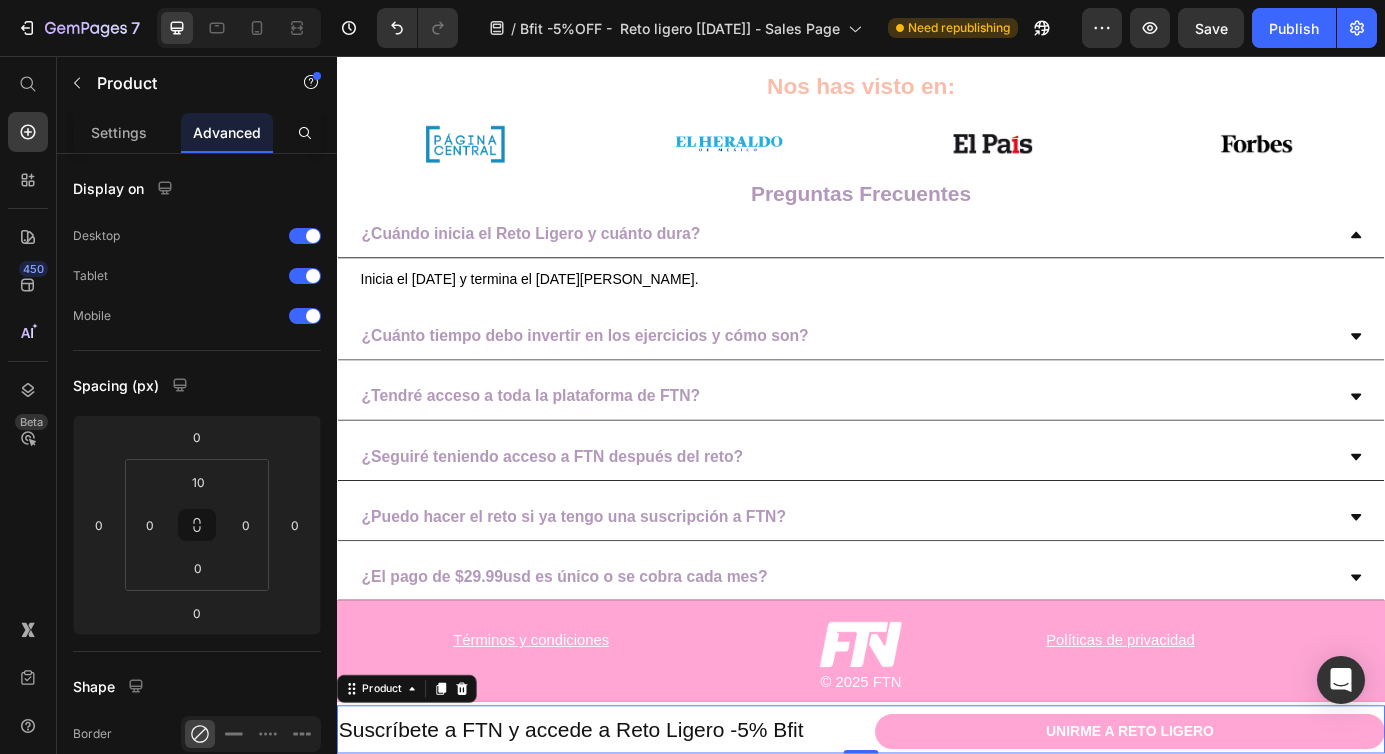 scroll, scrollTop: 5917, scrollLeft: 0, axis: vertical 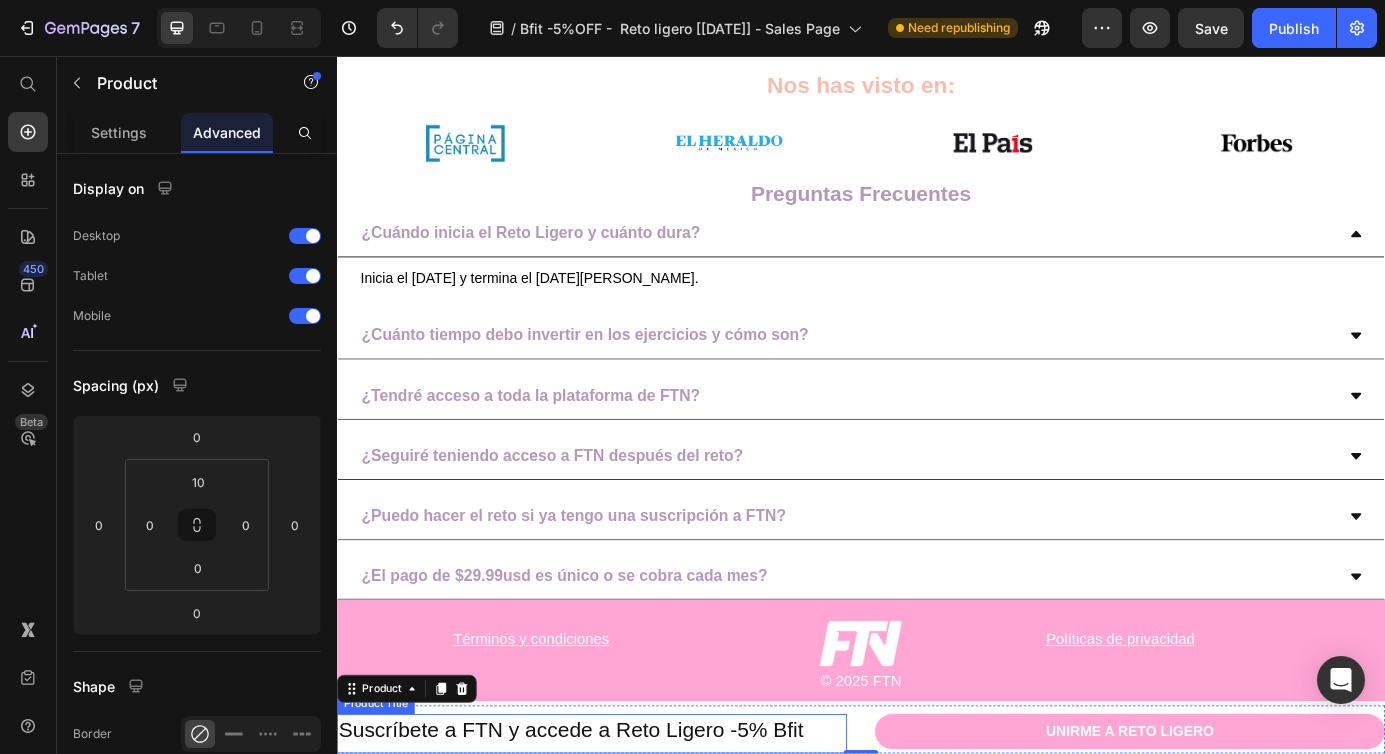 click on "Suscríbete a FTN y accede a Reto Ligero -5% Bfit" at bounding box center (629, 827) 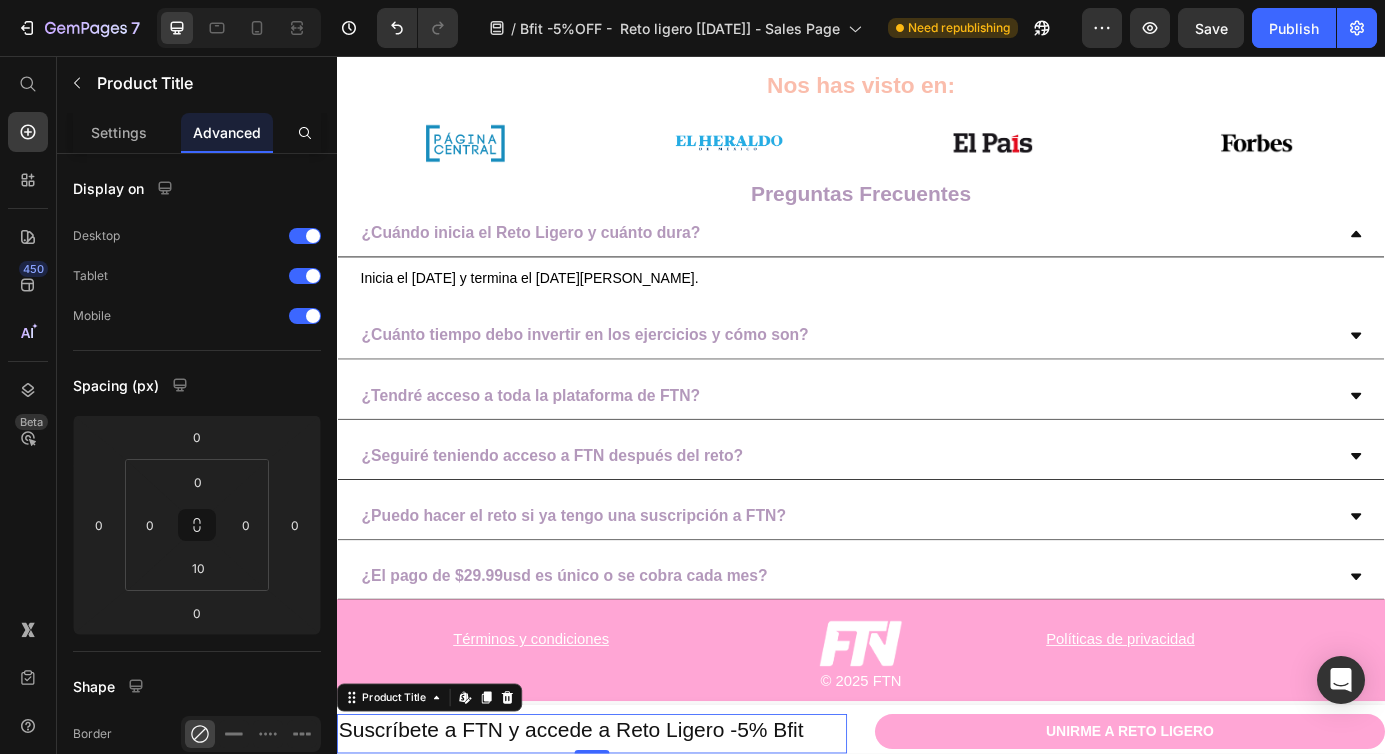 click on "Suscríbete a FTN y accede a Reto Ligero -5% Bfit" at bounding box center (629, 827) 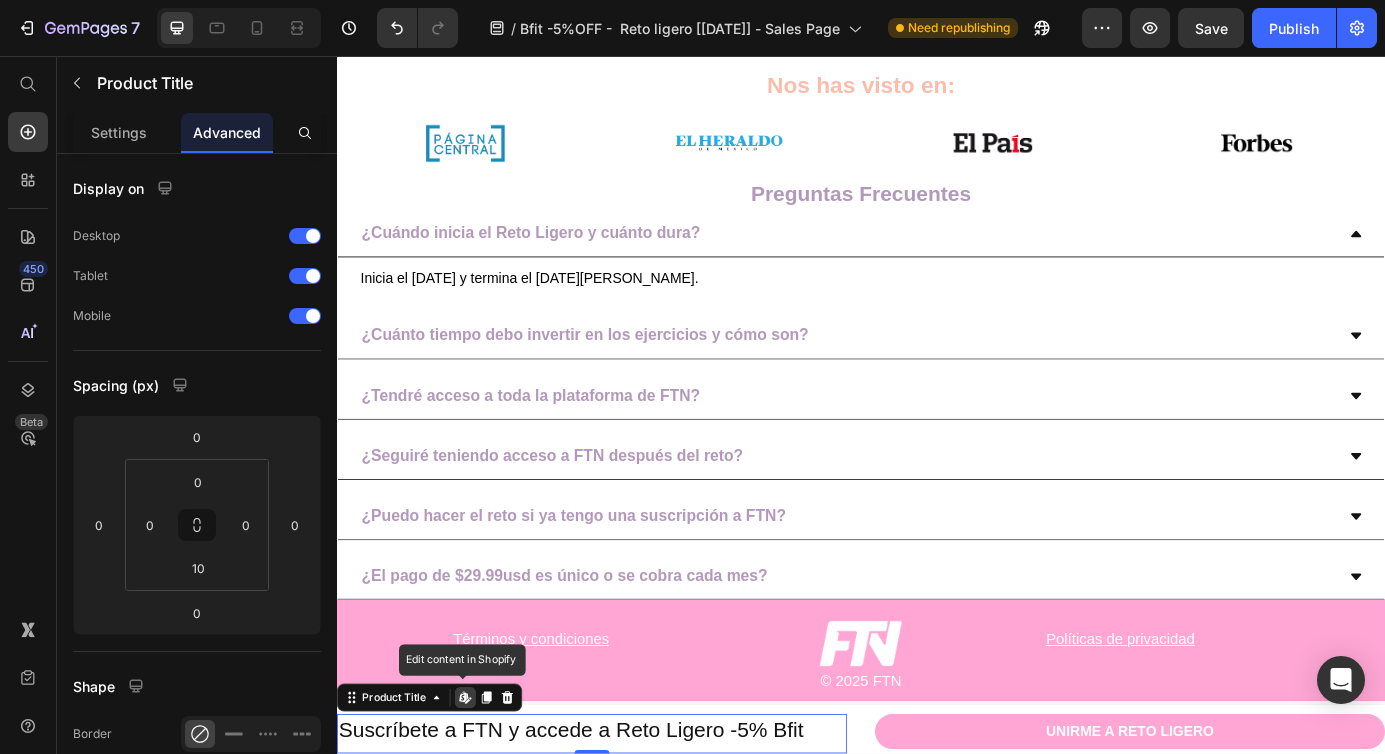 click on "Suscríbete a FTN y accede a Reto Ligero -5% Bfit" at bounding box center [629, 827] 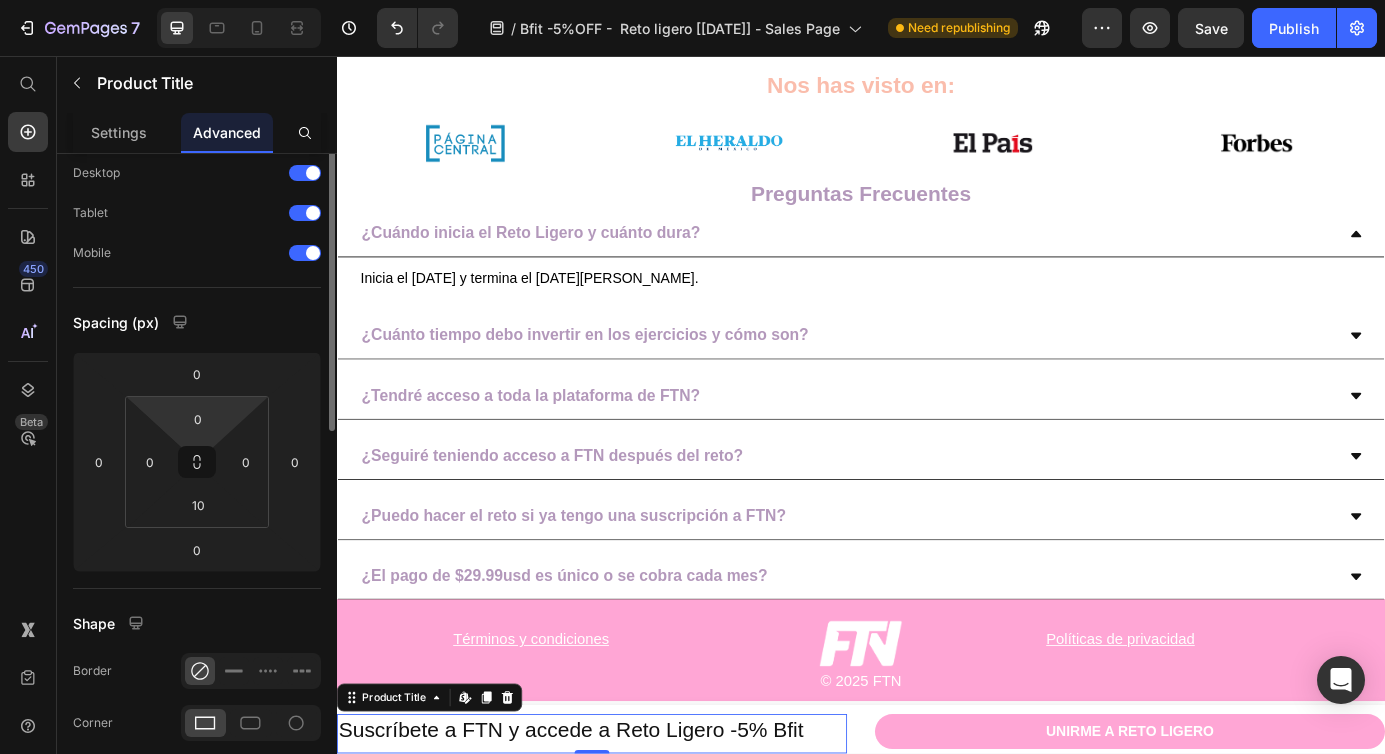 scroll, scrollTop: 0, scrollLeft: 0, axis: both 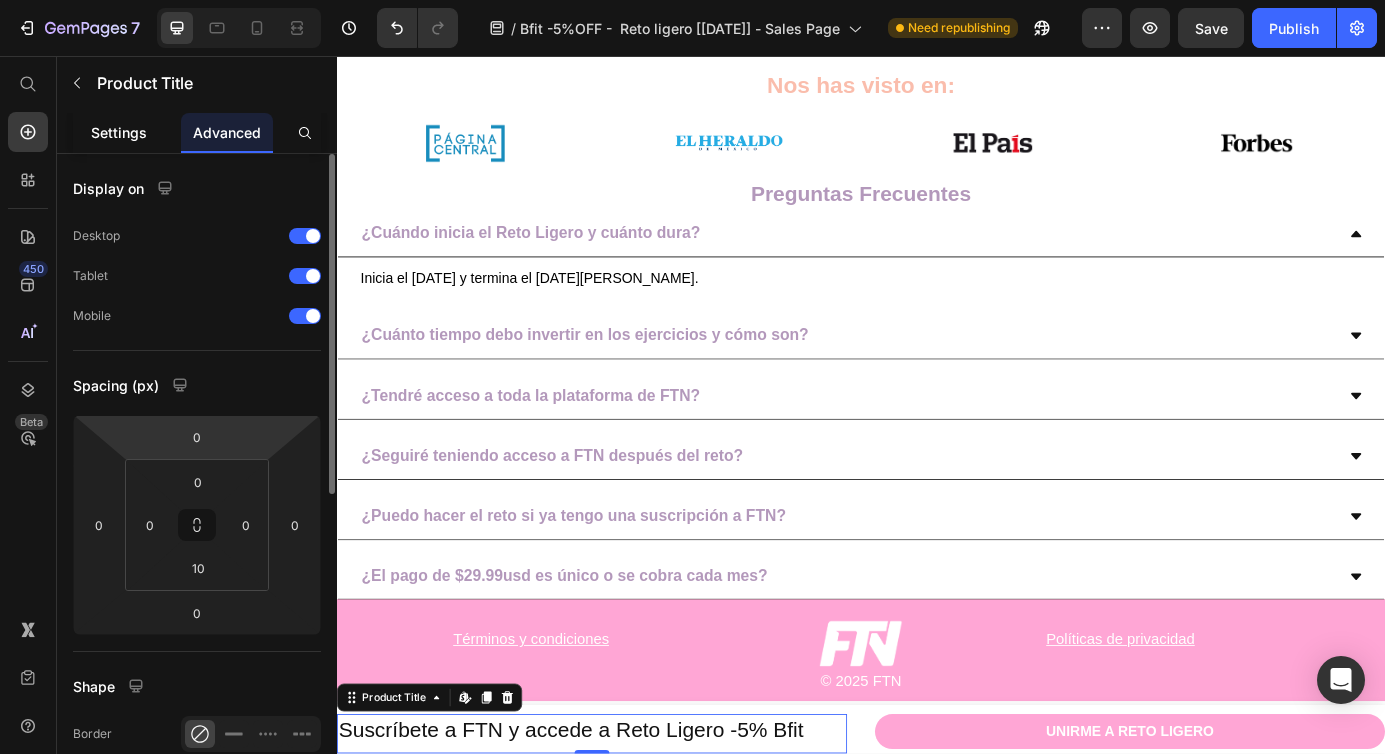 click on "Settings" at bounding box center [119, 132] 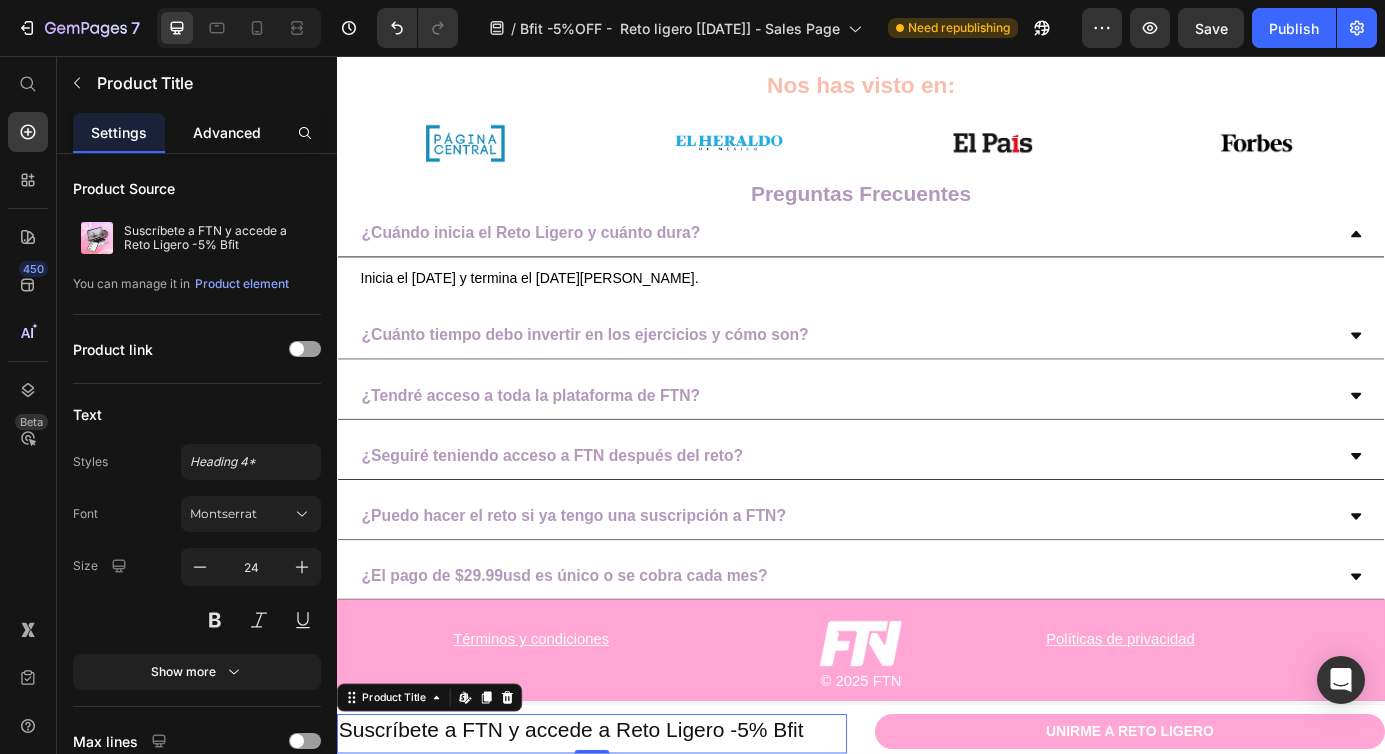 click on "Advanced" at bounding box center (227, 132) 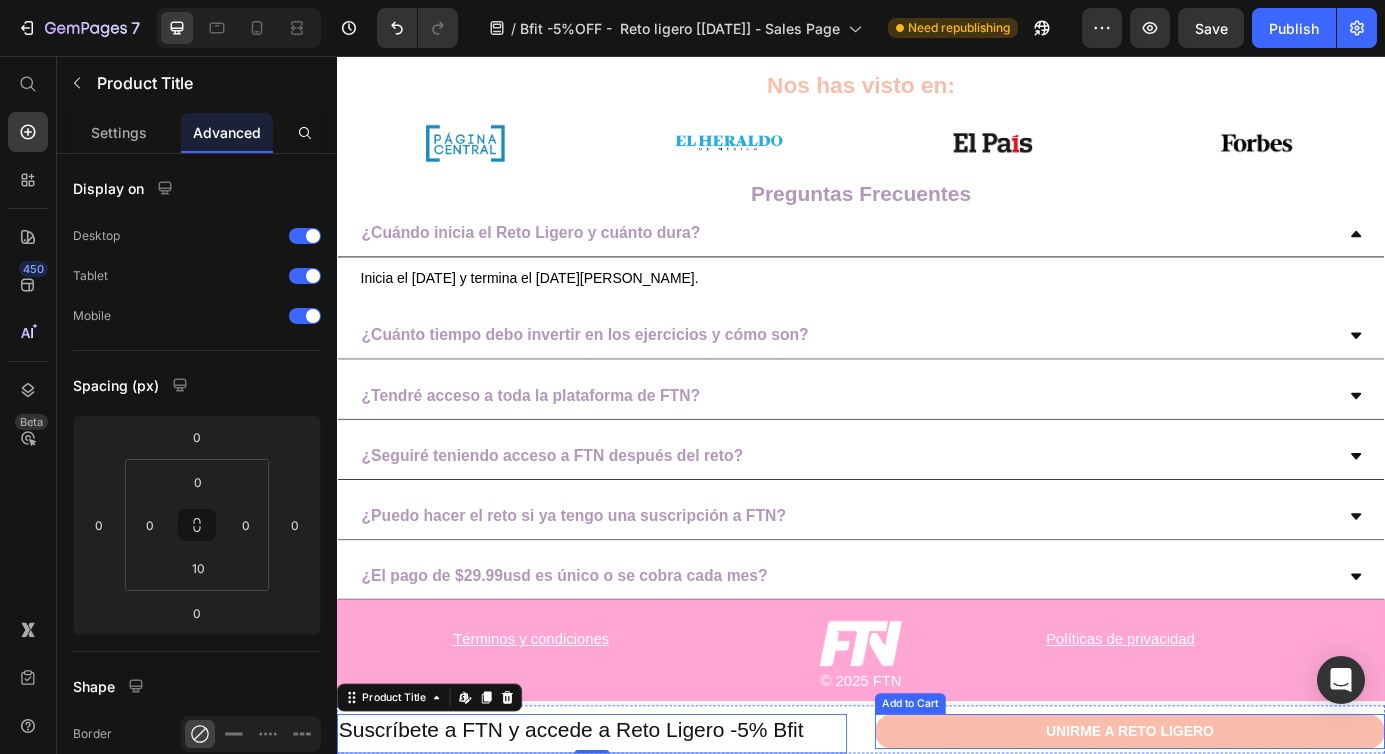 click on "UNIRME A RETO LIGERO" at bounding box center [1245, 830] 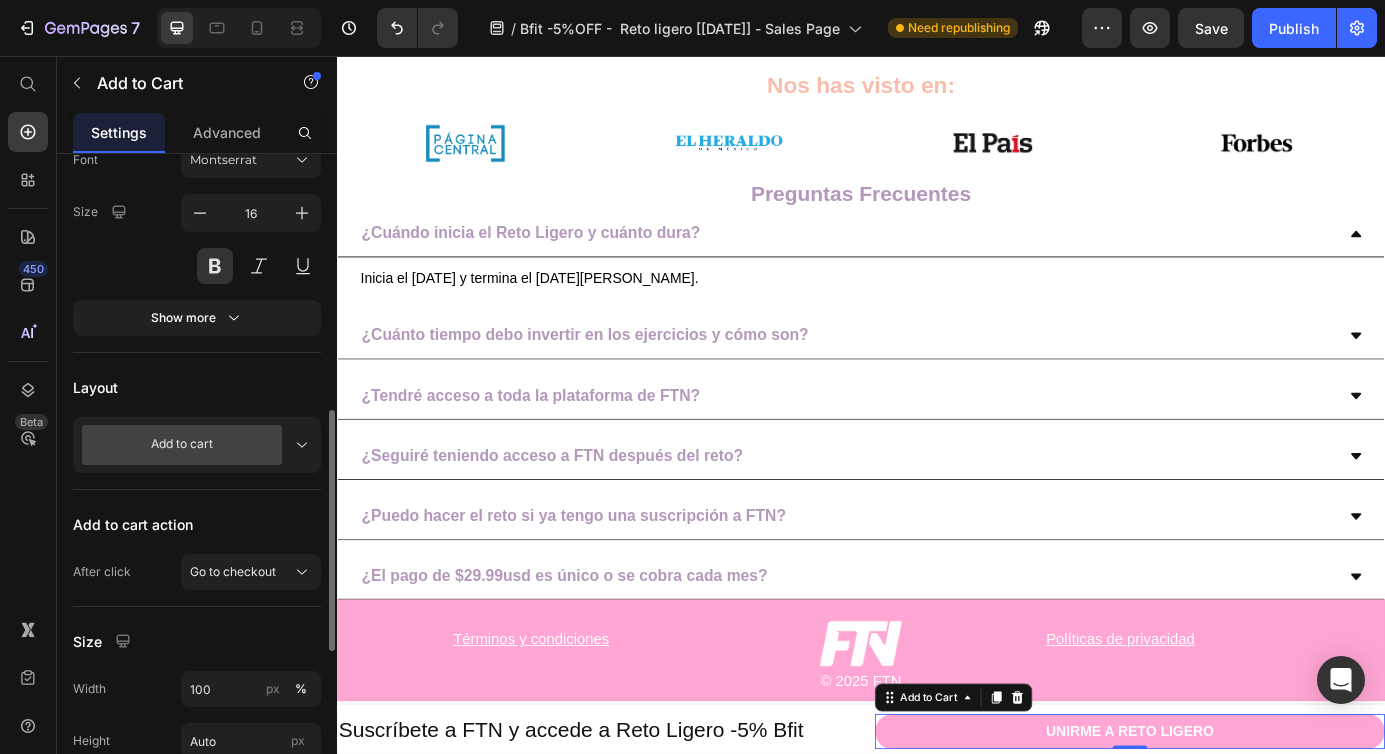 scroll, scrollTop: 437, scrollLeft: 0, axis: vertical 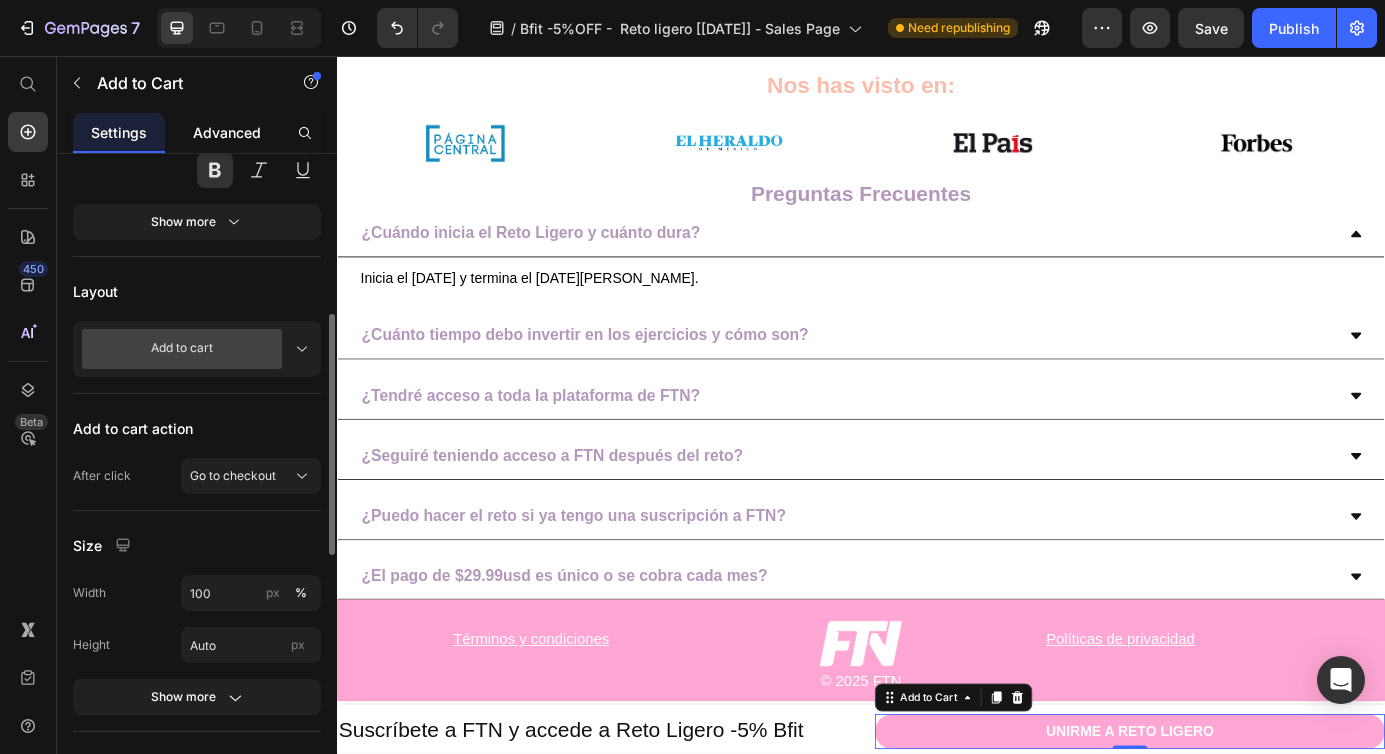 click on "Advanced" at bounding box center (227, 132) 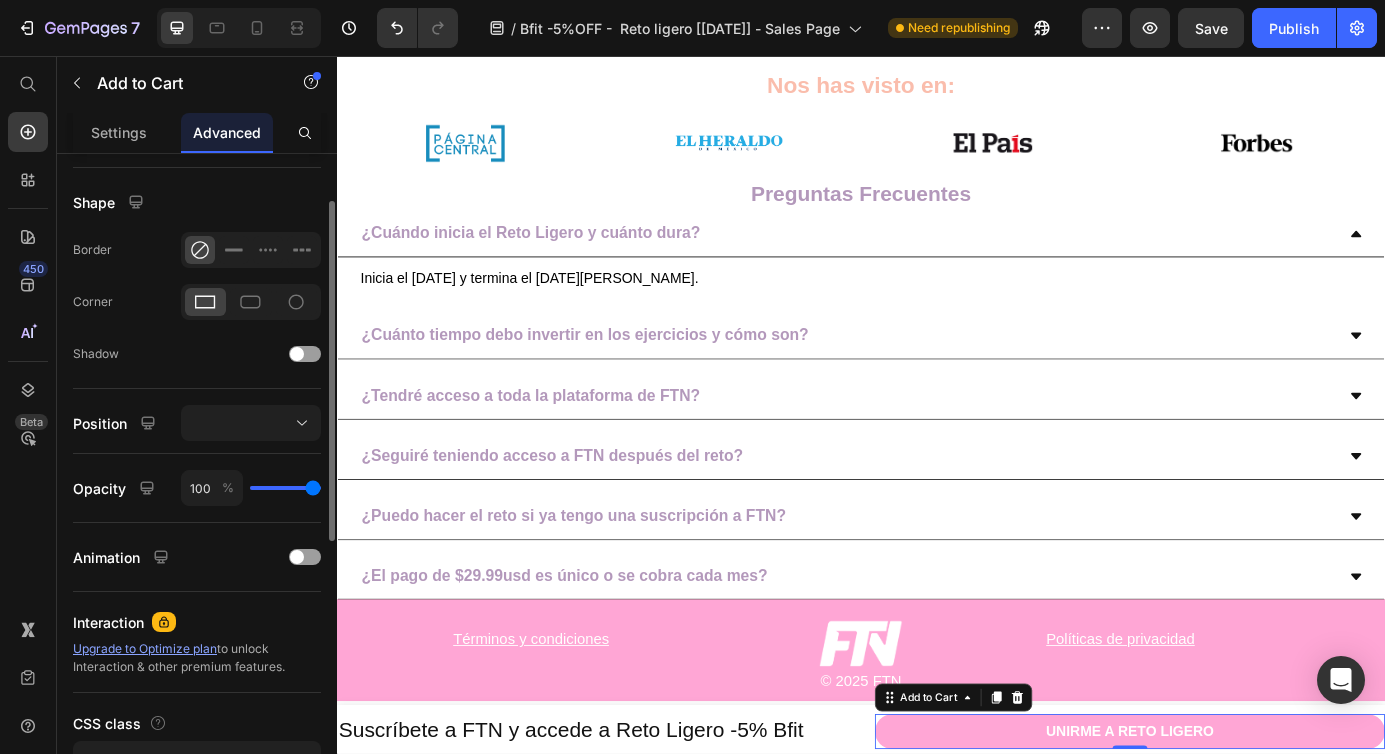 scroll, scrollTop: 612, scrollLeft: 0, axis: vertical 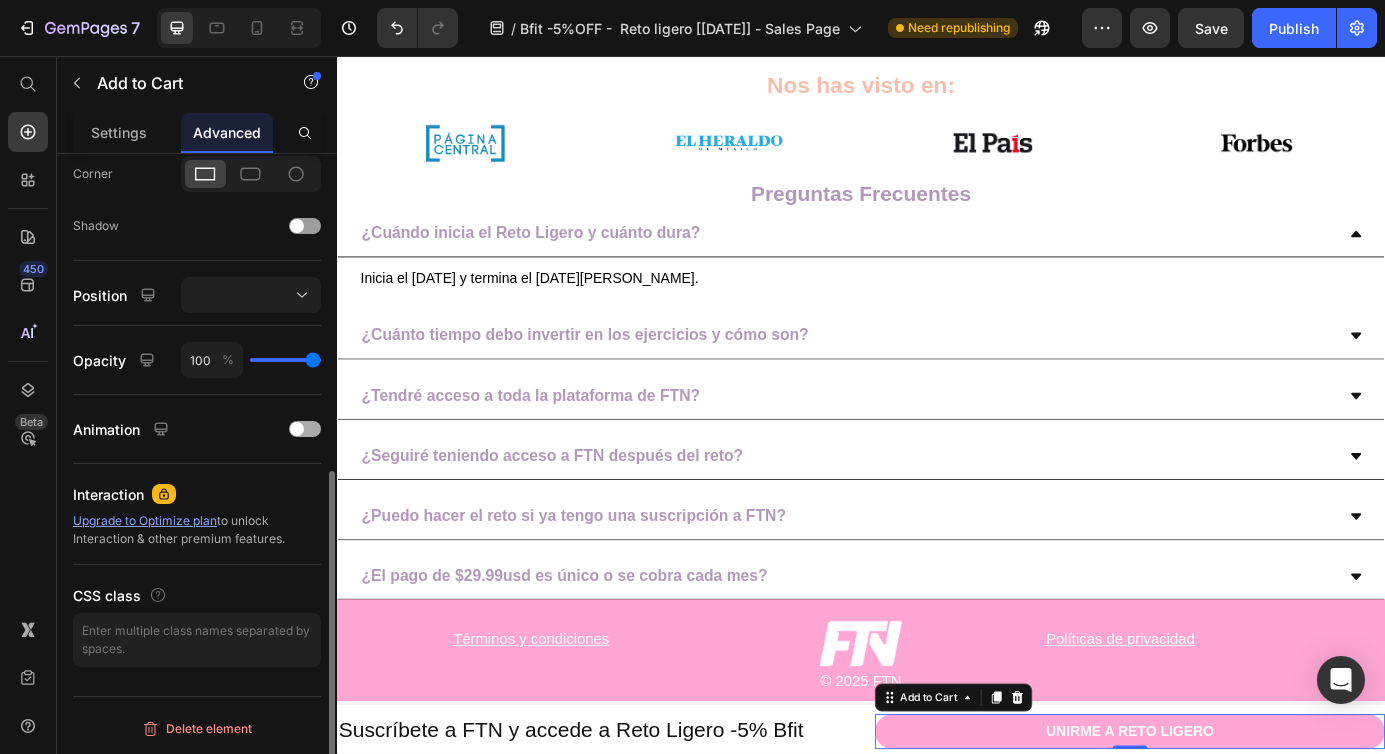 click at bounding box center (305, 429) 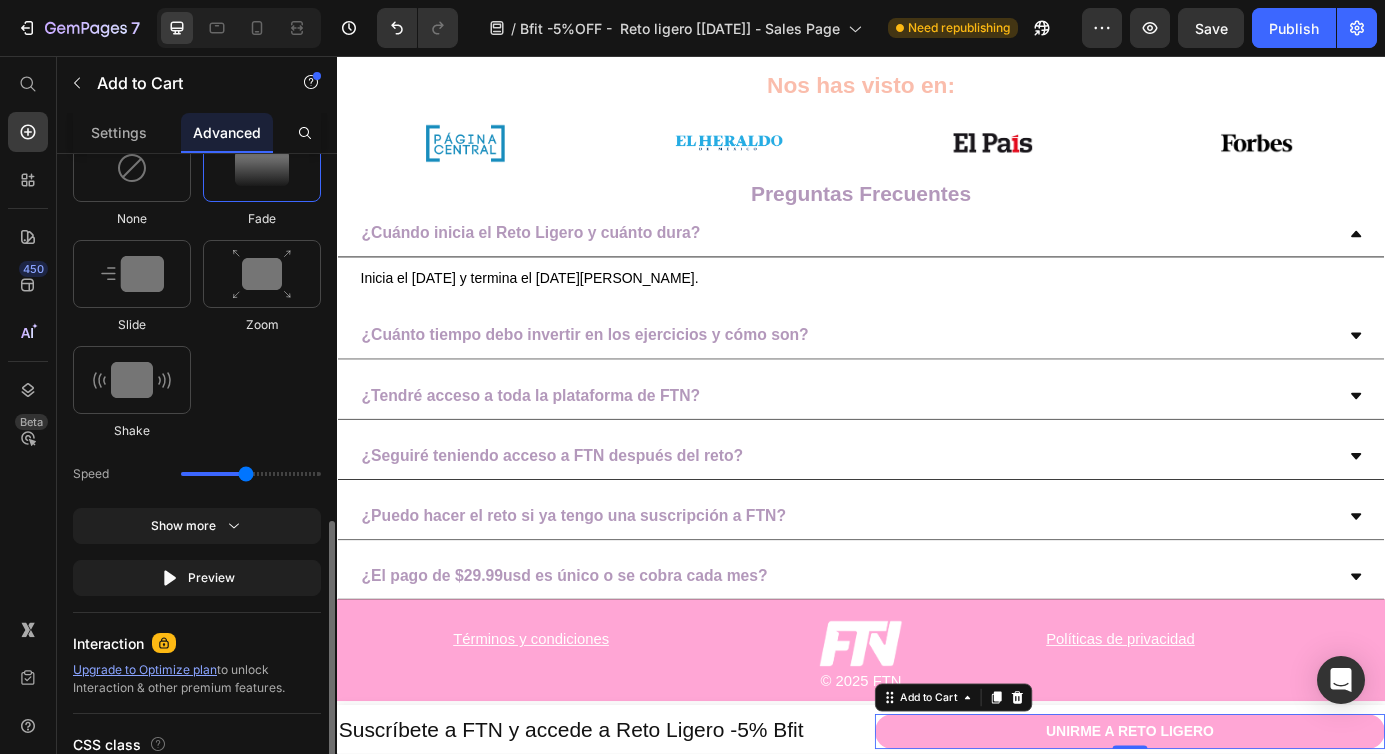 scroll, scrollTop: 1028, scrollLeft: 0, axis: vertical 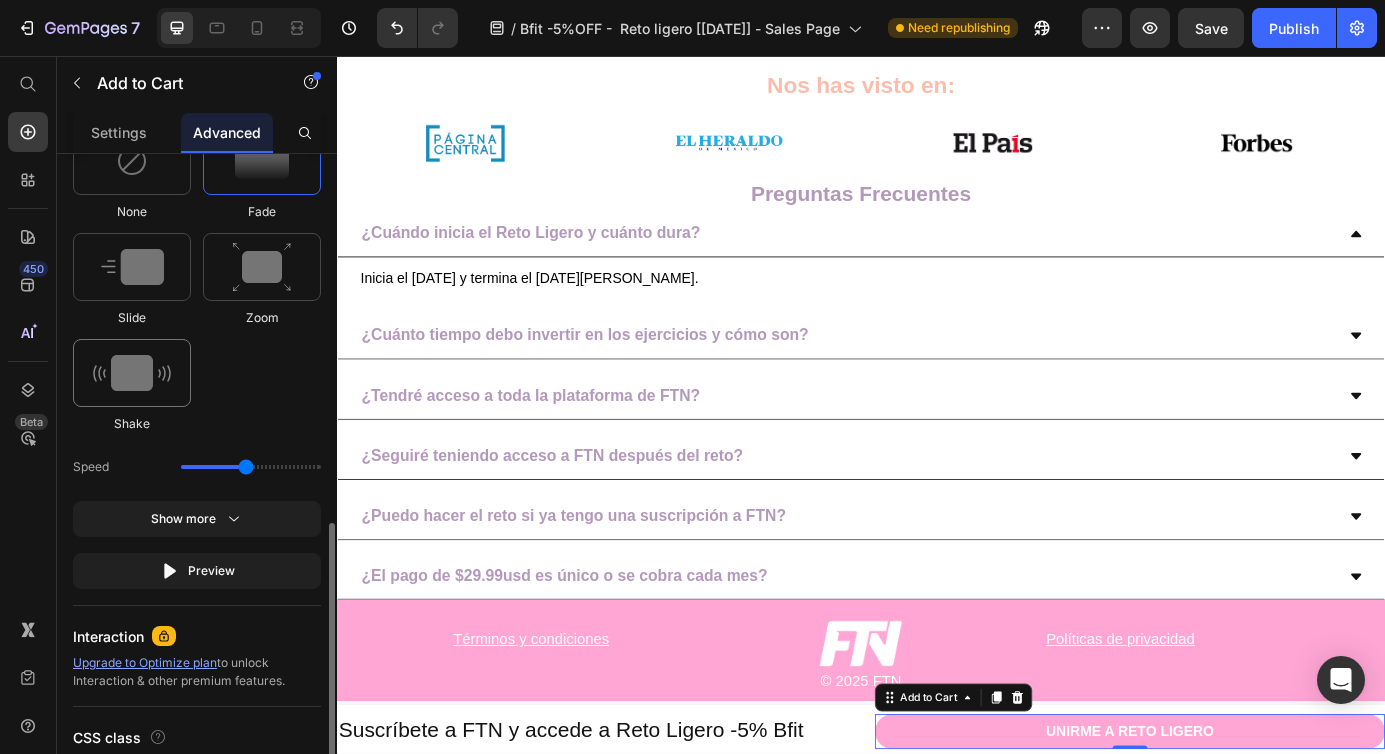 click at bounding box center (132, 373) 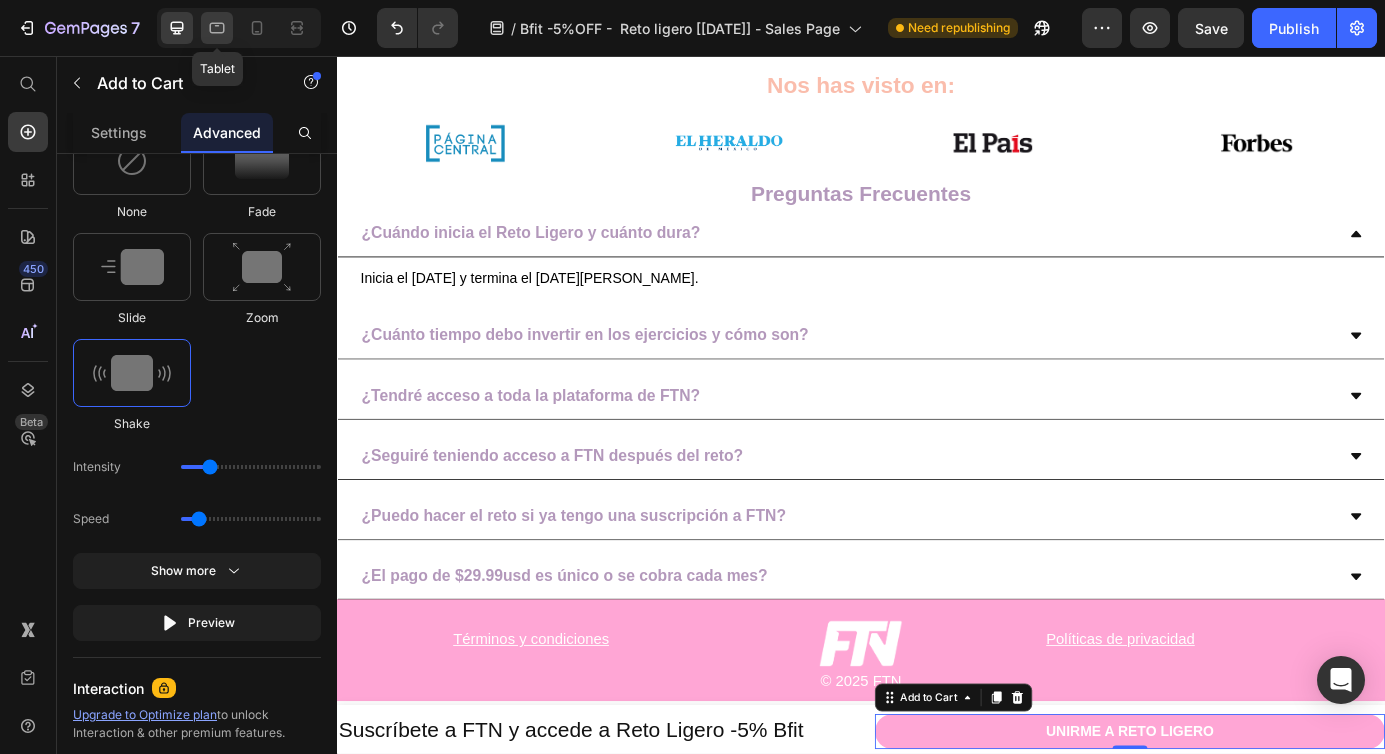 click 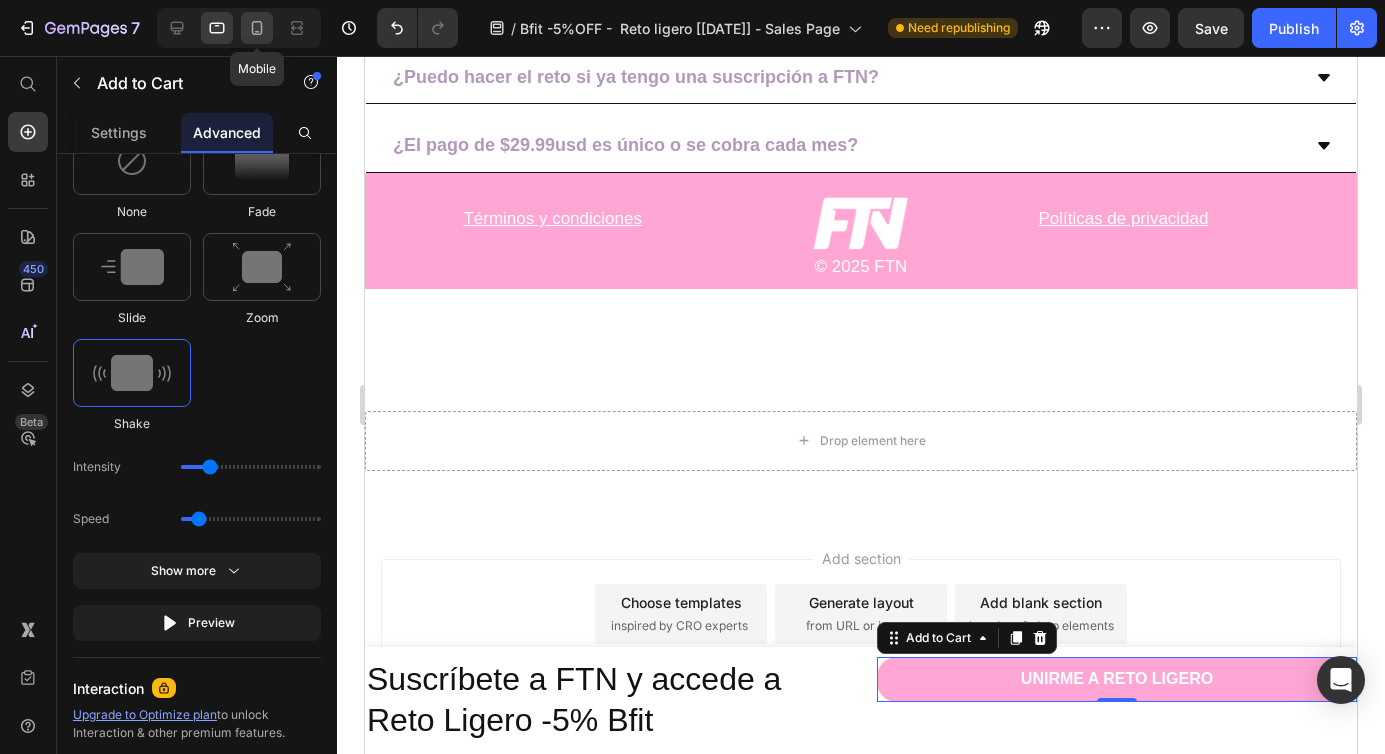 click 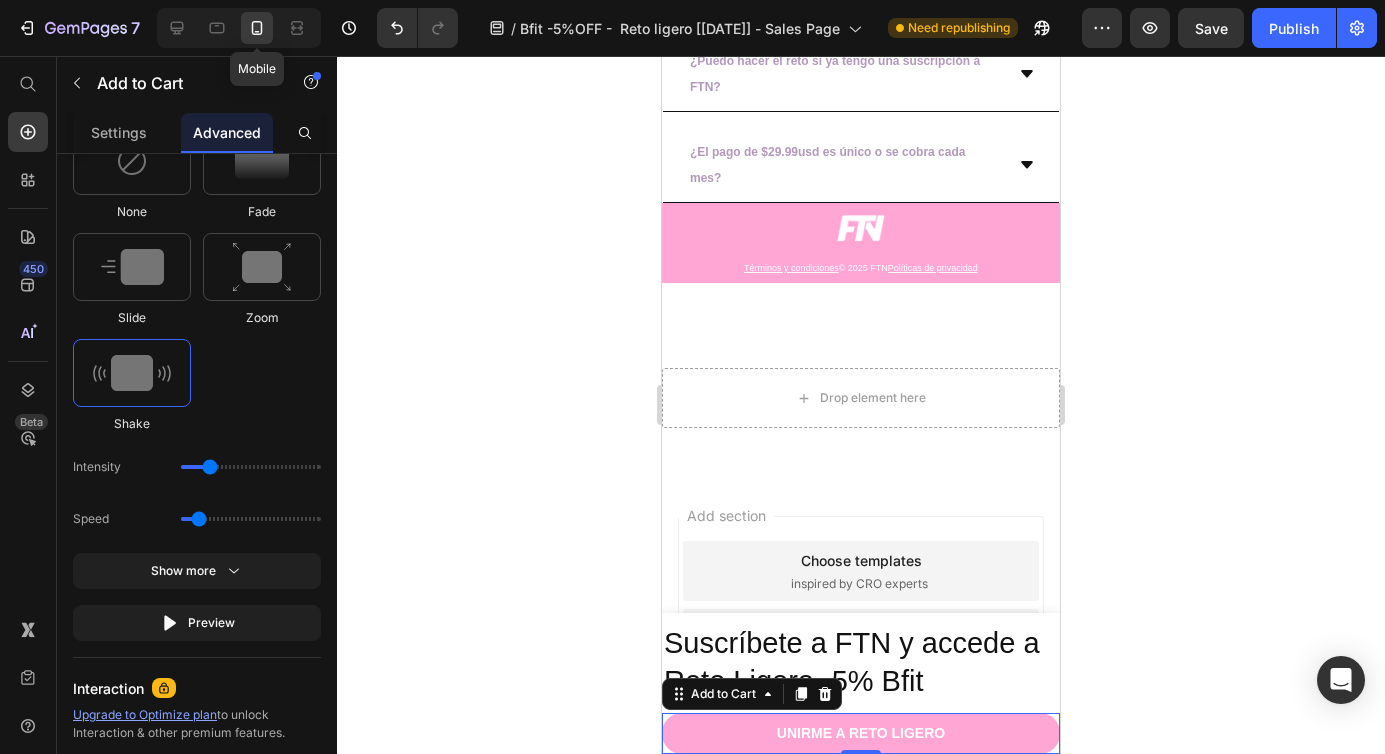 scroll, scrollTop: 7554, scrollLeft: 0, axis: vertical 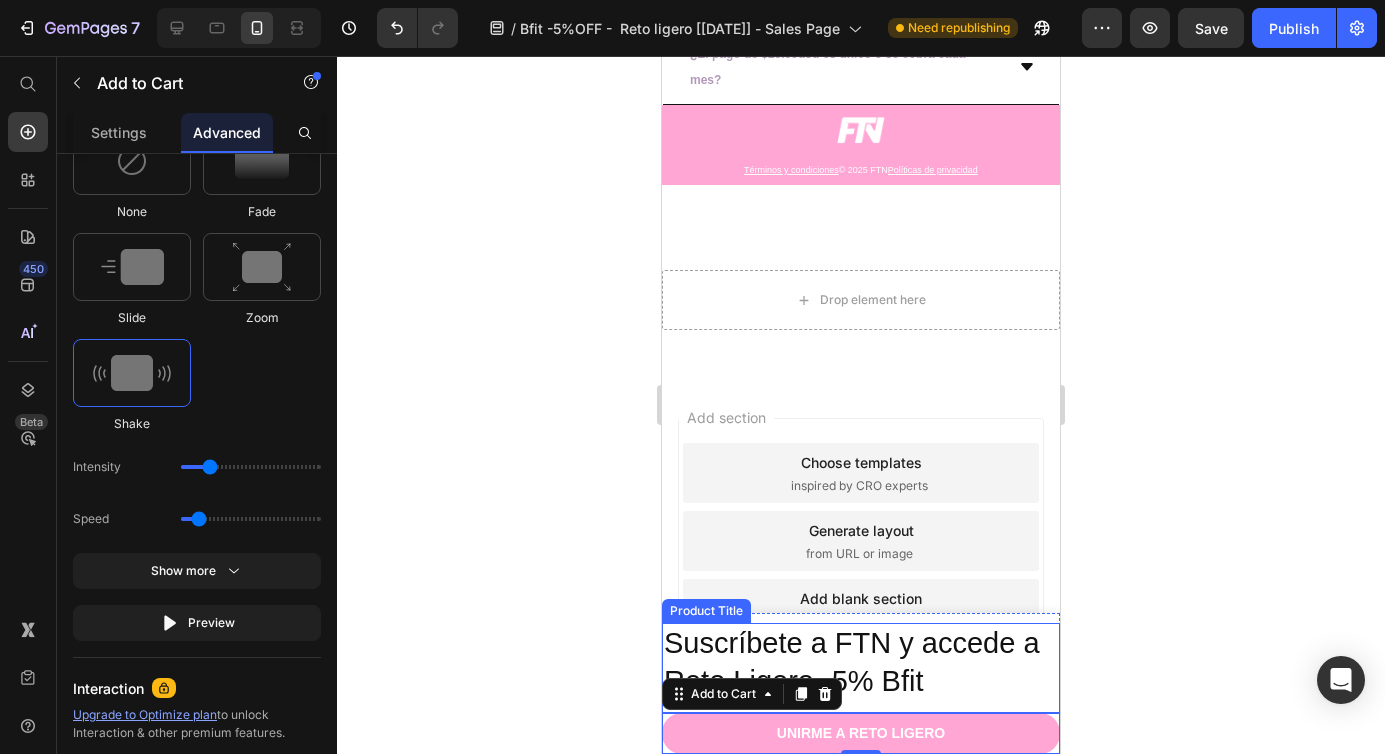 click on "Suscríbete a FTN y accede a Reto Ligero -5% Bfit" at bounding box center [861, 662] 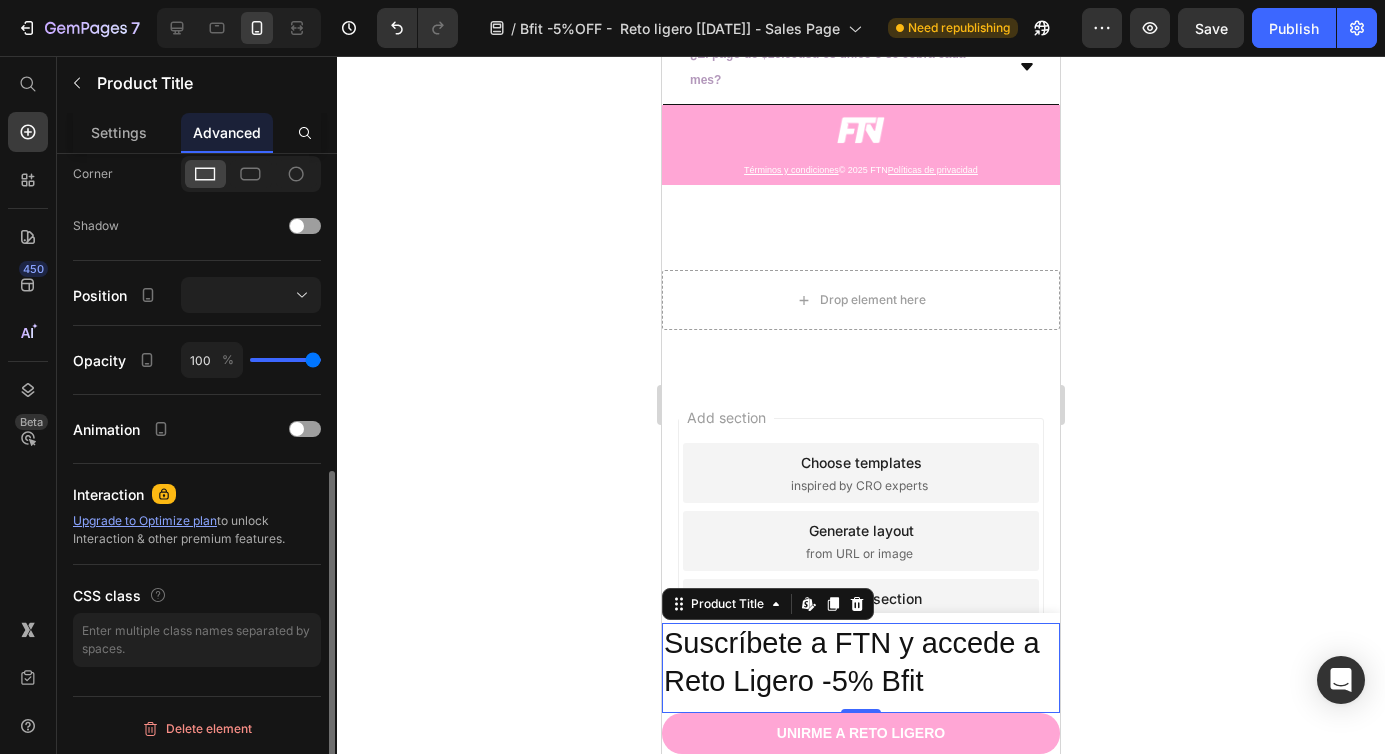 scroll, scrollTop: 0, scrollLeft: 0, axis: both 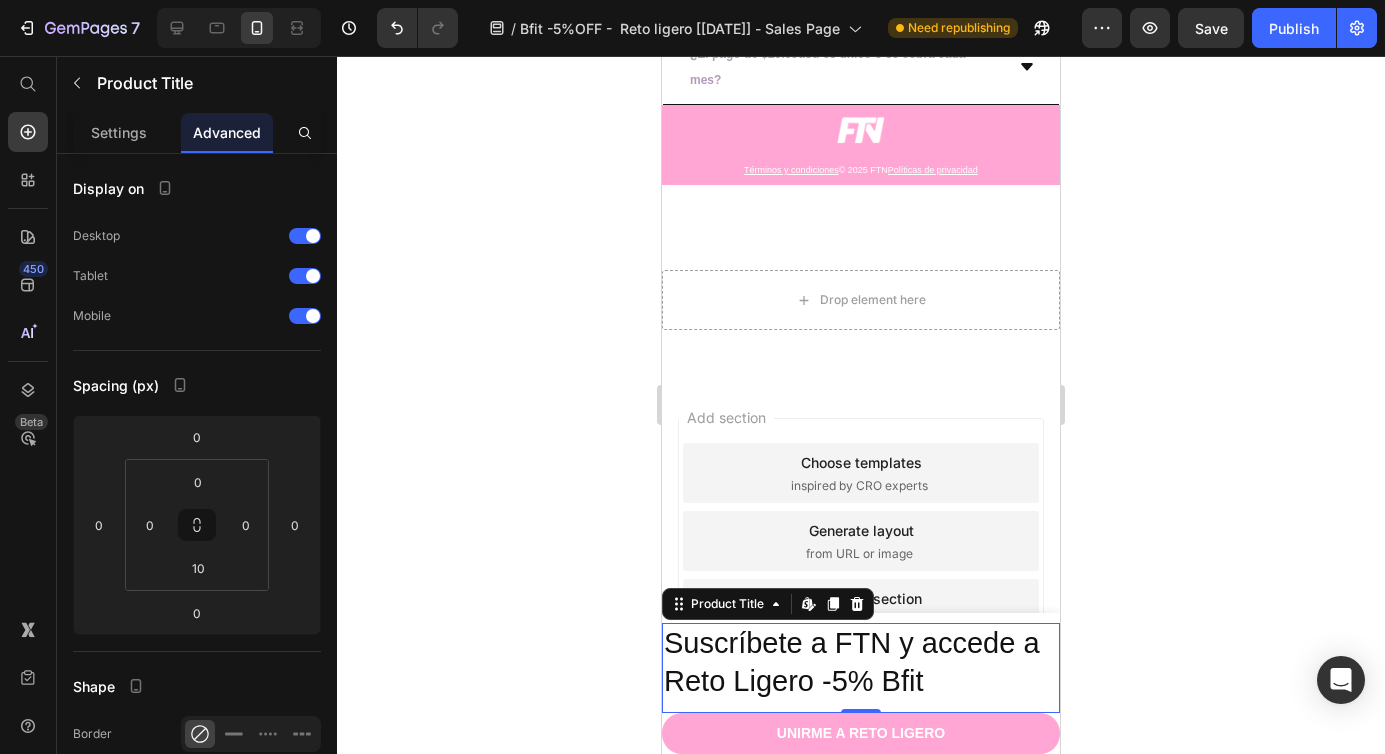 click on "Suscríbete a FTN y accede a Reto Ligero -5% Bfit" at bounding box center [861, 662] 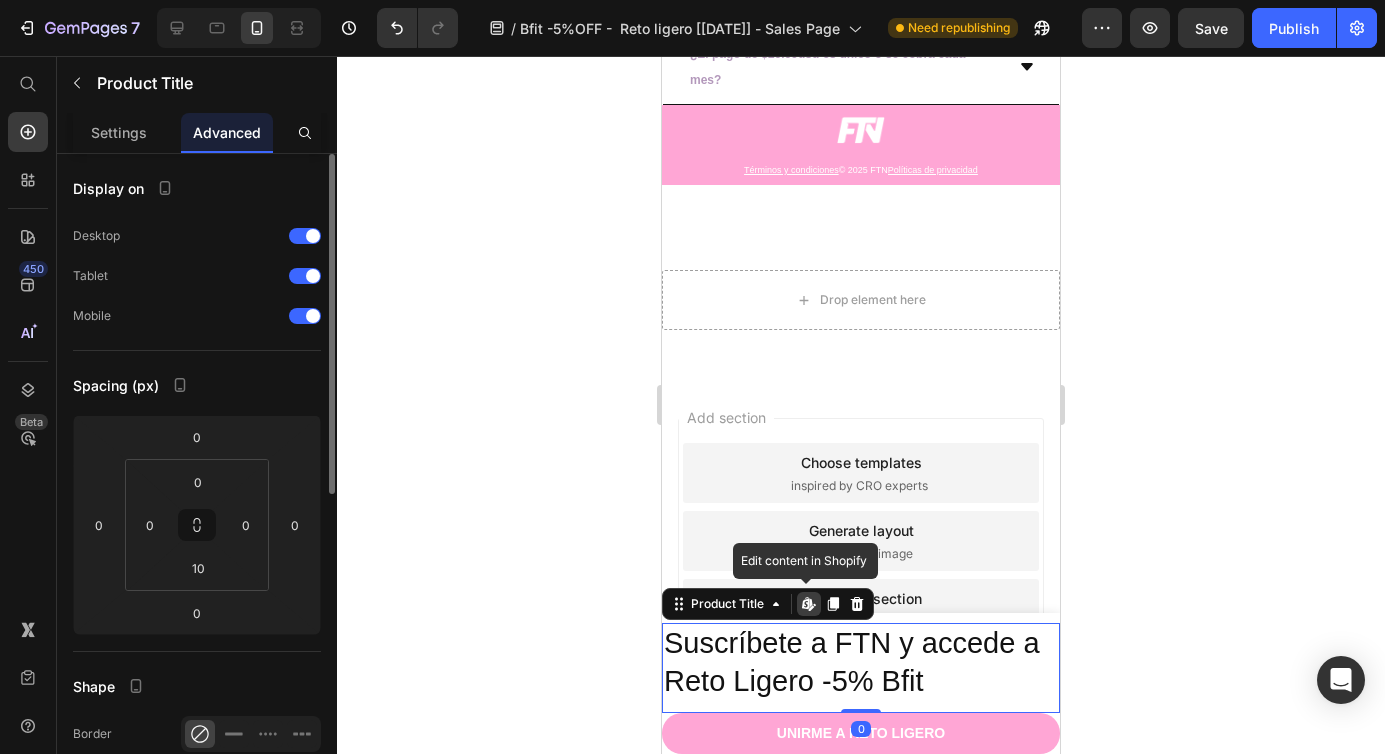 click on "Suscríbete a FTN y accede a Reto Ligero -5% Bfit" at bounding box center [861, 662] 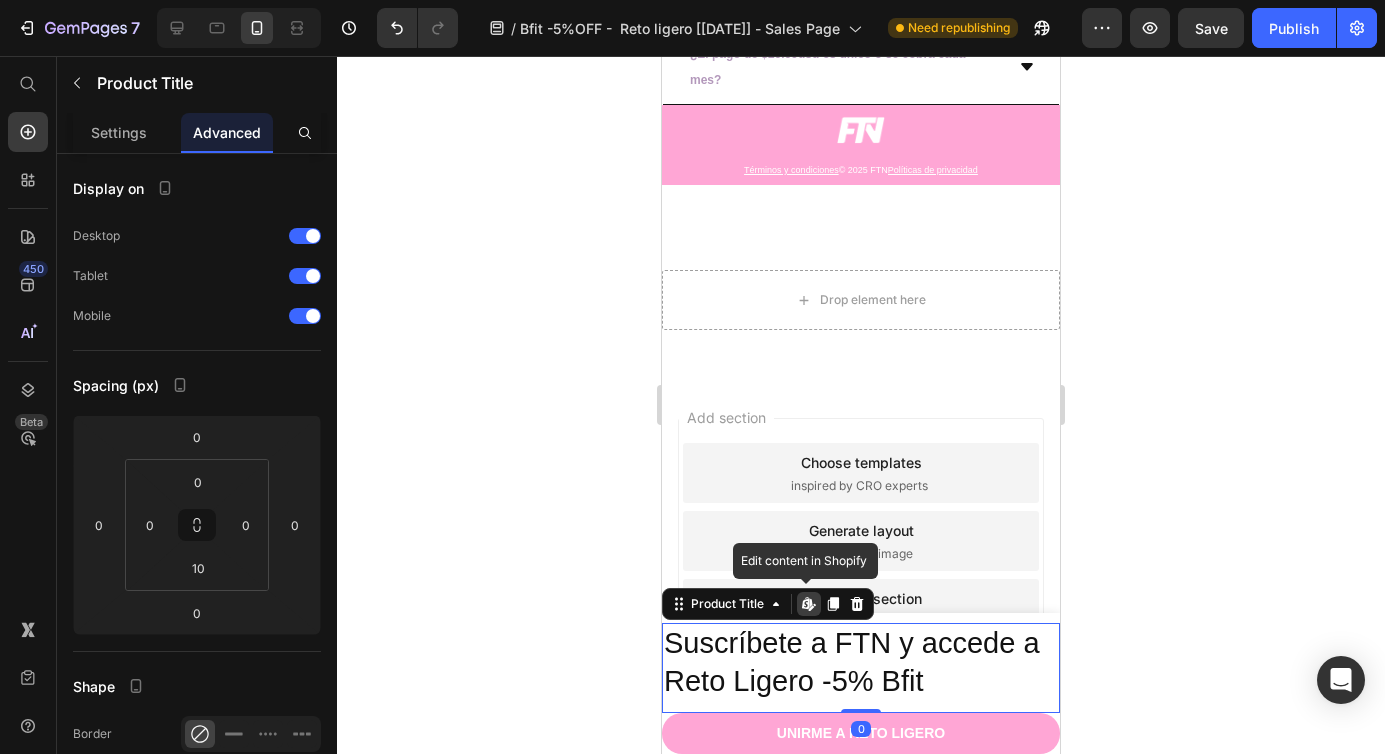 click on "Suscríbete a FTN y accede a Reto Ligero -5% Bfit" at bounding box center [861, 662] 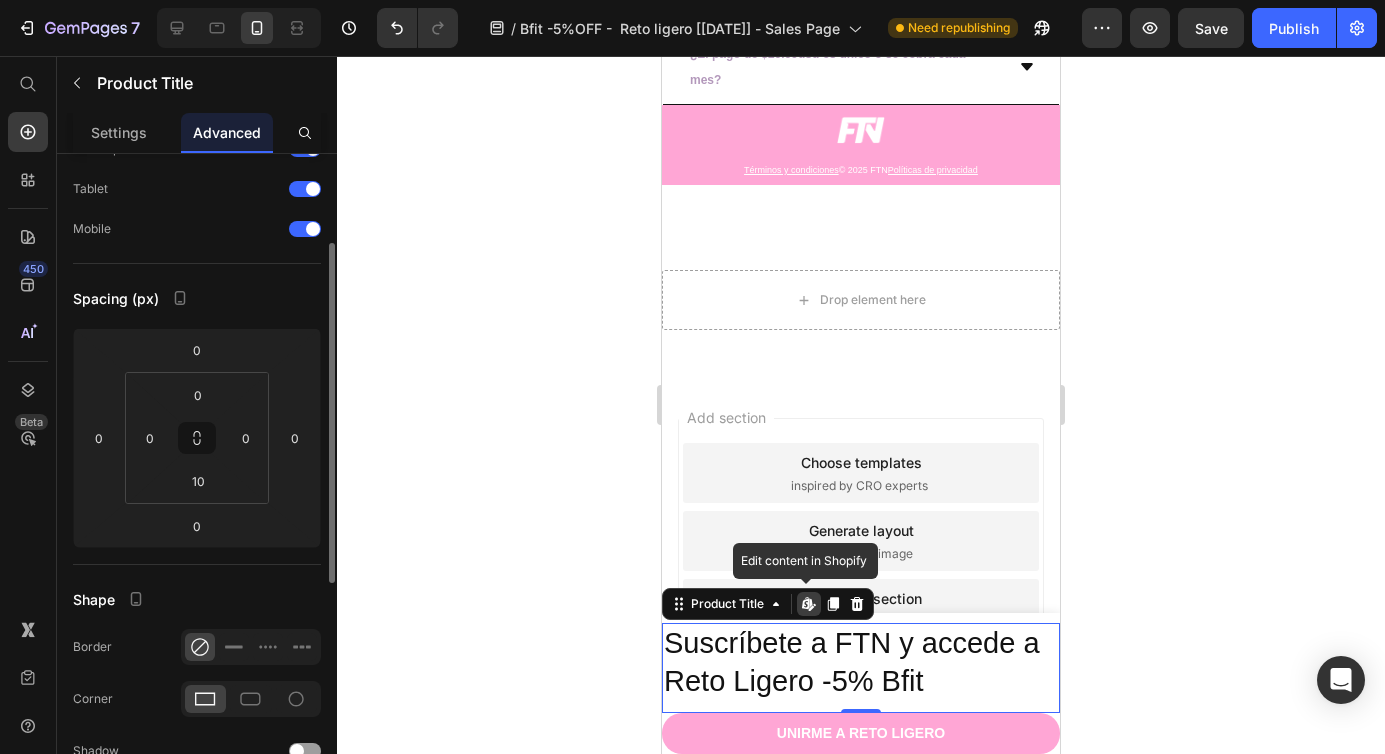scroll, scrollTop: 116, scrollLeft: 0, axis: vertical 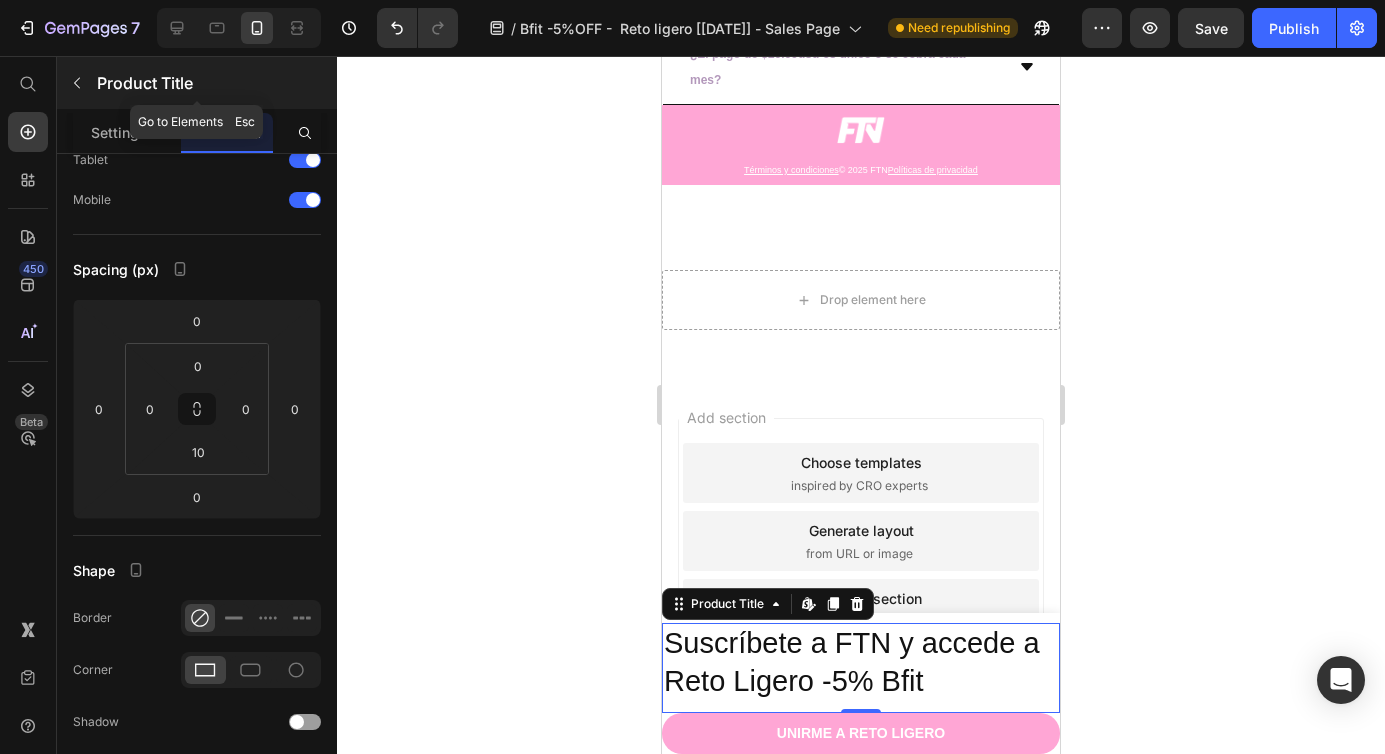 click 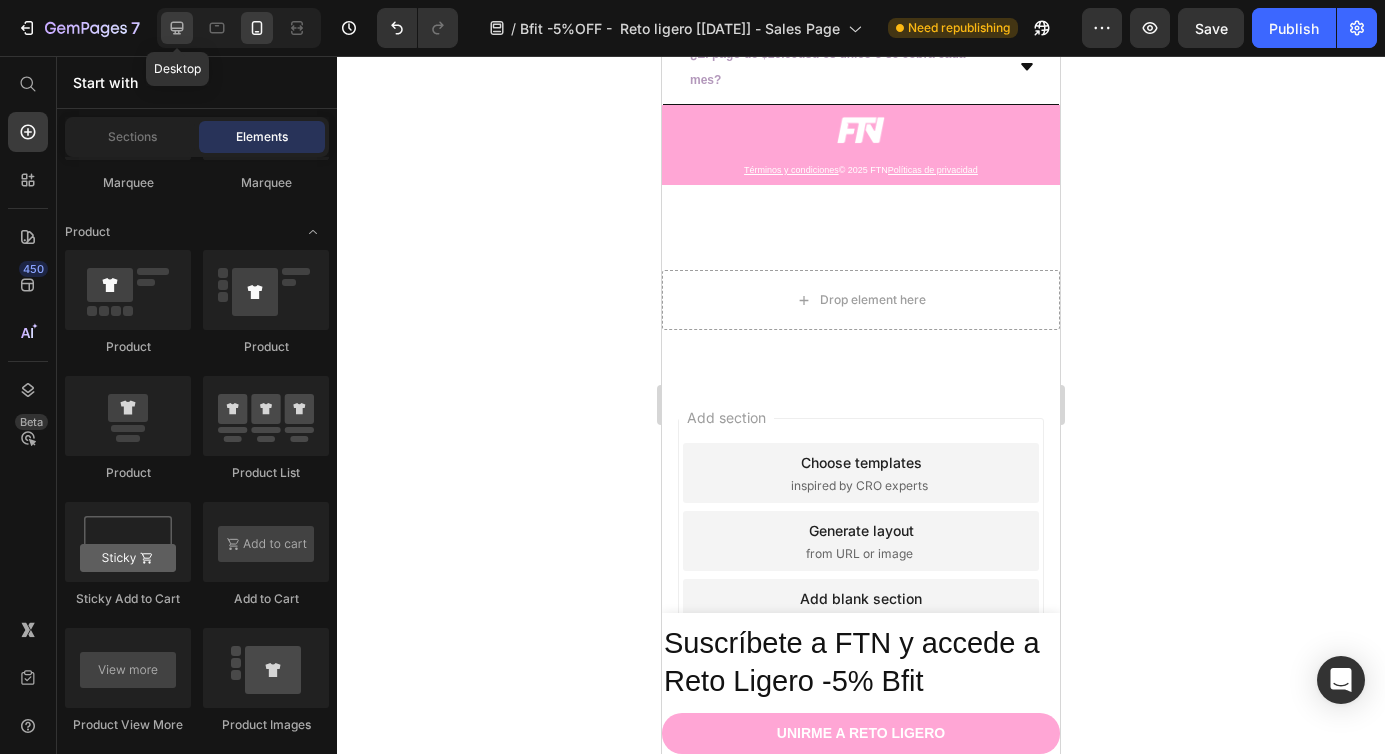 click 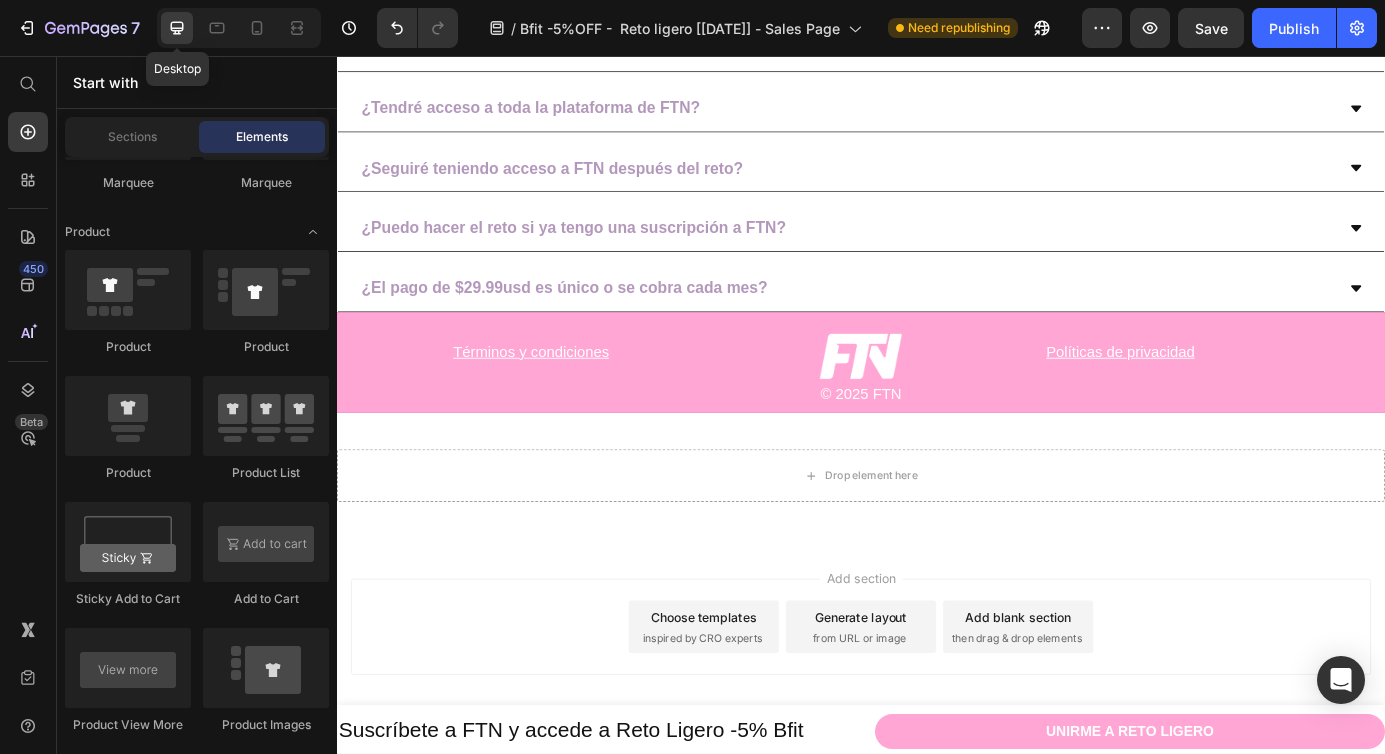 scroll, scrollTop: 6737, scrollLeft: 0, axis: vertical 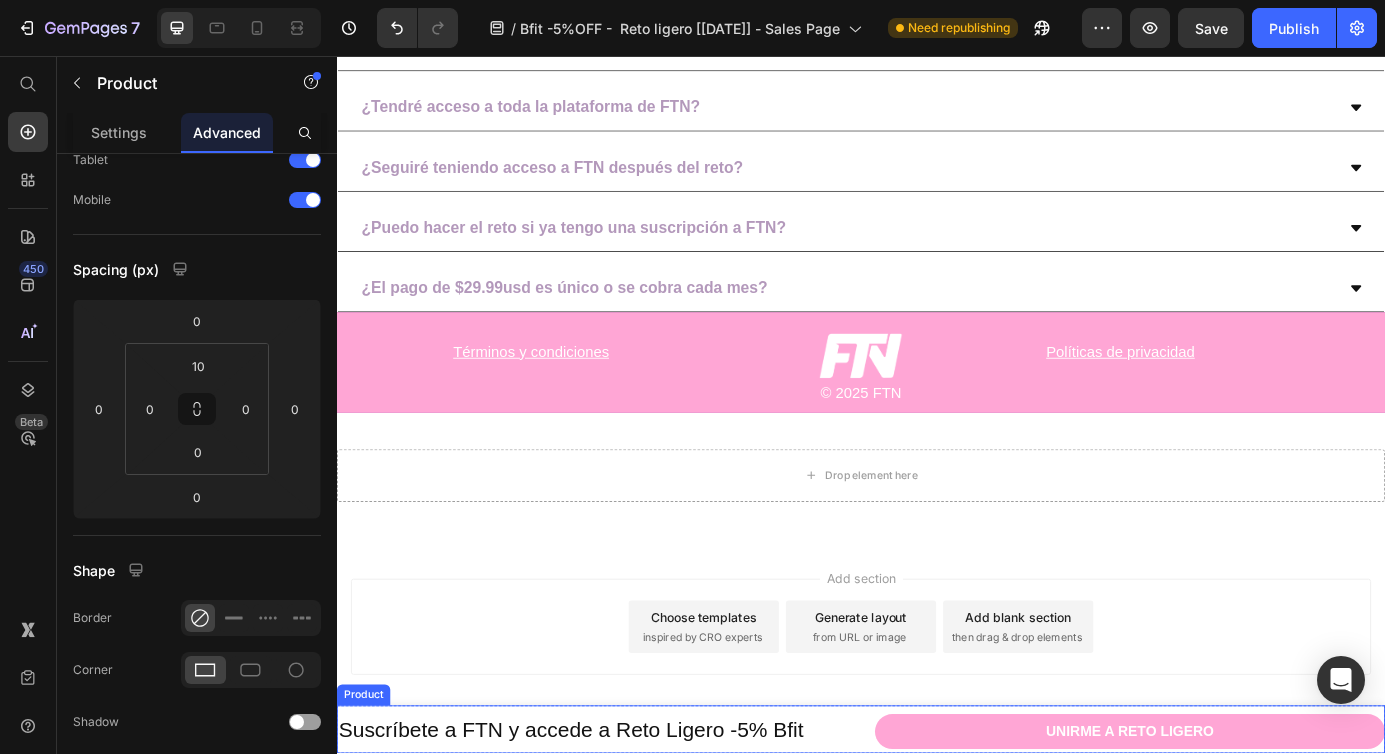 click on "Suscríbete a FTN y accede a Reto Ligero -5% Bfit Product Title UNIRME A RETO LIGERO Add to Cart Product" at bounding box center (937, 827) 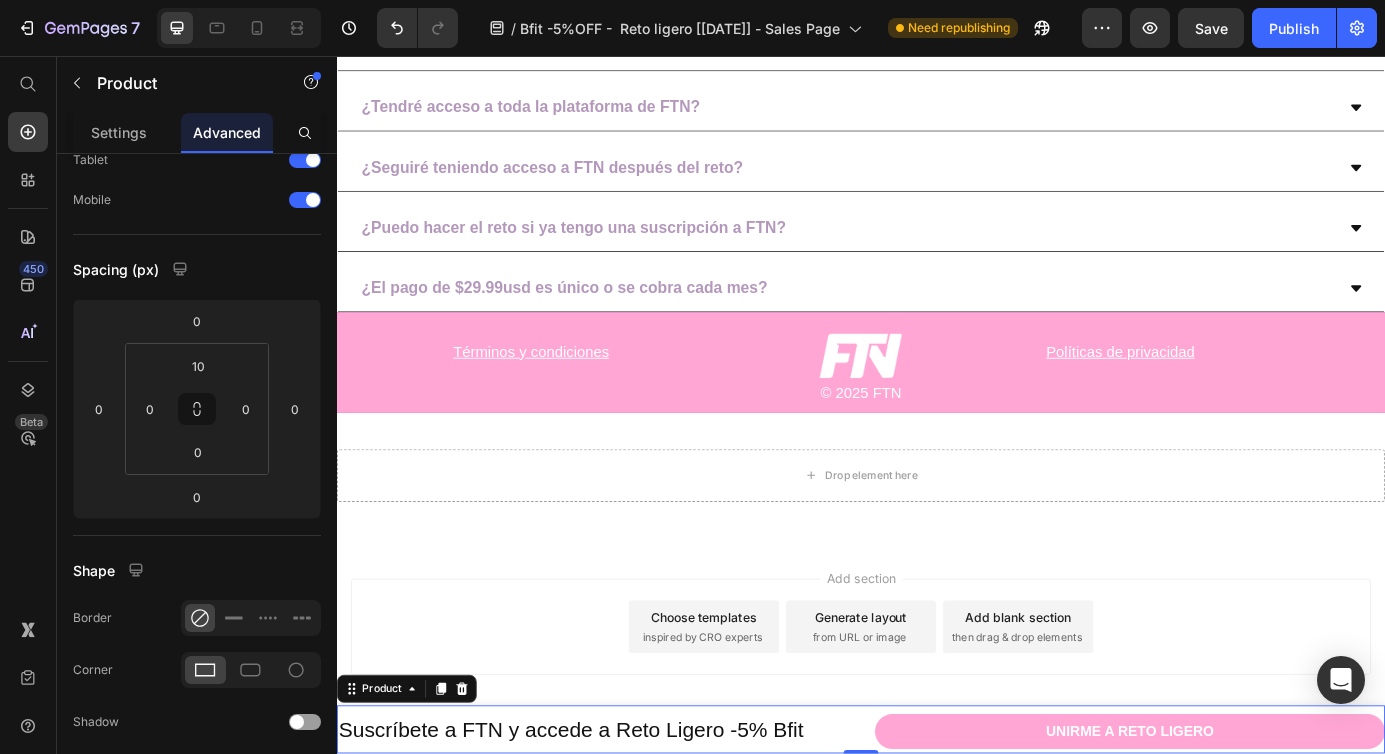 scroll, scrollTop: 0, scrollLeft: 0, axis: both 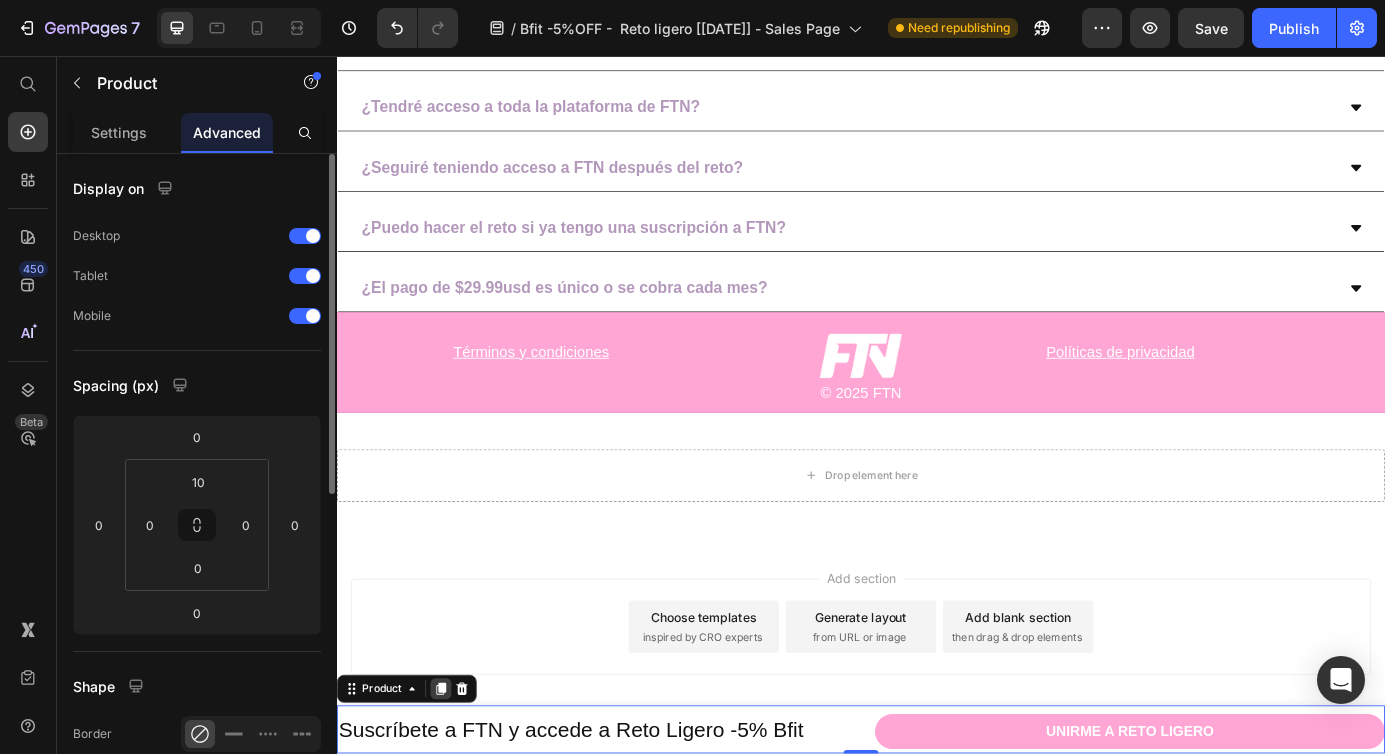 click 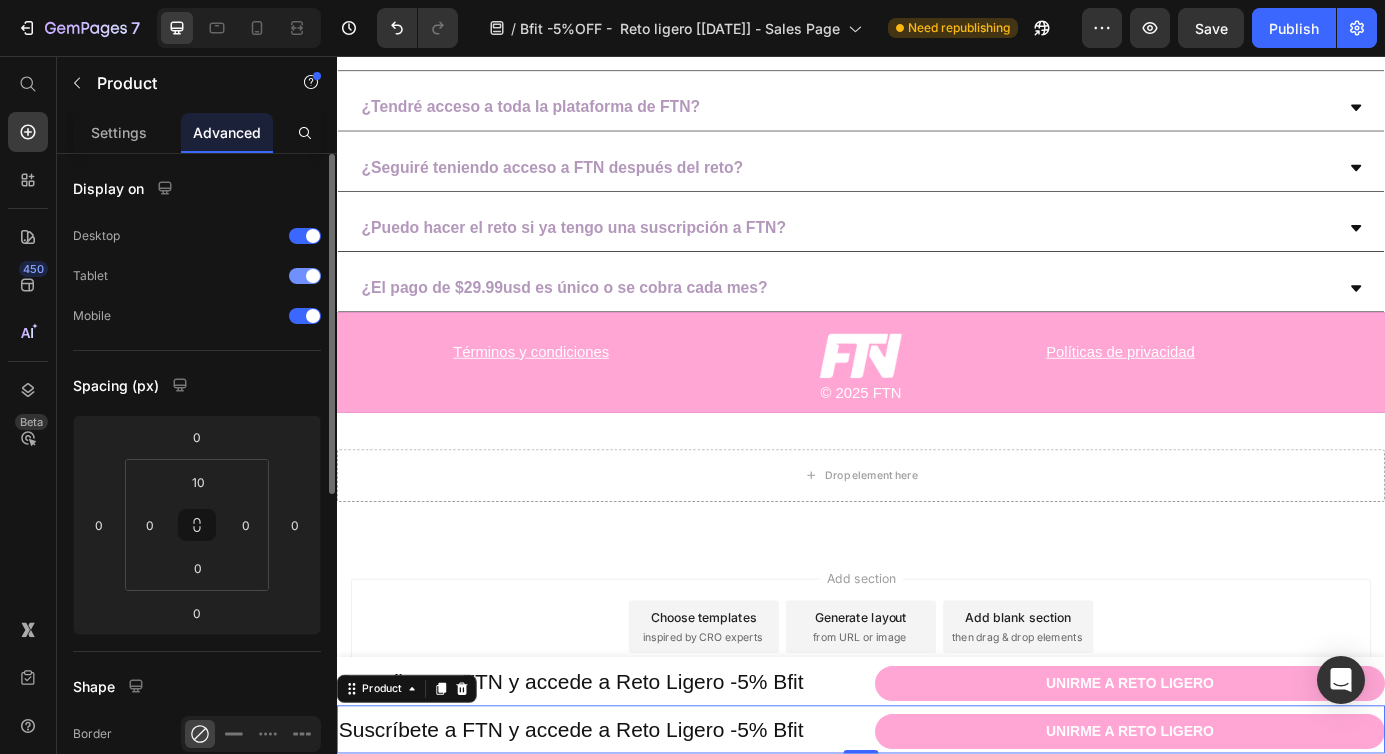click at bounding box center (305, 276) 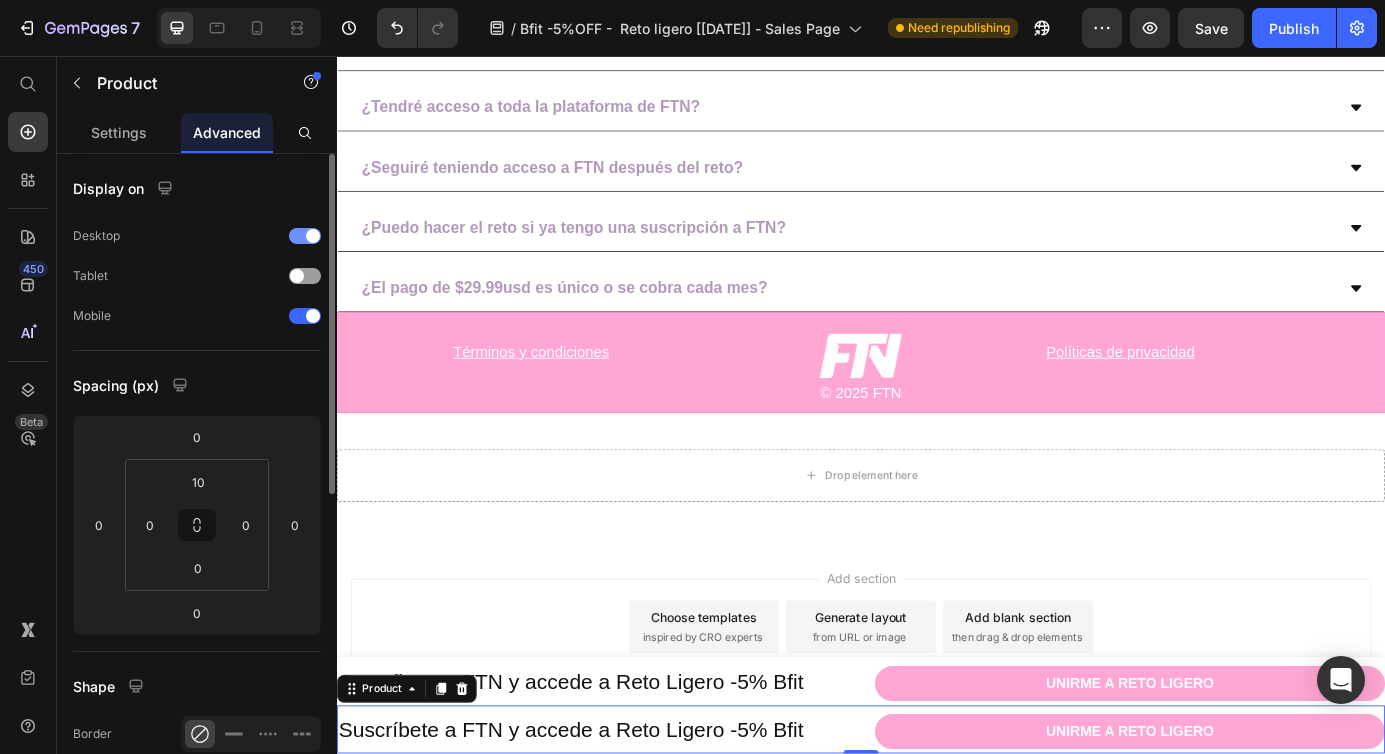click at bounding box center (305, 236) 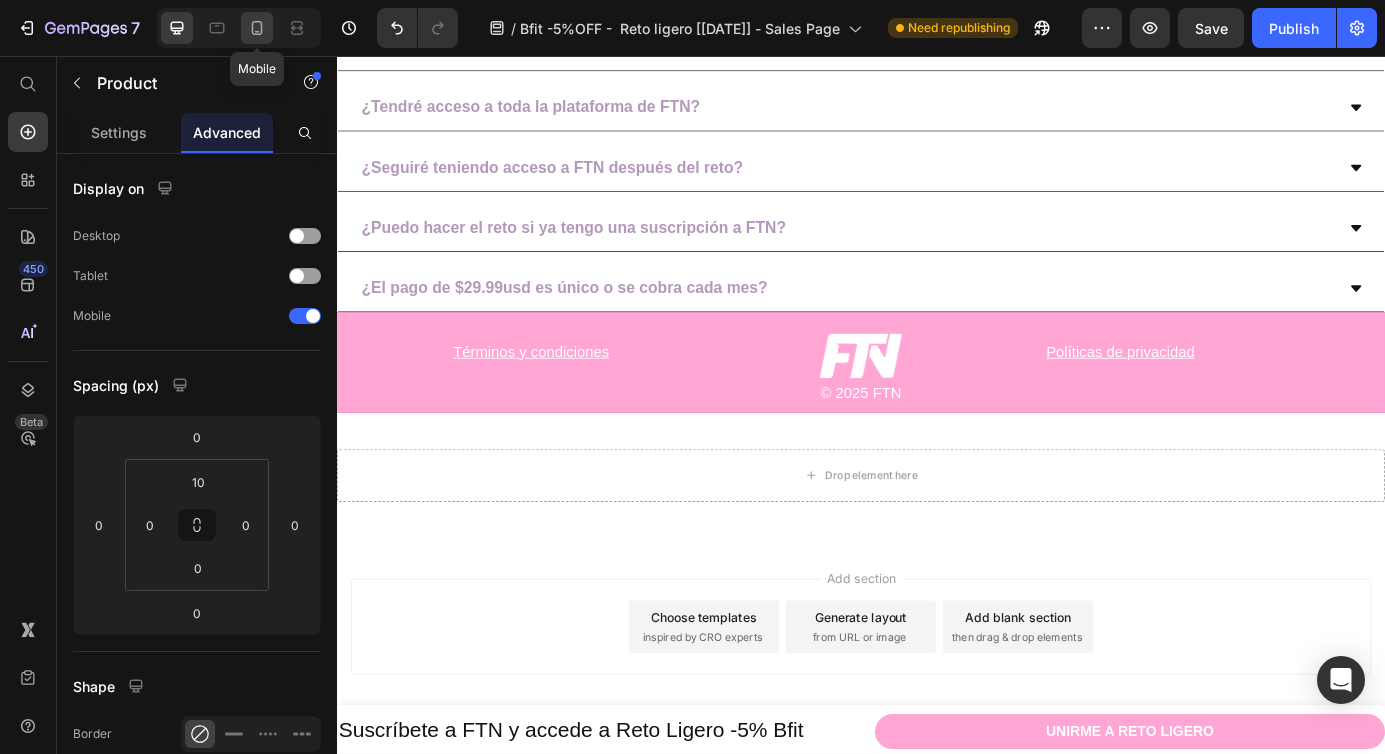 click 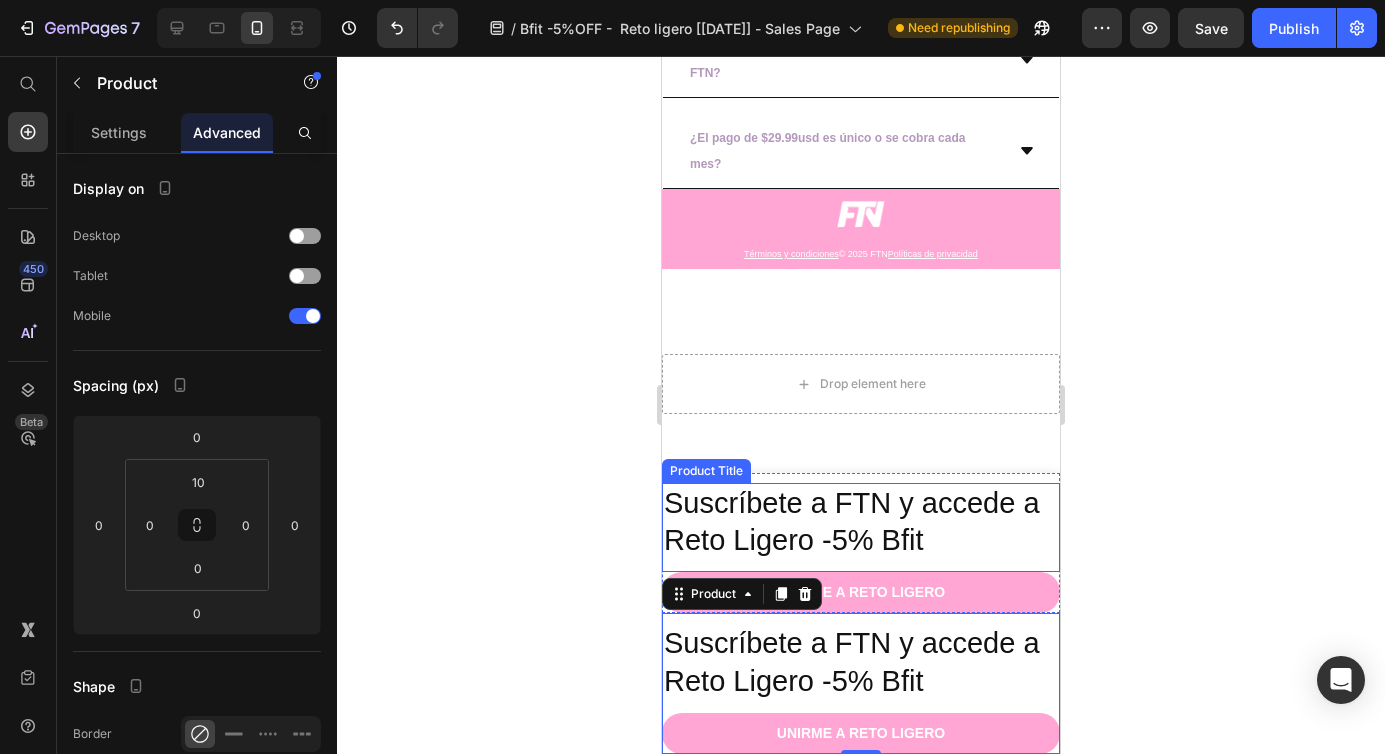 scroll, scrollTop: 7425, scrollLeft: 0, axis: vertical 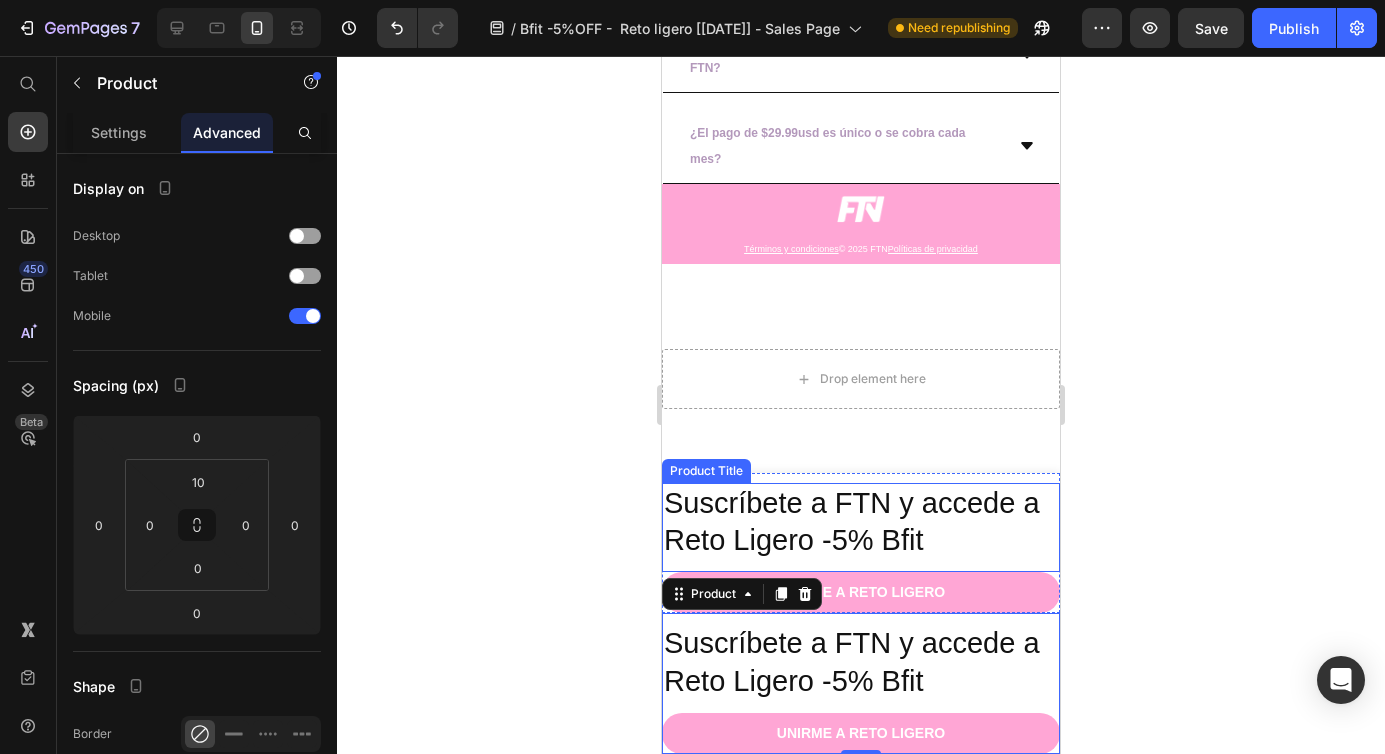 click on "Suscríbete a FTN y accede a Reto Ligero -5% Bfit" at bounding box center (861, 522) 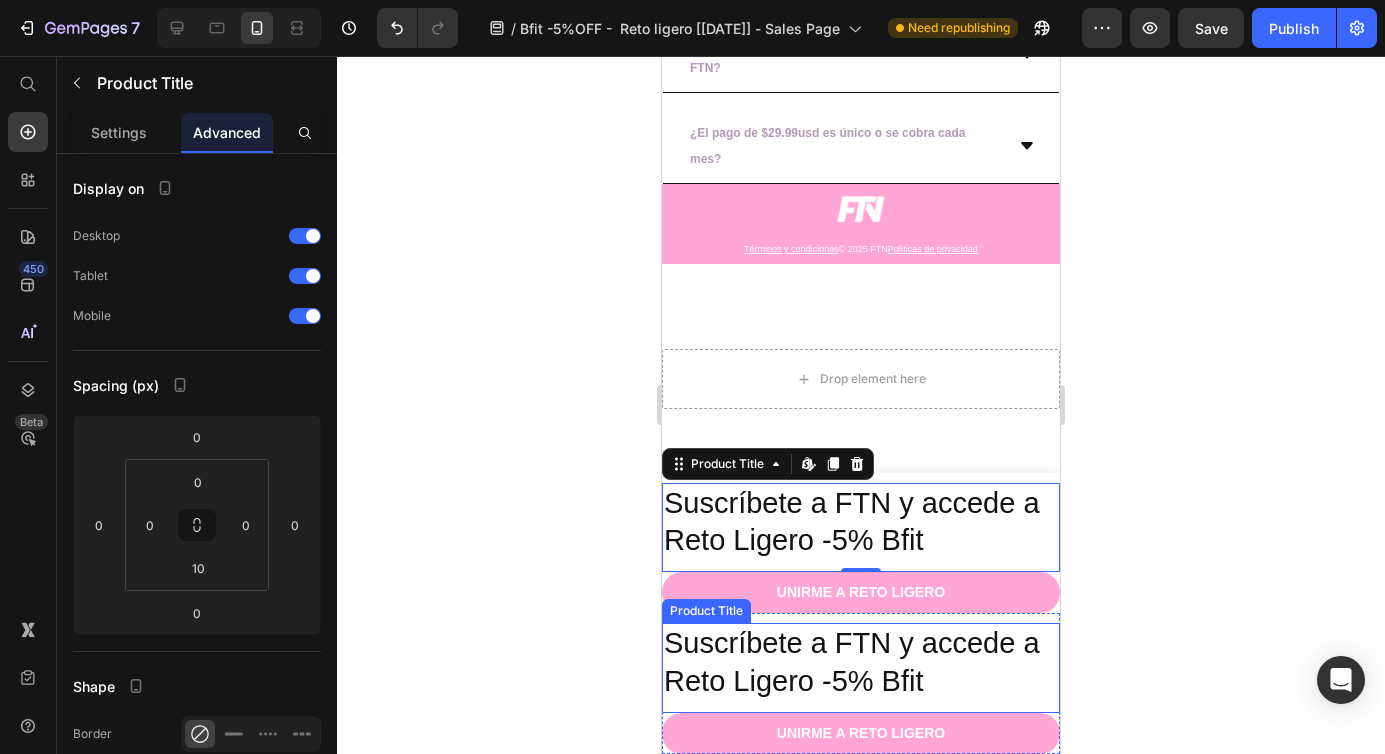 click on "Suscríbete a FTN y accede a Reto Ligero -5% Bfit" at bounding box center [861, 662] 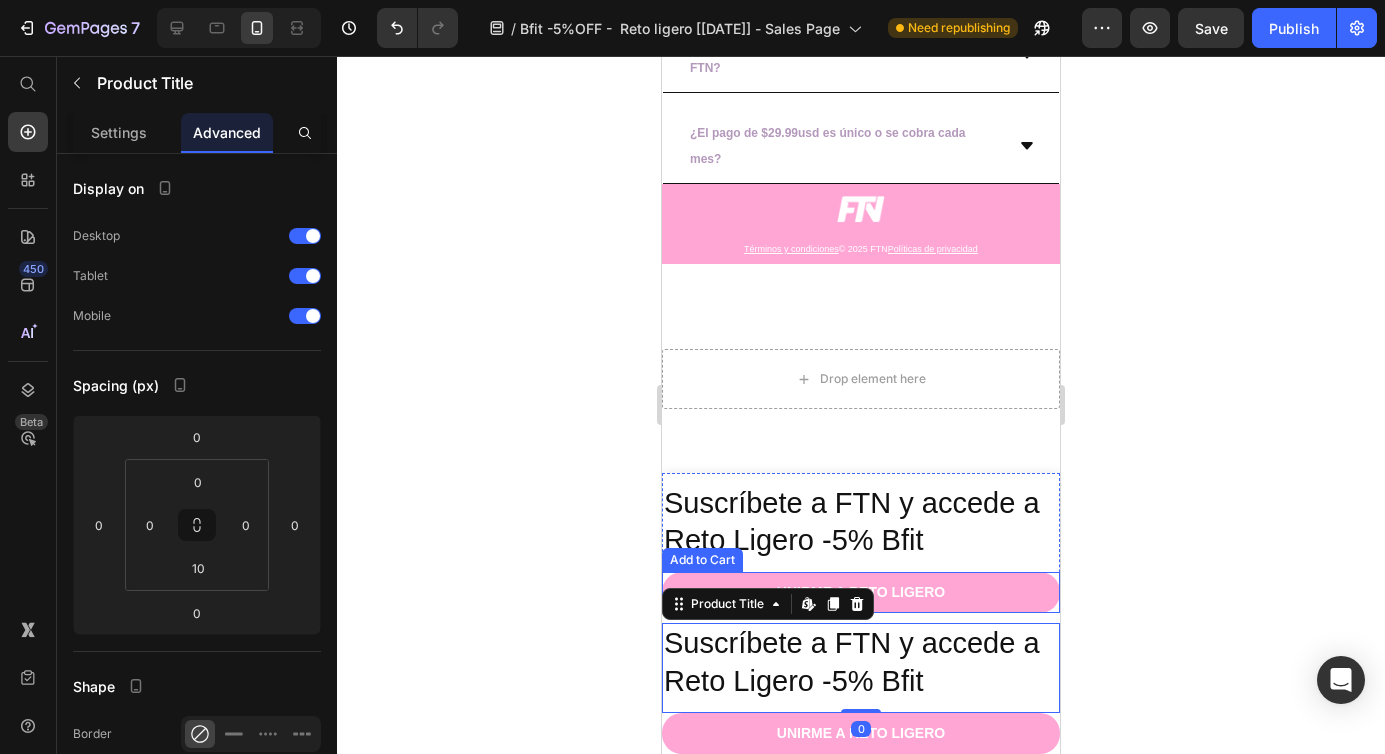 click on "Suscríbete a FTN y accede a Reto Ligero -5% Bfit" at bounding box center (861, 522) 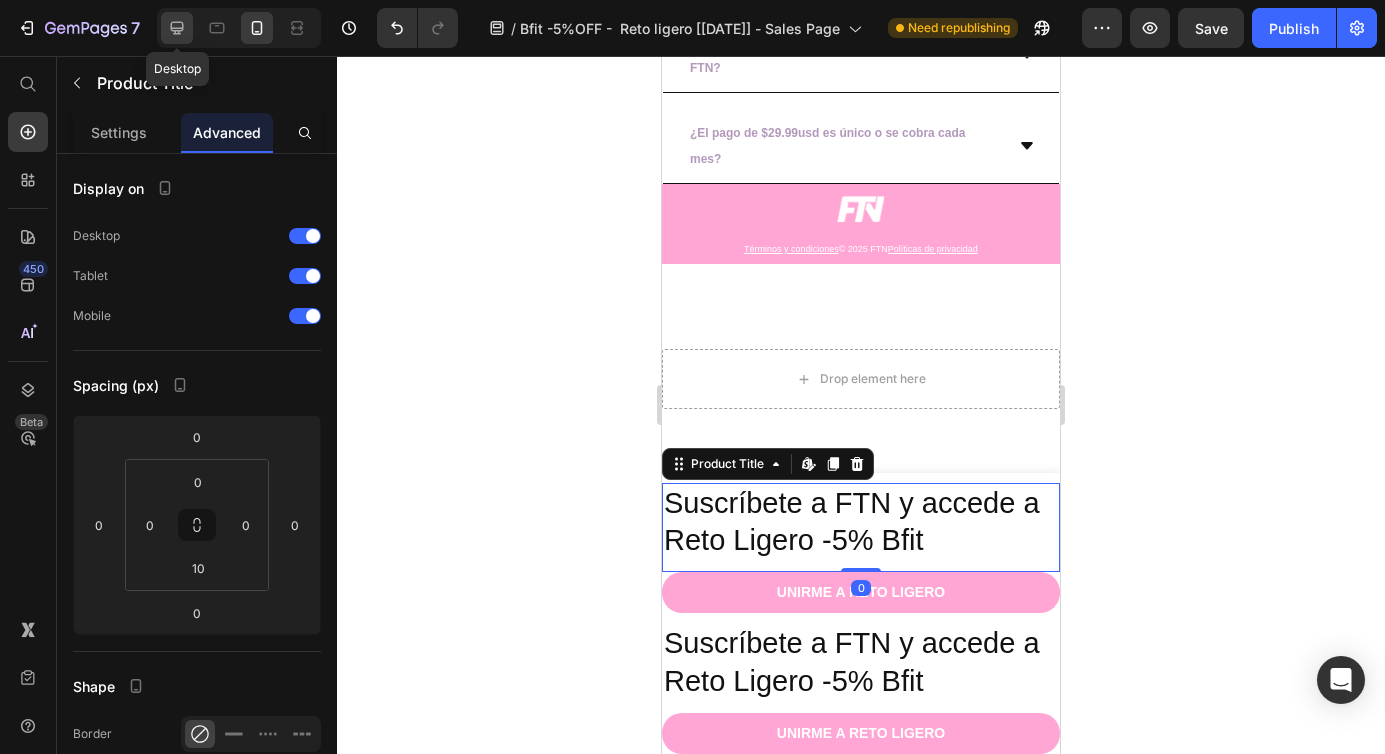 click 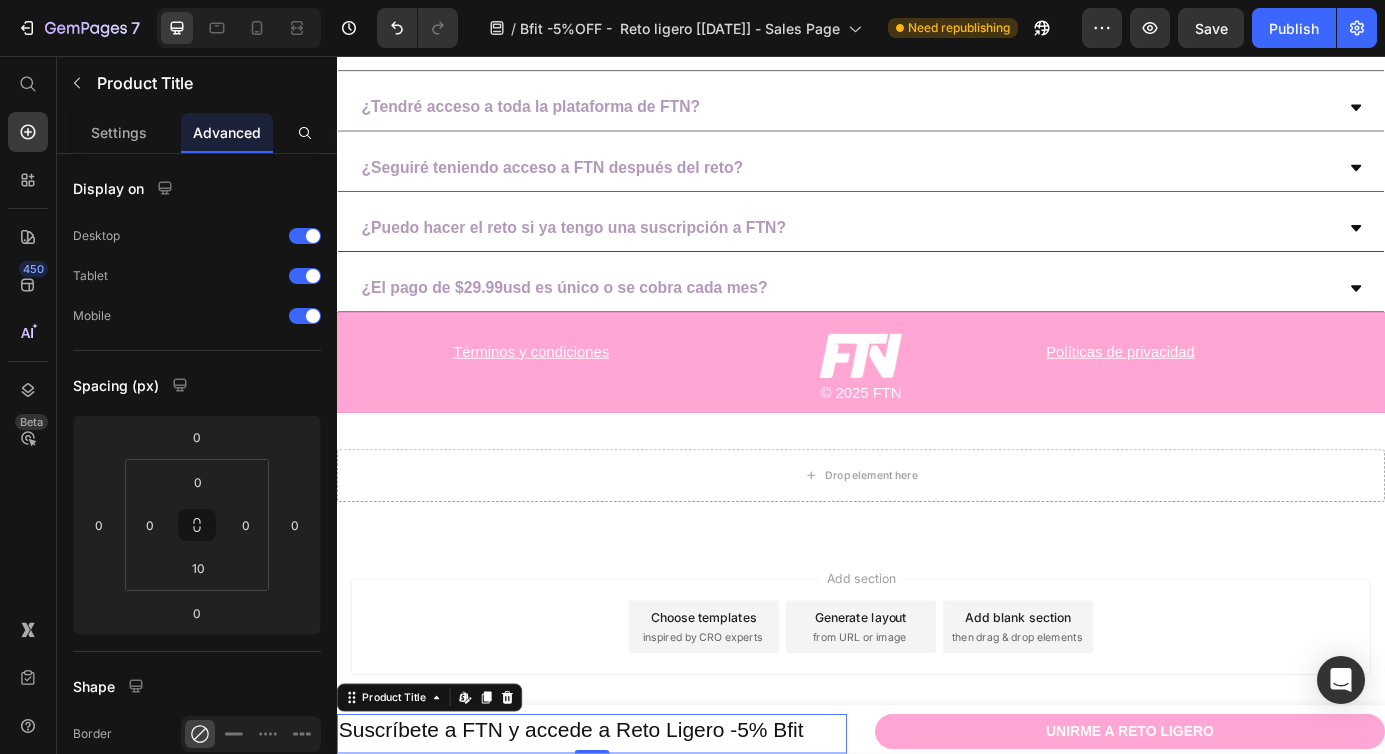 scroll, scrollTop: 6165, scrollLeft: 0, axis: vertical 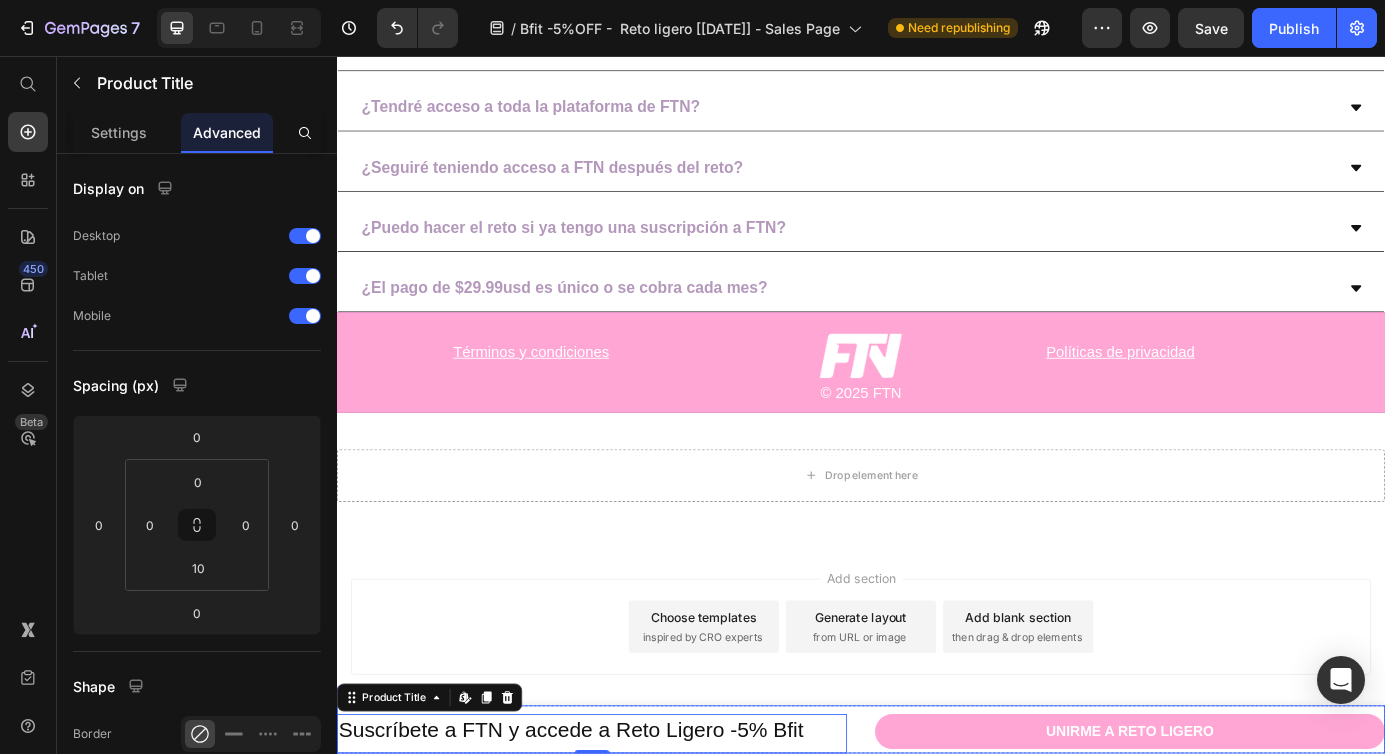 click on "Suscríbete a FTN y accede a Reto Ligero -5% Bfit Product Title   Edit content in Shopify 0 UNIRME A RETO LIGERO Add to Cart Product" at bounding box center (937, 827) 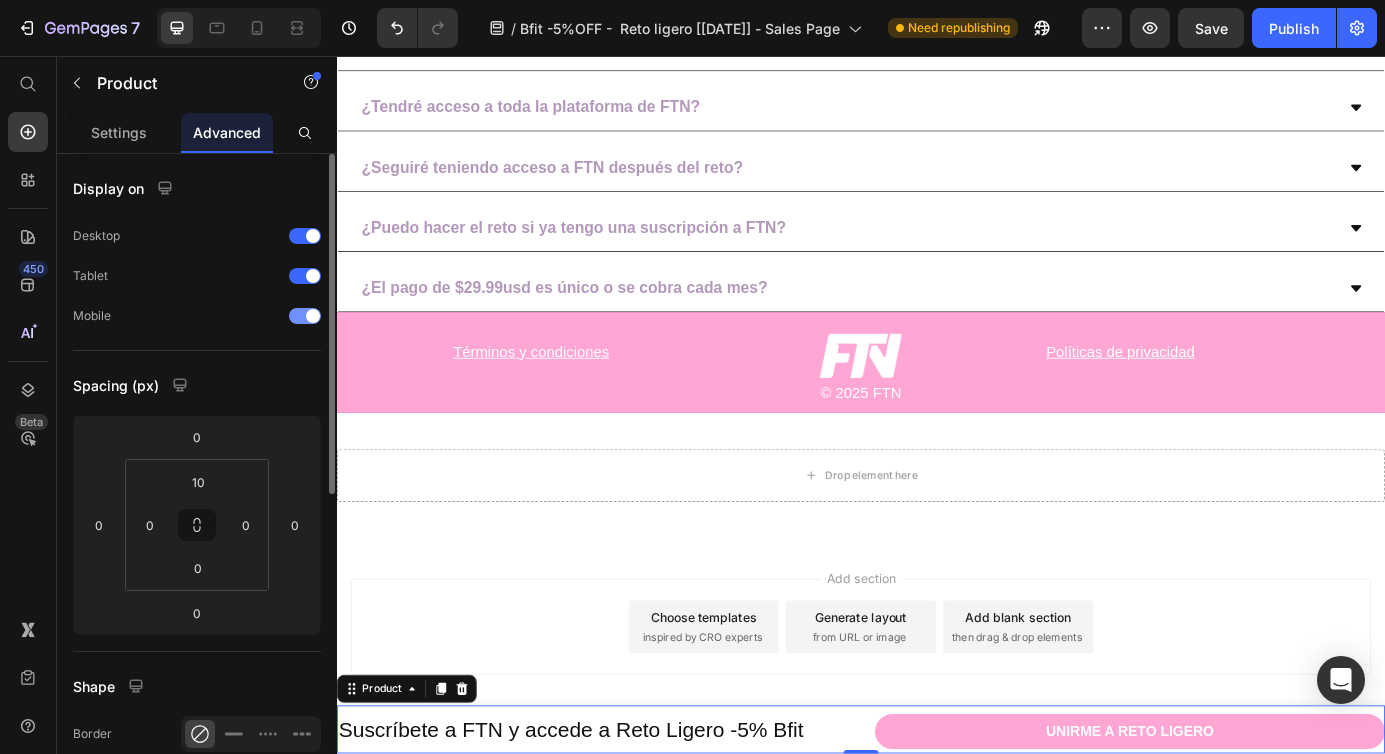 click at bounding box center [305, 316] 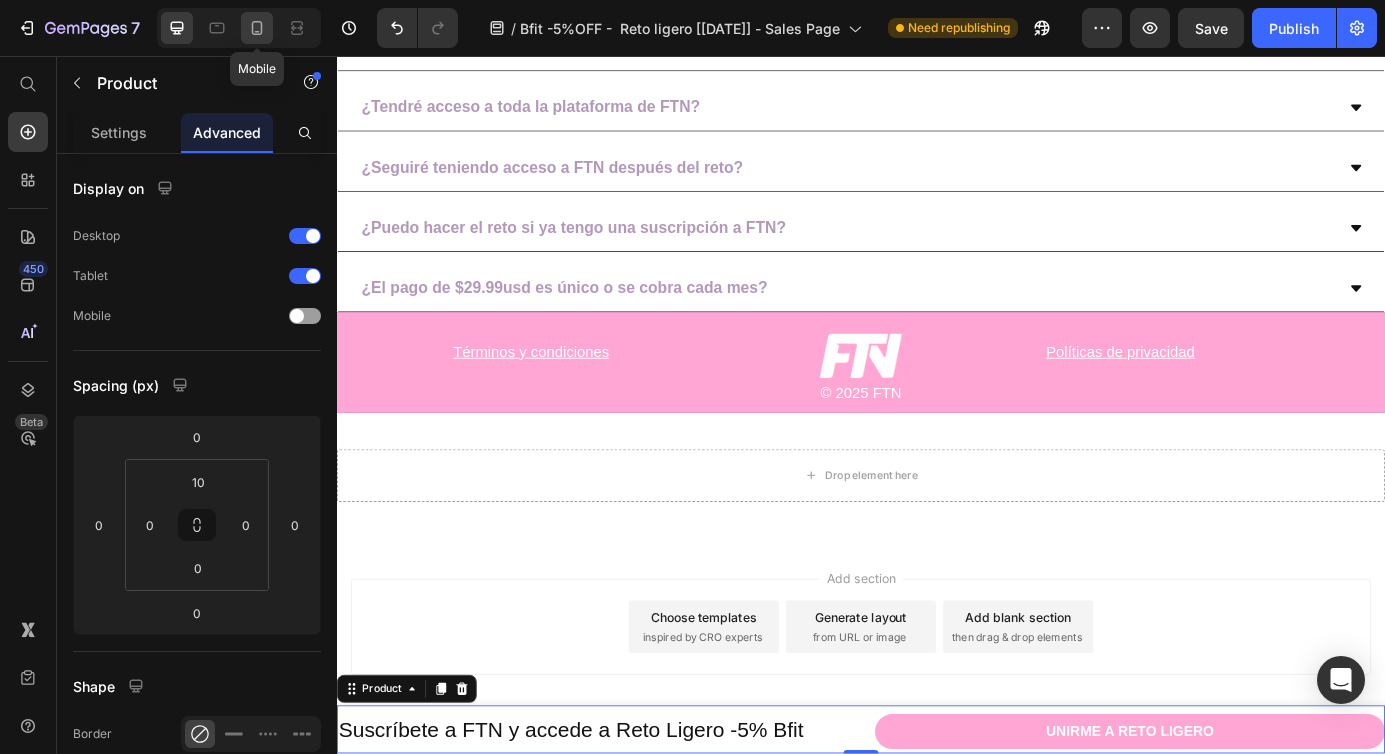 click 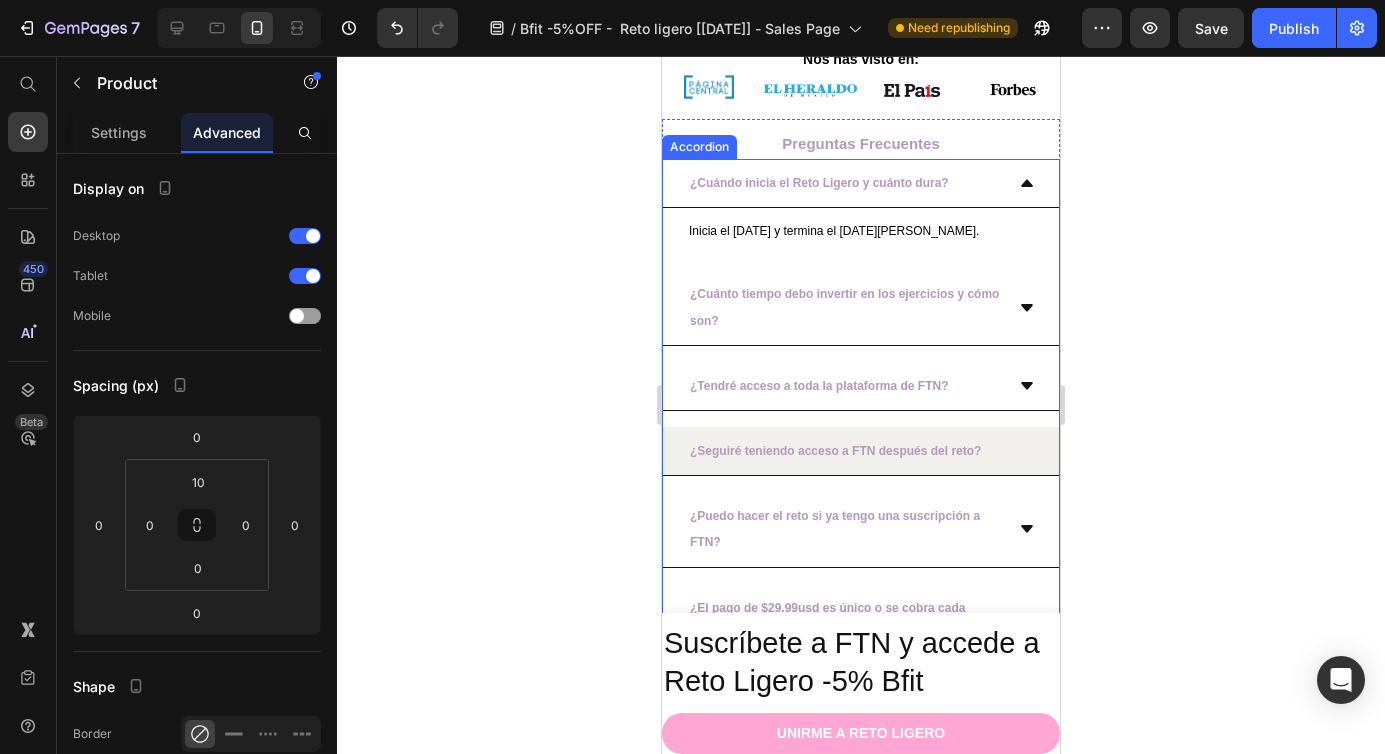 scroll, scrollTop: 6881, scrollLeft: 0, axis: vertical 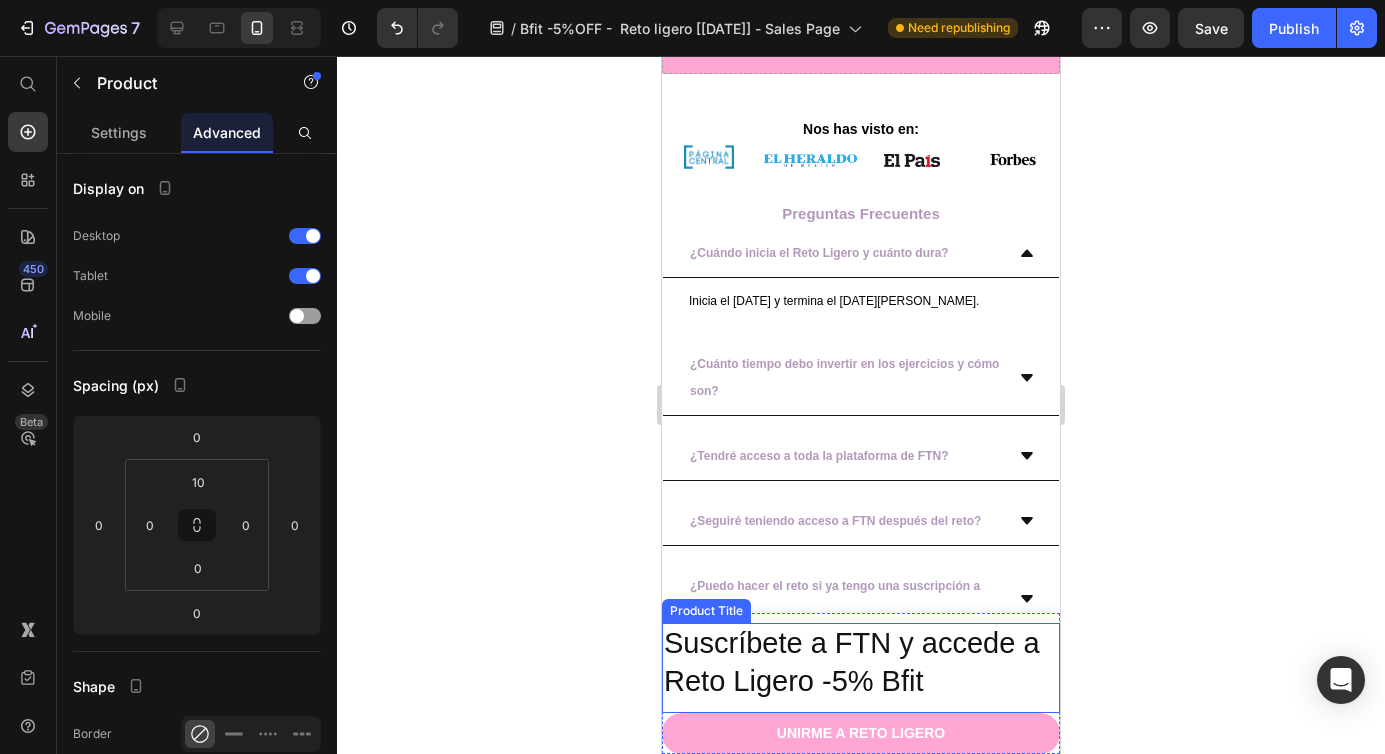 click on "Suscríbete a FTN y accede a Reto Ligero -5% Bfit" at bounding box center [861, 662] 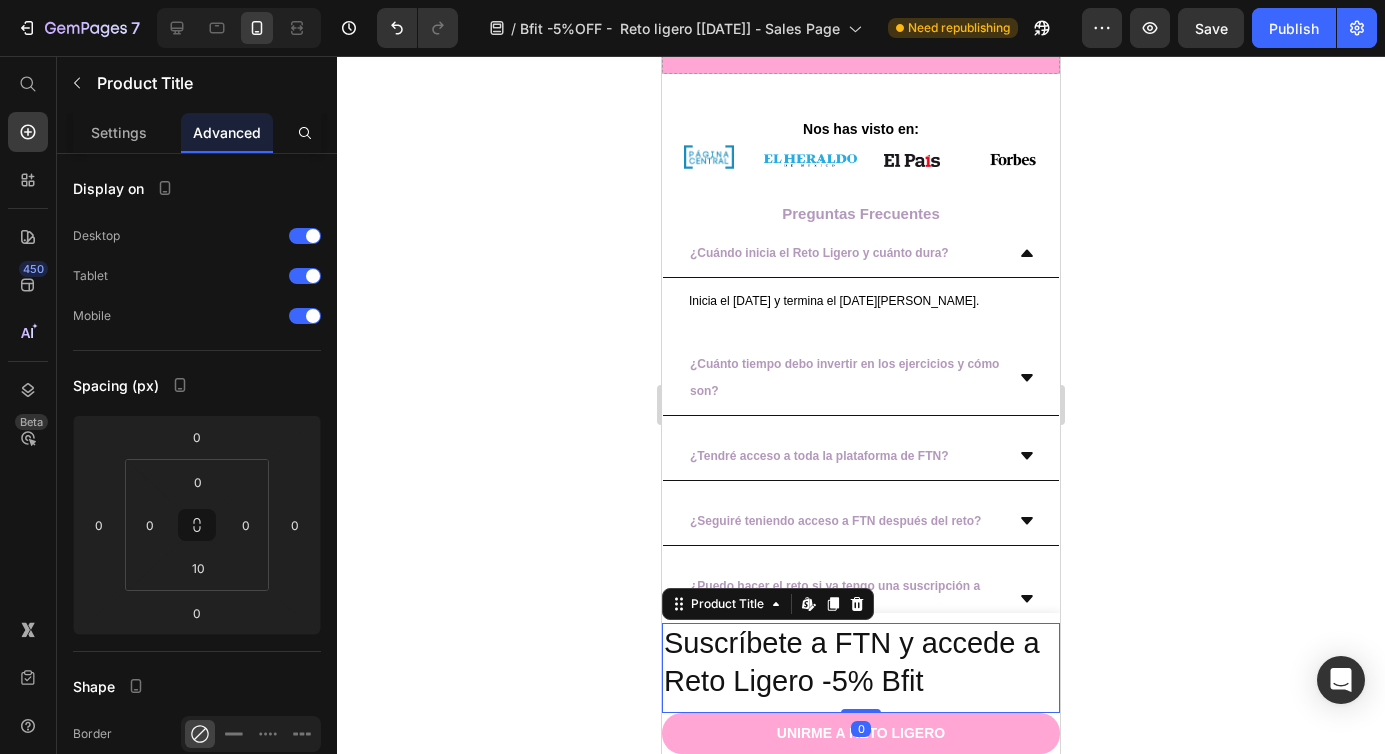 click on "Suscríbete a FTN y accede a Reto Ligero -5% Bfit" at bounding box center (861, 662) 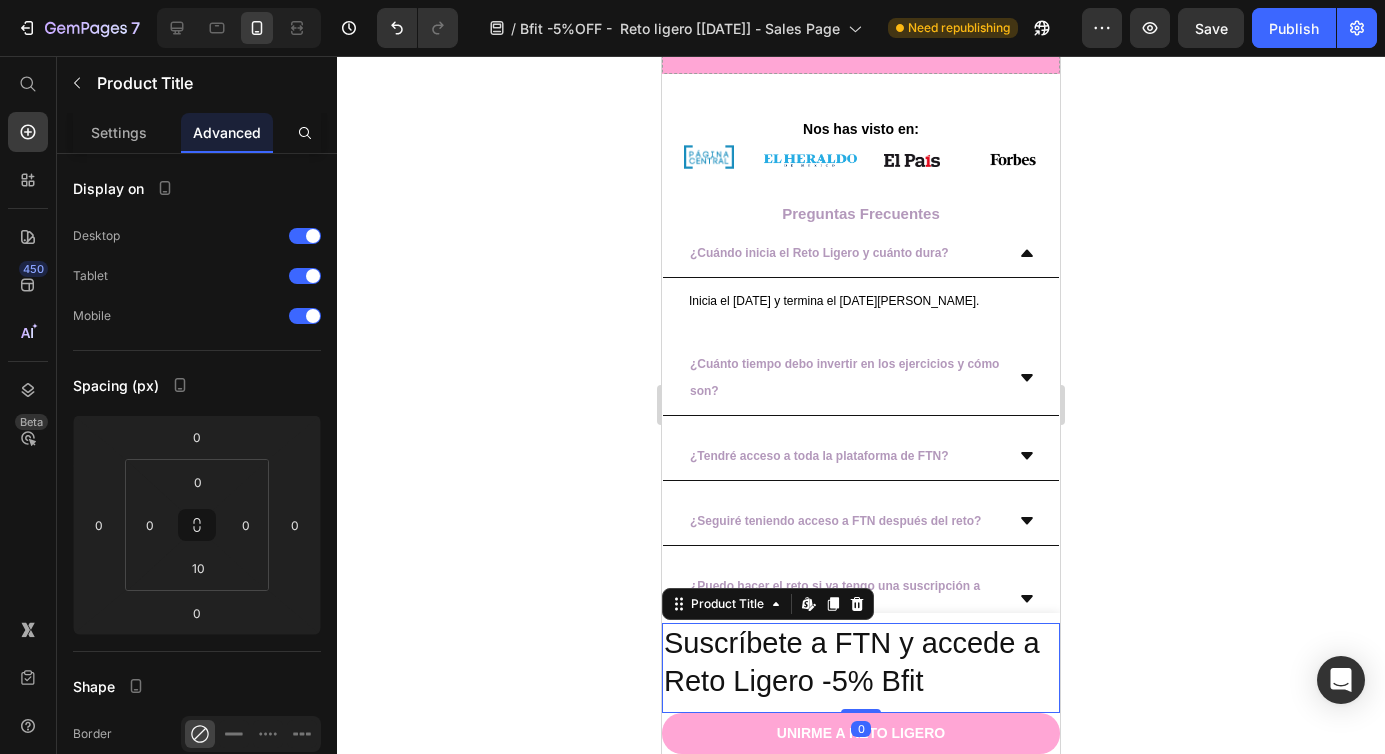 click on "Suscríbete a FTN y accede a Reto Ligero -5% Bfit" at bounding box center (861, 662) 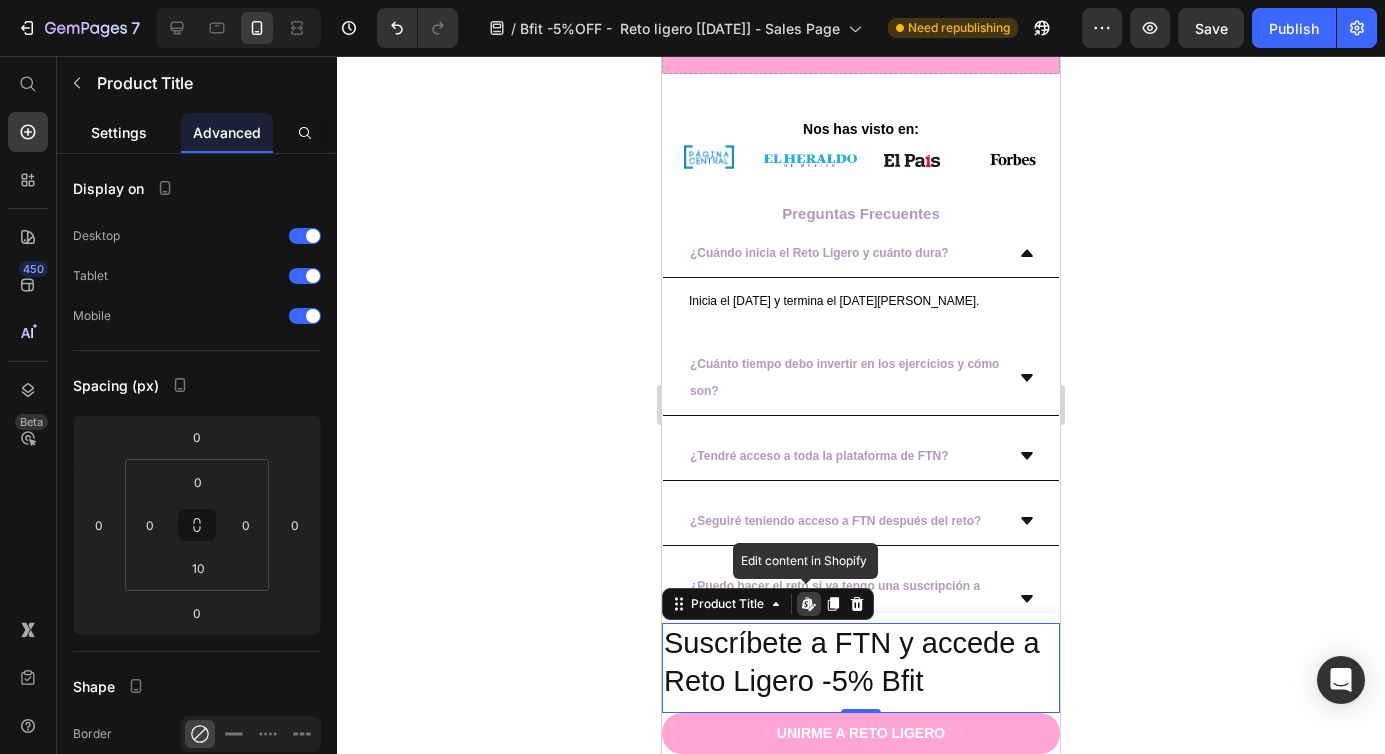 click on "Settings" at bounding box center (119, 132) 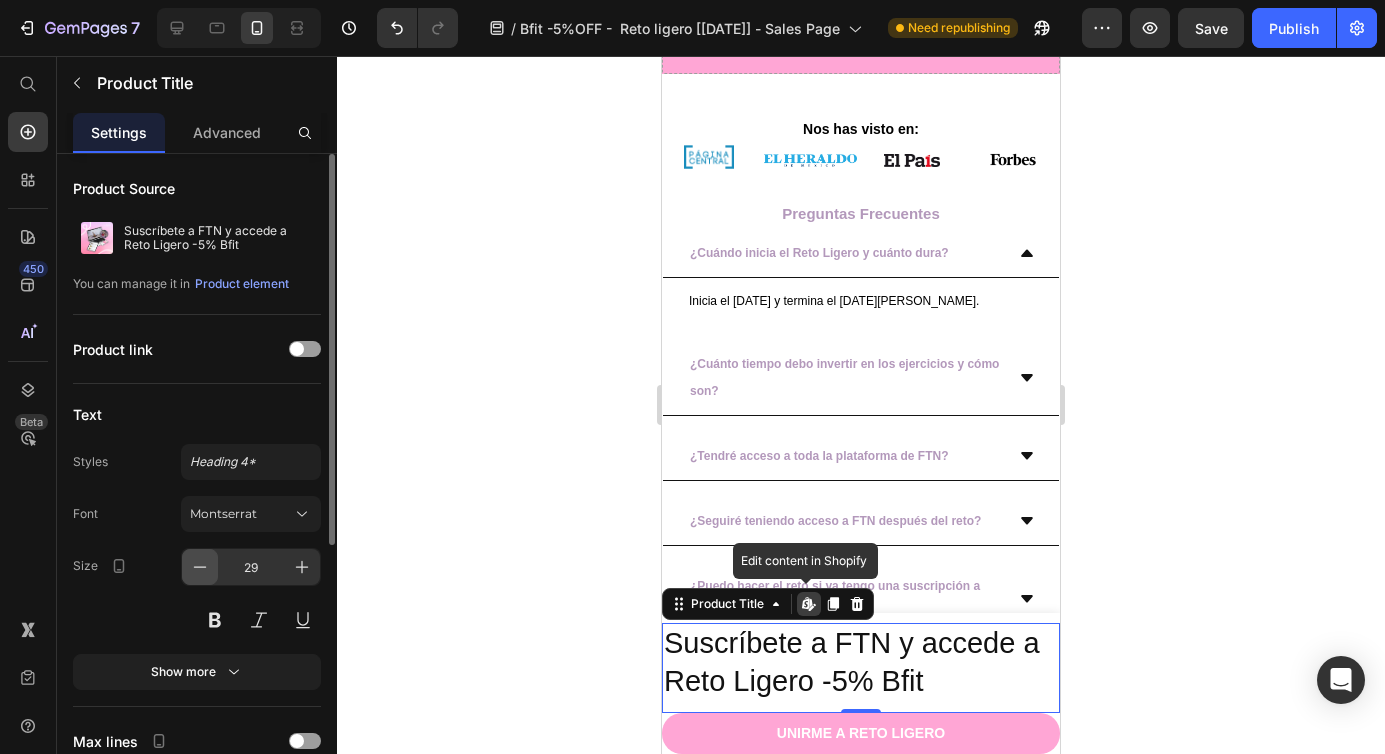 click 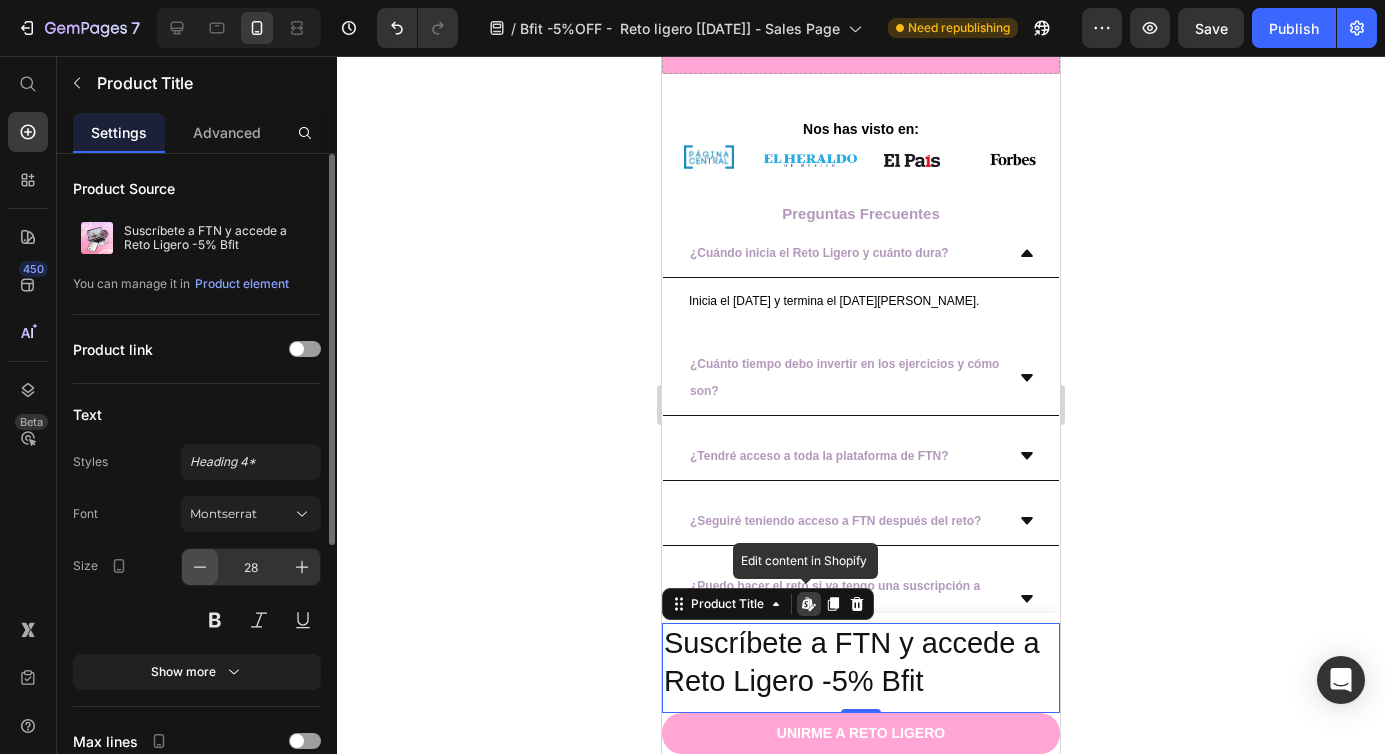 click 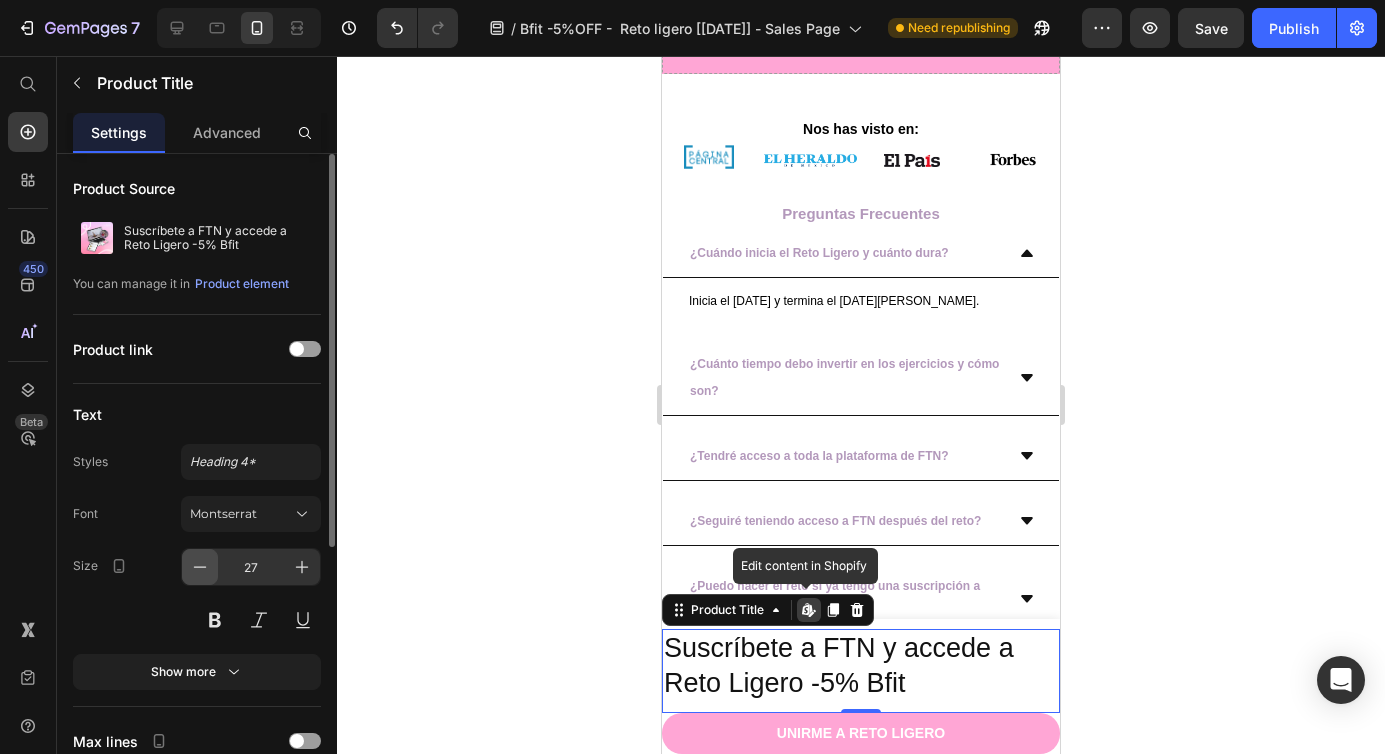click 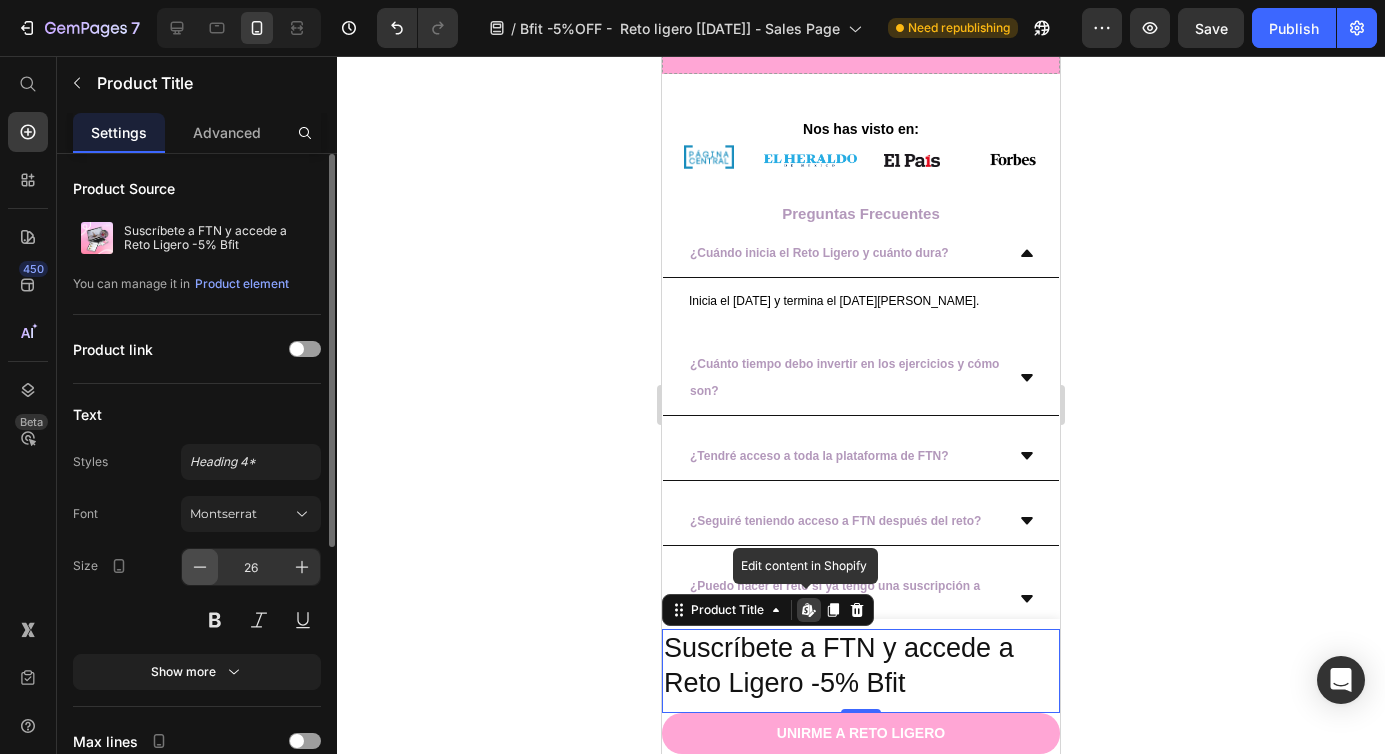 click 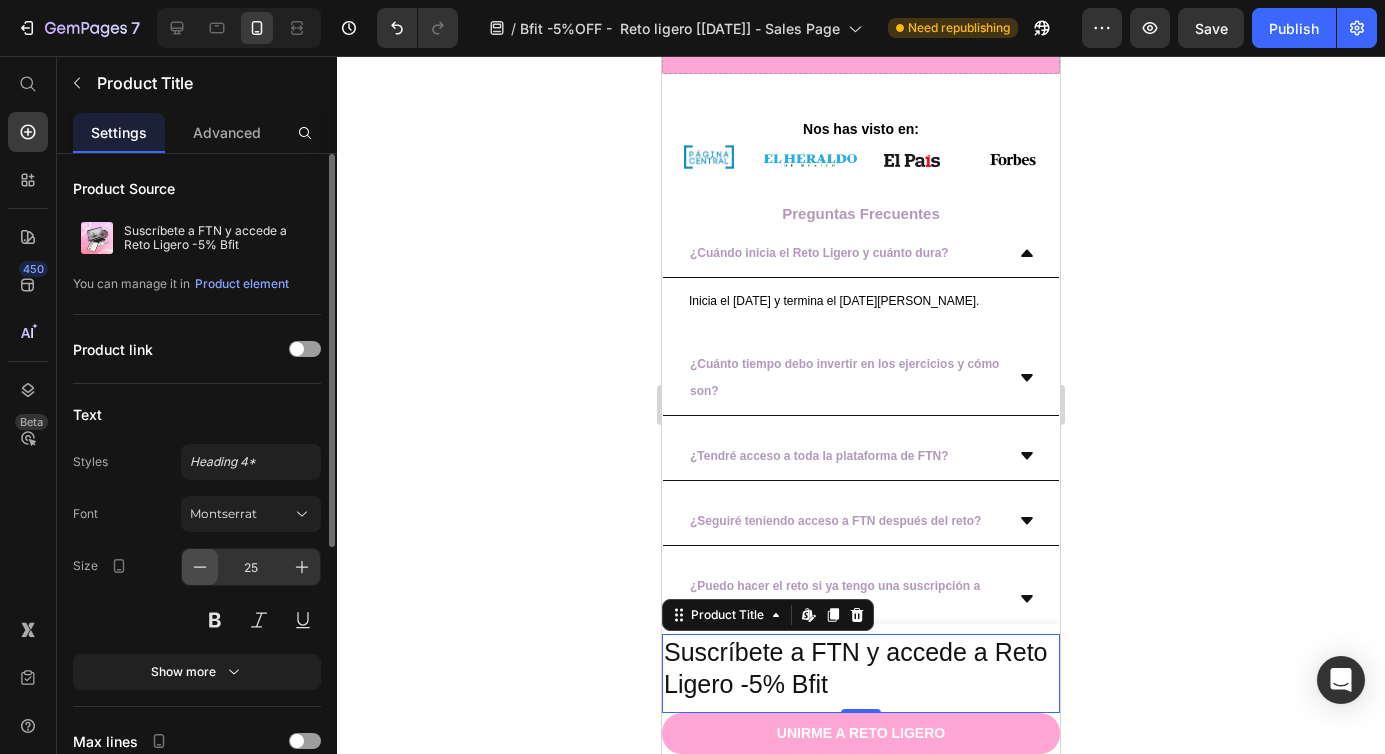 click 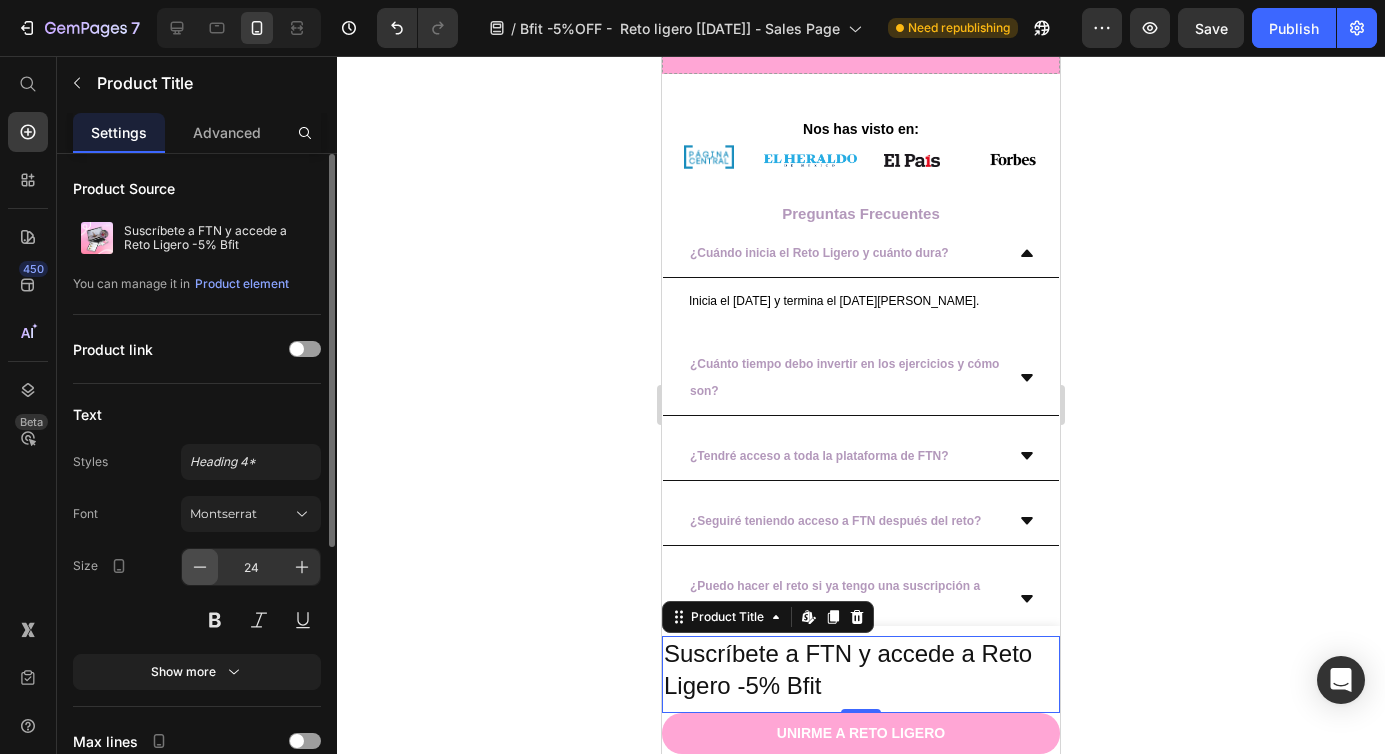 click 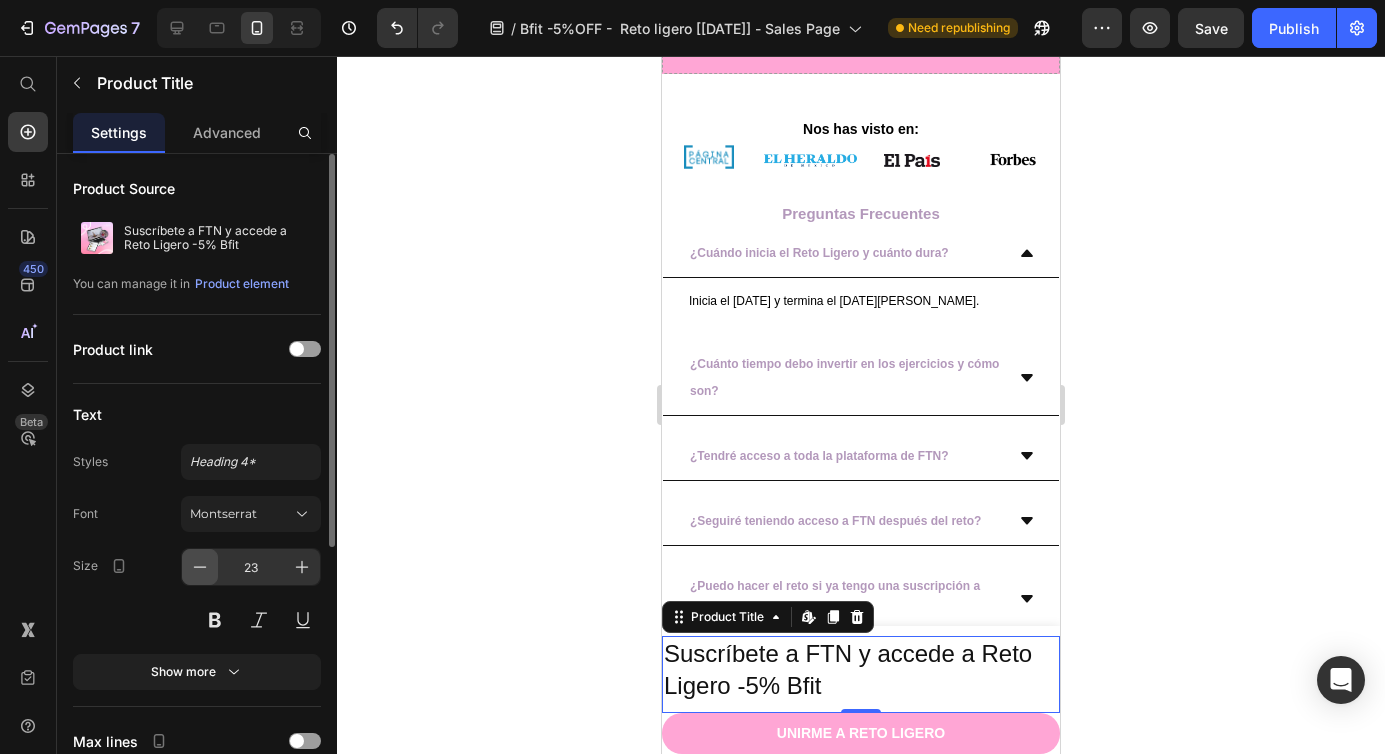 click 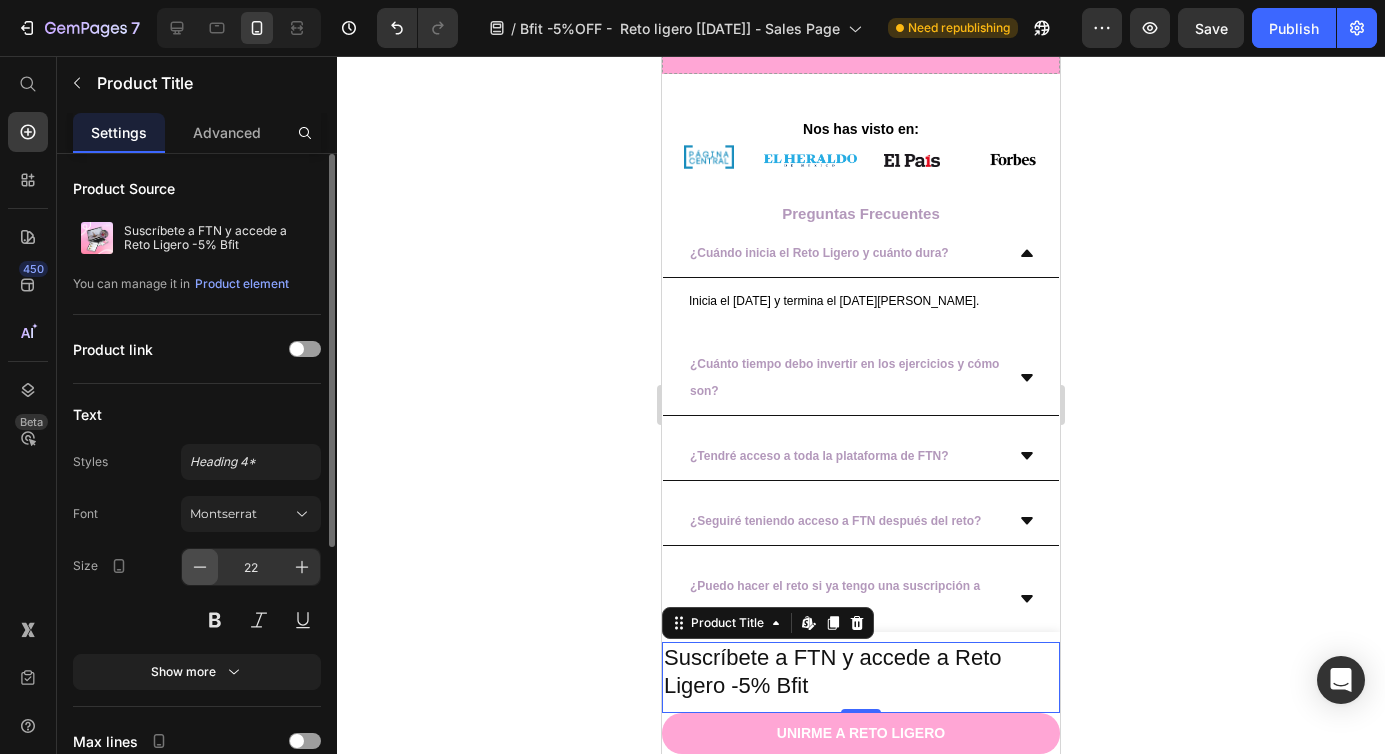click 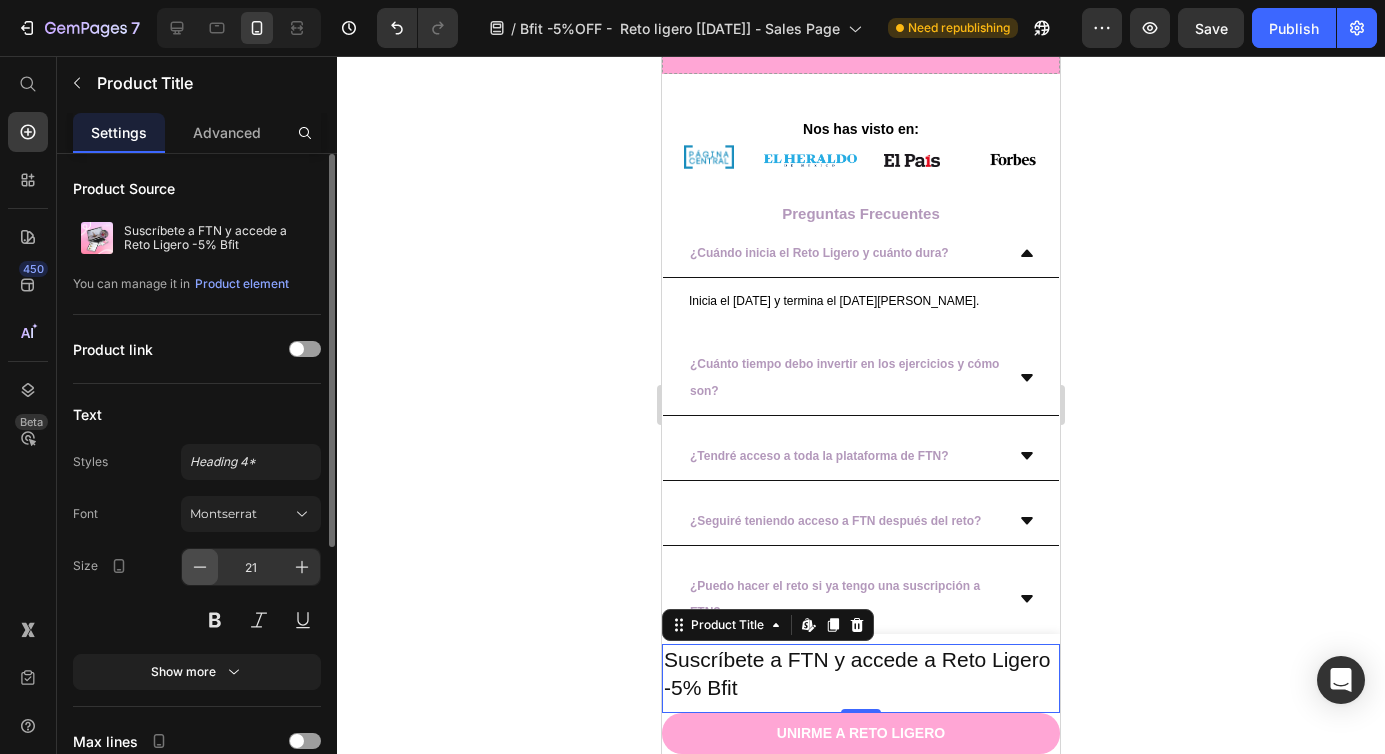 click 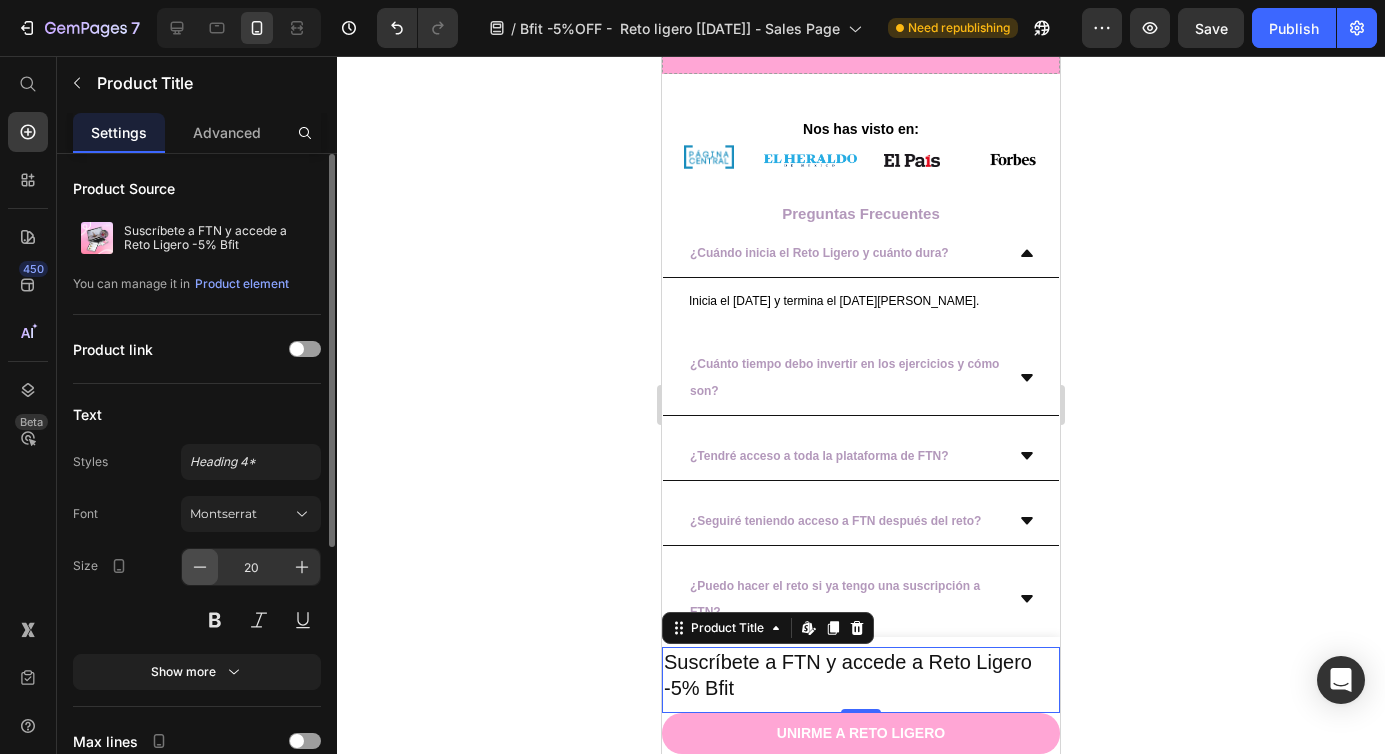 click 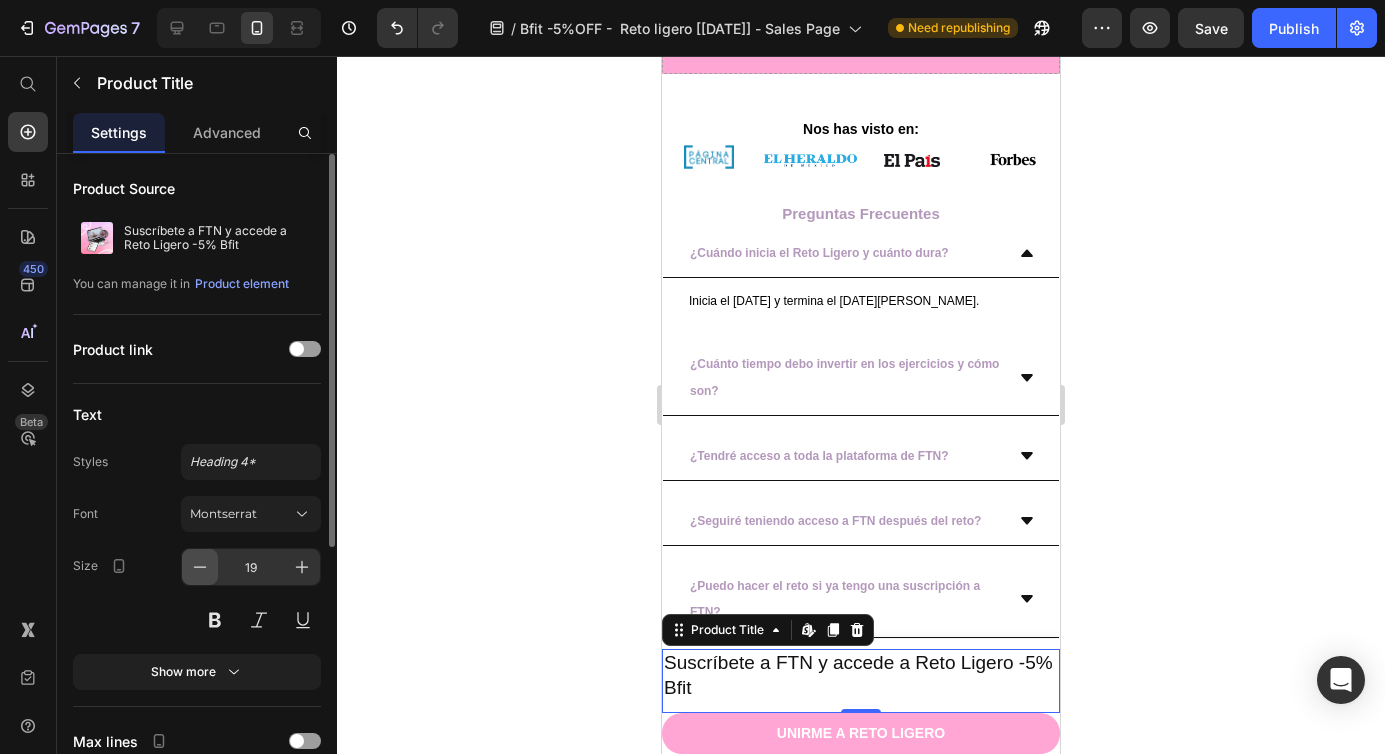 click 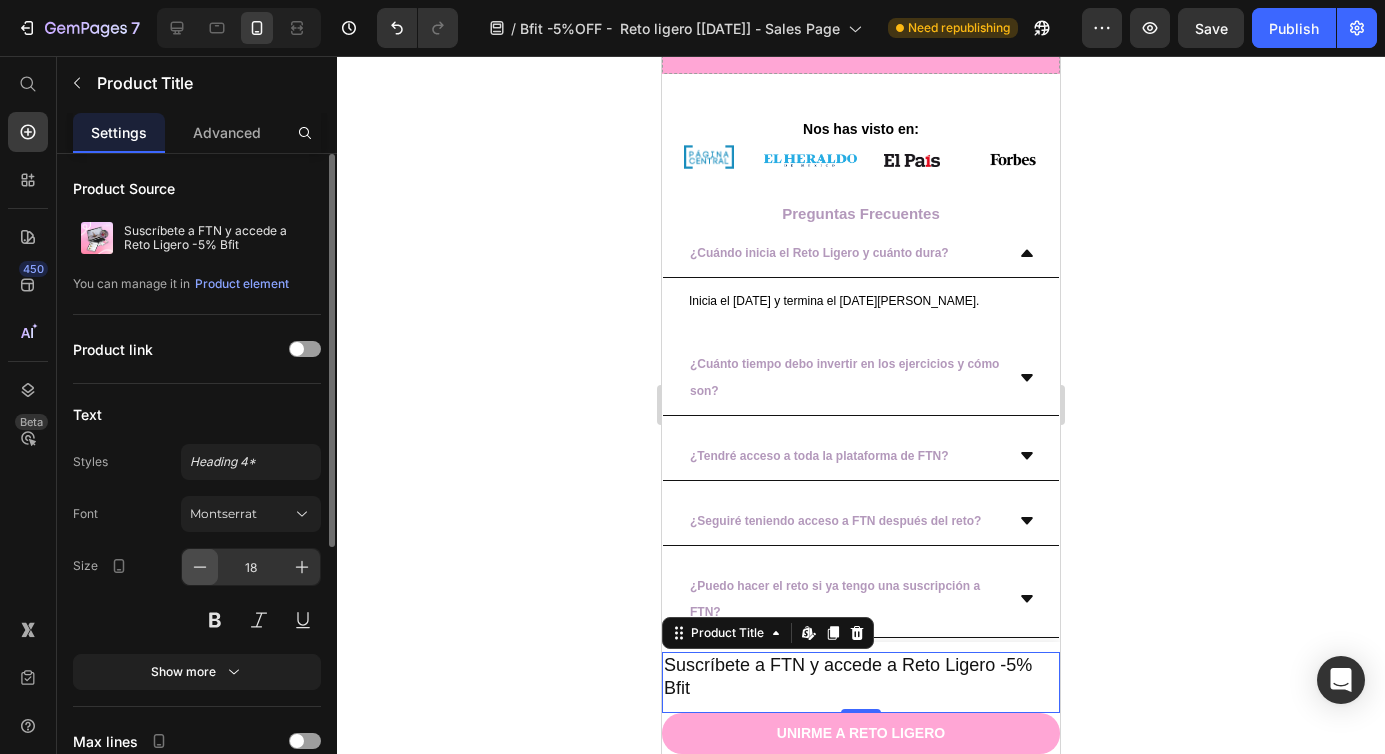 click 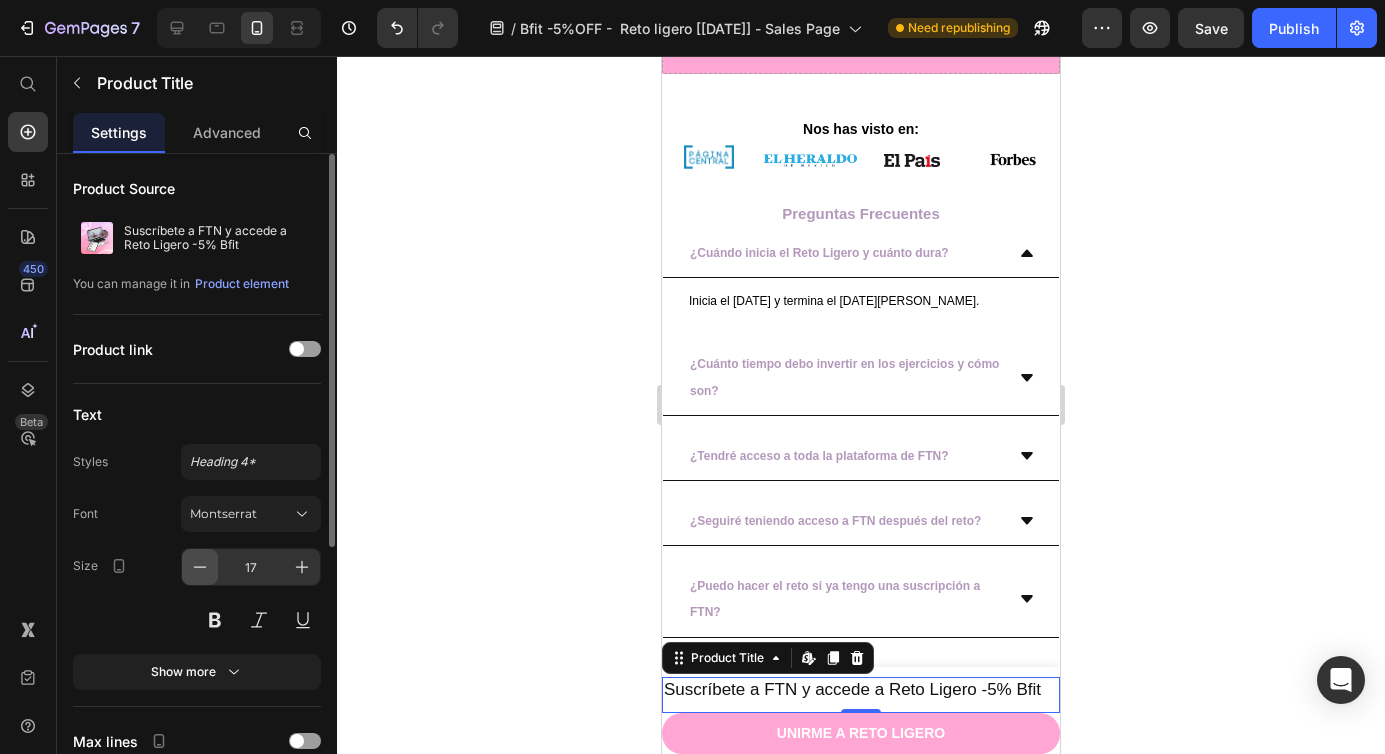 click 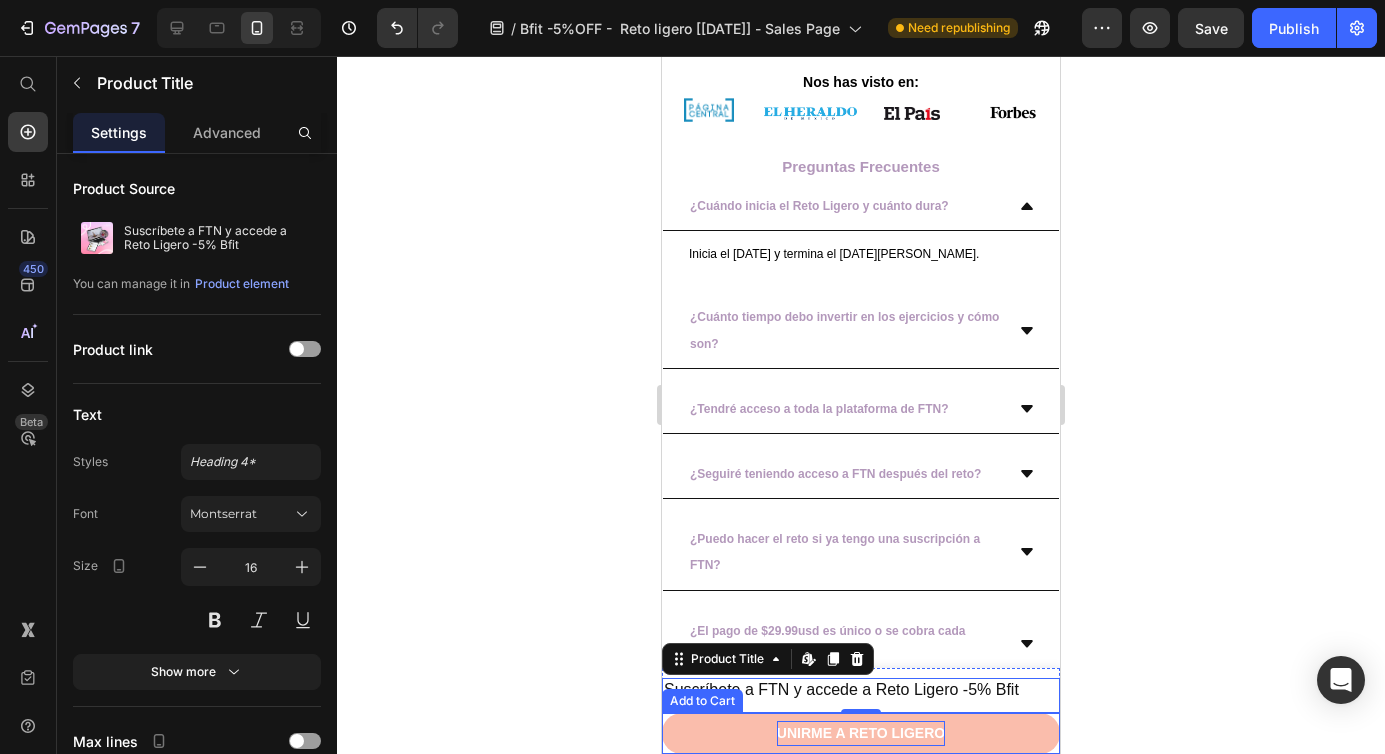 scroll, scrollTop: 6929, scrollLeft: 0, axis: vertical 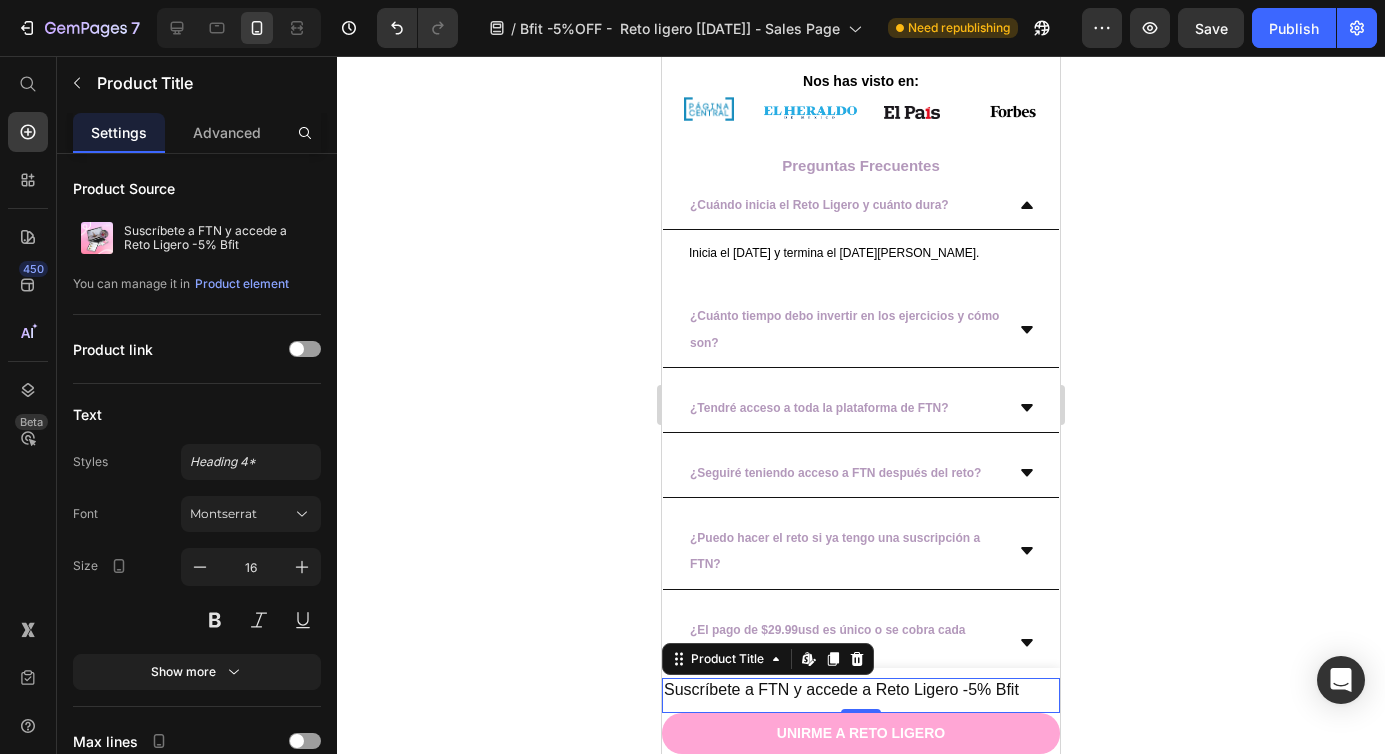 click on "Suscríbete a FTN y accede a Reto Ligero -5% Bfit" at bounding box center [861, 690] 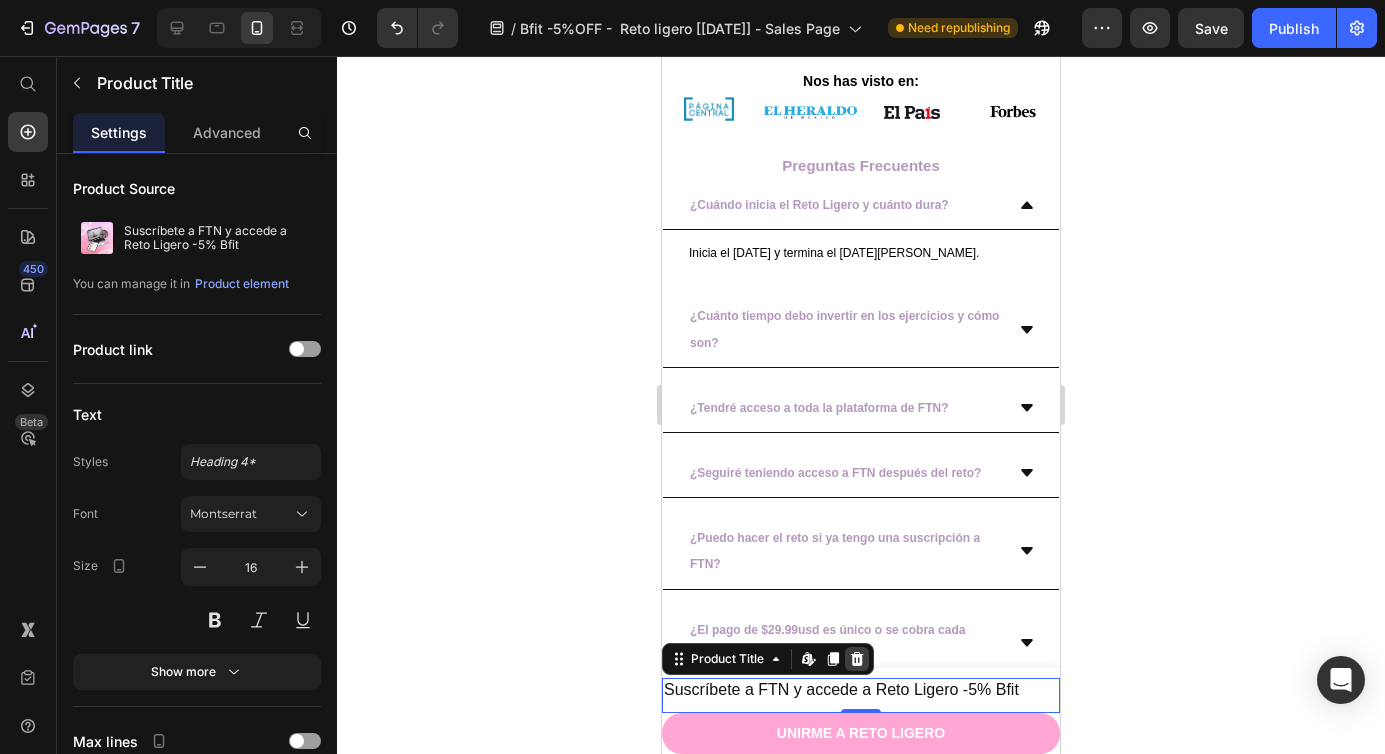 click 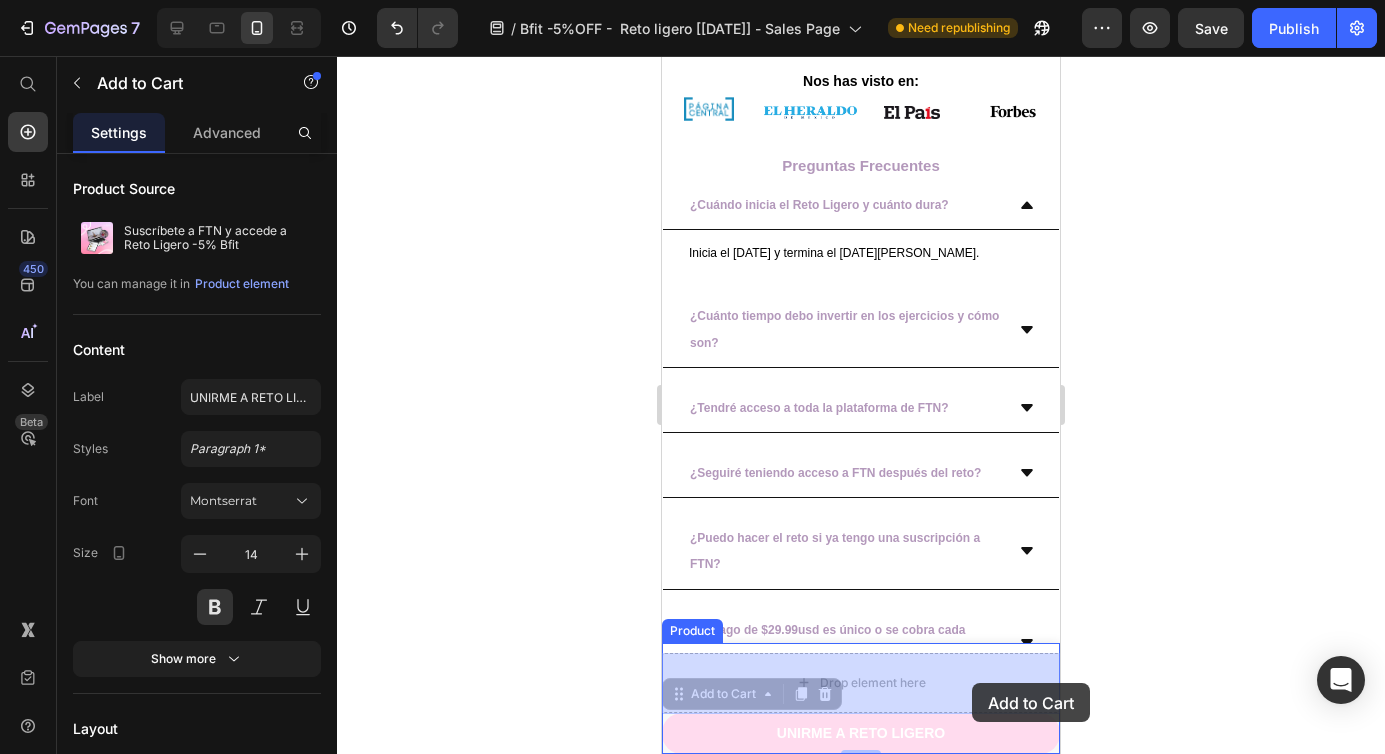 drag, startPoint x: 989, startPoint y: 737, endPoint x: 973, endPoint y: 686, distance: 53.450912 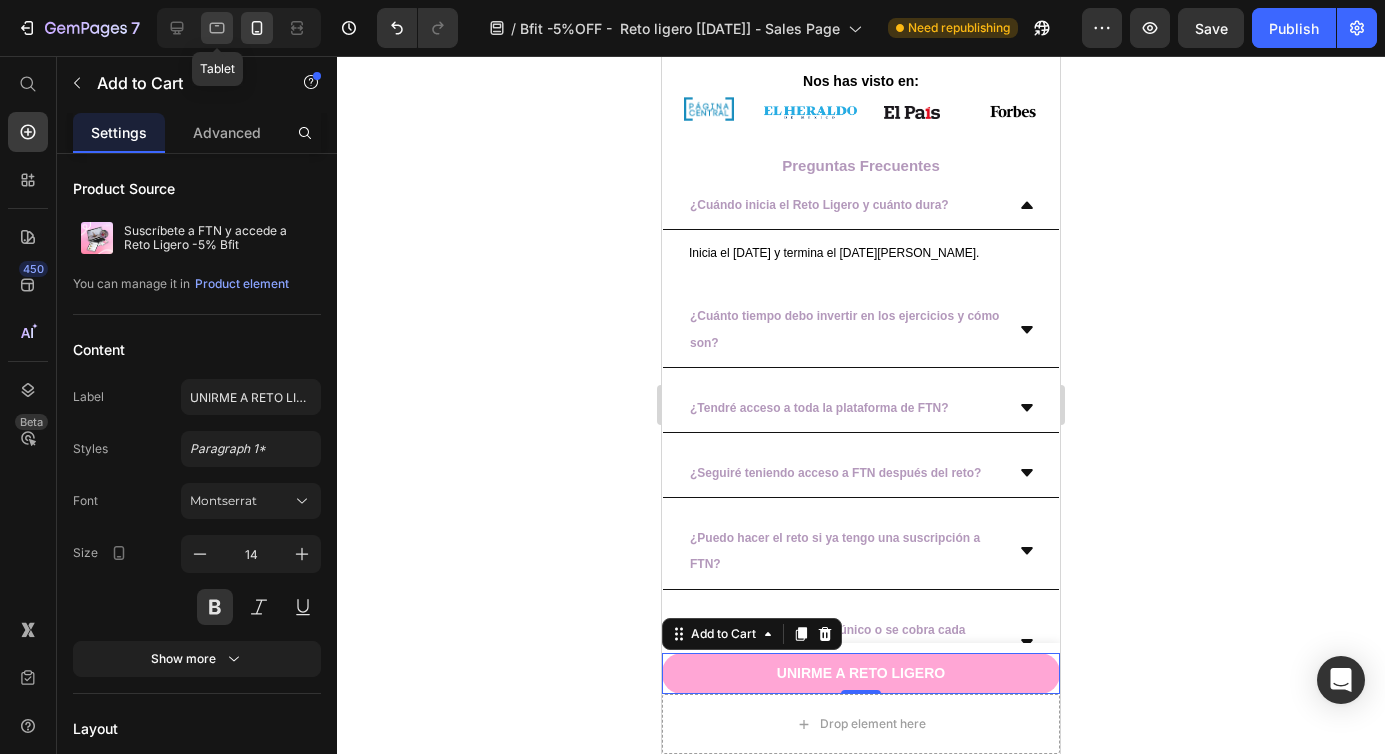 click 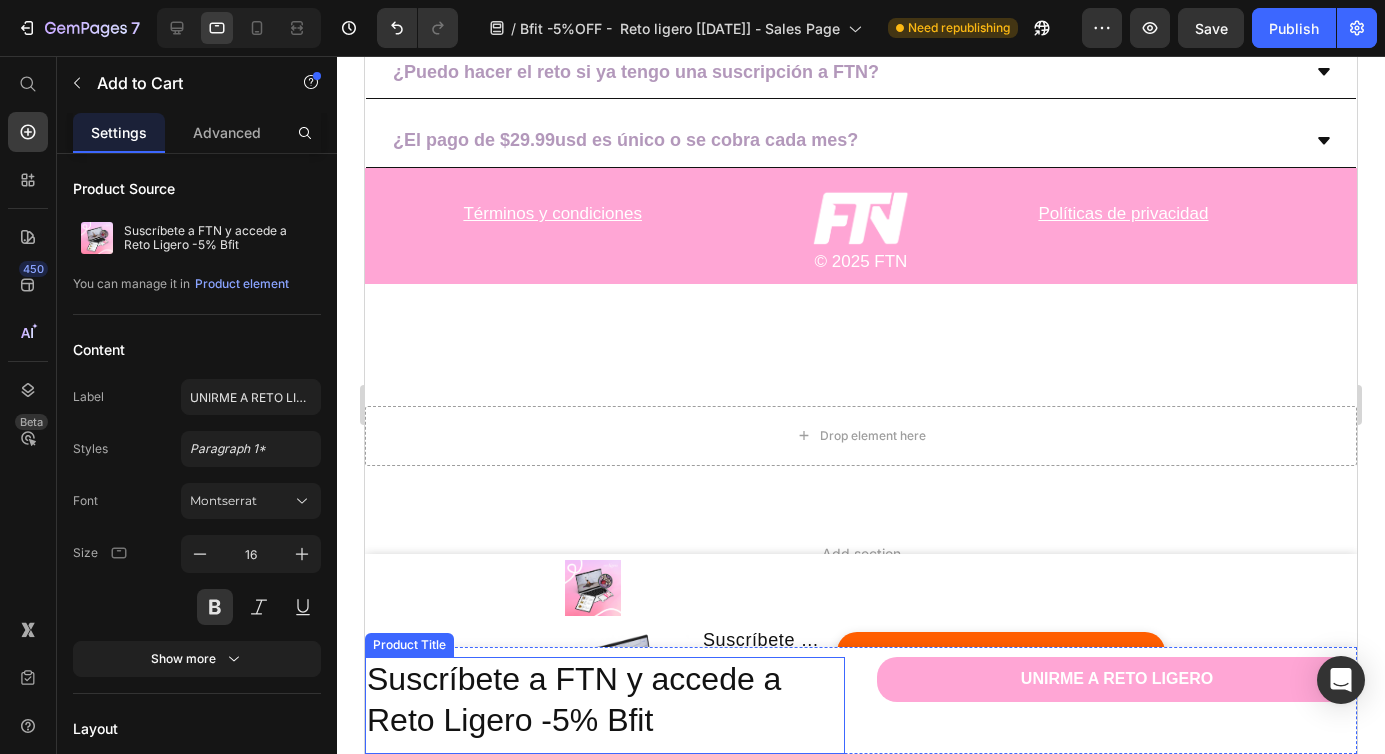 scroll, scrollTop: 6556, scrollLeft: 0, axis: vertical 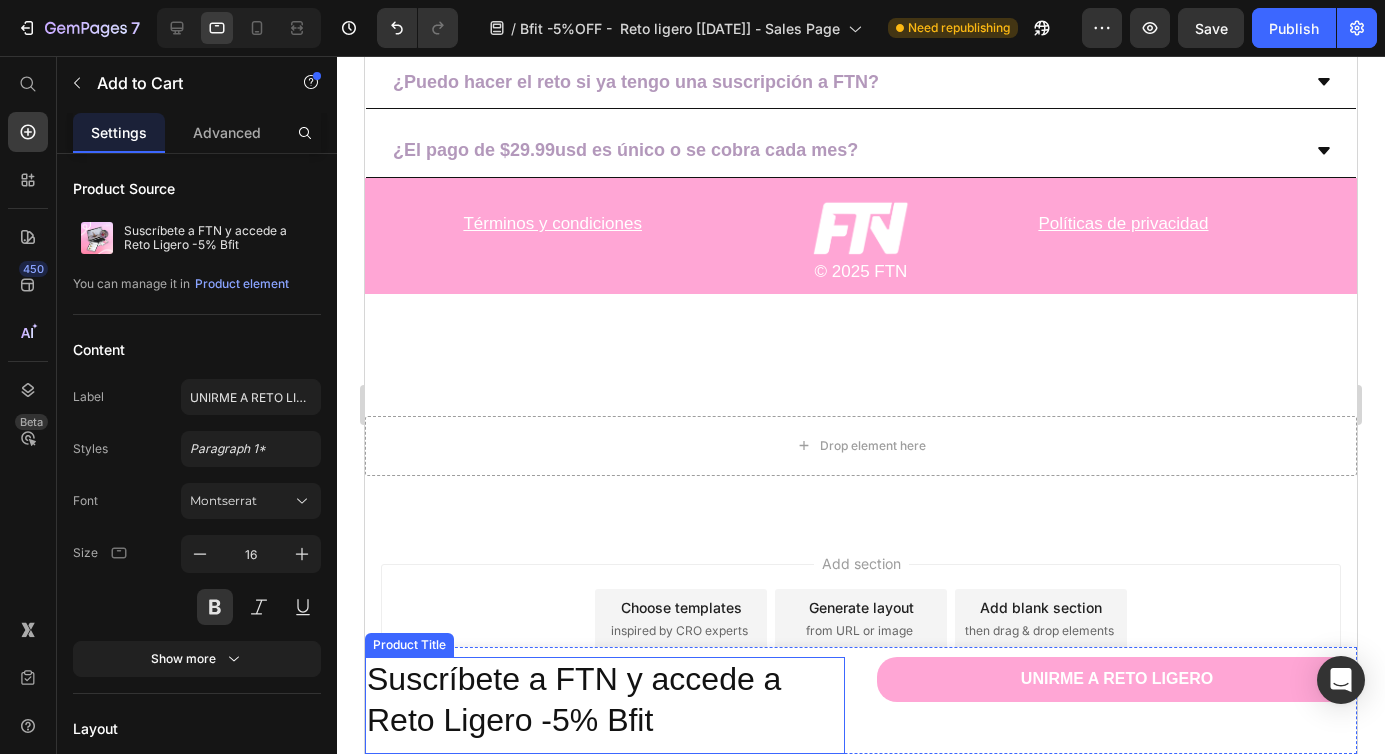 click on "Suscríbete a FTN y accede a Reto Ligero -5% Bfit" at bounding box center [605, 700] 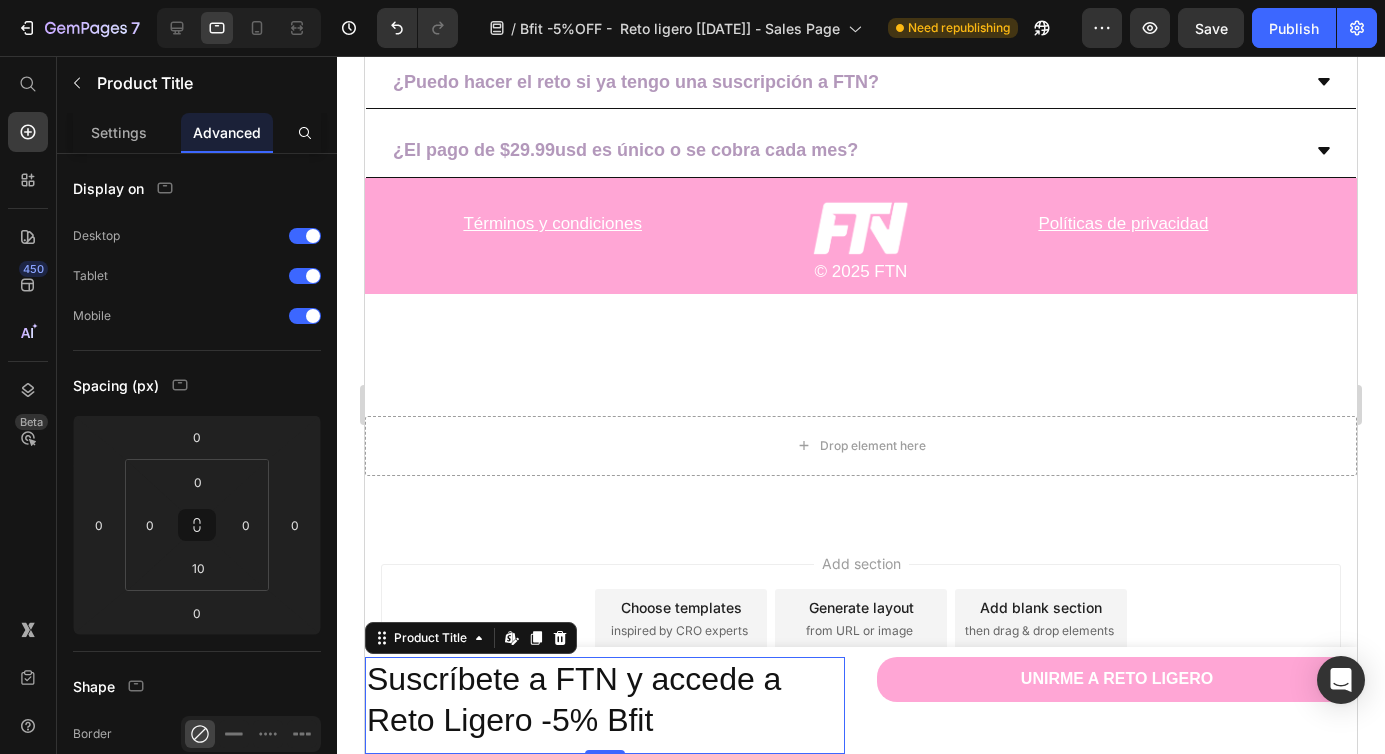 click on "Suscríbete a FTN y accede a Reto Ligero -5% Bfit" at bounding box center (605, 700) 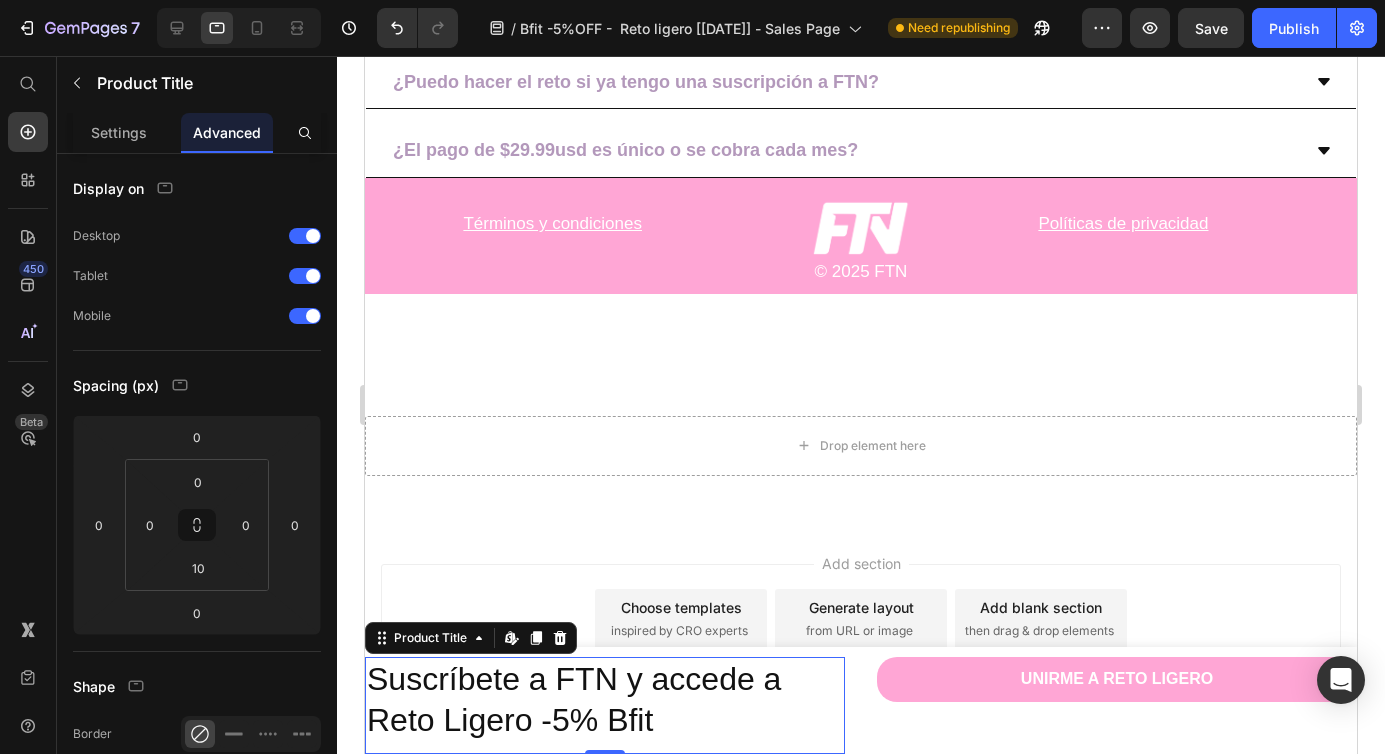 click on "Suscríbete a FTN y accede a Reto Ligero -5% Bfit" at bounding box center (605, 700) 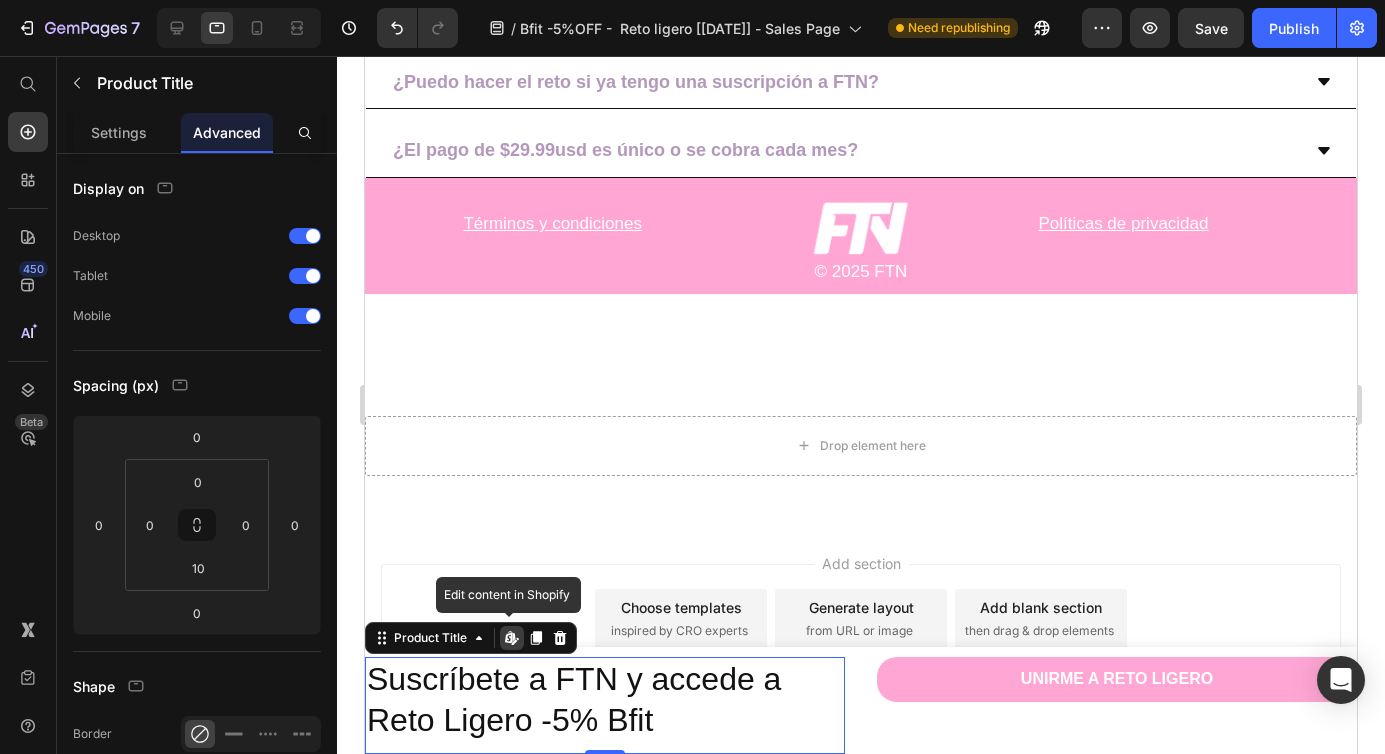 click on "Suscríbete a FTN y accede a Reto Ligero -5% Bfit" at bounding box center [605, 700] 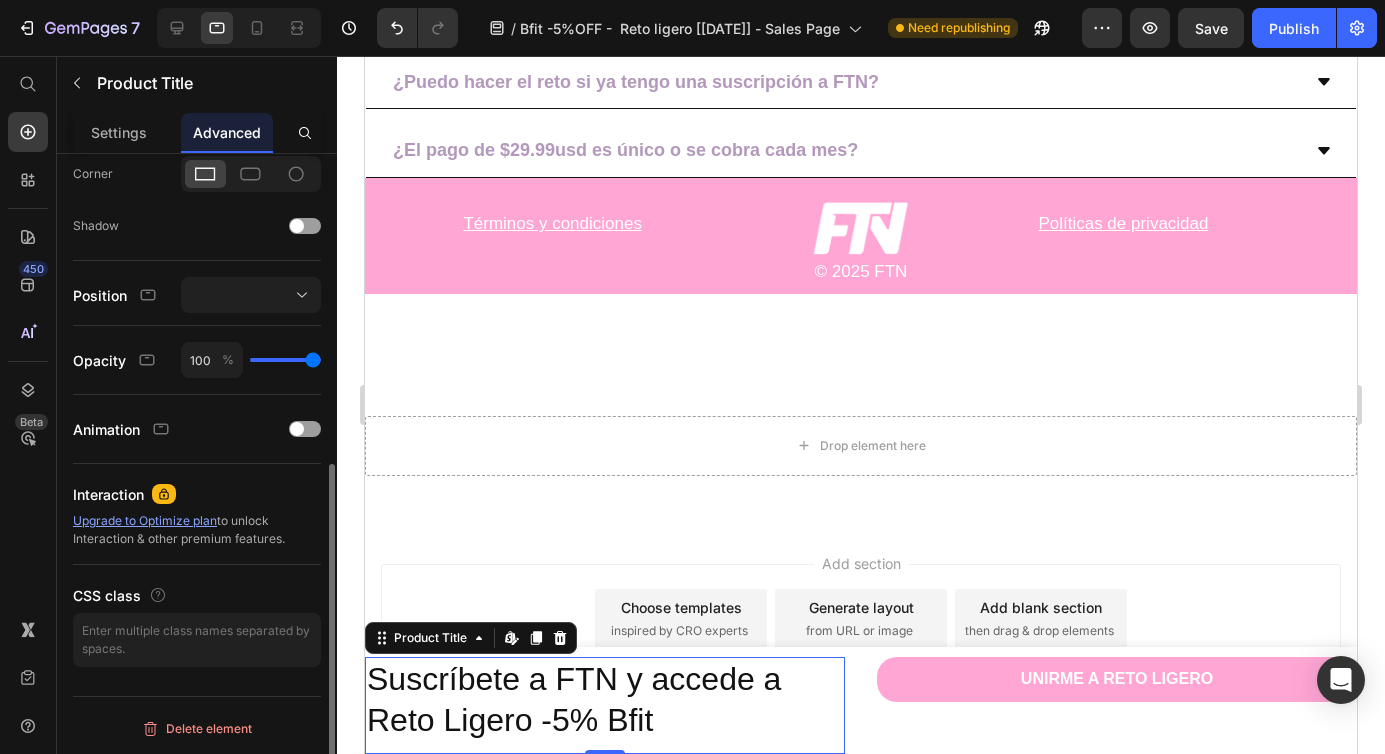 scroll, scrollTop: 0, scrollLeft: 0, axis: both 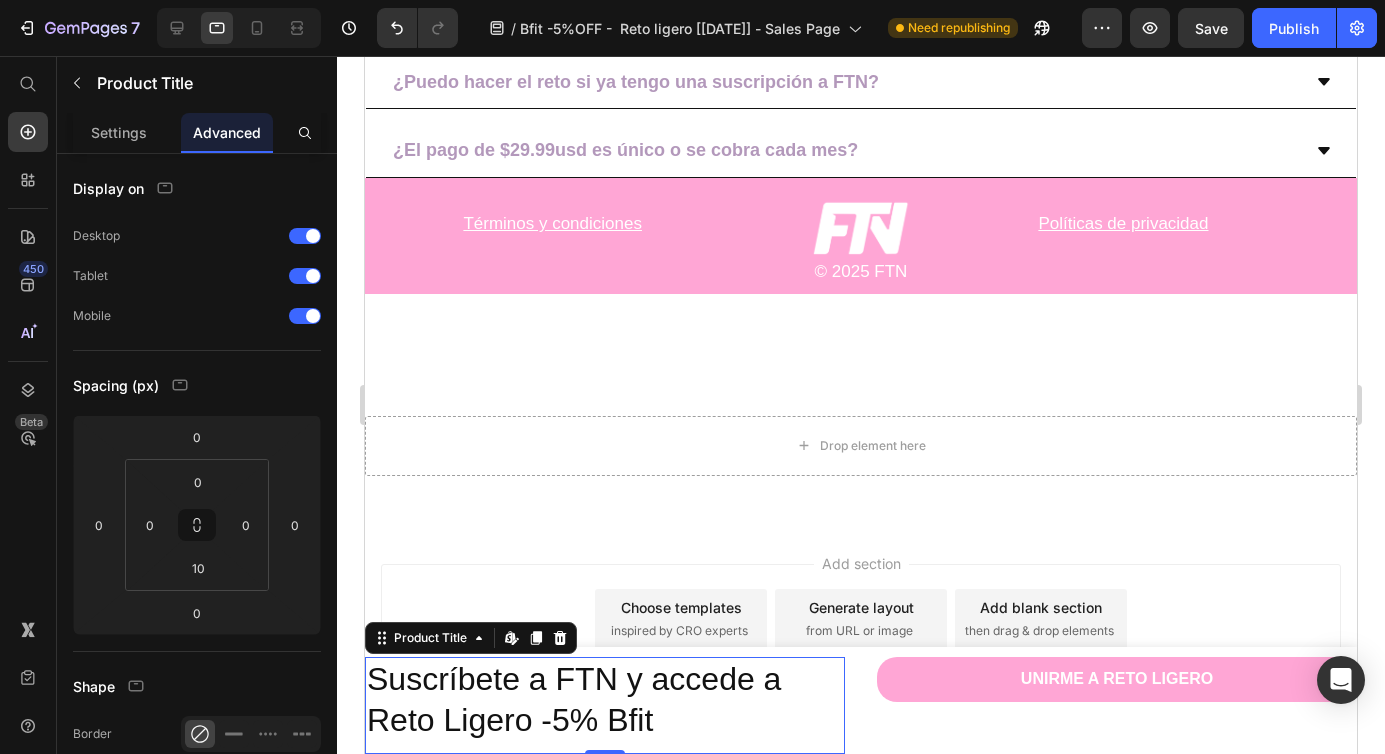 click on "Suscríbete a FTN y accede a Reto Ligero -5% Bfit" at bounding box center [605, 700] 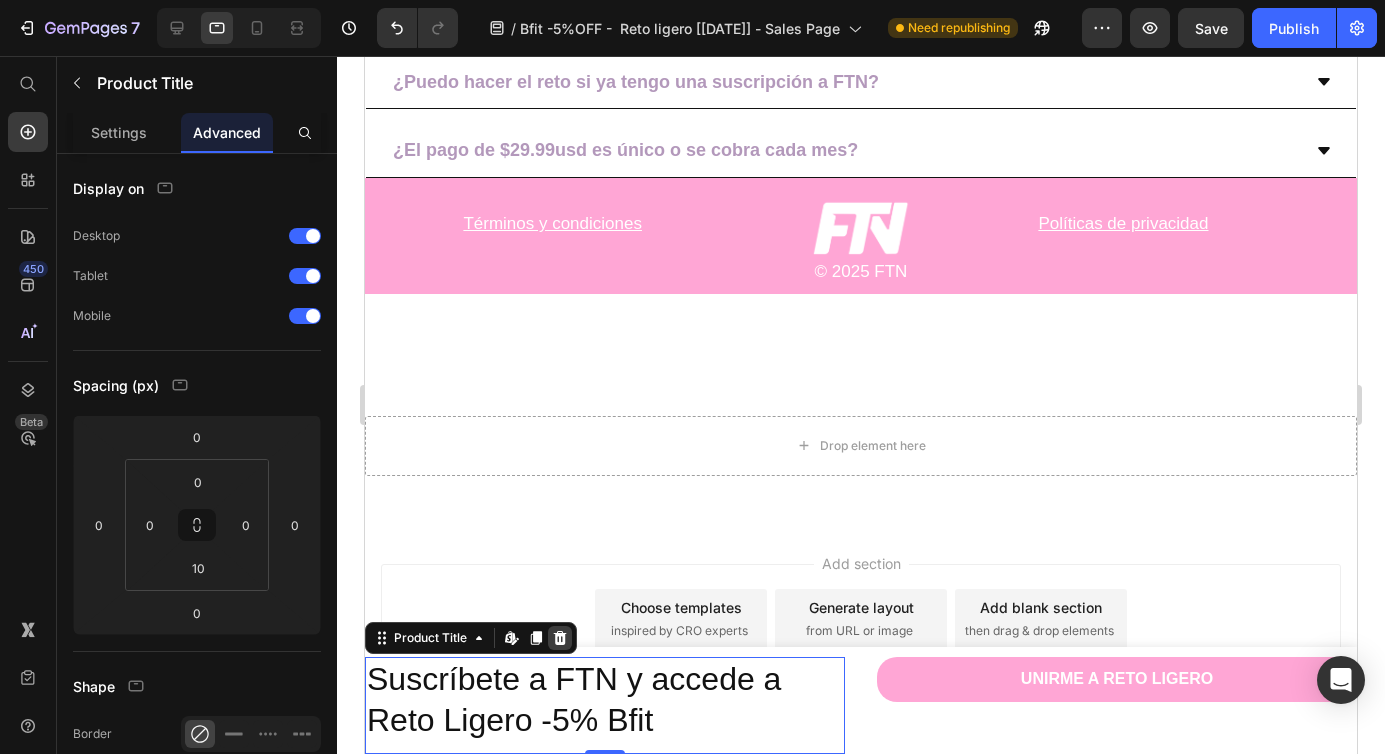 click 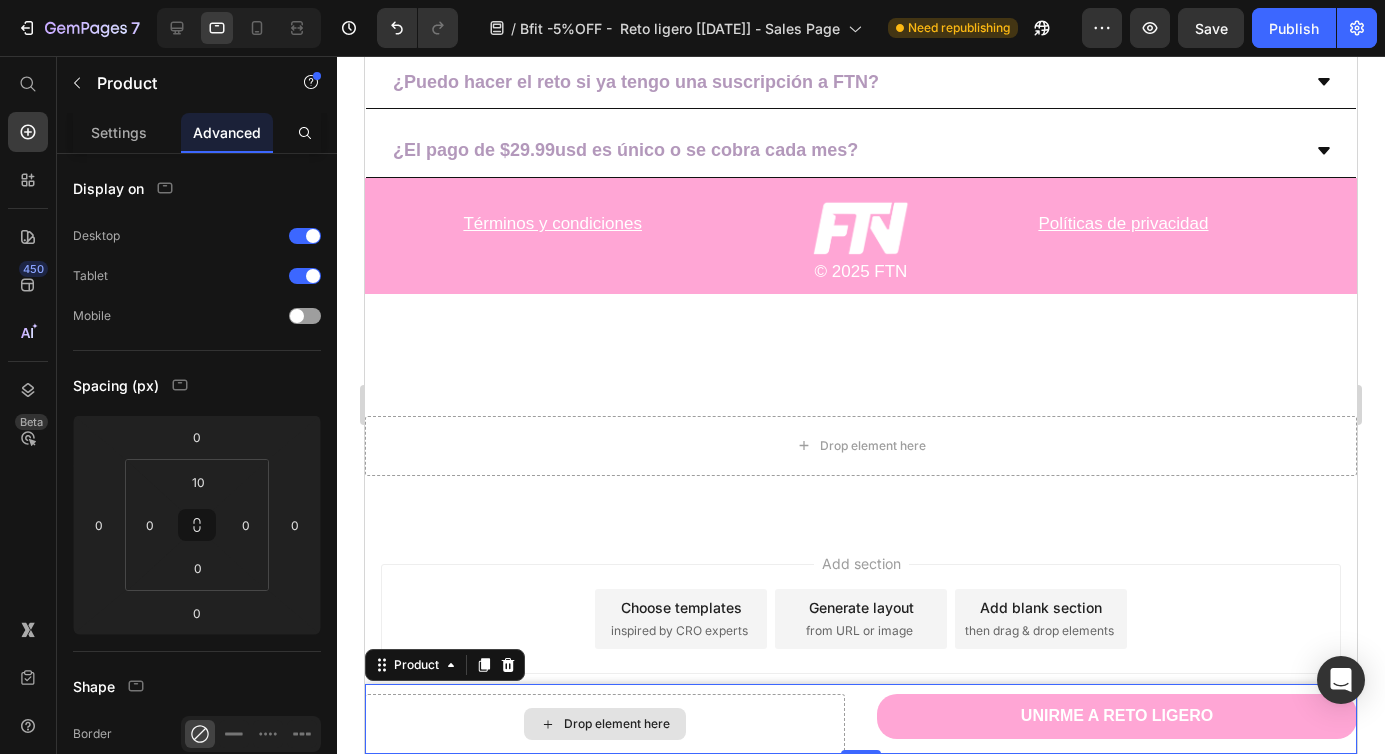 click on "Drop element here" at bounding box center (605, 724) 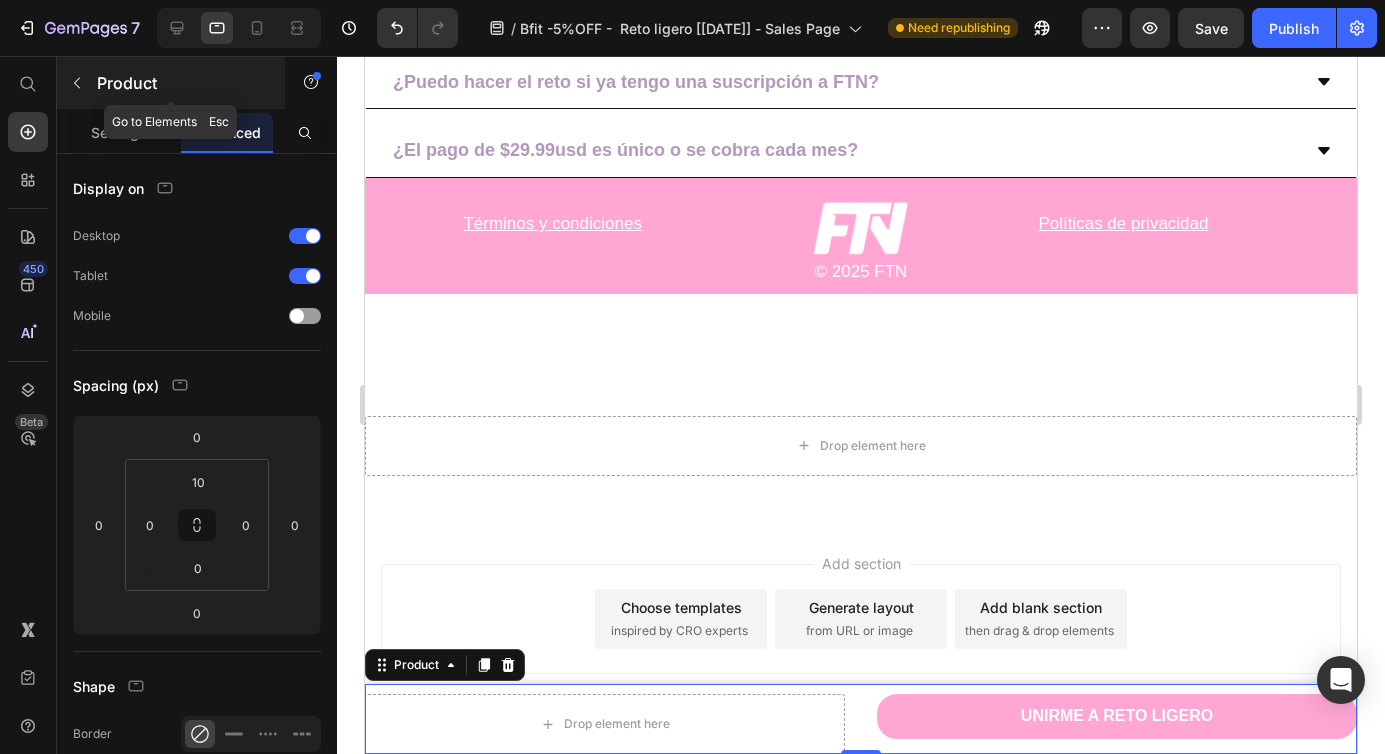 click at bounding box center (77, 83) 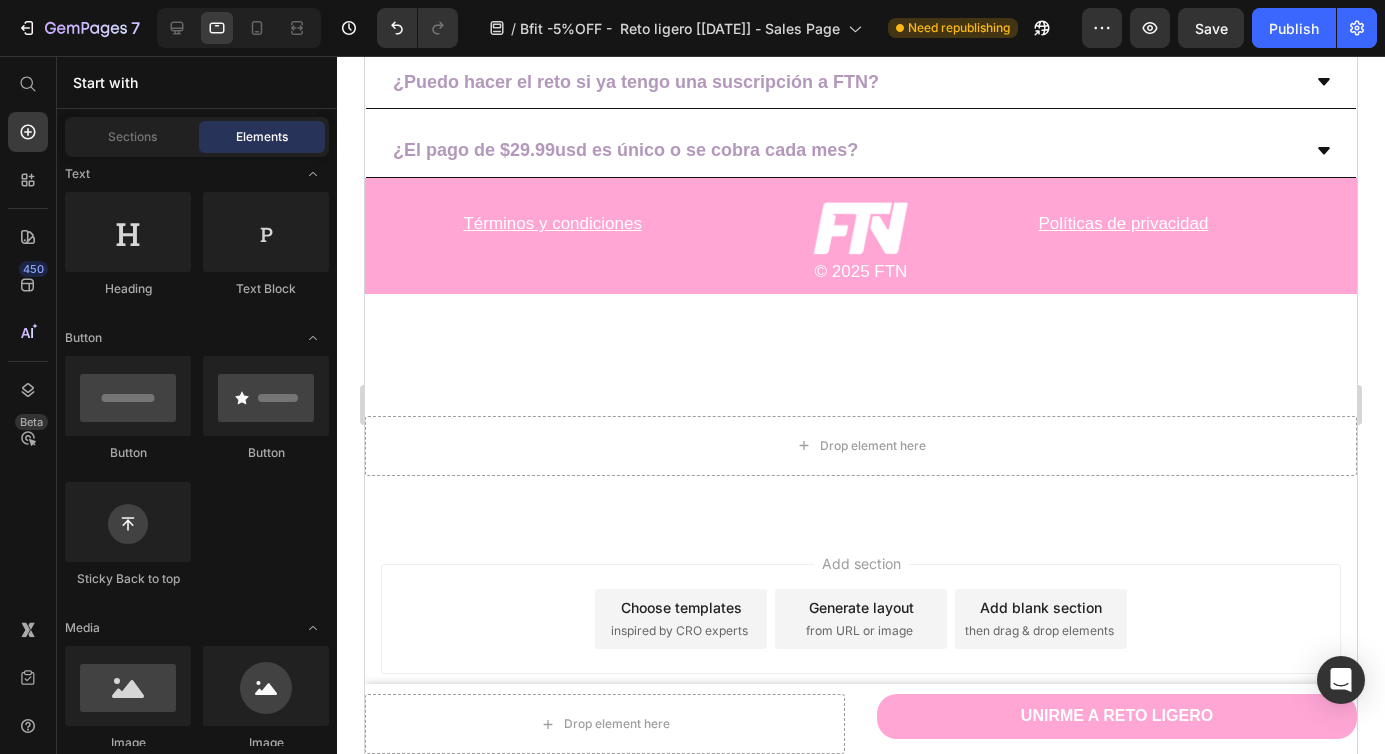 scroll, scrollTop: 0, scrollLeft: 0, axis: both 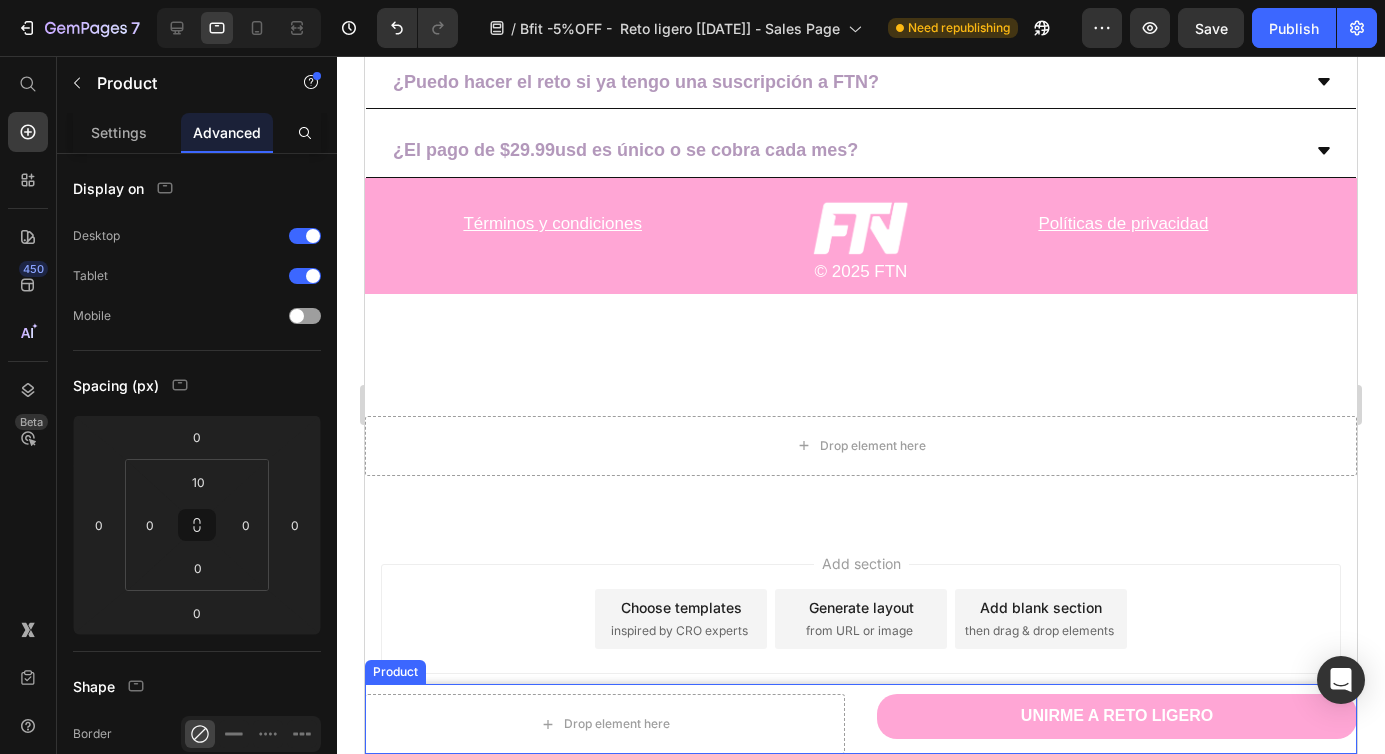 click on "Drop element here UNIRME A RETO LIGERO Add to Cart Product" at bounding box center (861, 719) 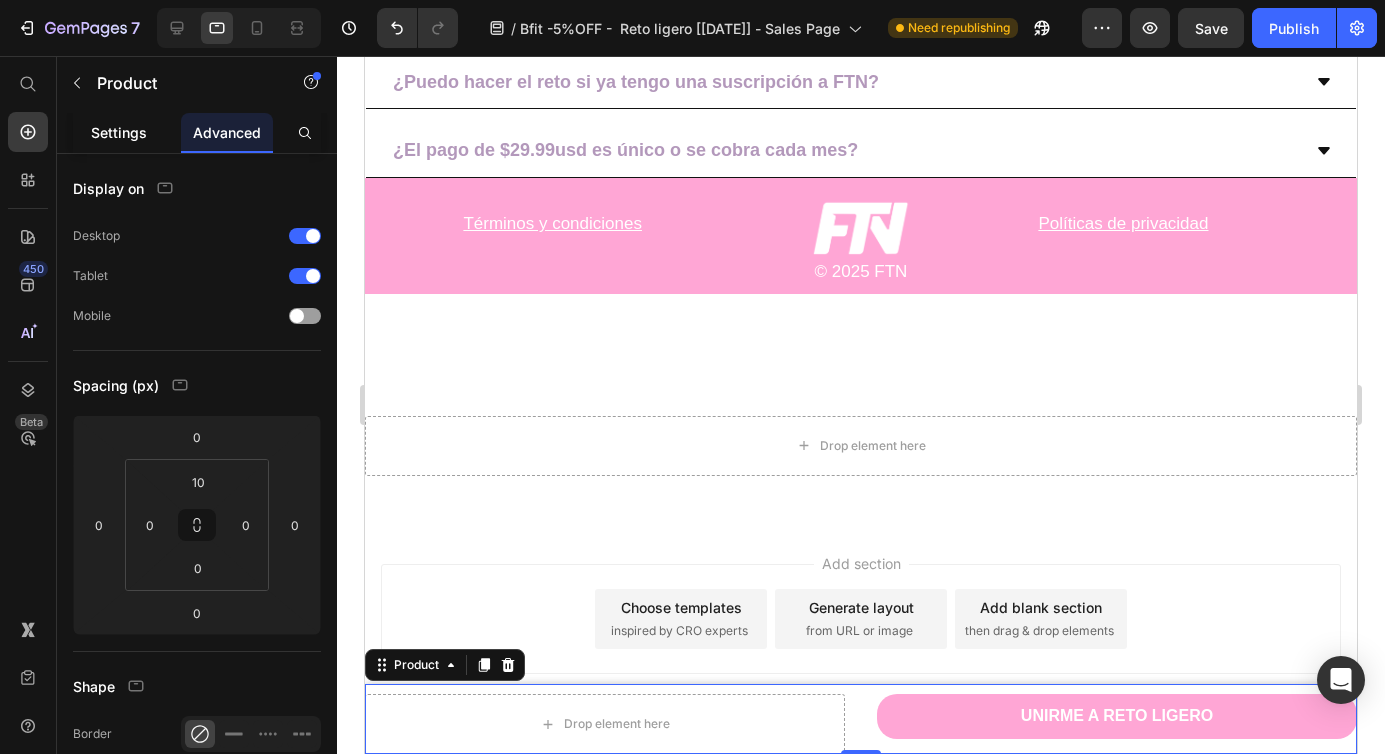 click on "Settings" at bounding box center [119, 132] 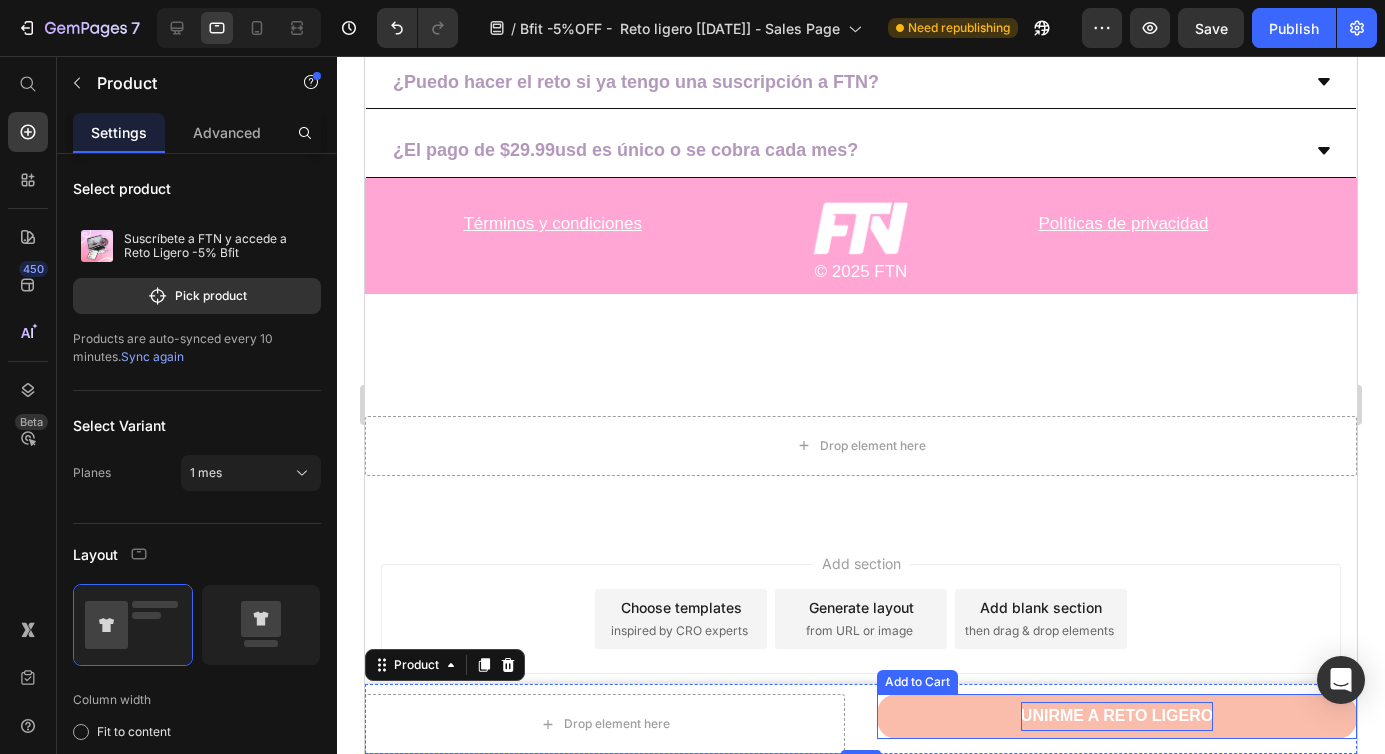 click on "UNIRME A RETO LIGERO" at bounding box center [1117, 716] 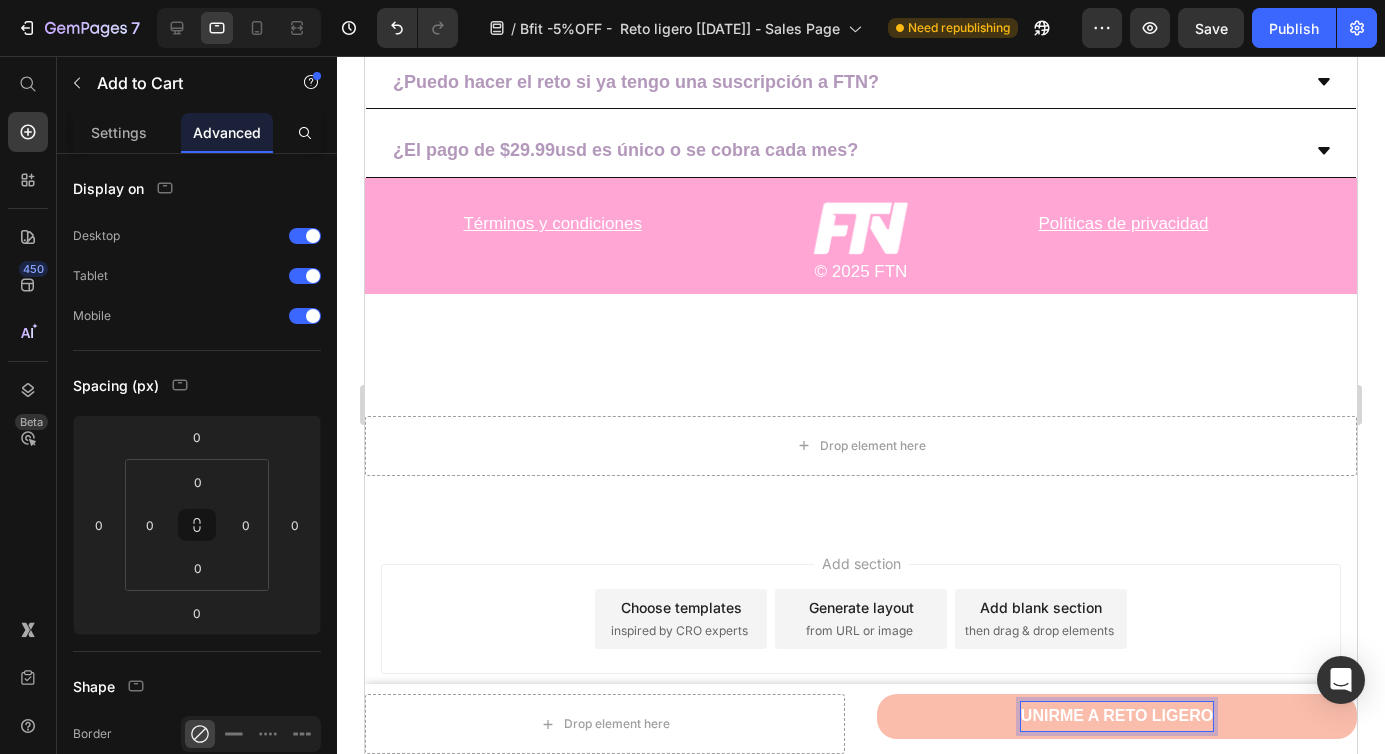 click on "UNIRME A RETO LIGERO" at bounding box center (1117, 716) 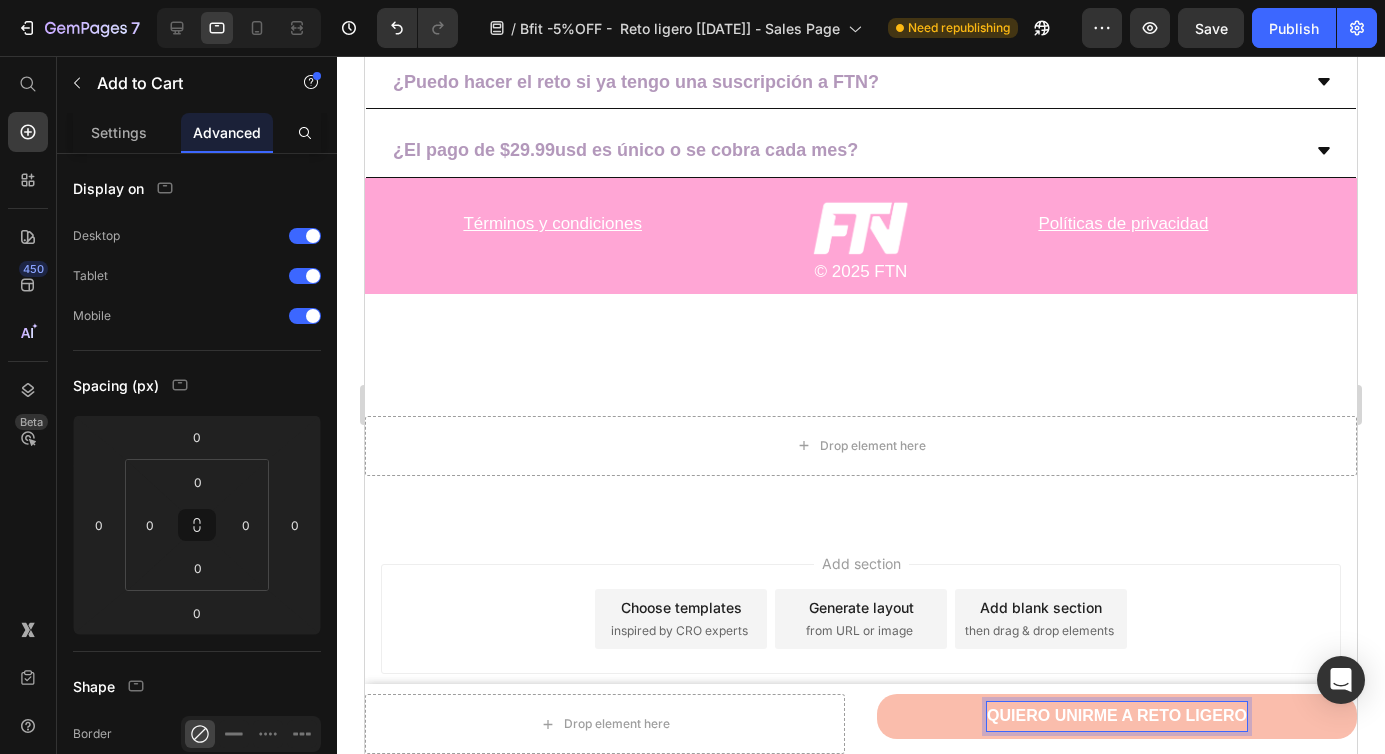 click on "QUIERO UNIRME A RETO LIGERO" at bounding box center [1117, 716] 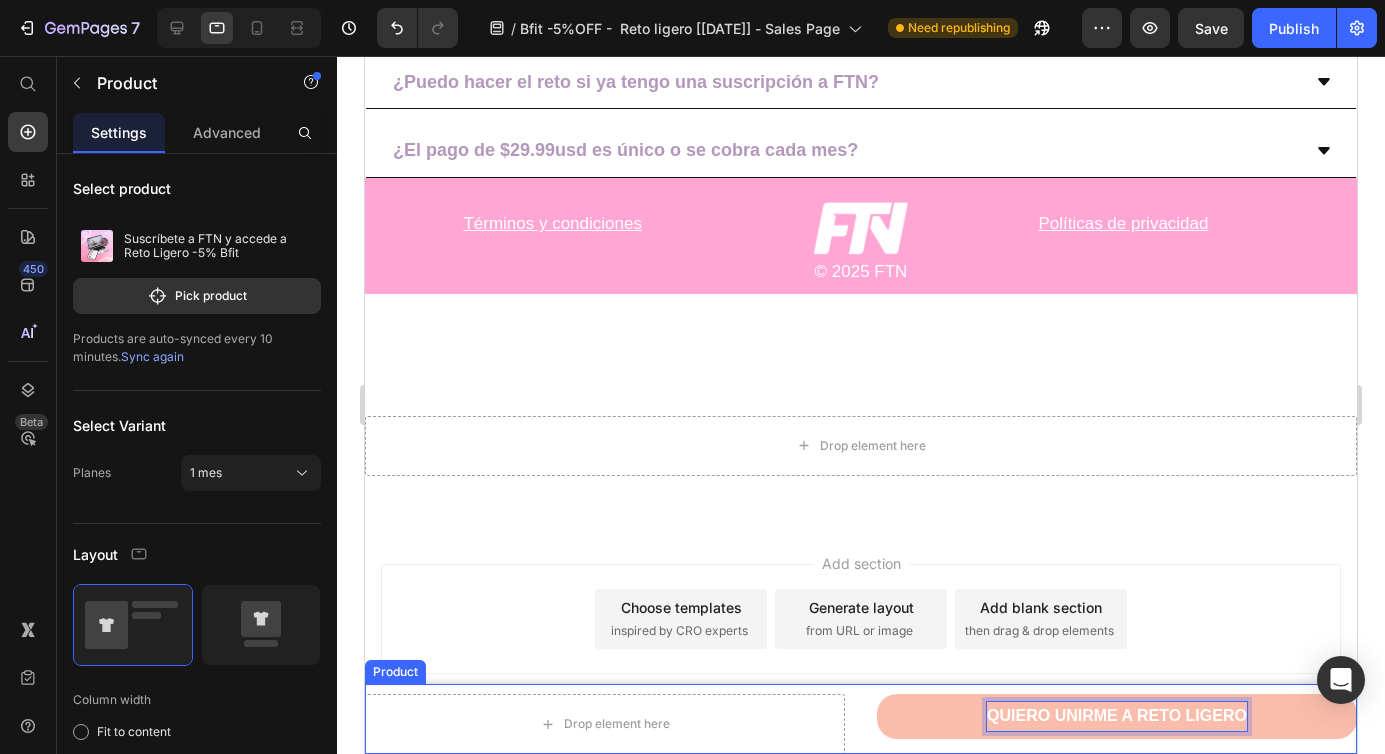 click on "Drop element here QUIERO UNIRME A RETO LIGERO Add to Cart   0 Product" at bounding box center (861, 719) 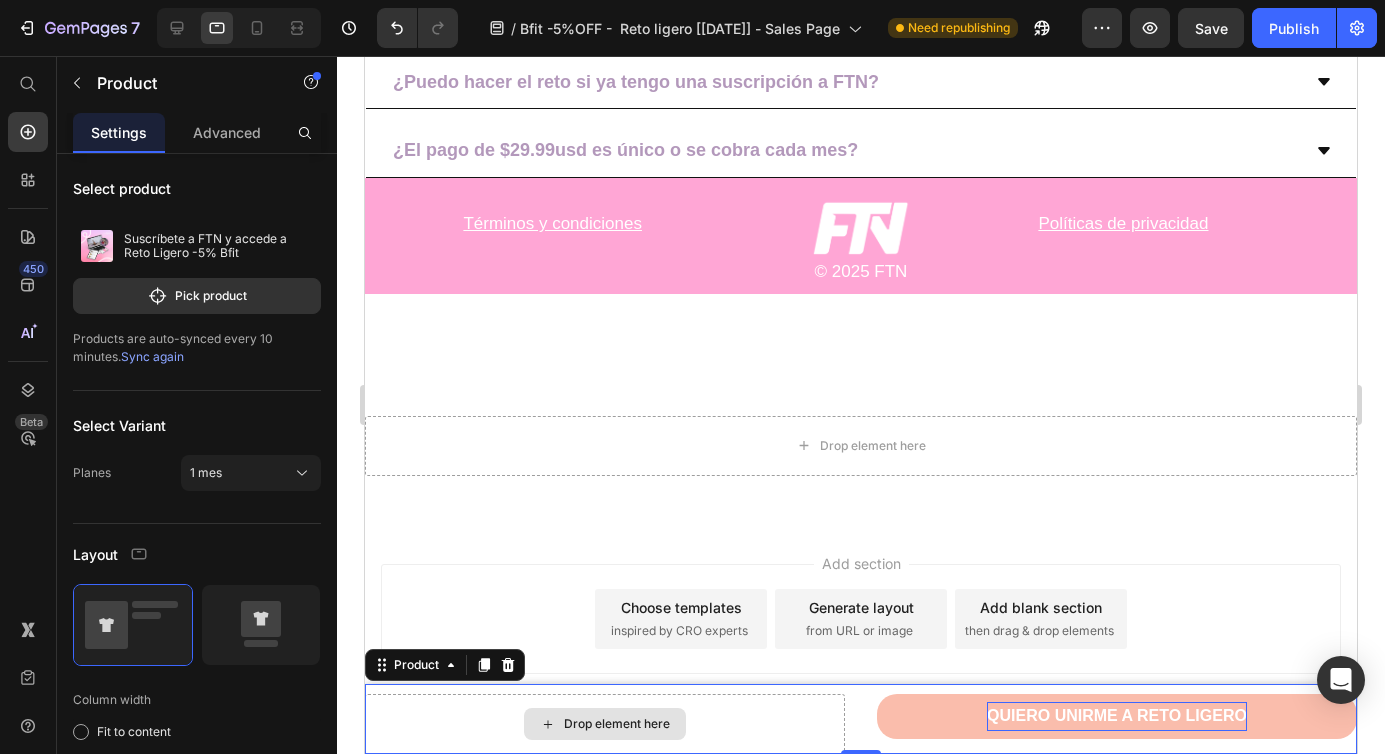 click on "Drop element here" at bounding box center (605, 724) 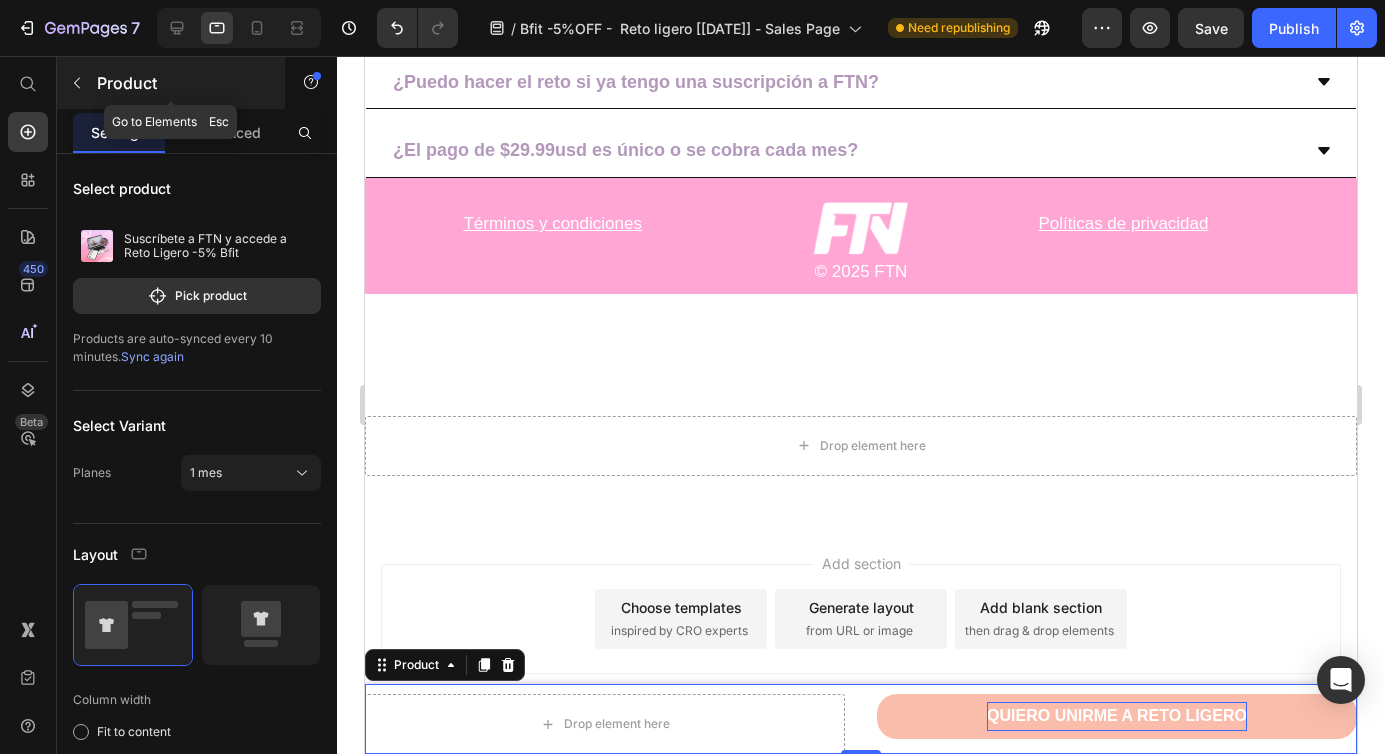 click 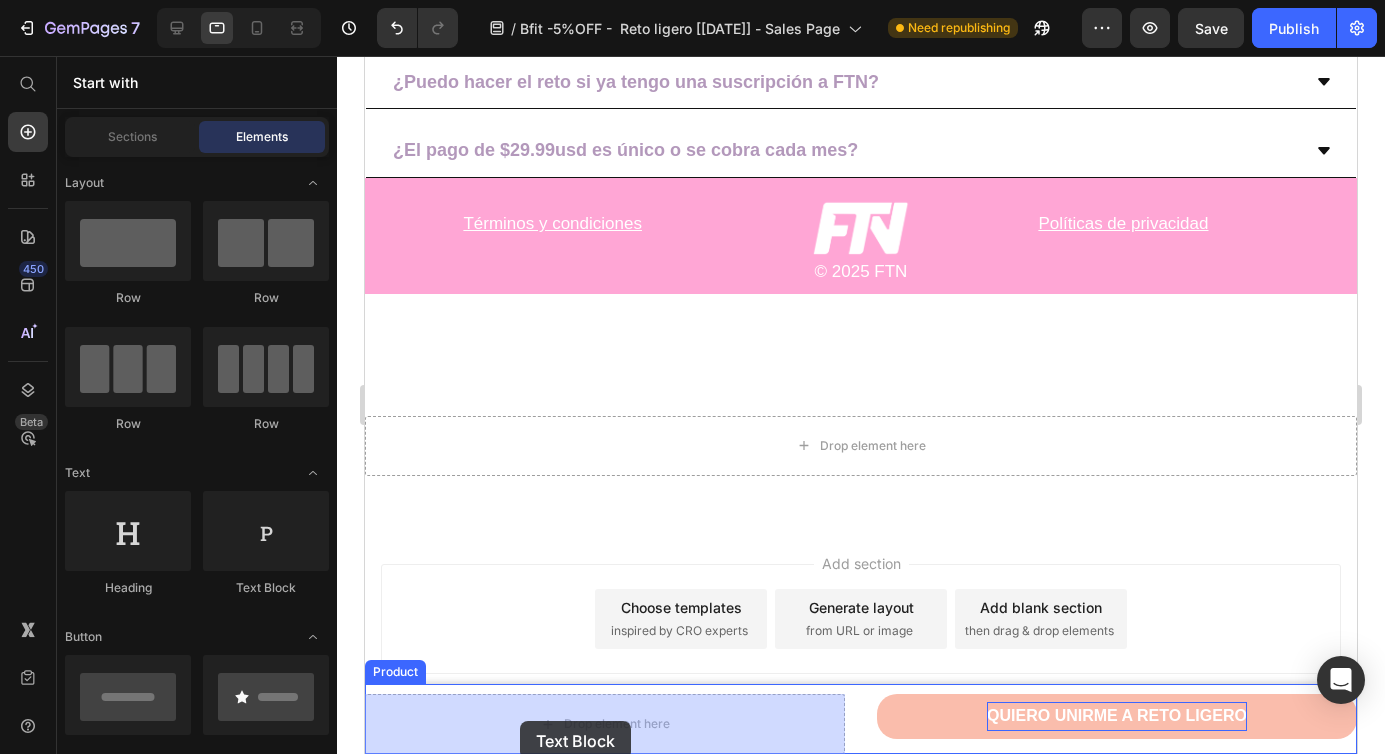 drag, startPoint x: 620, startPoint y: 603, endPoint x: 523, endPoint y: 721, distance: 152.75143 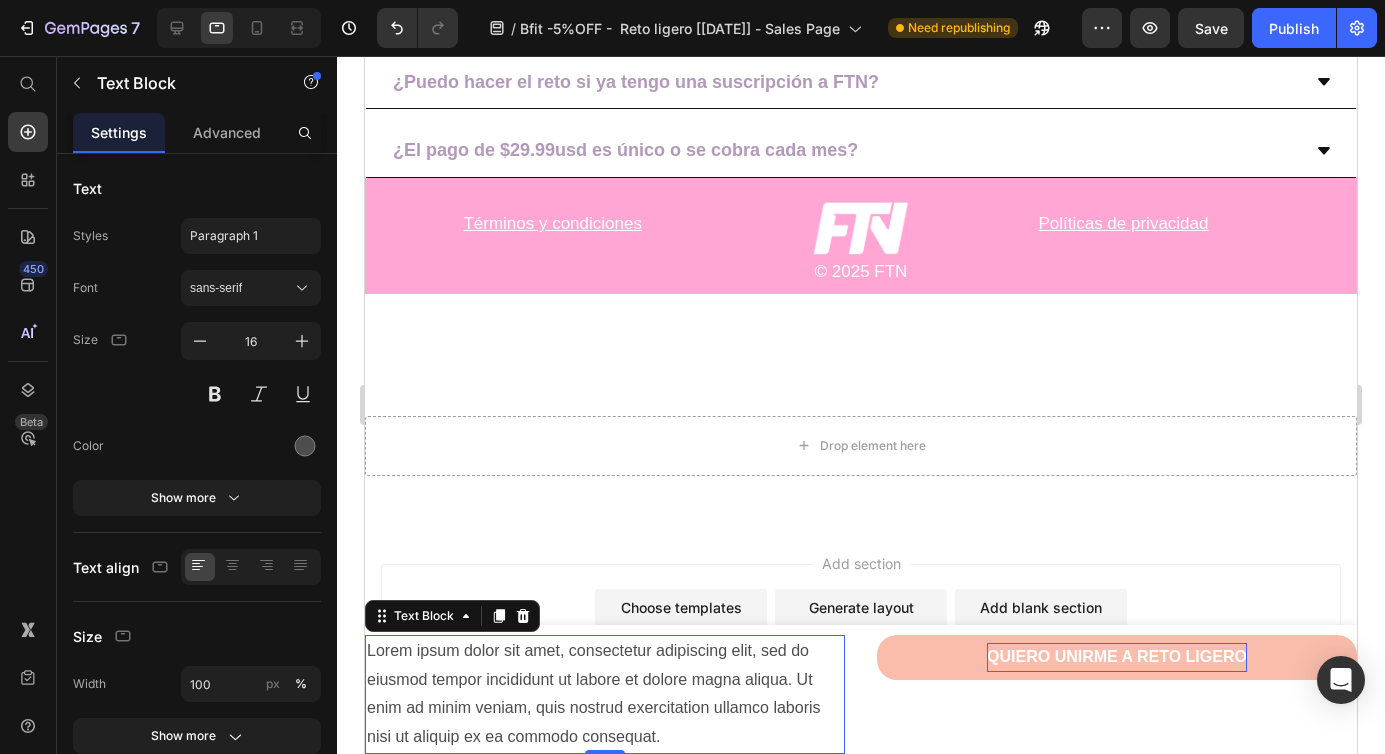 click on "Lorem ipsum dolor sit amet, consectetur adipiscing elit, sed do eiusmod tempor incididunt ut labore et dolore magna aliqua. Ut enim ad minim veniam, quis nostrud exercitation ullamco laboris nisi ut aliquip ex ea commodo consequat." at bounding box center (605, 694) 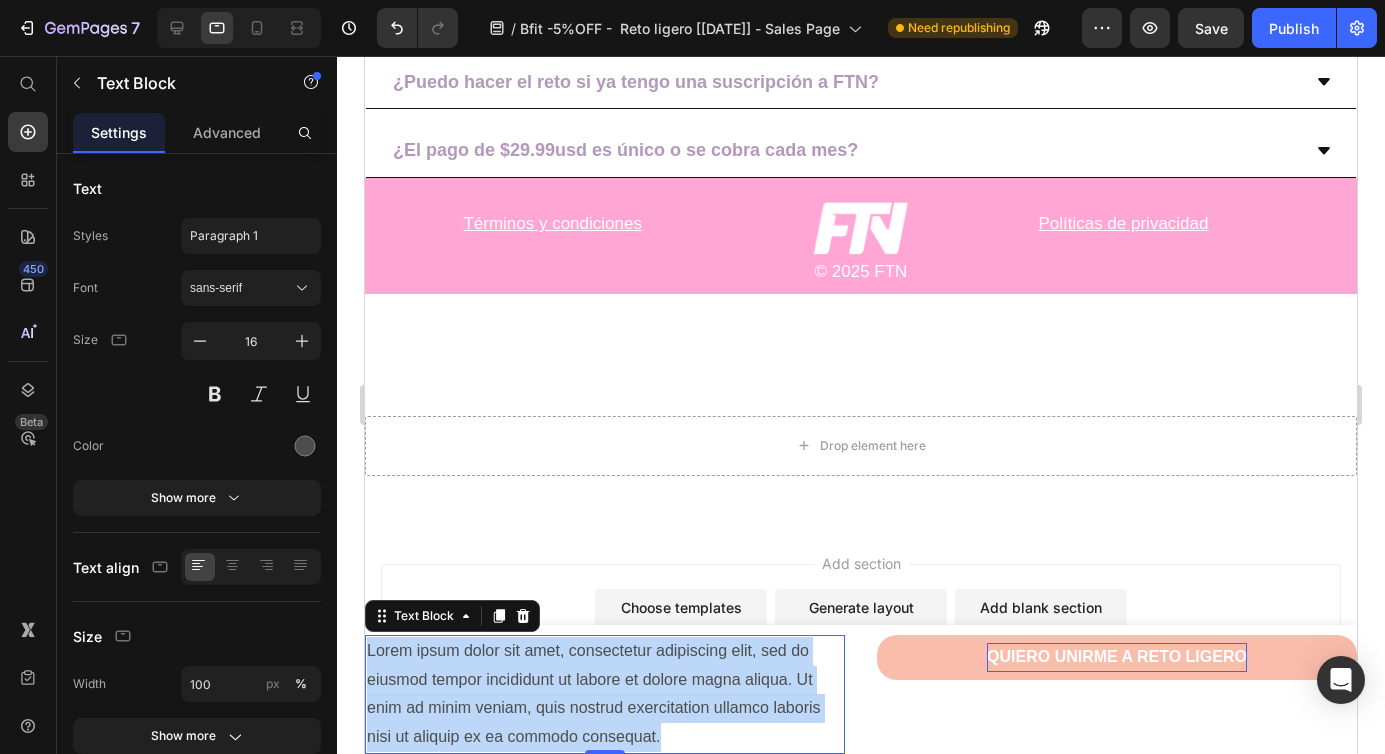 click on "Lorem ipsum dolor sit amet, consectetur adipiscing elit, sed do eiusmod tempor incididunt ut labore et dolore magna aliqua. Ut enim ad minim veniam, quis nostrud exercitation ullamco laboris nisi ut aliquip ex ea commodo consequat." at bounding box center (605, 694) 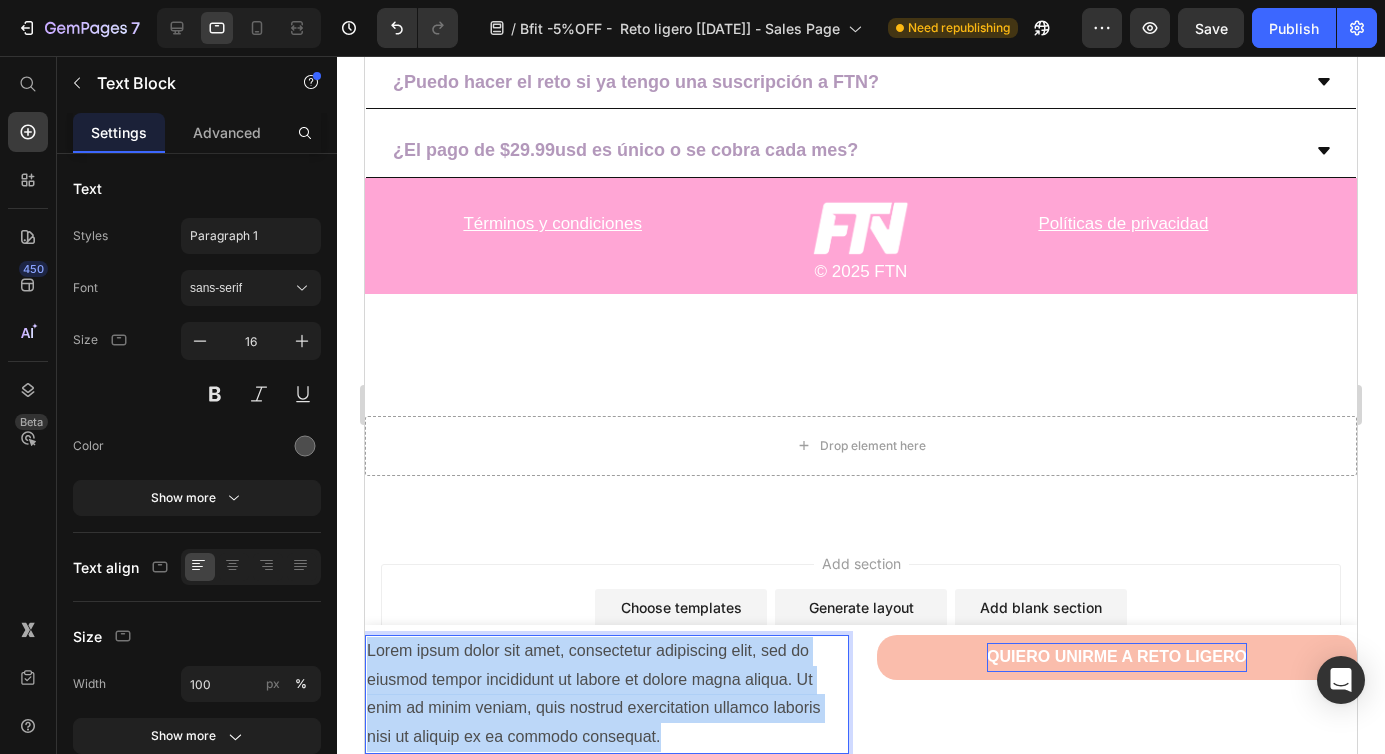 click on "Lorem ipsum dolor sit amet, consectetur adipiscing elit, sed do eiusmod tempor incididunt ut labore et dolore magna aliqua. Ut enim ad minim veniam, quis nostrud exercitation ullamco laboris nisi ut aliquip ex ea commodo consequat." at bounding box center [605, 694] 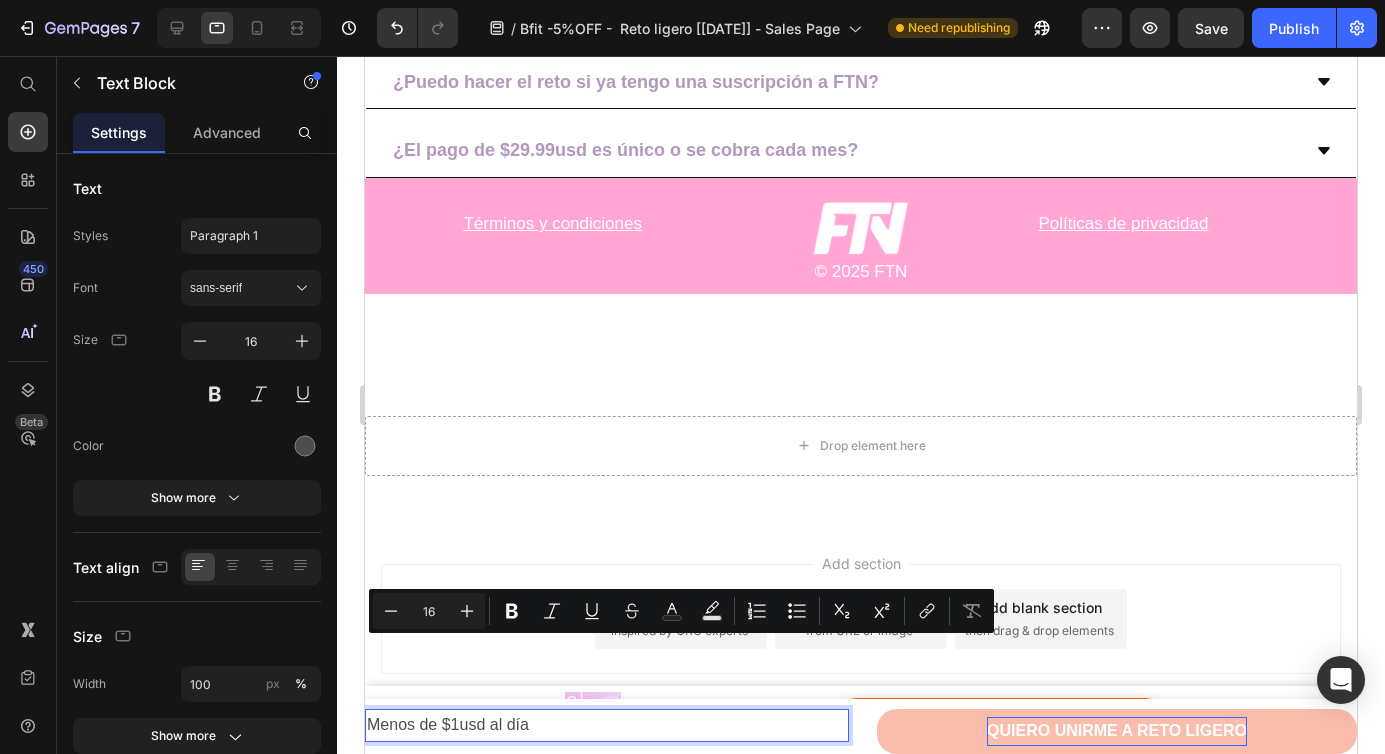 scroll, scrollTop: 0, scrollLeft: 0, axis: both 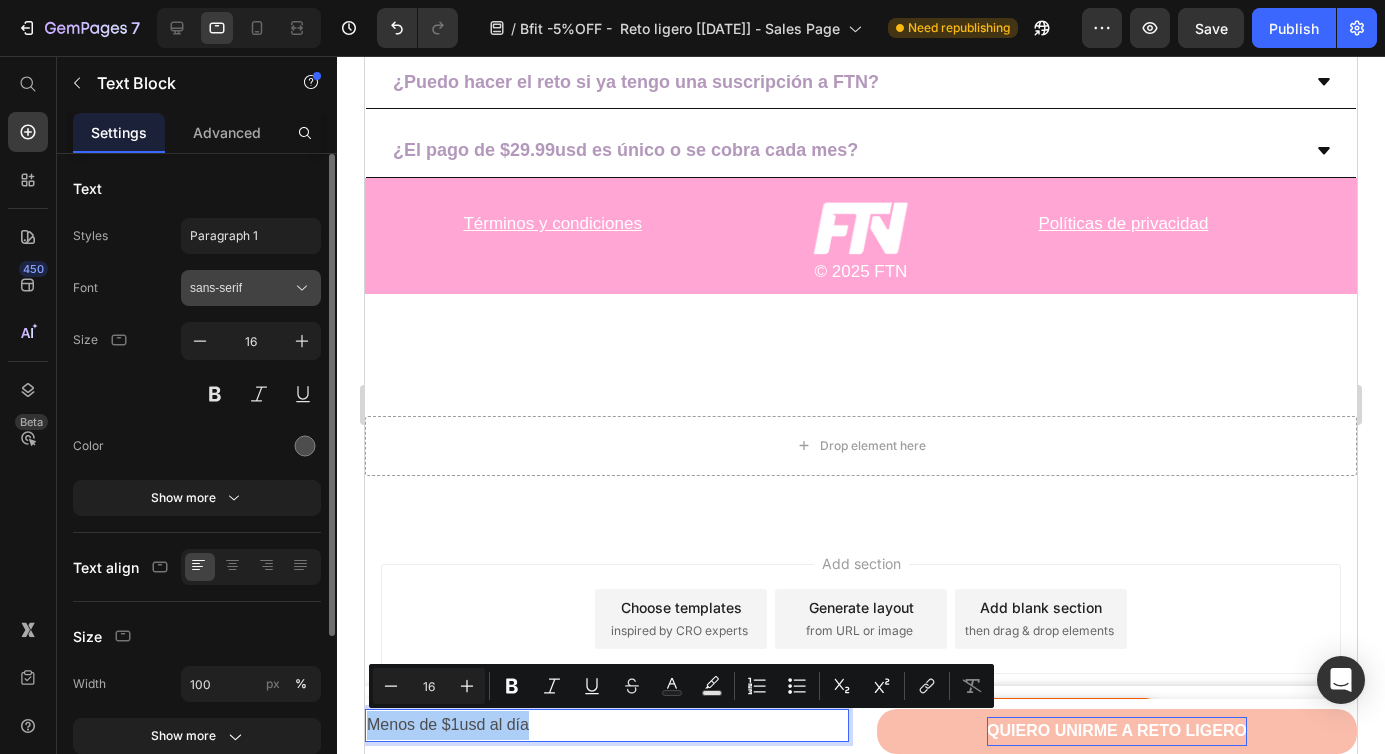 click on "sans-serif" at bounding box center (251, 288) 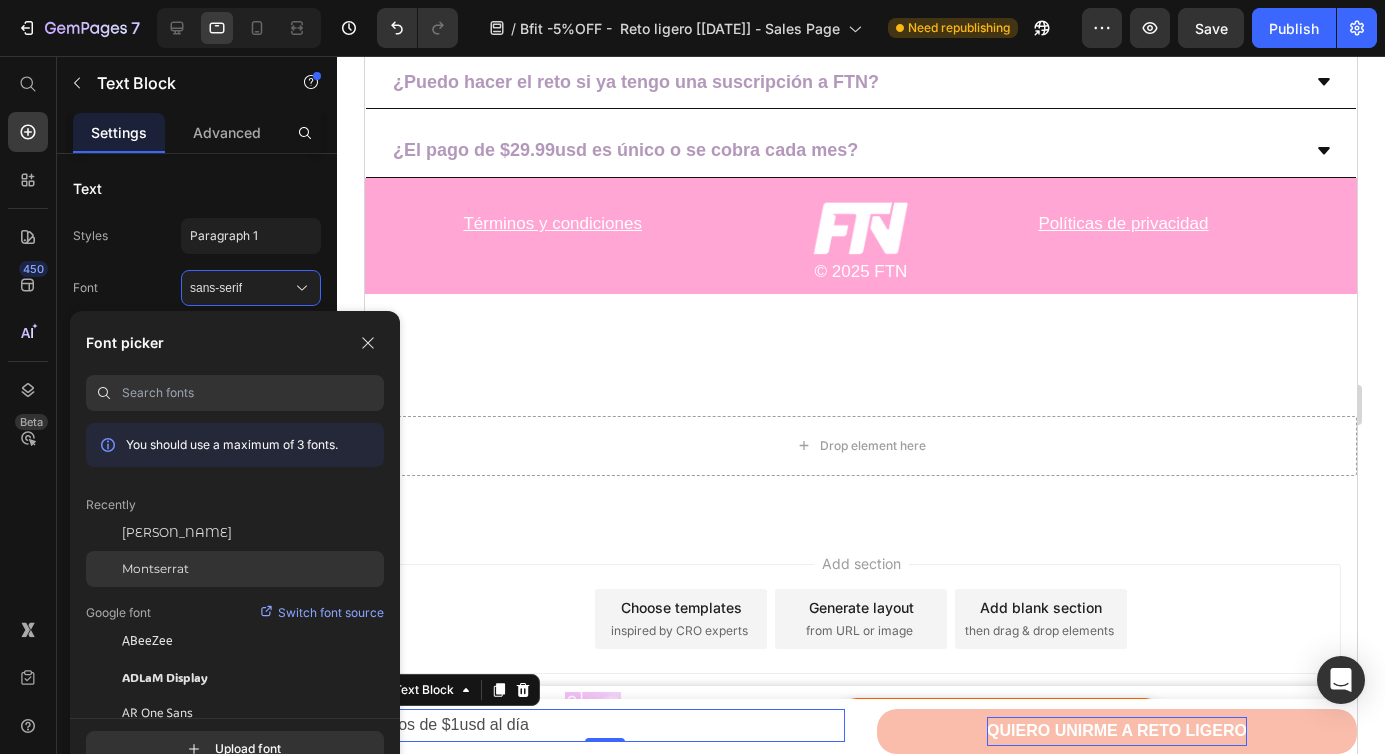 click on "Montserrat" 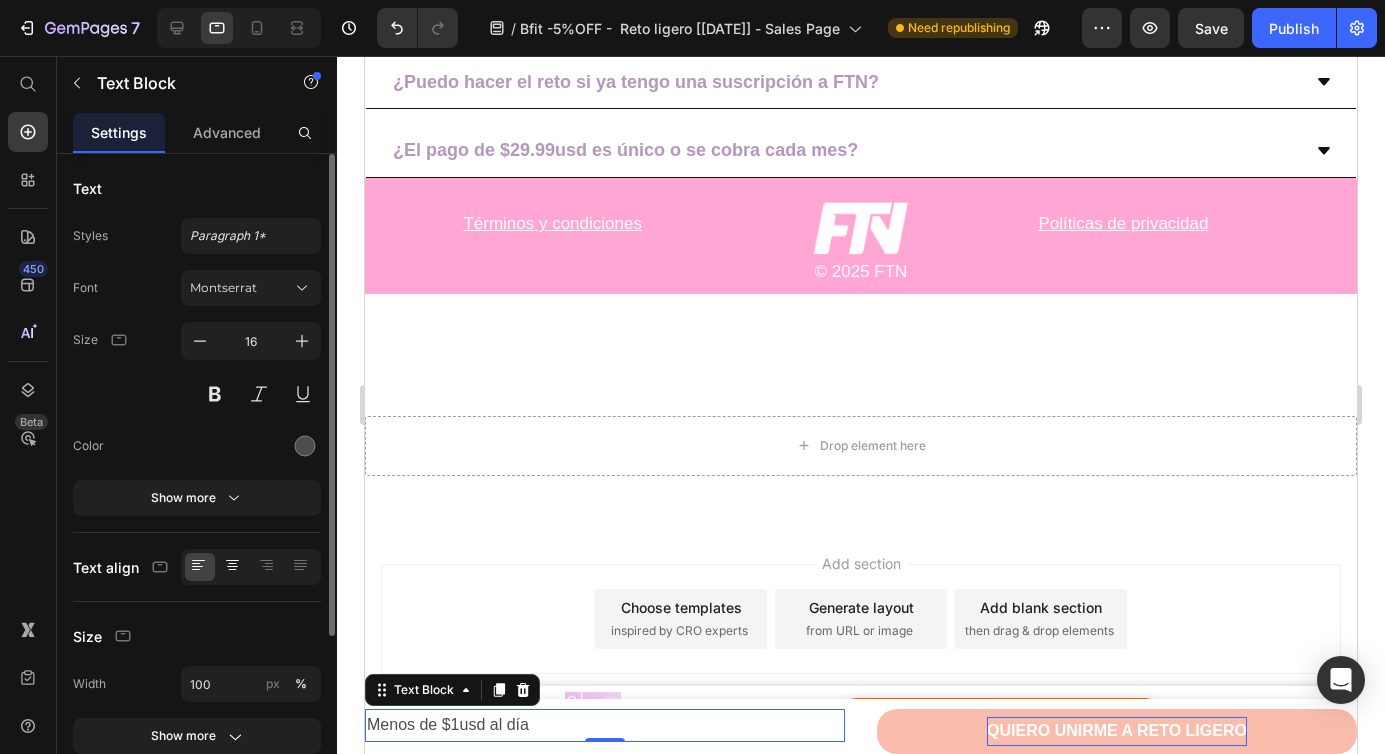 click 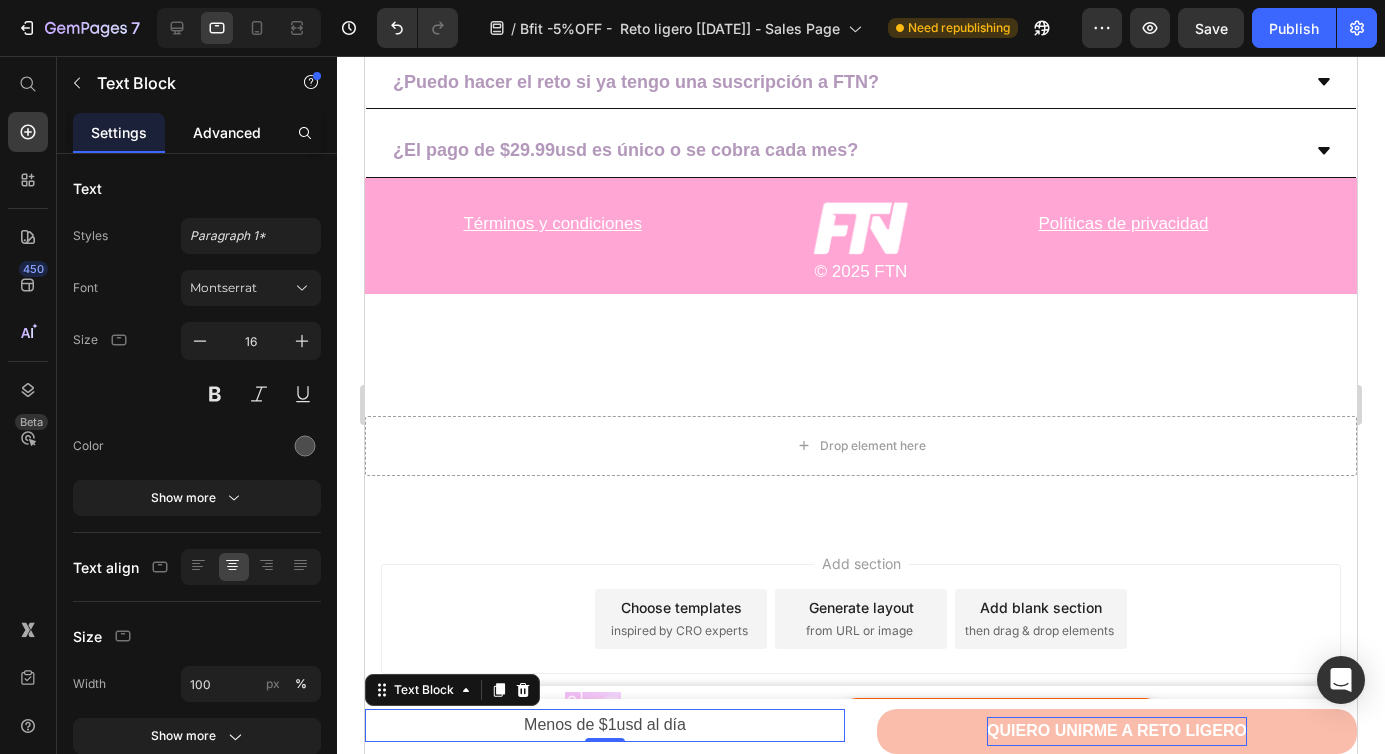 click on "Advanced" at bounding box center [227, 132] 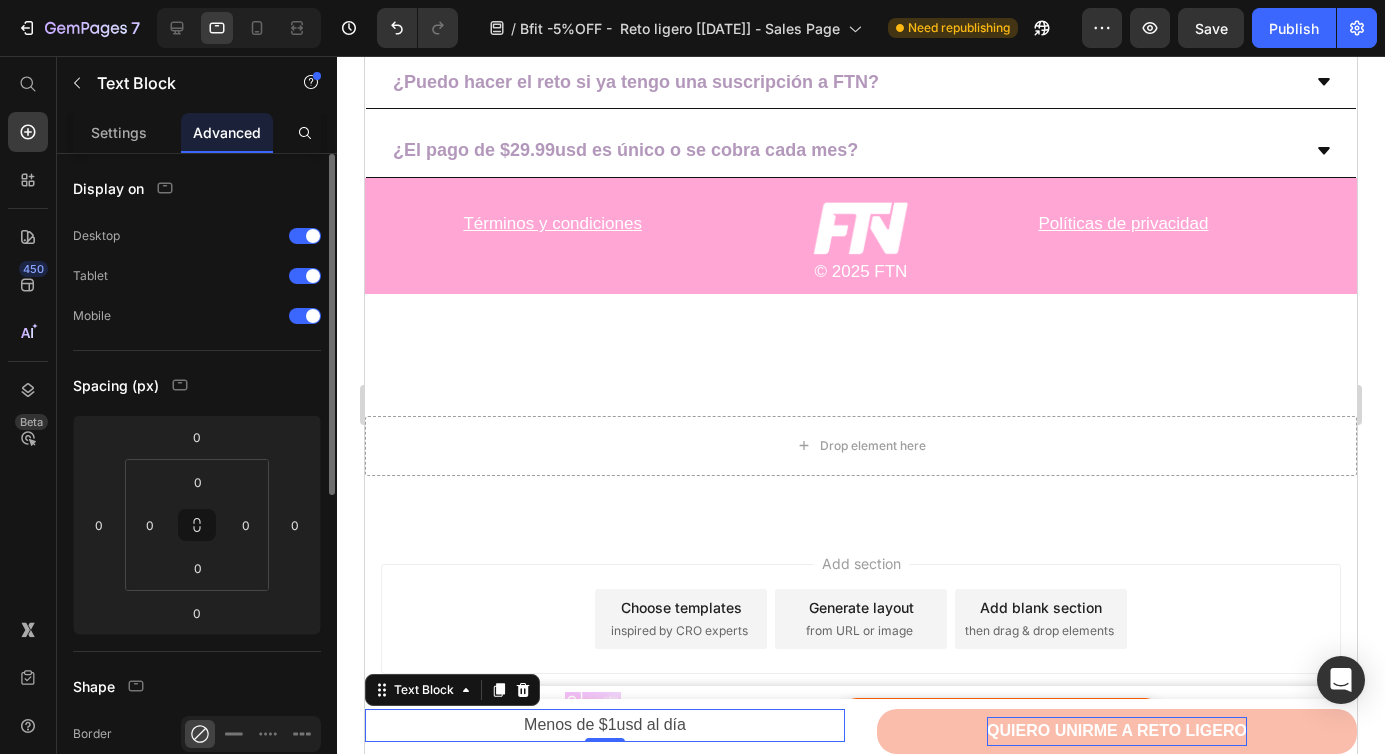 scroll, scrollTop: 0, scrollLeft: 0, axis: both 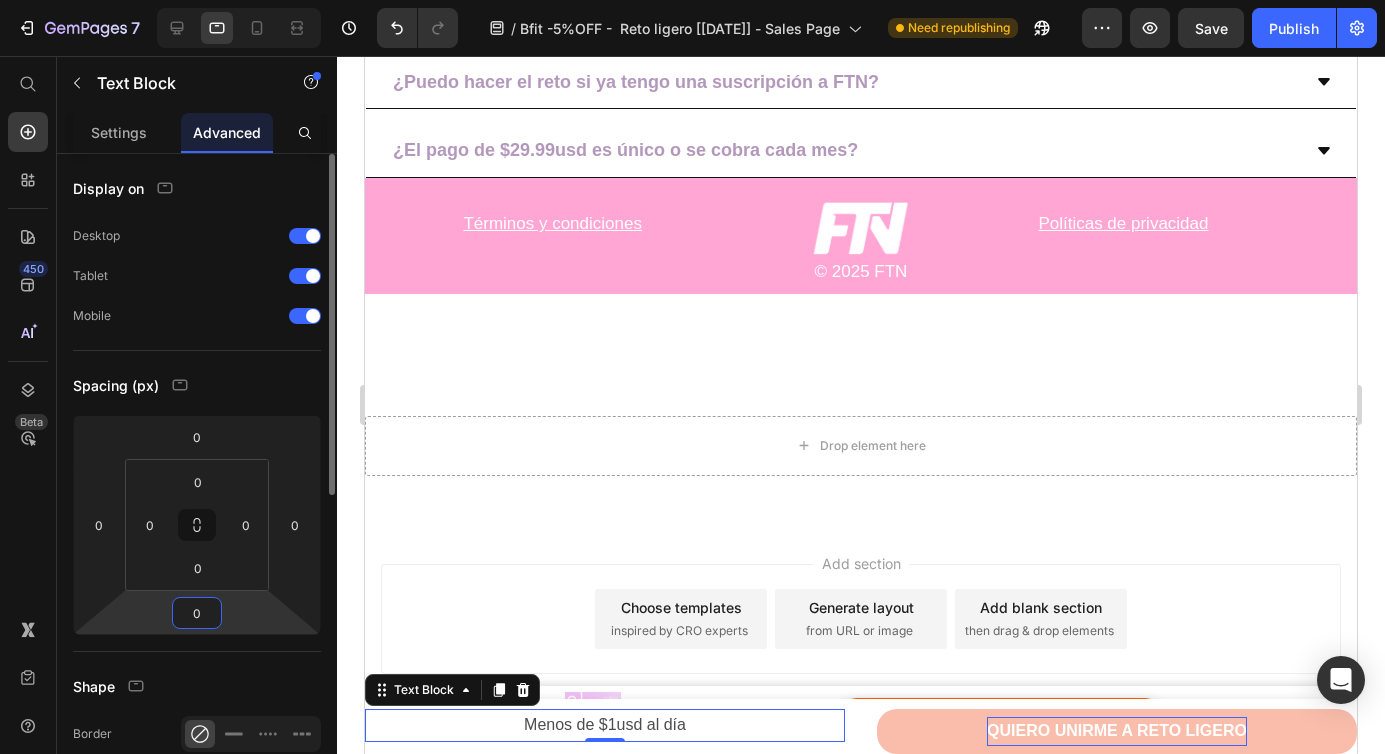 click on "0" at bounding box center [197, 613] 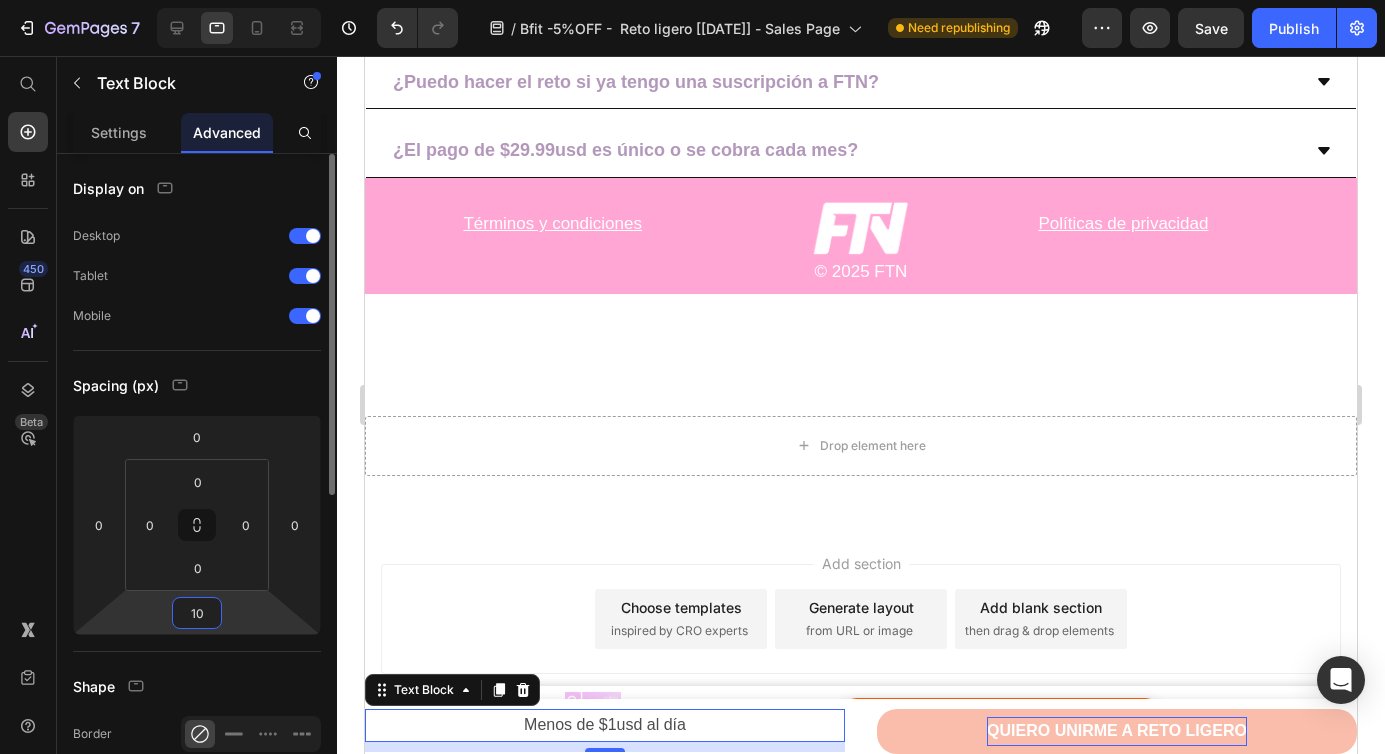 type on "1" 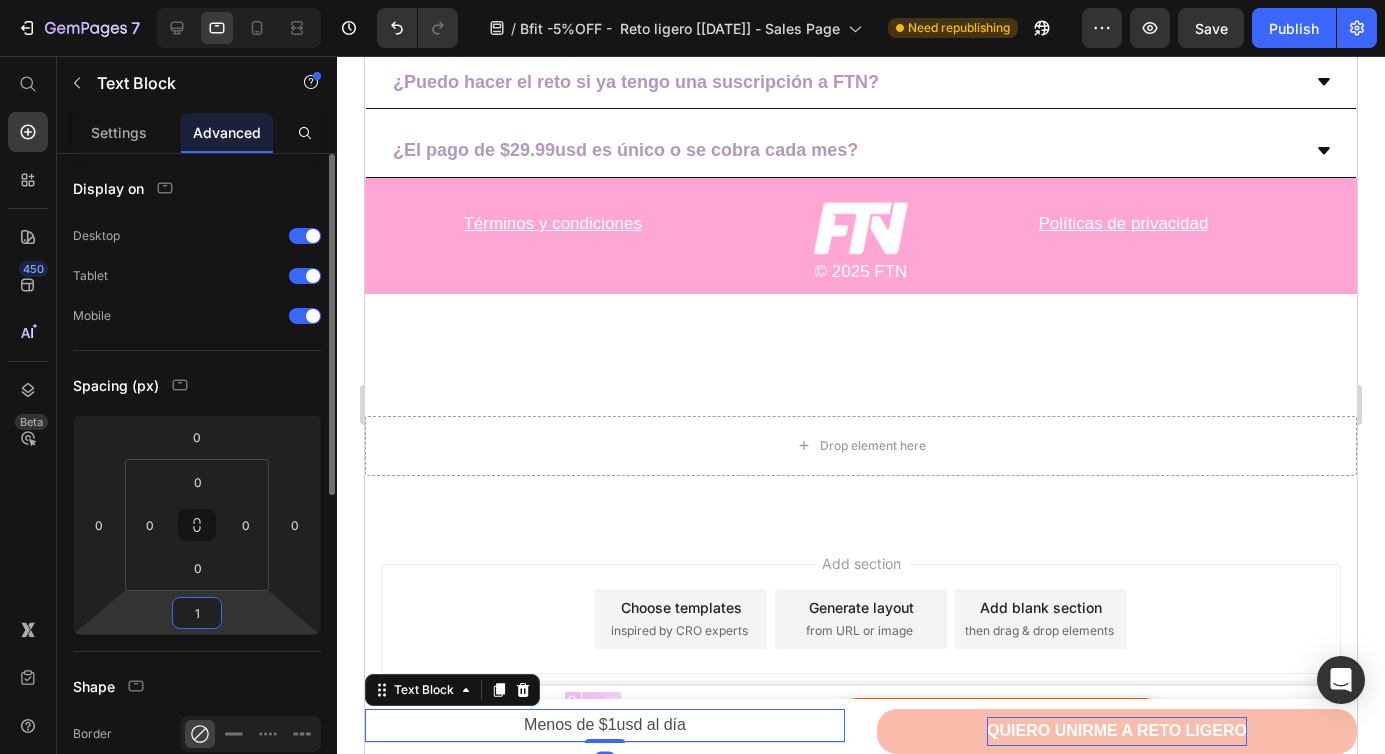 type 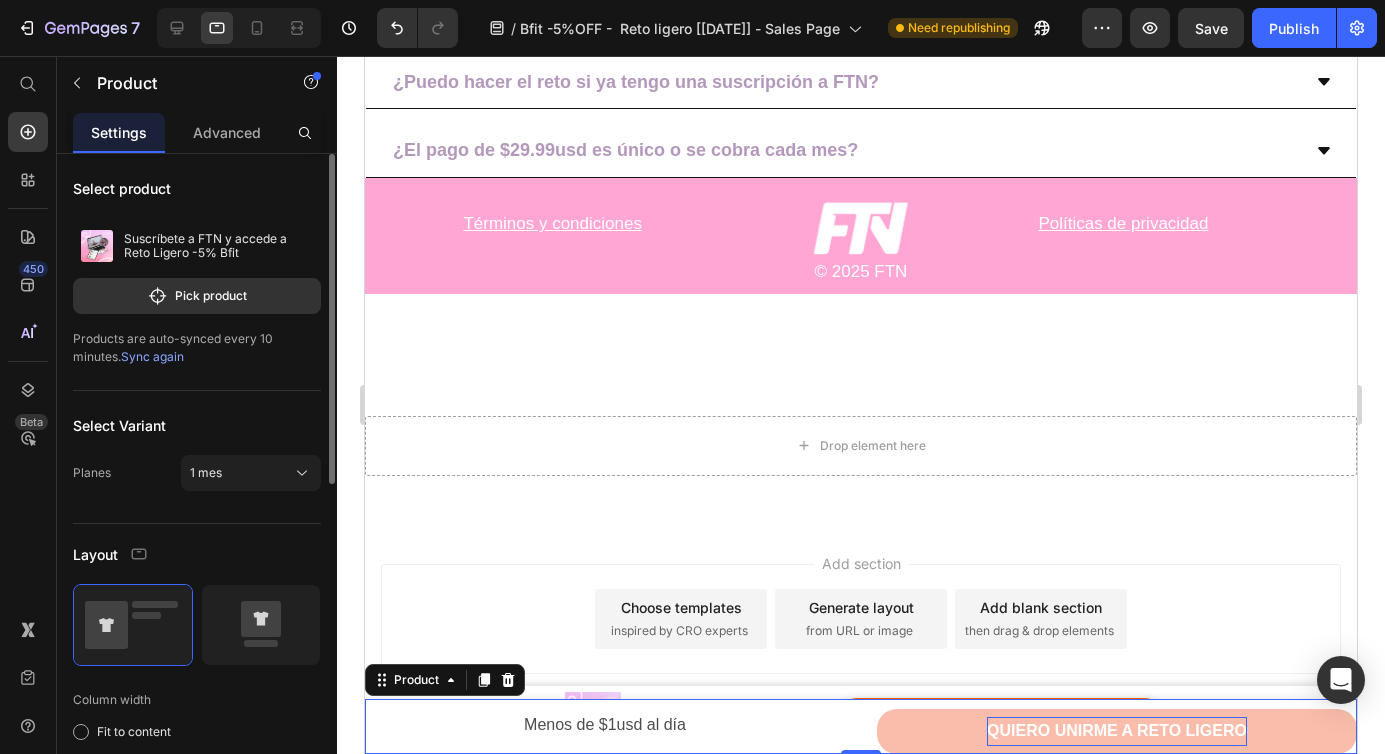 click on "Menos de $1usd al día Text Block QUIERO UNIRME A RETO LIGERO Add to Cart Product   0" at bounding box center (861, 726) 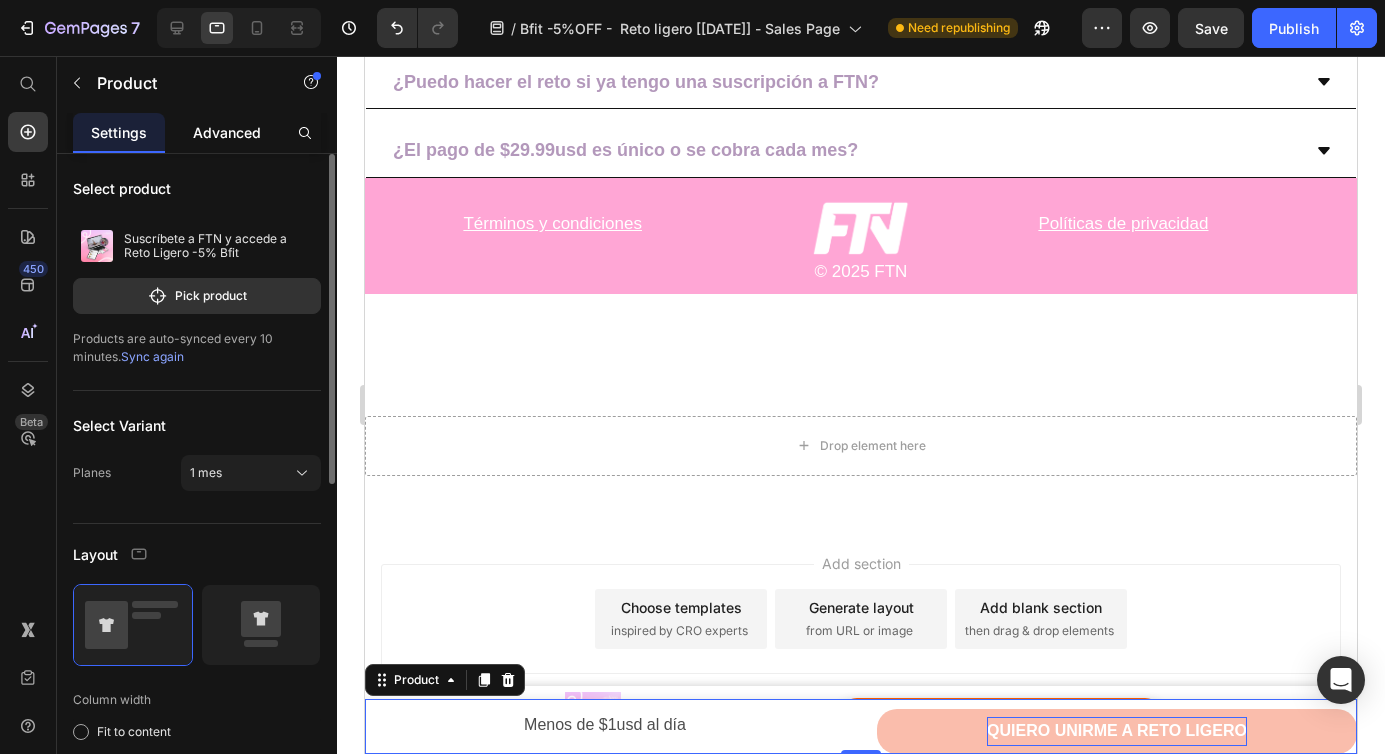 click on "Advanced" at bounding box center [227, 132] 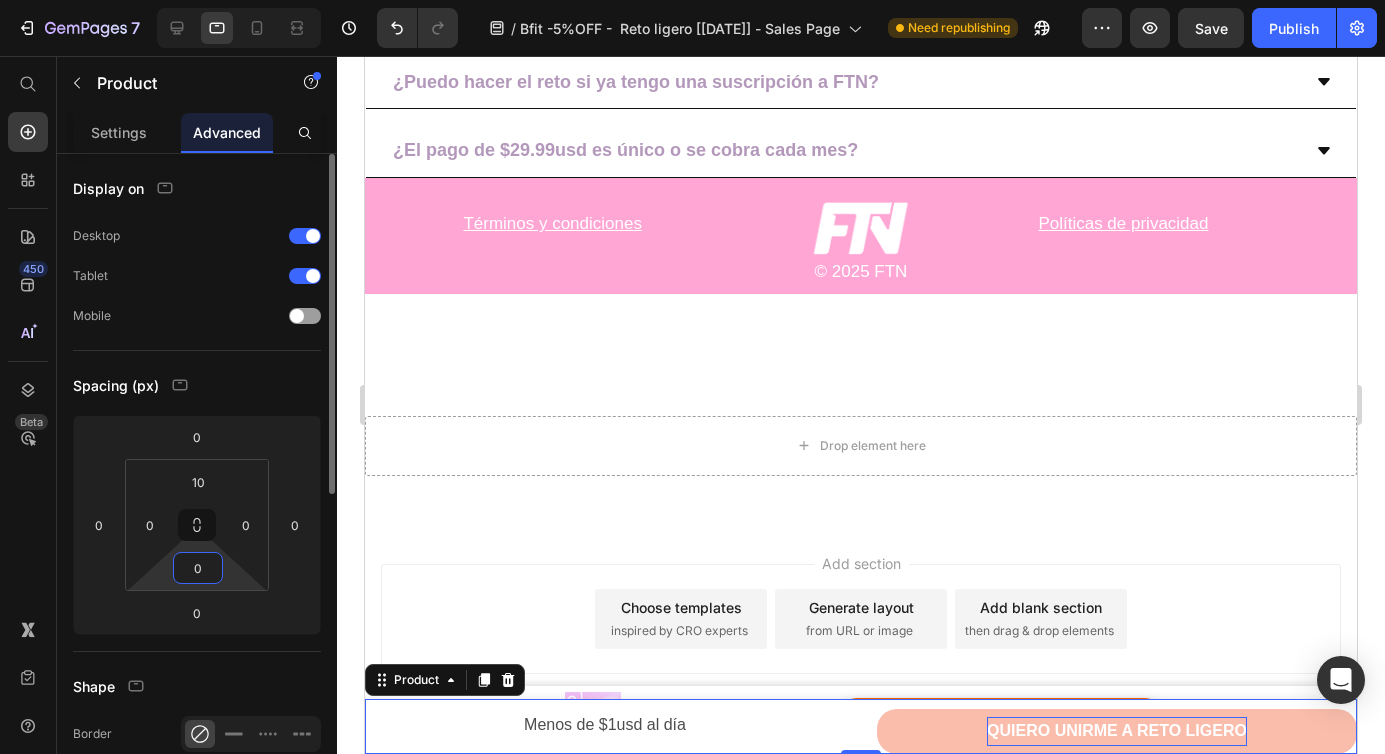 click on "0" at bounding box center (198, 568) 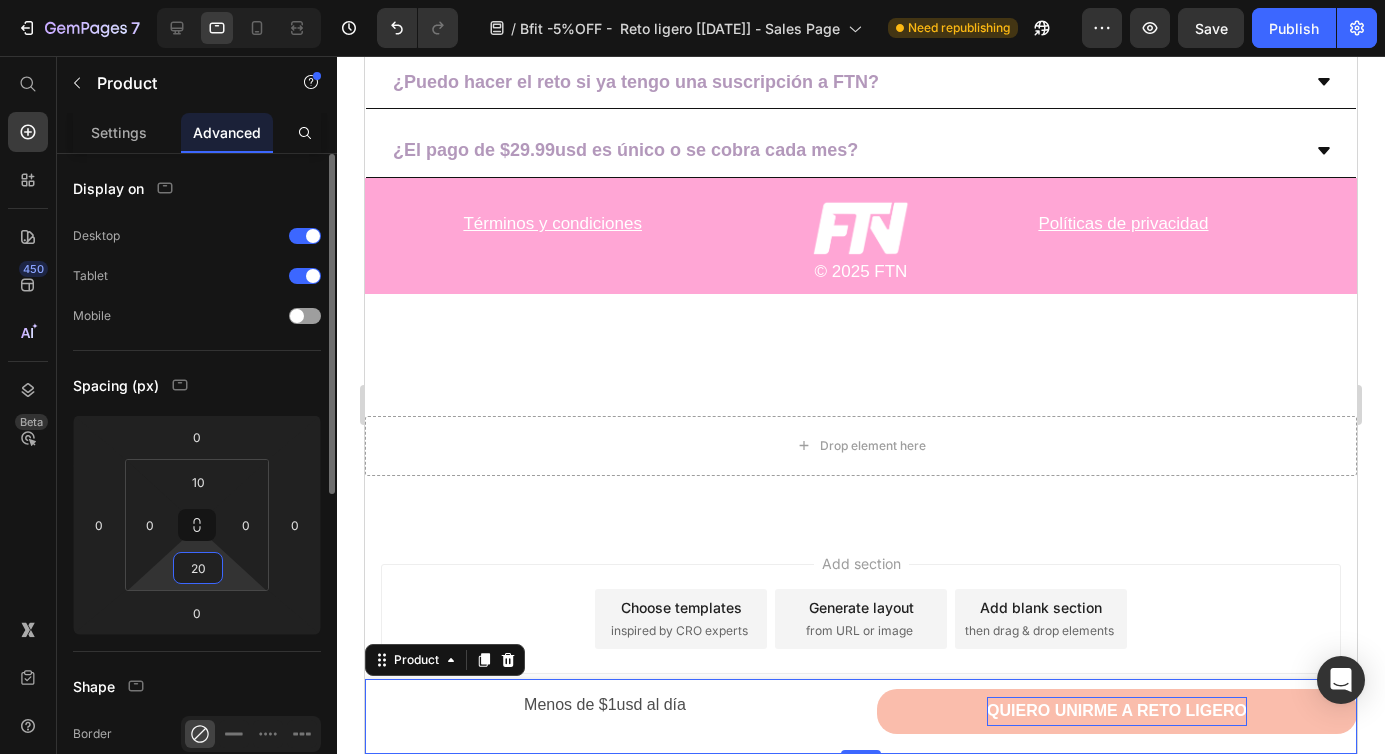 type on "2" 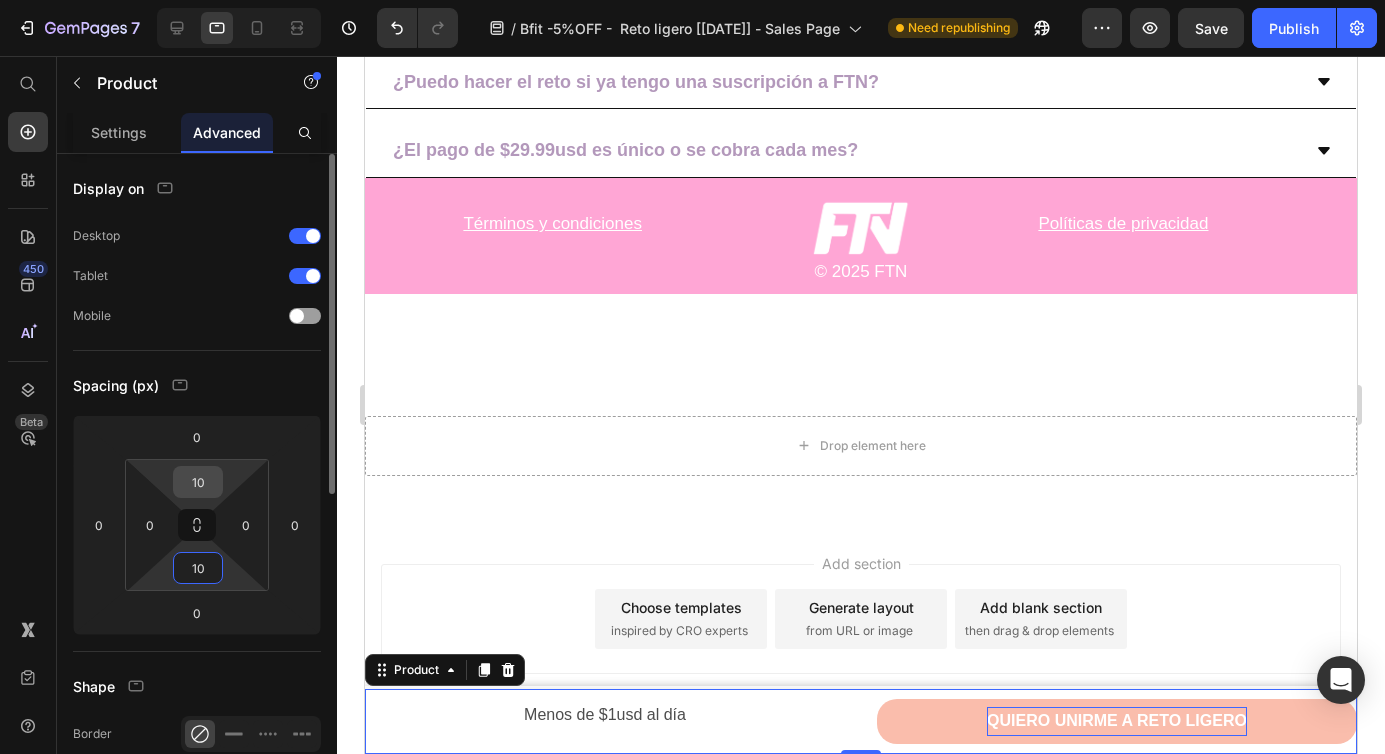 type on "10" 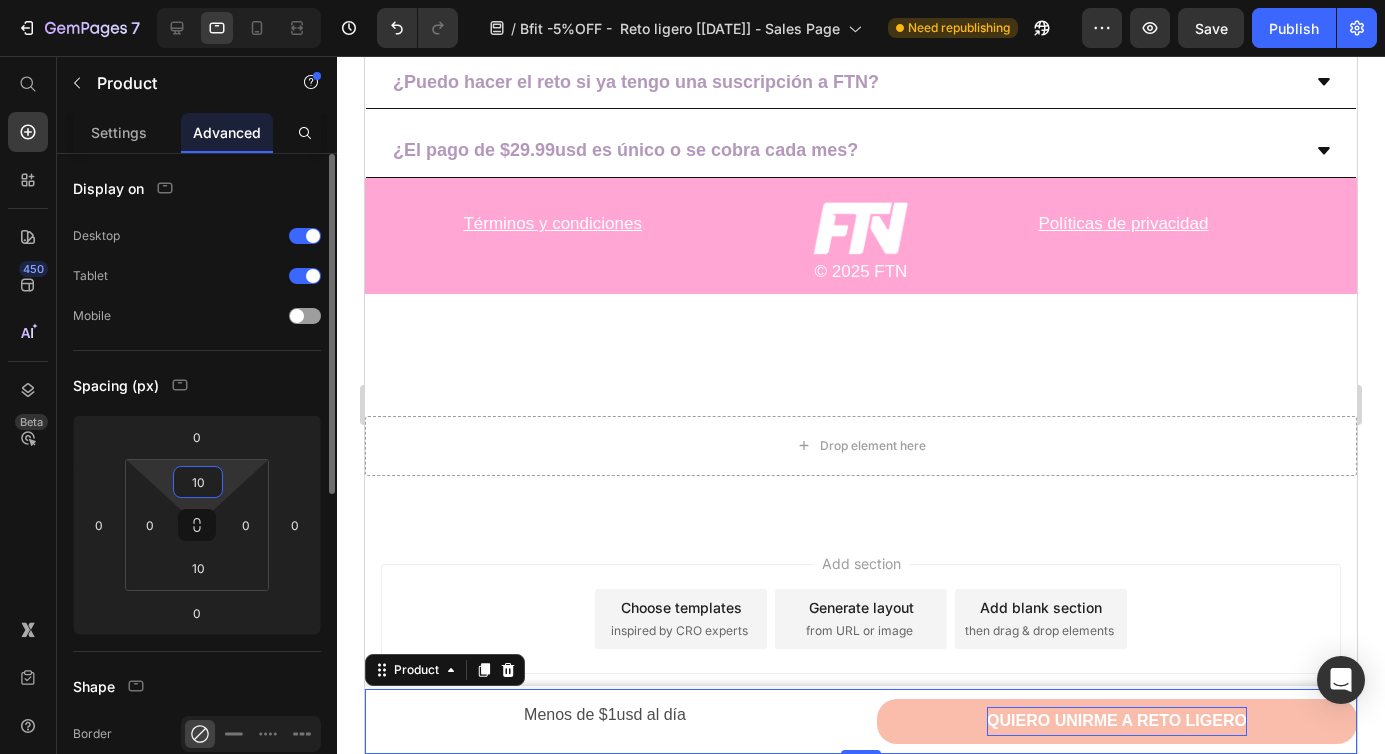 click on "10" at bounding box center [198, 482] 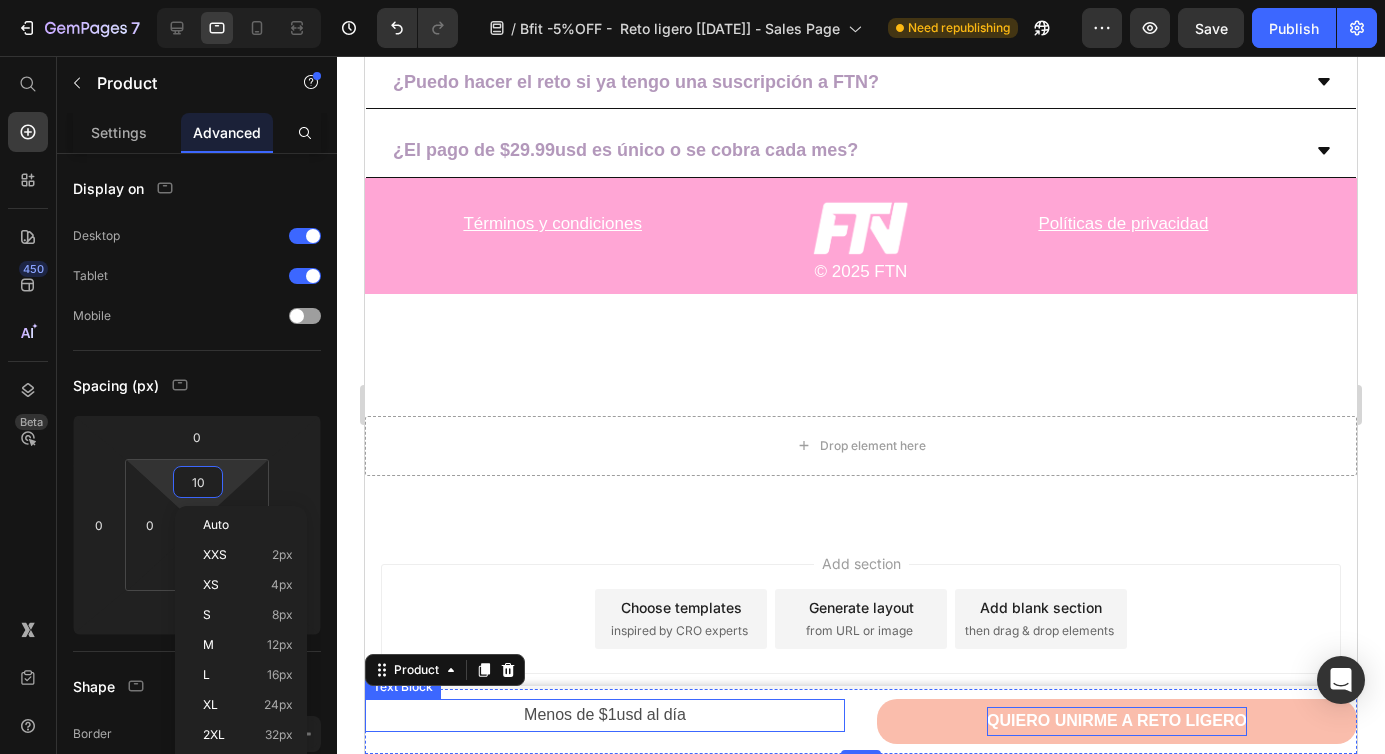 click on "Menos de $1usd al día" at bounding box center [605, 715] 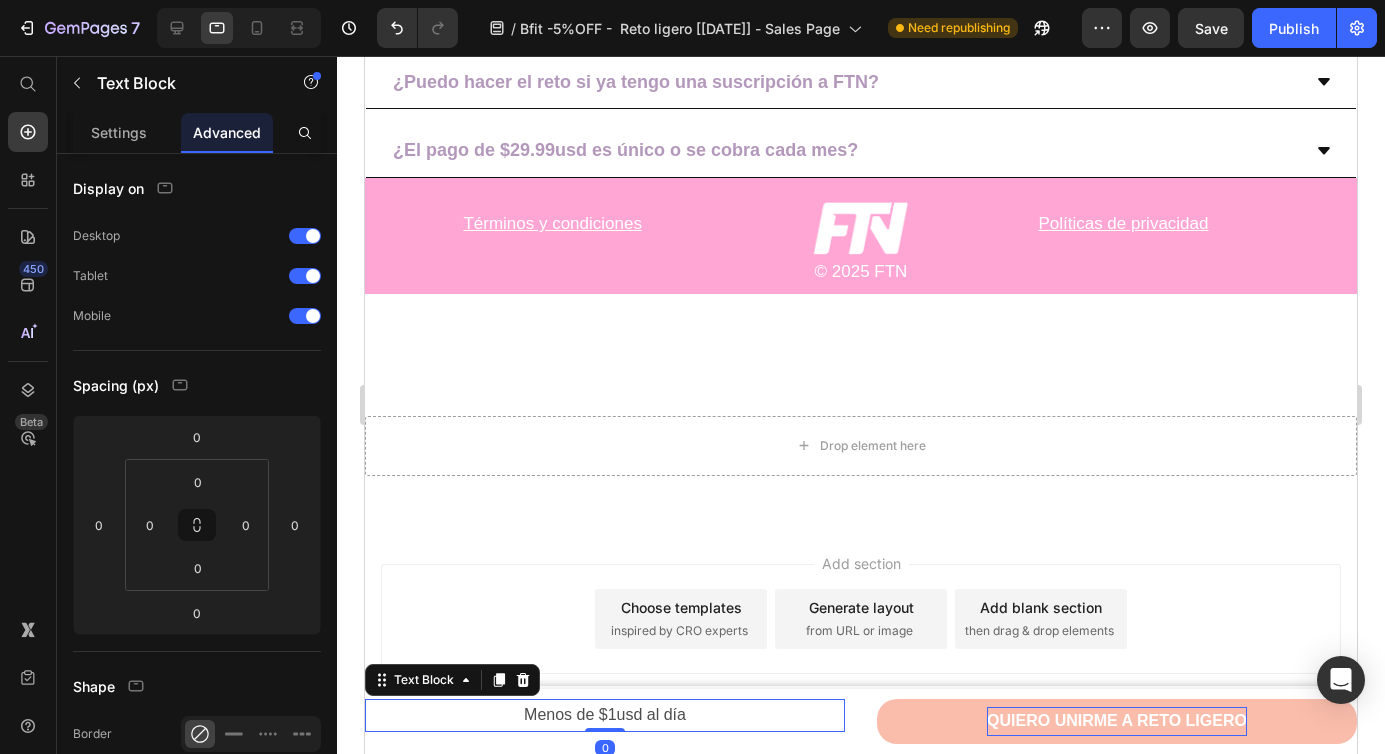 click on "Menos de $1usd al día" at bounding box center (605, 715) 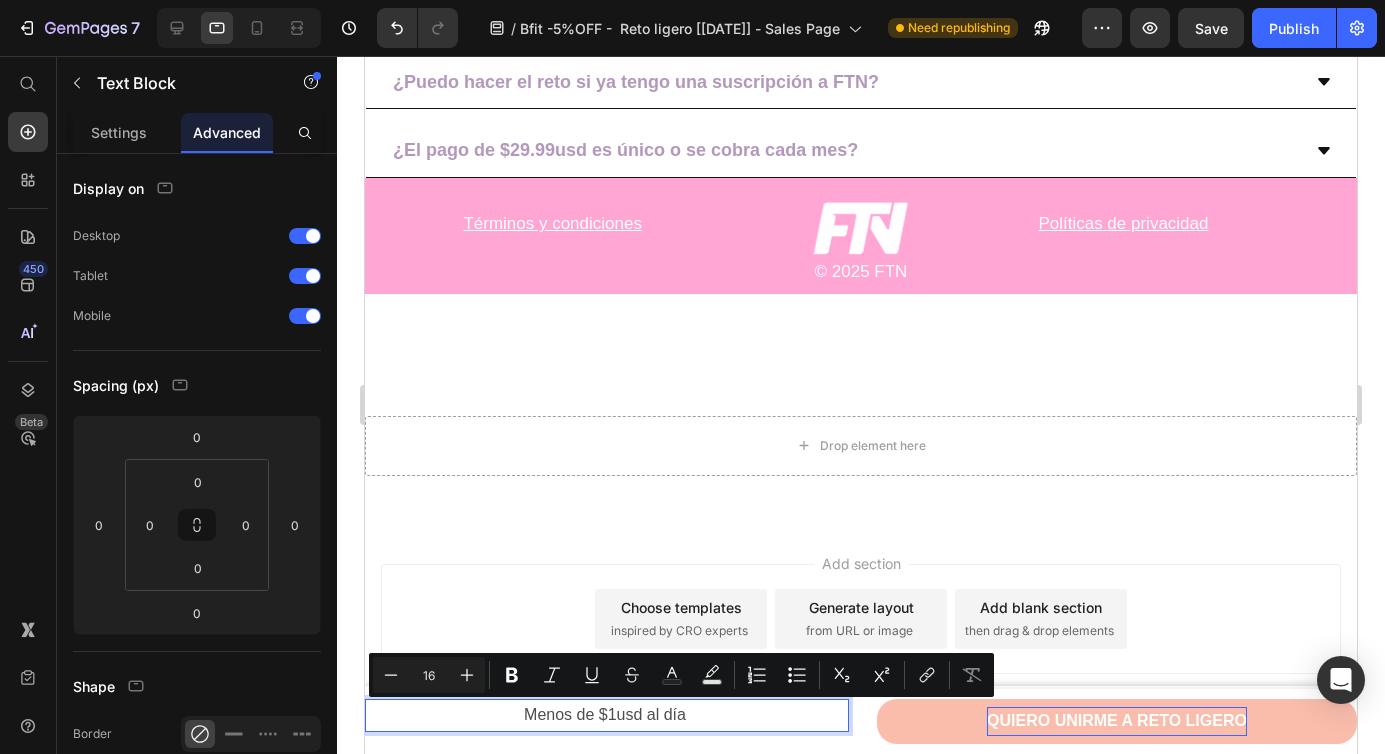 click on "Menos de $1usd al día" at bounding box center [605, 715] 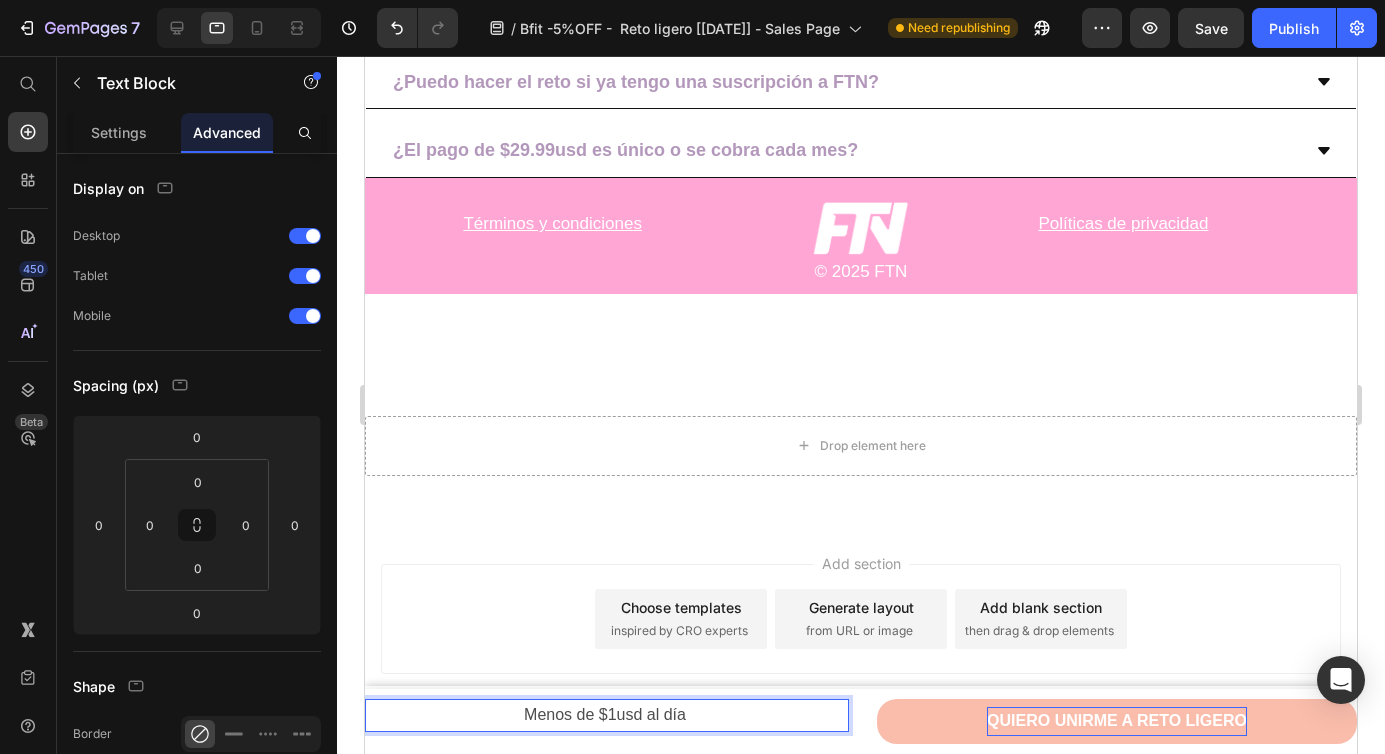 click on "Menos de $1usd al día" at bounding box center (605, 715) 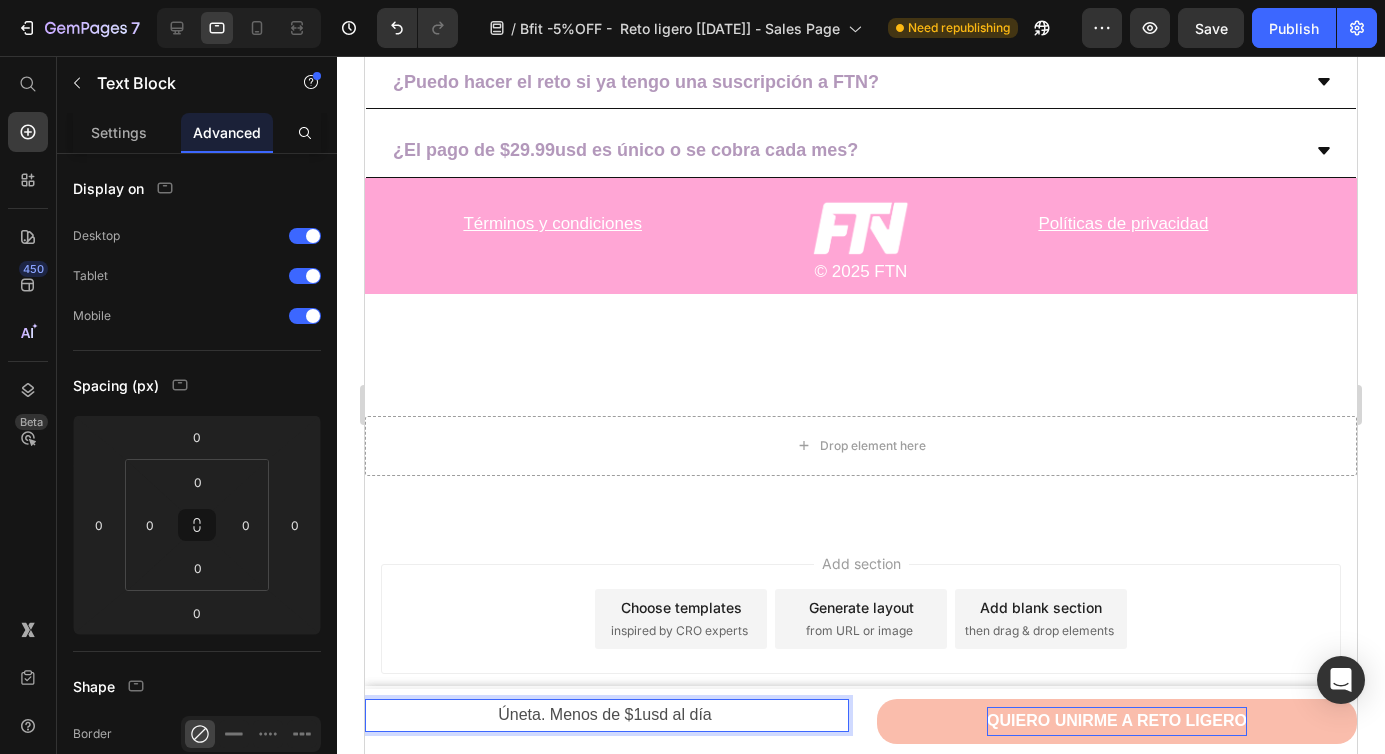 click on "Úneta. Menos de $1usd al día" at bounding box center [605, 715] 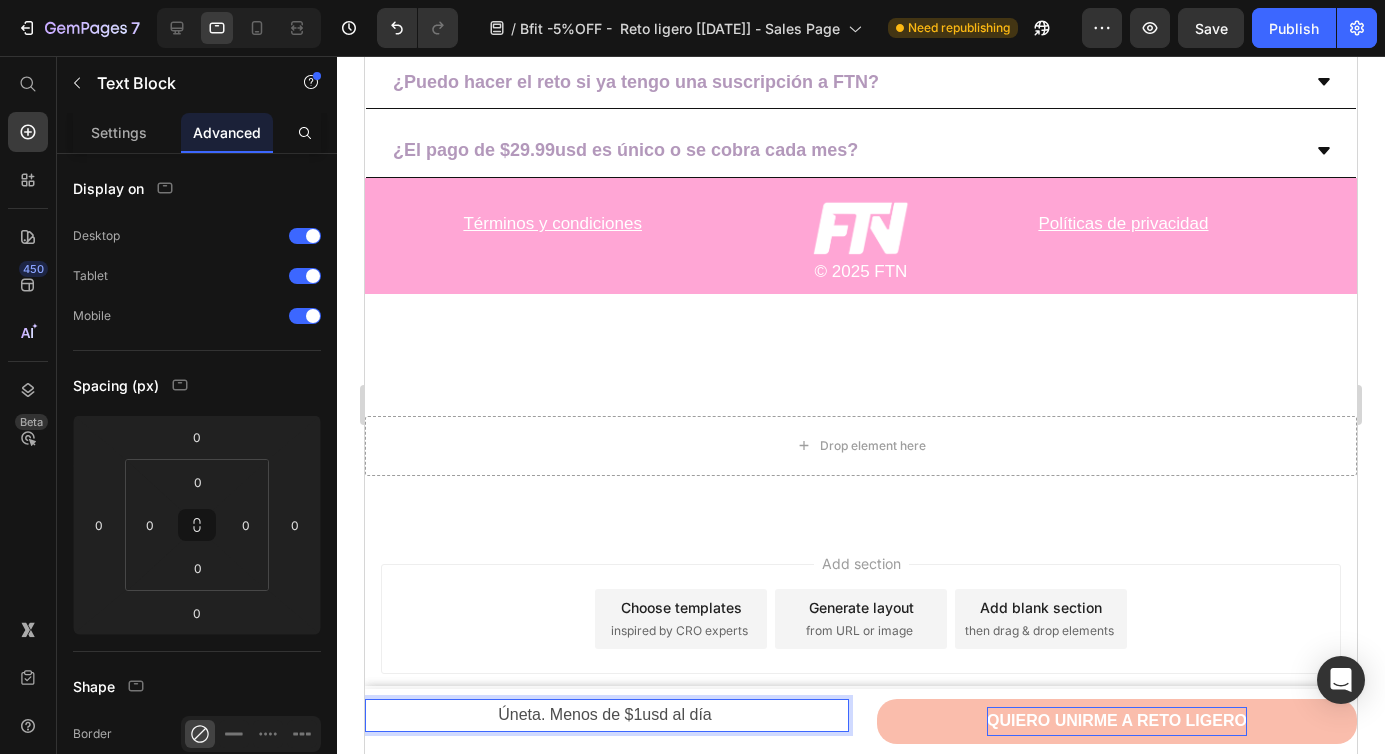 click on "Úneta. Menos de $1usd al día" at bounding box center (605, 715) 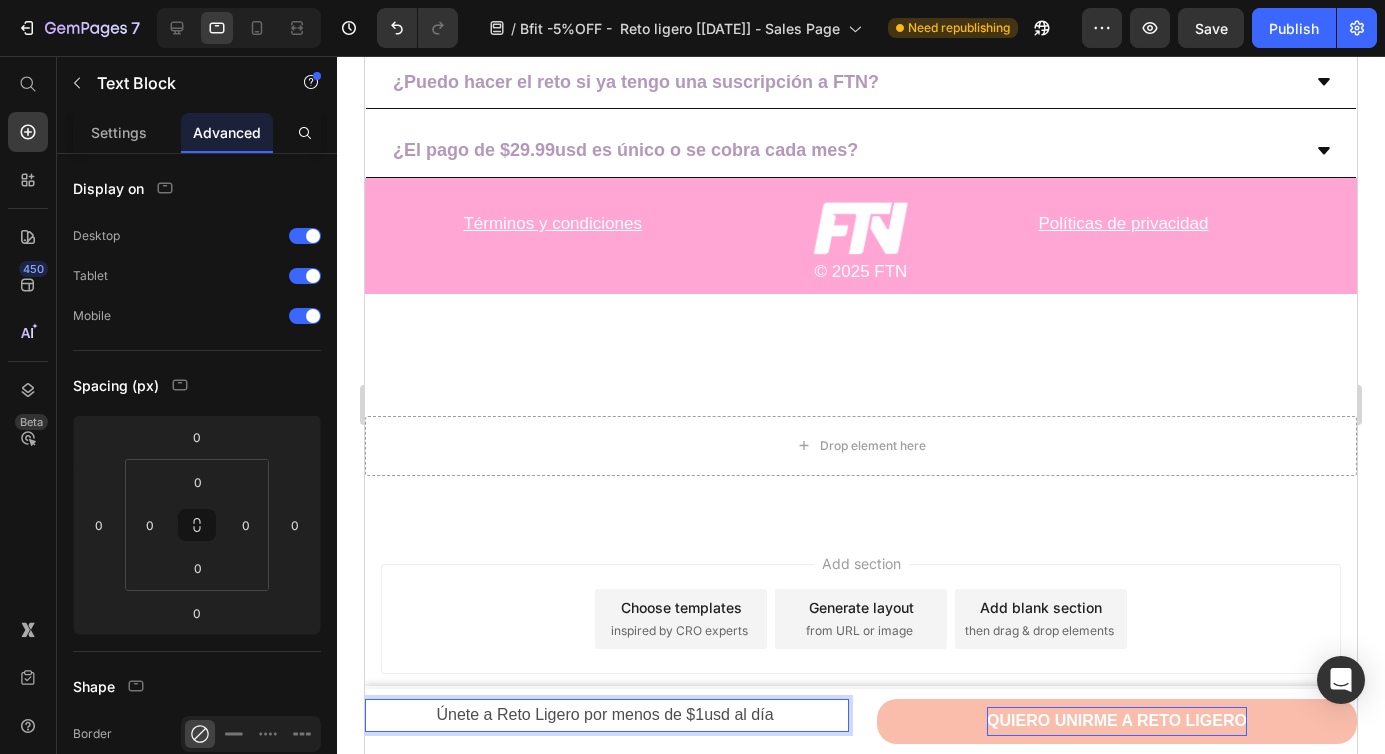 click on "Únete a Reto Ligero por menos de $1usd al día" at bounding box center (605, 715) 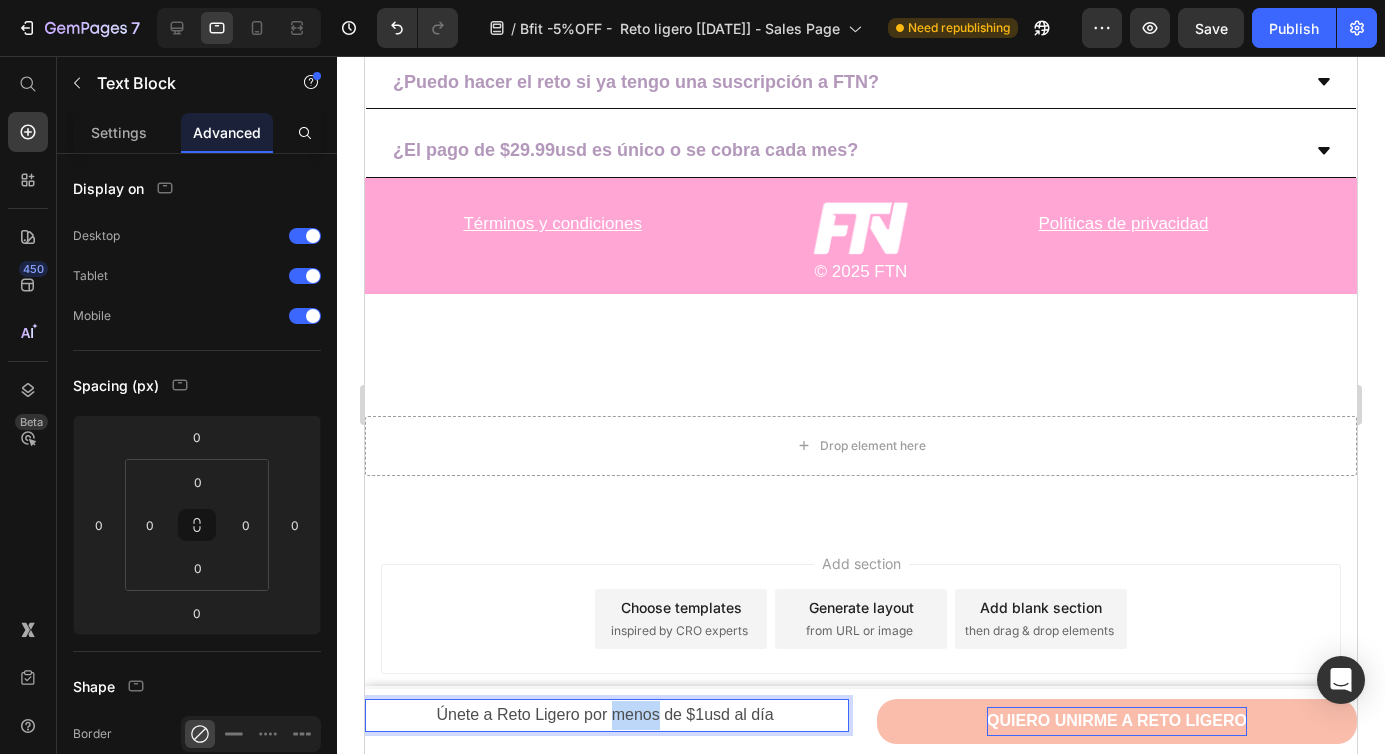 click on "Únete a Reto Ligero por menos de $1usd al día" at bounding box center [605, 715] 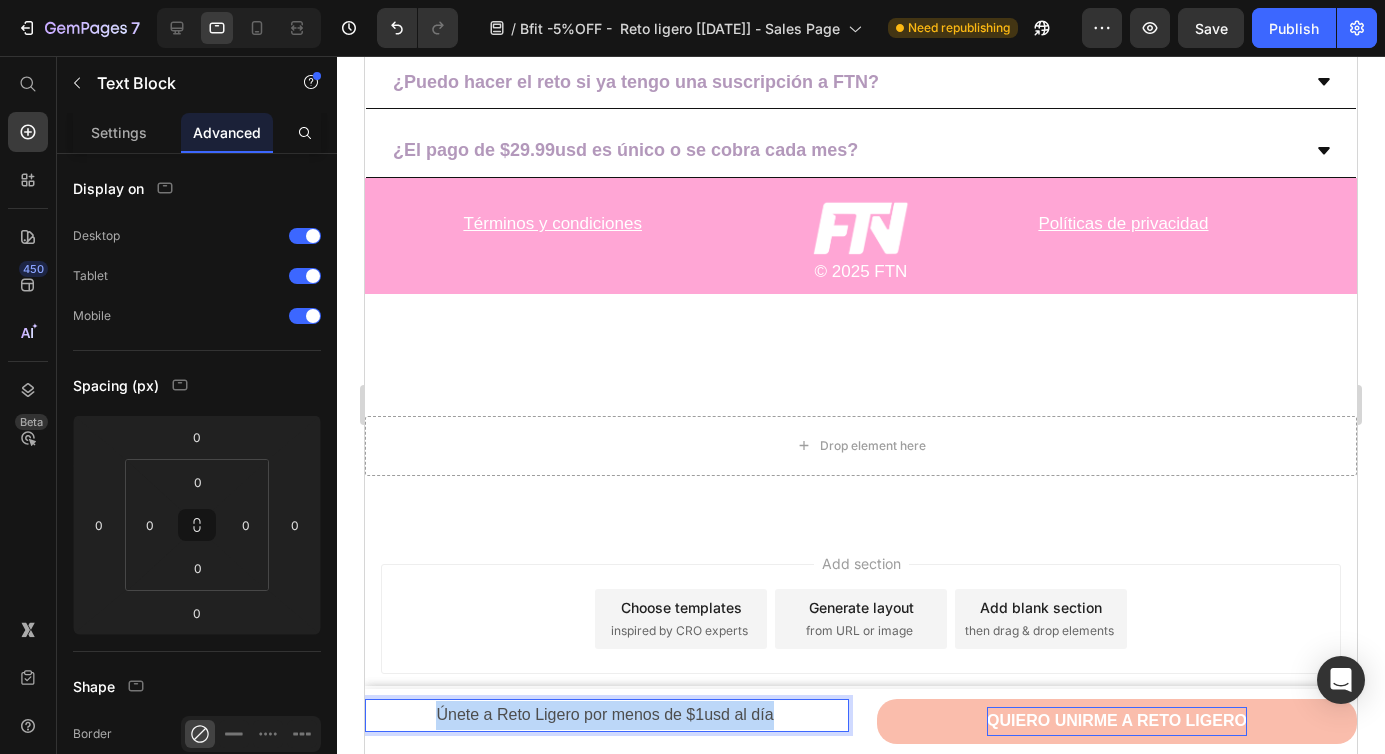 click on "Únete a Reto Ligero por menos de $1usd al día" at bounding box center [605, 715] 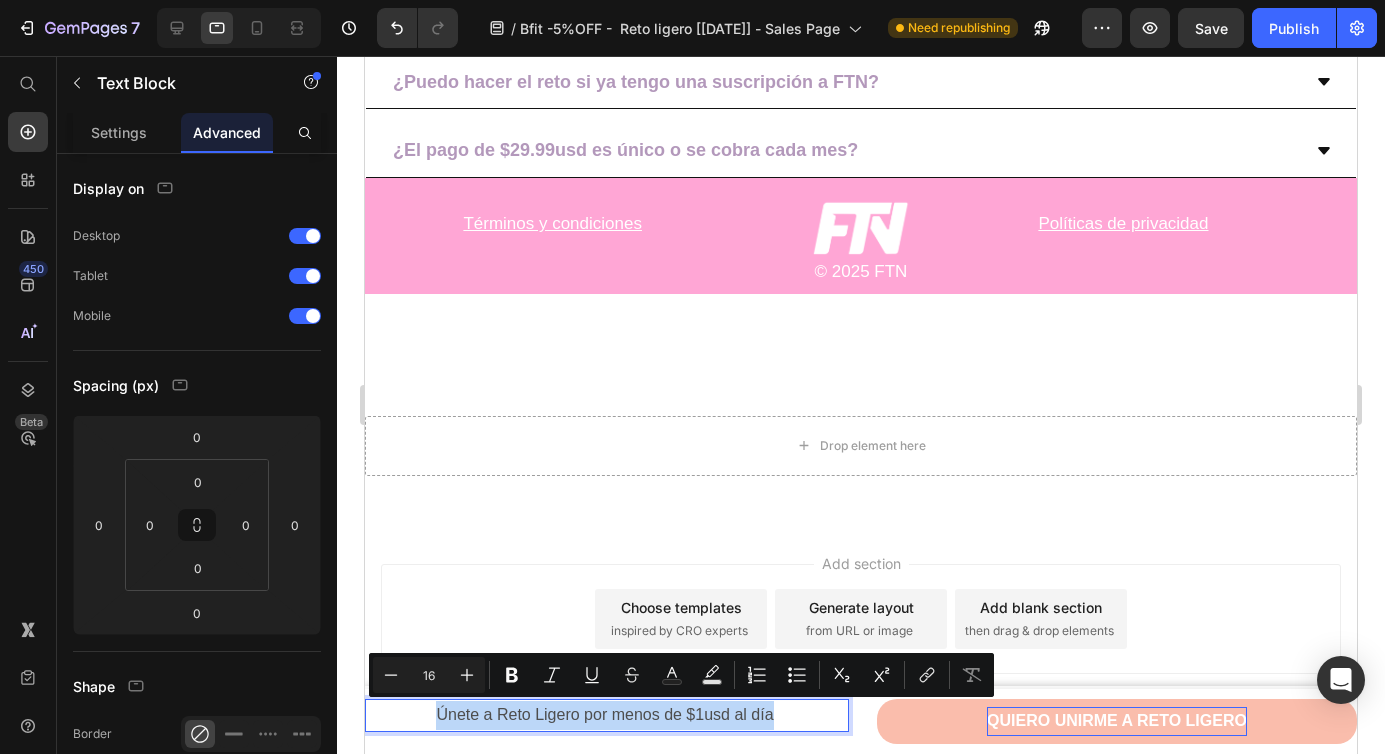 copy on "Únete a Reto Ligero por menos de $1usd al día" 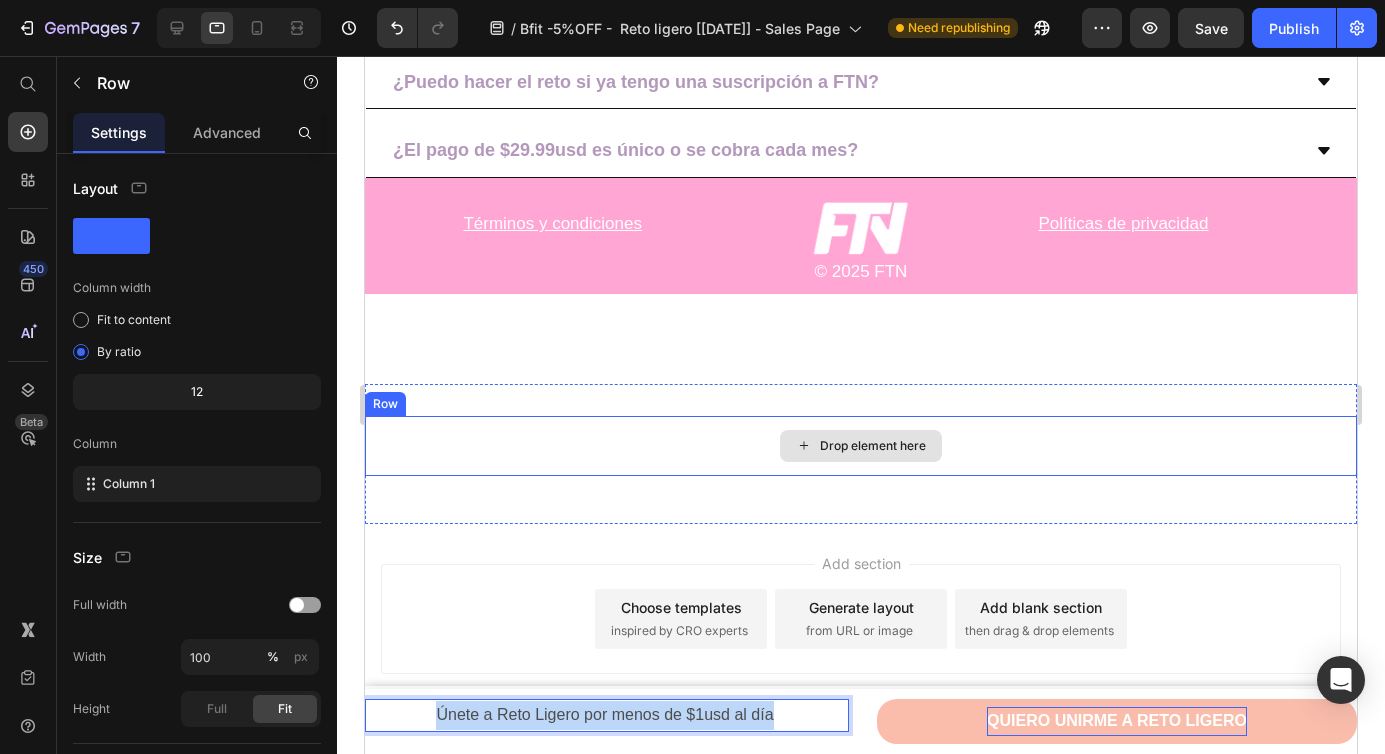 click on "Drop element here" at bounding box center [861, 446] 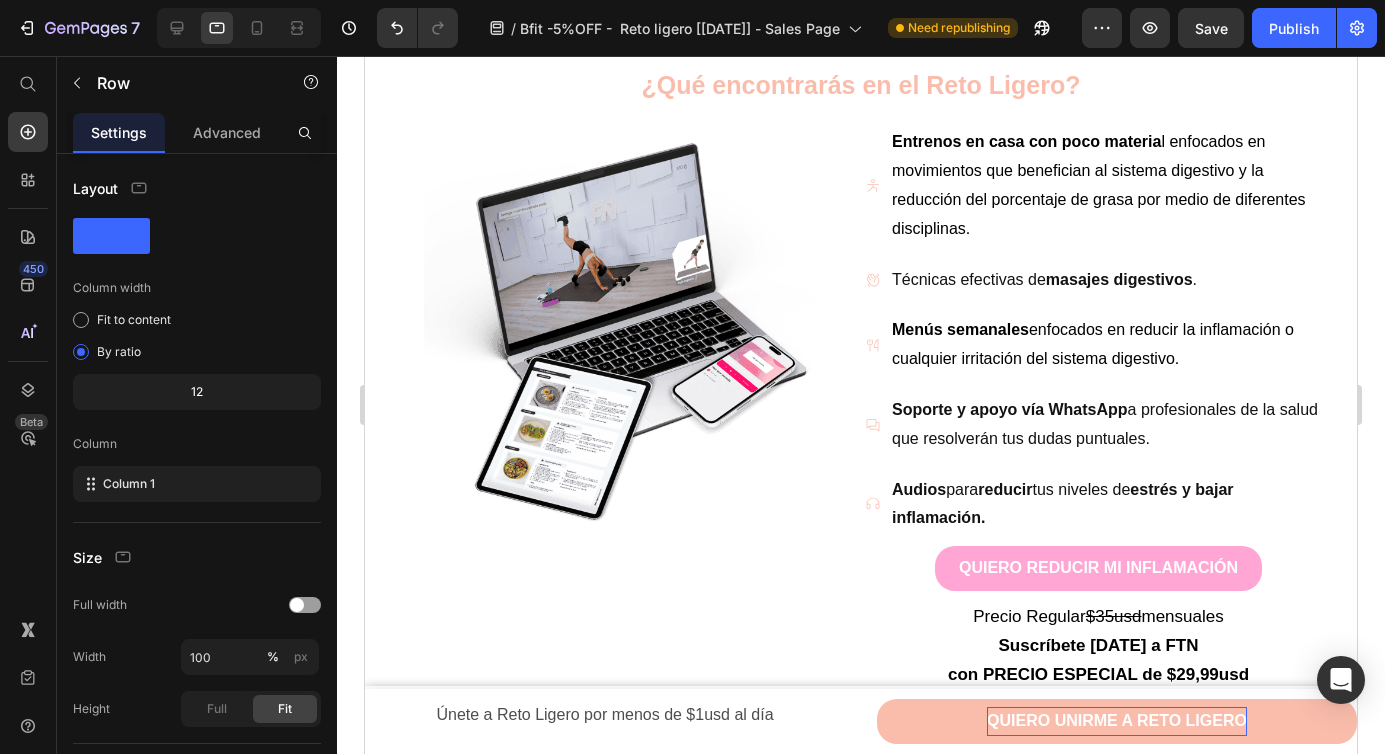 scroll, scrollTop: 0, scrollLeft: 0, axis: both 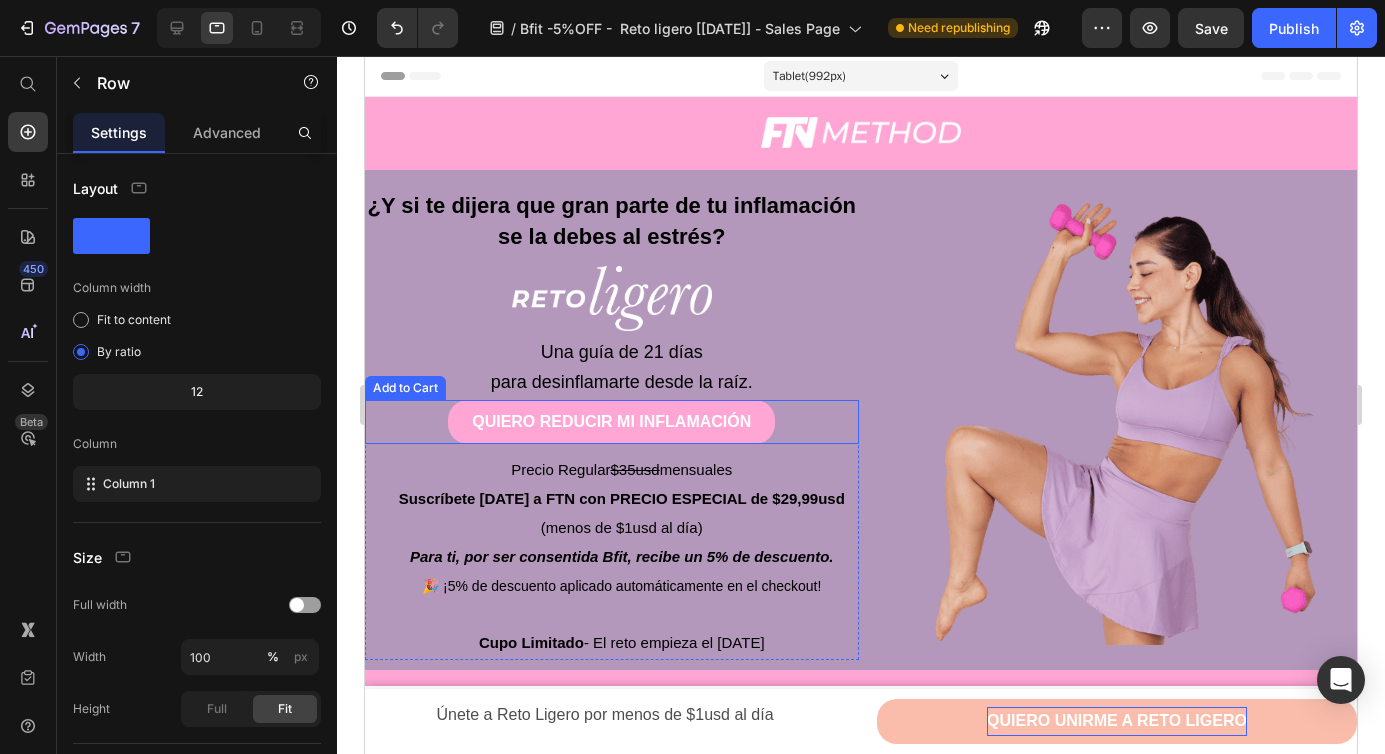 click on "QUIERO REDUCIR MI INFLAMACIÓN Add to Cart" at bounding box center (612, 422) 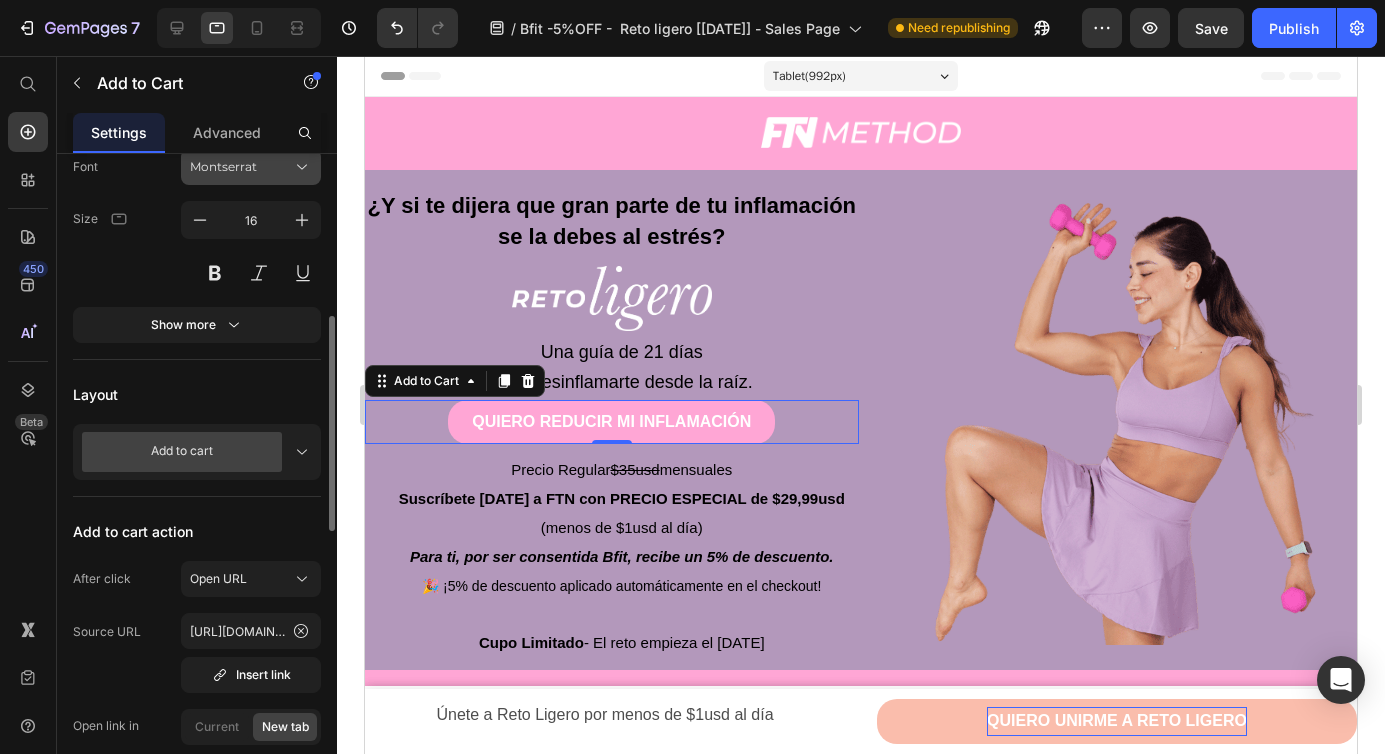 scroll, scrollTop: 396, scrollLeft: 0, axis: vertical 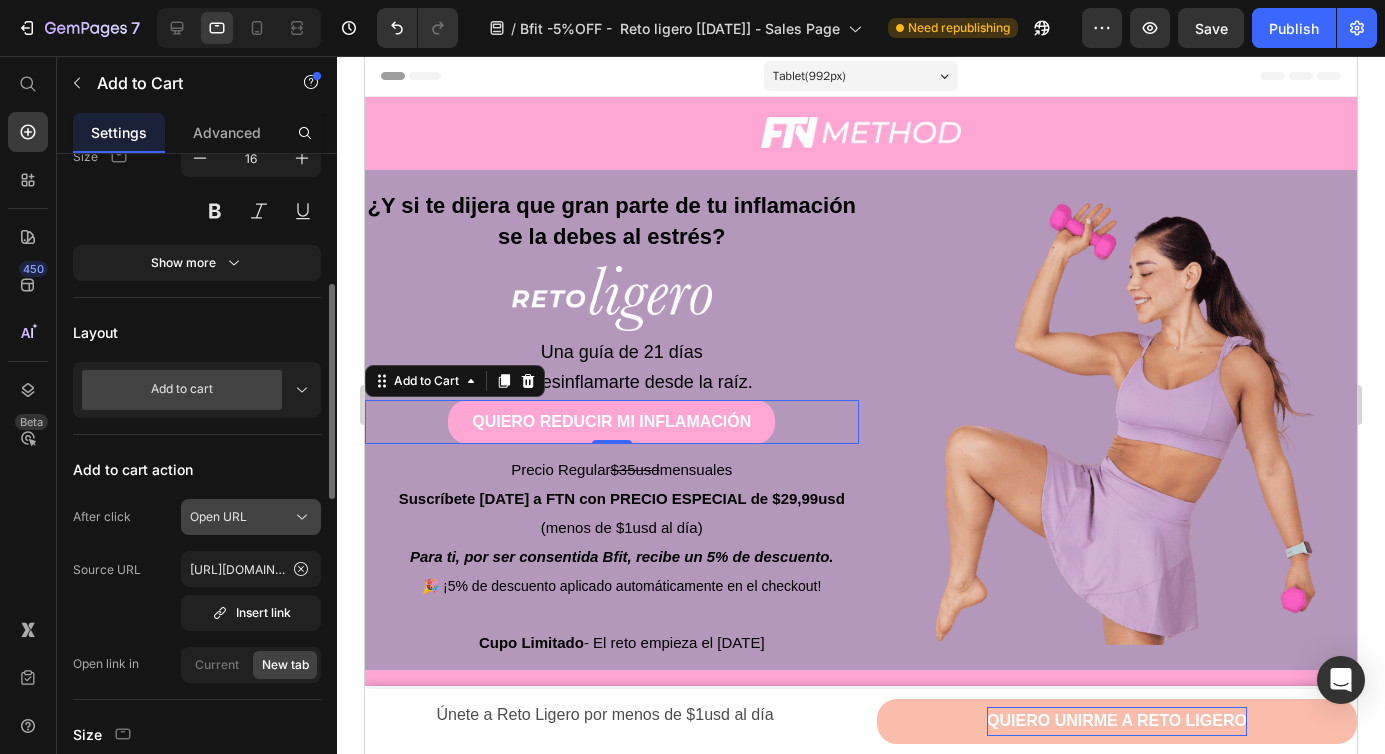 click on "Open URL" 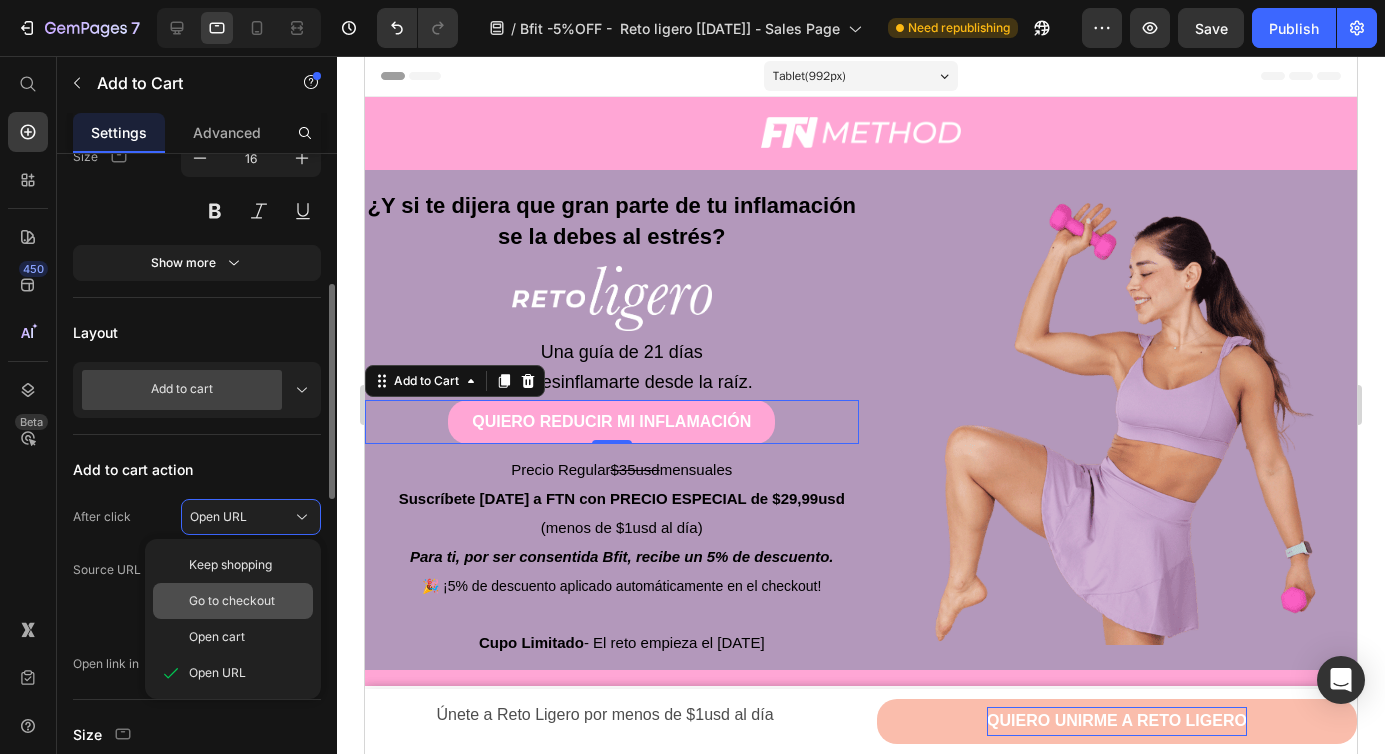 click on "Go to checkout" at bounding box center (232, 601) 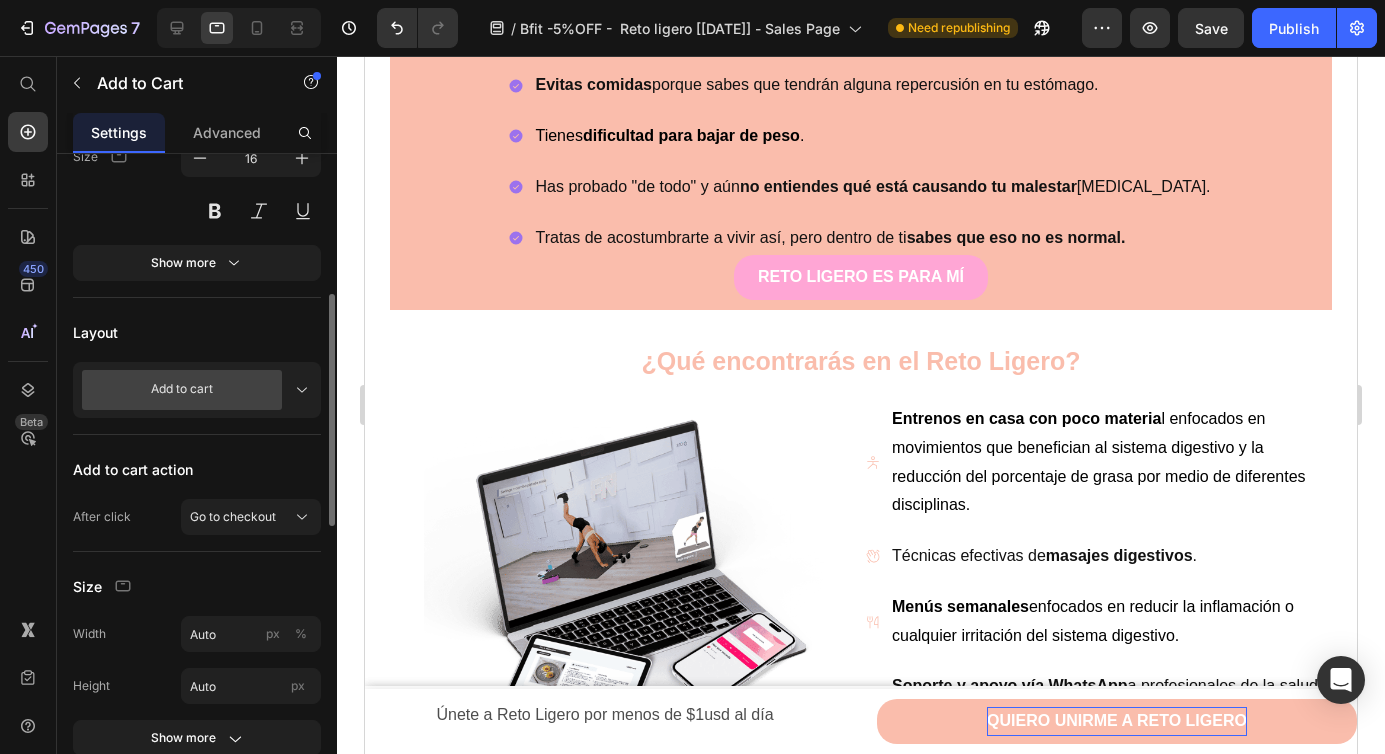 scroll, scrollTop: 1506, scrollLeft: 0, axis: vertical 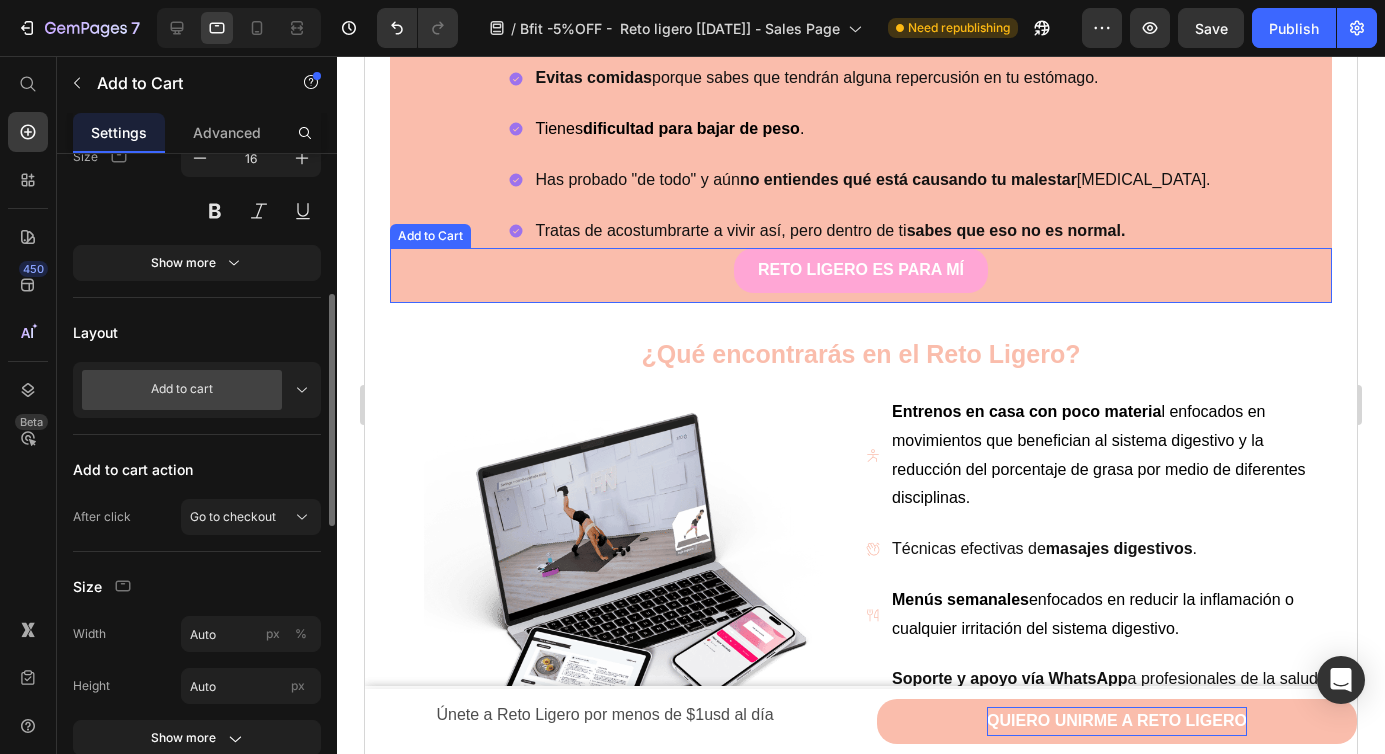 click on "RETO LIGERO ES PARA MÍ Add to Cart" at bounding box center (861, 275) 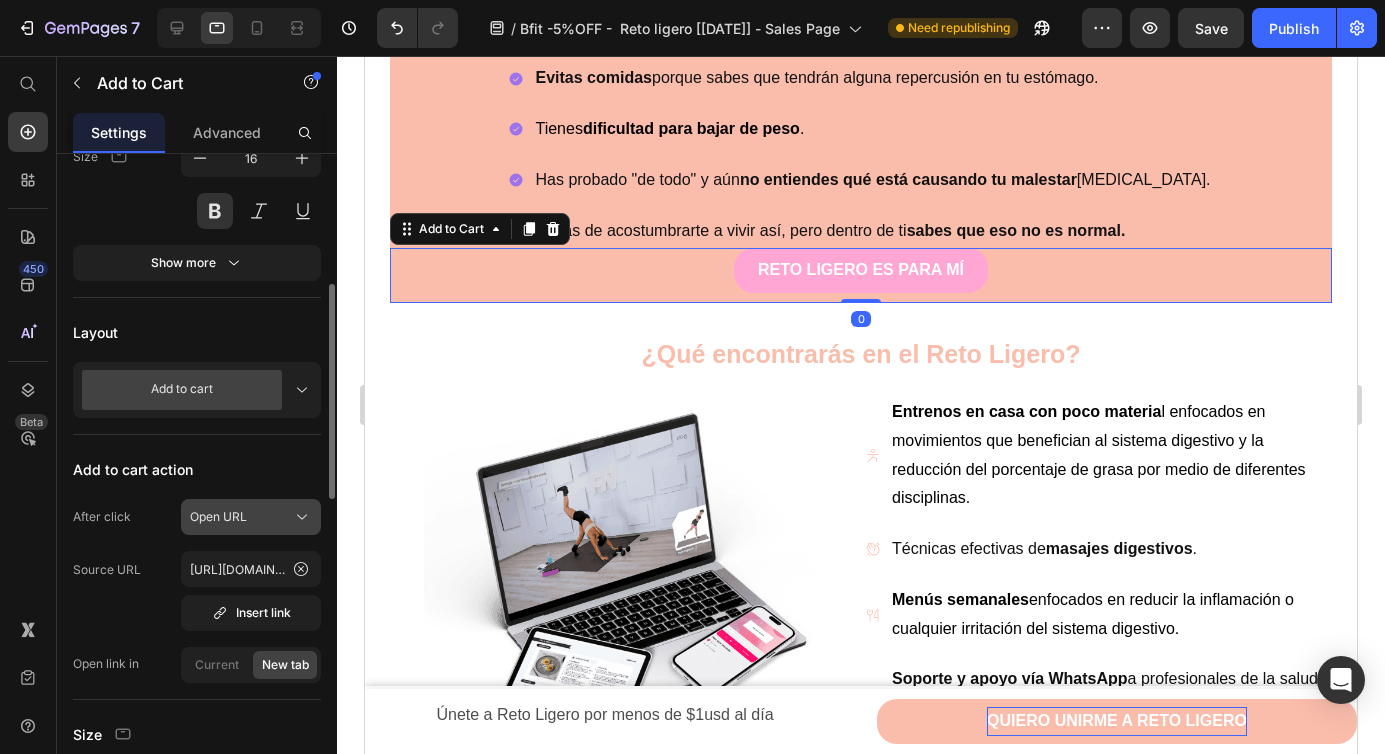 click 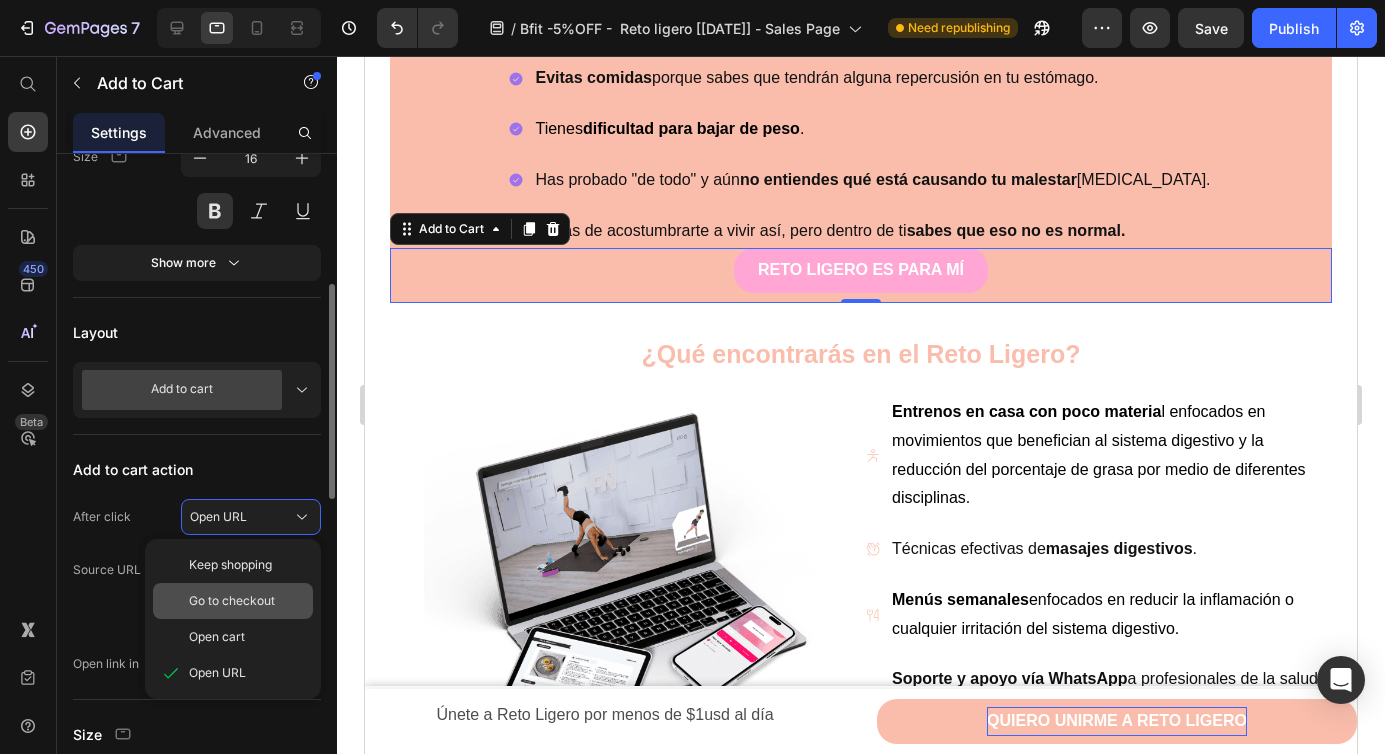 click on "Go to checkout" at bounding box center [232, 601] 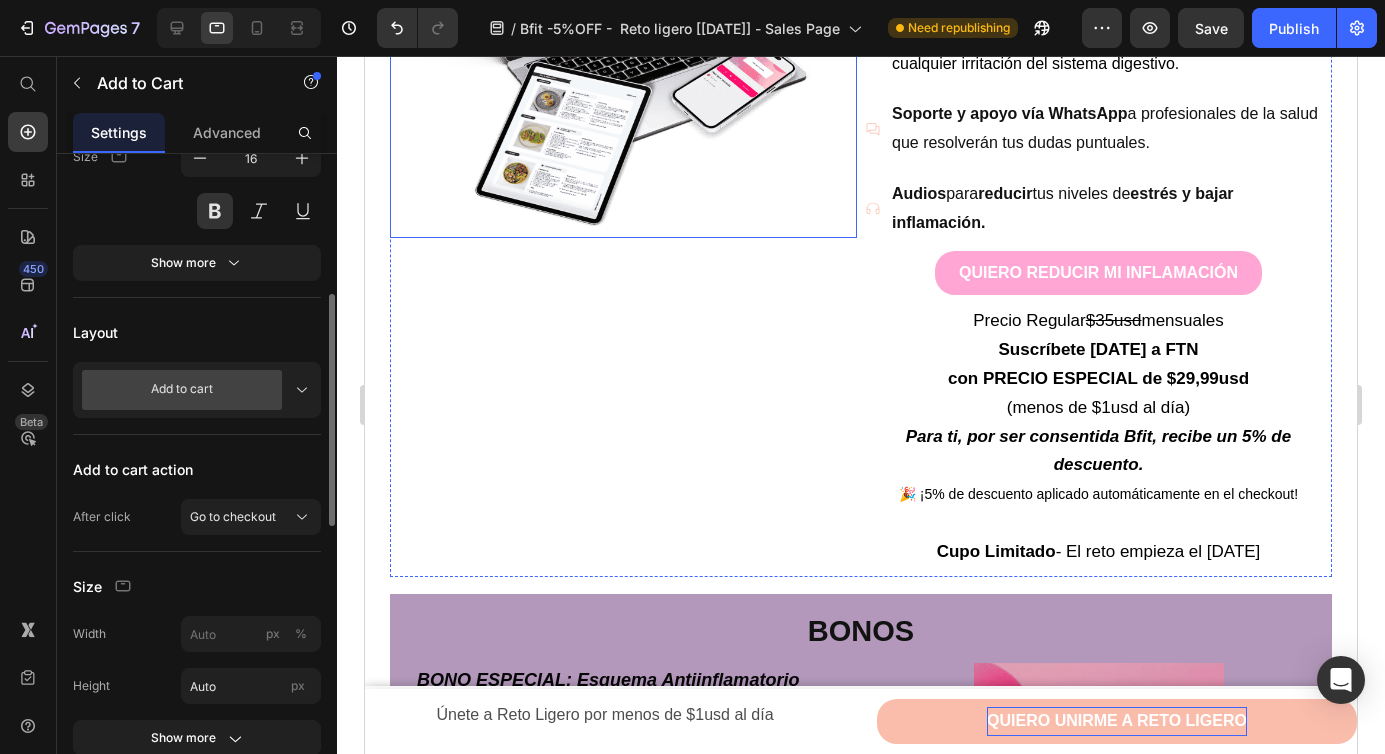 scroll, scrollTop: 2072, scrollLeft: 0, axis: vertical 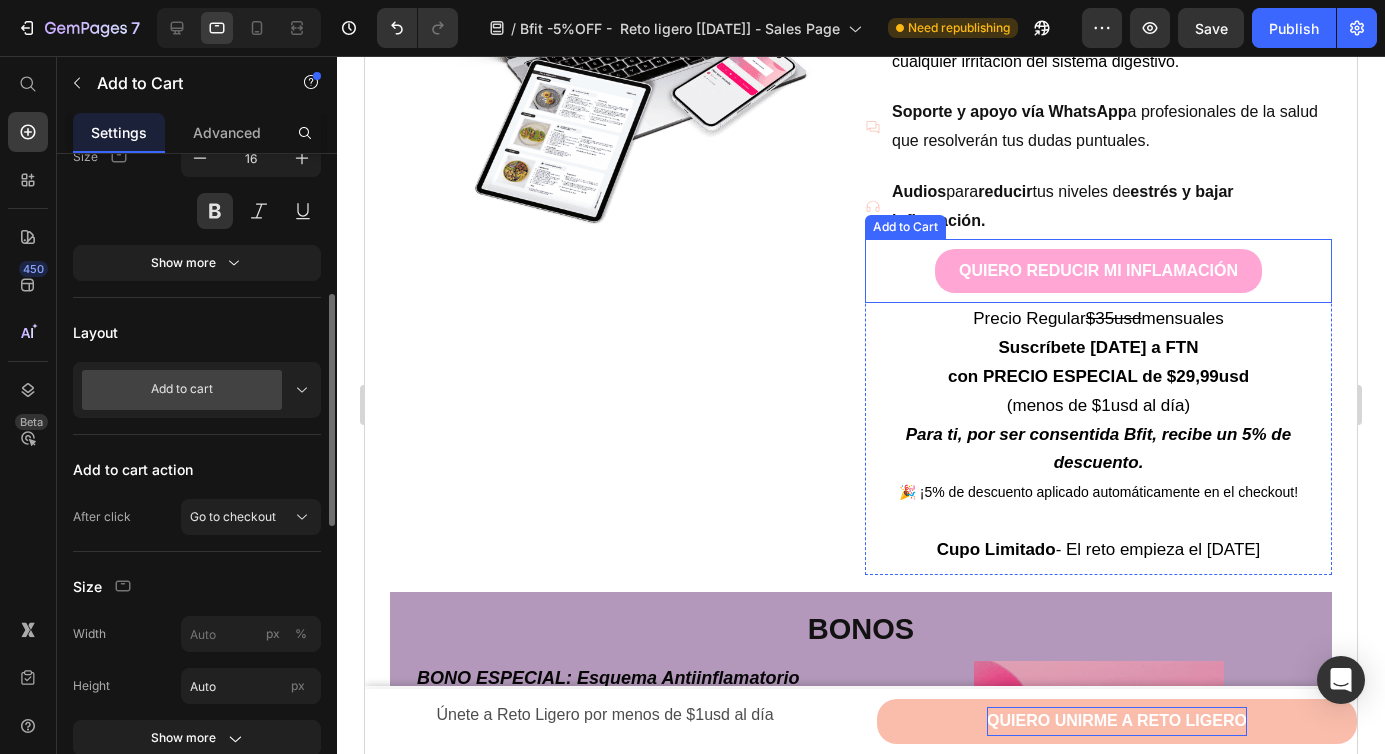 click on "QUIERO REDUCIR MI INFLAMACIÓN Add to Cart" at bounding box center [1098, 271] 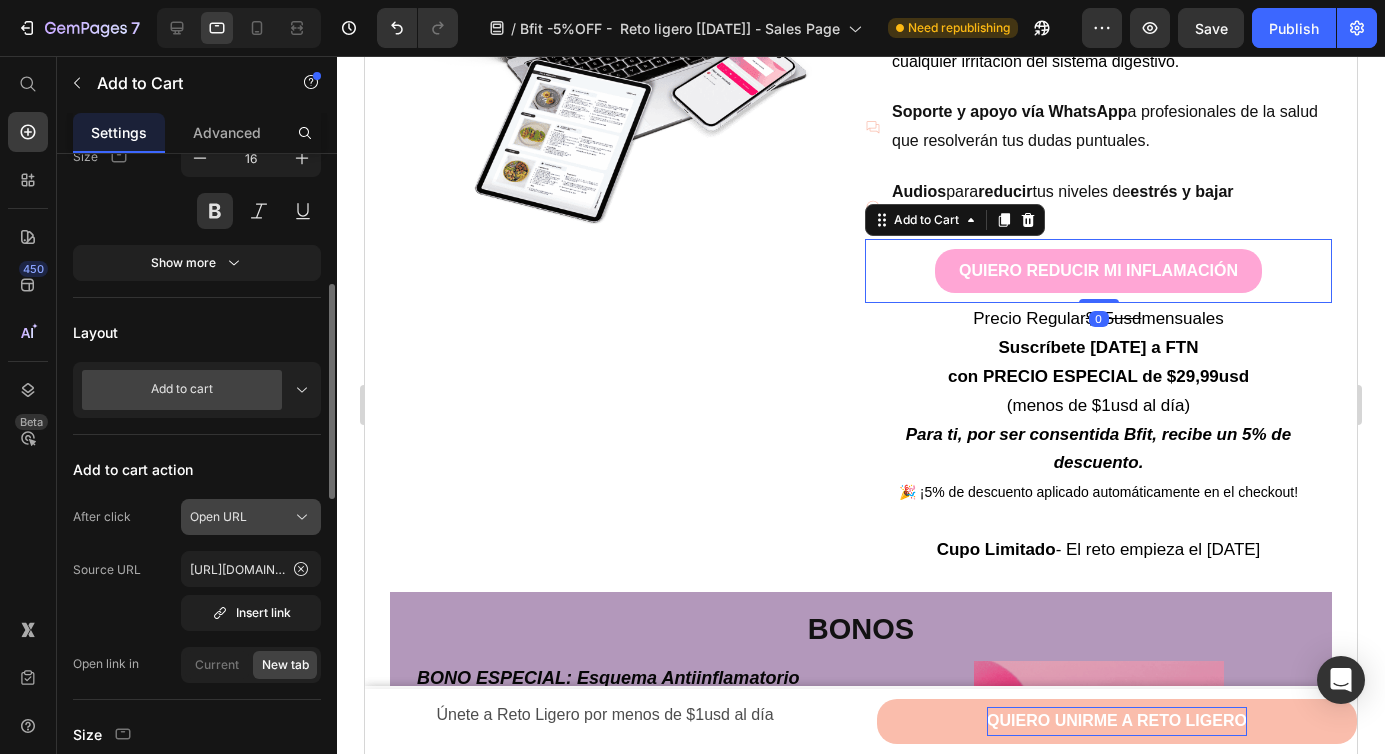 click on "Open URL" at bounding box center (251, 517) 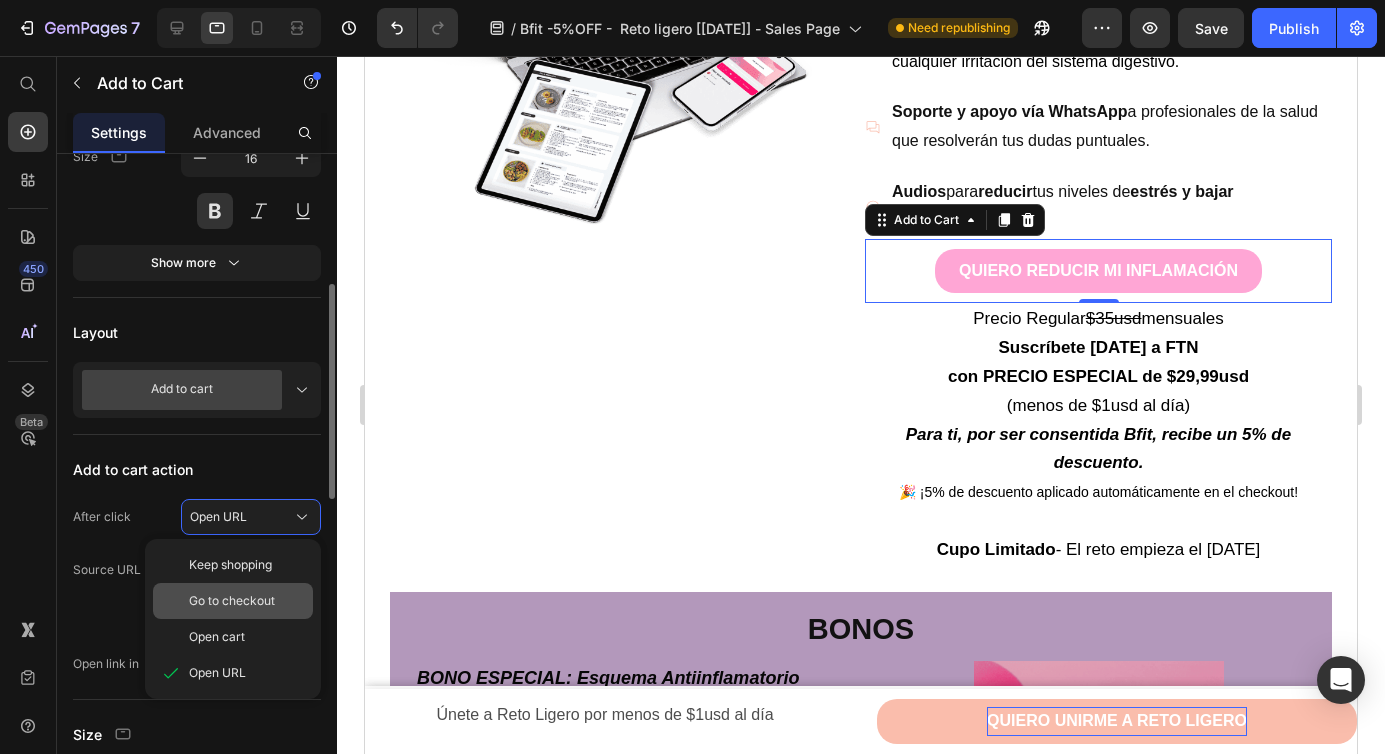 click on "Go to checkout" at bounding box center [232, 601] 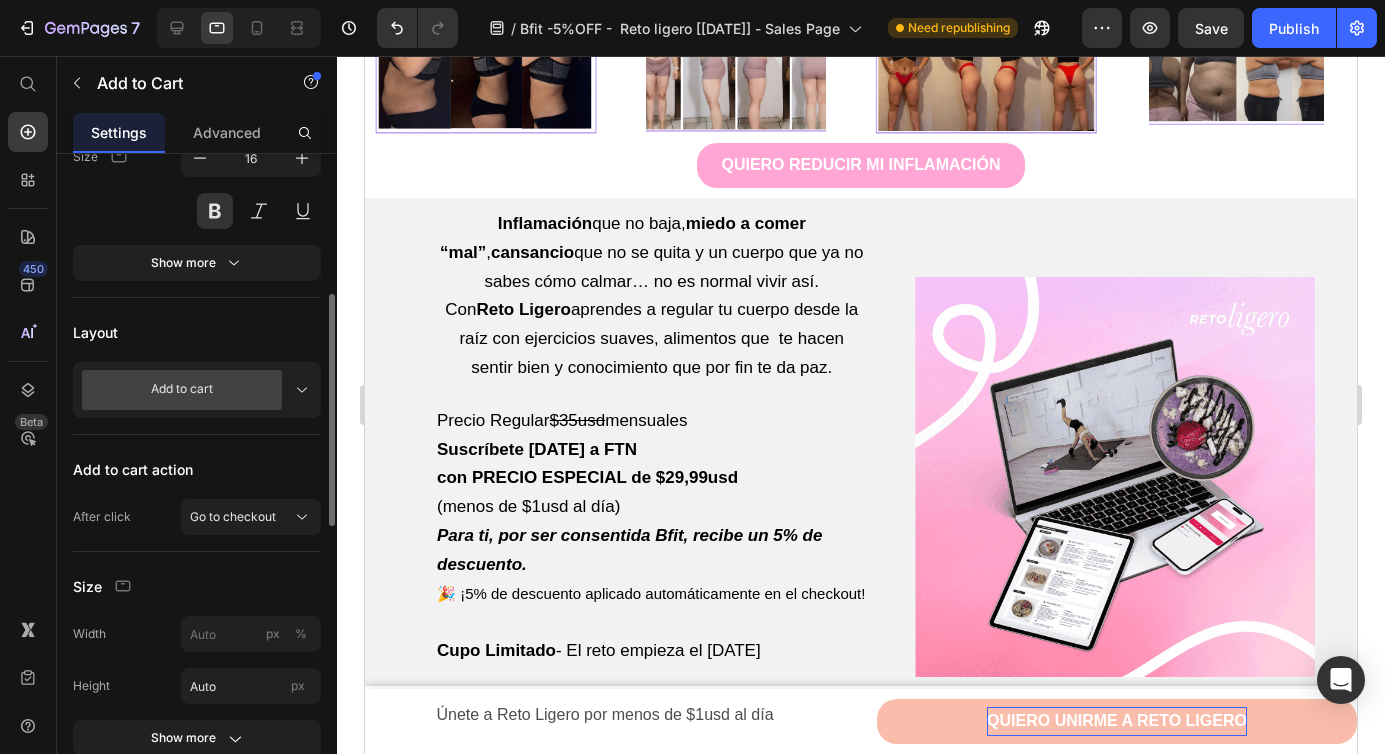 scroll, scrollTop: 3731, scrollLeft: 0, axis: vertical 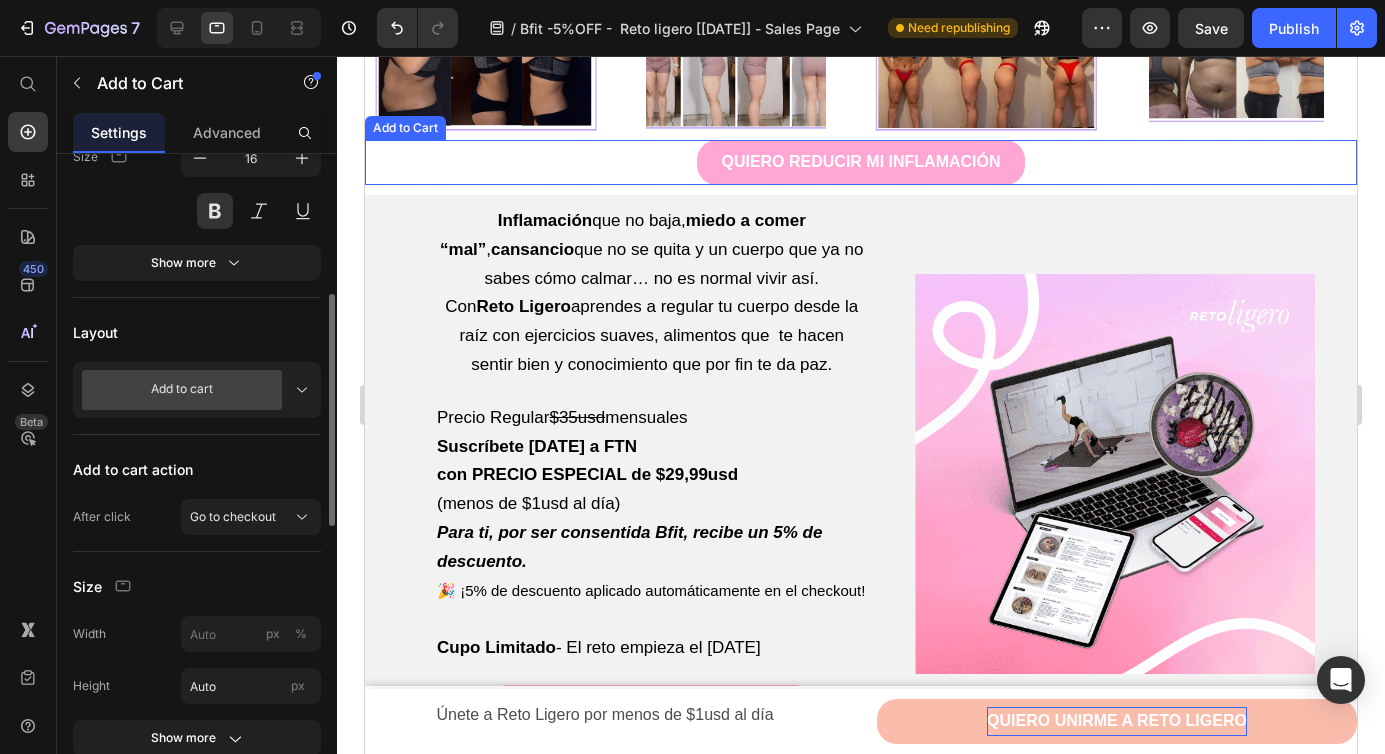 click on "QUIERO REDUCIR MI INFLAMACIÓN Add to Cart" at bounding box center [861, 162] 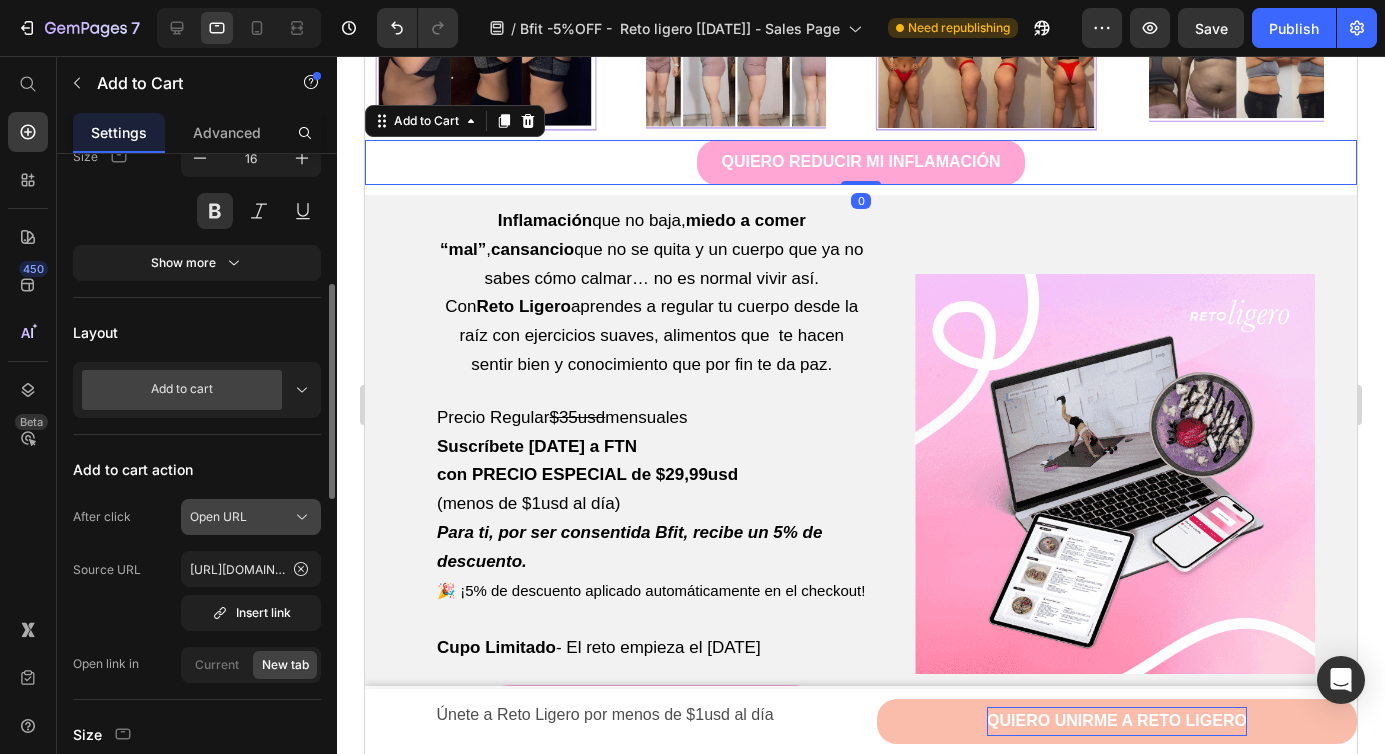 click 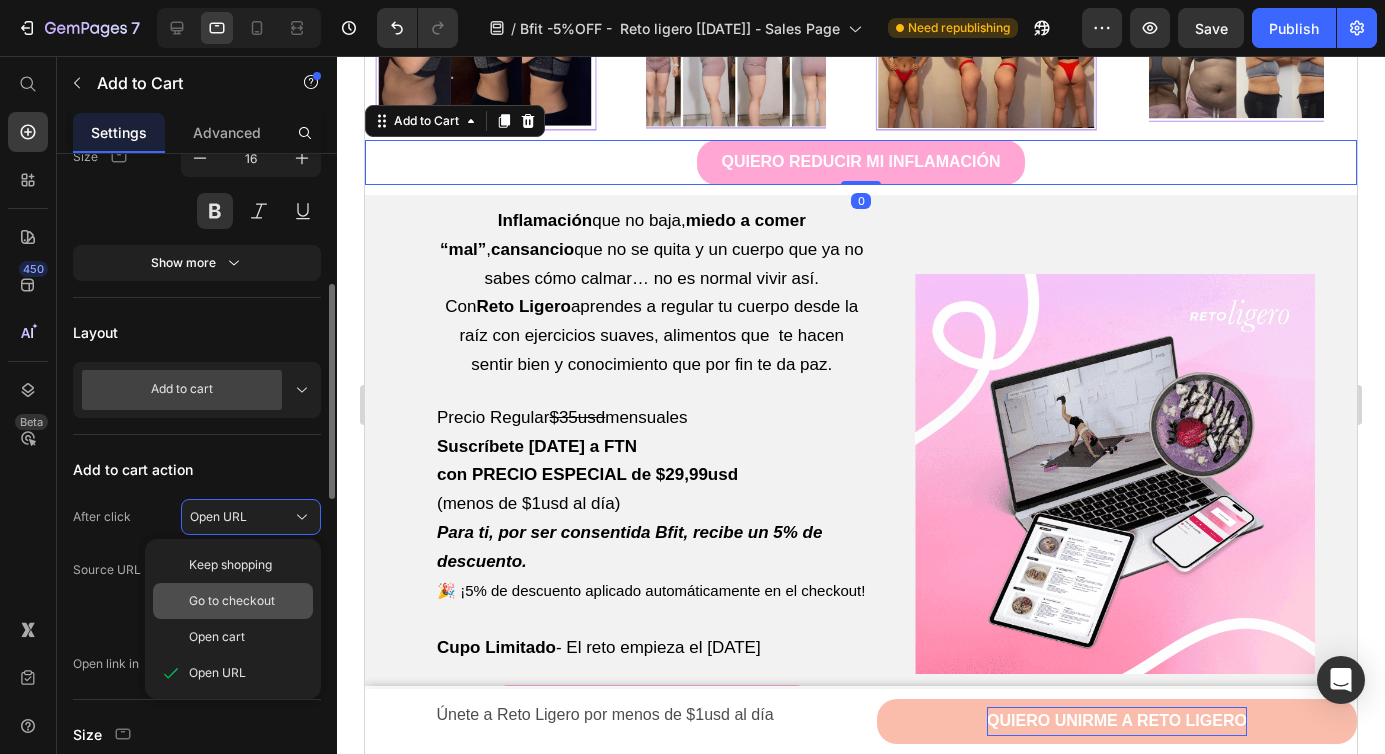 click on "Go to checkout" at bounding box center [232, 601] 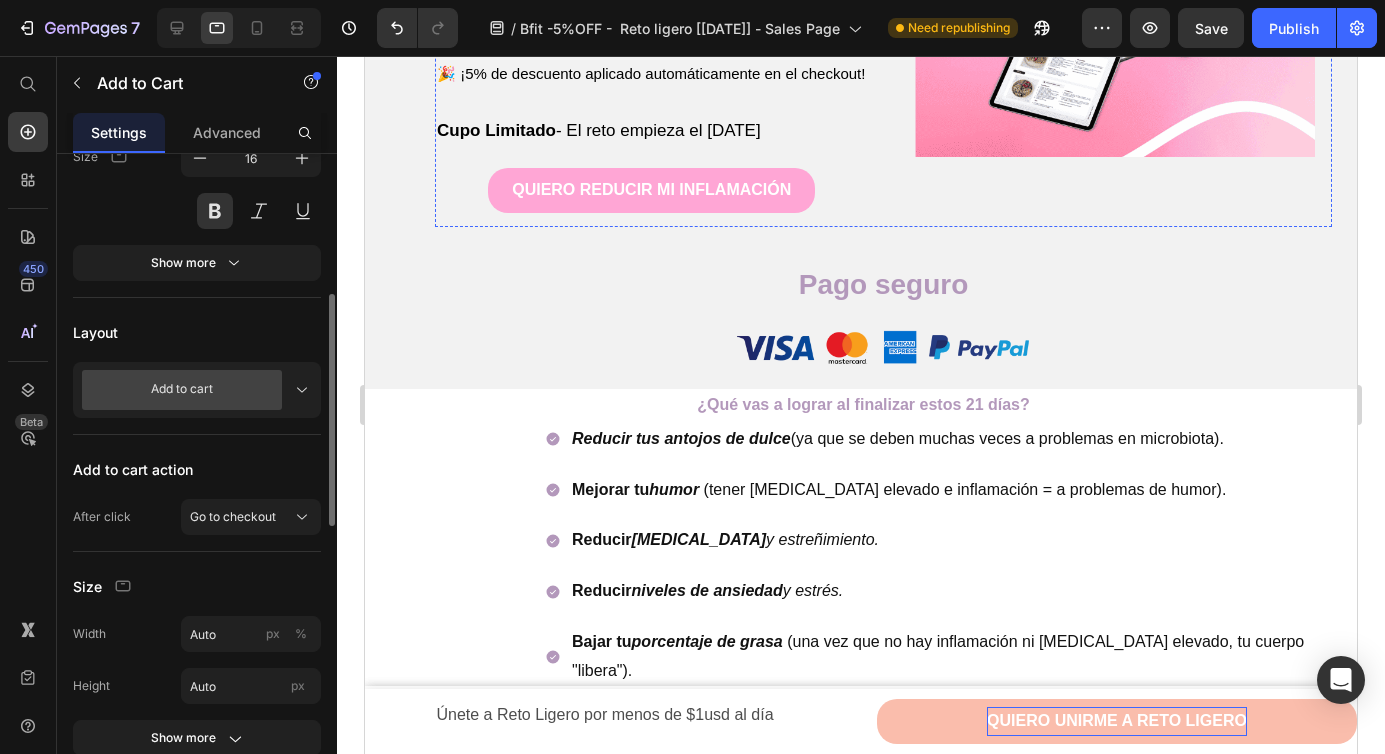 scroll, scrollTop: 4346, scrollLeft: 0, axis: vertical 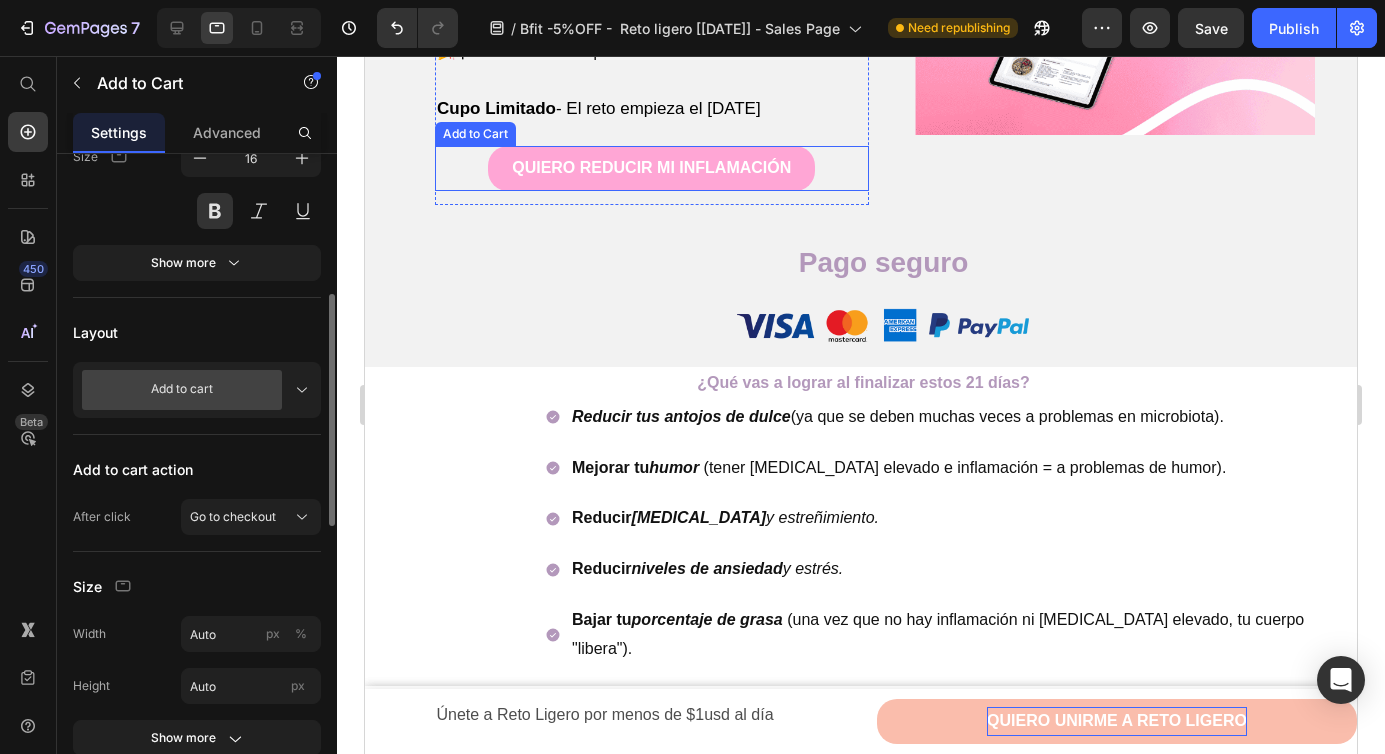 click on "QUIERO REDUCIR MI INFLAMACIÓN Add to Cart" at bounding box center [652, 168] 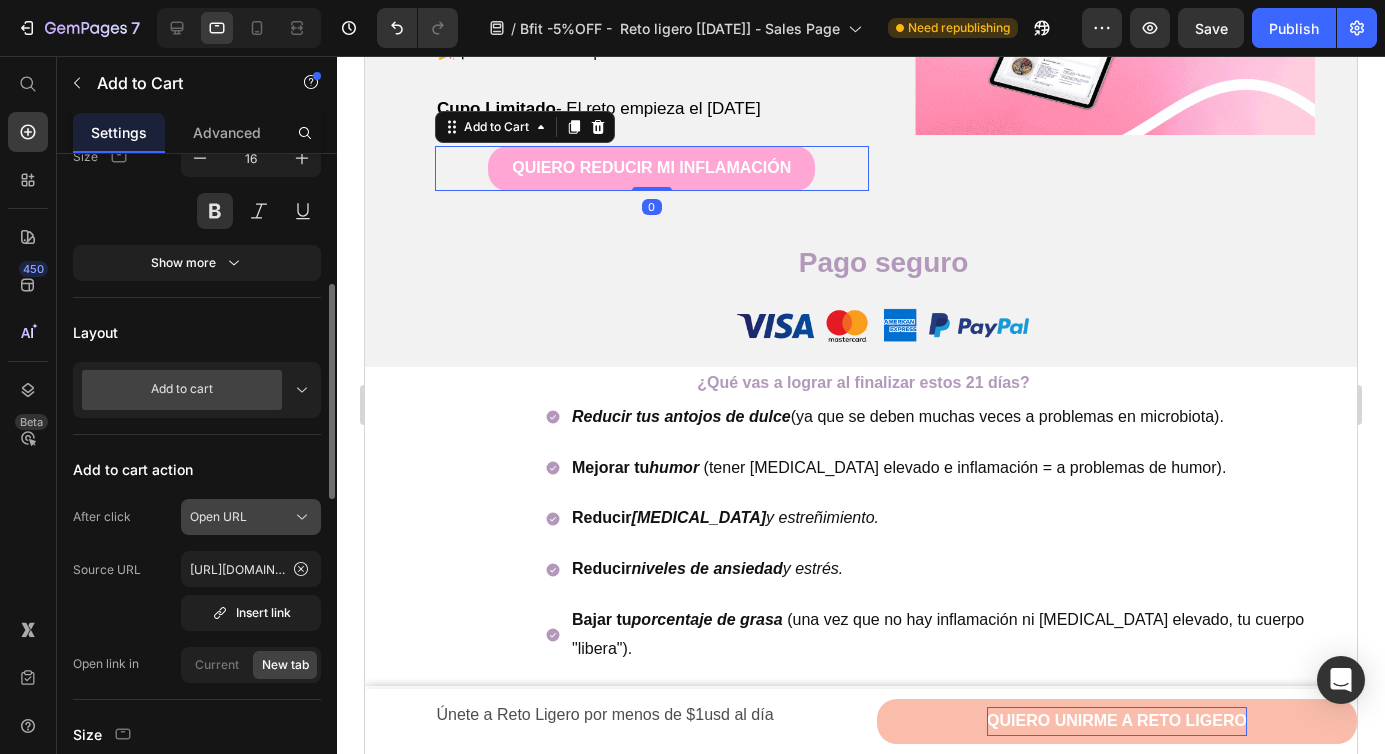 click 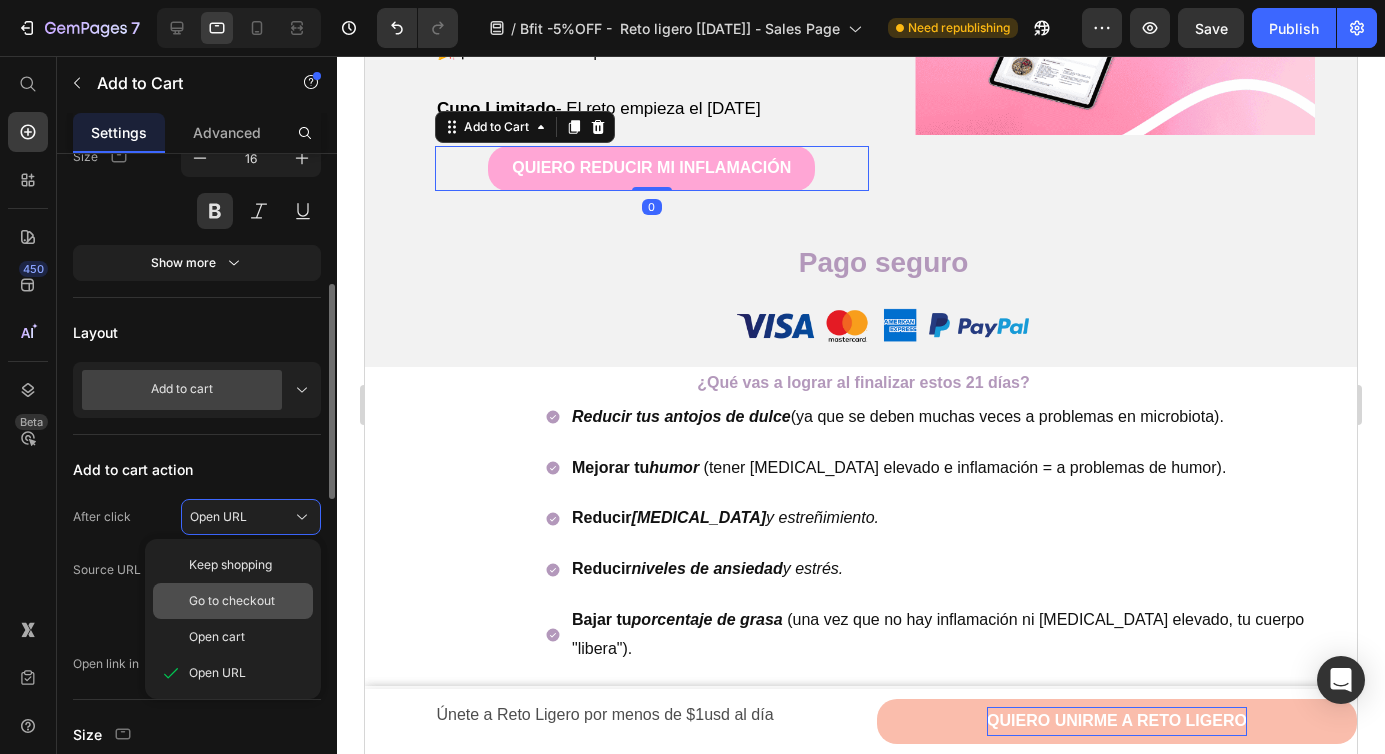 click on "Go to checkout" at bounding box center [247, 601] 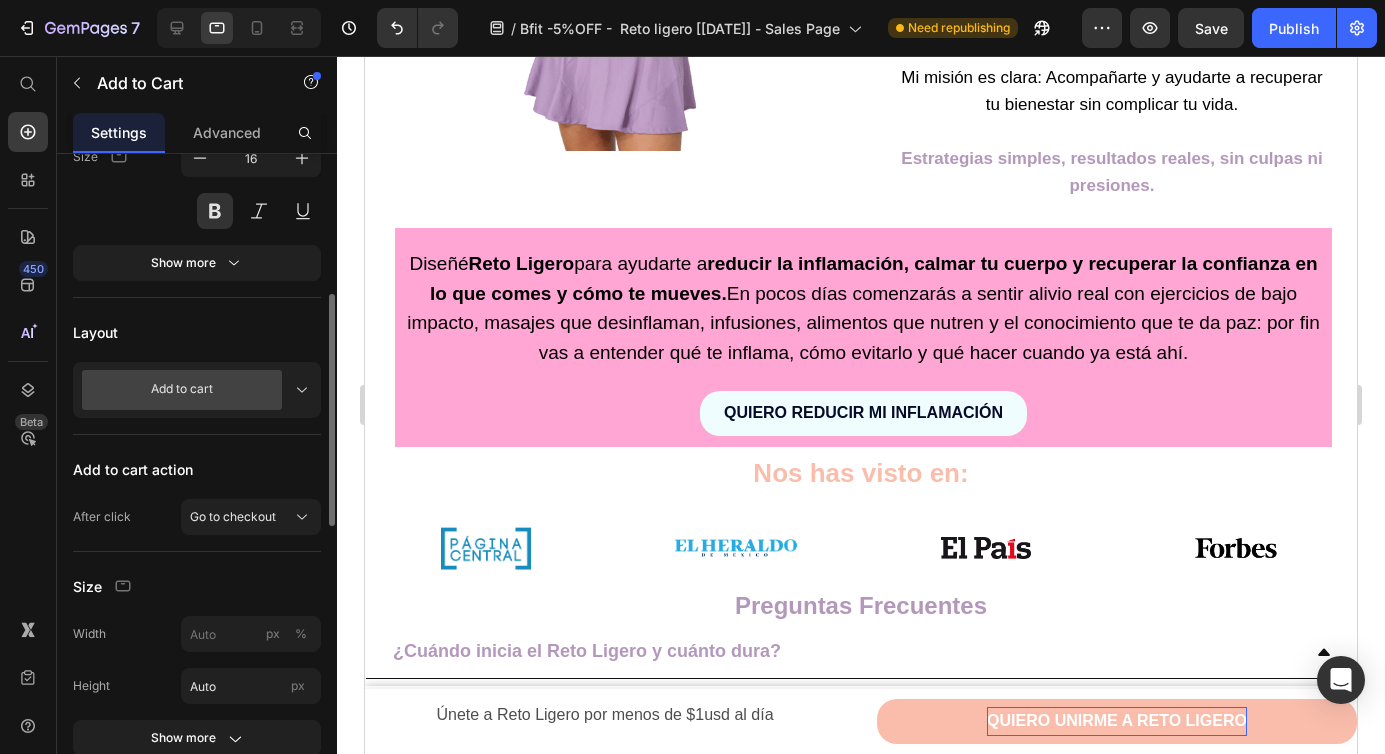 scroll, scrollTop: 5602, scrollLeft: 0, axis: vertical 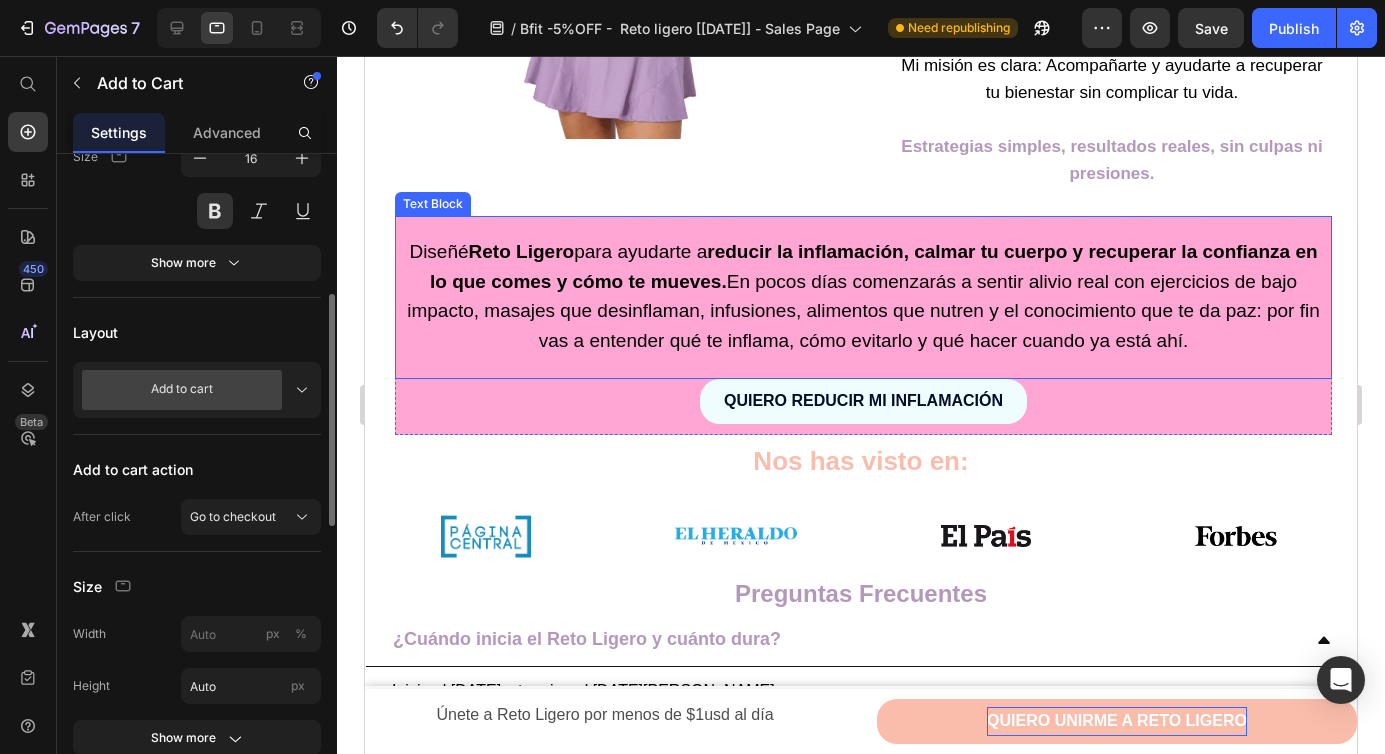click on "QUIERO REDUCIR MI INFLAMACIÓN Add to Cart" at bounding box center [863, 401] 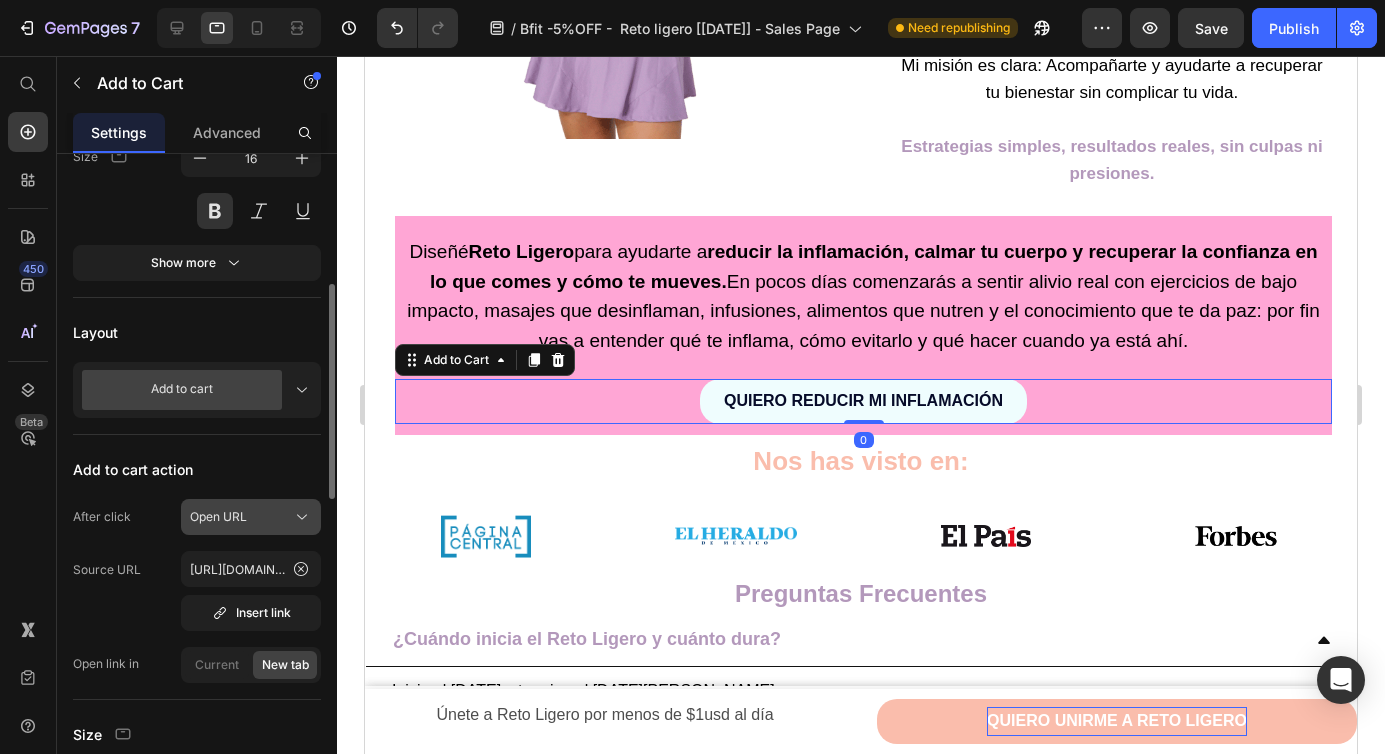 click 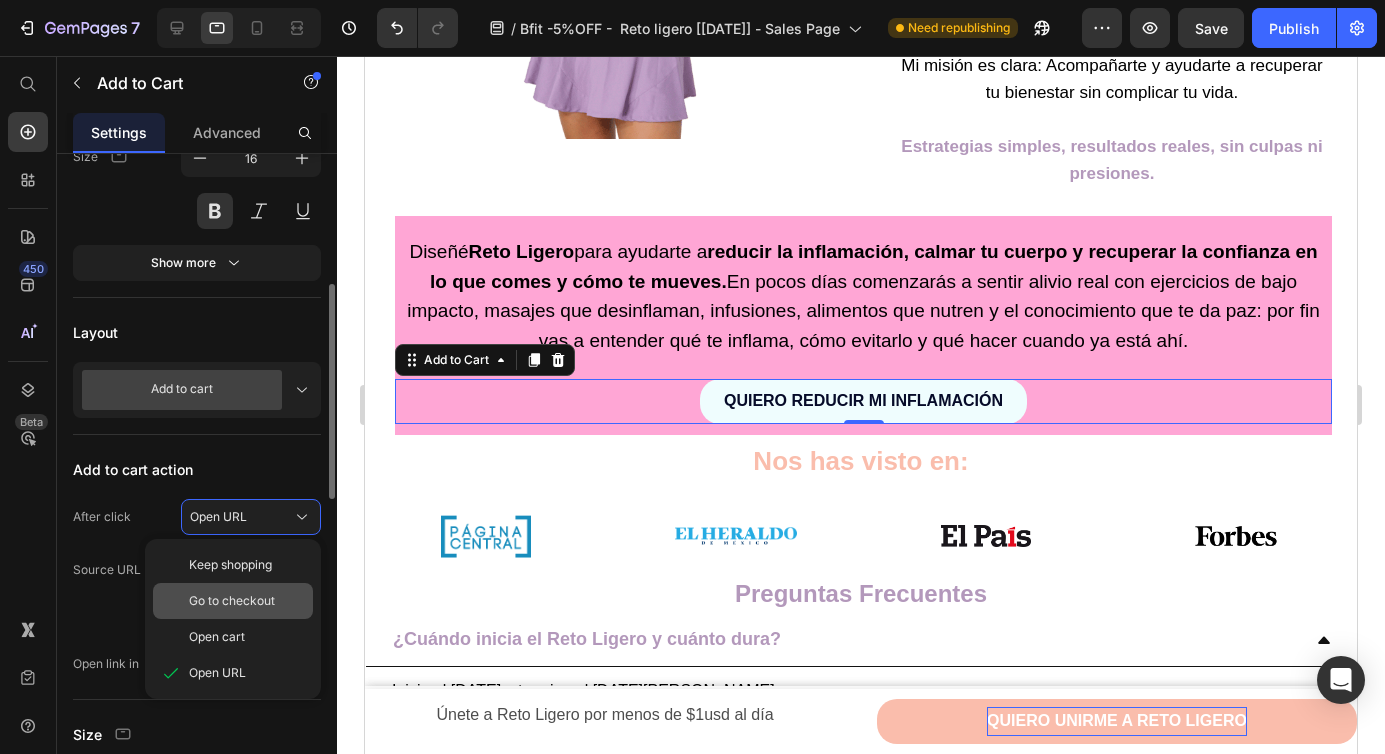 click on "Go to checkout" at bounding box center [247, 601] 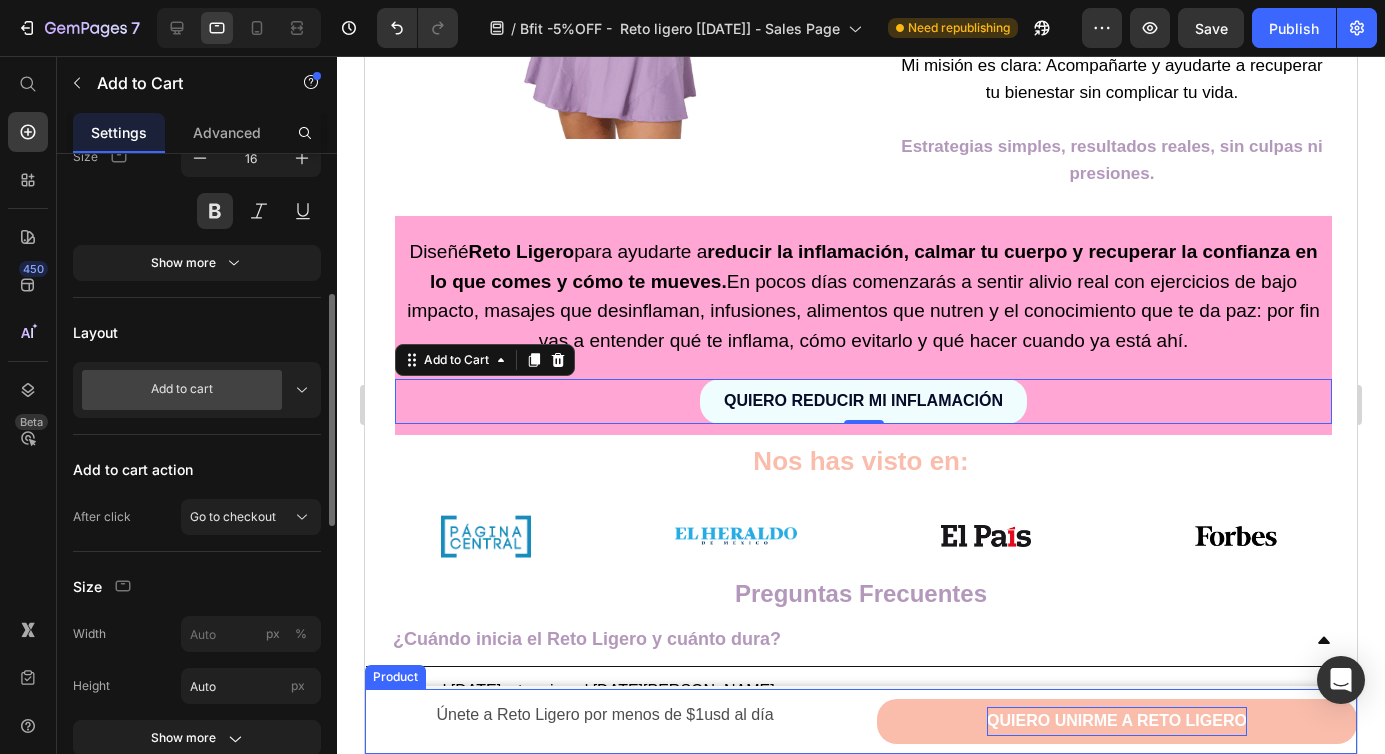 click on "QUIERO UNIRME A RETO LIGERO" at bounding box center [1117, 721] 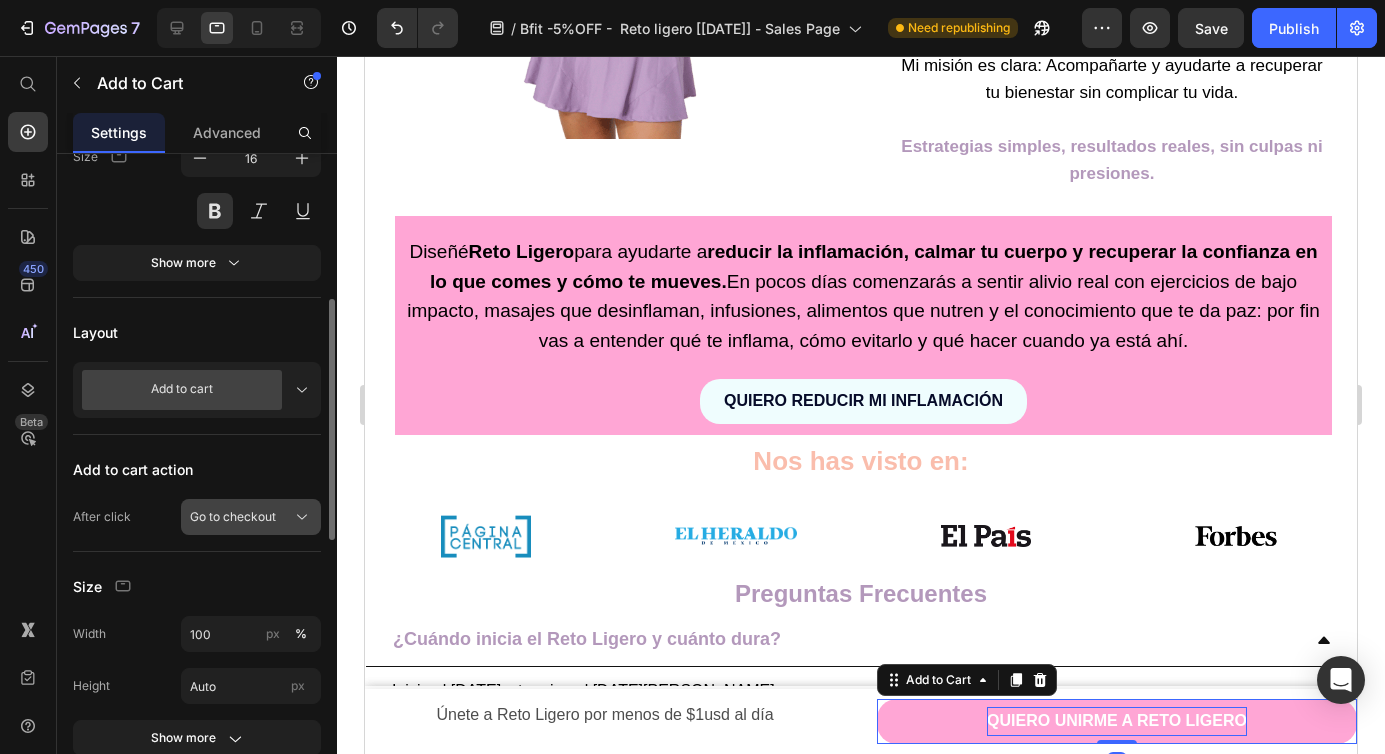 click 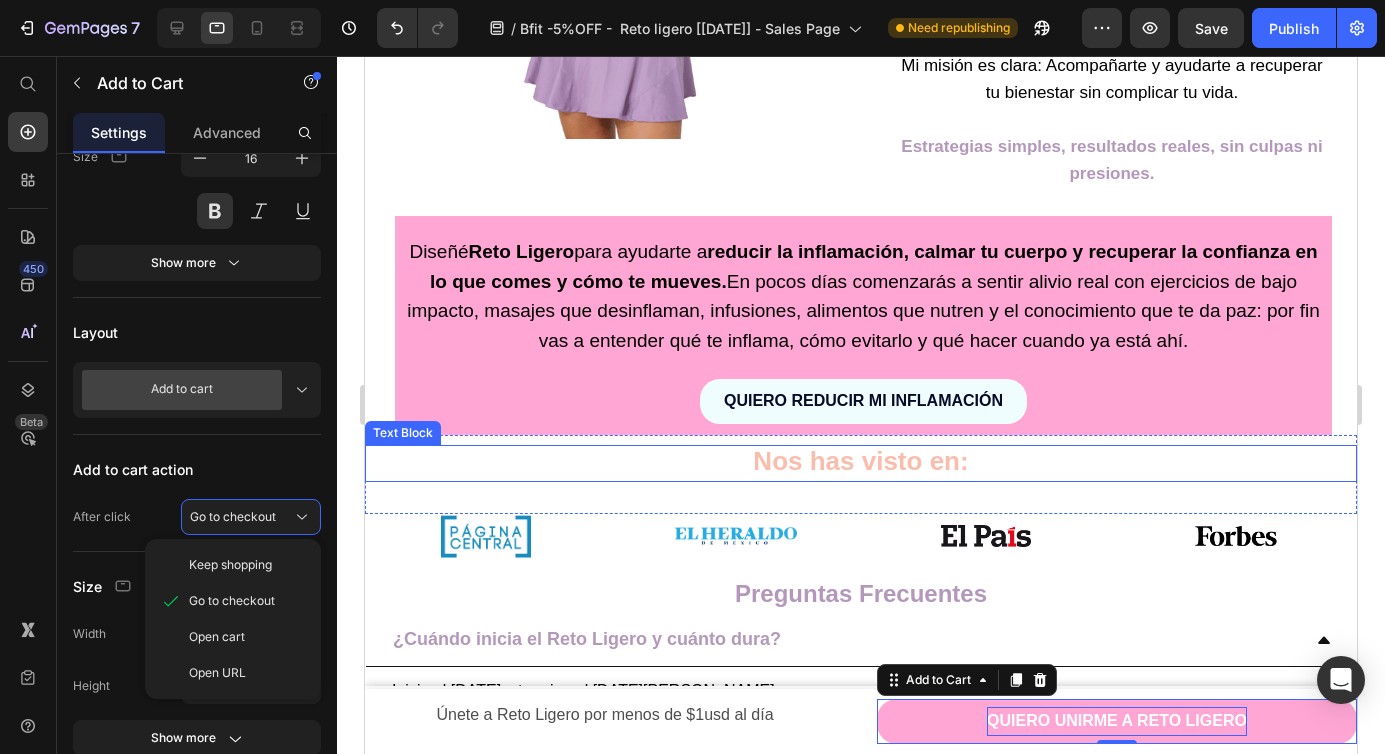 click on "Nos has visto en:" at bounding box center (861, 463) 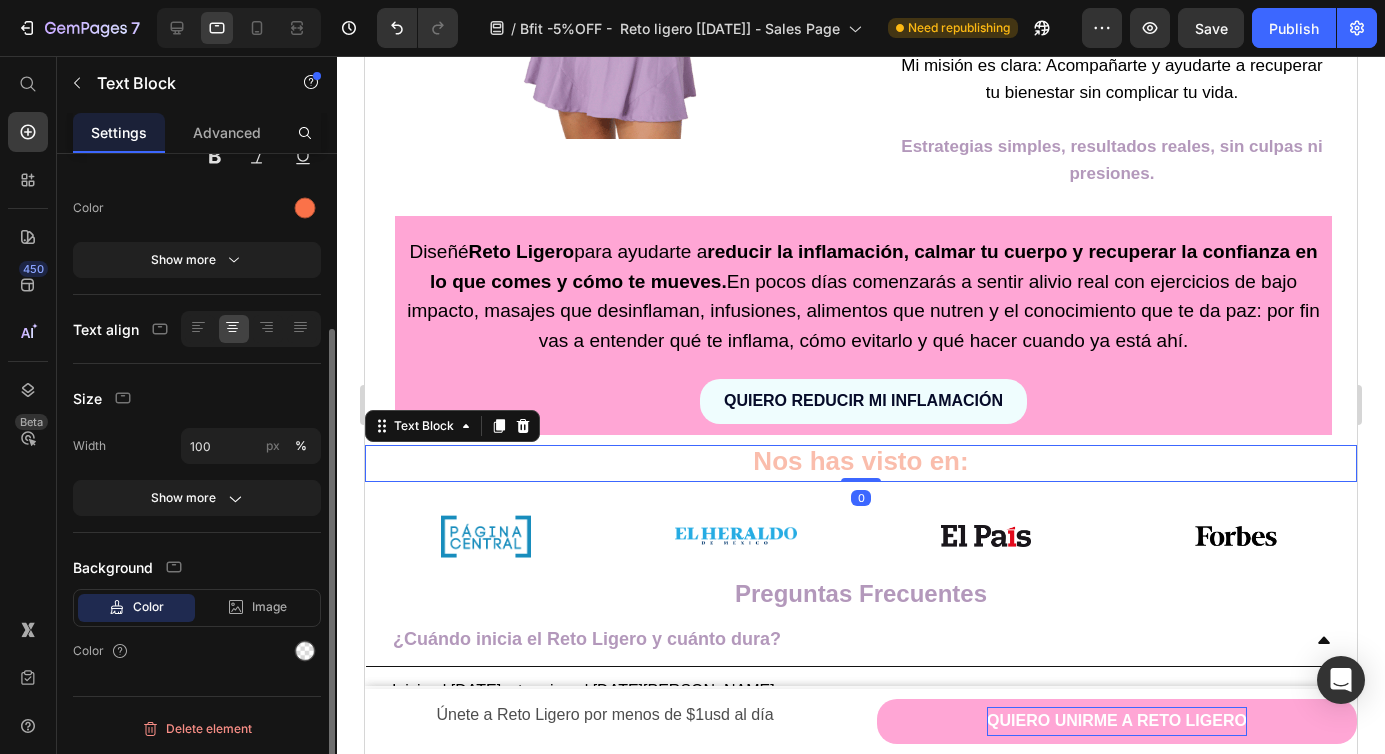 scroll, scrollTop: 0, scrollLeft: 0, axis: both 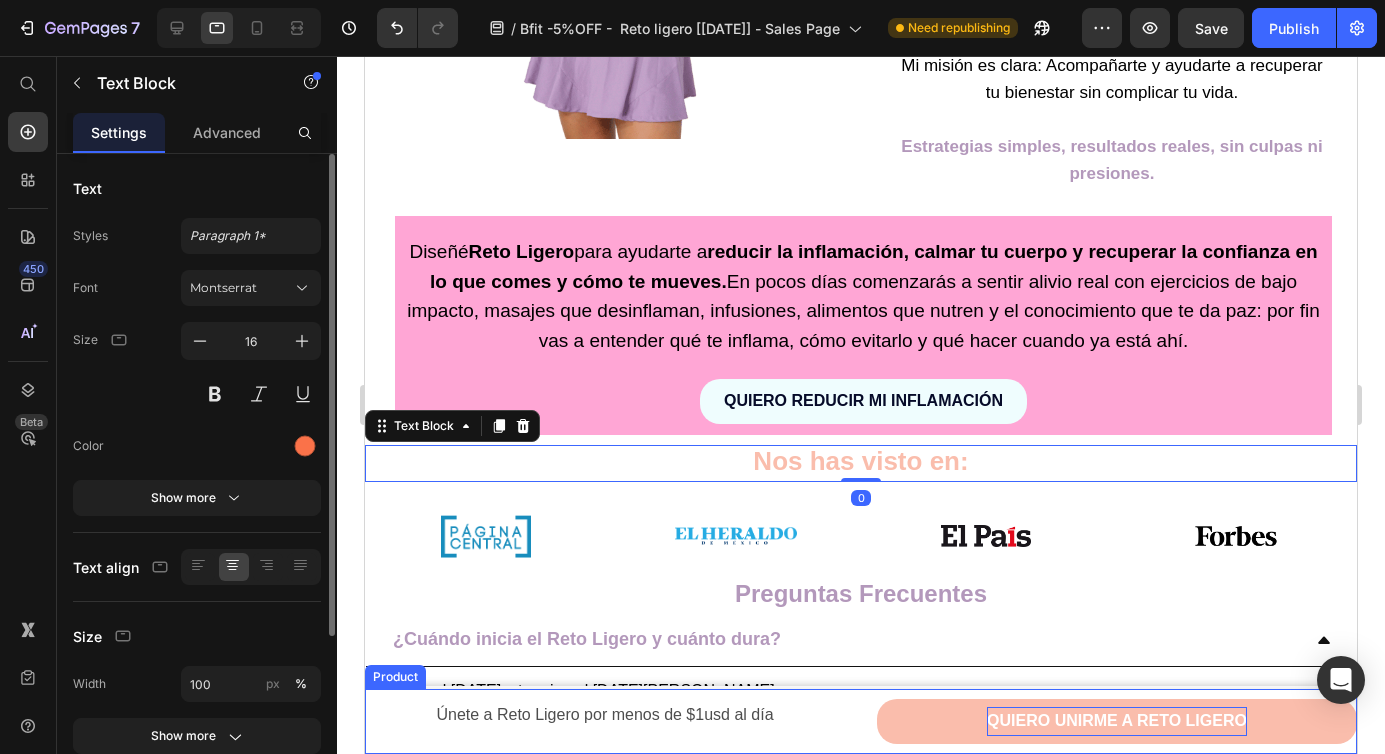 click on "QUIERO UNIRME A RETO LIGERO" at bounding box center [1117, 721] 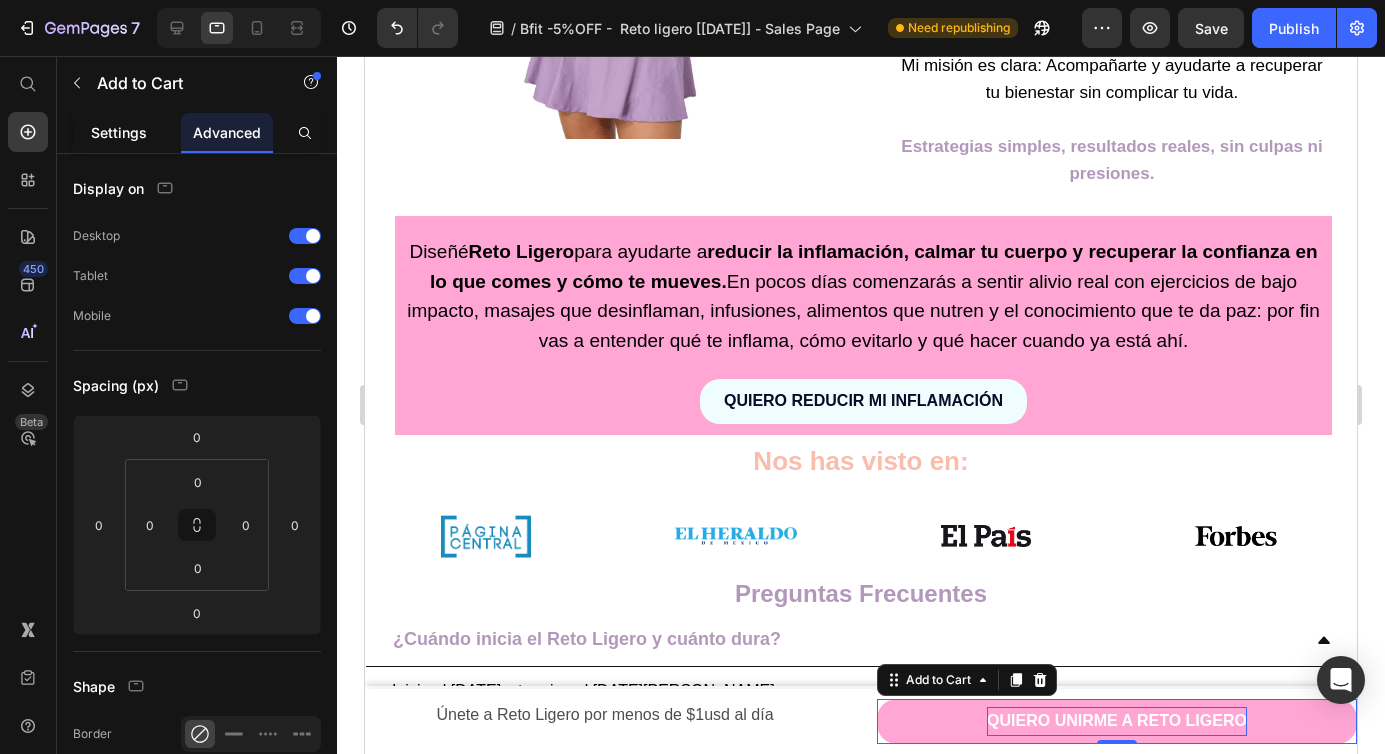 click on "Settings" at bounding box center [119, 132] 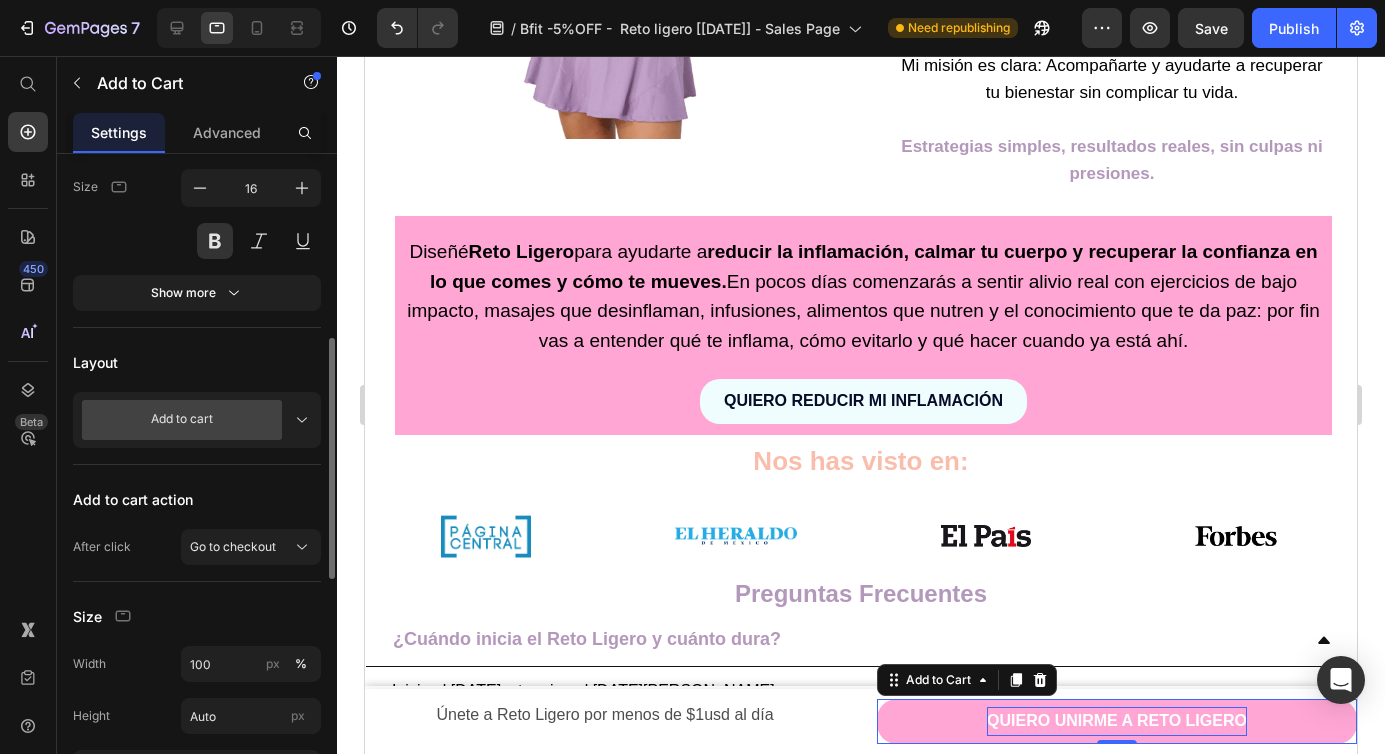 scroll, scrollTop: 403, scrollLeft: 0, axis: vertical 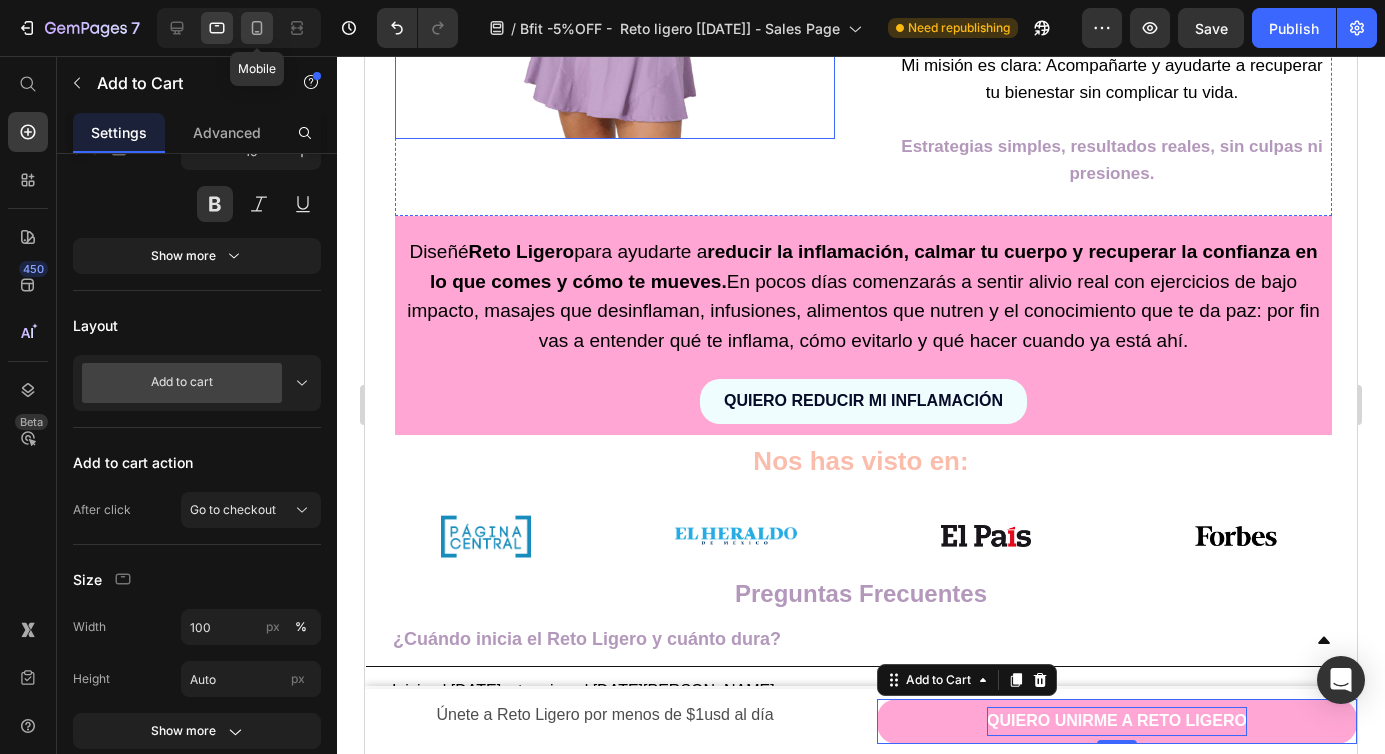 click 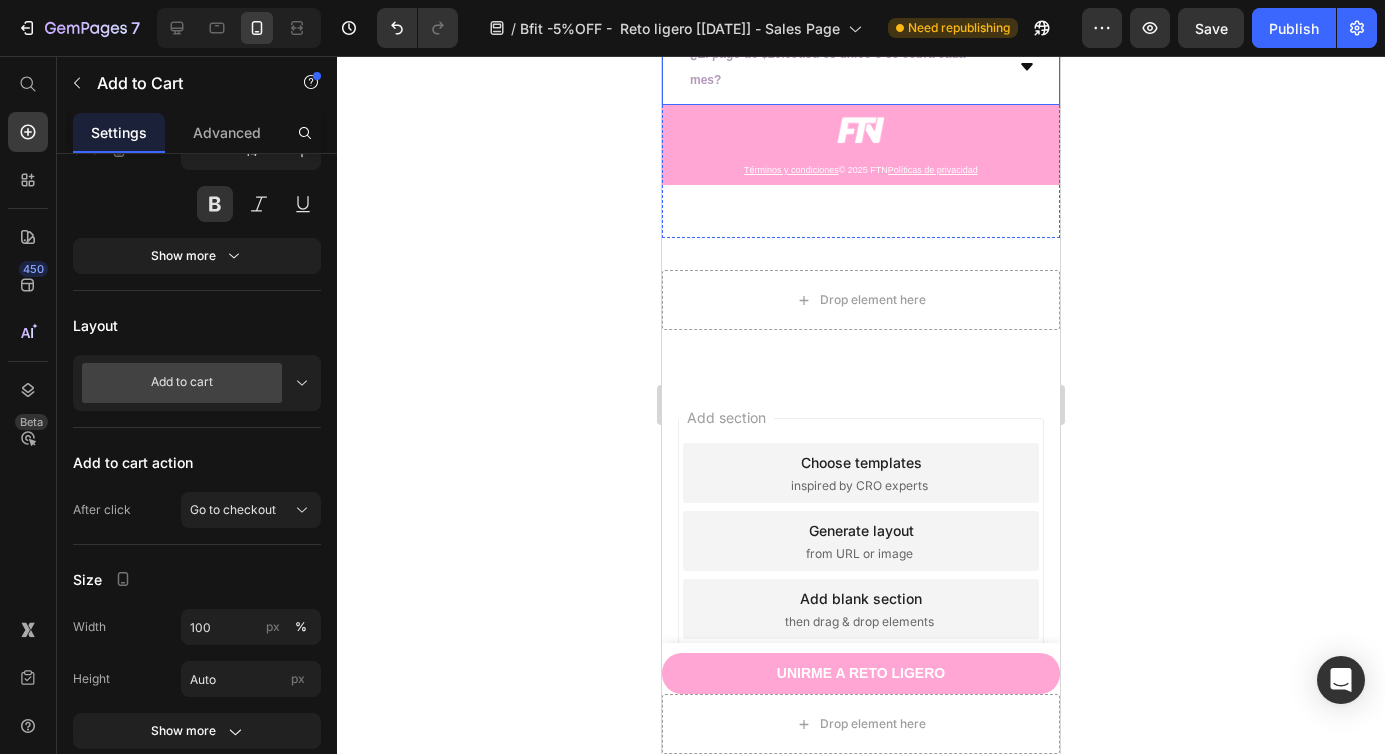 scroll, scrollTop: 7377, scrollLeft: 0, axis: vertical 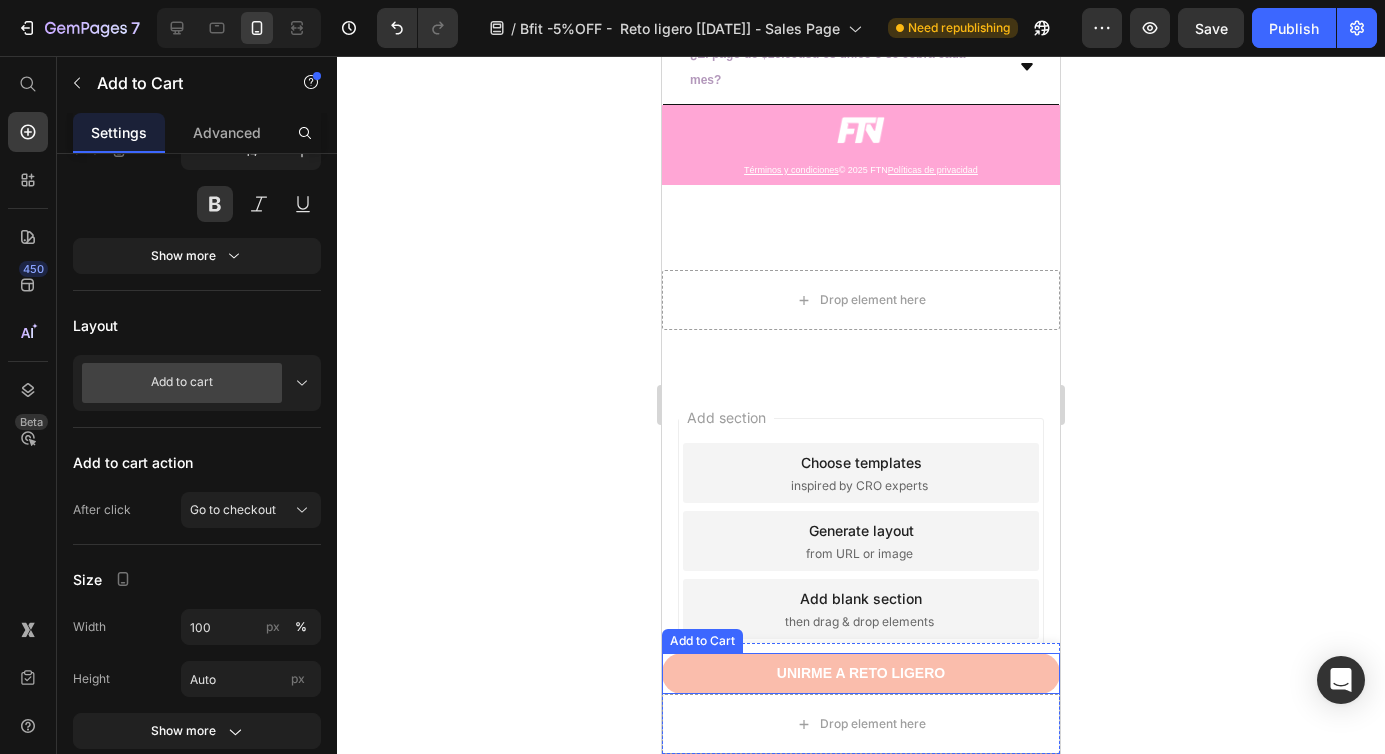 click on "UNIRME A RETO LIGERO" at bounding box center (861, 673) 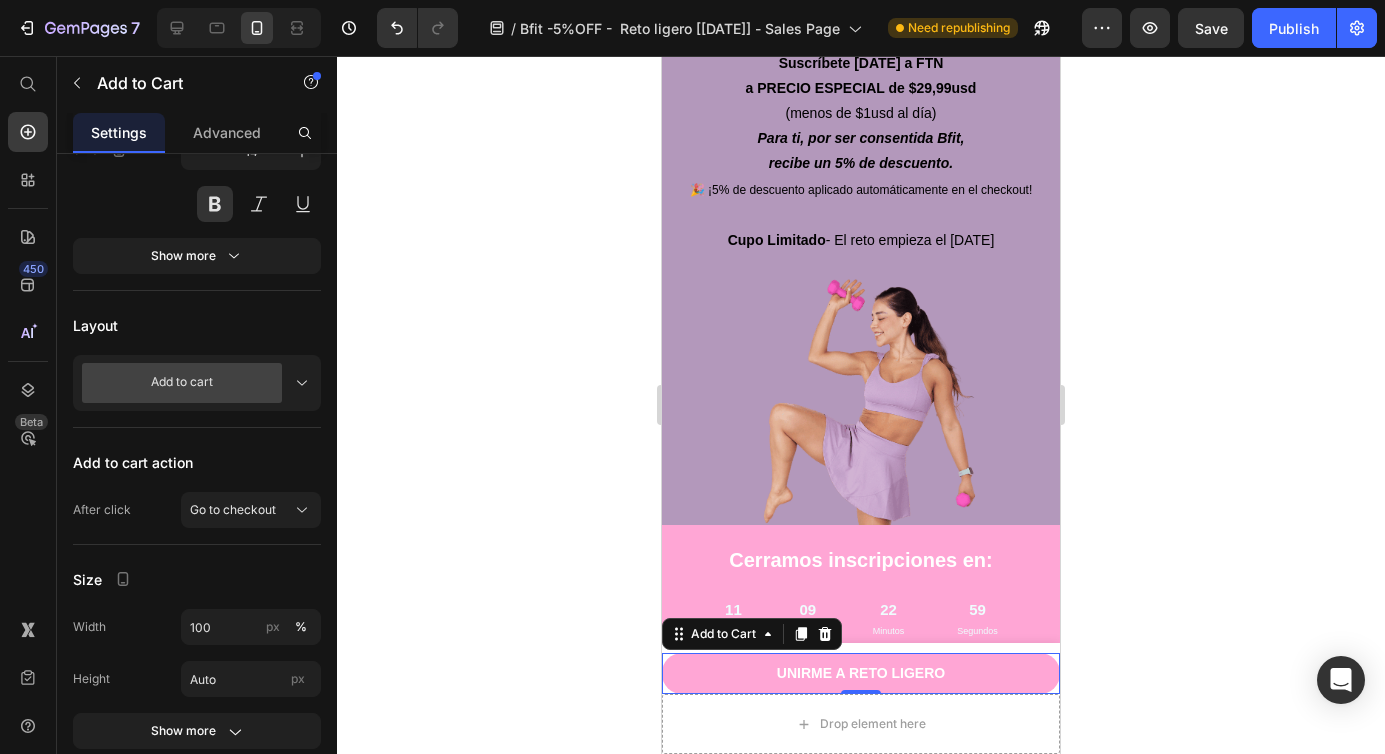 scroll, scrollTop: 0, scrollLeft: 0, axis: both 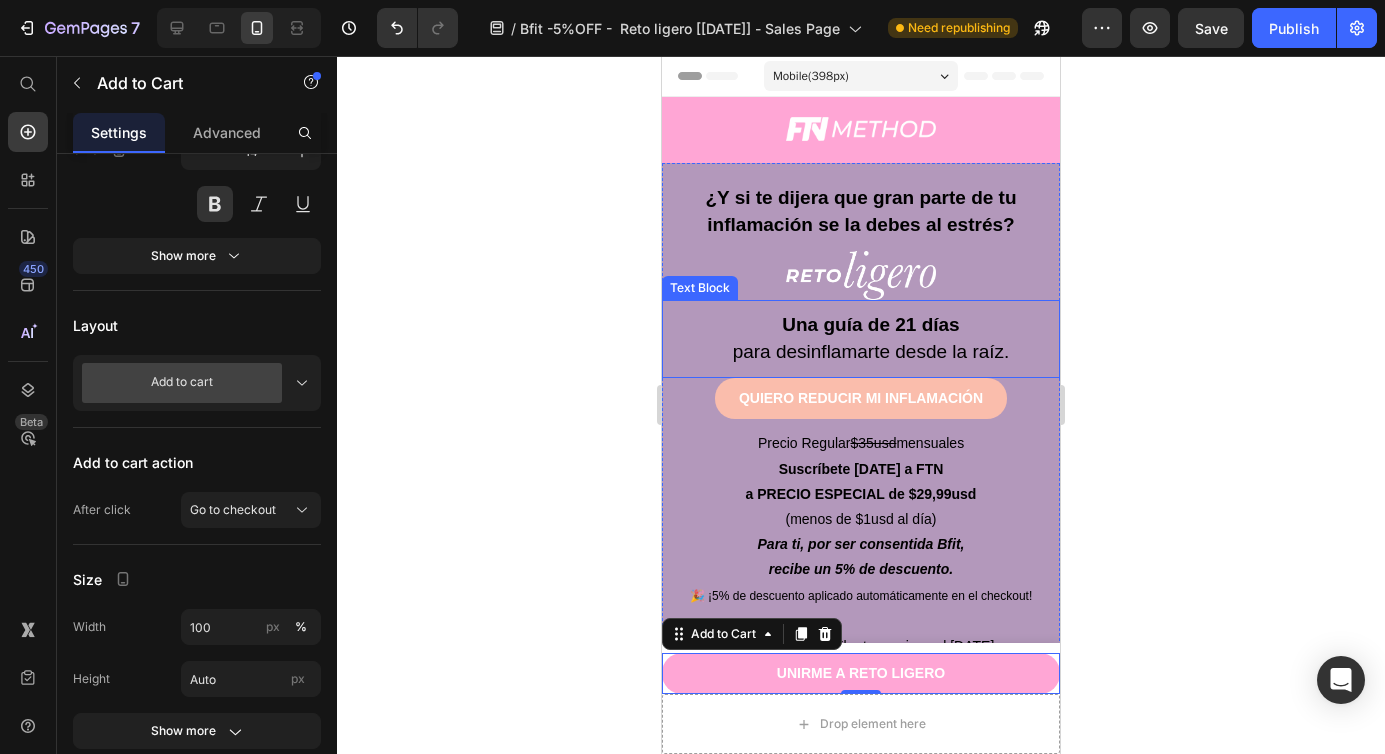 click on "QUIERO REDUCIR MI INFLAMACIÓN" at bounding box center [861, 398] 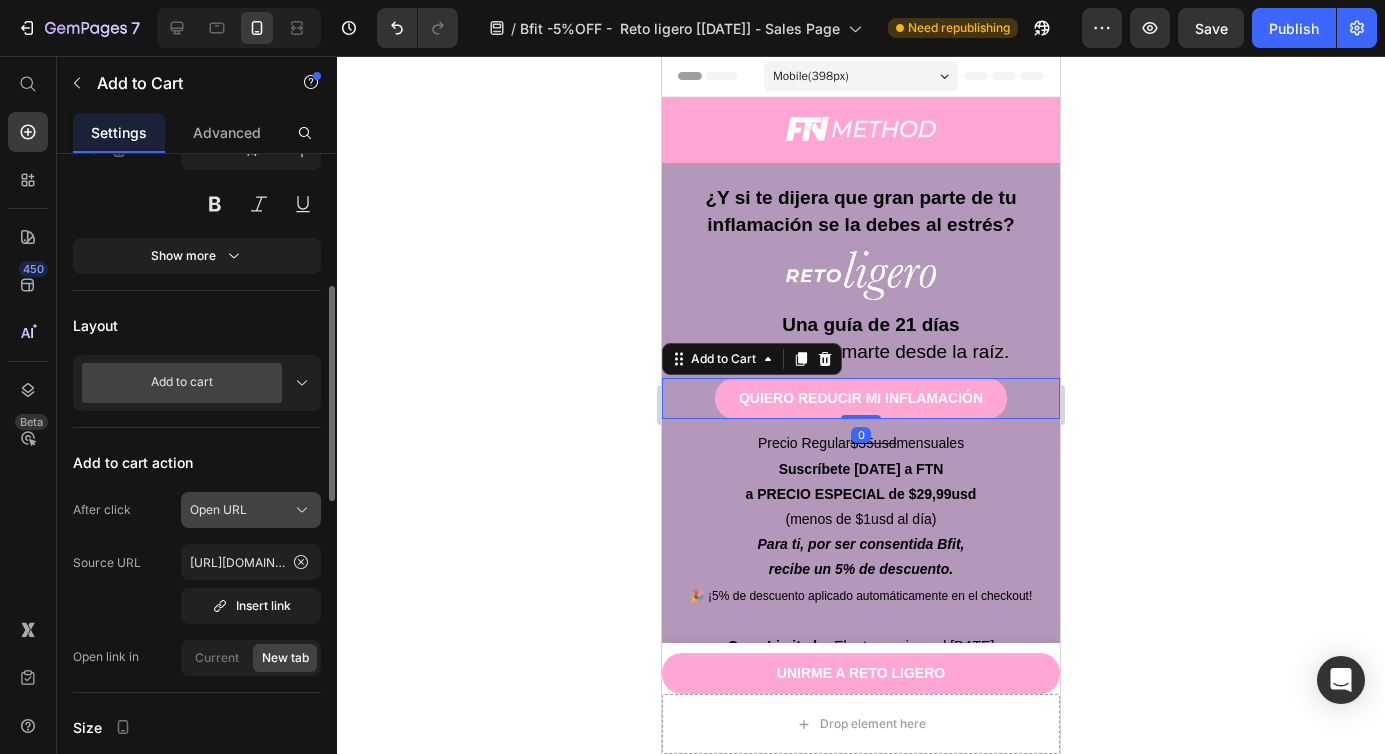 click on "Open URL" 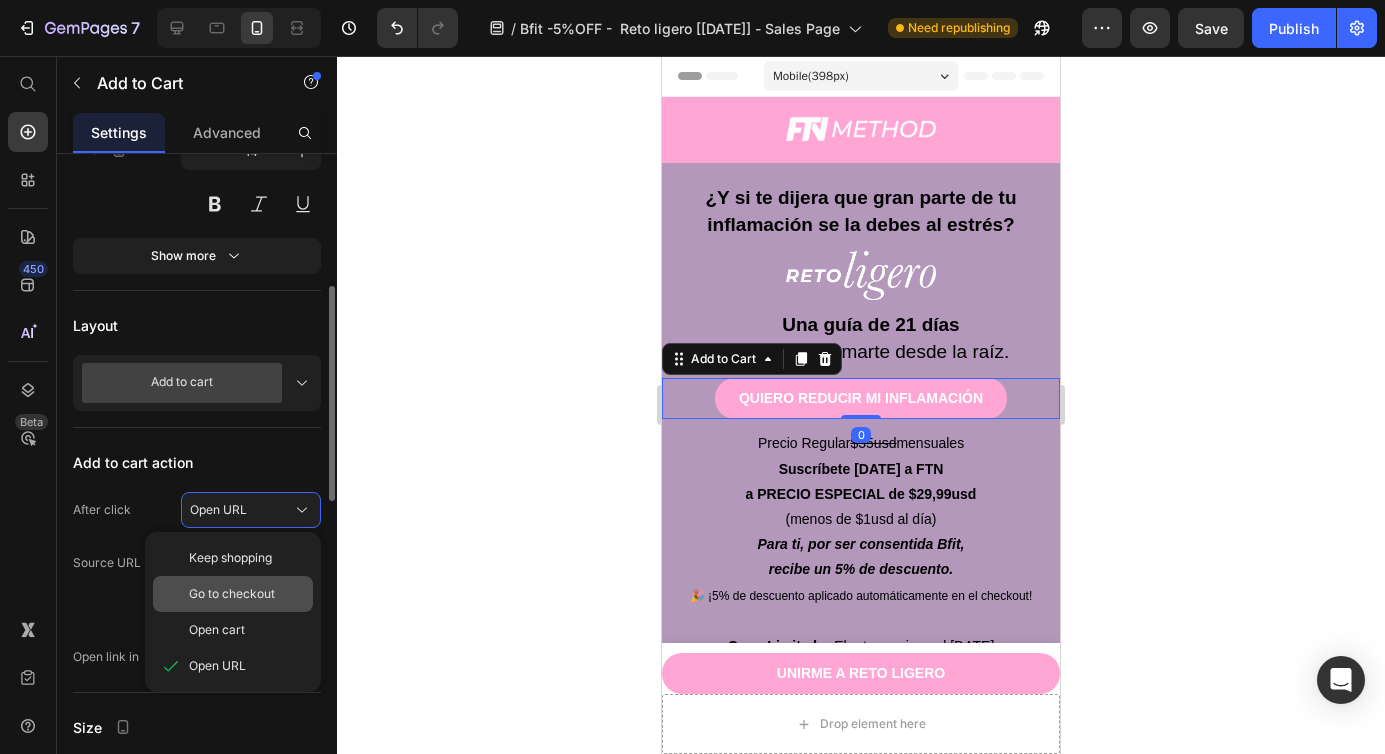 click on "Go to checkout" at bounding box center [232, 594] 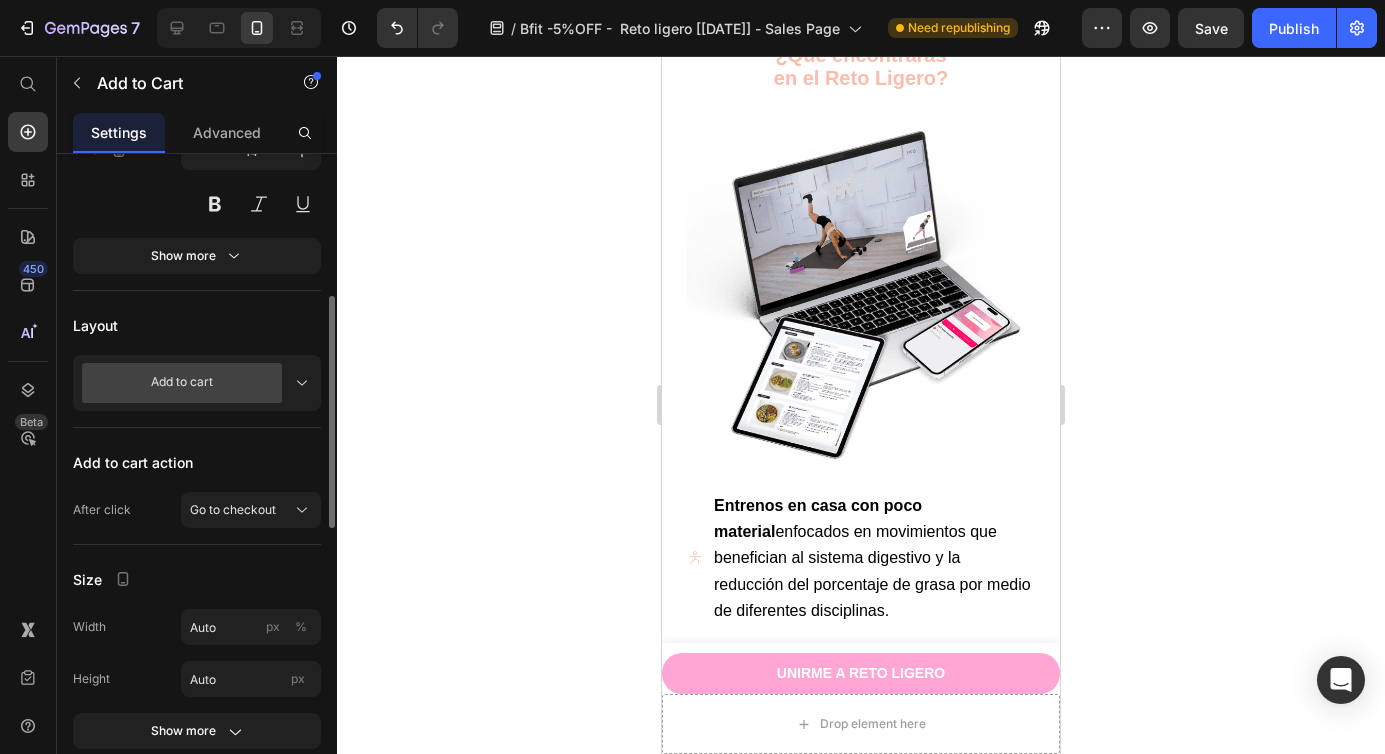 scroll, scrollTop: 1621, scrollLeft: 0, axis: vertical 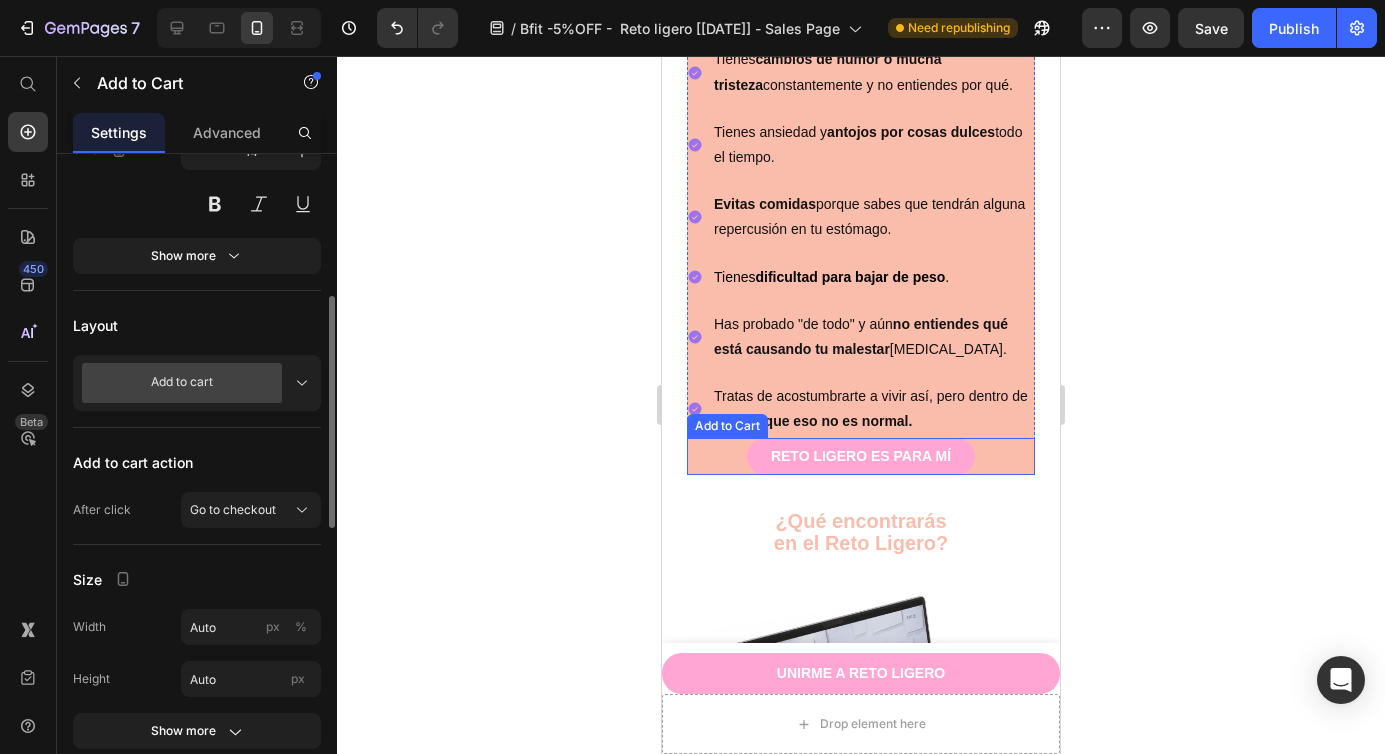 click on "RETO LIGERO ES PARA MÍ Add to Cart" at bounding box center (861, 456) 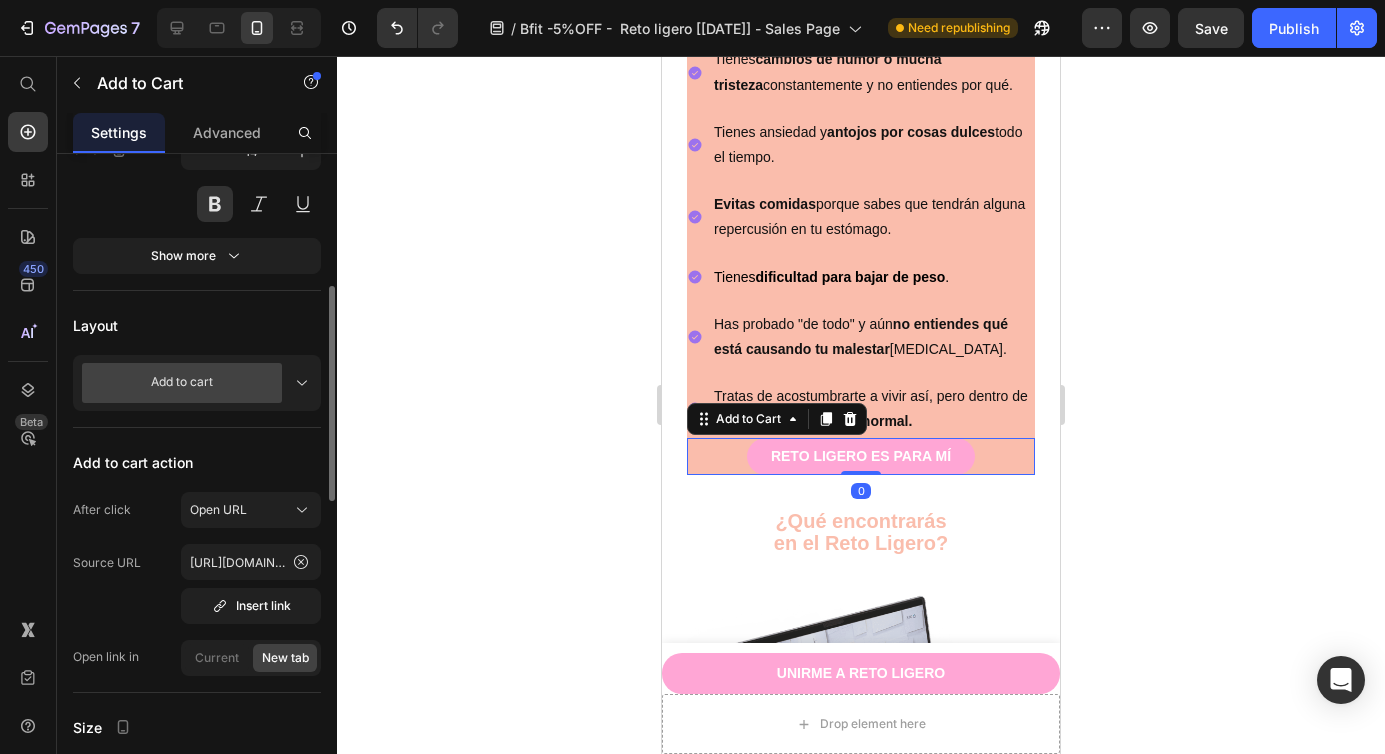 click 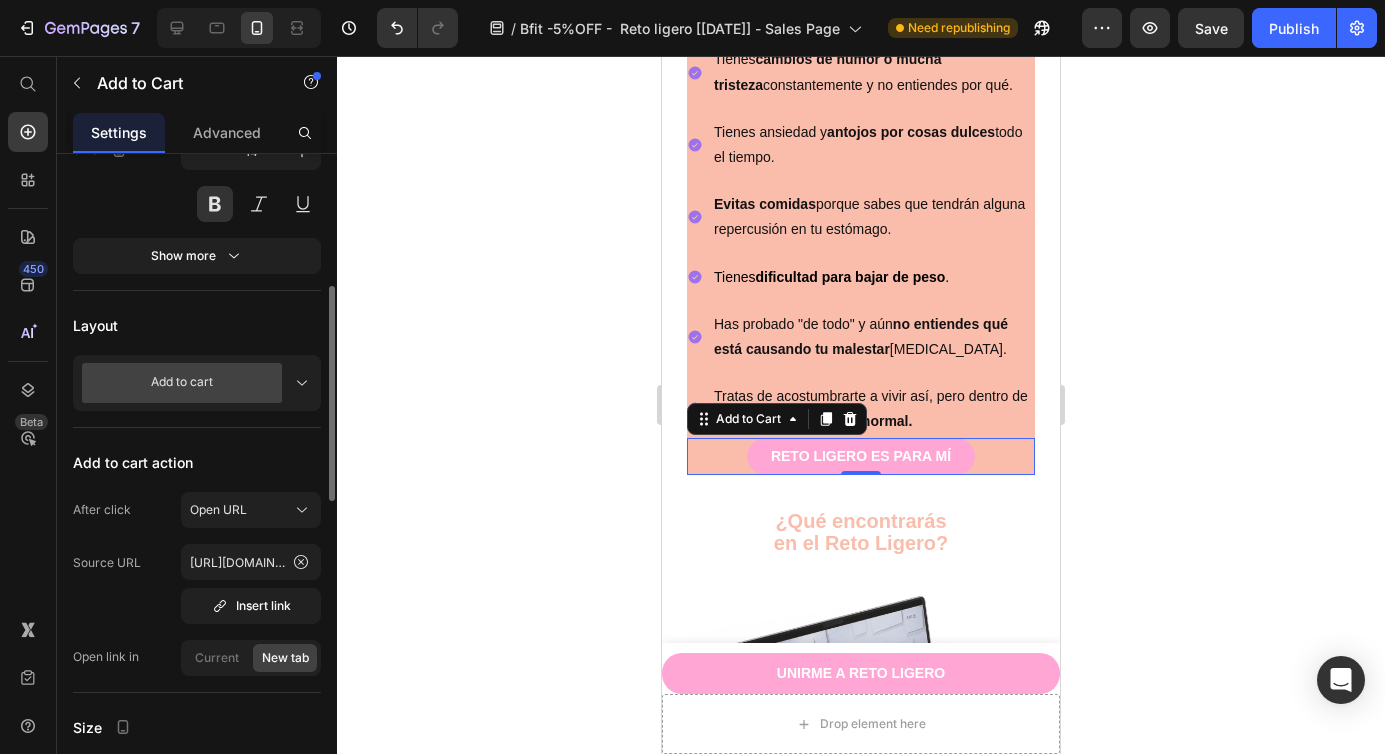 click on "Content Label RETO LIGERO ES PARA MÍ Styles Paragraph 1* Font Montserrat Size 14 Show more" 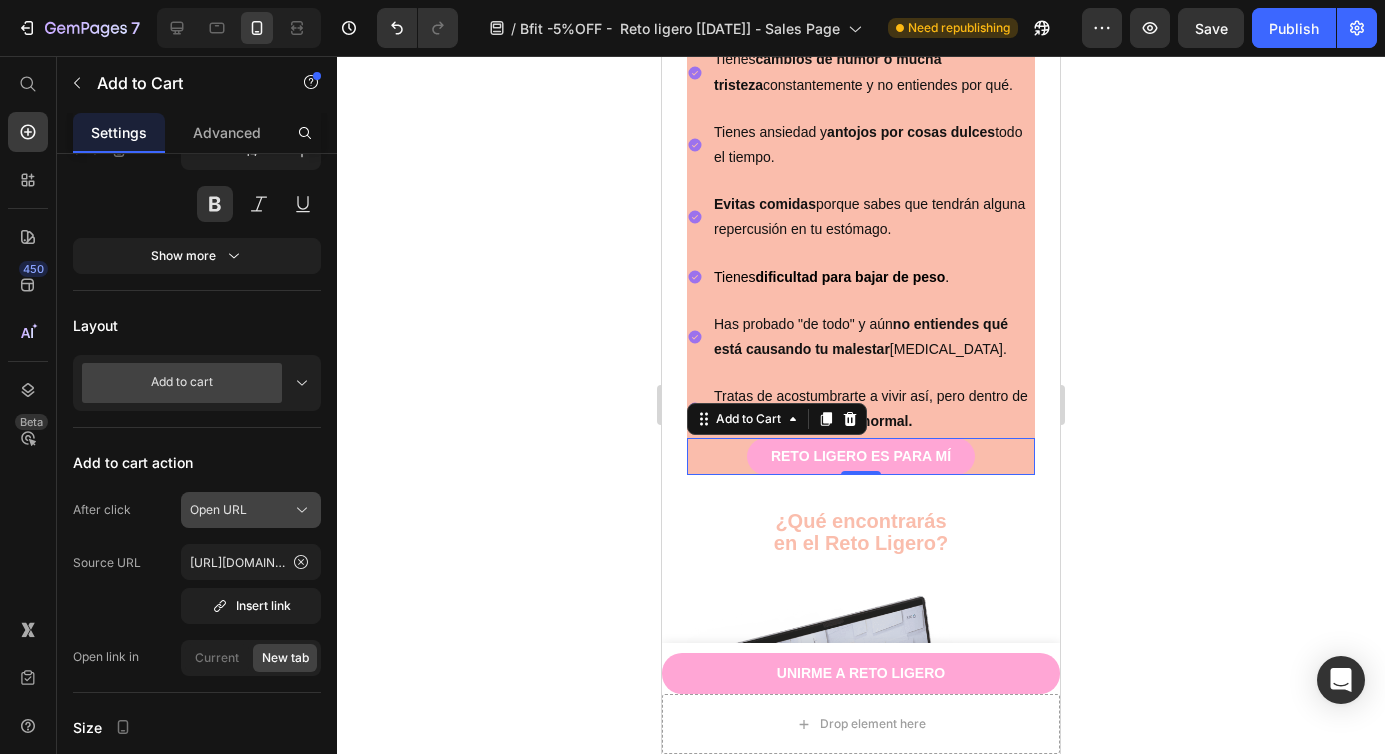 click on "Open URL" at bounding box center (251, 510) 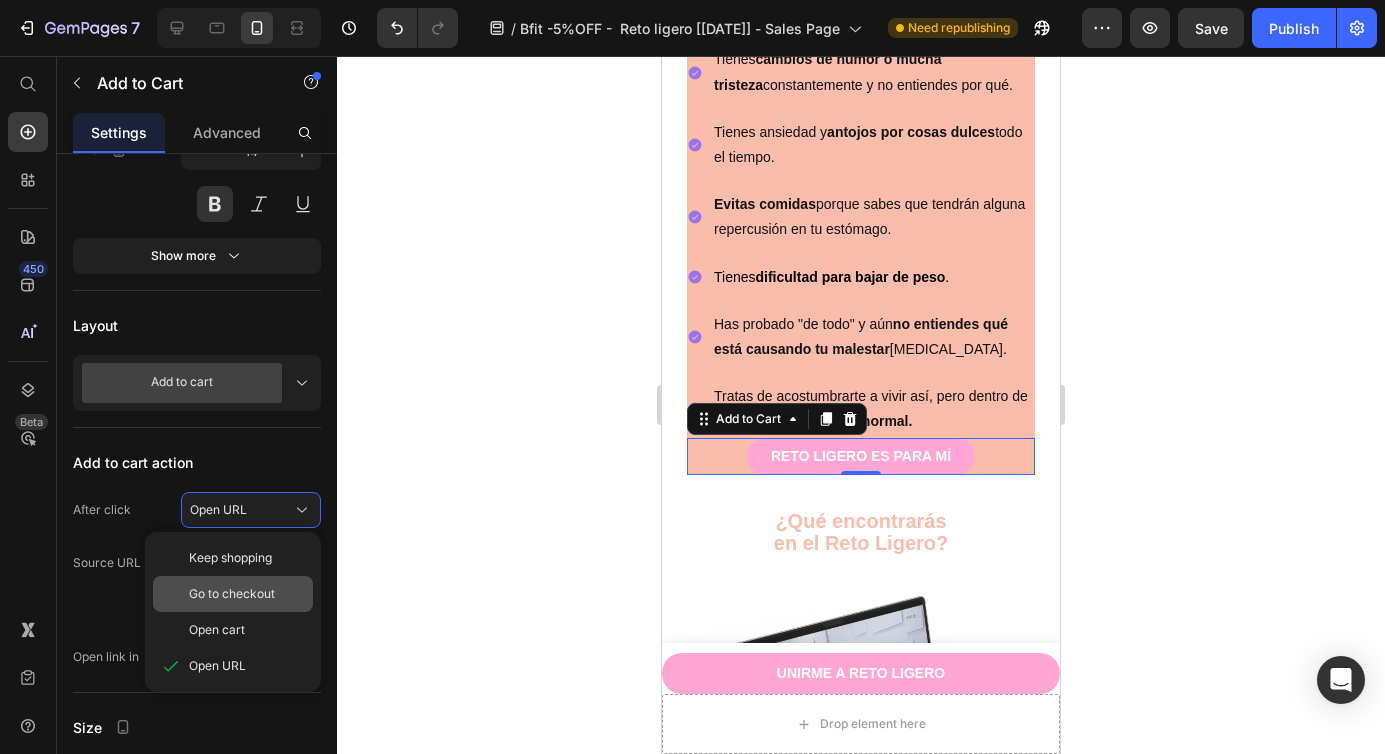 click on "Go to checkout" at bounding box center (232, 594) 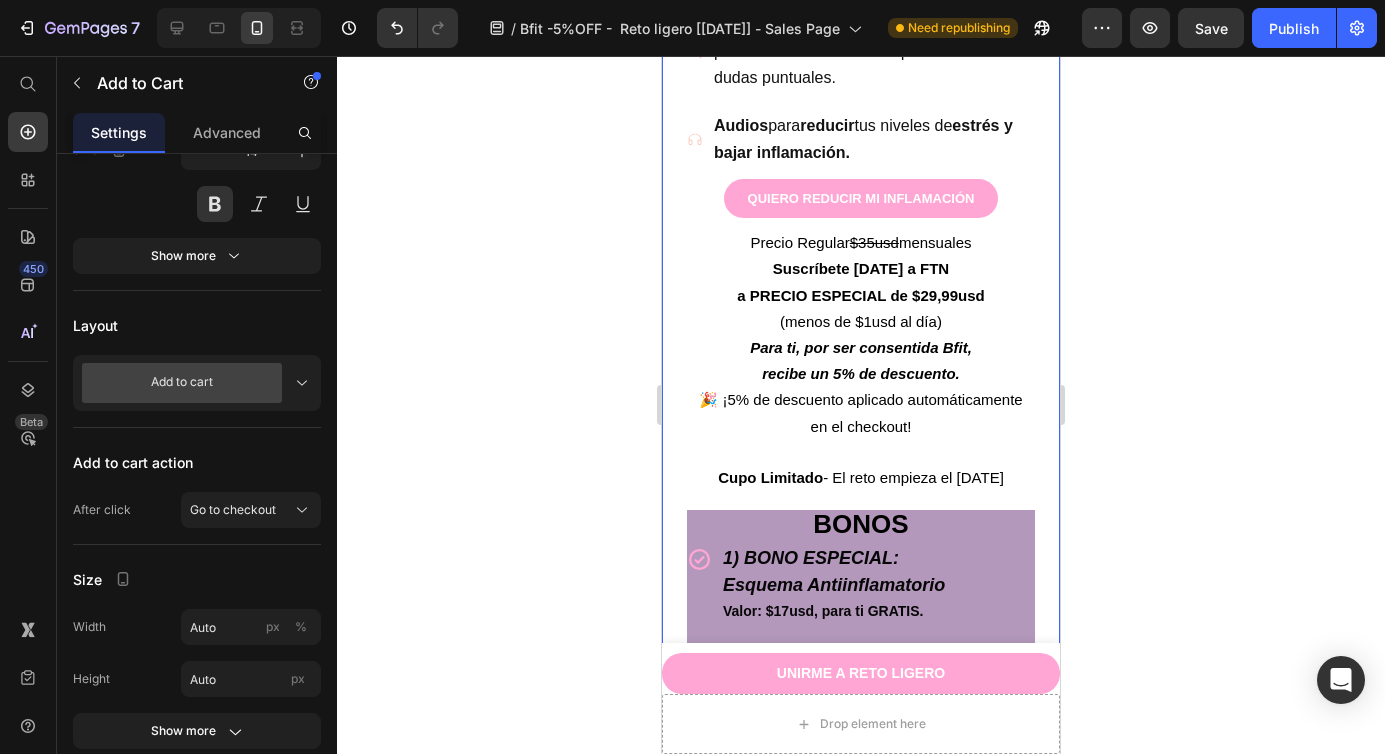 scroll, scrollTop: 2824, scrollLeft: 0, axis: vertical 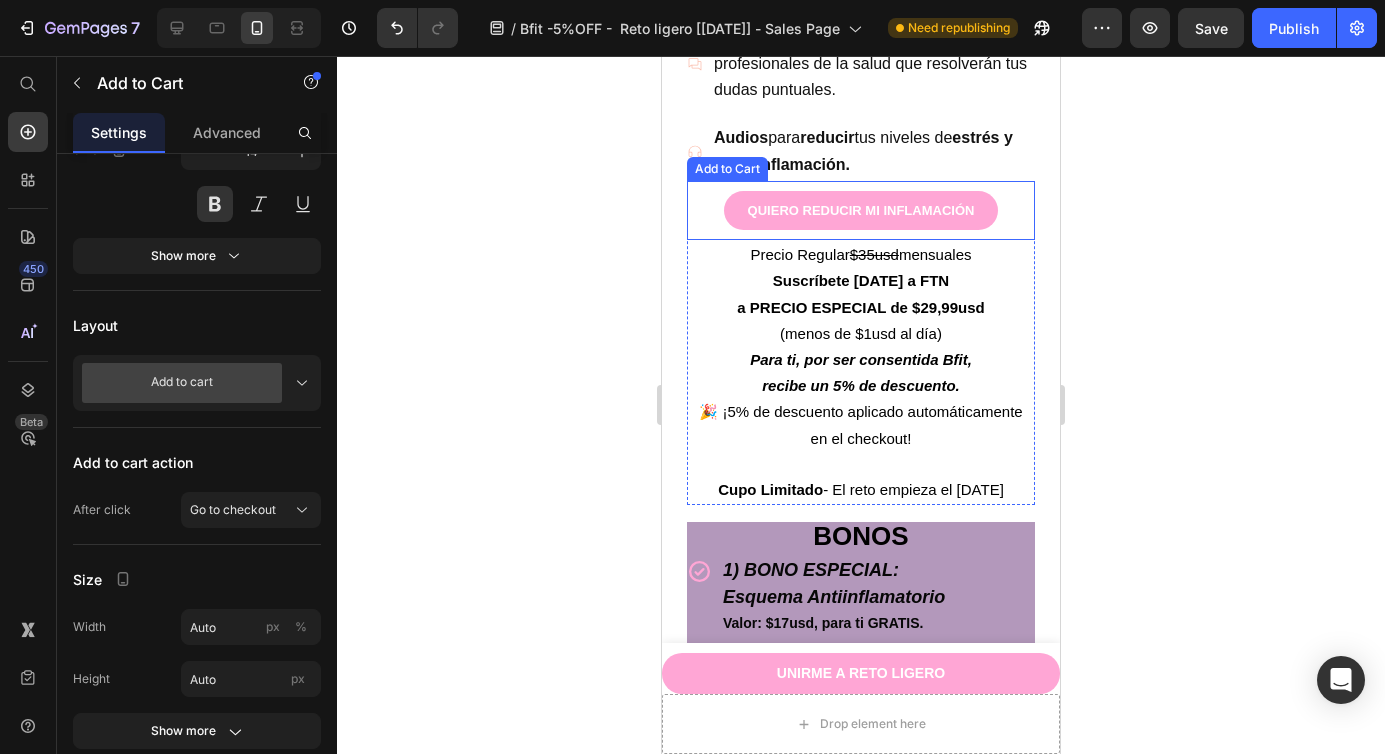 click on "QUIERO REDUCIR MI INFLAMACIÓN Add to Cart" at bounding box center (861, 210) 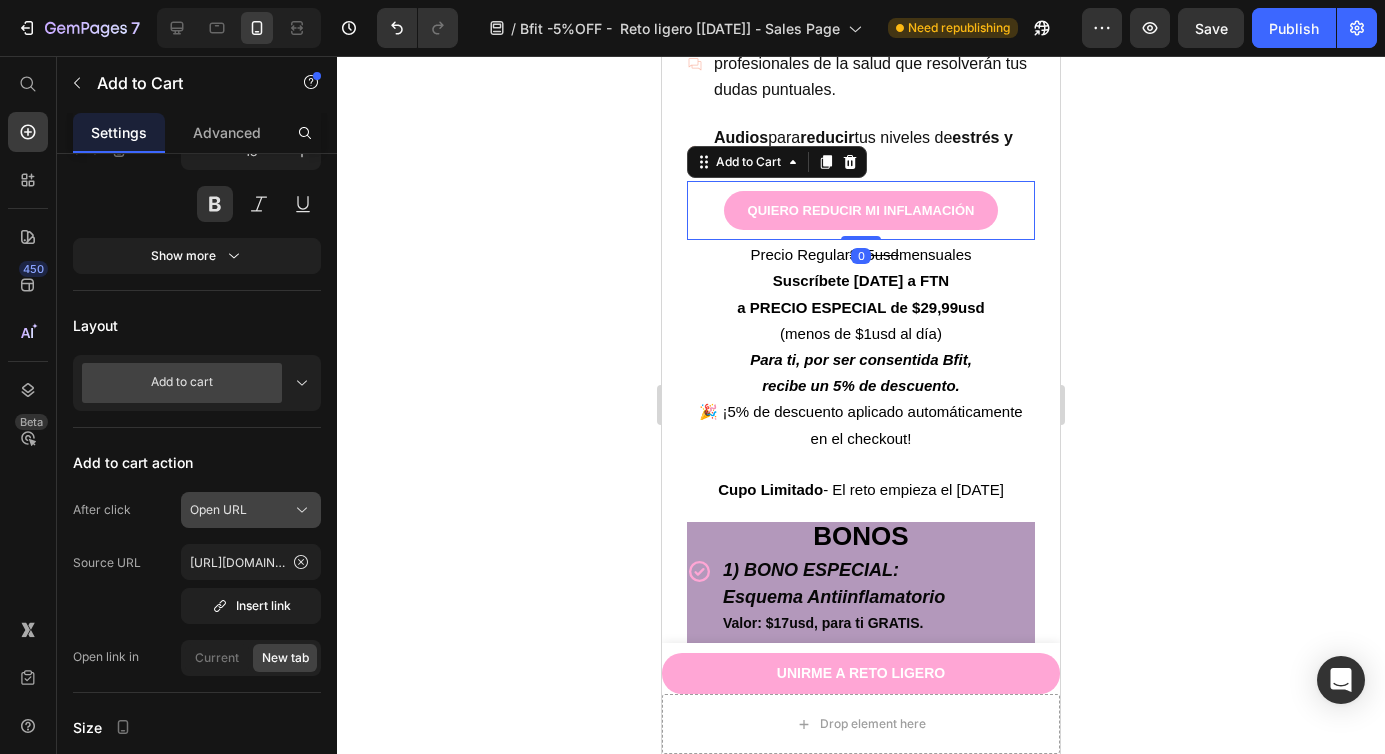 click 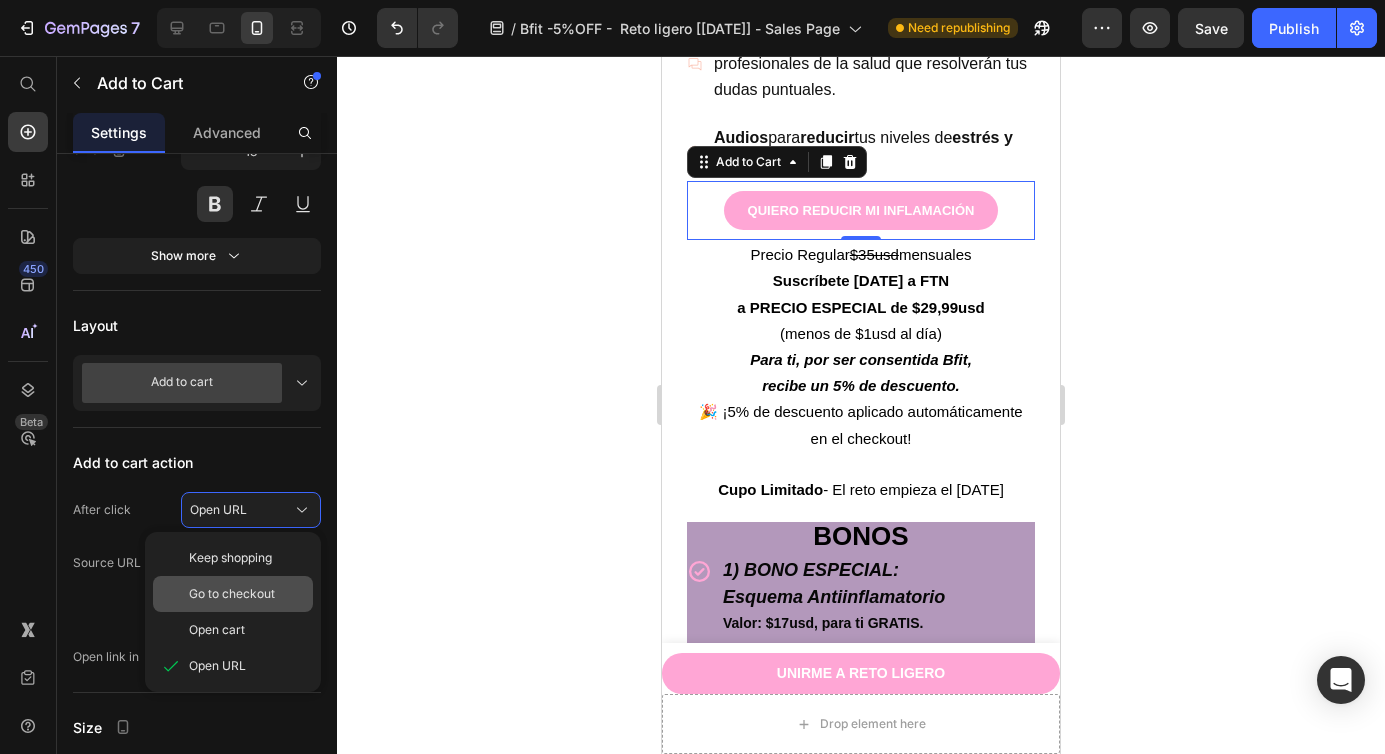click on "Go to checkout" at bounding box center (232, 594) 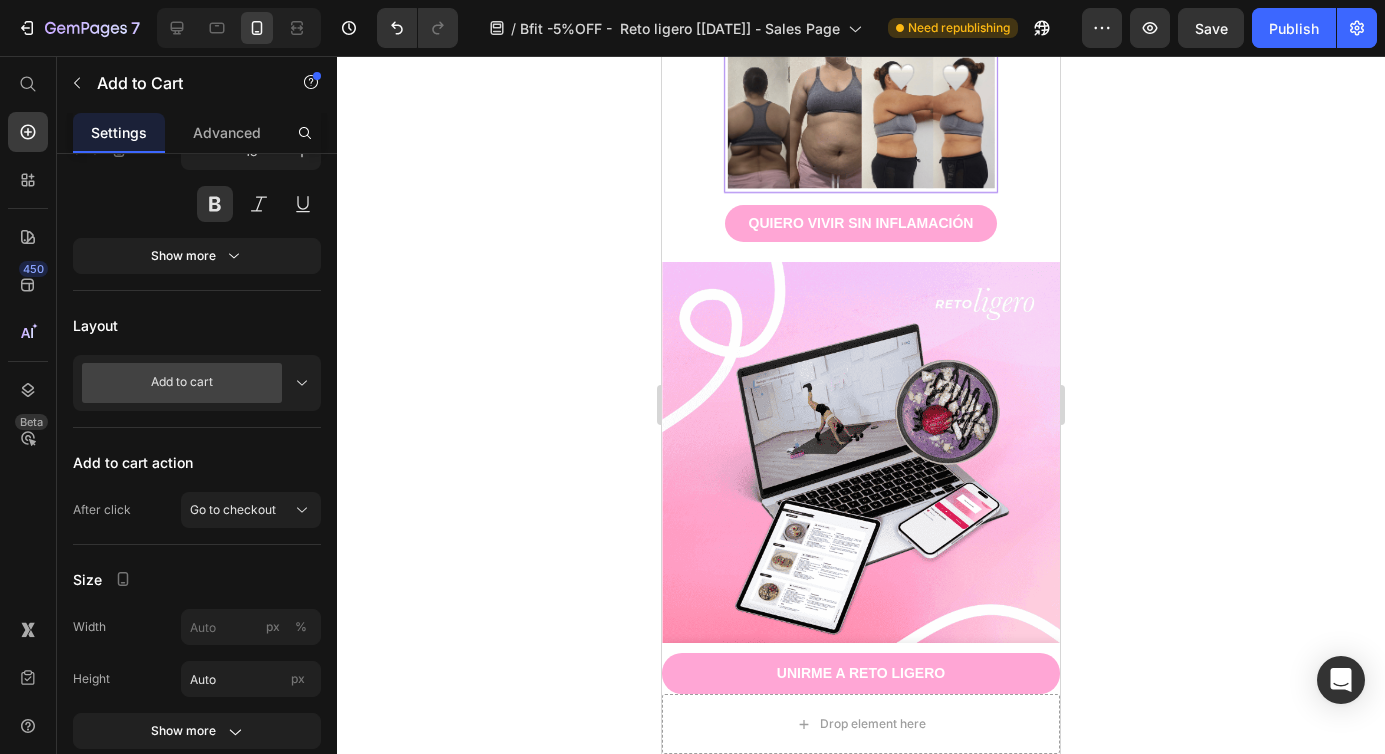 scroll, scrollTop: 6095, scrollLeft: 0, axis: vertical 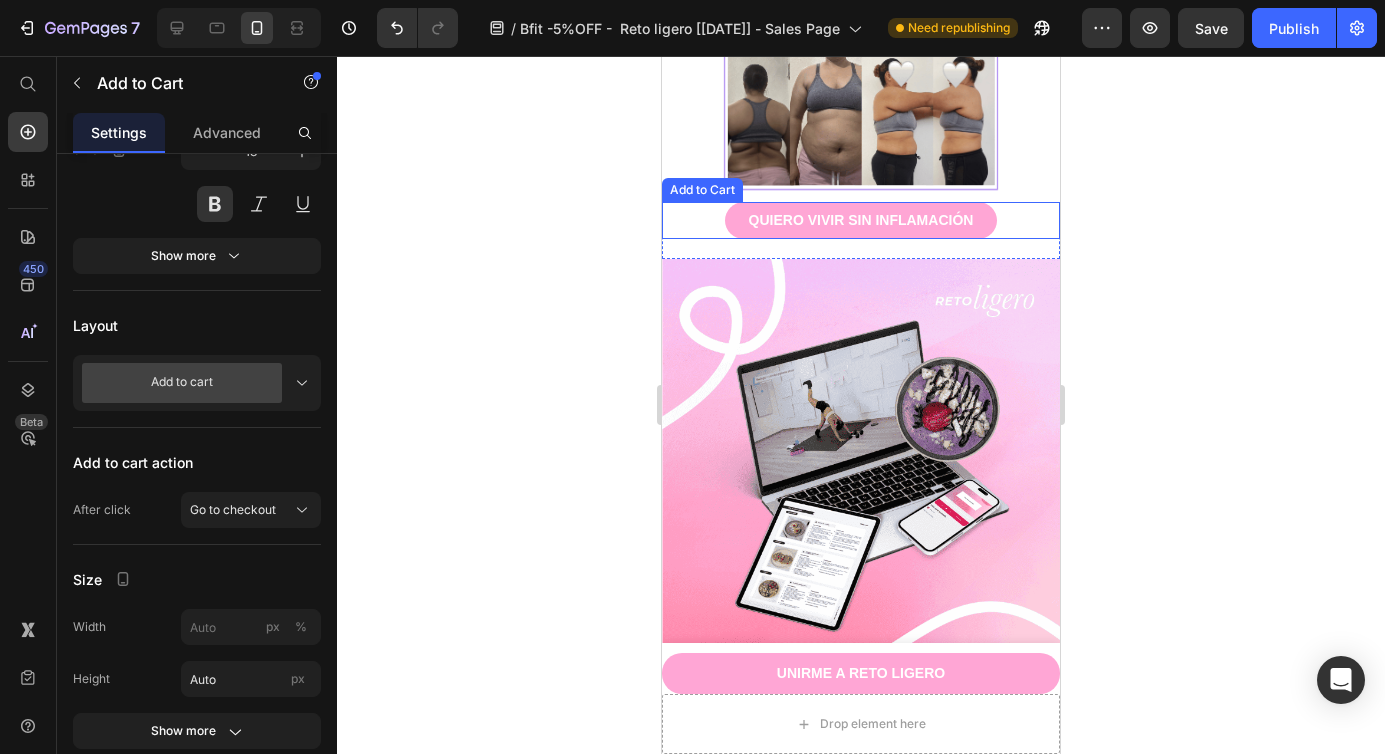 click on "QUIERO vivir sin inflamación Add to Cart" at bounding box center (861, 220) 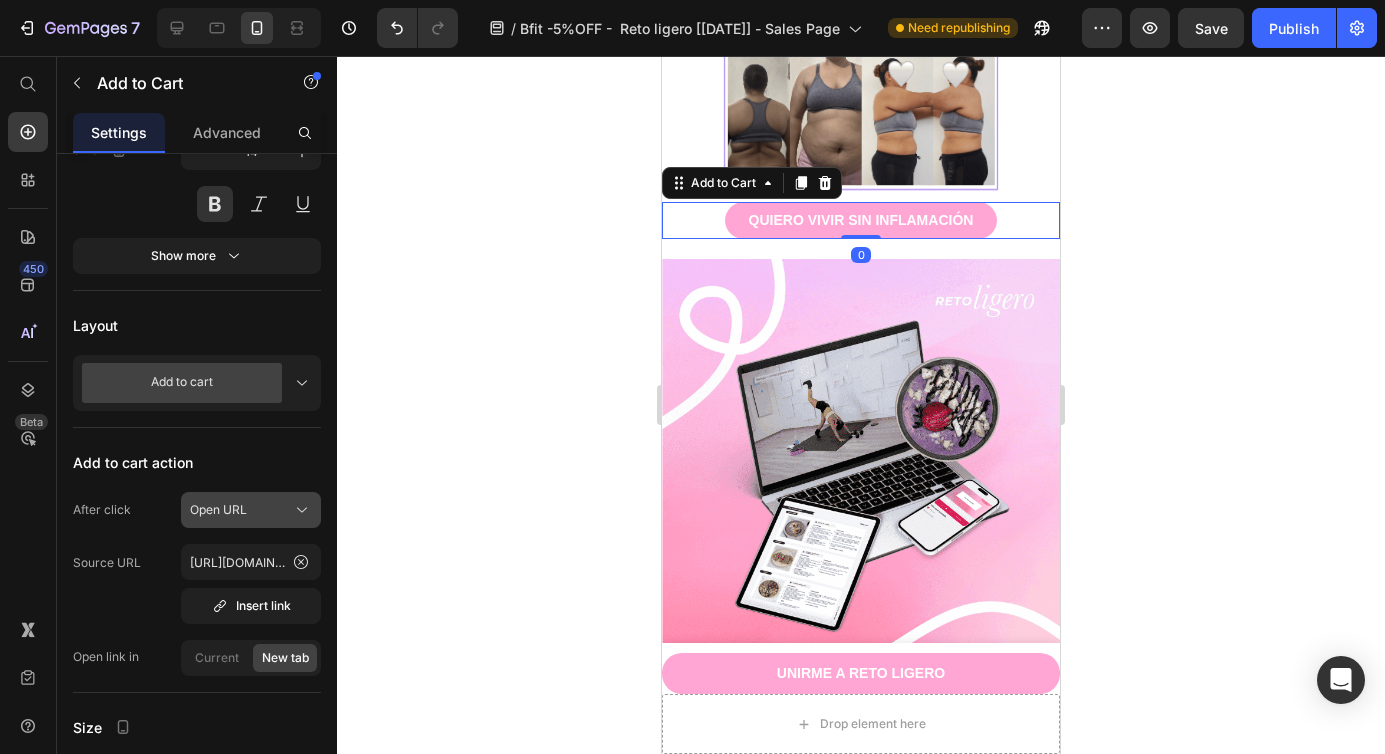 click on "Open URL" 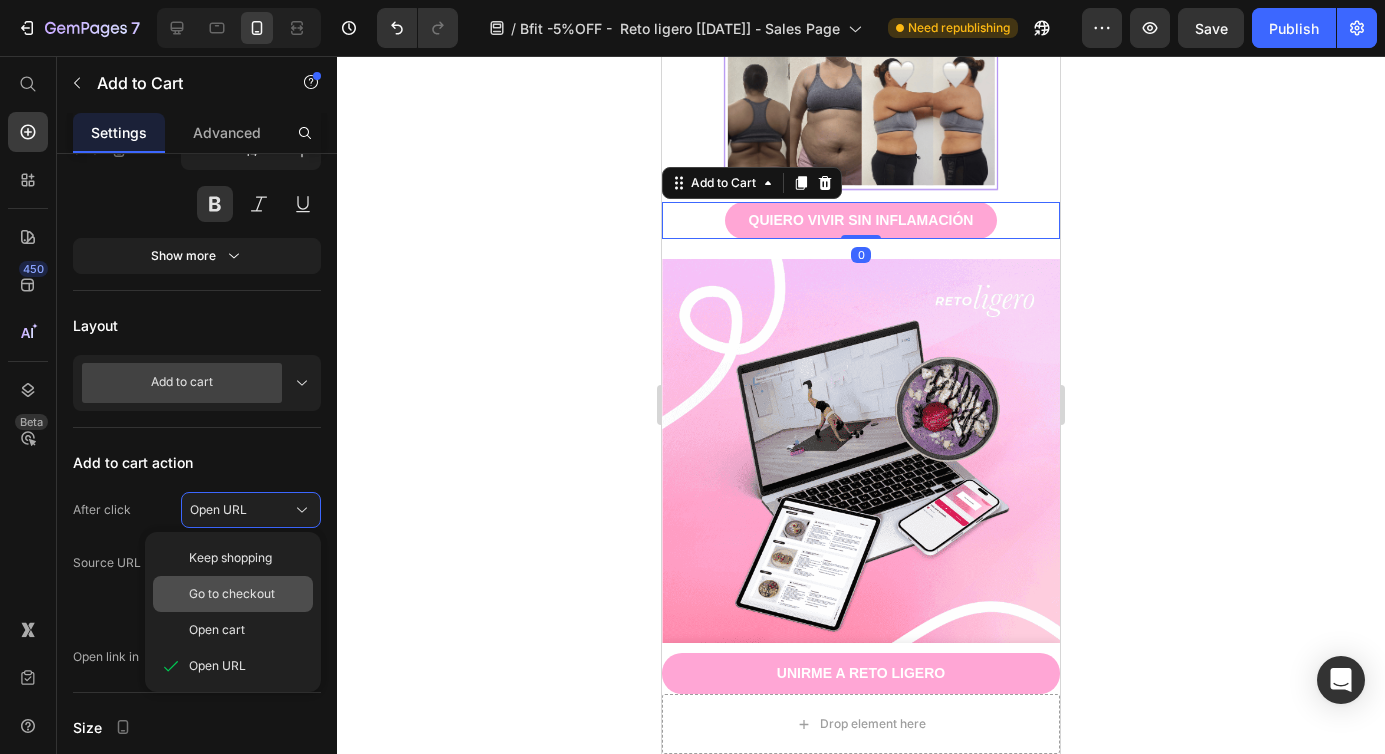 click on "Go to checkout" at bounding box center (232, 594) 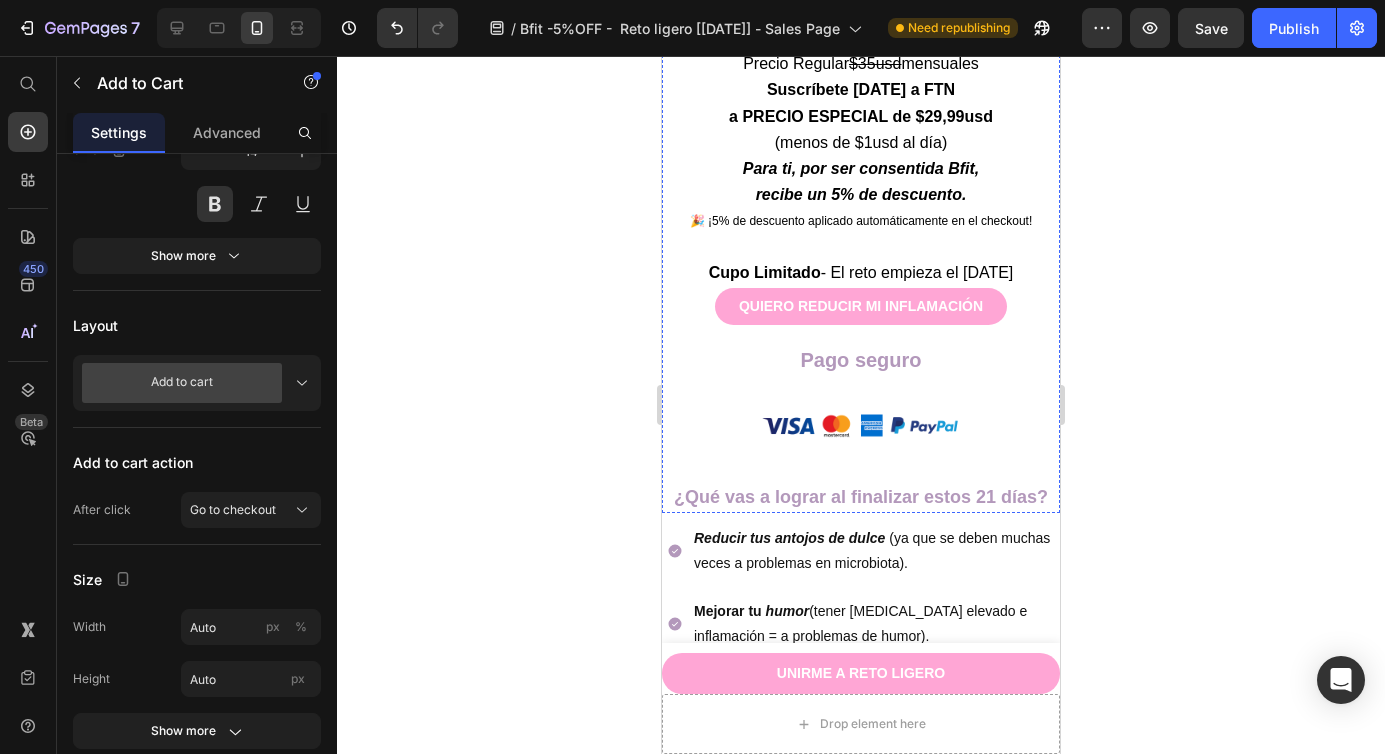 scroll, scrollTop: 6910, scrollLeft: 0, axis: vertical 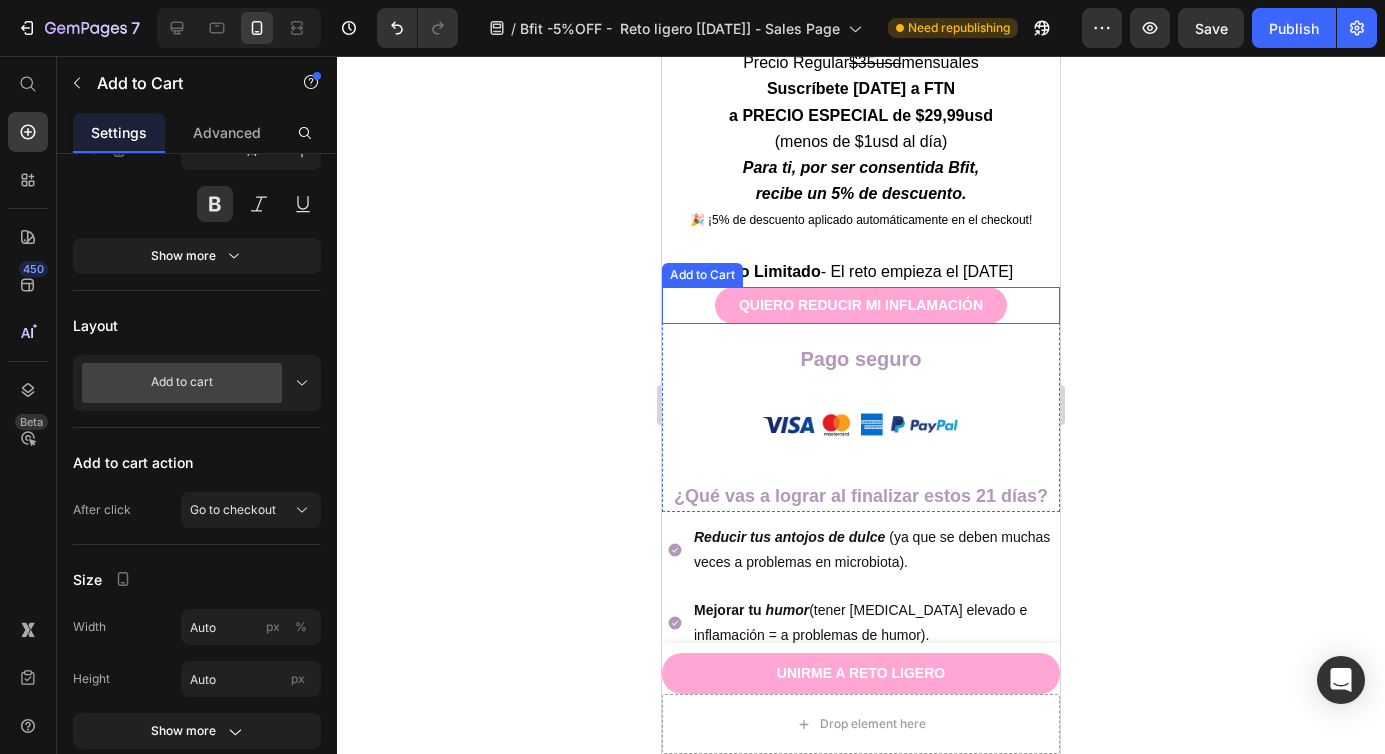 click on "QUIERO REDUCIR MI INFLAMACIÓN Add to Cart" at bounding box center (861, 305) 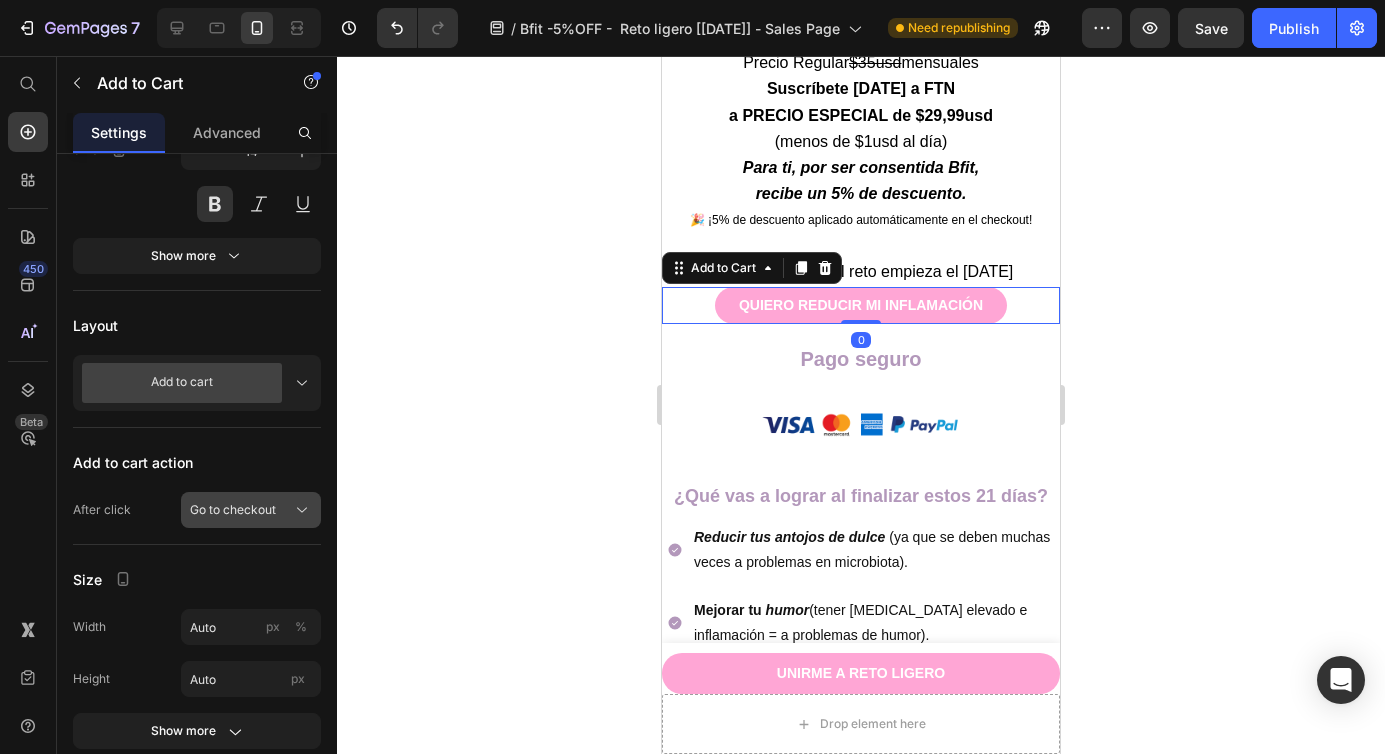 click on "Go to checkout" 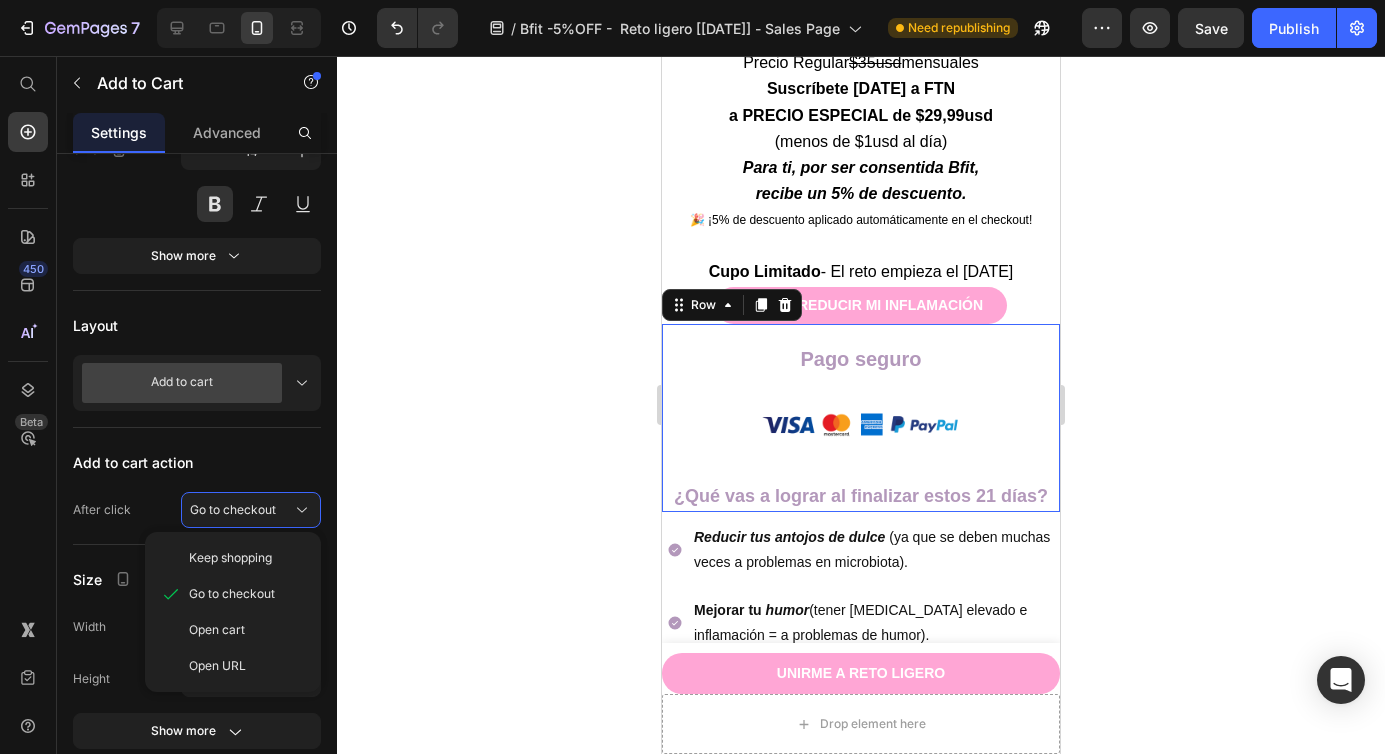 click on "Pago seguro Heading Image ¿Qué vas a lograr al finalizar estos 21 días? Text Block" at bounding box center [861, 418] 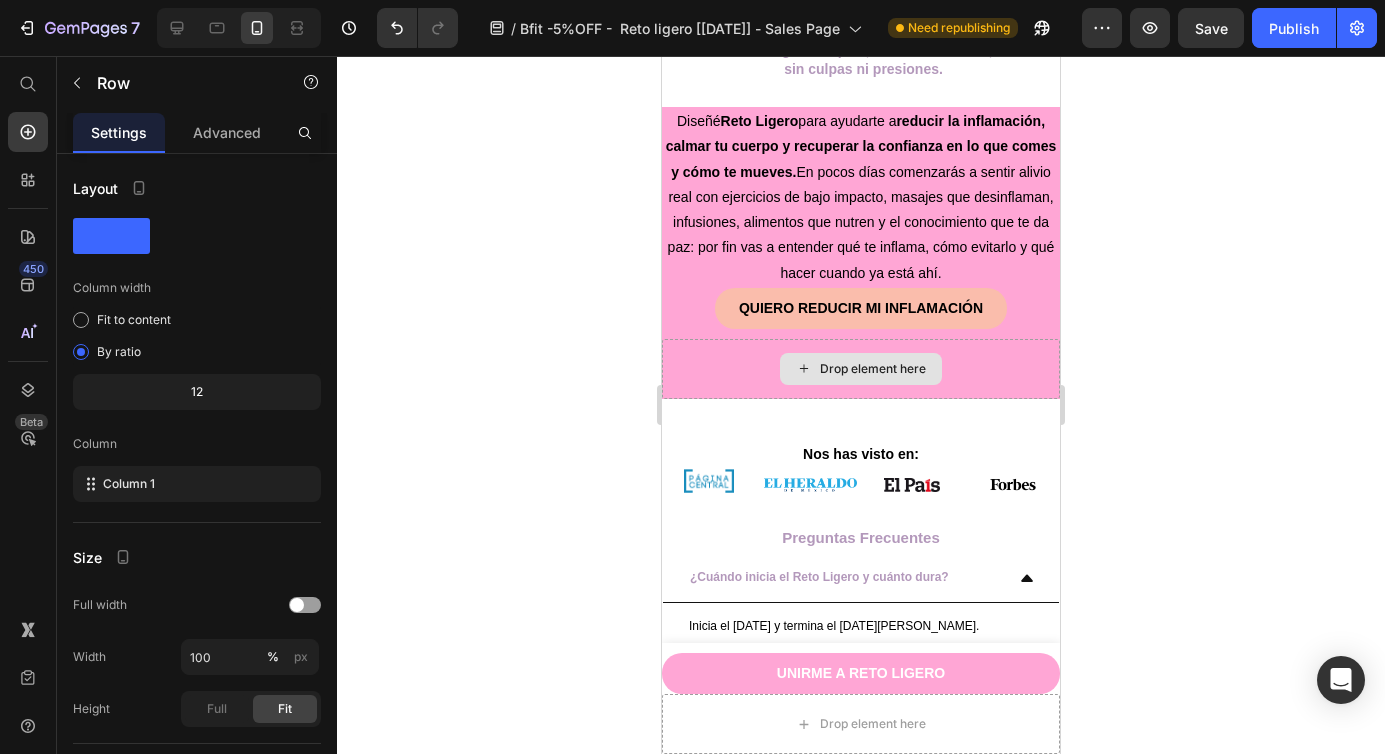 scroll, scrollTop: 8531, scrollLeft: 0, axis: vertical 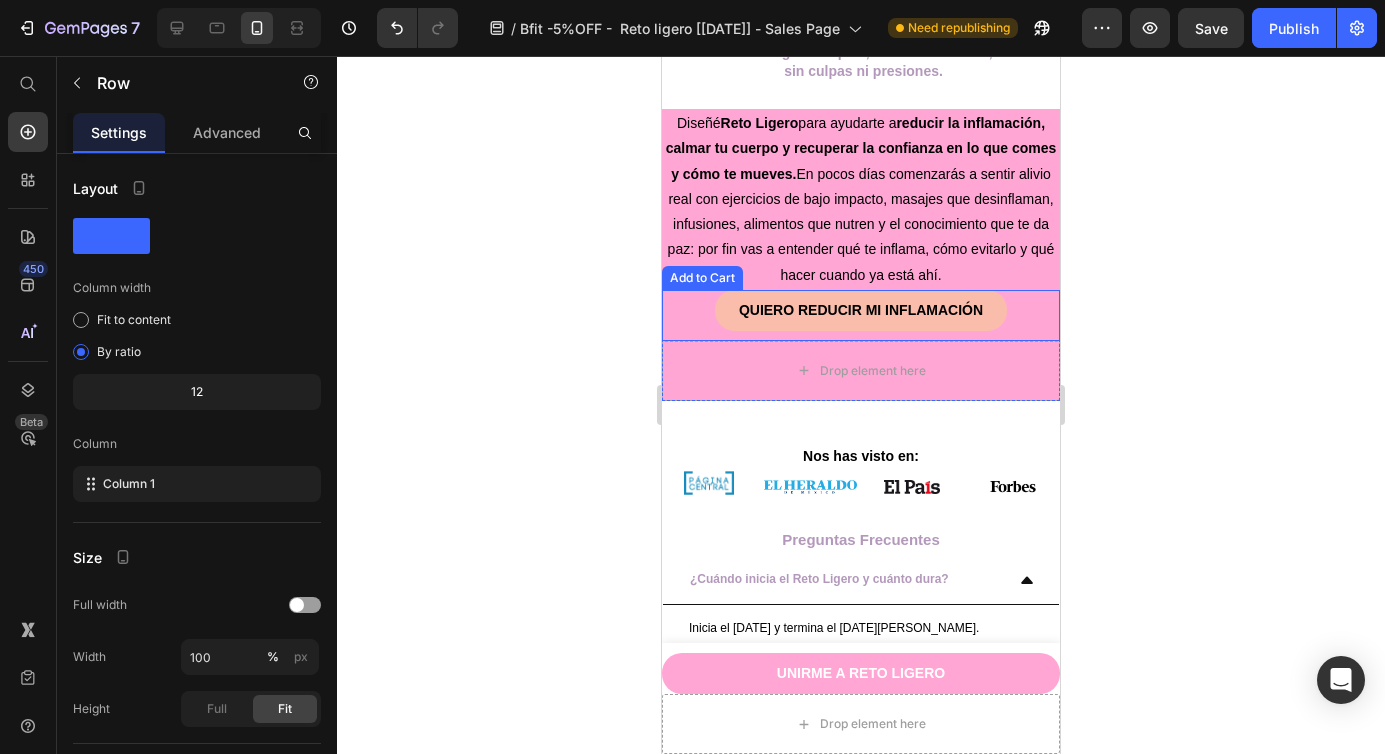 click on "QUIERO REDUCIR MI INFLAMACIÓN Add to Cart" at bounding box center (861, 315) 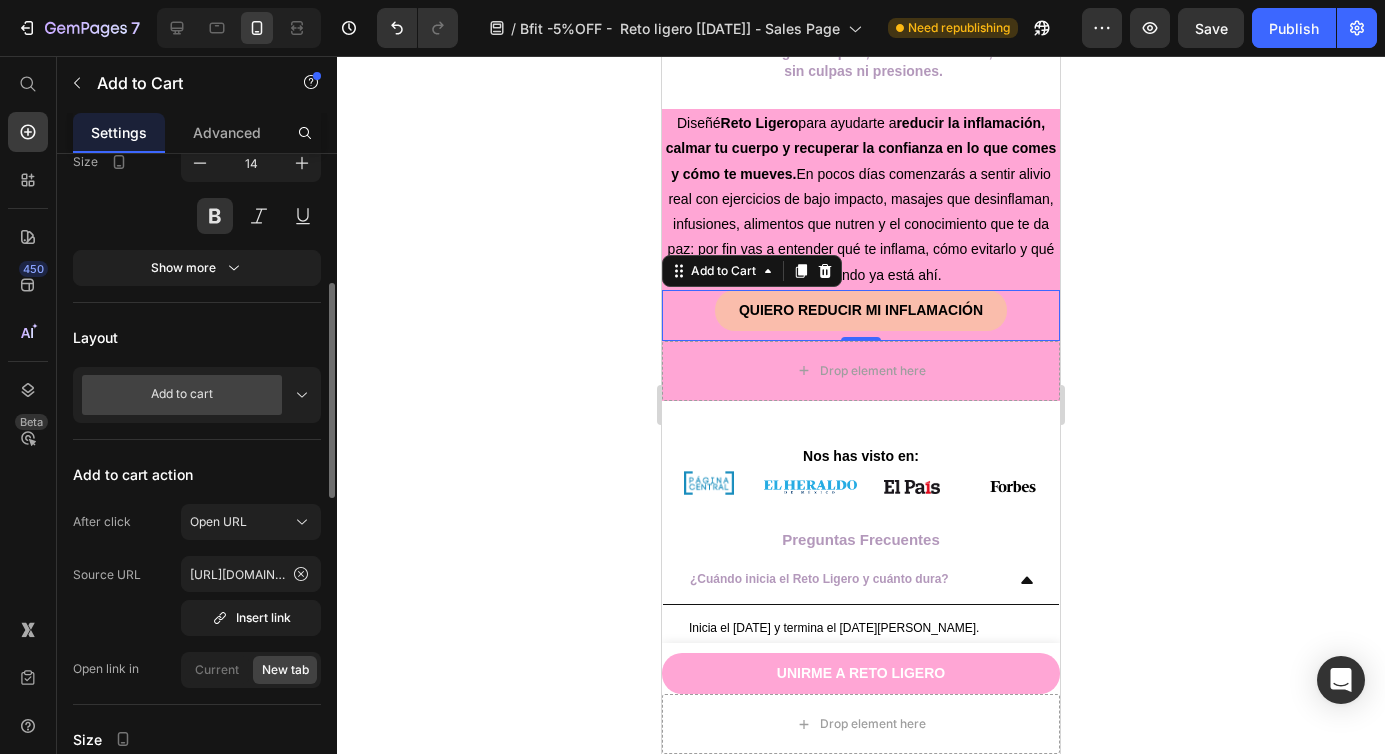 scroll, scrollTop: 392, scrollLeft: 0, axis: vertical 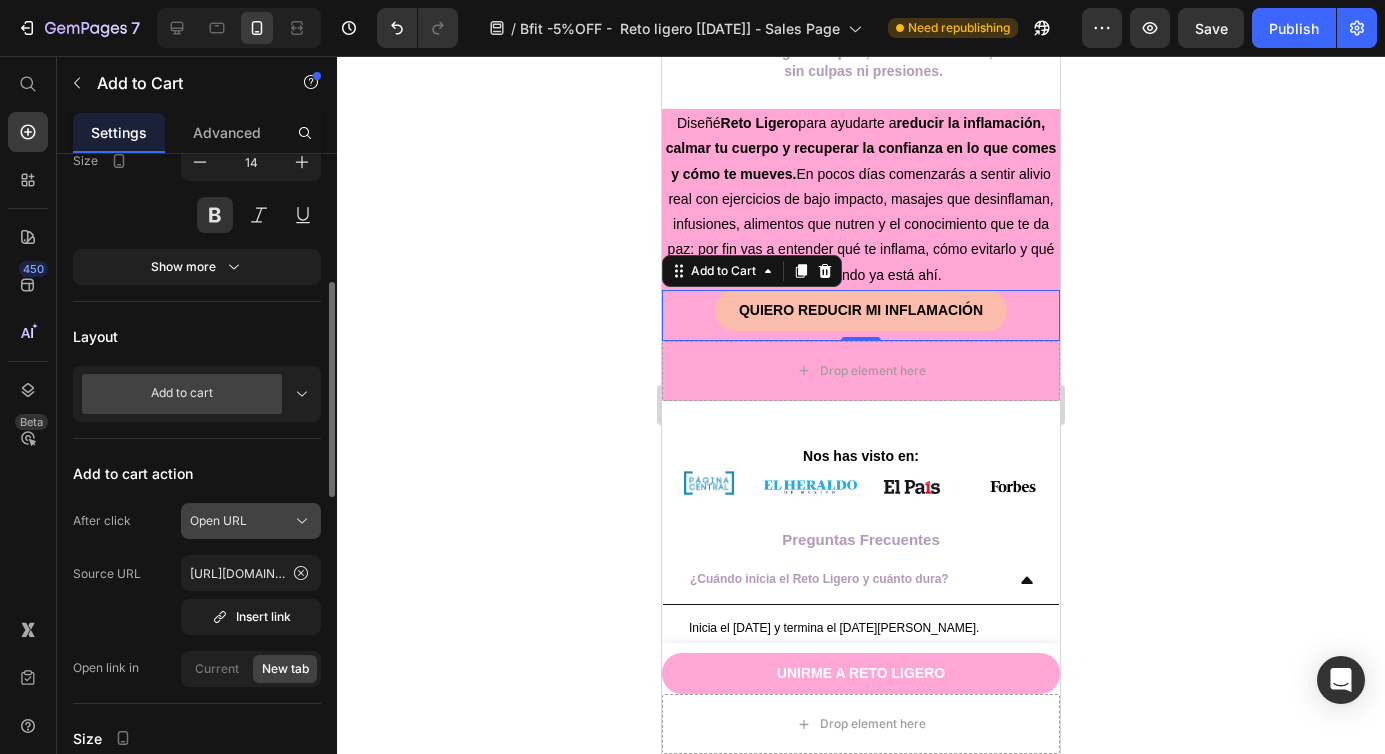 click on "Open URL" 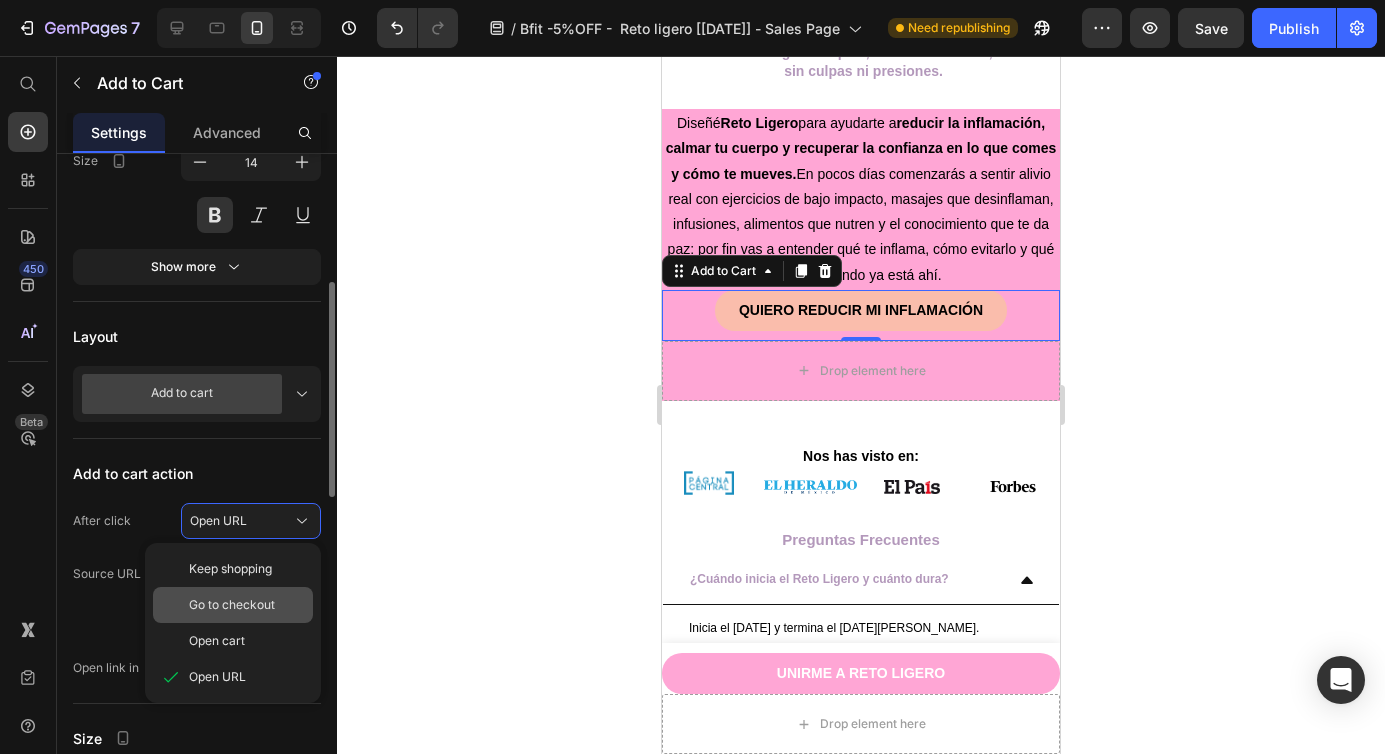 click on "Go to checkout" at bounding box center [232, 605] 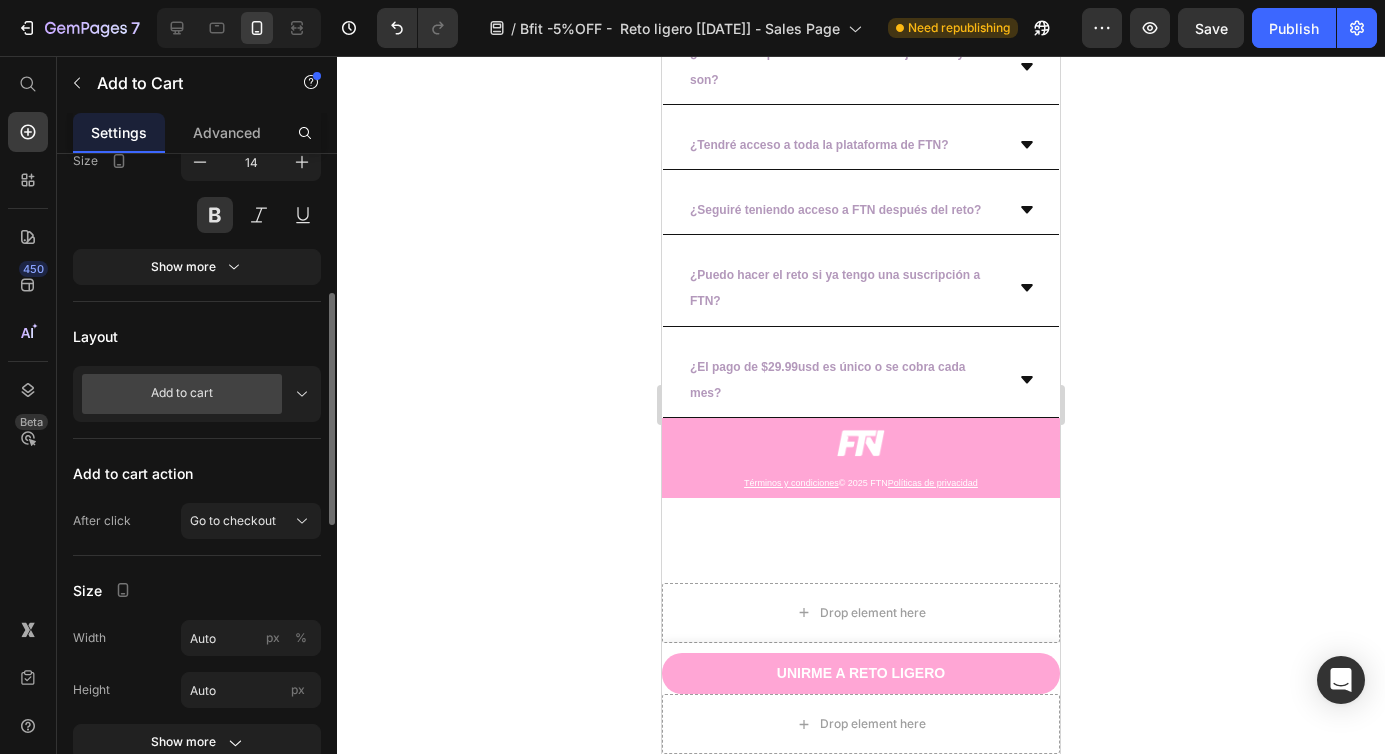 scroll, scrollTop: 9544, scrollLeft: 0, axis: vertical 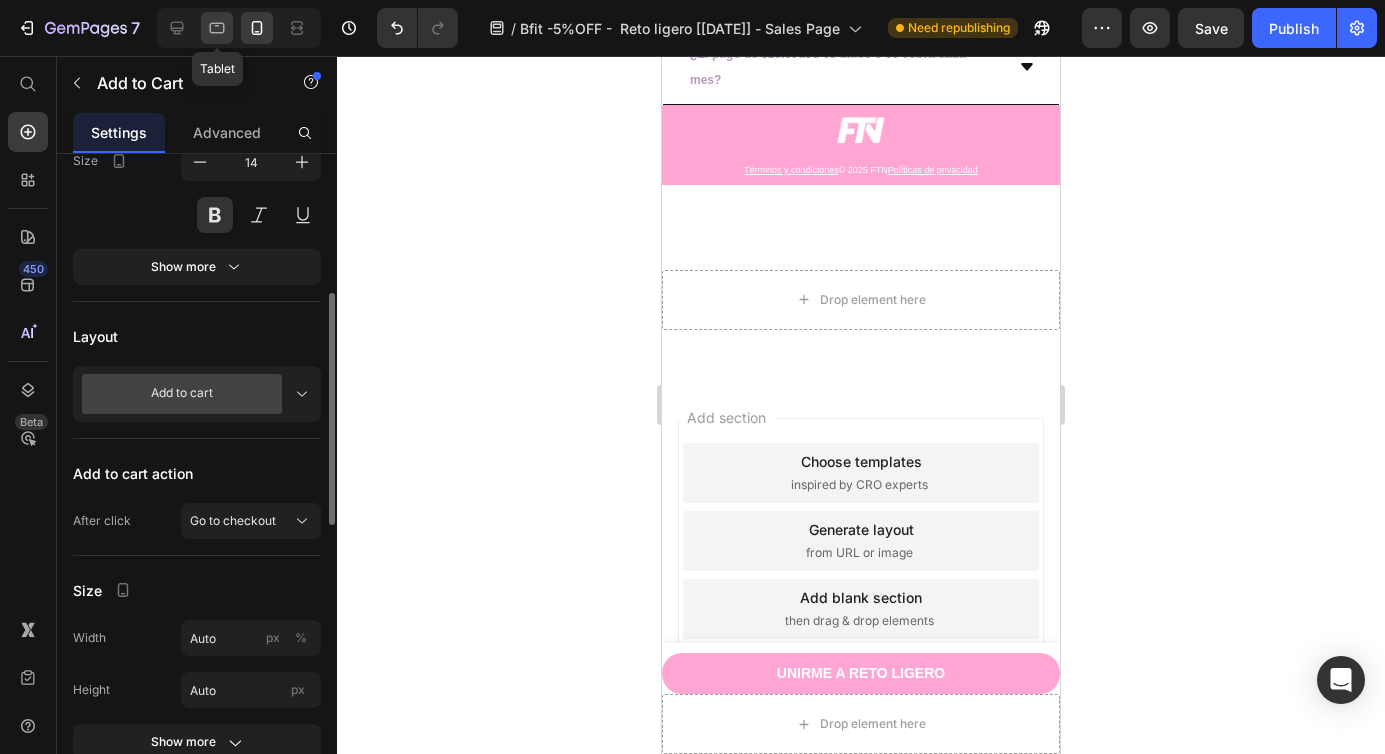 click 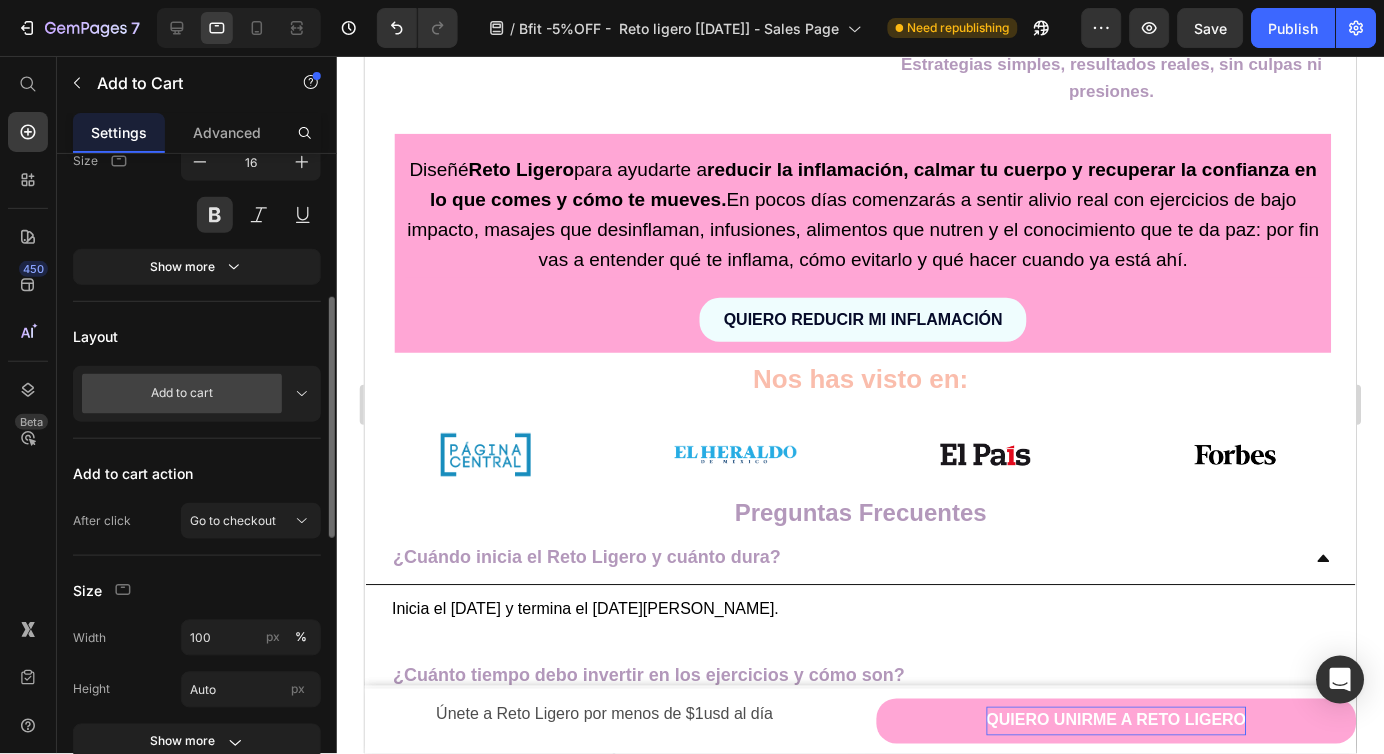 scroll, scrollTop: 7751, scrollLeft: 0, axis: vertical 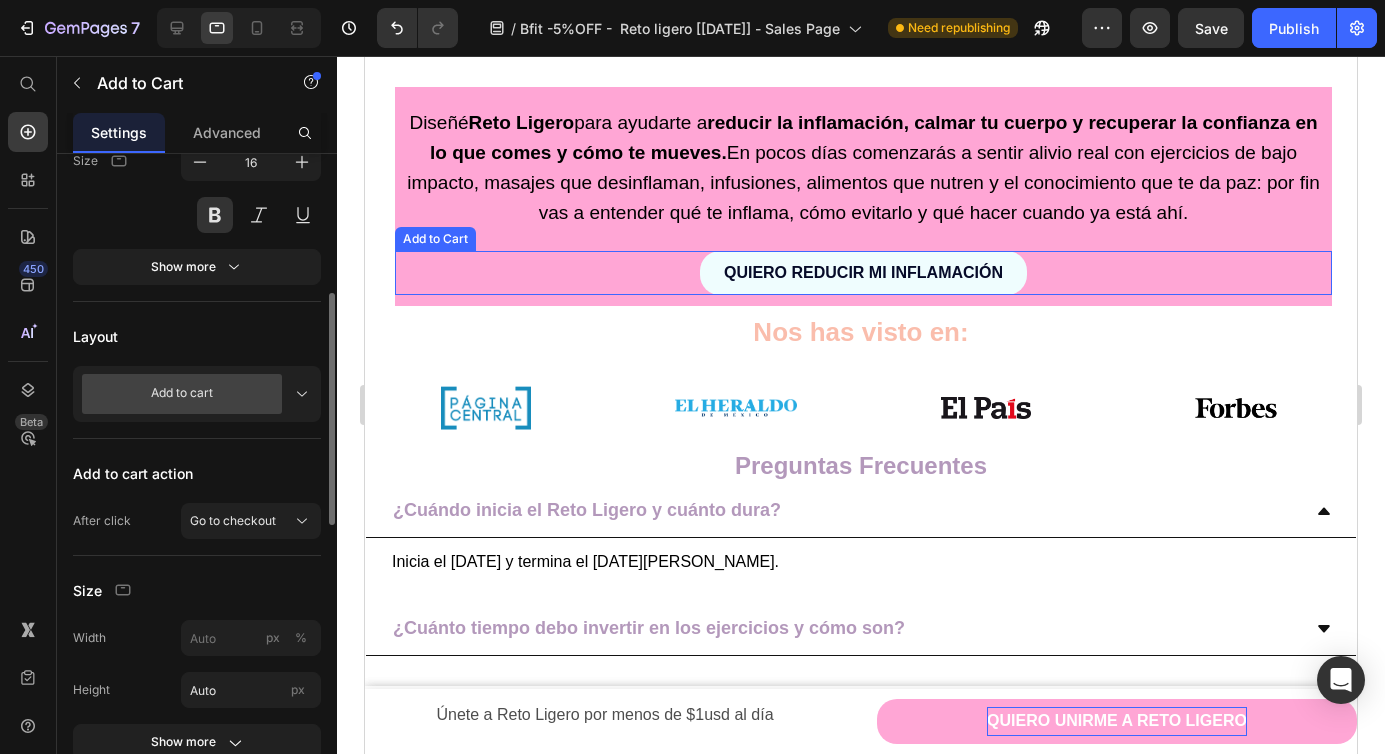 click on "QUIERO REDUCIR MI INFLAMACIÓN Add to Cart" at bounding box center [863, 273] 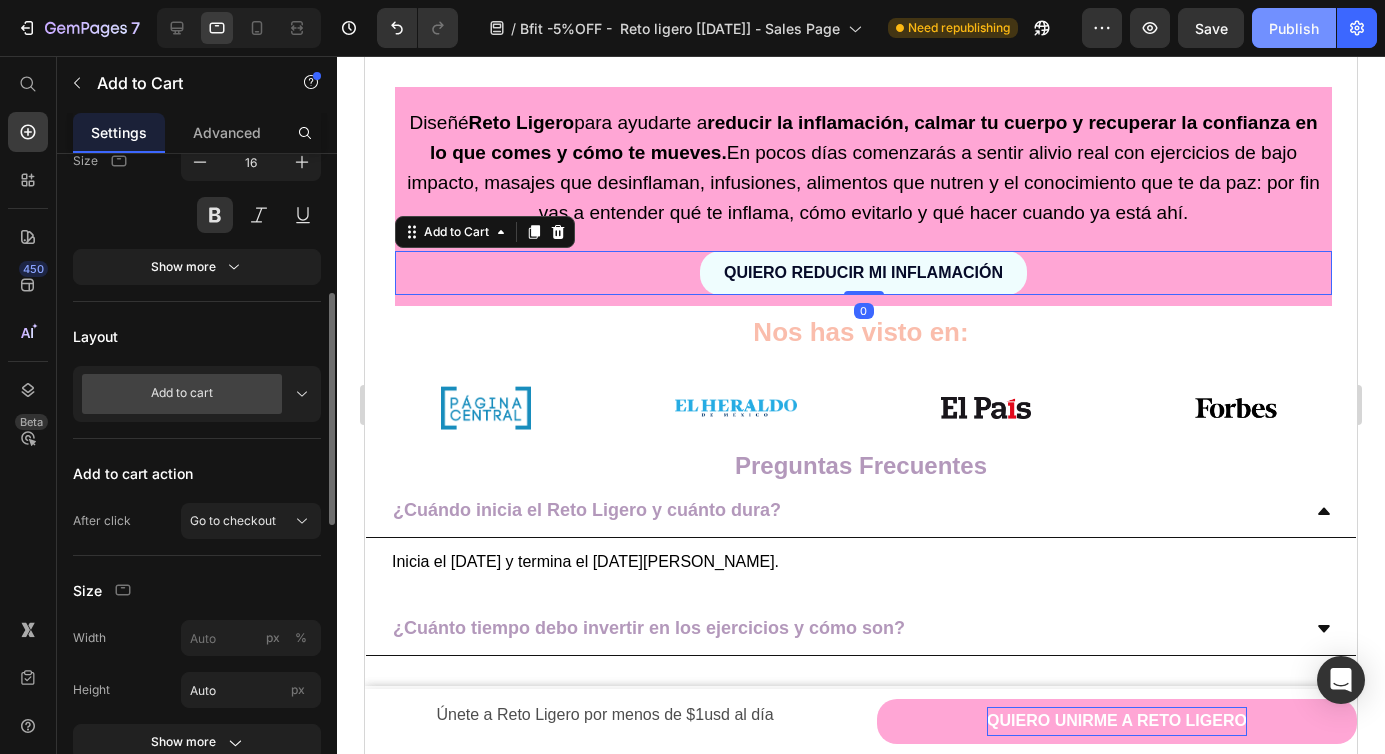 click on "Publish" at bounding box center [1294, 28] 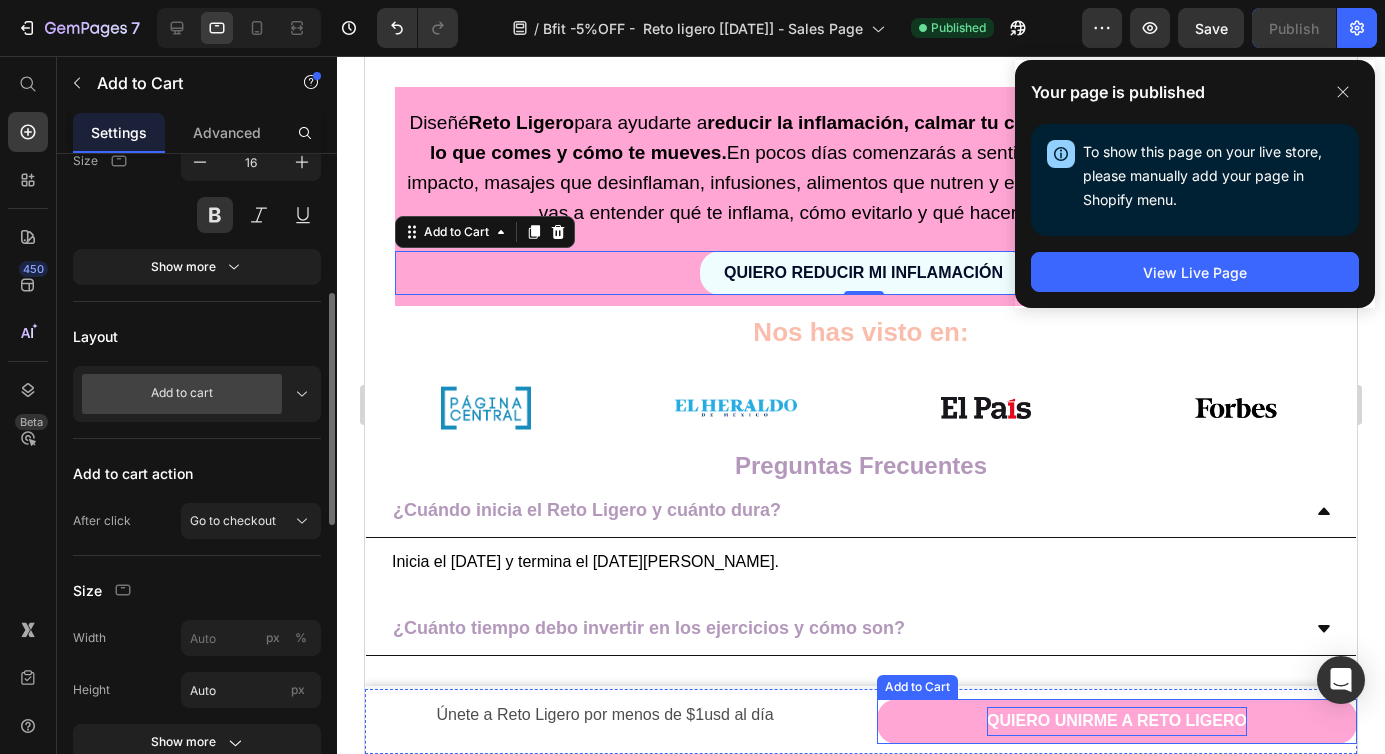 click on "QUIERO UNIRME A RETO LIGERO" at bounding box center [1117, 721] 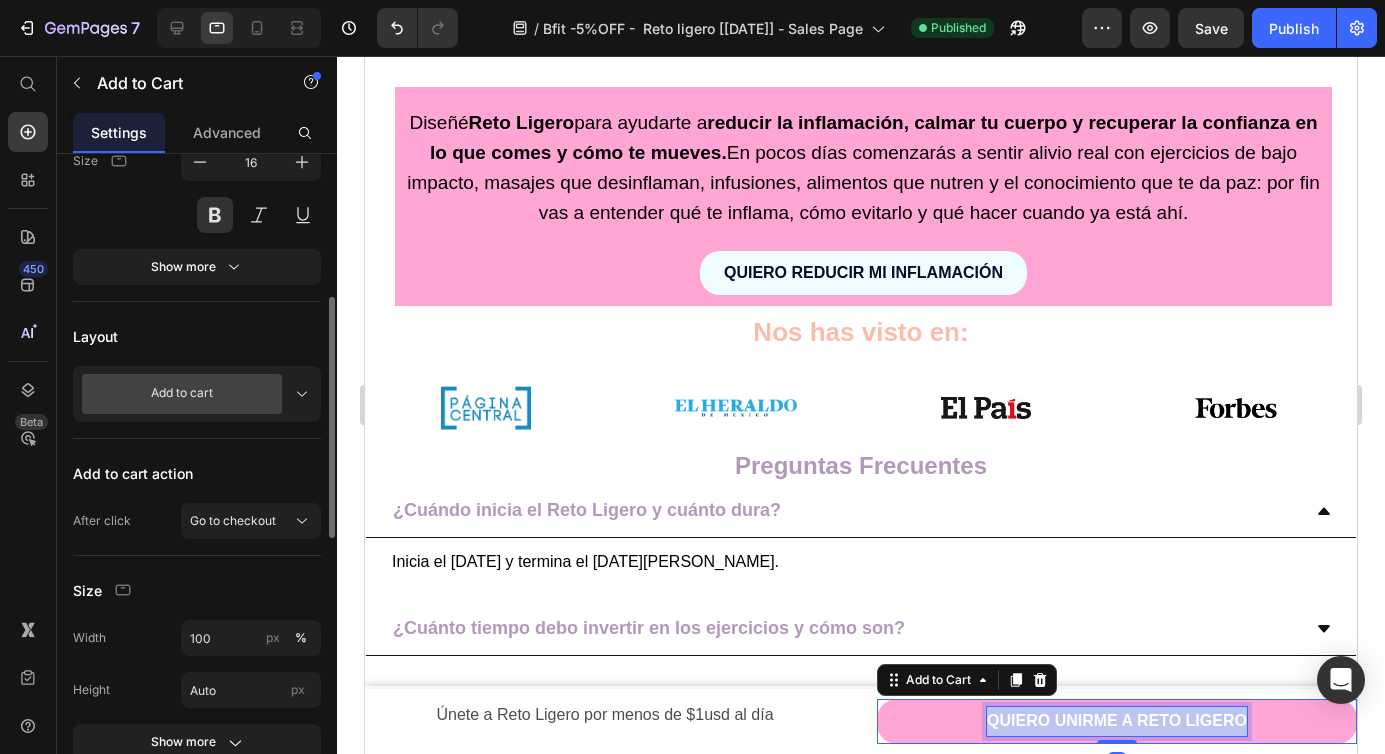 click on "QUIERO UNIRME A RETO LIGERO" at bounding box center [1117, 721] 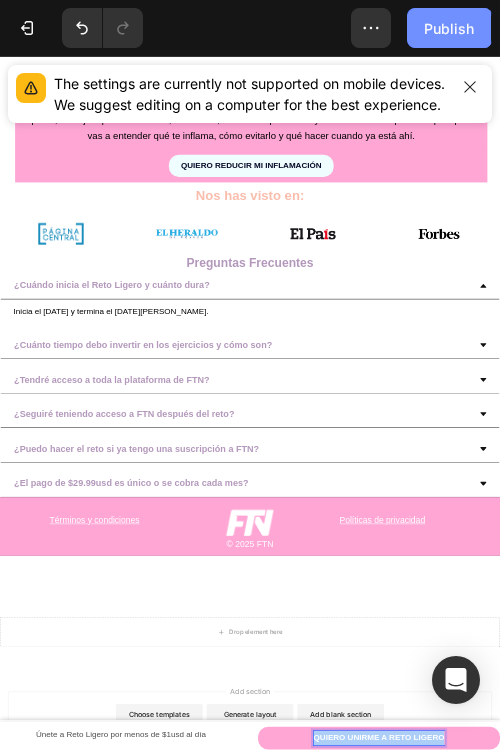 click on "Publish" at bounding box center (449, 28) 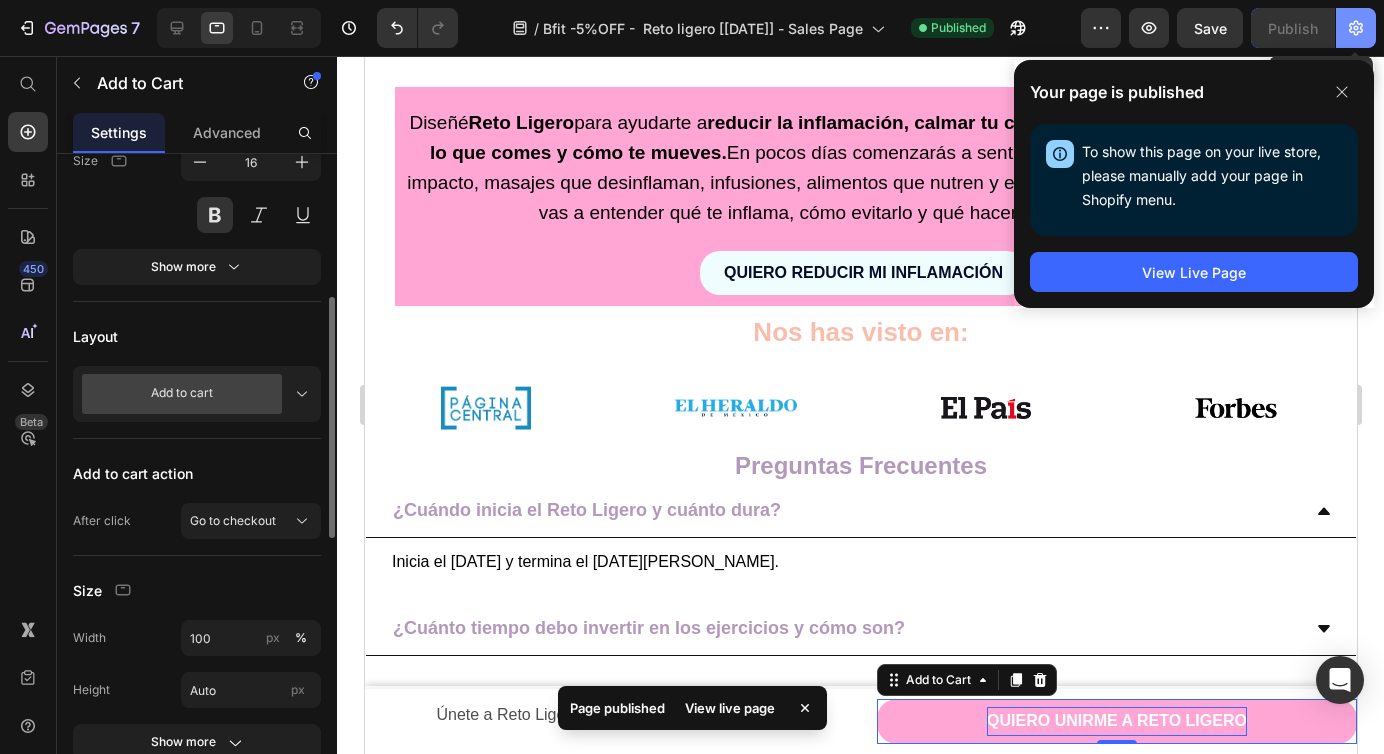 click 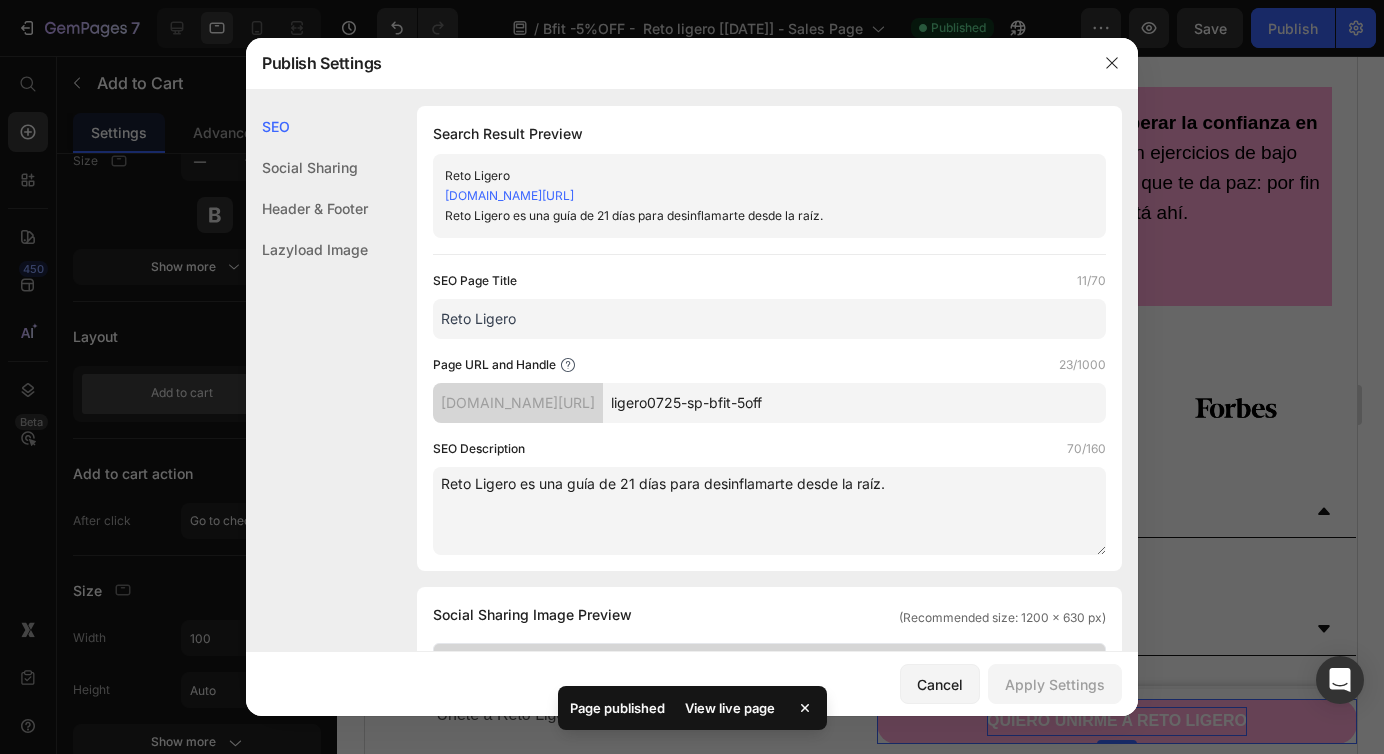 click on "ftn-mx.myshopify.com/pages/ligero0725-sp-bfit-5off" at bounding box center [509, 195] 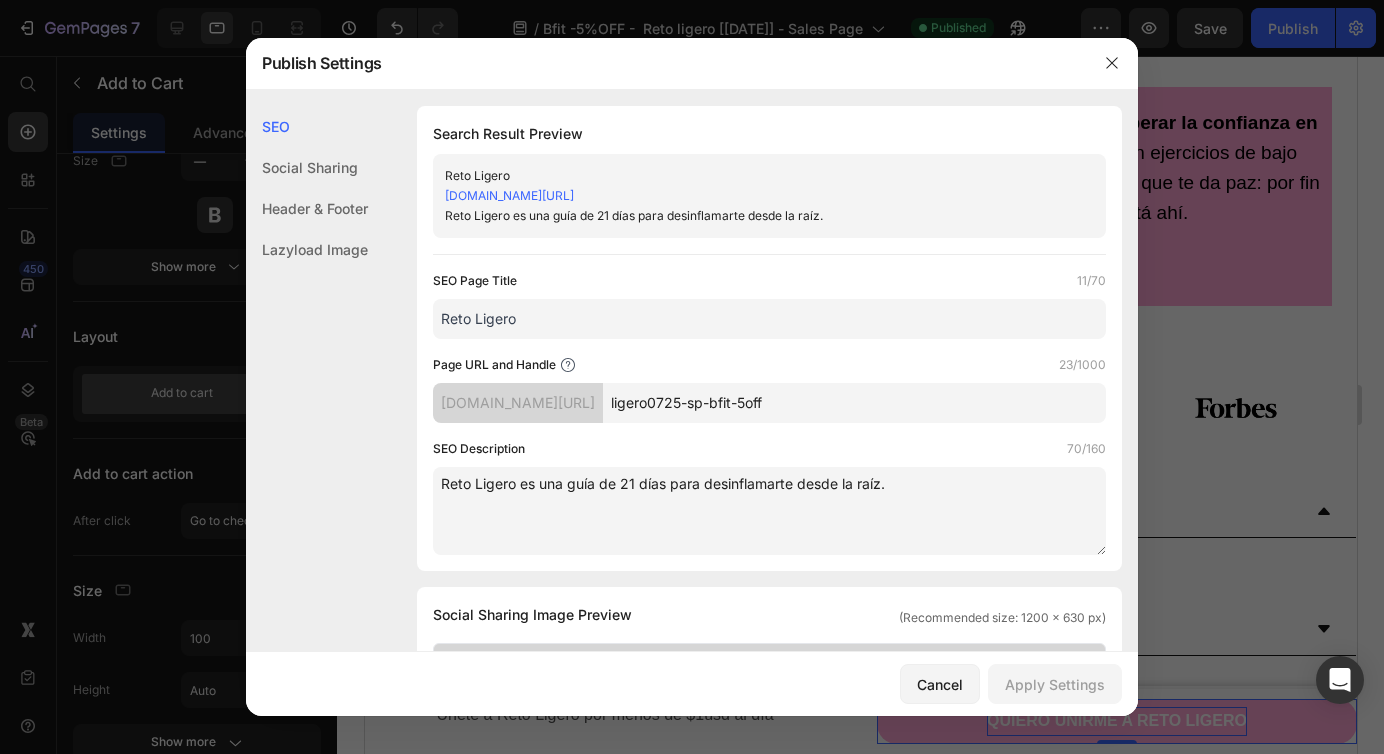 drag, startPoint x: 689, startPoint y: 194, endPoint x: 757, endPoint y: 87, distance: 126.779335 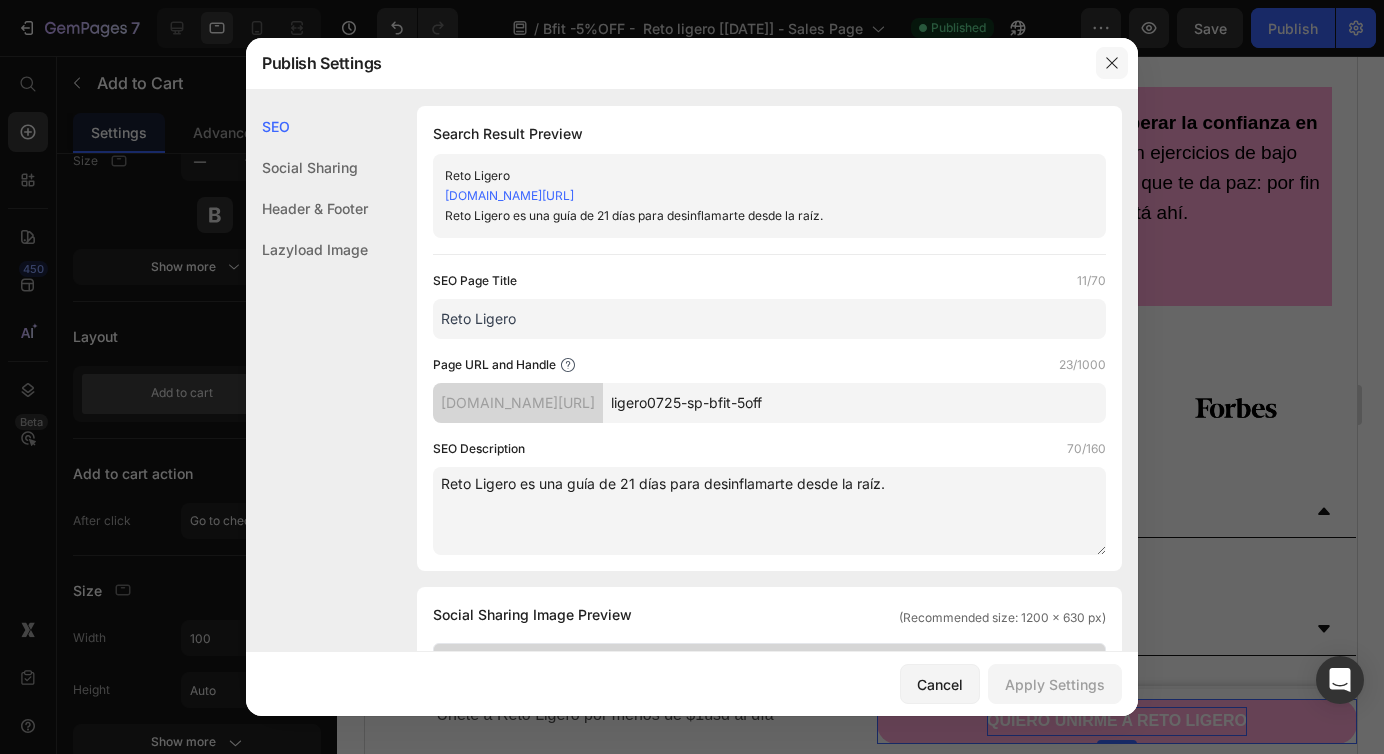 click at bounding box center [1112, 63] 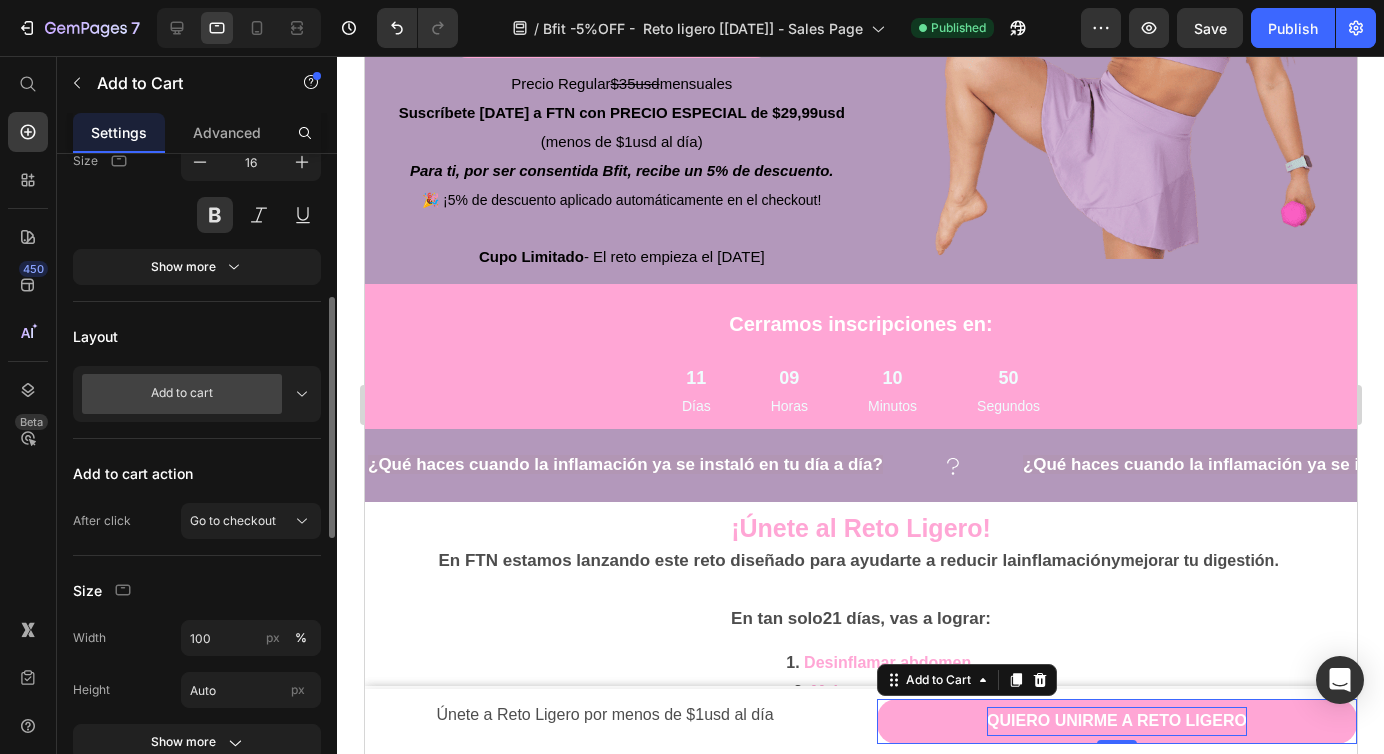 scroll, scrollTop: 0, scrollLeft: 0, axis: both 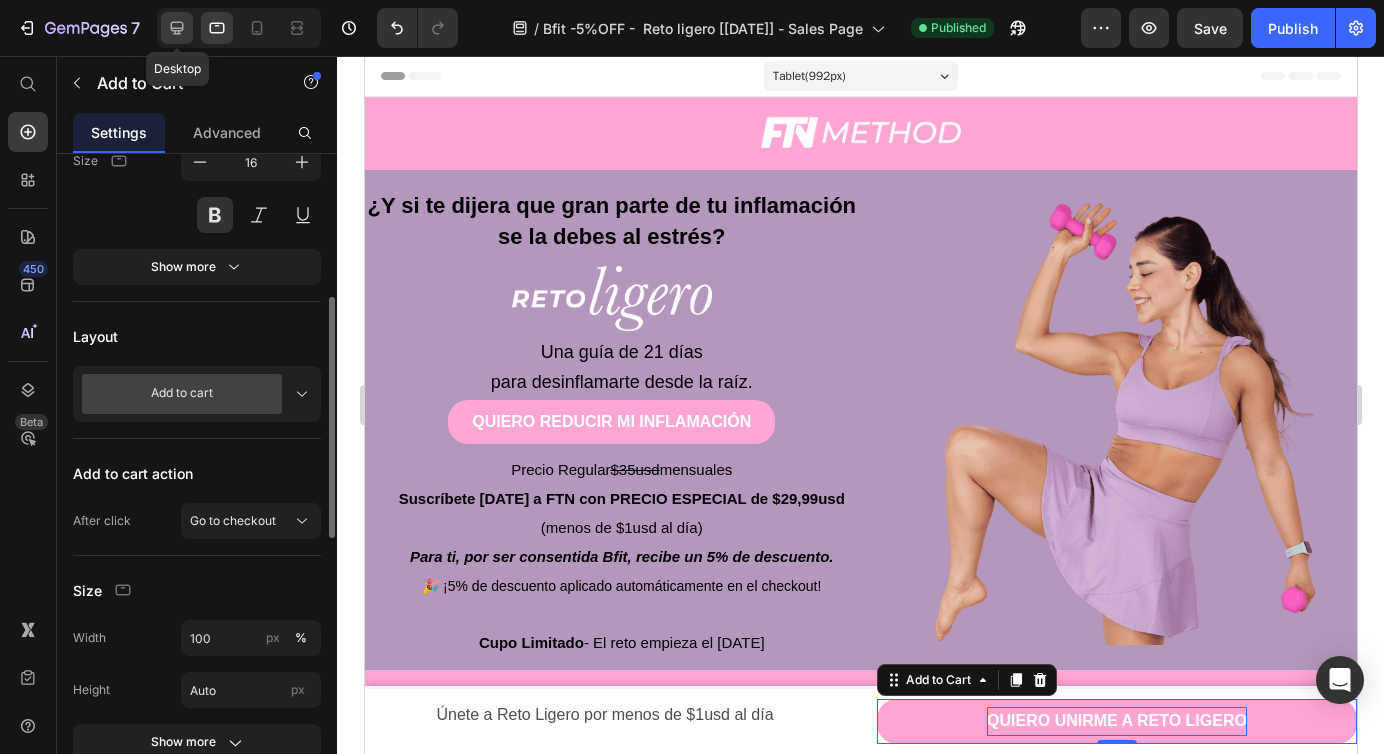 click 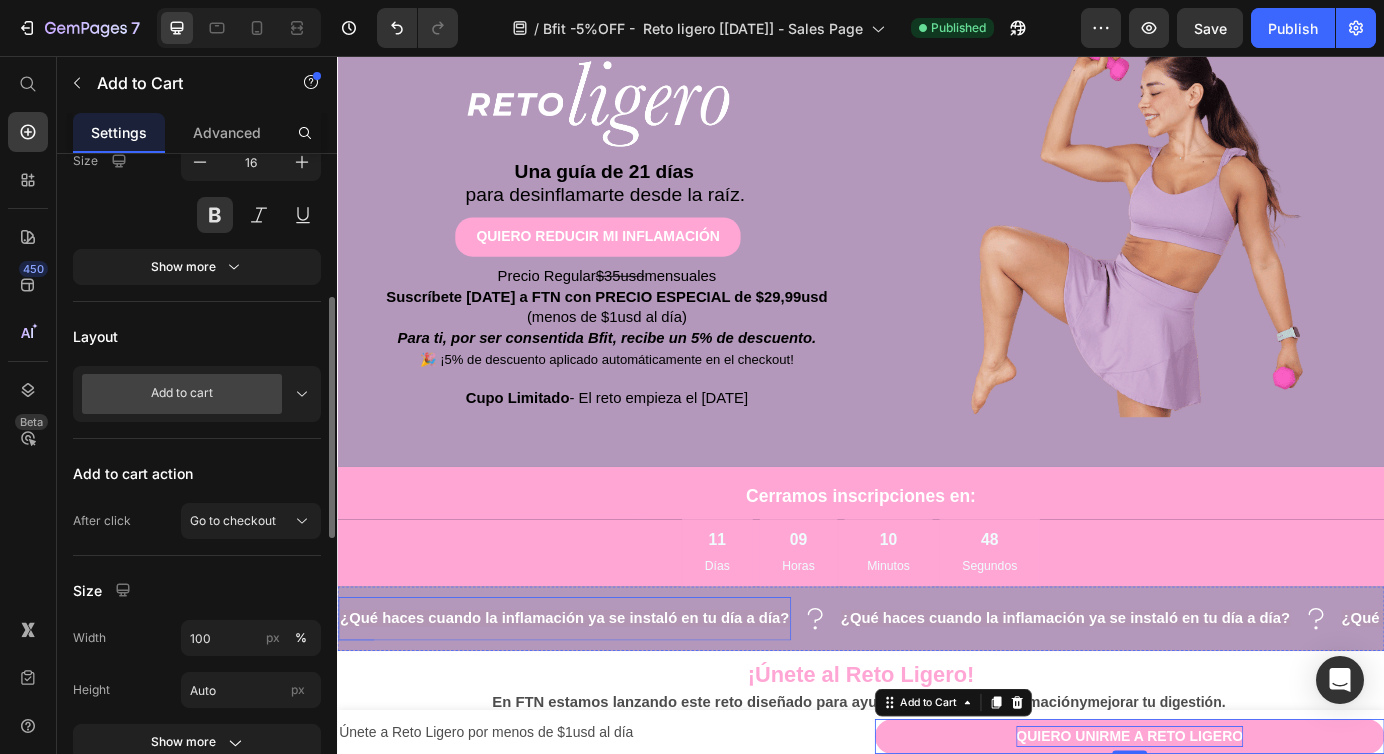 scroll, scrollTop: 0, scrollLeft: 0, axis: both 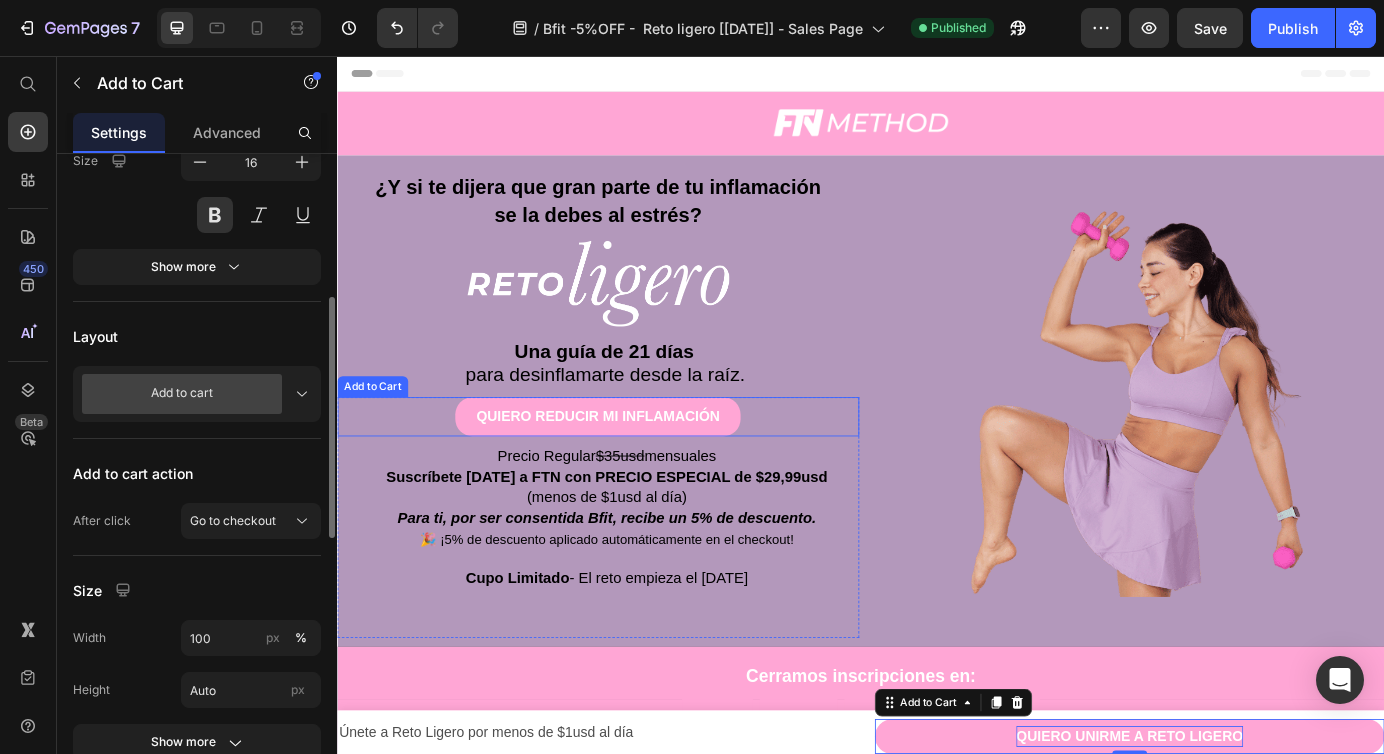 click on "QUIERO REDUCIR MI INFLAMACIÓN Add to Cart" at bounding box center [636, 469] 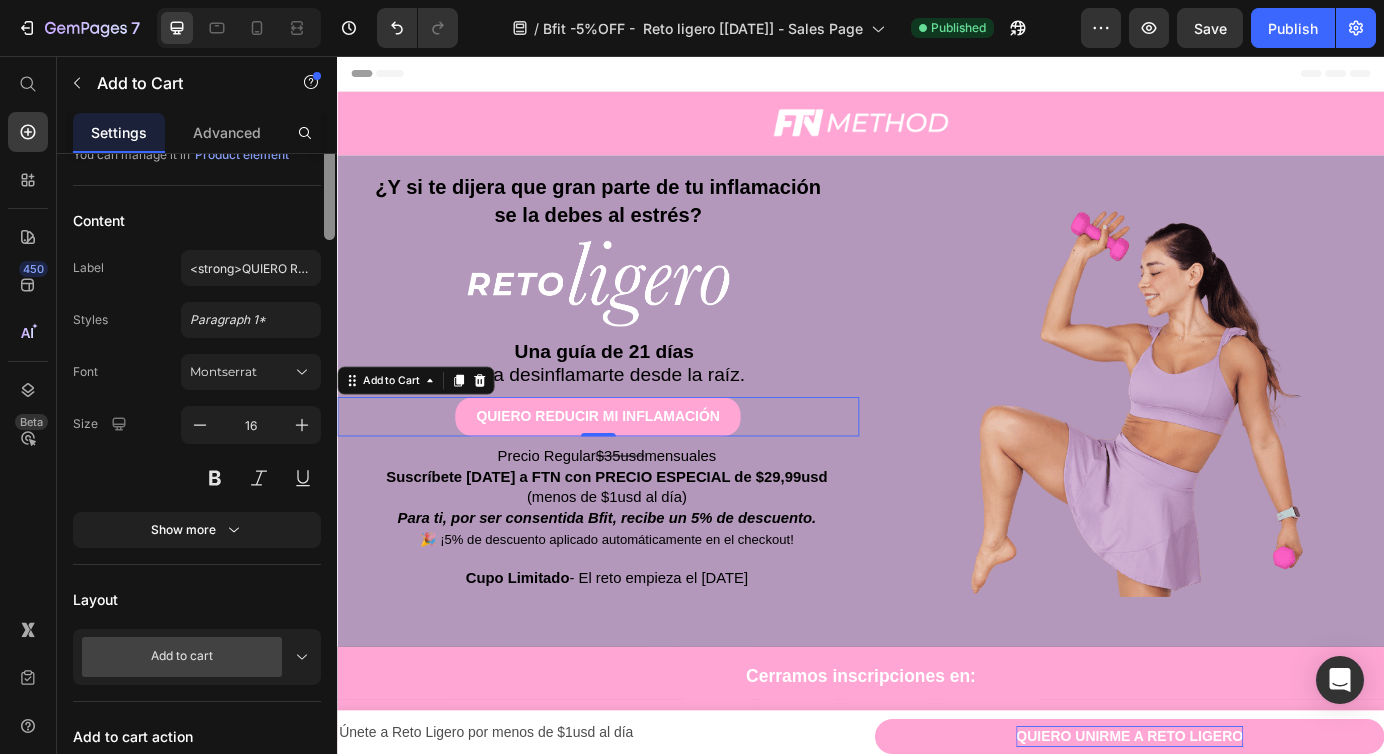 scroll, scrollTop: 0, scrollLeft: 0, axis: both 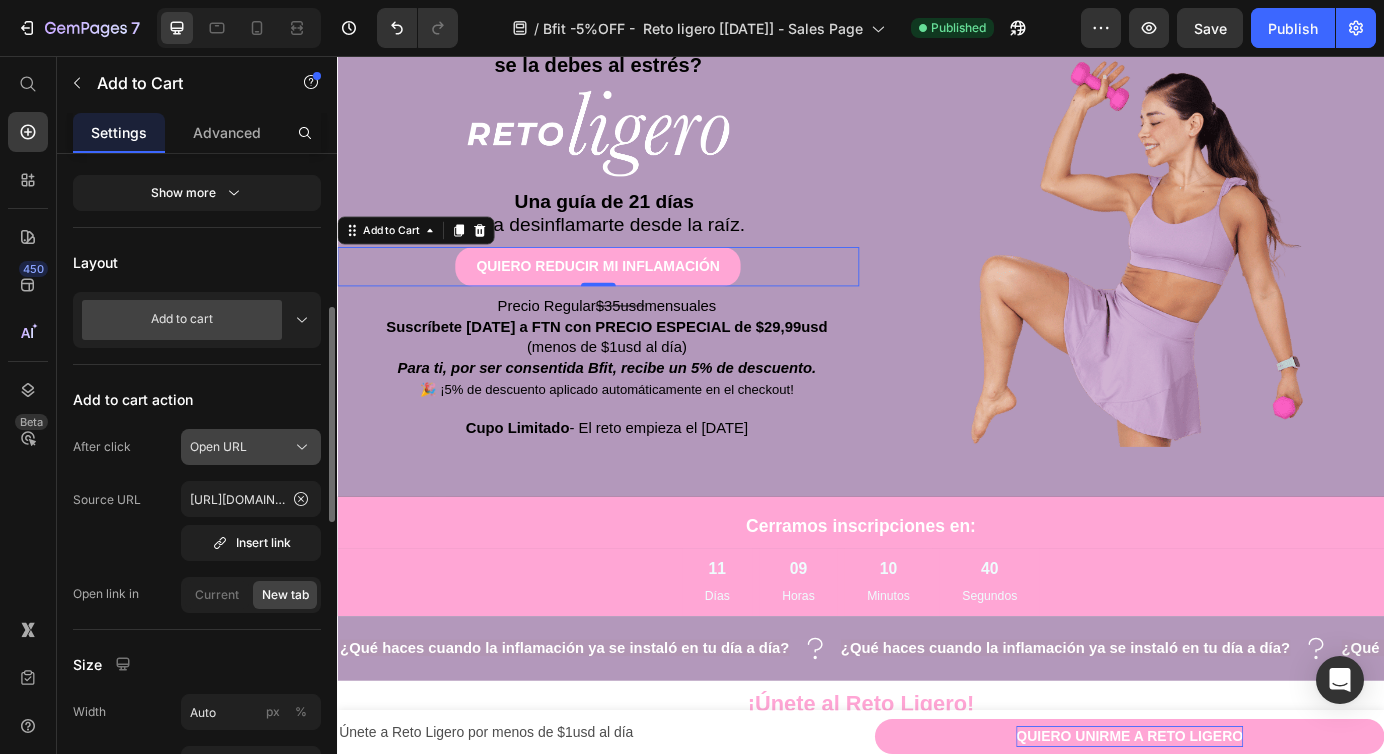 click on "Open URL" at bounding box center [251, 447] 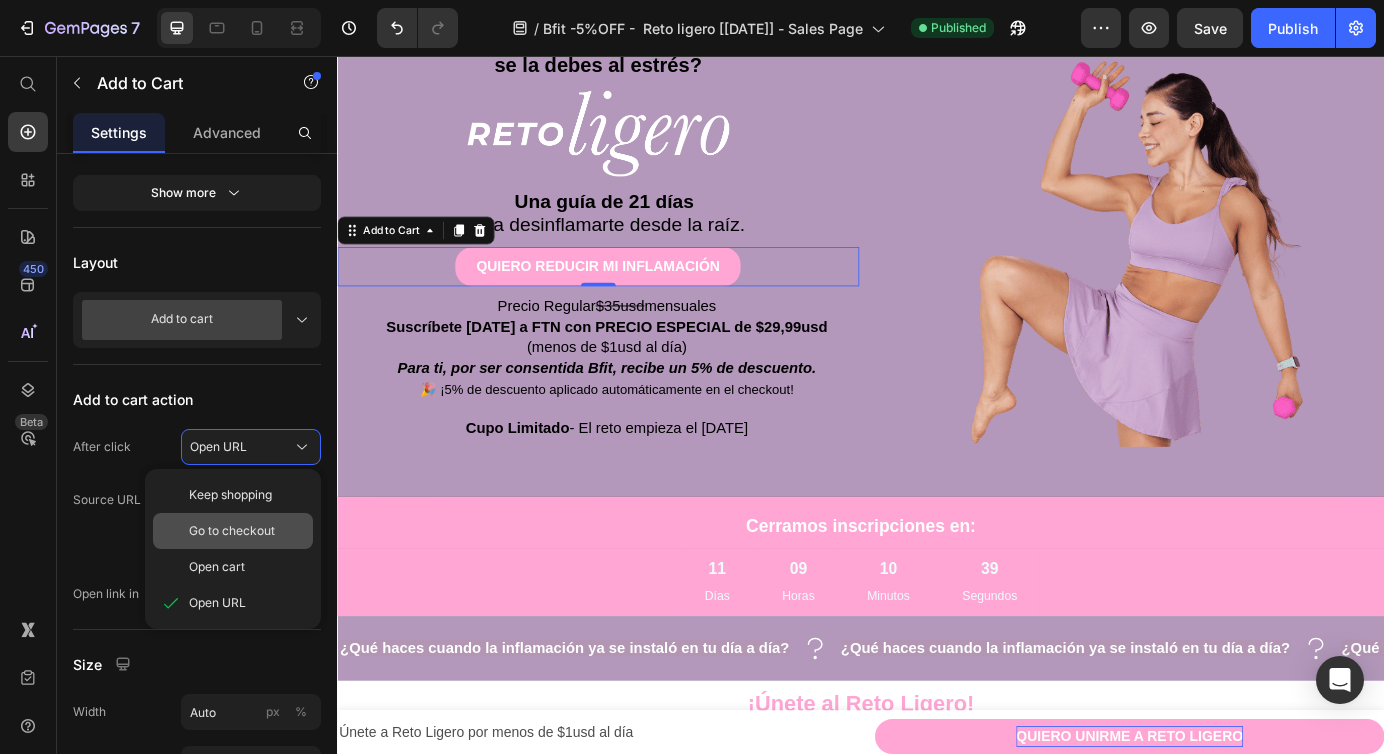 click on "Go to checkout" 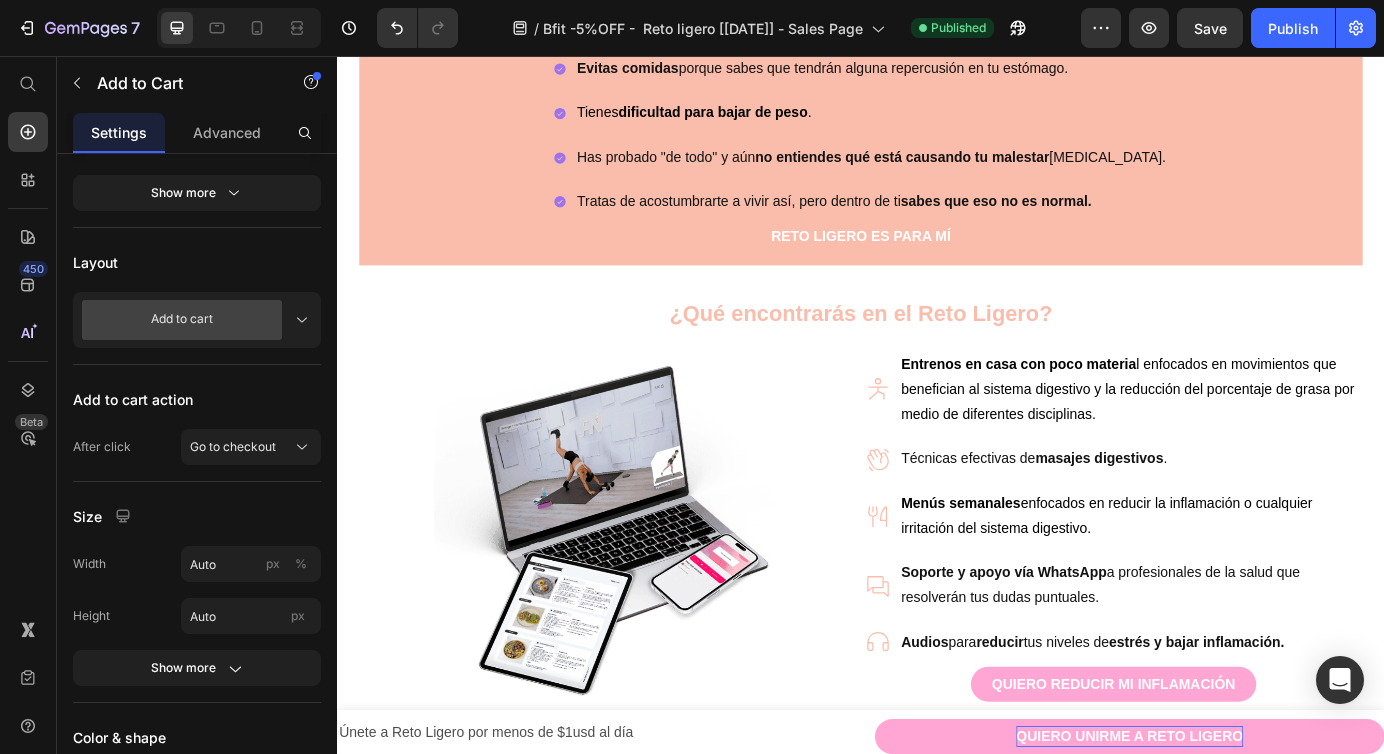 scroll, scrollTop: 1566, scrollLeft: 0, axis: vertical 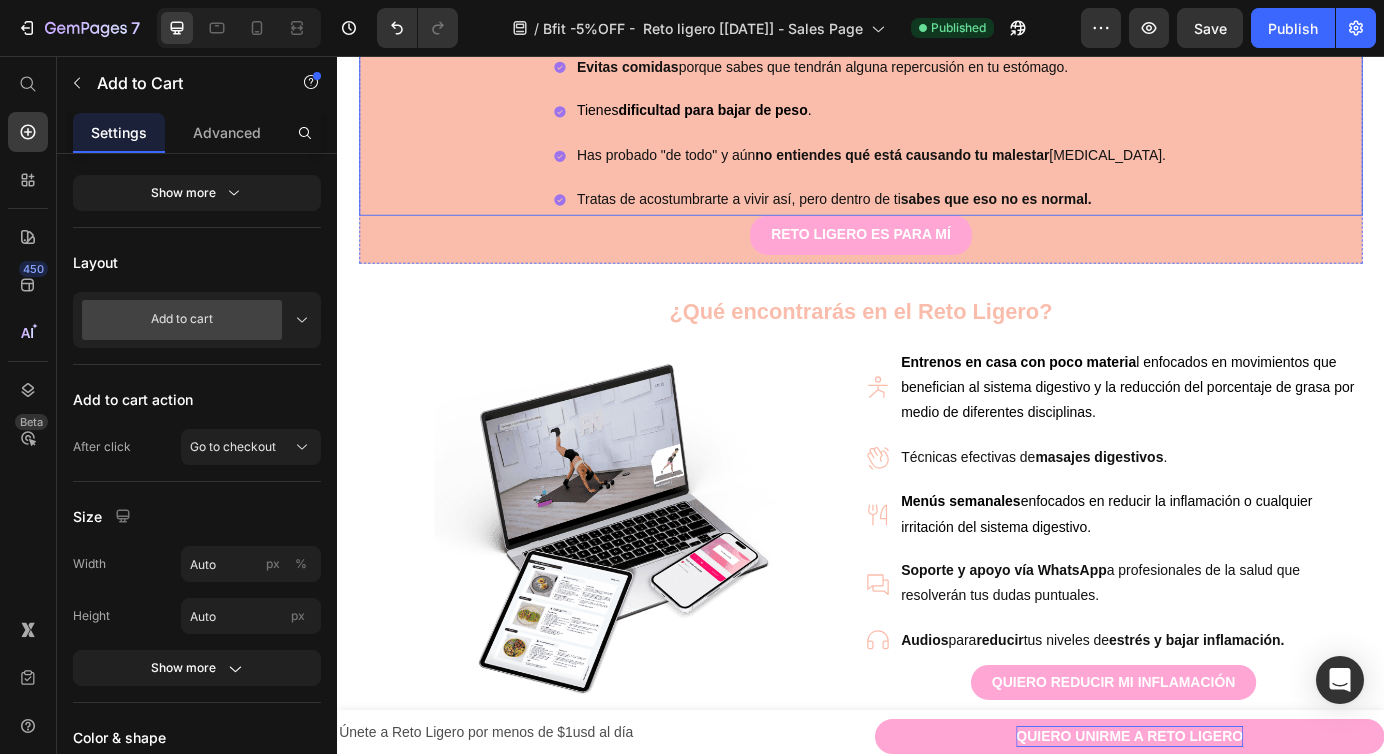 click on "RETO LIGERO ES PARA MÍ Add to Cart" at bounding box center [937, 266] 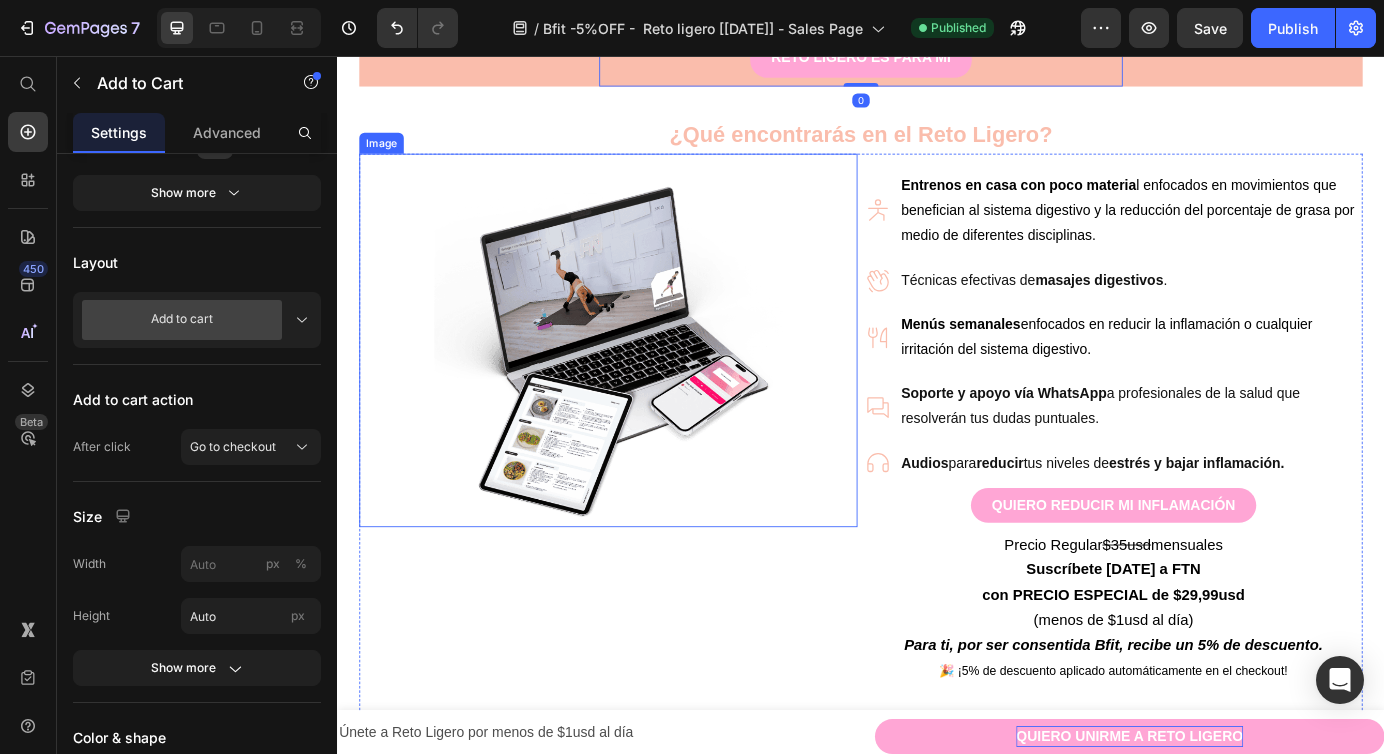 scroll, scrollTop: 1772, scrollLeft: 0, axis: vertical 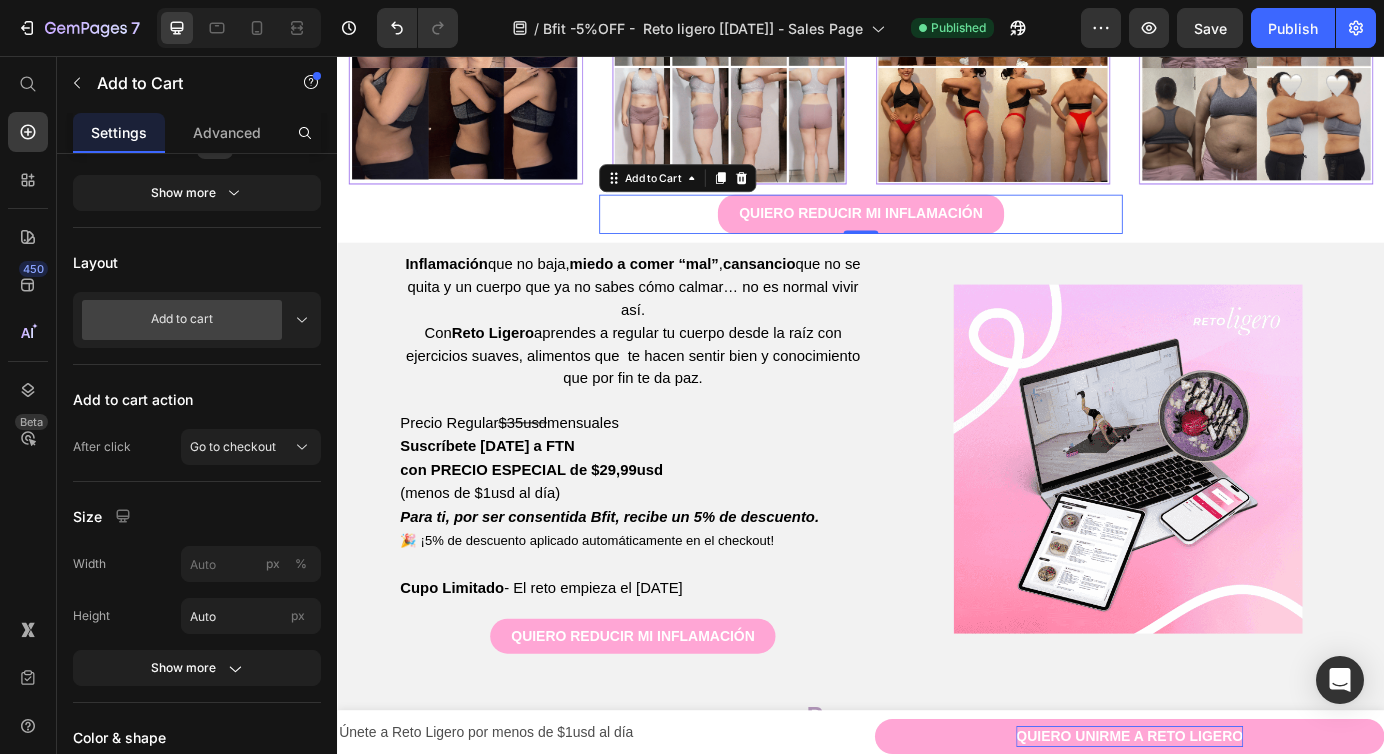 click on "QUIERO REDUCIR MI INFLAMACIÓN Add to Cart   0" at bounding box center [937, 237] 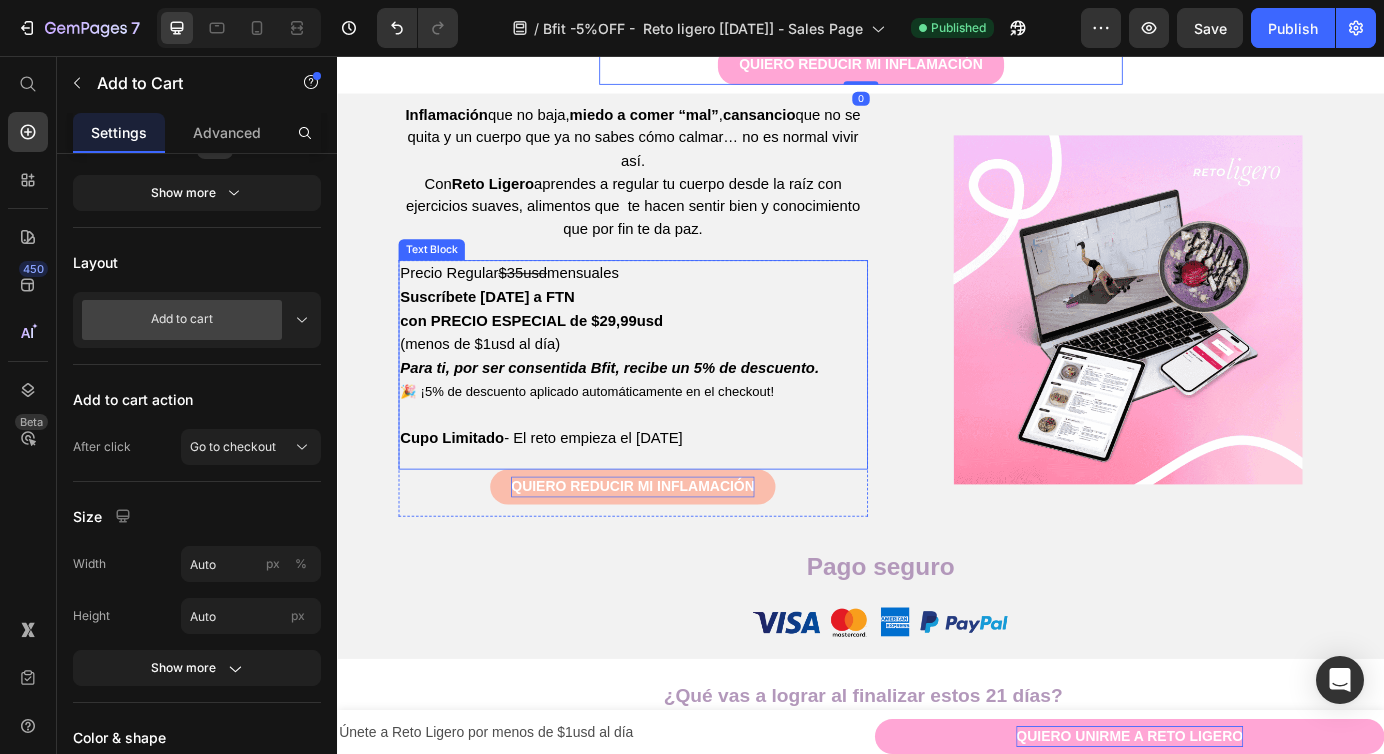 scroll, scrollTop: 3855, scrollLeft: 0, axis: vertical 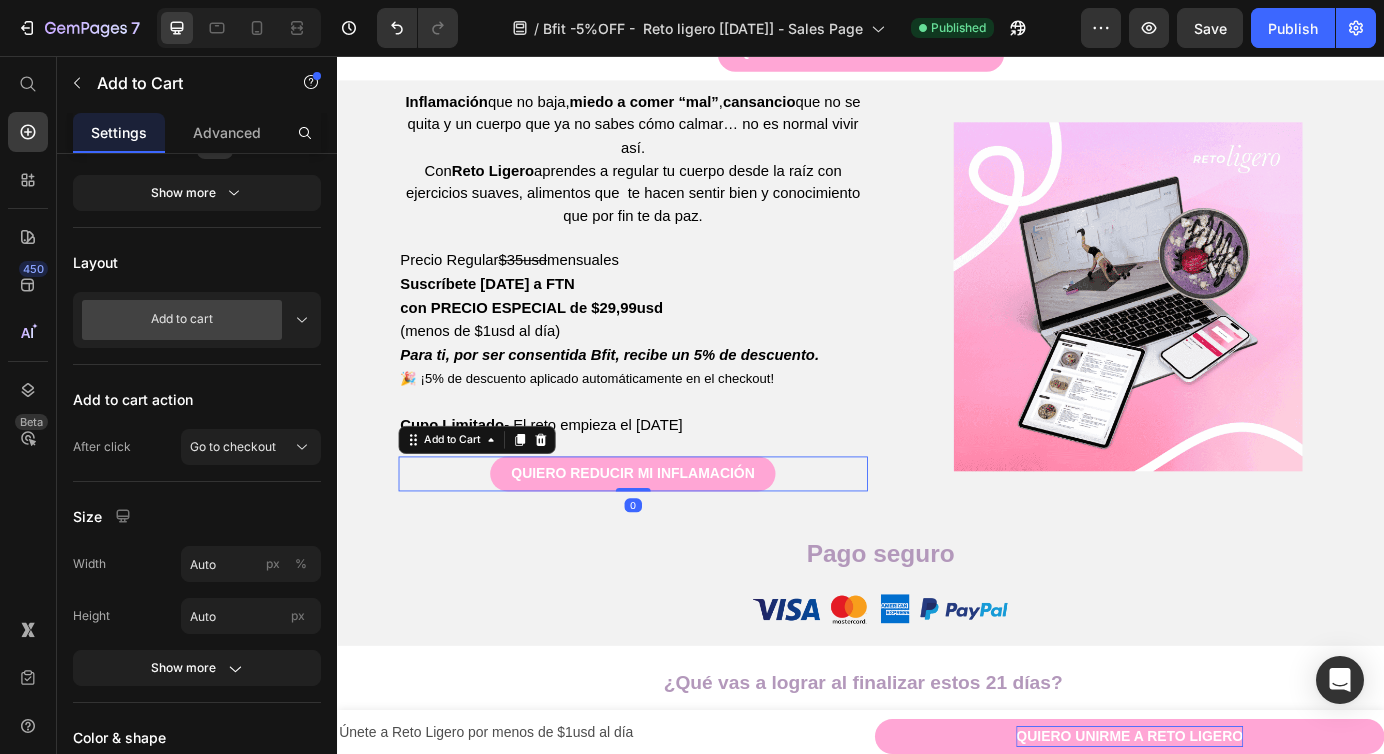 click on "QUIERO REDUCIR MI INFLAMACIÓN Add to Cart   0" at bounding box center [676, 535] 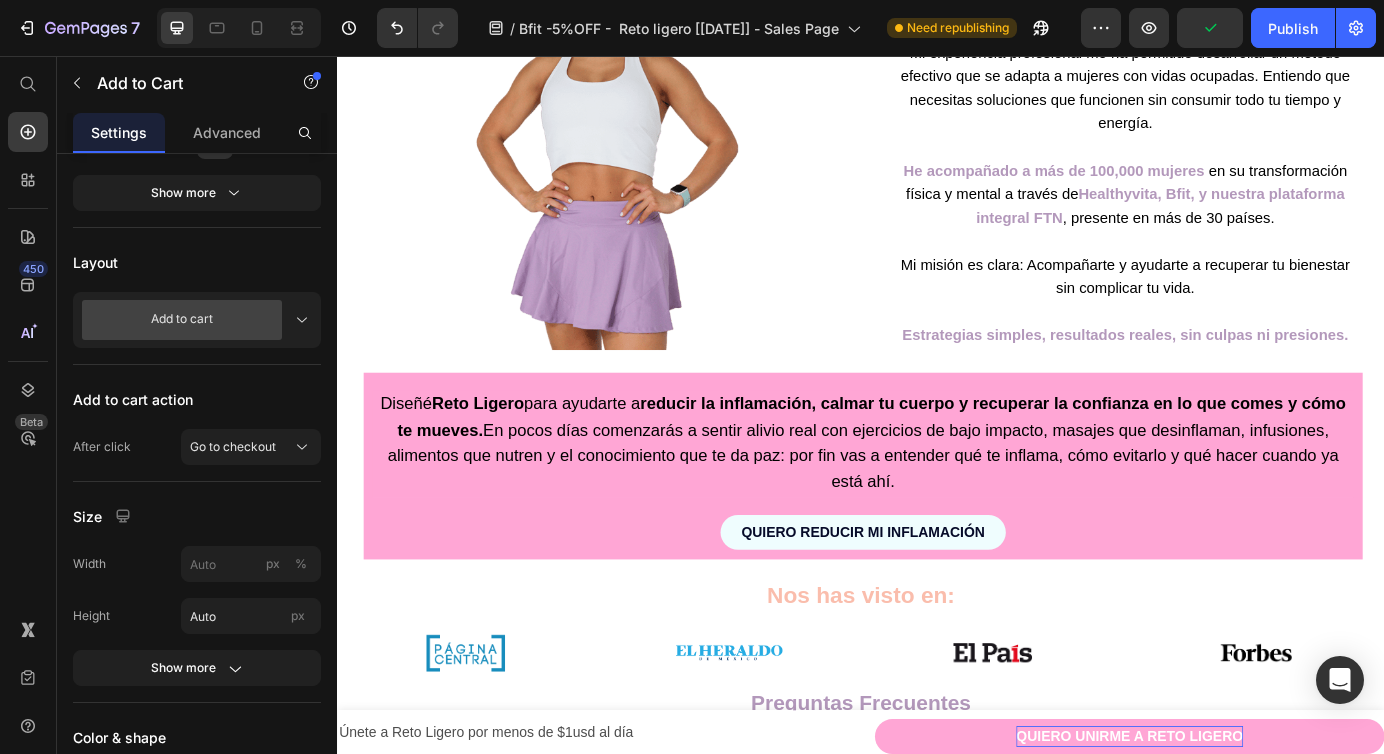 scroll, scrollTop: 5260, scrollLeft: 0, axis: vertical 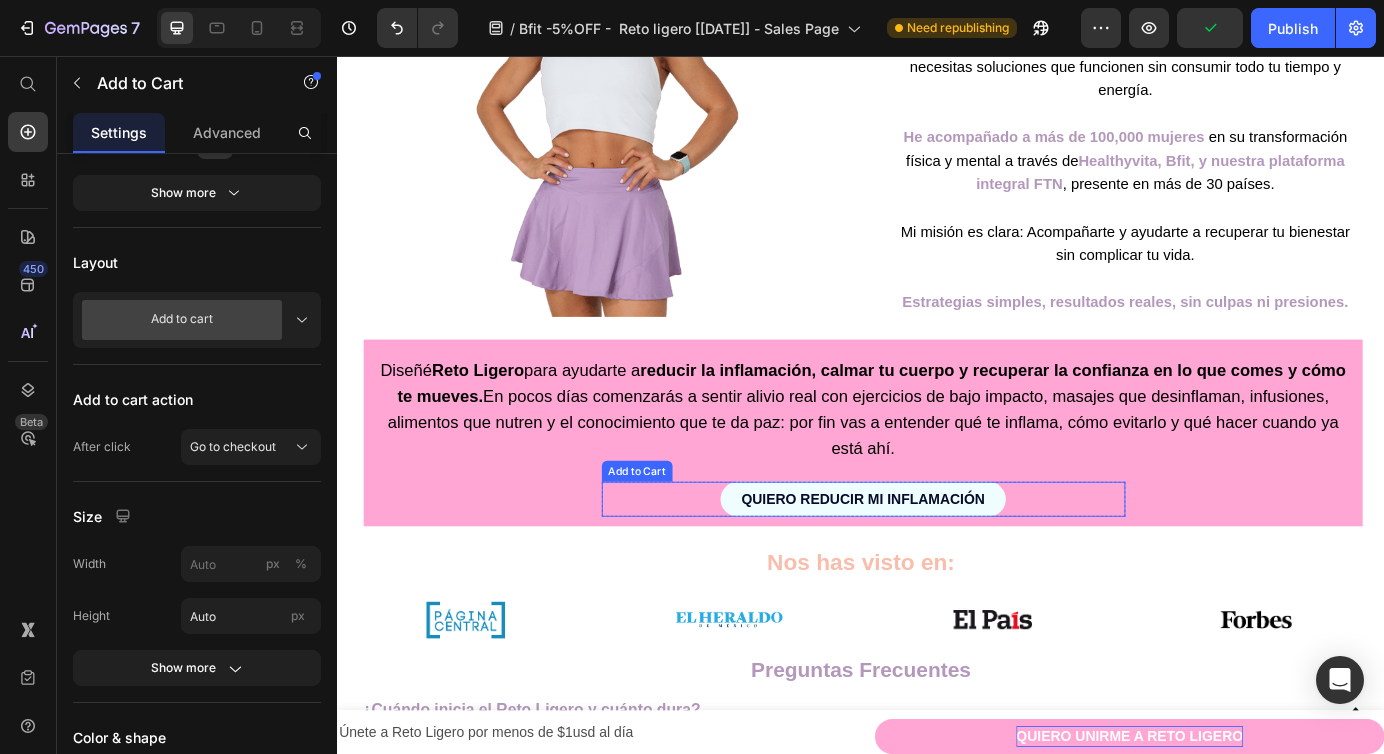 click on "QUIERO REDUCIR MI INFLAMACIÓN Add to Cart" at bounding box center (940, 564) 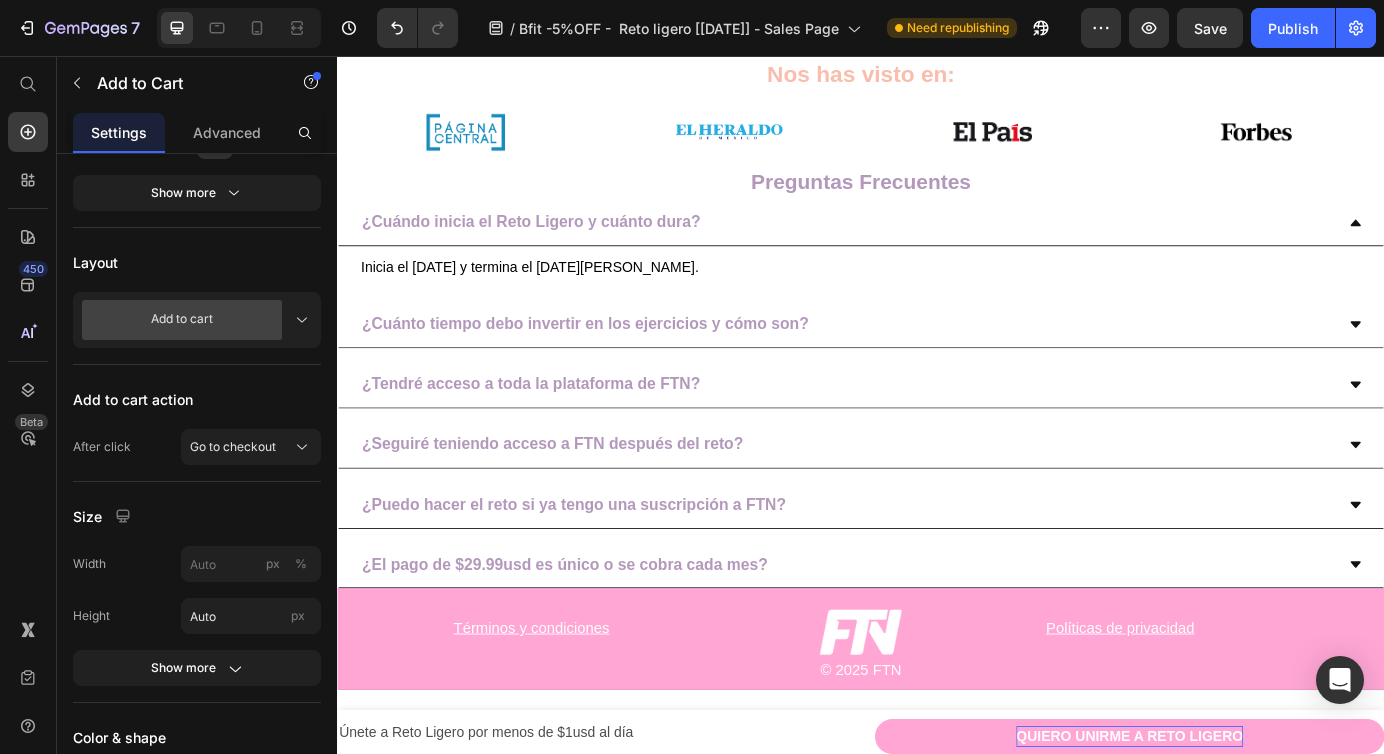 scroll, scrollTop: 5826, scrollLeft: 0, axis: vertical 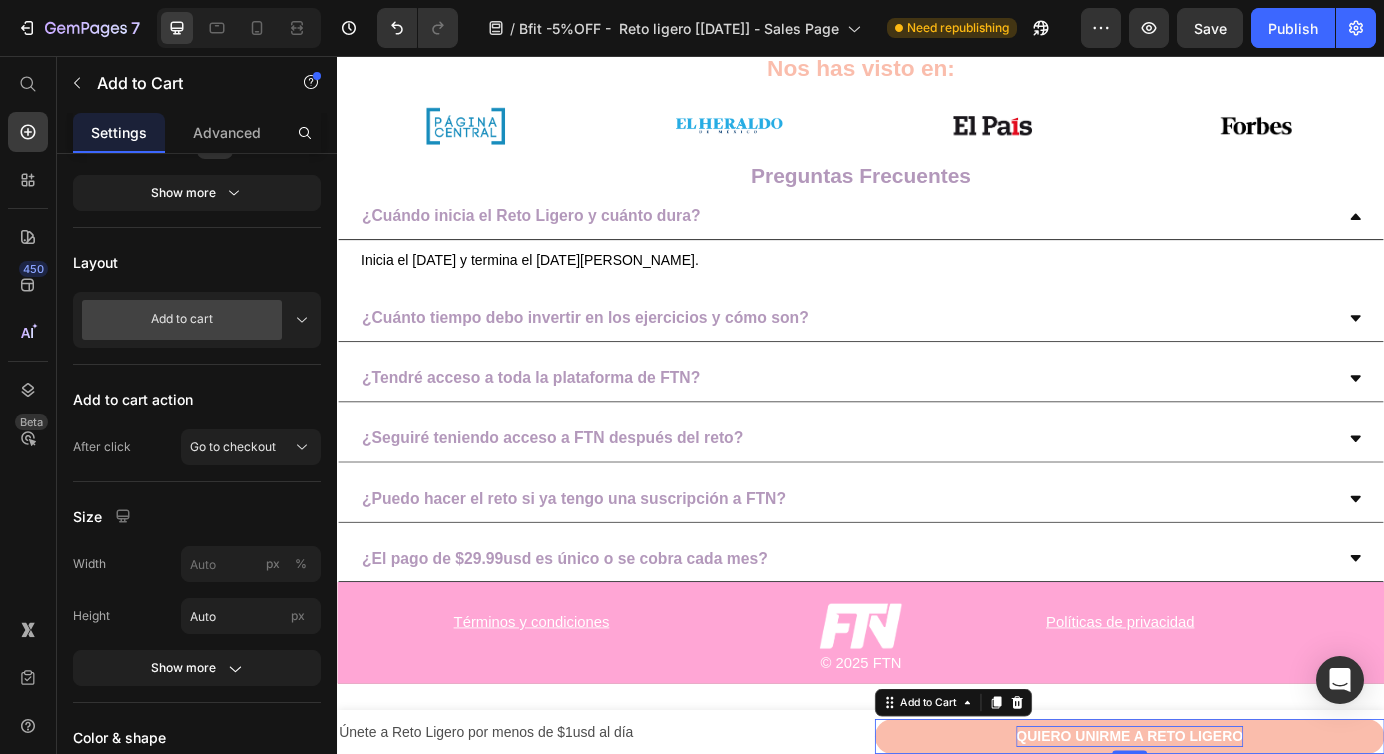 click on "QUIERO UNIRME A RETO LIGERO" at bounding box center [1245, 836] 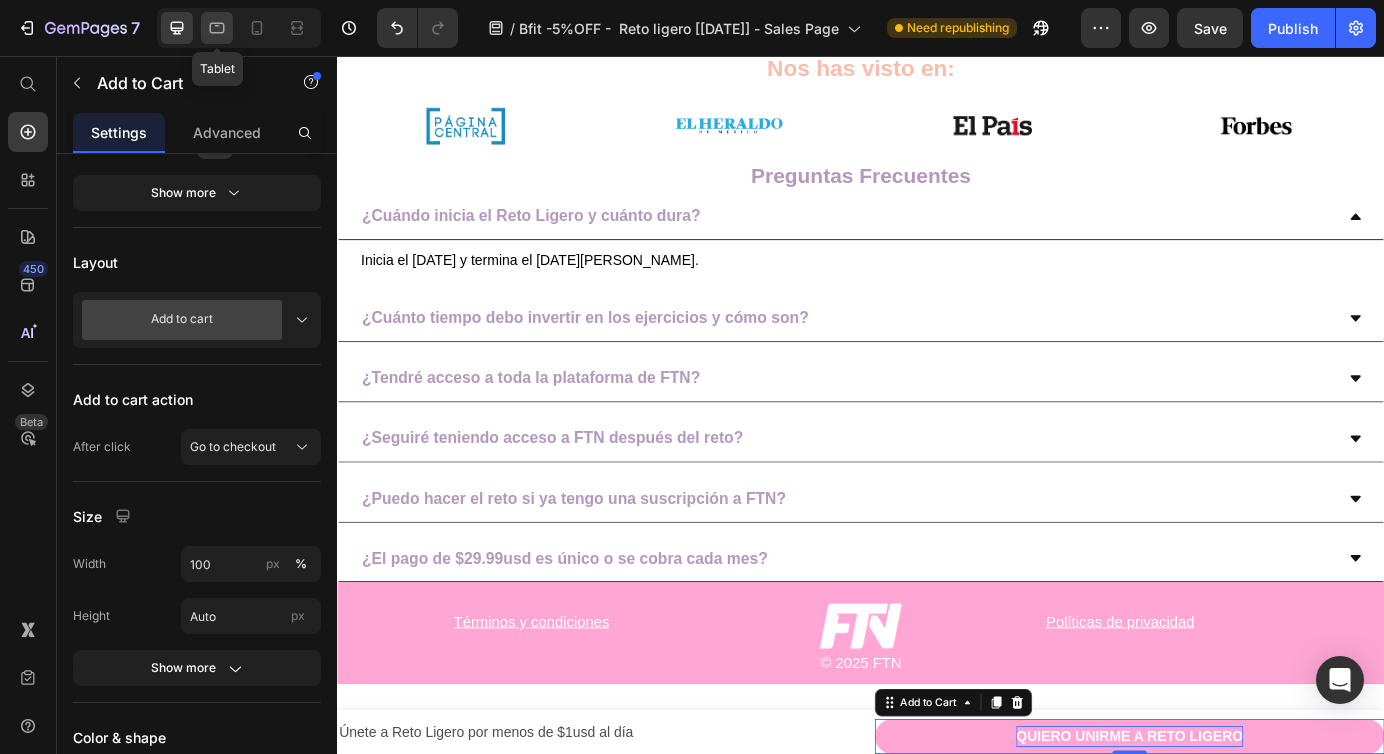 click 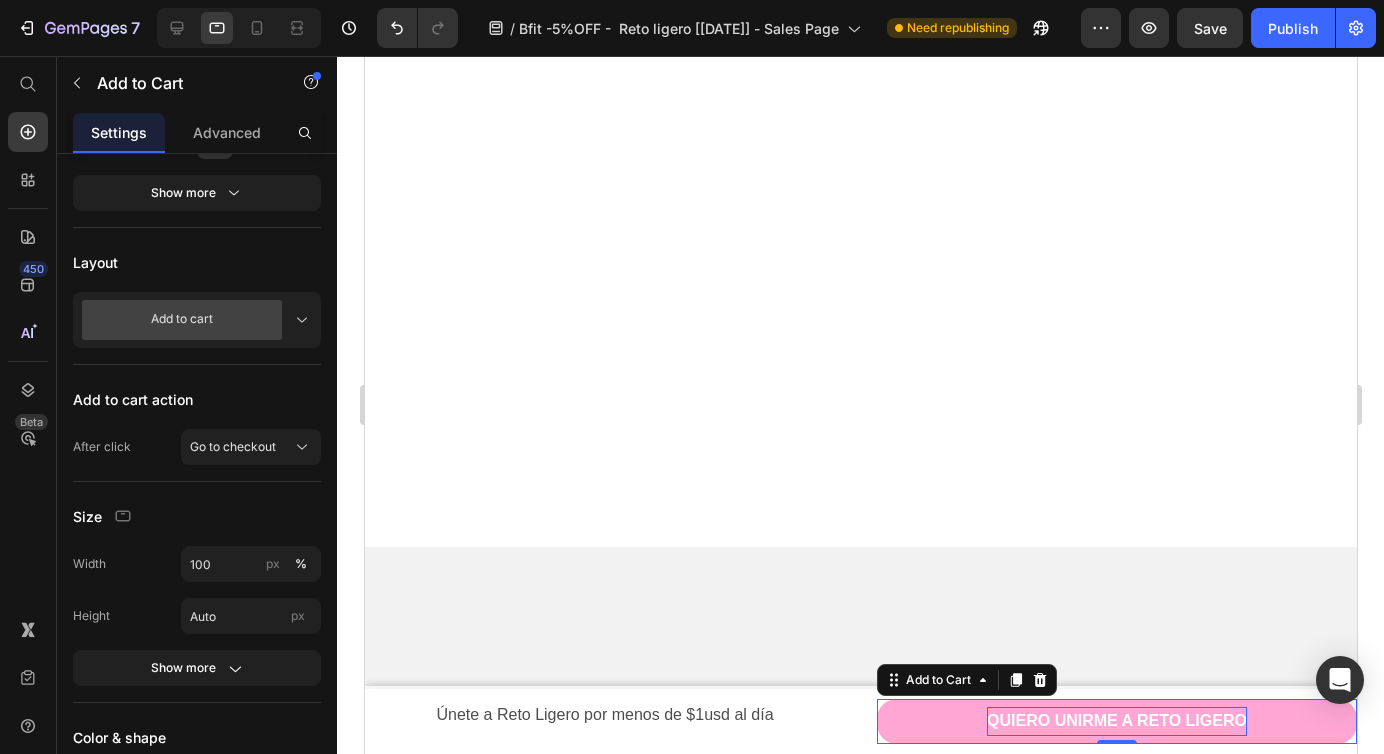 scroll, scrollTop: 0, scrollLeft: 0, axis: both 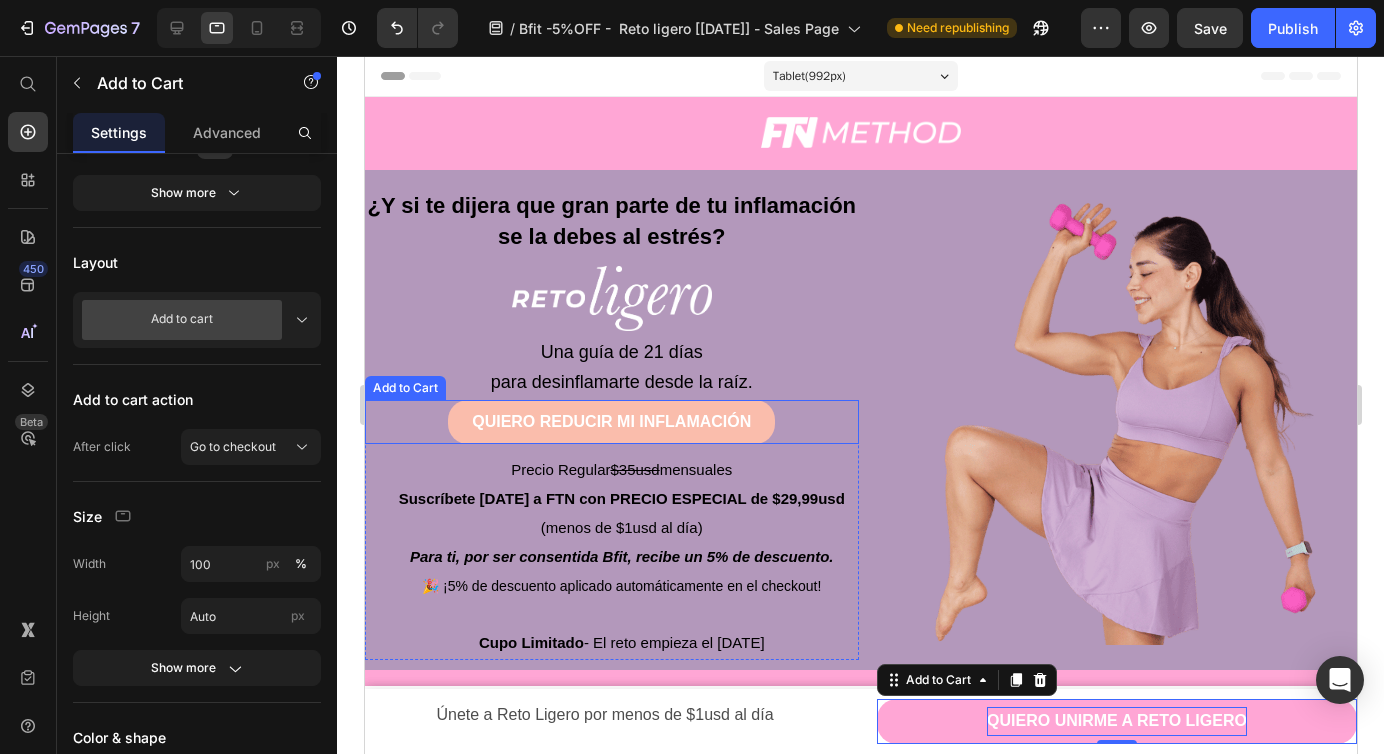 click on "QUIERO REDUCIR MI INFLAMACIÓN" at bounding box center (610, 422) 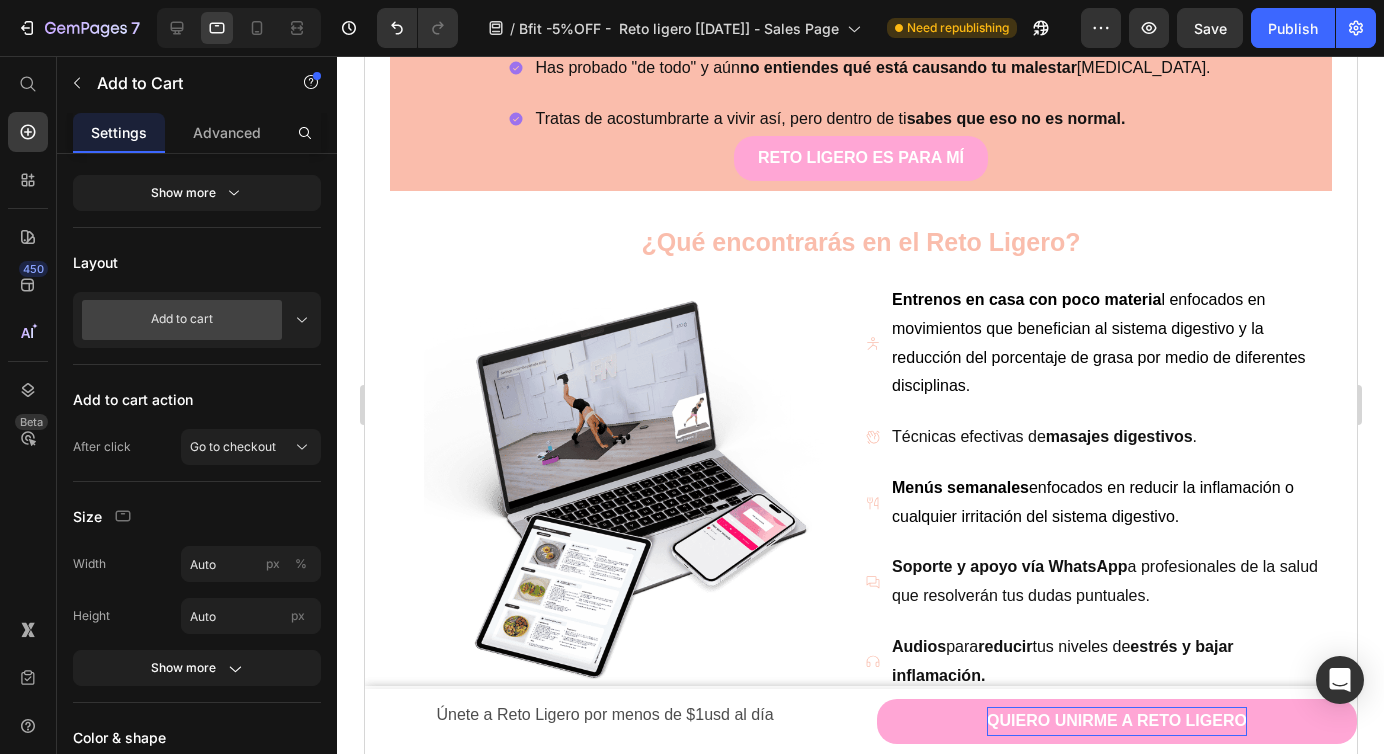 scroll, scrollTop: 1619, scrollLeft: 0, axis: vertical 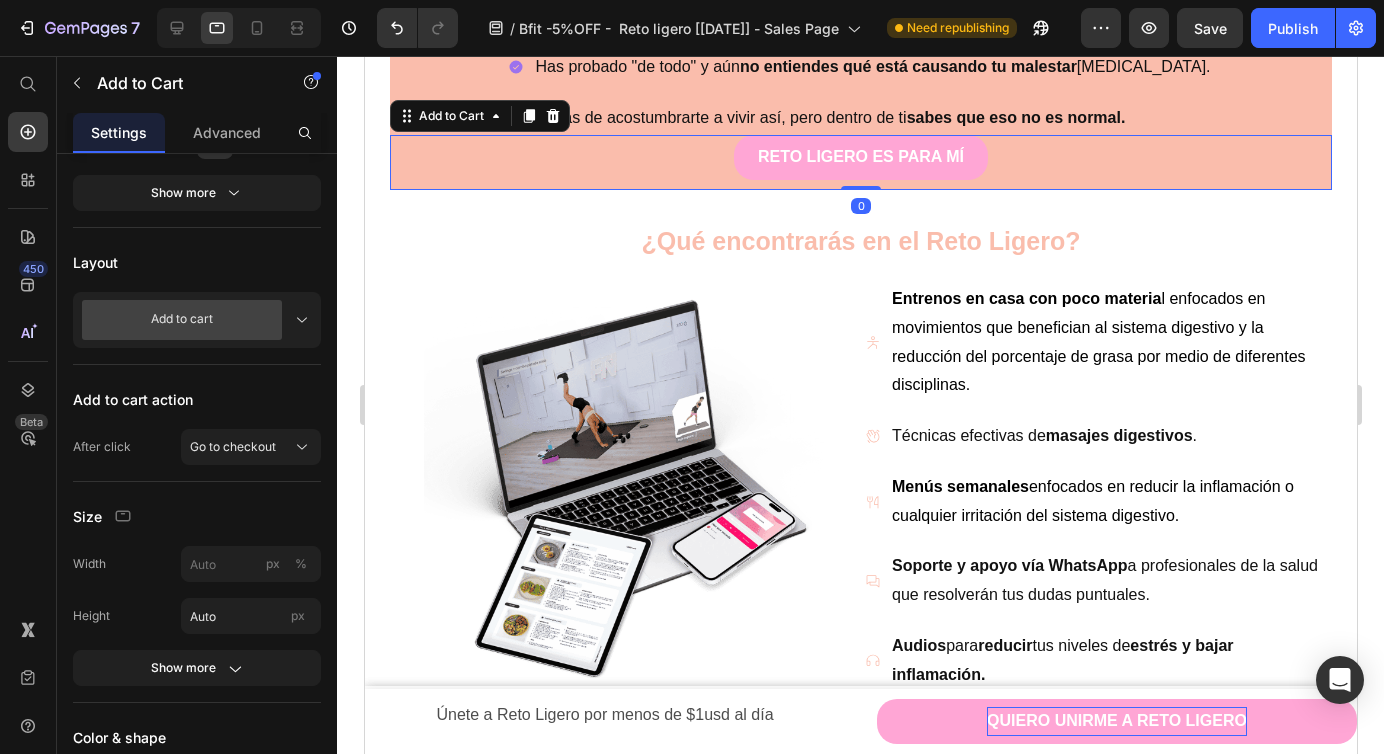 click on "RETO LIGERO ES PARA MÍ Add to Cart   0" at bounding box center (860, 162) 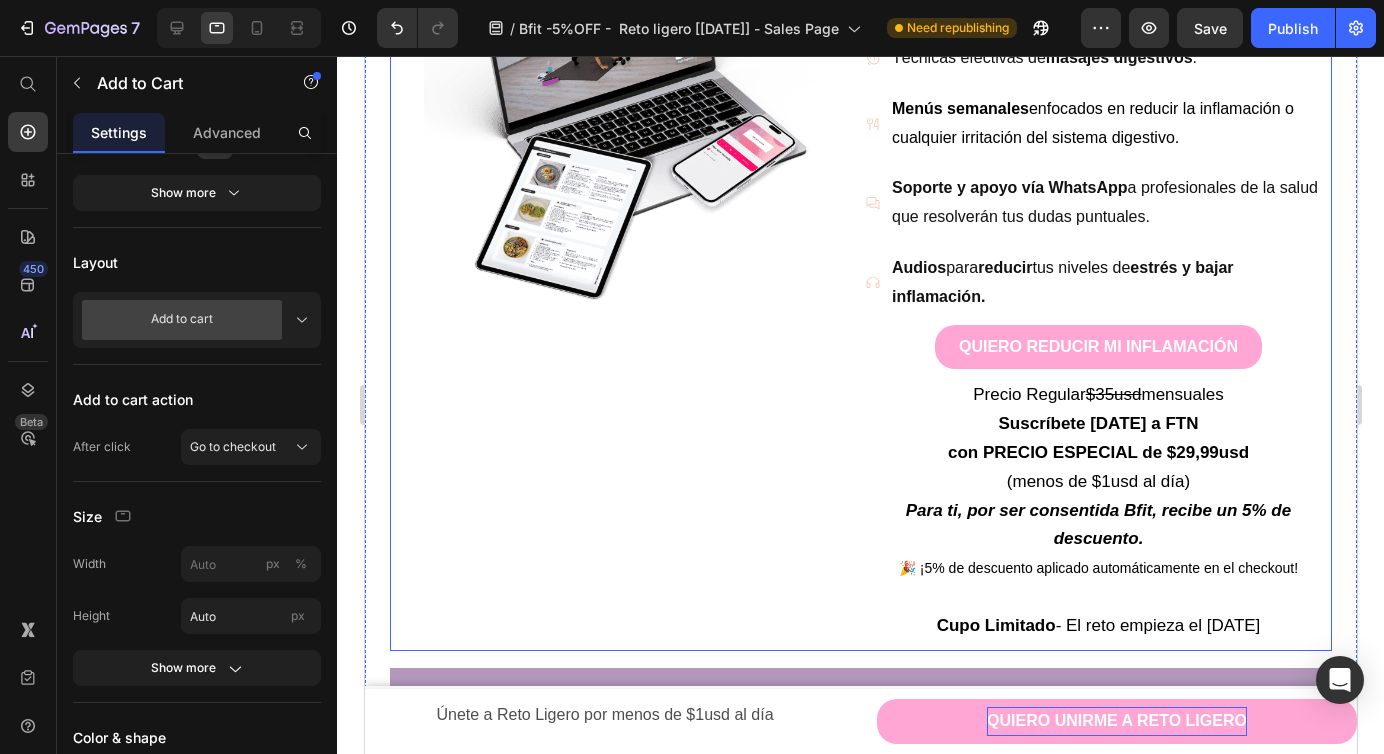 scroll, scrollTop: 2026, scrollLeft: 0, axis: vertical 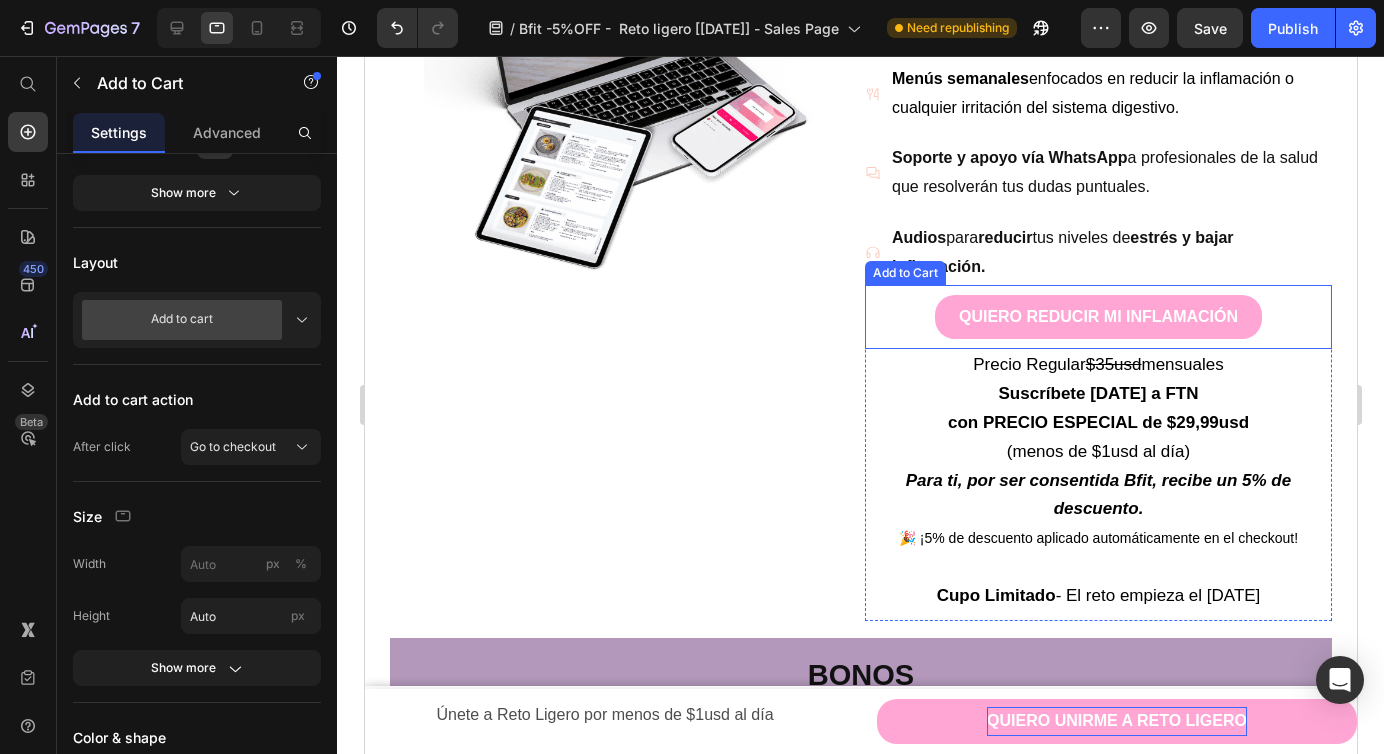 click on "QUIERO REDUCIR MI INFLAMACIÓN Add to Cart" at bounding box center (1097, 317) 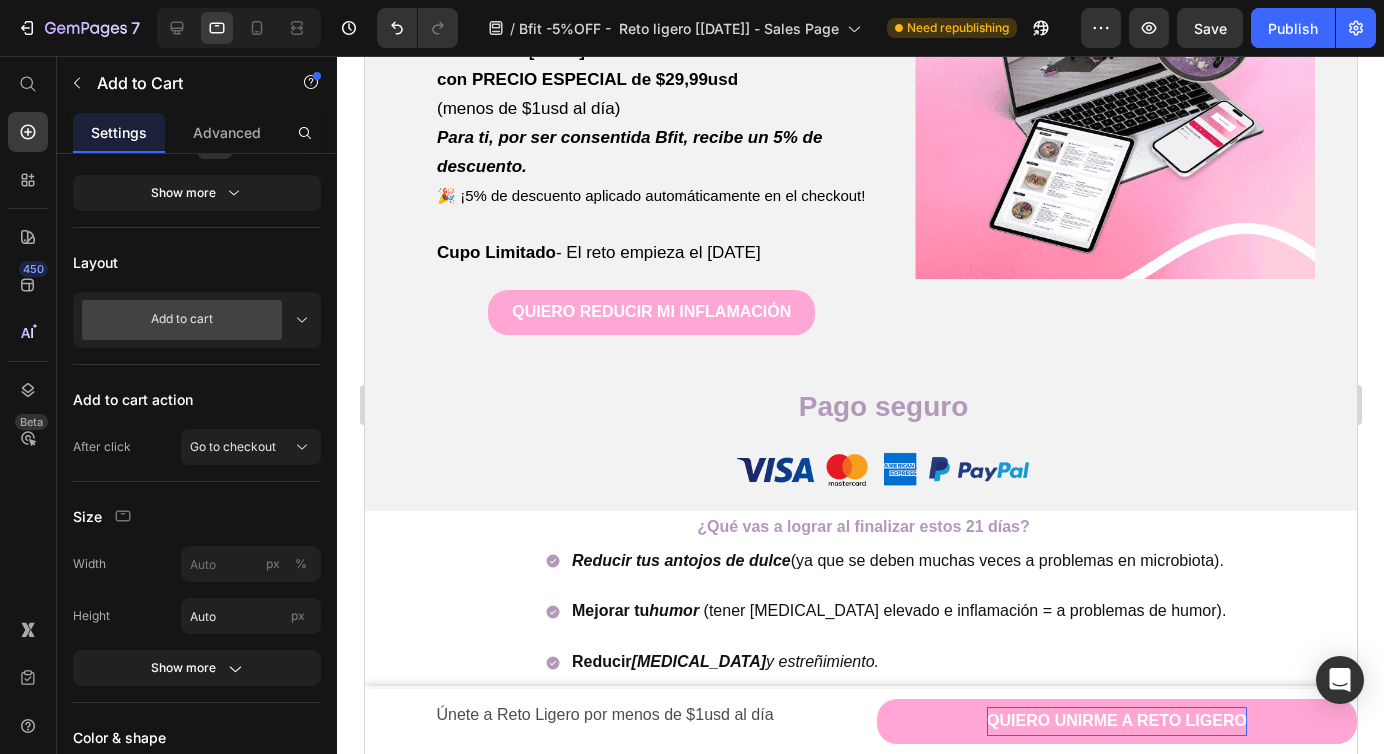 scroll, scrollTop: 3663, scrollLeft: 0, axis: vertical 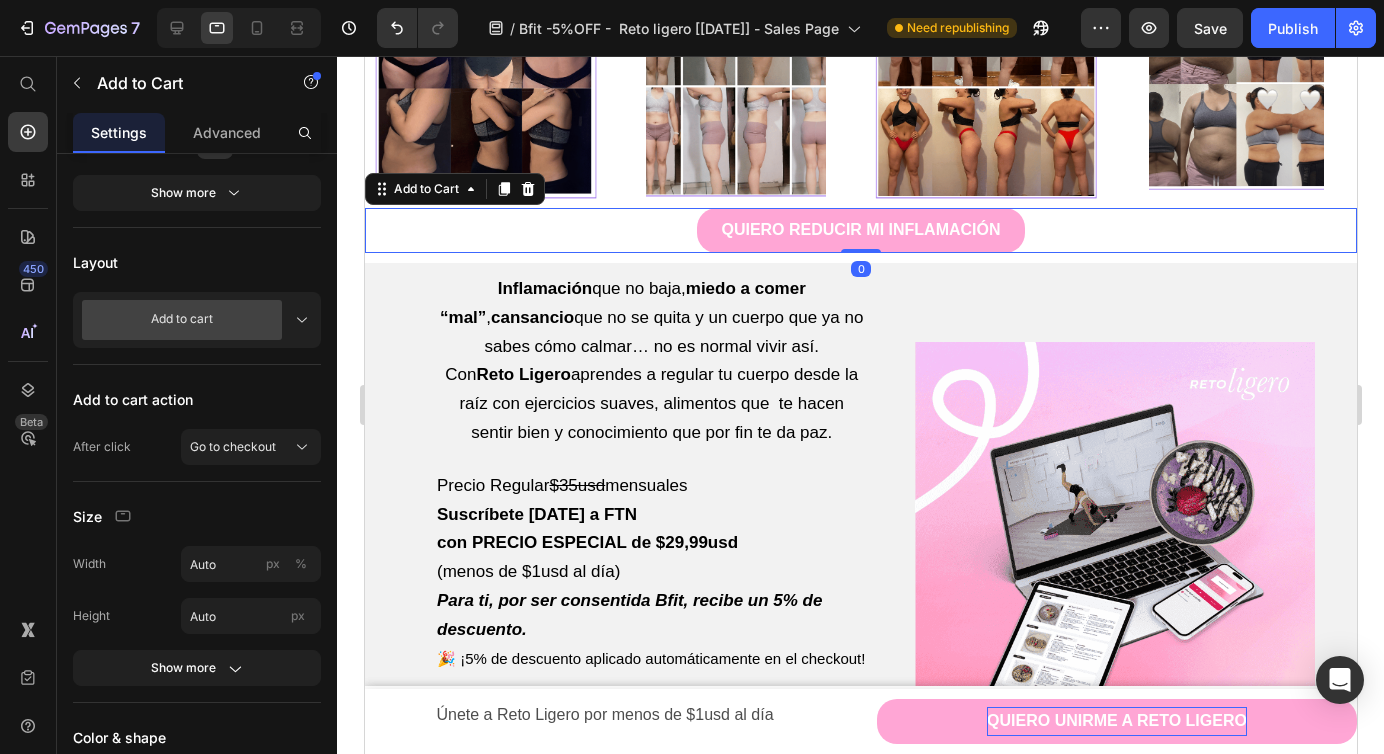 click on "QUIERO REDUCIR MI INFLAMACIÓN Add to Cart   0" at bounding box center (860, 230) 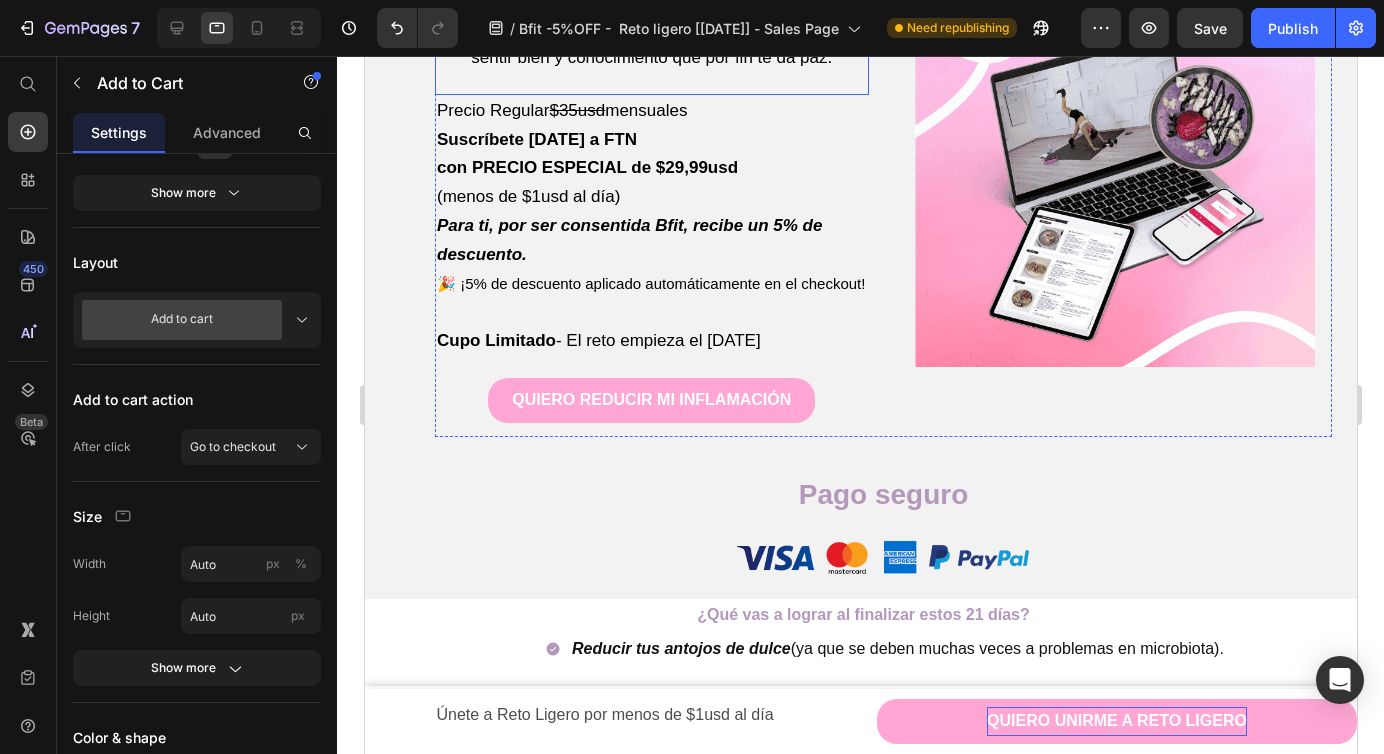 scroll, scrollTop: 4156, scrollLeft: 0, axis: vertical 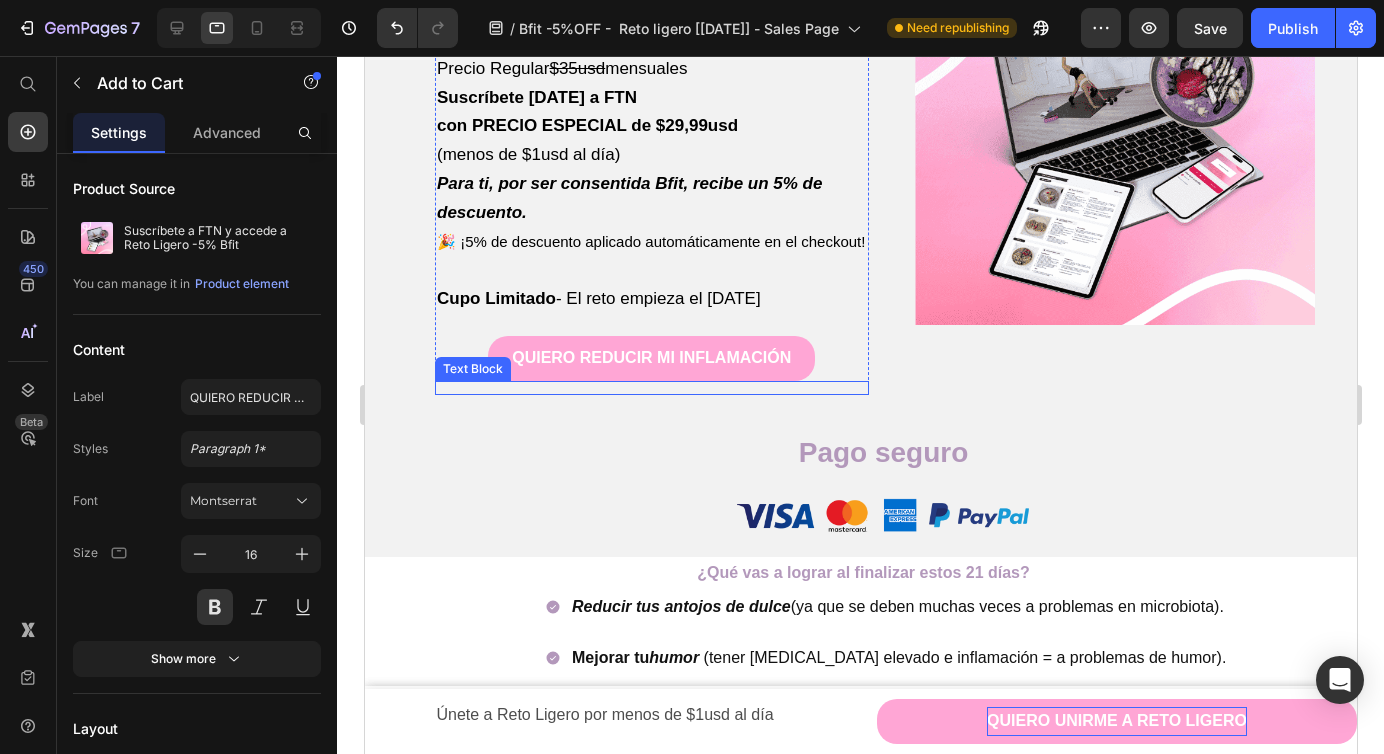 click on "Text Block" at bounding box center (472, 369) 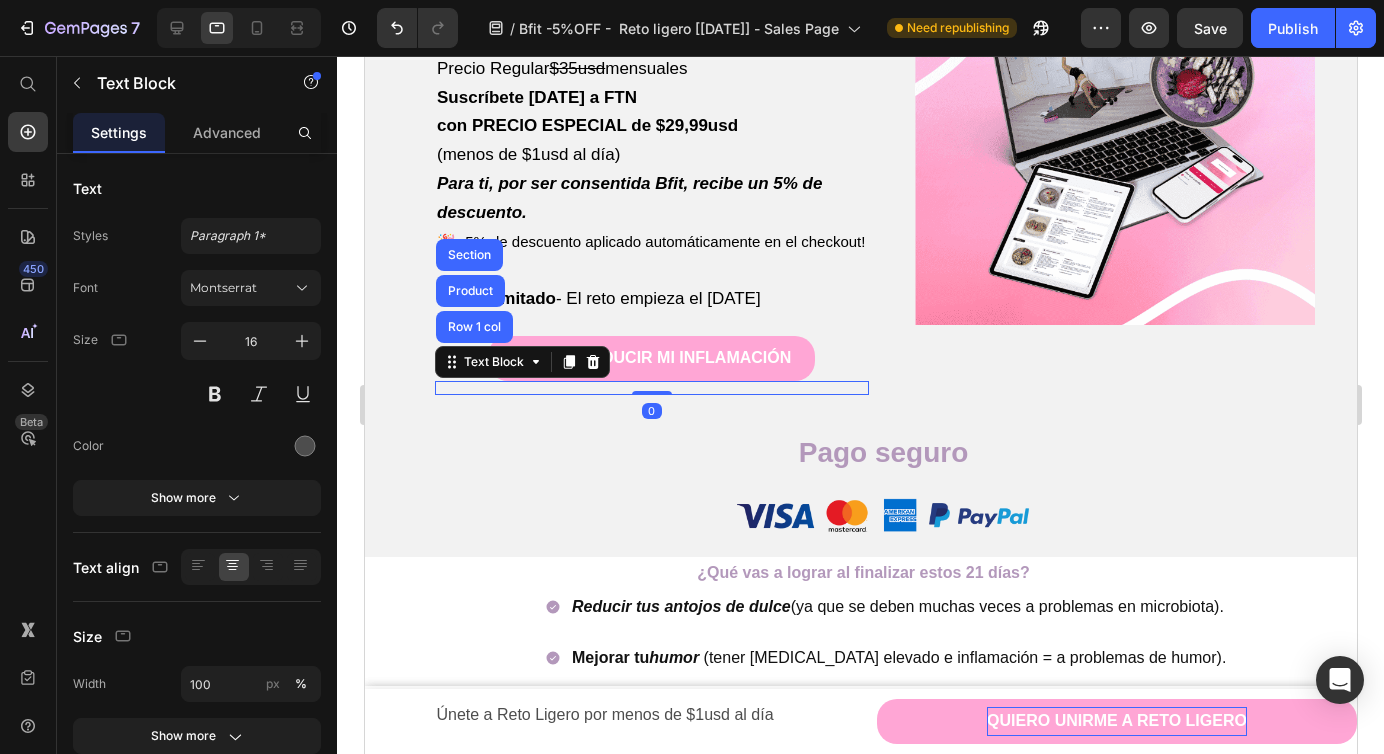 click on "QUIERO REDUCIR MI INFLAMACIÓN Add to Cart" at bounding box center (651, 358) 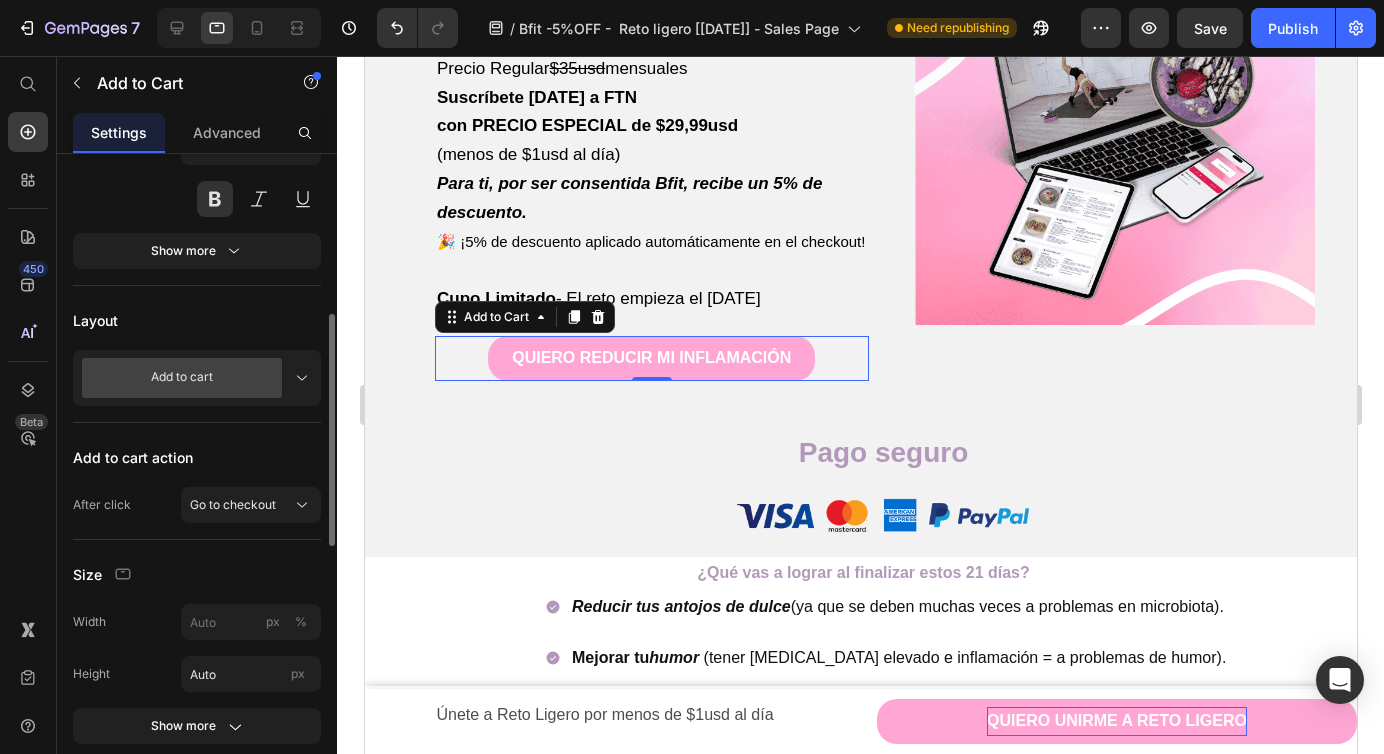 scroll, scrollTop: 420, scrollLeft: 0, axis: vertical 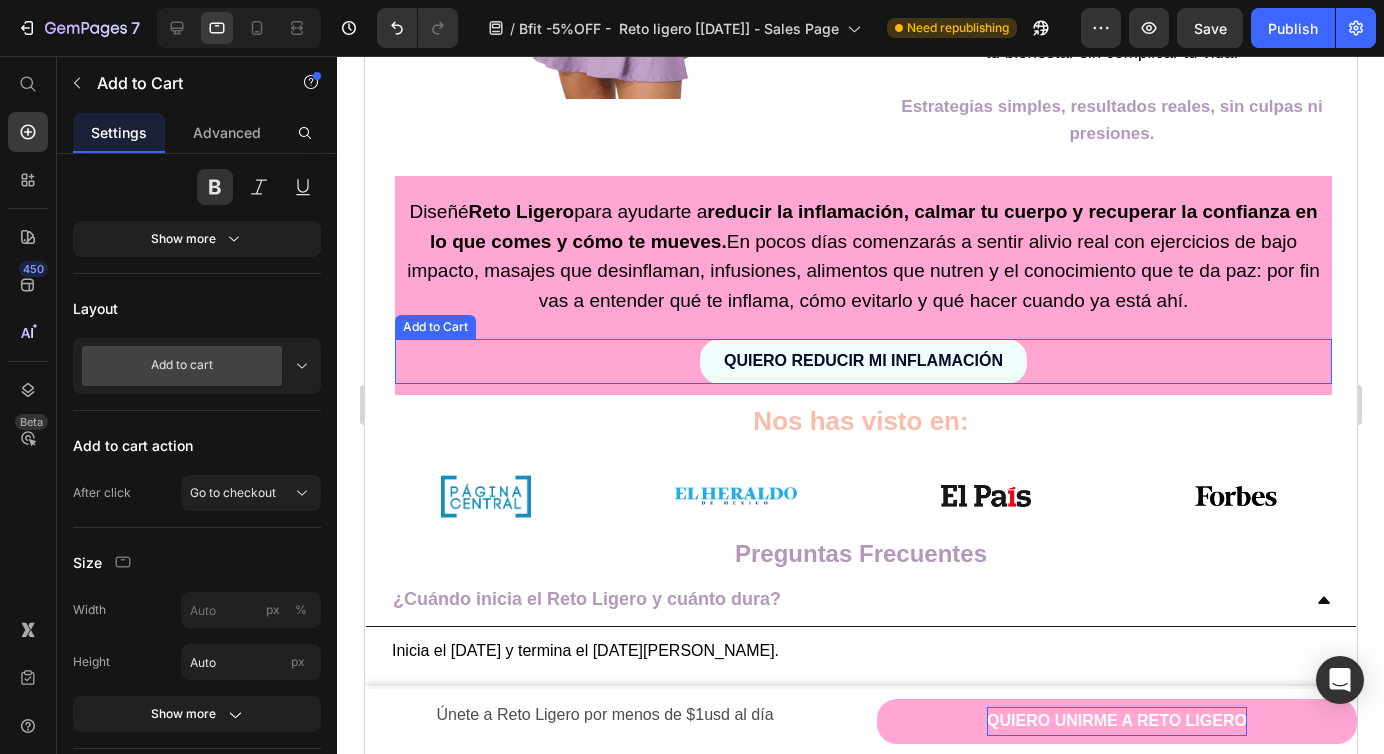 click on "QUIERO REDUCIR MI INFLAMACIÓN Add to Cart" at bounding box center (862, 361) 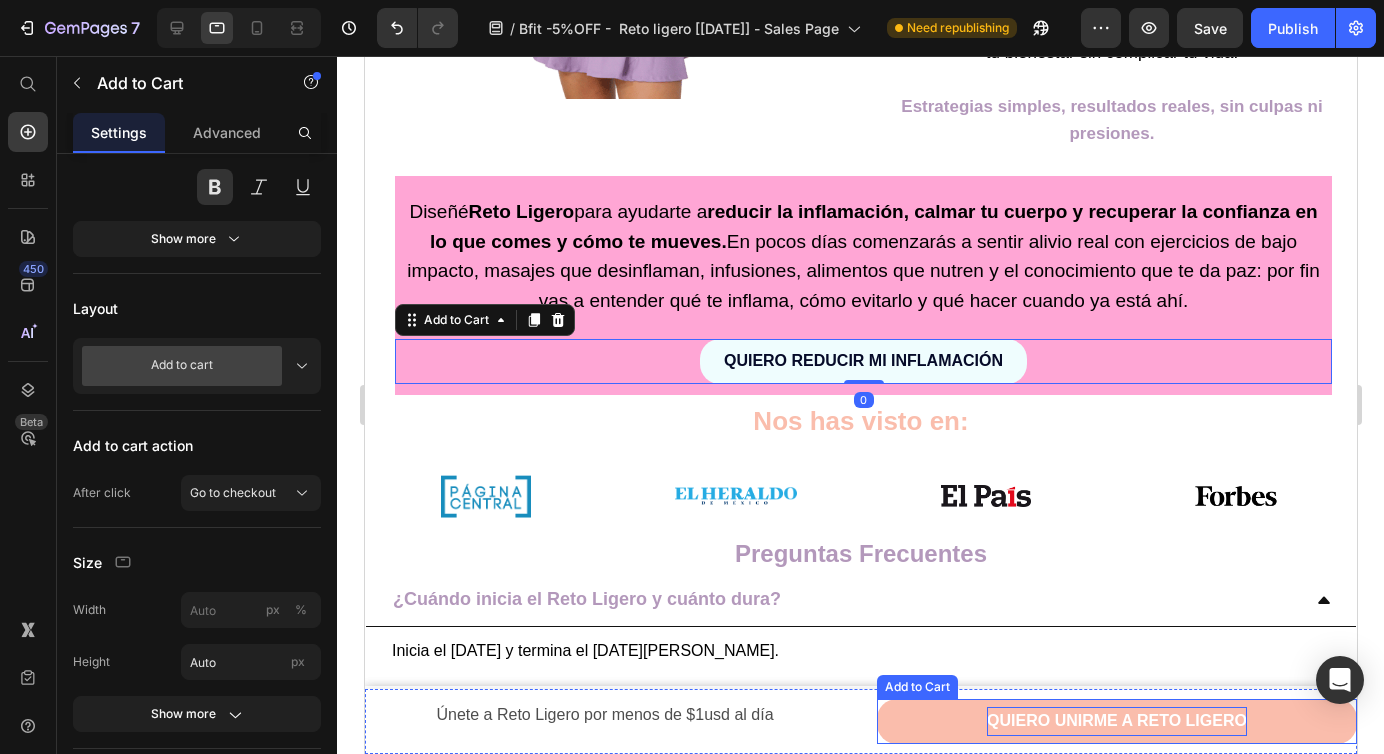 click on "QUIERO UNIRME A RETO LIGERO" at bounding box center (1116, 721) 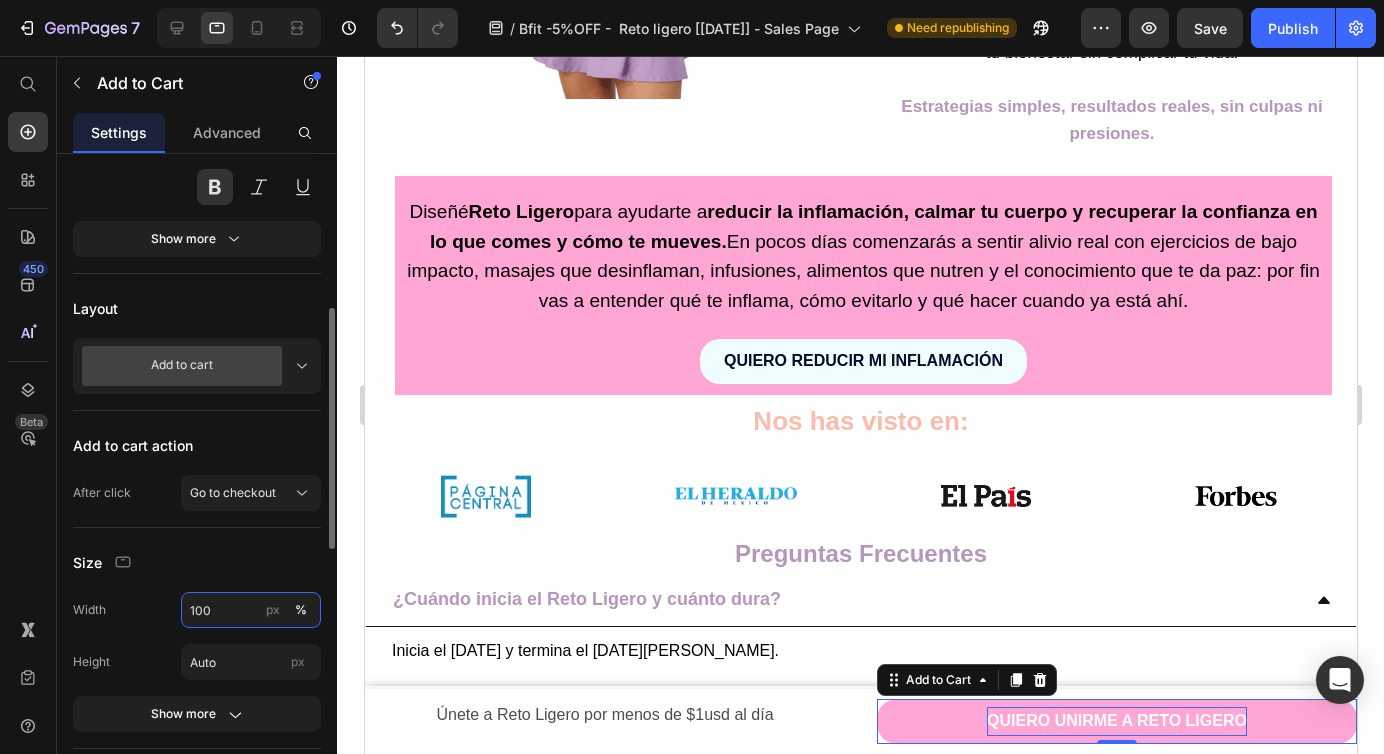 click on "100" at bounding box center [251, 610] 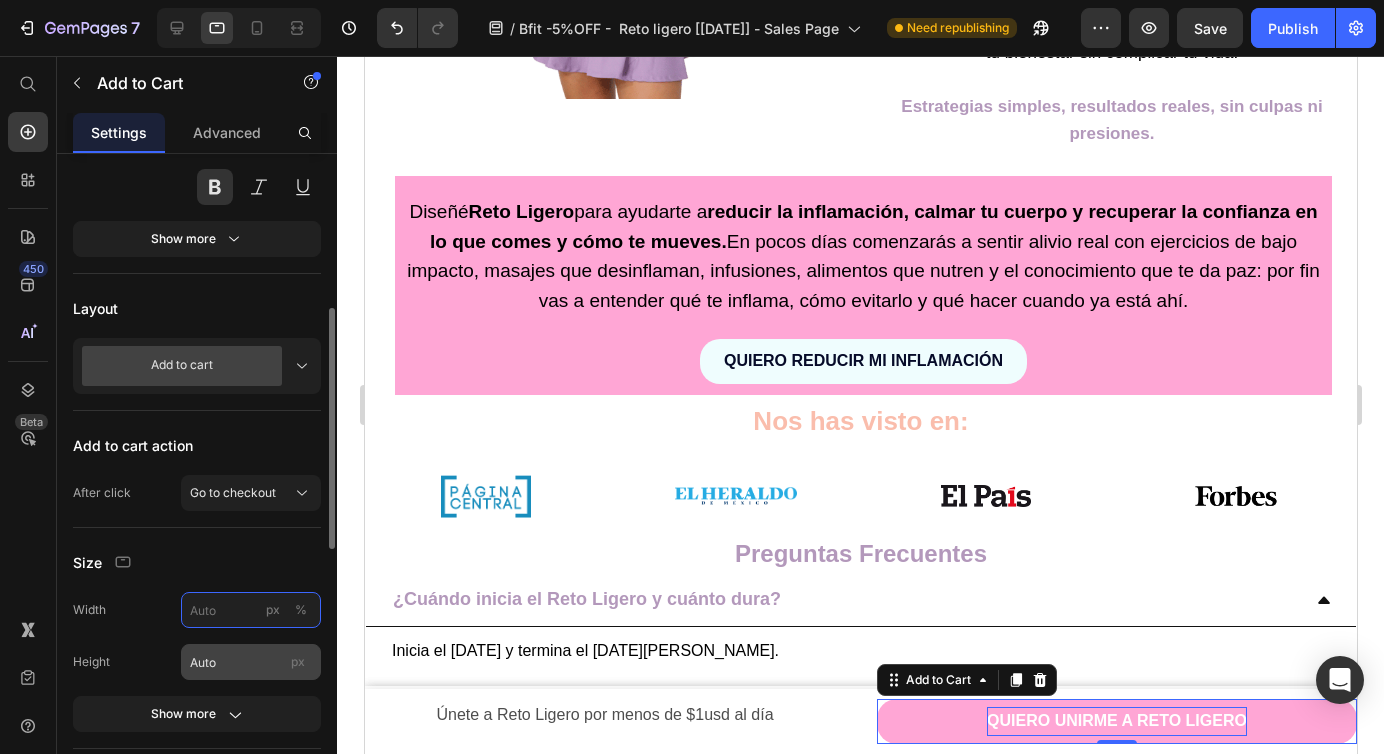type 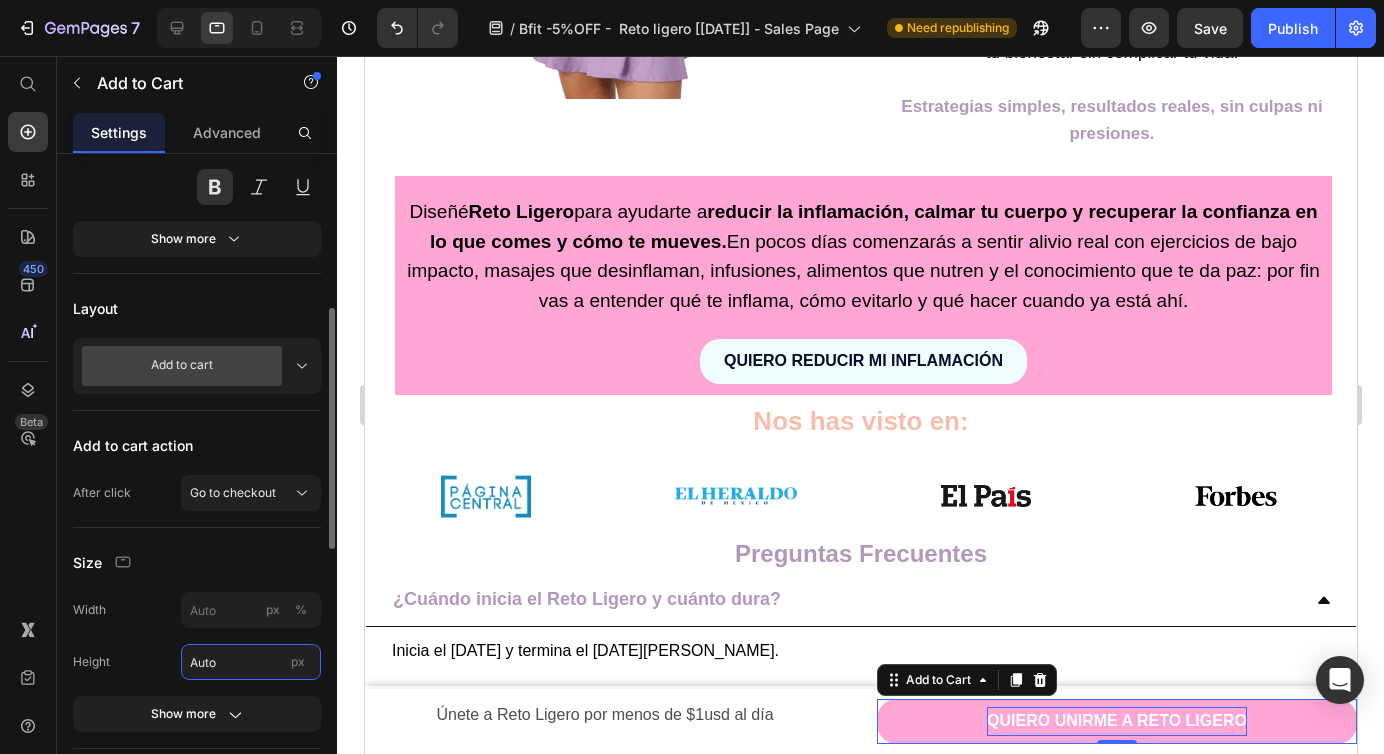 click on "Auto" at bounding box center [251, 662] 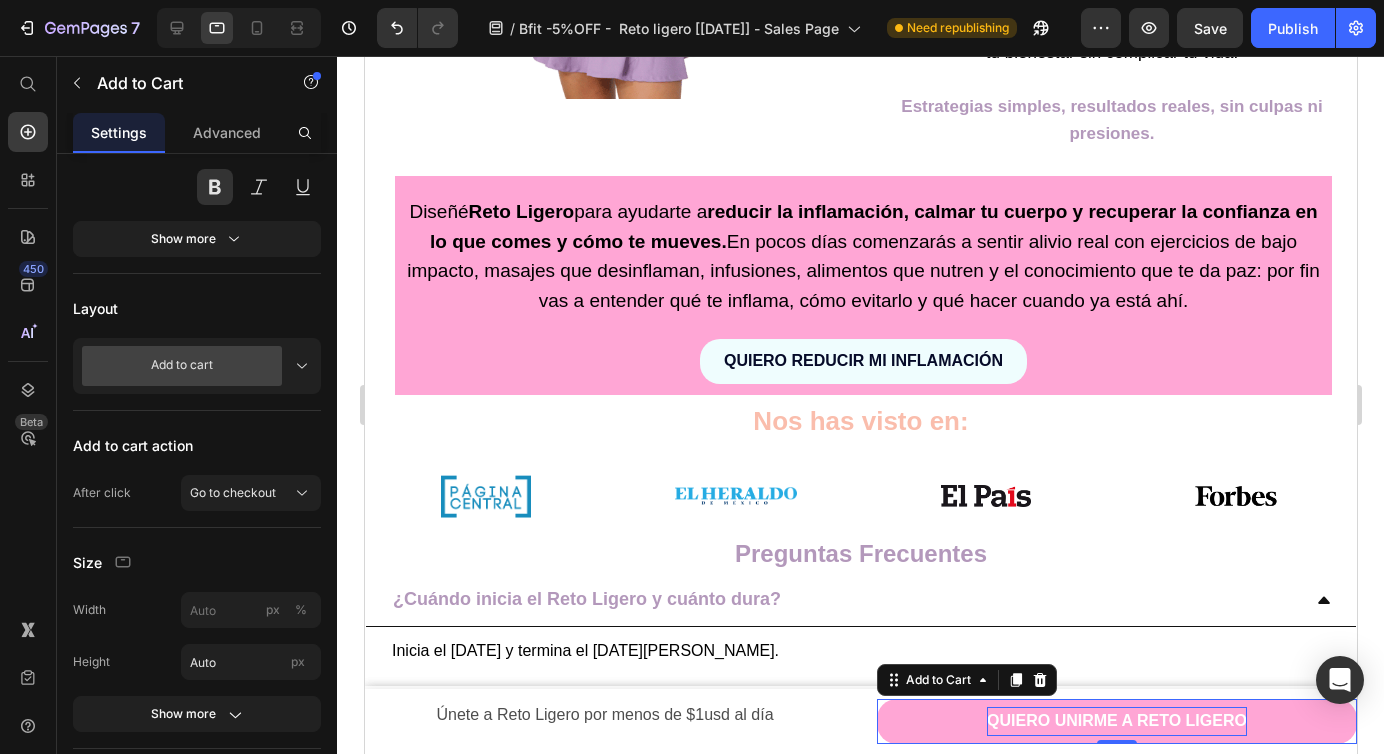click 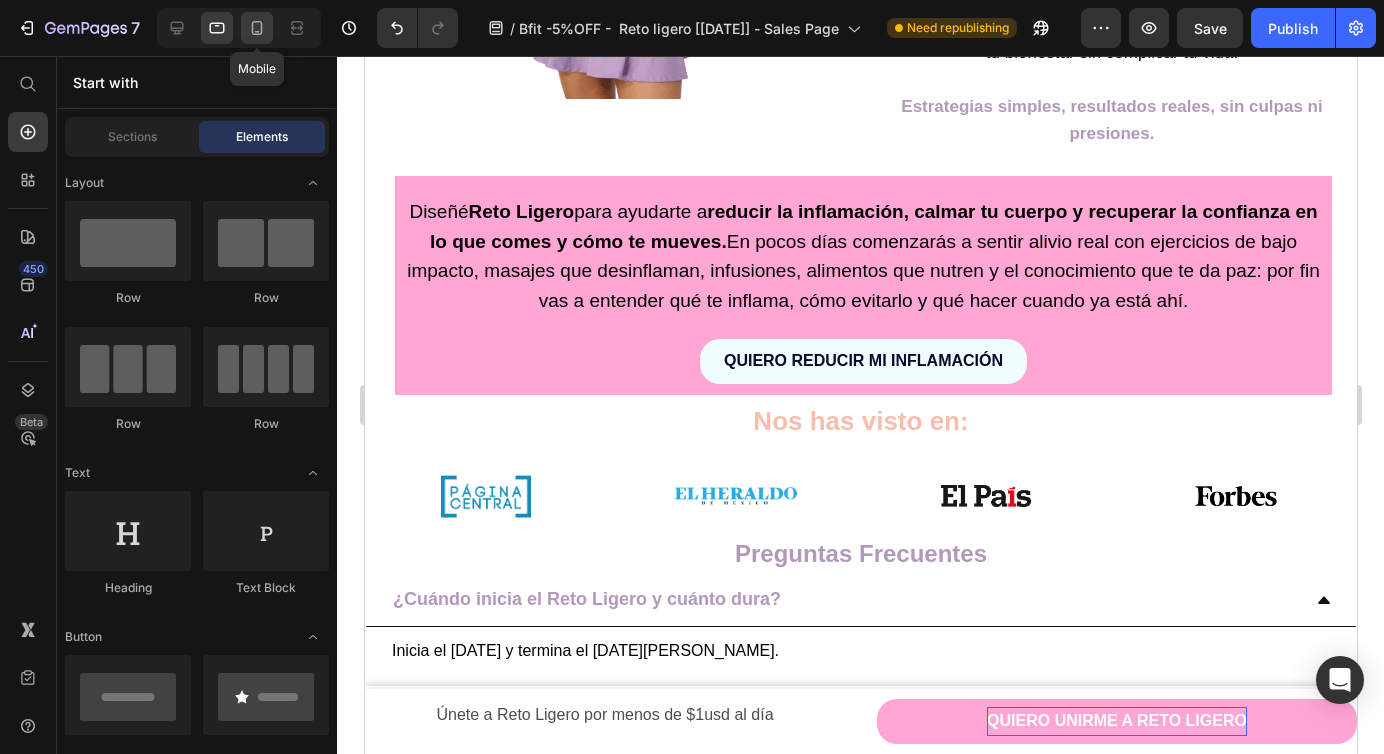click 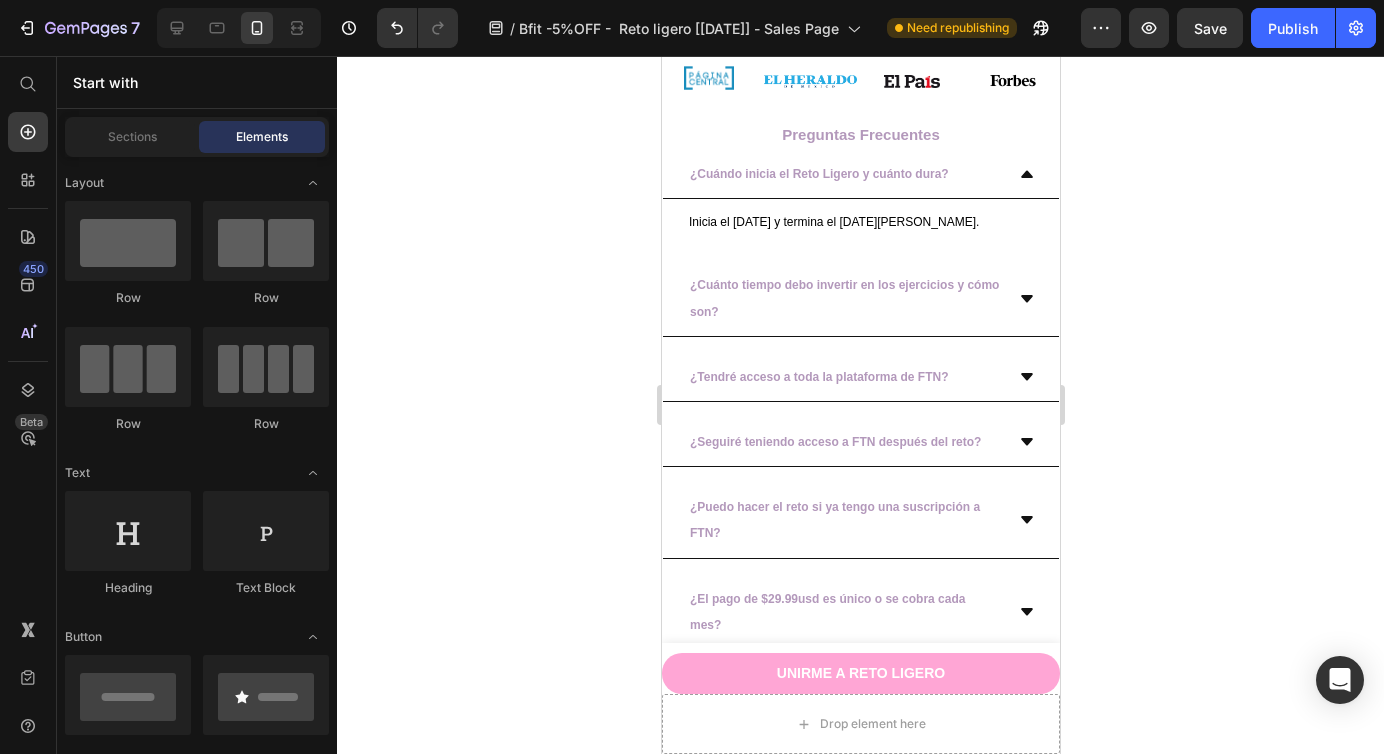scroll, scrollTop: 4913, scrollLeft: 0, axis: vertical 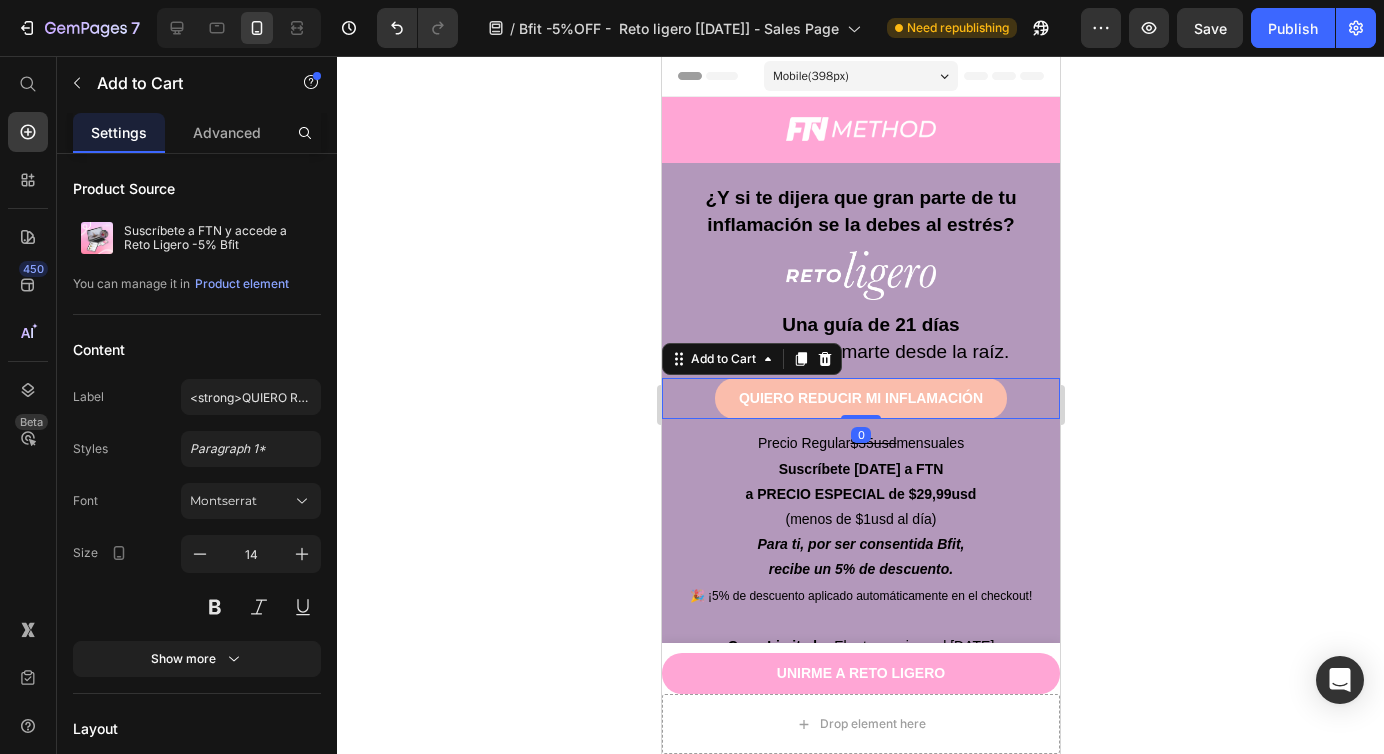 click on "QUIERO REDUCIR MI INFLAMACIÓN" at bounding box center [860, 398] 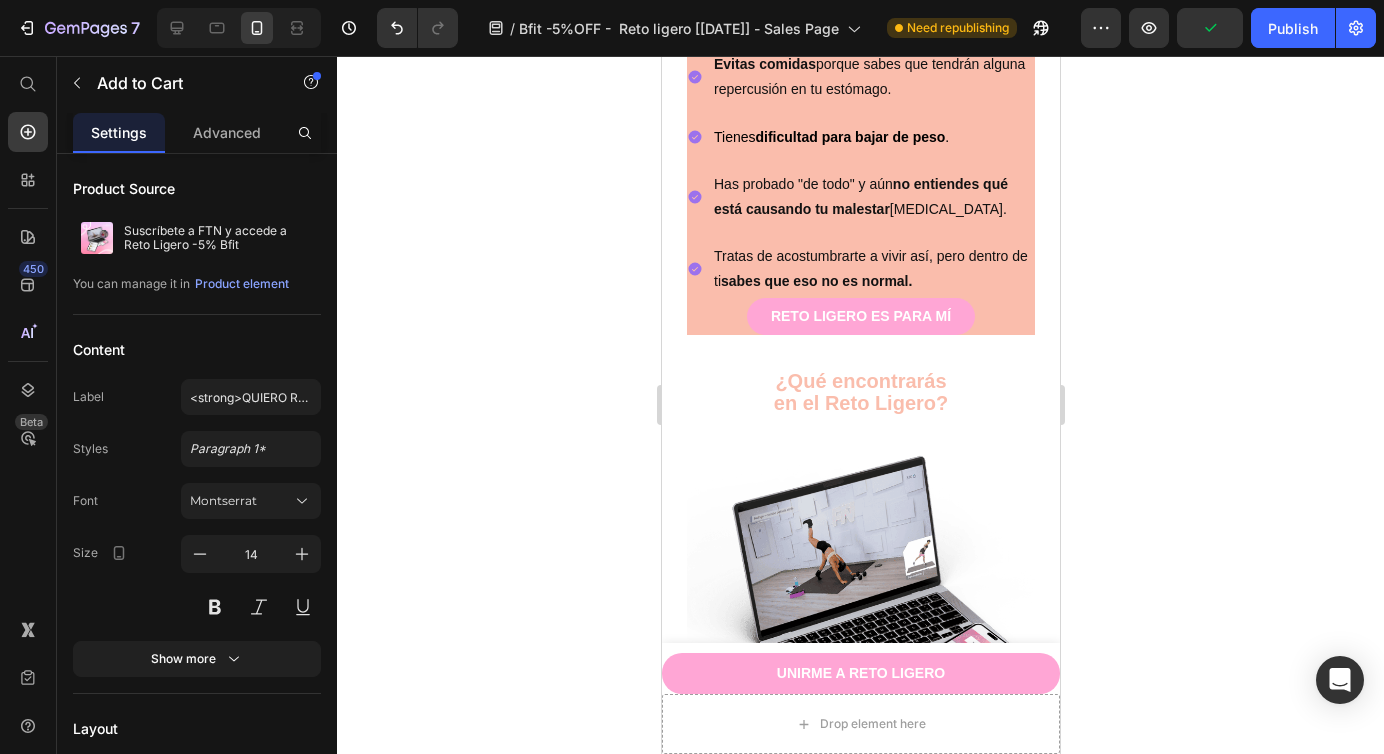 scroll, scrollTop: 1802, scrollLeft: 0, axis: vertical 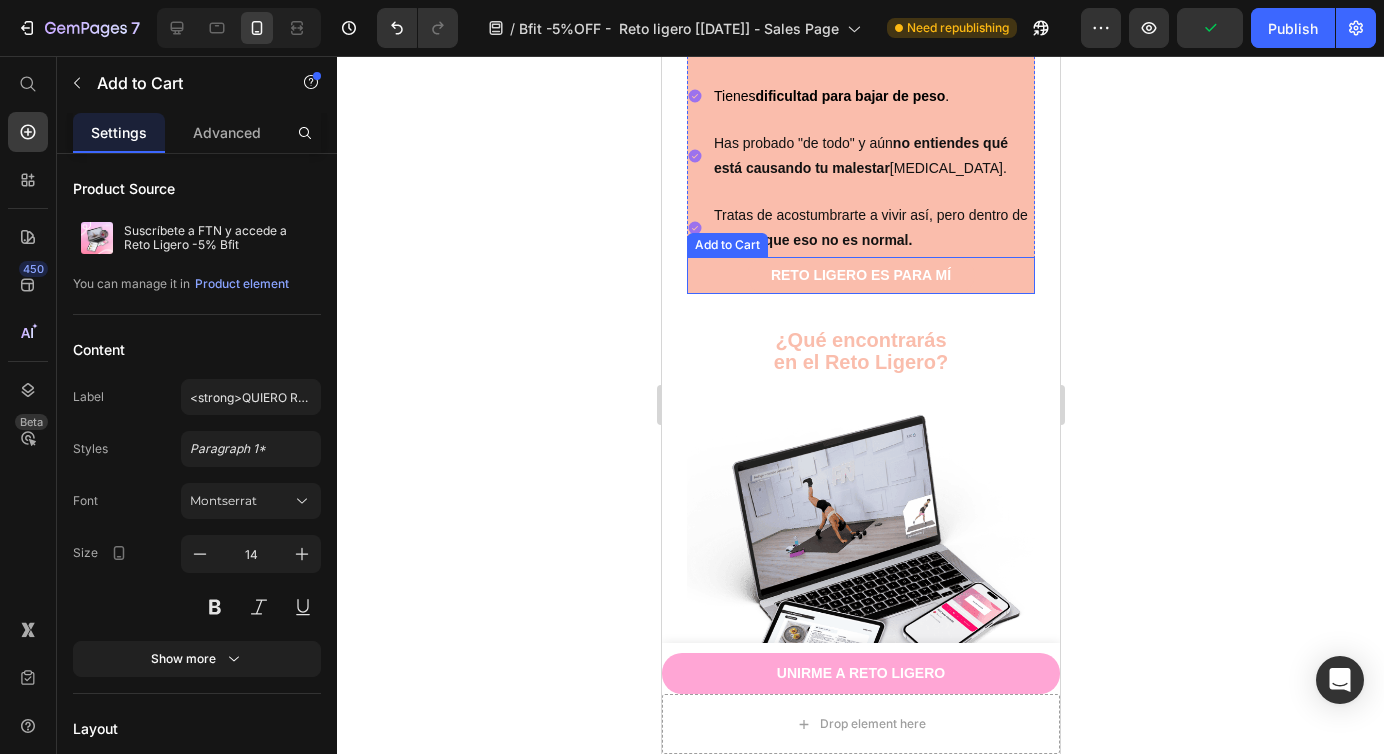 click on "RETO LIGERO ES PARA MÍ" at bounding box center (860, 275) 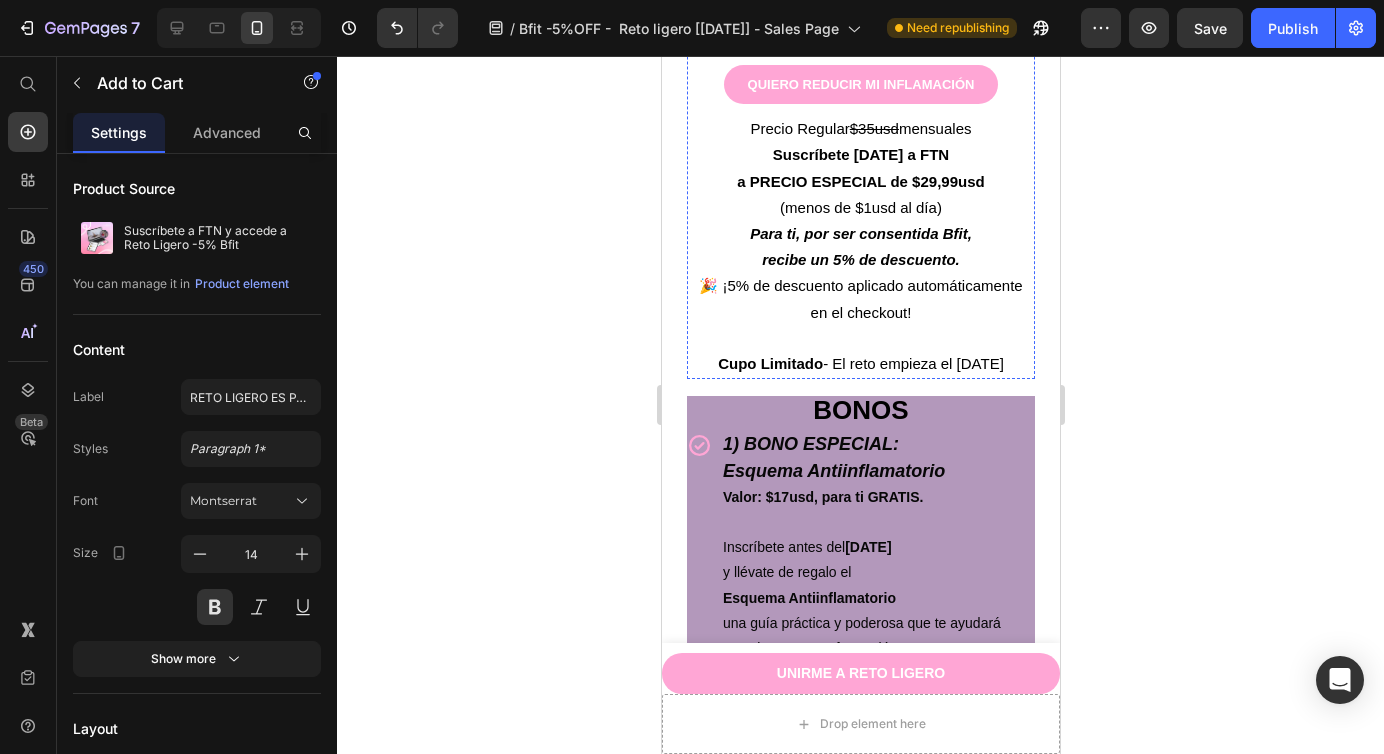 scroll, scrollTop: 2664, scrollLeft: 0, axis: vertical 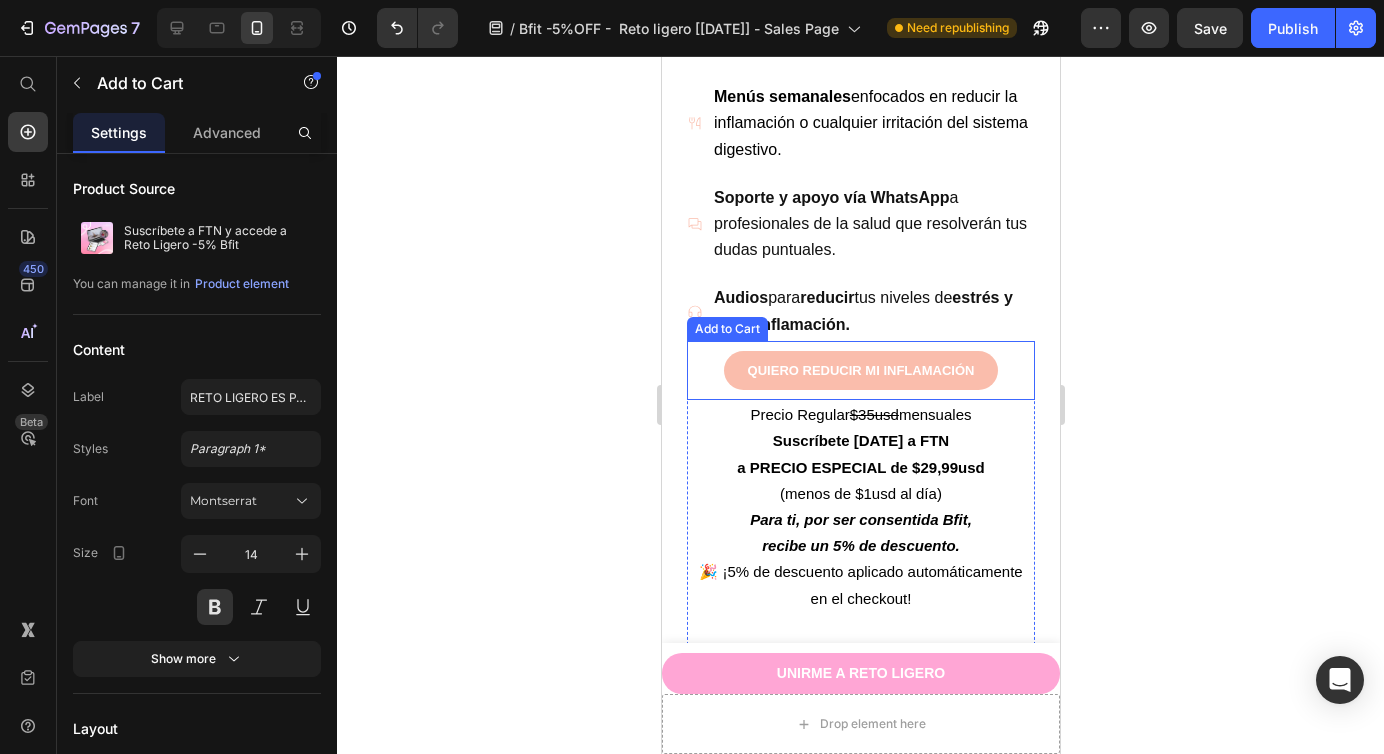 click on "QUIERO REDUCIR MI INFLAMACIÓN" at bounding box center (860, 370) 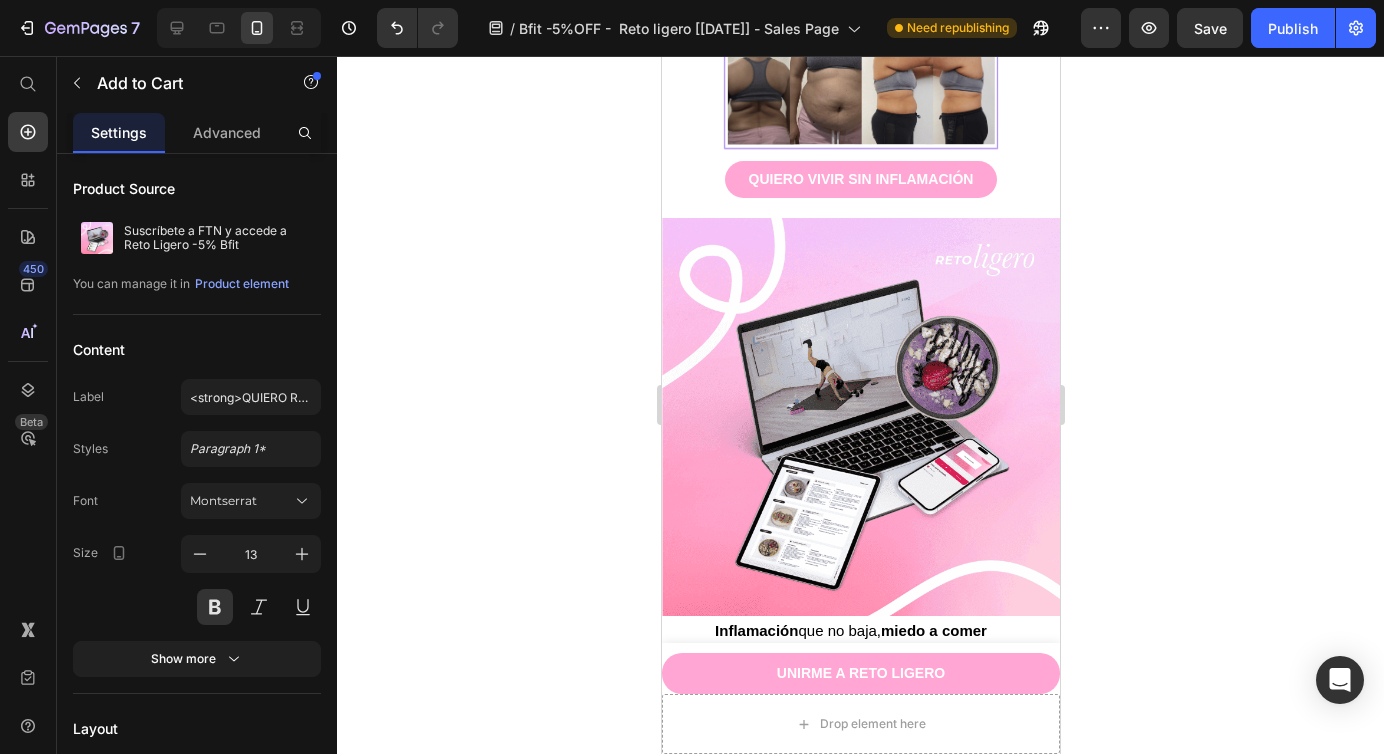 scroll, scrollTop: 6137, scrollLeft: 0, axis: vertical 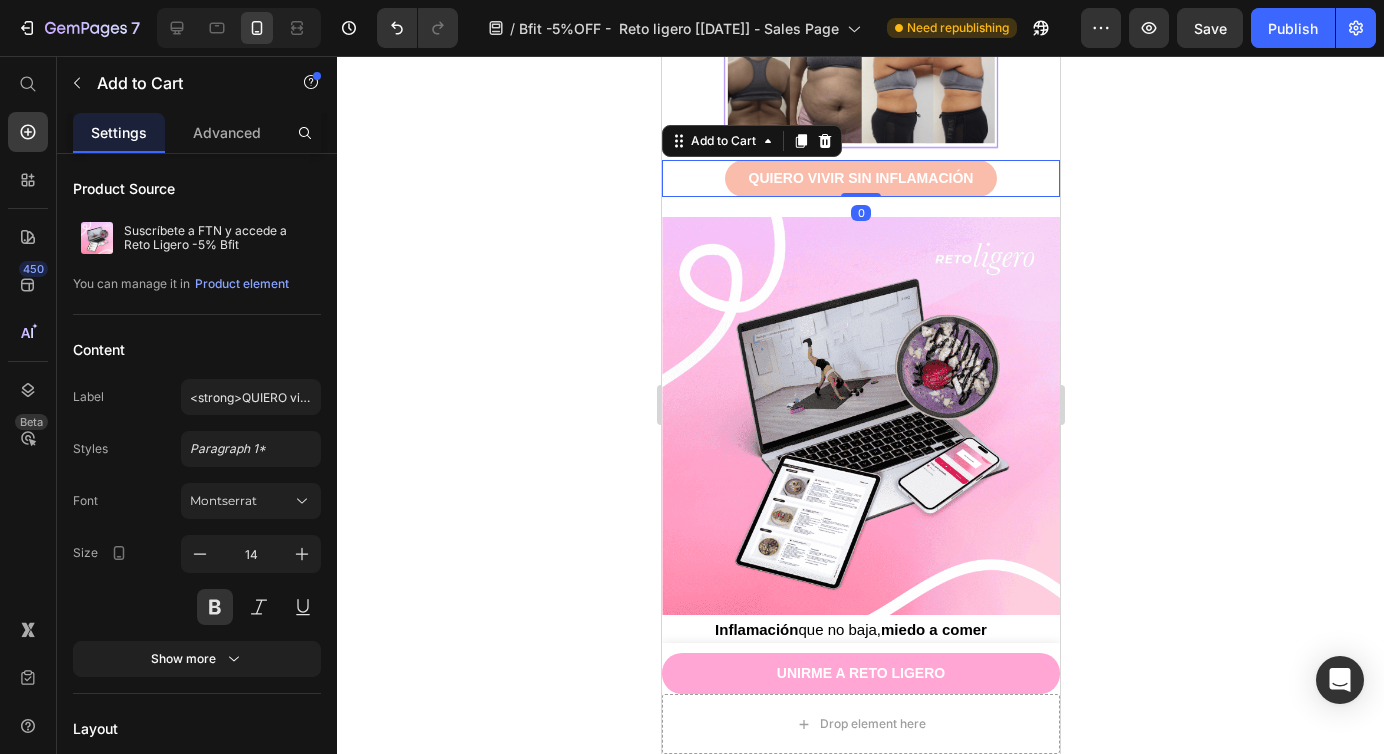 click on "QUIERO vivir sin inflamación" at bounding box center [860, 178] 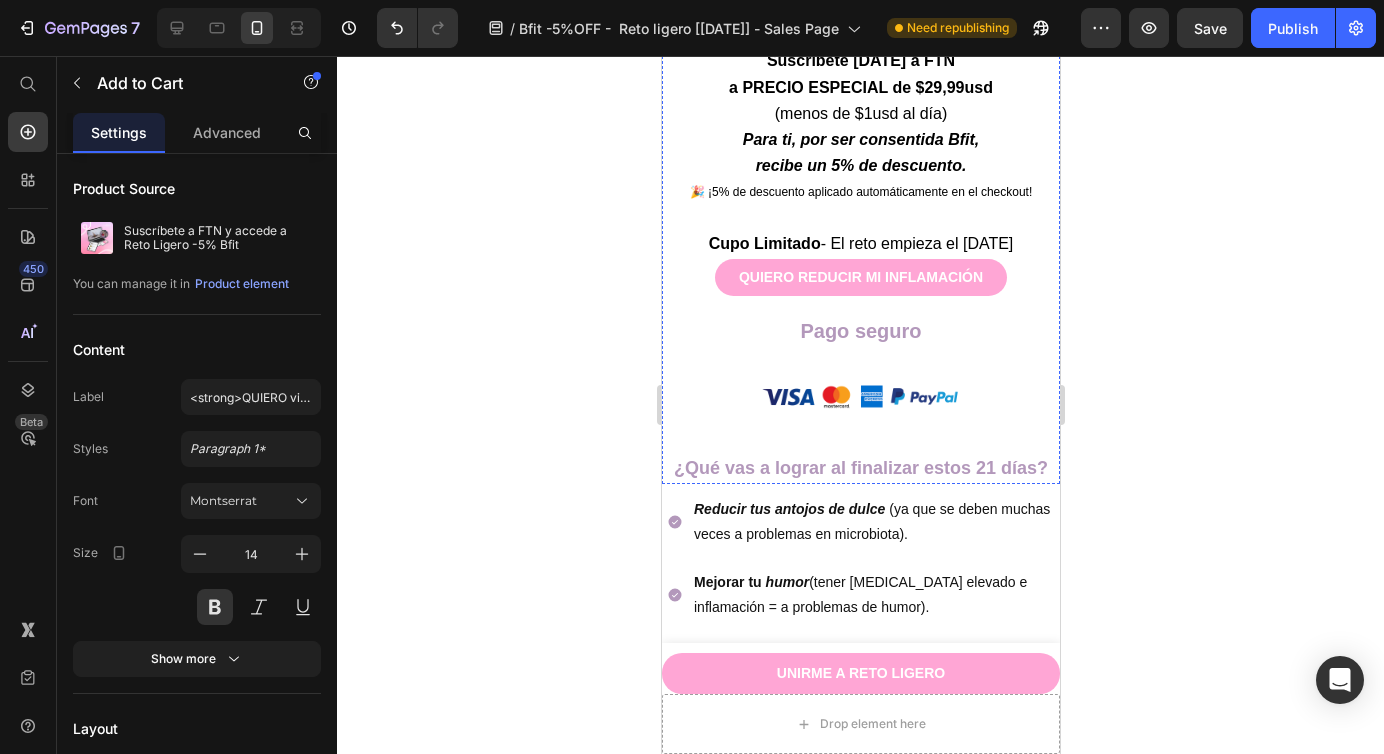 scroll, scrollTop: 6961, scrollLeft: 0, axis: vertical 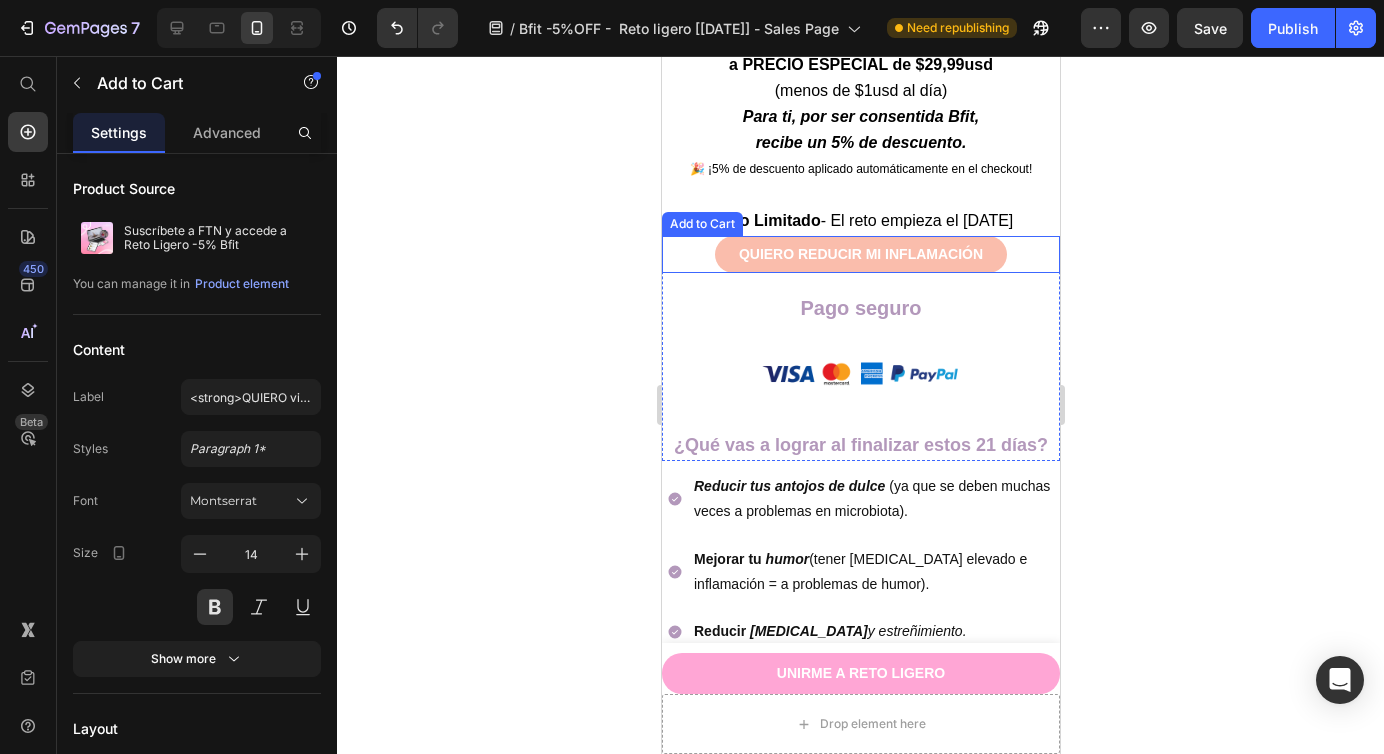 click on "QUIERO REDUCIR MI INFLAMACIÓN" at bounding box center (860, 254) 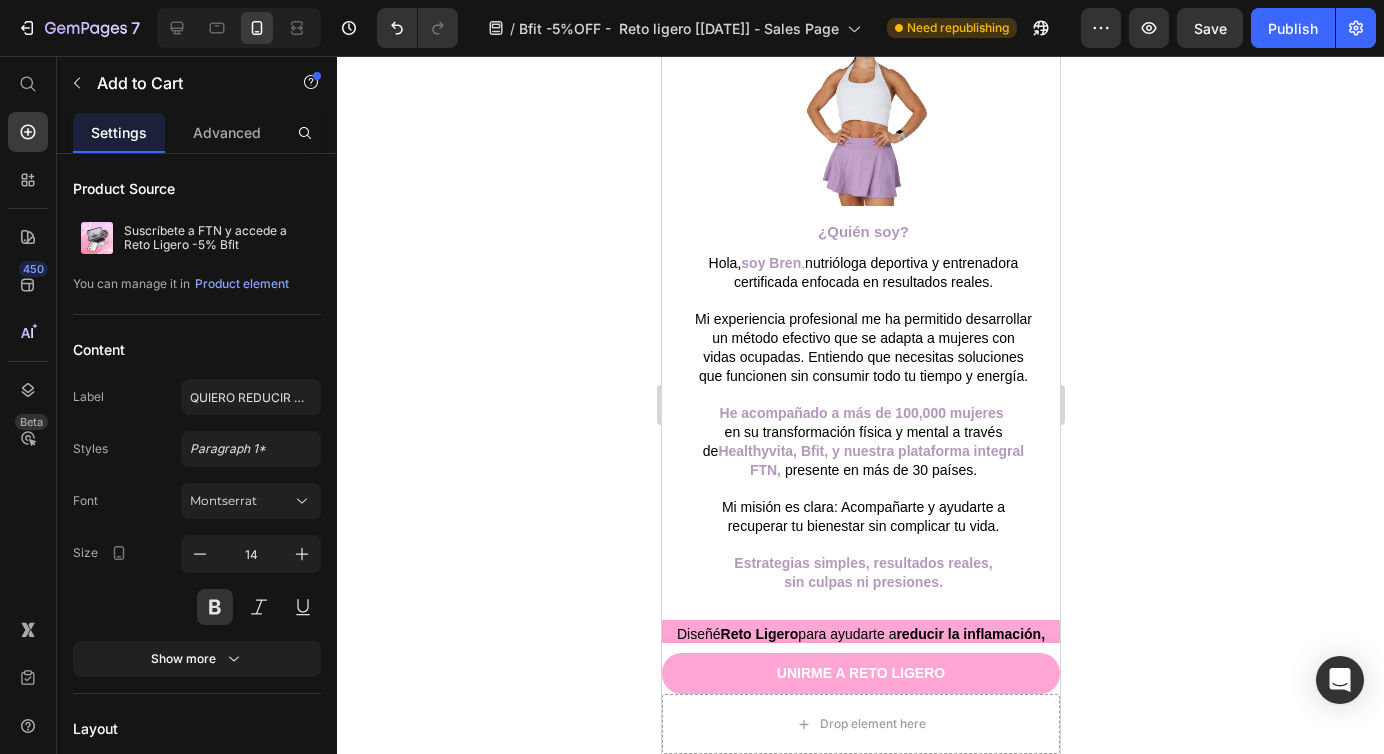 scroll, scrollTop: 8402, scrollLeft: 0, axis: vertical 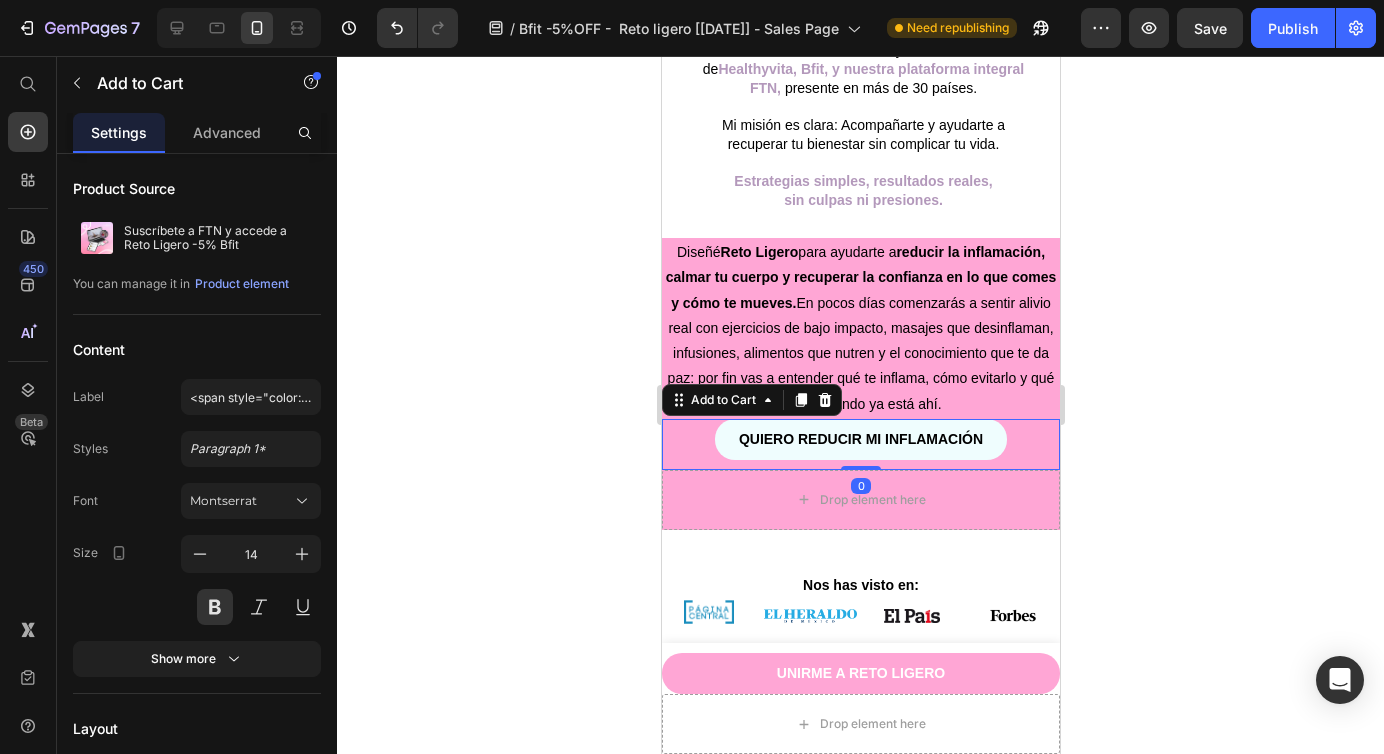 click on "QUIERO REDUCIR MI INFLAMACIÓN" at bounding box center [860, 439] 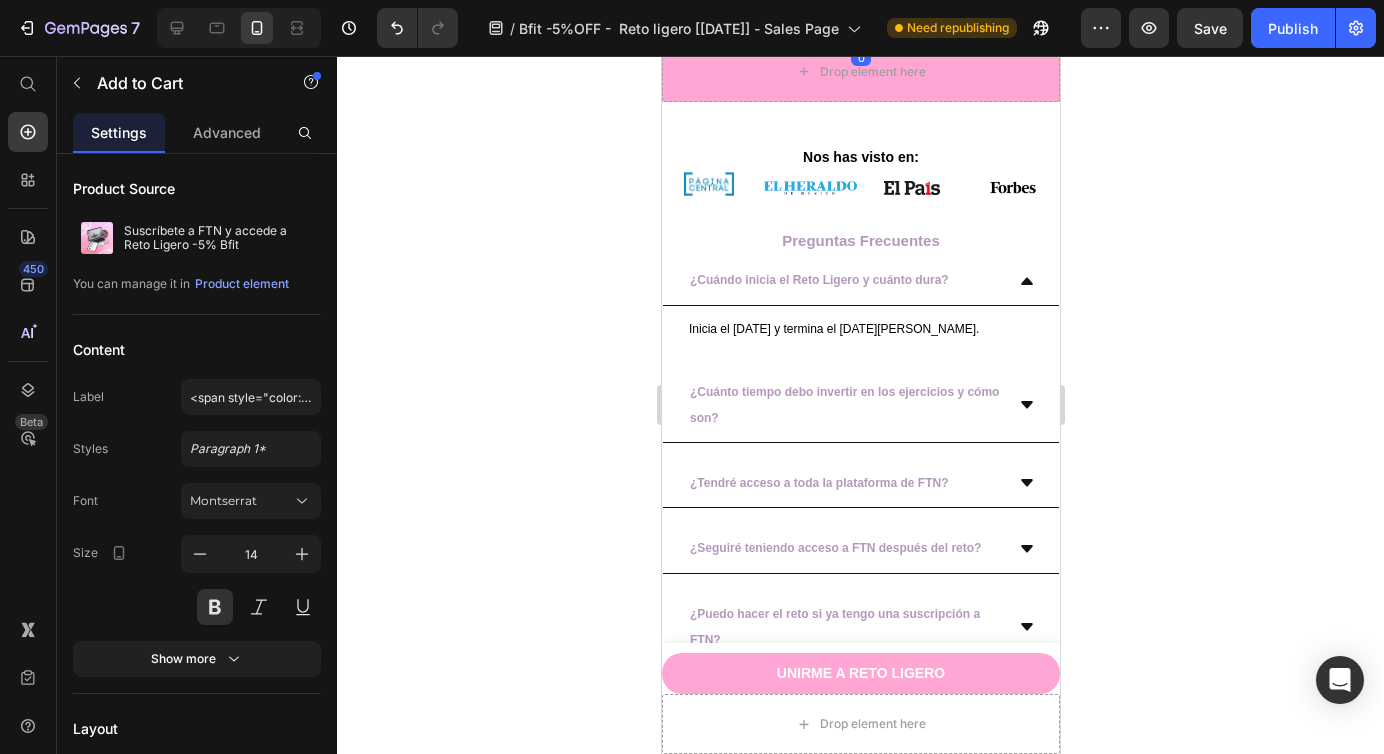 scroll, scrollTop: 8966, scrollLeft: 0, axis: vertical 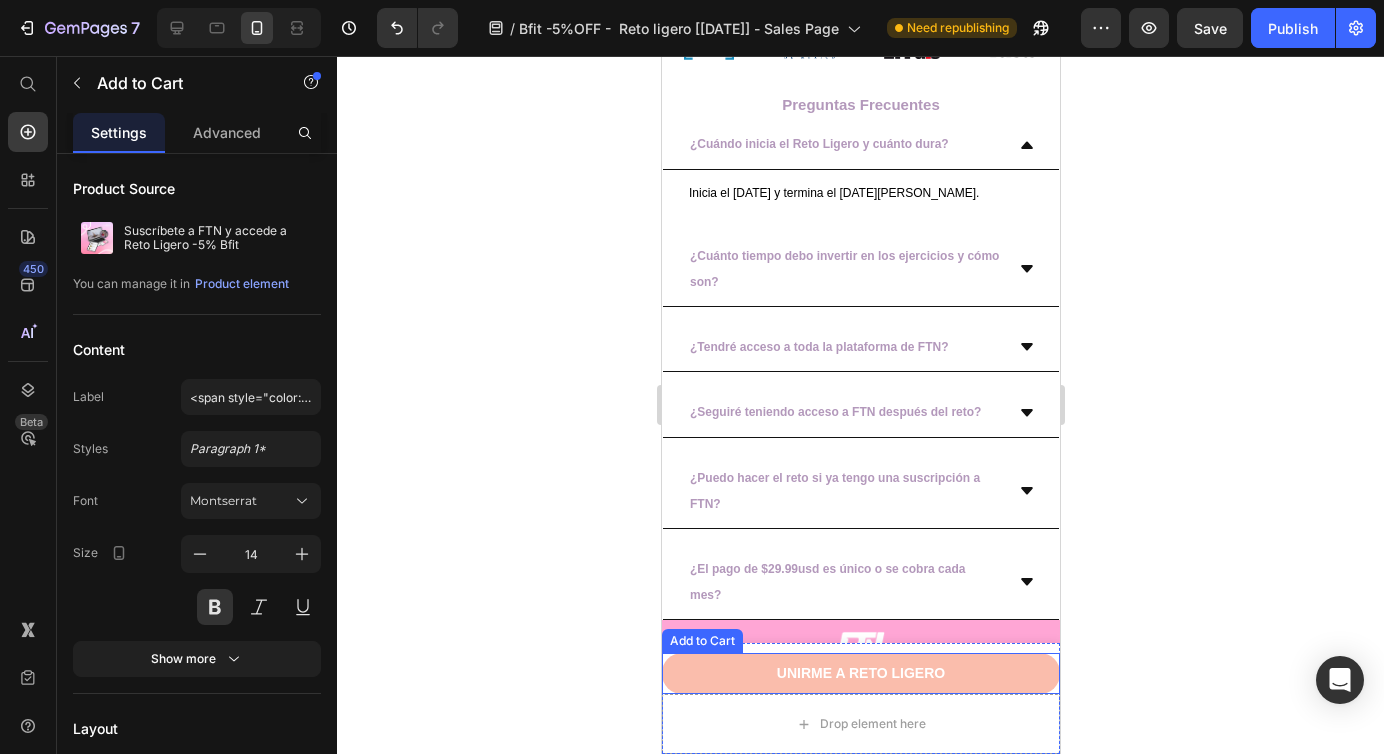 click on "UNIRME A RETO LIGERO" at bounding box center [860, 673] 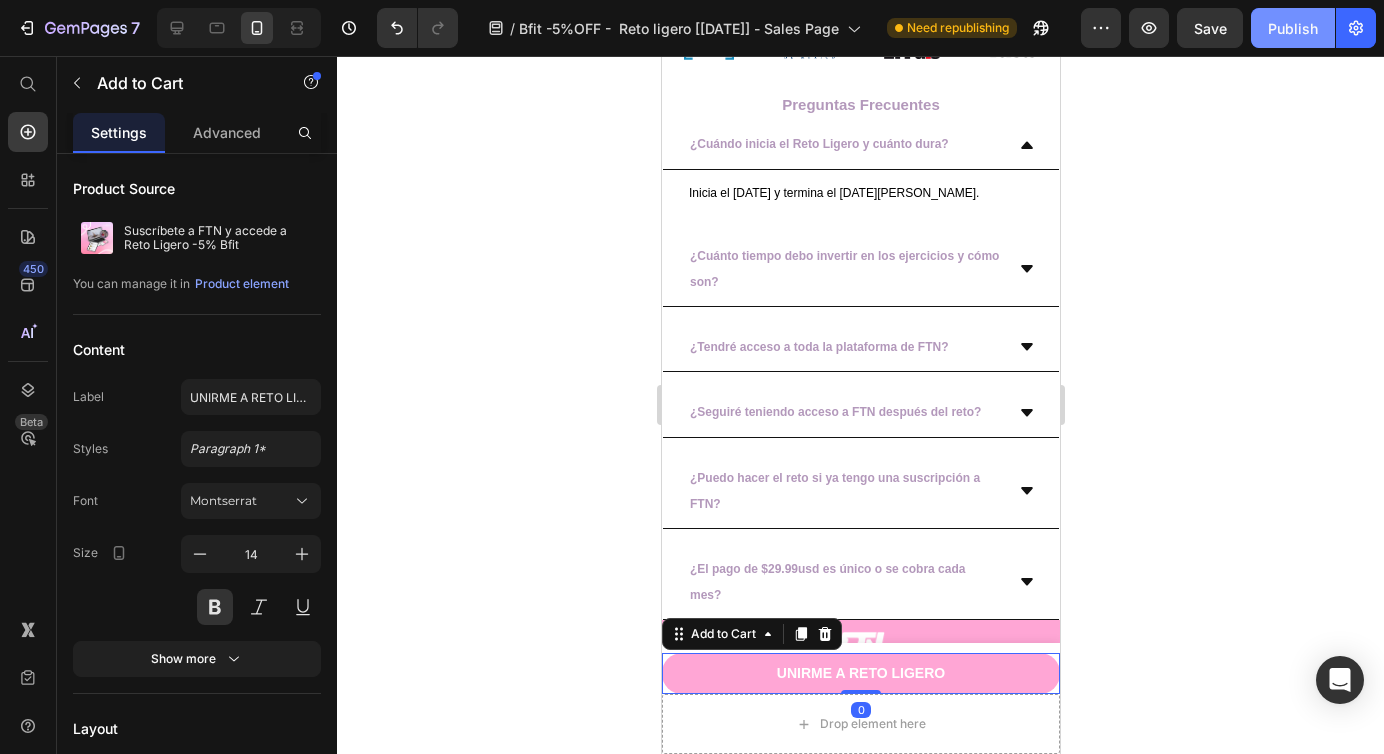 click on "Publish" at bounding box center (1293, 28) 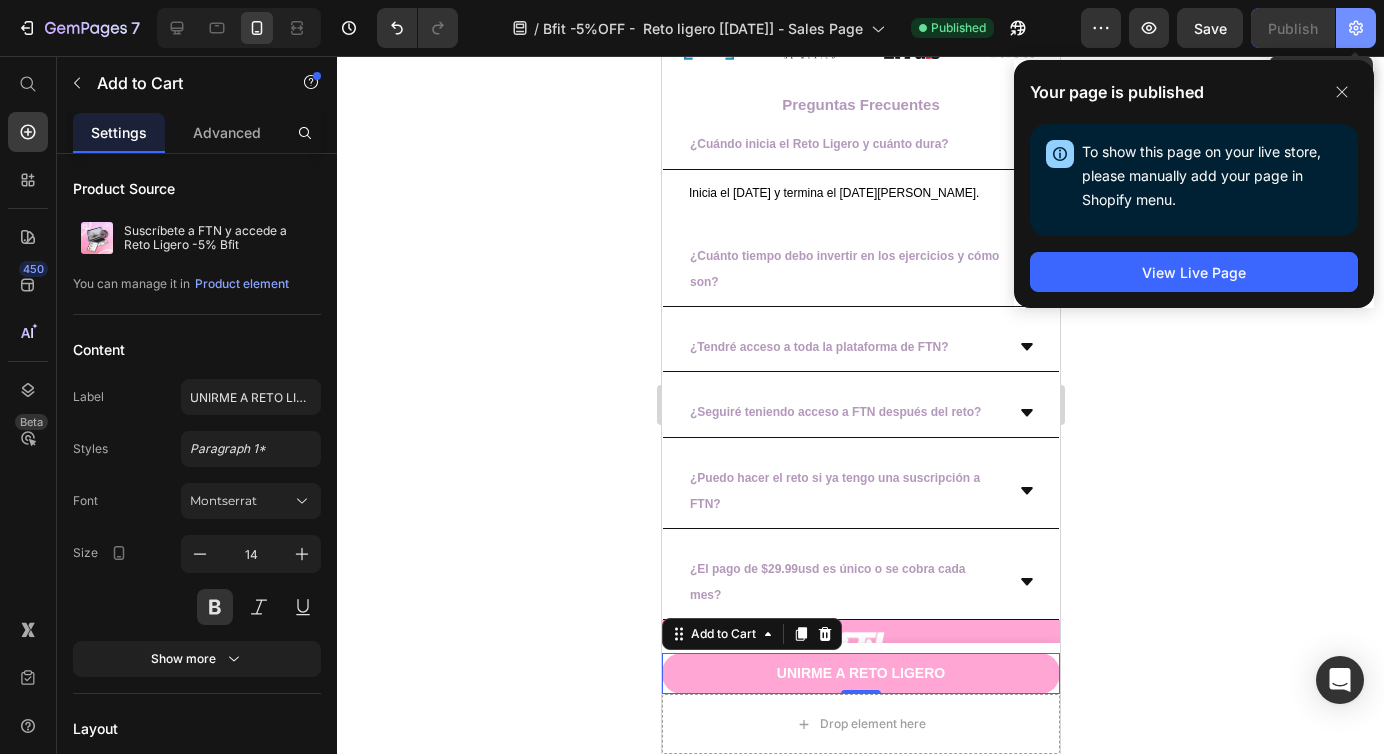click 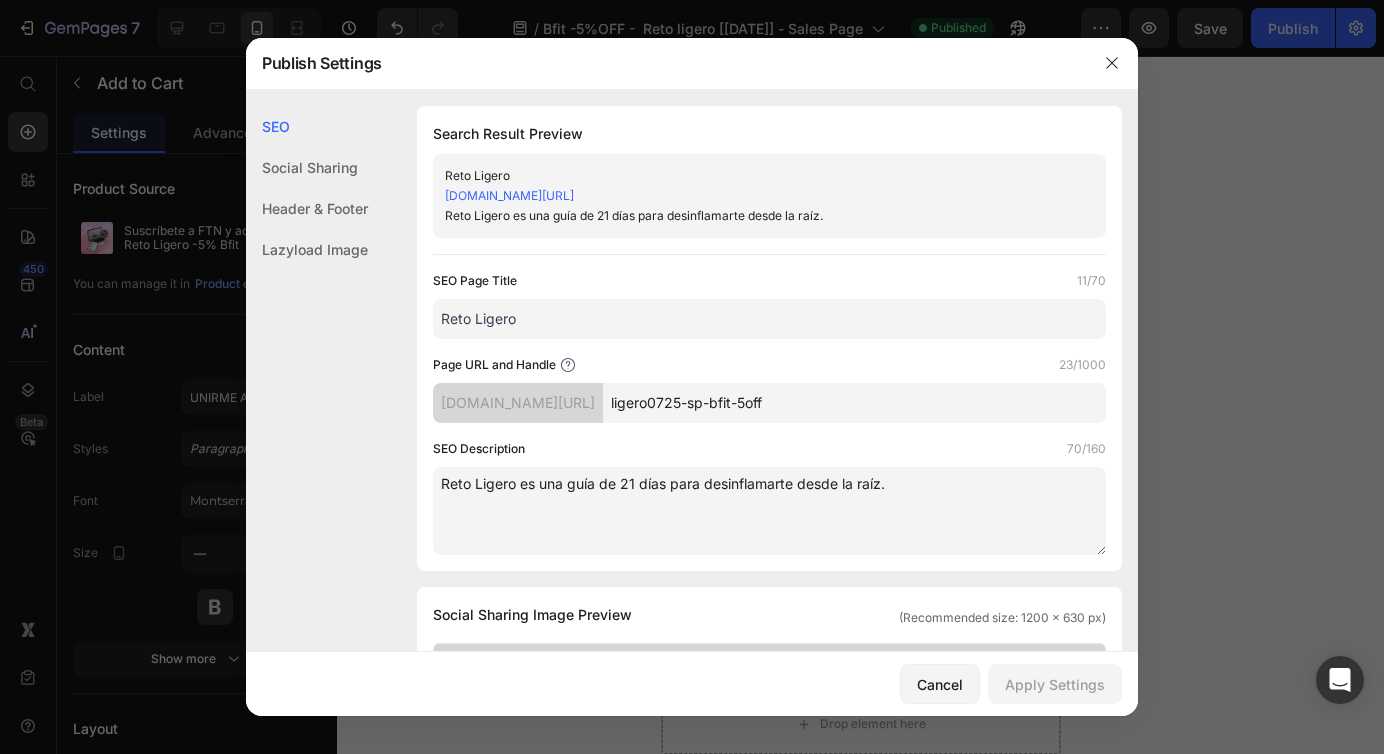 click on "[DOMAIN_NAME][URL]" at bounding box center (509, 195) 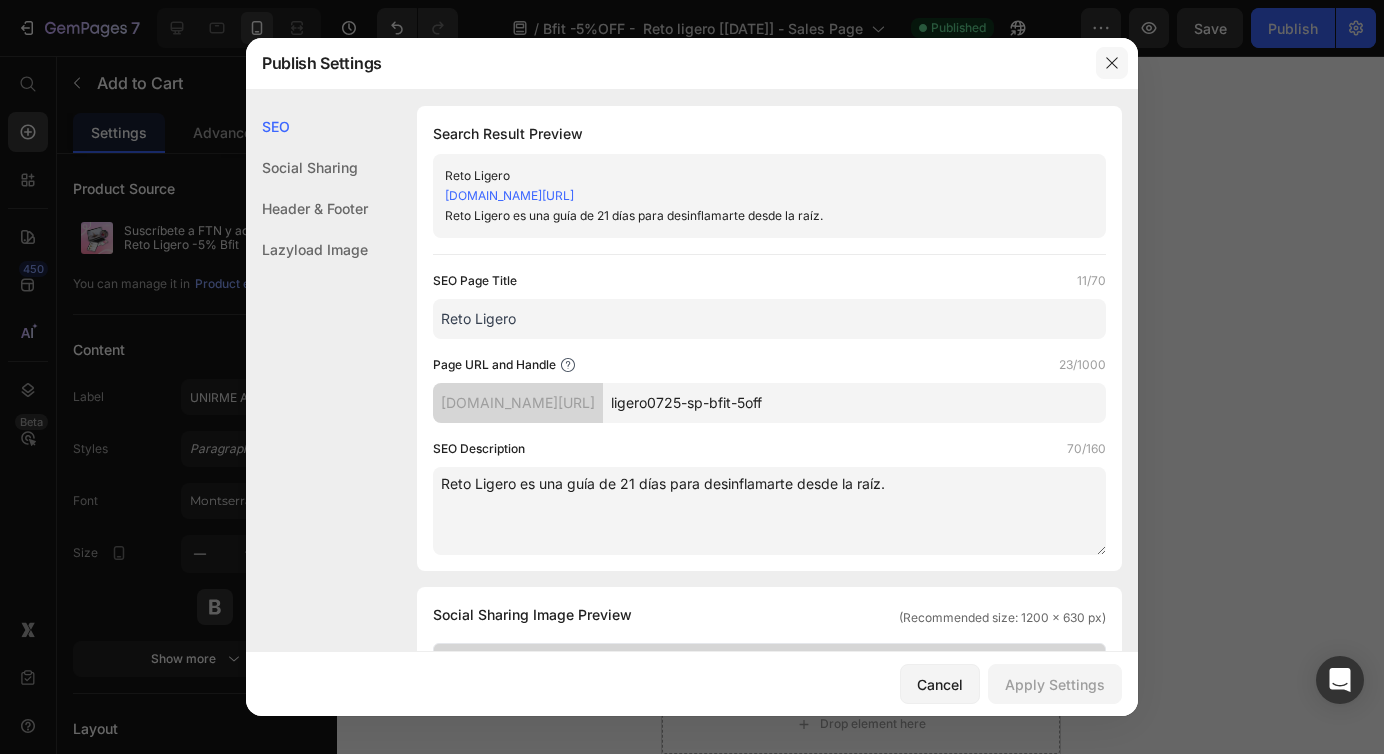 click 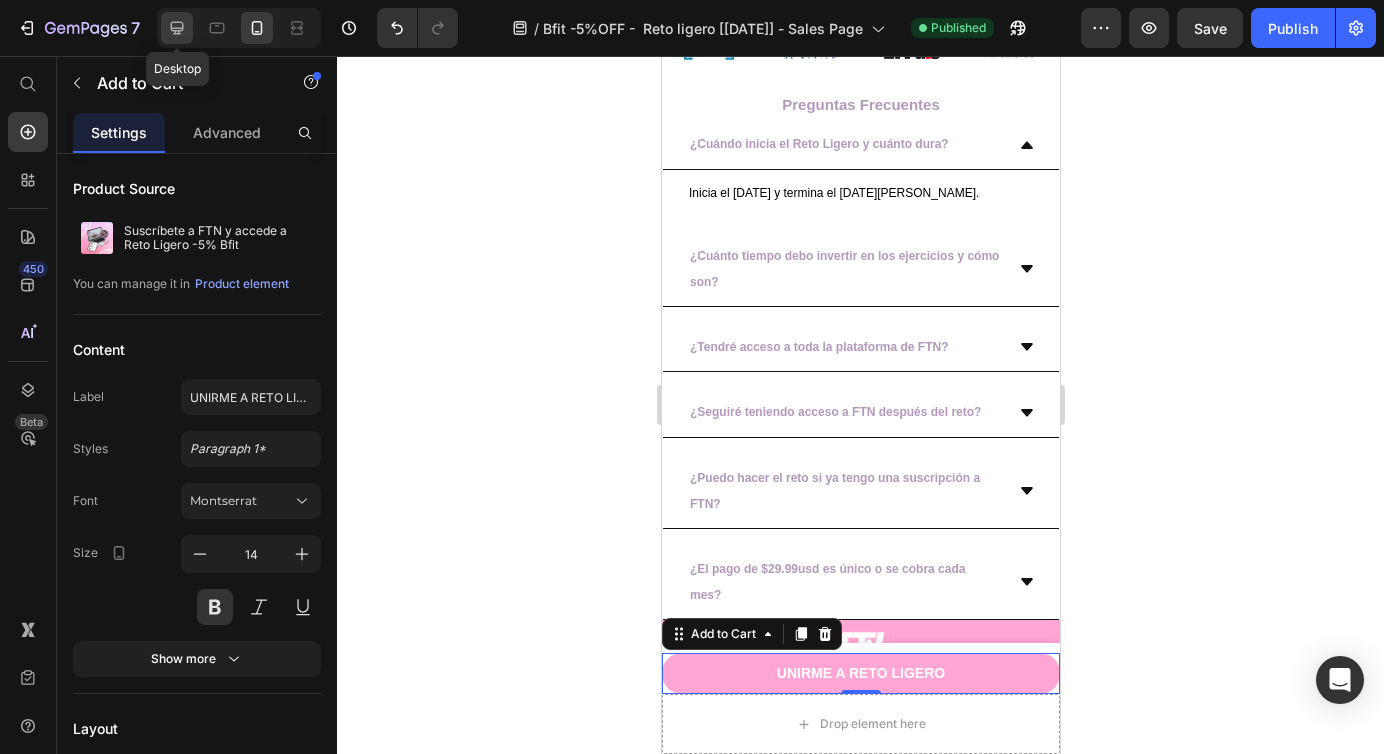 click 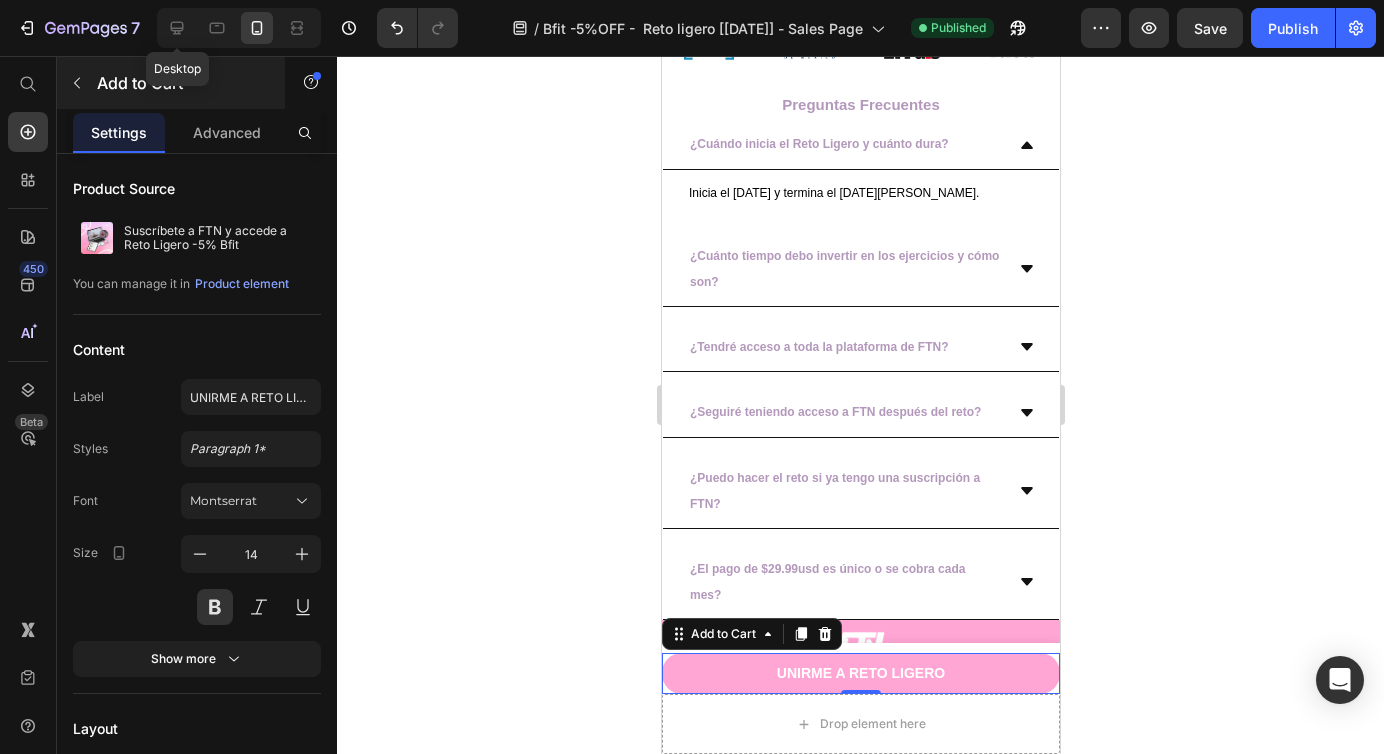 type on "16" 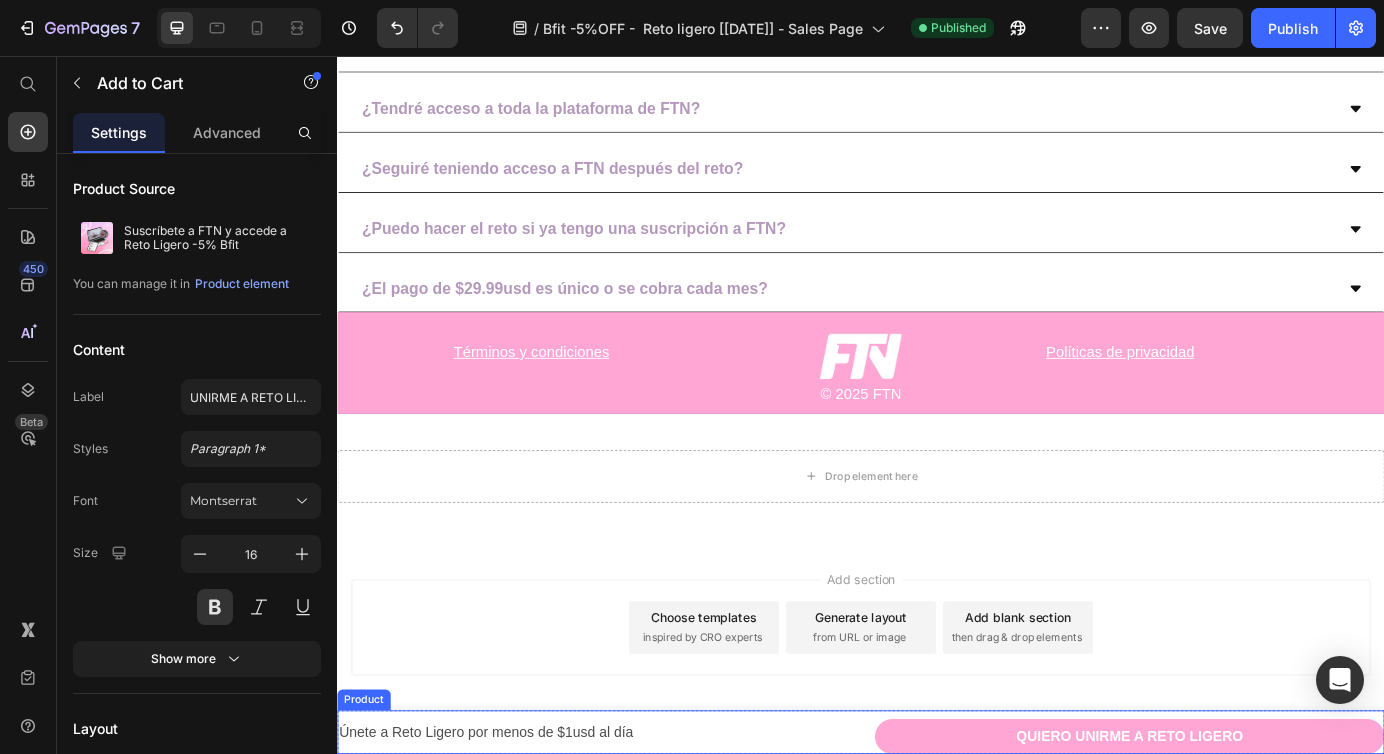 scroll, scrollTop: 8382, scrollLeft: 0, axis: vertical 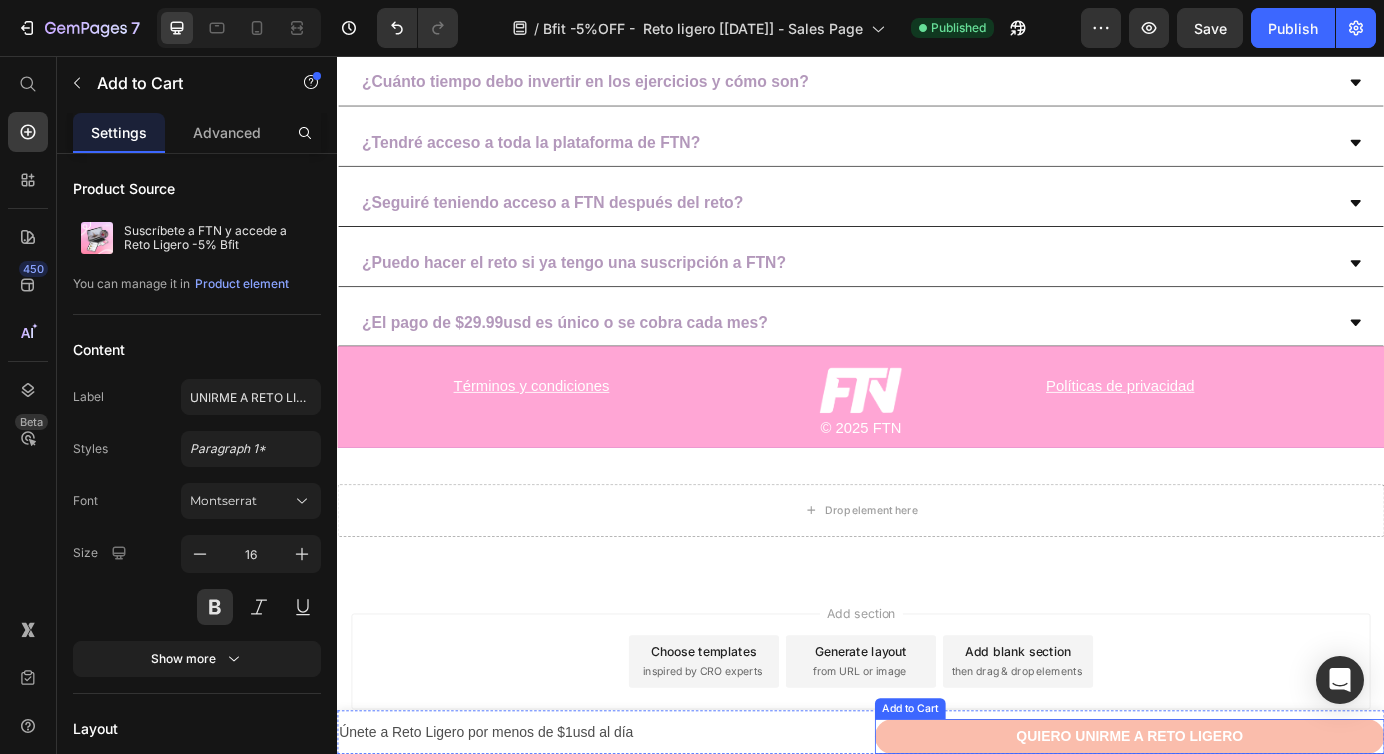 click on "QUIERO UNIRME A RETO LIGERO" at bounding box center (1245, 836) 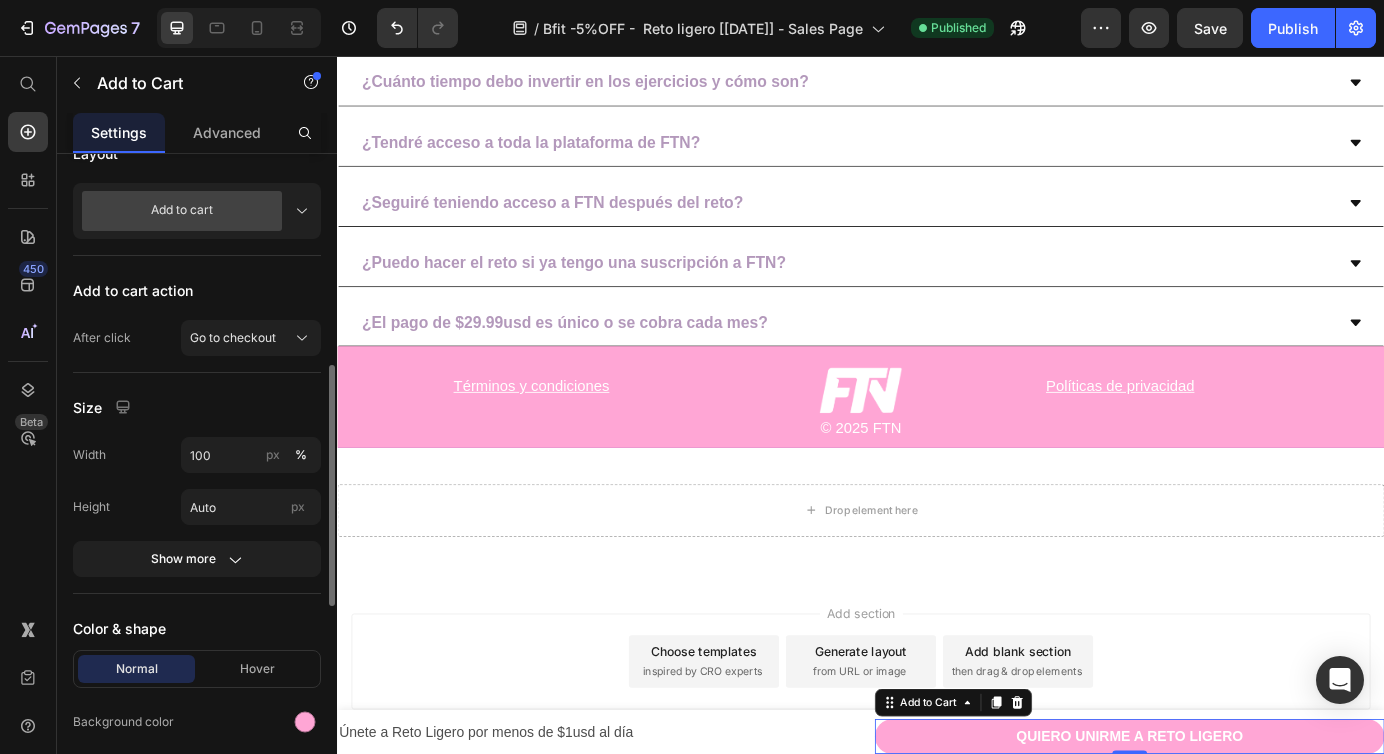 scroll, scrollTop: 550, scrollLeft: 0, axis: vertical 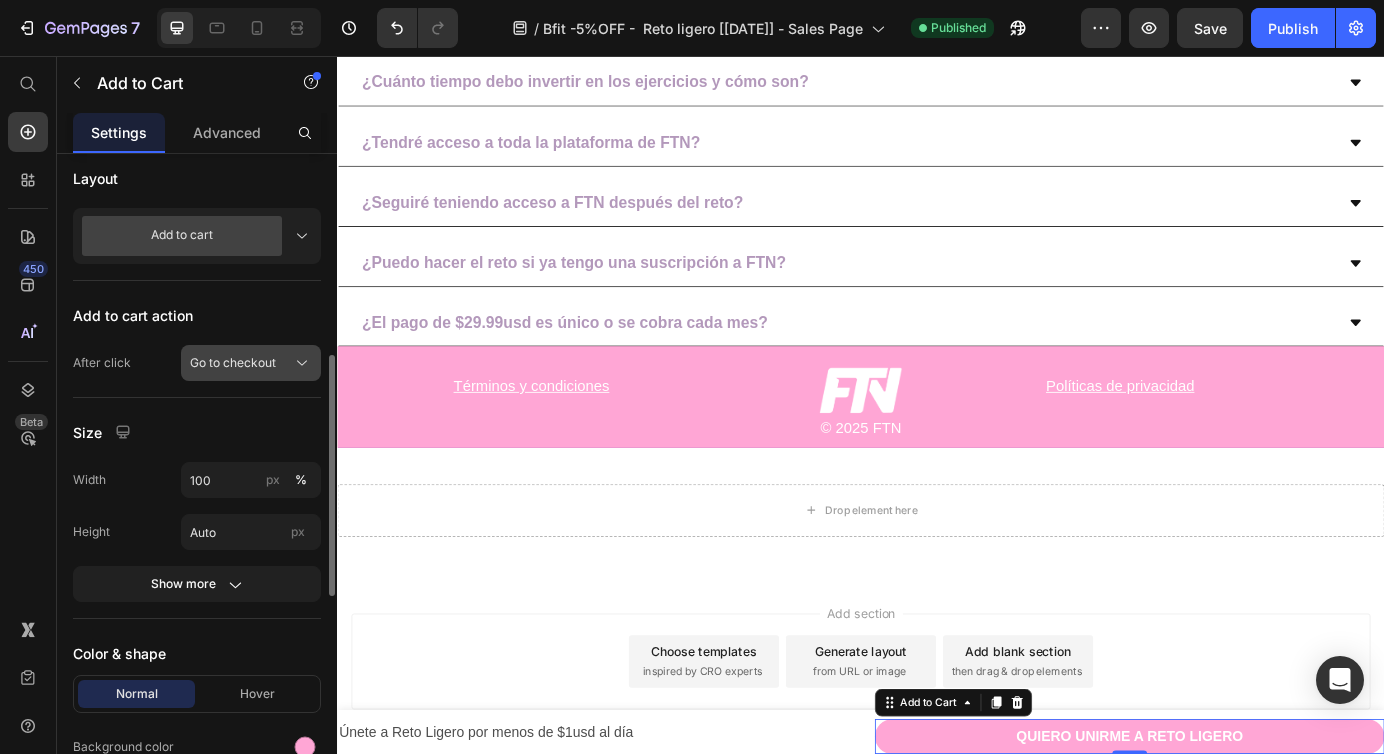 click on "Go to checkout" at bounding box center [233, 363] 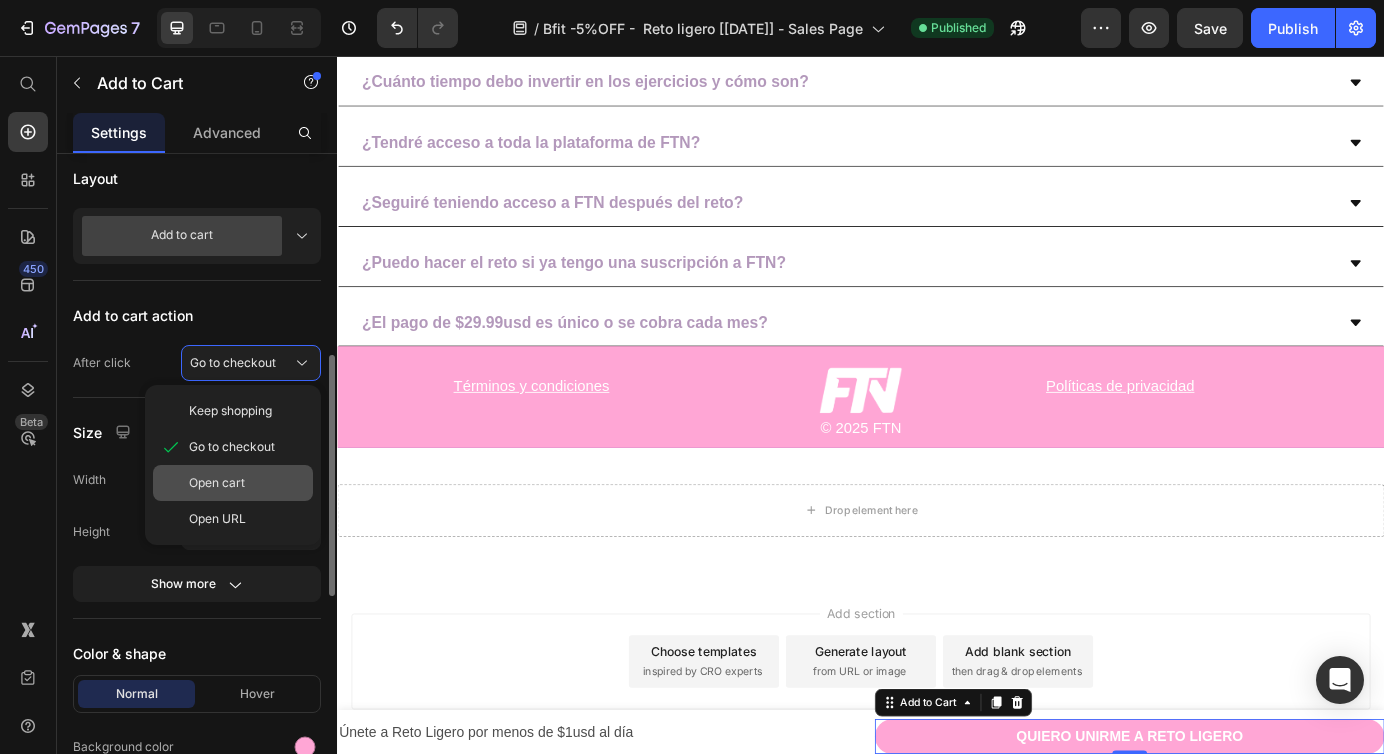 click on "Open cart" at bounding box center [247, 483] 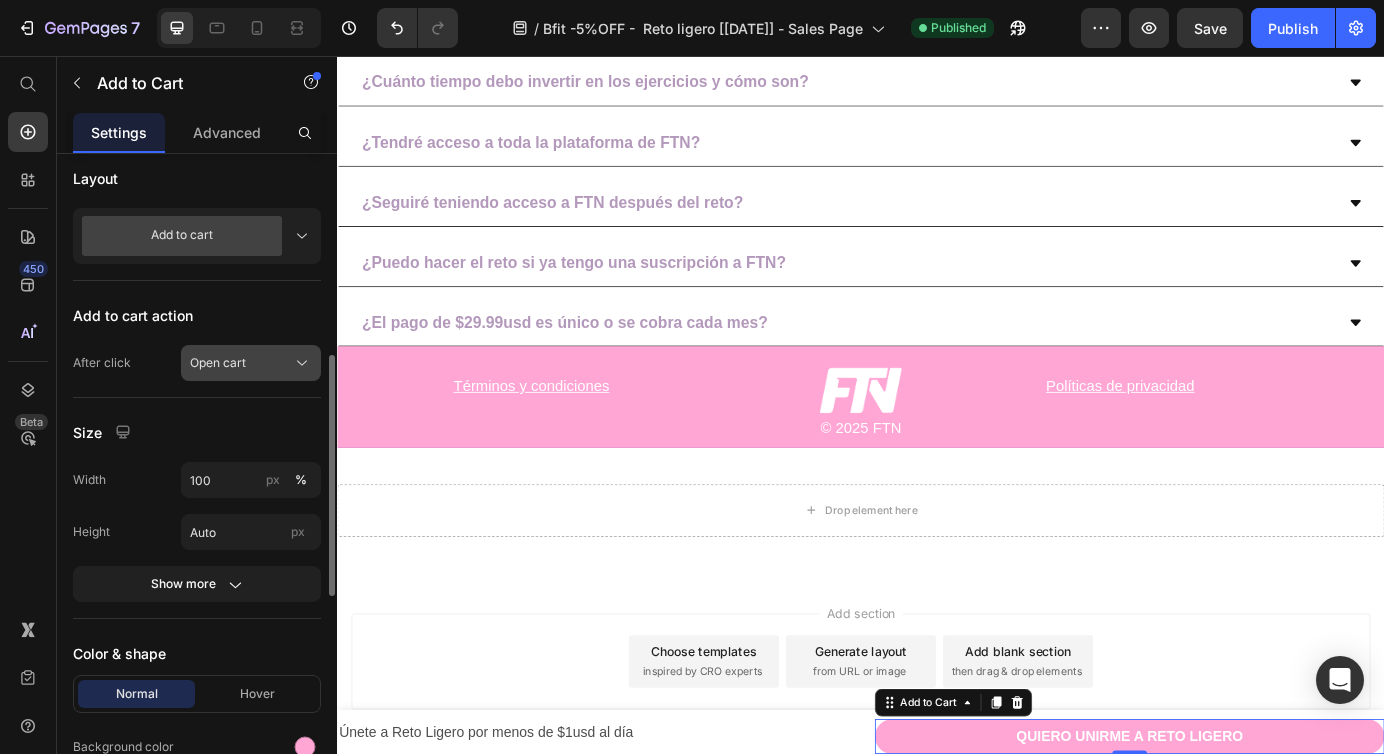click on "Open cart" at bounding box center [251, 363] 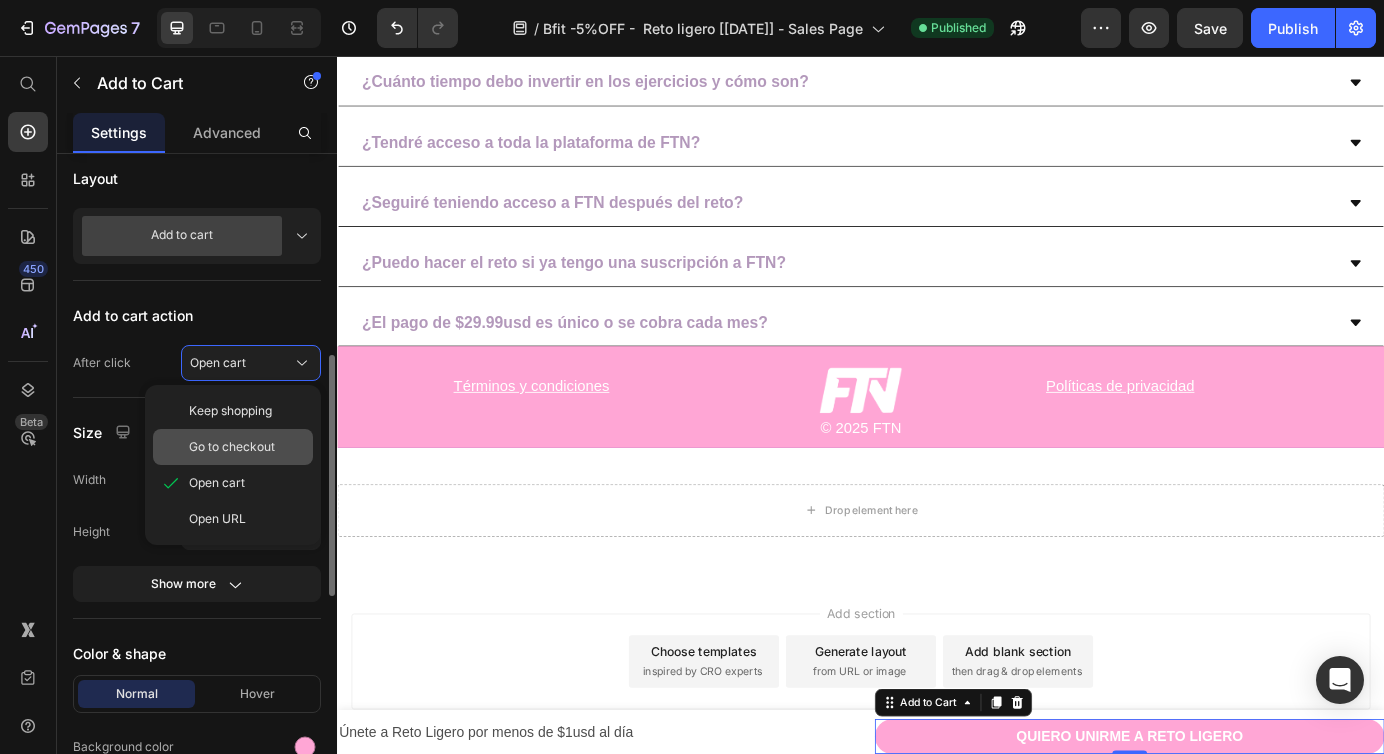 click on "Go to checkout" at bounding box center (232, 447) 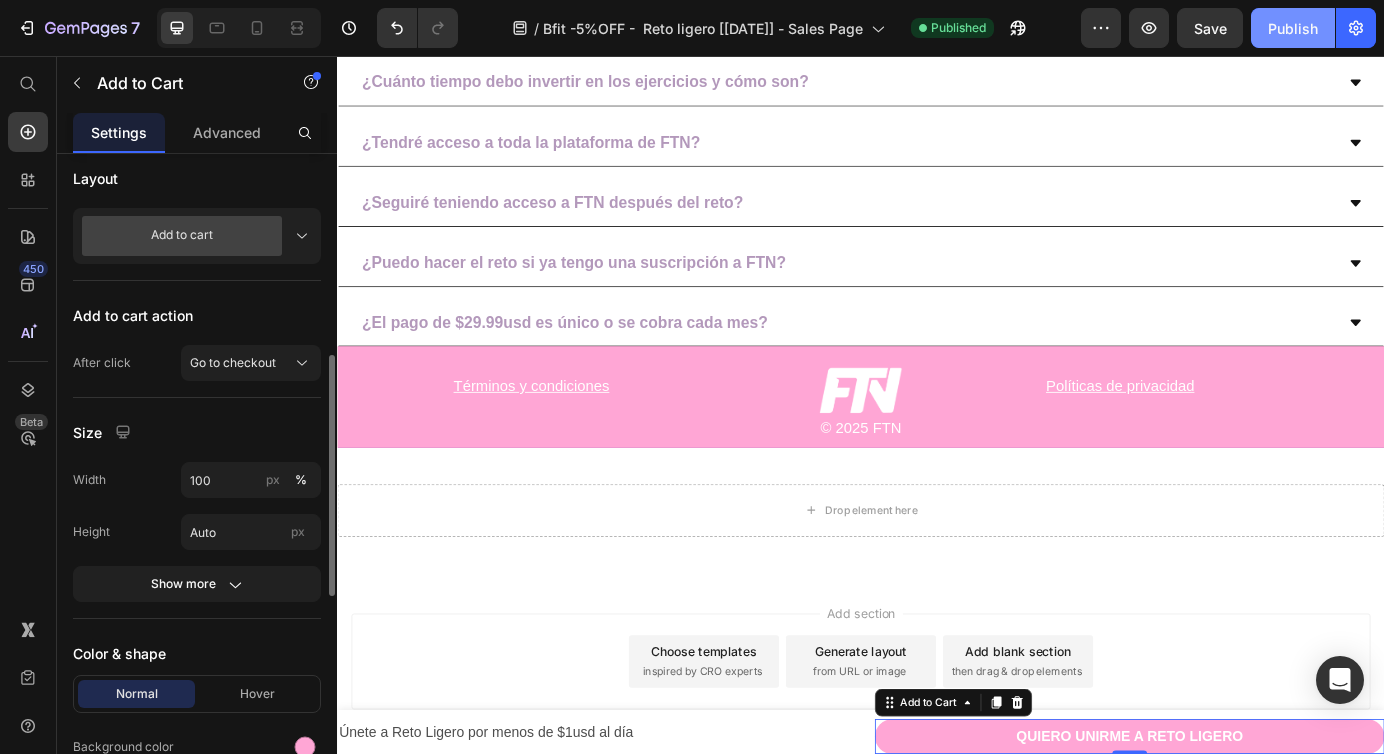 click on "Publish" at bounding box center [1293, 28] 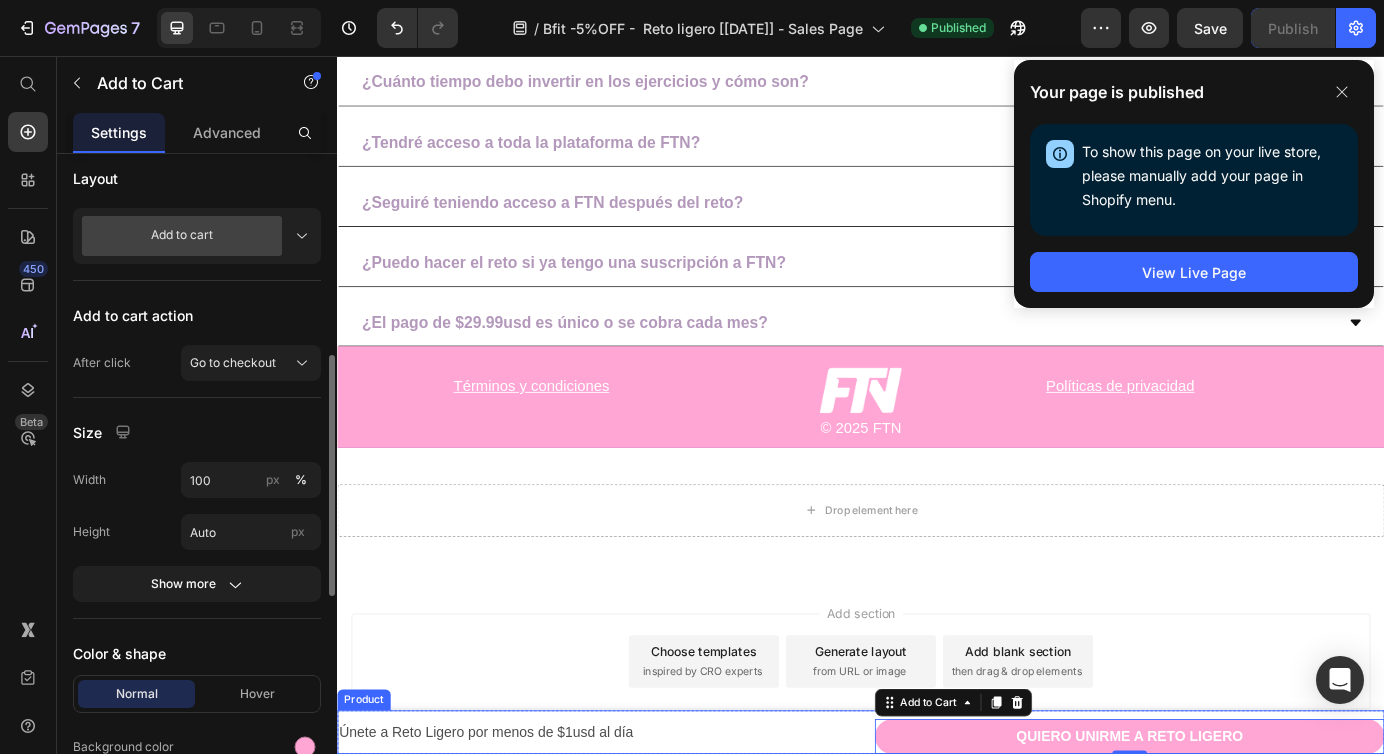 click on "Únete a Reto Ligero por menos de $1usd al día Text Block QUIERO UNIRME A RETO LIGERO Add to Cart   0 Product" at bounding box center [937, 831] 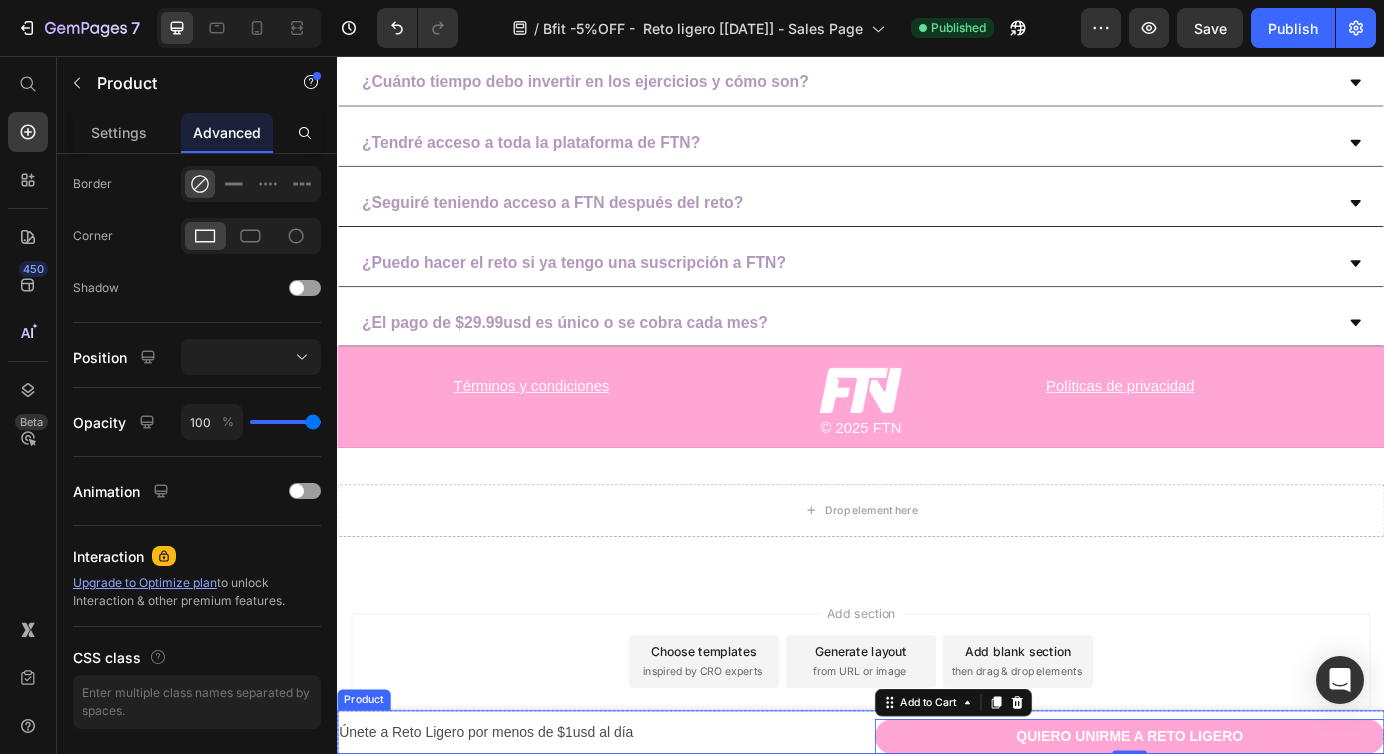 scroll, scrollTop: 0, scrollLeft: 0, axis: both 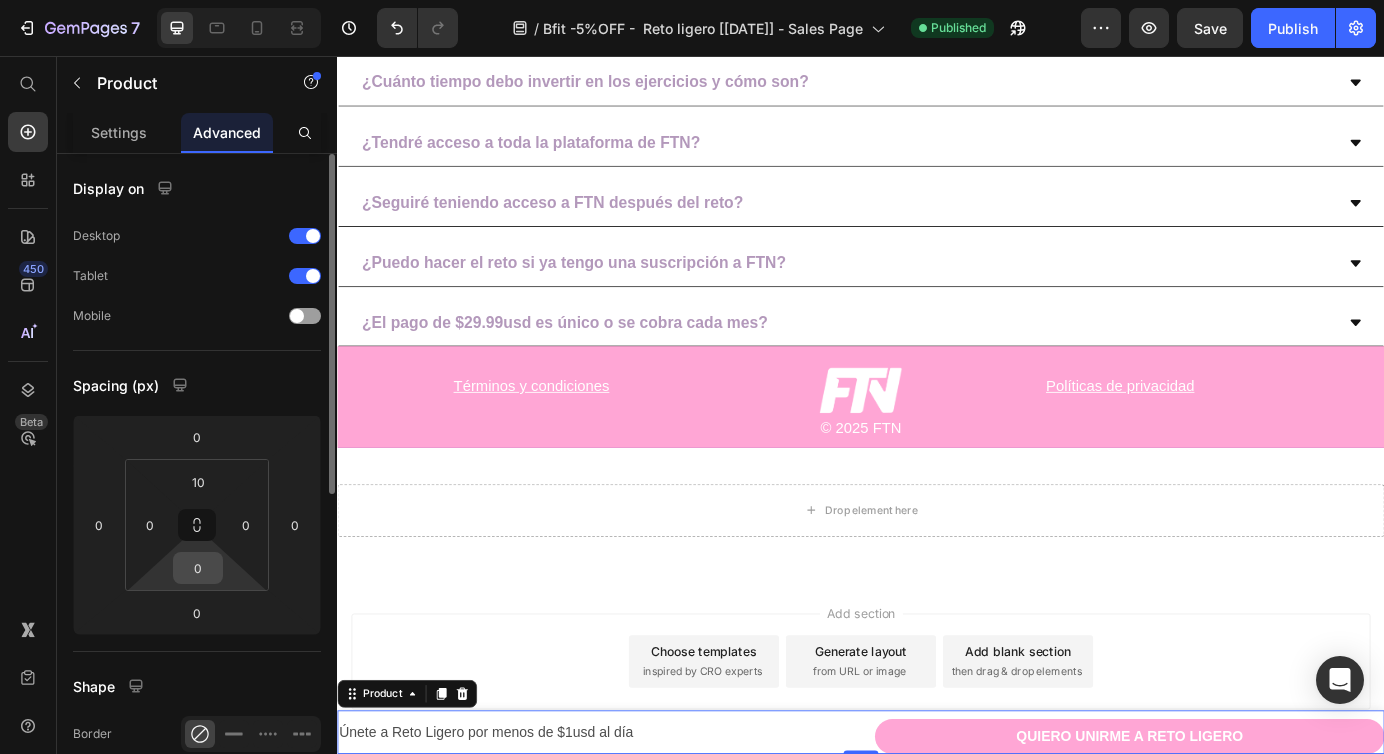 click on "0" at bounding box center [198, 568] 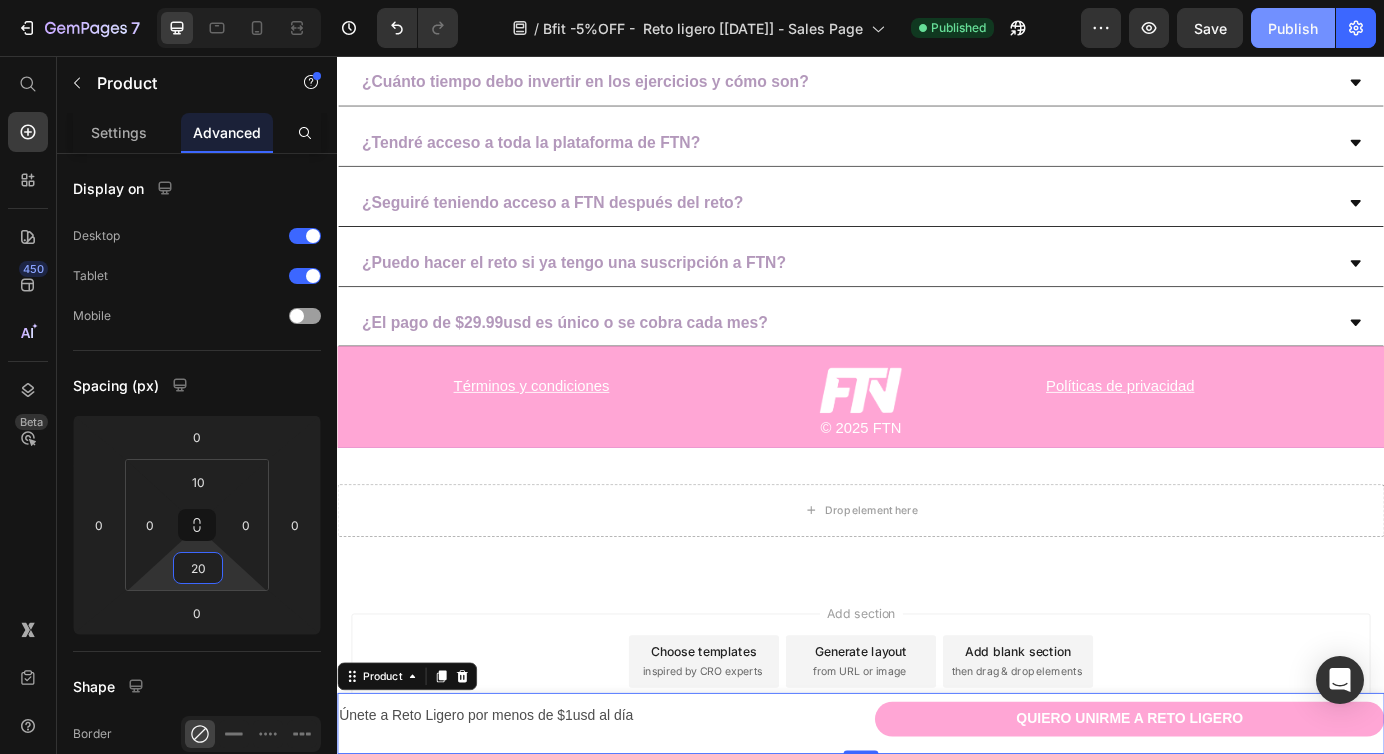 type on "20" 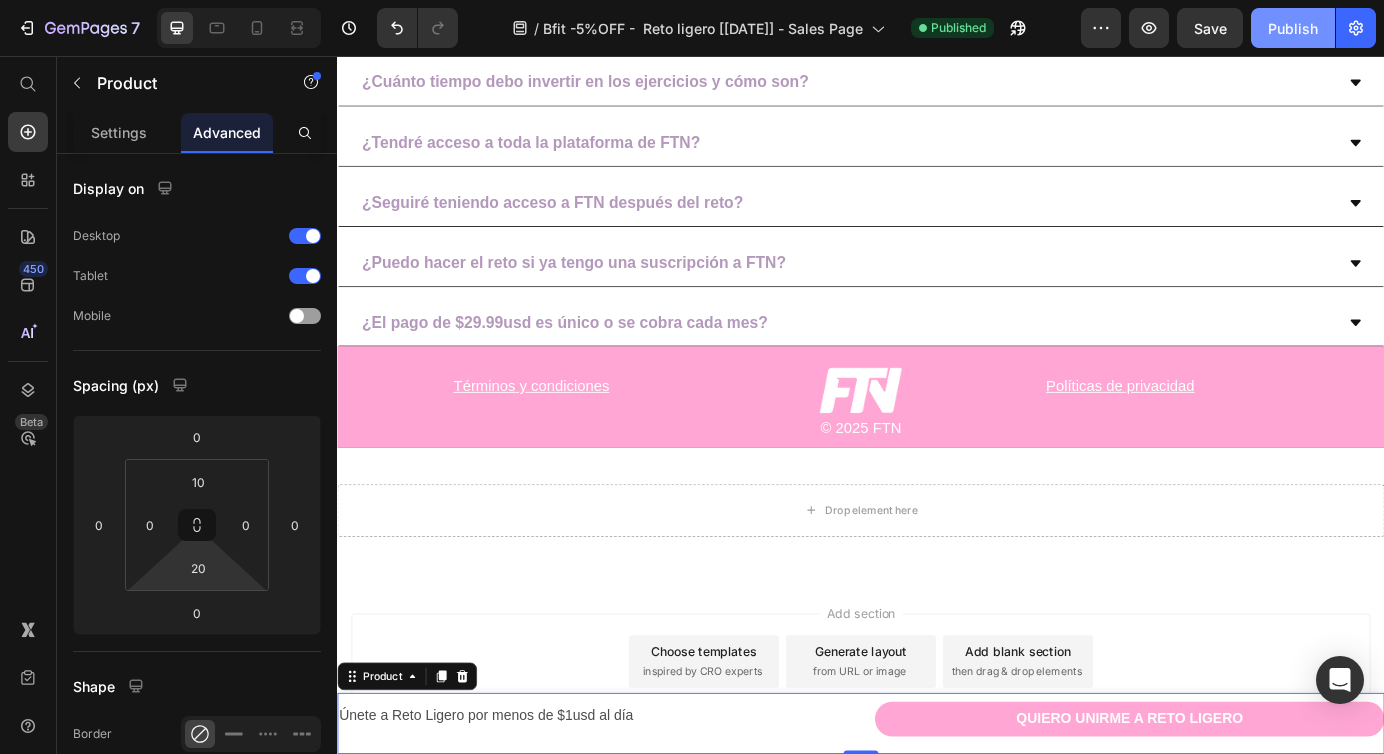 click on "Publish" at bounding box center (1293, 28) 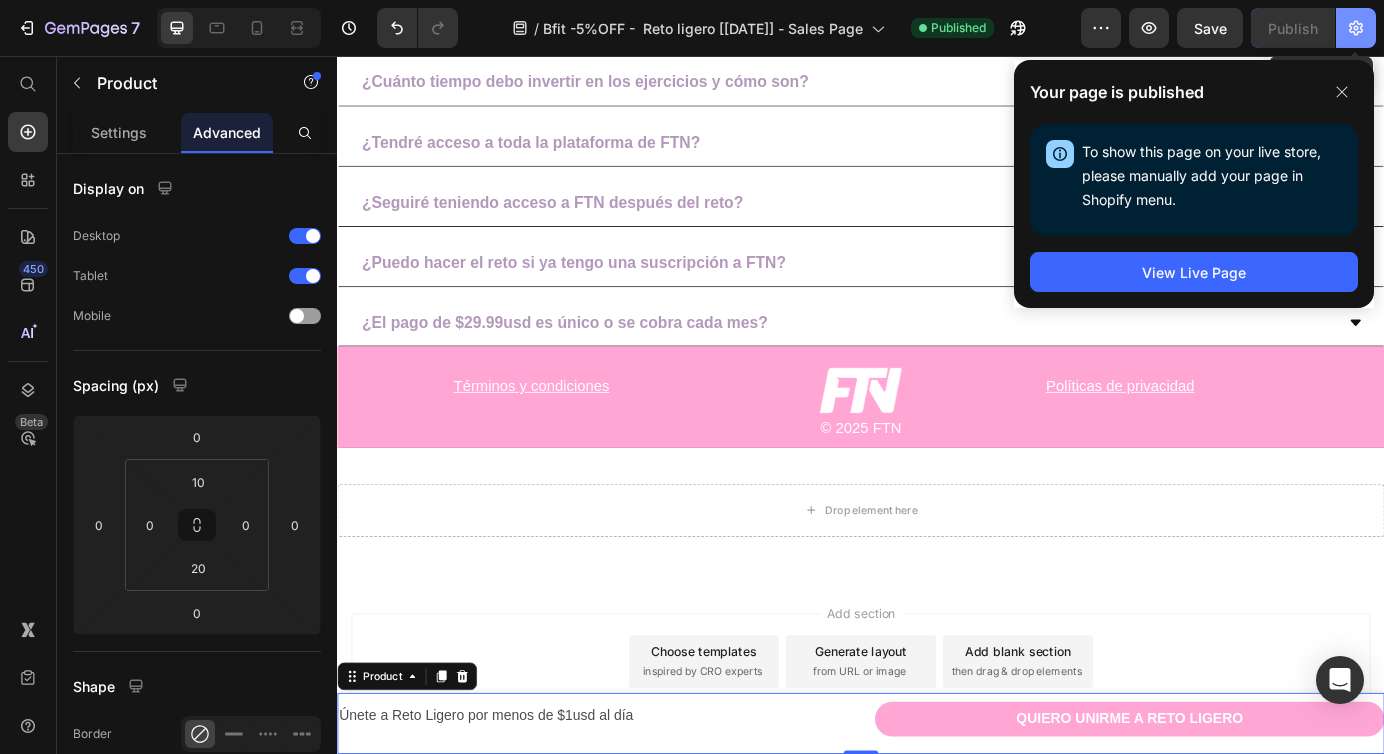 click 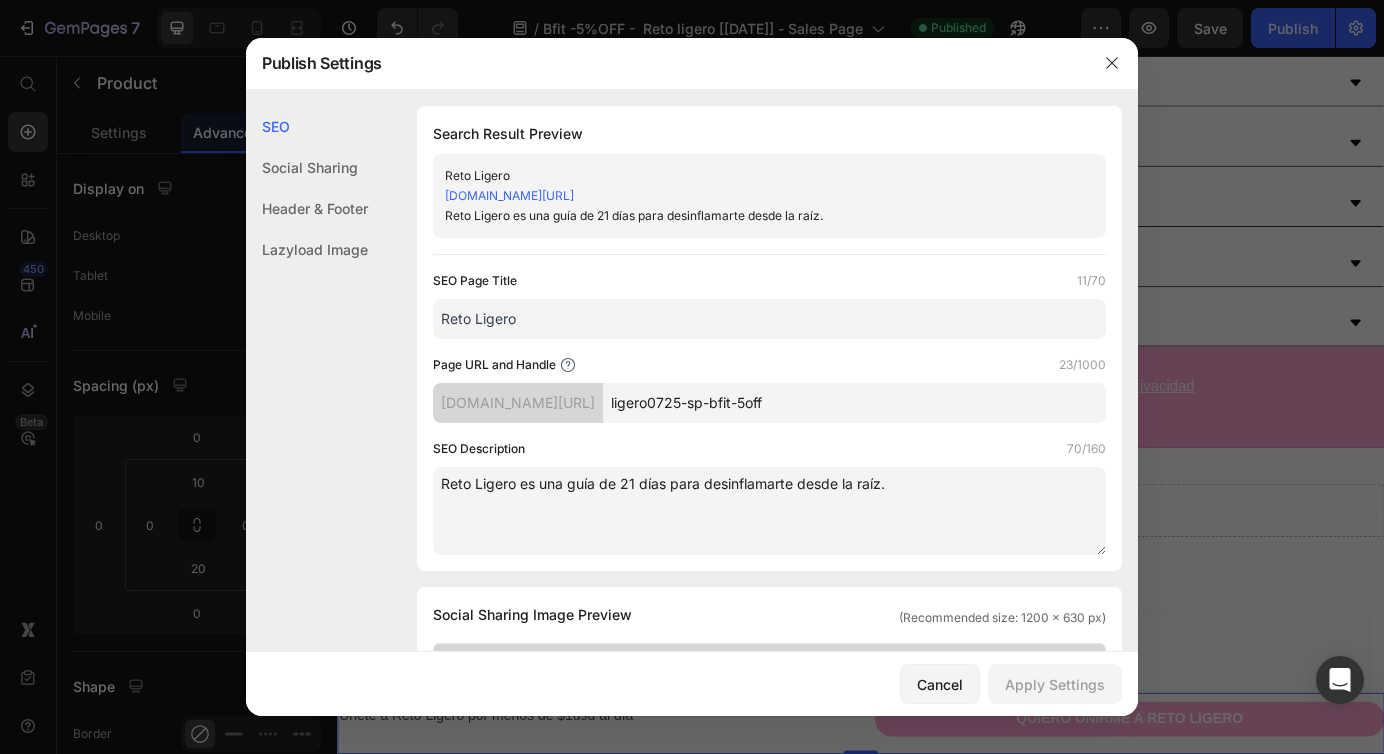 click on "[DOMAIN_NAME][URL]" at bounding box center [509, 195] 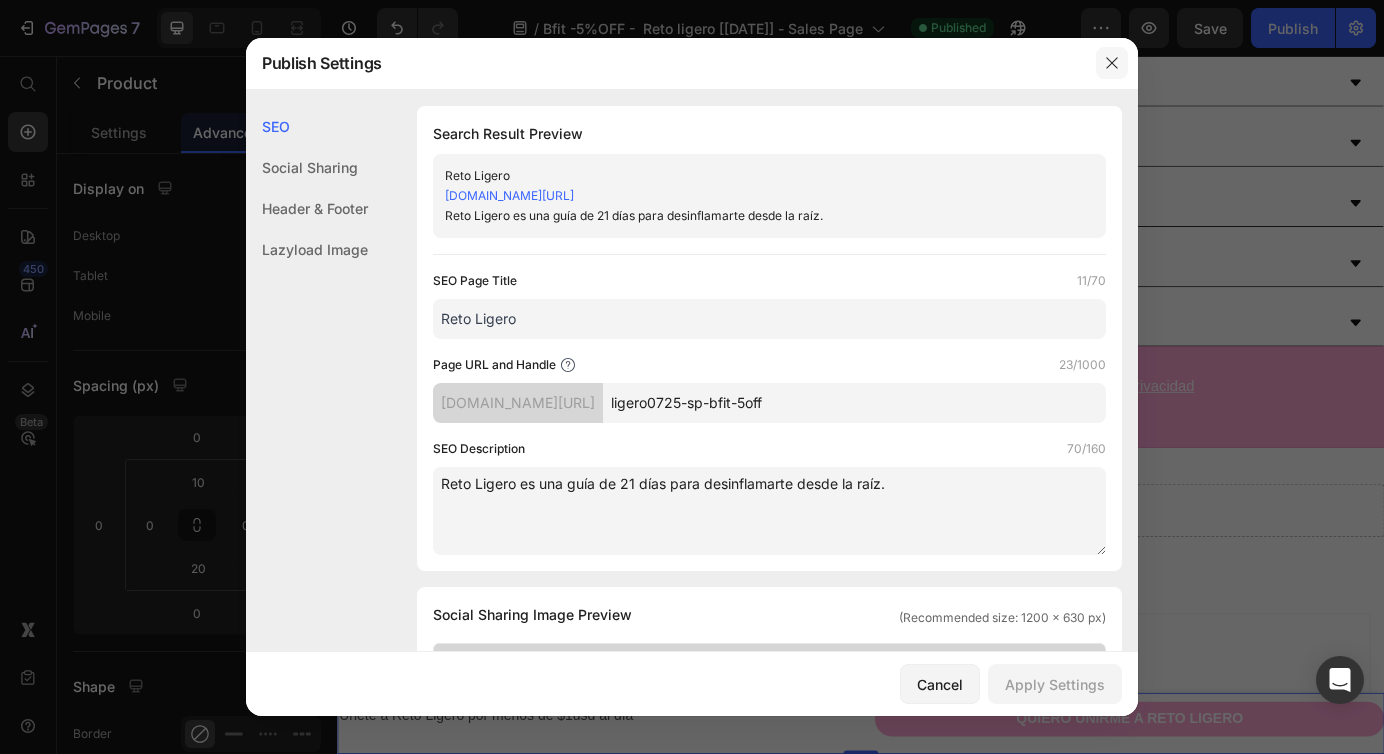 click at bounding box center (1112, 63) 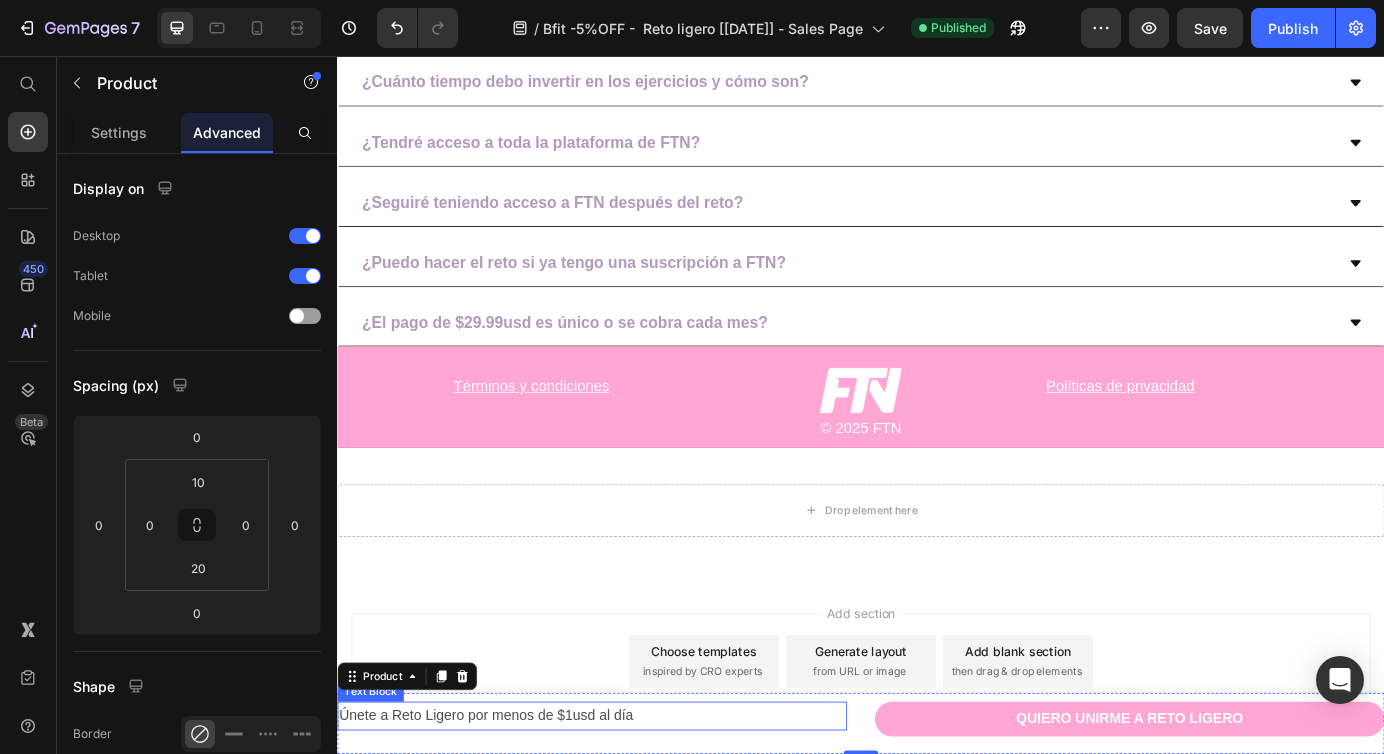 click on "Únete a Reto Ligero por menos de $1usd al día" at bounding box center [629, 812] 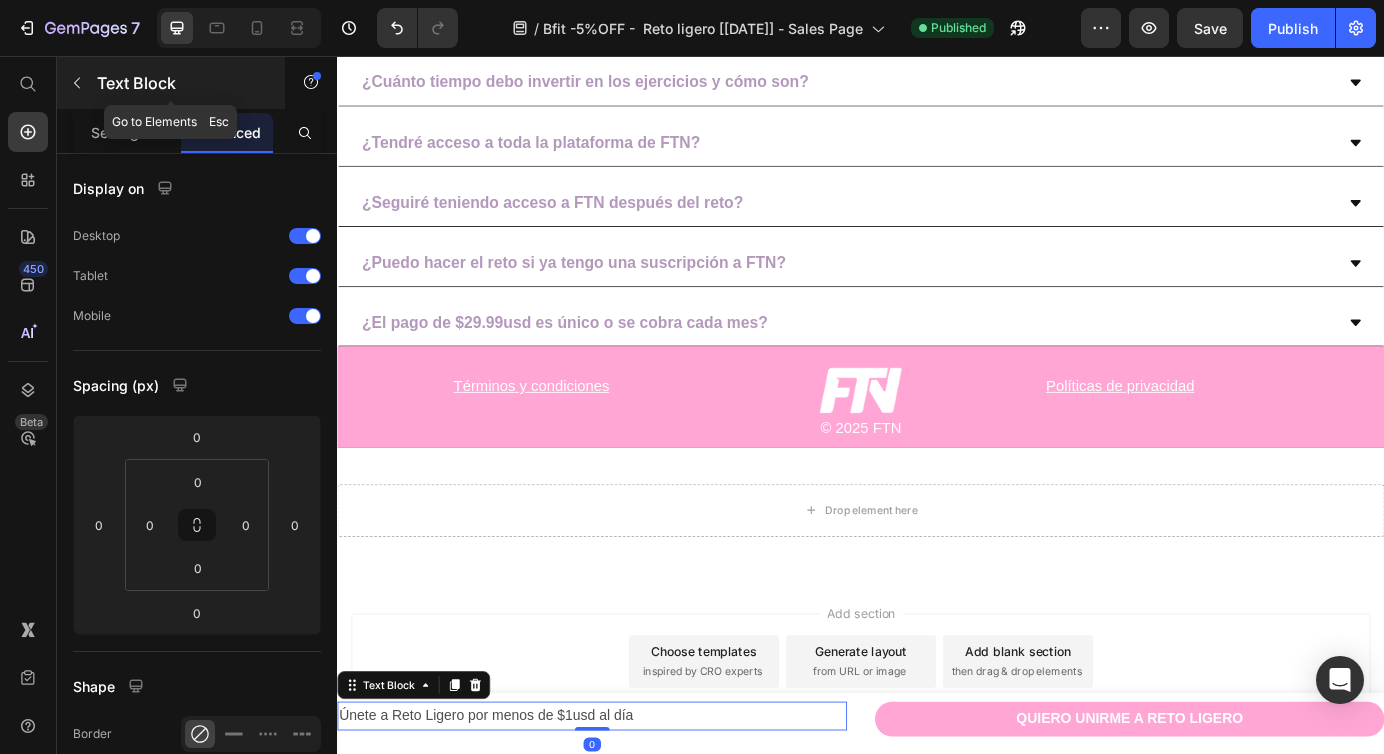 click at bounding box center (77, 83) 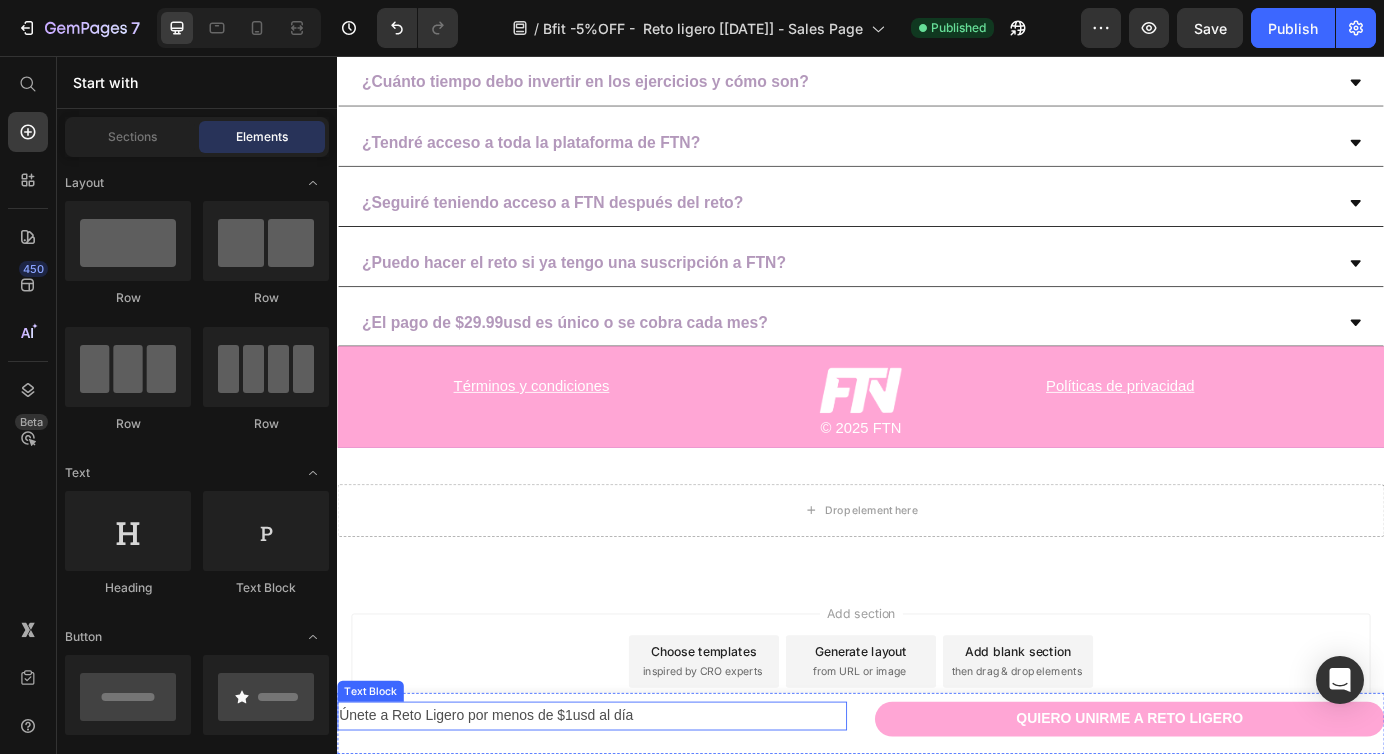 click on "Únete a Reto Ligero por menos de $1usd al día" at bounding box center [629, 812] 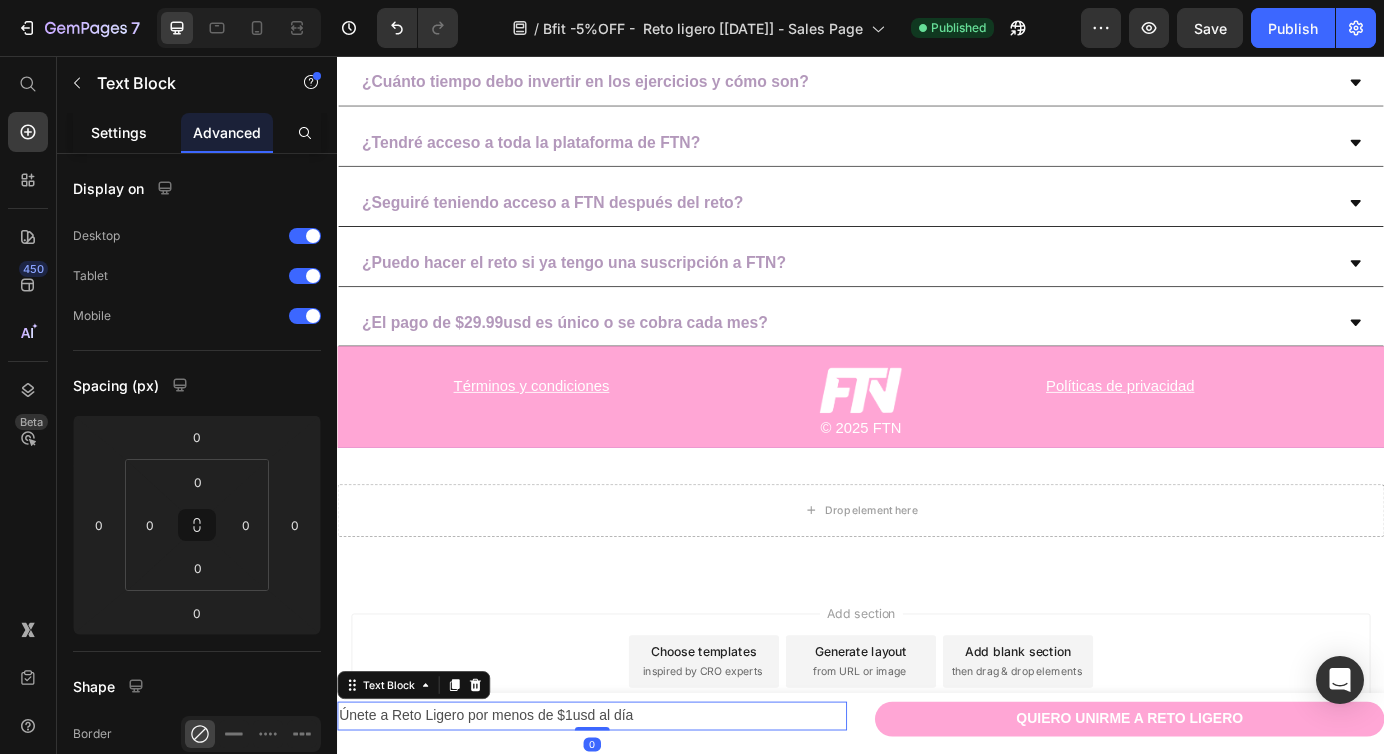 click on "Settings" at bounding box center (119, 132) 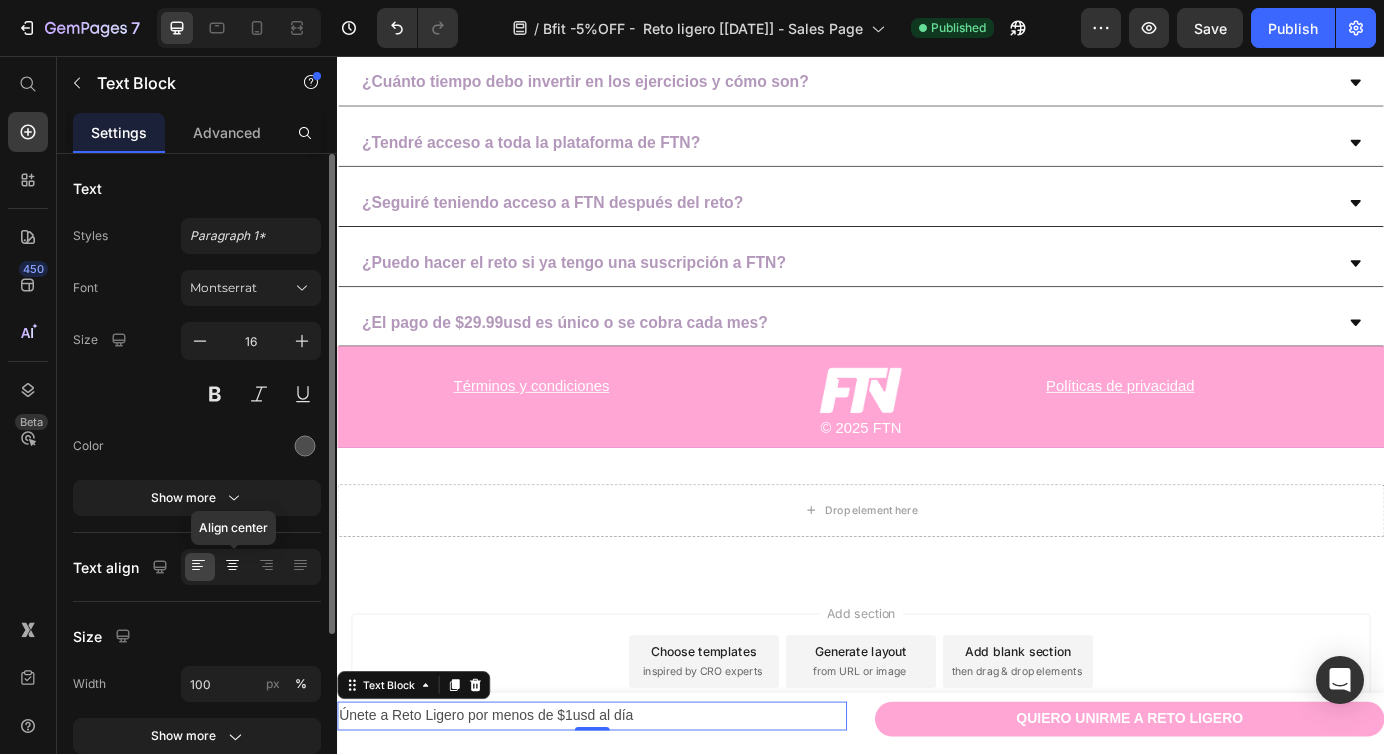 click 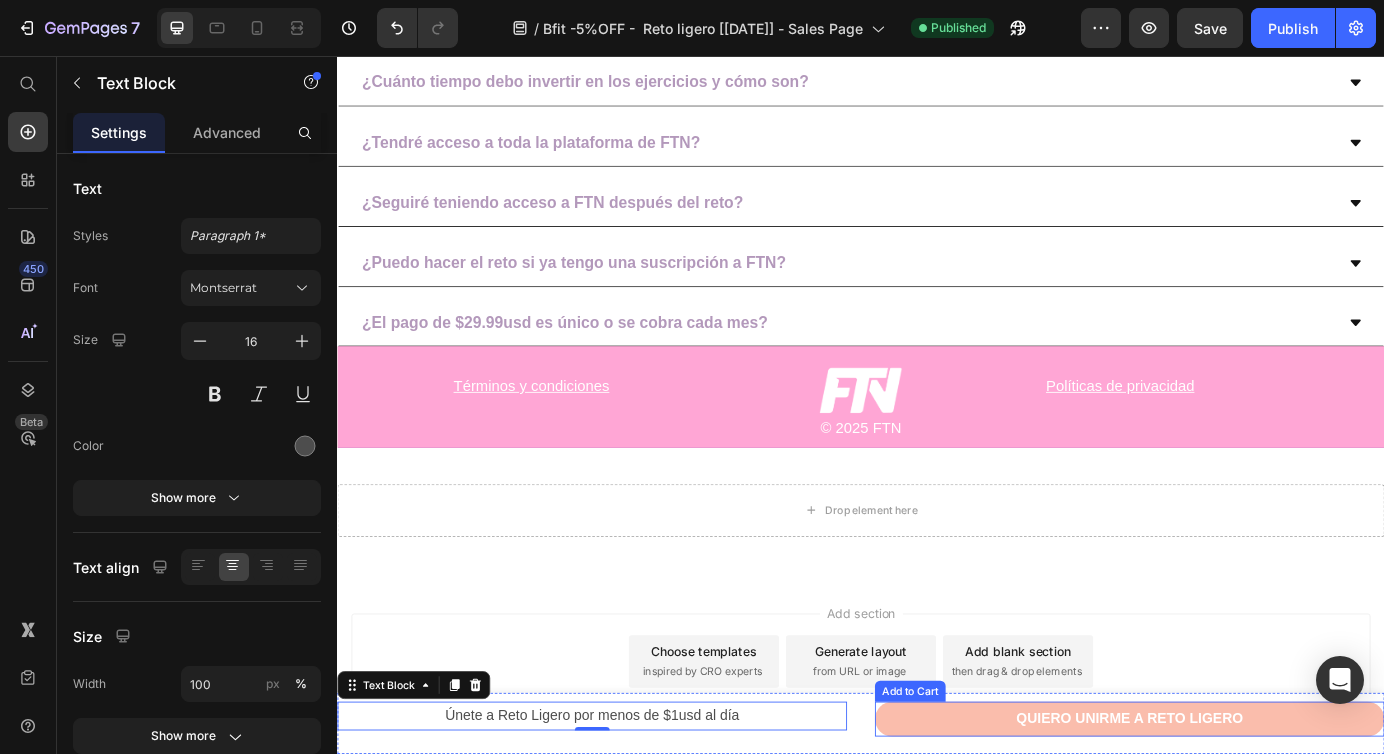 click on "QUIERO UNIRME A RETO LIGERO" at bounding box center (1245, 816) 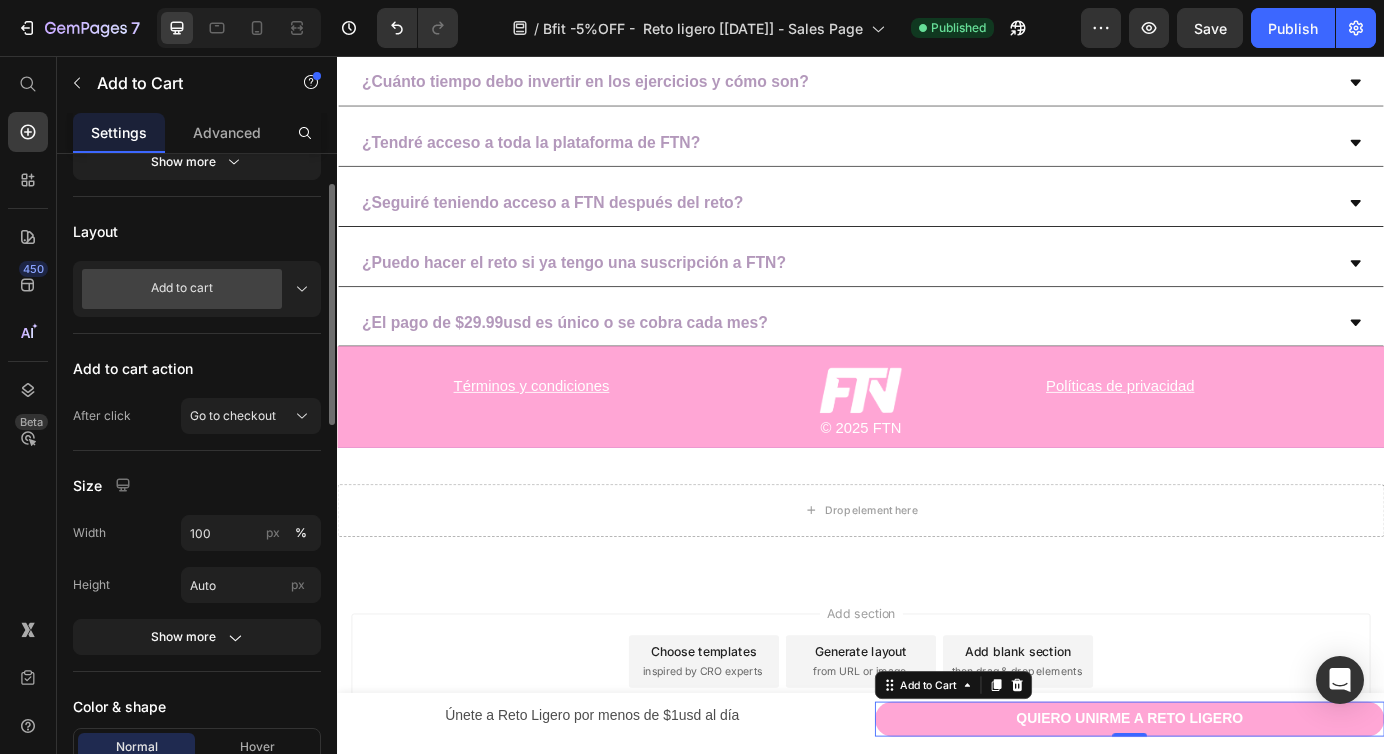 scroll, scrollTop: 500, scrollLeft: 0, axis: vertical 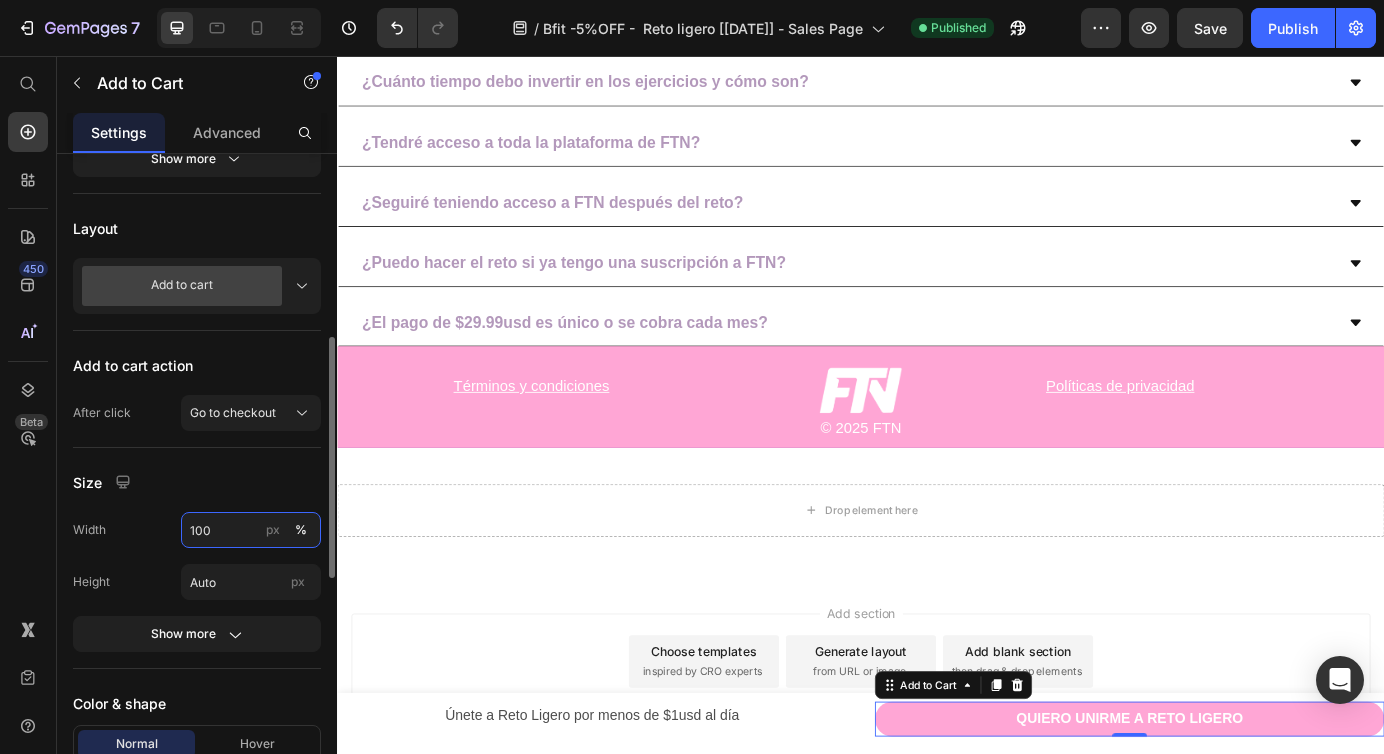 click on "100" at bounding box center (251, 530) 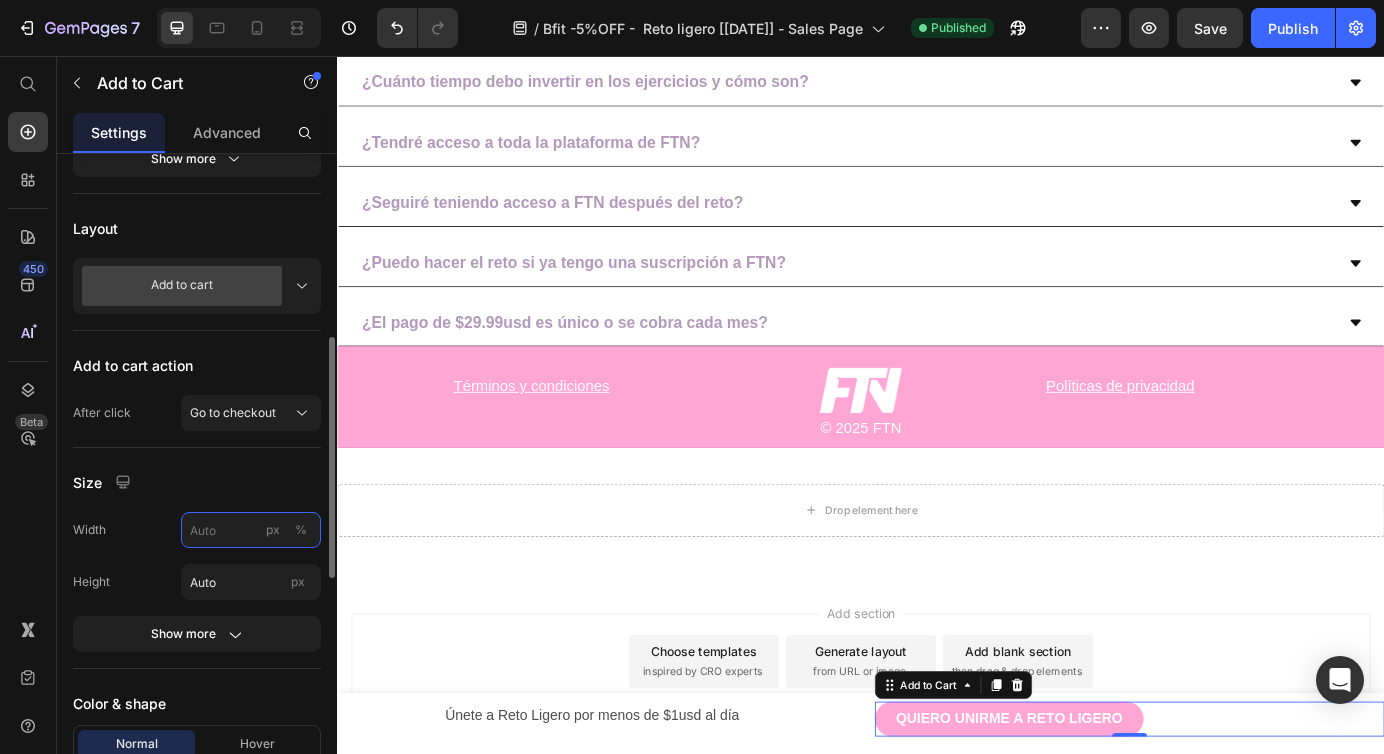 type 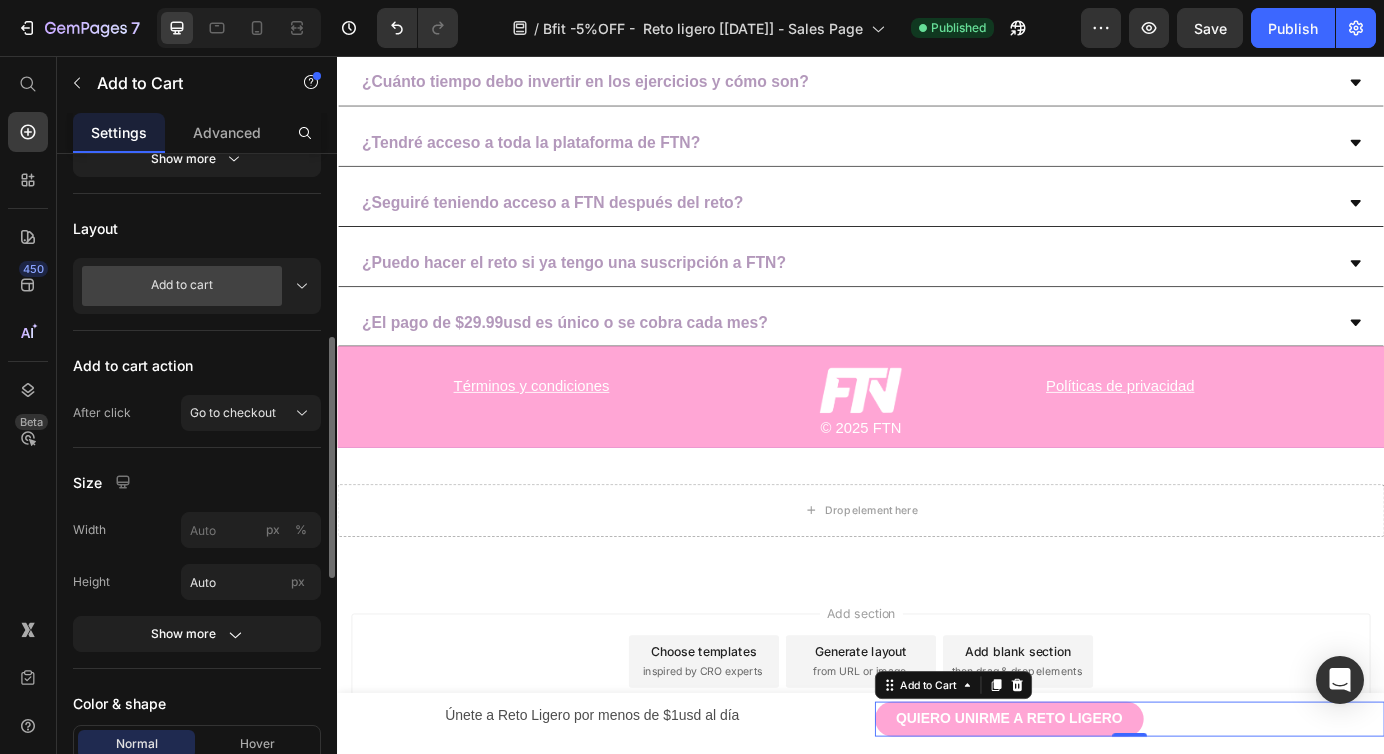 click on "Size" at bounding box center (197, 482) 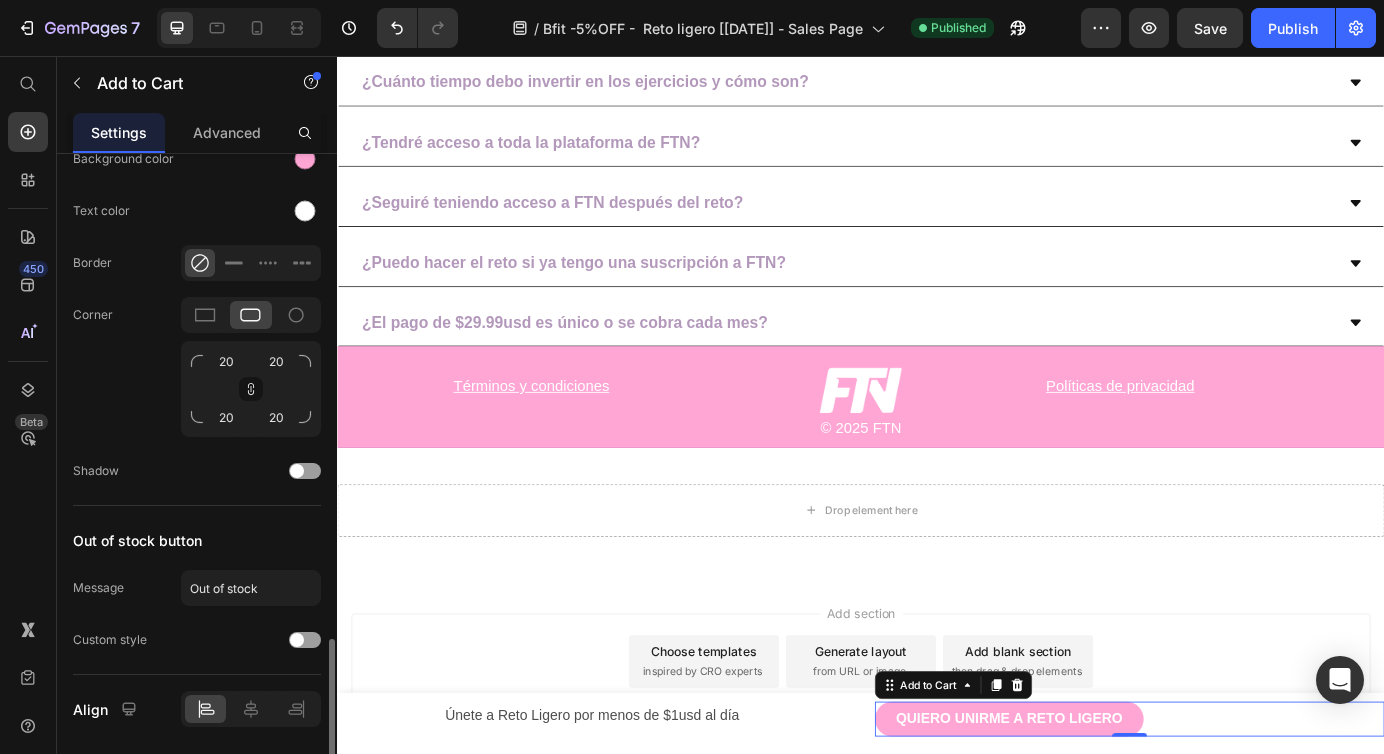 scroll, scrollTop: 1198, scrollLeft: 0, axis: vertical 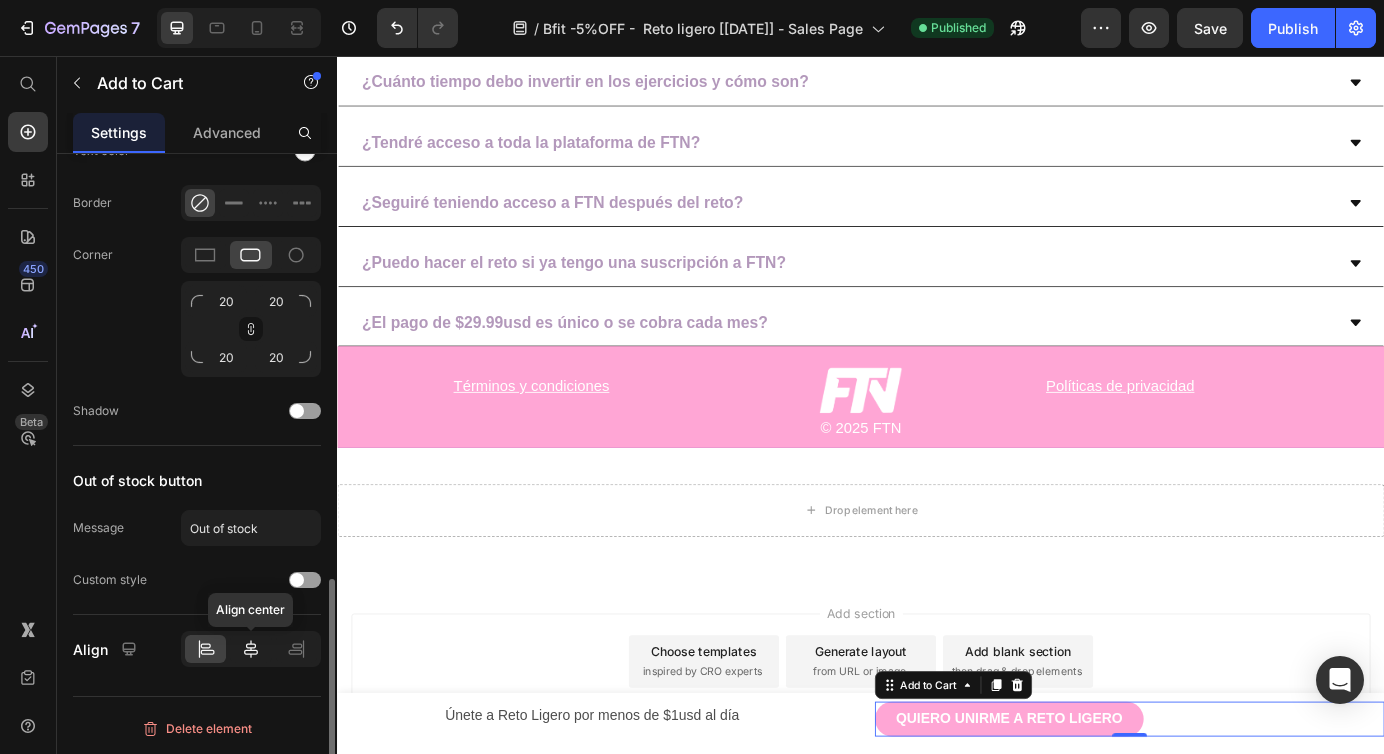 click 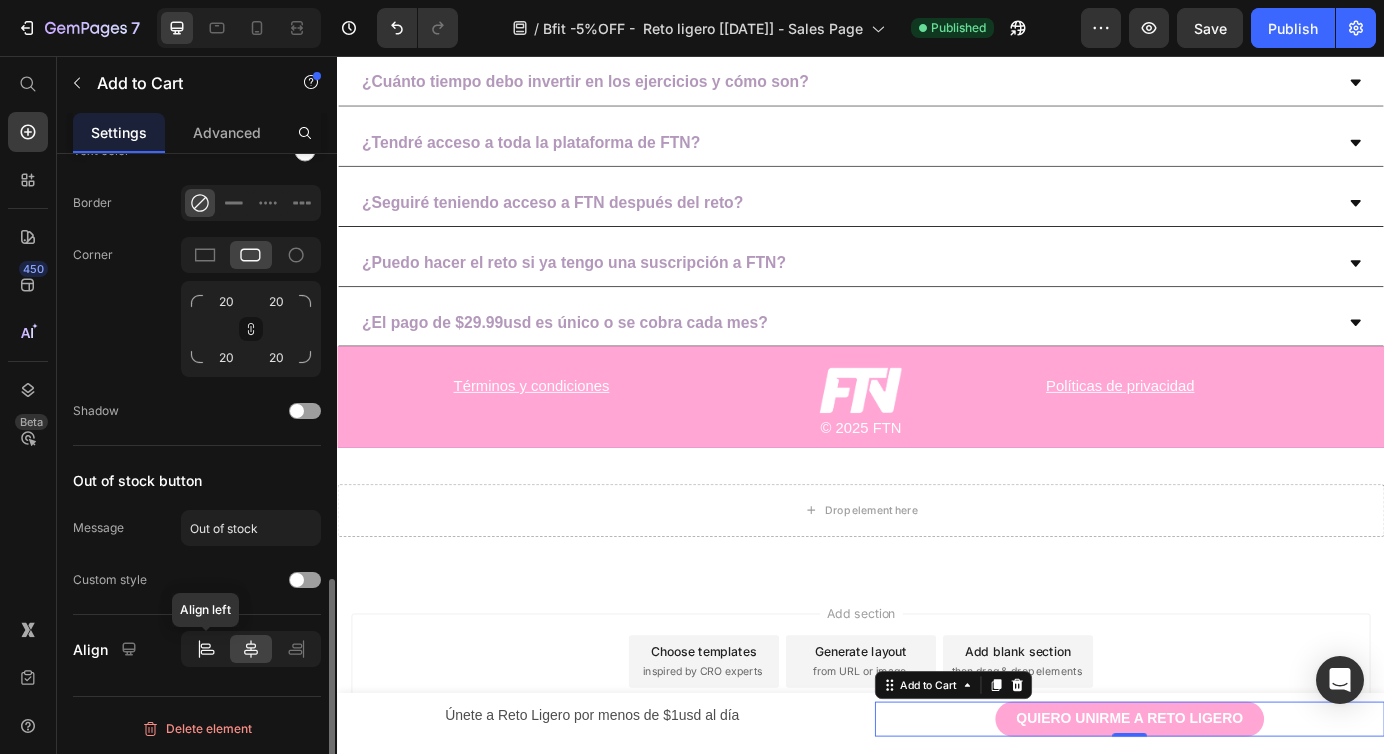click 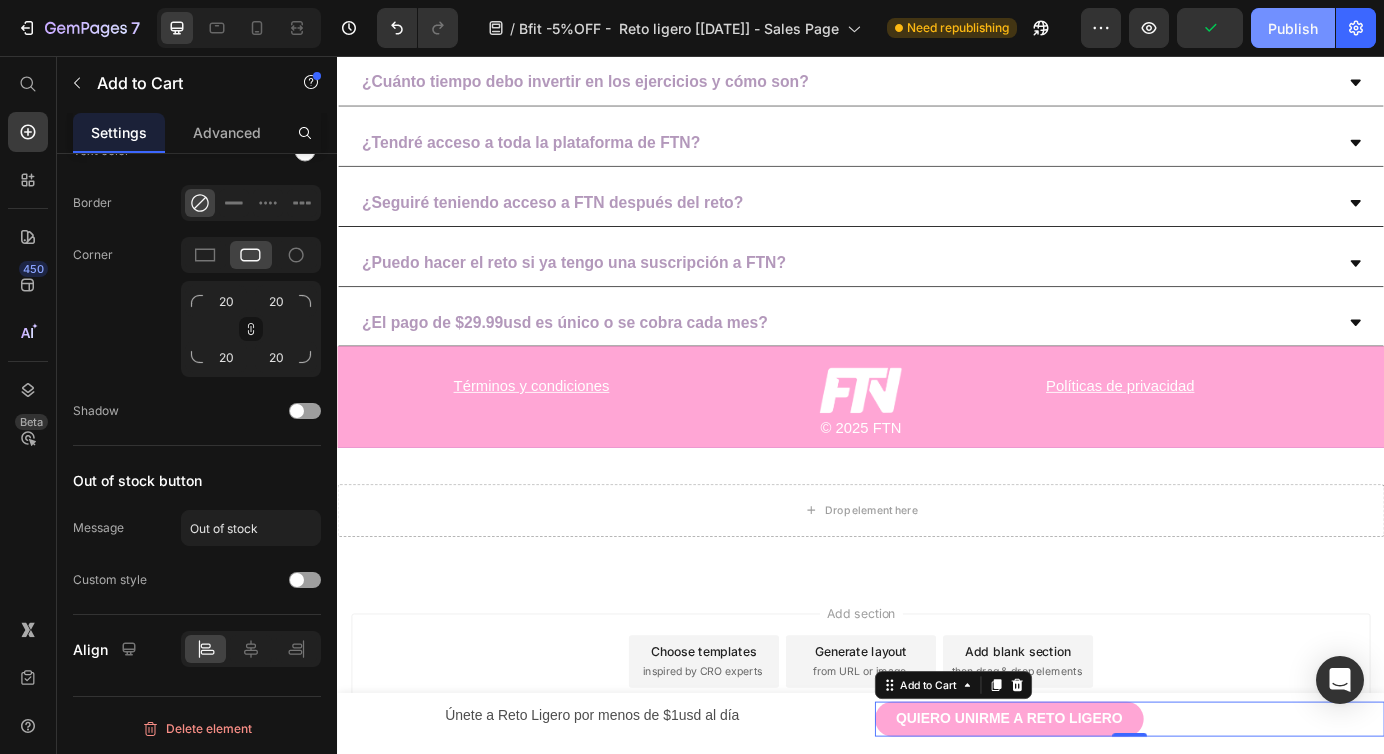 click on "Publish" at bounding box center (1293, 28) 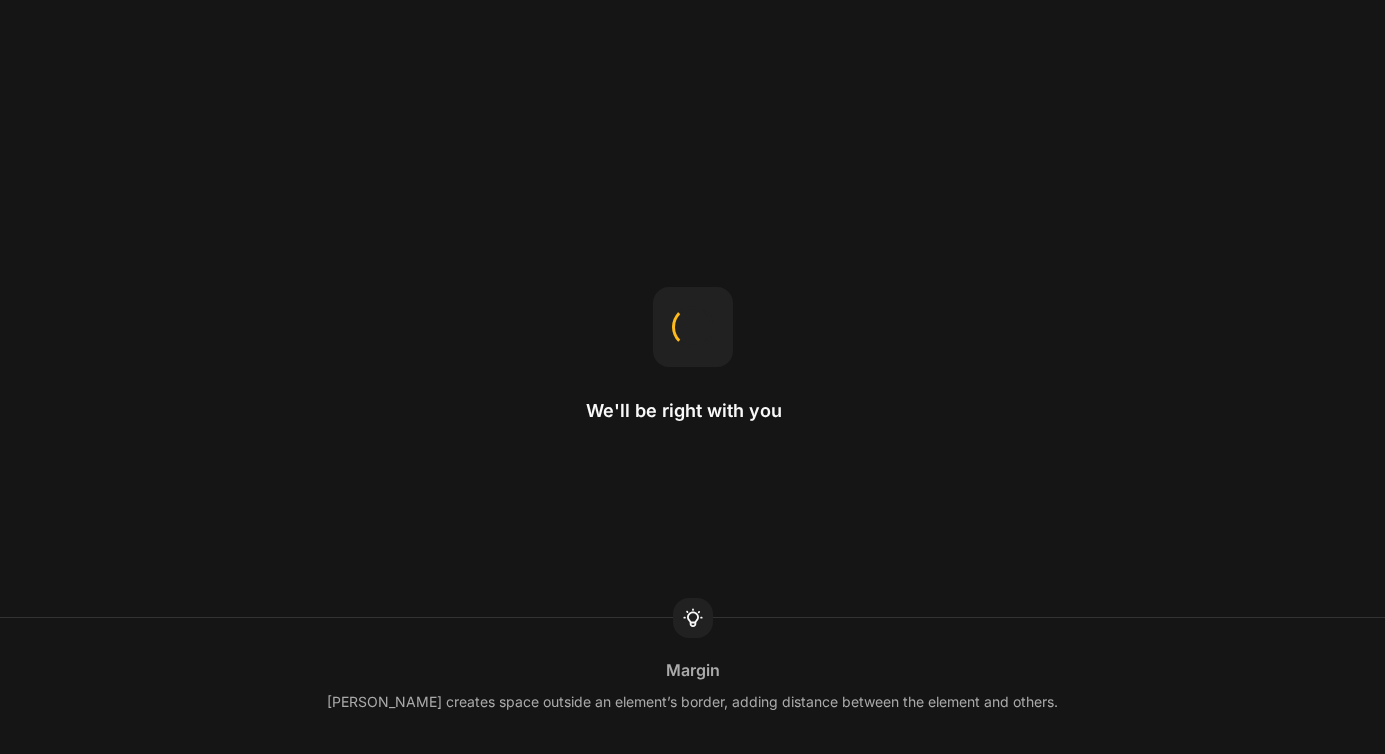 scroll, scrollTop: 0, scrollLeft: 0, axis: both 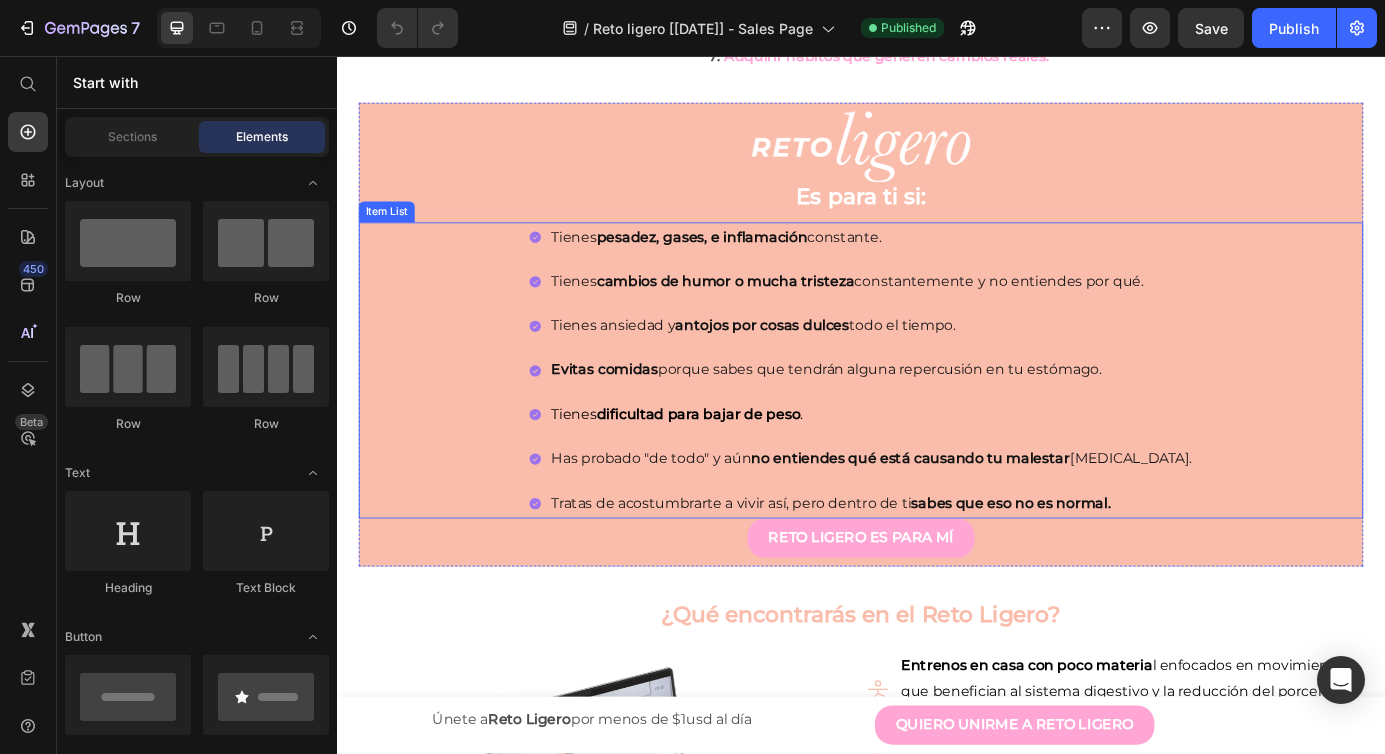 click on "pesadez, gases, e inflamación" at bounding box center [755, 263] 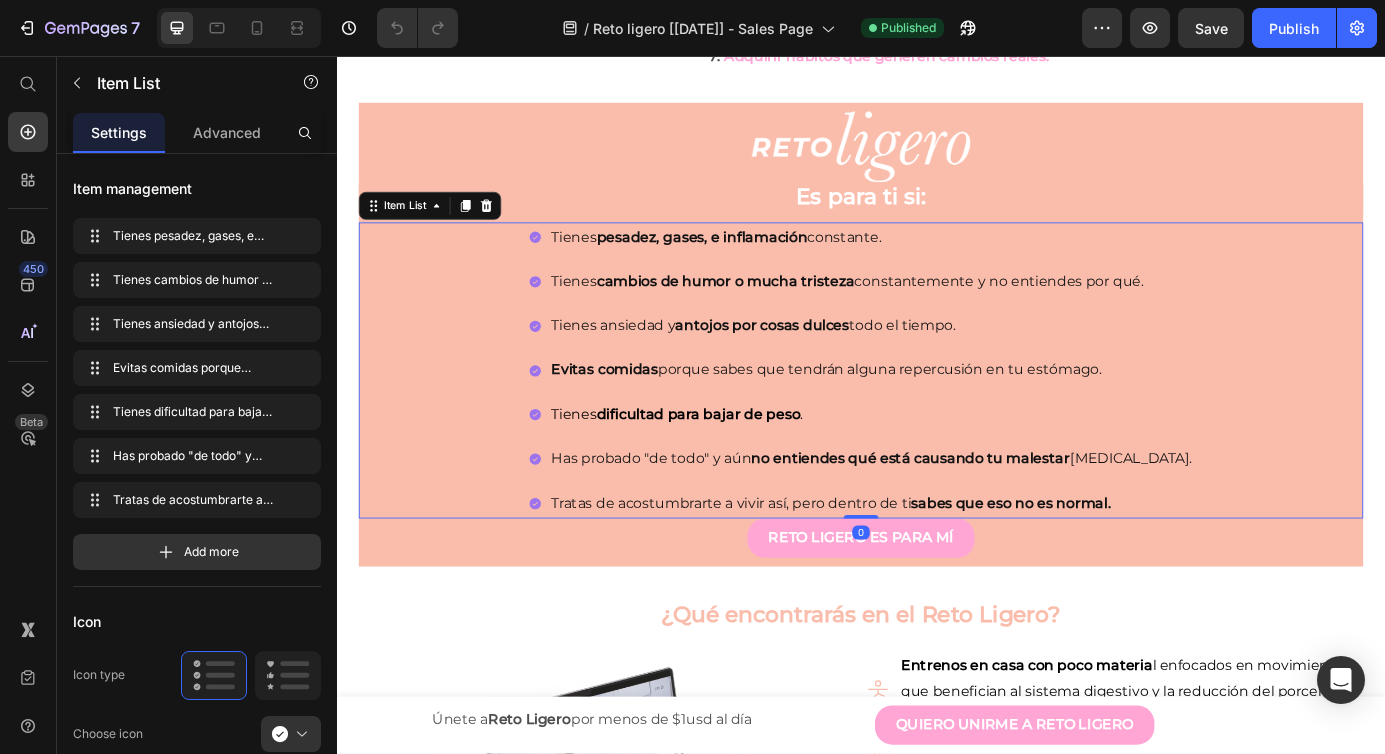 click on "Tienes  pesadez, gases, e inflamación  constante. Tienes  cambios de humor o mucha tristeza  constantemente y no entiendes por qué. Tienes ansiedad y  antojos por cosas dulces  todo el tiempo. Evitas comidas  porque sabes que tendrán alguna repercusión en tu estómago. Tienes  dificultad para bajar de peso . Has probado "de todo" y aún  no entiendes qué está causando tu malestar  gastrointestinal. Tratas de acostumbrarte a vivir así, pero dentro de ti  sabes que eso no es normal." at bounding box center (937, 417) 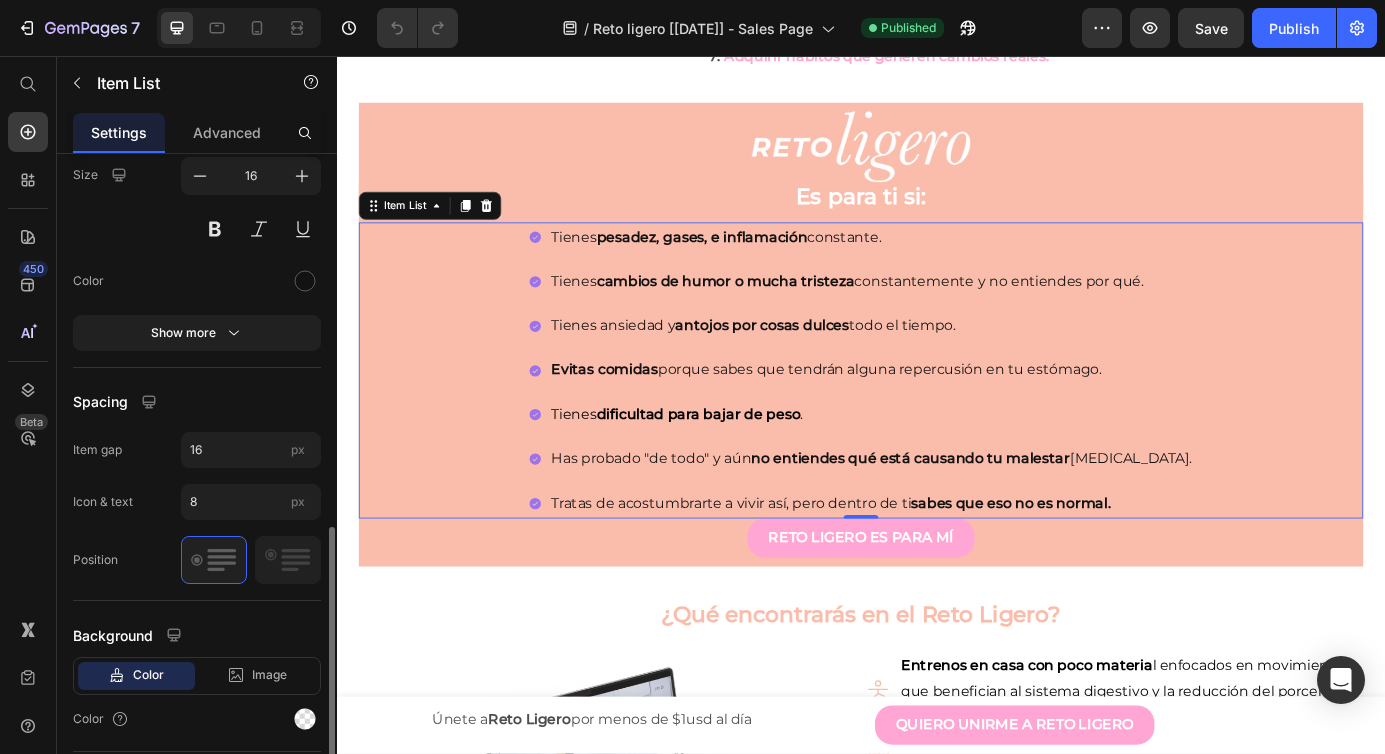 scroll, scrollTop: 951, scrollLeft: 0, axis: vertical 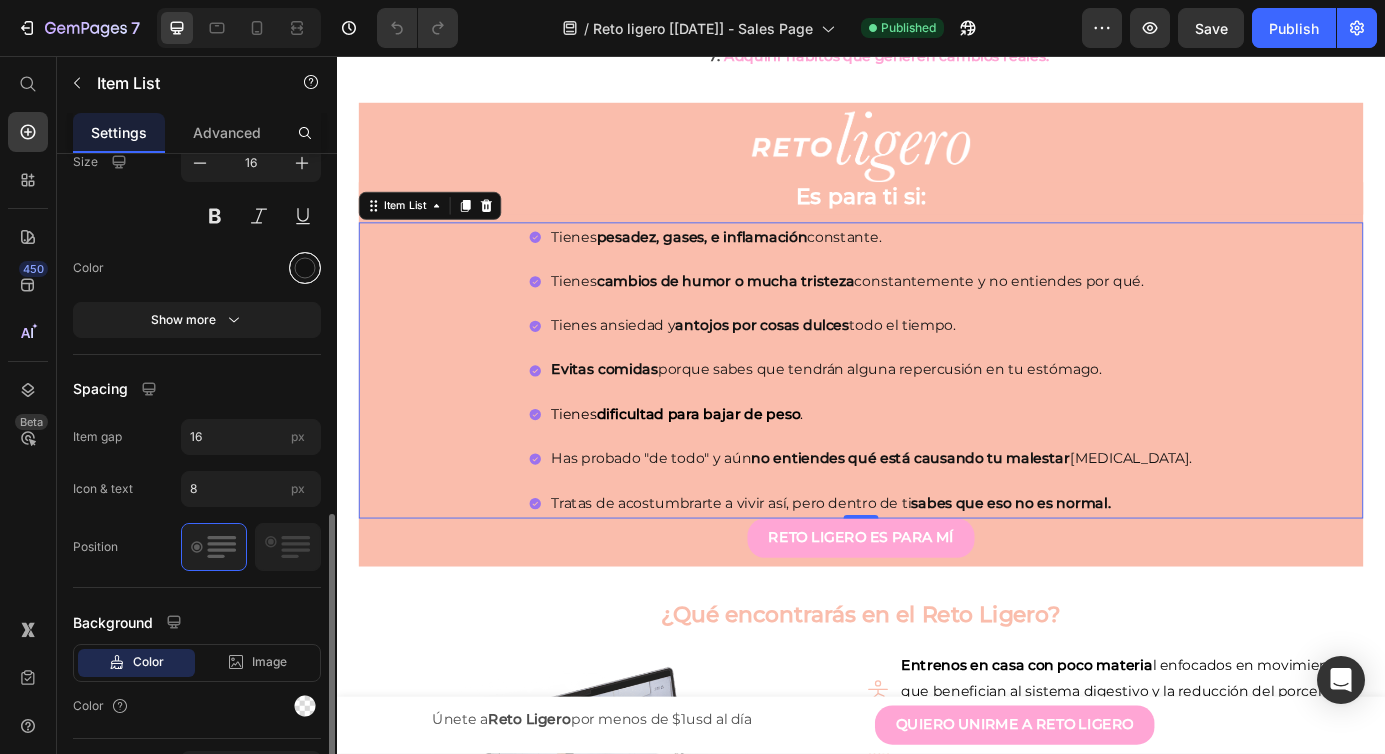 click at bounding box center (305, 267) 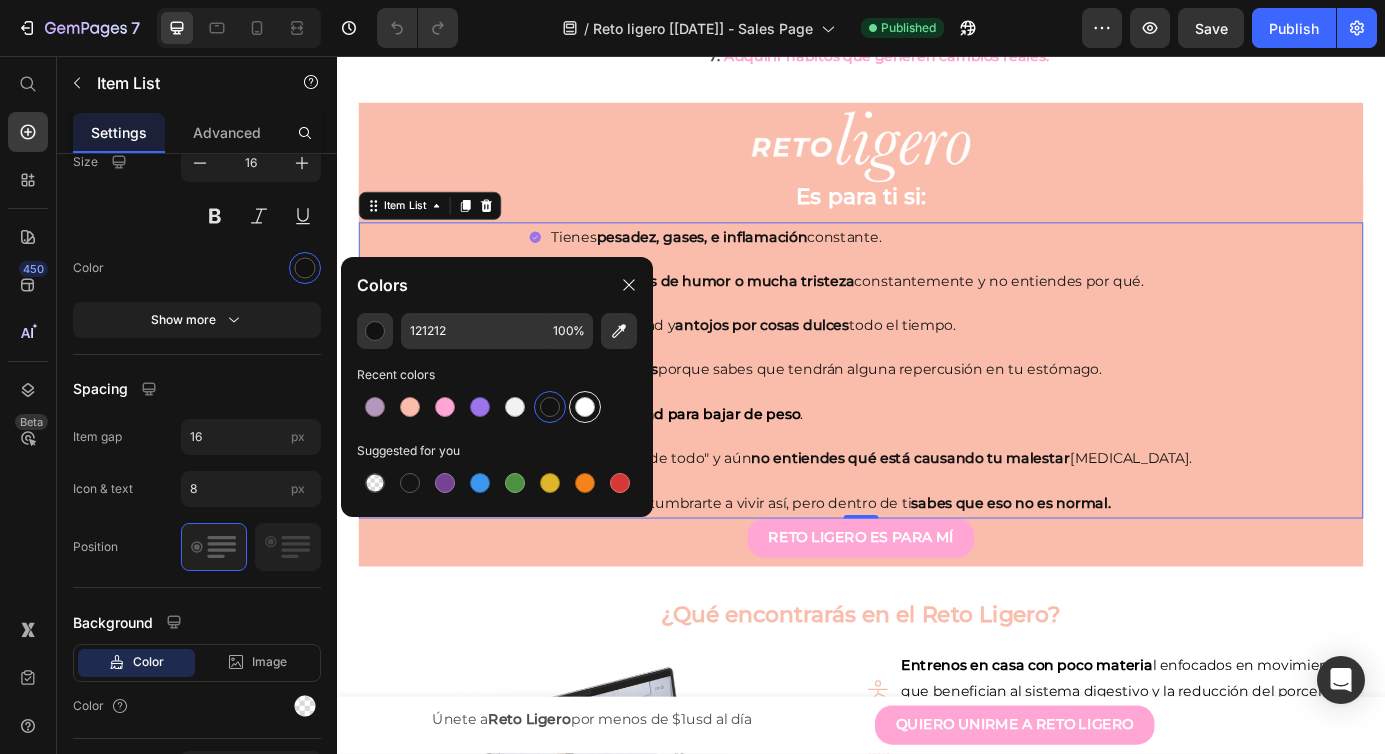 click at bounding box center [585, 407] 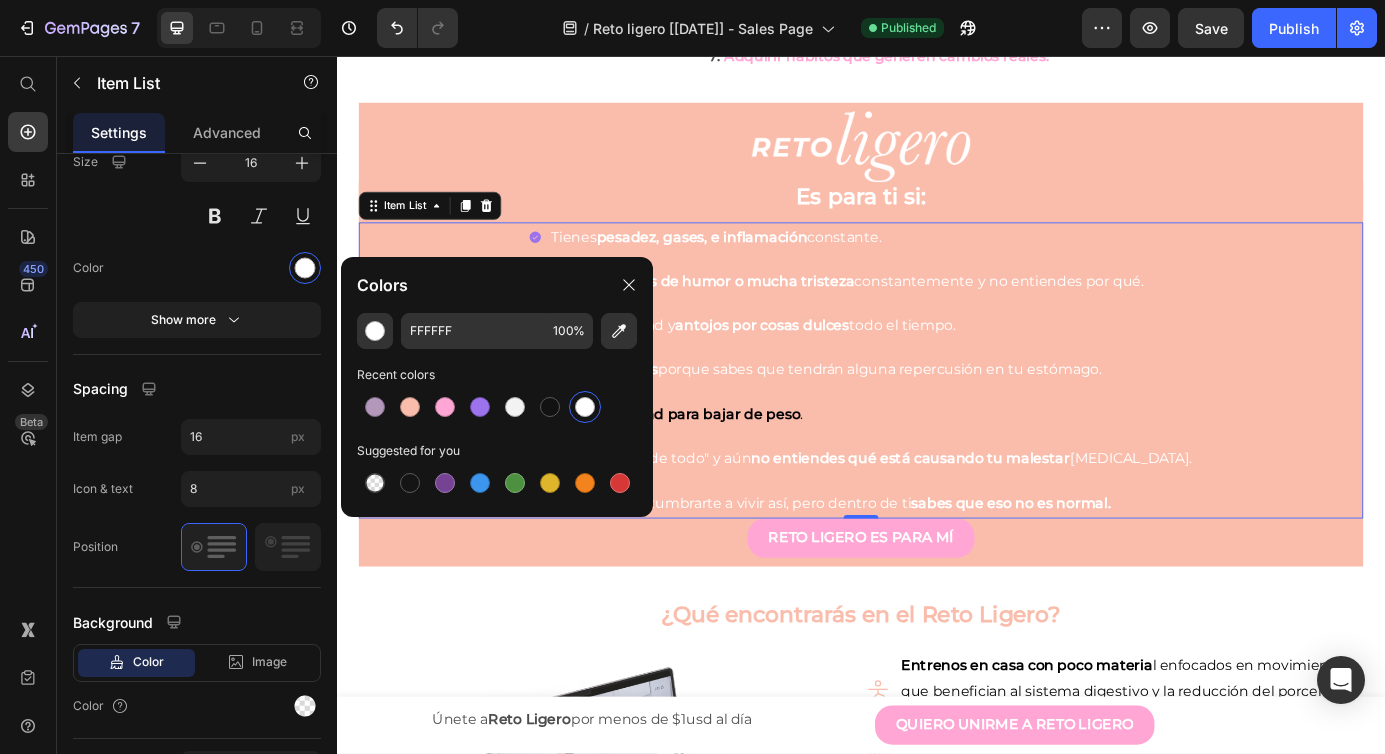 type on "121212" 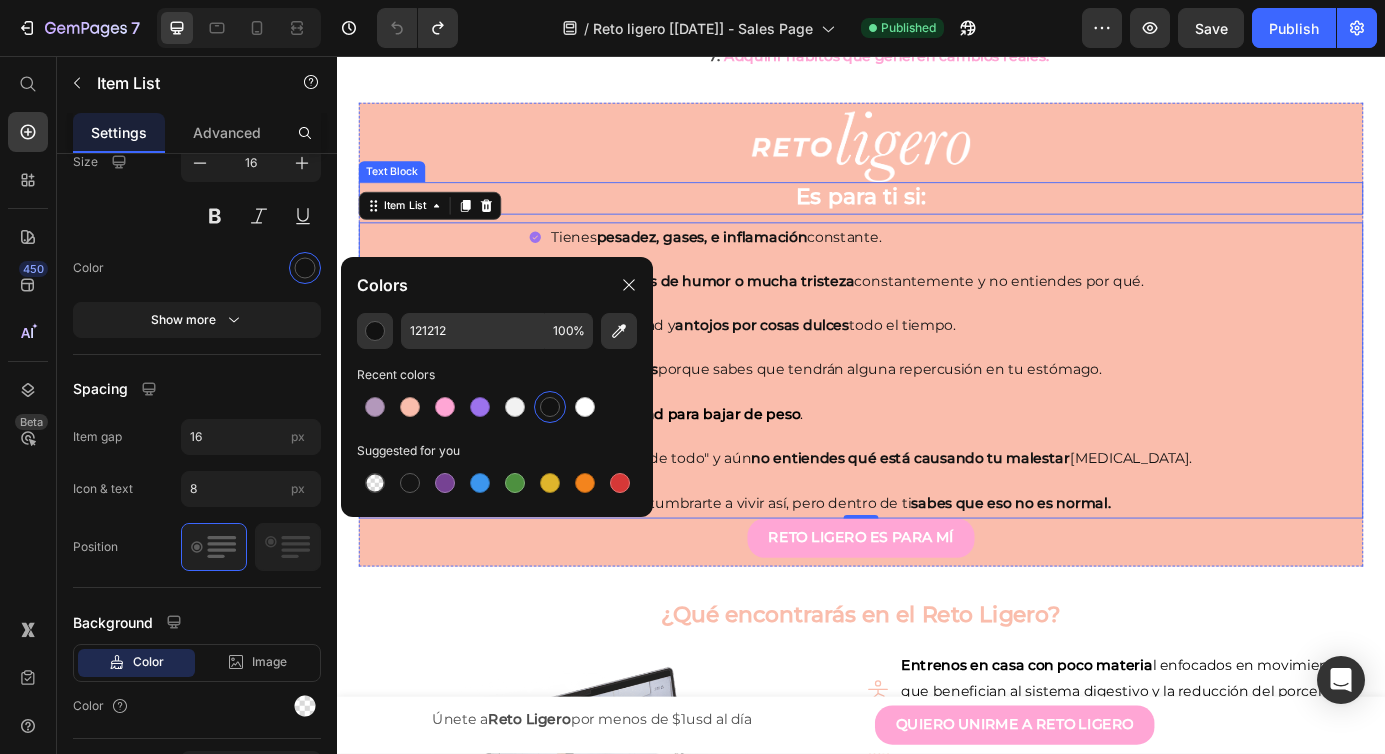 click on "Es para ti si:" at bounding box center [937, 217] 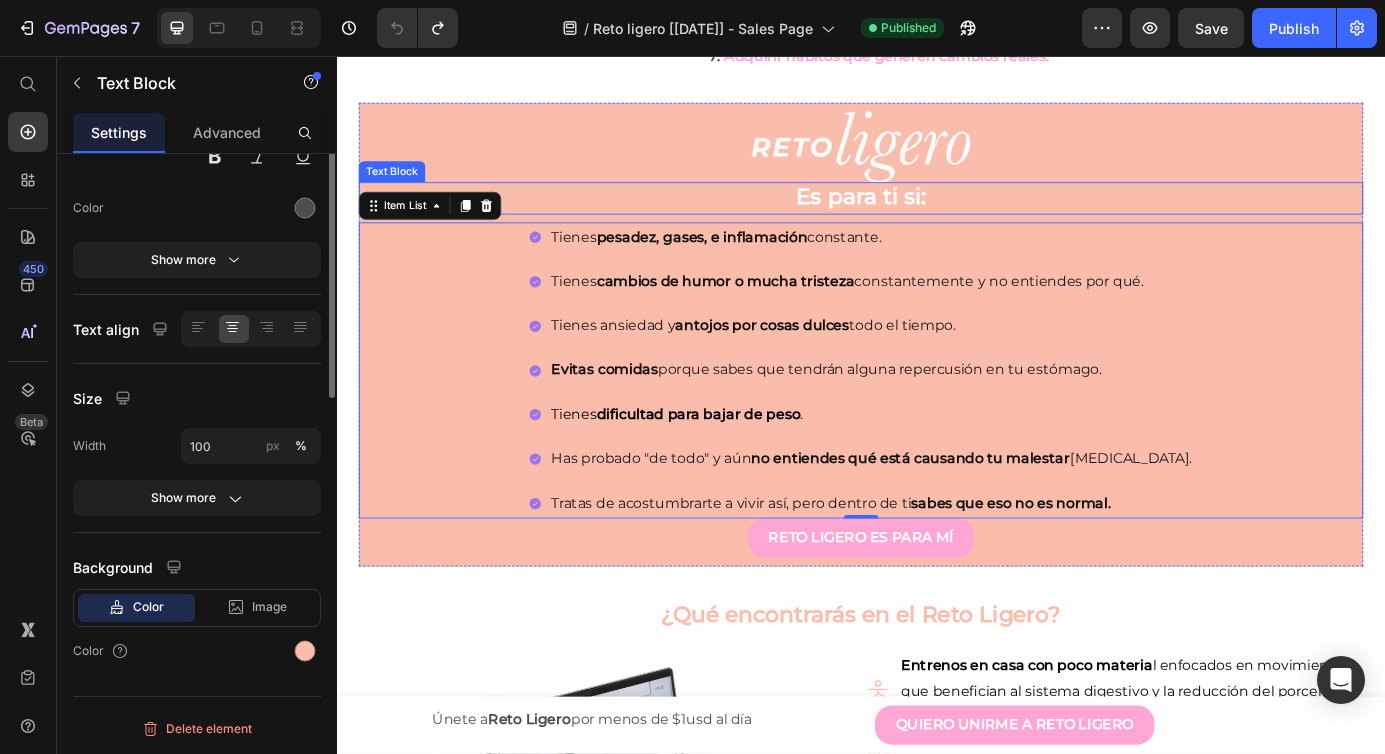 scroll, scrollTop: 0, scrollLeft: 0, axis: both 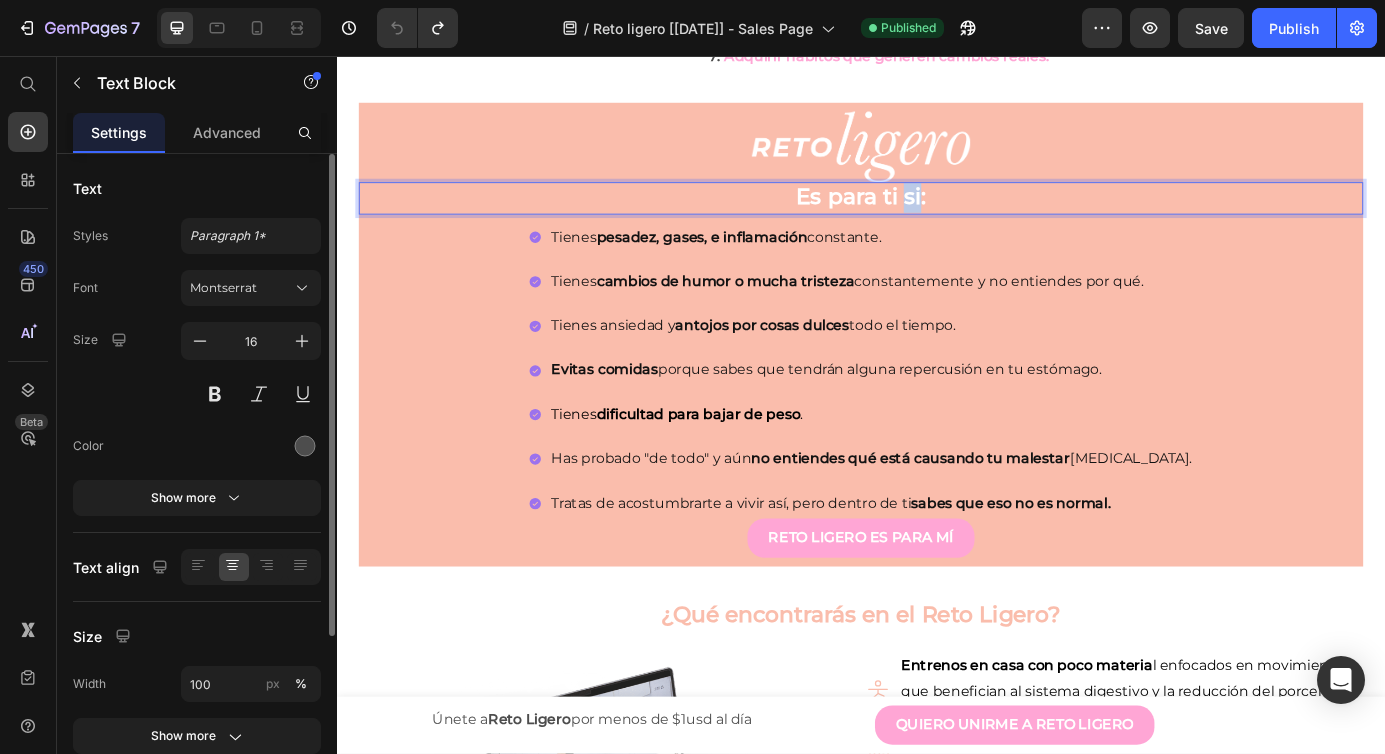 click on "Es para ti si:" at bounding box center (937, 217) 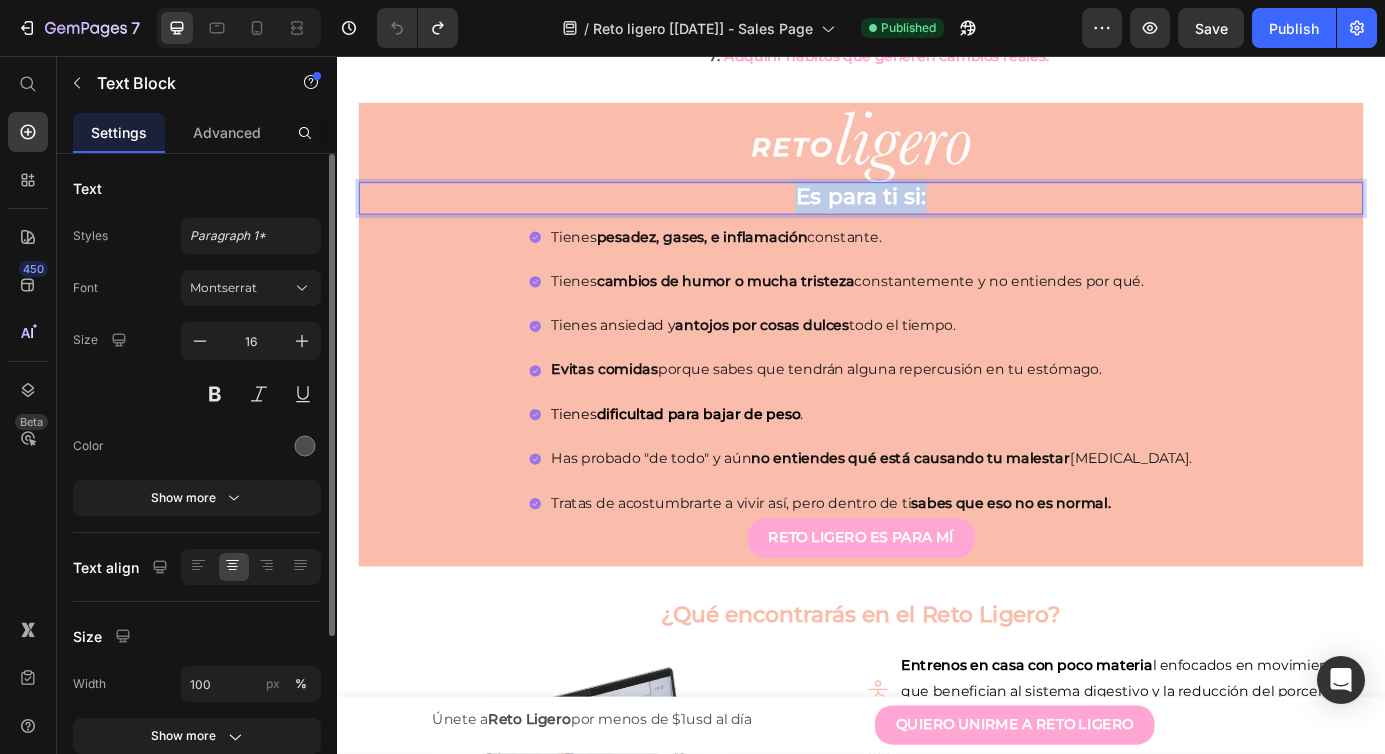 click on "Es para ti si:" at bounding box center [937, 217] 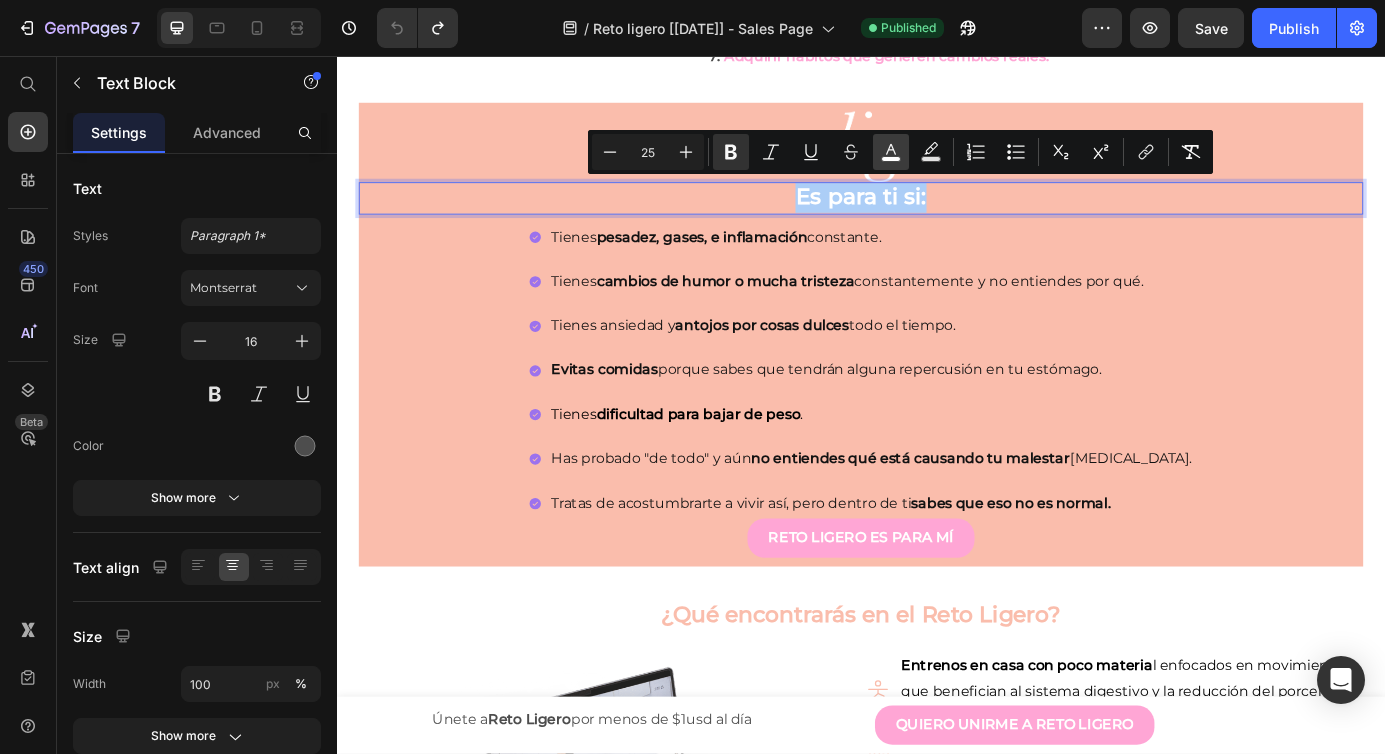 click 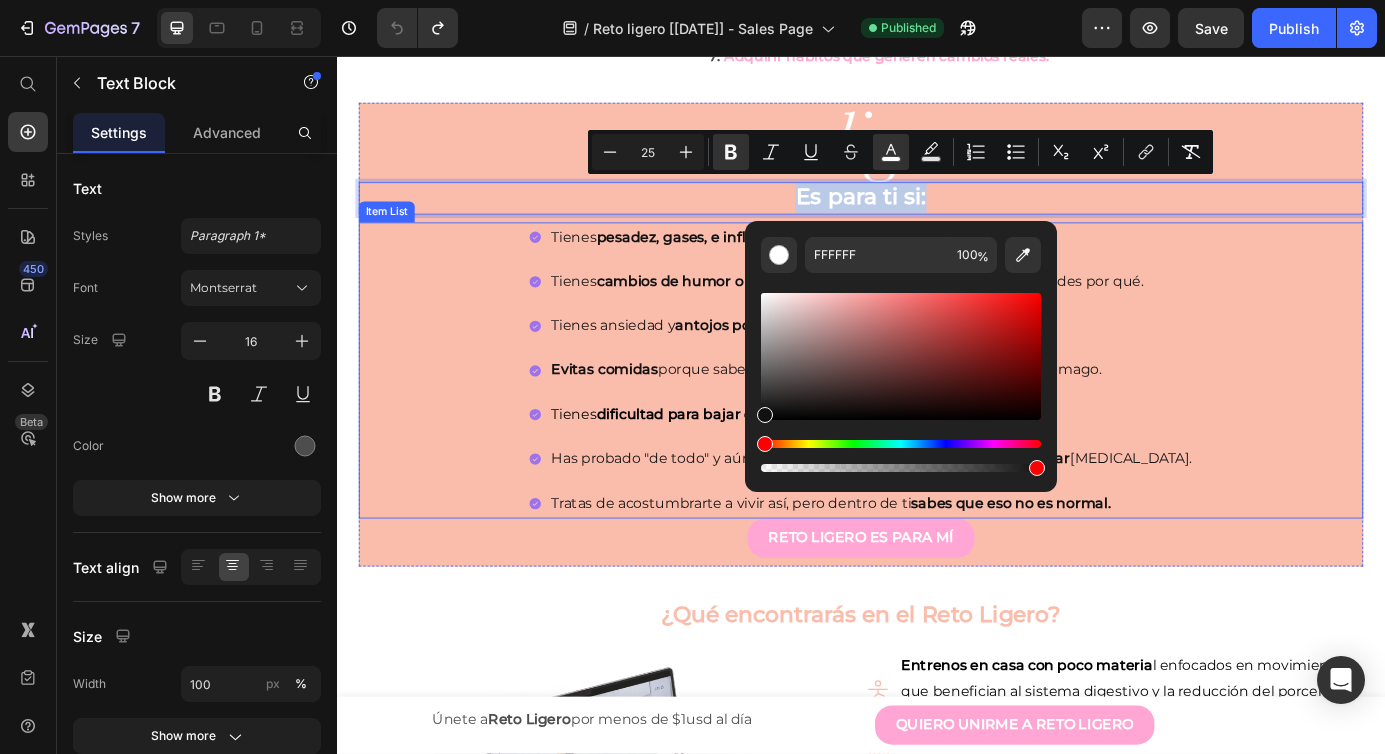 type on "111111" 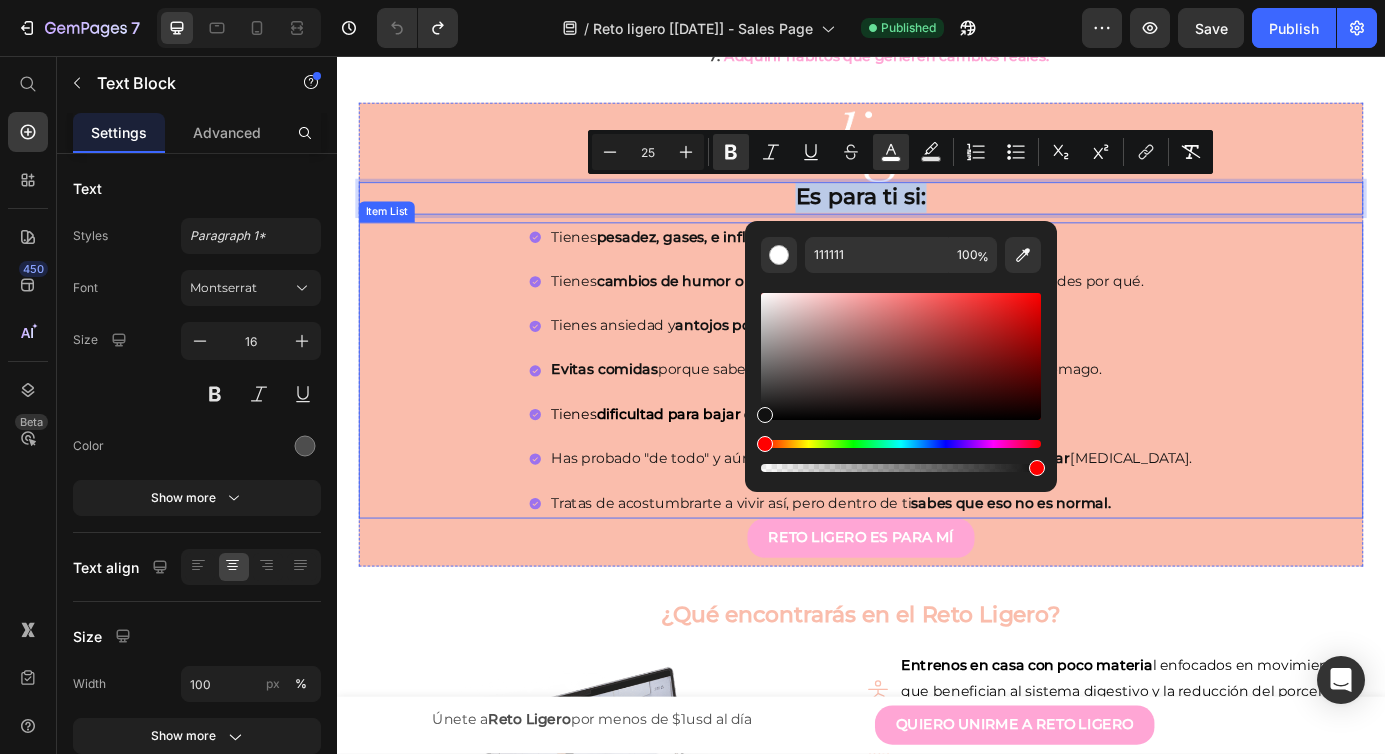 drag, startPoint x: 1155, startPoint y: 435, endPoint x: 718, endPoint y: 460, distance: 437.7145 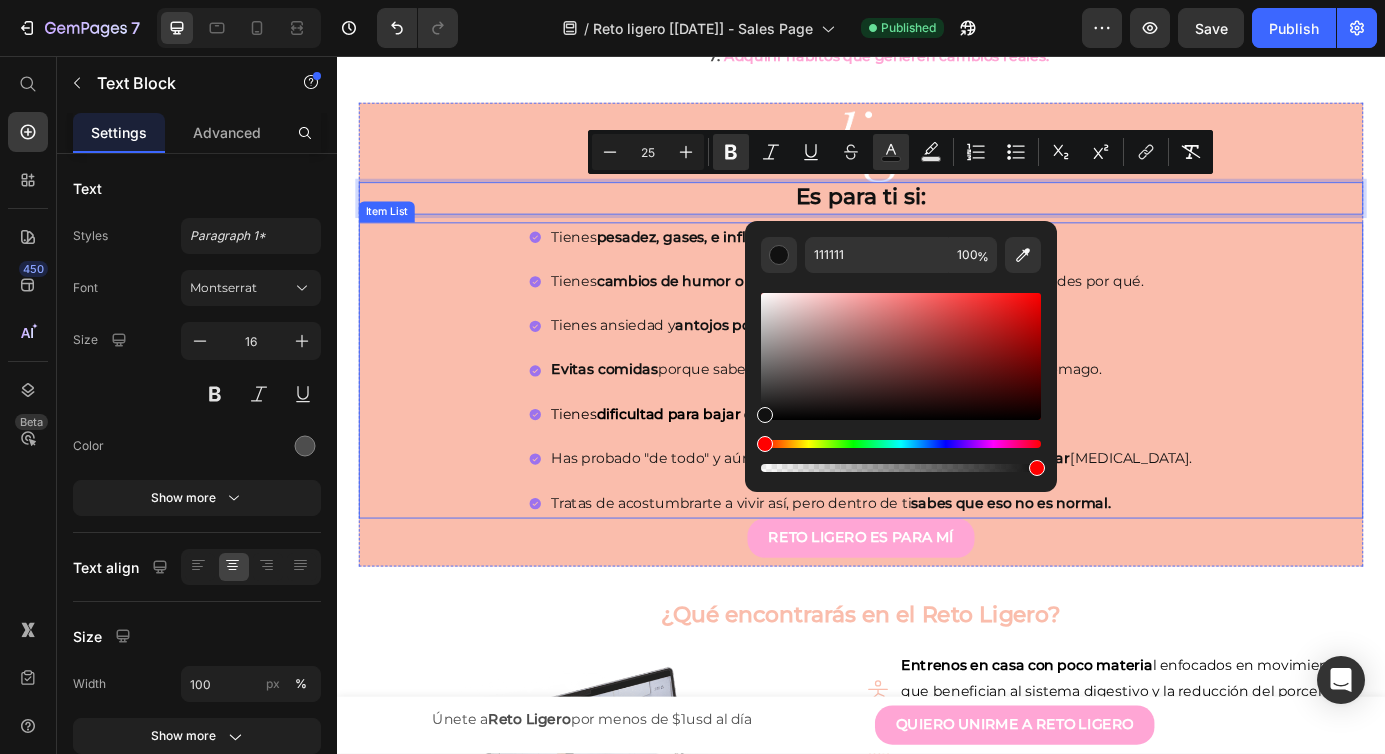 click on "Evitas comidas  porque sabes que tendrán alguna repercusión en tu estómago." at bounding box center (949, 416) 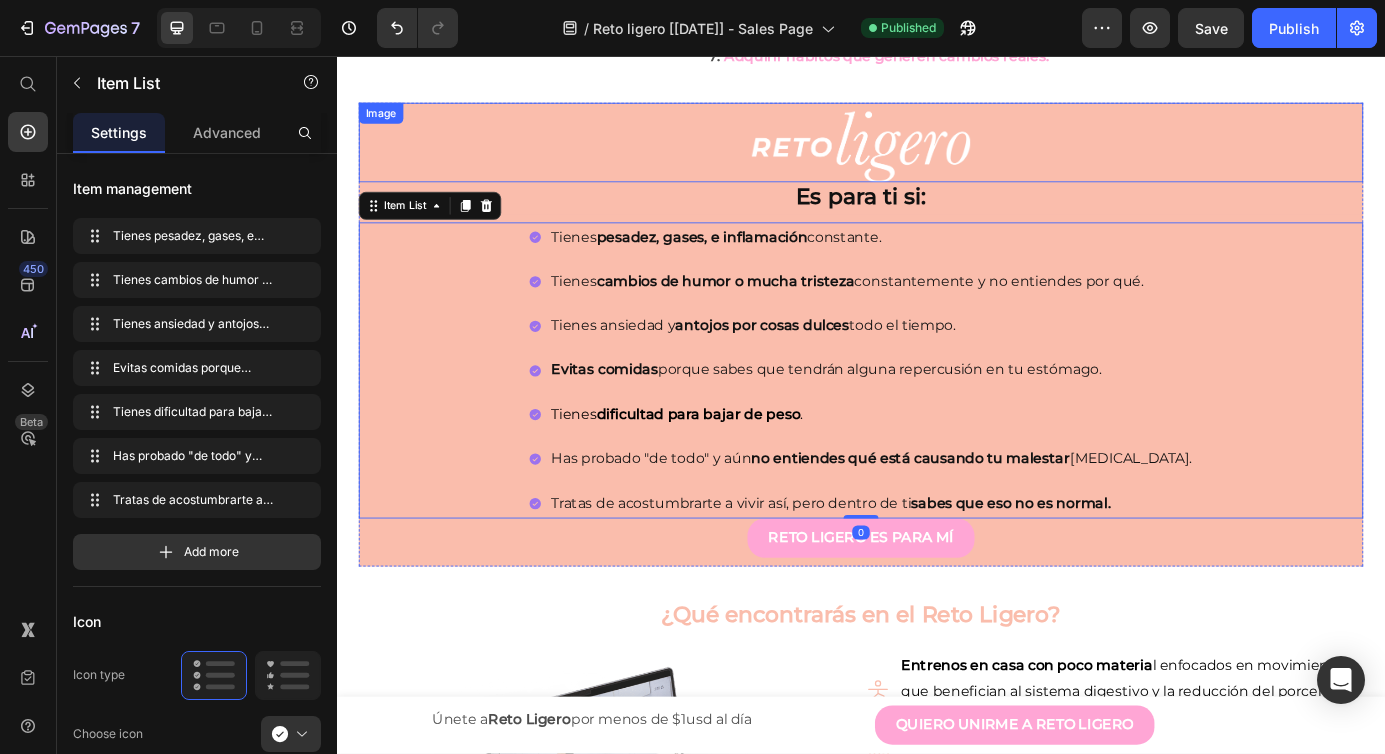 click at bounding box center (937, 155) 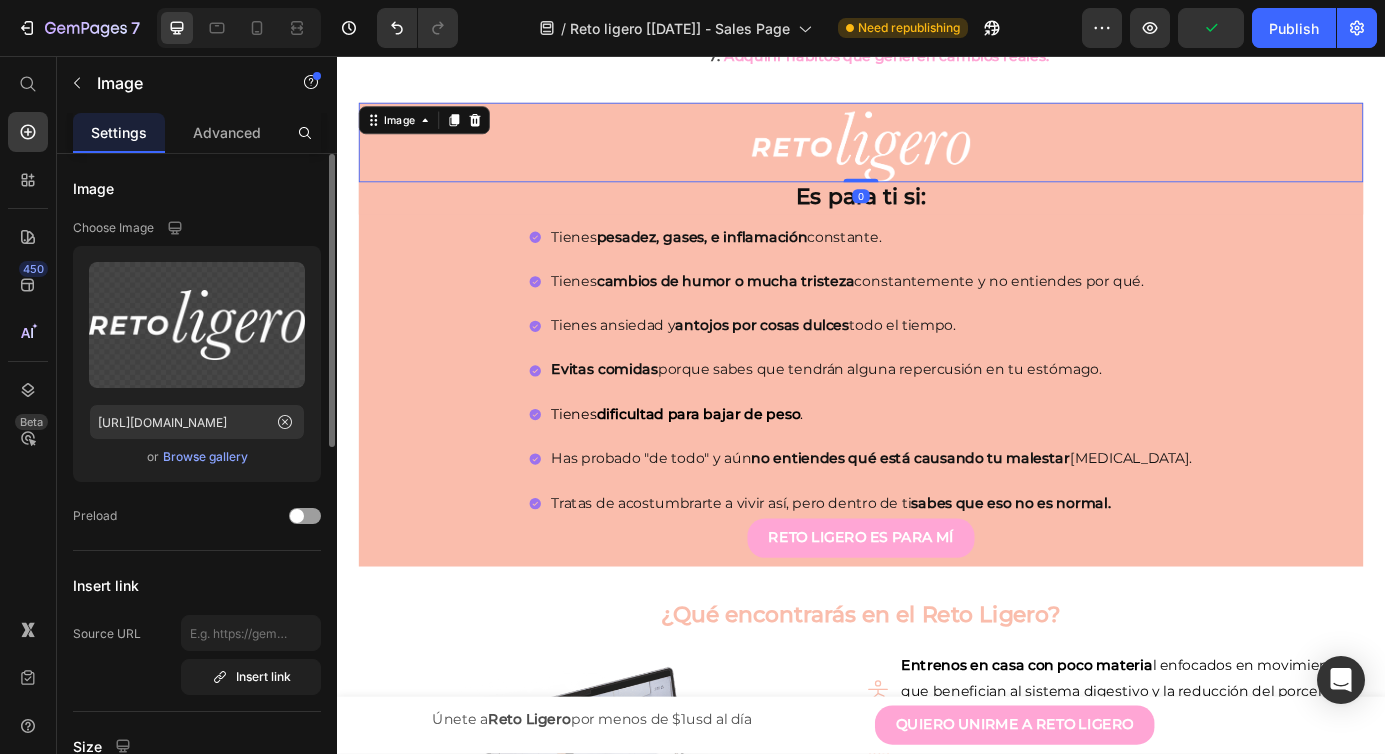 click on "Browse gallery" at bounding box center (205, 457) 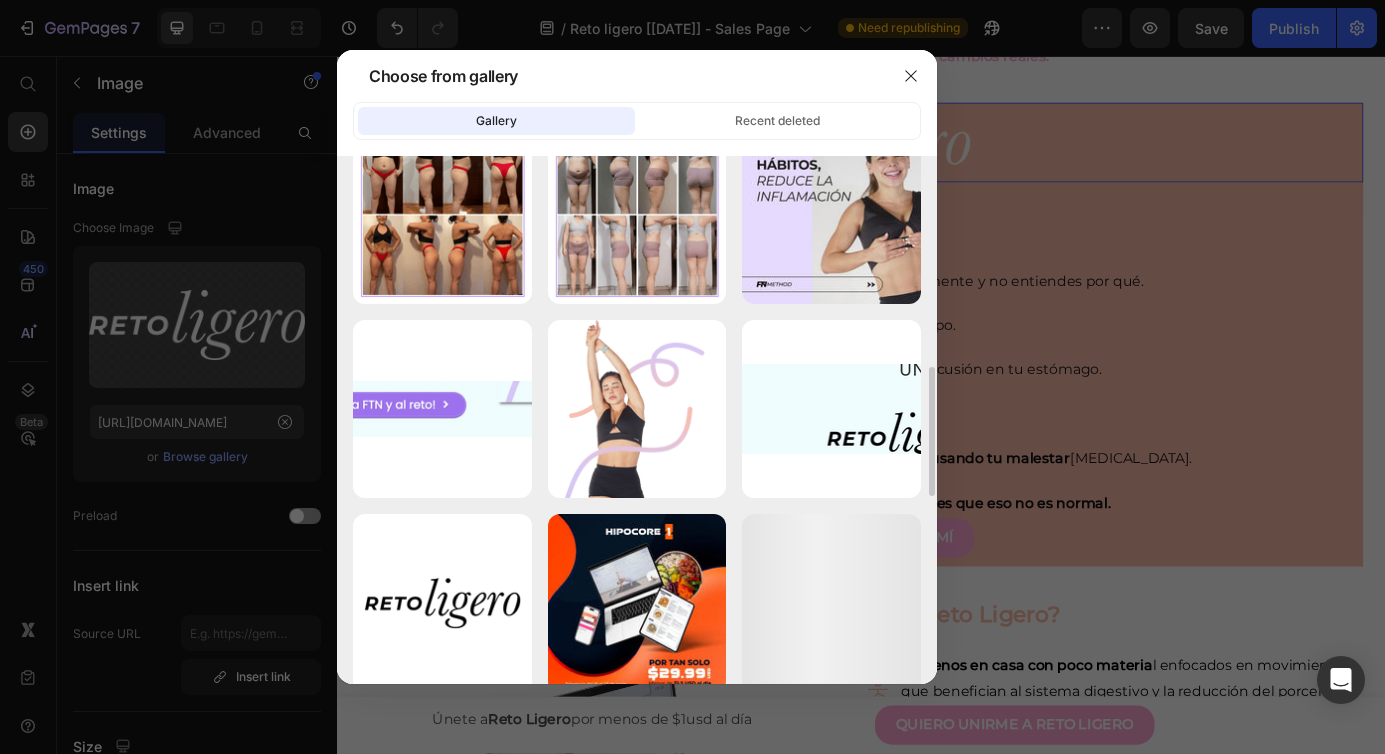 scroll, scrollTop: 748, scrollLeft: 0, axis: vertical 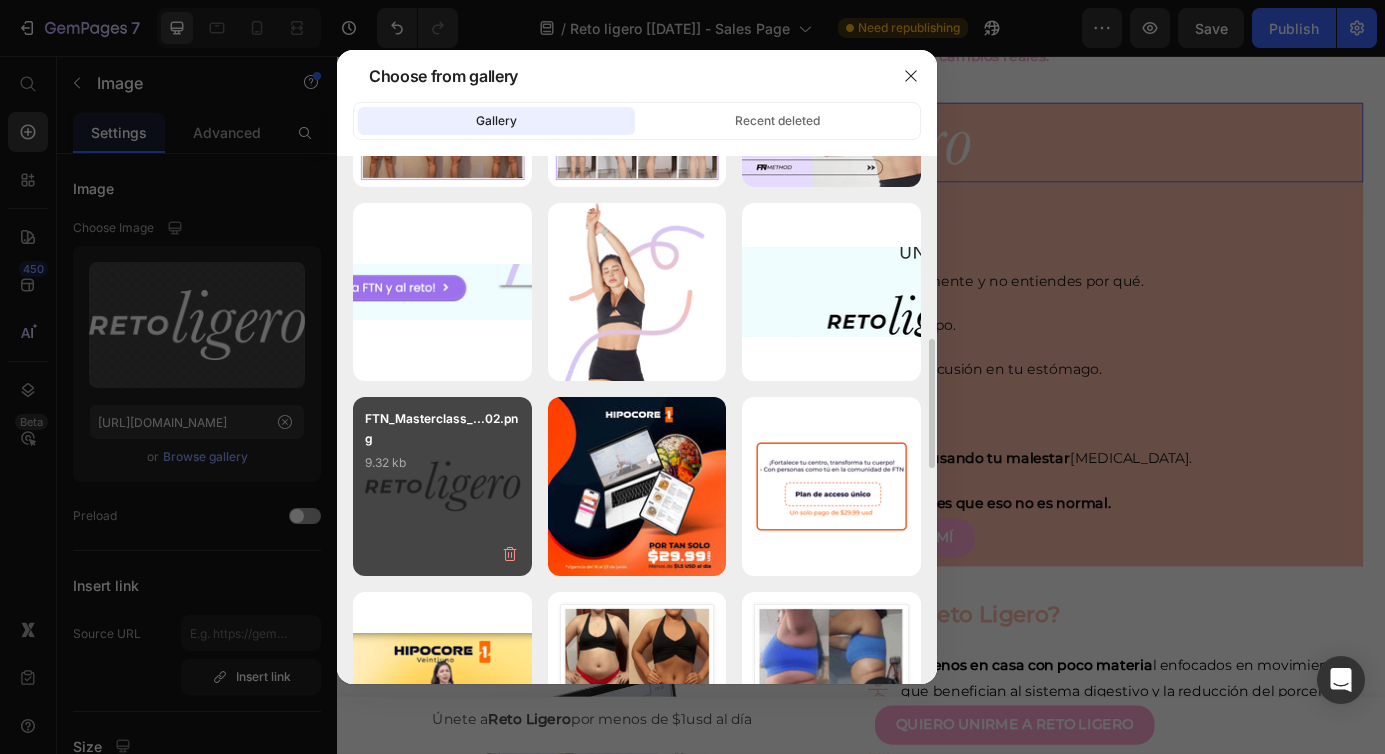 click on "FTN_Masterclass_...02.png 9.32 kb" at bounding box center [442, 449] 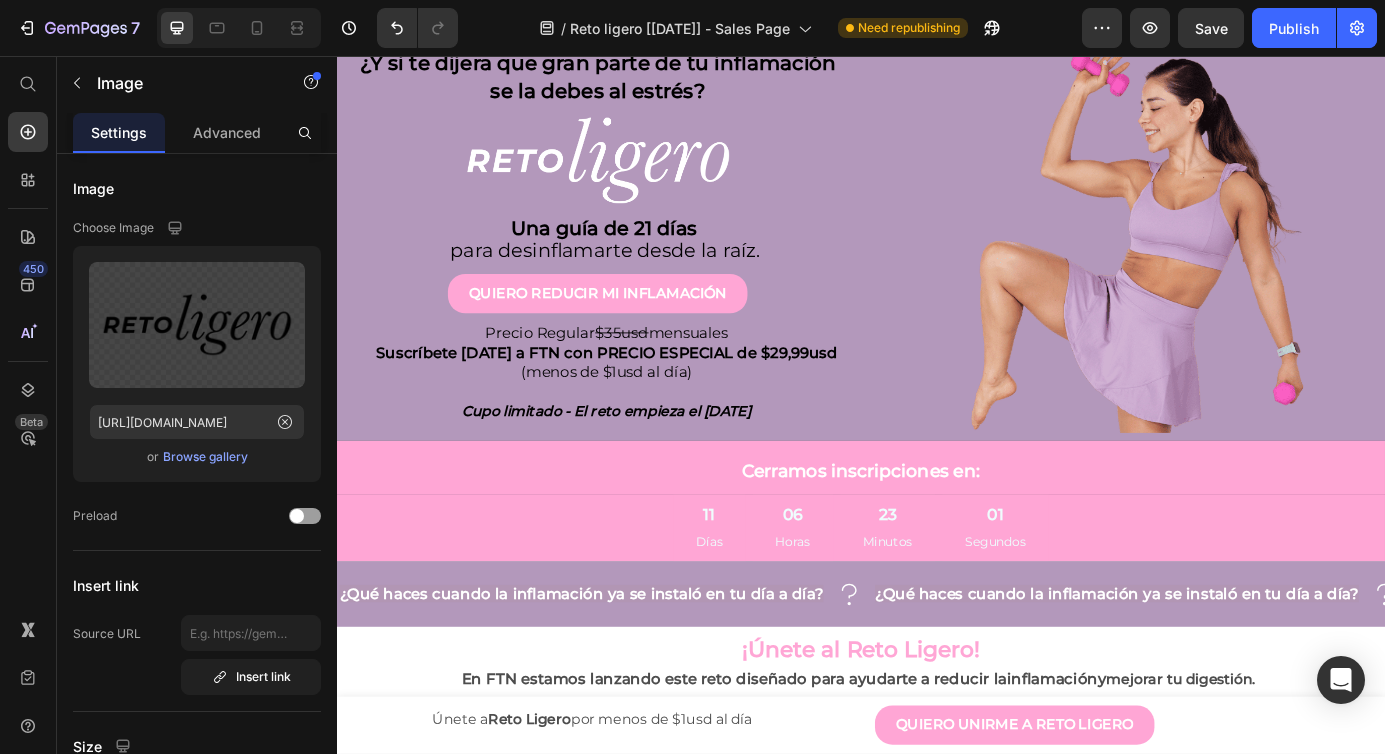 scroll, scrollTop: 0, scrollLeft: 0, axis: both 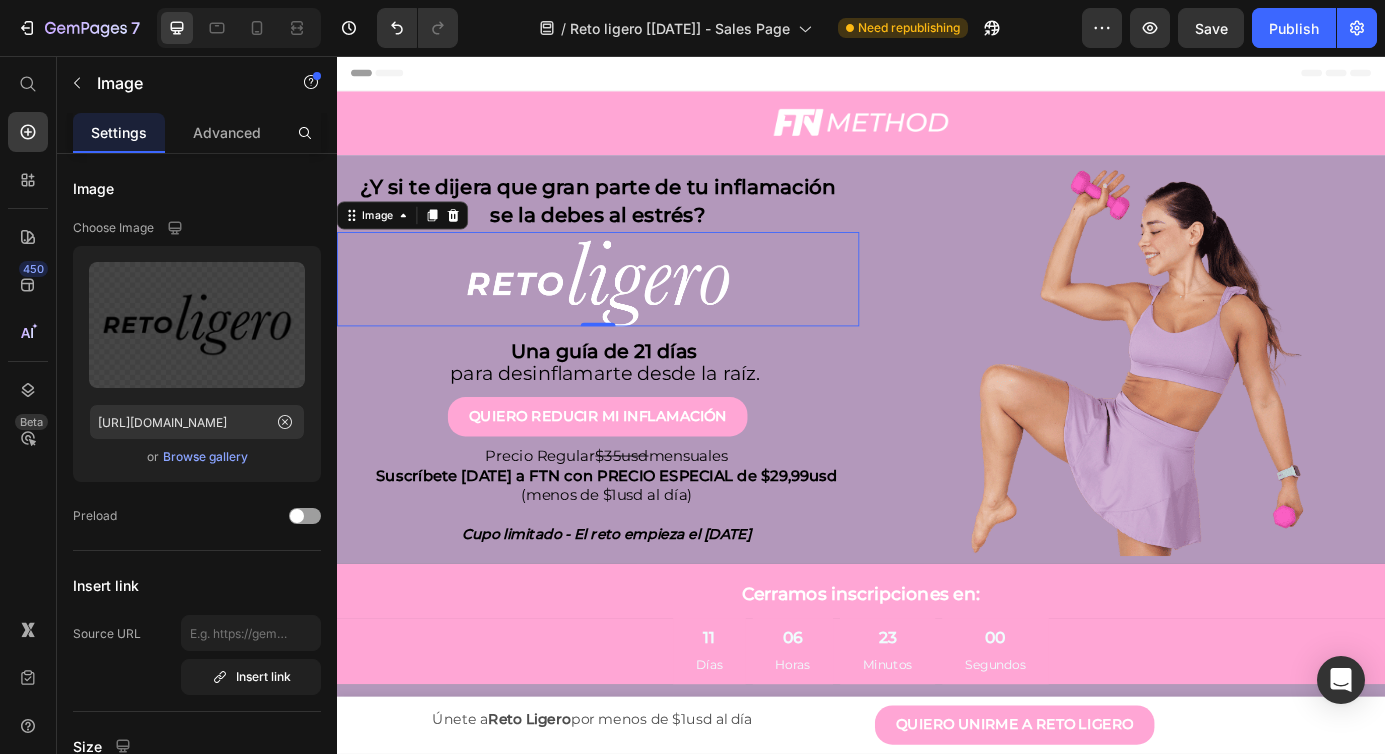 click at bounding box center (636, 312) 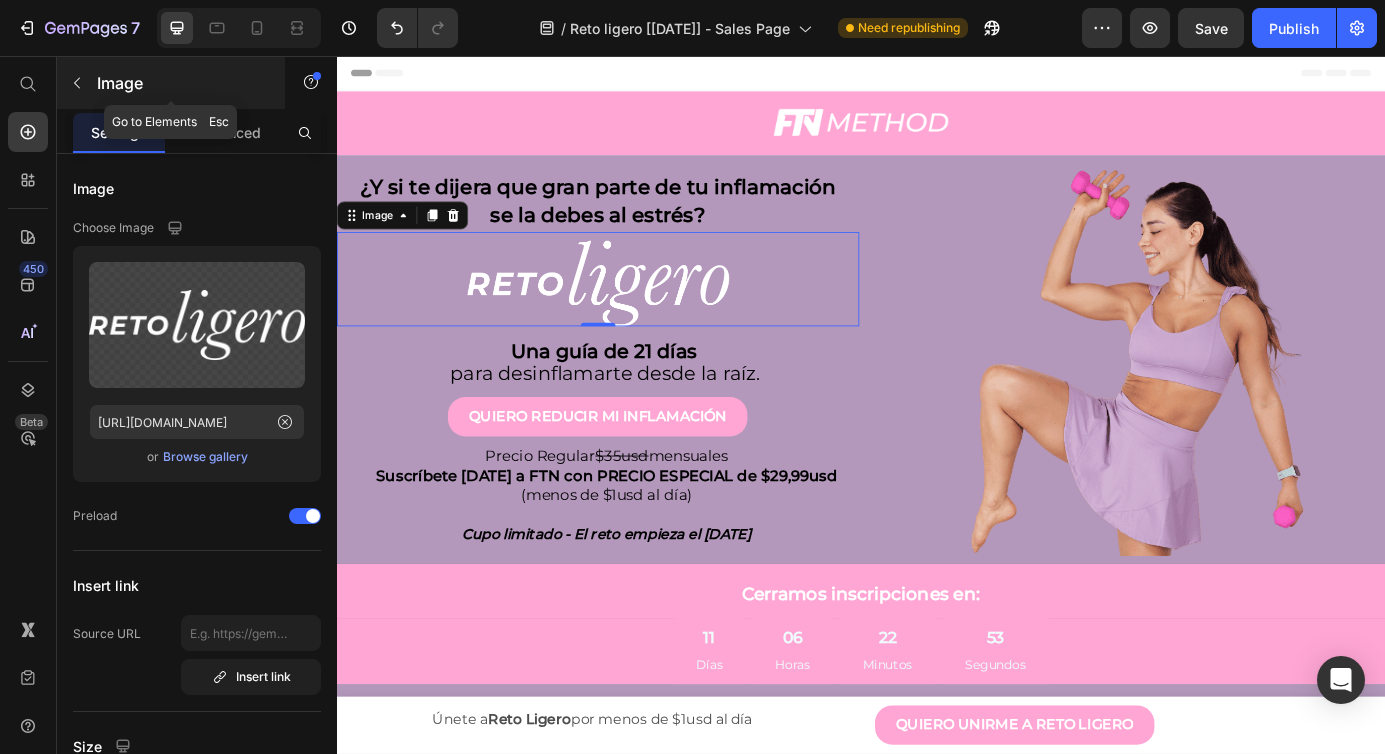 click 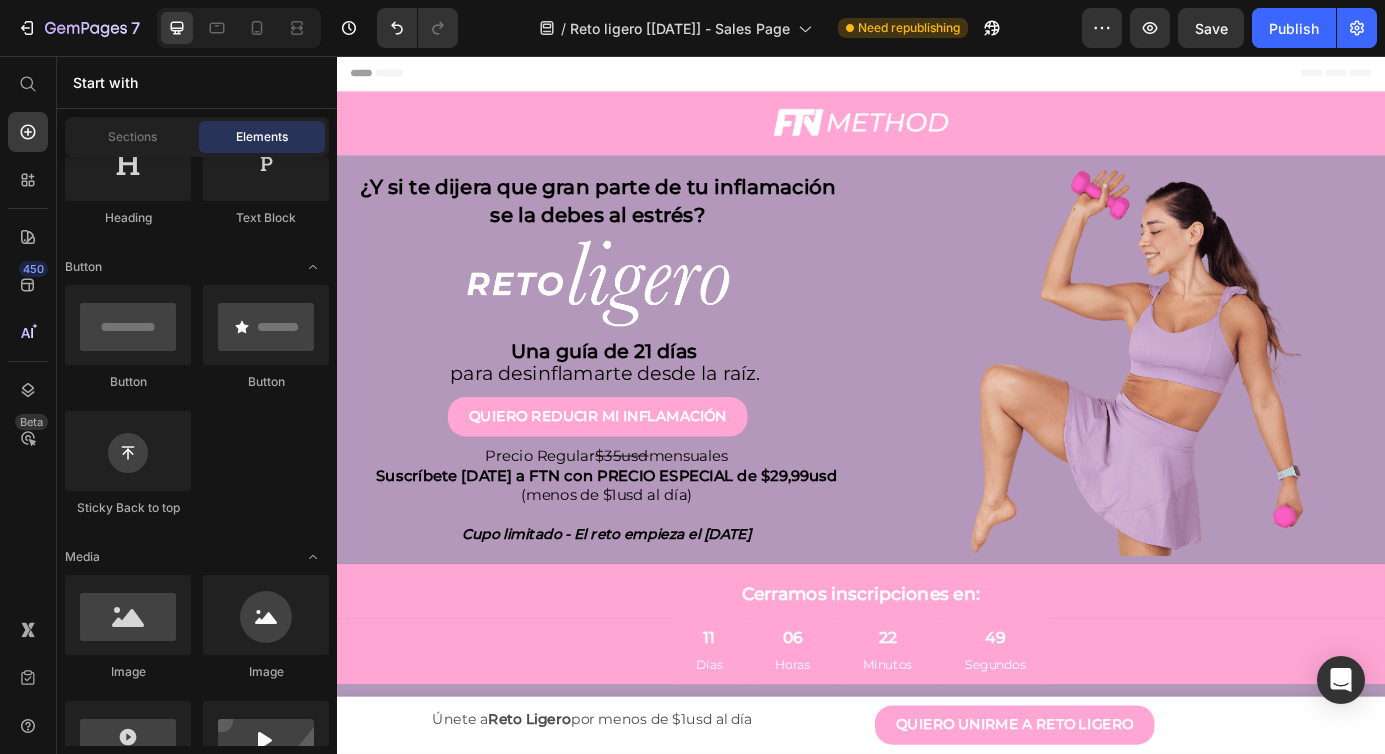 scroll, scrollTop: 0, scrollLeft: 0, axis: both 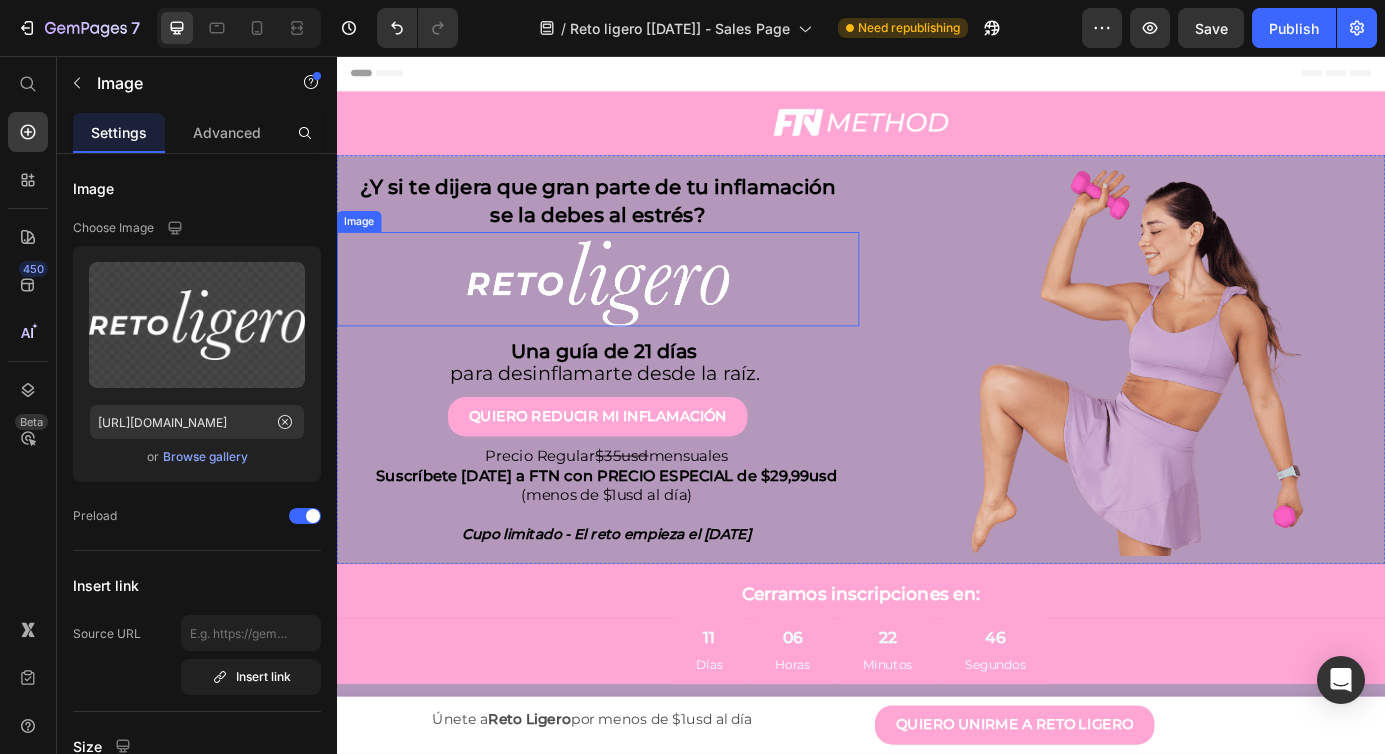 click at bounding box center (636, 312) 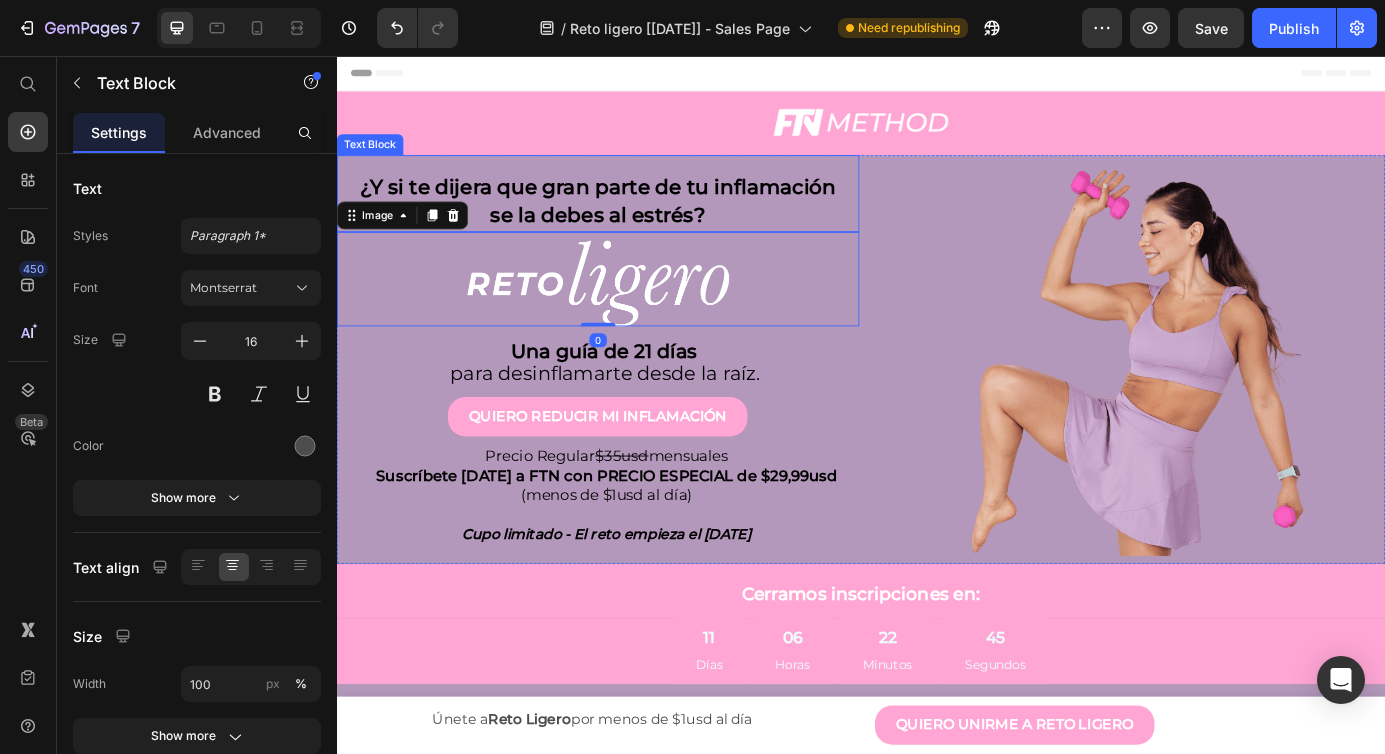 click on "¿Y si te dijera que gran parte de tu inflamación  se la debes al estrés? Text Block" at bounding box center [636, 214] 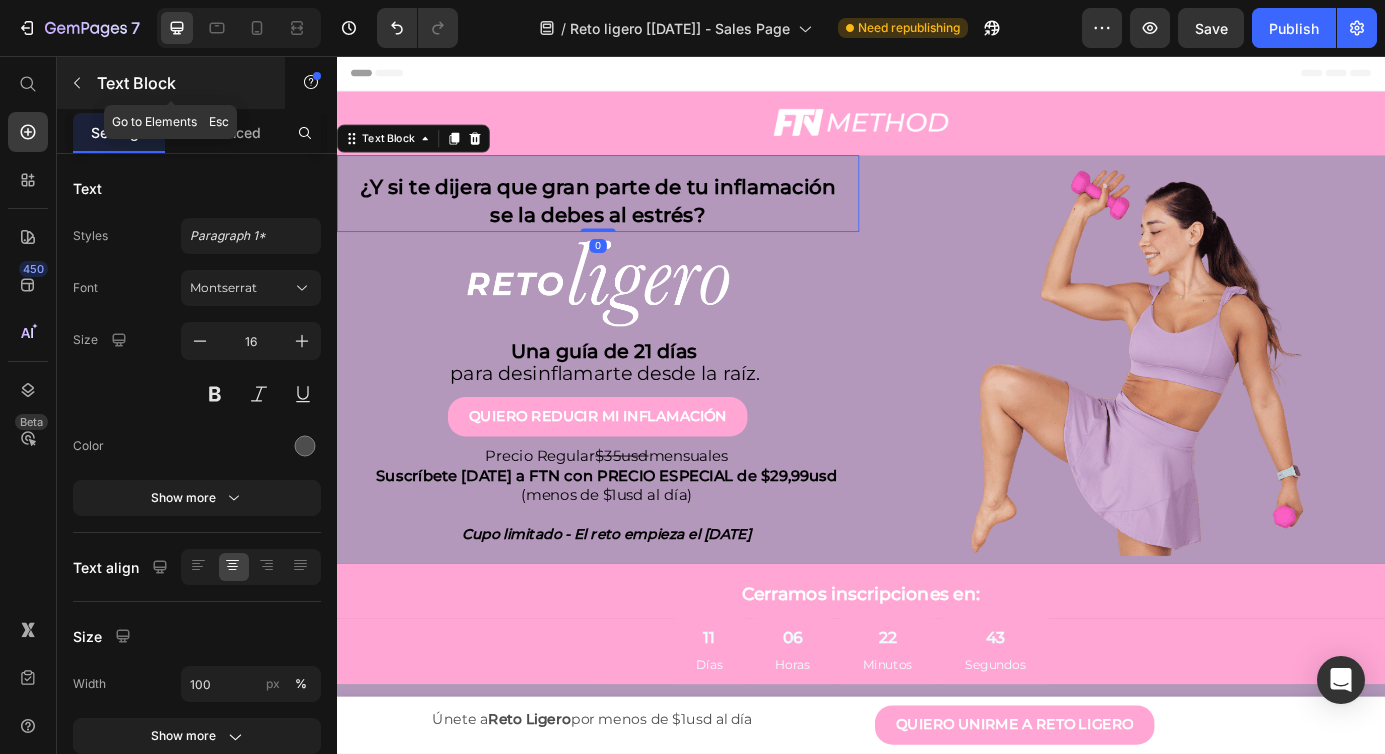 click 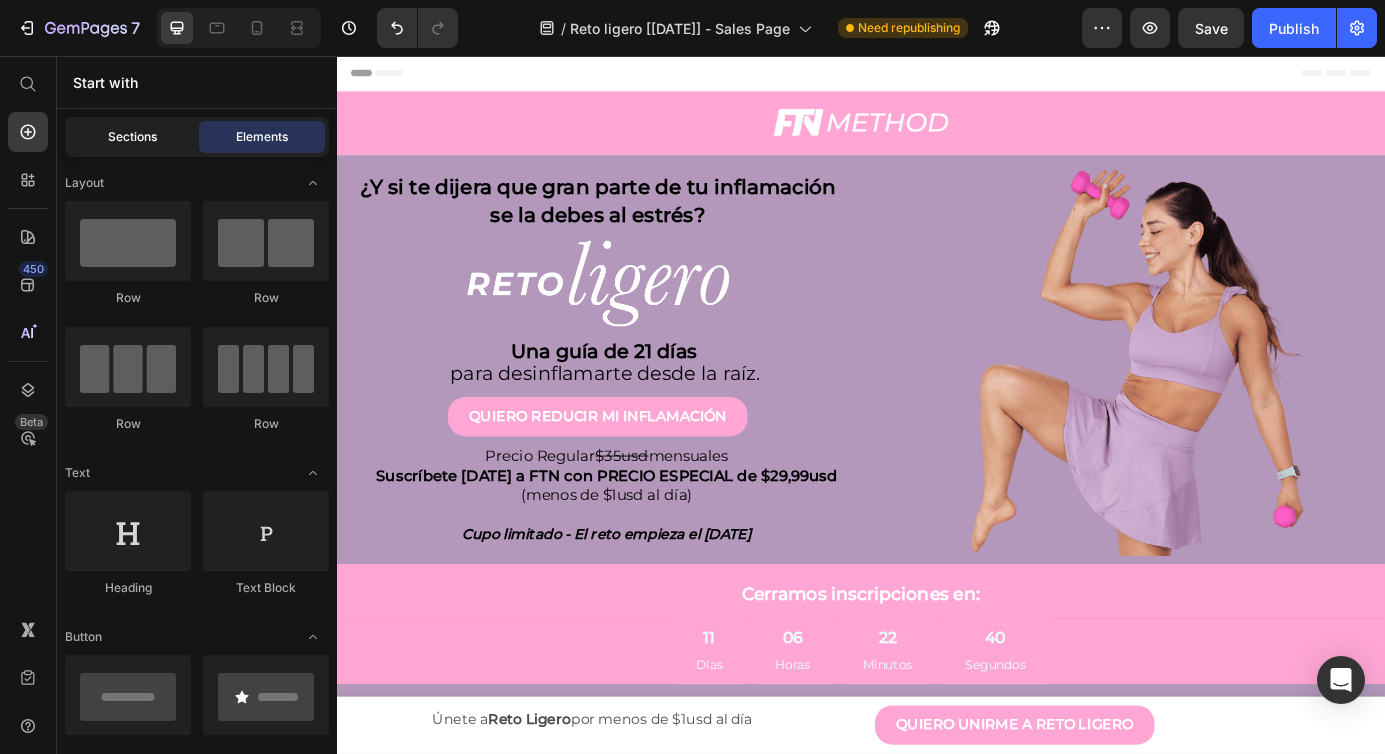 click on "Sections" at bounding box center (132, 137) 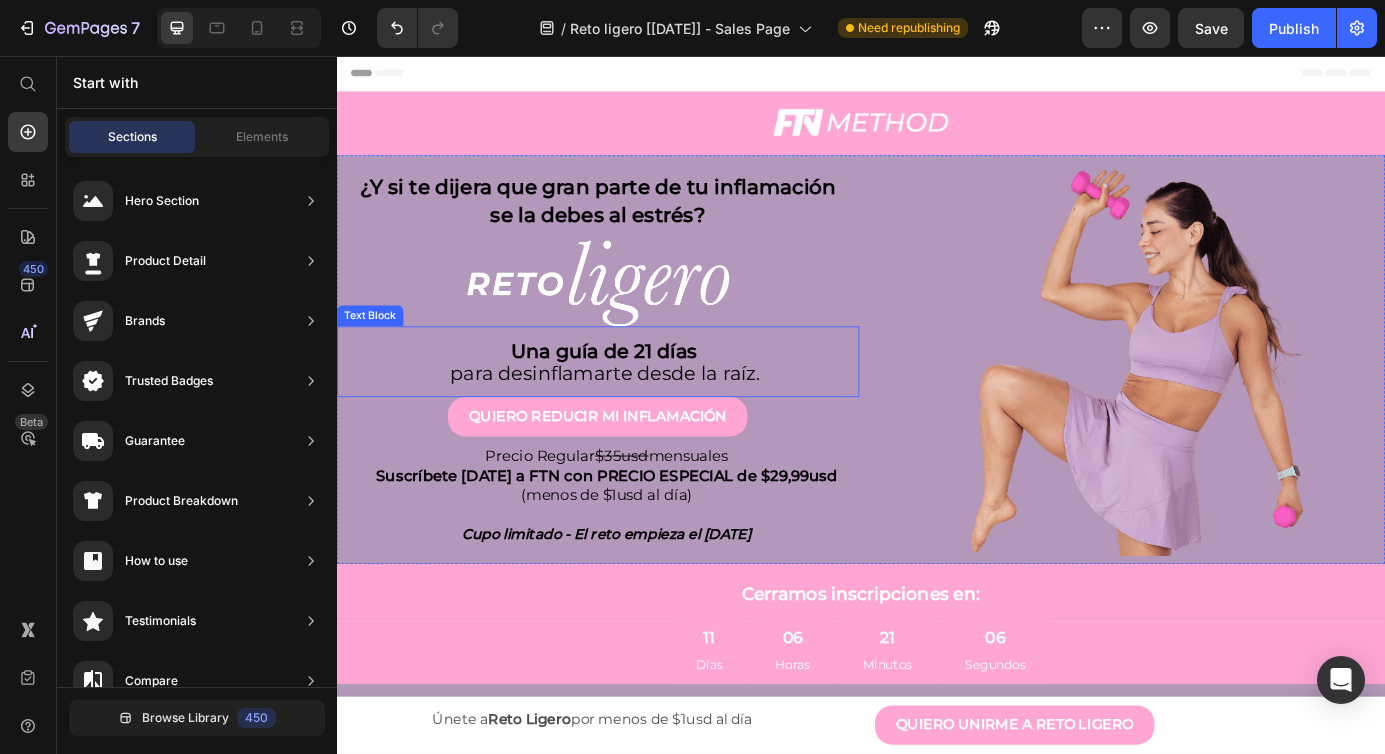 click on "Una guía de 21 días" at bounding box center [643, 394] 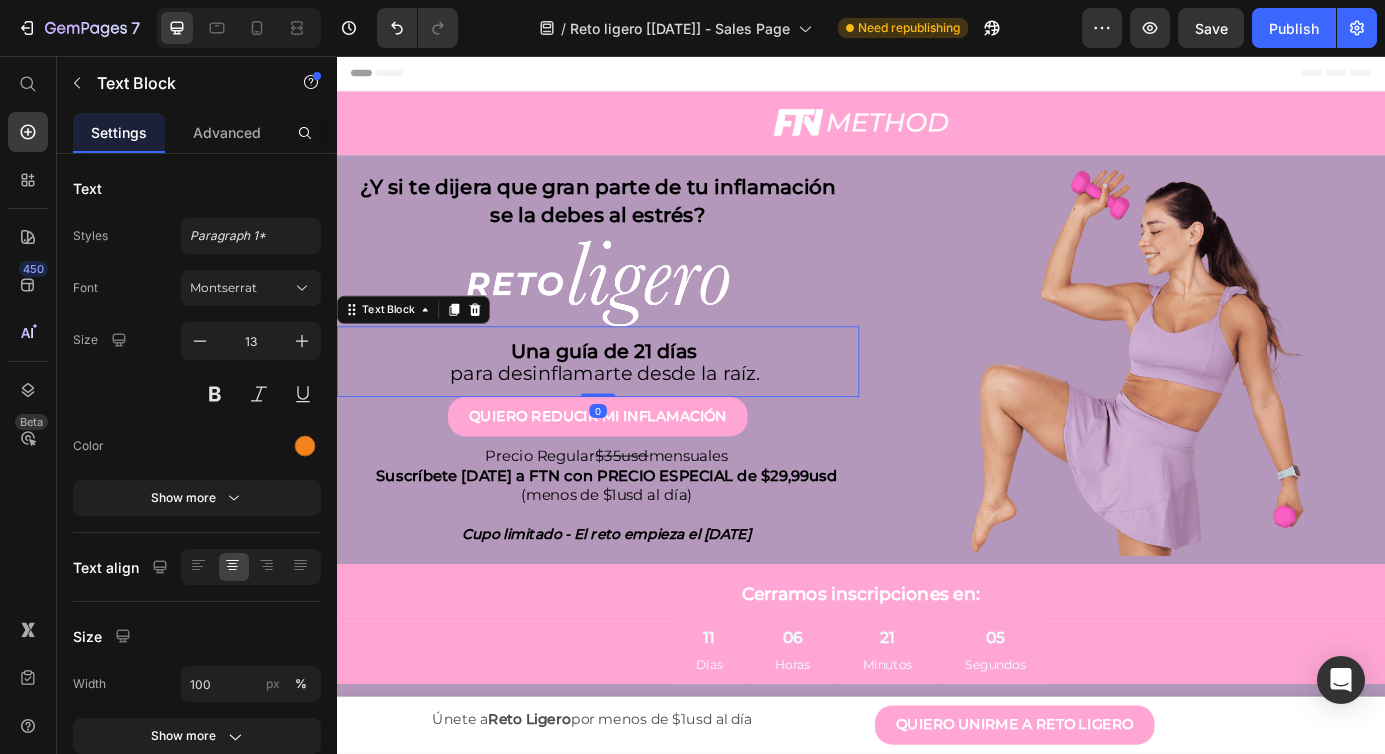 click on "Una guía de 21 días" at bounding box center (643, 394) 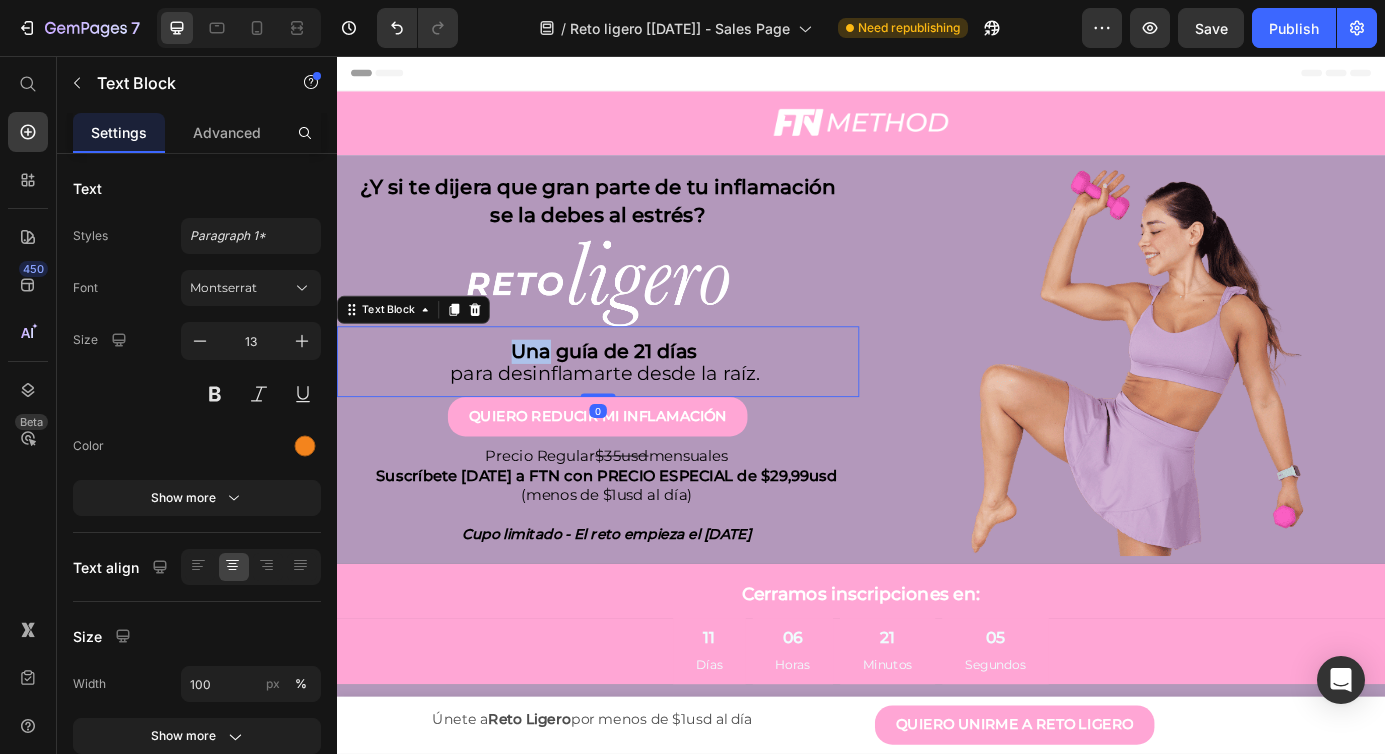 click on "Una guía de 21 días" at bounding box center (643, 394) 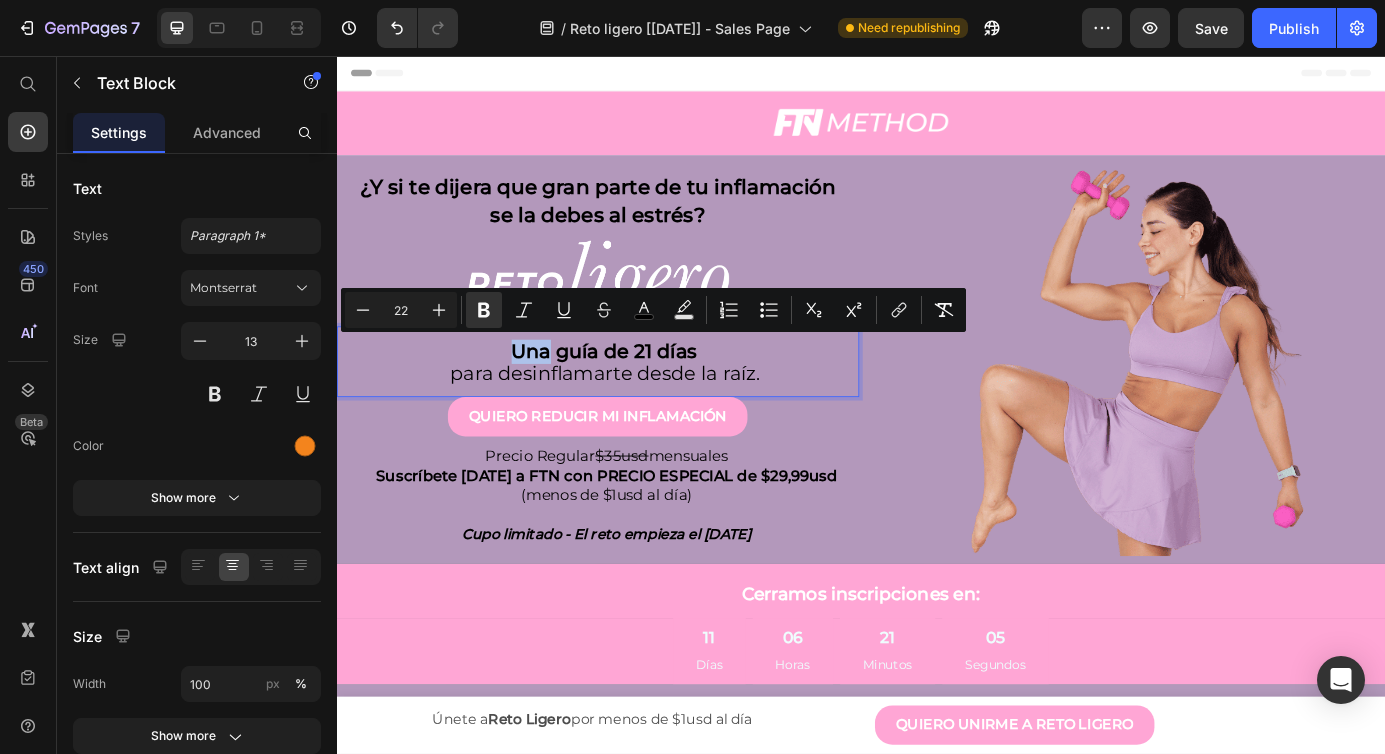 click on "Una guía de 21 días" at bounding box center [643, 394] 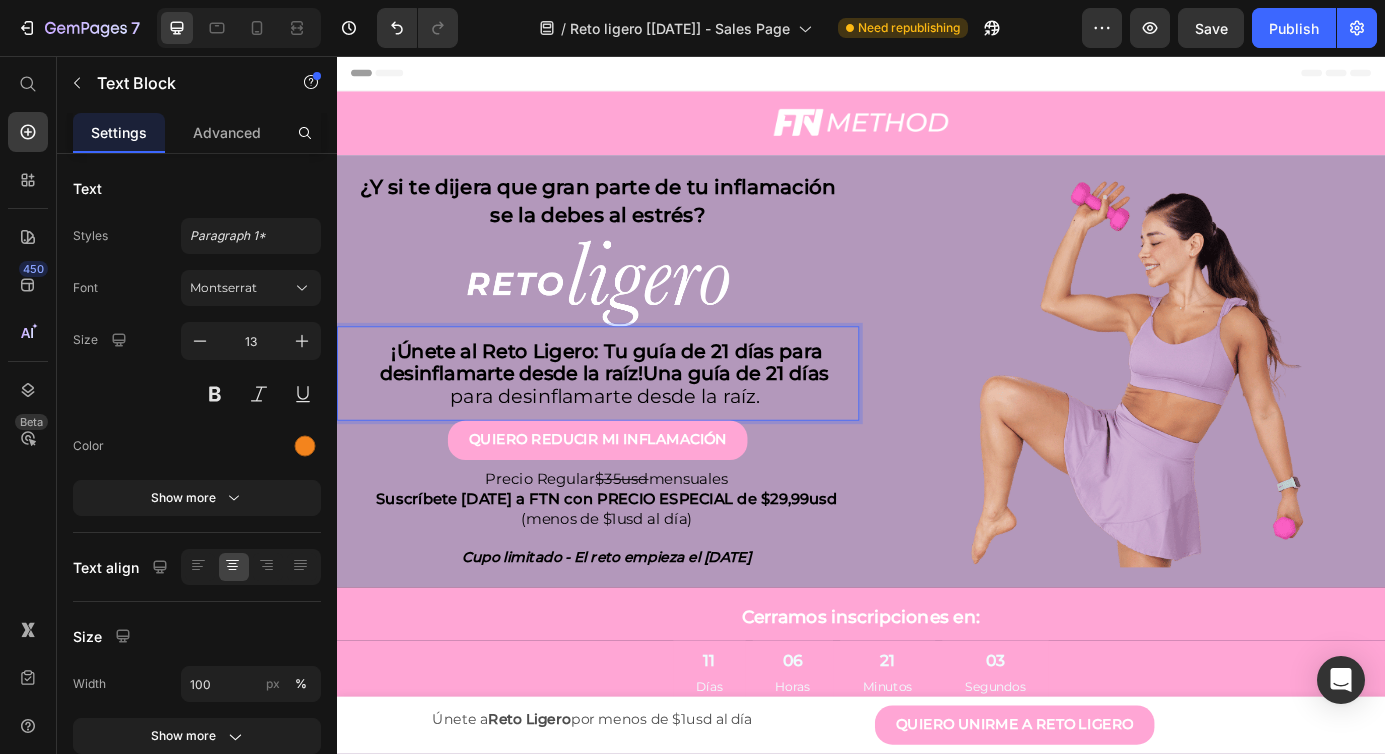 click on "¡Únete al Reto Ligero: Tu guía de 21 días para desinflamarte desde la raíz!Una guía de 21 días" at bounding box center (643, 407) 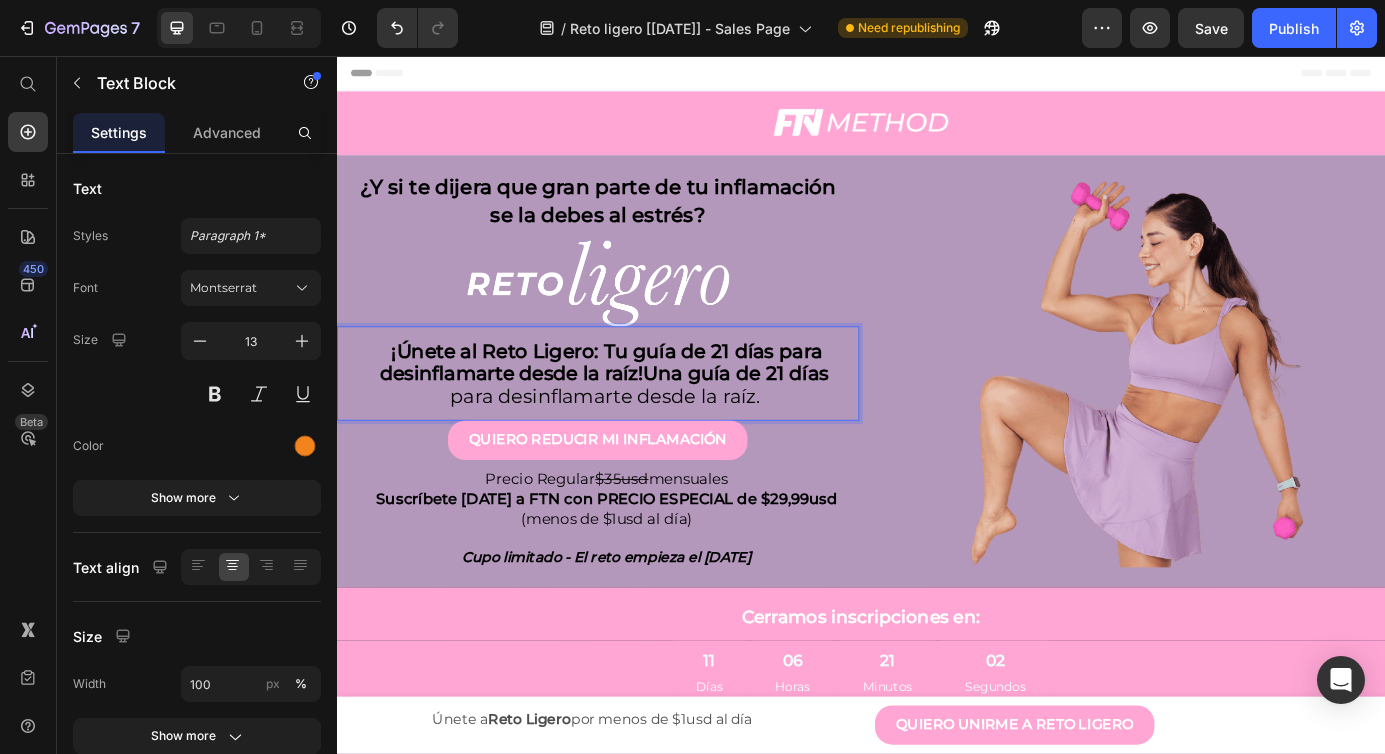 click on "¡Únete al Reto Ligero: Tu guía de 21 días para desinflamarte desde la raíz!Una guía de 21 días" at bounding box center [643, 407] 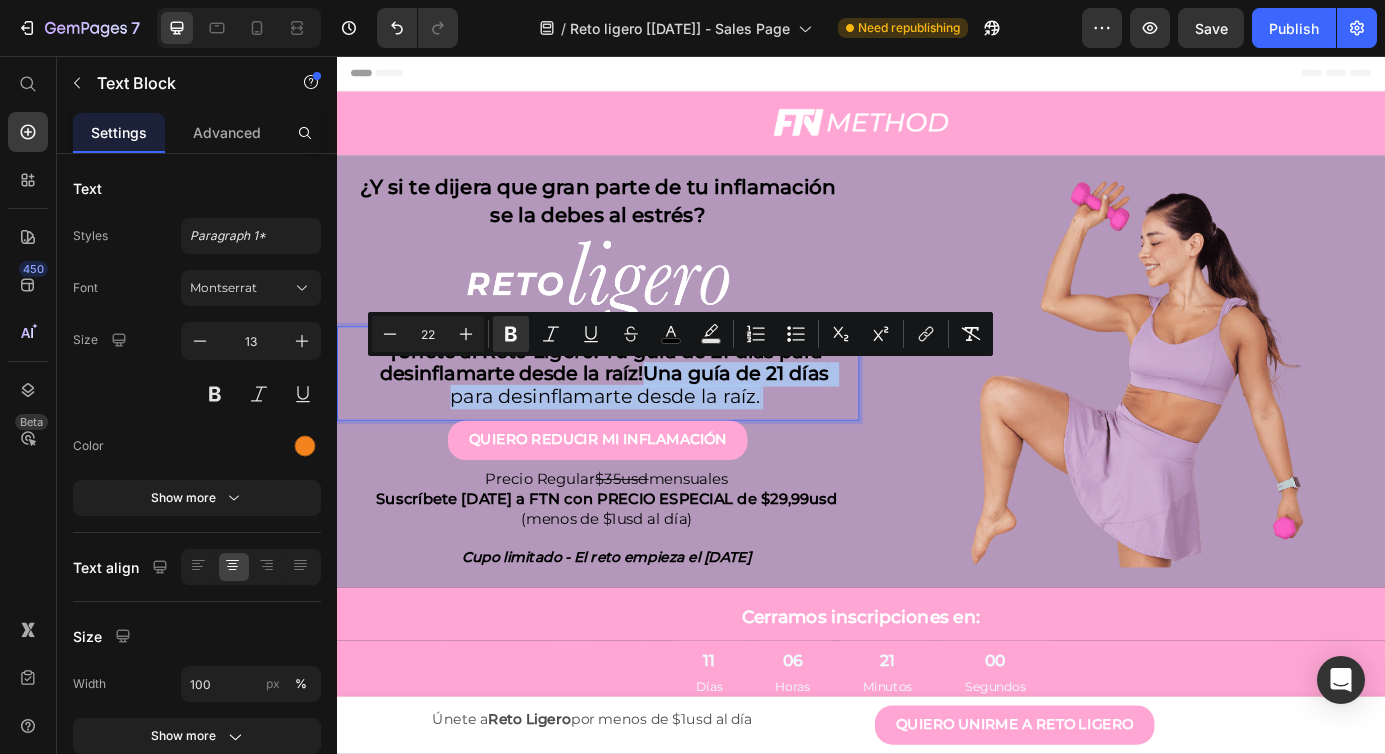 drag, startPoint x: 692, startPoint y: 424, endPoint x: 867, endPoint y: 458, distance: 178.27226 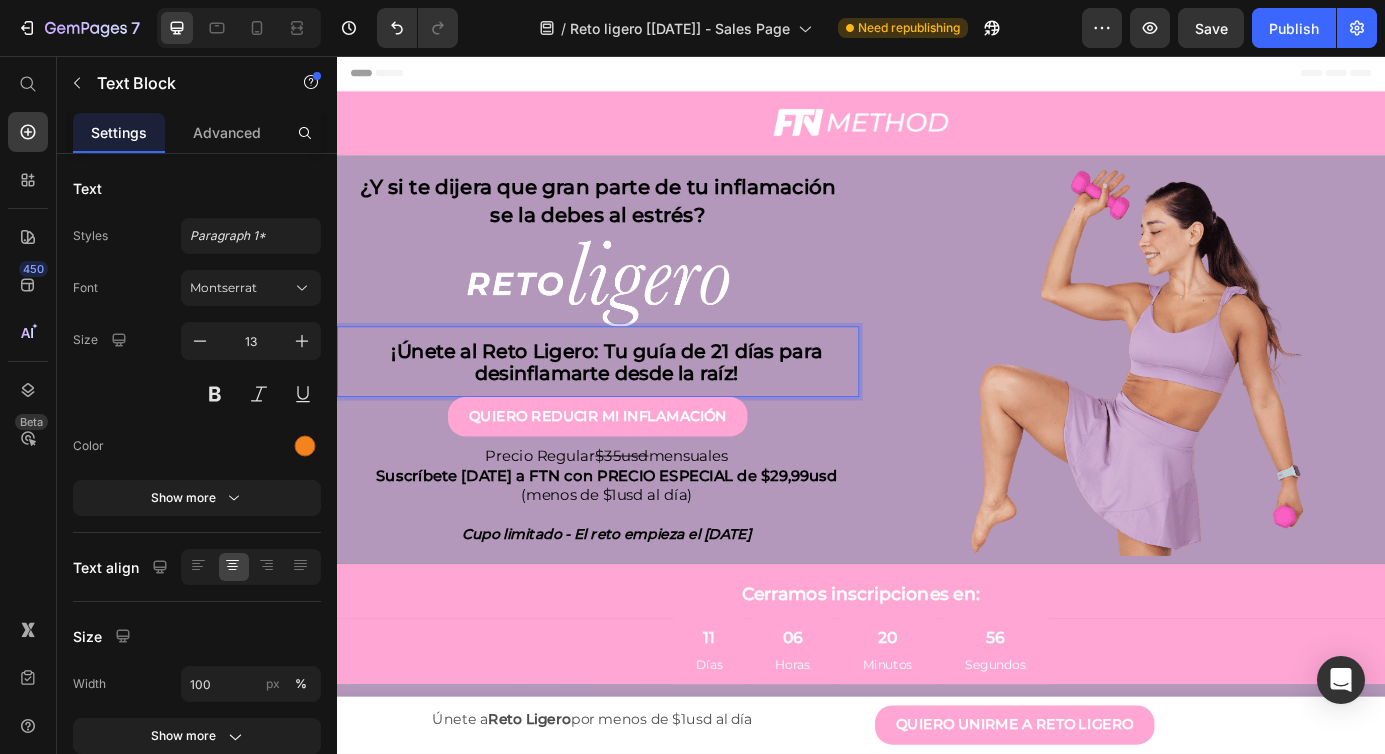 drag, startPoint x: 833, startPoint y: 425, endPoint x: 809, endPoint y: 418, distance: 25 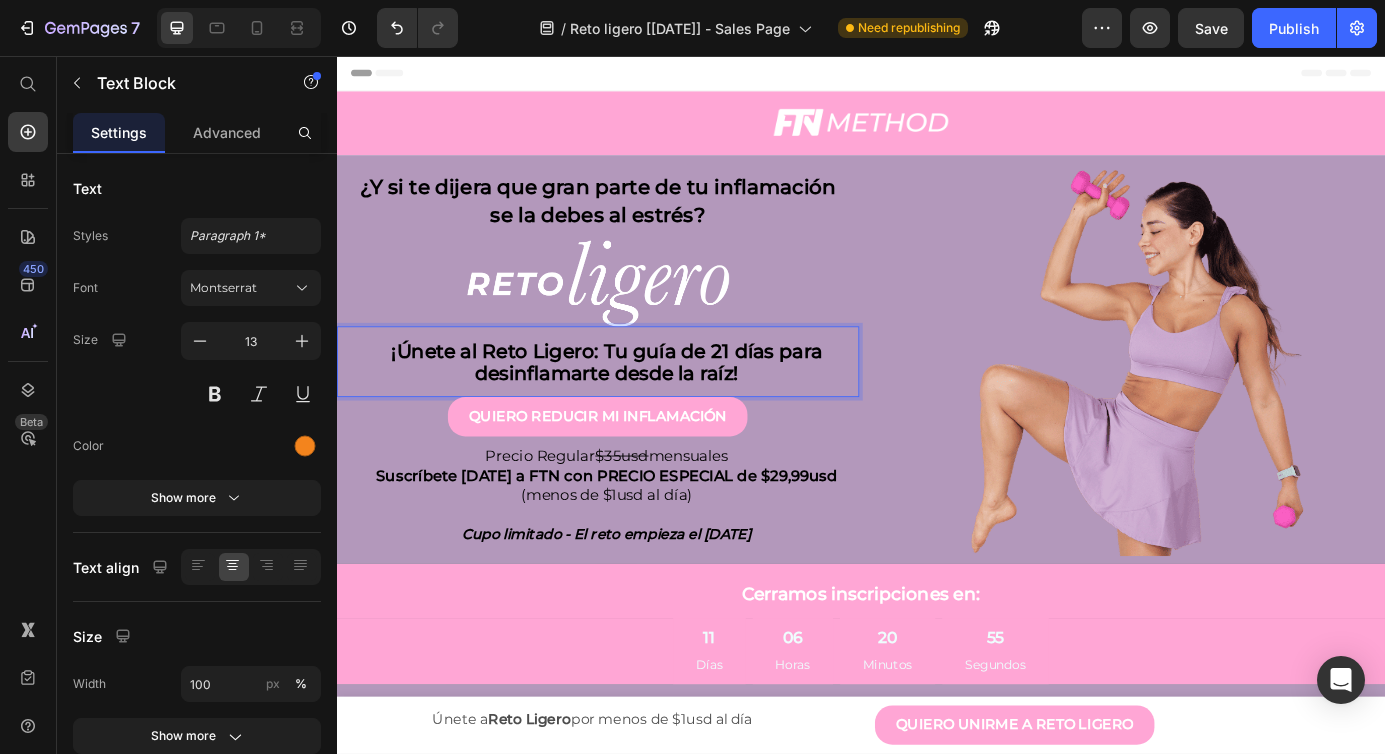 click on "¡Únete al Reto Ligero: Tu guía de 21 días para desinflamarte desde la raíz!" at bounding box center [645, 407] 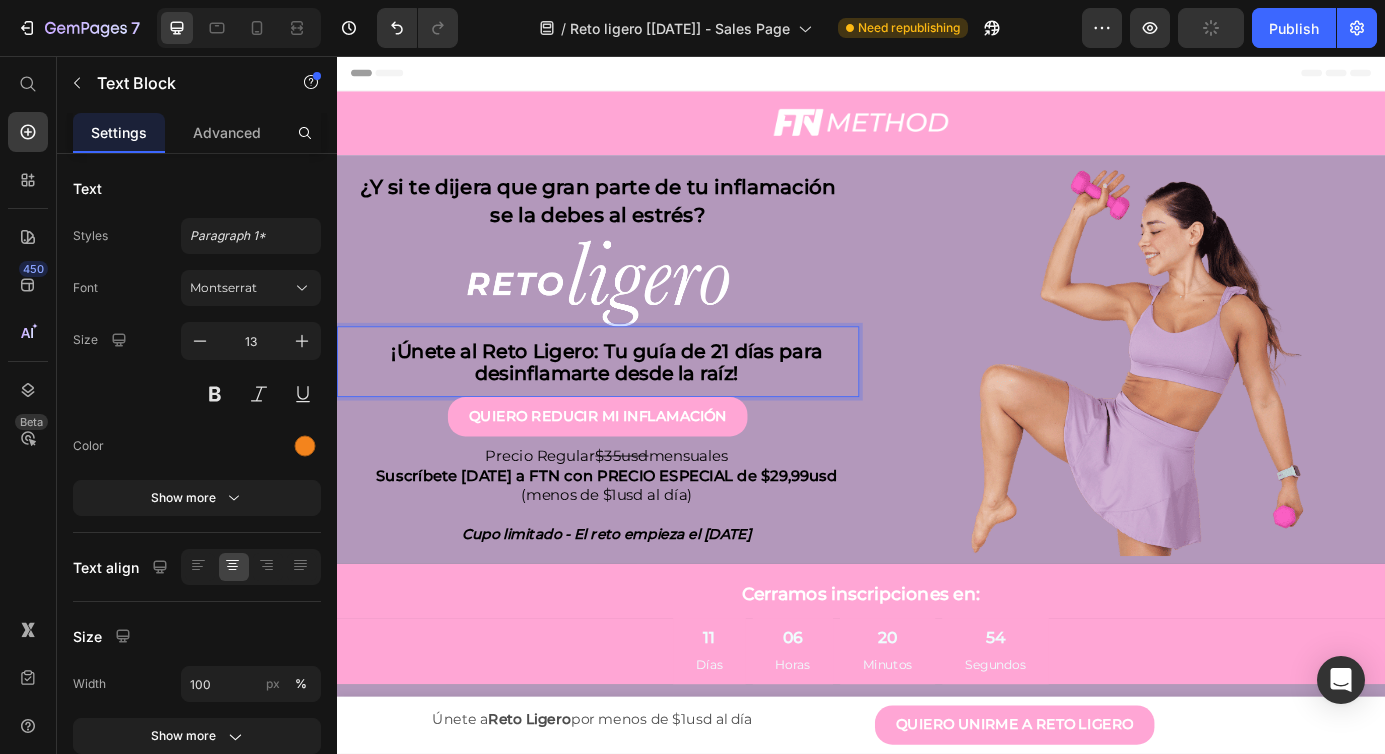 click on "¡Únete al Reto Ligero: Tu guía de 21 días para desinflamarte desde la raíz!" at bounding box center (646, 409) 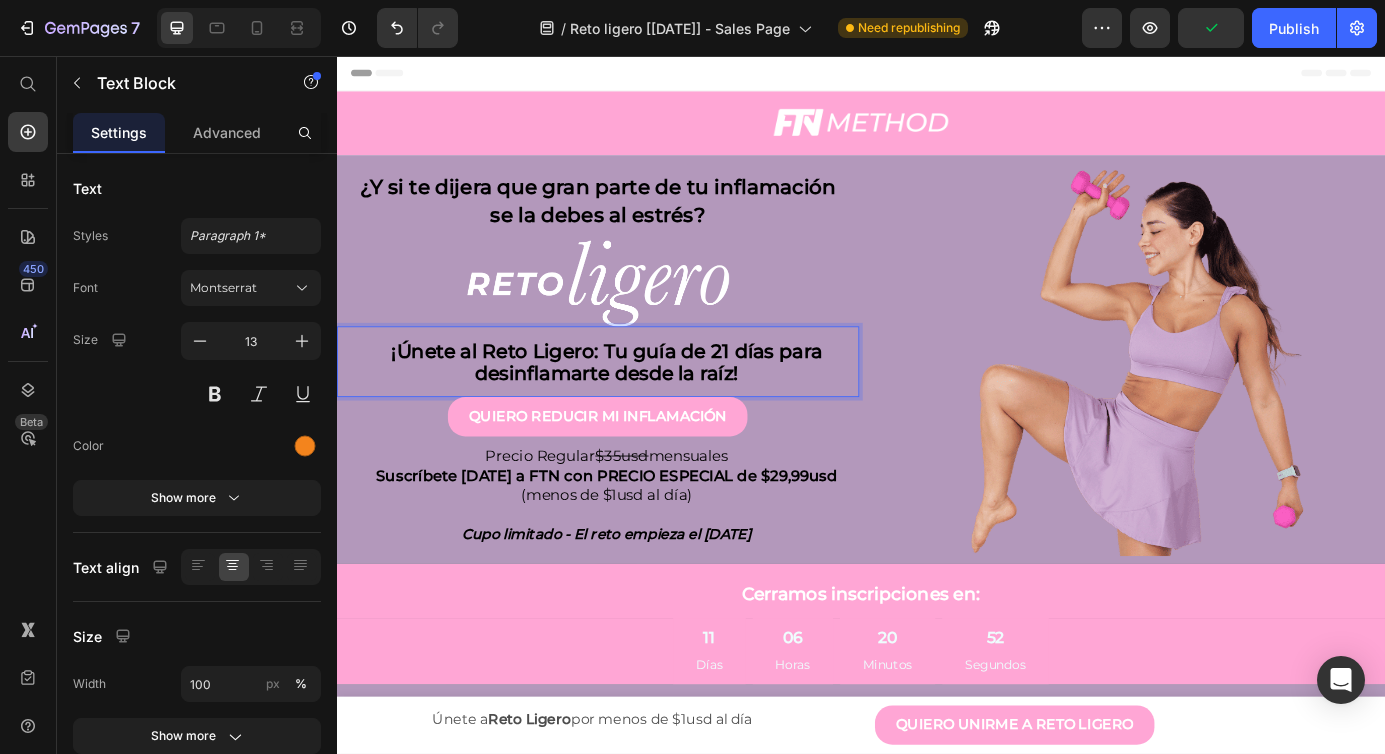 drag, startPoint x: 825, startPoint y: 422, endPoint x: 814, endPoint y: 422, distance: 11 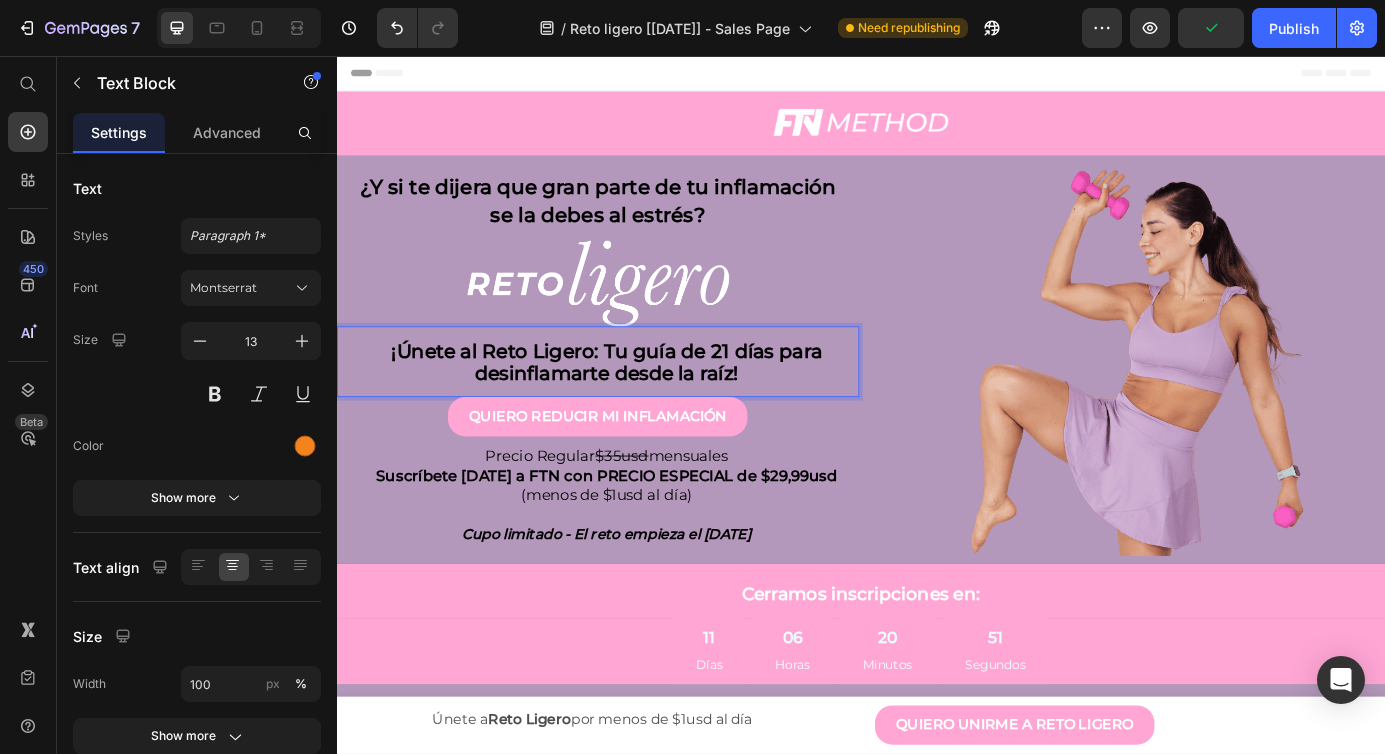 click on "¡Únete al Reto Ligero: Tu guía de 21 días para desinflamarte desde la raíz!" at bounding box center (646, 409) 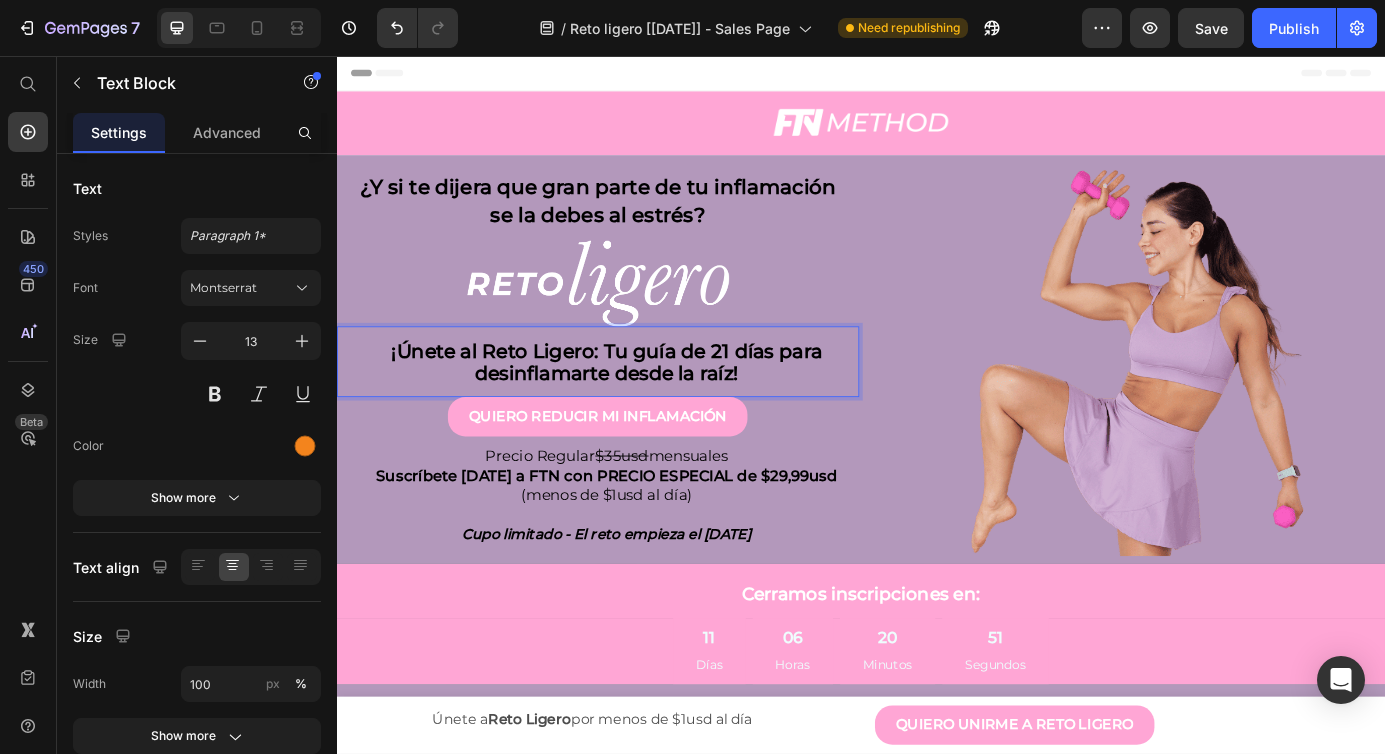 click on "¡Únete al Reto Ligero: Tu guía de 21 días para desinflamarte desde la raíz!" at bounding box center [646, 409] 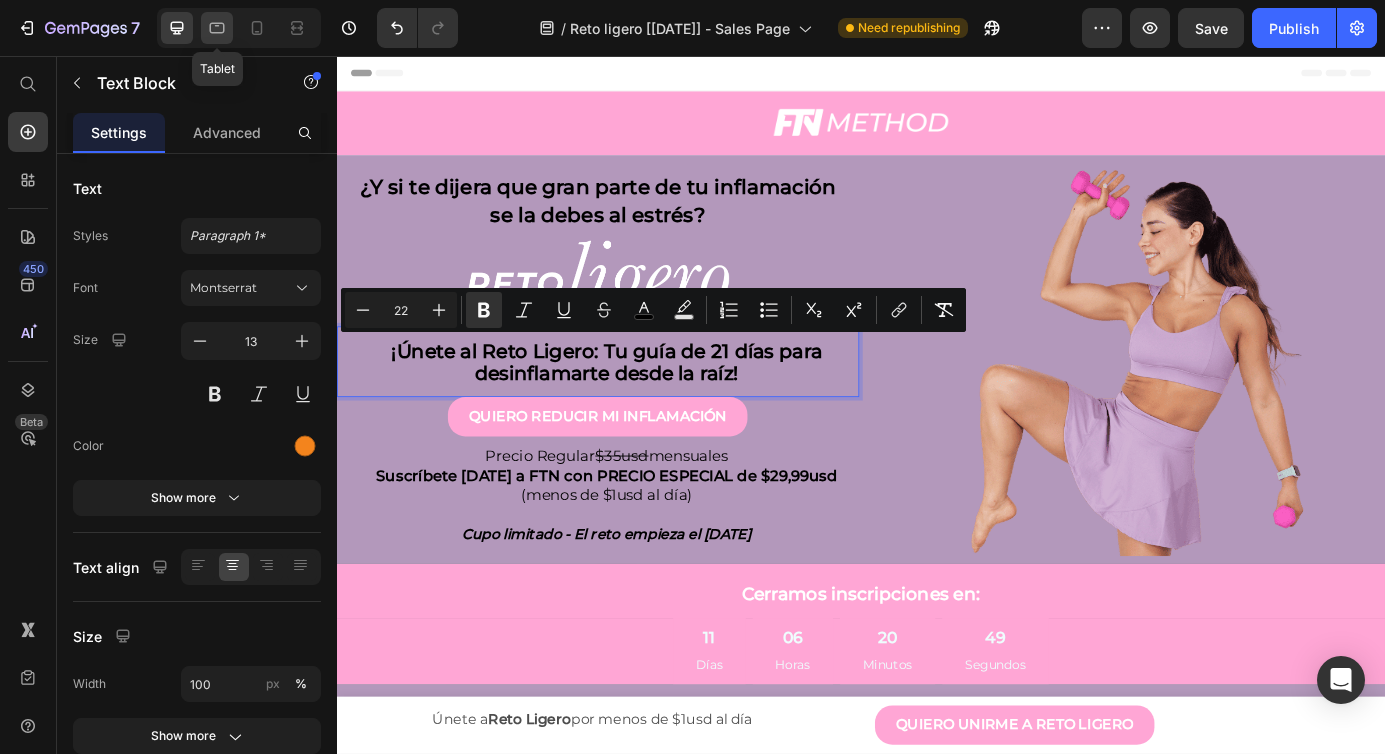 click 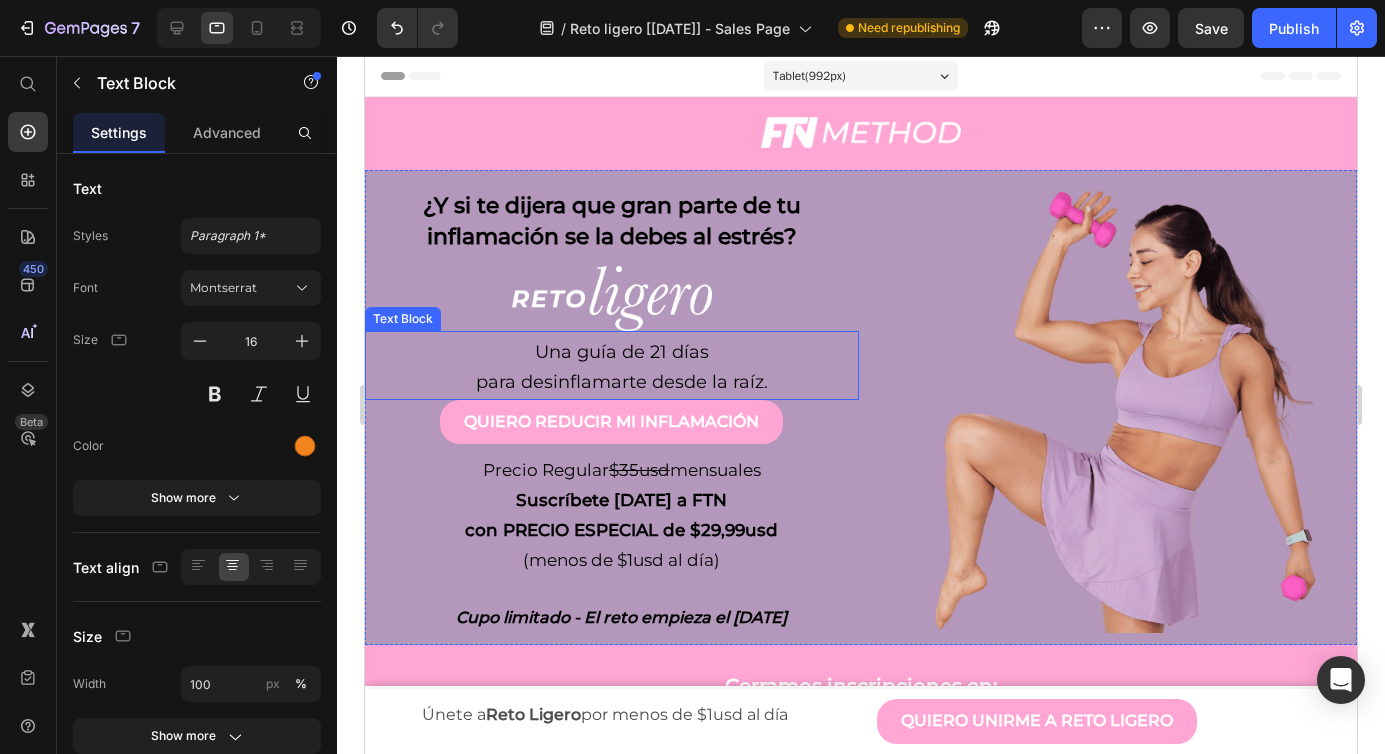 click on "para desinflamarte desde la raíz." at bounding box center (622, 382) 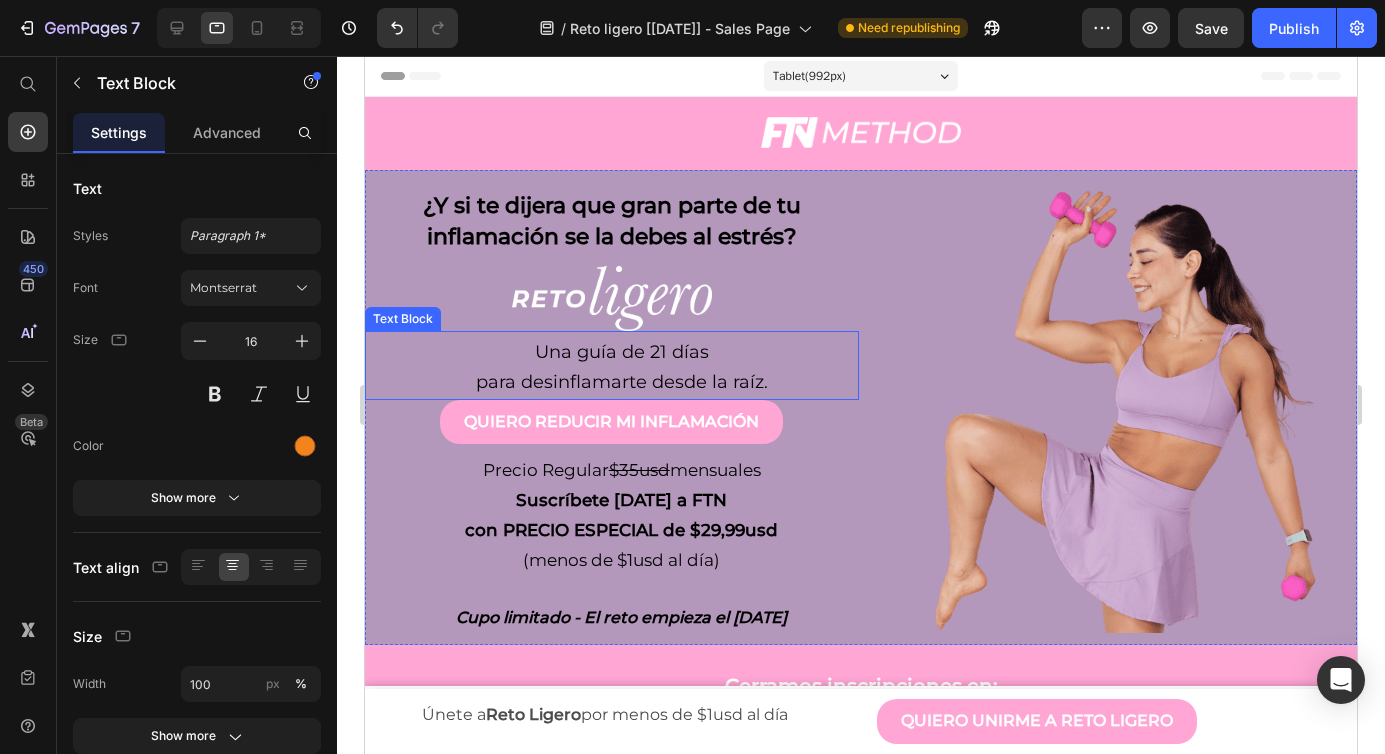 click on "para desinflamarte desde la raíz." at bounding box center (622, 382) 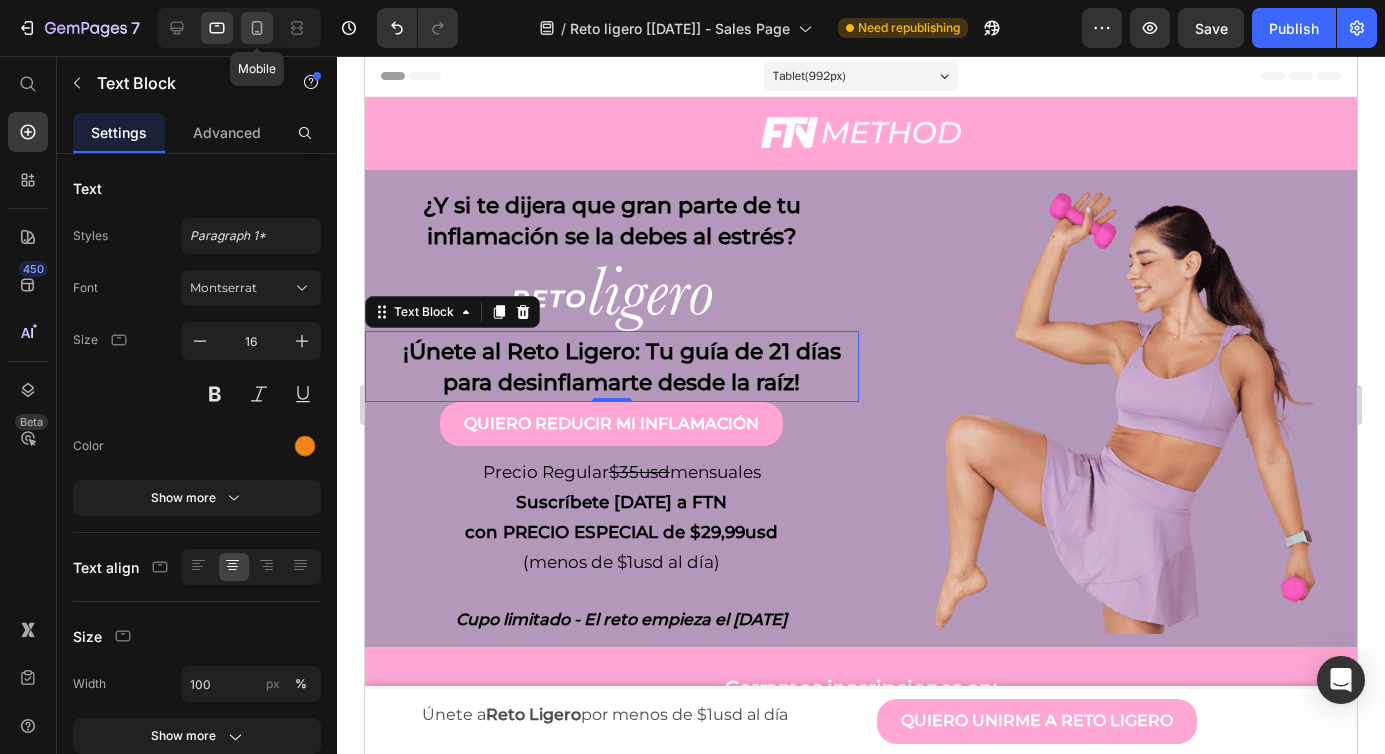 click 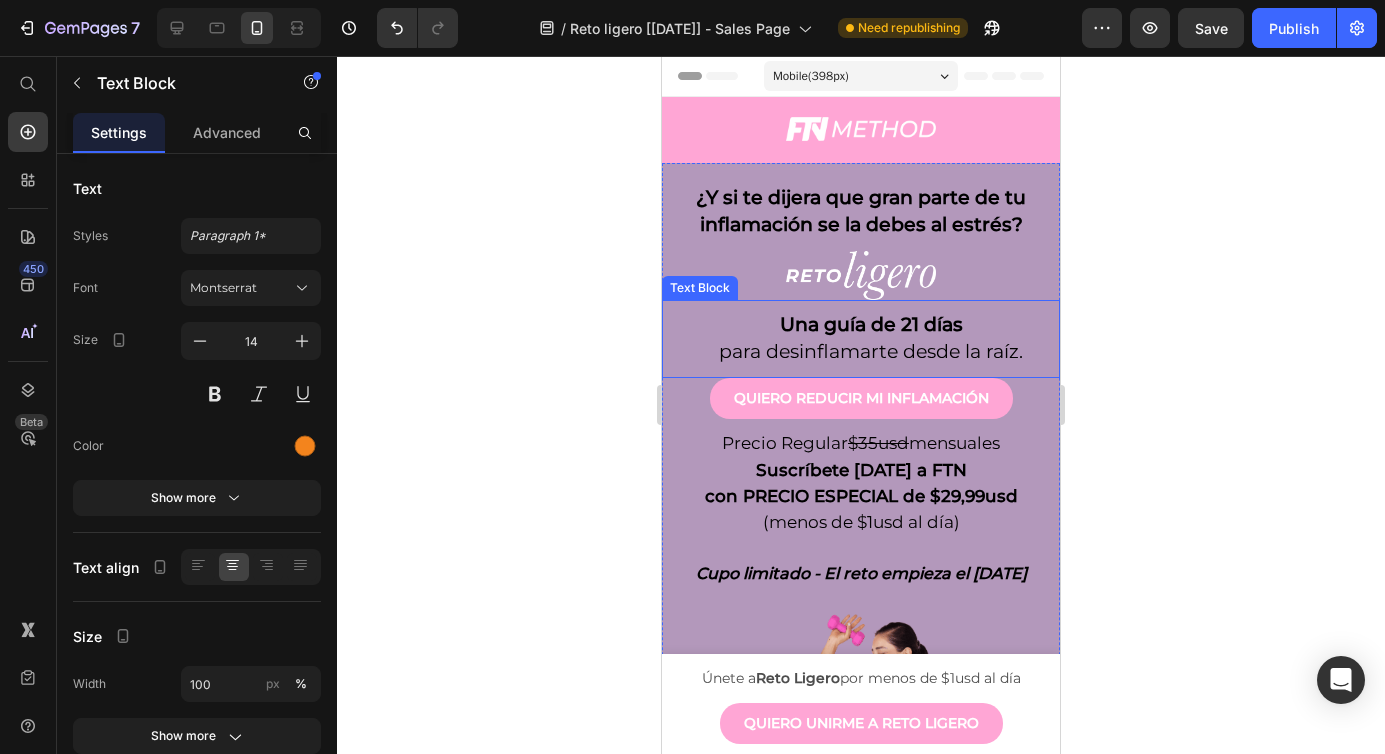 click on "para desinflamarte desde la raíz." at bounding box center [871, 351] 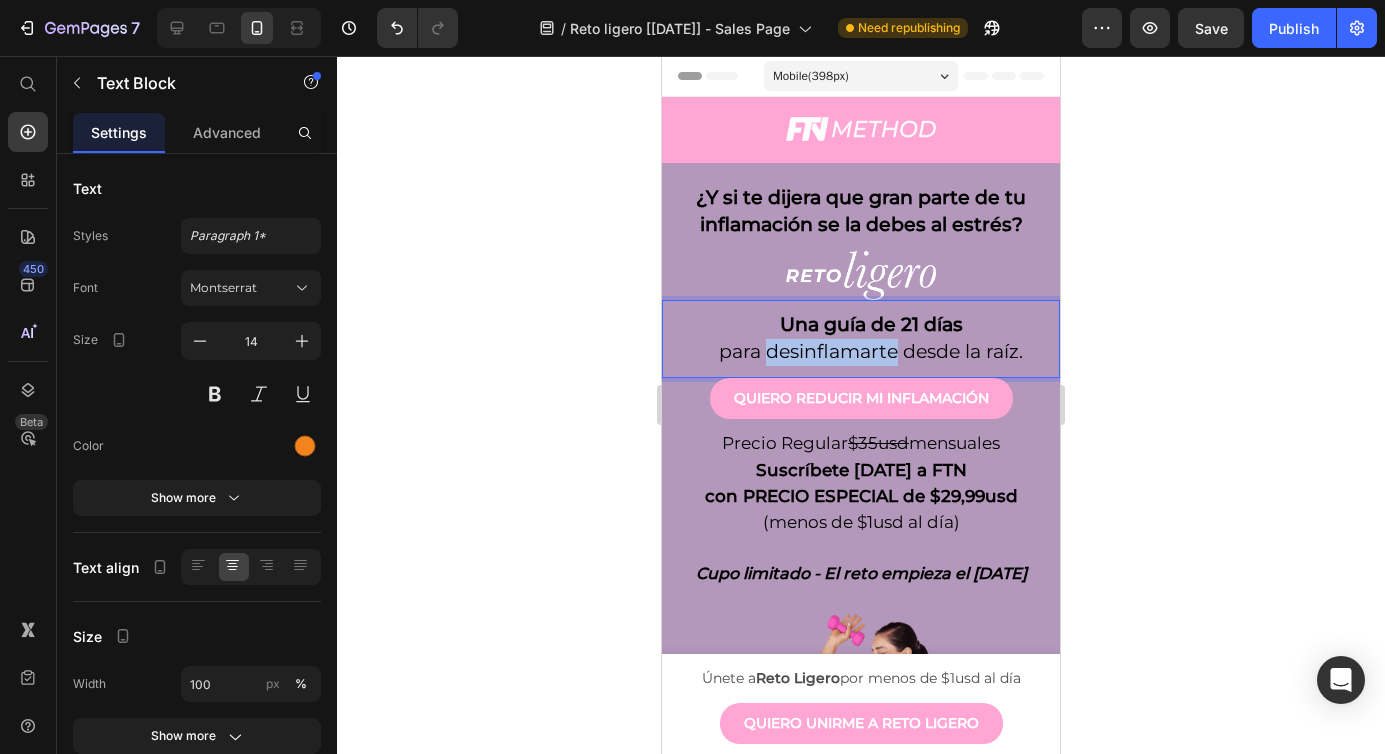 click on "para desinflamarte desde la raíz." at bounding box center [871, 351] 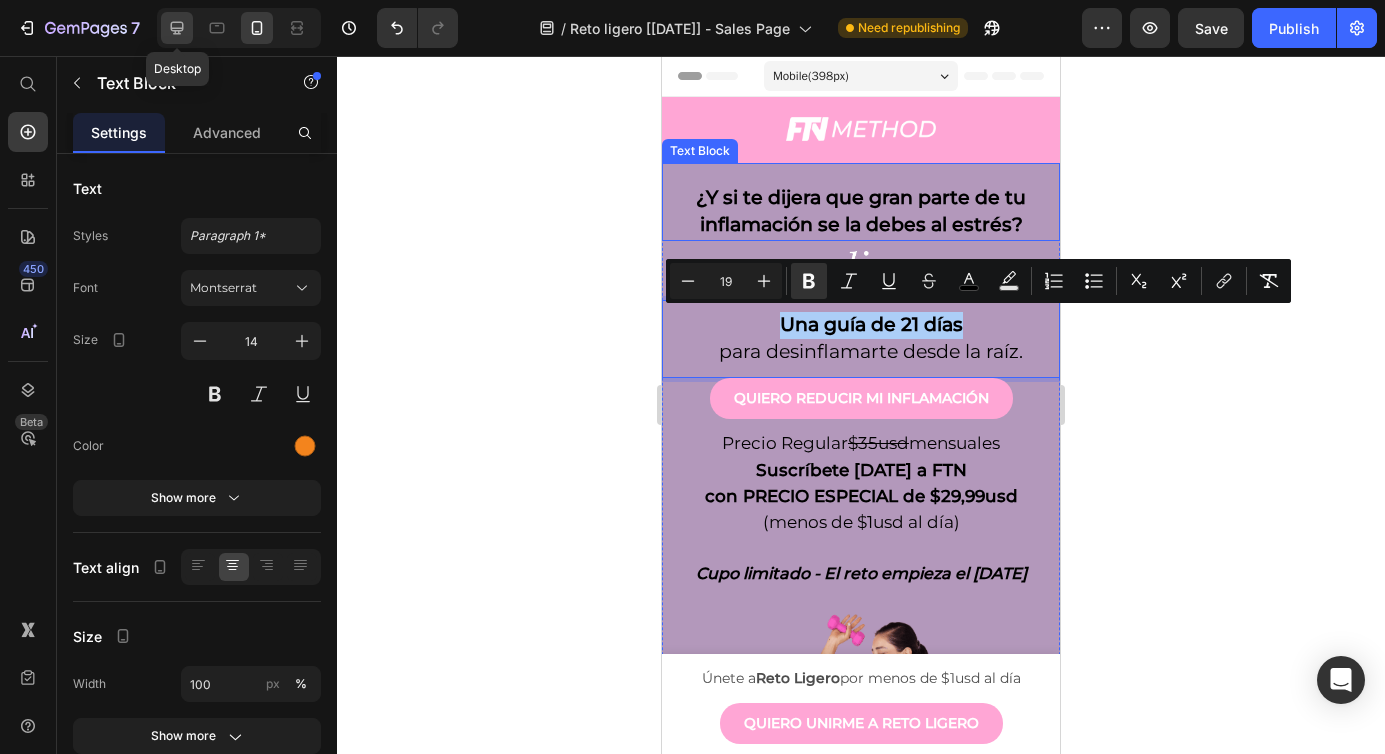 click 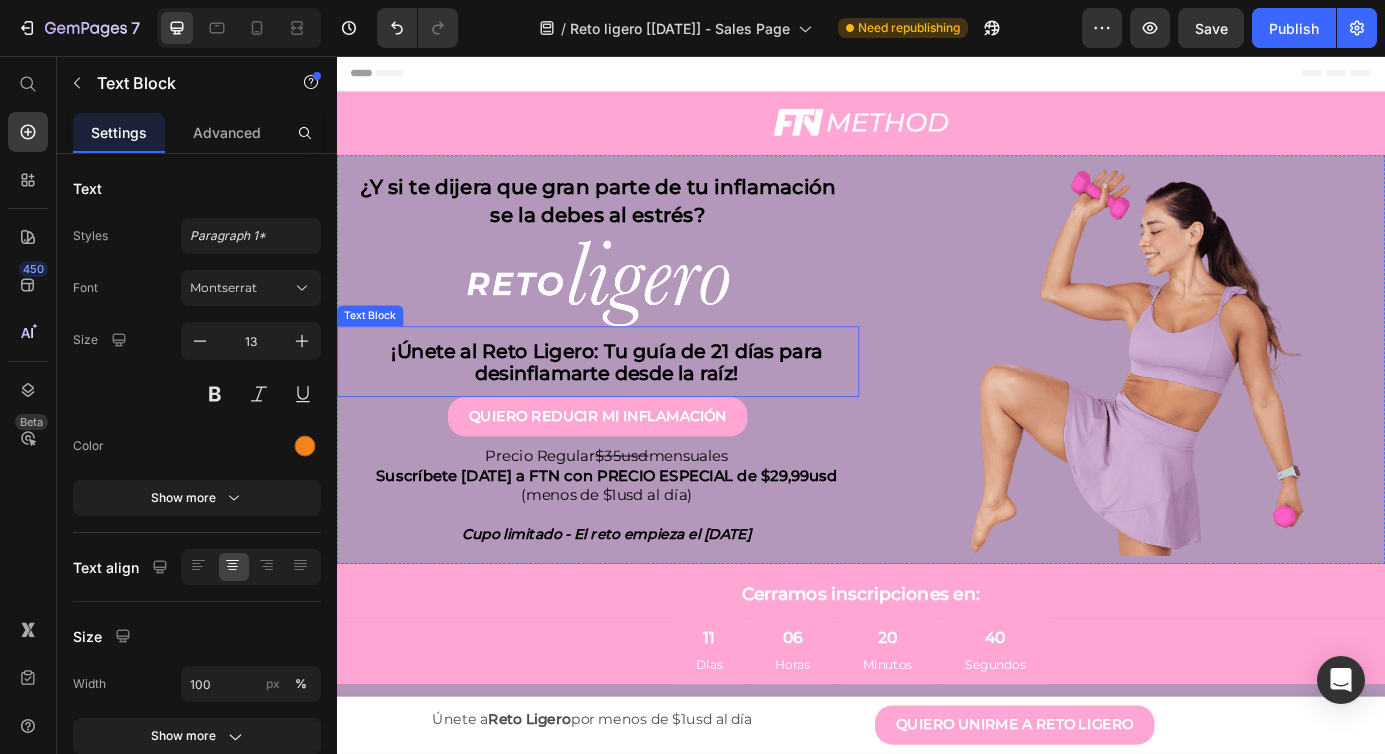 click on "¡Únete al Reto Ligero: Tu guía de 21 días para desinflamarte desde la raíz!" at bounding box center [645, 407] 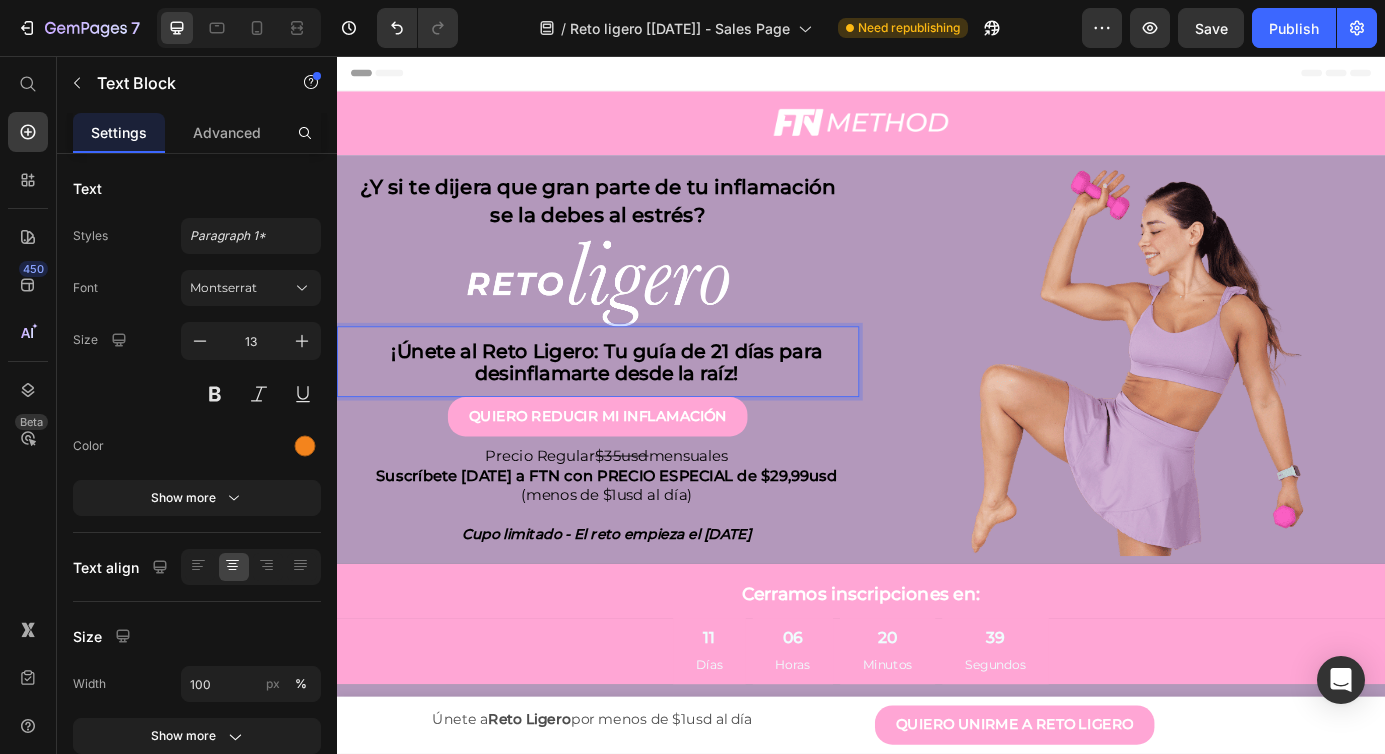 click on "¡Únete al Reto Ligero: Tu guía de 21 días para desinflamarte desde la raíz!" at bounding box center (645, 407) 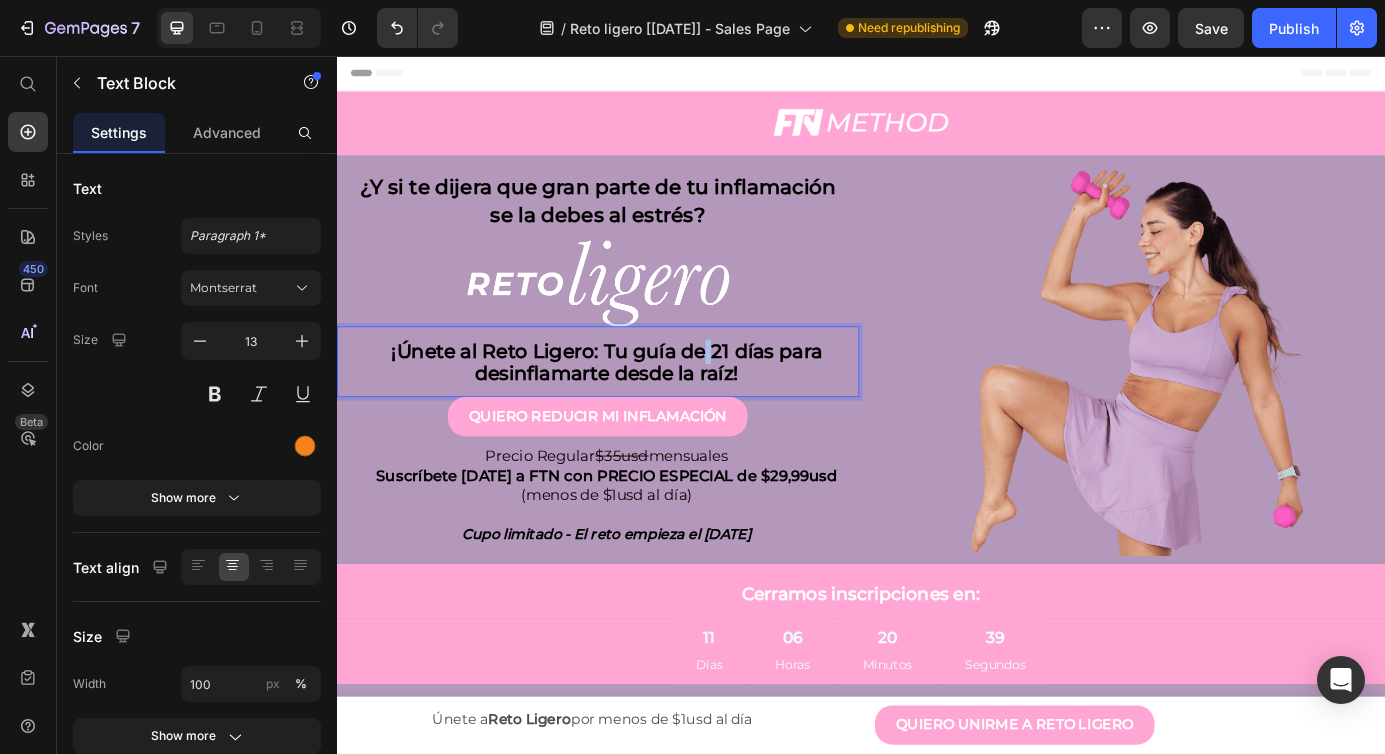 click on "¡Únete al Reto Ligero: Tu guía de 21 días para desinflamarte desde la raíz!" at bounding box center (645, 407) 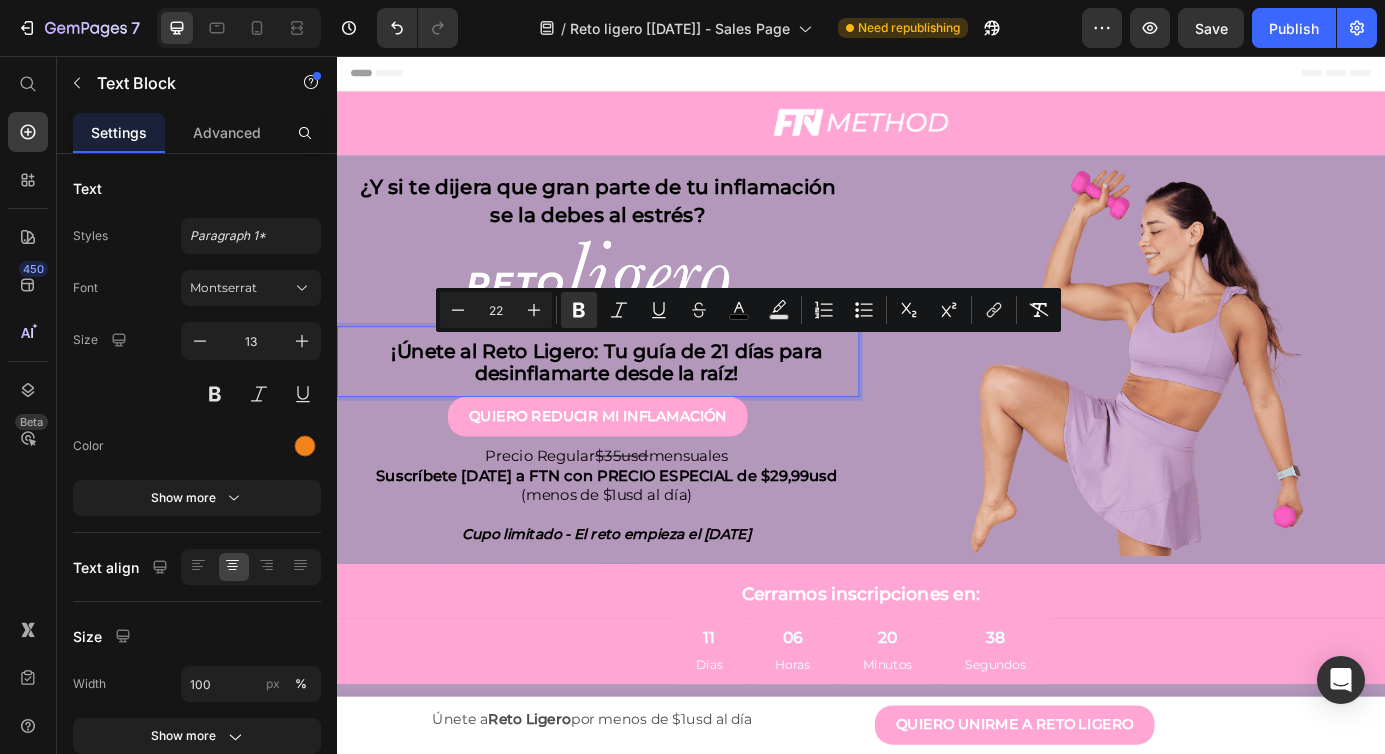 click on "¡Únete al Reto Ligero: Tu guía de 21 días para desinflamarte desde la raíz!" at bounding box center (645, 407) 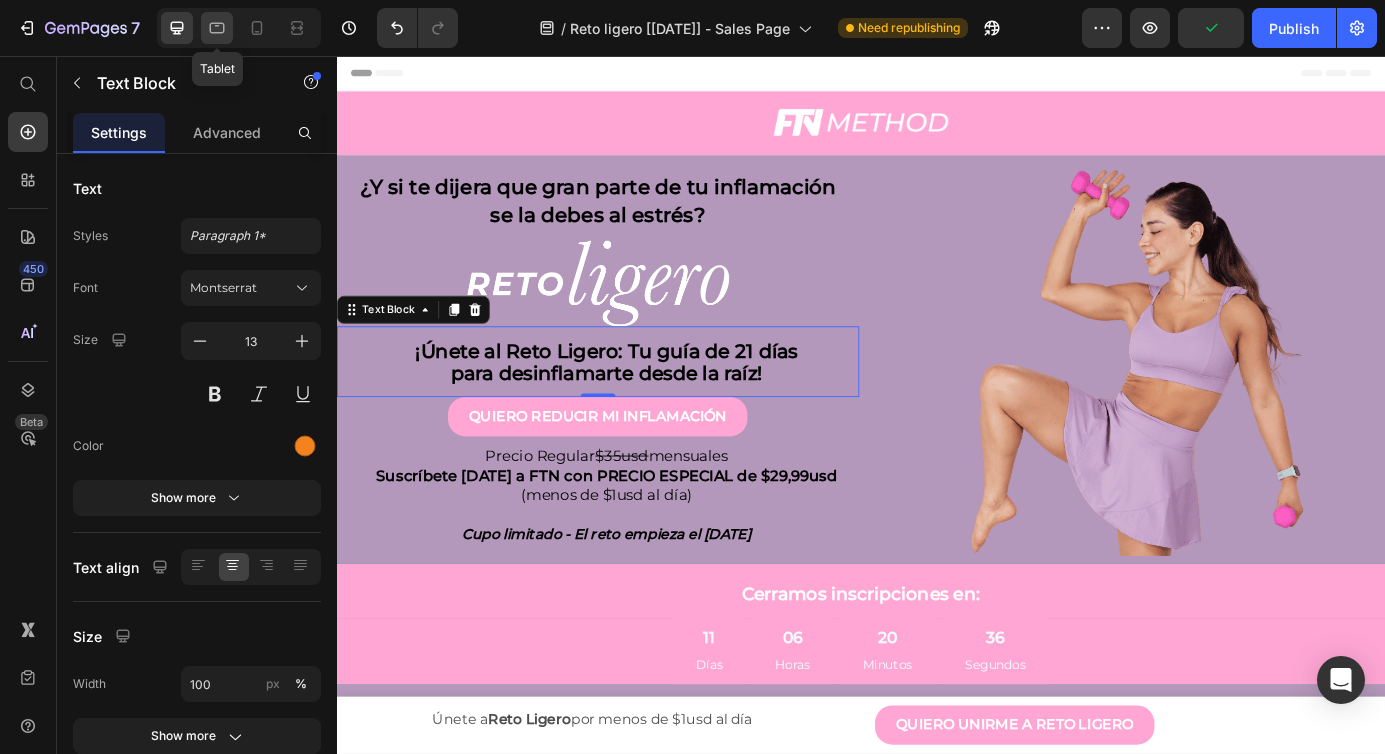 click 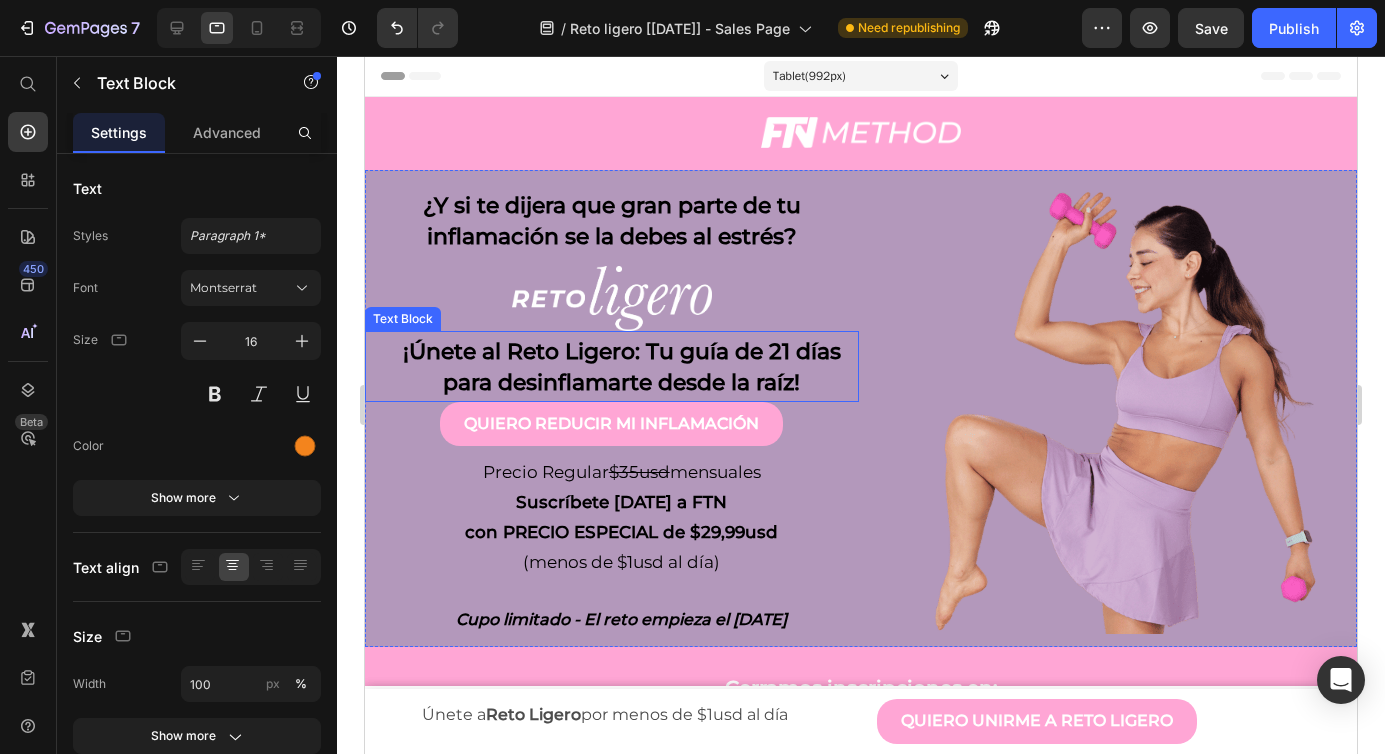 click on "¡Únete al Reto Ligero: Tu guía de 21 días para desinflamarte desde la raíz!" at bounding box center [622, 369] 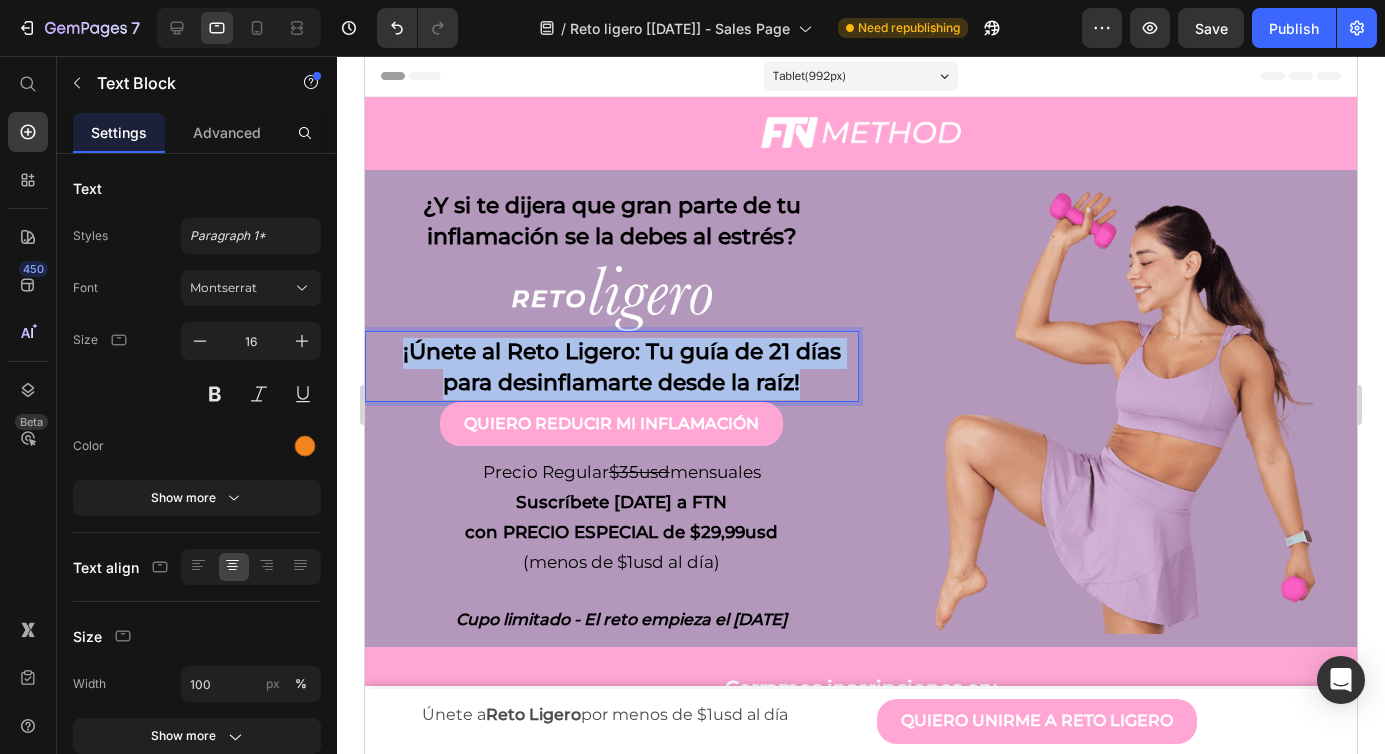 click on "¡Únete al Reto Ligero: Tu guía de 21 días para desinflamarte desde la raíz!" at bounding box center [622, 369] 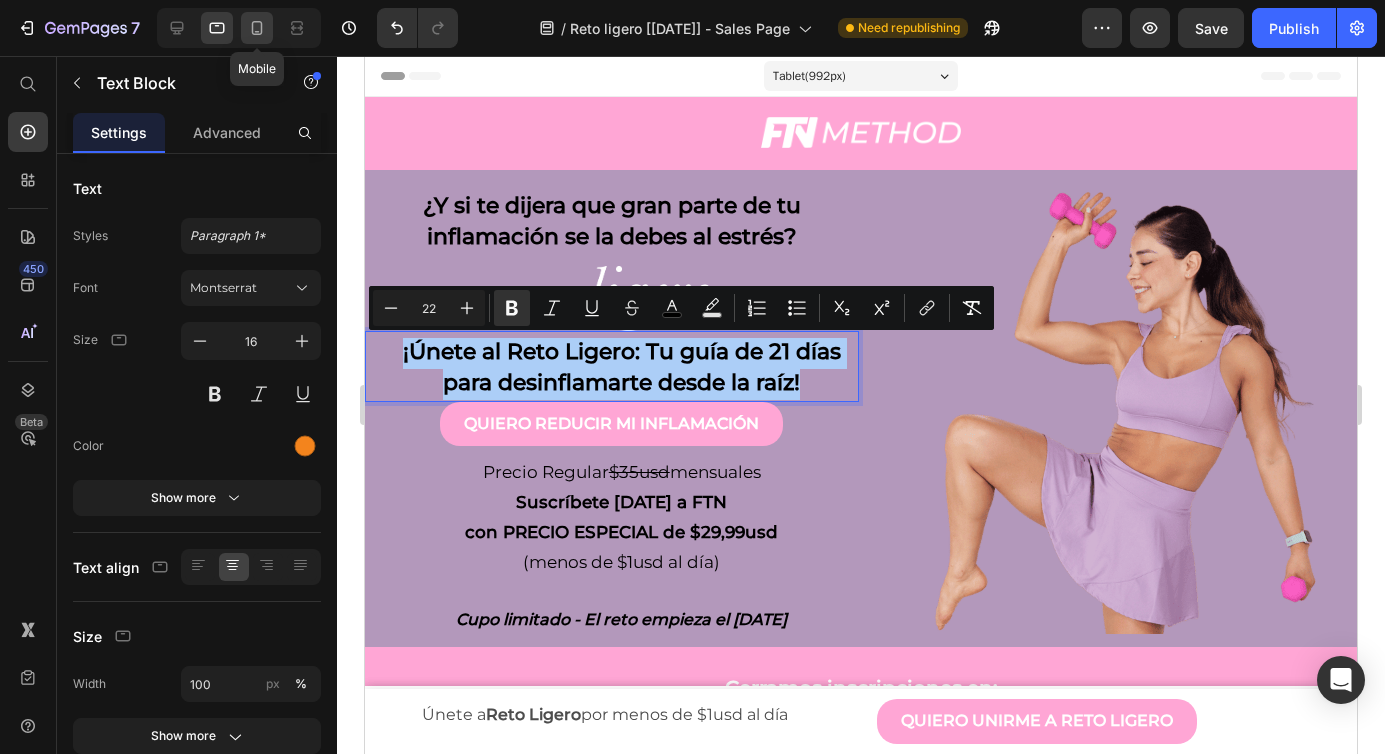 click 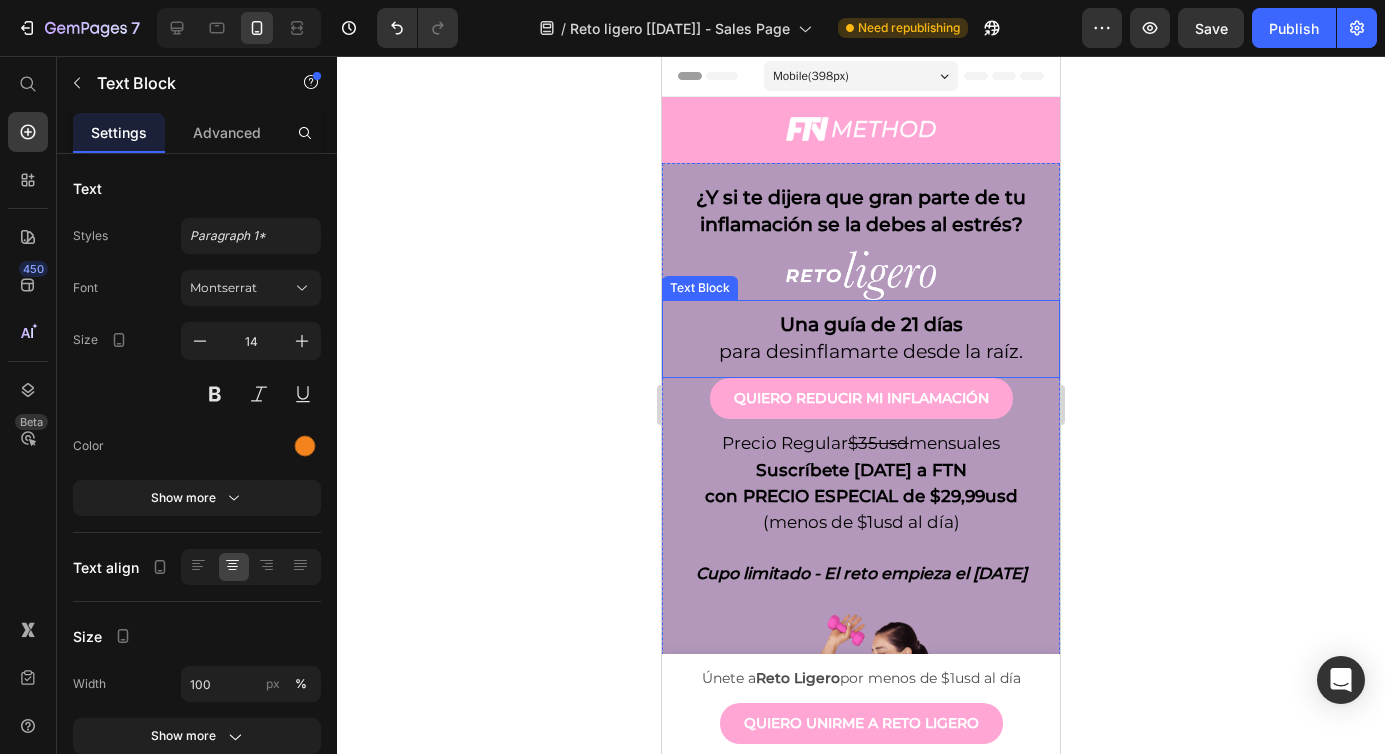 click on "Una guía de 21 días" at bounding box center (871, 325) 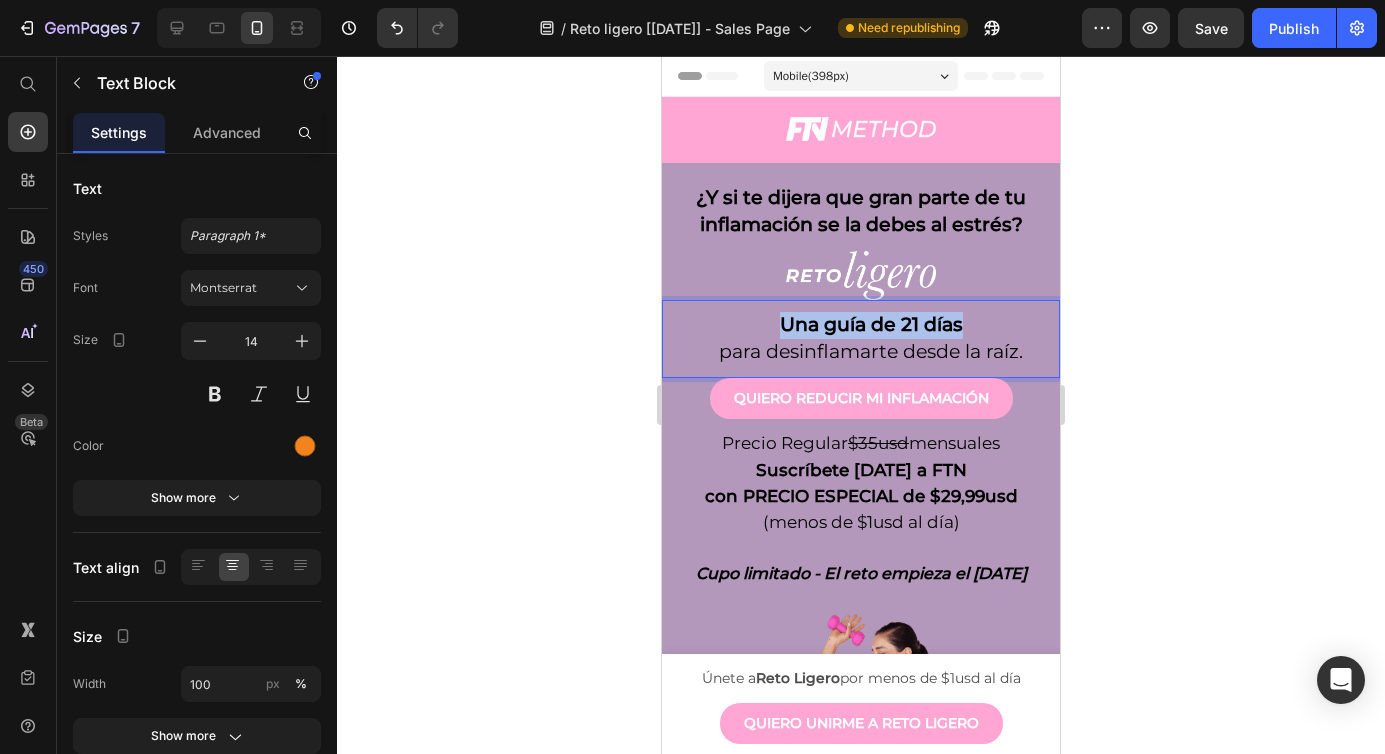 click on "Una guía de 21 días" at bounding box center (871, 325) 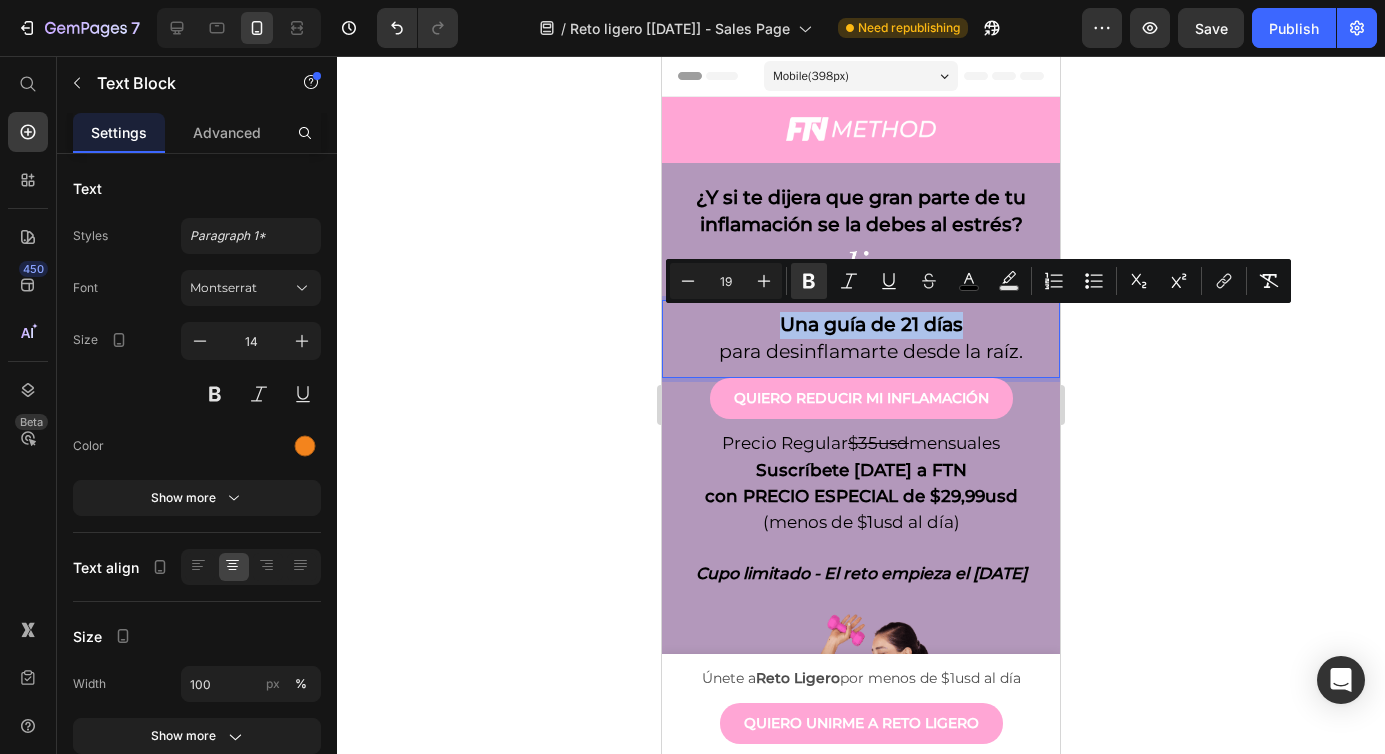 type on "22" 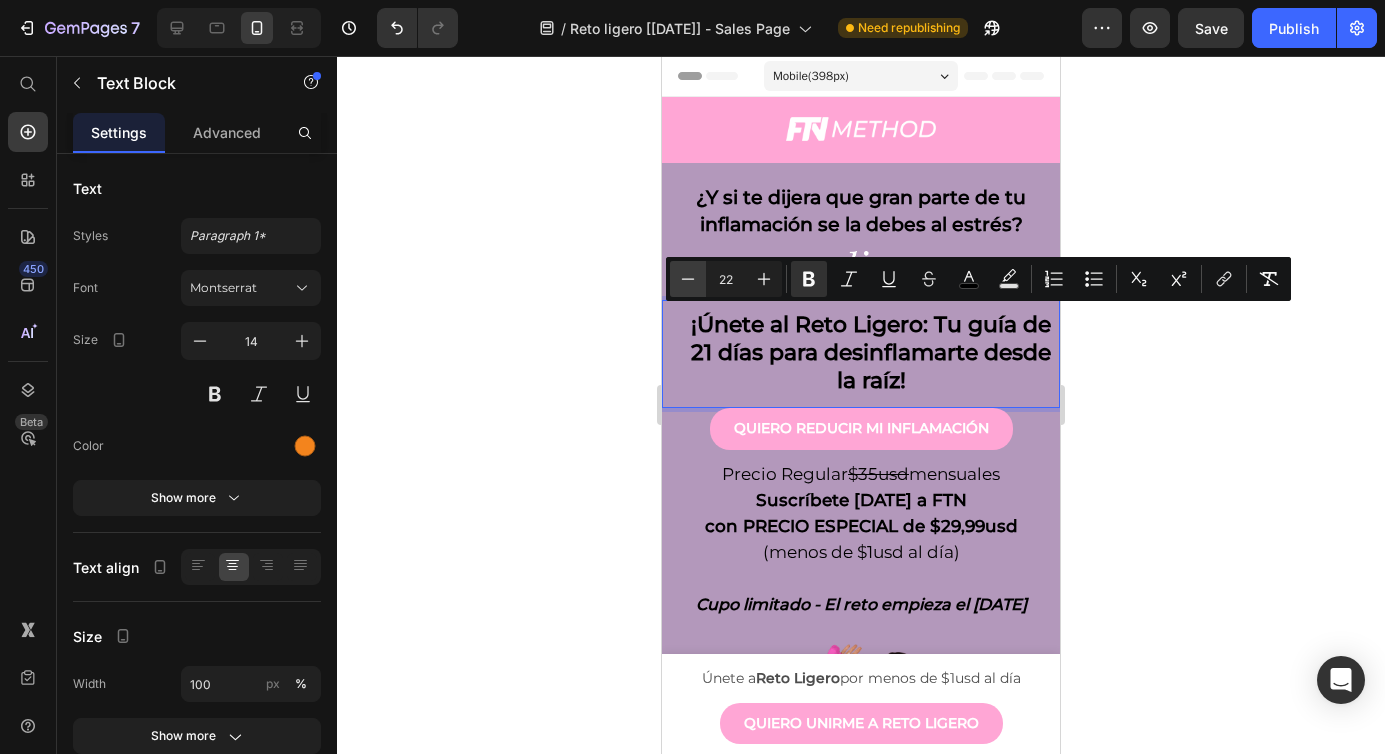 click 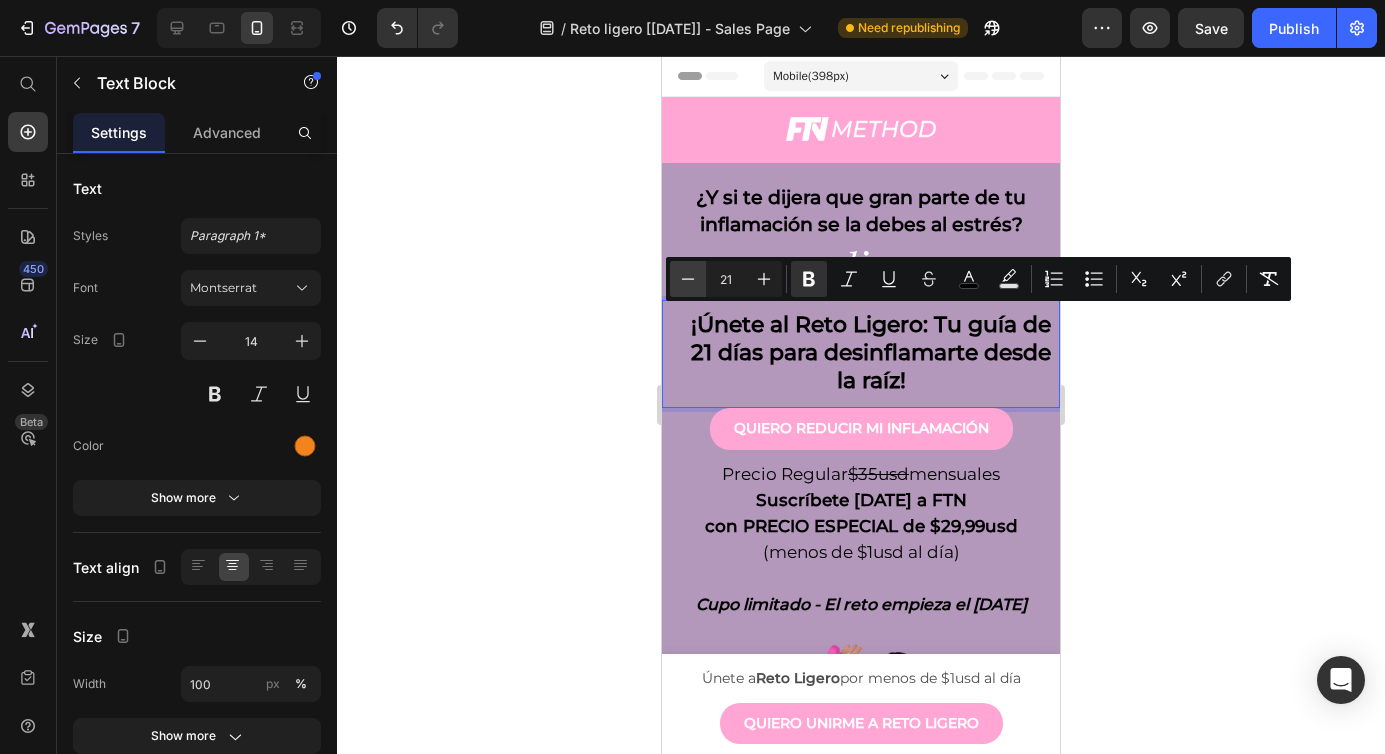 click 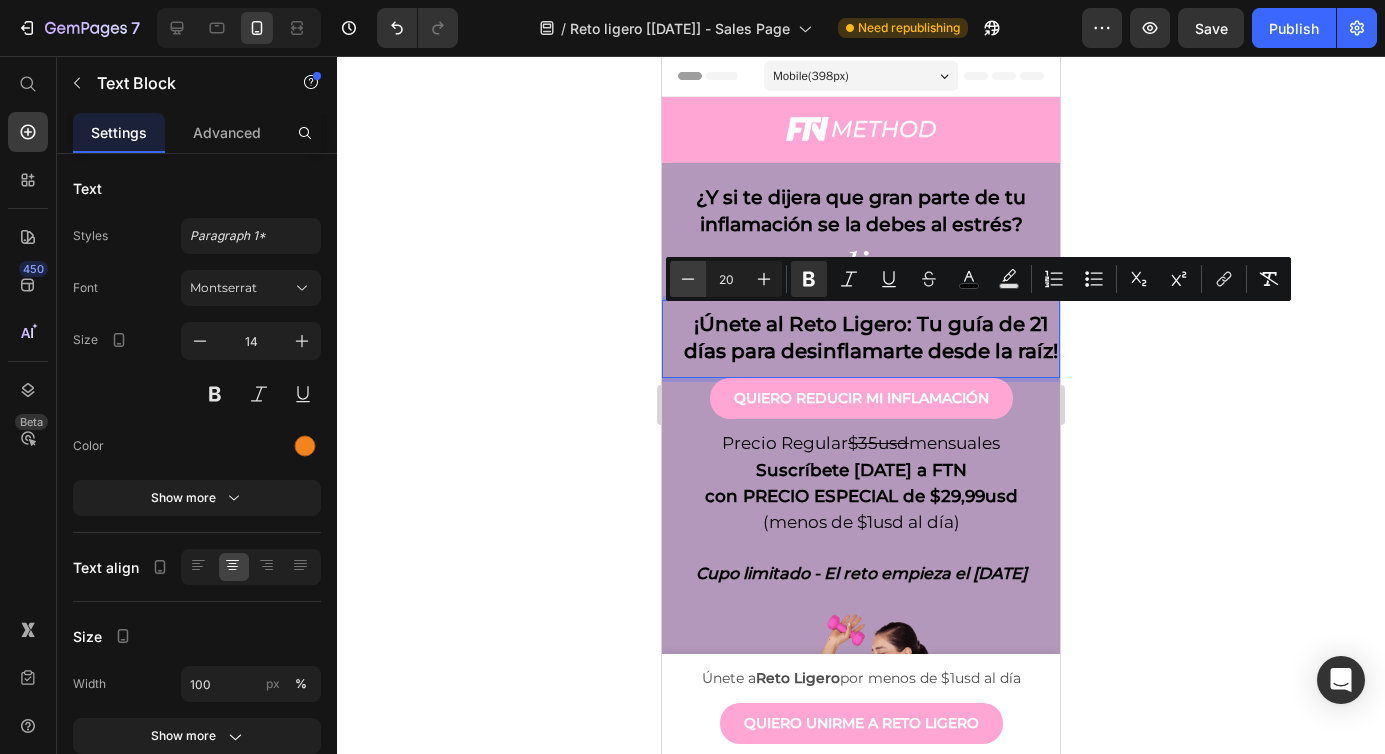 click 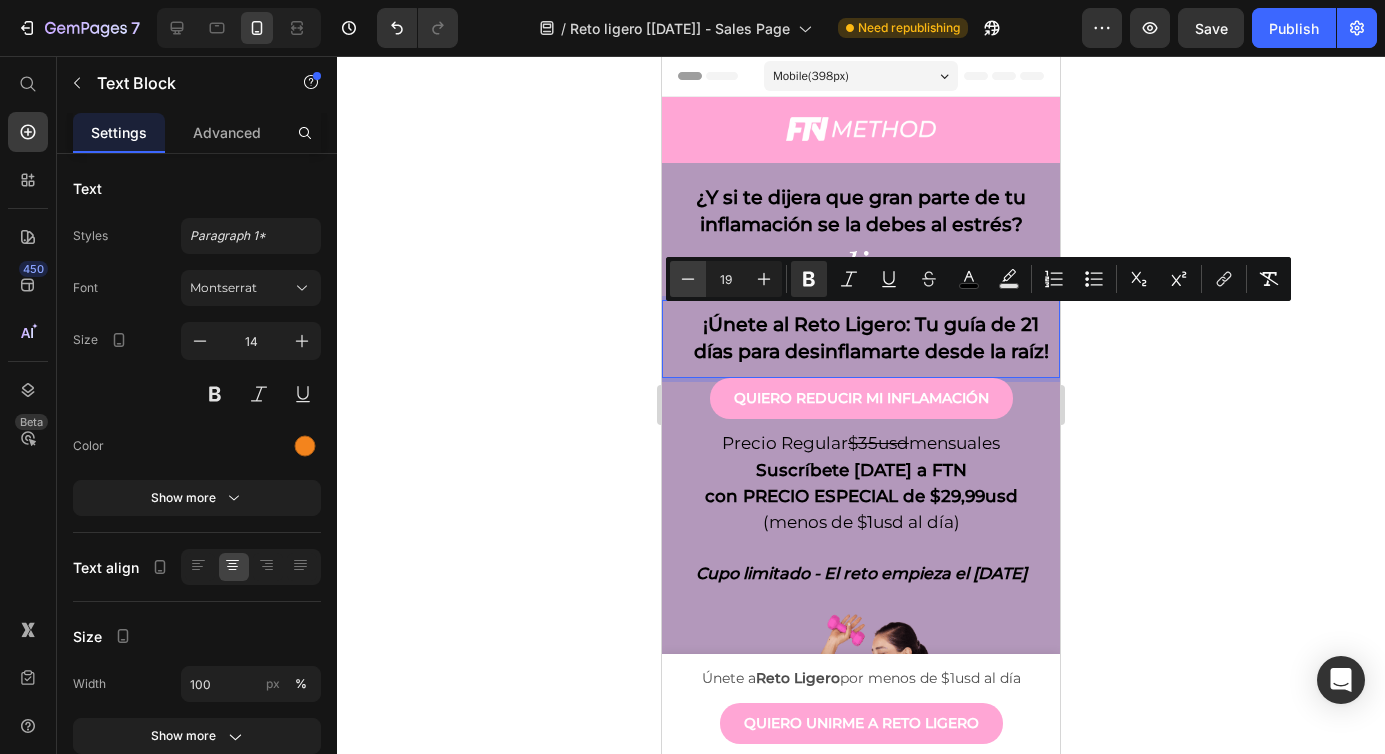 click 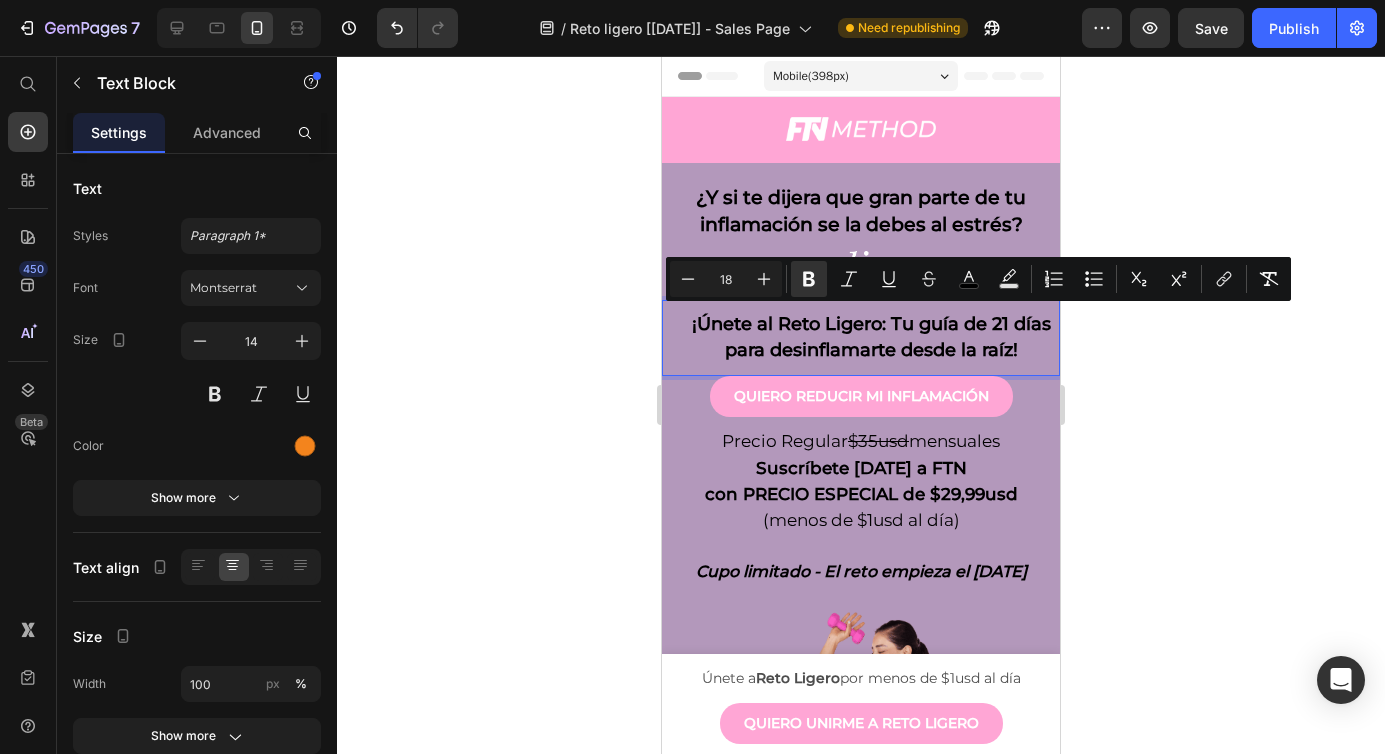 click on "¡Únete al Reto Ligero: Tu guía de 21 días para desinflamarte desde la raíz!" at bounding box center [871, 337] 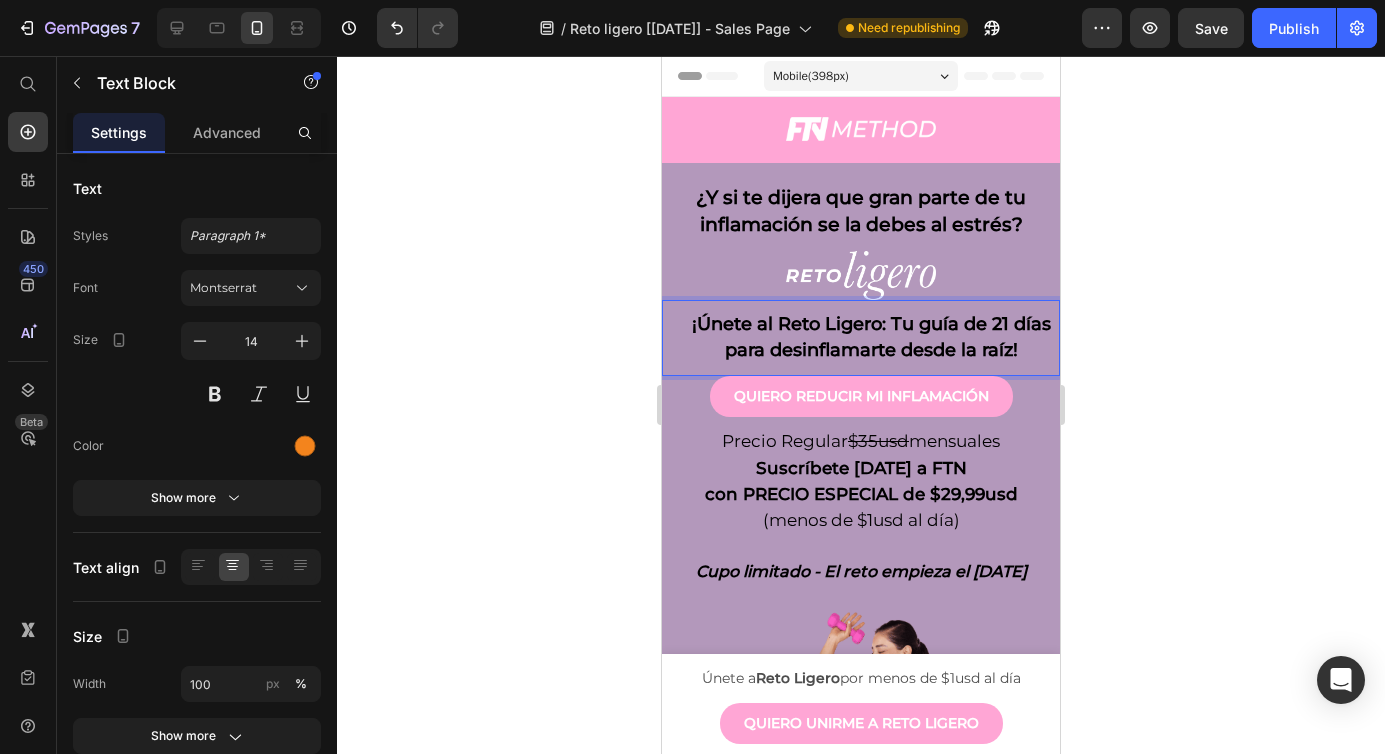 click on "¡Únete al Reto Ligero: Tu guía de 21 días para desinflamarte desde la raíz!" at bounding box center (871, 337) 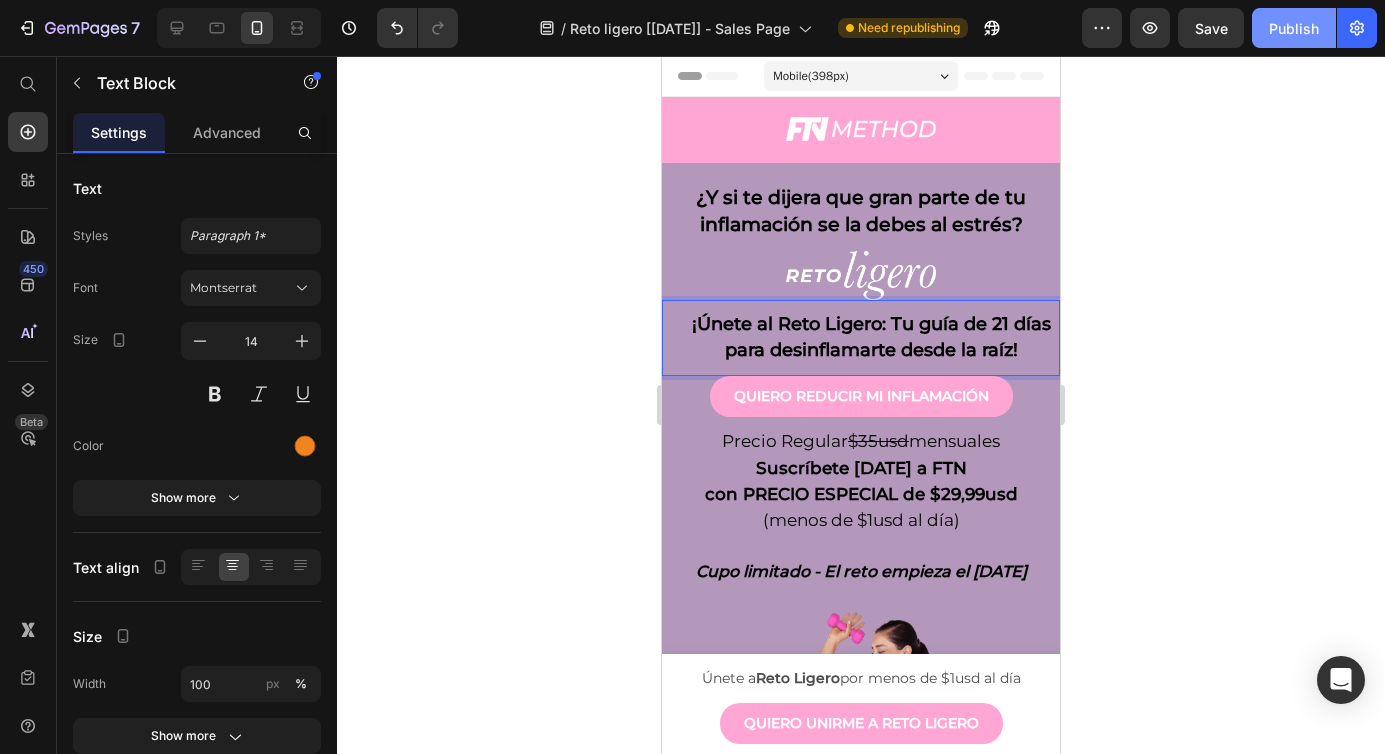 click on "Publish" at bounding box center [1294, 28] 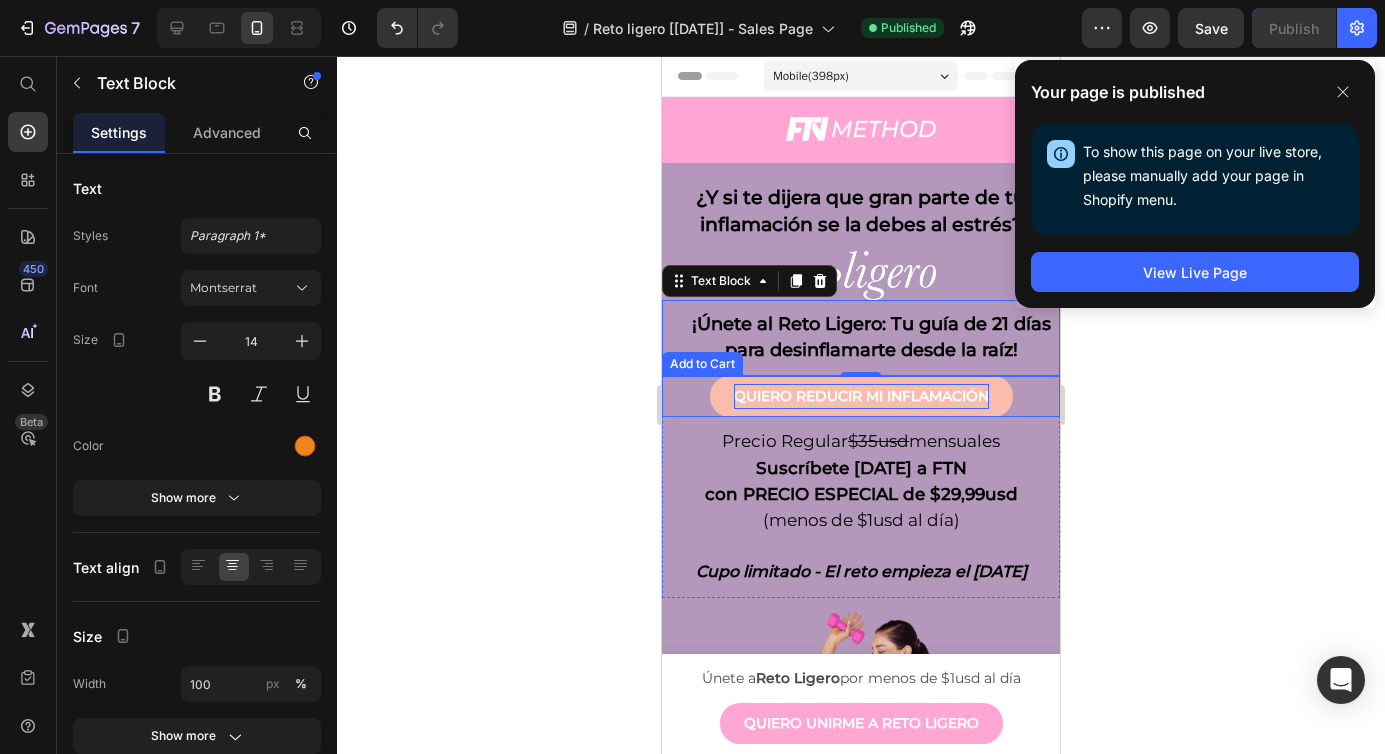click on "QUIERO REDUCIR MI INFLAMACIÓN" at bounding box center [861, 396] 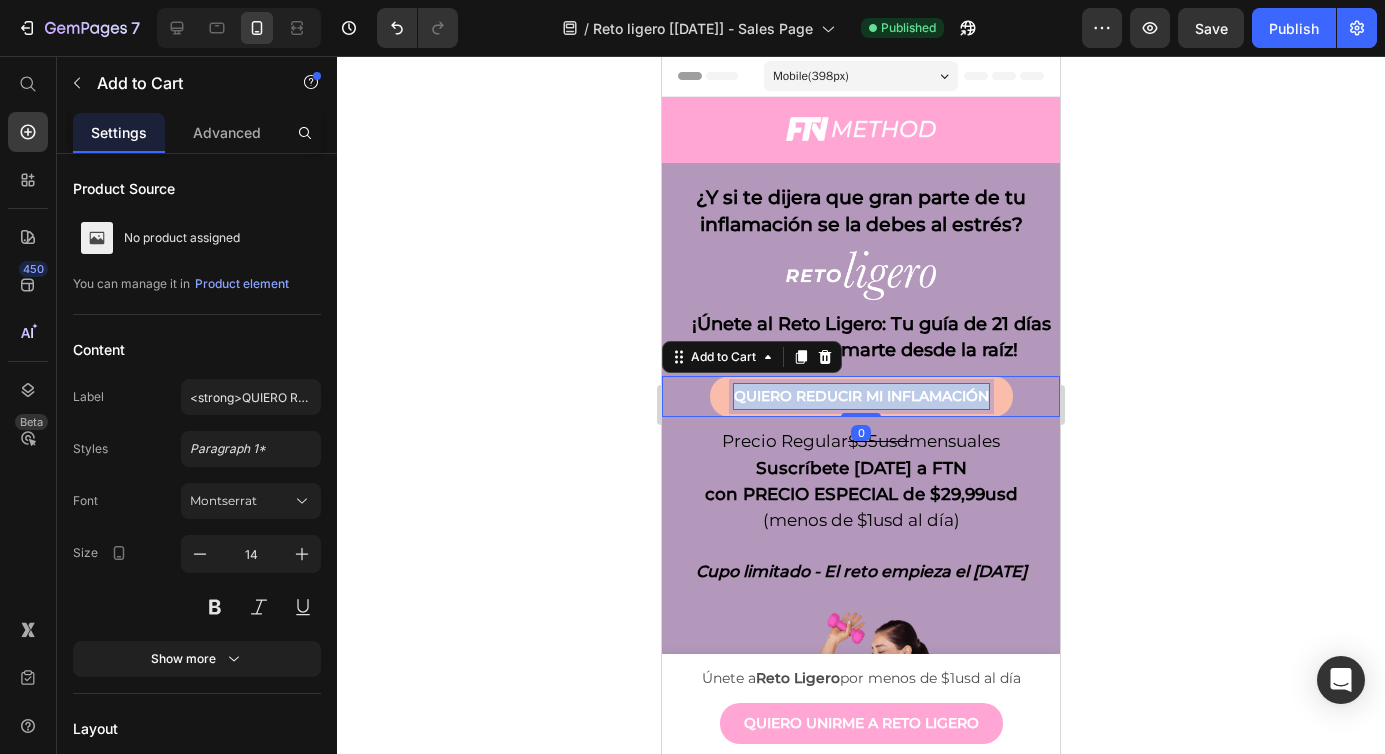 click on "QUIERO REDUCIR MI INFLAMACIÓN" at bounding box center (861, 396) 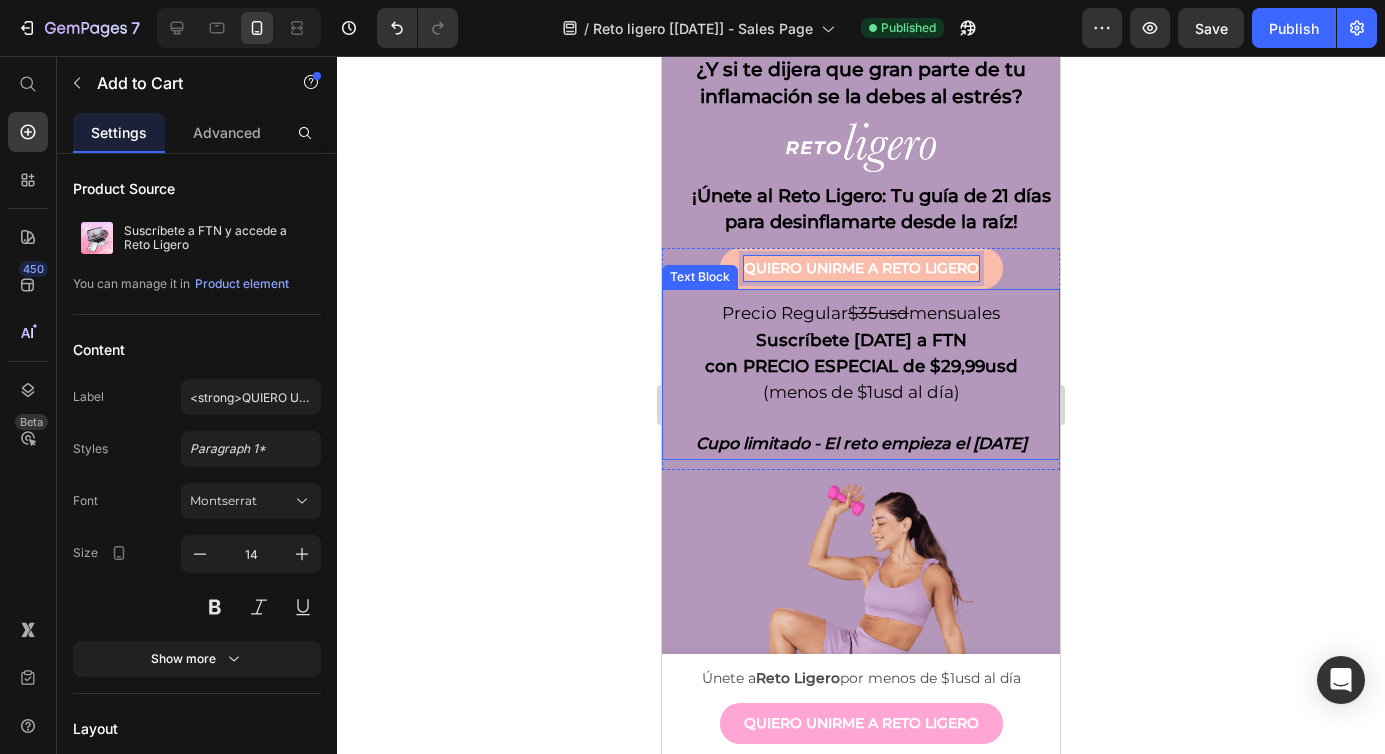 scroll, scrollTop: 215, scrollLeft: 0, axis: vertical 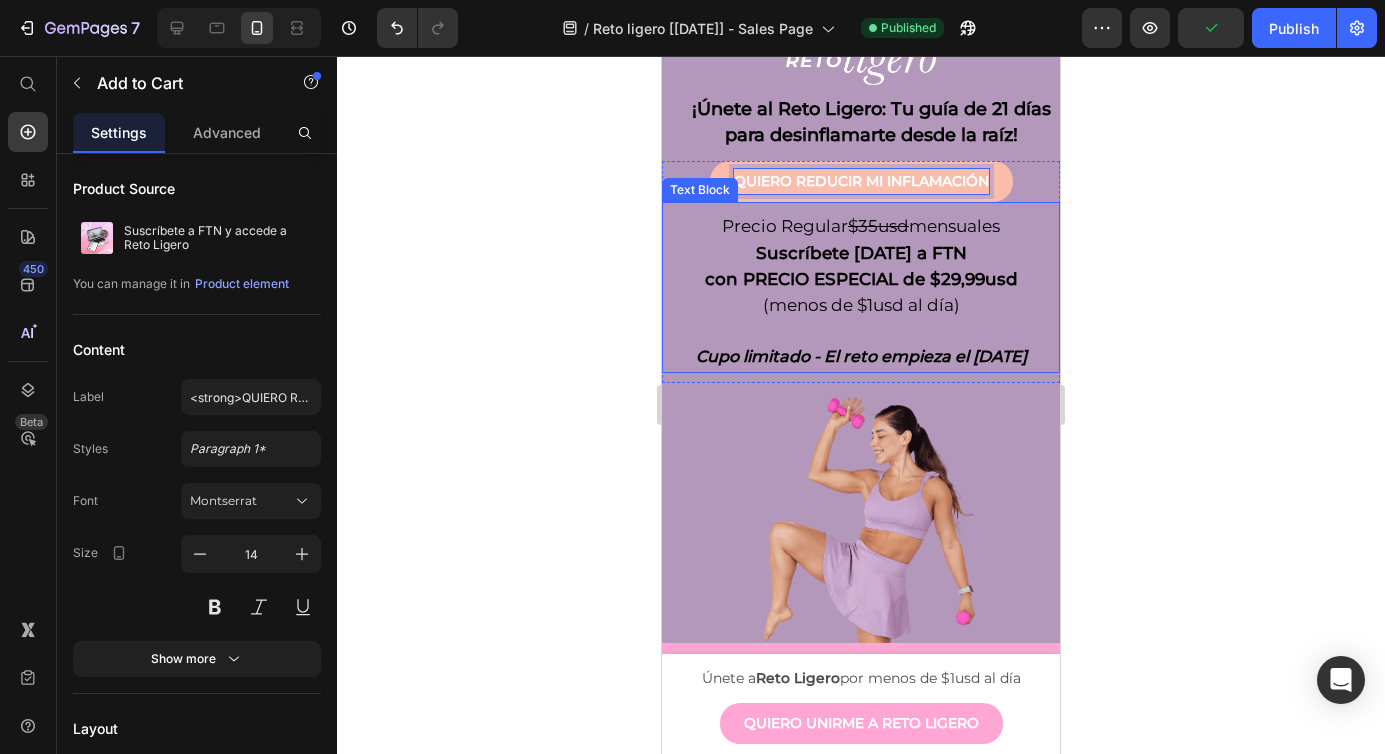 click on "Precio Regular  $35usd  mensuales Suscríbete HOY a FTN  con PRECIO ESPECIAL de $29,99usd (menos de $1usd al día) Cupo limitado - El reto empieza el 21 de julio Text Block" at bounding box center [861, 287] 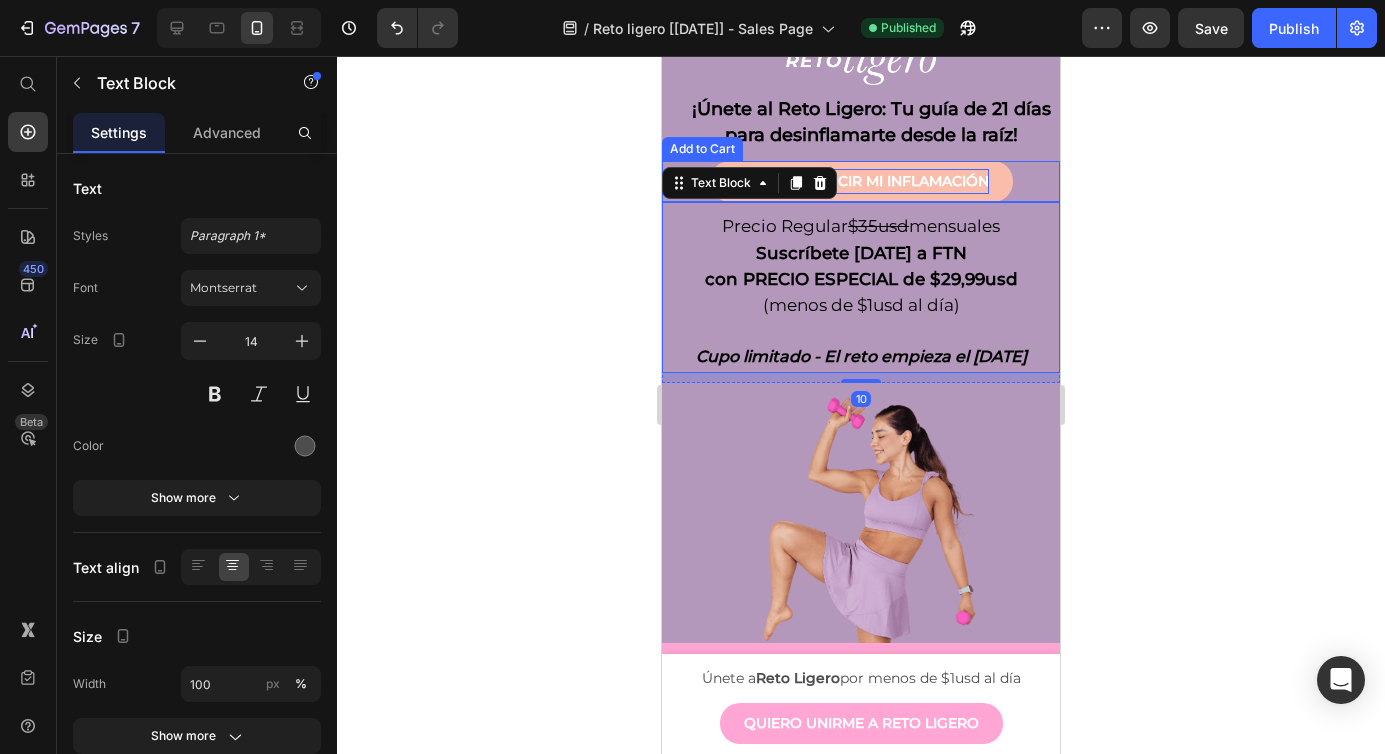 click on "QUIERO REDUCIR MI INFLAMACIÓN" at bounding box center (861, 181) 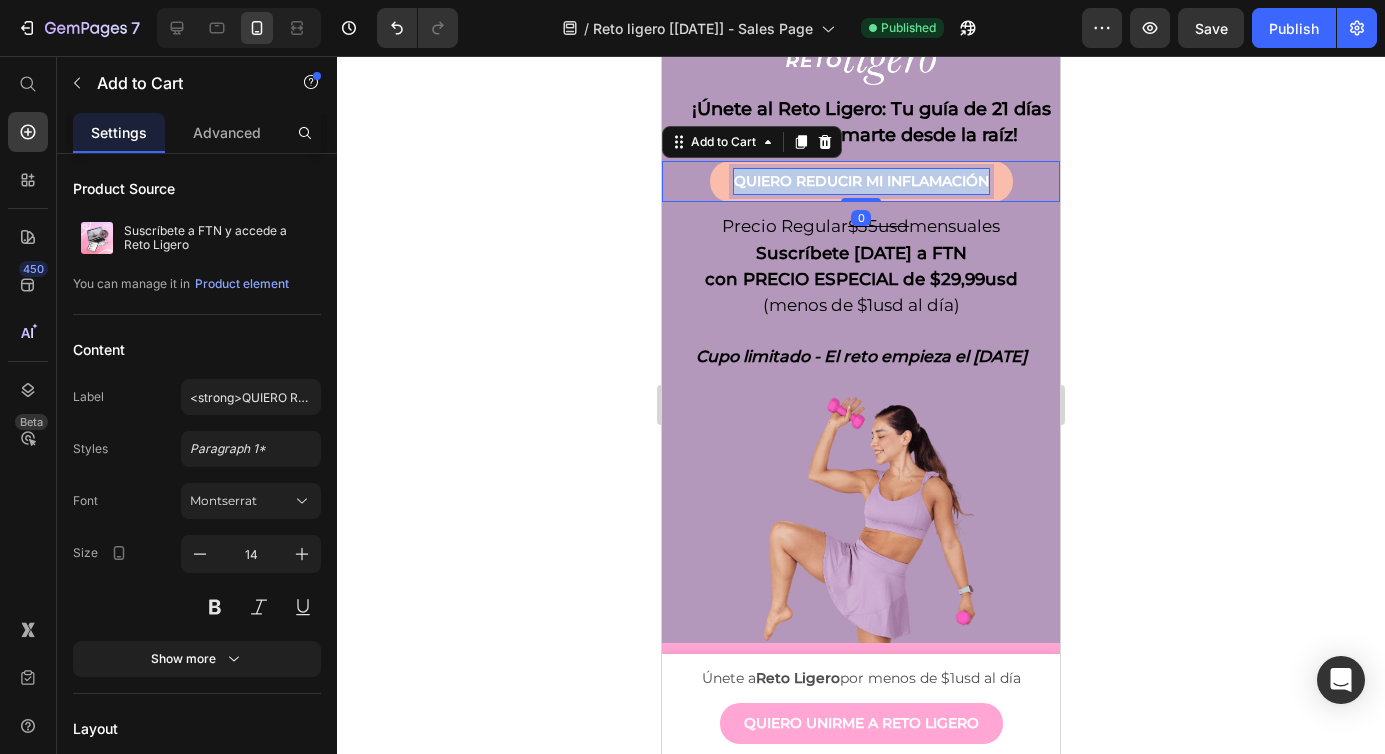 click on "QUIERO REDUCIR MI INFLAMACIÓN" at bounding box center (861, 181) 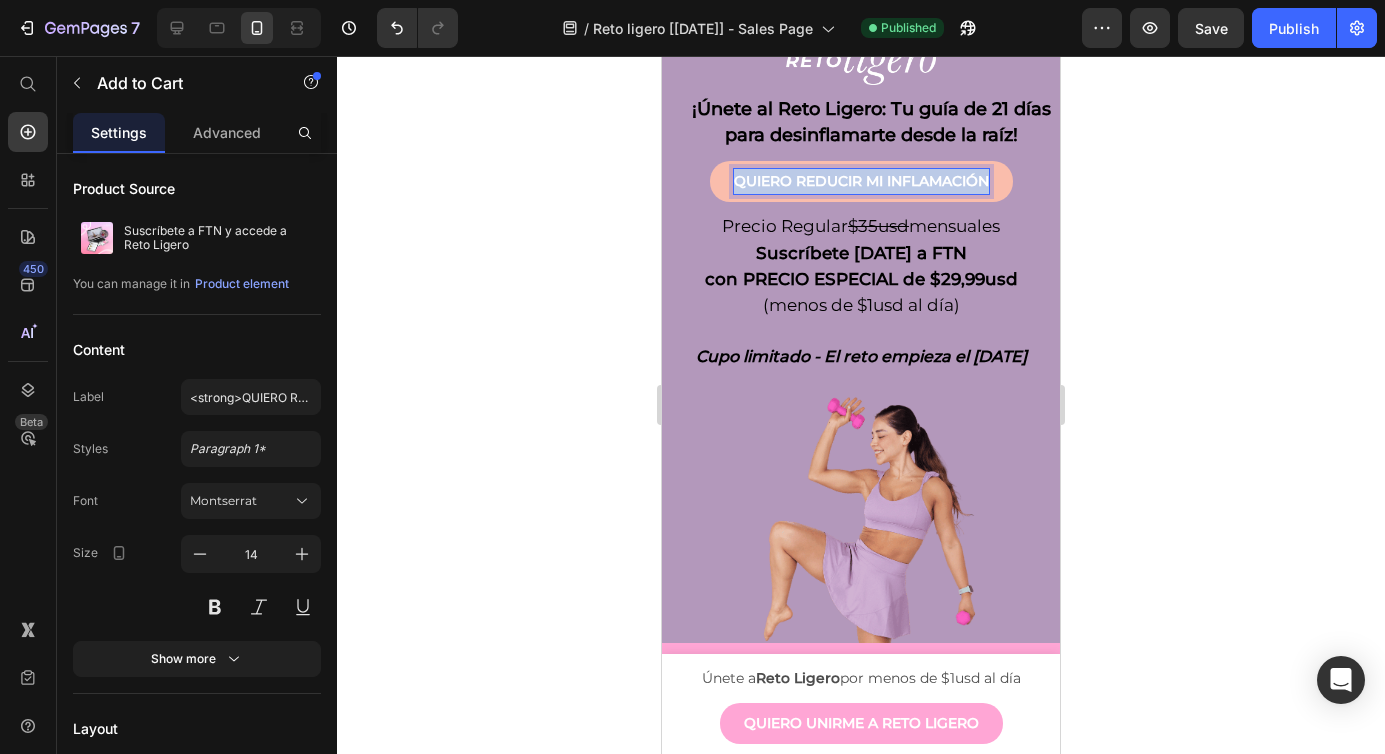 click on "QUIERO REDUCIR MI INFLAMACIÓN" at bounding box center (861, 181) 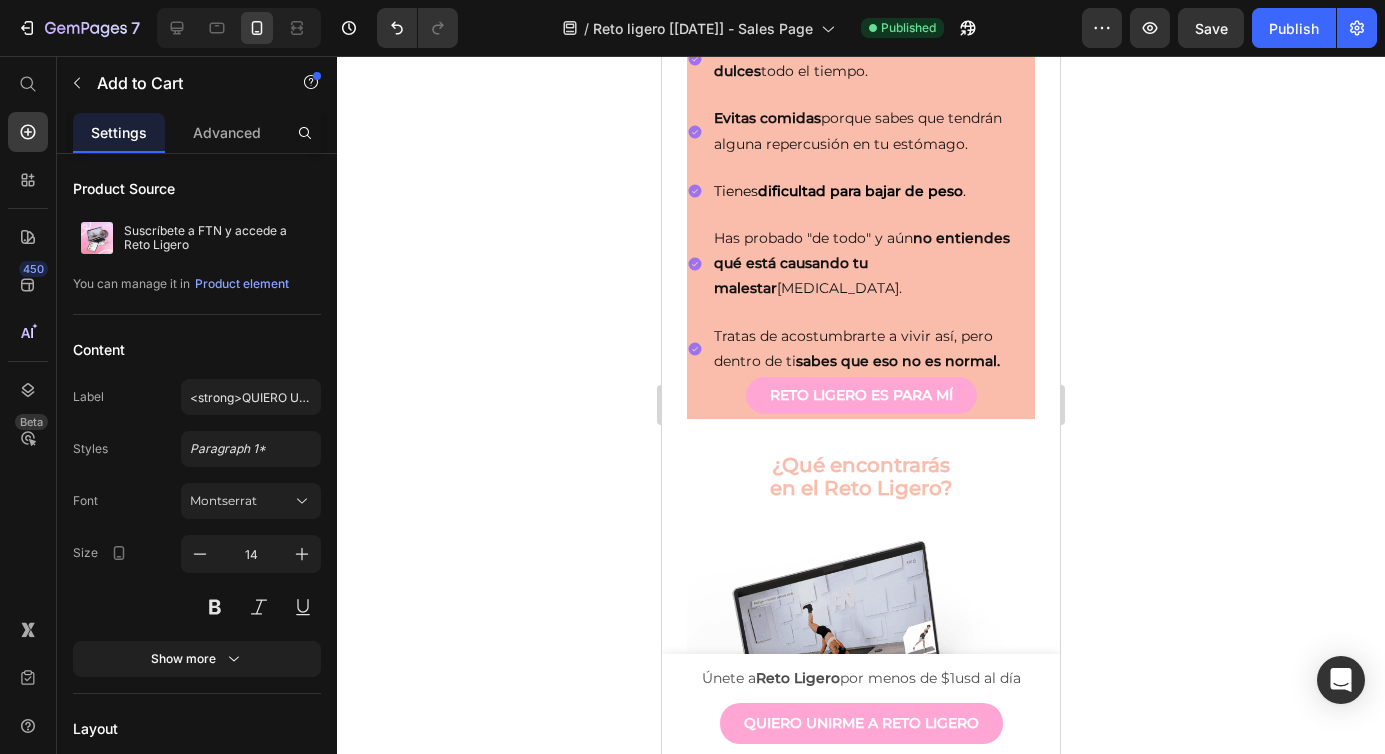 scroll, scrollTop: 1730, scrollLeft: 0, axis: vertical 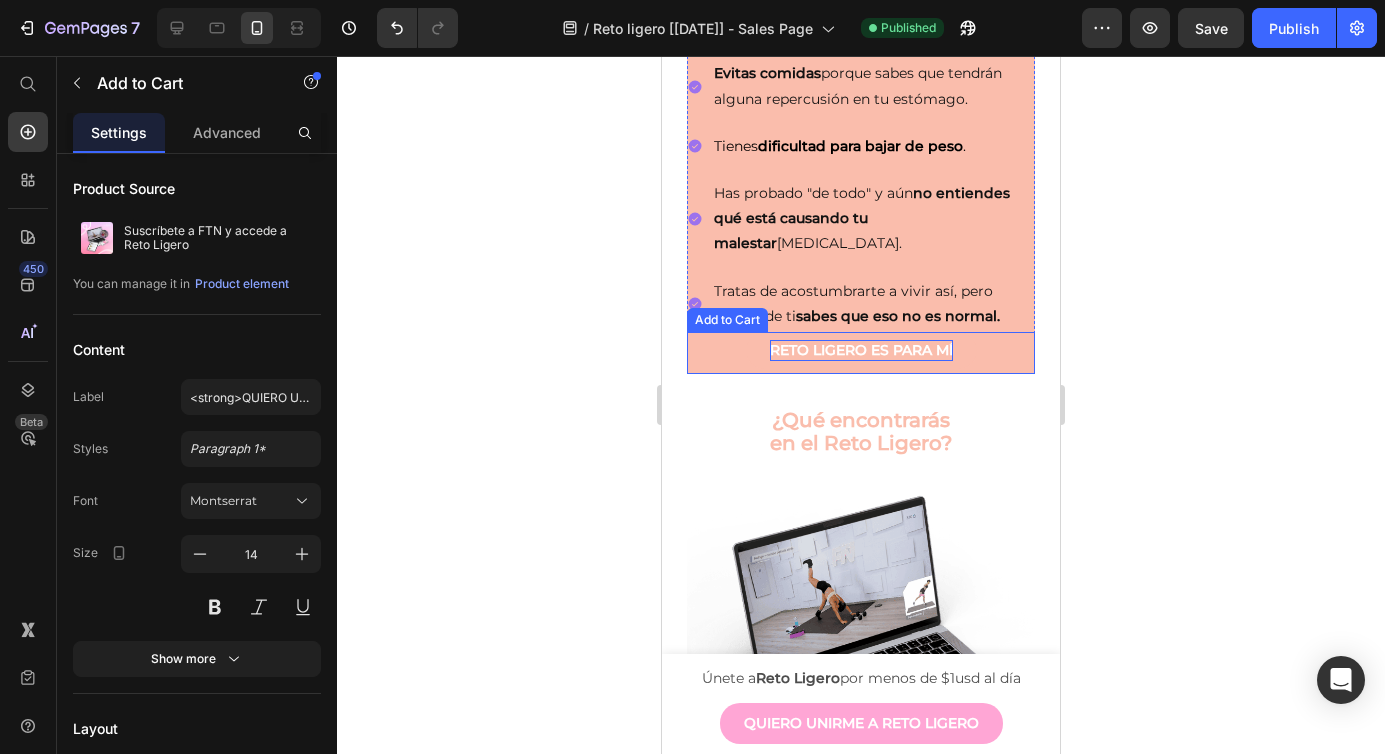 click on "RETO LIGERO ES PARA MÍ" at bounding box center (861, 350) 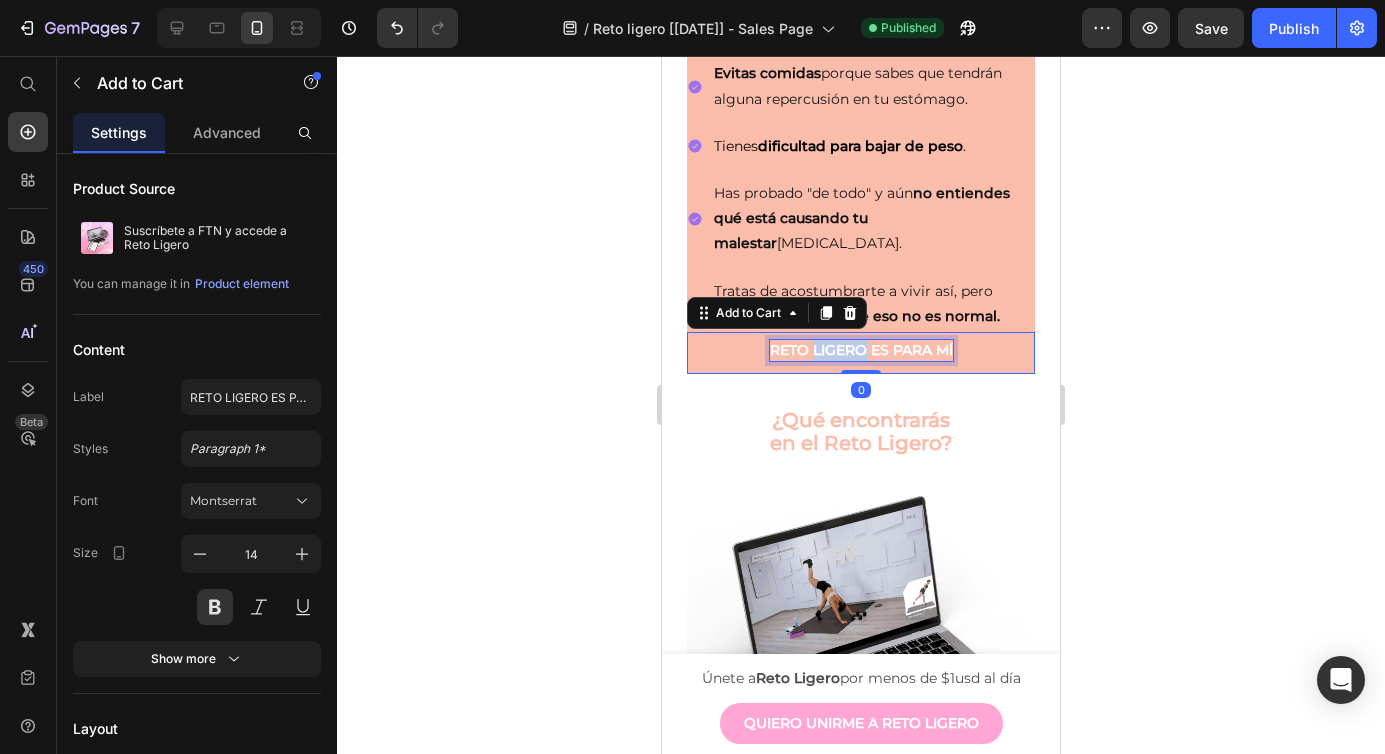 click on "RETO LIGERO ES PARA MÍ" at bounding box center (861, 350) 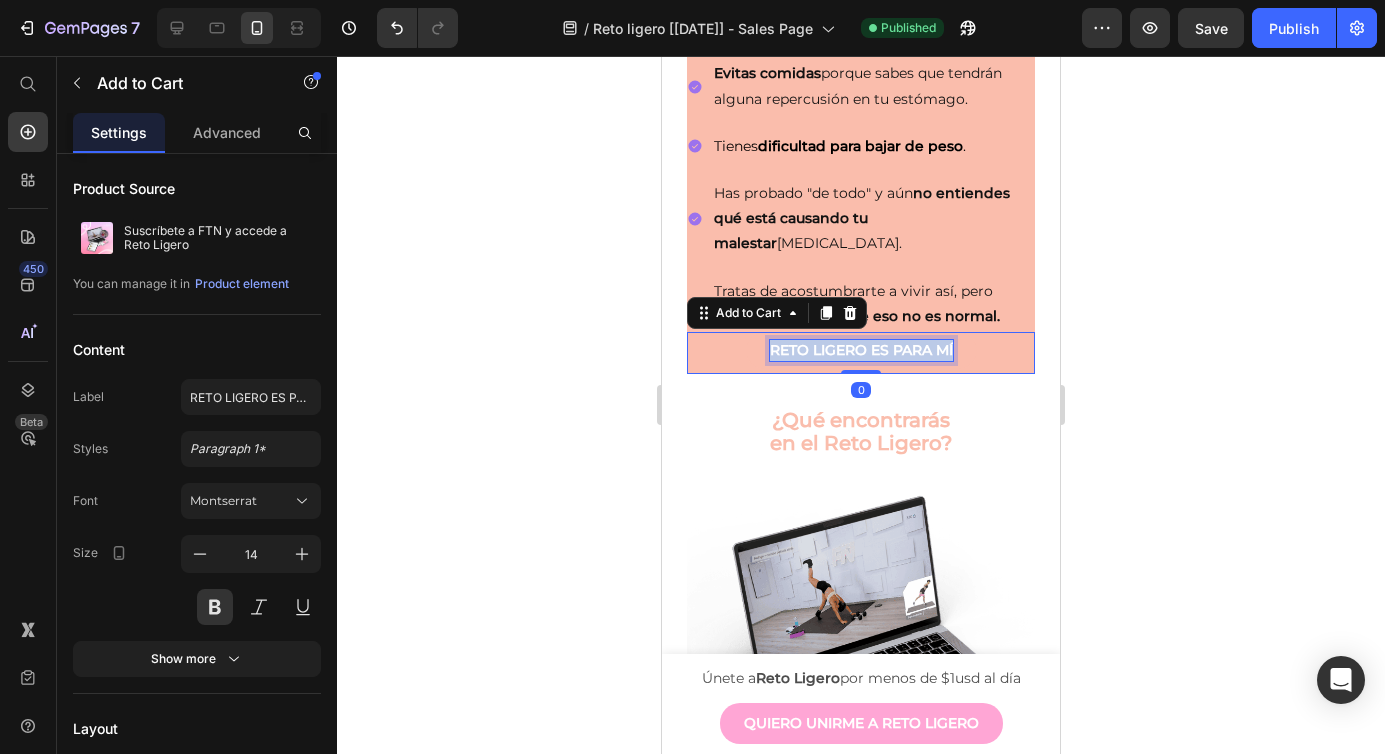 click on "RETO LIGERO ES PARA MÍ" at bounding box center (861, 350) 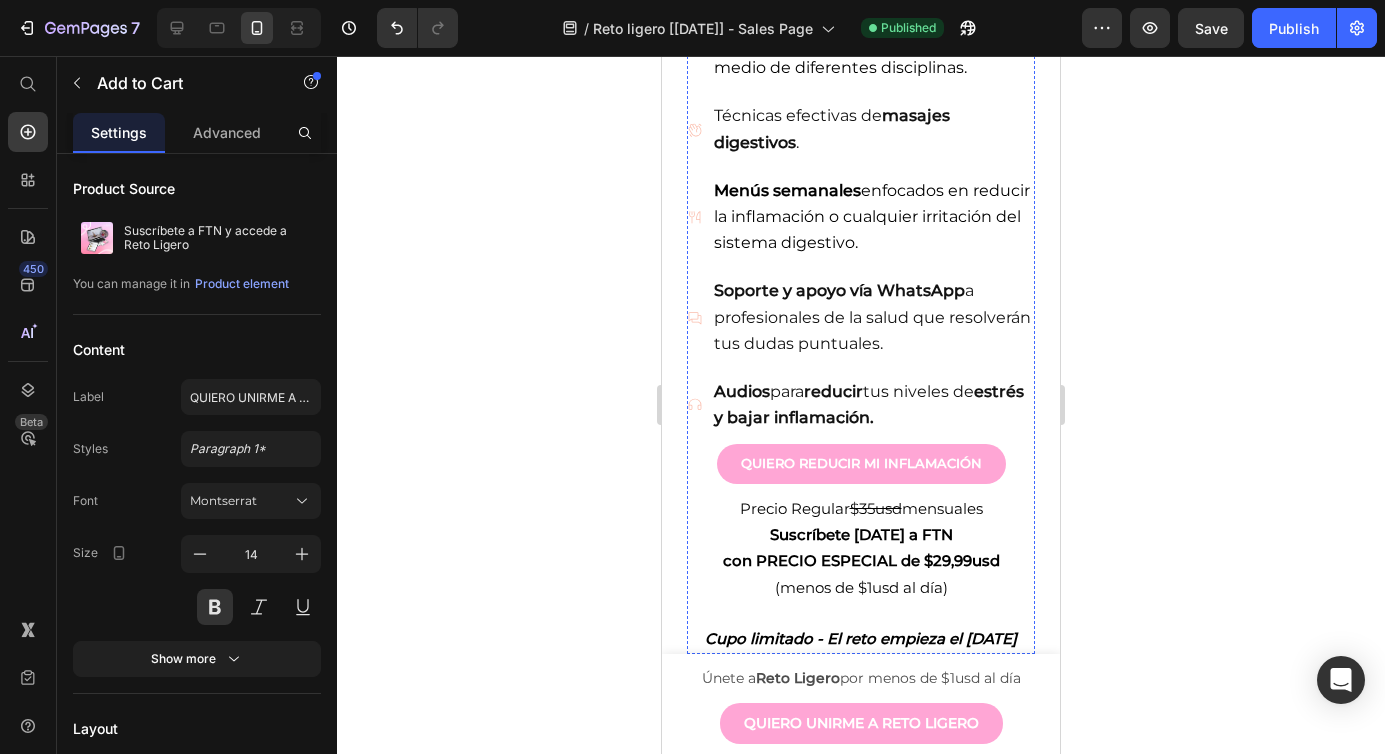 scroll, scrollTop: 2621, scrollLeft: 0, axis: vertical 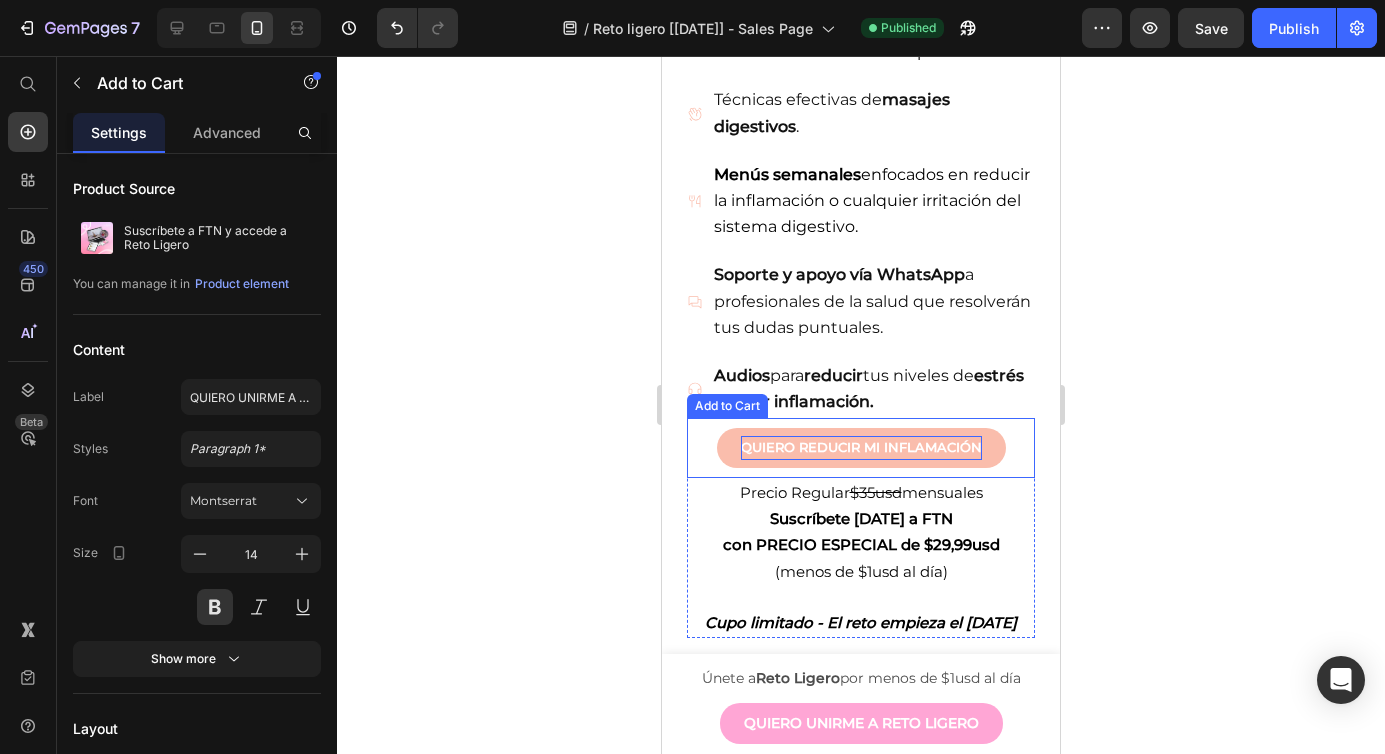 click on "QUIERO REDUCIR MI INFLAMACIÓN" at bounding box center [861, 447] 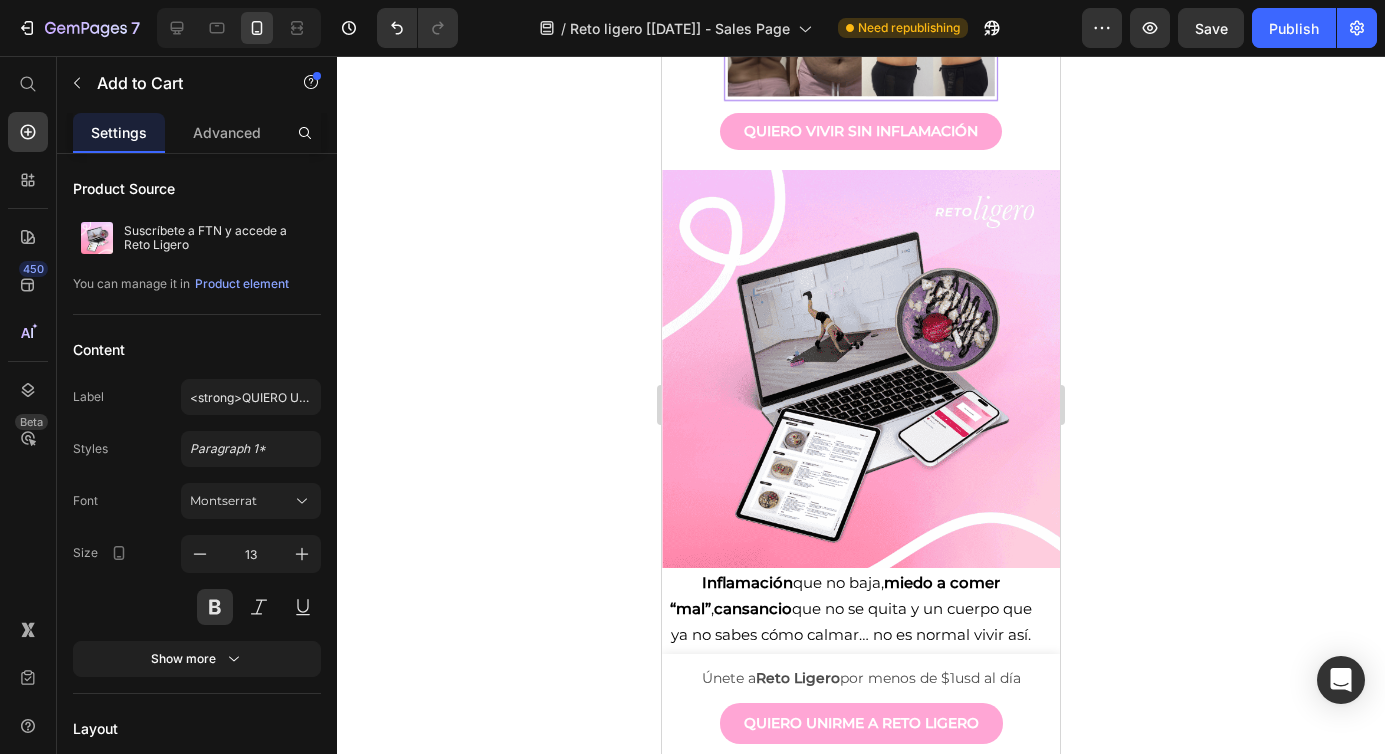 scroll, scrollTop: 6017, scrollLeft: 0, axis: vertical 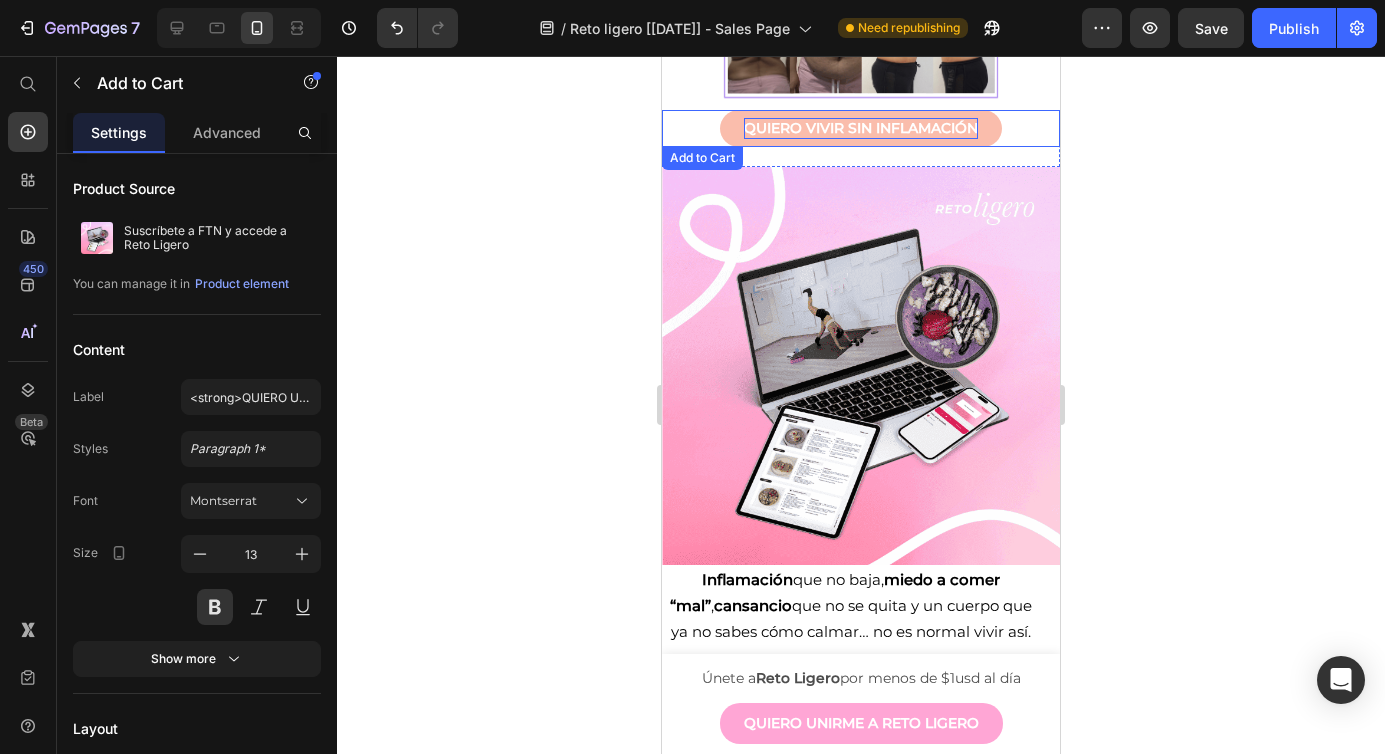 click on "QUIERO vivir sin inflamación" at bounding box center (861, 128) 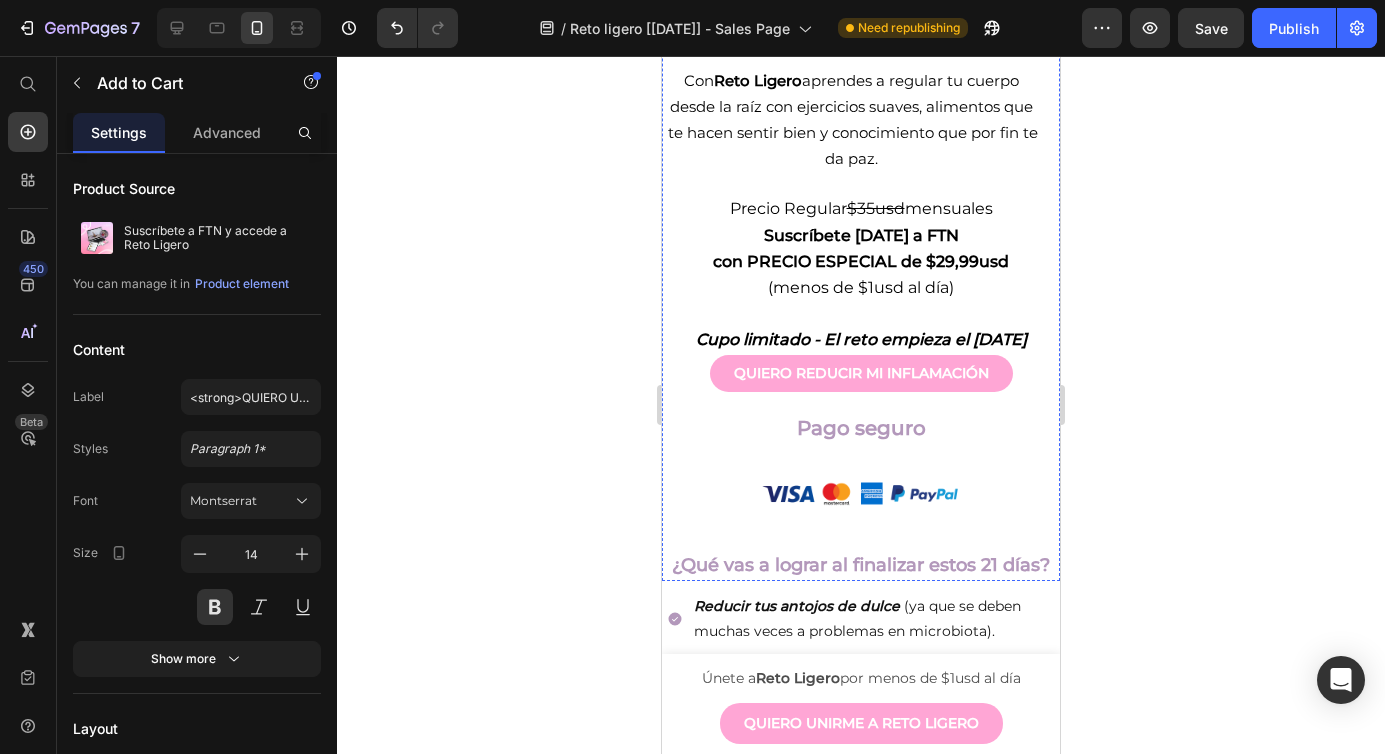 scroll, scrollTop: 6621, scrollLeft: 0, axis: vertical 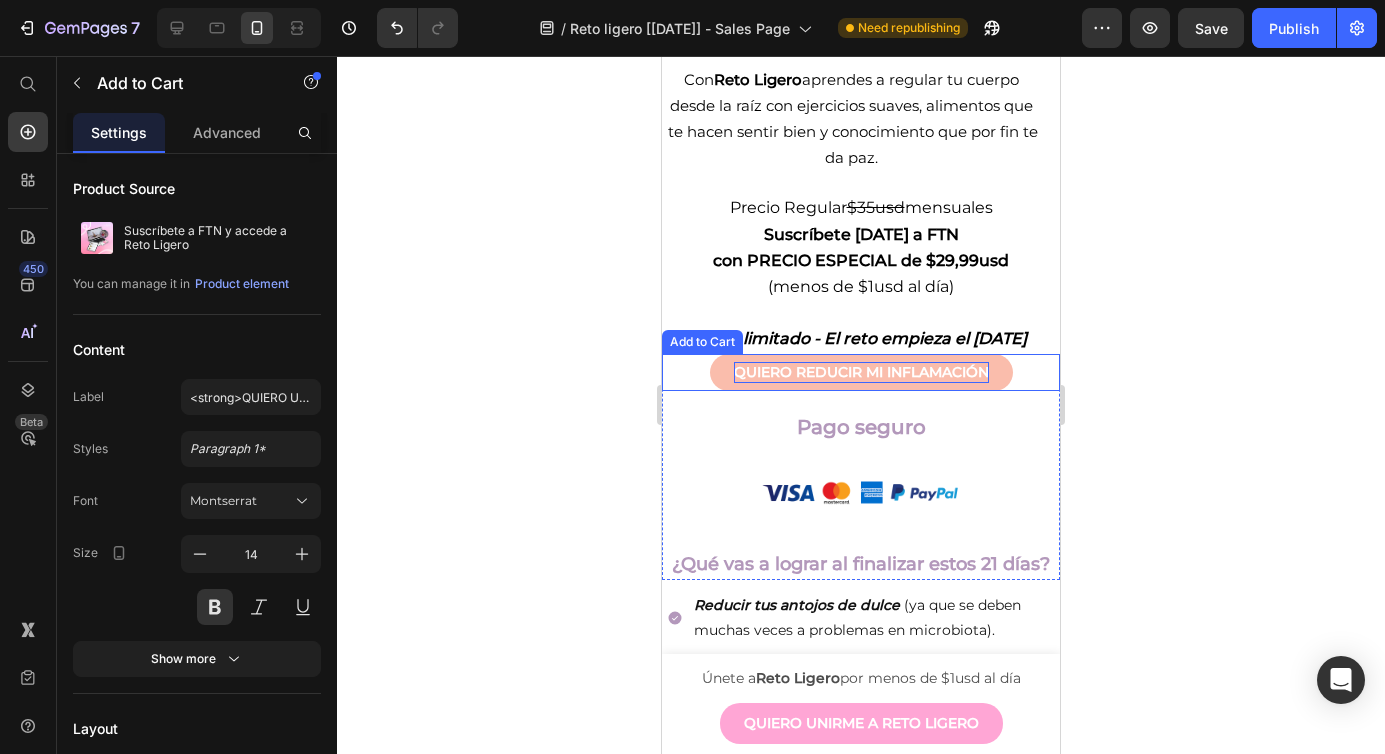 click on "QUIERO REDUCIR MI INFLAMACIÓN" at bounding box center (861, 372) 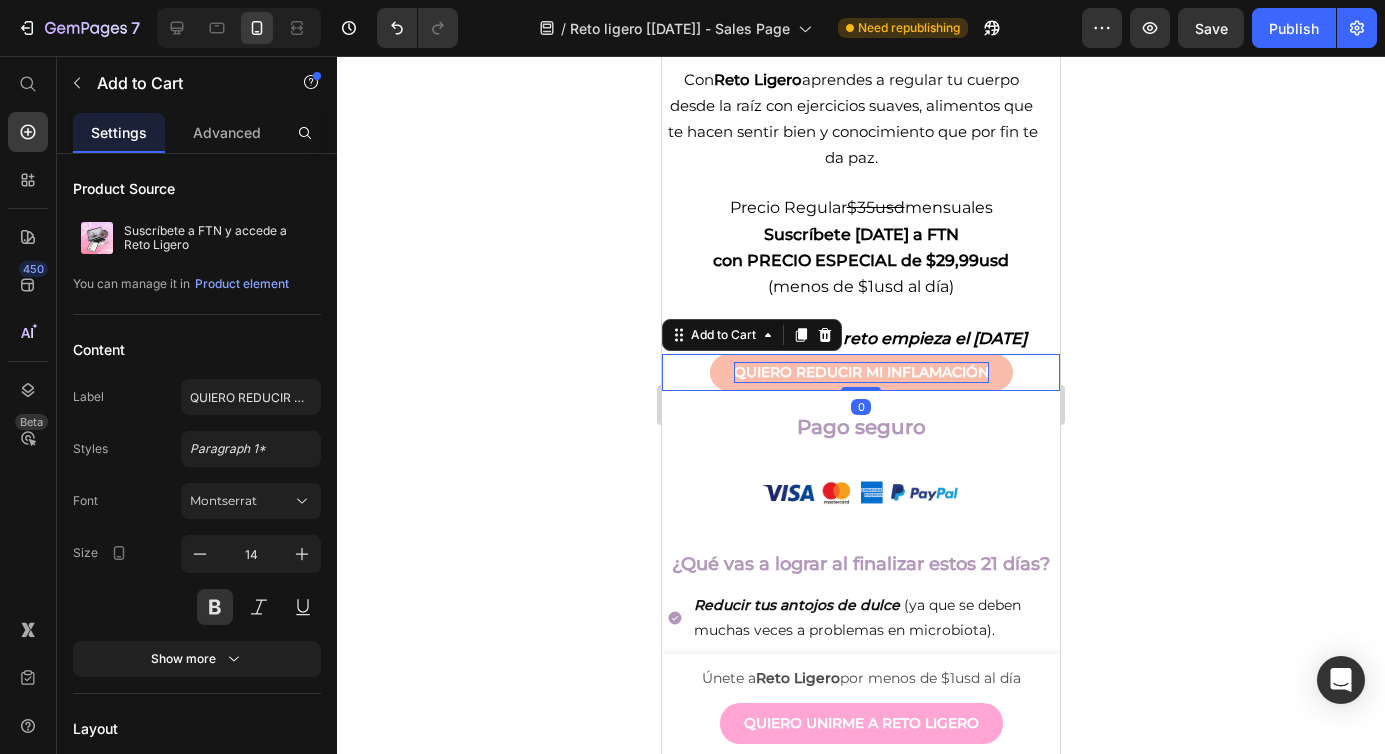click on "QUIERO REDUCIR MI INFLAMACIÓN" at bounding box center (861, 372) 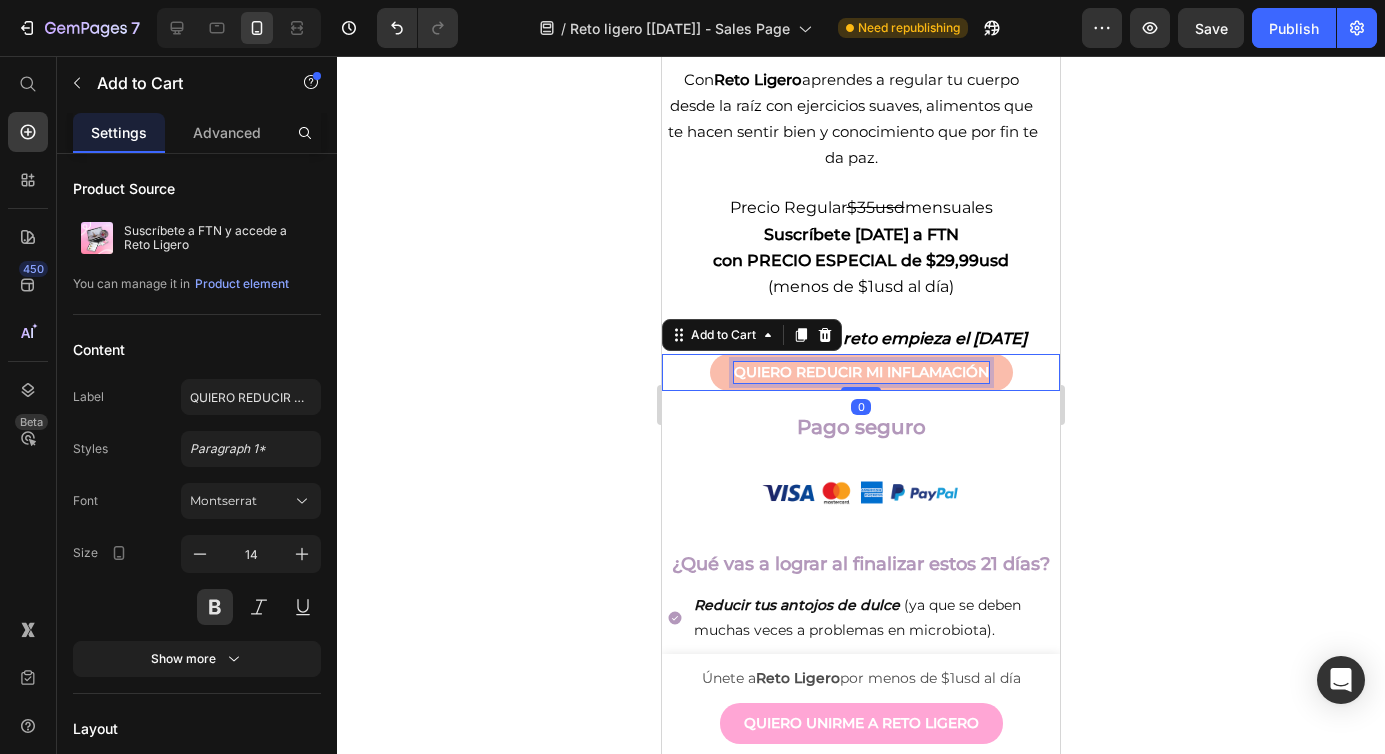 click on "QUIERO REDUCIR MI INFLAMACIÓN" at bounding box center [861, 372] 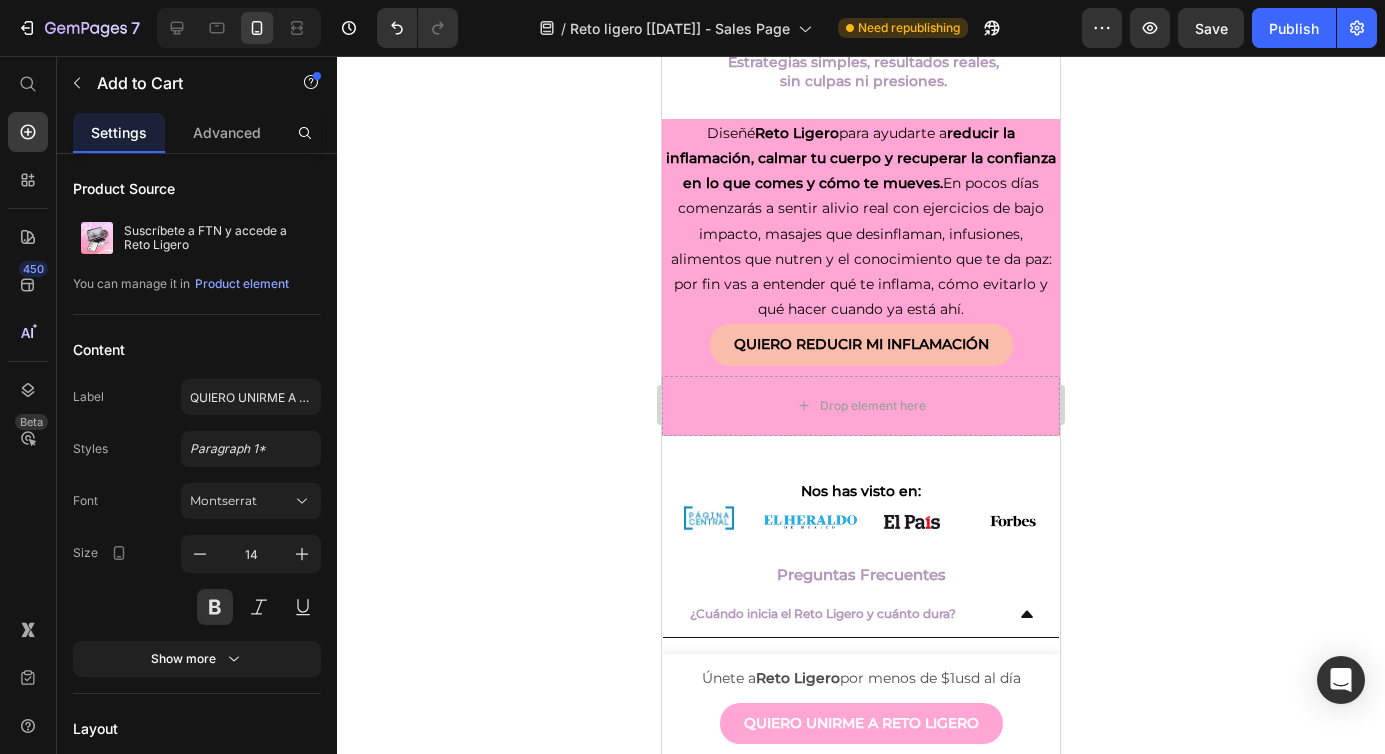 scroll, scrollTop: 8173, scrollLeft: 0, axis: vertical 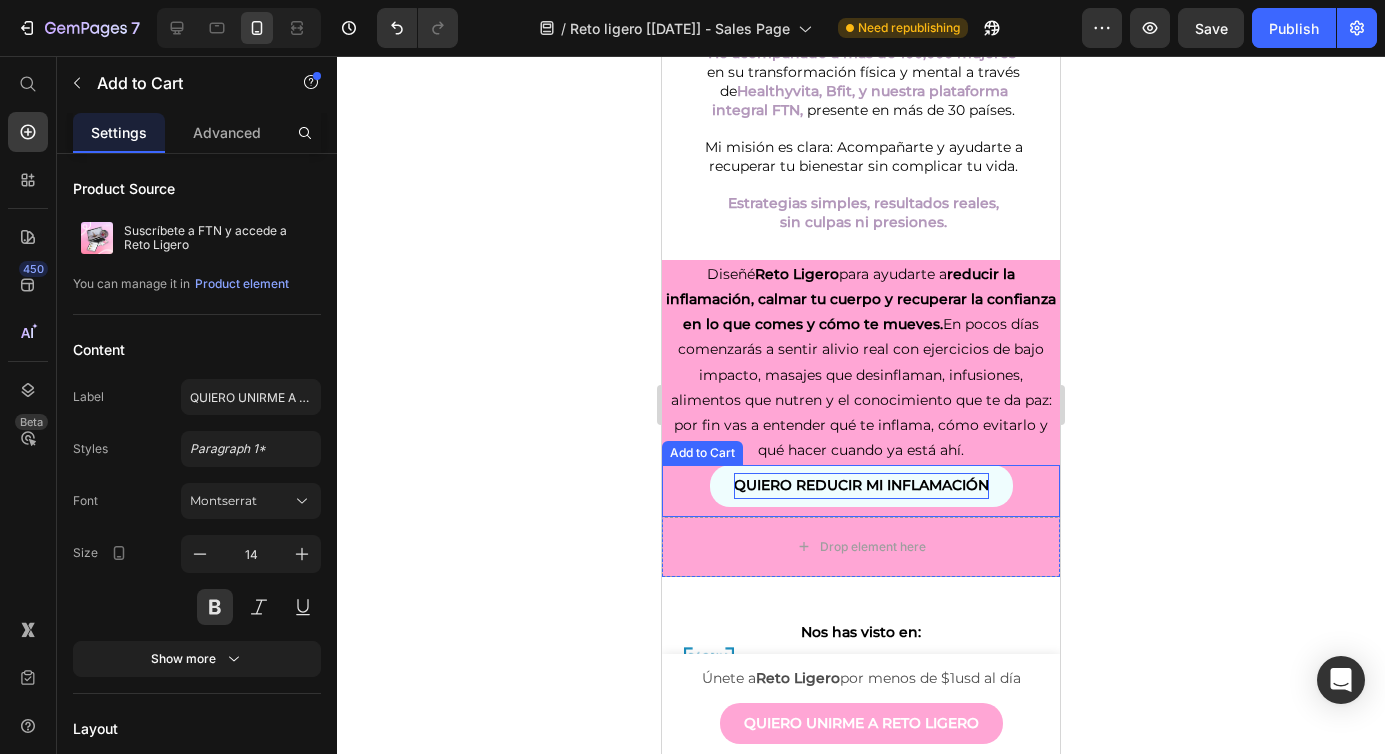 click on "QUIERO REDUCIR MI INFLAMACIÓN" at bounding box center [861, 485] 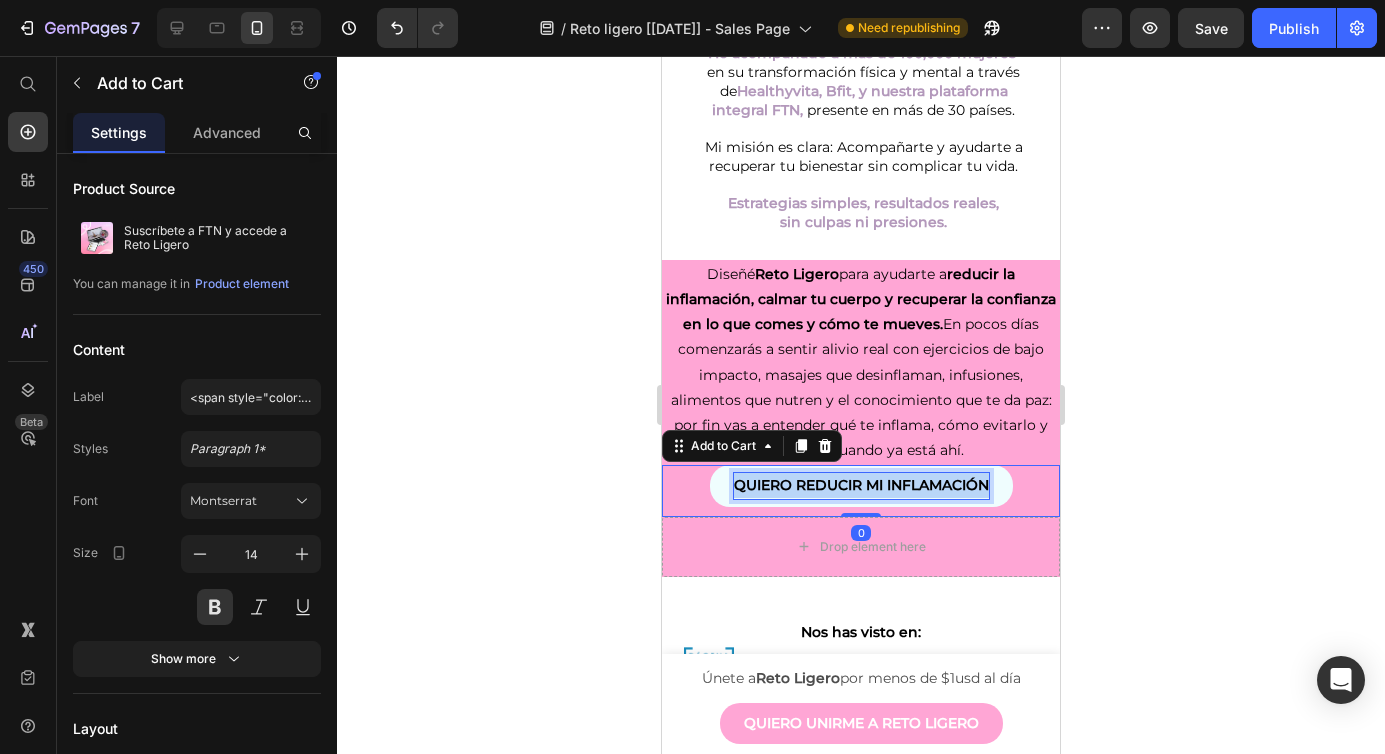 click on "QUIERO REDUCIR MI INFLAMACIÓN" at bounding box center [861, 485] 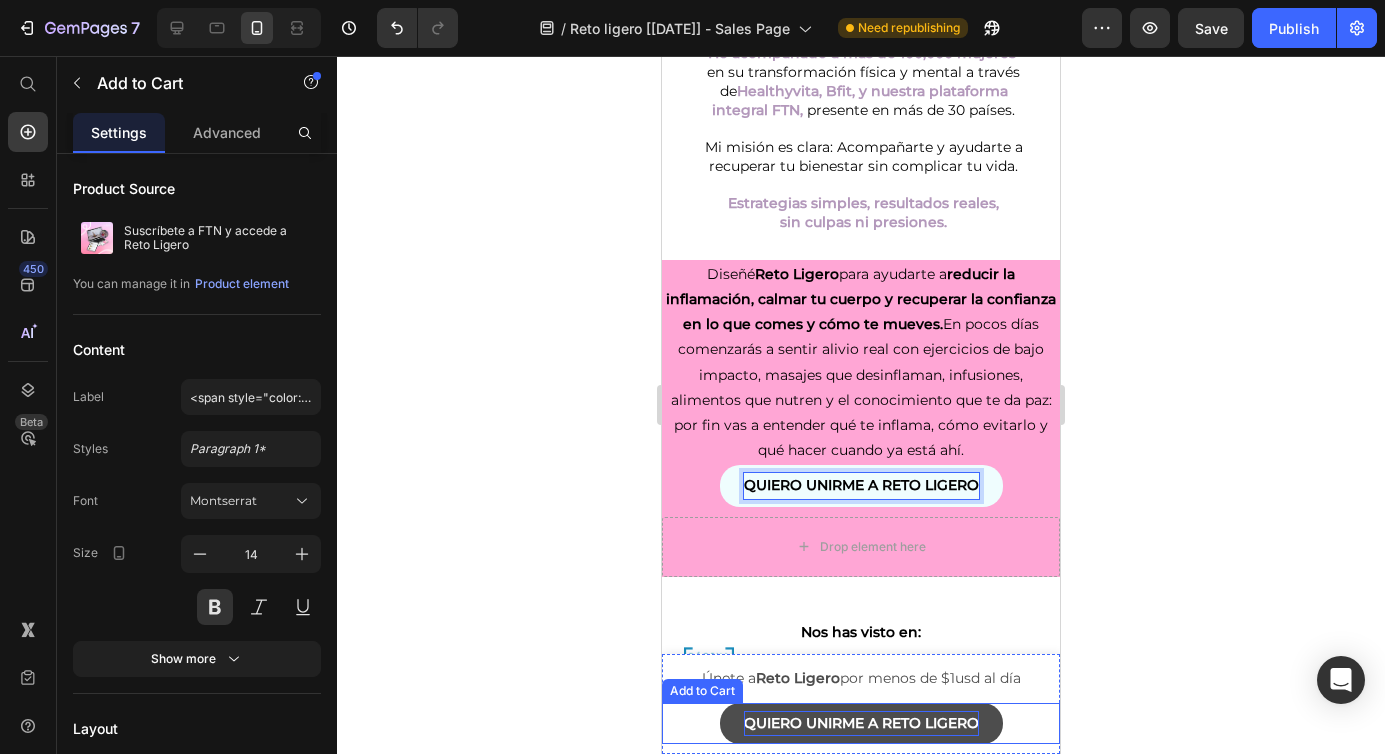 click on "QUIERO UNIRME A RETO LIGERO" at bounding box center (861, 723) 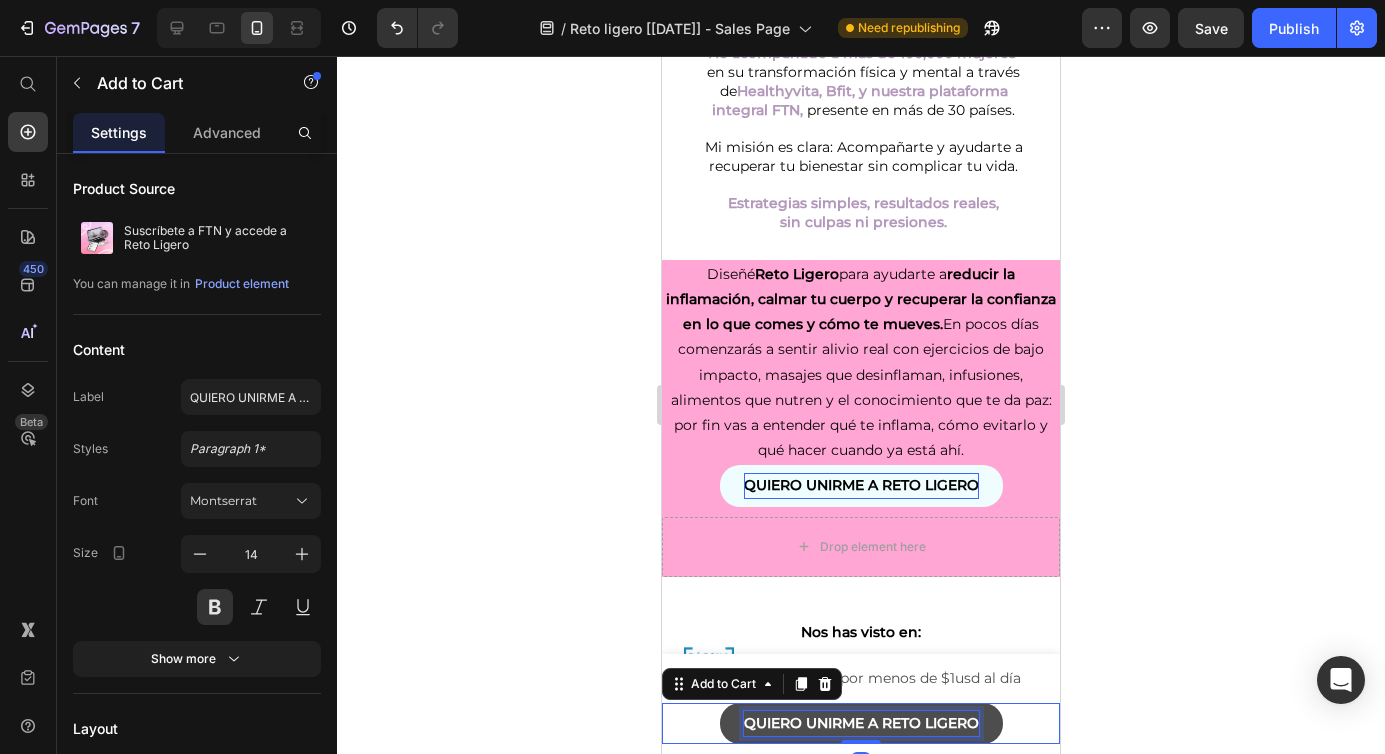 click on "QUIERO UNIRME A RETO LIGERO" at bounding box center [861, 723] 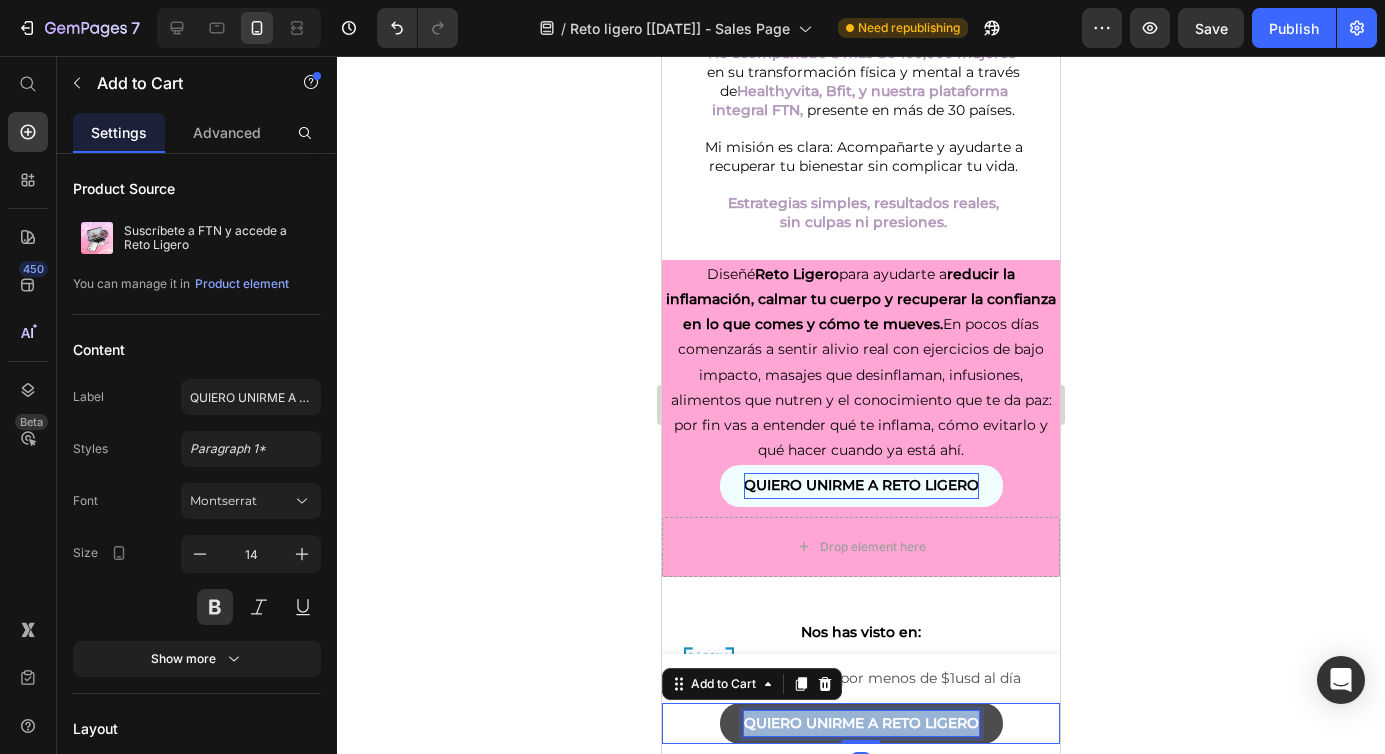 click on "QUIERO UNIRME A RETO LIGERO" at bounding box center [861, 723] 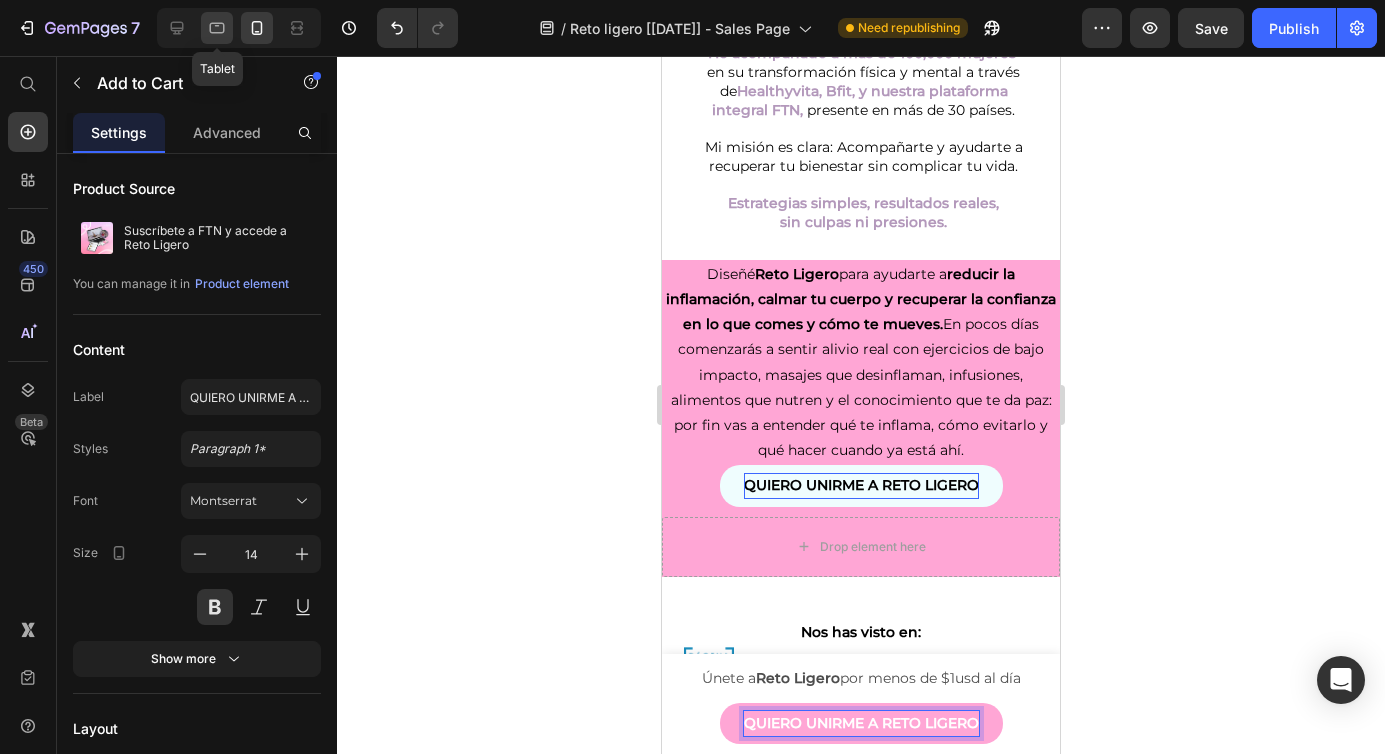 click 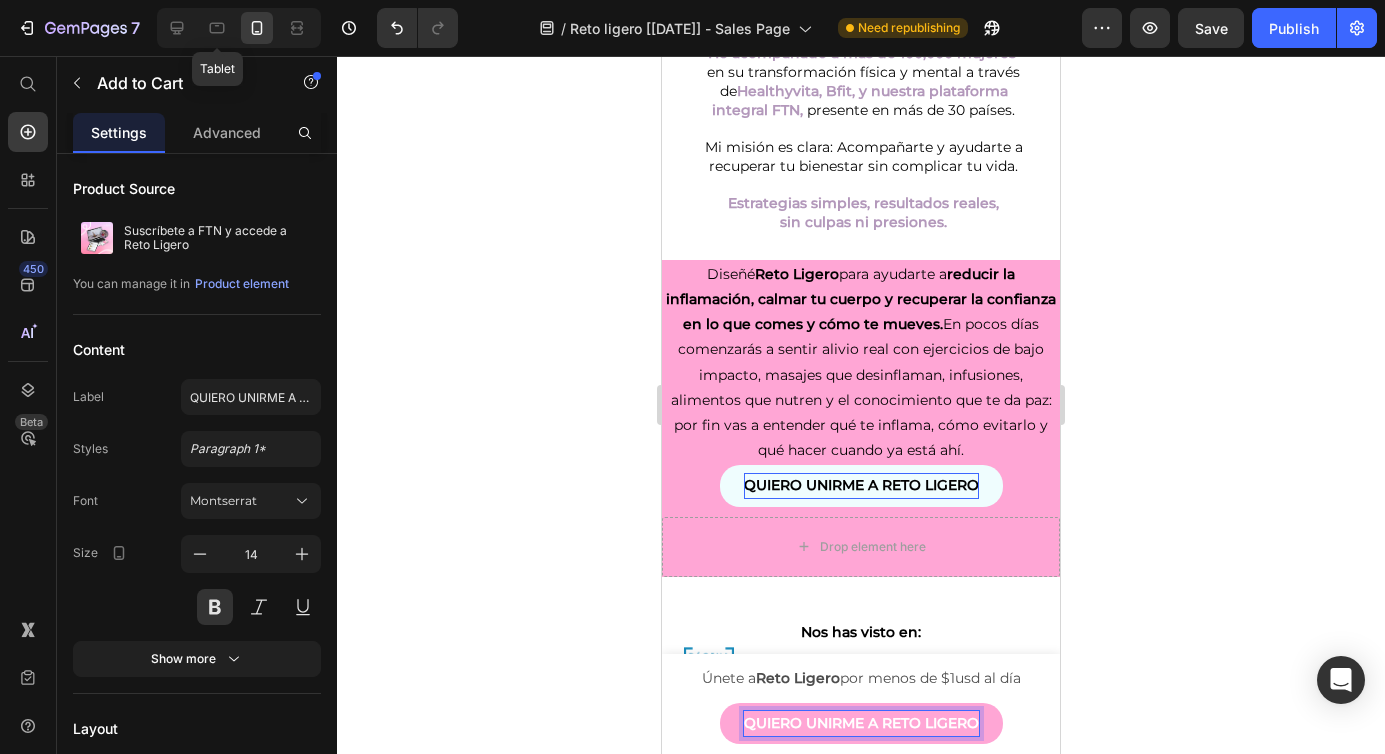 type on "16" 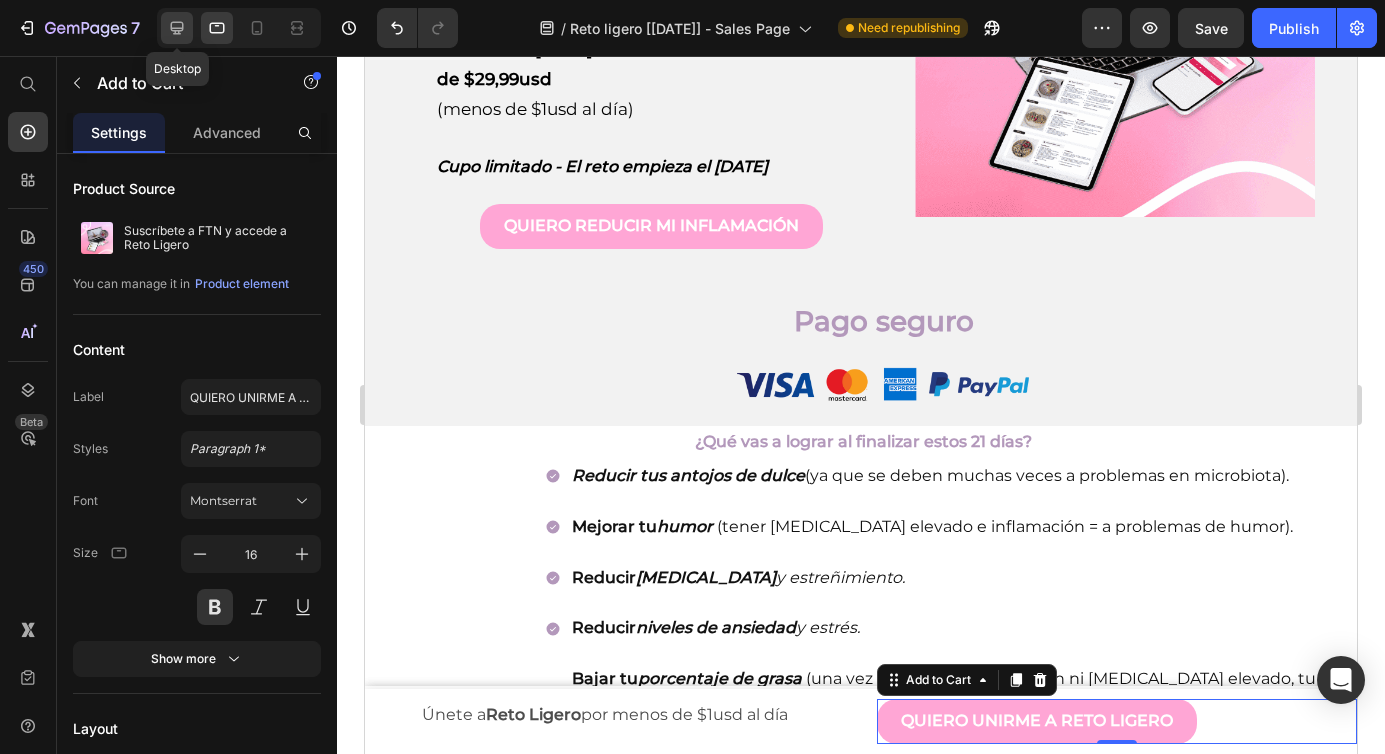 click 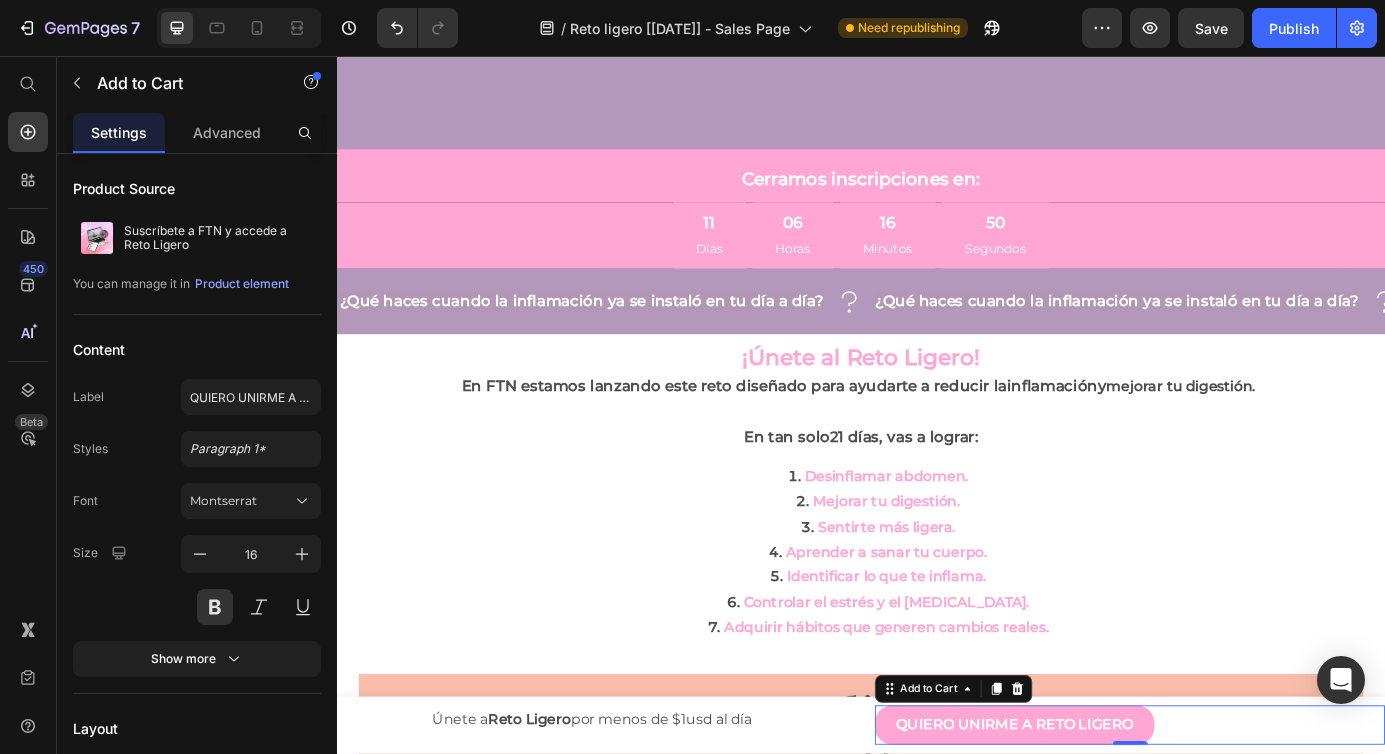 scroll, scrollTop: 0, scrollLeft: 0, axis: both 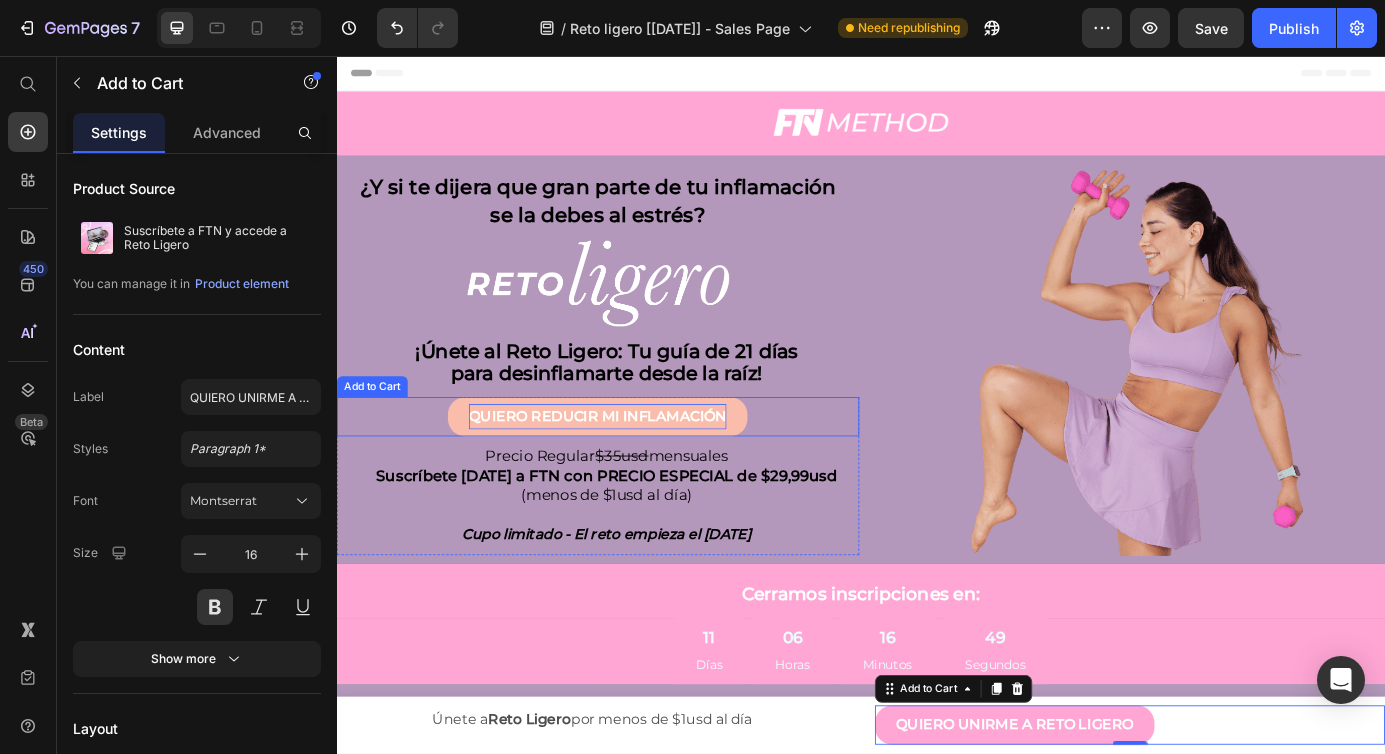 click on "QUIERO REDUCIR MI INFLAMACIÓN" at bounding box center [635, 469] 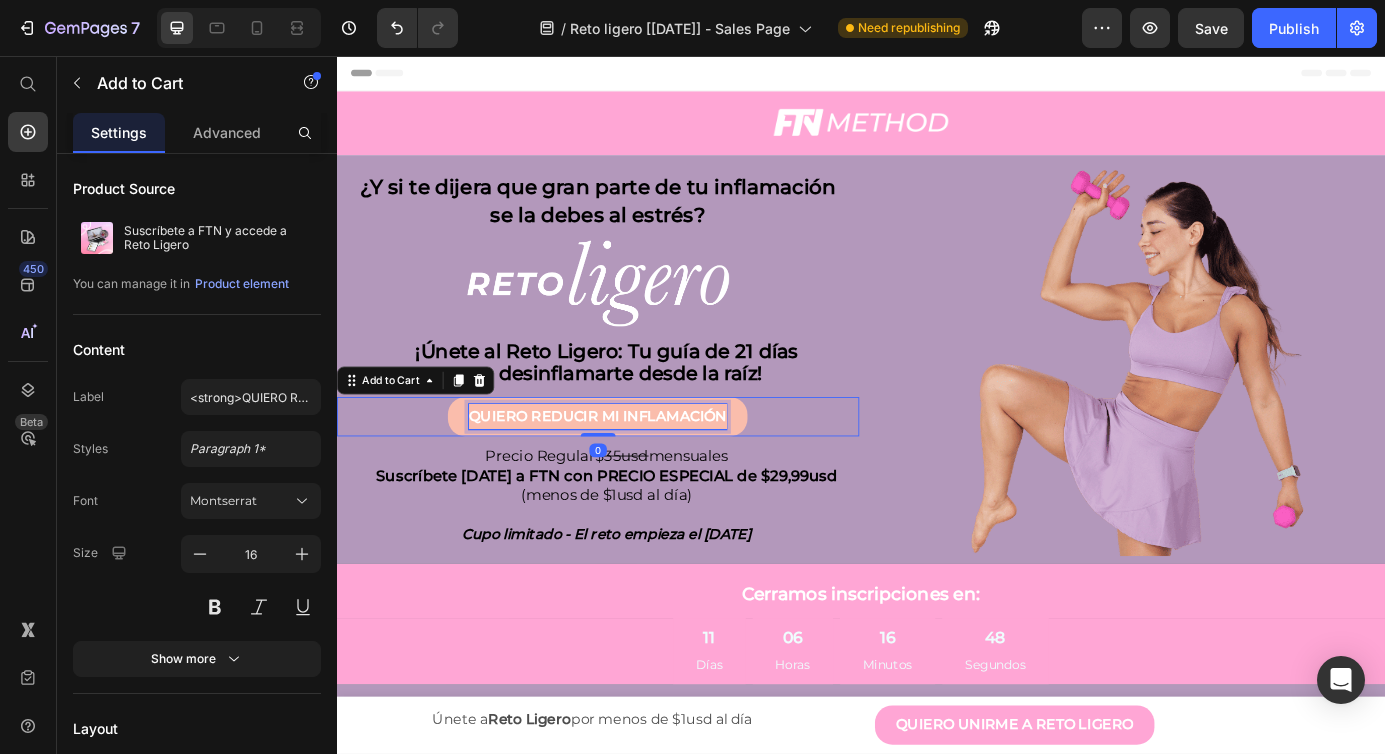 click on "QUIERO REDUCIR MI INFLAMACIÓN" at bounding box center [635, 468] 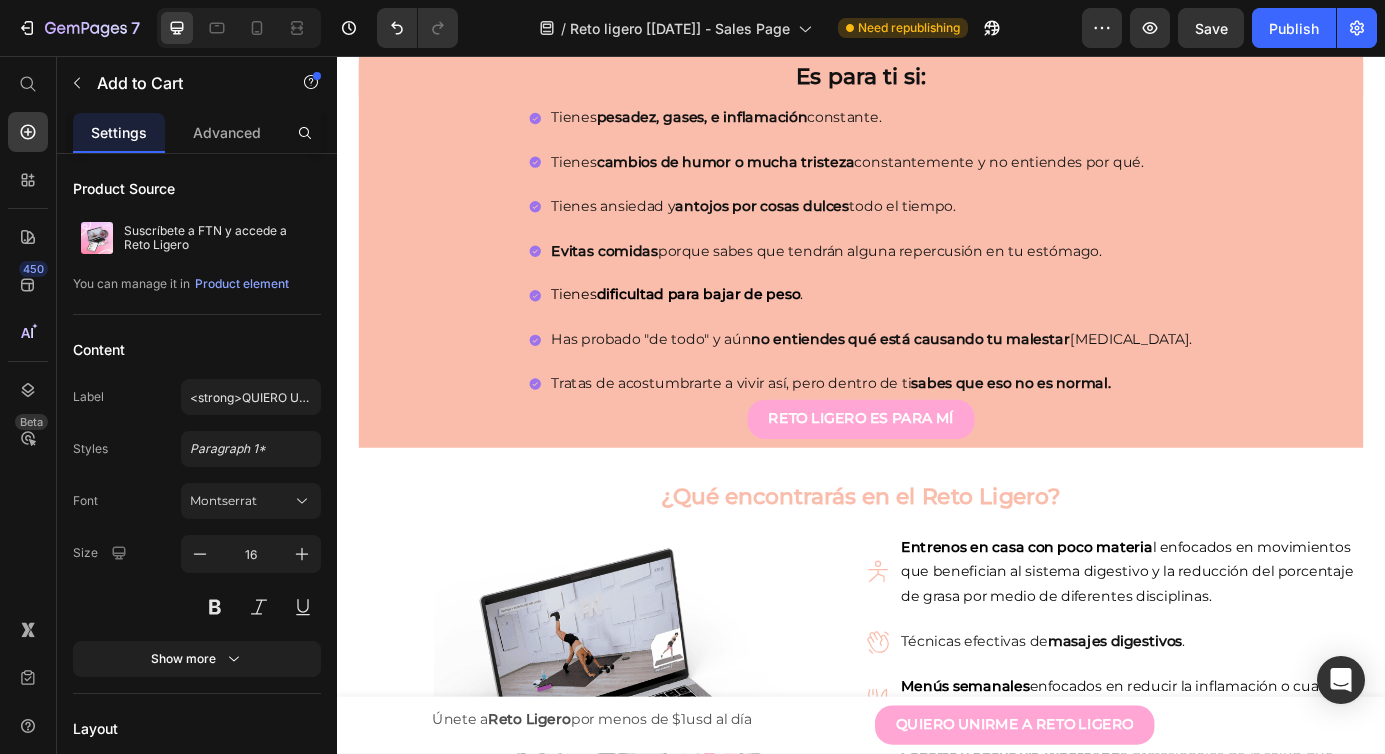 scroll, scrollTop: 1295, scrollLeft: 0, axis: vertical 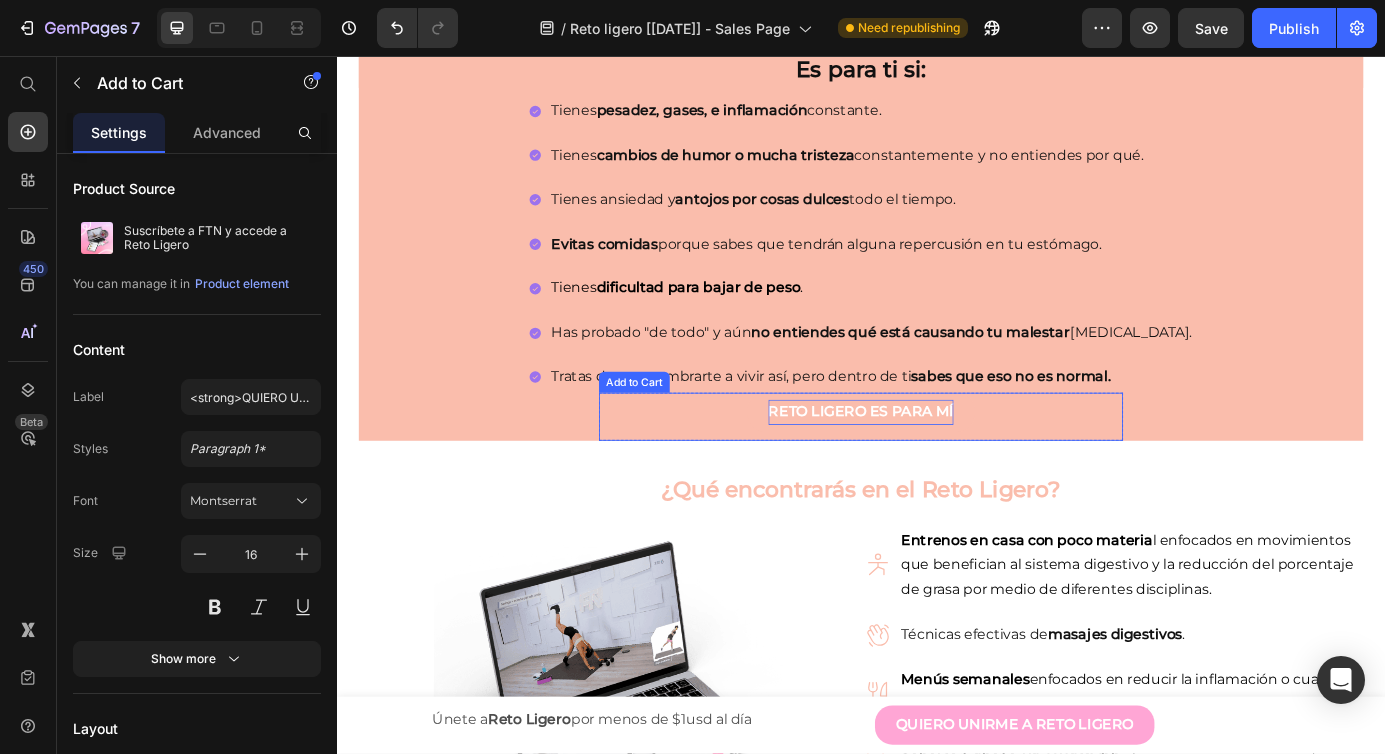 click on "RETO LIGERO ES PARA MÍ" at bounding box center [937, 464] 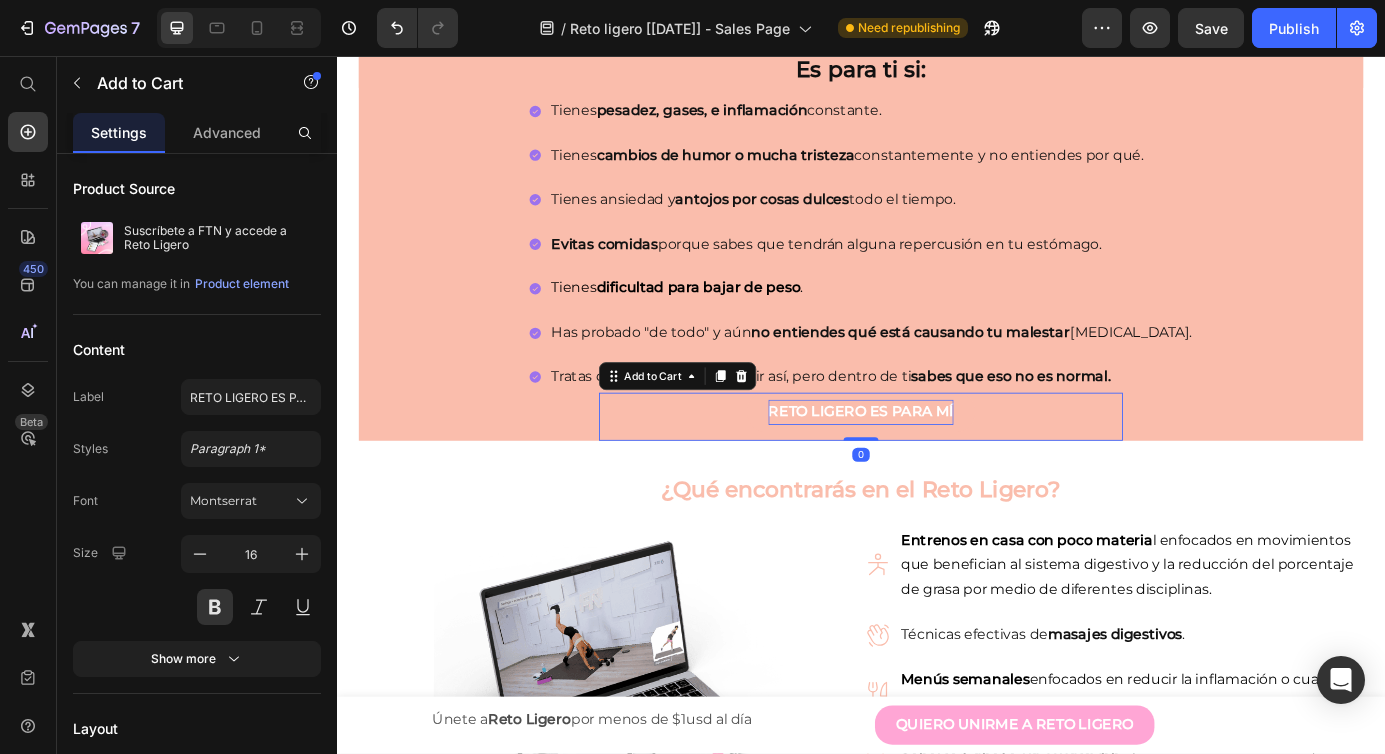 click on "RETO LIGERO ES PARA MÍ" at bounding box center (937, 464) 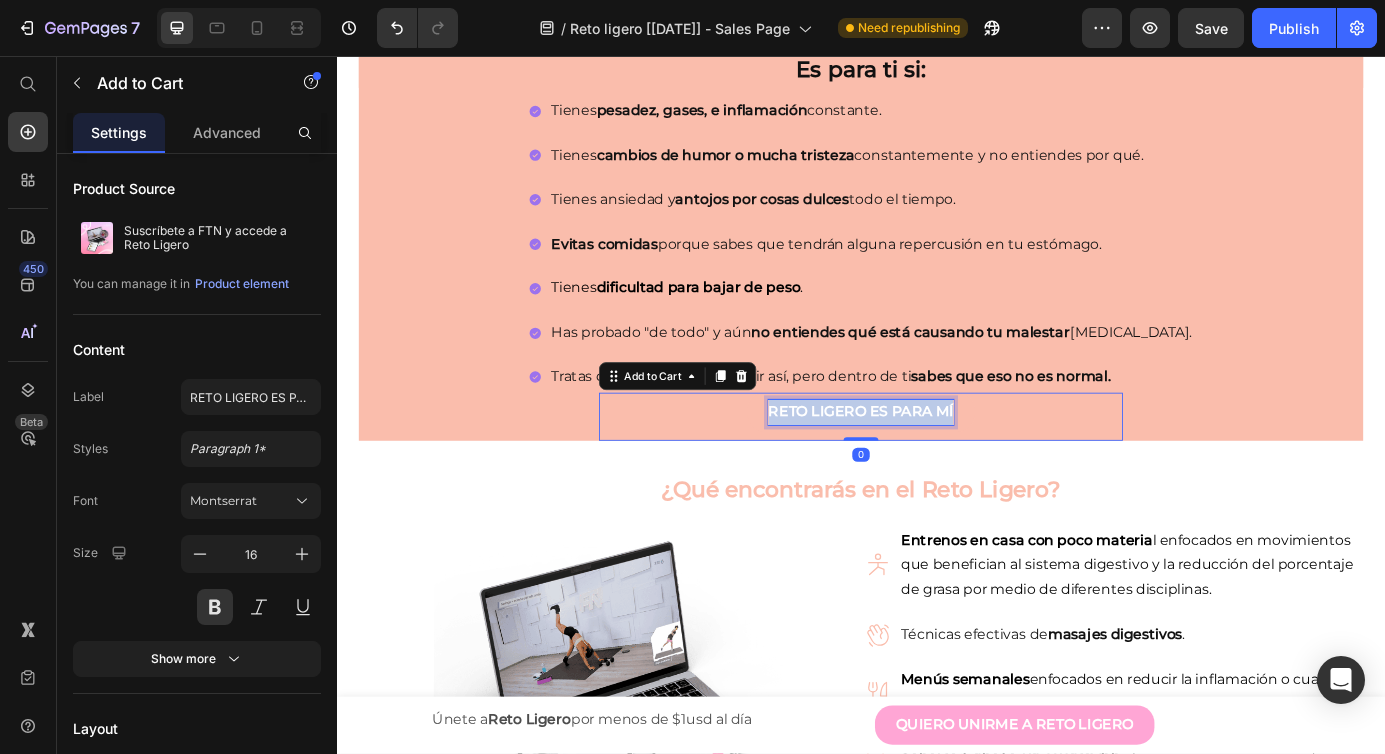 click on "RETO LIGERO ES PARA MÍ" at bounding box center [937, 464] 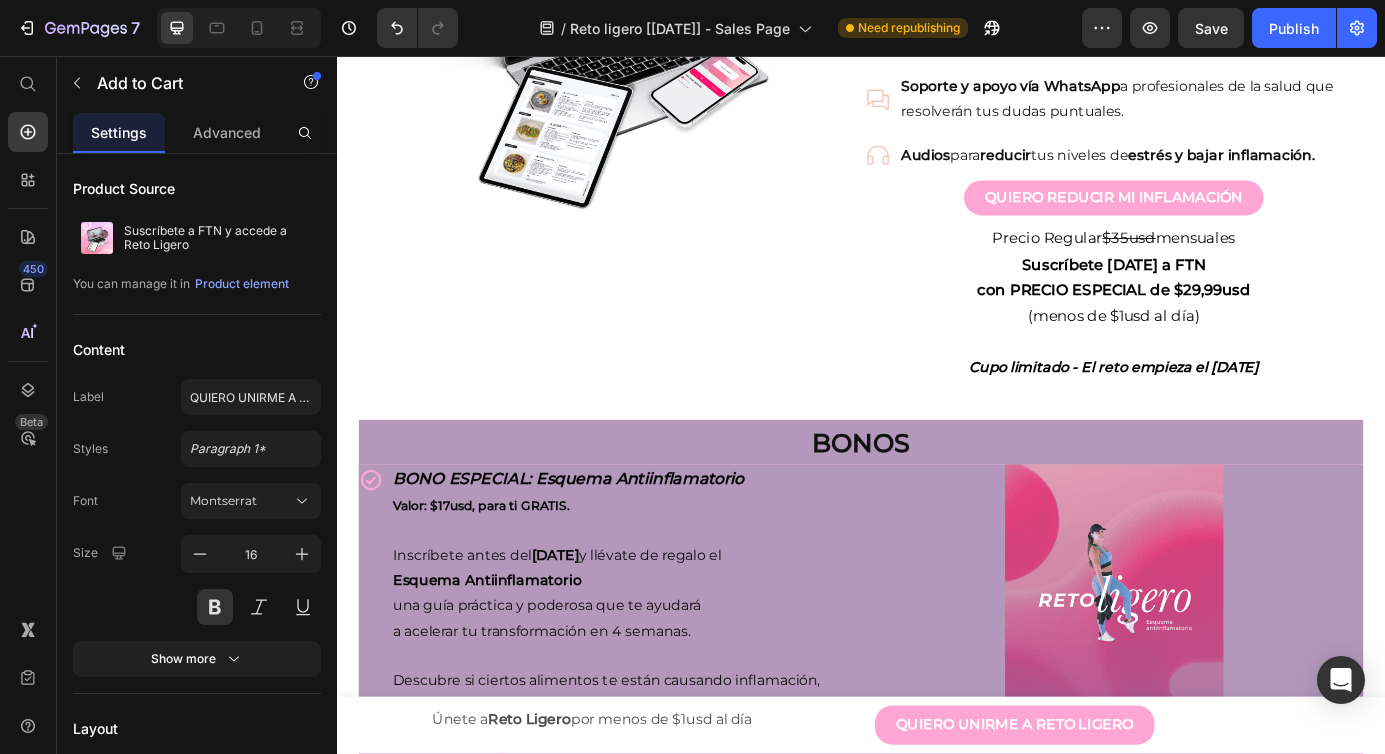 scroll, scrollTop: 1966, scrollLeft: 0, axis: vertical 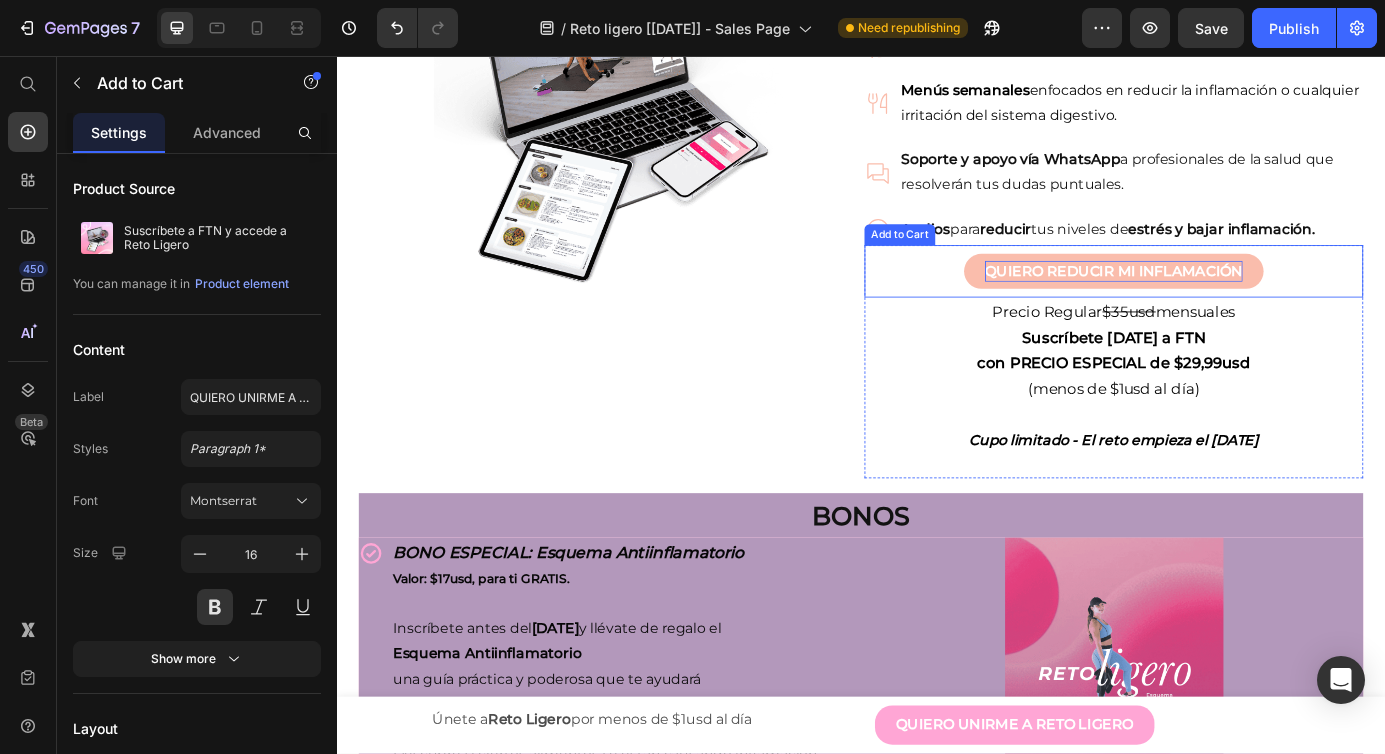click on "QUIERO REDUCIR MI INFLAMACIÓN" at bounding box center (1226, 303) 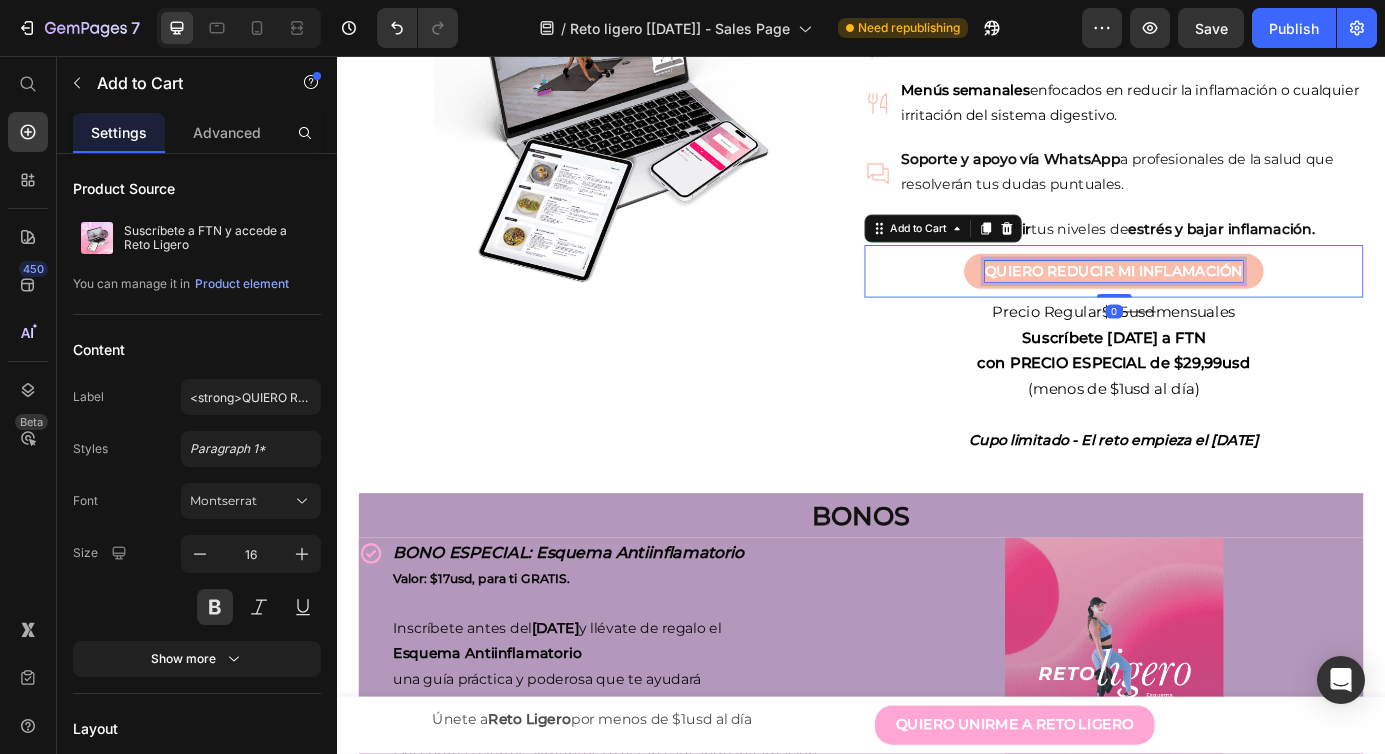 click on "QUIERO REDUCIR MI INFLAMACIÓN" at bounding box center (1226, 302) 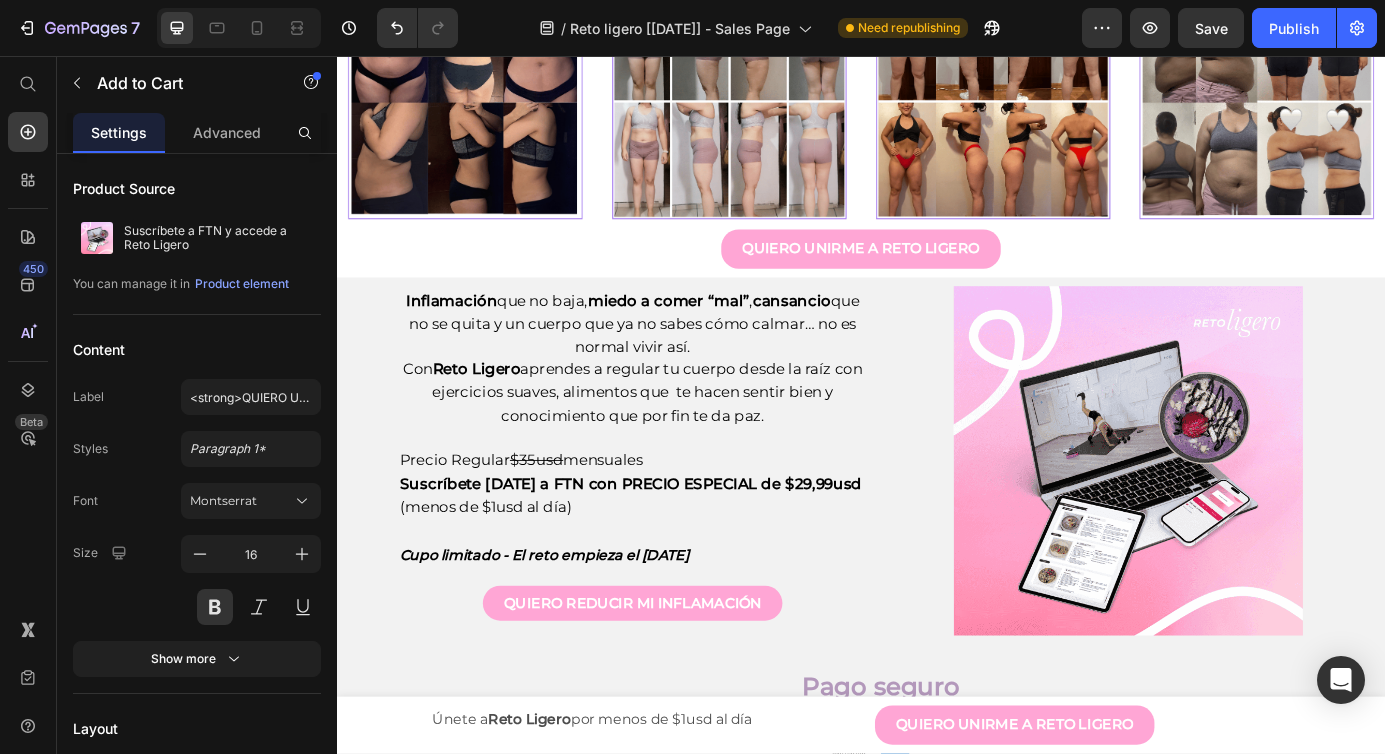 scroll, scrollTop: 3556, scrollLeft: 0, axis: vertical 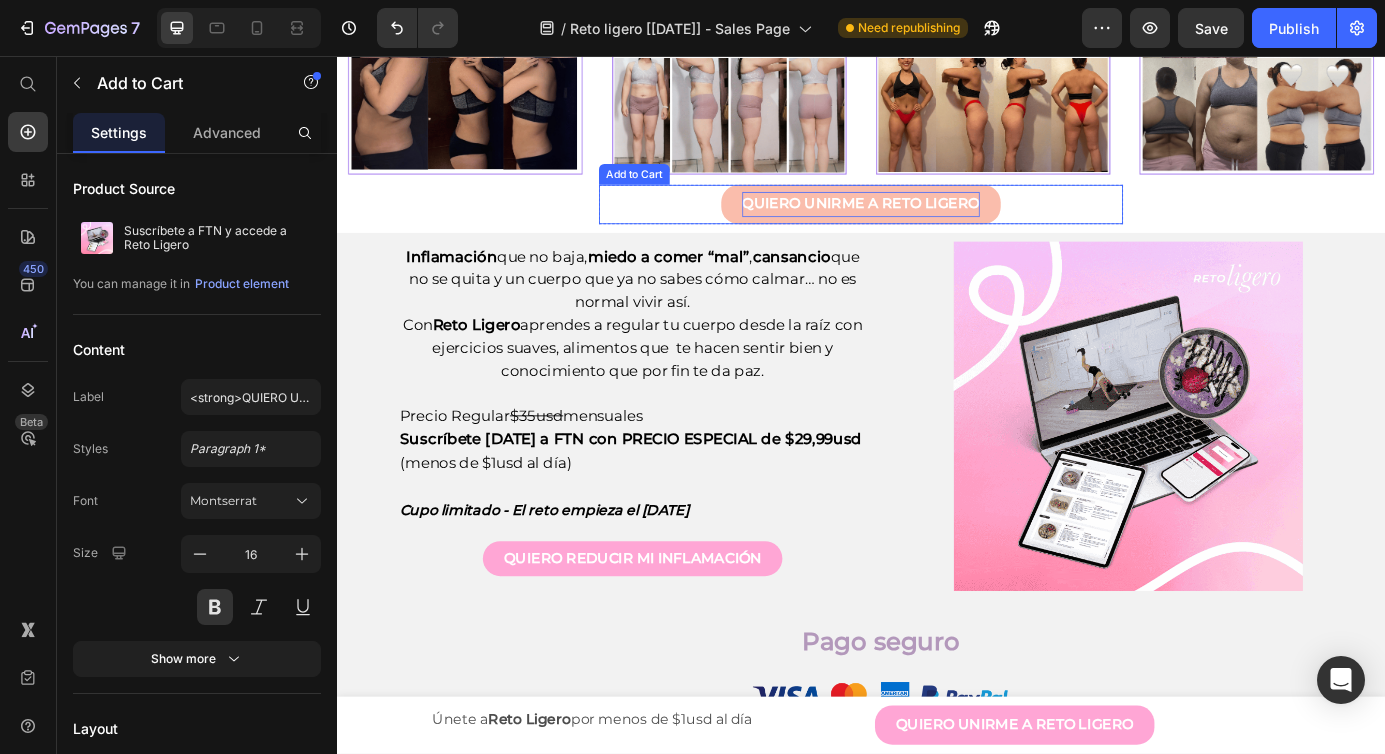 click on "QUIERO UNIRME A RETO LIGERO" at bounding box center (937, 226) 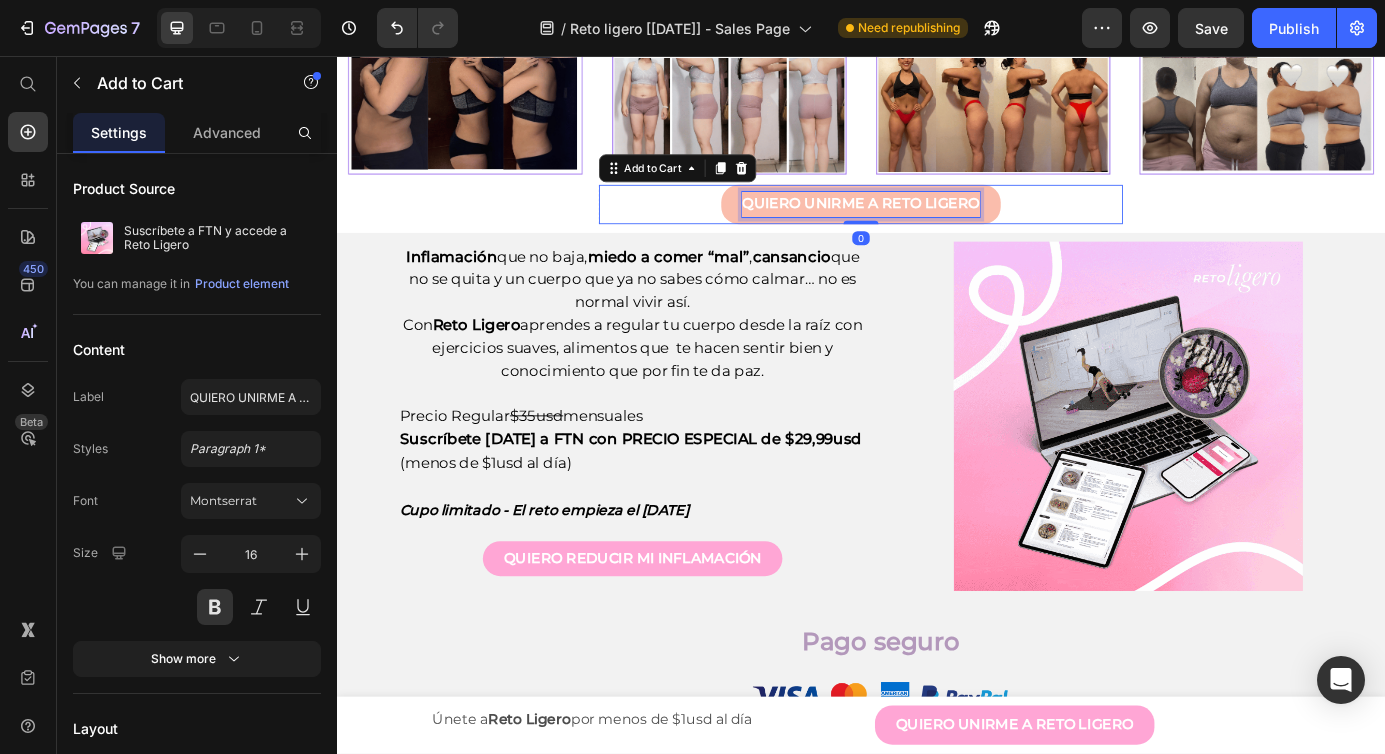 click on "QUIERO UNIRME A RETO LIGERO" at bounding box center (937, 226) 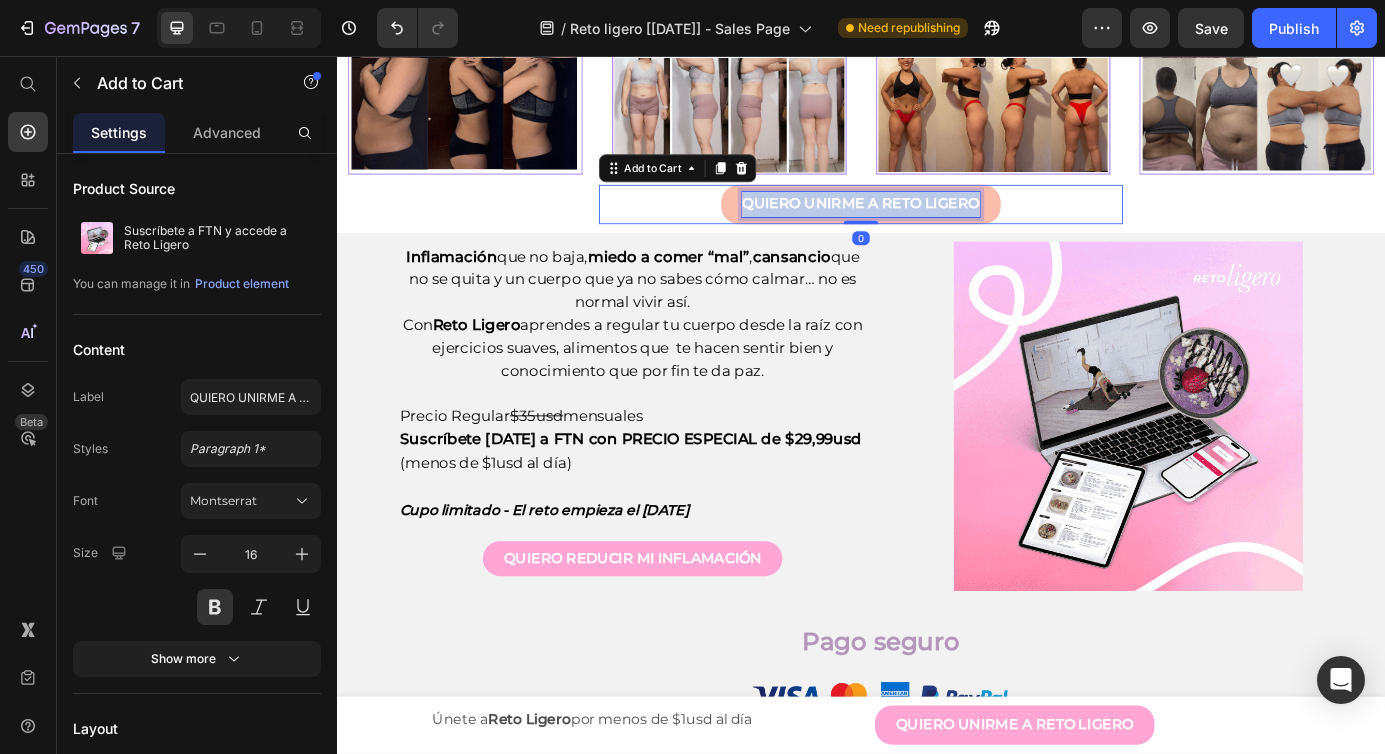 click on "QUIERO UNIRME A RETO LIGERO" at bounding box center (937, 226) 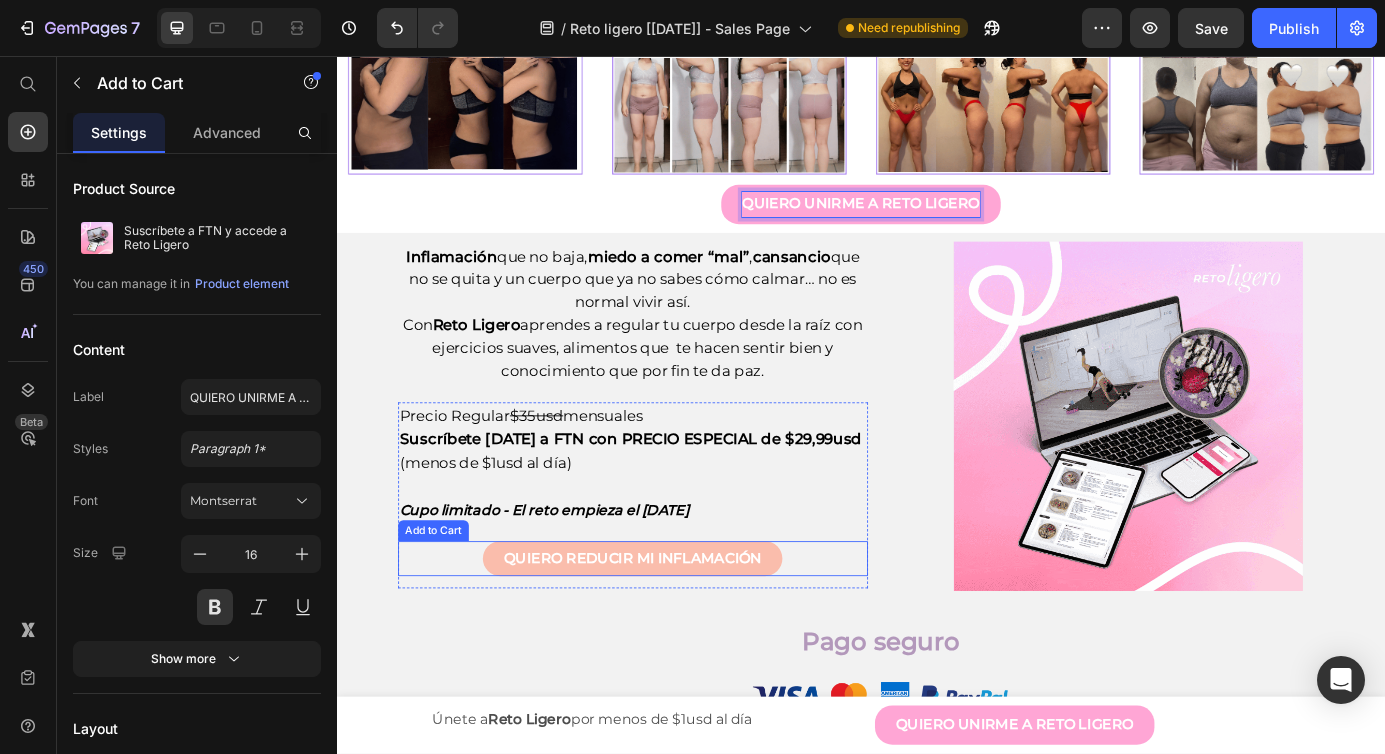 click on "QUIERO REDUCIR MI INFLAMACIÓN" at bounding box center (675, 632) 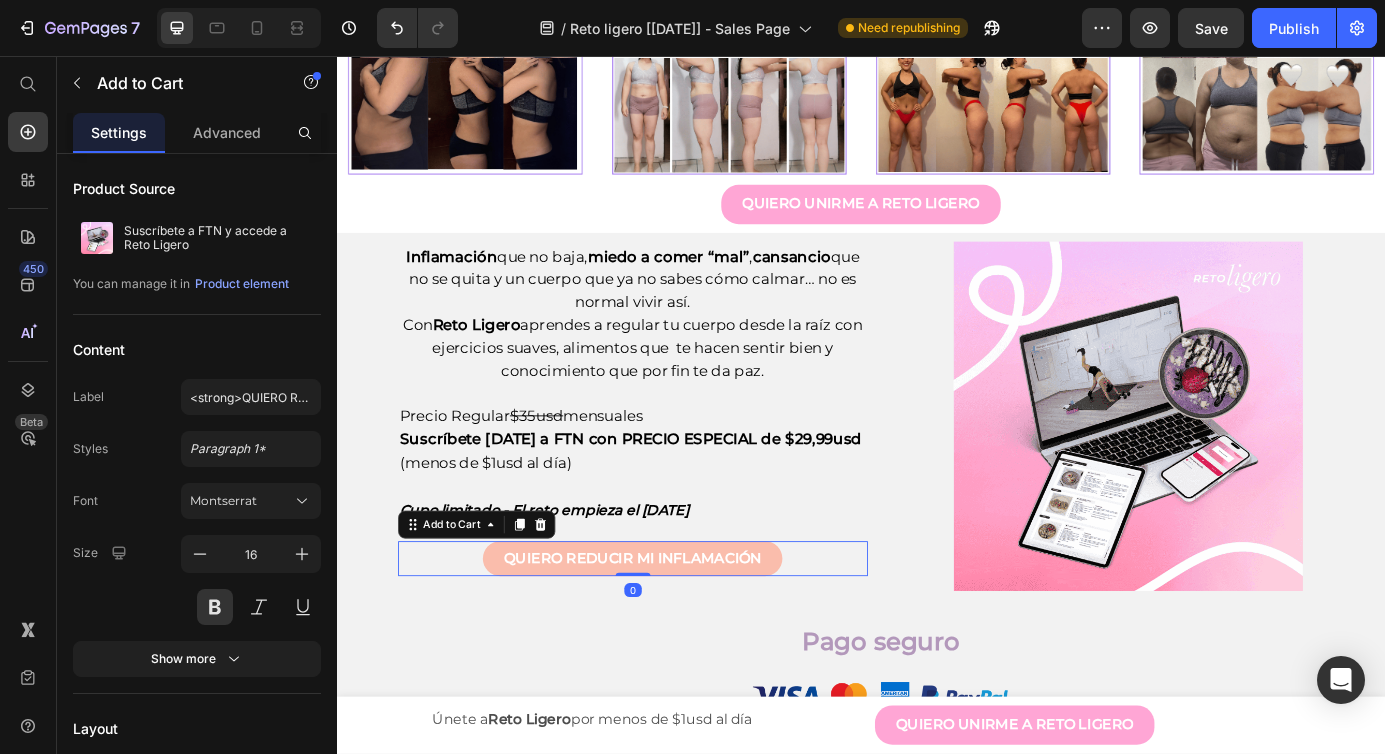 click on "QUIERO REDUCIR MI INFLAMACIÓN" at bounding box center [675, 632] 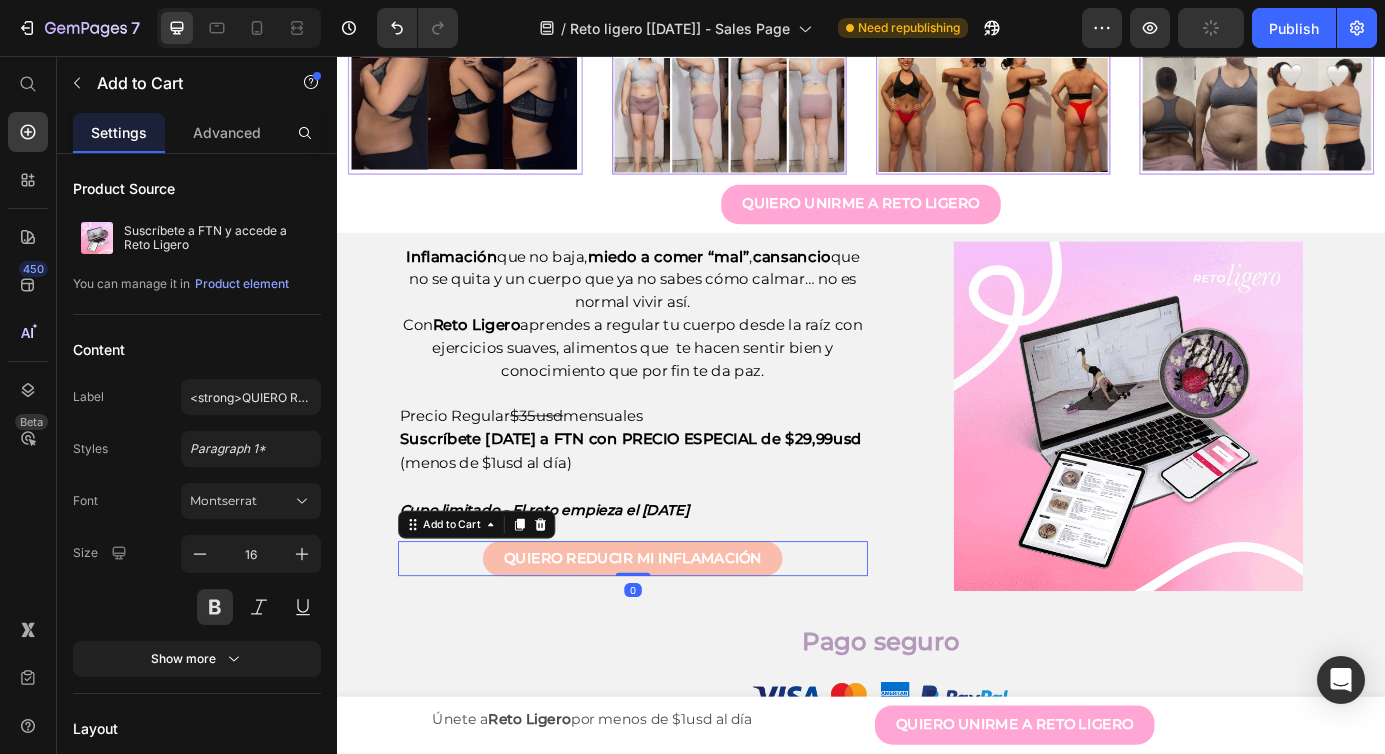 click on "QUIERO REDUCIR MI INFLAMACIÓN" at bounding box center [675, 632] 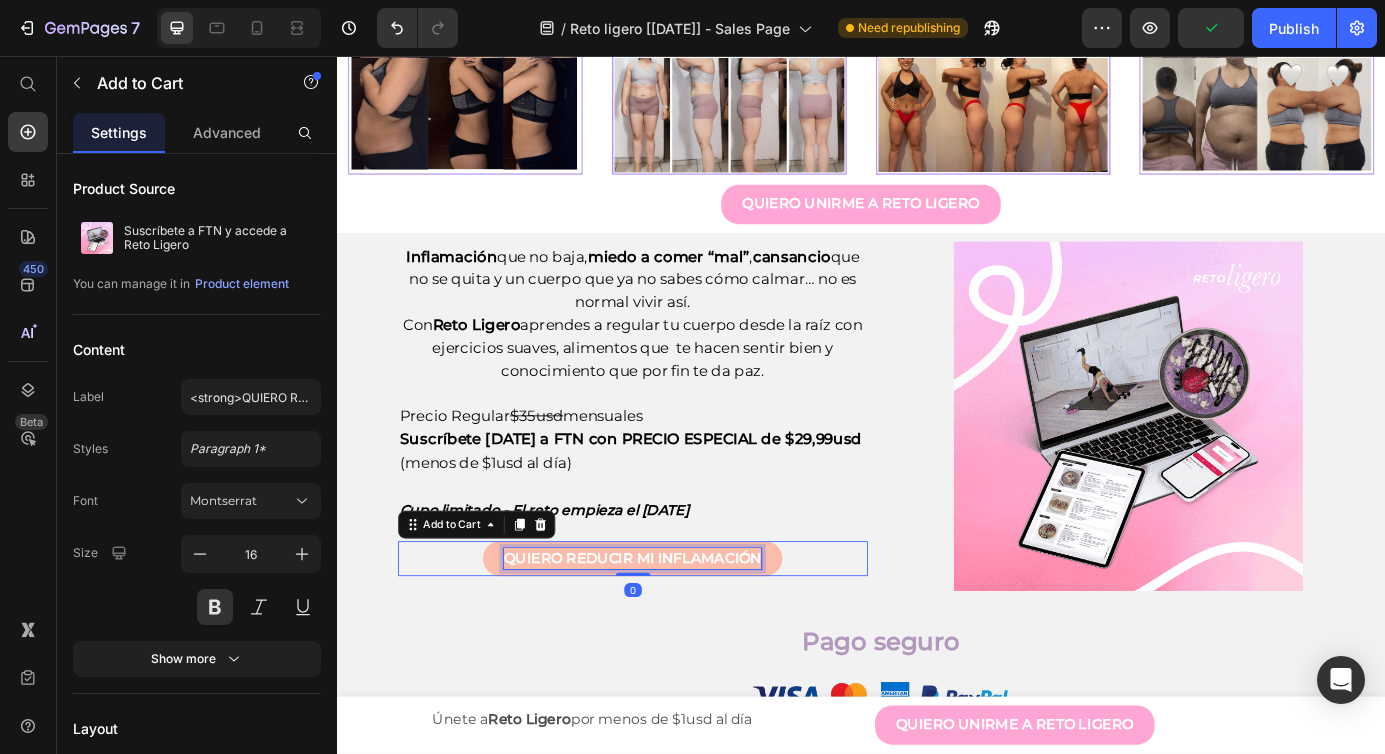 click on "QUIERO REDUCIR MI INFLAMACIÓN" at bounding box center (675, 631) 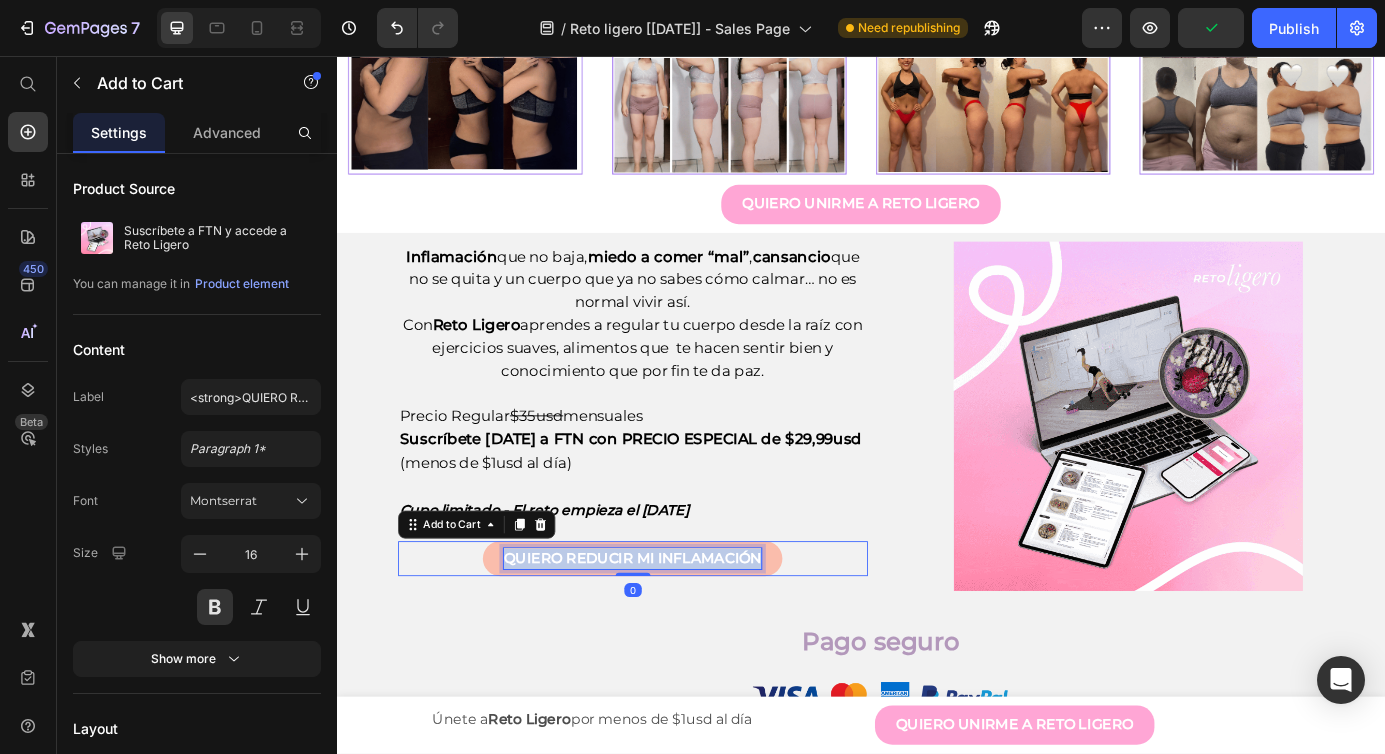 click on "QUIERO REDUCIR MI INFLAMACIÓN" at bounding box center (675, 631) 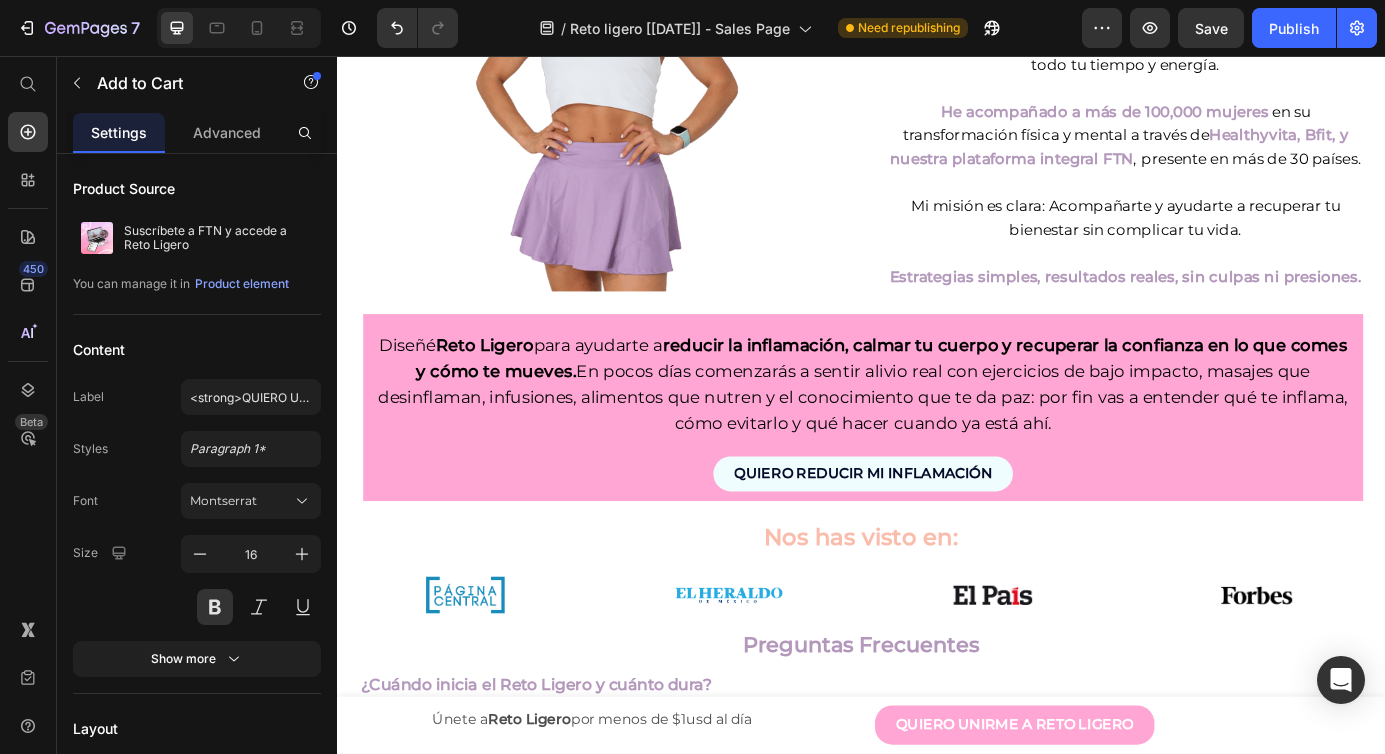 scroll, scrollTop: 5122, scrollLeft: 0, axis: vertical 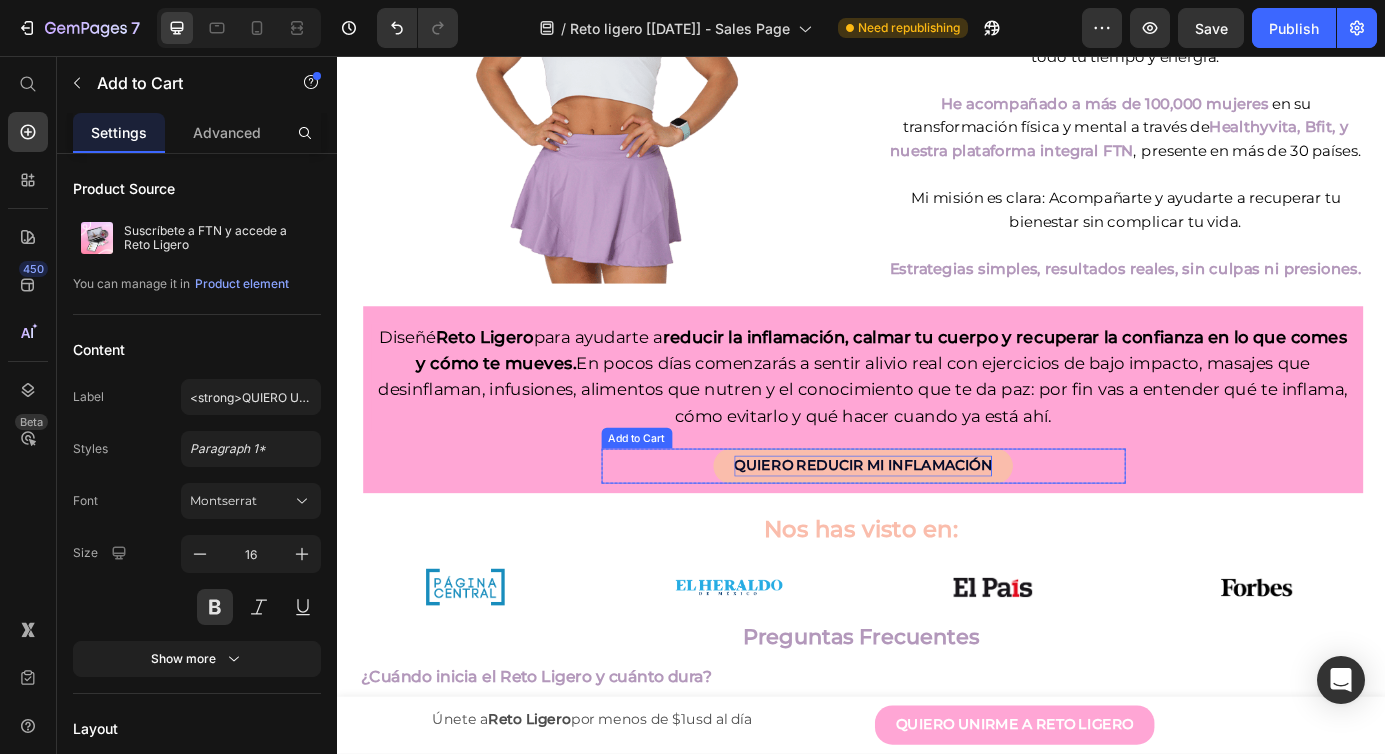 click on "QUIERO REDUCIR MI INFLAMACIÓN" at bounding box center [939, 526] 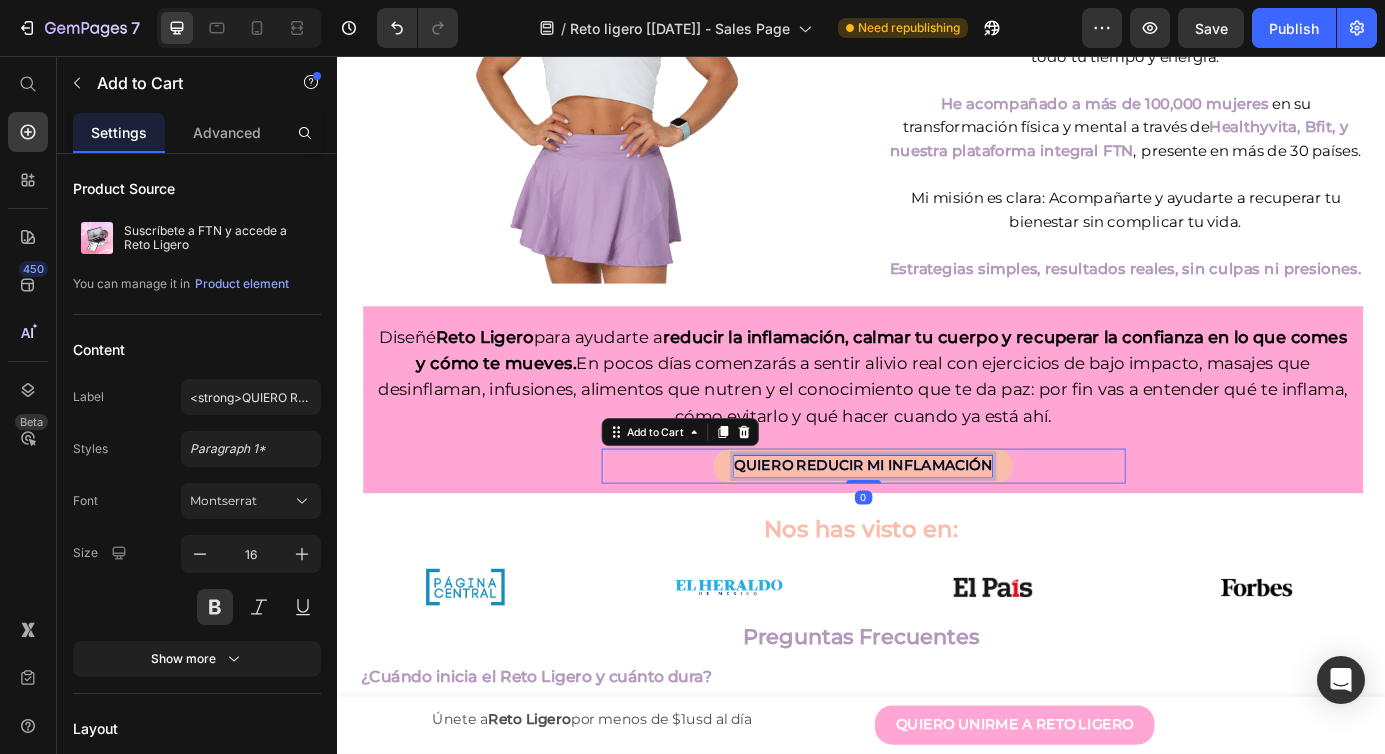 click on "QUIERO REDUCIR MI INFLAMACIÓN" at bounding box center [939, 525] 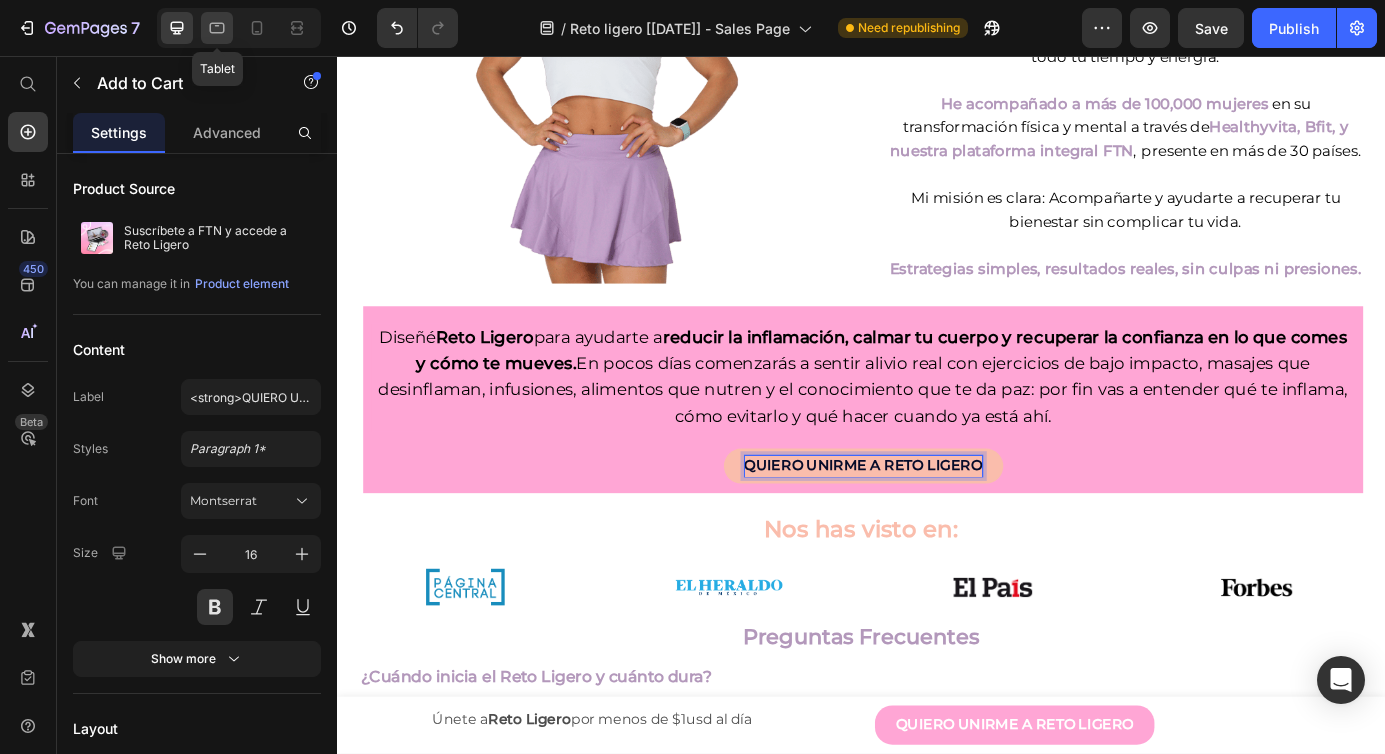 click 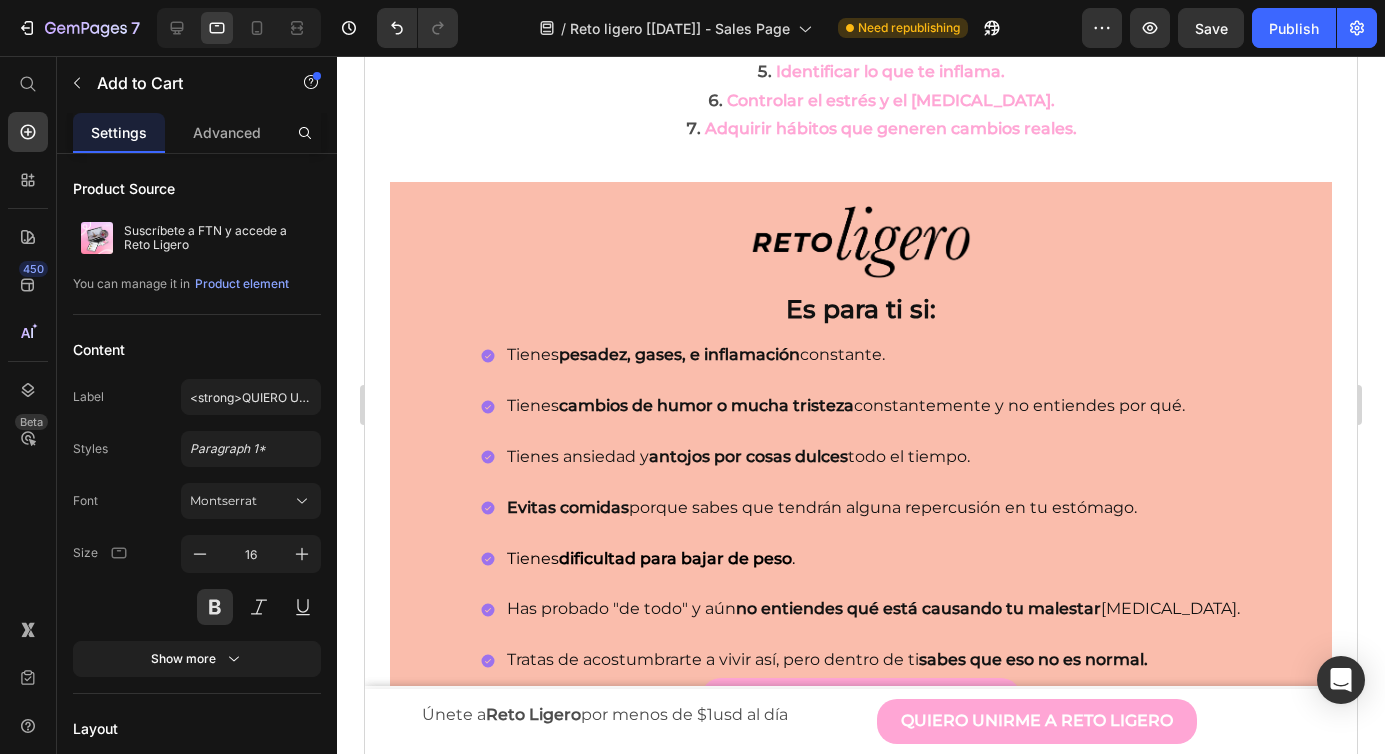 scroll, scrollTop: 0, scrollLeft: 0, axis: both 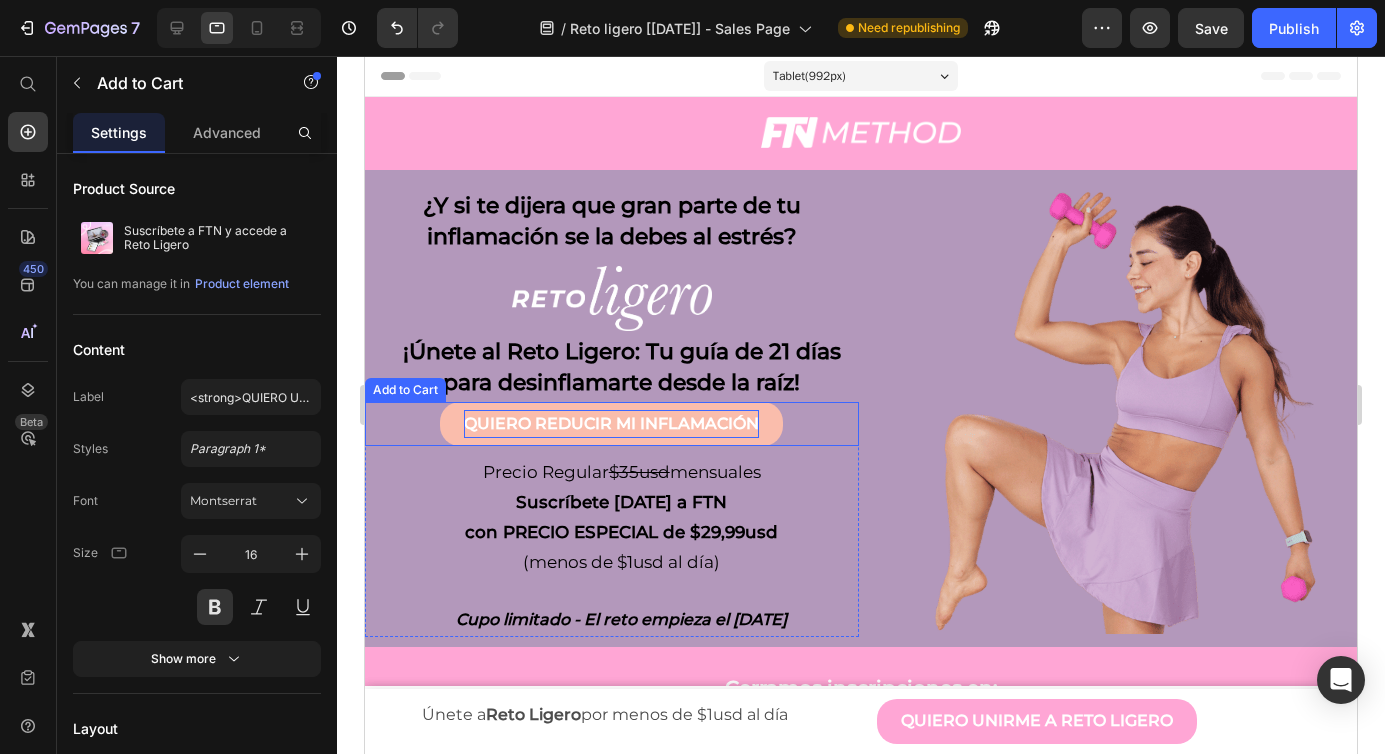 click on "QUIERO REDUCIR MI INFLAMACIÓN" at bounding box center [611, 424] 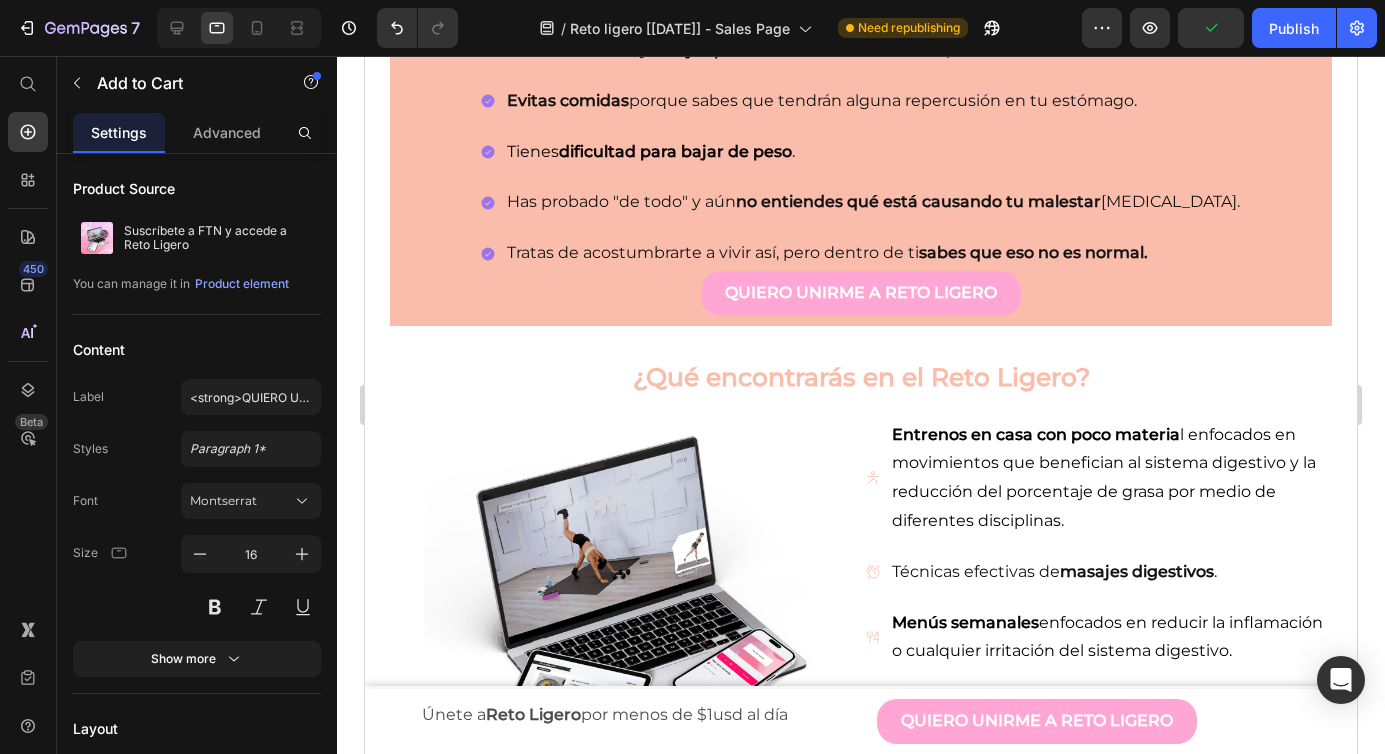 scroll, scrollTop: 1483, scrollLeft: 0, axis: vertical 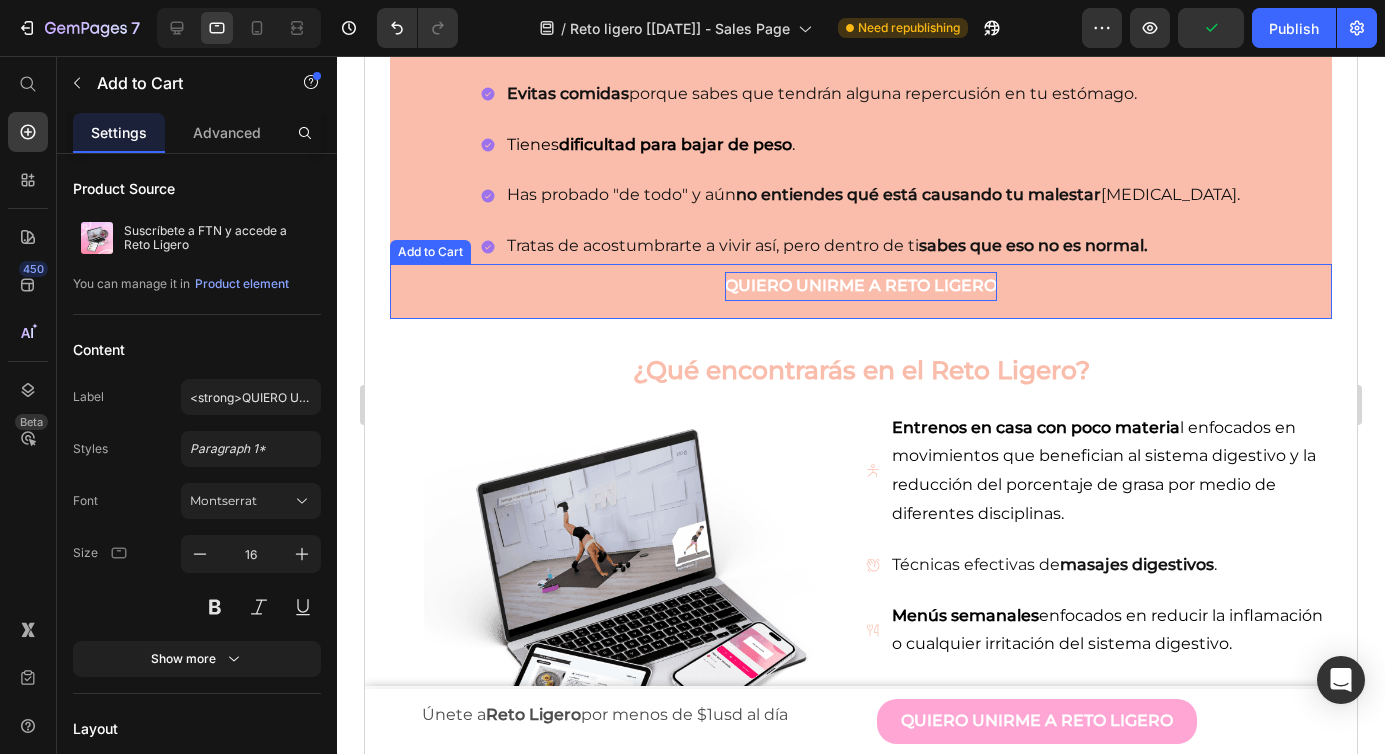 click on "QUIERO UNIRME A RETO LIGERO" at bounding box center (861, 286) 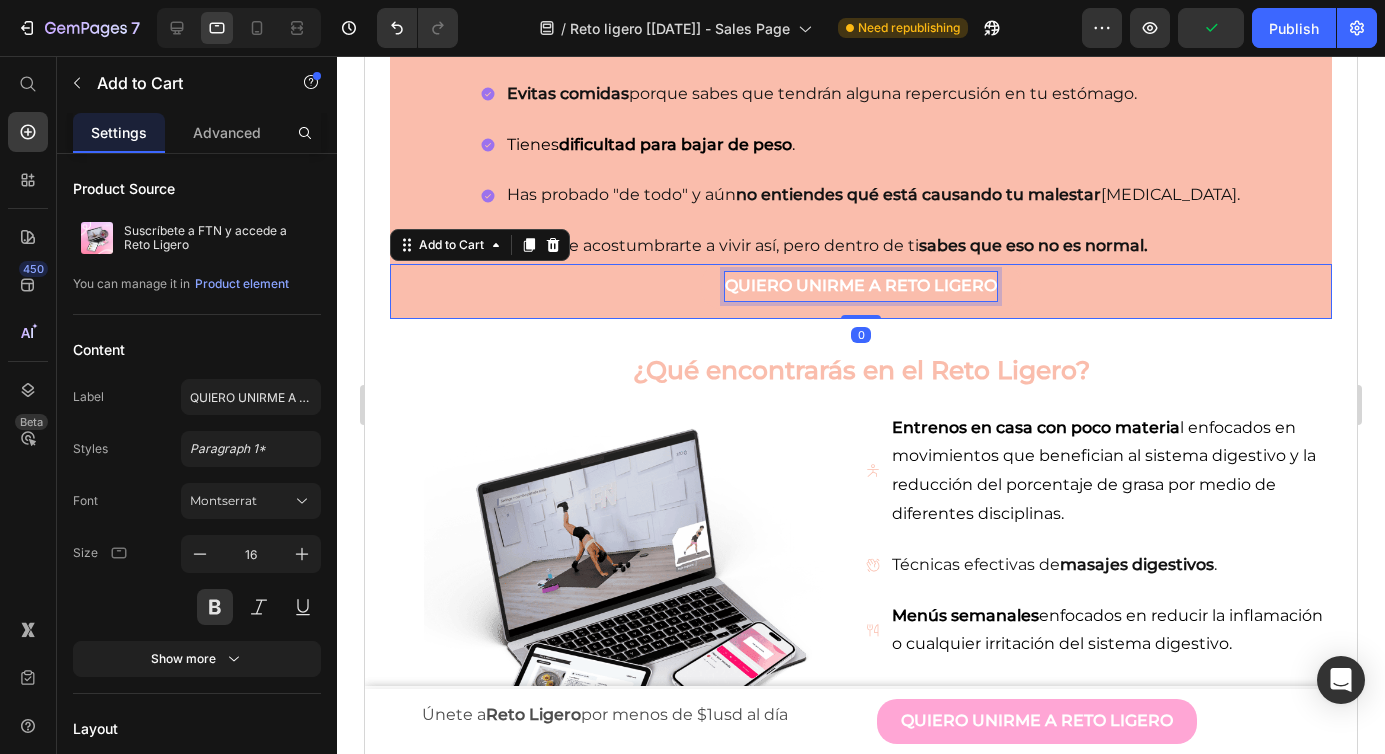 click on "QUIERO UNIRME A RETO LIGERO" at bounding box center [861, 286] 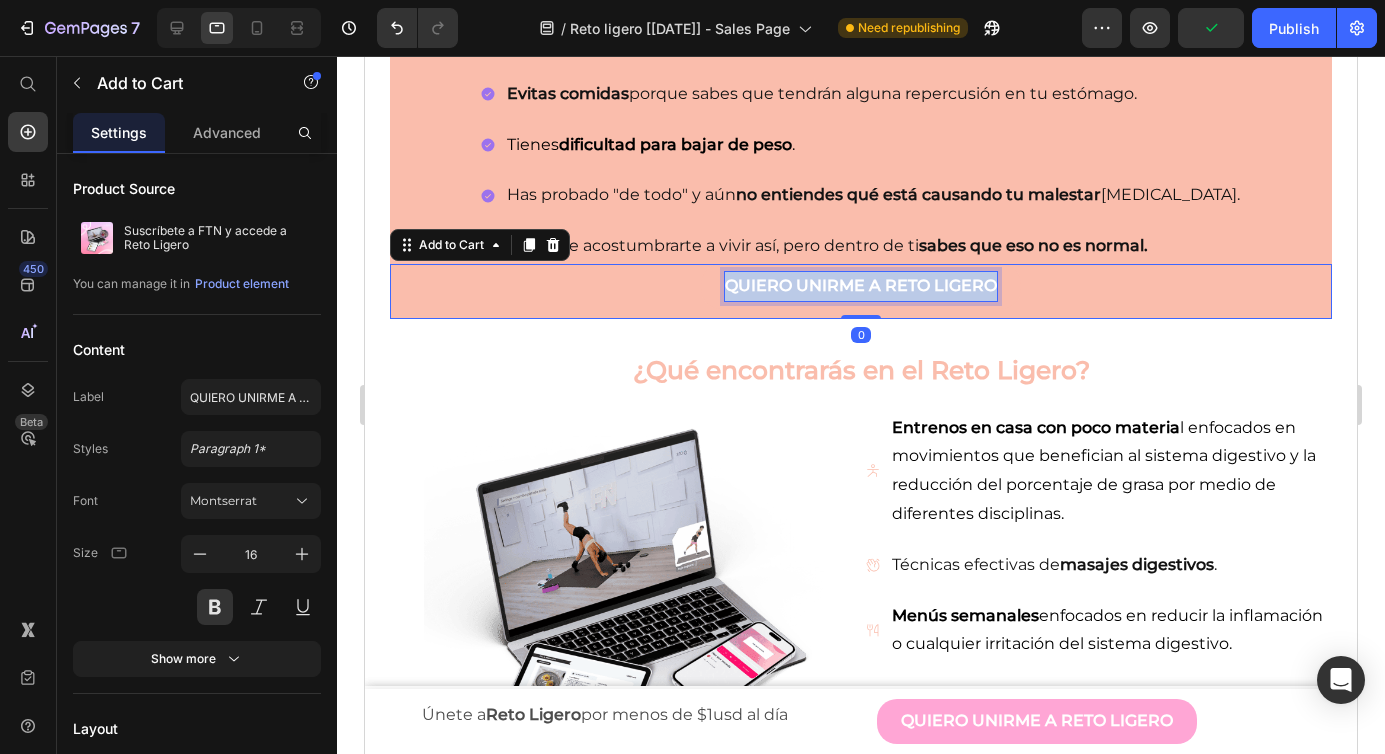 click on "QUIERO UNIRME A RETO LIGERO" at bounding box center (861, 286) 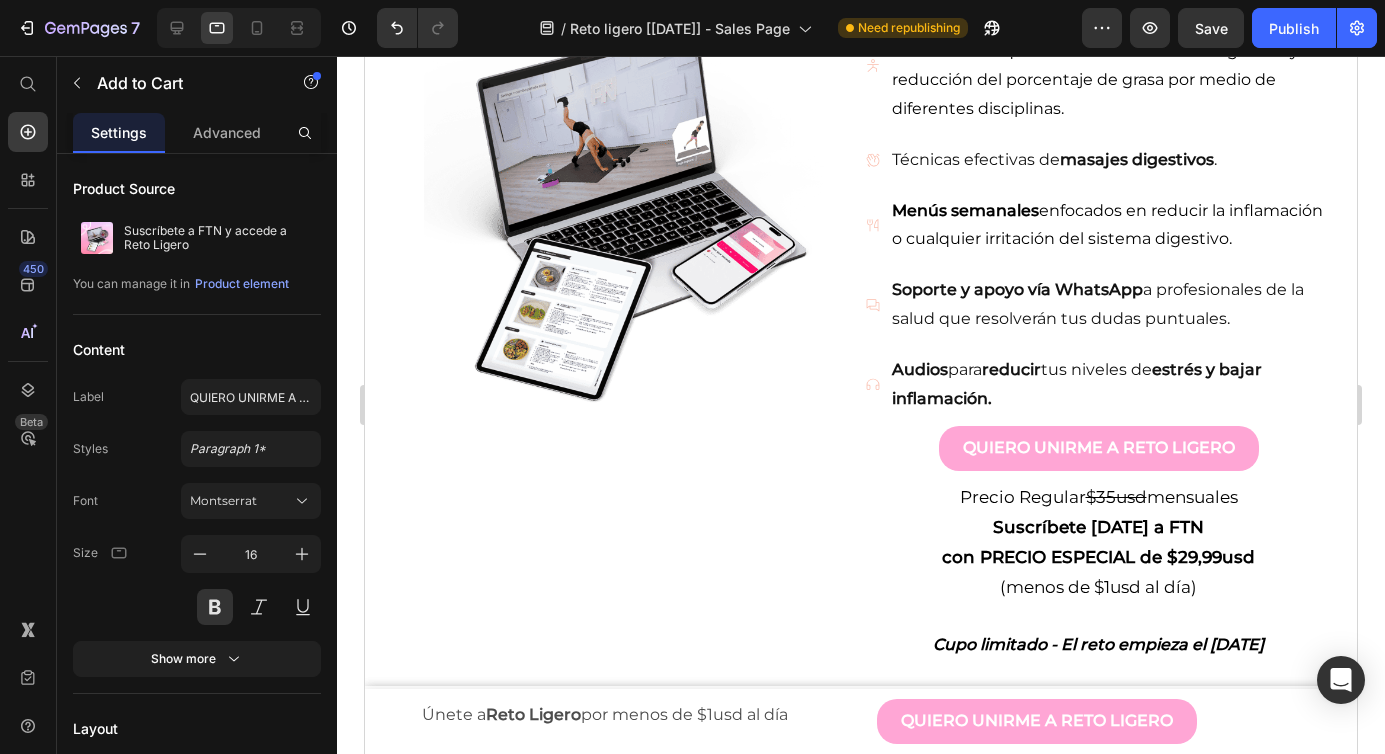 scroll, scrollTop: 1984, scrollLeft: 0, axis: vertical 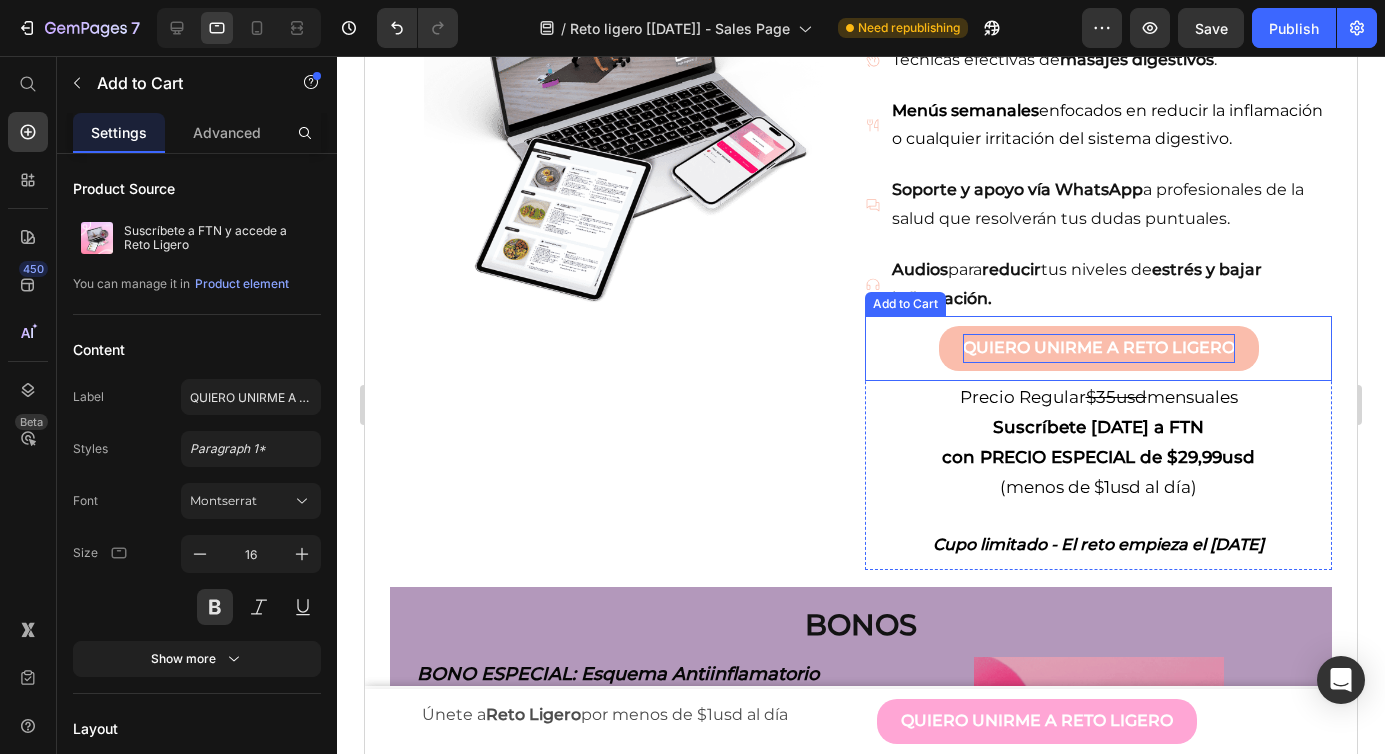 click on "QUIERO UNIRME A RETO LIGERO" at bounding box center [1099, 348] 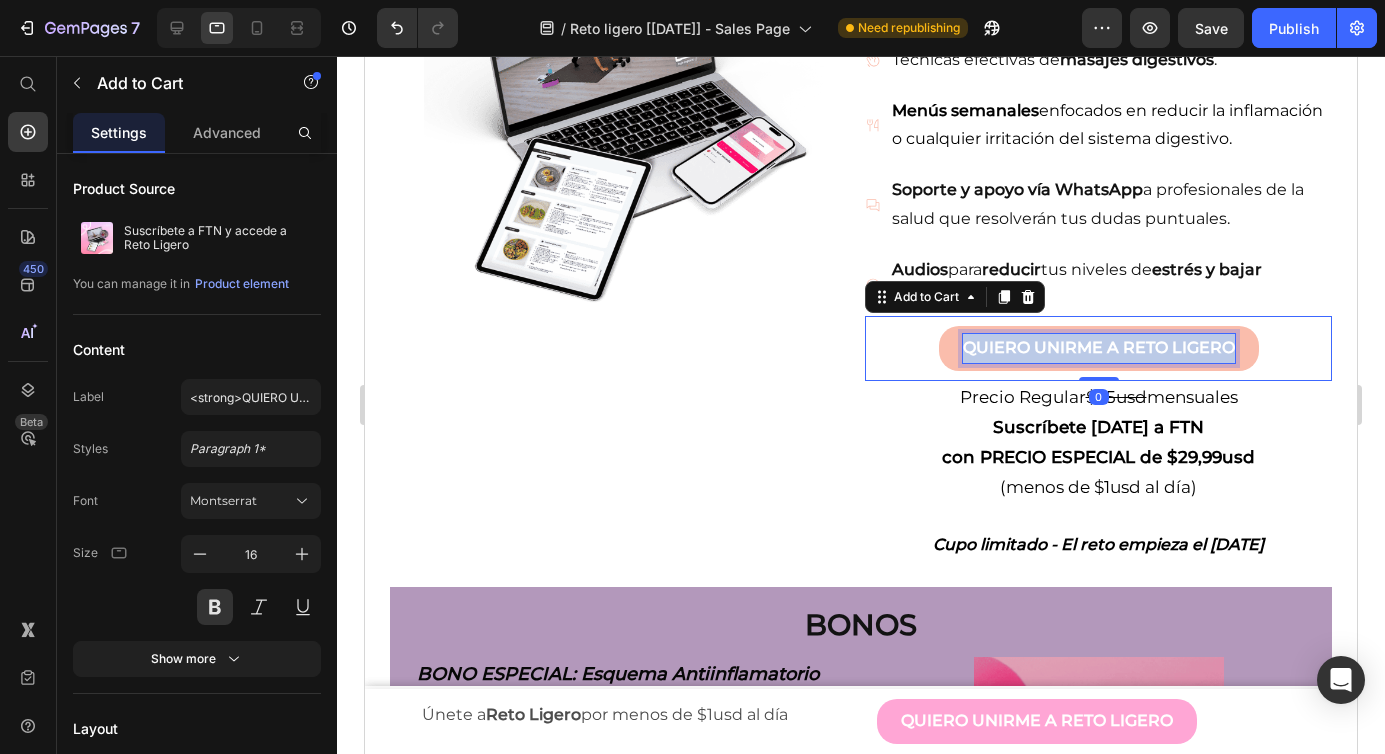 click on "QUIERO UNIRME A RETO LIGERO" at bounding box center [1099, 347] 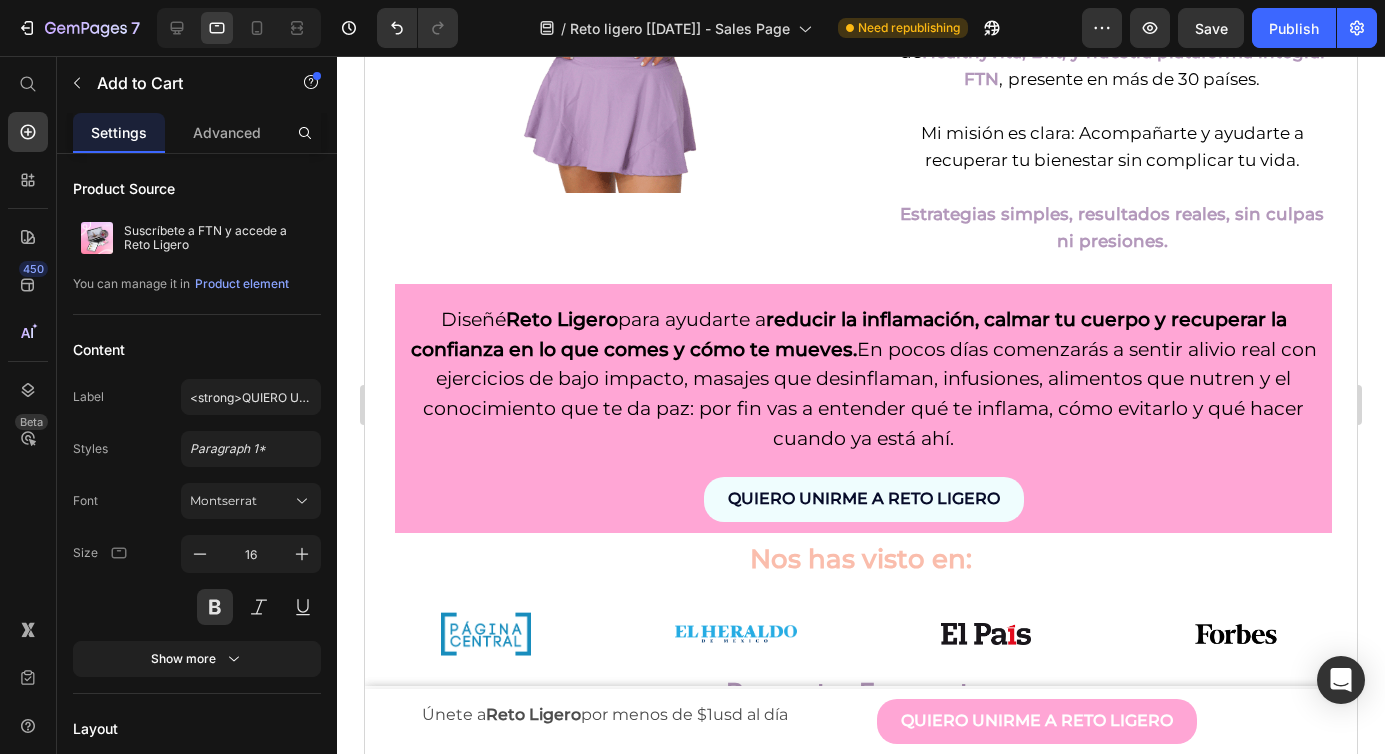 scroll, scrollTop: 5350, scrollLeft: 0, axis: vertical 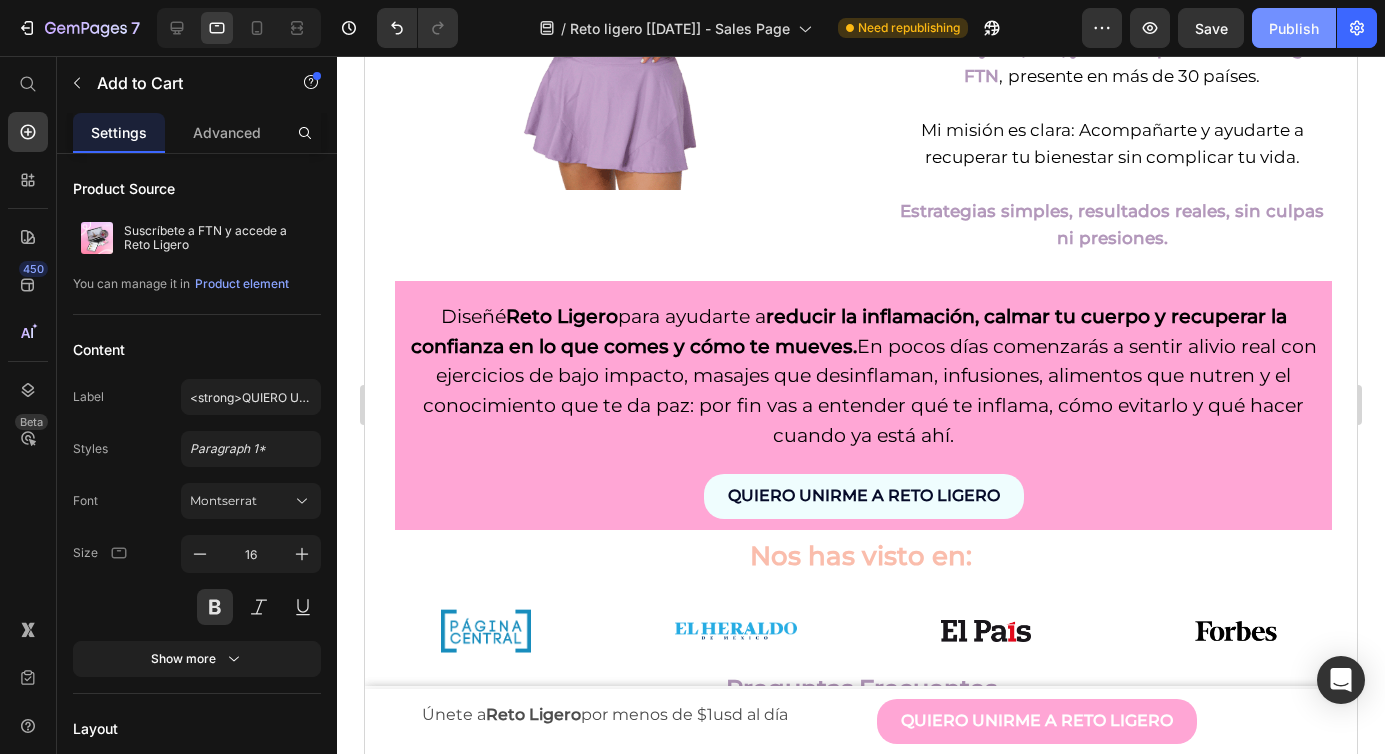 click on "Publish" 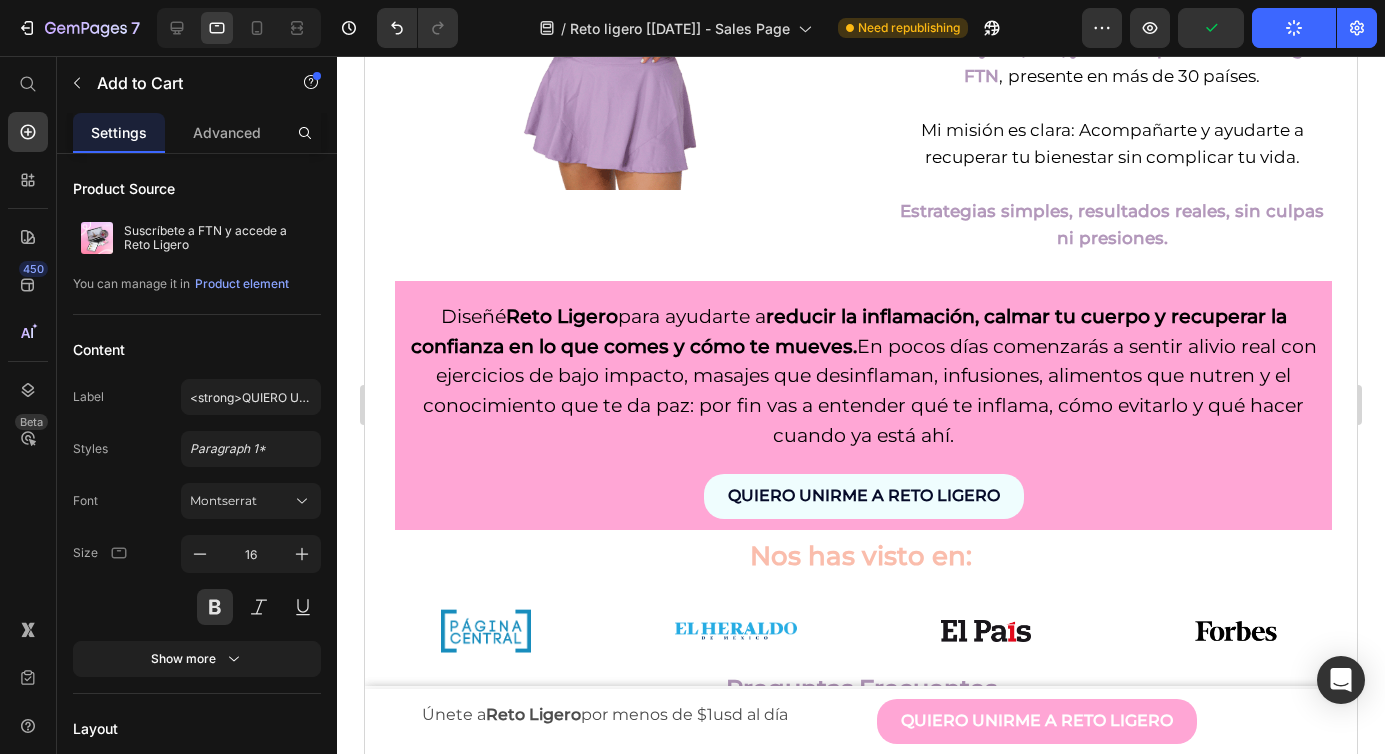 click on "Publish" 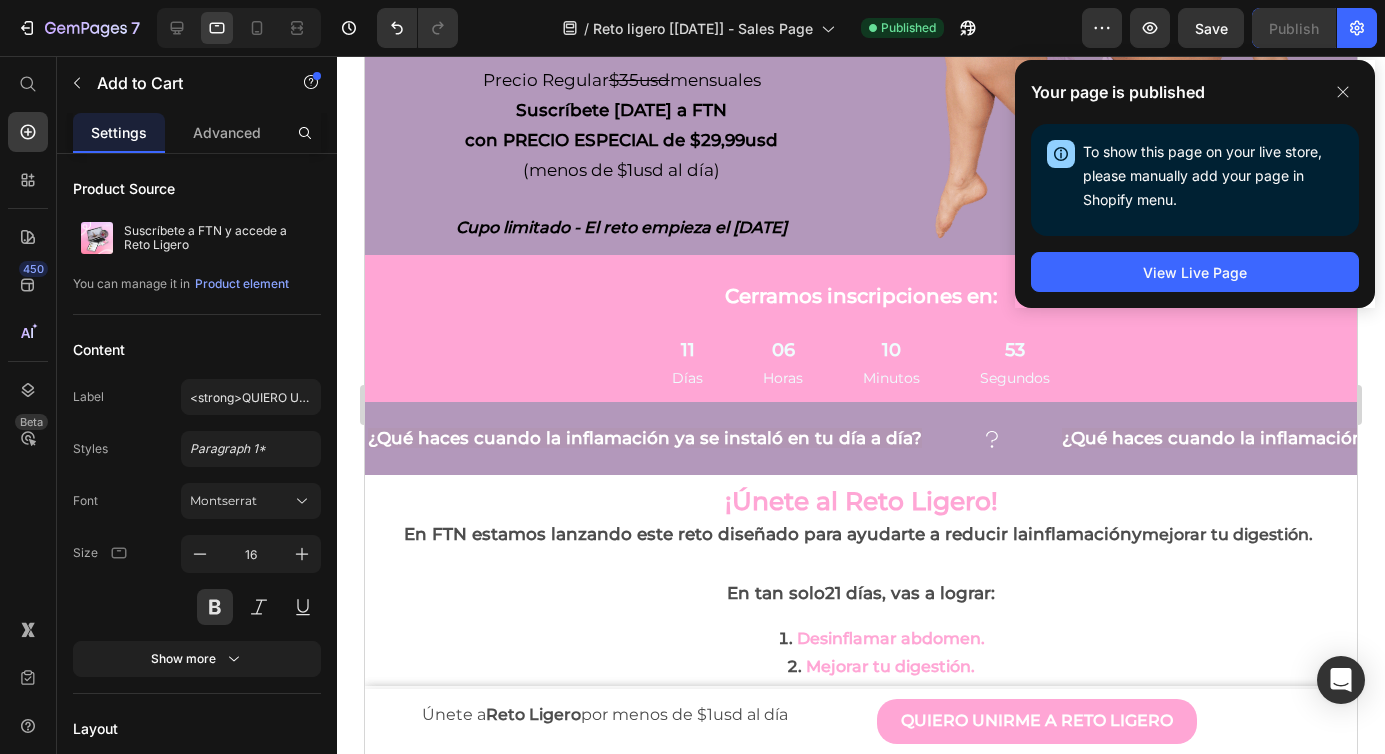 scroll, scrollTop: 397, scrollLeft: 0, axis: vertical 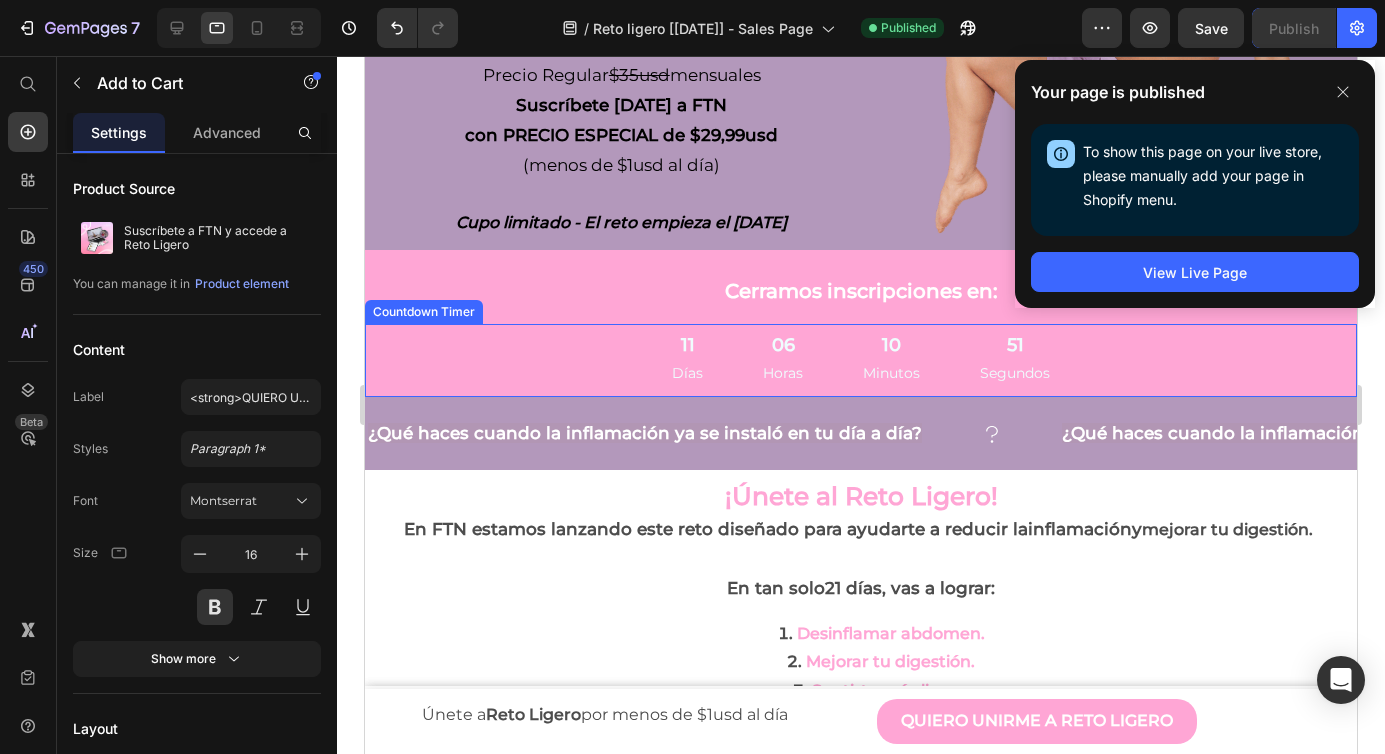 click on "11 Días 06 Horas 10 Minutos 51 Segundos" at bounding box center [861, 360] 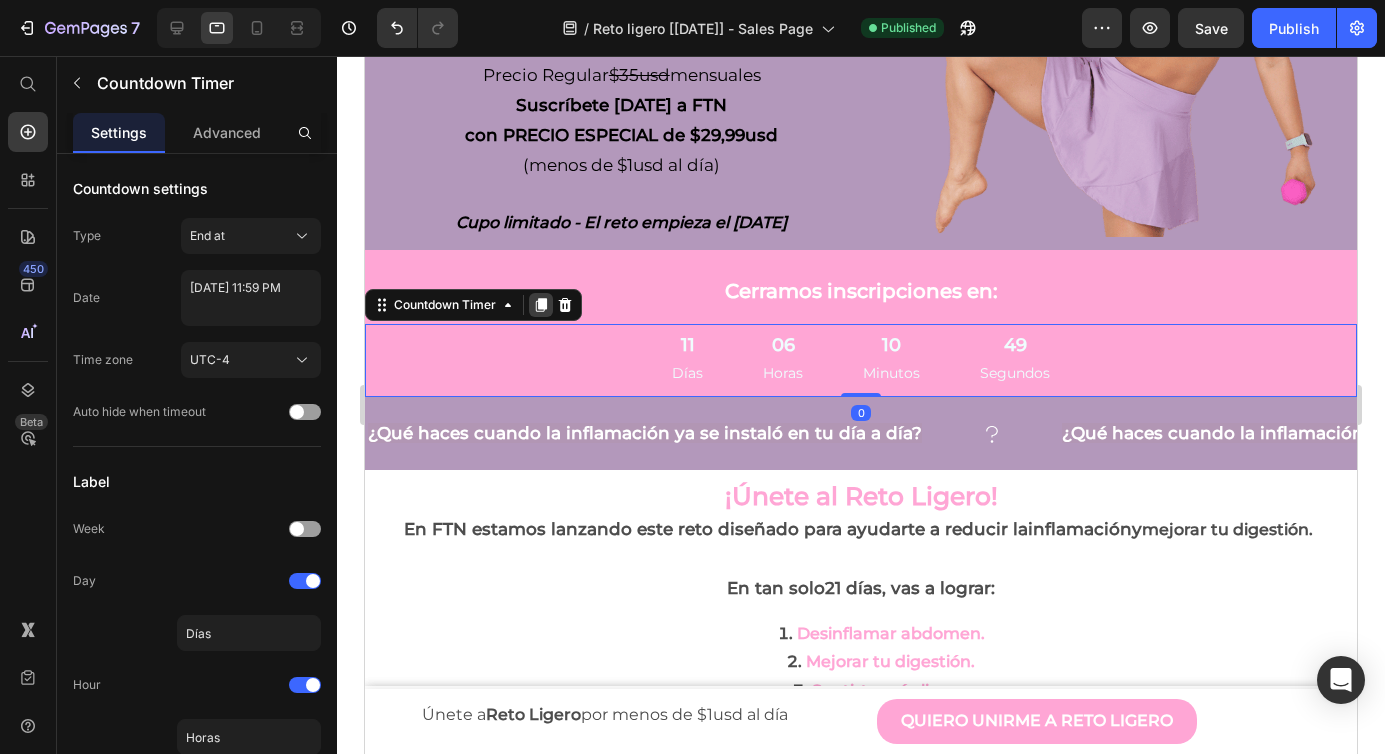 click 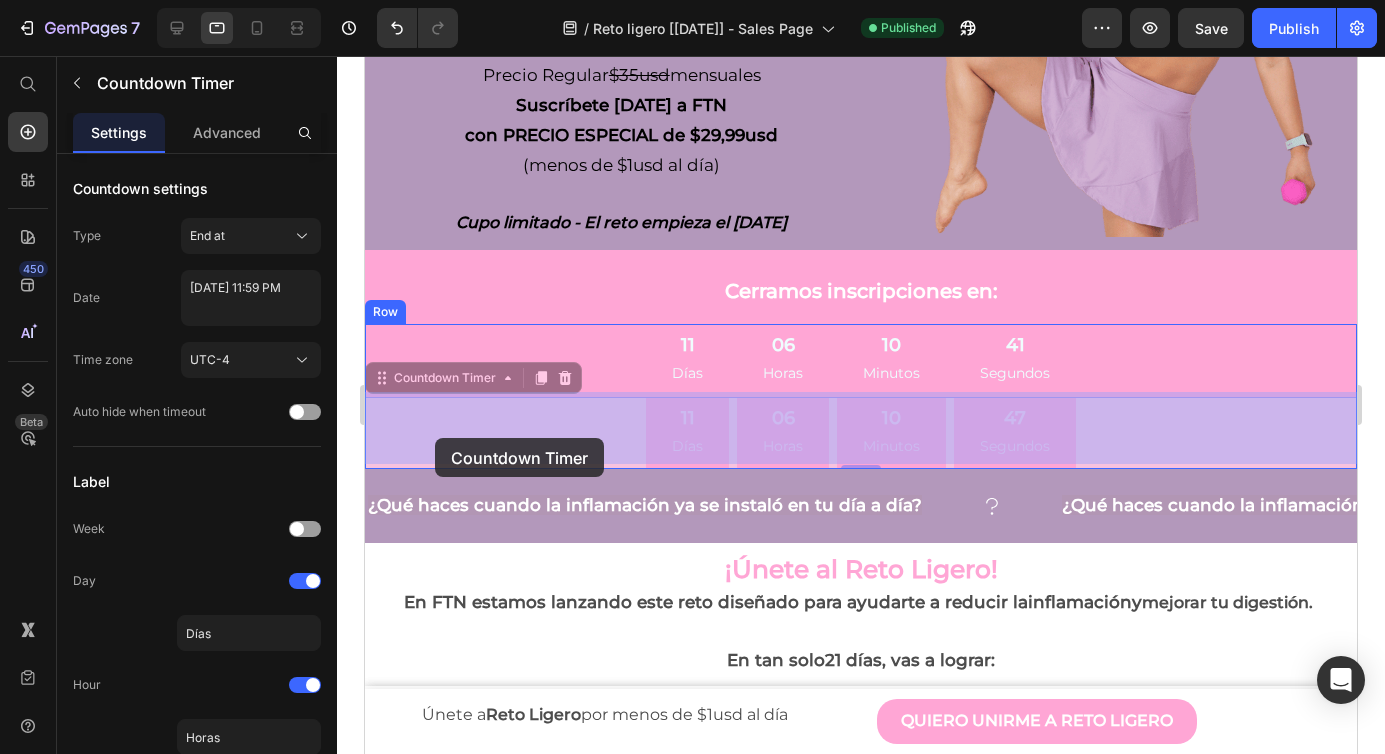 drag, startPoint x: 381, startPoint y: 371, endPoint x: 465, endPoint y: 447, distance: 113.27842 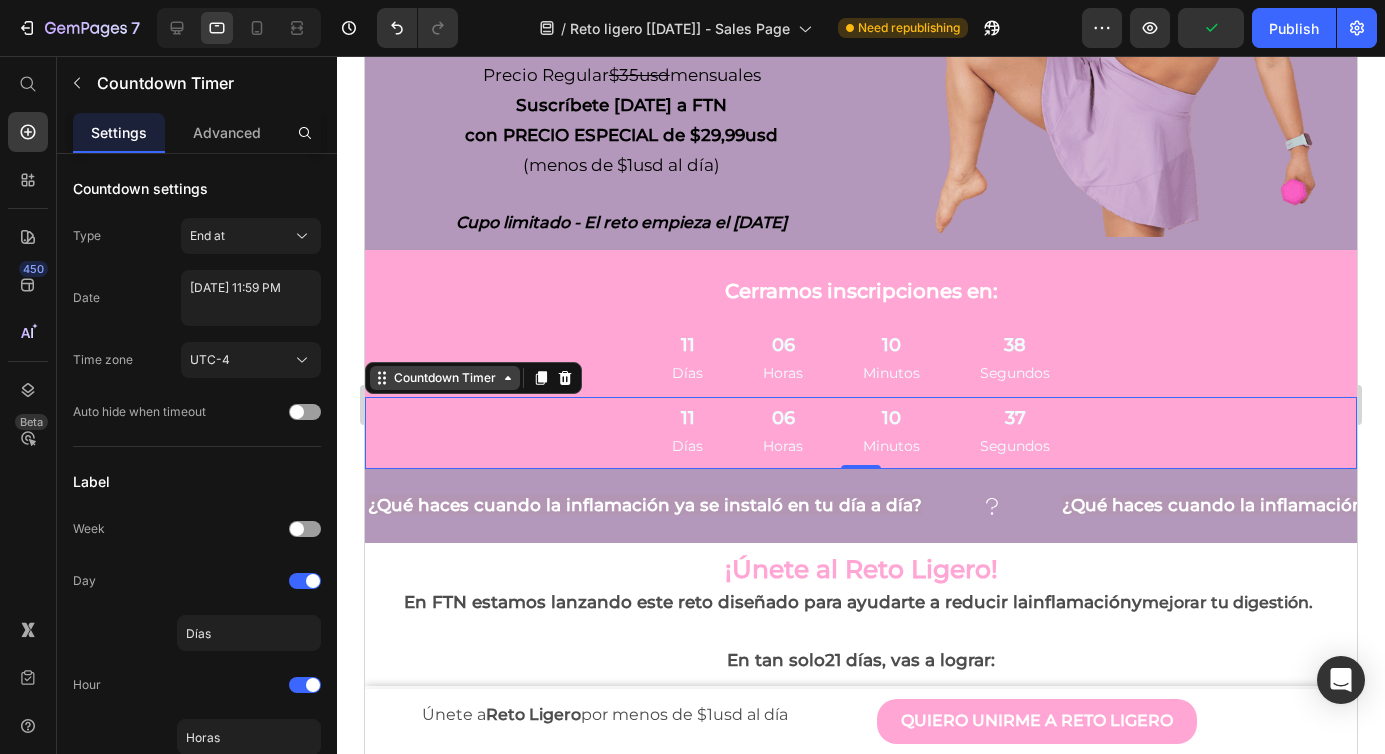 click 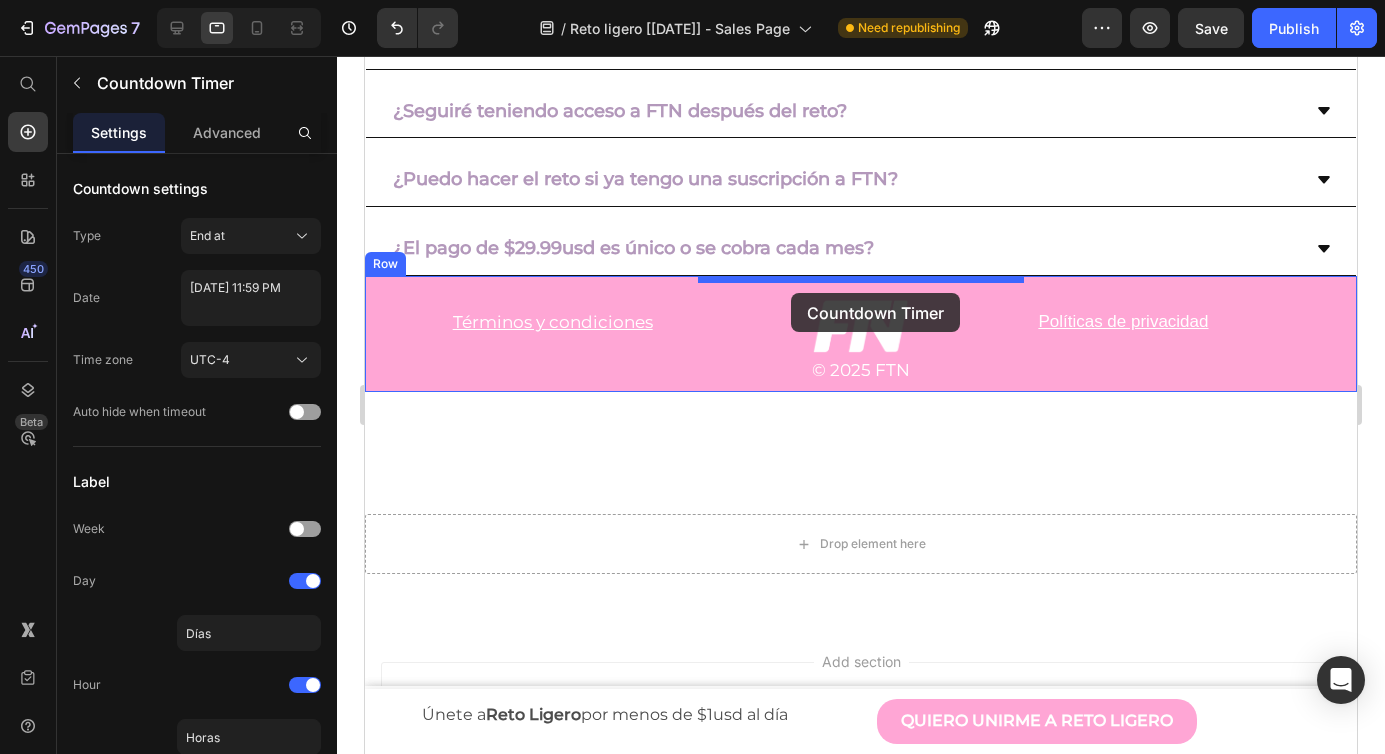 scroll, scrollTop: 6305, scrollLeft: 0, axis: vertical 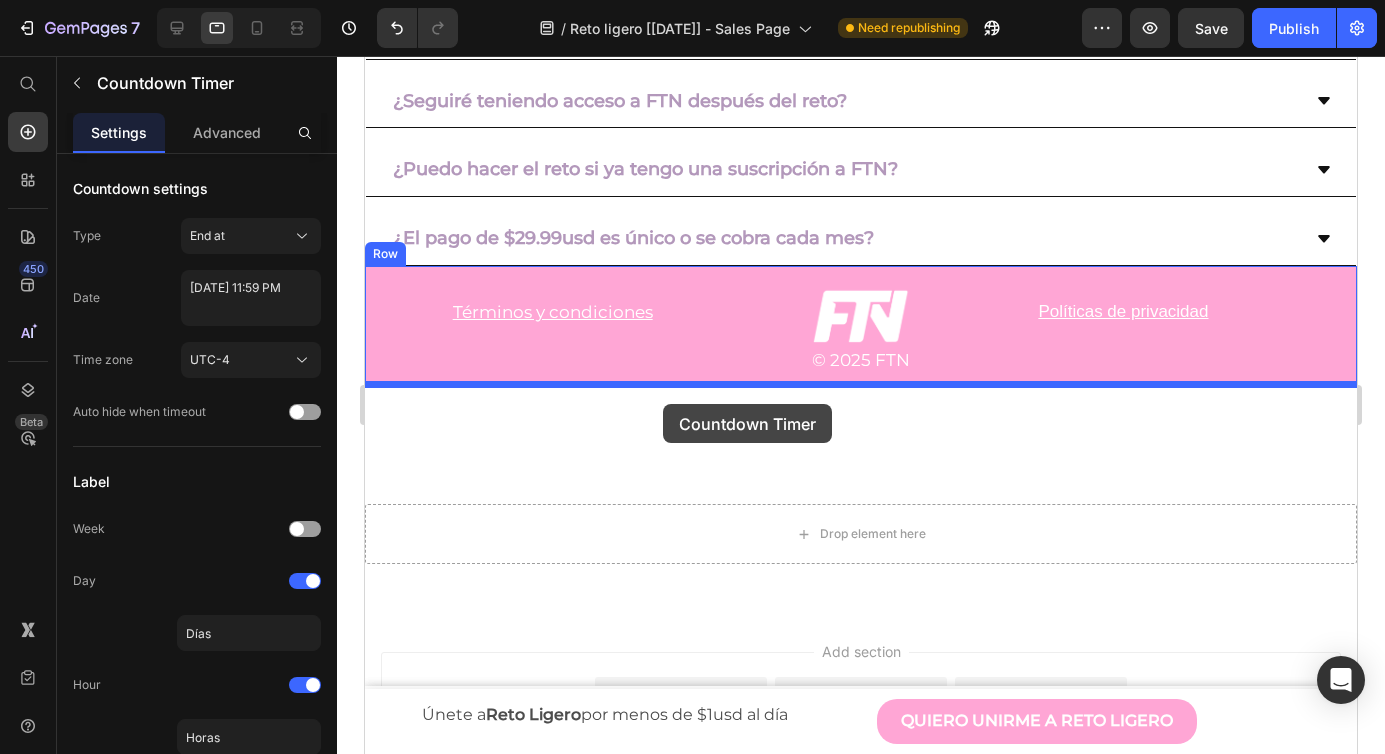 drag, startPoint x: 380, startPoint y: 375, endPoint x: 663, endPoint y: 404, distance: 284.482 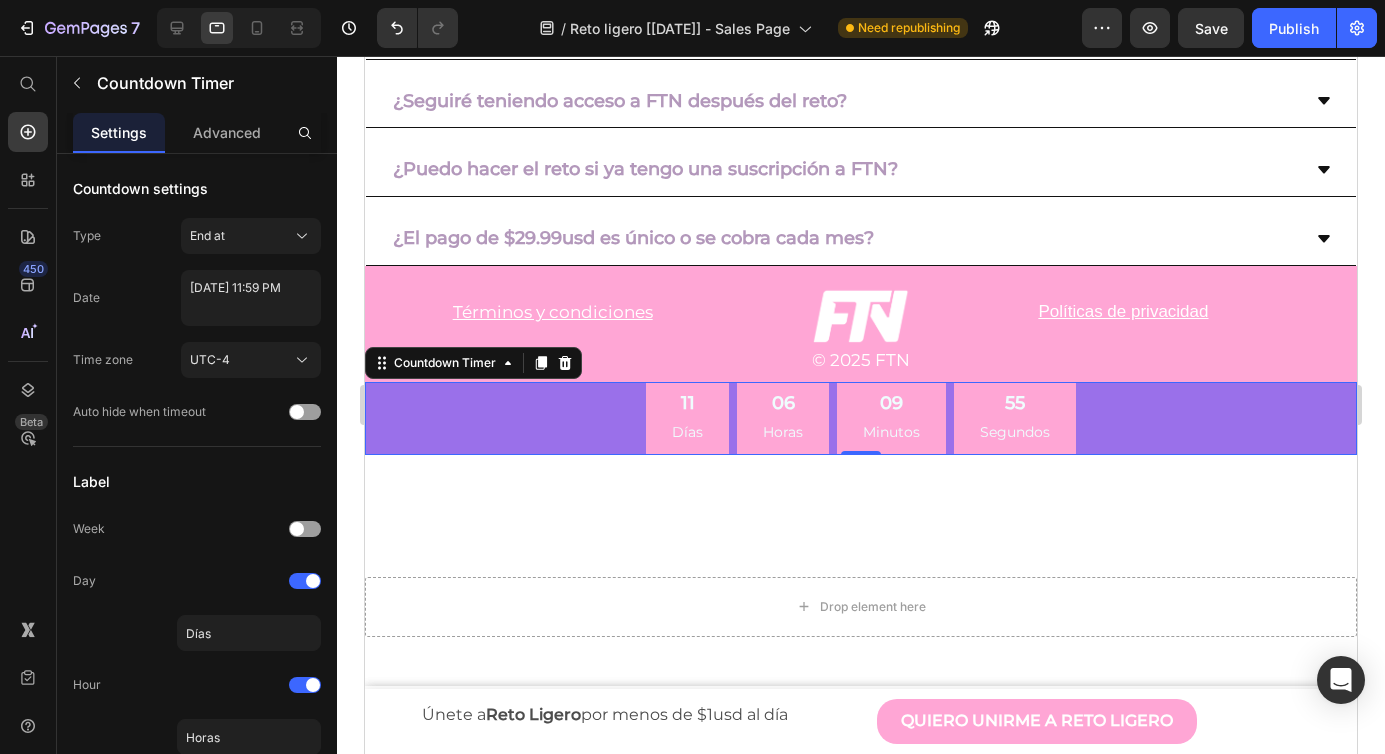 scroll, scrollTop: 6347, scrollLeft: 0, axis: vertical 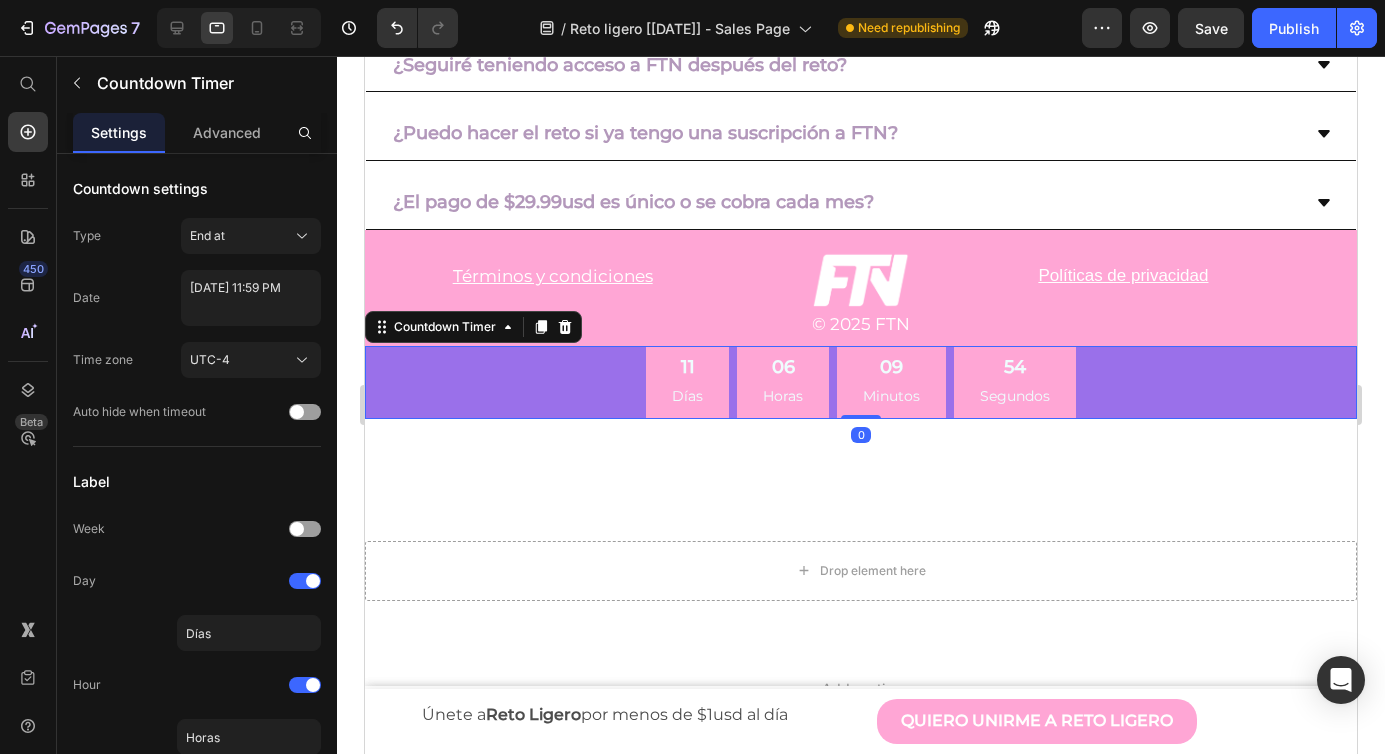 drag, startPoint x: 486, startPoint y: 377, endPoint x: 503, endPoint y: 383, distance: 18.027756 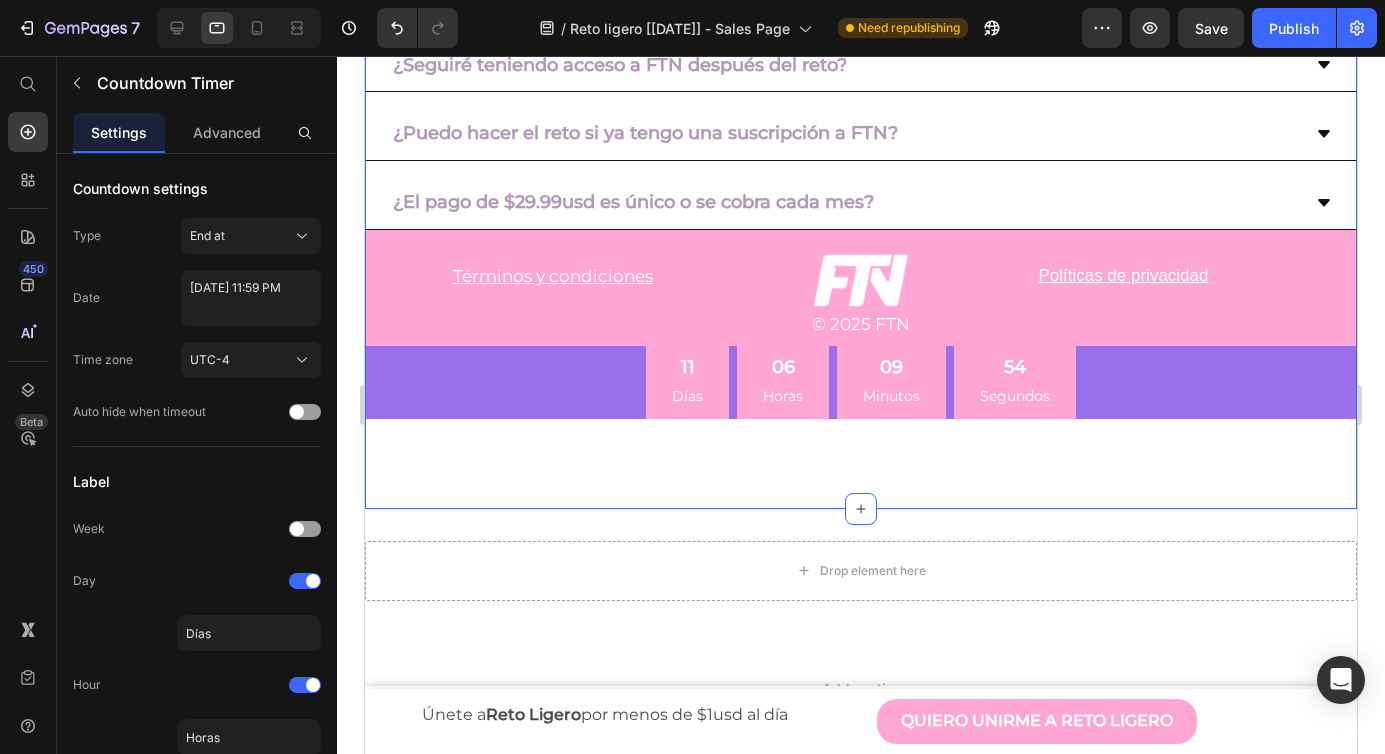 click on "Preguntas Frecuentes Text Block Preguntas Frecuentes Text Block
¿Cuándo inicia el Reto Ligero y cuánto dura? Inicia el 21 de [PERSON_NAME] de 2025 y termina el 10 [PERSON_NAME]. Text Block
¿Cuánto tiempo debo invertir en los ejercicios y cómo son?
¿Tendré acceso a toda la plataforma de FTN?
¿Seguiré teniendo acceso a FTN después del reto?
¿Puedo hacer el reto si ya tengo una suscripción a FTN?
¿El pago de $29.99usd es único o se cobra cada mes? Accordion
¿Cuándo inicia el Reto Ligero y cuánto dura? Inicia el 21 de [PERSON_NAME] de 2025 y termina el 10 [PERSON_NAME]. Text Block
¿Cuánto tiempo debo invertir en los ejercicios y cómo son?
¿Tendré acceso a toda la plataforma de FTN?" at bounding box center (861, 129) 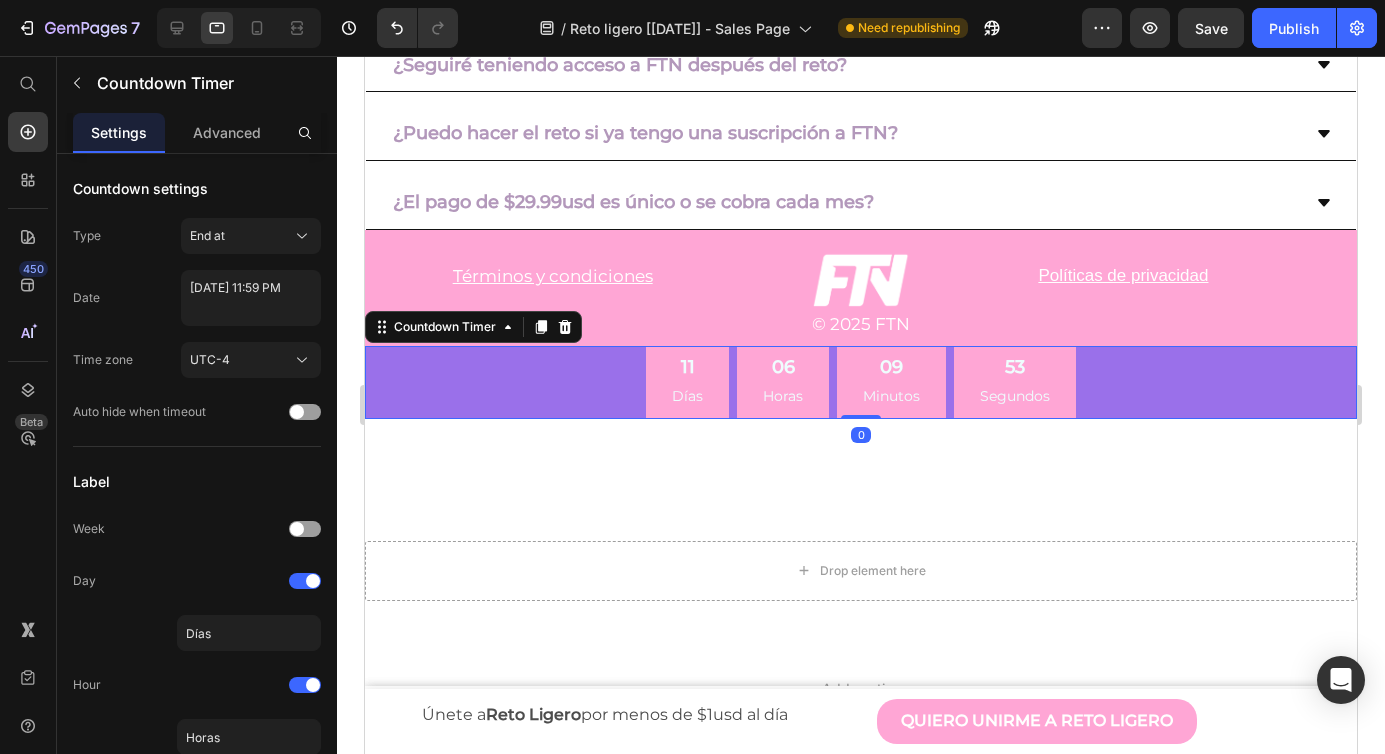 click on "11 Días 06 Horas 09 Minutos 53 Segundos" at bounding box center [861, 382] 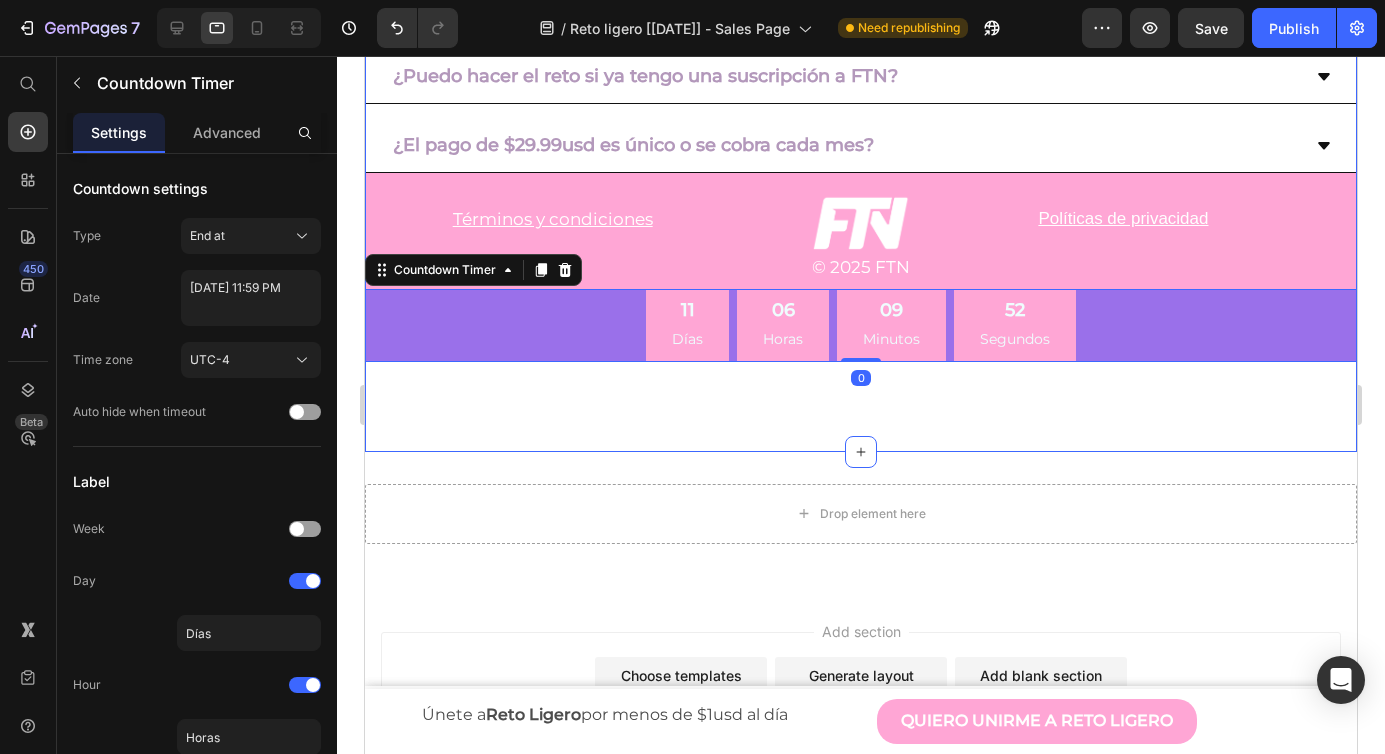 scroll, scrollTop: 6415, scrollLeft: 0, axis: vertical 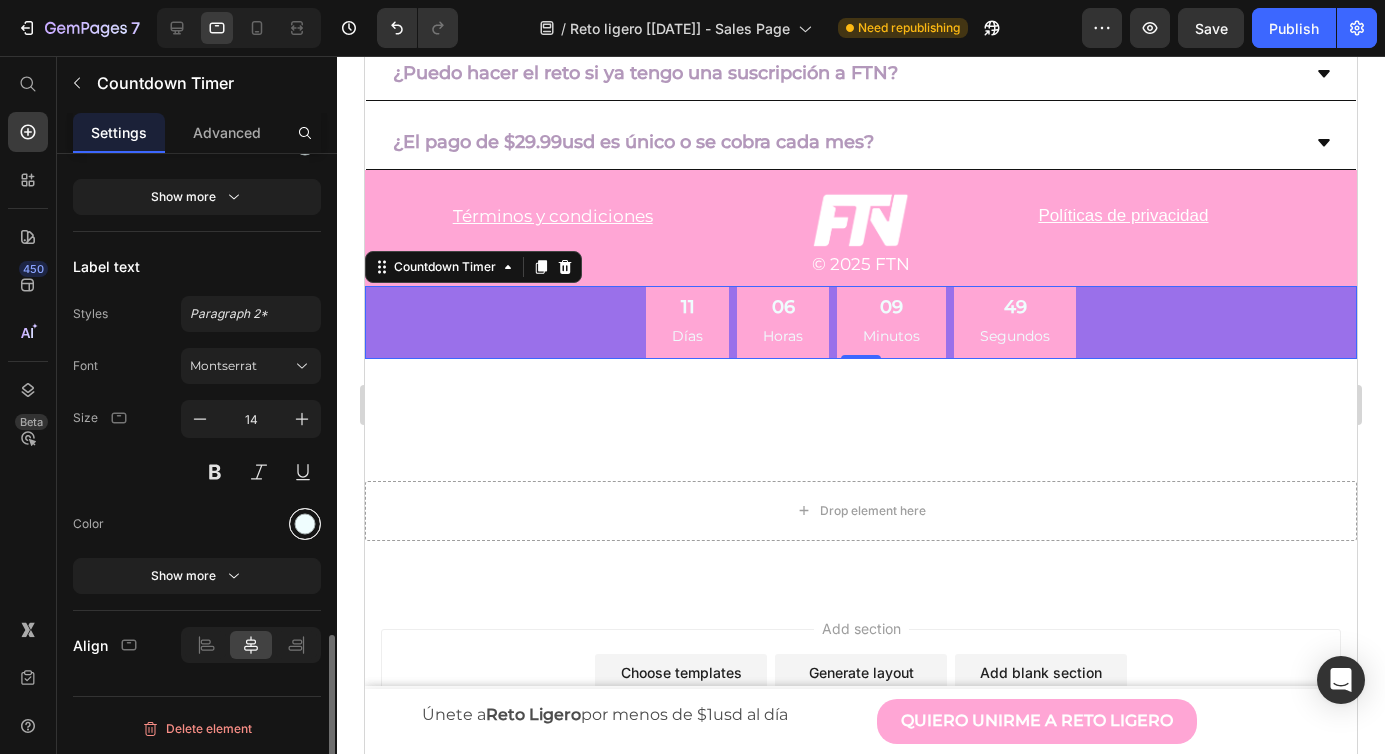 click at bounding box center [305, 524] 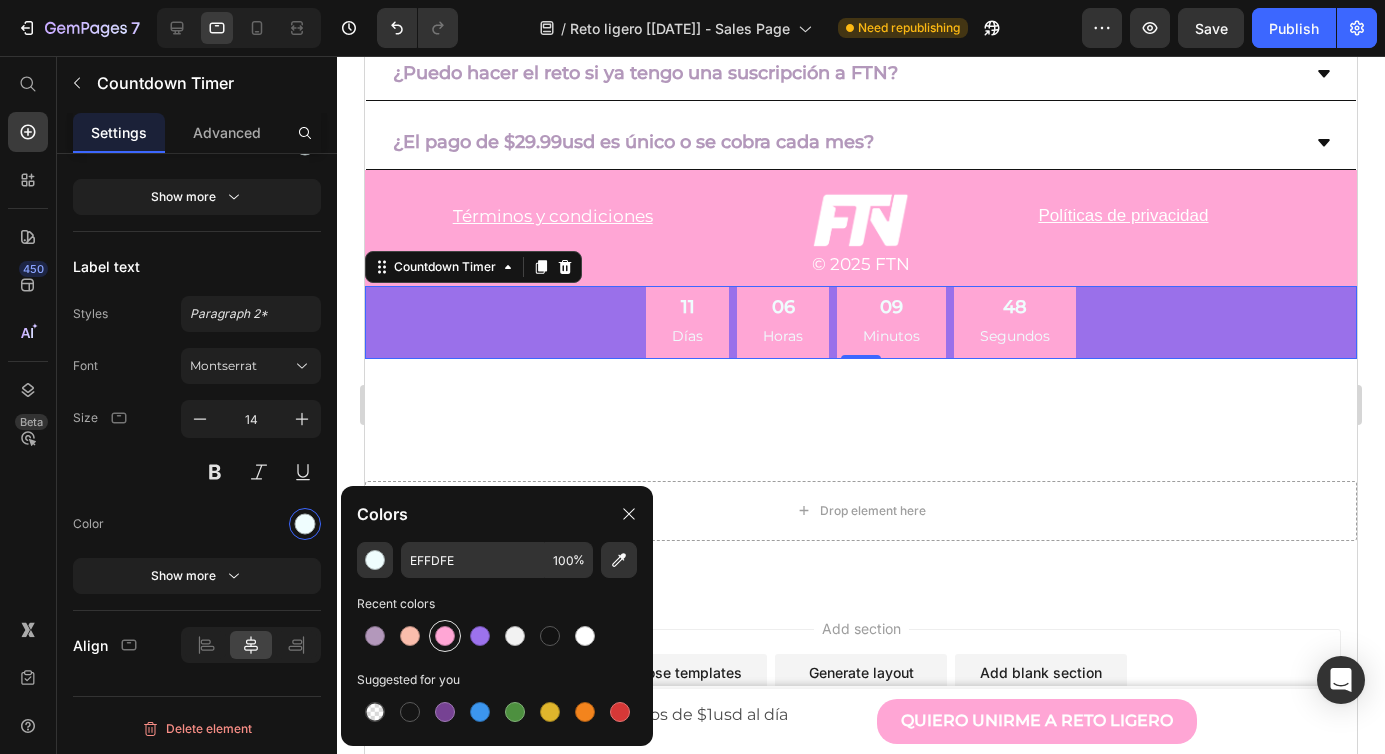 click at bounding box center (445, 636) 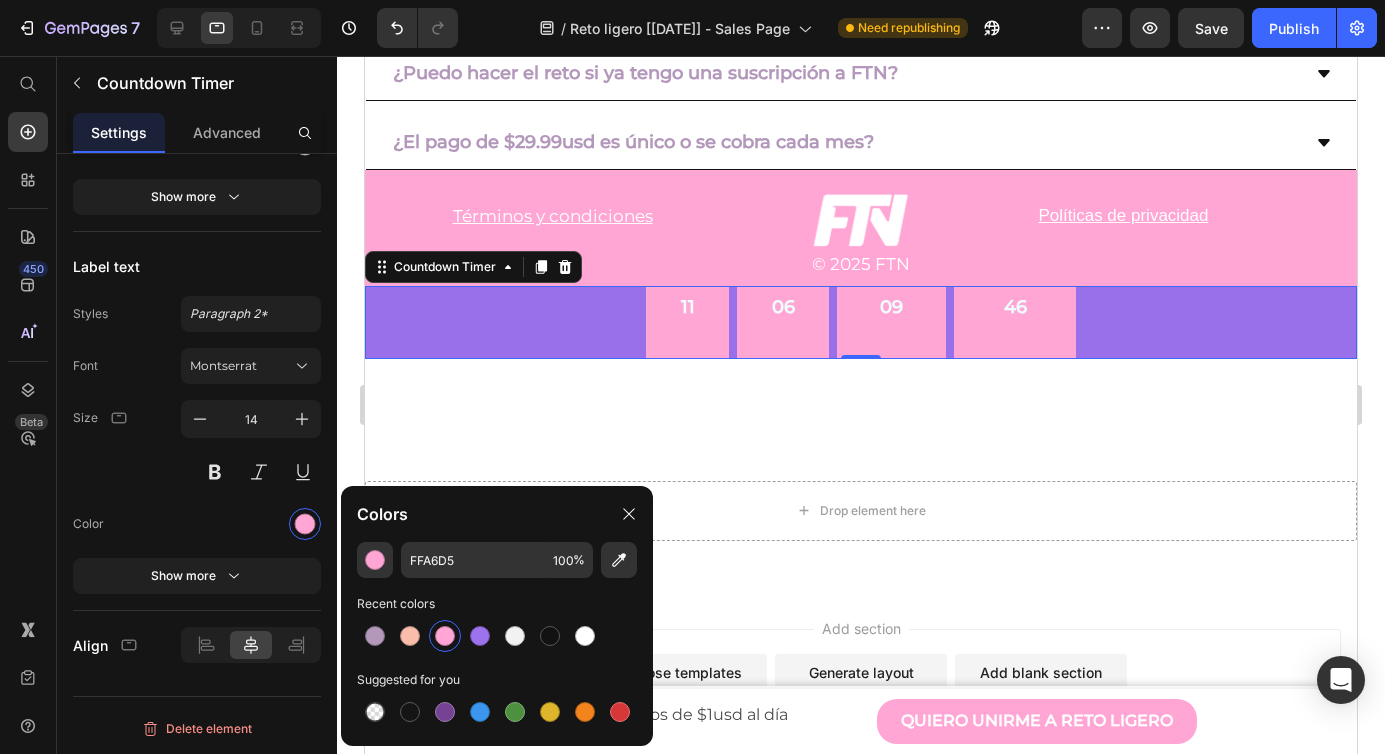 type on "EFFDFE" 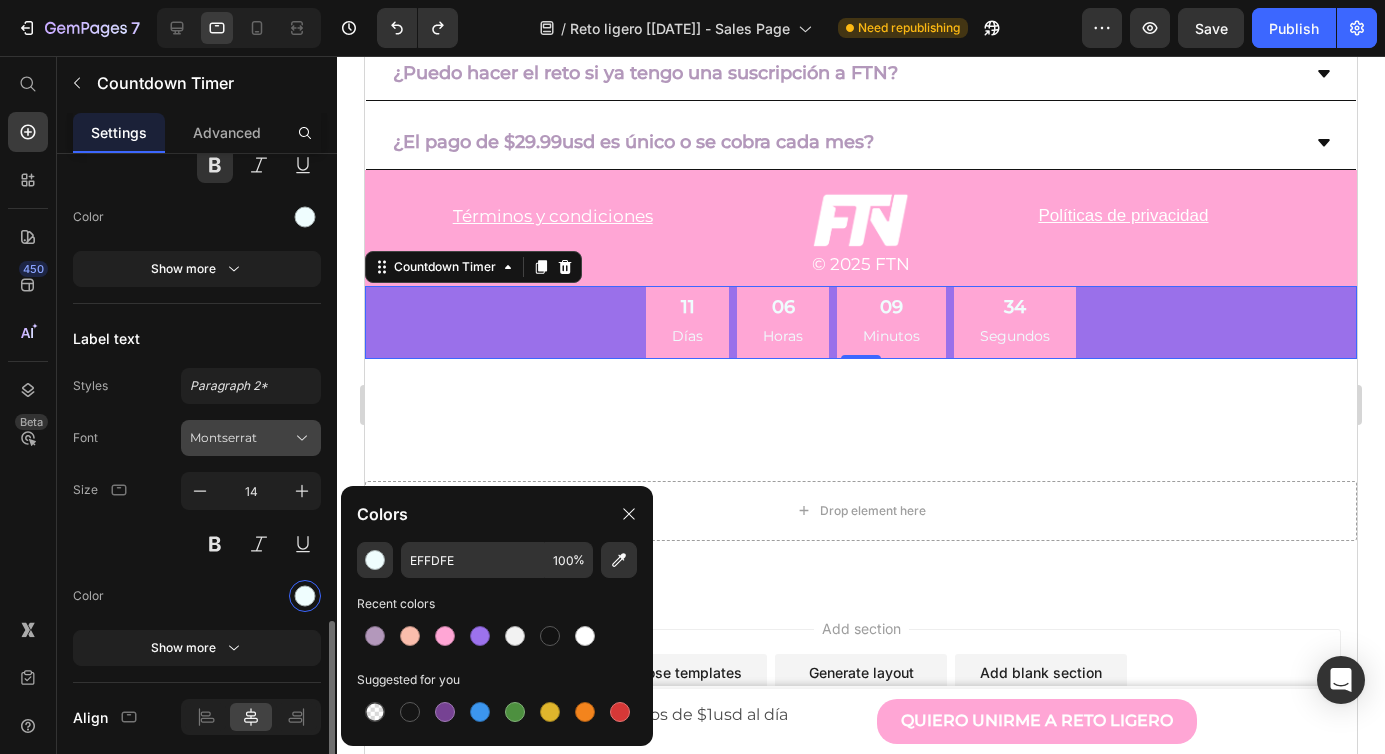scroll, scrollTop: 1784, scrollLeft: 0, axis: vertical 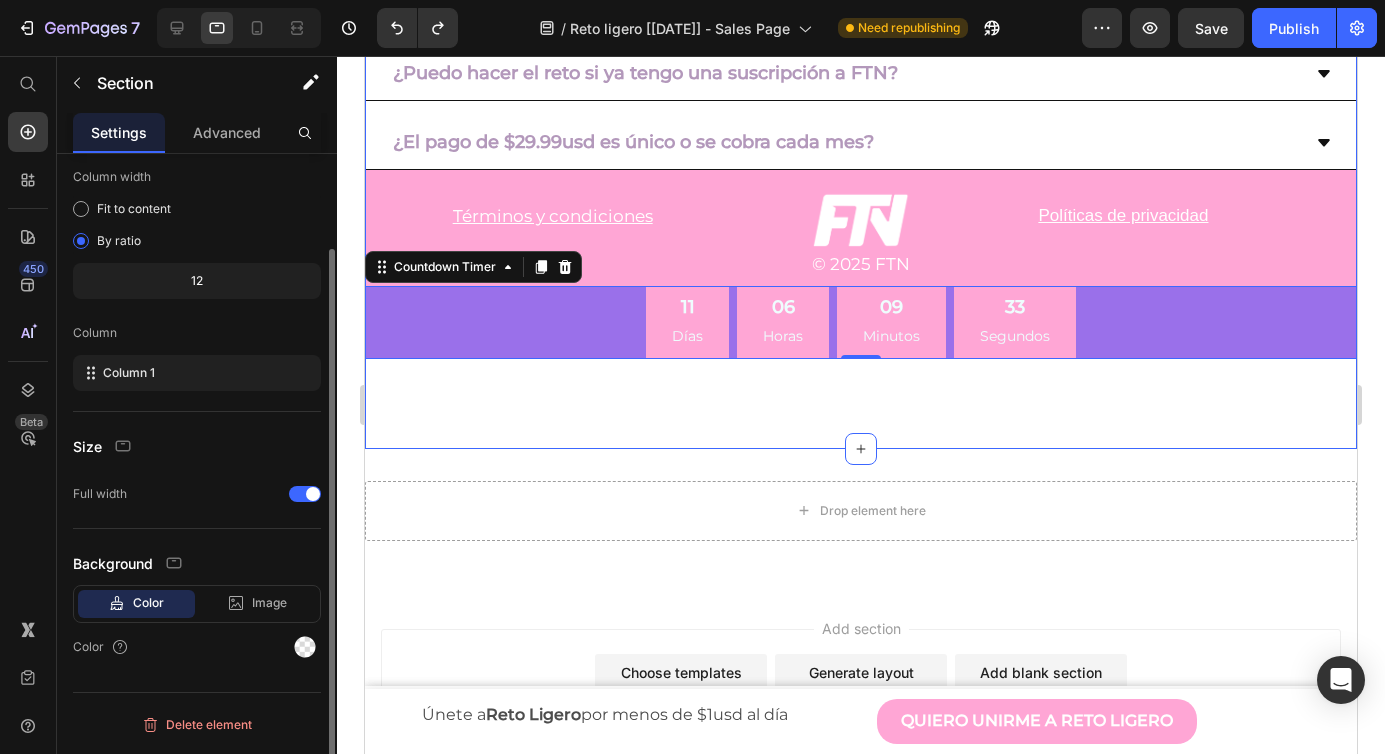 click on "Preguntas Frecuentes Text Block Preguntas Frecuentes Text Block
¿Cuándo inicia el Reto Ligero y cuánto dura? Inicia el 21 de [PERSON_NAME] de 2025 y termina el 10 [PERSON_NAME]. Text Block
¿Cuánto tiempo debo invertir en los ejercicios y cómo son?
¿Tendré acceso a toda la plataforma de FTN?
¿Seguiré teniendo acceso a FTN después del reto?
¿Puedo hacer el reto si ya tengo una suscripción a FTN?
¿El pago de $29.99usd es único o se cobra cada mes? Accordion
¿Cuándo inicia el Reto Ligero y cuánto dura? Inicia el 21 de [PERSON_NAME] de 2025 y termina el 10 [PERSON_NAME]. Text Block
¿Cuánto tiempo debo invertir en los ejercicios y cómo son?
¿Tendré acceso a toda la plataforma de FTN?" at bounding box center (861, 69) 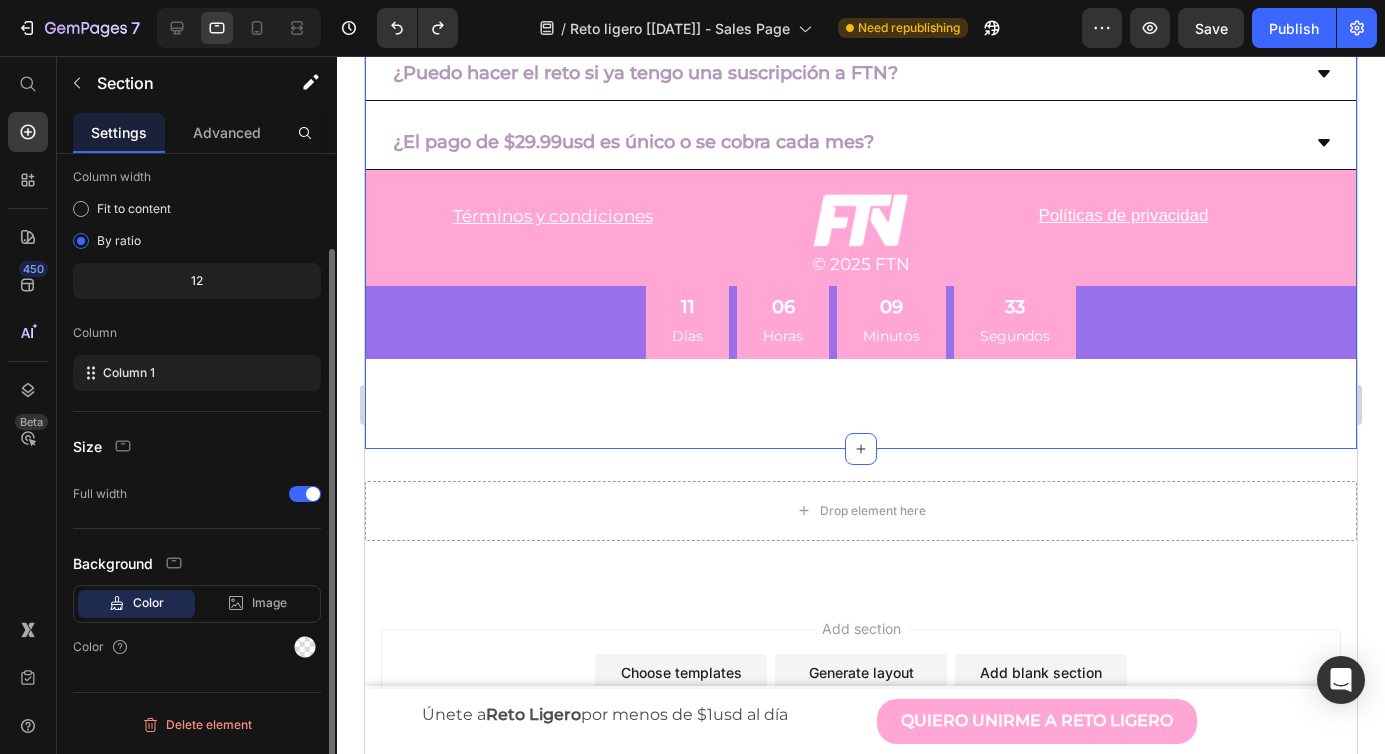 scroll, scrollTop: 0, scrollLeft: 0, axis: both 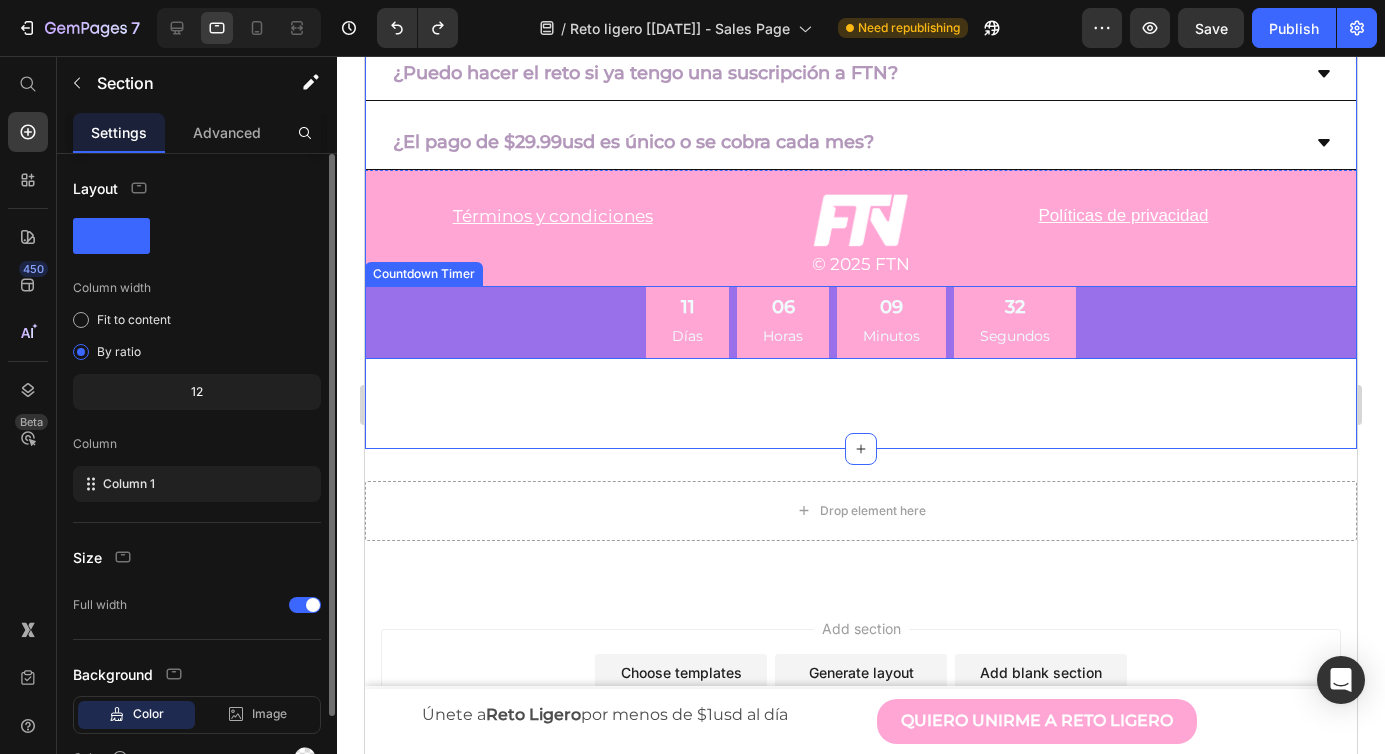 click on "11 Días 06 Horas 09 Minutos 32 Segundos" at bounding box center (861, 322) 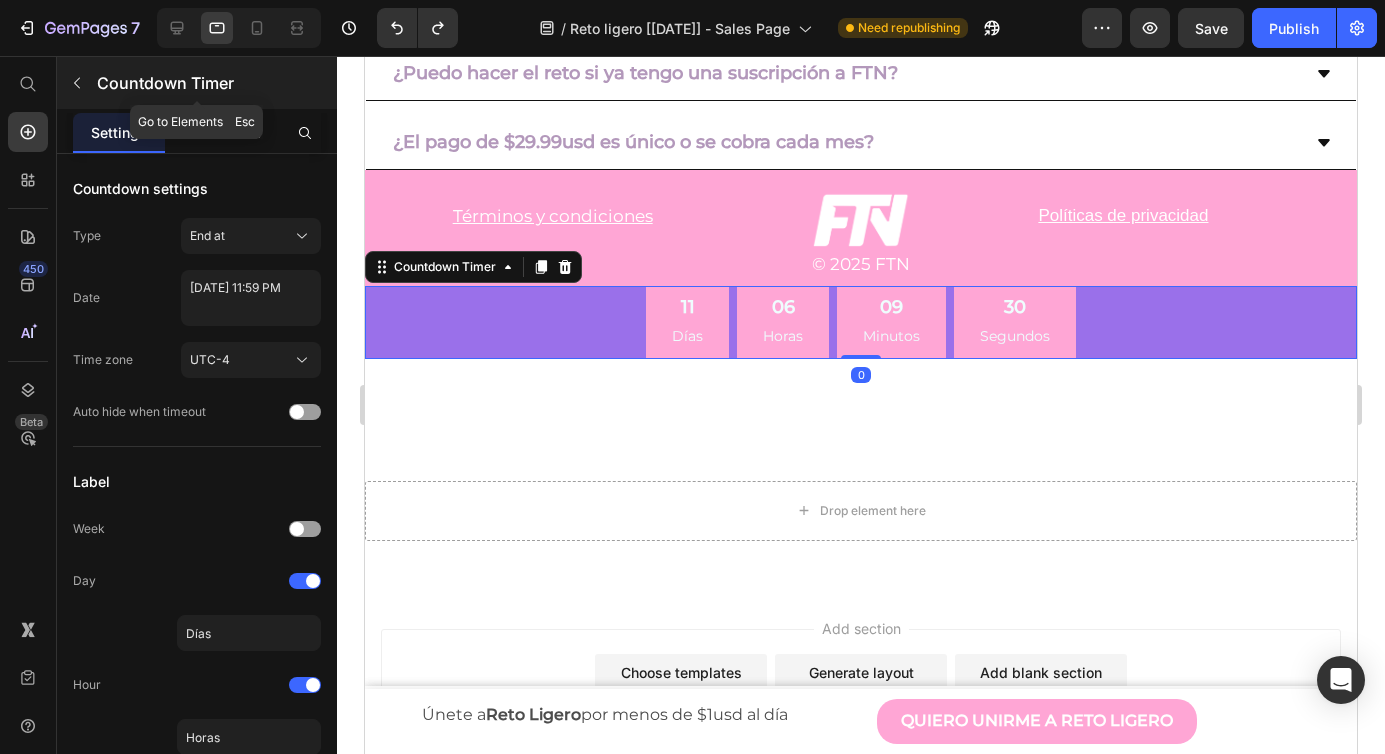 click 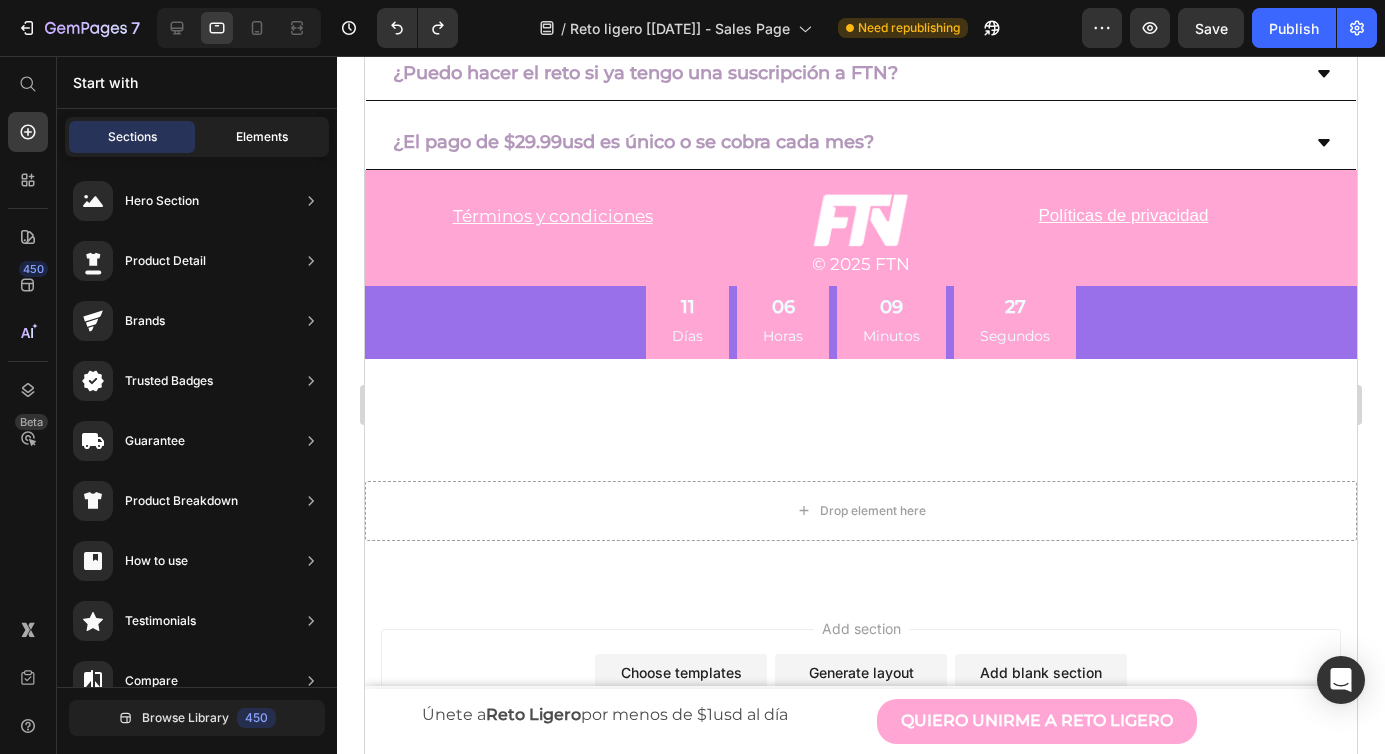 click on "Elements" 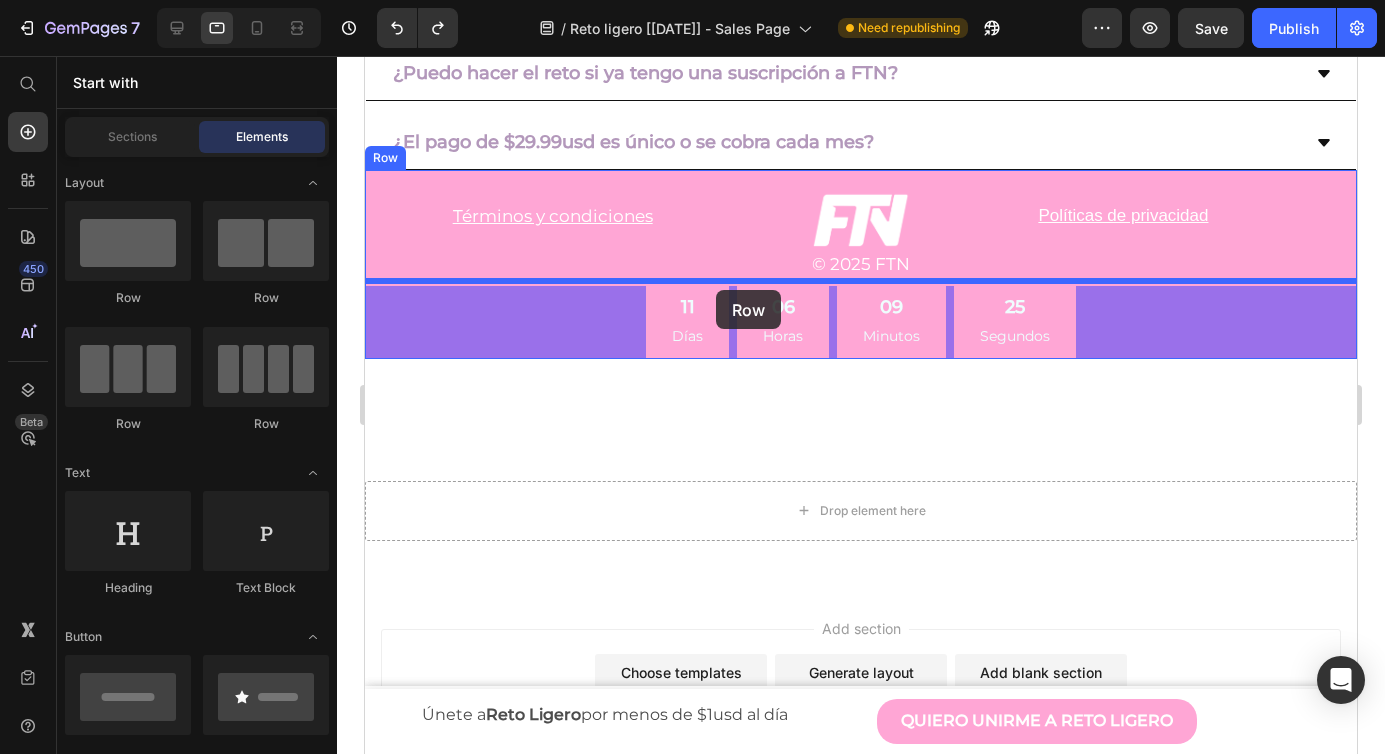 drag, startPoint x: 499, startPoint y: 316, endPoint x: 715, endPoint y: 290, distance: 217.55919 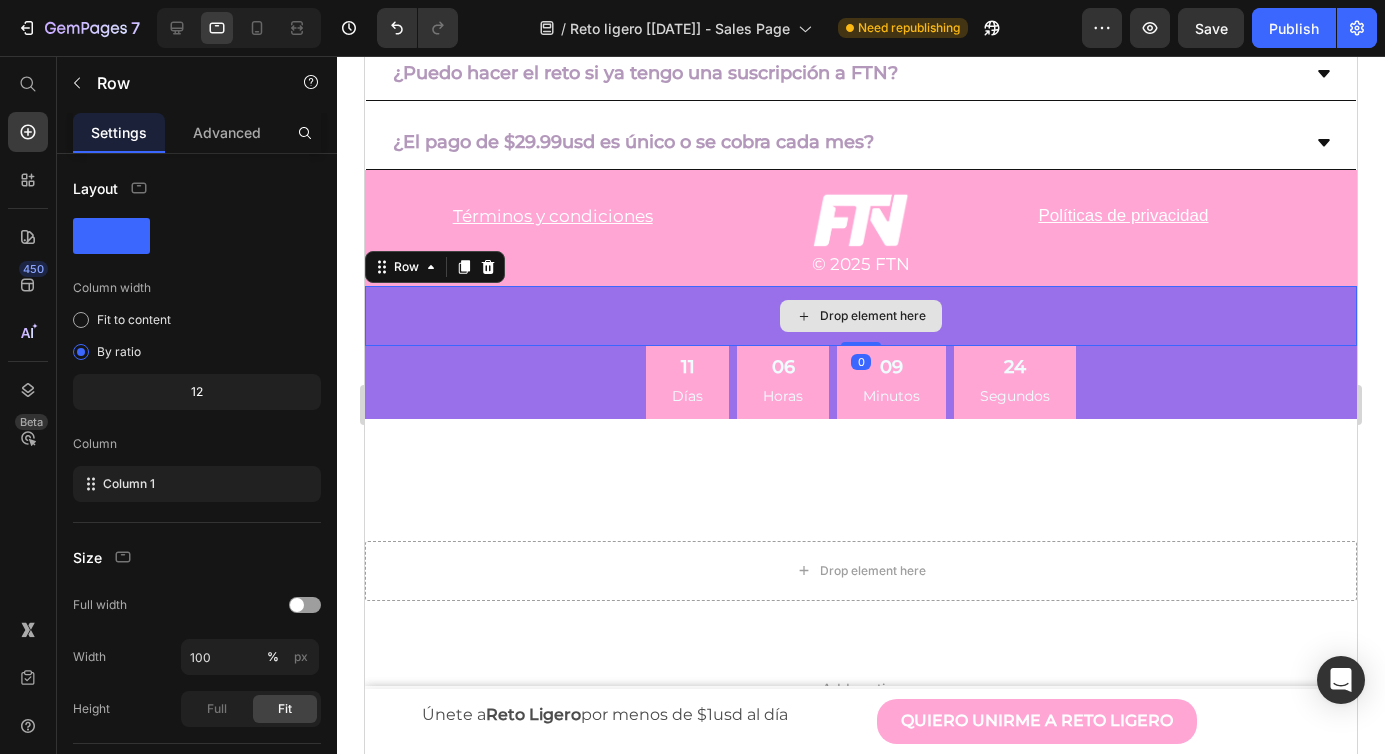 click on "Drop element here" at bounding box center (861, 316) 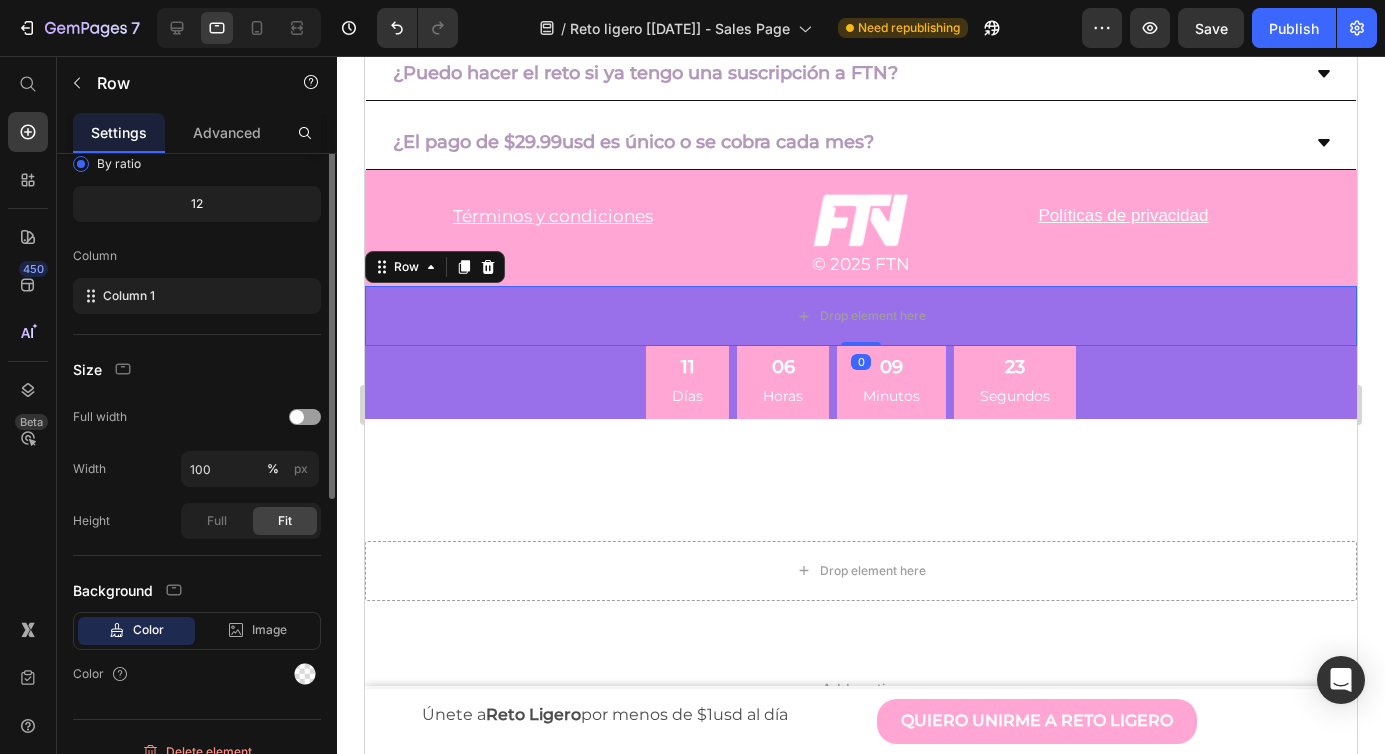 scroll, scrollTop: 211, scrollLeft: 0, axis: vertical 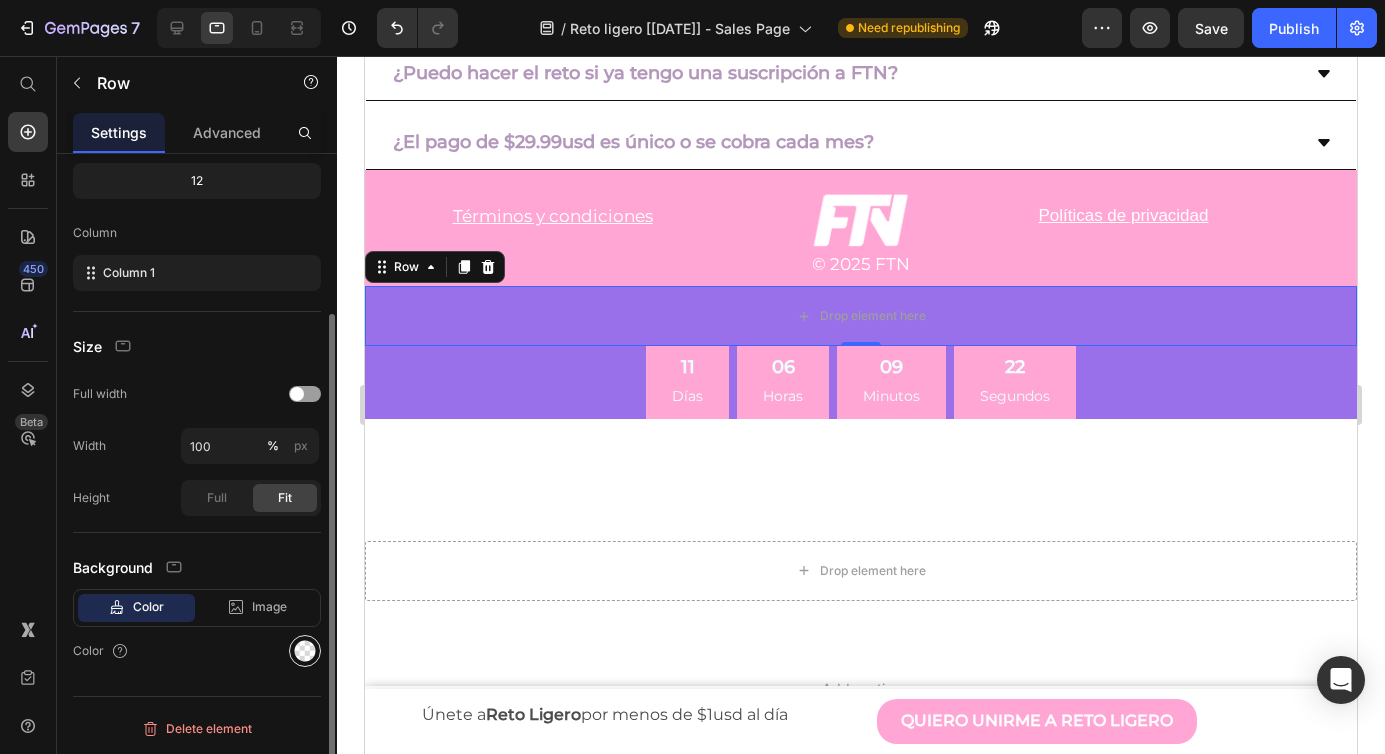 click at bounding box center (305, 651) 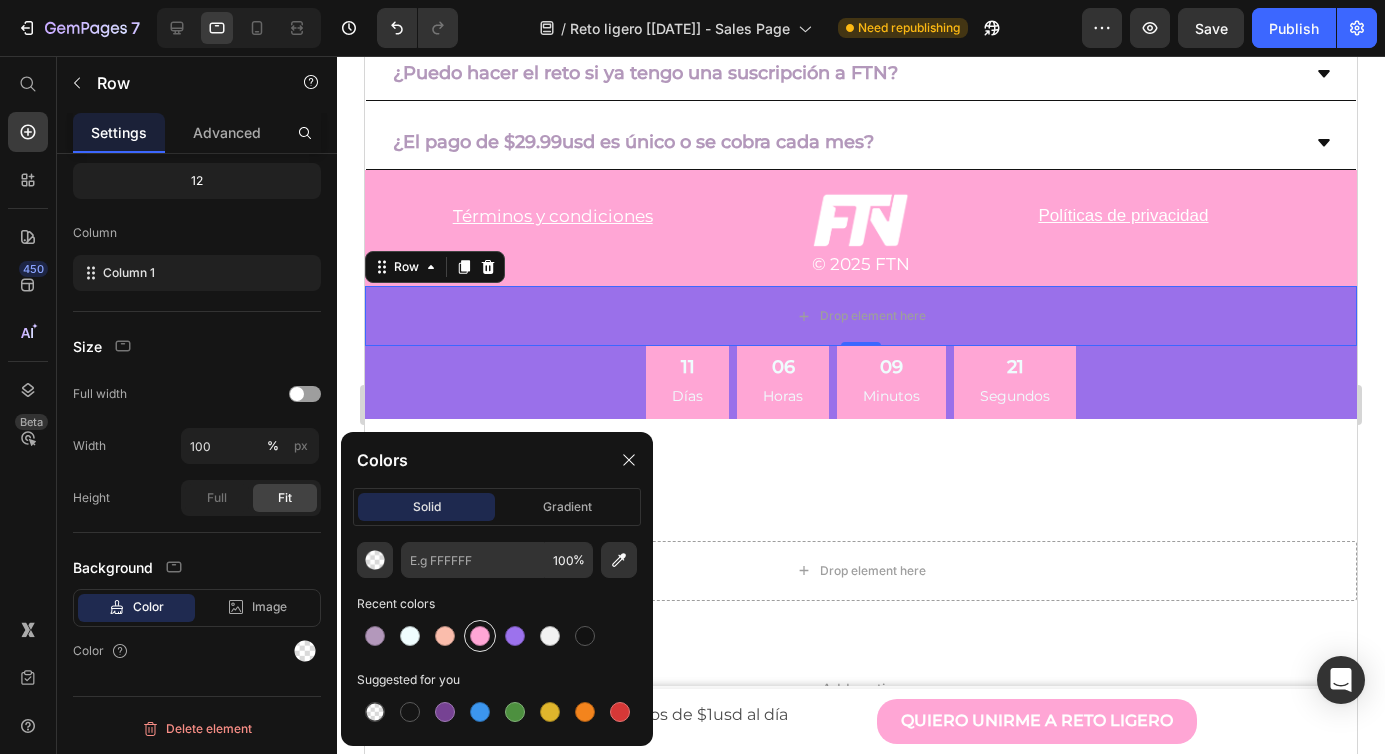 click at bounding box center [480, 636] 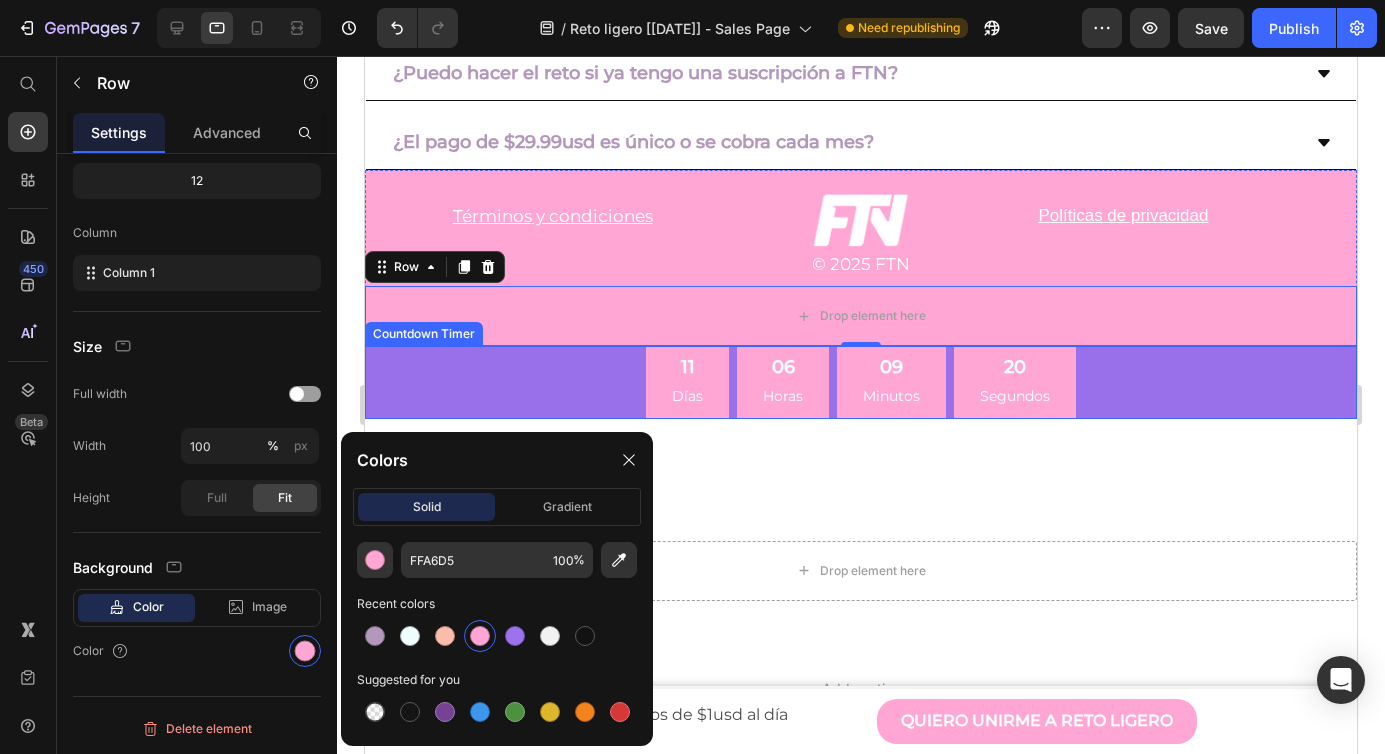 click on "11 Días 06 Horas 09 Minutos 20 Segundos" at bounding box center [861, 382] 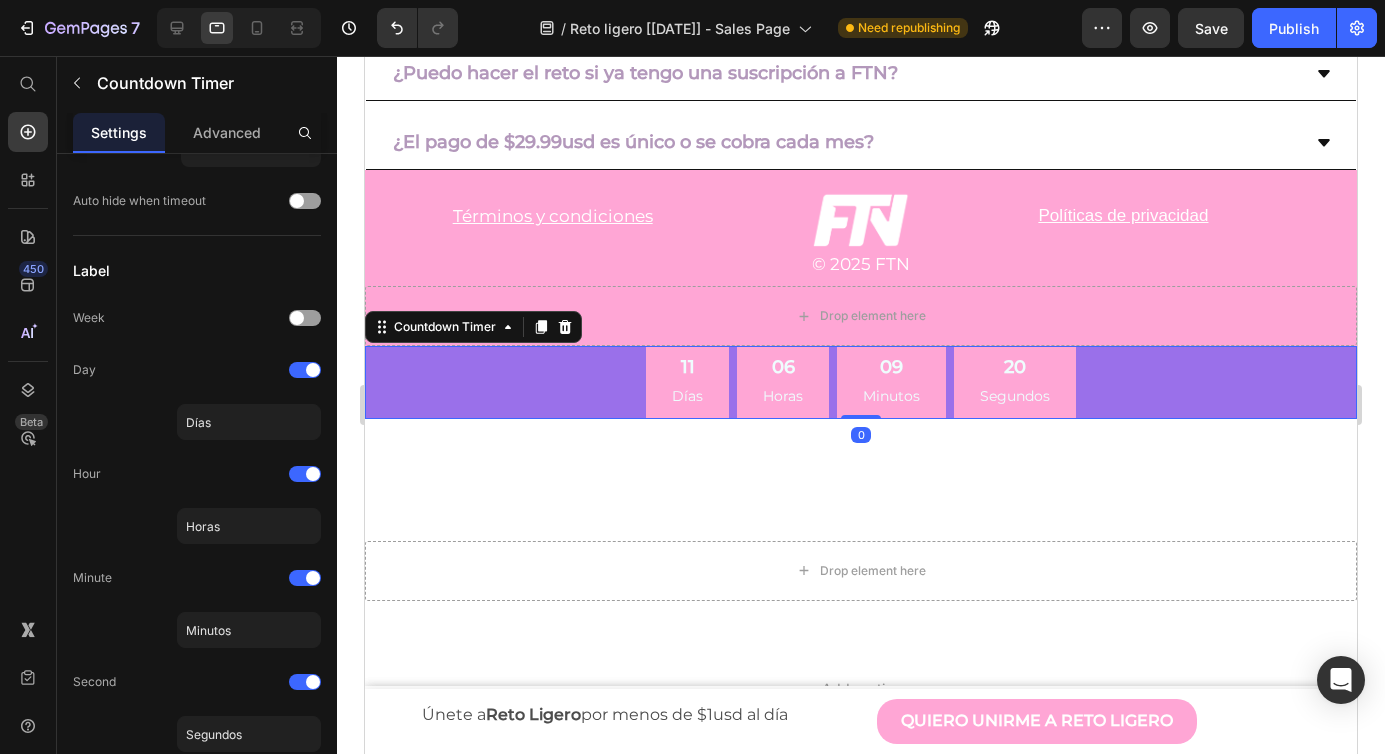scroll, scrollTop: 0, scrollLeft: 0, axis: both 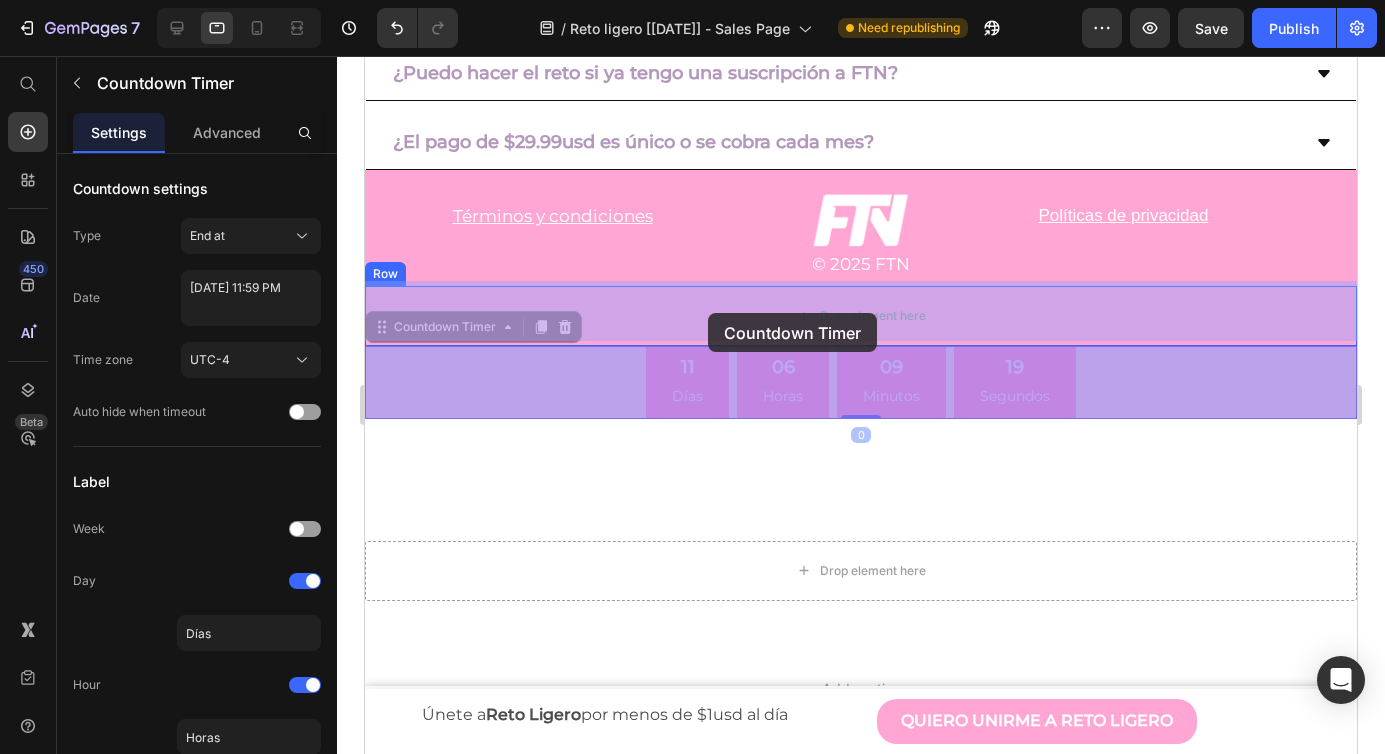 drag, startPoint x: 693, startPoint y: 384, endPoint x: 708, endPoint y: 313, distance: 72.56721 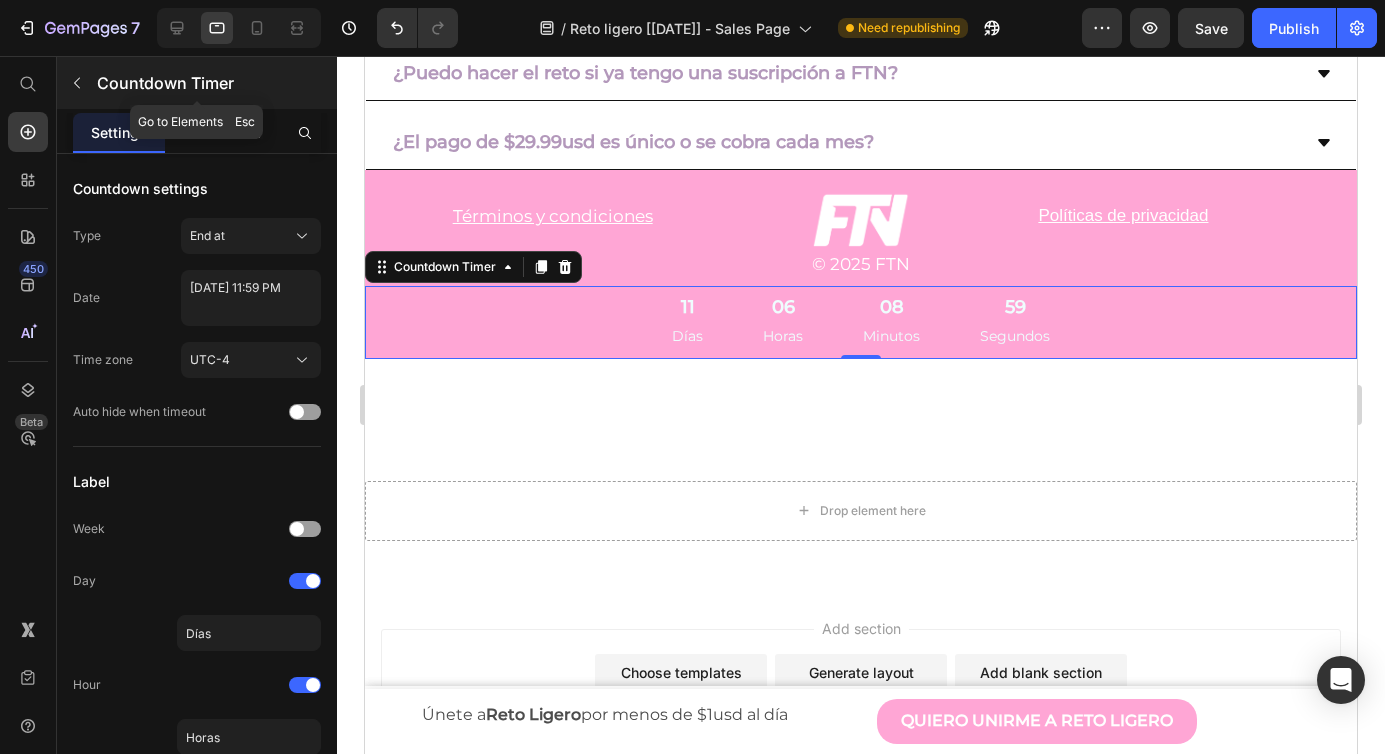 click 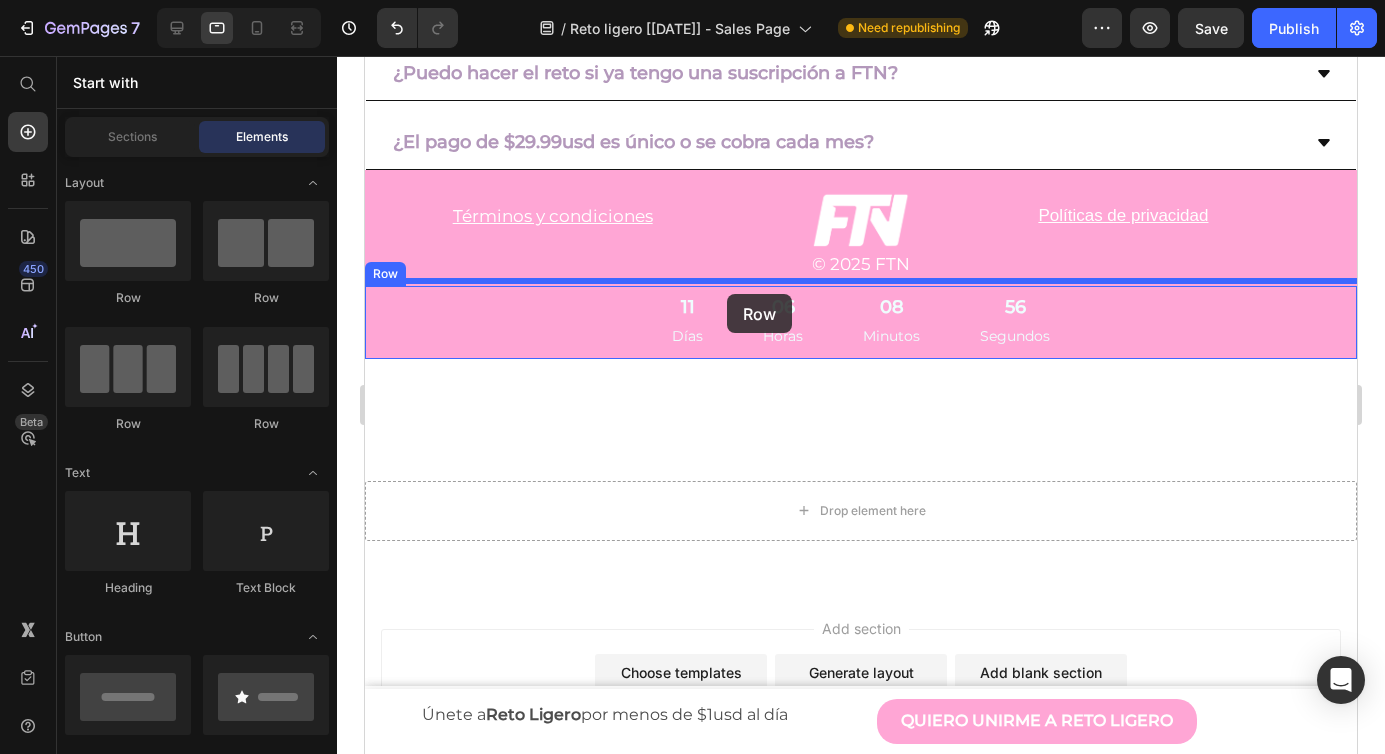 drag, startPoint x: 499, startPoint y: 334, endPoint x: 727, endPoint y: 293, distance: 231.65707 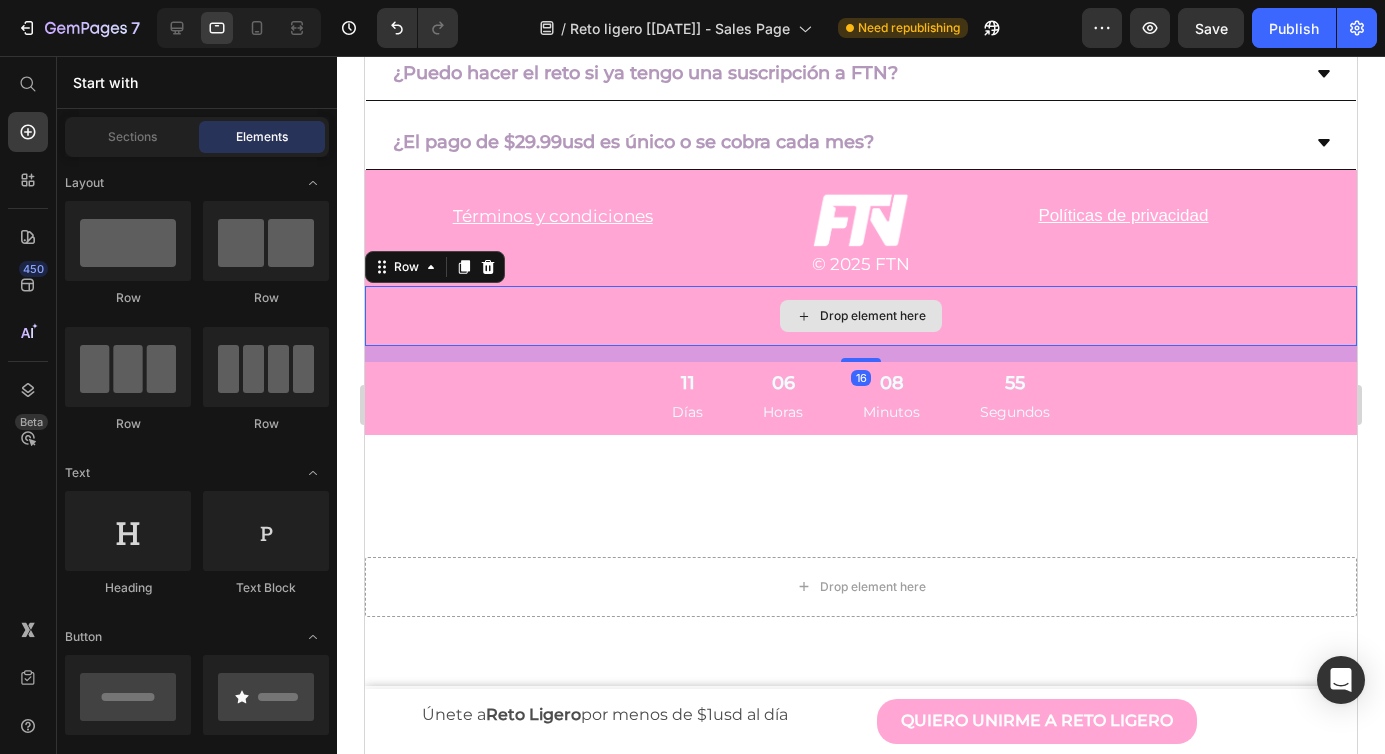 click on "Drop element here" at bounding box center [873, 316] 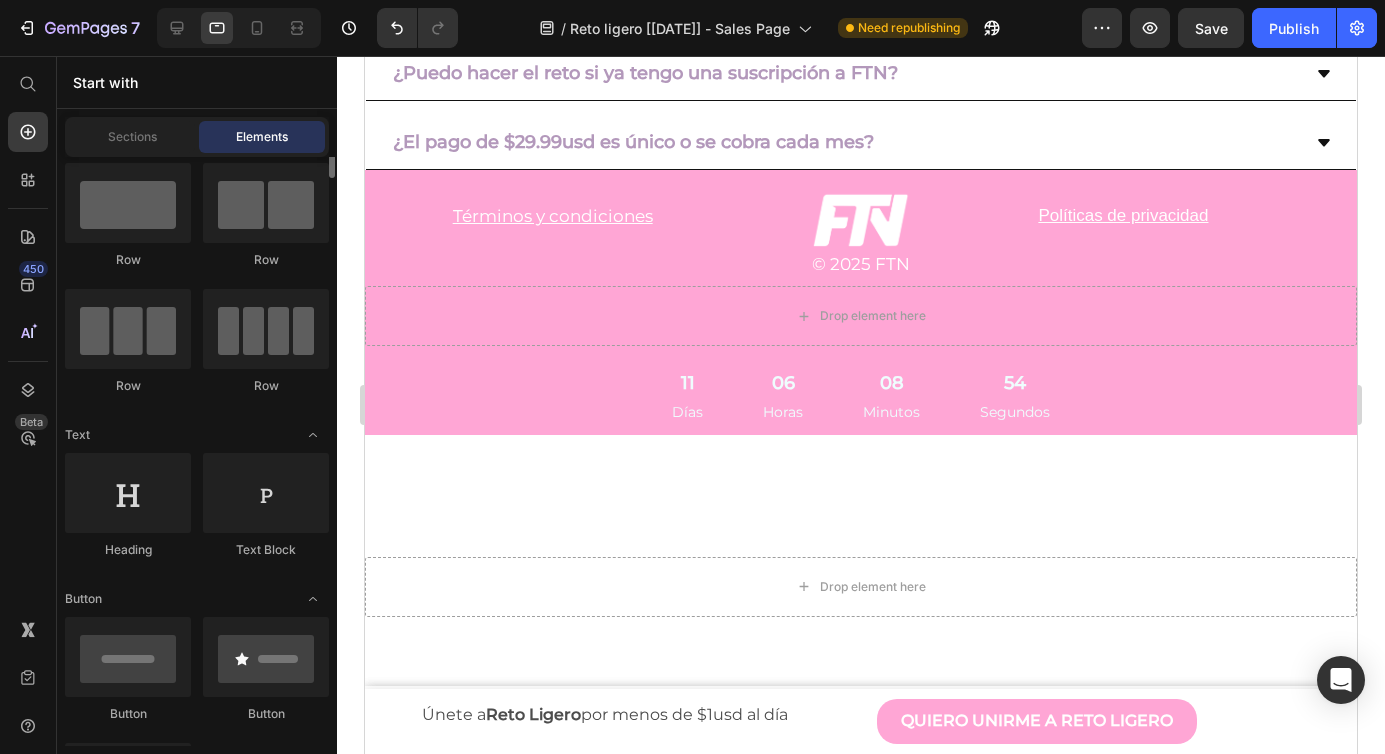 scroll, scrollTop: 44, scrollLeft: 0, axis: vertical 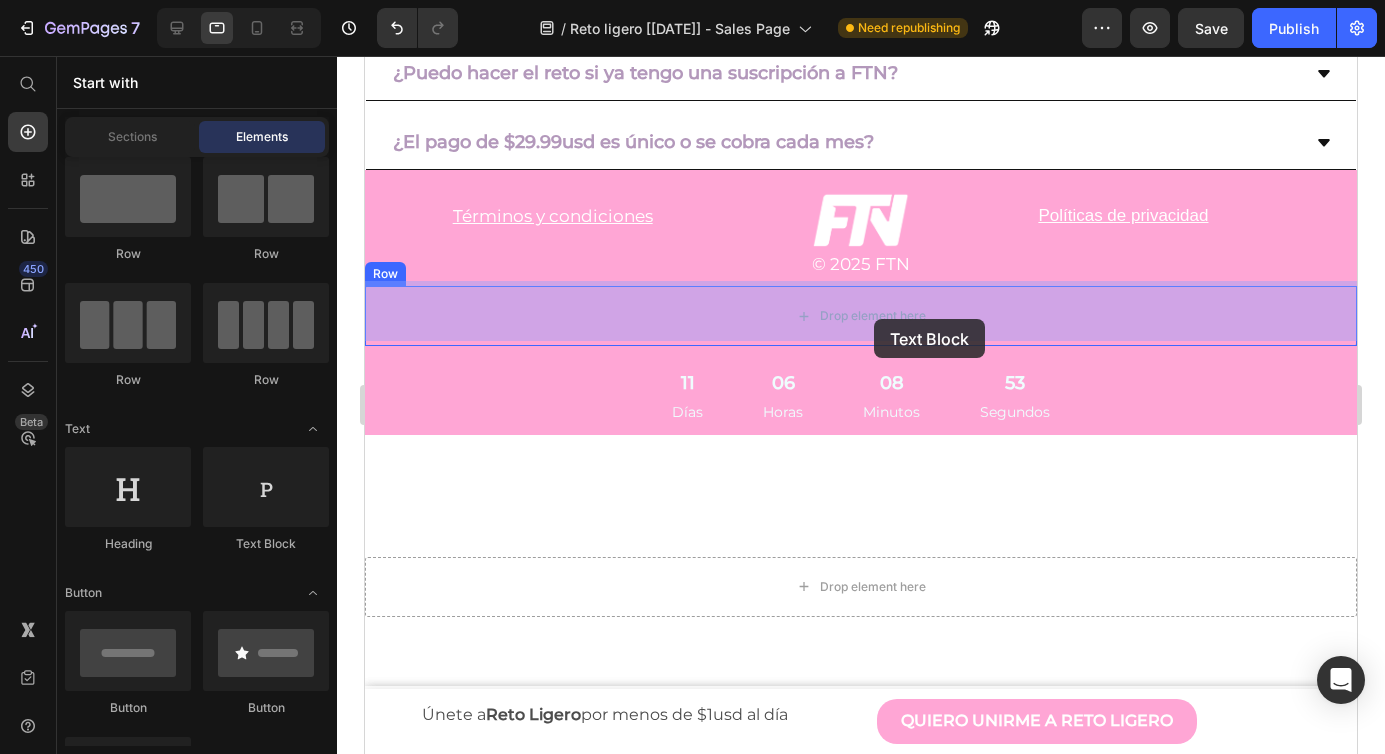 drag, startPoint x: 623, startPoint y: 544, endPoint x: 874, endPoint y: 319, distance: 337.08456 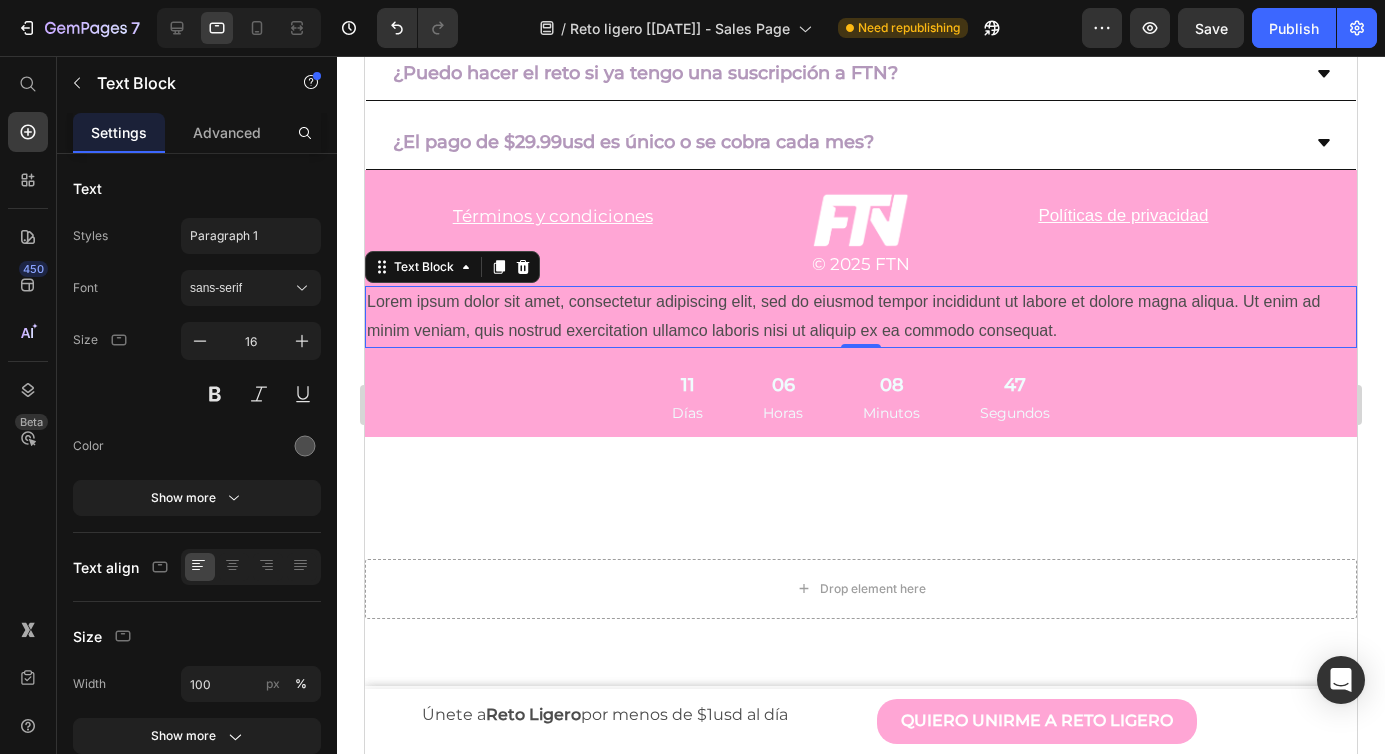 click on "Lorem ipsum dolor sit amet, consectetur adipiscing elit, sed do eiusmod tempor incididunt ut labore et dolore magna aliqua. Ut enim ad minim veniam, quis nostrud exercitation ullamco laboris nisi ut aliquip ex ea commodo consequat." at bounding box center (861, 317) 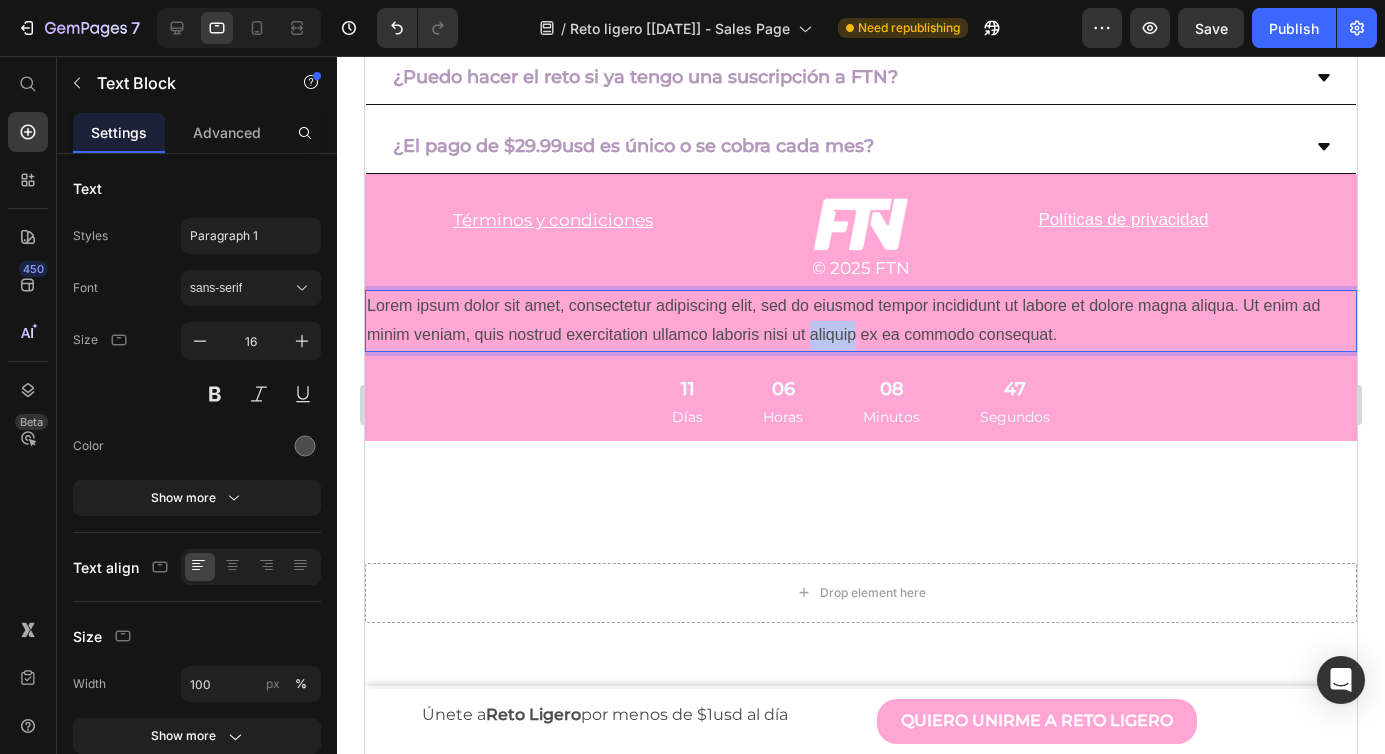 click on "Lorem ipsum dolor sit amet, consectetur adipiscing elit, sed do eiusmod tempor incididunt ut labore et dolore magna aliqua. Ut enim ad minim veniam, quis nostrud exercitation ullamco laboris nisi ut aliquip ex ea commodo consequat." at bounding box center (861, 321) 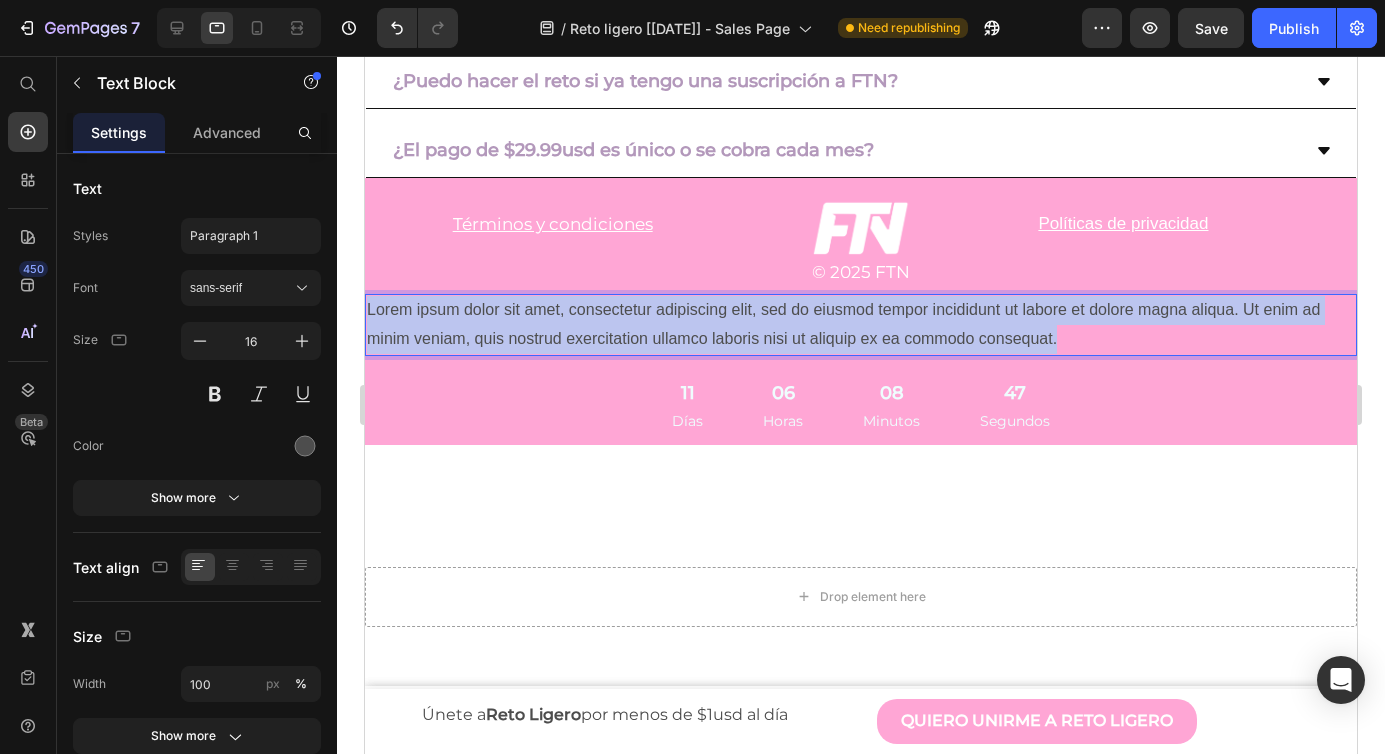 click on "Lorem ipsum dolor sit amet, consectetur adipiscing elit, sed do eiusmod tempor incididunt ut labore et dolore magna aliqua. Ut enim ad minim veniam, quis nostrud exercitation ullamco laboris nisi ut aliquip ex ea commodo consequat." at bounding box center (861, 325) 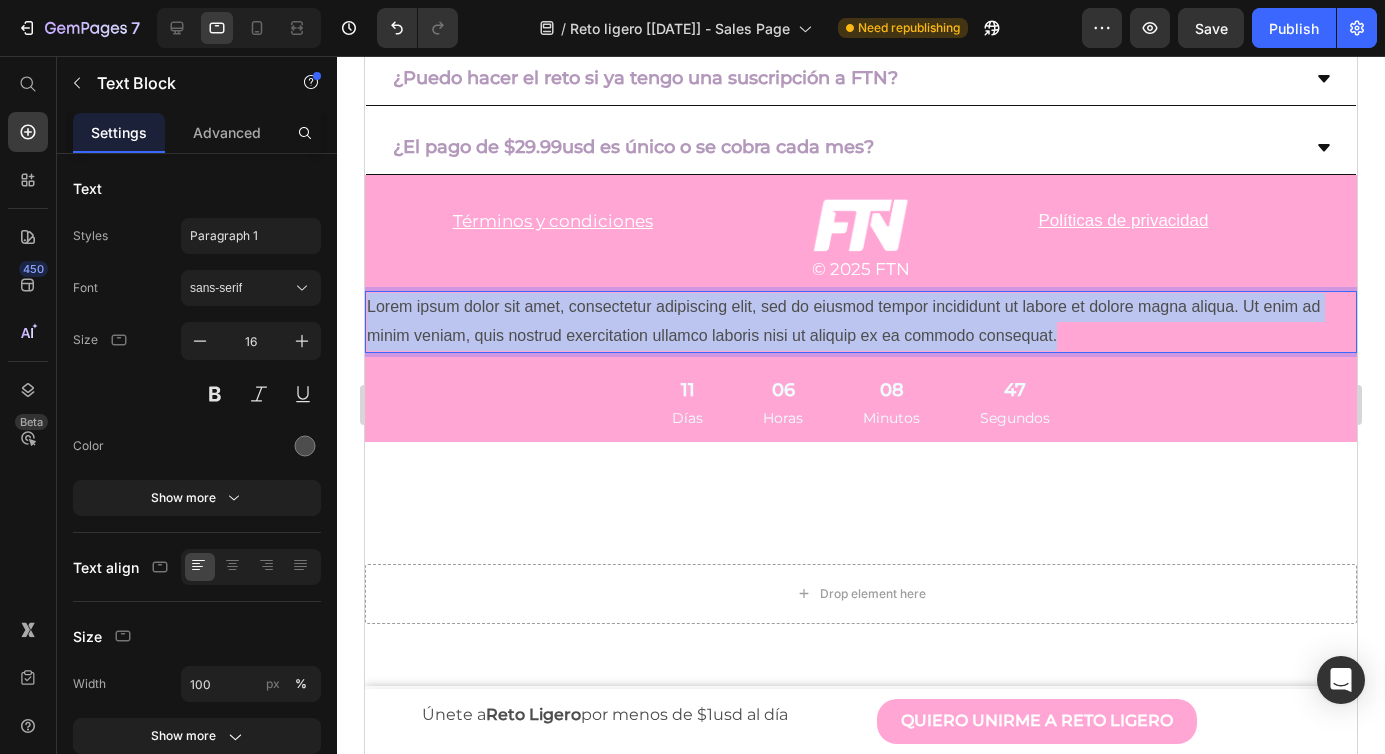 click on "Lorem ipsum dolor sit amet, consectetur adipiscing elit, sed do eiusmod tempor incididunt ut labore et dolore magna aliqua. Ut enim ad minim veniam, quis nostrud exercitation ullamco laboris nisi ut aliquip ex ea commodo consequat." at bounding box center [861, 322] 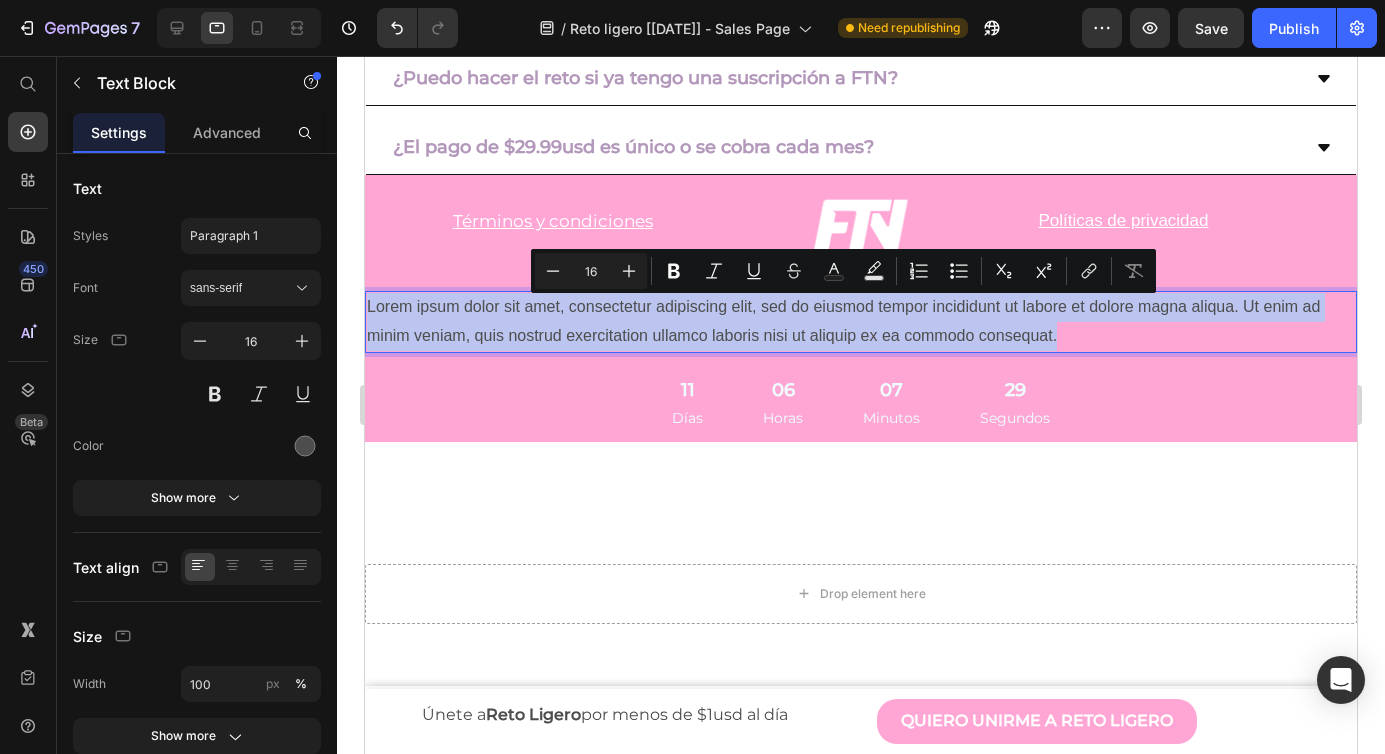 click on "Lorem ipsum dolor sit amet, consectetur adipiscing elit, sed do eiusmod tempor incididunt ut labore et dolore magna aliqua. Ut enim ad minim veniam, quis nostrud exercitation ullamco laboris nisi ut aliquip ex ea commodo consequat." at bounding box center (861, 322) 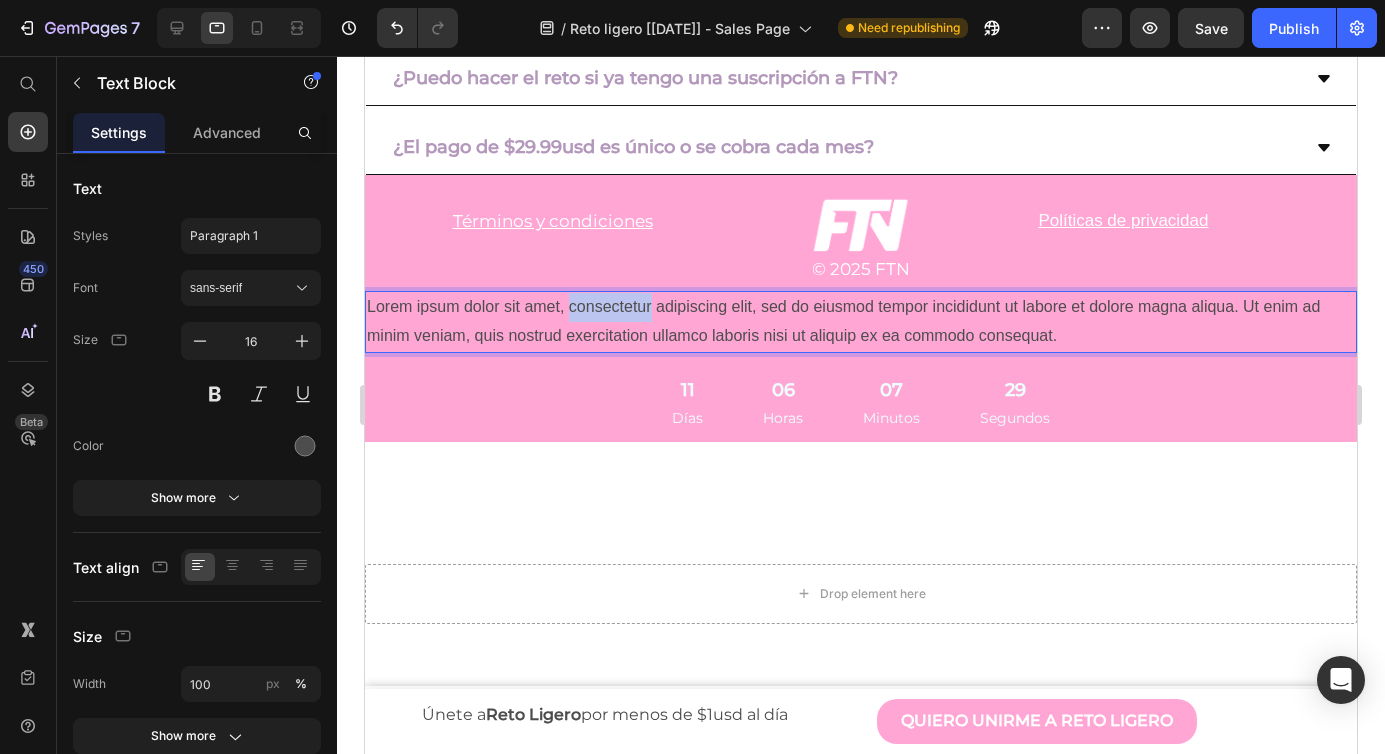 click on "Lorem ipsum dolor sit amet, consectetur adipiscing elit, sed do eiusmod tempor incididunt ut labore et dolore magna aliqua. Ut enim ad minim veniam, quis nostrud exercitation ullamco laboris nisi ut aliquip ex ea commodo consequat." at bounding box center [861, 322] 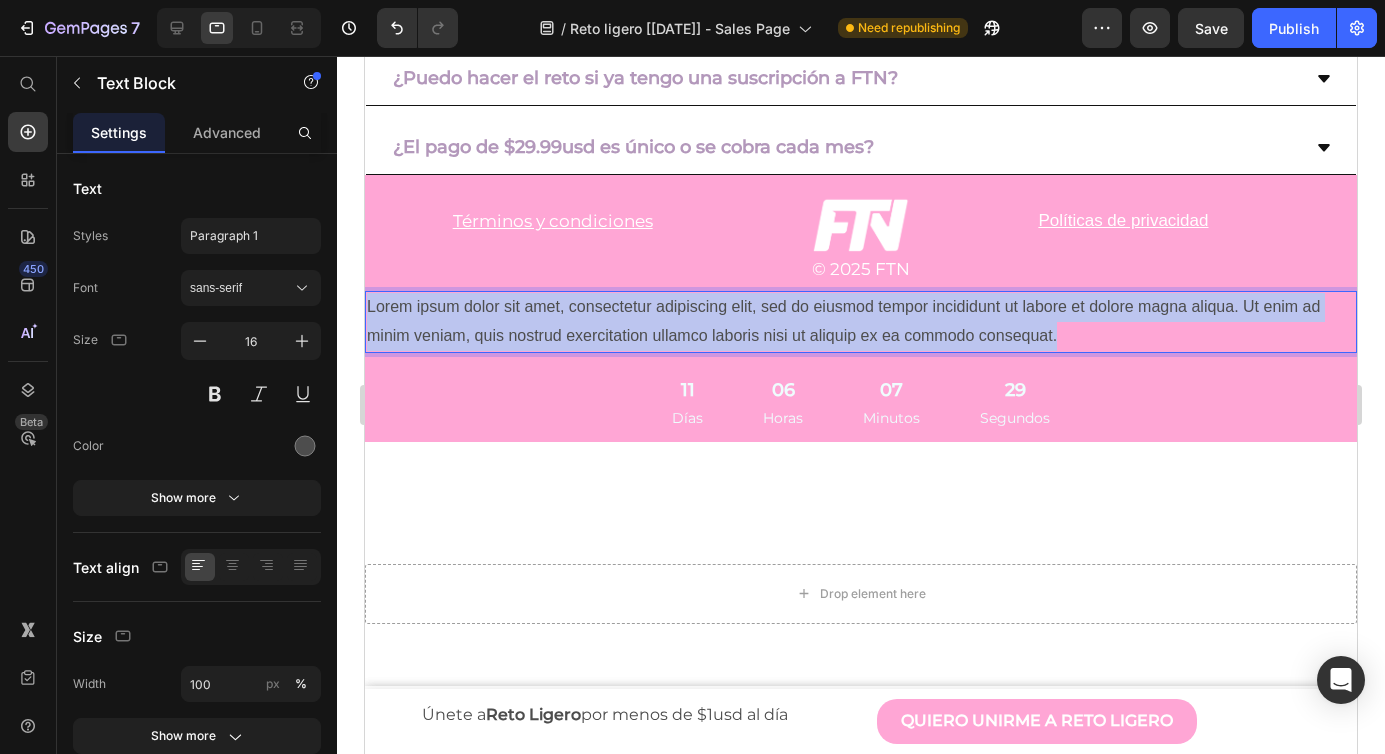 click on "Lorem ipsum dolor sit amet, consectetur adipiscing elit, sed do eiusmod tempor incididunt ut labore et dolore magna aliqua. Ut enim ad minim veniam, quis nostrud exercitation ullamco laboris nisi ut aliquip ex ea commodo consequat." at bounding box center [861, 322] 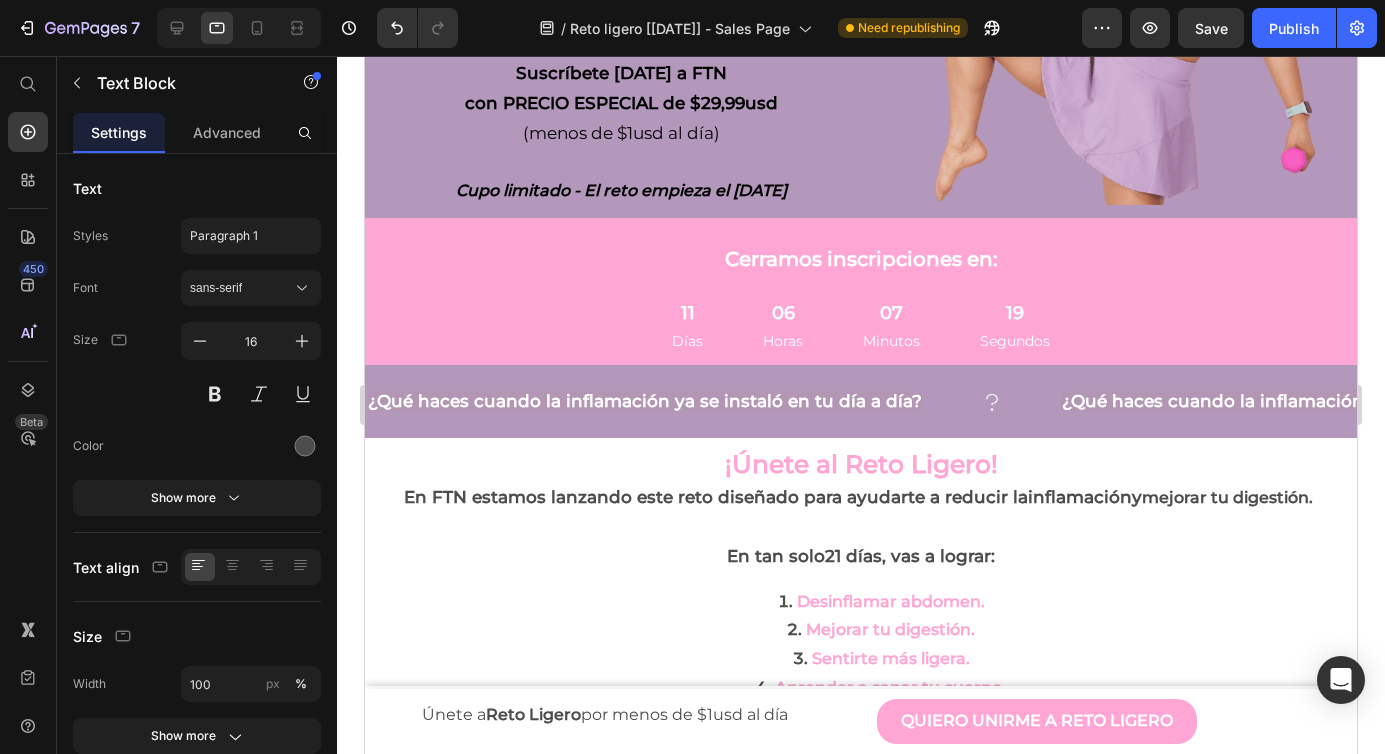 scroll, scrollTop: 431, scrollLeft: 0, axis: vertical 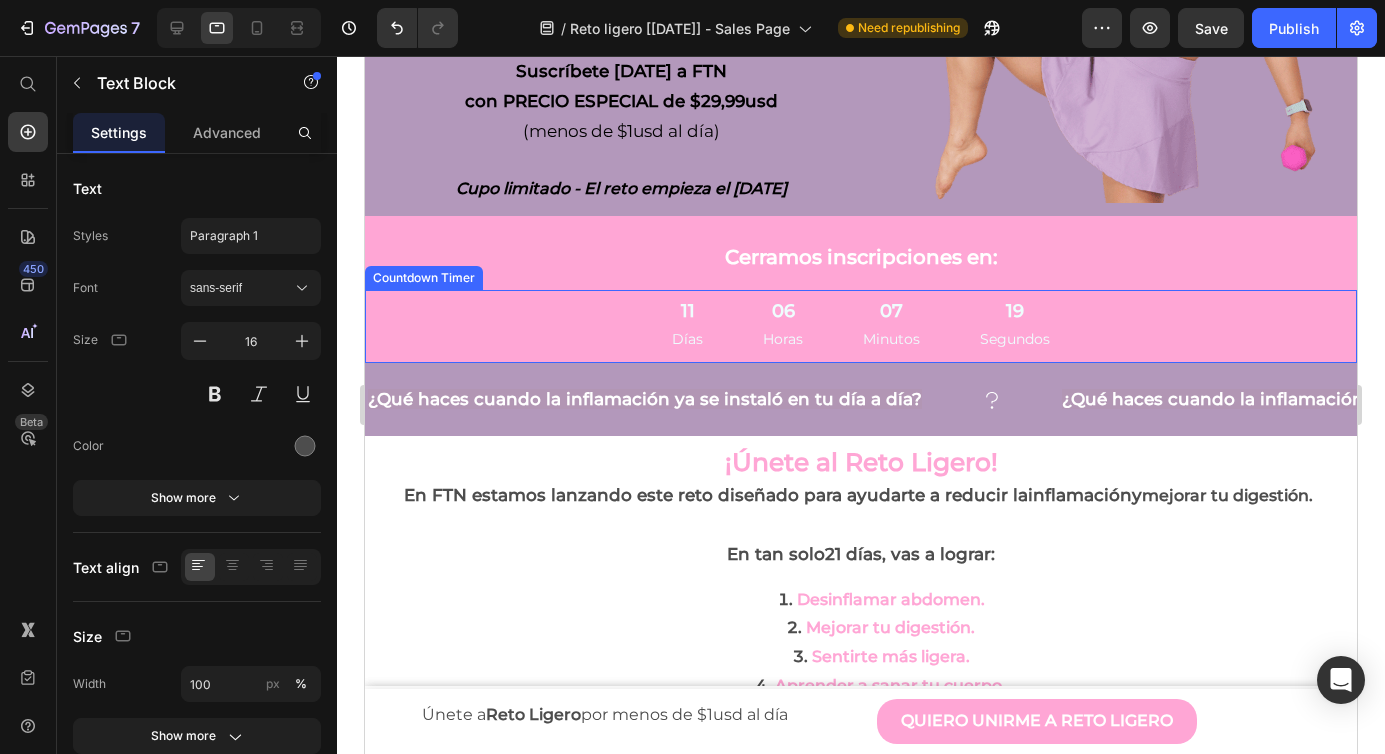 click on "11 Días 06 Horas 07 Minutos 19 Segundos" at bounding box center [861, 326] 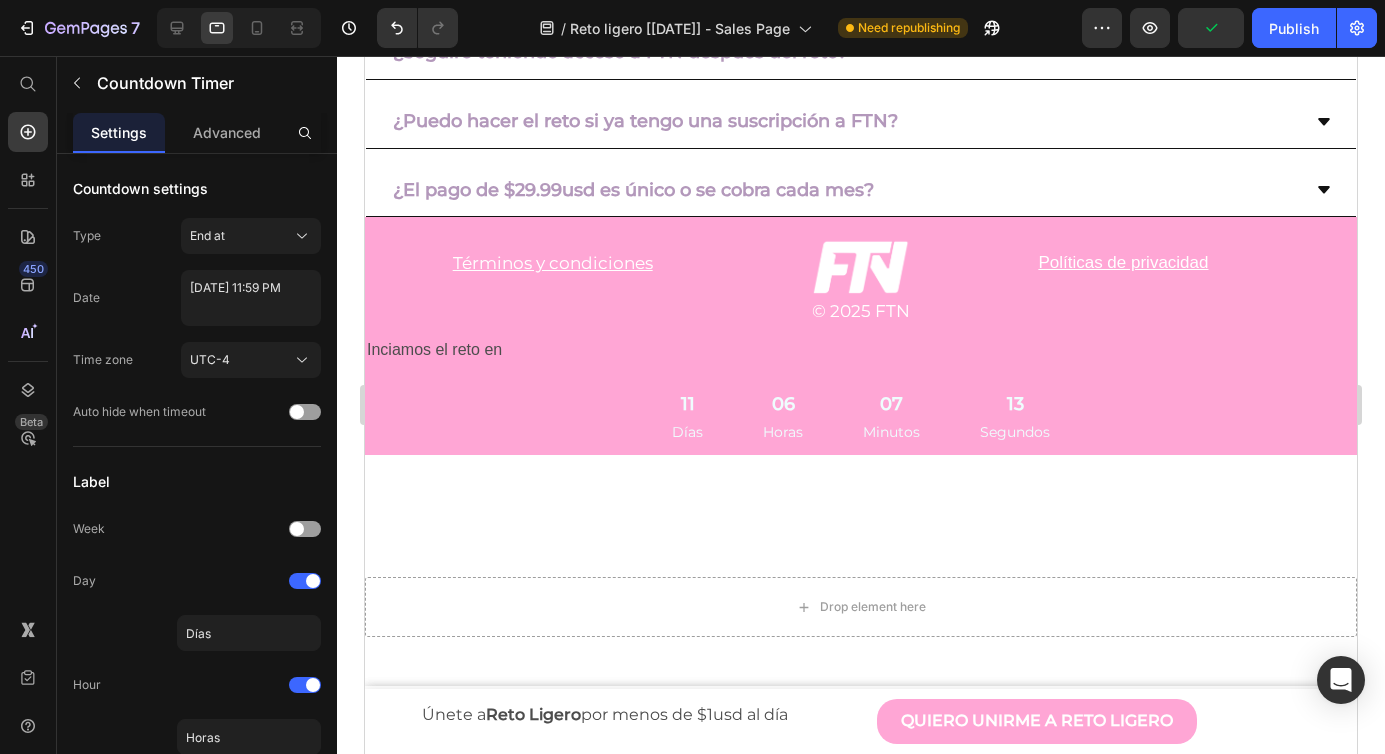 scroll, scrollTop: 6319, scrollLeft: 0, axis: vertical 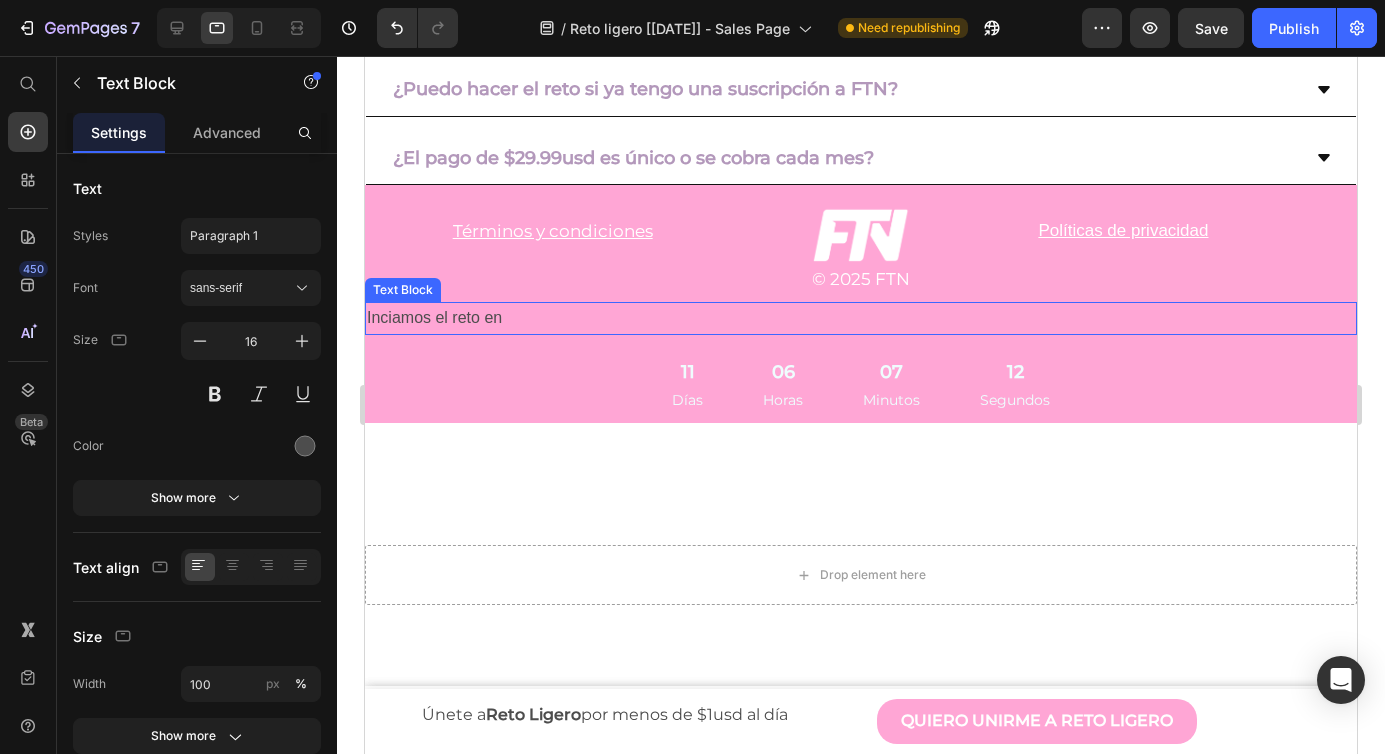 click on "Inciamos el reto en" at bounding box center (861, 318) 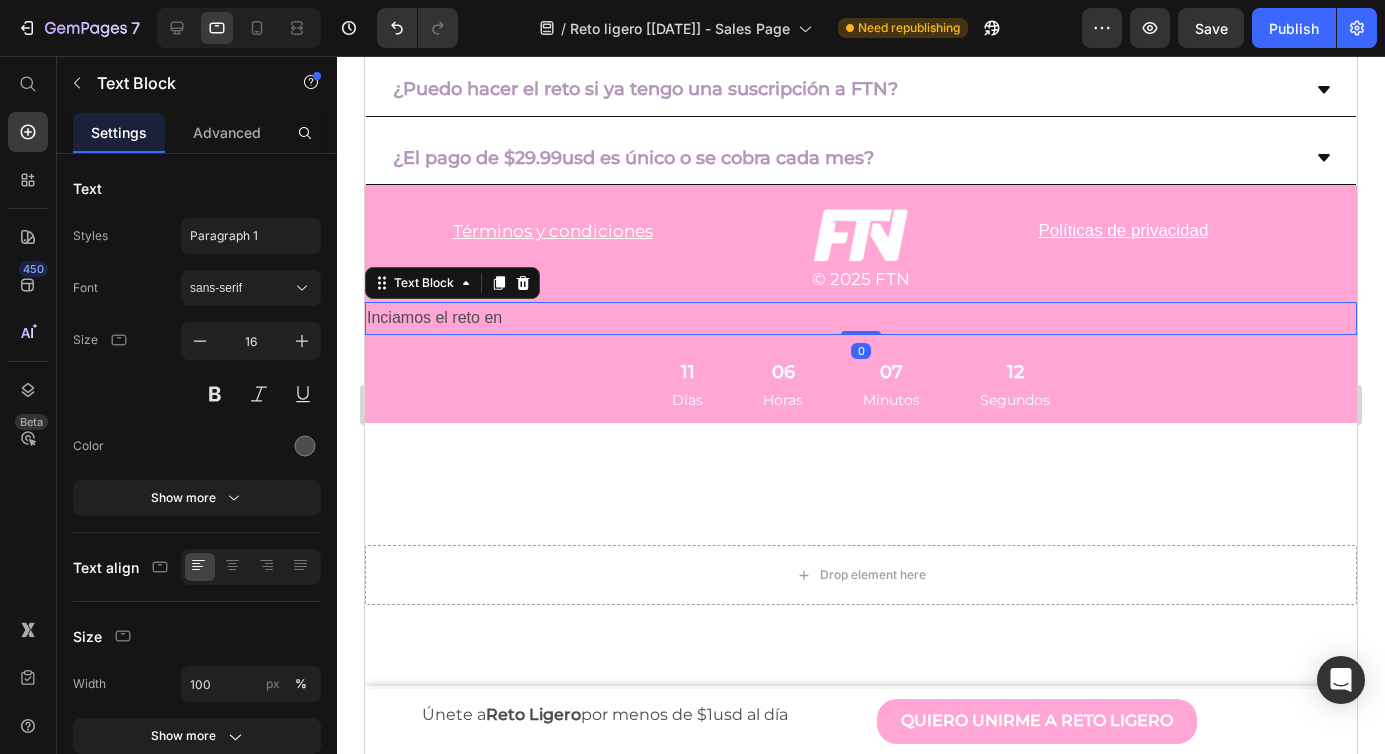click on "Inciamos el reto en" at bounding box center (861, 318) 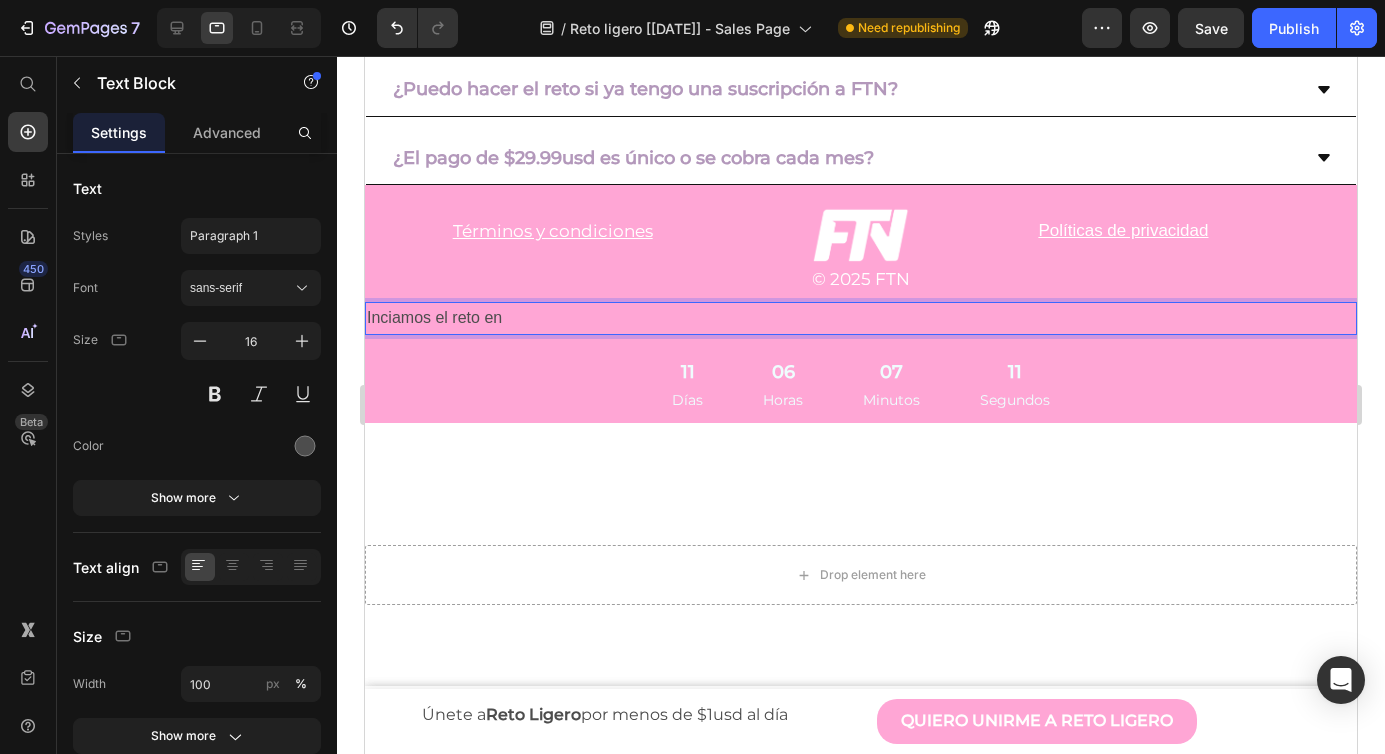click on "Inciamos el reto en" at bounding box center (861, 318) 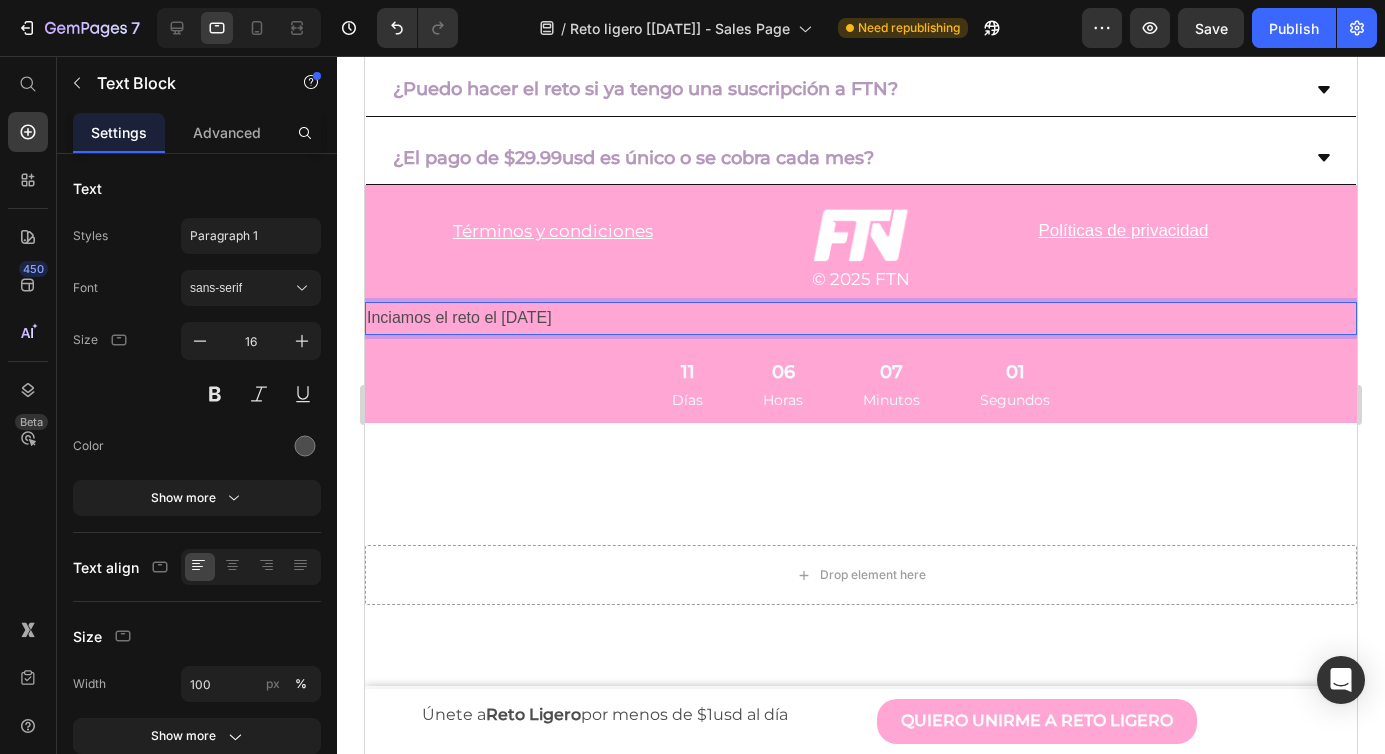 click on "Inciamos el reto el 21 de julio" at bounding box center (861, 318) 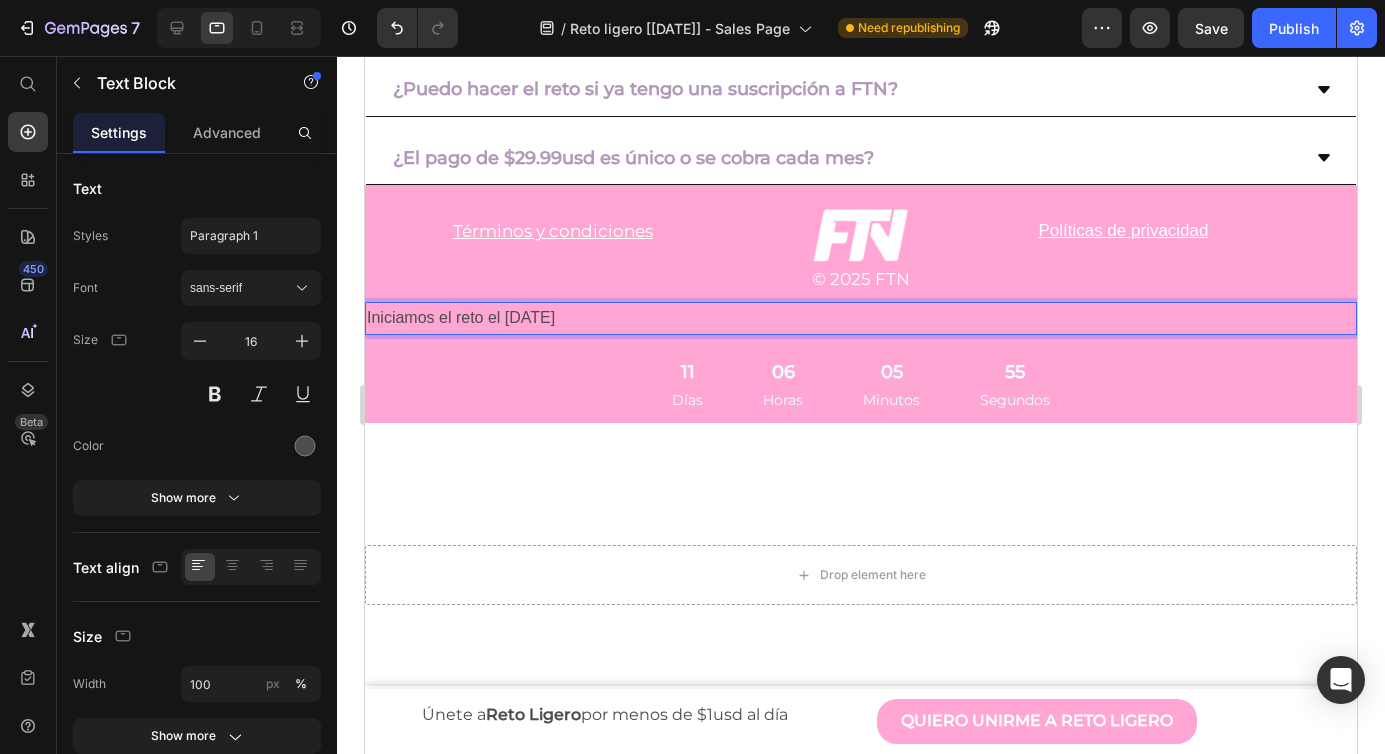 click on "Iniciamos el reto el 21 de julio" at bounding box center (861, 318) 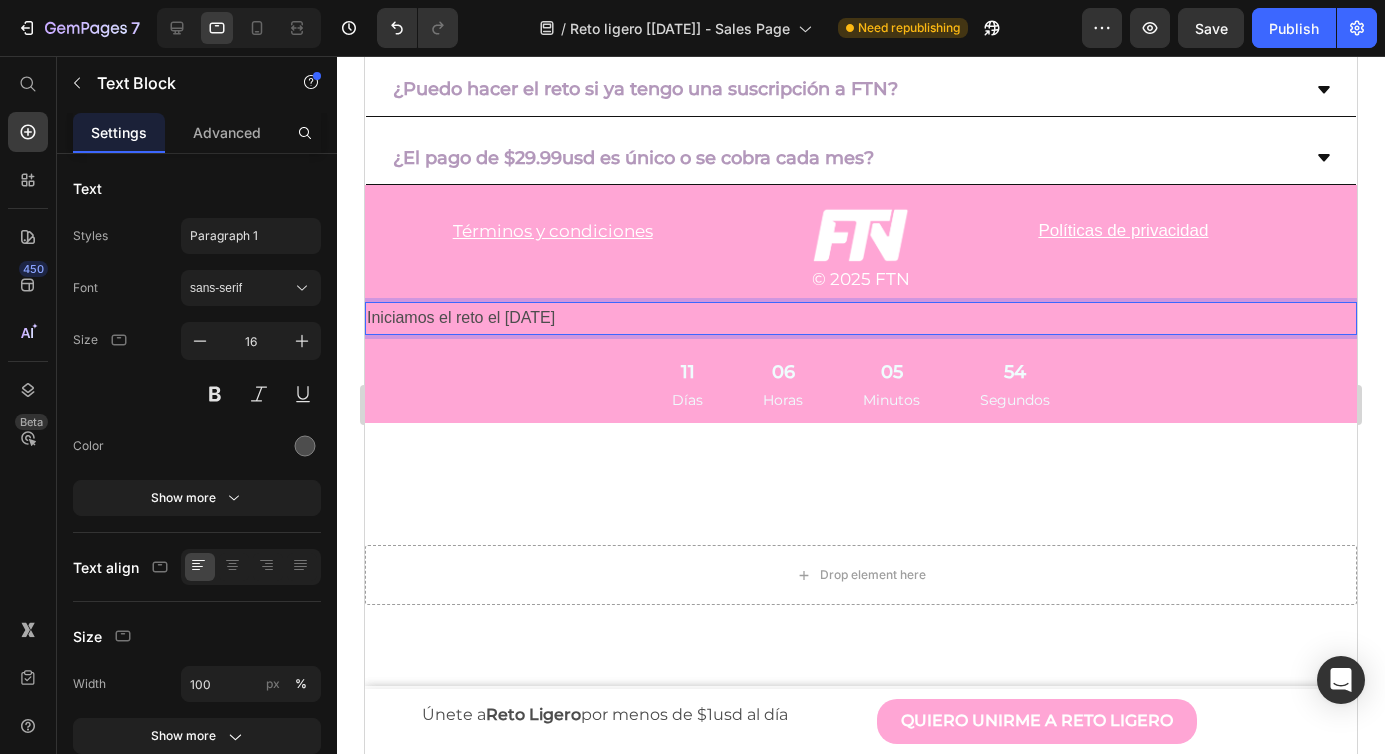 click on "Iniciamos el reto el 21 de julio" at bounding box center (861, 318) 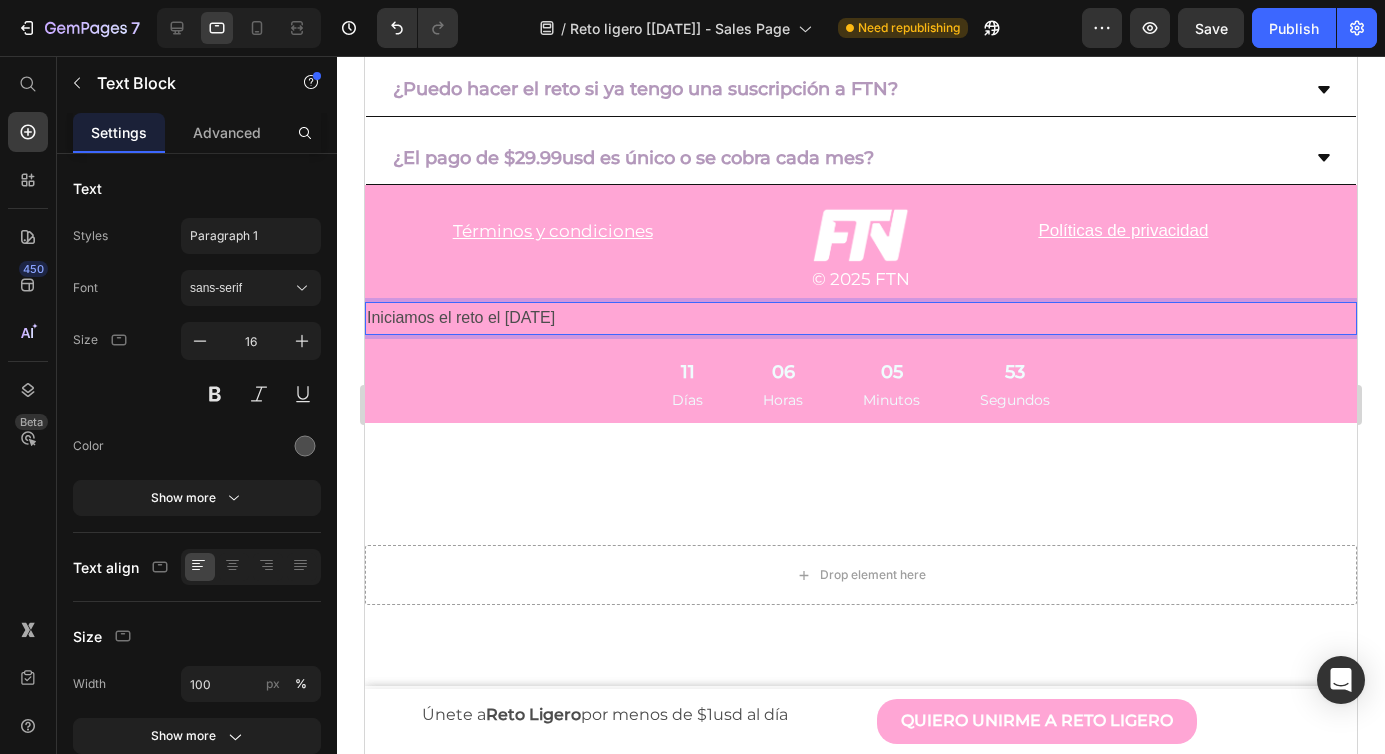 click on "Iniciamos el reto el 21 de julio" at bounding box center [861, 318] 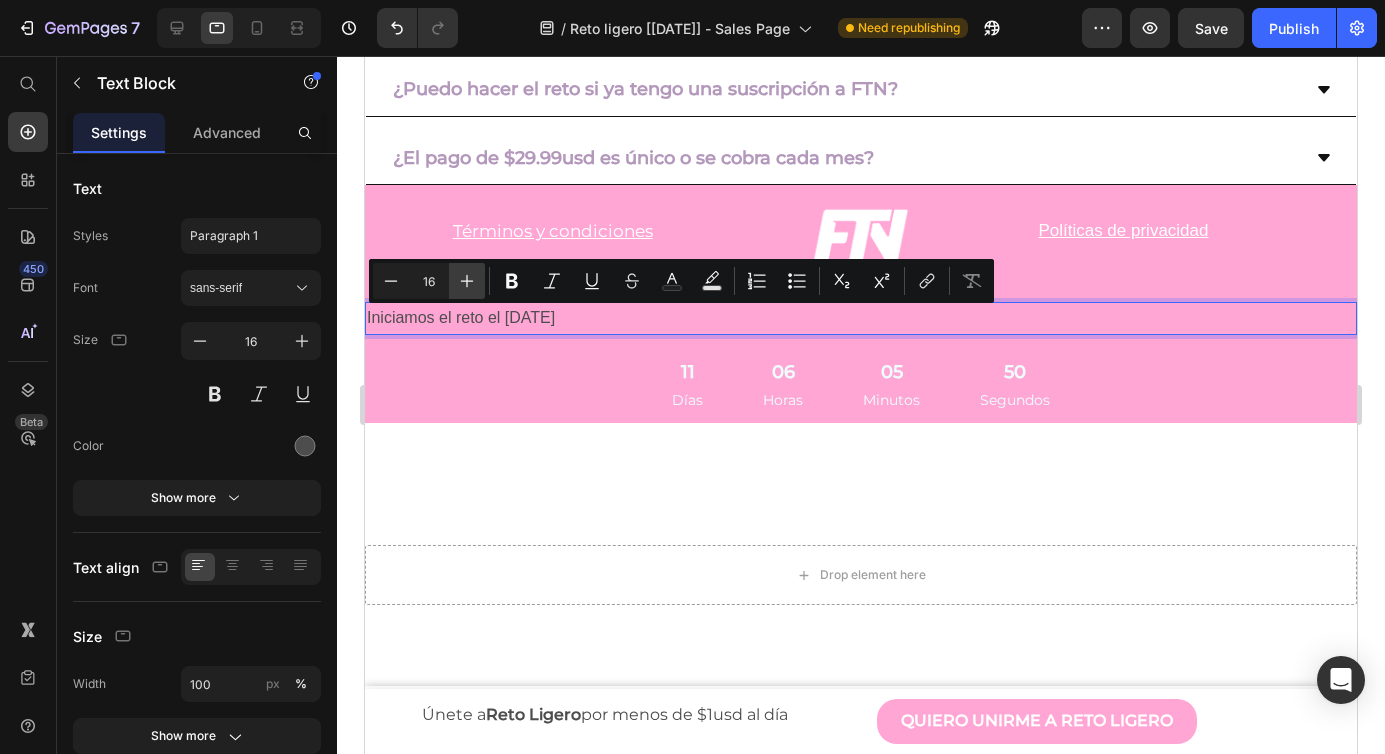 click 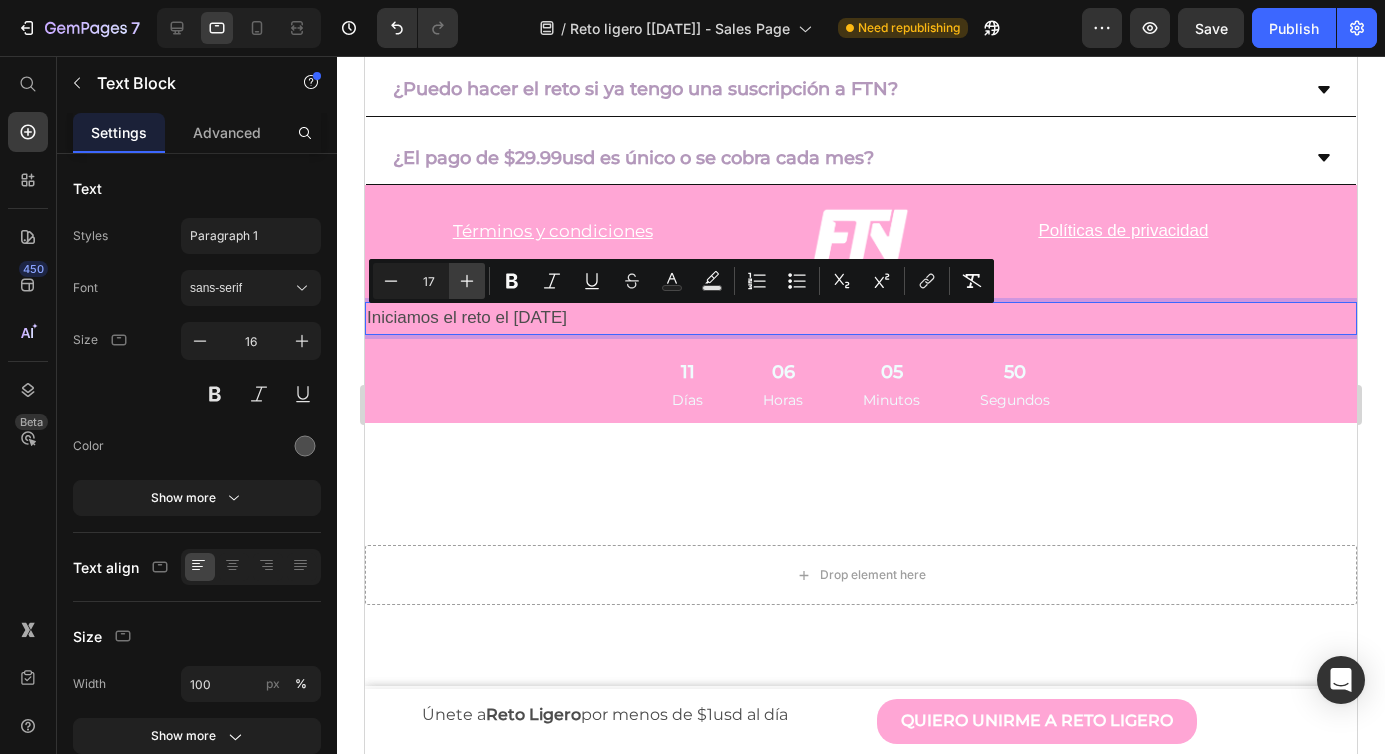 click 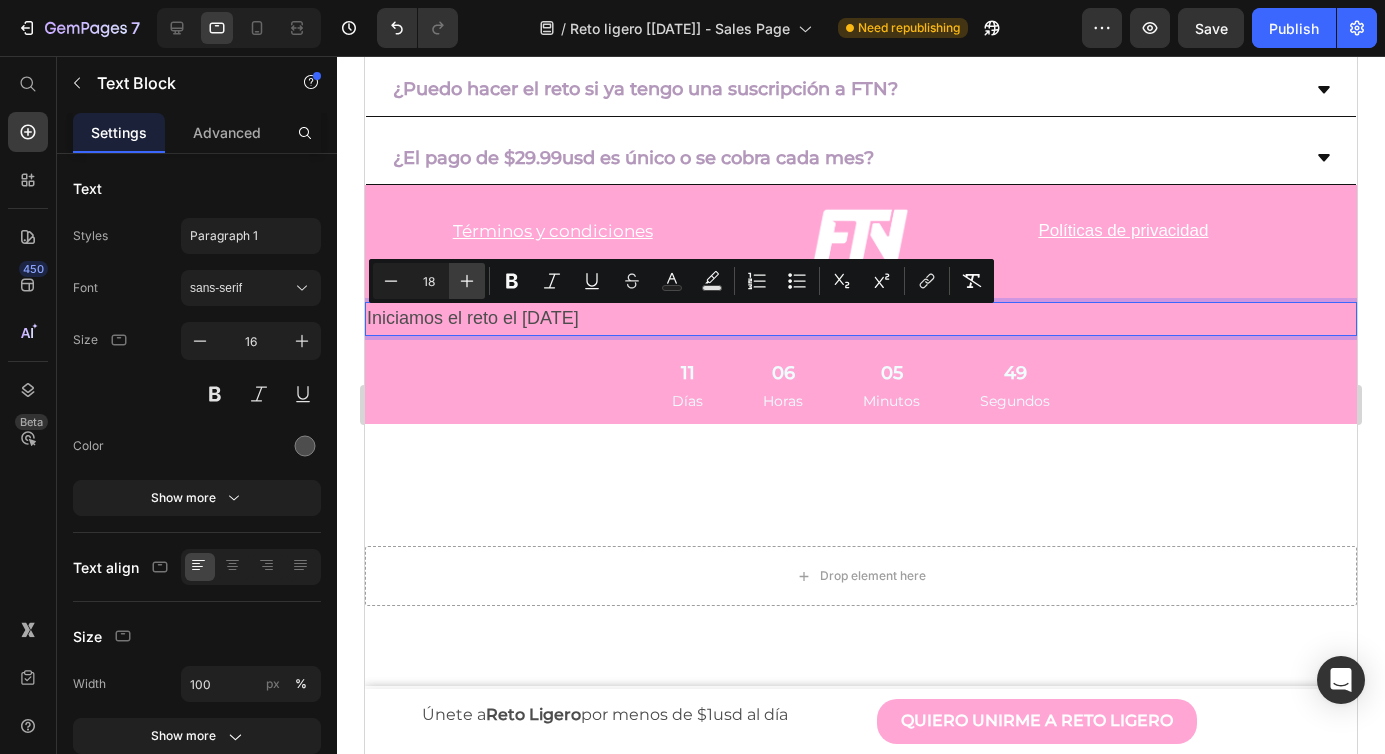 click 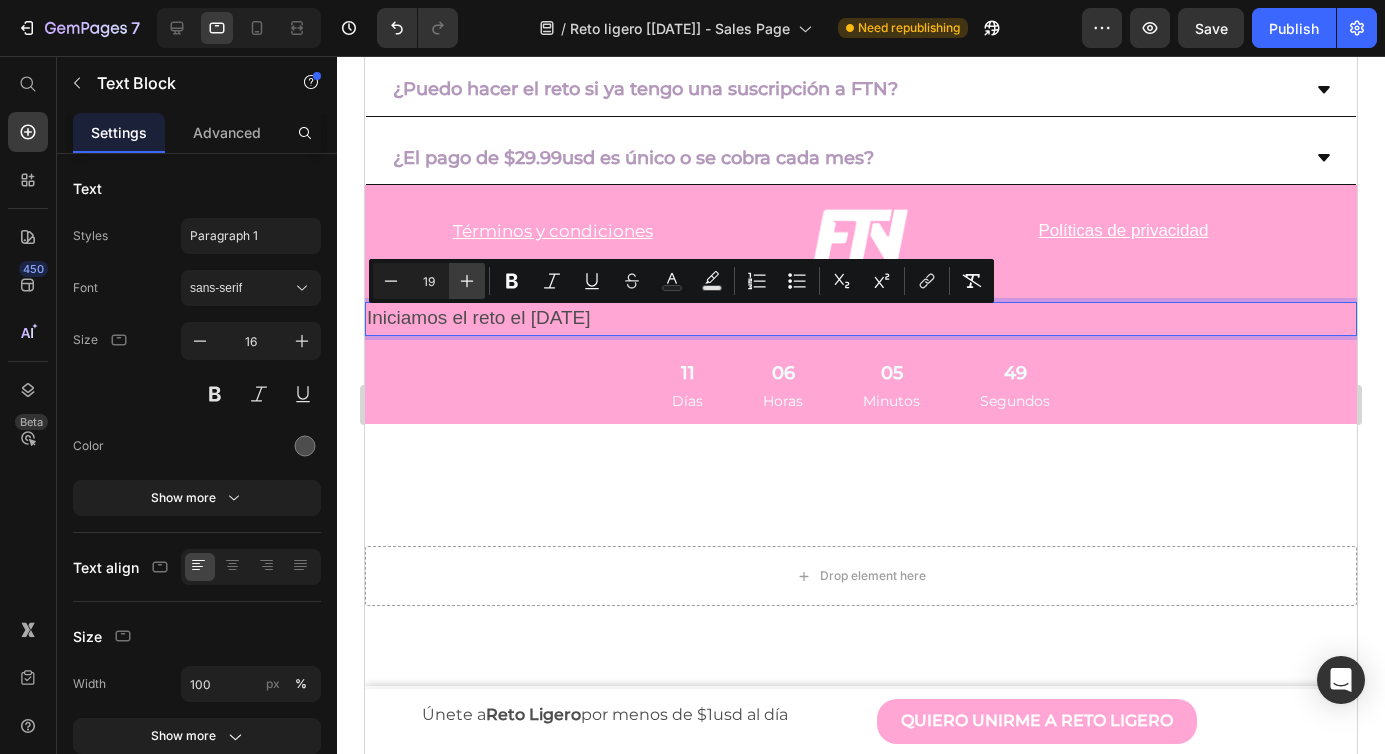 click 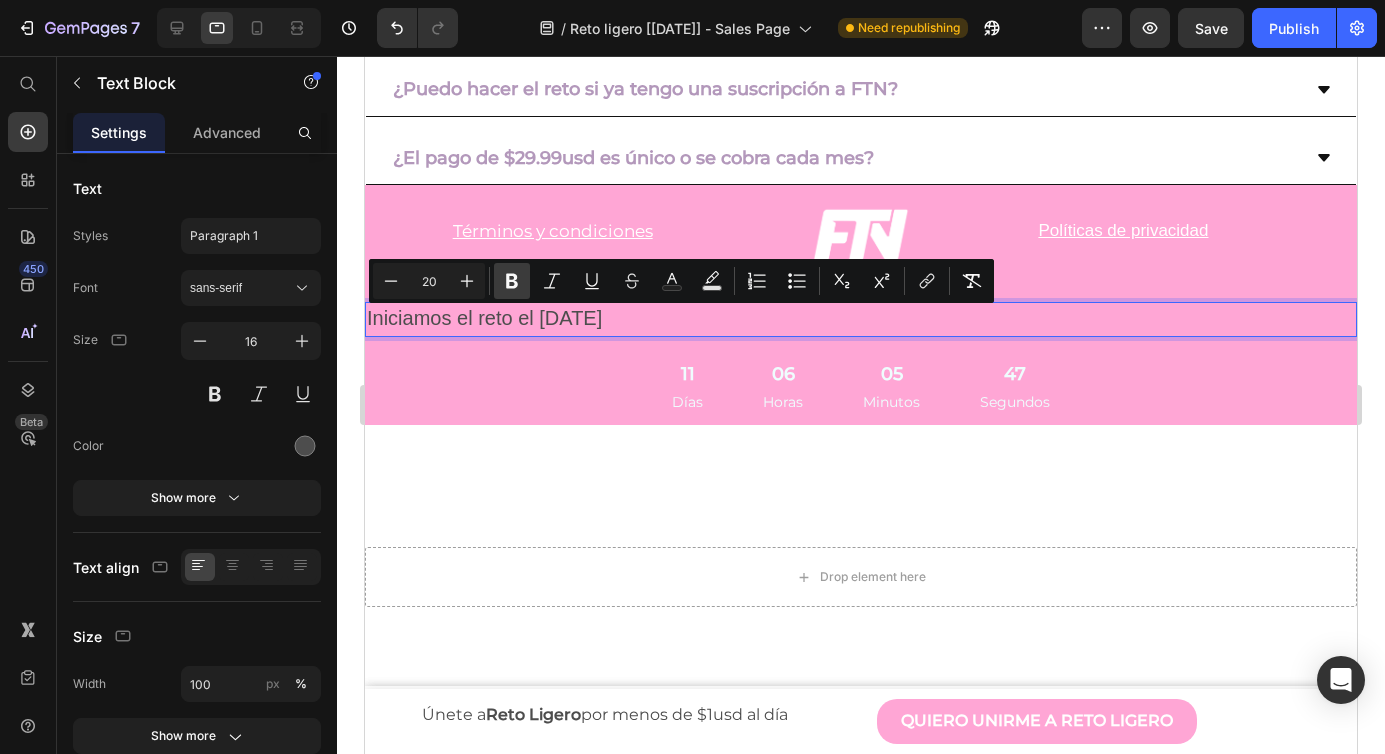 click 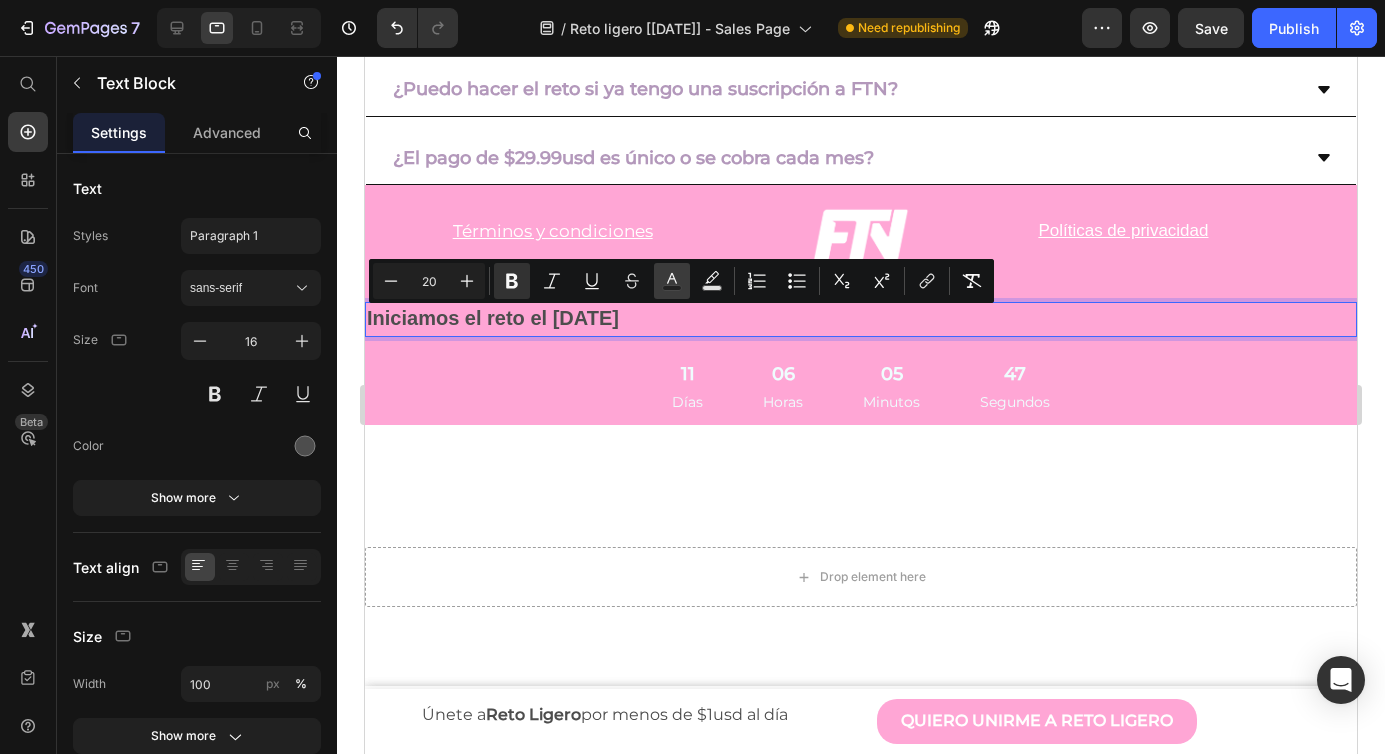 click on "Text Color" at bounding box center [672, 281] 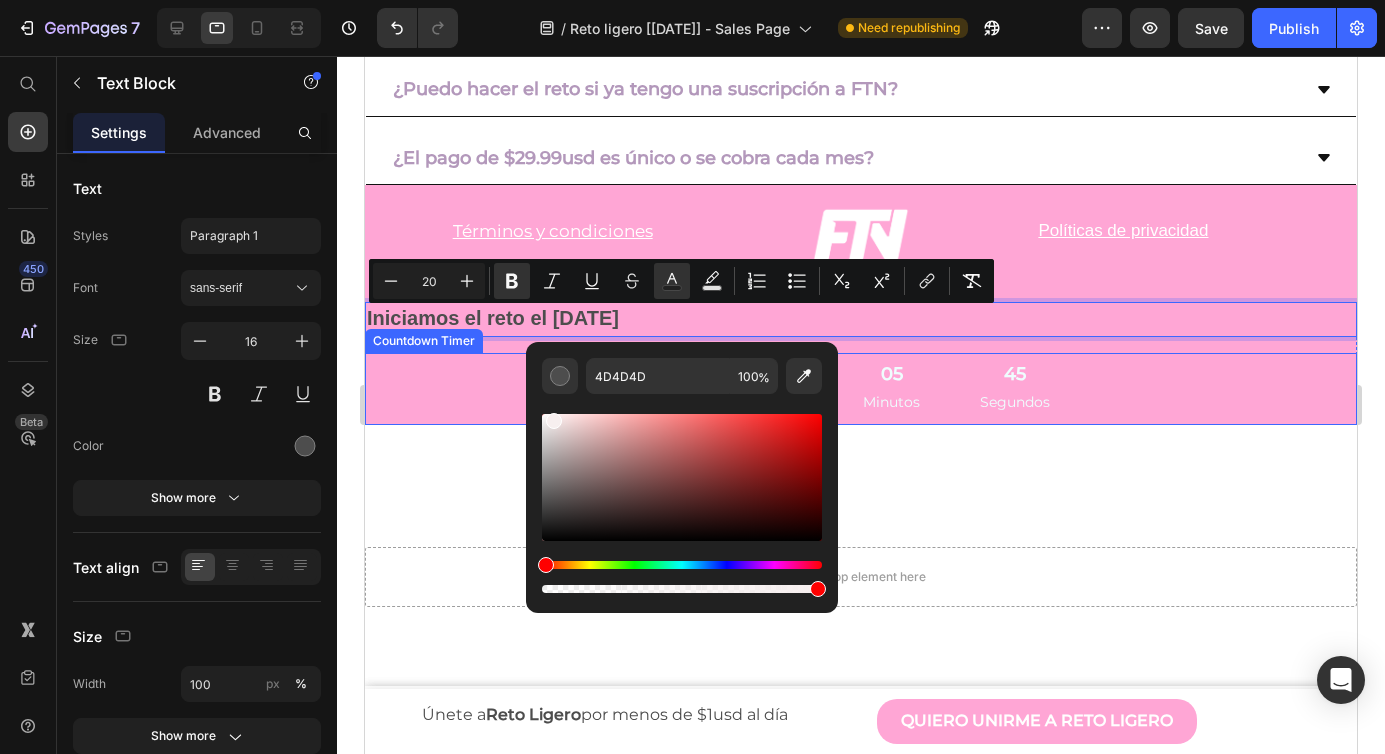 type on "F7EFEF" 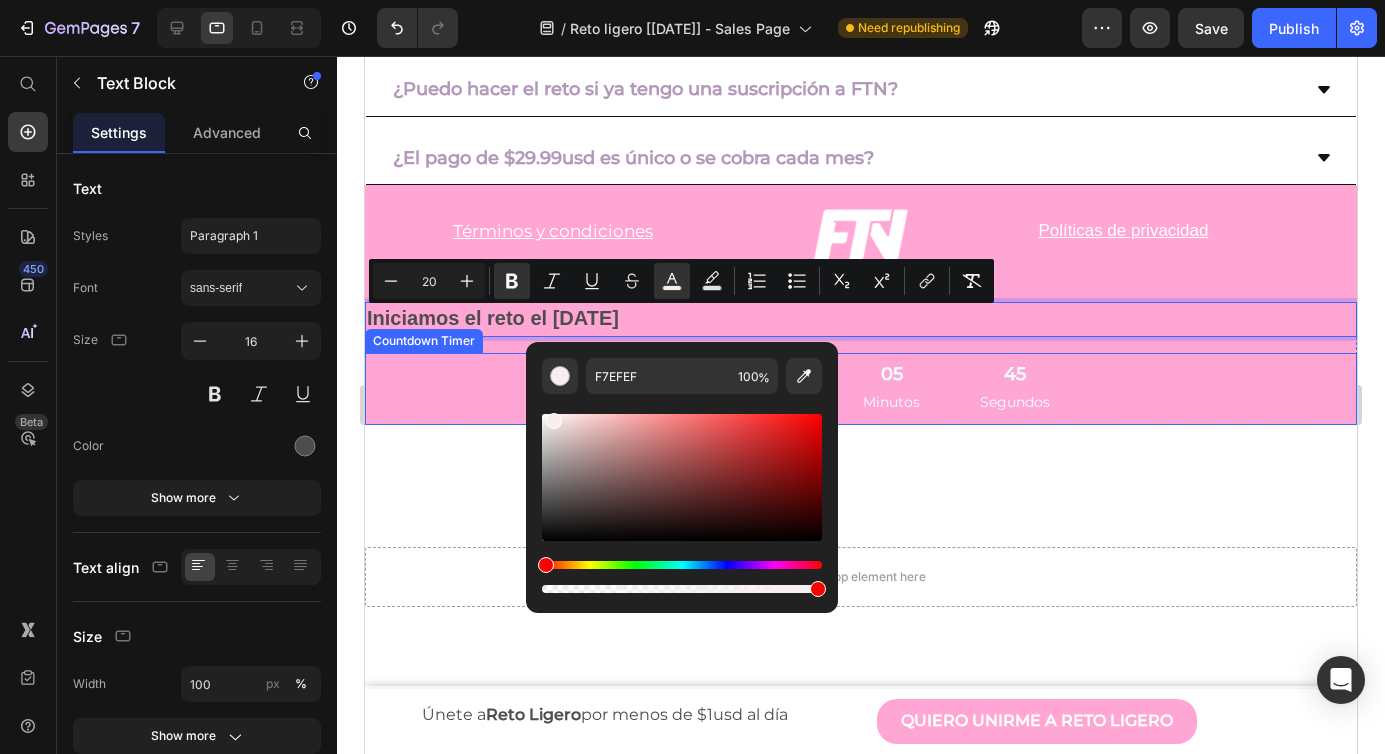drag, startPoint x: 950, startPoint y: 520, endPoint x: 467, endPoint y: 347, distance: 513.0477 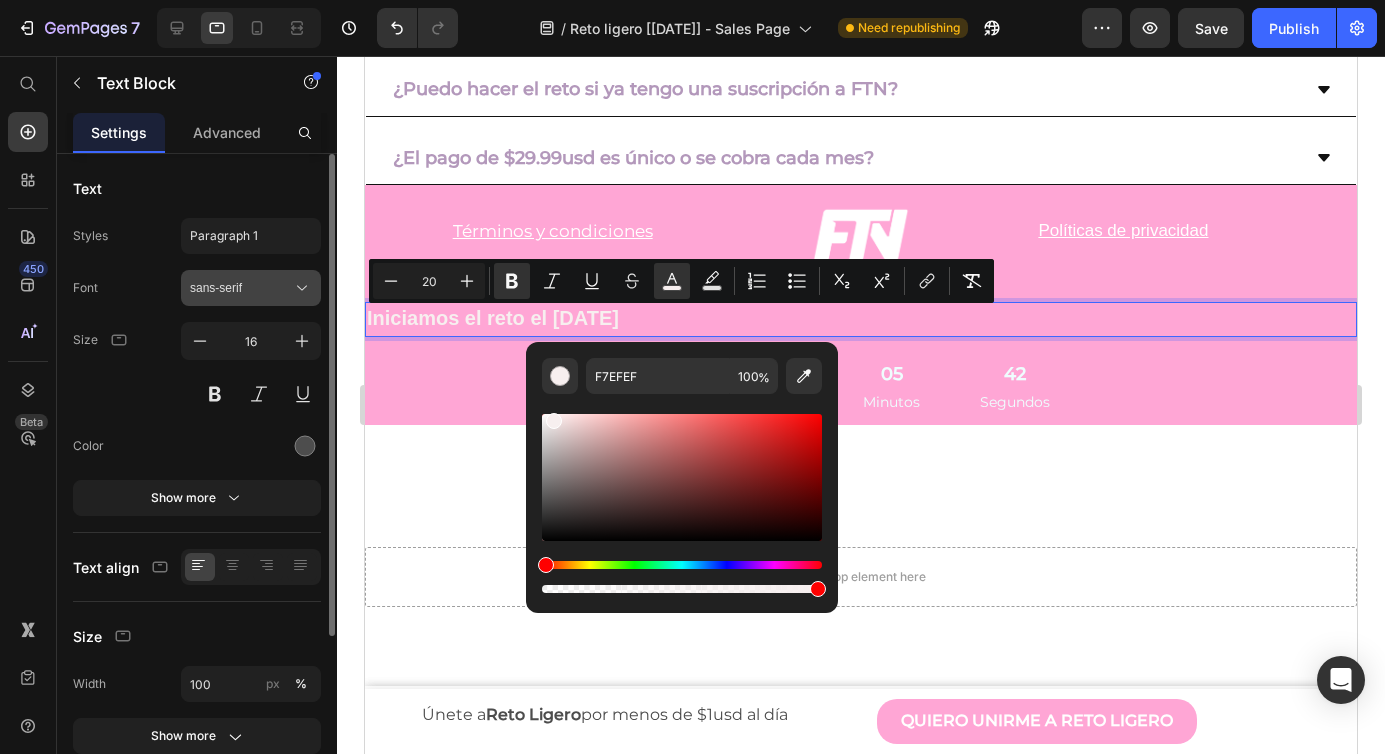 click on "sans-serif" at bounding box center (241, 288) 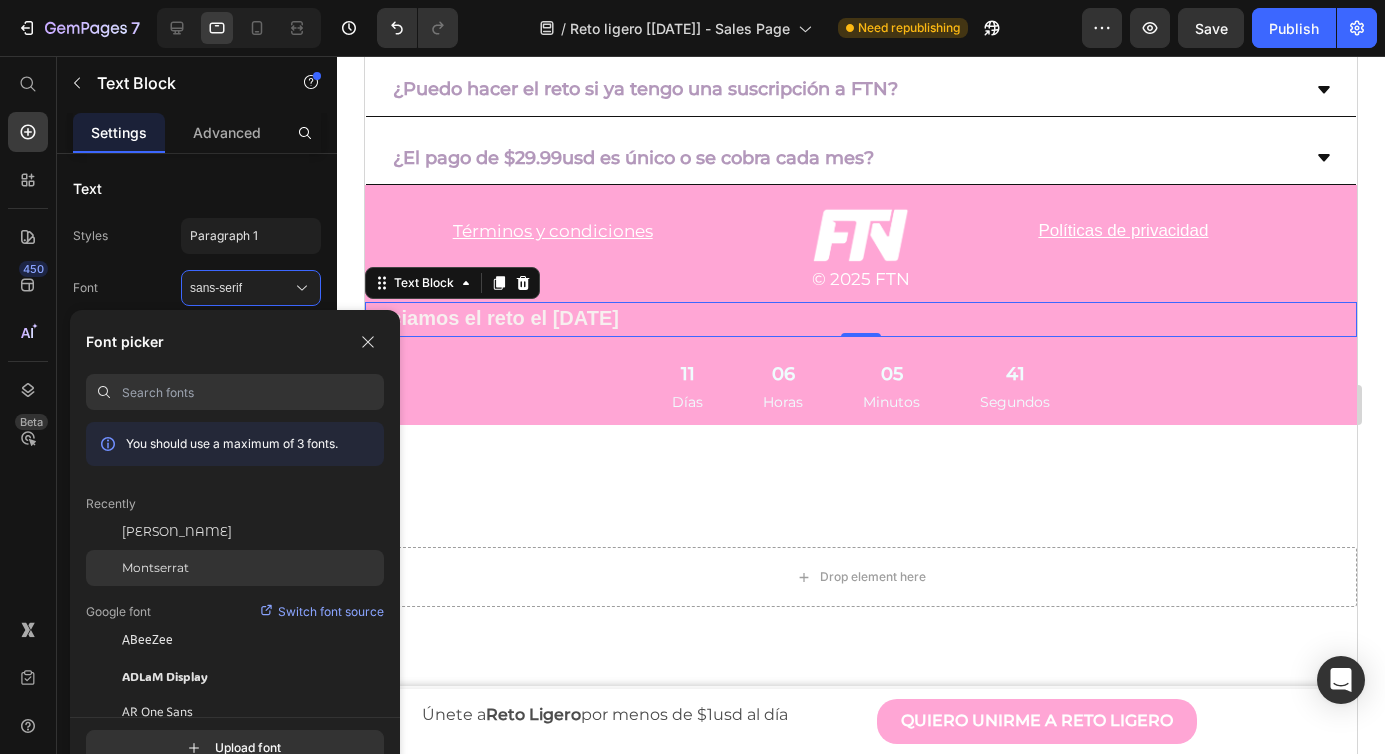click on "Montserrat" 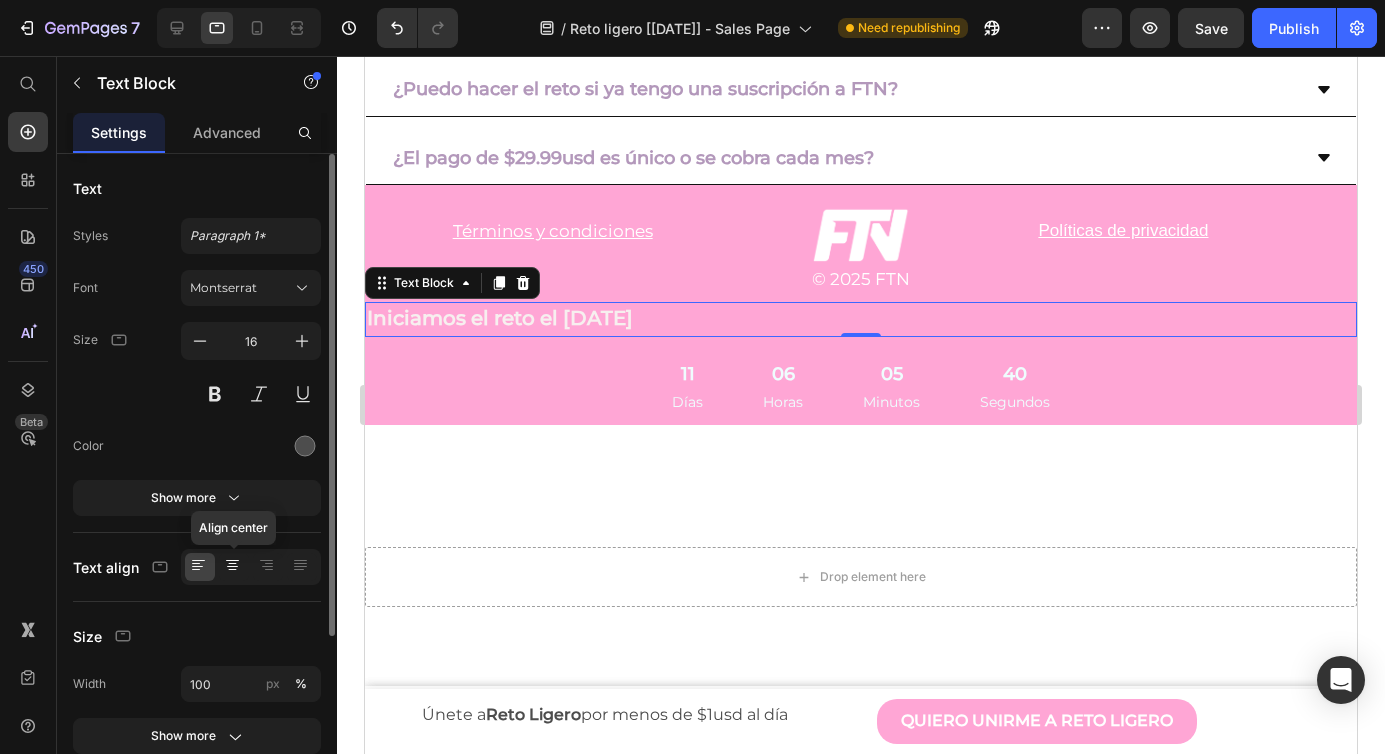 click 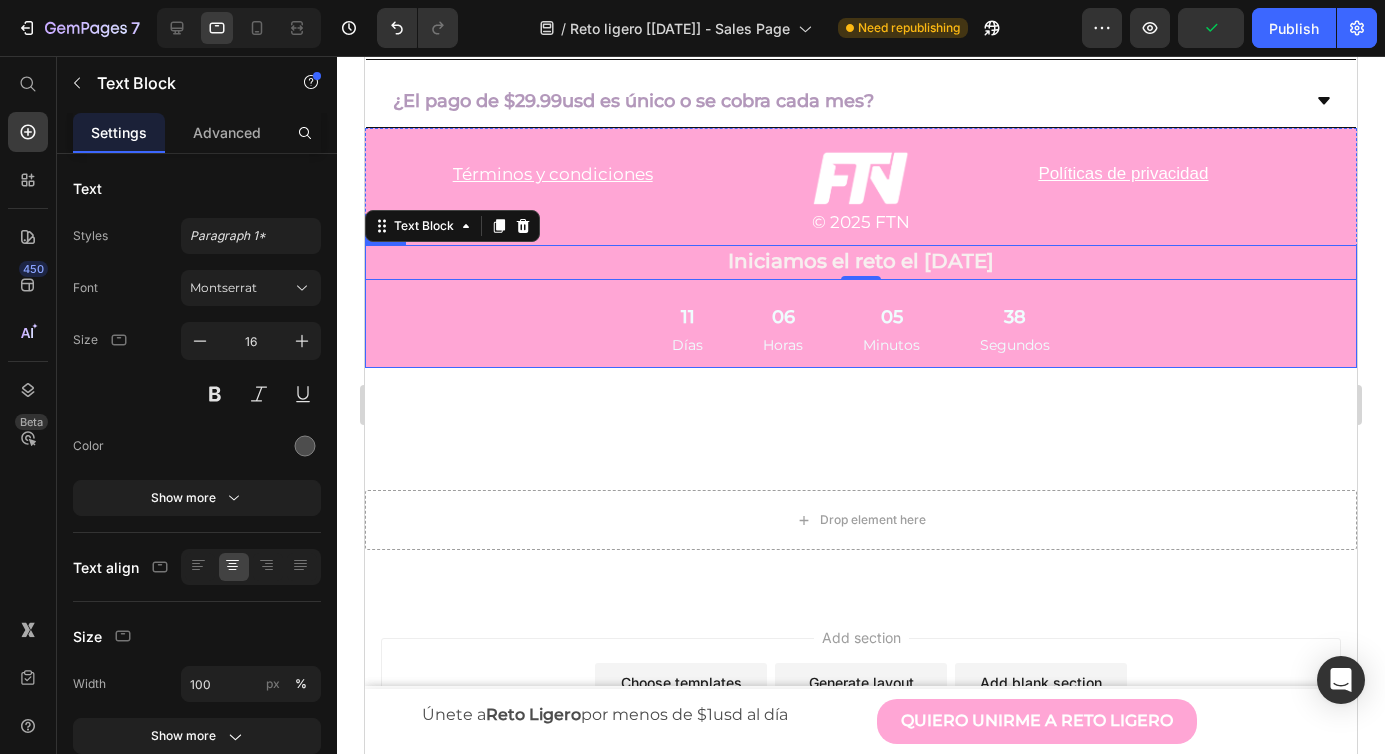 scroll, scrollTop: 6387, scrollLeft: 0, axis: vertical 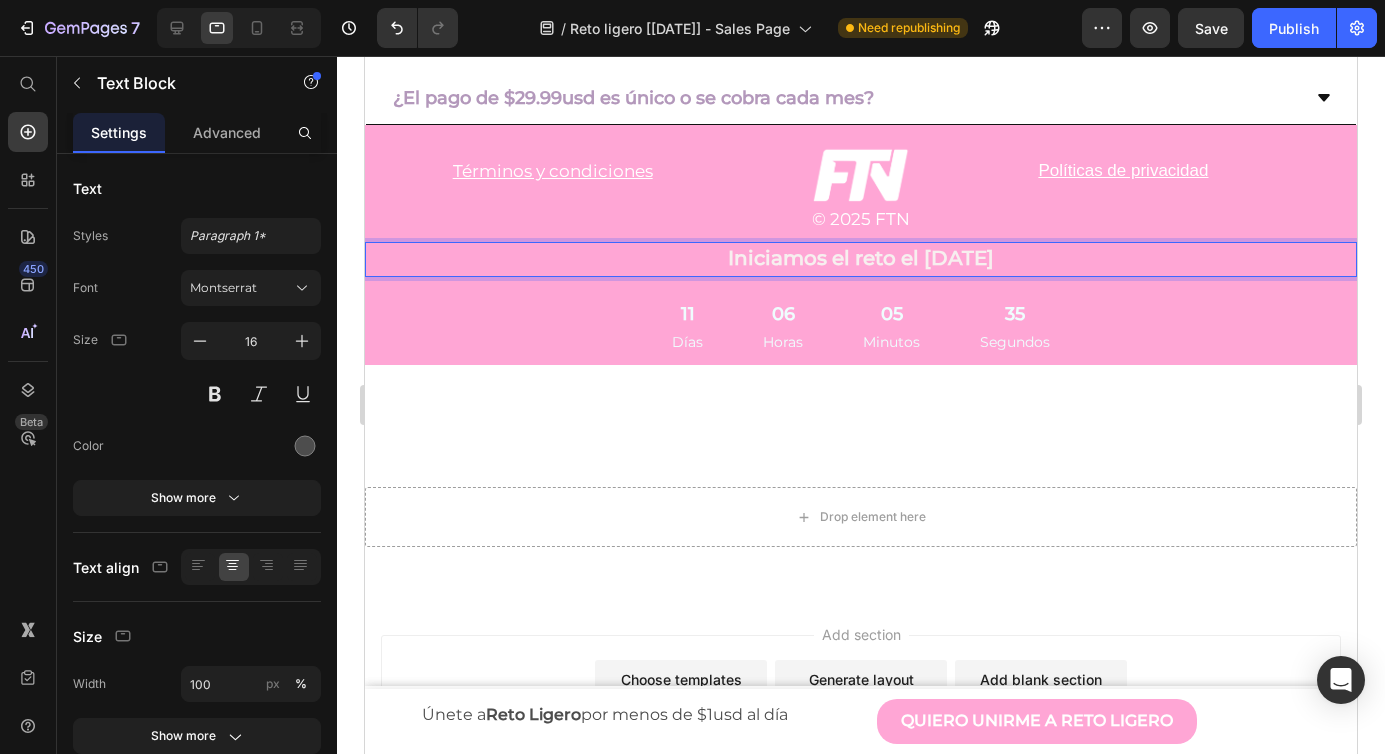 click on "Iniciamos el reto el 21 de julio" at bounding box center [861, 259] 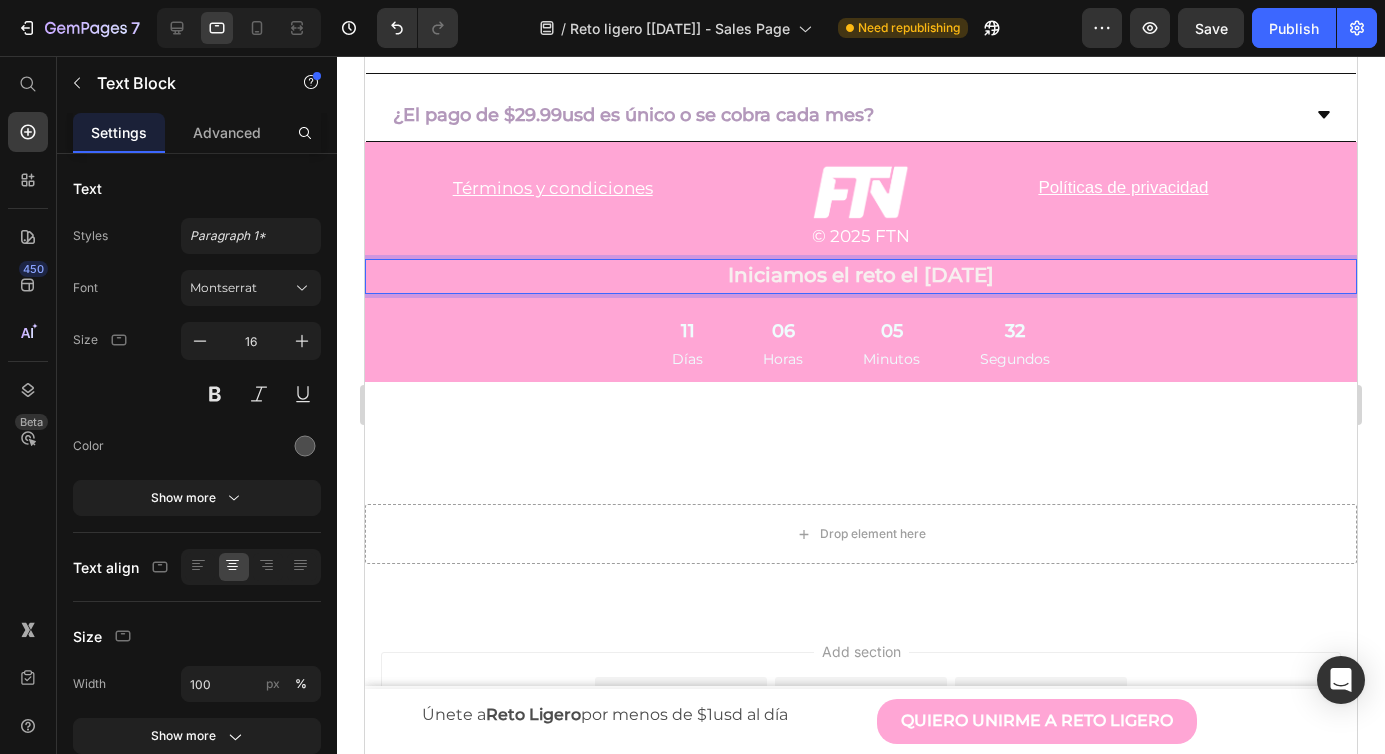 scroll, scrollTop: 6372, scrollLeft: 0, axis: vertical 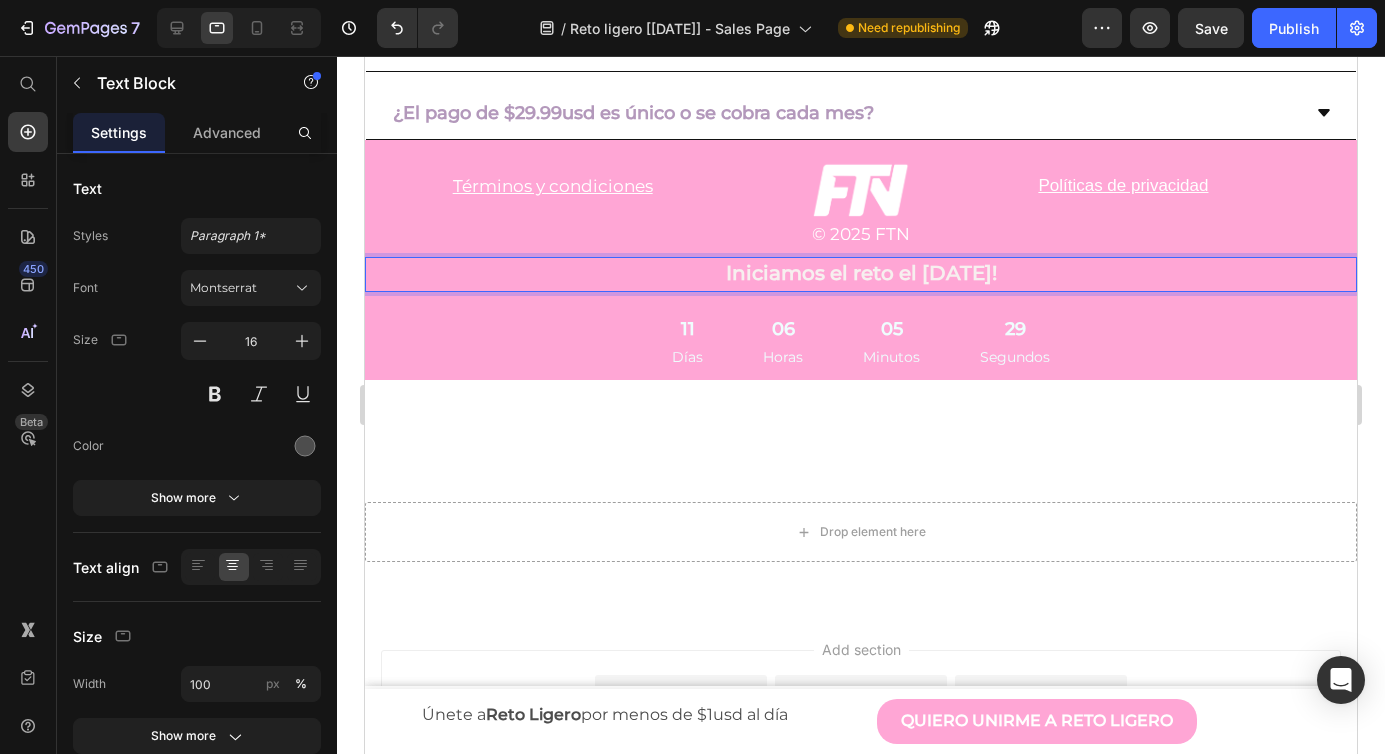 click on "Iniciamos el reto el 21 de julio!" at bounding box center [861, 273] 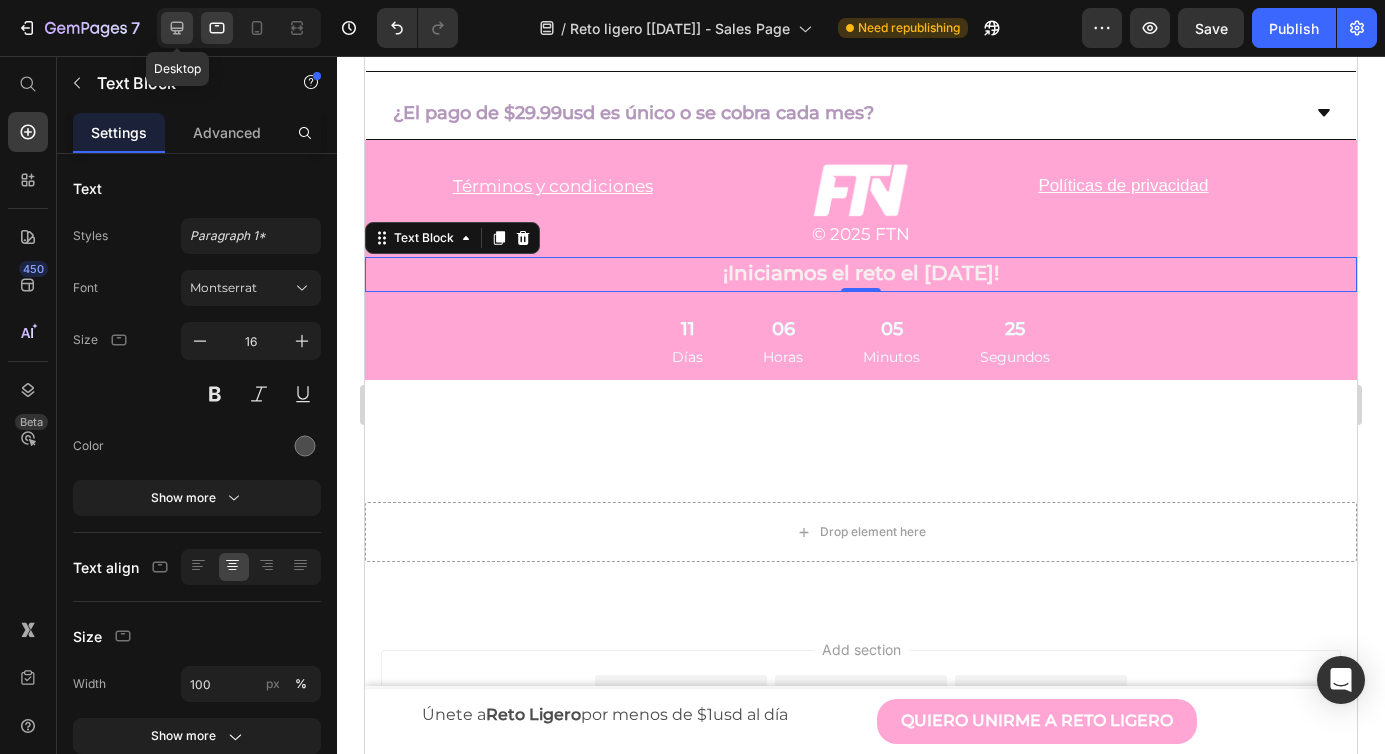 click 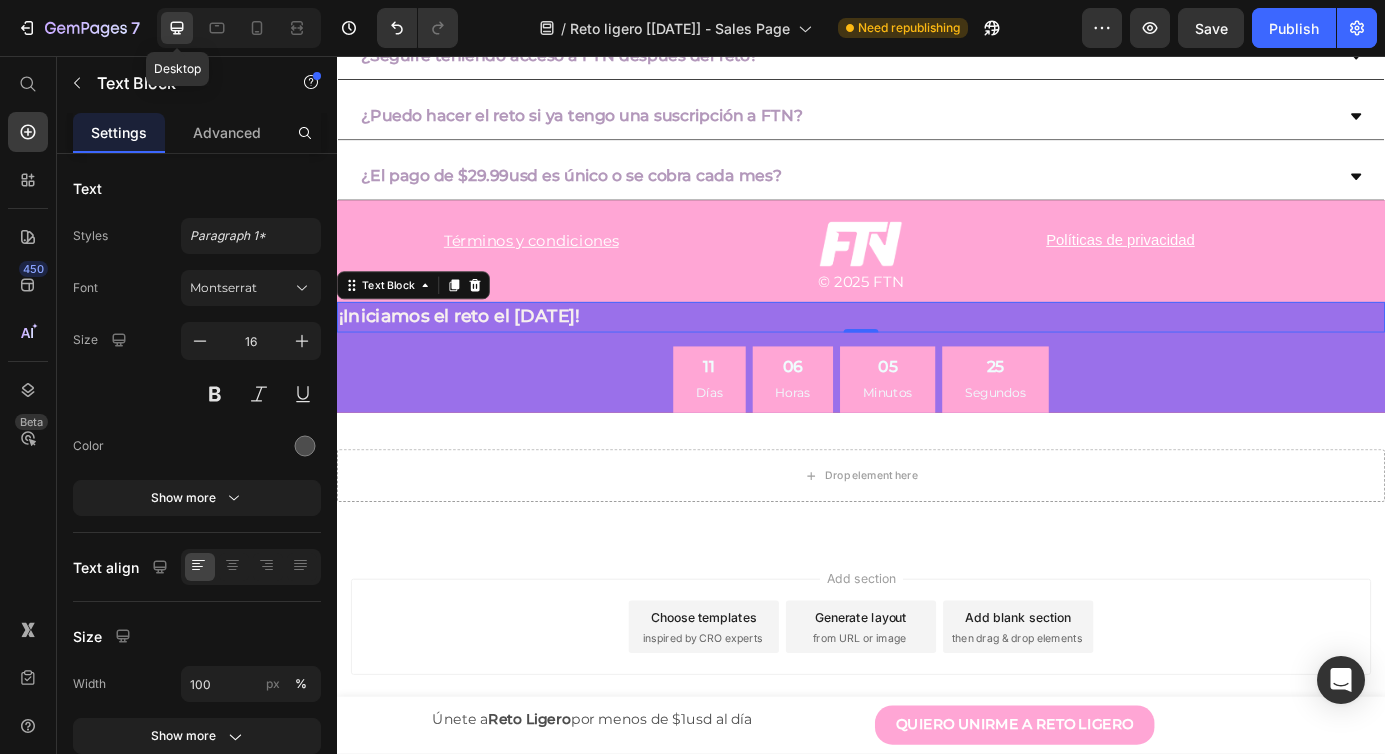 scroll, scrollTop: 6256, scrollLeft: 0, axis: vertical 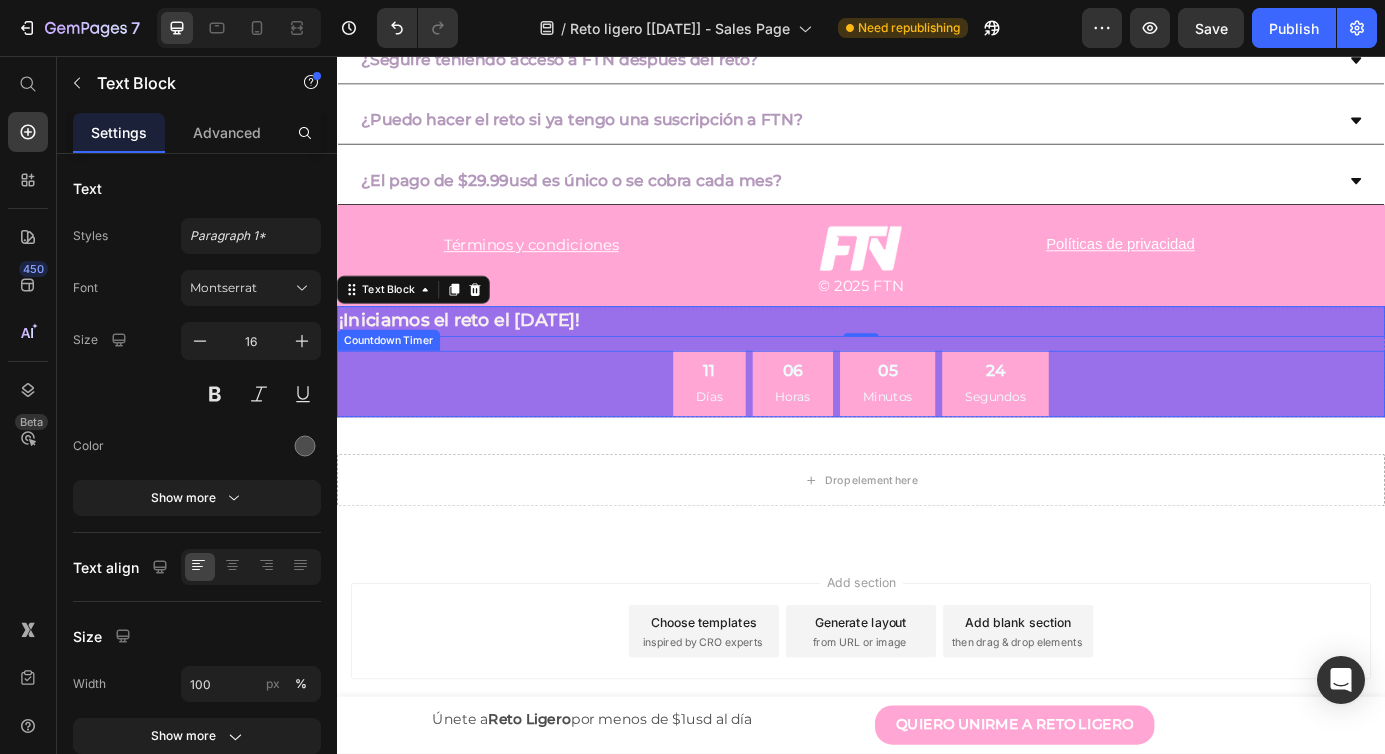 click on "11 Días 06 Horas 05 Minutos 24 Segundos" at bounding box center [937, 432] 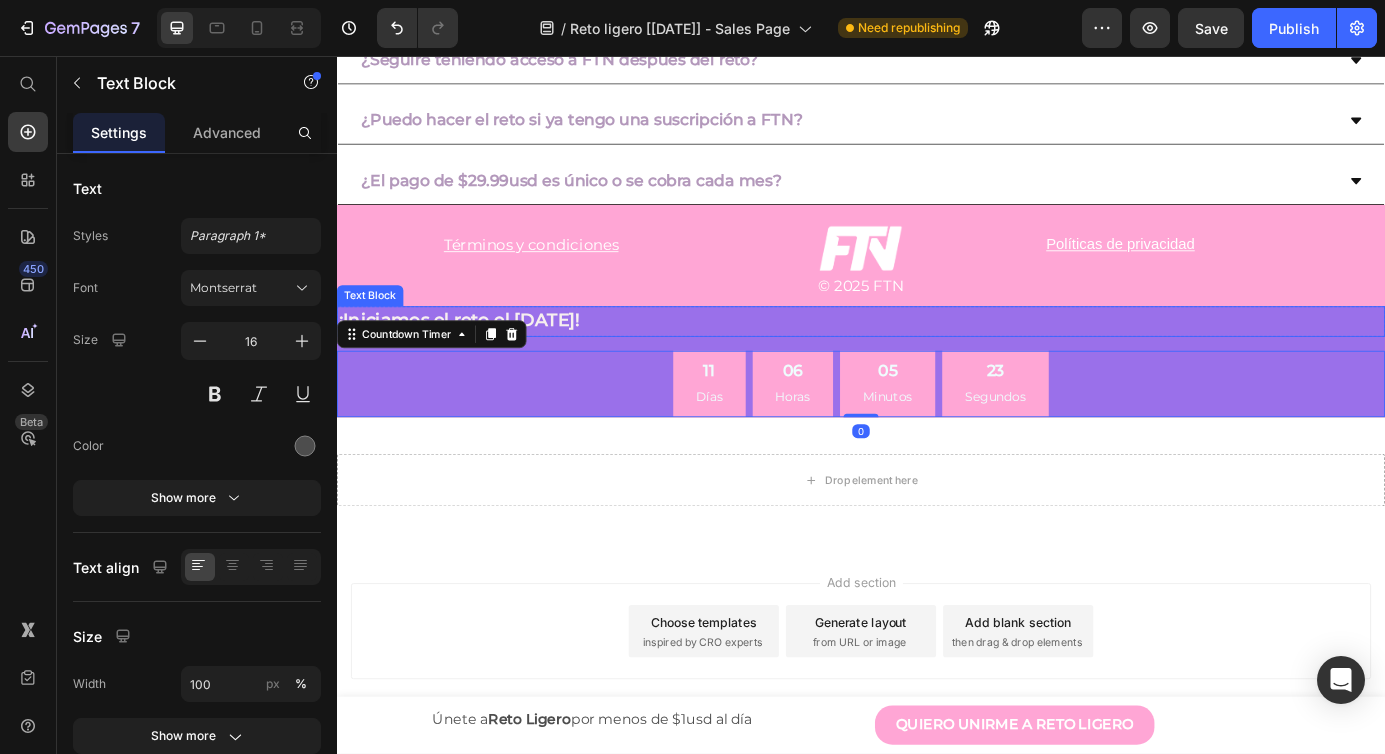 click on "¡Iniciamos el reto el 21 de [PERSON_NAME]!" at bounding box center (937, 360) 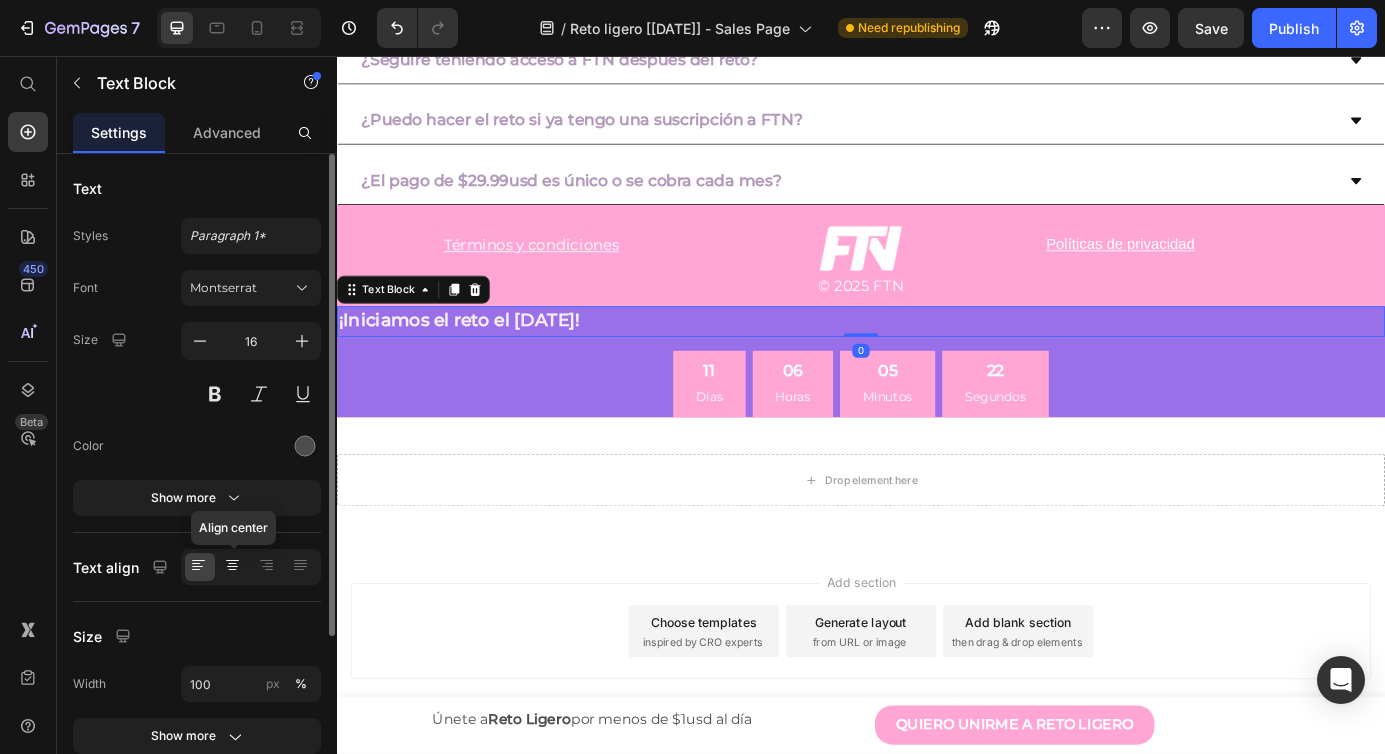 scroll, scrollTop: 238, scrollLeft: 0, axis: vertical 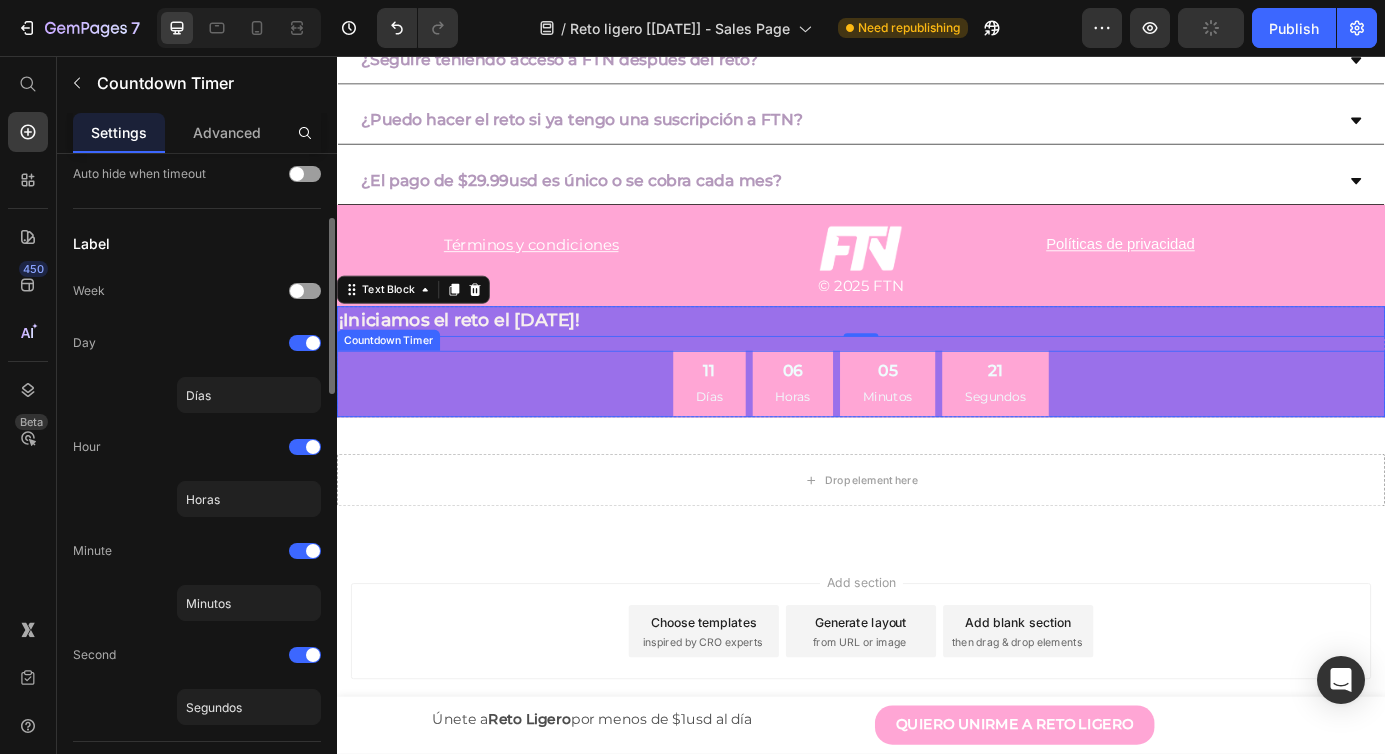 click on "11 Días 06 Horas 05 Minutos 21 Segundos" at bounding box center (937, 432) 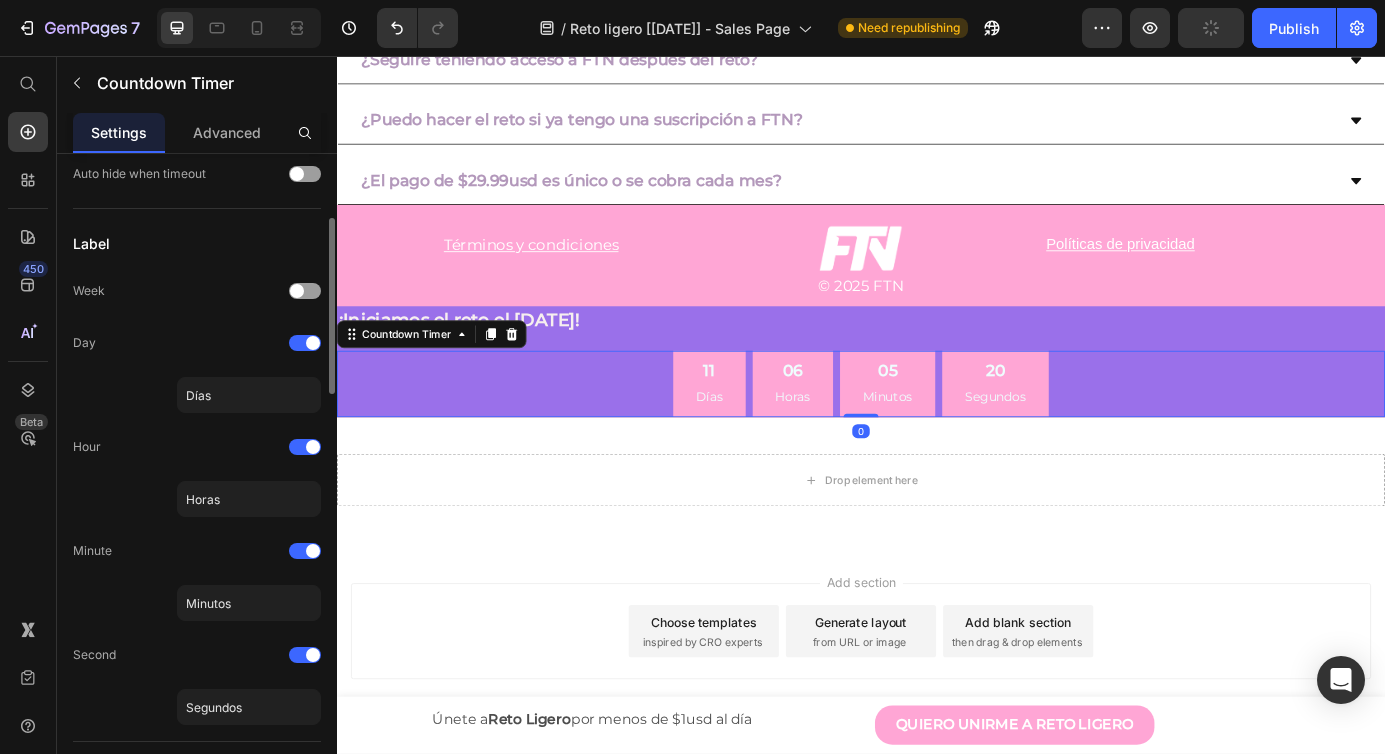 scroll, scrollTop: 0, scrollLeft: 0, axis: both 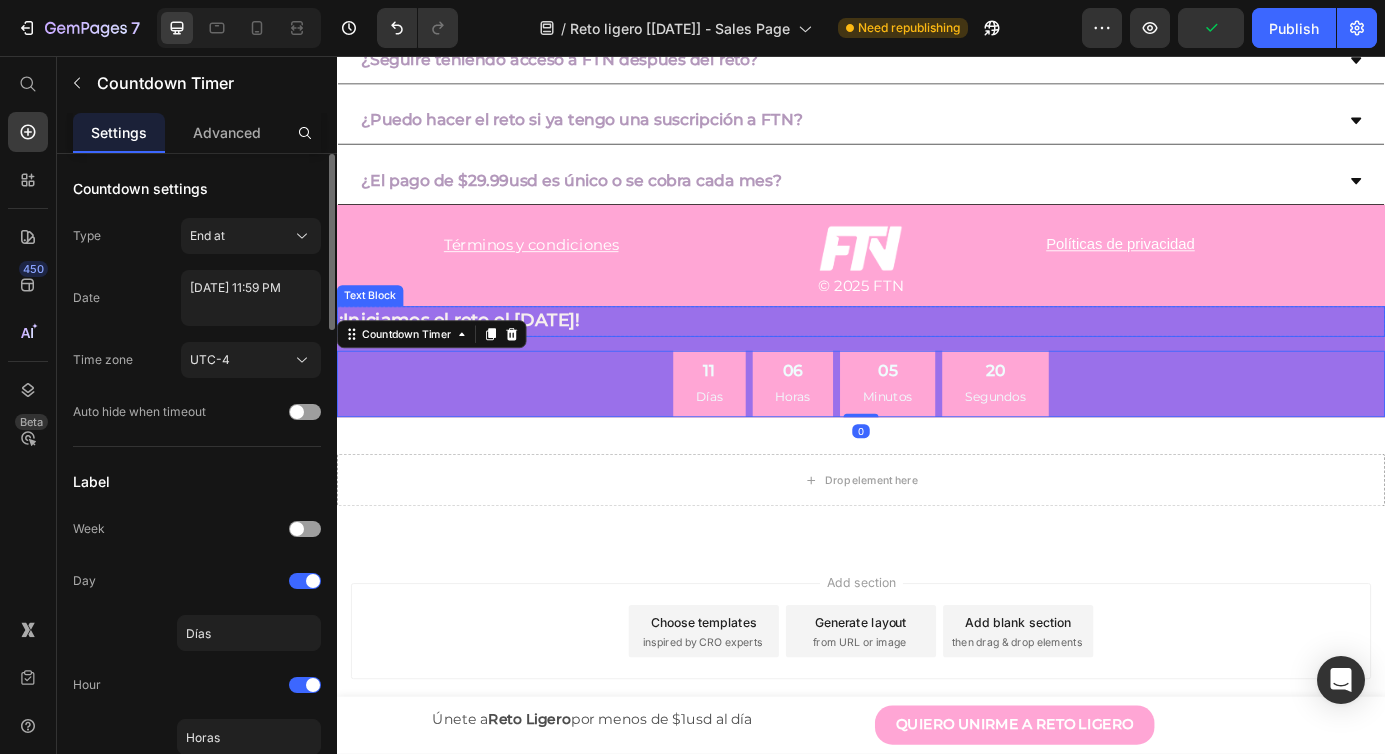 click on "¡Iniciamos el reto el 21 de [PERSON_NAME]!" at bounding box center (937, 360) 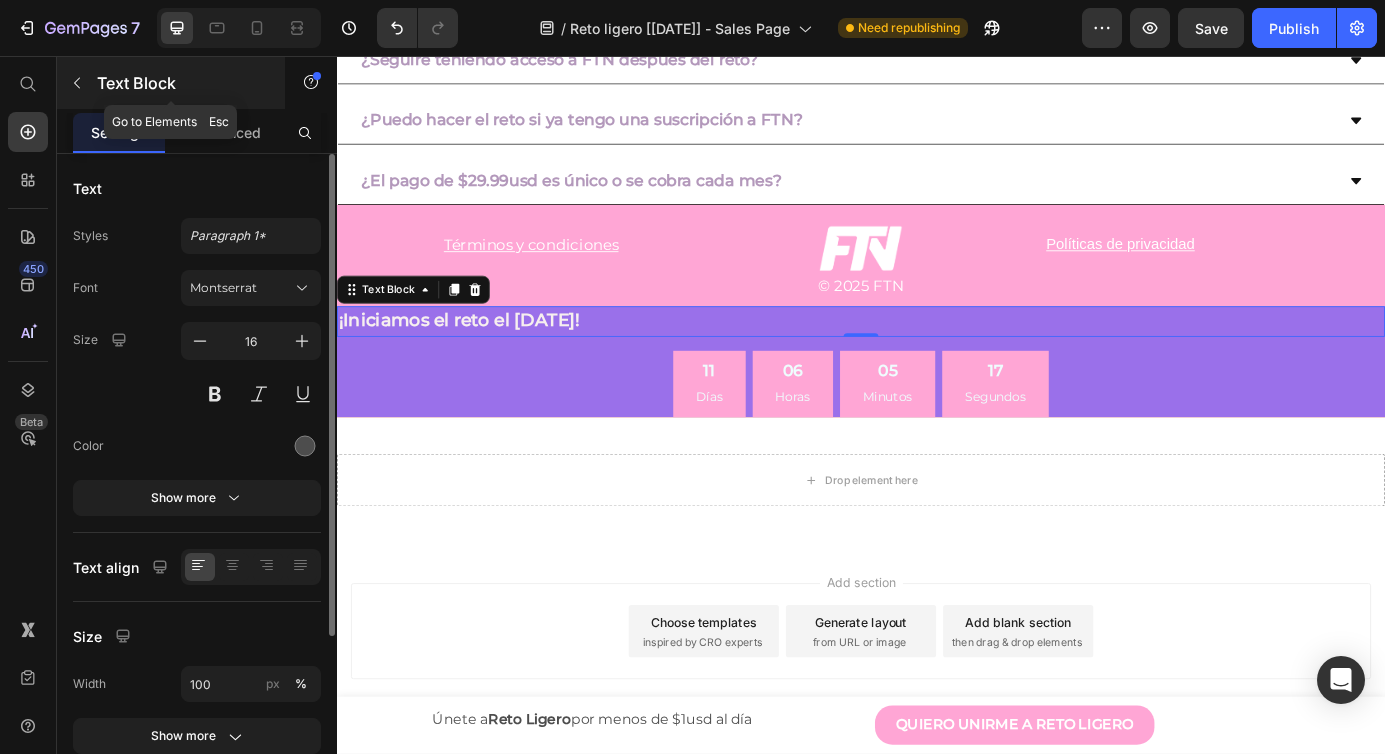 click 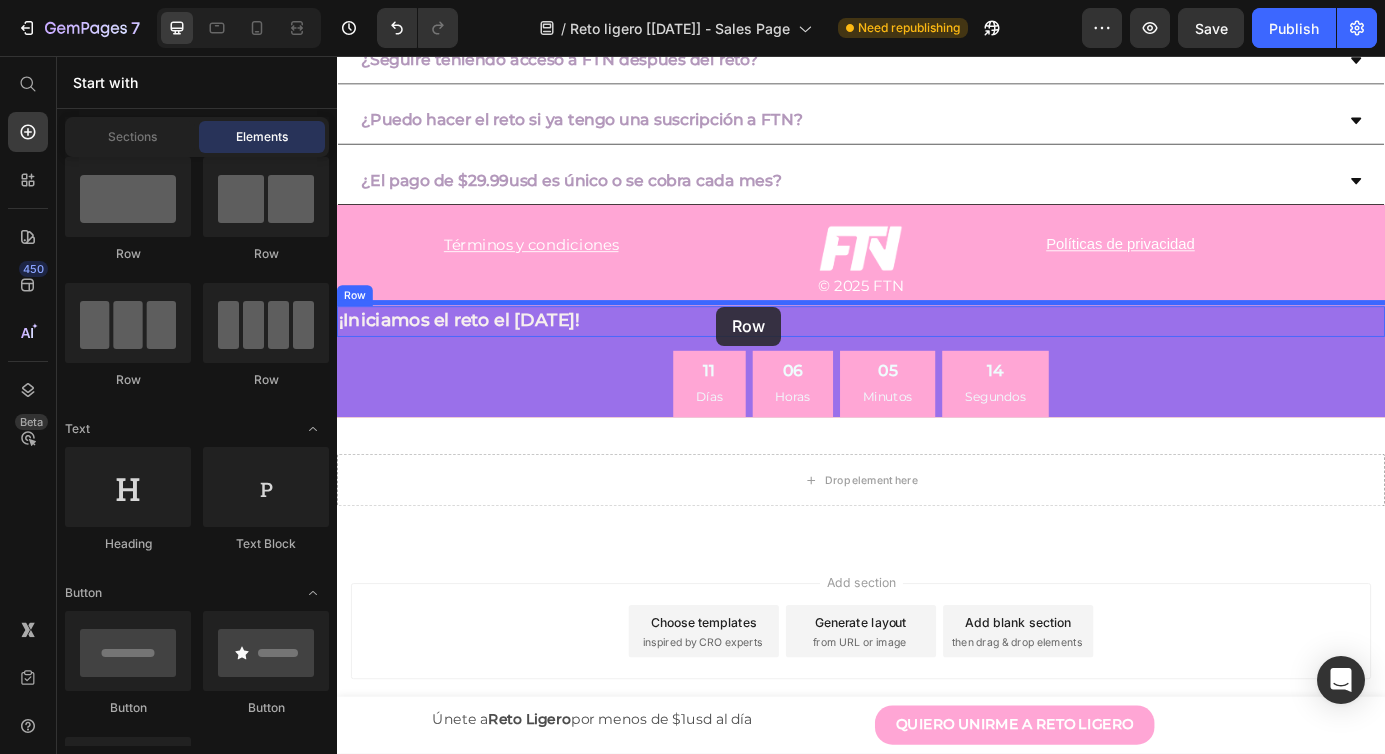 drag, startPoint x: 458, startPoint y: 290, endPoint x: 770, endPoint y: 344, distance: 316.63858 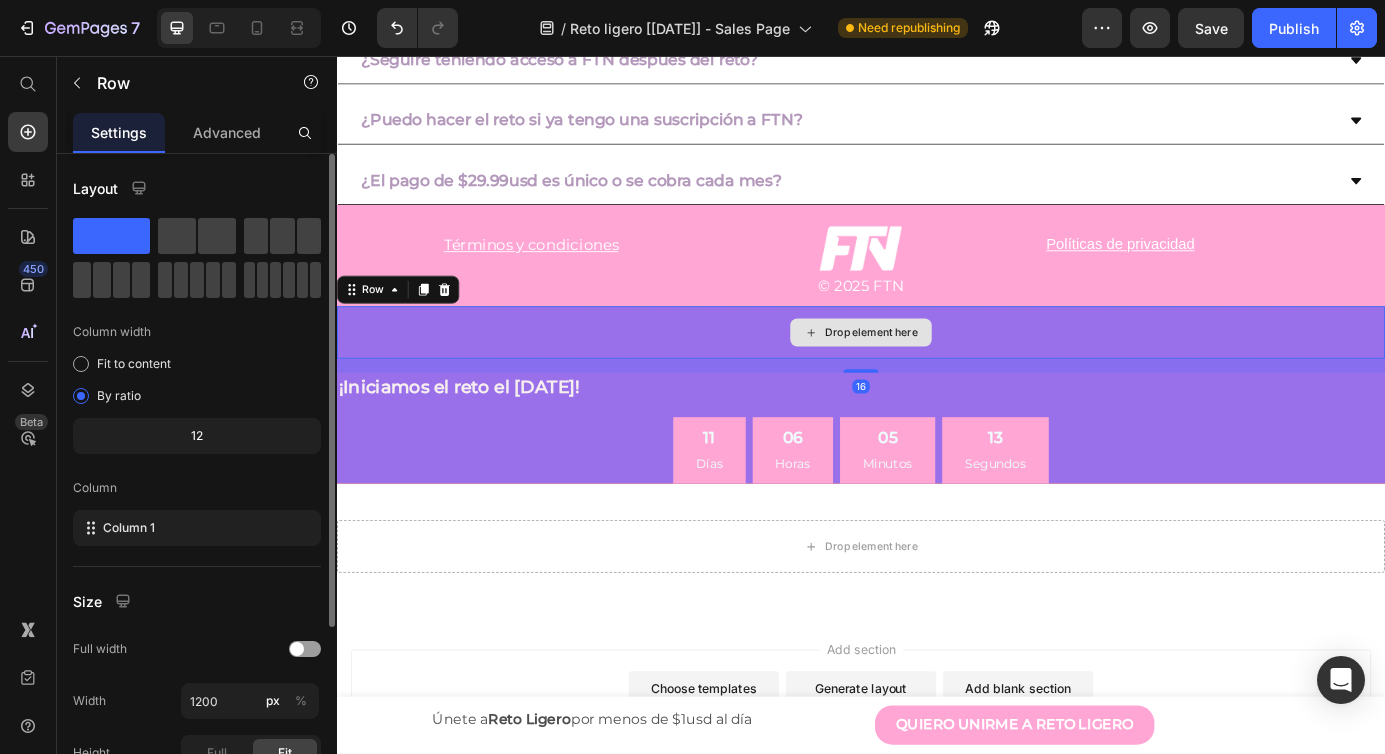 click on "Drop element here" at bounding box center [937, 373] 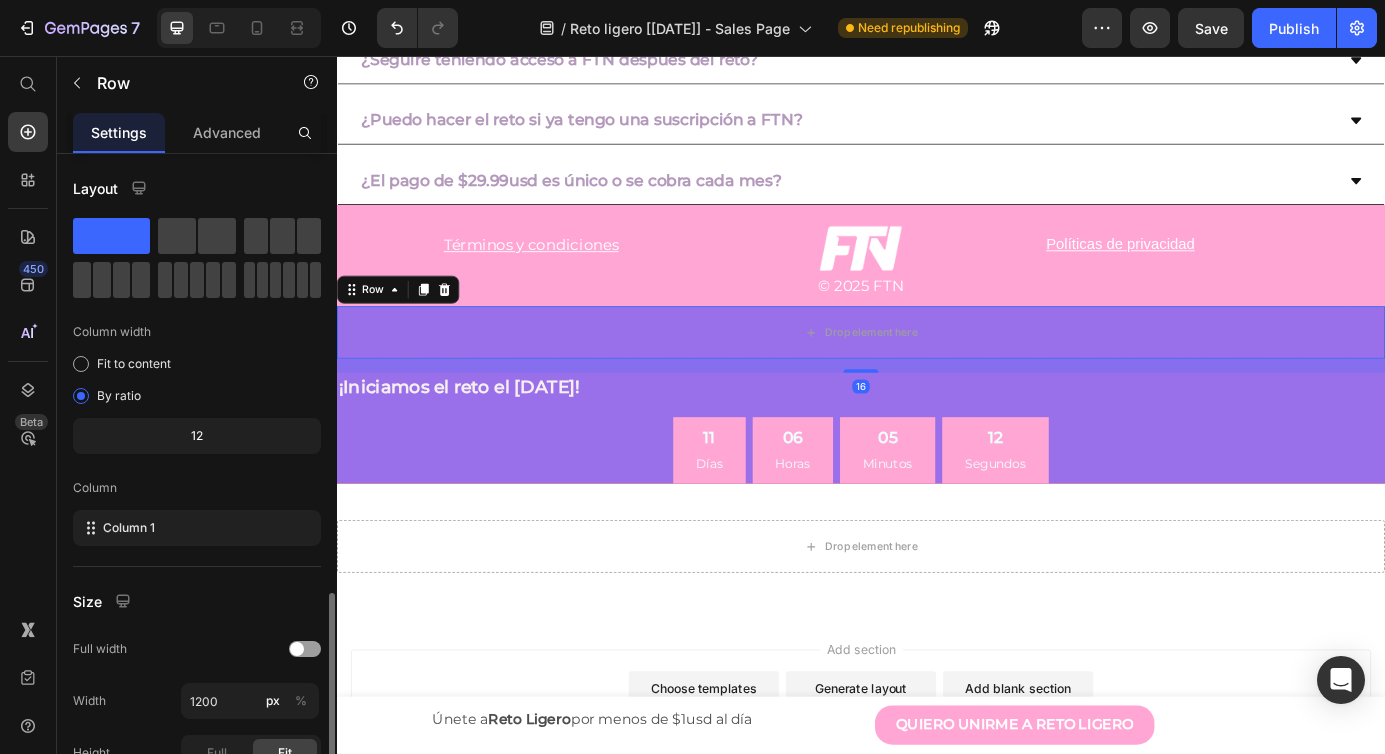 scroll, scrollTop: 255, scrollLeft: 0, axis: vertical 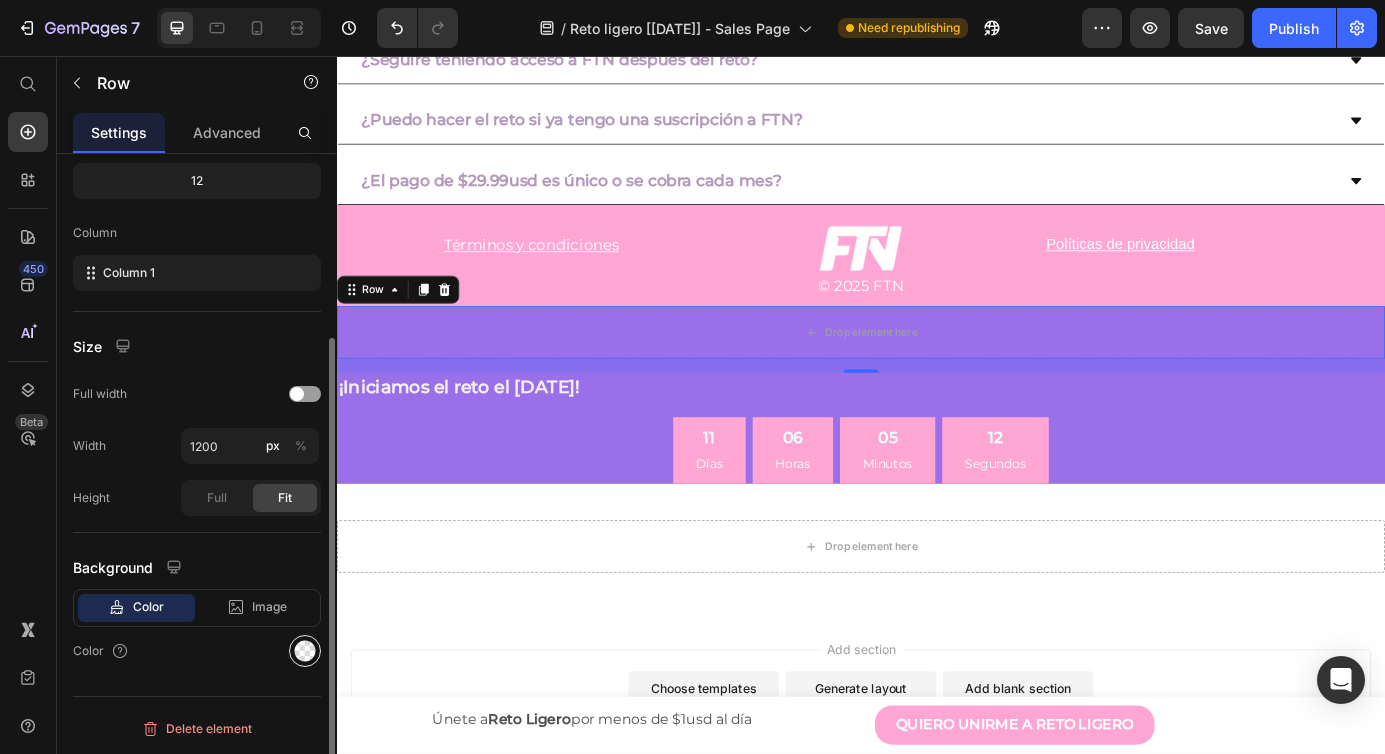click at bounding box center [305, 651] 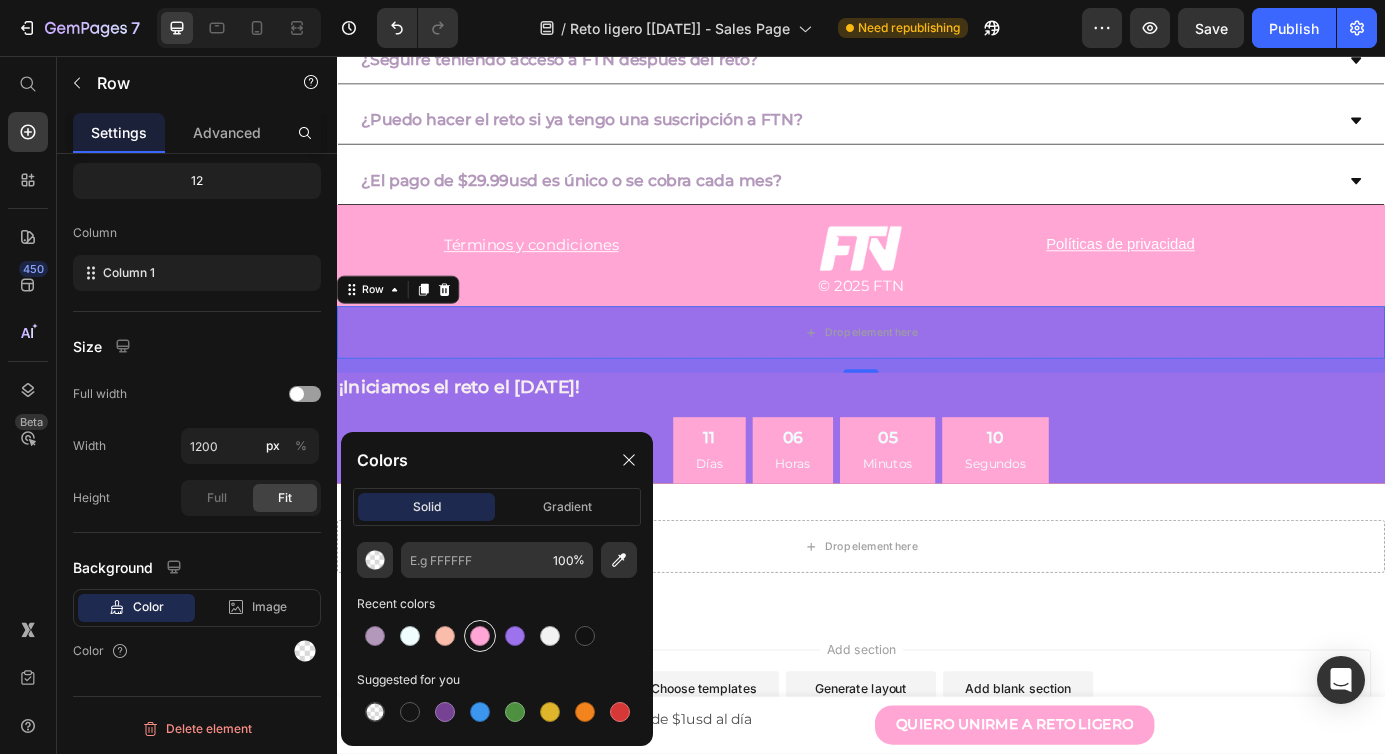 click at bounding box center (480, 636) 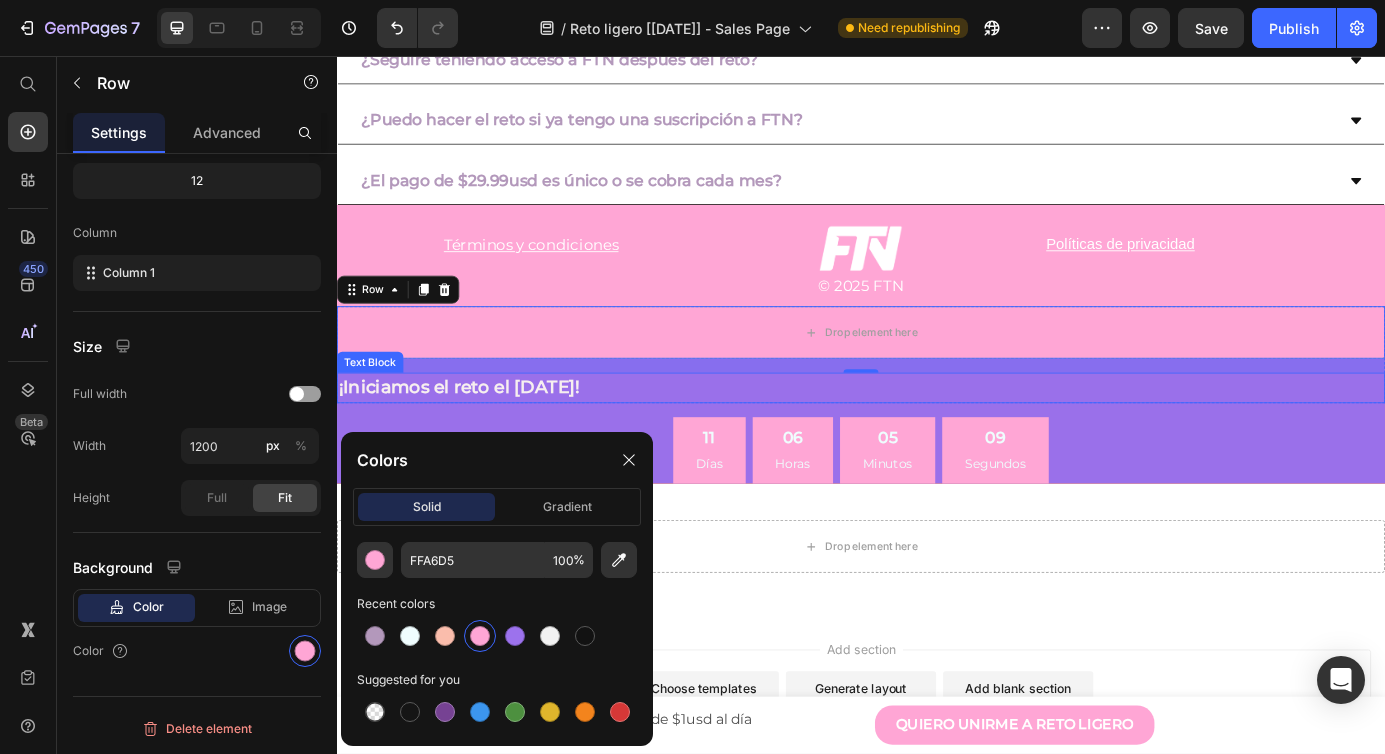 click on "¡Iniciamos el reto el 21 de [PERSON_NAME]!" at bounding box center [937, 436] 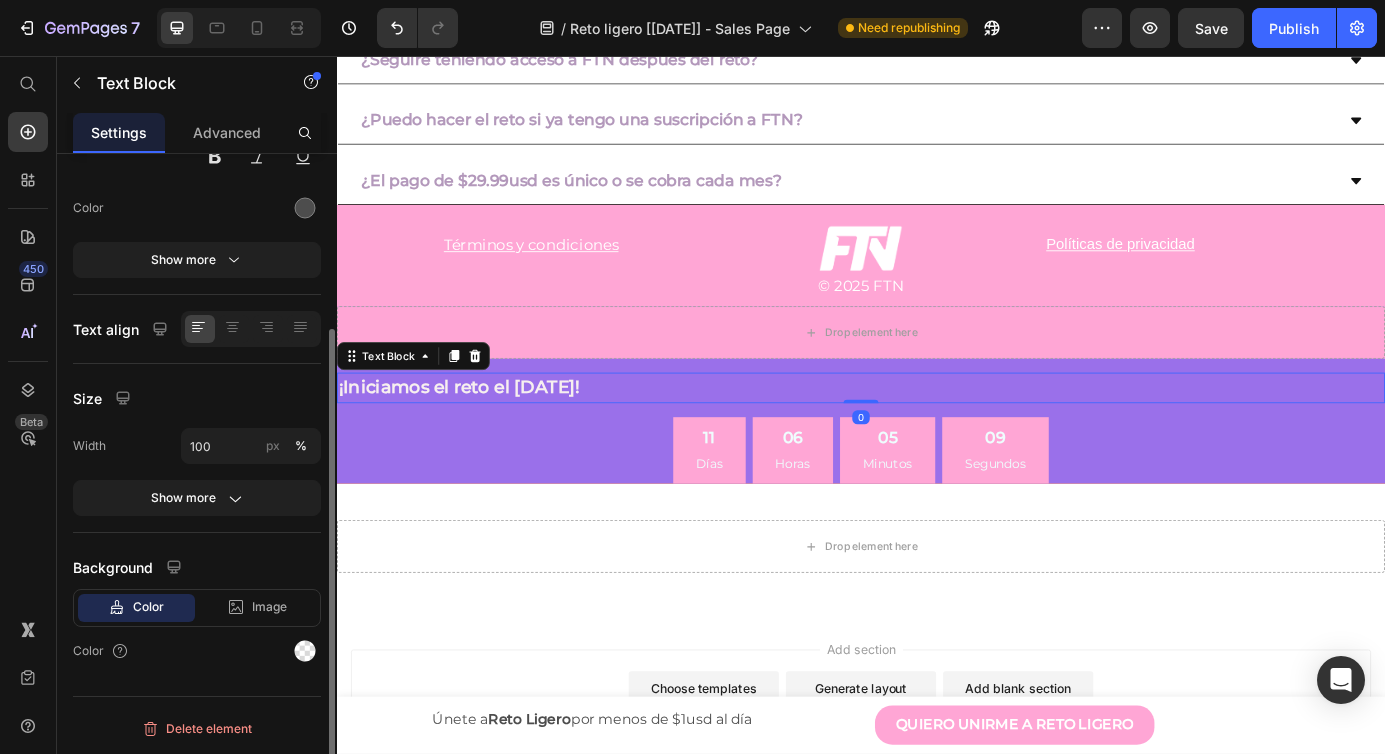scroll, scrollTop: 0, scrollLeft: 0, axis: both 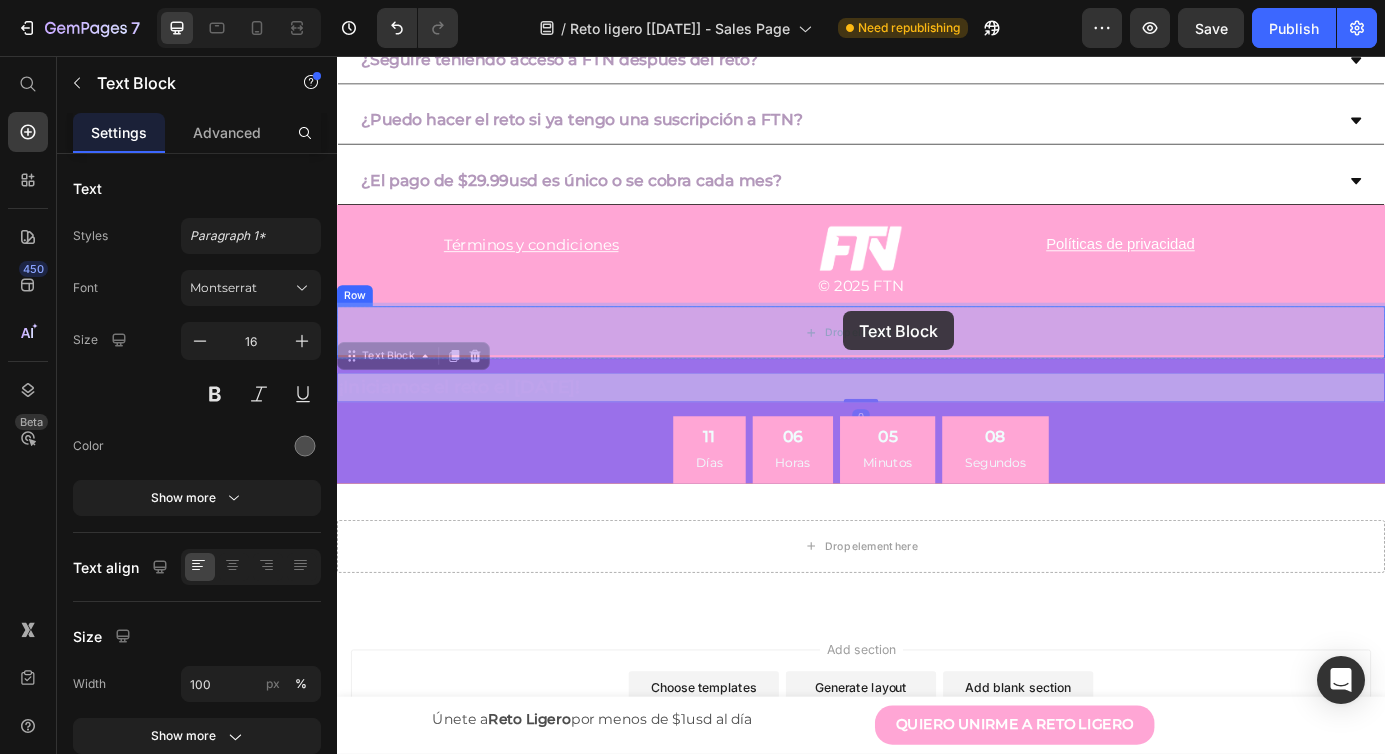 drag, startPoint x: 374, startPoint y: 399, endPoint x: 916, endPoint y: 348, distance: 544.39417 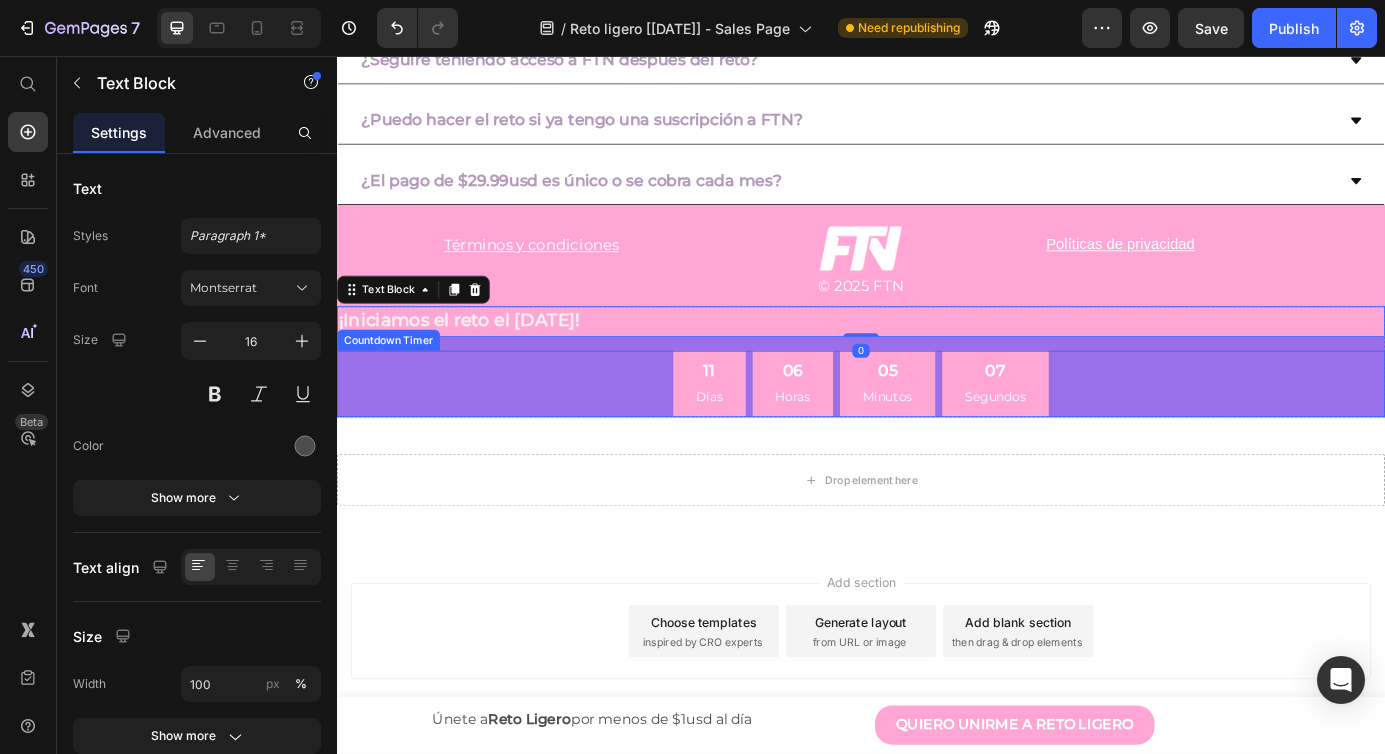 click on "11 Días 06 Horas 05 Minutos 07 Segundos" at bounding box center (937, 432) 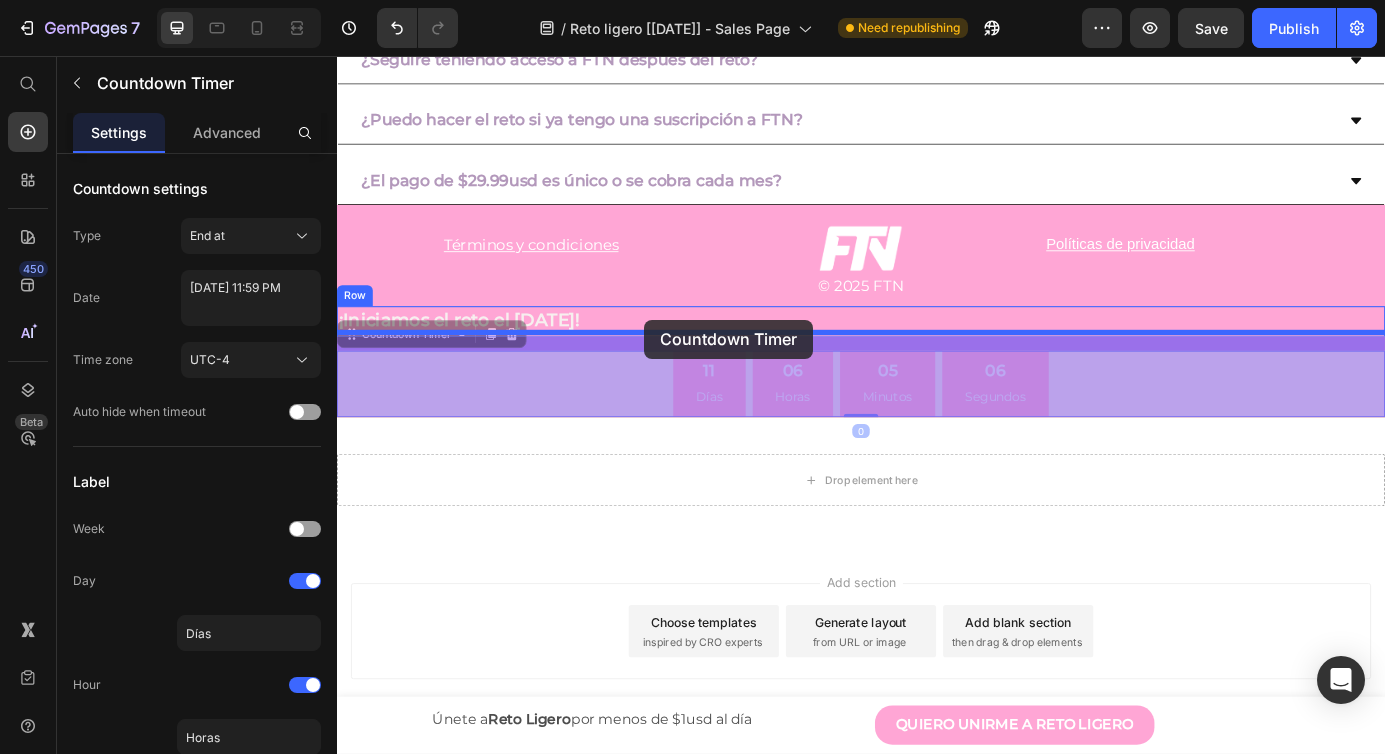 drag, startPoint x: 367, startPoint y: 376, endPoint x: 689, endPoint y: 358, distance: 322.50272 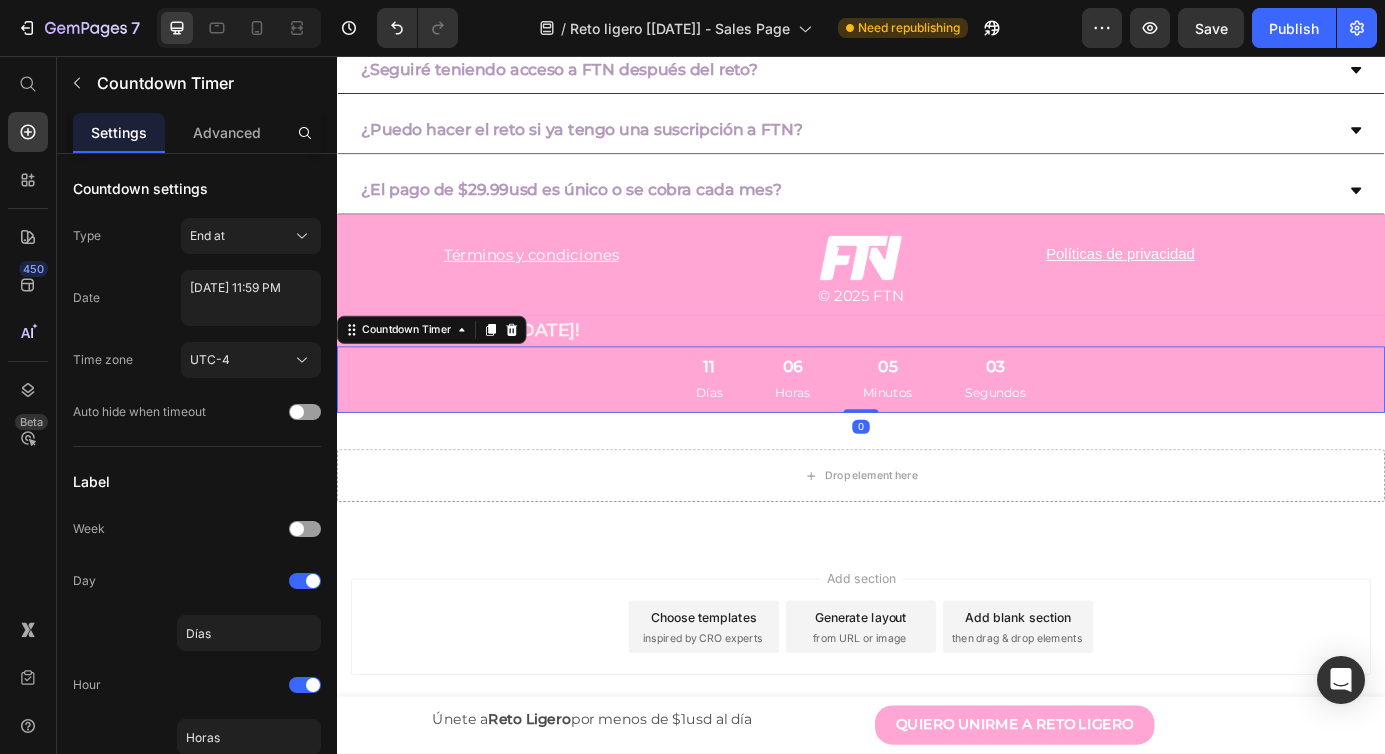 scroll, scrollTop: 6240, scrollLeft: 0, axis: vertical 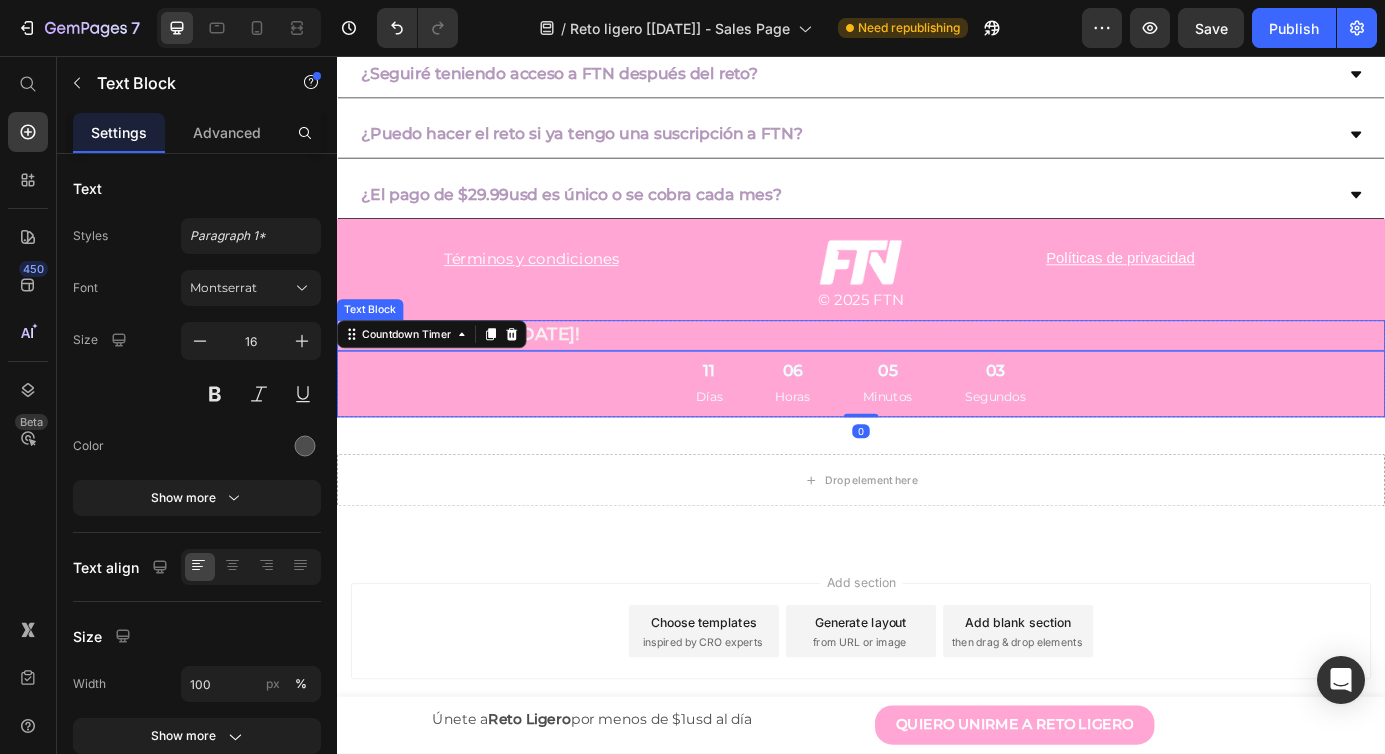 click on "¡Iniciamos el reto el 21 de [PERSON_NAME]!" at bounding box center [937, 376] 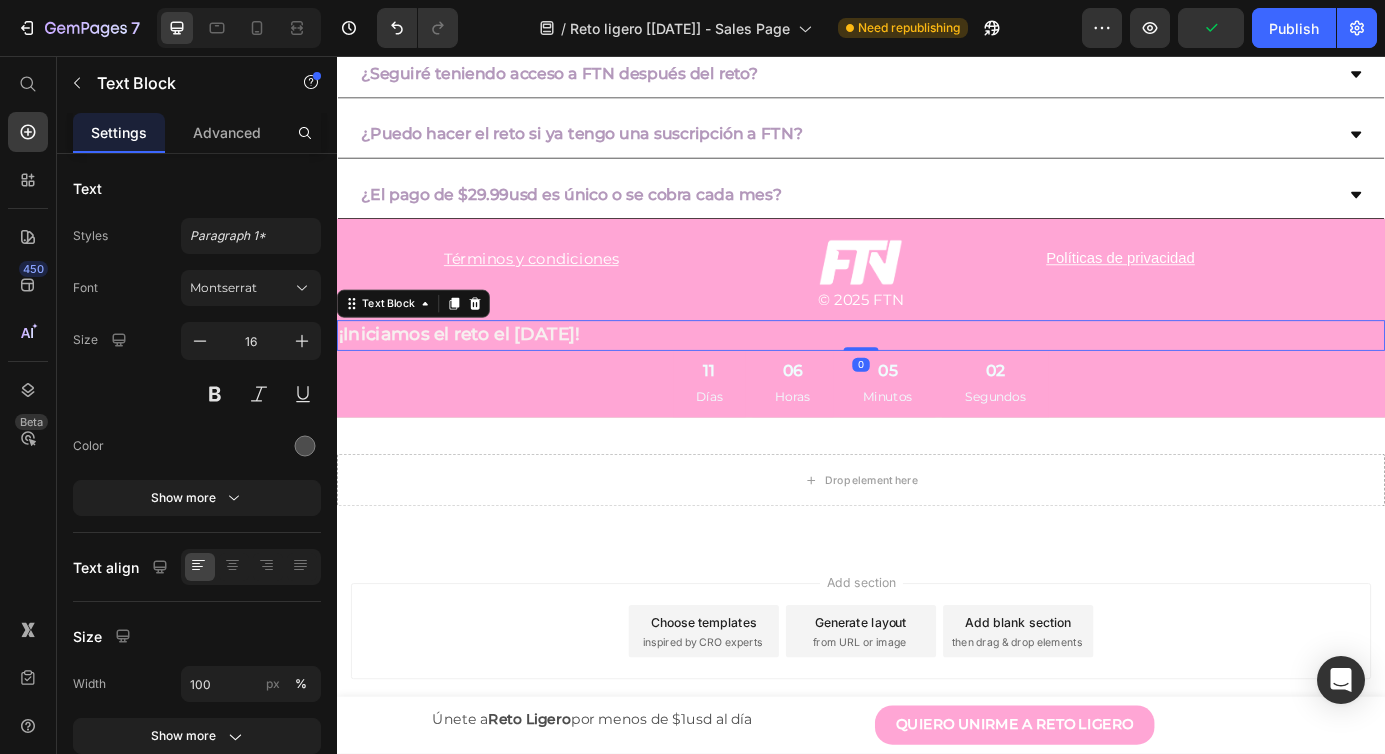 click on "¡Iniciamos el reto el 21 de [PERSON_NAME]!" at bounding box center [477, 375] 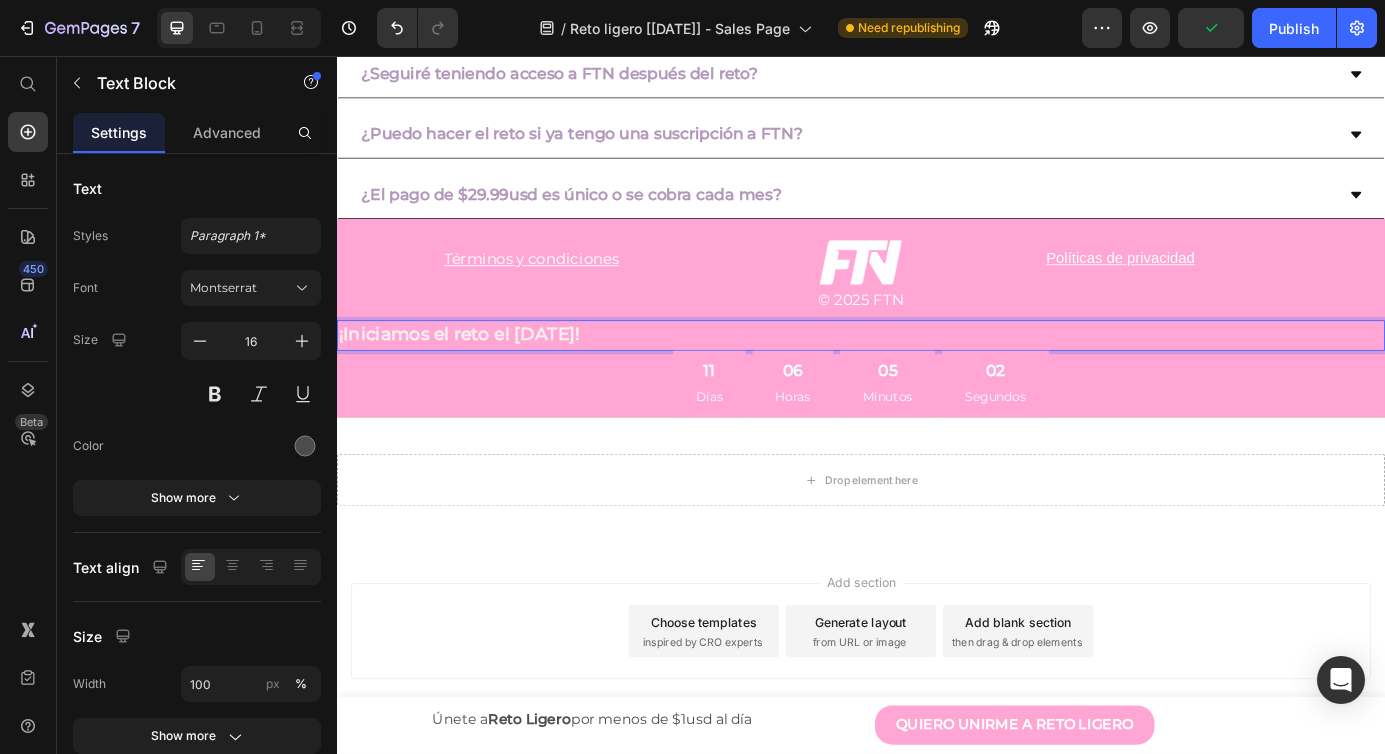 click on "¡Iniciamos el reto el 21 de [PERSON_NAME]!" at bounding box center (477, 375) 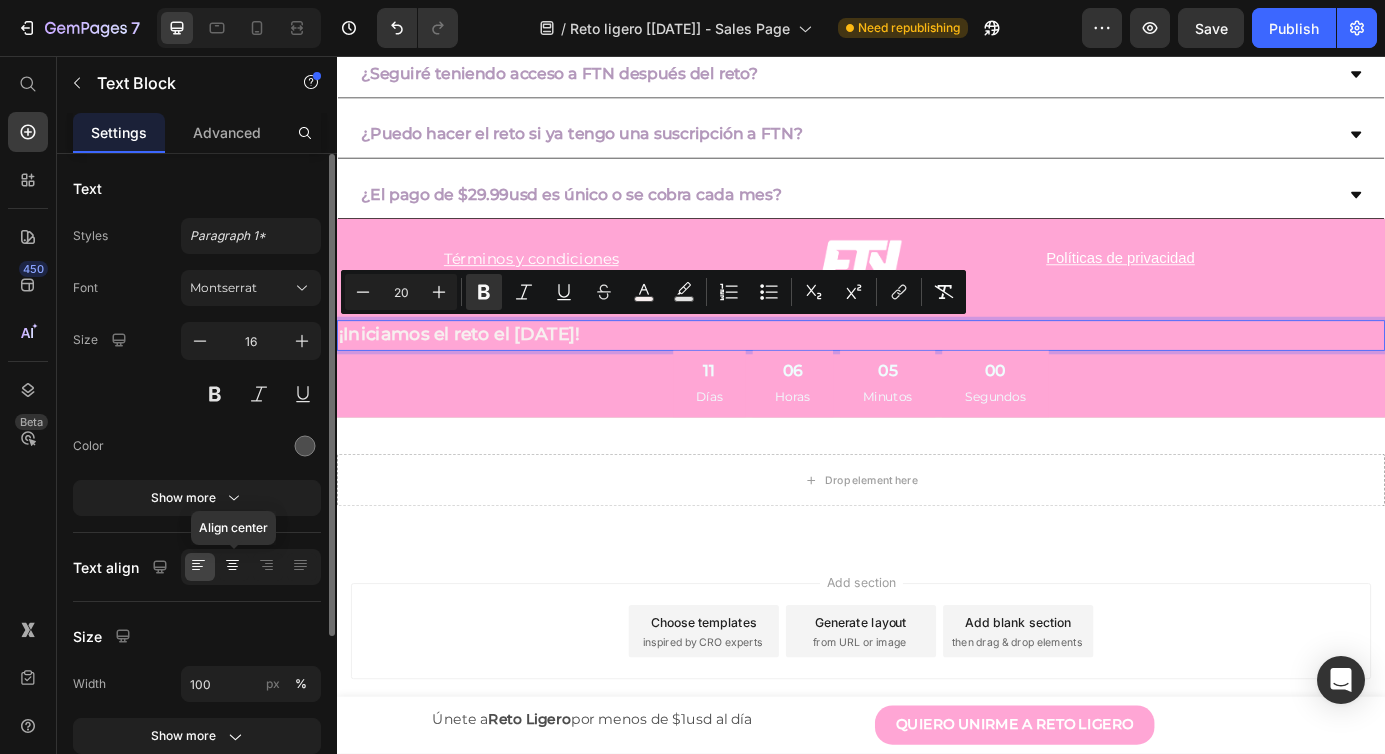 click 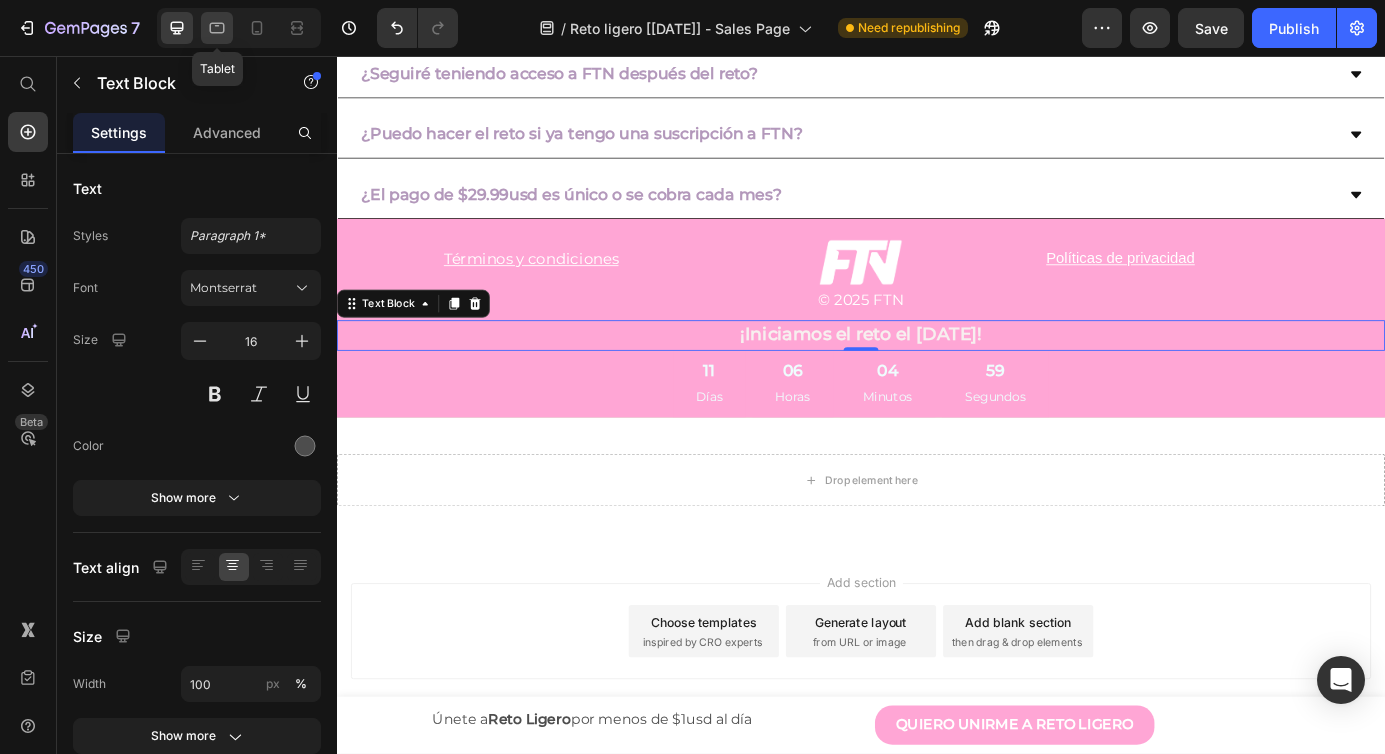 click 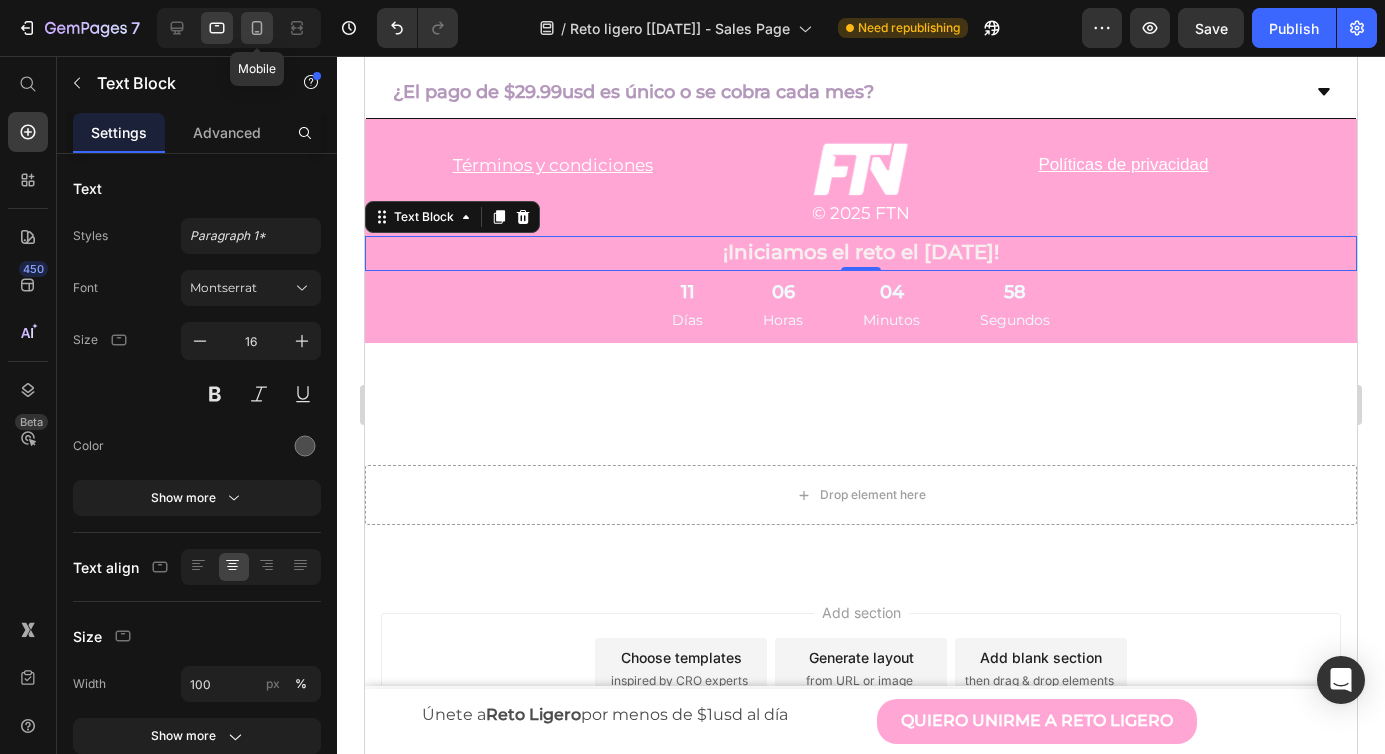 scroll, scrollTop: 6446, scrollLeft: 0, axis: vertical 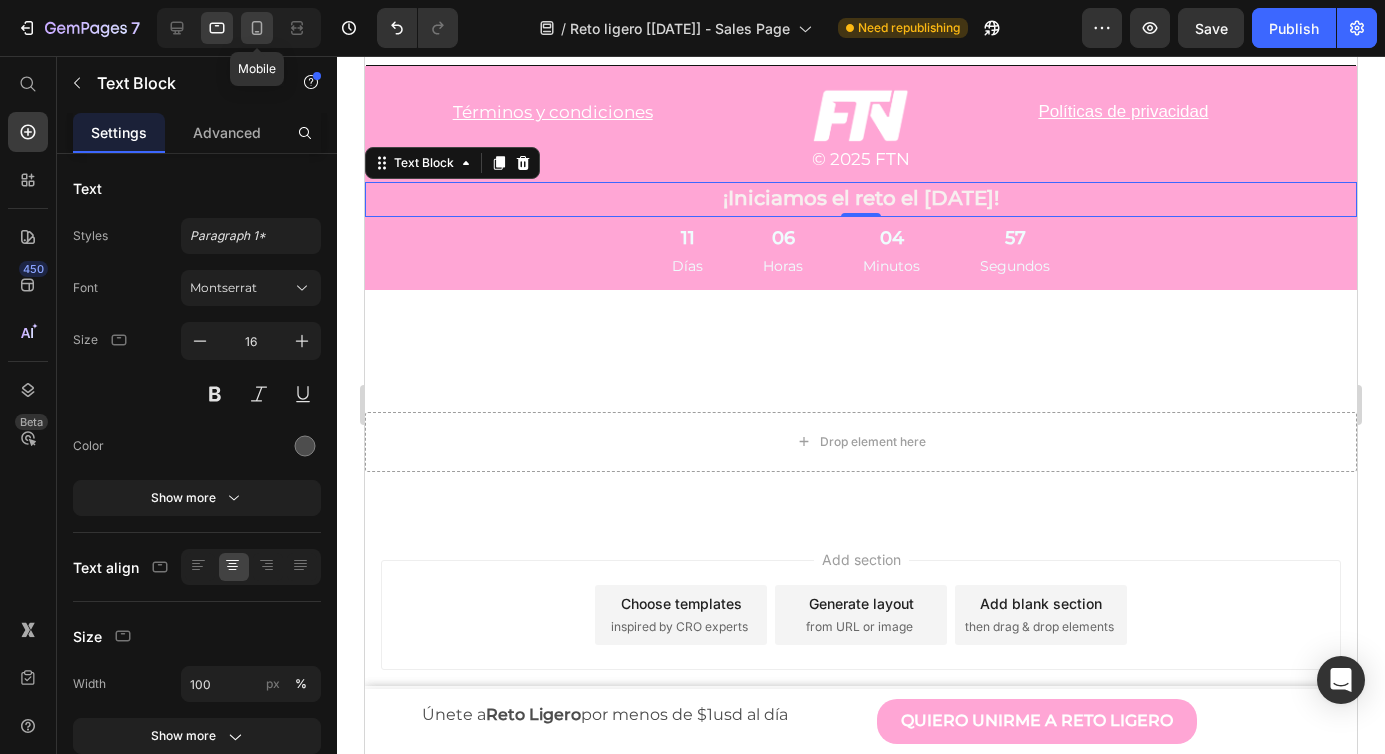 click 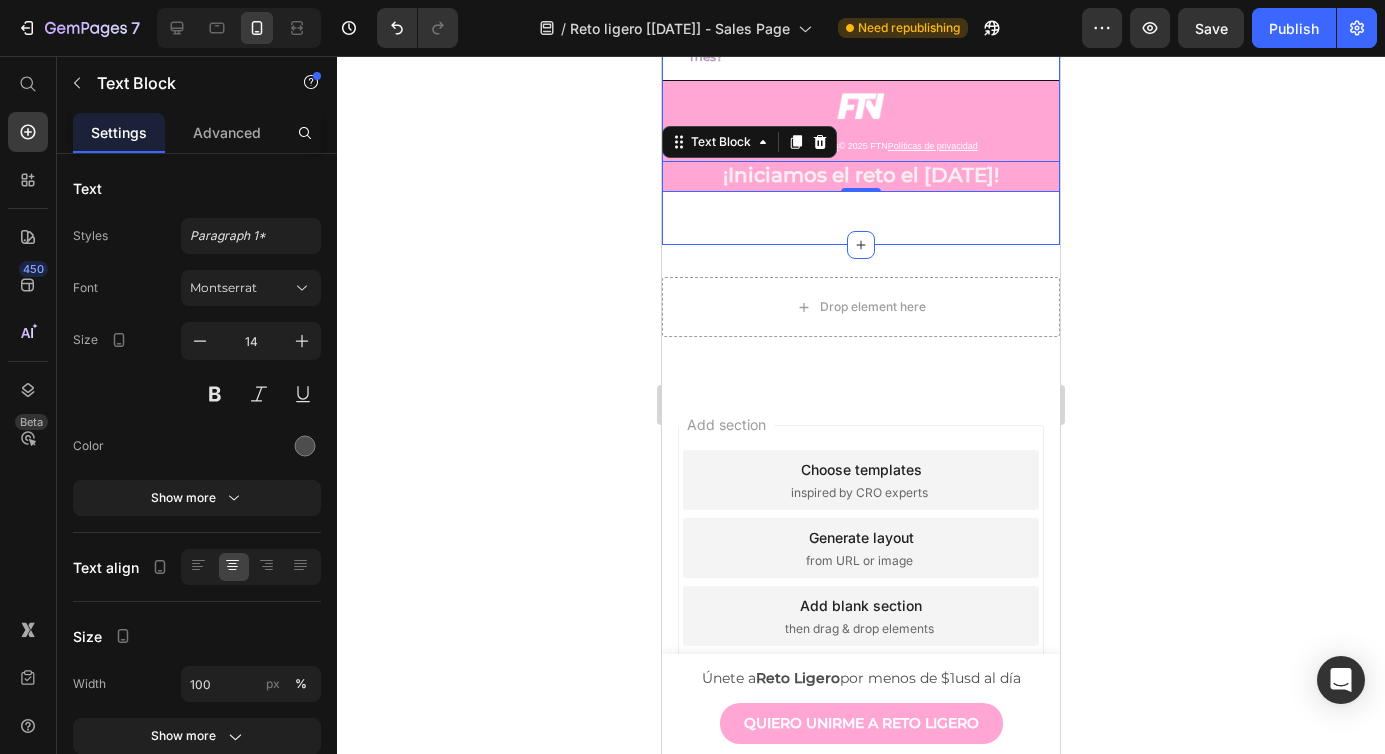 scroll, scrollTop: 7313, scrollLeft: 0, axis: vertical 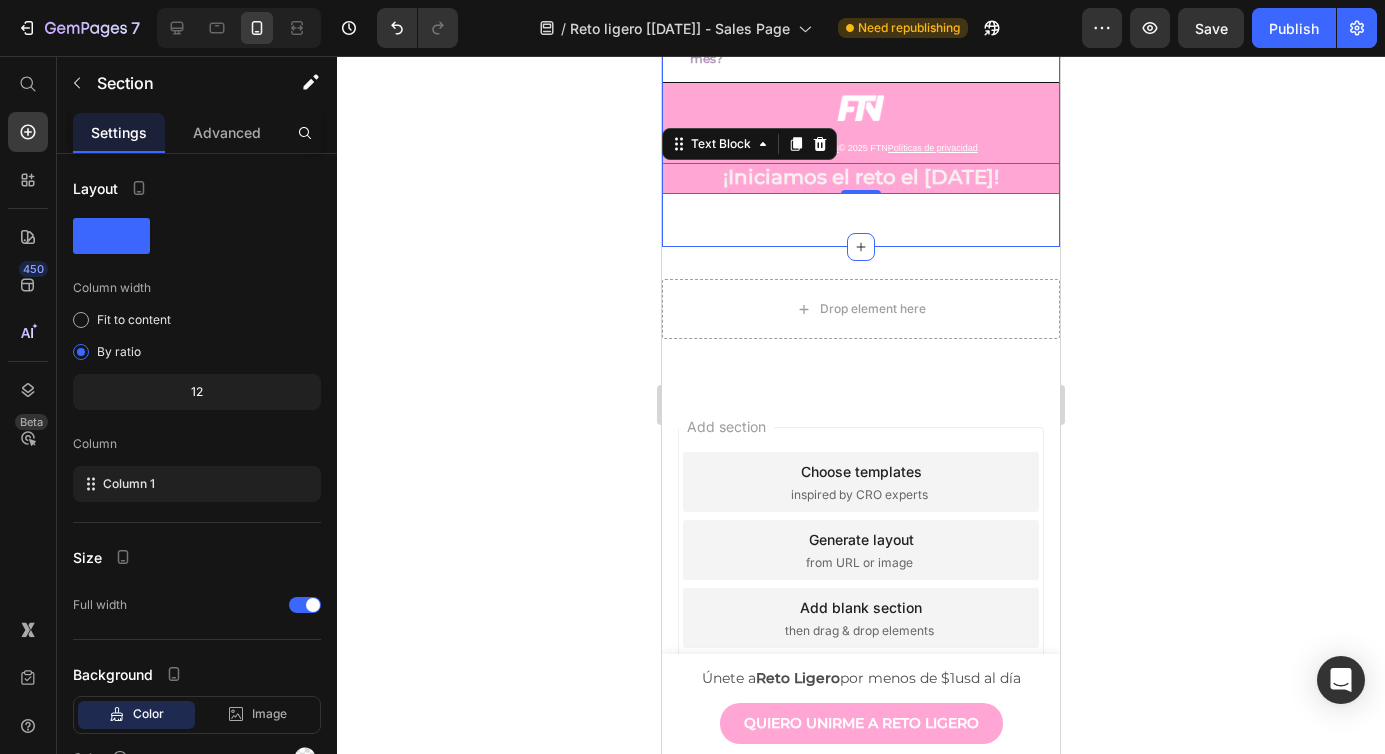 click on "Preguntas Frecuentes Text Block Preguntas Frecuentes Text Block
¿Cuándo inicia el Reto Ligero y cuánto dura? Inicia el 21 de [PERSON_NAME] de 2025 y termina el 10 [PERSON_NAME]. Text Block
¿Cuánto tiempo debo invertir en los ejercicios y cómo son?
¿Tendré acceso a toda la plataforma de FTN?
¿Seguiré teniendo acceso a FTN después del reto?
¿Puedo hacer el reto si ya tengo una suscripción a FTN?
¿El pago de $29.99usd es único o se cobra cada mes? Accordion
¿Cuándo inicia el Reto Ligero y cuánto dura? Inicia el 21 de [PERSON_NAME] de 2025 y termina el 10 [PERSON_NAME]. Text Block
¿Cuánto tiempo debo invertir en los ejercicios y cómo son?
¿Tendré acceso a toda la plataforma de FTN?" at bounding box center [861, -100] 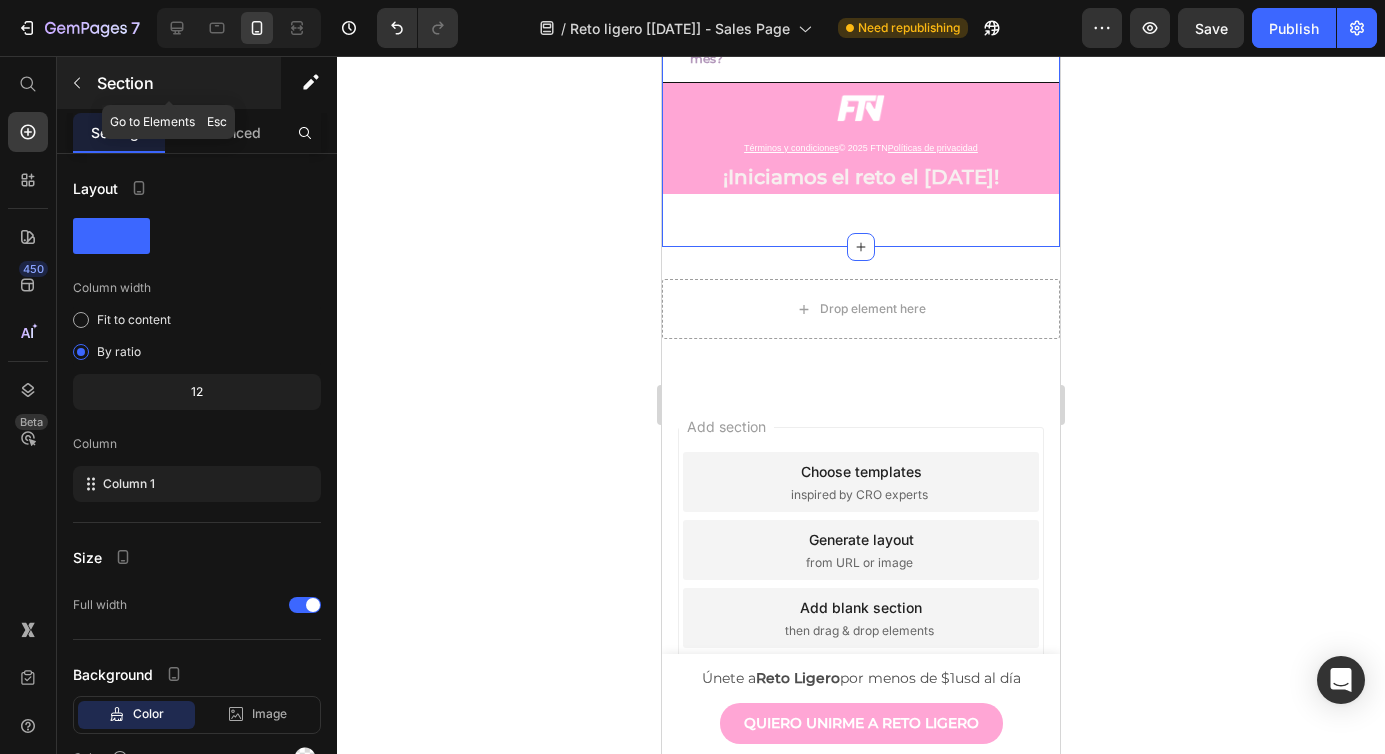 click 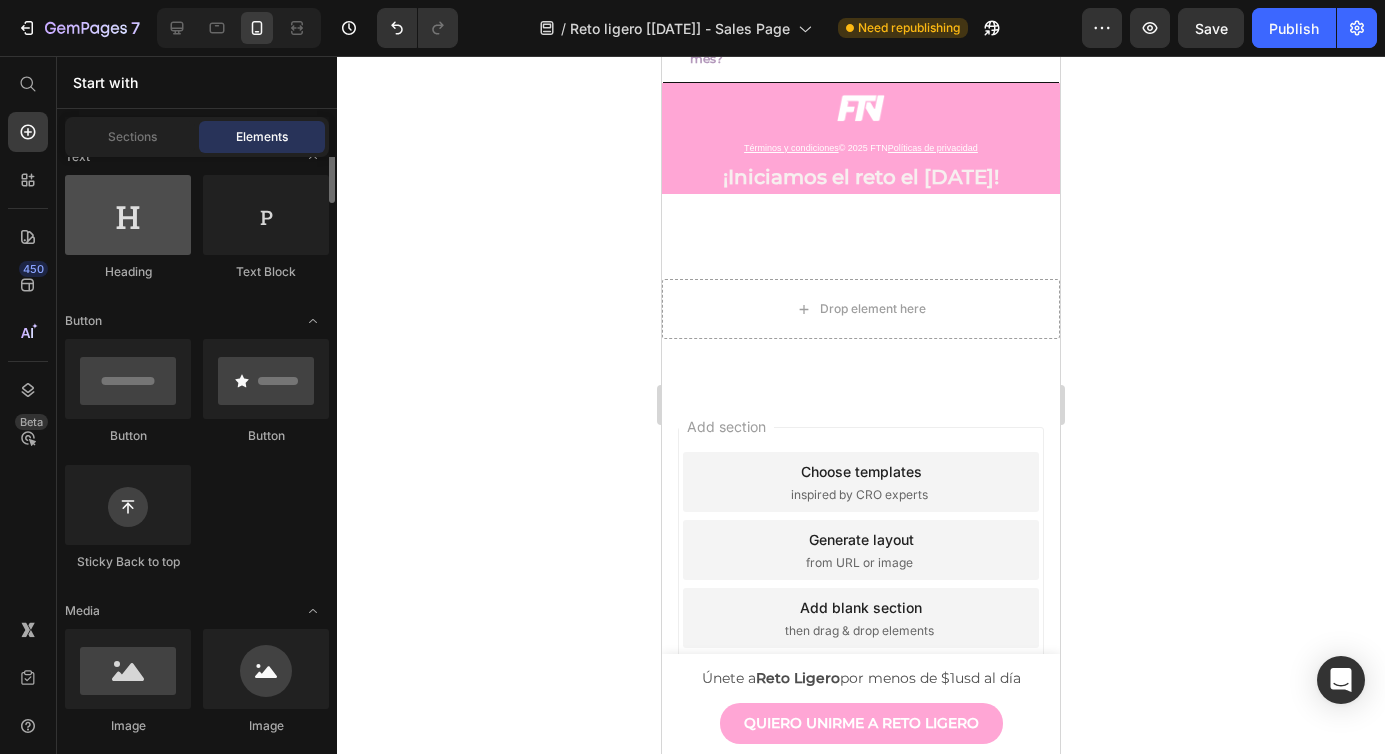 scroll, scrollTop: 353, scrollLeft: 0, axis: vertical 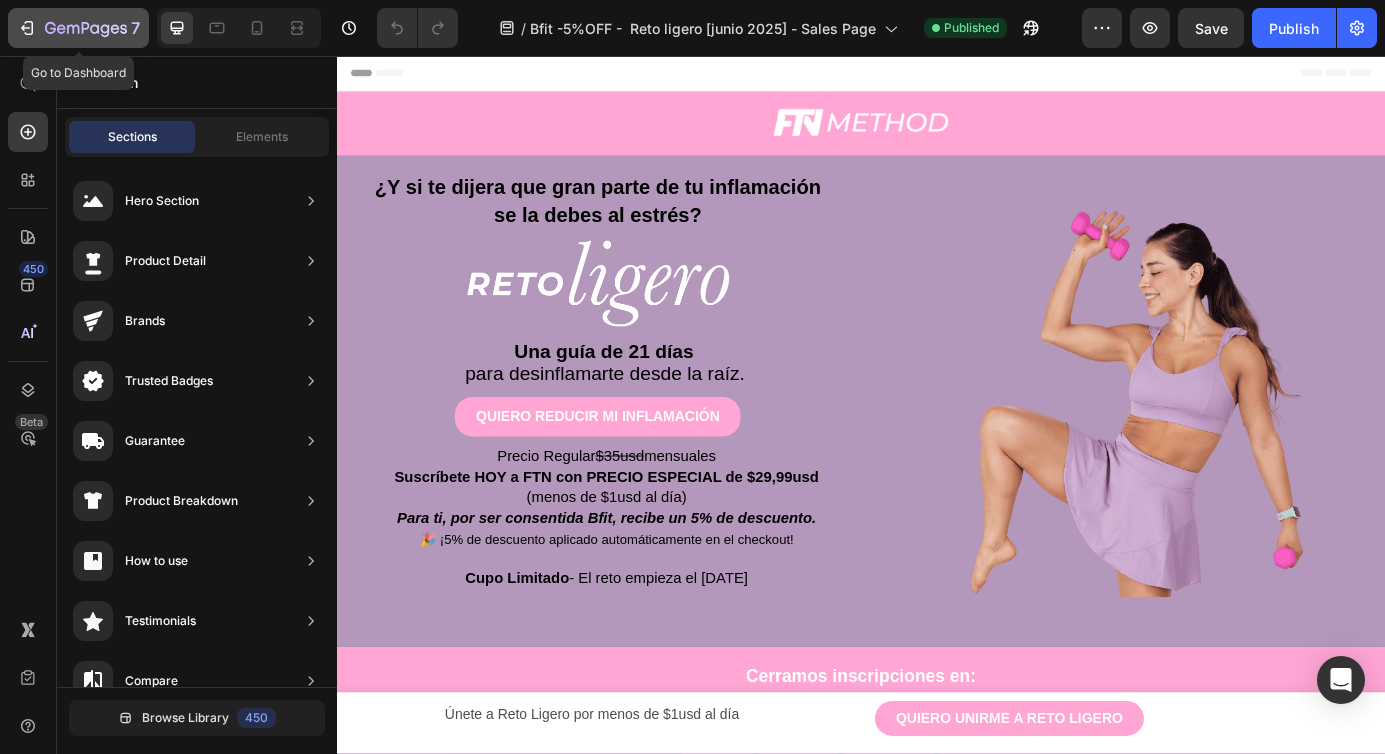 click 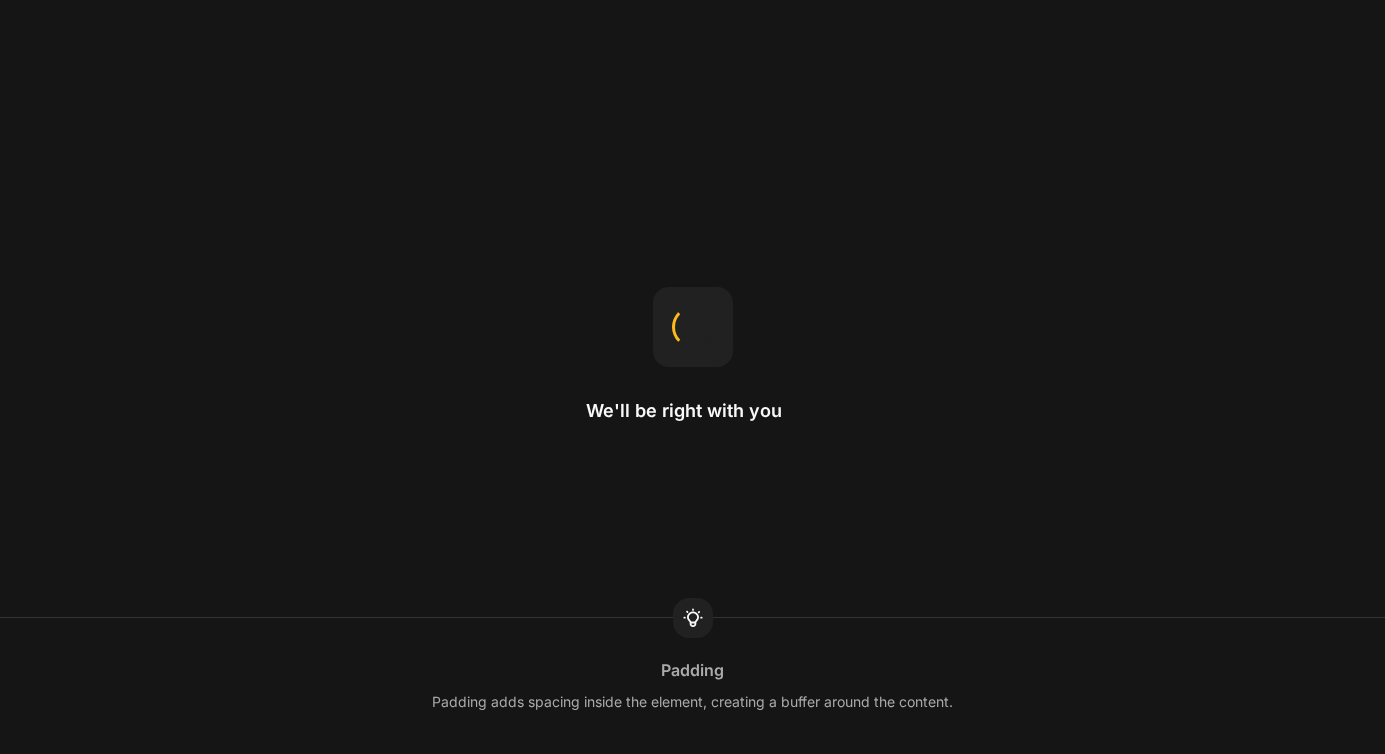 scroll, scrollTop: 0, scrollLeft: 0, axis: both 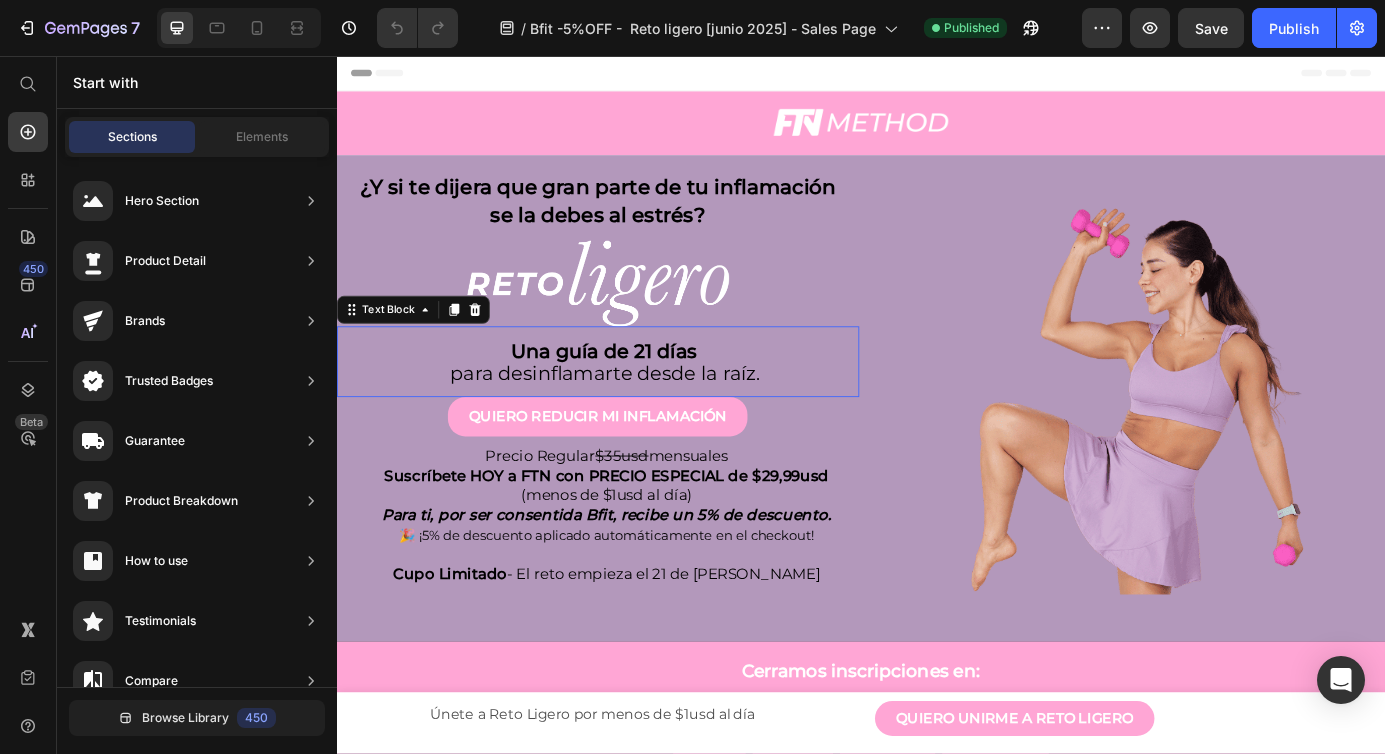 click on "Una guía de 21 días" at bounding box center (643, 394) 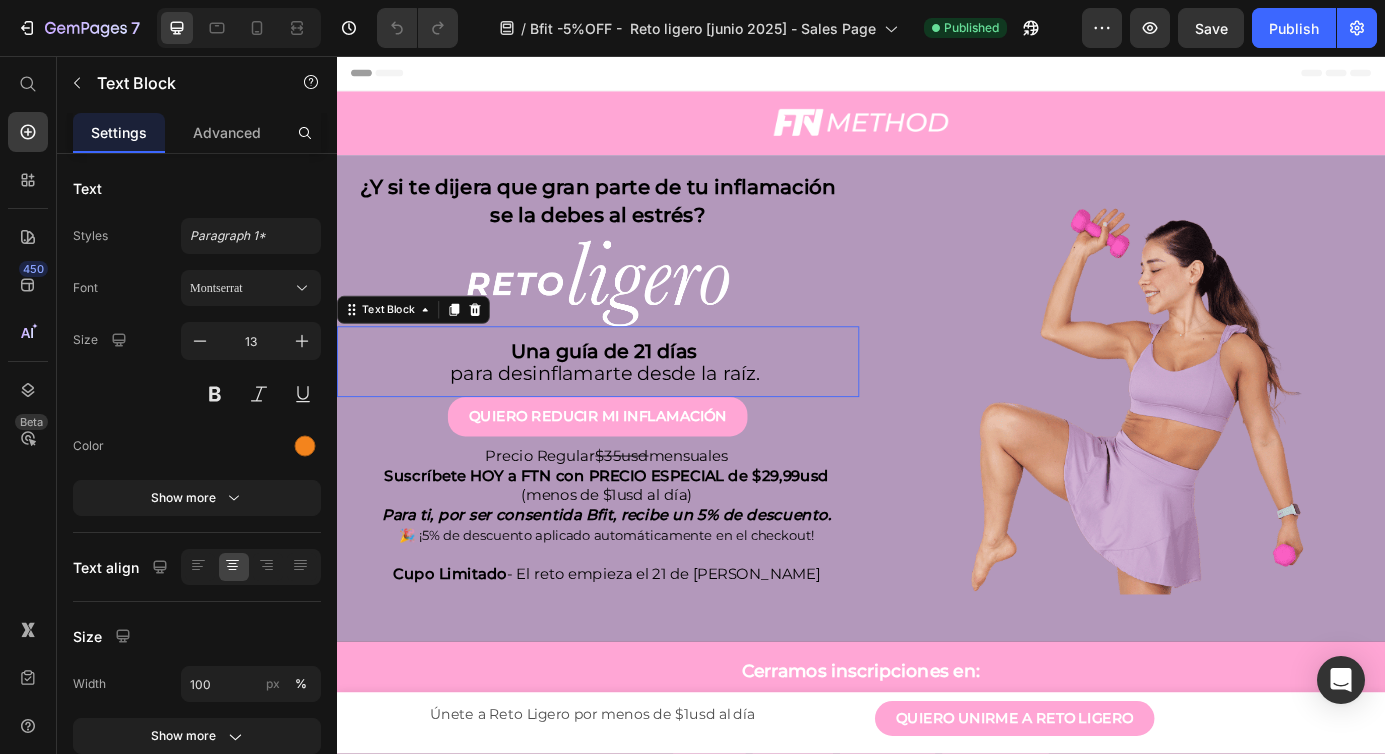 click on "Una guía de 21 días" at bounding box center (643, 394) 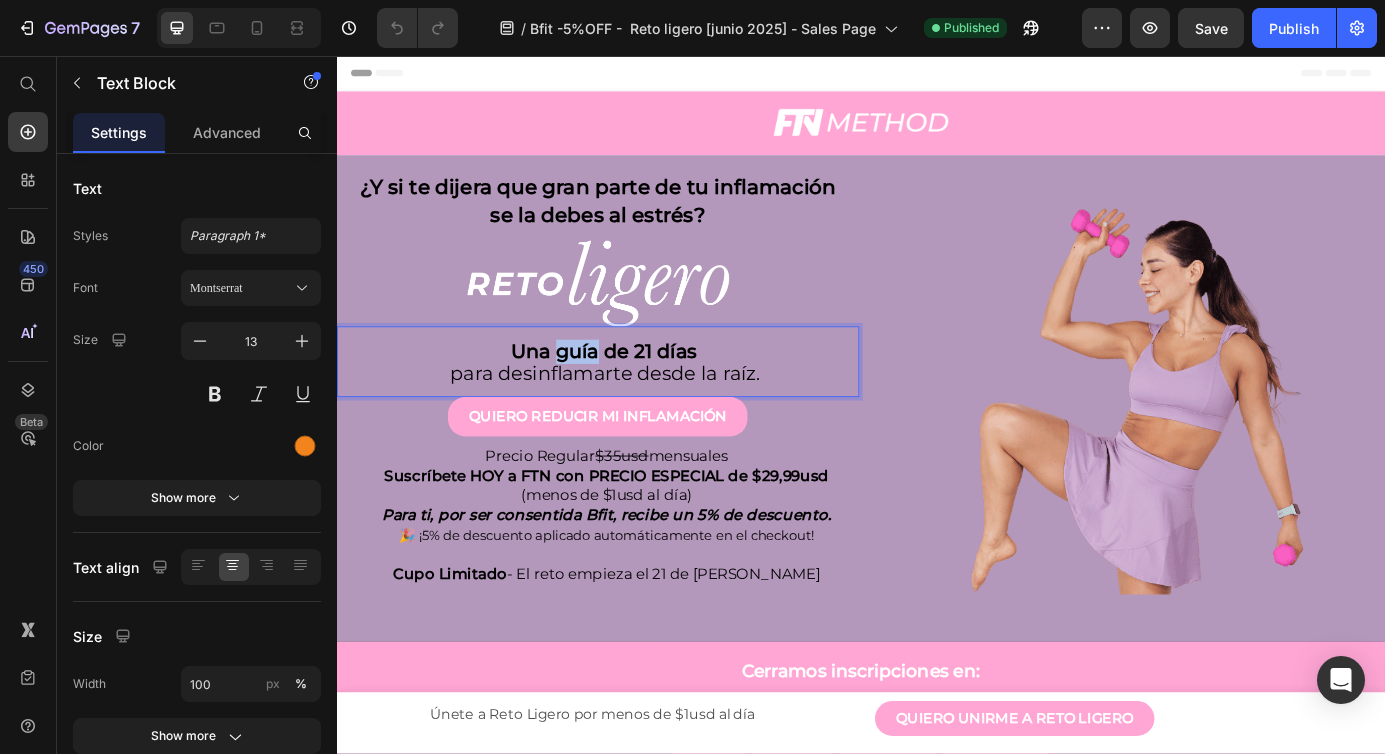 click on "Una guía de 21 días" at bounding box center (643, 394) 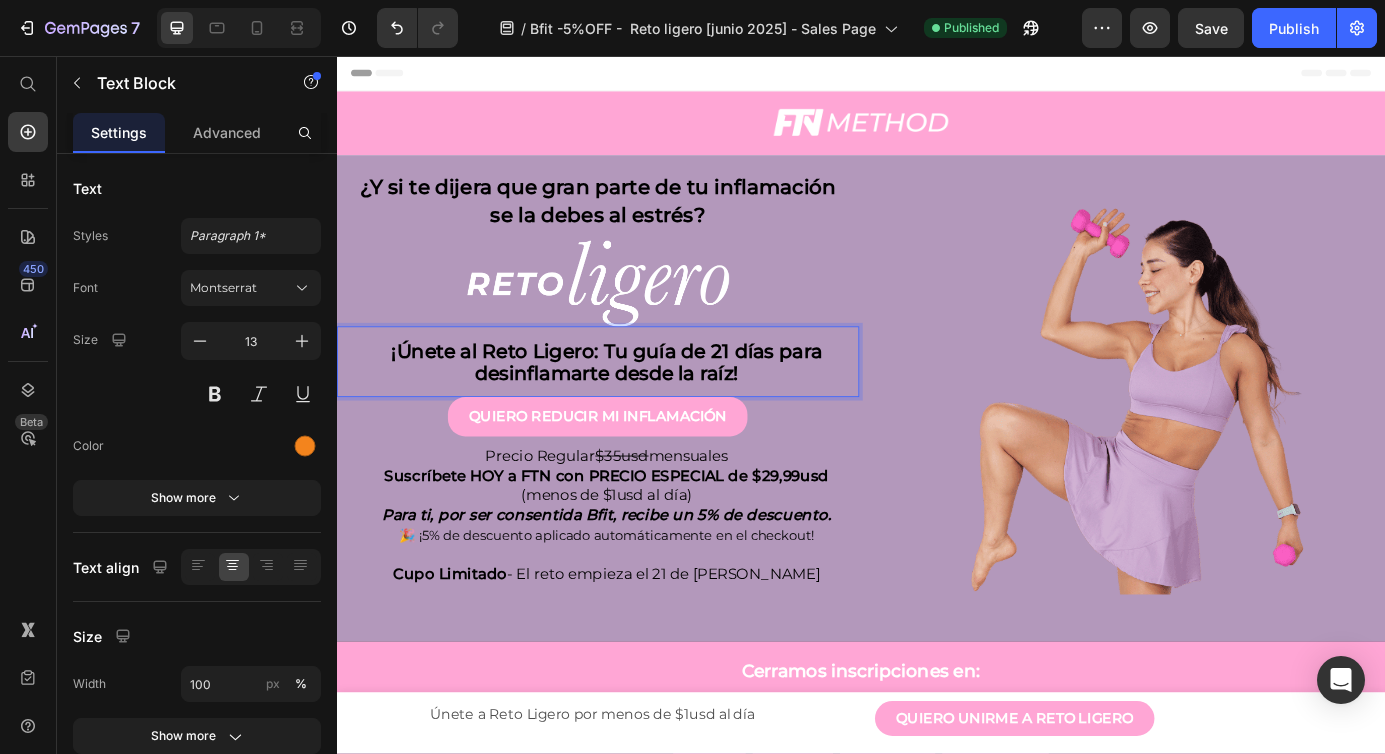 click on "¡Únete al Reto Ligero: Tu guía de 21 días para desinflamarte desde la raíz!" at bounding box center (645, 407) 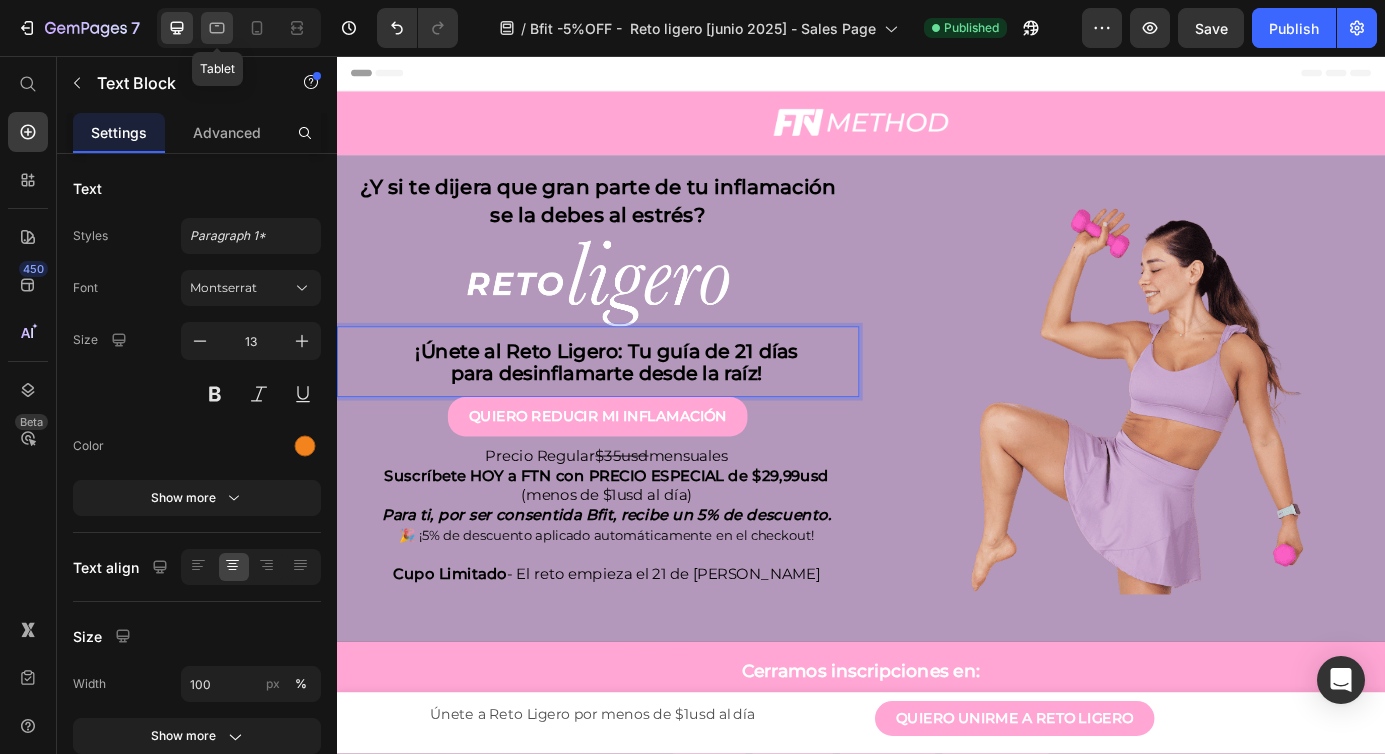 click 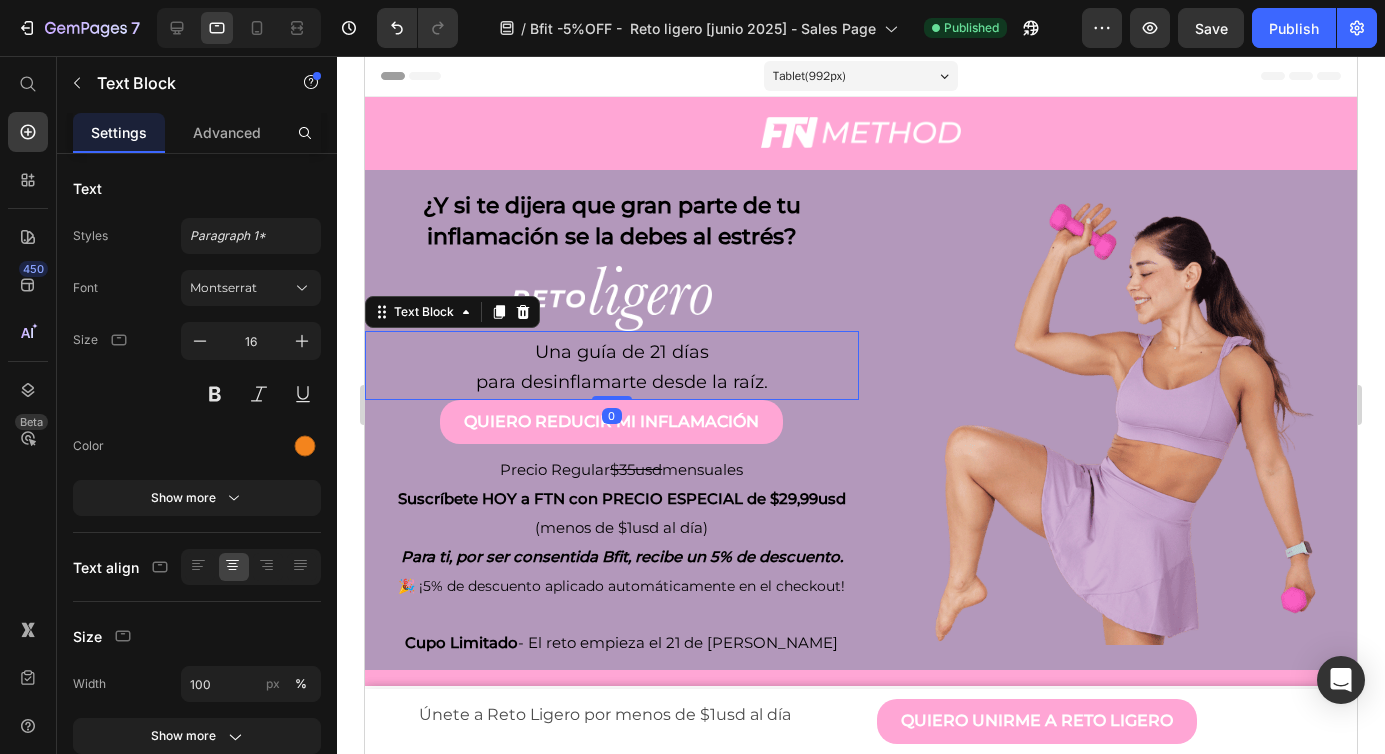 click on "Una guía de 21 días" at bounding box center (622, 352) 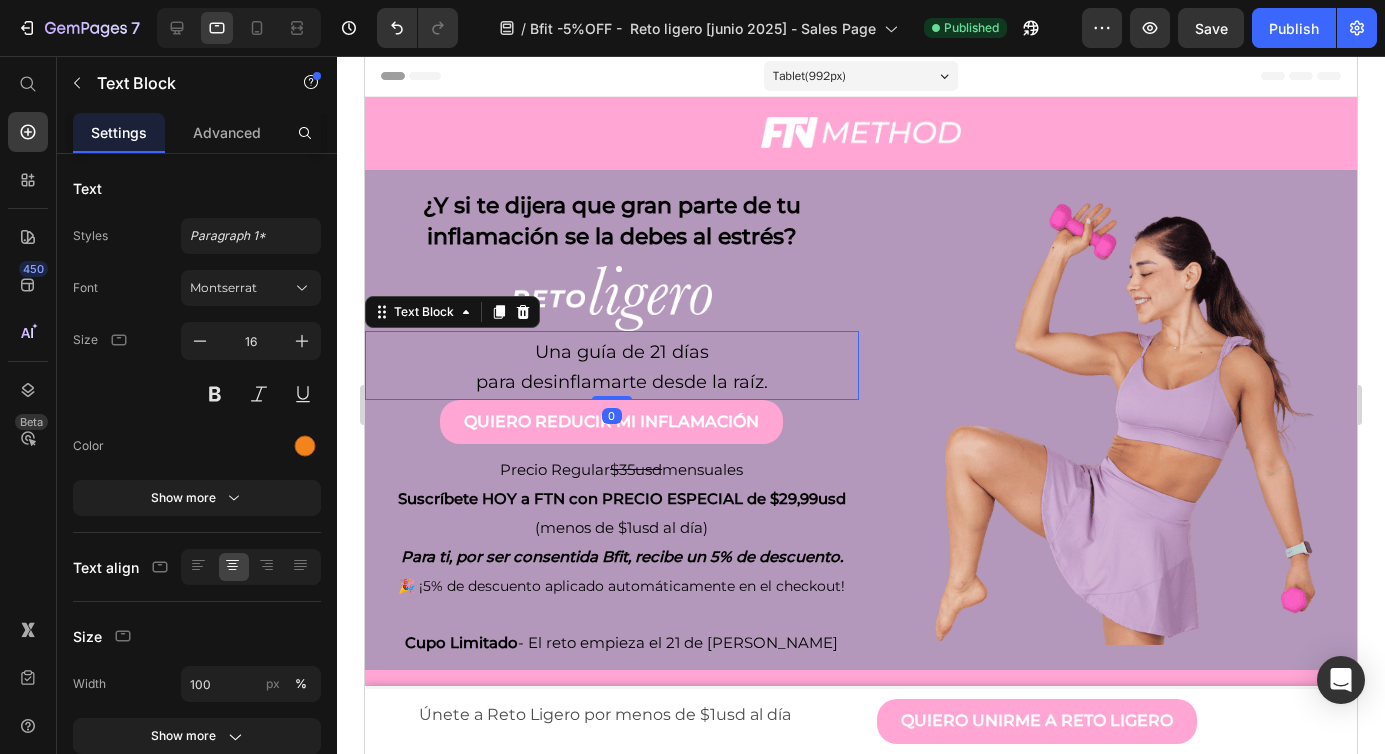 click on "Una guía de 21 días" at bounding box center (622, 352) 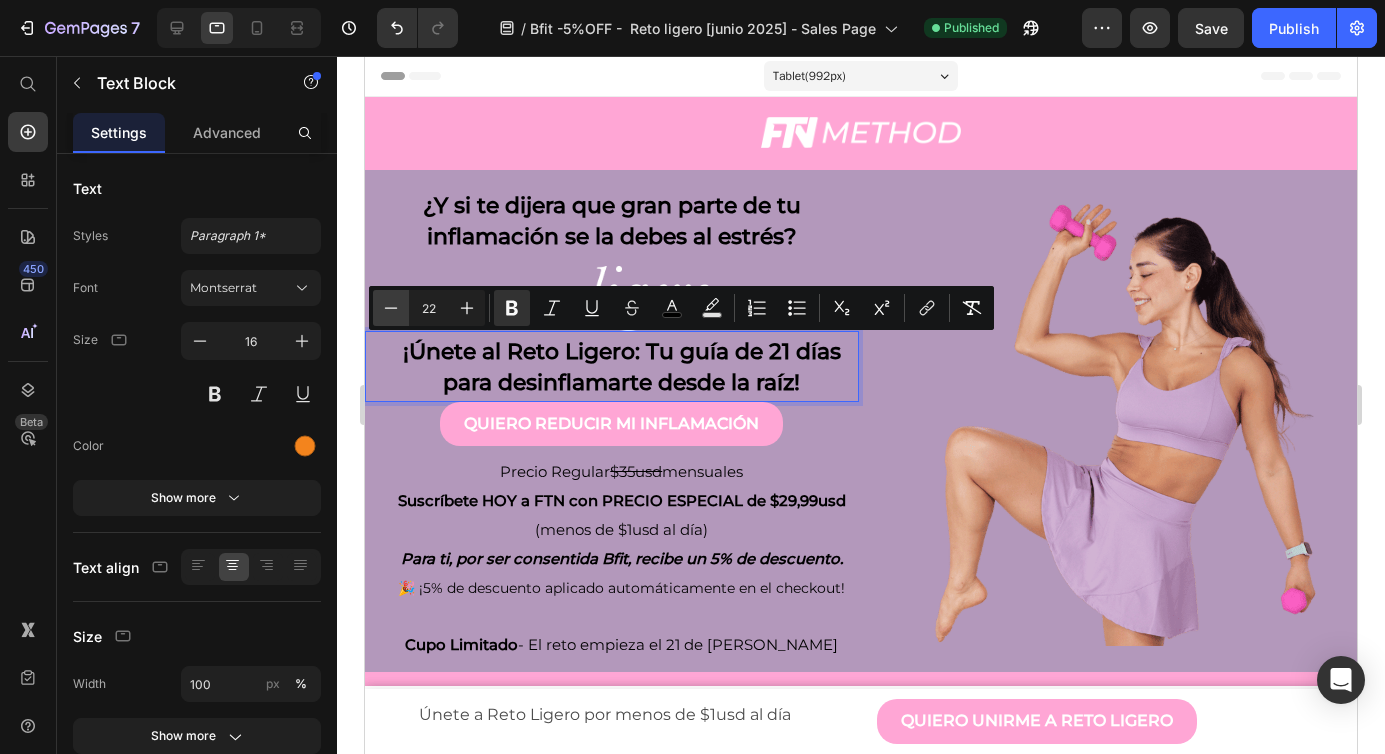 click 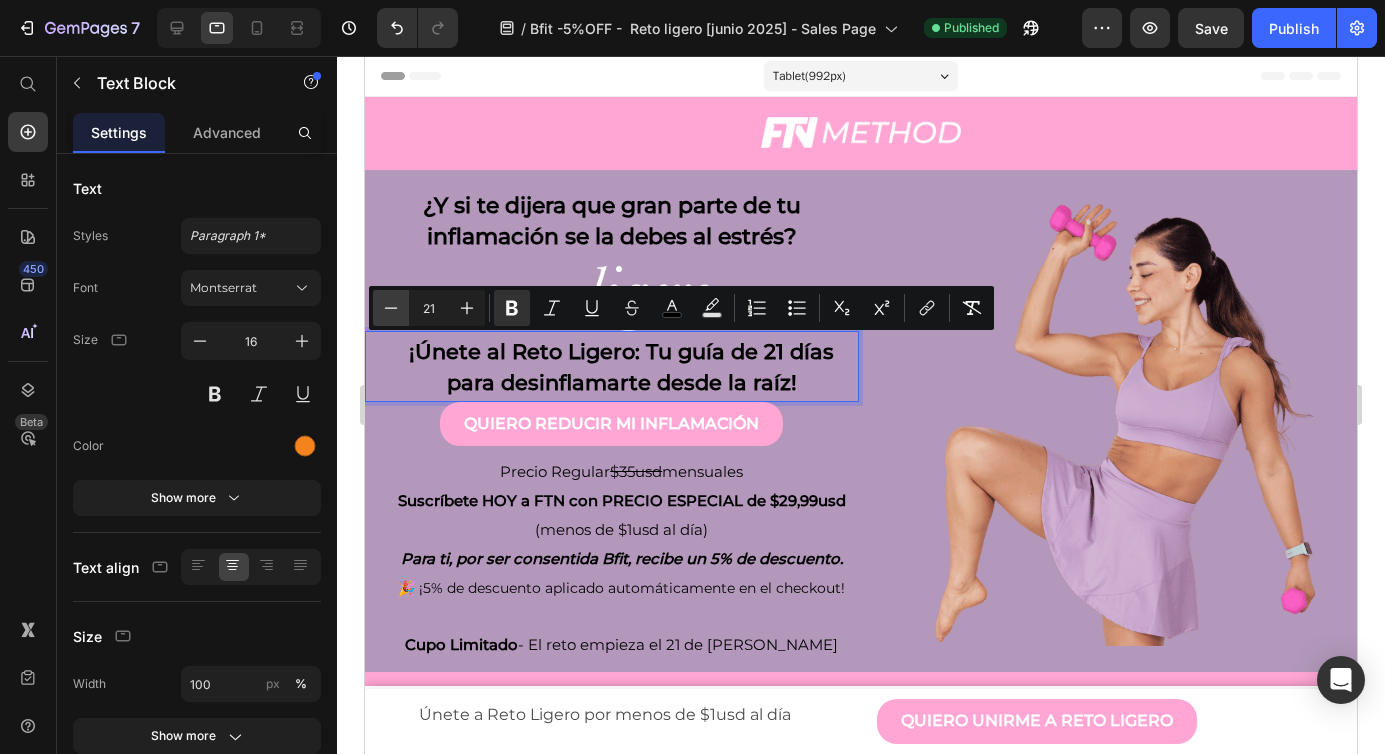 click 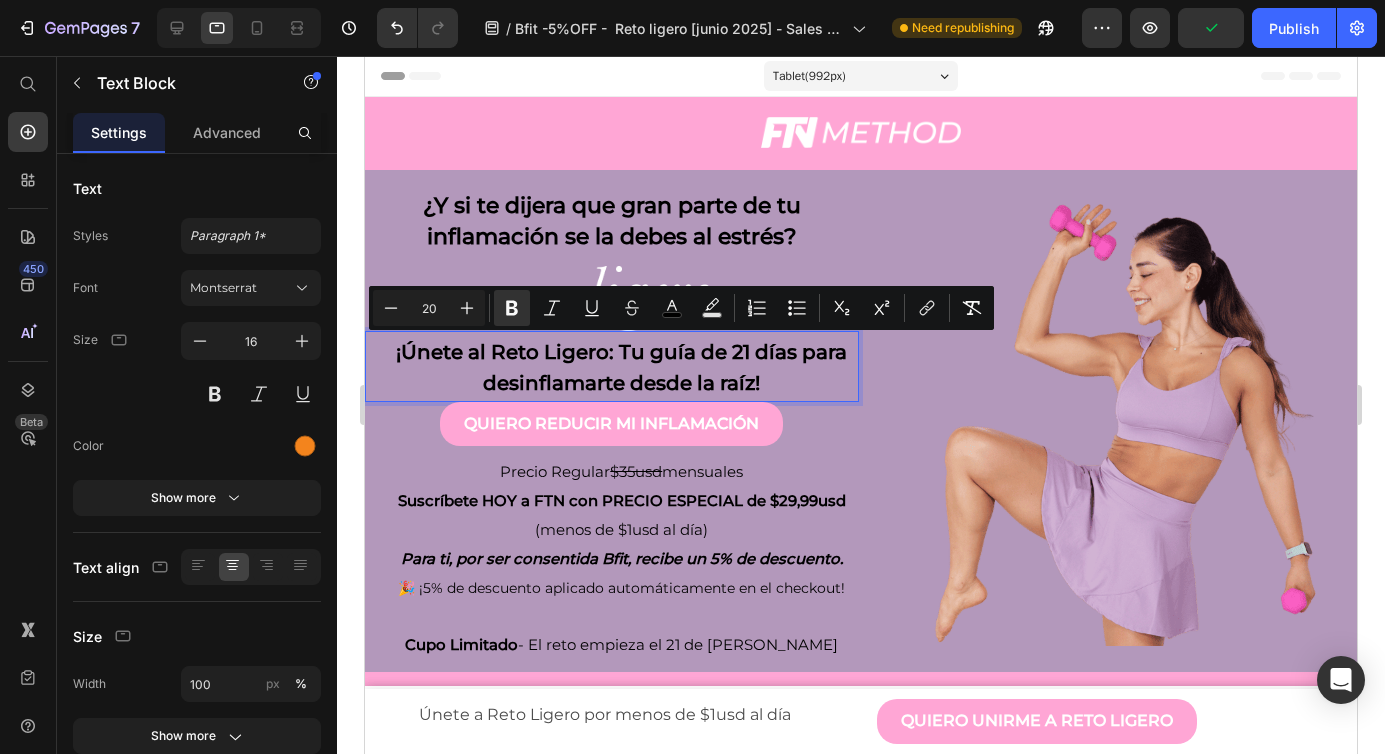click on "¡Únete al Reto Ligero: Tu guía de 21 días para desinflamarte desde la raíz!" at bounding box center [621, 367] 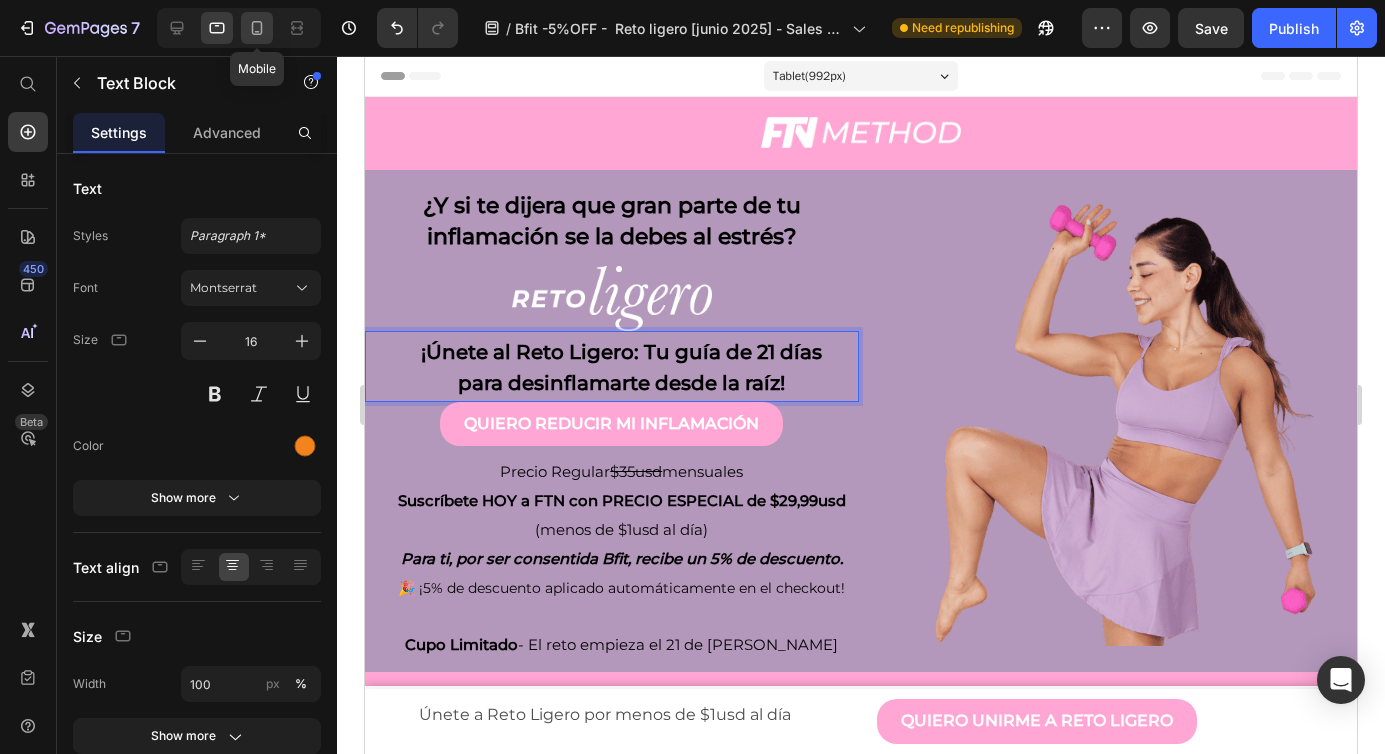 click 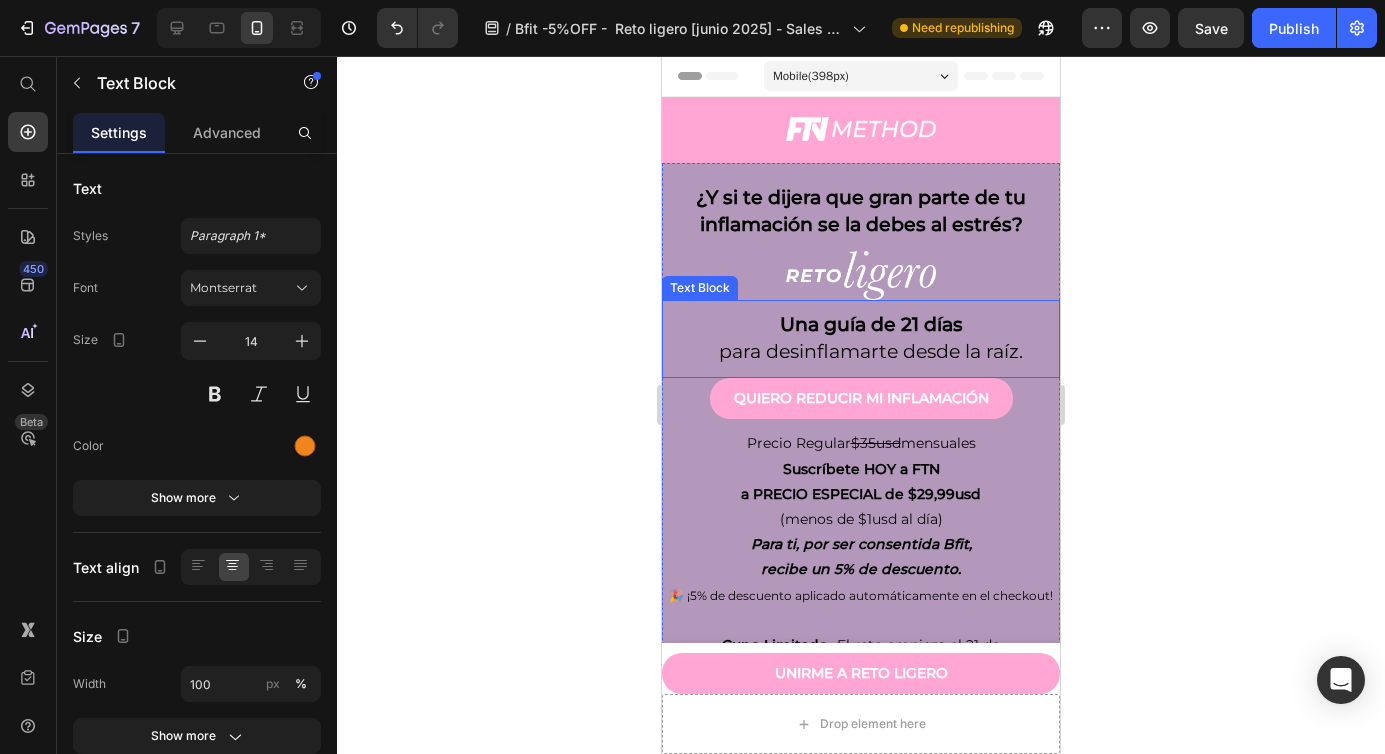 click on "Una guía de 21 días" at bounding box center (871, 324) 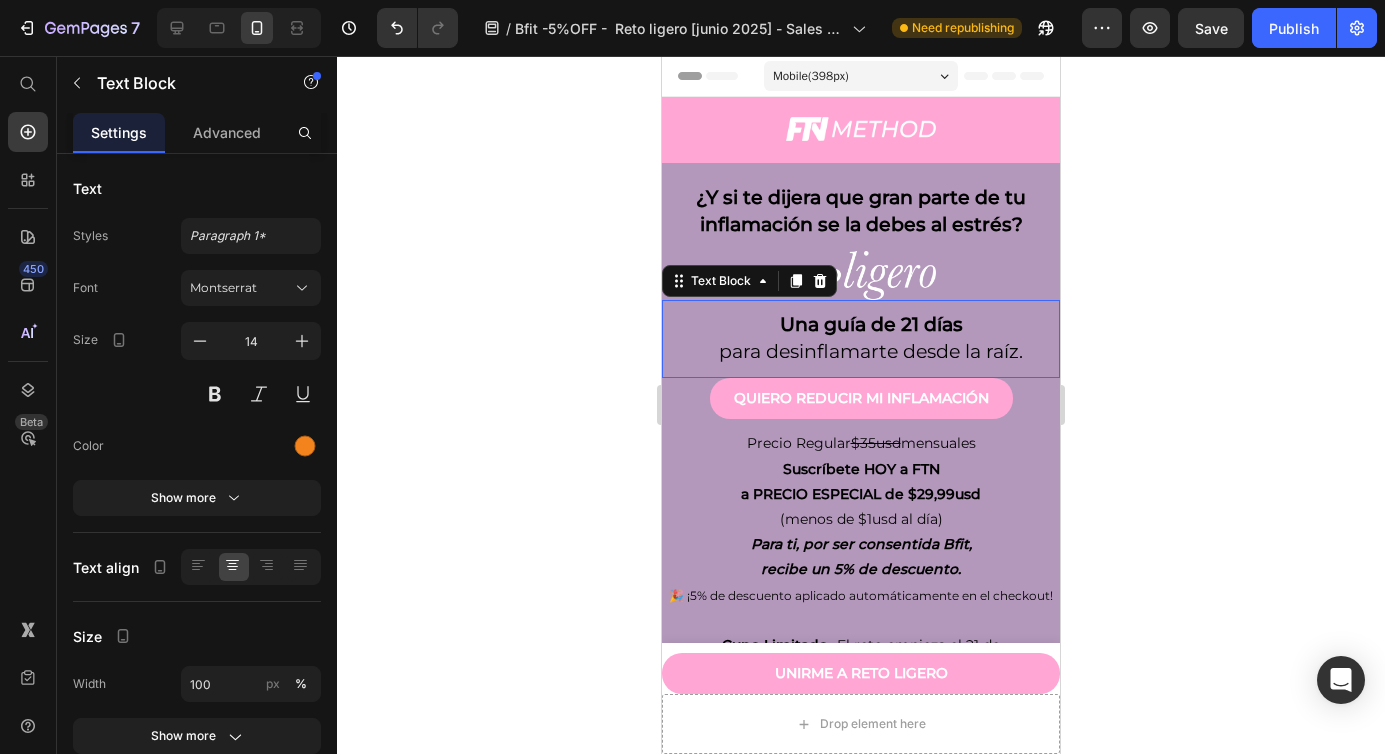 click on "Una guía de 21 días" at bounding box center [871, 324] 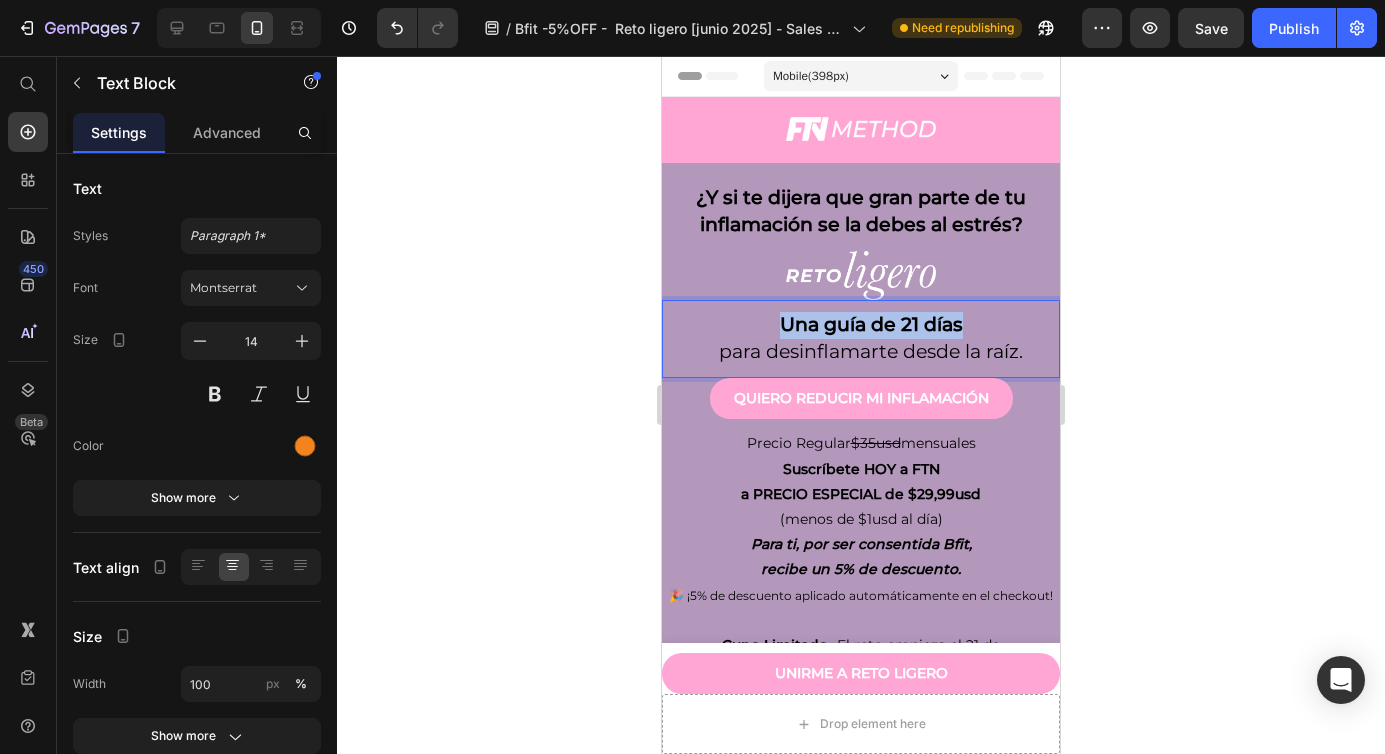 click on "Una guía de 21 días" at bounding box center (871, 324) 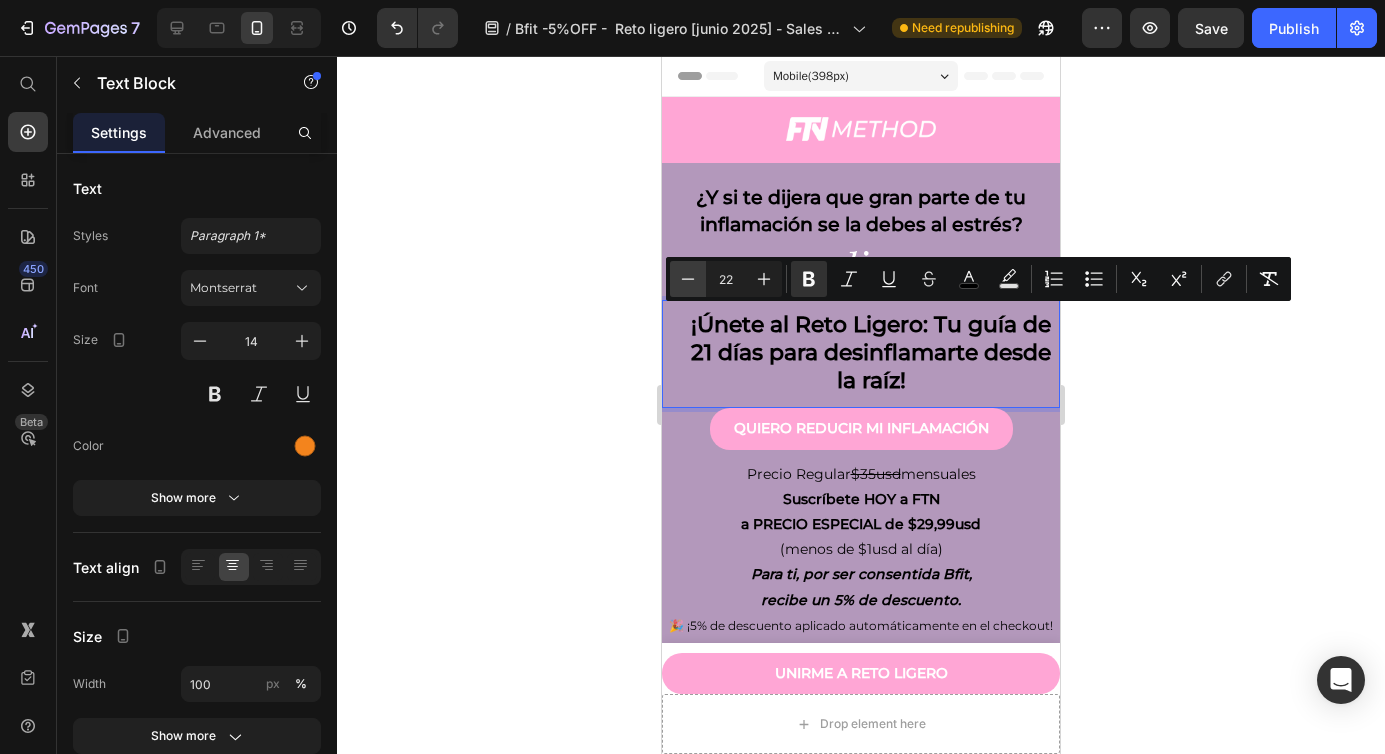 click 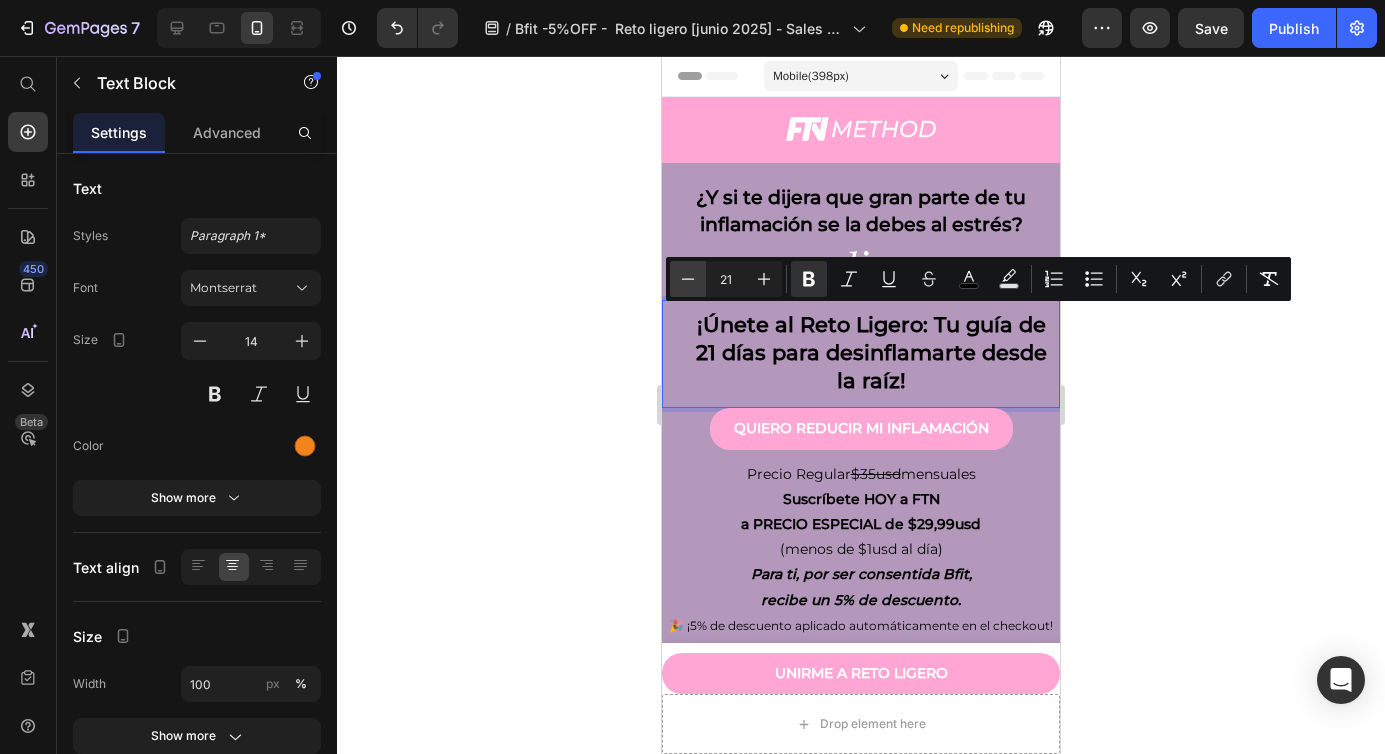 click 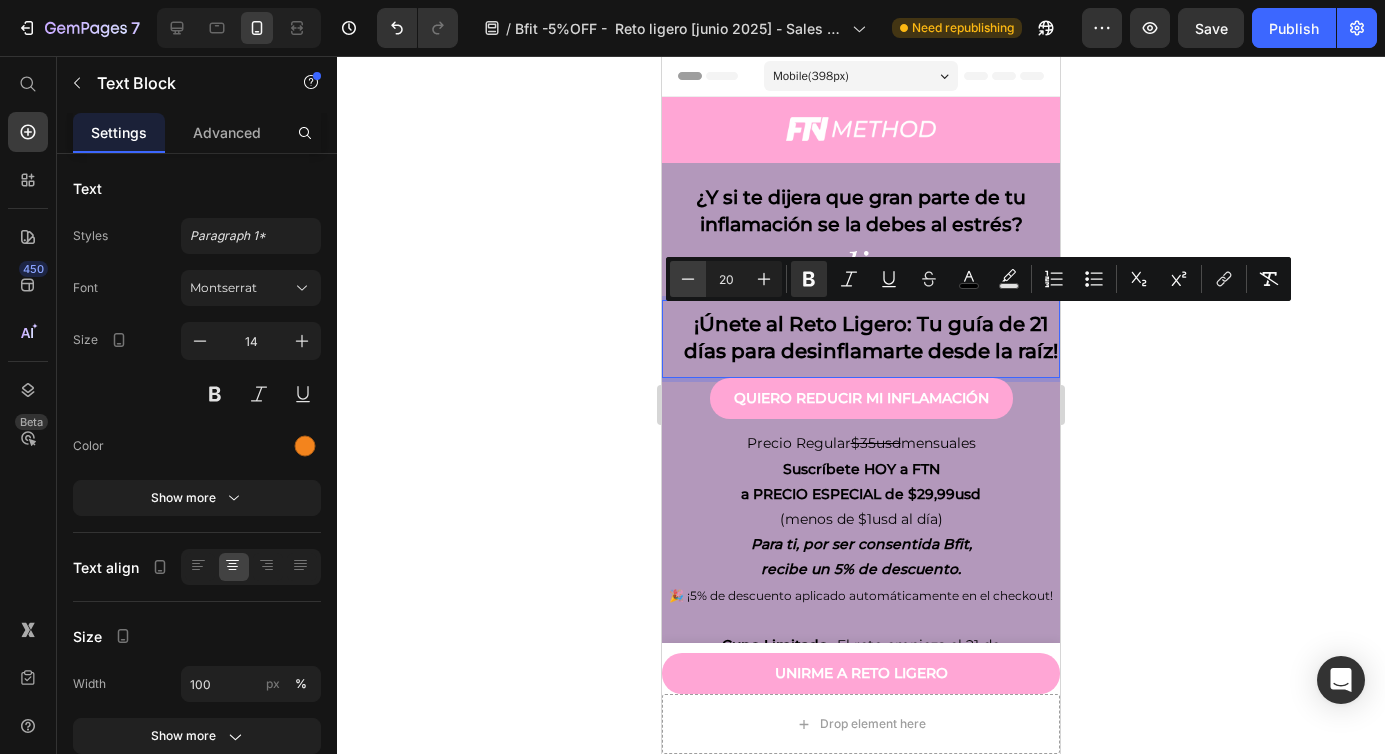 click 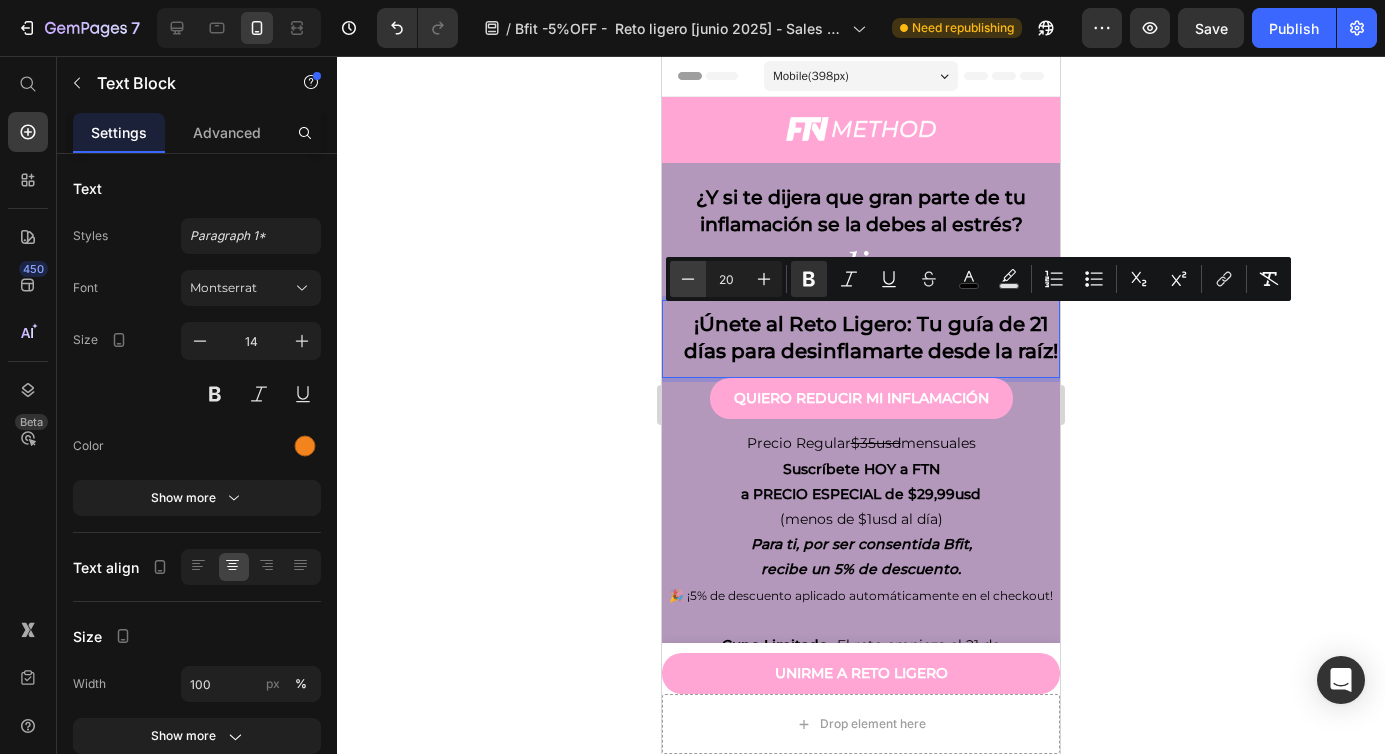 type on "19" 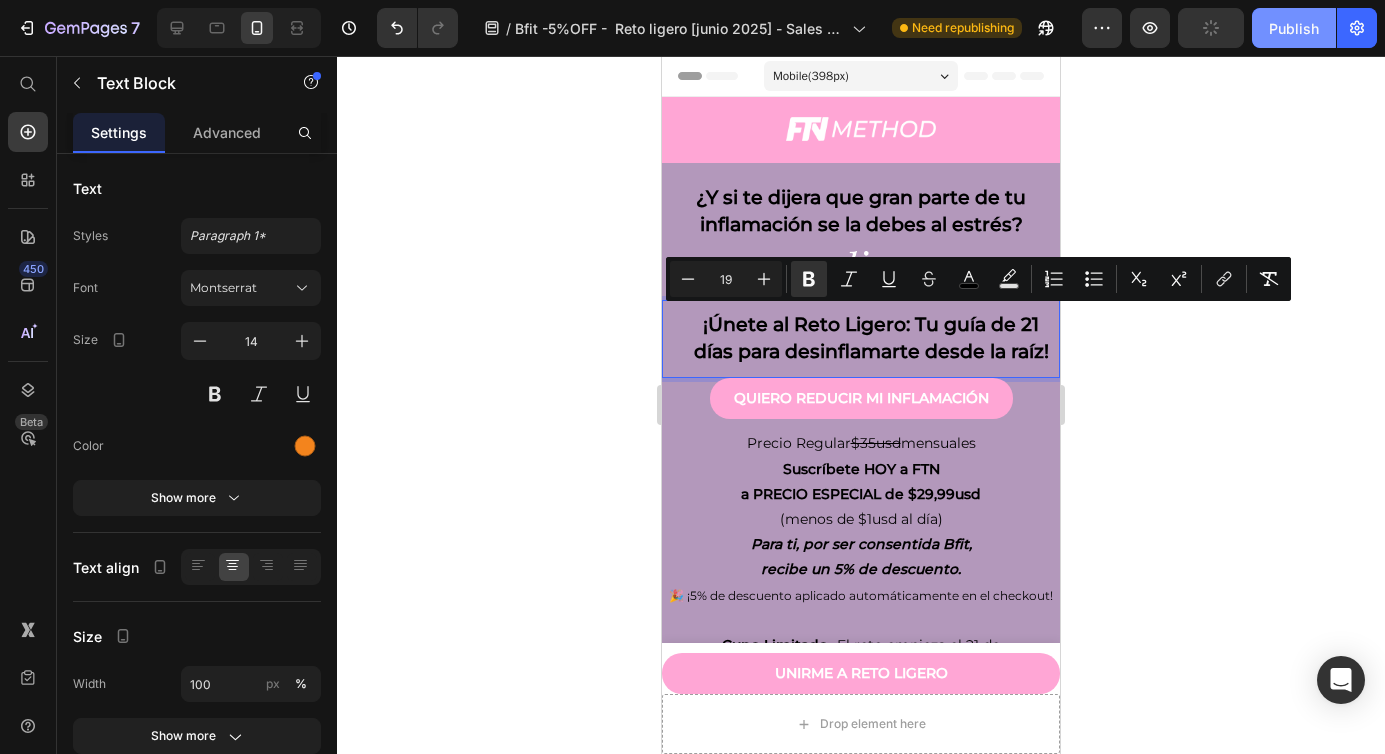 click on "Publish" at bounding box center [1294, 28] 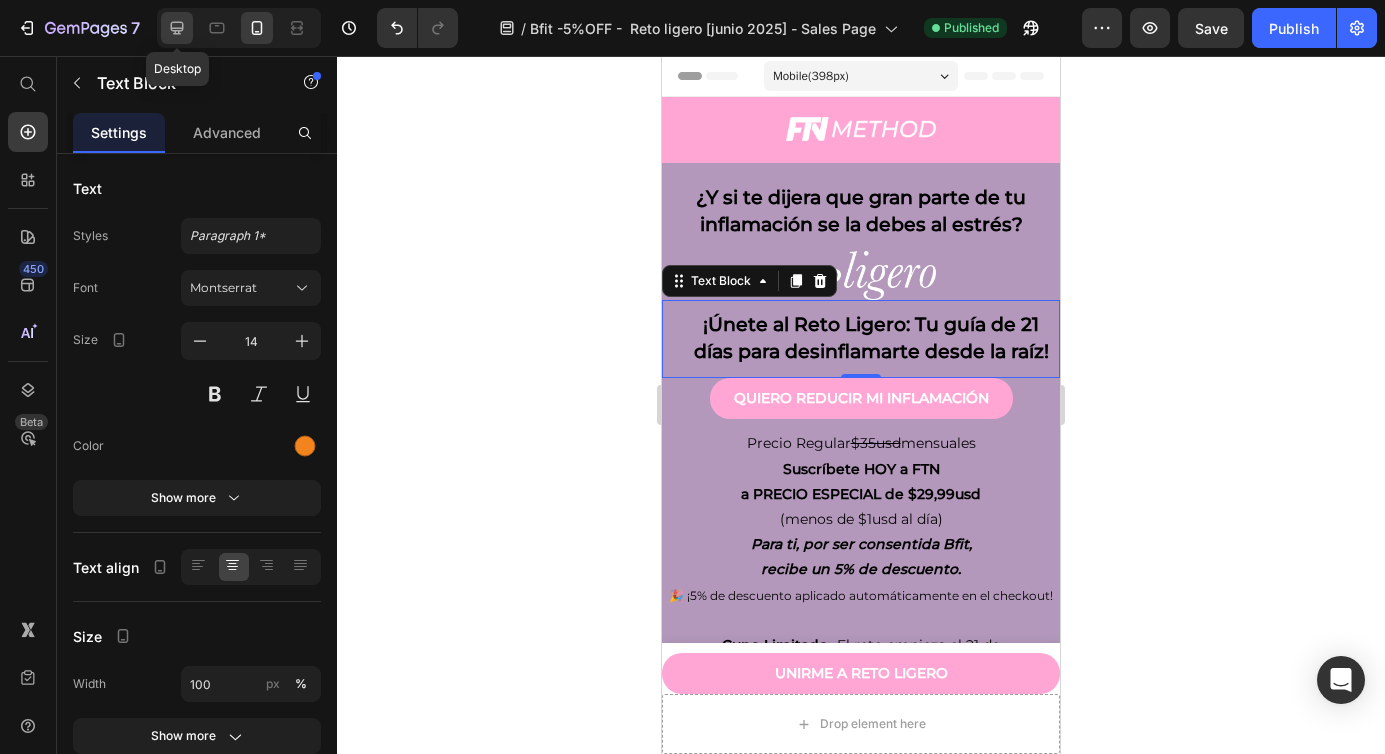 click 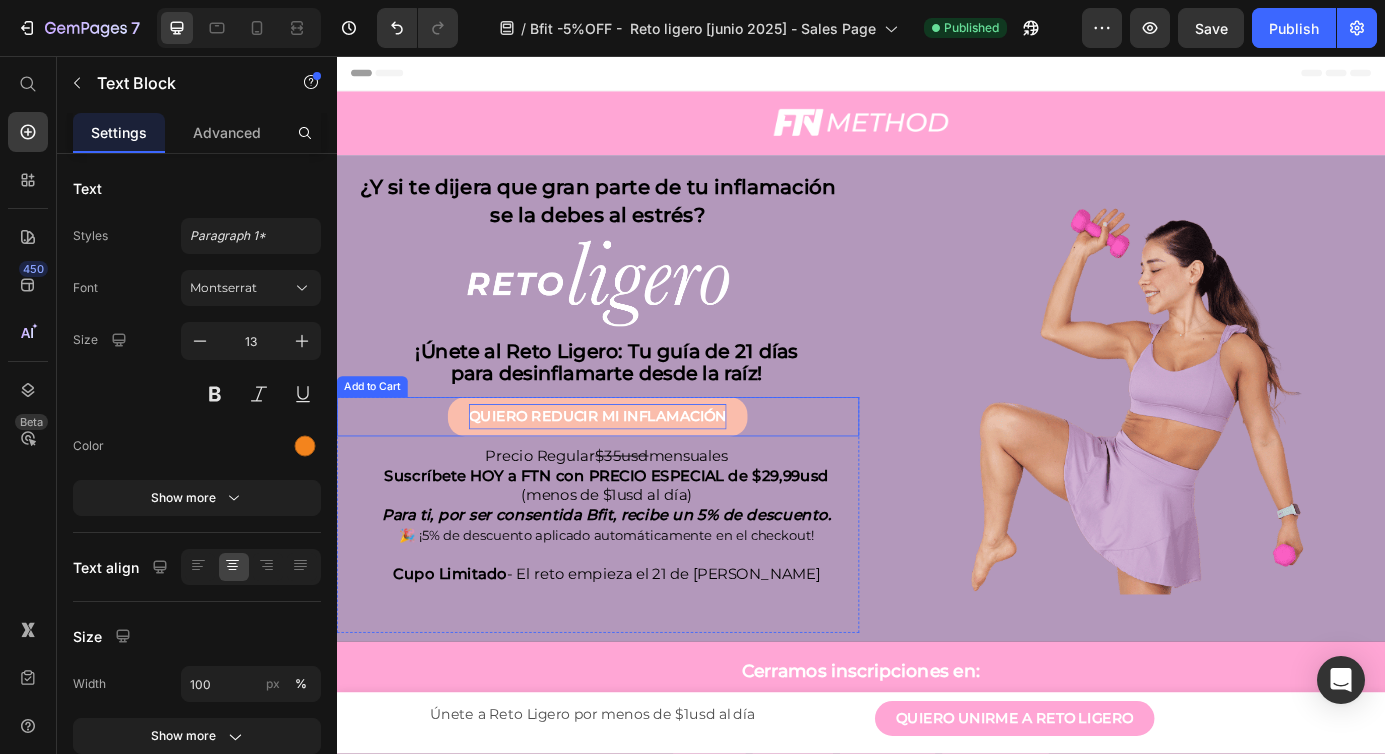 click on "QUIERO REDUCIR MI INFLAMACIÓN" at bounding box center [635, 469] 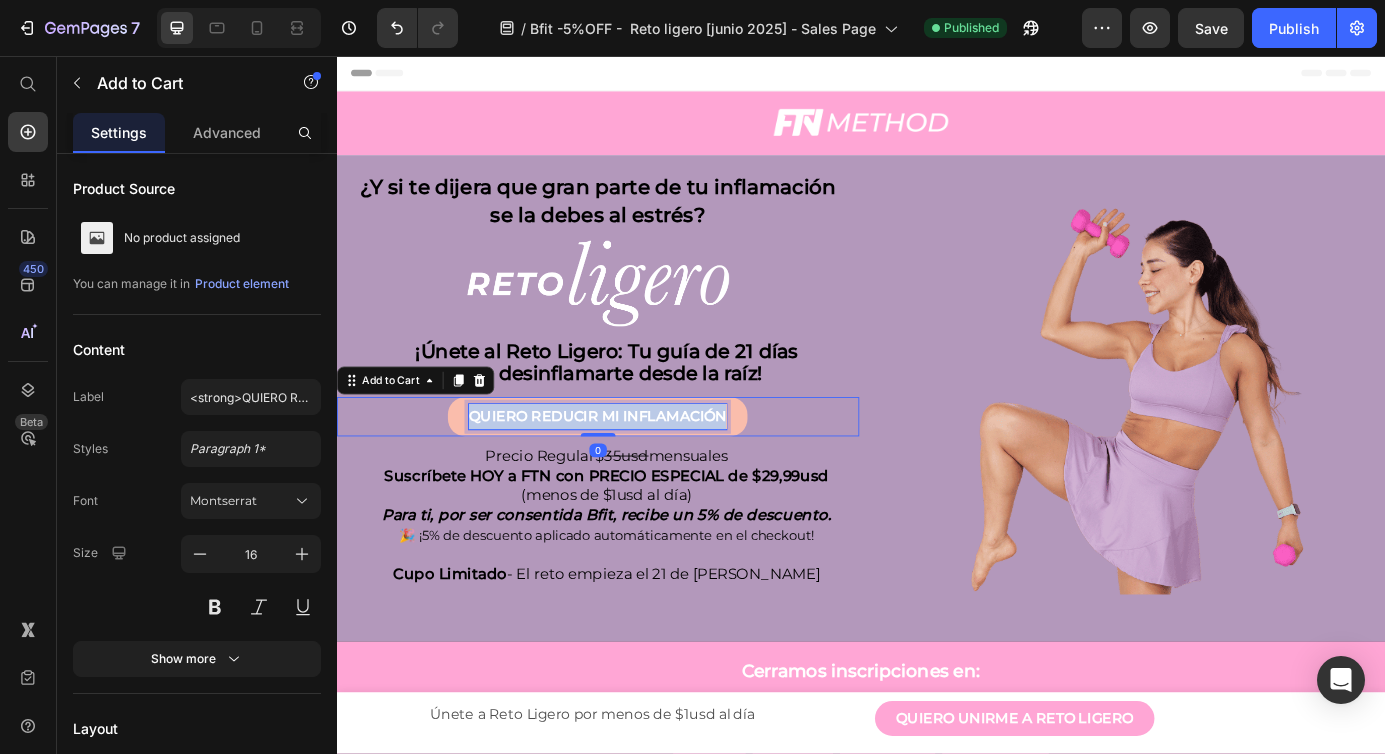 click on "QUIERO REDUCIR MI INFLAMACIÓN" at bounding box center [635, 468] 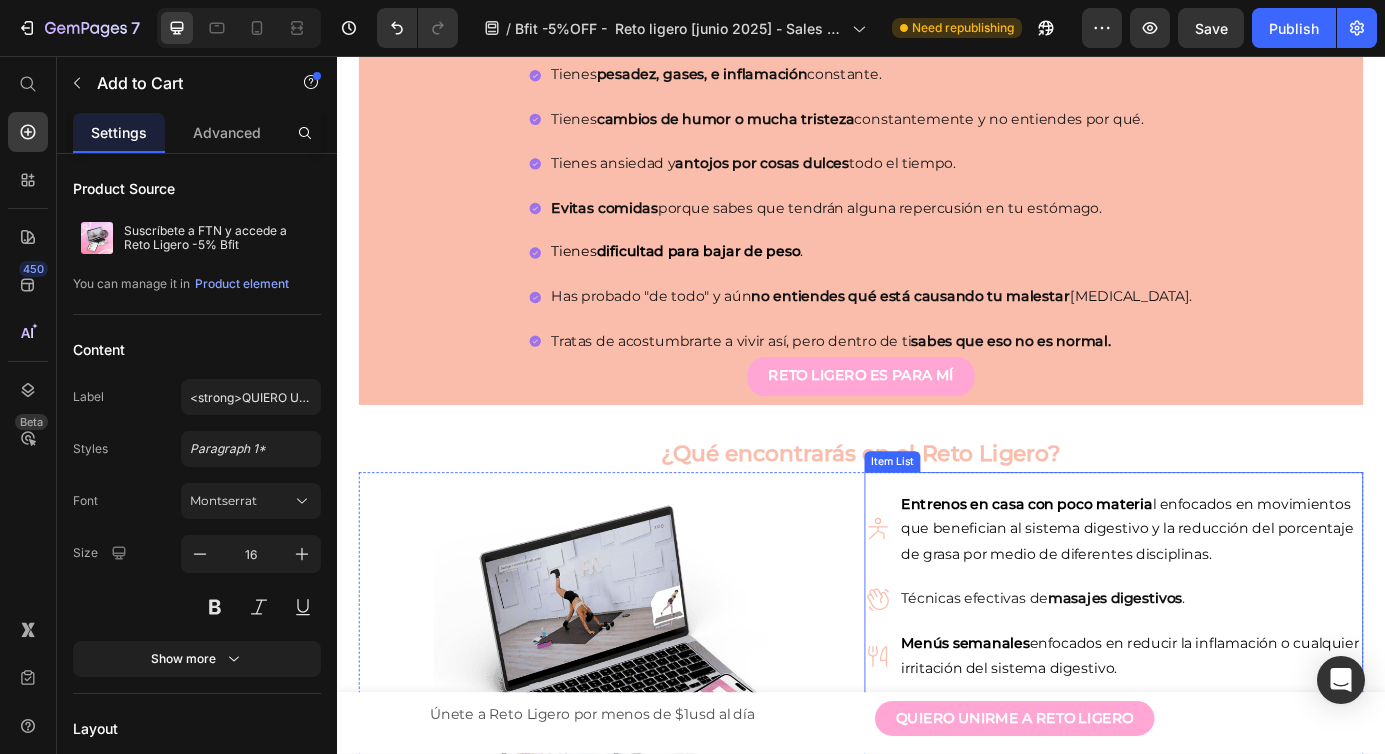 scroll, scrollTop: 1407, scrollLeft: 0, axis: vertical 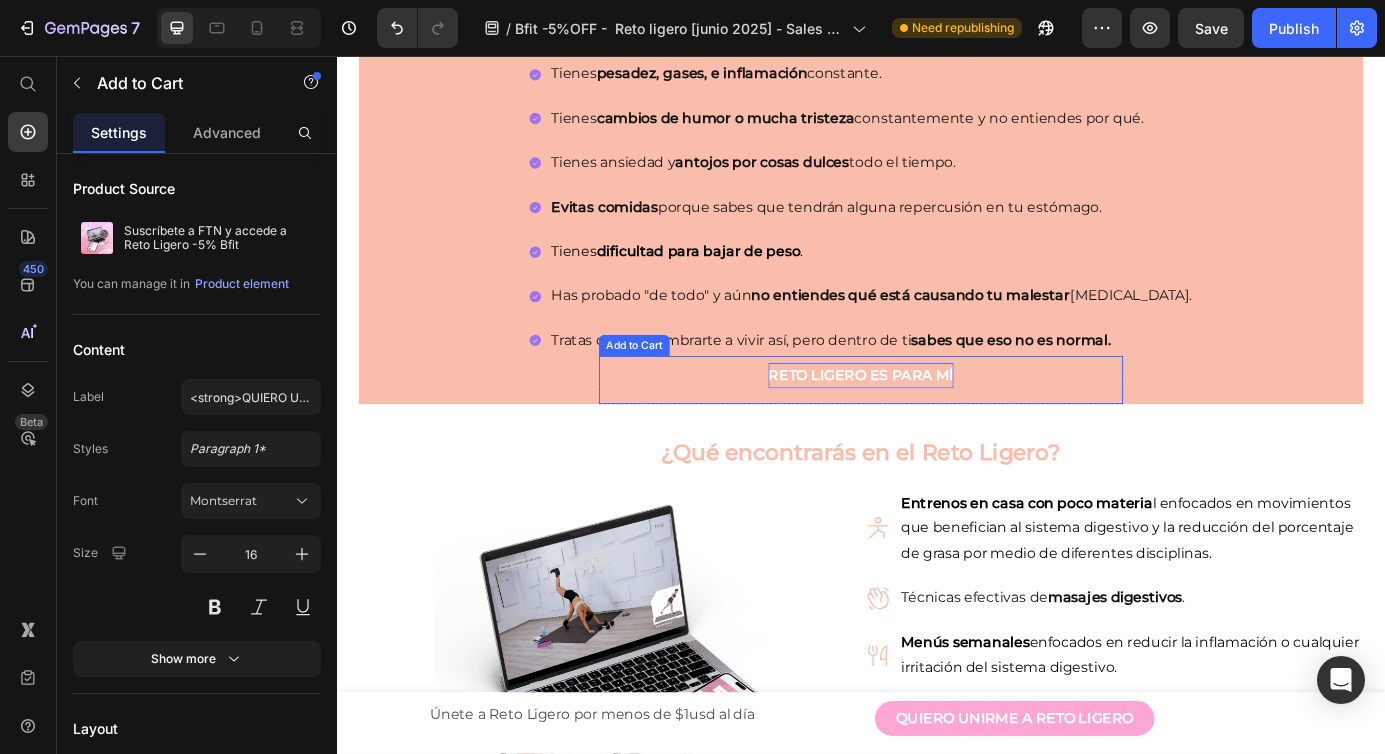 click on "RETO LIGERO ES PARA MÍ" at bounding box center (937, 422) 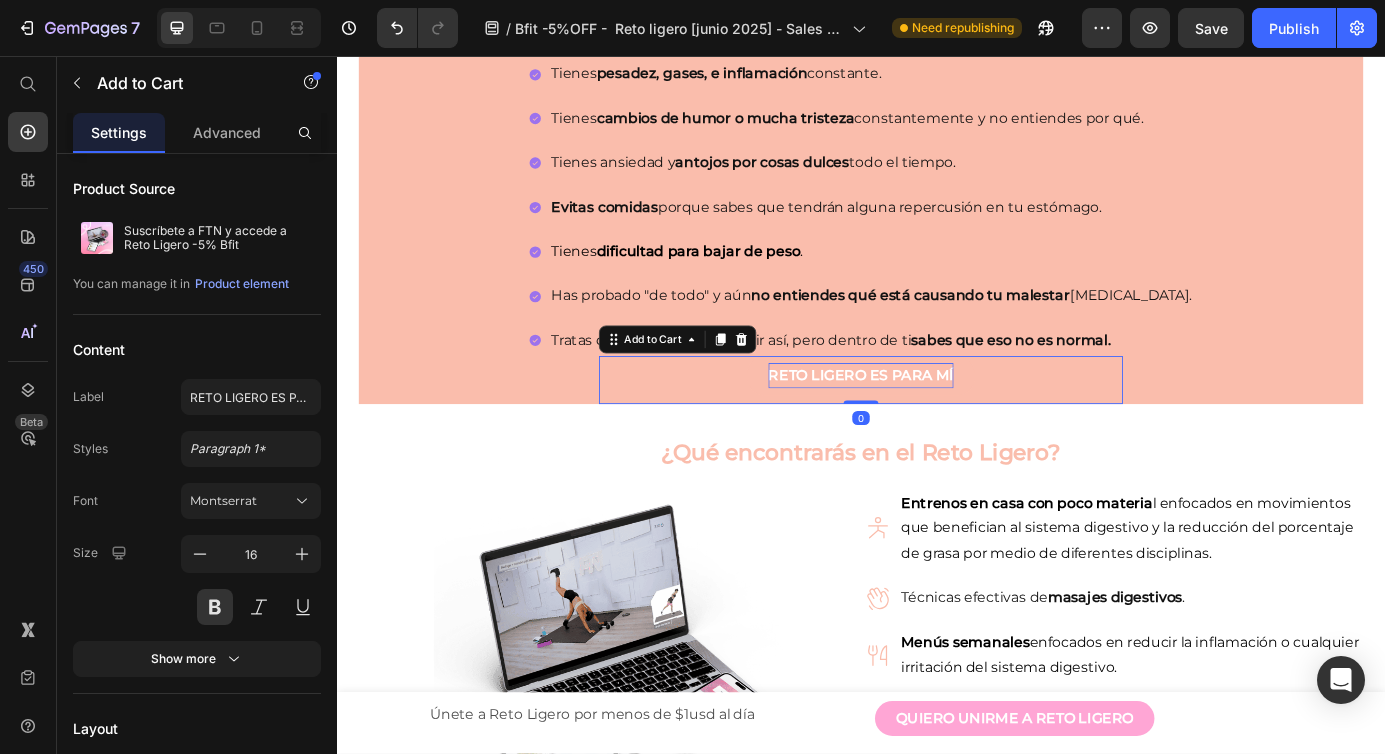 click on "RETO LIGERO ES PARA MÍ" at bounding box center [937, 422] 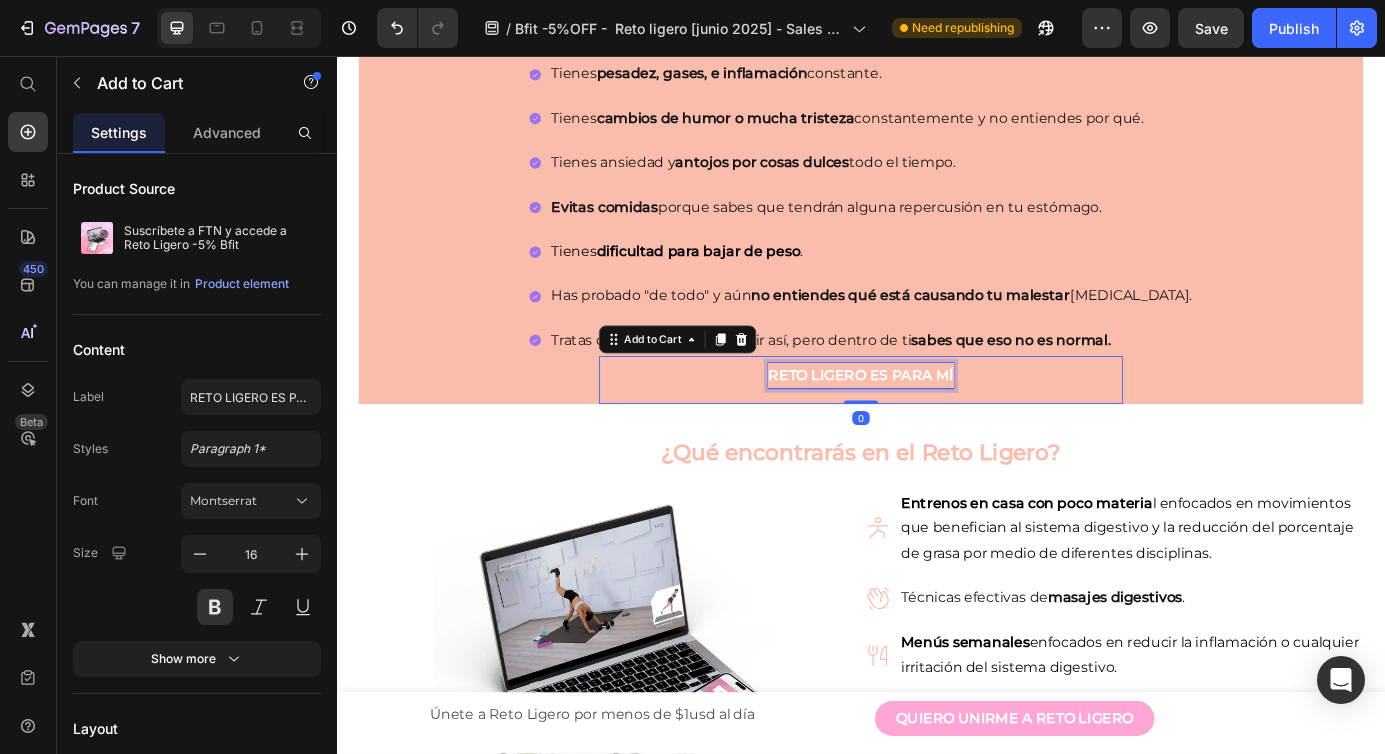 click on "RETO LIGERO ES PARA MÍ" at bounding box center [937, 422] 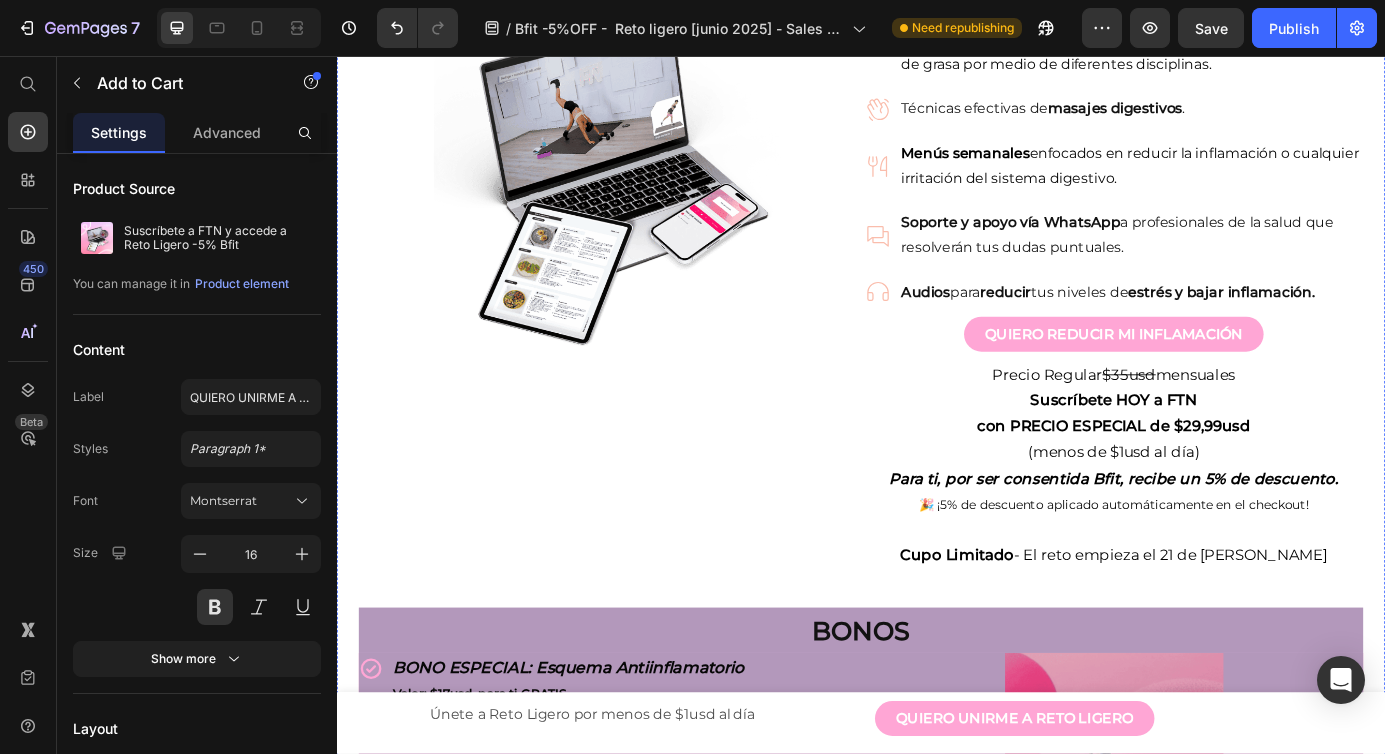 scroll, scrollTop: 1973, scrollLeft: 0, axis: vertical 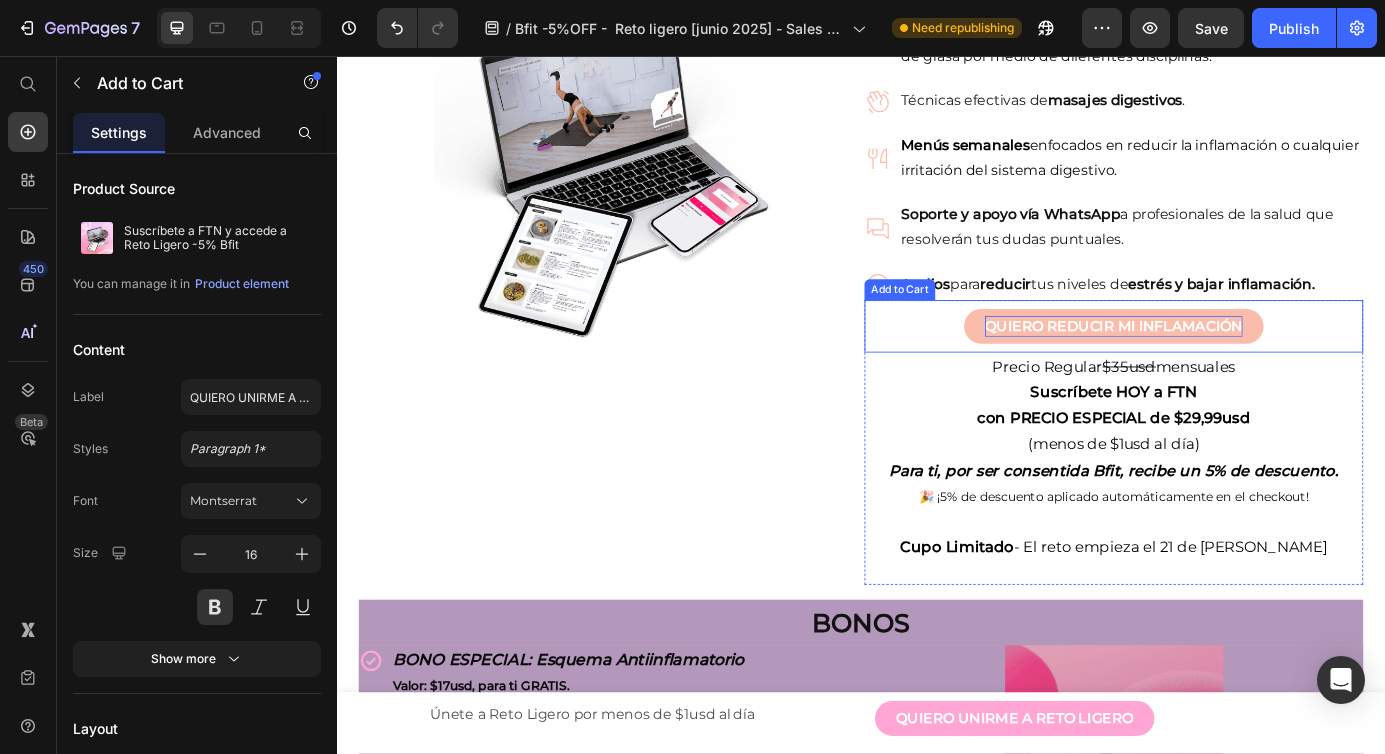 click on "QUIERO REDUCIR MI INFLAMACIÓN" at bounding box center (1226, 366) 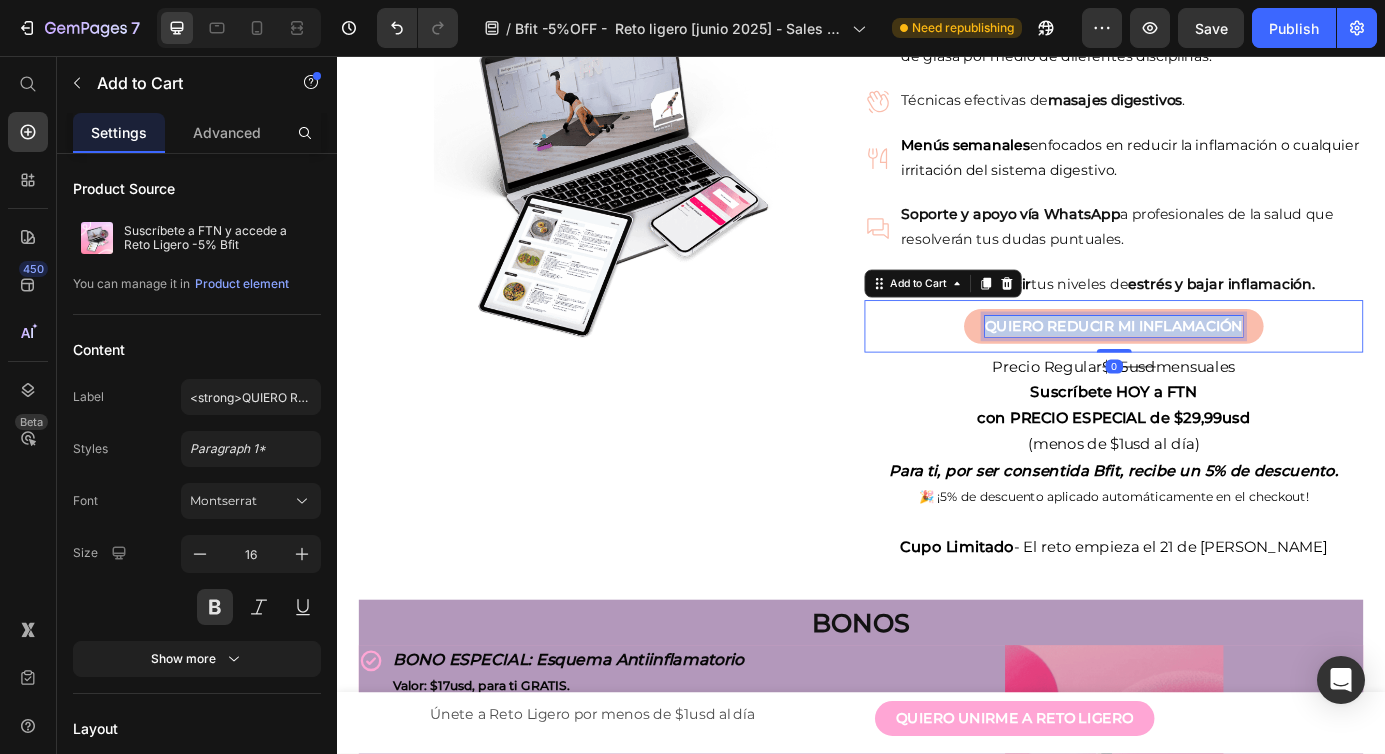 click on "QUIERO REDUCIR MI INFLAMACIÓN" at bounding box center (1226, 365) 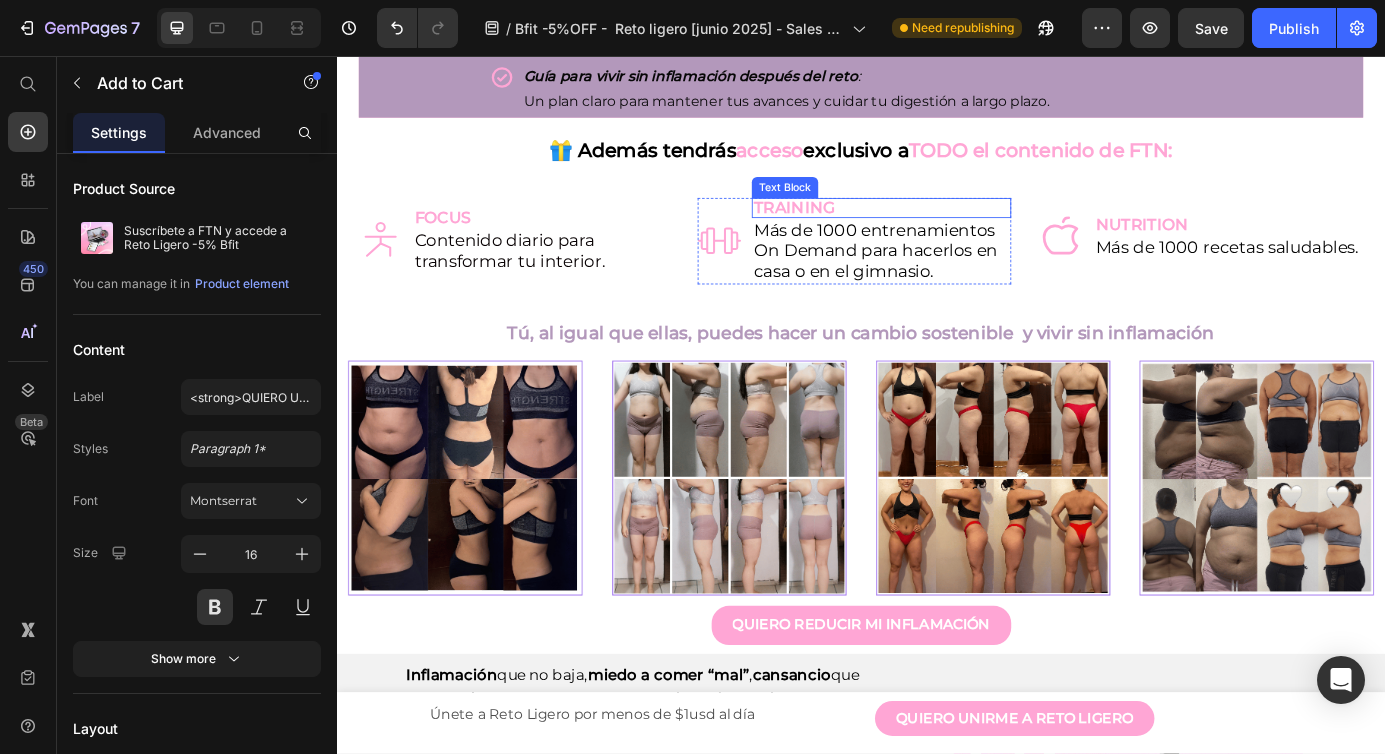 scroll, scrollTop: 3342, scrollLeft: 0, axis: vertical 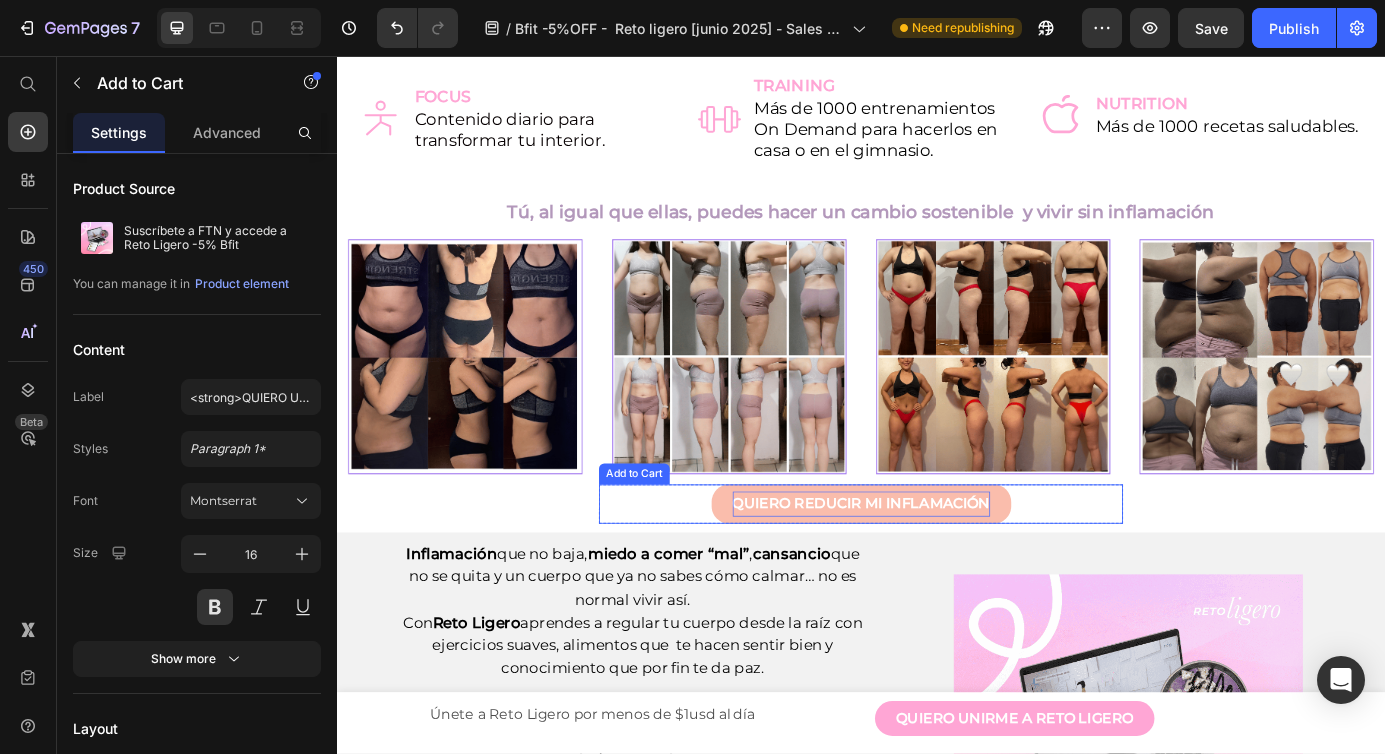 click on "QUIERO REDUCIR MI INFLAMACIÓN" at bounding box center [937, 569] 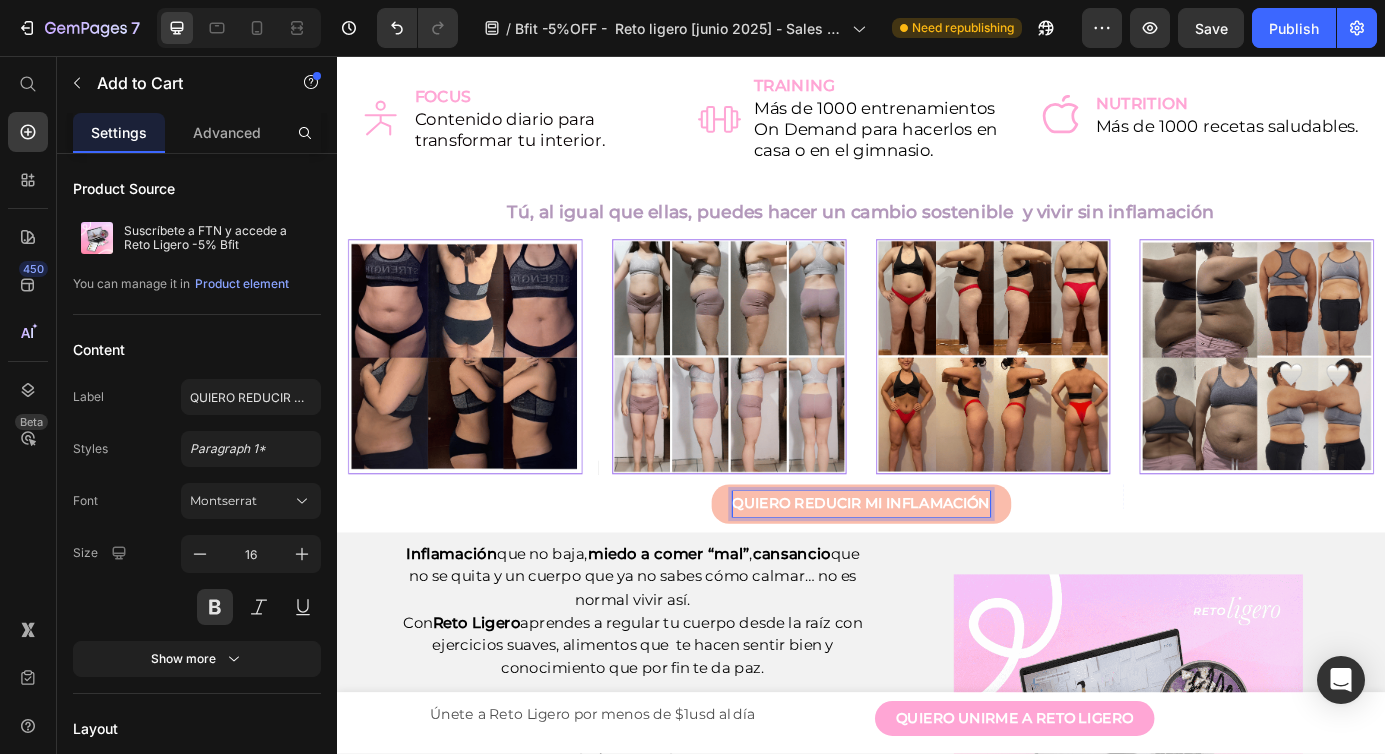 click on "QUIERO REDUCIR MI INFLAMACIÓN" at bounding box center [937, 569] 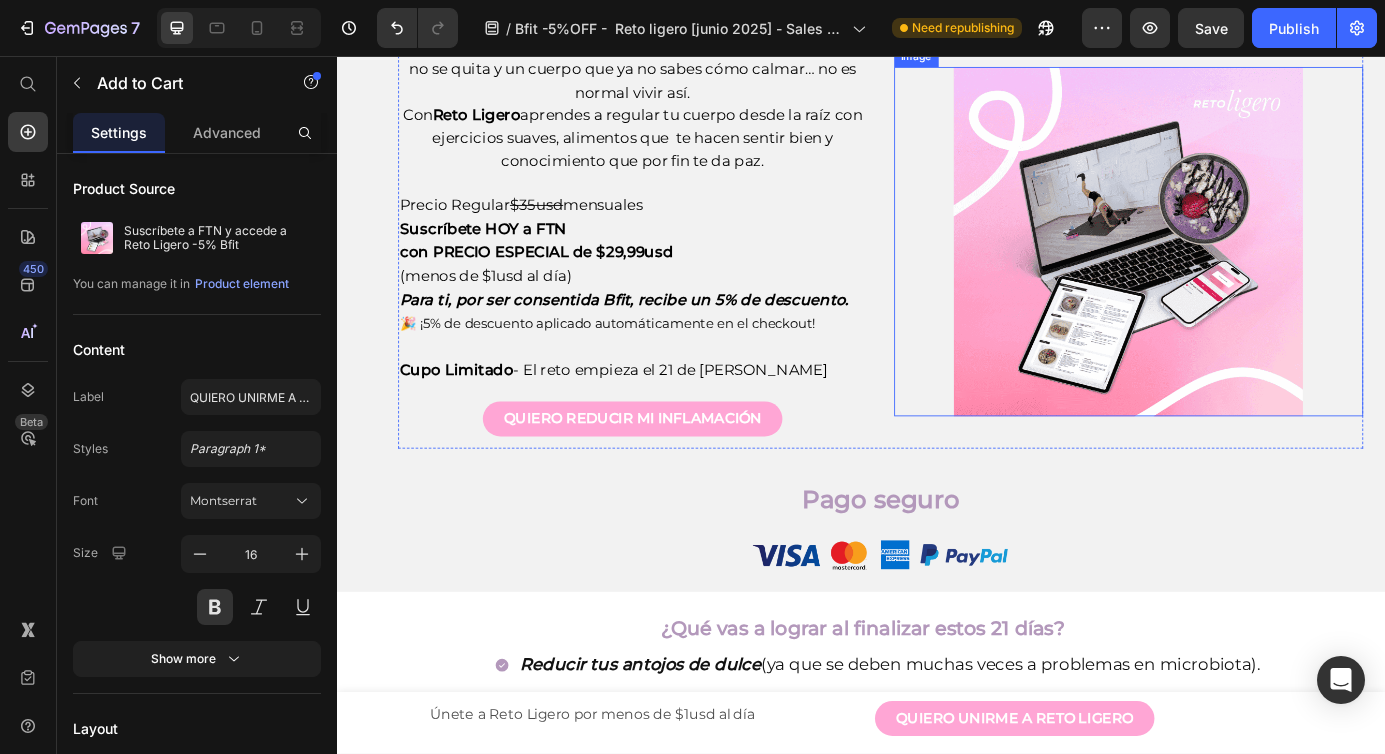 scroll, scrollTop: 3928, scrollLeft: 0, axis: vertical 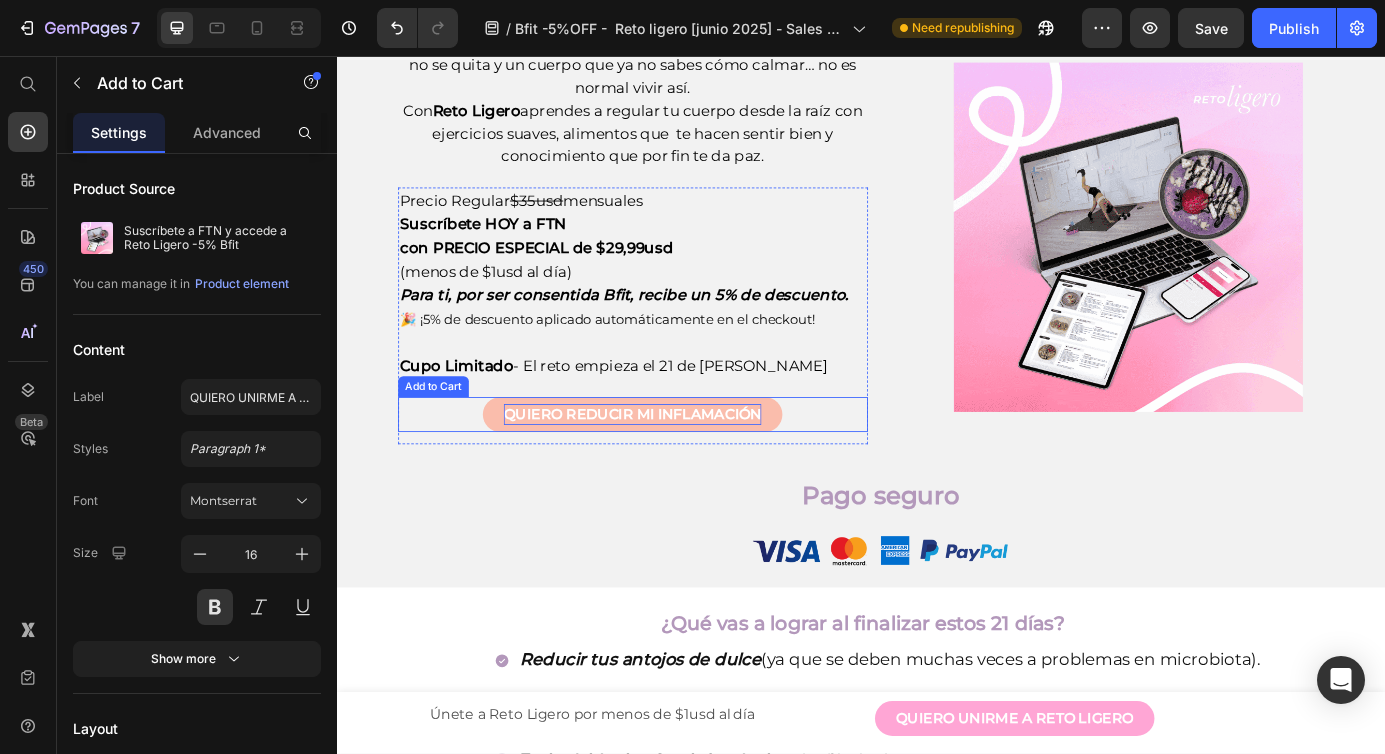 click on "QUIERO REDUCIR MI INFLAMACIÓN" at bounding box center [675, 467] 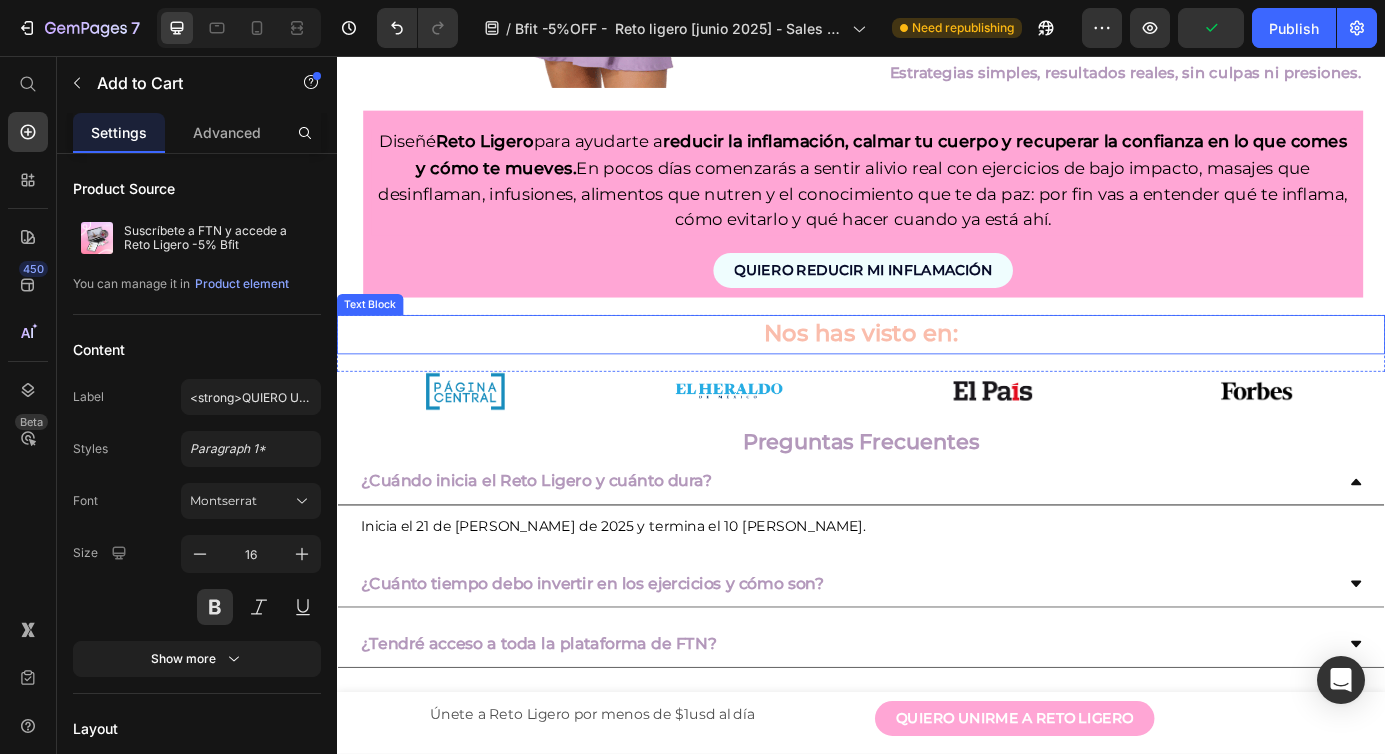 scroll, scrollTop: 5558, scrollLeft: 0, axis: vertical 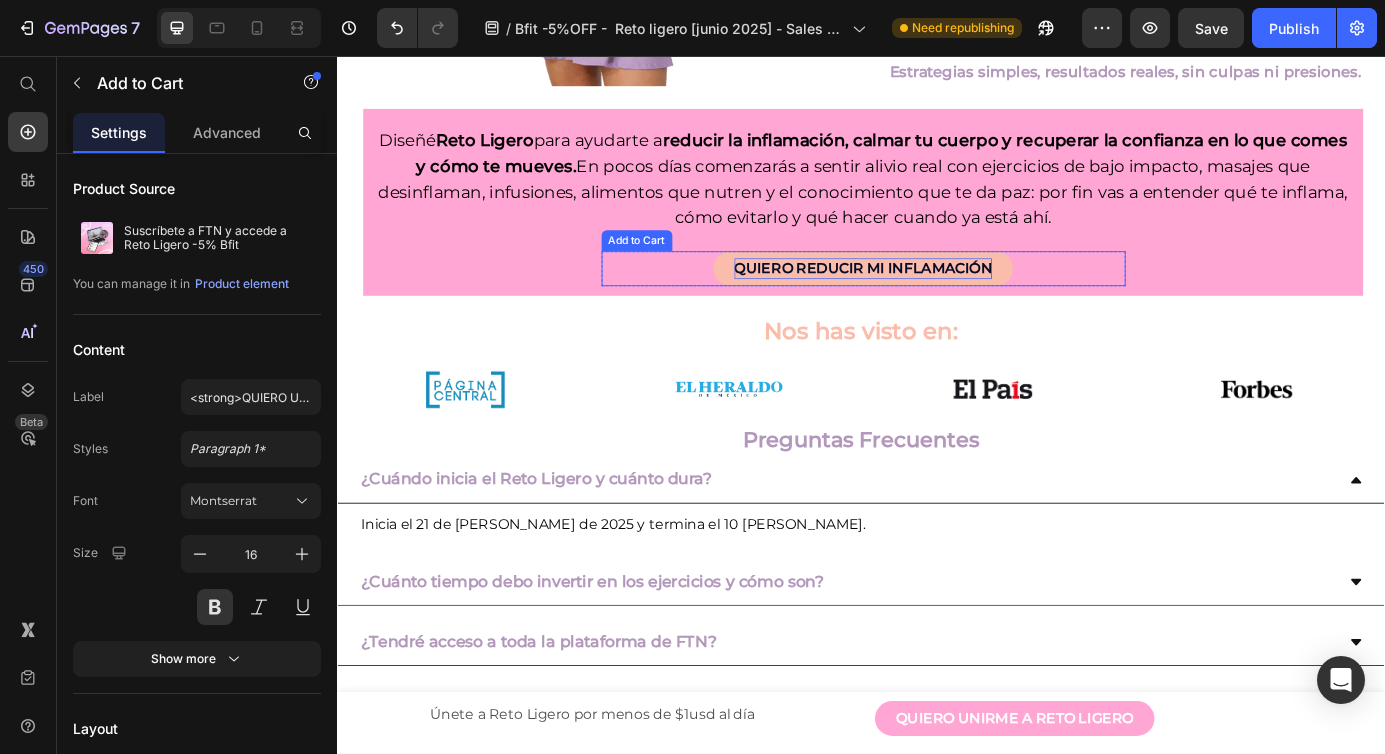 click on "QUIERO REDUCIR MI INFLAMACIÓN" at bounding box center (939, 300) 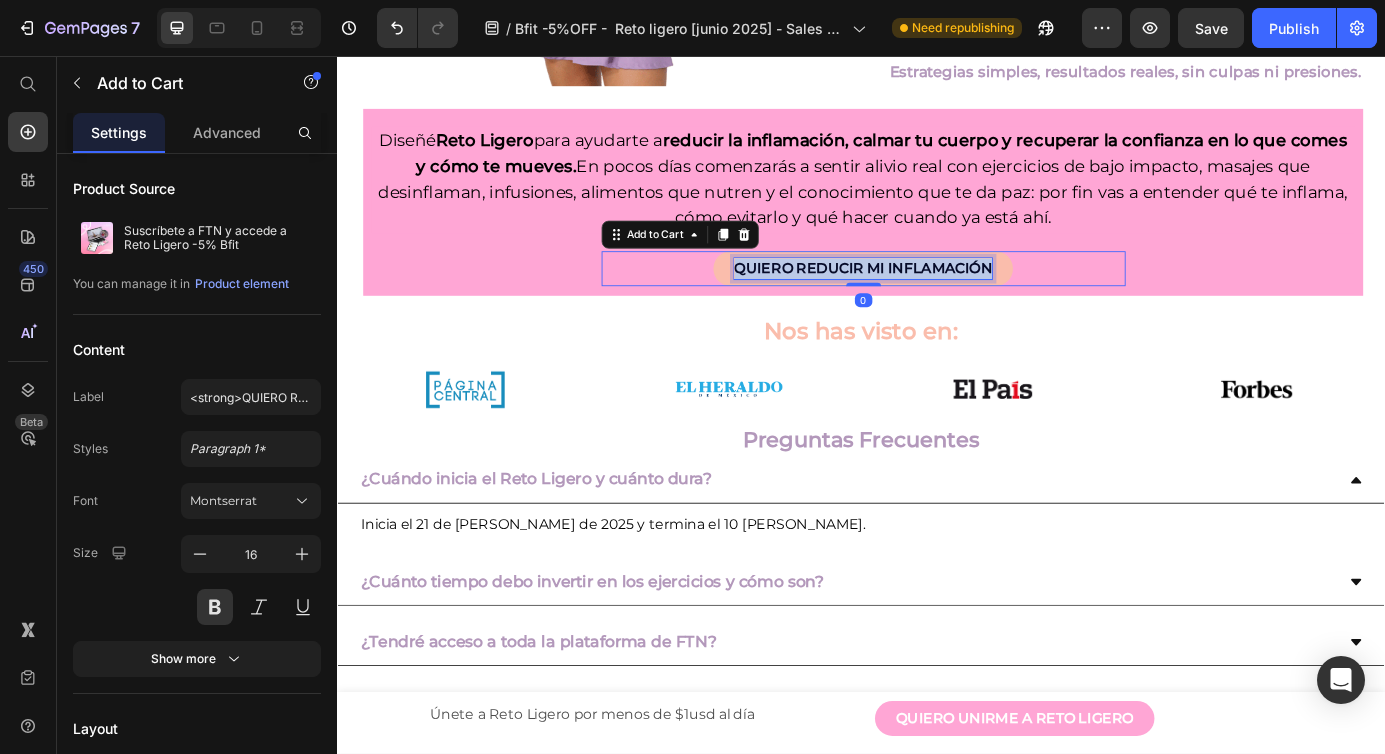 click on "QUIERO REDUCIR MI INFLAMACIÓN" at bounding box center [939, 299] 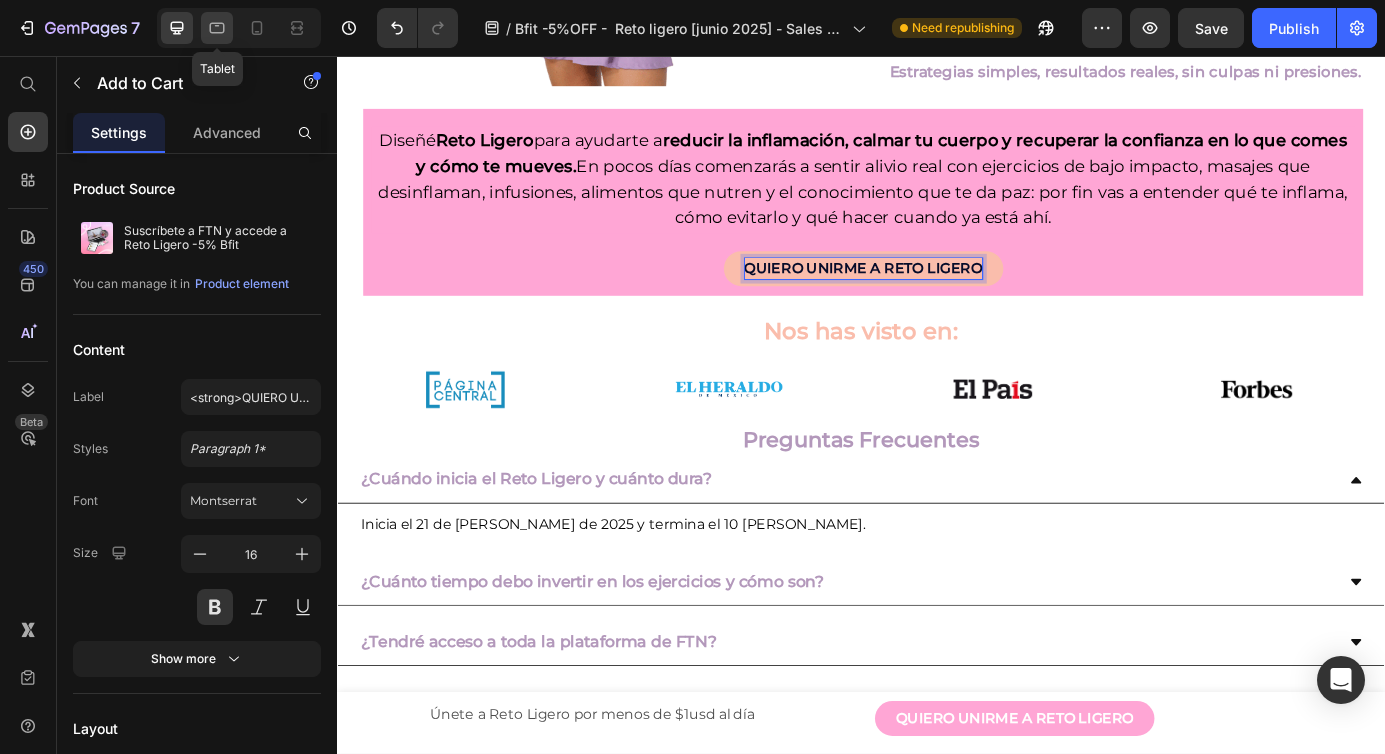 click 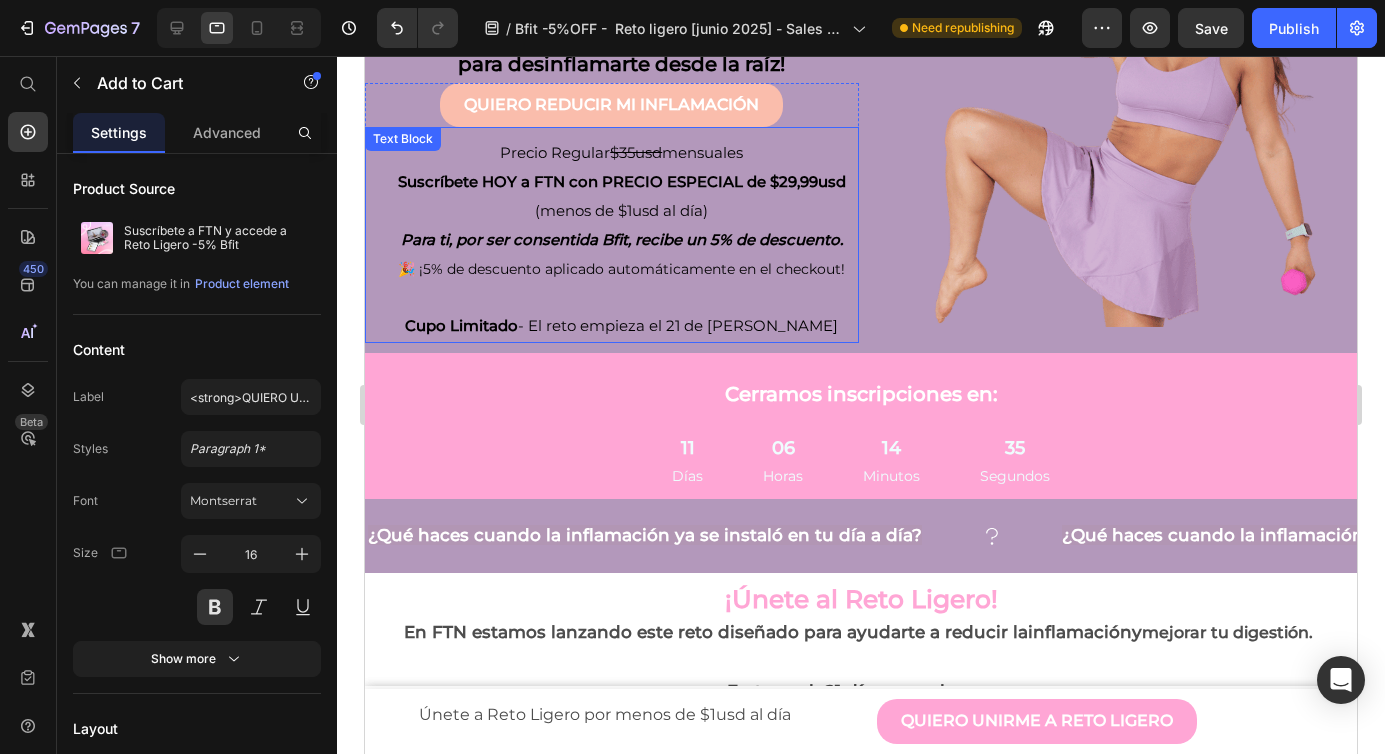 scroll, scrollTop: 322, scrollLeft: 0, axis: vertical 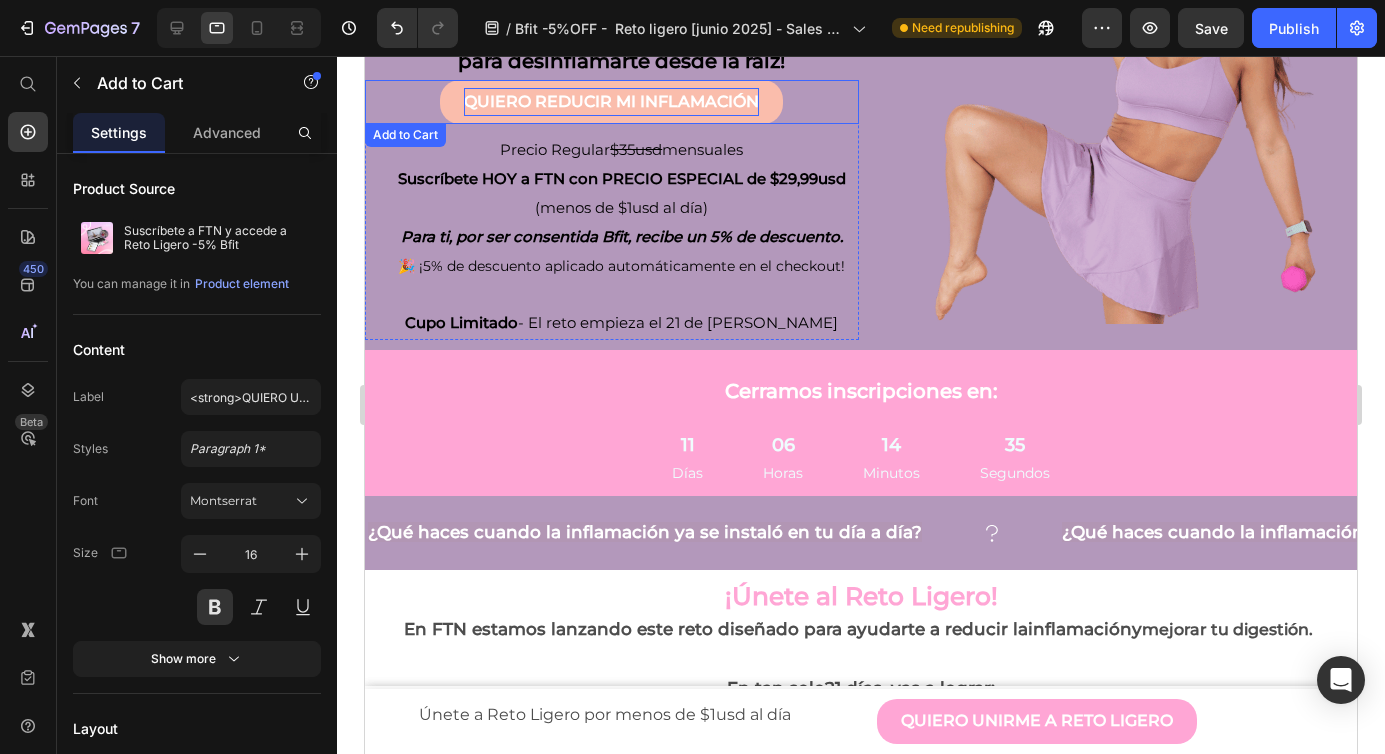 click on "QUIERO REDUCIR MI INFLAMACIÓN" at bounding box center (611, 102) 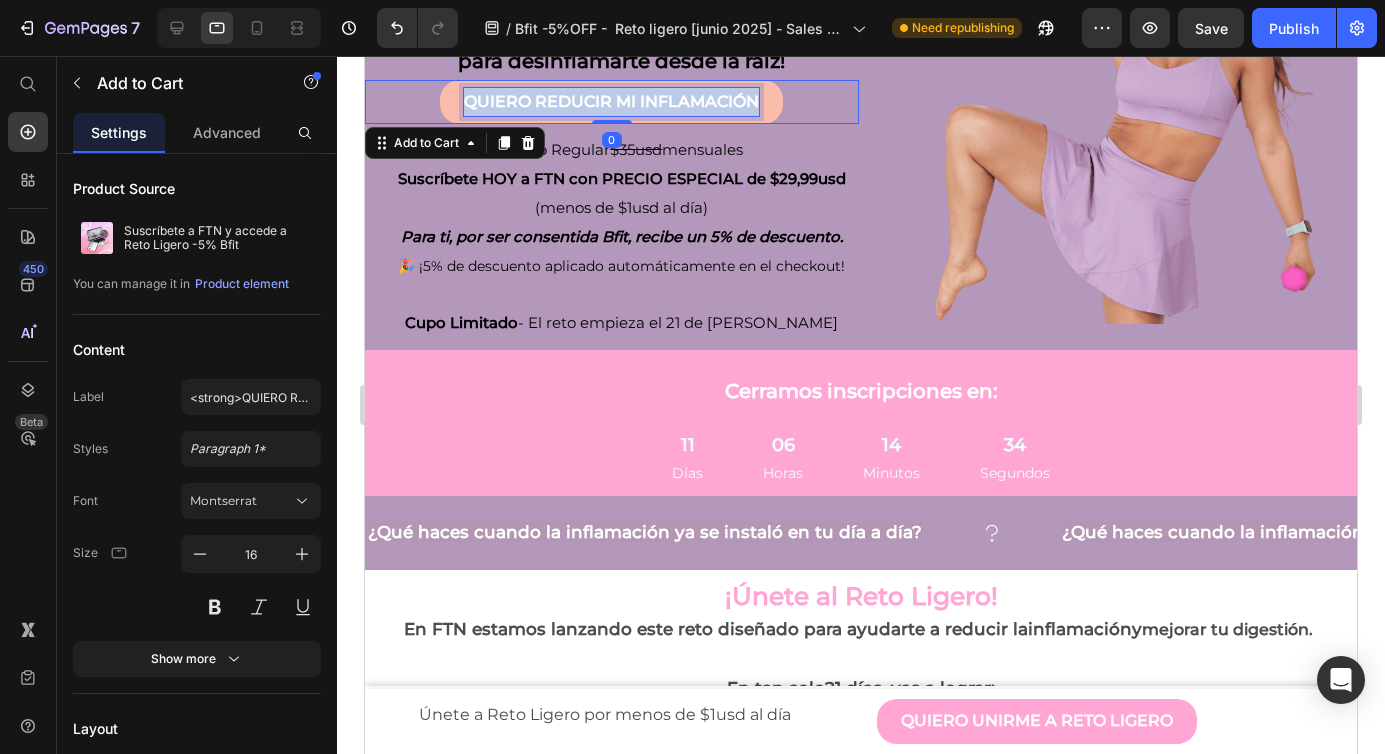 click on "QUIERO REDUCIR MI INFLAMACIÓN" at bounding box center (611, 101) 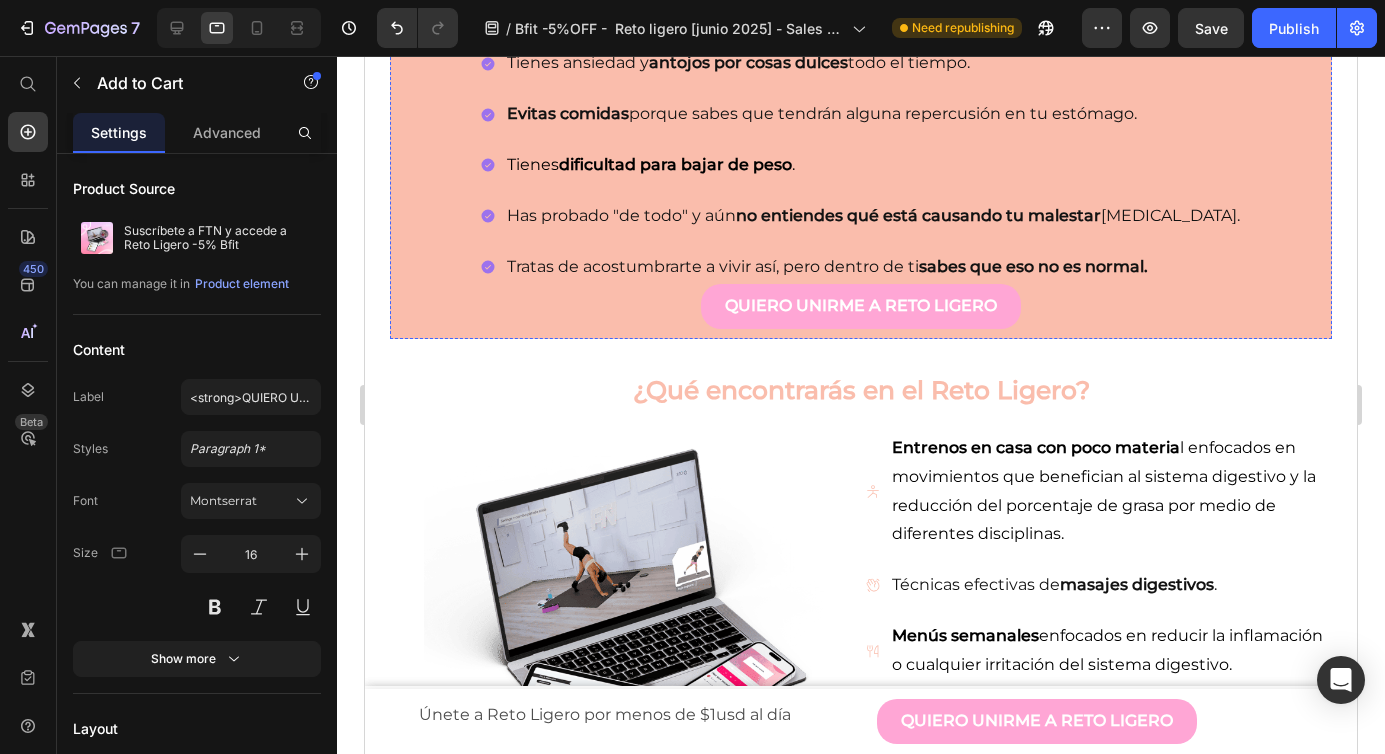 scroll, scrollTop: 1544, scrollLeft: 0, axis: vertical 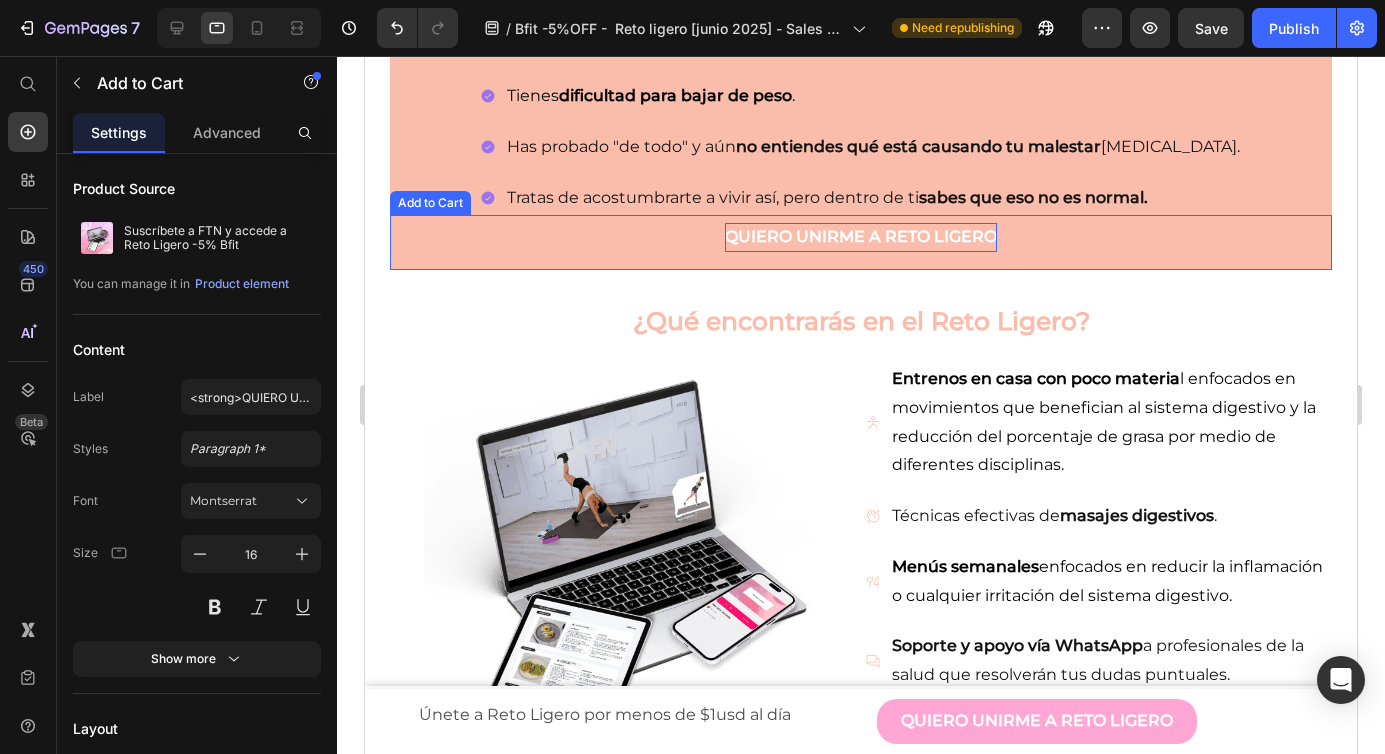 click on "QUIERO UNIRME A RETO LIGERO" at bounding box center [861, 237] 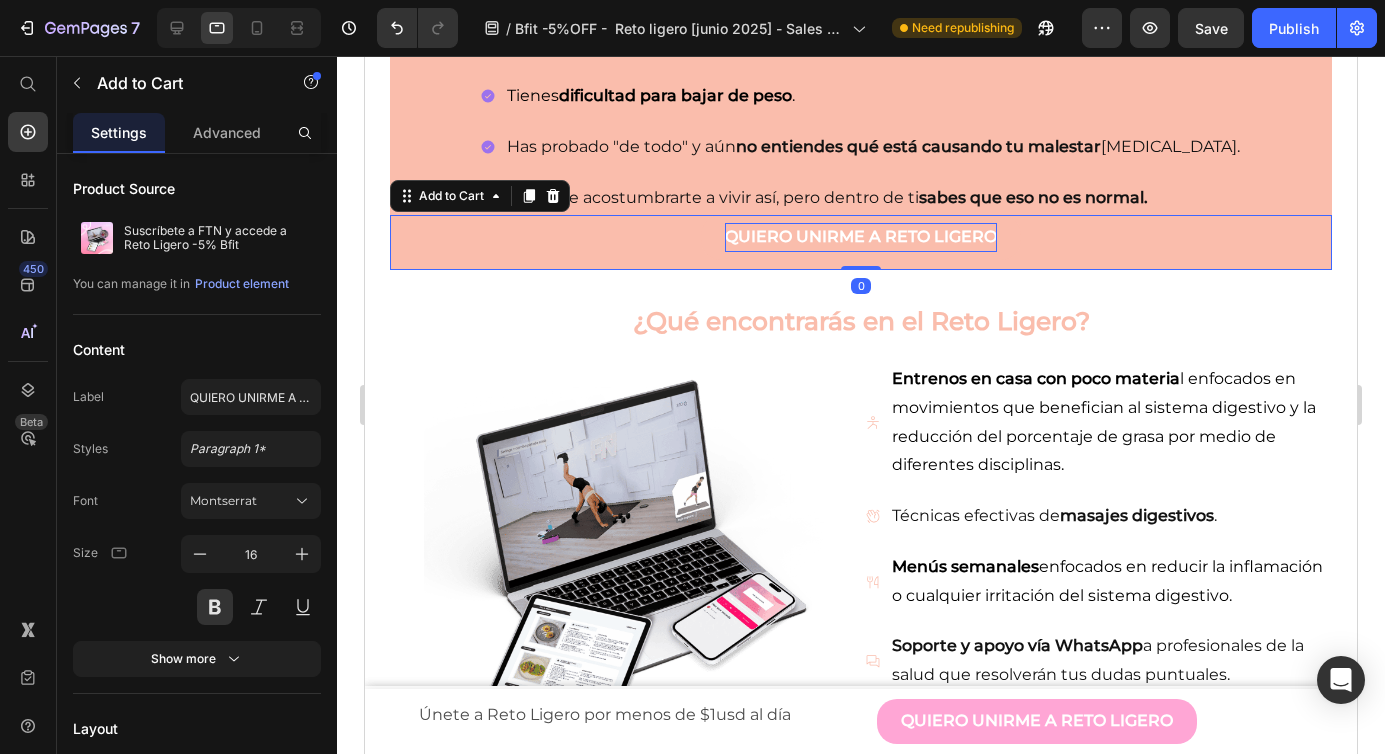 click on "QUIERO UNIRME A RETO LIGERO" at bounding box center (861, 237) 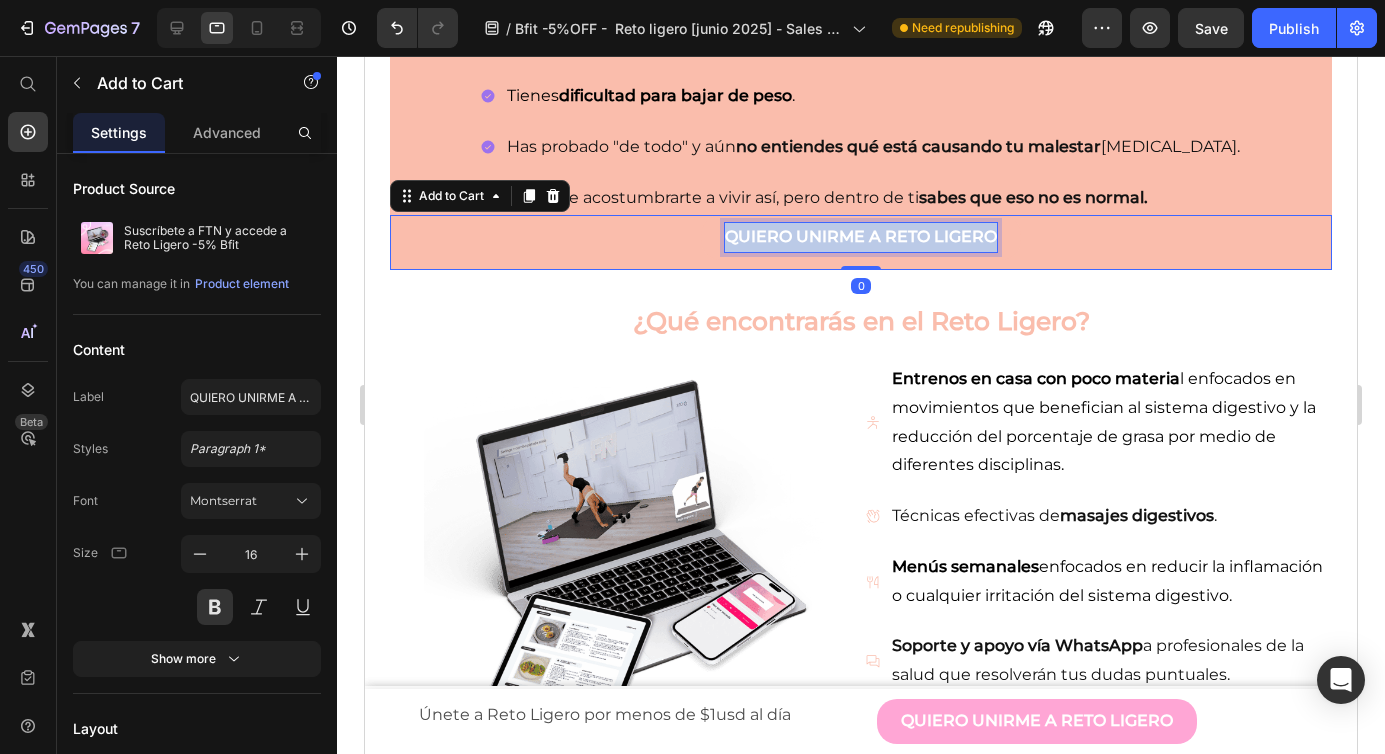 click on "QUIERO UNIRME A RETO LIGERO" at bounding box center (861, 237) 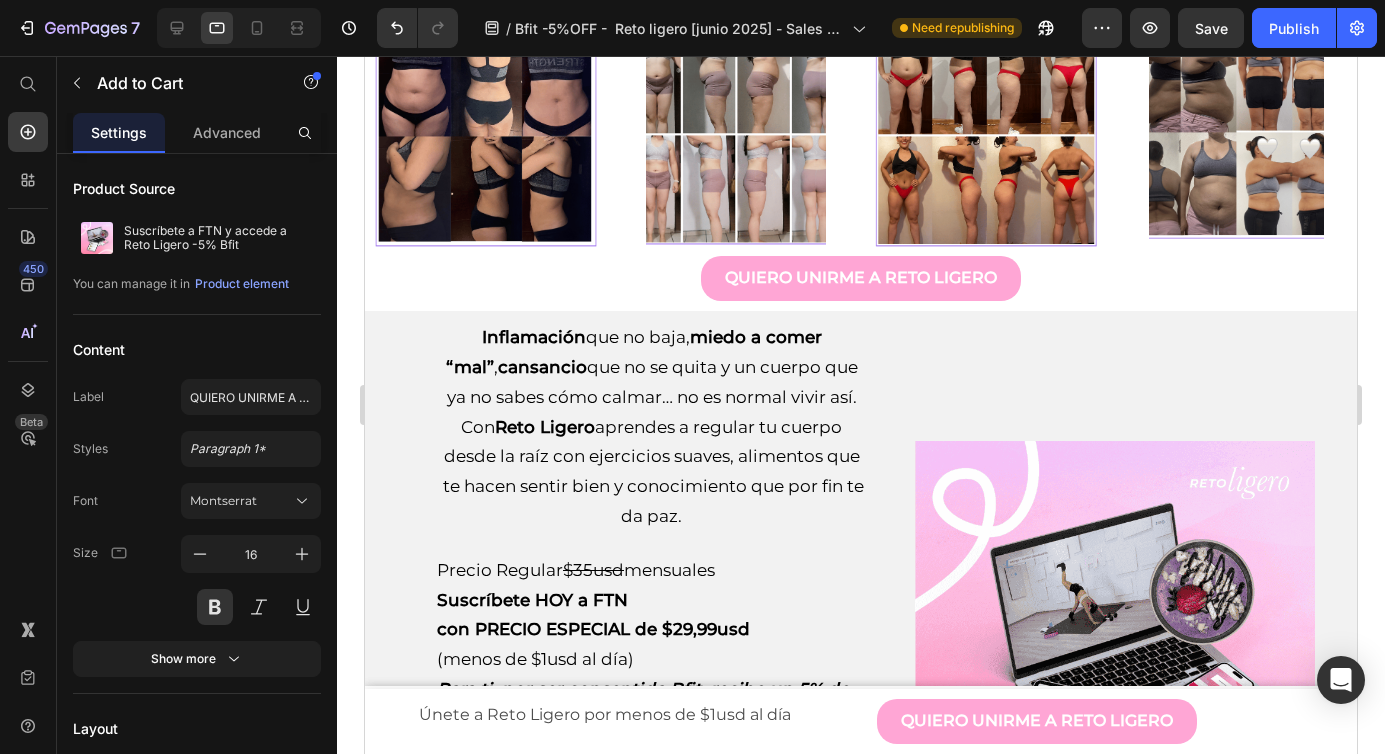 scroll, scrollTop: 3760, scrollLeft: 0, axis: vertical 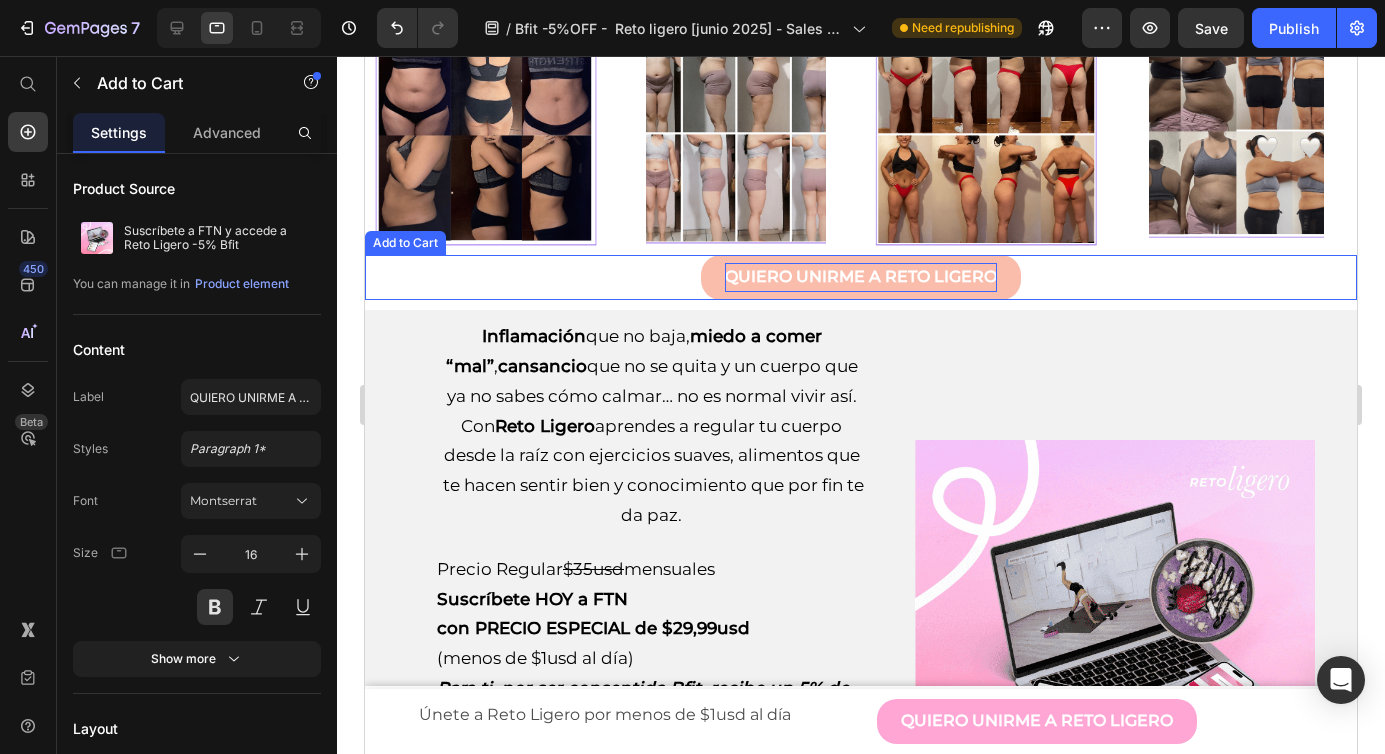 click on "QUIERO UNIRME A RETO LIGERO" at bounding box center (861, 277) 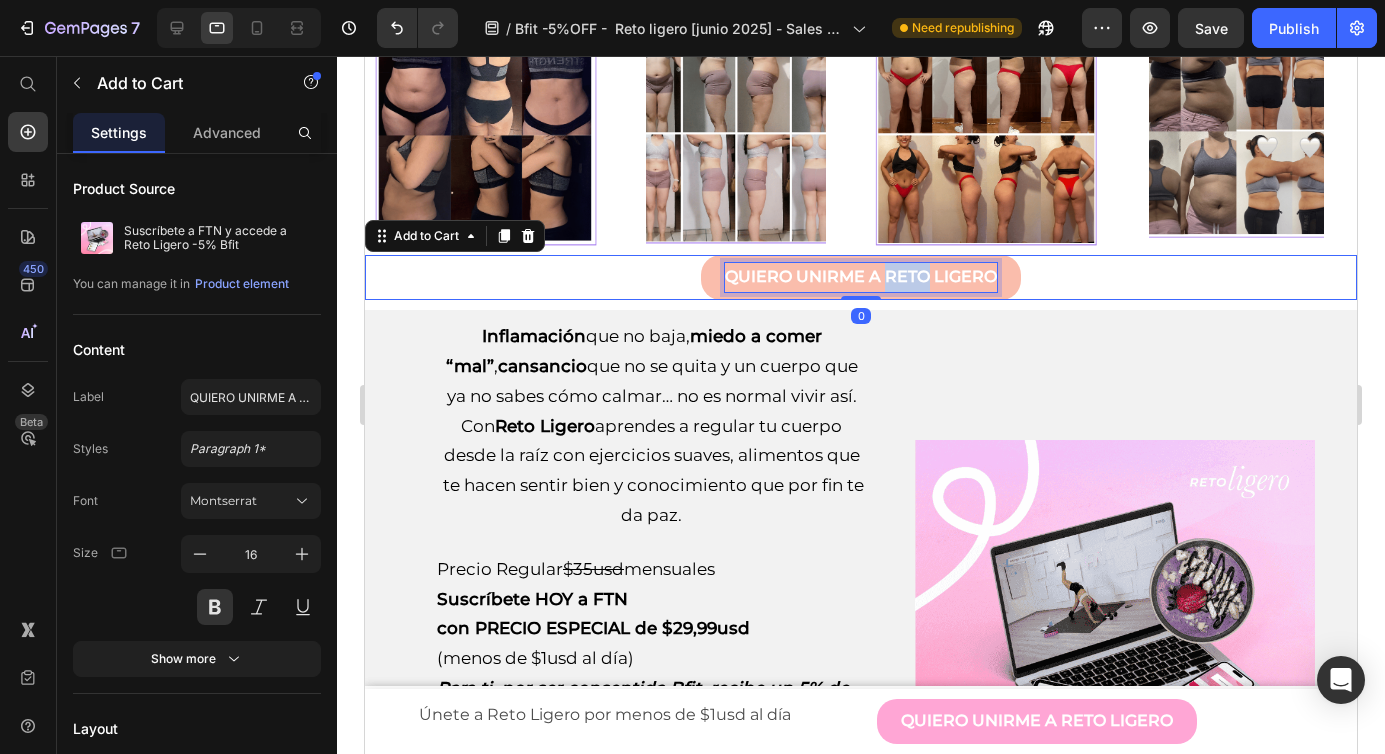 click on "QUIERO UNIRME A RETO LIGERO" at bounding box center [861, 277] 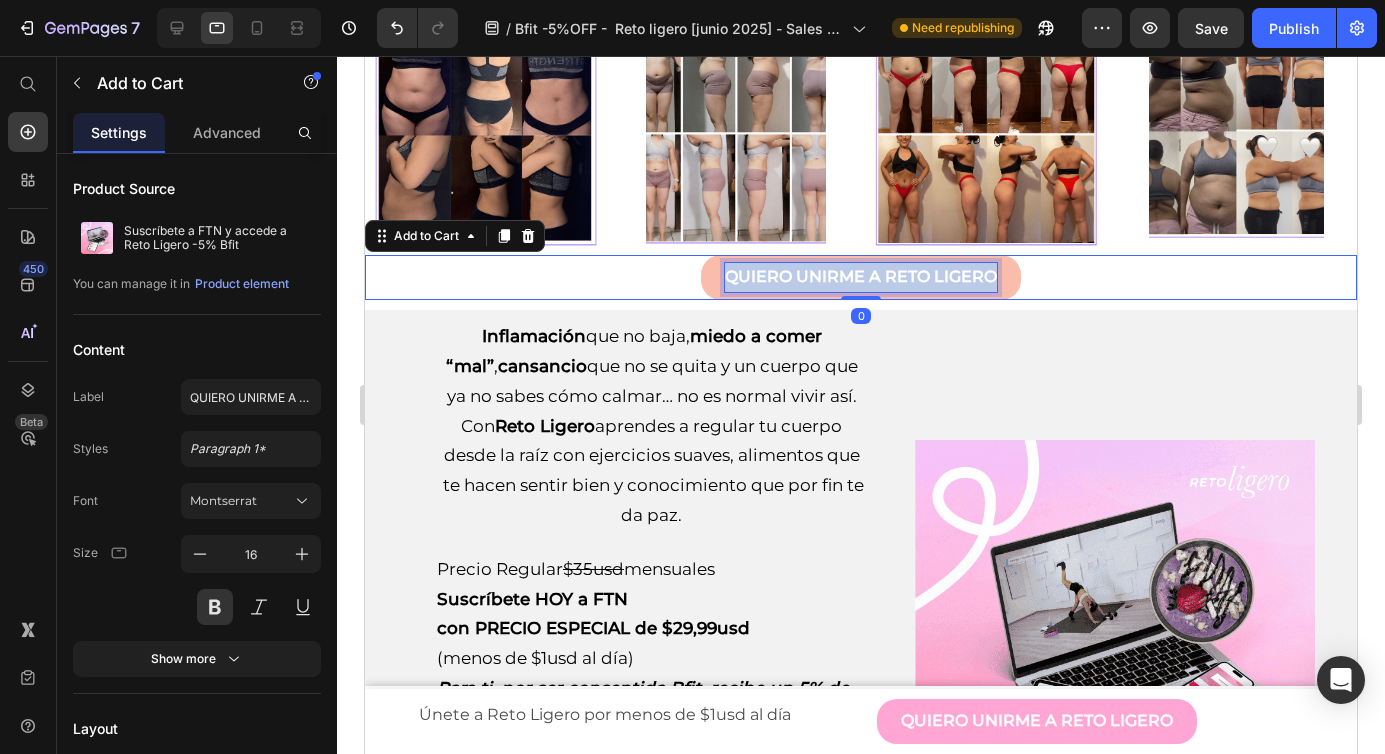 click on "QUIERO UNIRME A RETO LIGERO" at bounding box center (861, 277) 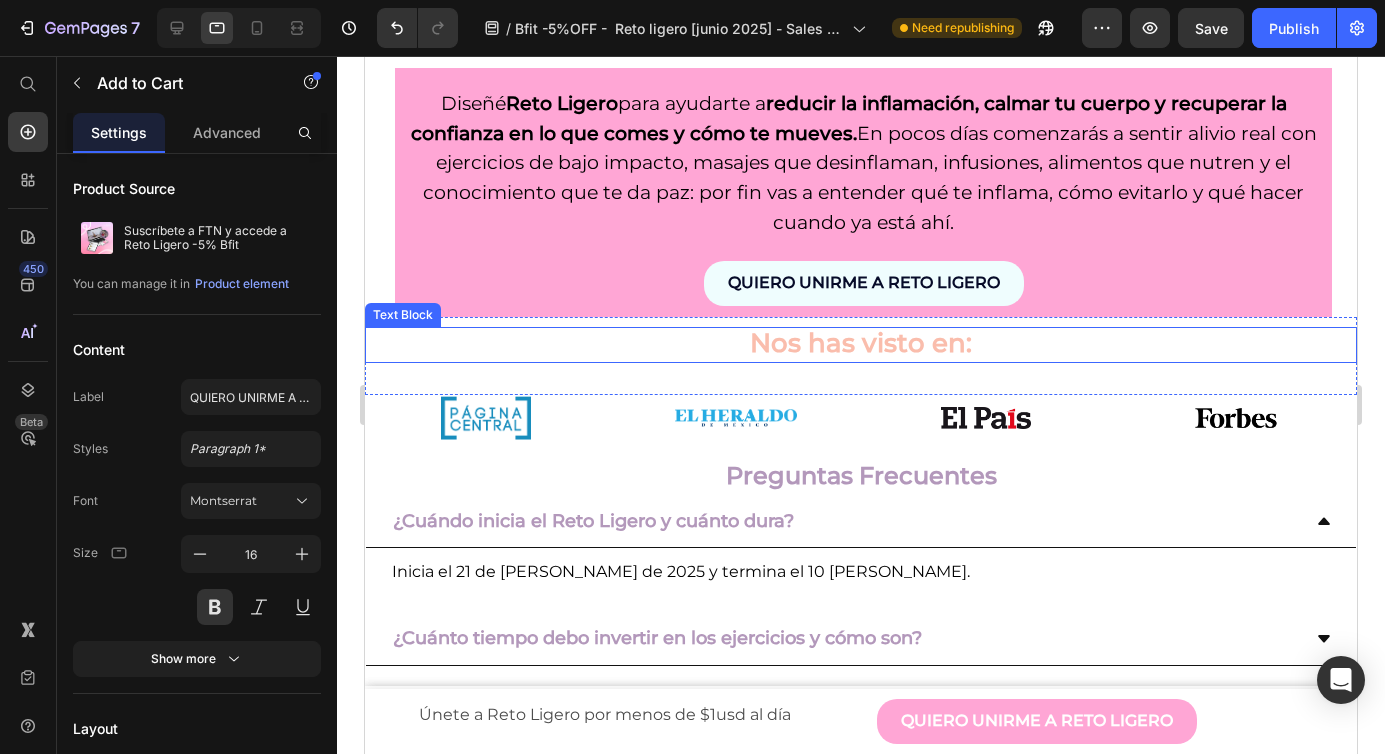 scroll, scrollTop: 5780, scrollLeft: 0, axis: vertical 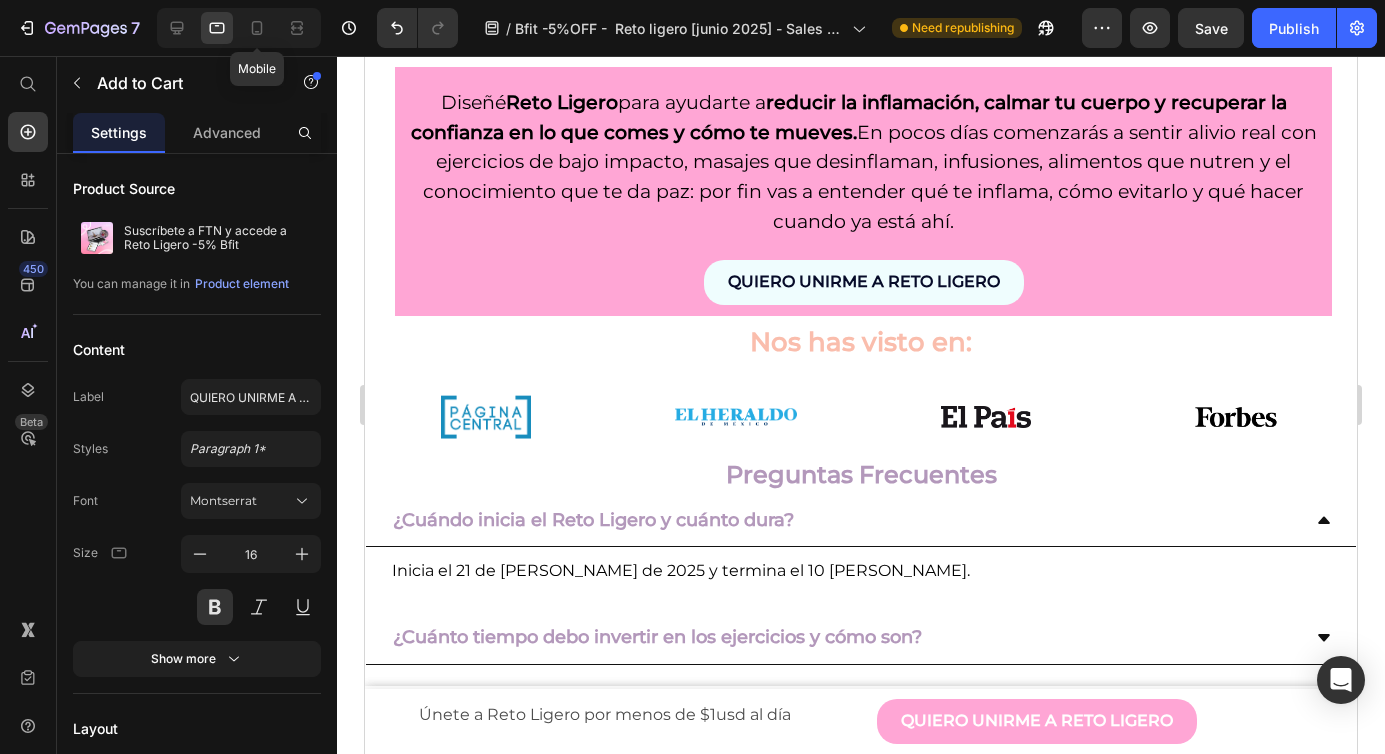 drag, startPoint x: 260, startPoint y: 24, endPoint x: 538, endPoint y: 290, distance: 384.75967 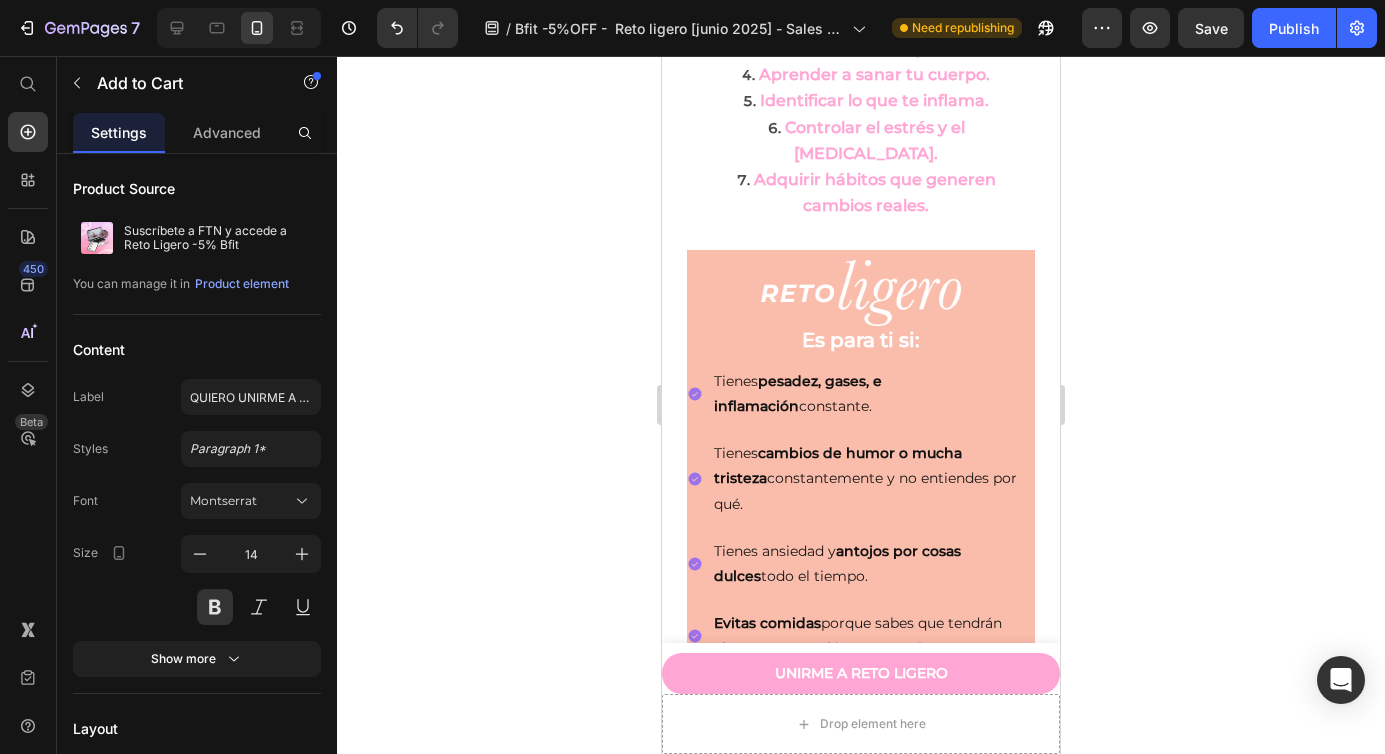 scroll, scrollTop: 0, scrollLeft: 0, axis: both 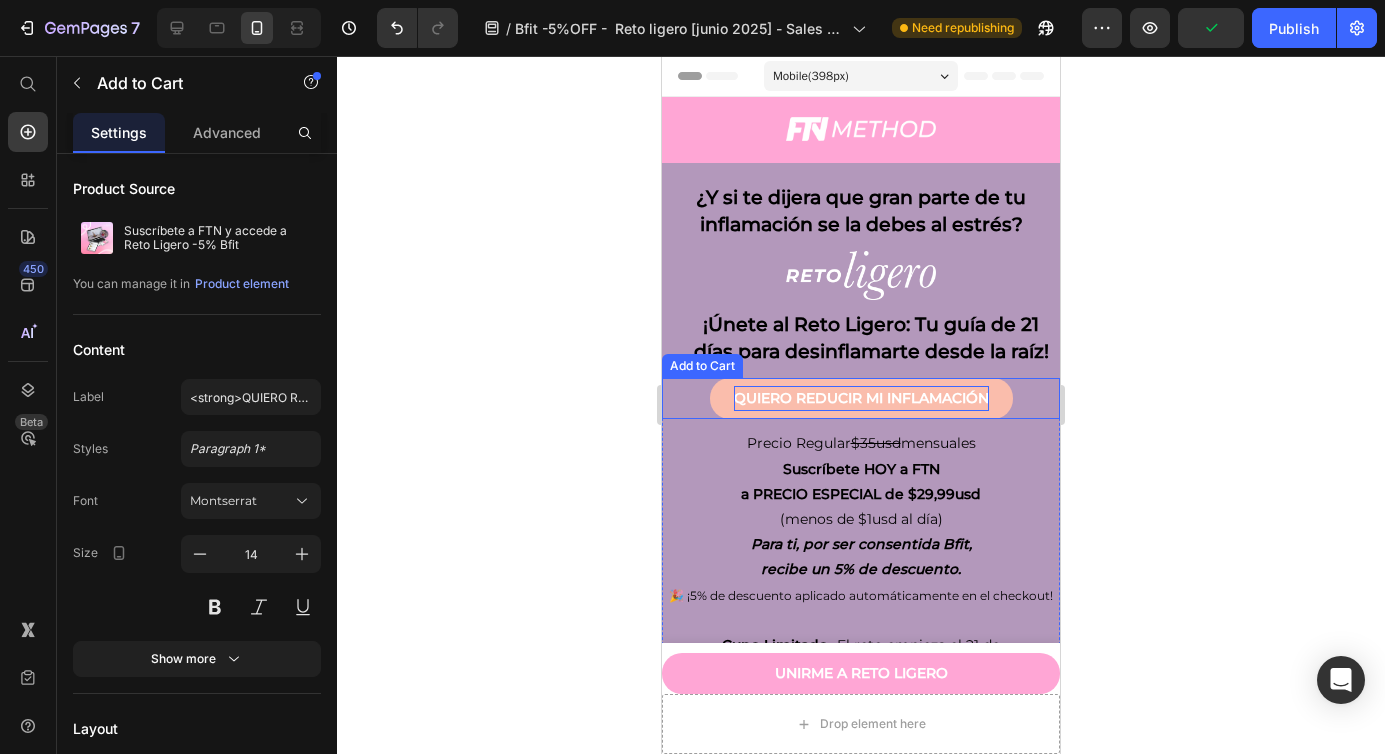 click on "QUIERO REDUCIR MI INFLAMACIÓN" at bounding box center (861, 398) 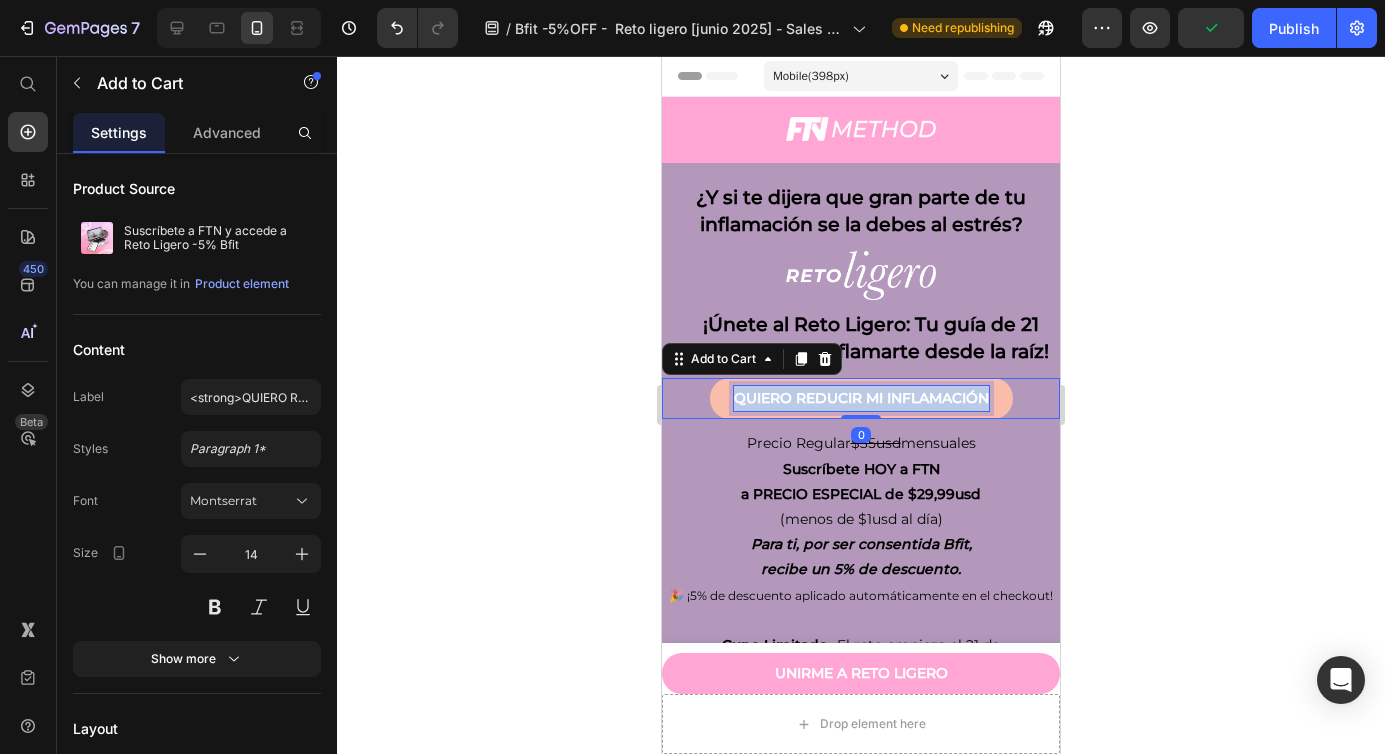 click on "QUIERO REDUCIR MI INFLAMACIÓN" at bounding box center [861, 398] 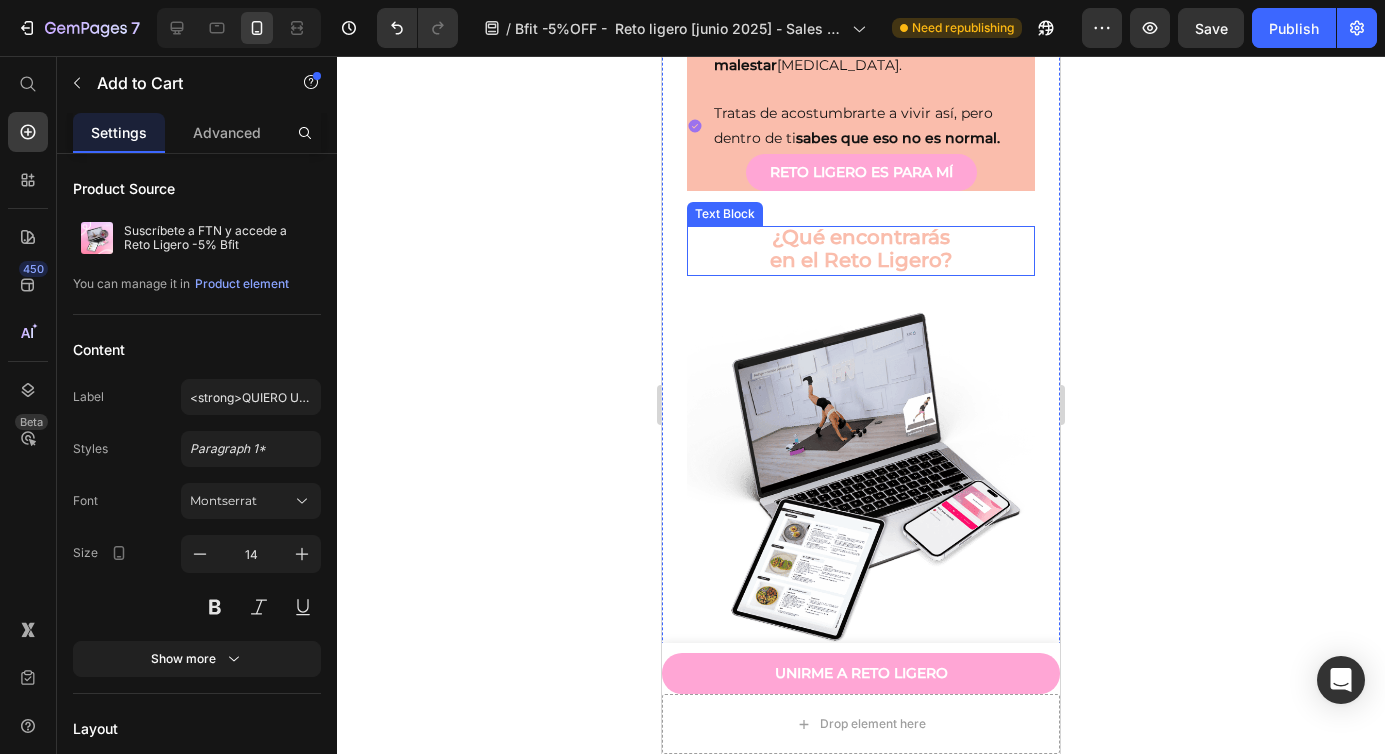 scroll, scrollTop: 1949, scrollLeft: 0, axis: vertical 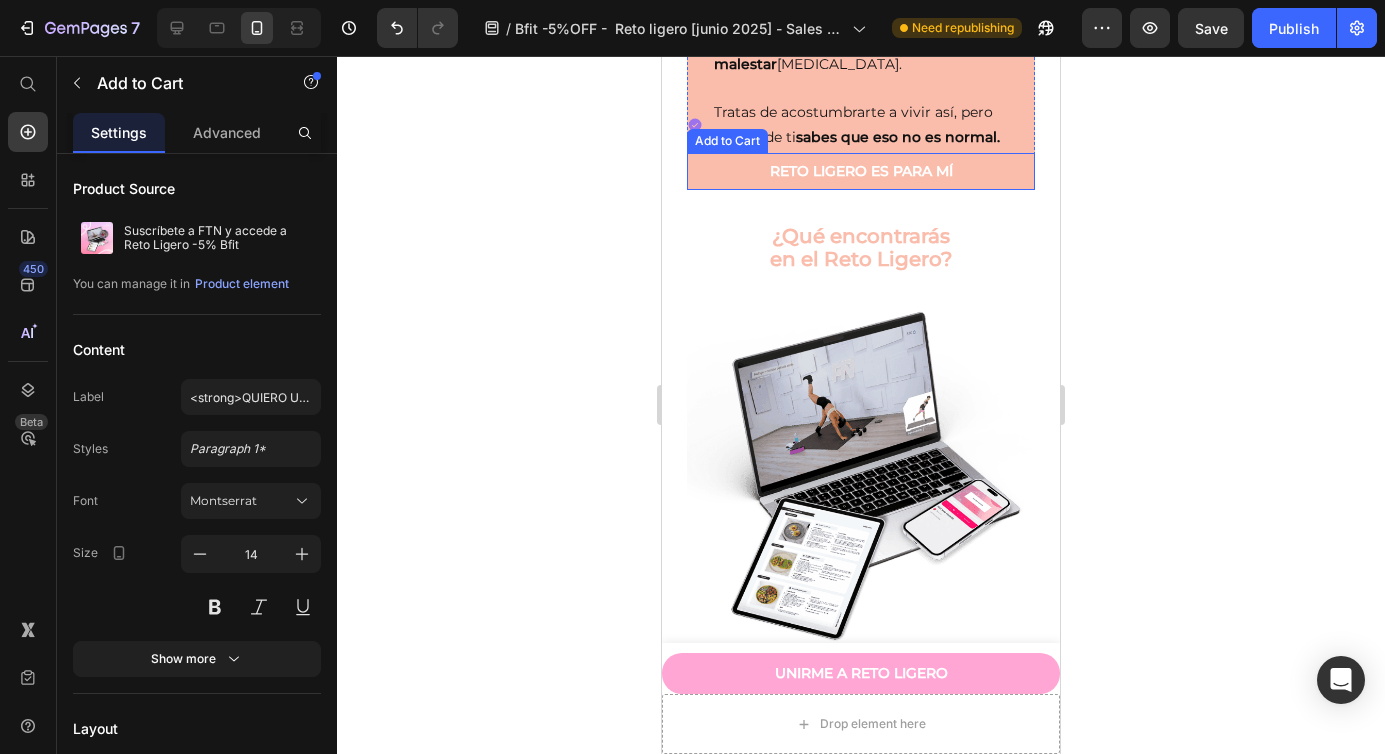 click on "RETO LIGERO ES PARA MÍ" at bounding box center [861, 171] 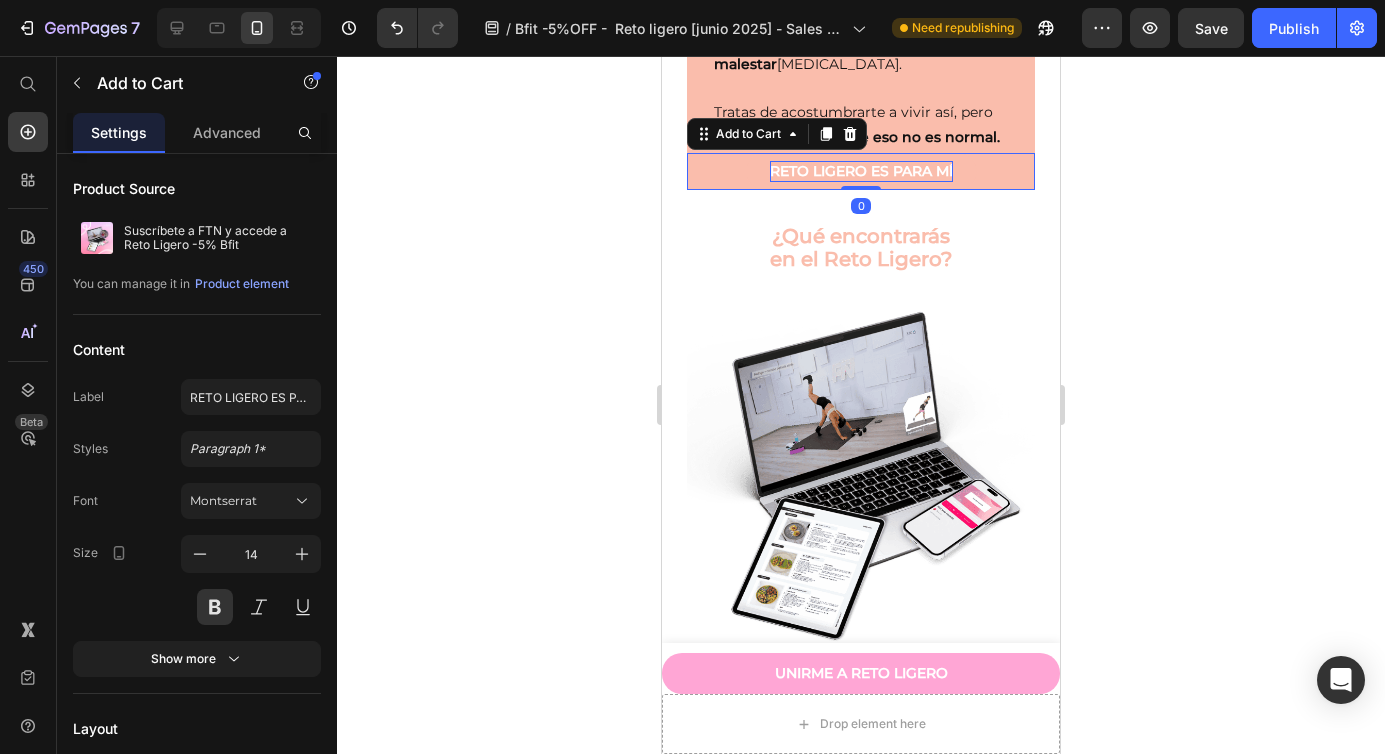 click on "RETO LIGERO ES PARA MÍ" at bounding box center (861, 171) 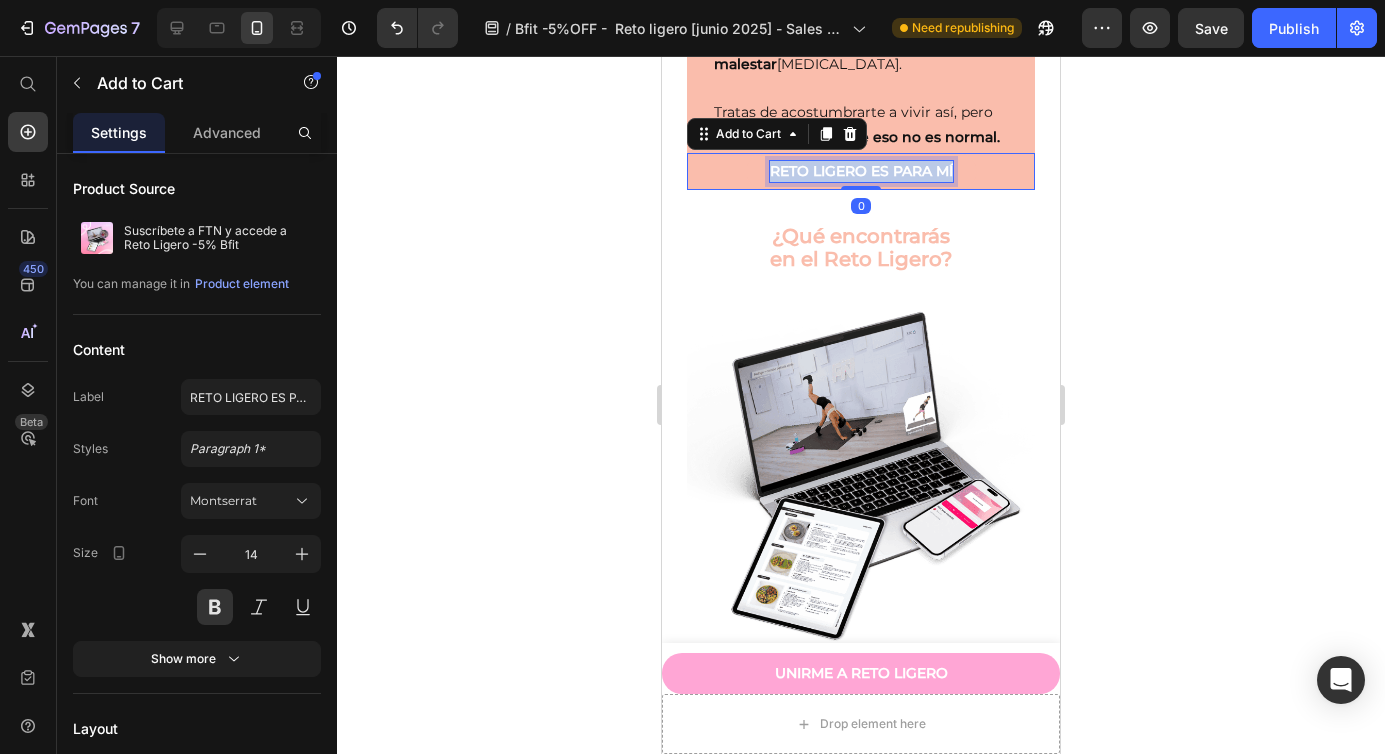 click on "RETO LIGERO ES PARA MÍ" at bounding box center [861, 171] 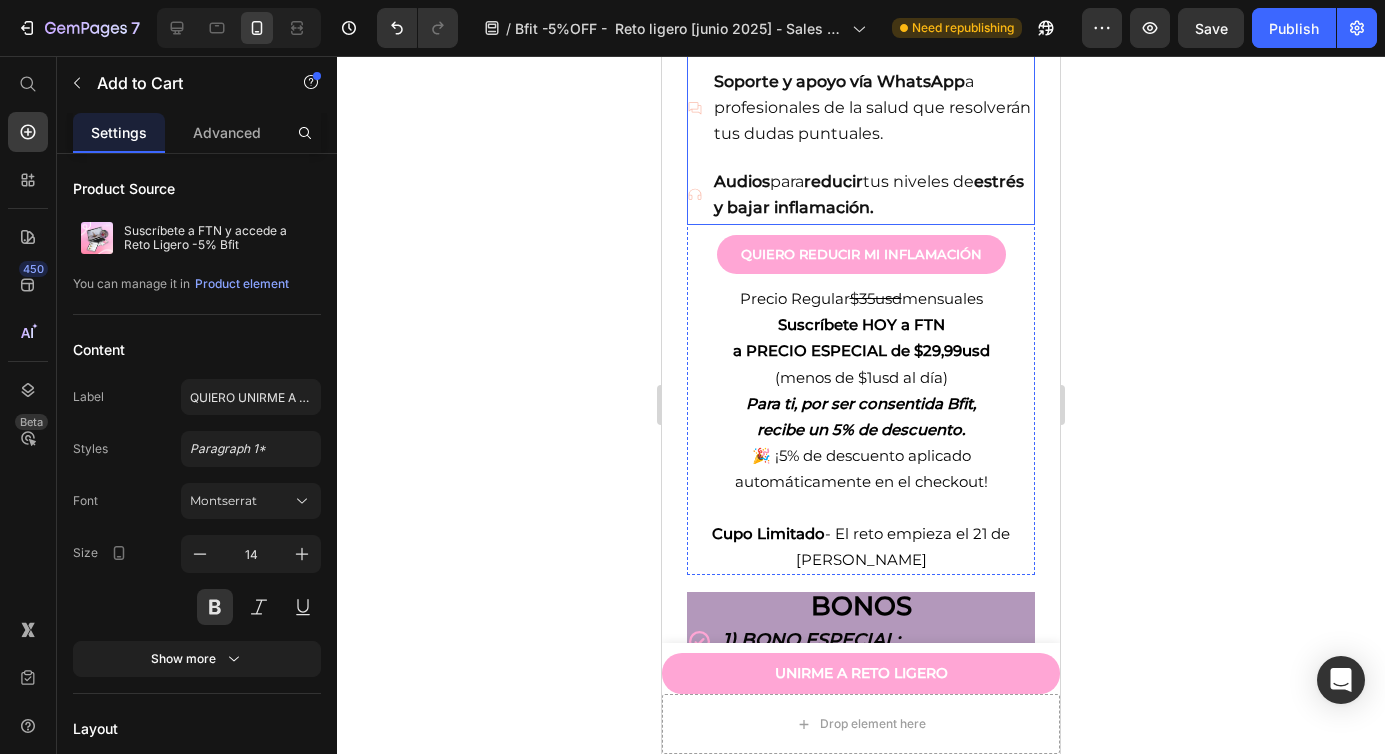 scroll, scrollTop: 2879, scrollLeft: 0, axis: vertical 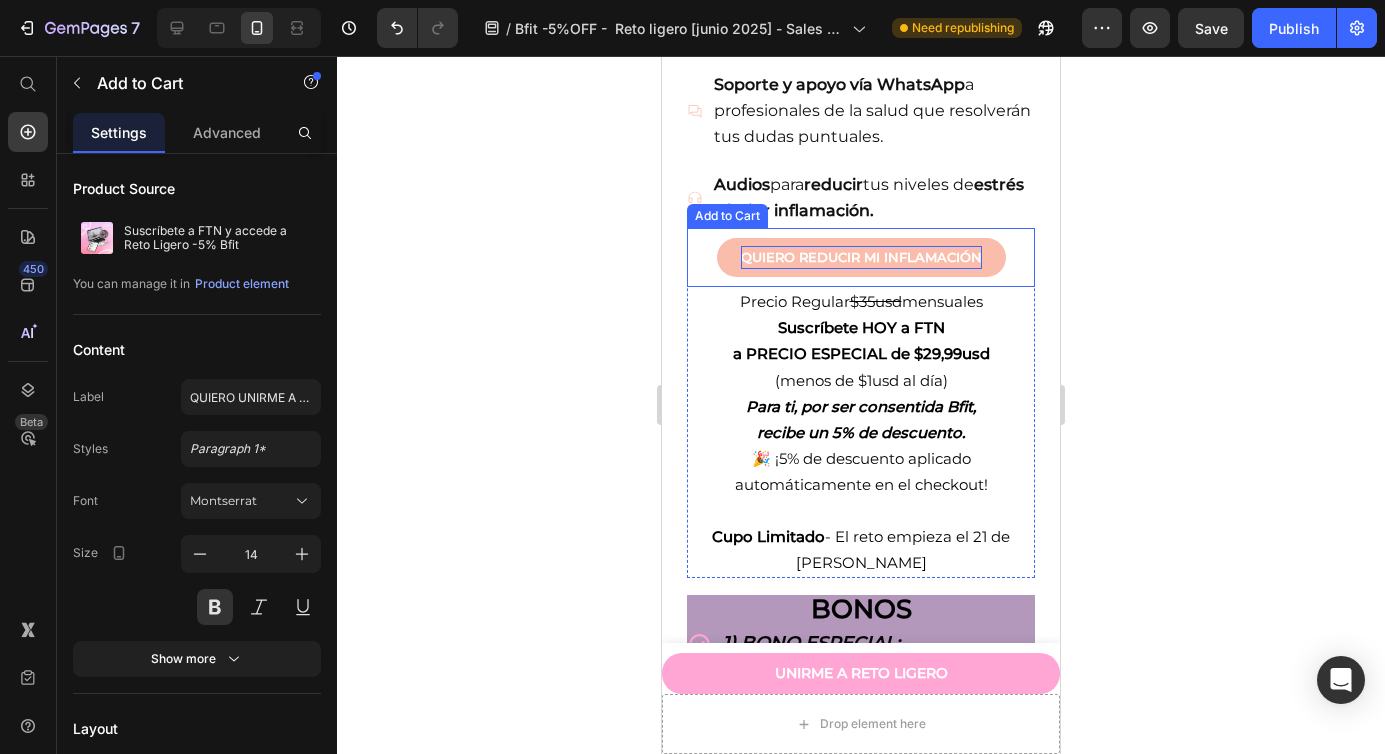 click on "QUIERO REDUCIR MI INFLAMACIÓN" at bounding box center [861, 257] 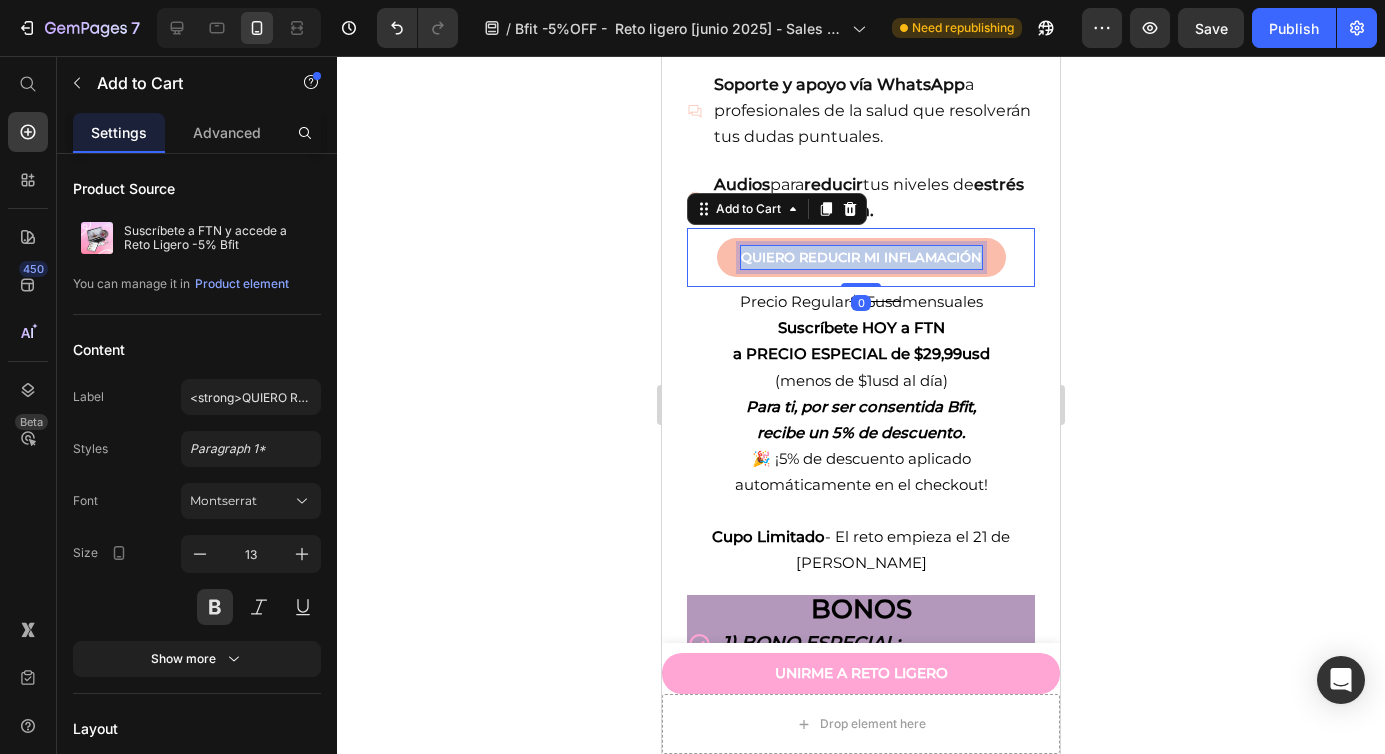 click on "QUIERO REDUCIR MI INFLAMACIÓN" at bounding box center (861, 257) 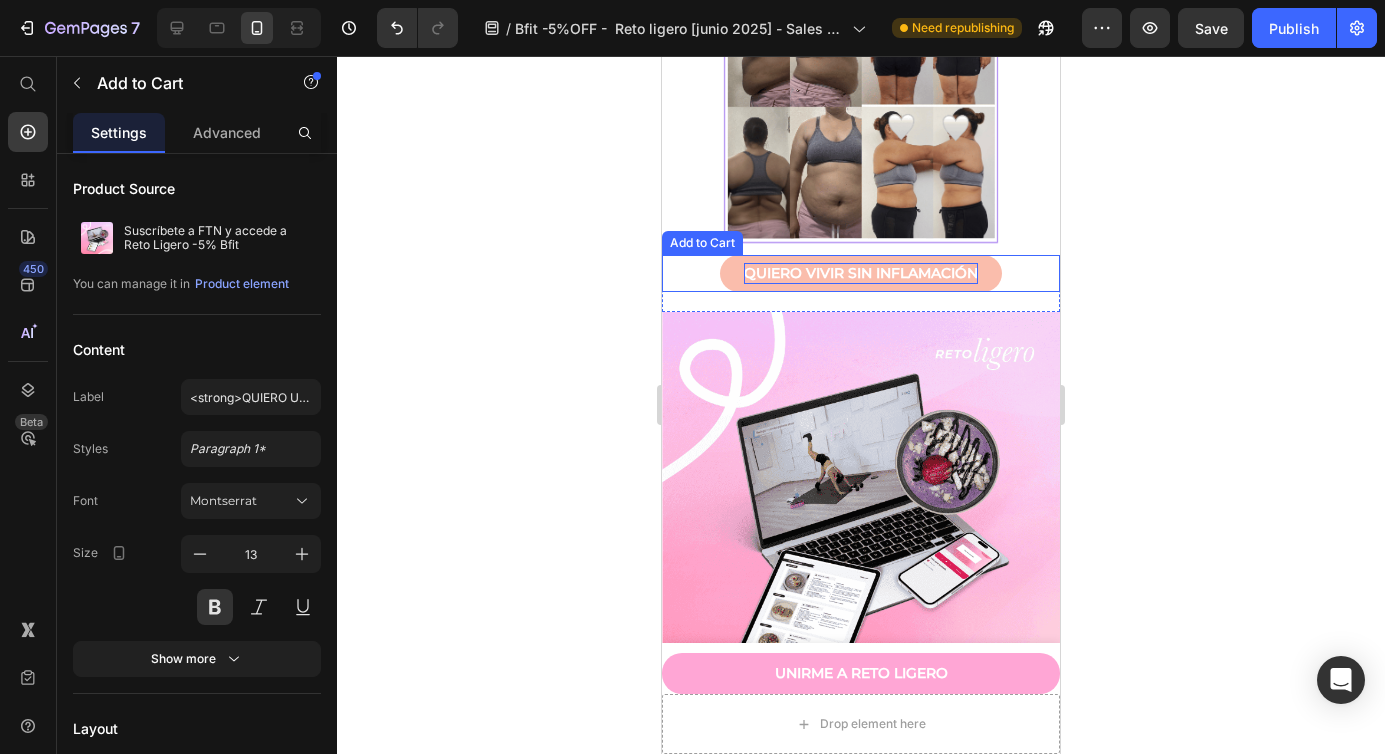 scroll, scrollTop: 6039, scrollLeft: 0, axis: vertical 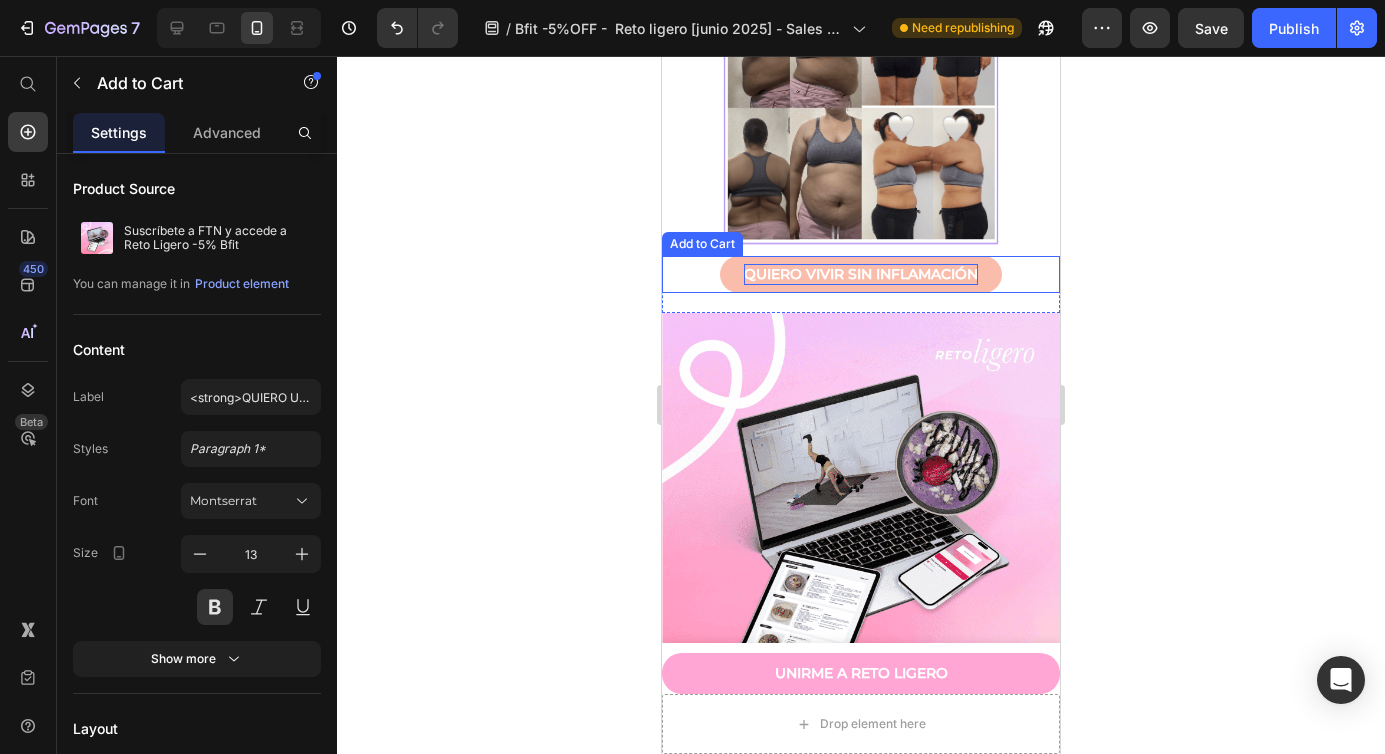 click on "QUIERO vivir sin inflamación" at bounding box center [861, 274] 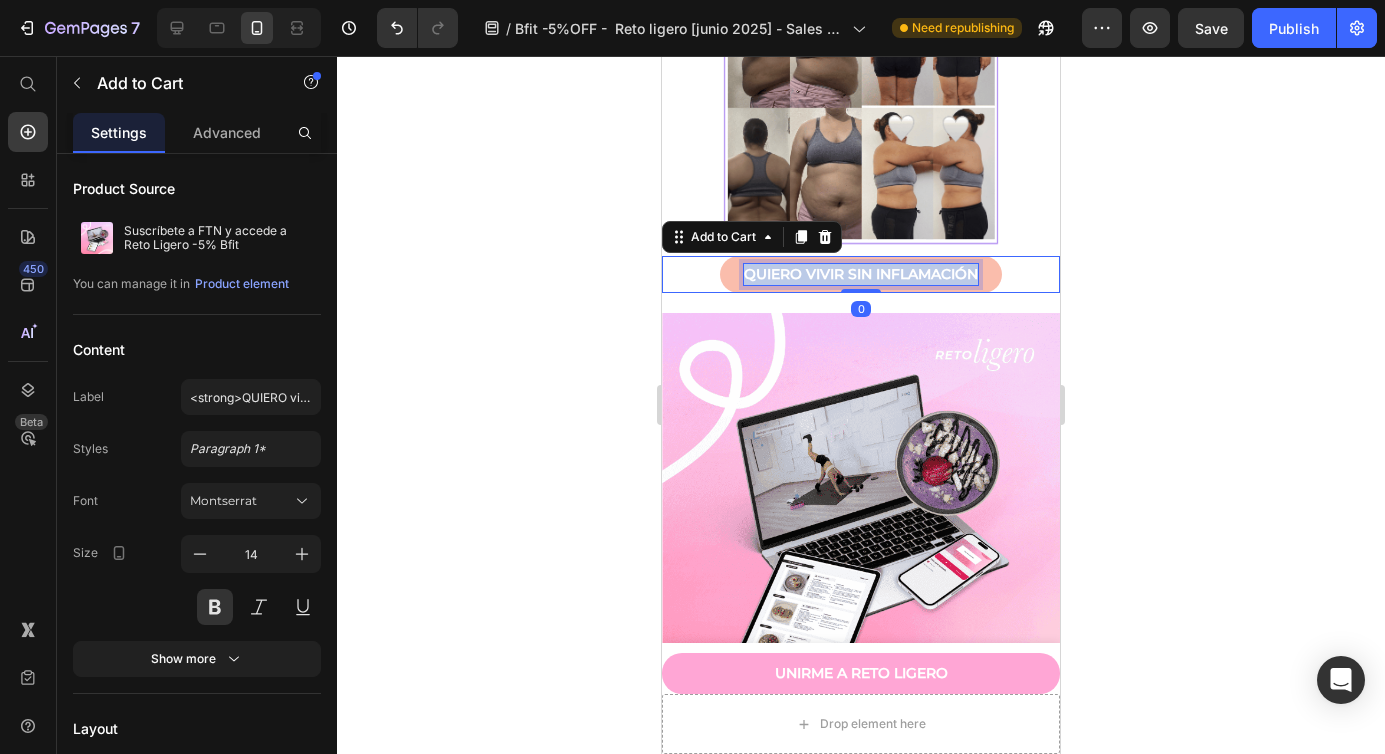 click on "QUIERO vivir sin inflamación" at bounding box center [861, 274] 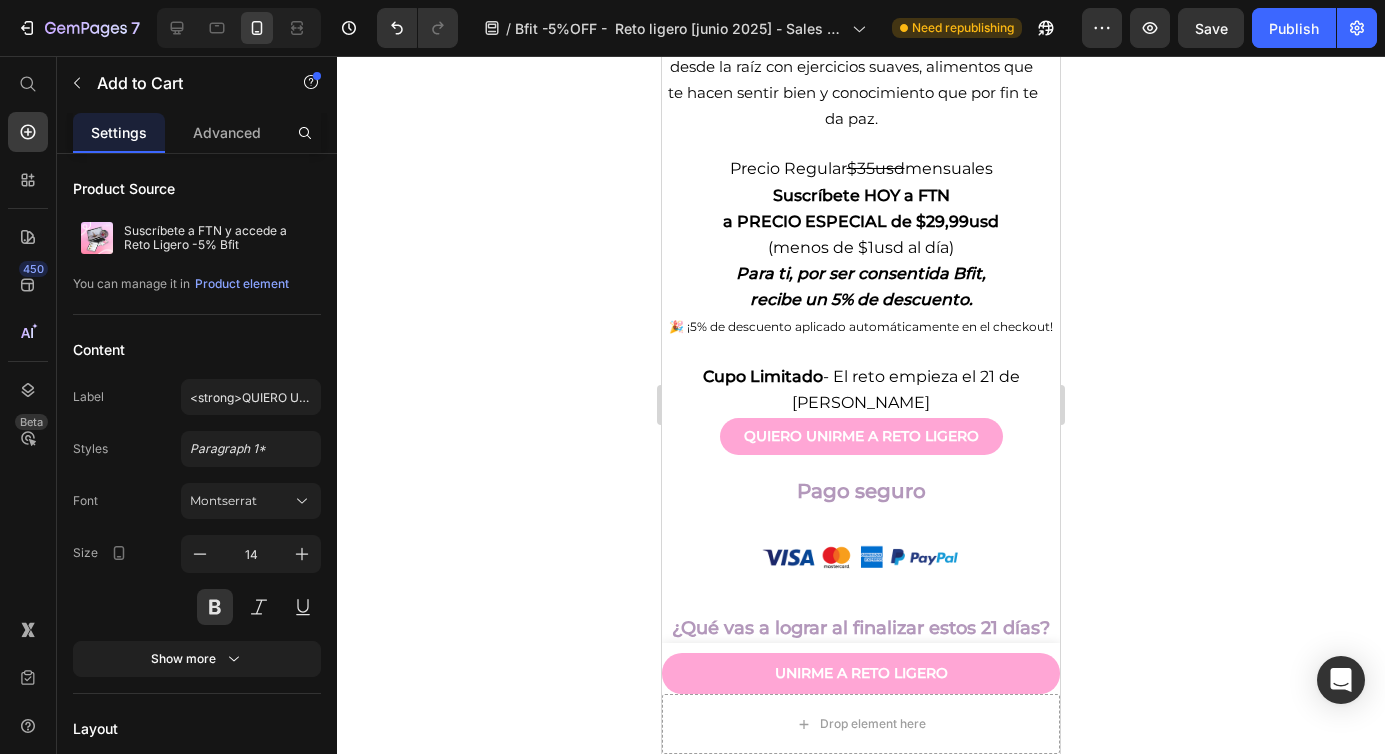 scroll, scrollTop: 6820, scrollLeft: 0, axis: vertical 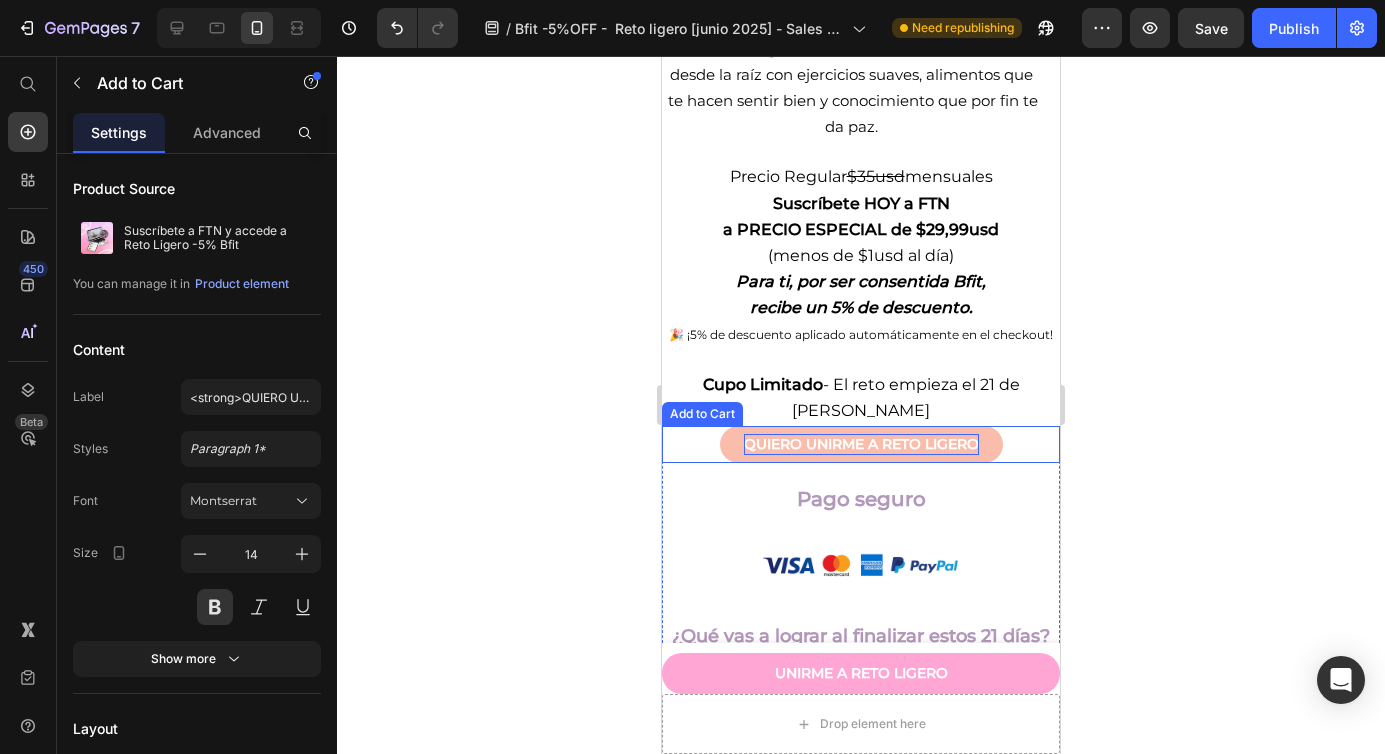 click on "QUIERO UNIRME A RETO LIGERO" at bounding box center [861, 444] 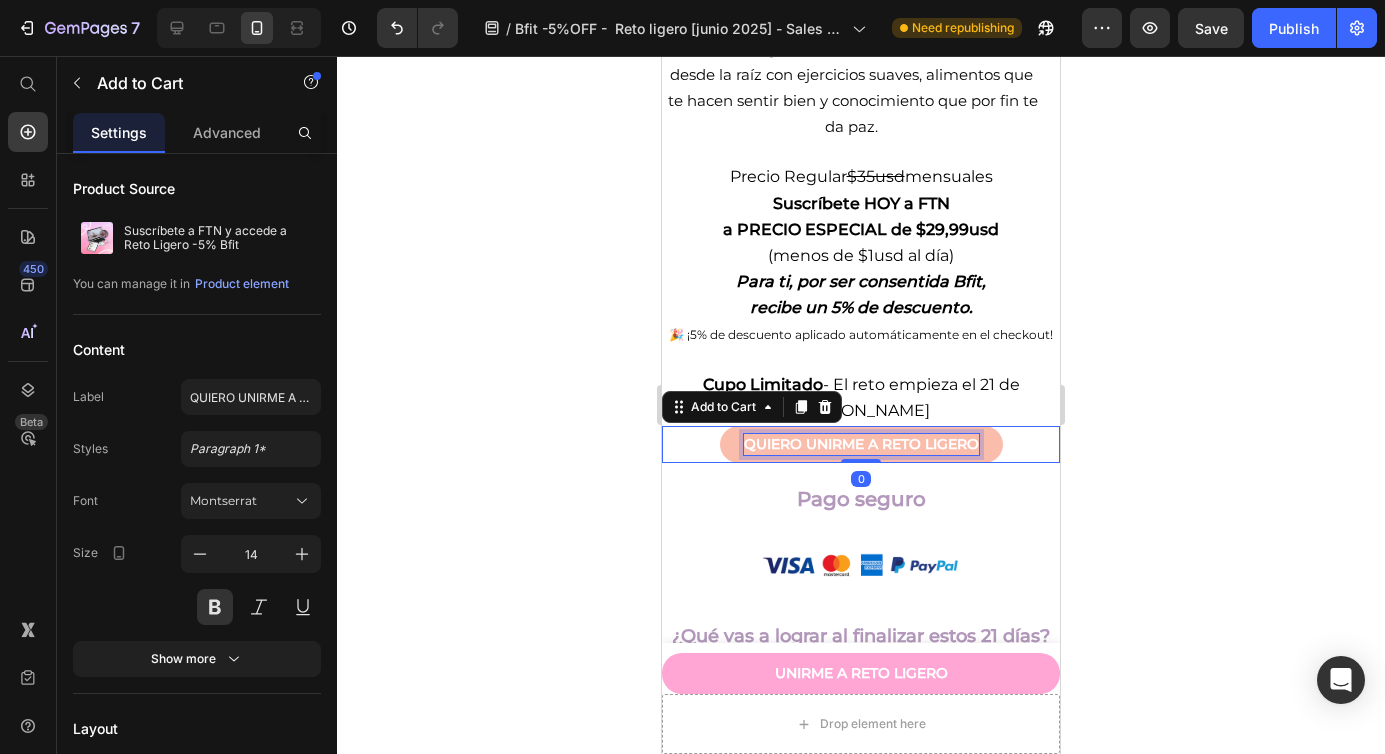 click on "QUIERO UNIRME A RETO LIGERO" at bounding box center [861, 444] 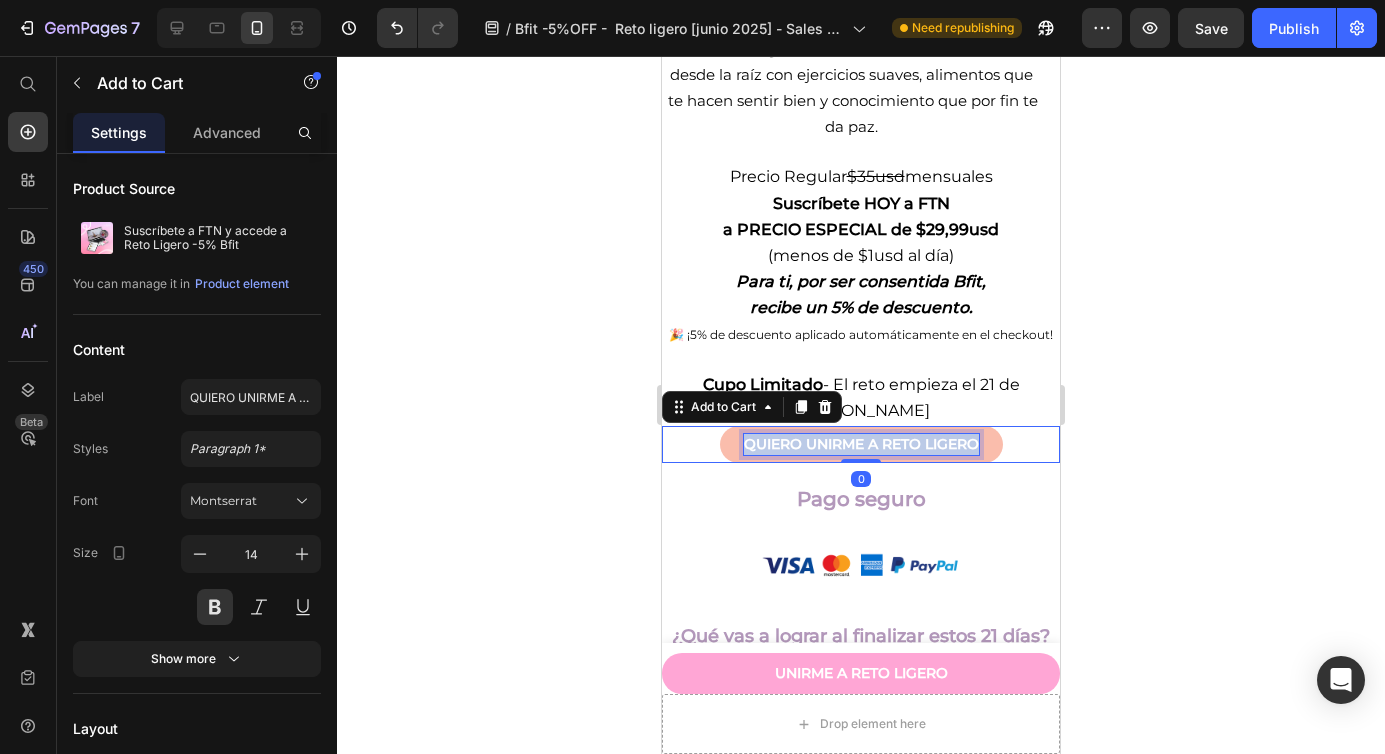 click on "QUIERO UNIRME A RETO LIGERO" at bounding box center (861, 444) 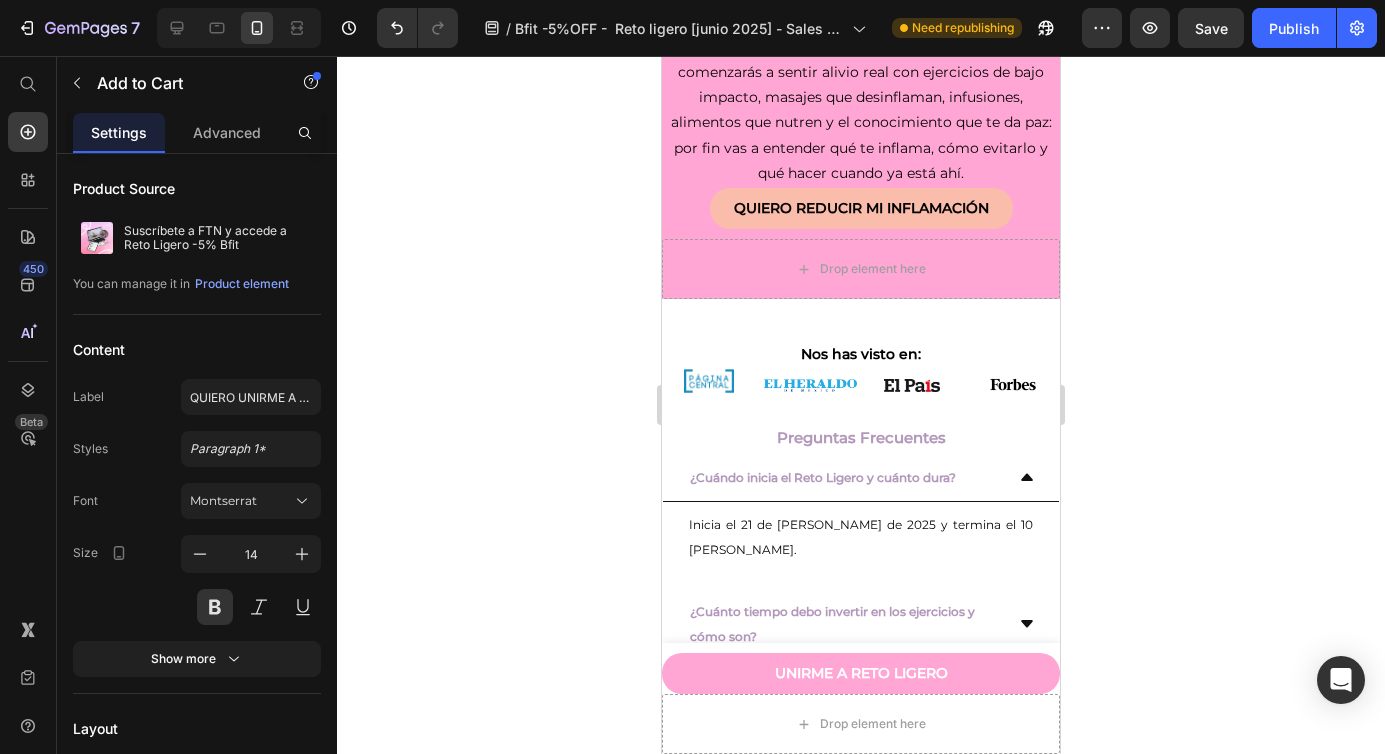 scroll, scrollTop: 8564, scrollLeft: 0, axis: vertical 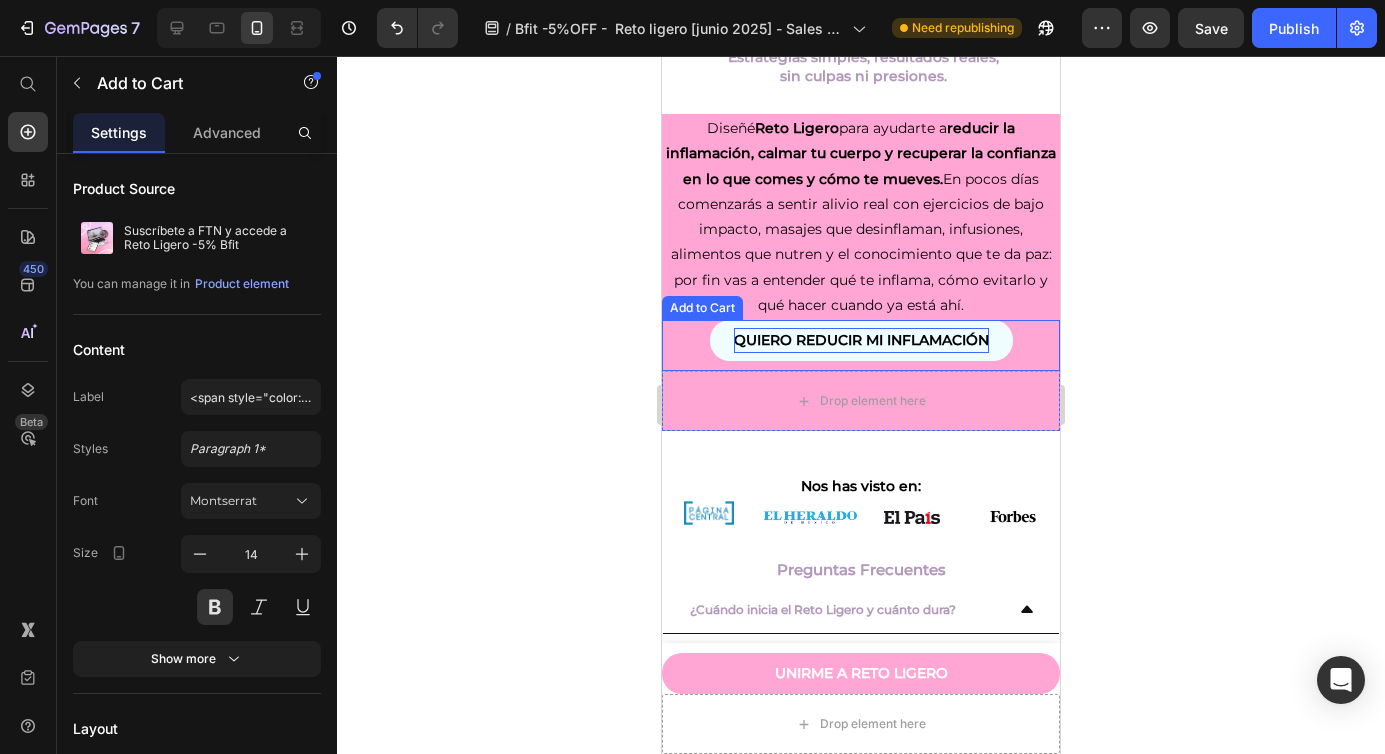 click on "QUIERO REDUCIR MI INFLAMACIÓN" at bounding box center [861, 340] 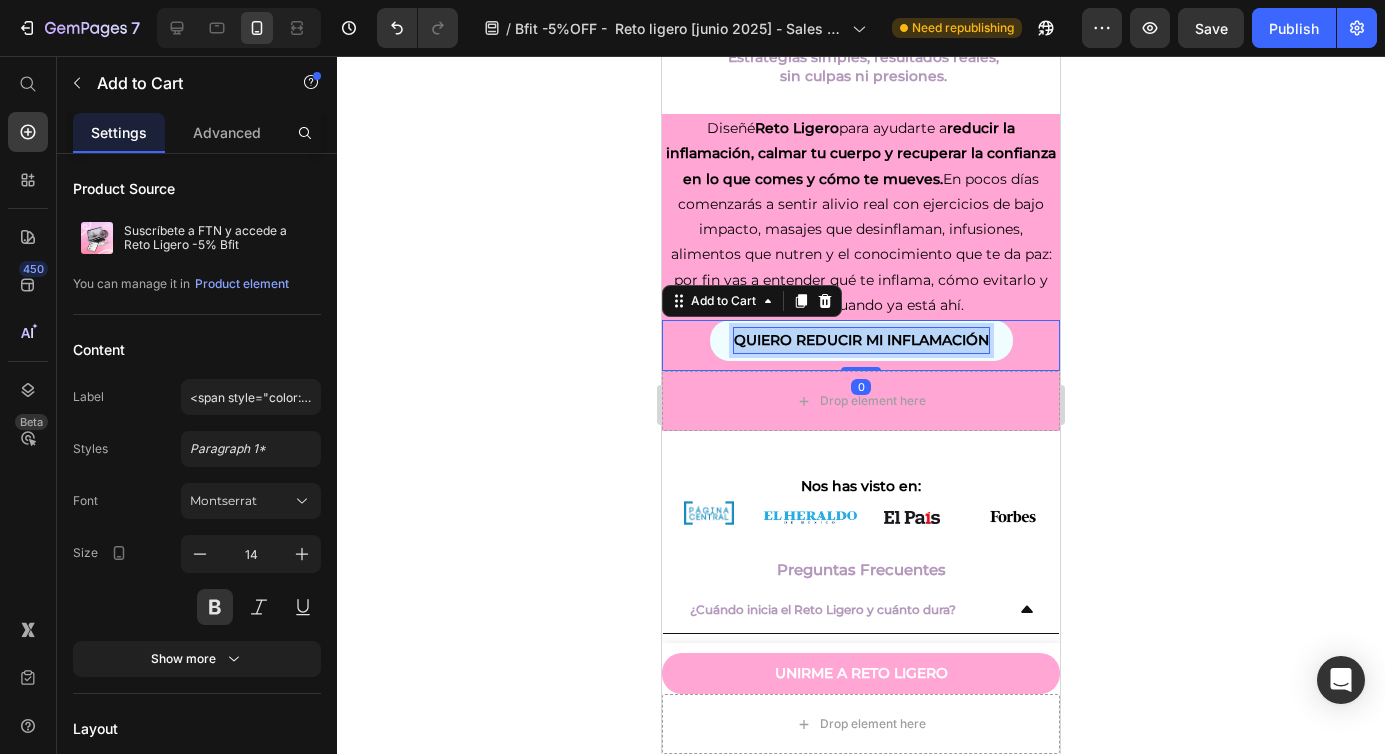 click on "QUIERO REDUCIR MI INFLAMACIÓN" at bounding box center [861, 340] 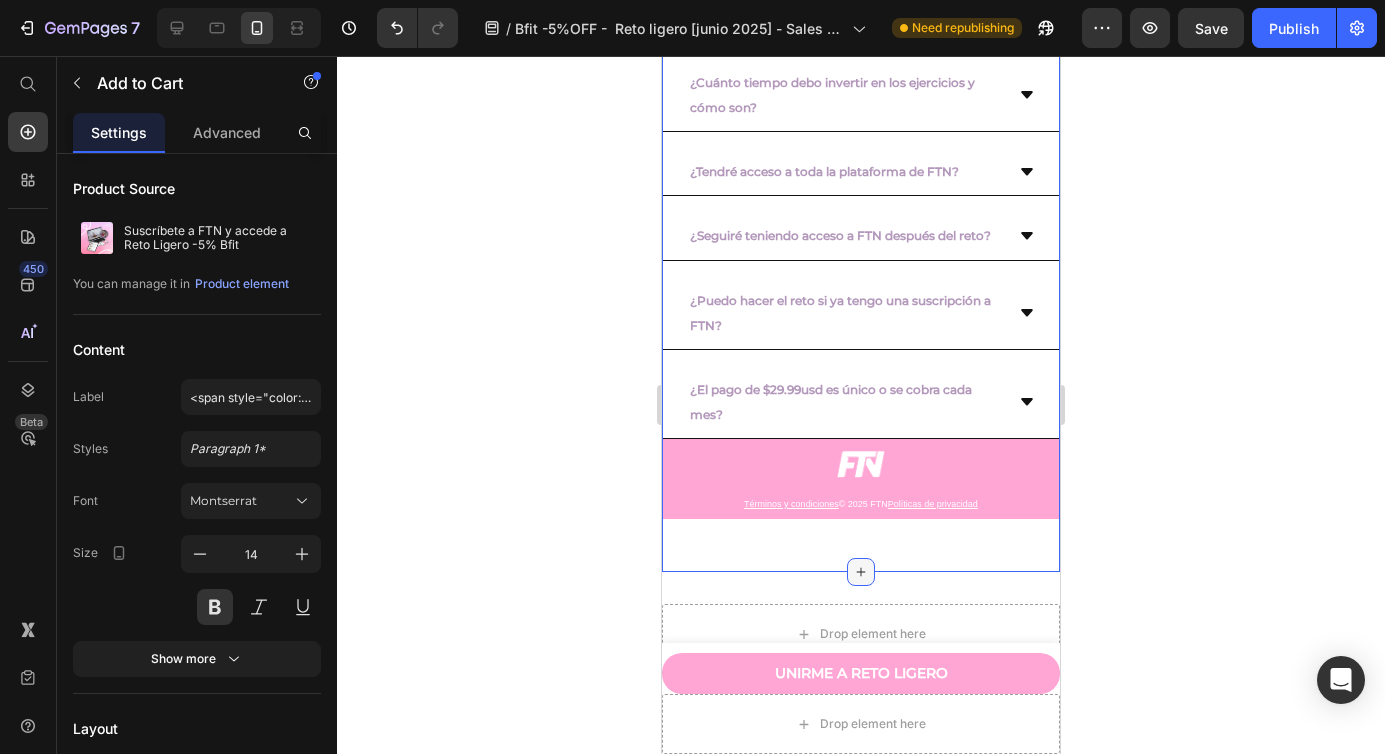 scroll, scrollTop: 9544, scrollLeft: 0, axis: vertical 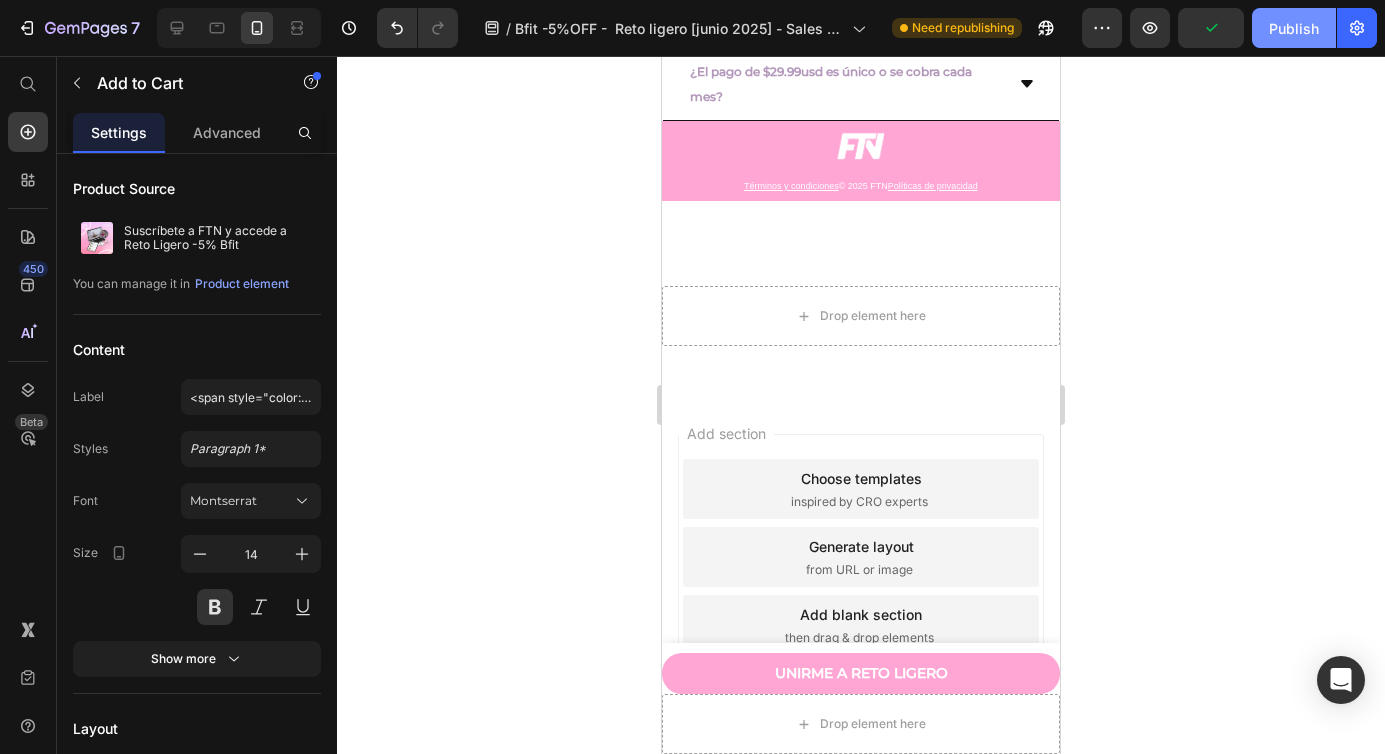 click on "Publish" at bounding box center (1294, 28) 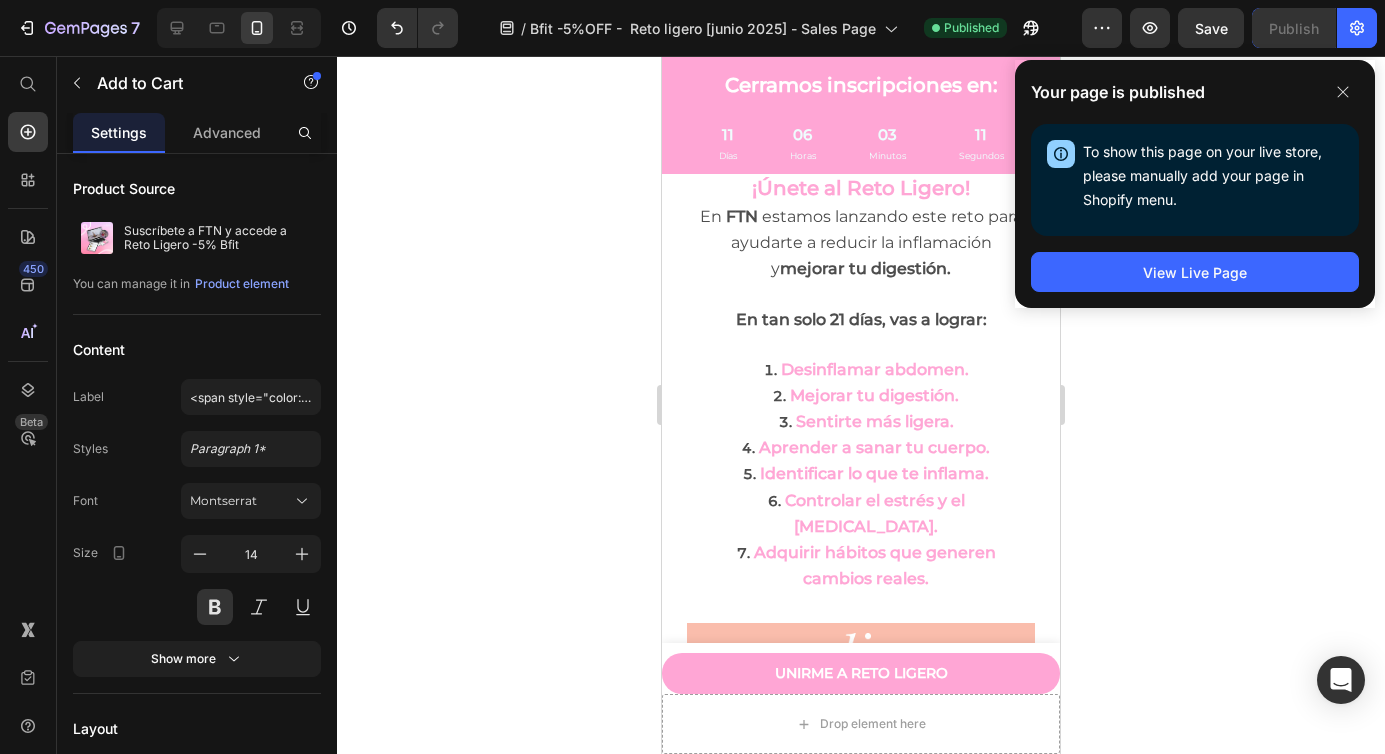 scroll, scrollTop: 907, scrollLeft: 0, axis: vertical 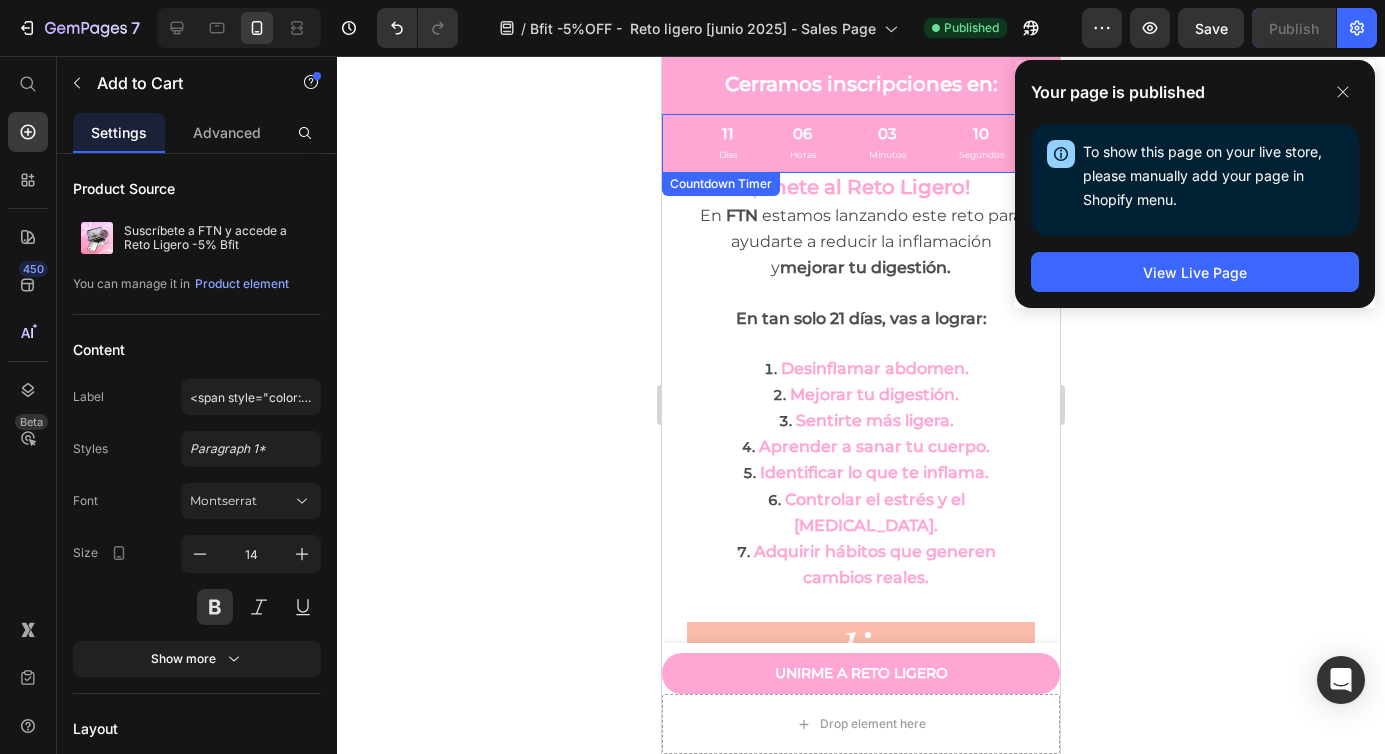 click on "11 Días" at bounding box center [728, 144] 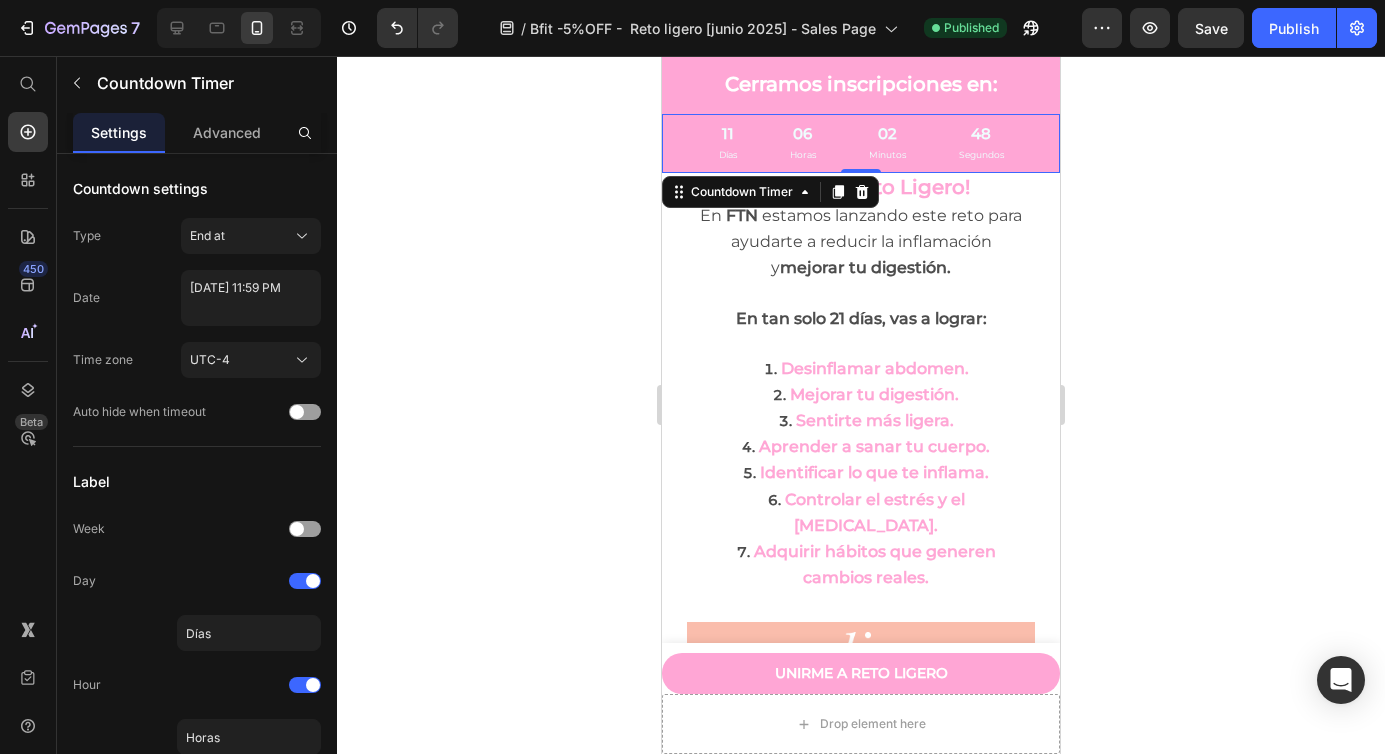 click on "11 Días" at bounding box center [728, 144] 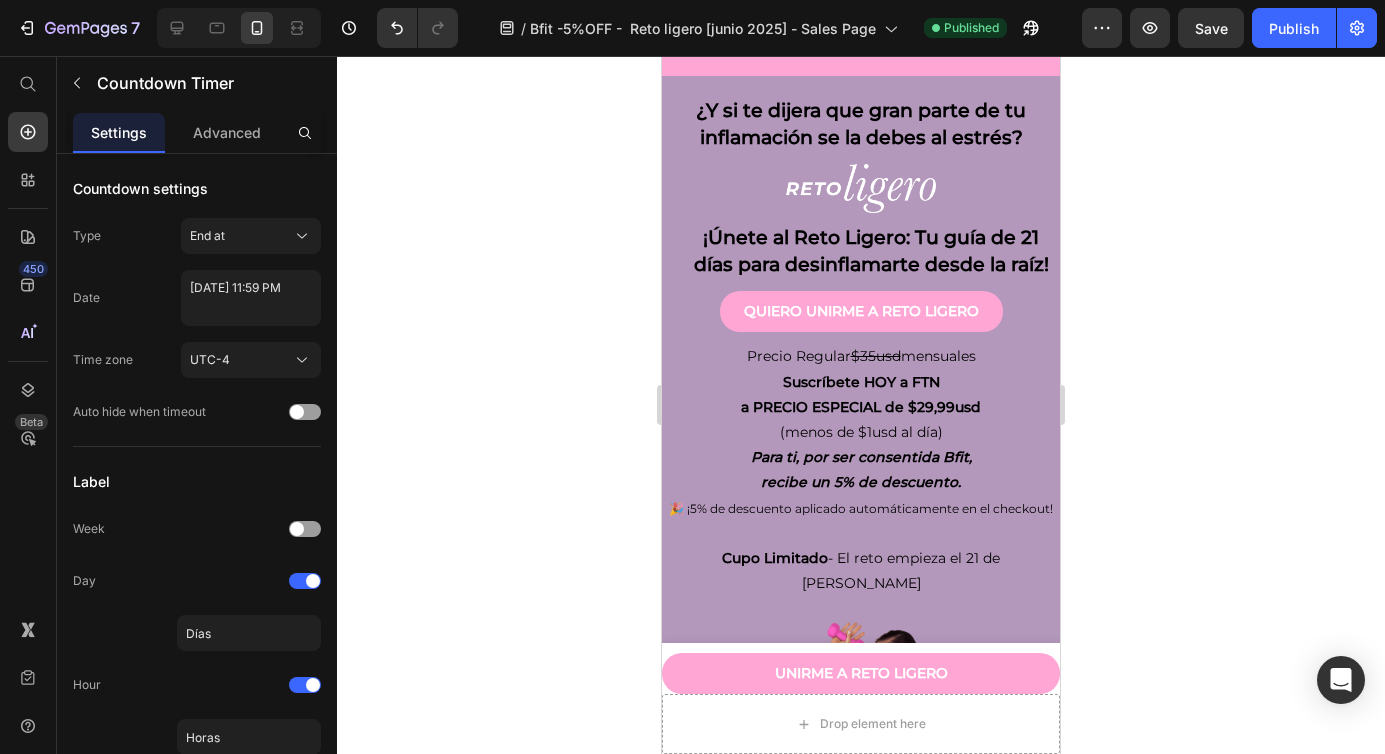 scroll, scrollTop: 0, scrollLeft: 0, axis: both 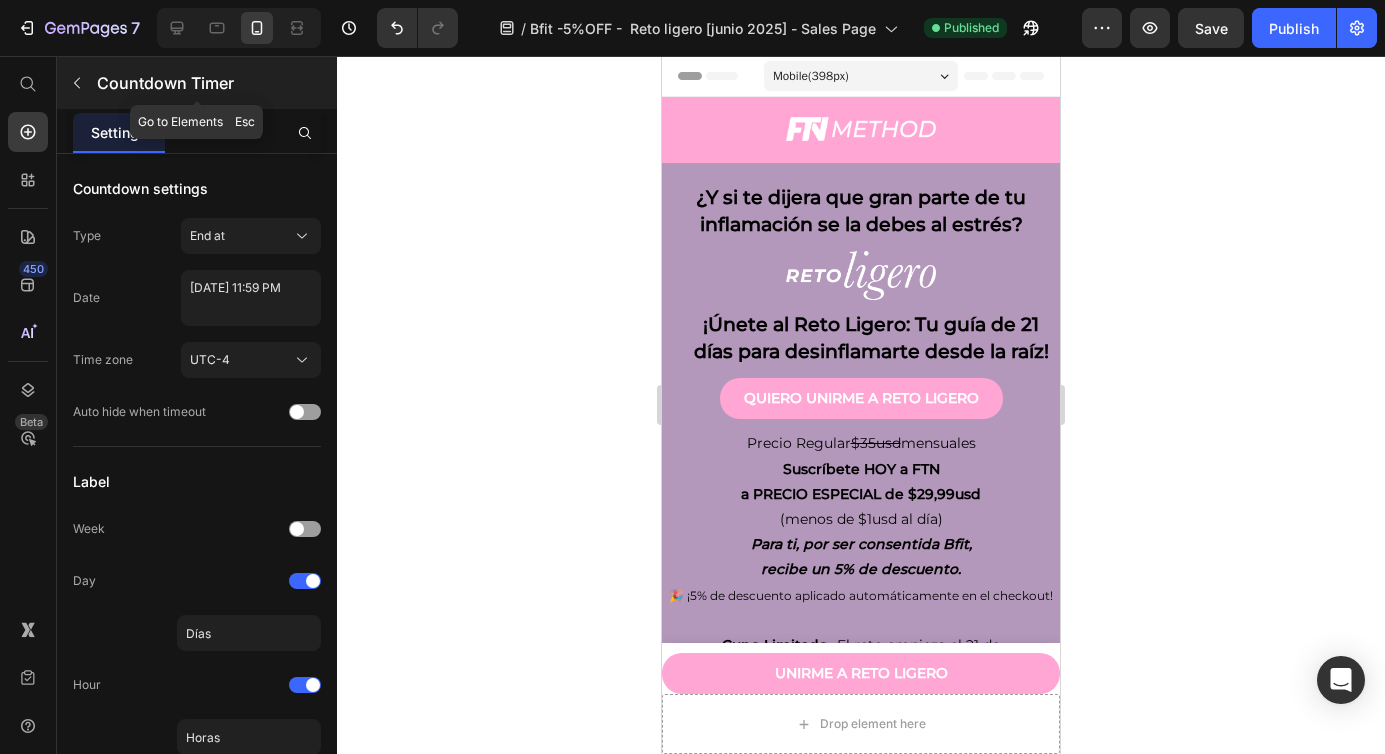 click 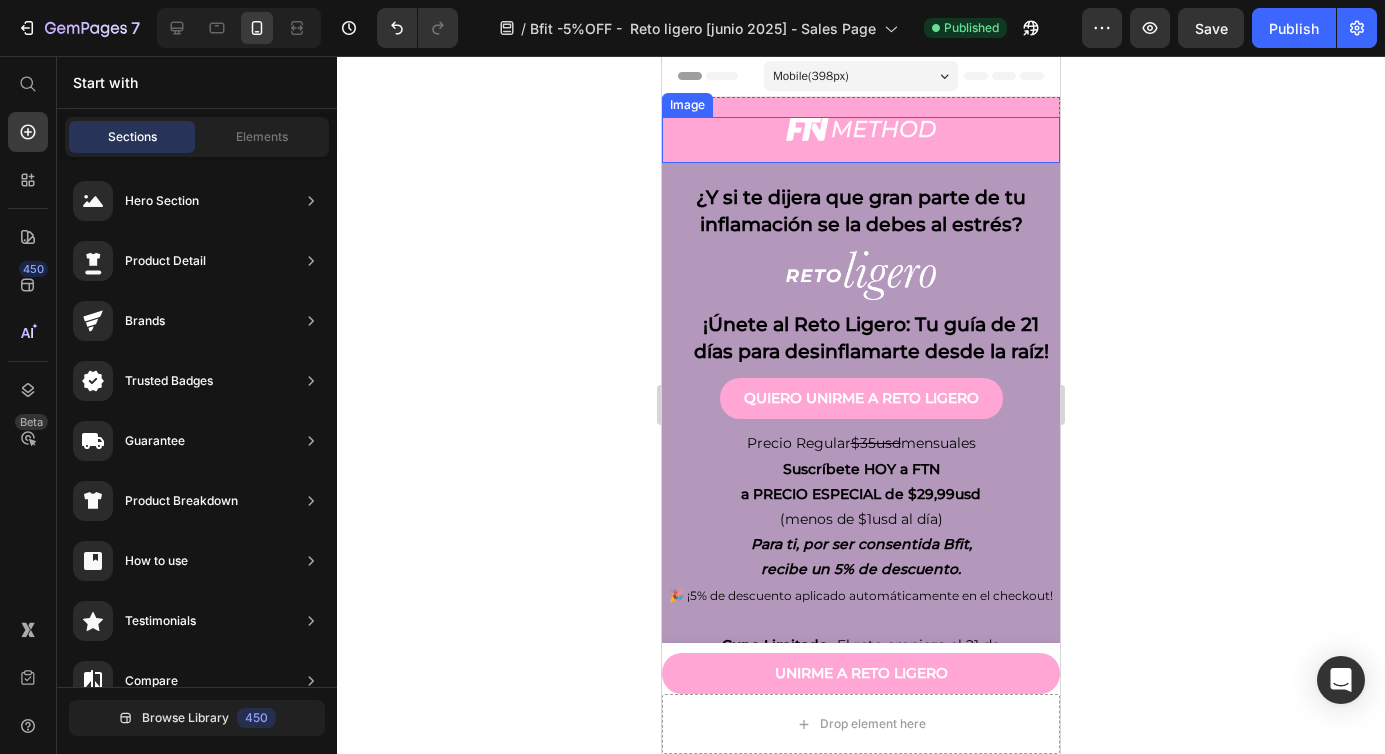 click 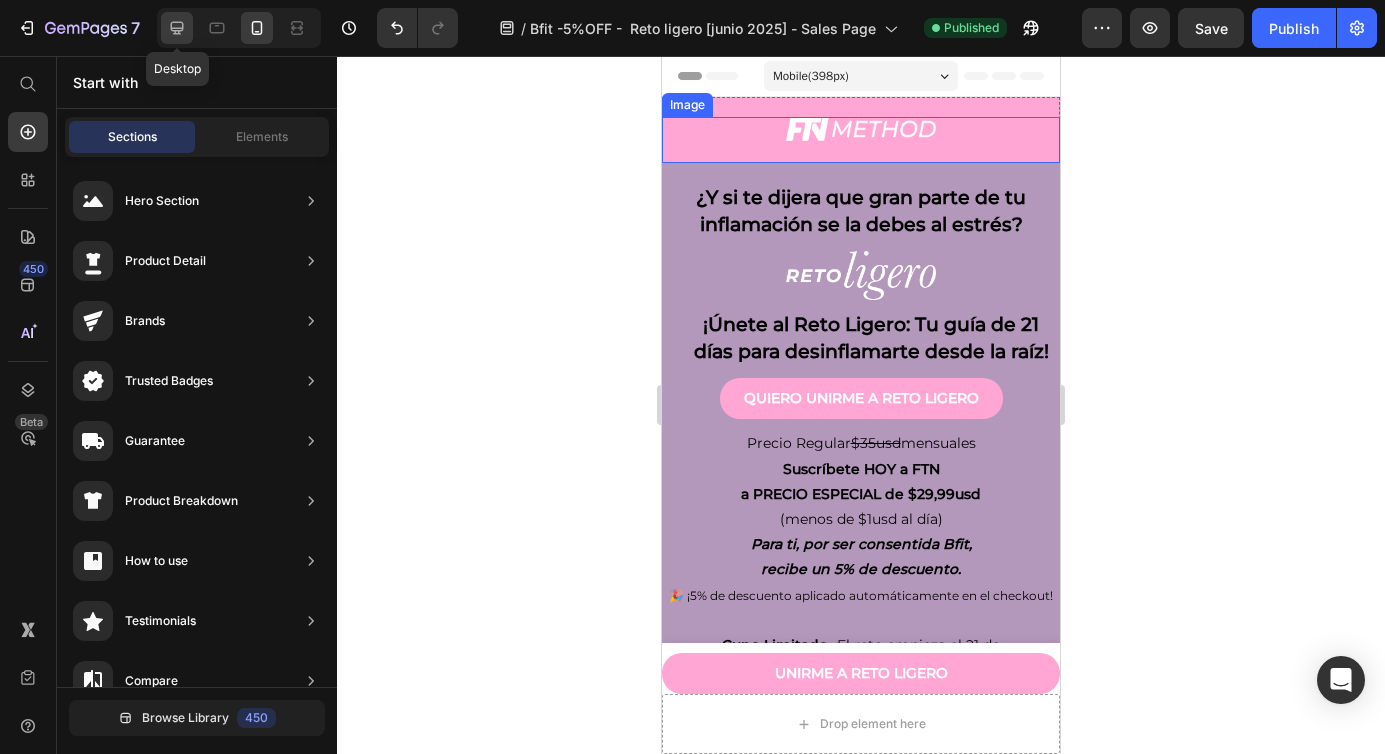 drag, startPoint x: 176, startPoint y: 33, endPoint x: 198, endPoint y: 346, distance: 313.77222 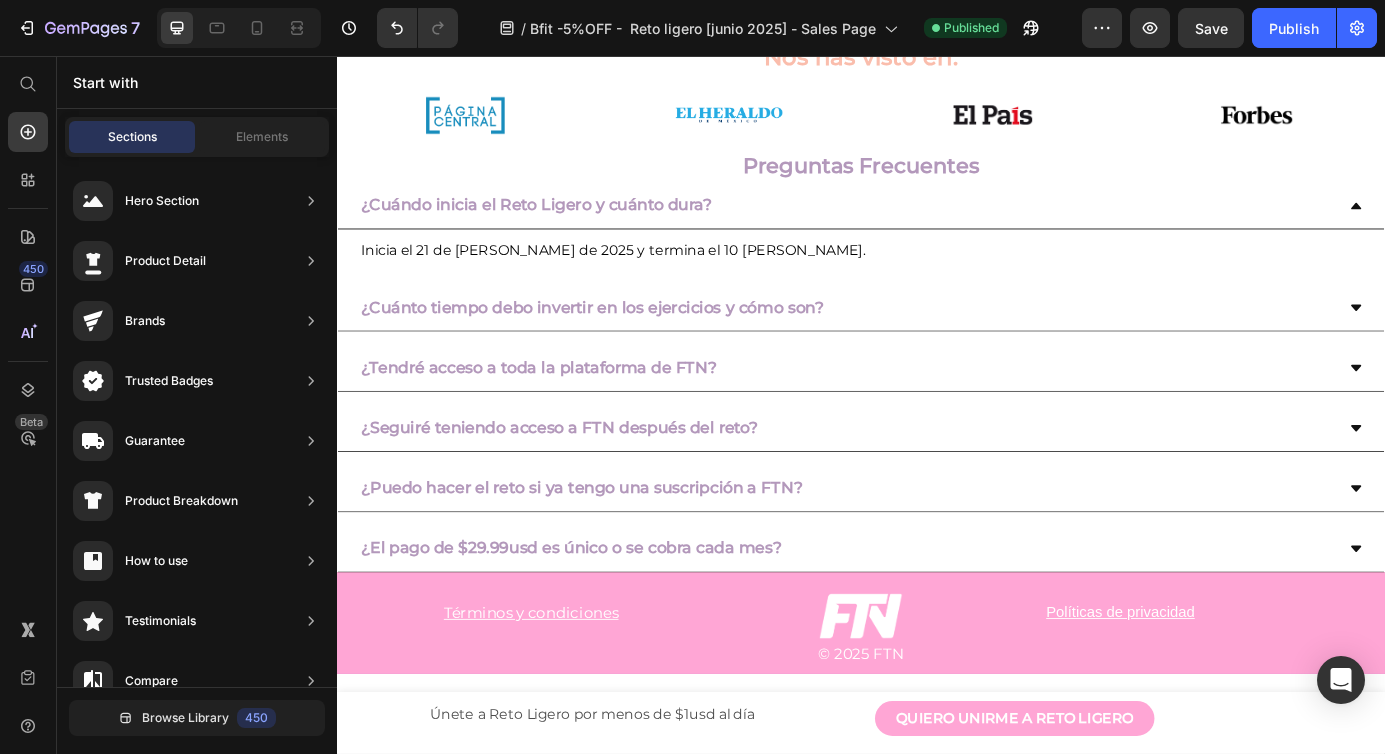 scroll, scrollTop: 6167, scrollLeft: 0, axis: vertical 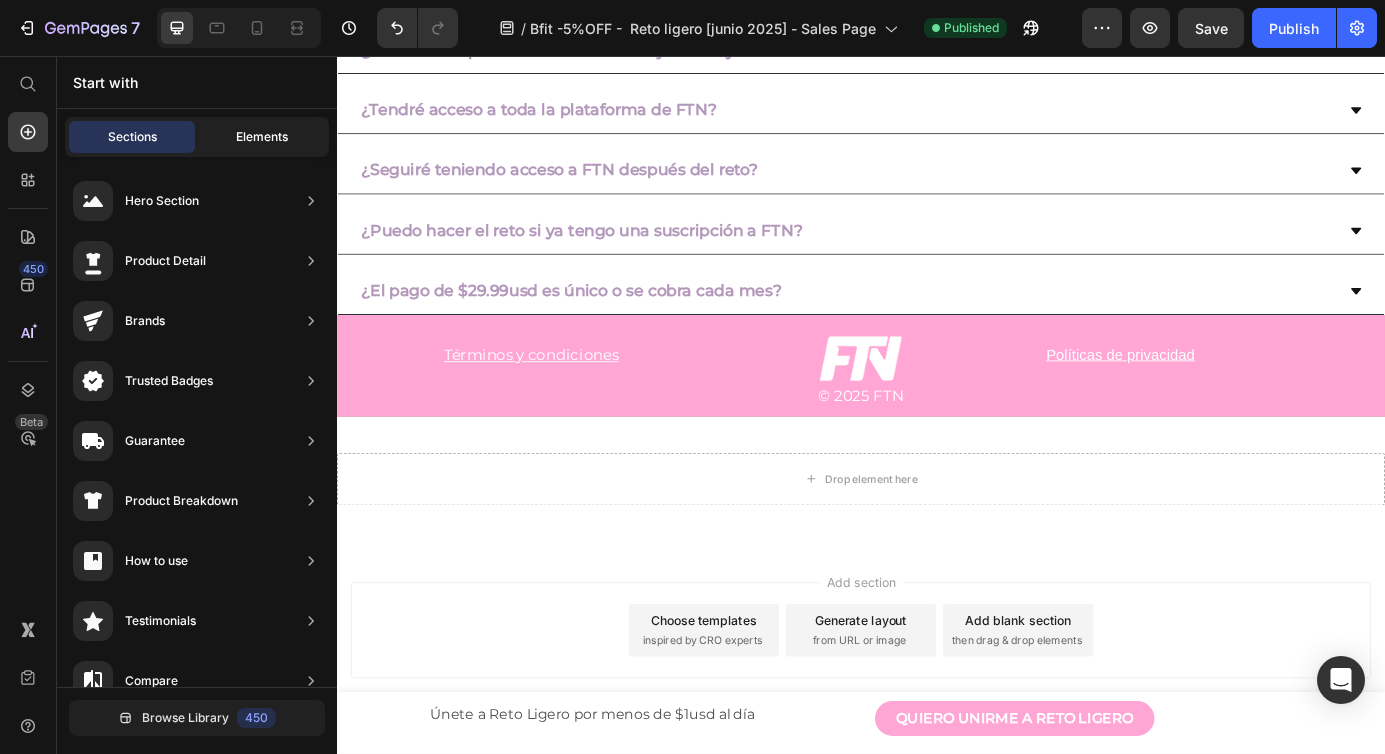 click on "Elements" at bounding box center [262, 137] 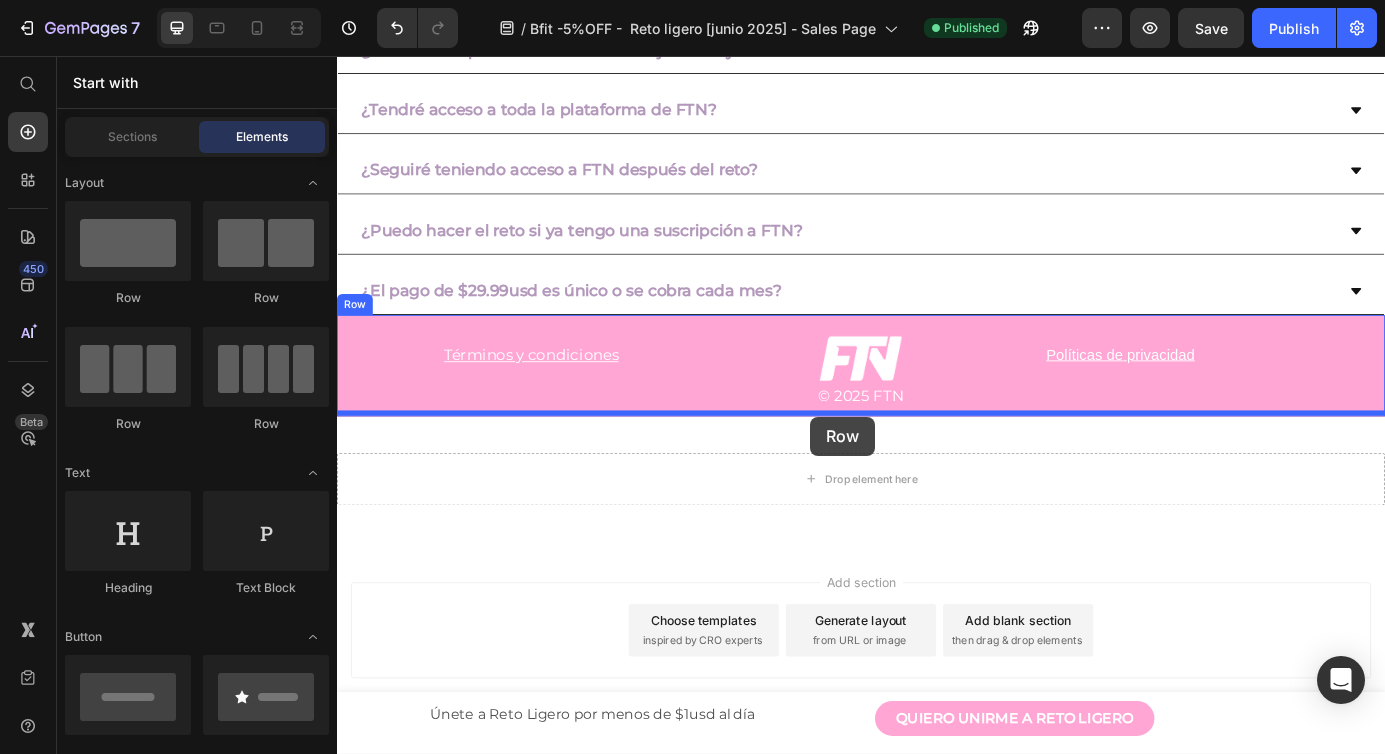 drag, startPoint x: 469, startPoint y: 308, endPoint x: 879, endPoint y: 469, distance: 440.47815 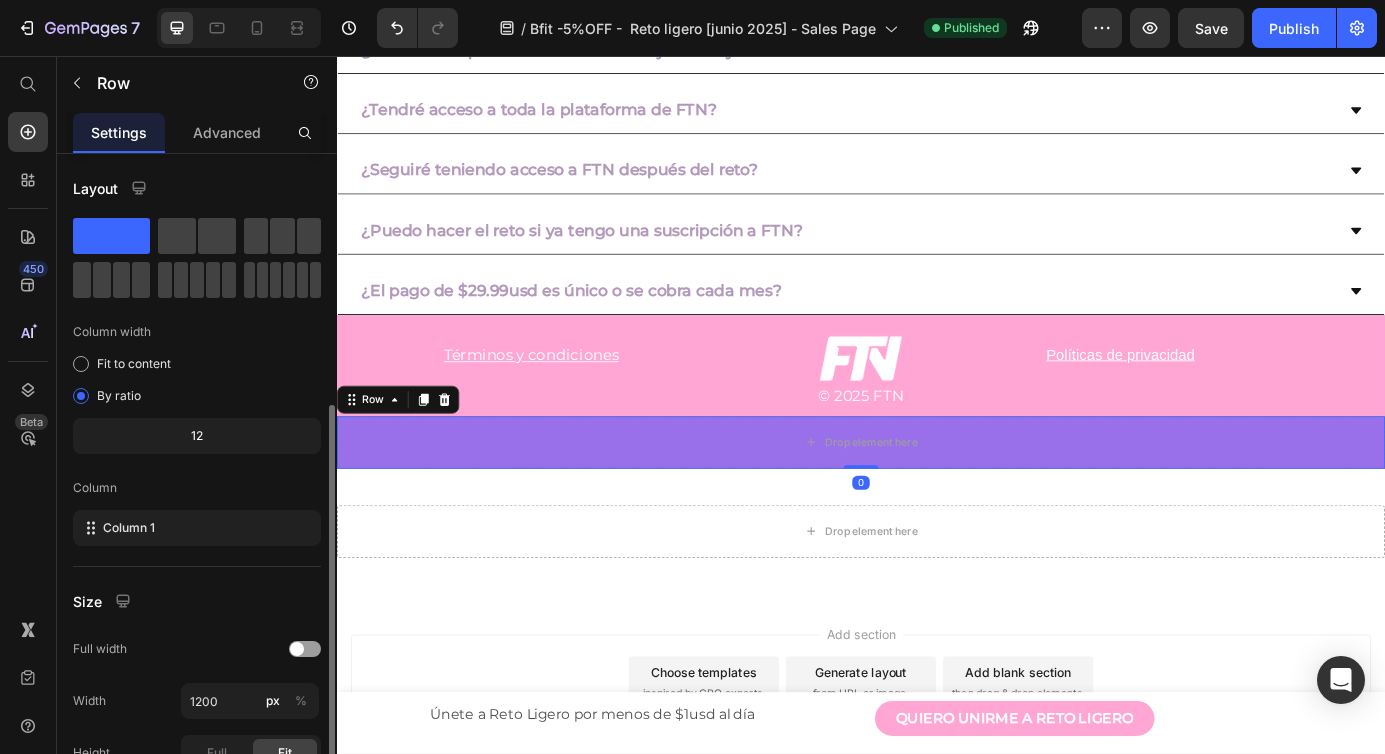 scroll, scrollTop: 255, scrollLeft: 0, axis: vertical 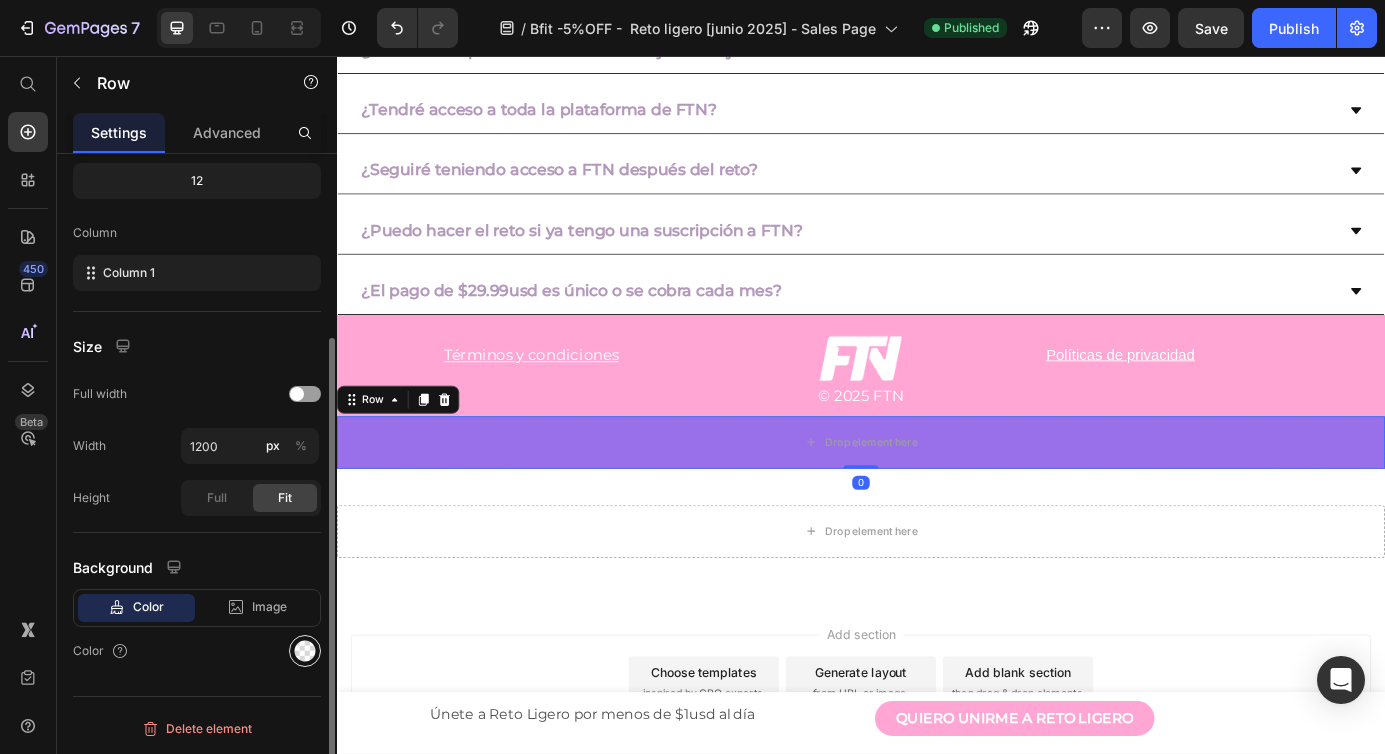click at bounding box center [305, 651] 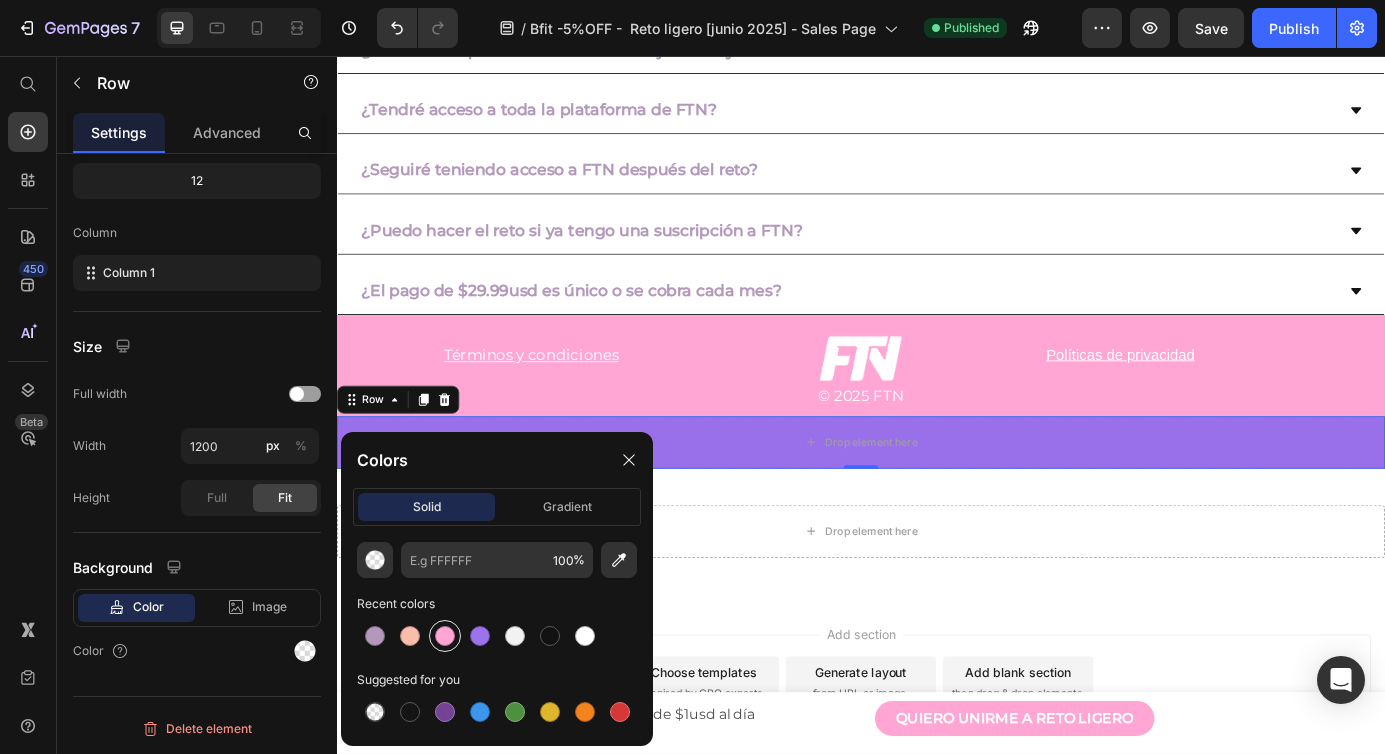 click at bounding box center [445, 636] 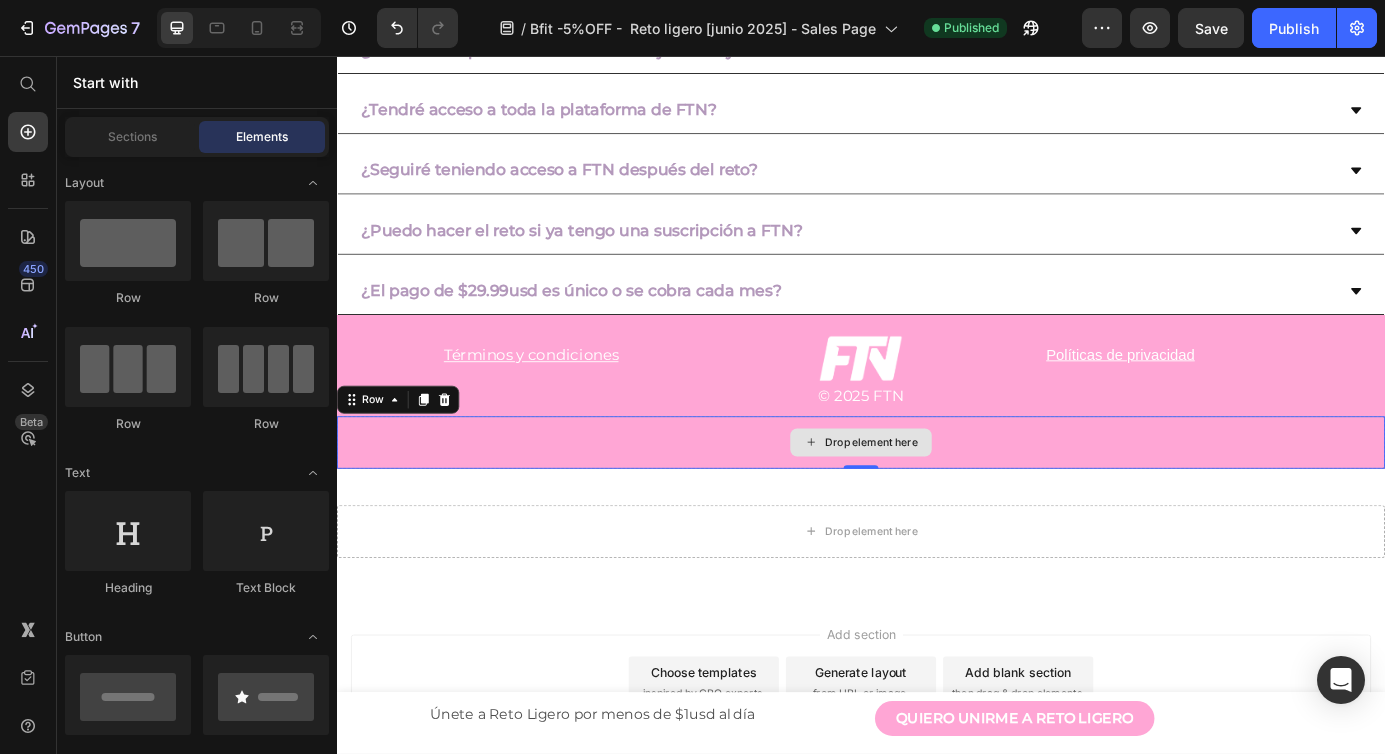 click on "Drop element here" at bounding box center [937, 499] 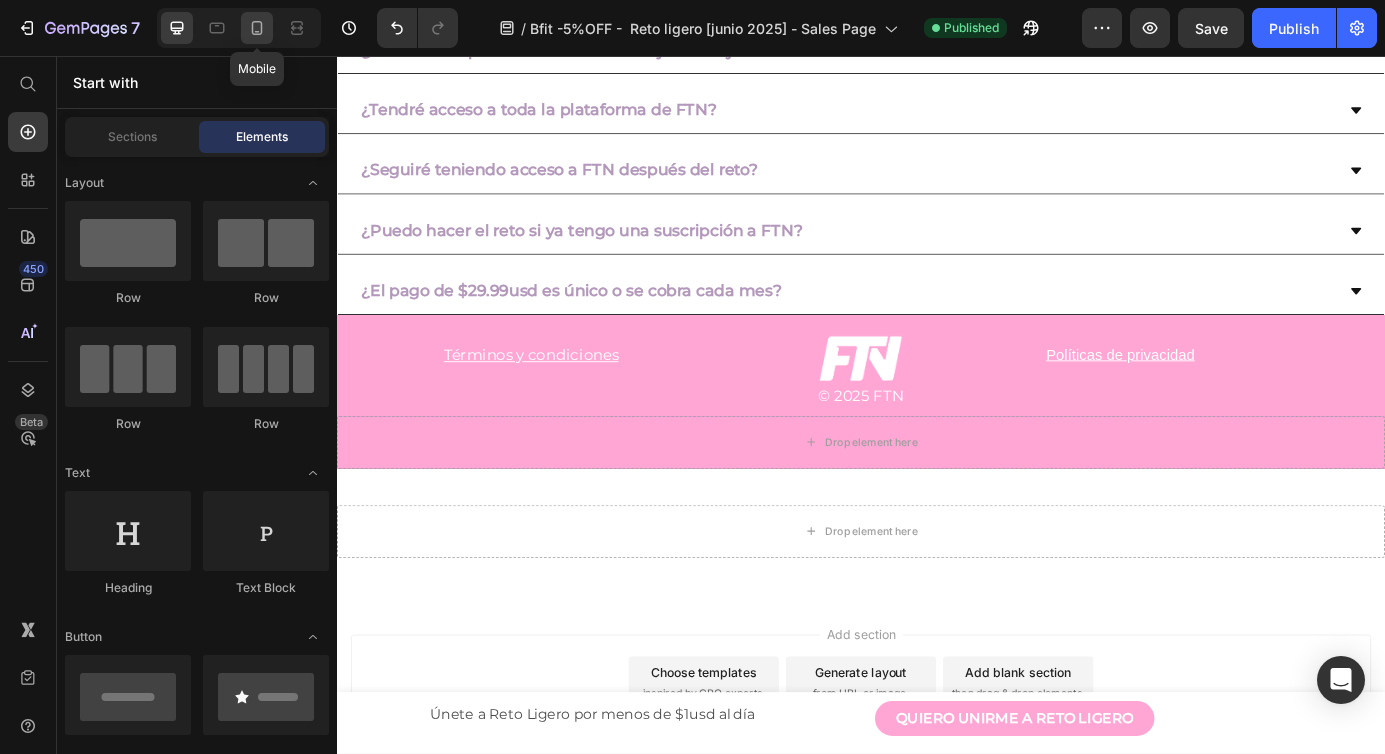click 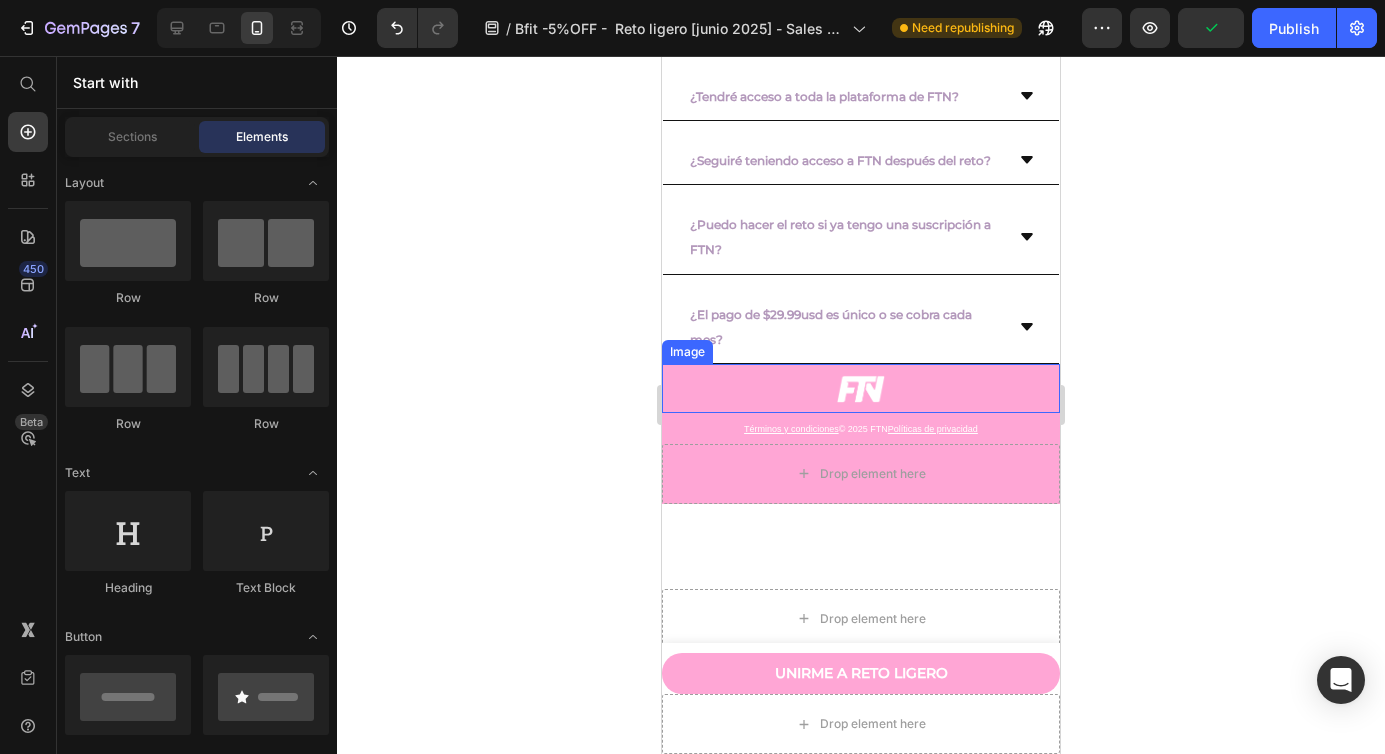 scroll, scrollTop: 7254, scrollLeft: 0, axis: vertical 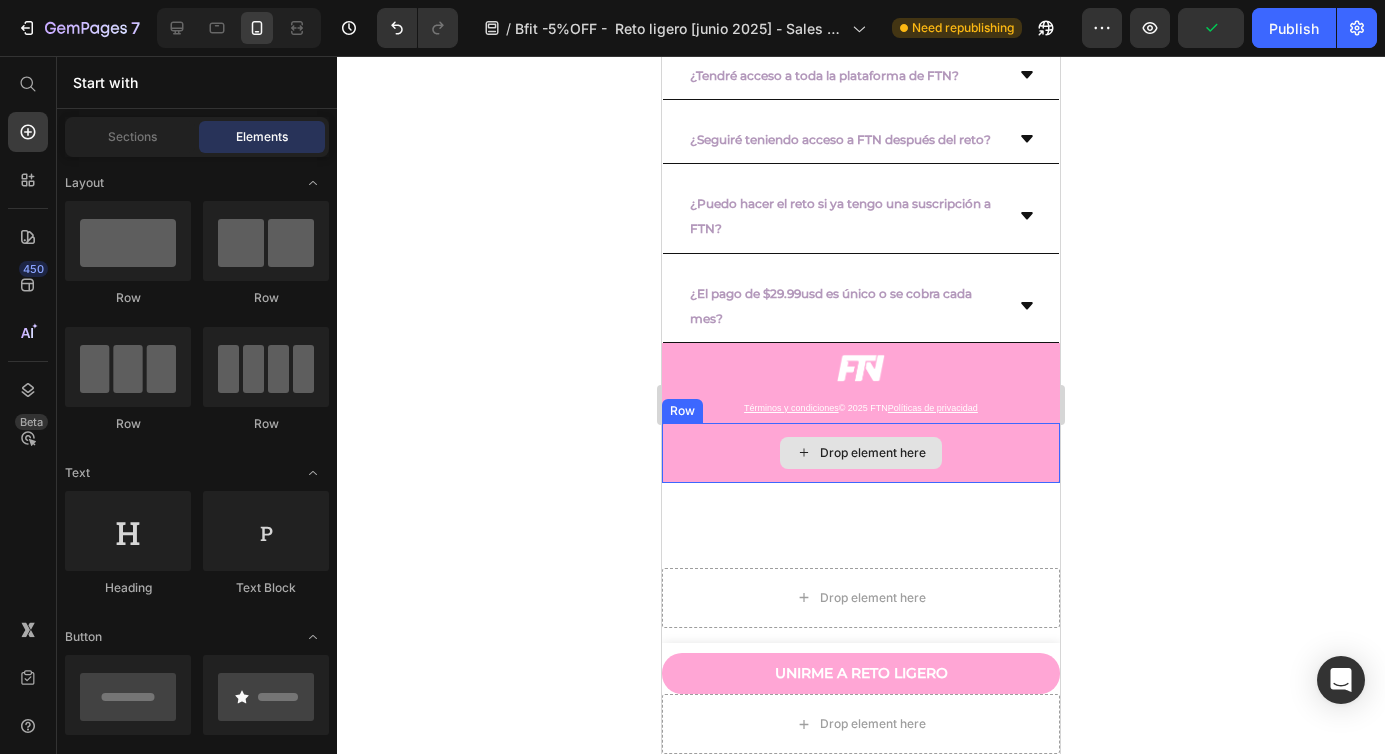 click on "Drop element here" at bounding box center [861, 453] 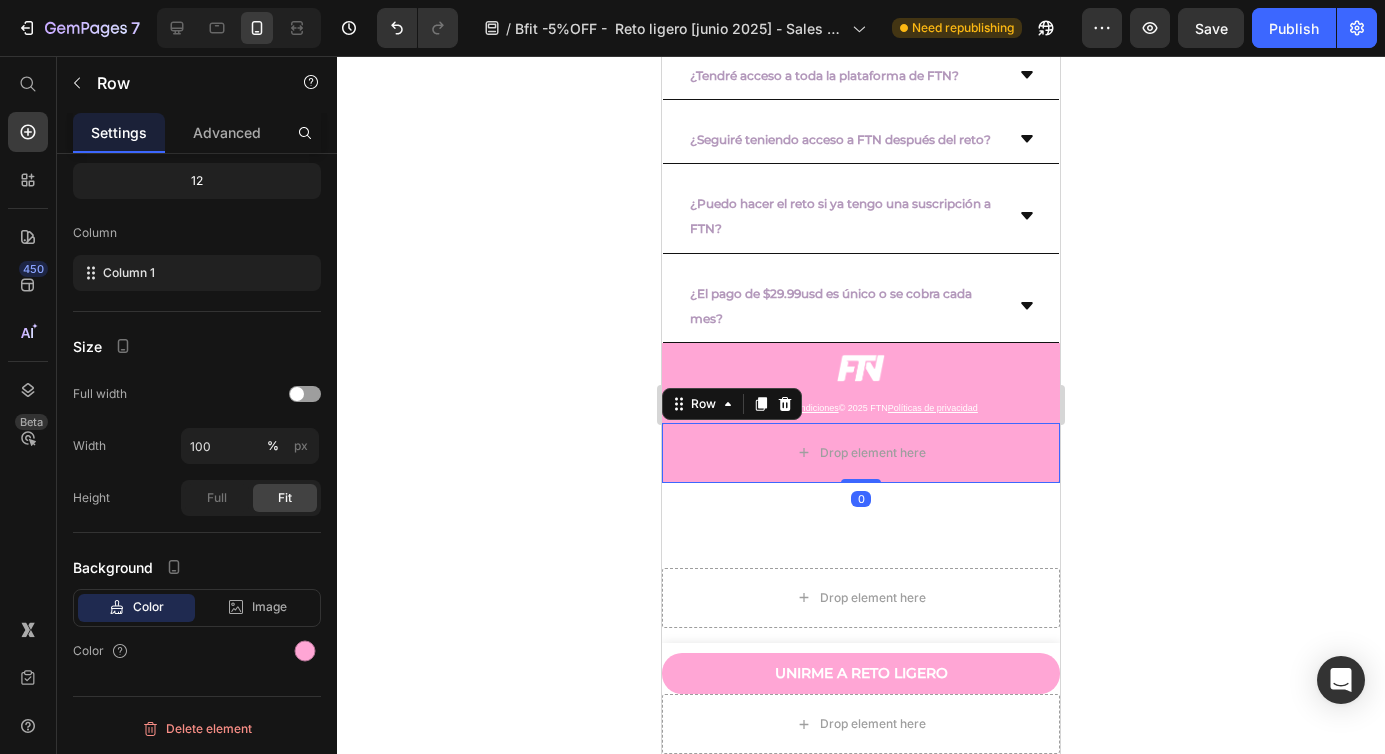 click 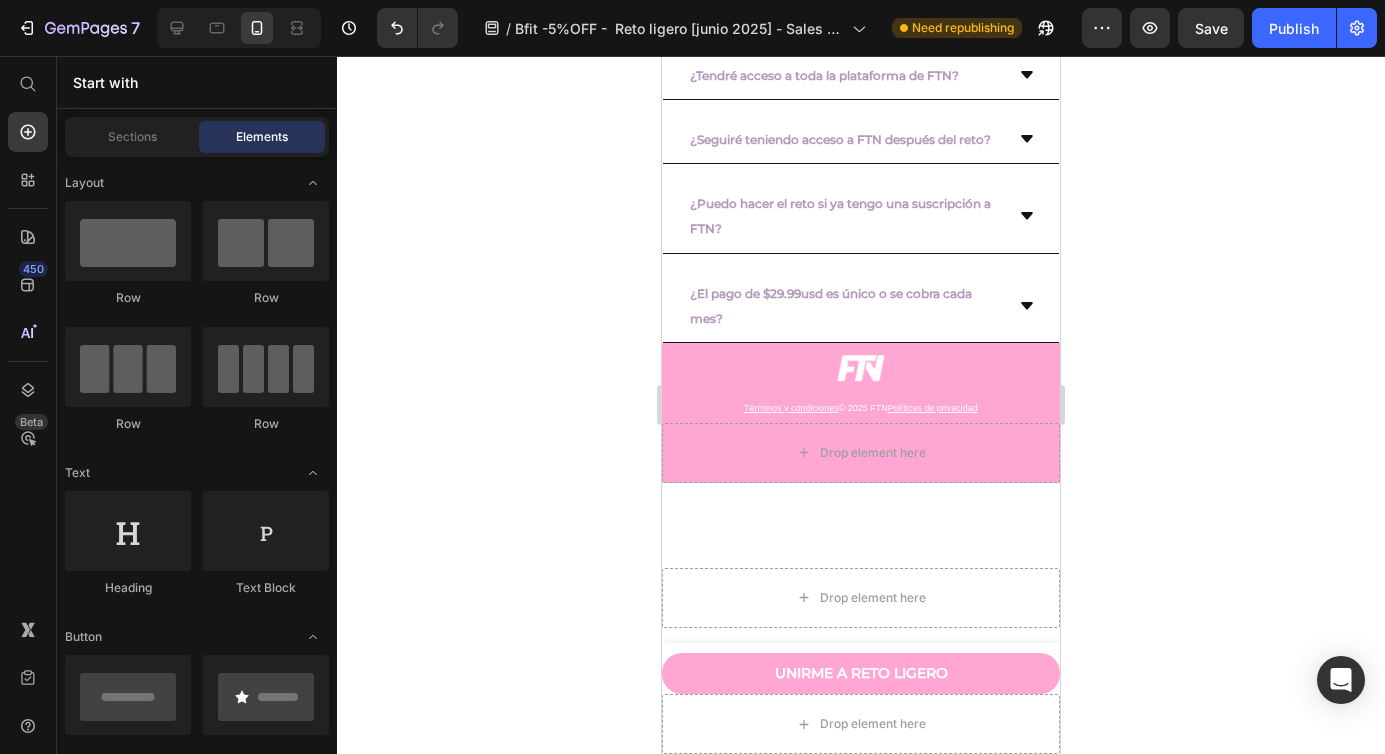 click 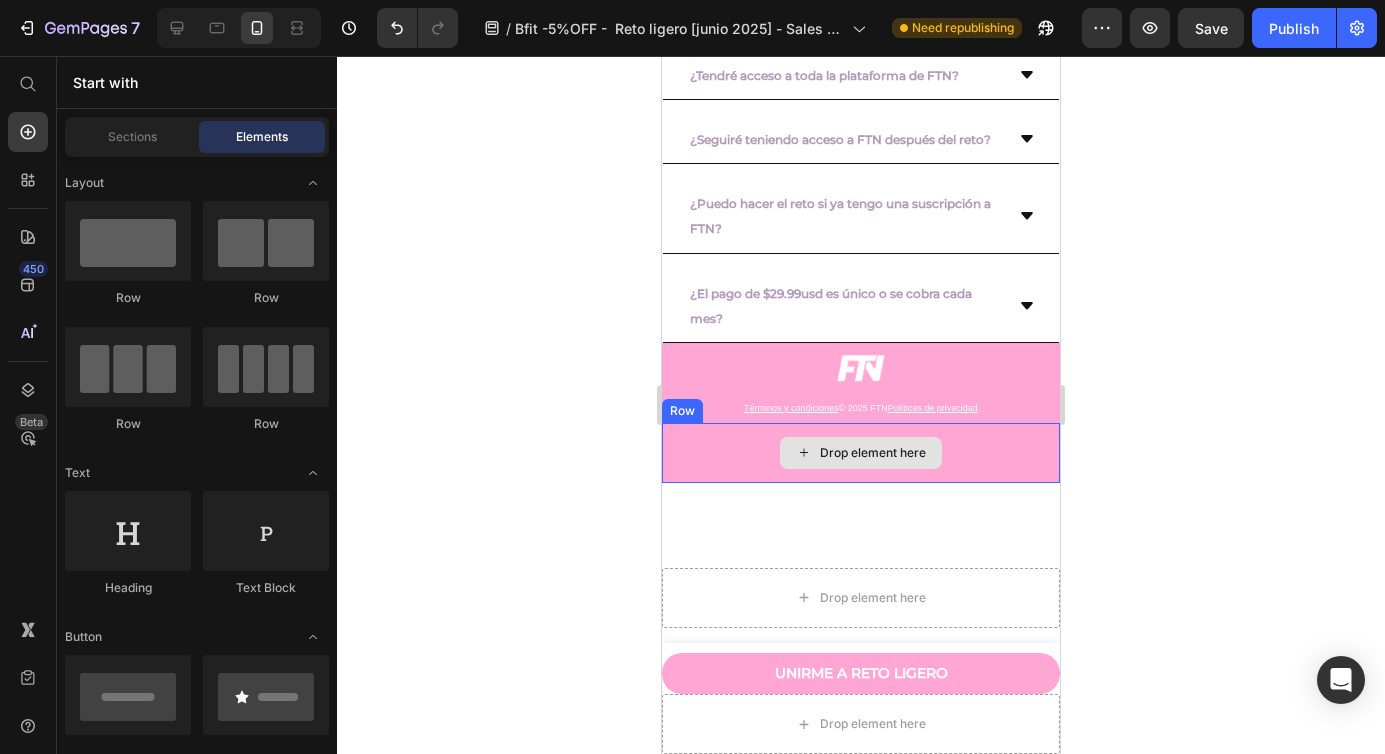 click on "Drop element here" at bounding box center (873, 453) 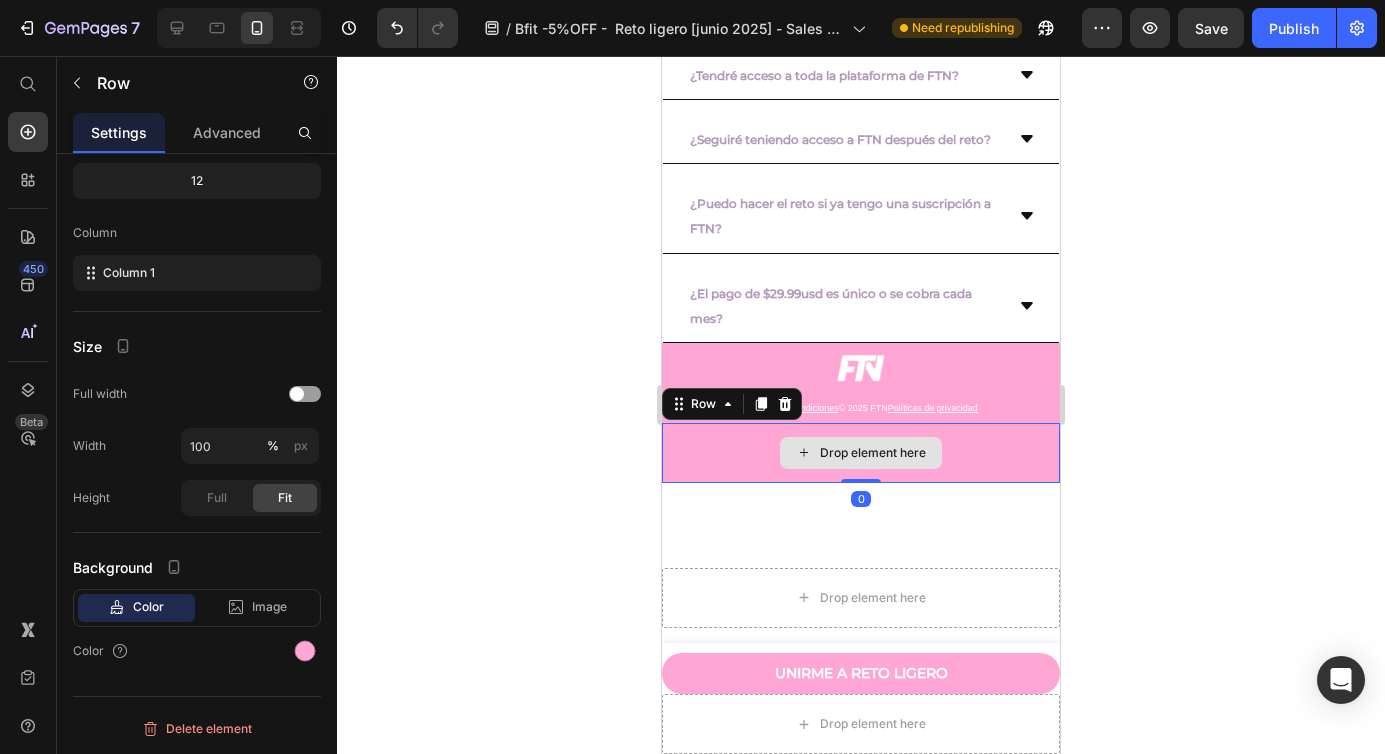 click on "Drop element here" at bounding box center (861, 453) 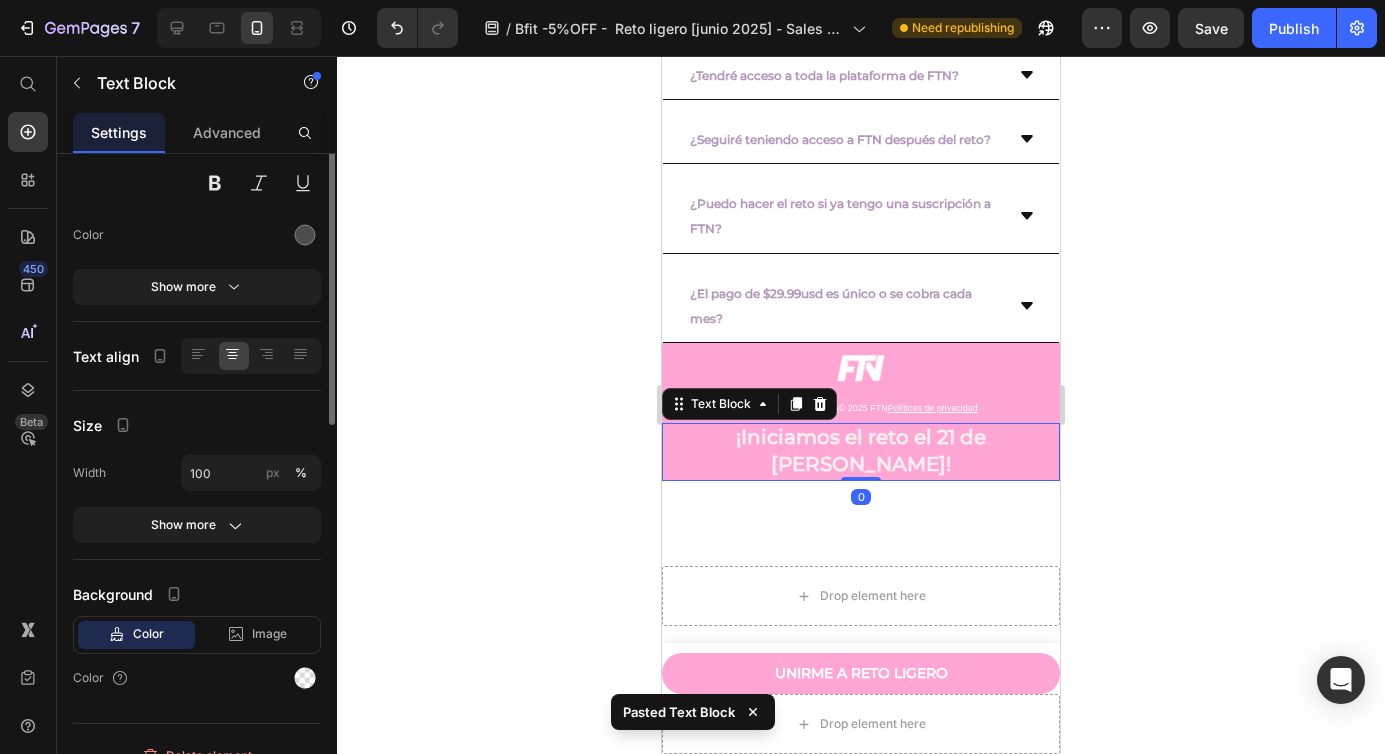 scroll, scrollTop: 0, scrollLeft: 0, axis: both 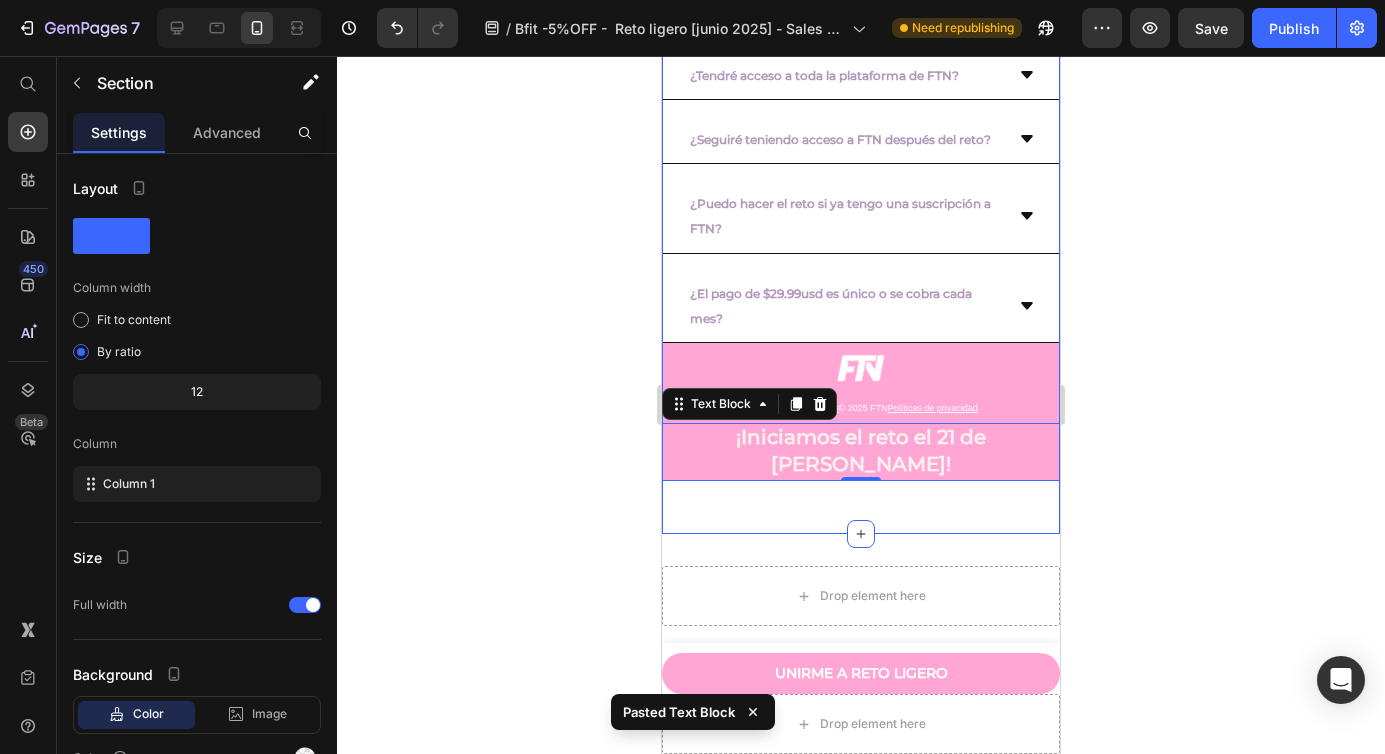 click on "Preguntas Frecuentes Text Block Preguntas Frecuentes Text Block
¿Cuándo inicia el Reto Ligero y cuánto dura? Inicia el 21 de julio de 2025 y termina el 10 de agosto. Text Block
¿Cuánto tiempo debo invertir en los ejercicios y cómo son?
¿Tendré acceso a toda la plataforma de FTN?
¿Seguiré teniendo acceso a FTN después del reto?
¿Puedo hacer el reto si ya tengo una suscripción a FTN?
¿El pago de $29.99usd es único o se cobra cada mes? Accordion
¿Cuándo inicia el Reto Ligero y cuánto dura? Inicia el 21 de julio de 2025 y termina el 10 de agosto. Text Block
¿Cuánto tiempo debo invertir en los ejercicios y cómo son?
¿Tendré acceso a toda la plataforma de FTN?" at bounding box center (861, 160) 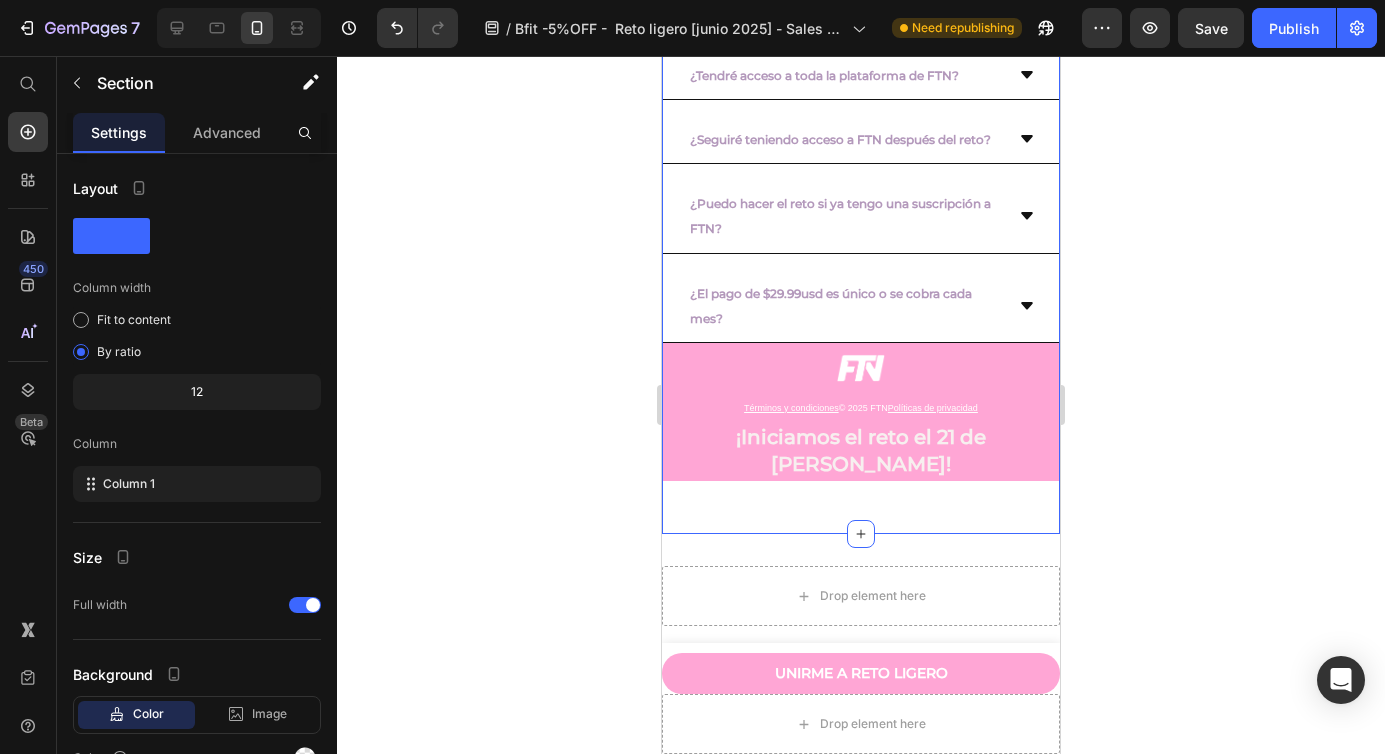 click 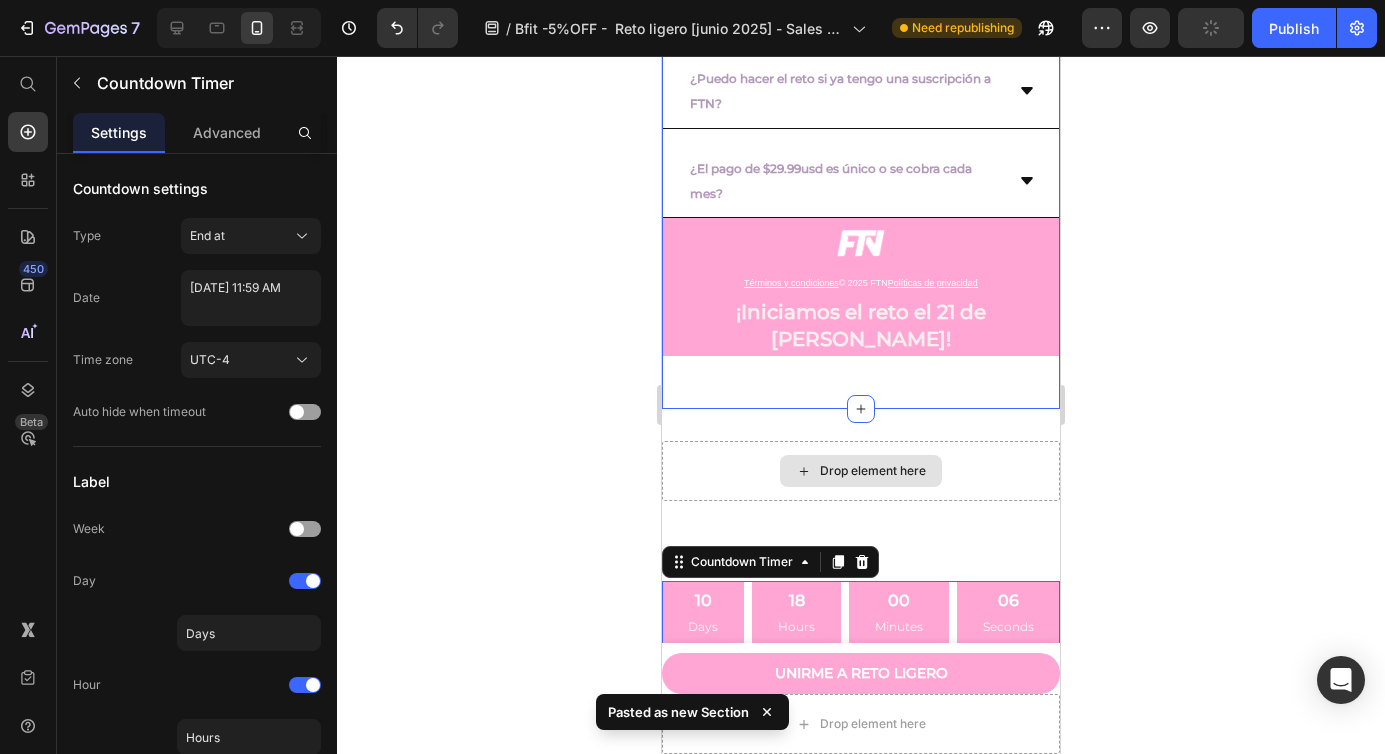 scroll, scrollTop: 7391, scrollLeft: 0, axis: vertical 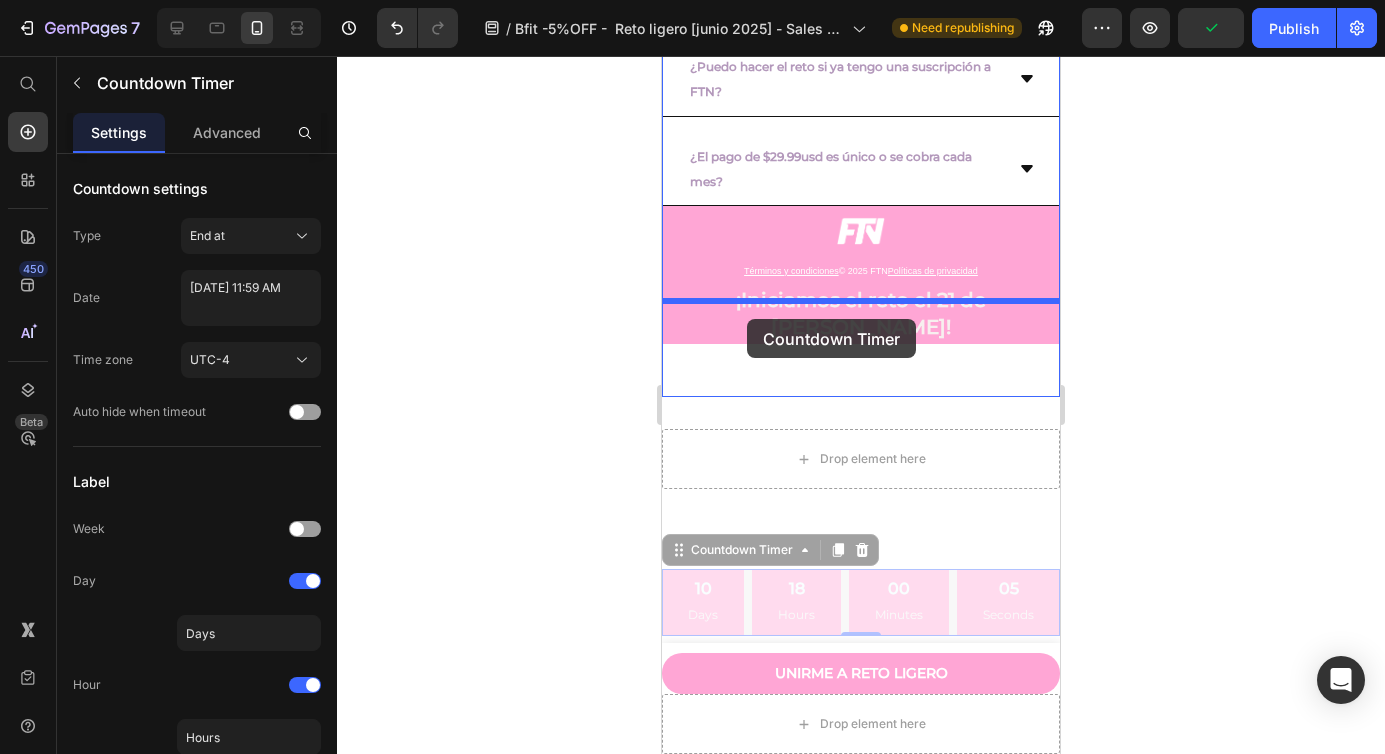 drag, startPoint x: 674, startPoint y: 510, endPoint x: 747, endPoint y: 318, distance: 205.40935 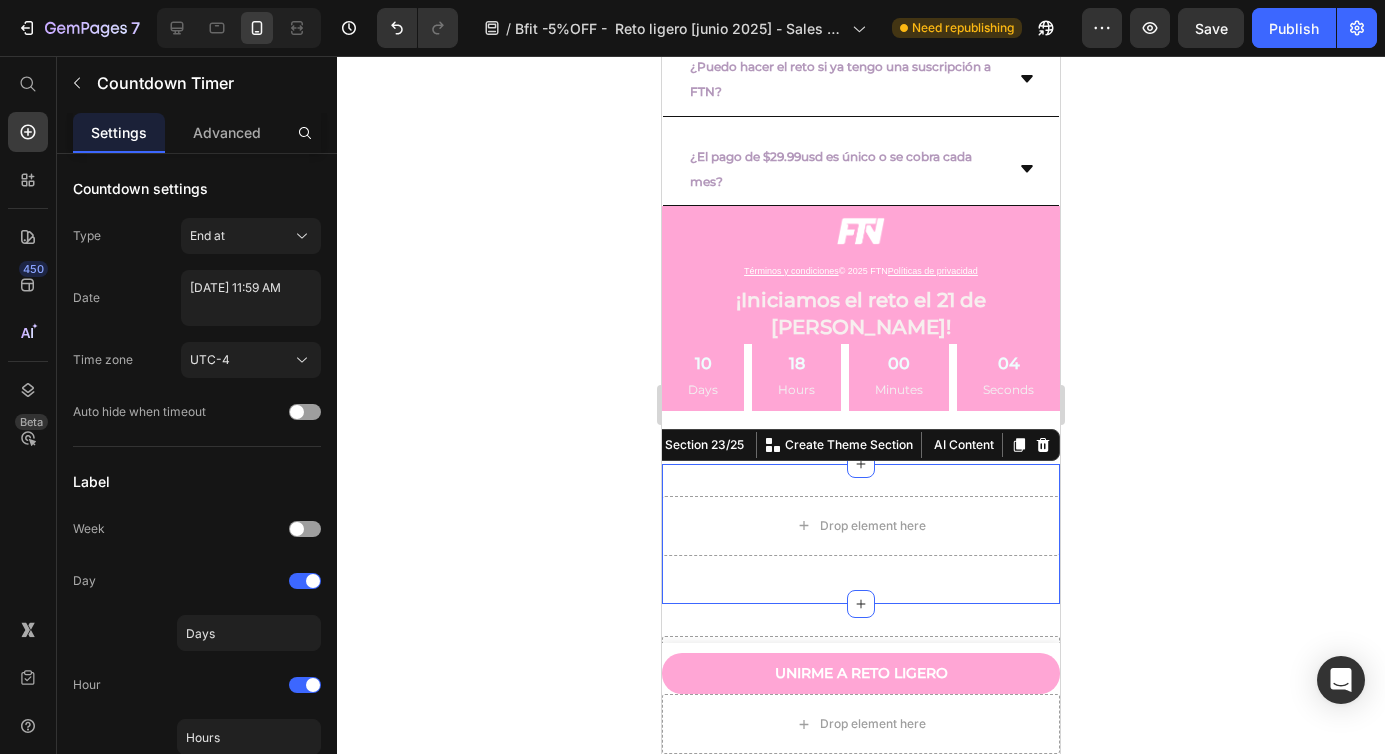 click on "Drop element here Row Section 23/25   You can create reusable sections Create Theme Section AI Content Write with GemAI What would you like to describe here? Tone and Voice Persuasive Product Suscríbete a FTN y accede a Reto Ligero -5% Bfit Show more Generate" at bounding box center [861, 534] 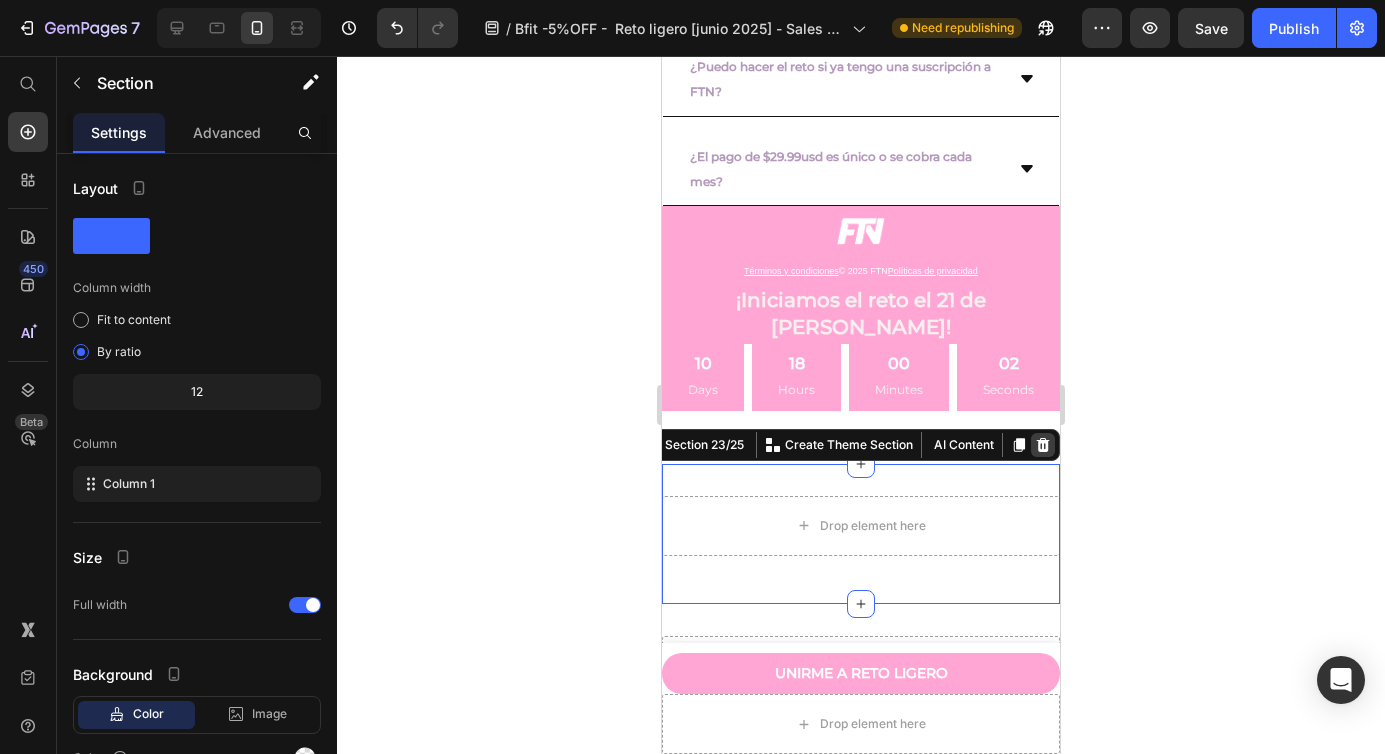 click 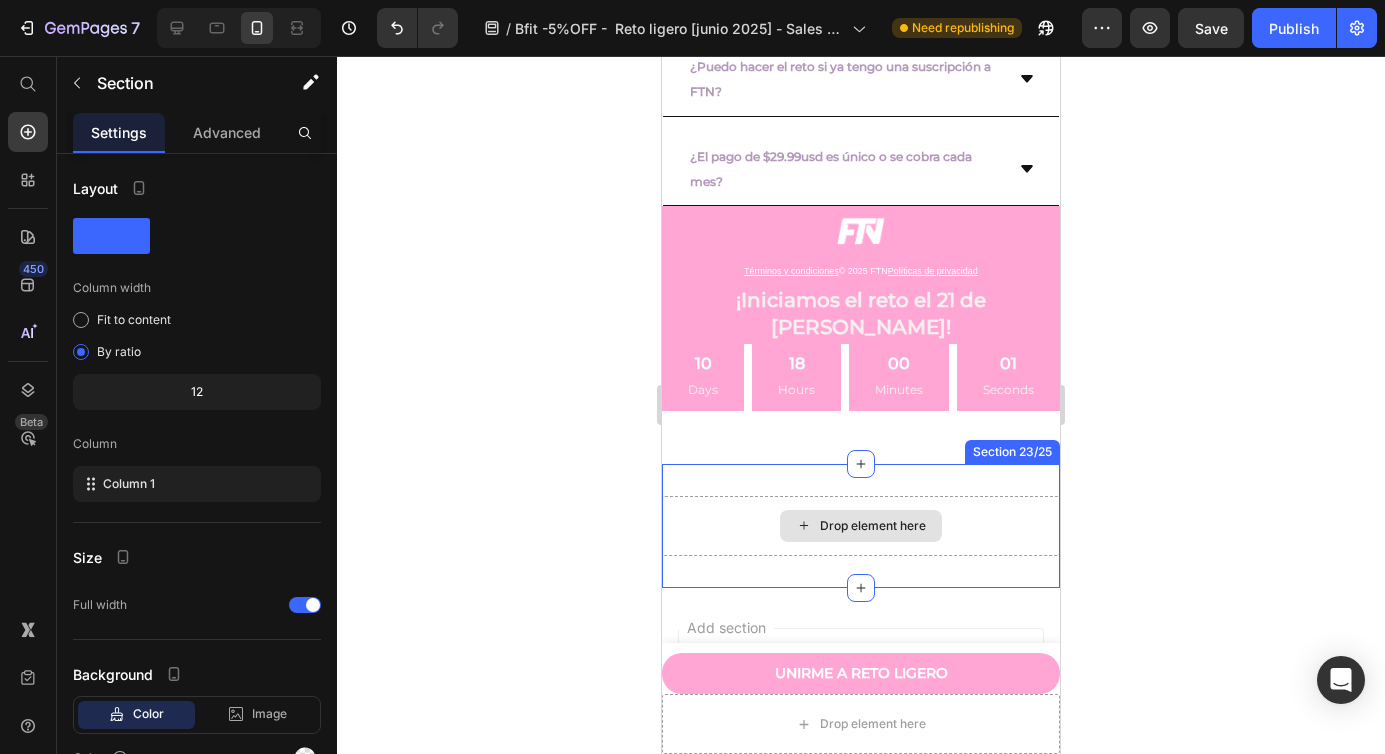 click on "Drop element here" at bounding box center (861, 526) 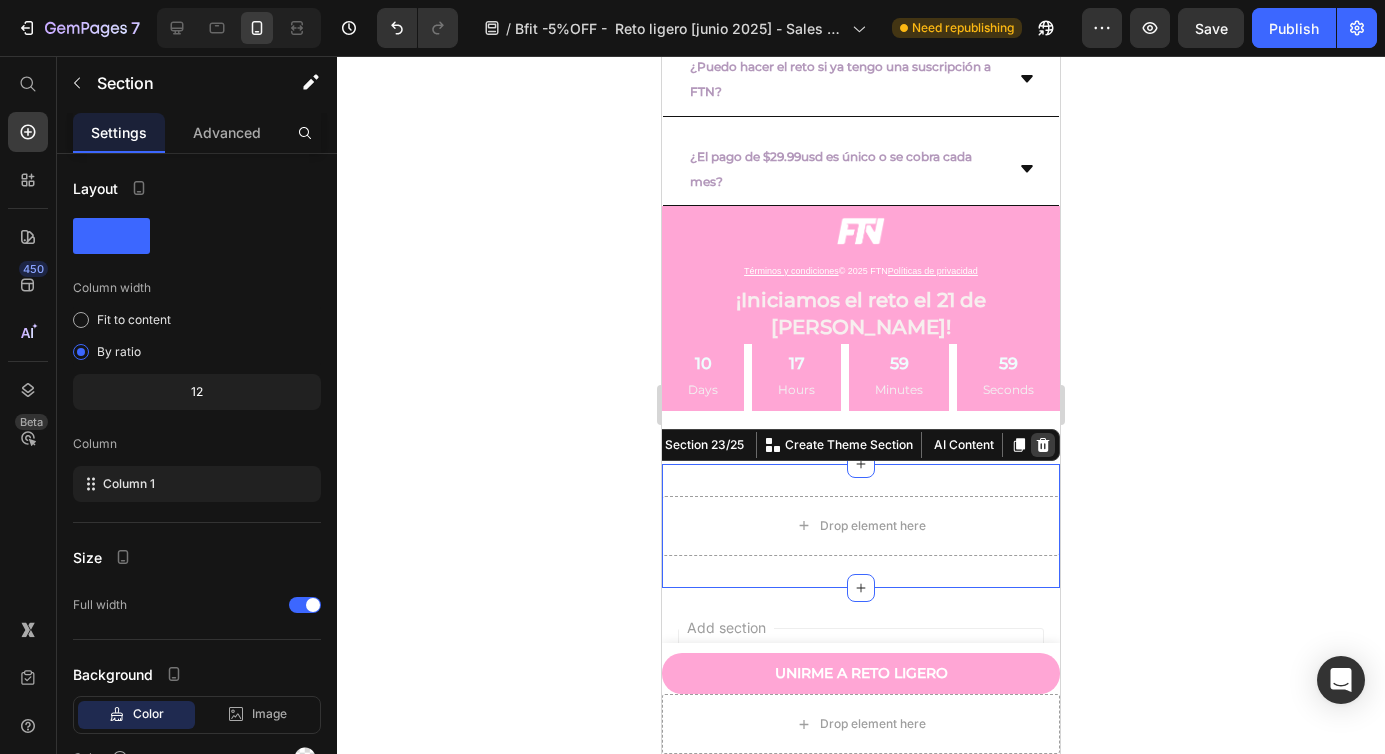click 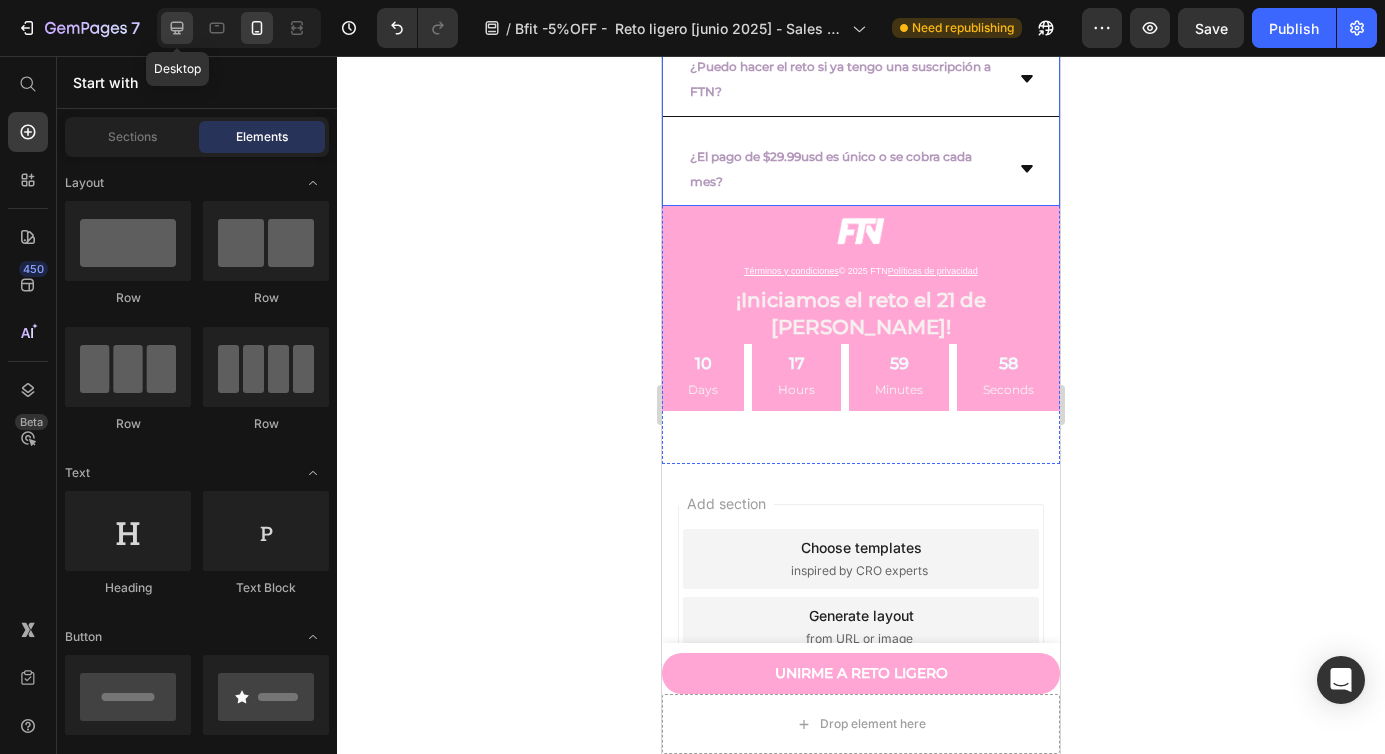 click 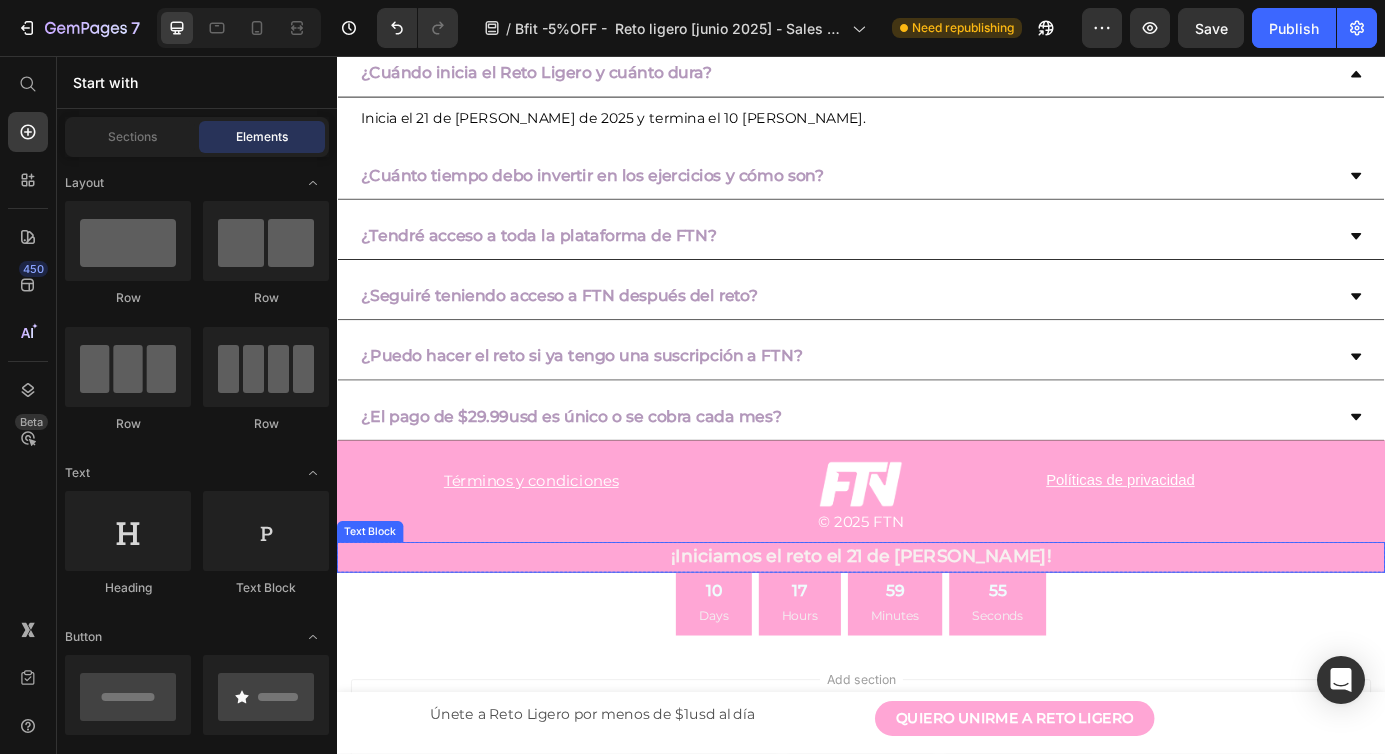 scroll, scrollTop: 6133, scrollLeft: 0, axis: vertical 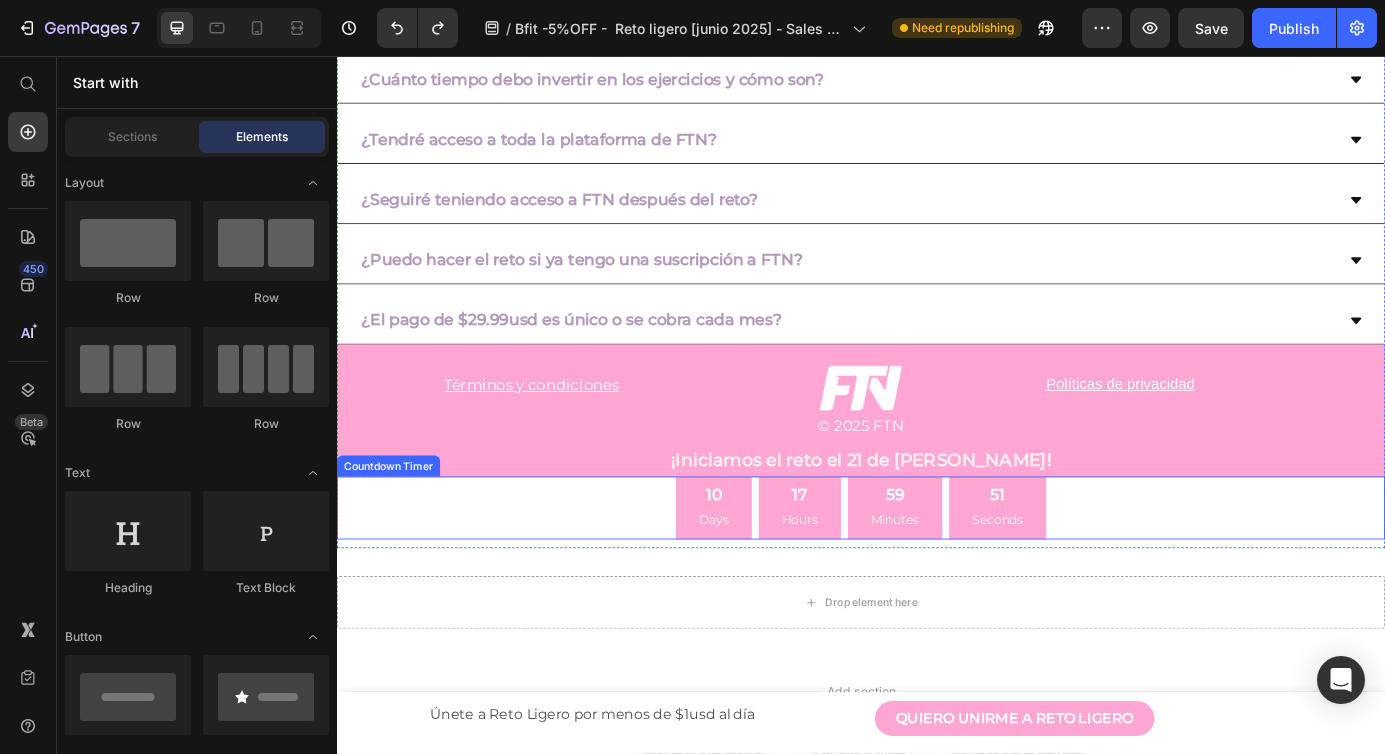 click on "10 Days 17 Hours 59 Minutes 51 Seconds" at bounding box center [937, 574] 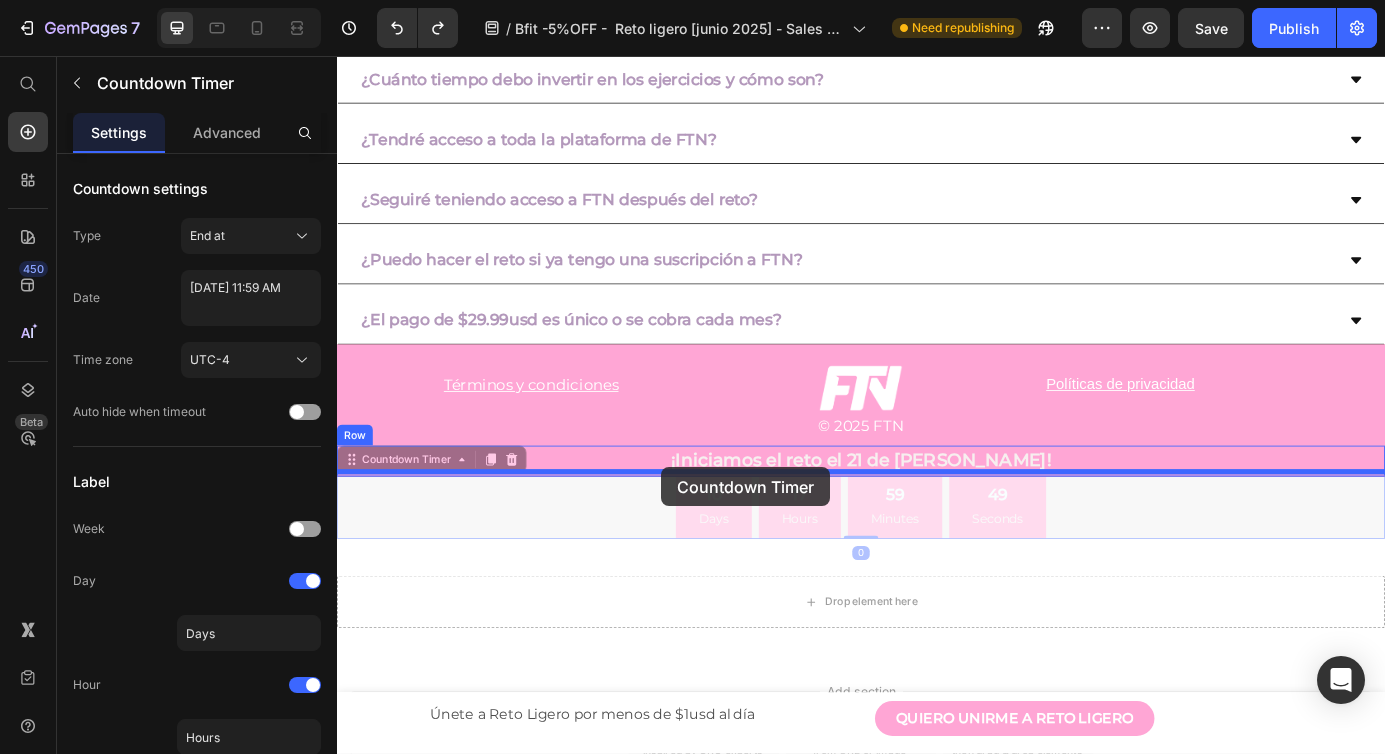 drag, startPoint x: 352, startPoint y: 510, endPoint x: 708, endPoint y: 527, distance: 356.40567 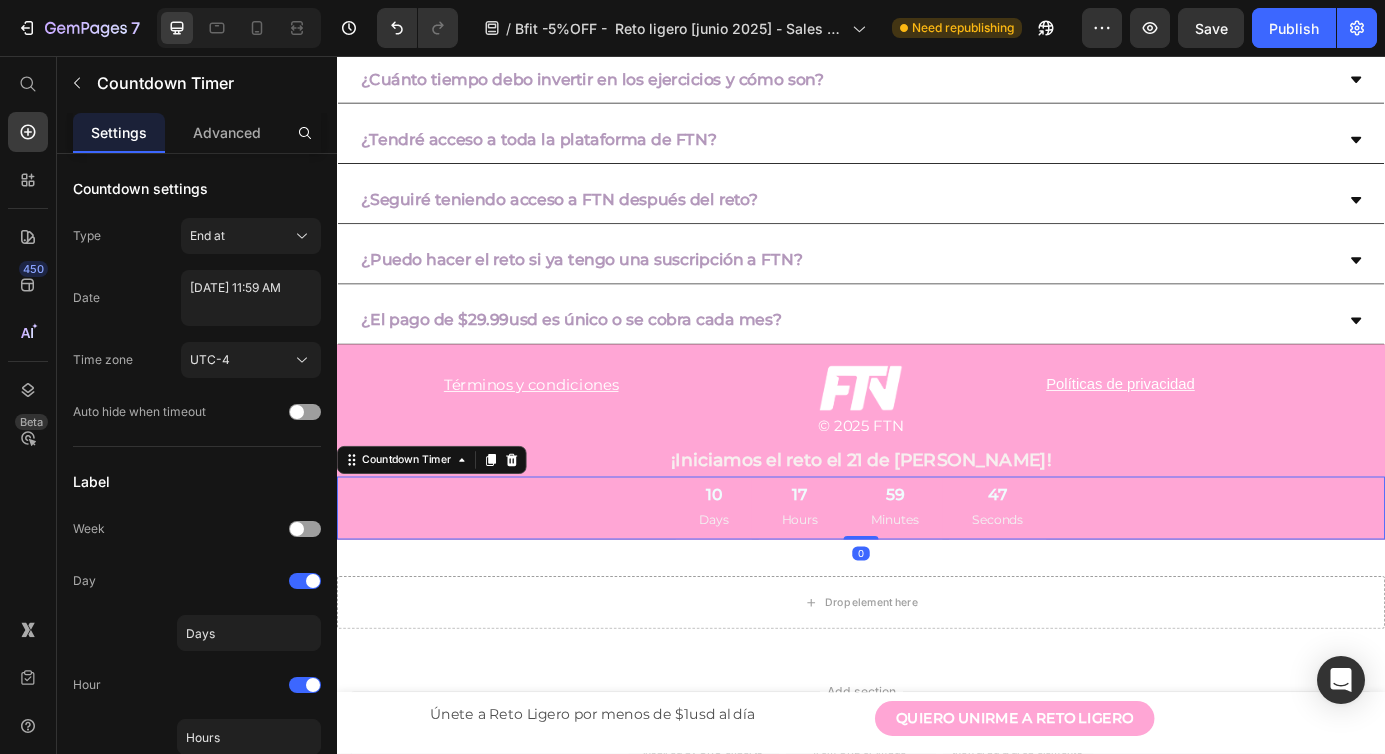click on "10 Days 17 Hours 59 Minutes 47 Seconds" at bounding box center (937, 574) 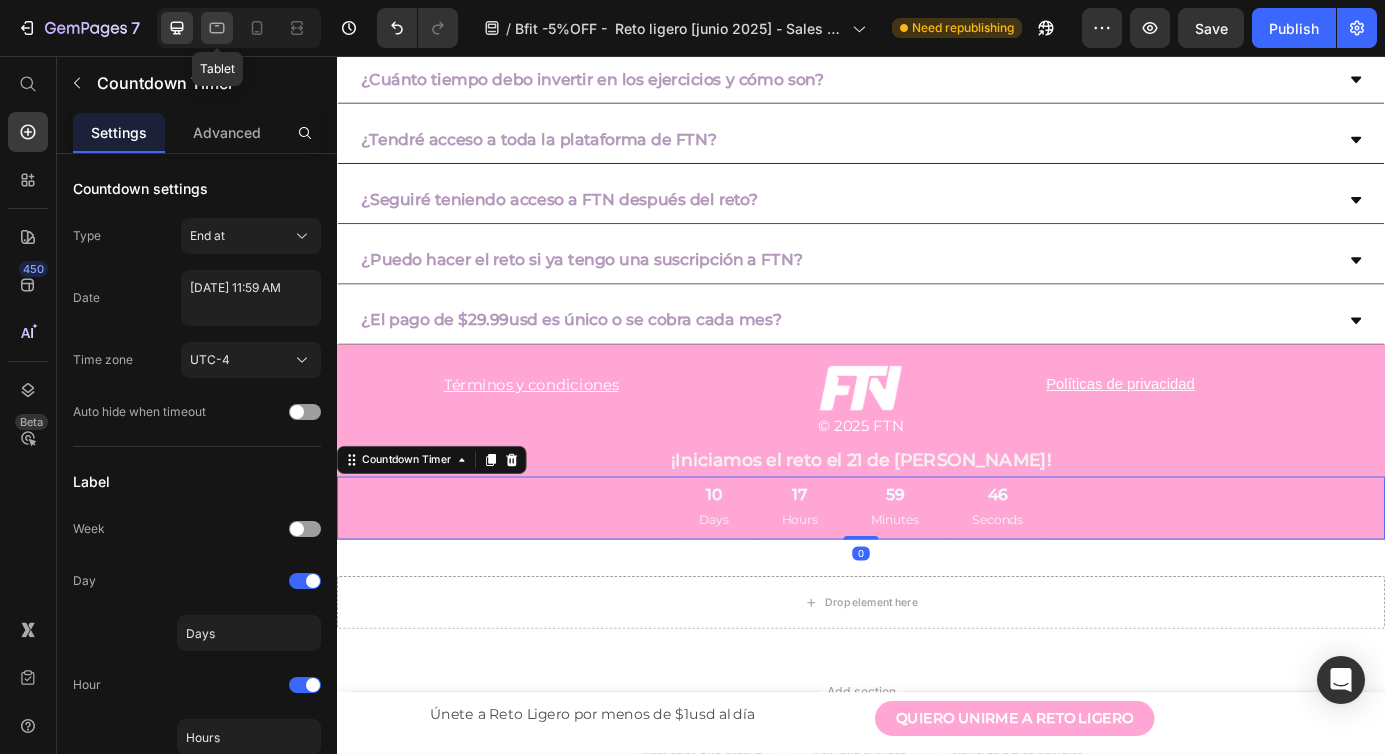 click 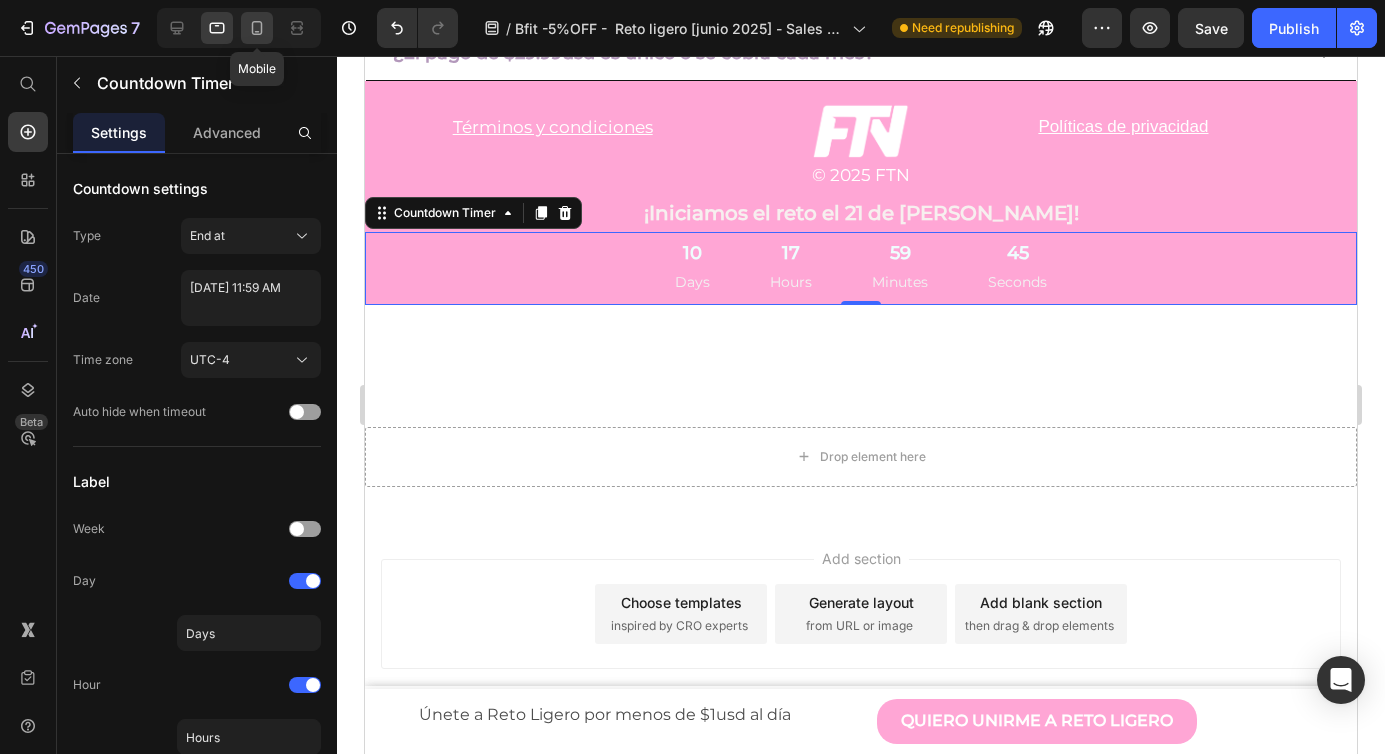 click 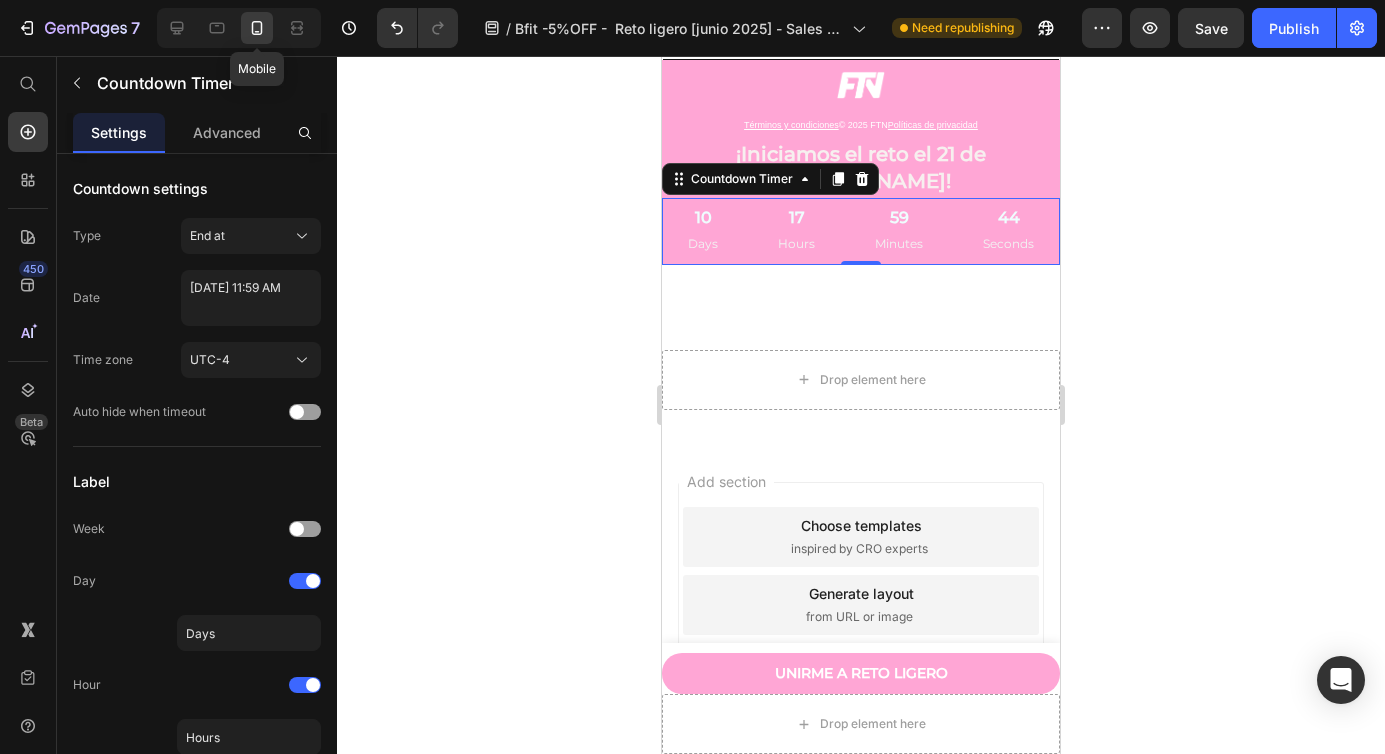 scroll, scrollTop: 7687, scrollLeft: 0, axis: vertical 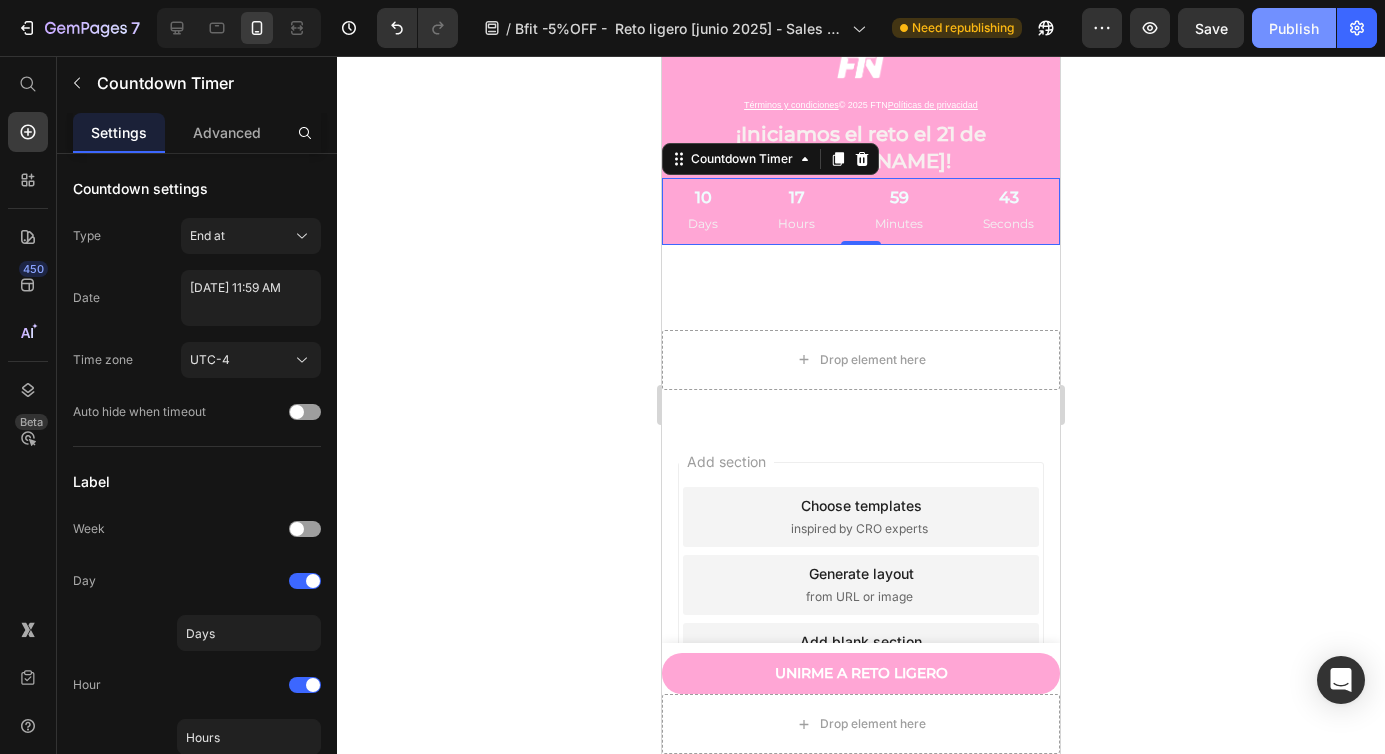 click on "Publish" at bounding box center (1294, 28) 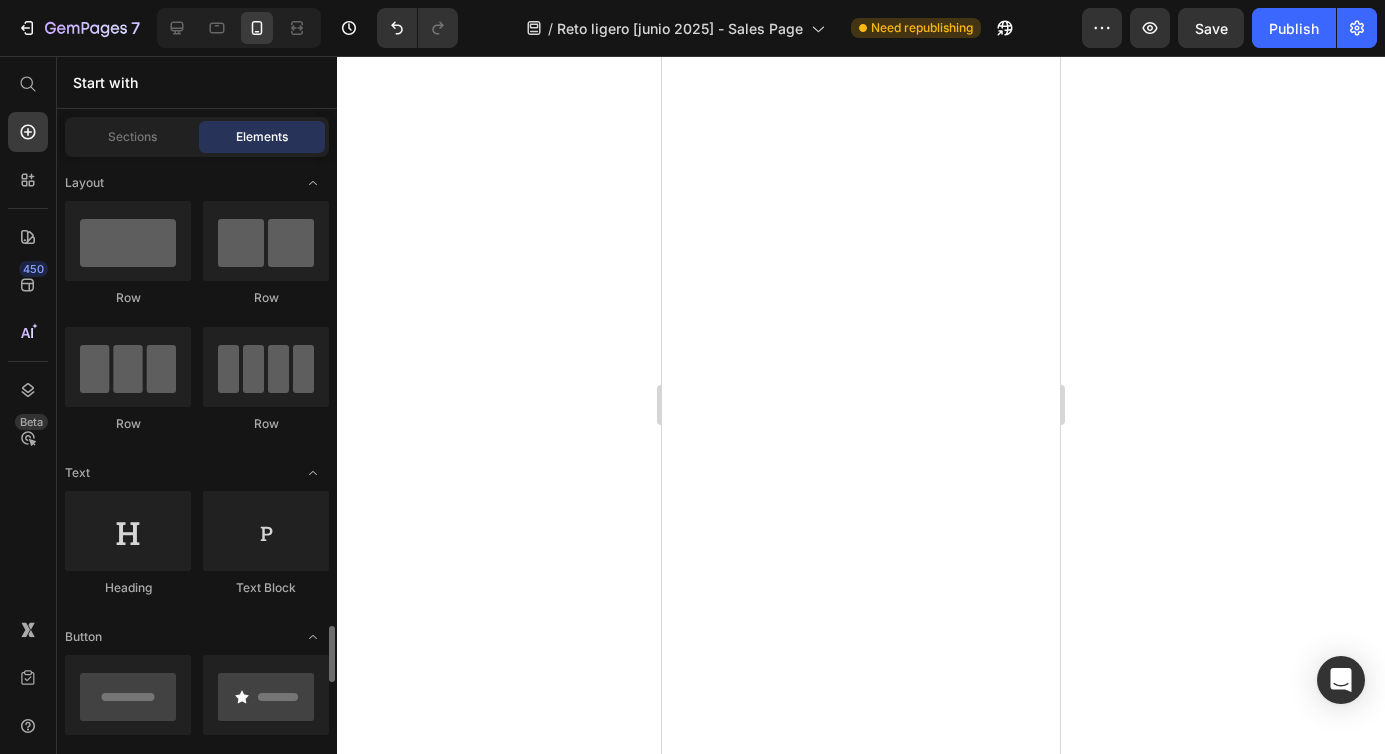 scroll, scrollTop: 0, scrollLeft: 0, axis: both 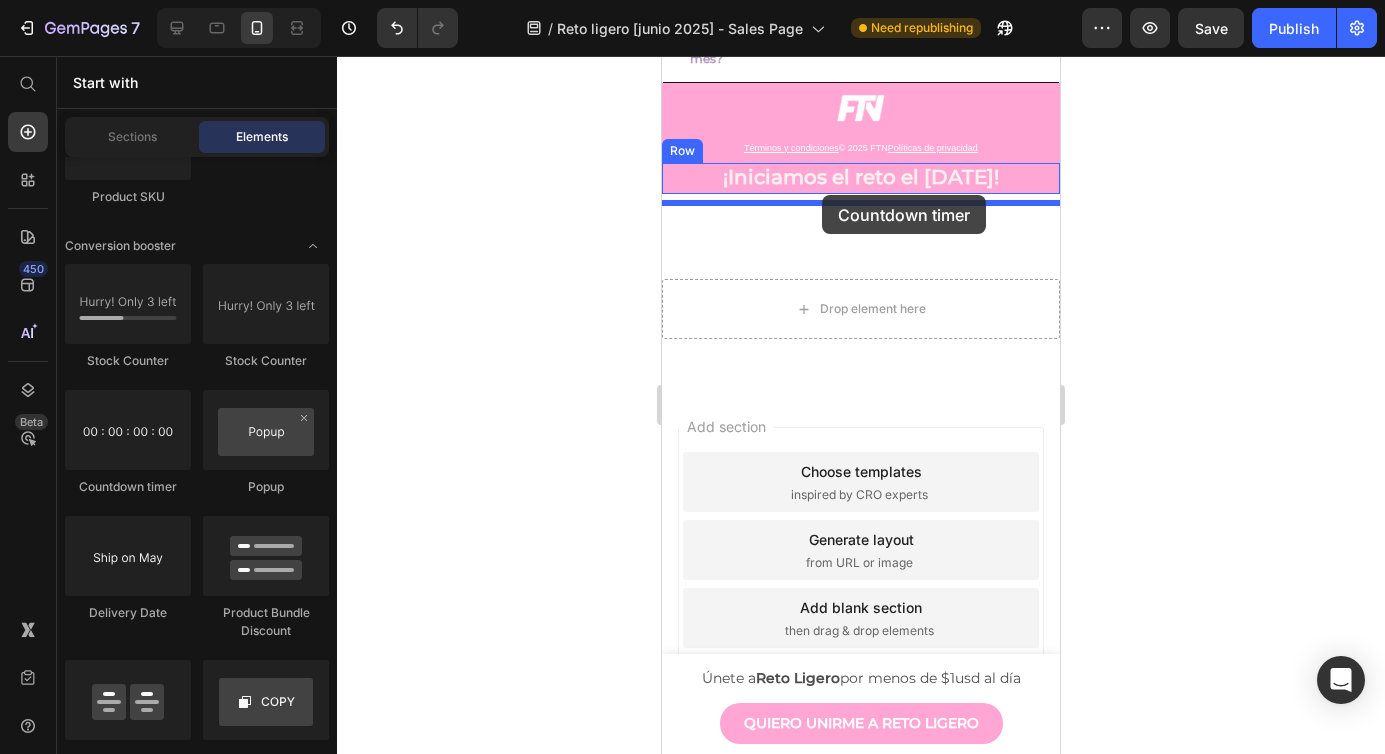 drag, startPoint x: 804, startPoint y: 486, endPoint x: 822, endPoint y: 192, distance: 294.5505 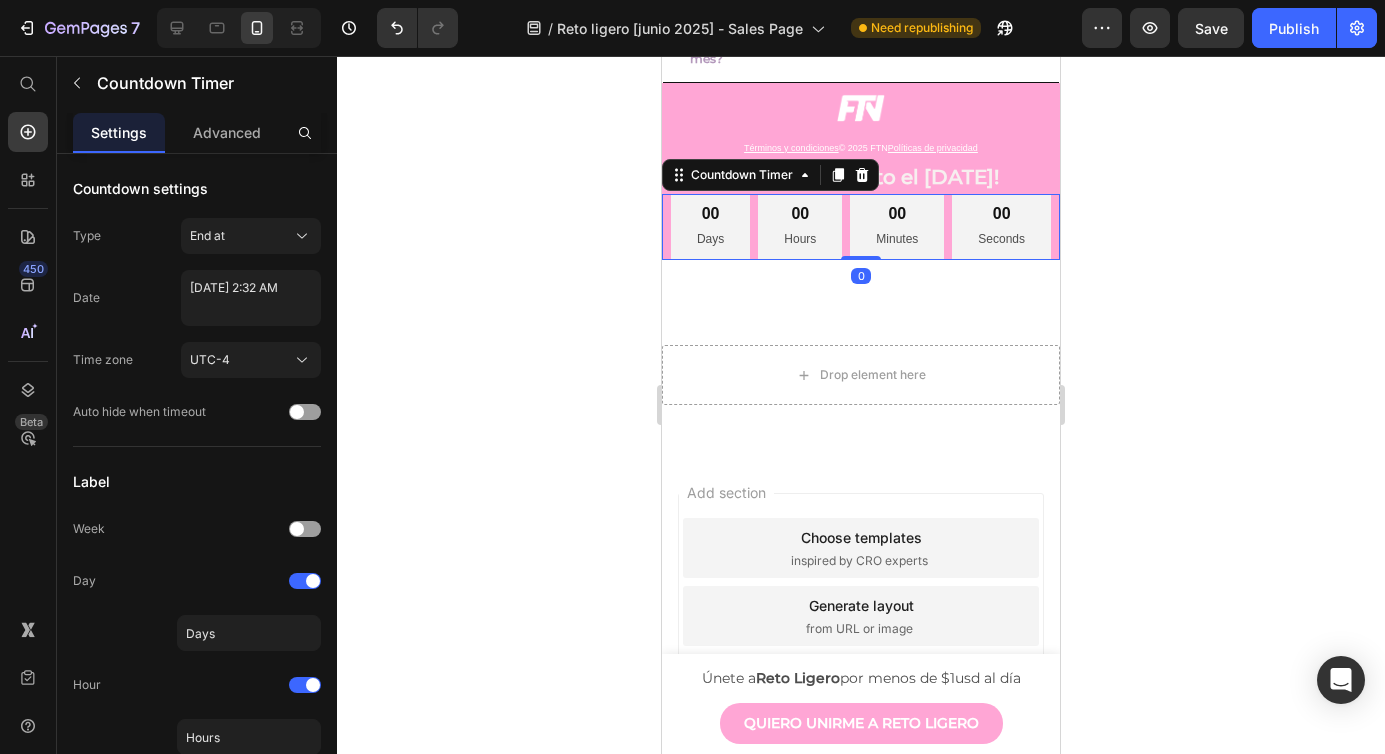 click on "Days" at bounding box center [710, 240] 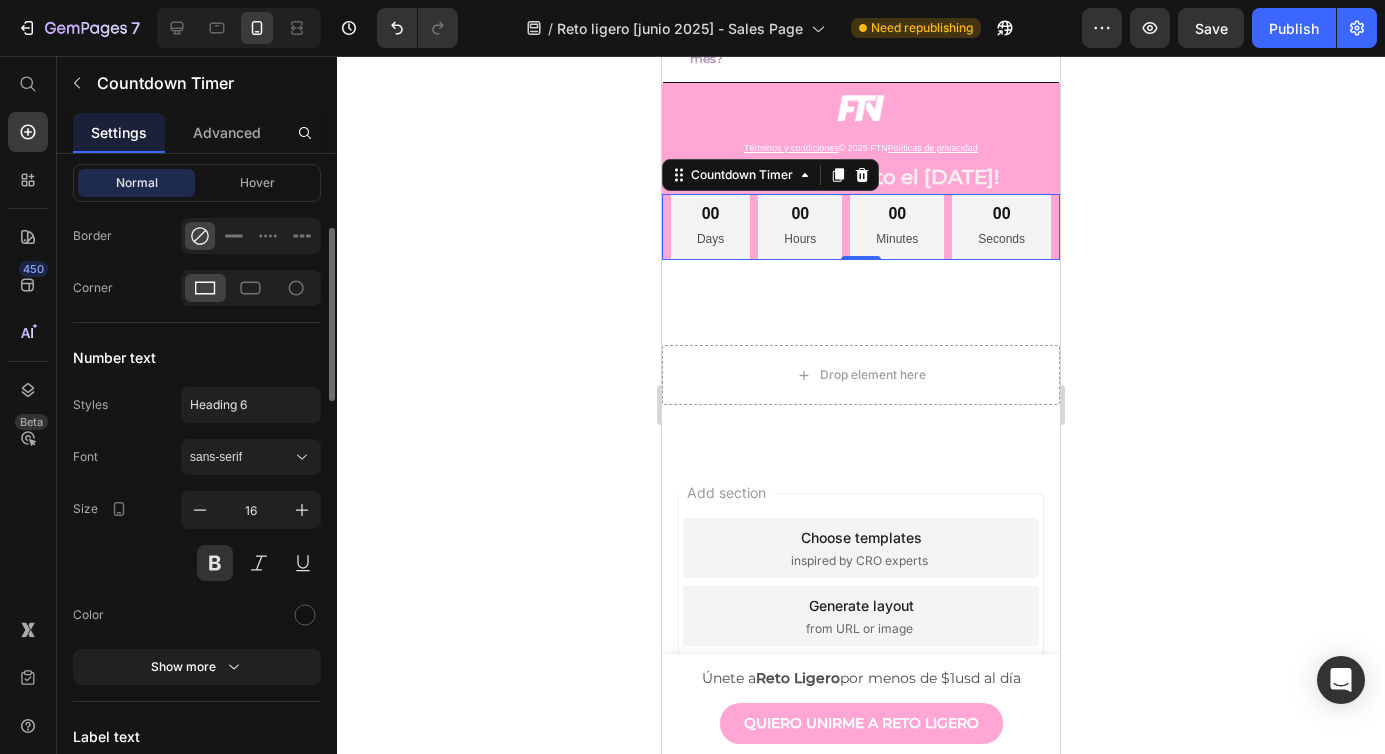 scroll, scrollTop: 1836, scrollLeft: 0, axis: vertical 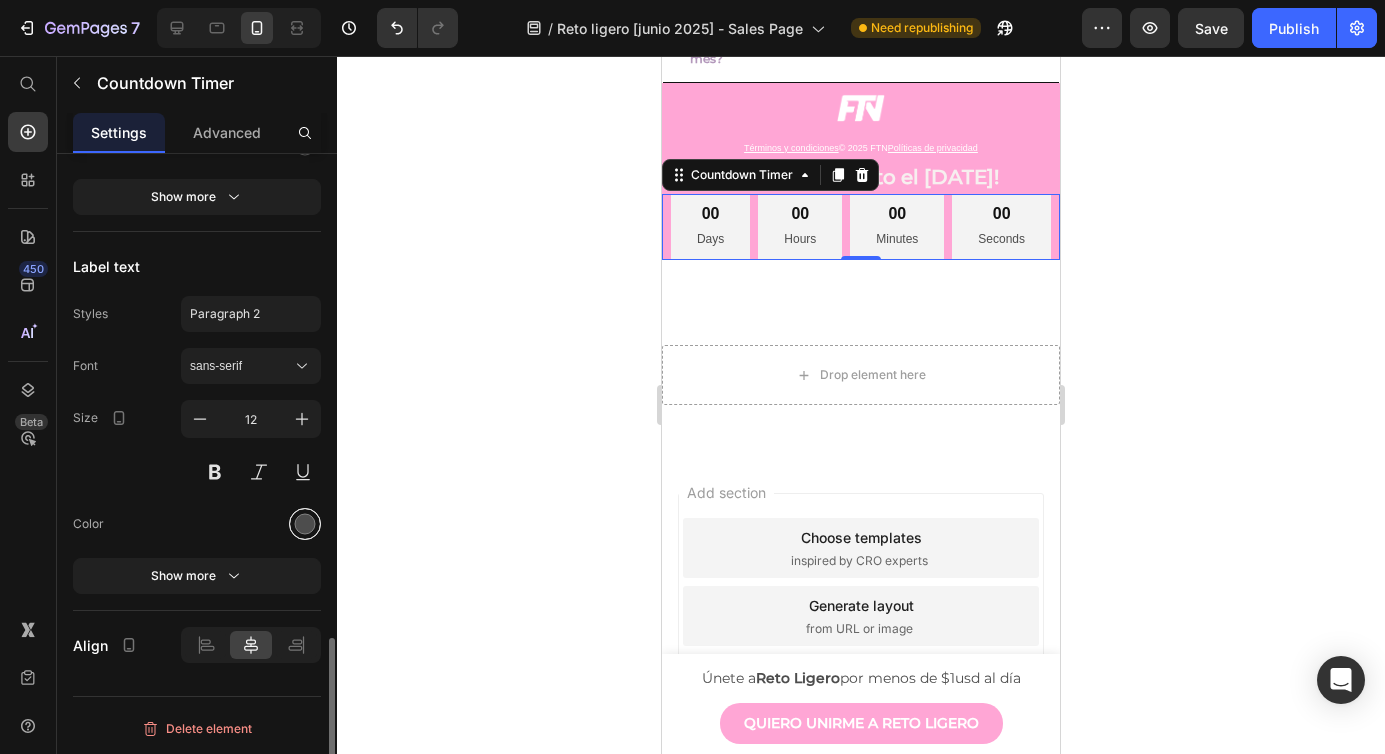 click at bounding box center [305, 524] 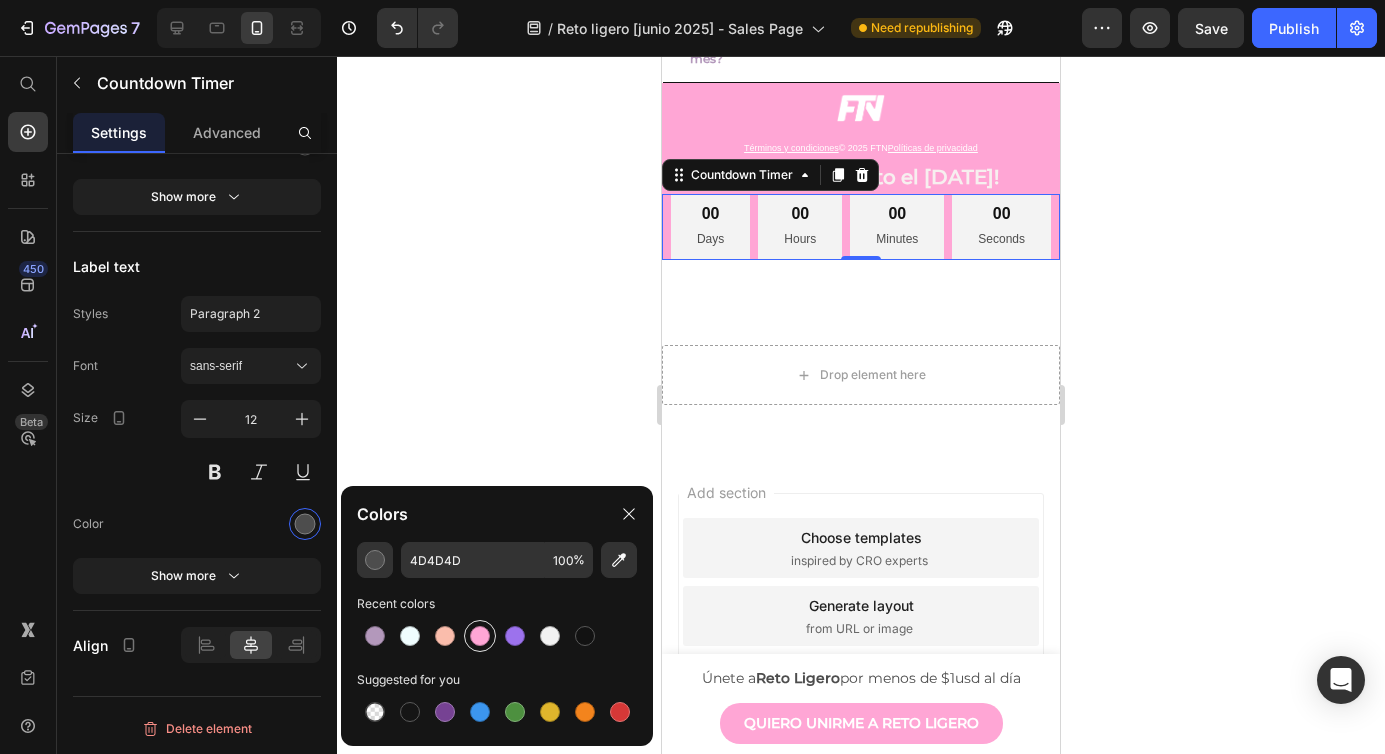 click at bounding box center (480, 636) 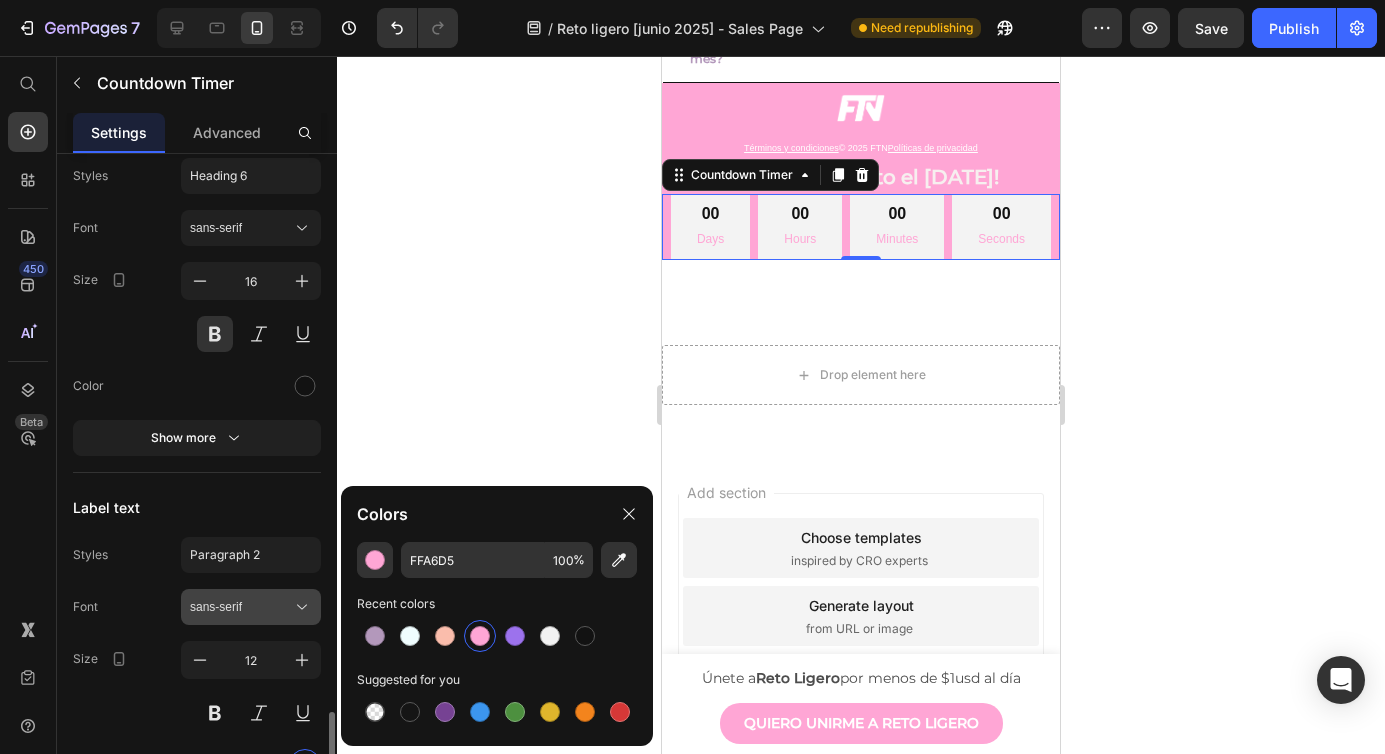 scroll, scrollTop: 1538, scrollLeft: 0, axis: vertical 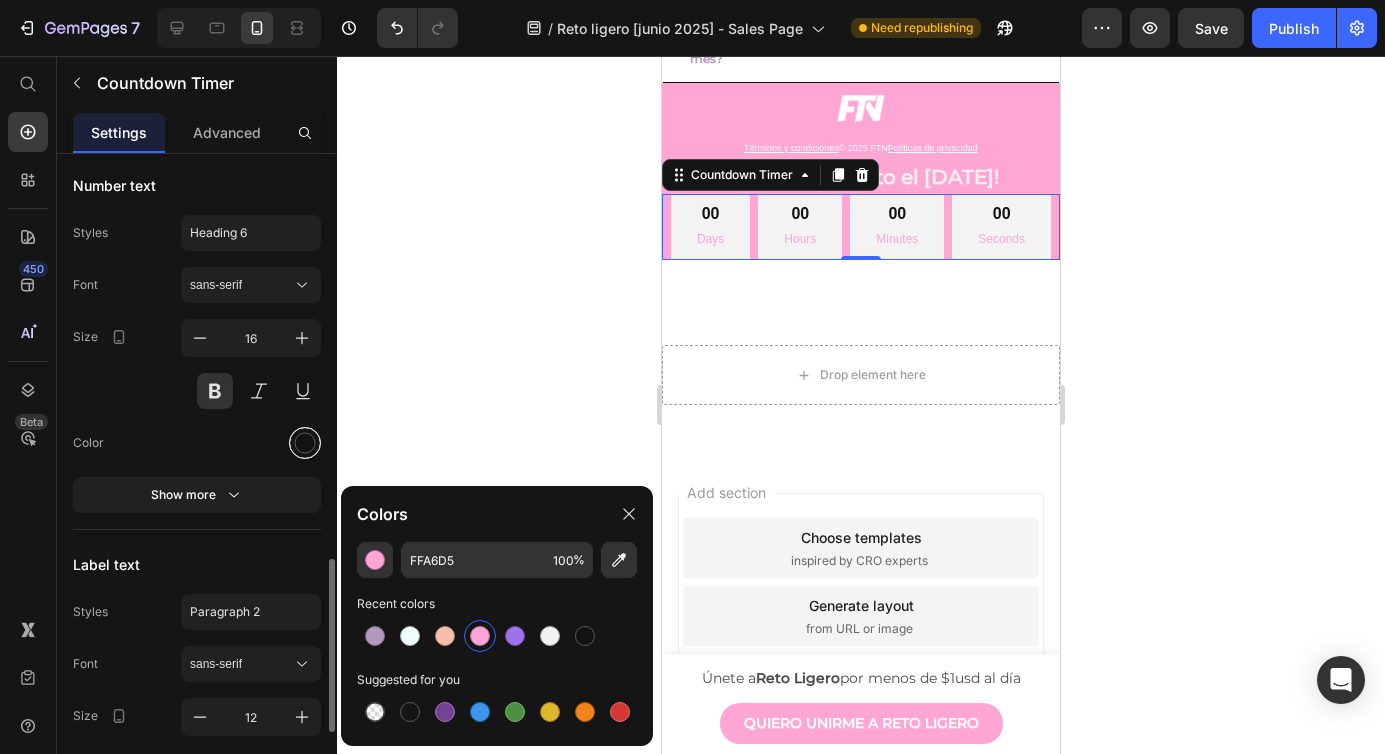 click at bounding box center [305, 443] 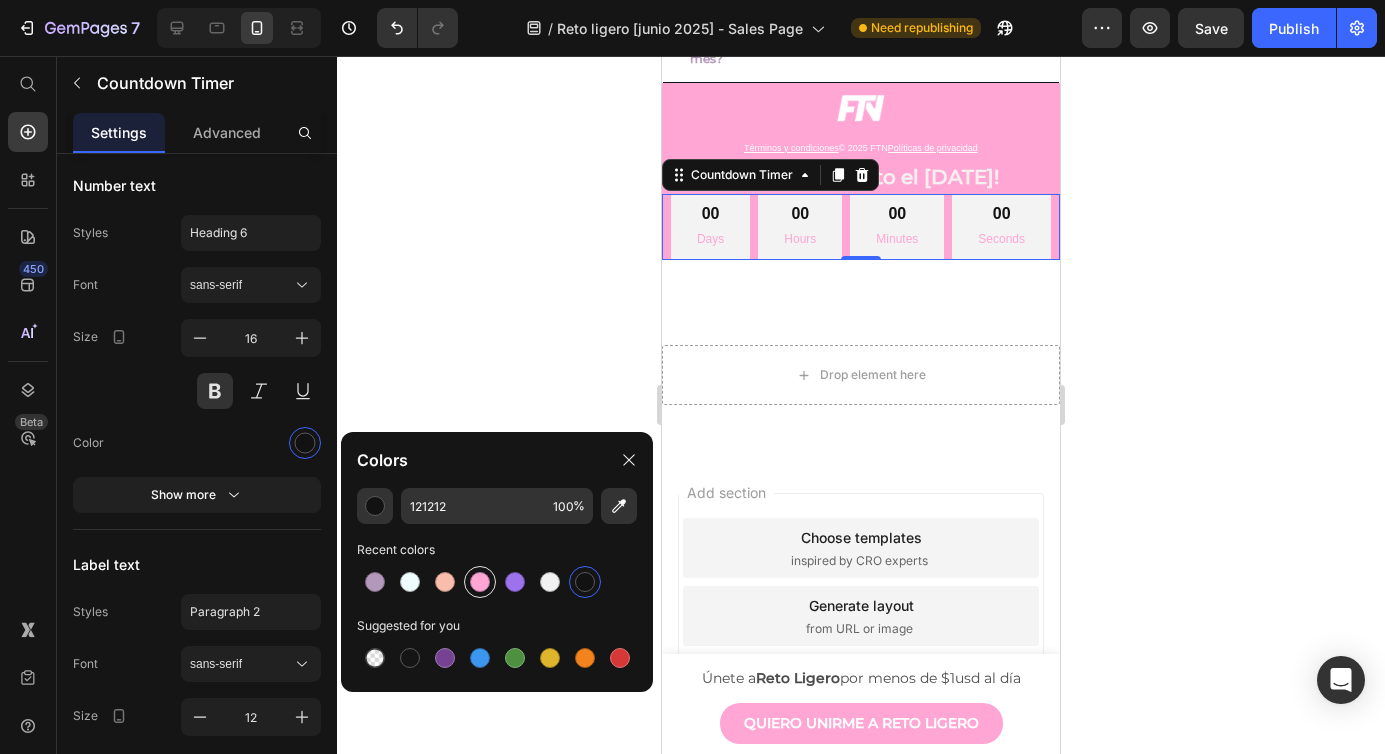click at bounding box center [480, 582] 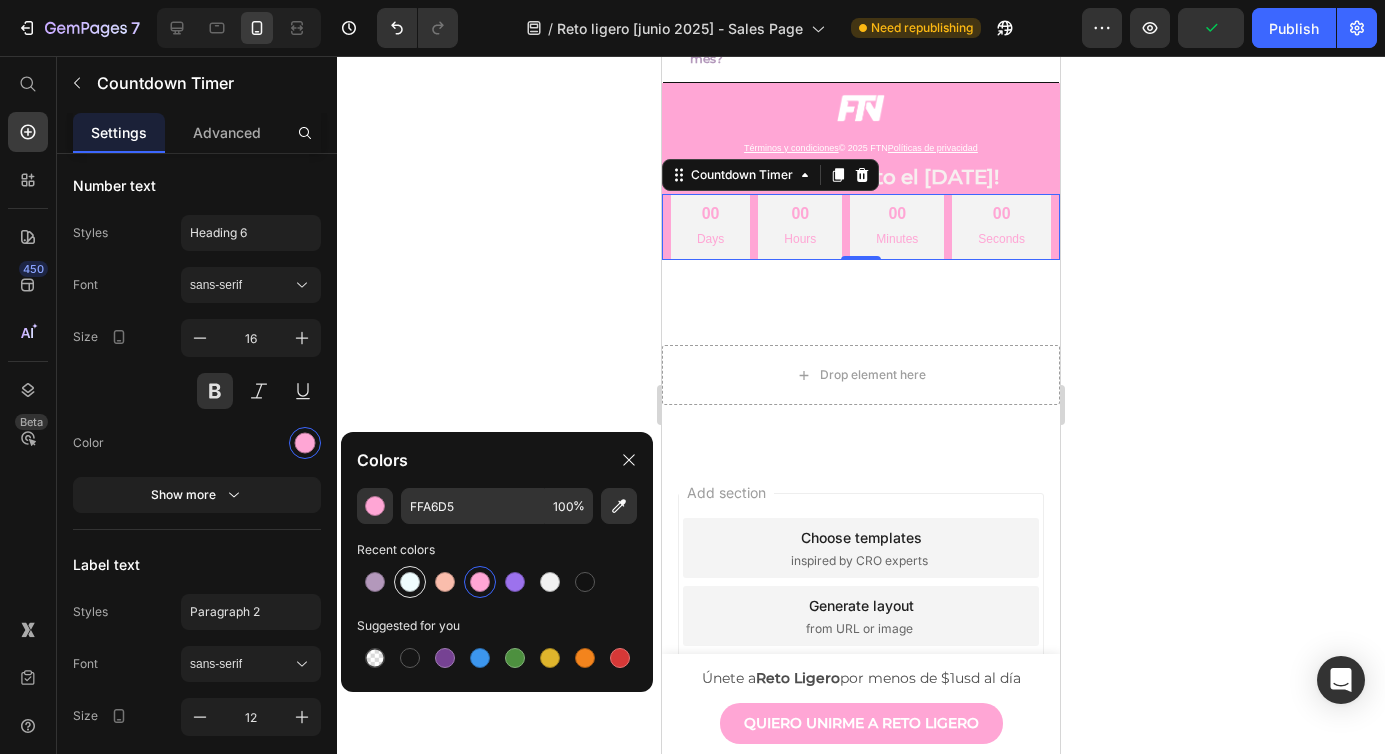 click at bounding box center [410, 582] 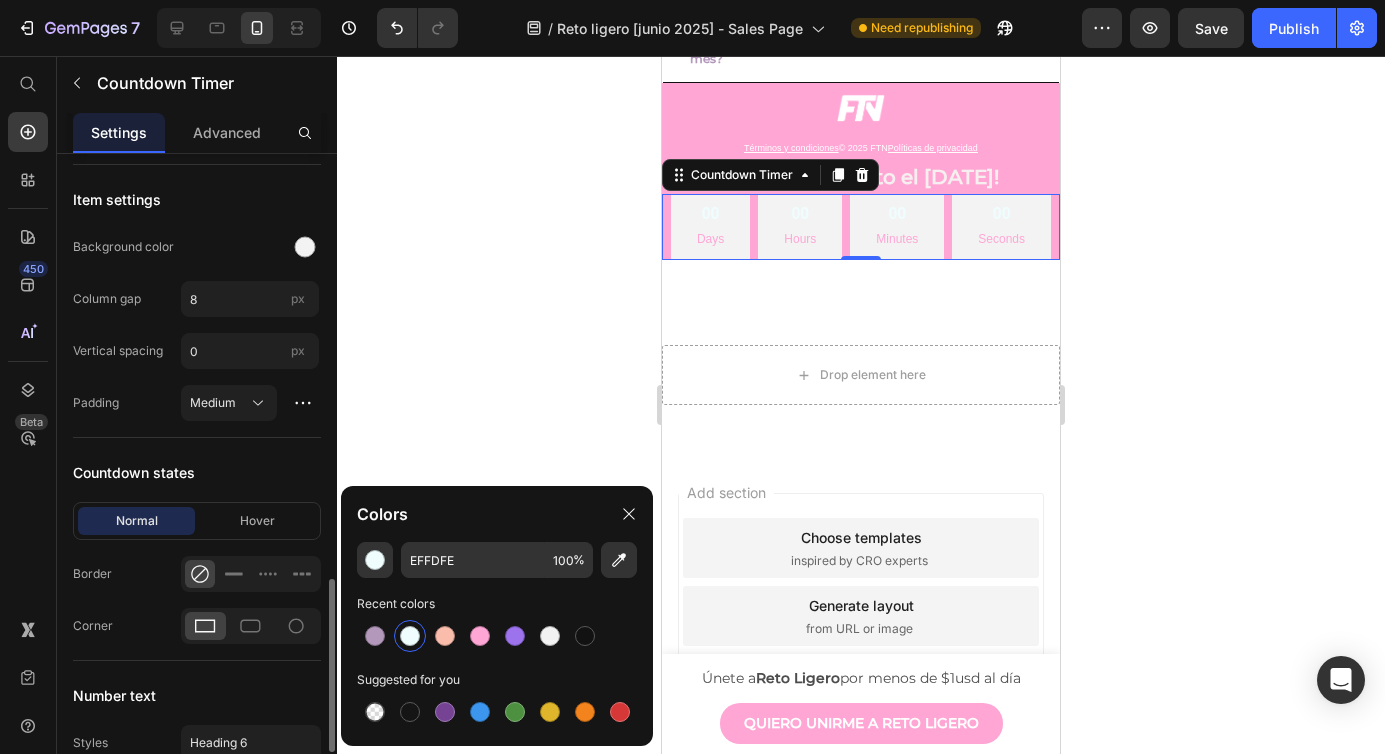 scroll, scrollTop: 967, scrollLeft: 0, axis: vertical 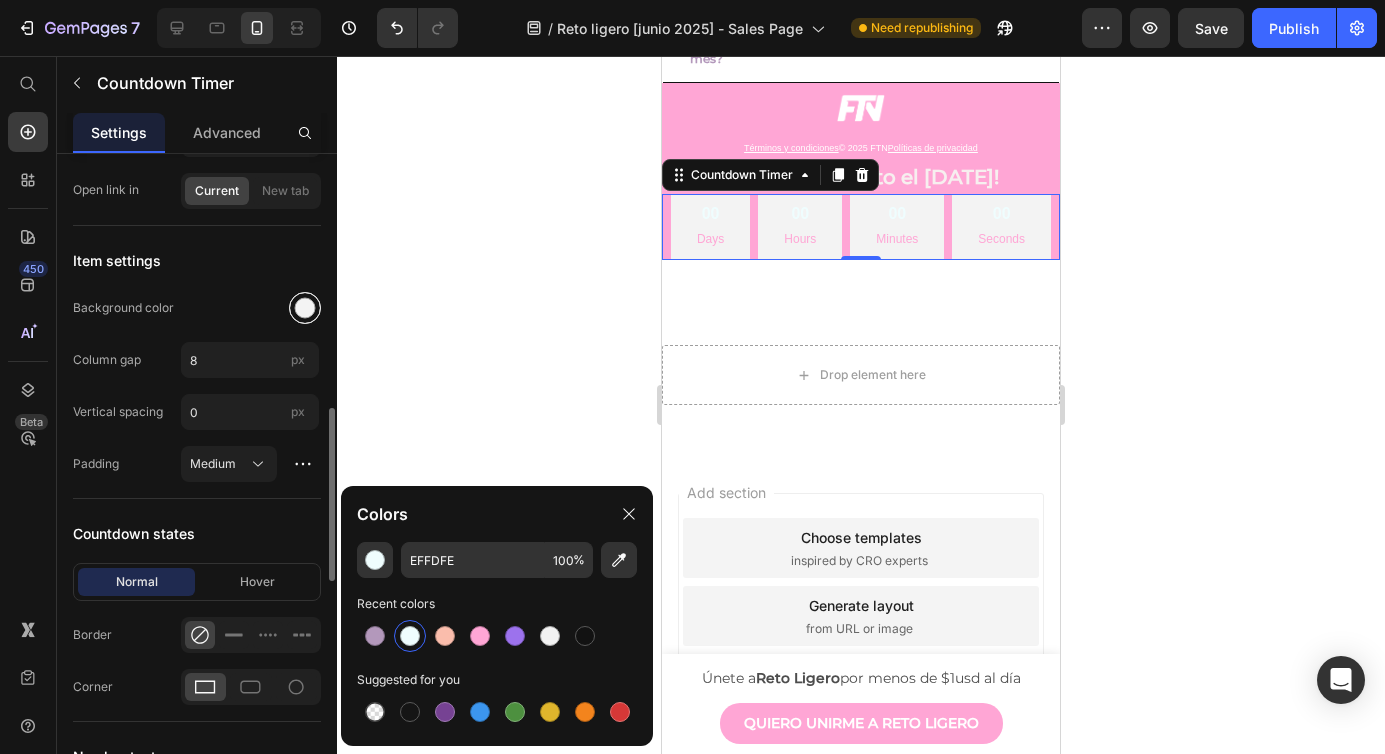 click at bounding box center (305, 308) 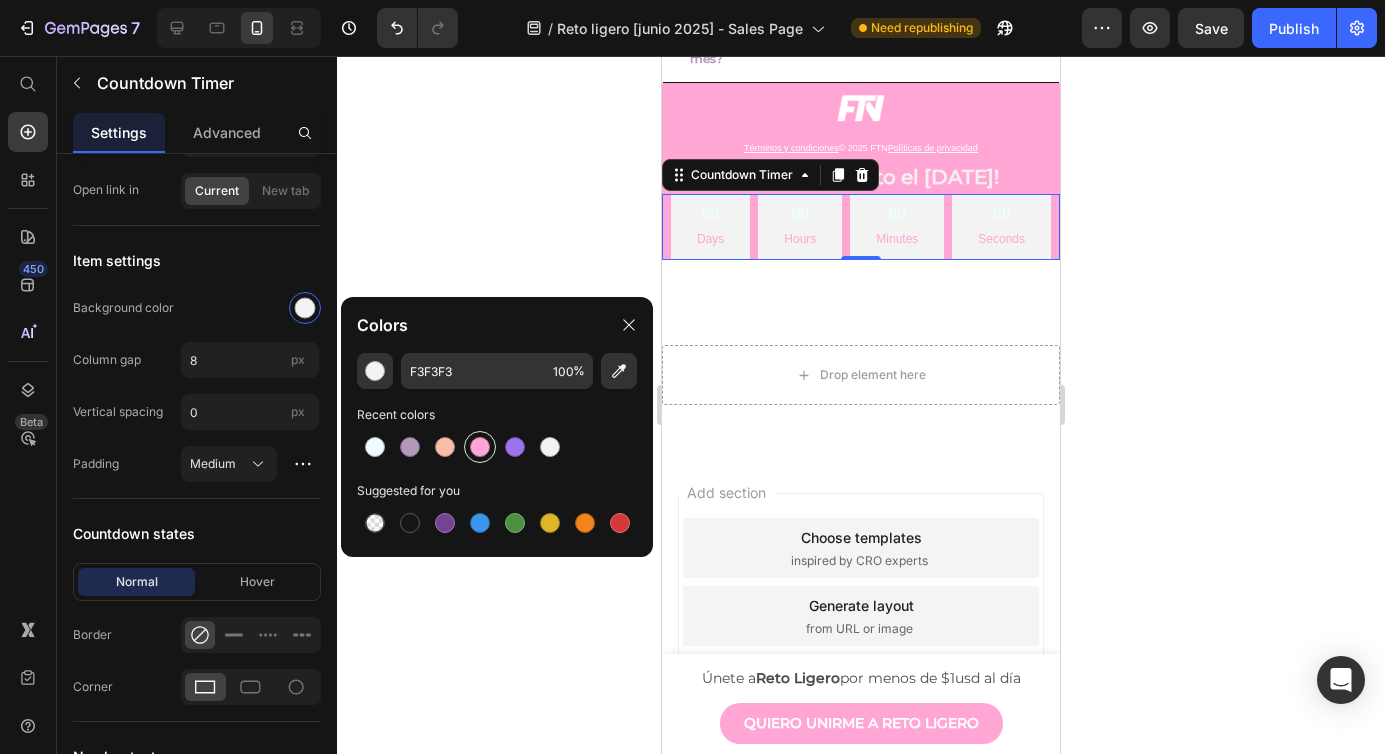 click at bounding box center (480, 447) 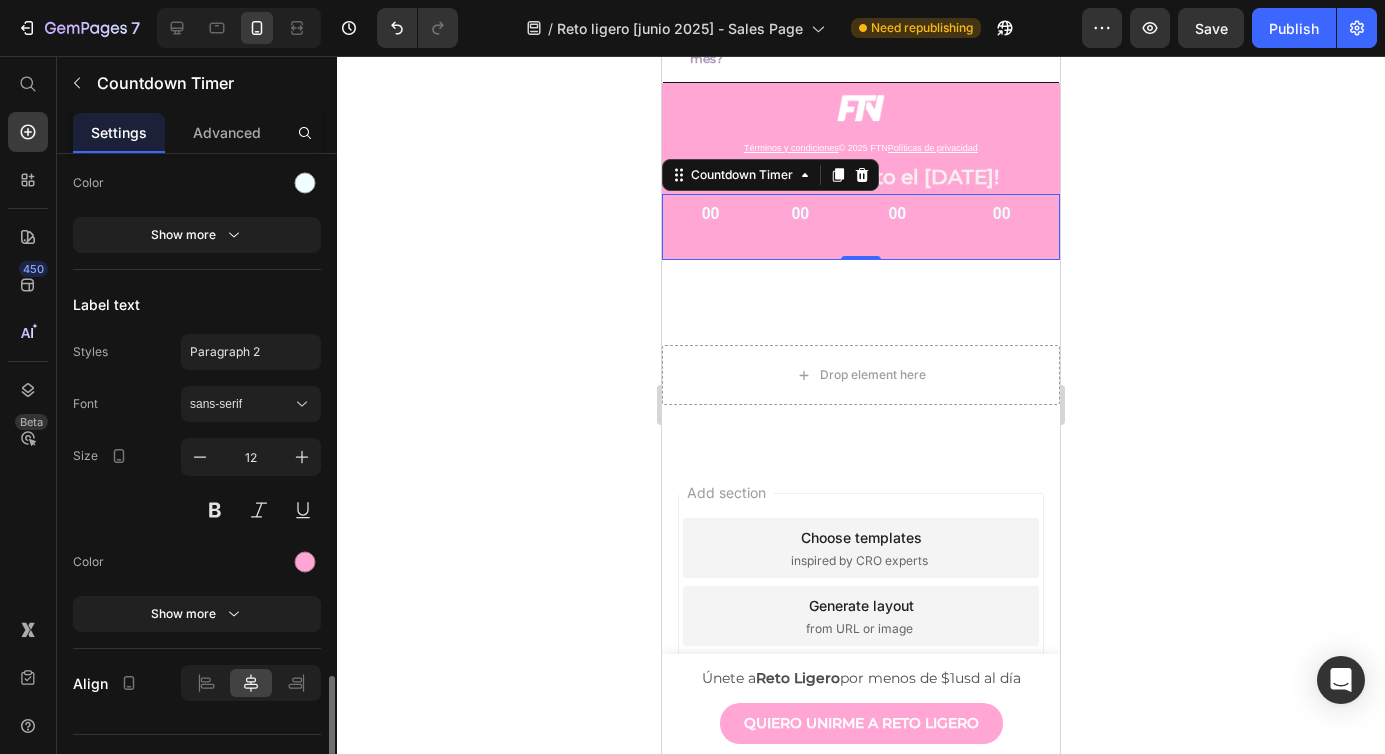 scroll, scrollTop: 1836, scrollLeft: 0, axis: vertical 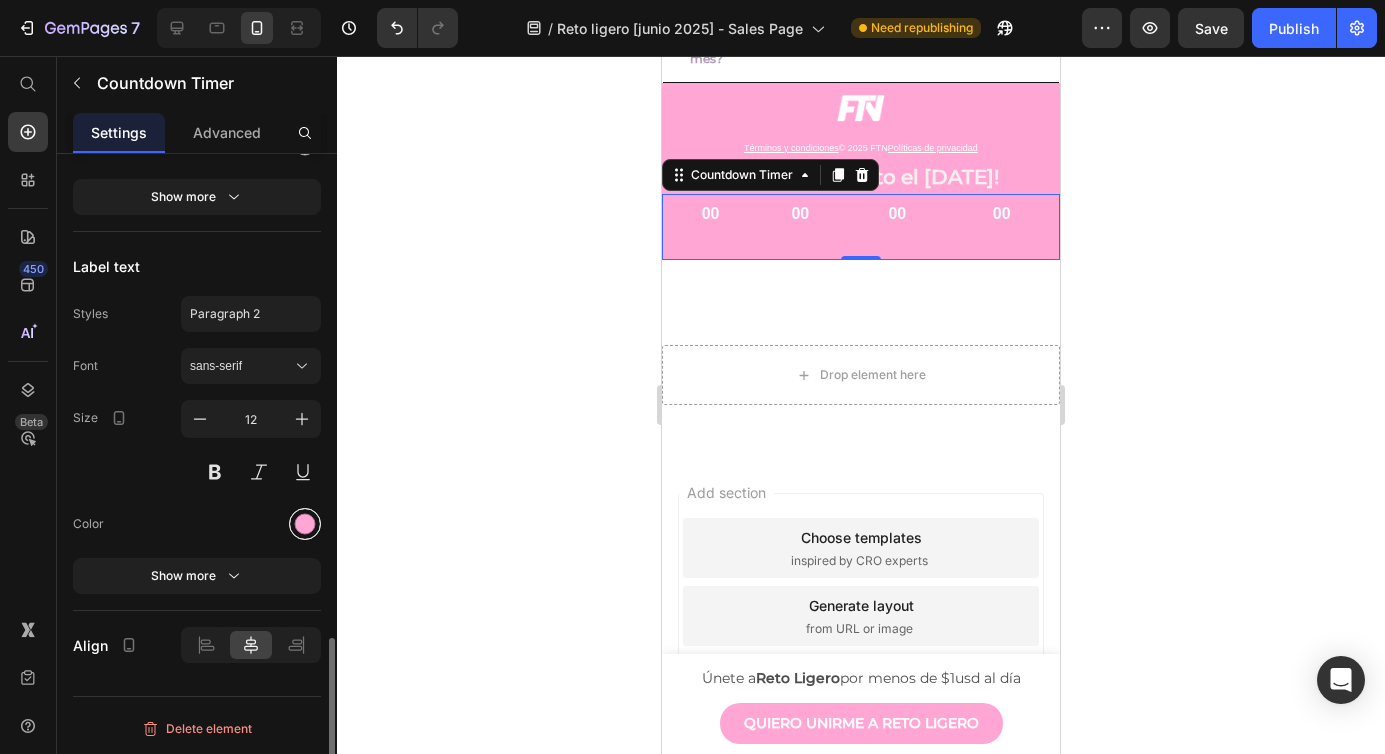 click at bounding box center [305, 524] 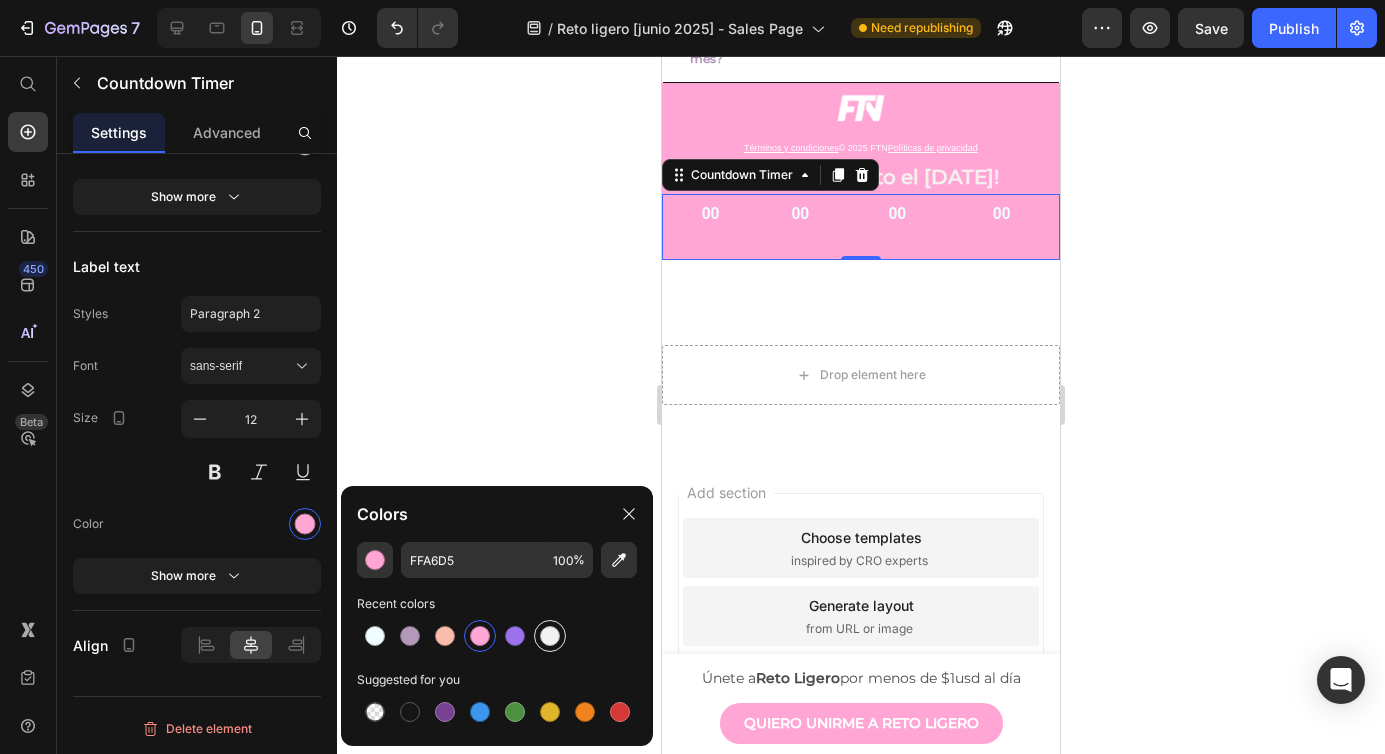 click at bounding box center [550, 636] 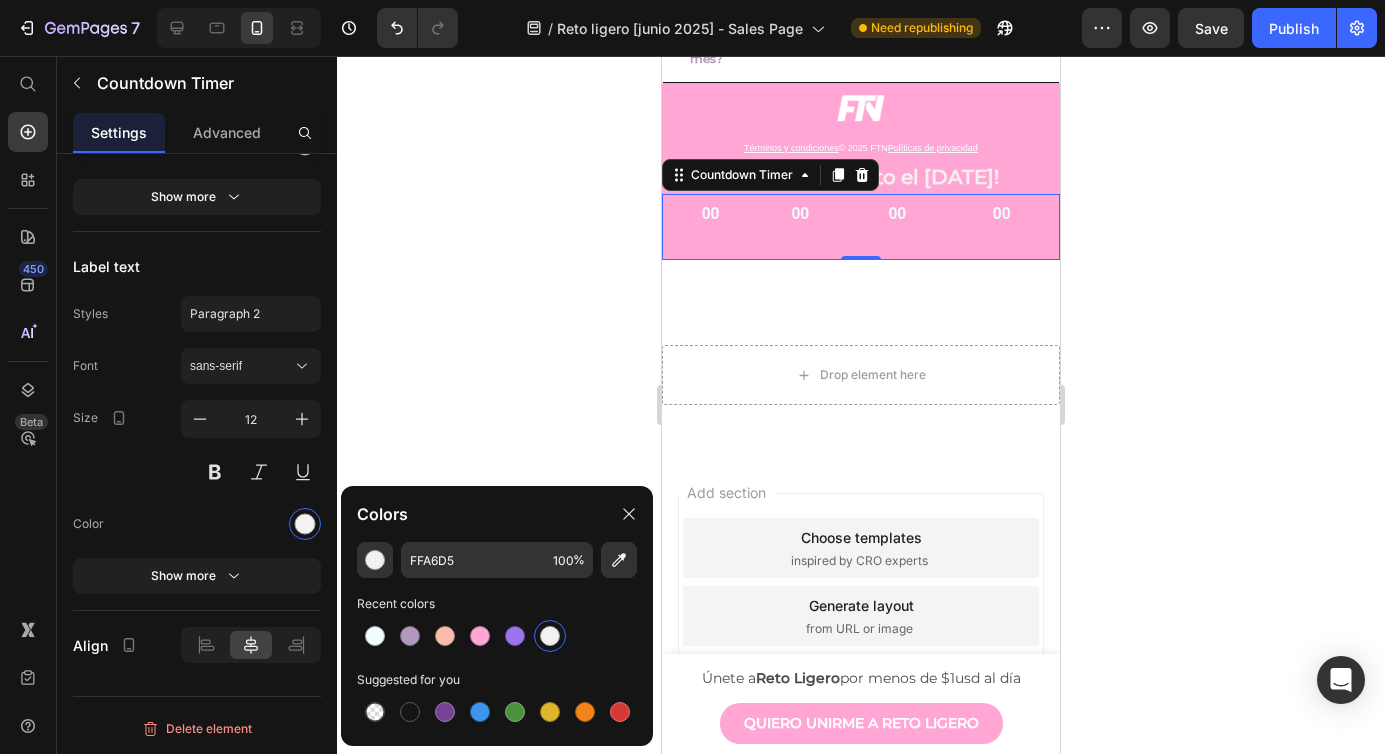 type on "F2F2F2" 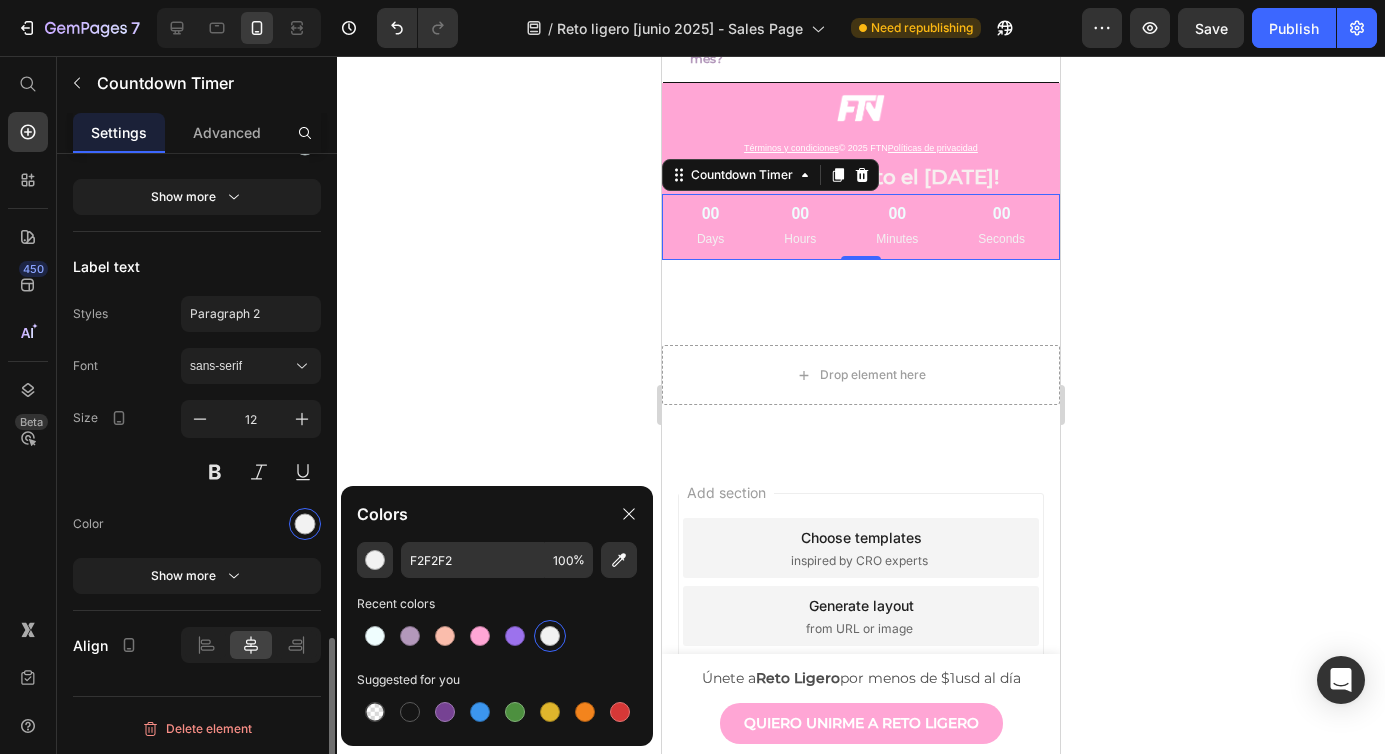 scroll, scrollTop: 1800, scrollLeft: 0, axis: vertical 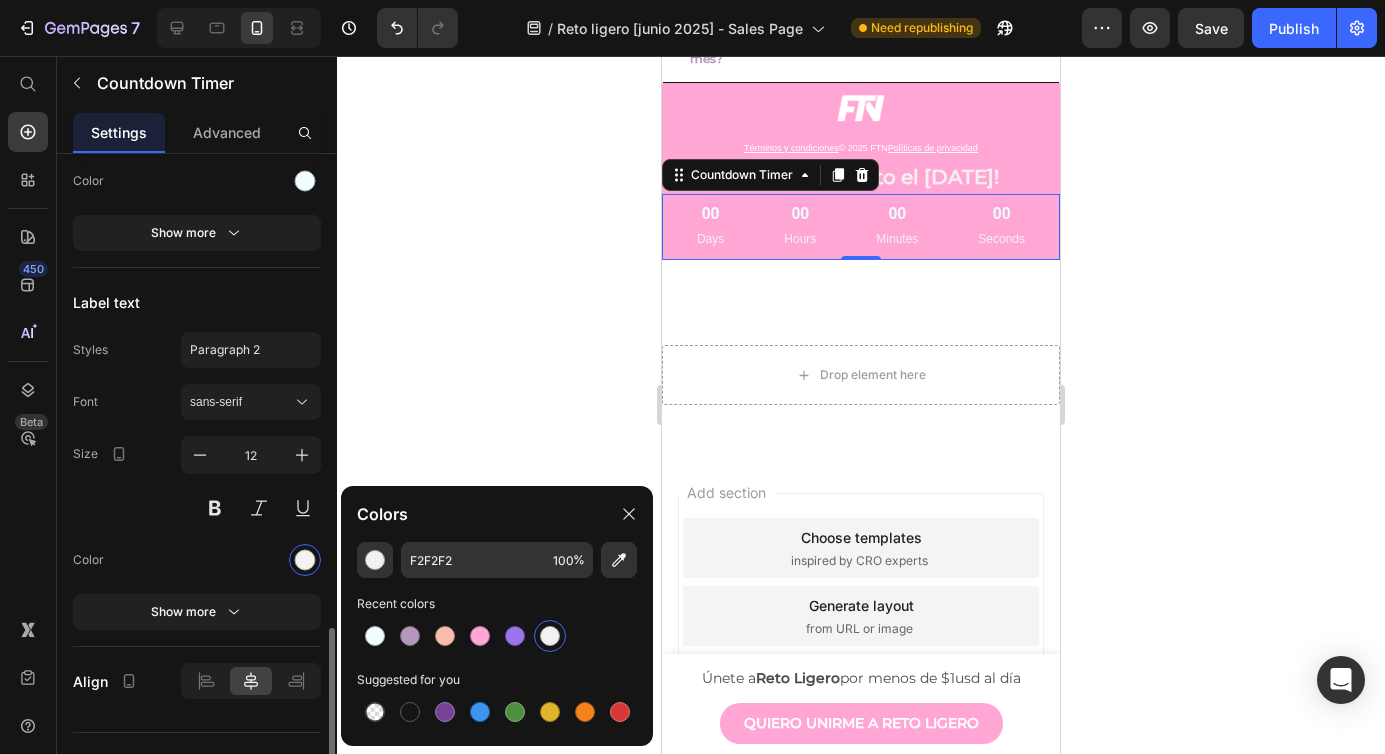 click on "Font sans-serif Size 12 Color Show more" at bounding box center [197, 507] 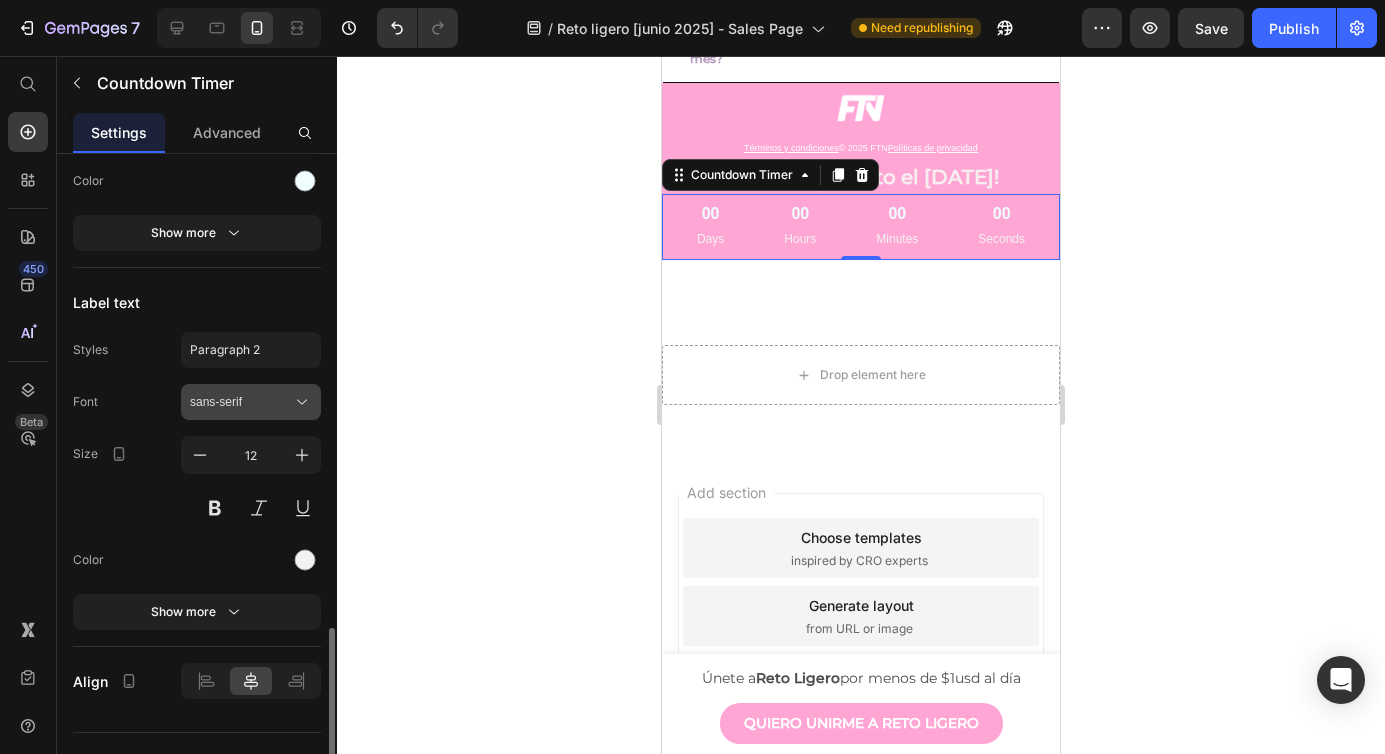 click on "sans-serif" at bounding box center (241, 402) 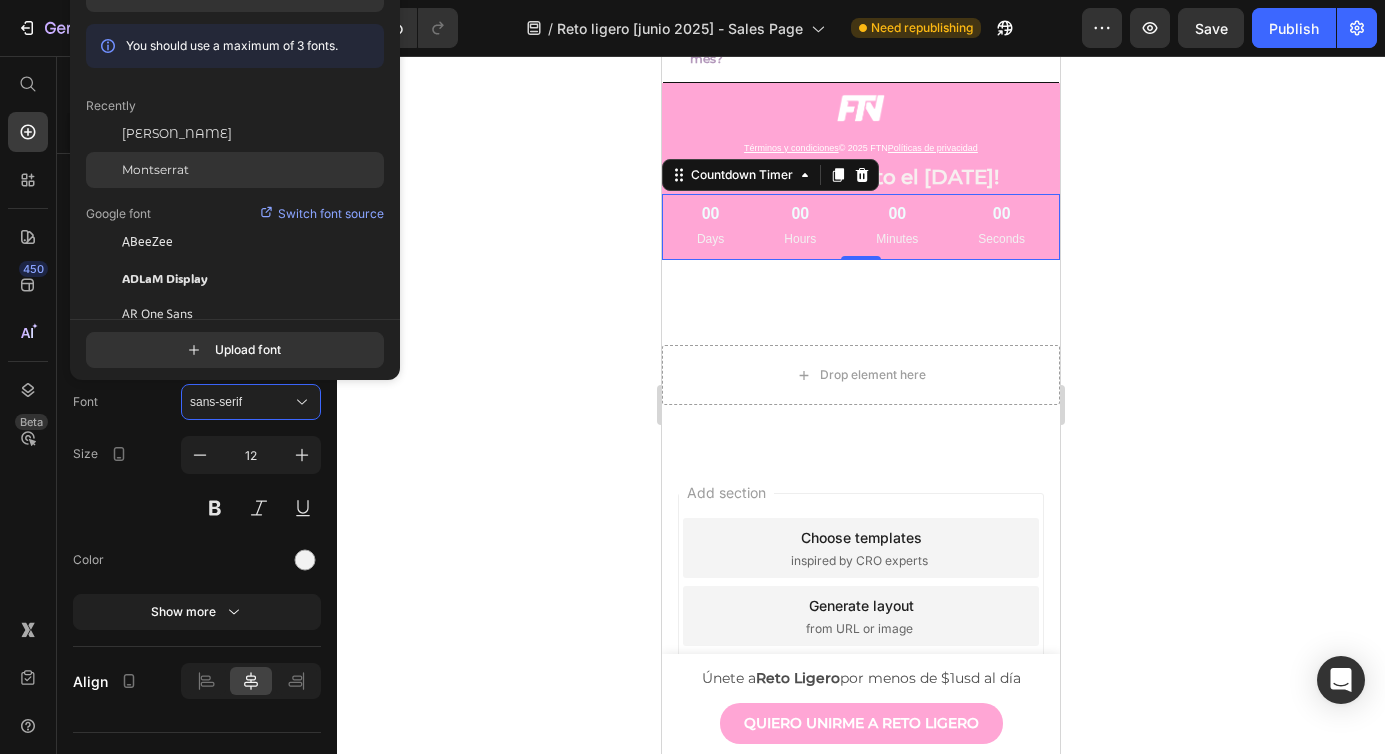 click on "Montserrat" 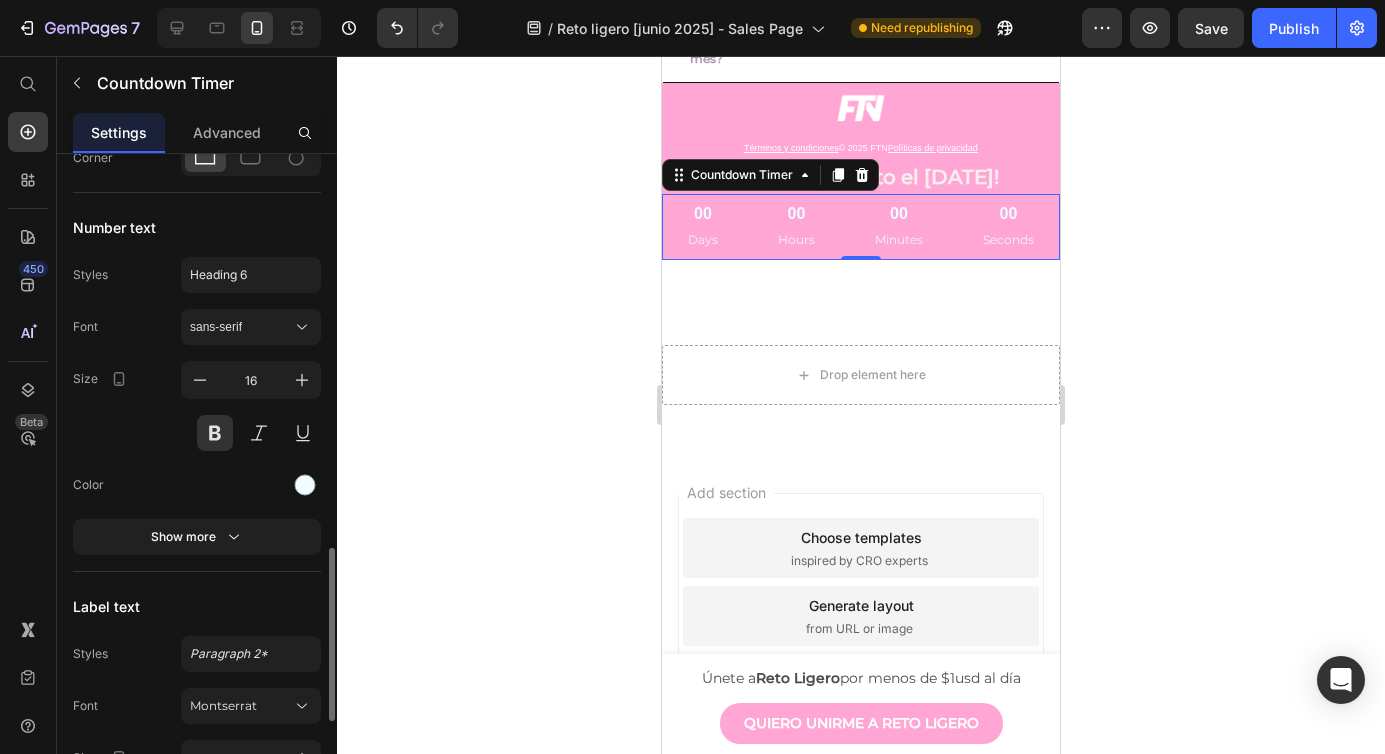 scroll, scrollTop: 1374, scrollLeft: 0, axis: vertical 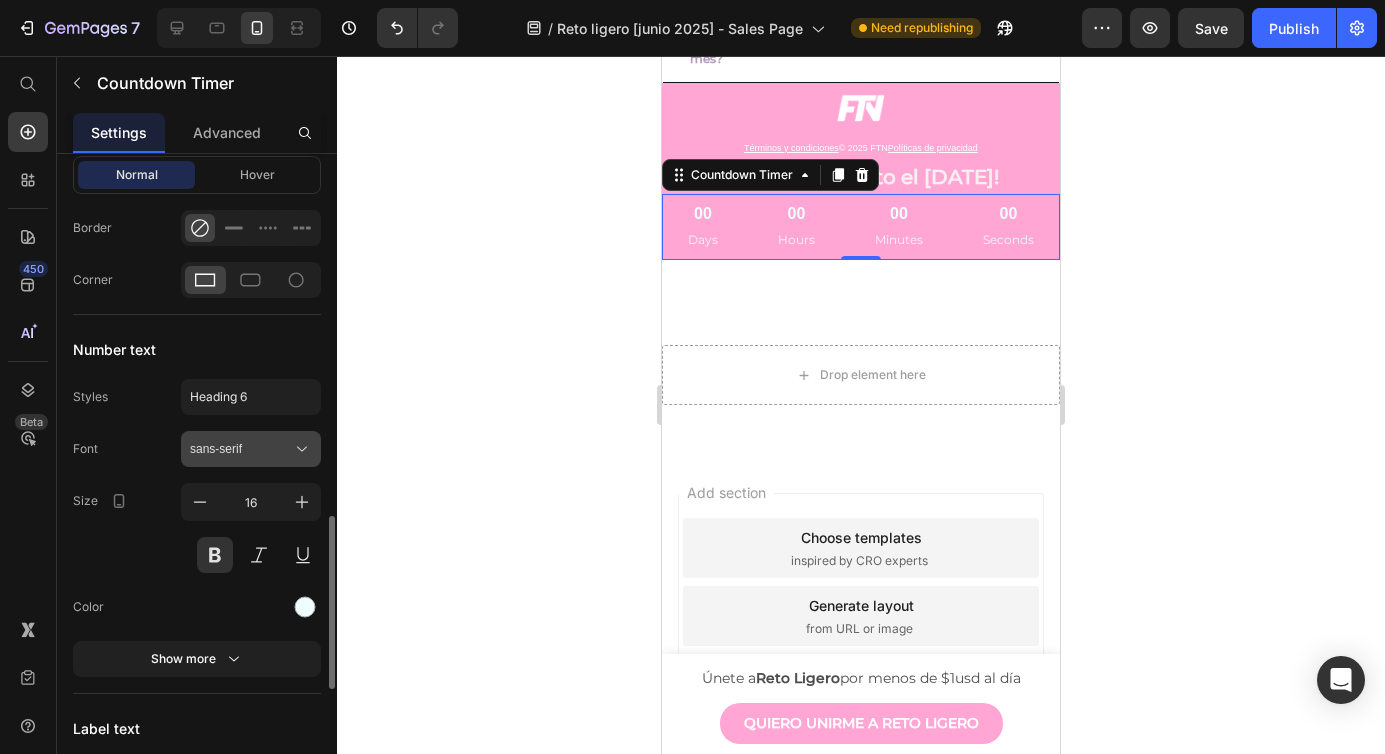 click on "sans-serif" at bounding box center [241, 449] 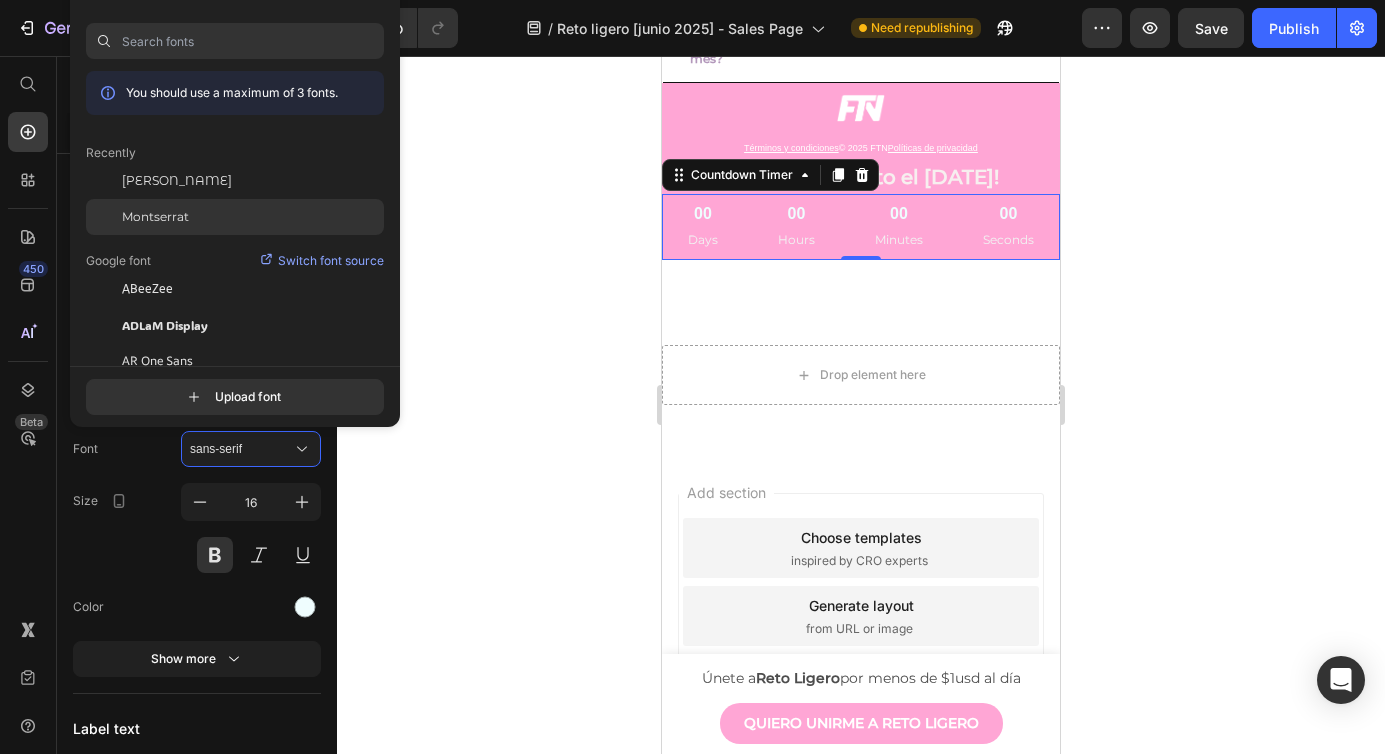 click on "Montserrat" 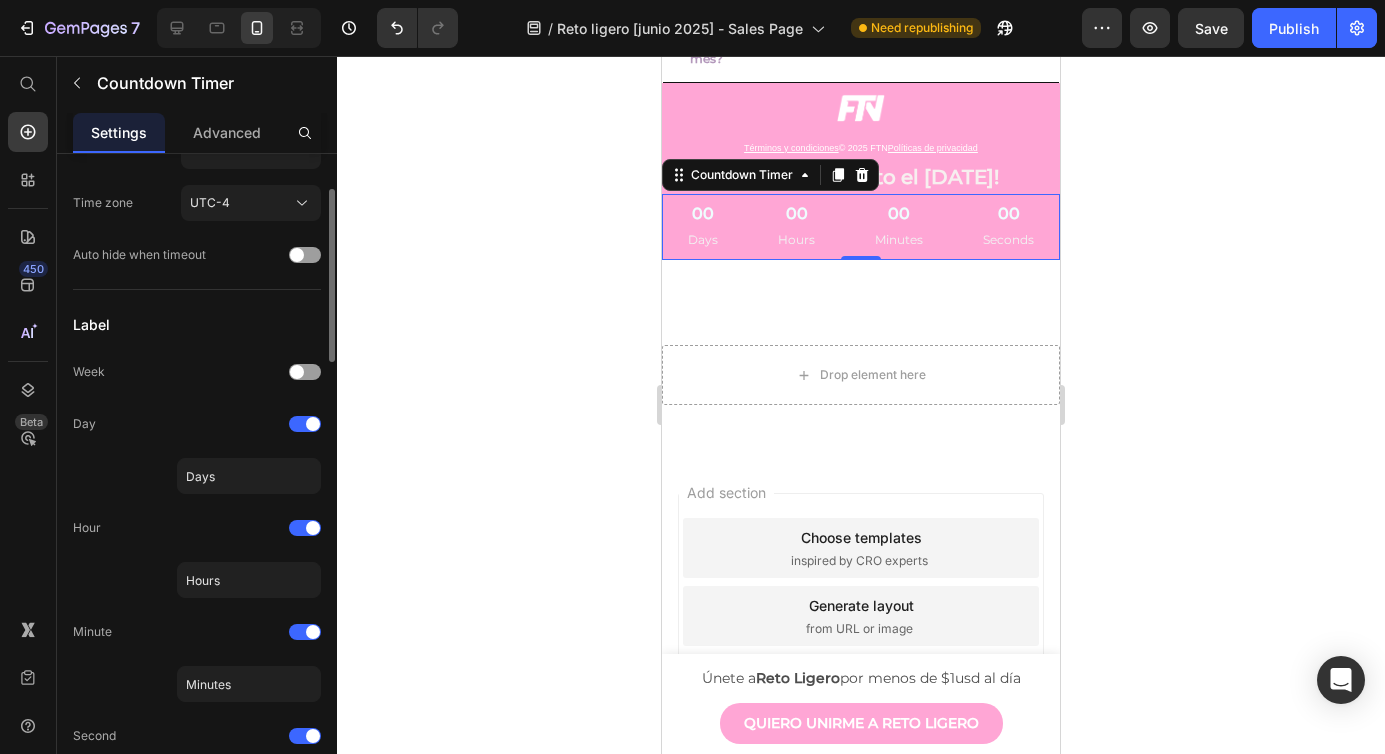 scroll, scrollTop: 0, scrollLeft: 0, axis: both 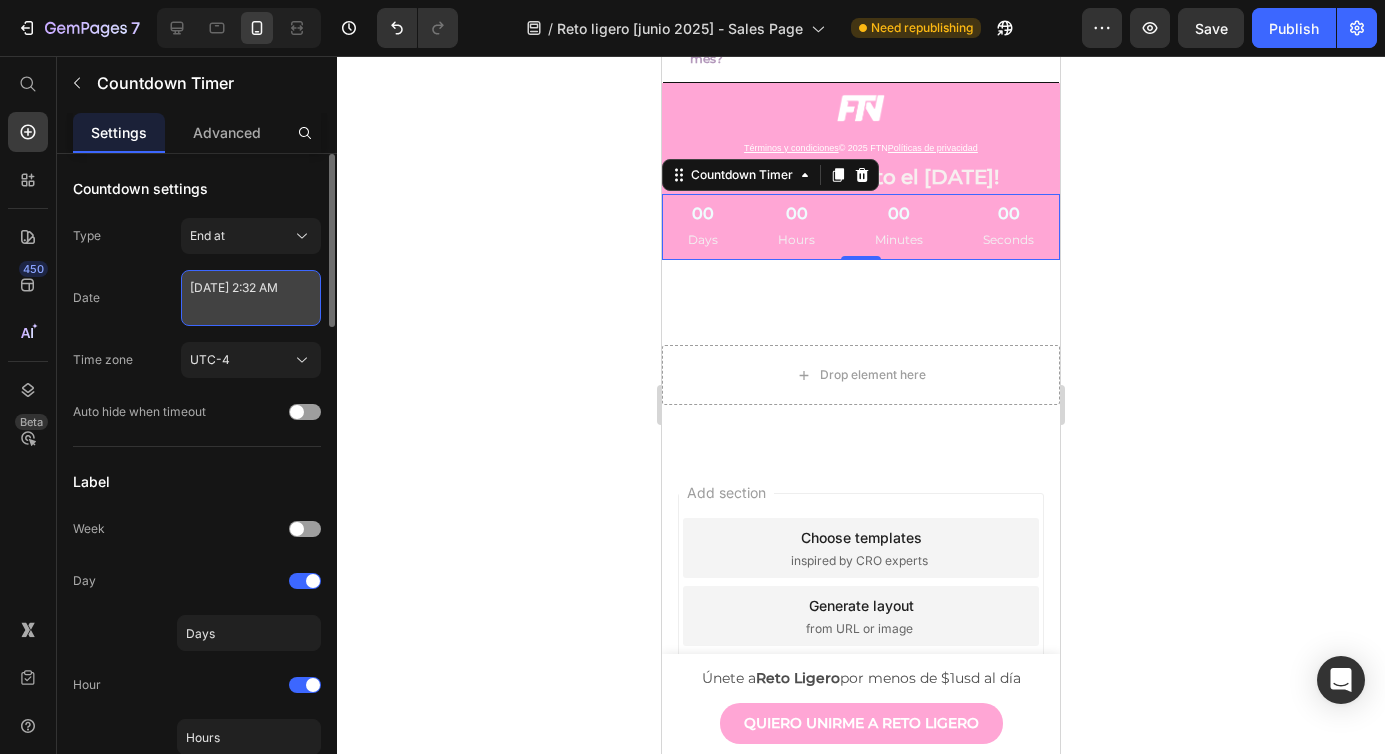 click on "[DATE] 2:32 AM" at bounding box center [251, 298] 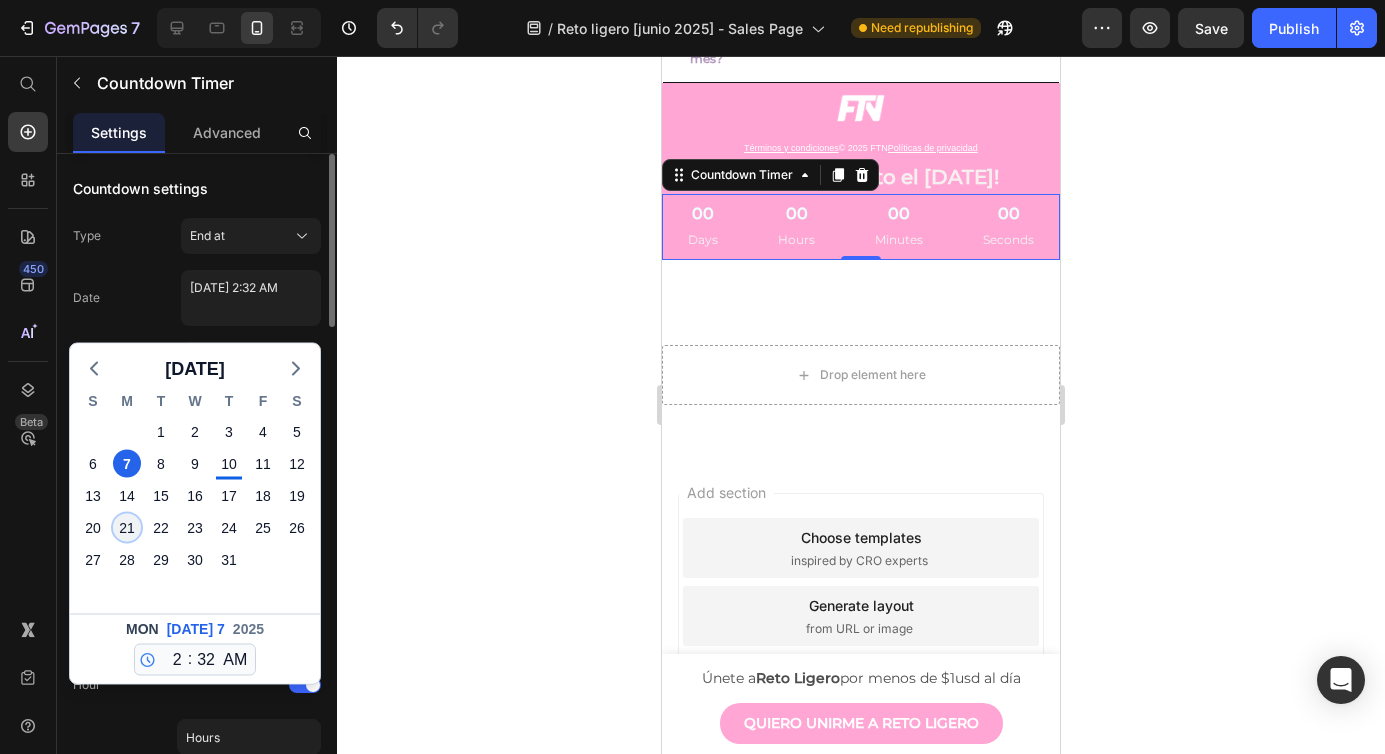 click on "21" 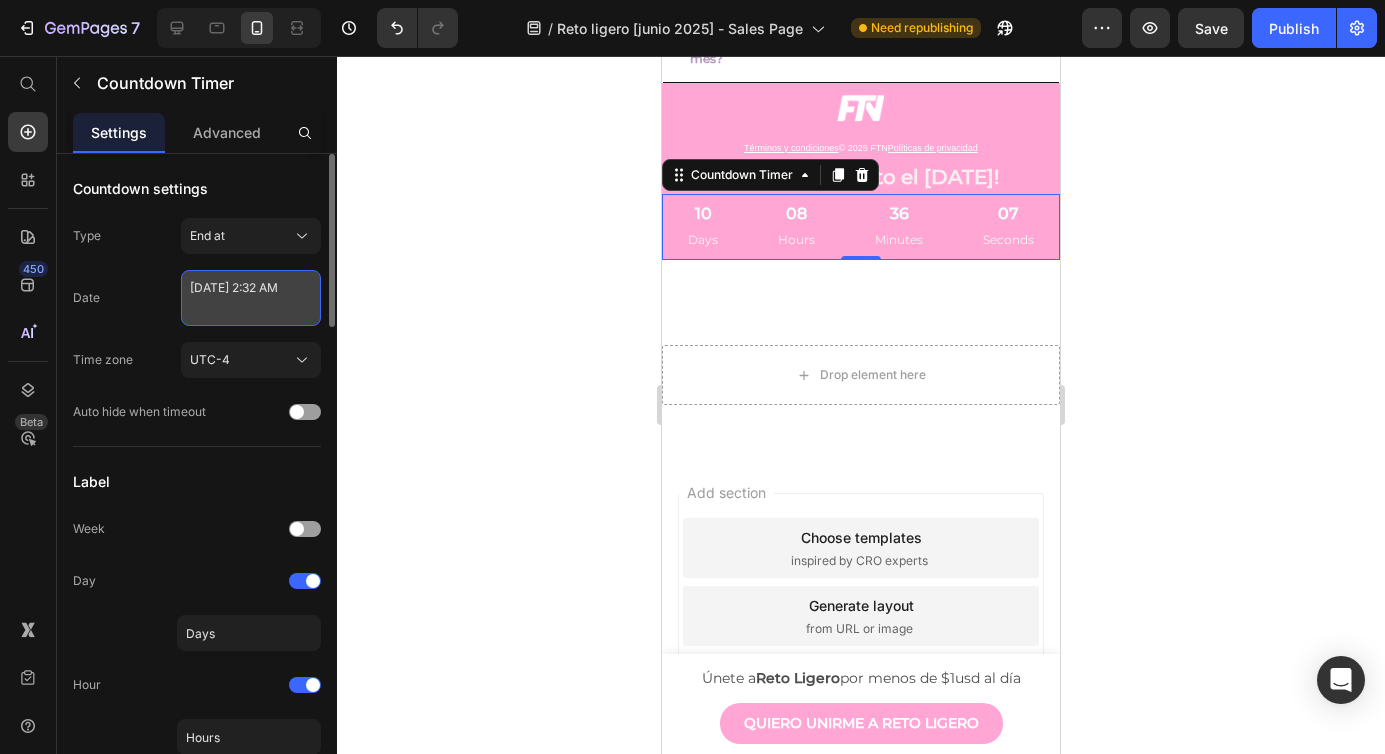 select on "2" 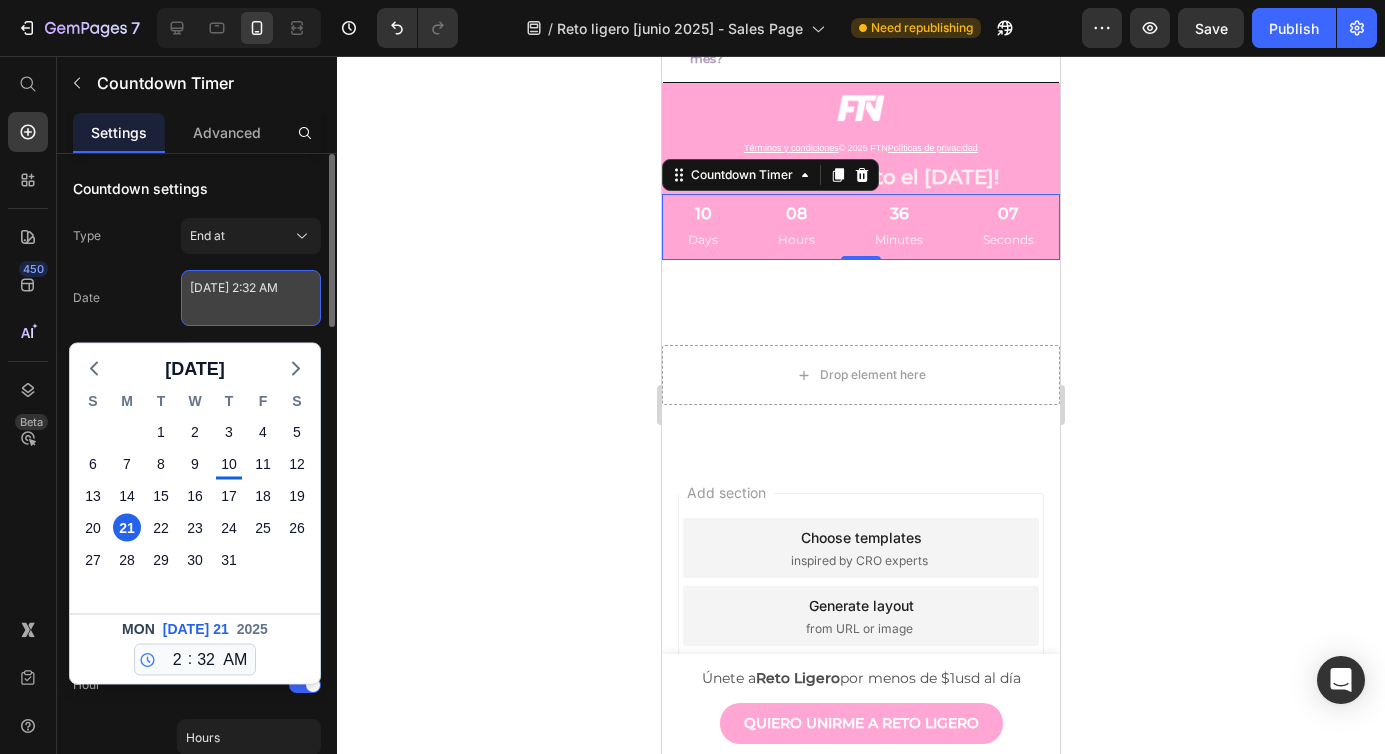 click on "[DATE] 2:32 AM" at bounding box center (251, 298) 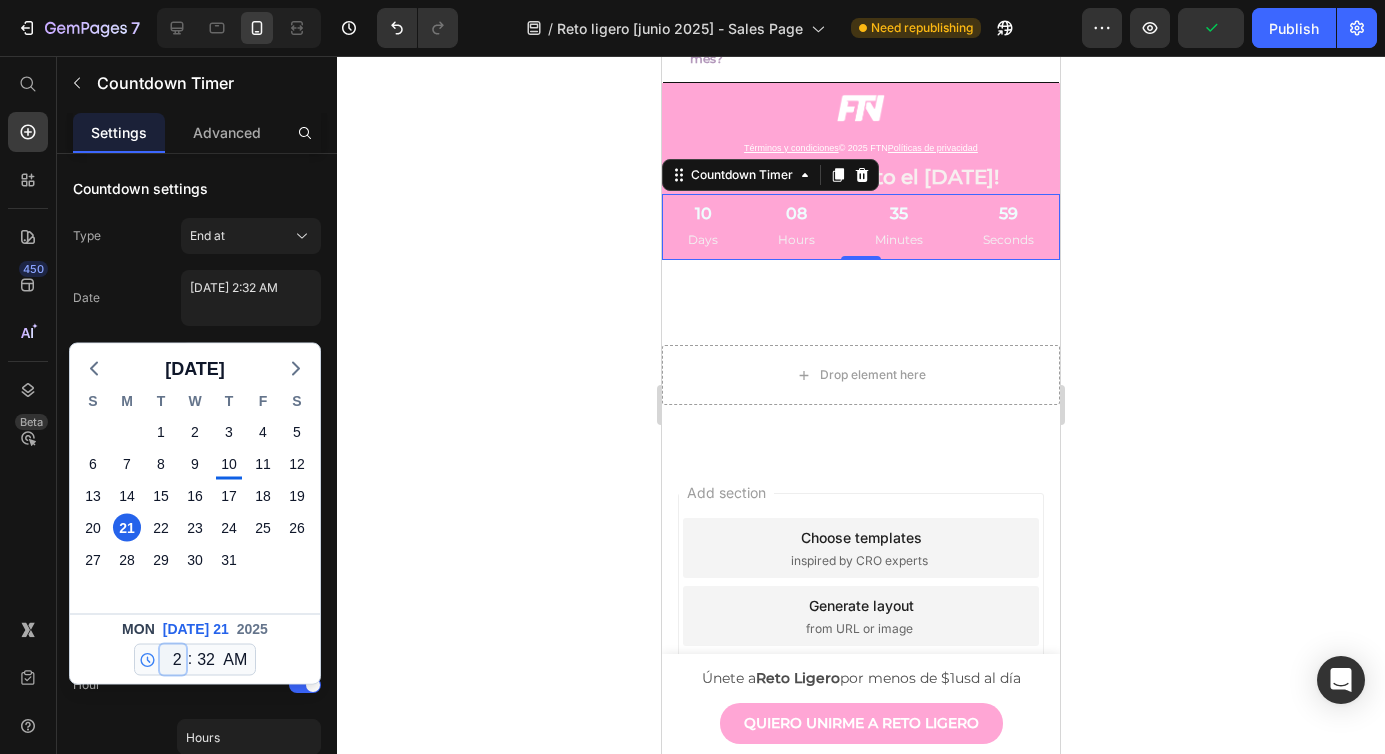 click on "12 1 2 3 4 5 6 7 8 9 10 11" at bounding box center (173, 660) 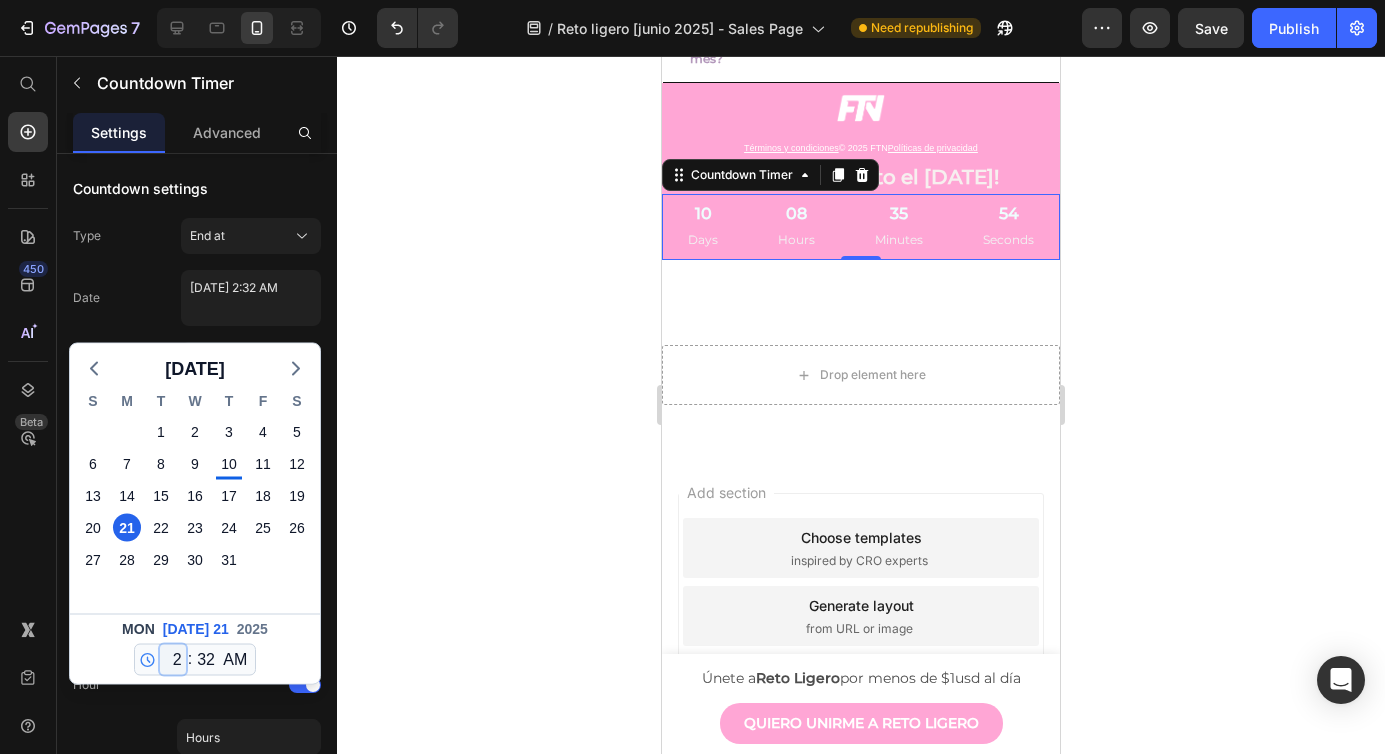 select on "0" 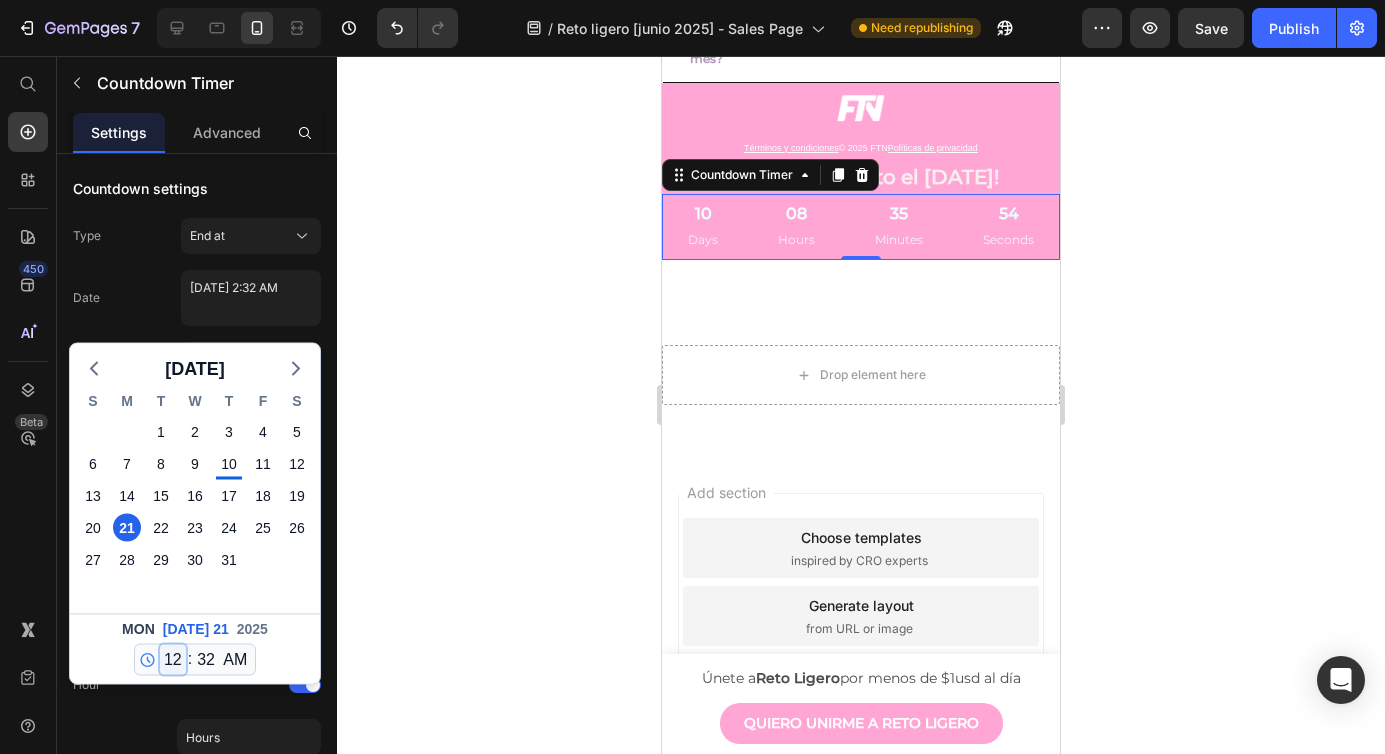 type on "[DATE] 12:32 AM" 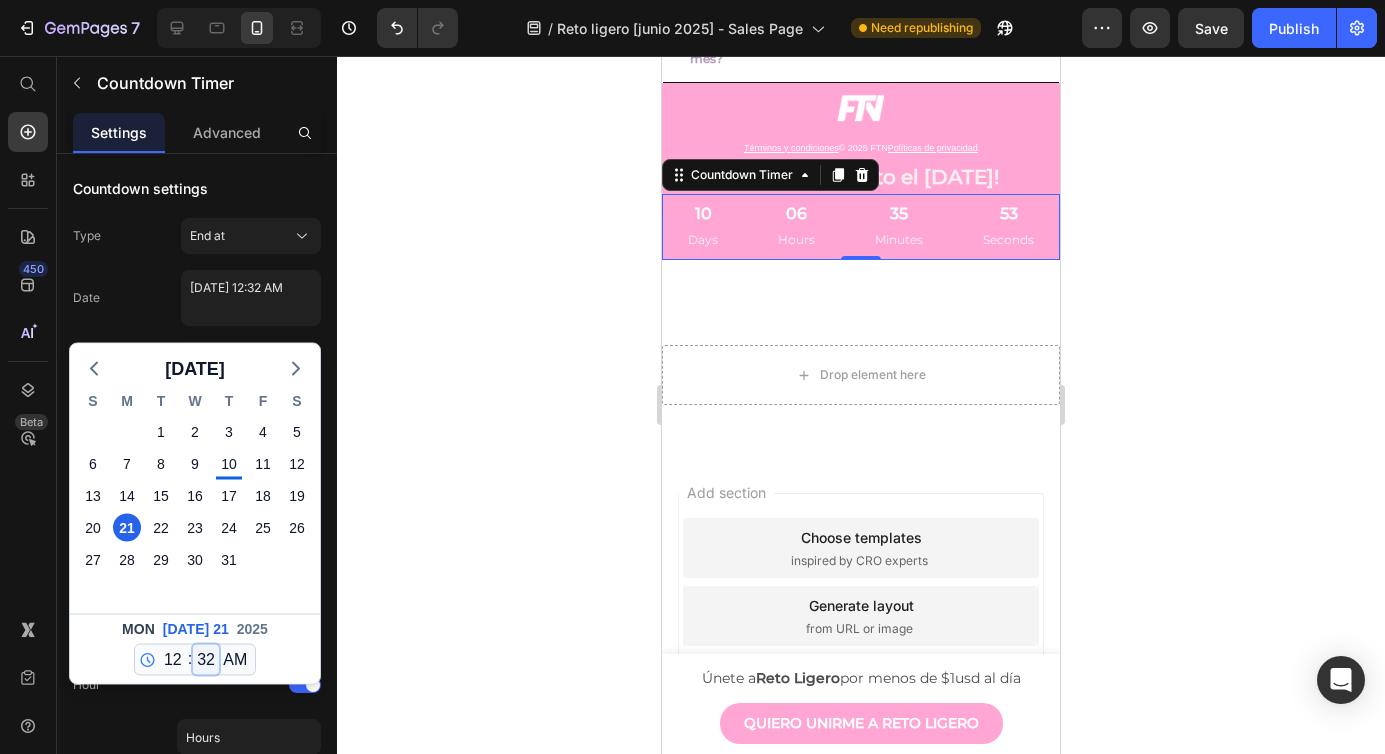 click on "00 01 02 03 04 05 06 07 08 09 10 11 12 13 14 15 16 17 18 19 20 21 22 23 24 25 26 27 28 29 30 31 32 33 34 35 36 37 38 39 40 41 42 43 44 45 46 47 48 49 50 51 52 53 54 55 56 57 58 59" at bounding box center (206, 660) 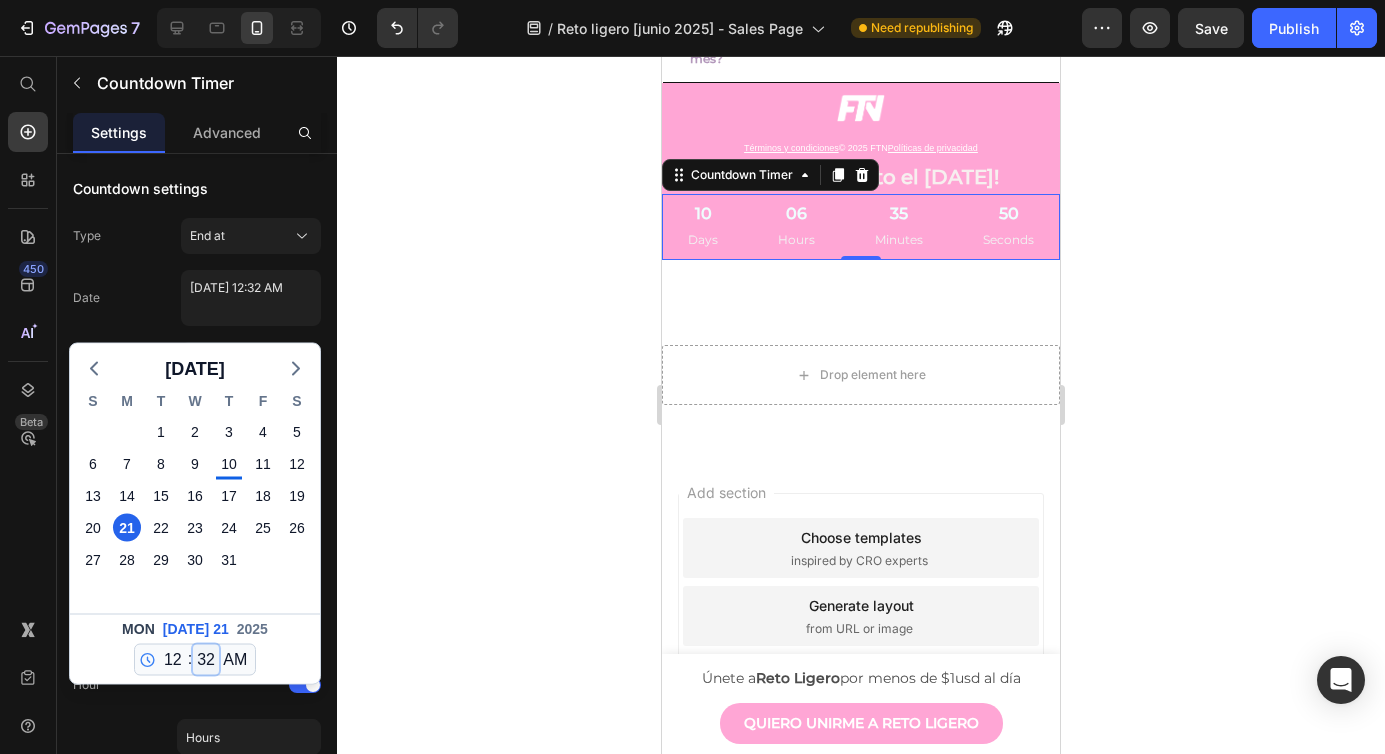 select on "0" 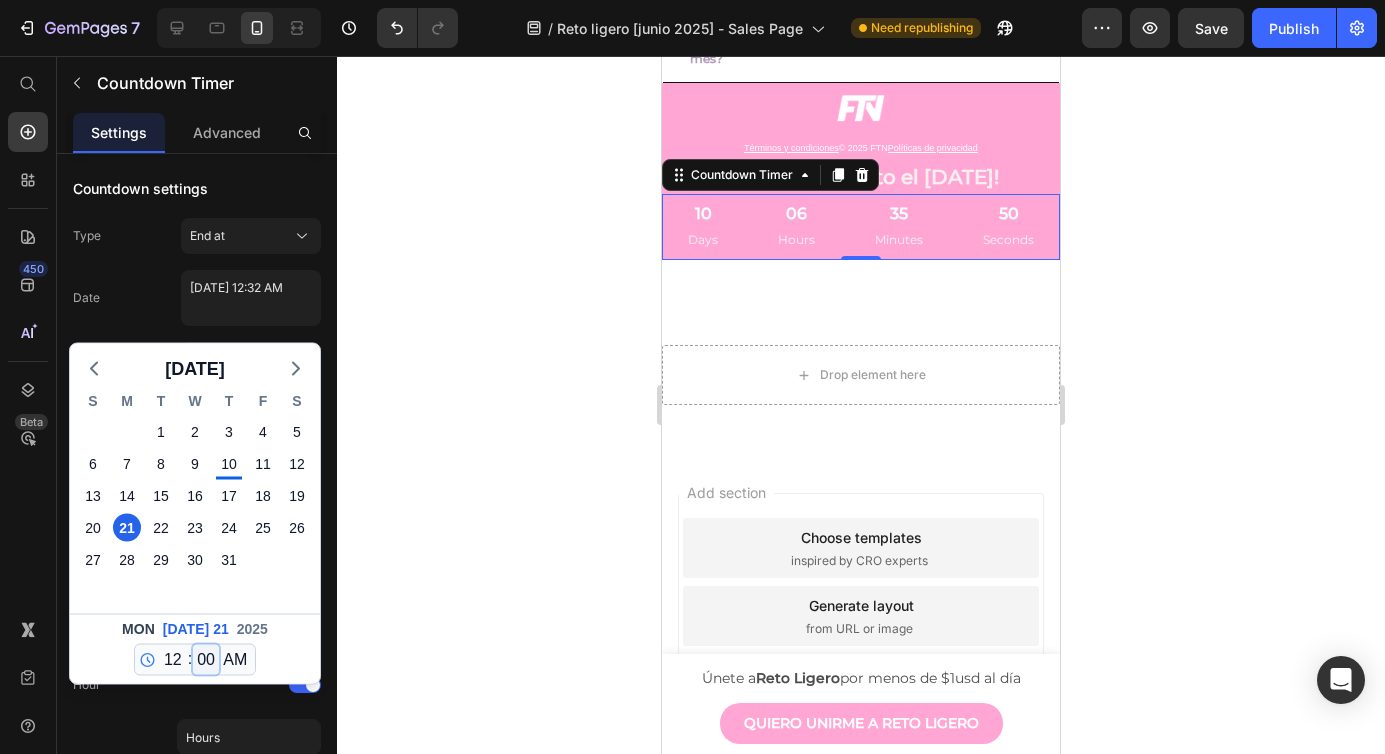 type on "[DATE] 12:00 AM" 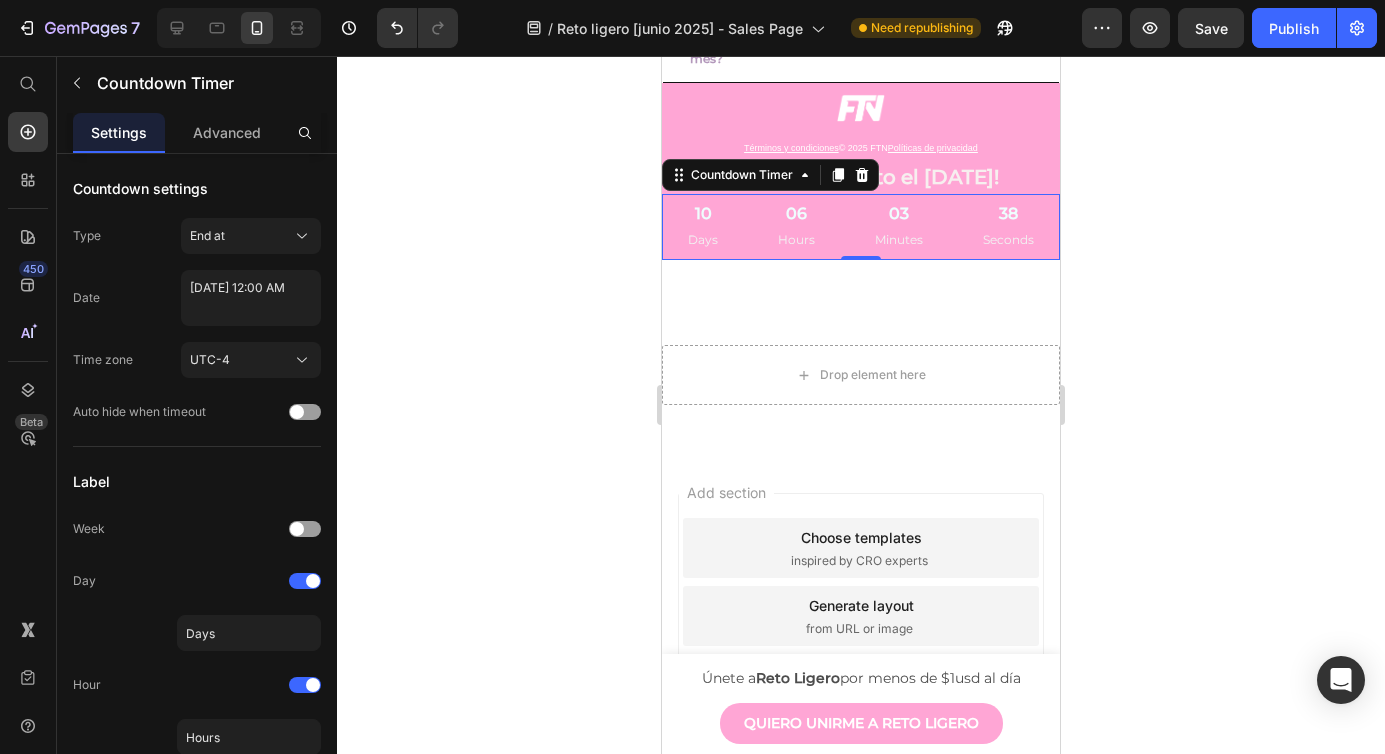 click on "10 Days 06 Hours 03 Minutes 38 Seconds" at bounding box center (861, 227) 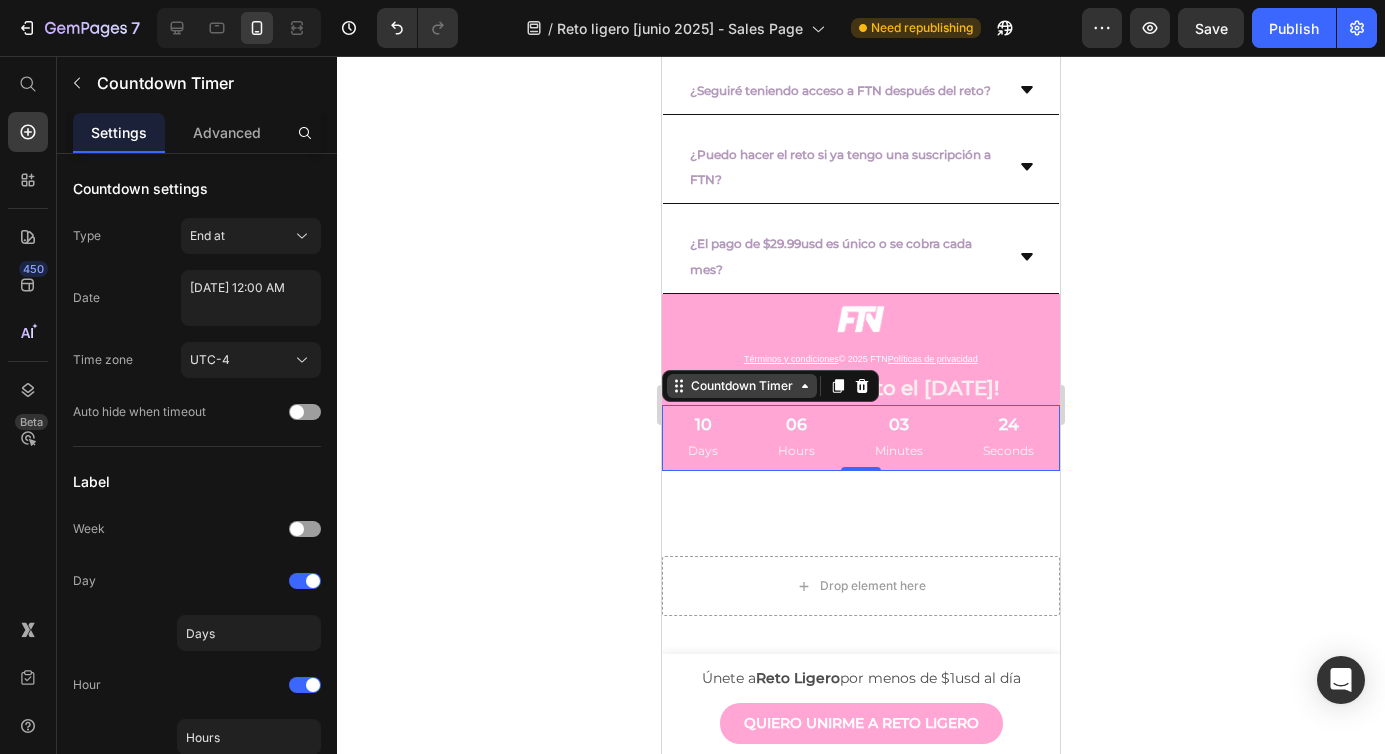 scroll, scrollTop: 7208, scrollLeft: 0, axis: vertical 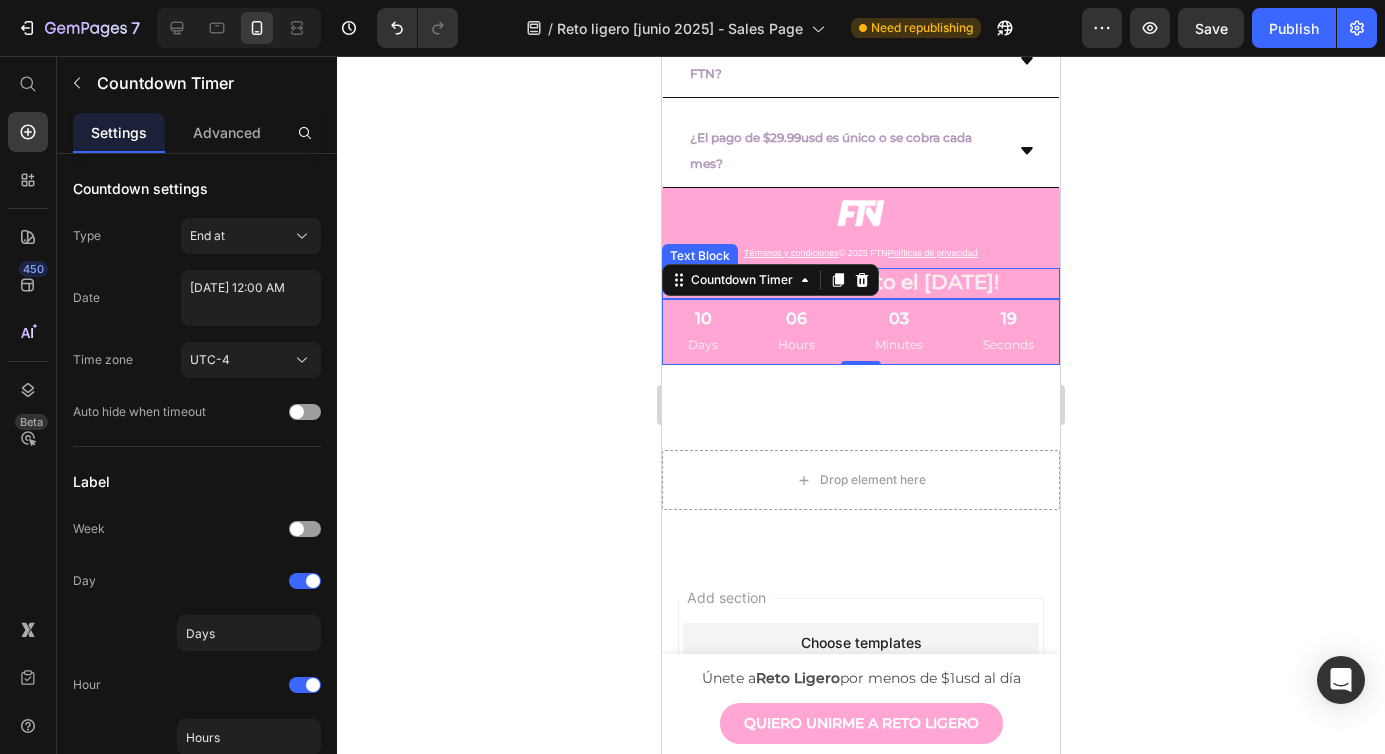 click on "¡Iniciamos el reto el [DATE]!" at bounding box center [861, 282] 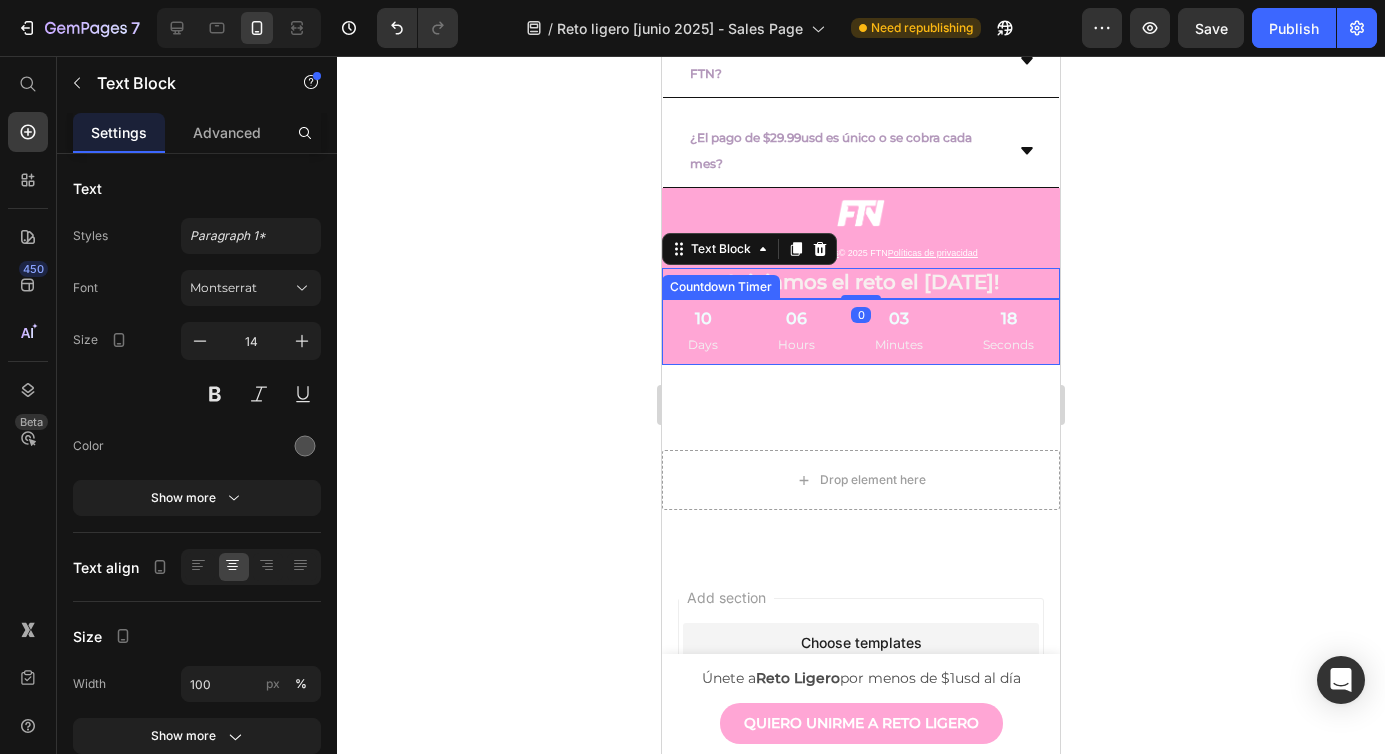 click on "06 Hours" at bounding box center [796, 332] 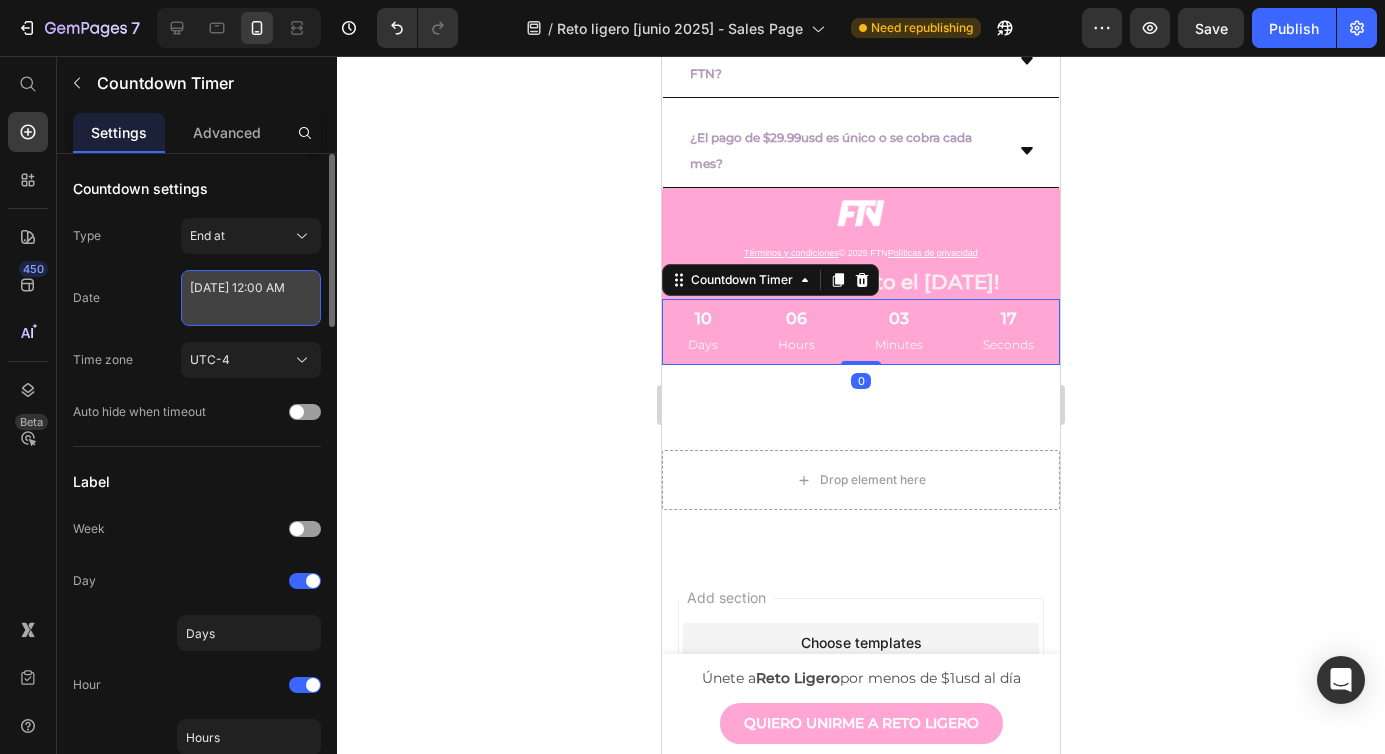 click on "[DATE] 12:00 AM" at bounding box center [251, 298] 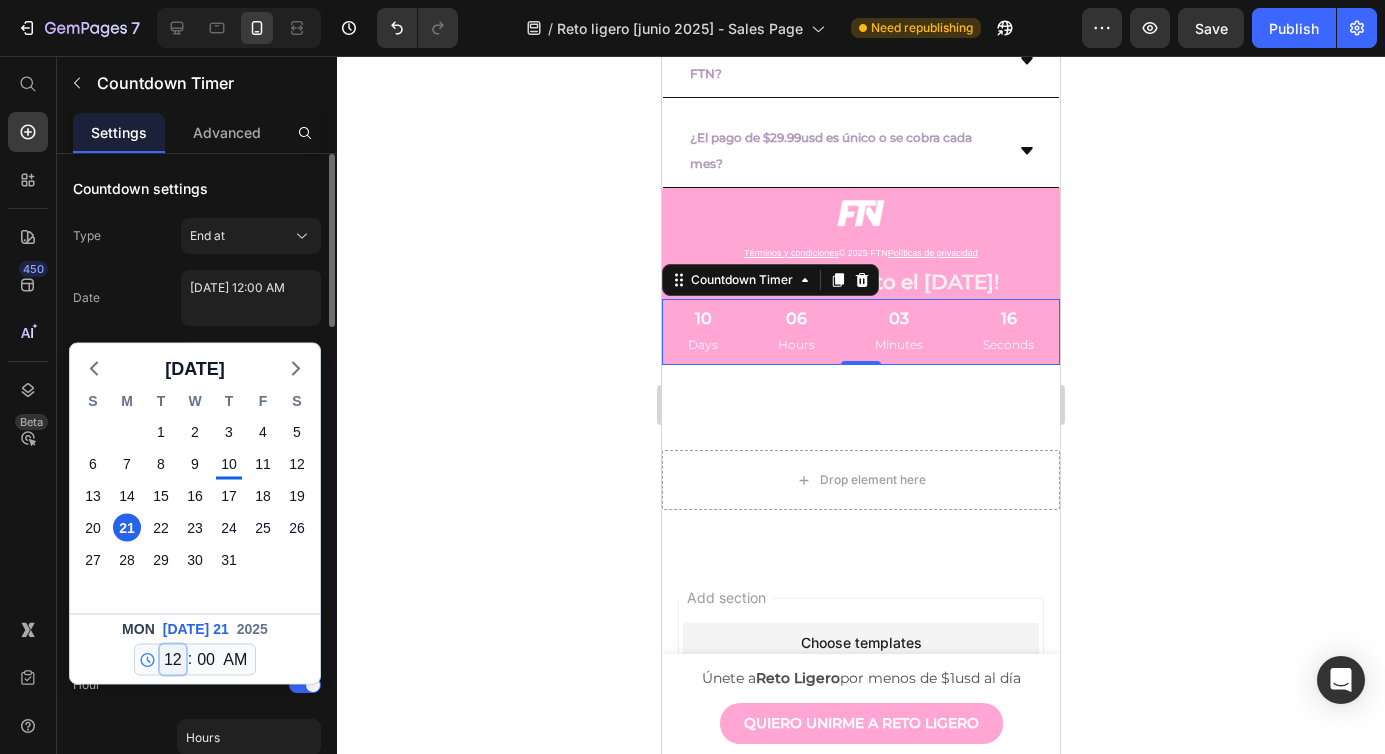 click on "12 1 2 3 4 5 6 7 8 9 10 11" at bounding box center [173, 660] 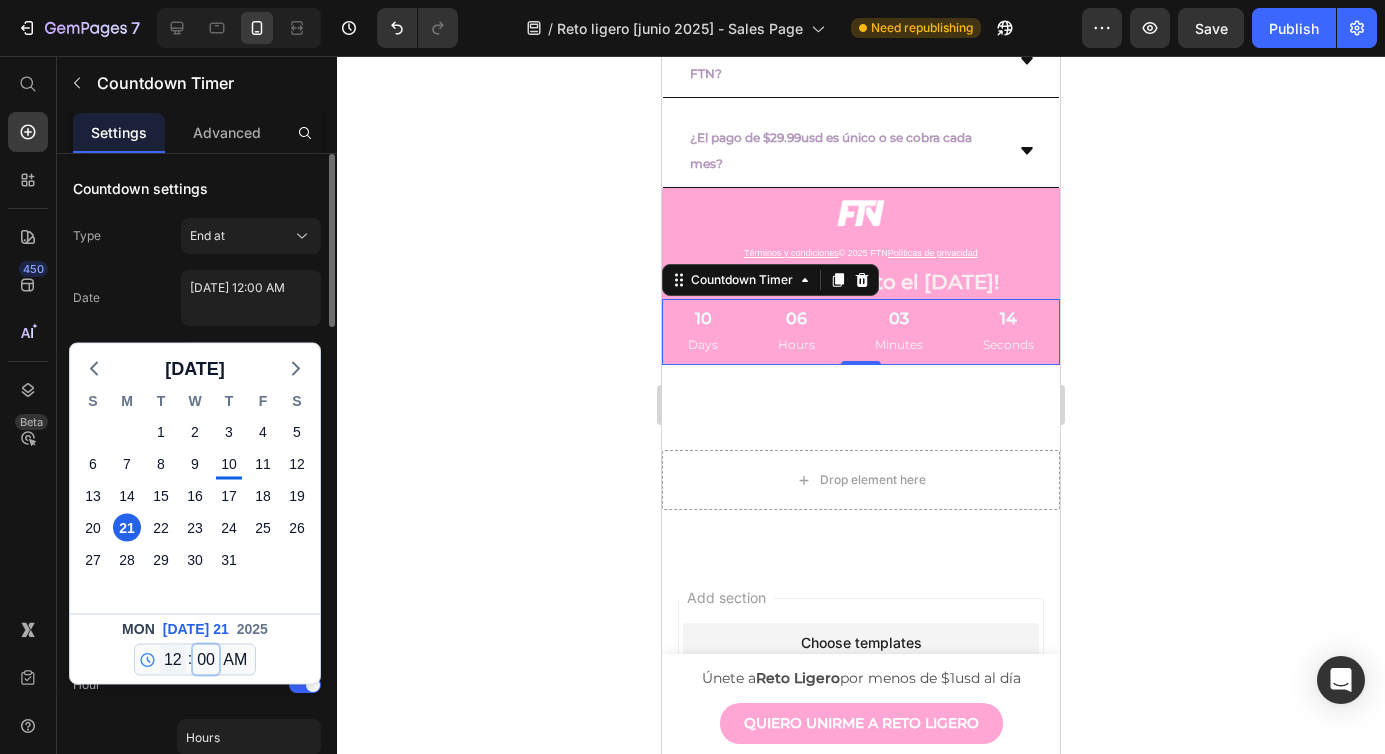 click on "00 01 02 03 04 05 06 07 08 09 10 11 12 13 14 15 16 17 18 19 20 21 22 23 24 25 26 27 28 29 30 31 32 33 34 35 36 37 38 39 40 41 42 43 44 45 46 47 48 49 50 51 52 53 54 55 56 57 58 59" at bounding box center (206, 660) 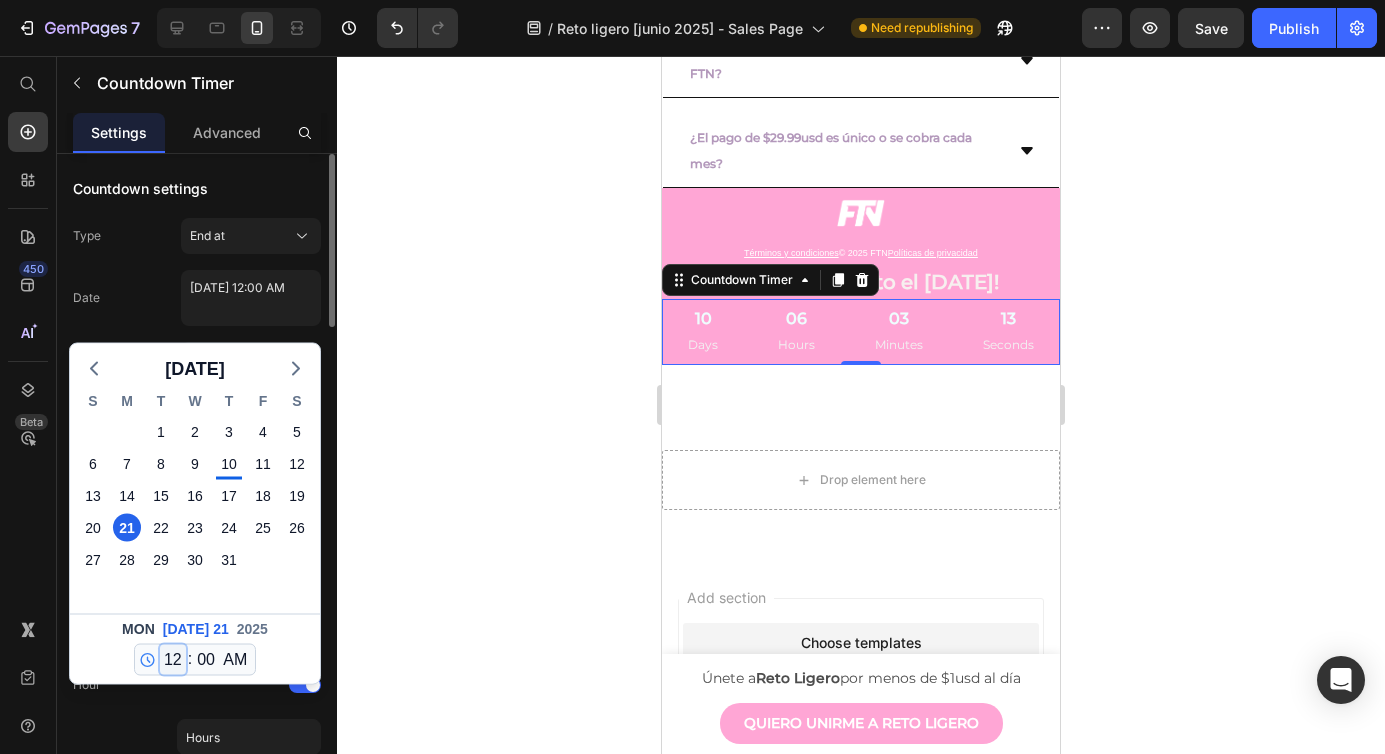 click on "12 1 2 3 4 5 6 7 8 9 10 11" at bounding box center [173, 660] 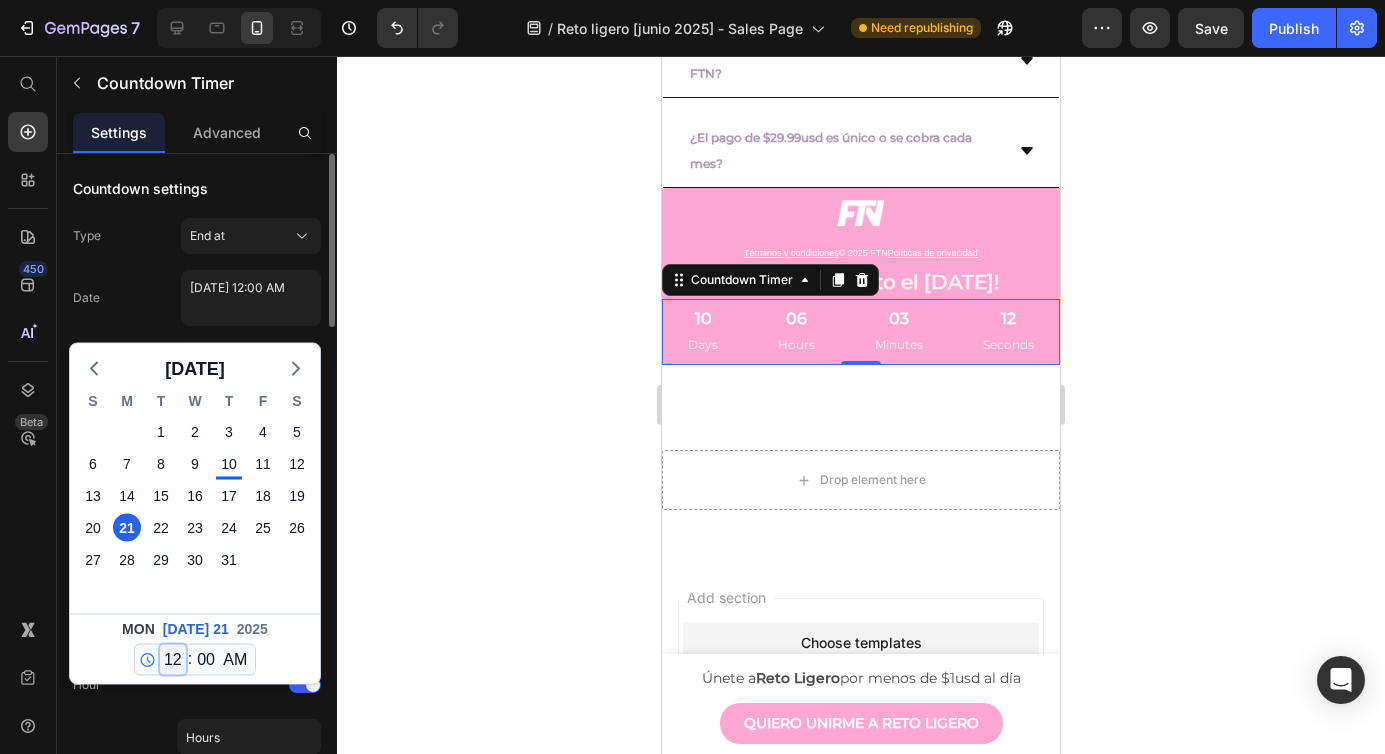 select on "11" 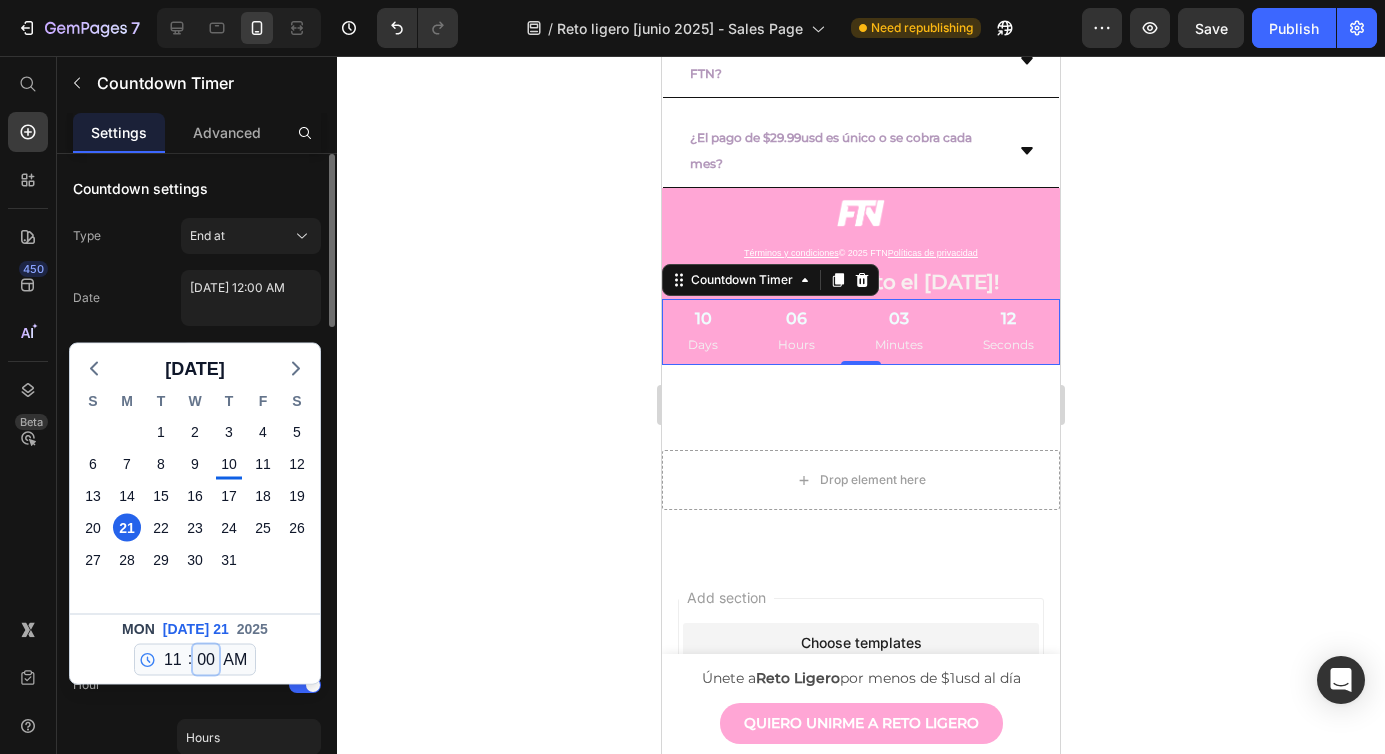 type on "[DATE] 11:00 AM" 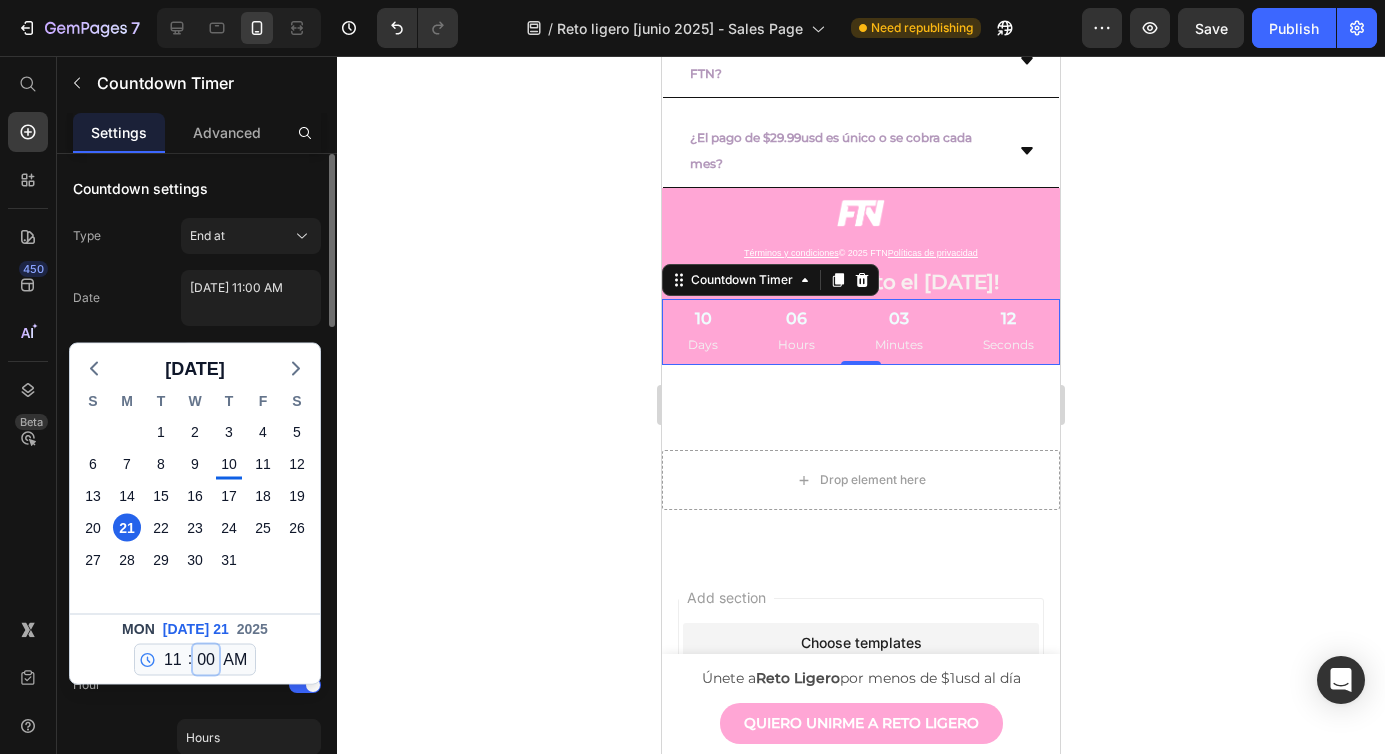 click on "00 01 02 03 04 05 06 07 08 09 10 11 12 13 14 15 16 17 18 19 20 21 22 23 24 25 26 27 28 29 30 31 32 33 34 35 36 37 38 39 40 41 42 43 44 45 46 47 48 49 50 51 52 53 54 55 56 57 58 59" at bounding box center (206, 660) 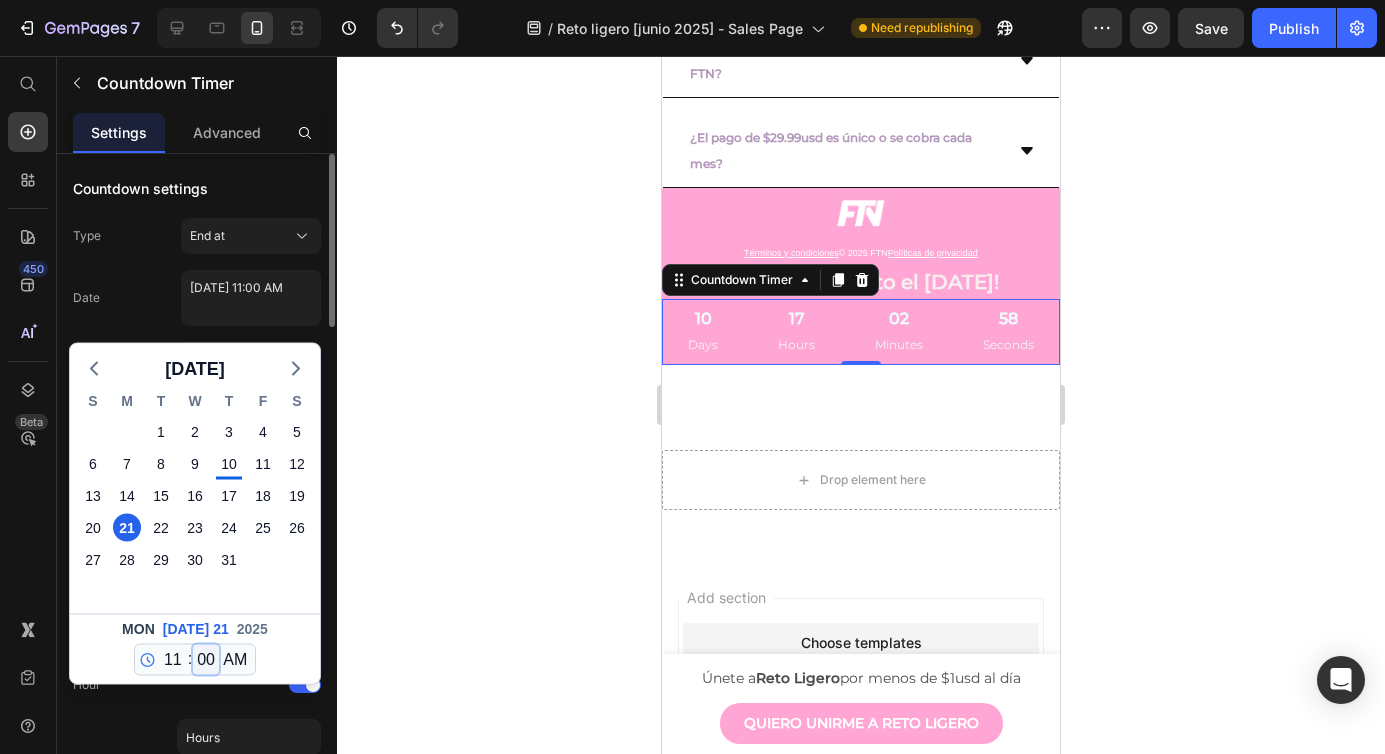 select on "59" 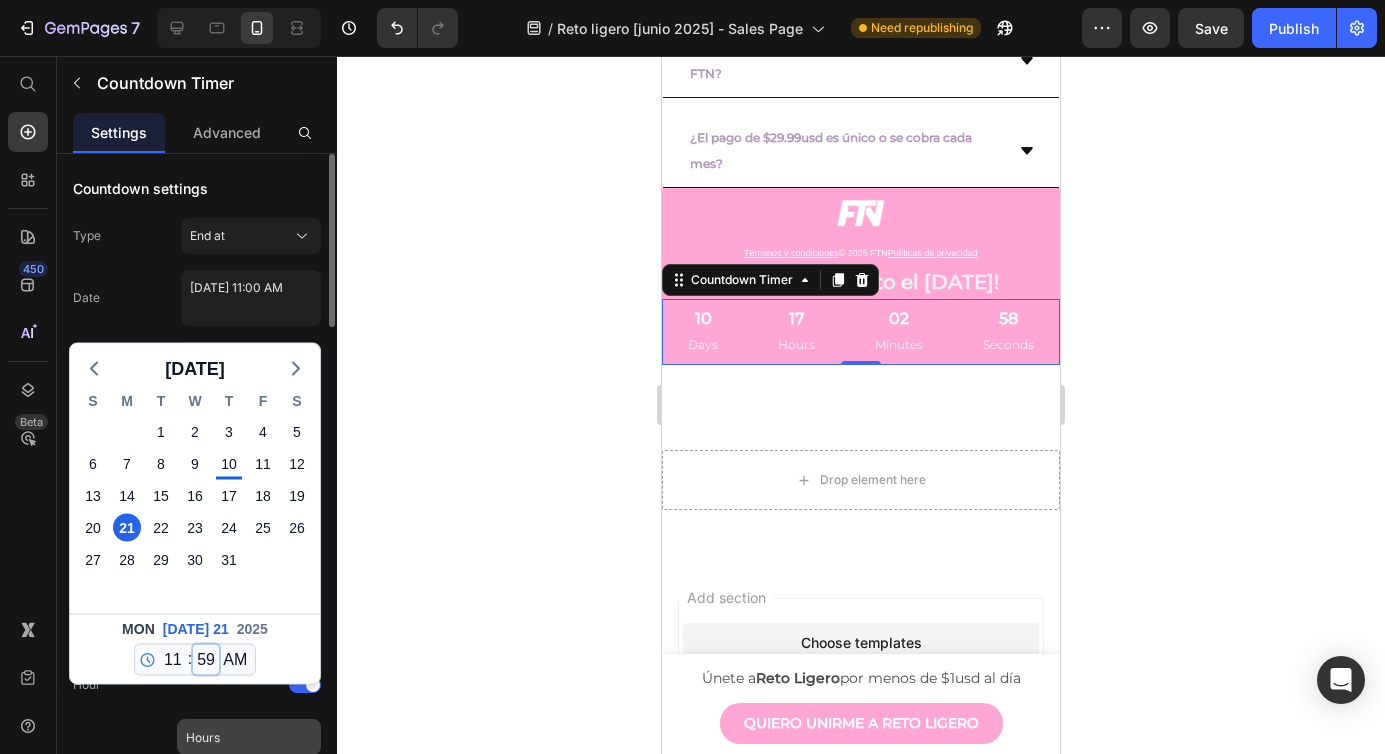 type on "[DATE] 11:59 AM" 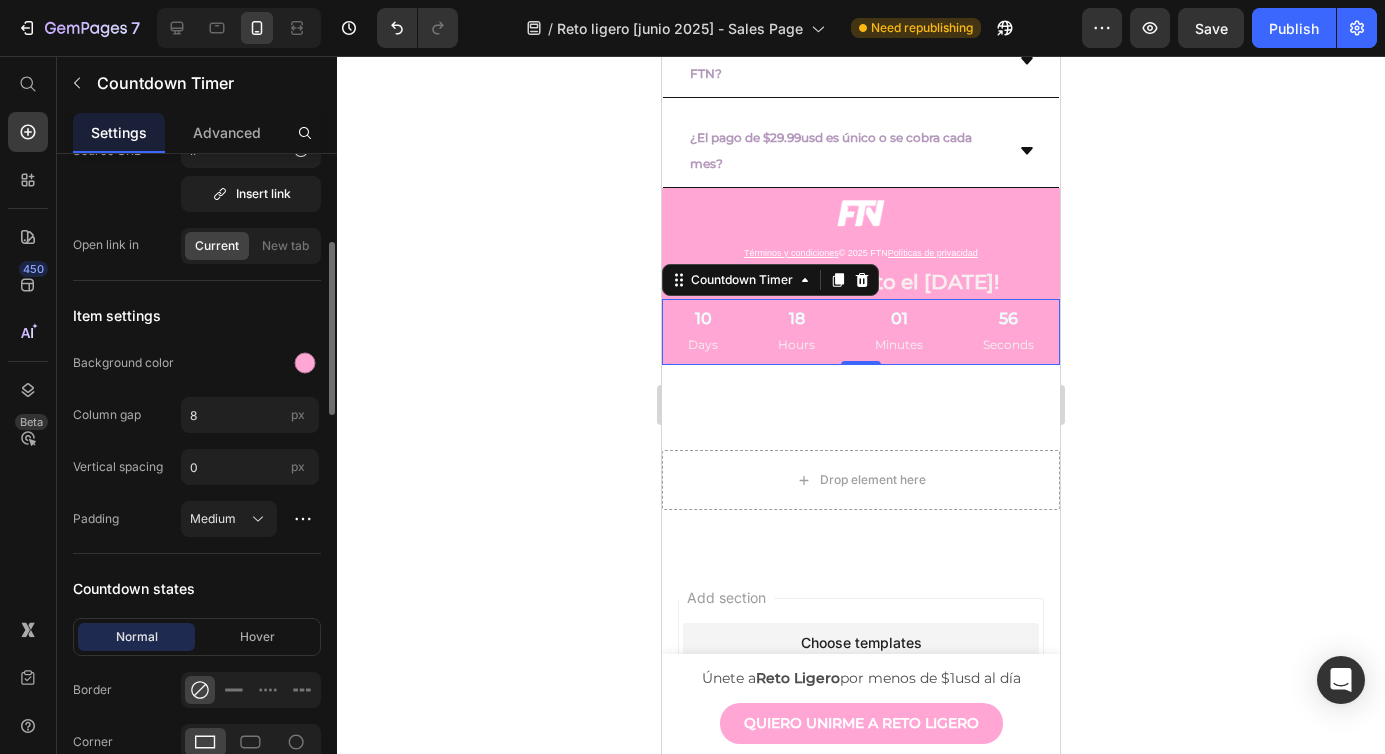 scroll, scrollTop: 1063, scrollLeft: 0, axis: vertical 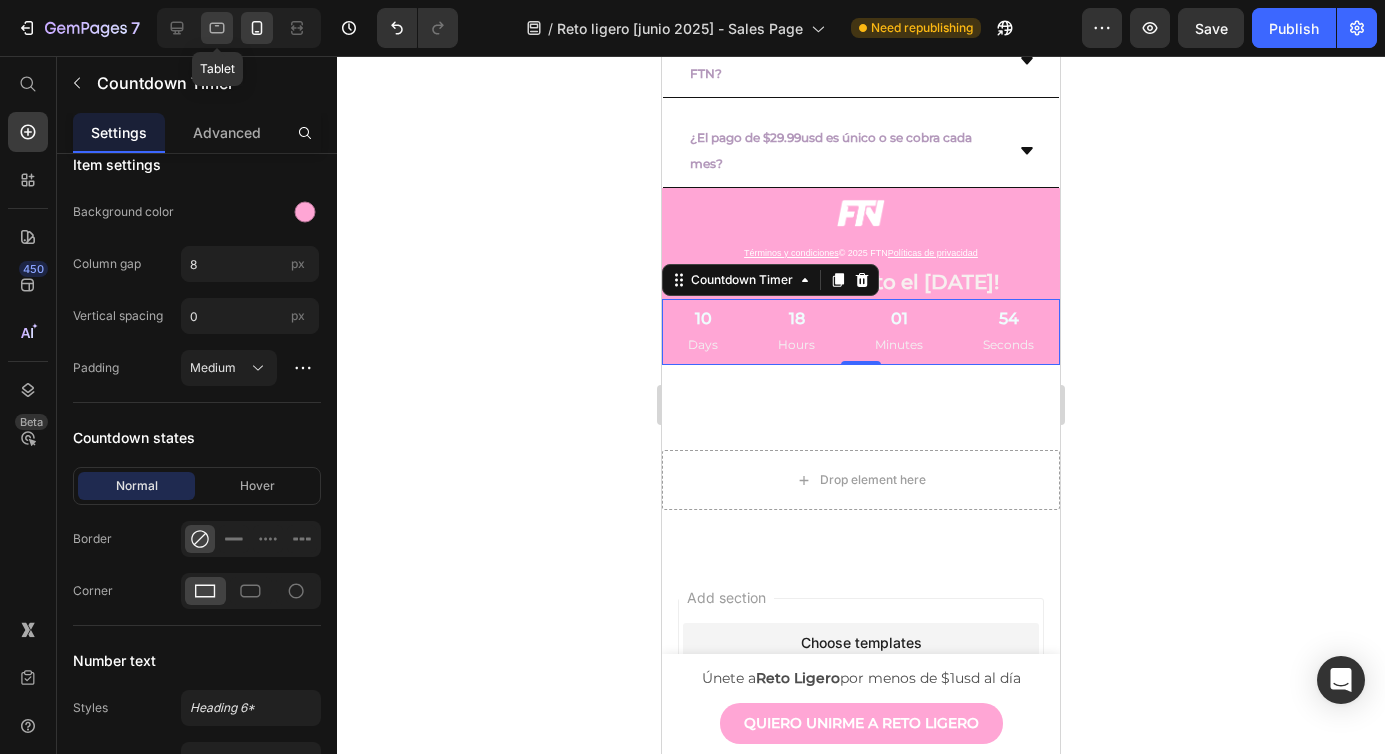 click 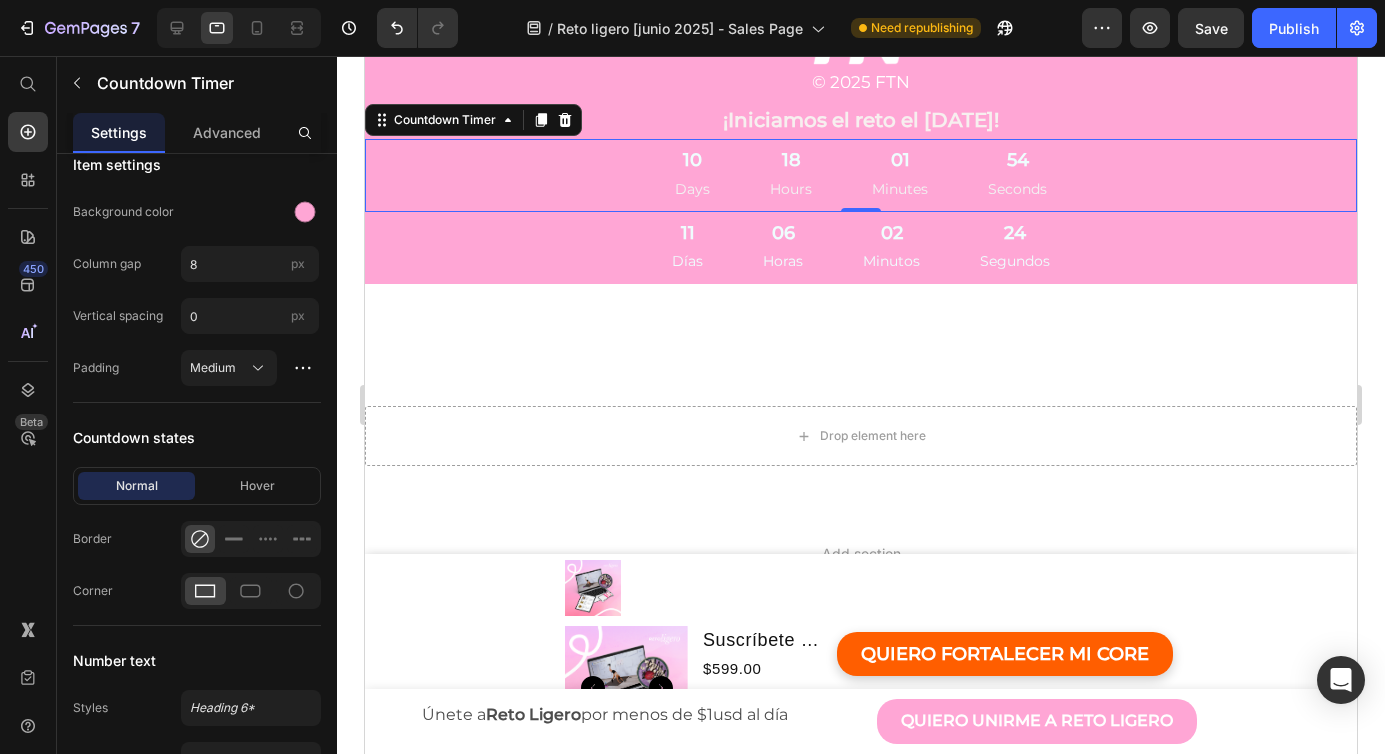 scroll, scrollTop: 6548, scrollLeft: 0, axis: vertical 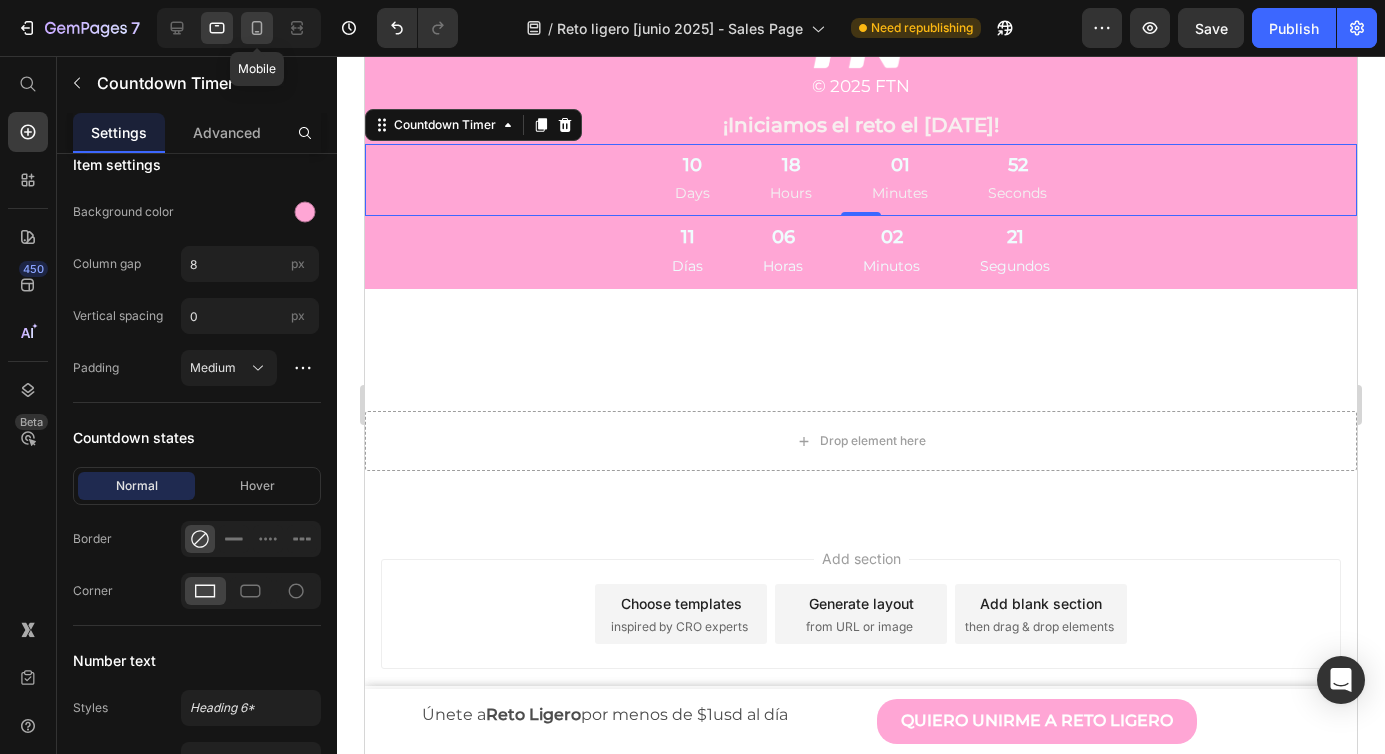 click 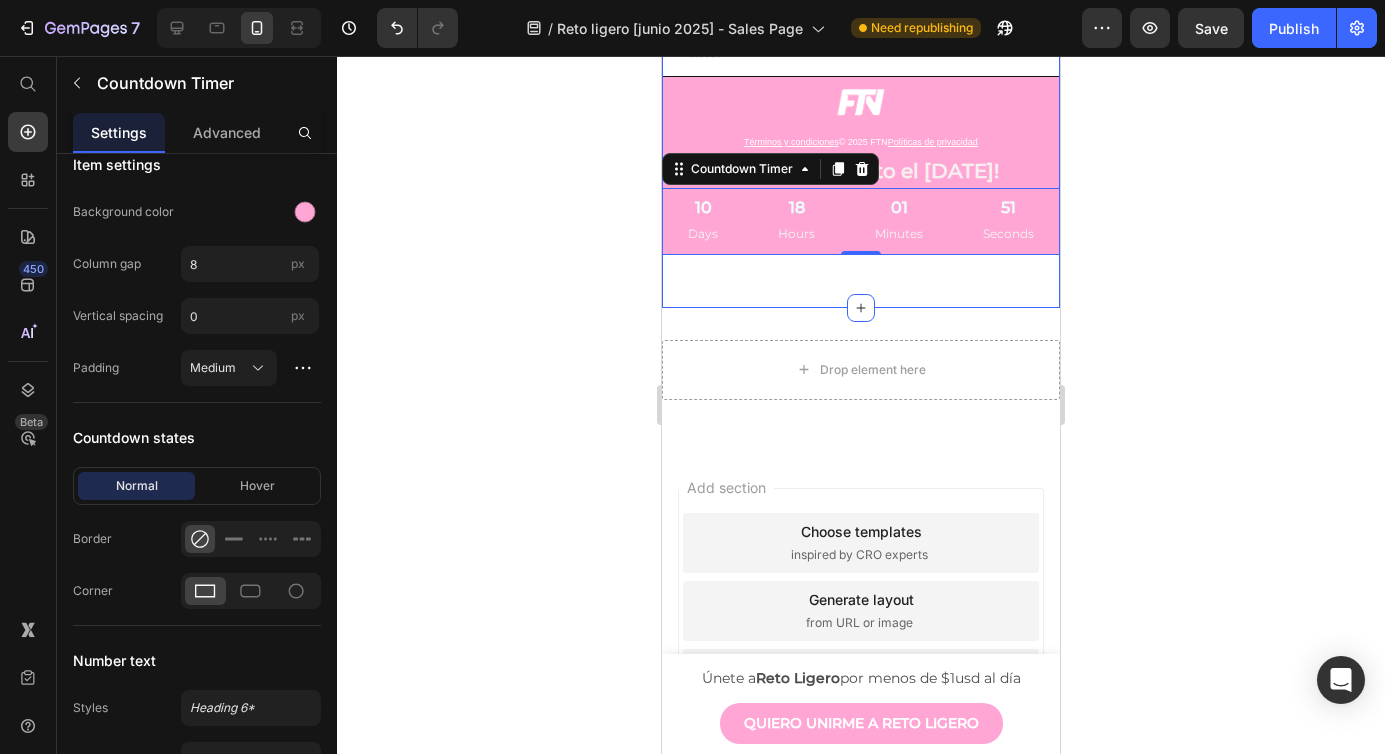 scroll, scrollTop: 7443, scrollLeft: 0, axis: vertical 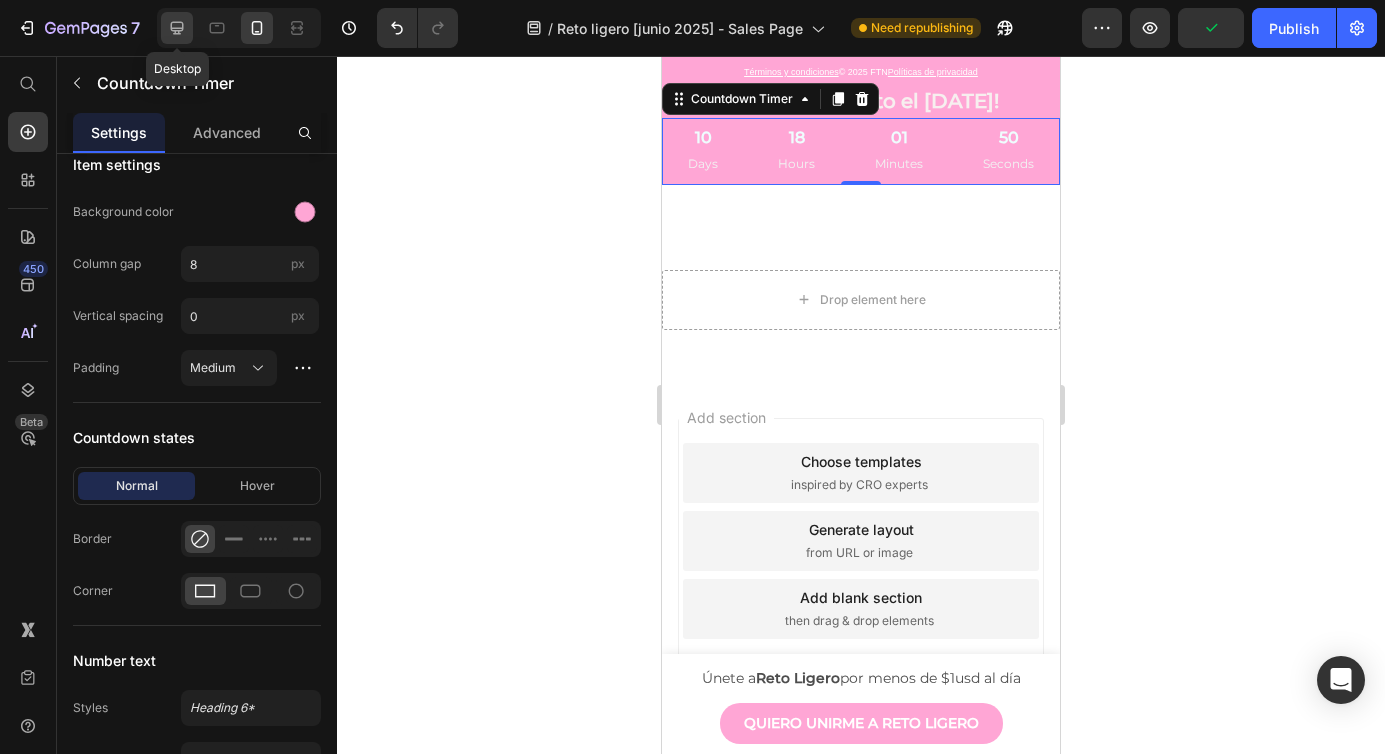 click 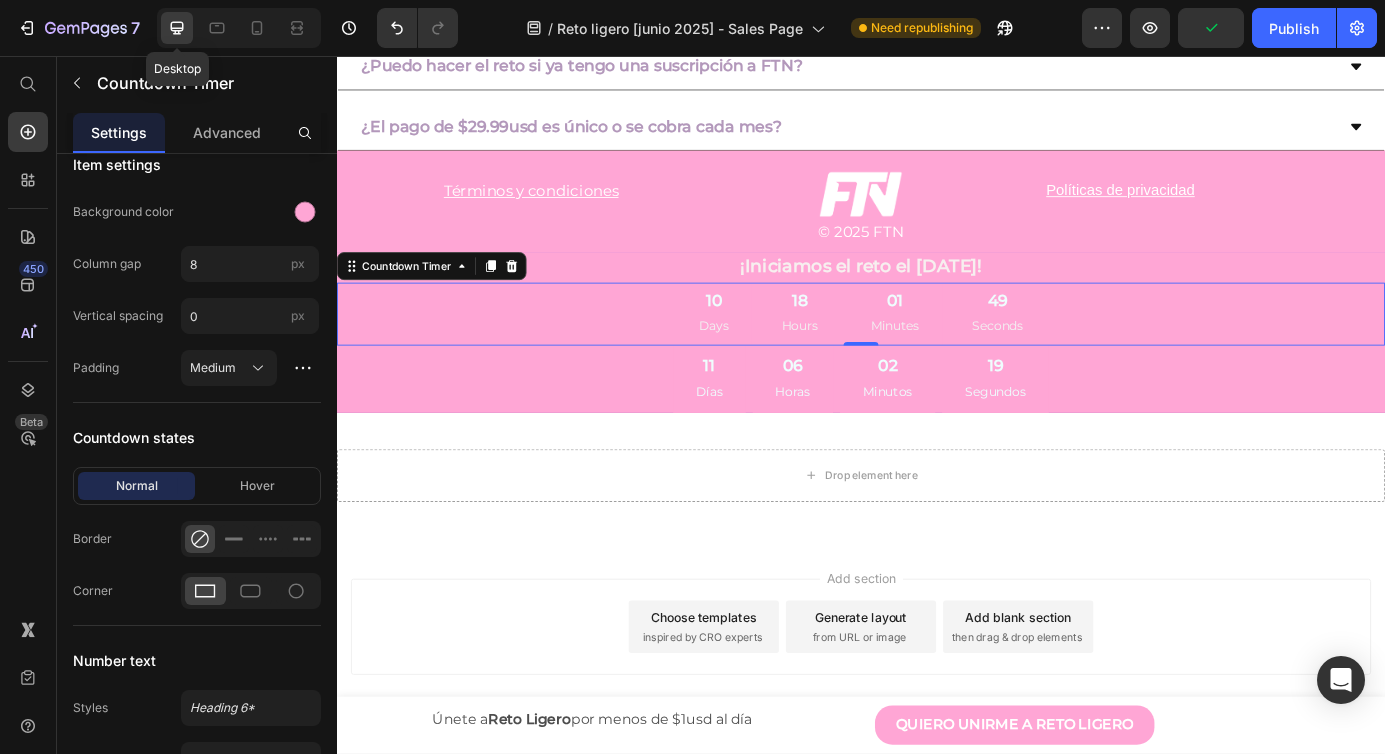 scroll, scrollTop: 6309, scrollLeft: 0, axis: vertical 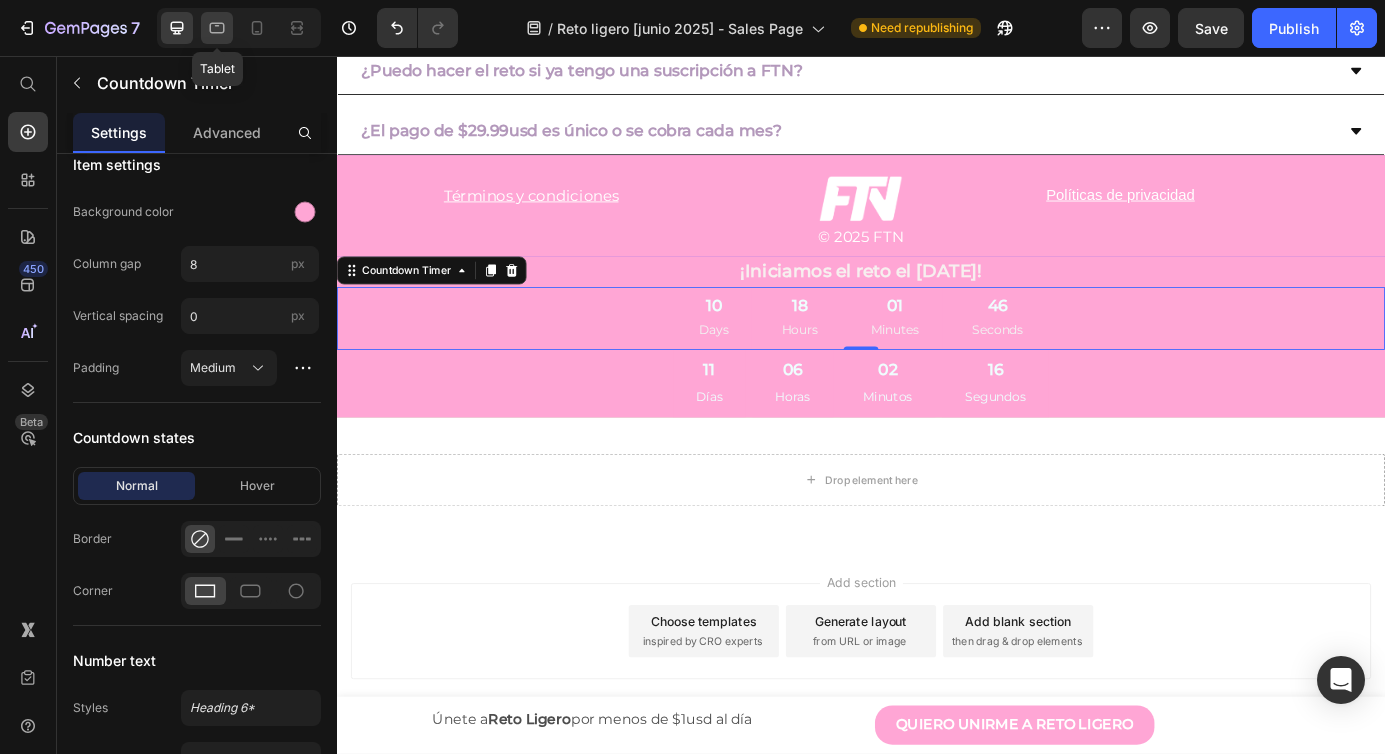 click 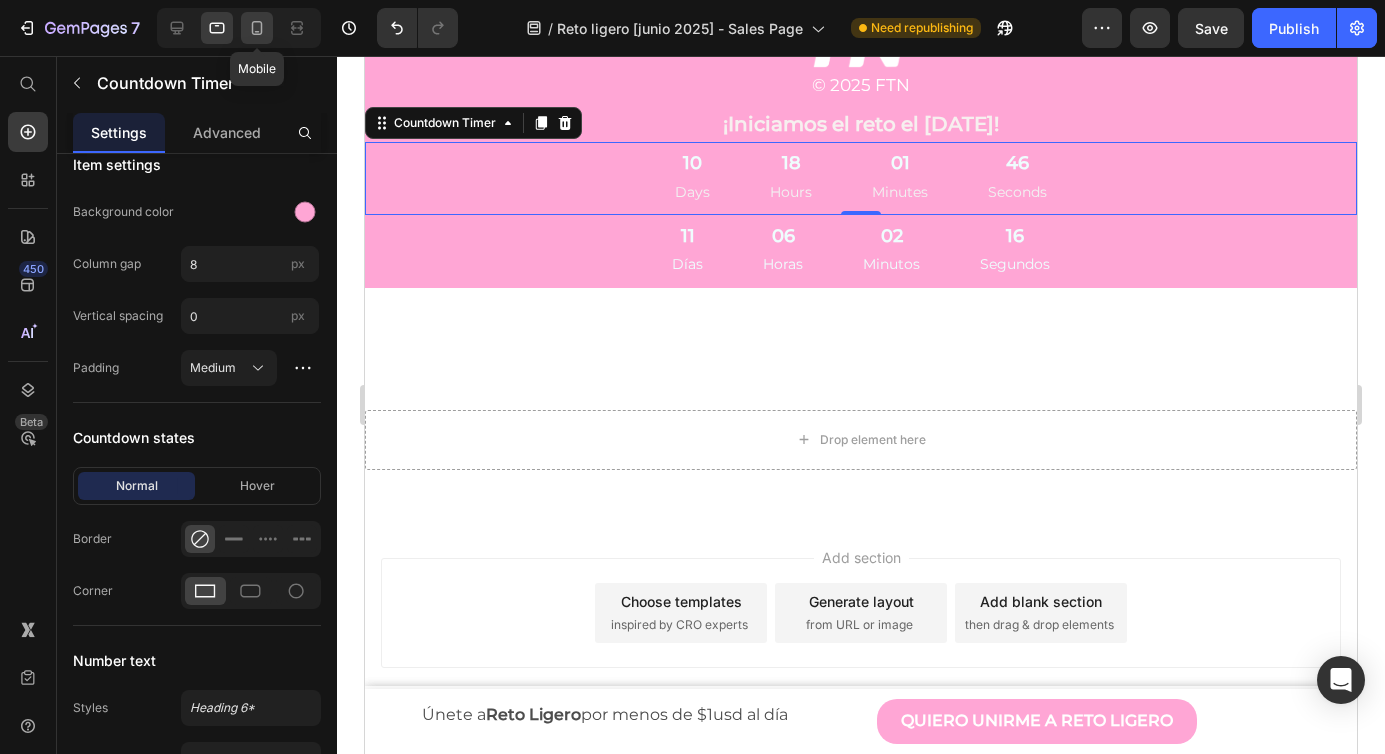 scroll, scrollTop: 6460, scrollLeft: 0, axis: vertical 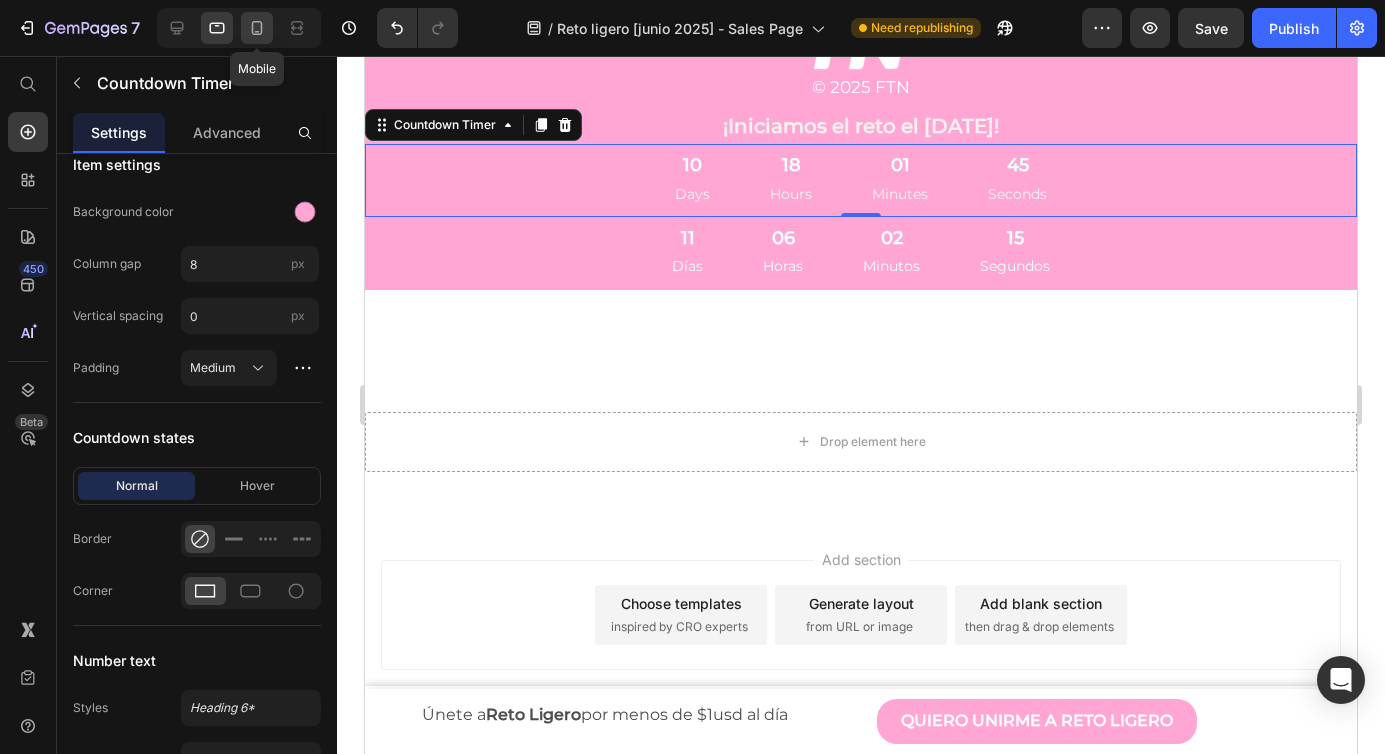 click 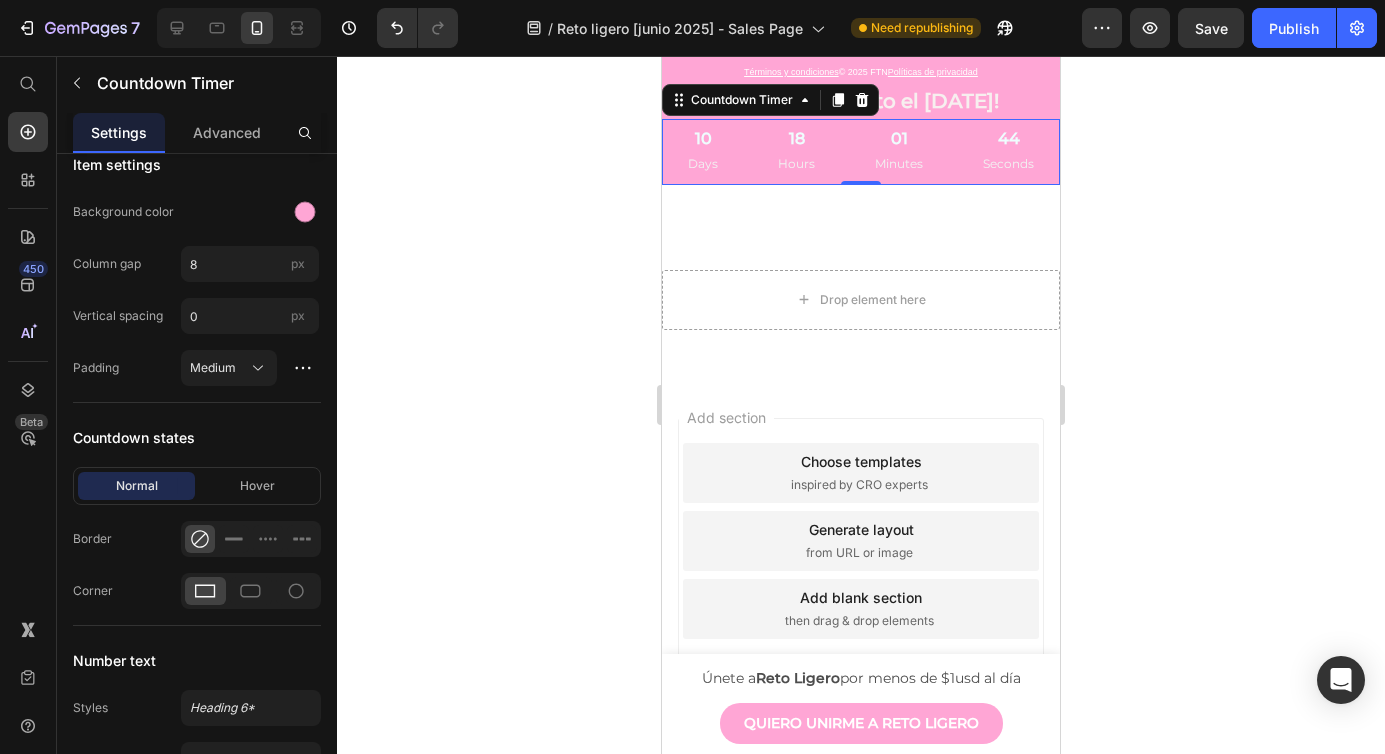 scroll, scrollTop: 7362, scrollLeft: 0, axis: vertical 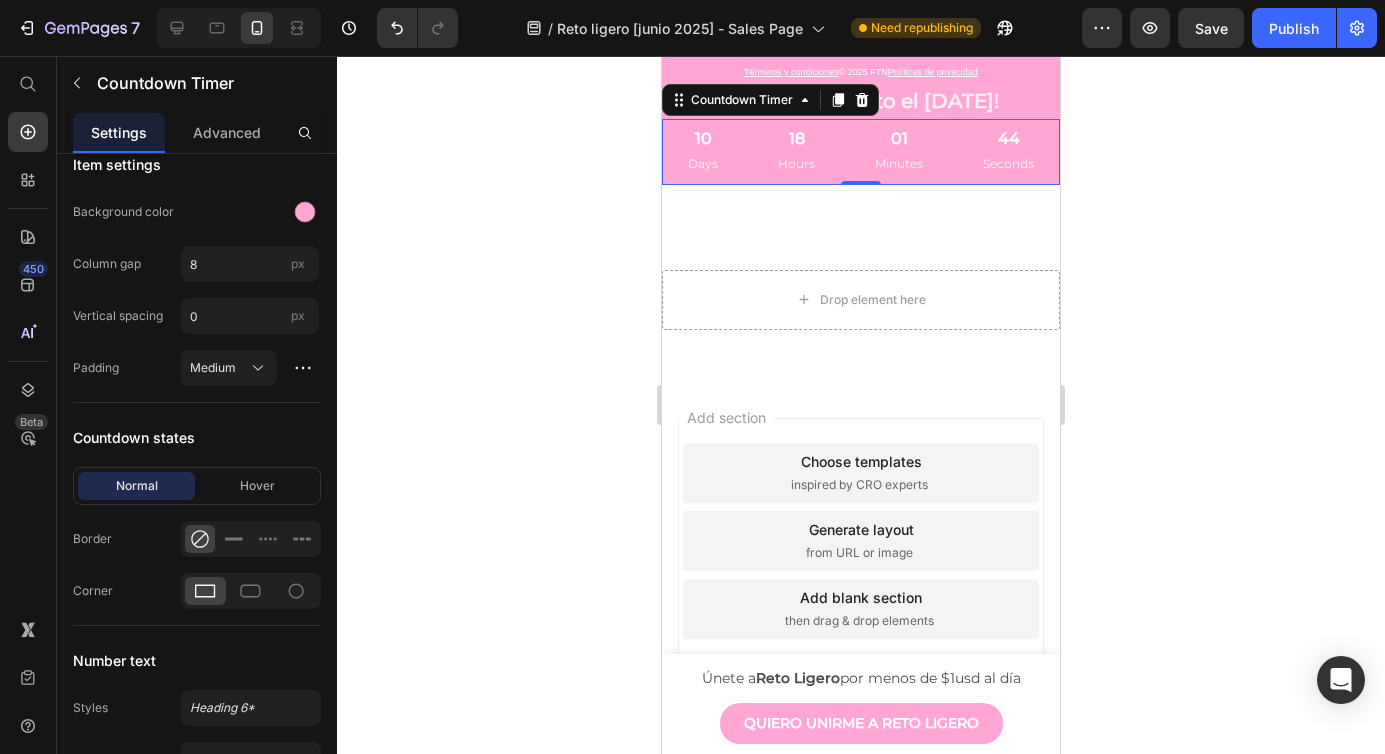 click on "18 Hours" at bounding box center [796, 152] 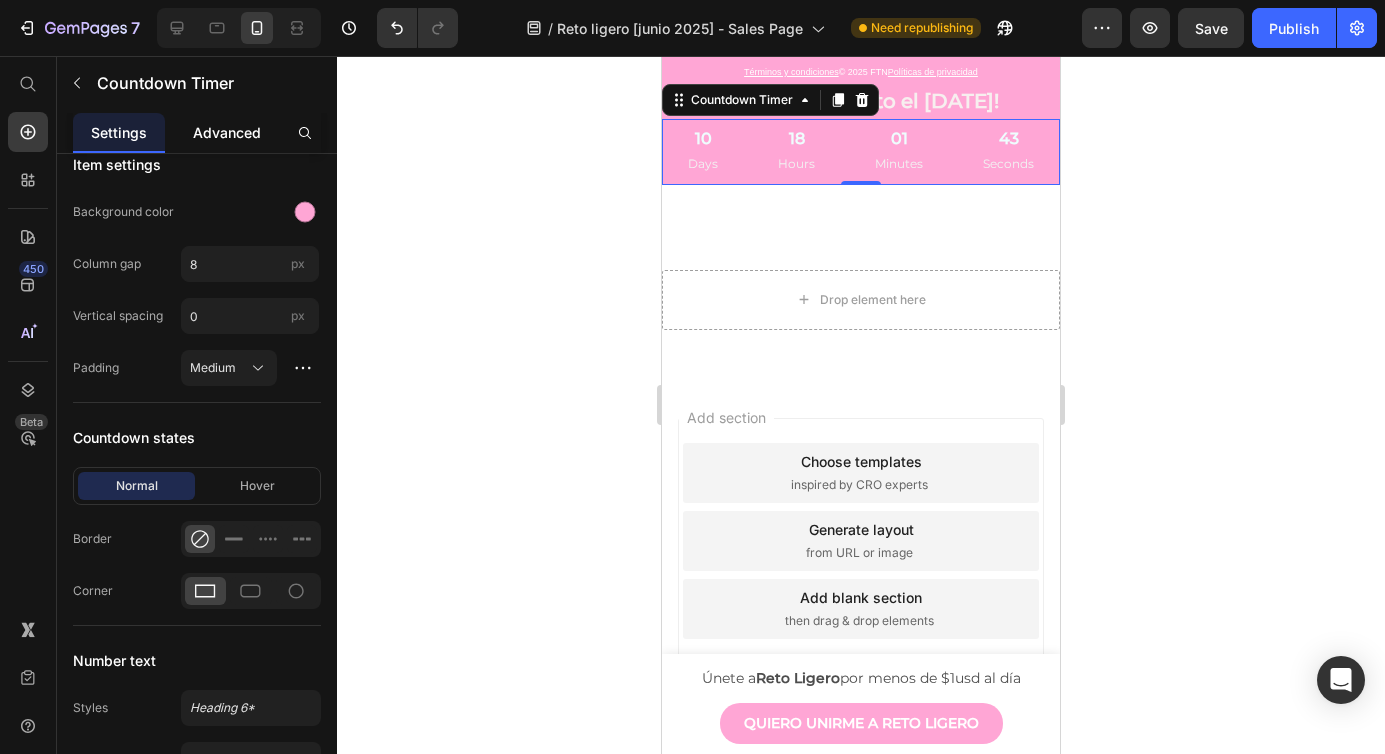 click on "Advanced" at bounding box center (227, 132) 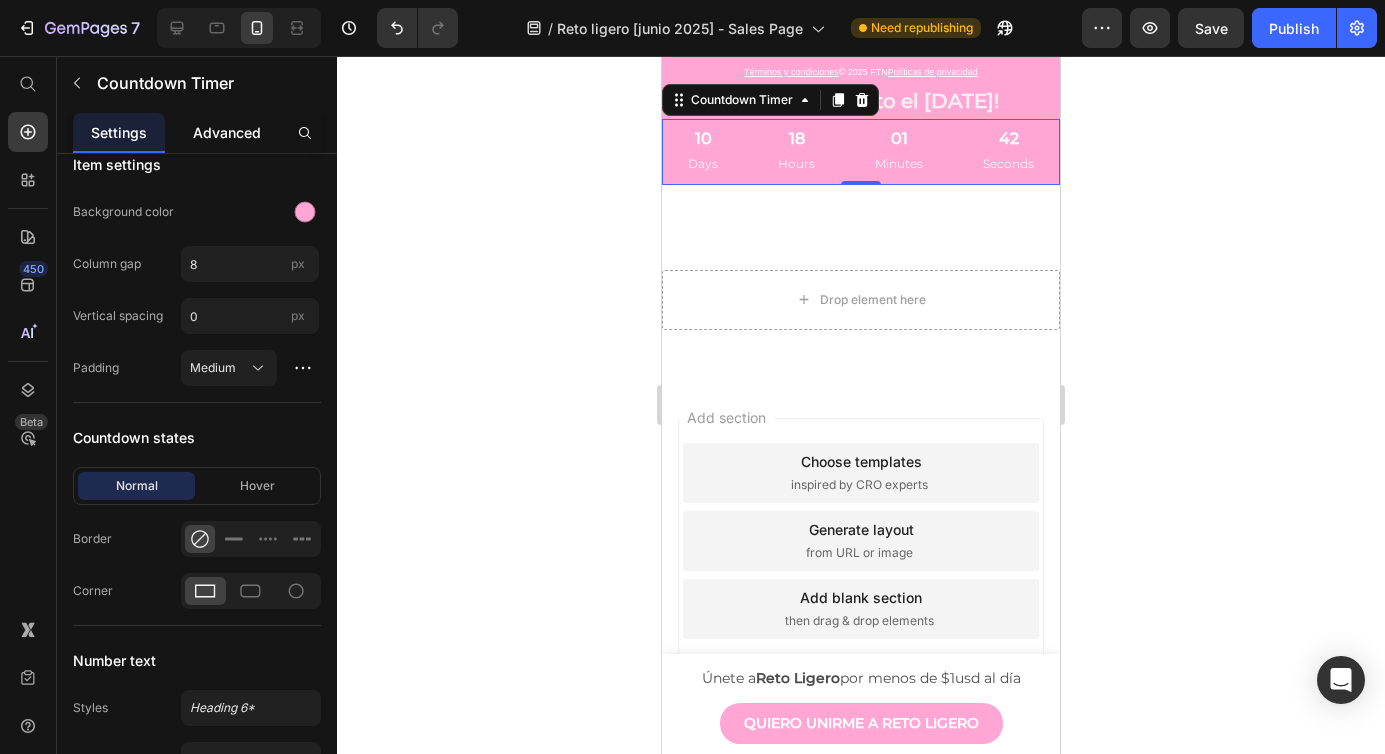 scroll, scrollTop: 0, scrollLeft: 0, axis: both 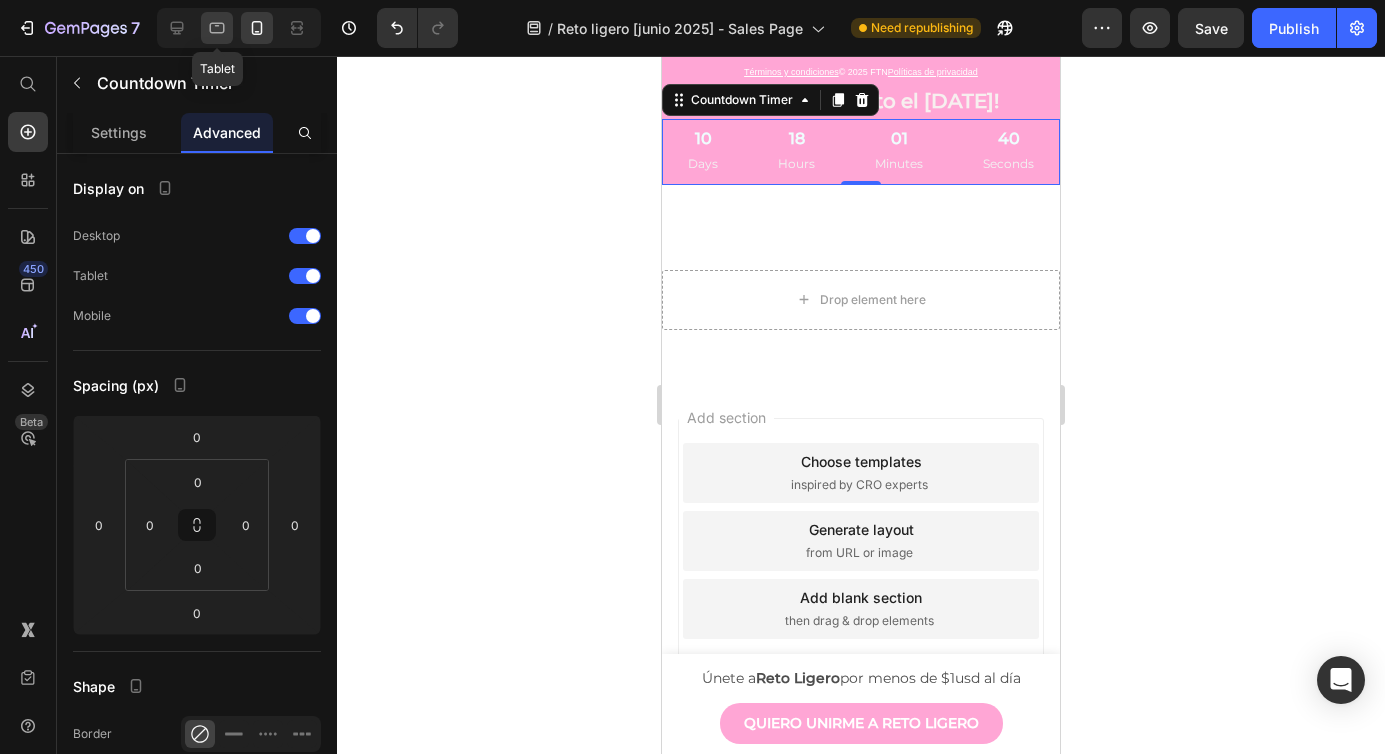 click 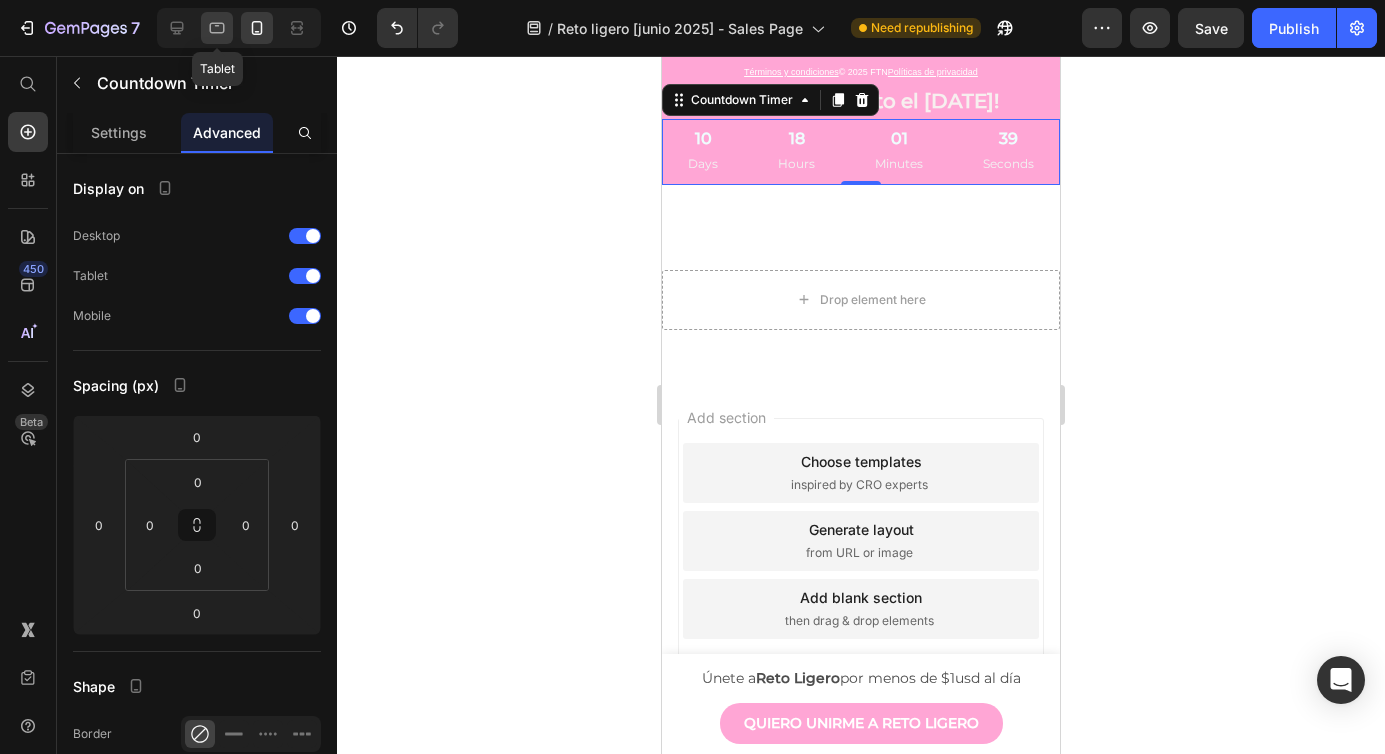 scroll, scrollTop: 7088, scrollLeft: 0, axis: vertical 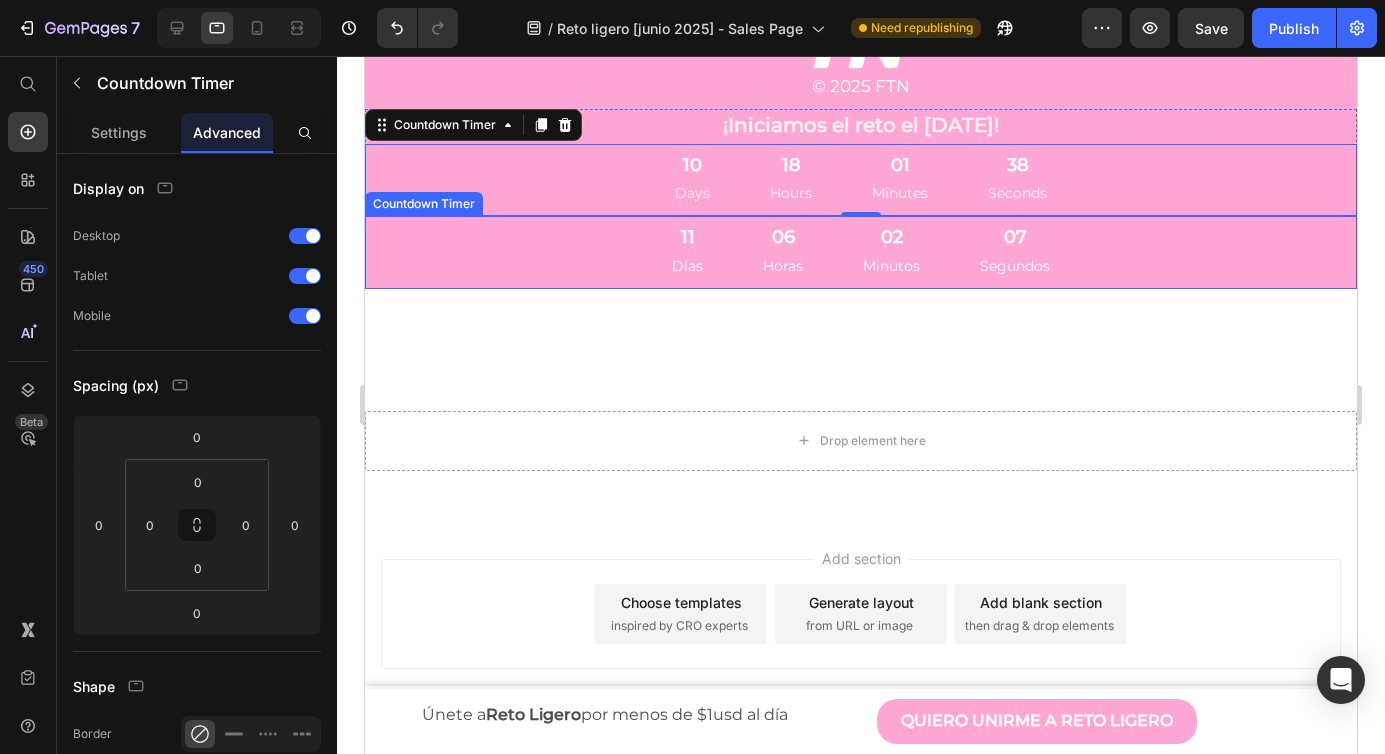click on "11 Días 06 Horas 02 Minutos 07 Segundos" at bounding box center [861, 252] 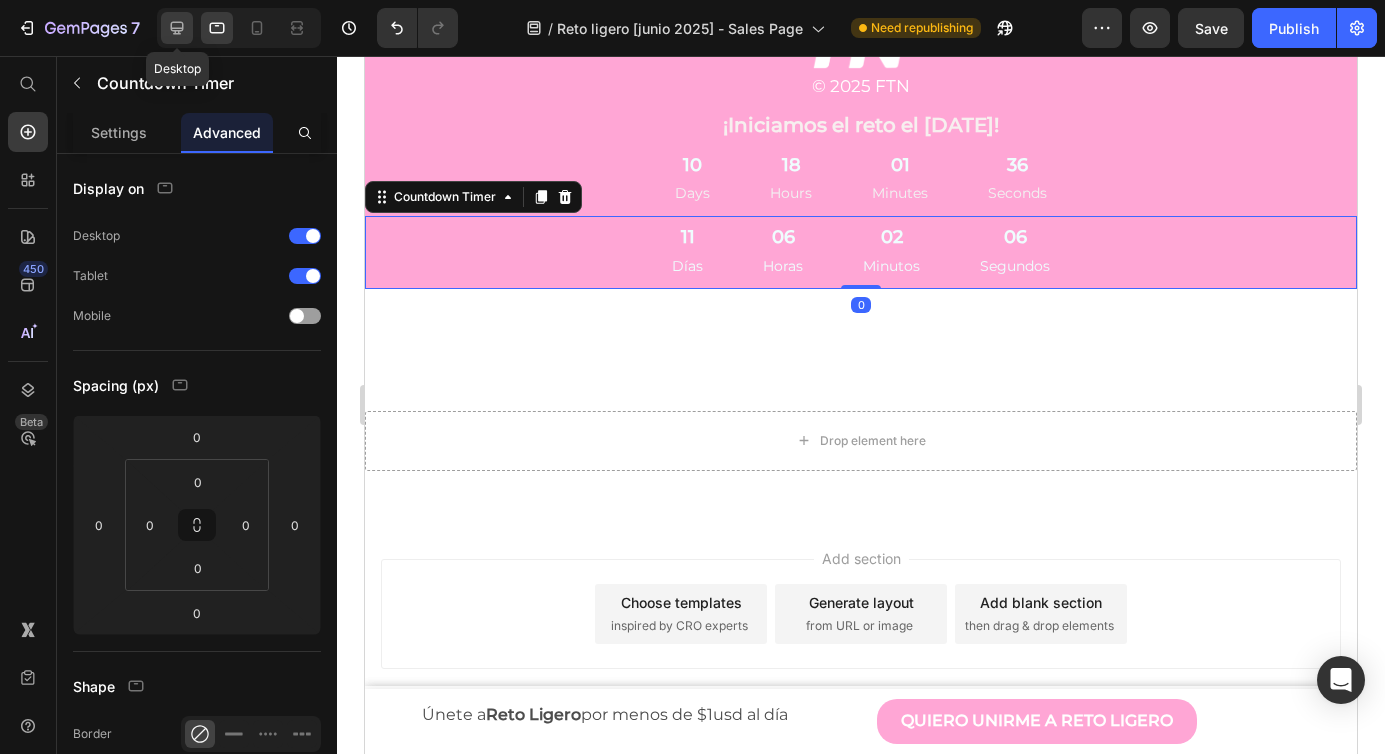 click 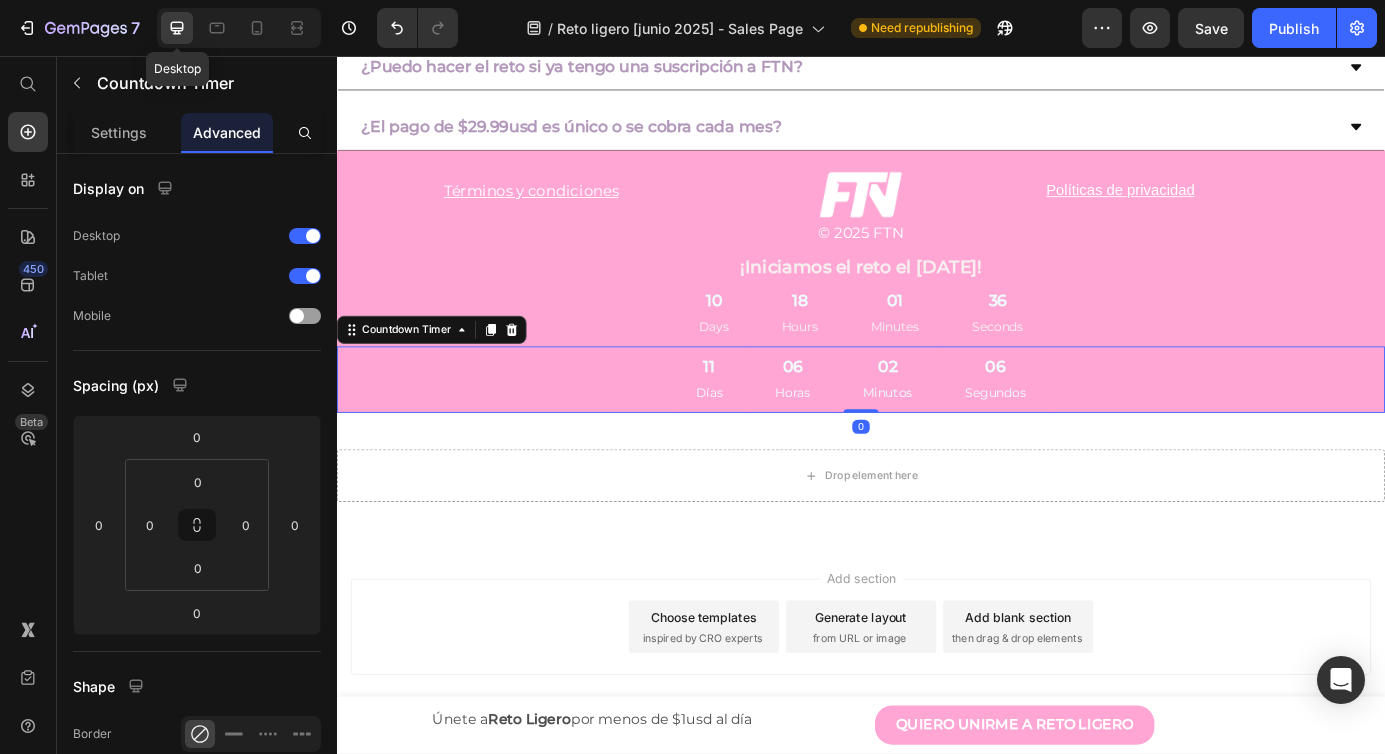 scroll, scrollTop: 6457, scrollLeft: 0, axis: vertical 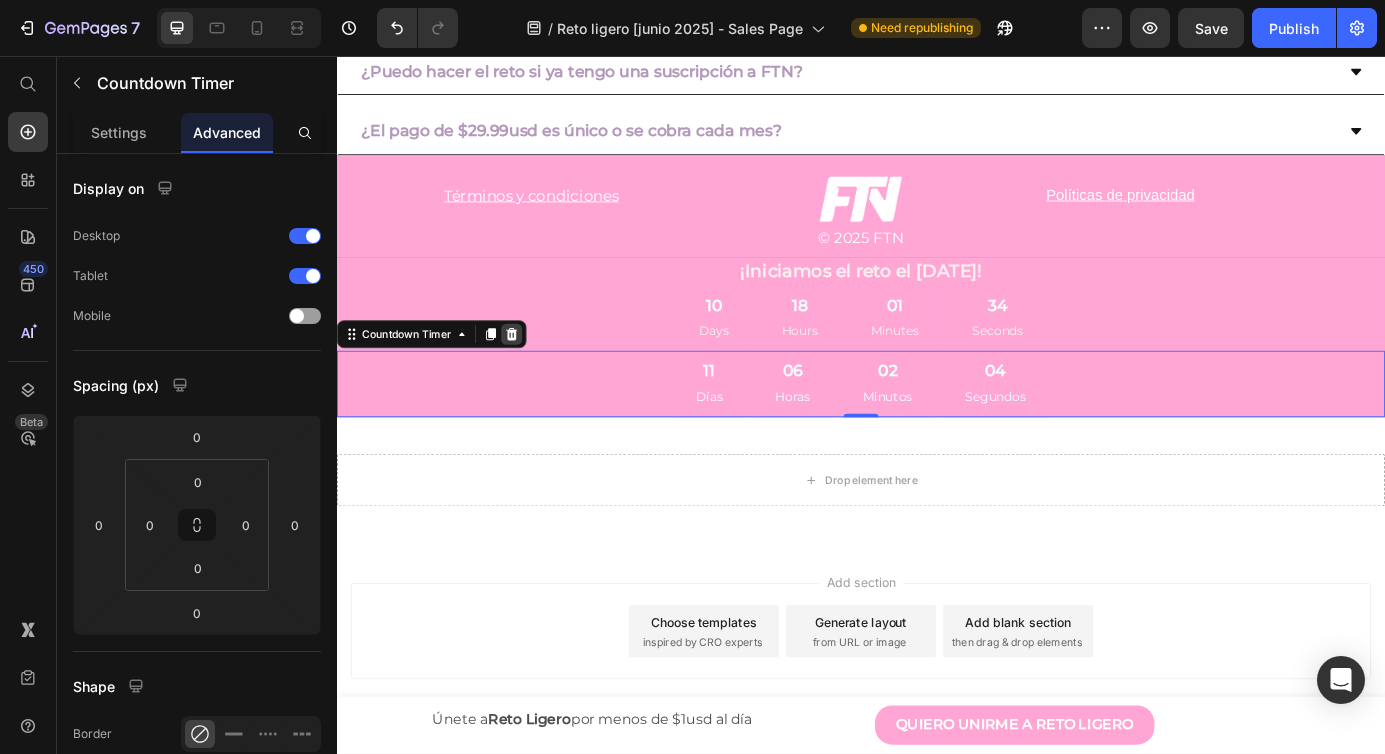 click 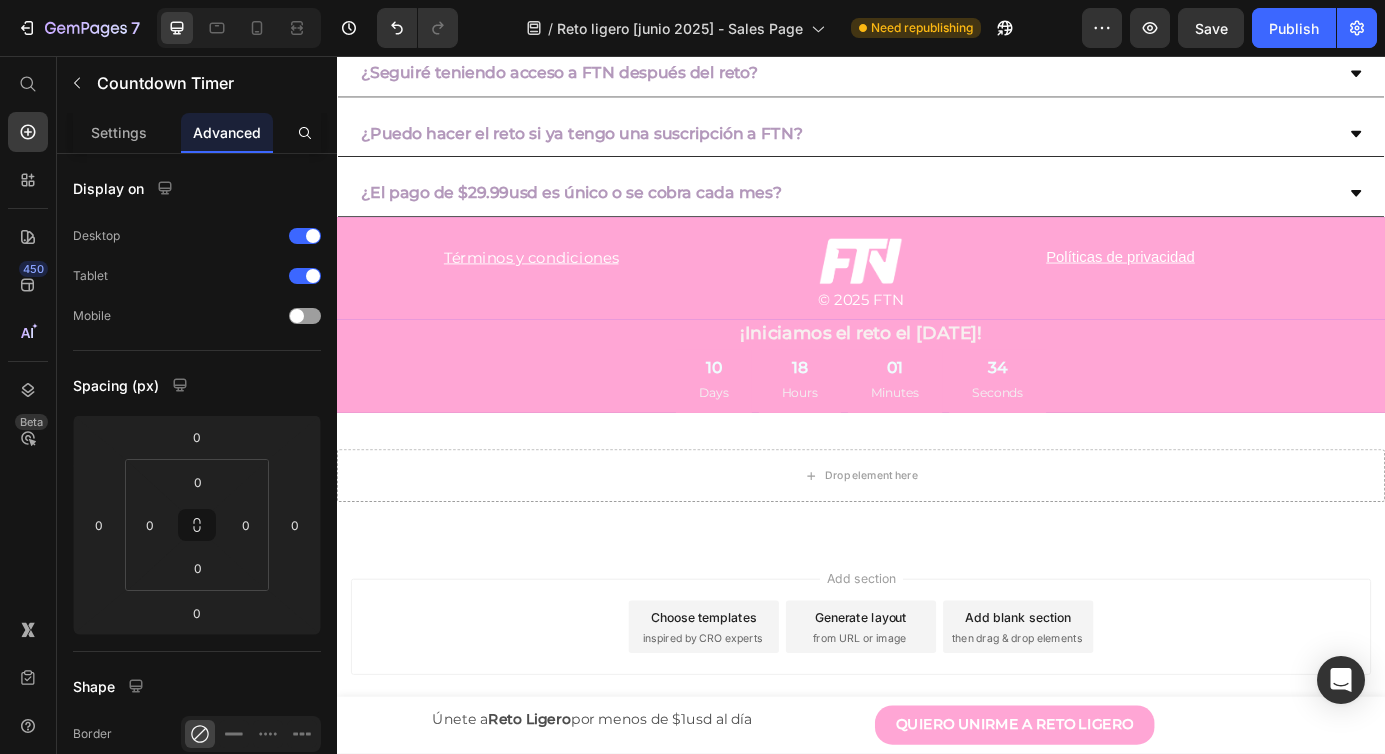 scroll, scrollTop: 6381, scrollLeft: 0, axis: vertical 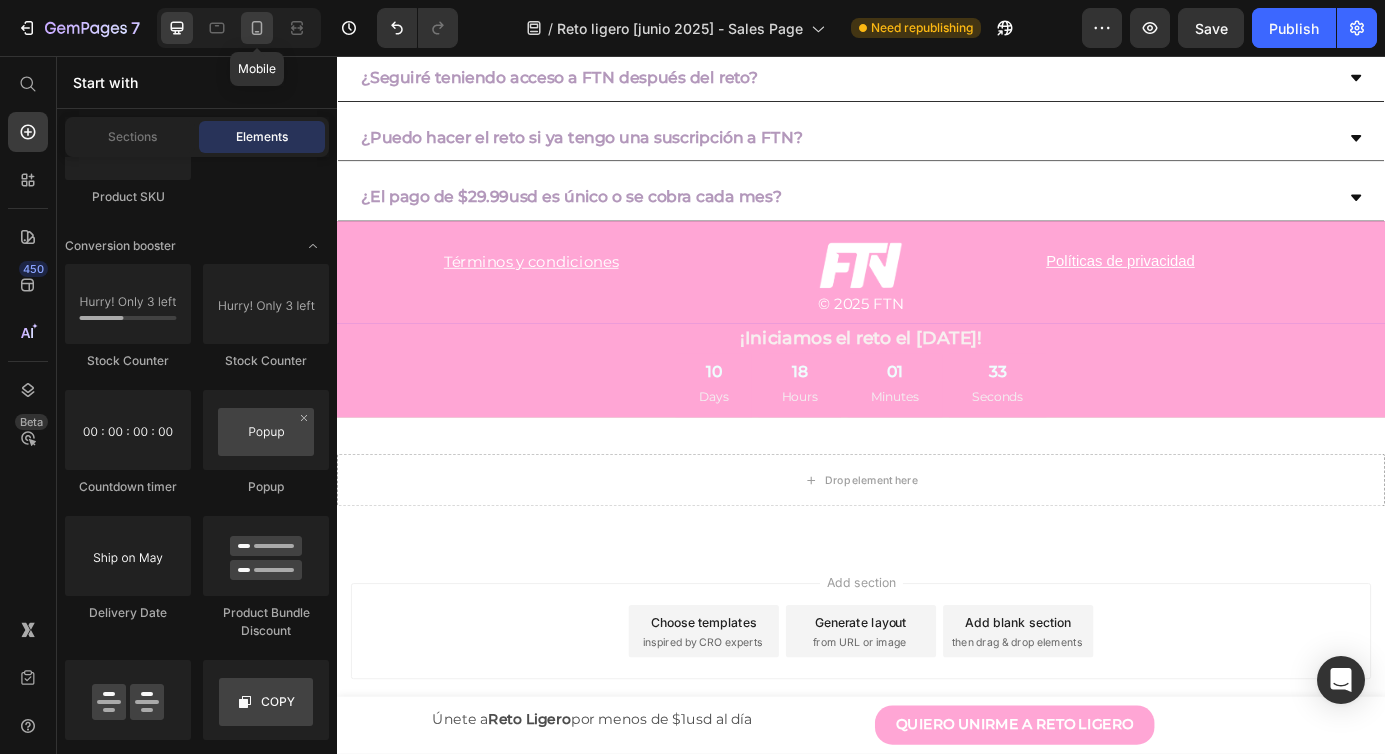 click 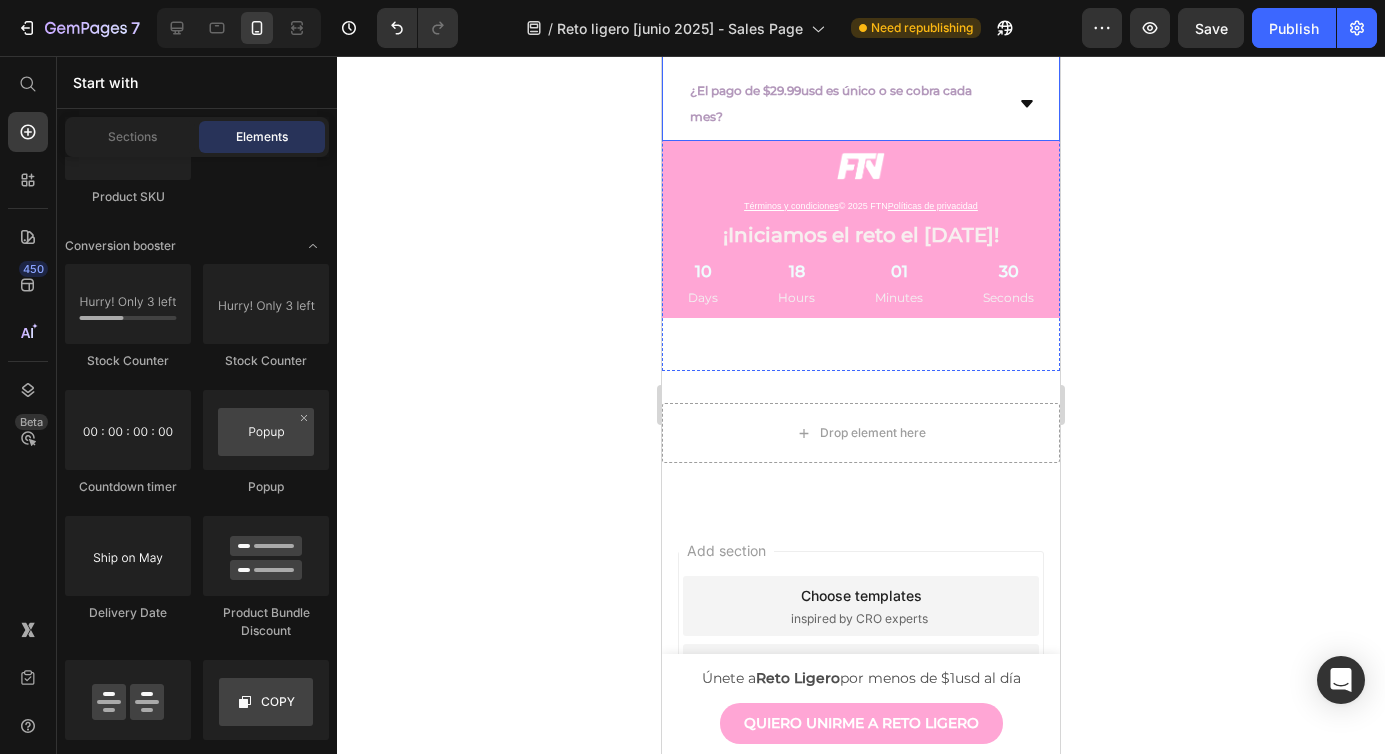 scroll, scrollTop: 7252, scrollLeft: 0, axis: vertical 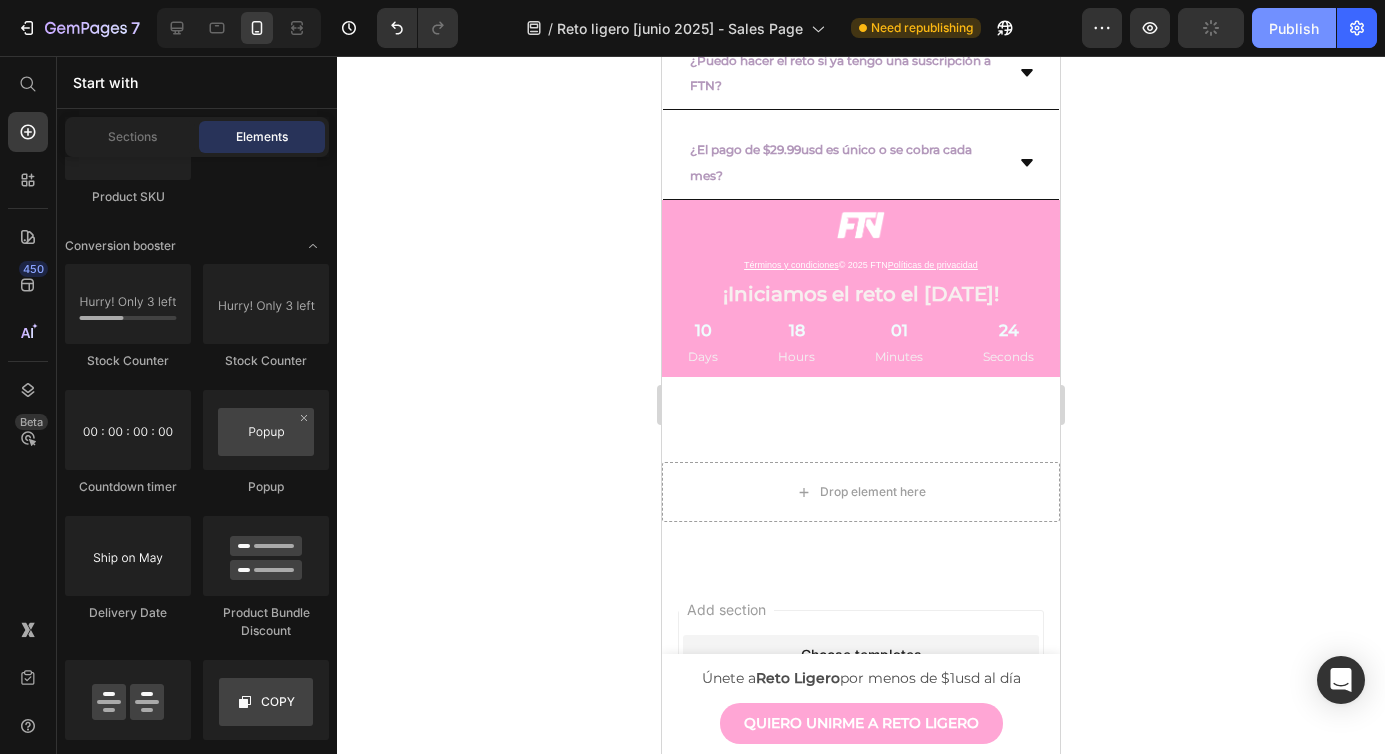 click on "Publish" at bounding box center (1294, 28) 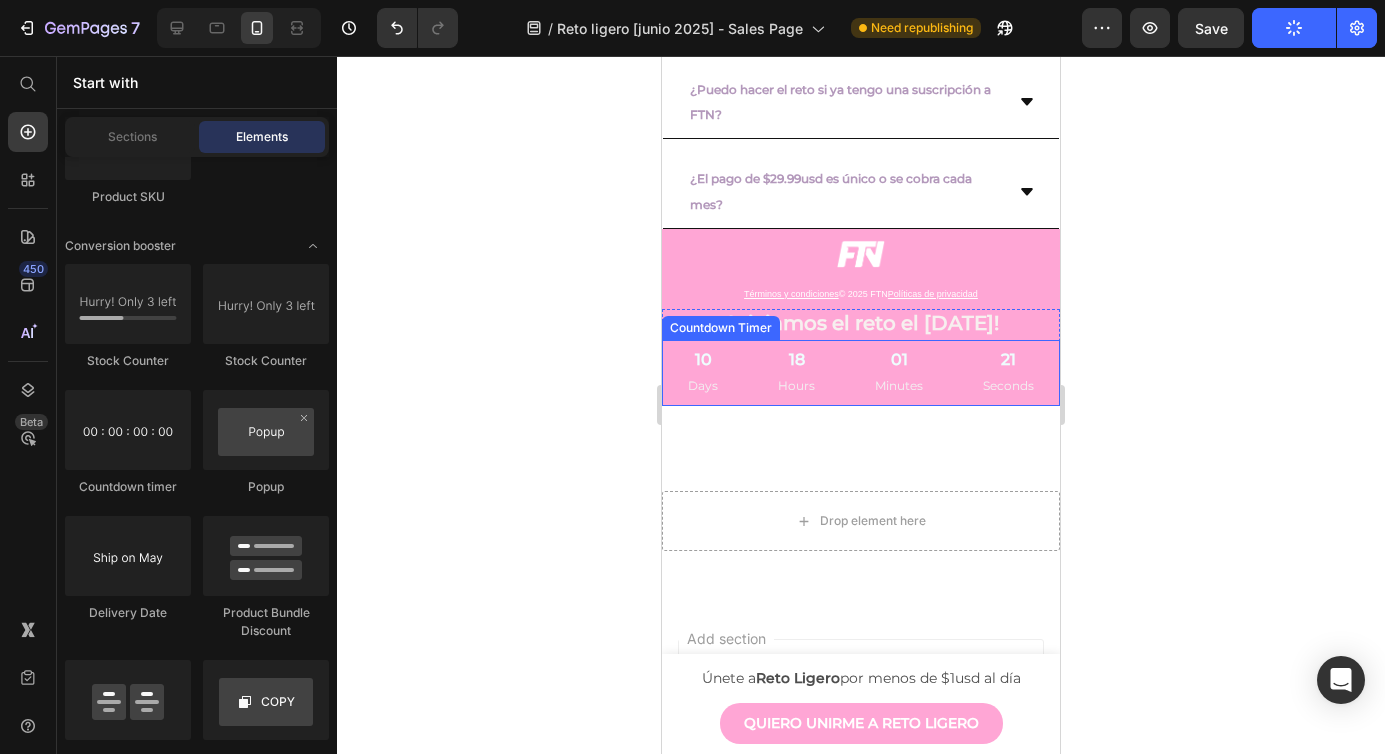 scroll, scrollTop: 7220, scrollLeft: 0, axis: vertical 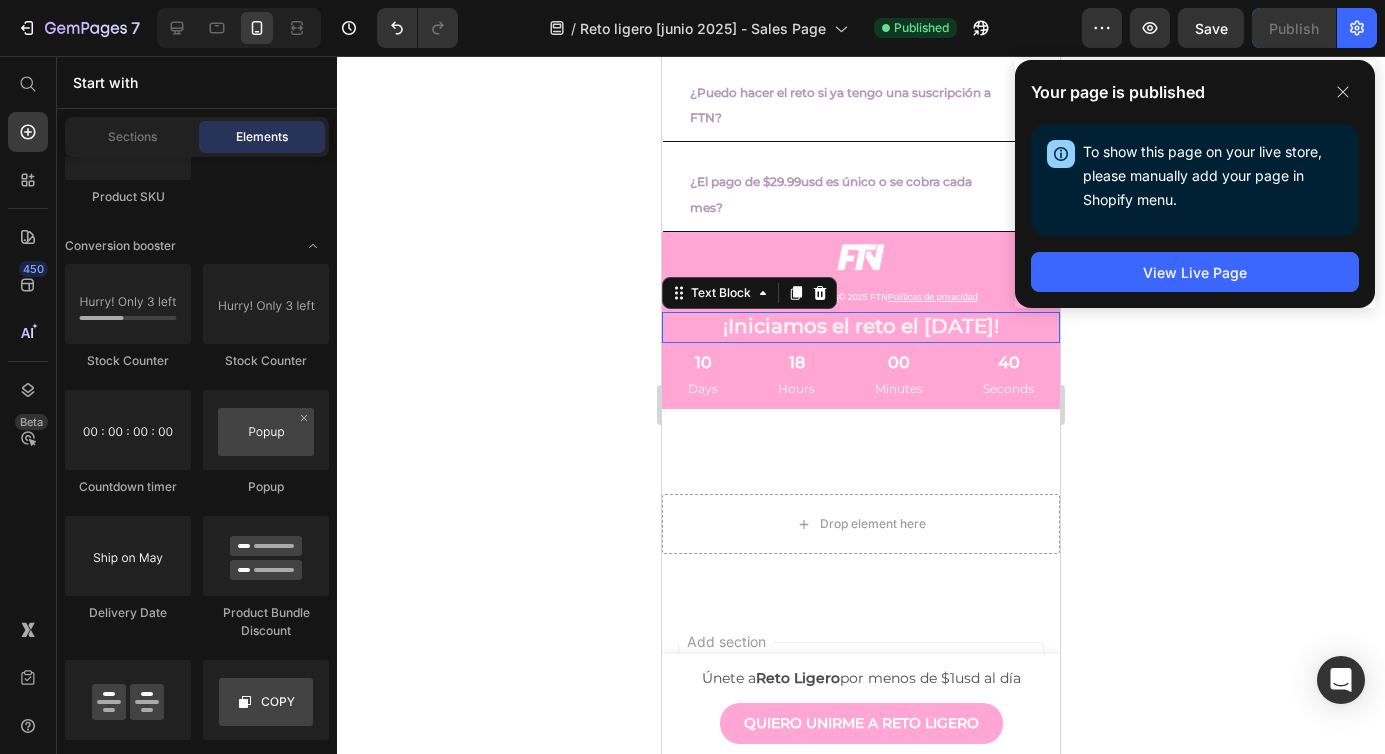 click on "¡Iniciamos el reto el [DATE]!" at bounding box center [861, 327] 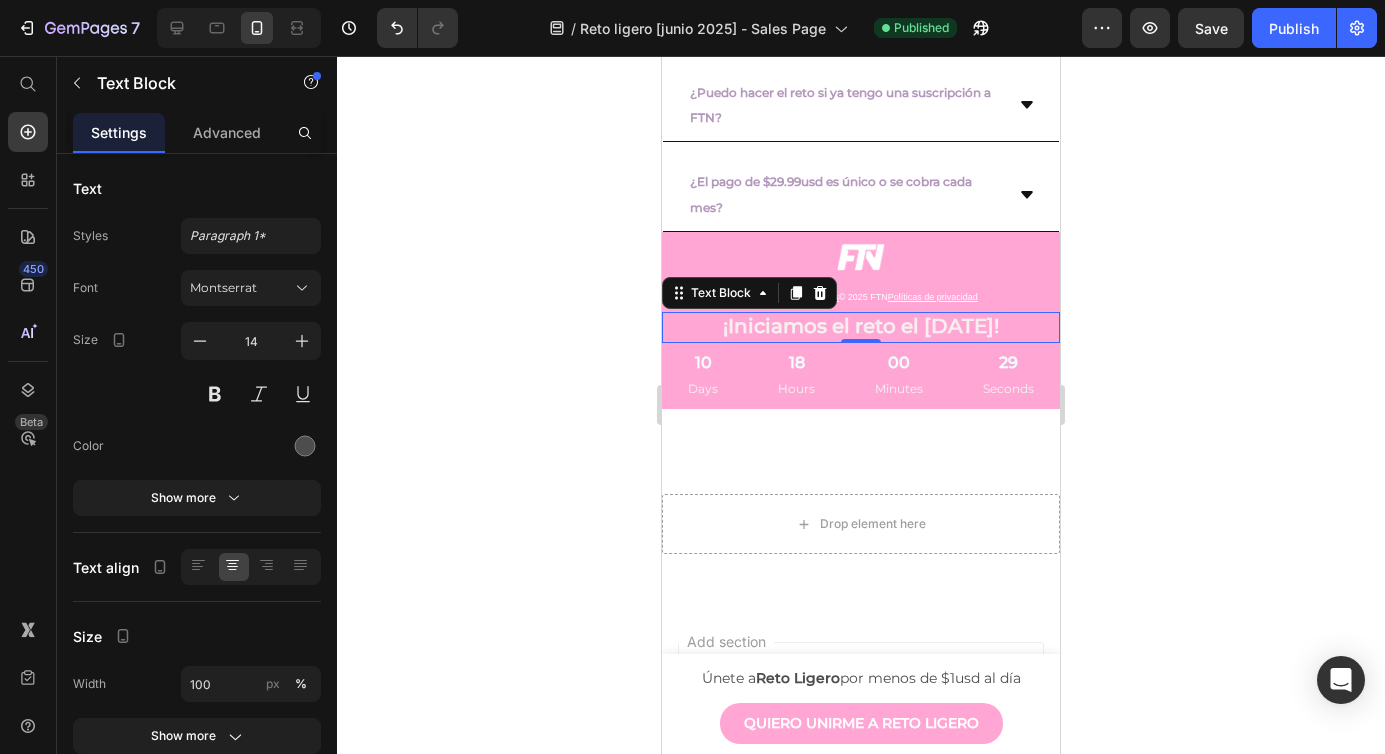click 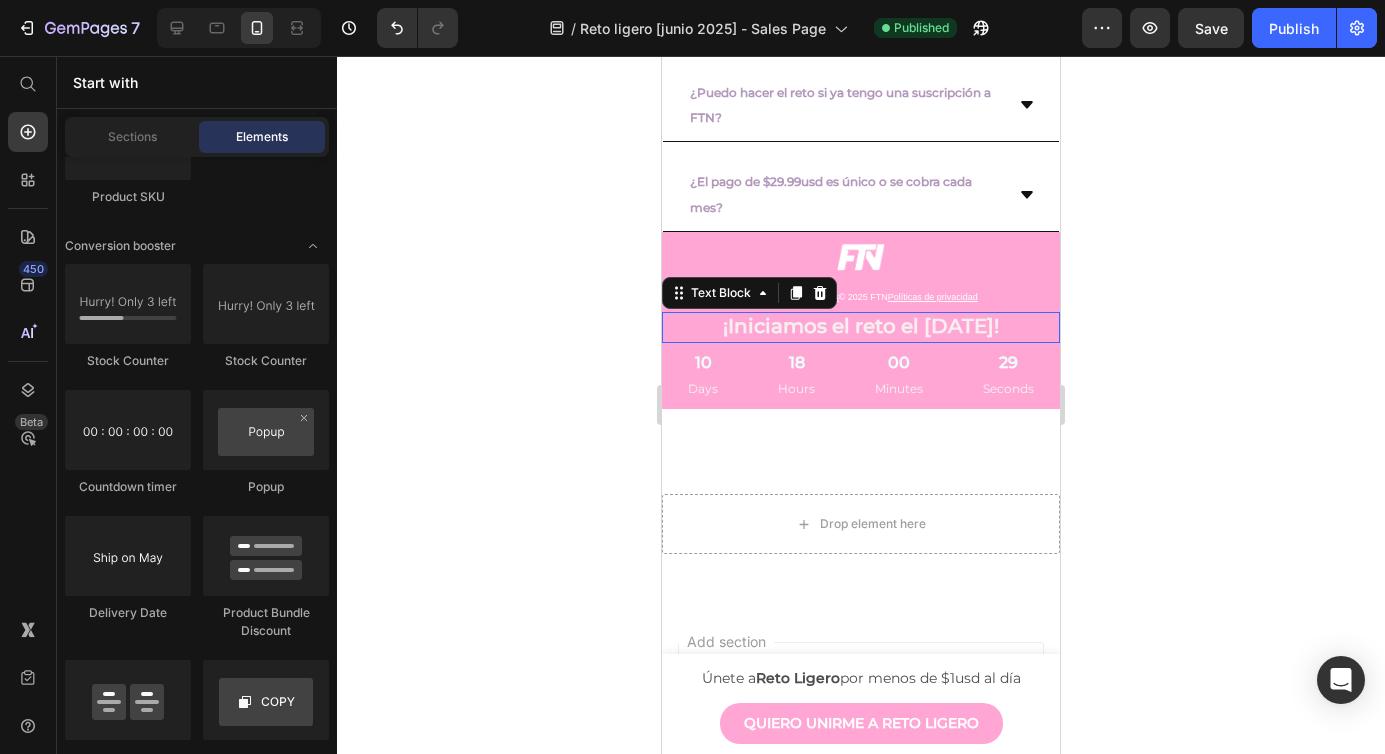 click on "¡Iniciamos el reto el [DATE]!" at bounding box center (861, 327) 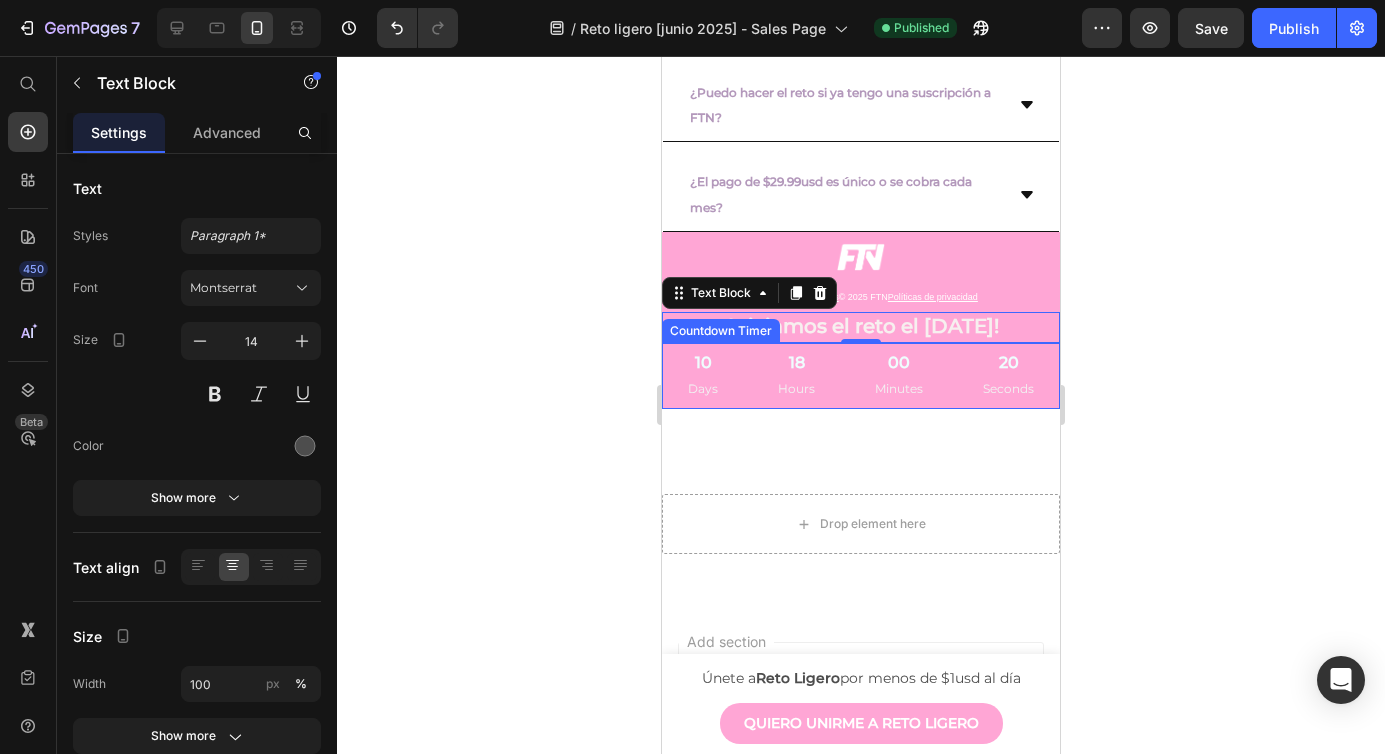 click on "Countdown Timer" at bounding box center [721, 331] 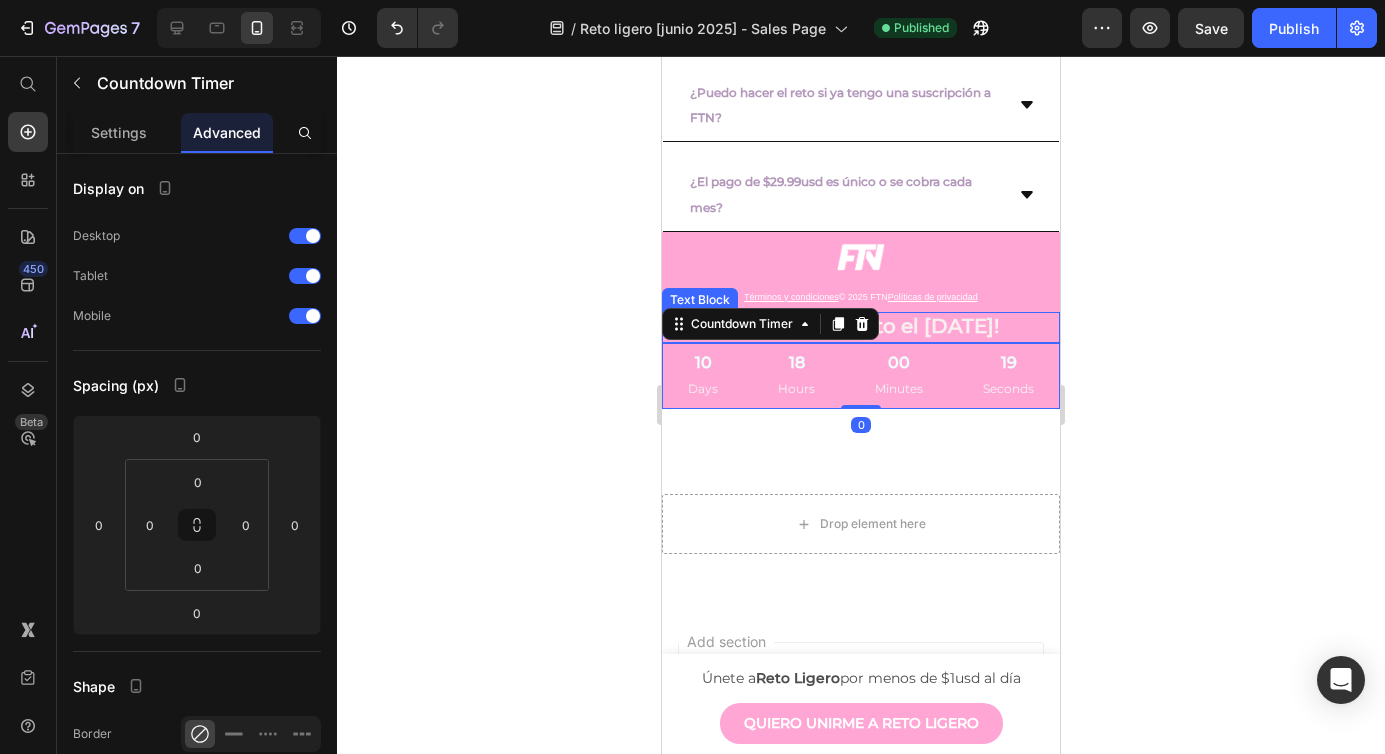 click on "¡Iniciamos el reto el [DATE]!" at bounding box center (861, 327) 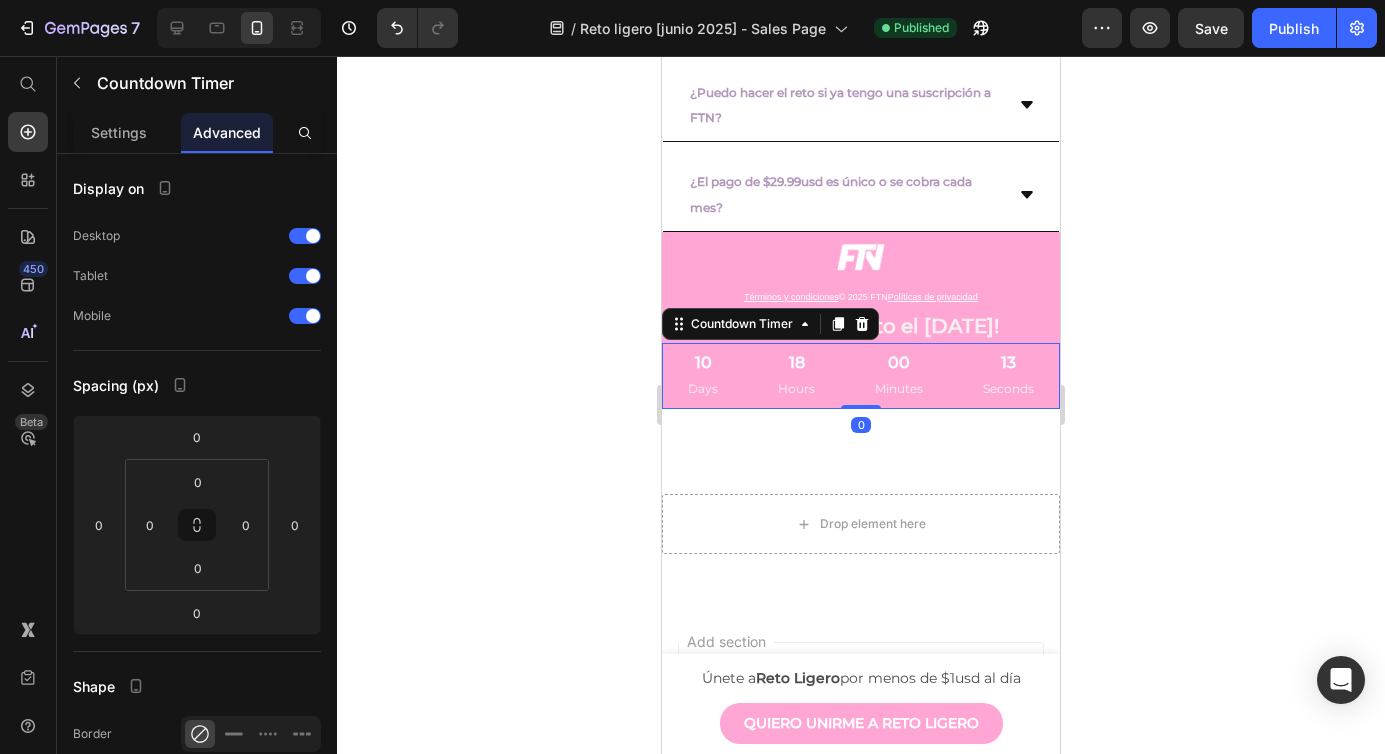 click on "10 Days" at bounding box center [703, 376] 